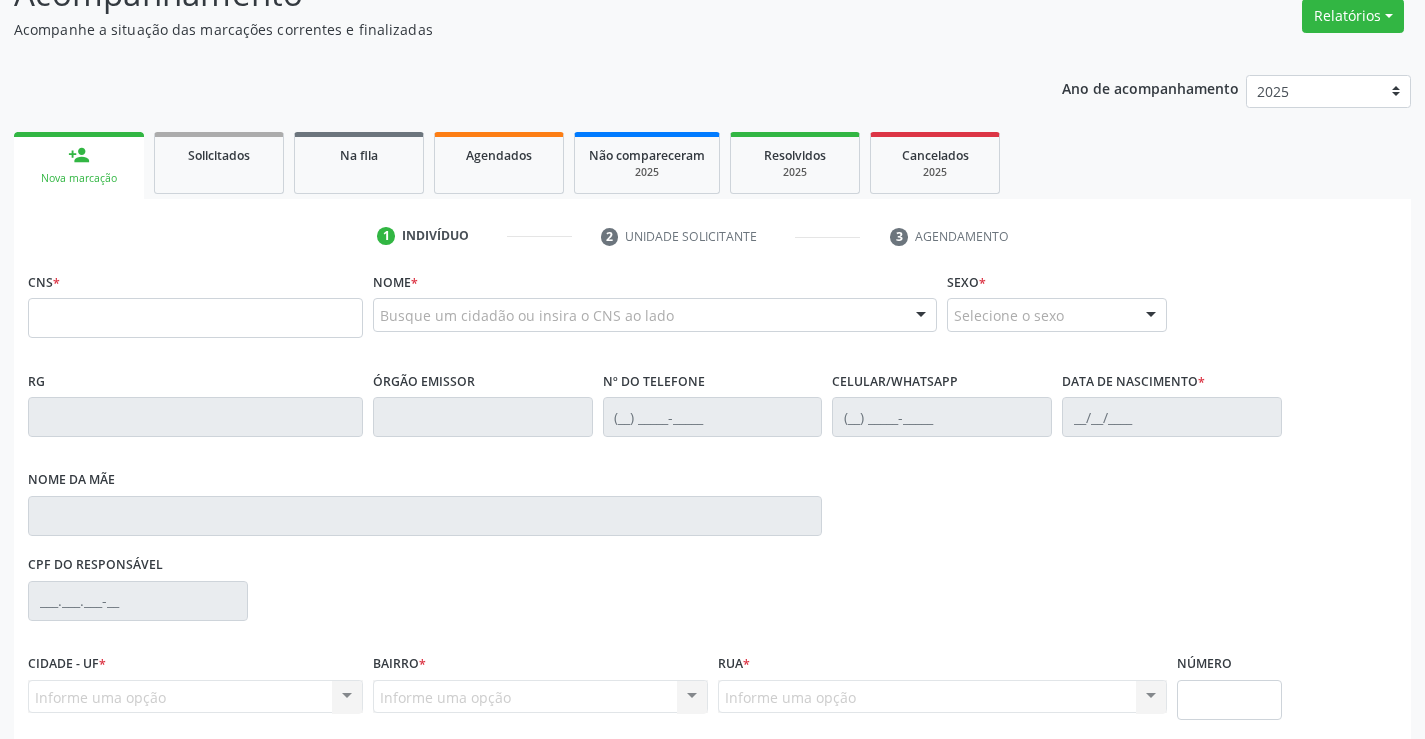scroll, scrollTop: 0, scrollLeft: 0, axis: both 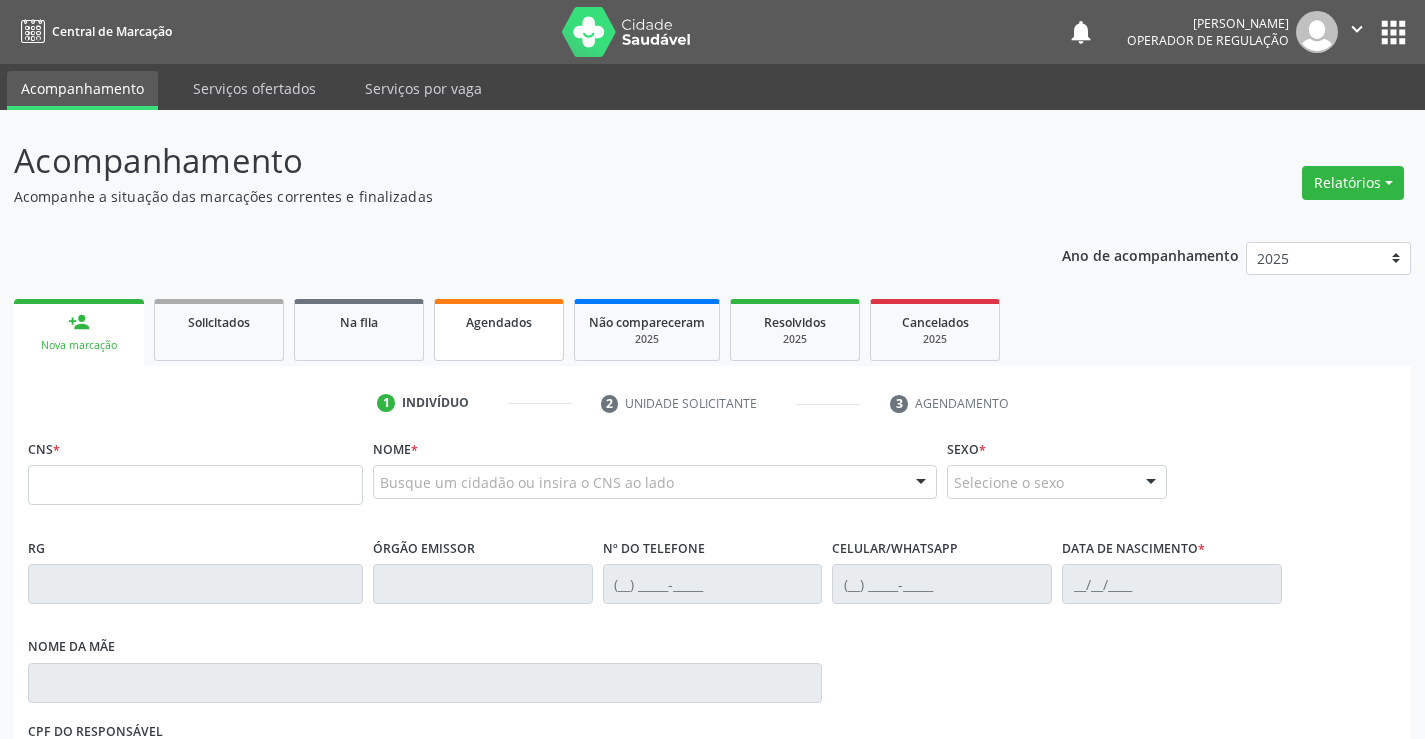click on "Agendados" at bounding box center [499, 322] 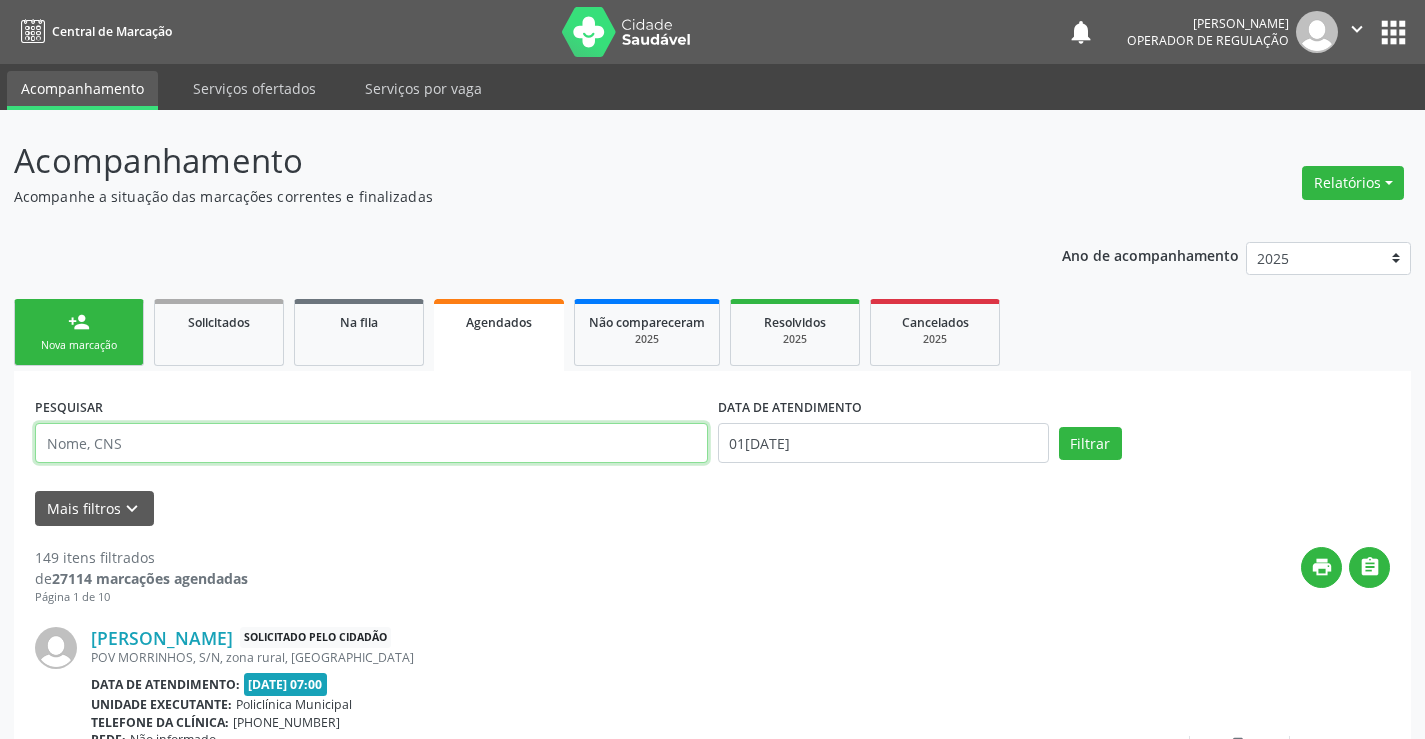 click at bounding box center [371, 443] 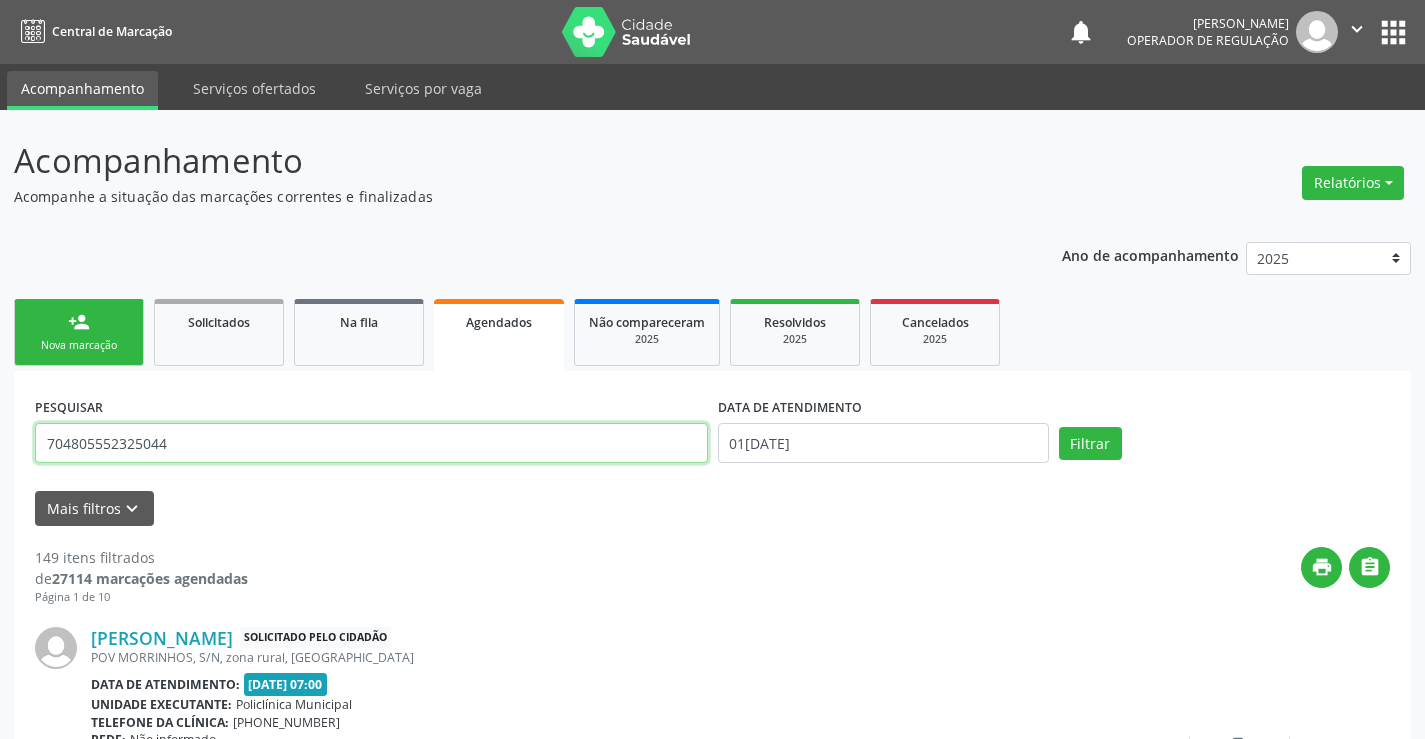 type on "704805552325044" 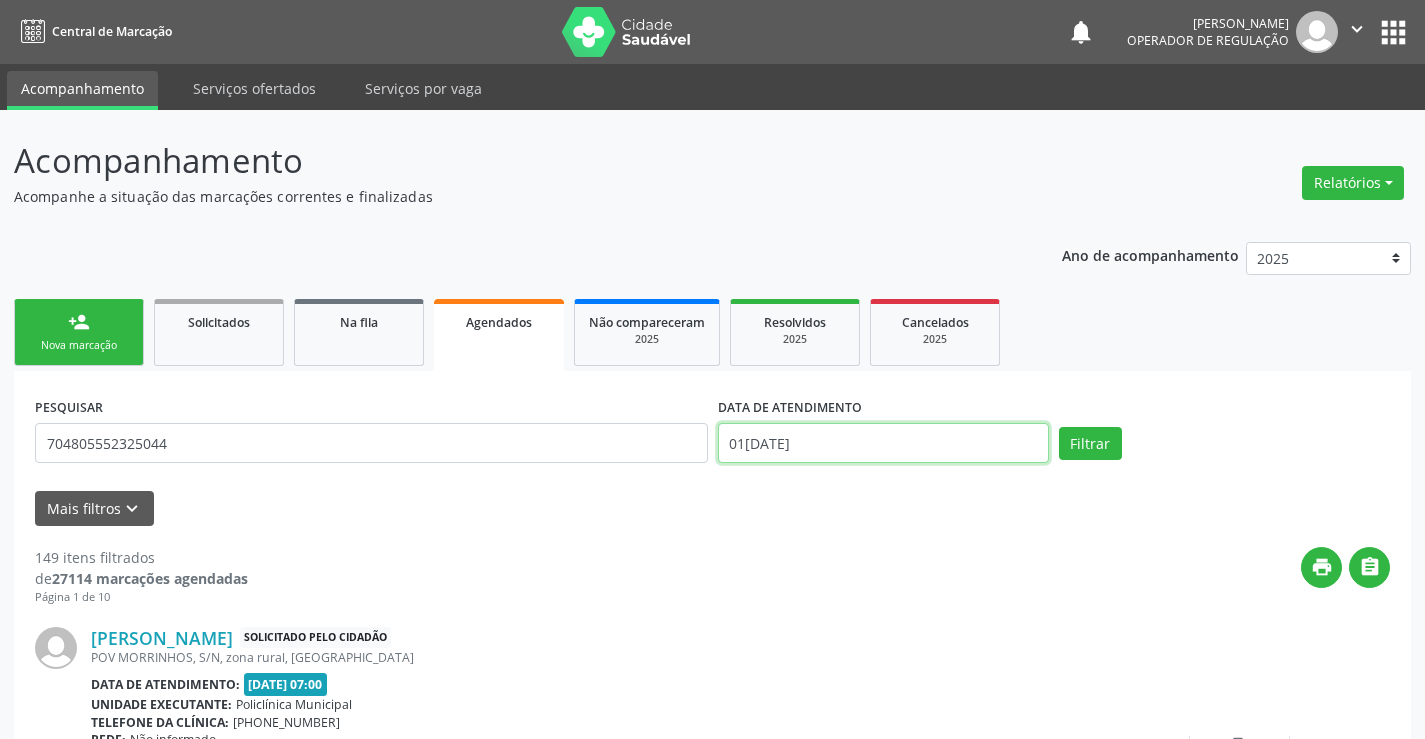 click on "01/07/2025" at bounding box center [883, 443] 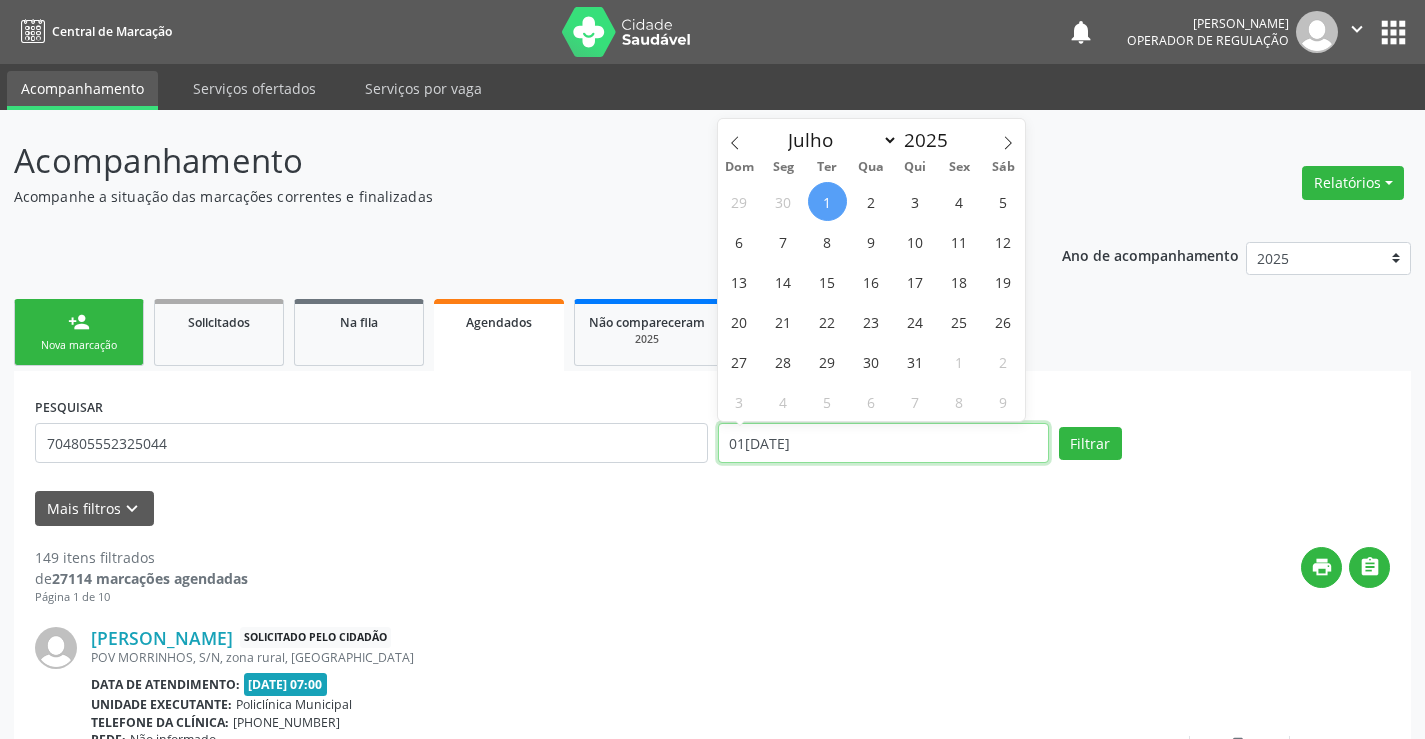 type 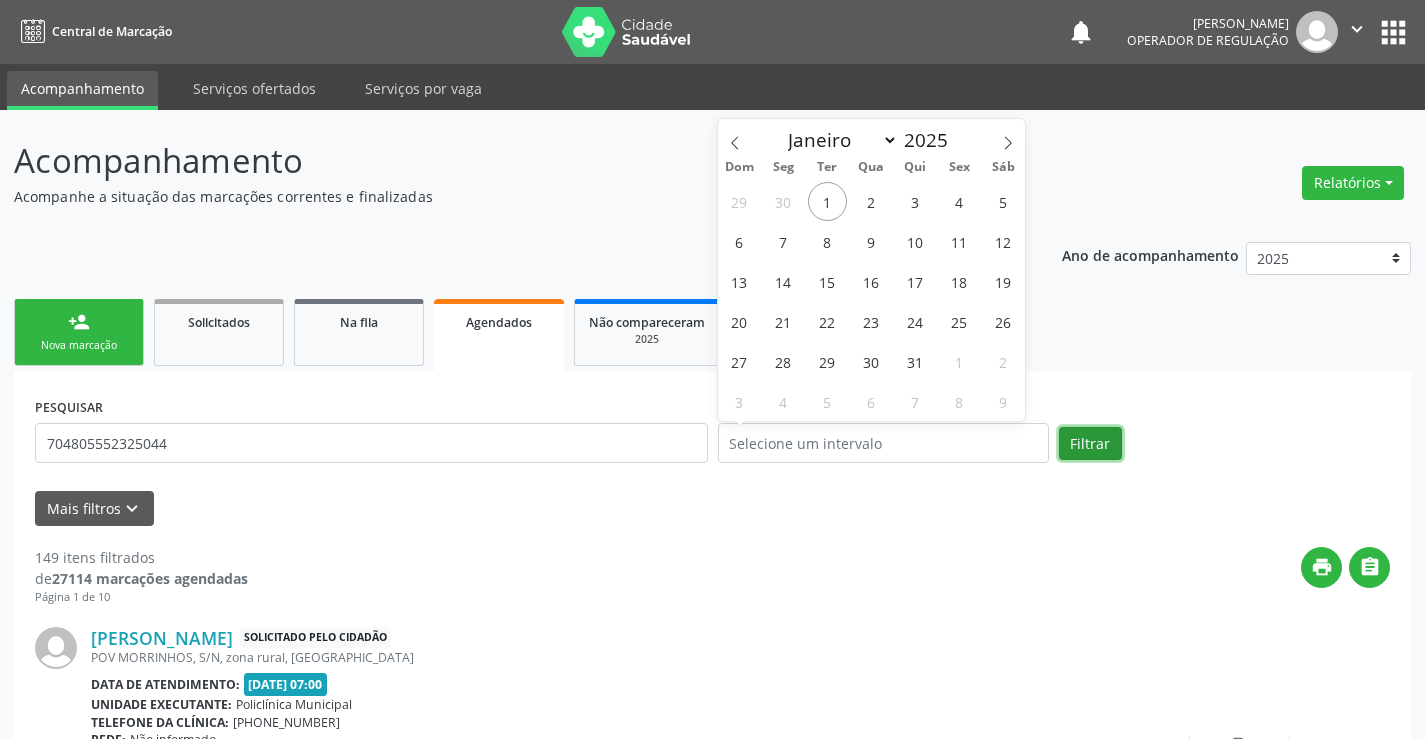 click on "Filtrar" at bounding box center (1090, 444) 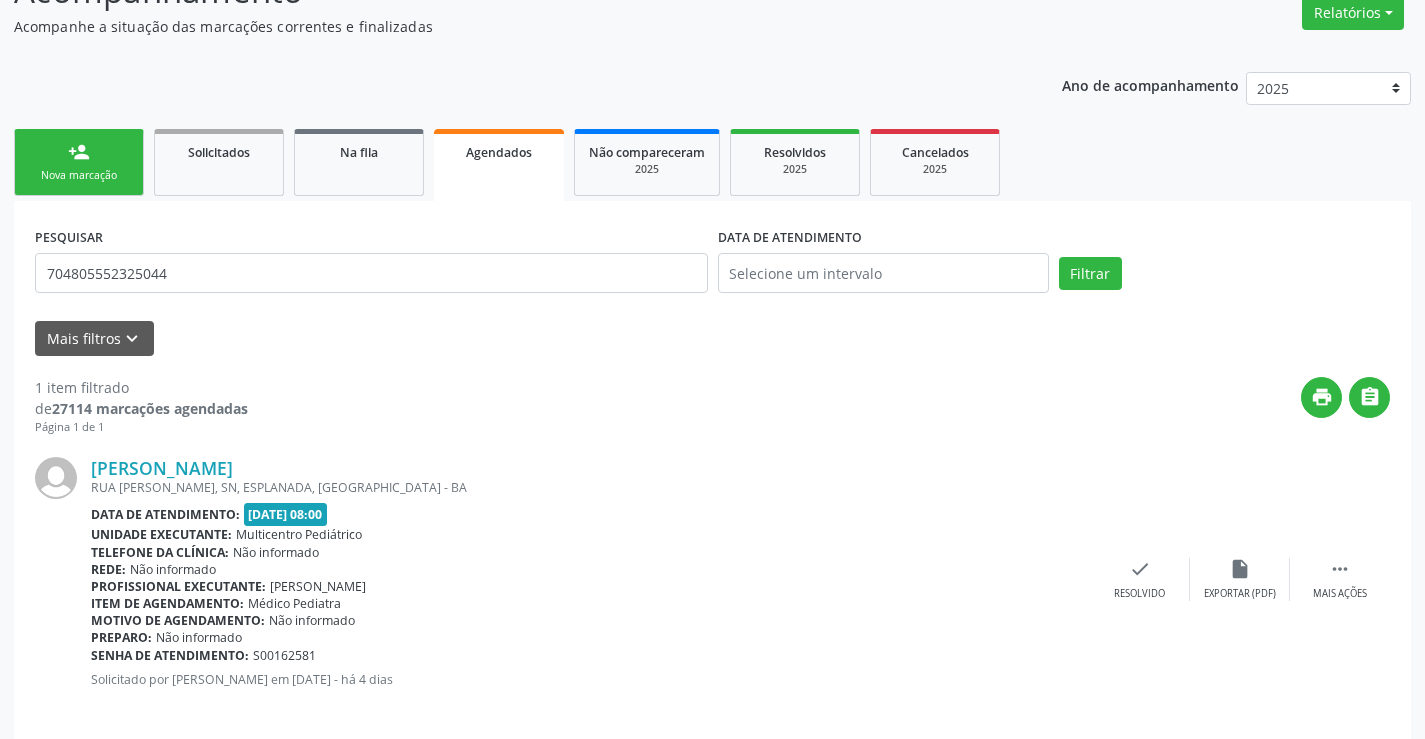 scroll, scrollTop: 189, scrollLeft: 0, axis: vertical 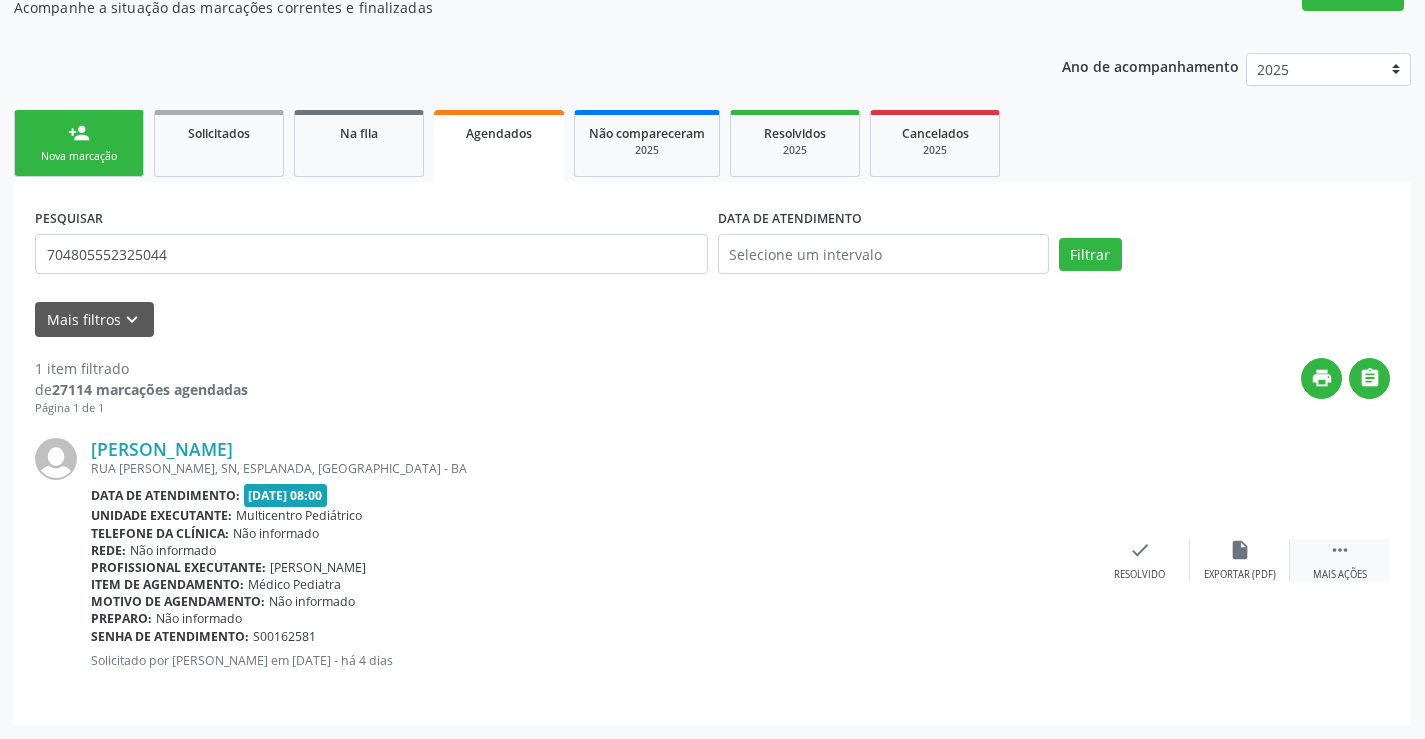 click on "" at bounding box center (1340, 550) 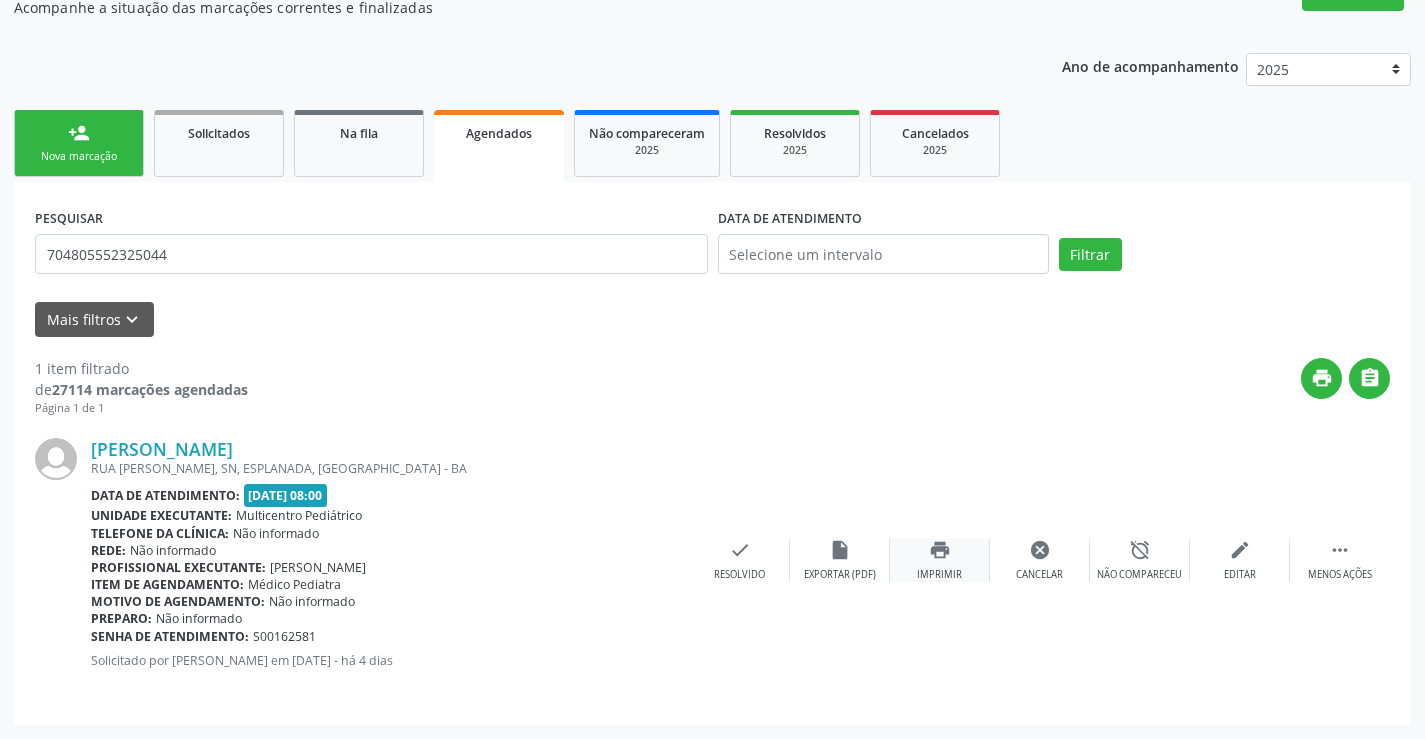 click on "print" at bounding box center (940, 550) 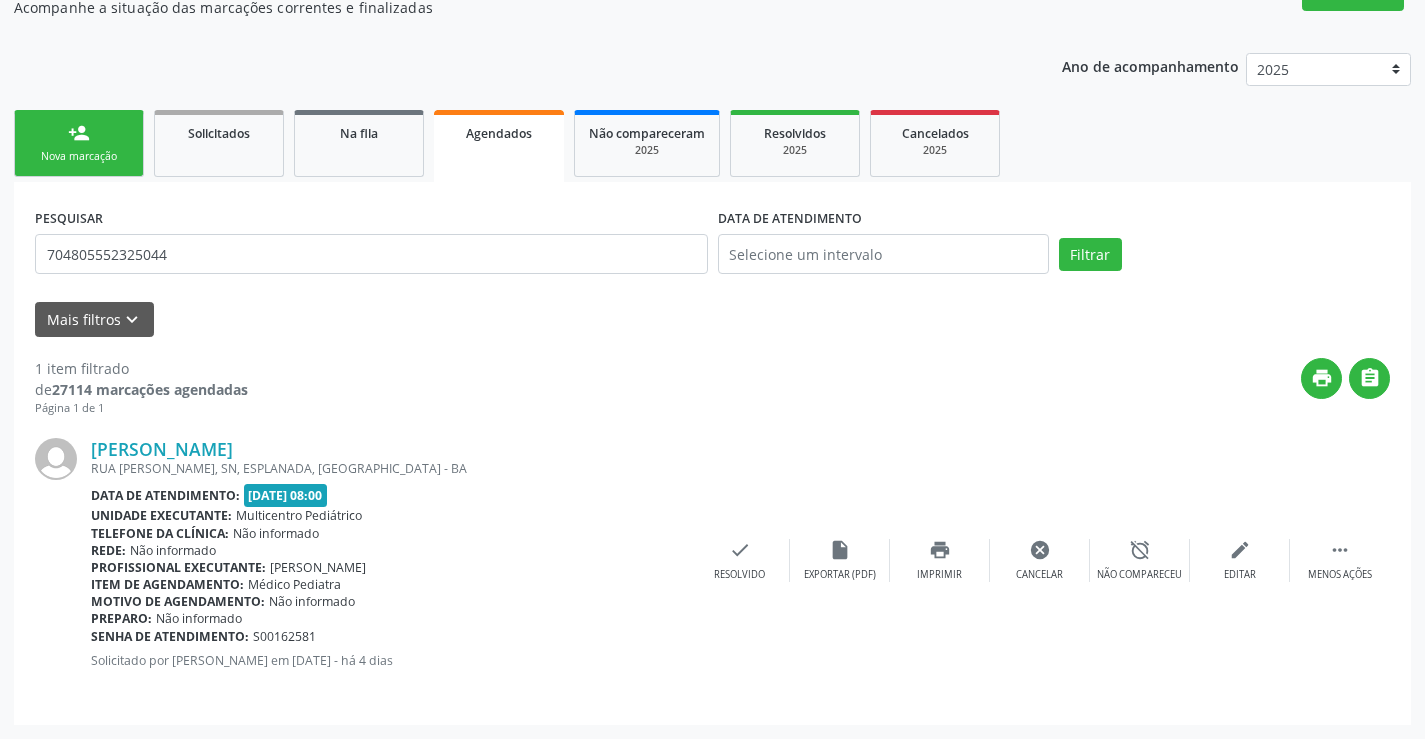 click on "Mais filtros
keyboard_arrow_down" at bounding box center (712, 319) 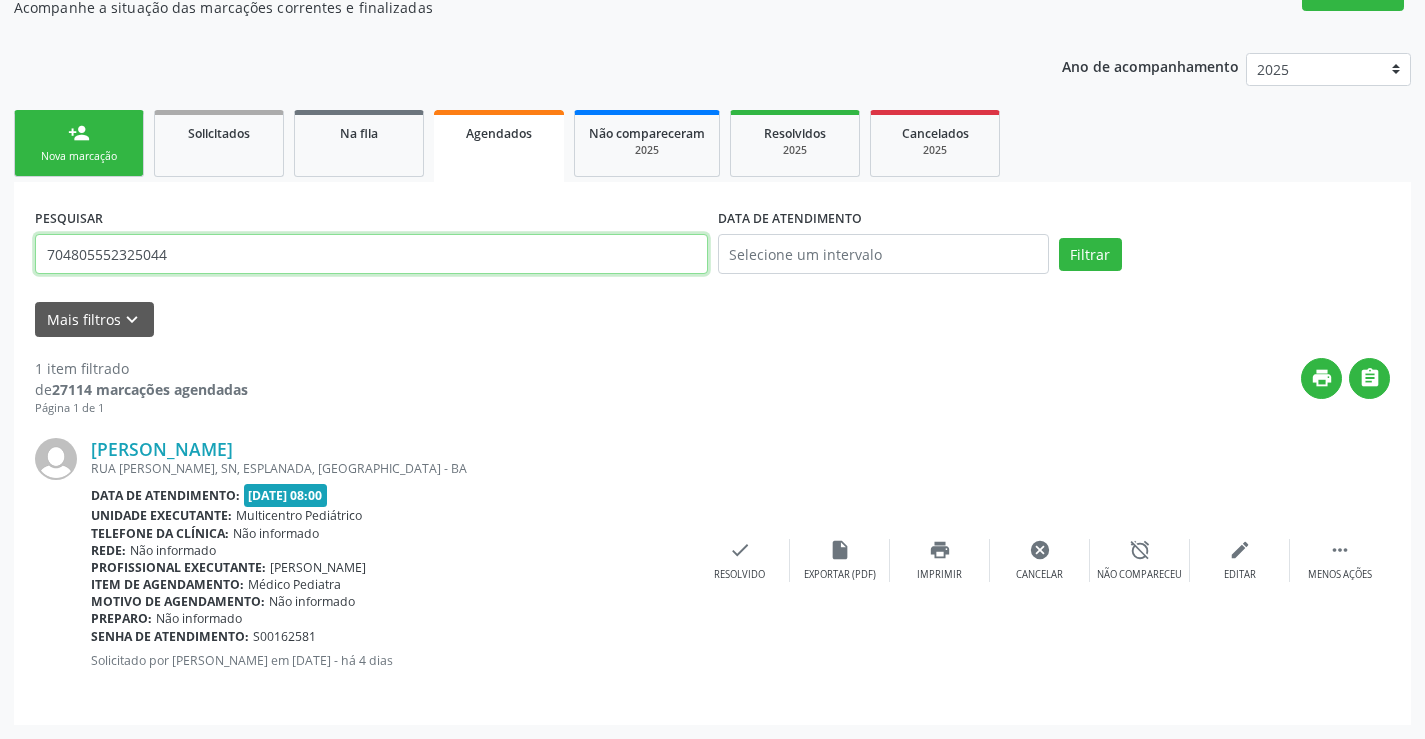 click on "704805552325044" at bounding box center (371, 254) 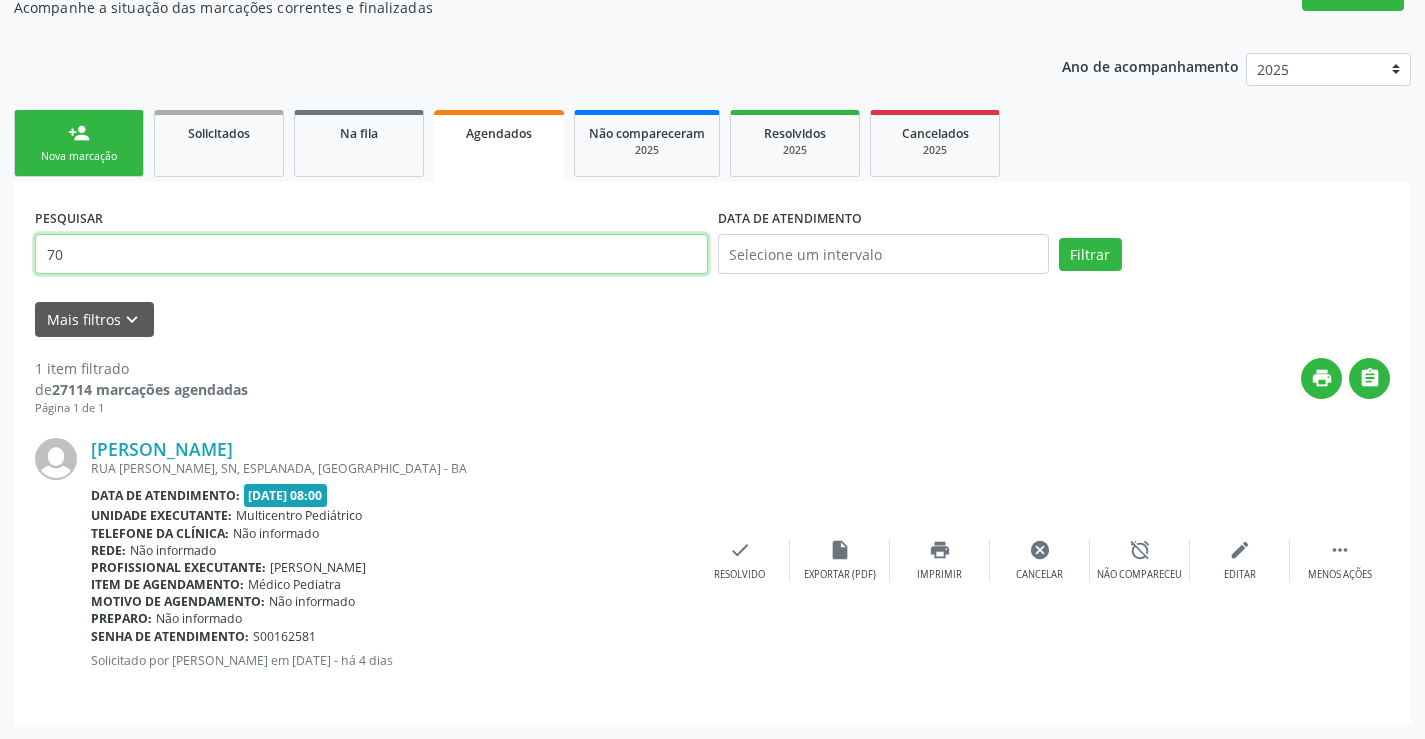 type on "7" 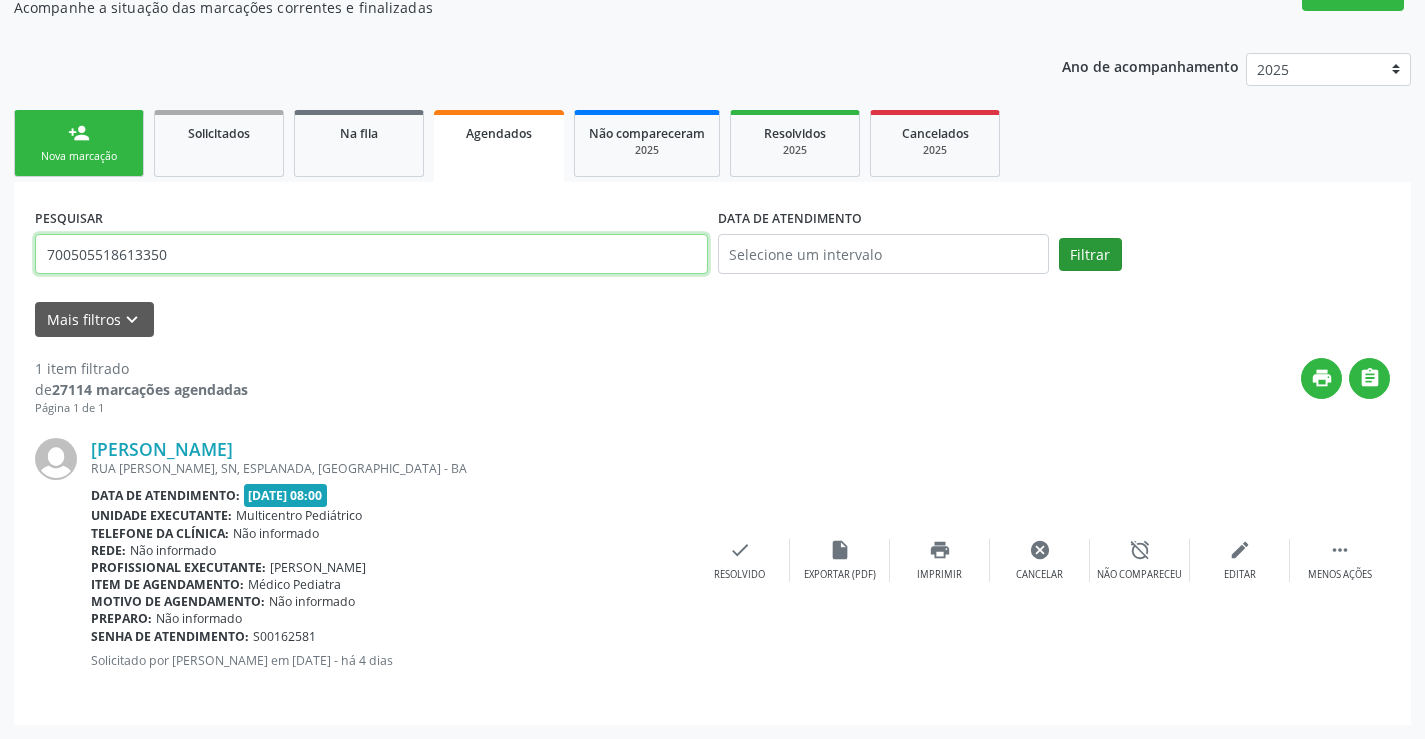 type on "700505518613350" 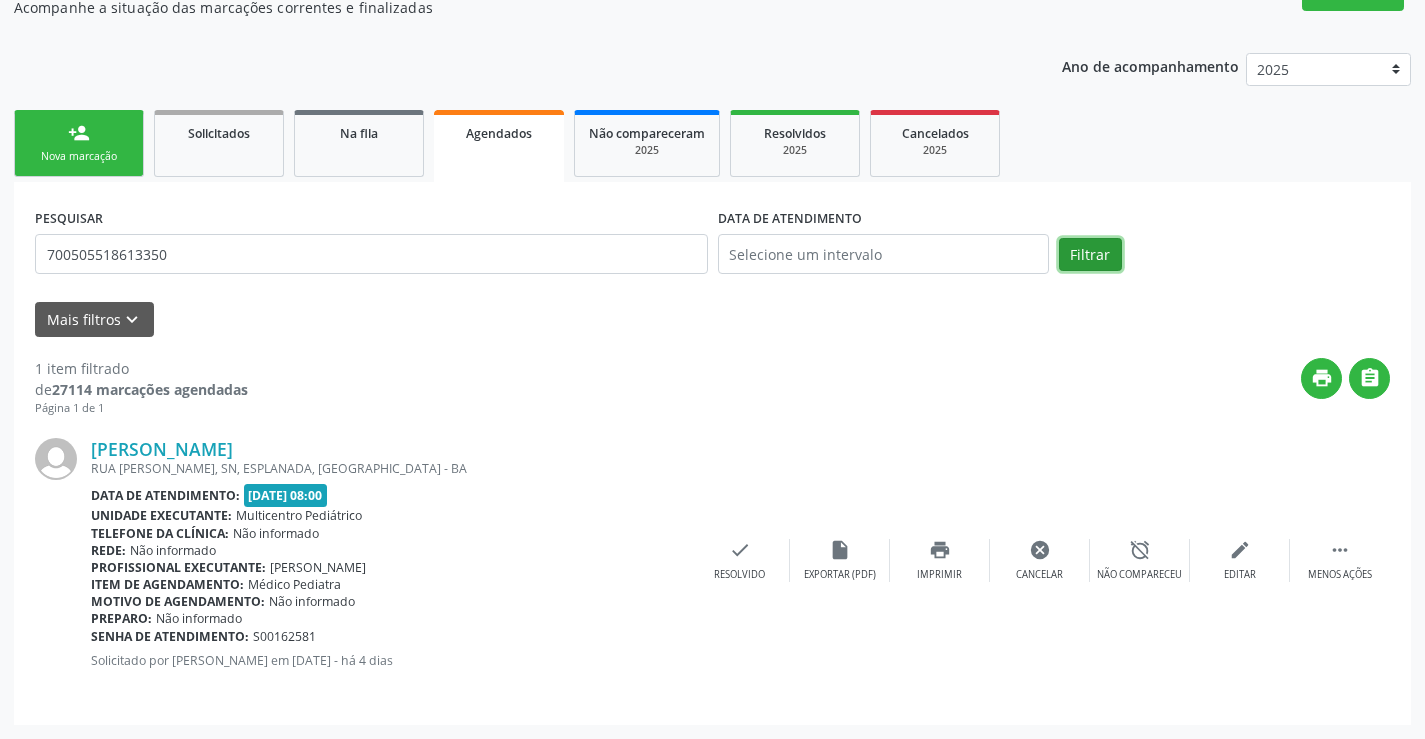 click on "Filtrar" at bounding box center (1090, 255) 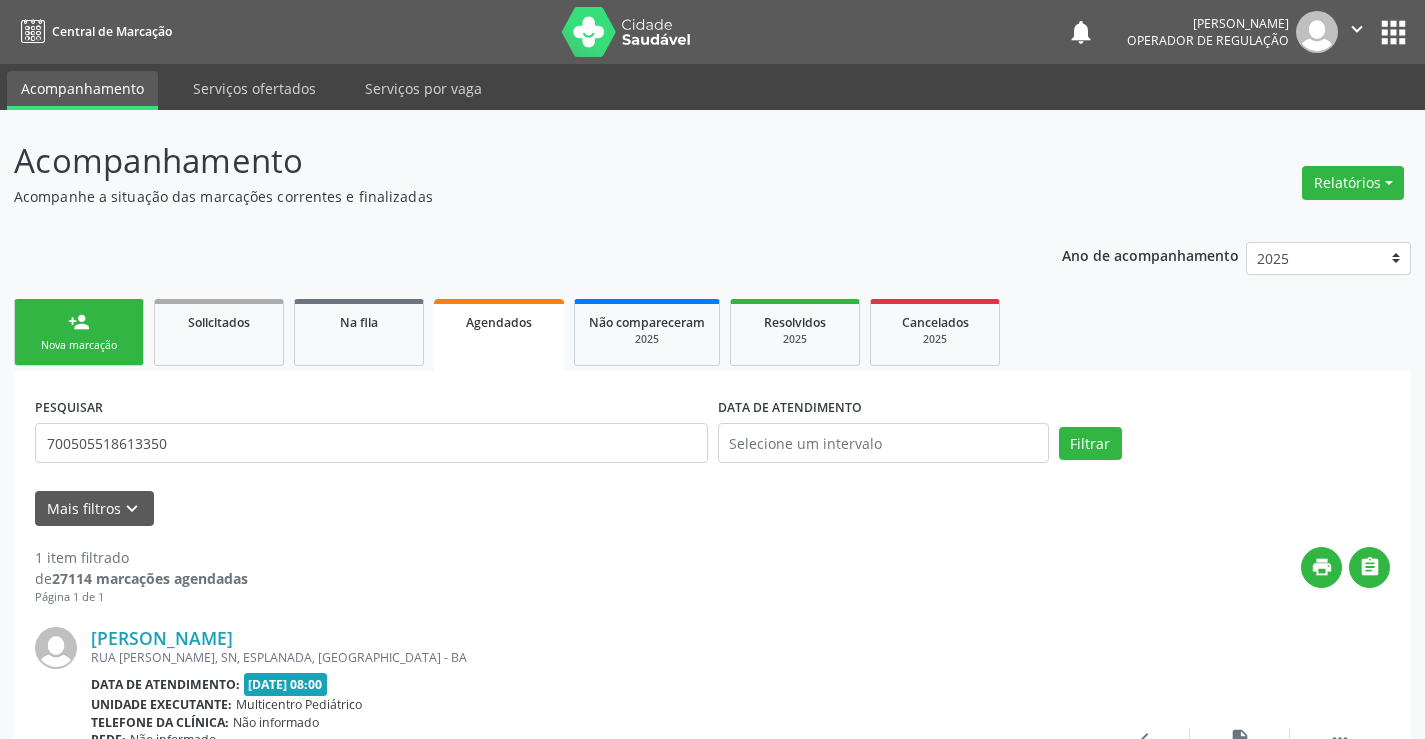 scroll, scrollTop: 189, scrollLeft: 0, axis: vertical 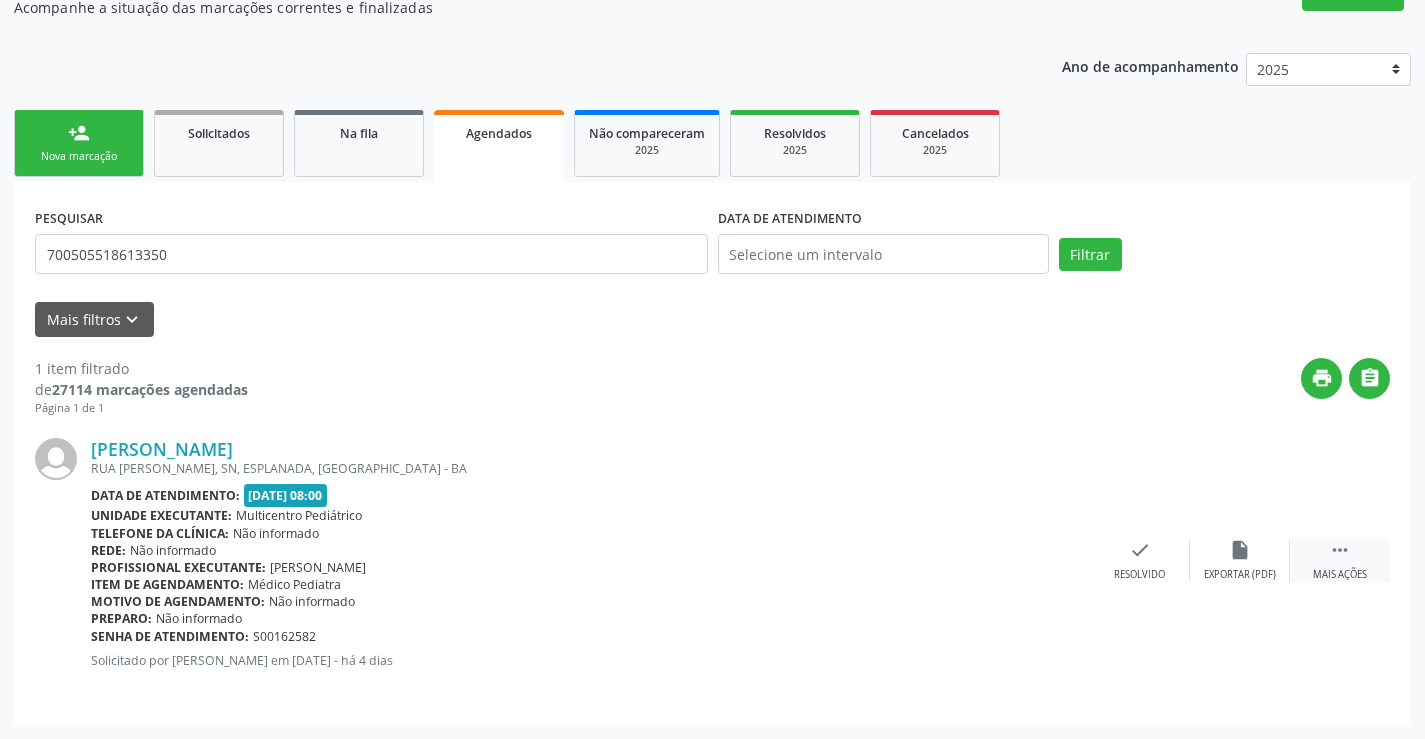 click on "" at bounding box center [1340, 550] 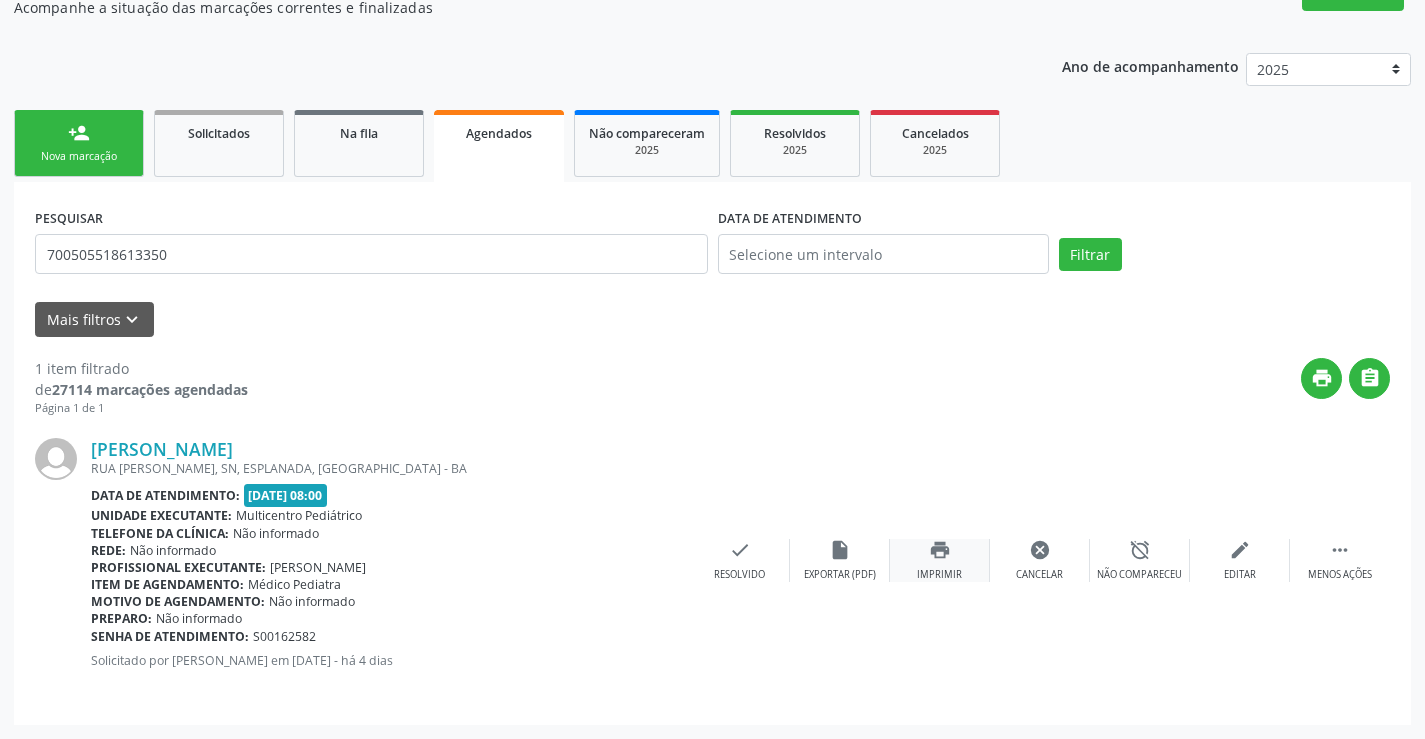 click on "print" at bounding box center [940, 550] 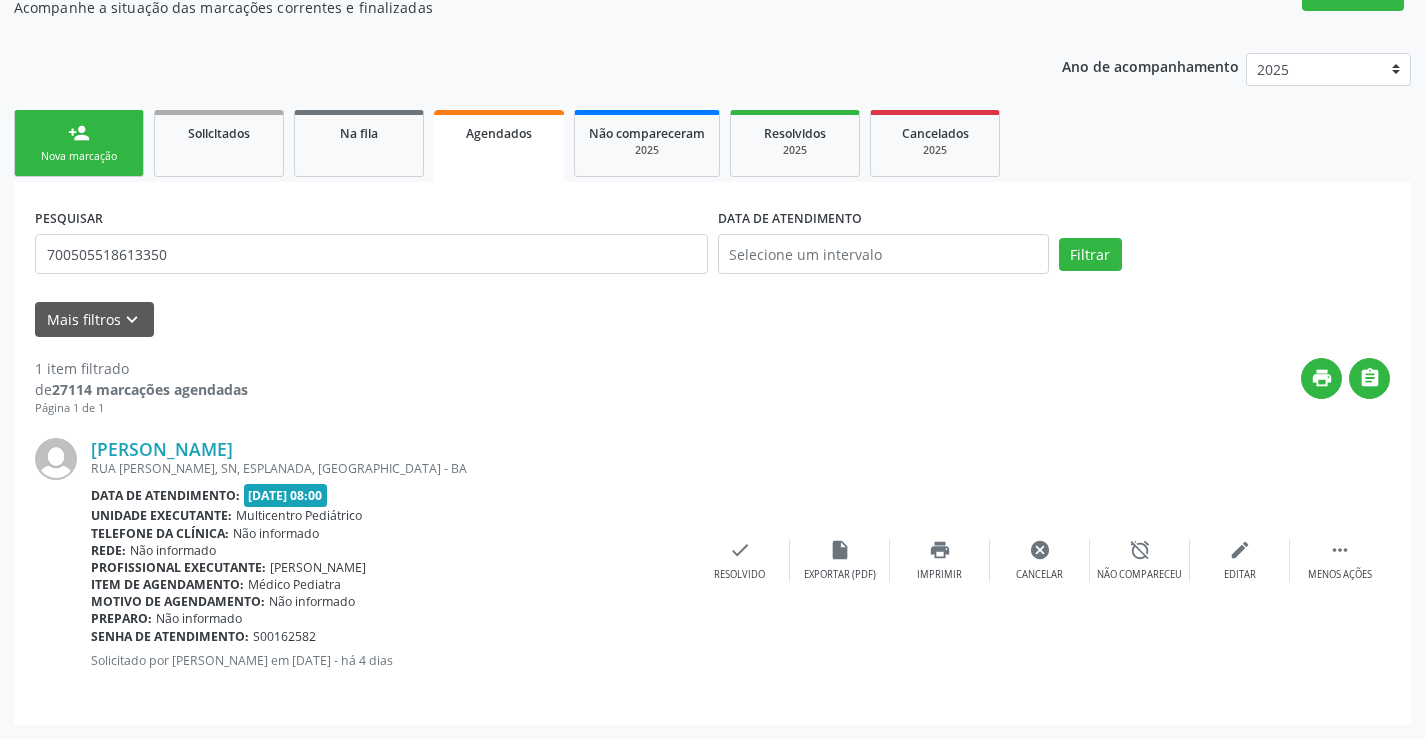 click on "person_add" at bounding box center (79, 133) 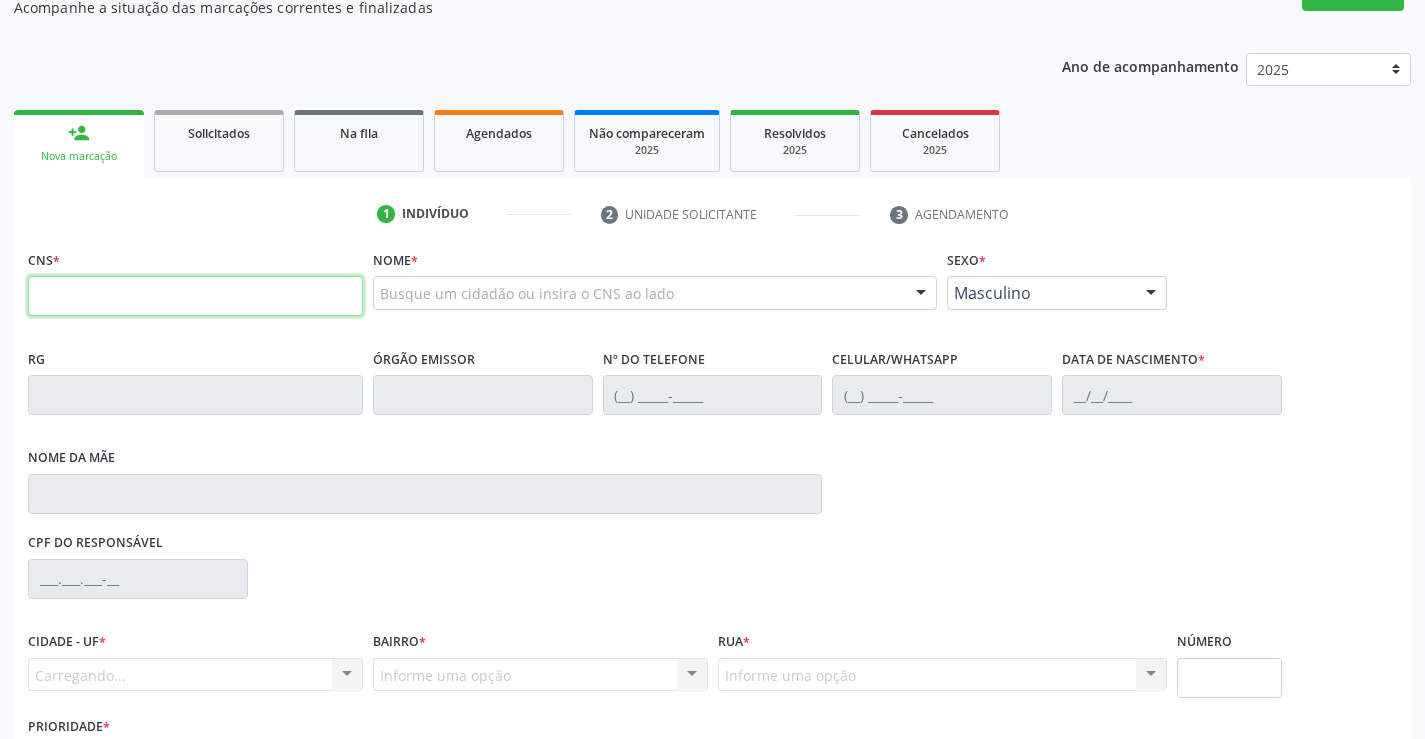 click at bounding box center [195, 296] 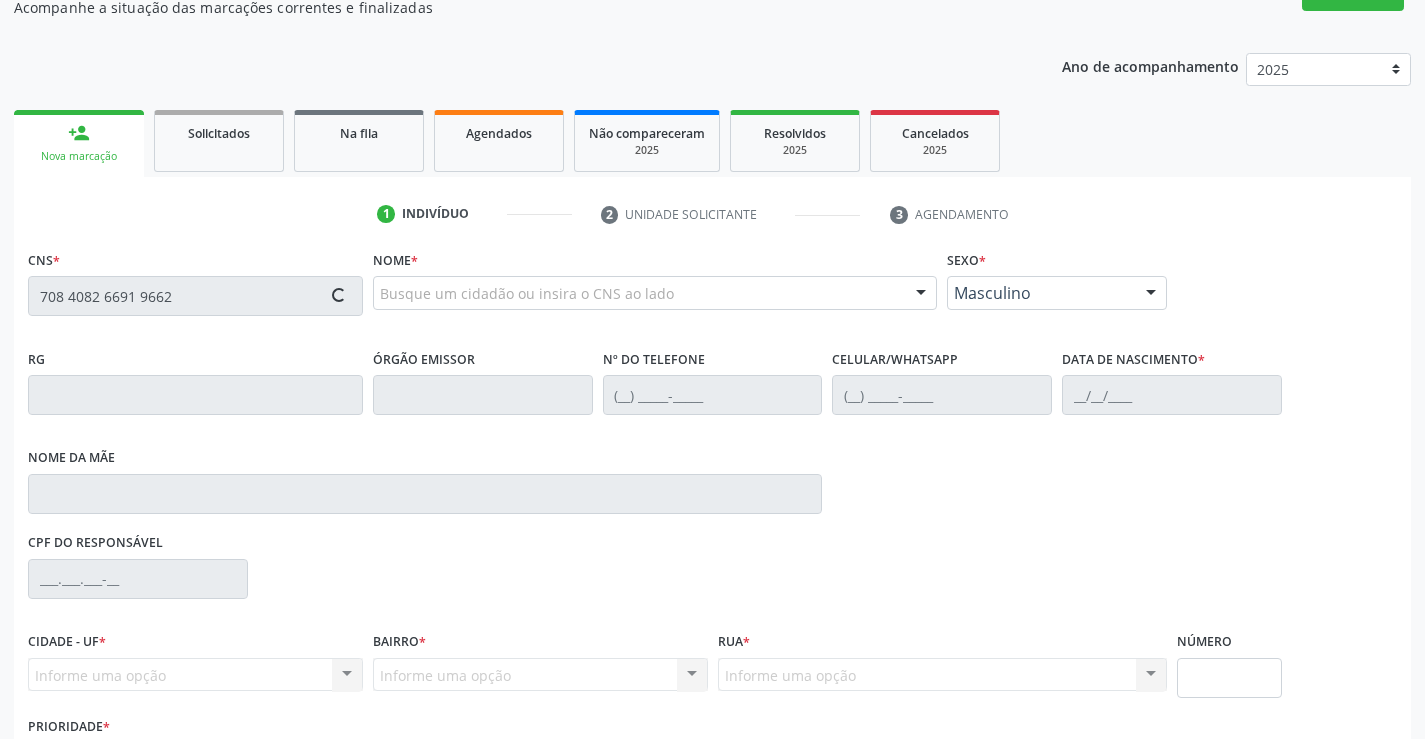 type on "708 4082 6691 9662" 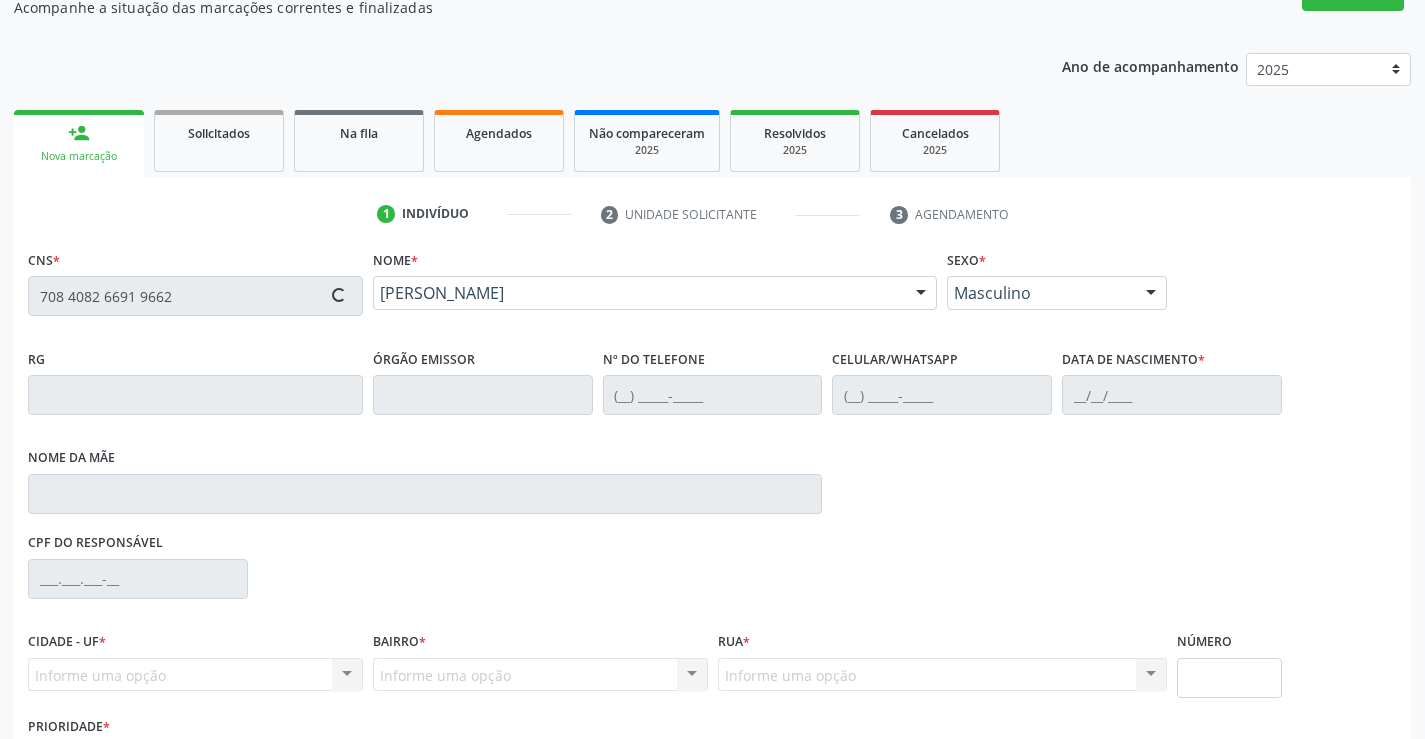 type on "2065458941" 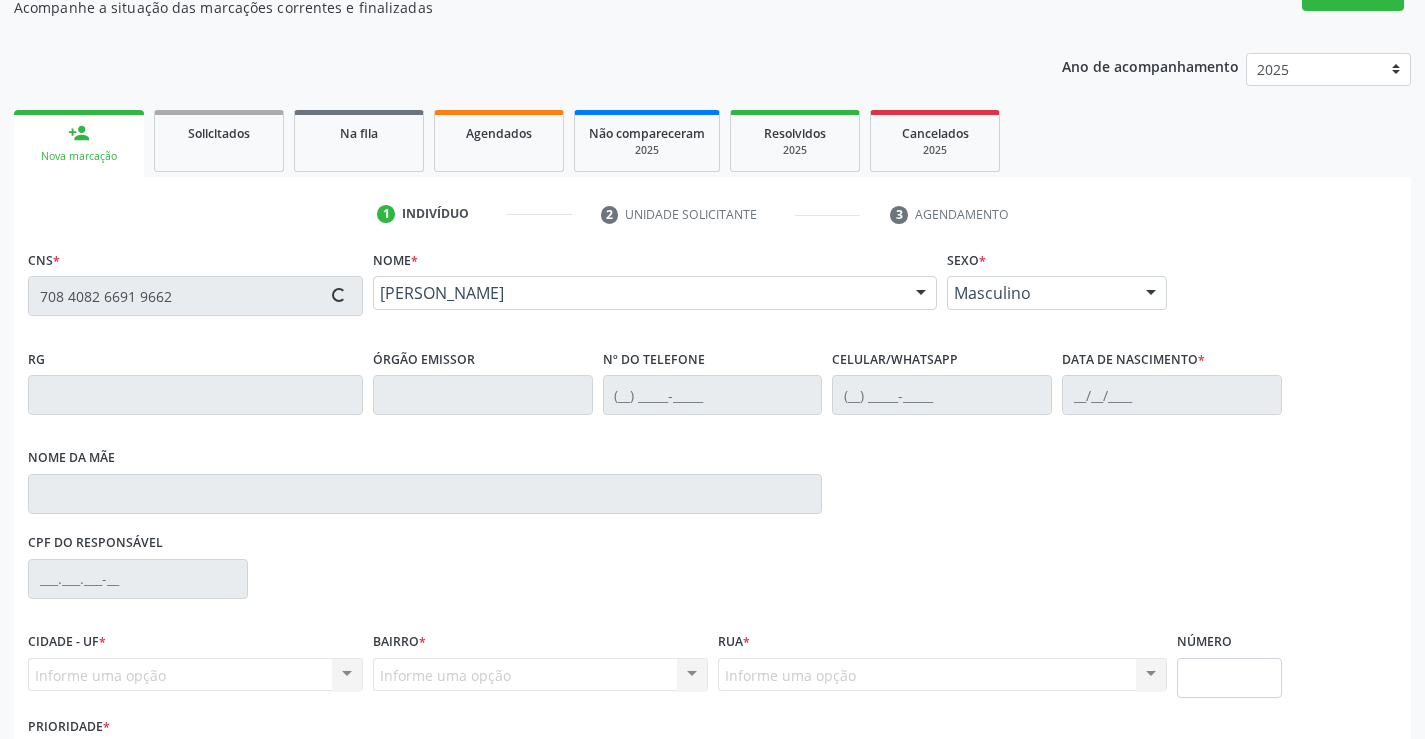 type on "(74) 98832-0714" 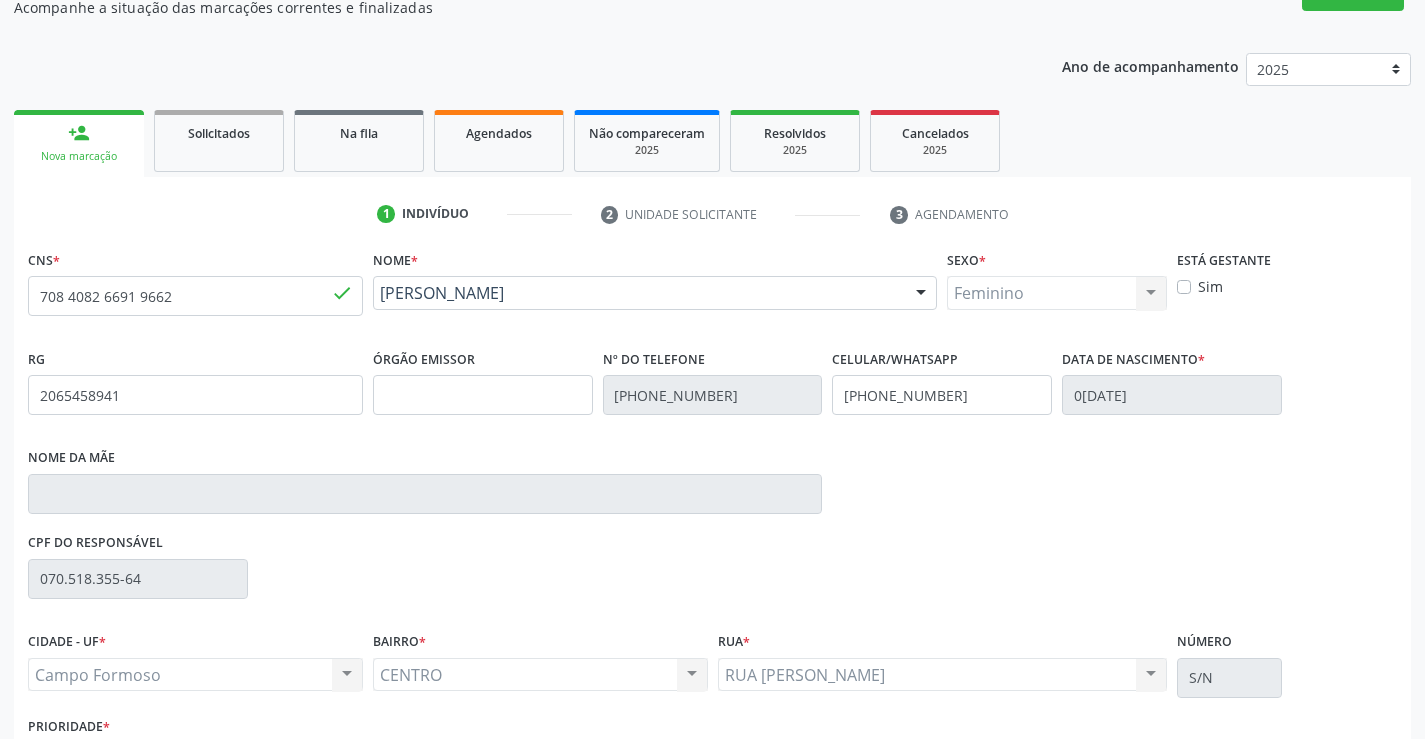 scroll, scrollTop: 331, scrollLeft: 0, axis: vertical 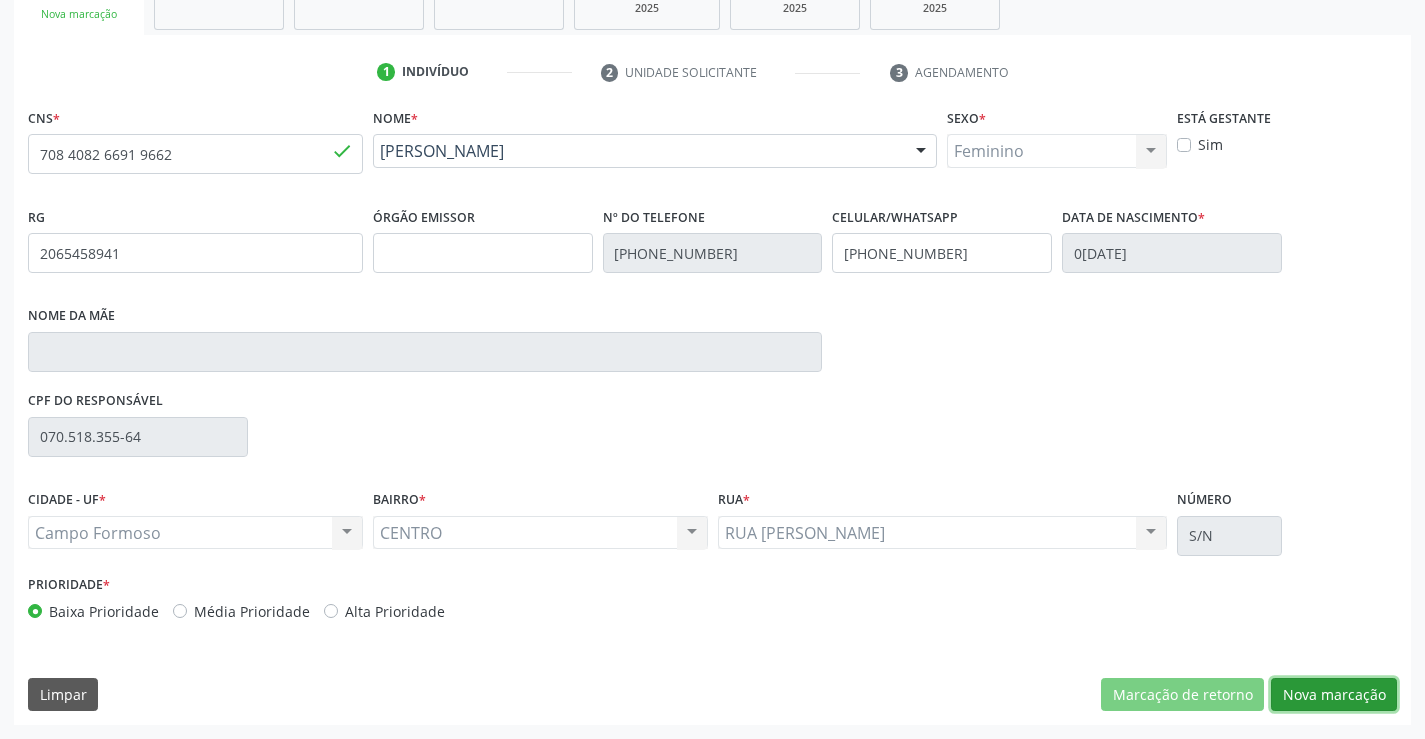 click on "Nova marcação" at bounding box center [1334, 695] 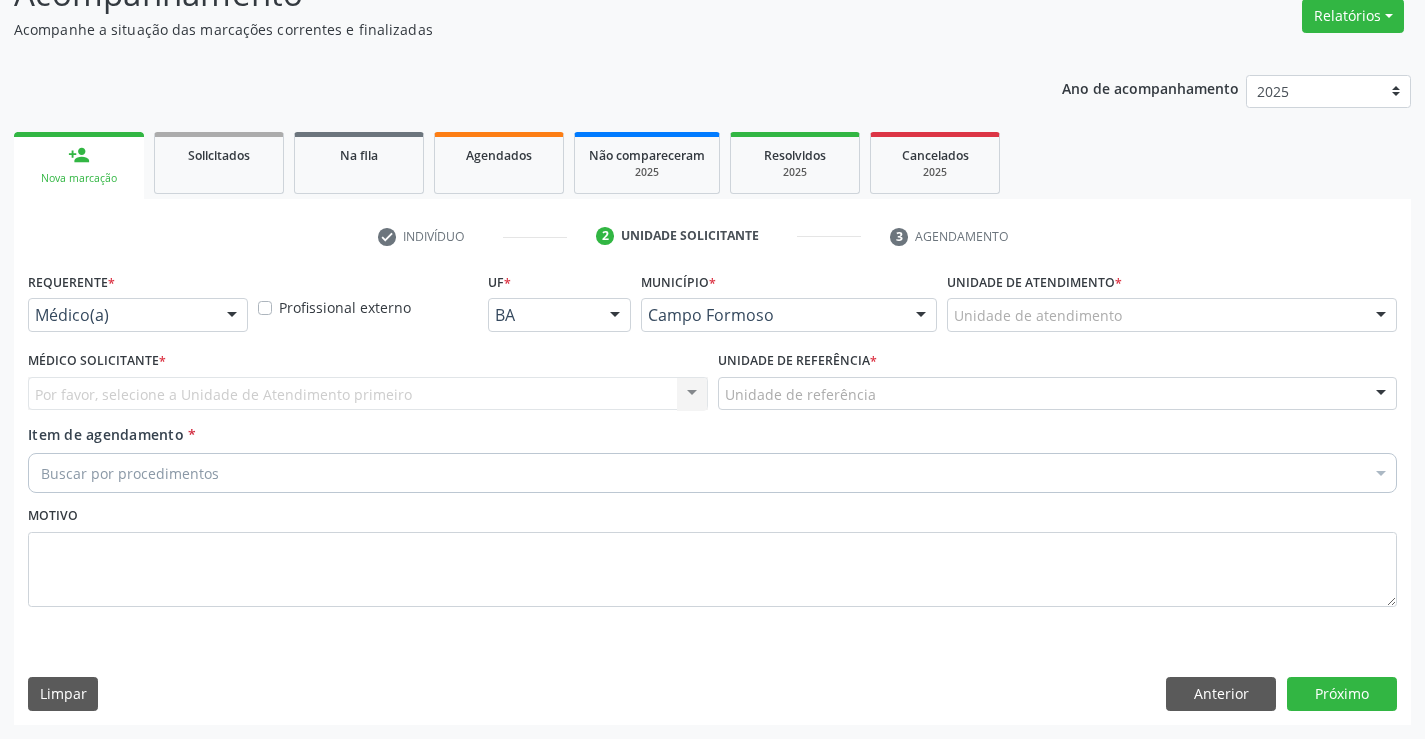 scroll, scrollTop: 167, scrollLeft: 0, axis: vertical 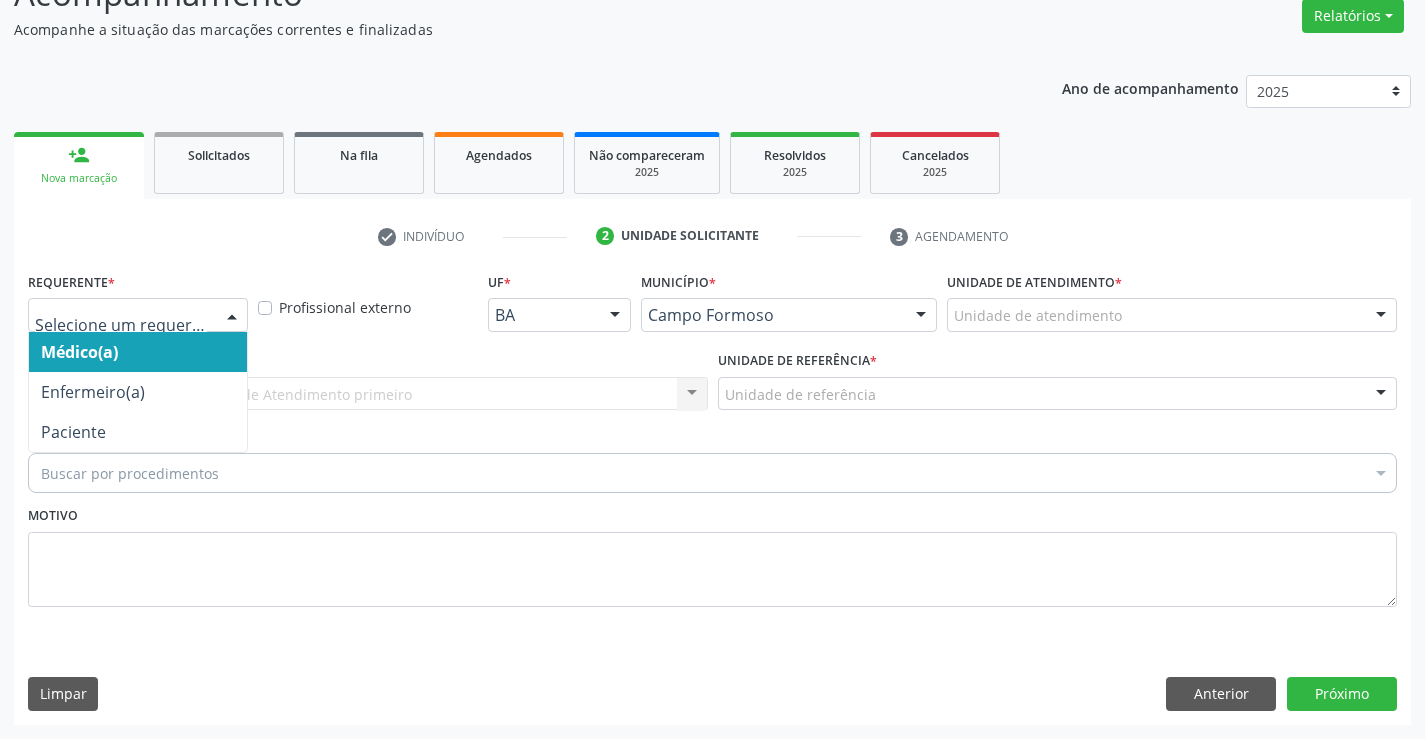 click at bounding box center (138, 315) 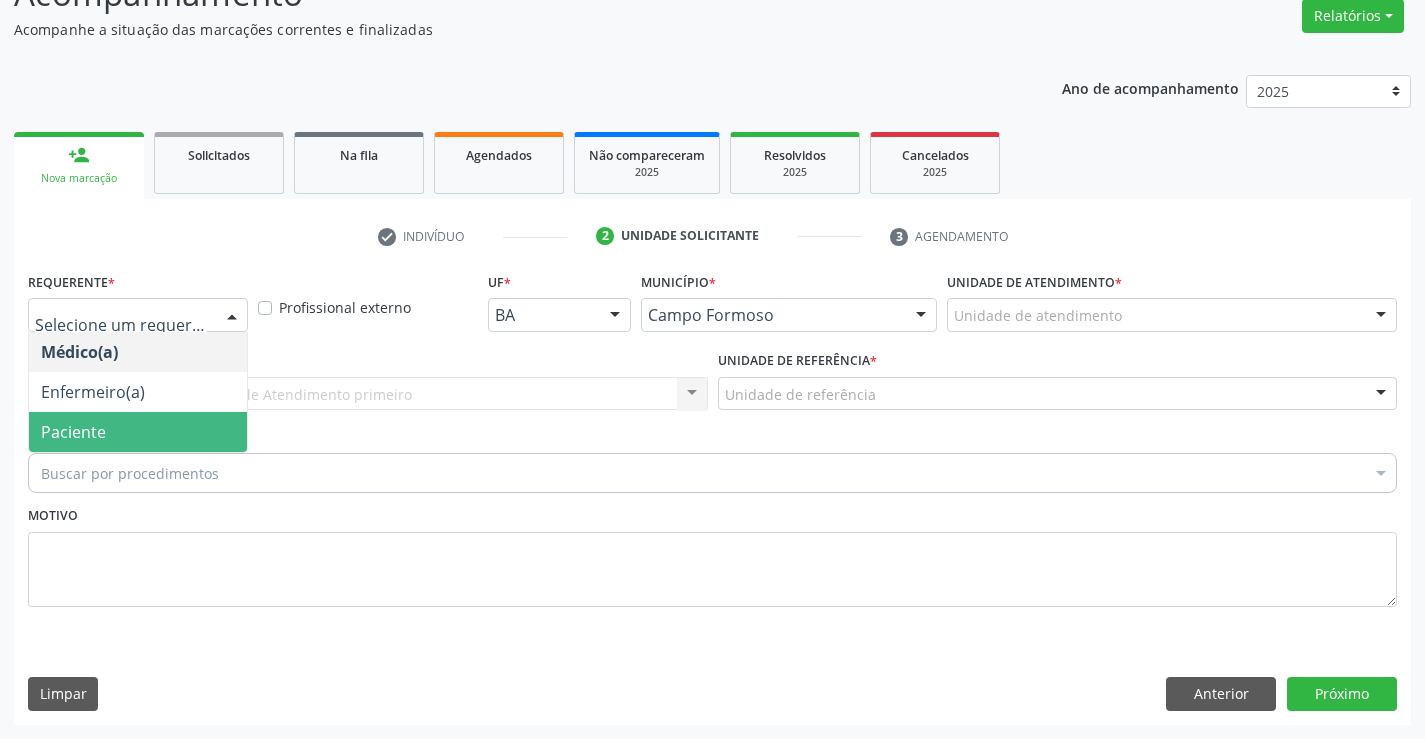 click on "Paciente" at bounding box center [138, 432] 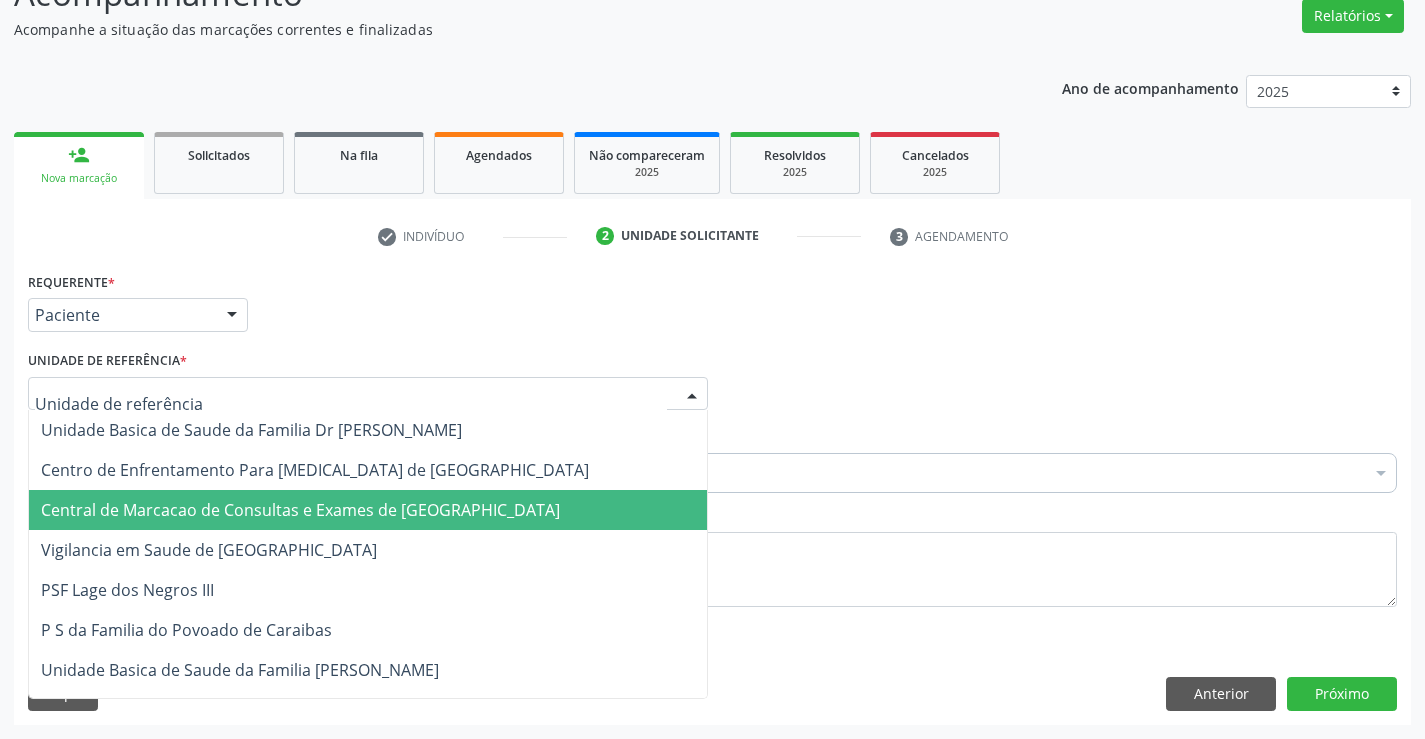 click on "Central de Marcacao de Consultas e Exames de [GEOGRAPHIC_DATA]" at bounding box center [300, 510] 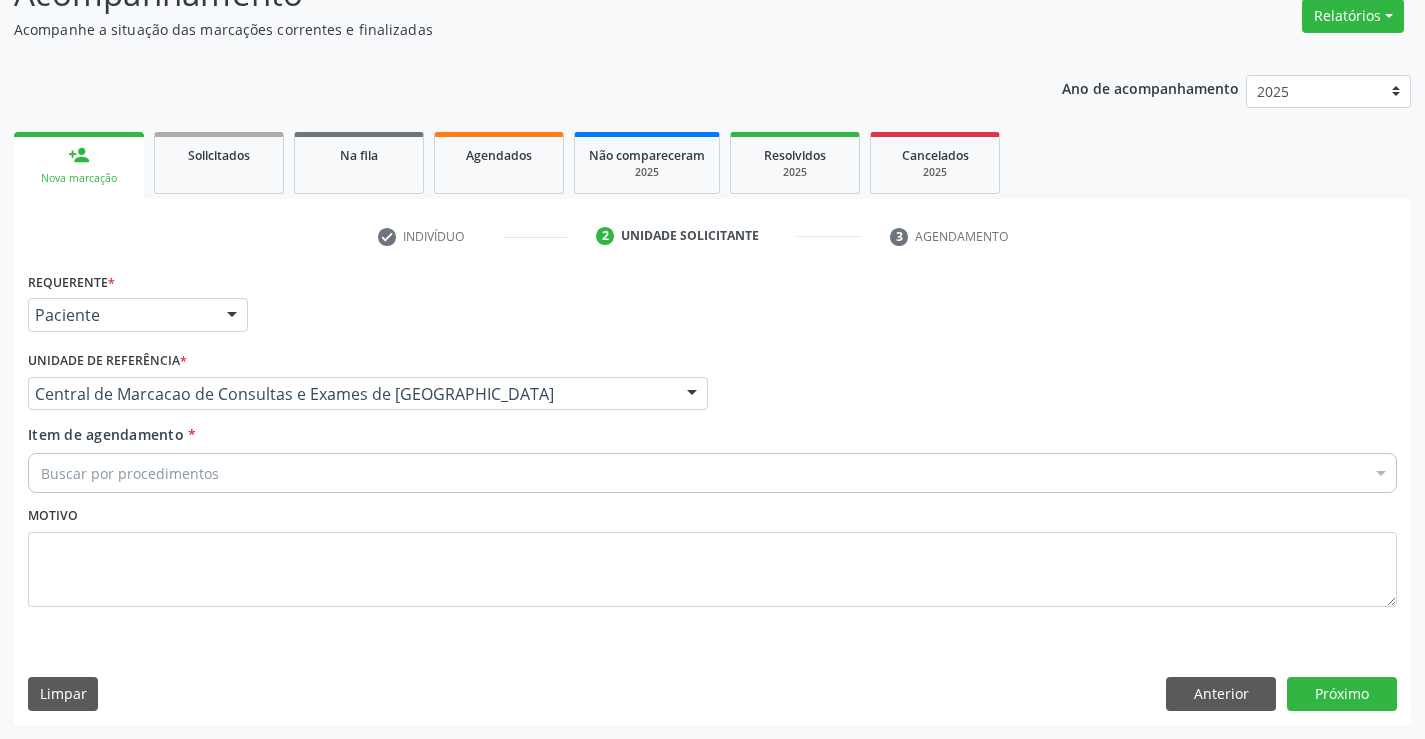 click on "Buscar por procedimentos" at bounding box center [712, 473] 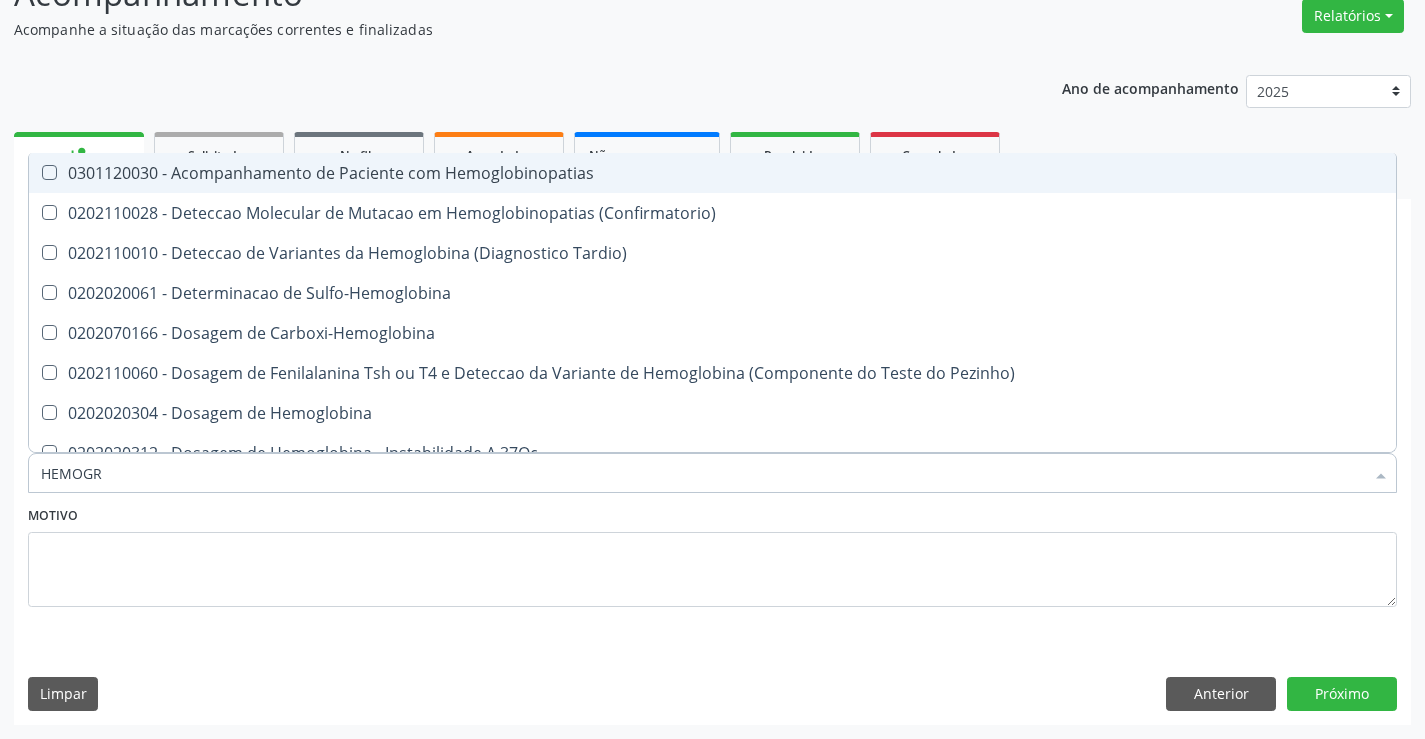 type on "HEMOGRA" 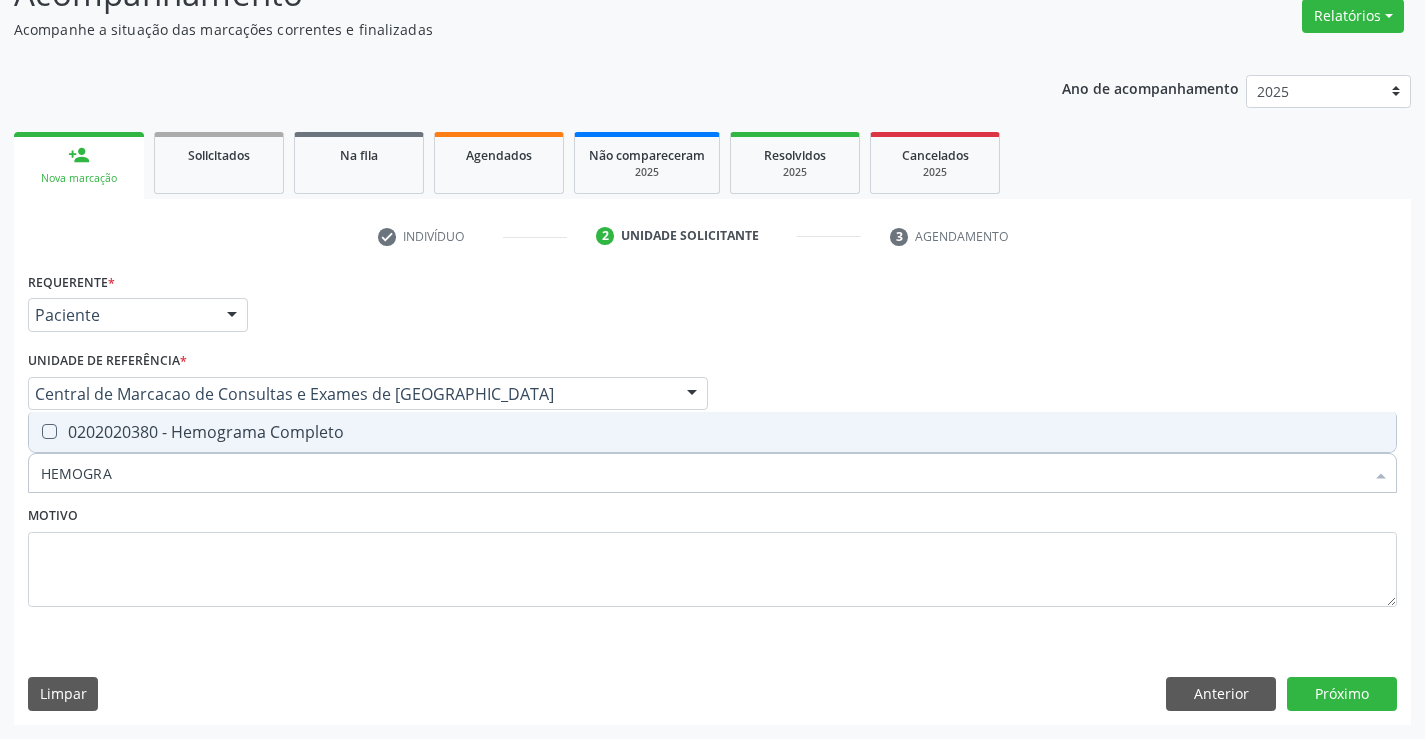 click on "0202020380 - Hemograma Completo" at bounding box center (712, 432) 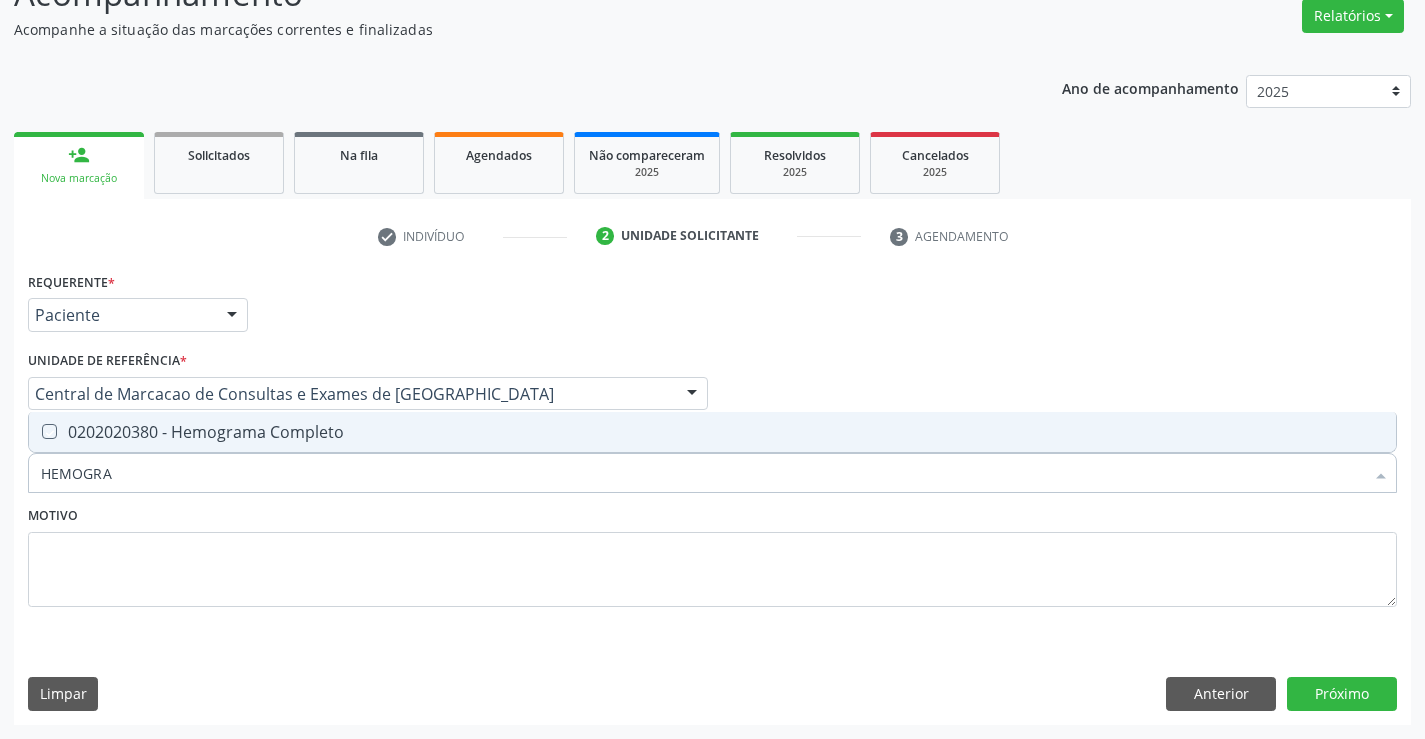 checkbox on "true" 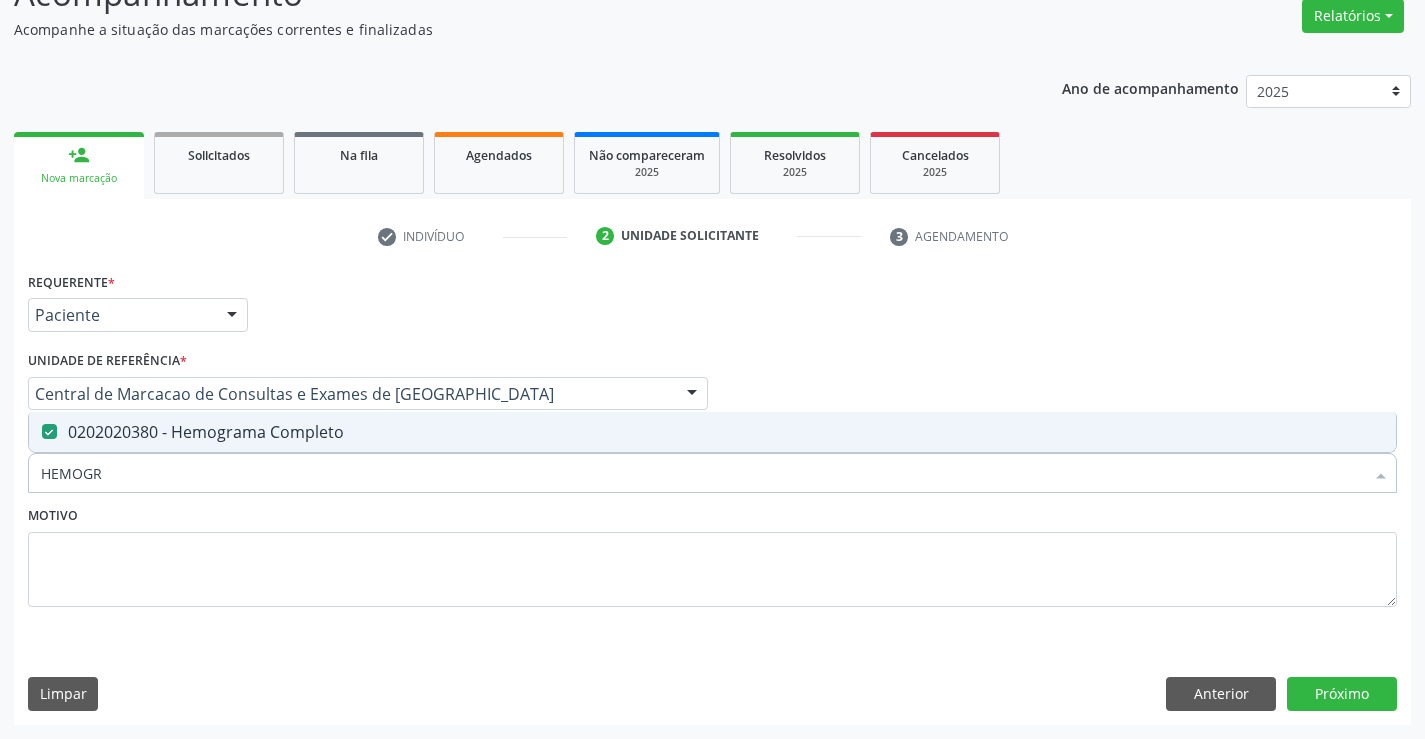 type on "HEMOG" 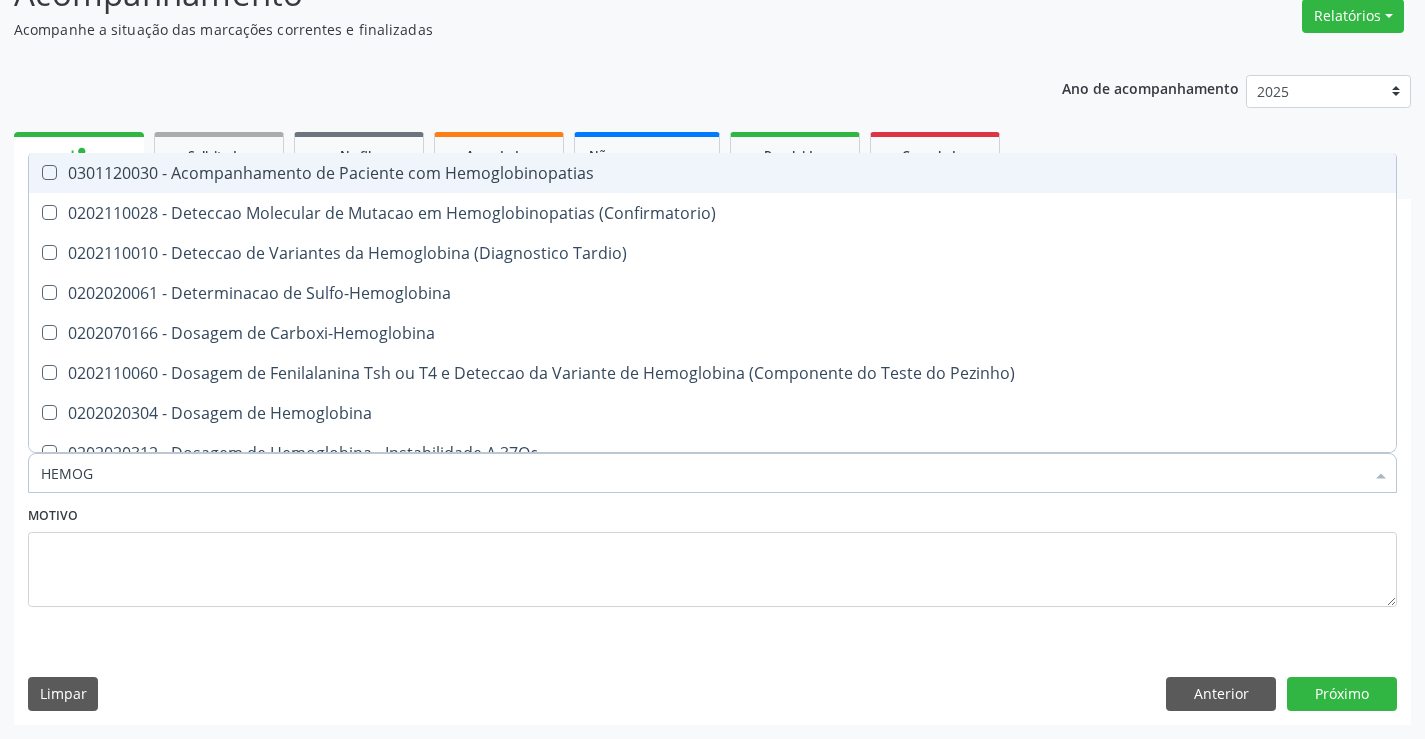 type on "HEMO" 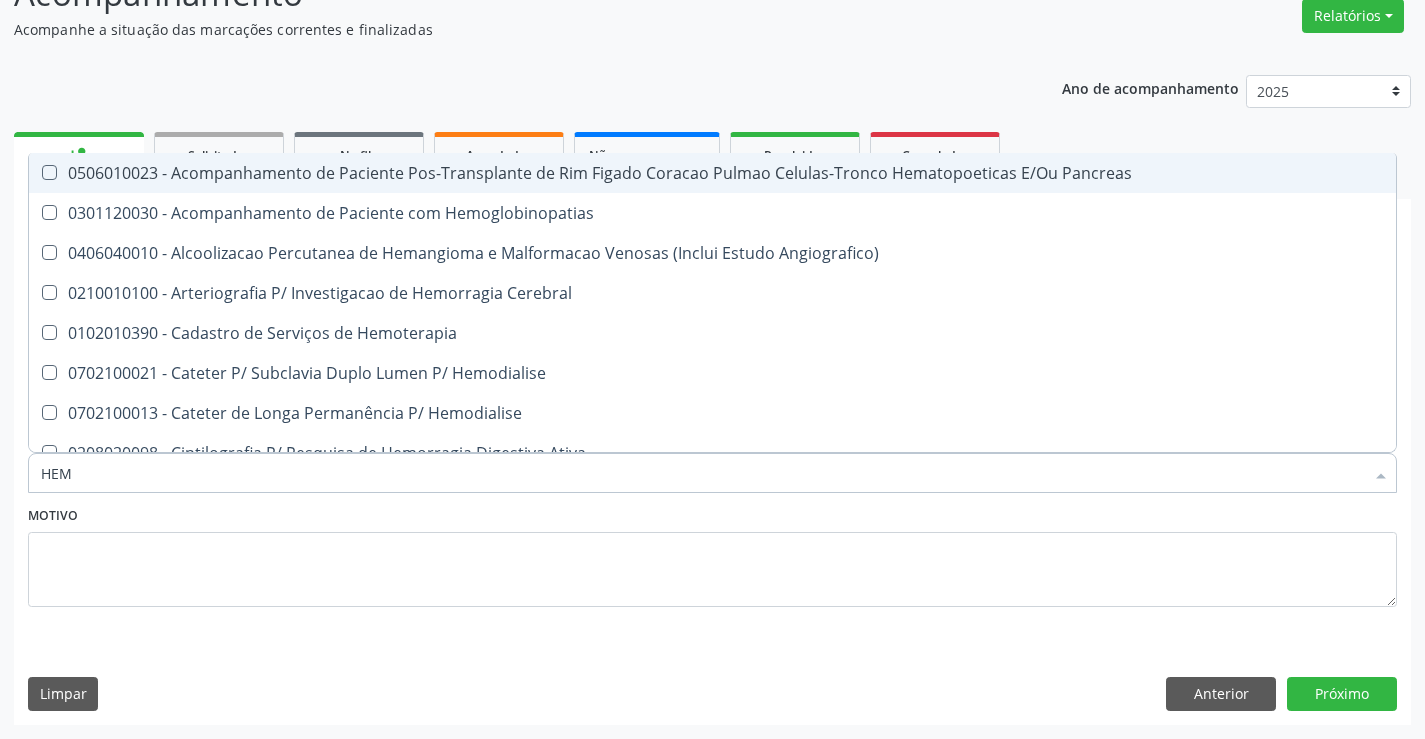 type on "HE" 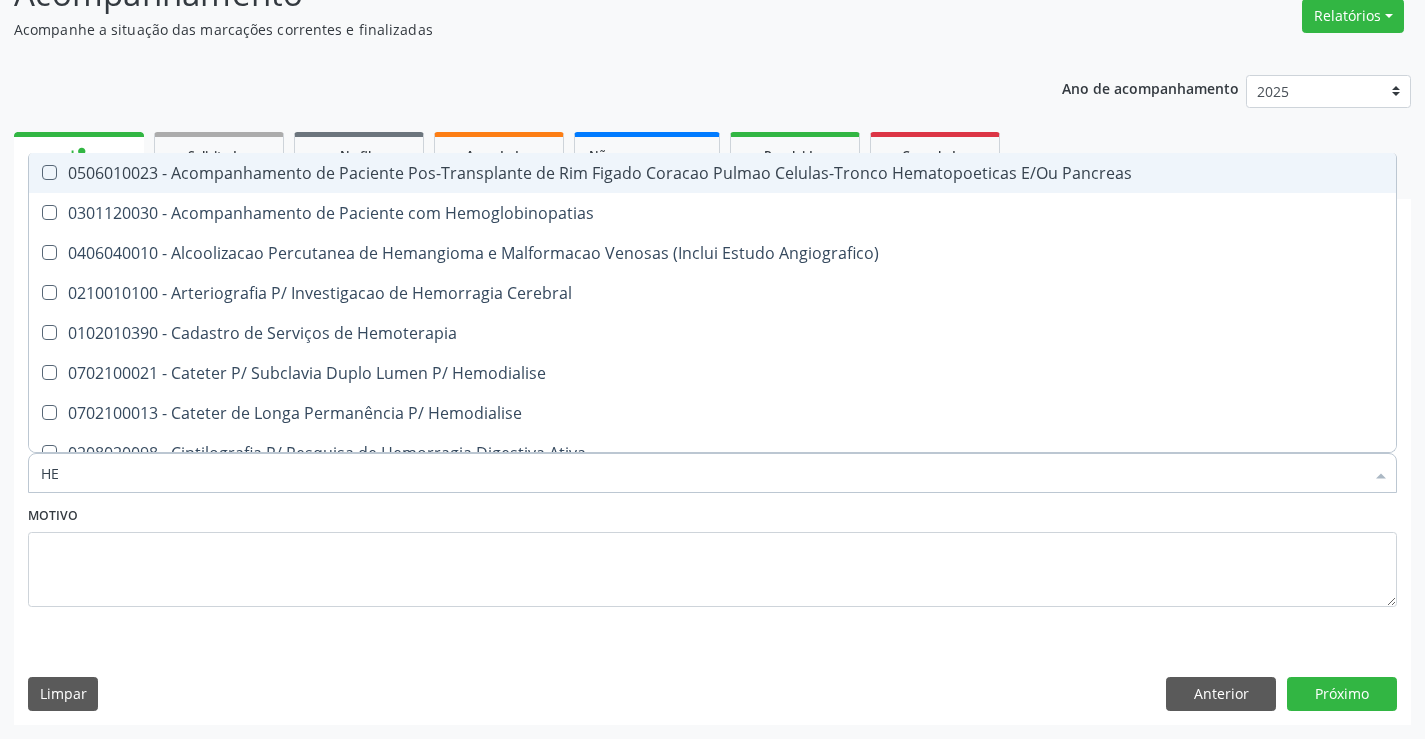 checkbox on "false" 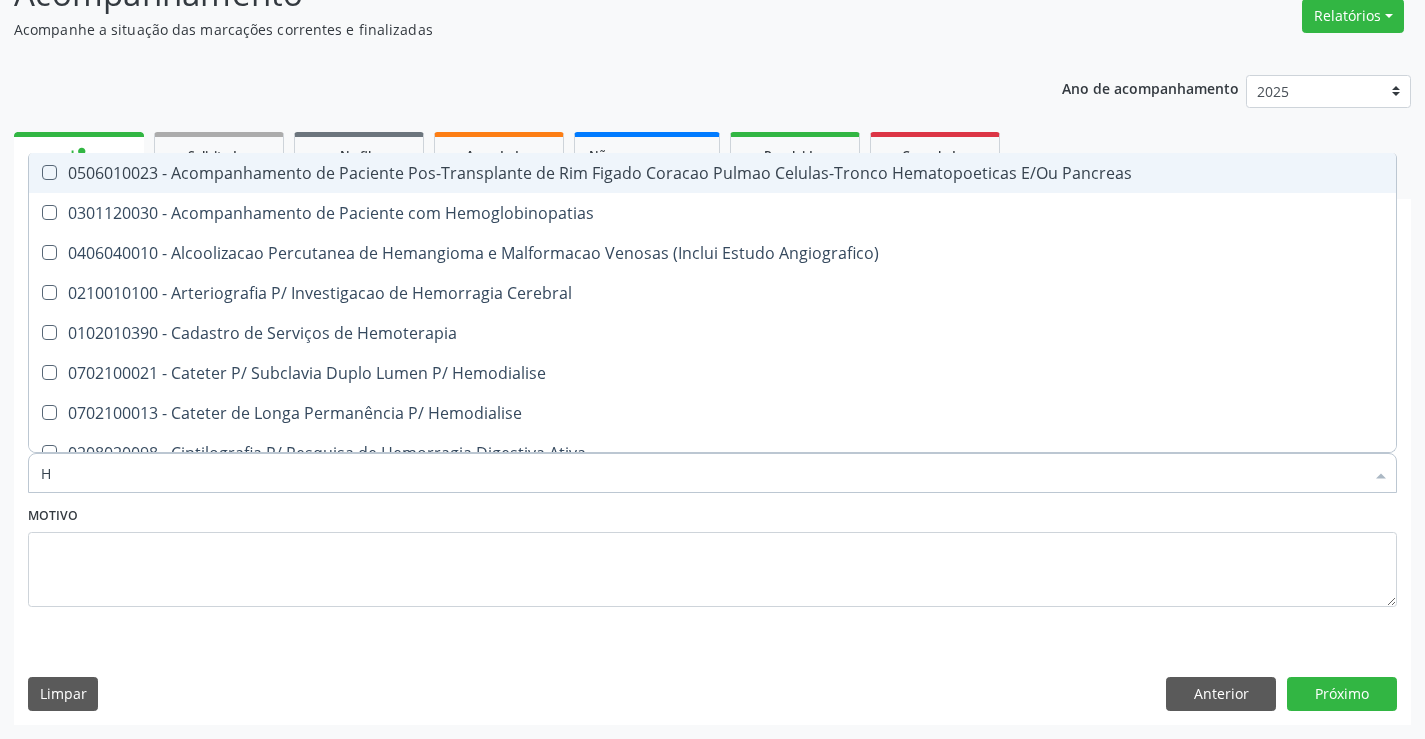 type 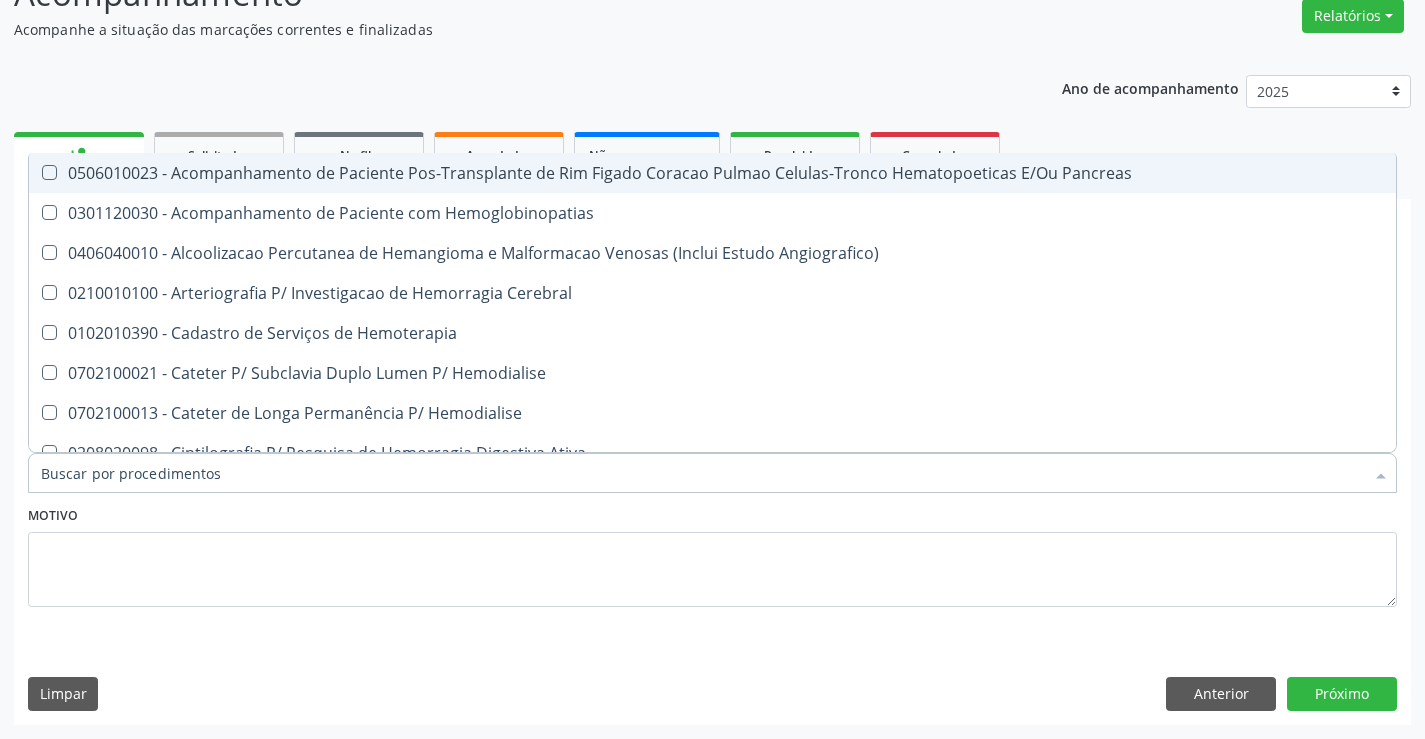 checkbox on "false" 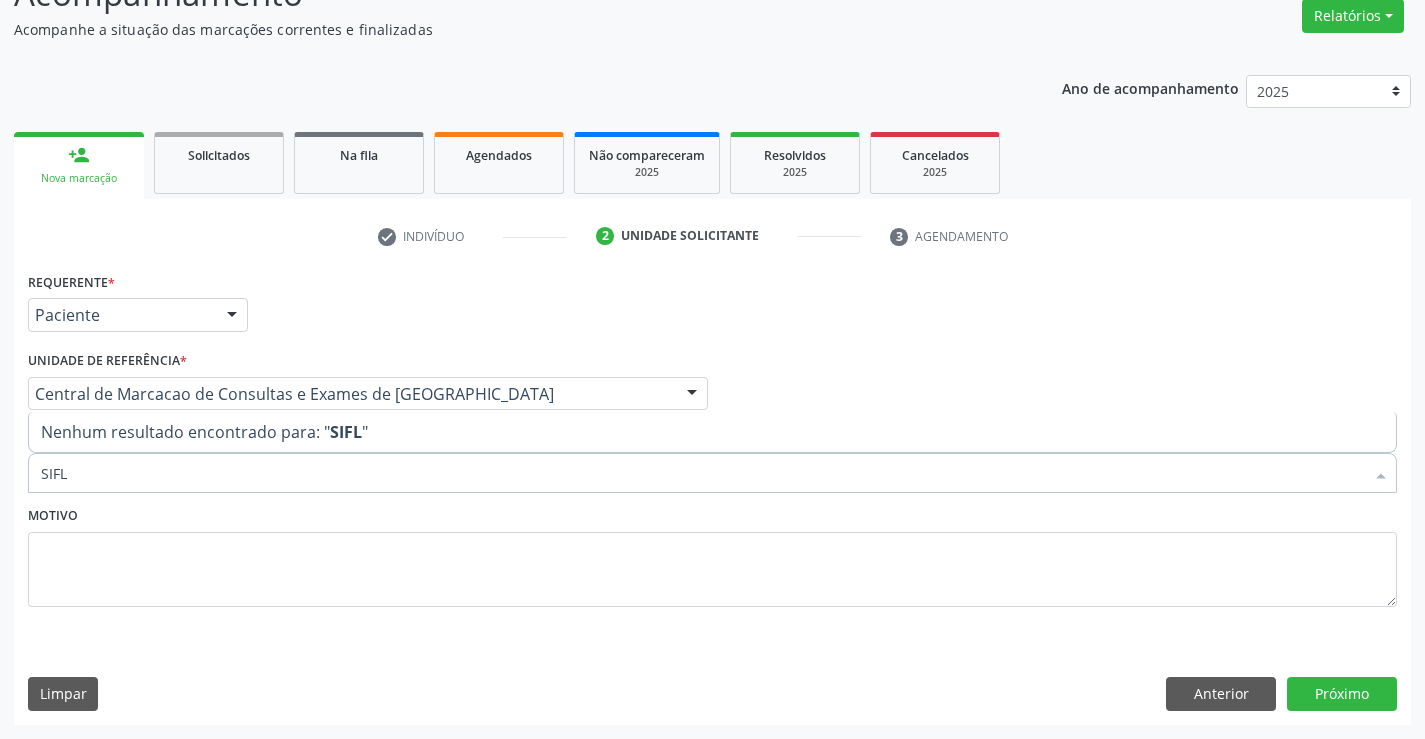 type on "SIF" 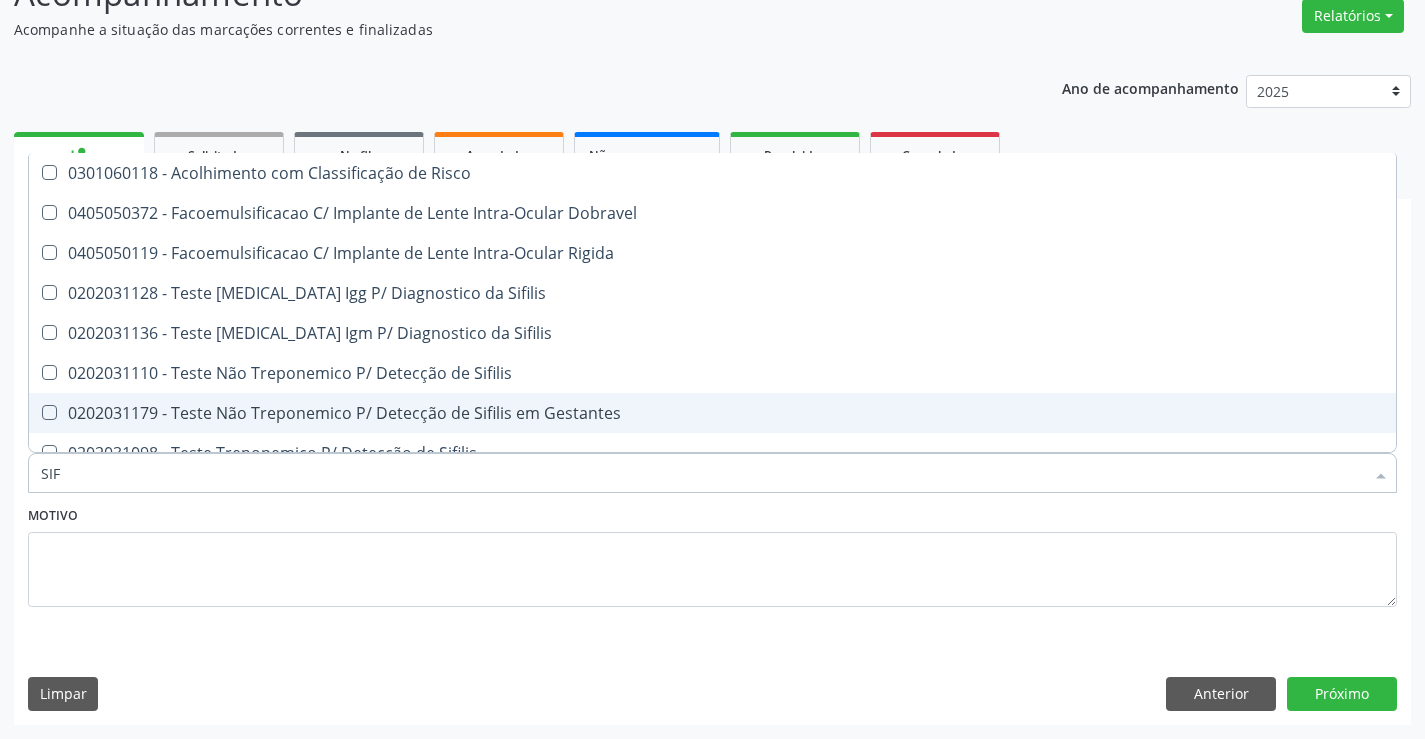 click on "0202031179 - Teste Não Treponemico P/ Detecção de Sifilis em Gestantes" at bounding box center [712, 413] 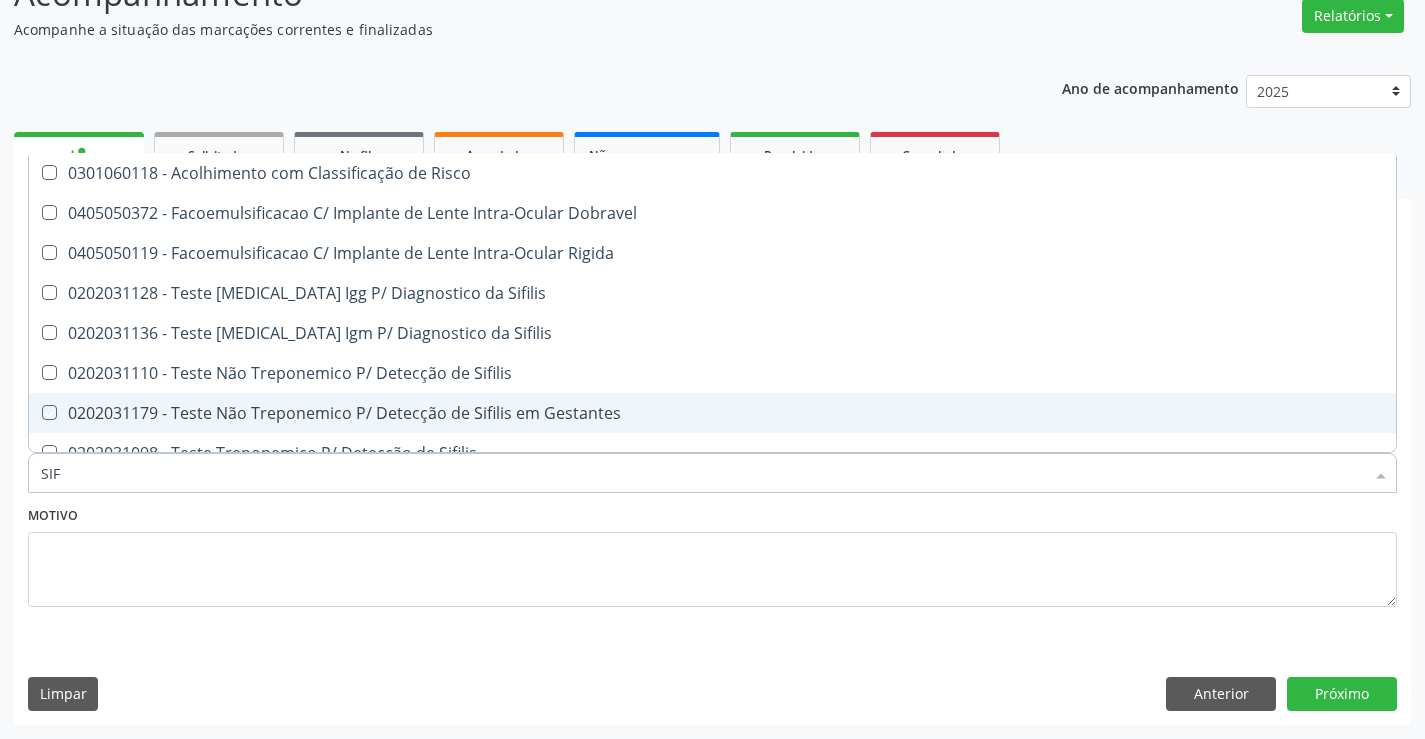 checkbox on "true" 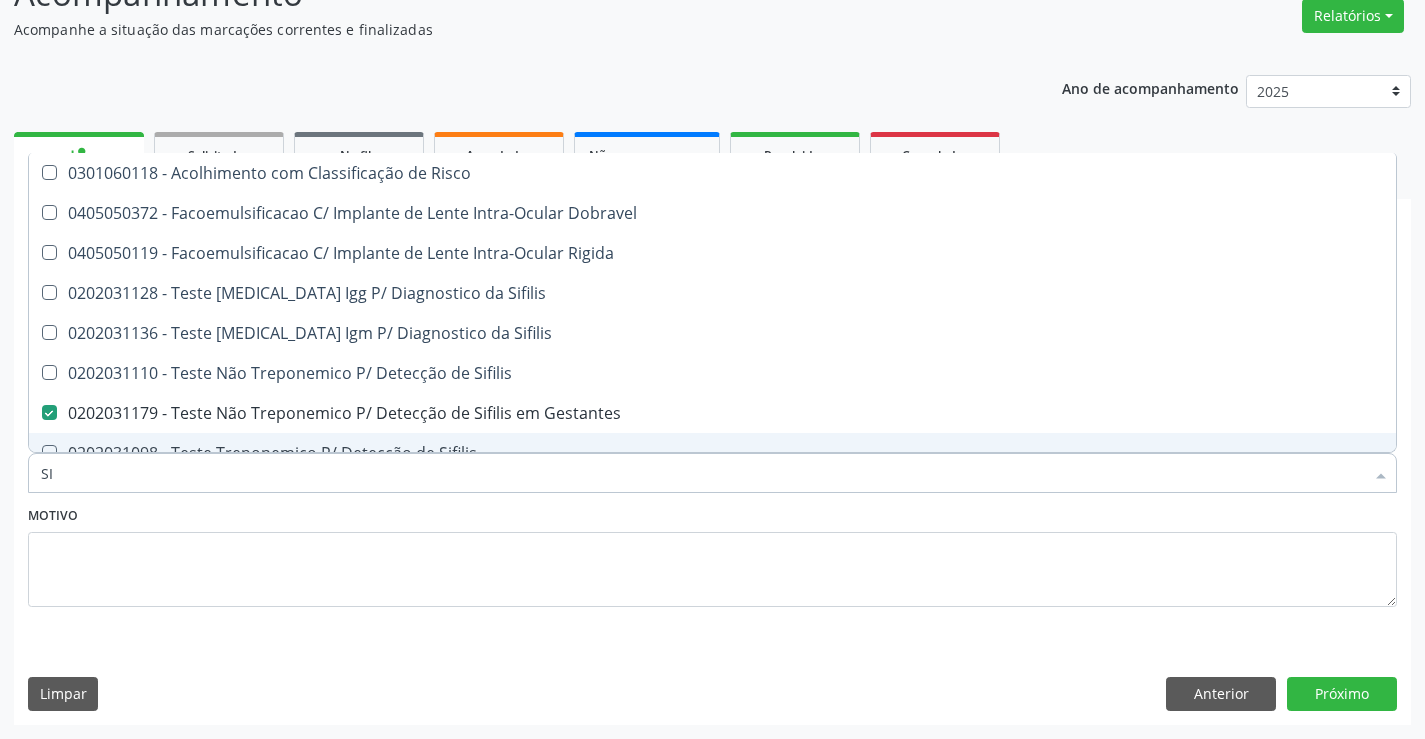 type on "S" 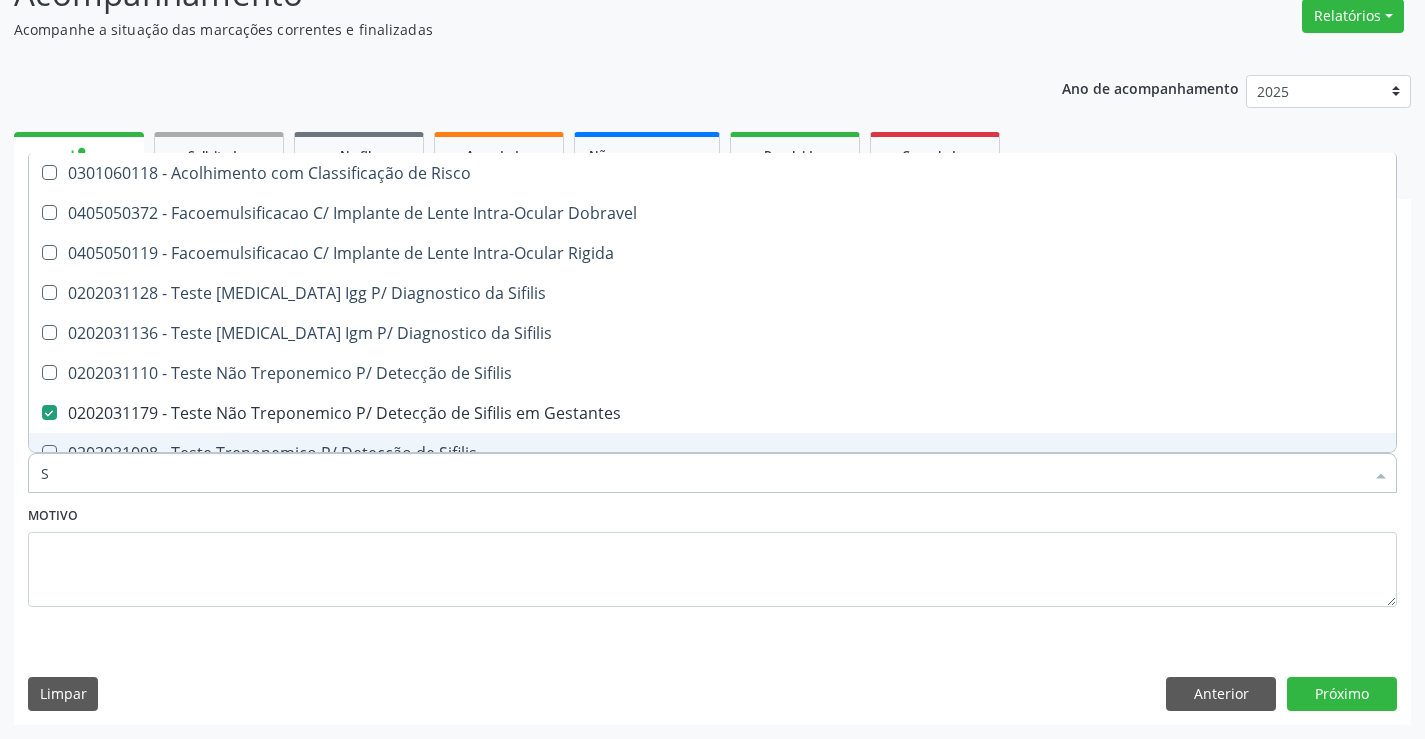 type 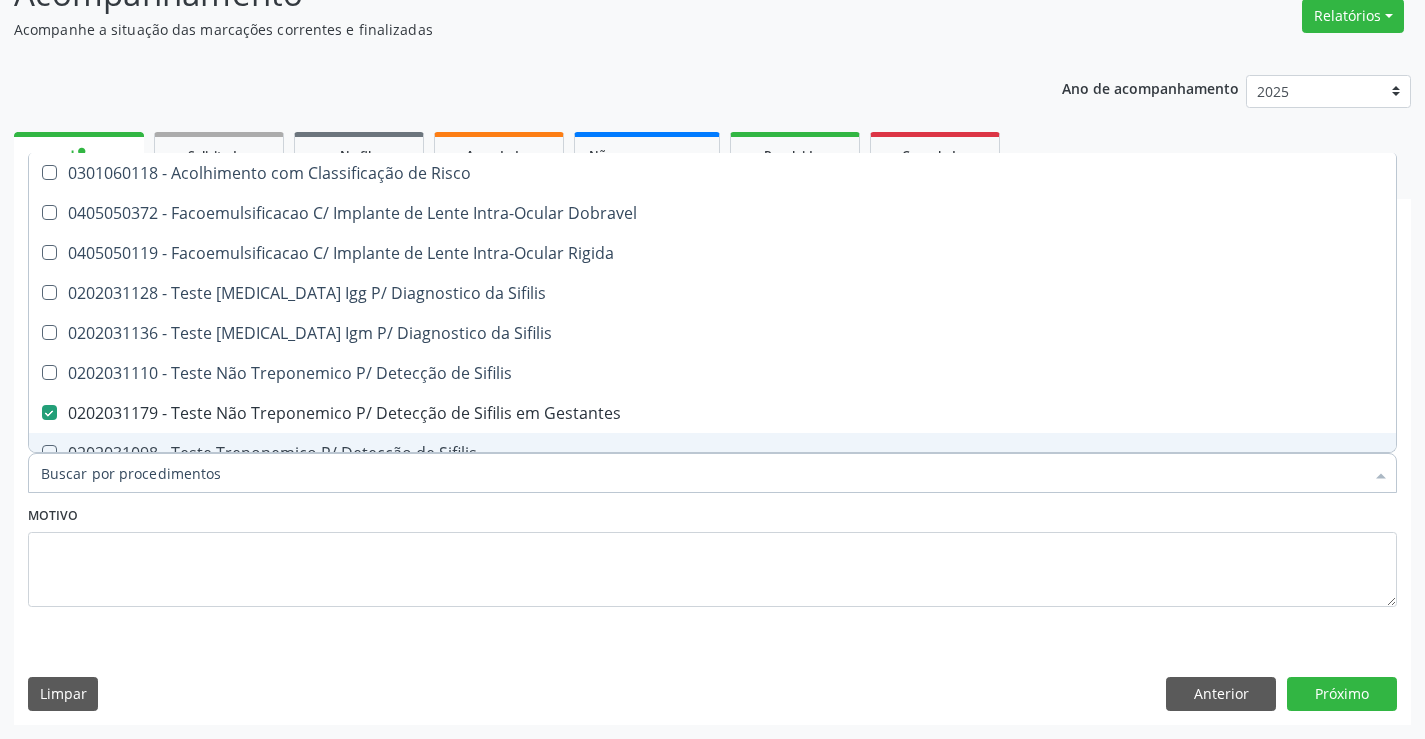checkbox on "false" 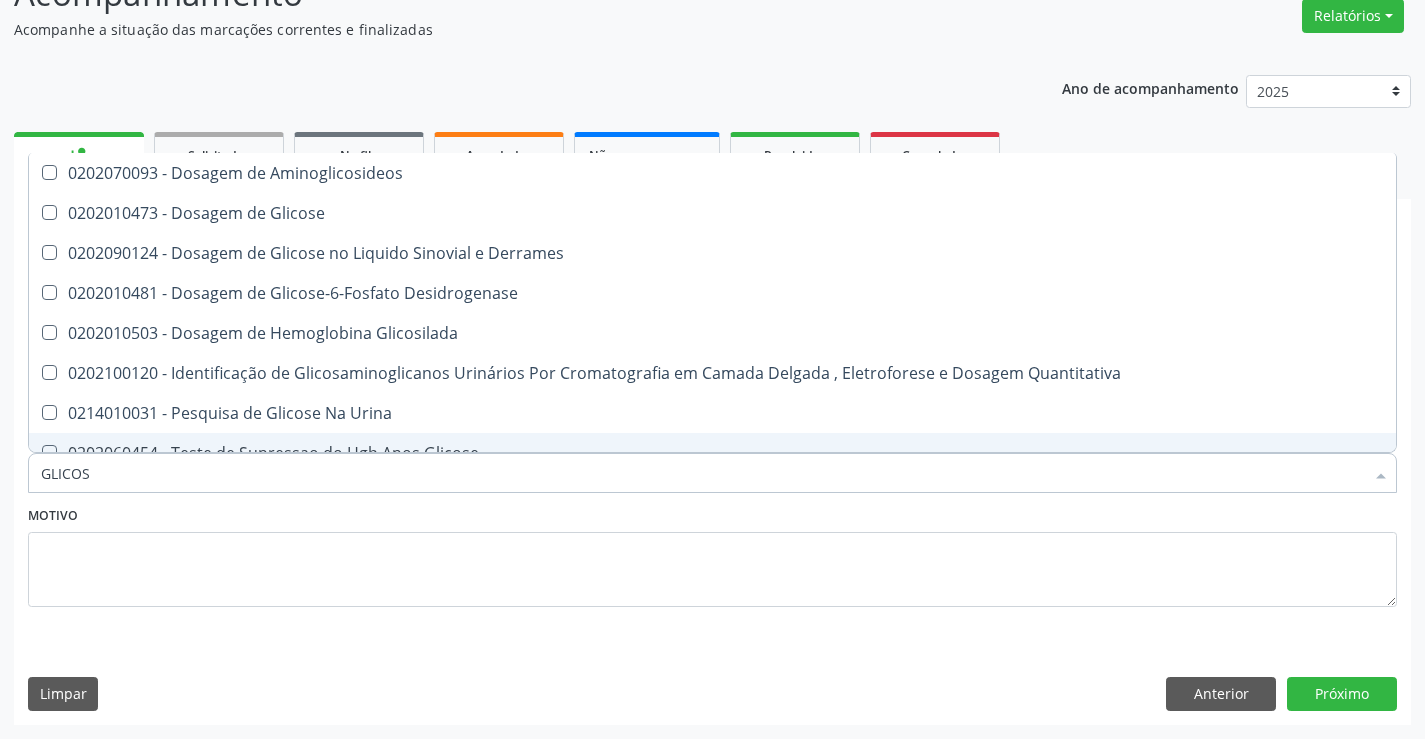 type on "GLICOSE" 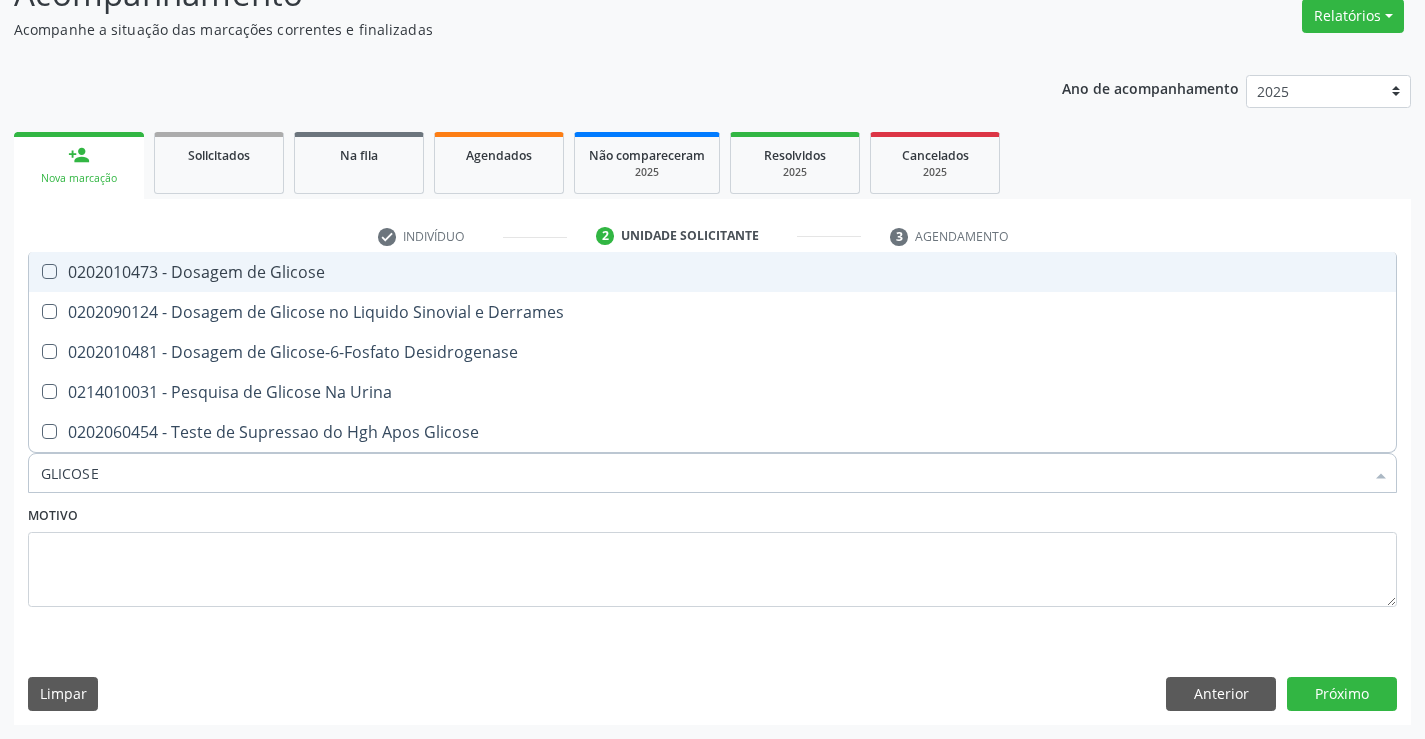 click on "0202010473 - Dosagem de Glicose" at bounding box center (712, 272) 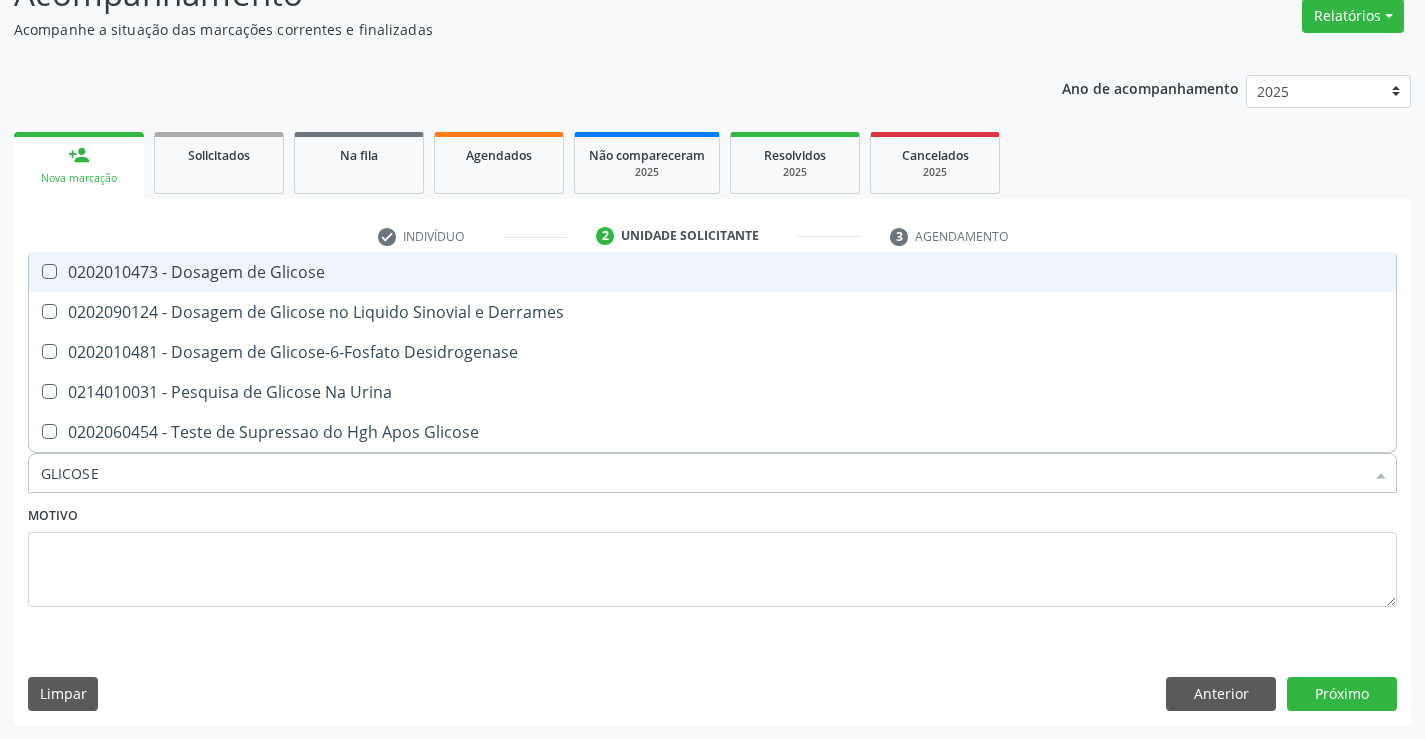 checkbox on "true" 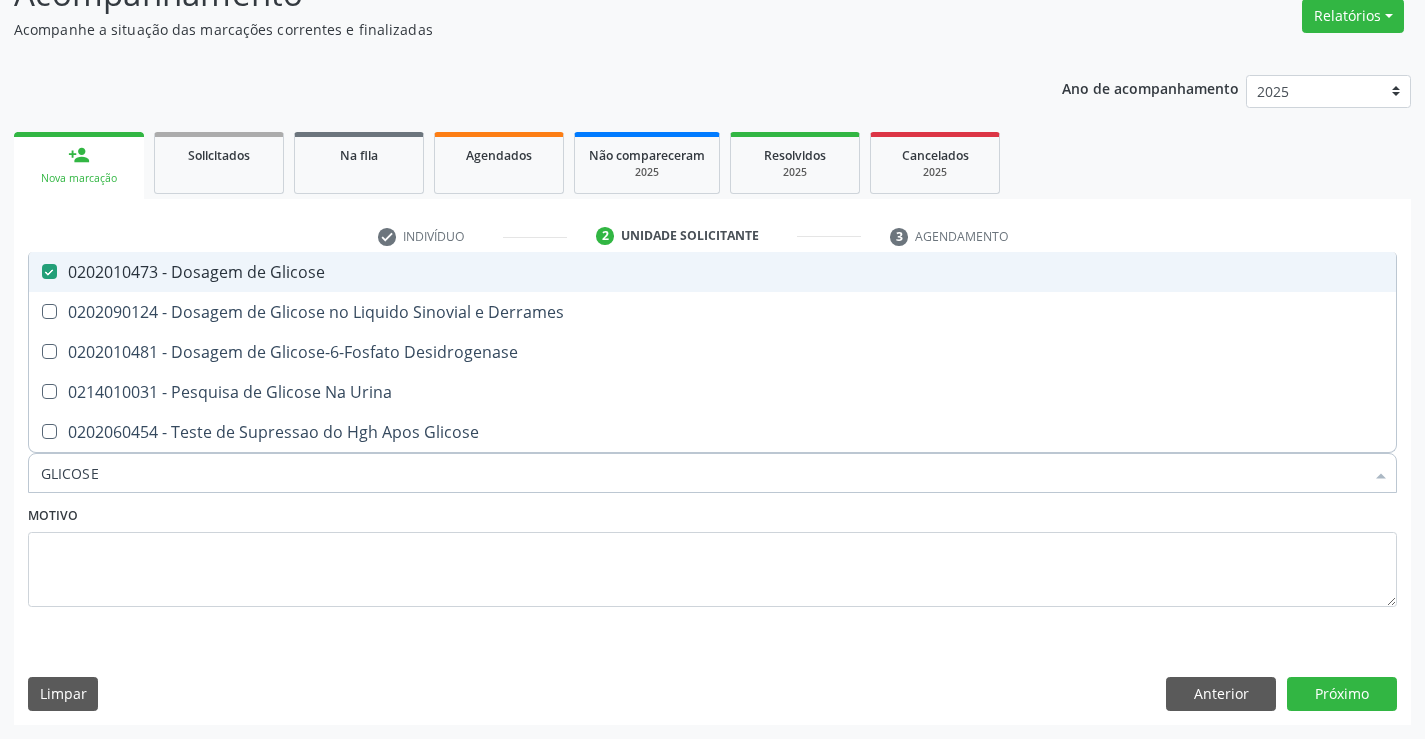 type on "GLICOS" 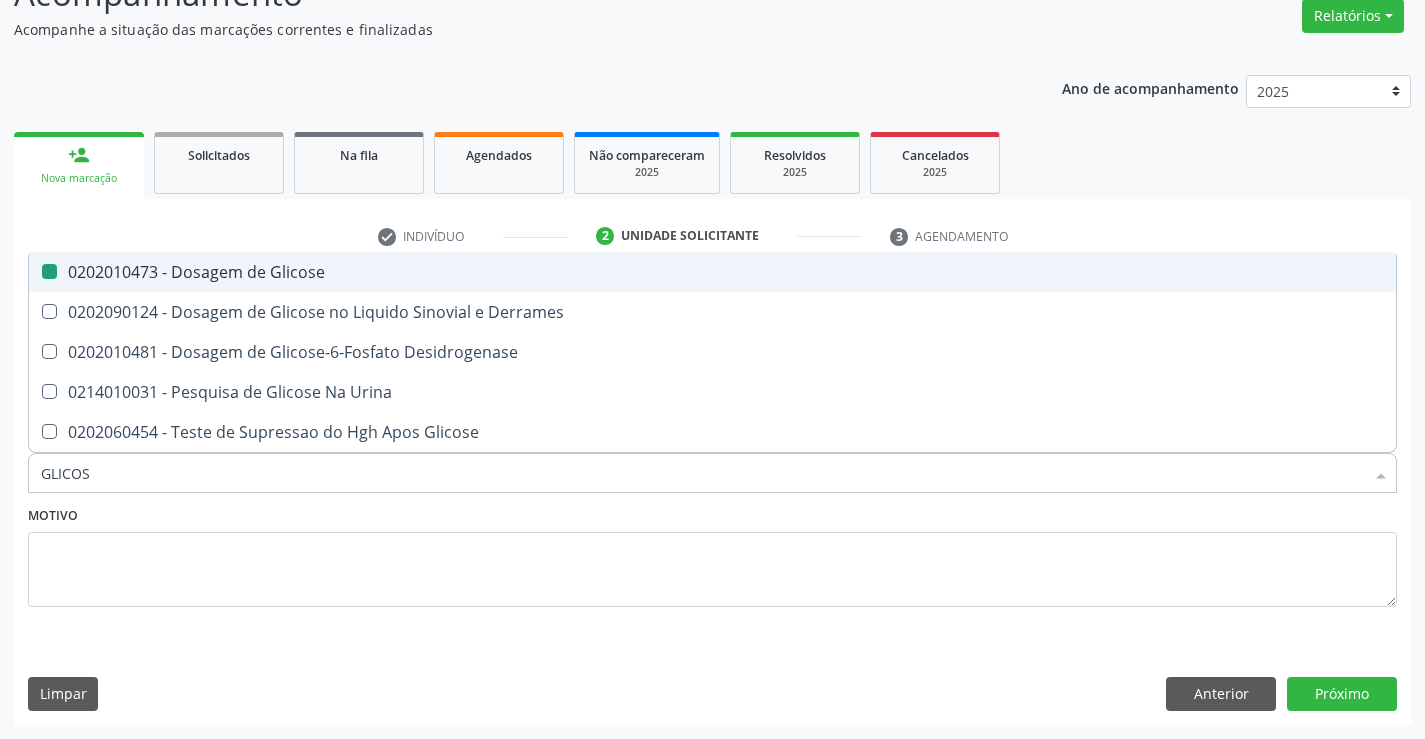 type on "GLICO" 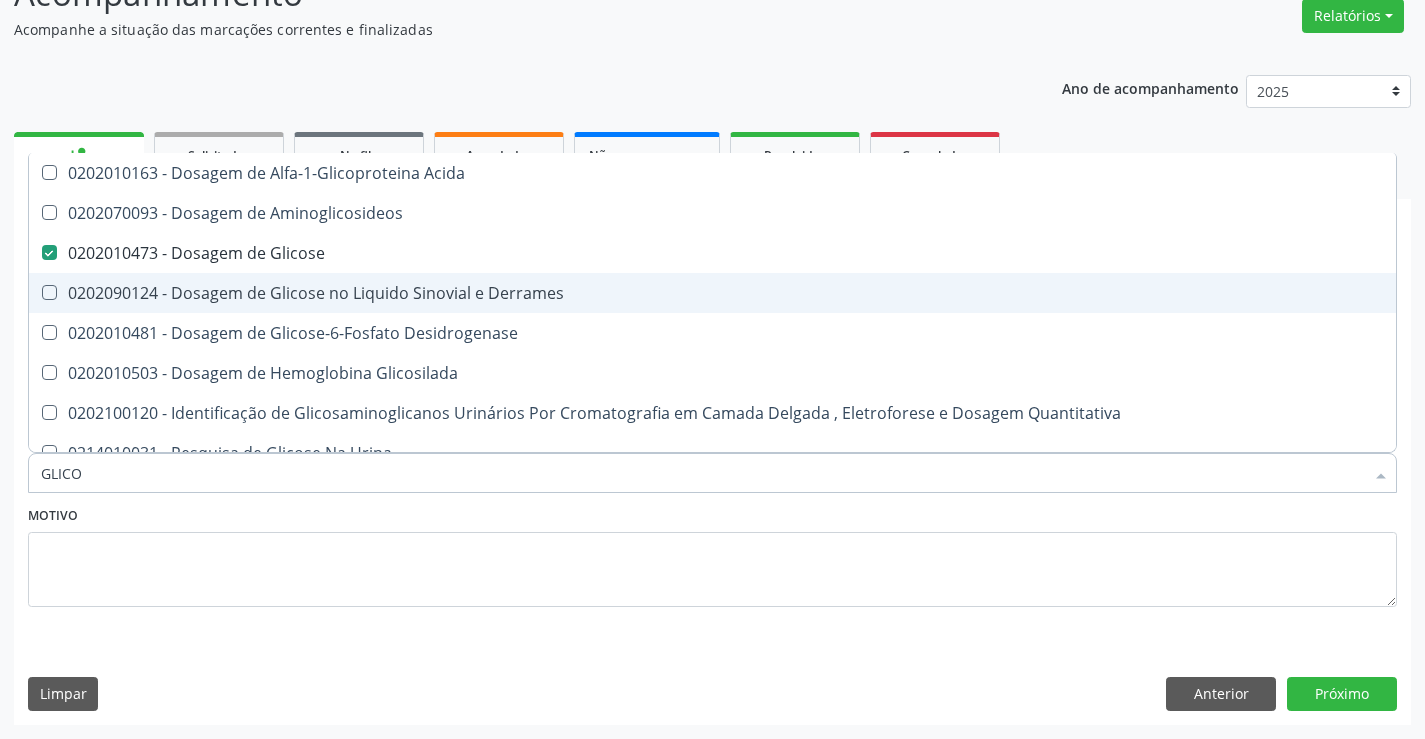 type on "GLIC" 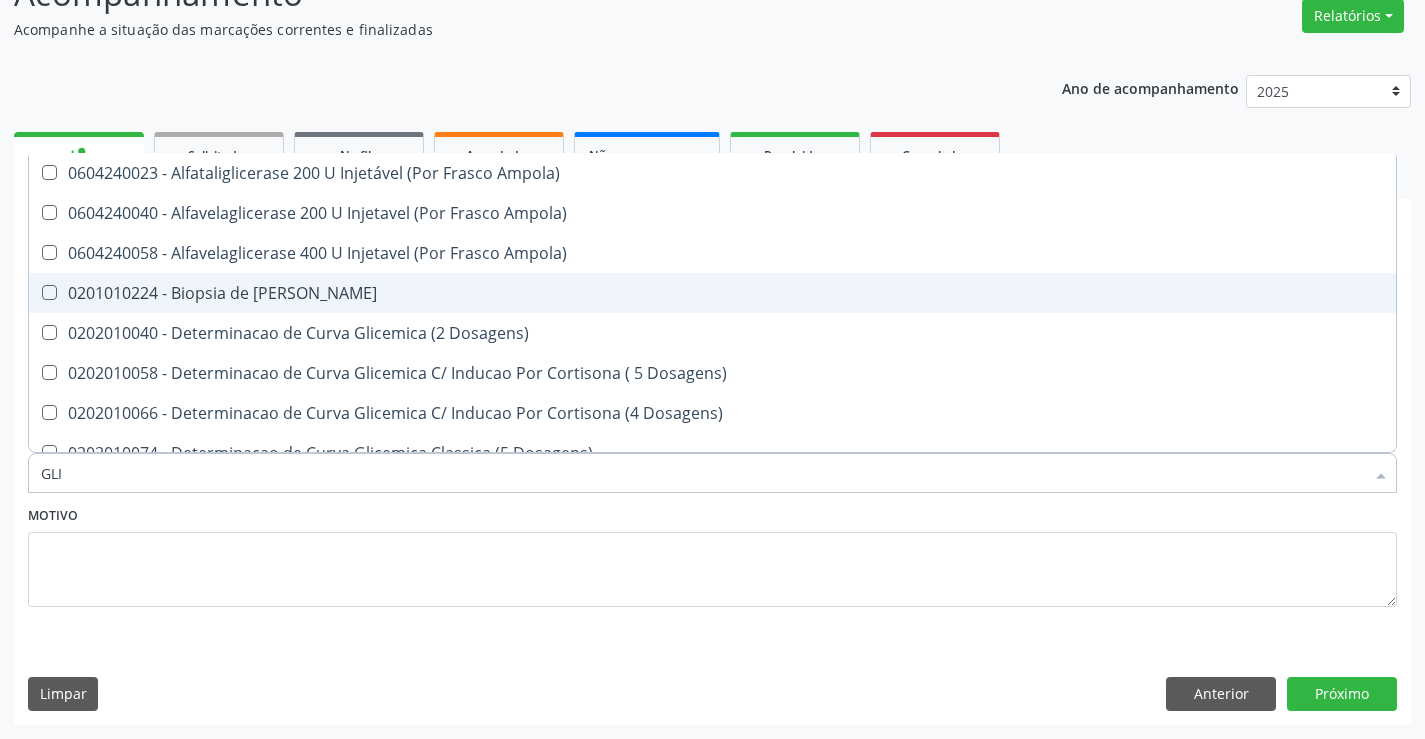 type on "GL" 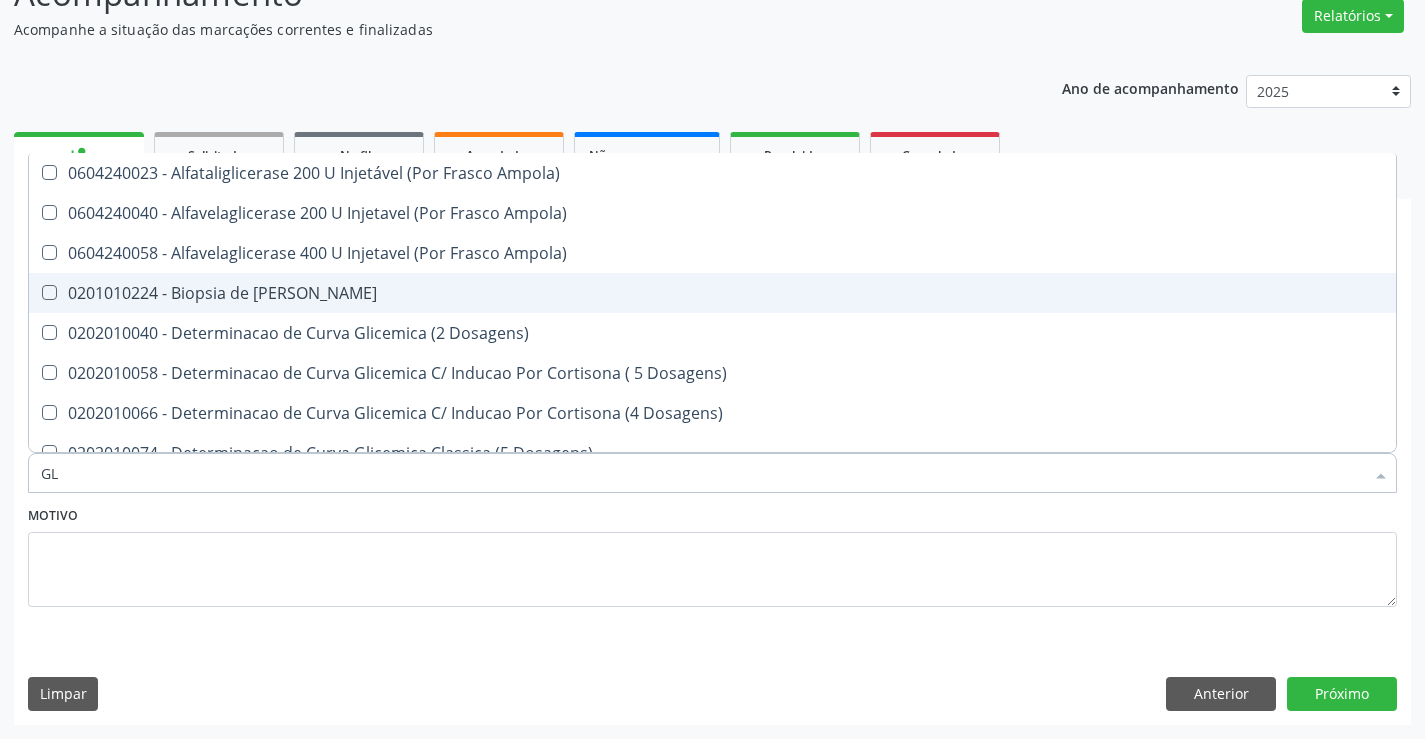 checkbox on "false" 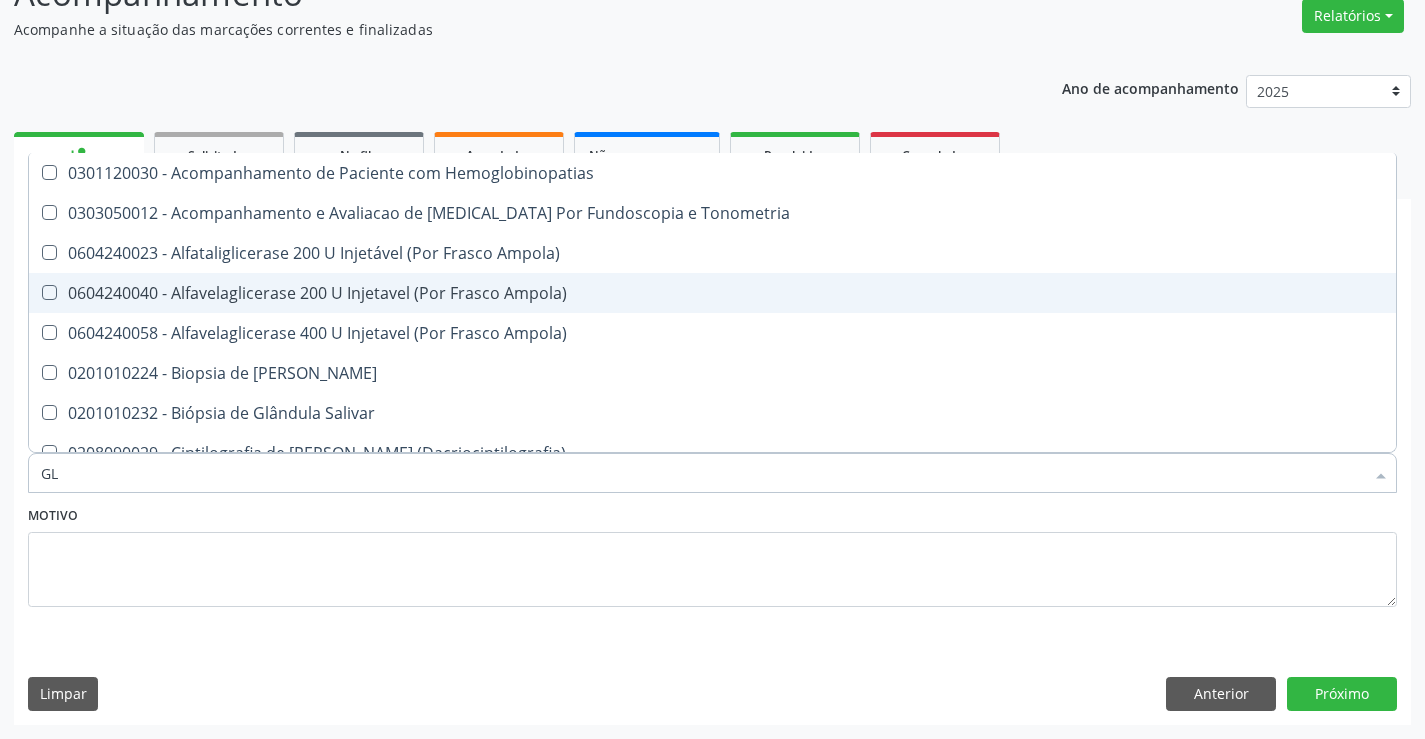 type on "G" 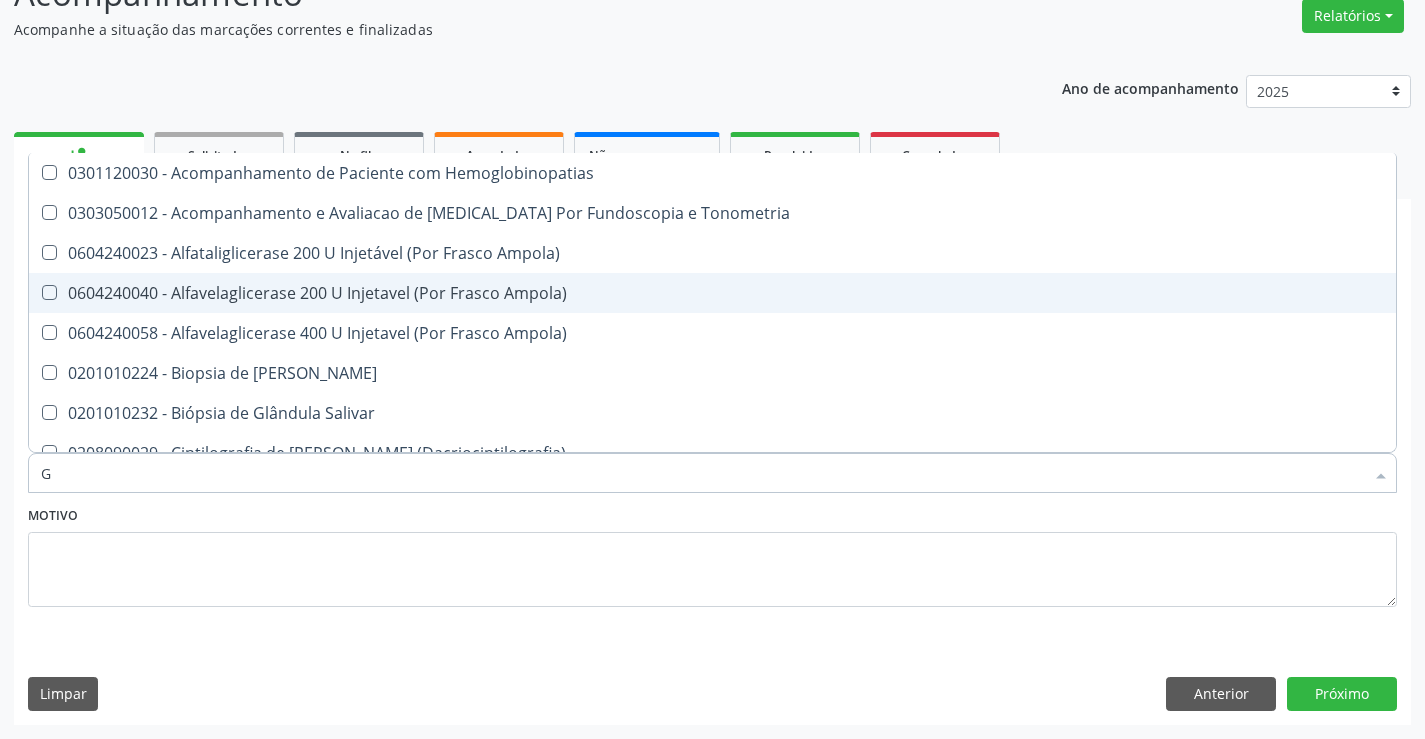 type 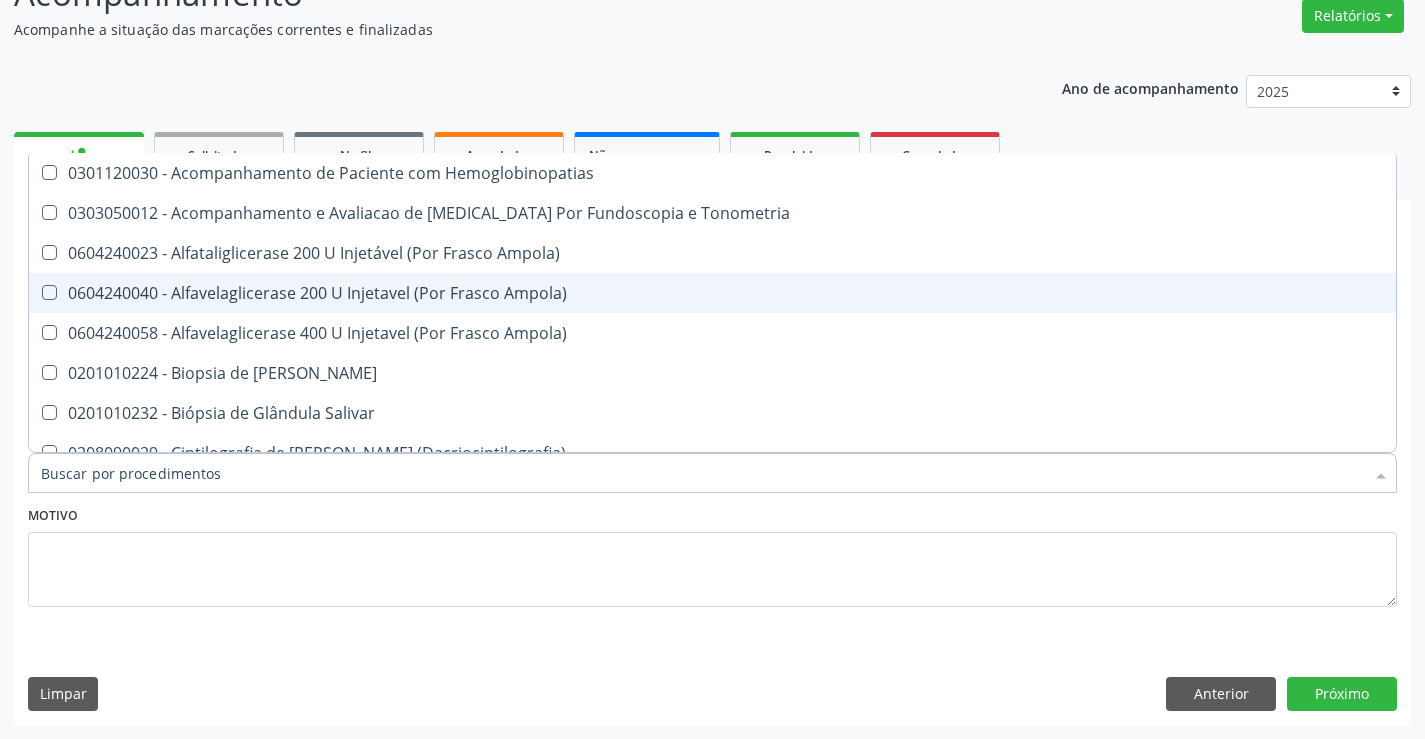 checkbox on "false" 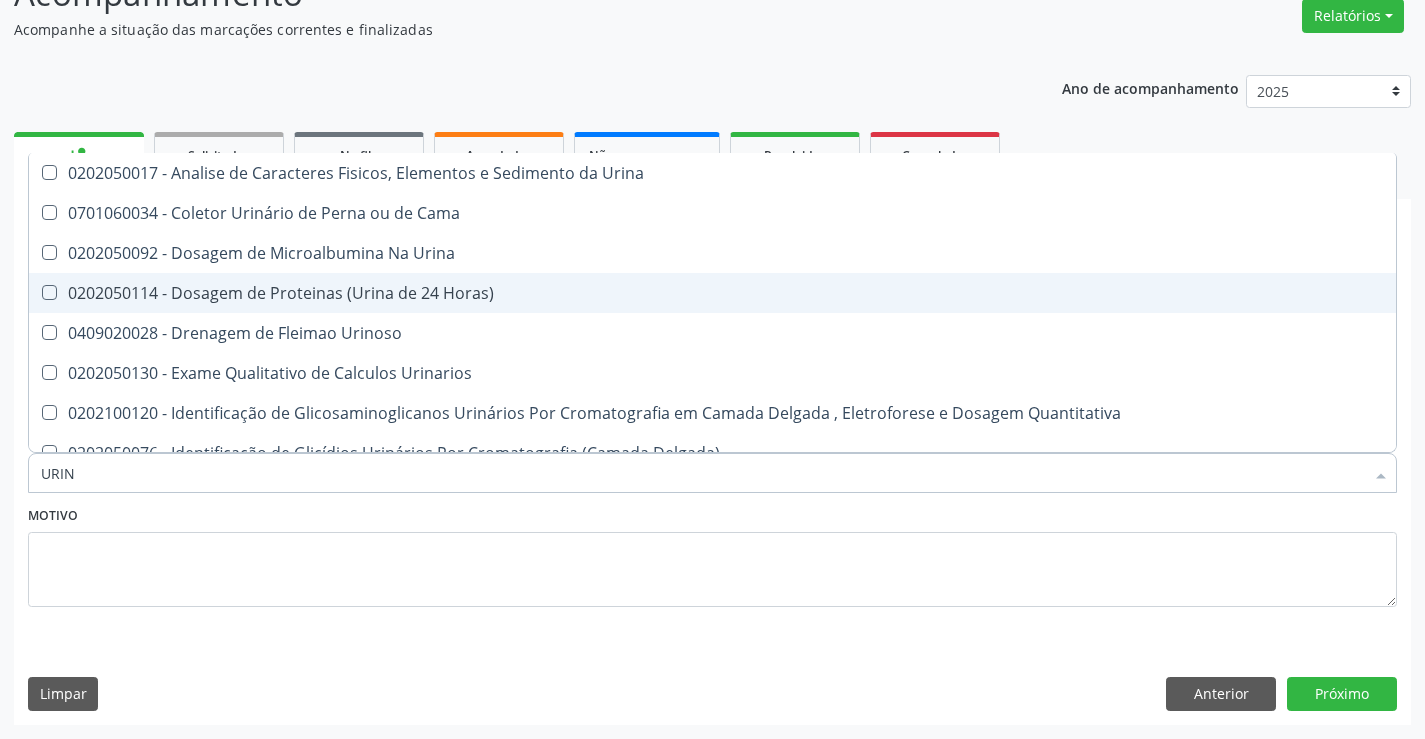 type on "URINA" 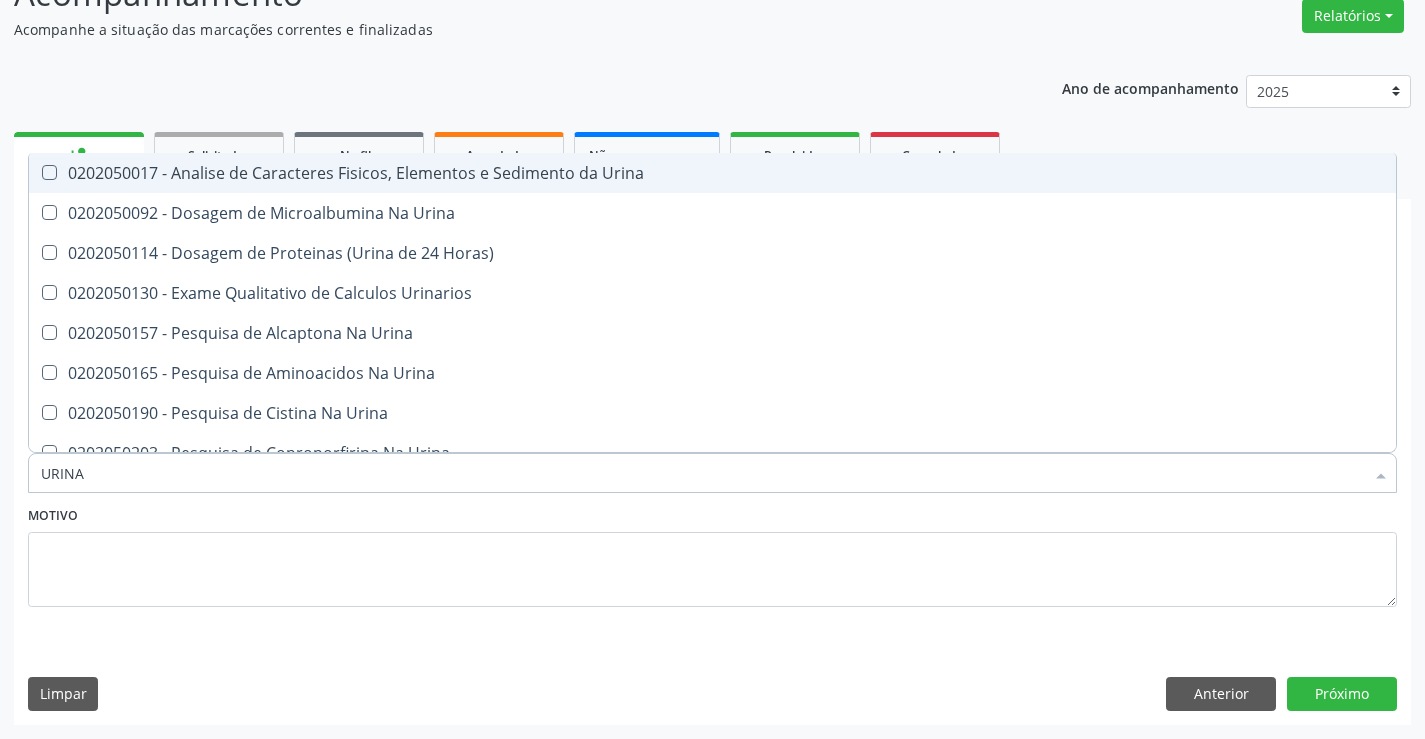 click on "0202050017 - Analise de Caracteres Fisicos, Elementos e Sedimento da Urina" at bounding box center (712, 173) 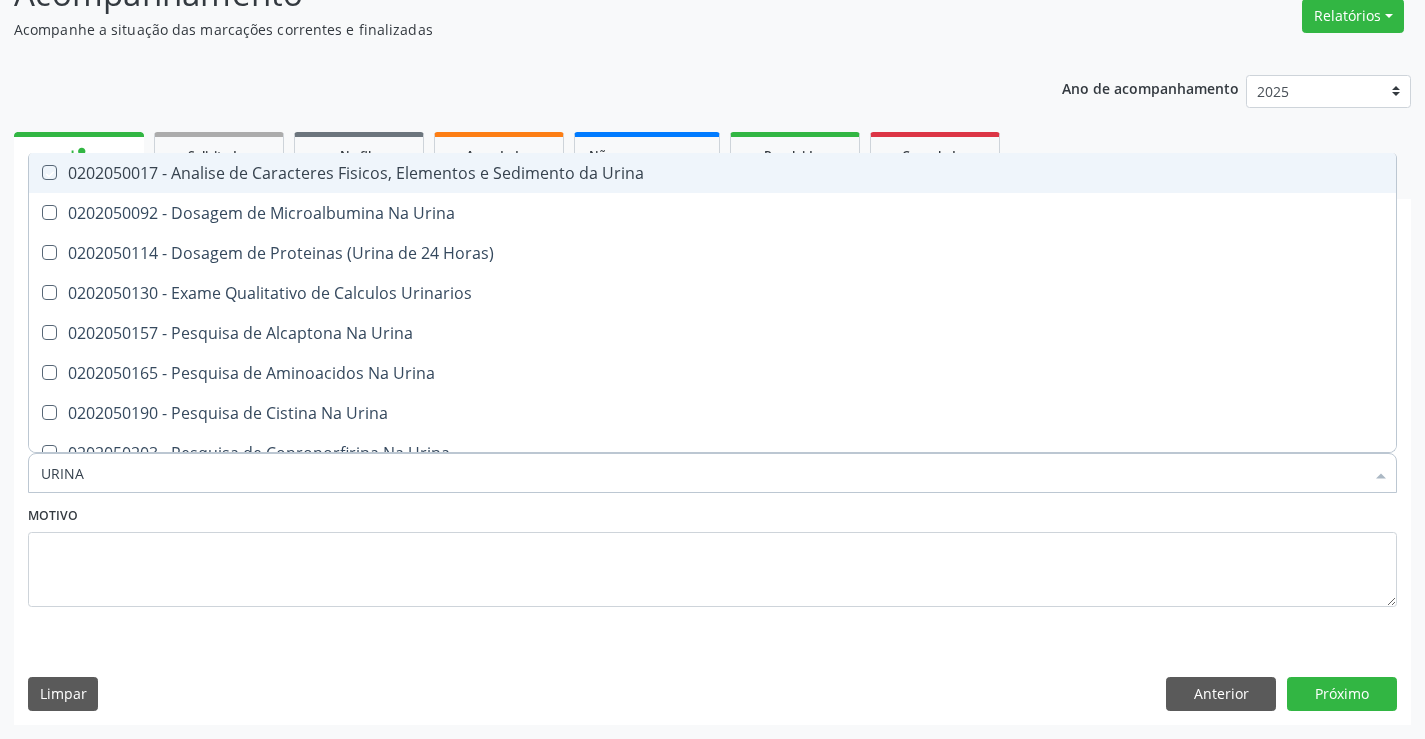 checkbox on "true" 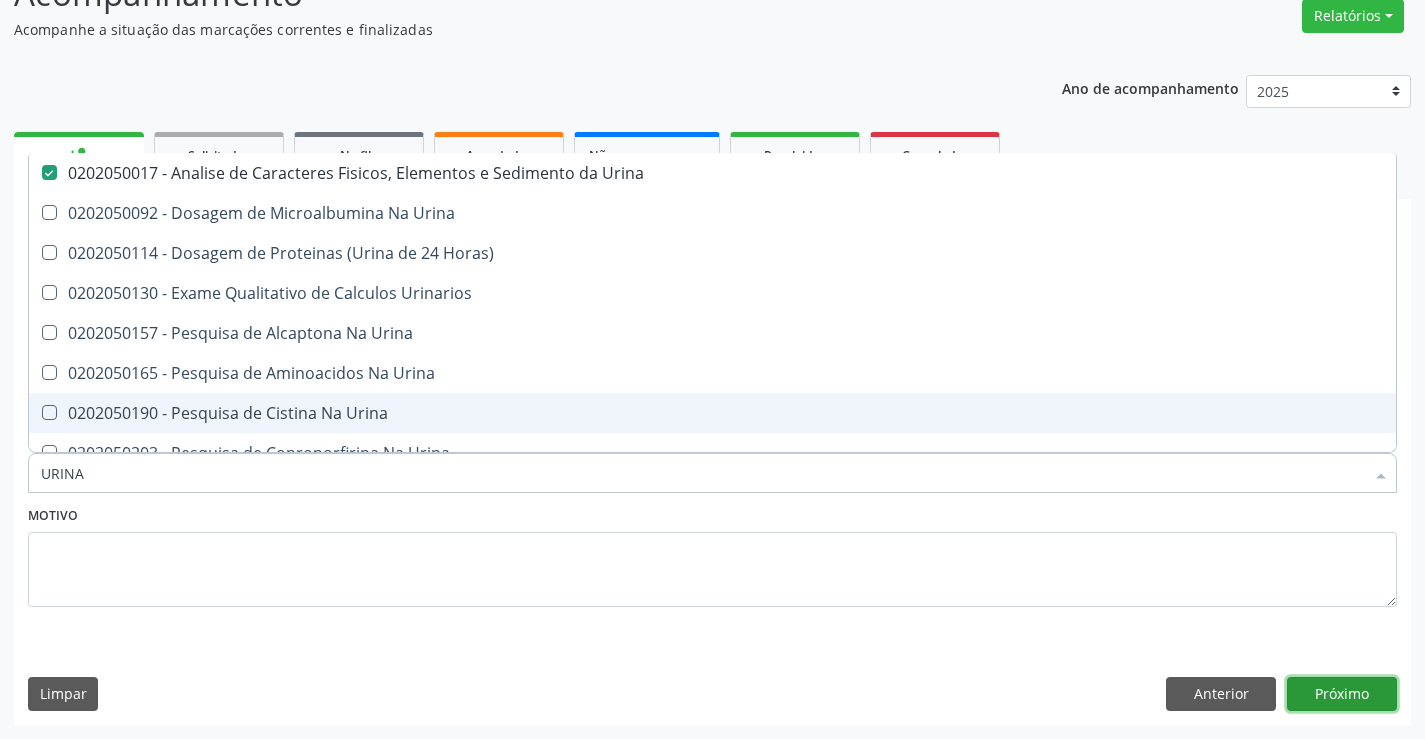 click on "Próximo" at bounding box center (1342, 694) 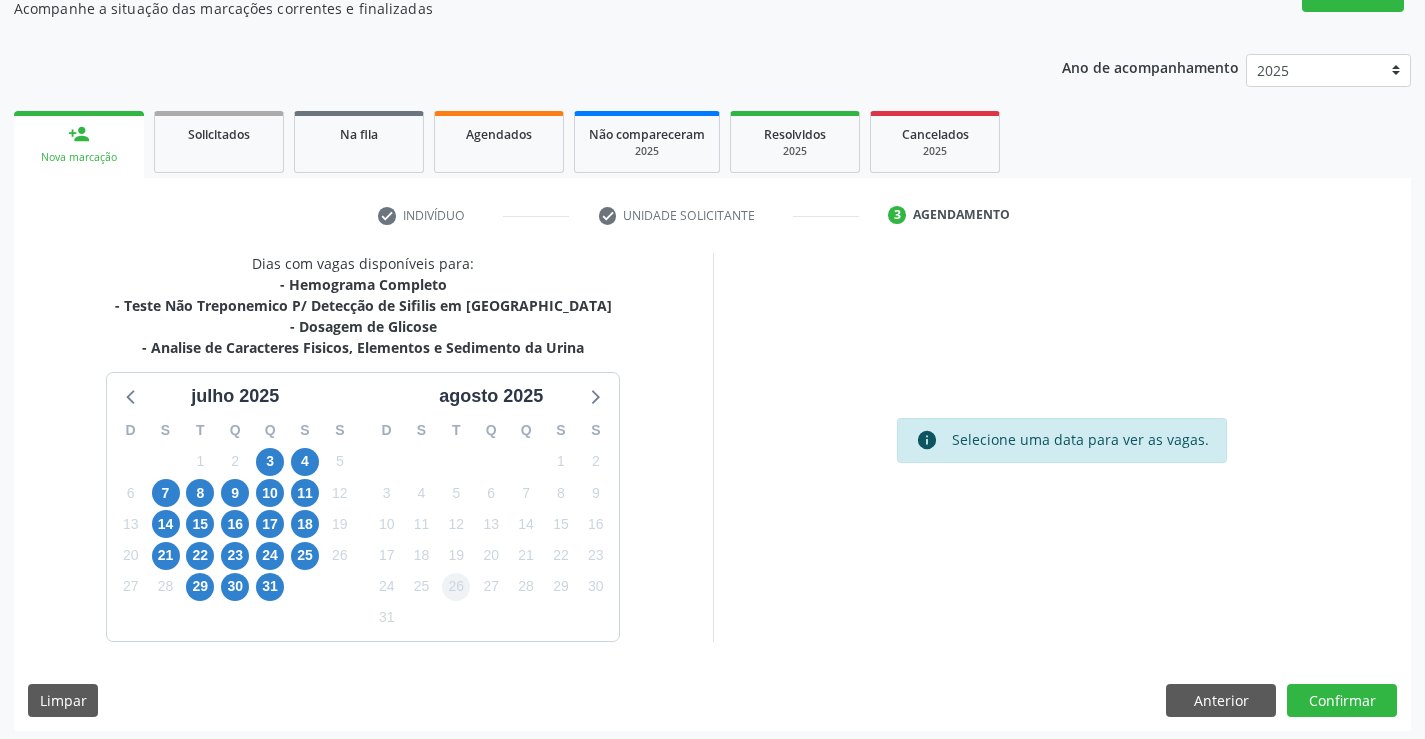 scroll, scrollTop: 194, scrollLeft: 0, axis: vertical 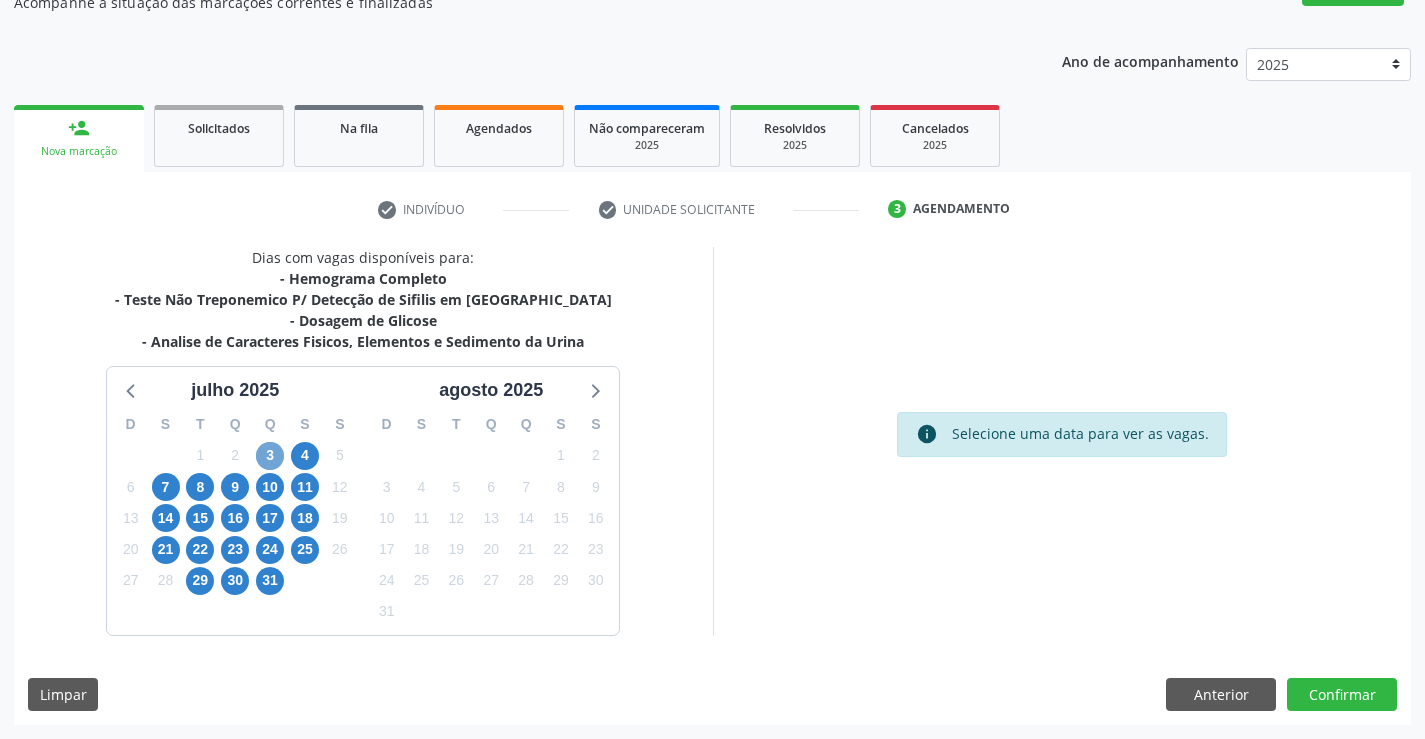 click on "3" at bounding box center [270, 456] 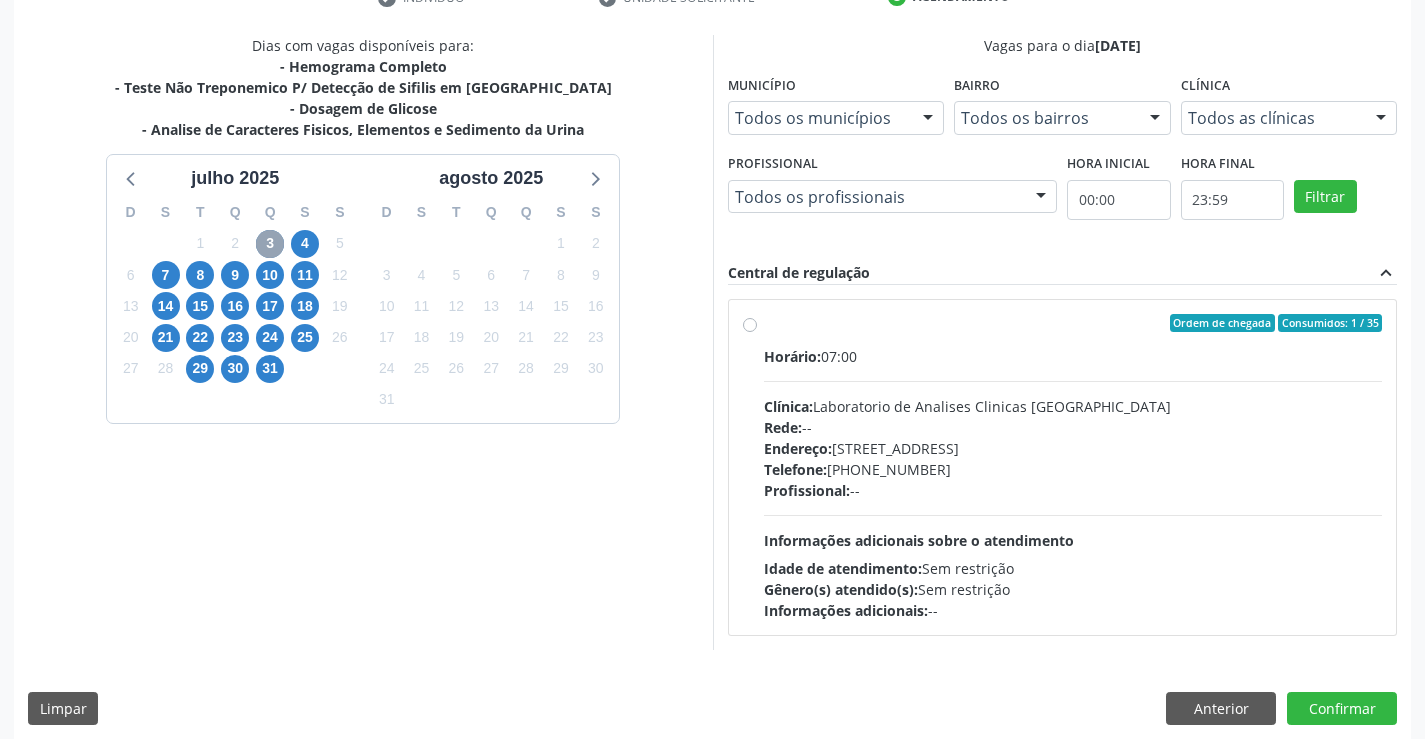 scroll, scrollTop: 420, scrollLeft: 0, axis: vertical 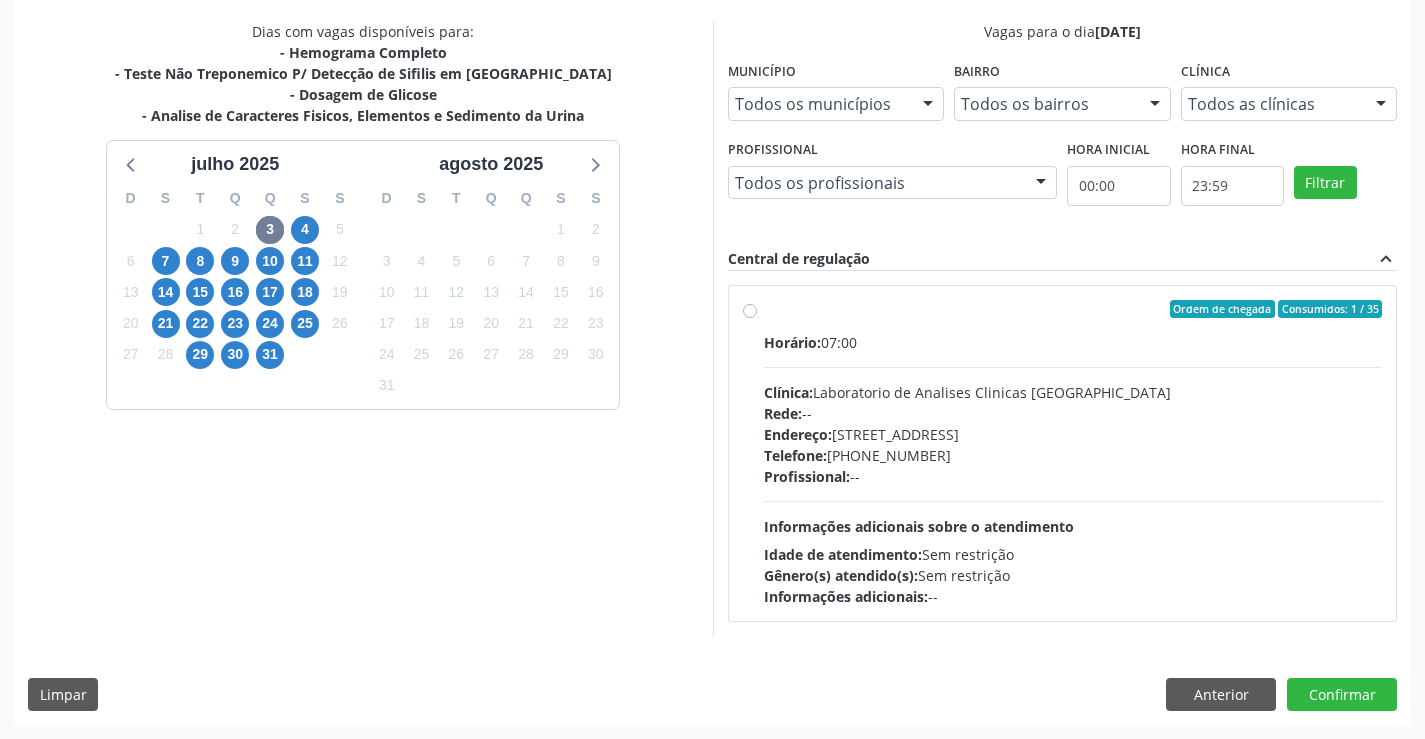 click on "Ordem de chegada
Consumidos: 1 / 35
Horário:   07:00
Clínica:  Laboratorio de Analises Clinicas Sao Francisco
Rede:
--
Endereço:   Terreo, nº 258, Centro, Campo Formoso - BA
Telefone:   (74) 36453588
Profissional:
--
Informações adicionais sobre o atendimento
Idade de atendimento:
Sem restrição
Gênero(s) atendido(s):
Sem restrição
Informações adicionais:
--" at bounding box center (1073, 453) 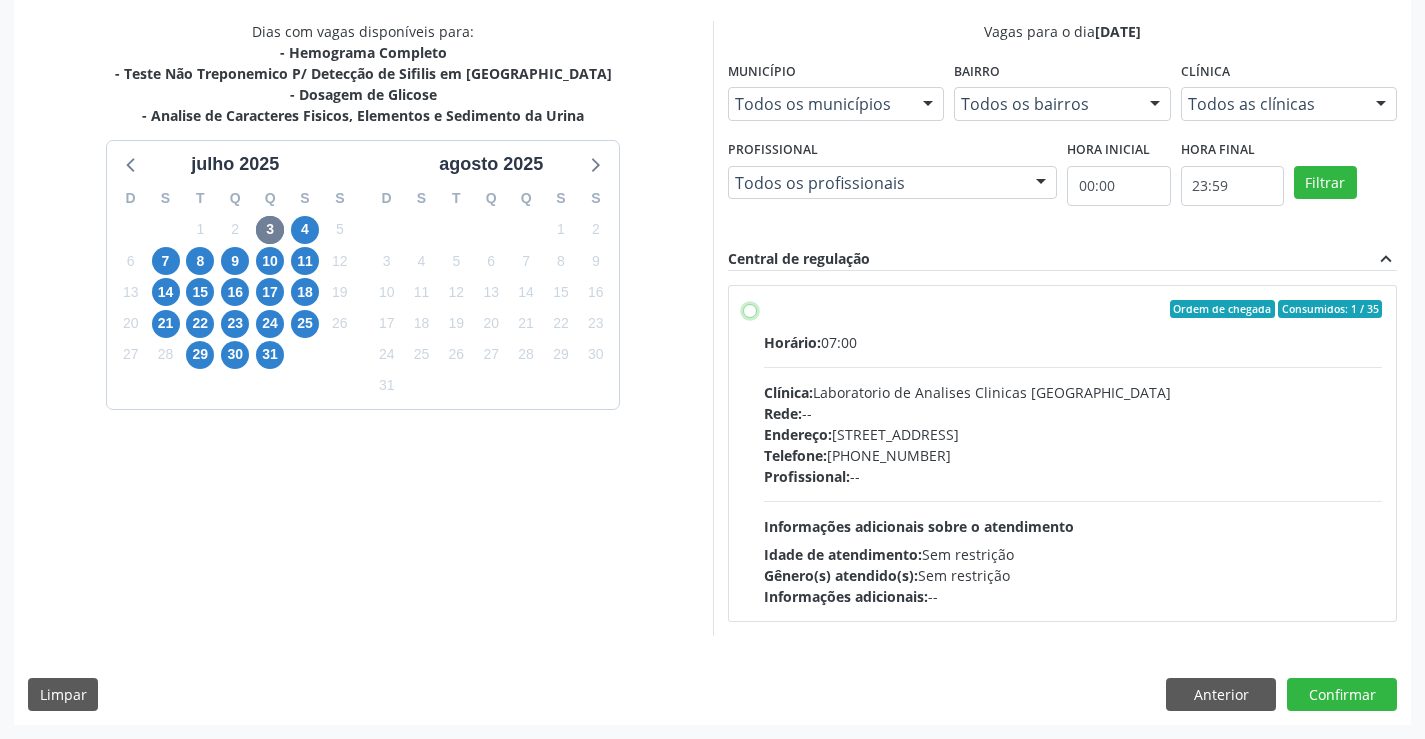 click on "Ordem de chegada
Consumidos: 1 / 35
Horário:   07:00
Clínica:  Laboratorio de Analises Clinicas Sao Francisco
Rede:
--
Endereço:   Terreo, nº 258, Centro, Campo Formoso - BA
Telefone:   (74) 36453588
Profissional:
--
Informações adicionais sobre o atendimento
Idade de atendimento:
Sem restrição
Gênero(s) atendido(s):
Sem restrição
Informações adicionais:
--" at bounding box center [750, 309] 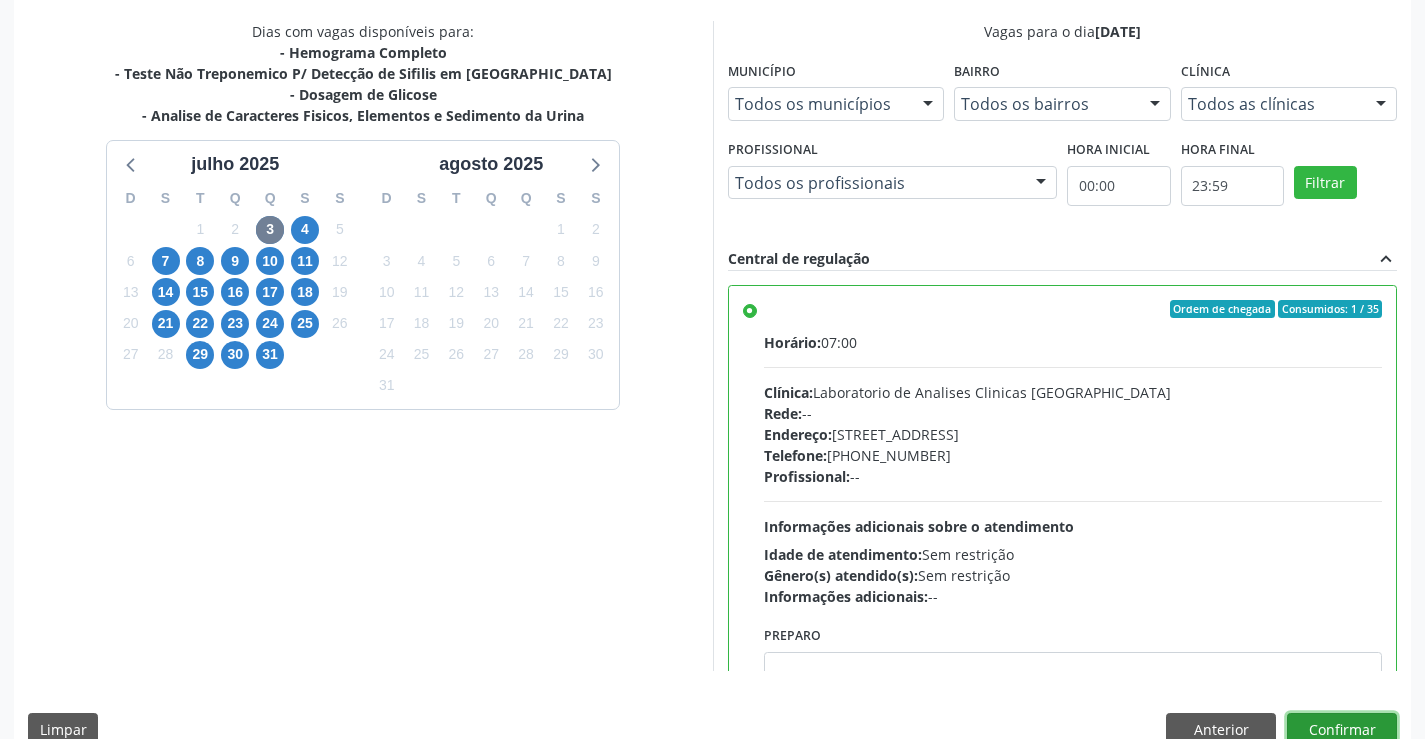 click on "Confirmar" at bounding box center (1342, 730) 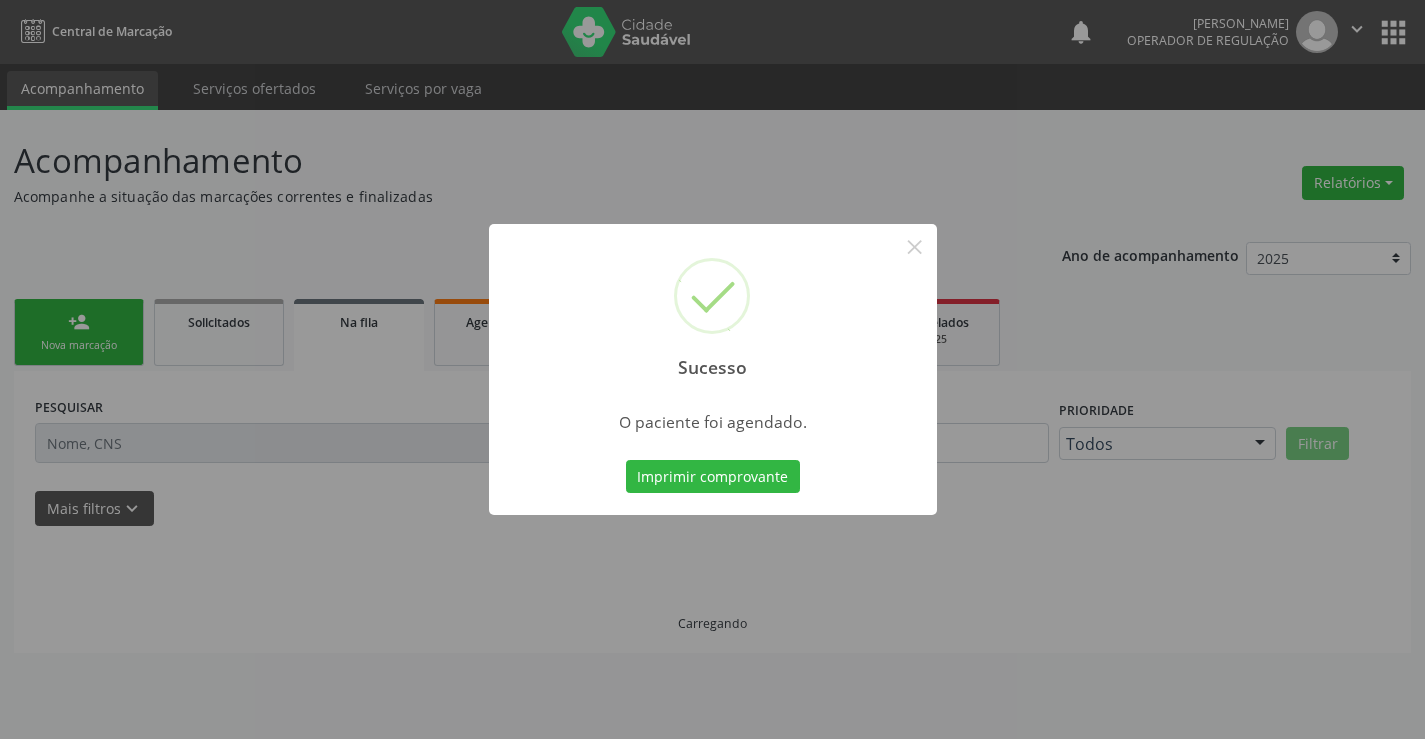 scroll, scrollTop: 0, scrollLeft: 0, axis: both 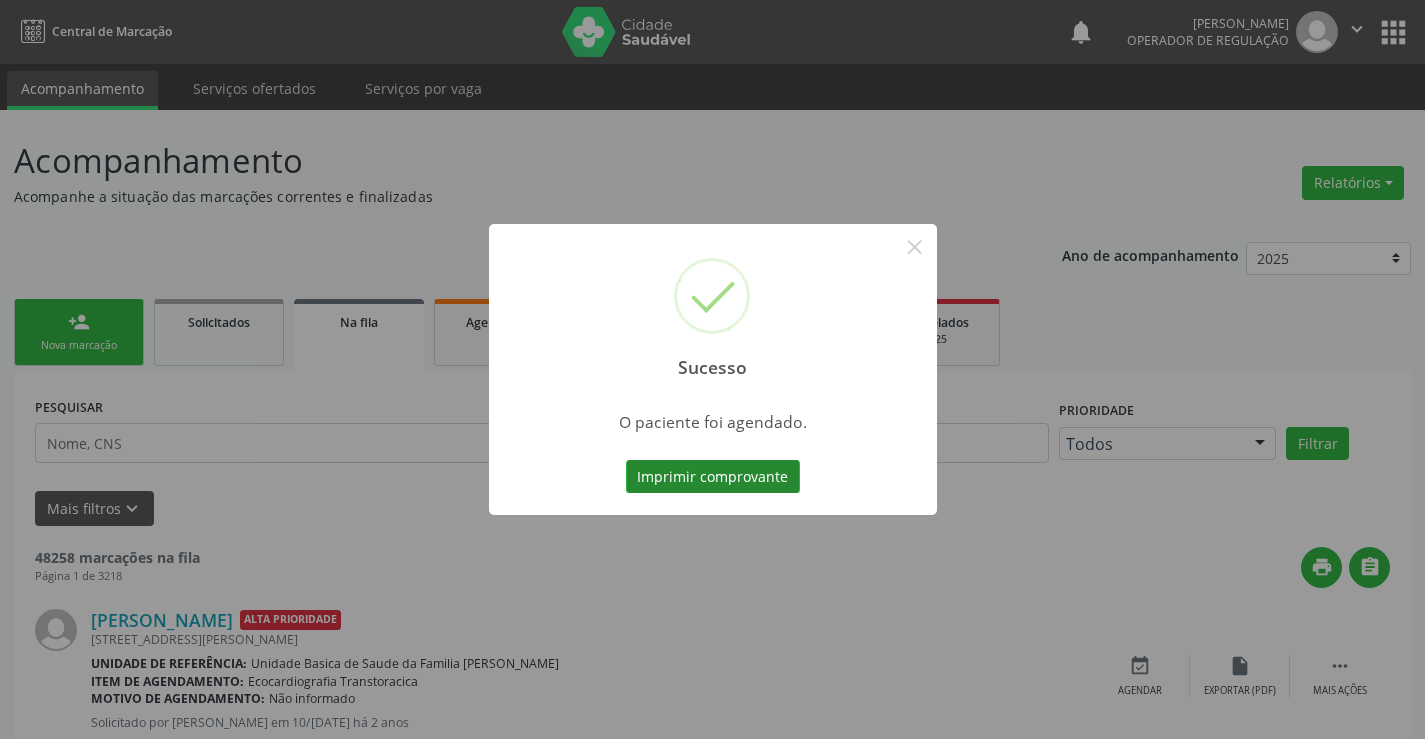 click on "Imprimir comprovante" at bounding box center (713, 477) 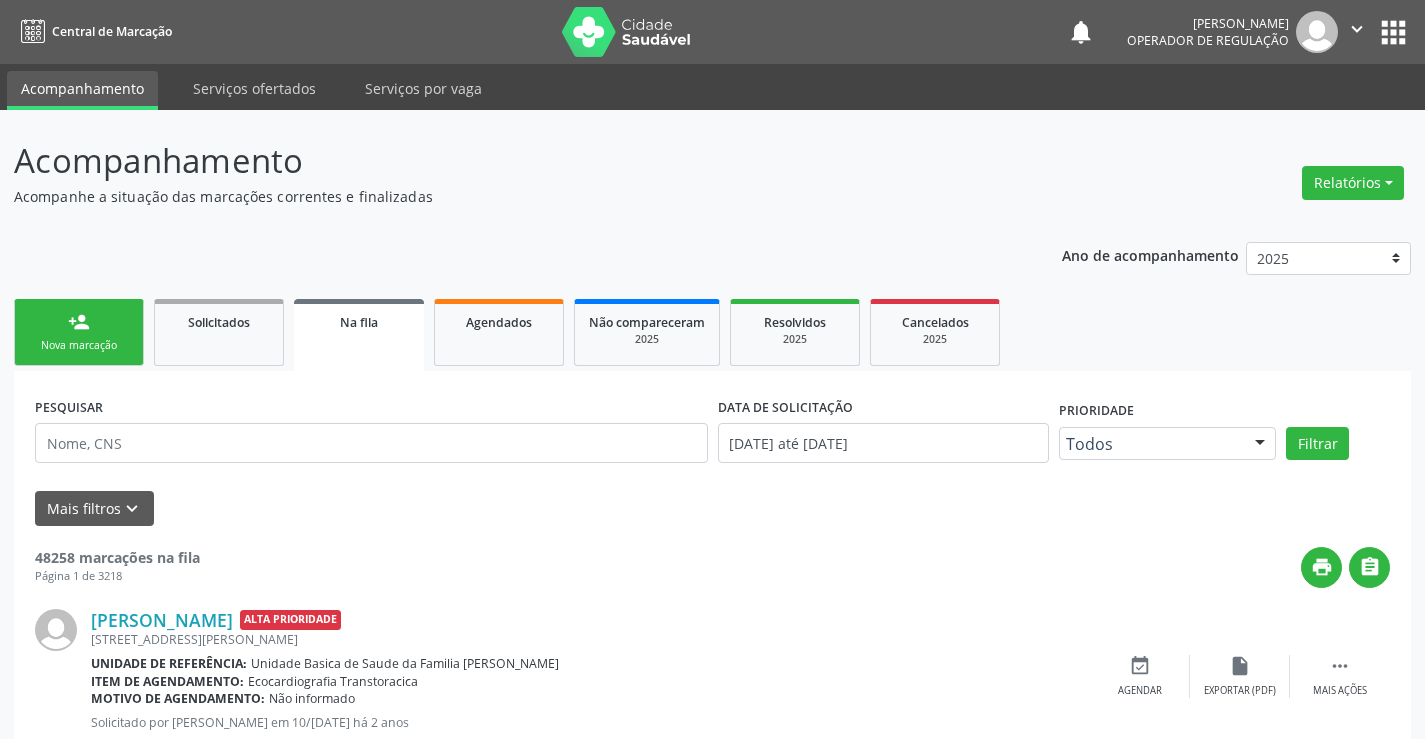 click on "person_add
Nova marcação" at bounding box center [79, 332] 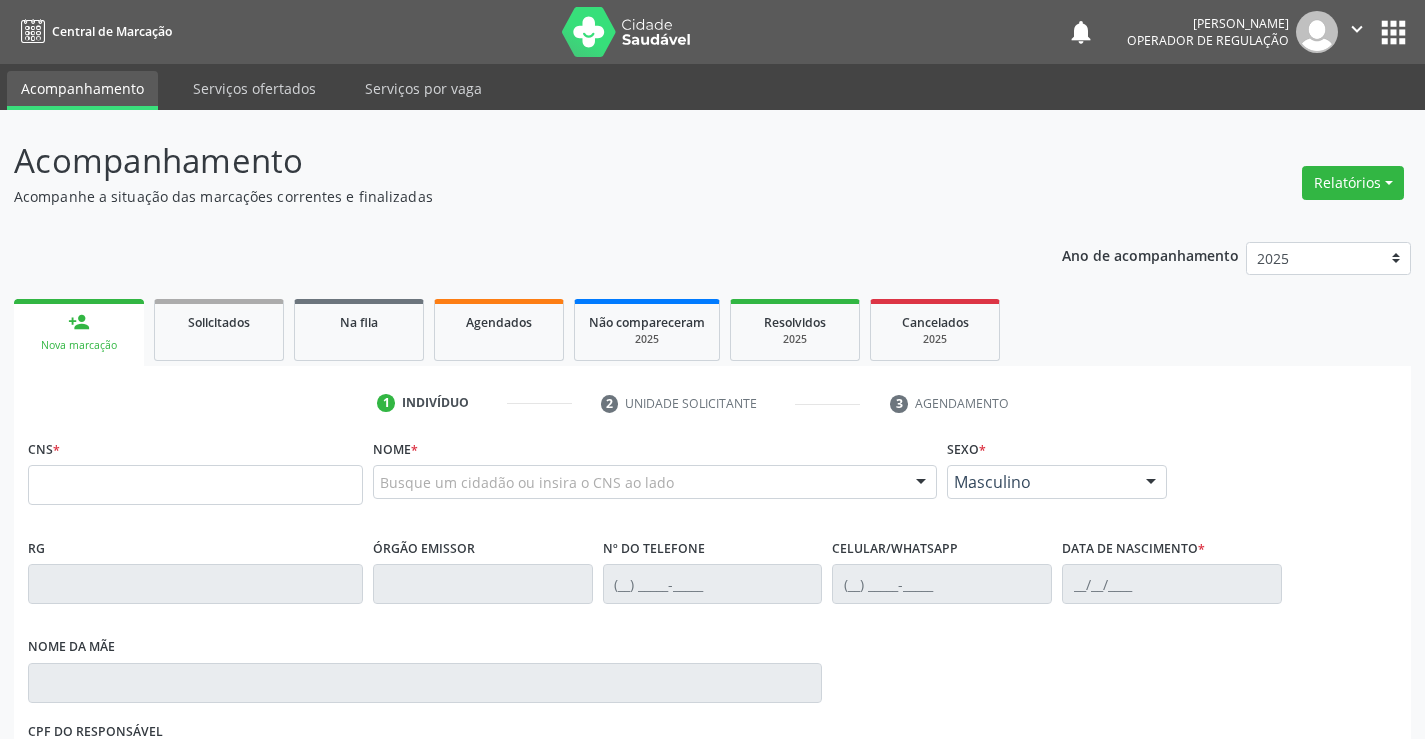 click on "CNS
*" at bounding box center (195, 469) 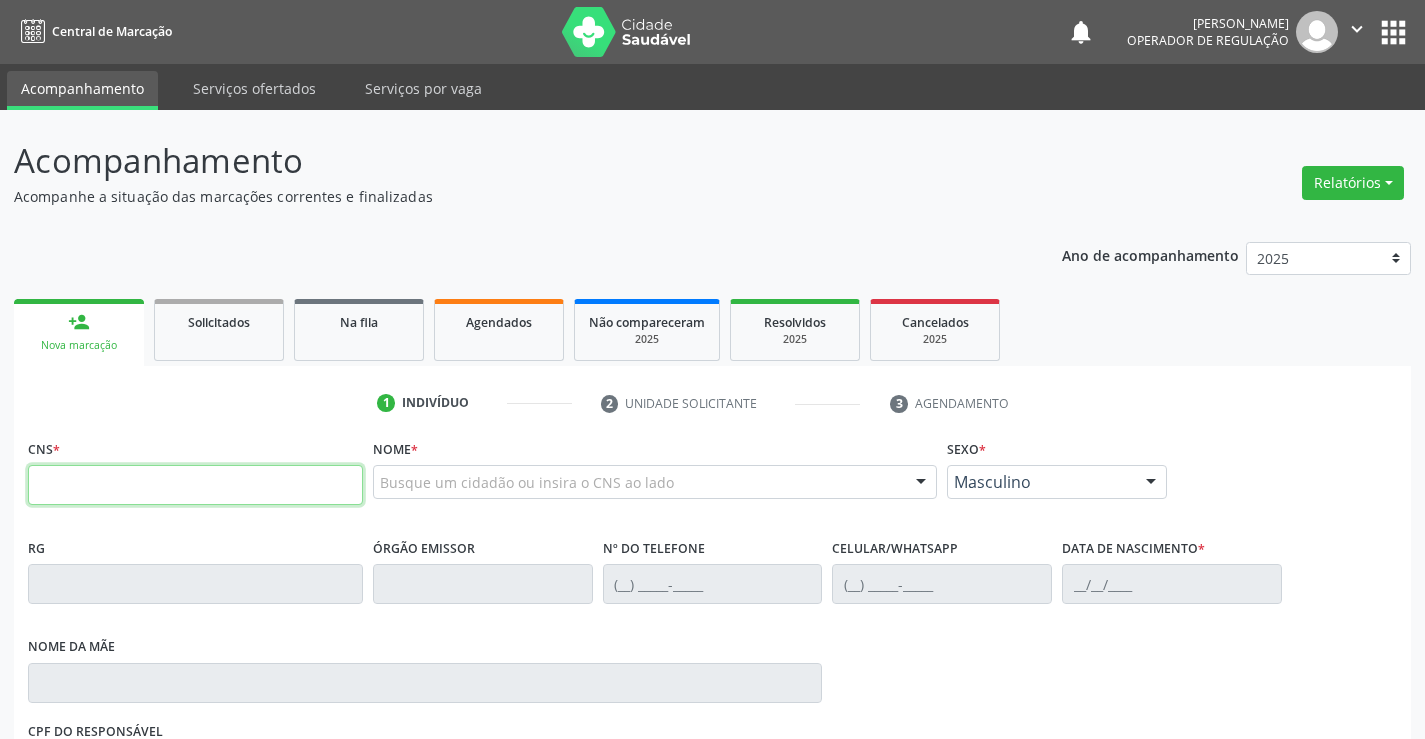 click at bounding box center [195, 485] 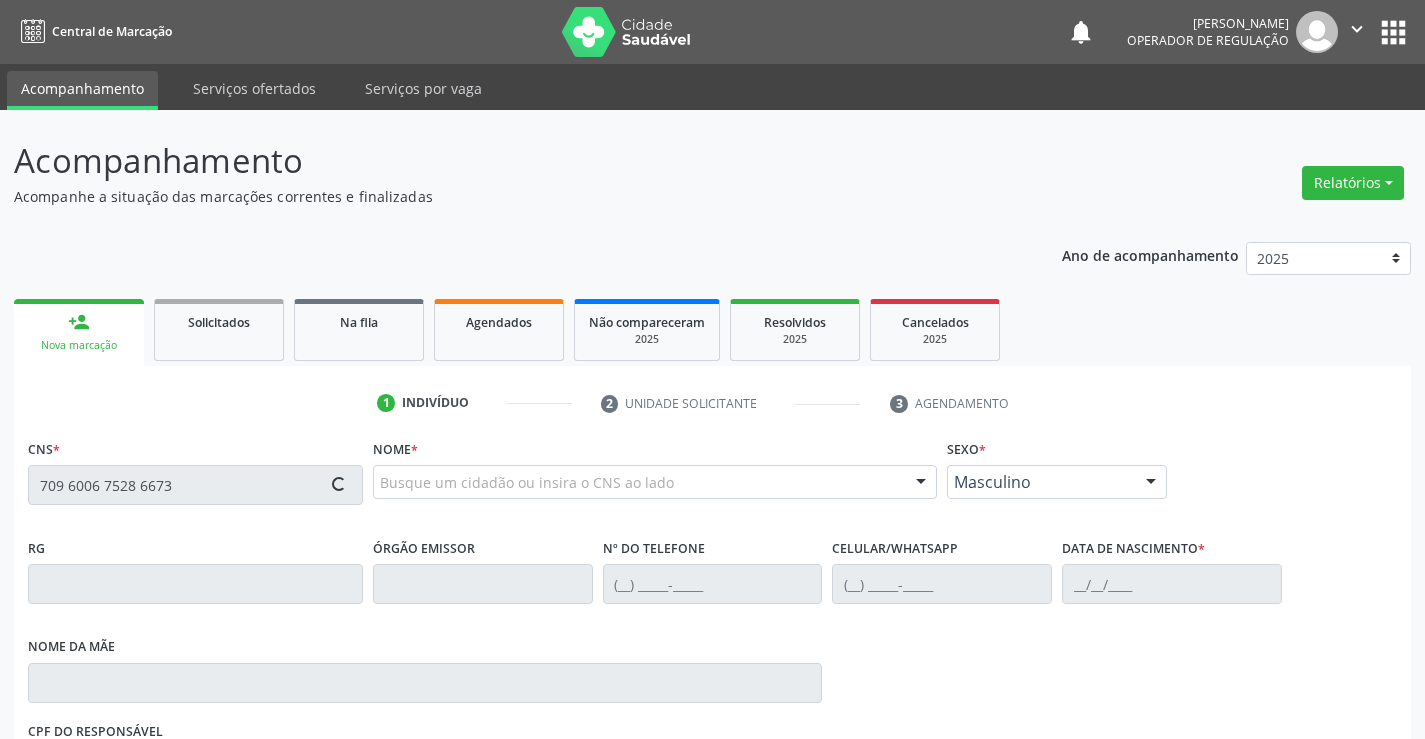 type on "709 6006 7528 6673" 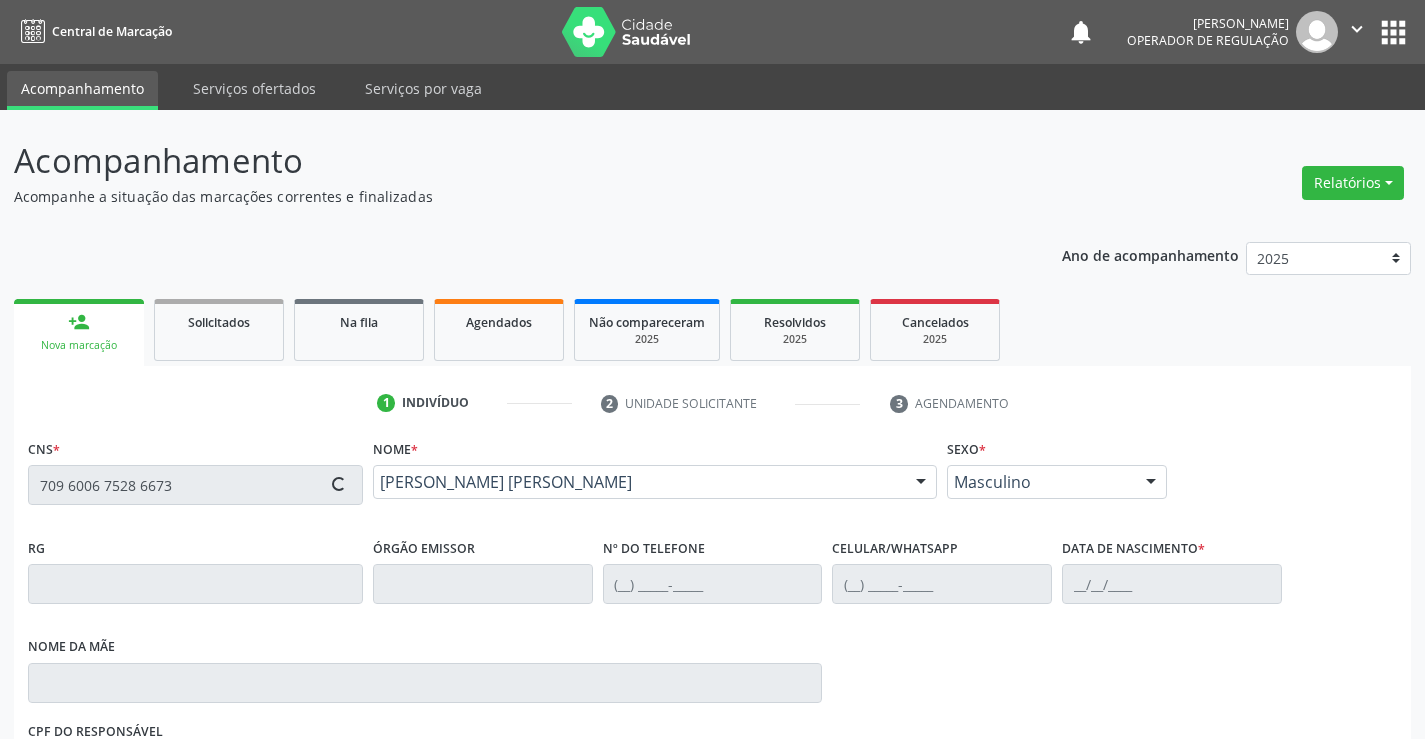 type on "193896631" 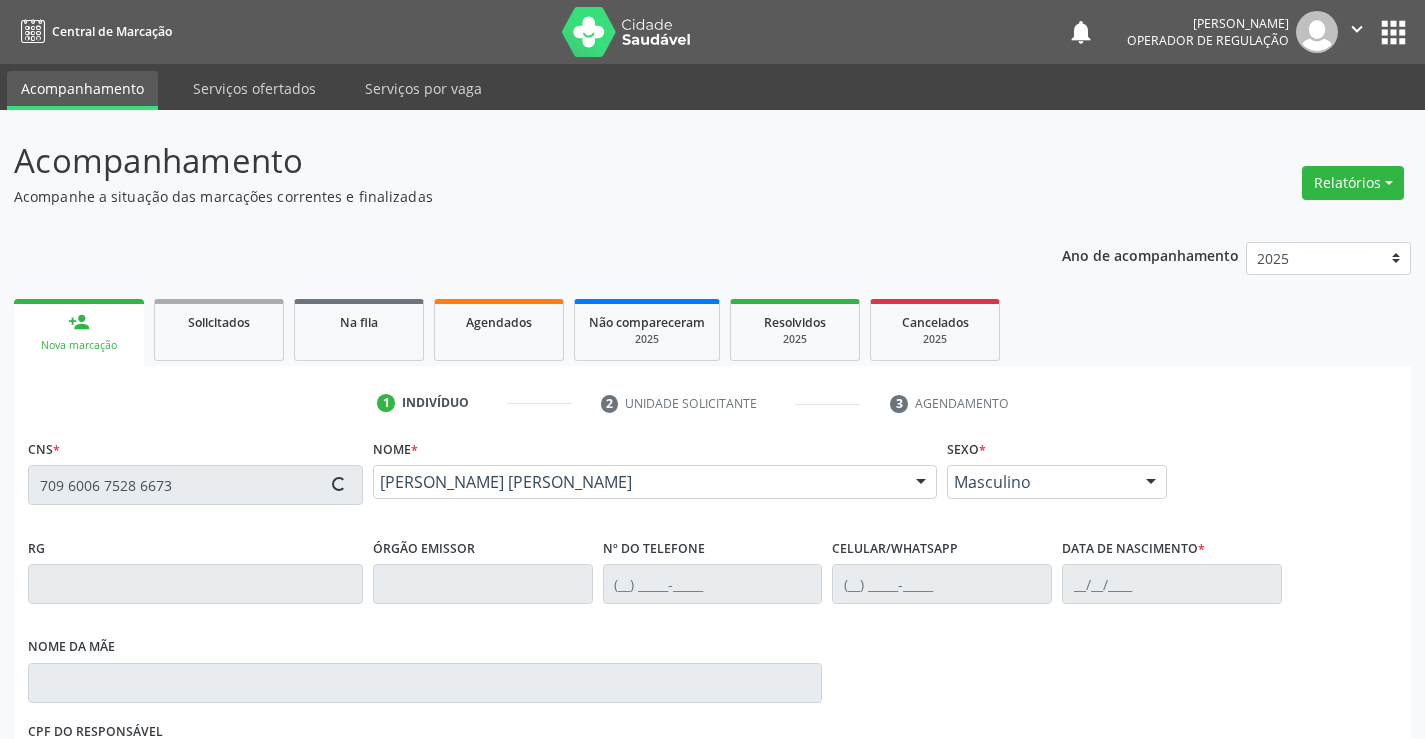 type on "SSPBA" 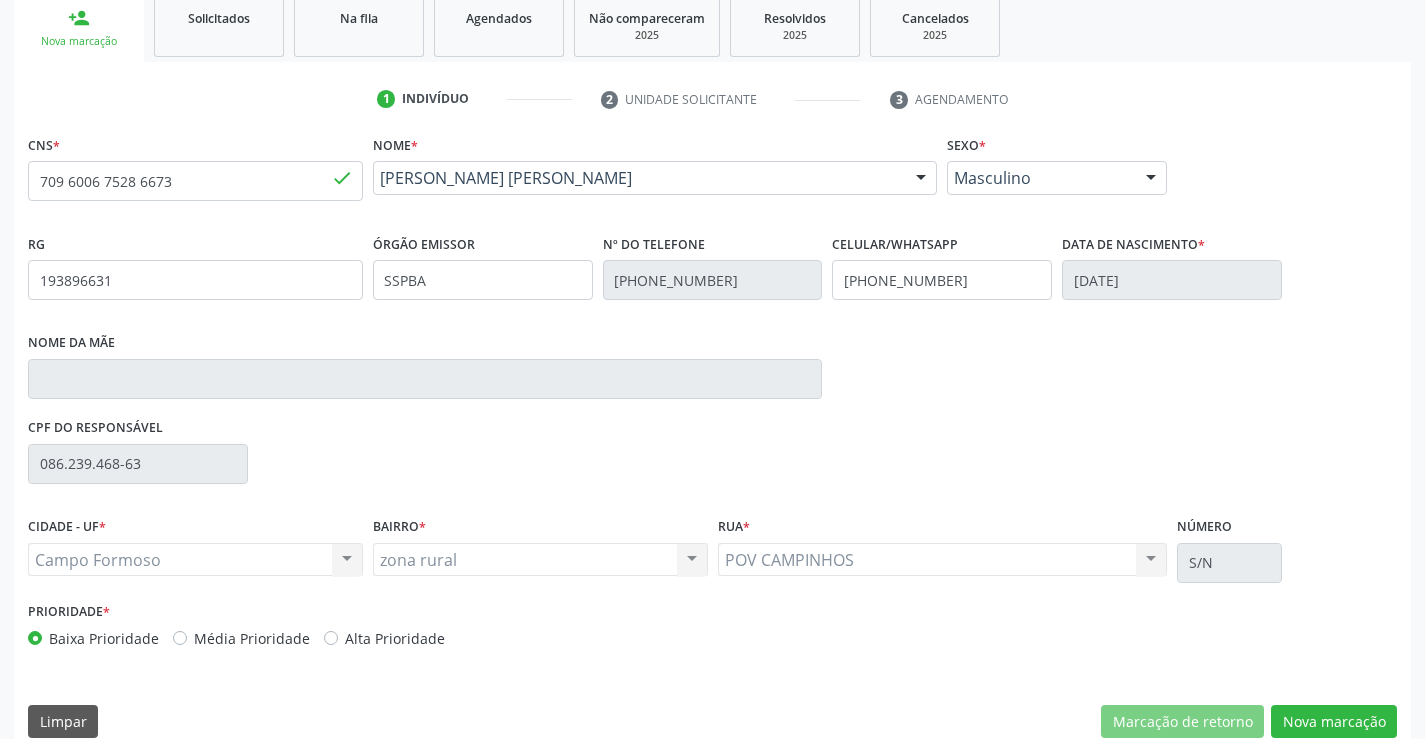 scroll, scrollTop: 331, scrollLeft: 0, axis: vertical 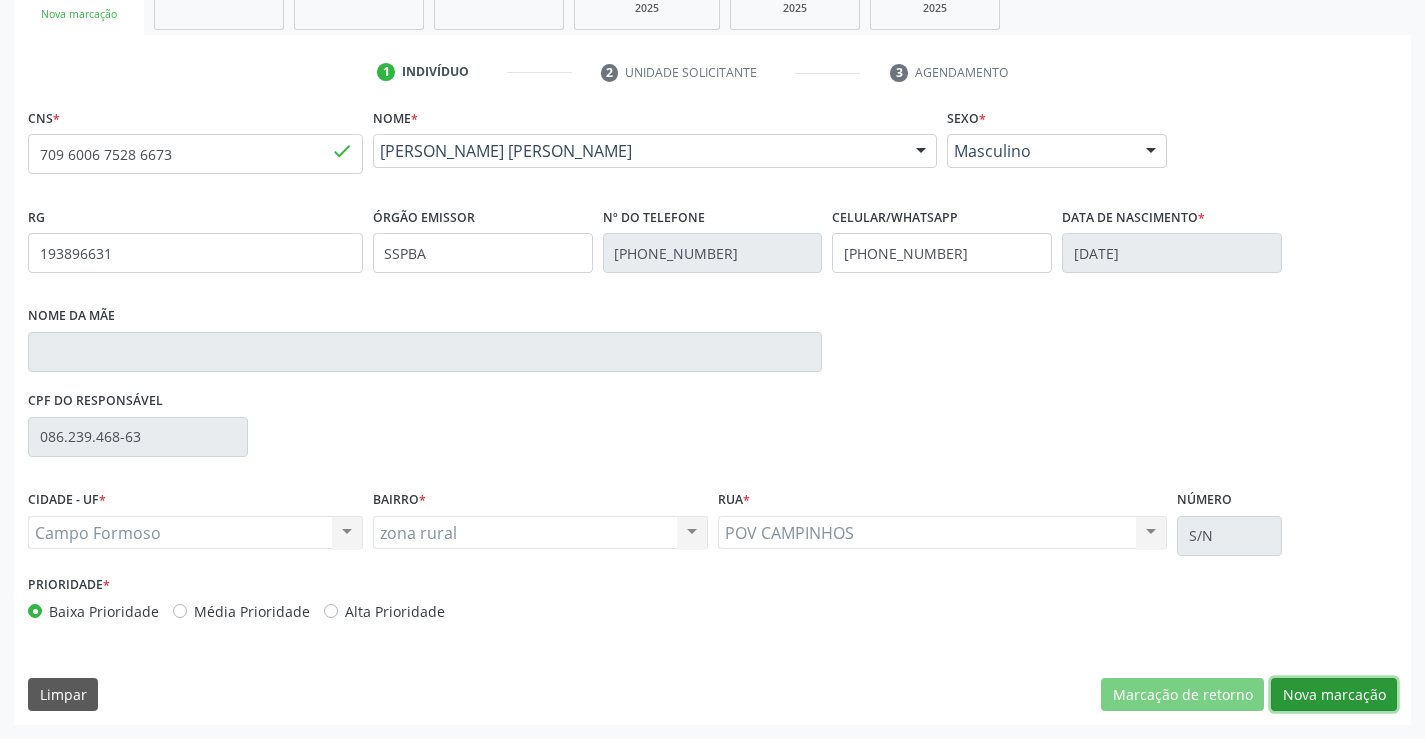 click on "Nova marcação" at bounding box center [1334, 695] 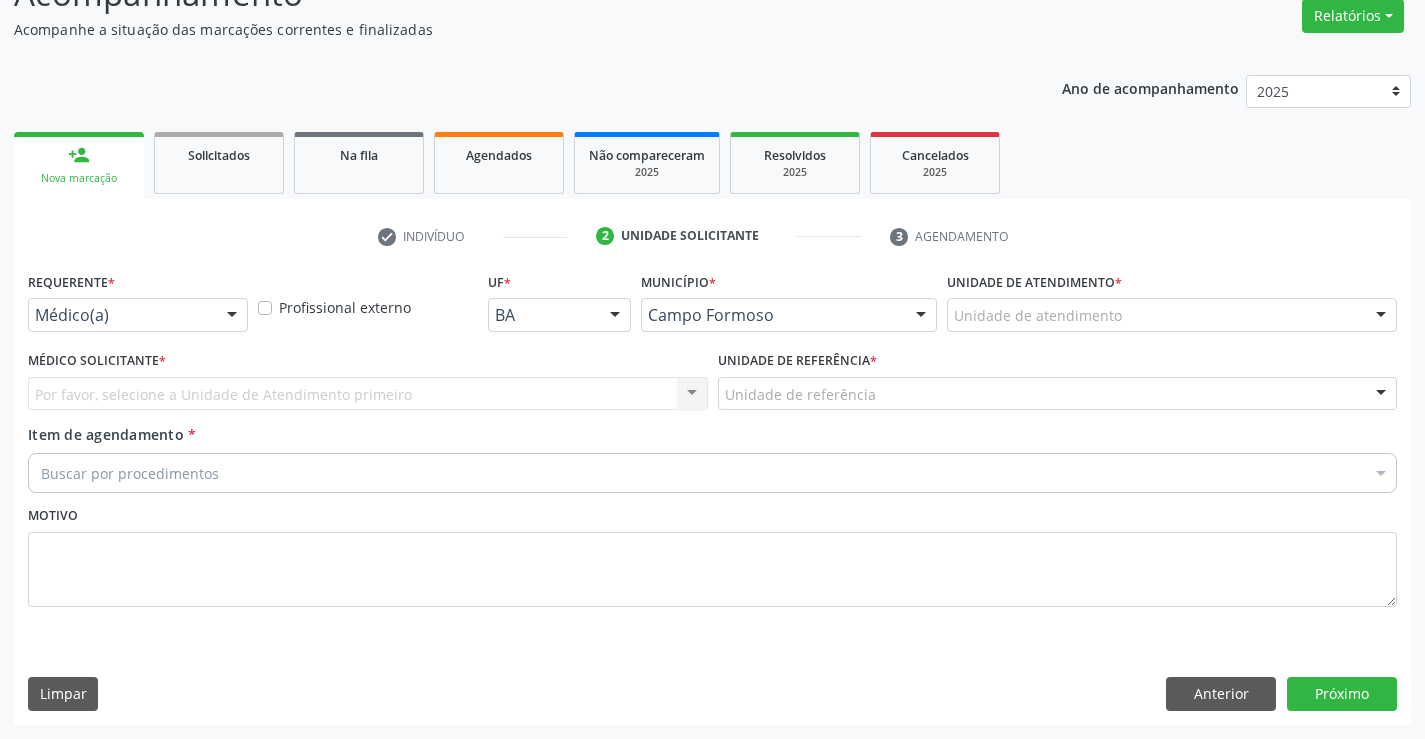 scroll, scrollTop: 167, scrollLeft: 0, axis: vertical 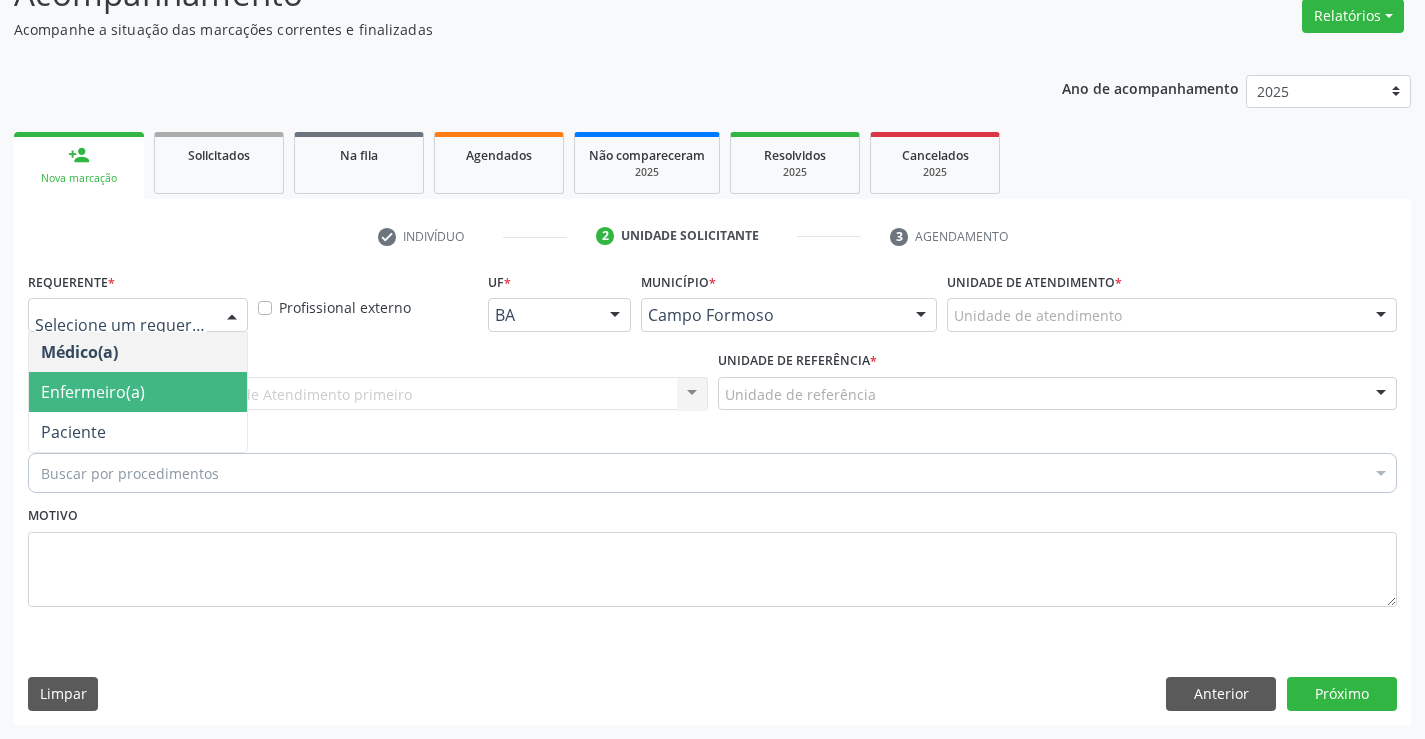 click on "Enfermeiro(a)" at bounding box center [138, 392] 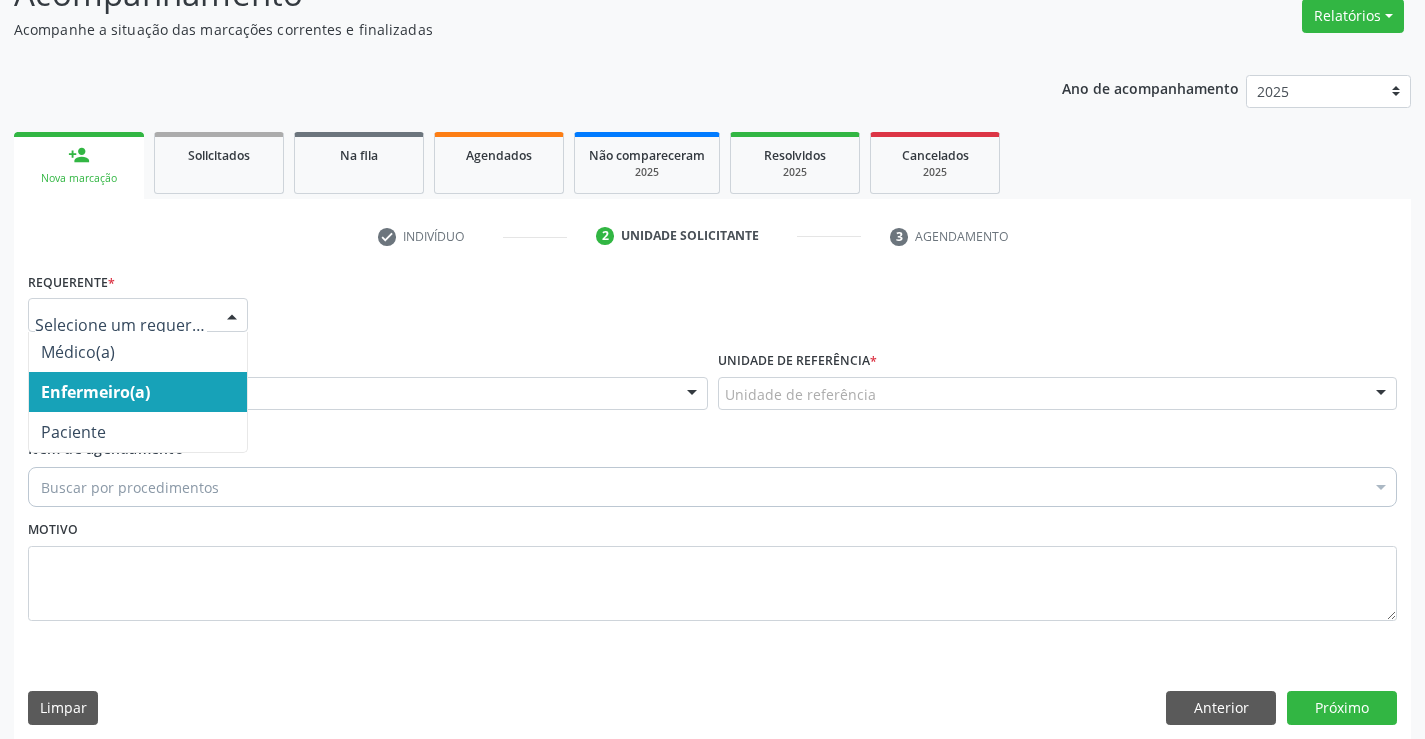 click at bounding box center [138, 315] 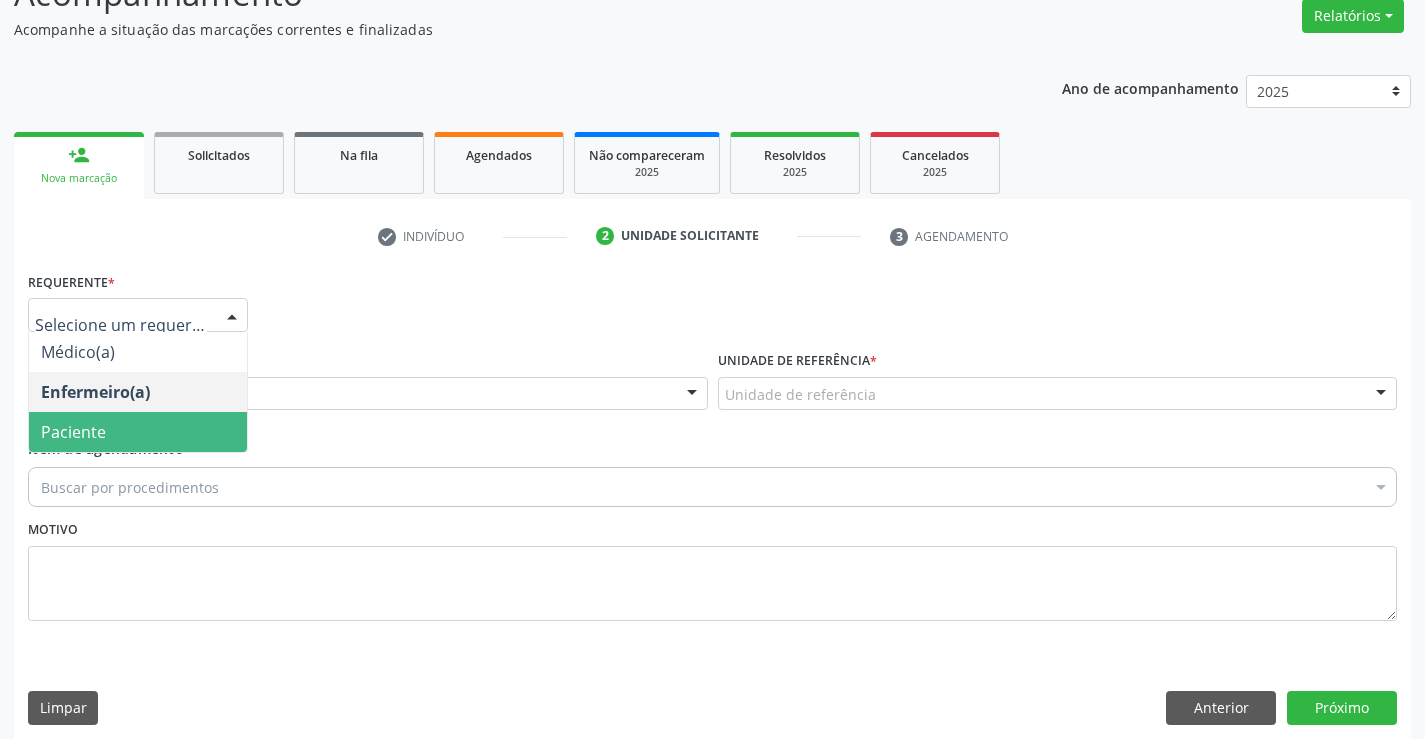 click on "Paciente" at bounding box center [138, 432] 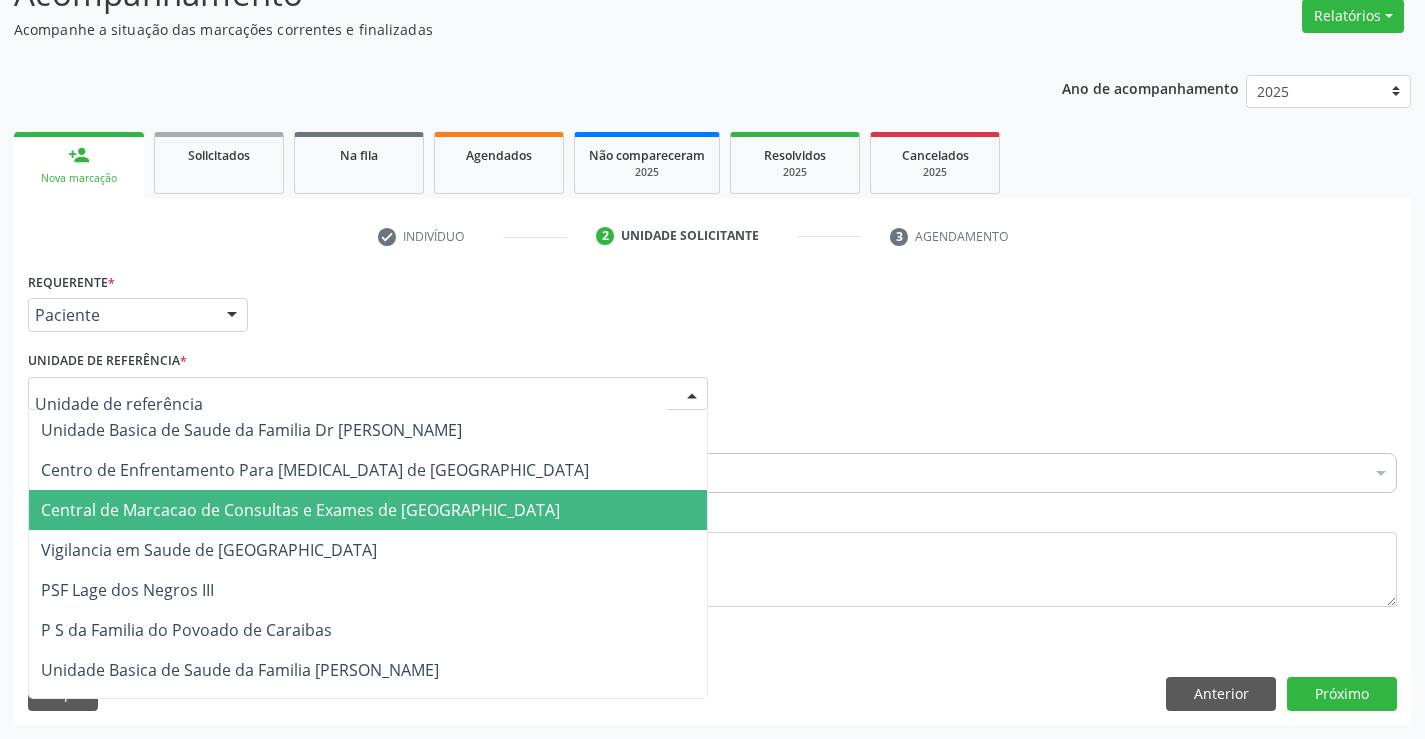 click on "Central de Marcacao de Consultas e Exames de [GEOGRAPHIC_DATA]" at bounding box center (368, 510) 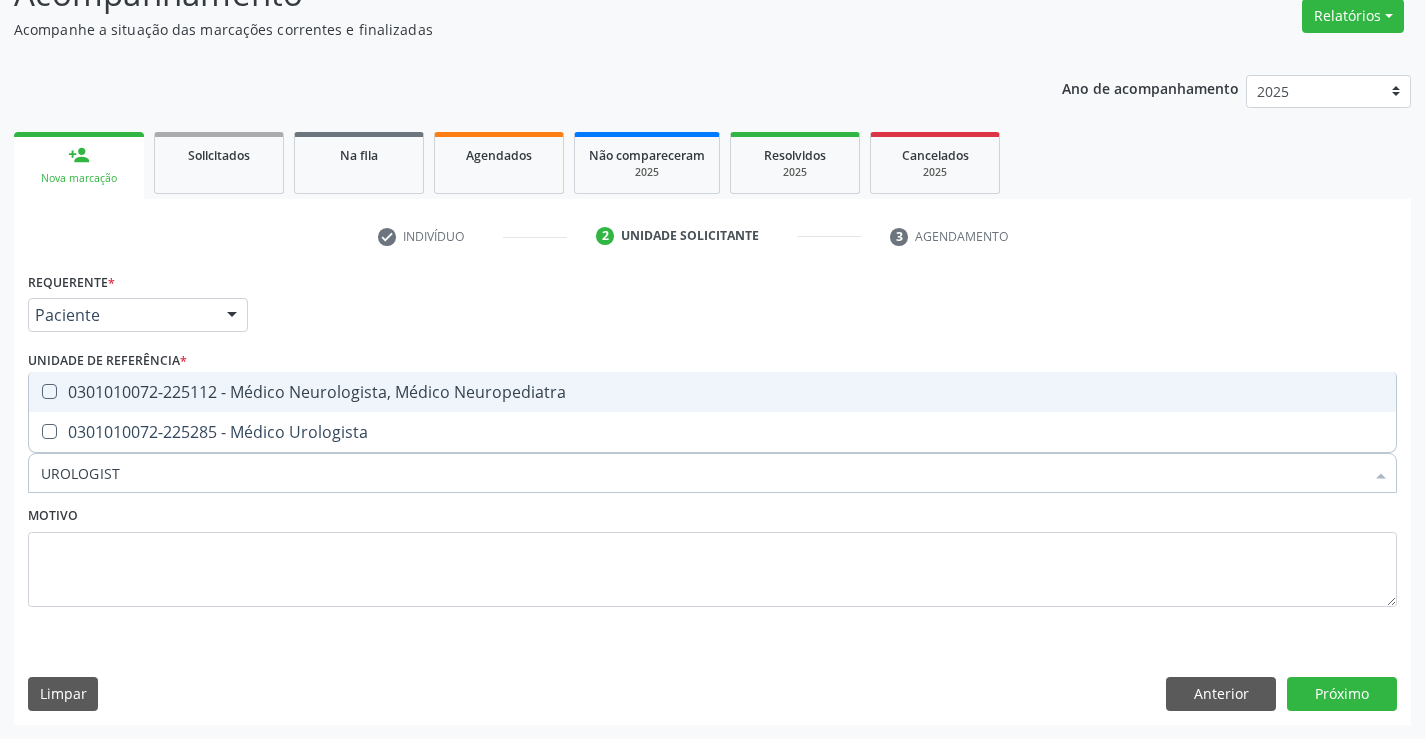 type on "UROLOGISTA" 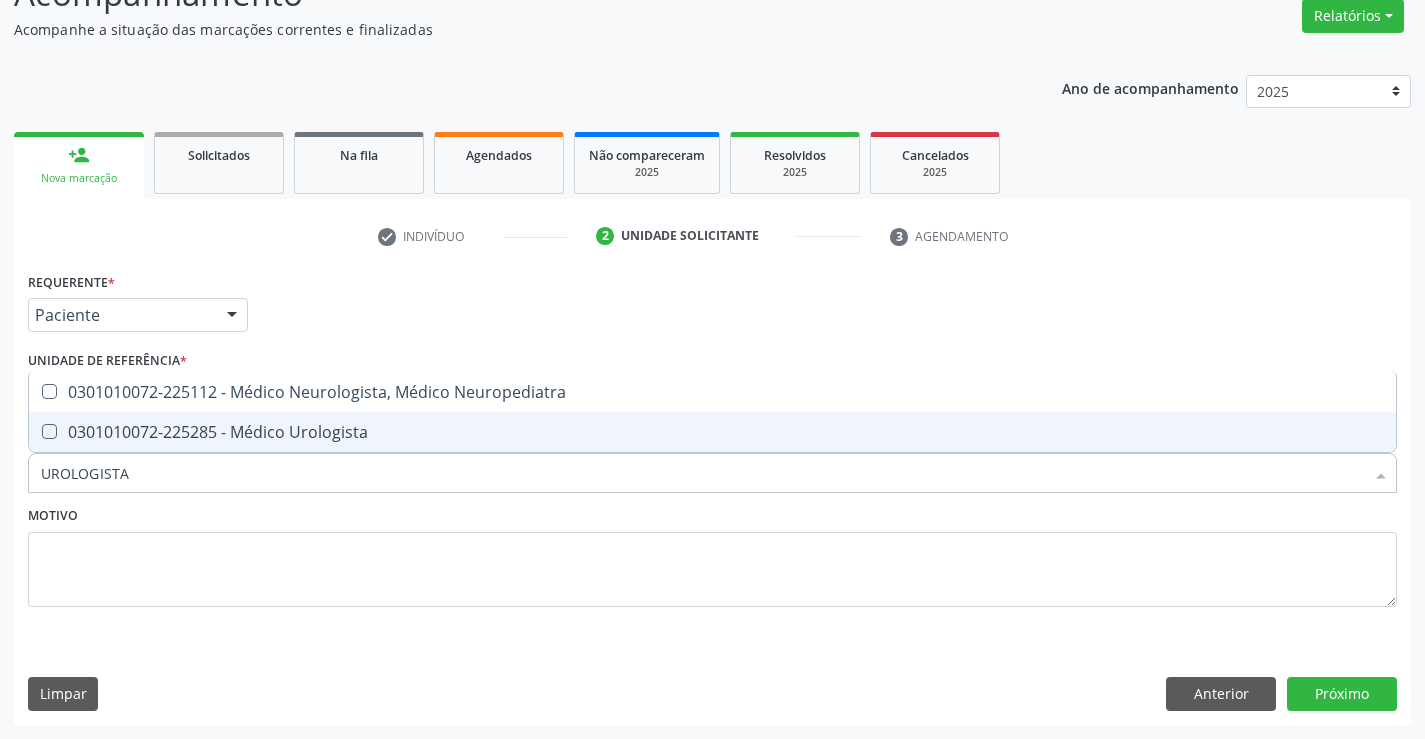 click on "0301010072-225285 - Médico Urologista" at bounding box center [712, 432] 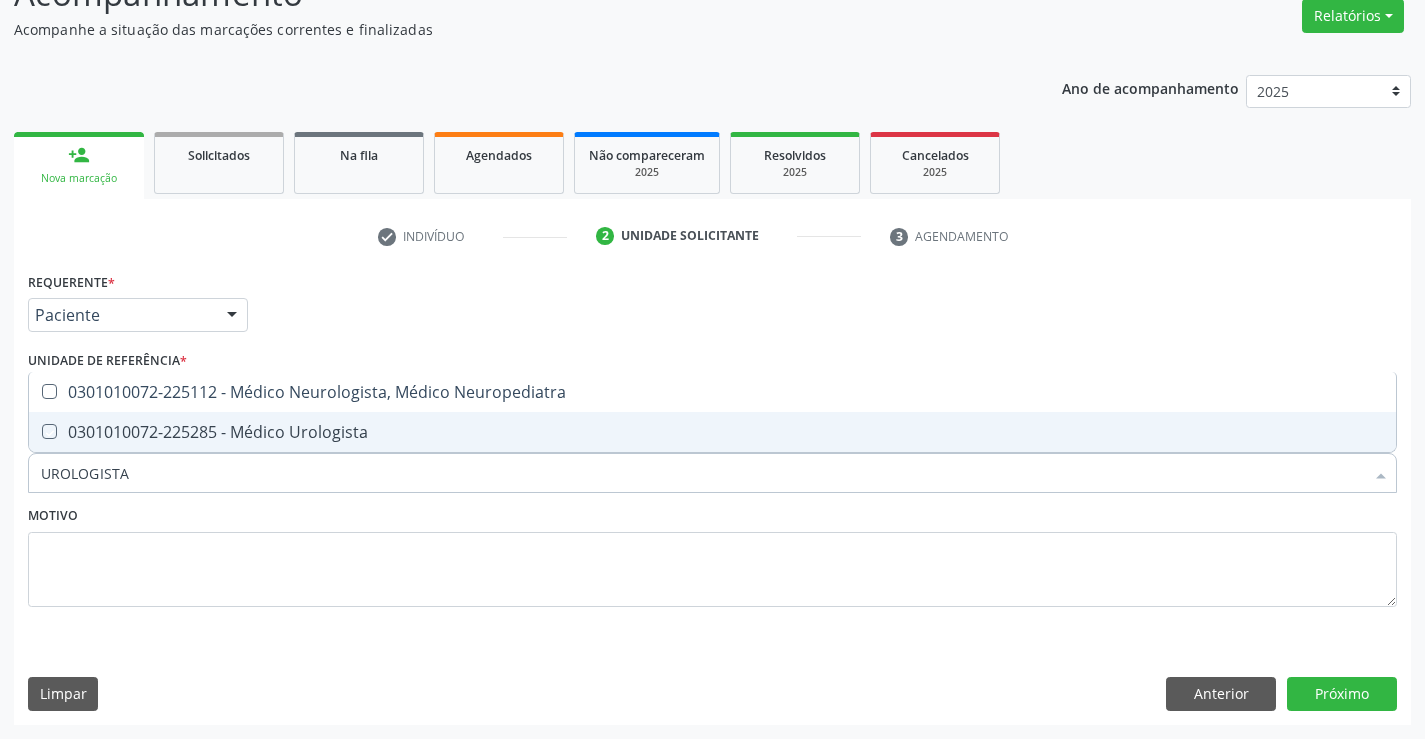 checkbox on "true" 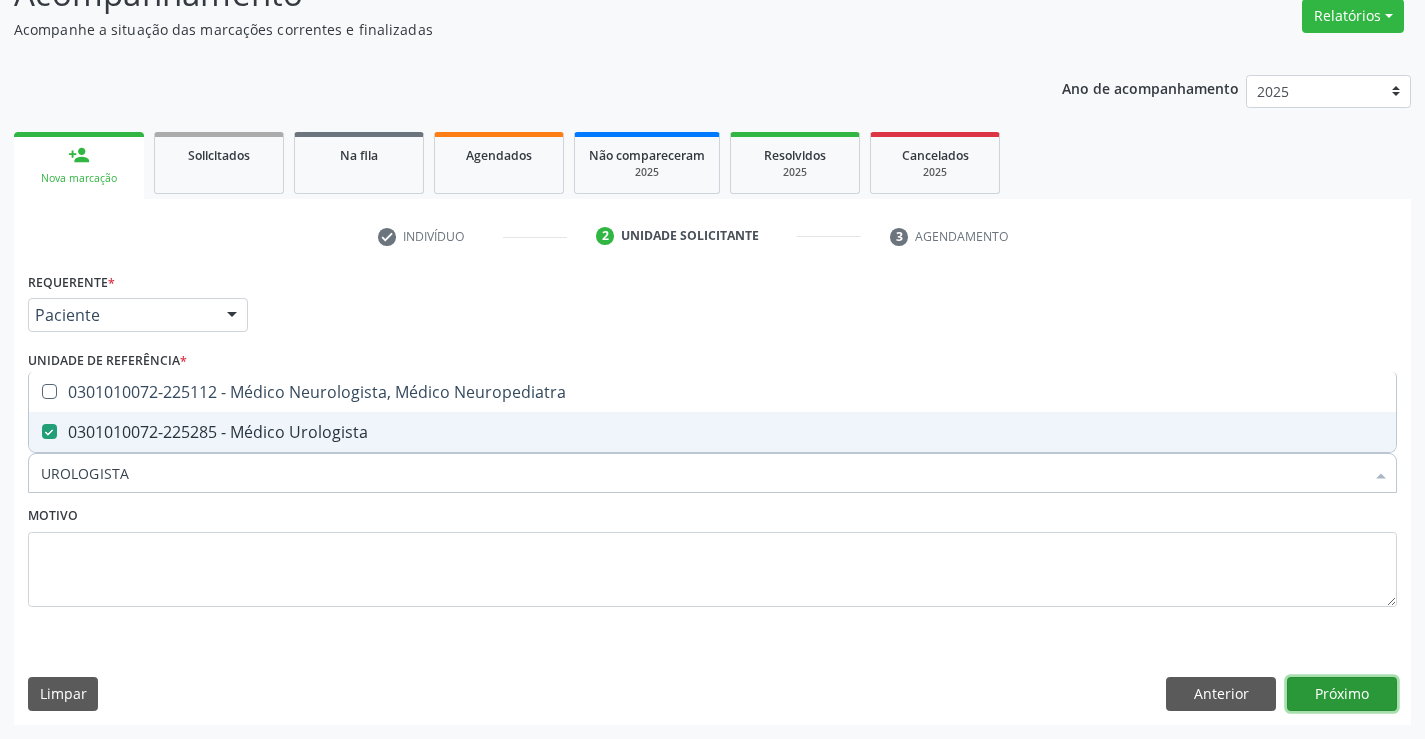 click on "Próximo" at bounding box center (1342, 694) 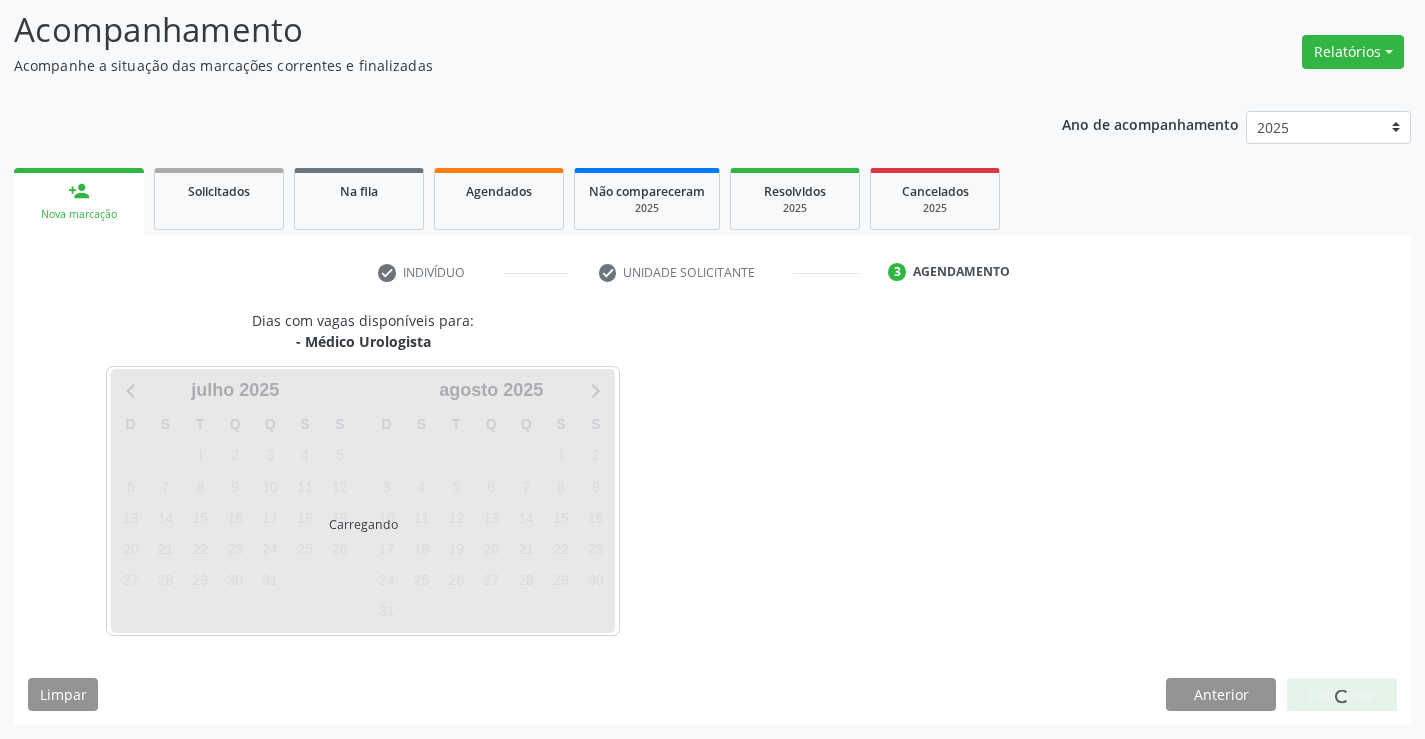 click at bounding box center (1341, 696) 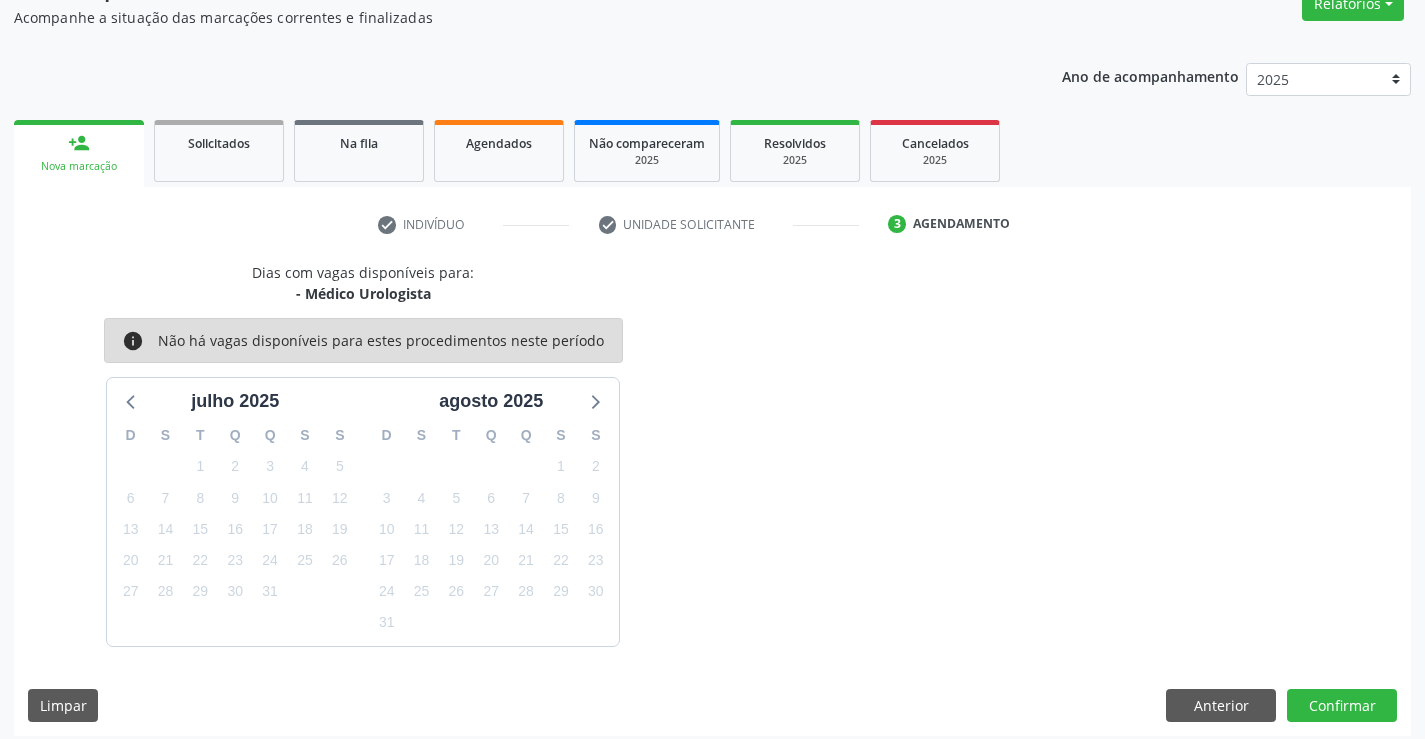 scroll, scrollTop: 190, scrollLeft: 0, axis: vertical 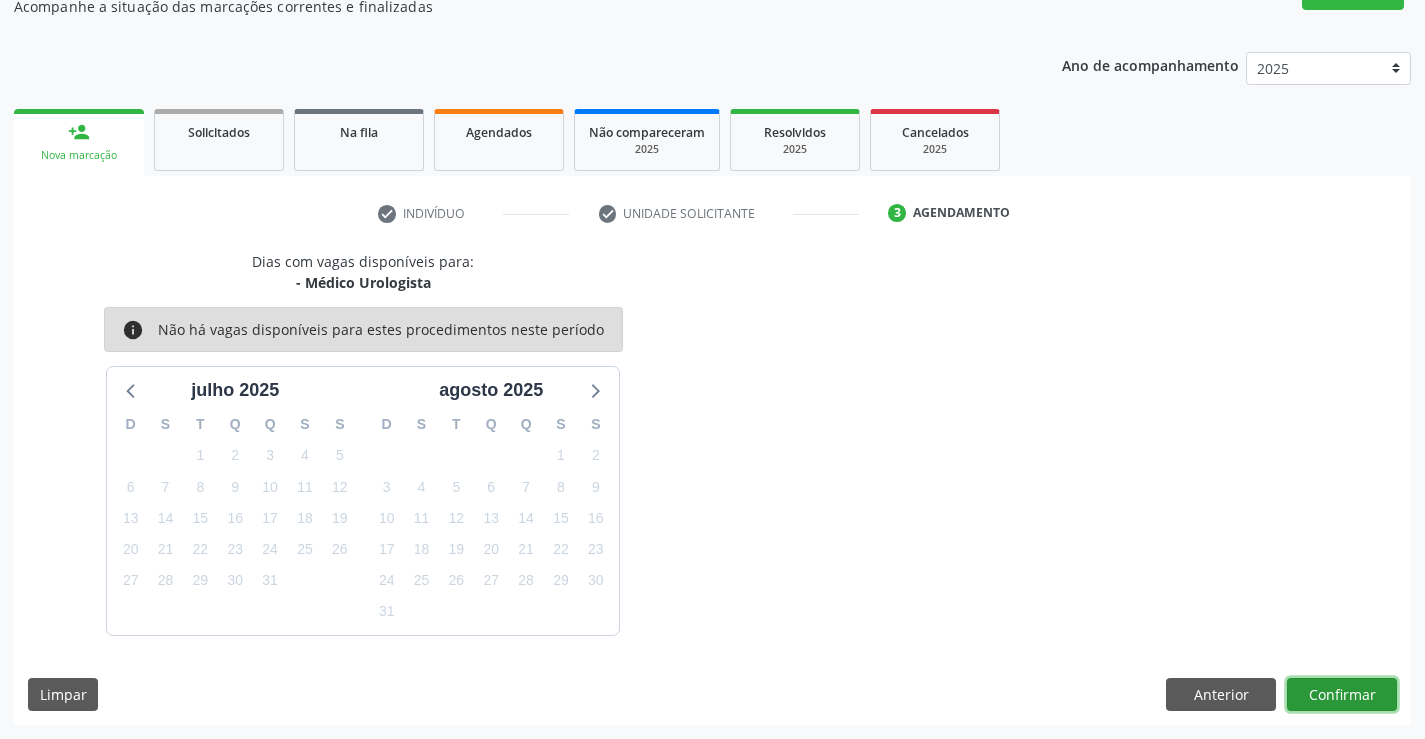 click on "Confirmar" at bounding box center [1342, 695] 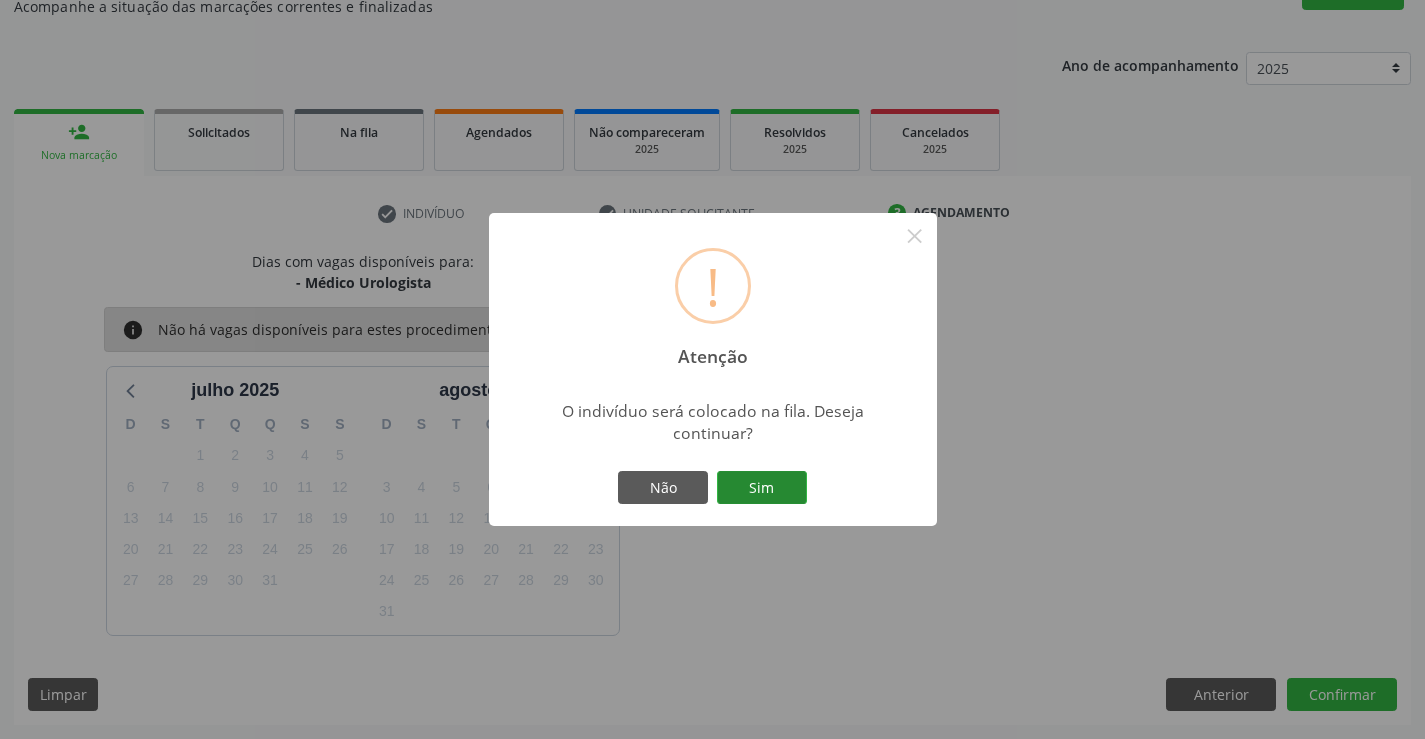 click on "Sim" at bounding box center [762, 488] 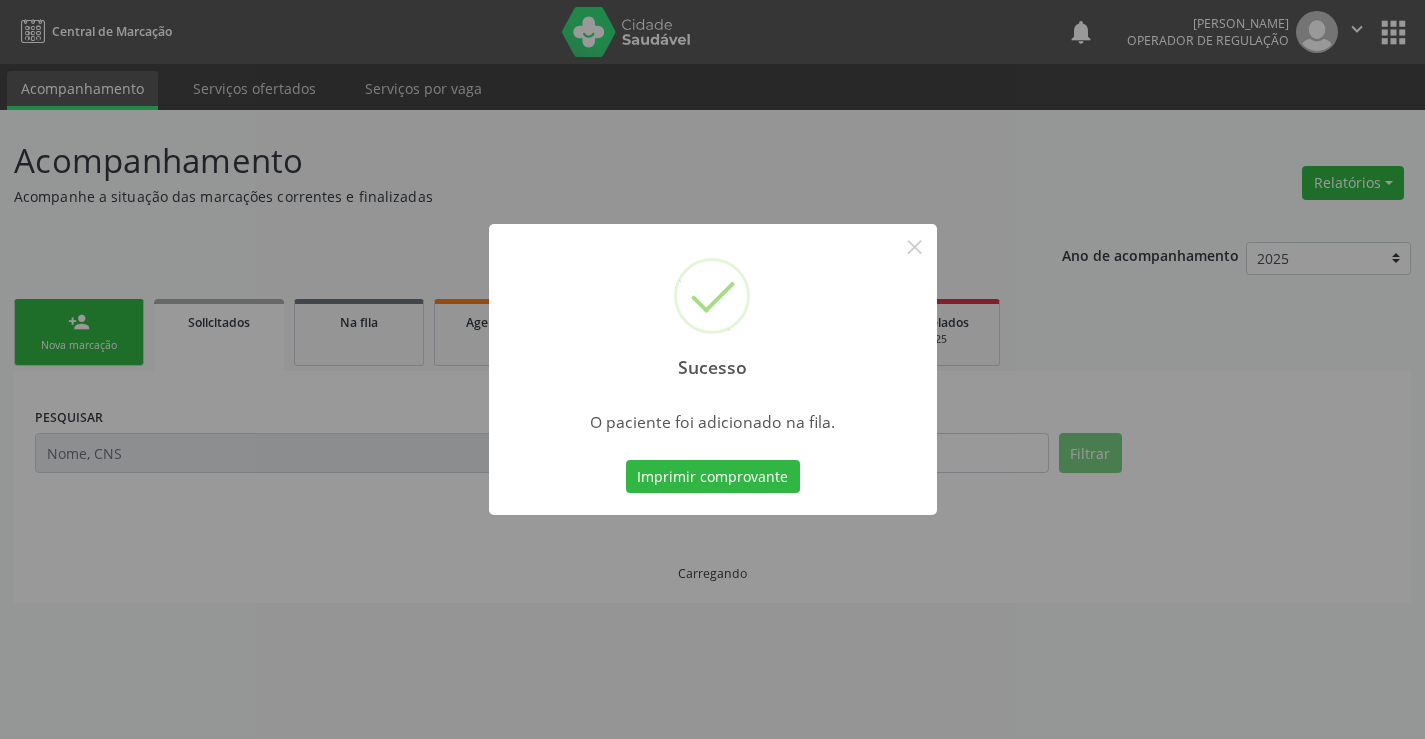 scroll, scrollTop: 0, scrollLeft: 0, axis: both 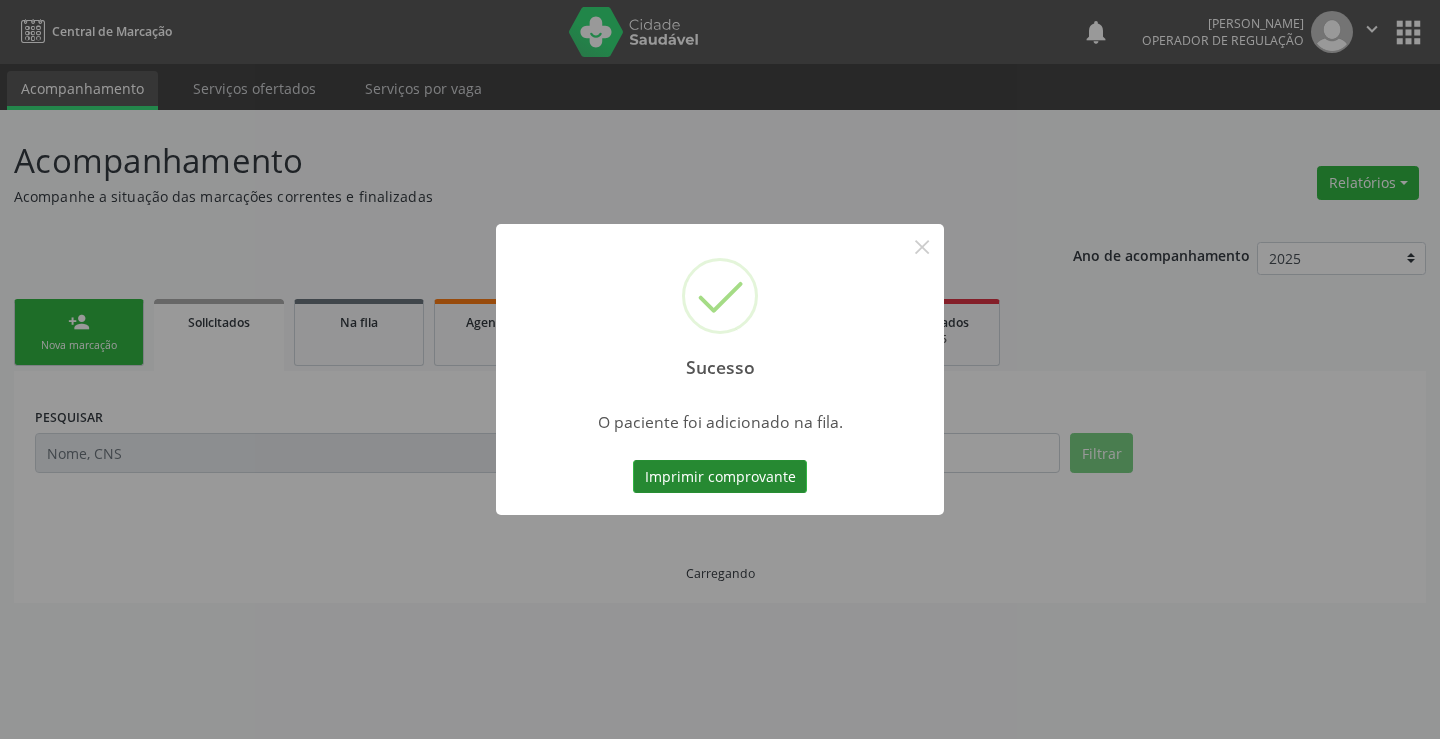 click on "Imprimir comprovante" at bounding box center (720, 477) 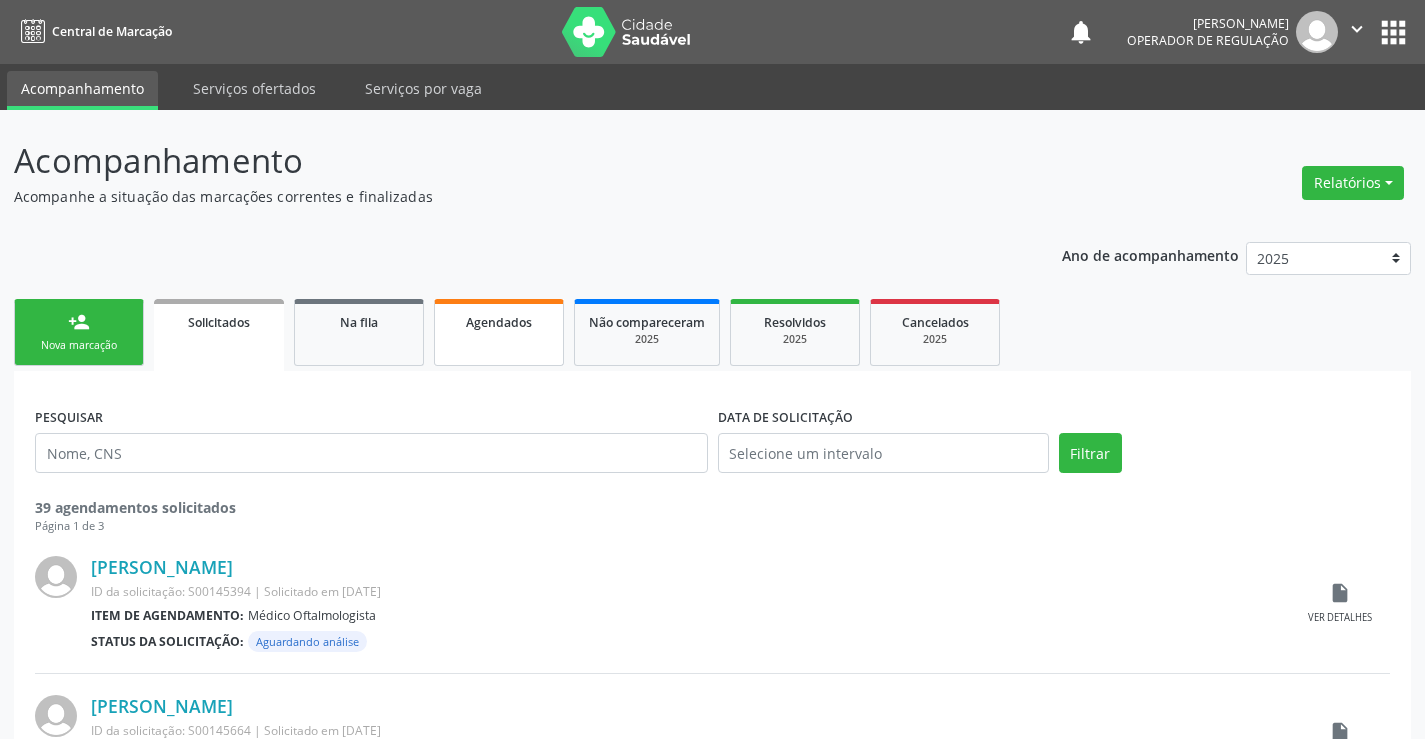 click on "Agendados" at bounding box center [499, 332] 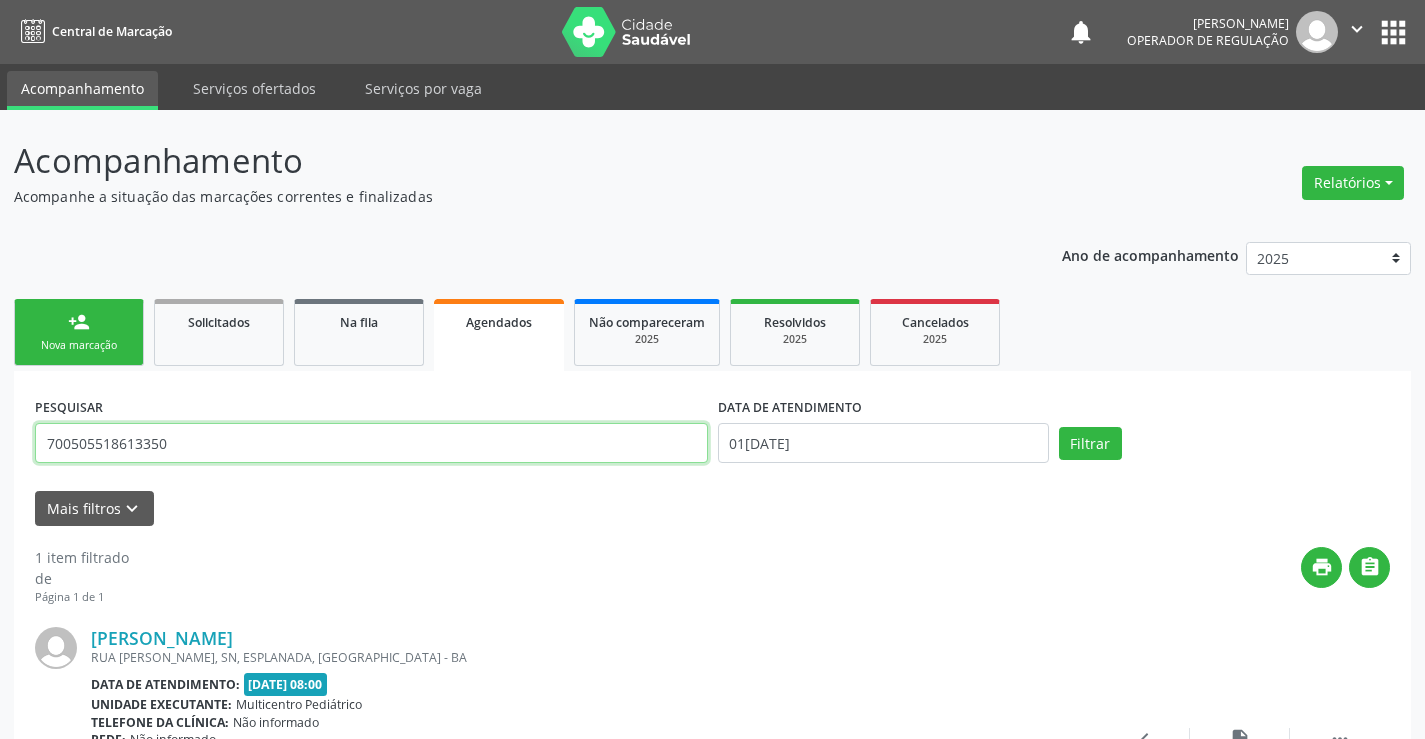 click on "700505518613350" at bounding box center [371, 443] 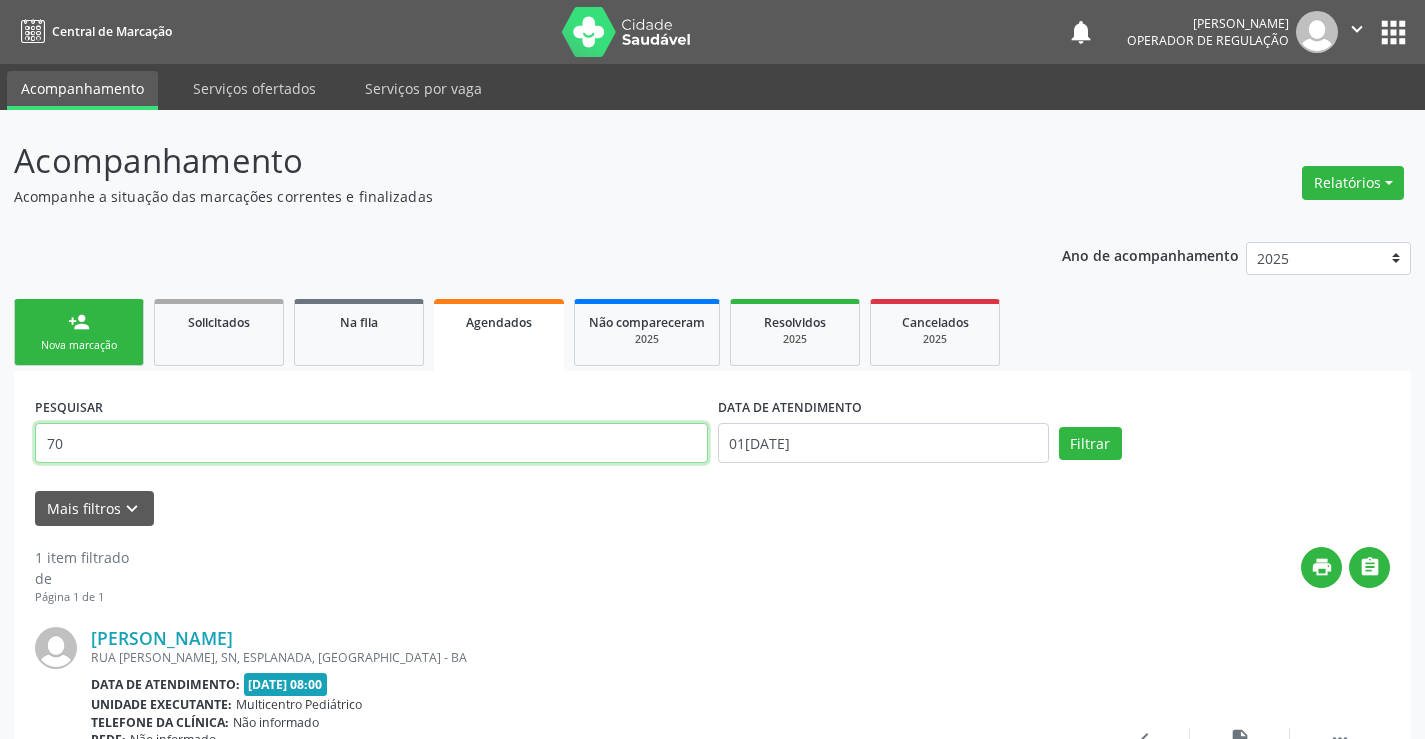type on "7" 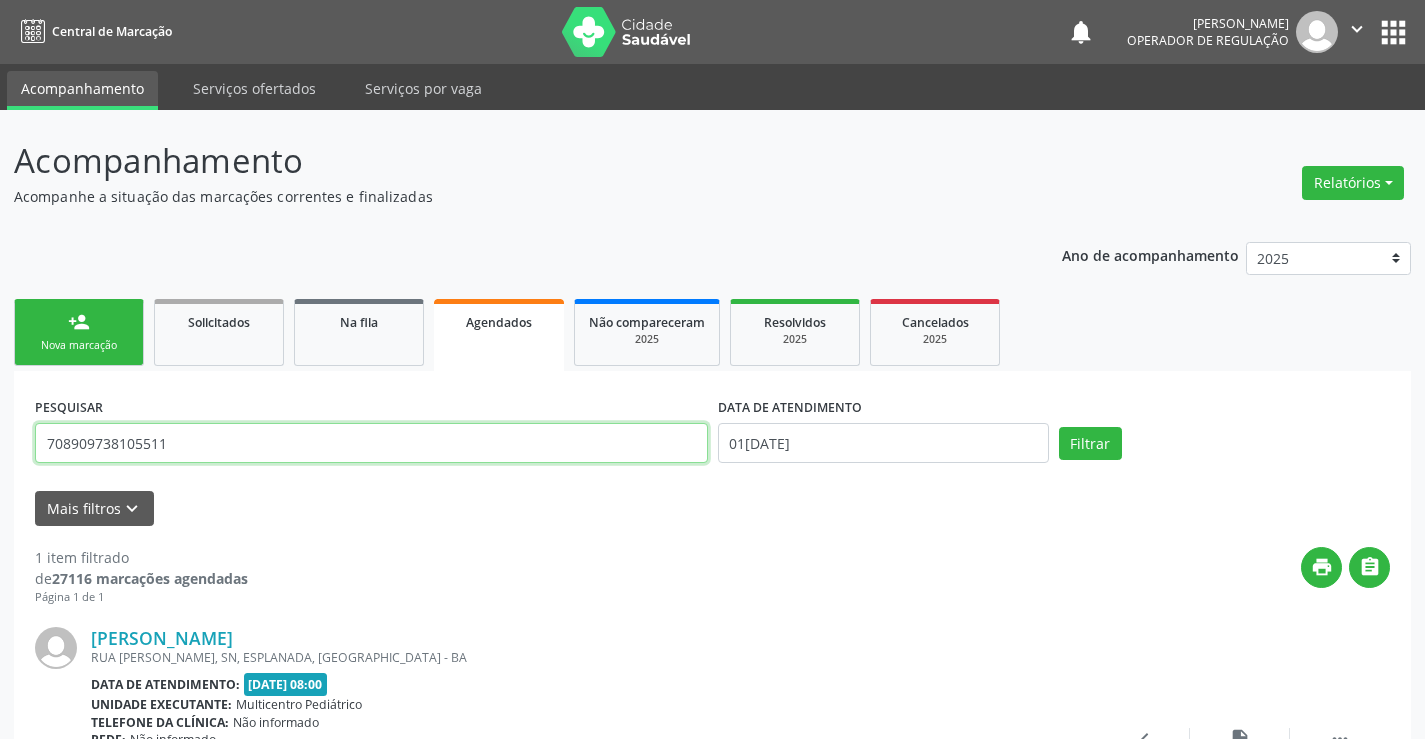 type on "708909738105511" 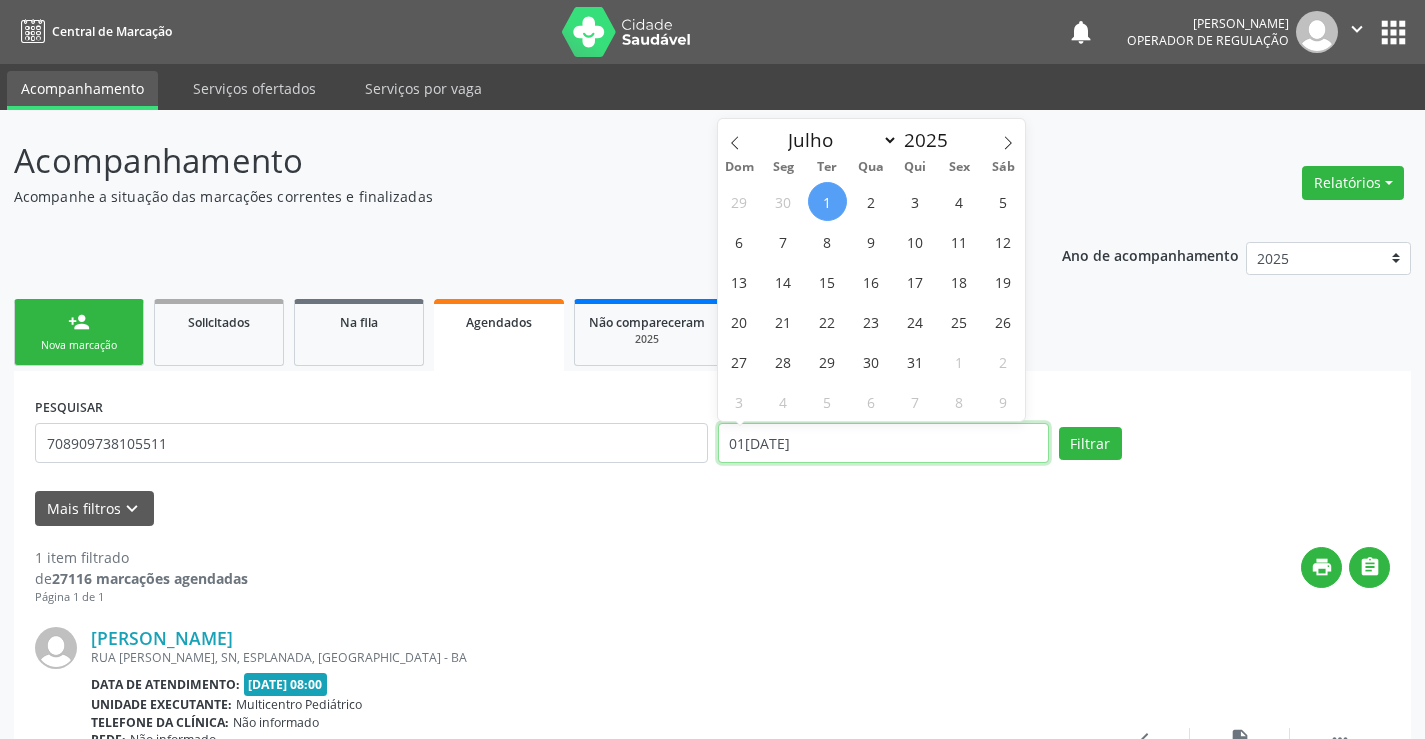 click on "01/07/2025" at bounding box center (883, 443) 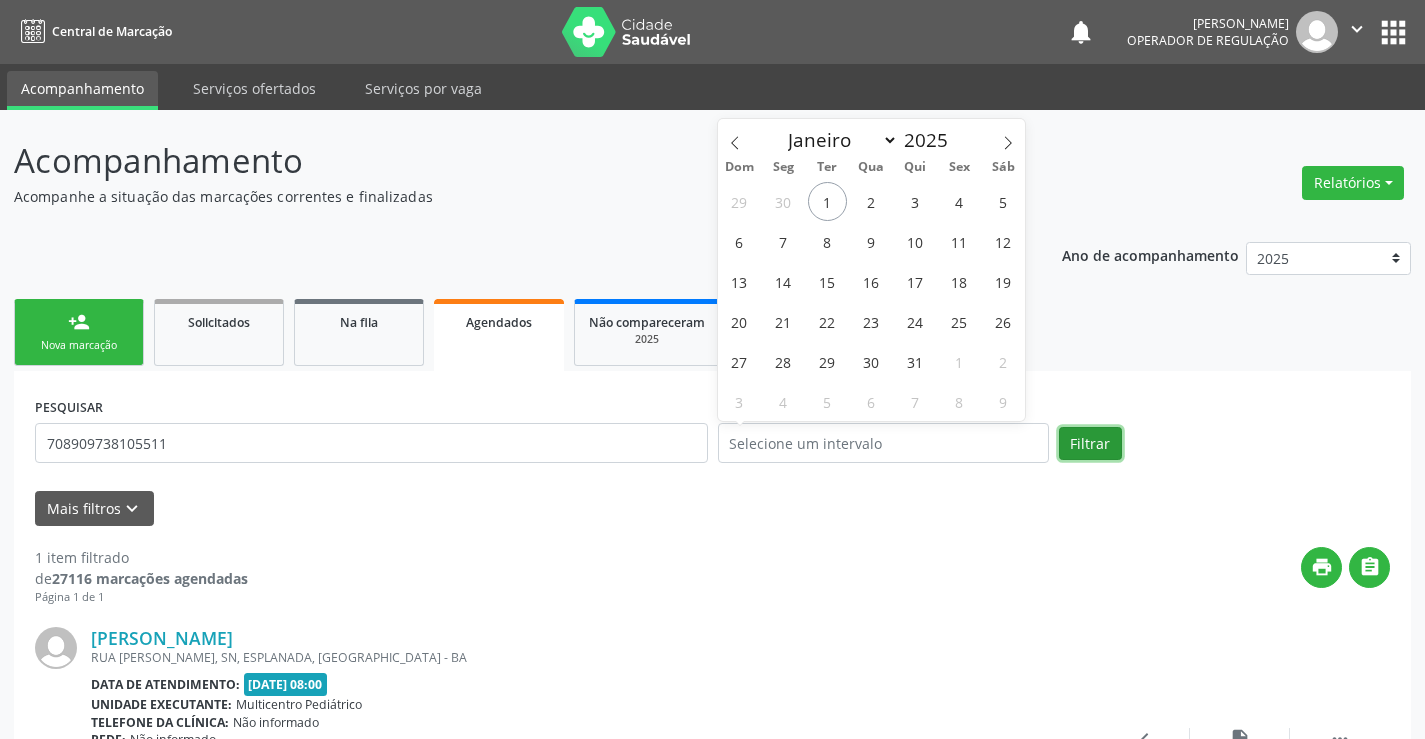 click on "Filtrar" at bounding box center [1090, 444] 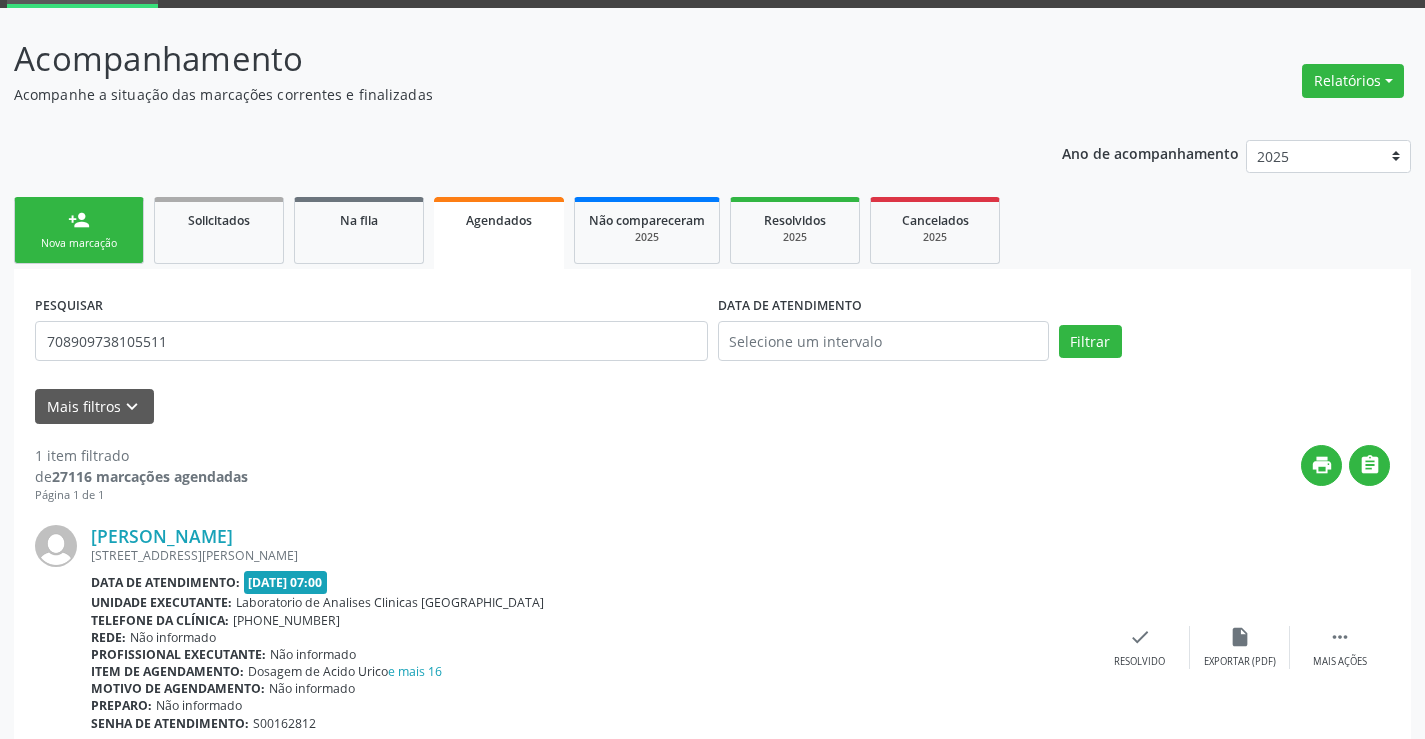 scroll, scrollTop: 189, scrollLeft: 0, axis: vertical 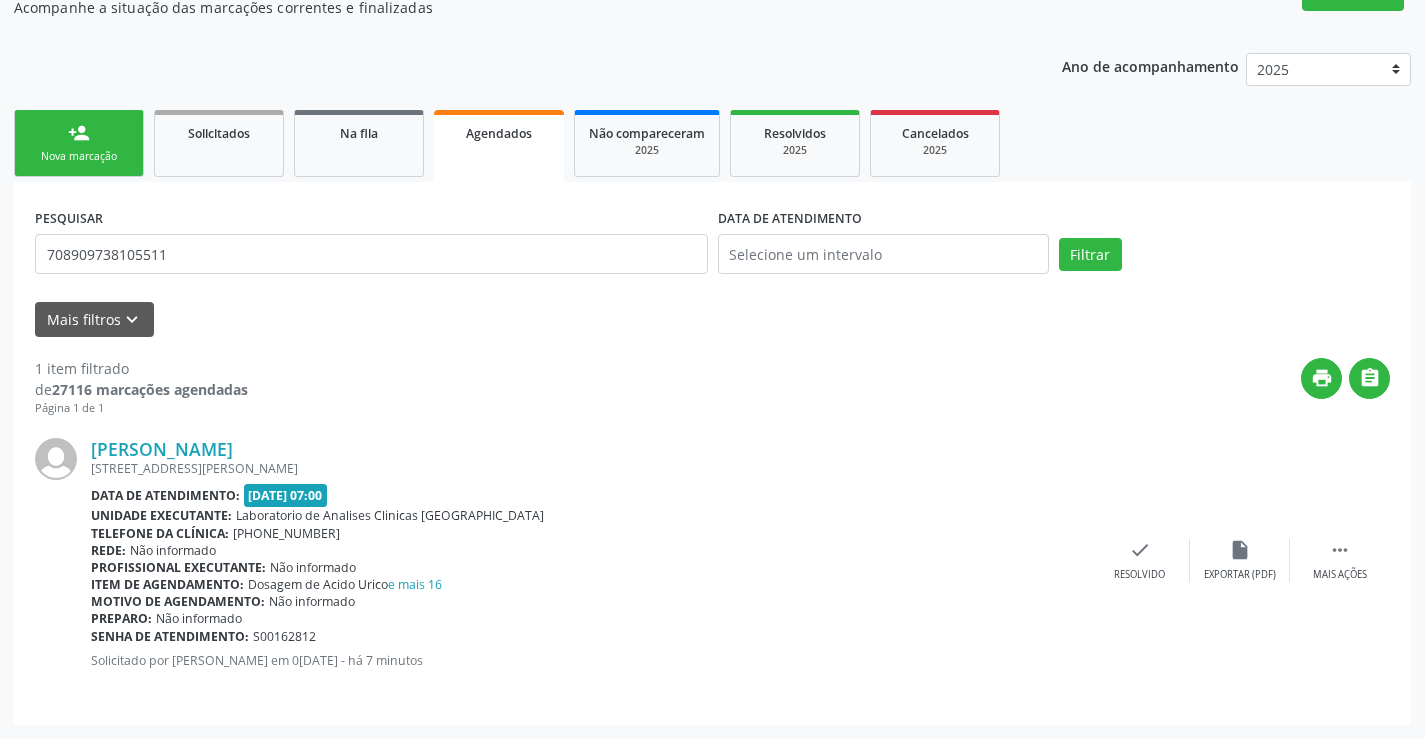 click on "Nova marcação" at bounding box center (79, 156) 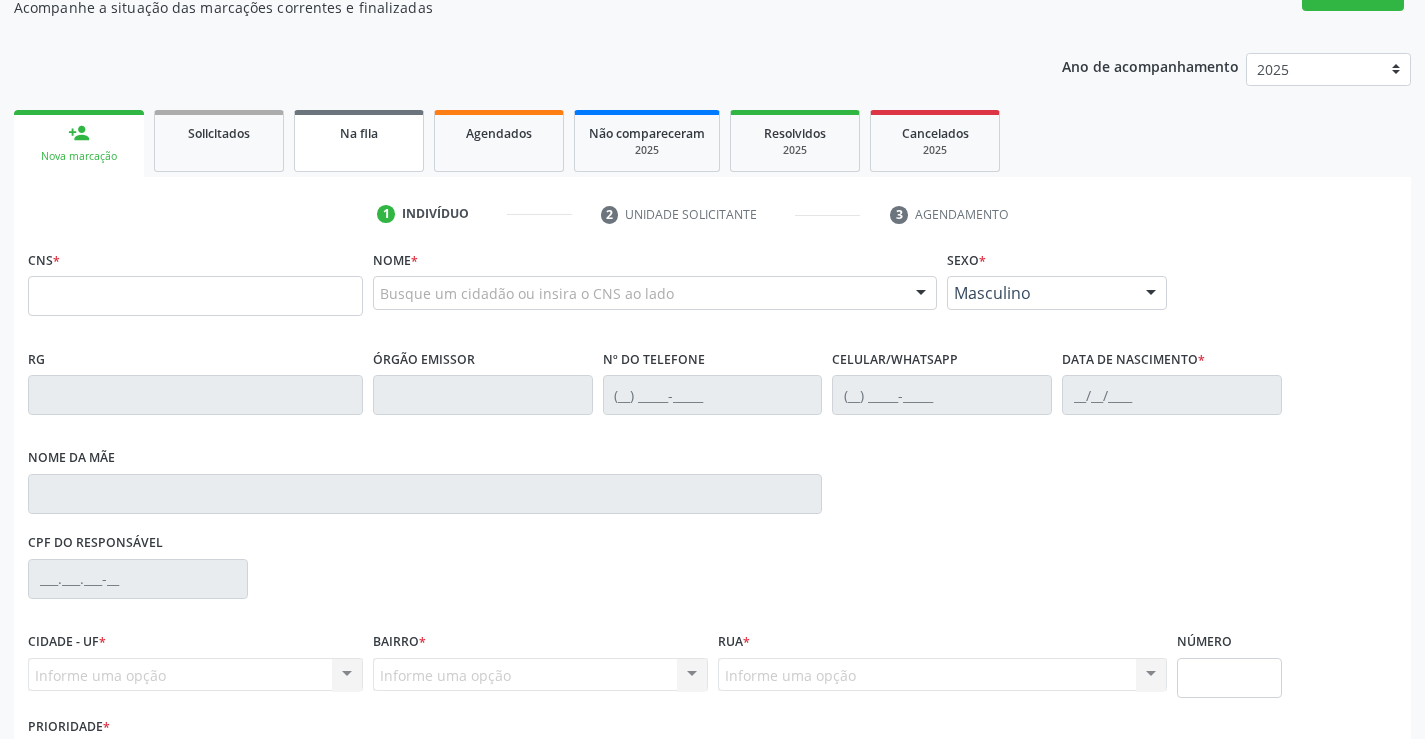 click on "Na fila" at bounding box center [359, 141] 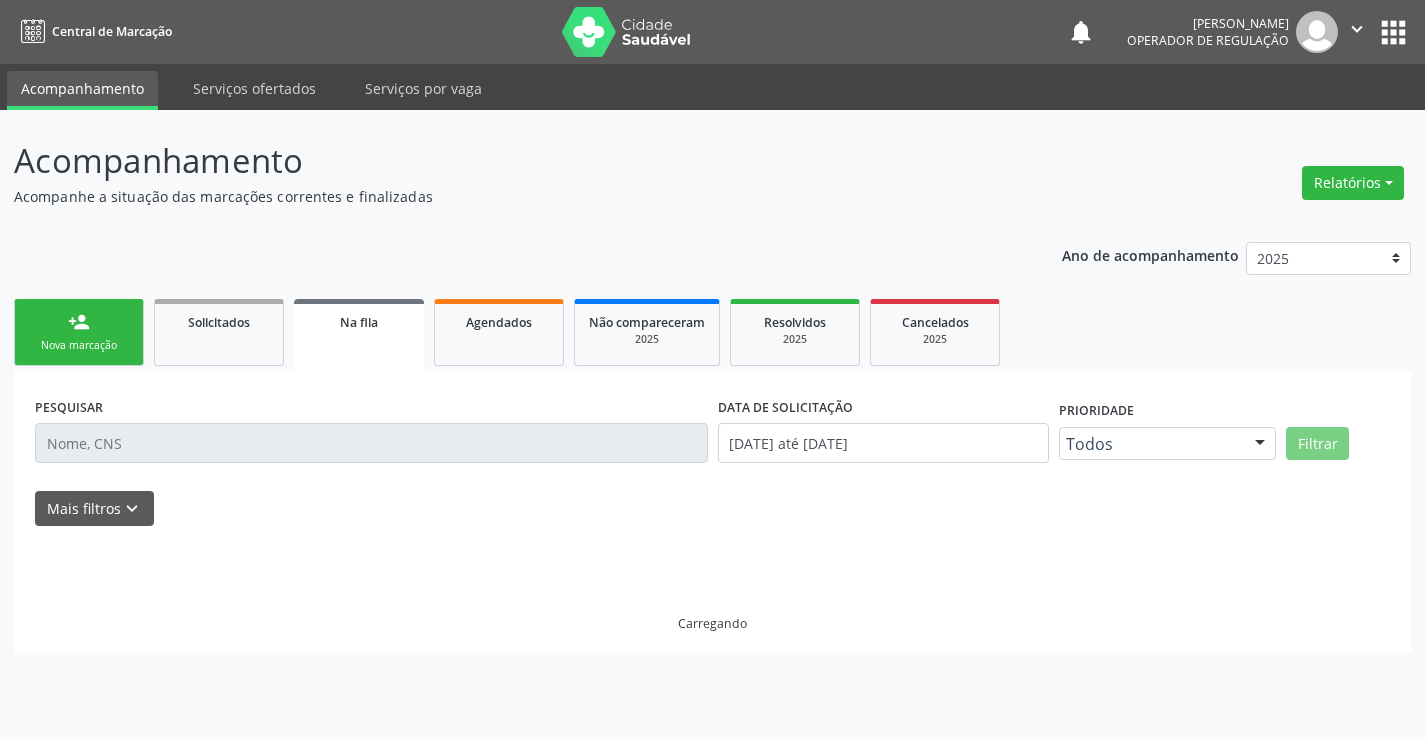 scroll, scrollTop: 0, scrollLeft: 0, axis: both 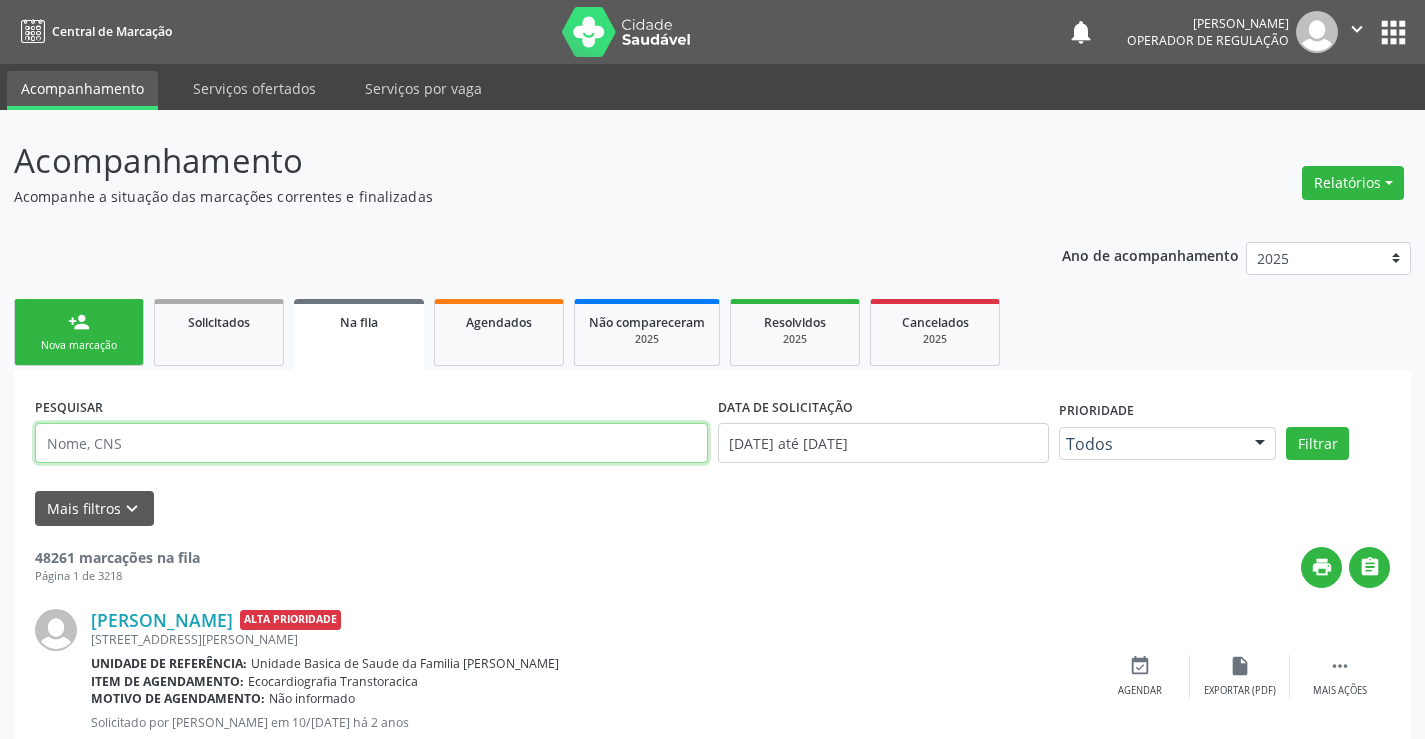 click at bounding box center [371, 443] 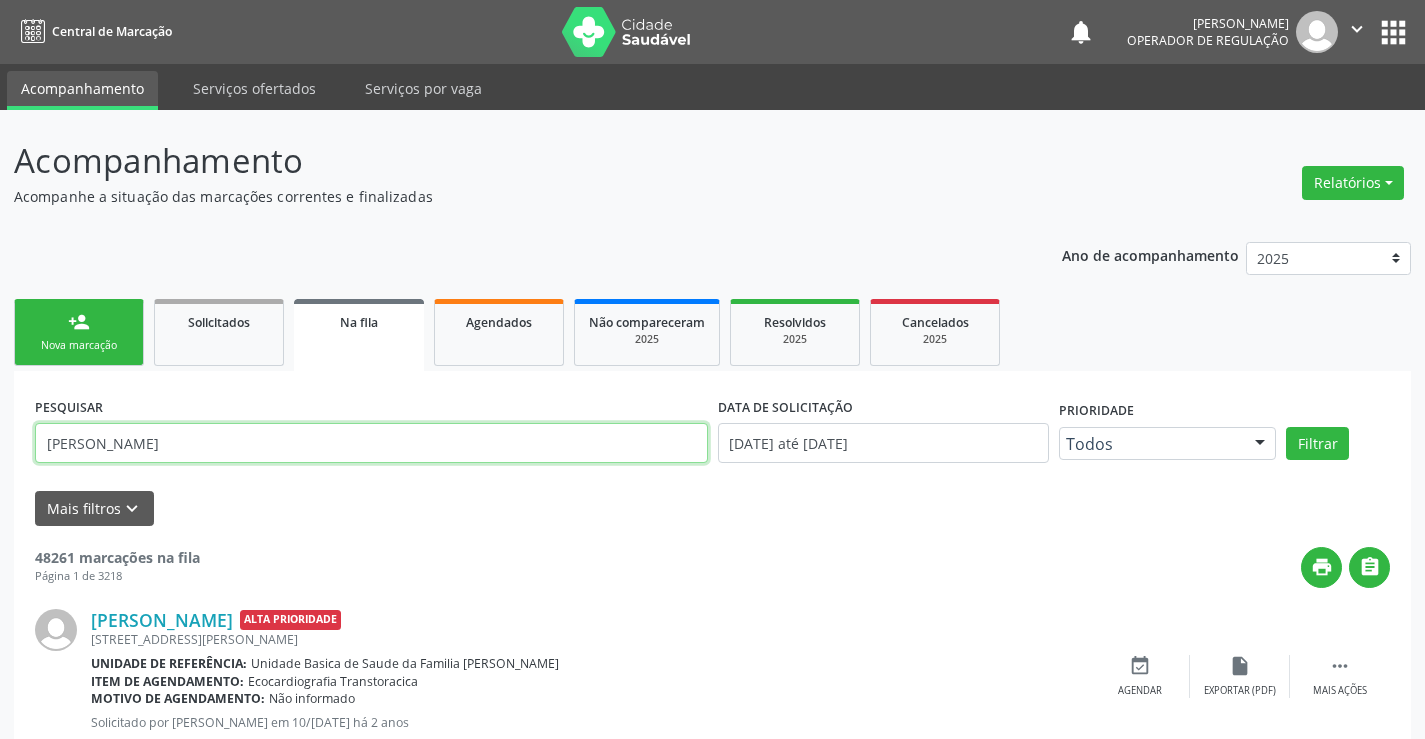 type on "[PERSON_NAME]" 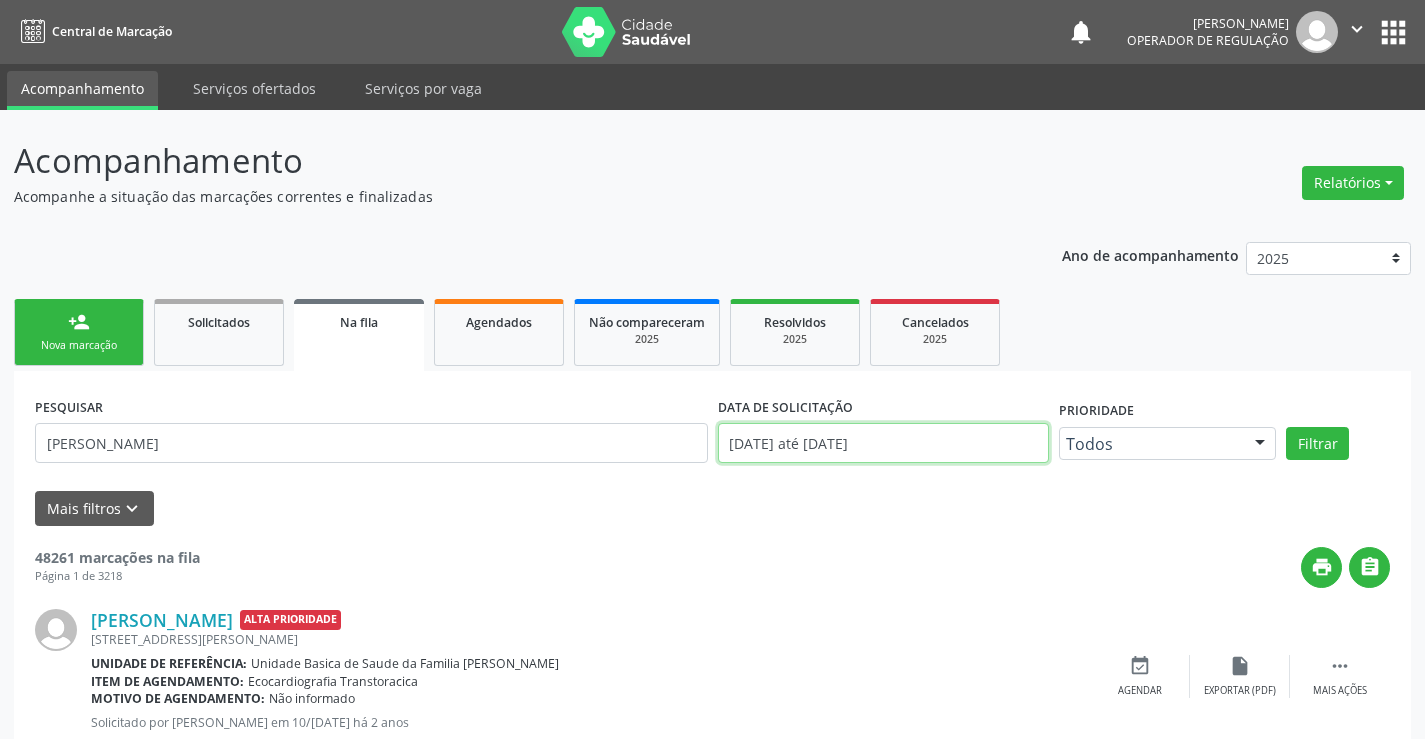 click on "01/01/2023 até 01/07/2025" at bounding box center [883, 443] 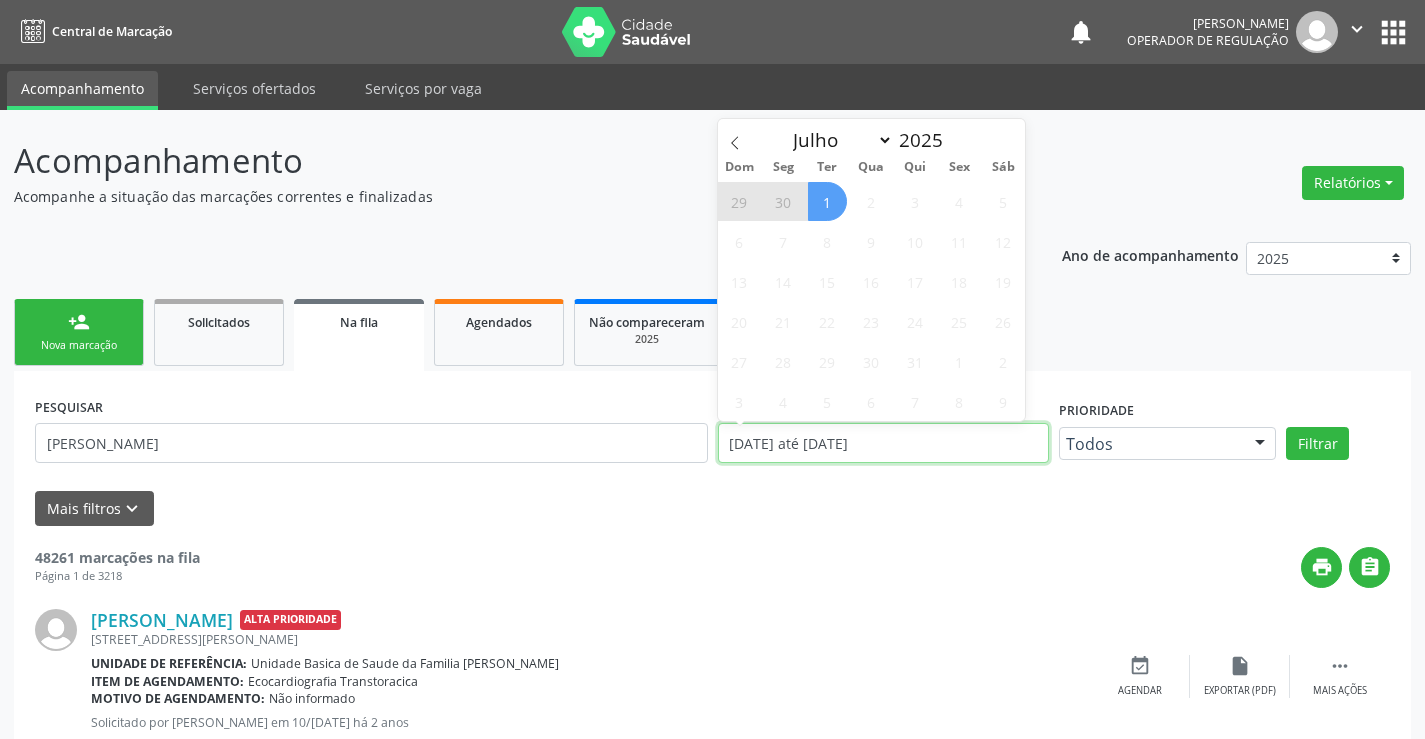 type 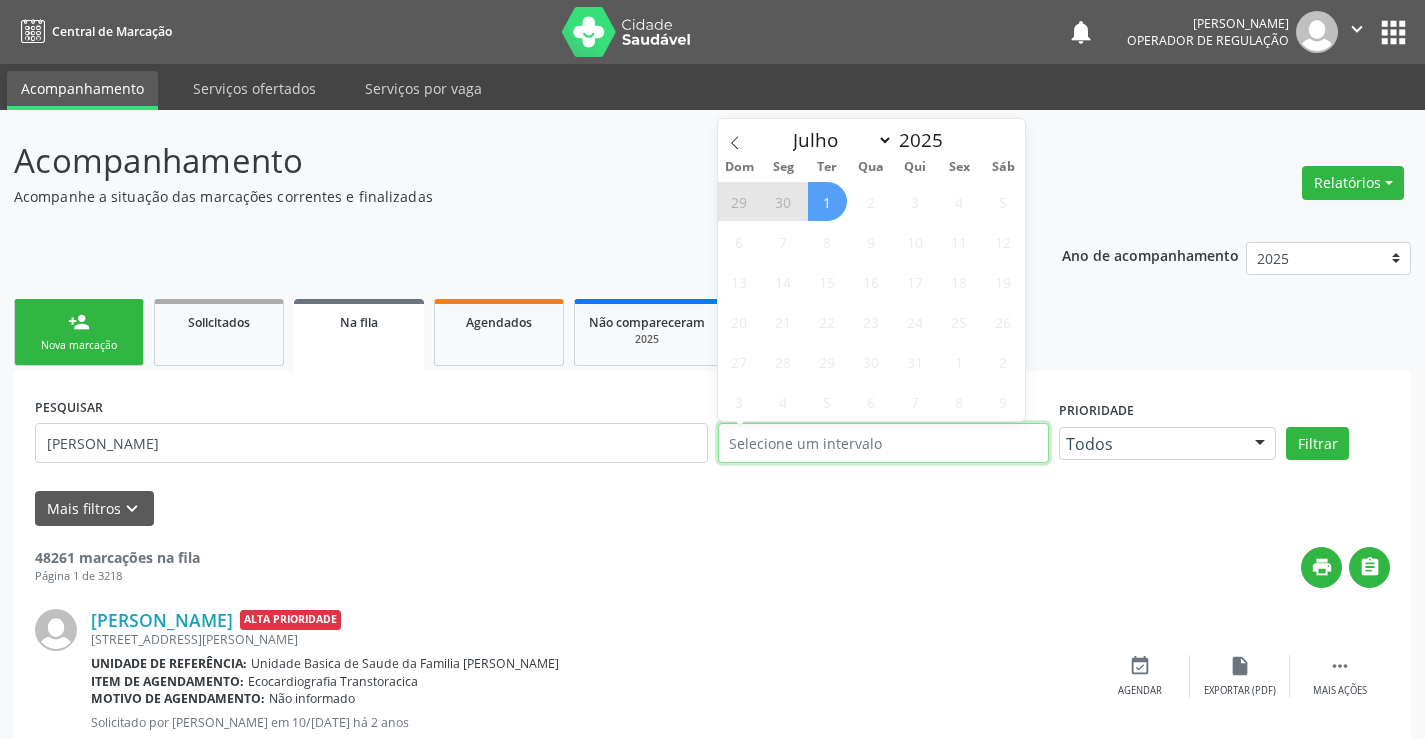 type on "2023" 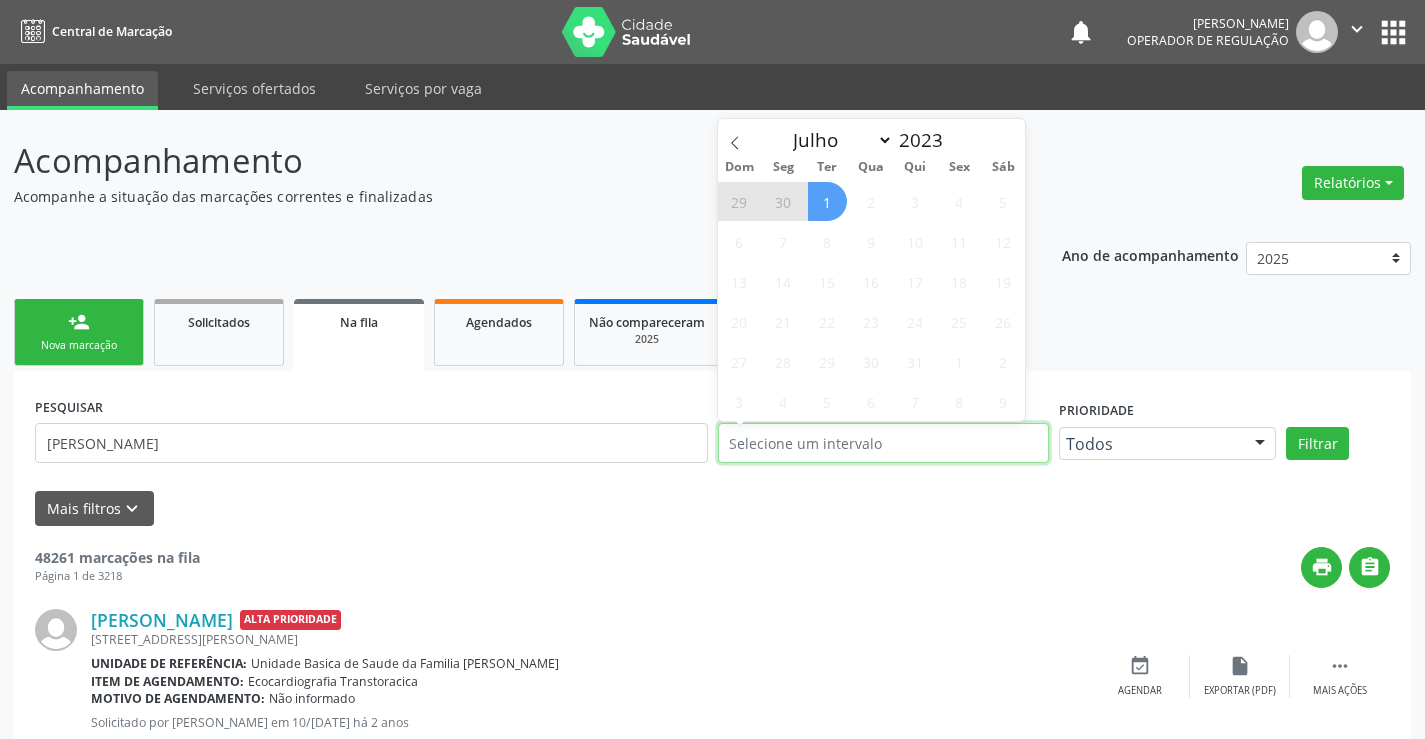 select on "0" 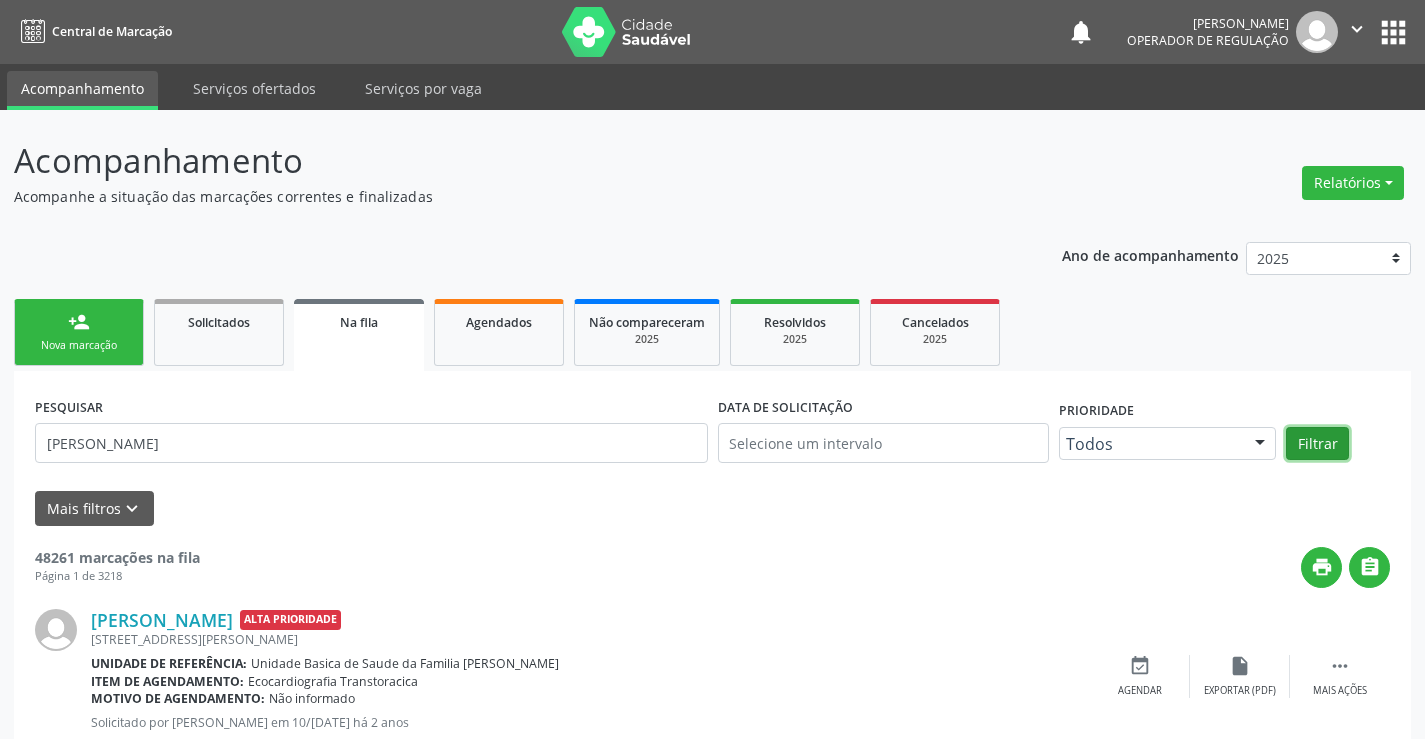 click on "Filtrar" at bounding box center (1317, 444) 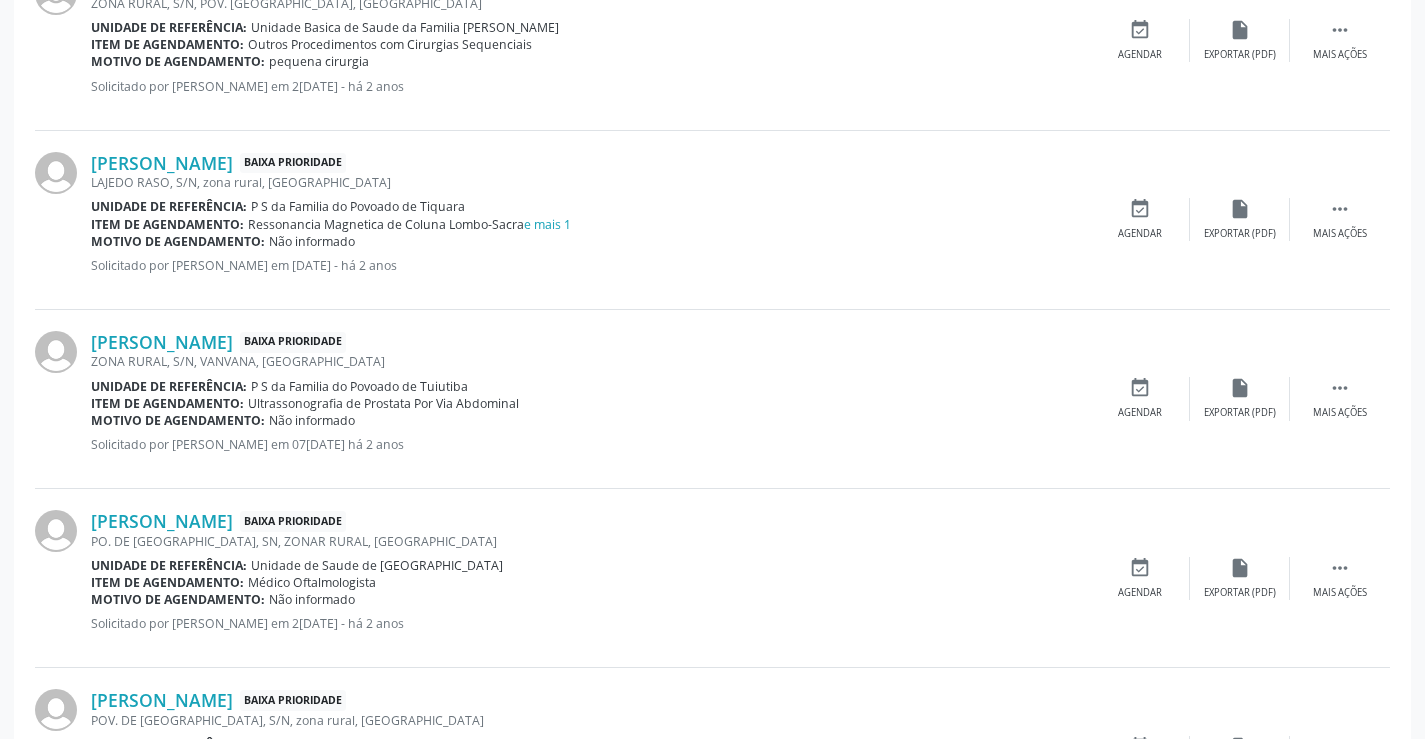scroll, scrollTop: 2663, scrollLeft: 0, axis: vertical 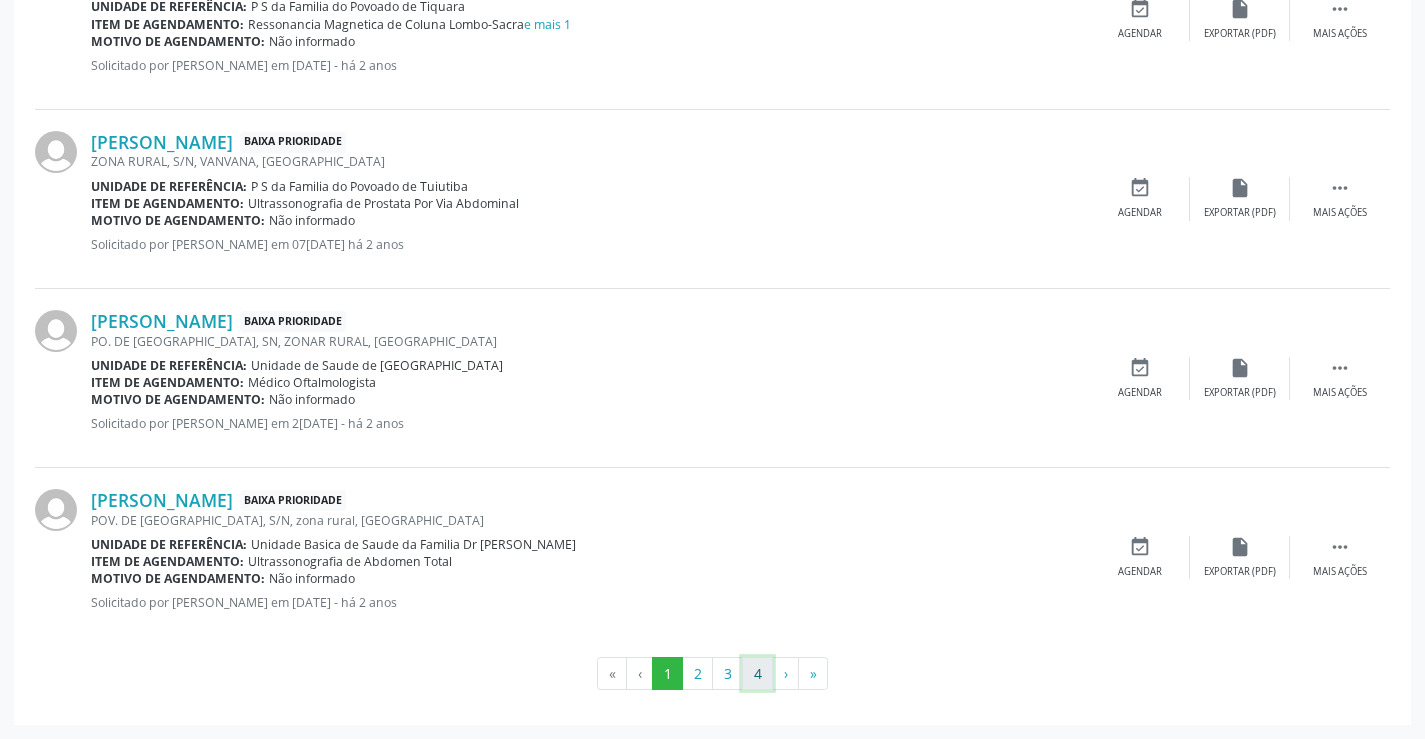 click on "4" at bounding box center [757, 674] 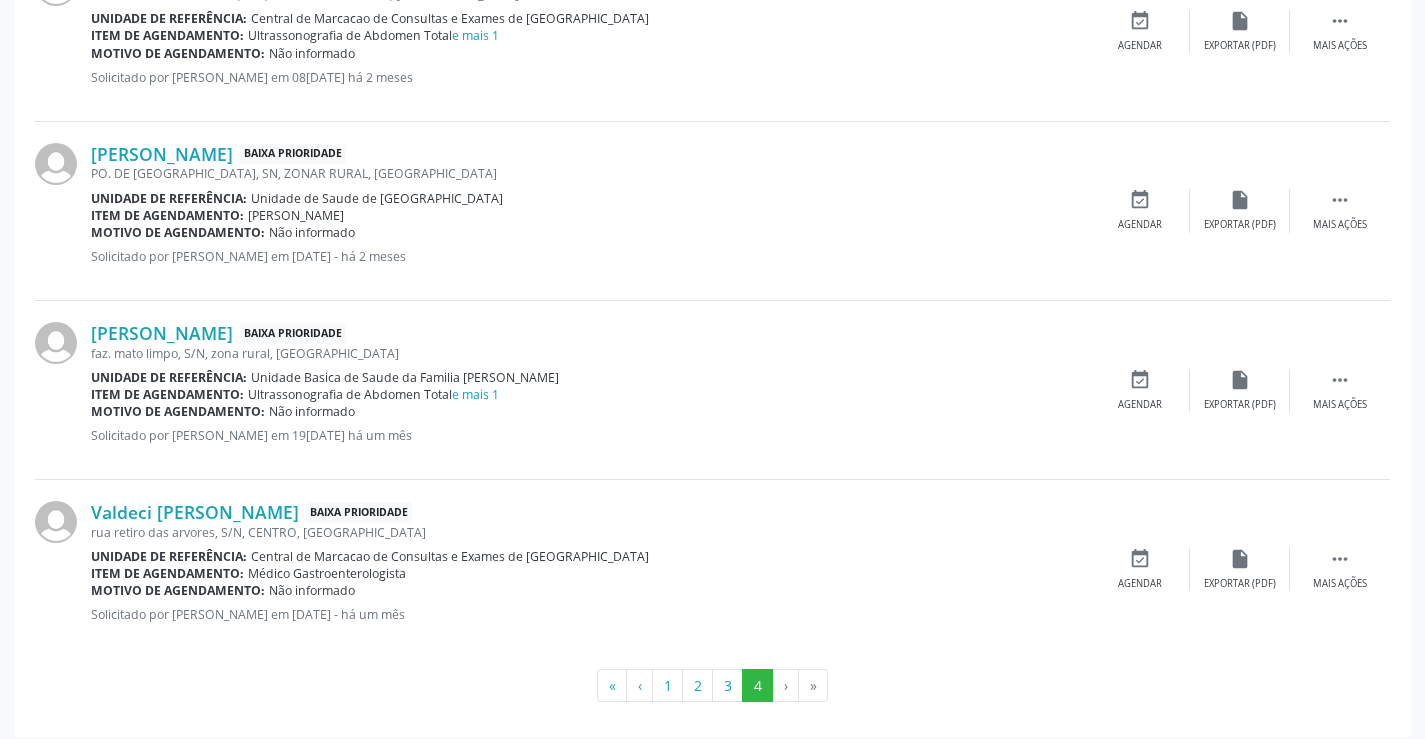 scroll, scrollTop: 854, scrollLeft: 0, axis: vertical 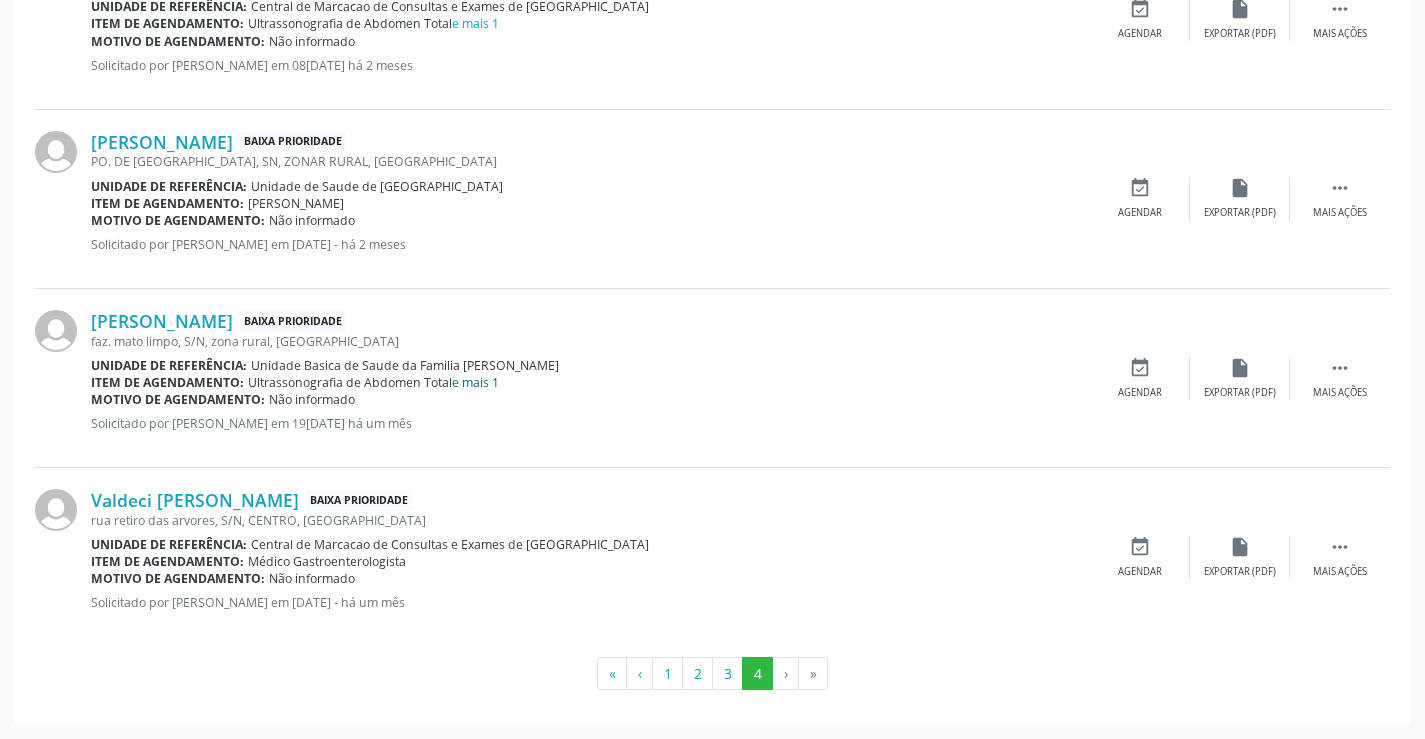 click on "e mais 1" at bounding box center [475, 382] 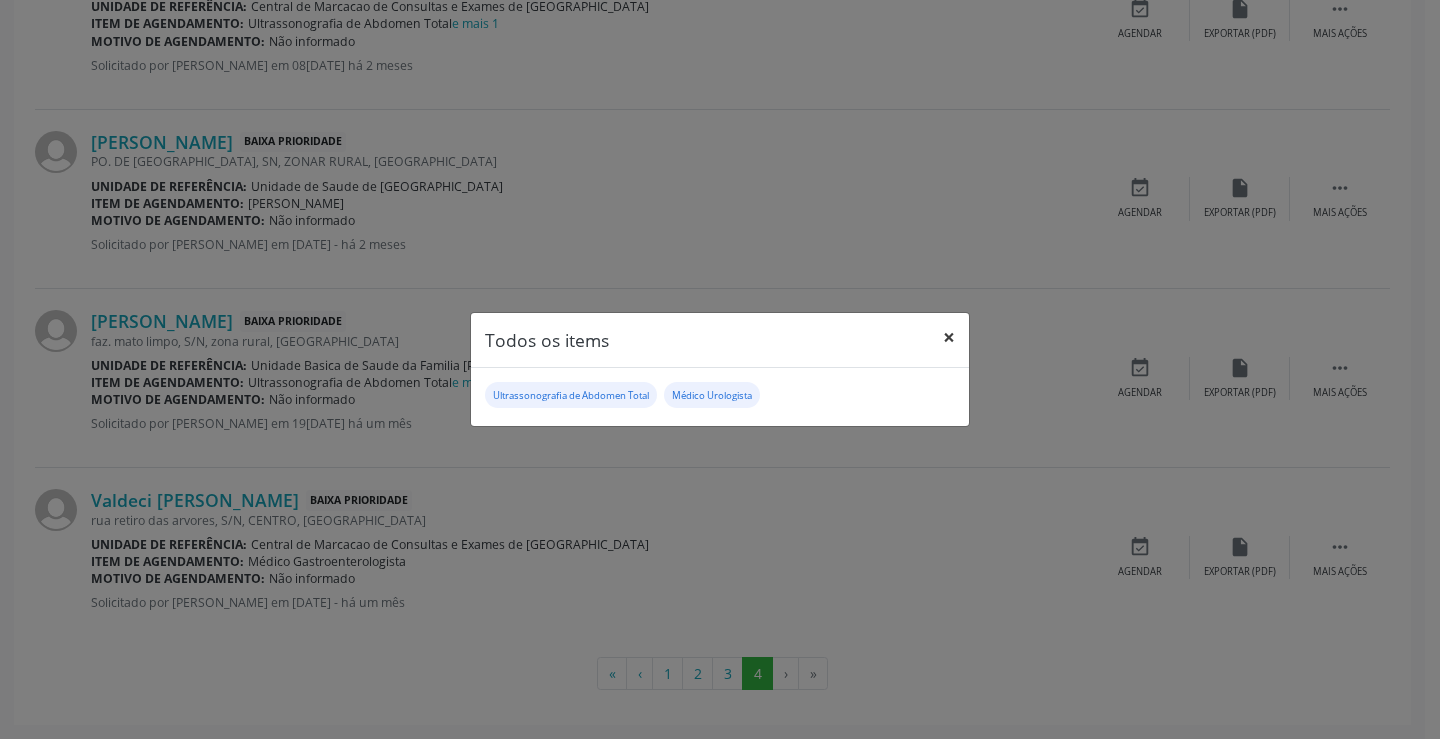 click on "×" at bounding box center (949, 337) 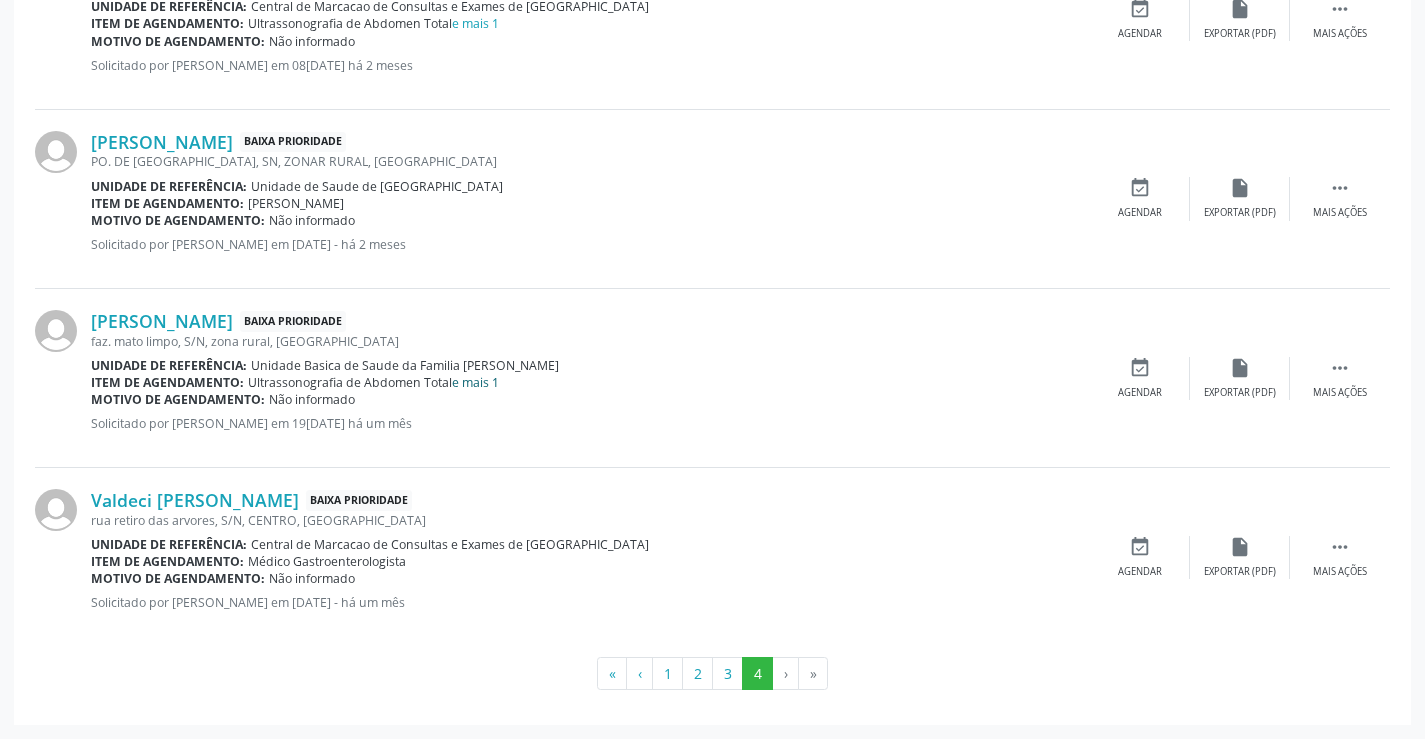 click on "e mais 1" at bounding box center [475, 382] 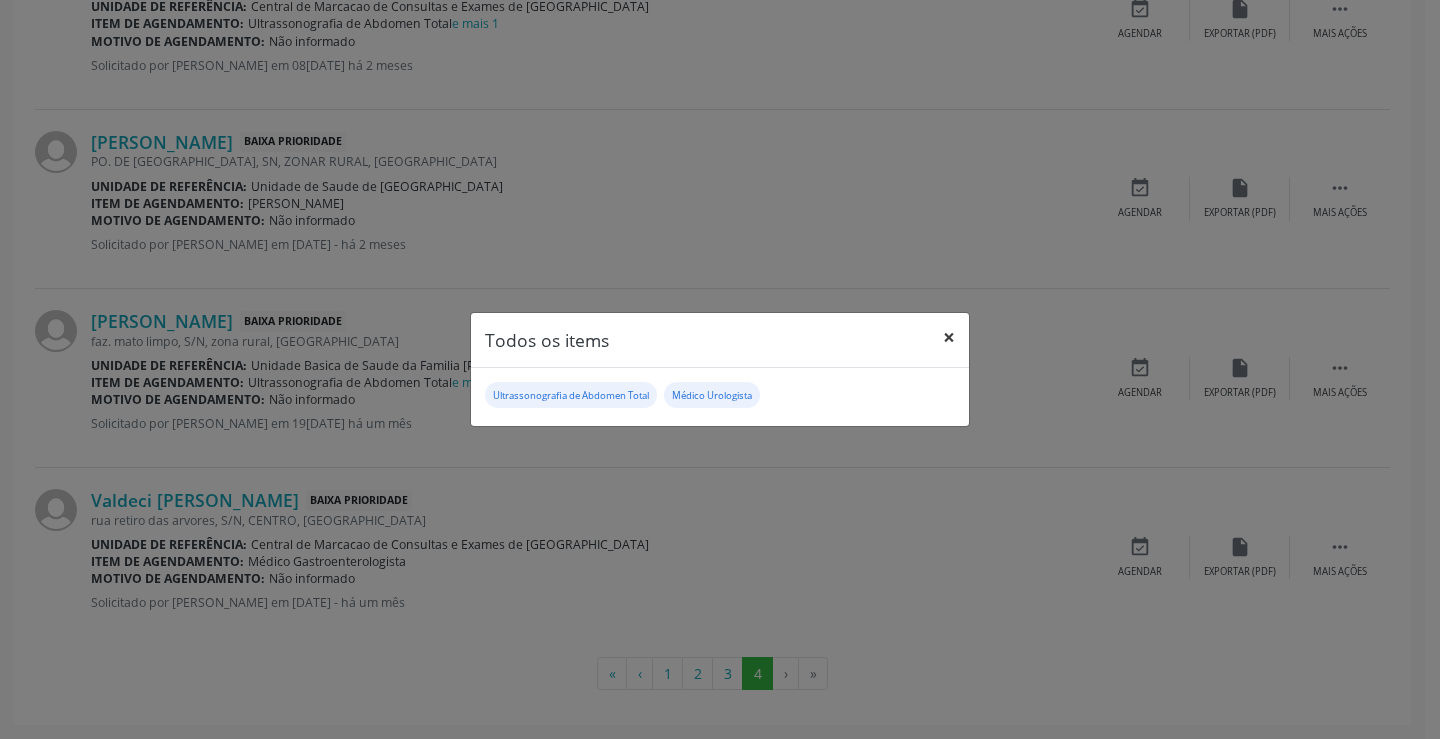 click on "×" at bounding box center (949, 337) 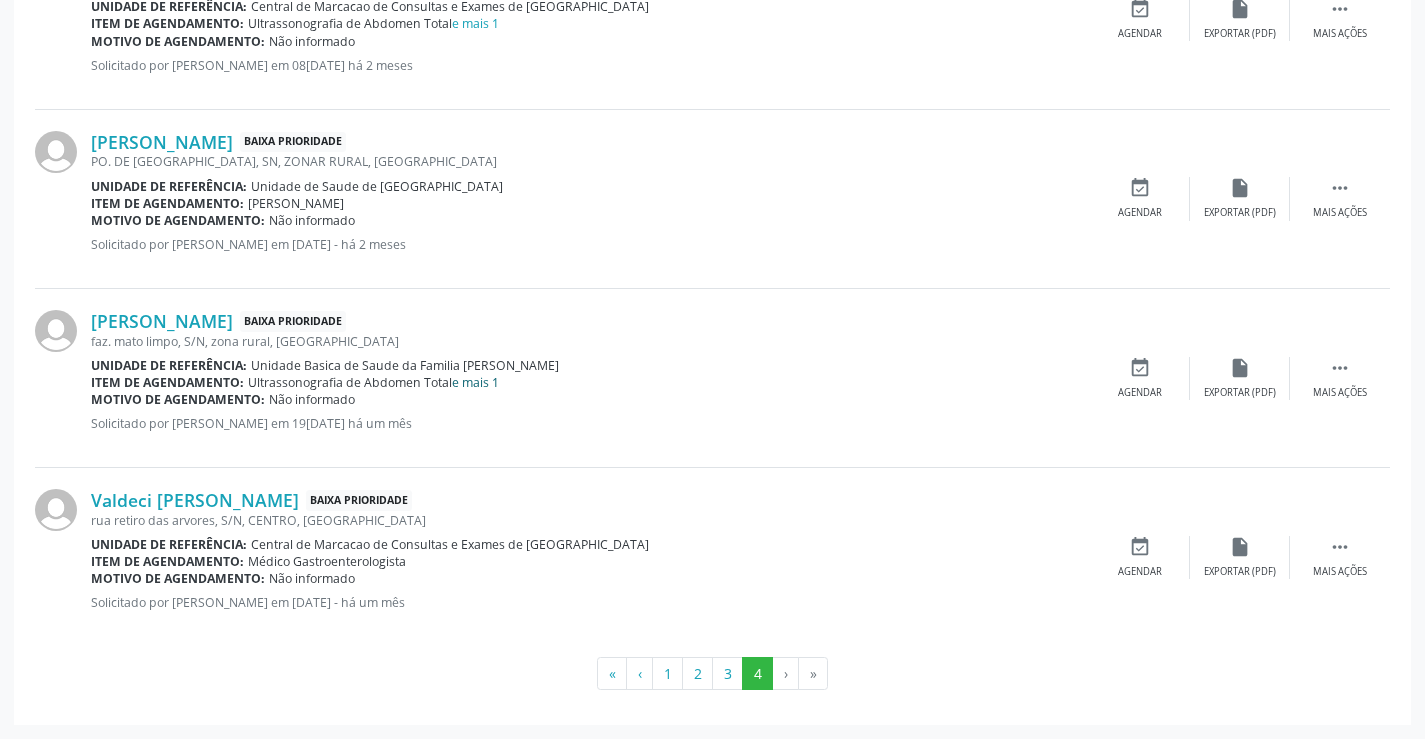 click on "e mais 1" at bounding box center (475, 382) 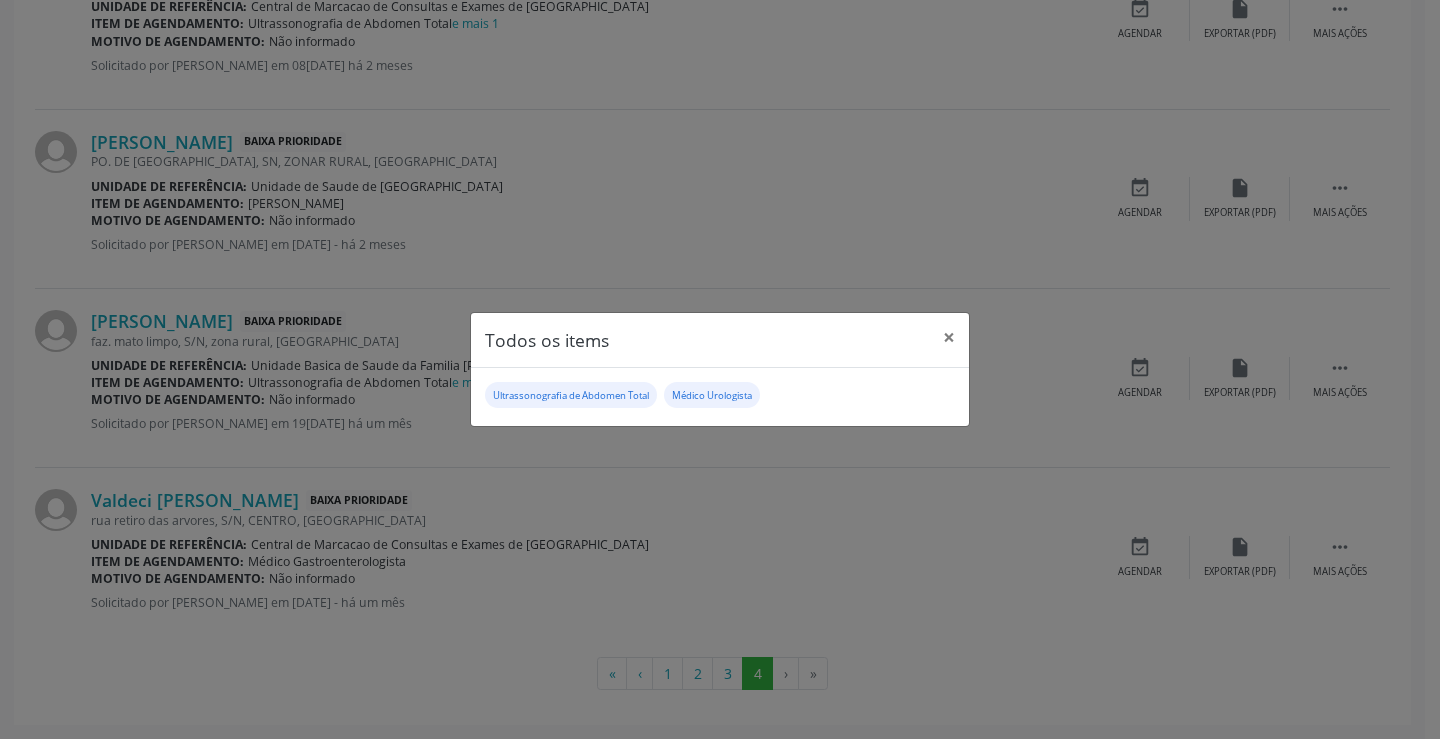 click on "Todos os items × Ultrassonografia de Abdomen Total Médico Urologista" at bounding box center (720, 369) 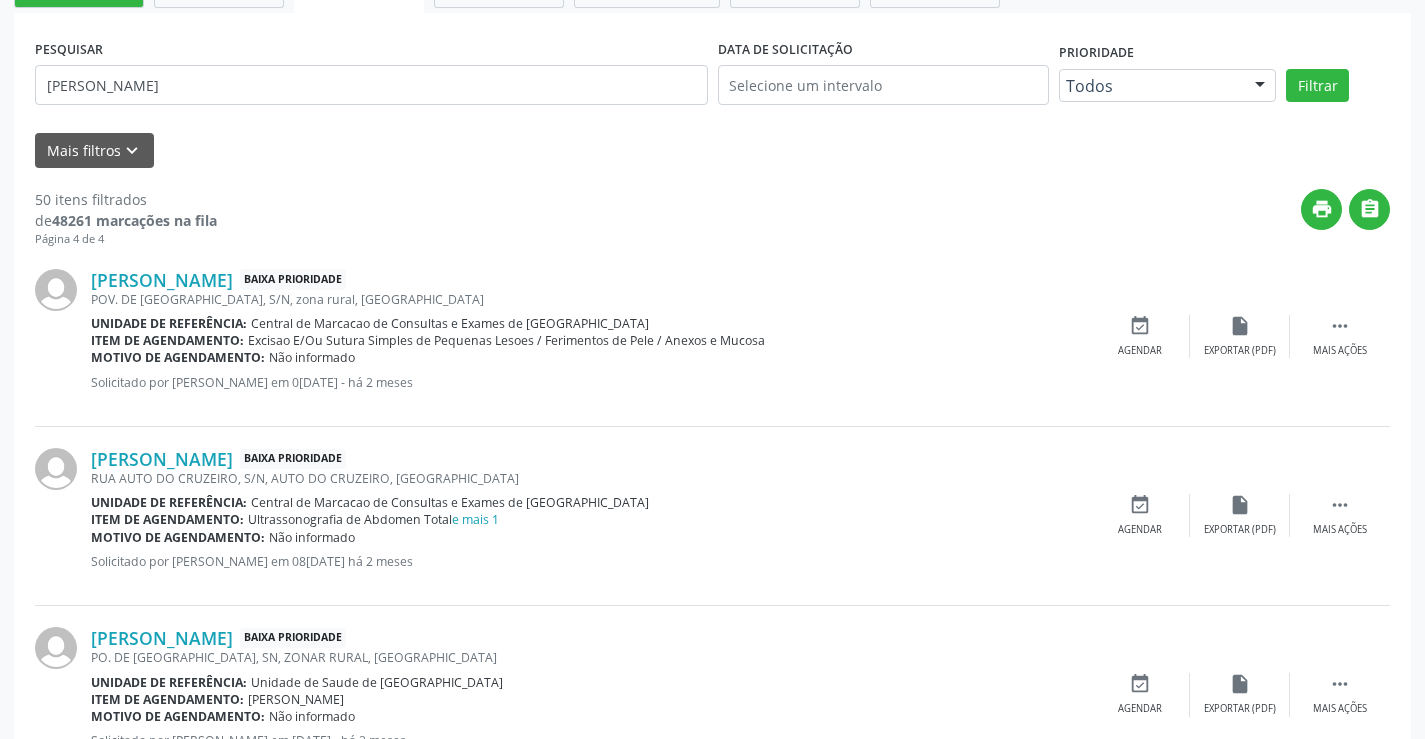 scroll, scrollTop: 0, scrollLeft: 0, axis: both 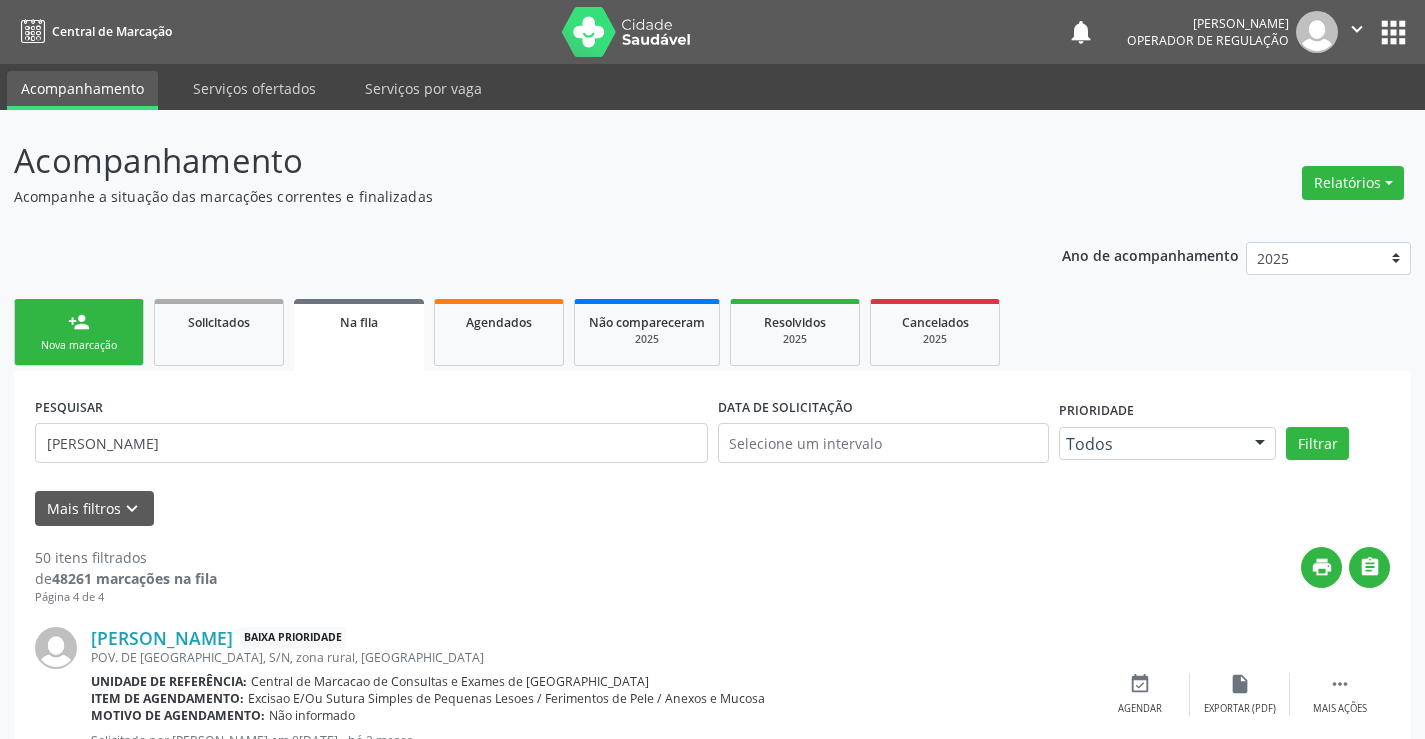 click on "person_add
Nova marcação" at bounding box center (79, 332) 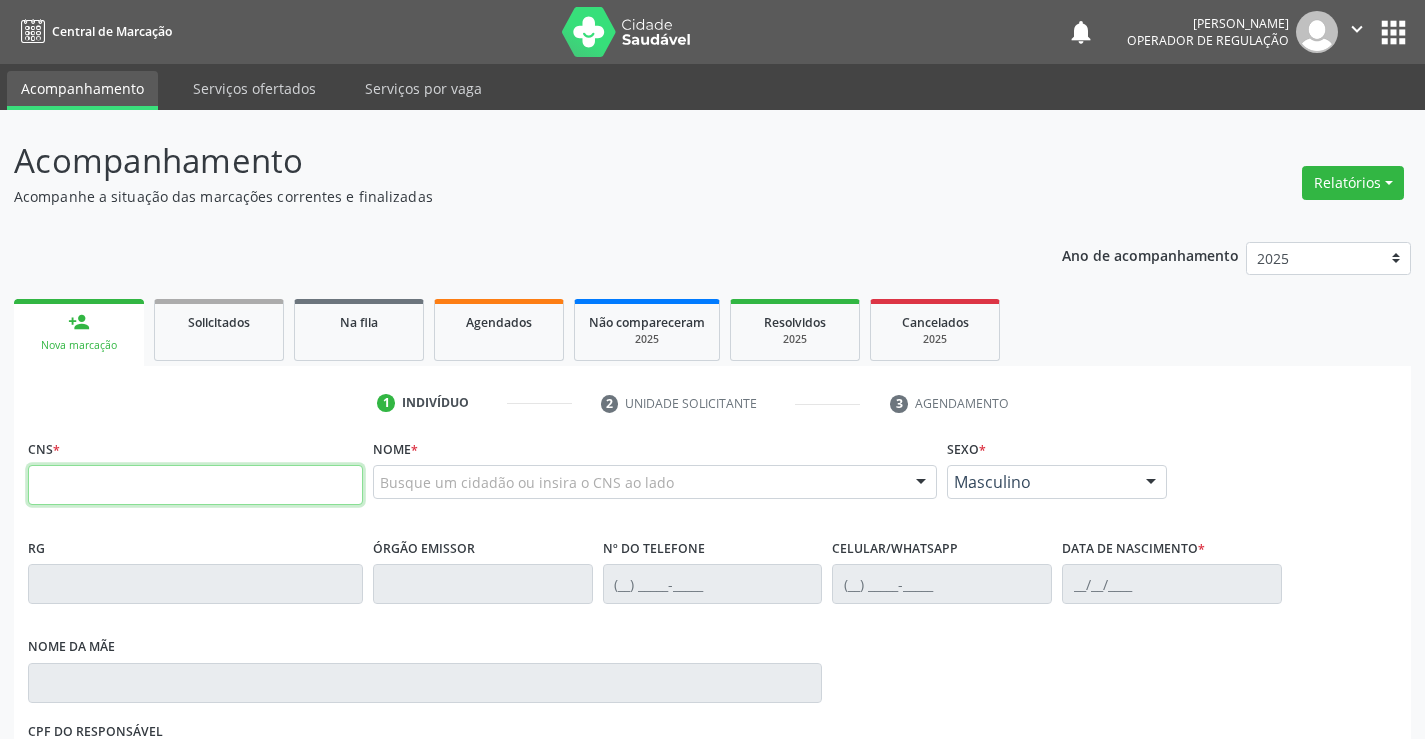 click at bounding box center [195, 485] 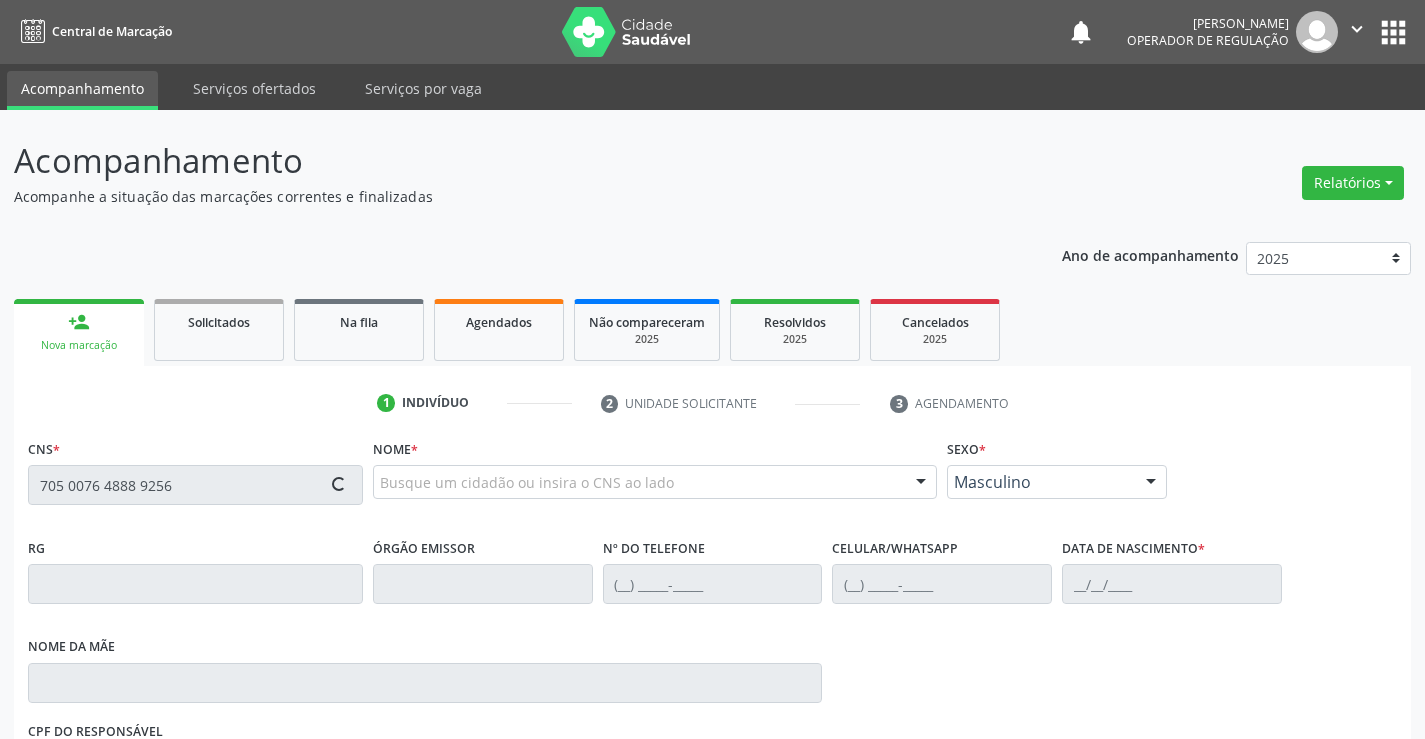type on "705 0076 4888 9256" 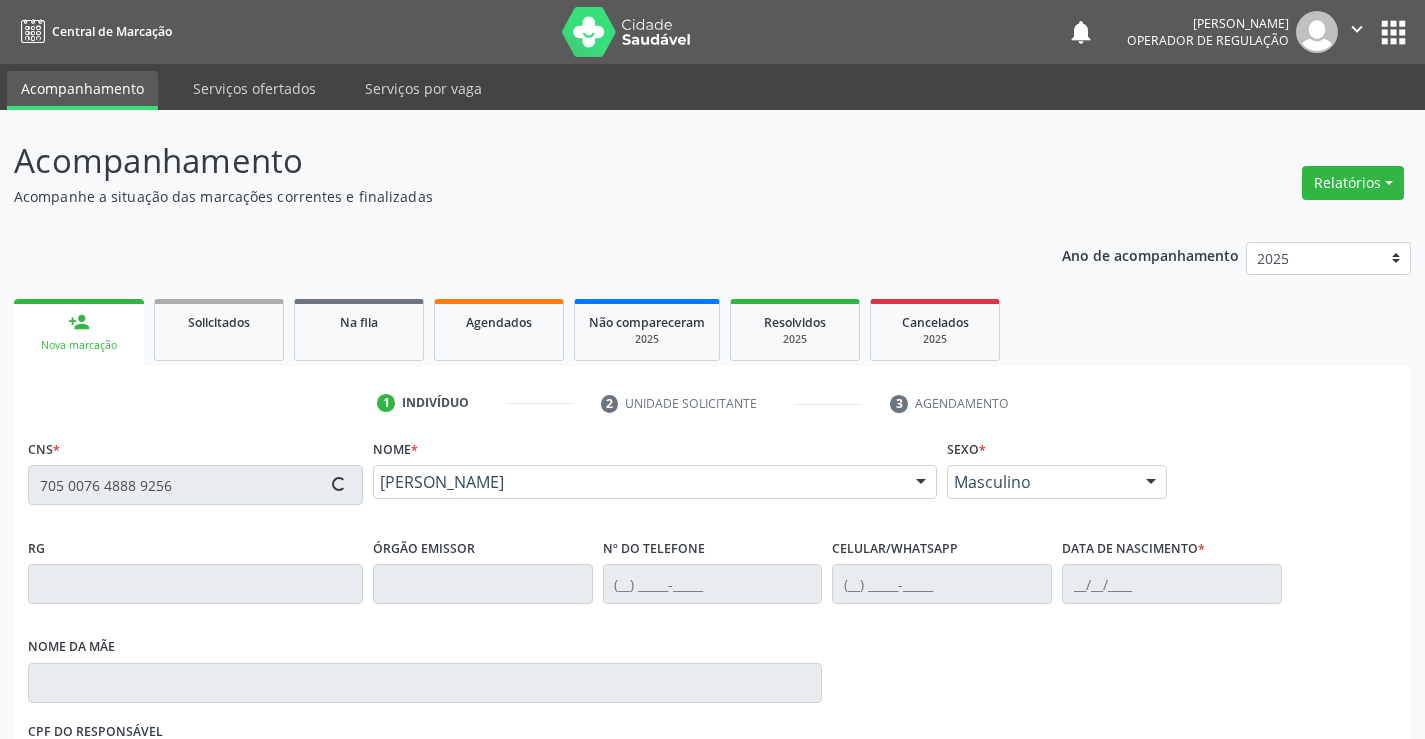 scroll, scrollTop: 331, scrollLeft: 0, axis: vertical 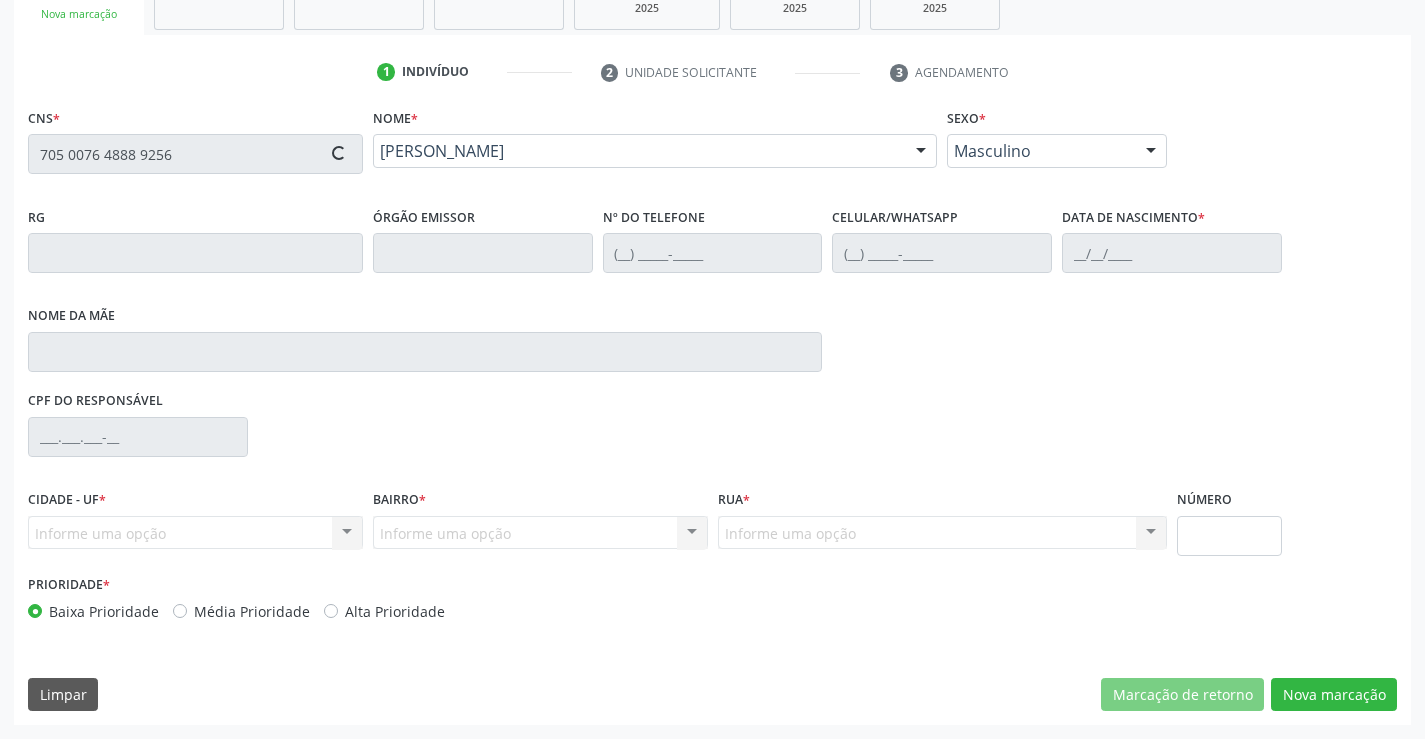 type on "0532245660" 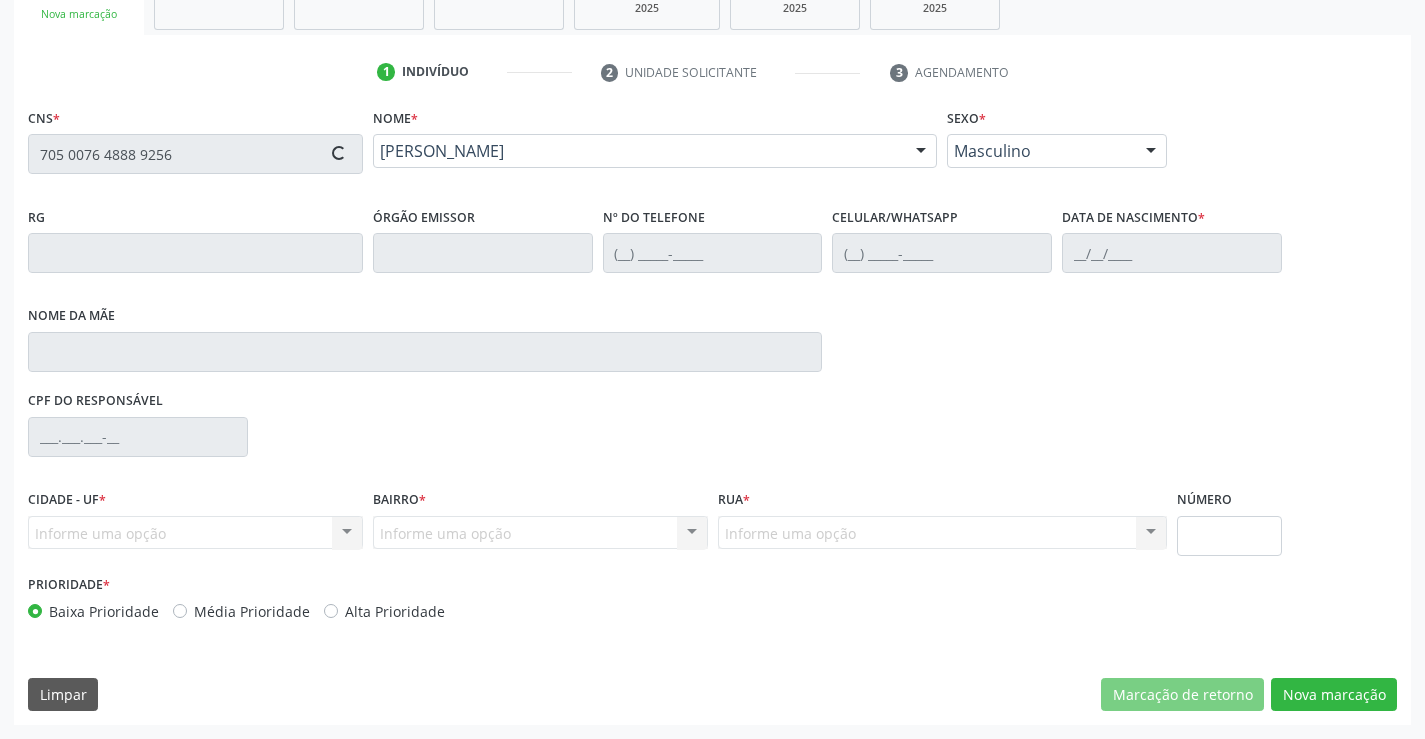 type on "(74) 99159-6093" 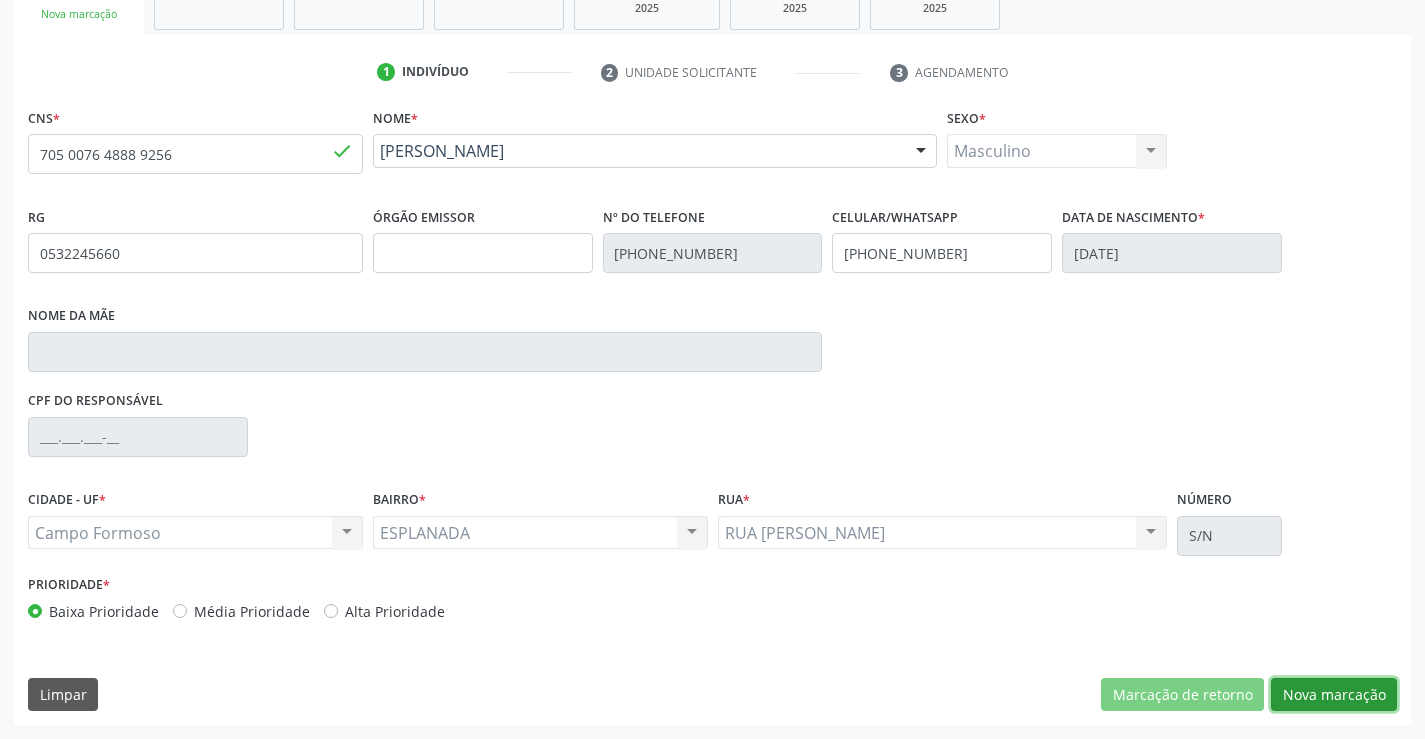 click on "Nova marcação" at bounding box center (1334, 695) 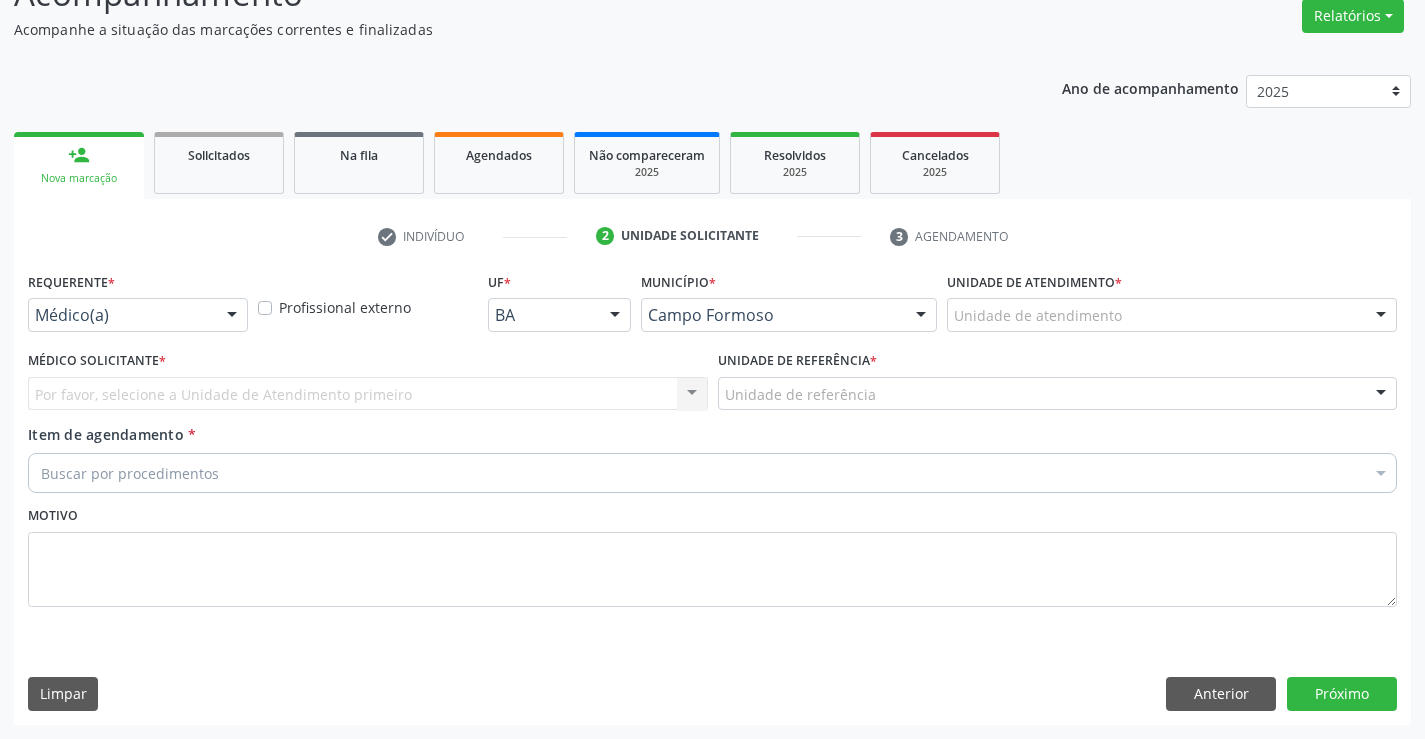 scroll, scrollTop: 167, scrollLeft: 0, axis: vertical 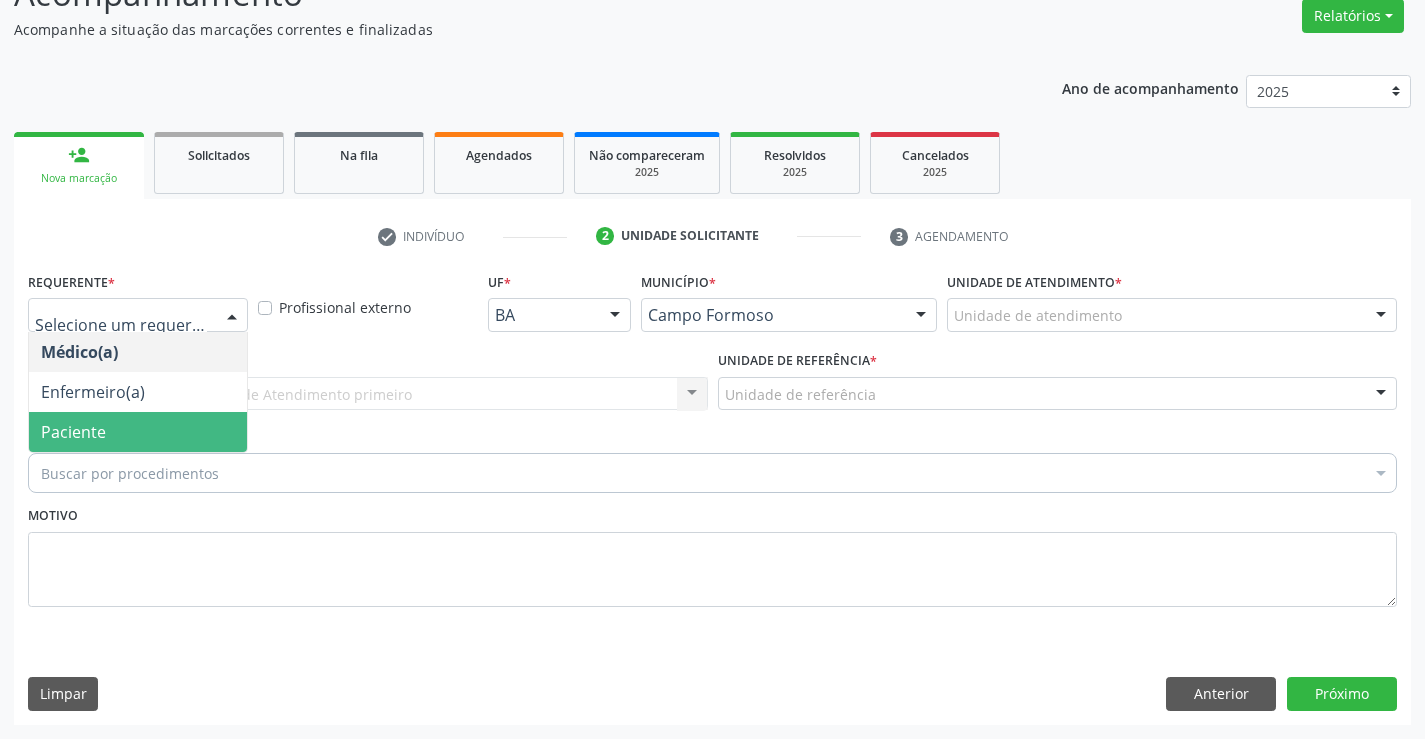 click on "Paciente" at bounding box center [138, 432] 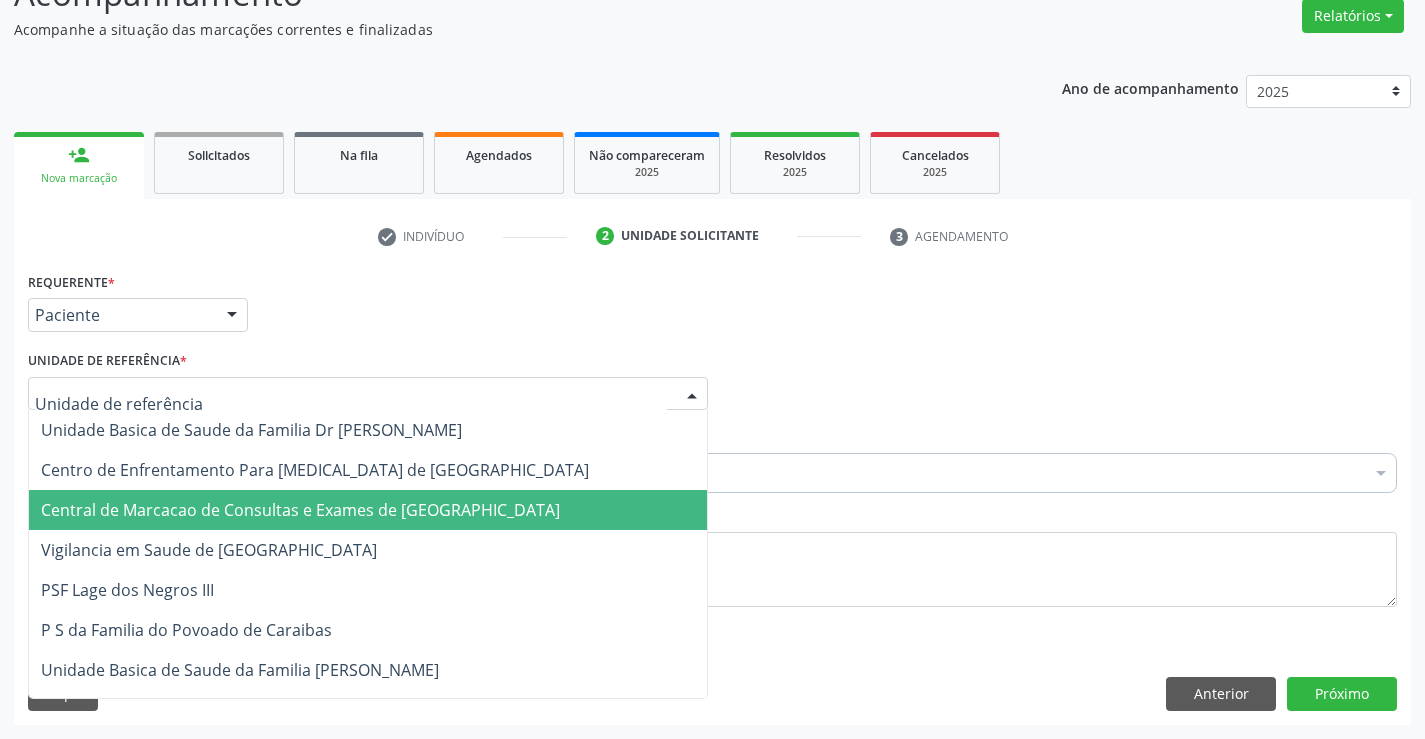 click on "Central de Marcacao de Consultas e Exames de [GEOGRAPHIC_DATA]" at bounding box center [300, 510] 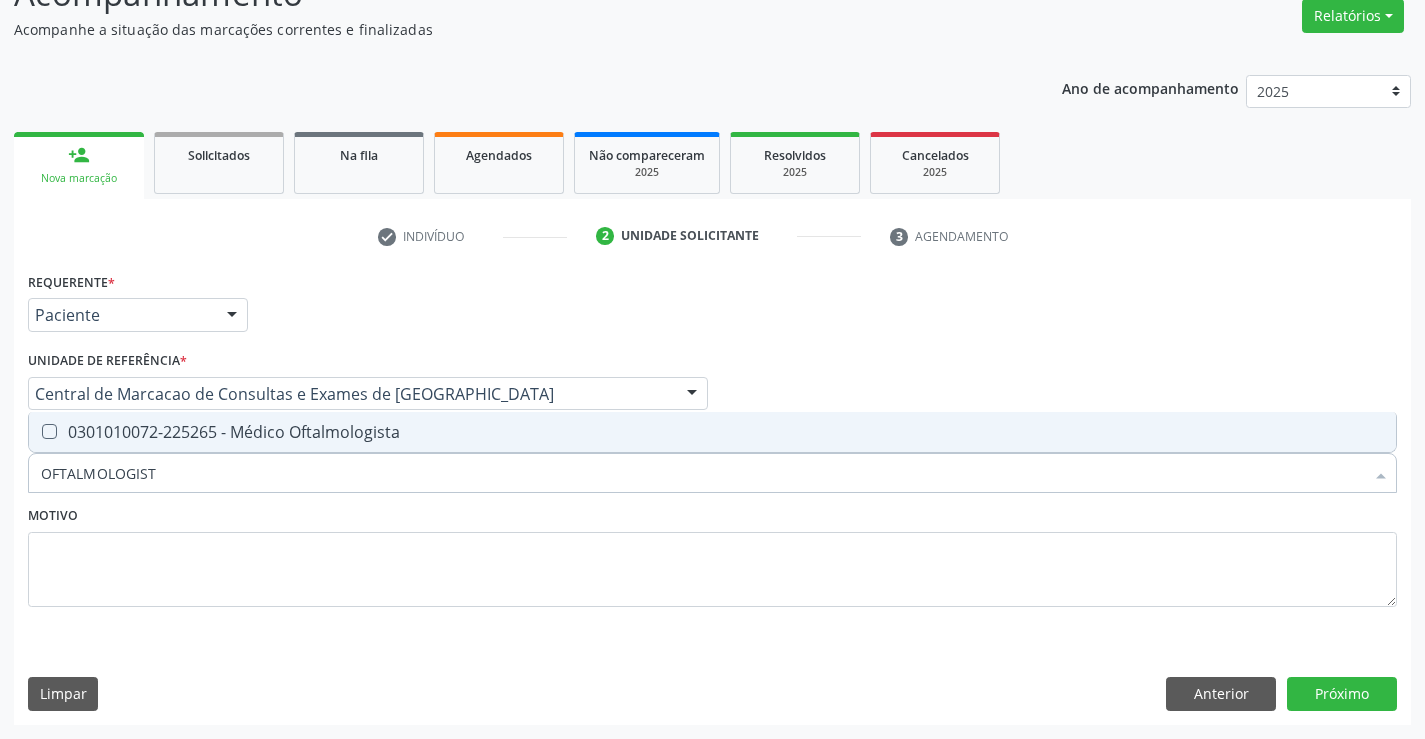 type on "OFTALMOLOGISTA" 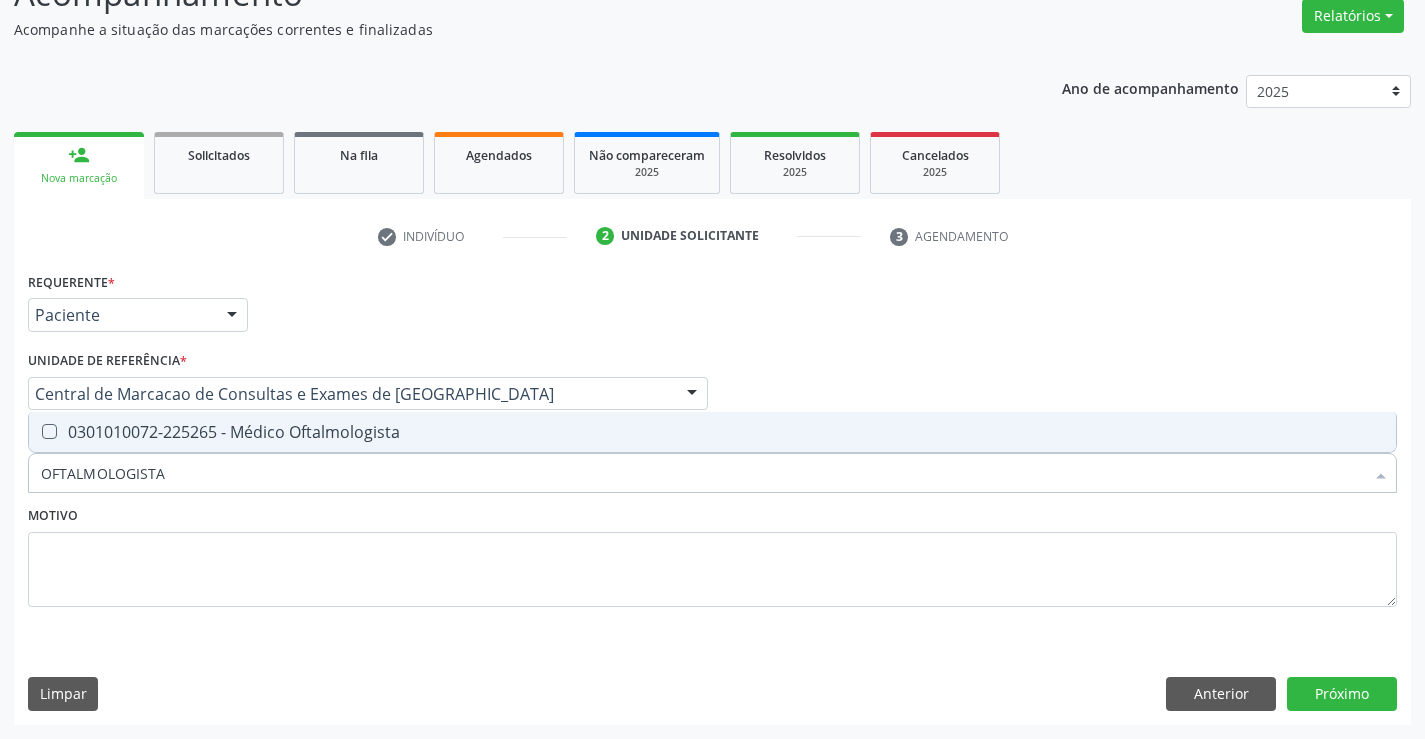 click on "0301010072-225265 - Médico Oftalmologista" at bounding box center (712, 432) 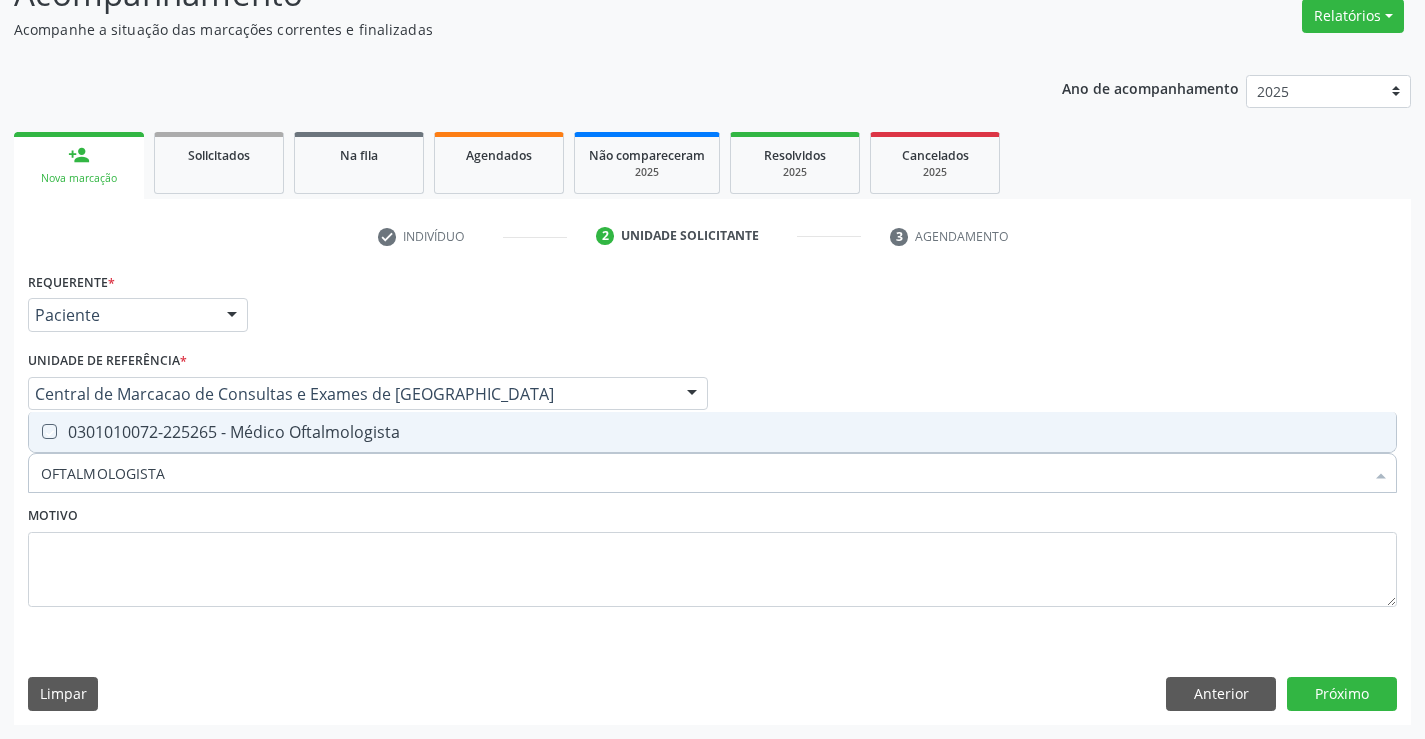 checkbox on "true" 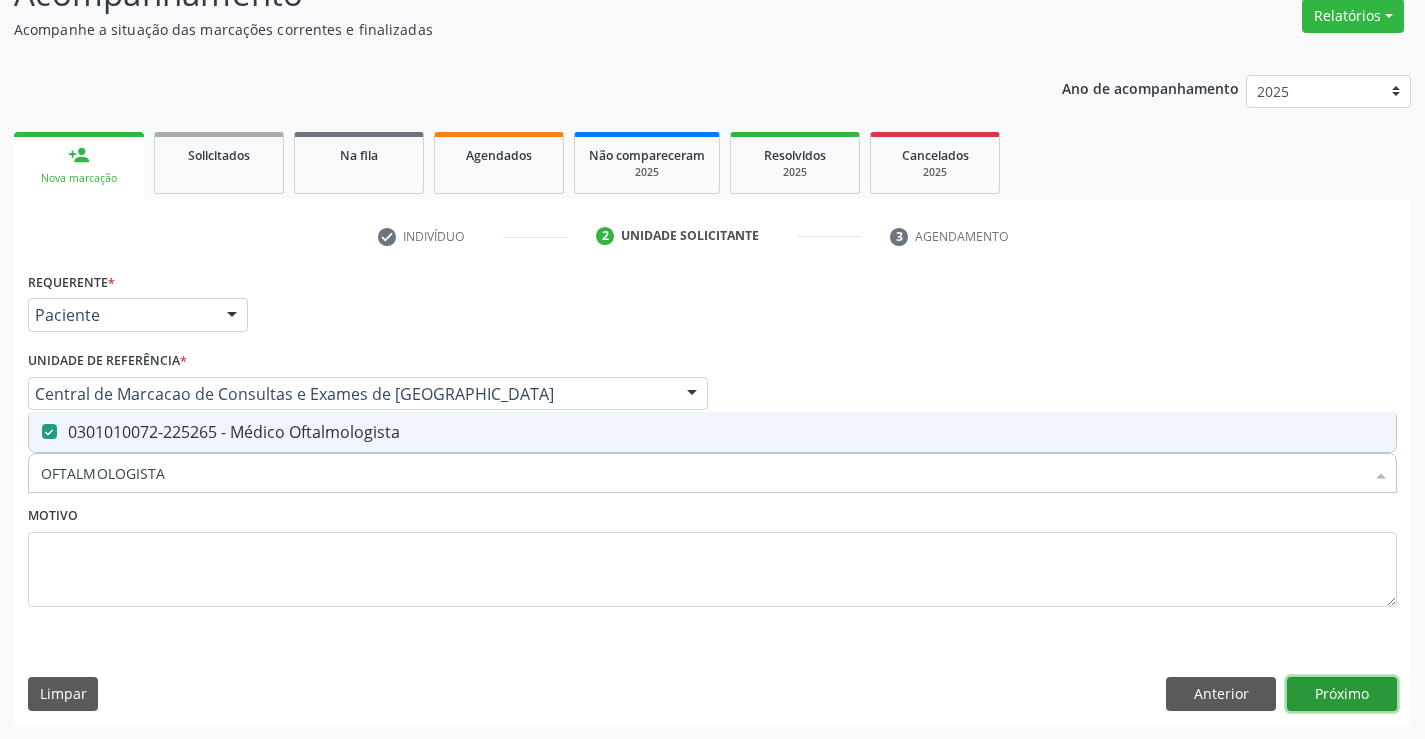 click on "Próximo" at bounding box center [1342, 694] 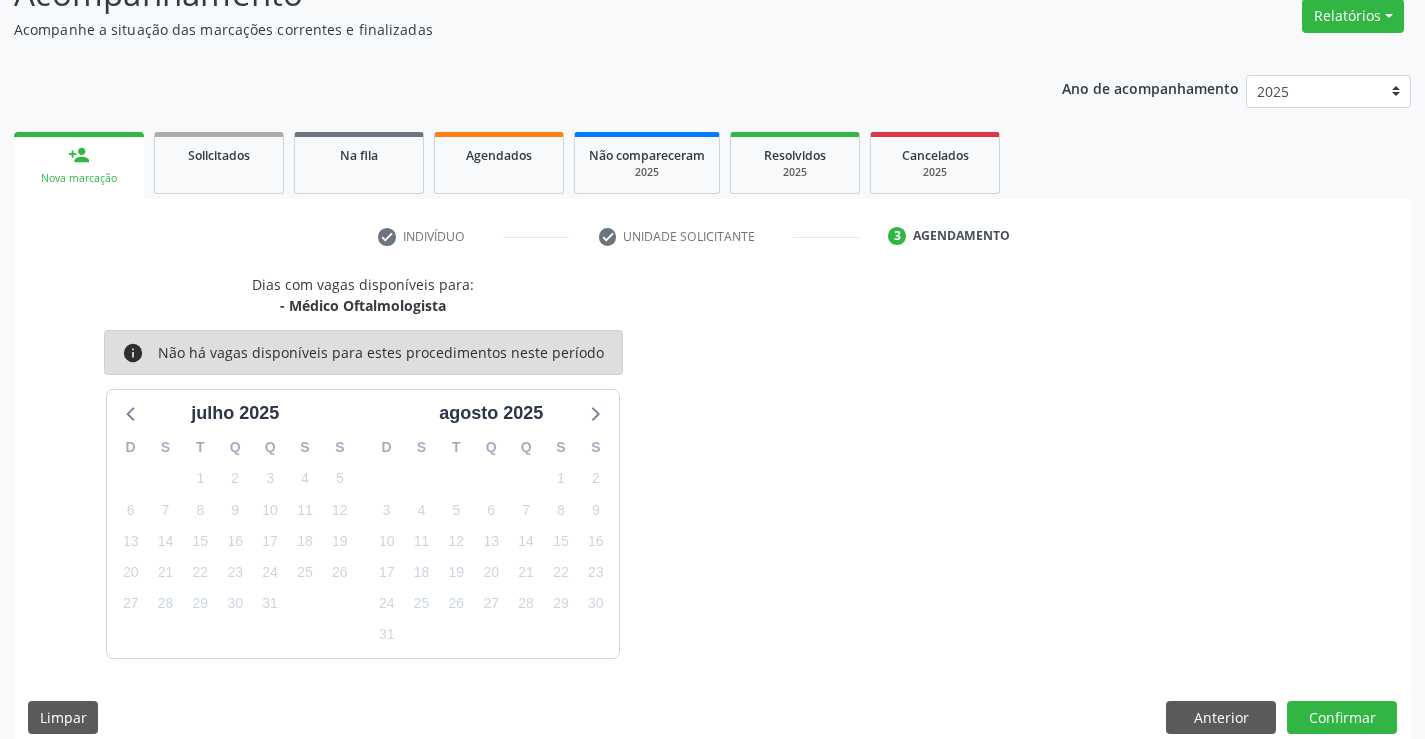 scroll, scrollTop: 190, scrollLeft: 0, axis: vertical 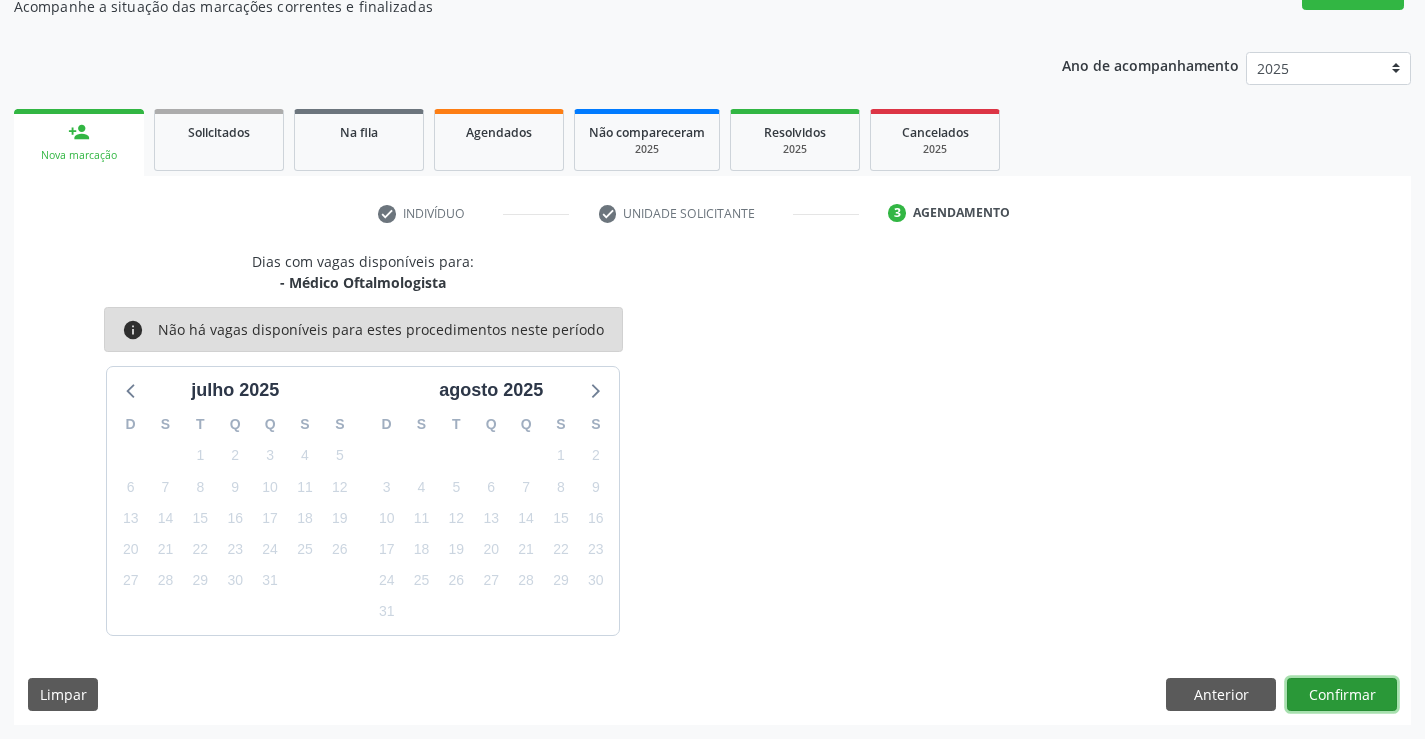 click on "Confirmar" at bounding box center (1342, 695) 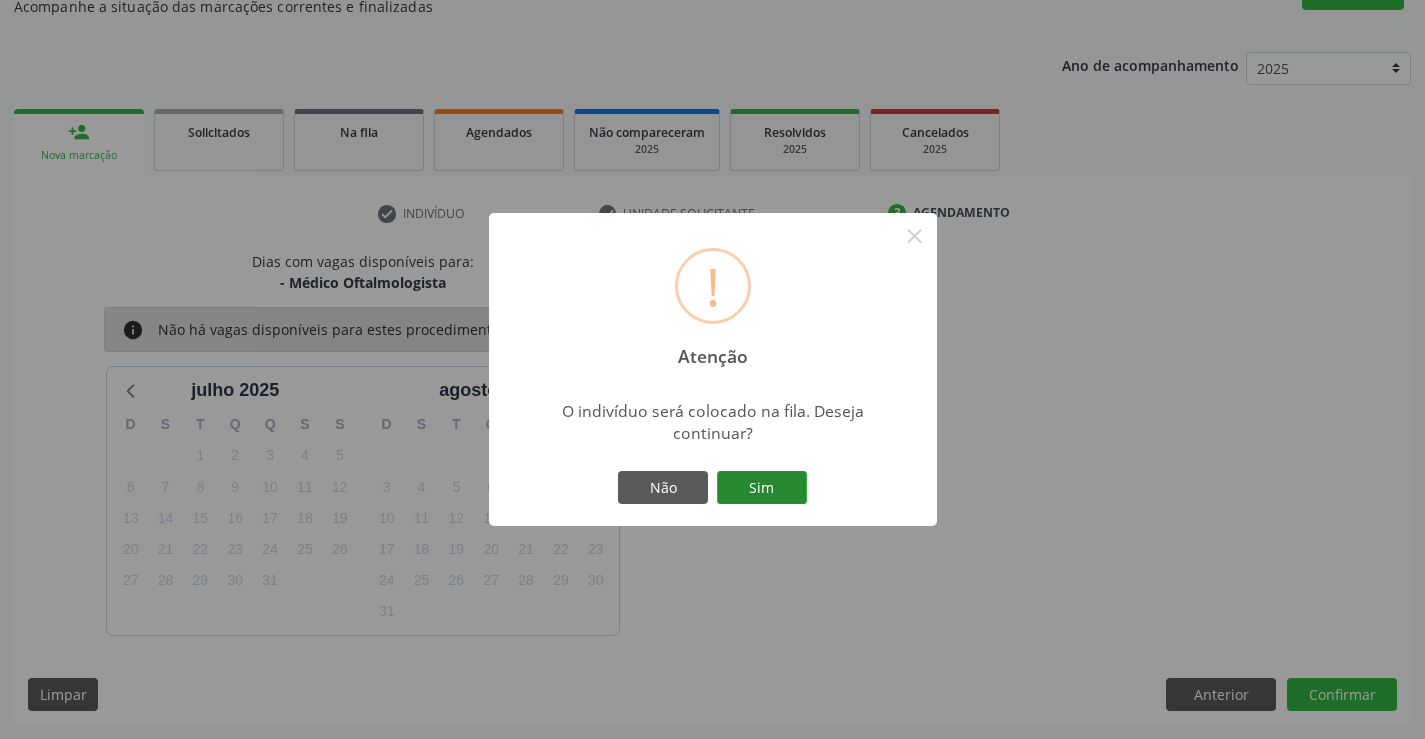 click on "Sim" at bounding box center [762, 488] 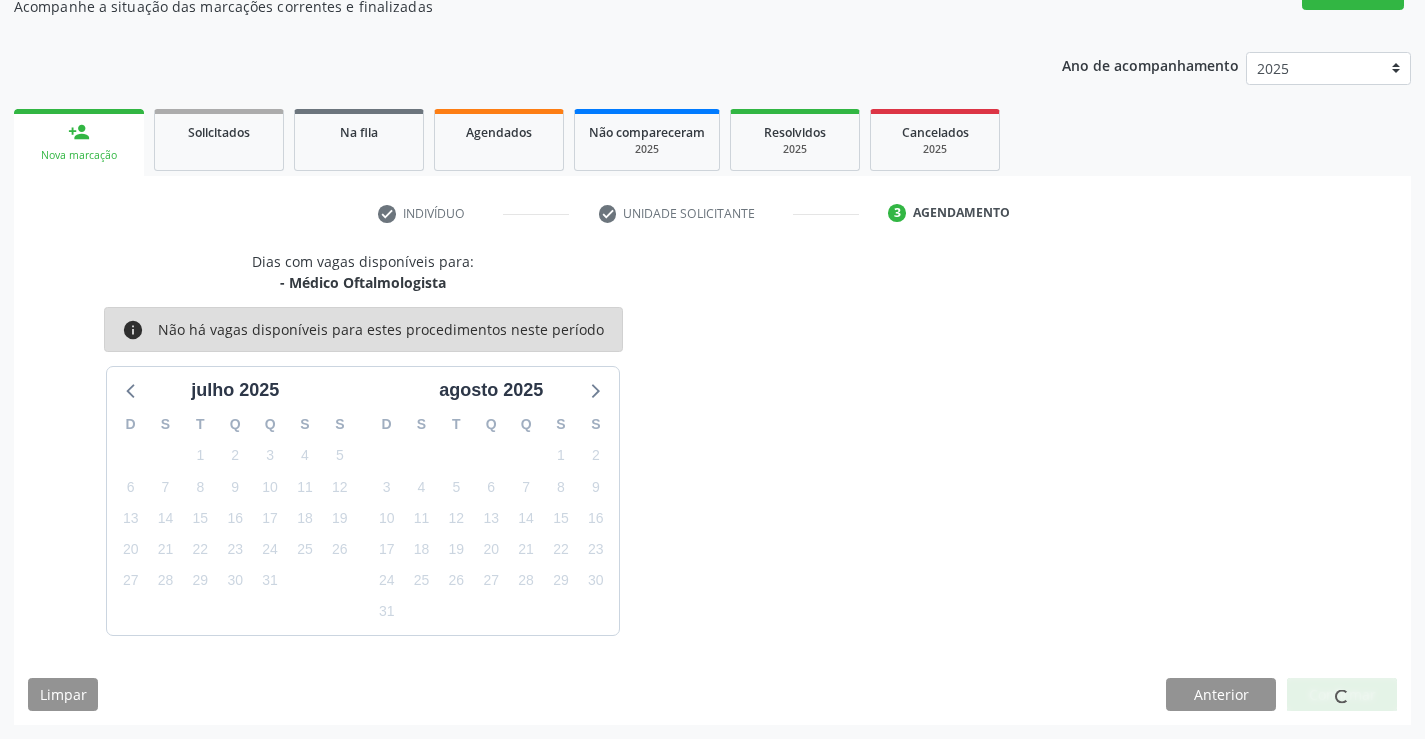 scroll, scrollTop: 0, scrollLeft: 0, axis: both 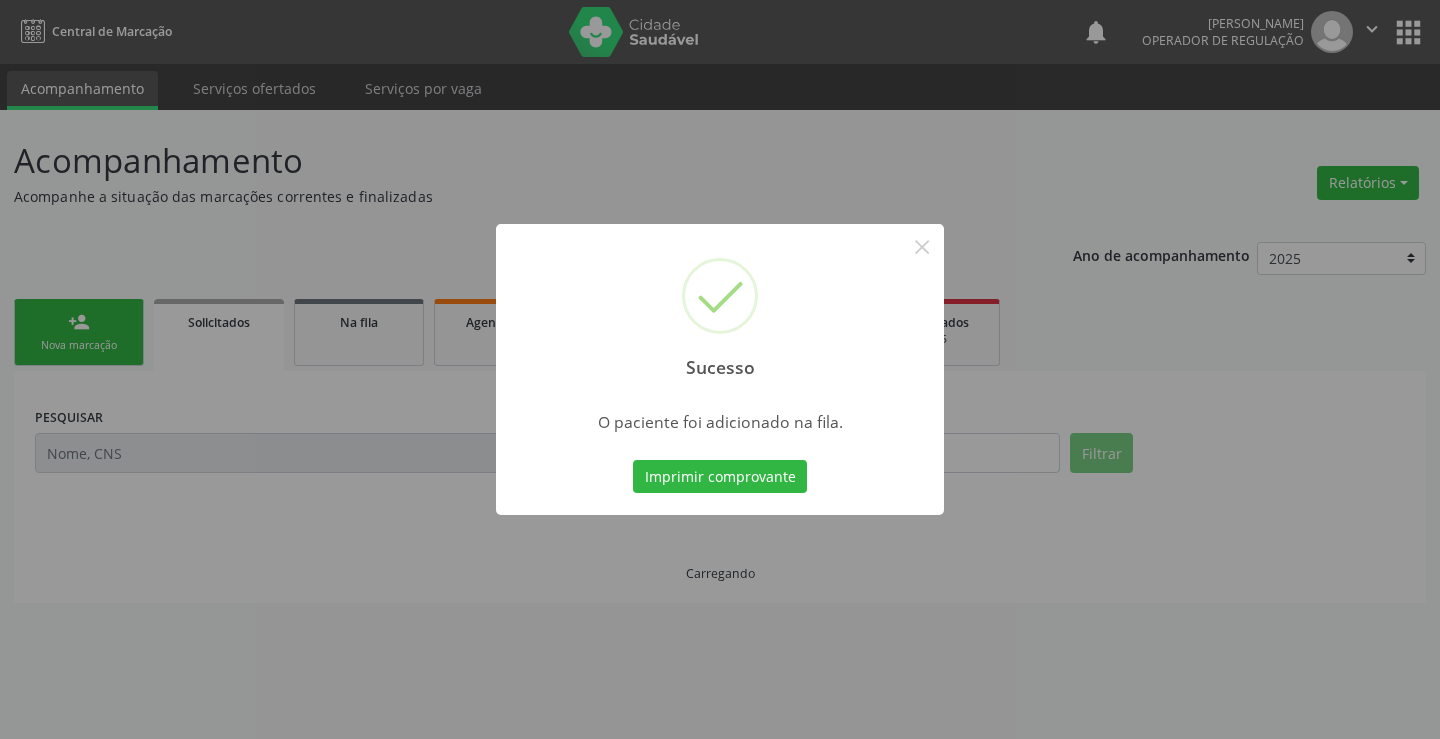 click on "Imprimir comprovante" at bounding box center [720, 477] 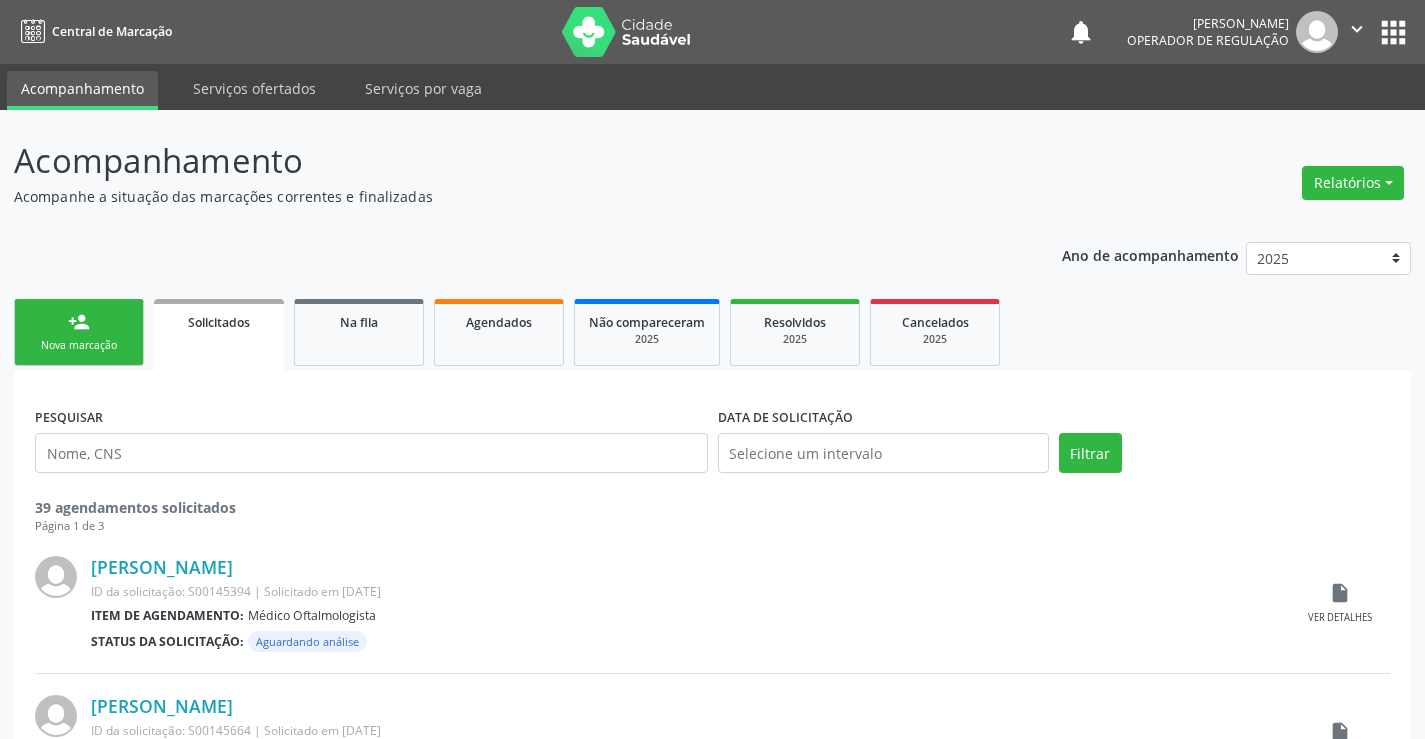 click on "Nova marcação" at bounding box center [79, 345] 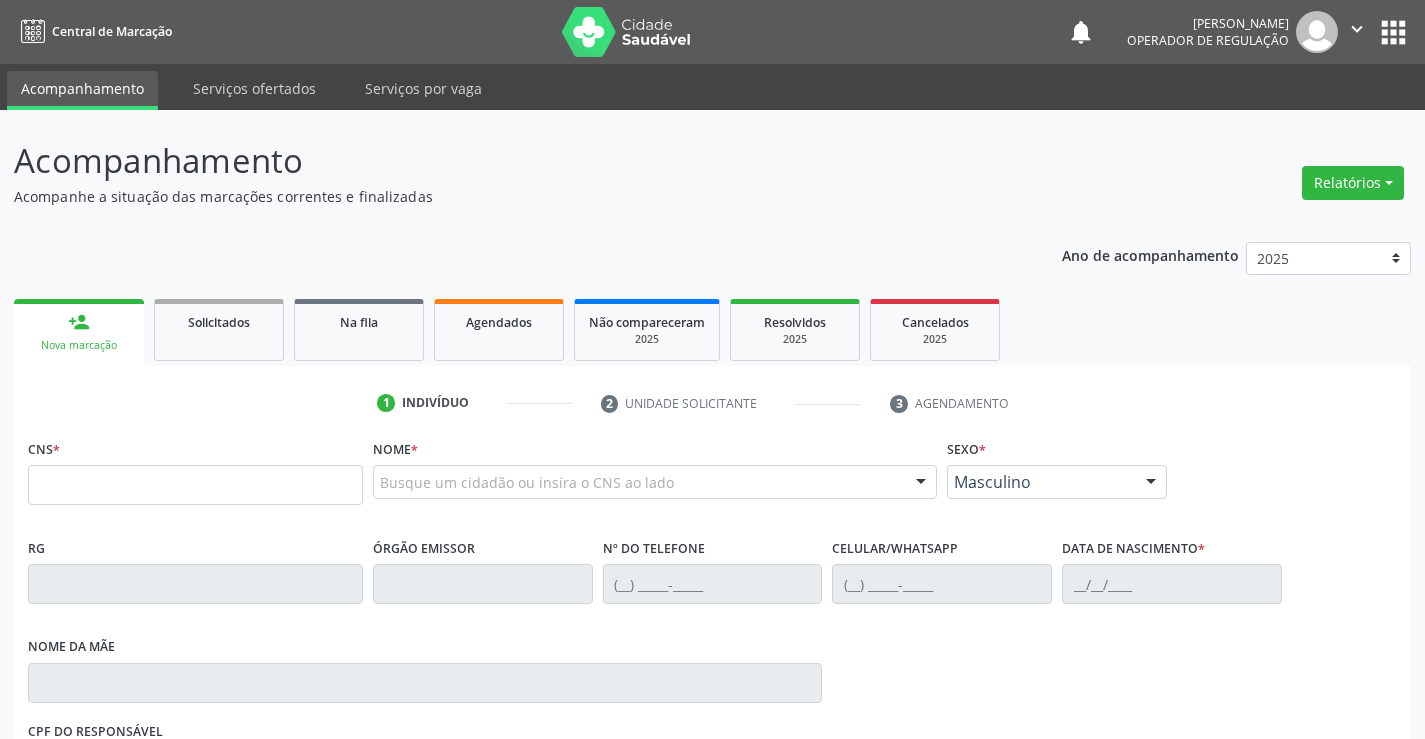 click on "CNS
*" at bounding box center (195, 469) 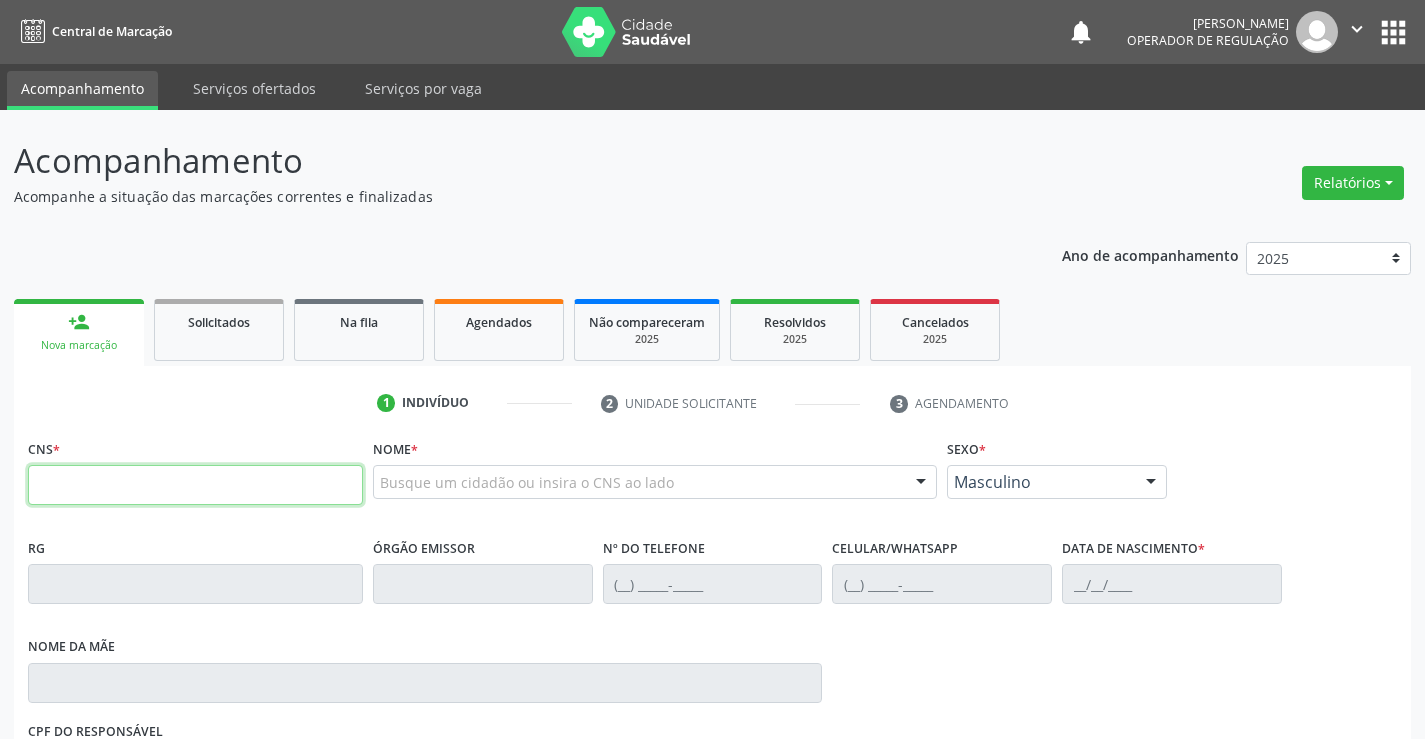 click at bounding box center (195, 485) 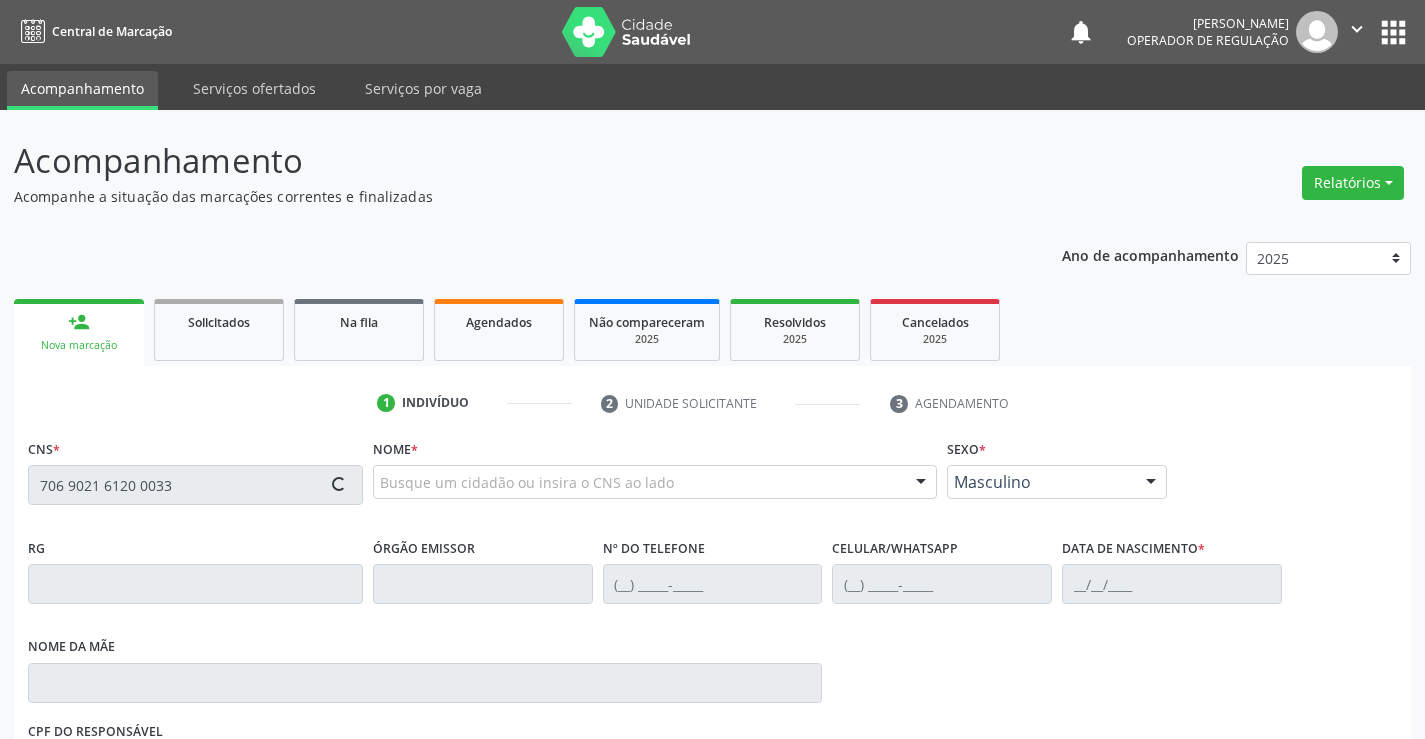 type on "706 9021 6120 0033" 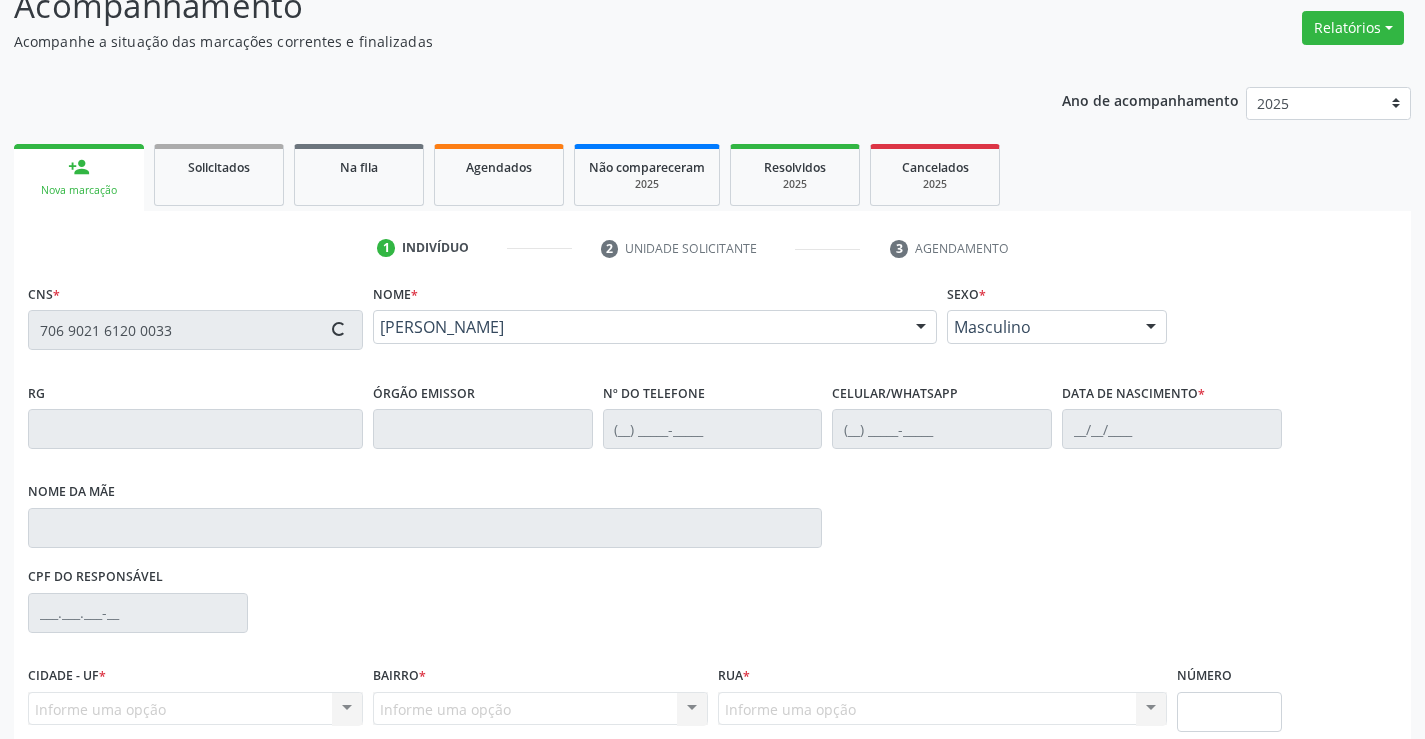 scroll, scrollTop: 331, scrollLeft: 0, axis: vertical 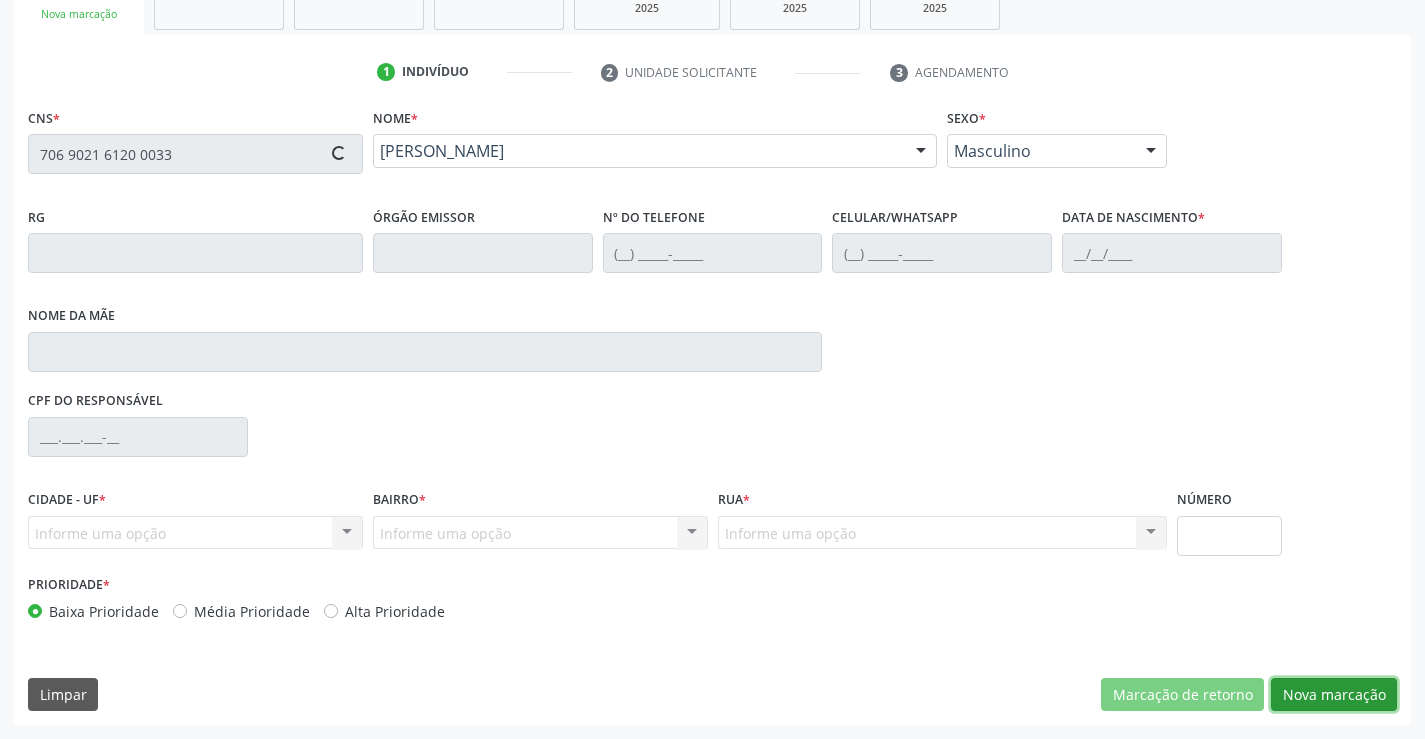 click on "Nova marcação" at bounding box center [1334, 695] 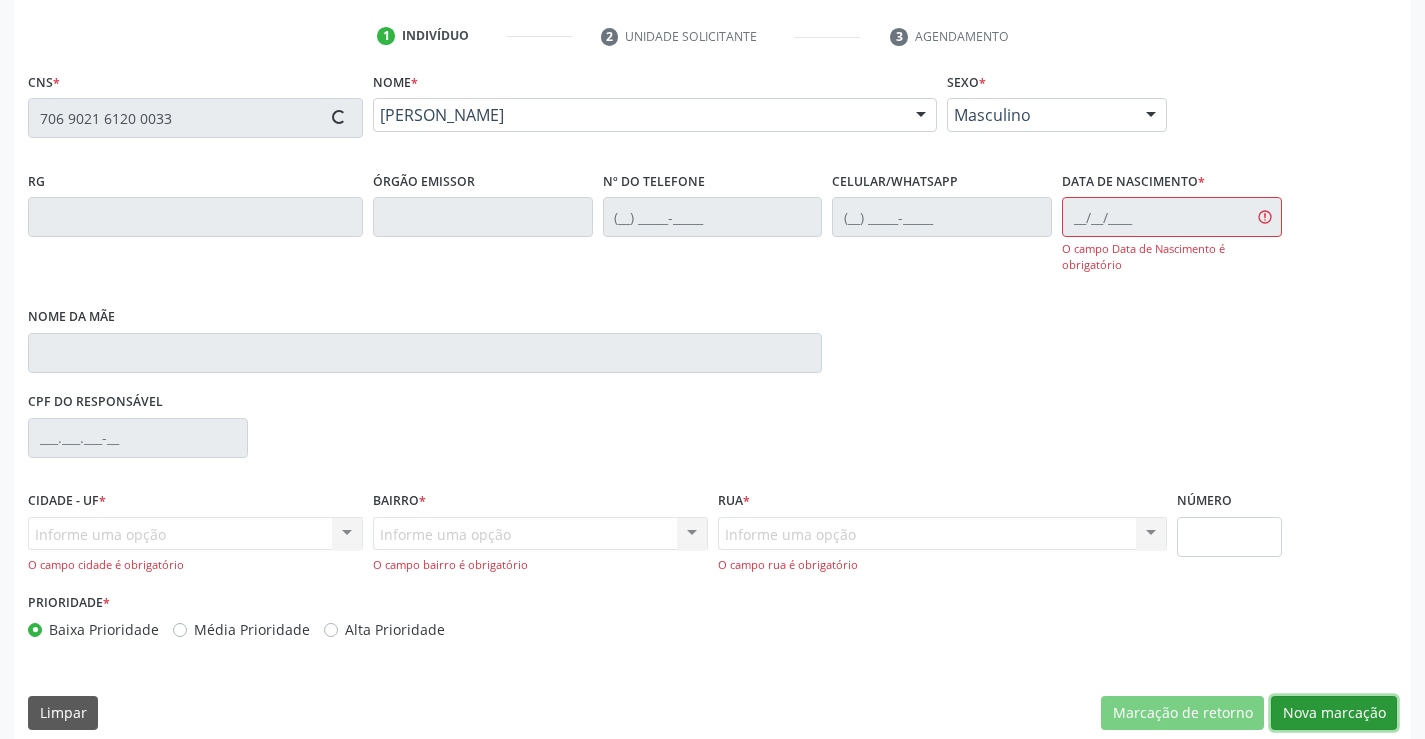 scroll, scrollTop: 386, scrollLeft: 0, axis: vertical 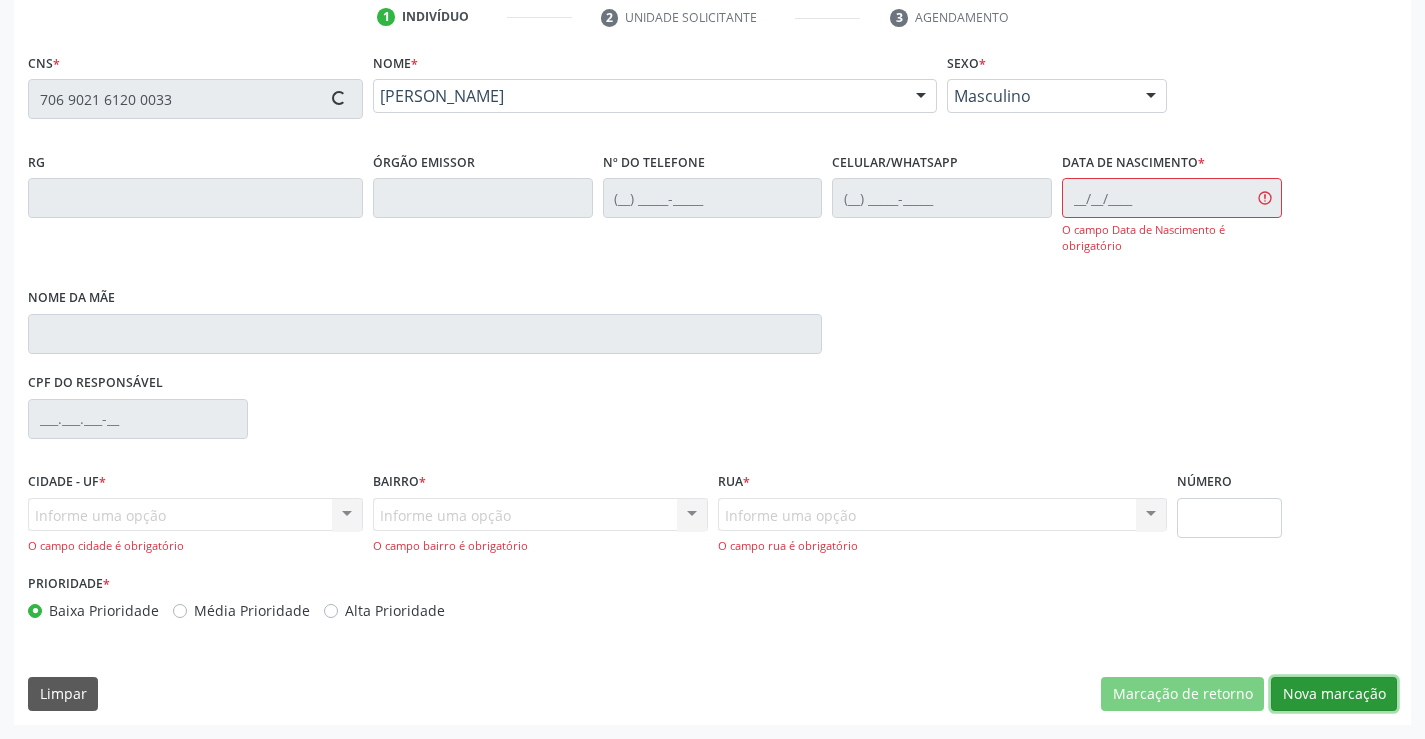 click on "Nova marcação" at bounding box center (1334, 694) 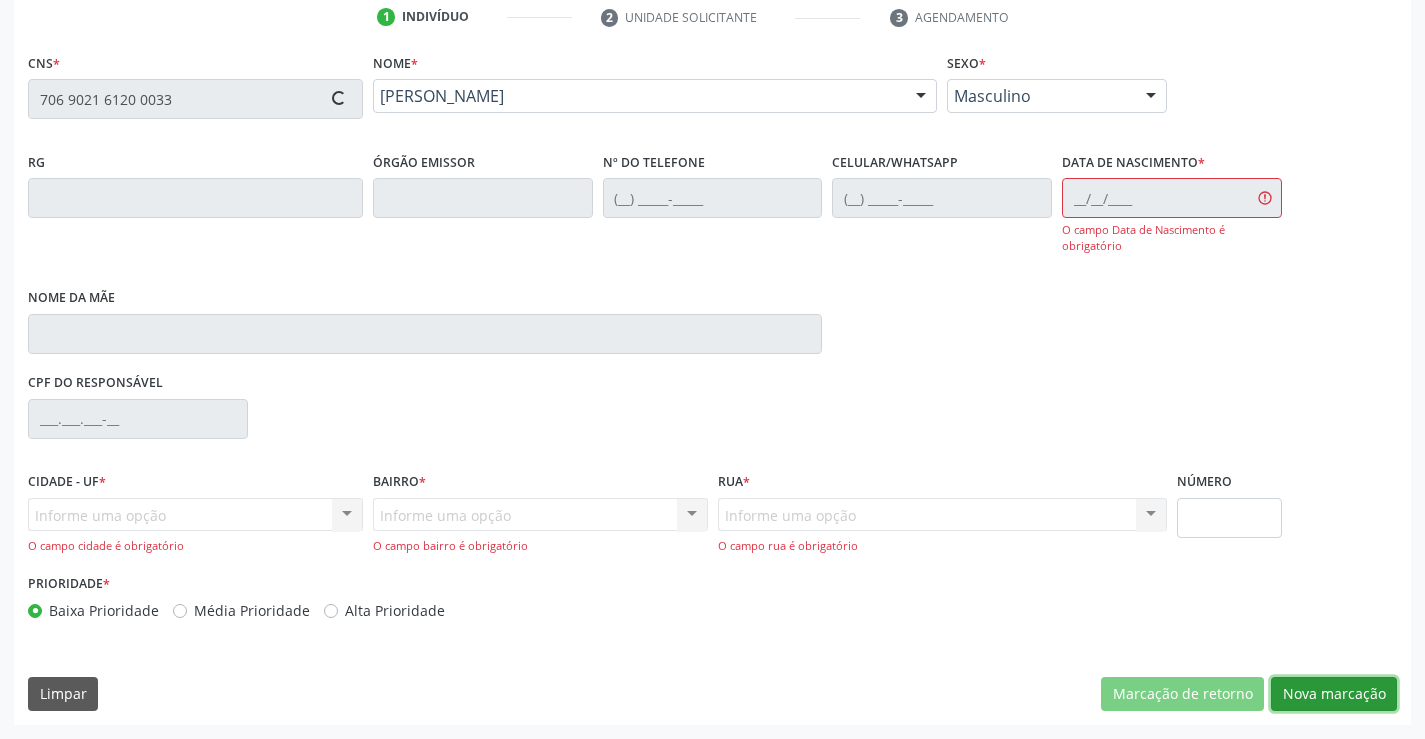 type on "(74) 99116-9403" 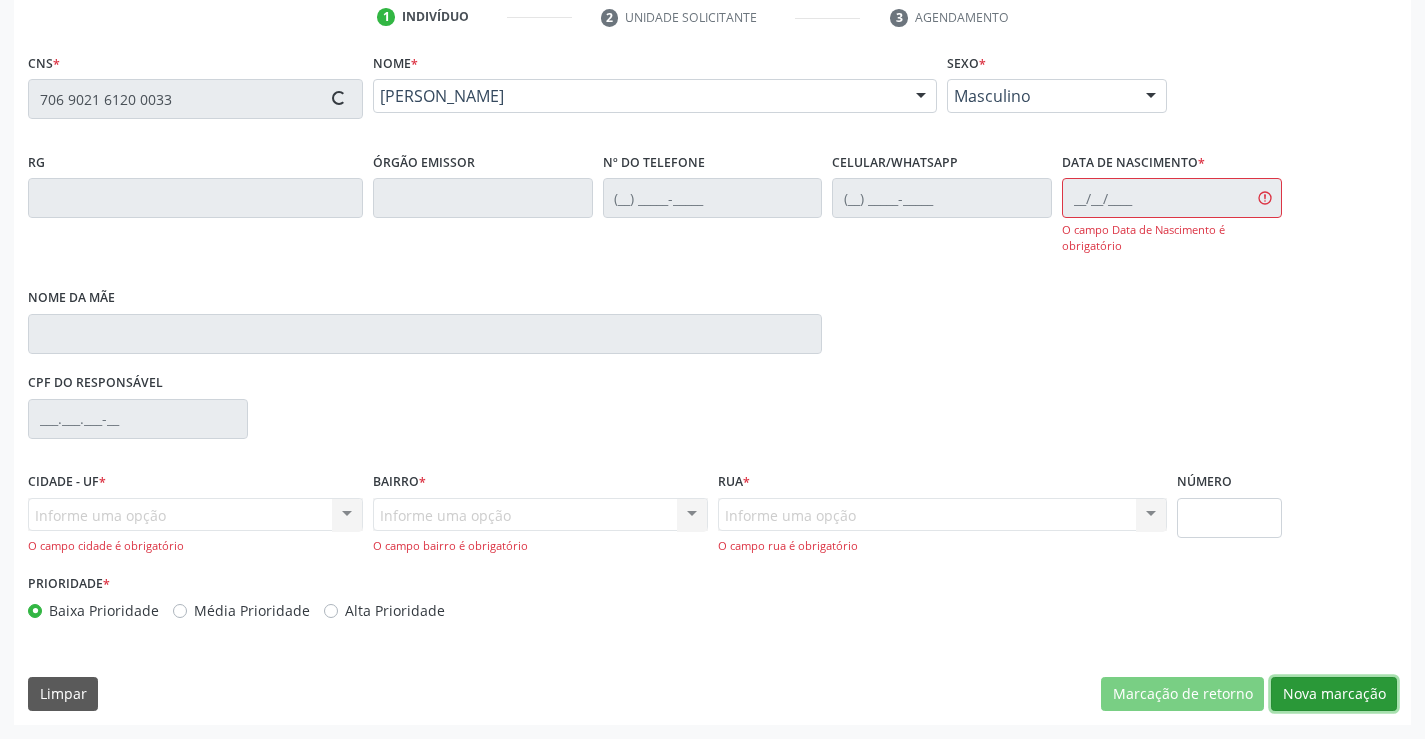 type on "06/06/2018" 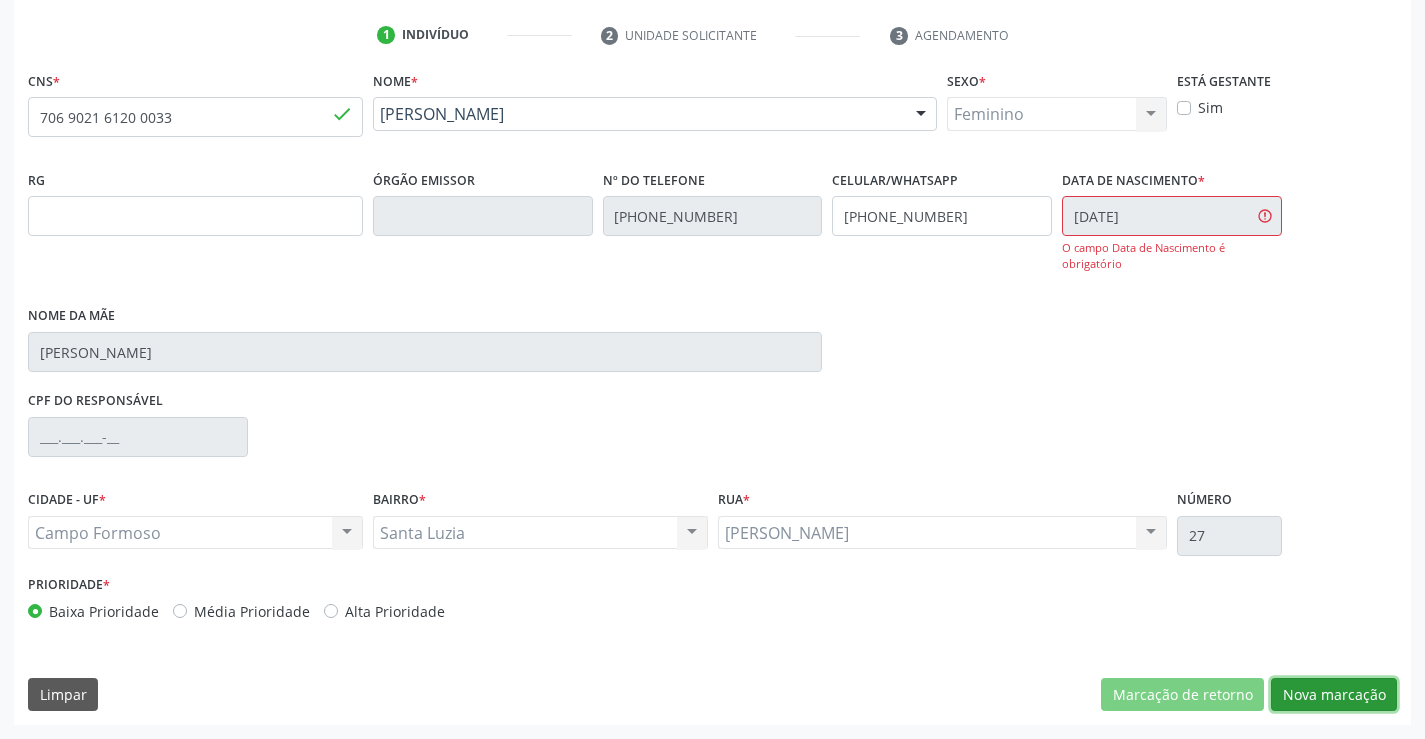 click on "Nova marcação" at bounding box center (1334, 695) 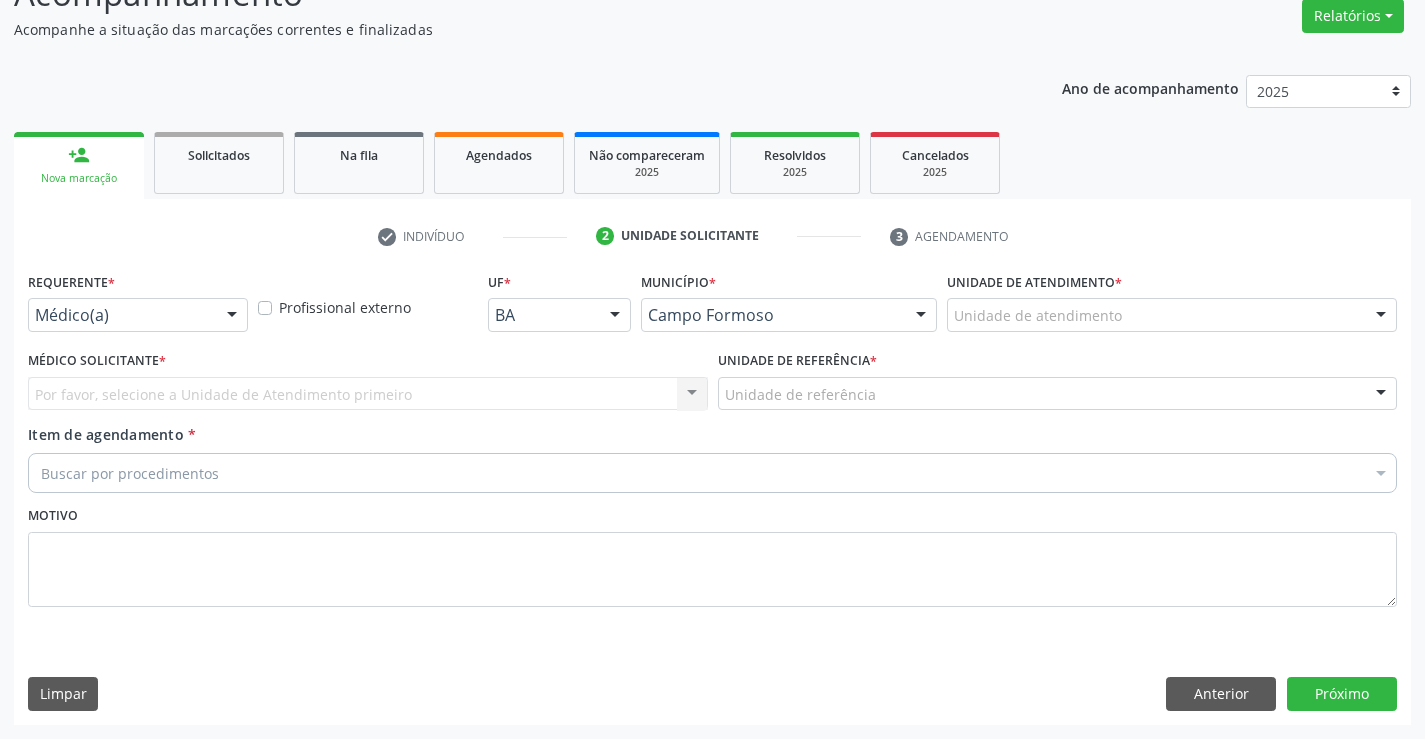 scroll, scrollTop: 167, scrollLeft: 0, axis: vertical 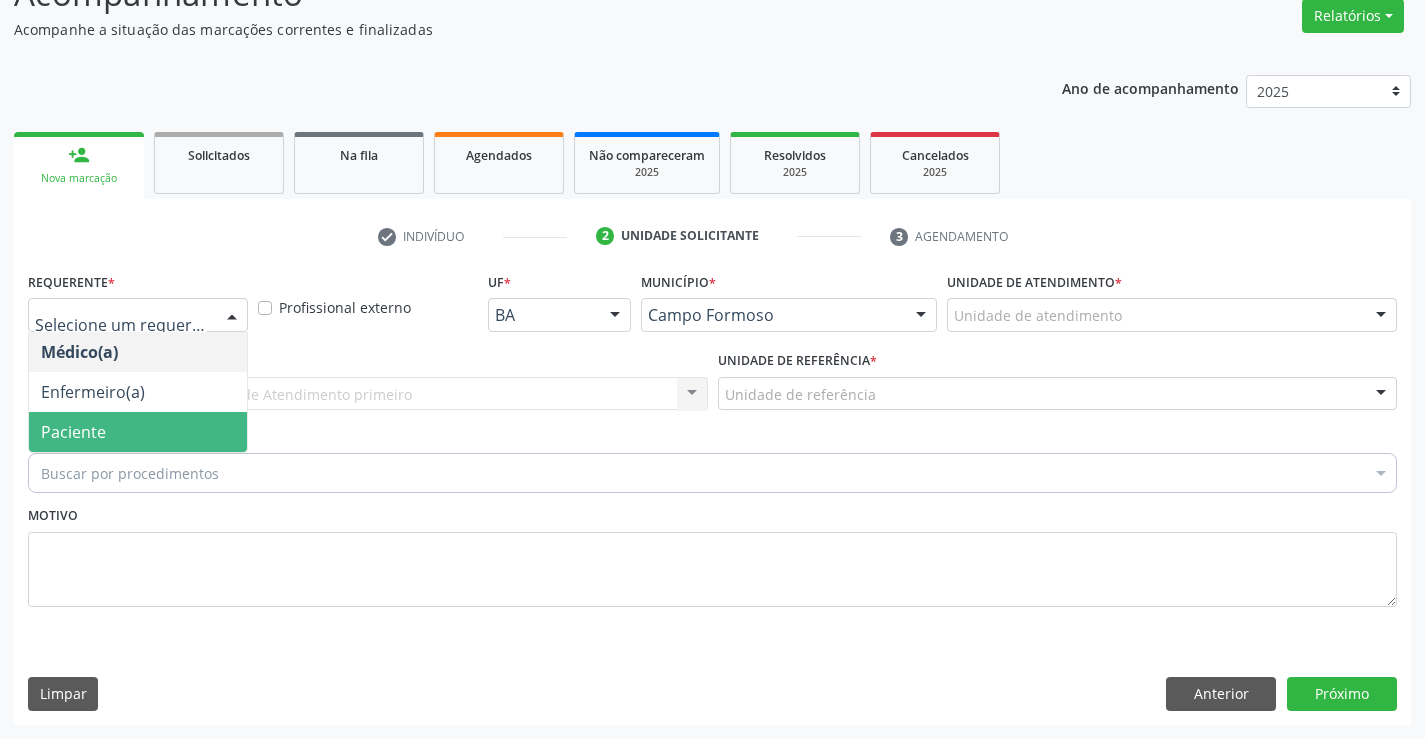 click on "Paciente" at bounding box center (73, 432) 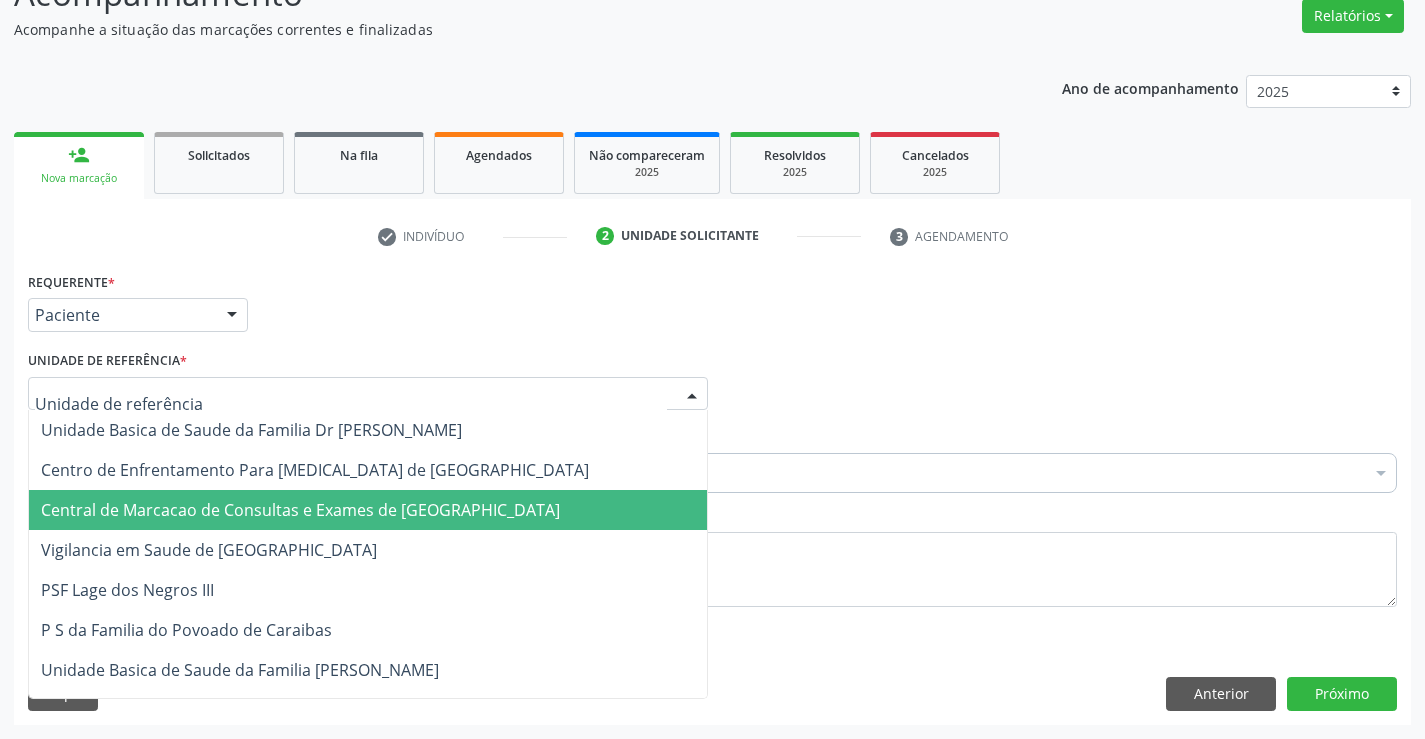 click on "Central de Marcacao de Consultas e Exames de [GEOGRAPHIC_DATA]" at bounding box center [300, 510] 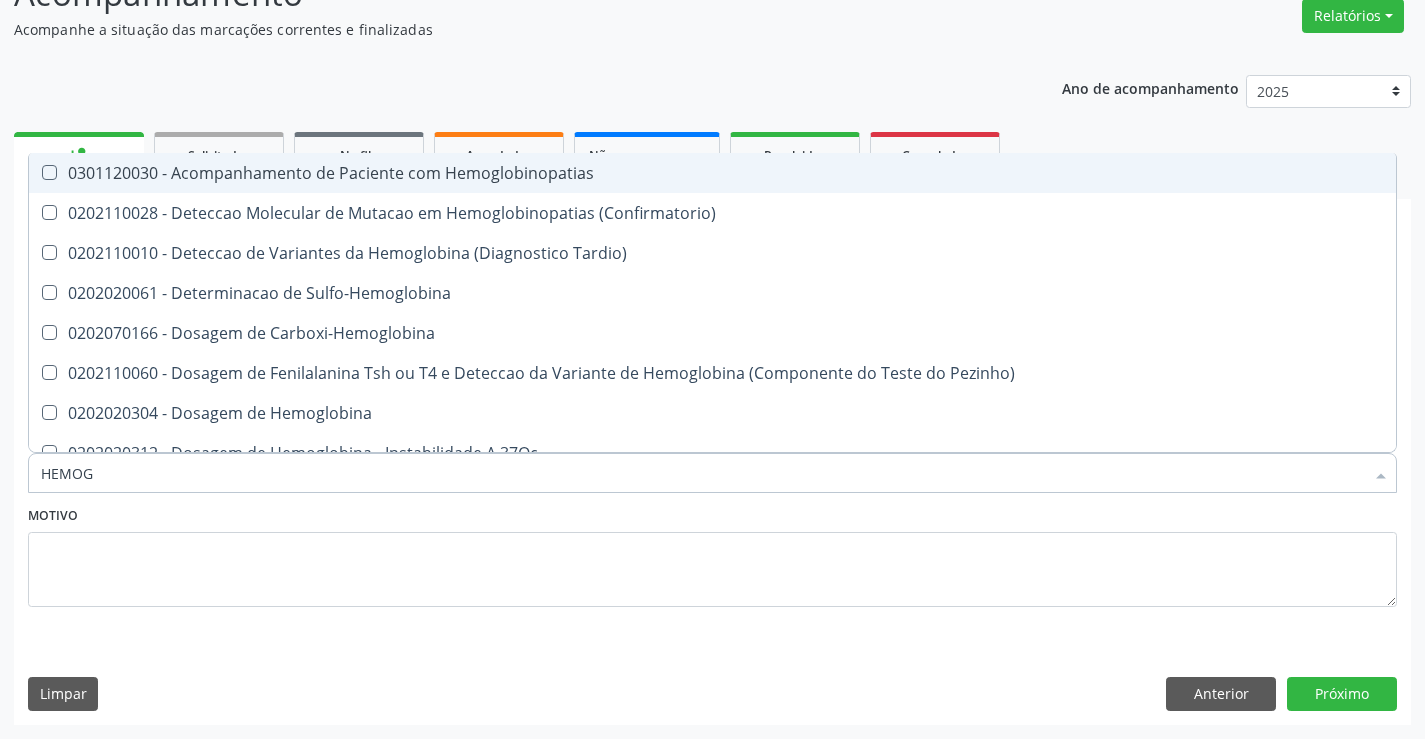 type on "HEMOGR" 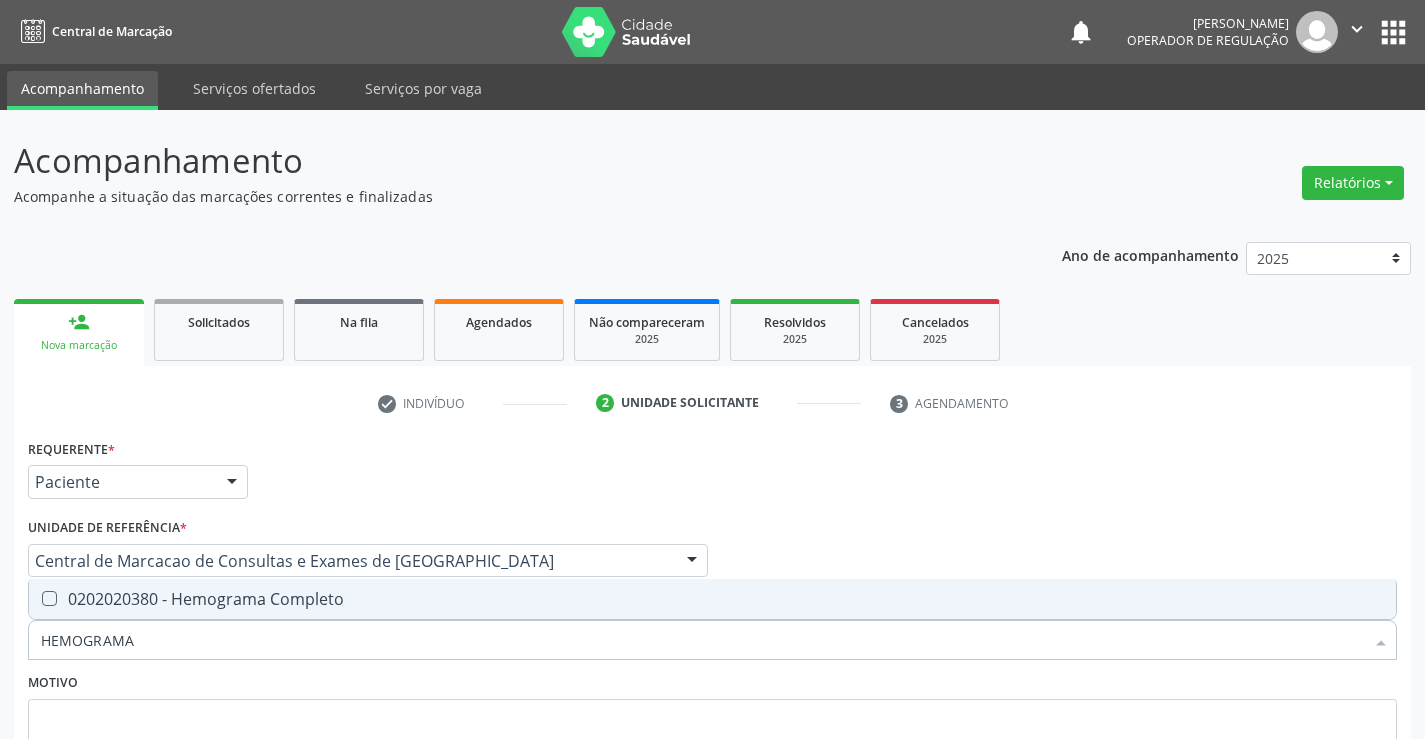 scroll, scrollTop: 167, scrollLeft: 0, axis: vertical 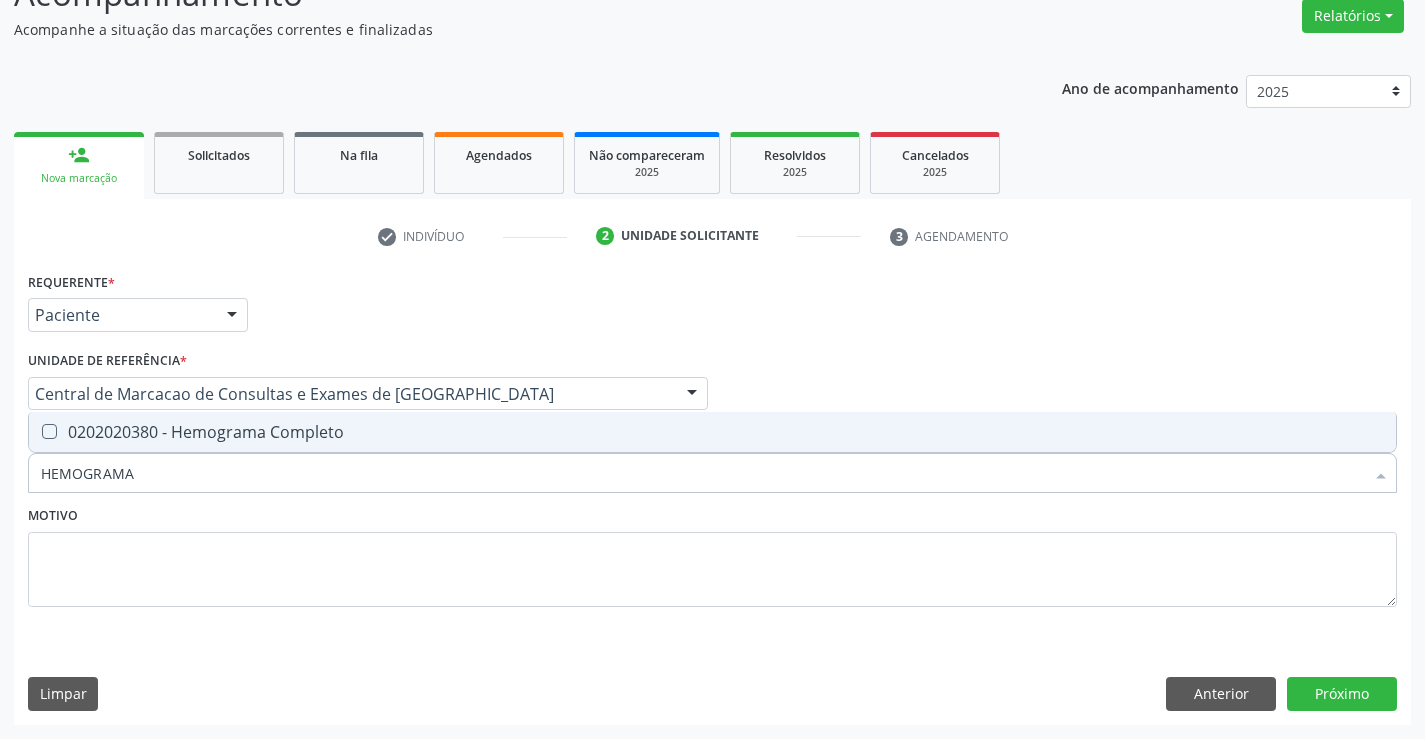 click on "0202020380 - Hemograma Completo" at bounding box center [712, 432] 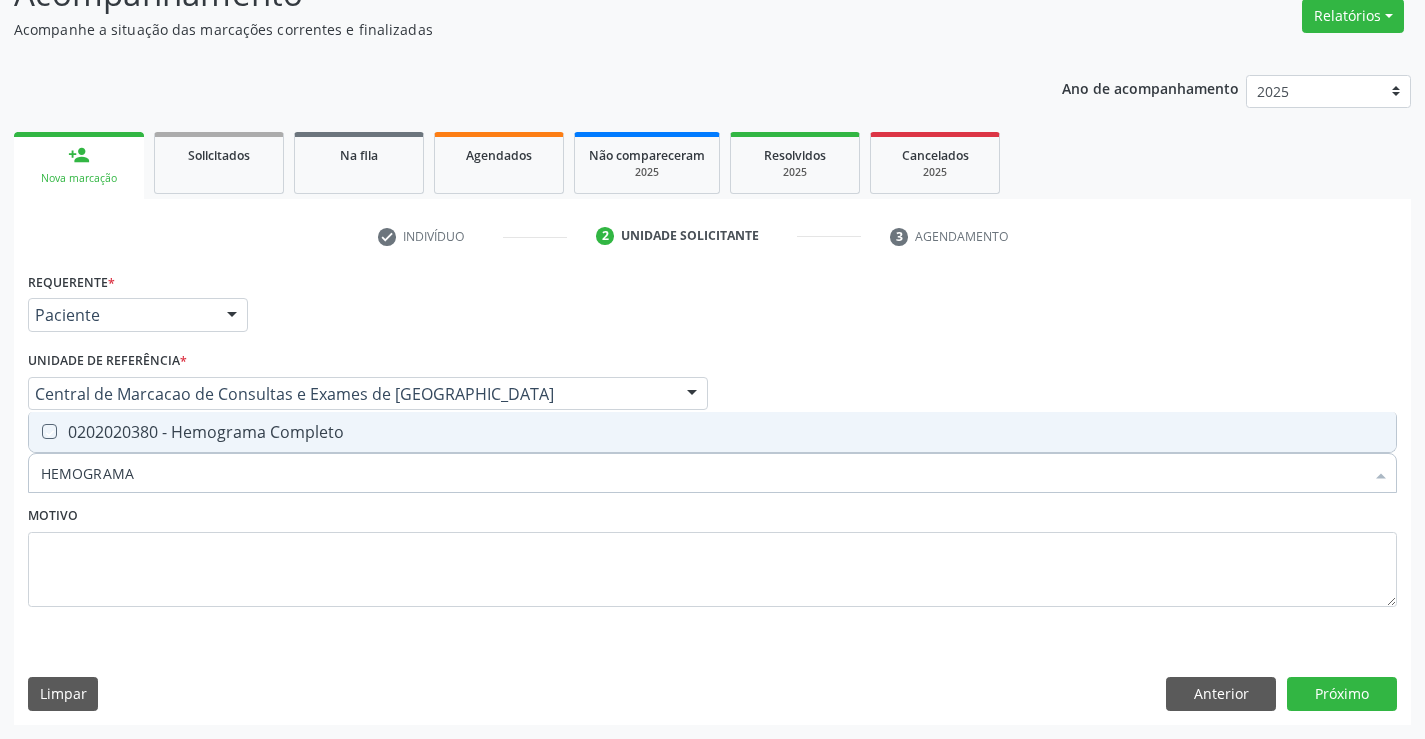 checkbox on "true" 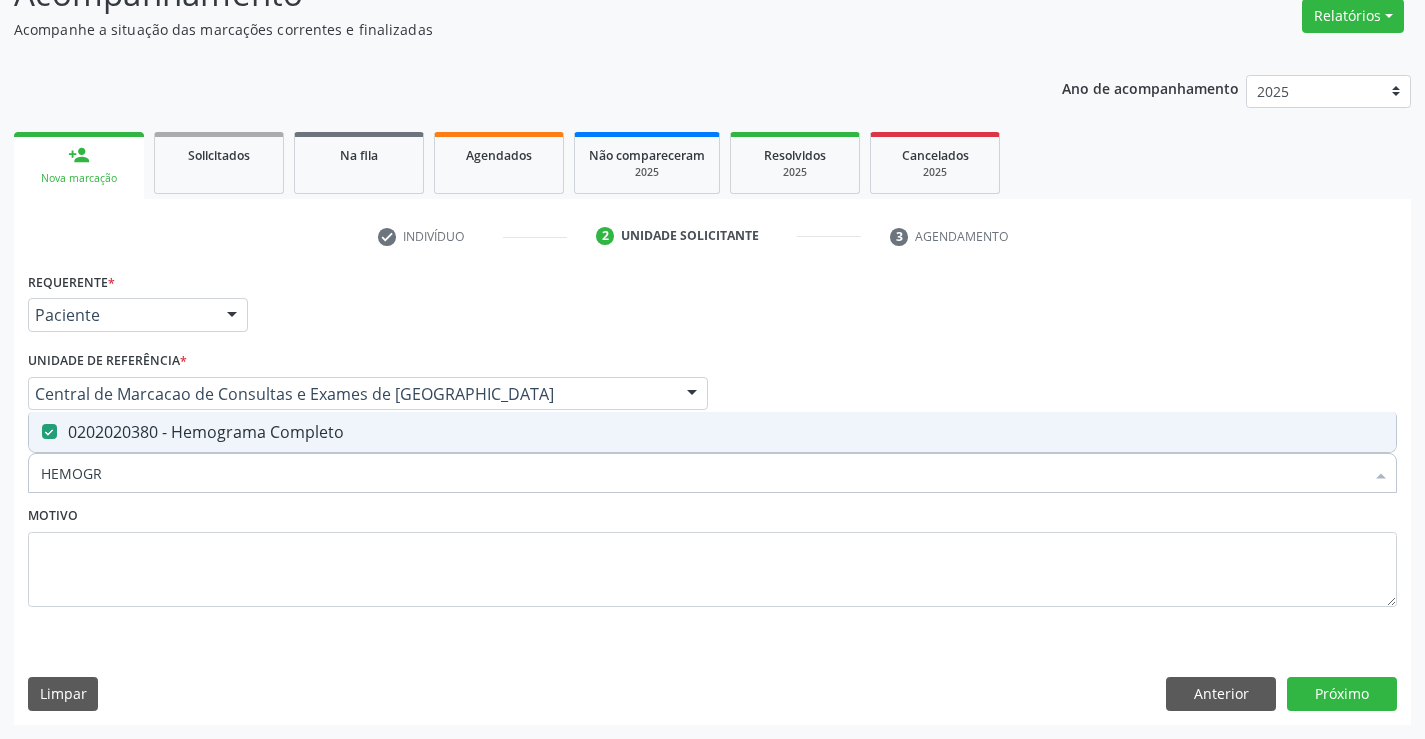 type on "HEMOG" 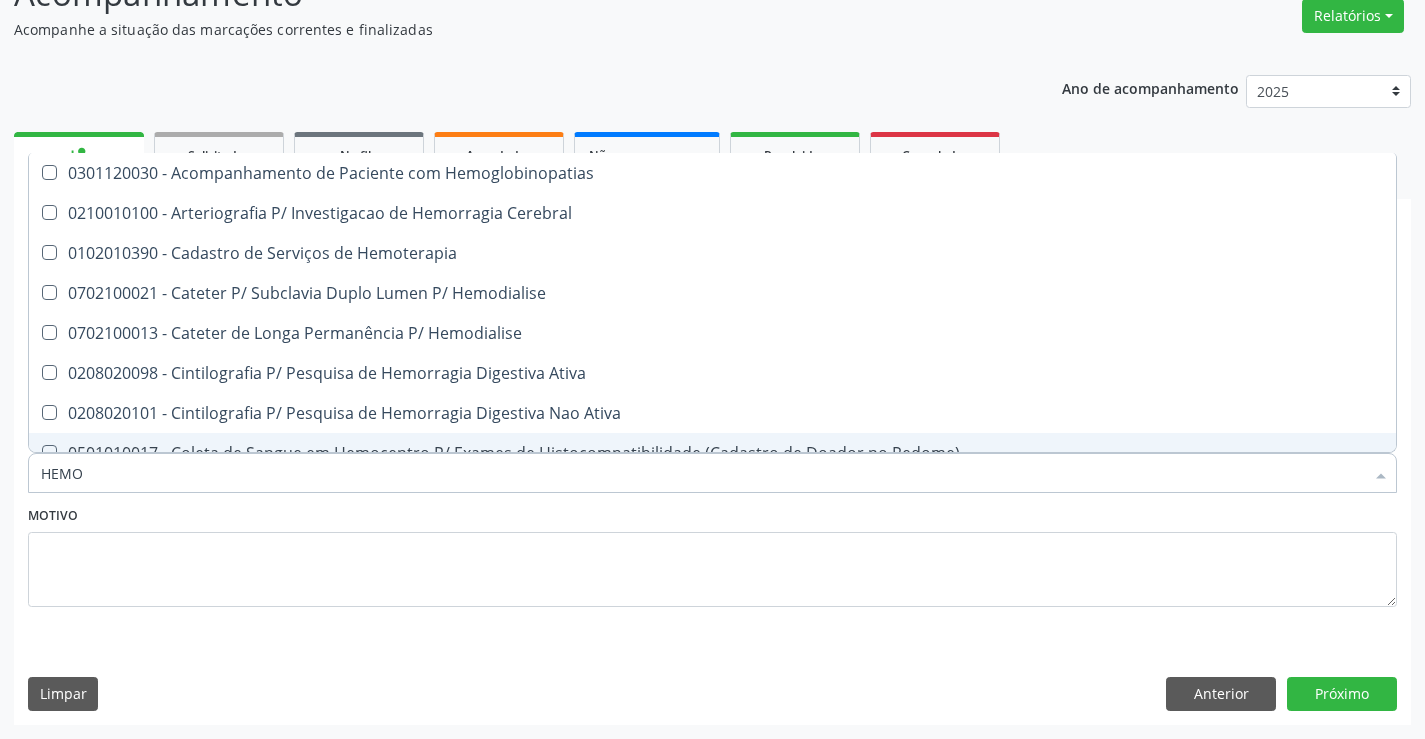 type on "HEM" 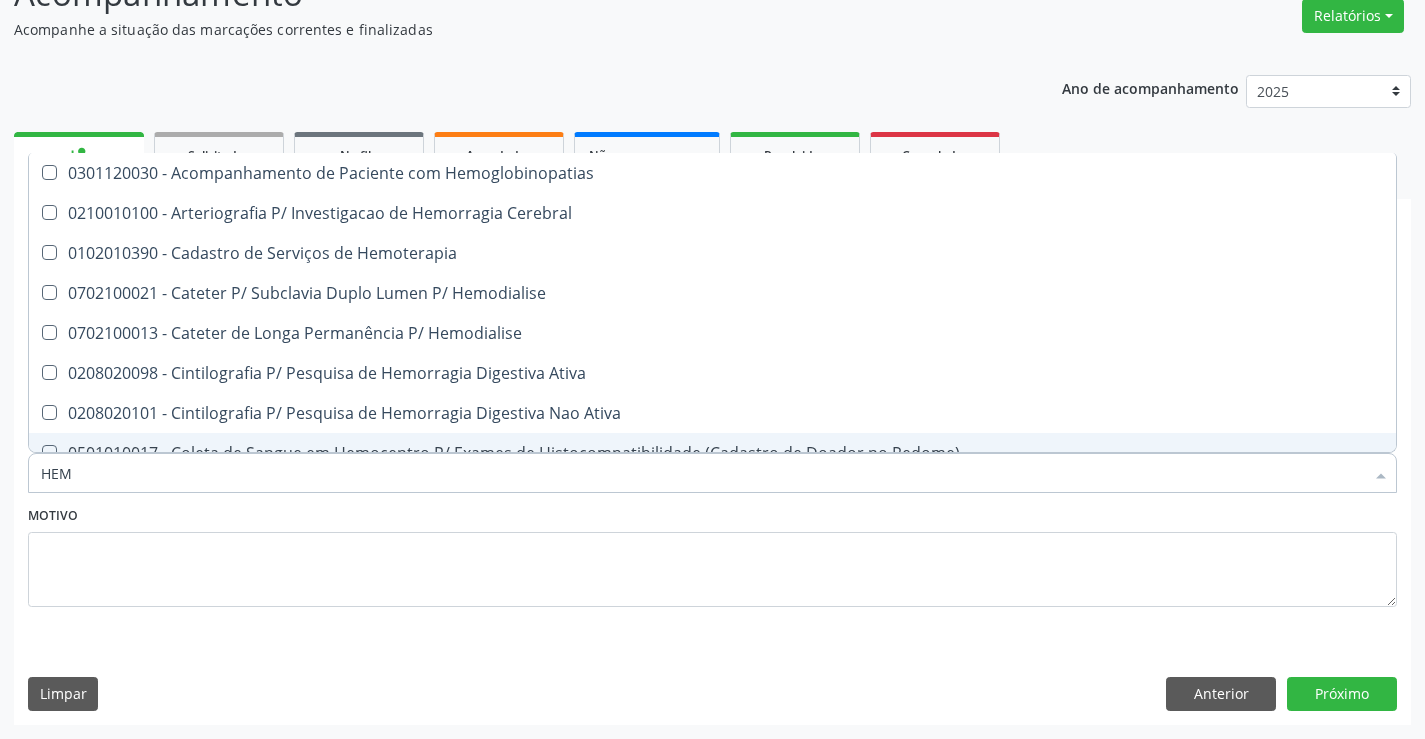 type on "HE" 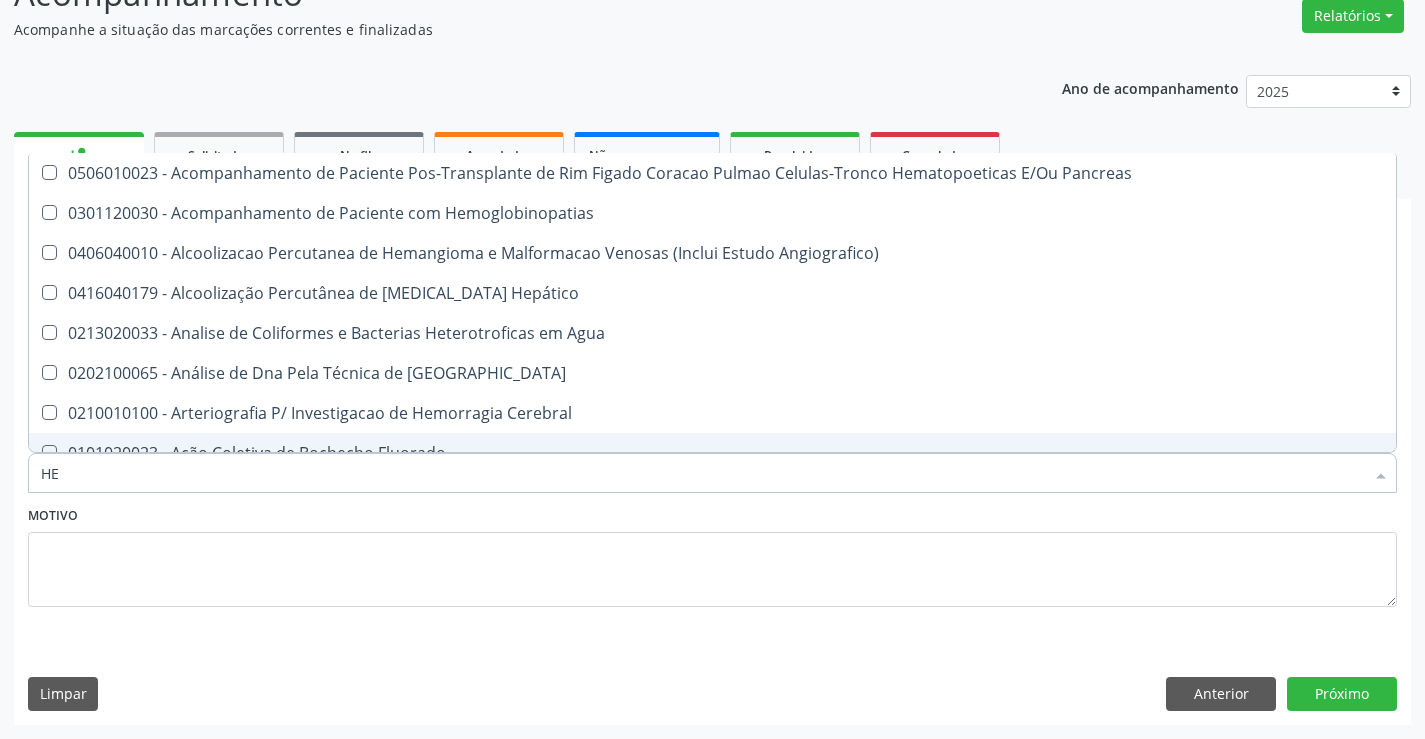 type on "H" 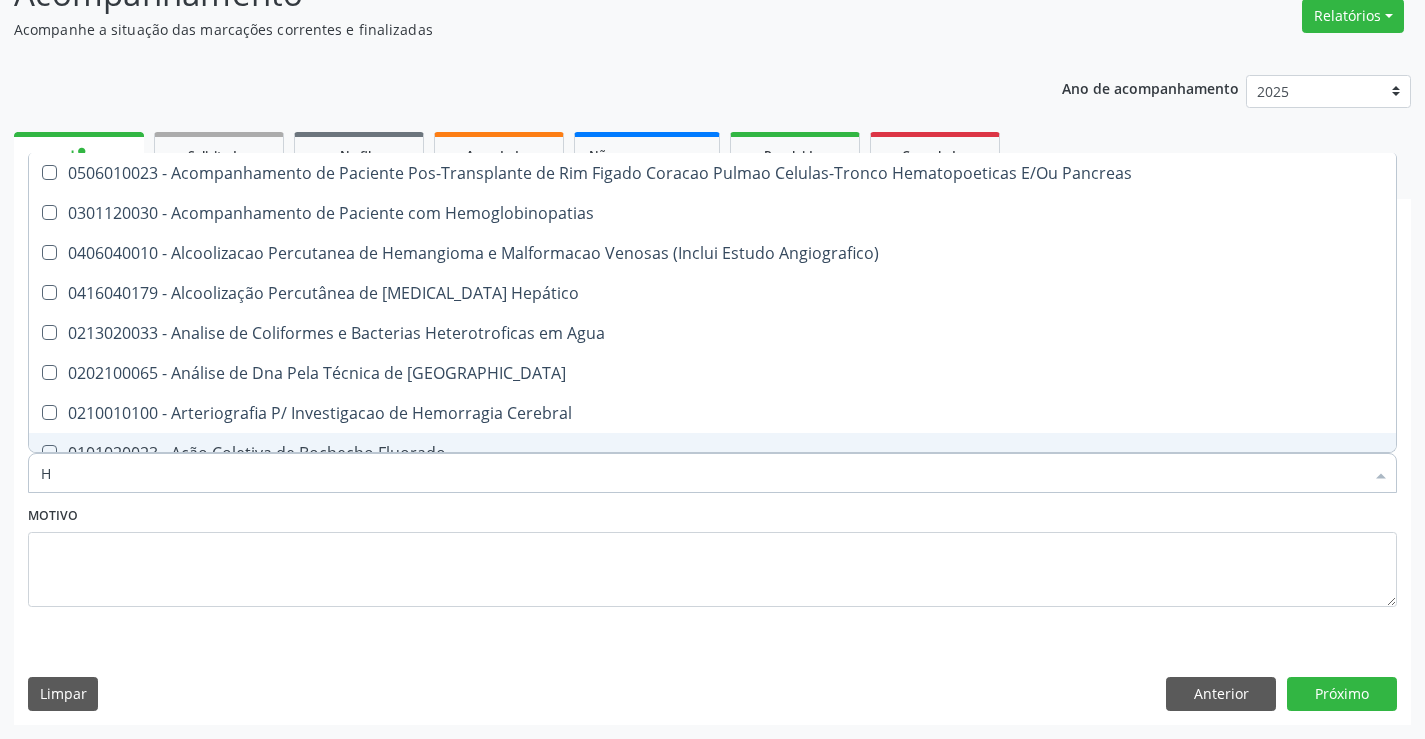 type 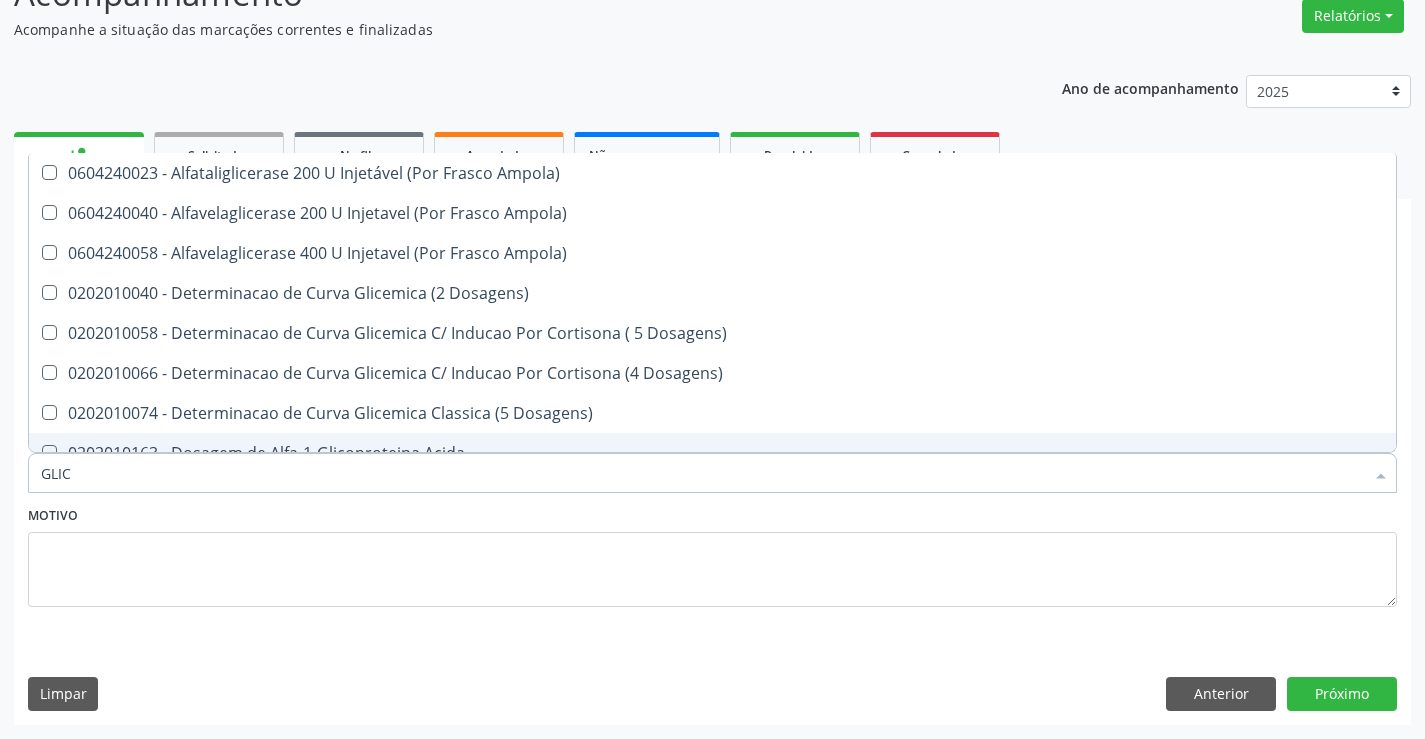 type on "GLICO" 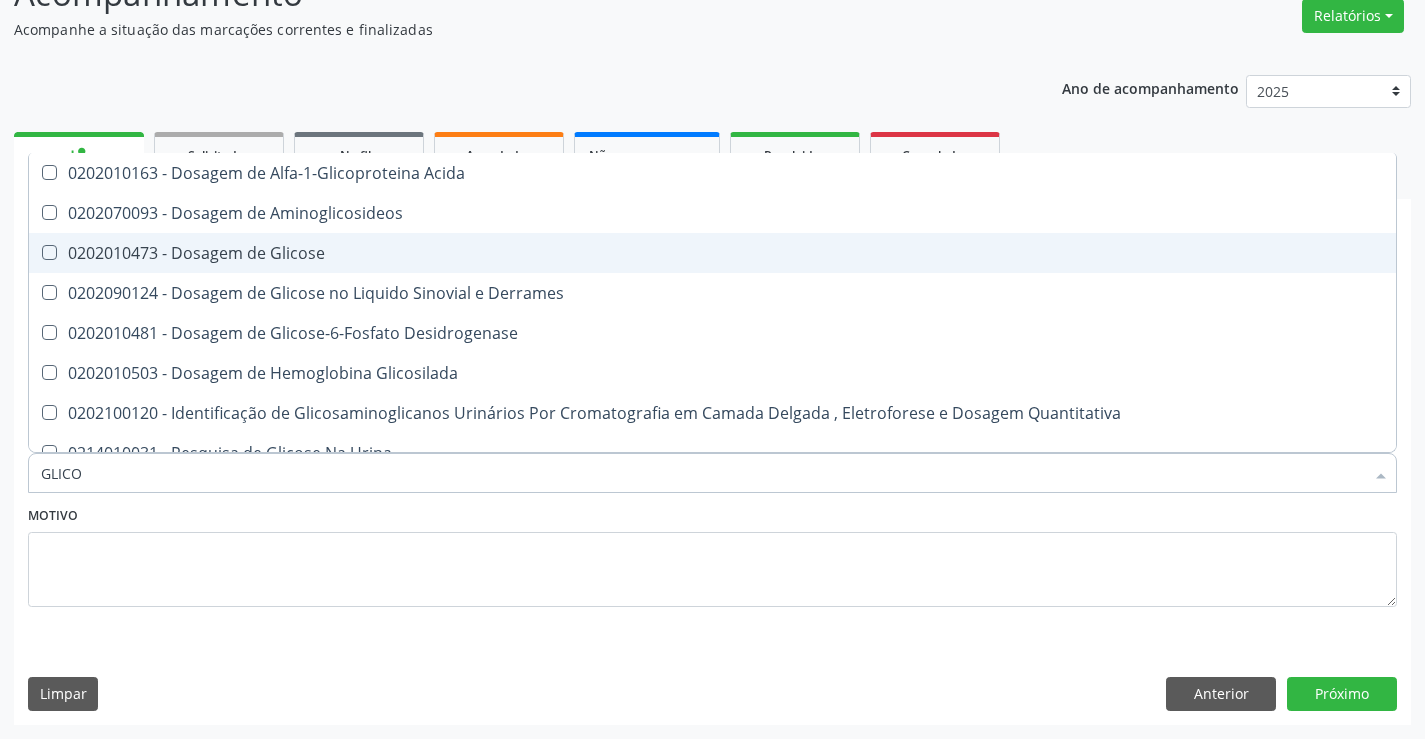 click on "0202010473 - Dosagem de Glicose" at bounding box center [712, 253] 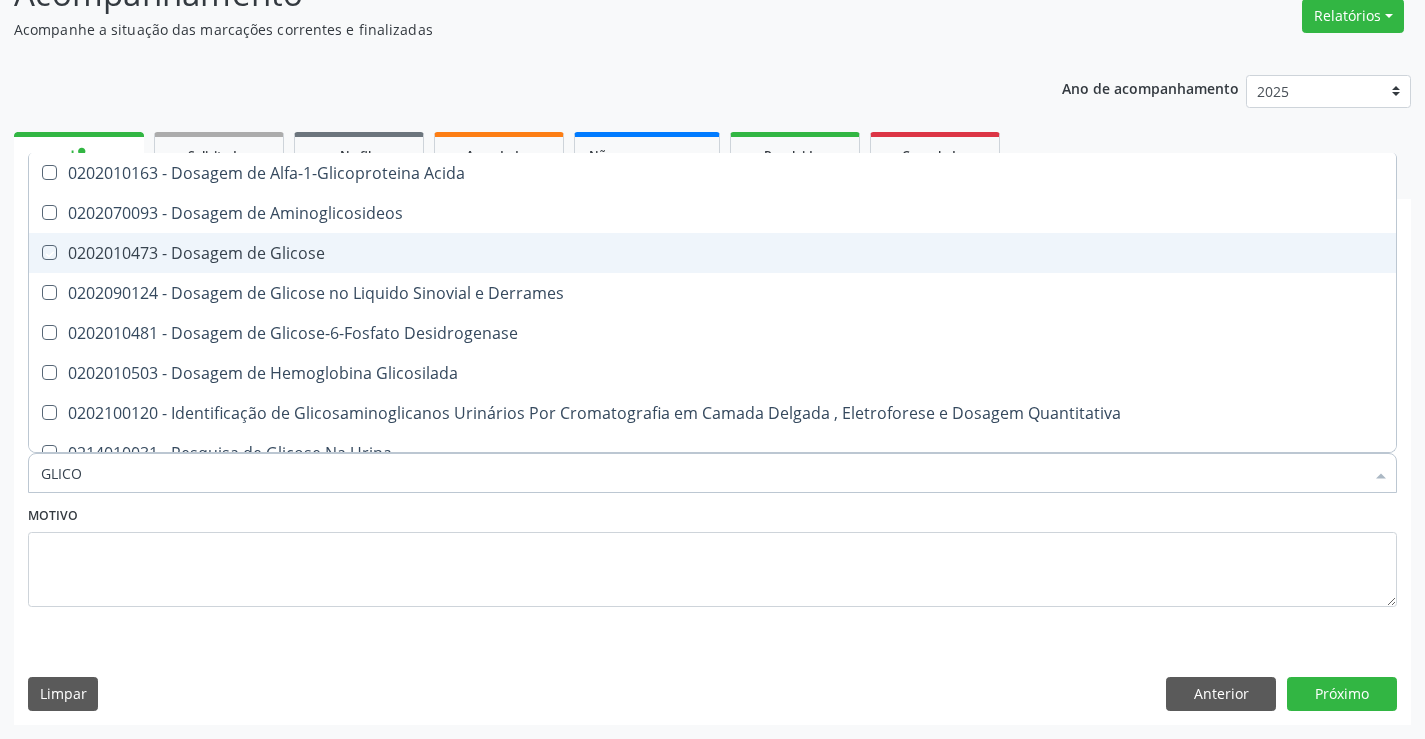 checkbox on "true" 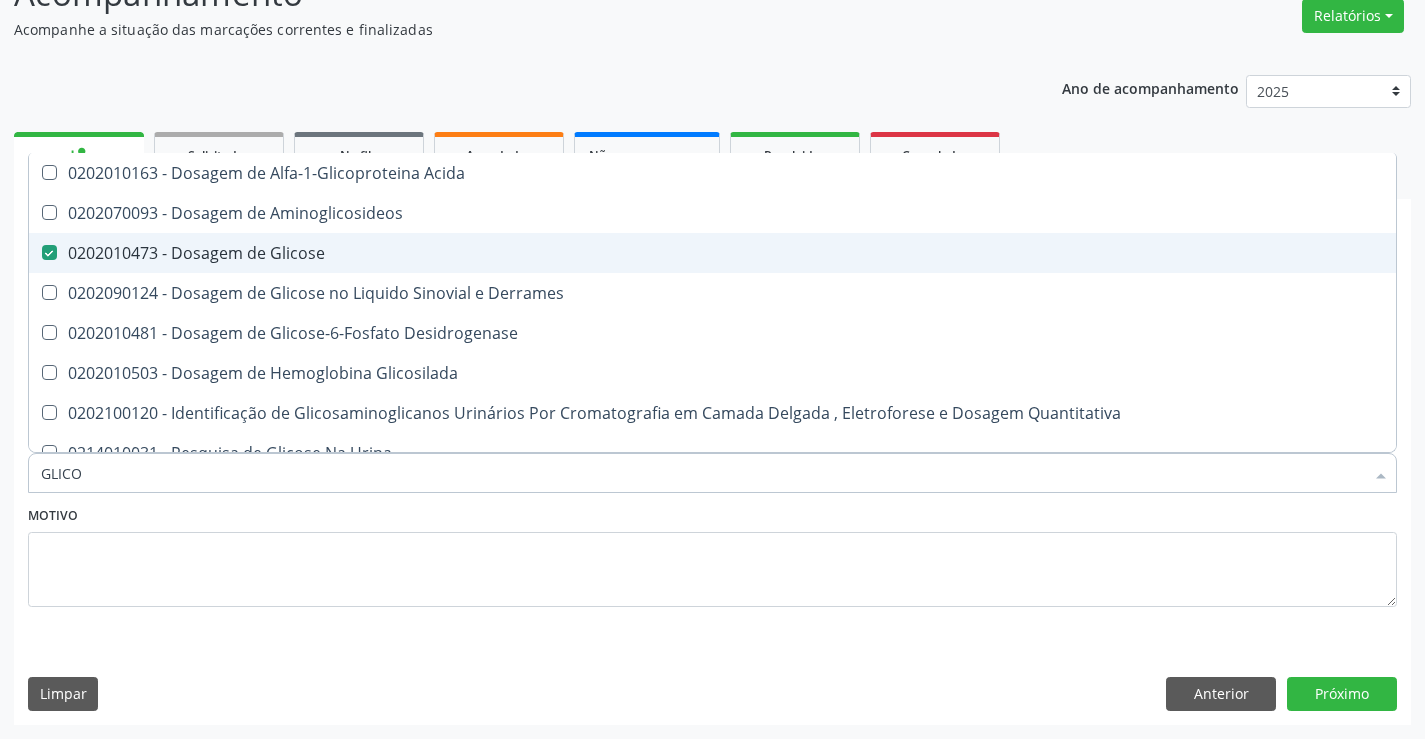 type on "GLIC" 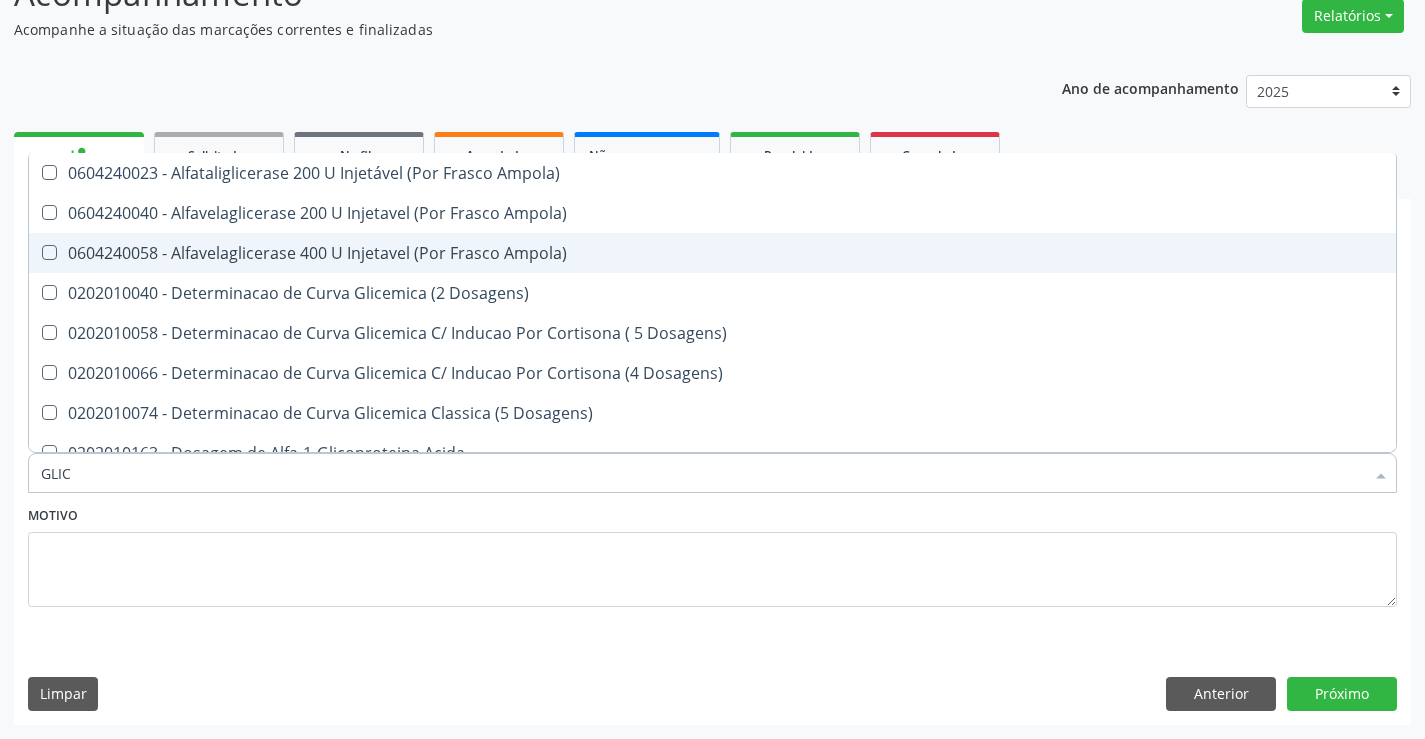 type on "GLI" 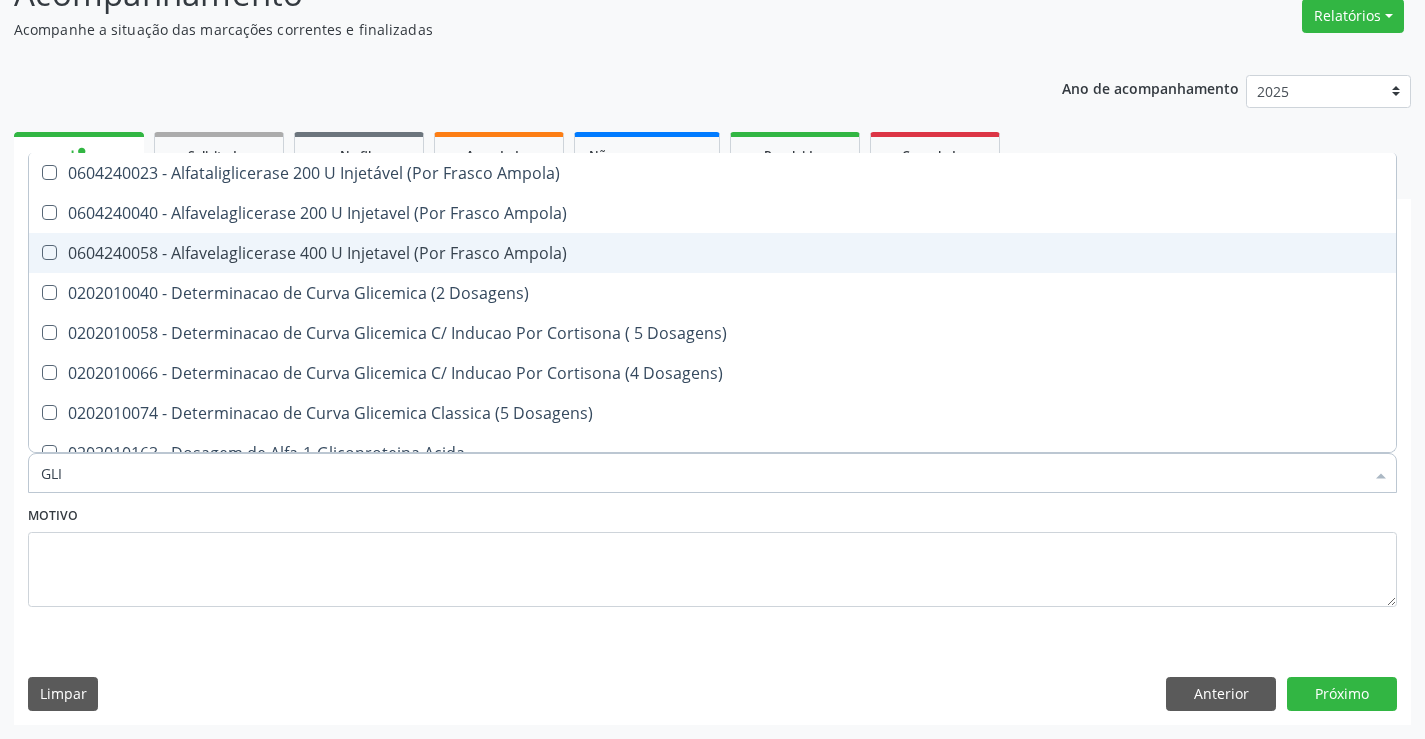 type on "GL" 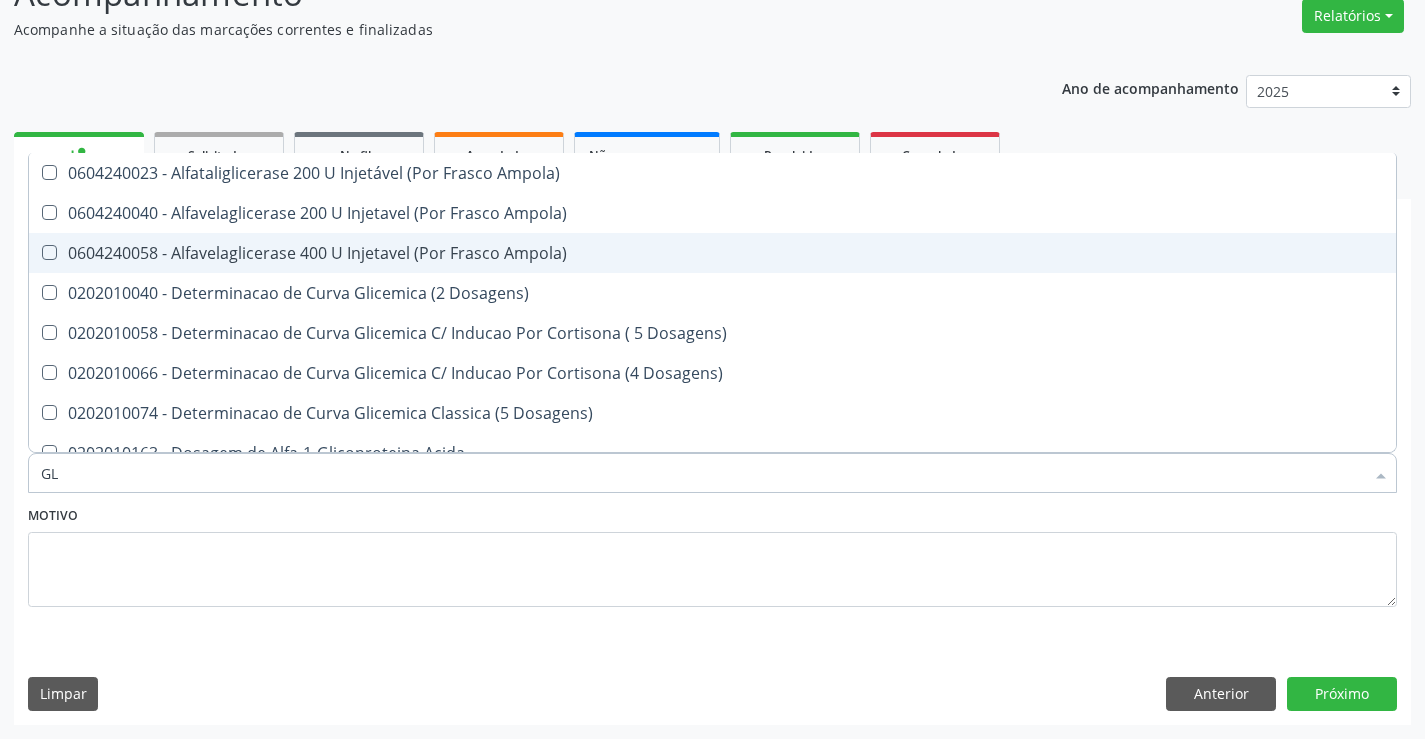checkbox on "false" 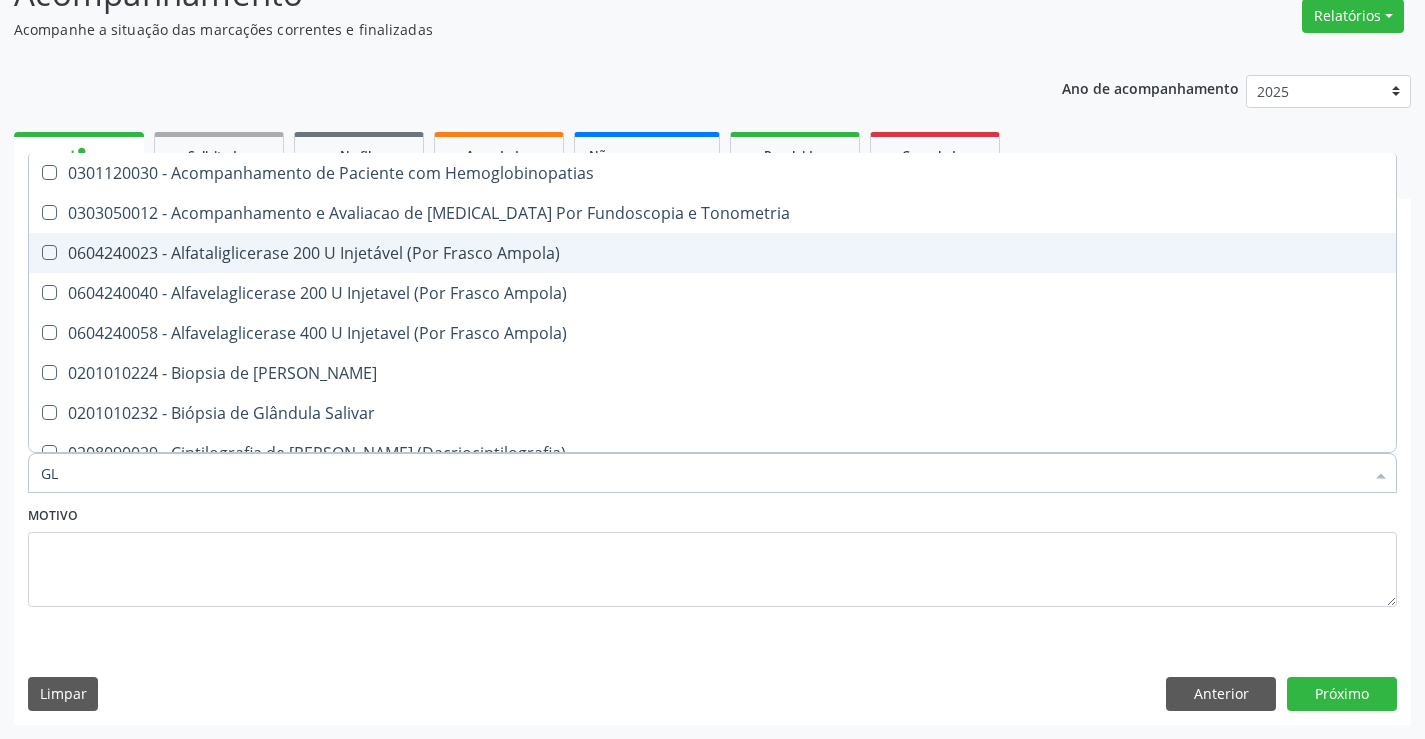 type on "G" 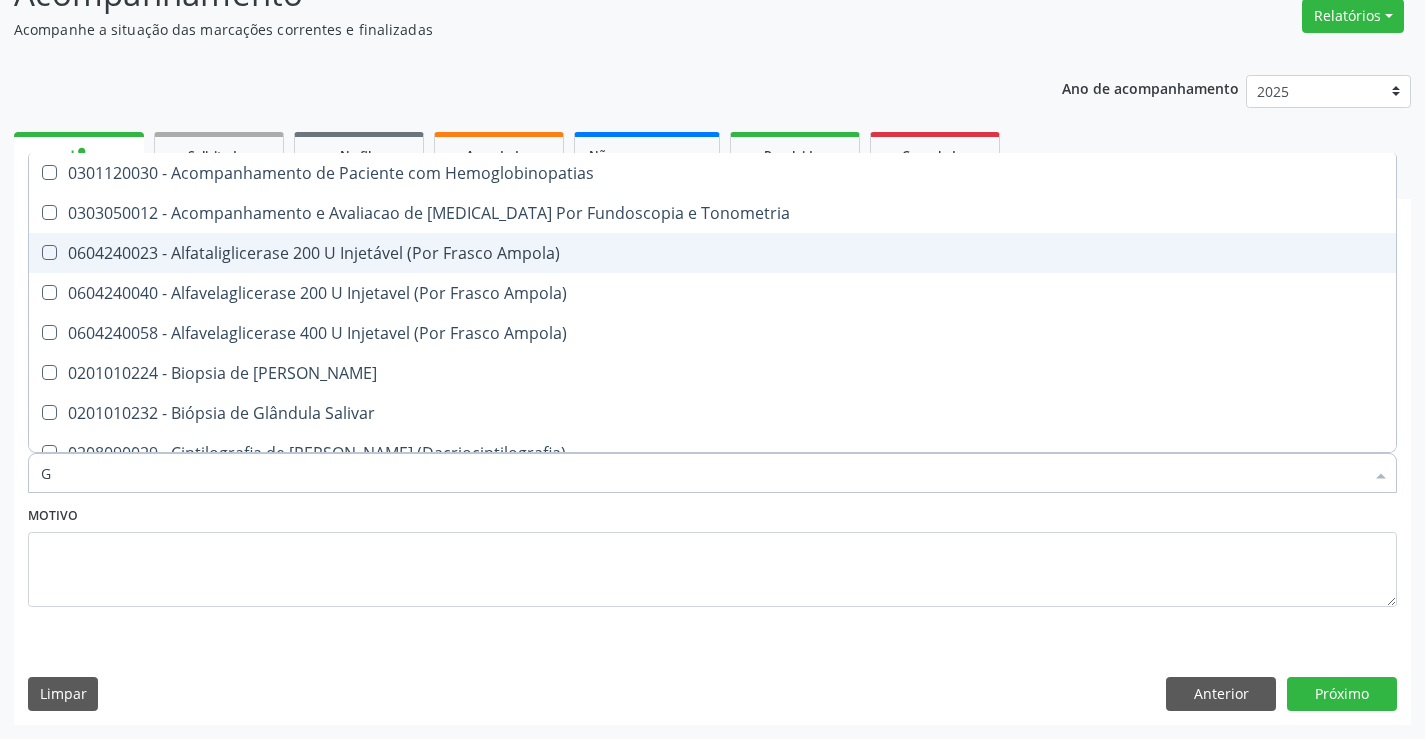 type 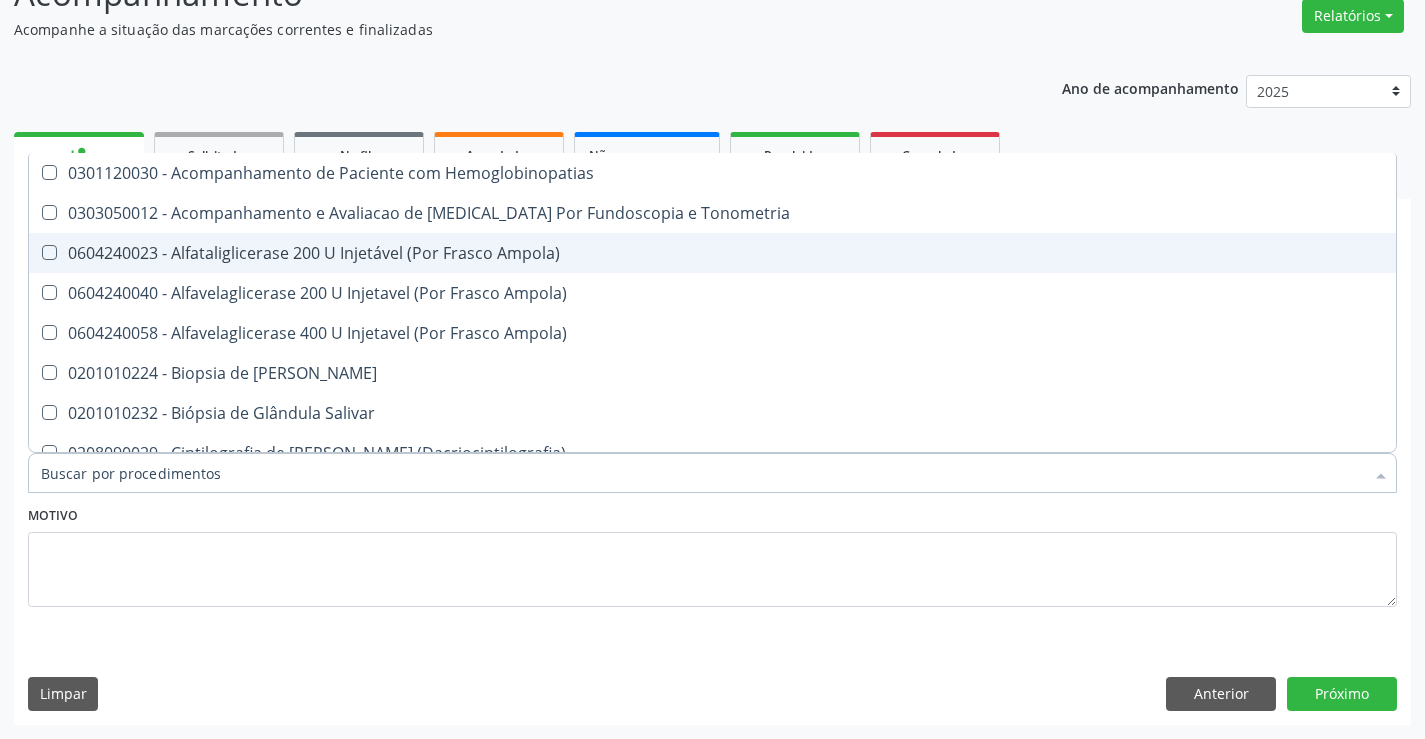 checkbox on "false" 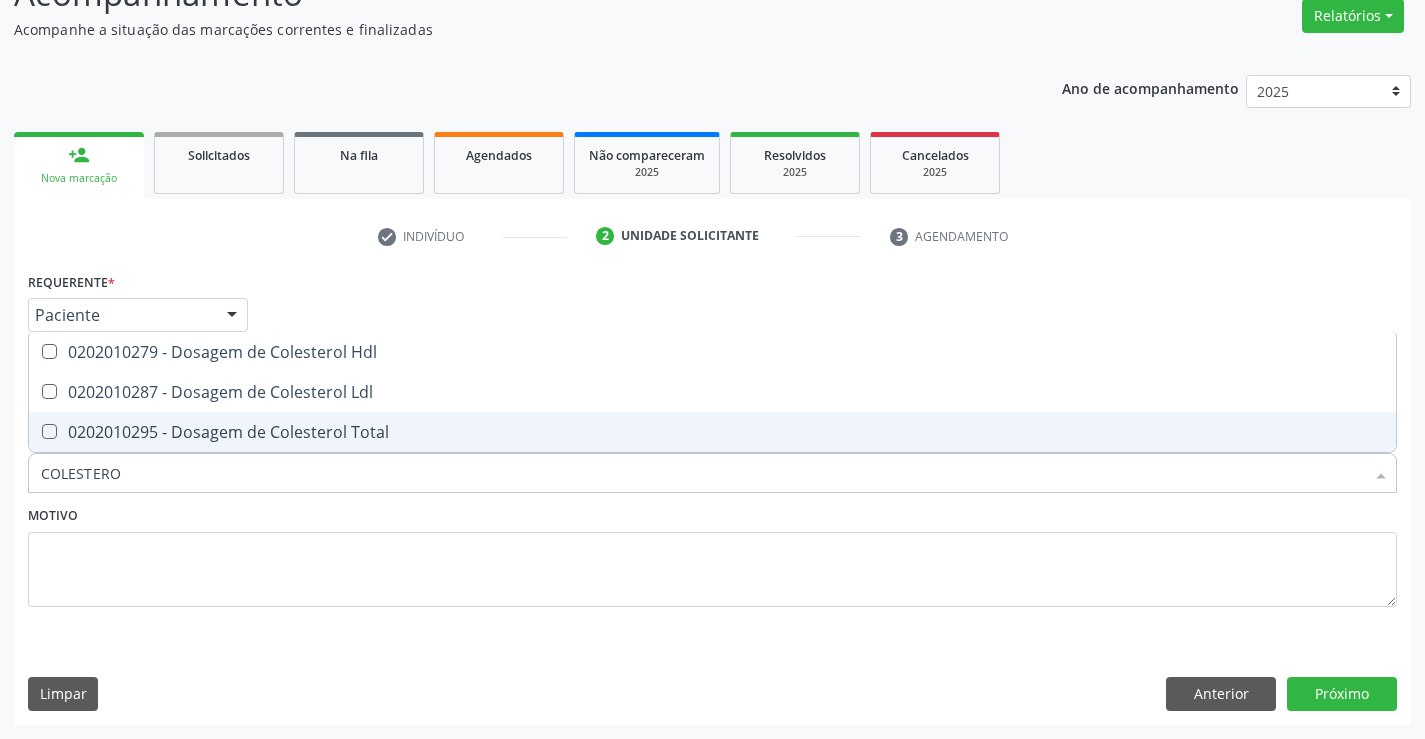 type on "COLESTEROL" 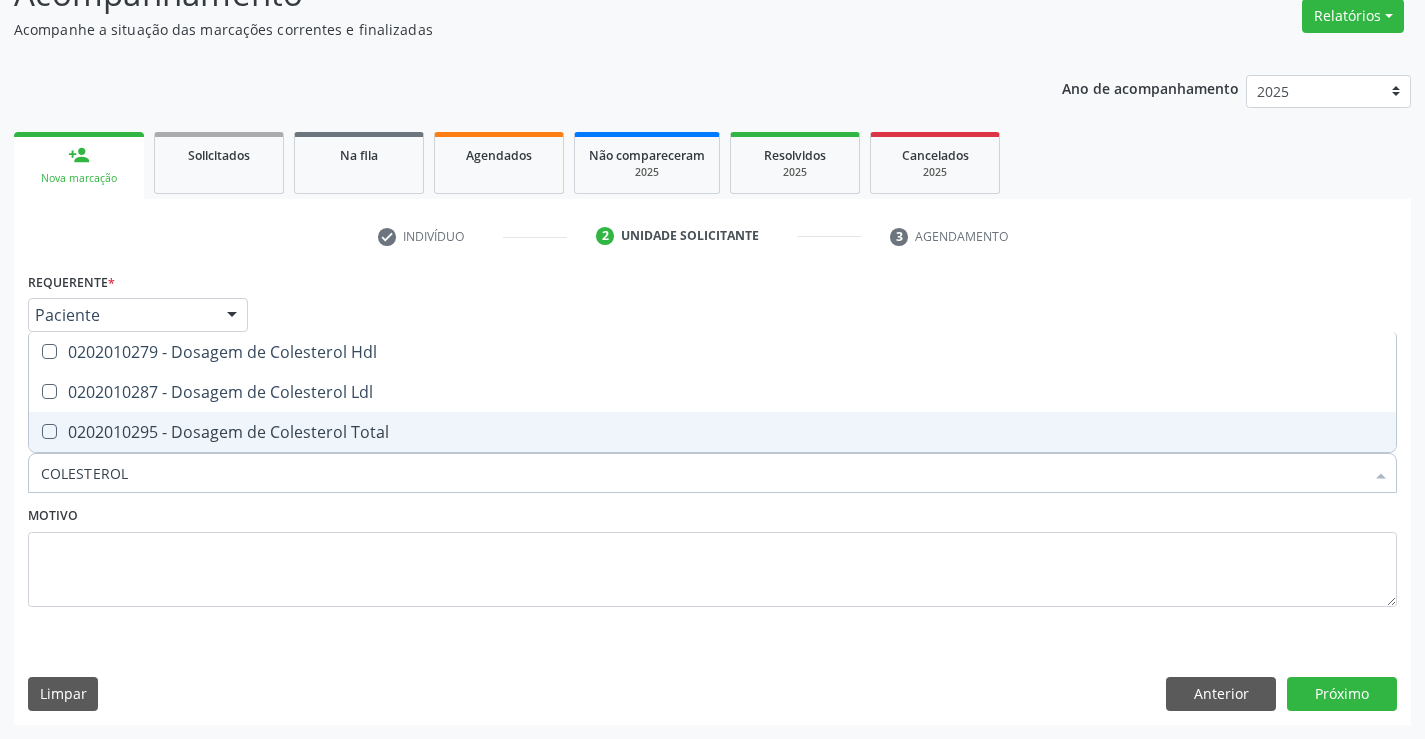 click on "0202010295 - Dosagem de Colesterol Total" at bounding box center (712, 432) 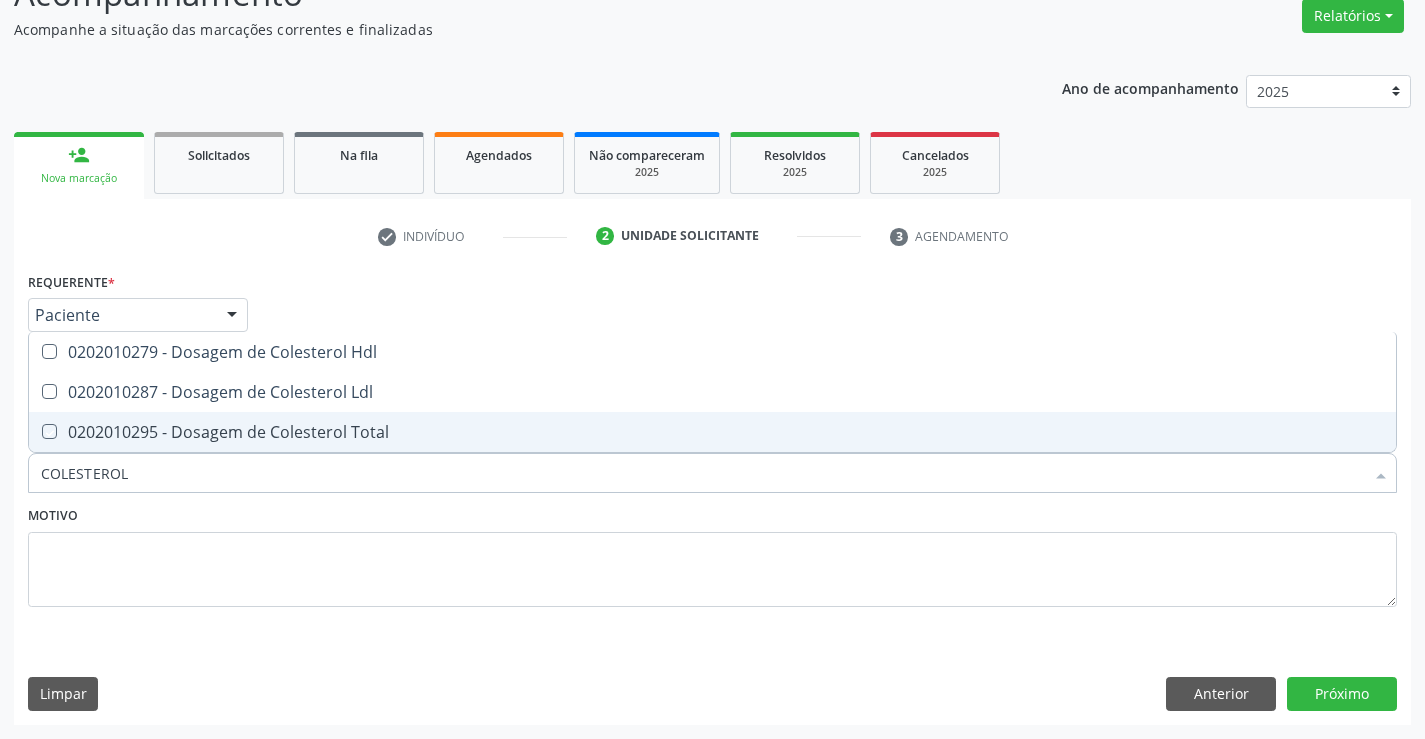 checkbox on "true" 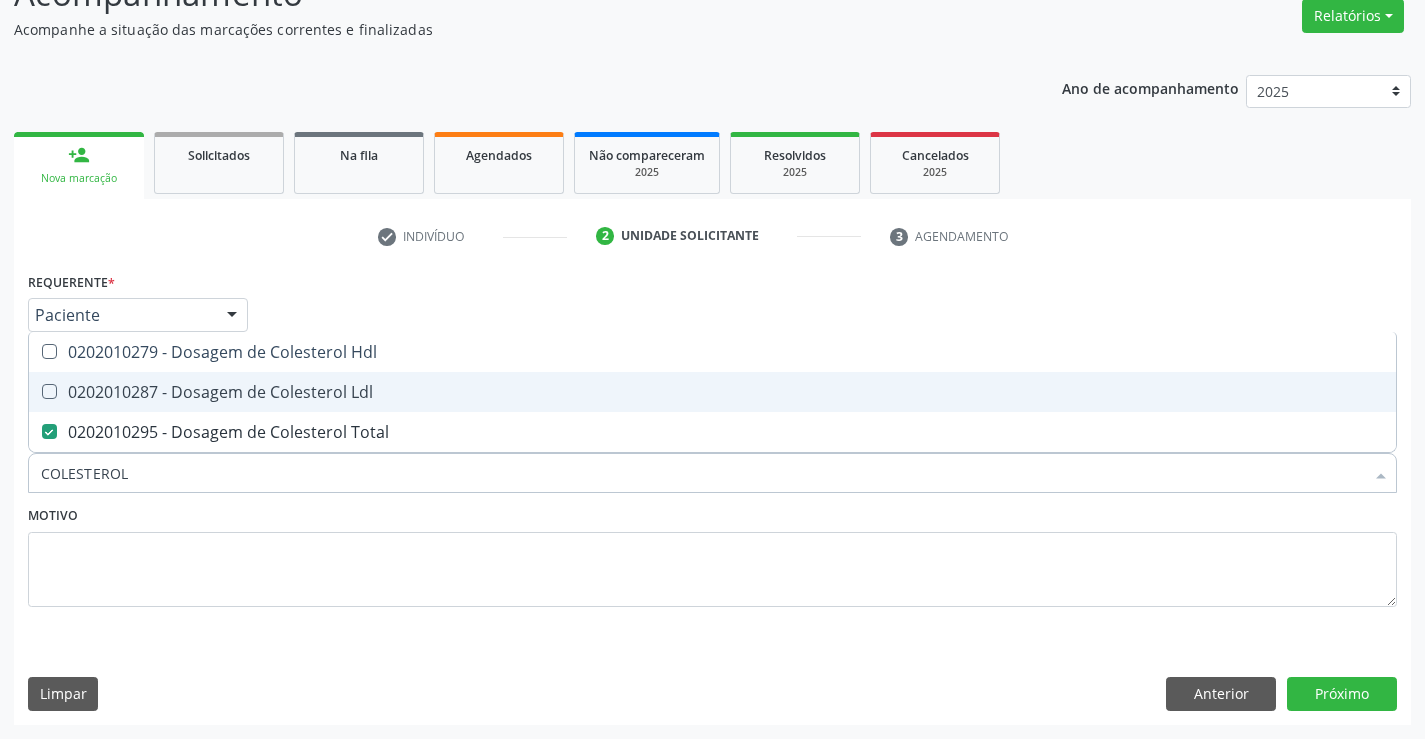 click on "0202010287 - Dosagem de Colesterol Ldl" at bounding box center [712, 392] 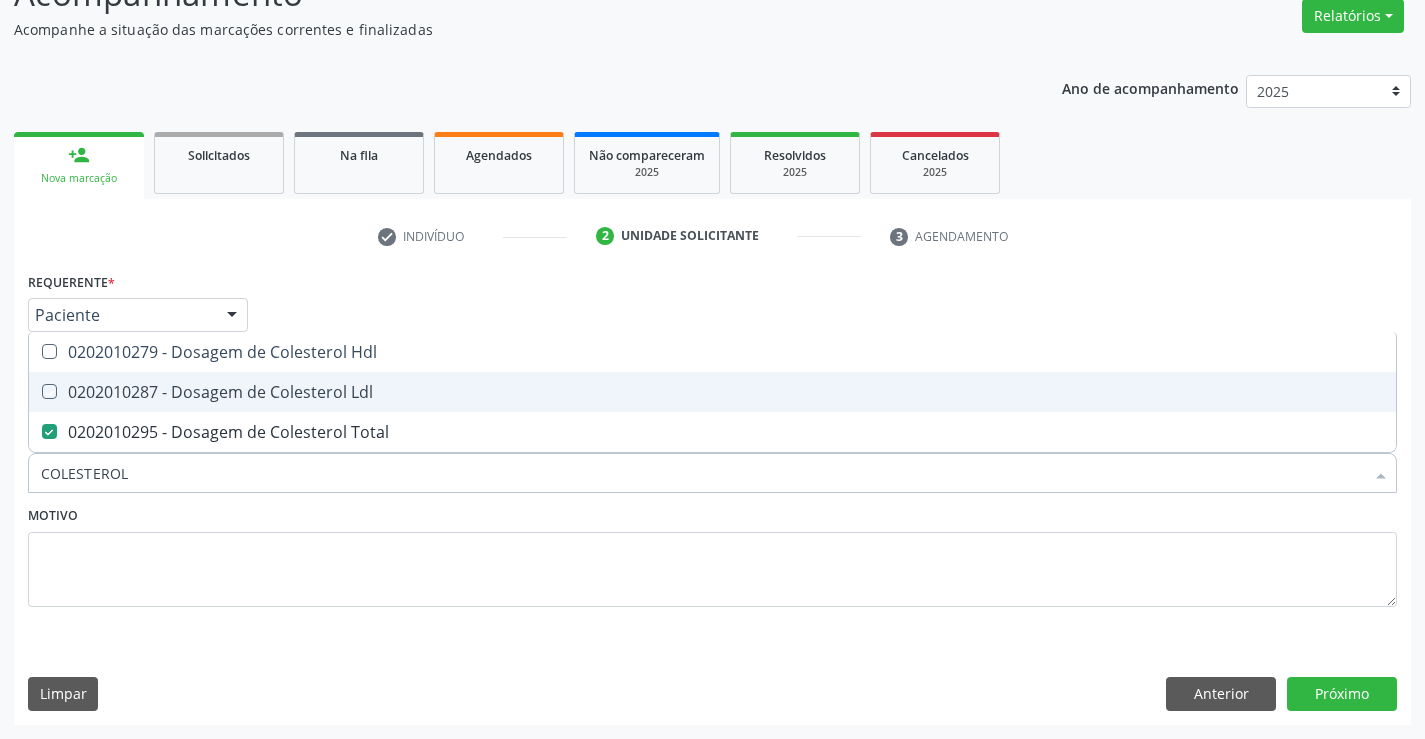 checkbox on "true" 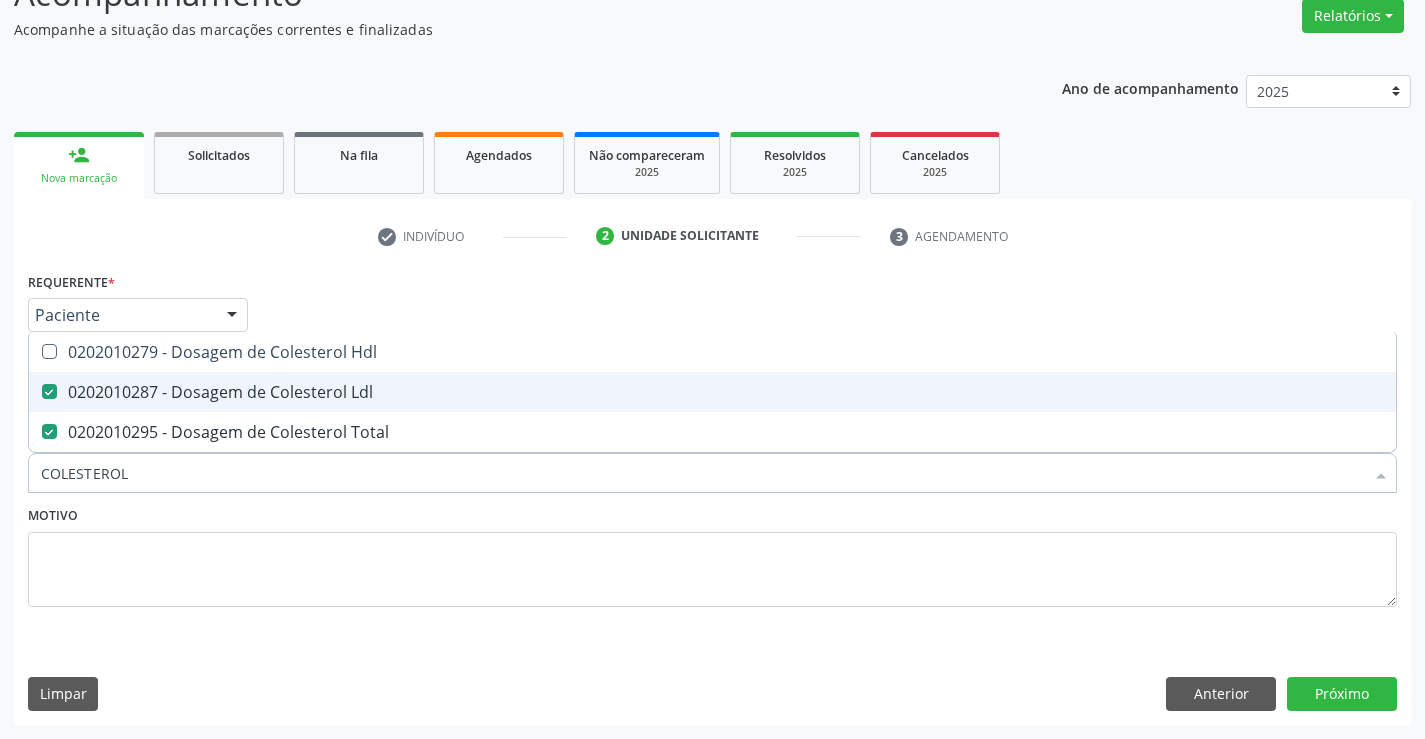 click on "0202010279 - Dosagem de Colesterol Hdl" at bounding box center [712, 352] 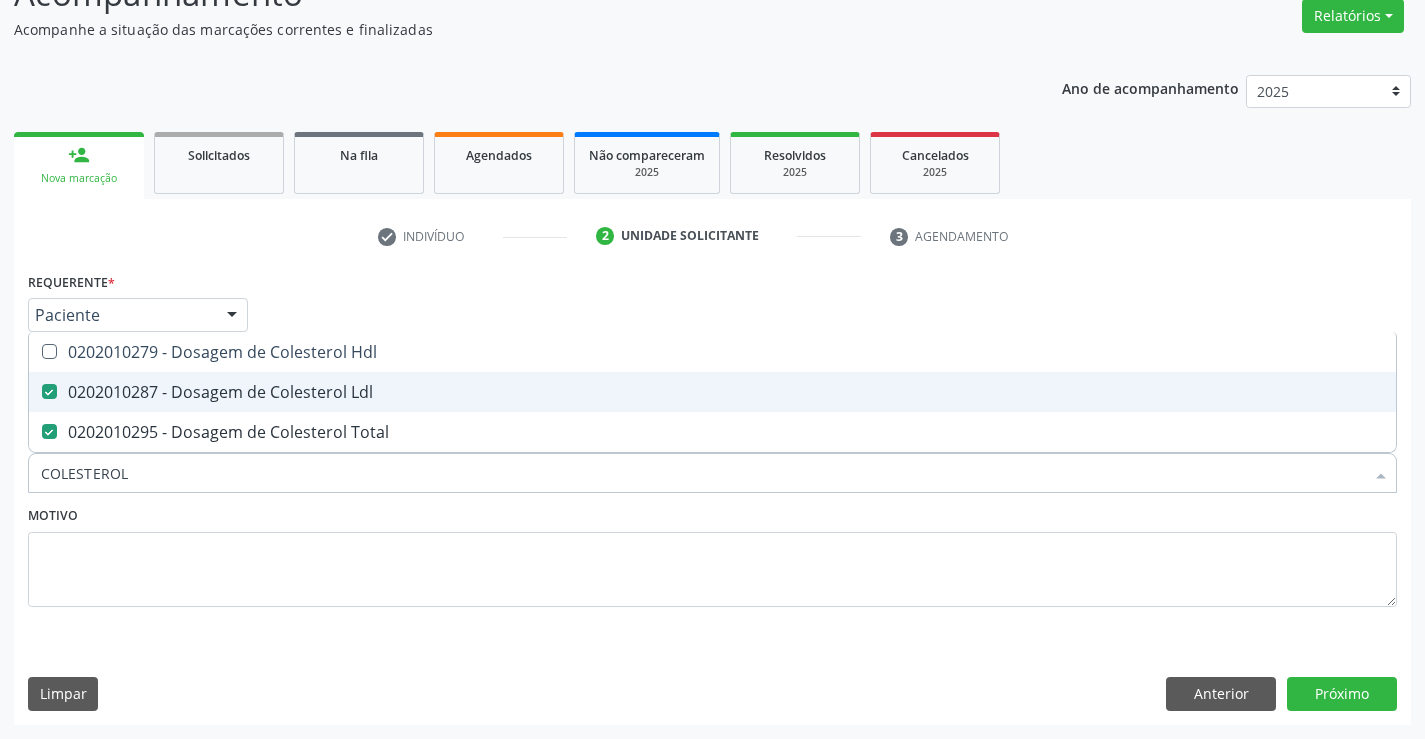 checkbox on "true" 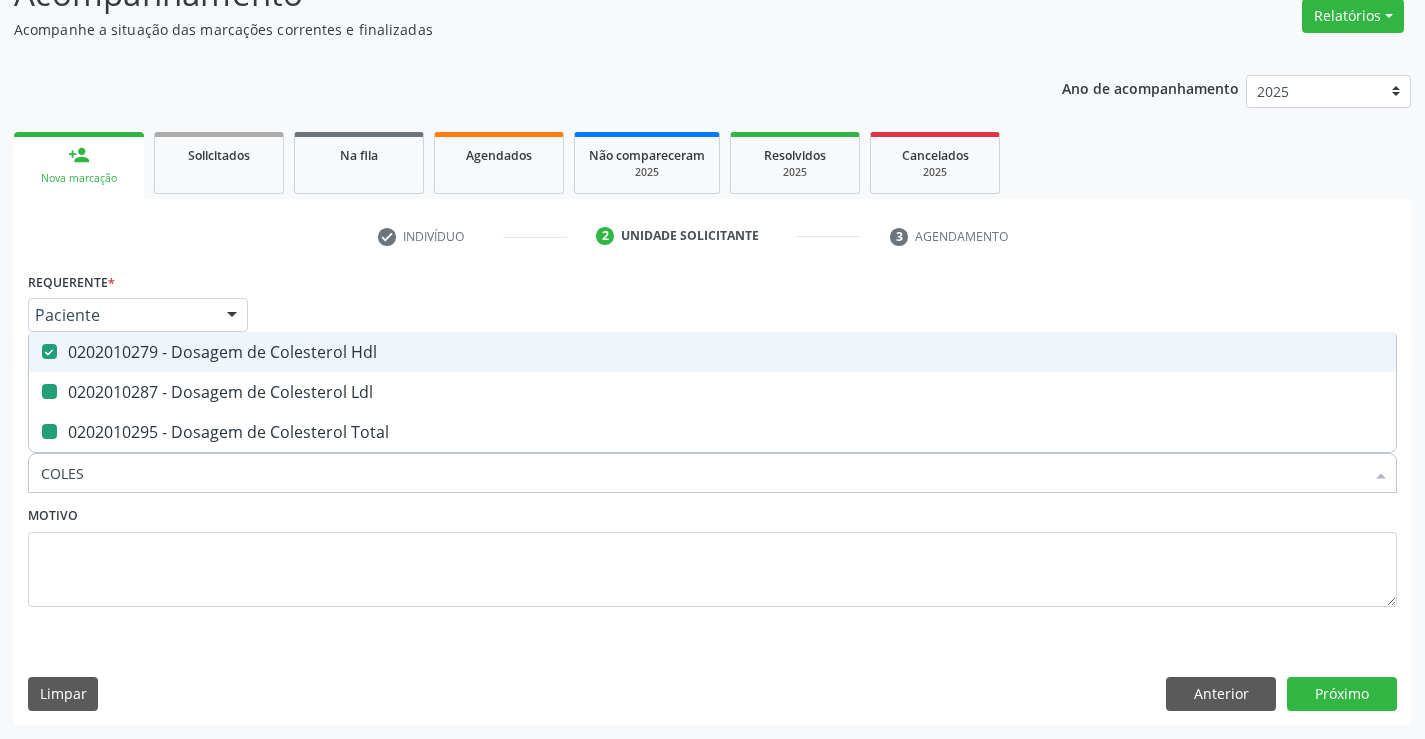 type on "COLE" 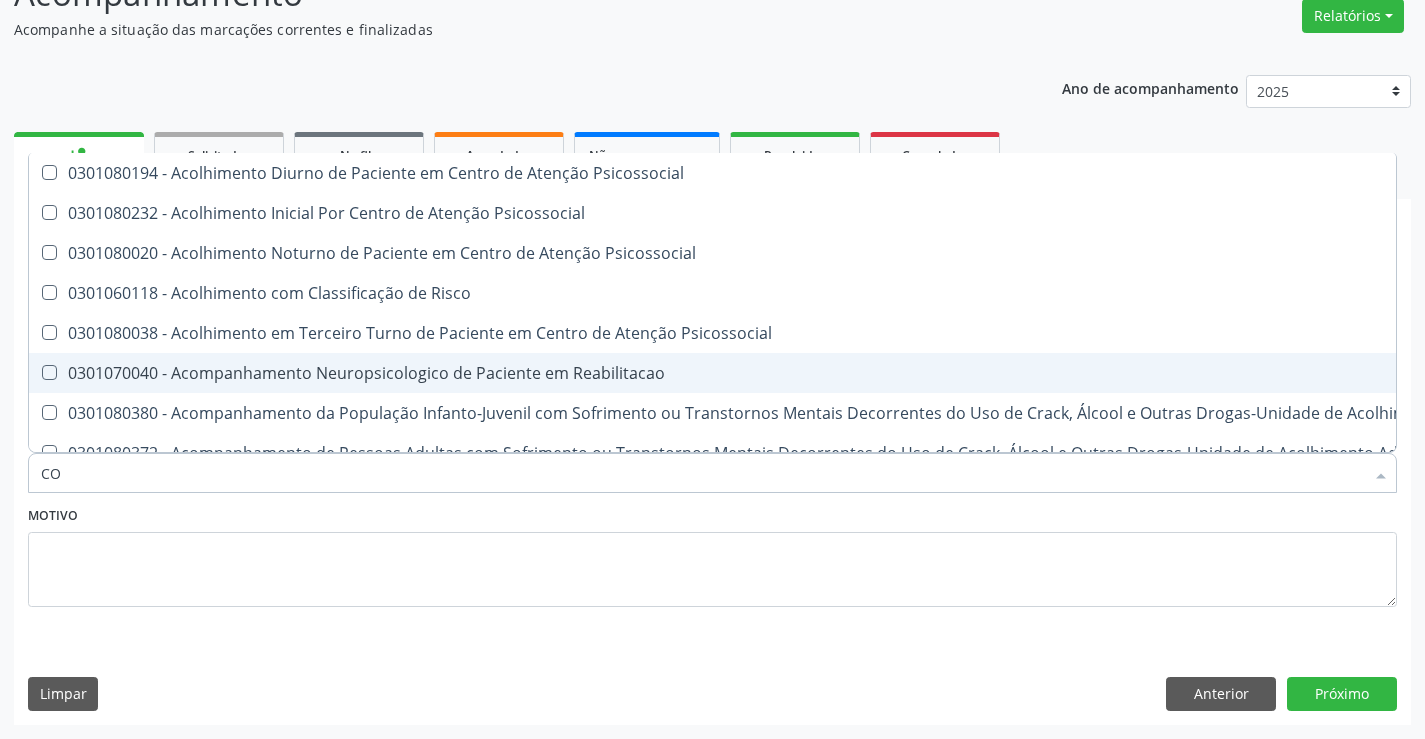 type on "C" 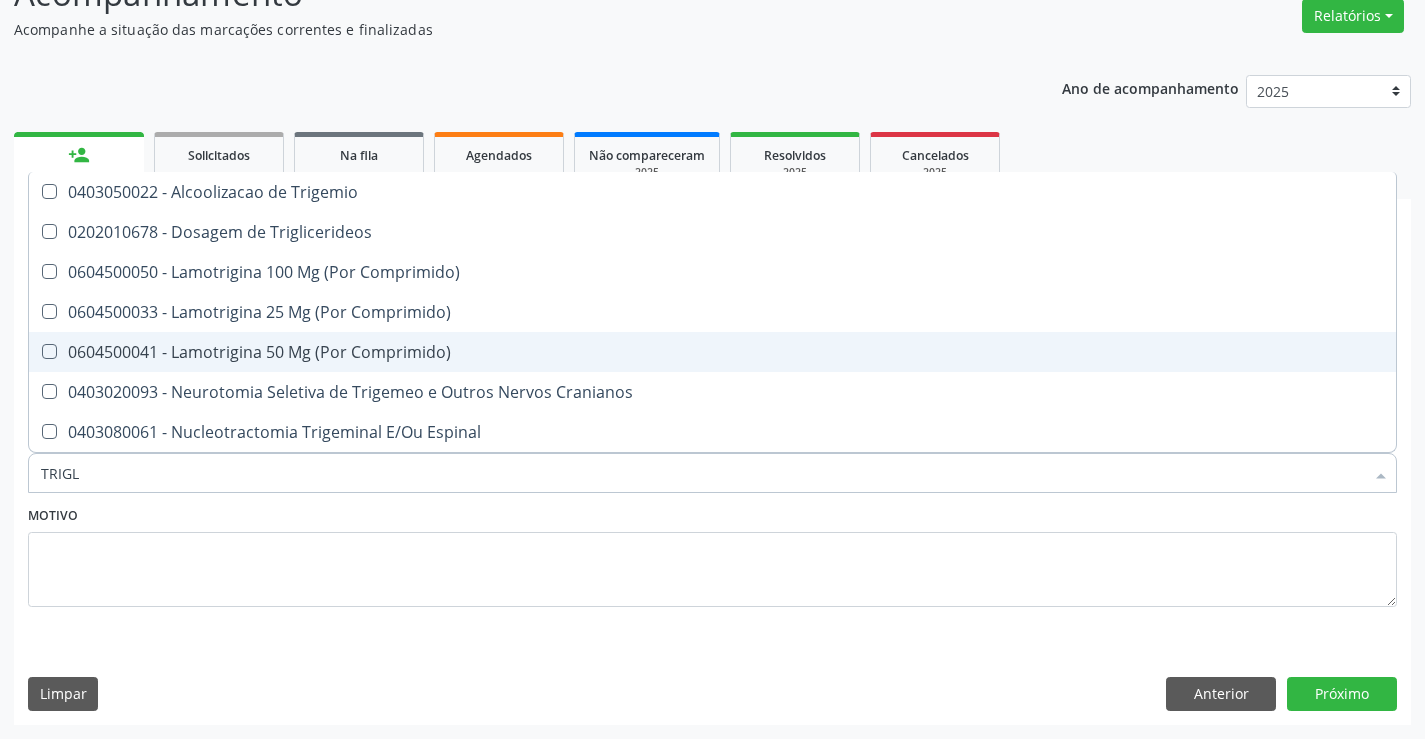 type on "TRIGLI" 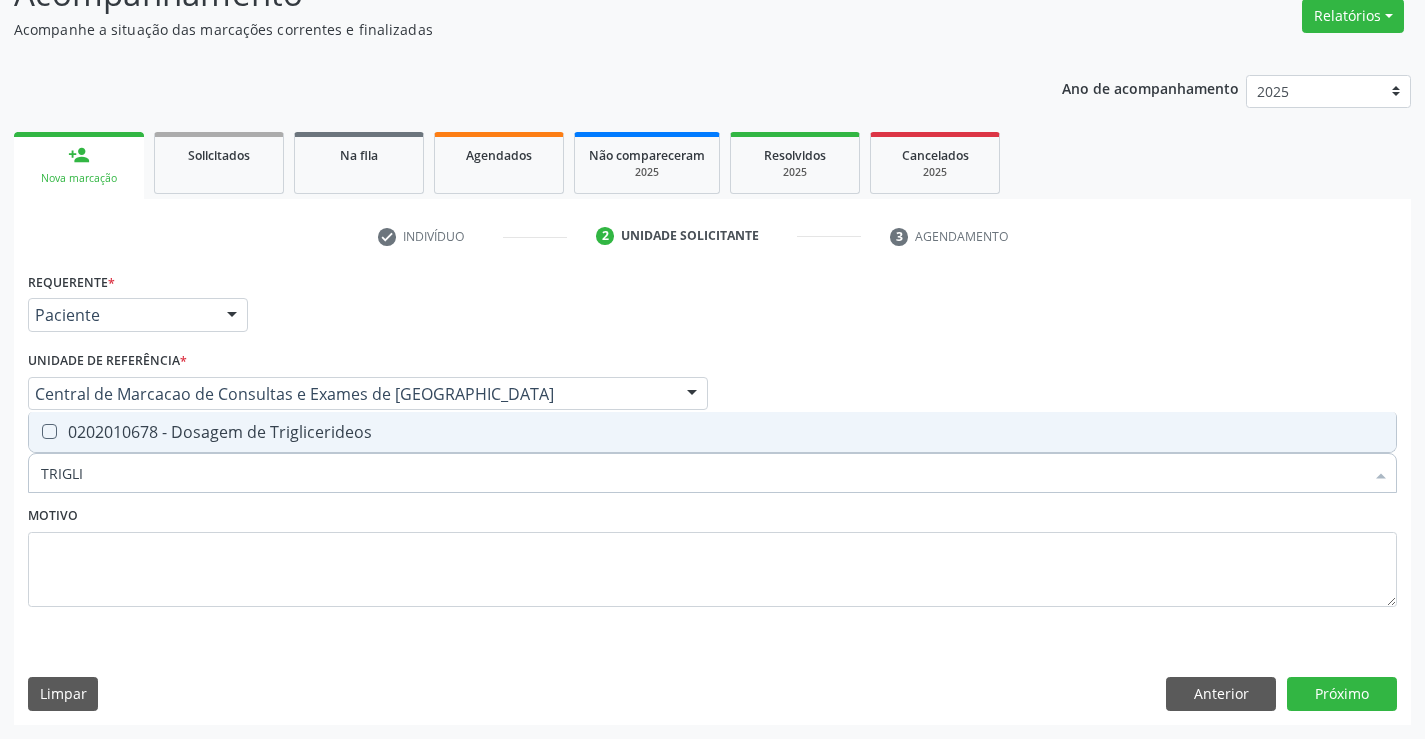 click on "0202010678 - Dosagem de Triglicerideos" at bounding box center [712, 432] 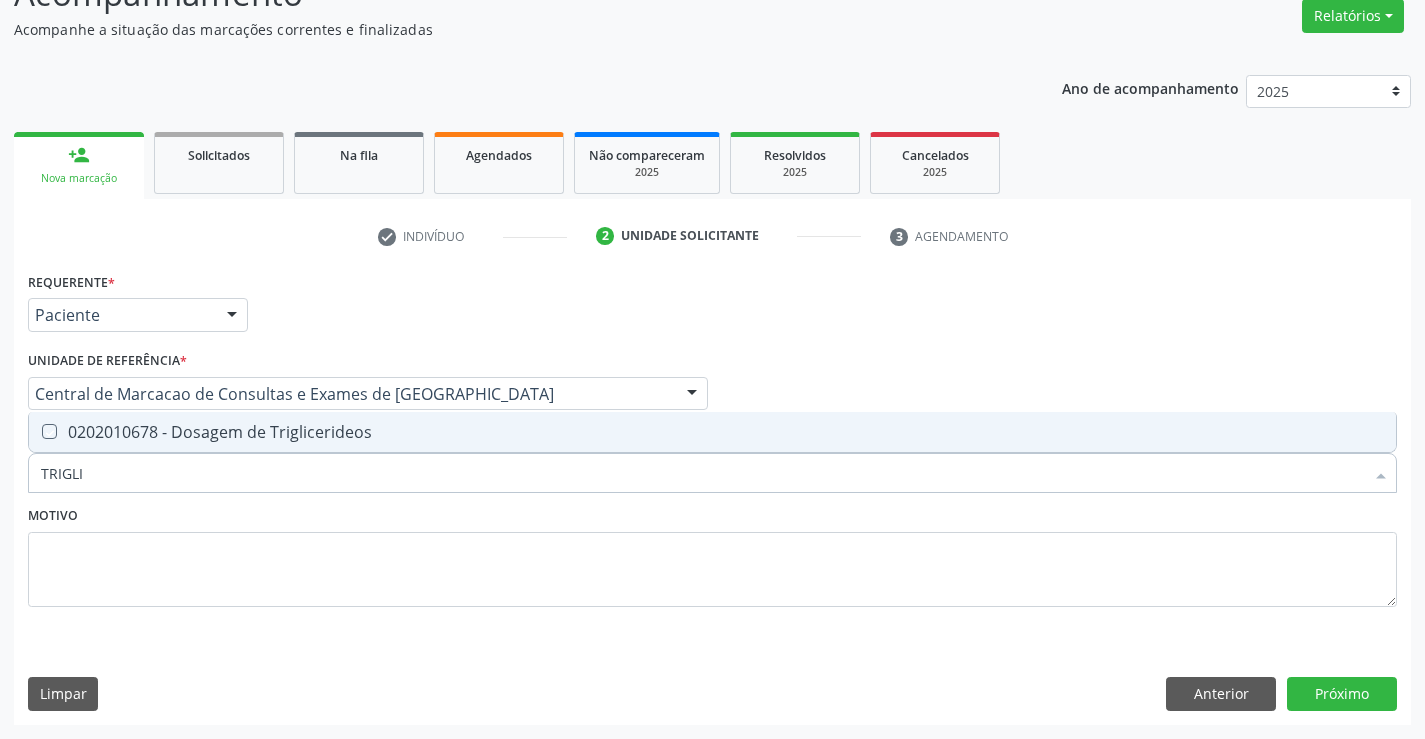 checkbox on "true" 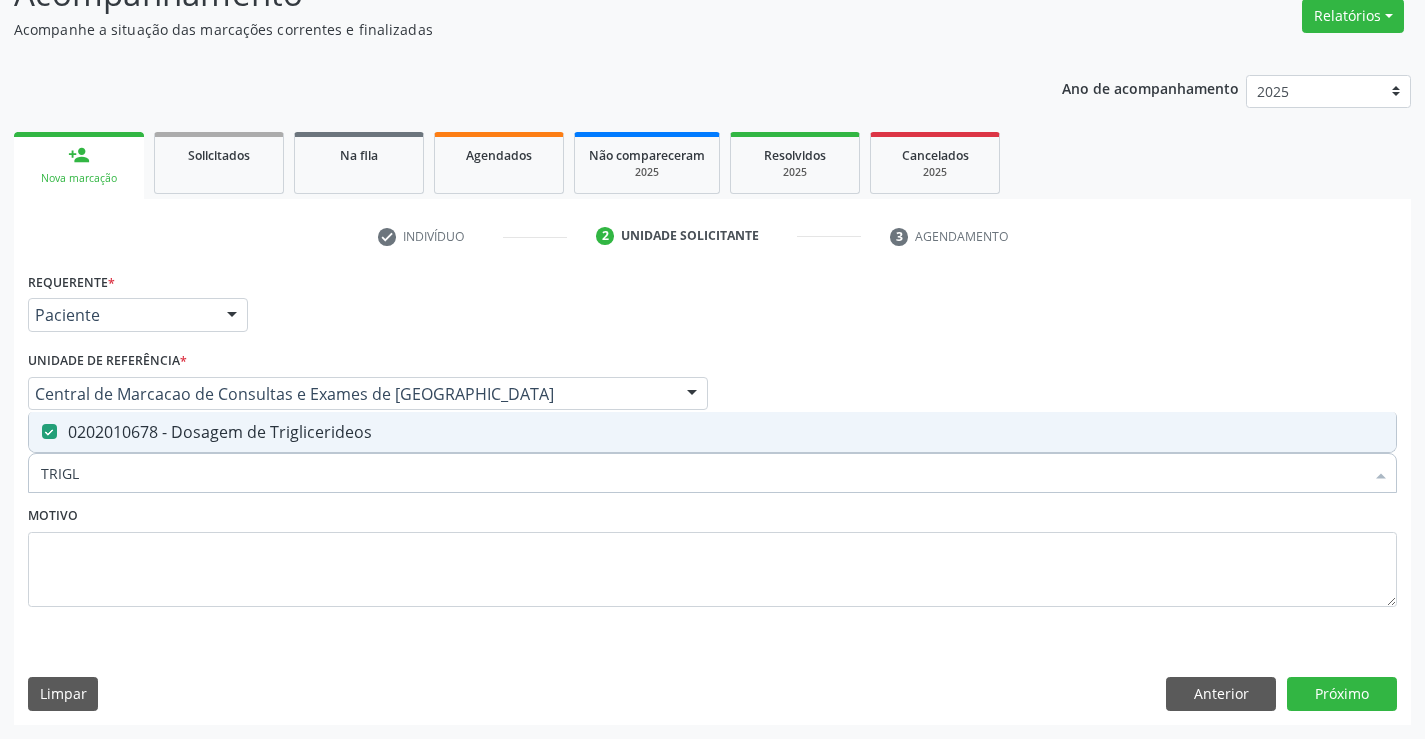 type on "TRIG" 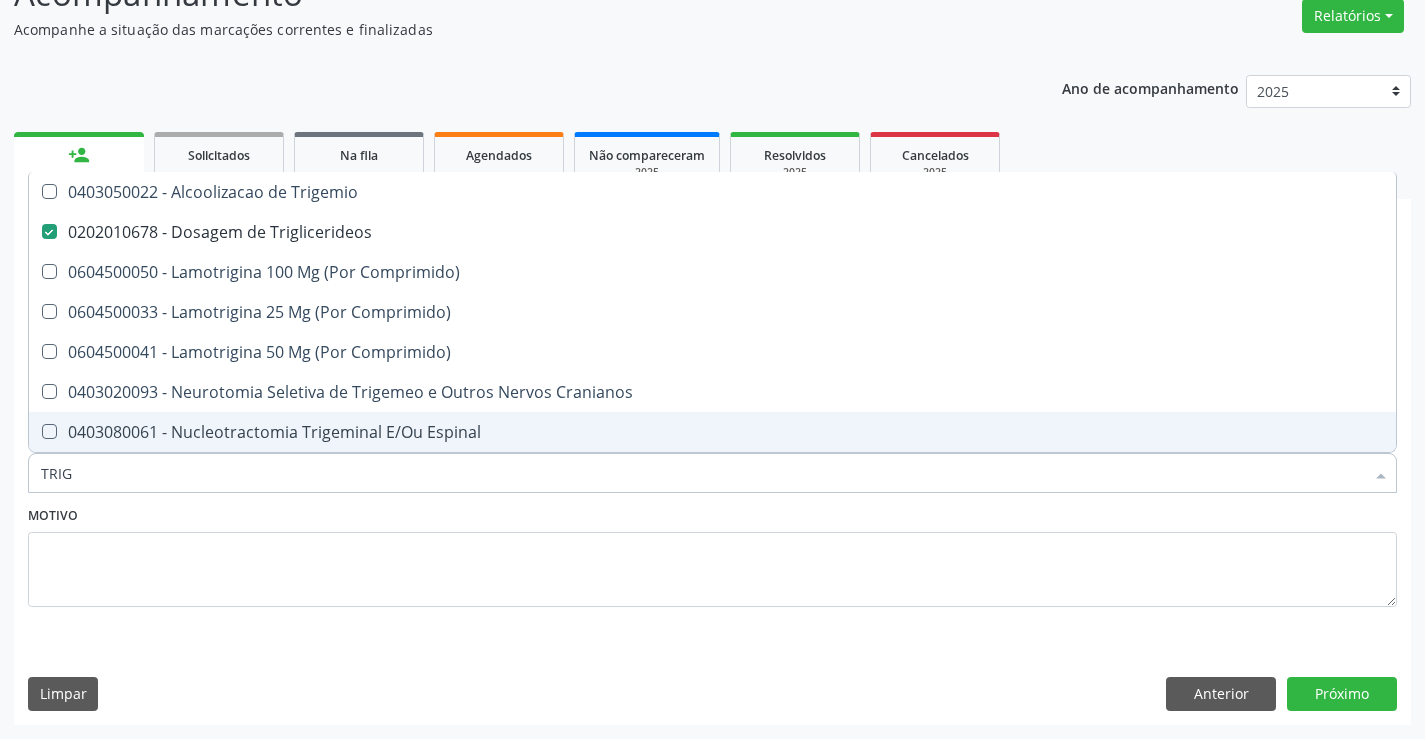 type on "TRI" 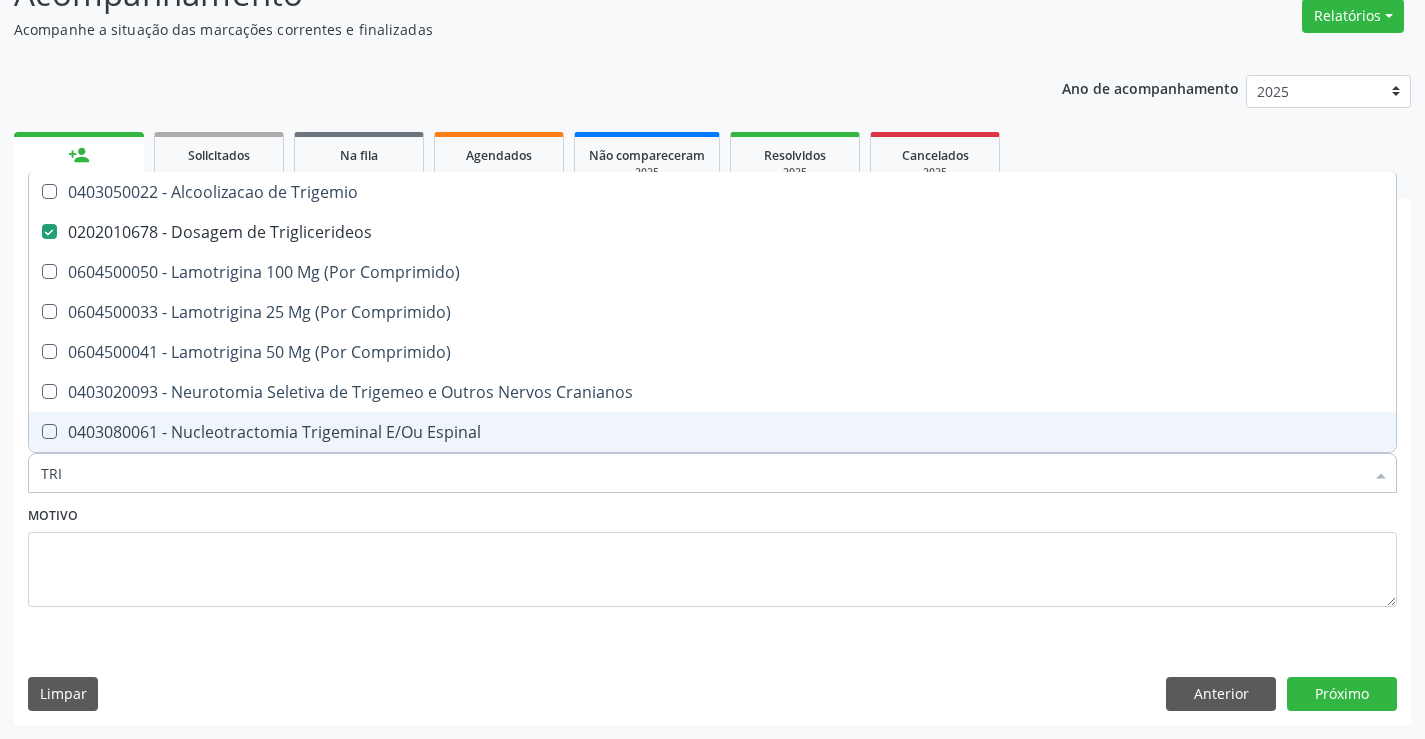 checkbox on "false" 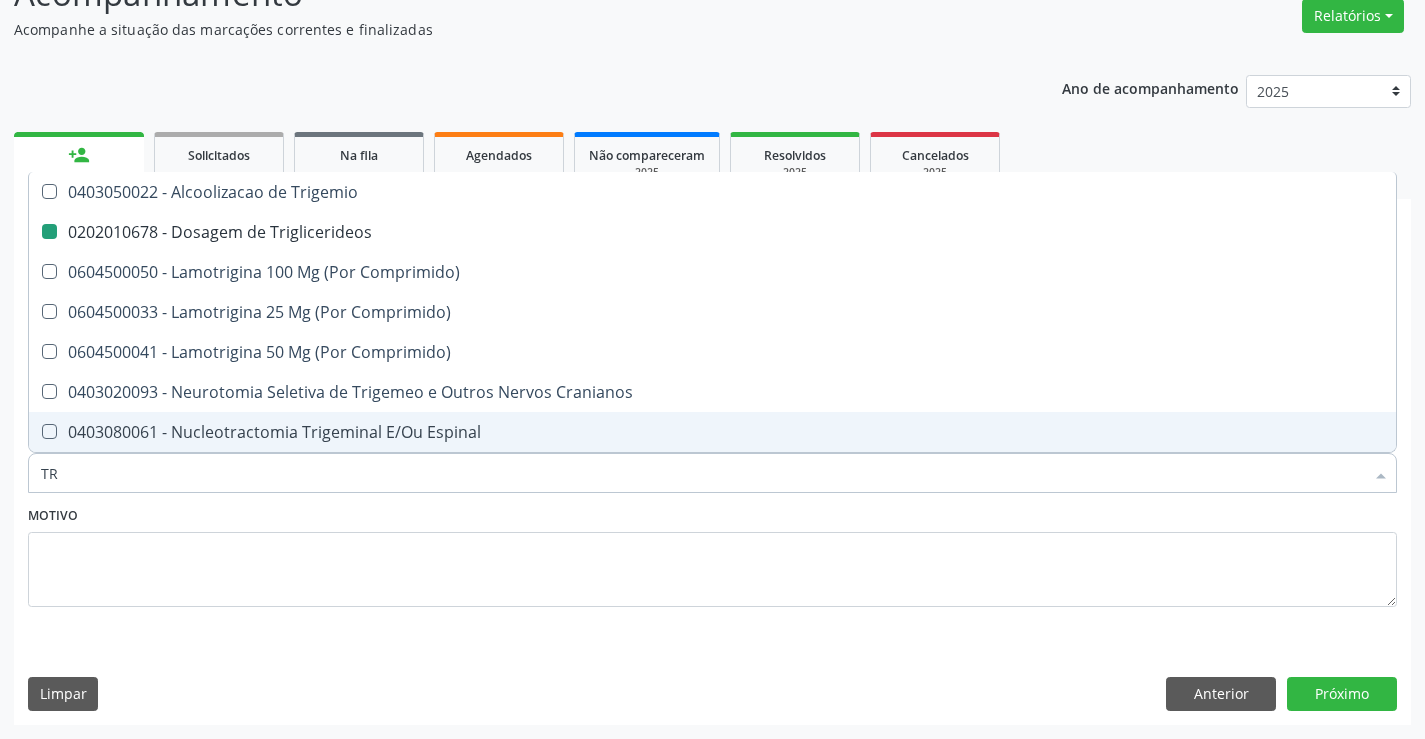 type on "T" 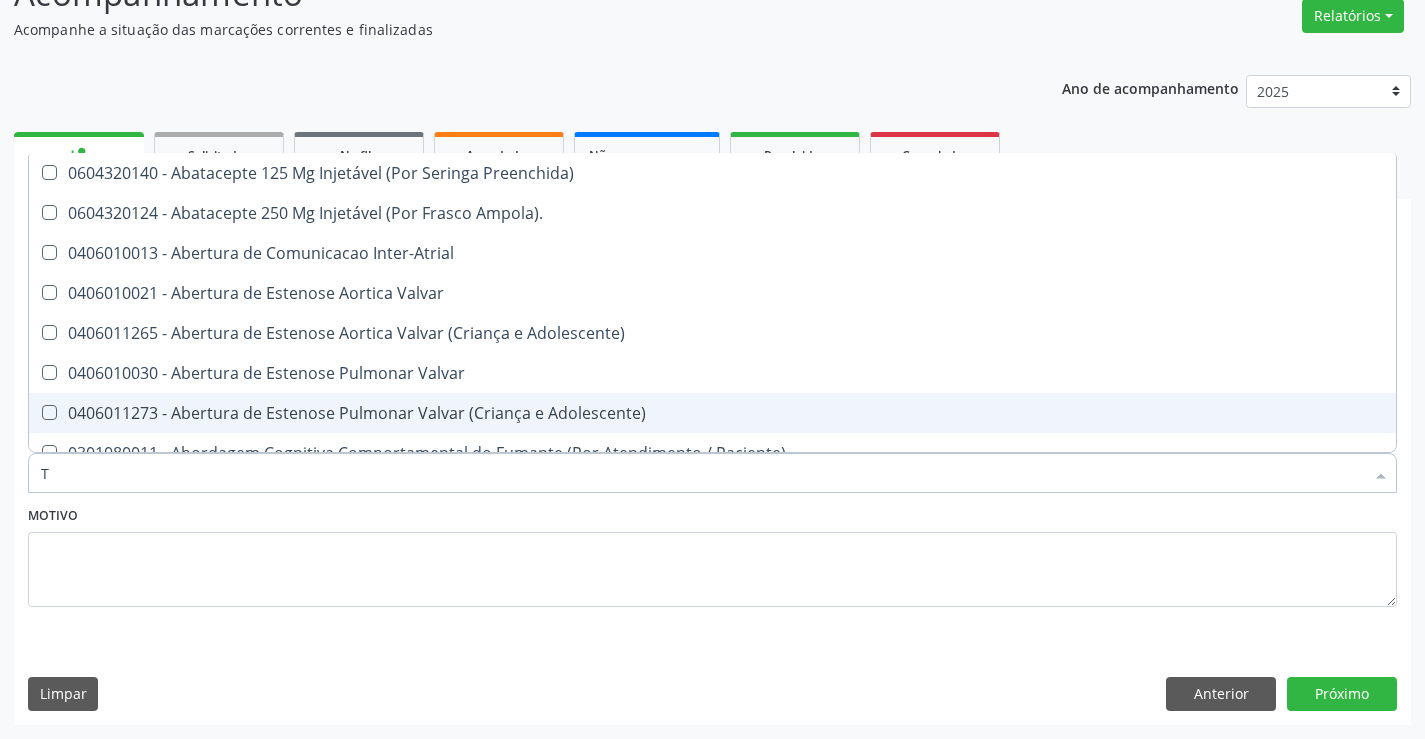 type on "TG" 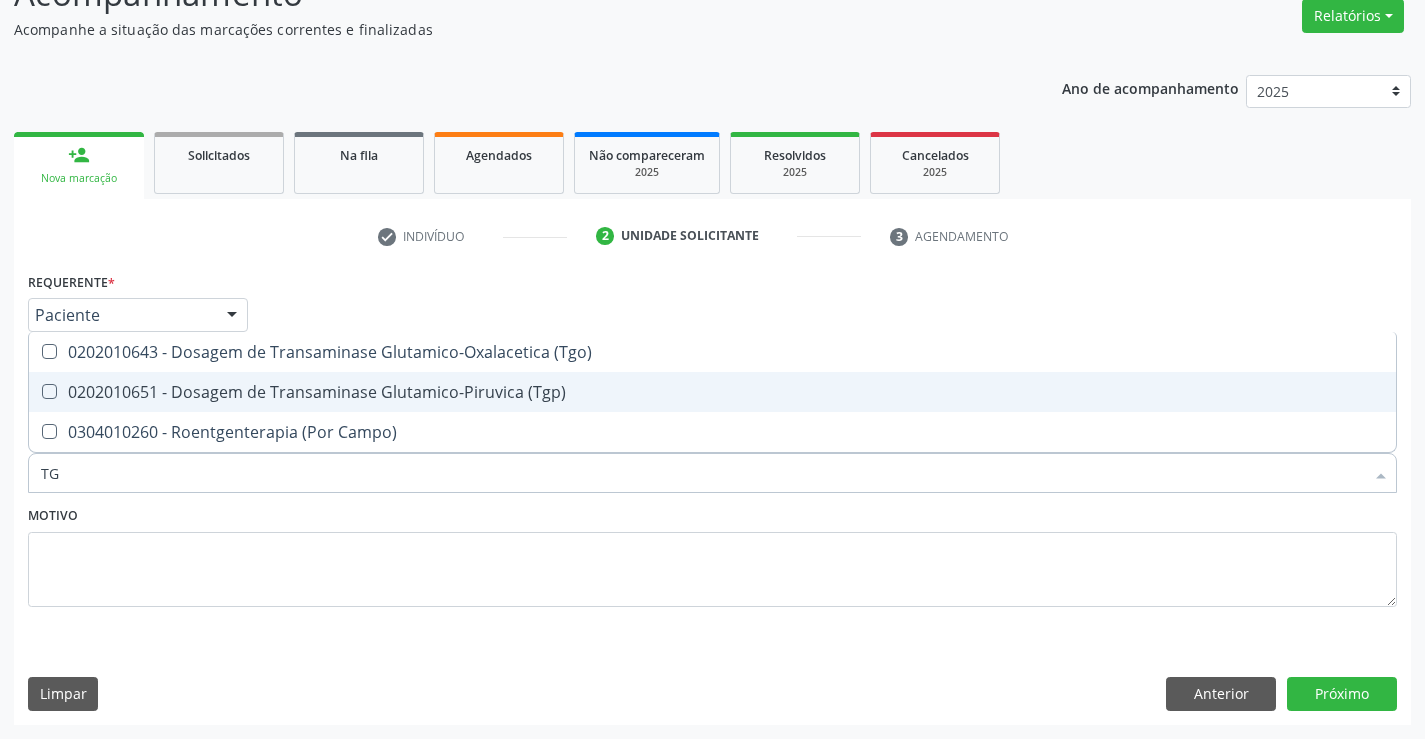 click on "0202010651 - Dosagem de Transaminase Glutamico-Piruvica (Tgp)" at bounding box center [712, 392] 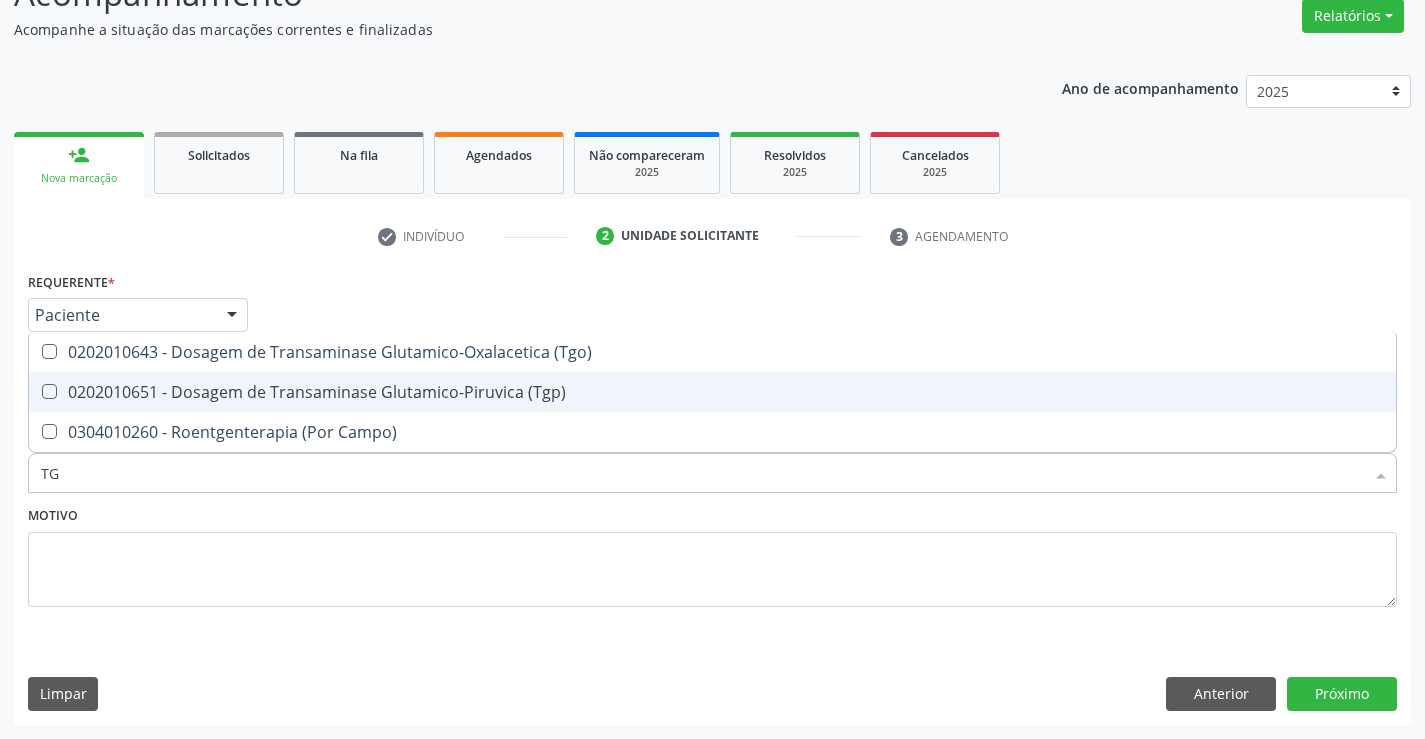 checkbox on "true" 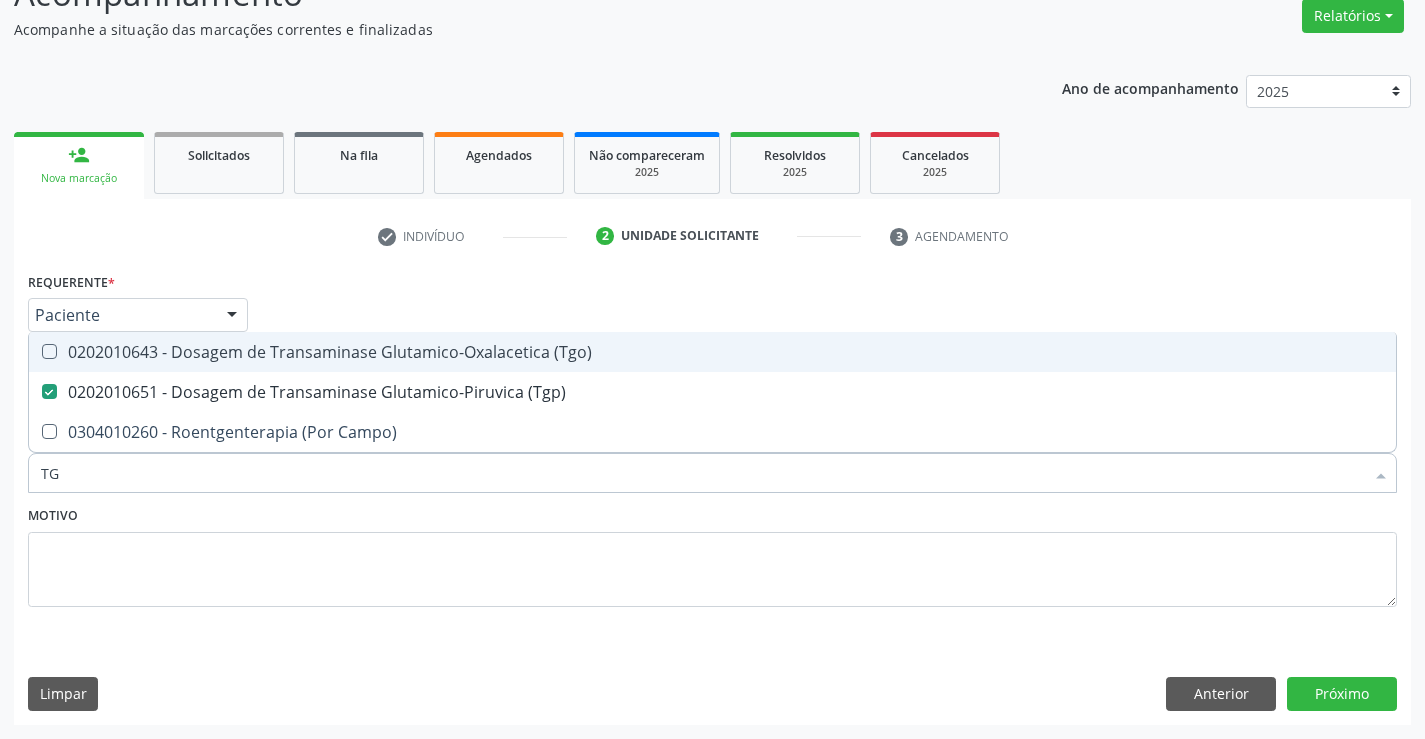click on "0202010643 - Dosagem de Transaminase Glutamico-Oxalacetica (Tgo)" at bounding box center (712, 352) 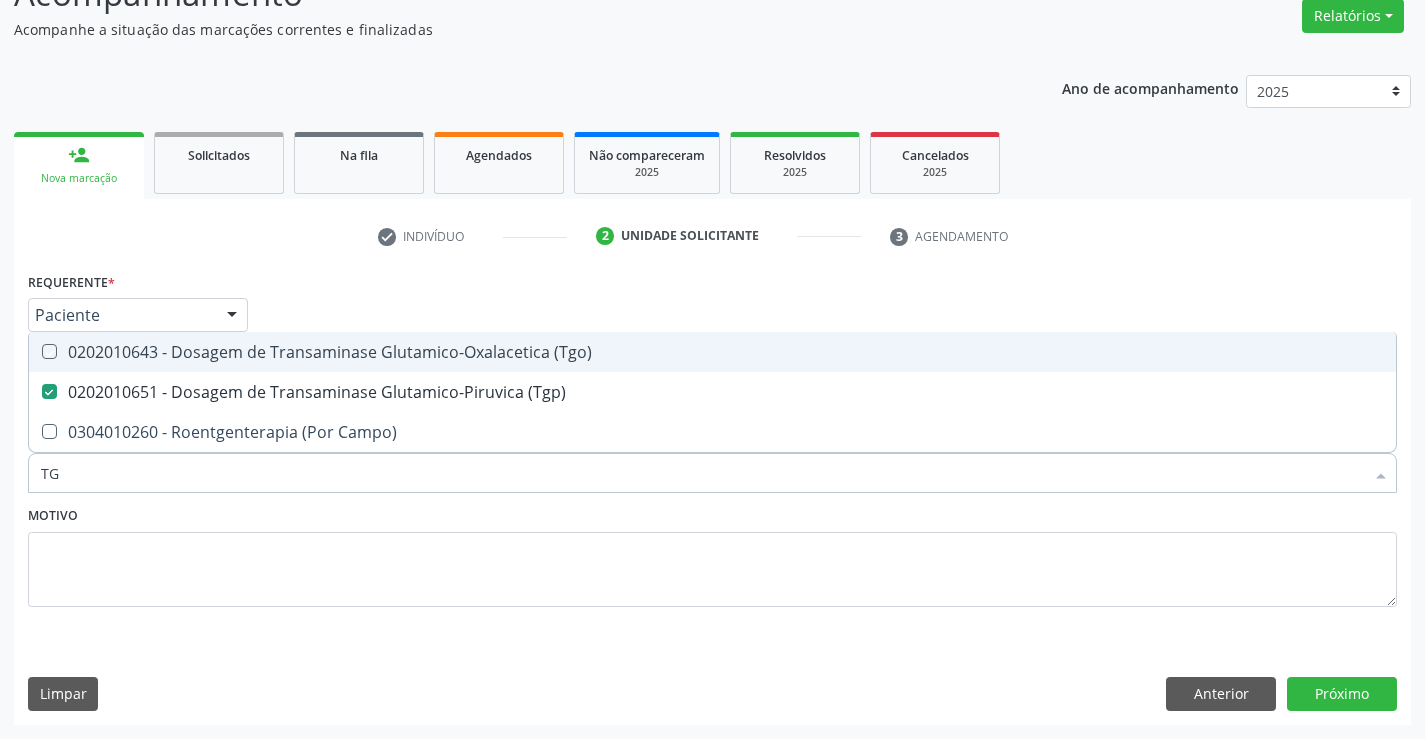checkbox on "true" 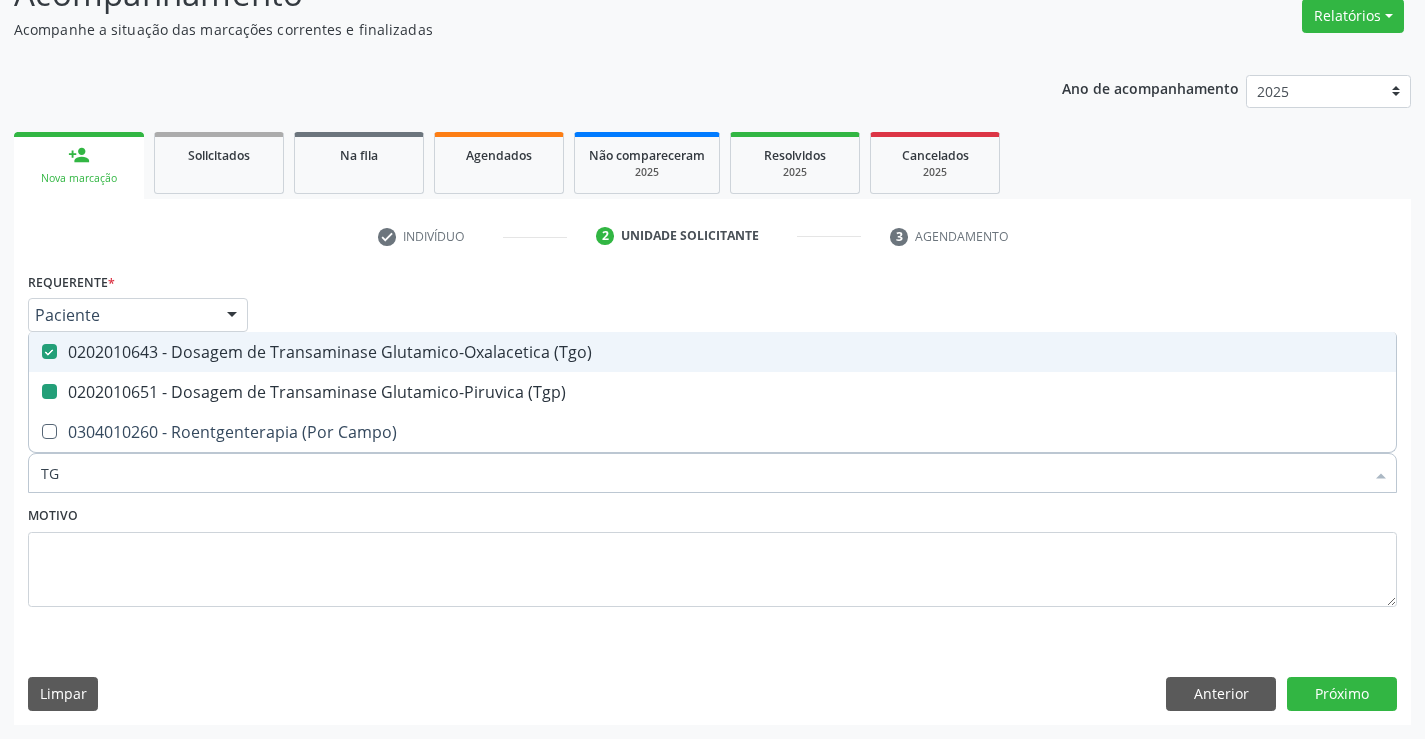 type on "T" 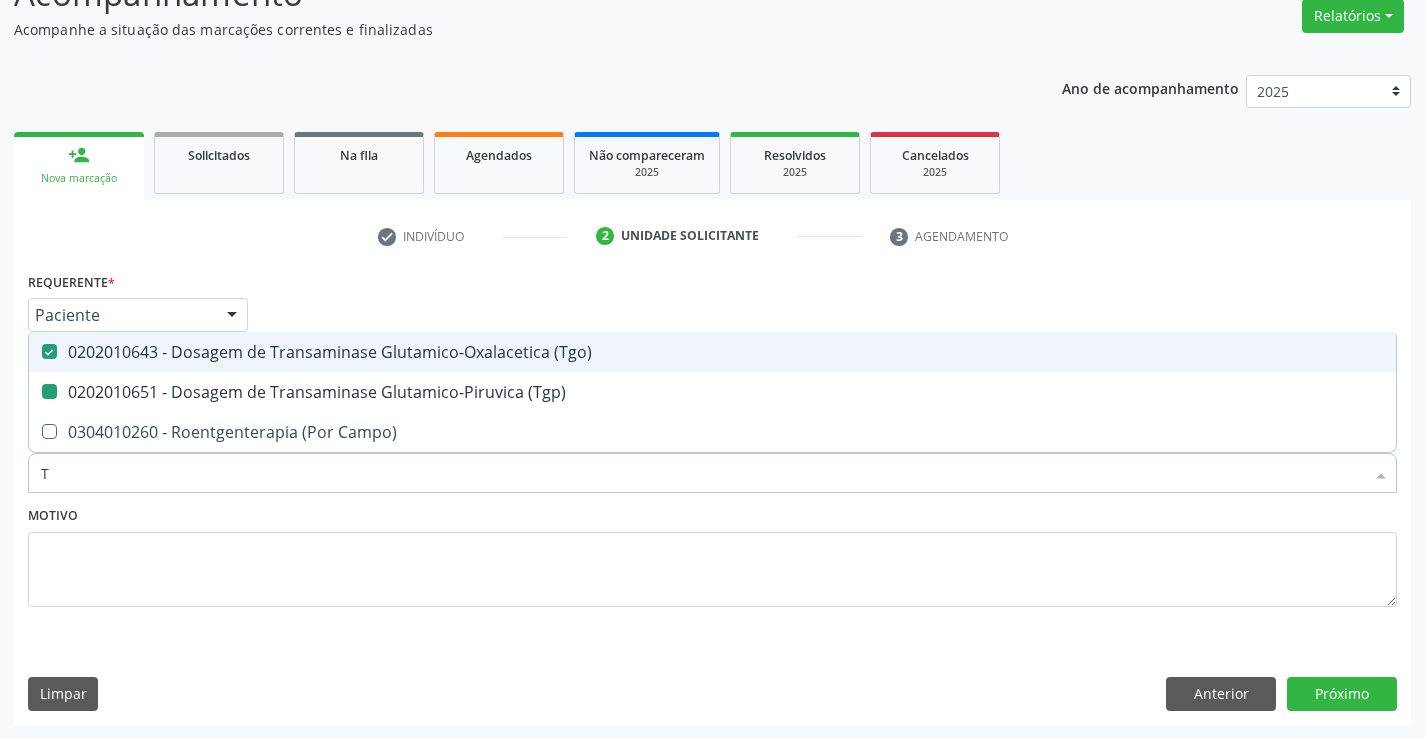 type 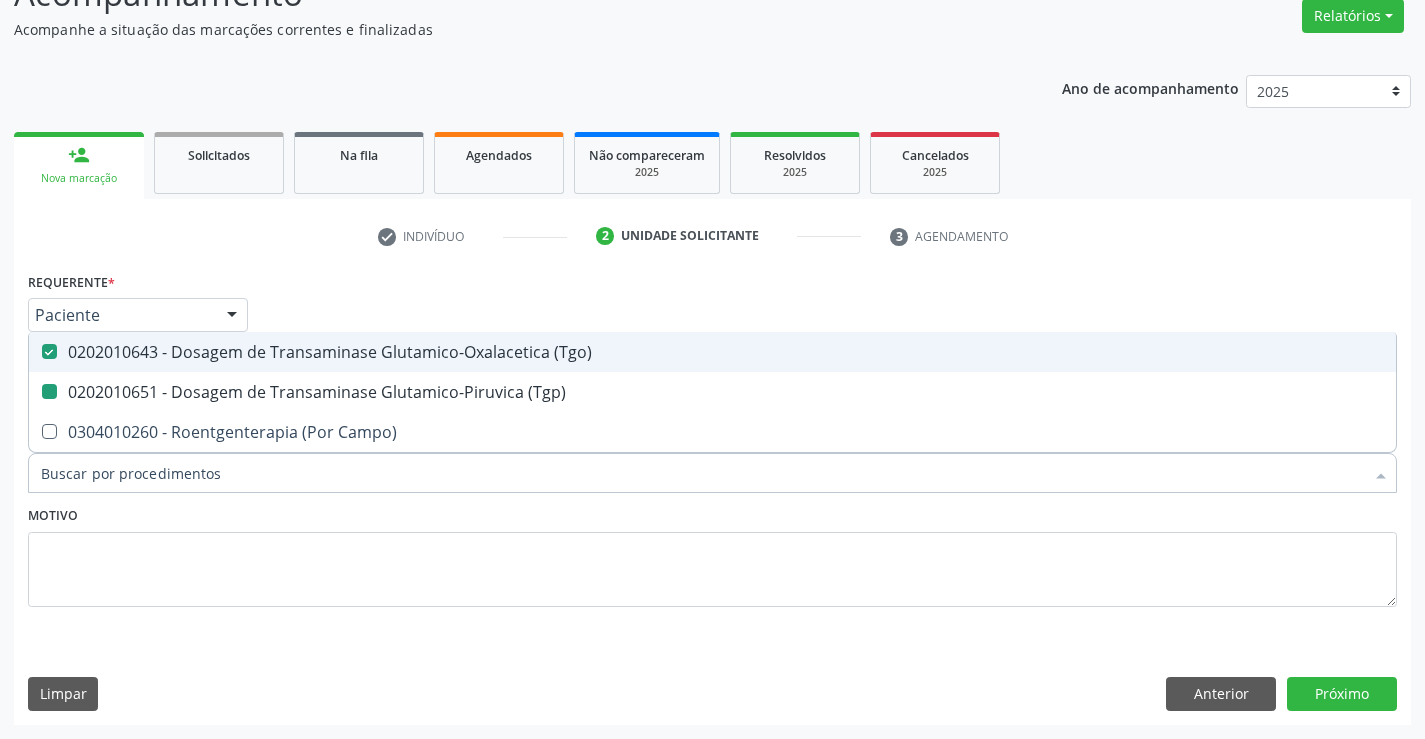 checkbox on "false" 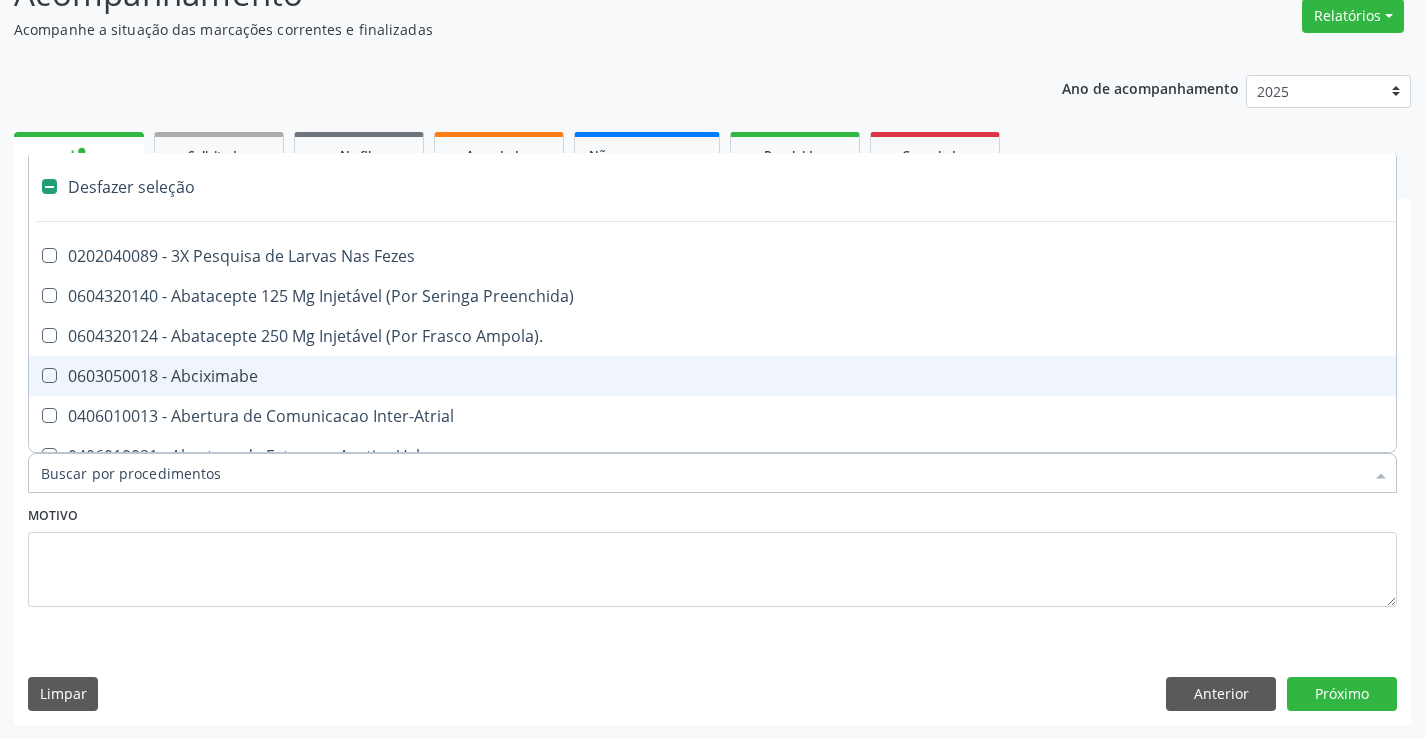 type on "U" 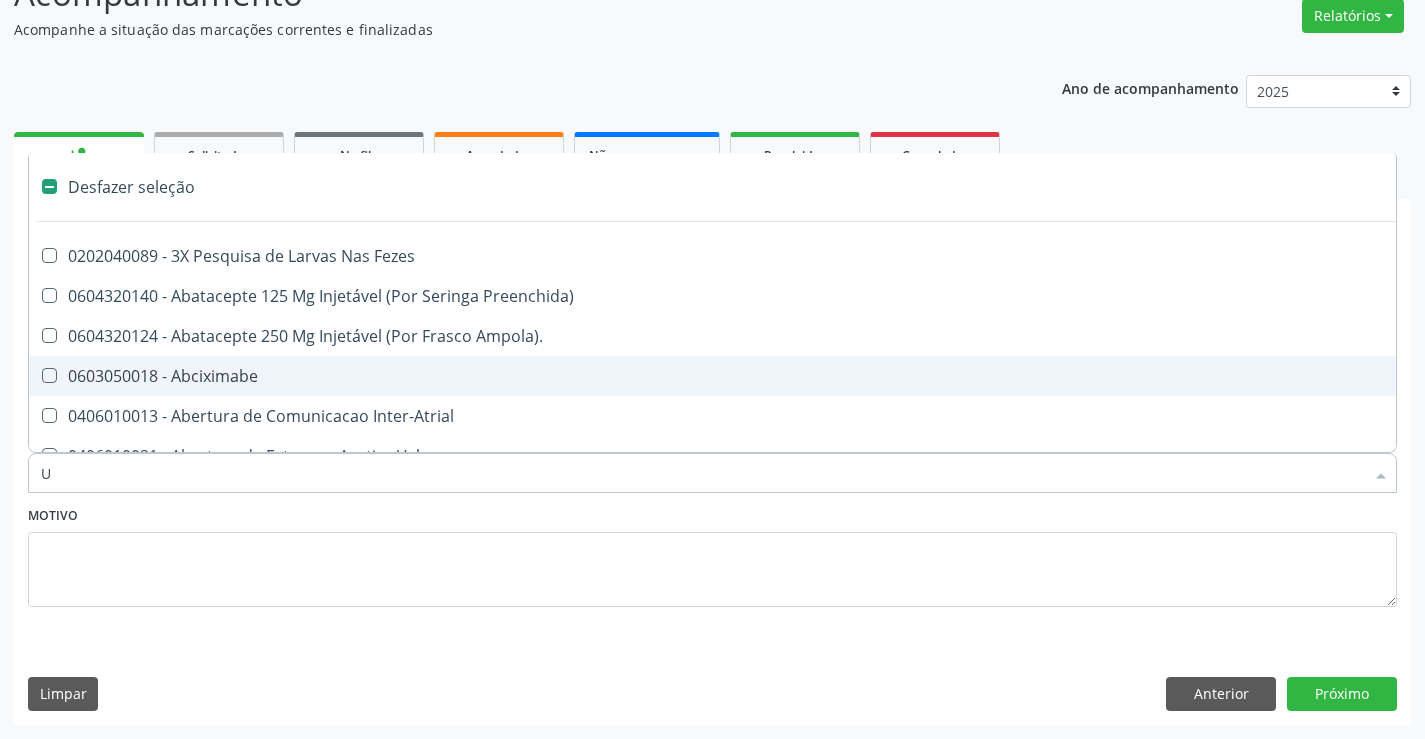 checkbox on "true" 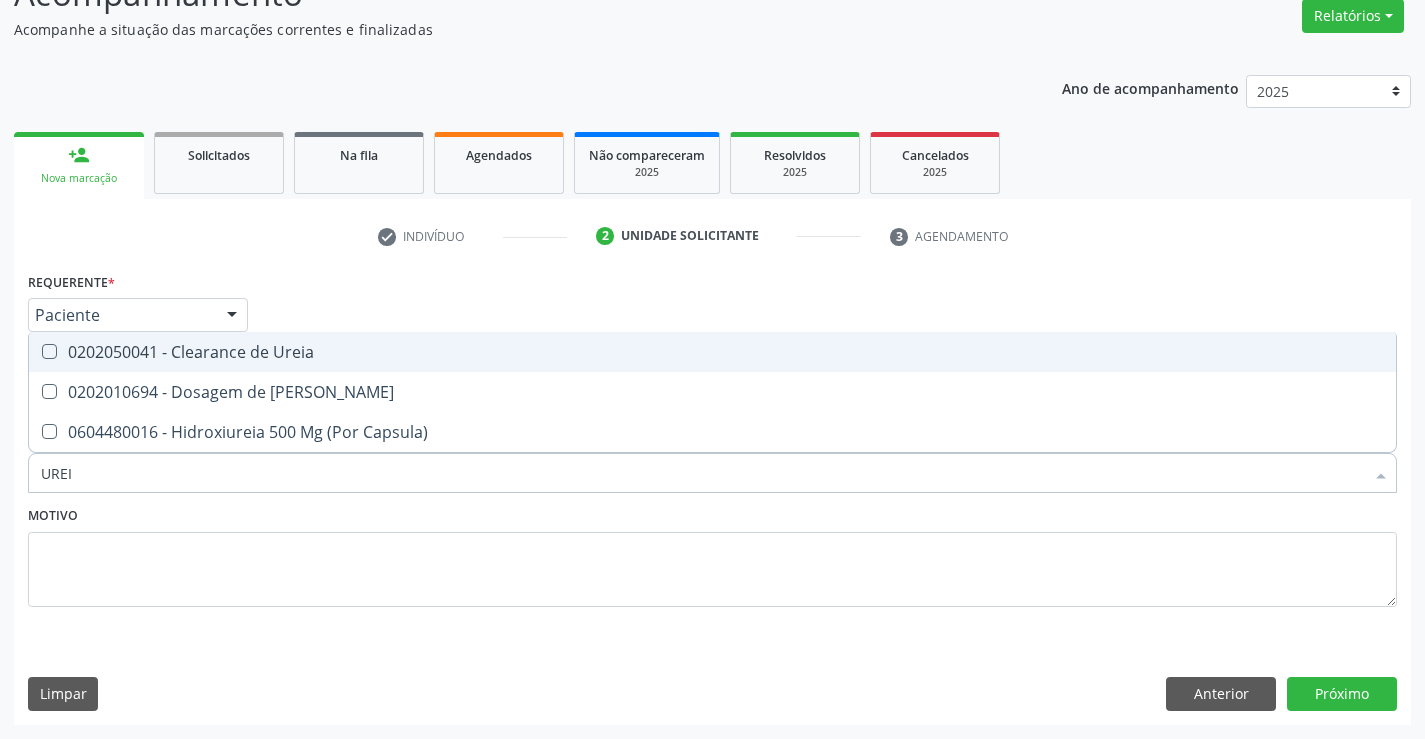 type on "UREIA" 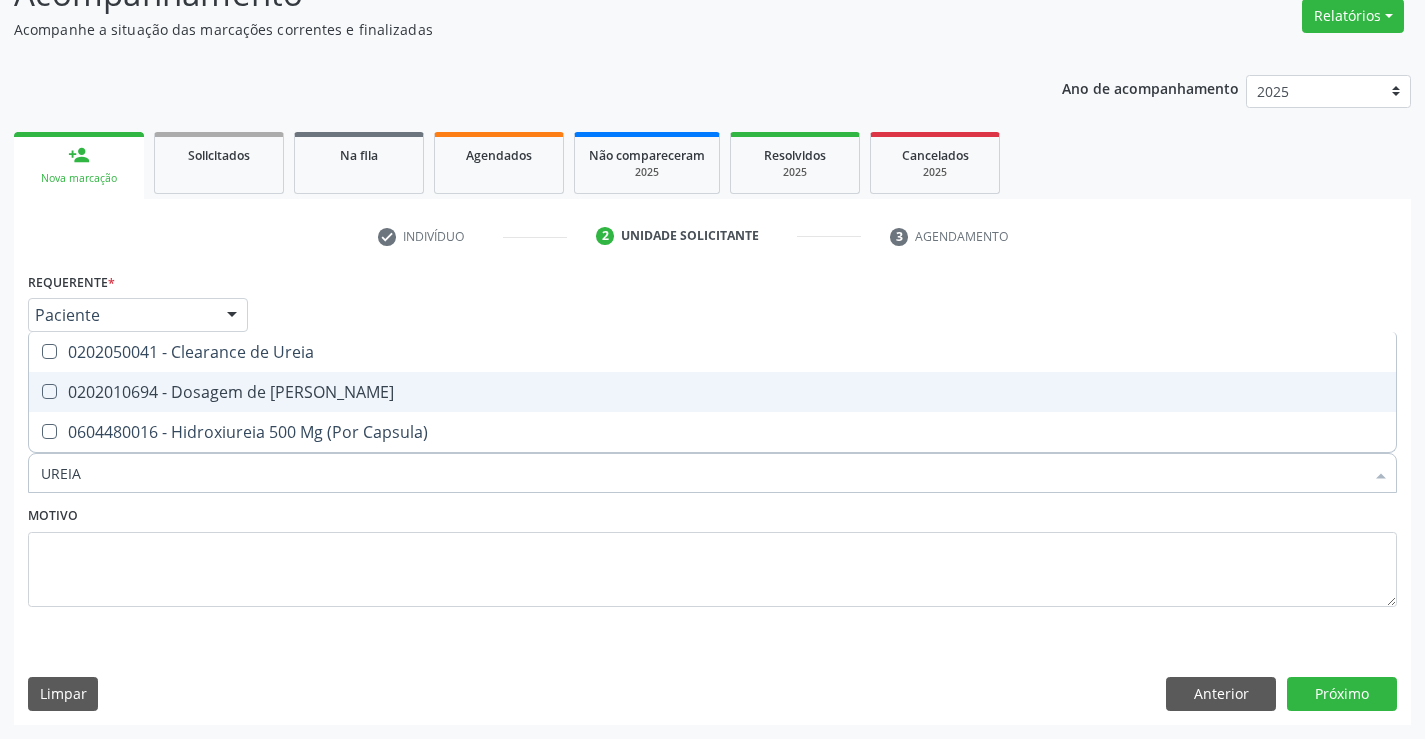 click on "0202010694 - Dosagem de [PERSON_NAME]" at bounding box center [712, 392] 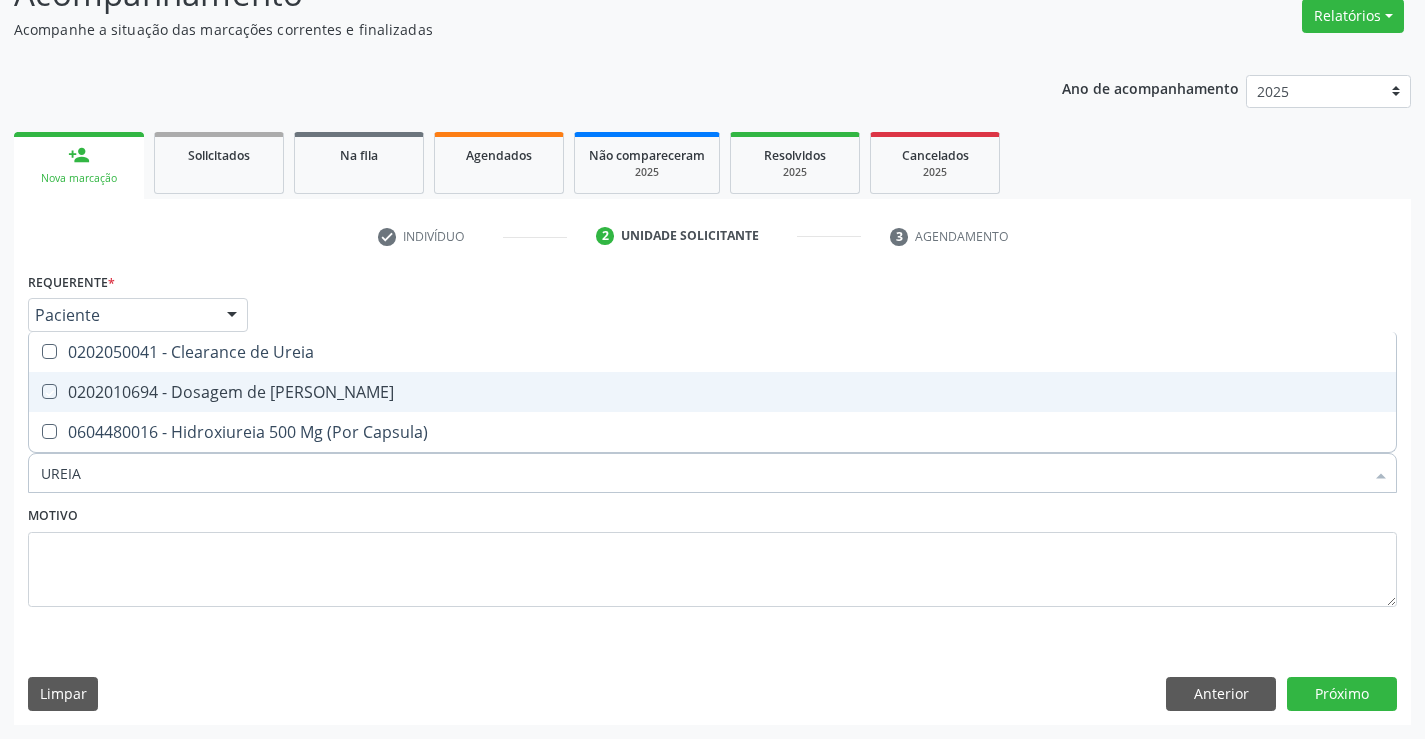 checkbox on "true" 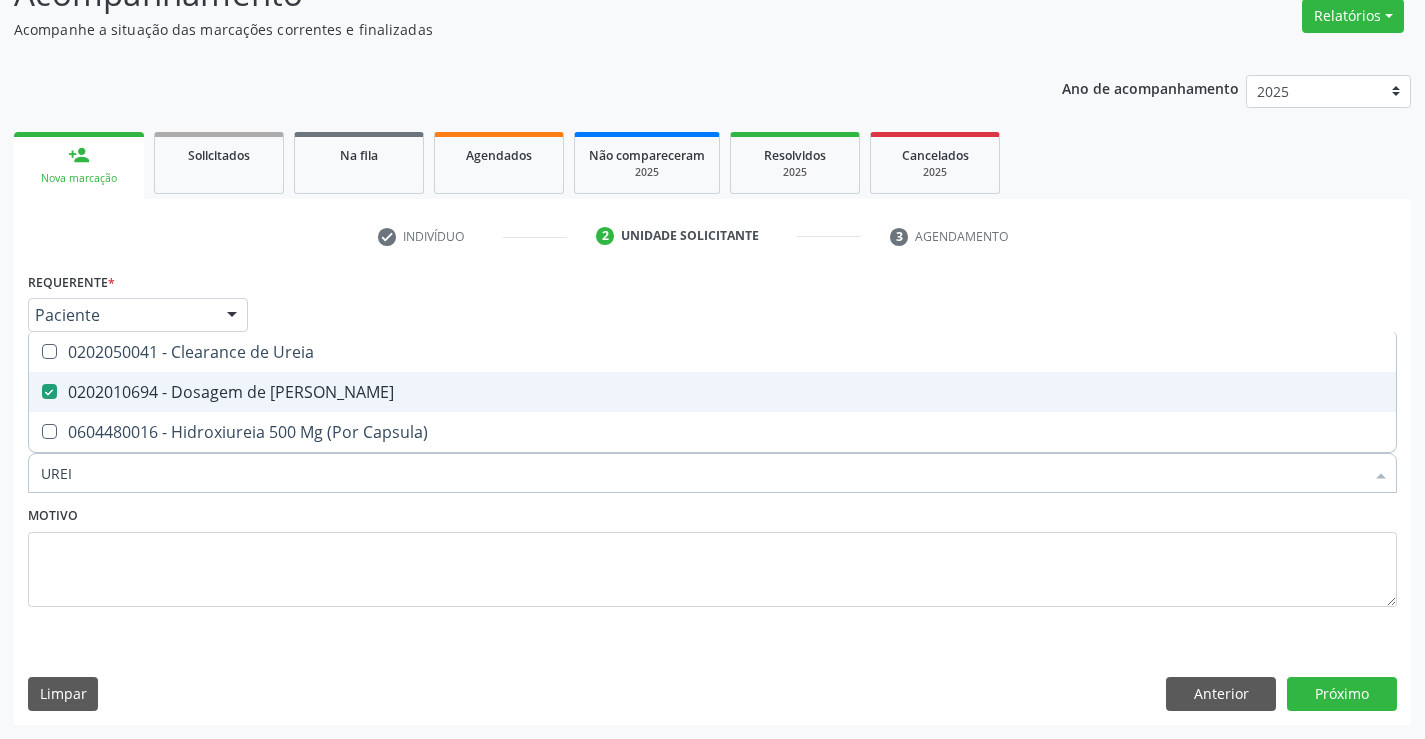 type on "URE" 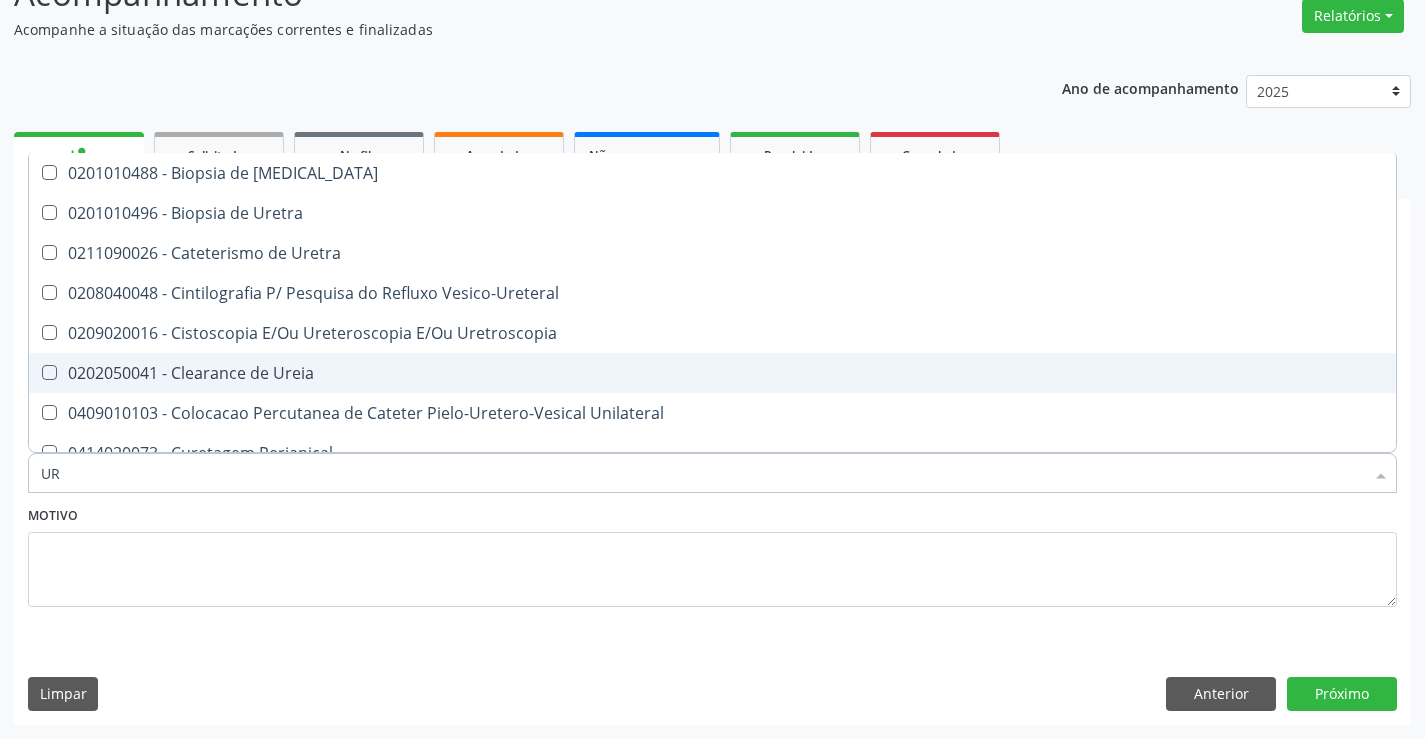 type on "U" 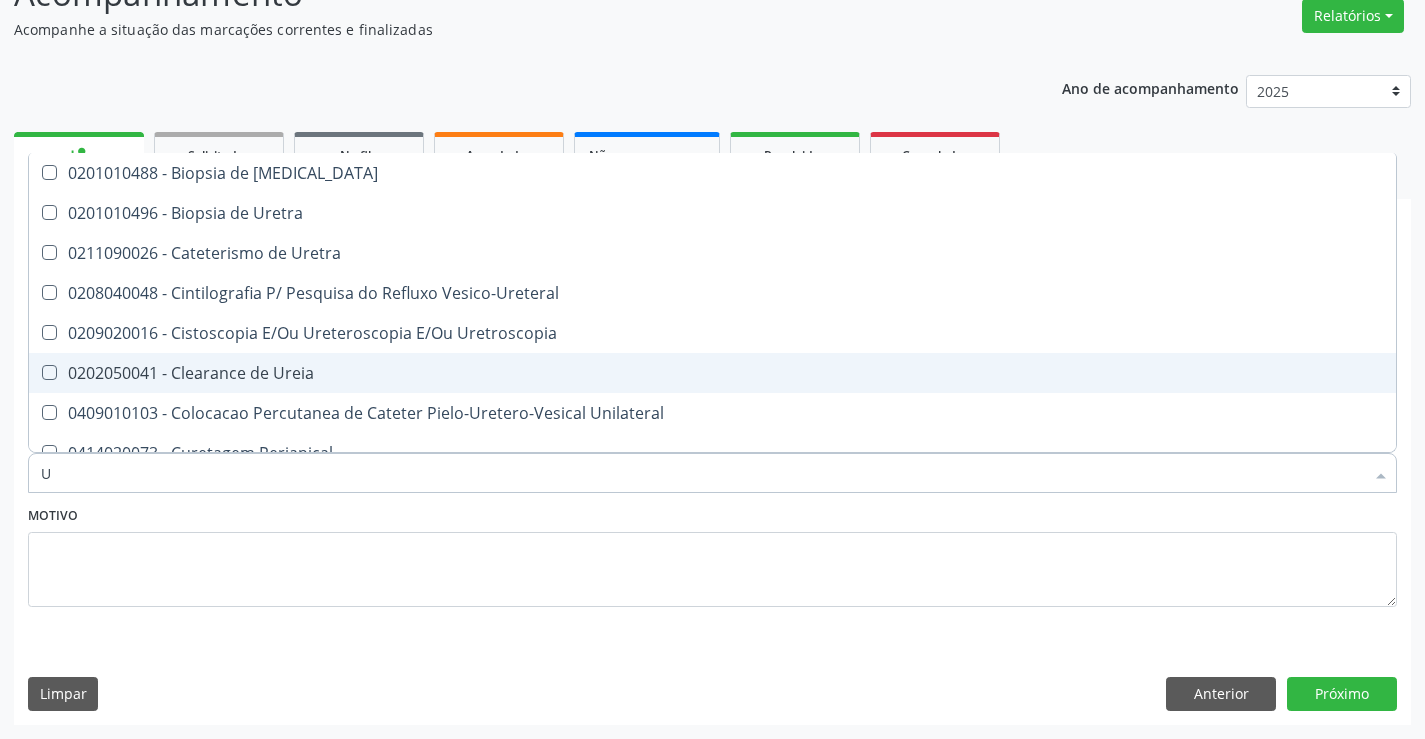 type 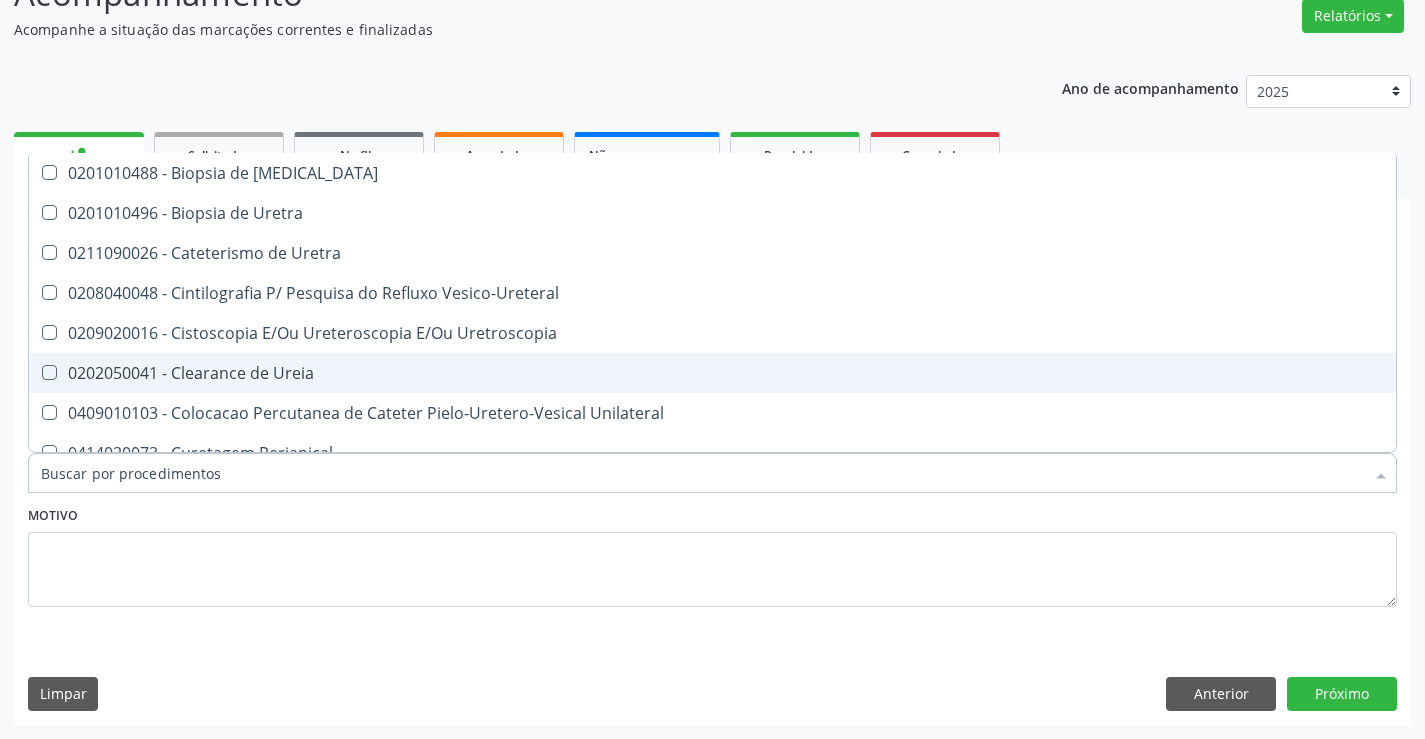 checkbox on "false" 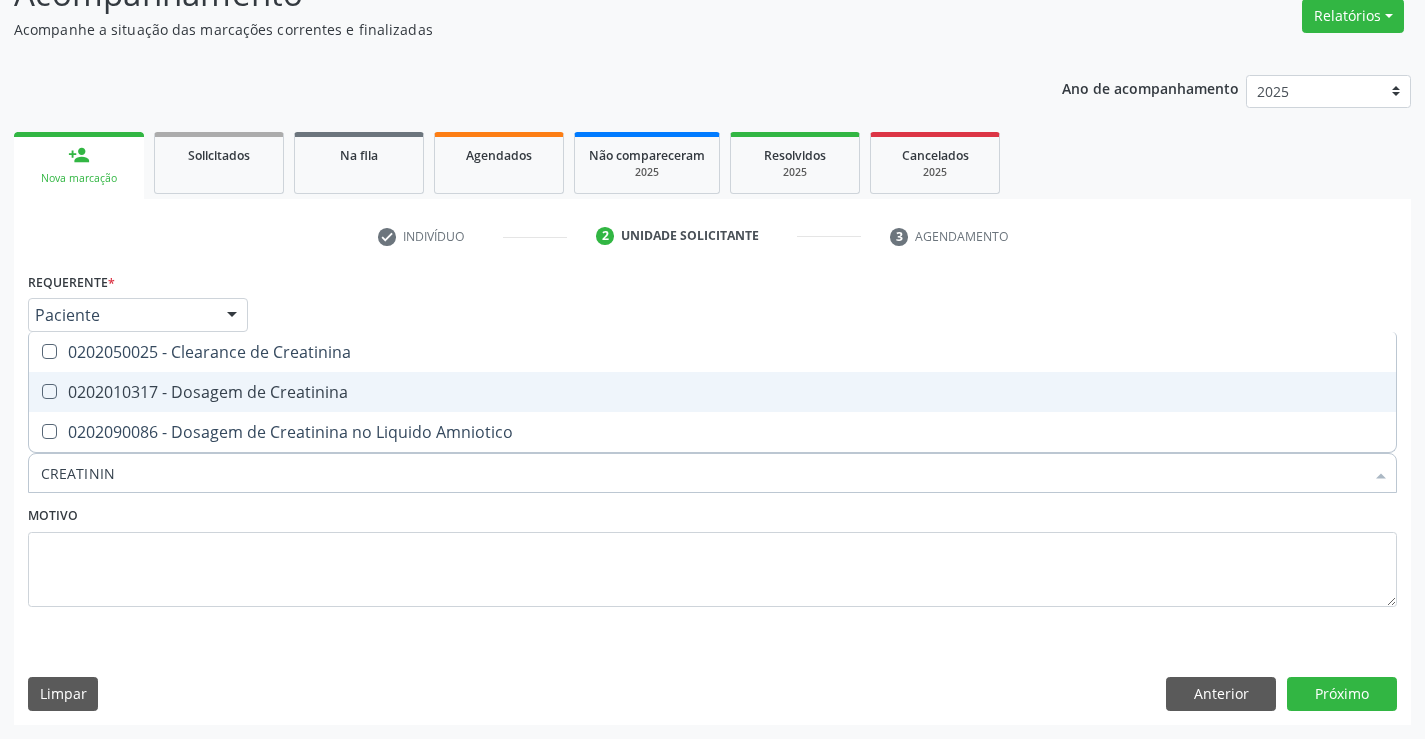 type on "CREATININA" 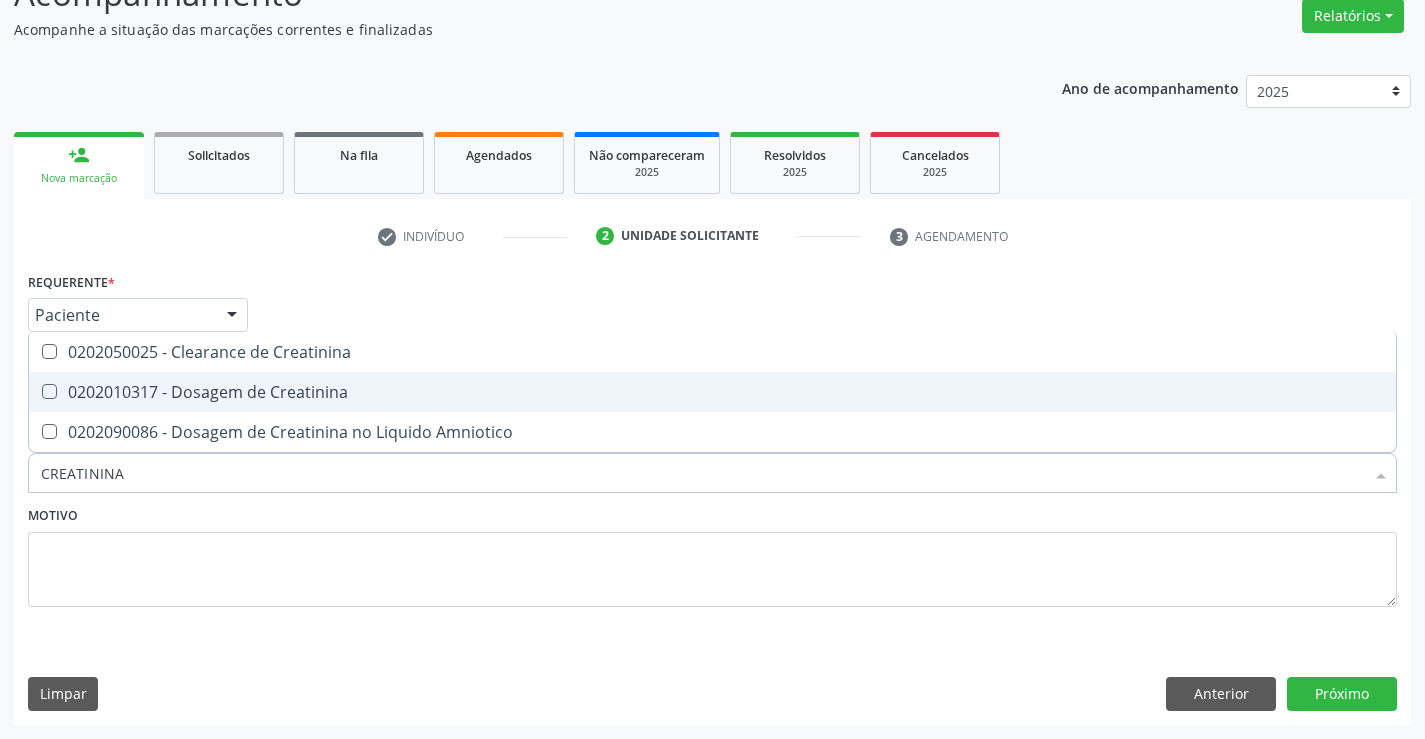 click on "0202010317 - Dosagem de Creatinina" at bounding box center [712, 392] 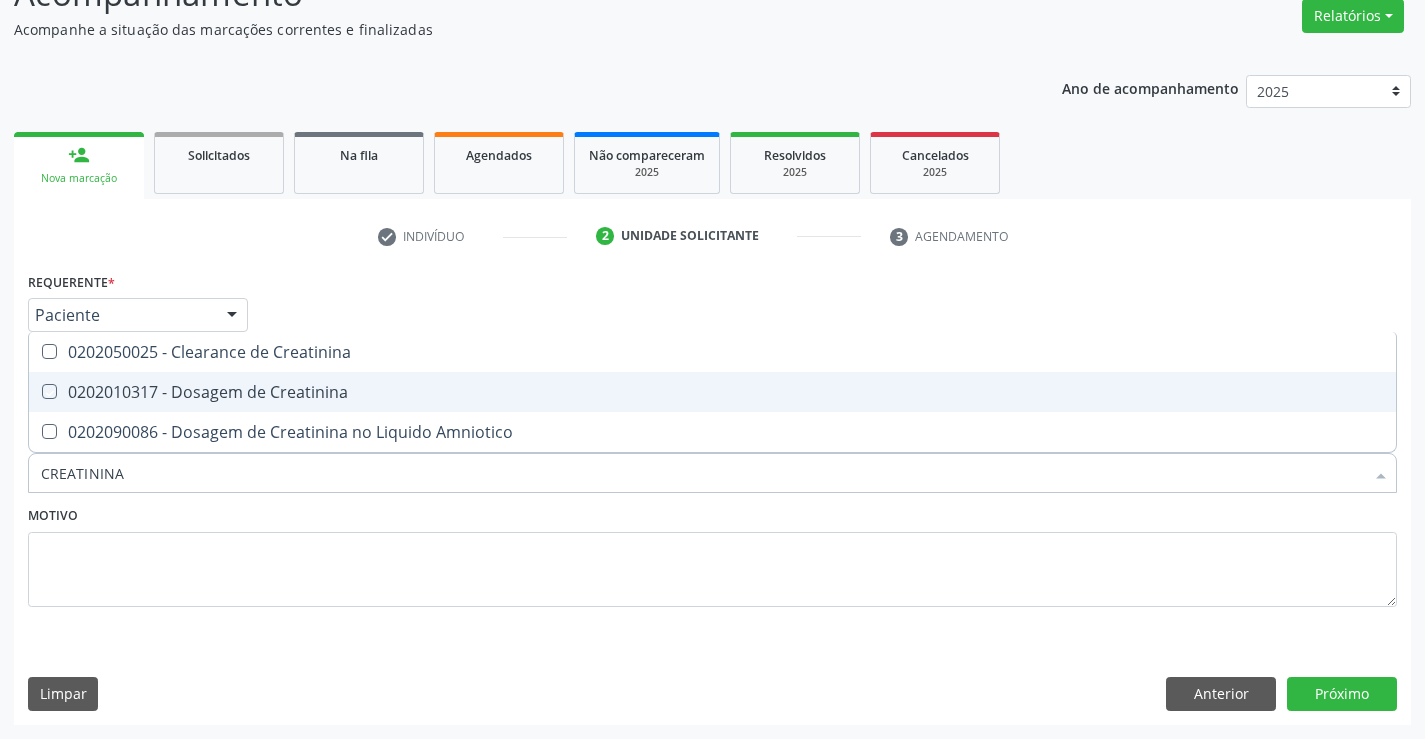 checkbox on "true" 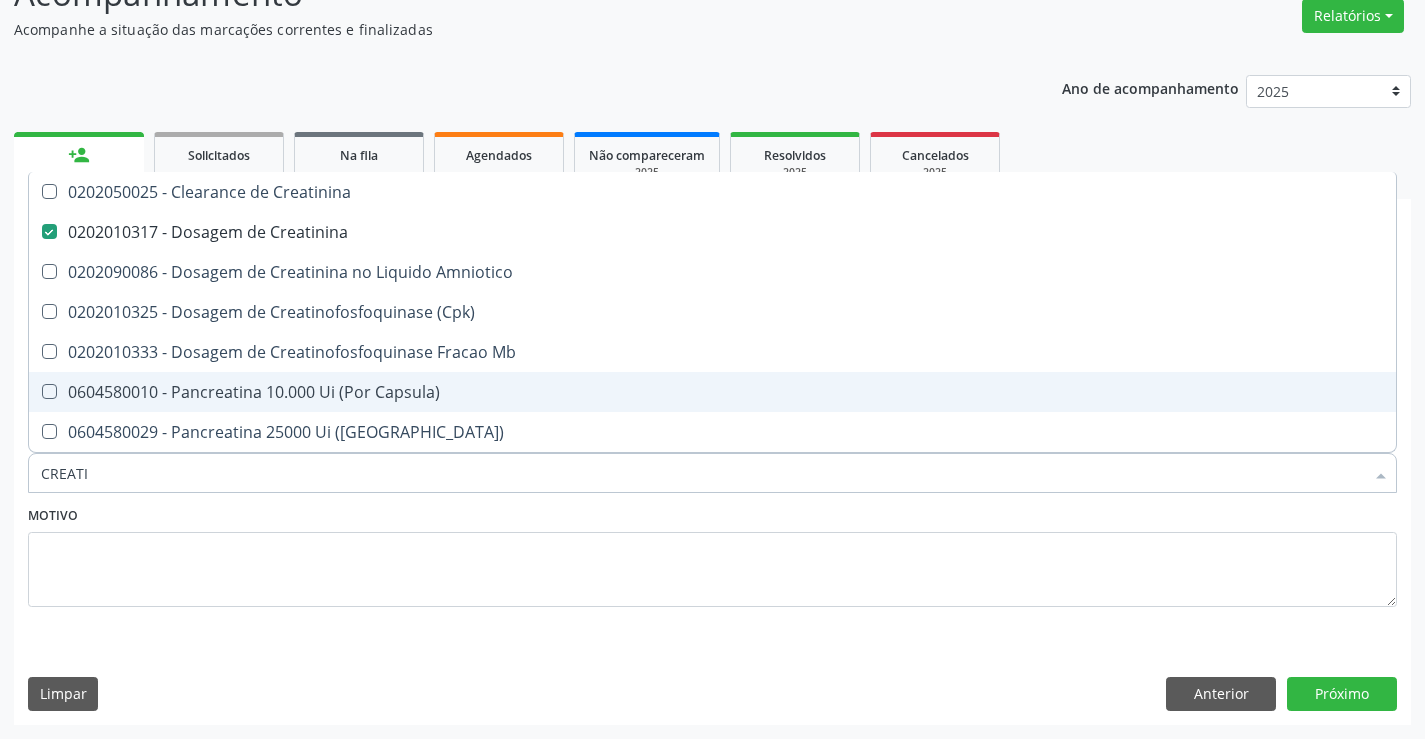 type on "CREAT" 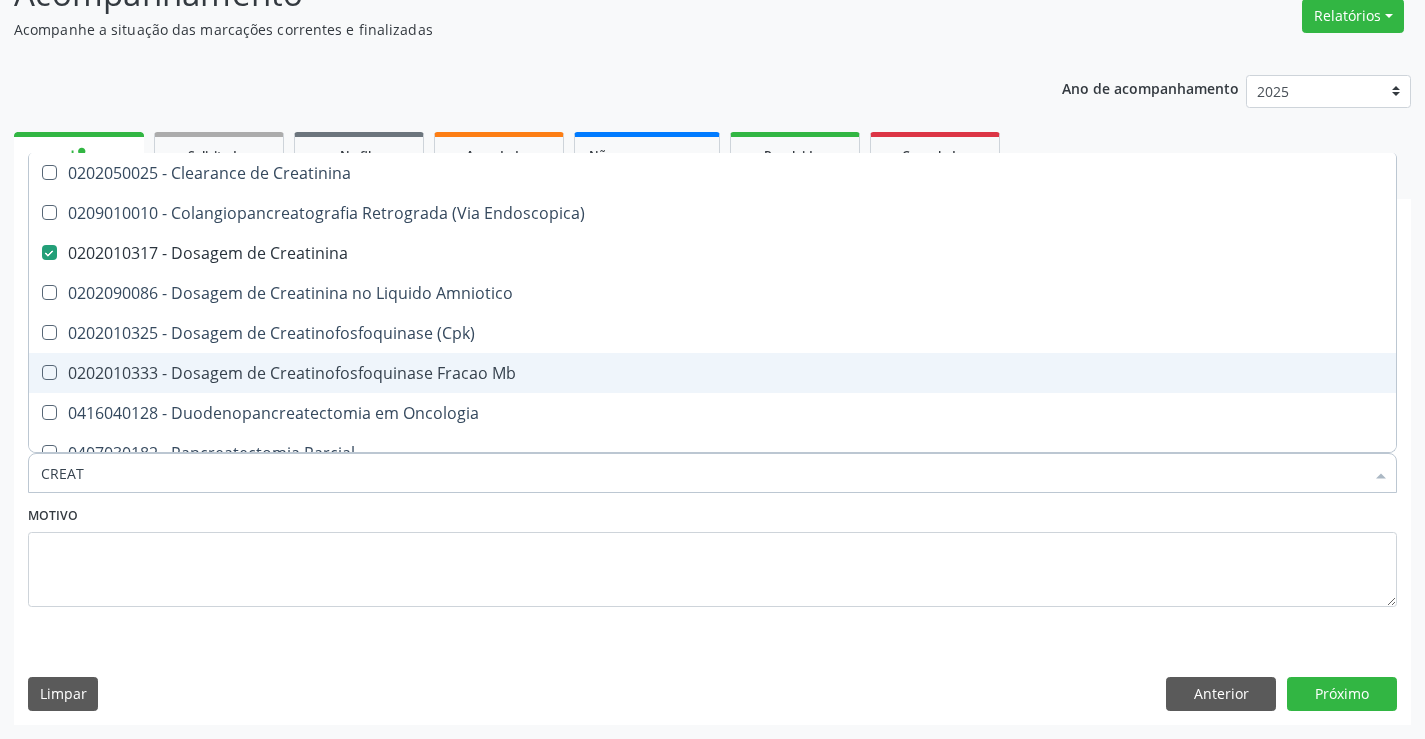 type on "CREA" 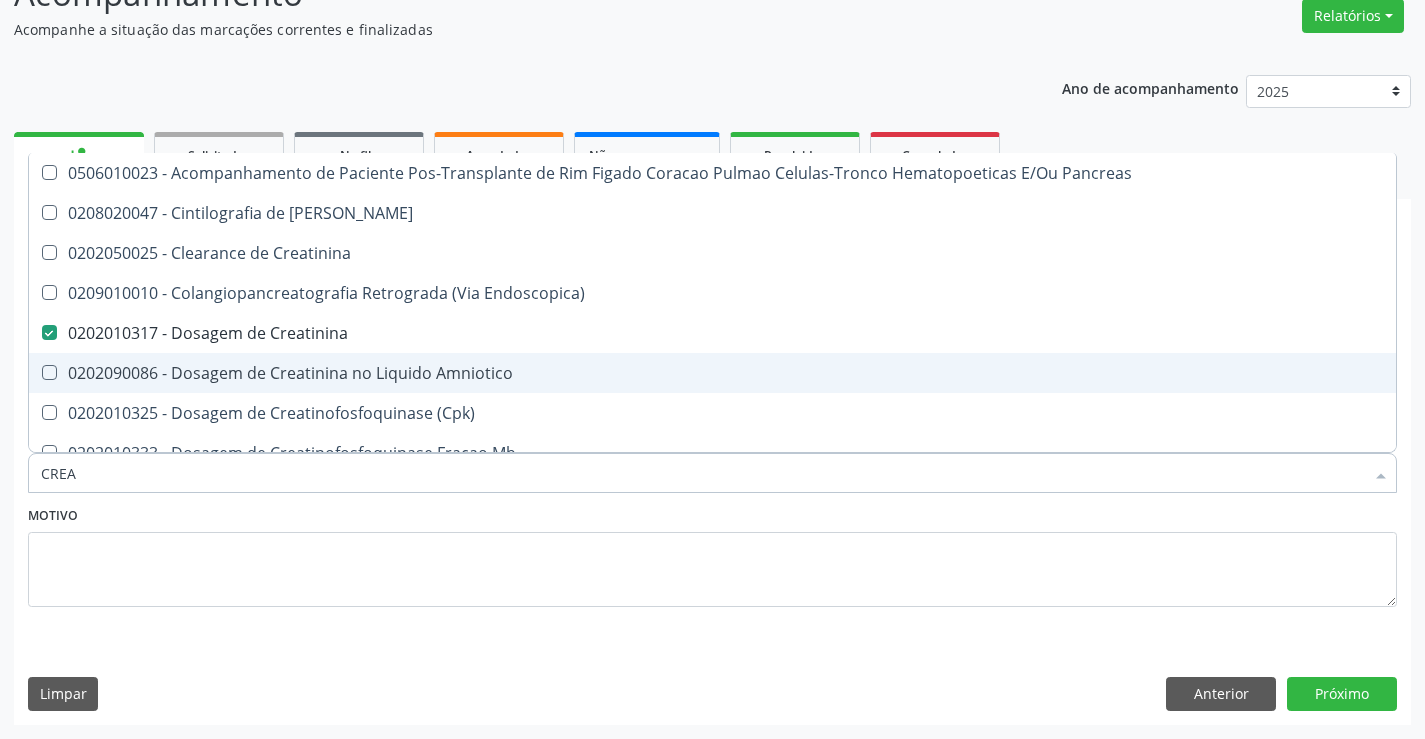 type on "CRE" 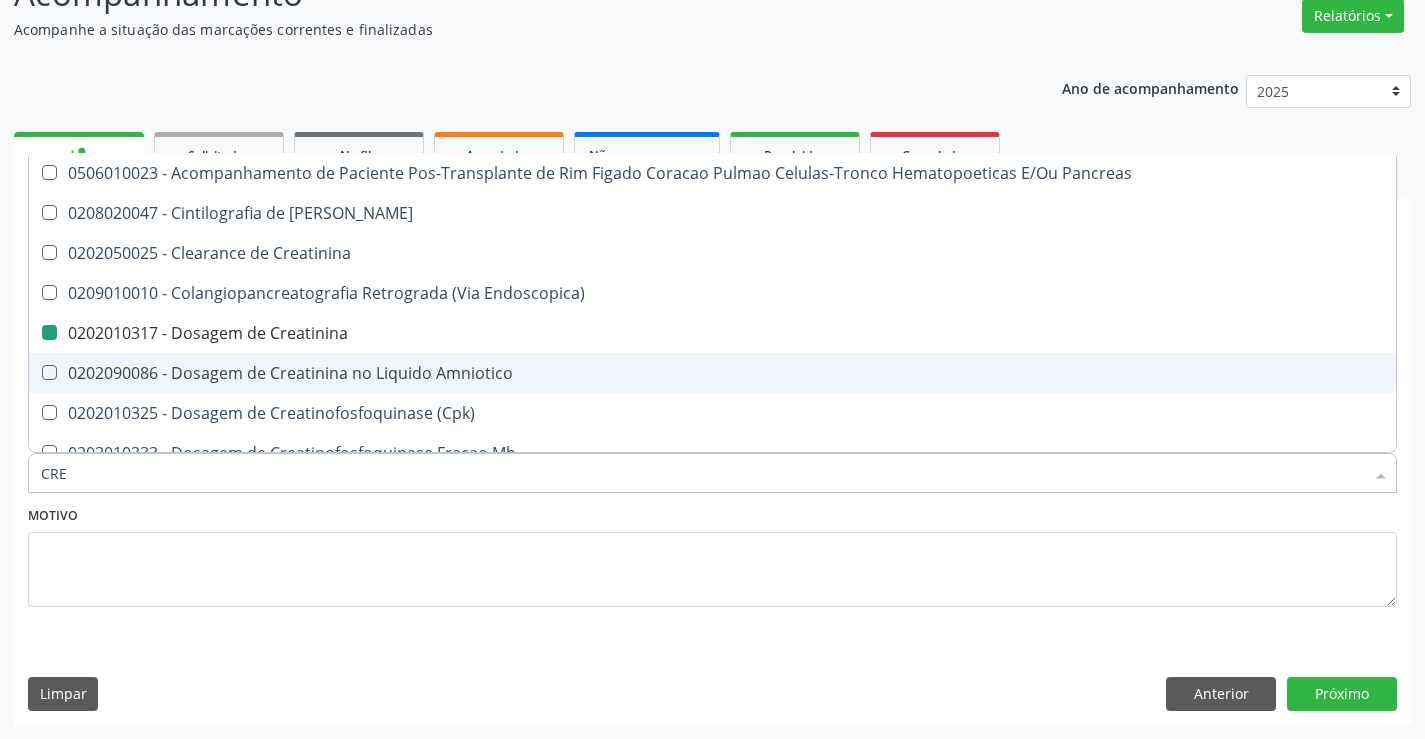 type on "CR" 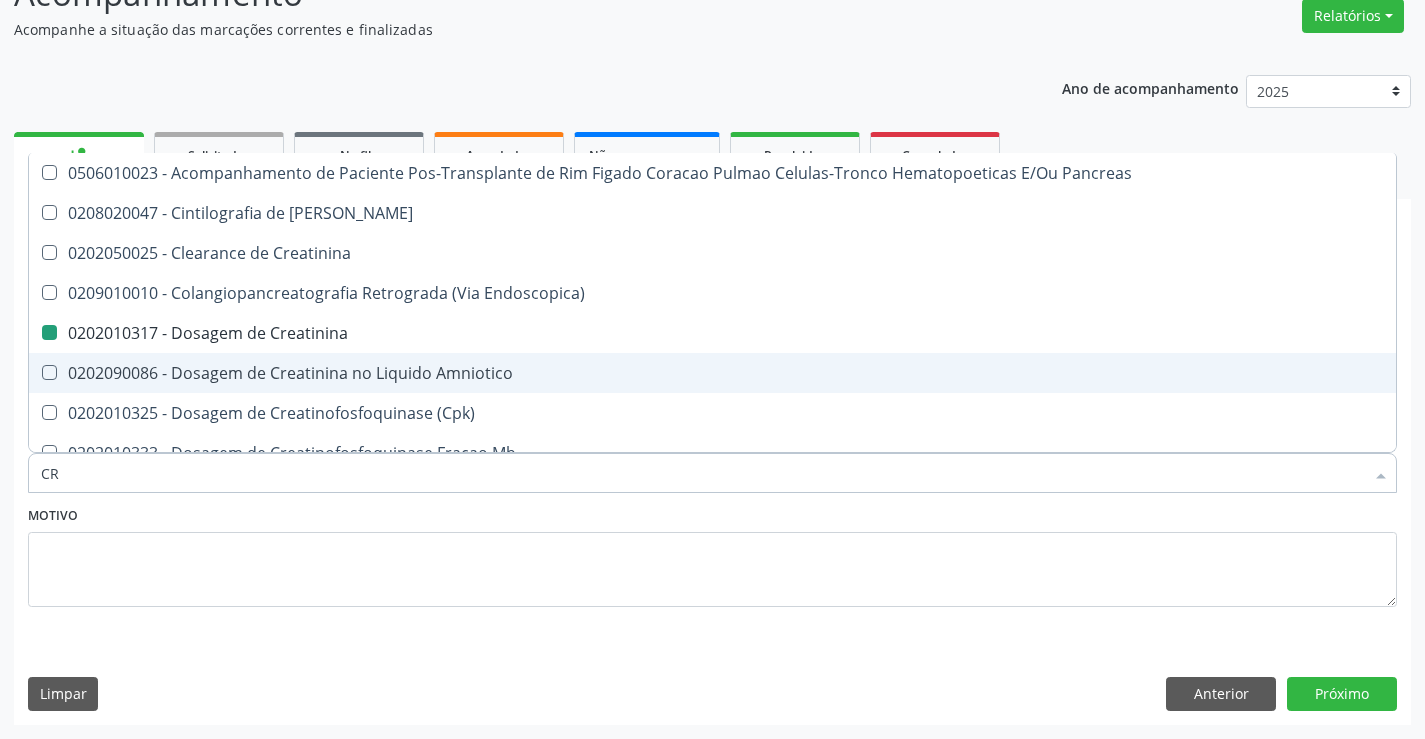 checkbox on "false" 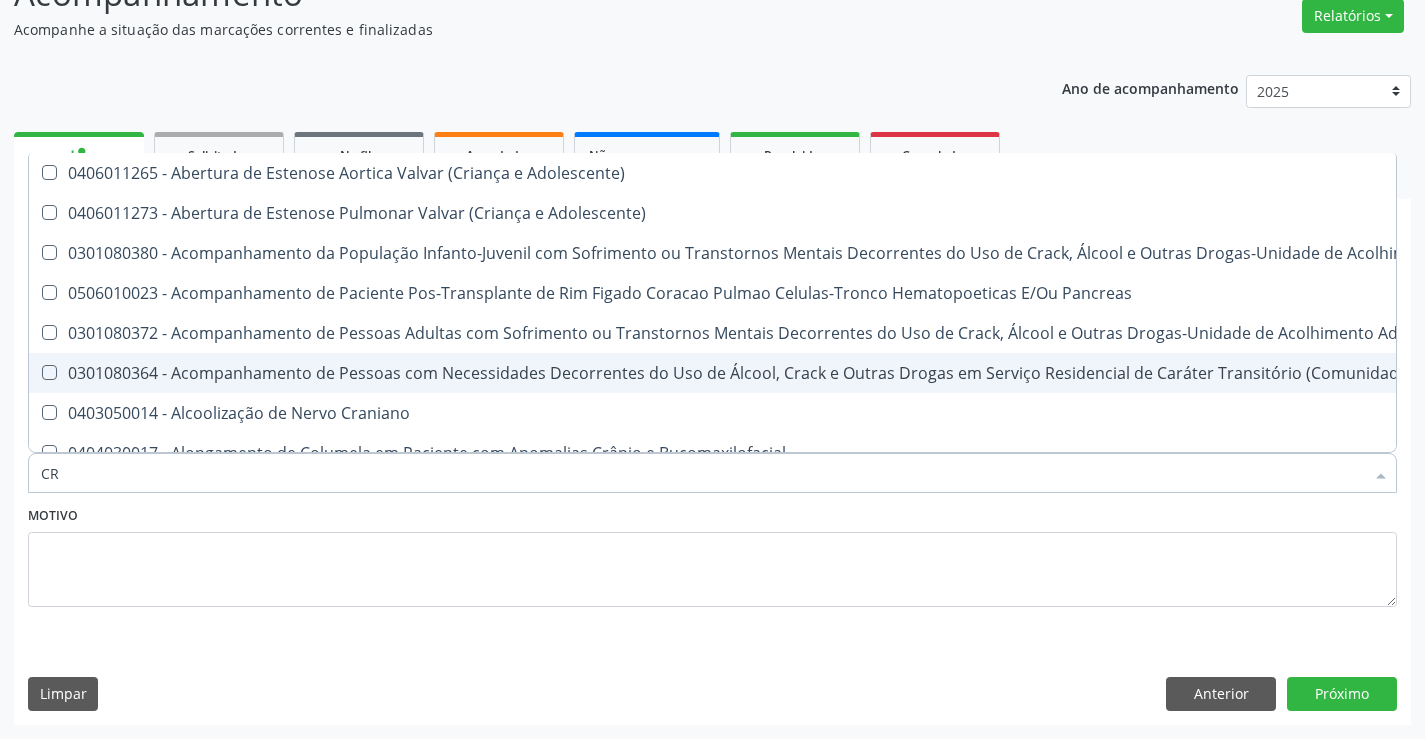 type on "C" 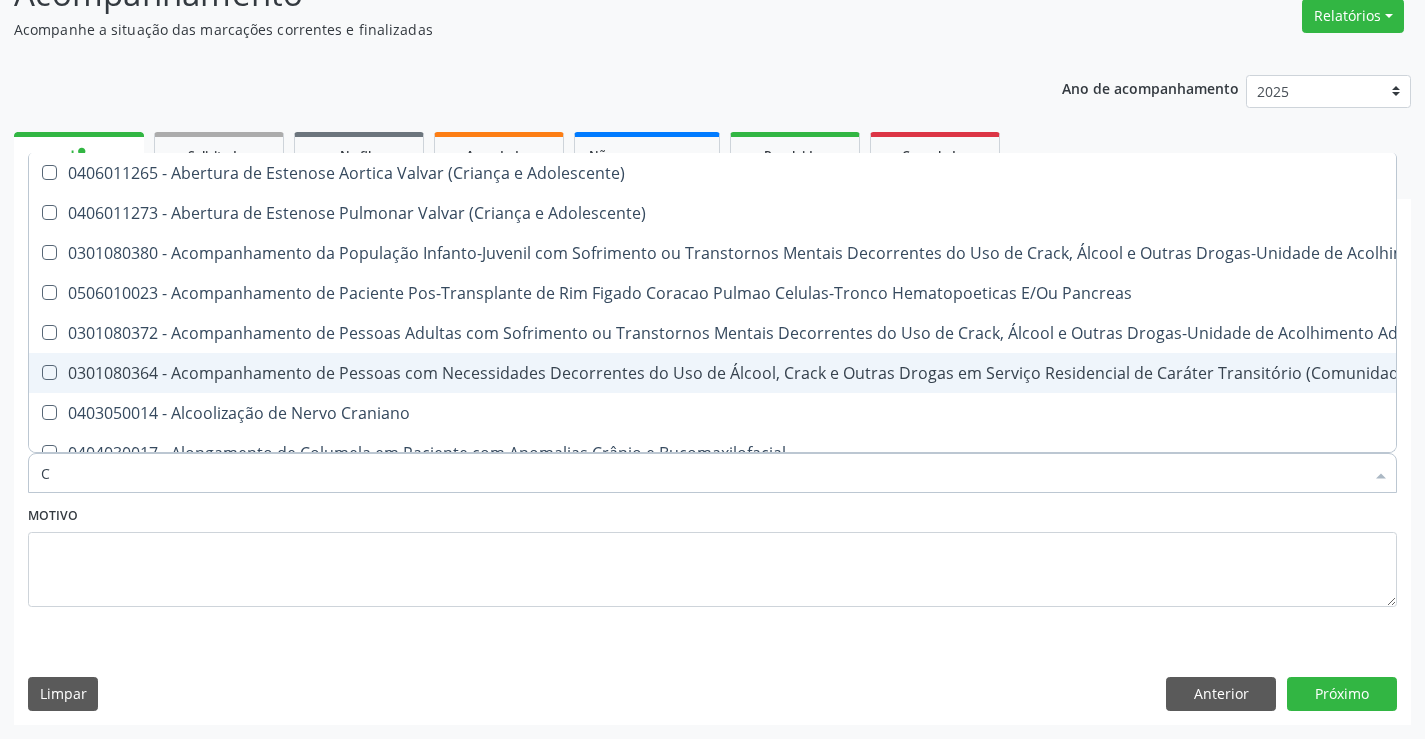 checkbox on "false" 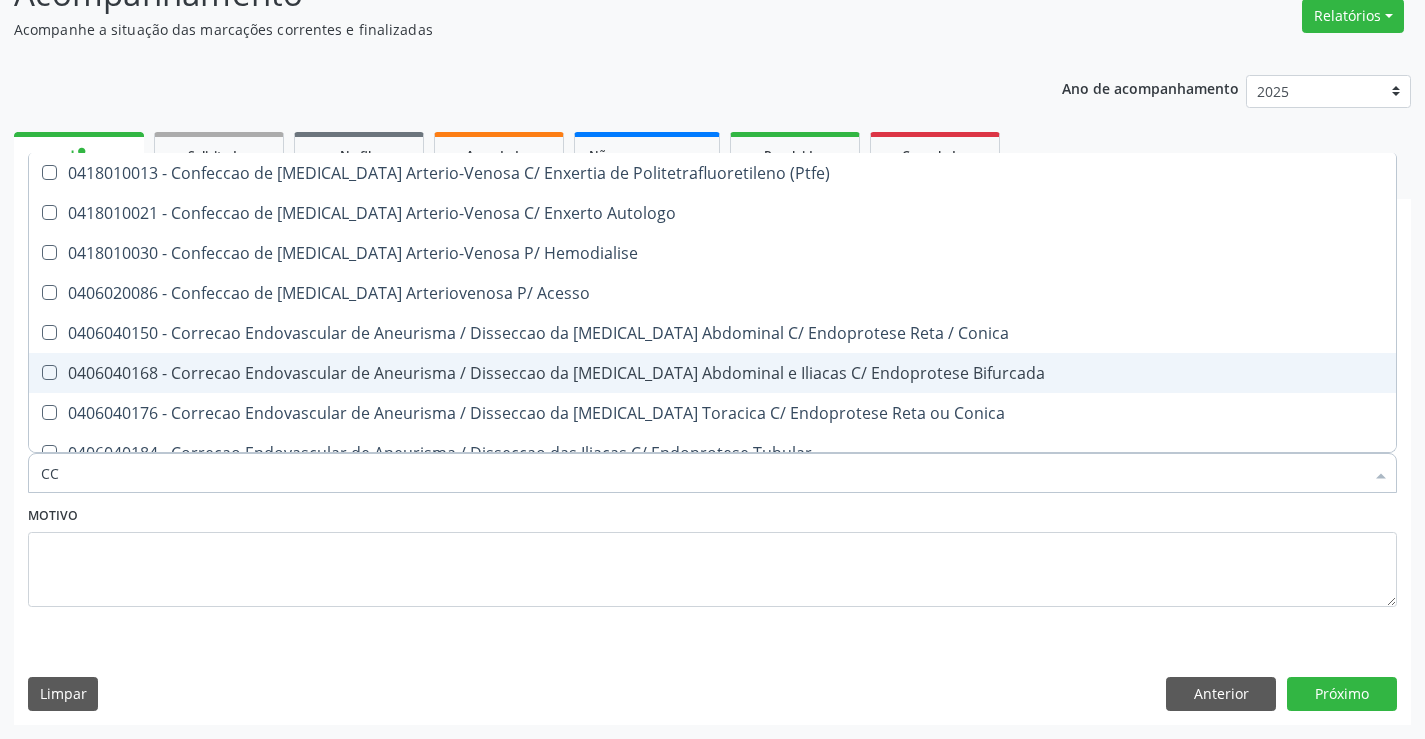 type on "C" 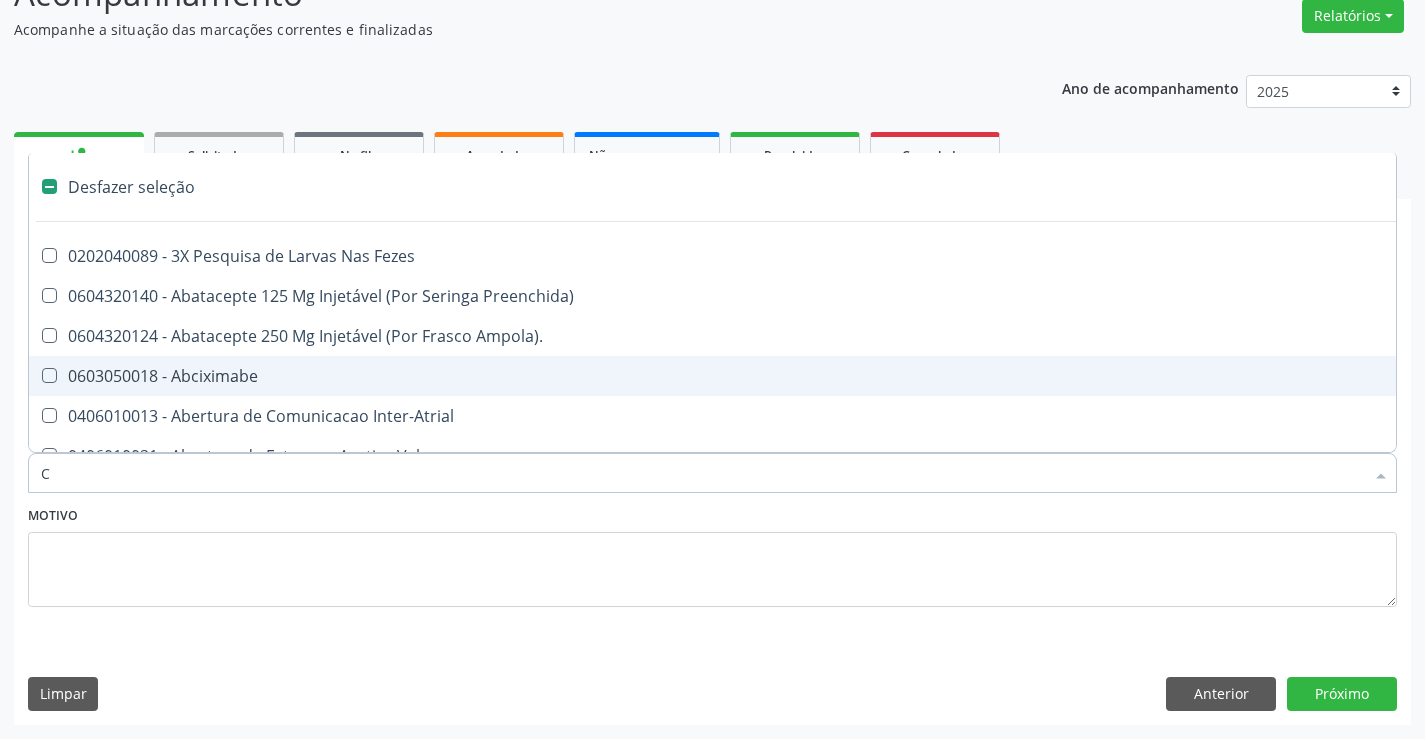 type on "CA" 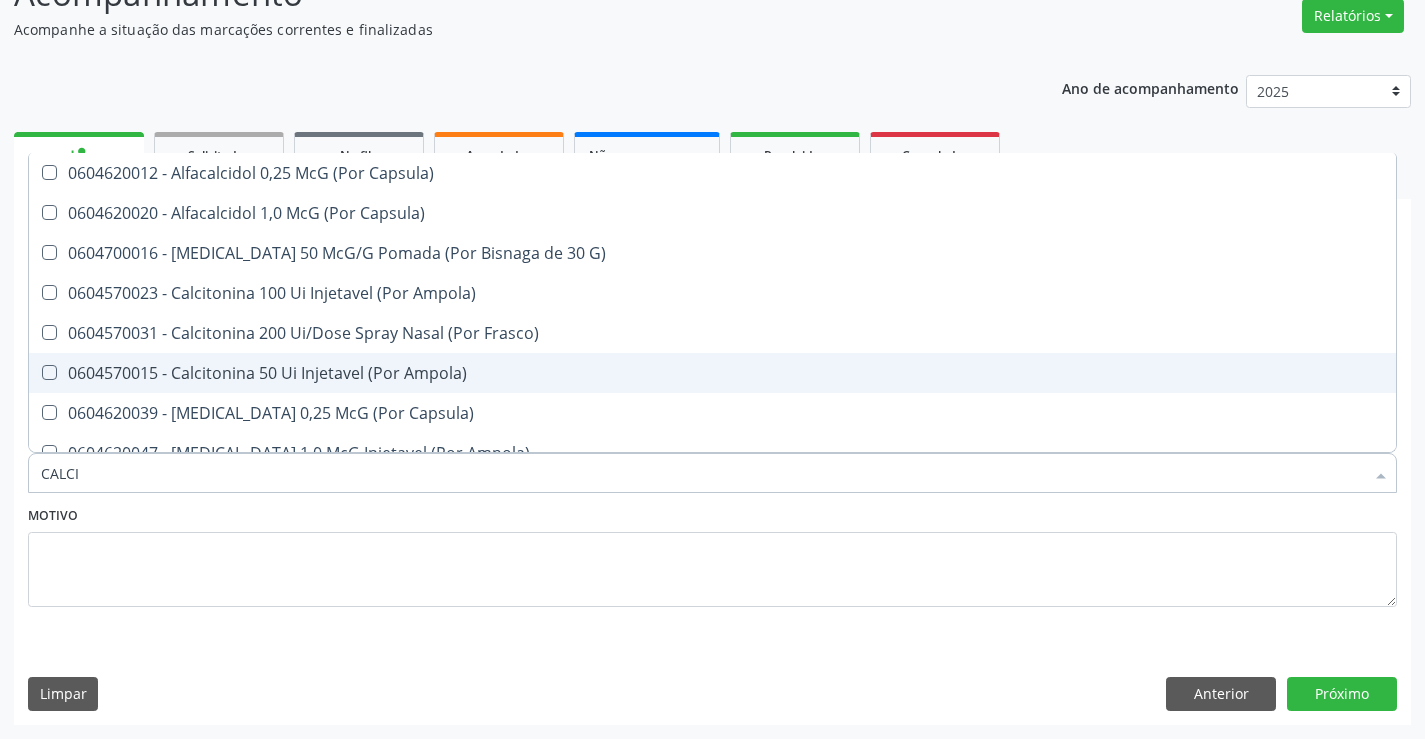 type on "CALCIO" 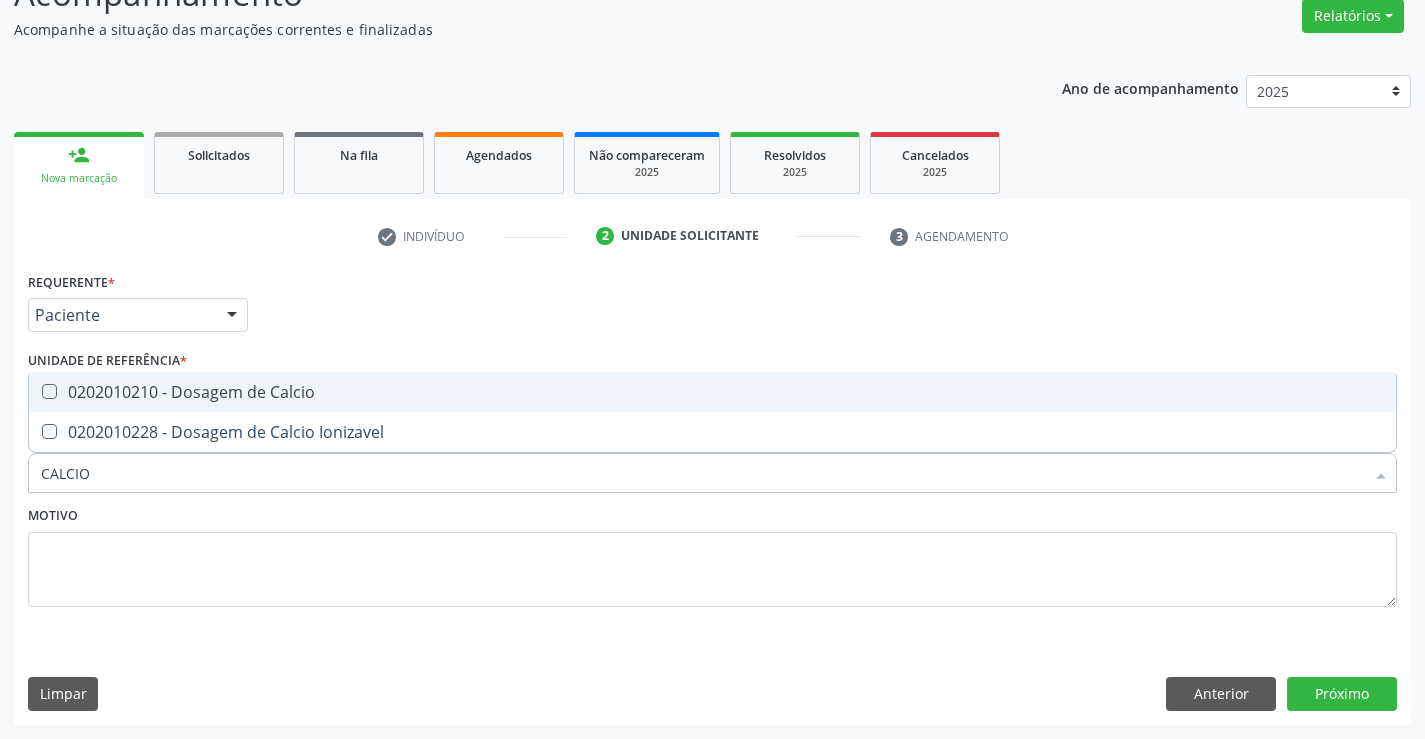 click on "0202010210 - Dosagem de Calcio" at bounding box center [712, 392] 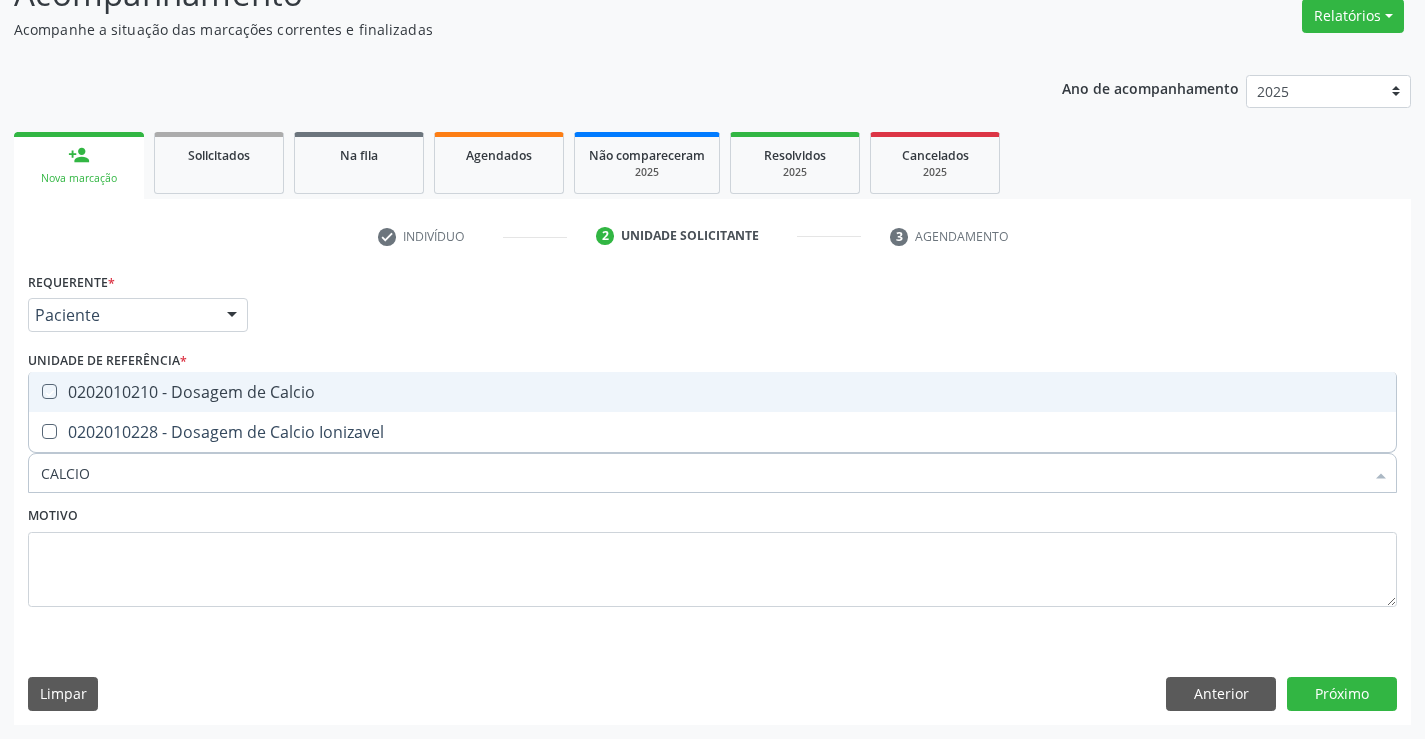 checkbox on "true" 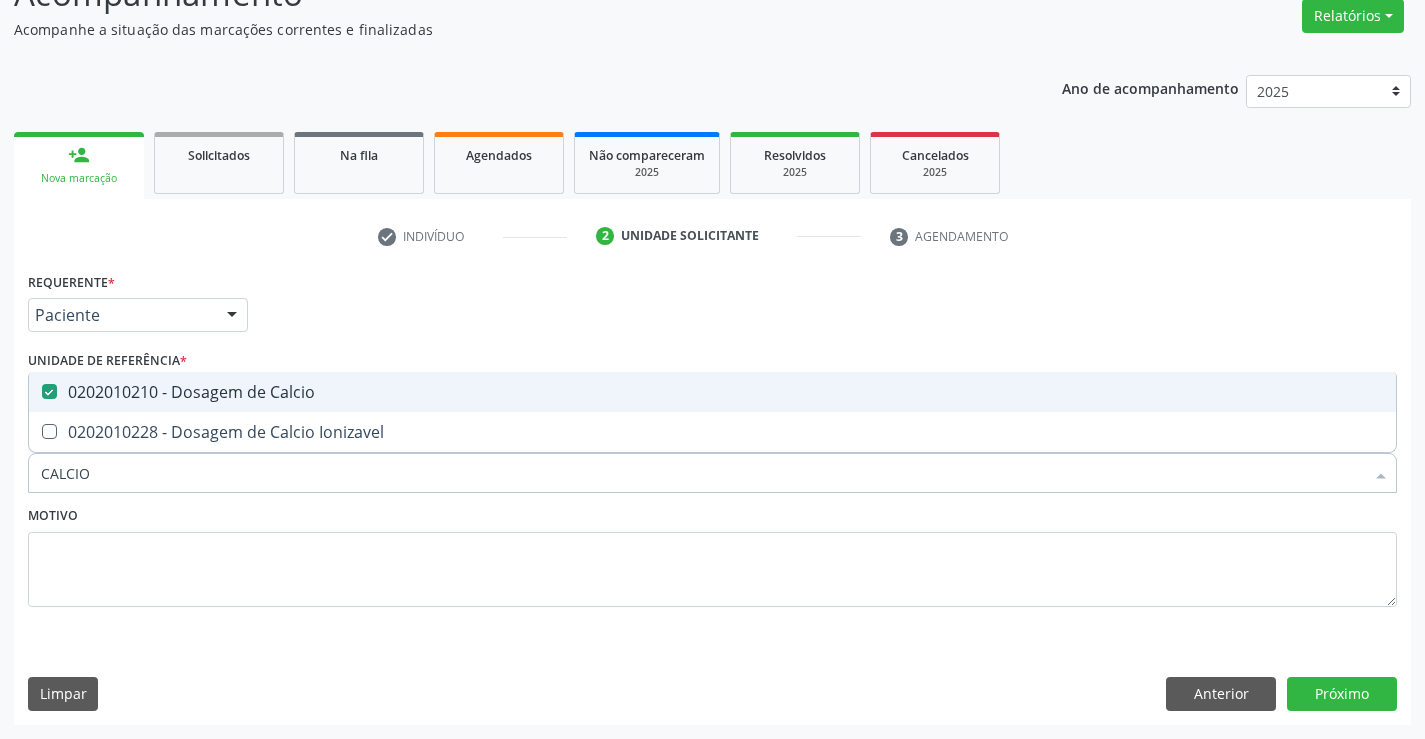 type on "CALCI" 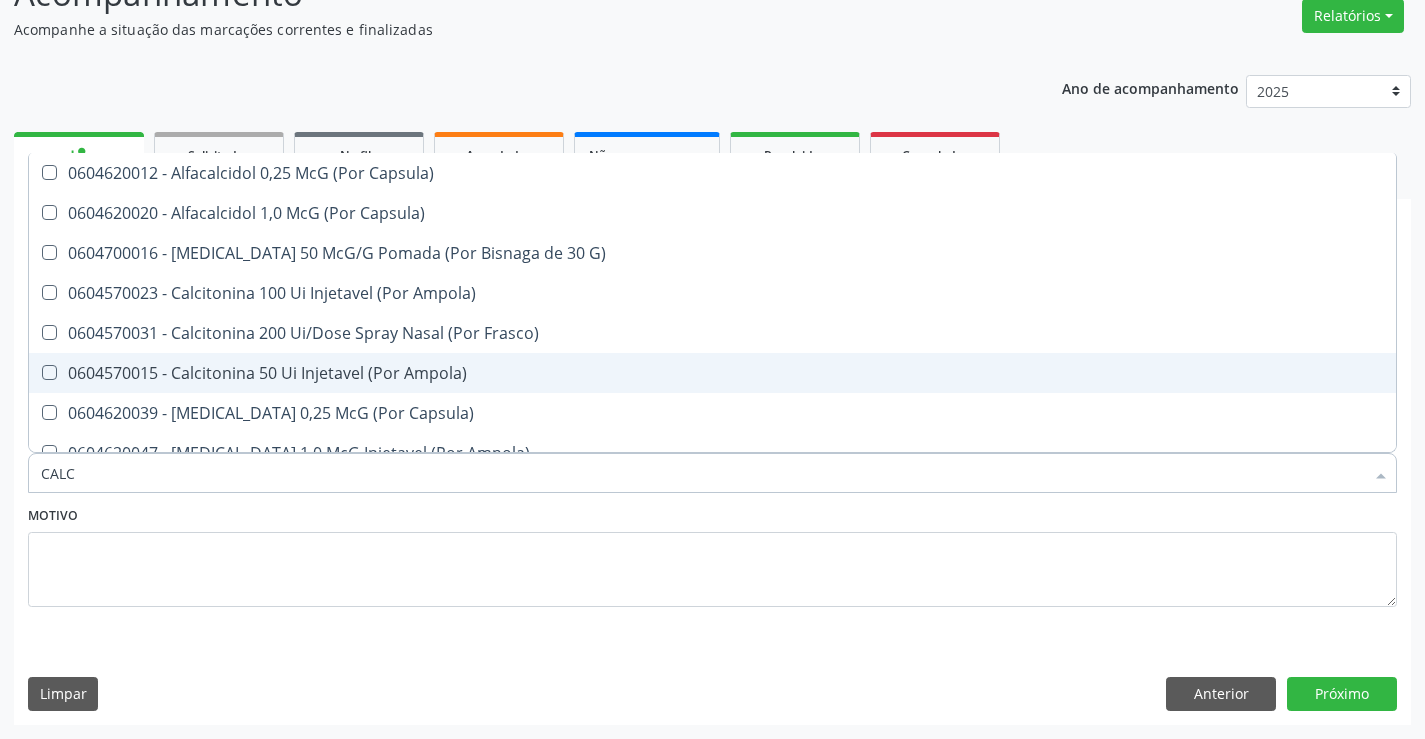 type on "CAL" 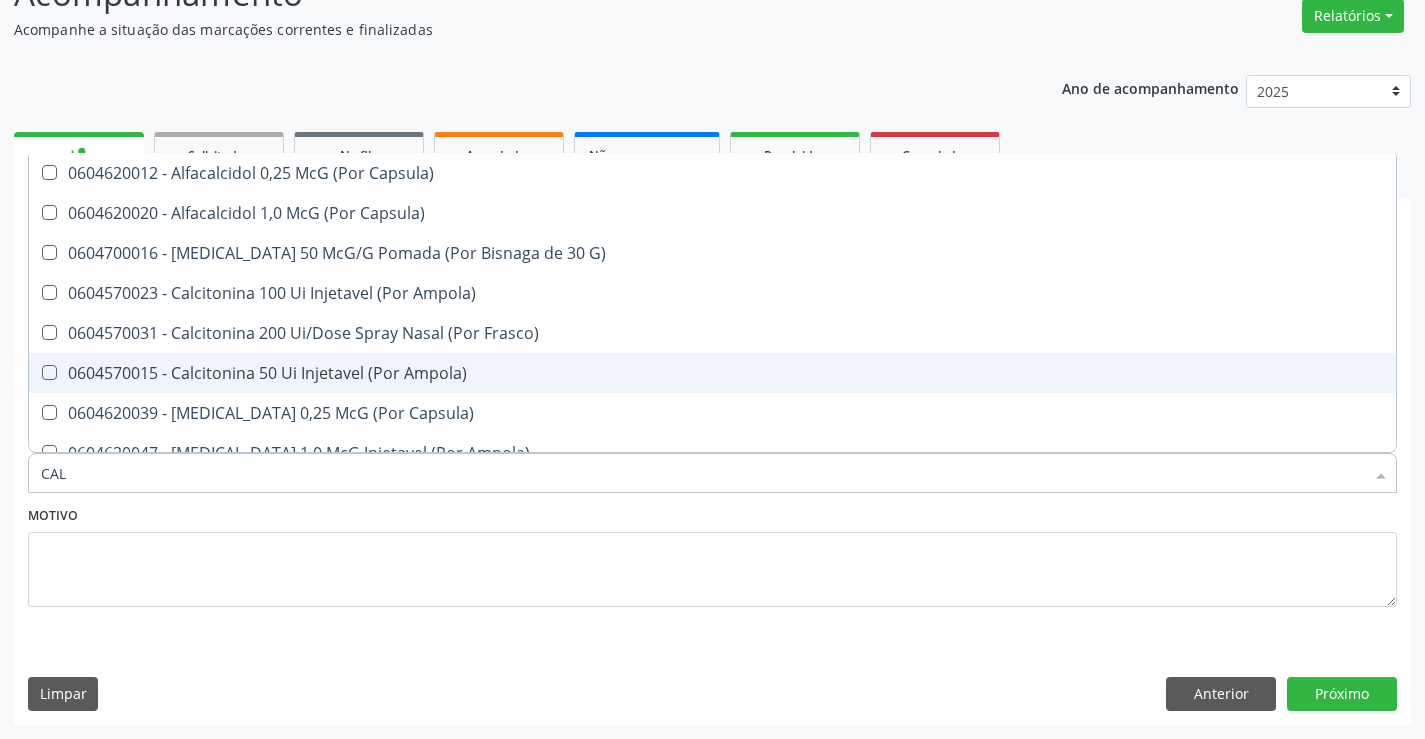 checkbox on "false" 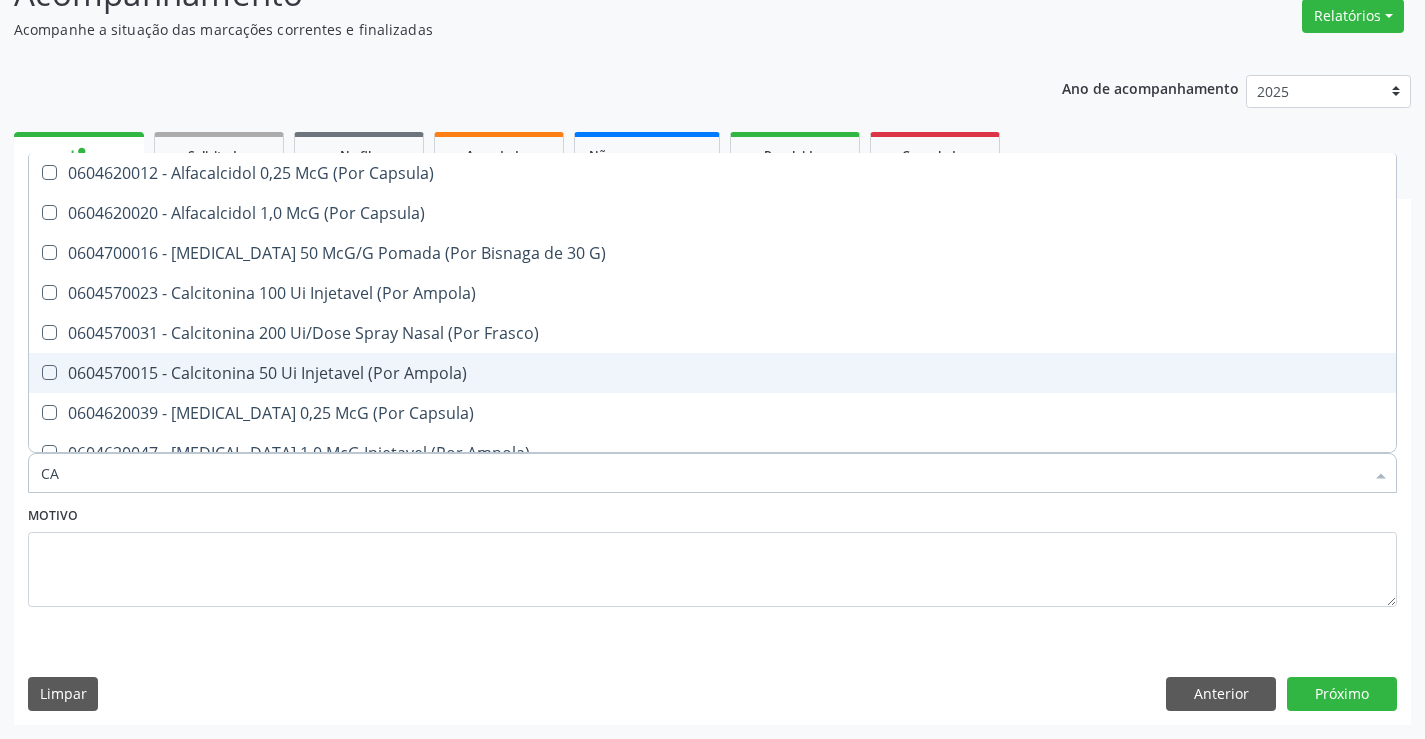type on "C" 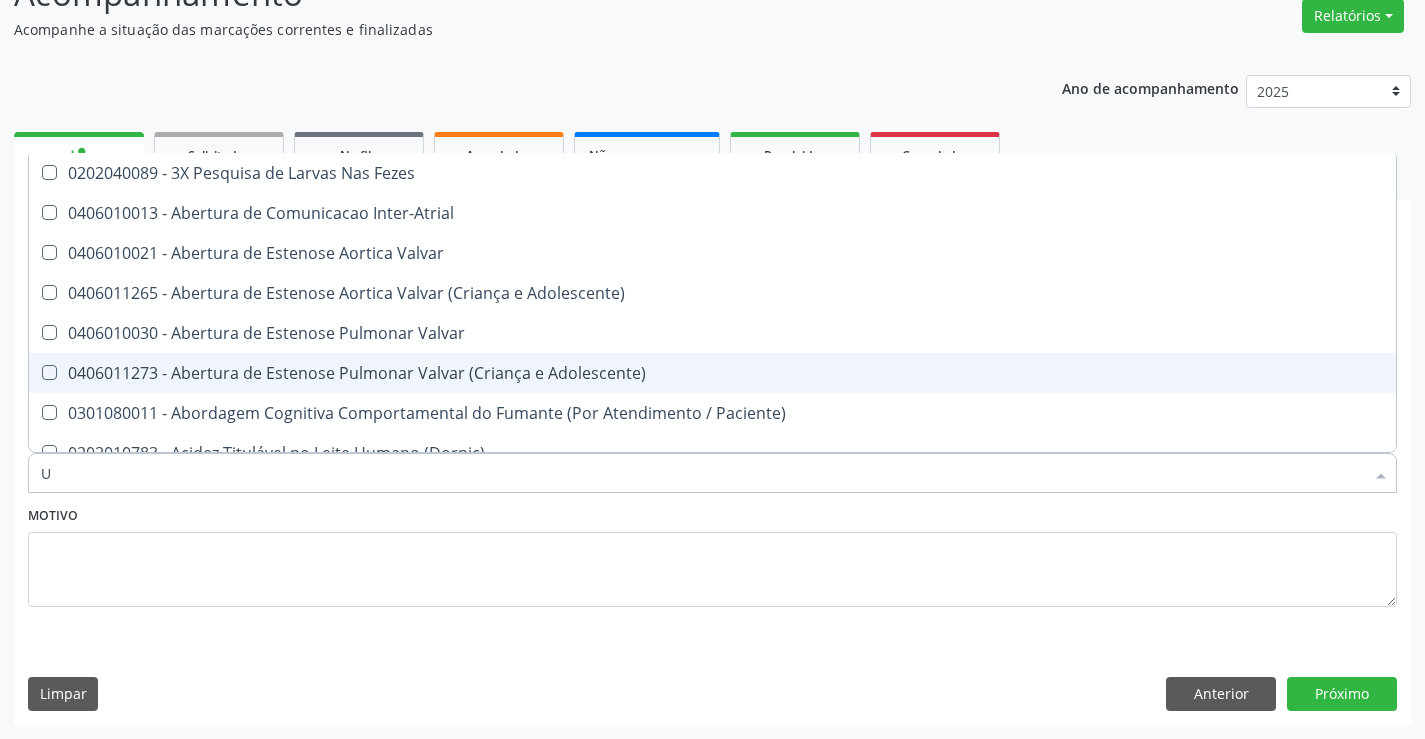 type on "UR" 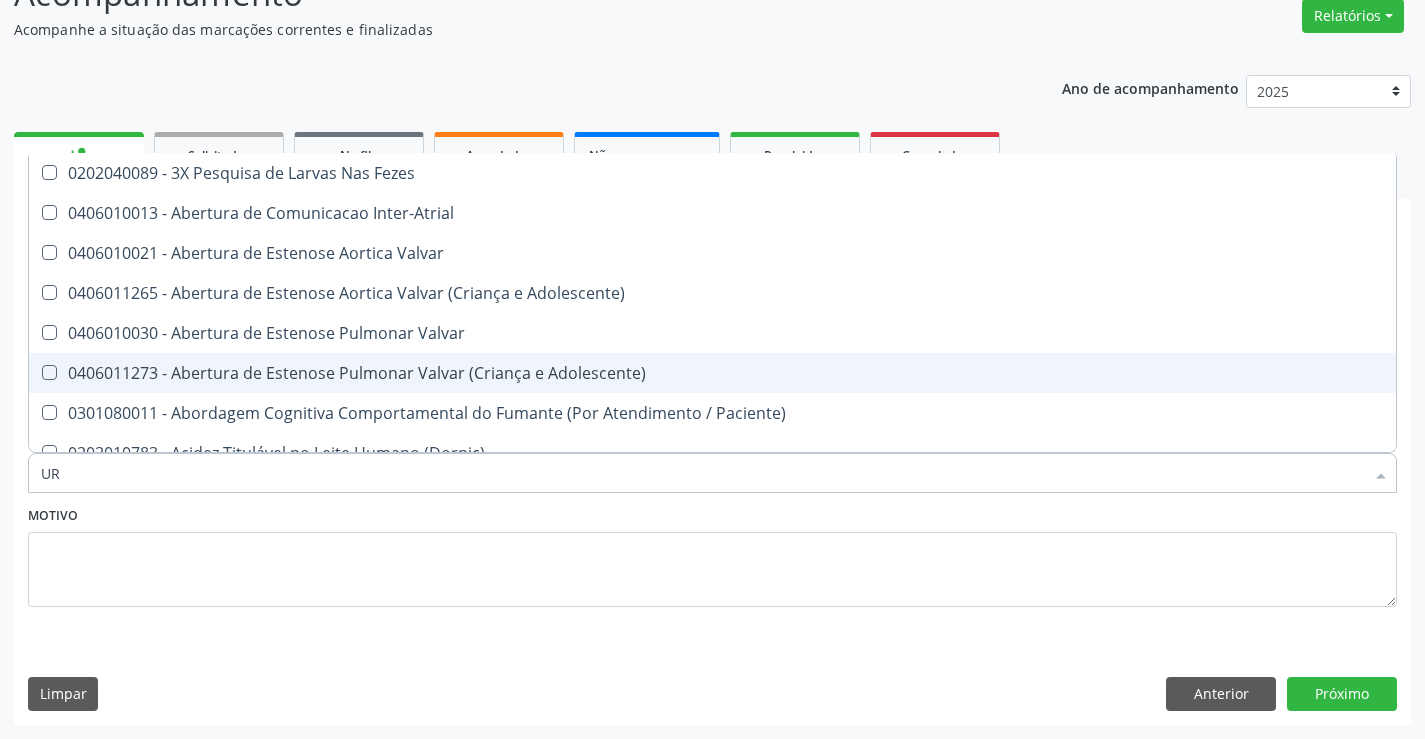 checkbox on "true" 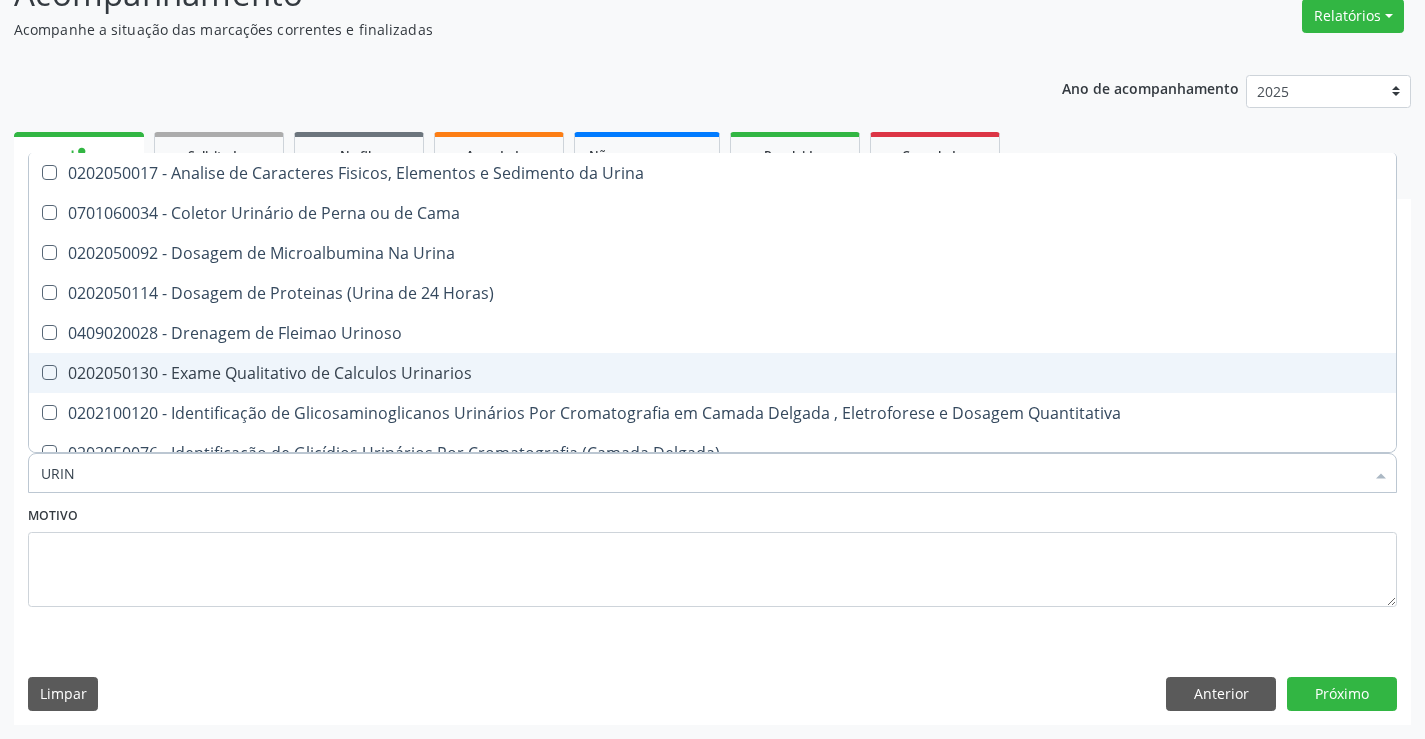 type on "URINA" 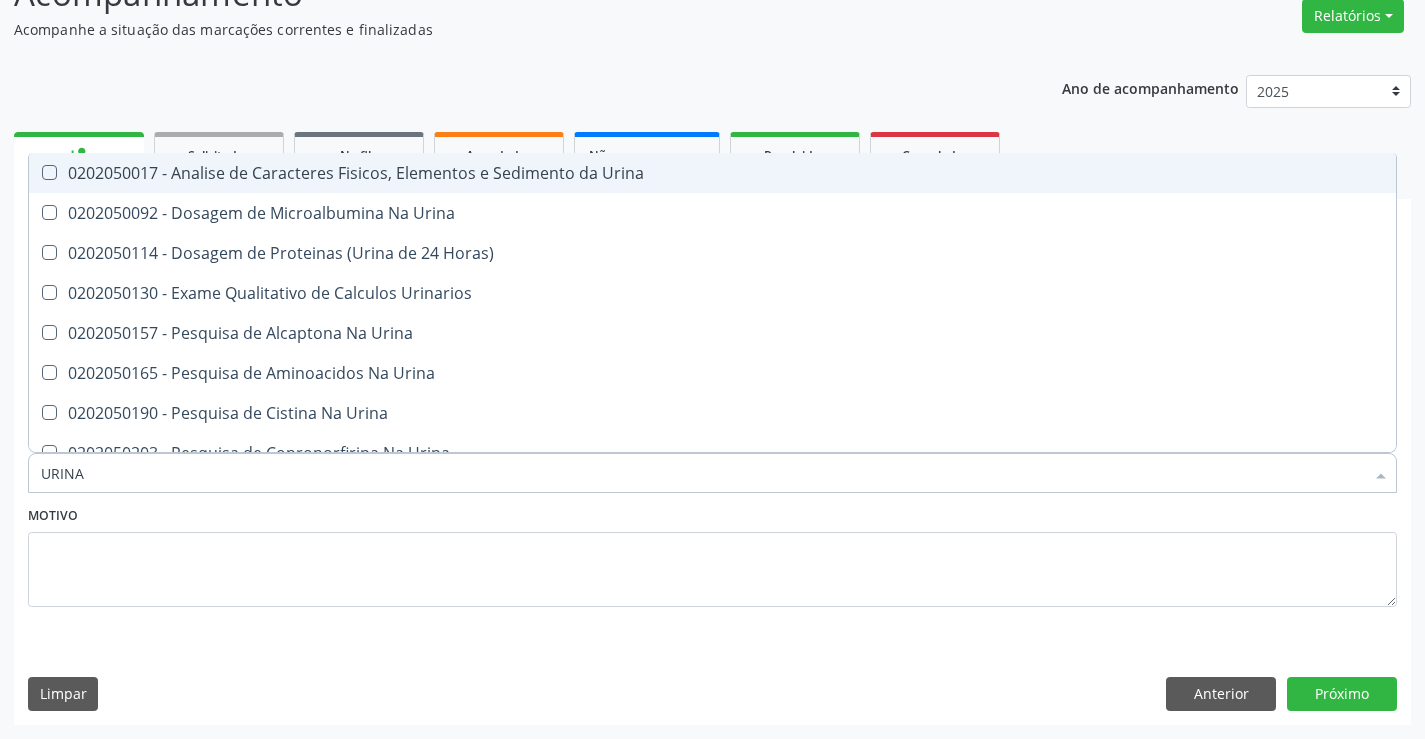 click on "0202050017 - Analise de Caracteres Fisicos, Elementos e Sedimento da Urina" at bounding box center (712, 173) 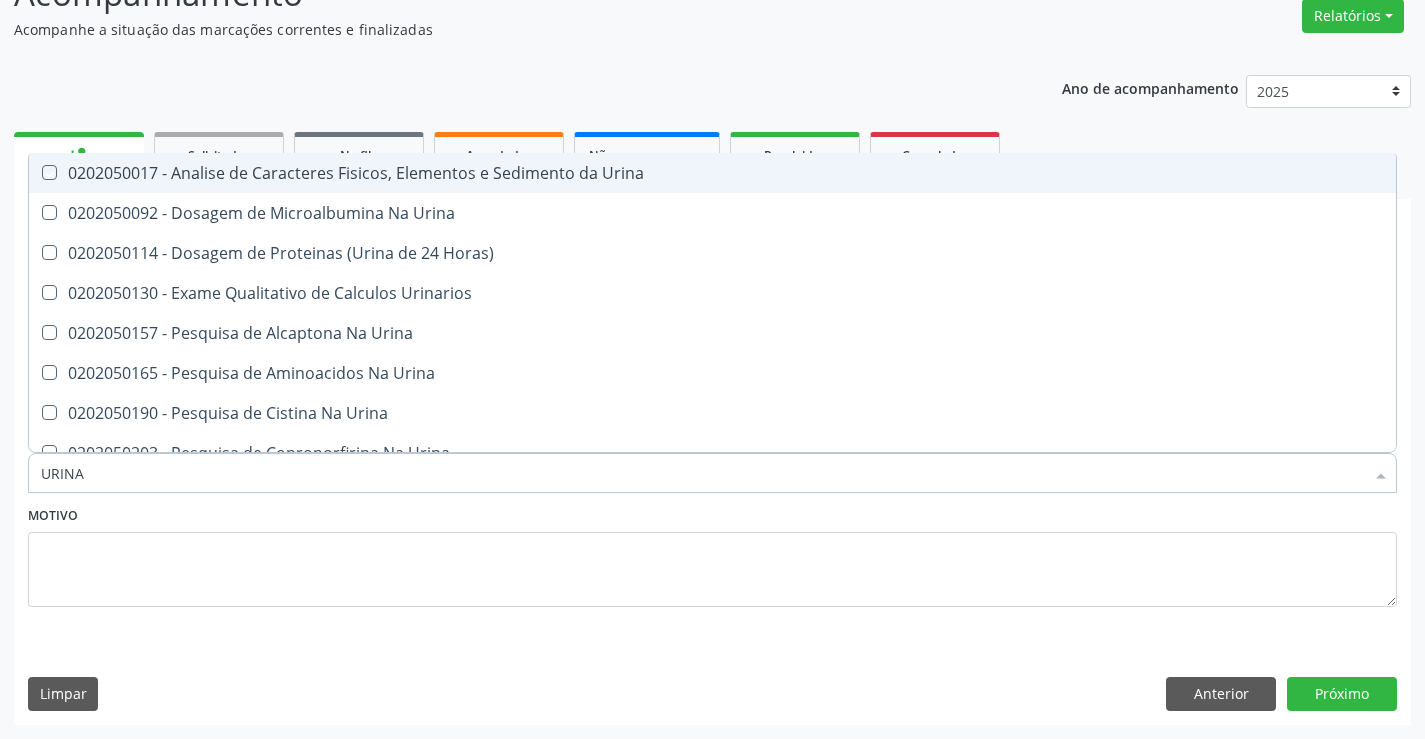 checkbox on "true" 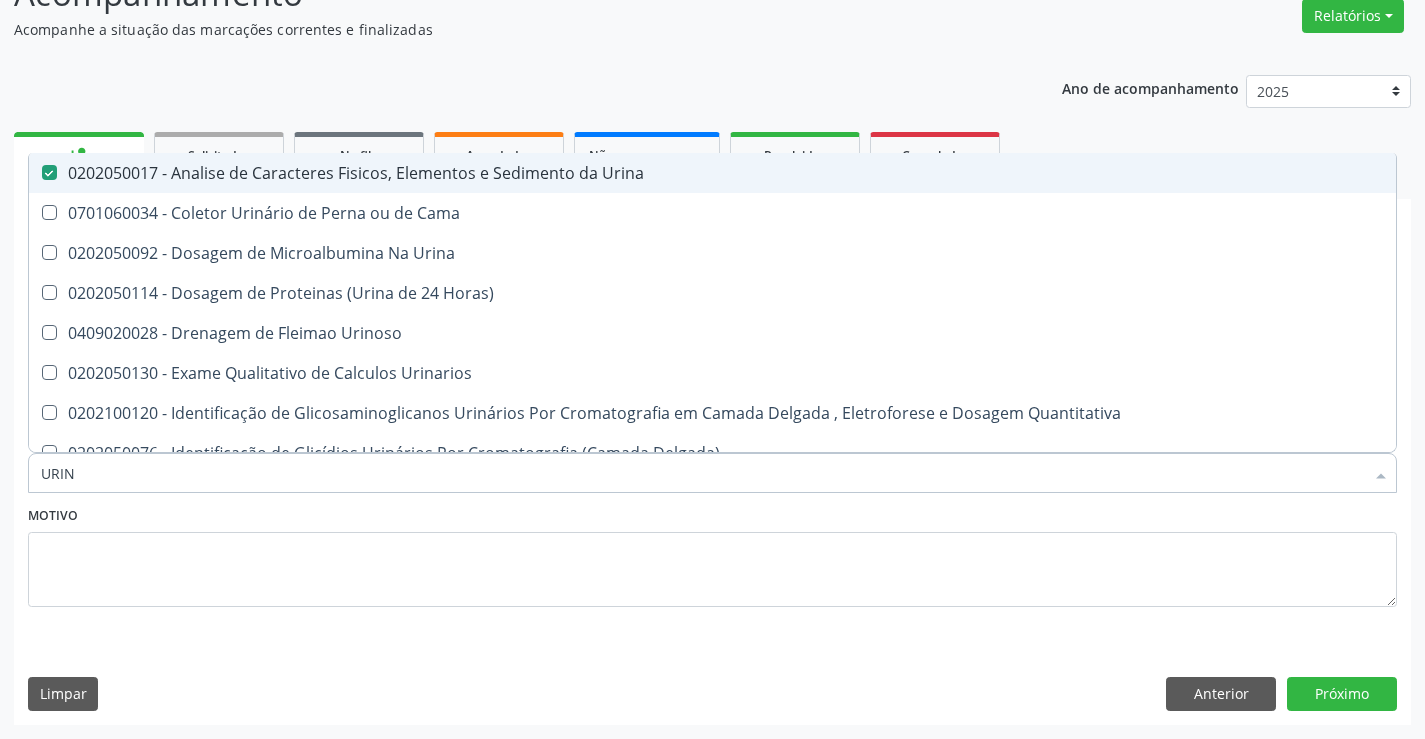 type on "URI" 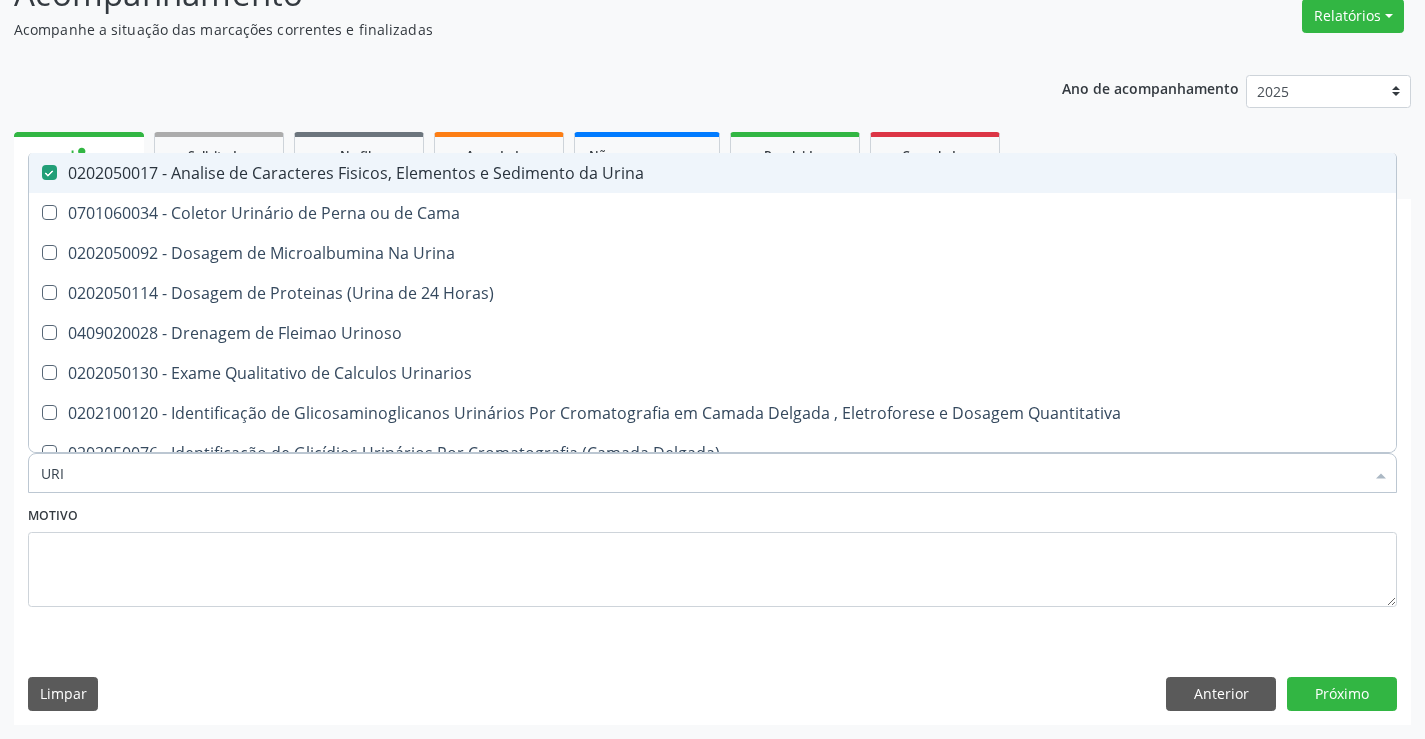 checkbox on "false" 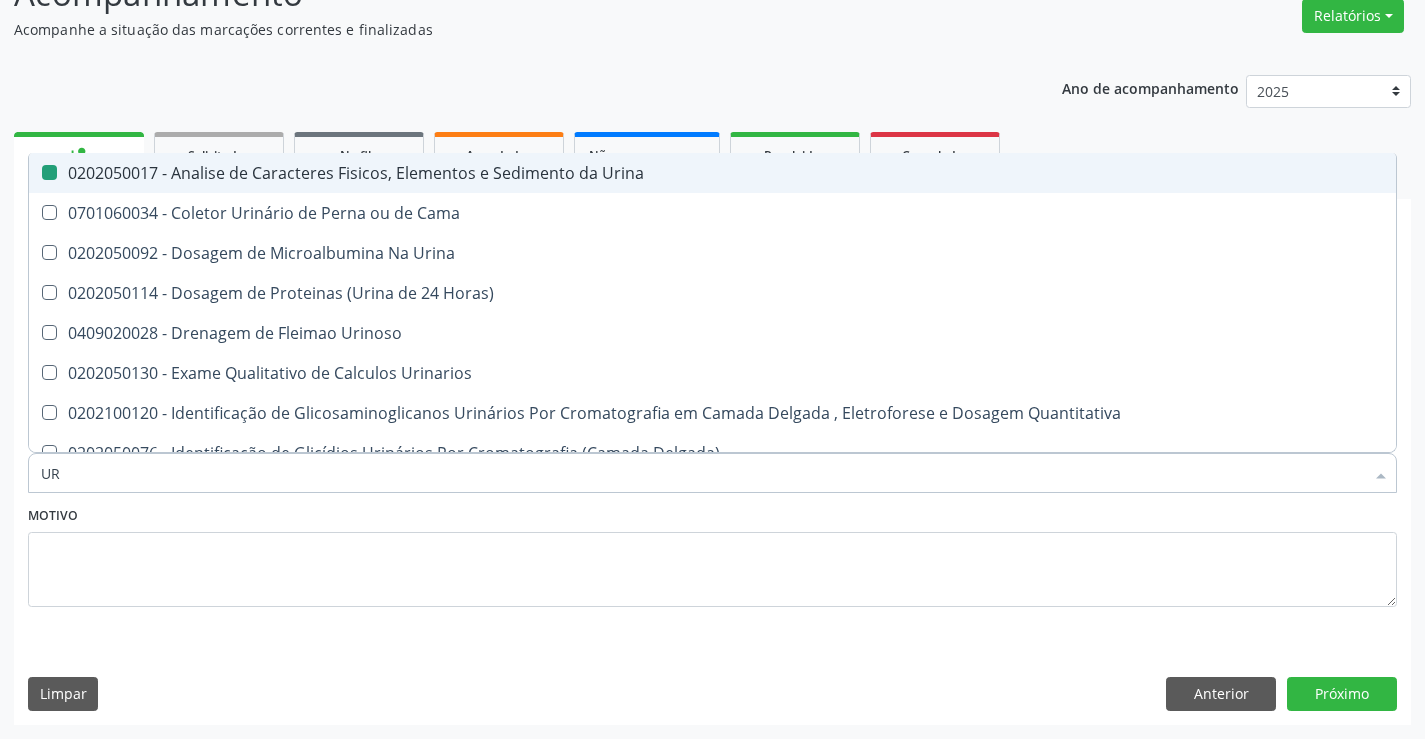type on "U" 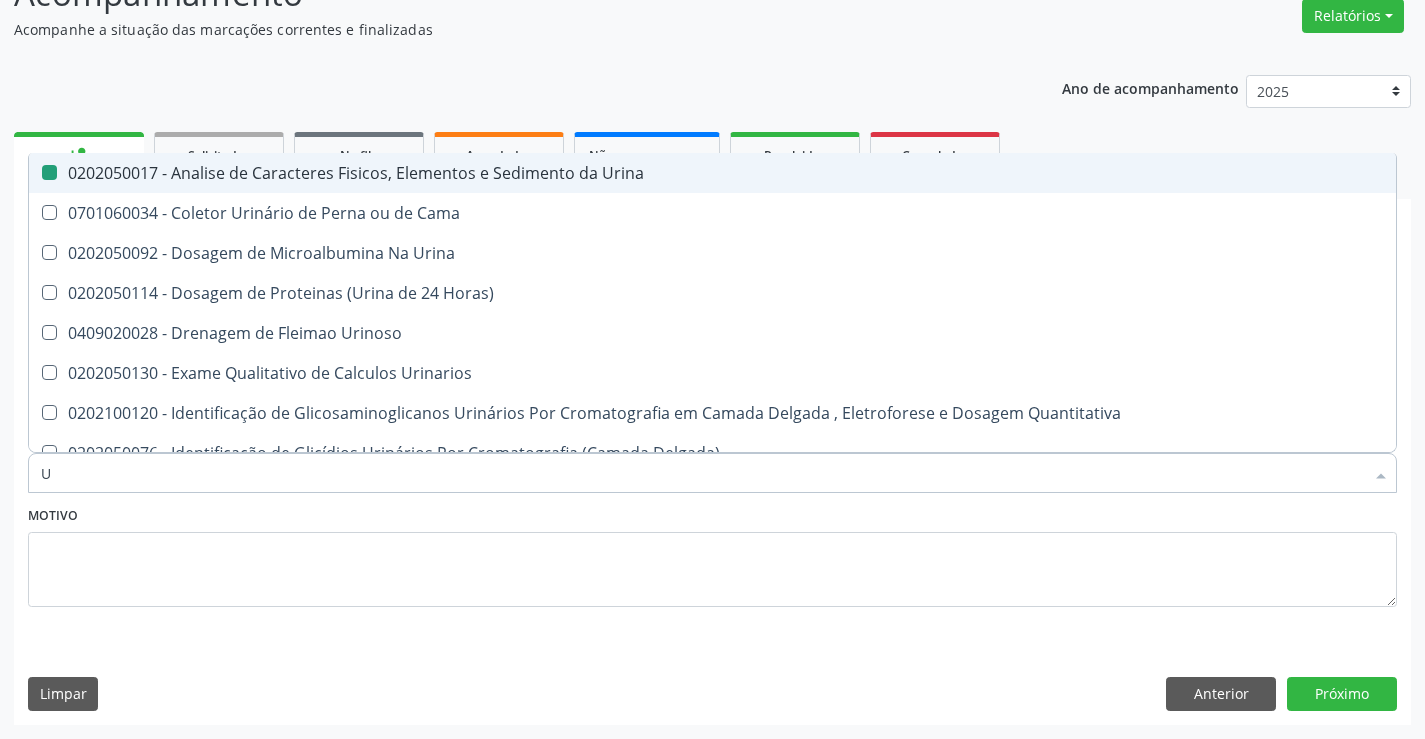 type 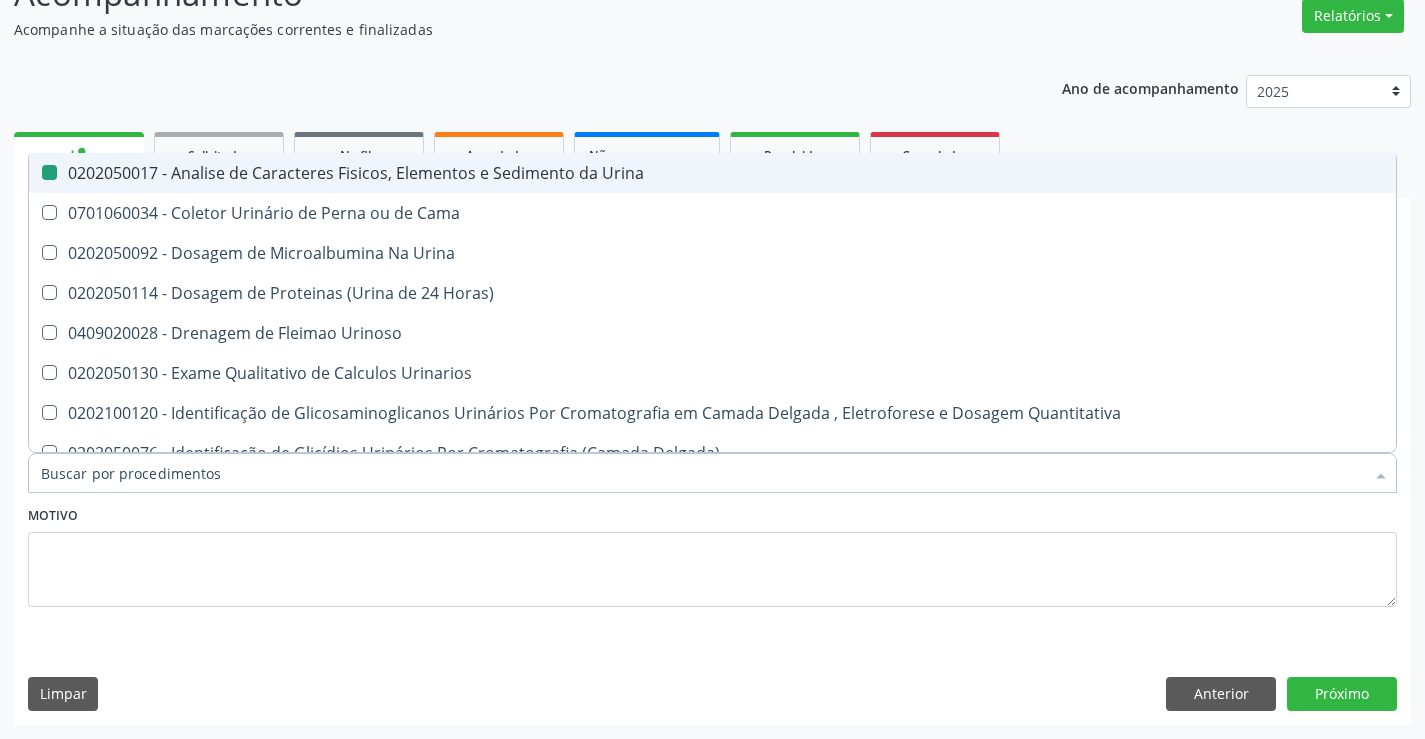 checkbox on "false" 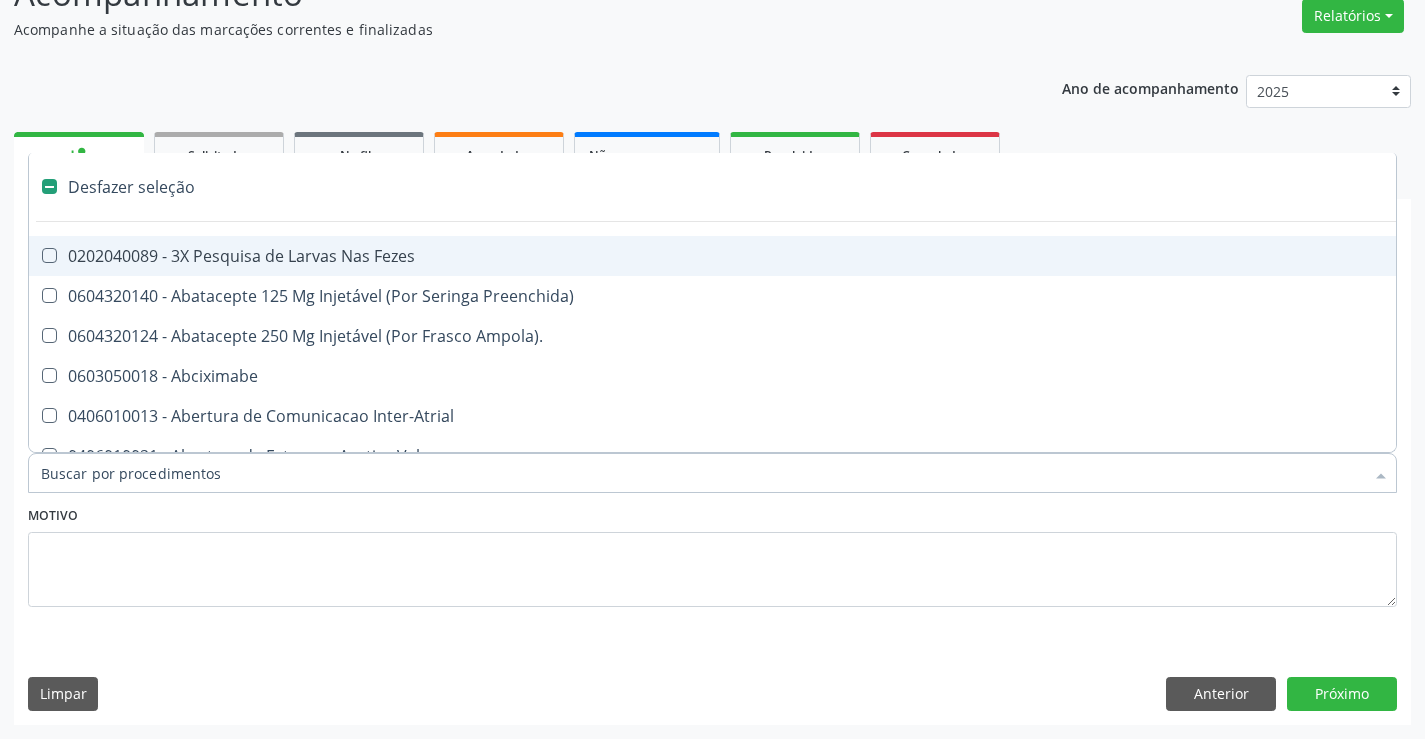 type on "F" 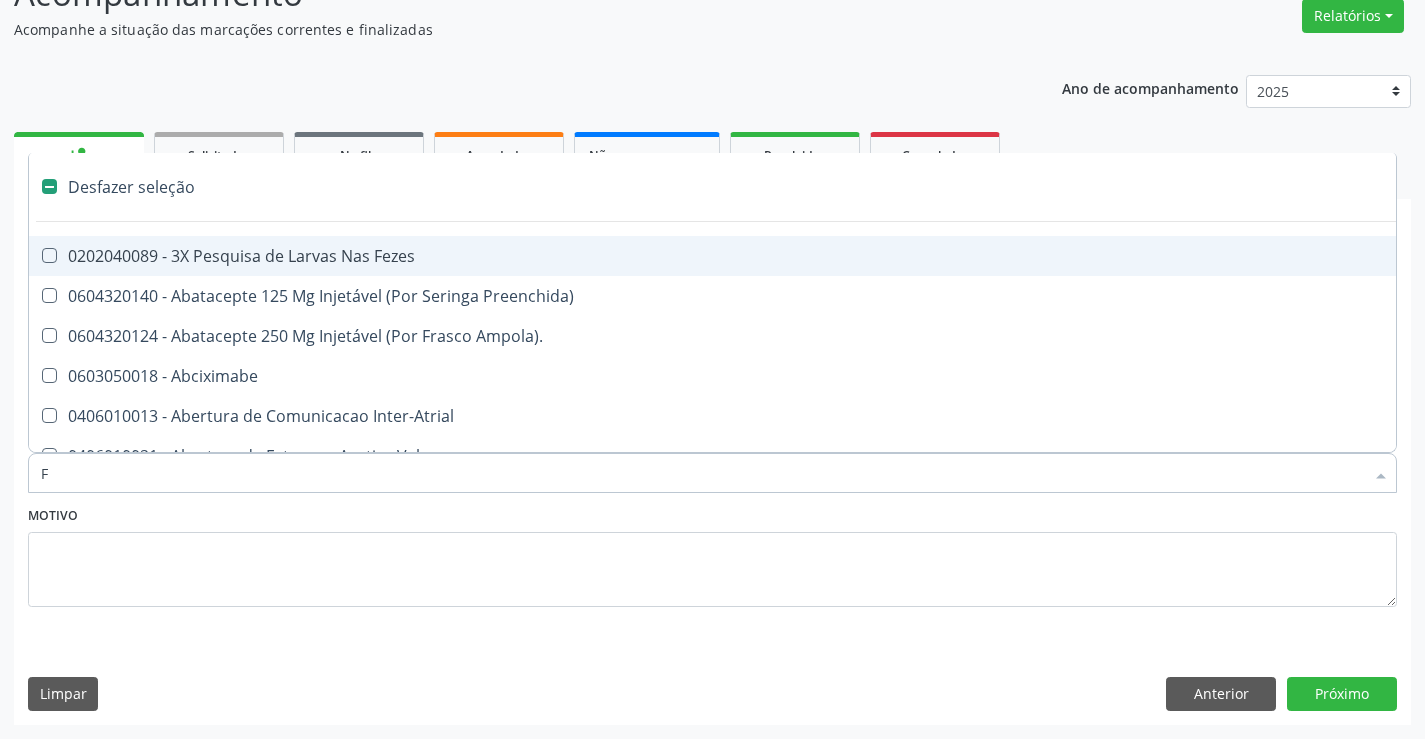 checkbox on "true" 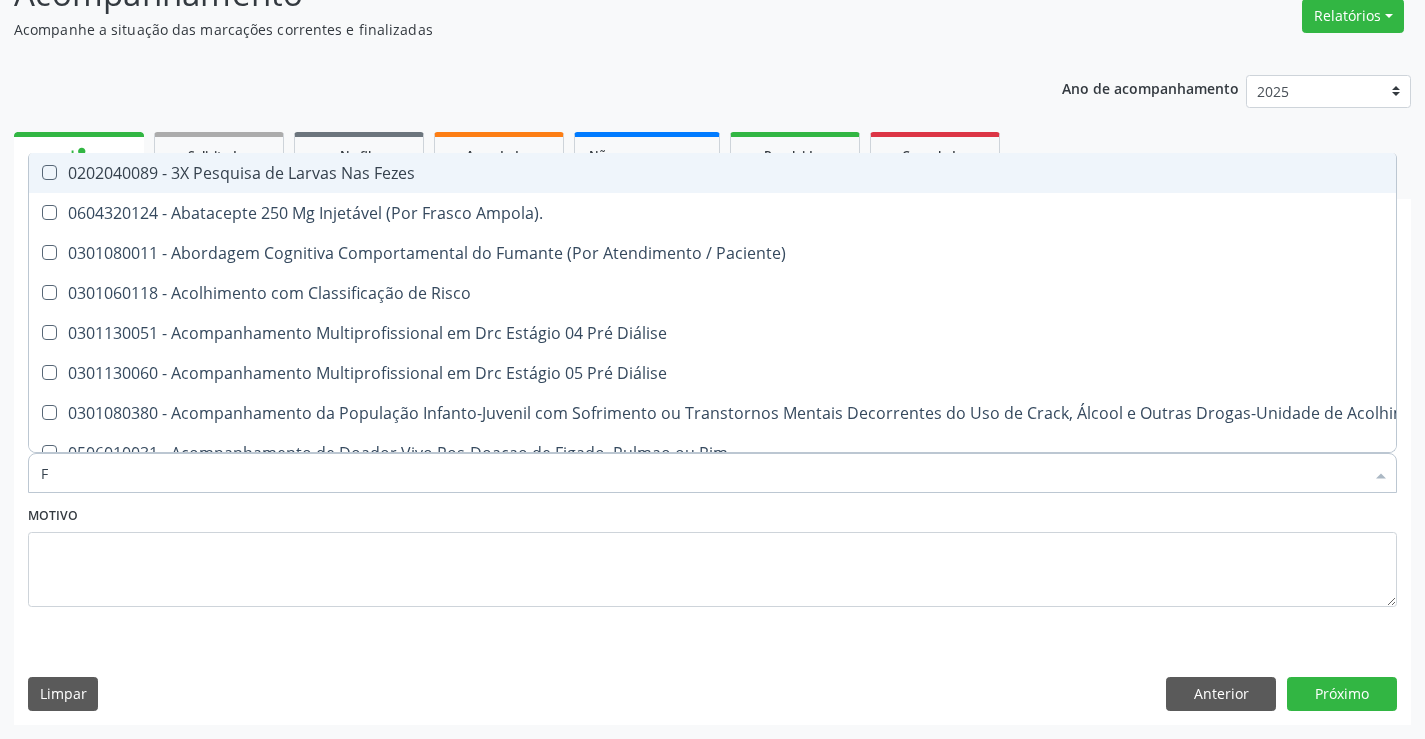 type on "FE" 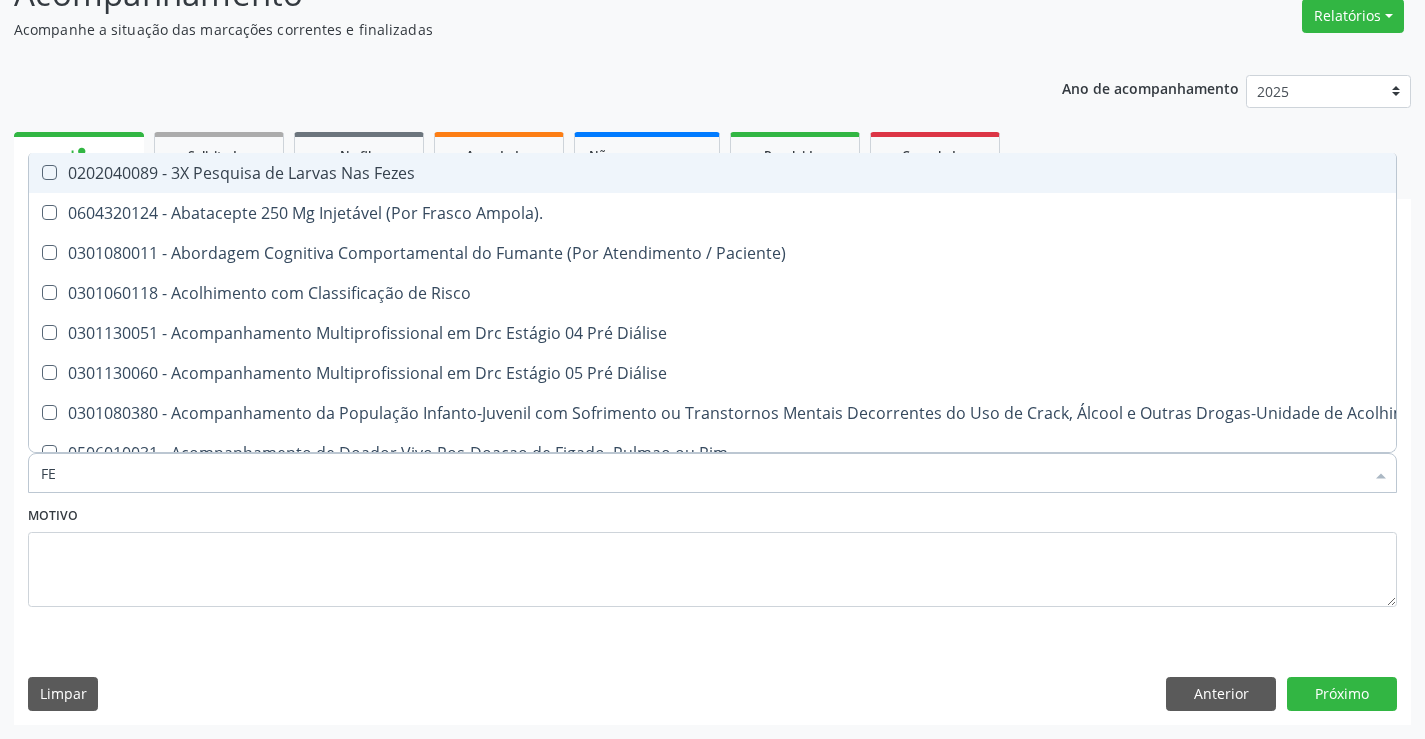 checkbox on "false" 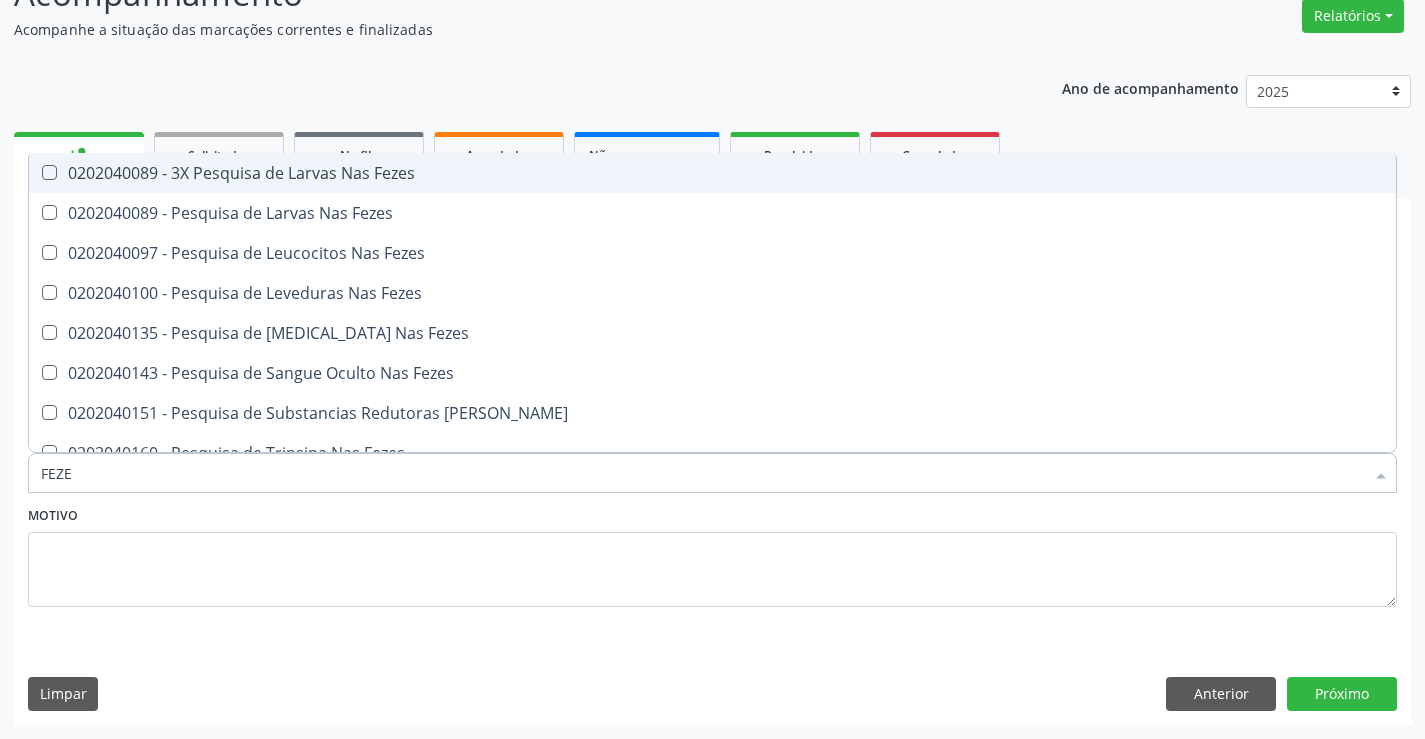 type on "FEZES" 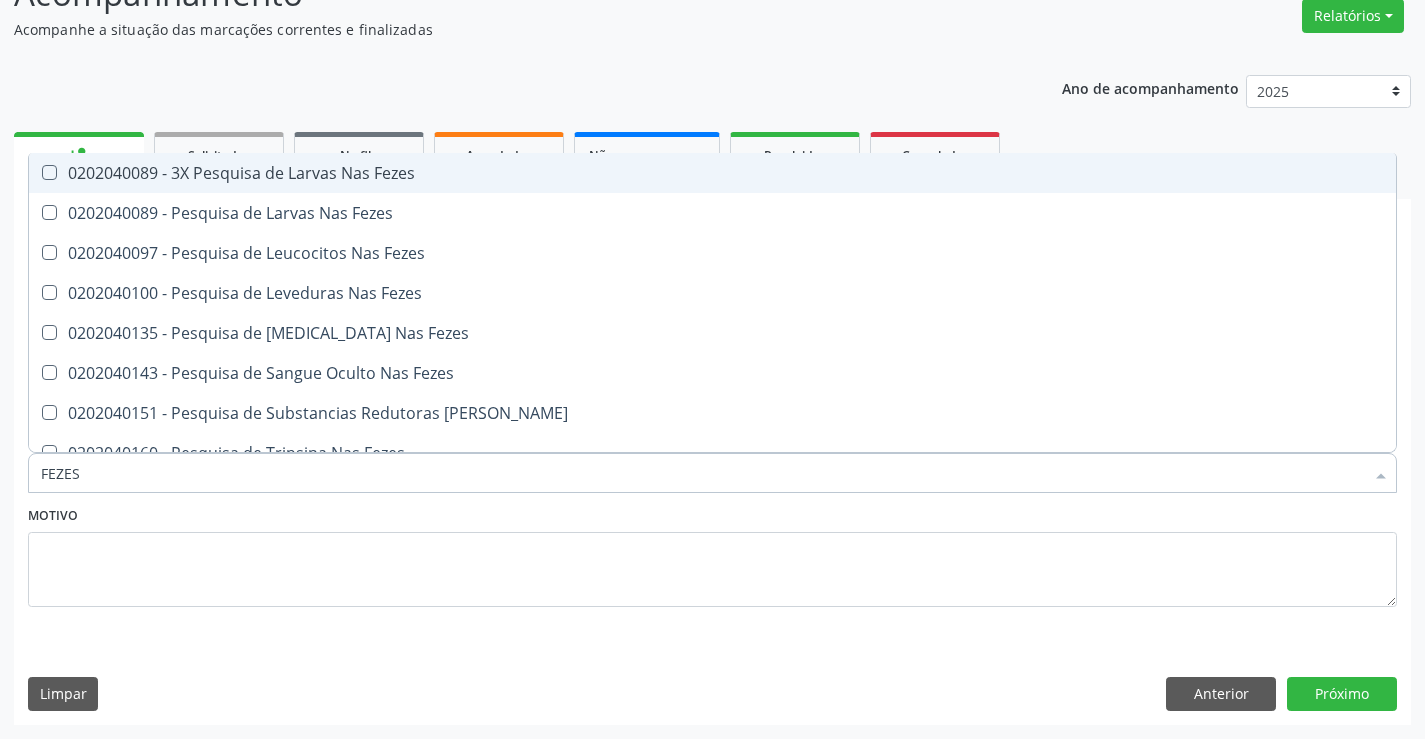 click on "0202040089 - 3X Pesquisa de Larvas Nas Fezes" at bounding box center [712, 173] 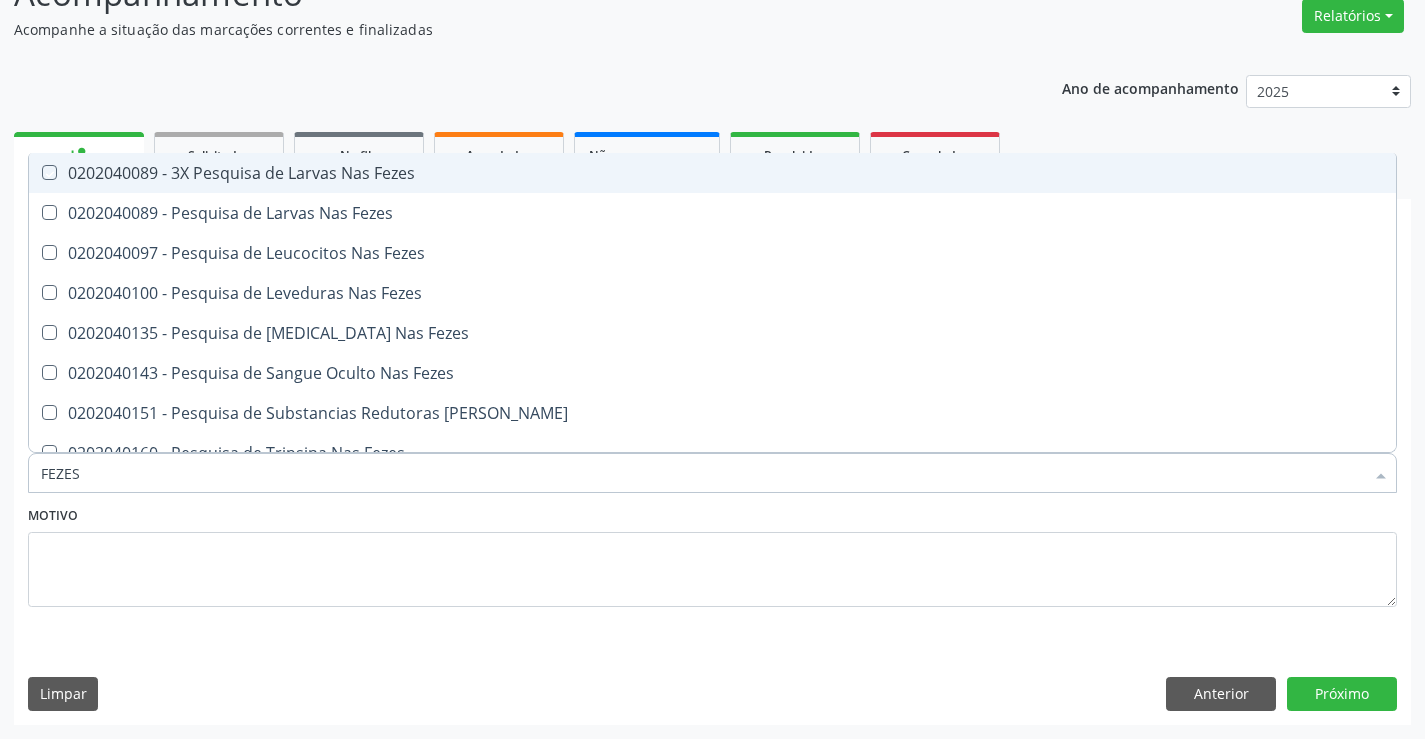 checkbox on "true" 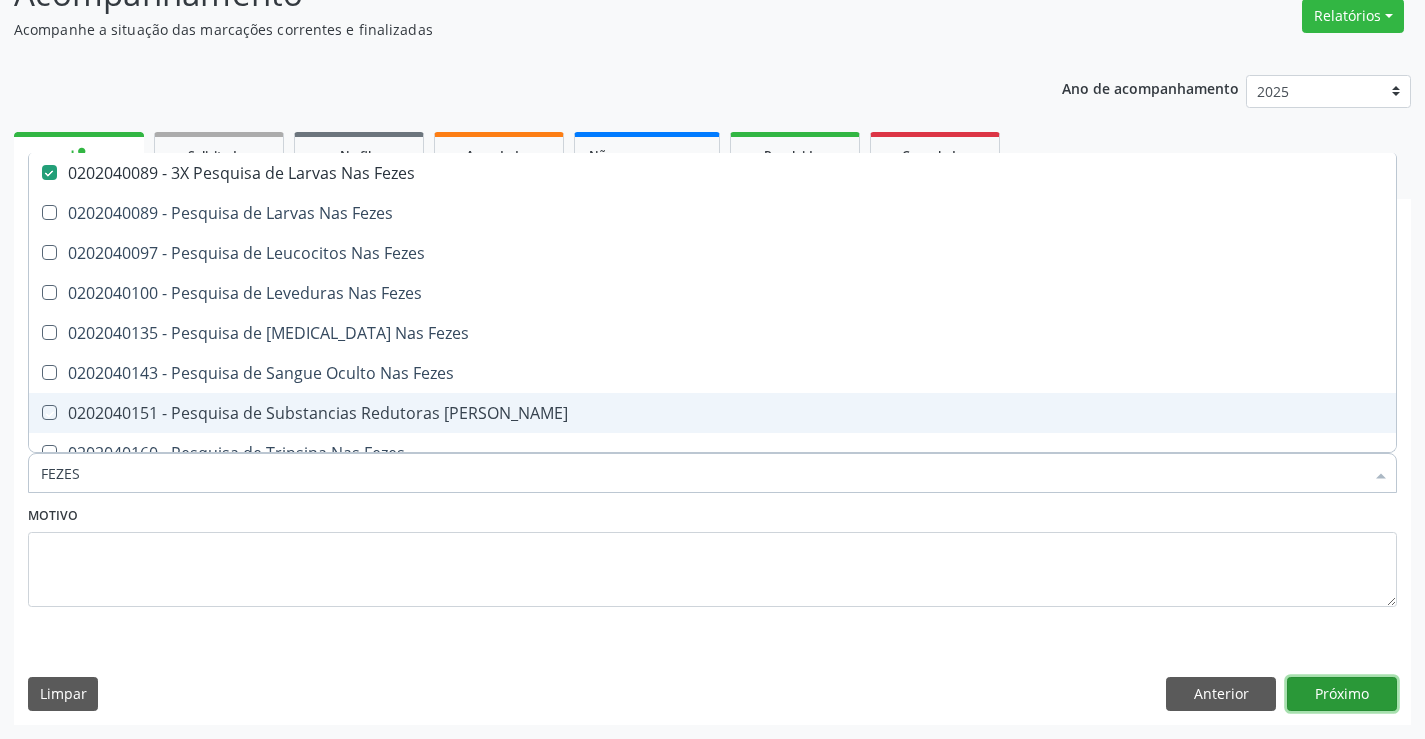 click on "Próximo" at bounding box center [1342, 694] 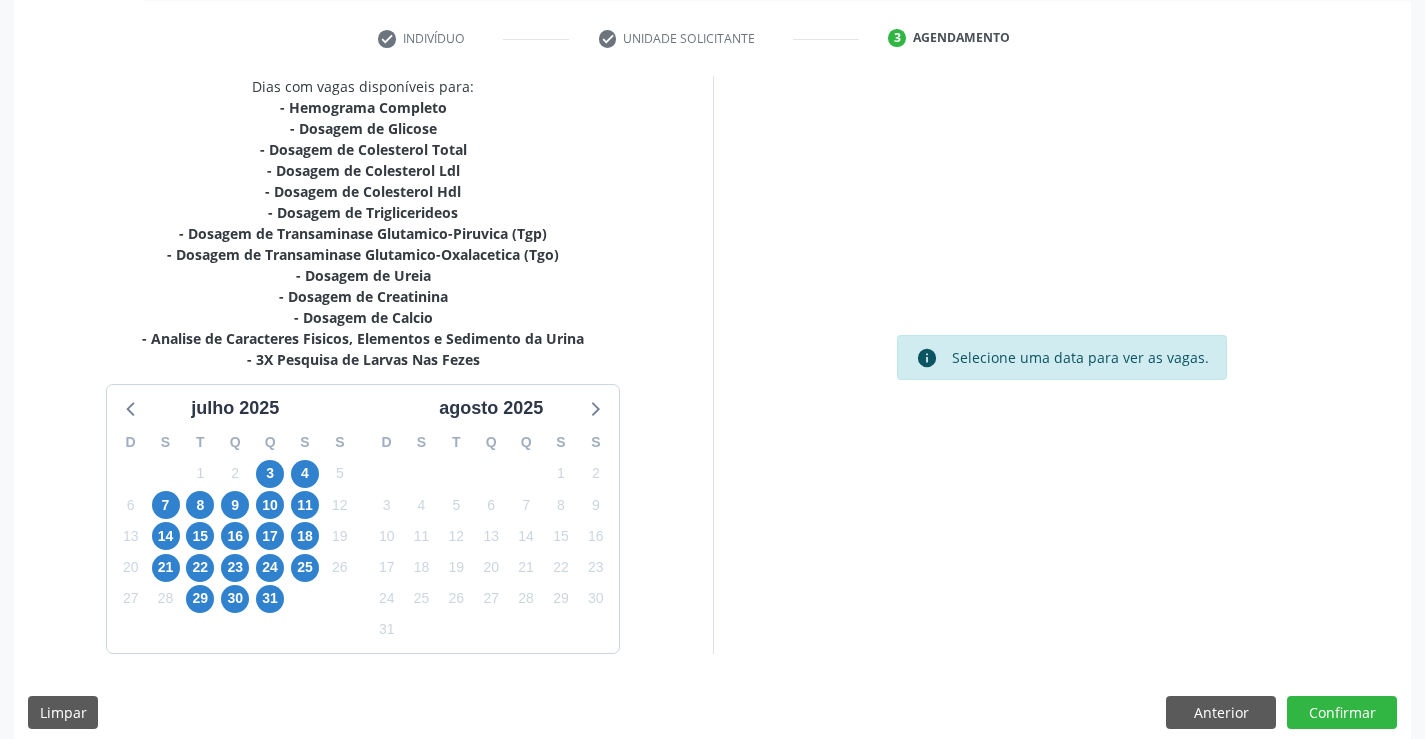 scroll, scrollTop: 383, scrollLeft: 0, axis: vertical 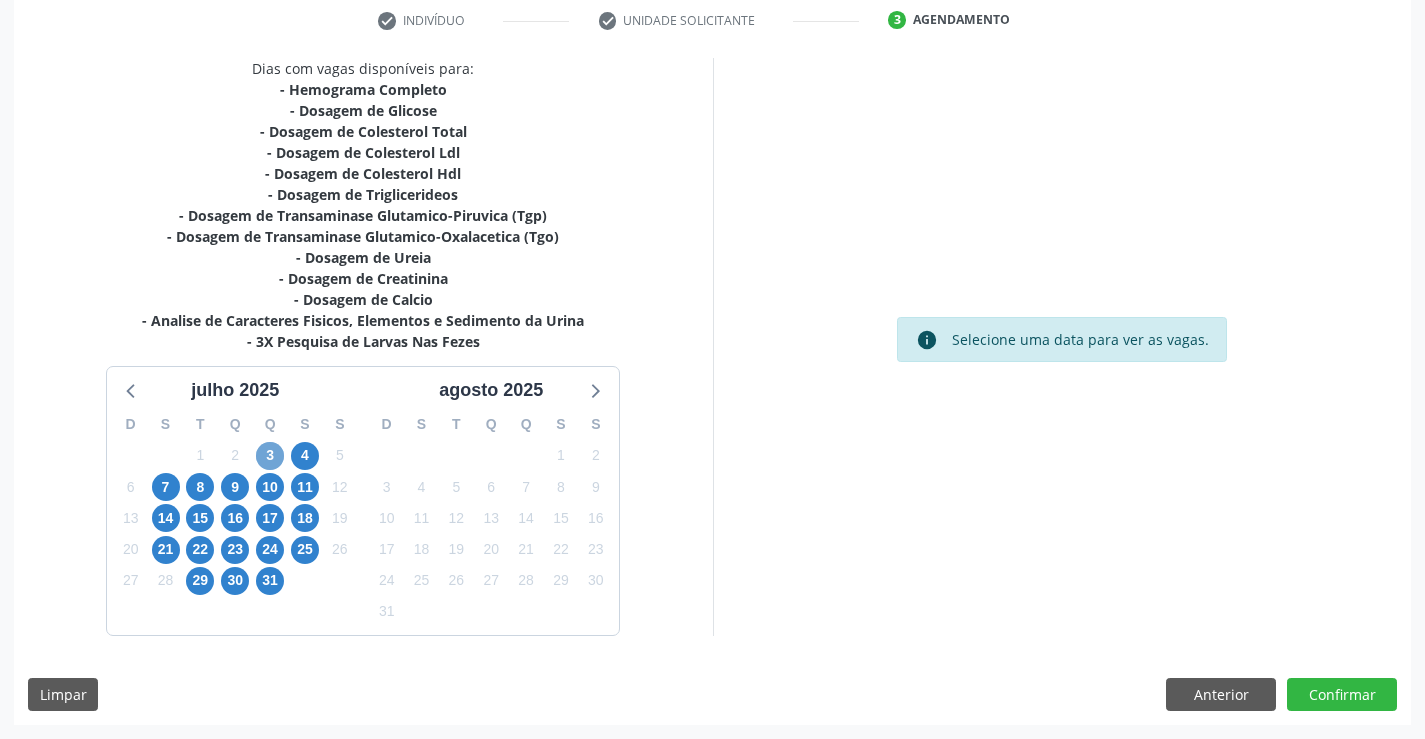 click on "3" at bounding box center [270, 456] 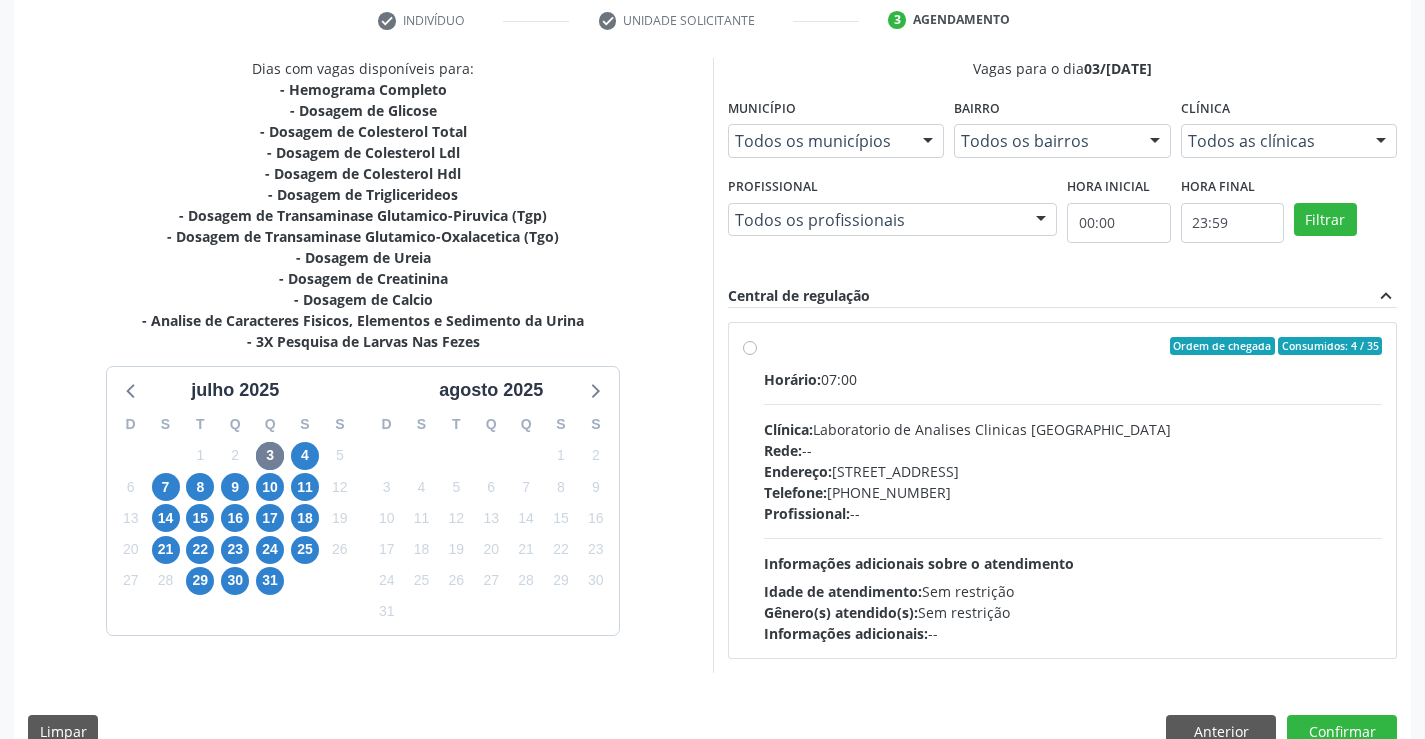 click on "Ordem de chegada
Consumidos: 4 / 35
Horário:   07:00
Clínica:  Laboratorio de Analises Clinicas Sao Francisco
Rede:
--
Endereço:   Terreo, nº 258, Centro, Campo Formoso - BA
Telefone:   (74) 36453588
Profissional:
--
Informações adicionais sobre o atendimento
Idade de atendimento:
Sem restrição
Gênero(s) atendido(s):
Sem restrição
Informações adicionais:
--" at bounding box center (1073, 490) 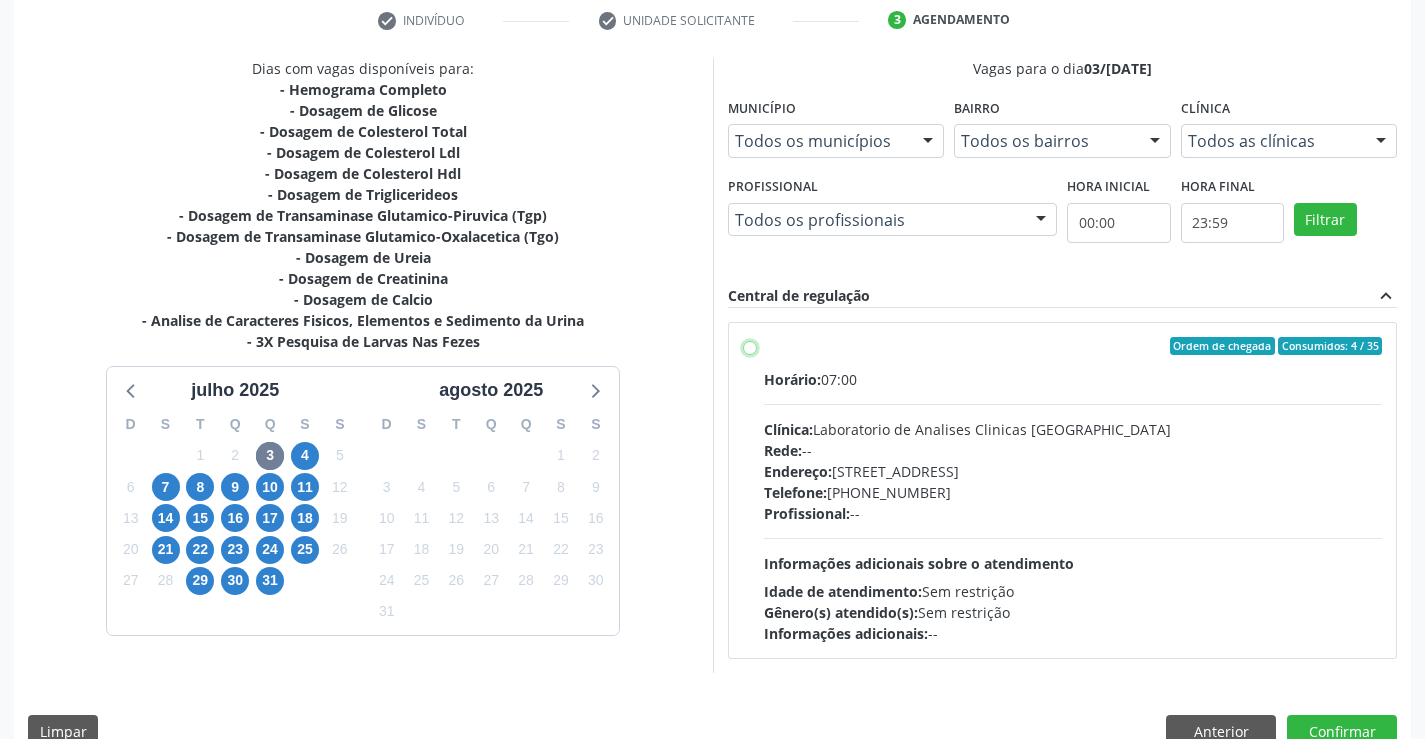 click on "Ordem de chegada
Consumidos: 4 / 35
Horário:   07:00
Clínica:  Laboratorio de Analises Clinicas Sao Francisco
Rede:
--
Endereço:   Terreo, nº 258, Centro, Campo Formoso - BA
Telefone:   (74) 36453588
Profissional:
--
Informações adicionais sobre o atendimento
Idade de atendimento:
Sem restrição
Gênero(s) atendido(s):
Sem restrição
Informações adicionais:
--" at bounding box center (750, 346) 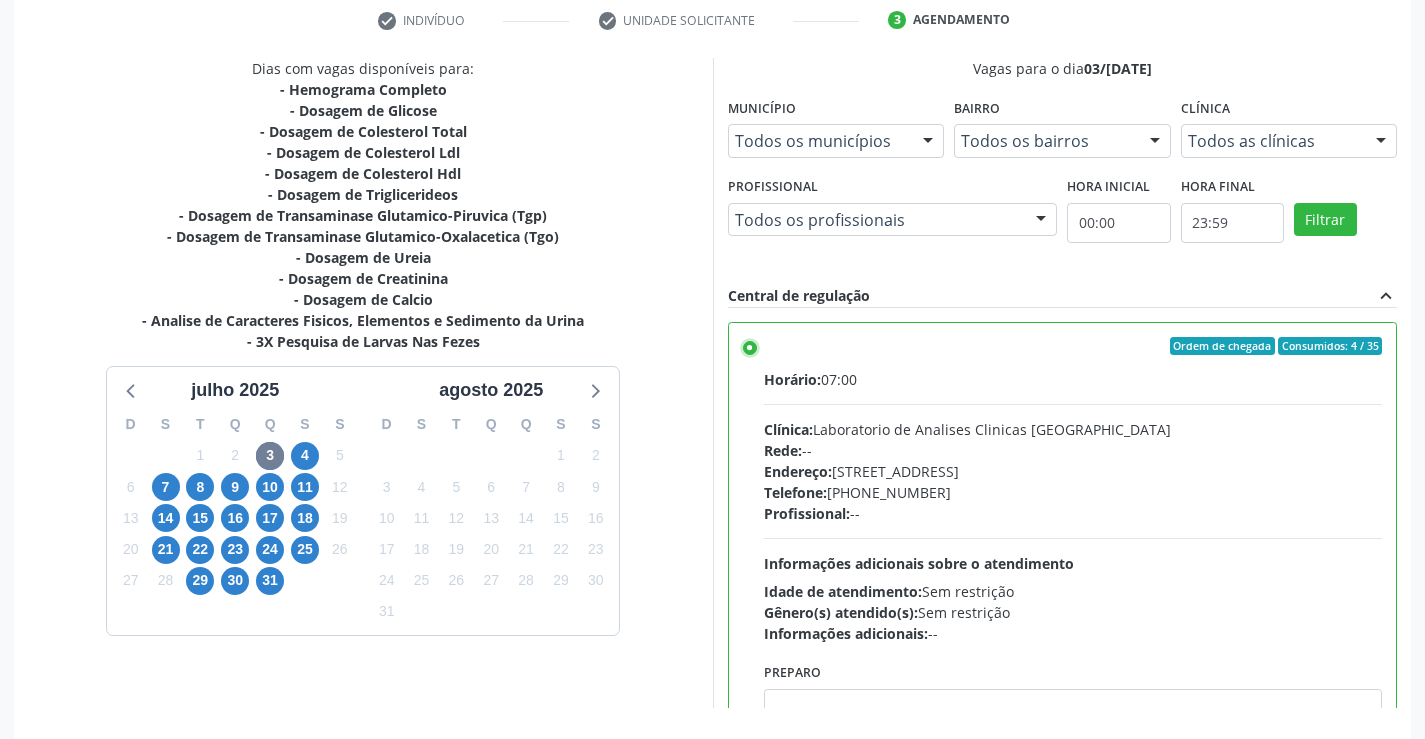 scroll, scrollTop: 456, scrollLeft: 0, axis: vertical 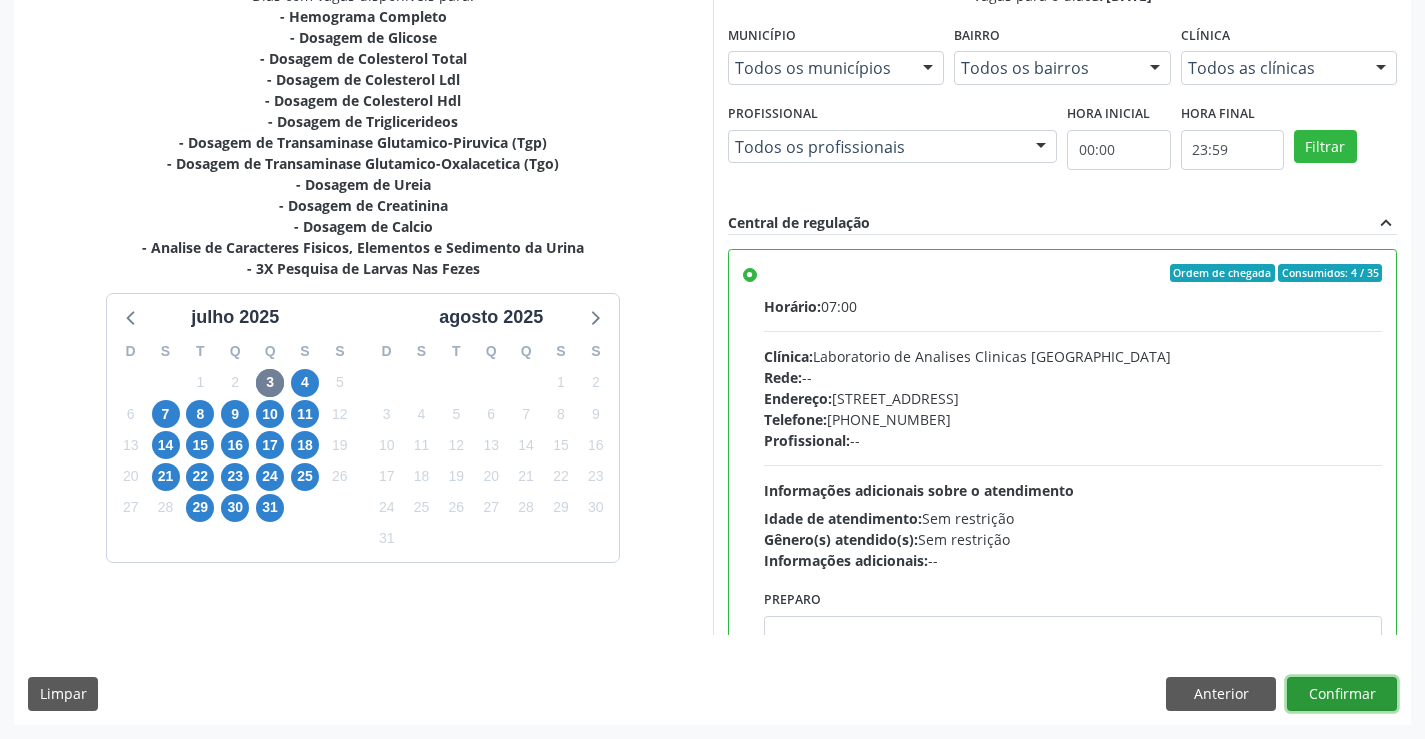 click on "Confirmar" at bounding box center [1342, 694] 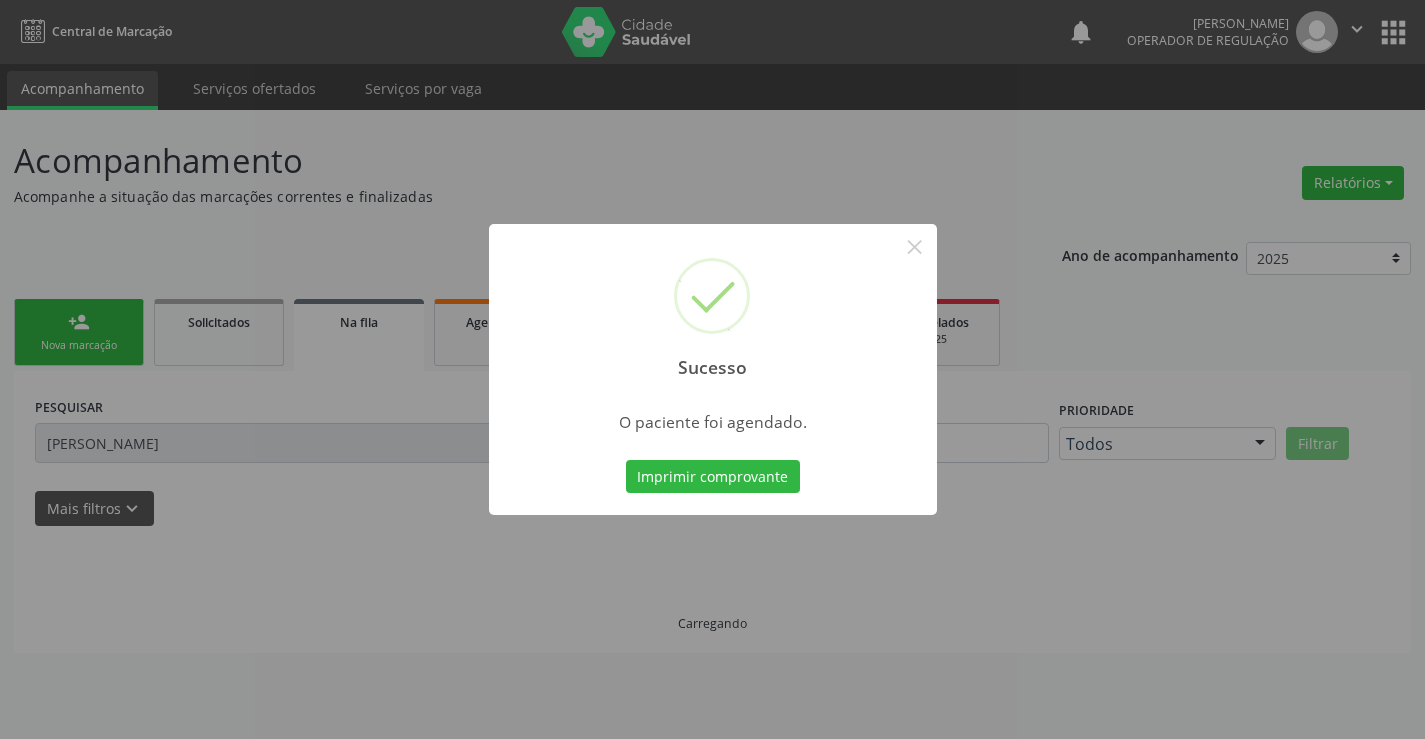 scroll, scrollTop: 0, scrollLeft: 0, axis: both 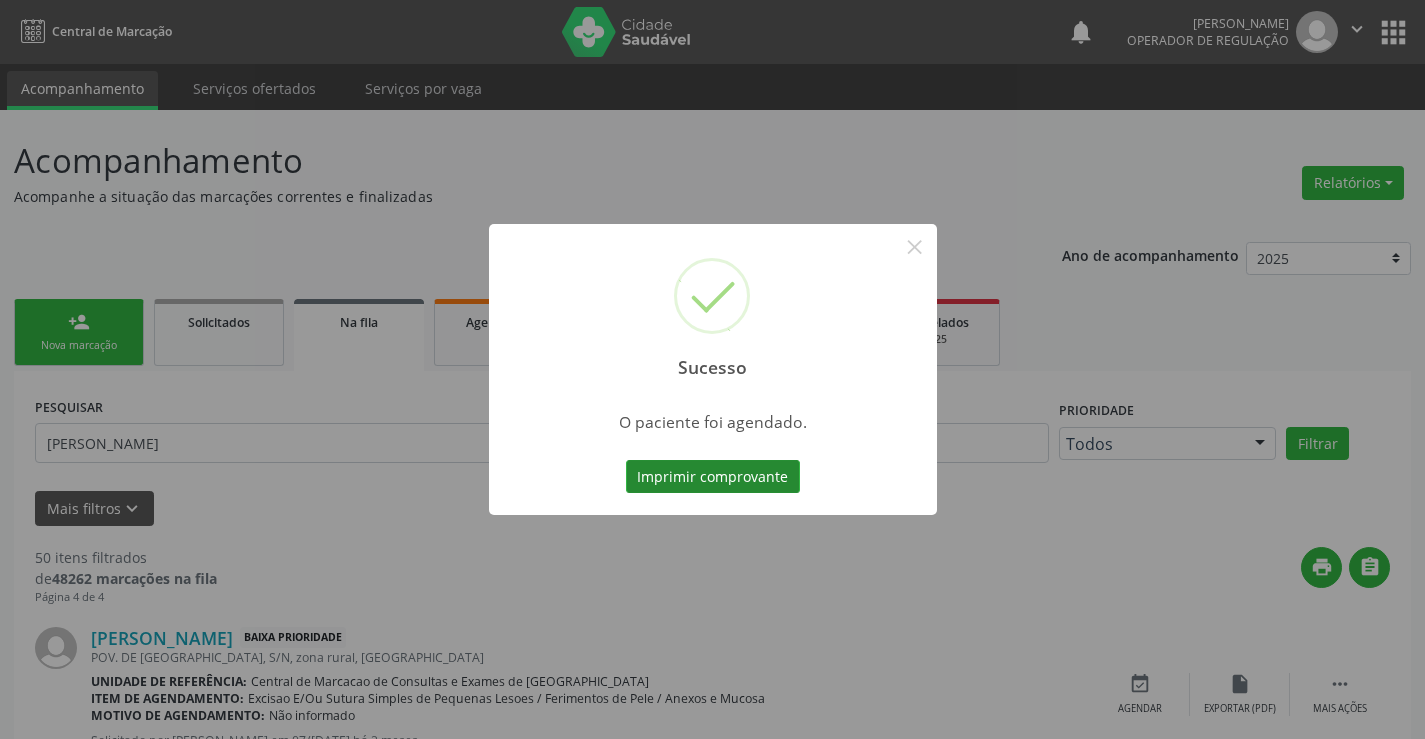 click on "Imprimir comprovante" at bounding box center [713, 477] 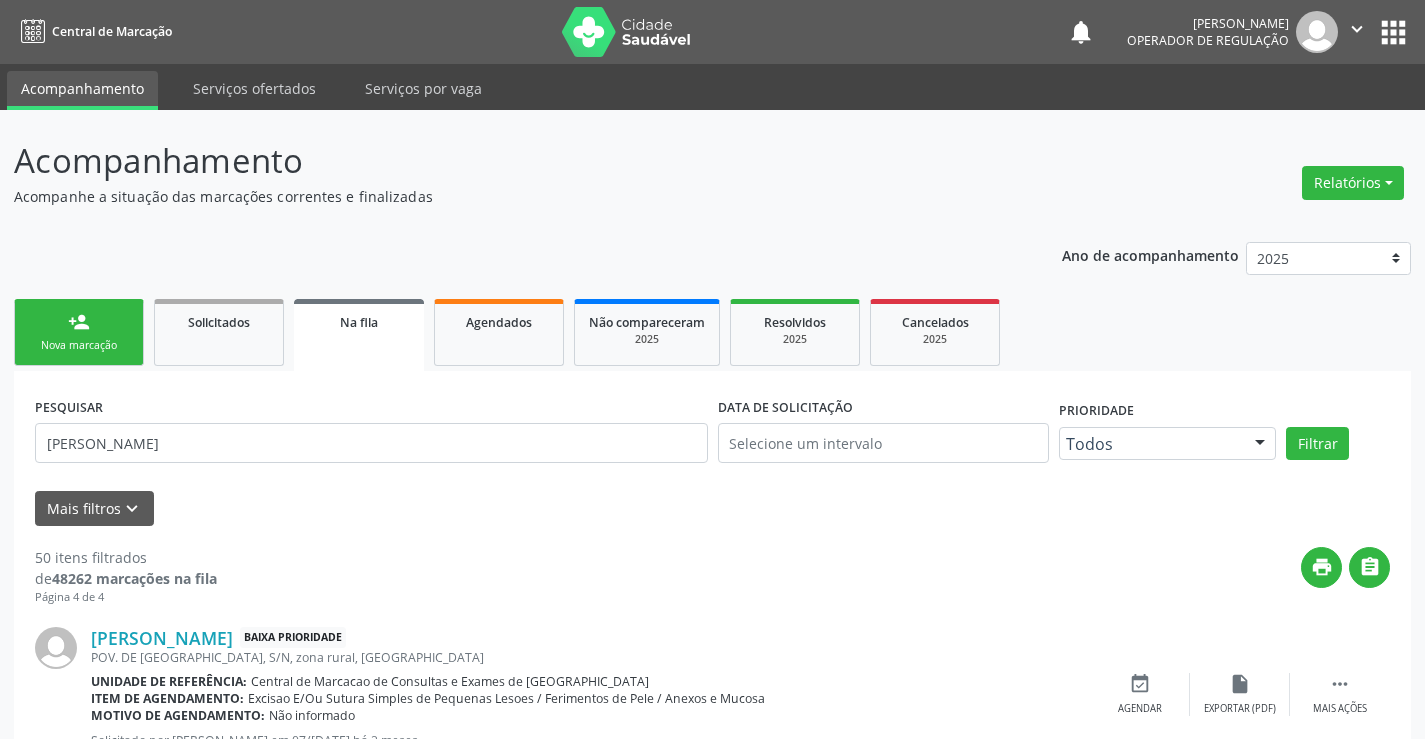 click on "person_add
Nova marcação" at bounding box center (79, 332) 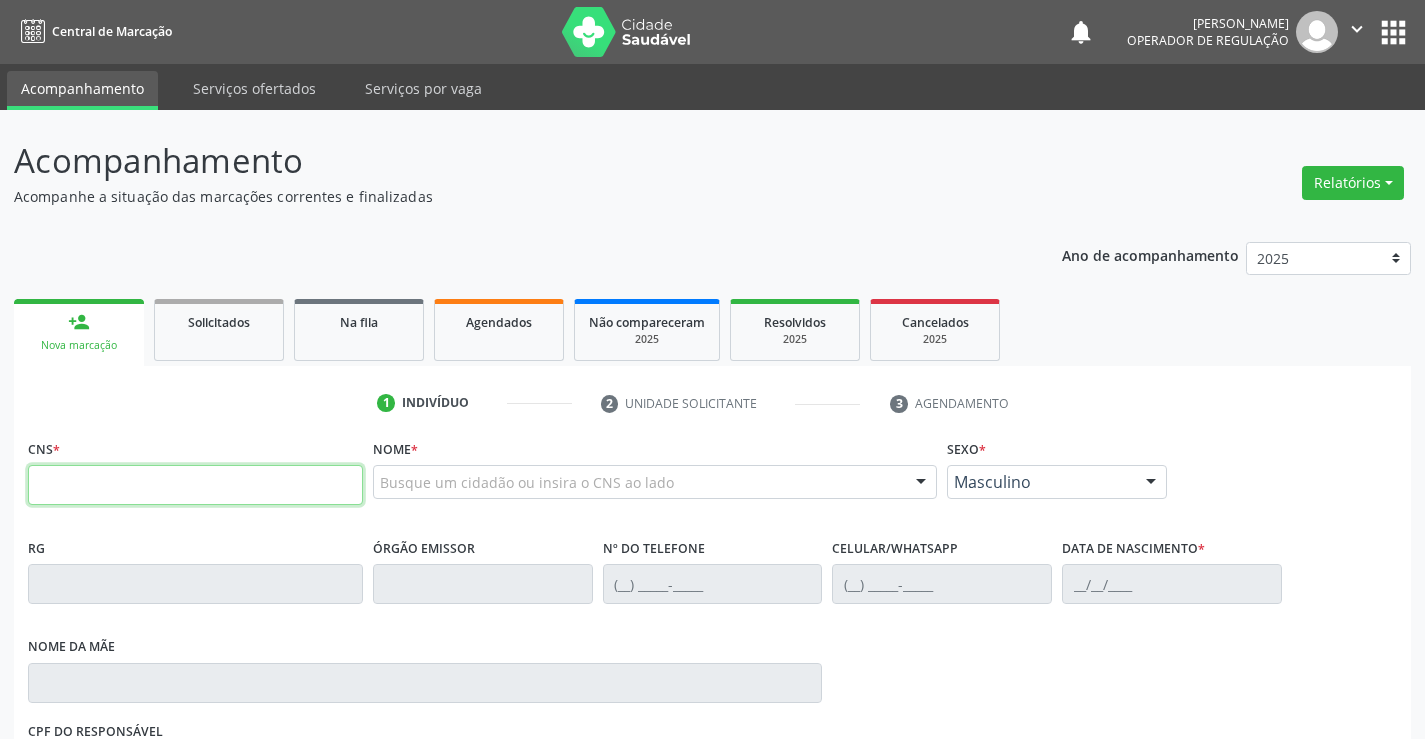 click at bounding box center [195, 485] 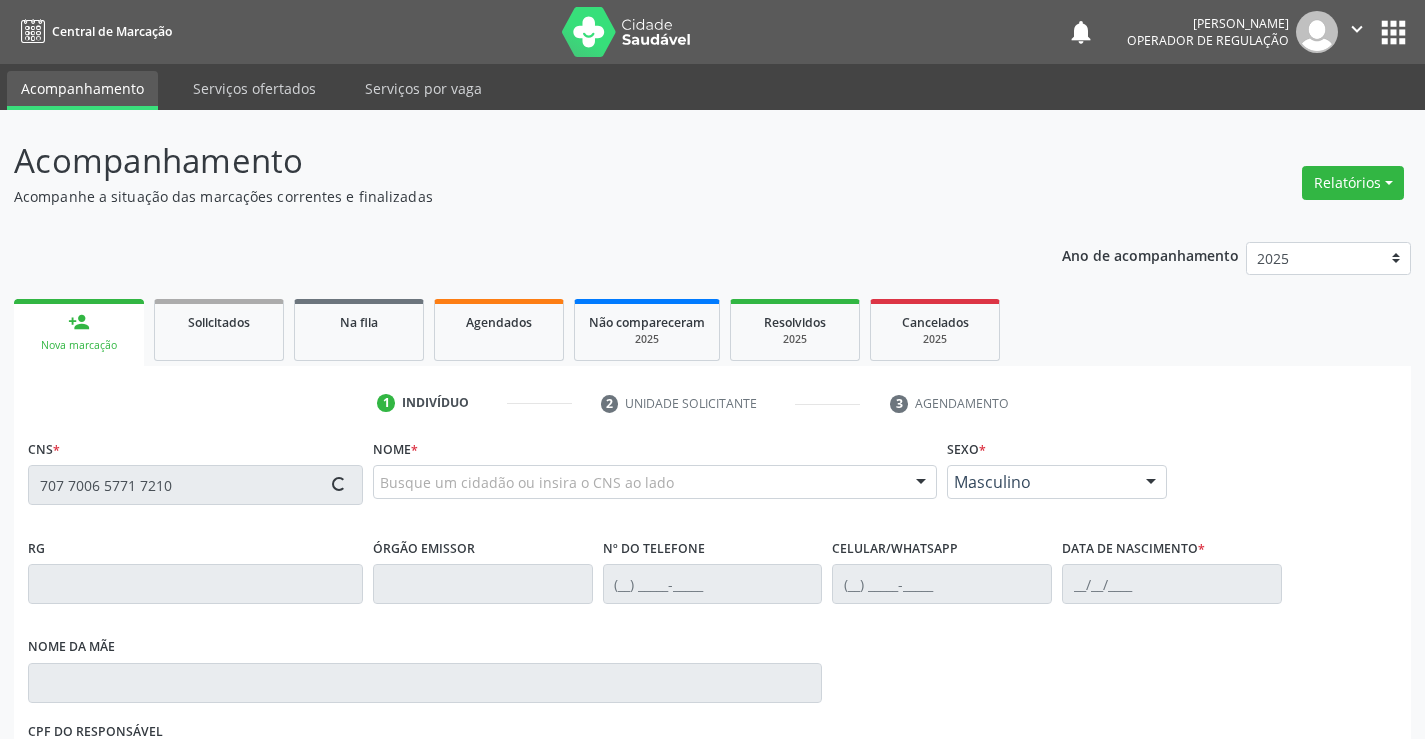 type on "707 7006 5771 7210" 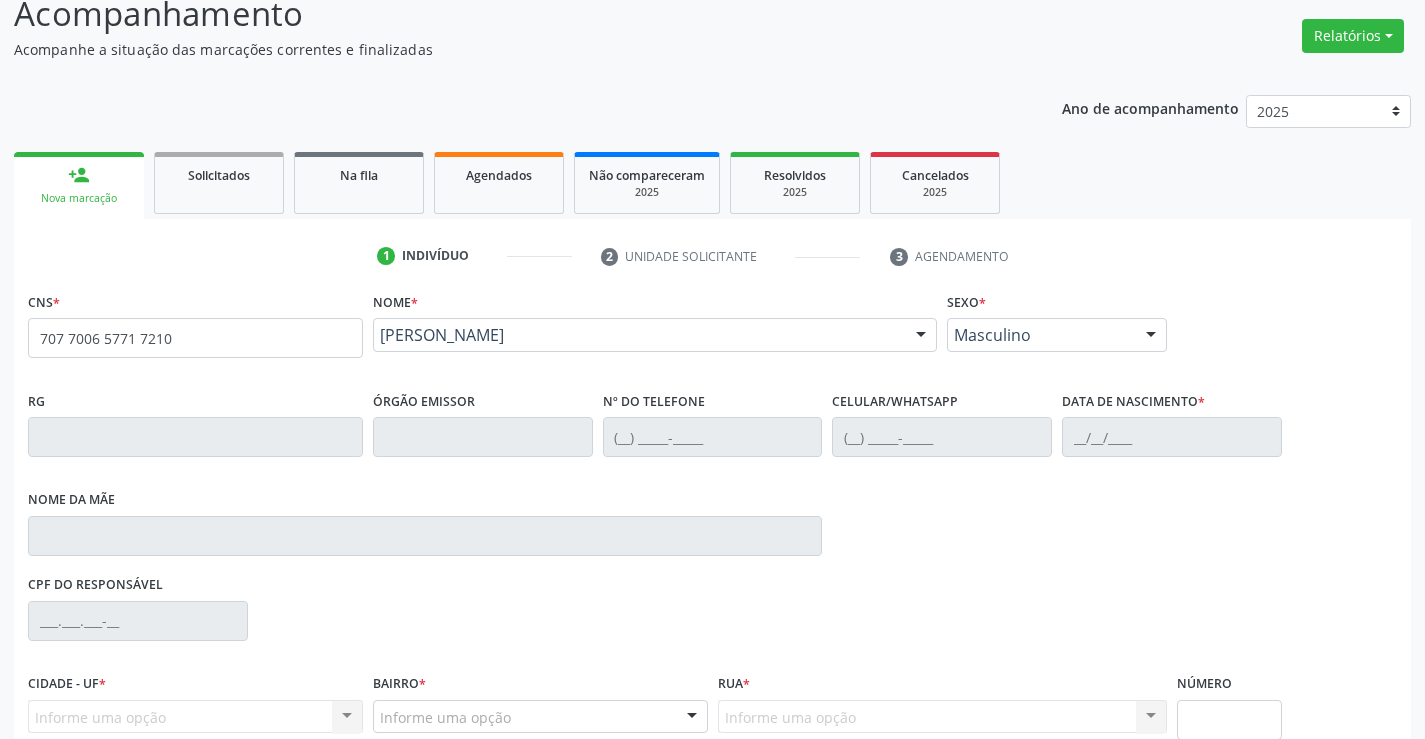 scroll, scrollTop: 331, scrollLeft: 0, axis: vertical 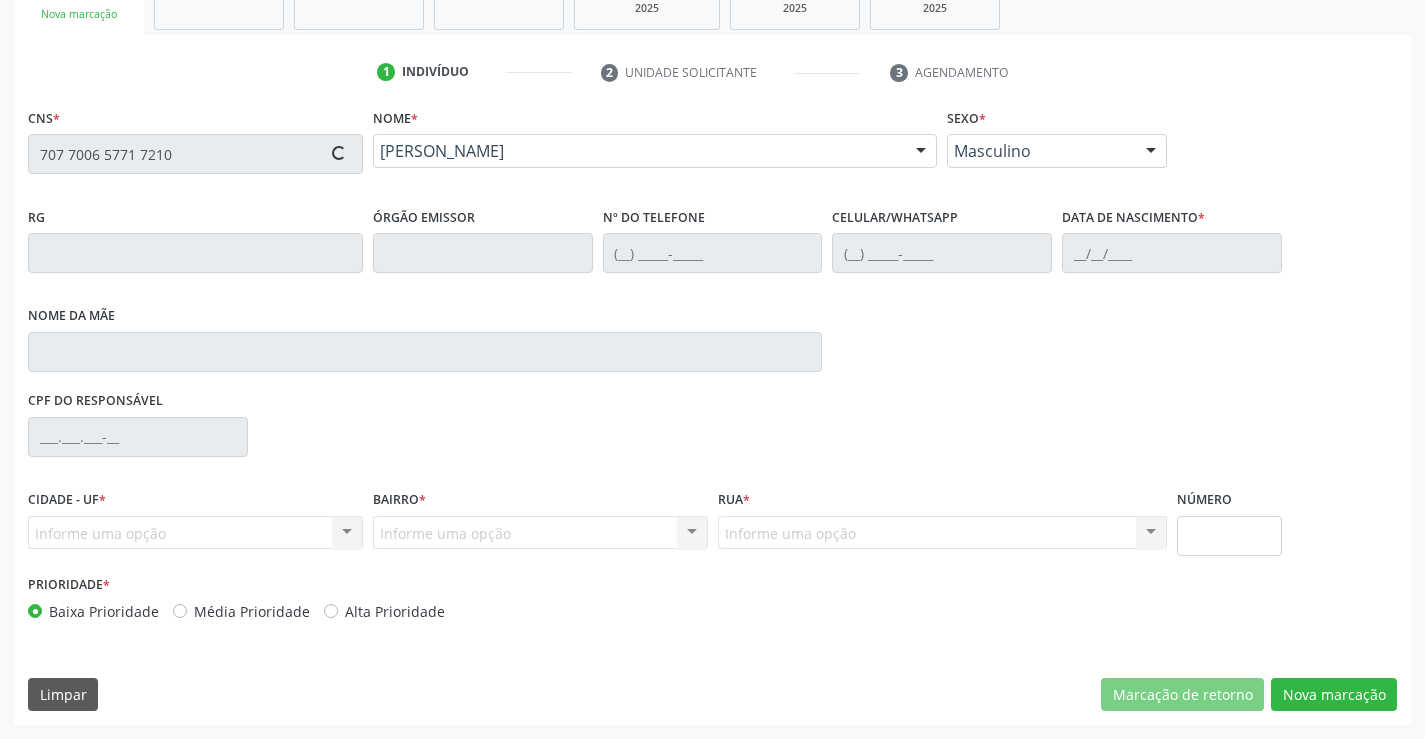 type on "065540138" 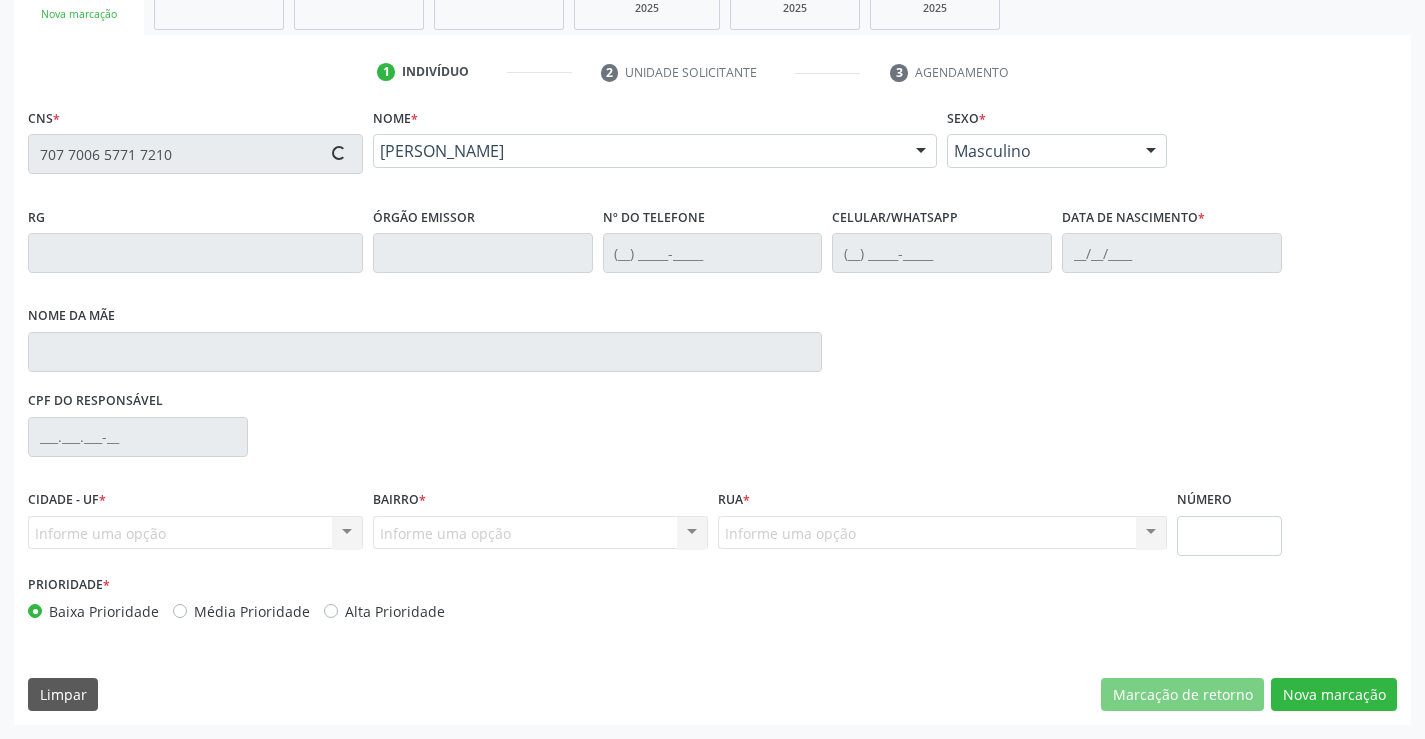 type on "[PHONE_NUMBER]" 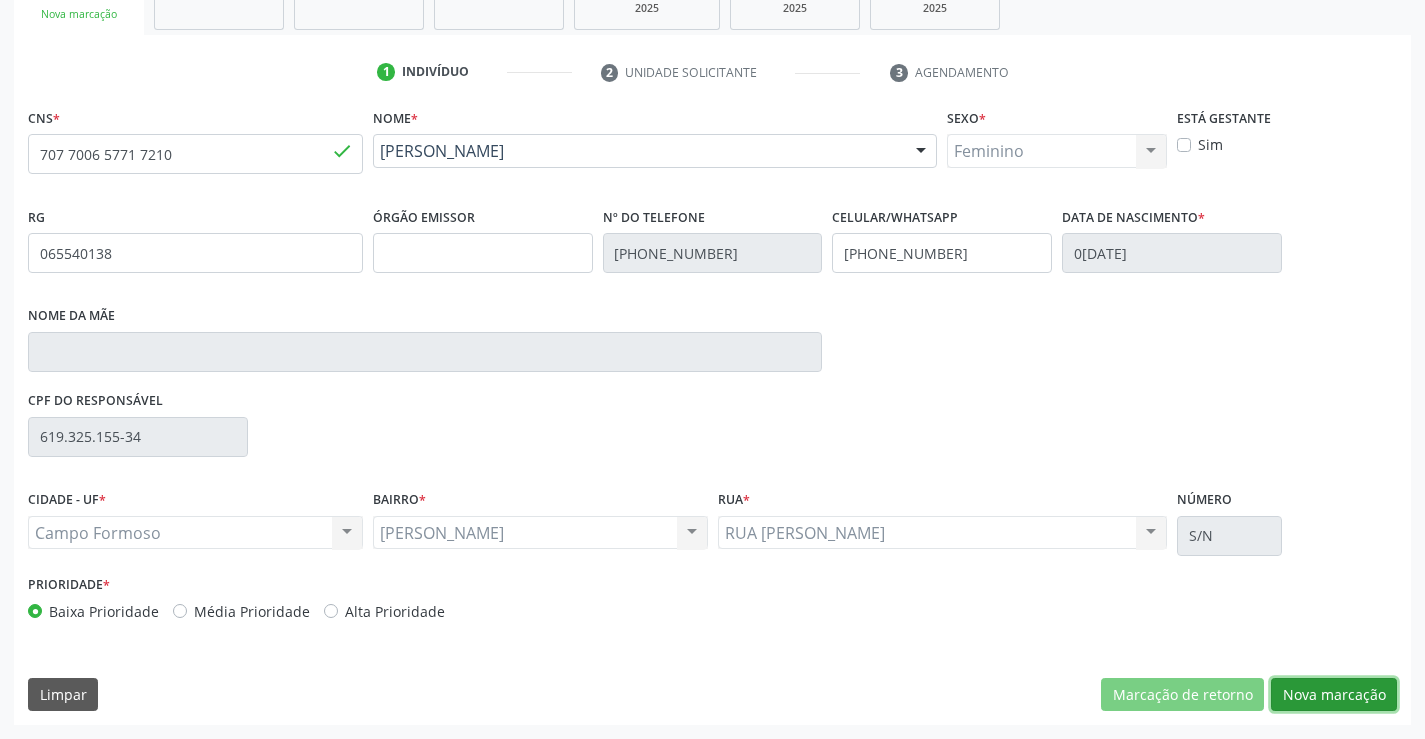 click on "Nova marcação" at bounding box center (1334, 695) 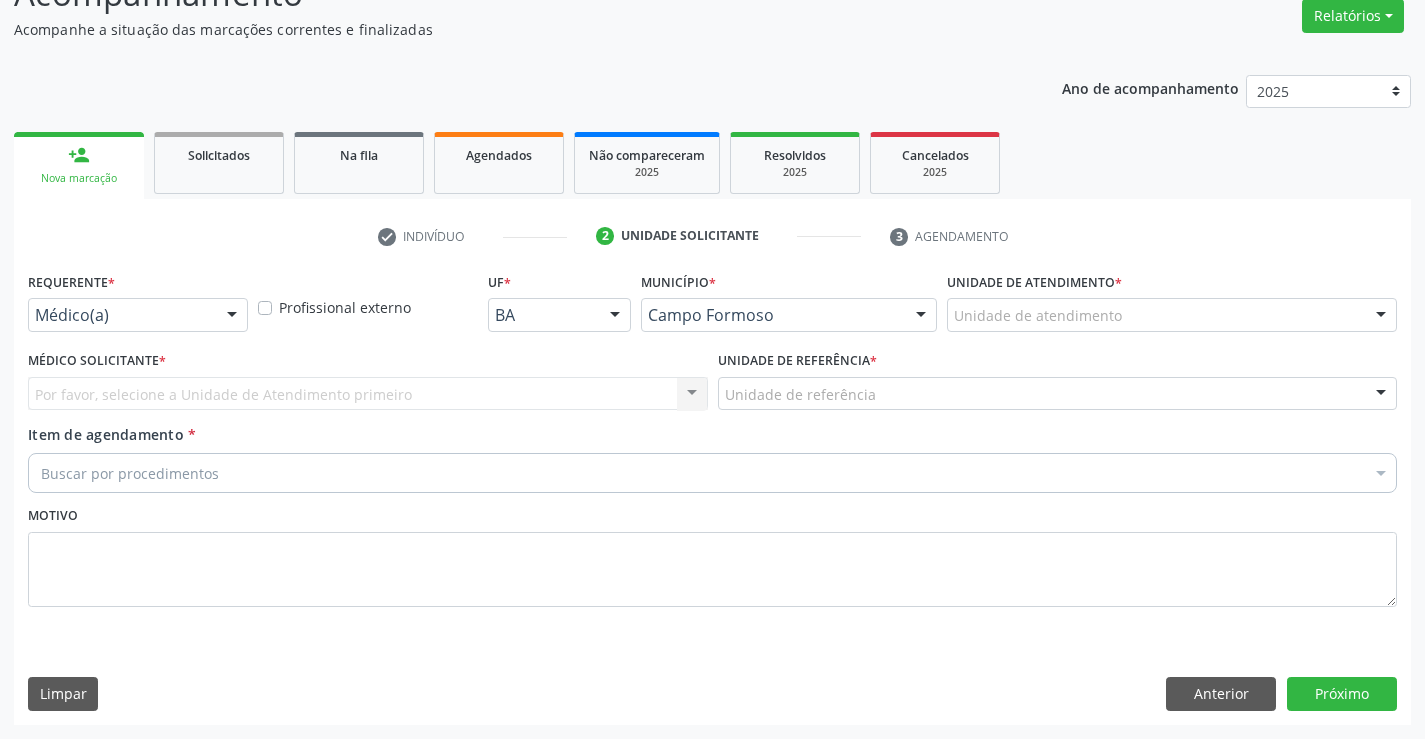 scroll, scrollTop: 167, scrollLeft: 0, axis: vertical 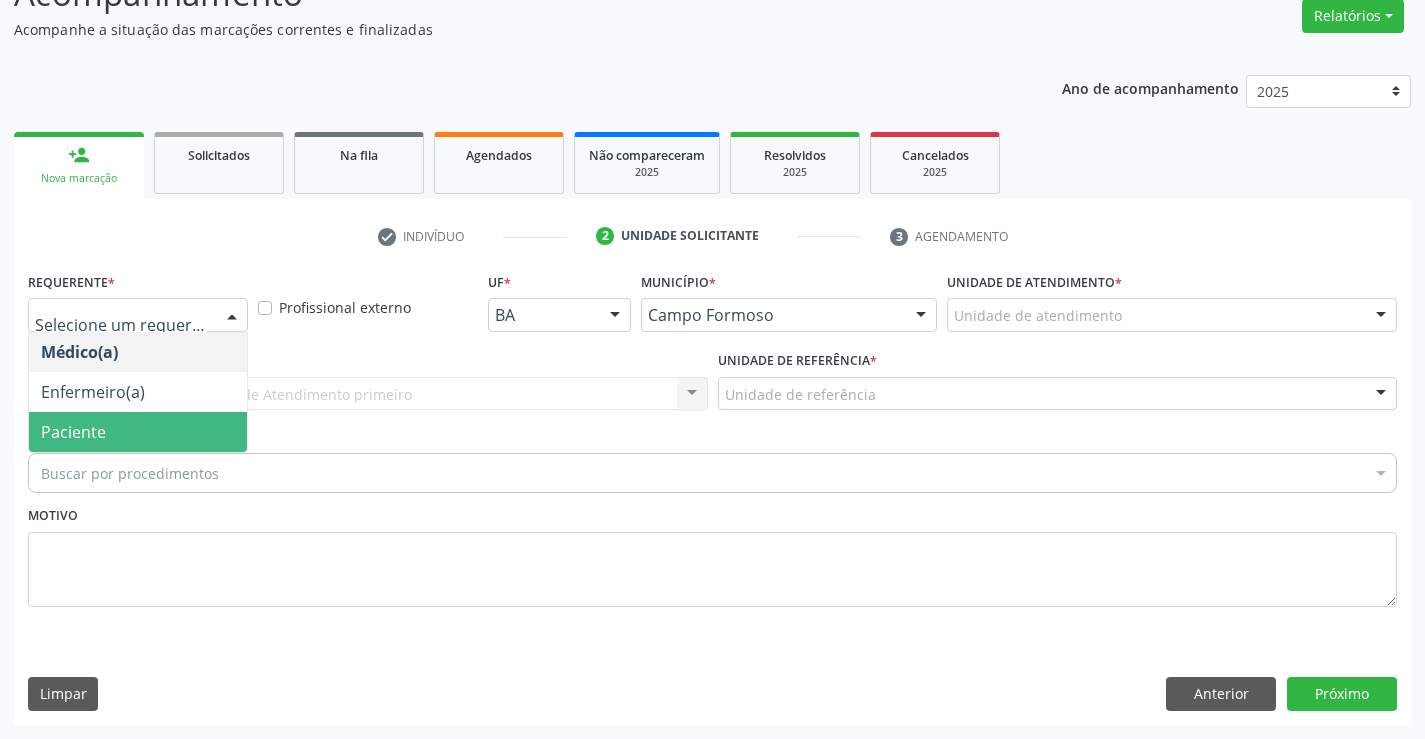 click on "Paciente" at bounding box center (138, 432) 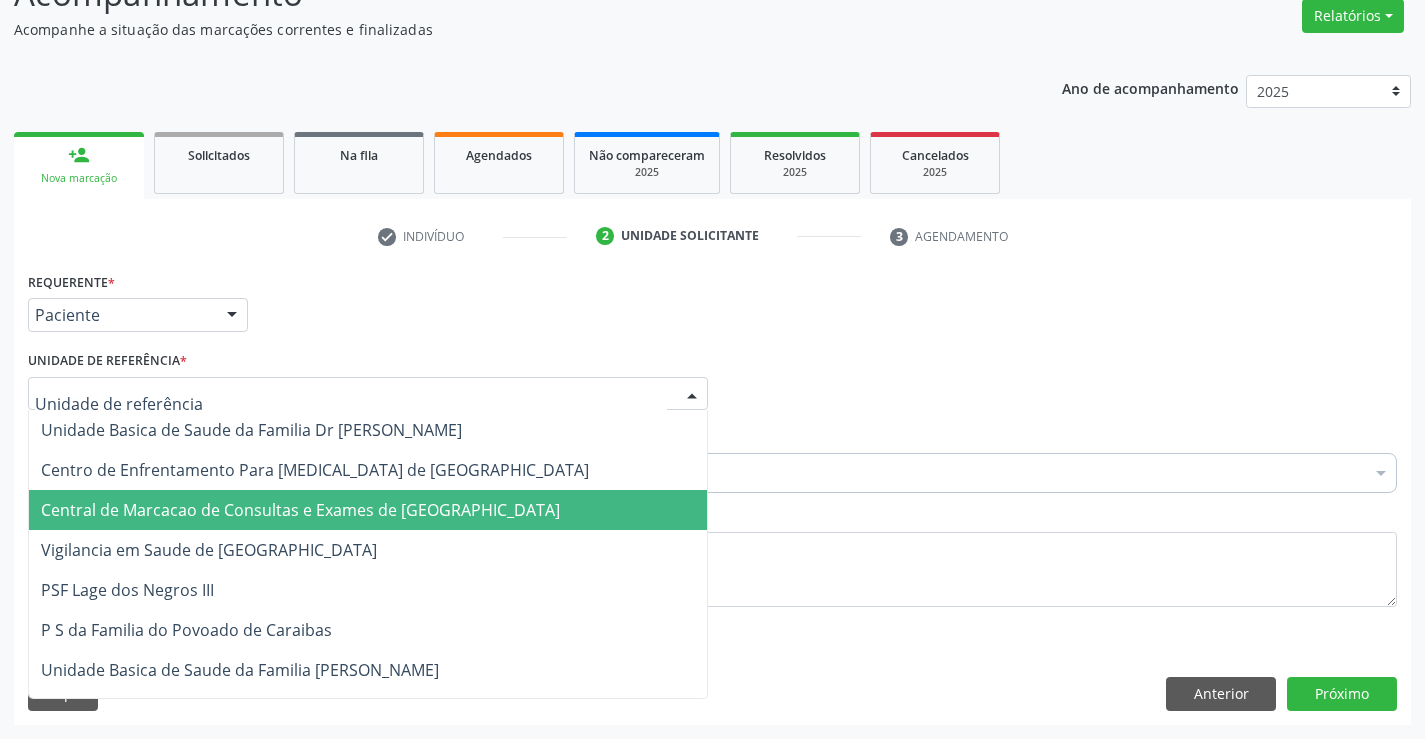 click on "Central de Marcacao de Consultas e Exames de [GEOGRAPHIC_DATA]" at bounding box center (368, 510) 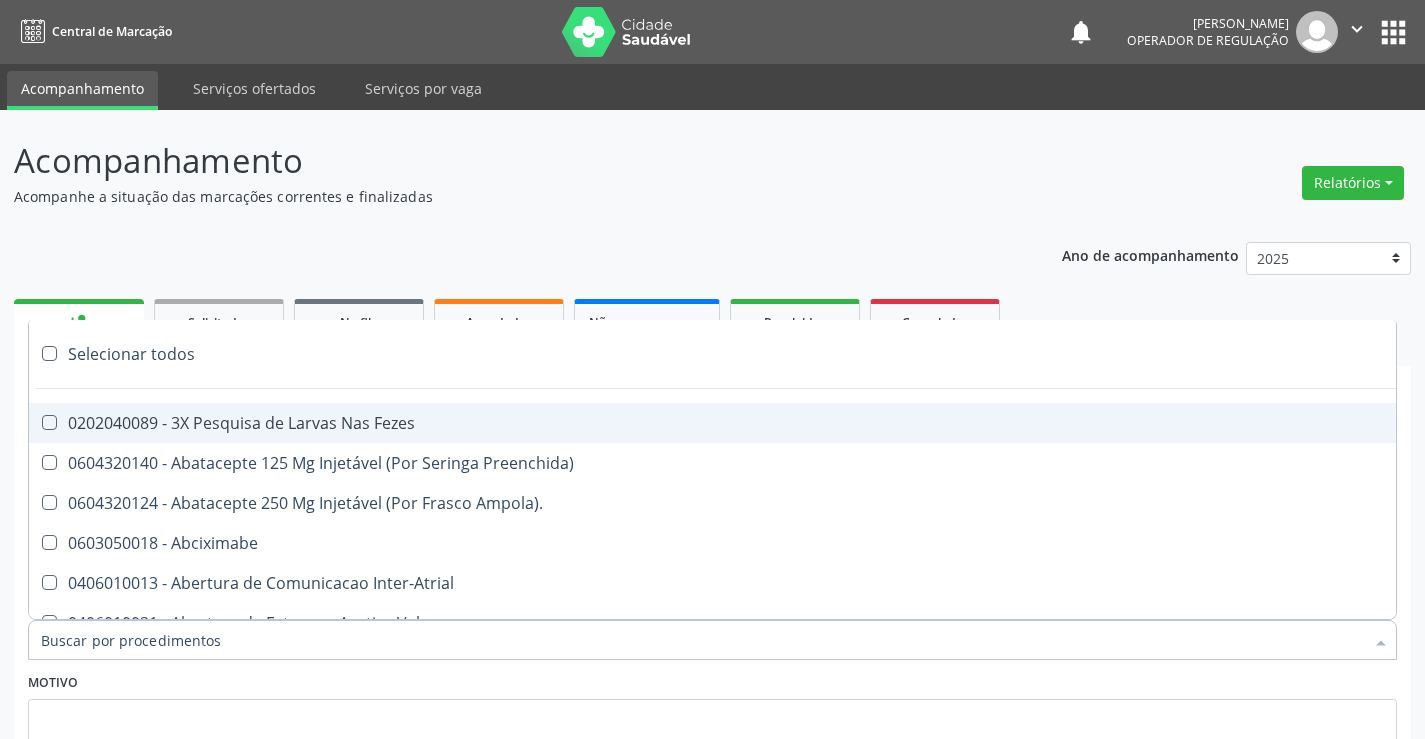 scroll, scrollTop: 167, scrollLeft: 0, axis: vertical 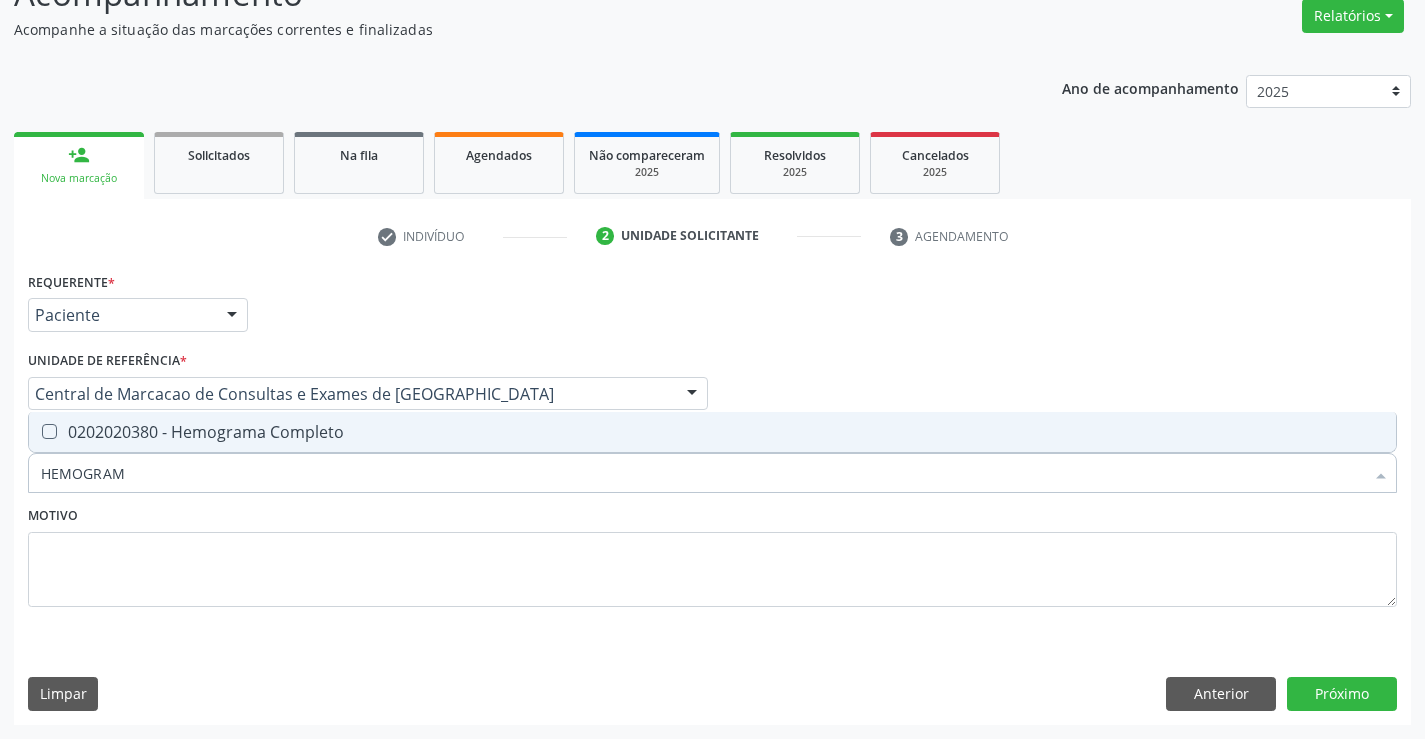 type on "HEMOGRAMA" 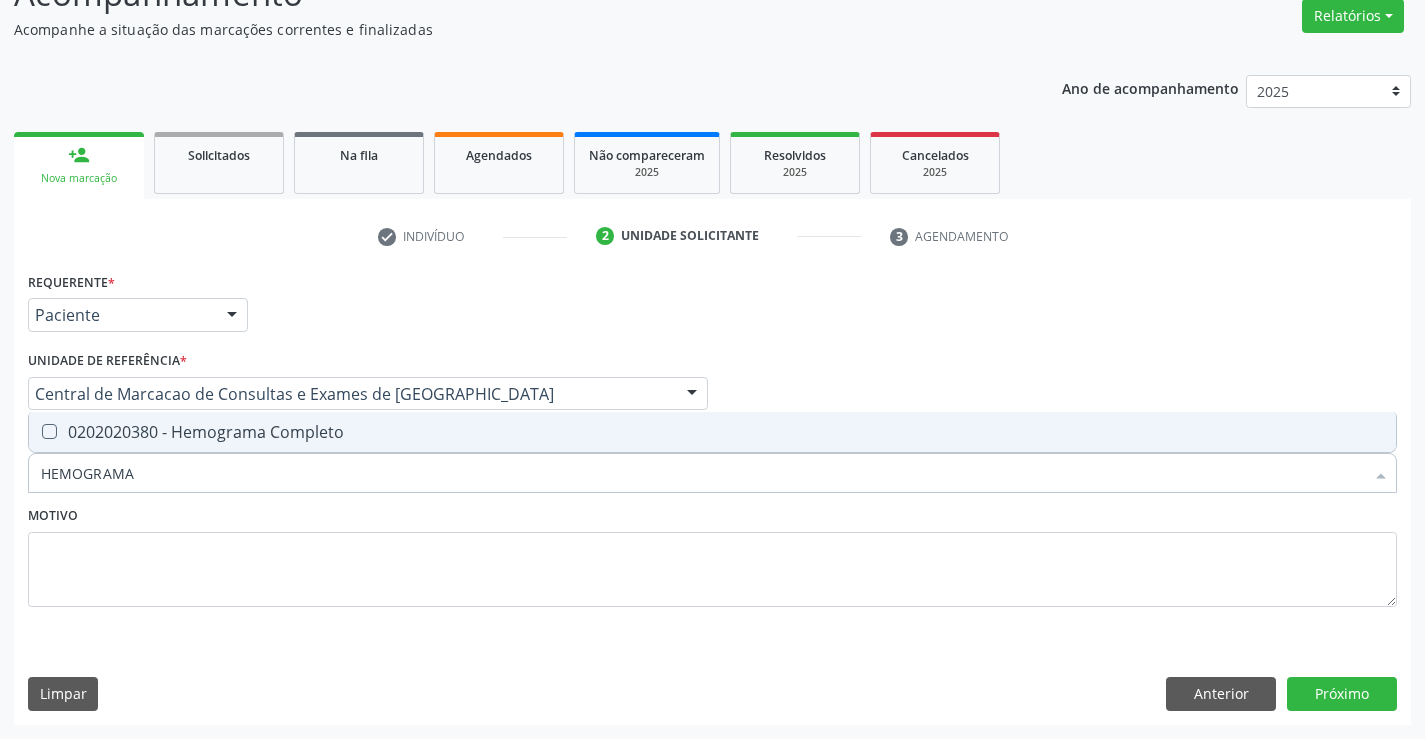 click on "0202020380 - Hemograma Completo" at bounding box center [712, 432] 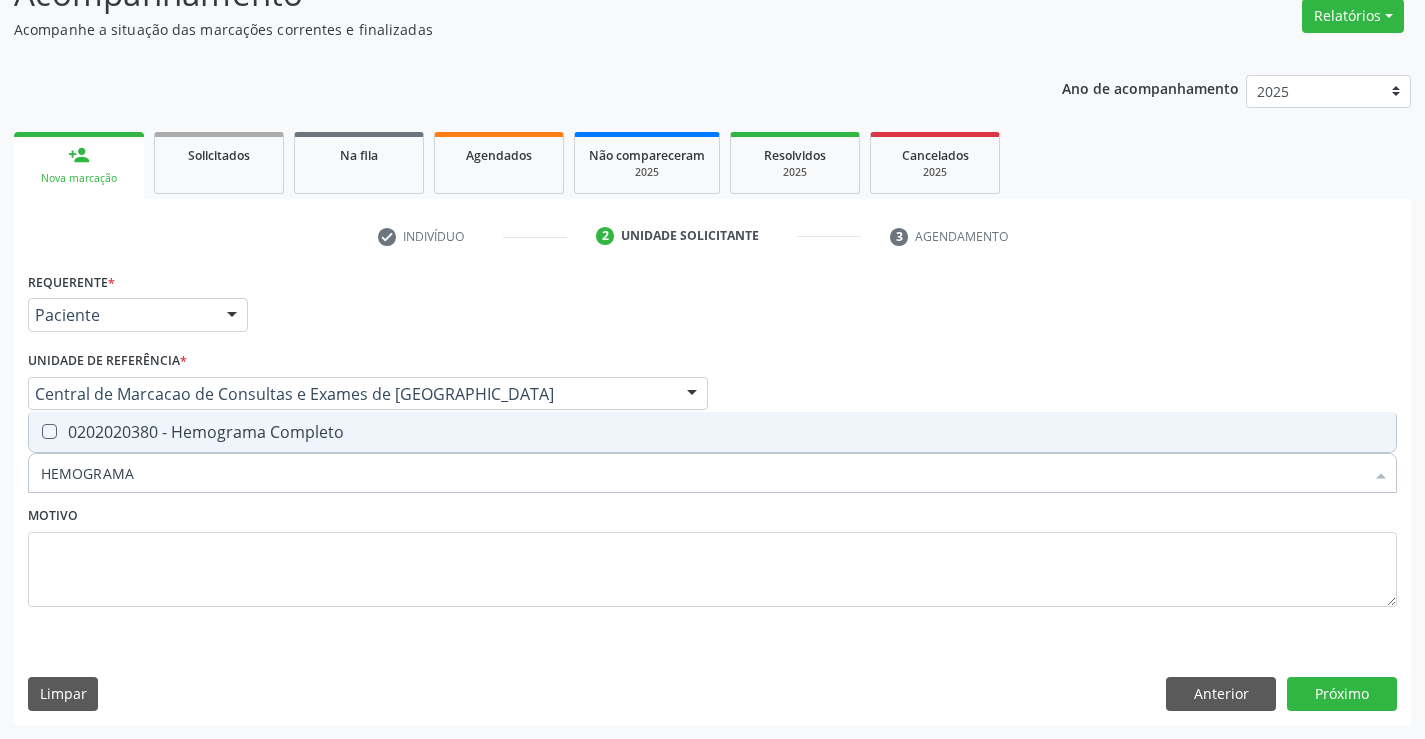 checkbox on "true" 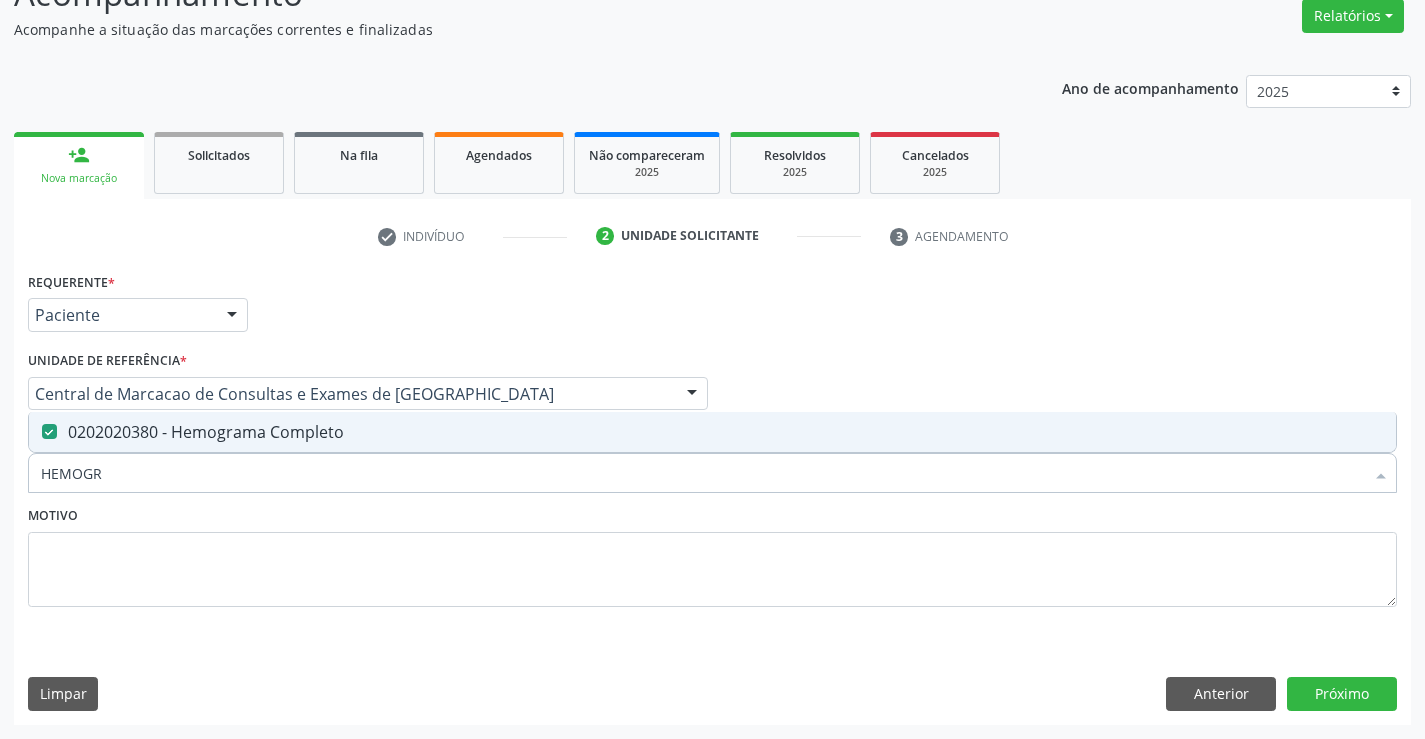 type on "HEMOG" 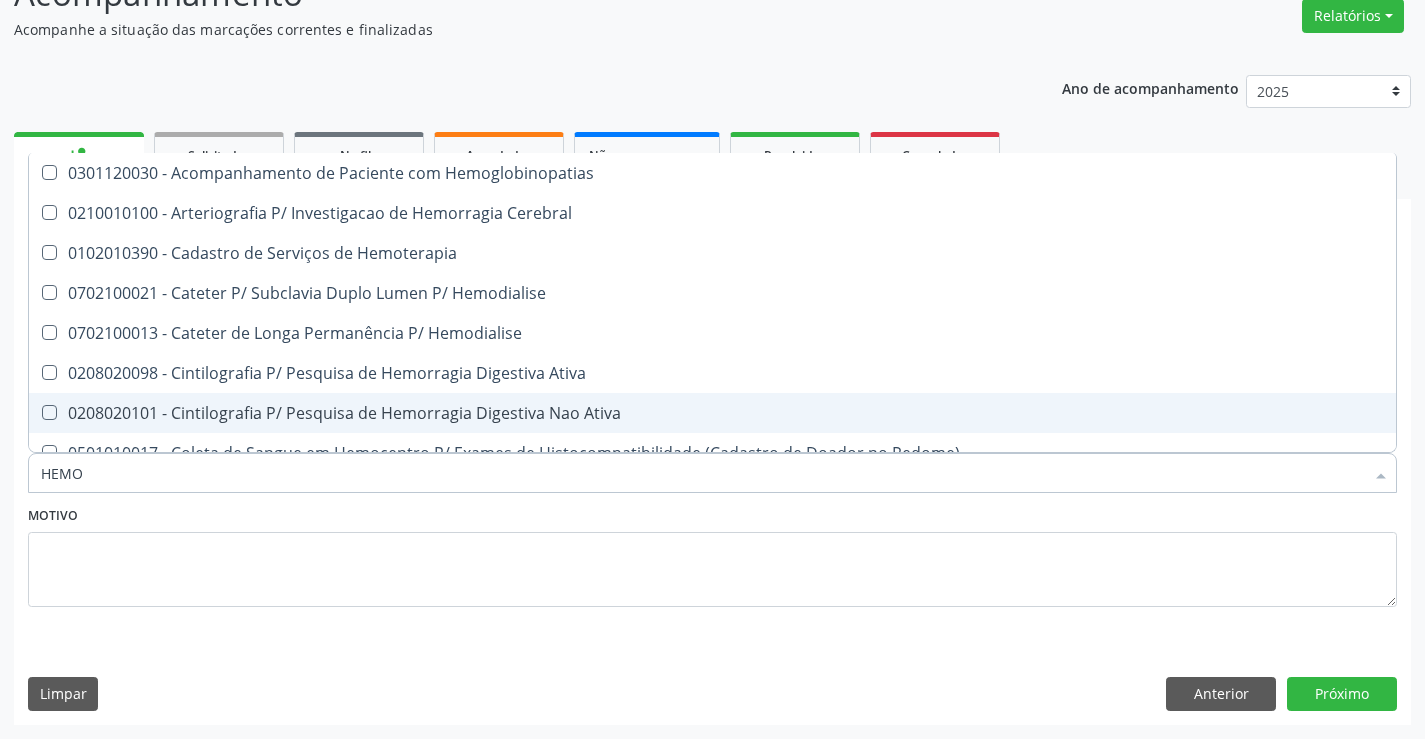 type on "HEM" 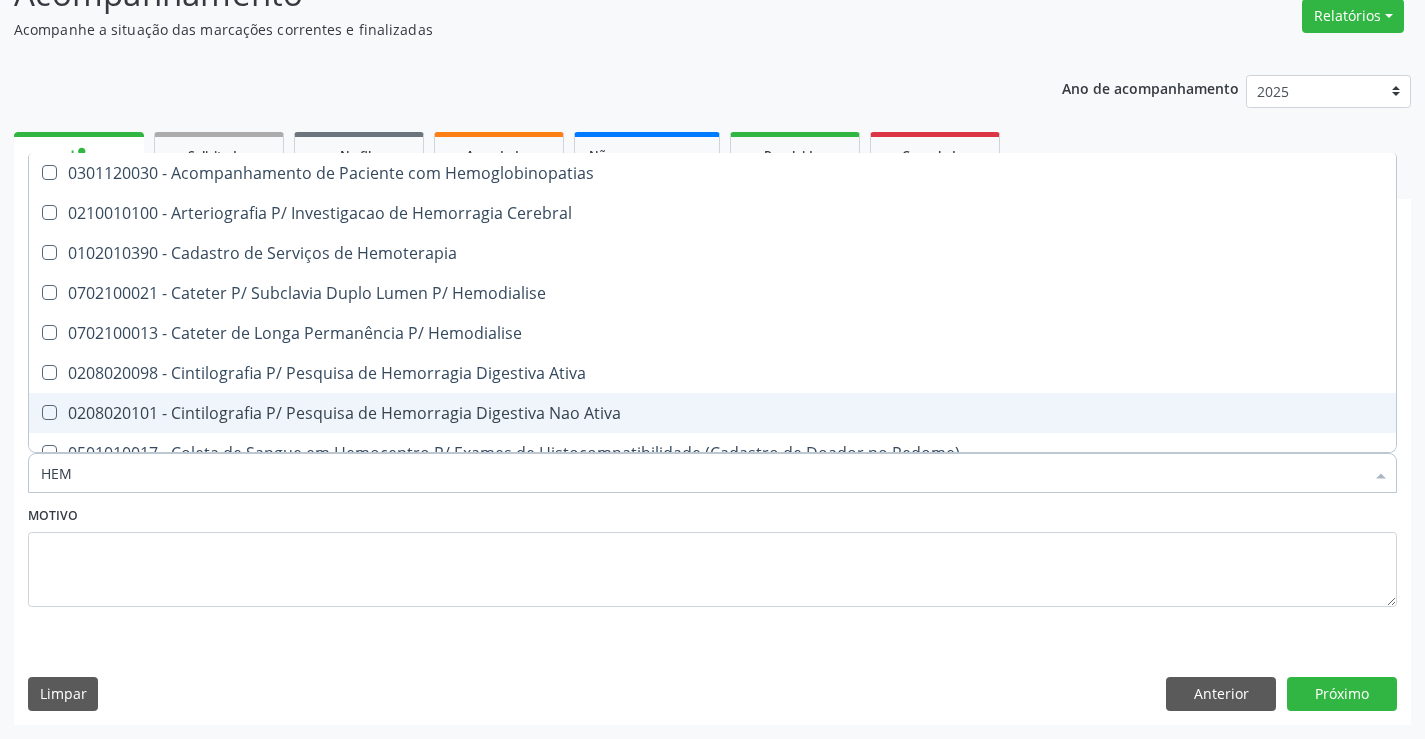 checkbox on "false" 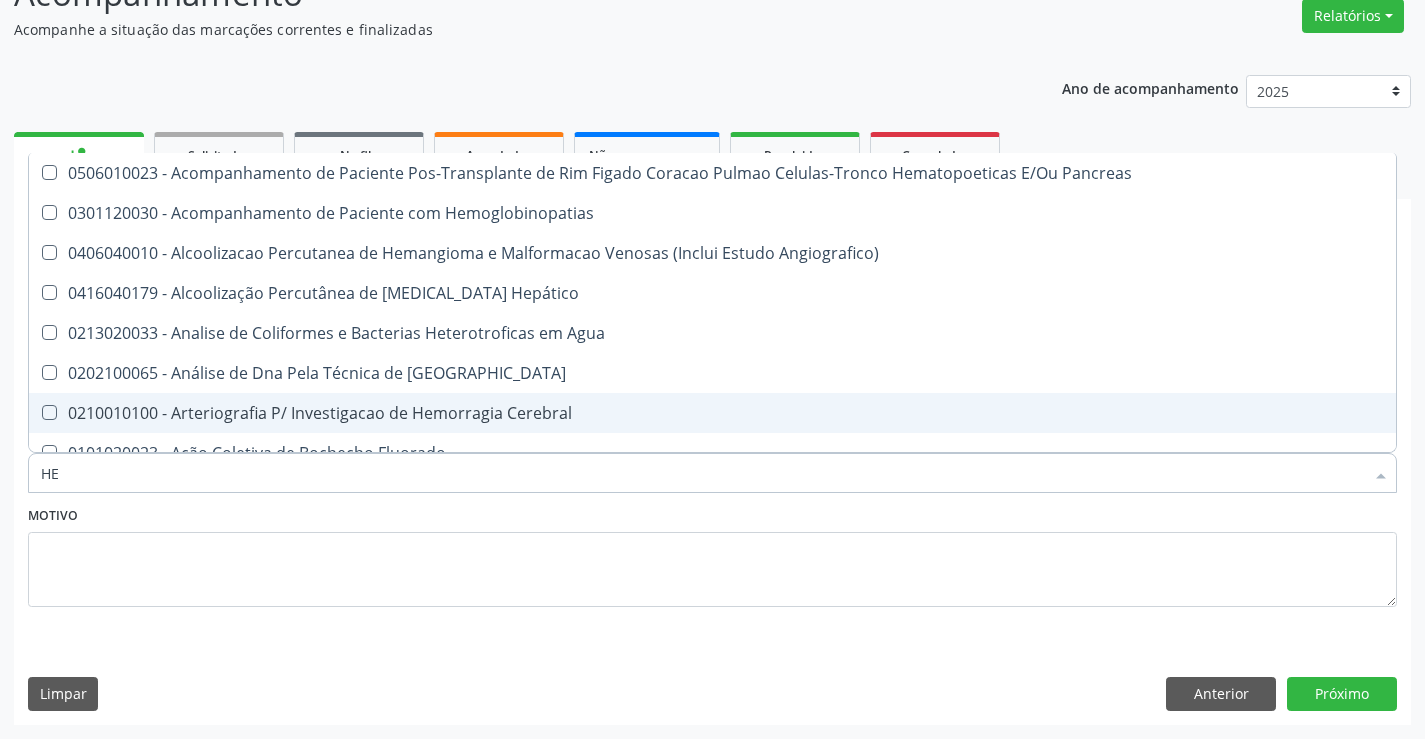 type on "H" 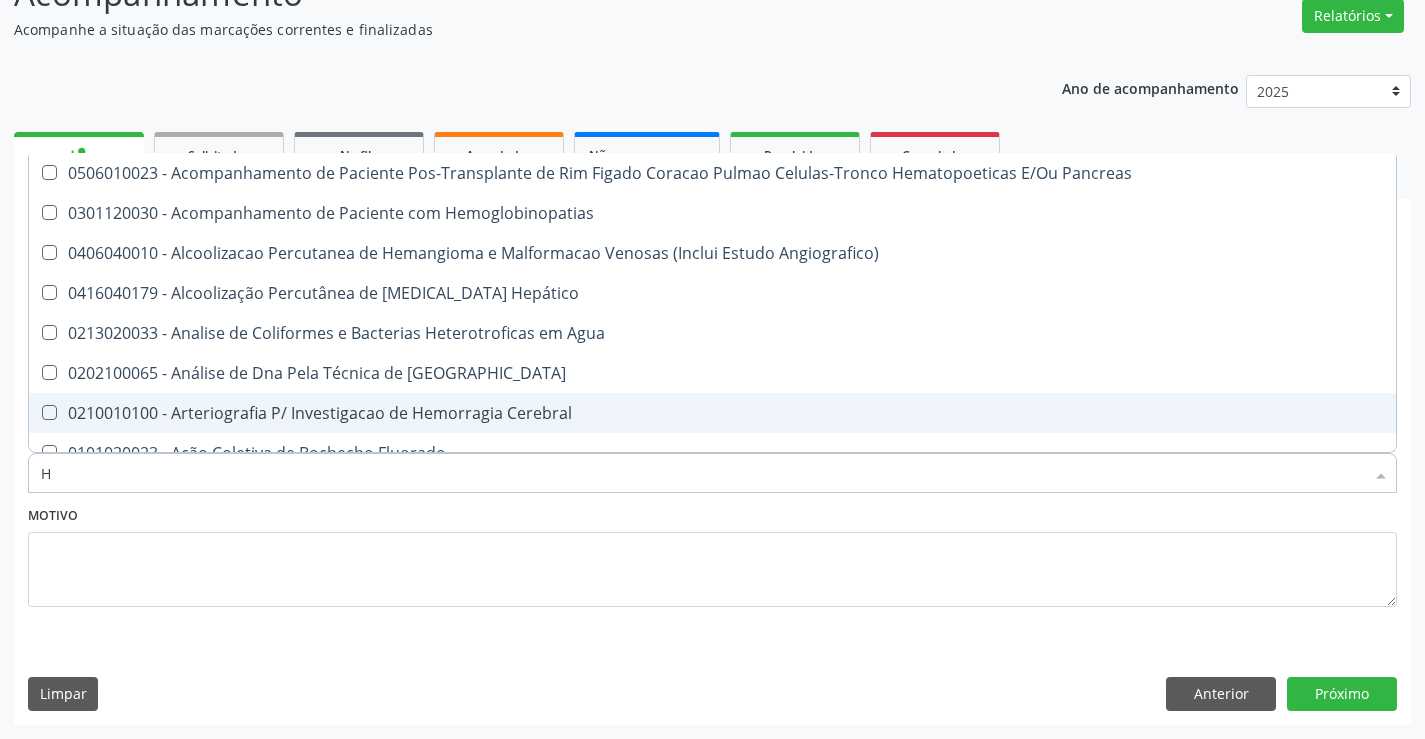 type 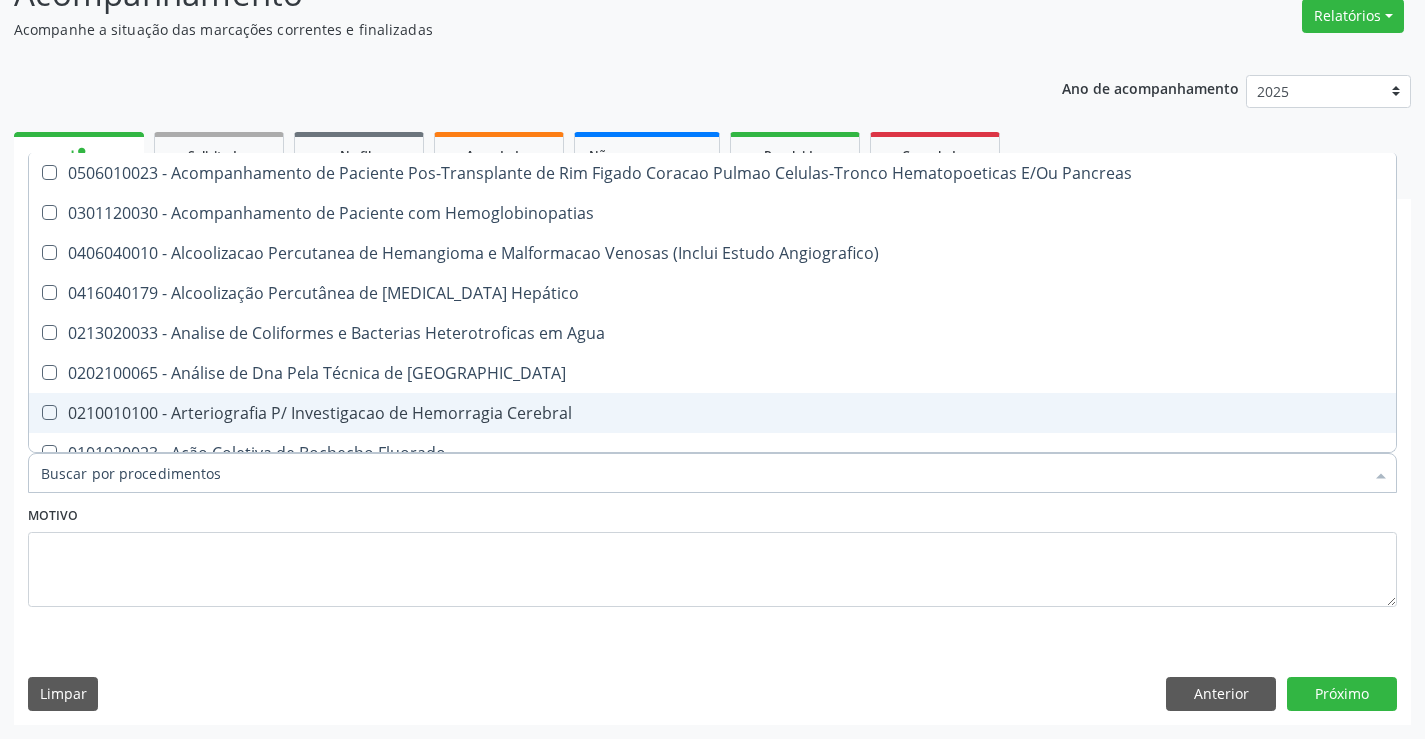 checkbox on "false" 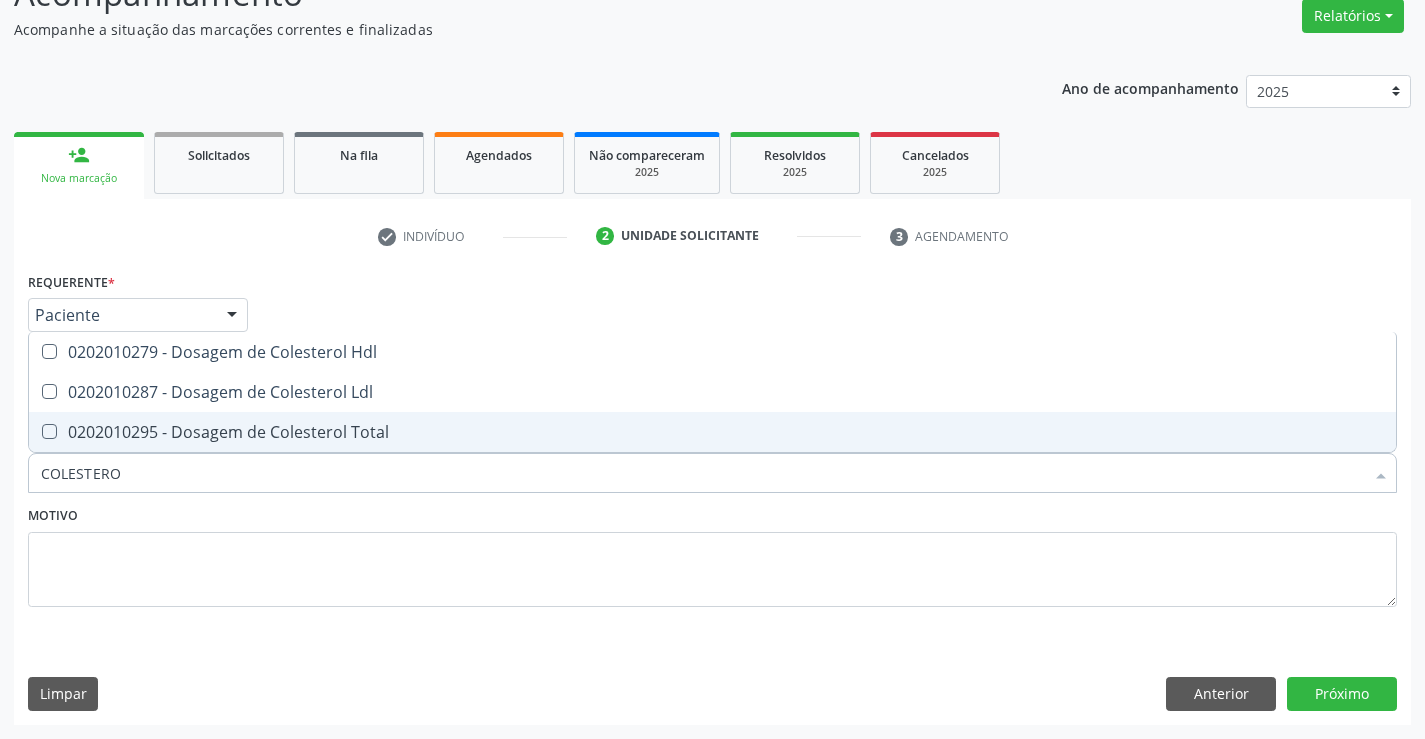 type on "COLESTEROL" 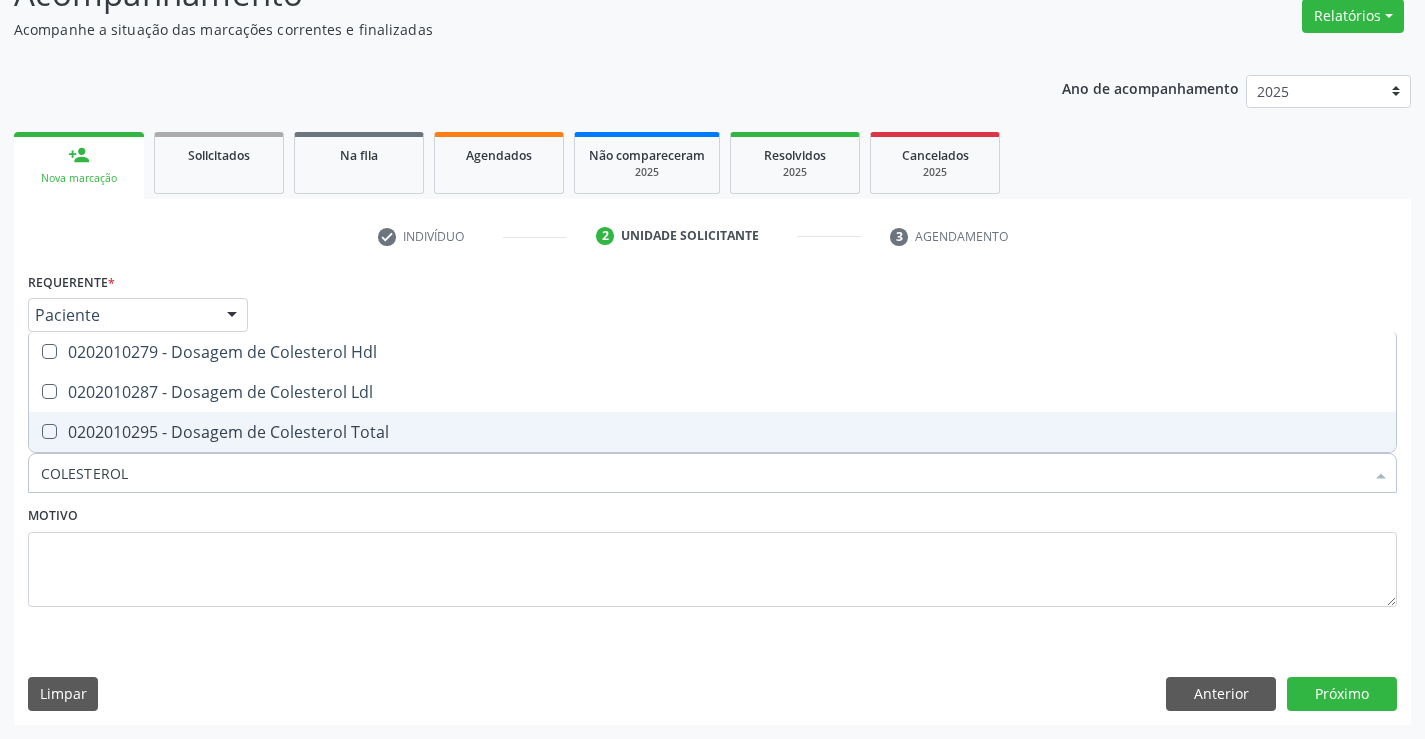 click on "0202010295 - Dosagem de Colesterol Total" at bounding box center (712, 432) 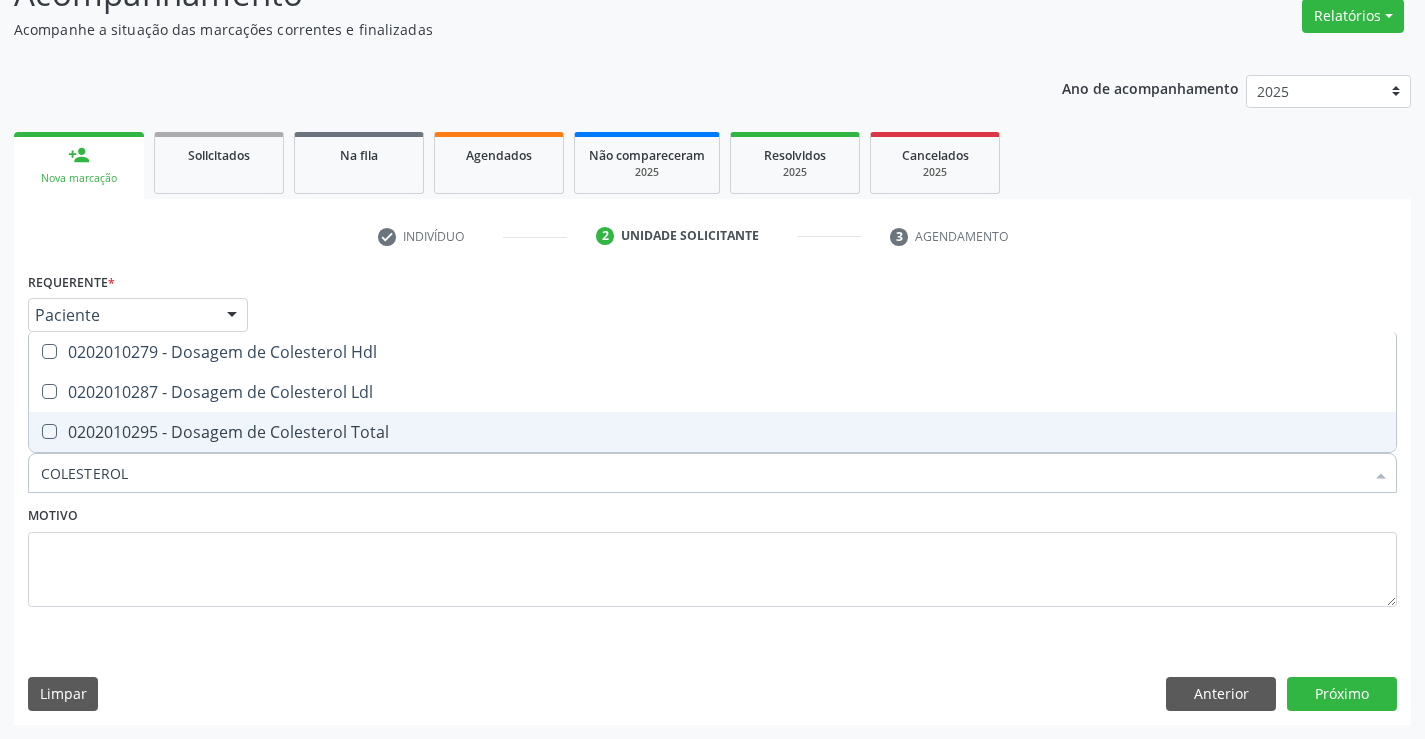 checkbox on "true" 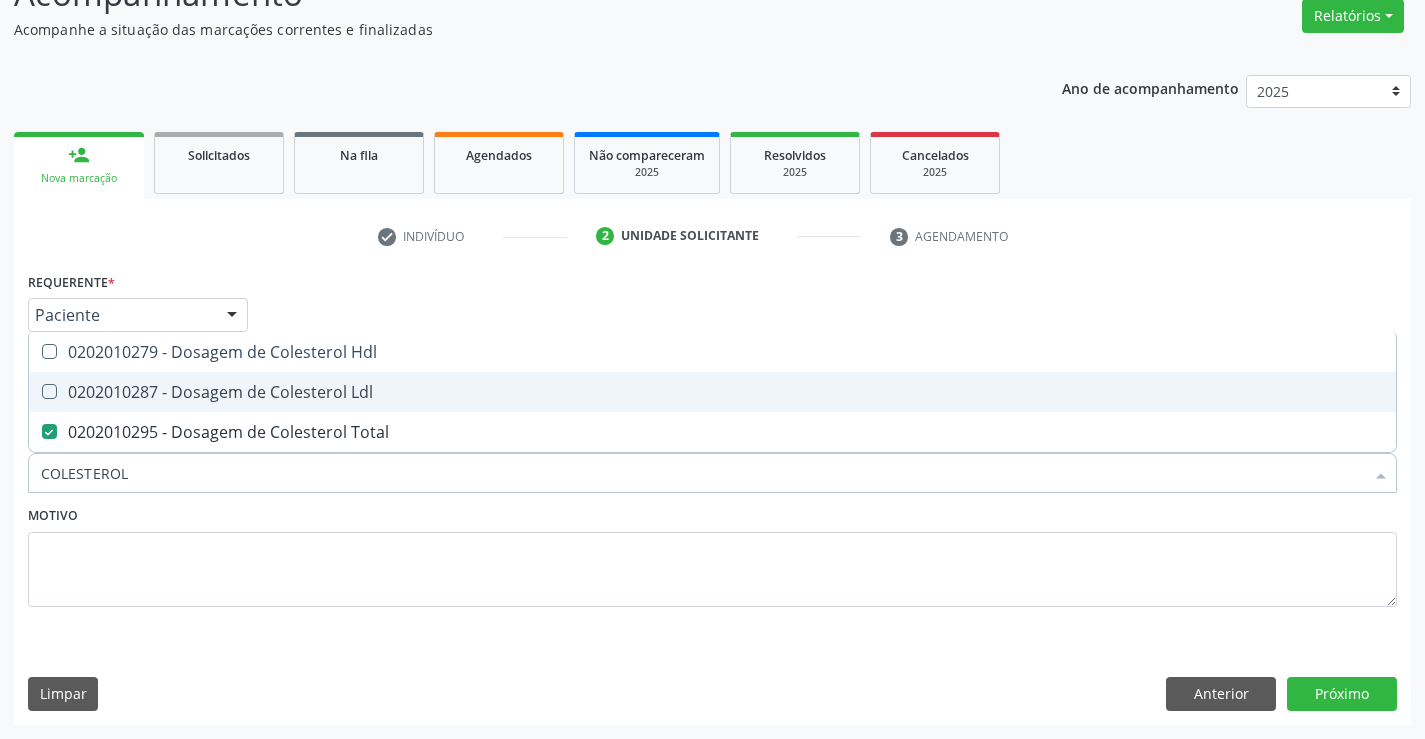 click on "0202010287 - Dosagem de Colesterol Ldl" at bounding box center (712, 392) 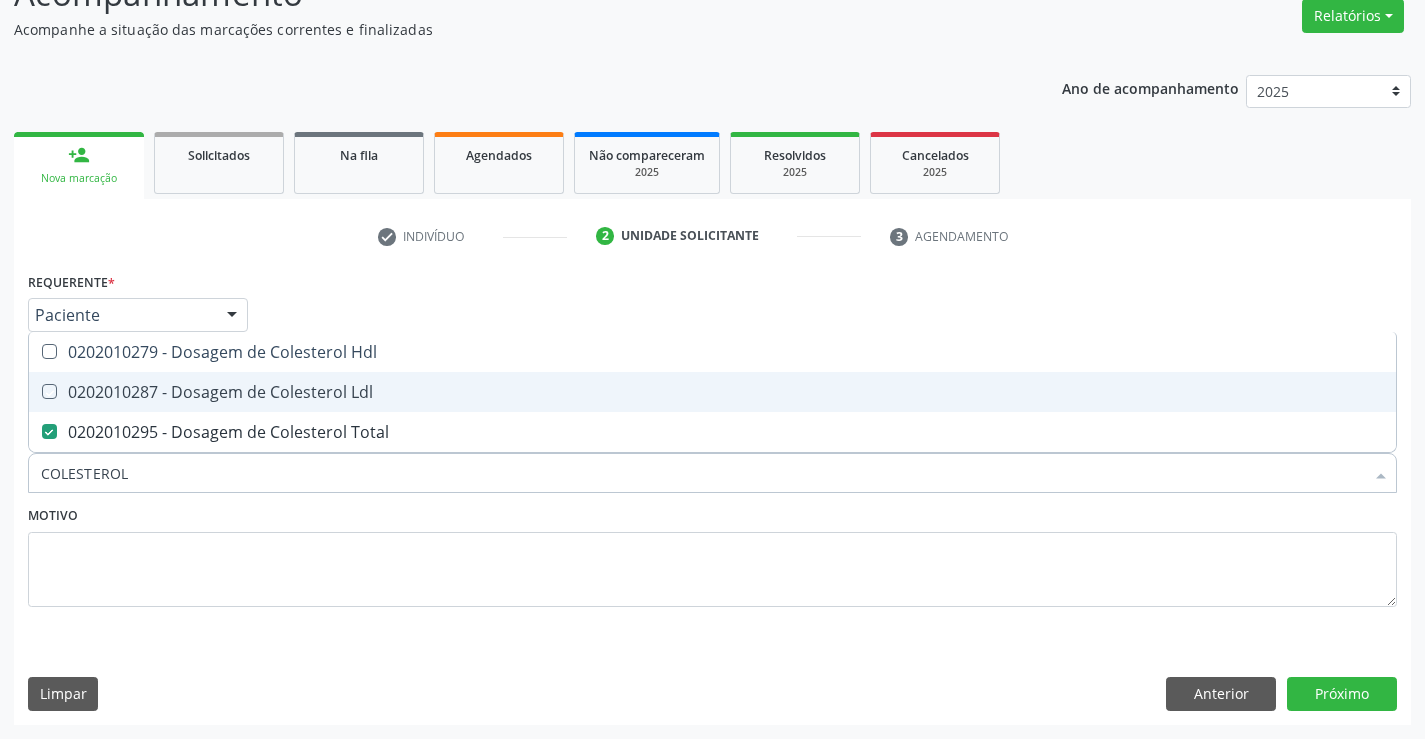 checkbox on "true" 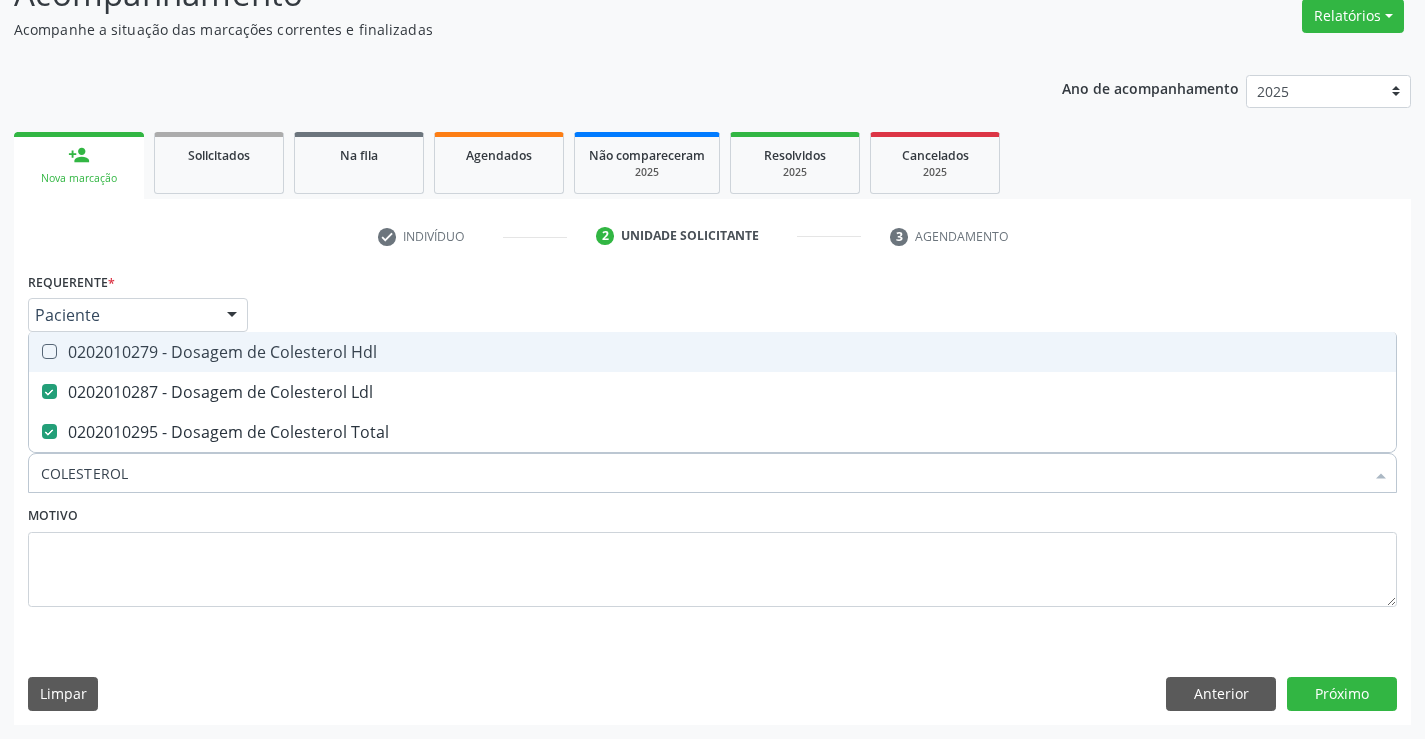 click on "0202010279 - Dosagem de Colesterol Hdl" at bounding box center [712, 352] 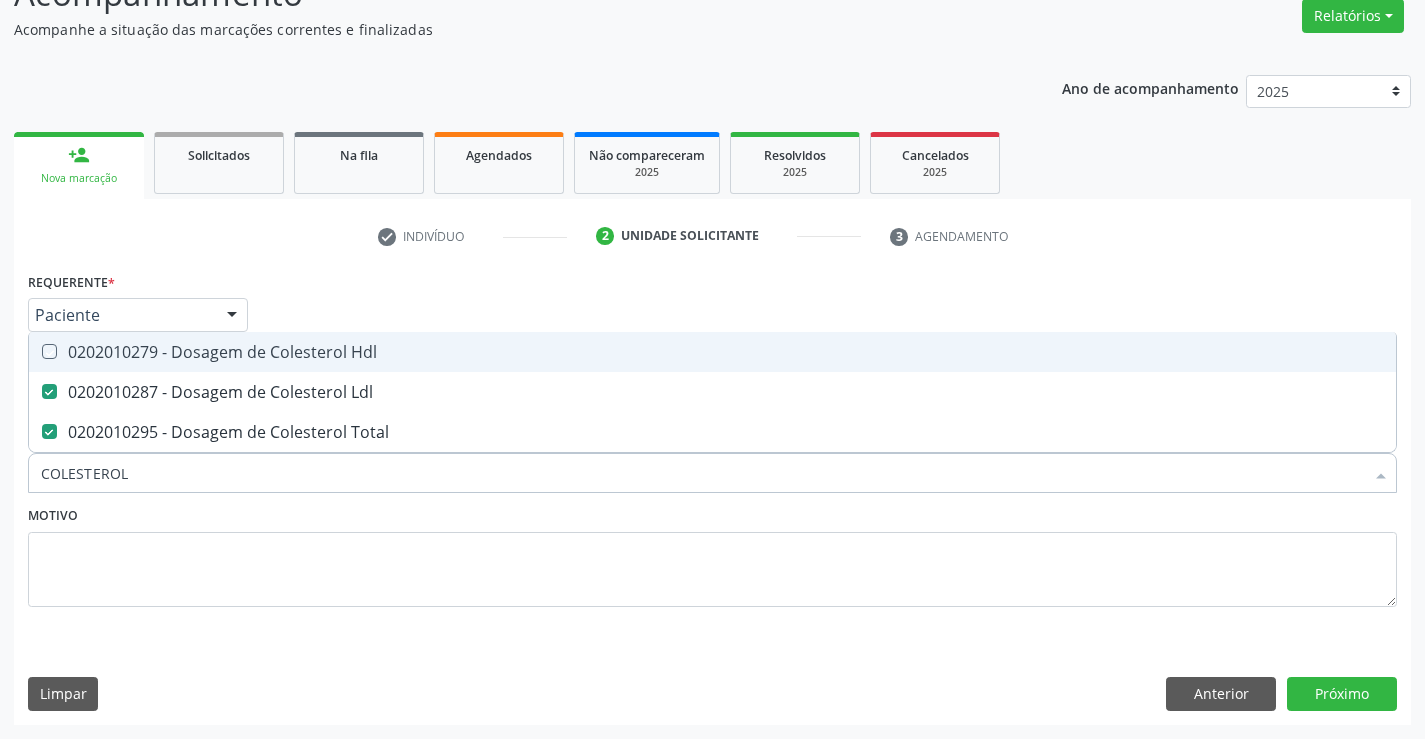 checkbox on "true" 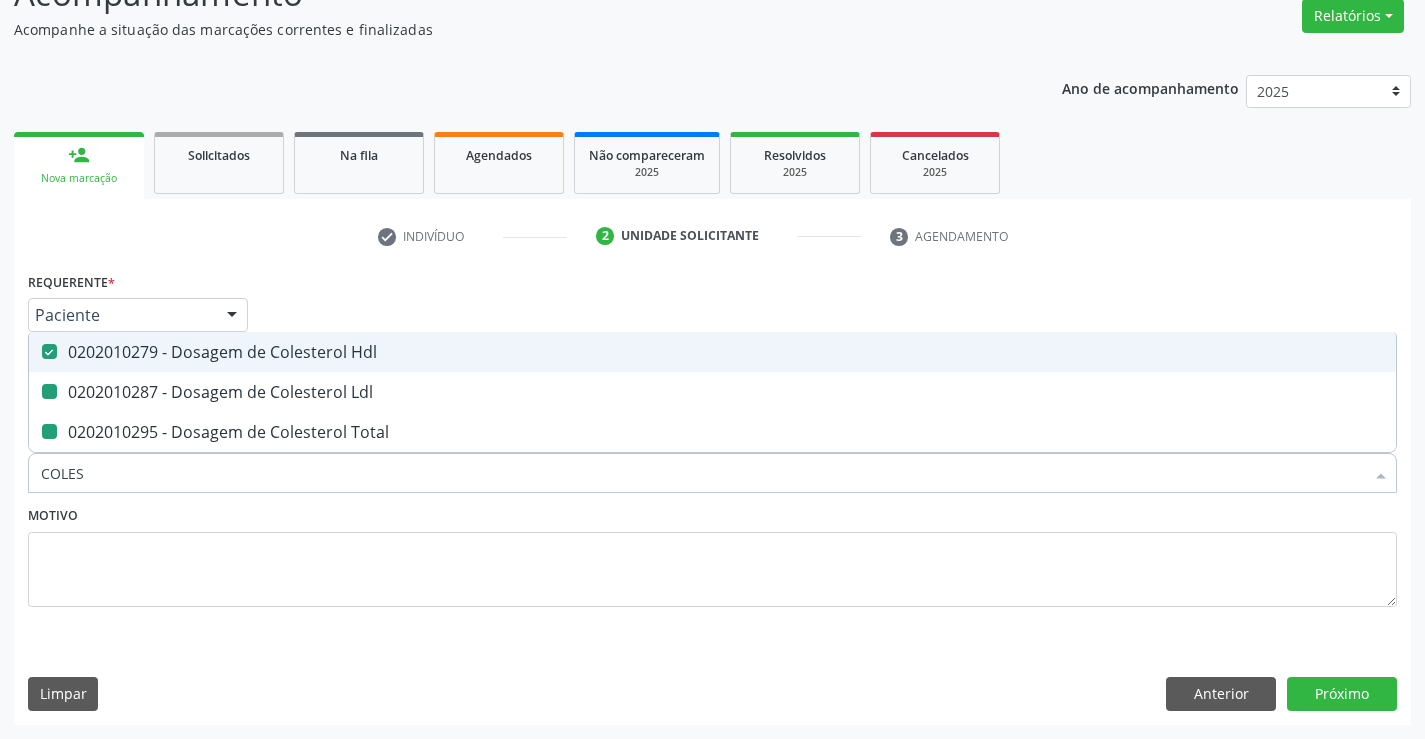 type on "COLE" 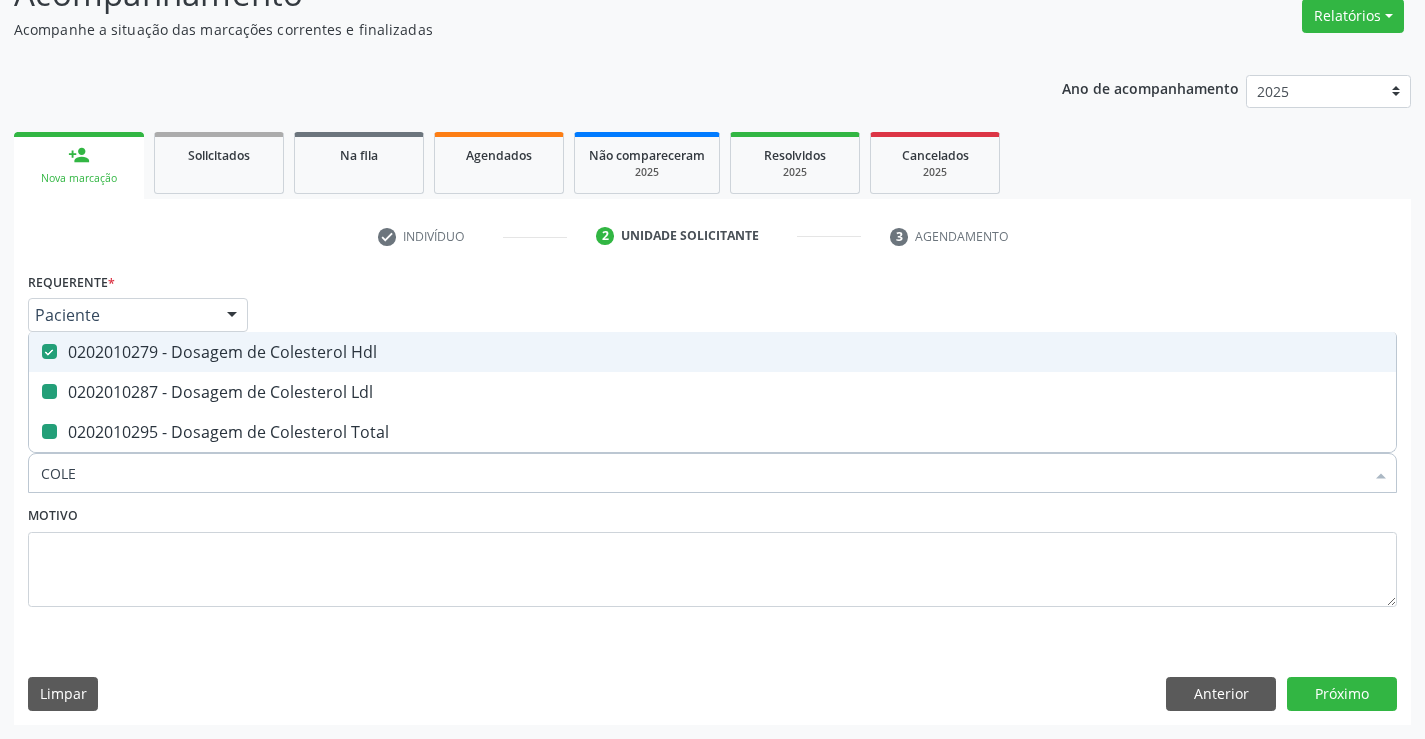 checkbox on "false" 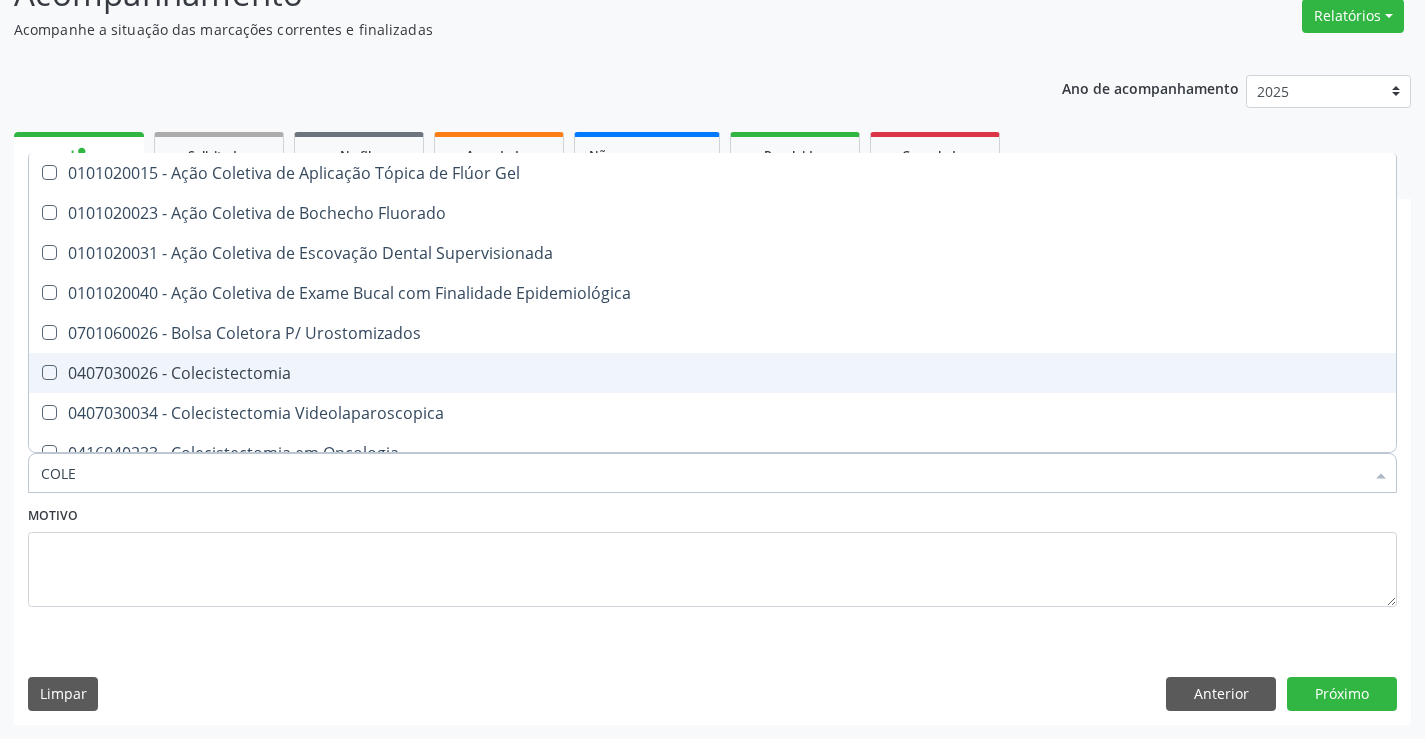type on "COL" 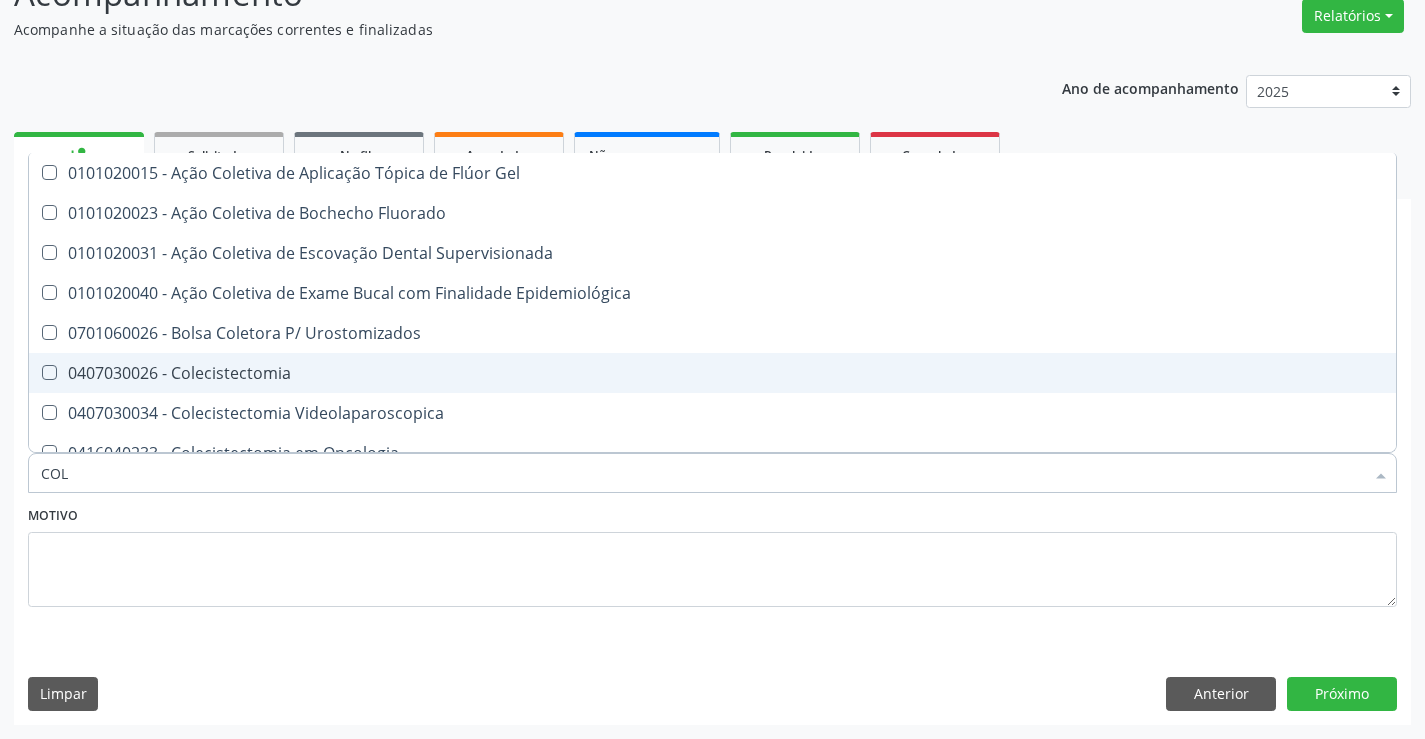 checkbox on "false" 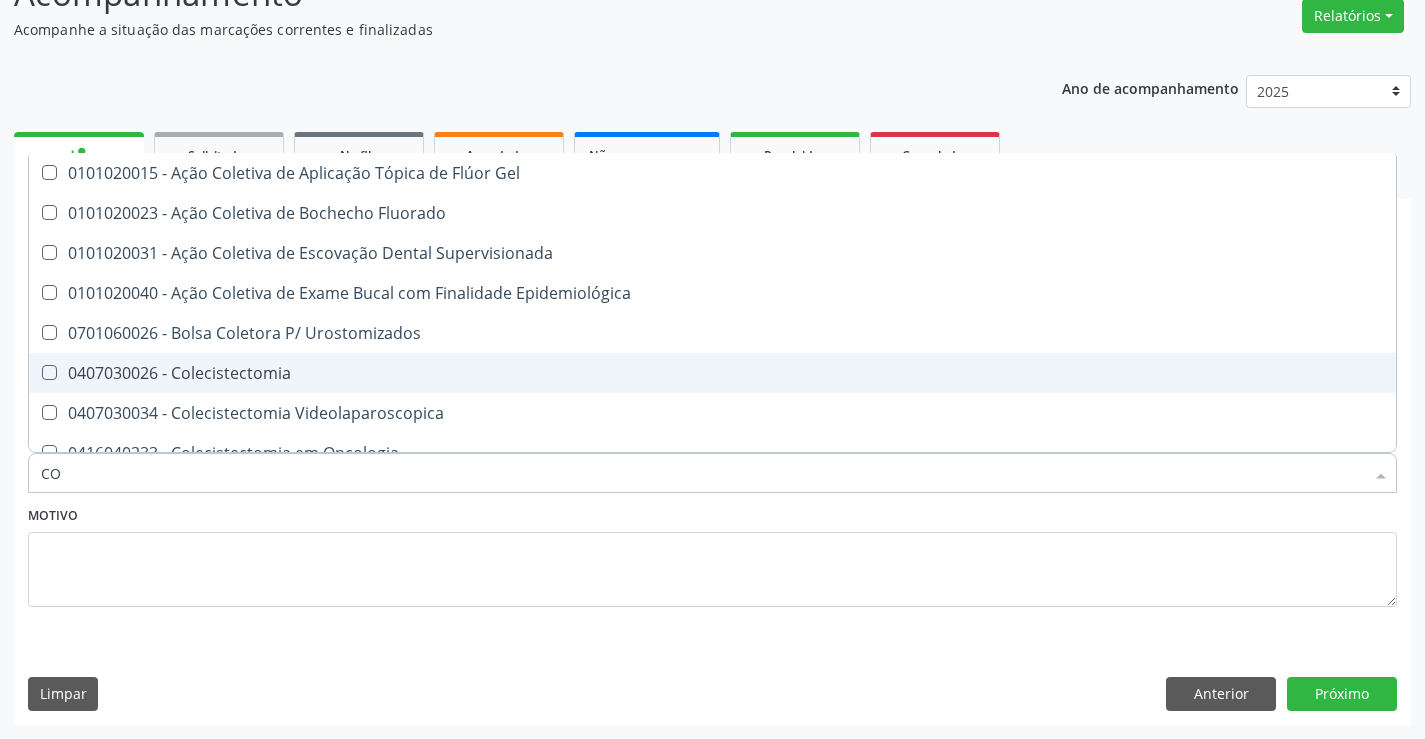 type on "C" 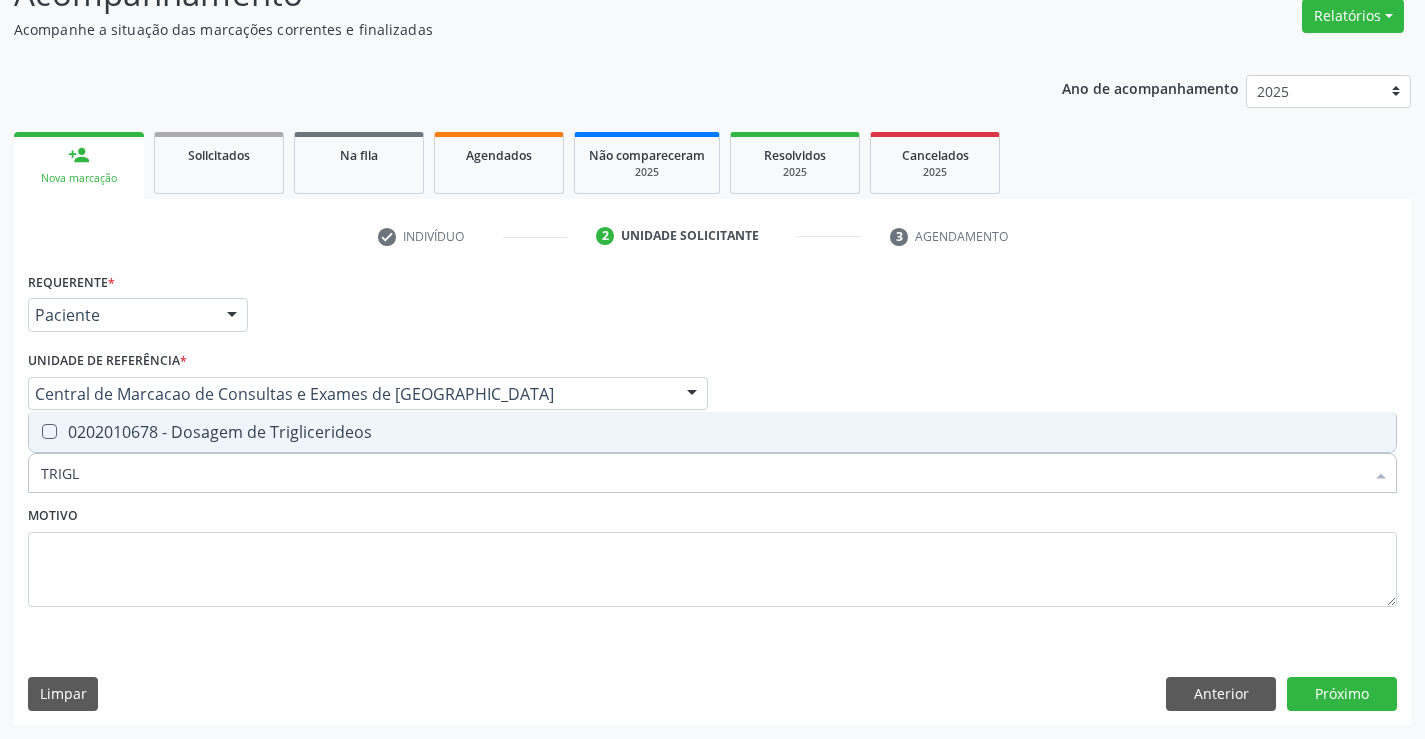 type on "TRIGLI" 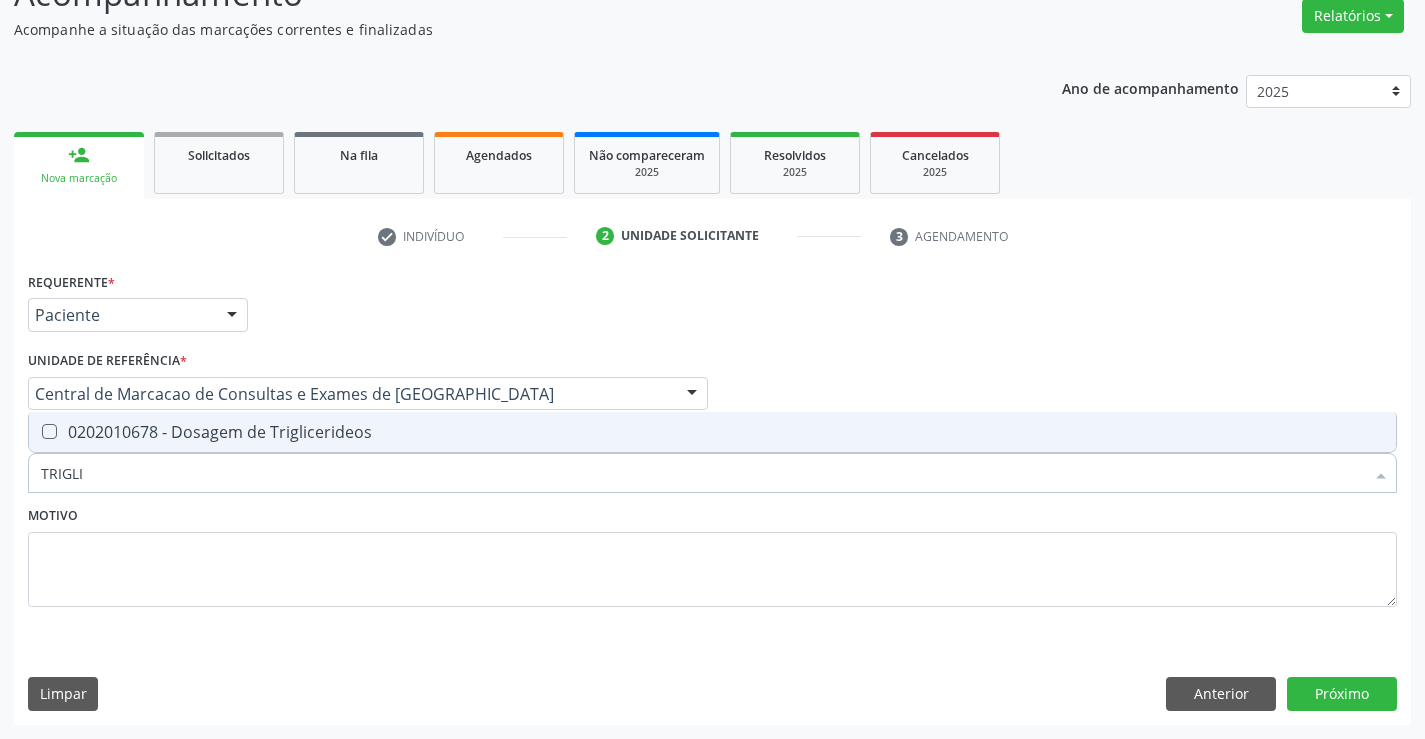 click on "0202010678 - Dosagem de Triglicerideos" at bounding box center (712, 432) 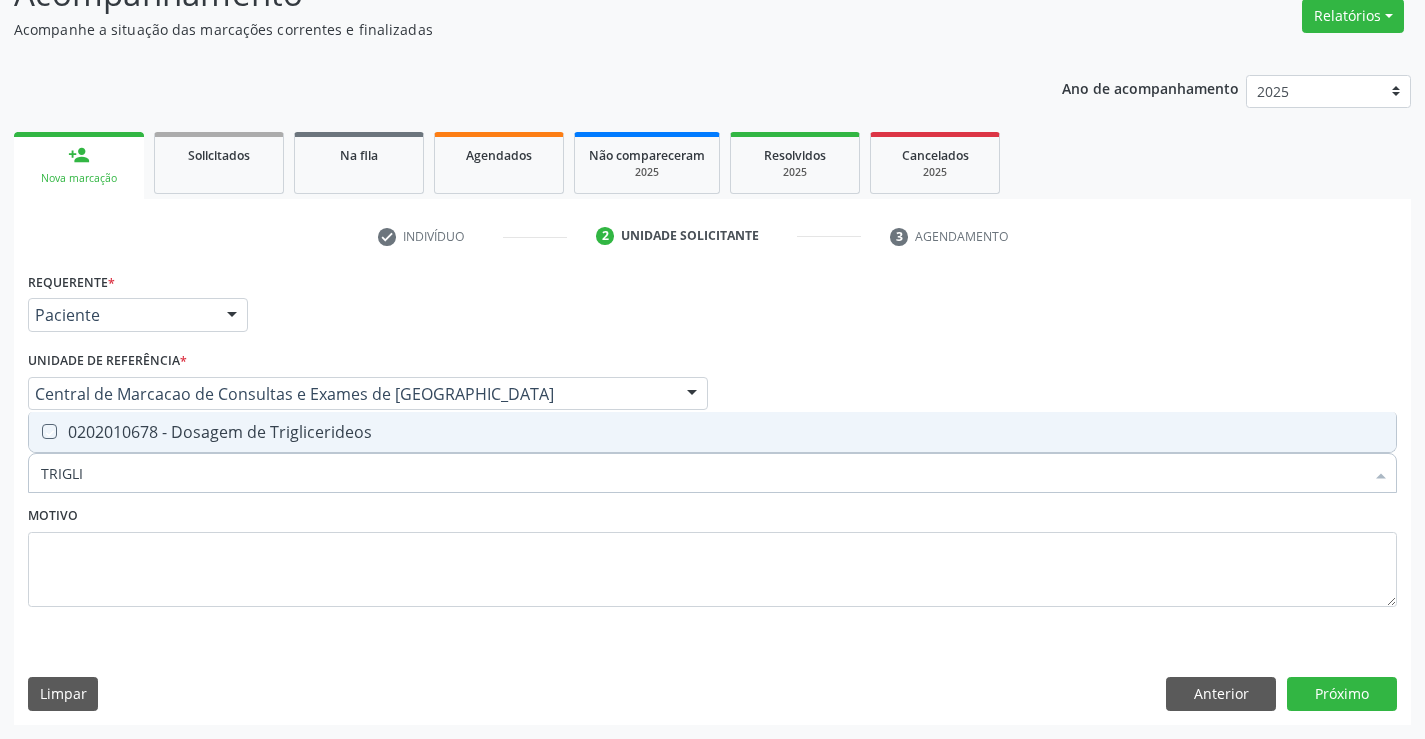checkbox on "true" 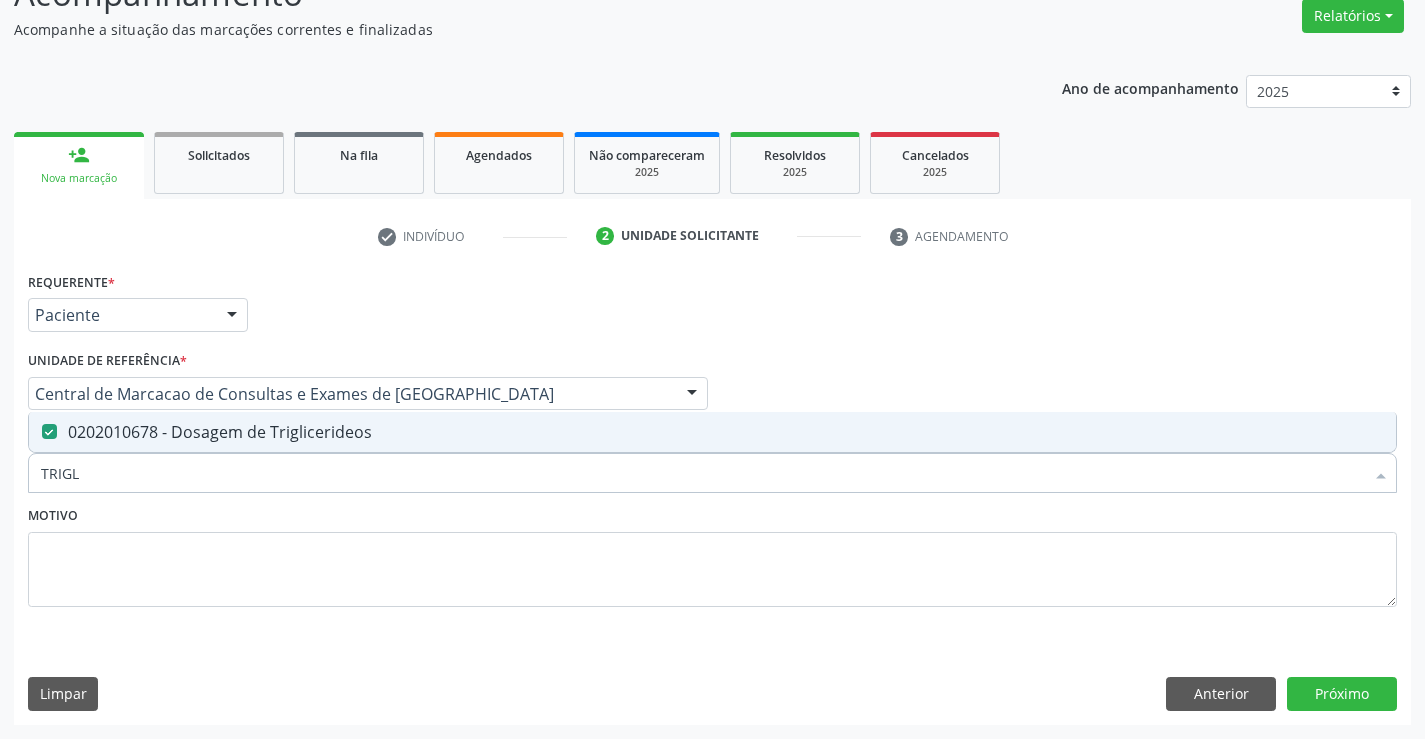 type on "TRIG" 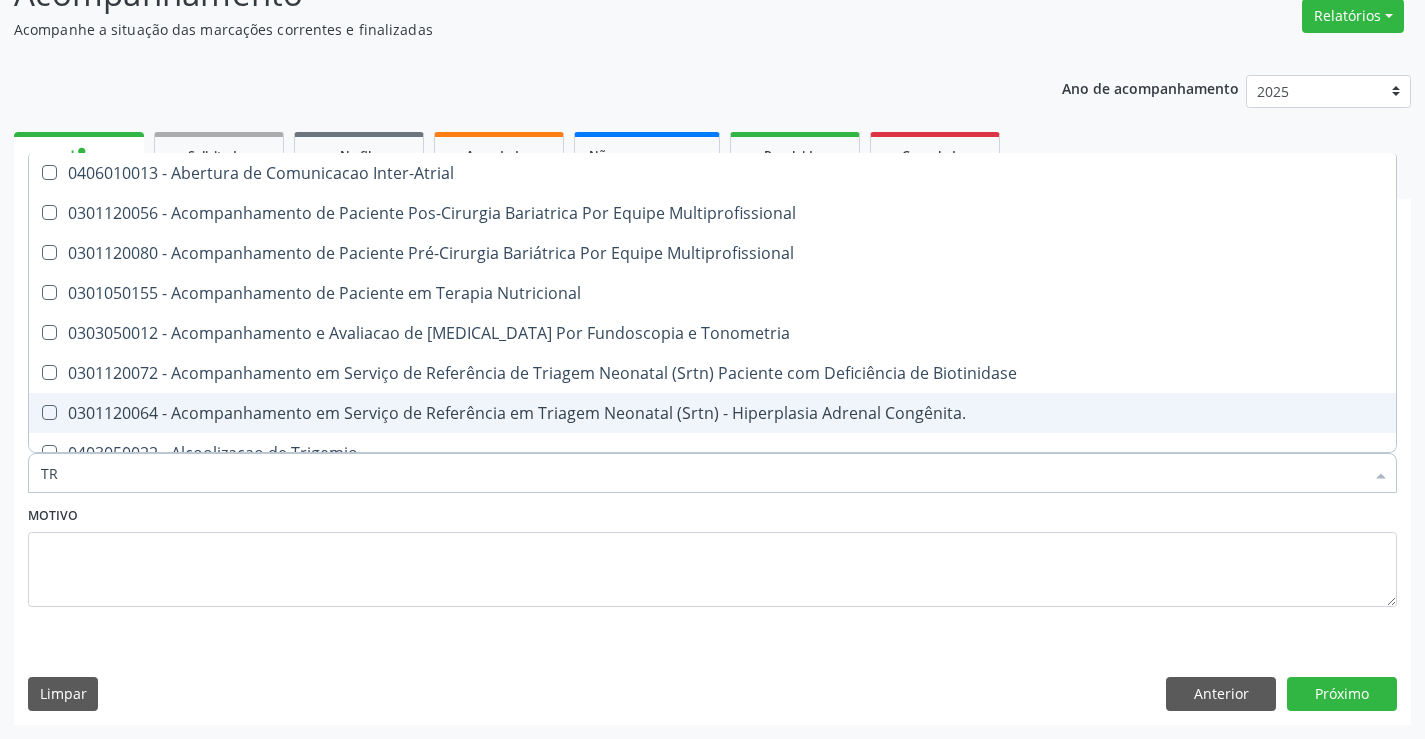 type on "T" 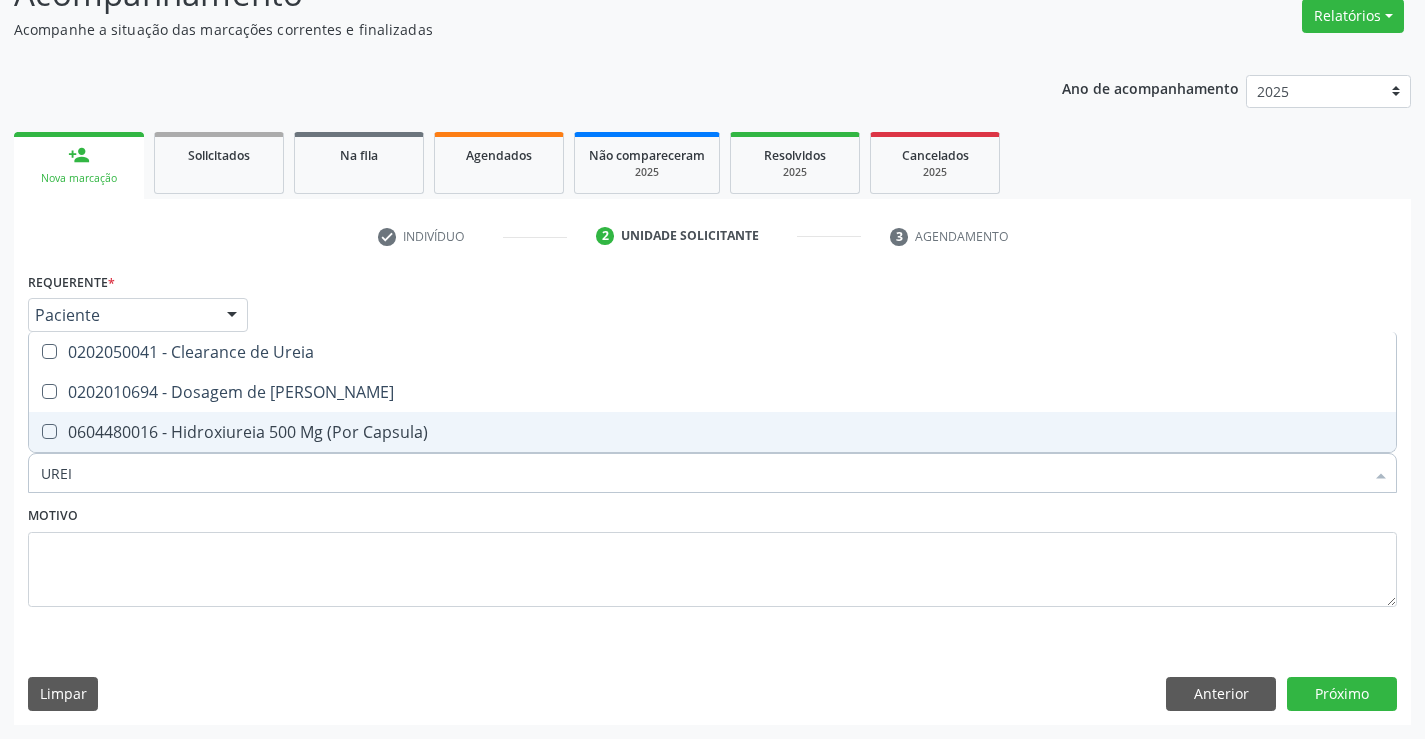type on "UREIA" 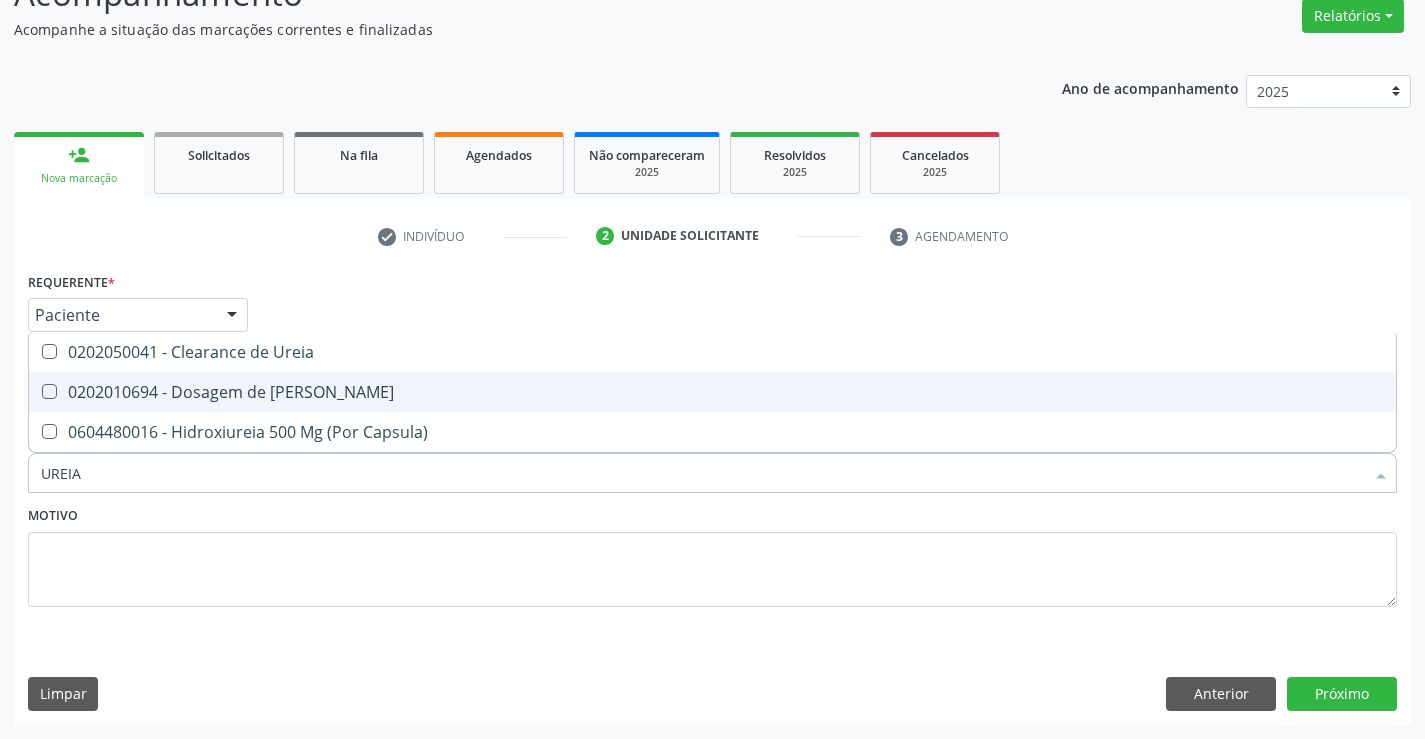 click on "0202010694 - Dosagem de [PERSON_NAME]" at bounding box center [712, 392] 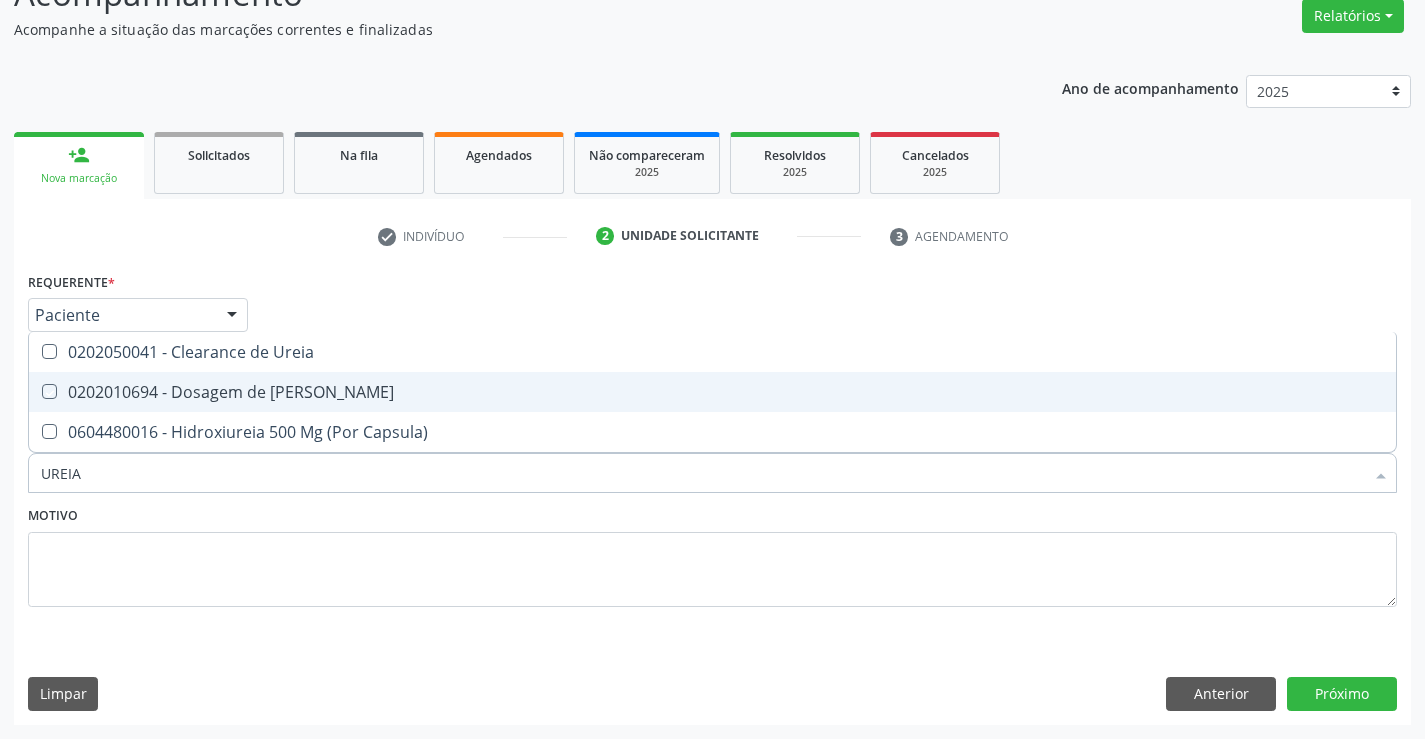 checkbox on "true" 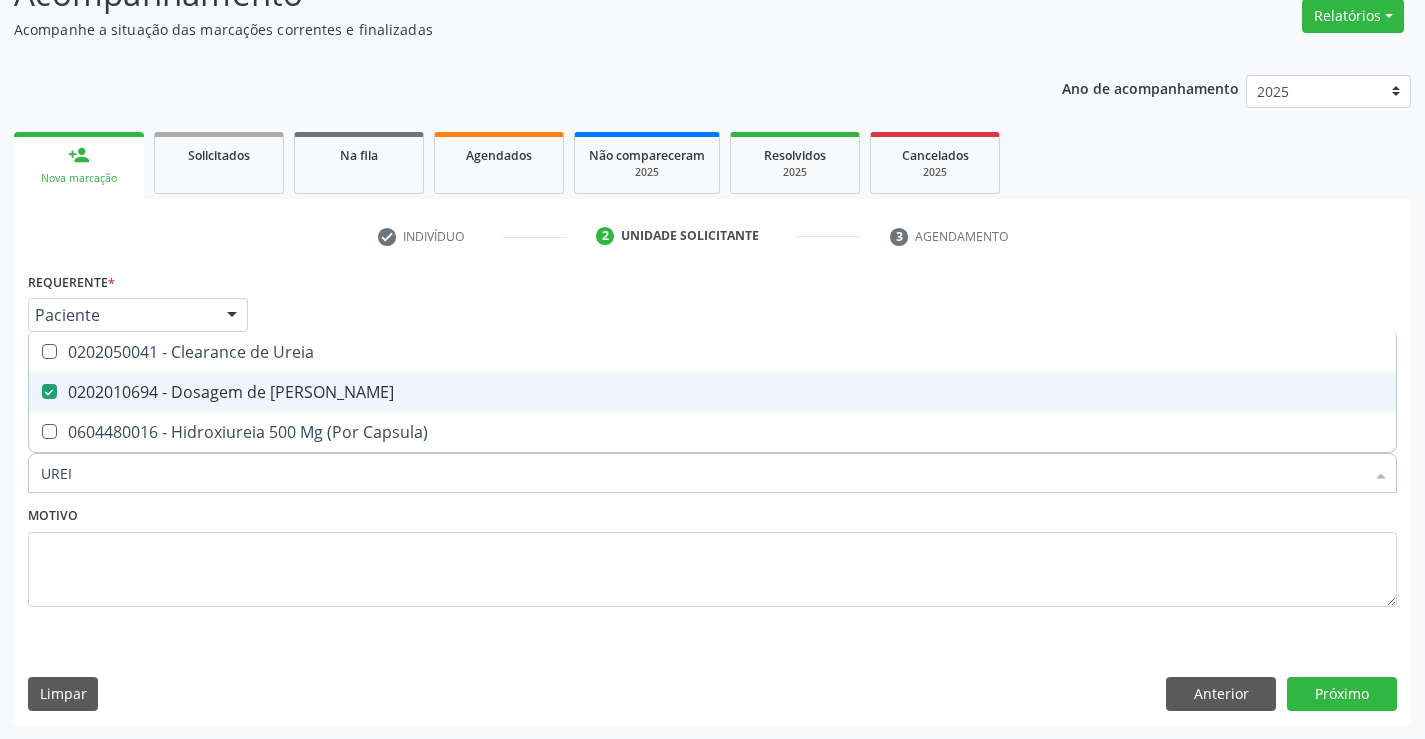 type on "URE" 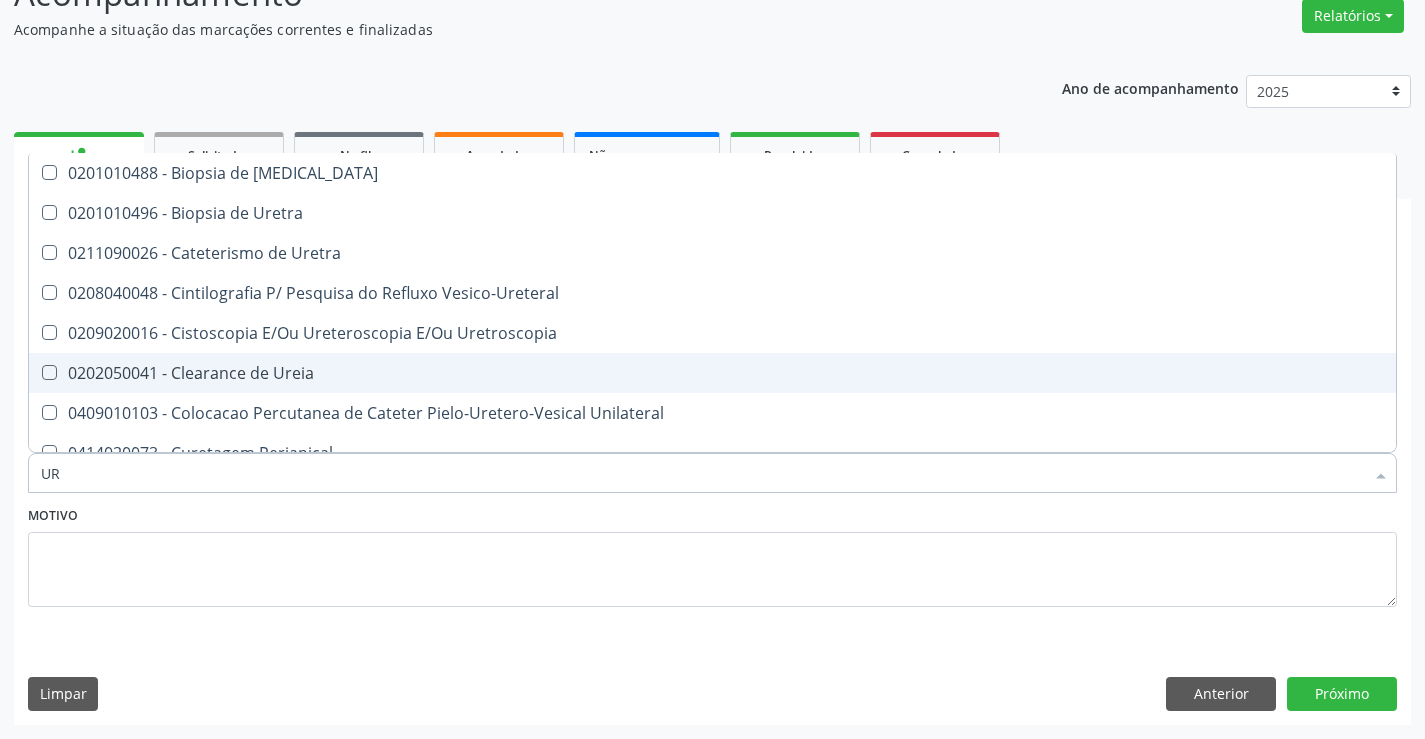 type on "U" 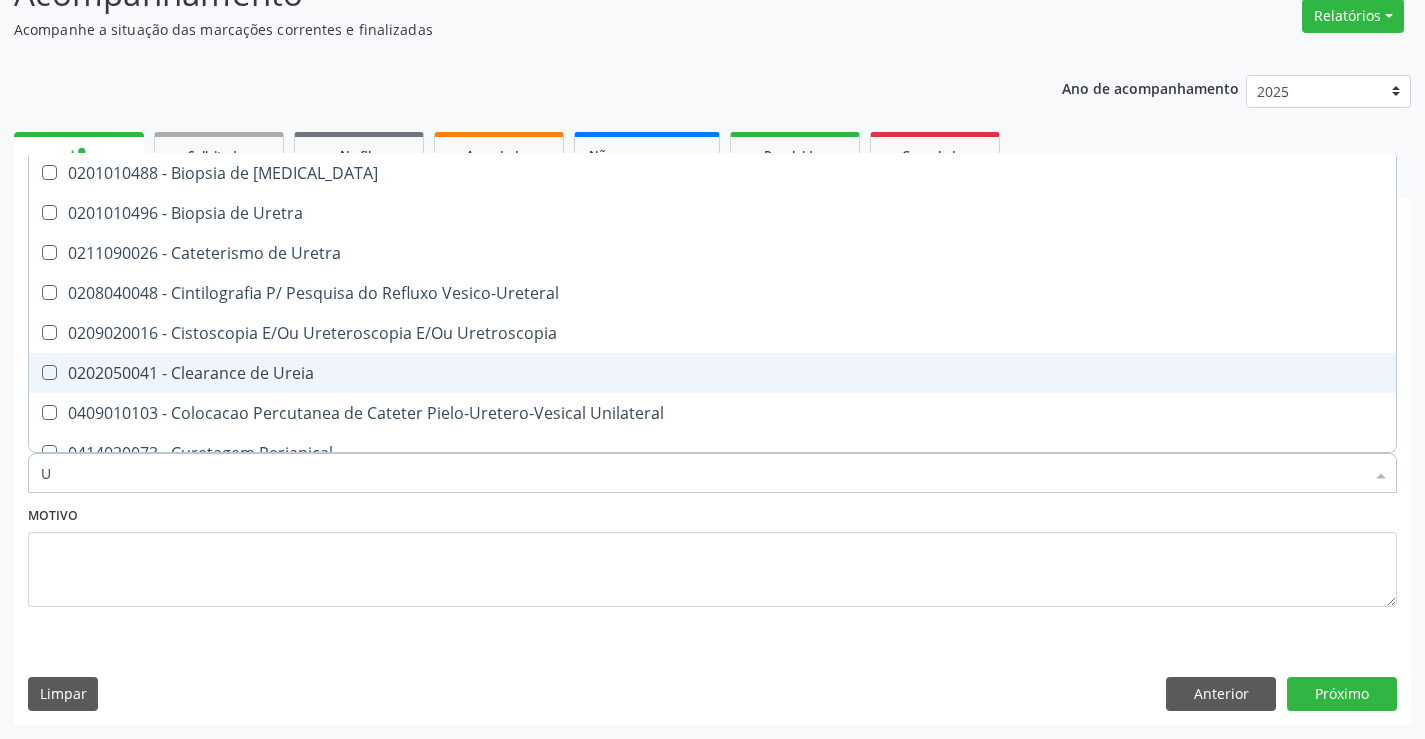 type 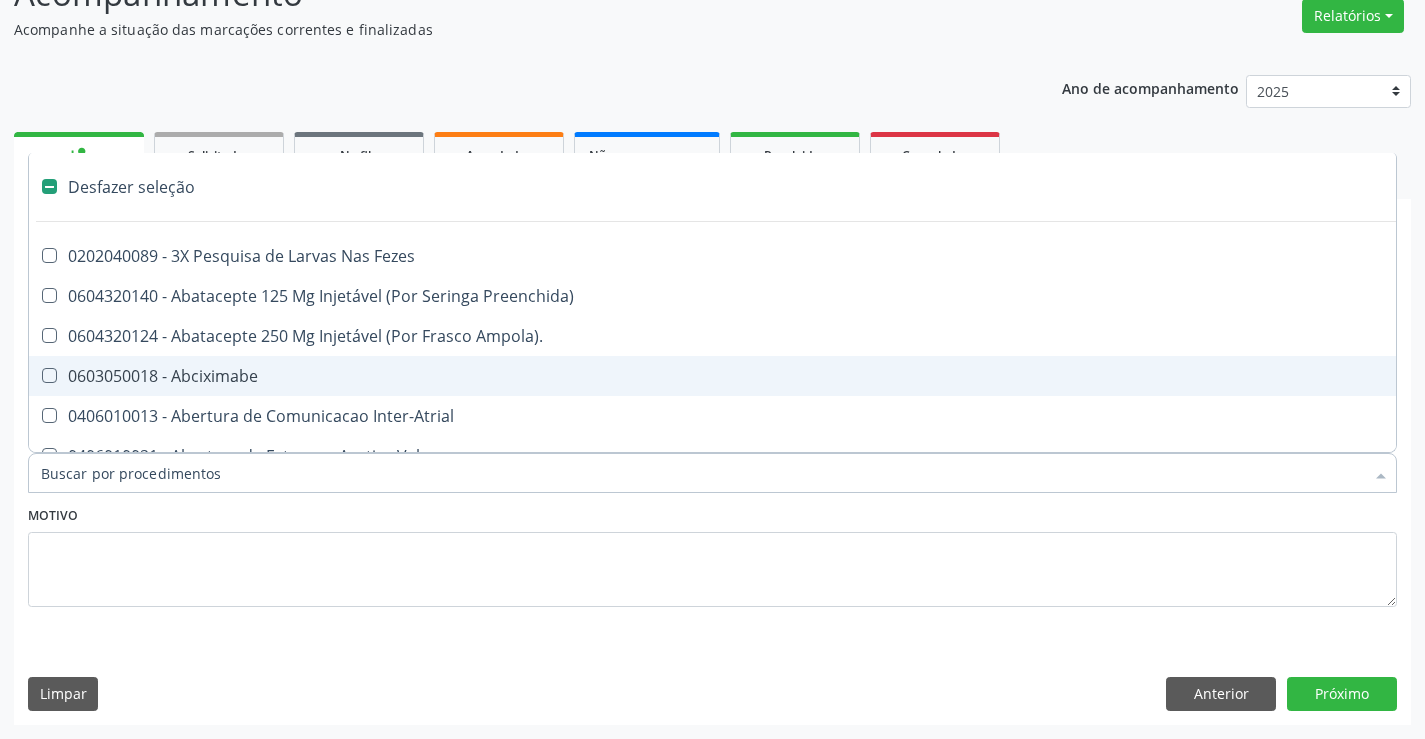 checkbox on "false" 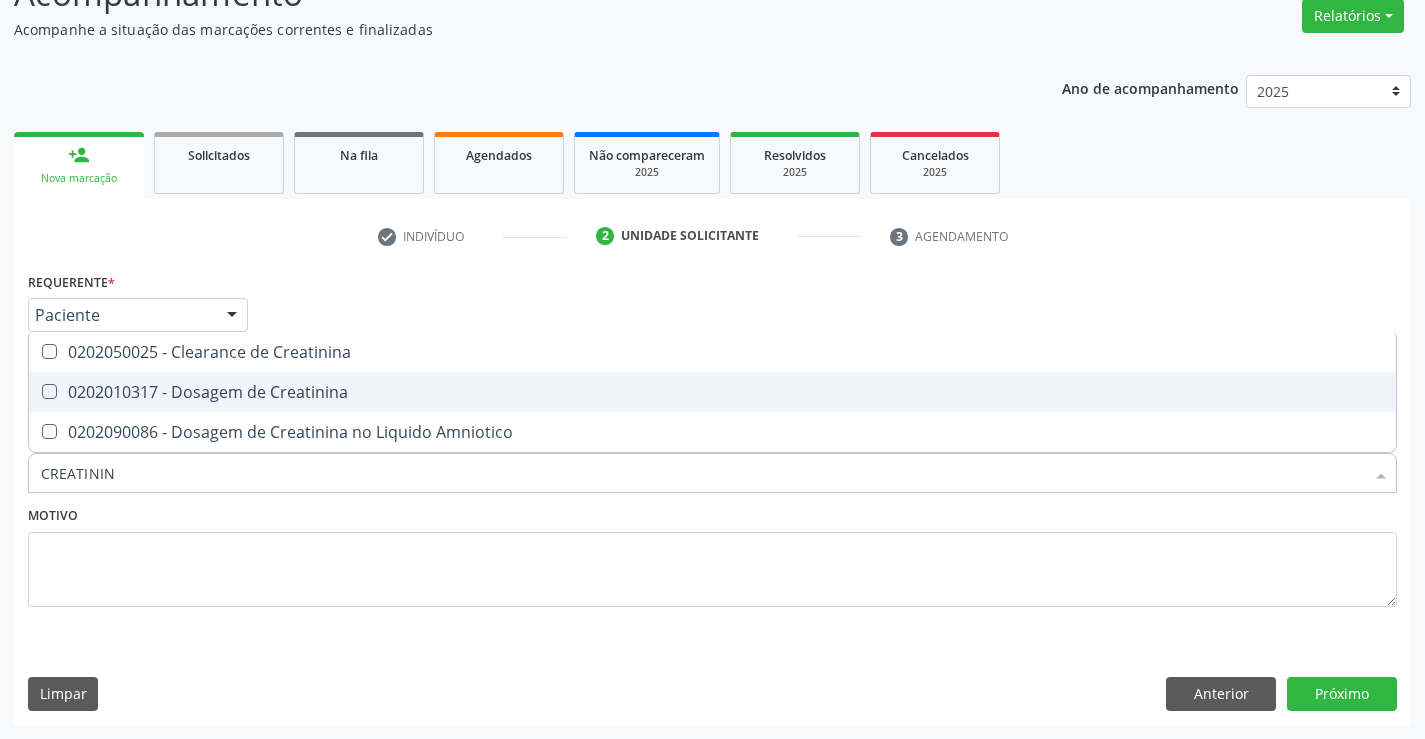 type on "CREATININA" 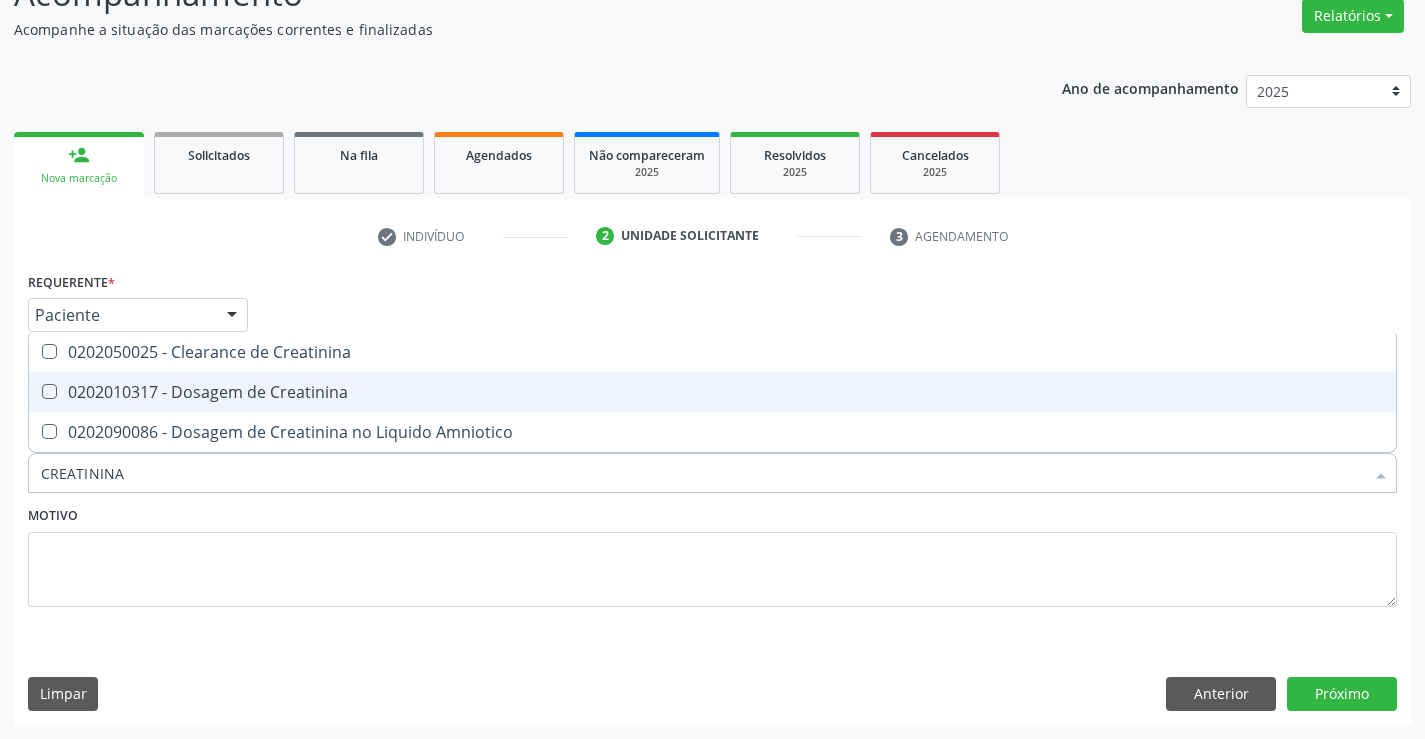 click on "0202010317 - Dosagem de Creatinina" at bounding box center [712, 392] 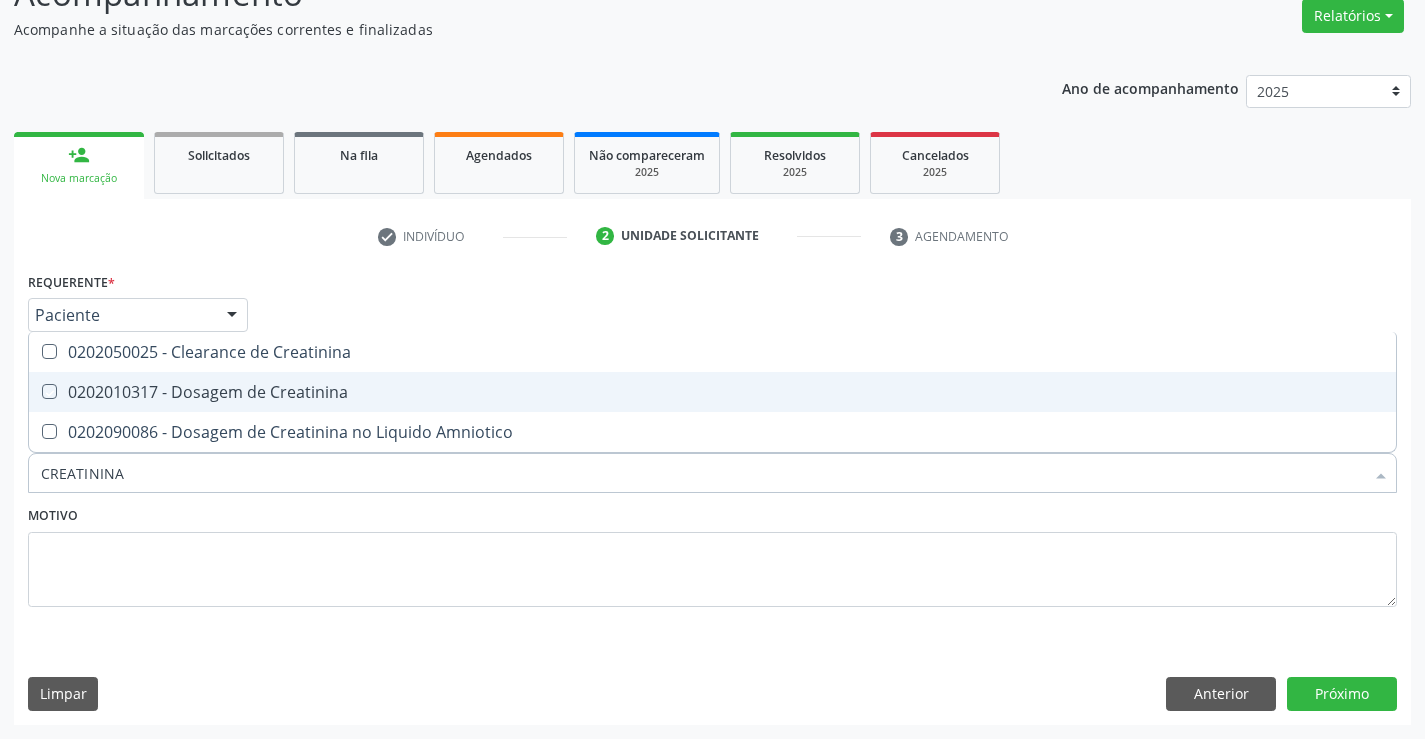 checkbox on "true" 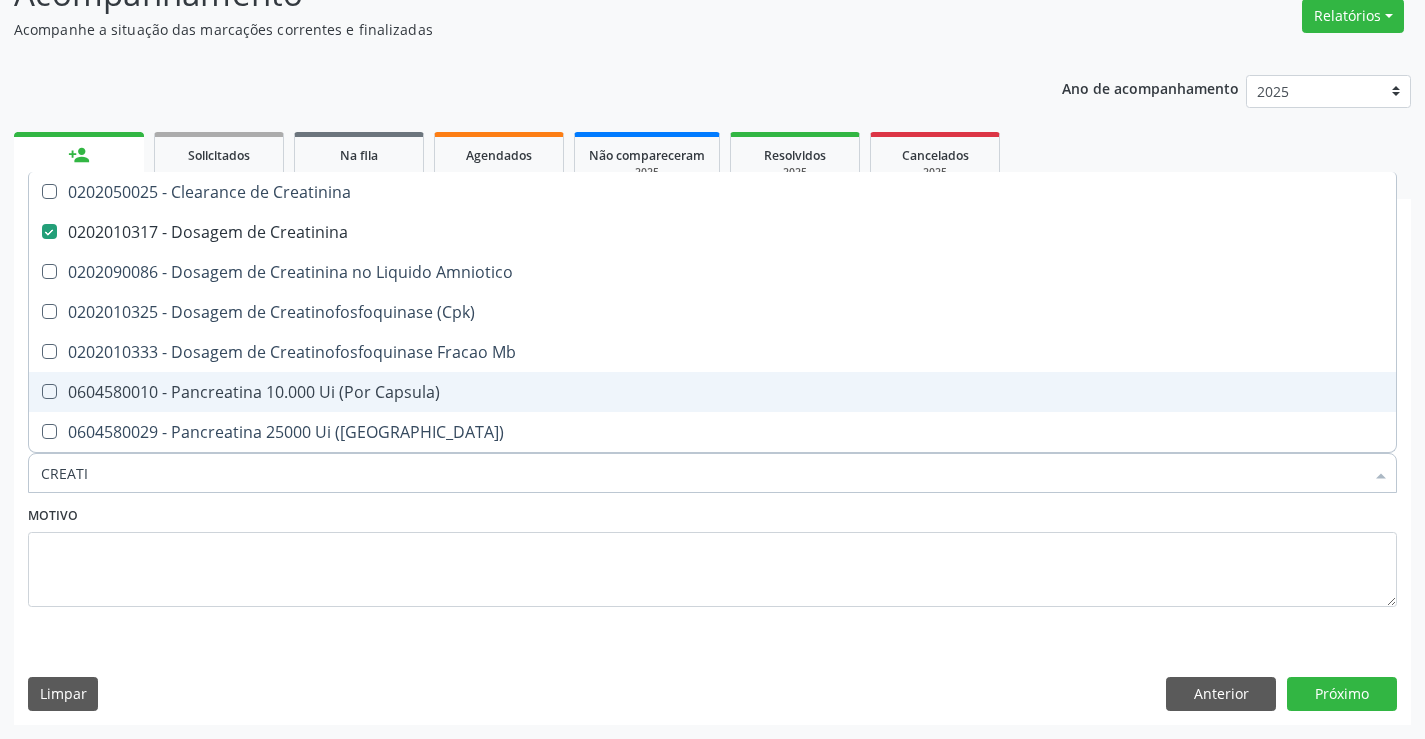 type on "CREAT" 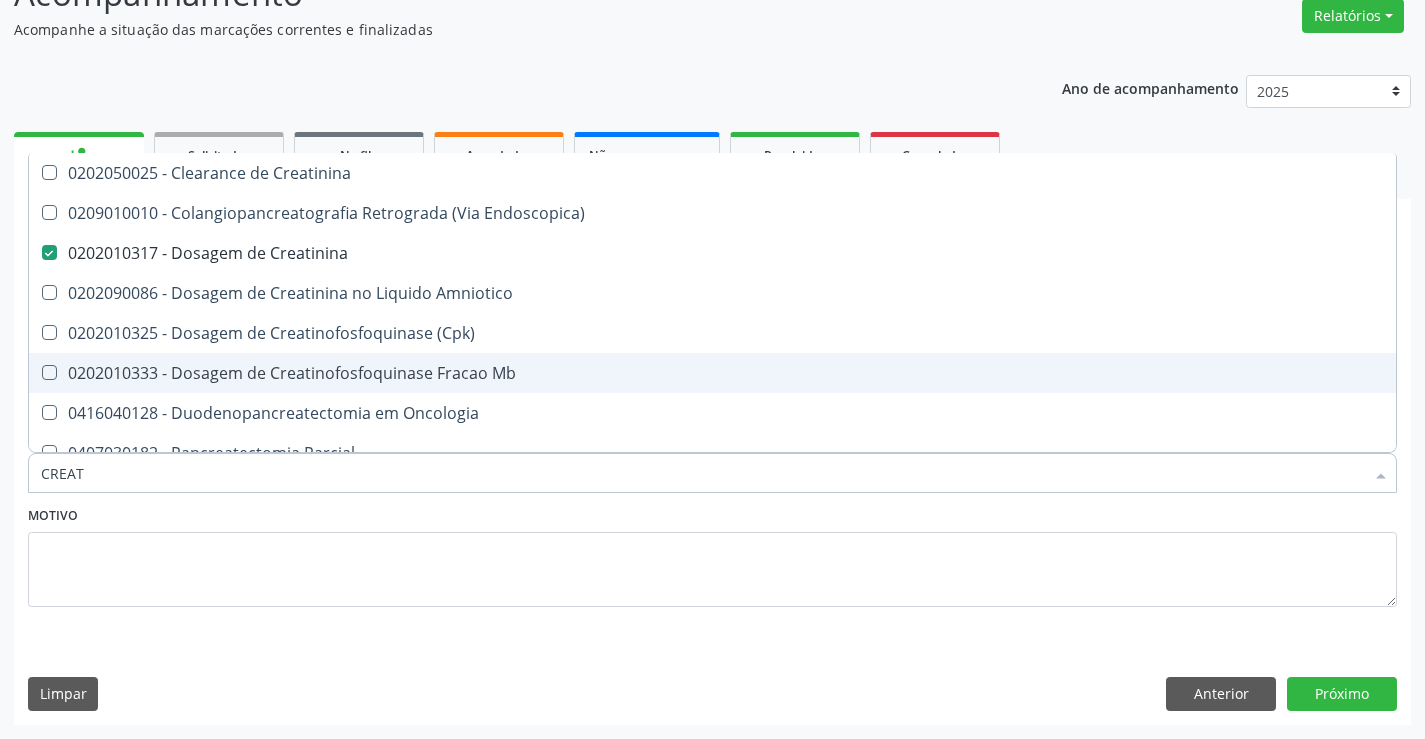 type on "CREA" 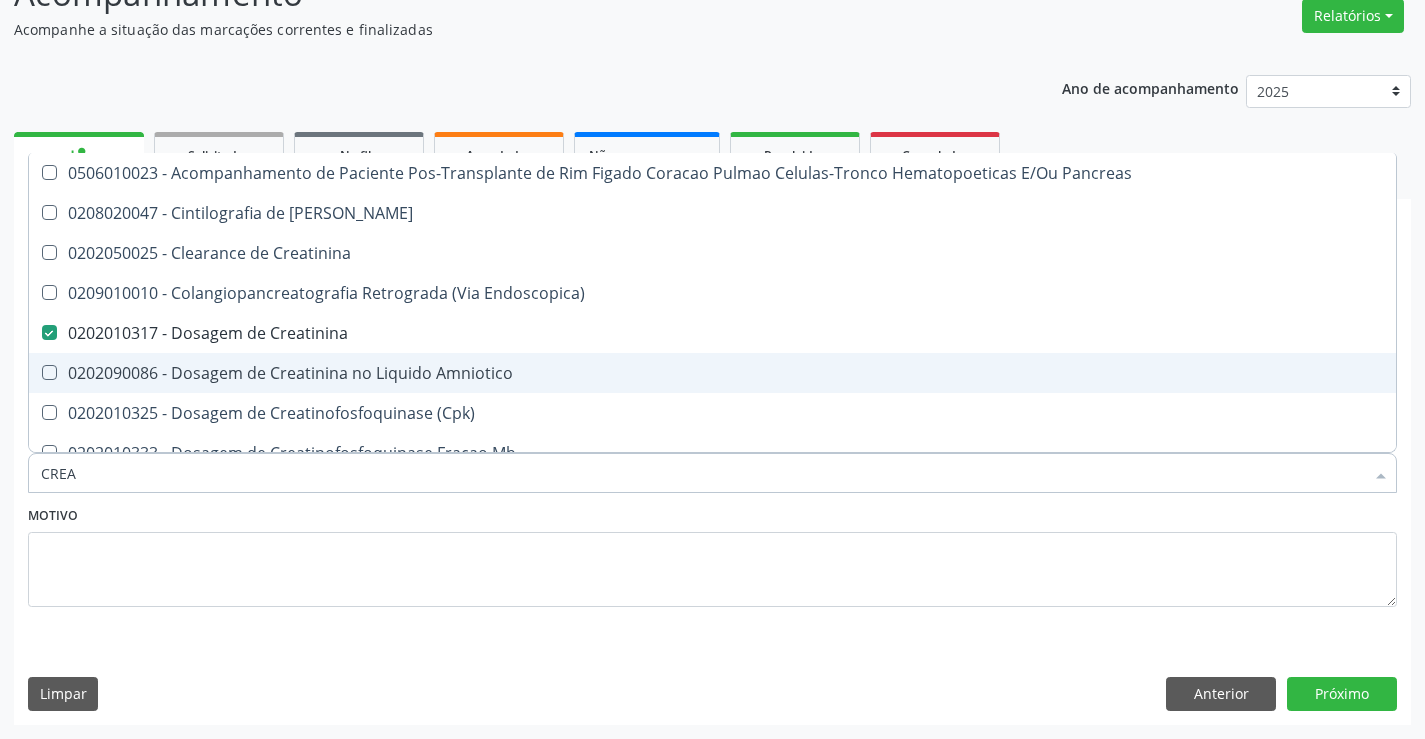 type on "CRE" 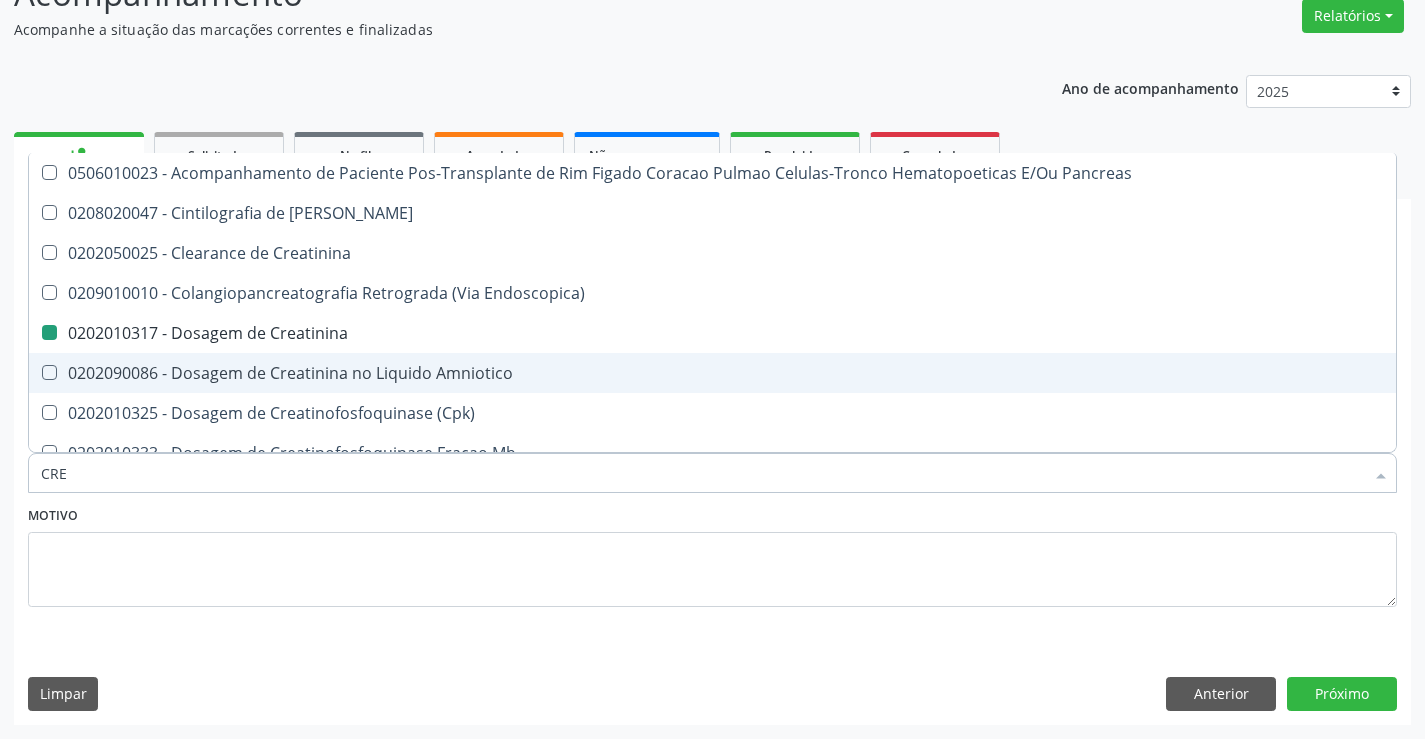 type on "CR" 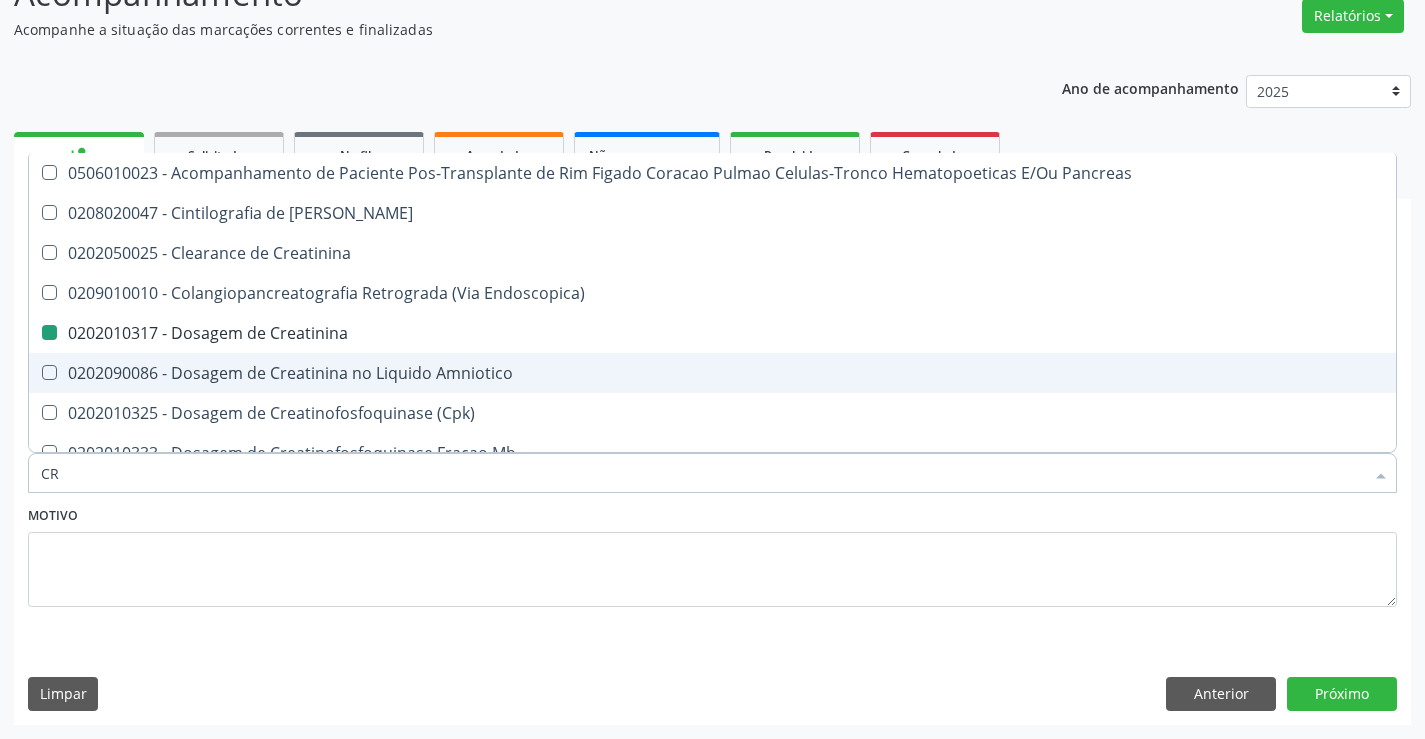 checkbox on "false" 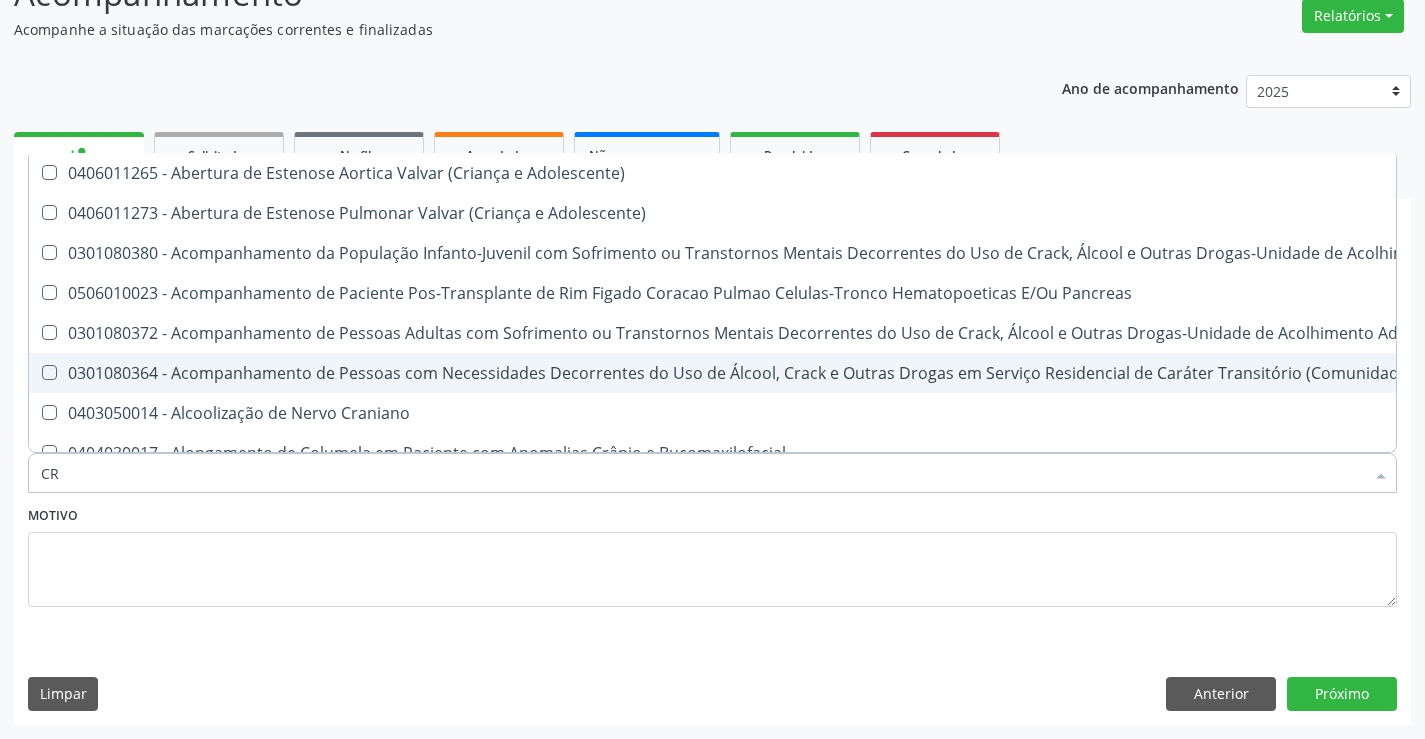 type on "C" 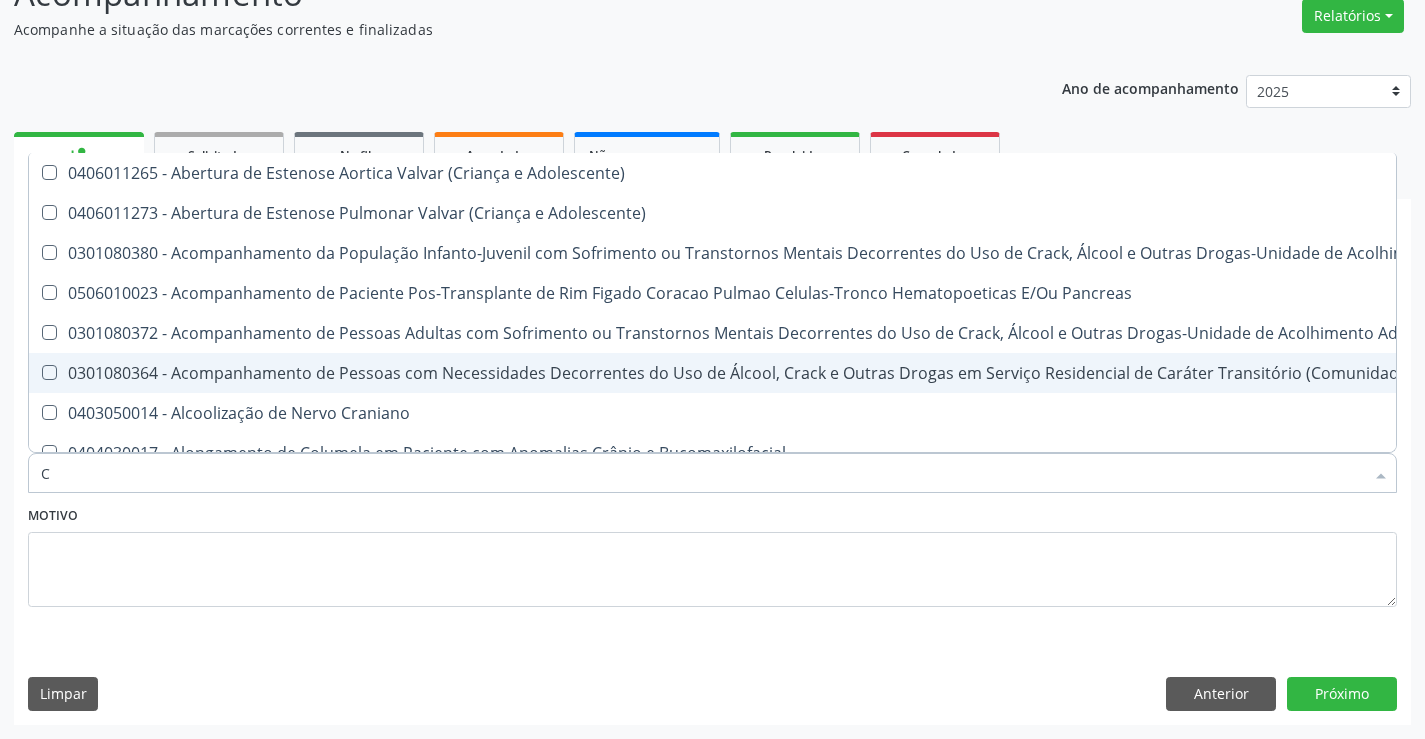 type 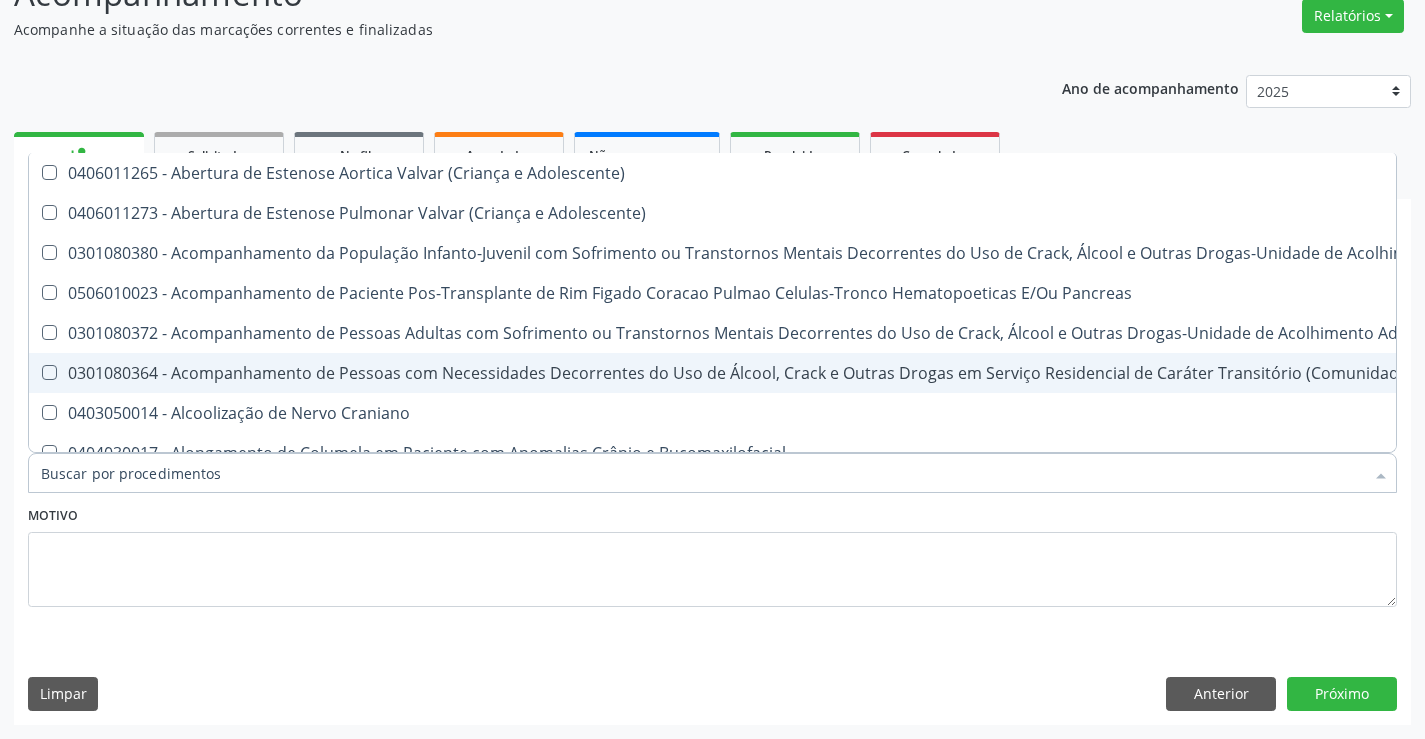checkbox on "false" 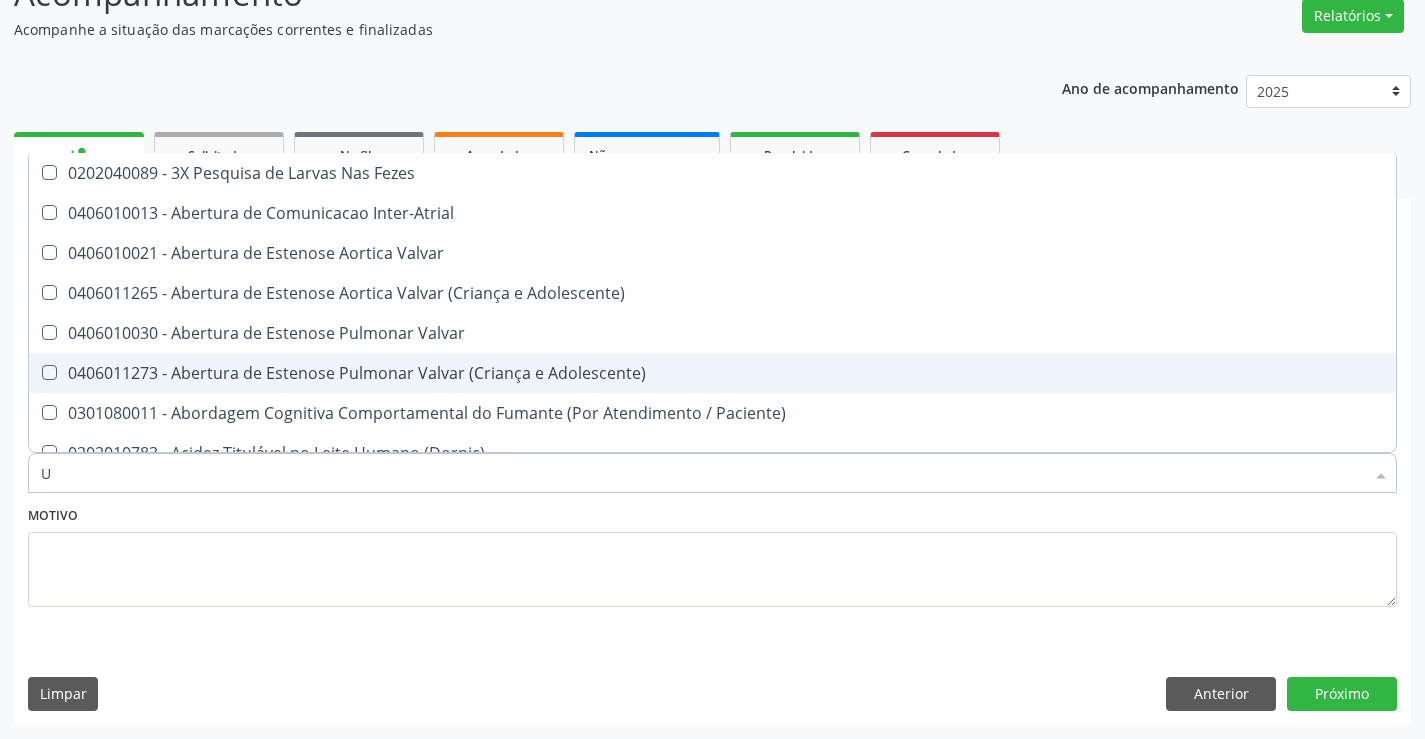 type on "UR" 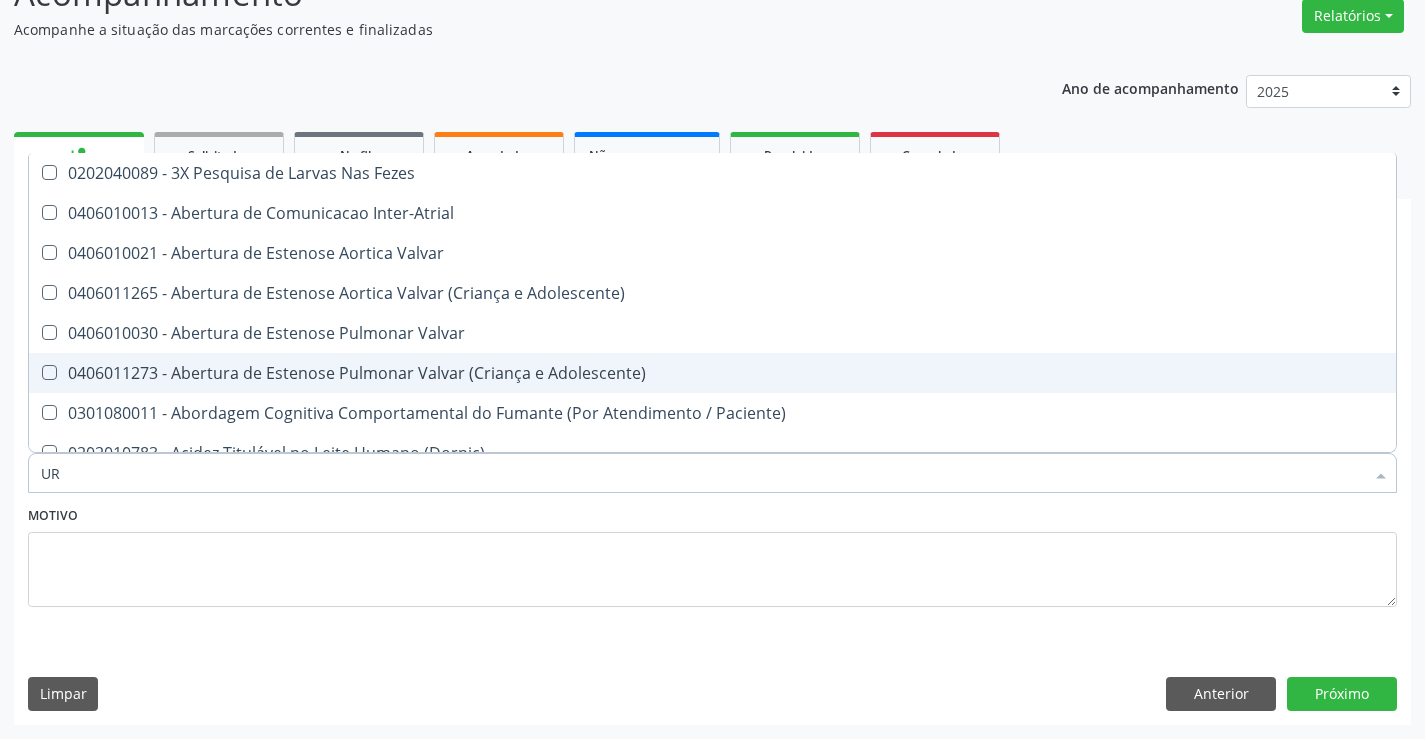 checkbox on "true" 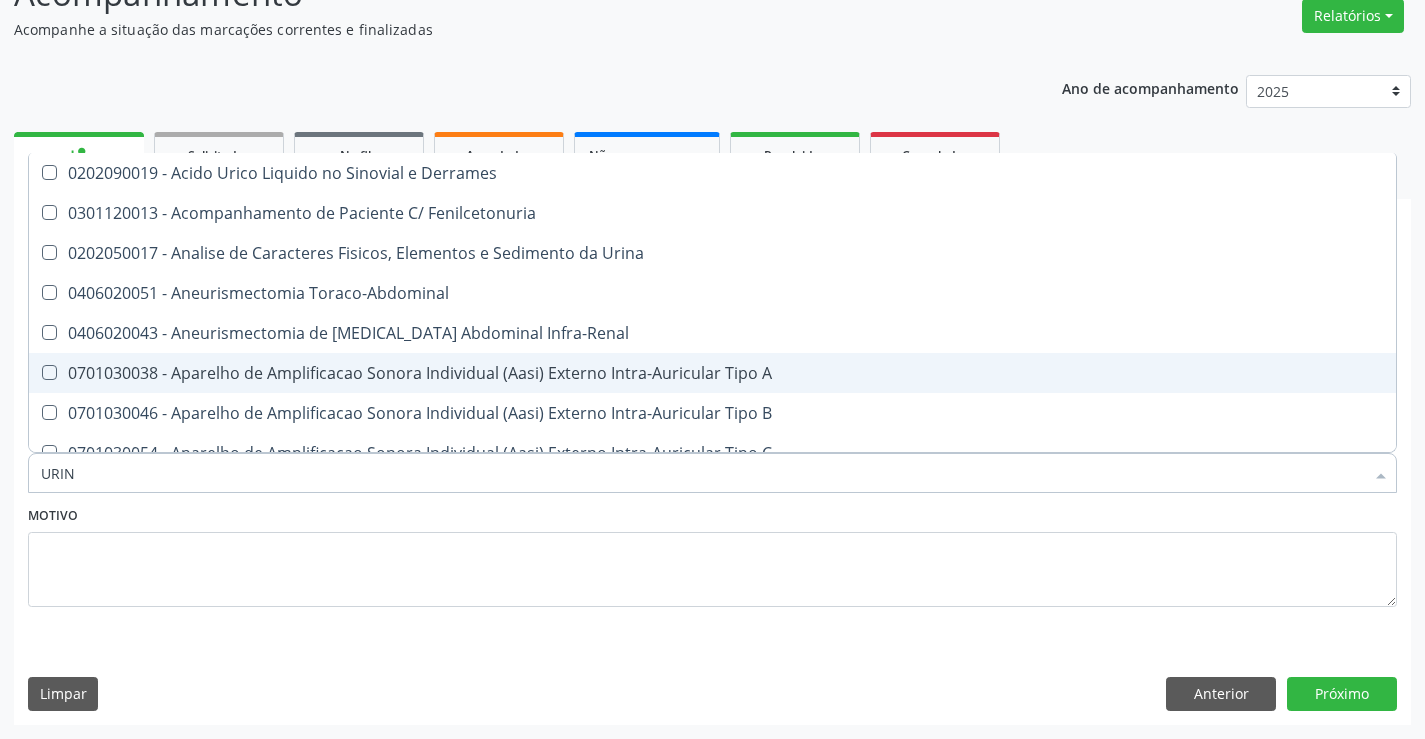 type on "URINA" 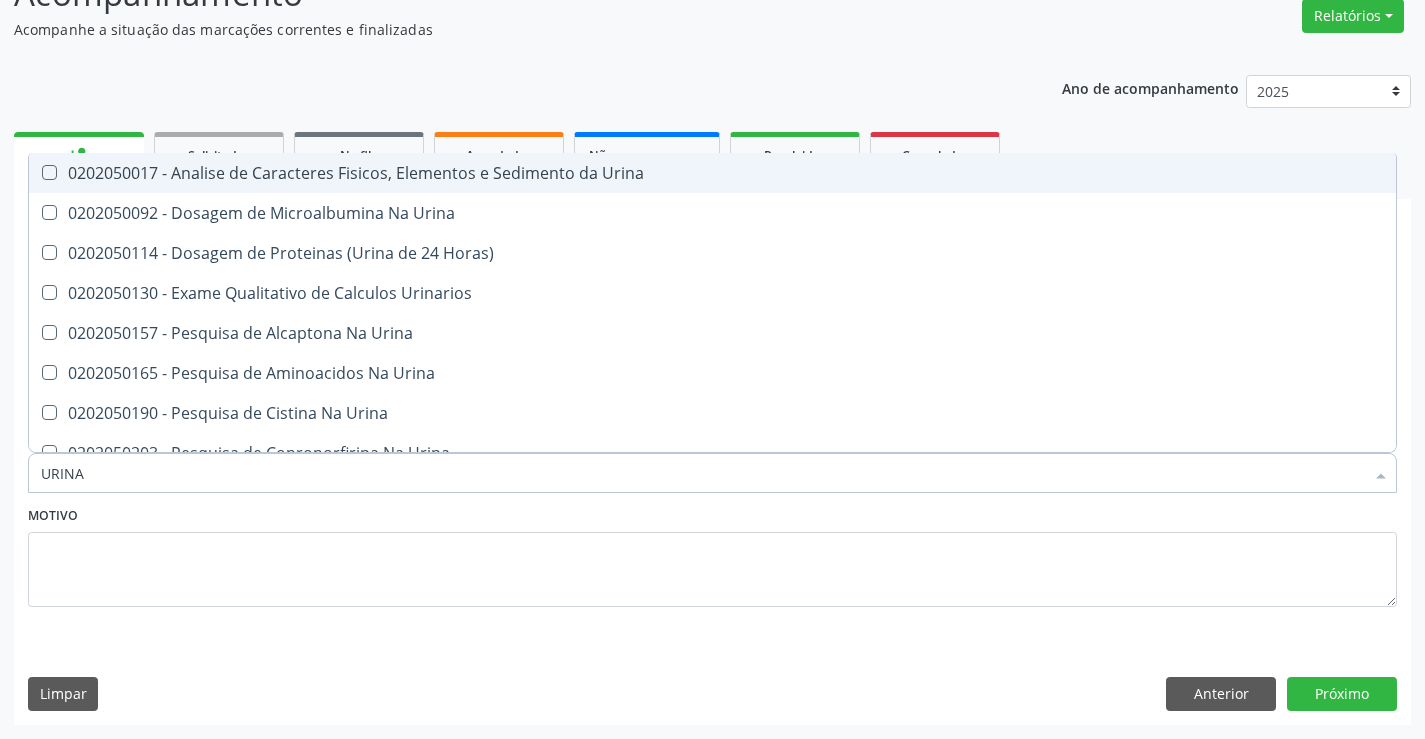click on "0202050017 - Analise de Caracteres Fisicos, Elementos e Sedimento da Urina" at bounding box center [712, 173] 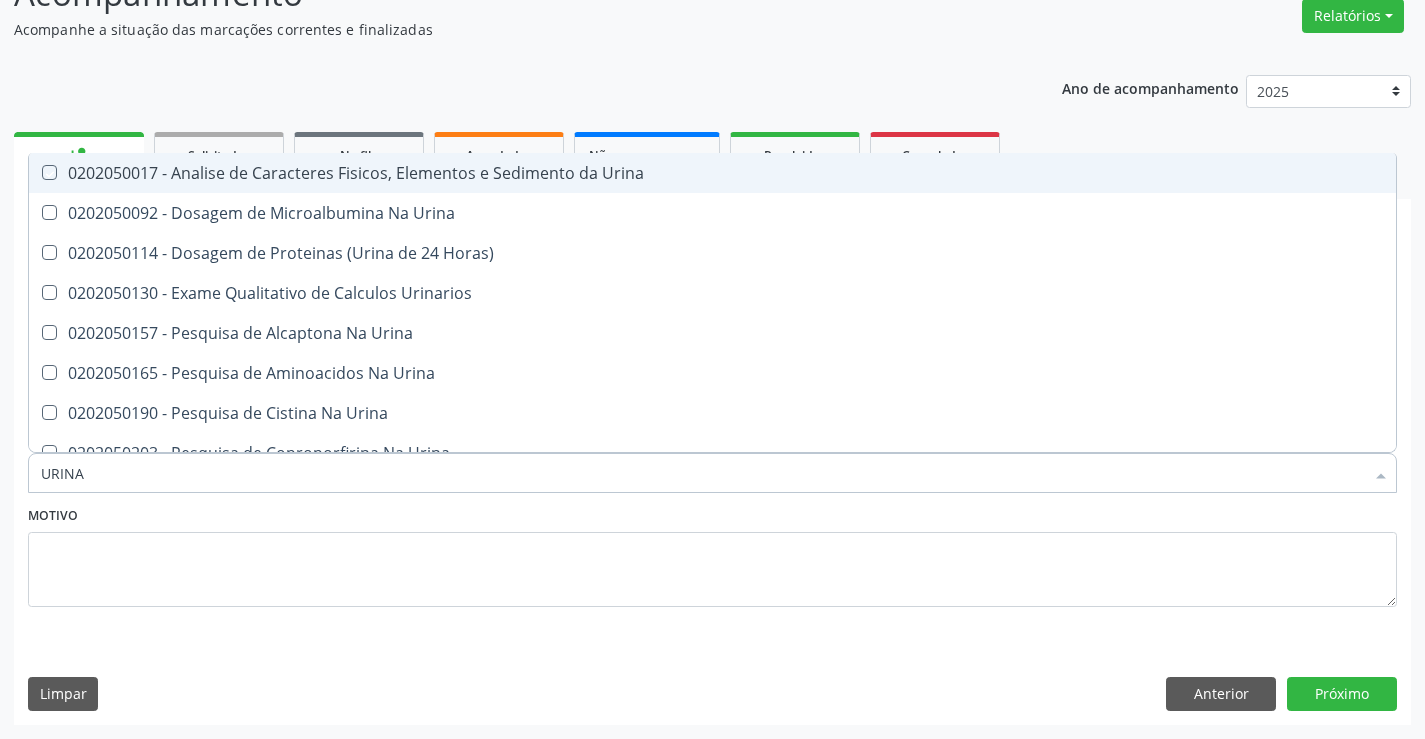 checkbox on "true" 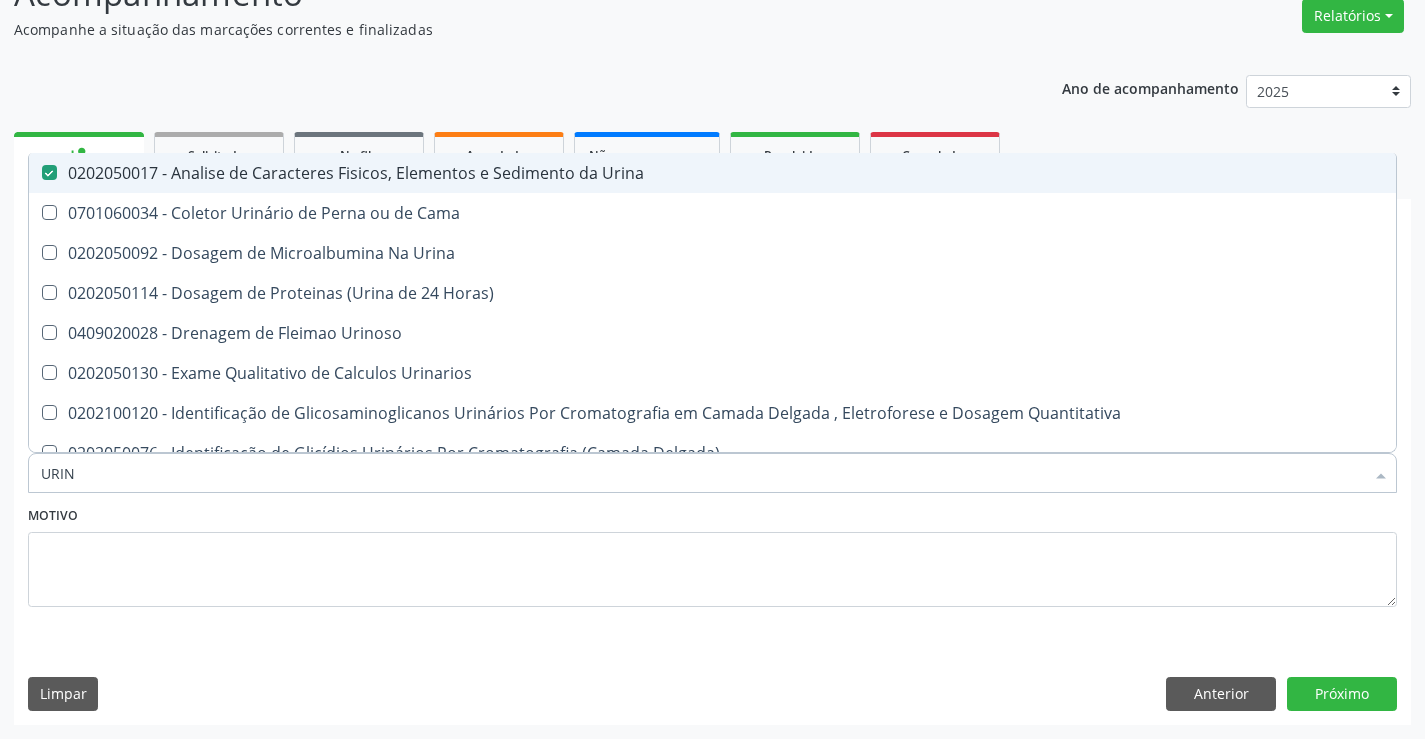 type on "URI" 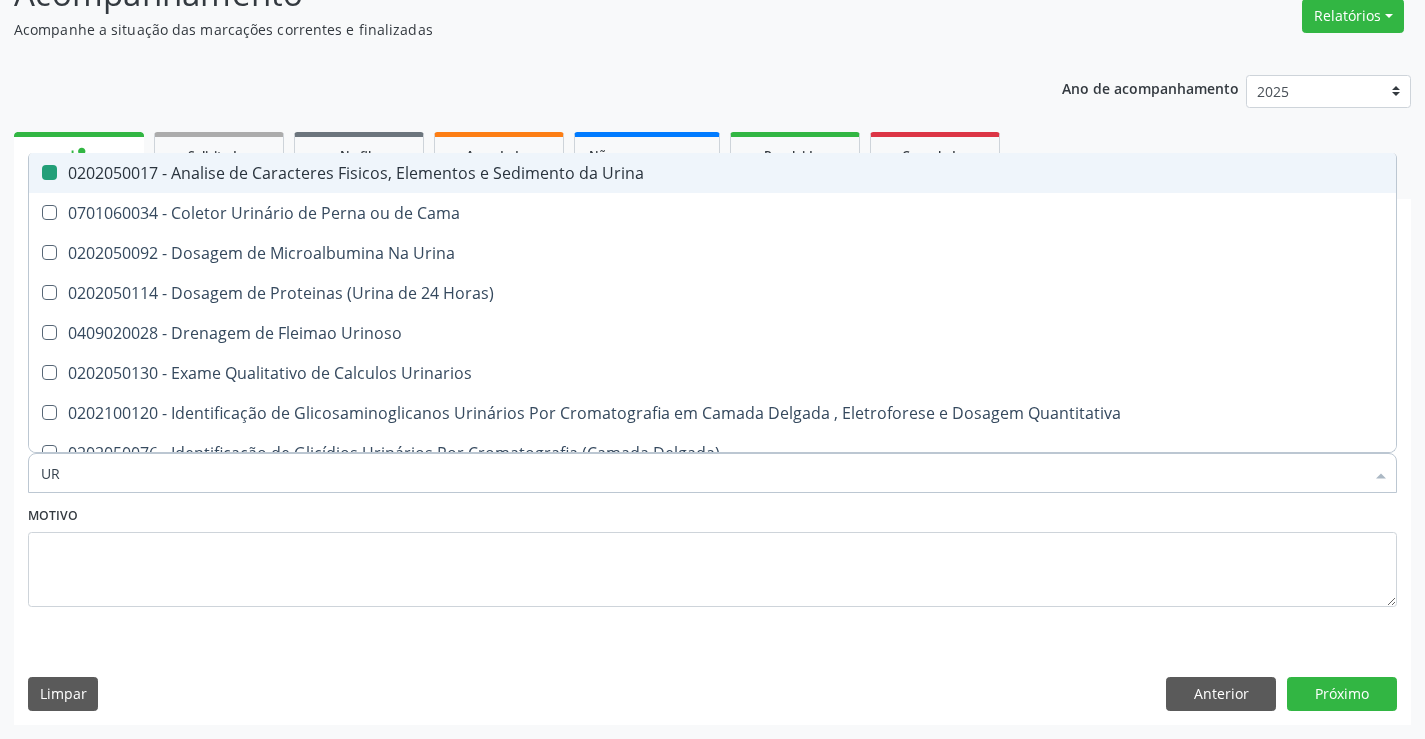 type on "U" 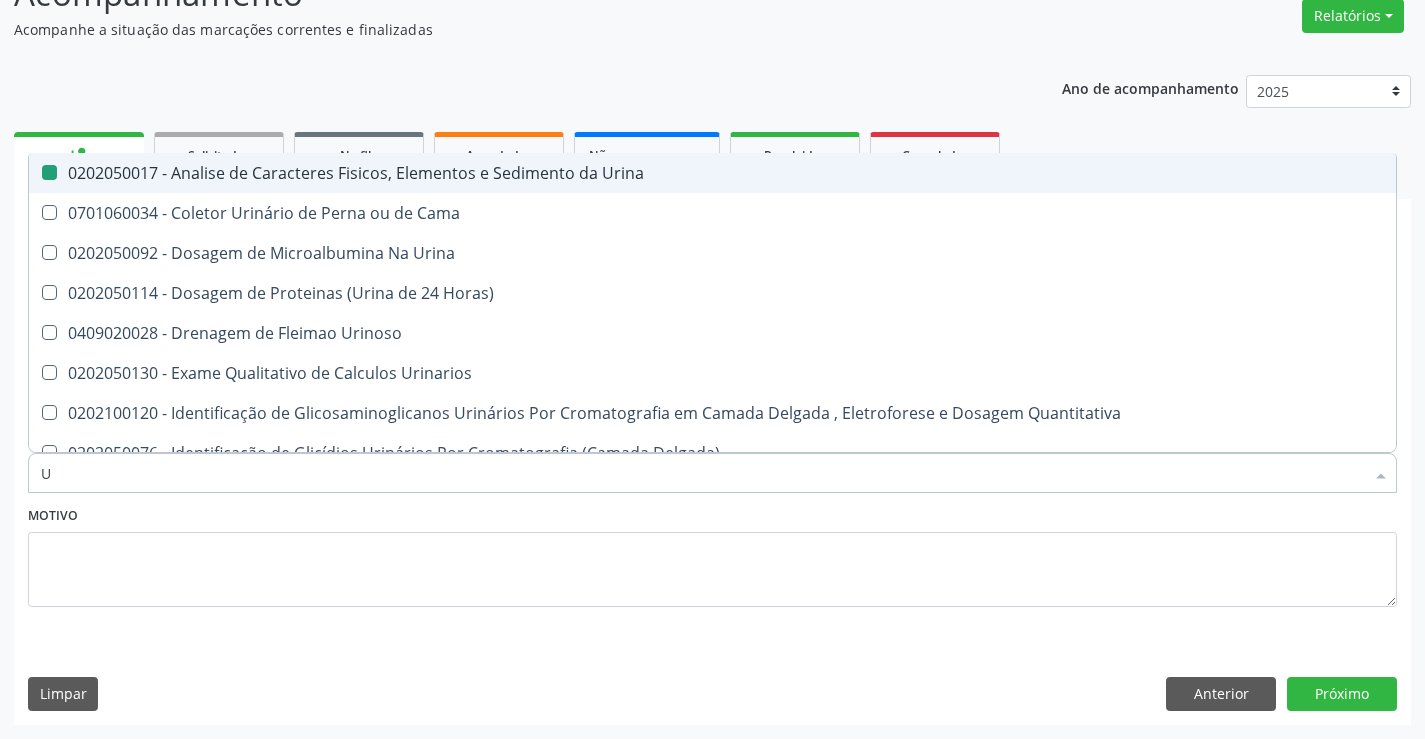 type 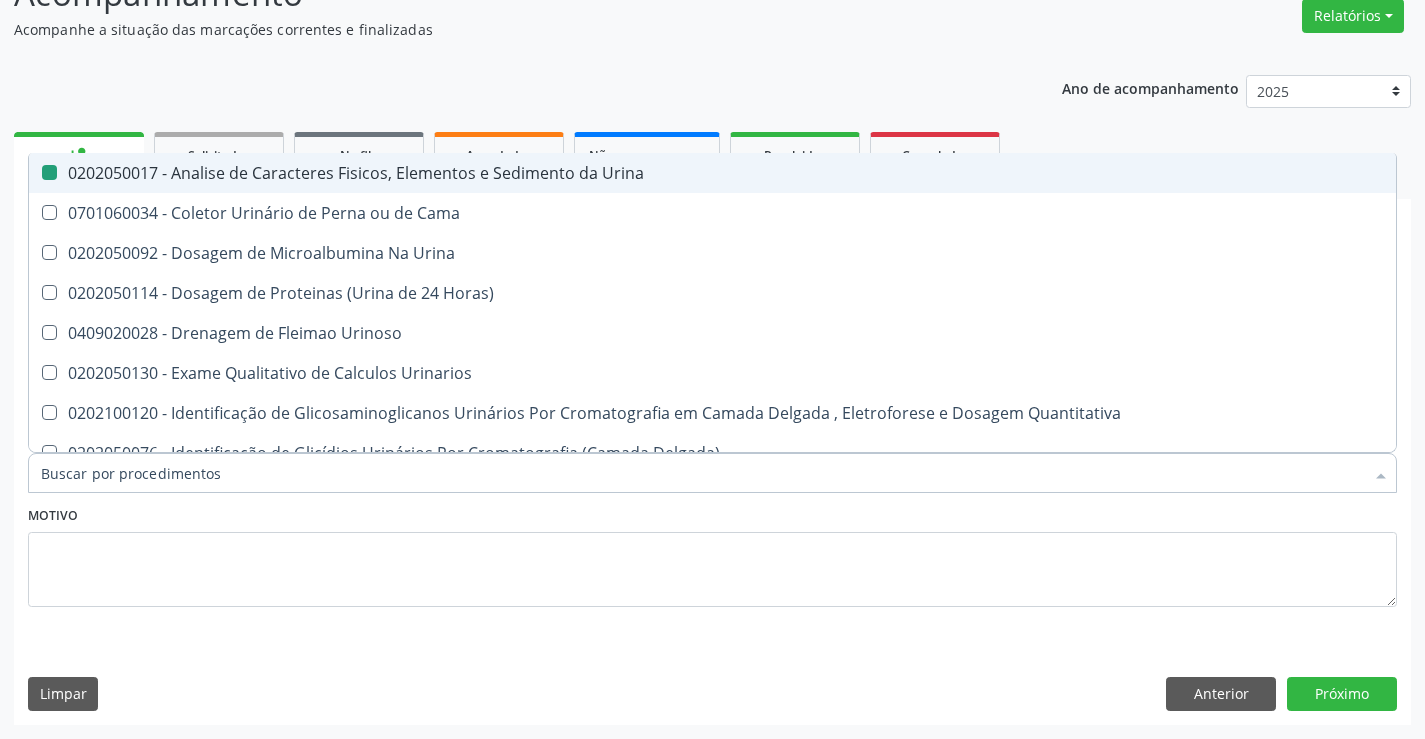 checkbox on "false" 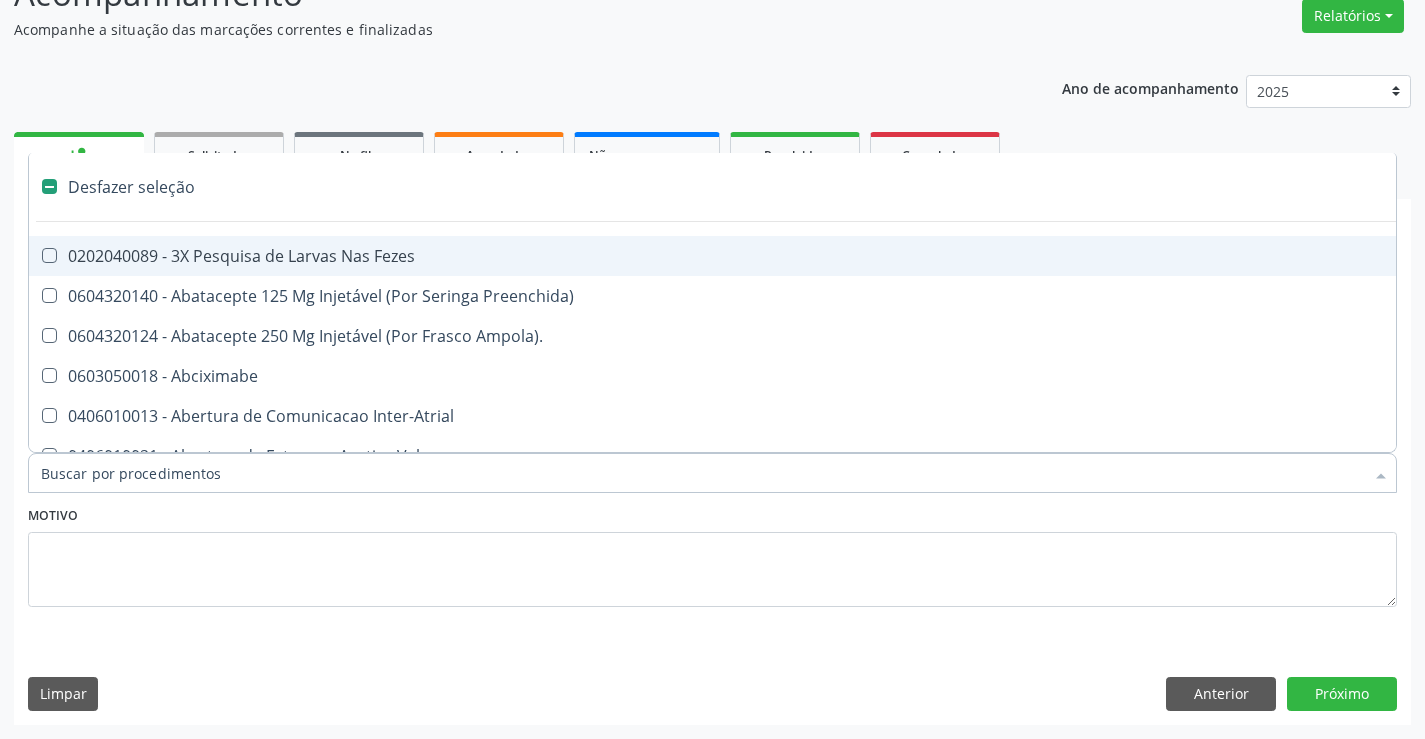 type on "T" 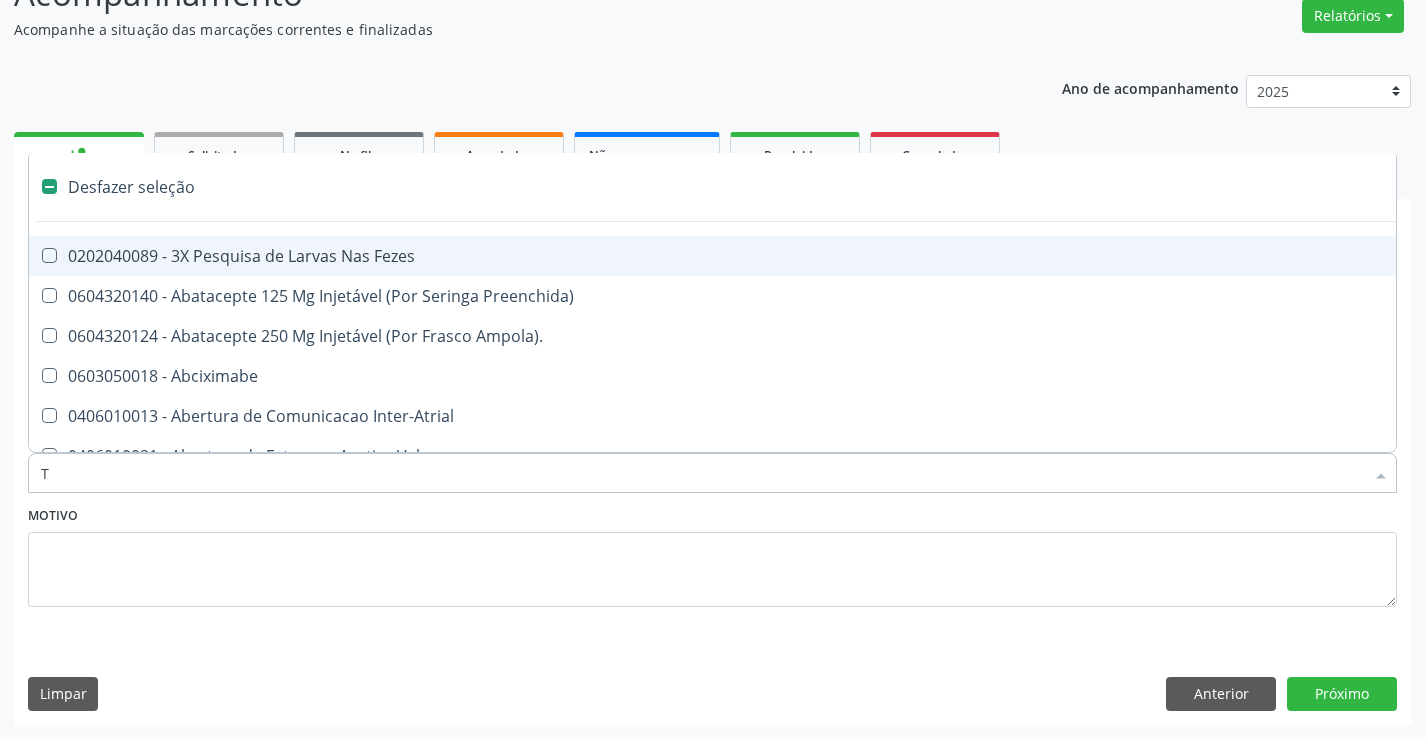 checkbox on "true" 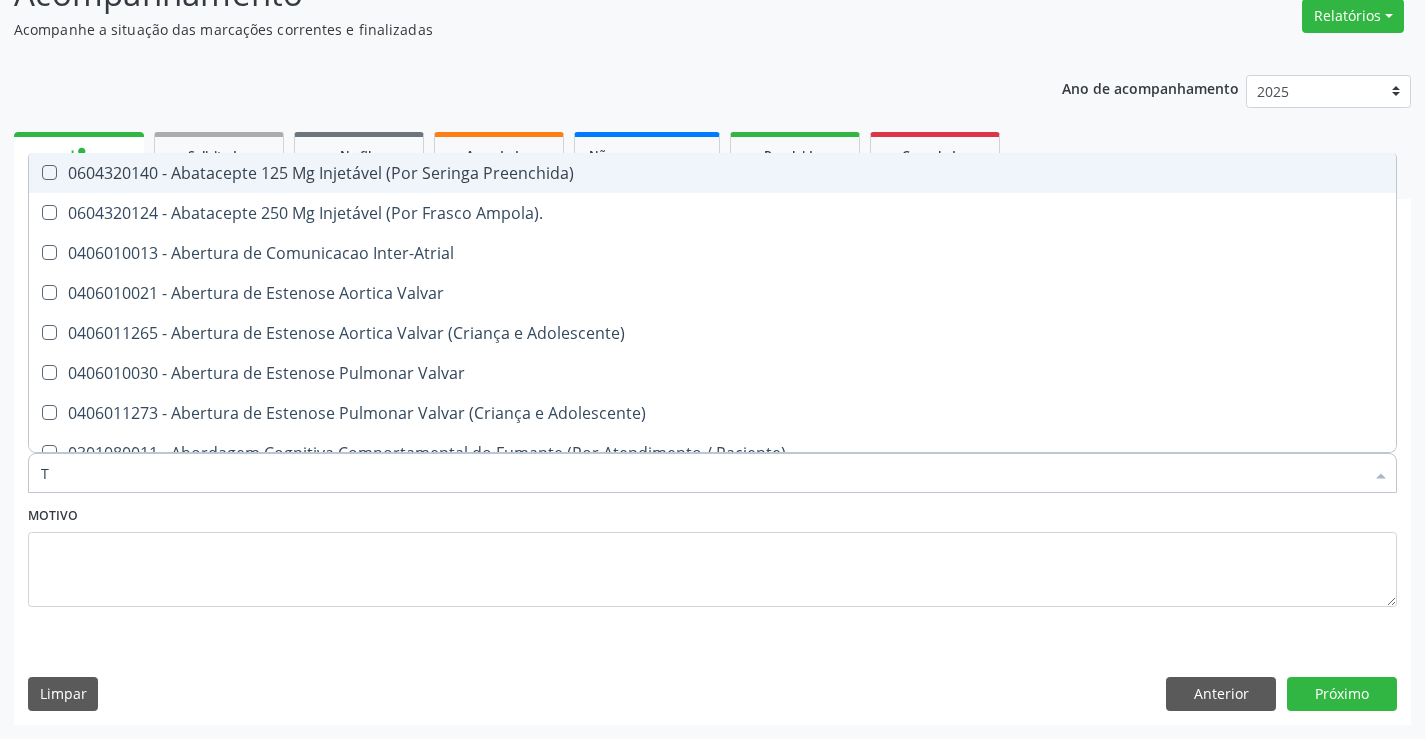 type on "TG" 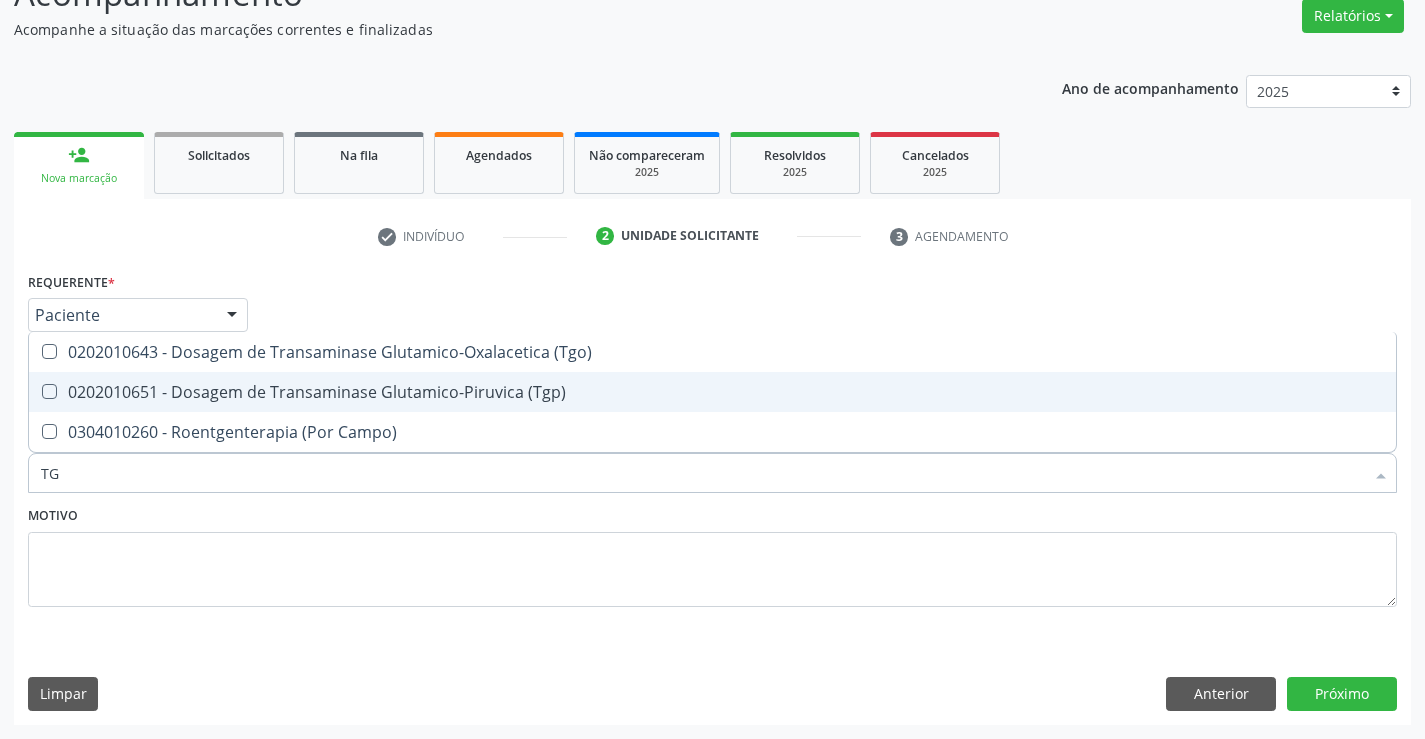 click on "0202010651 - Dosagem de Transaminase Glutamico-Piruvica (Tgp)" at bounding box center (712, 392) 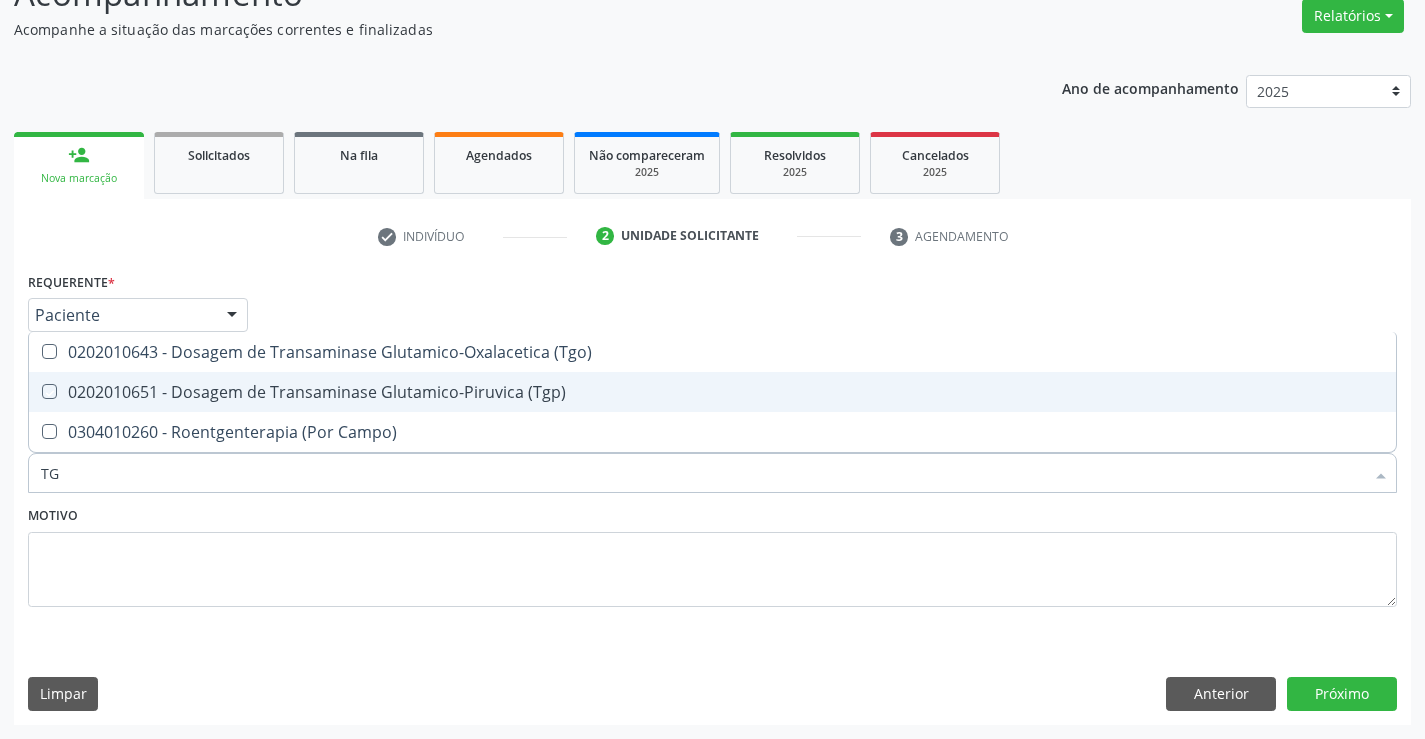 checkbox on "true" 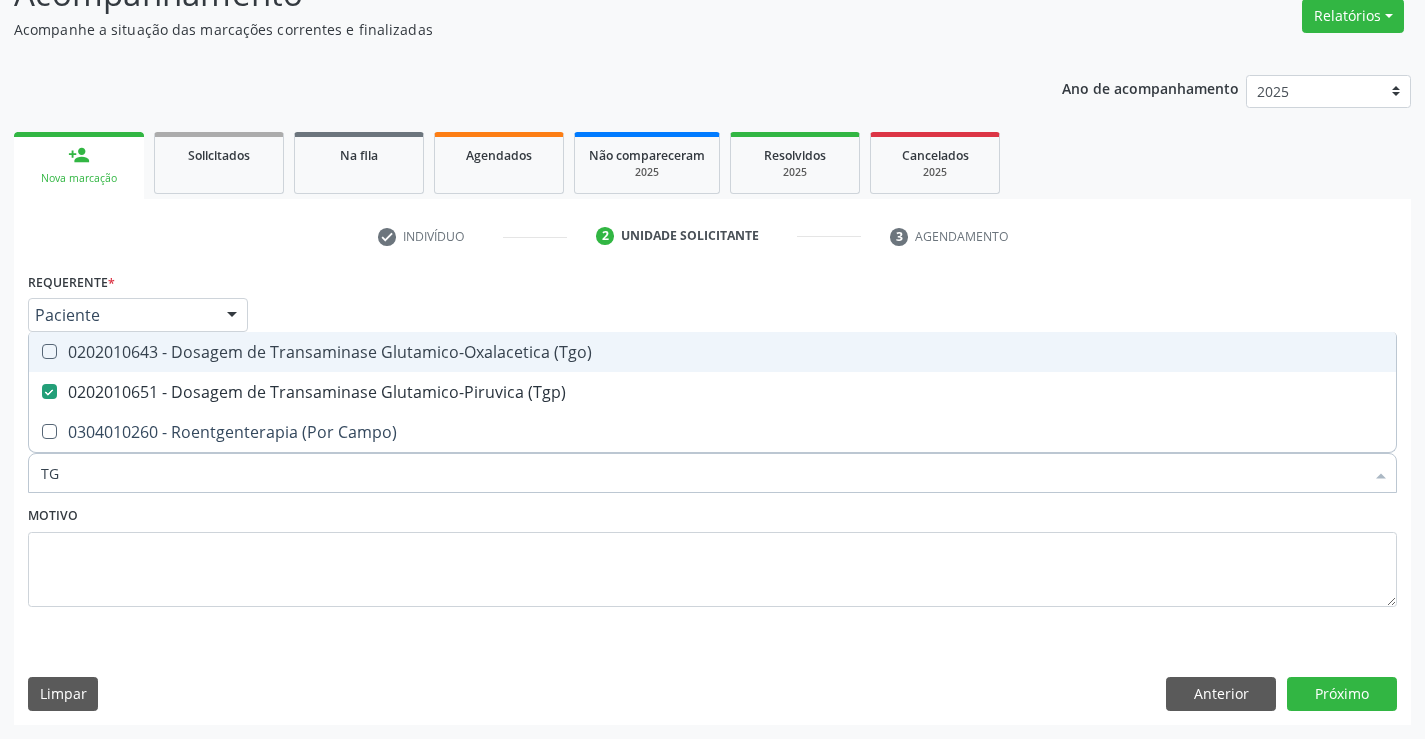 click on "0202010643 - Dosagem de Transaminase Glutamico-Oxalacetica (Tgo)" at bounding box center (712, 352) 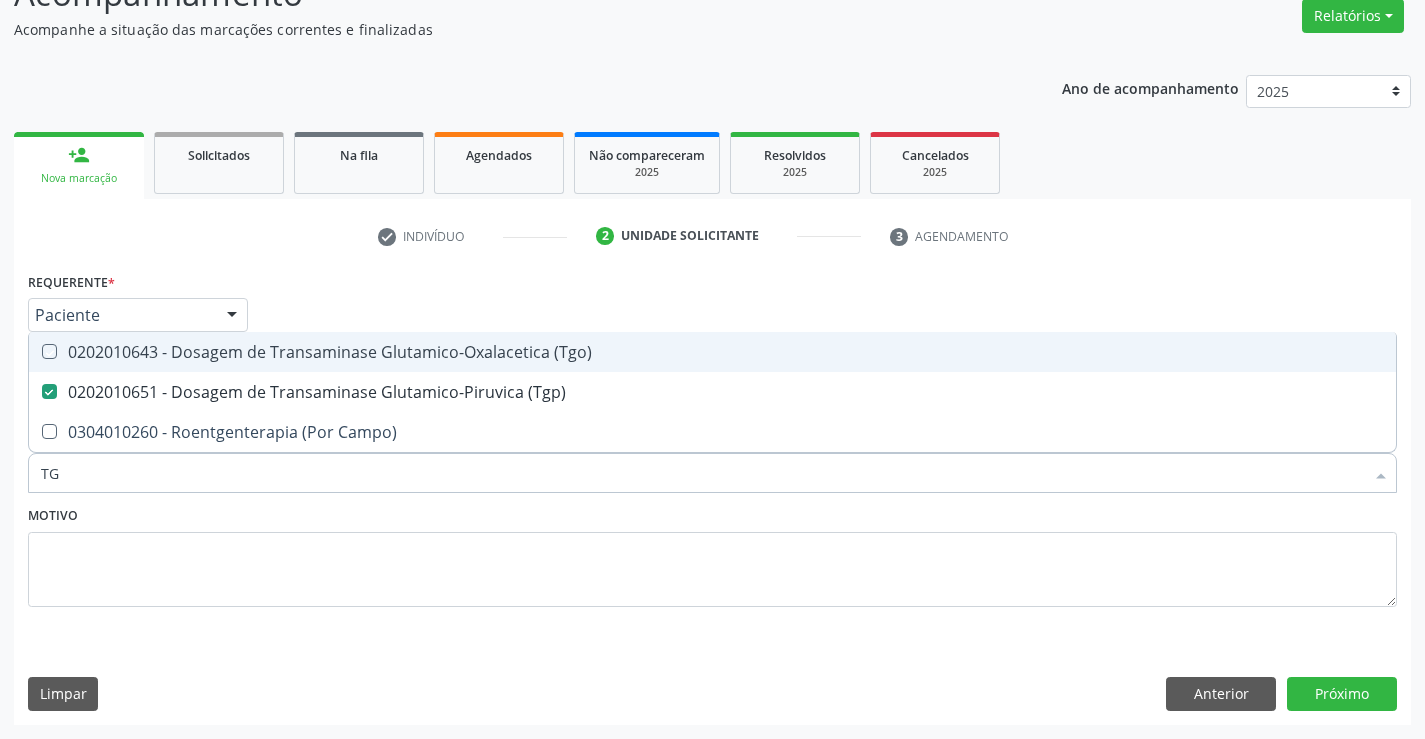 checkbox on "true" 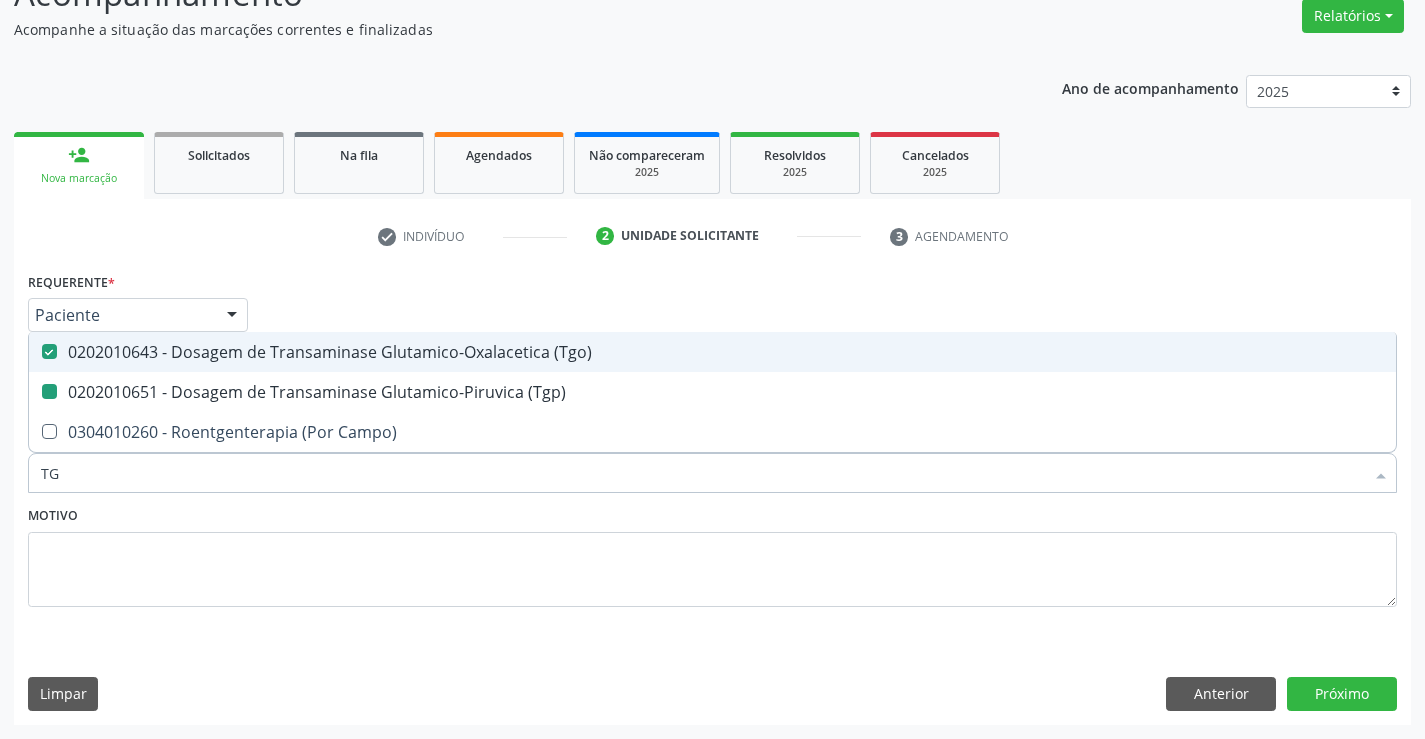 type on "T" 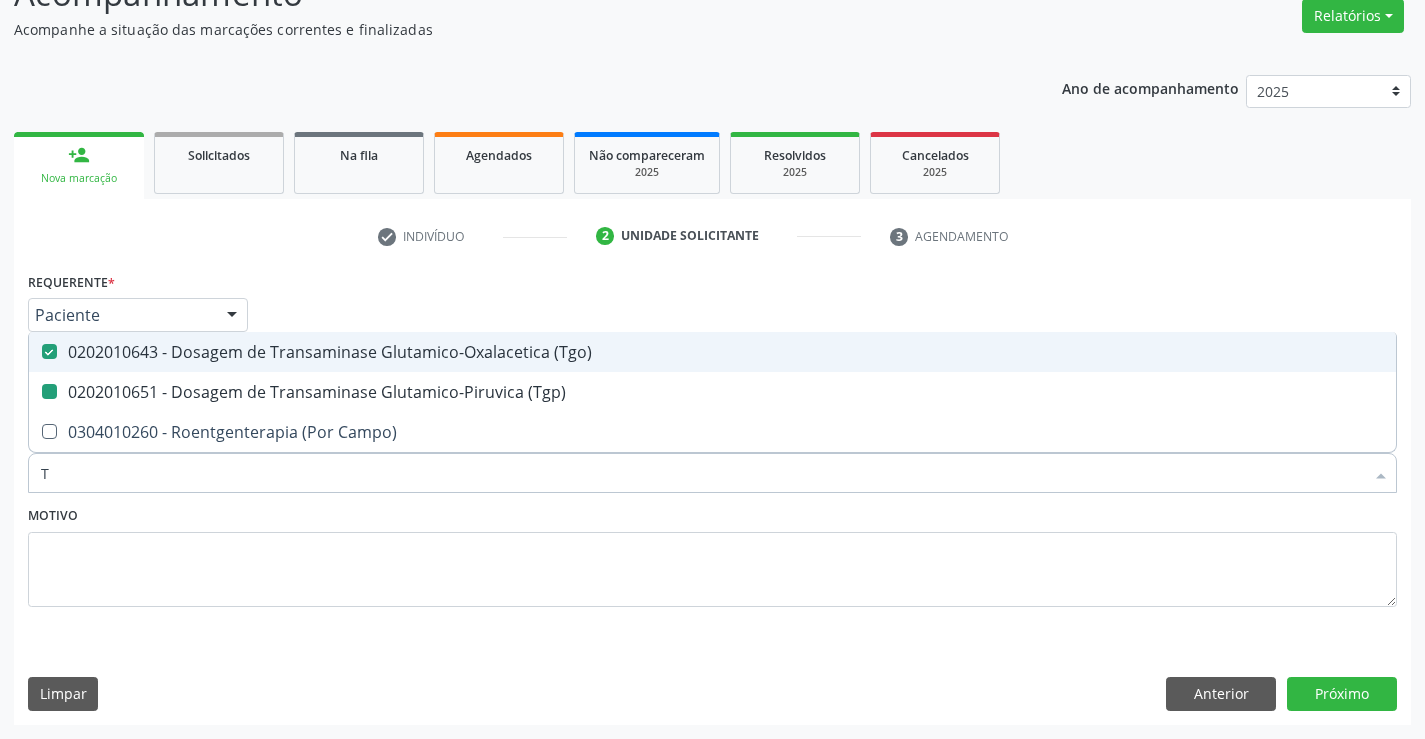 type 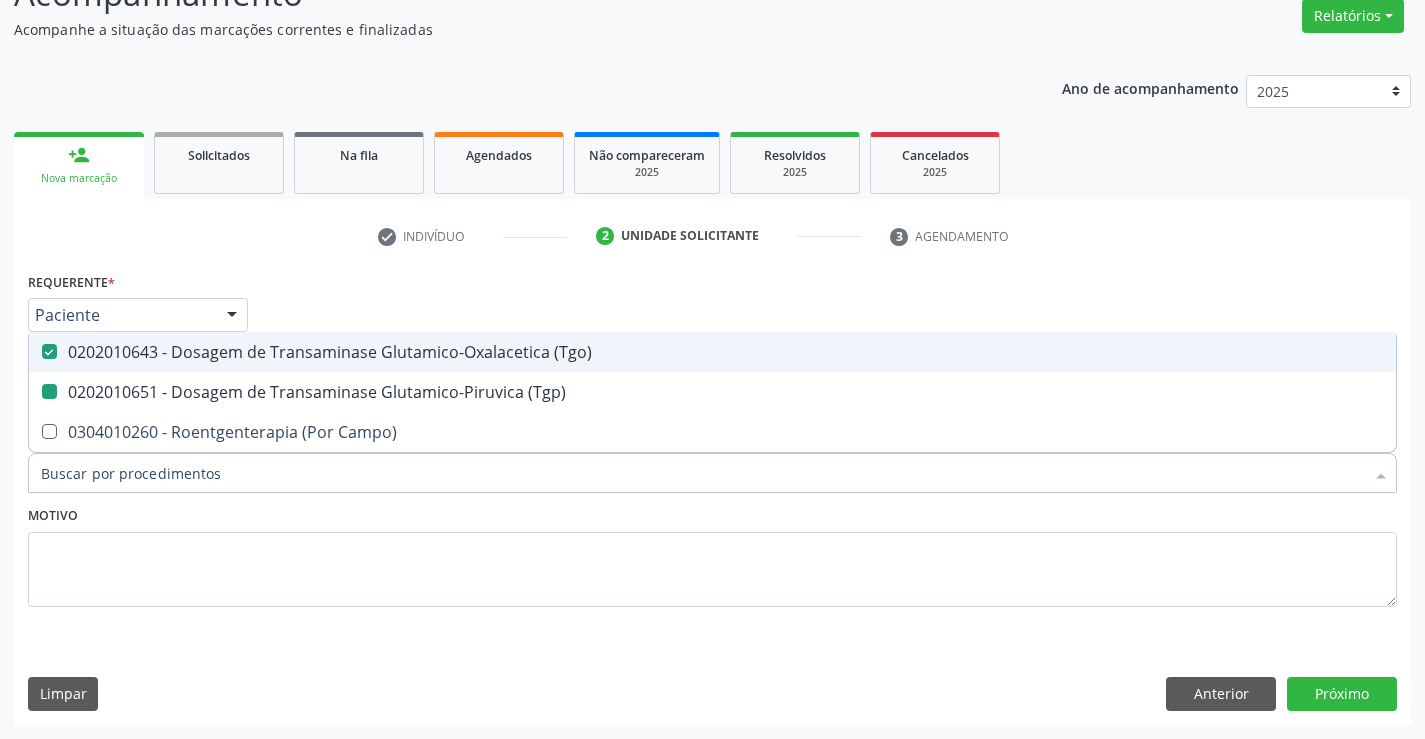 checkbox on "false" 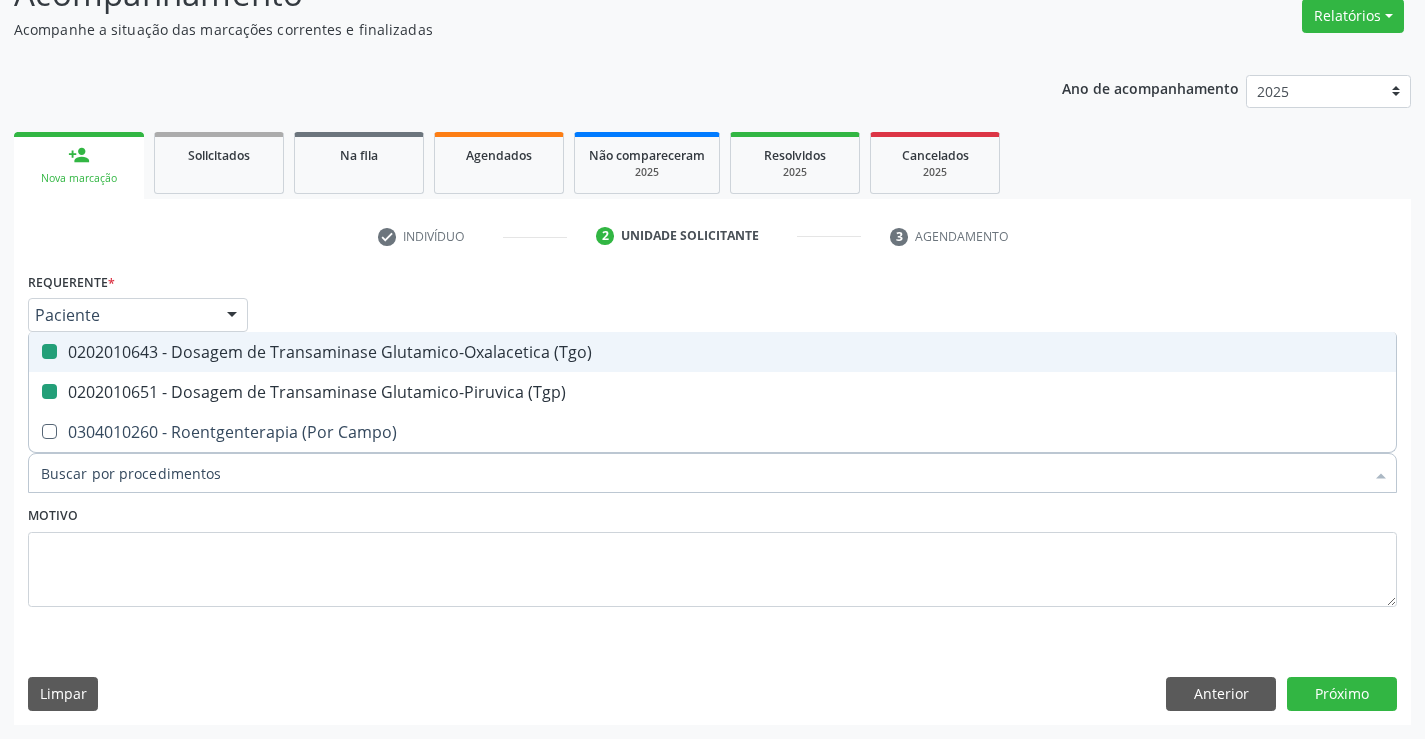 checkbox on "false" 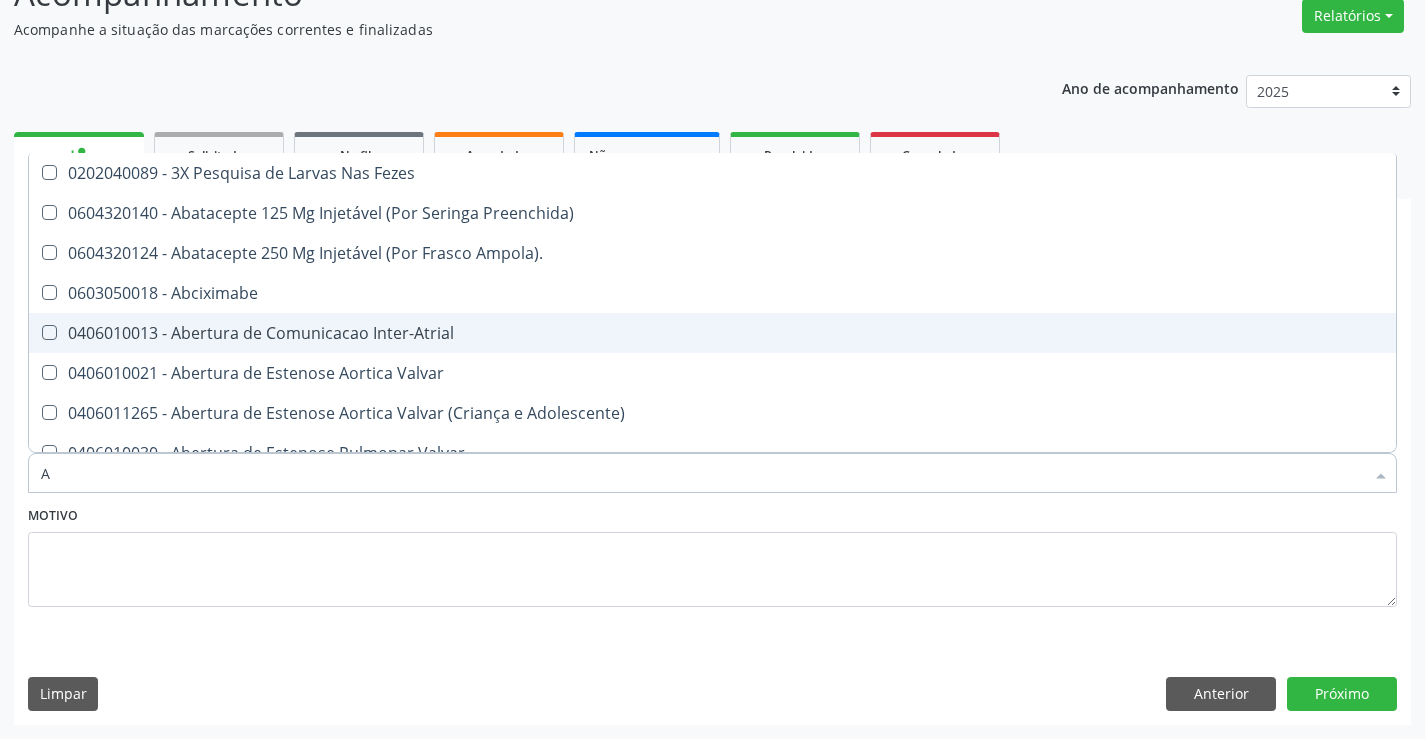 type on "AC" 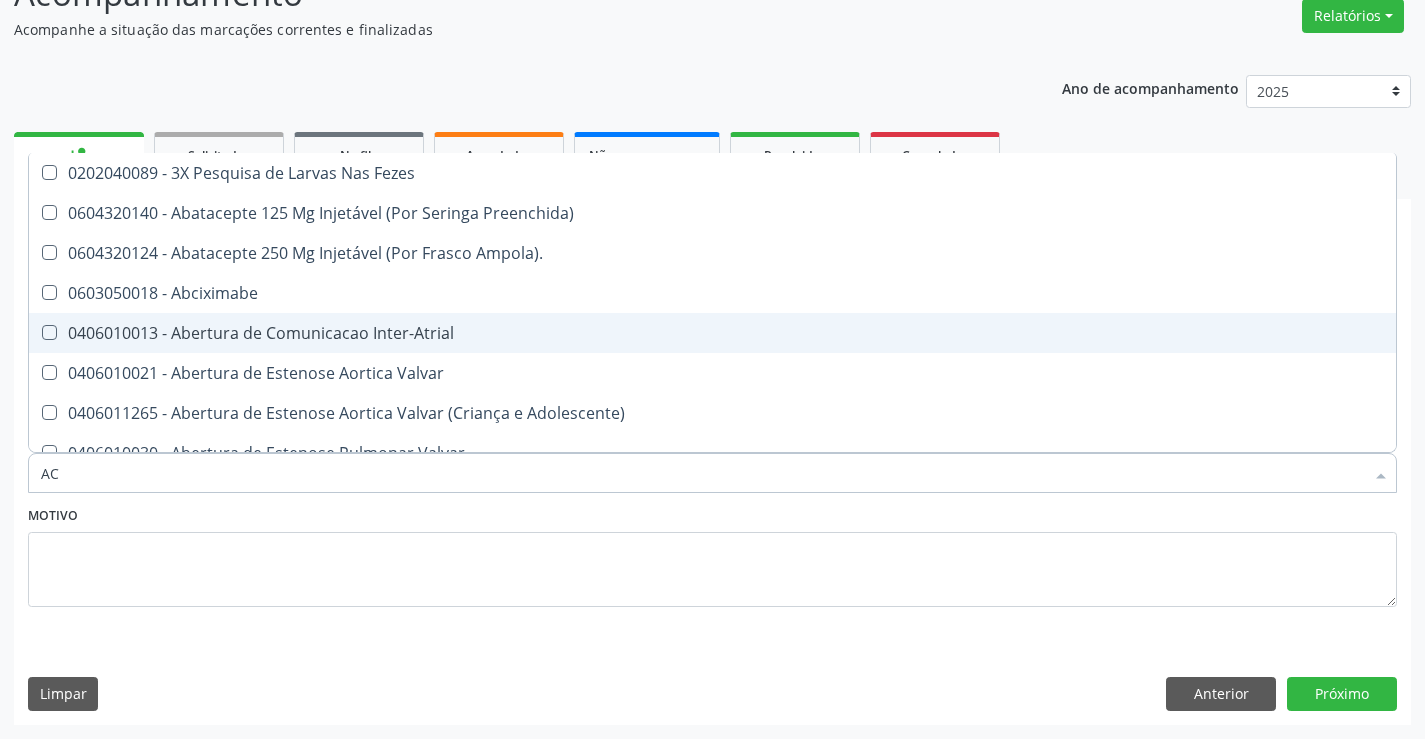 checkbox on "true" 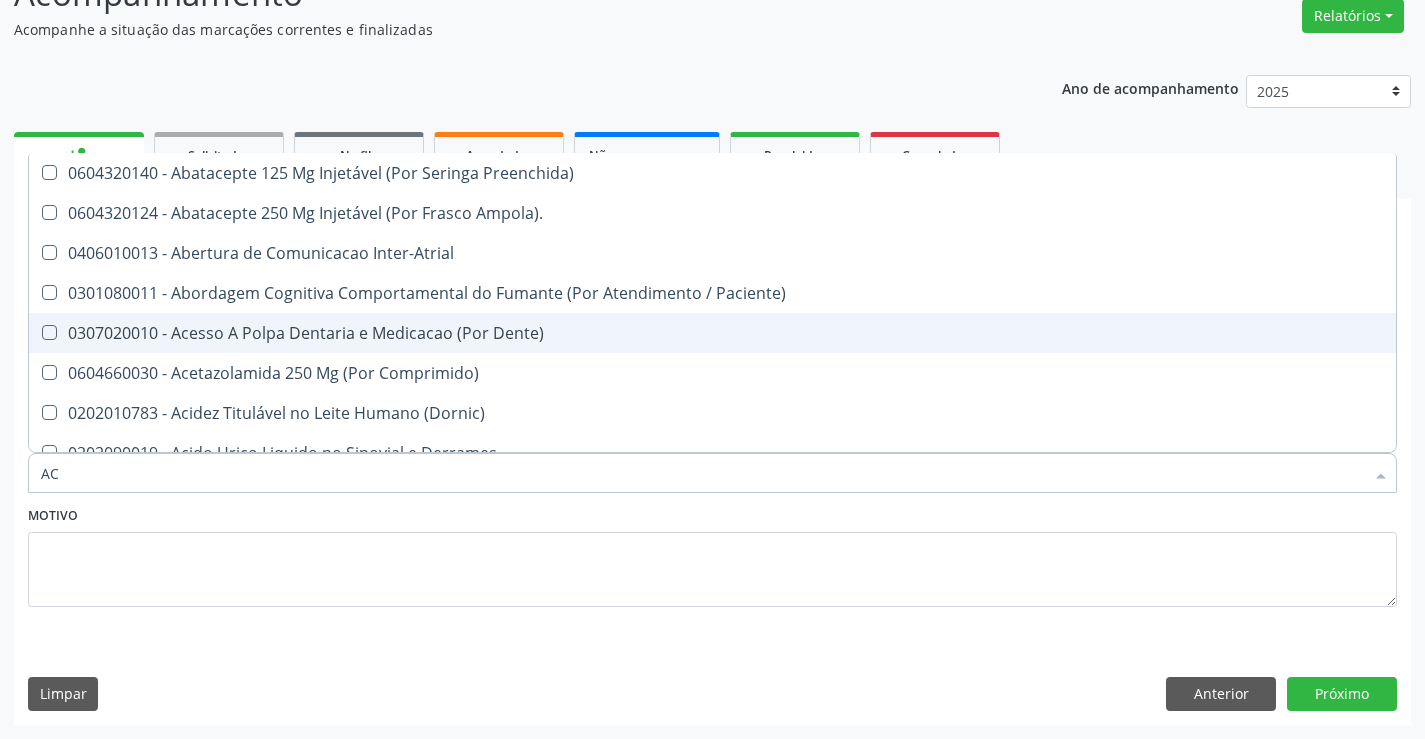 type on "ACI" 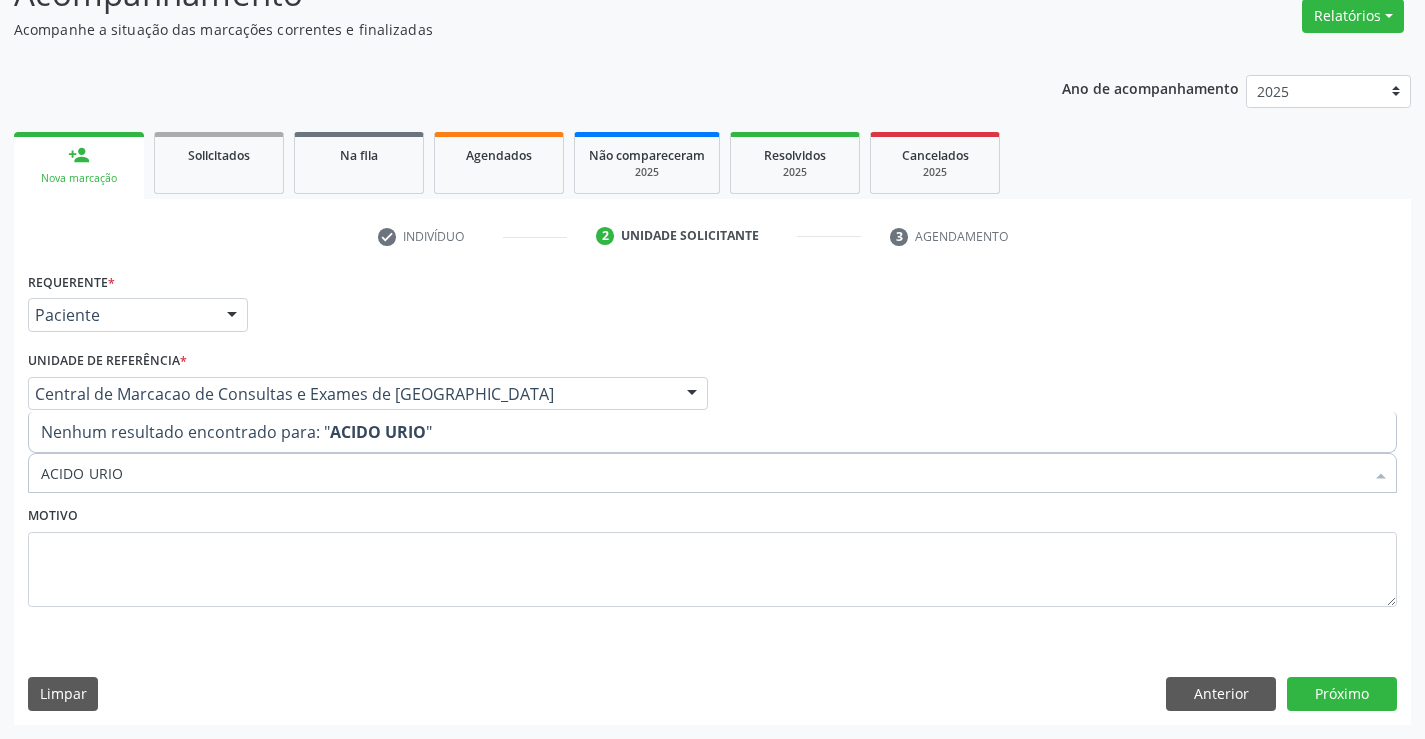 type on "ACIDO URI" 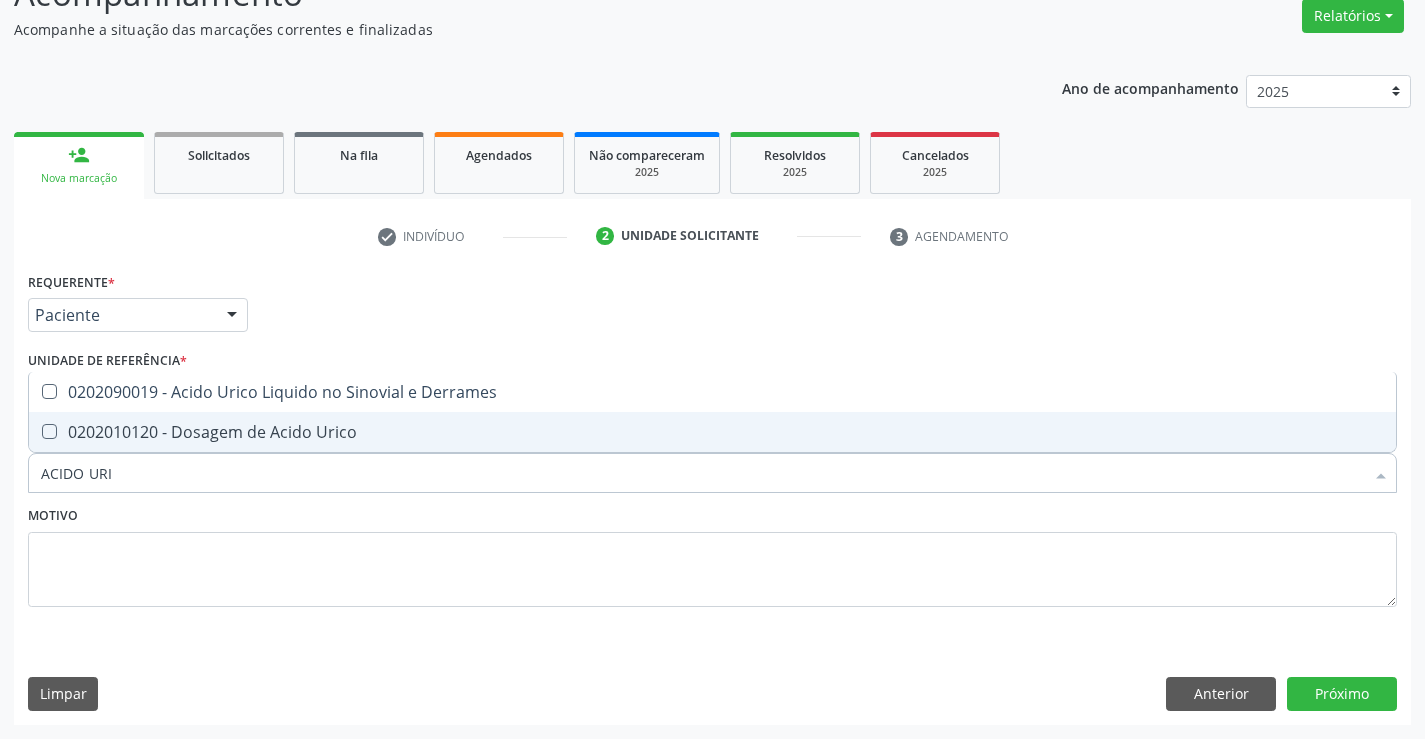 click on "0202010120 - Dosagem de Acido Urico" at bounding box center [712, 432] 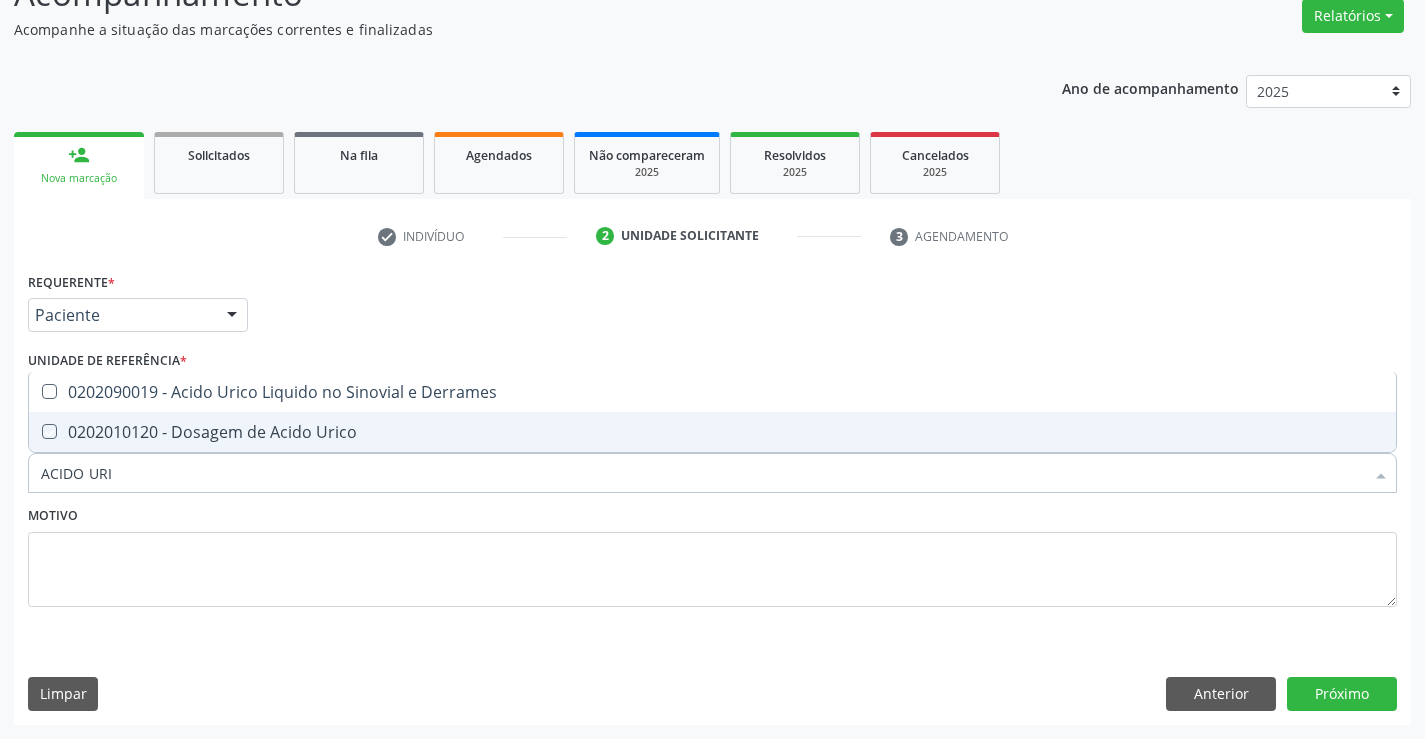 checkbox on "true" 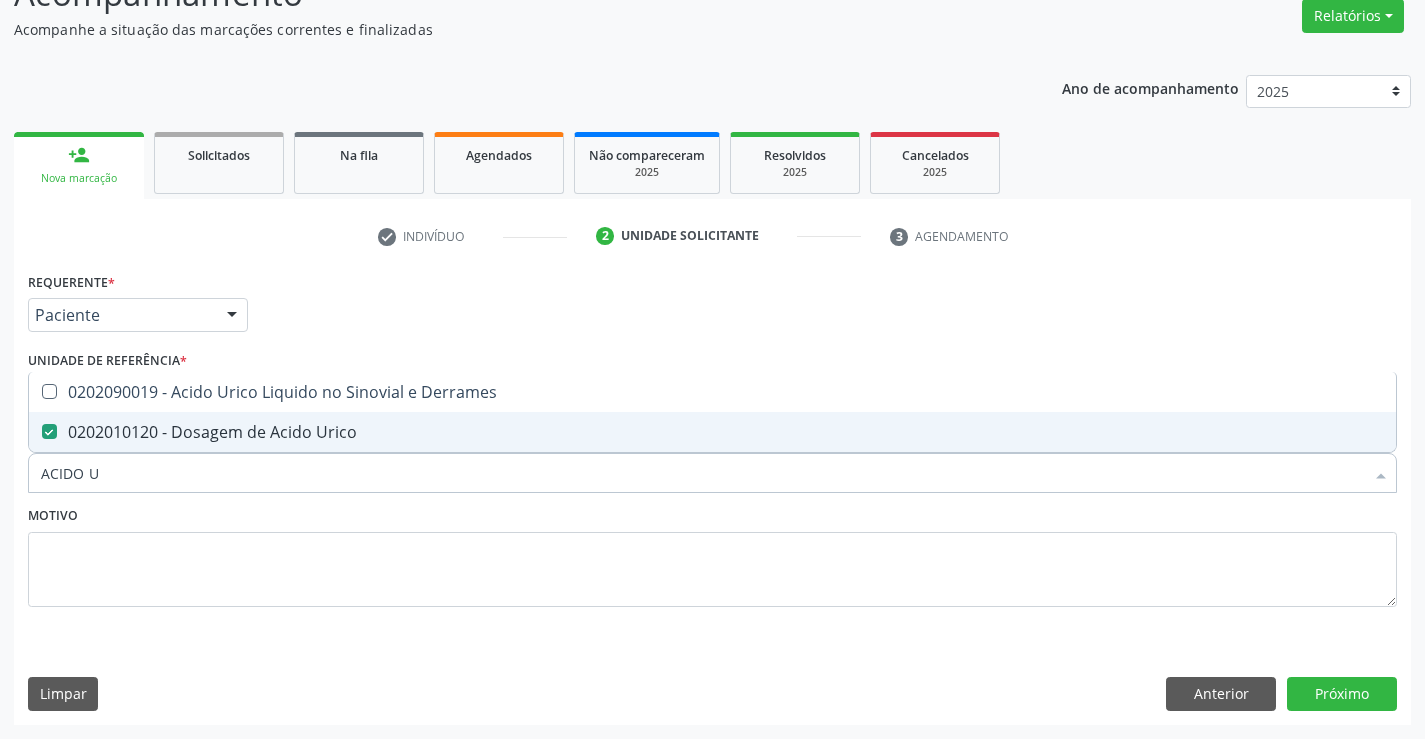 type on "ACIDO" 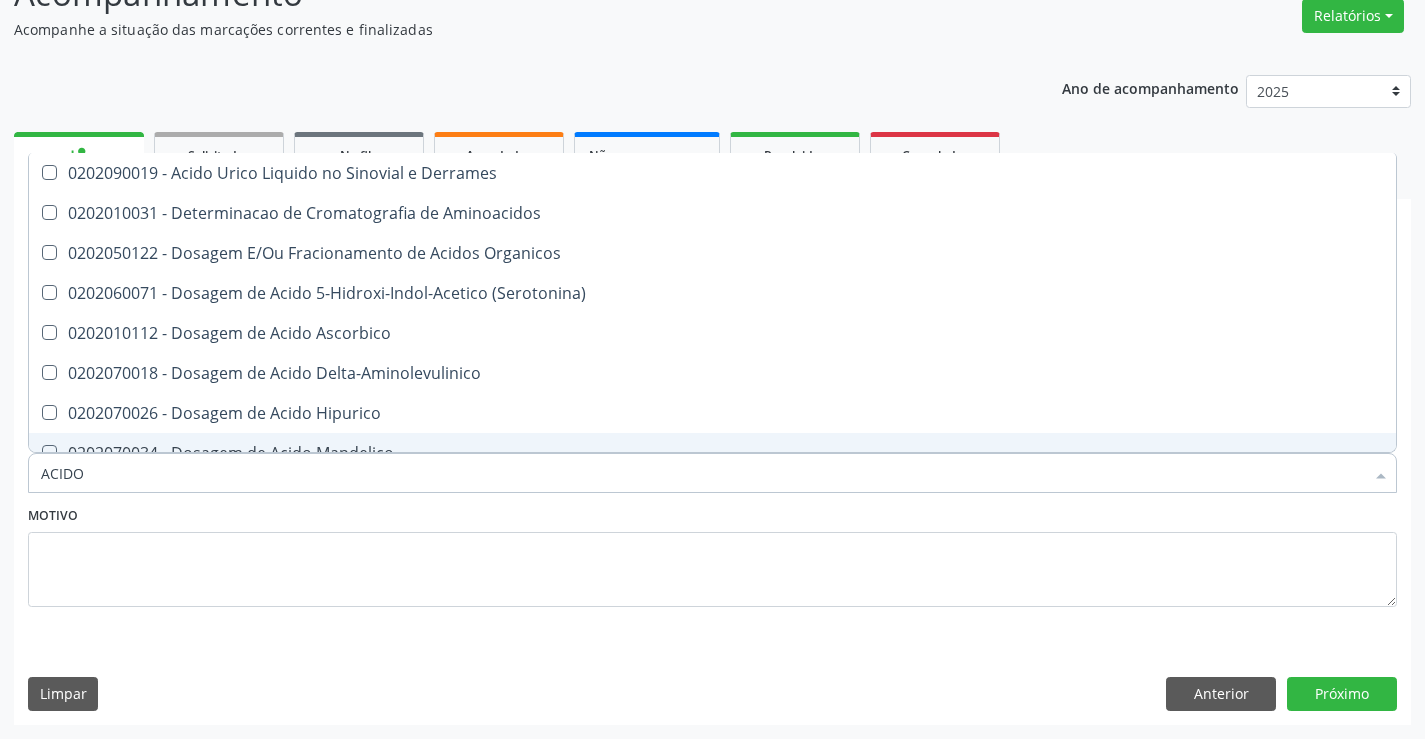type on "ACID" 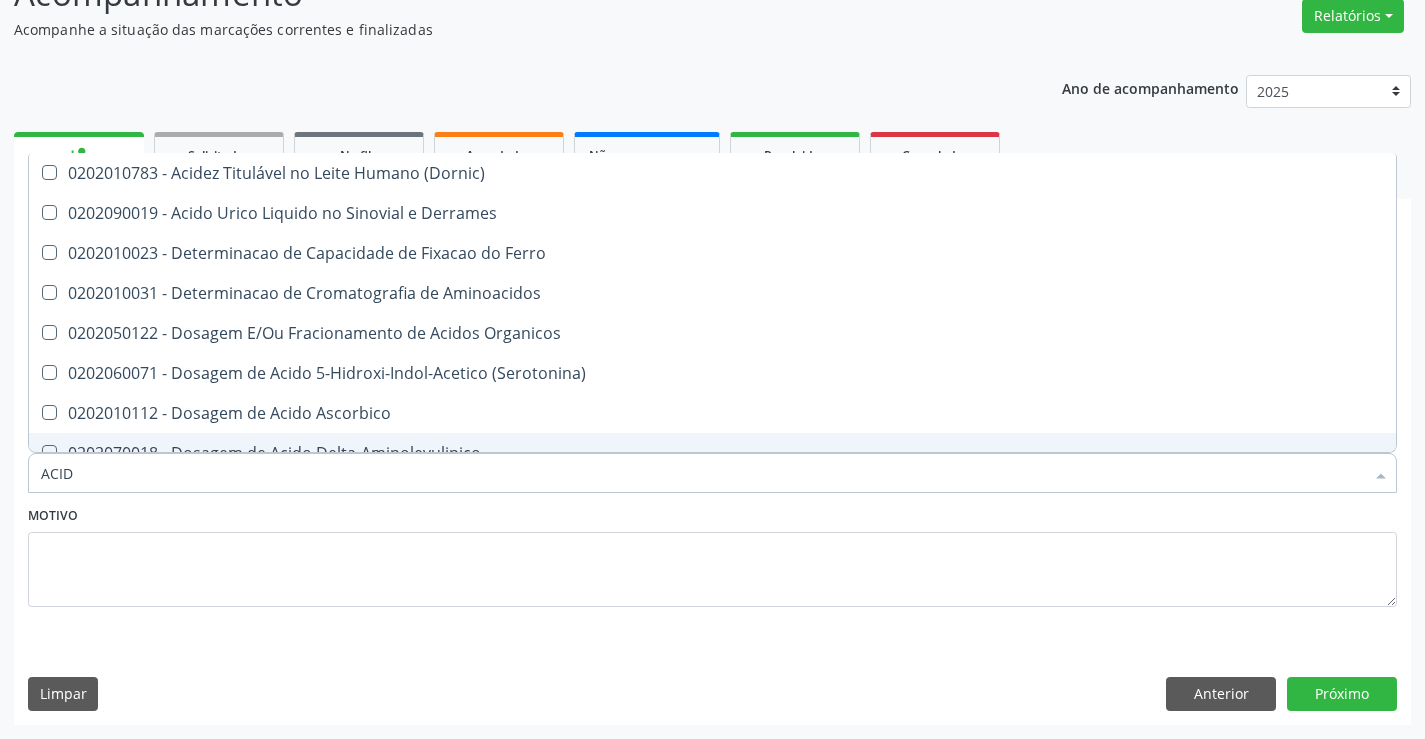 type on "ACI" 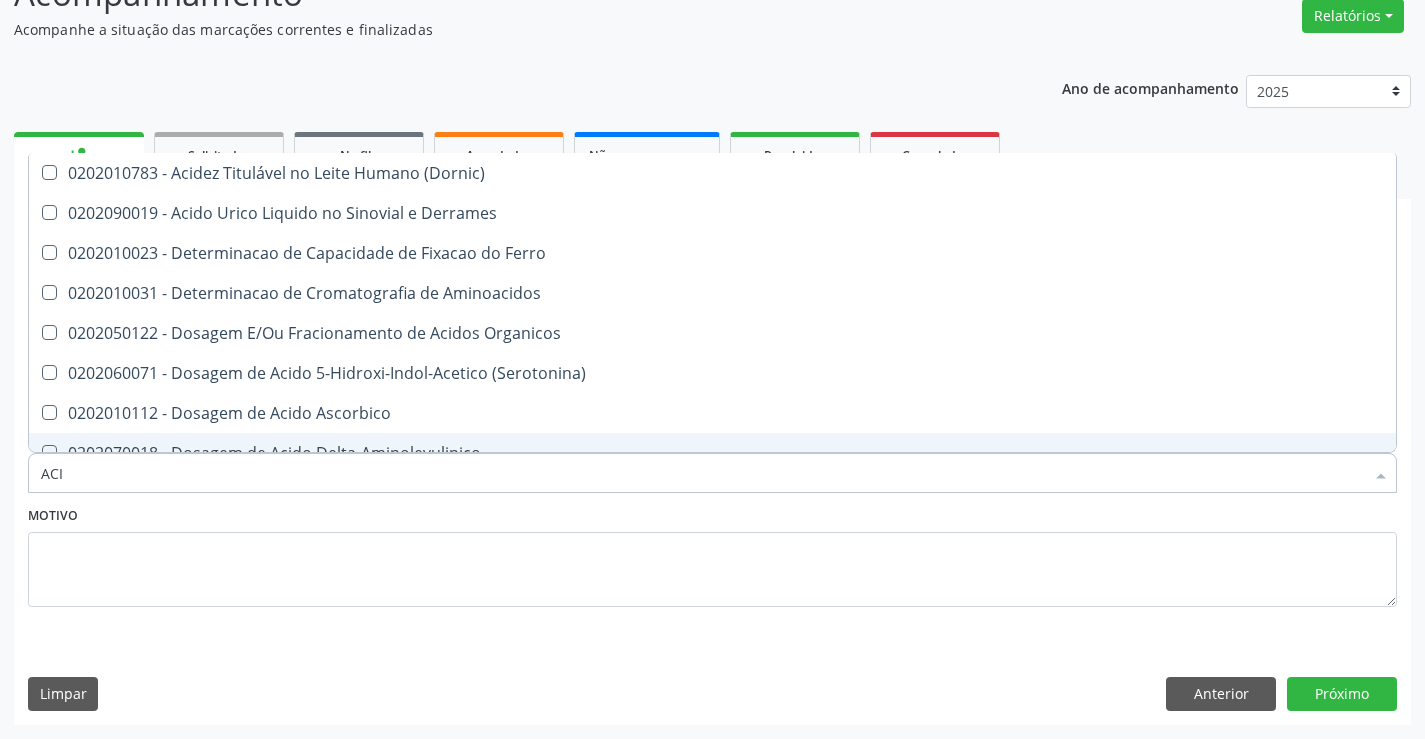 checkbox on "false" 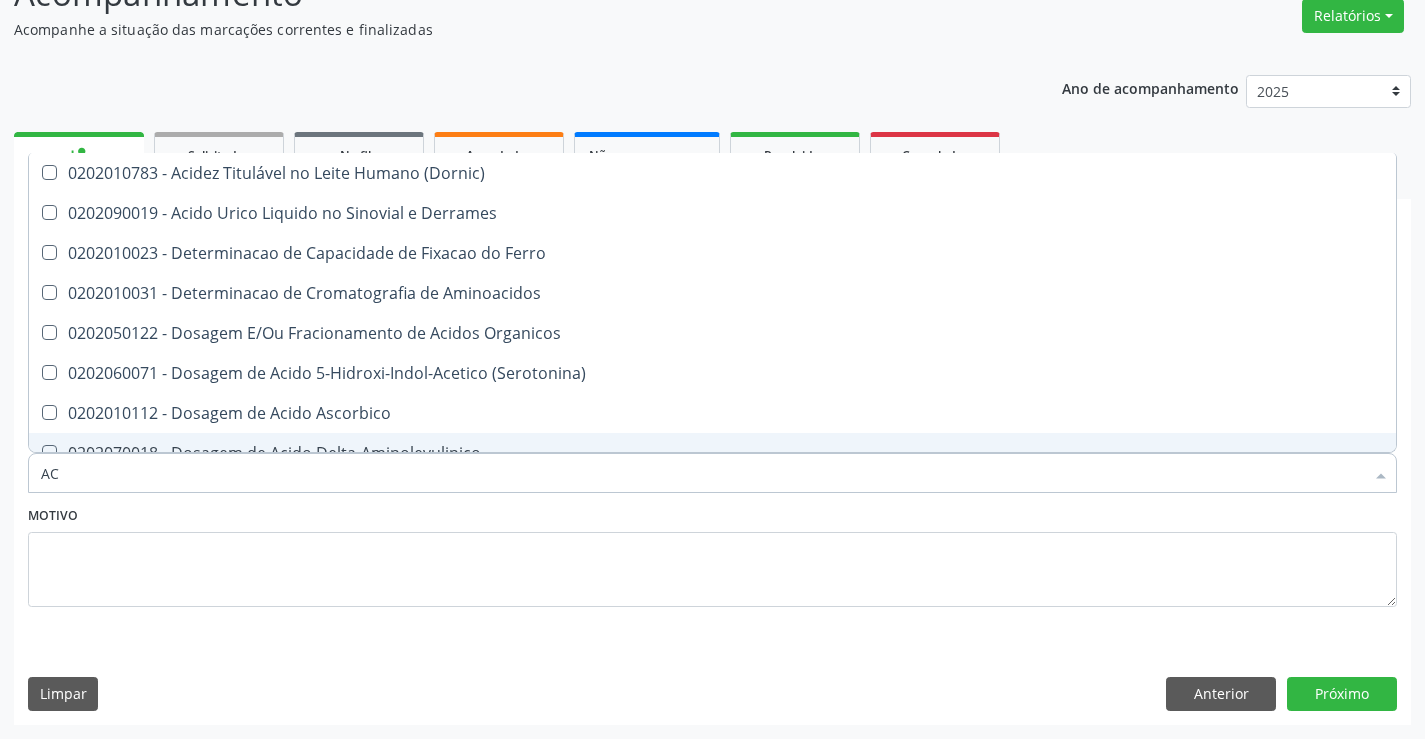 type on "A" 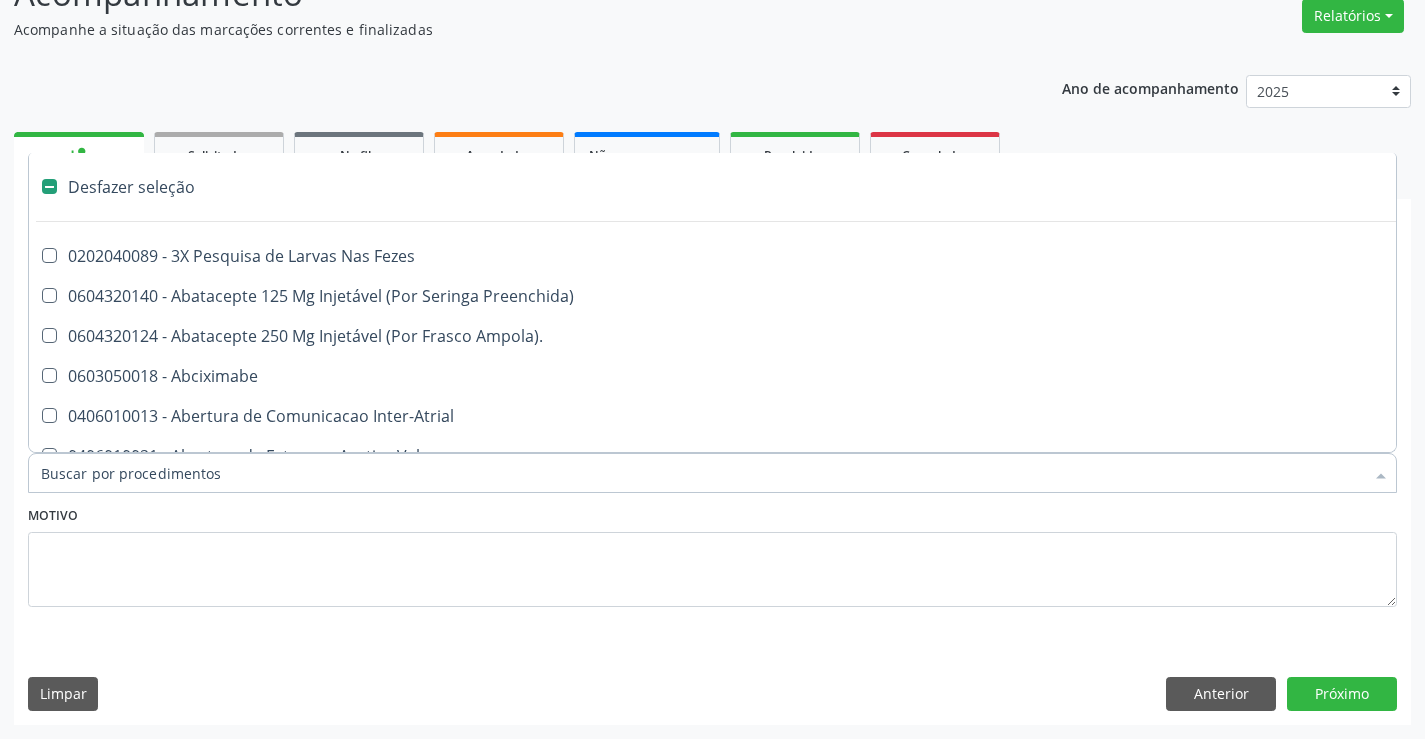 type on "G" 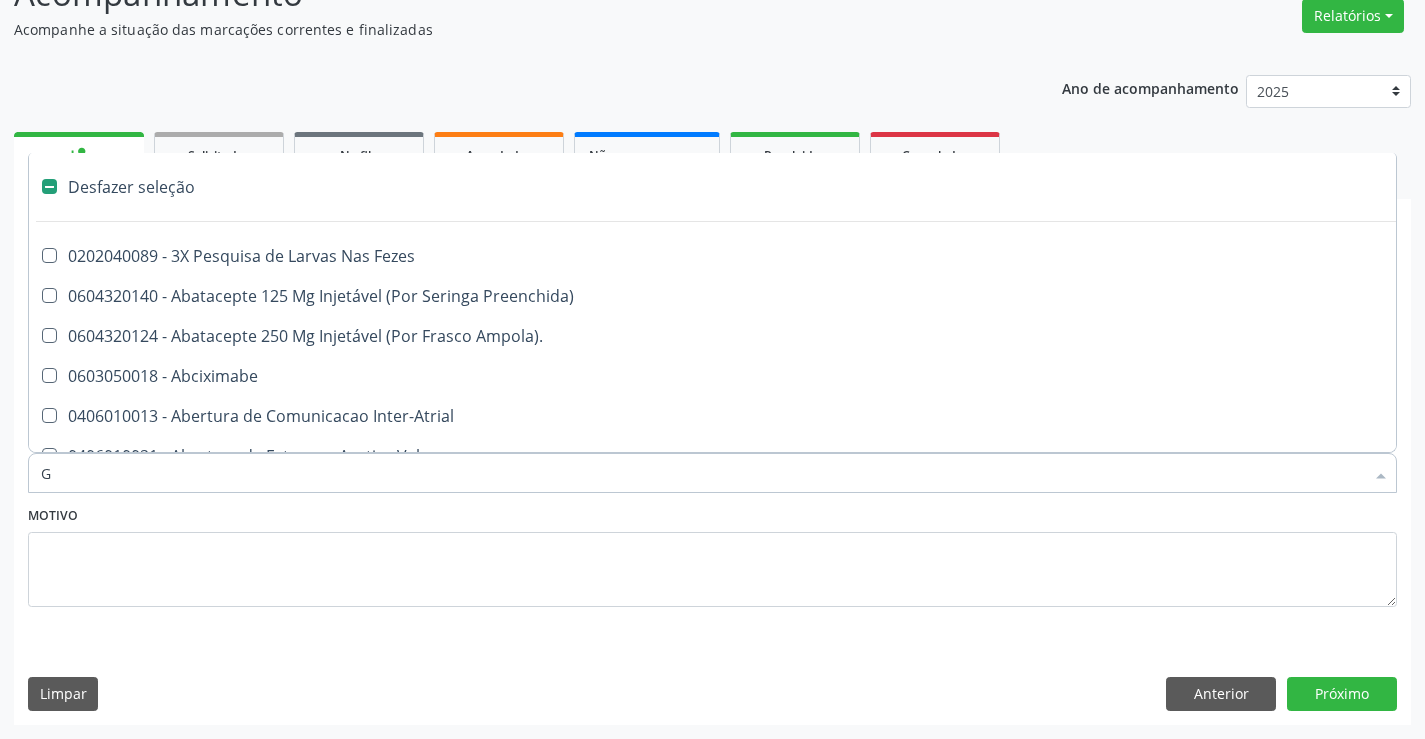 checkbox on "false" 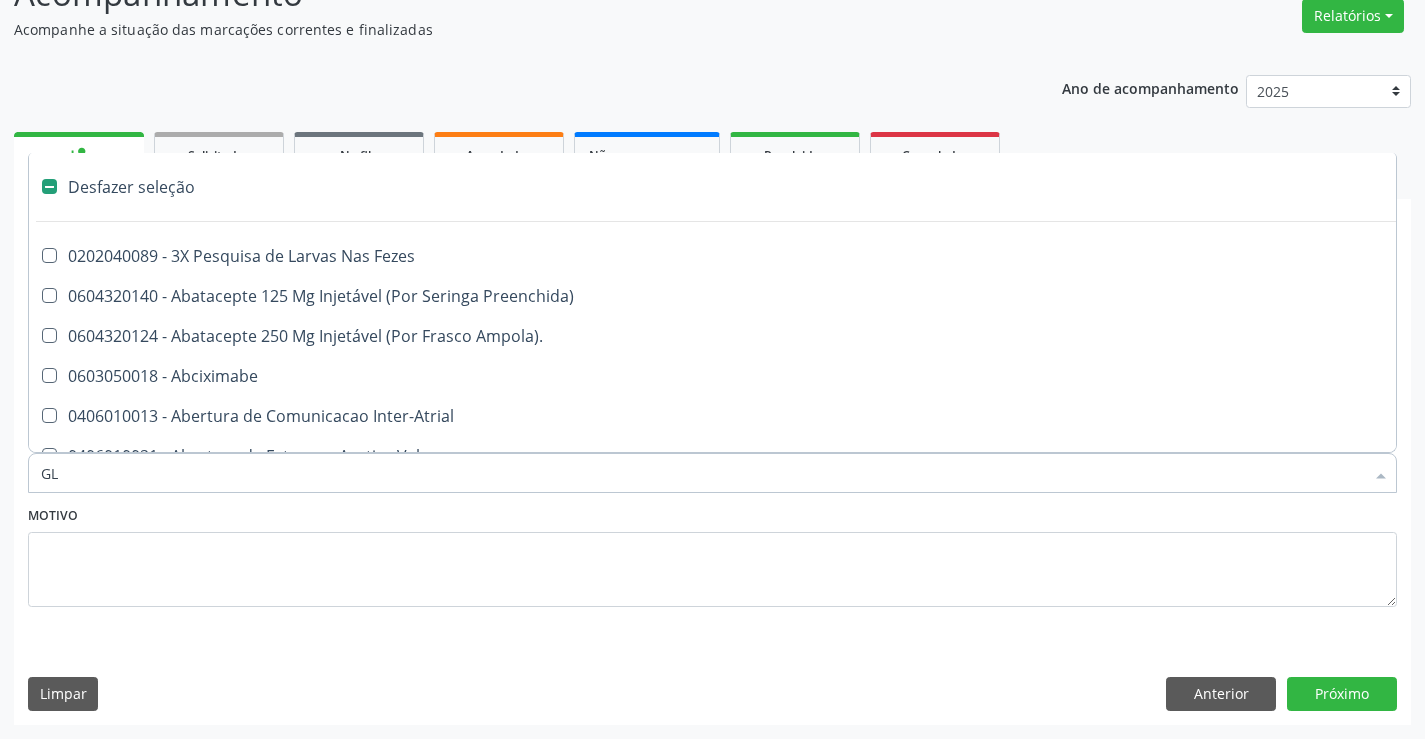 checkbox on "true" 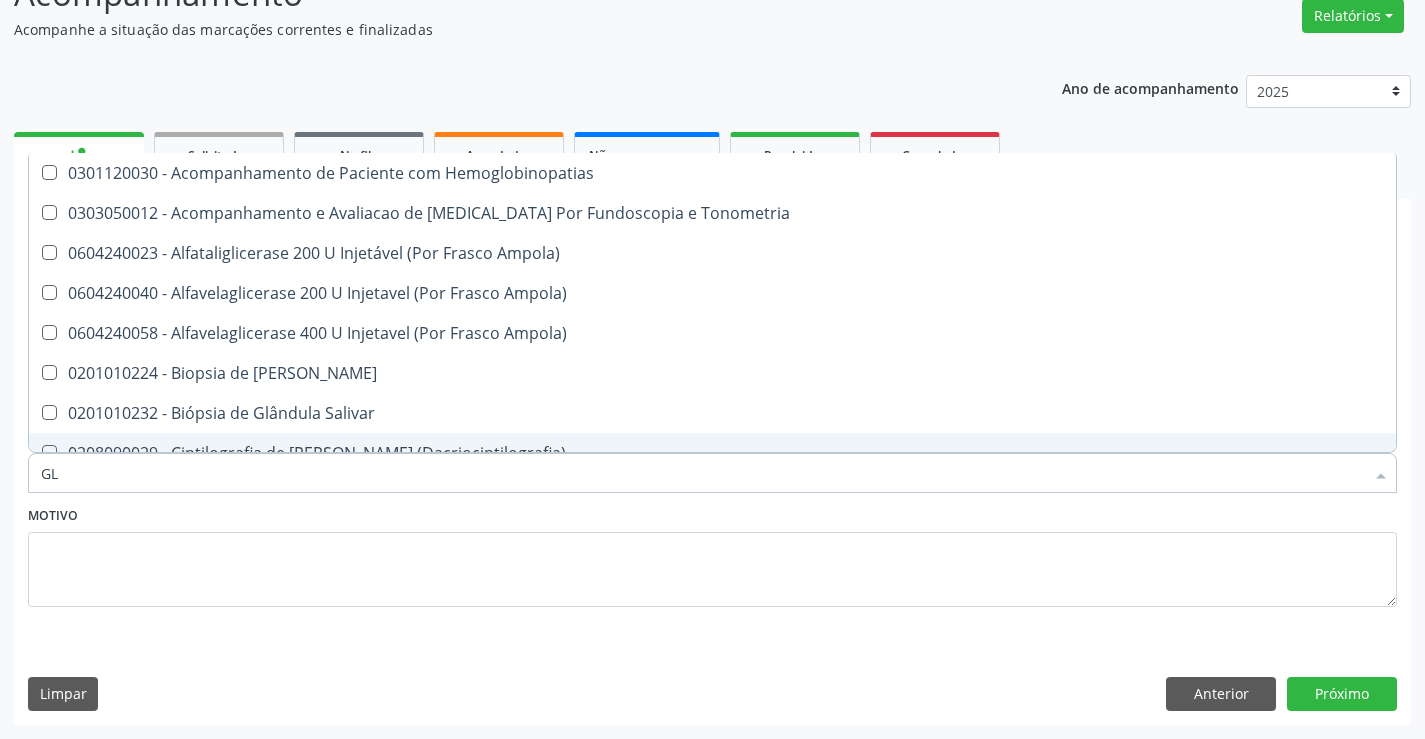 type on "GLI" 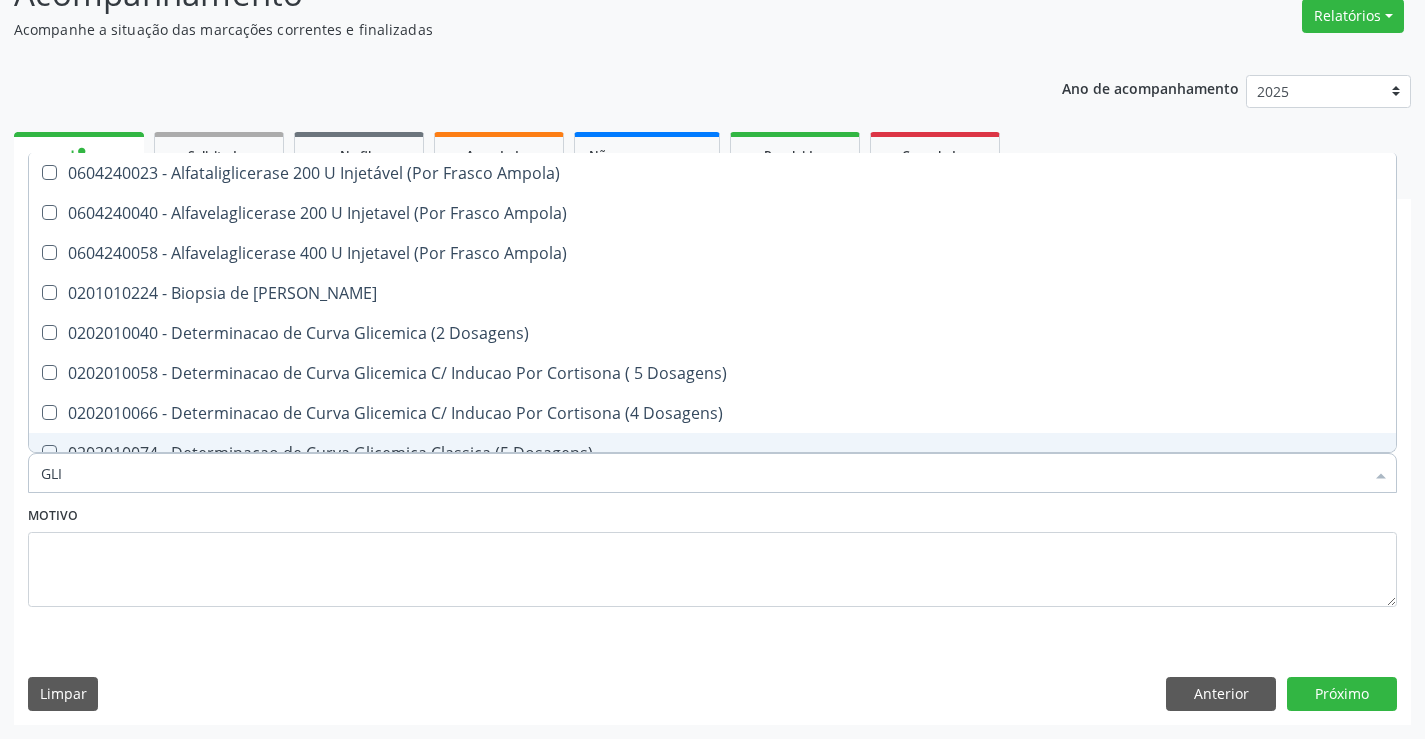 type on "GLIC" 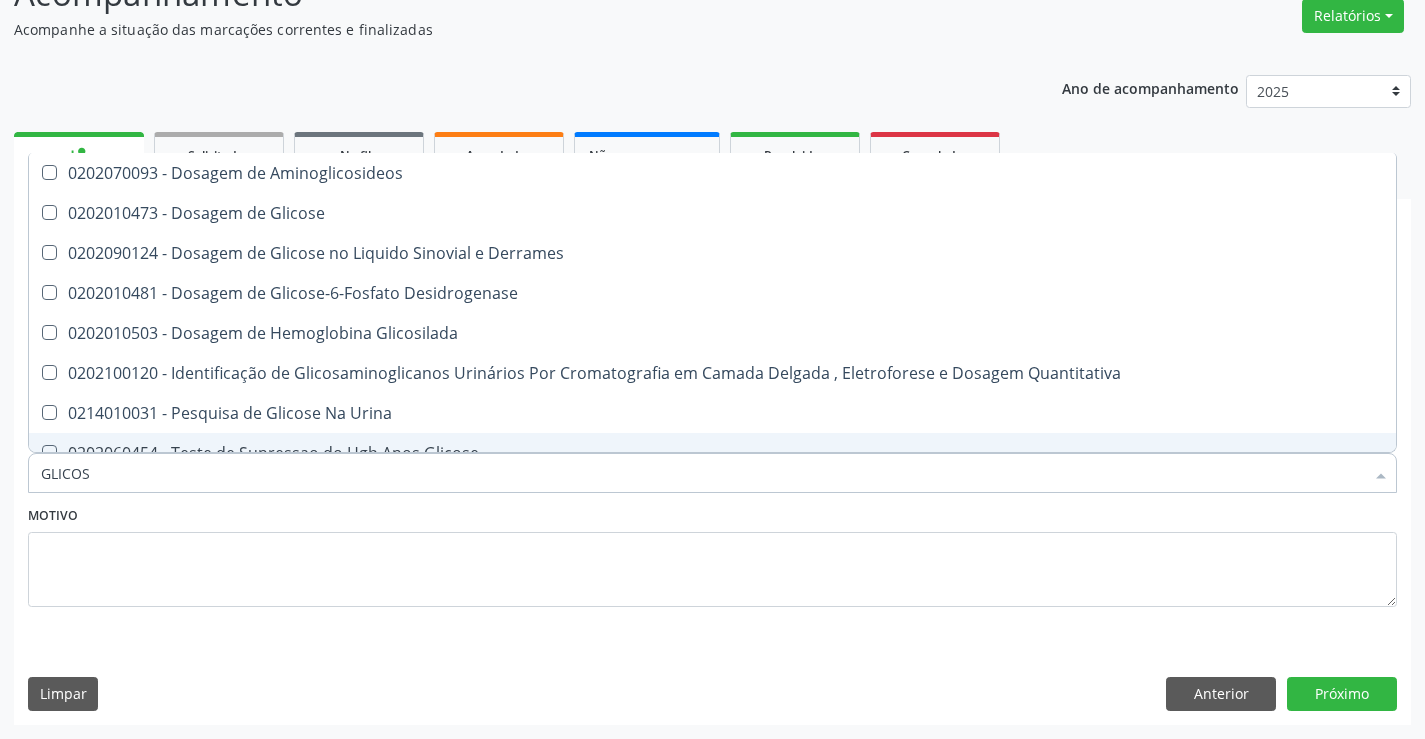 type on "GLICOSE" 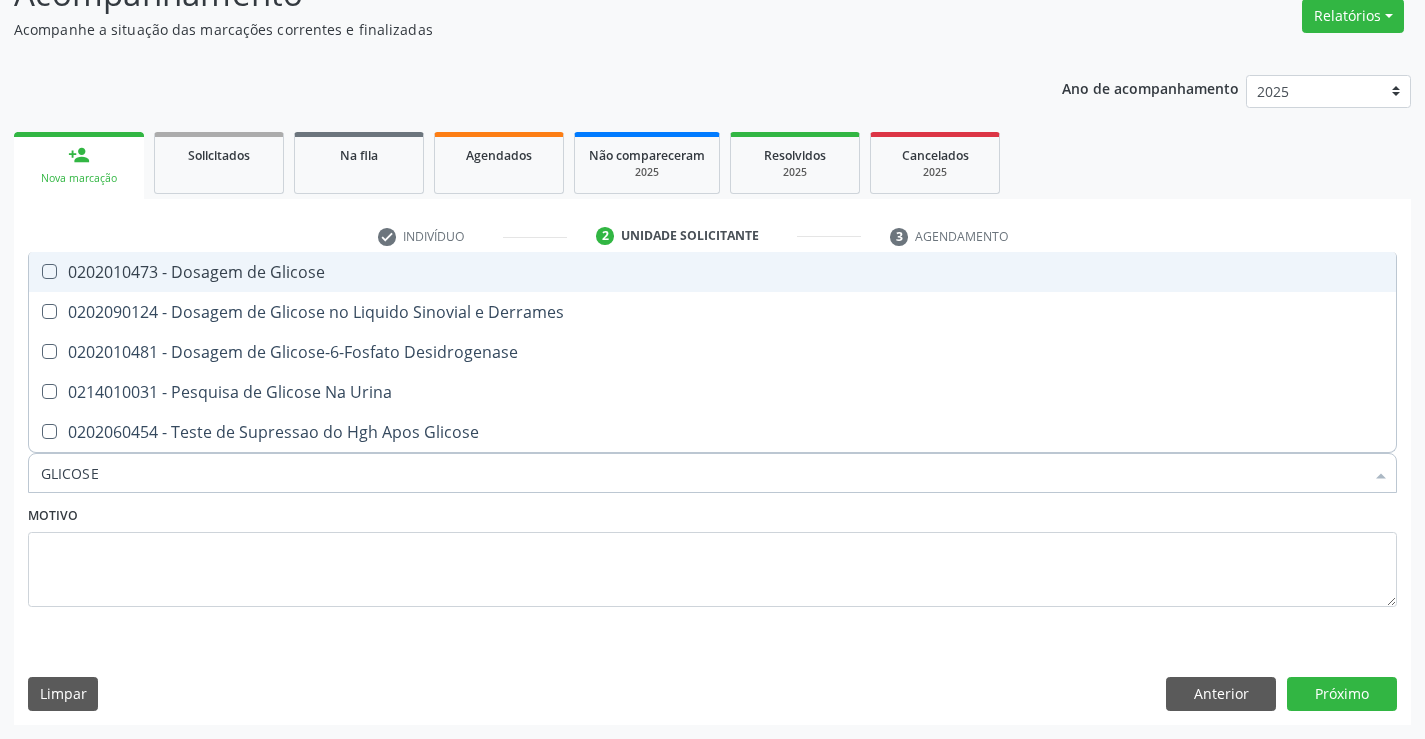 click on "0202010473 - Dosagem de Glicose" at bounding box center [712, 272] 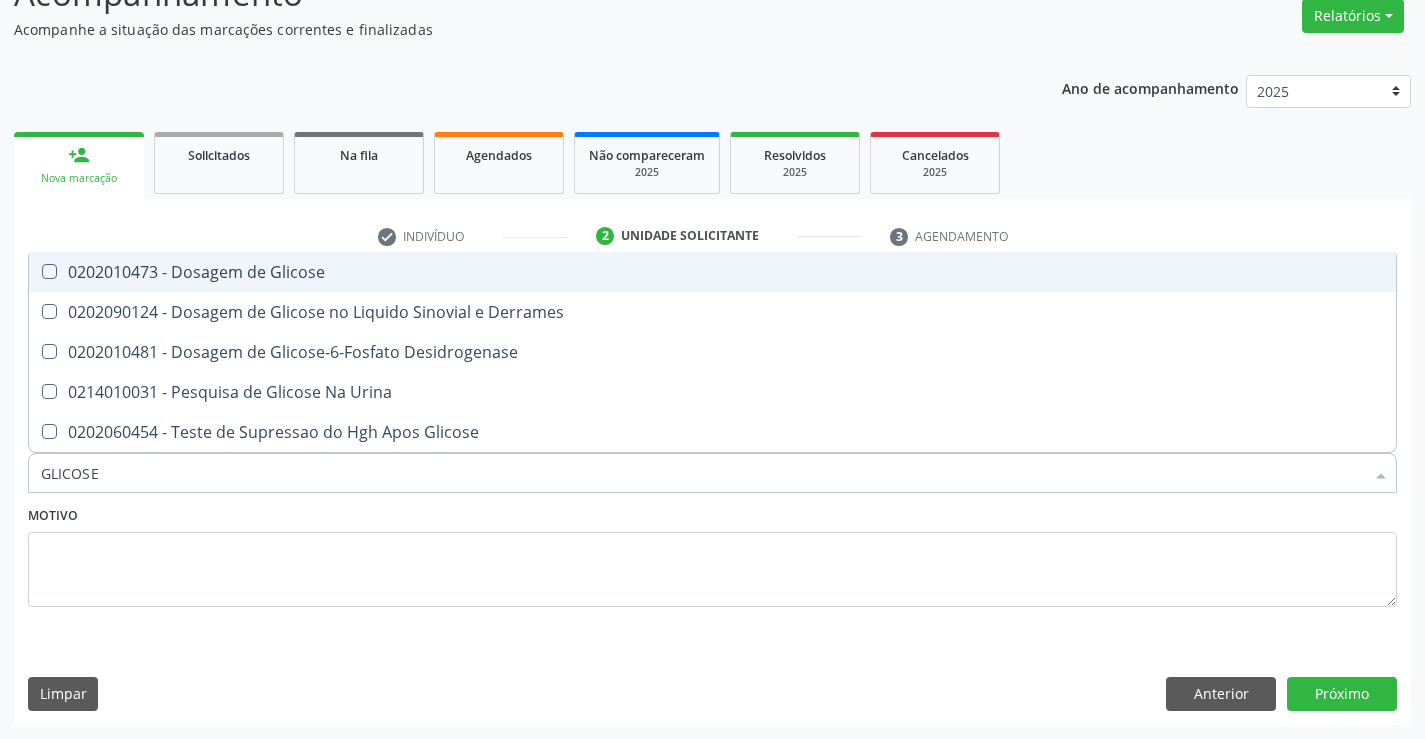 checkbox on "true" 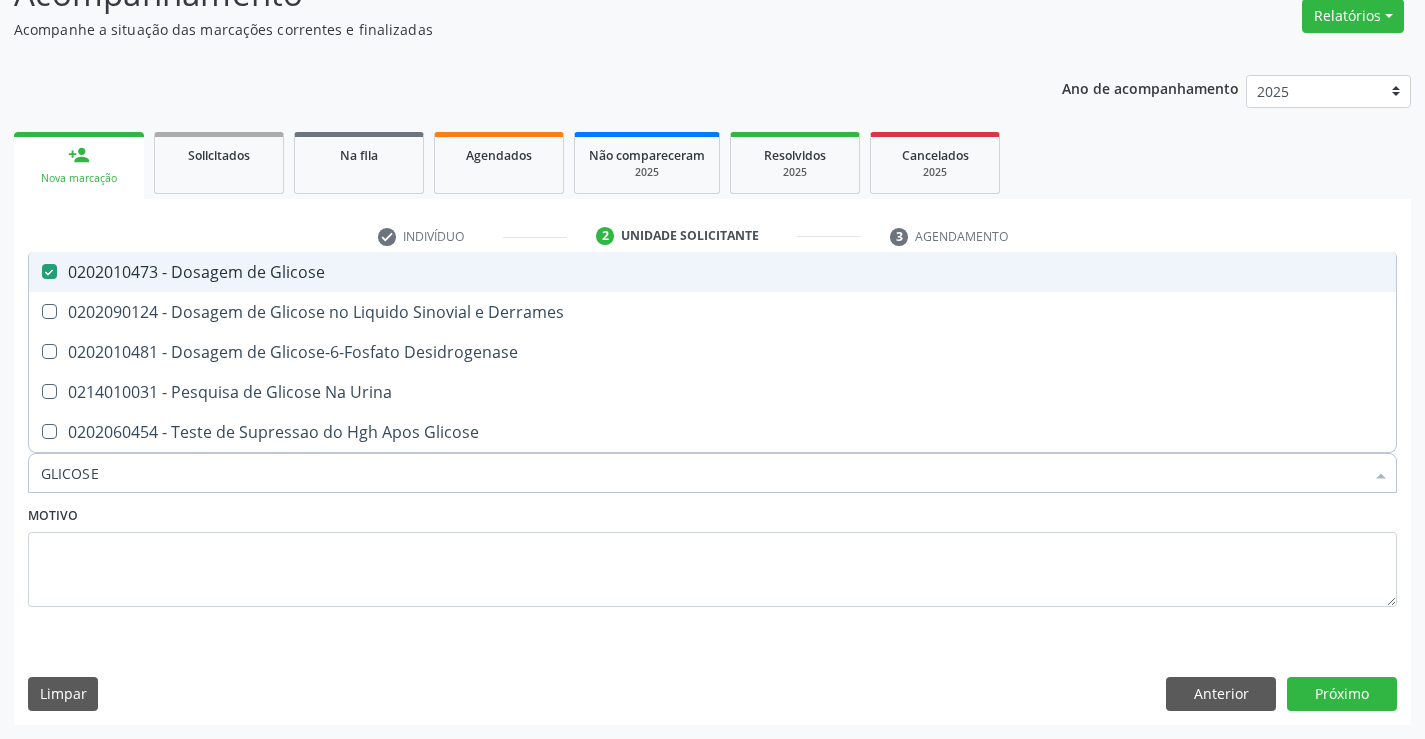 type on "GLICOS" 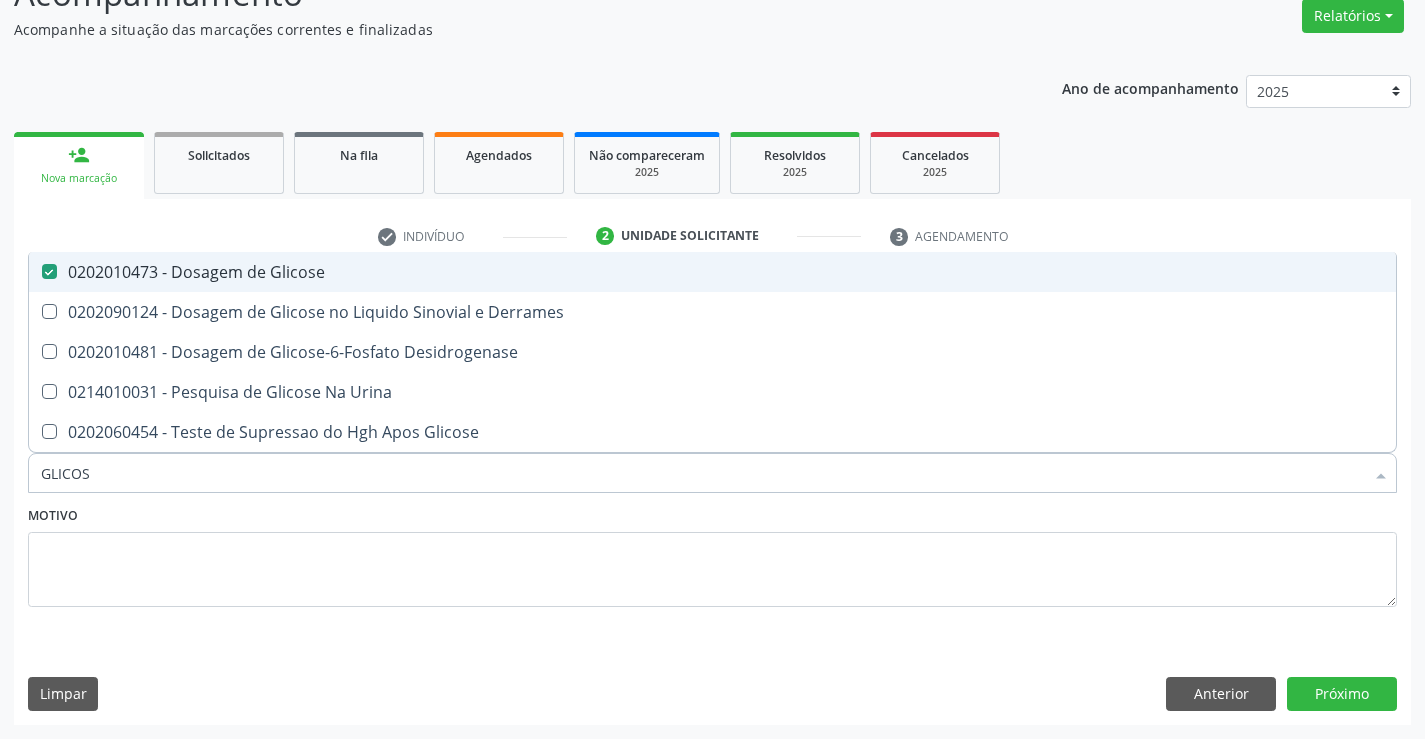 checkbox on "false" 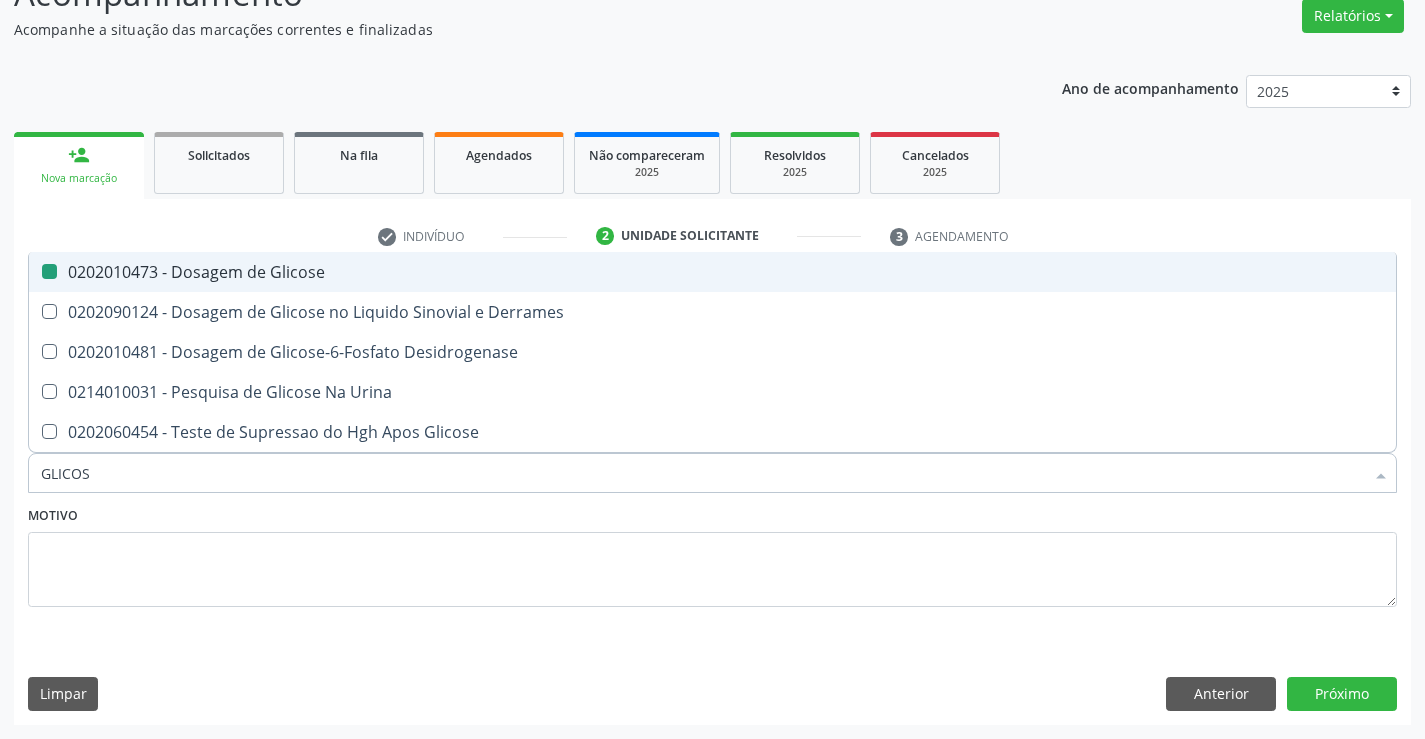 type on "GLICO" 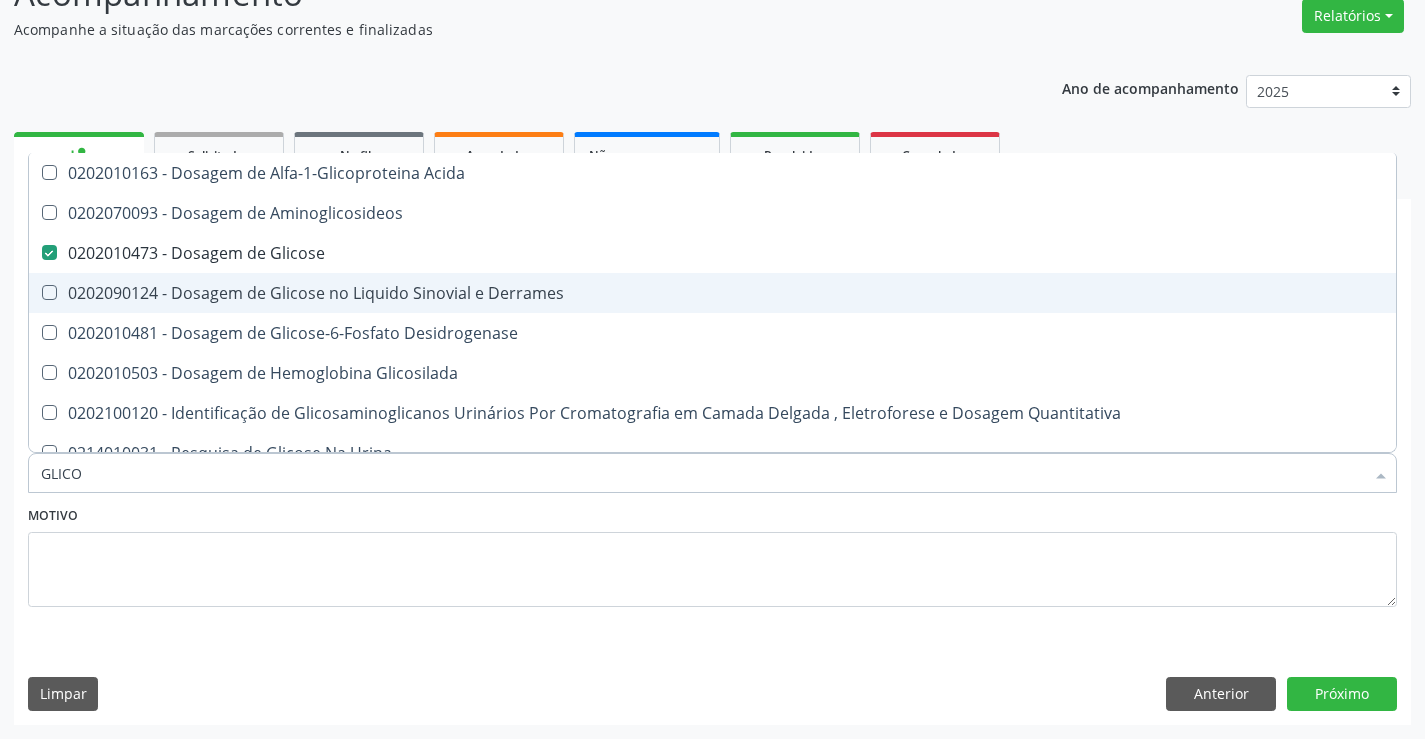 type on "GLIC" 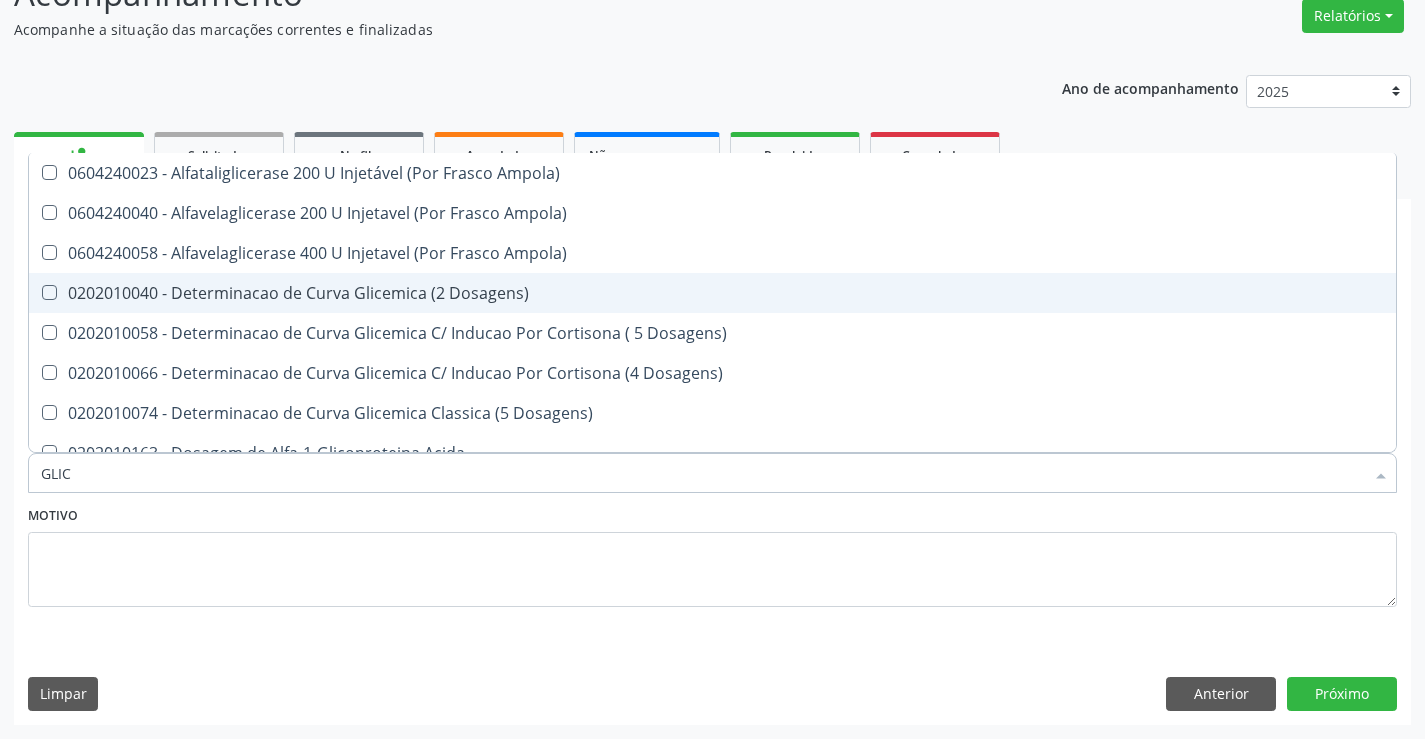 type on "GLI" 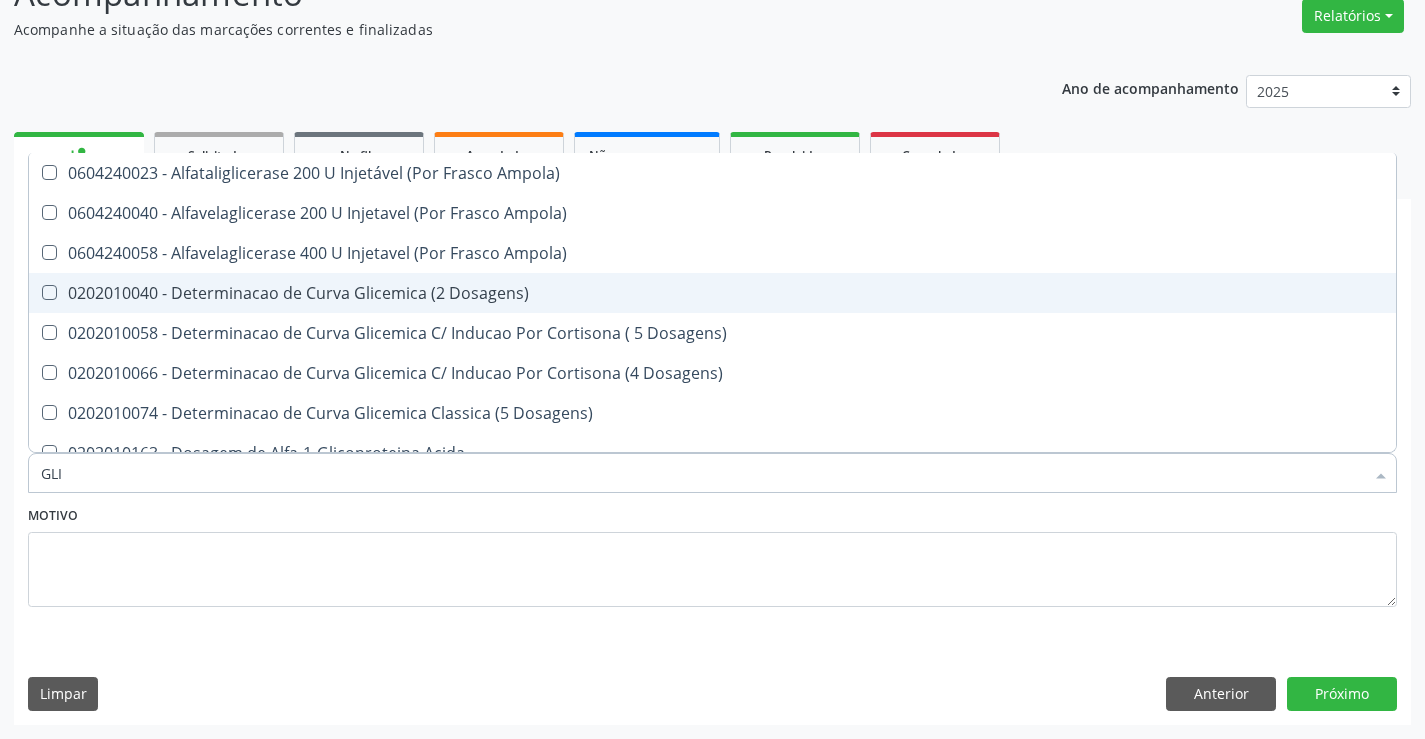 type on "GL" 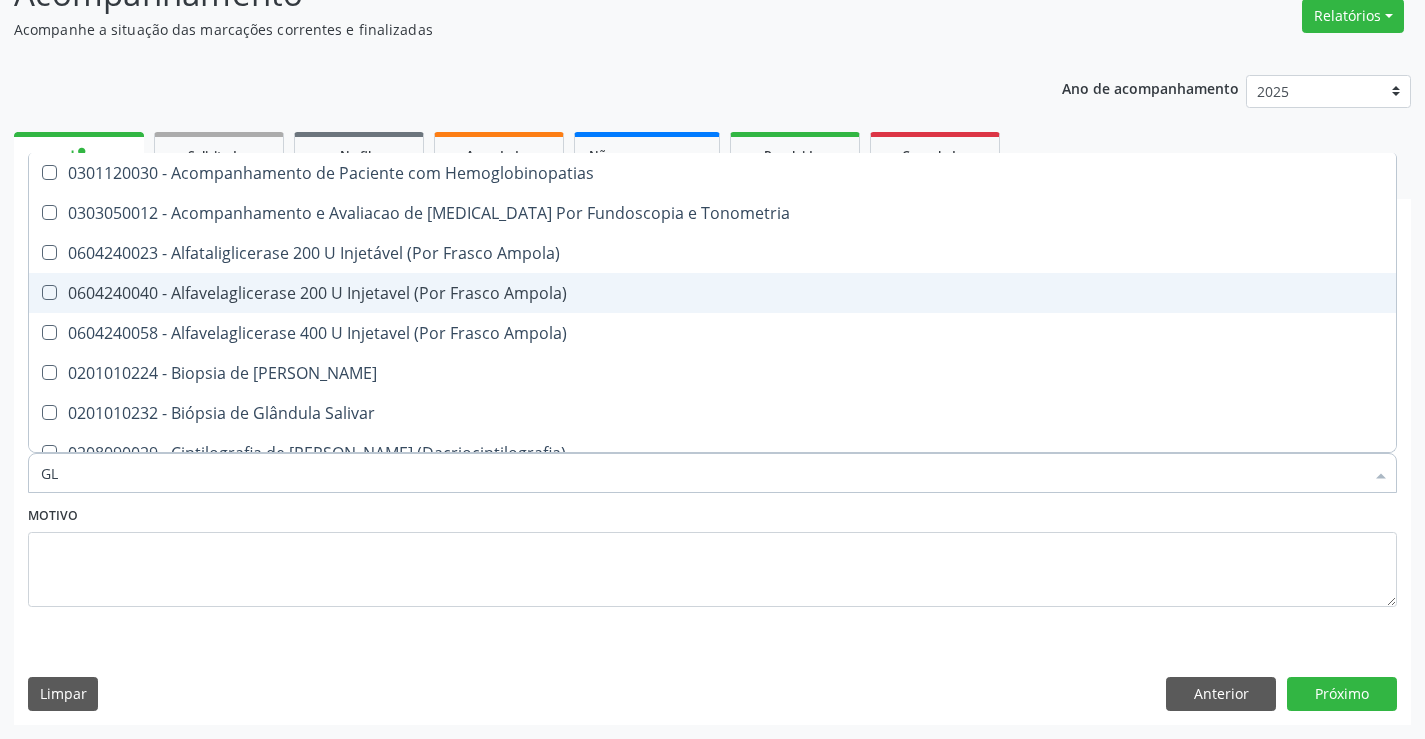 type on "G" 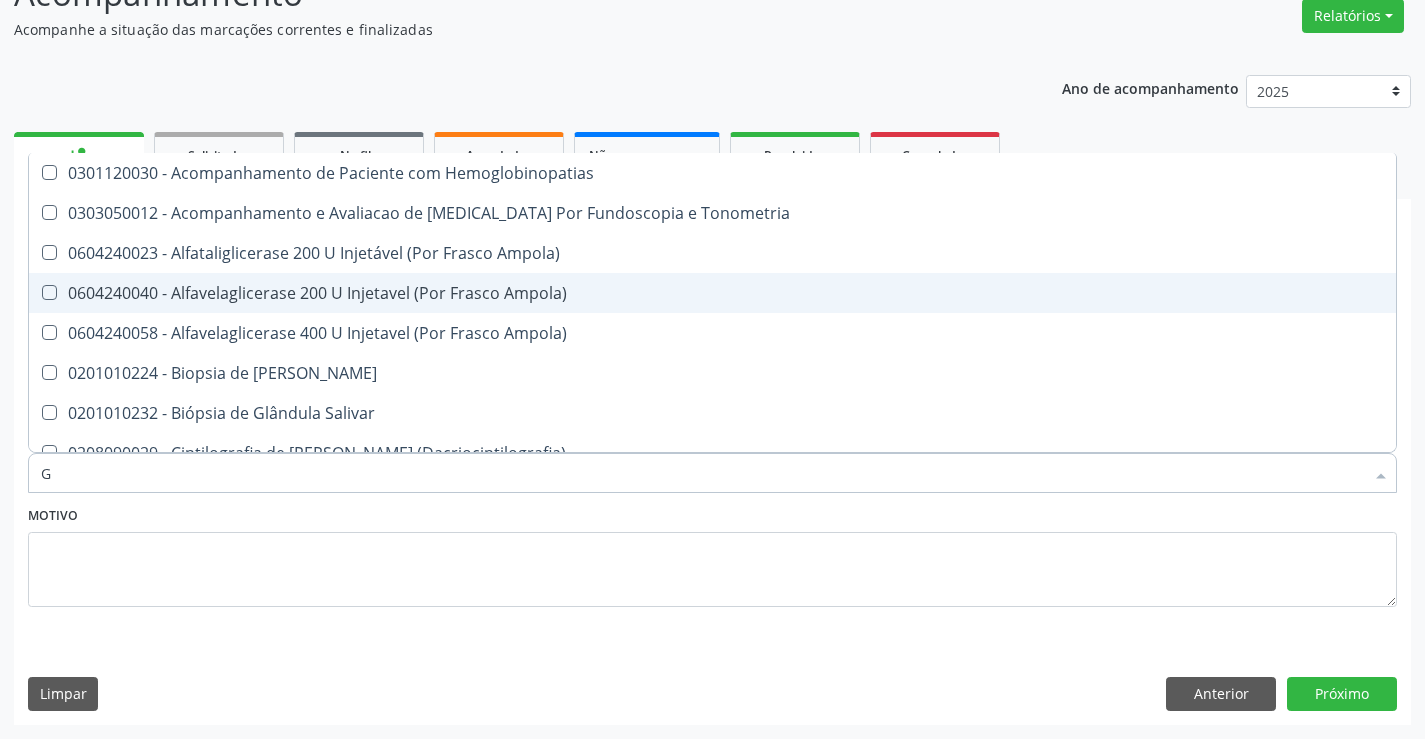 type 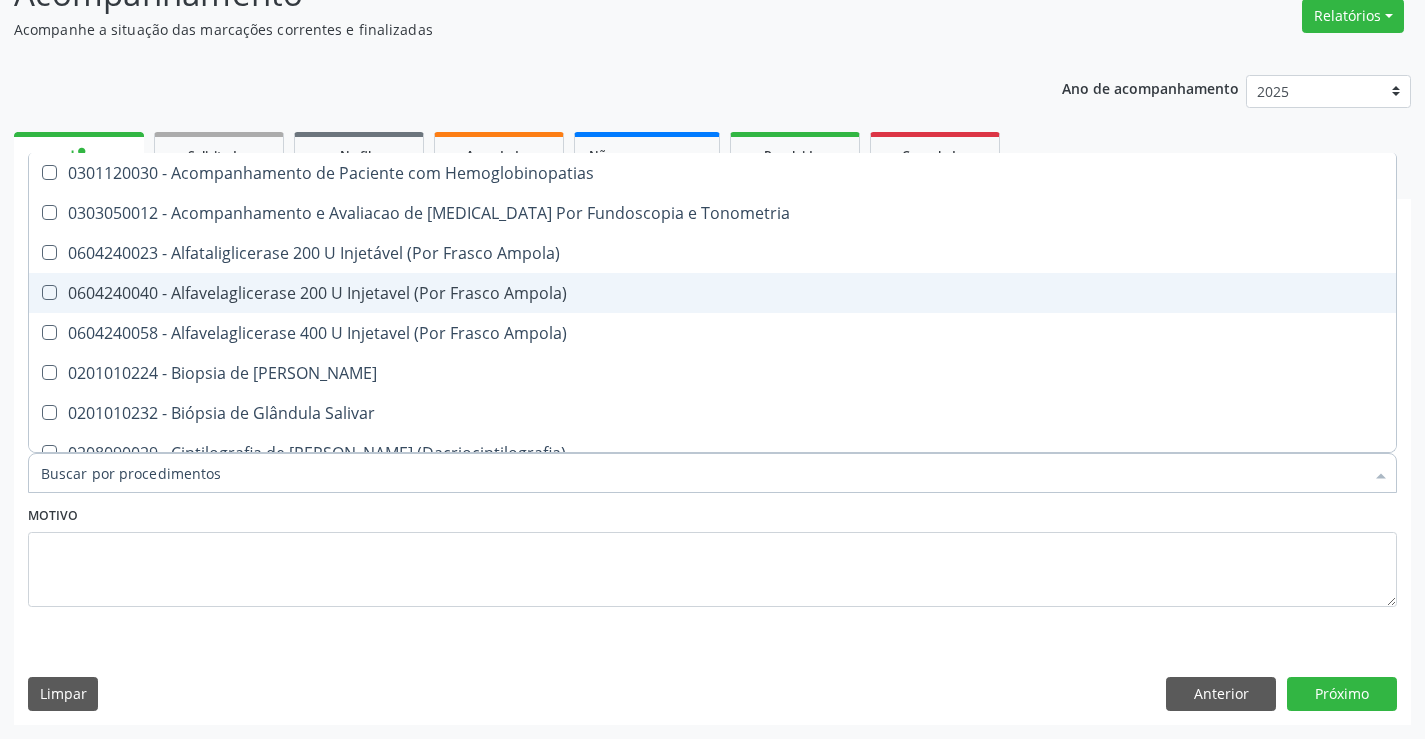 checkbox on "false" 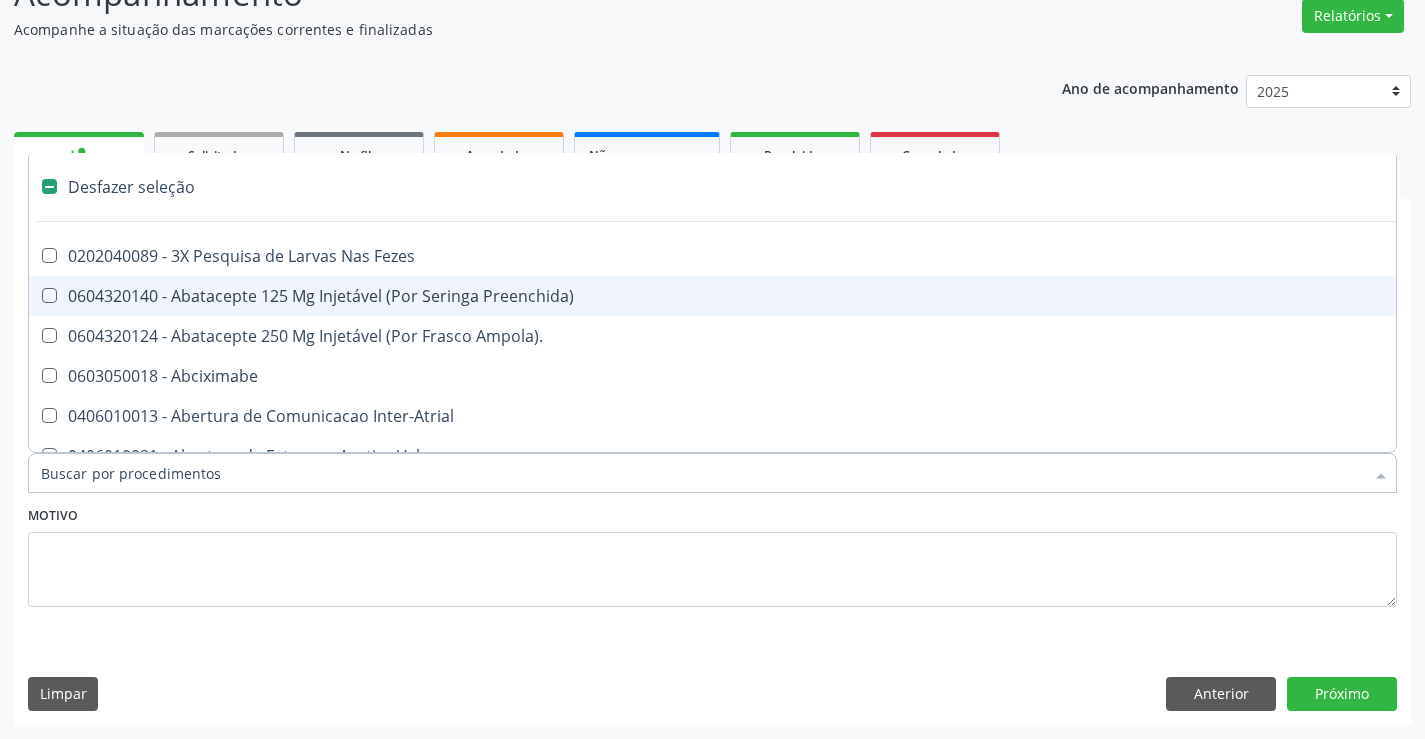 type on "F" 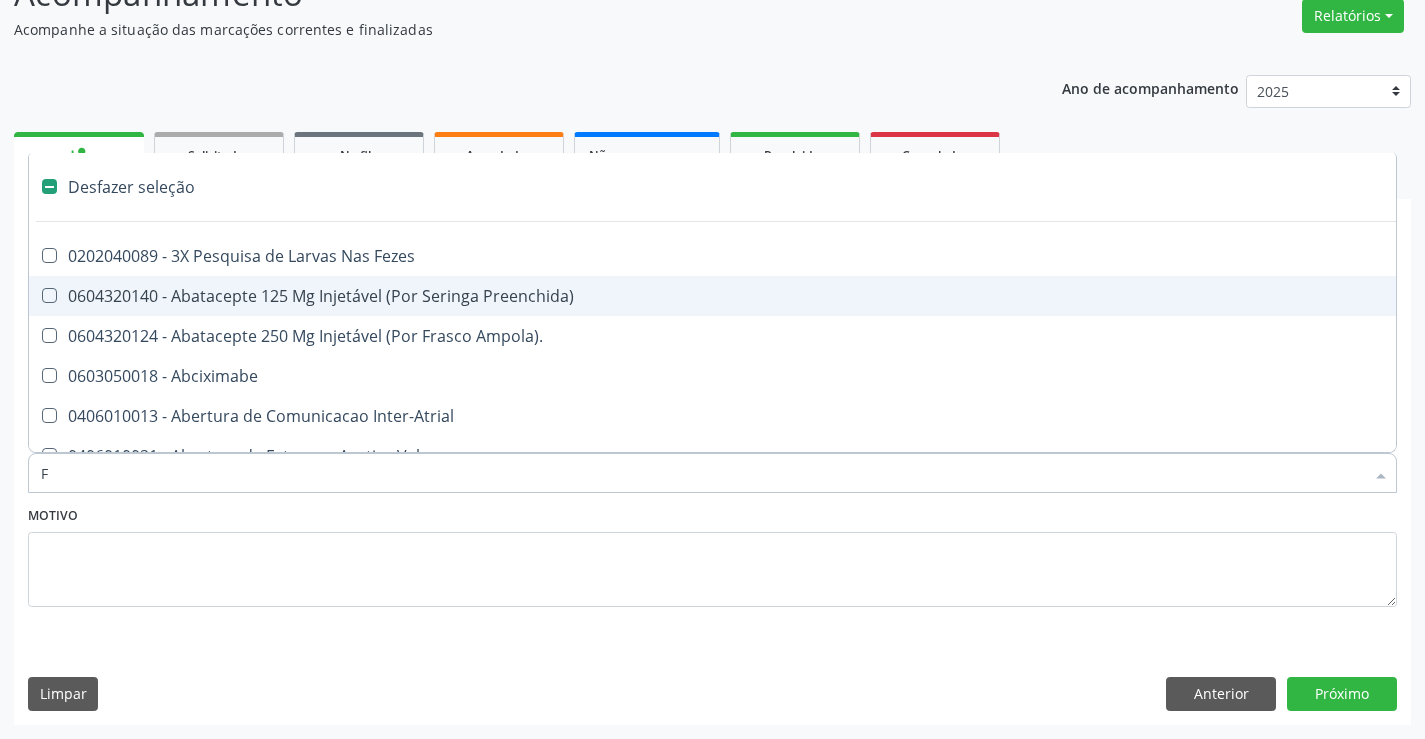 checkbox on "true" 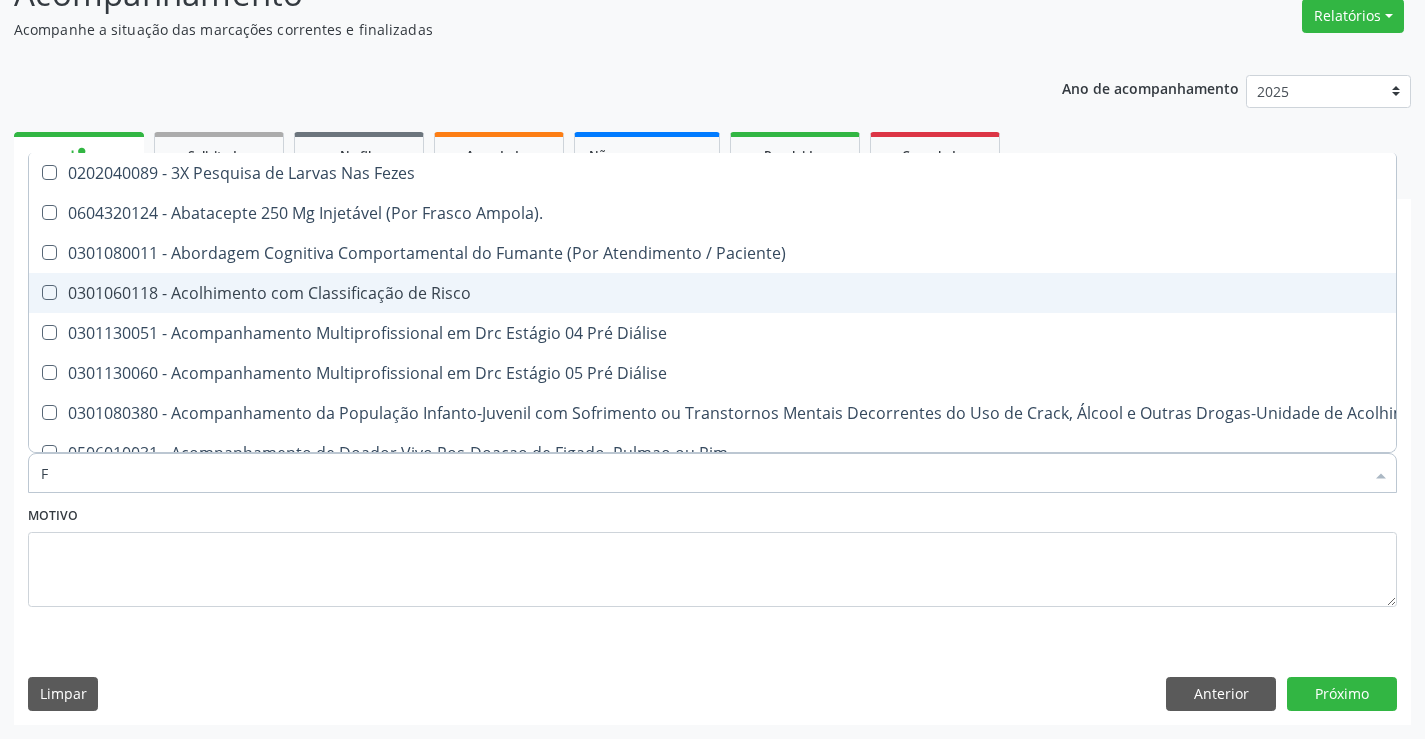 type on "FE" 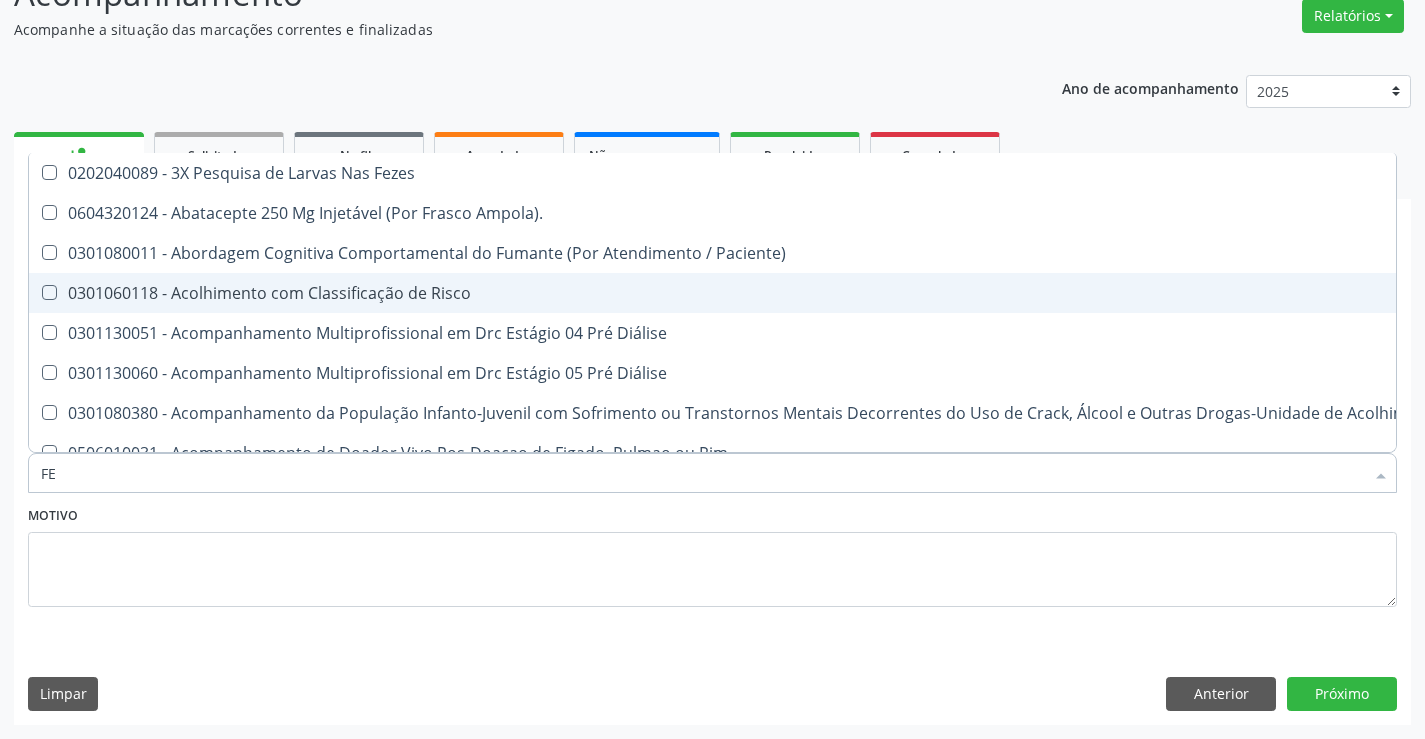 checkbox on "false" 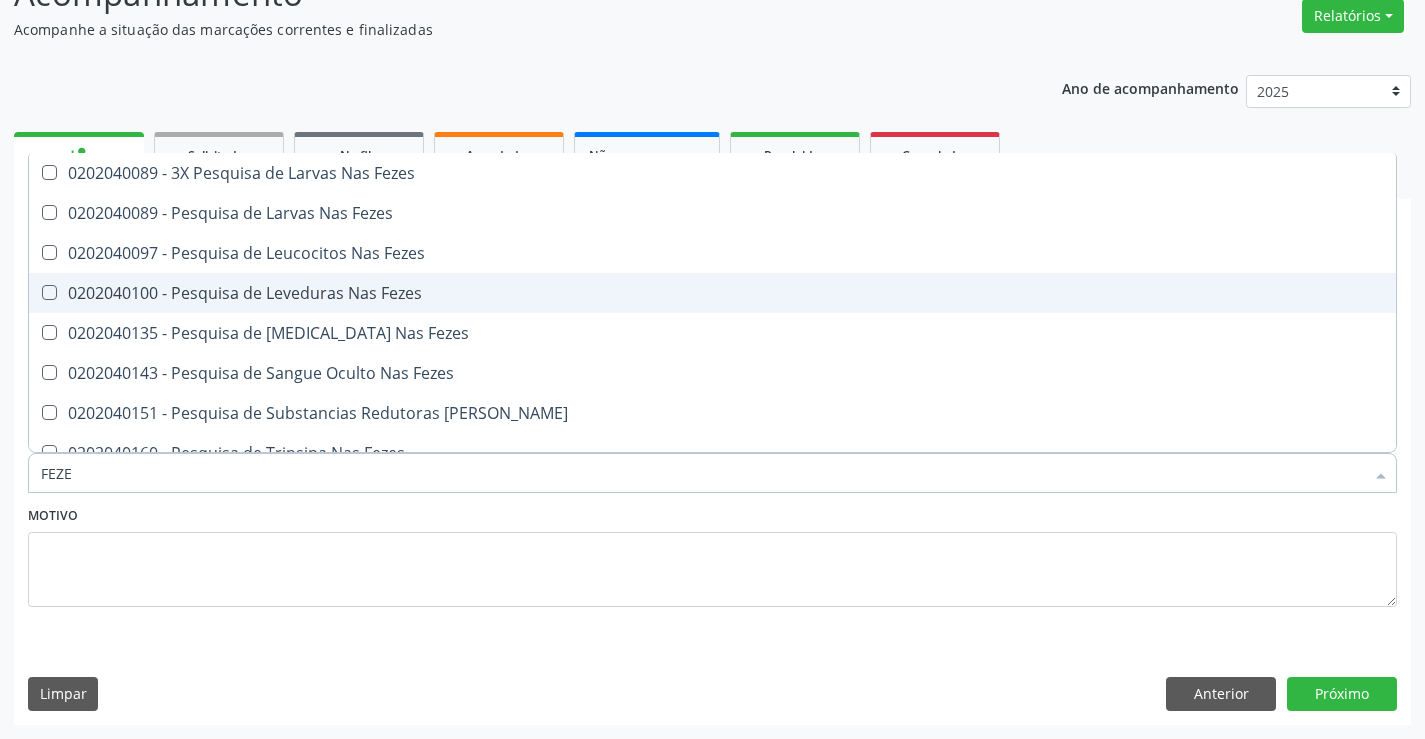type on "FEZES" 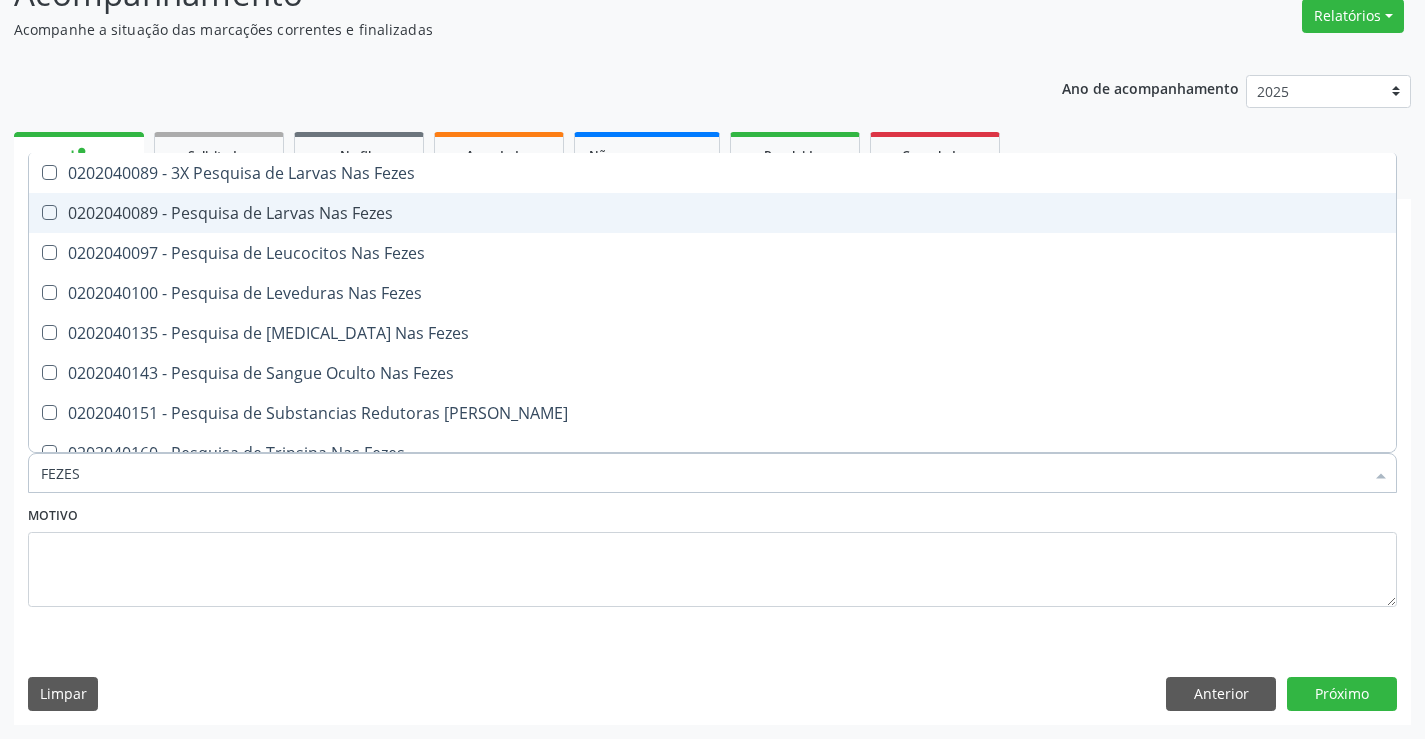 click on "0202040089 - Pesquisa de Larvas Nas Fezes" at bounding box center [712, 213] 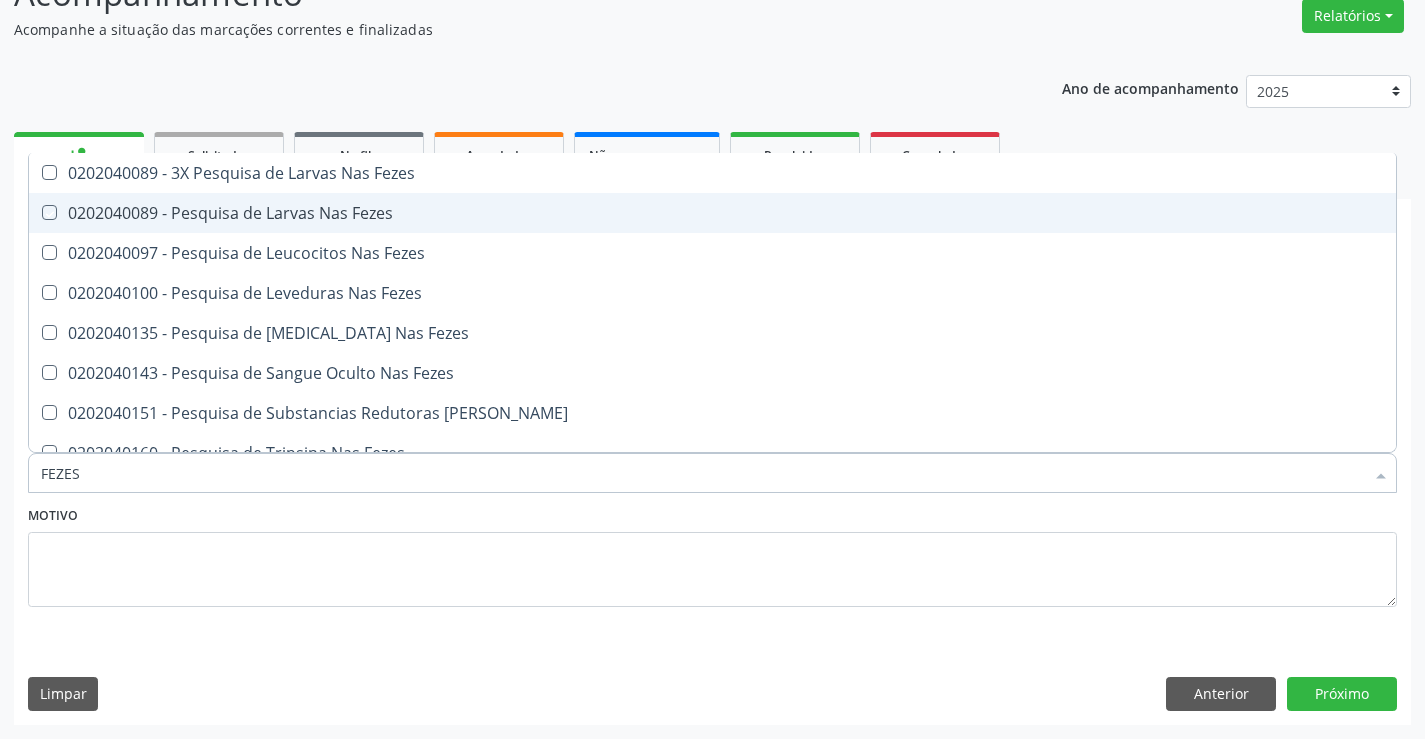 checkbox on "true" 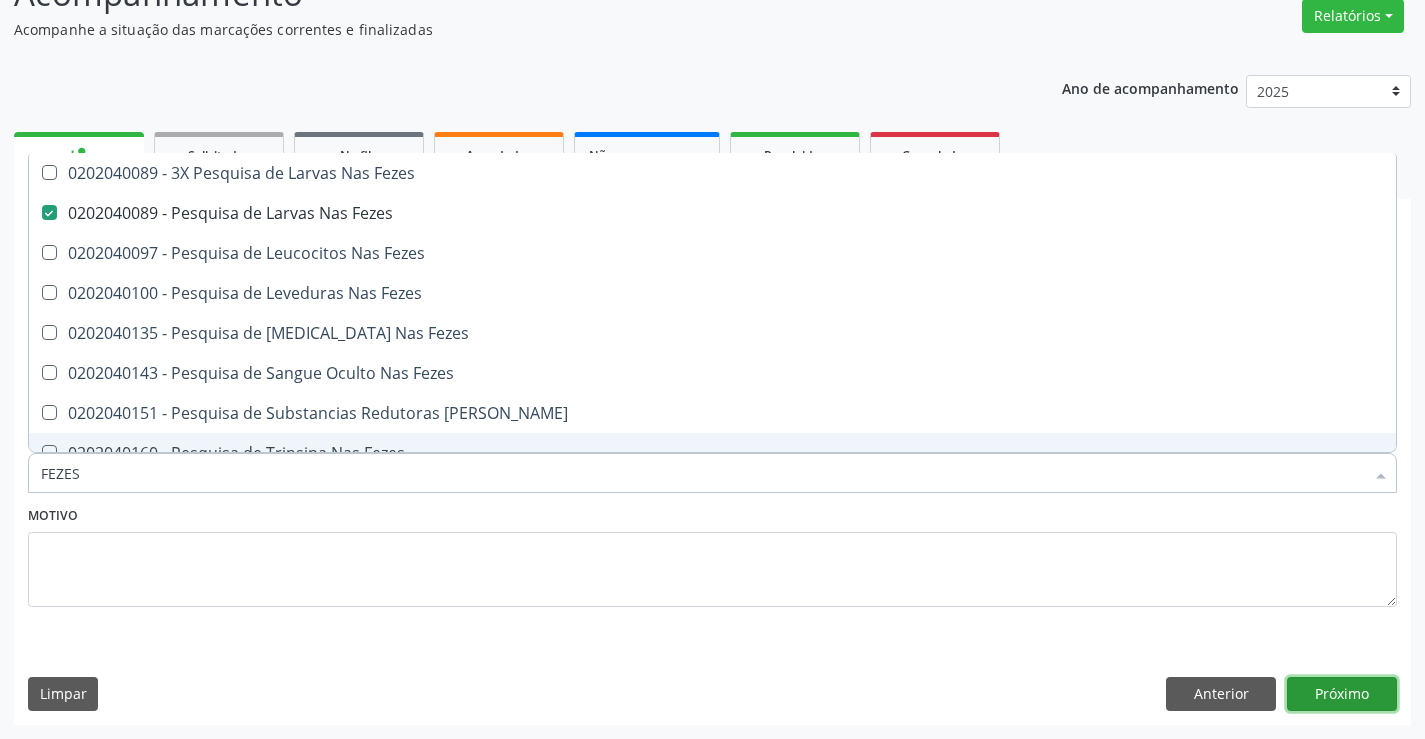 click on "Próximo" at bounding box center [1342, 694] 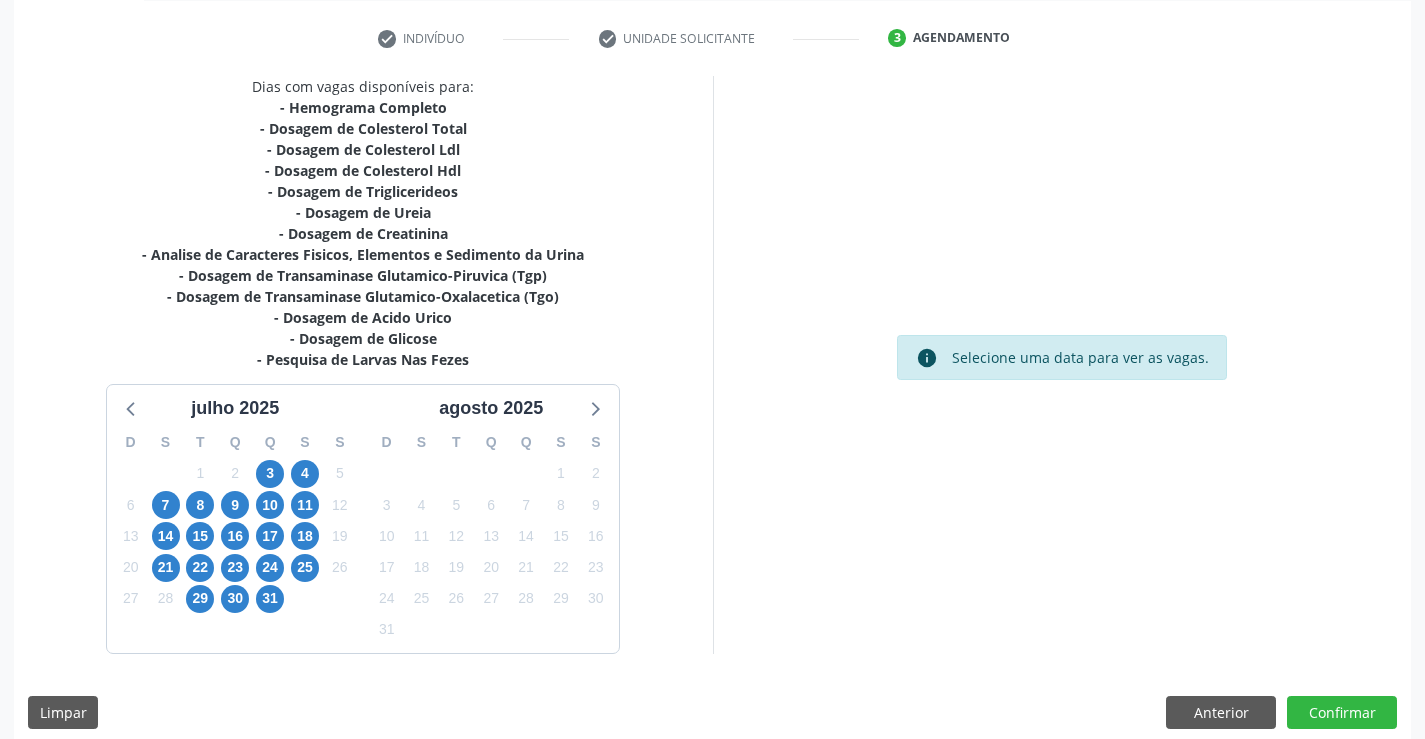 scroll, scrollTop: 383, scrollLeft: 0, axis: vertical 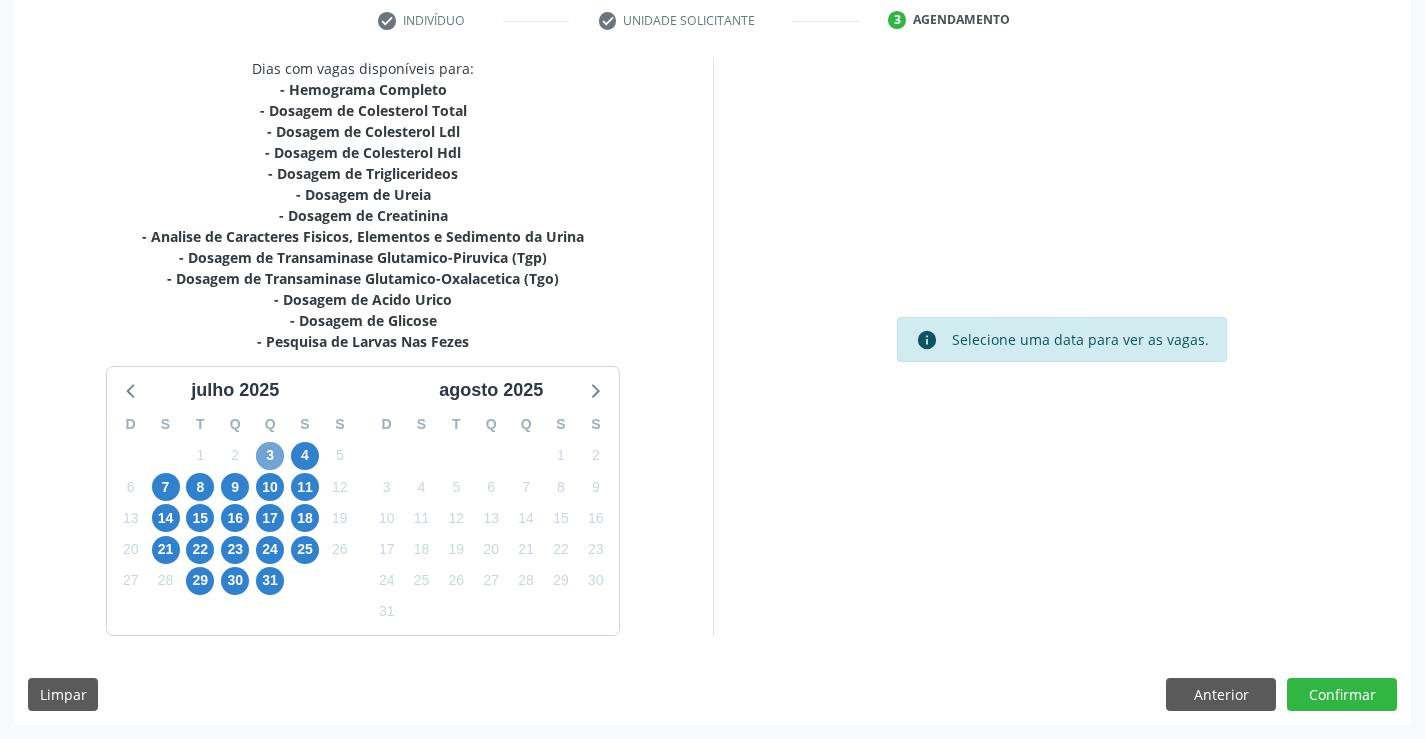 click on "3" at bounding box center [270, 456] 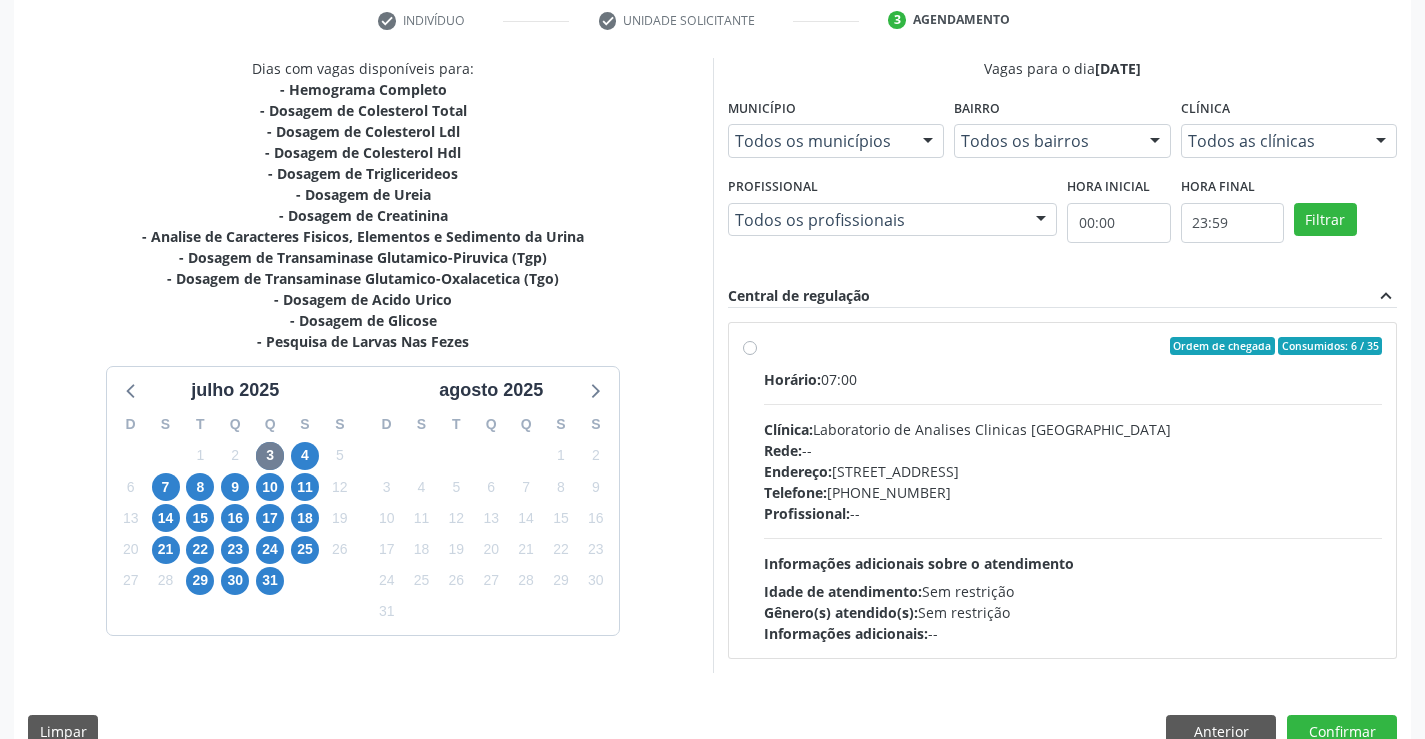 click on "Ordem de chegada
Consumidos: 6 / 35
Horário:   07:00
Clínica:  Laboratorio de Analises Clinicas Sao Francisco
Rede:
--
Endereço:   Terreo, nº 258, Centro, Campo Formoso - BA
Telefone:   (74) 36453588
Profissional:
--
Informações adicionais sobre o atendimento
Idade de atendimento:
Sem restrição
Gênero(s) atendido(s):
Sem restrição
Informações adicionais:
--" at bounding box center (1073, 490) 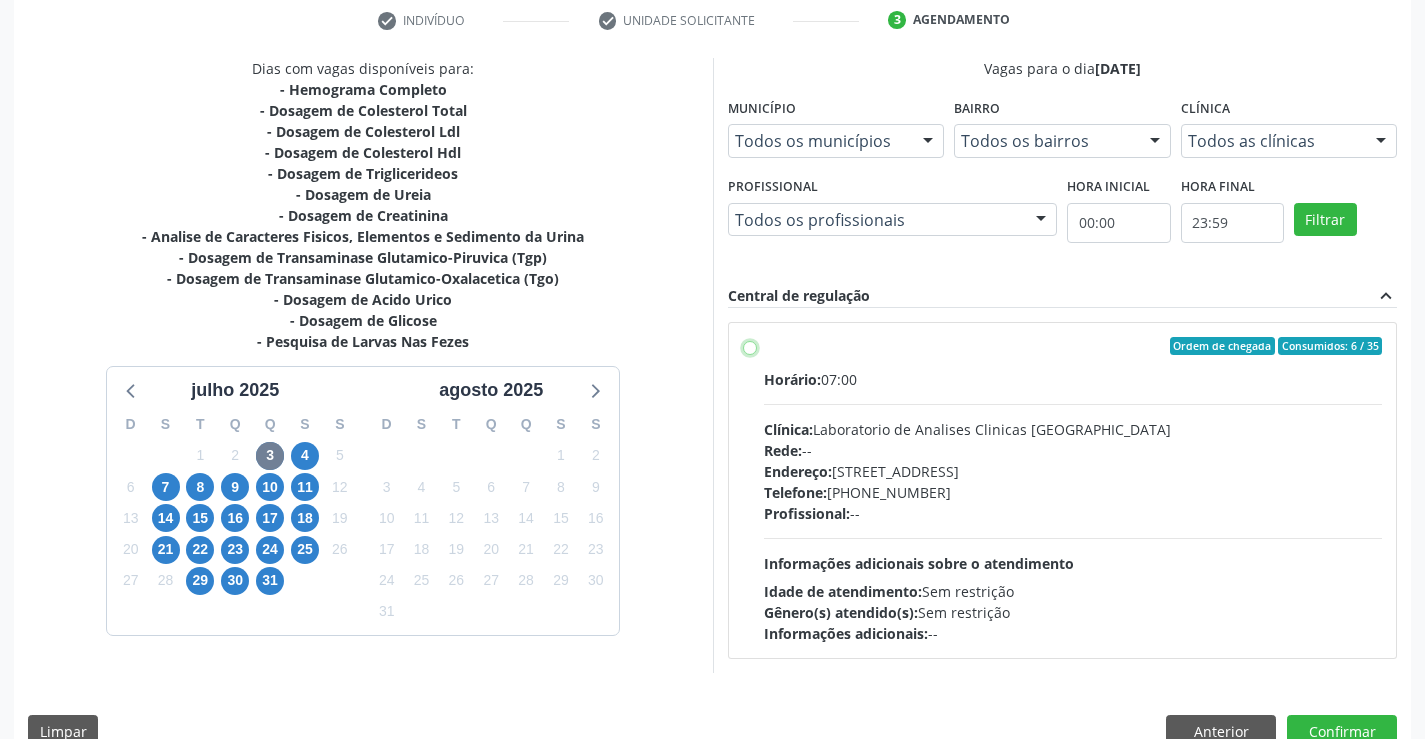 click on "Ordem de chegada
Consumidos: 6 / 35
Horário:   07:00
Clínica:  Laboratorio de Analises Clinicas Sao Francisco
Rede:
--
Endereço:   Terreo, nº 258, Centro, Campo Formoso - BA
Telefone:   (74) 36453588
Profissional:
--
Informações adicionais sobre o atendimento
Idade de atendimento:
Sem restrição
Gênero(s) atendido(s):
Sem restrição
Informações adicionais:
--" at bounding box center [750, 346] 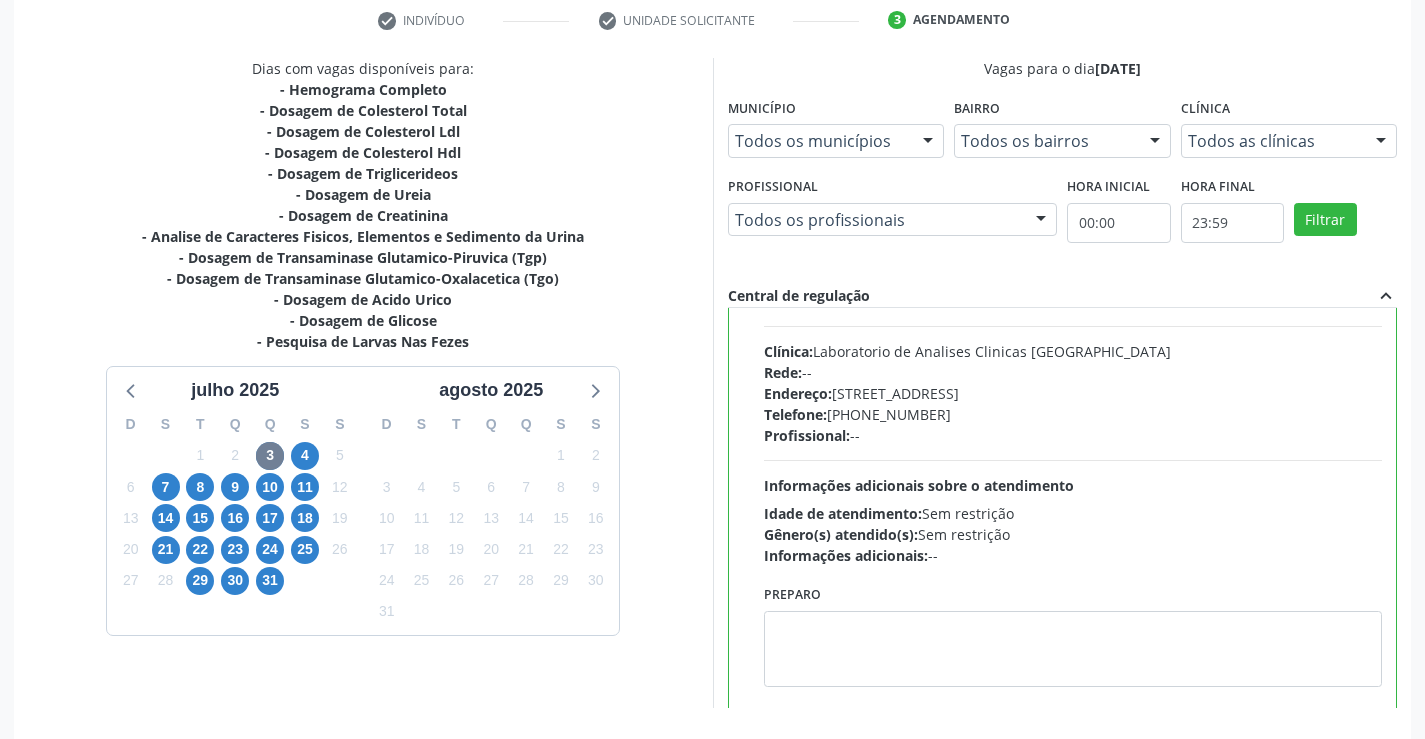 scroll, scrollTop: 99, scrollLeft: 0, axis: vertical 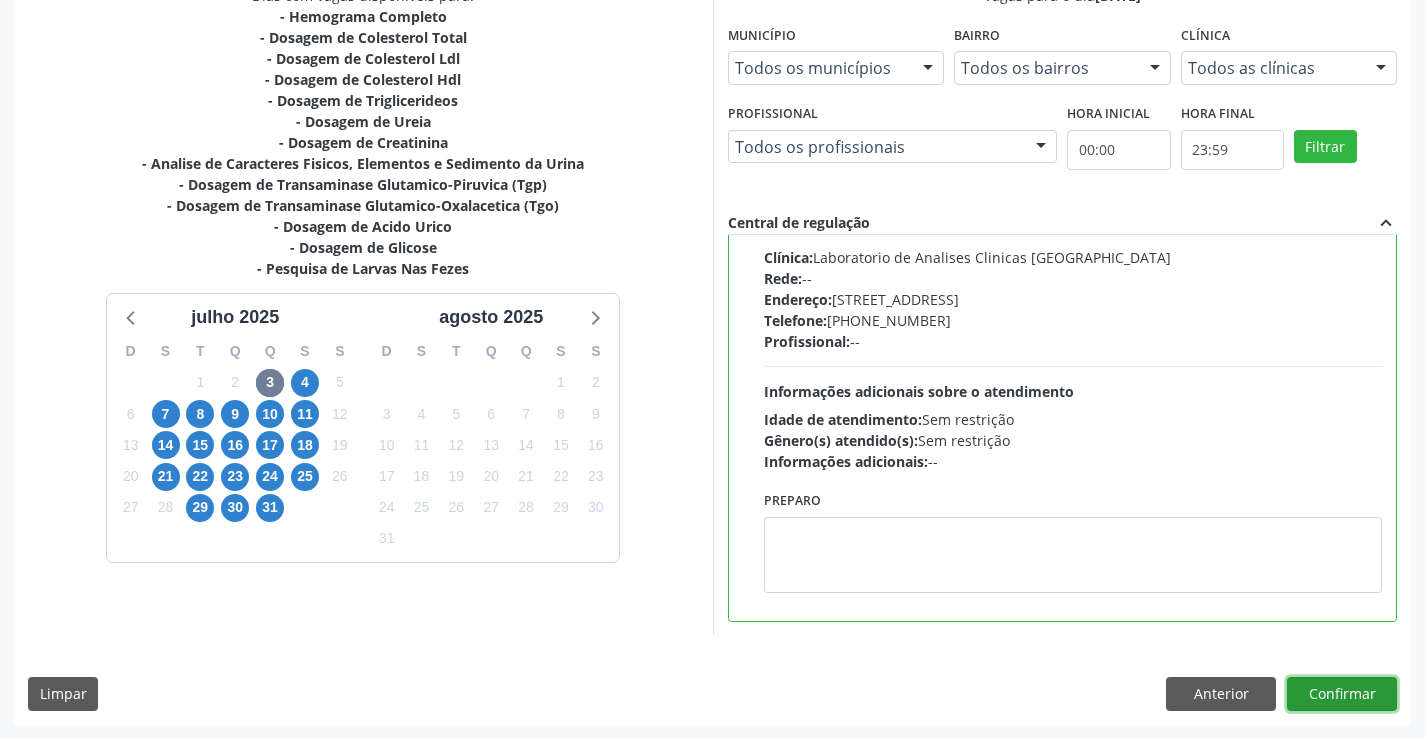click on "Confirmar" at bounding box center [1342, 694] 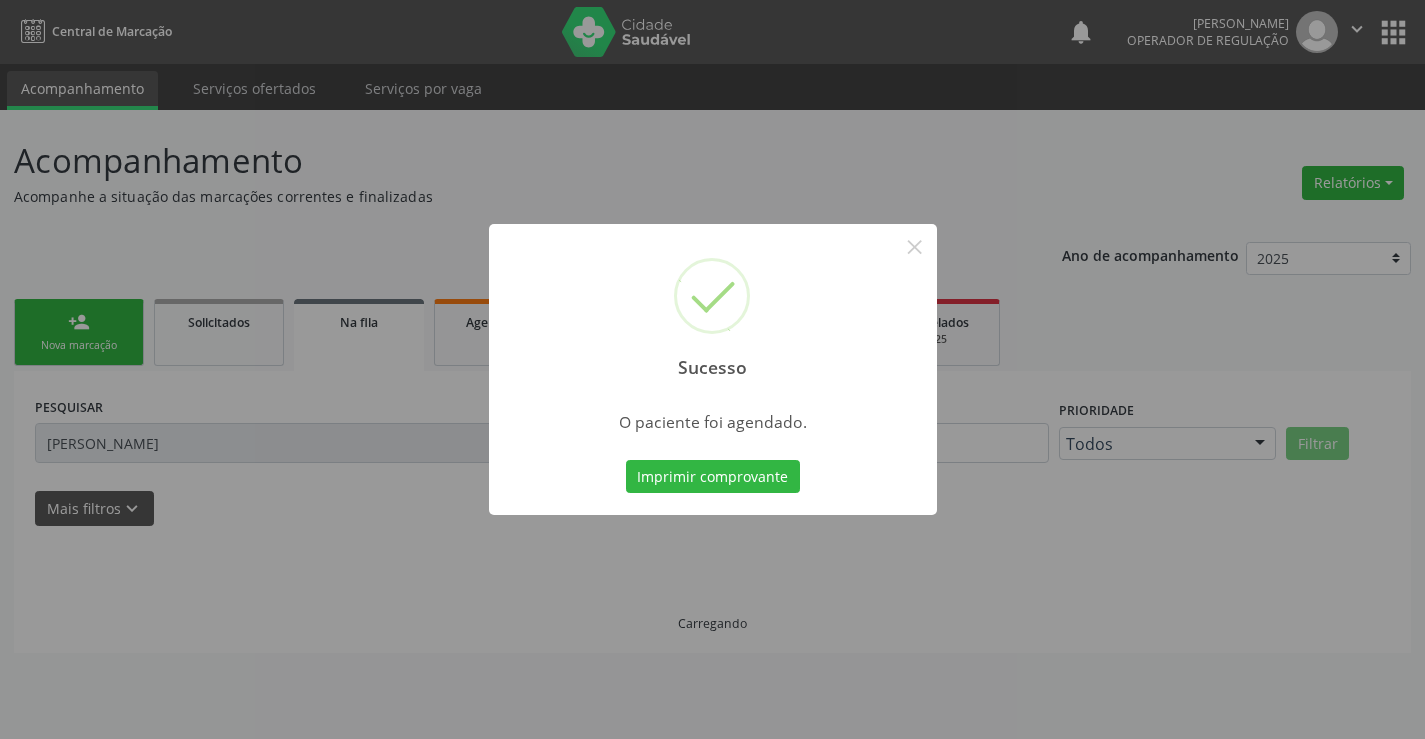 scroll, scrollTop: 0, scrollLeft: 0, axis: both 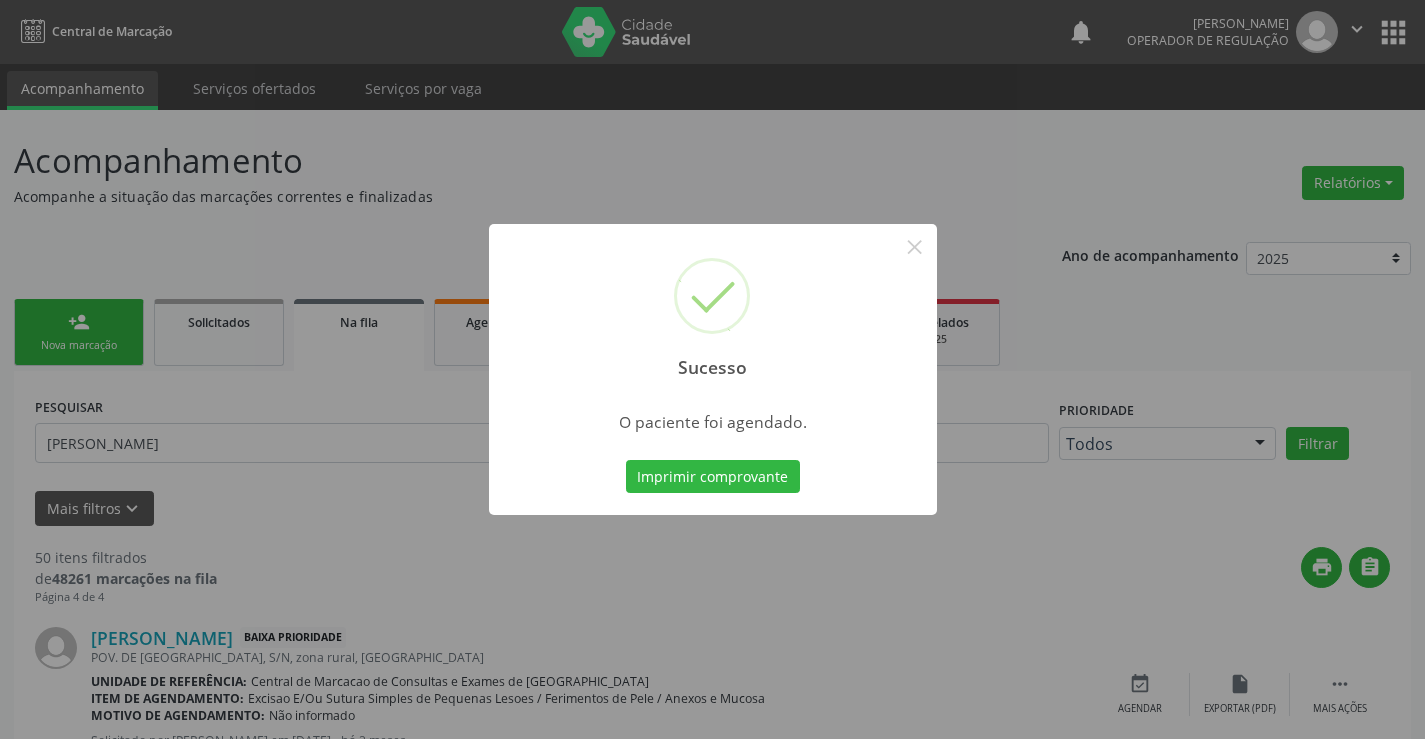 click on "Imprimir comprovante Cancel" at bounding box center [712, 477] 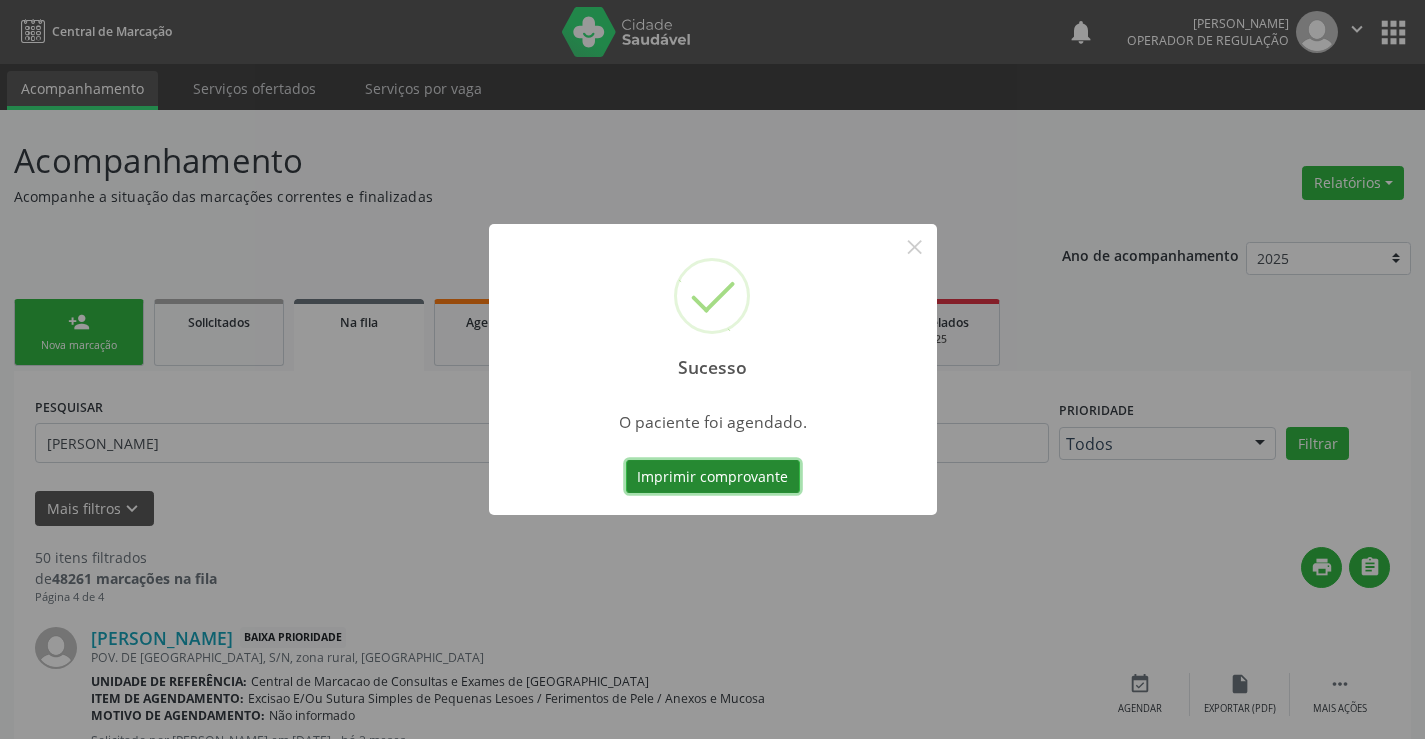 click on "Imprimir comprovante" at bounding box center (713, 477) 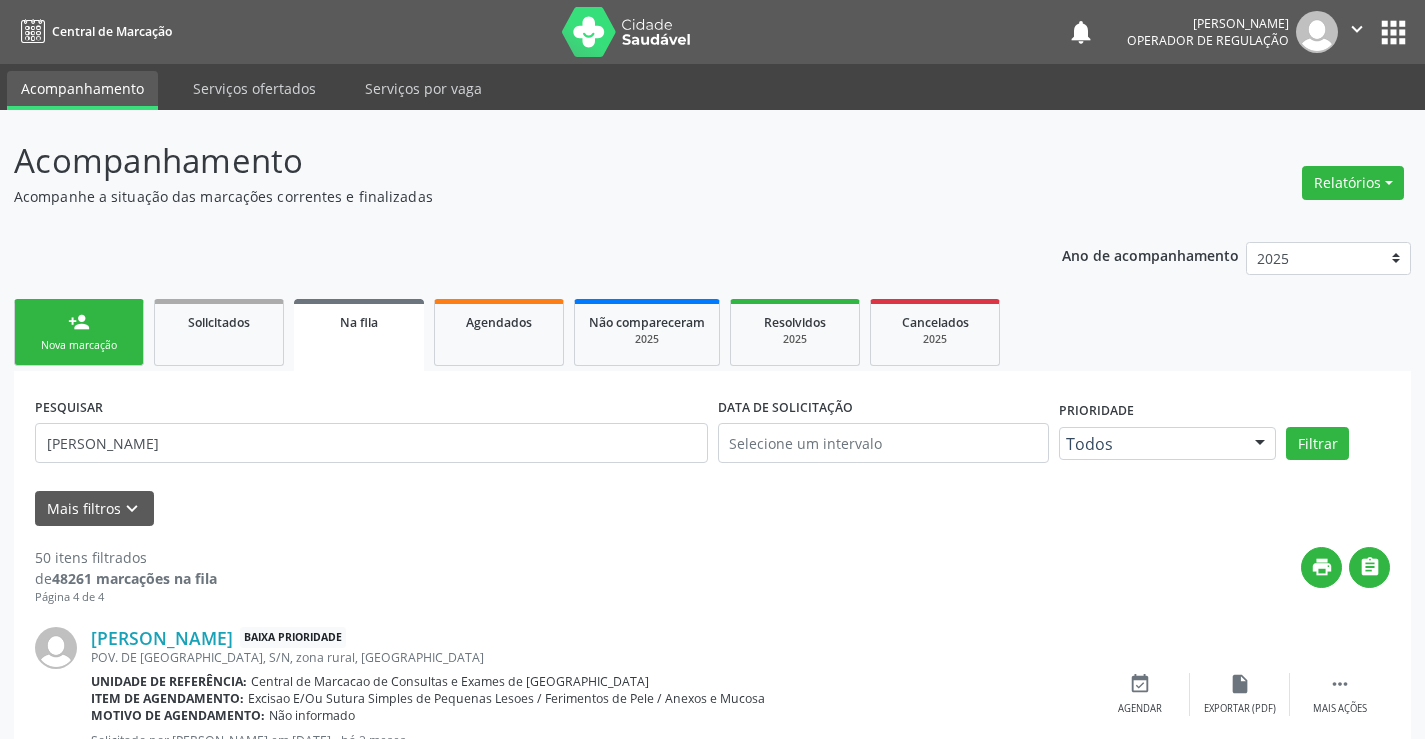 click on "person_add
Nova marcação" at bounding box center (79, 332) 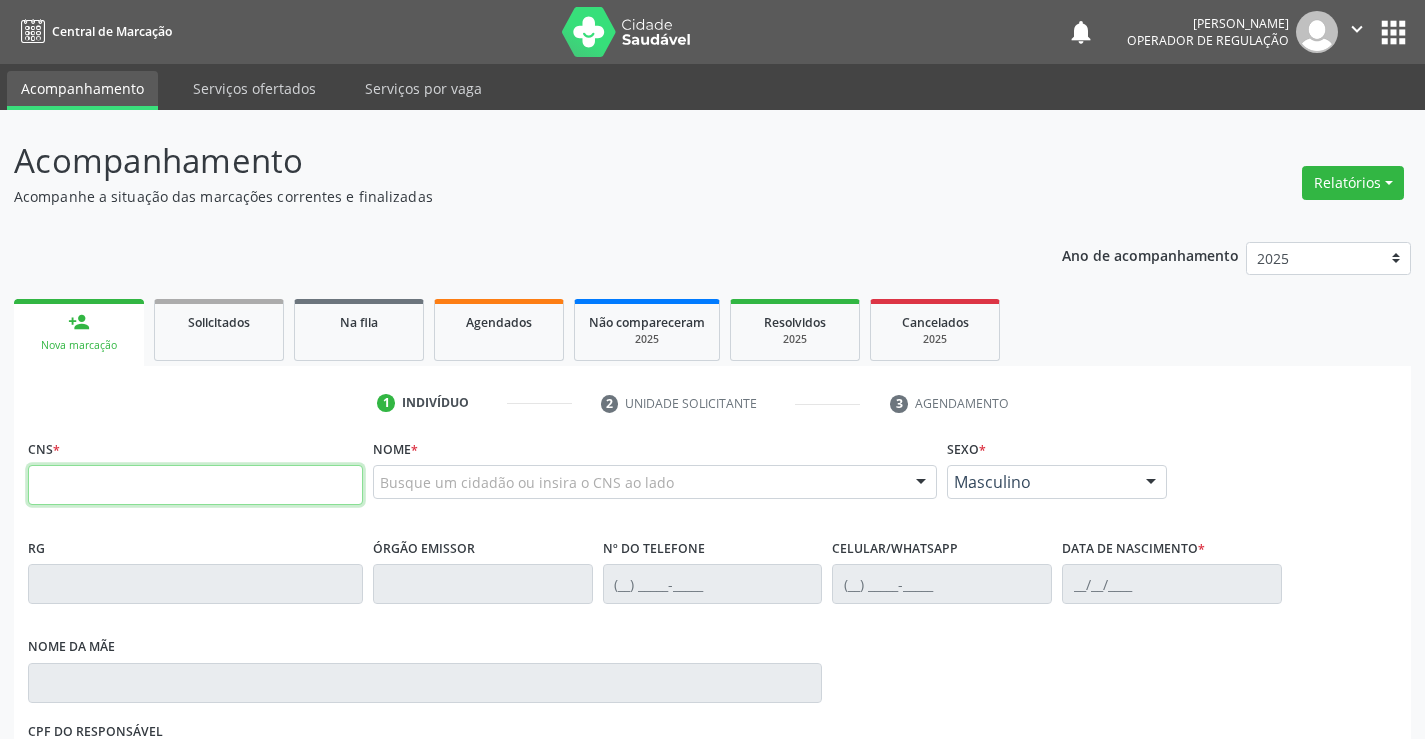 click at bounding box center [195, 485] 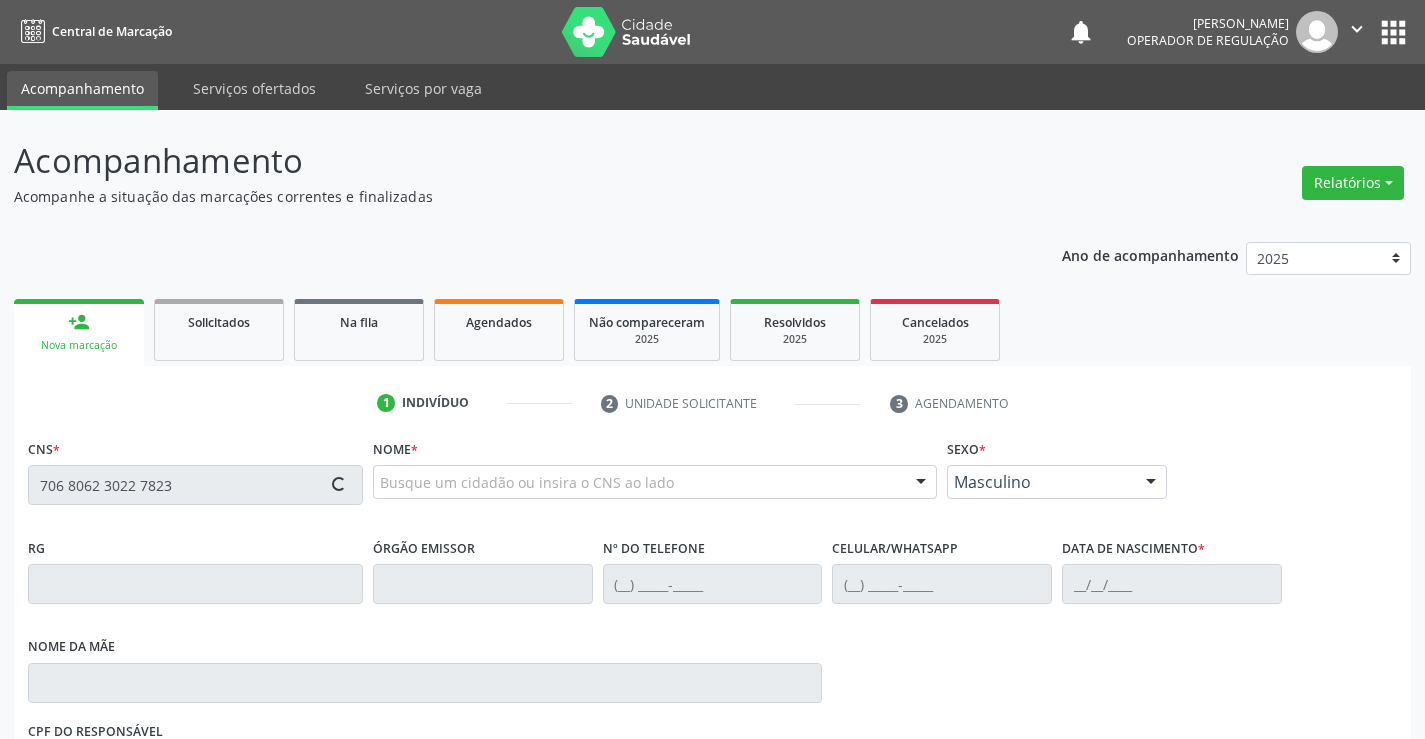 type on "706 8062 3022 7823" 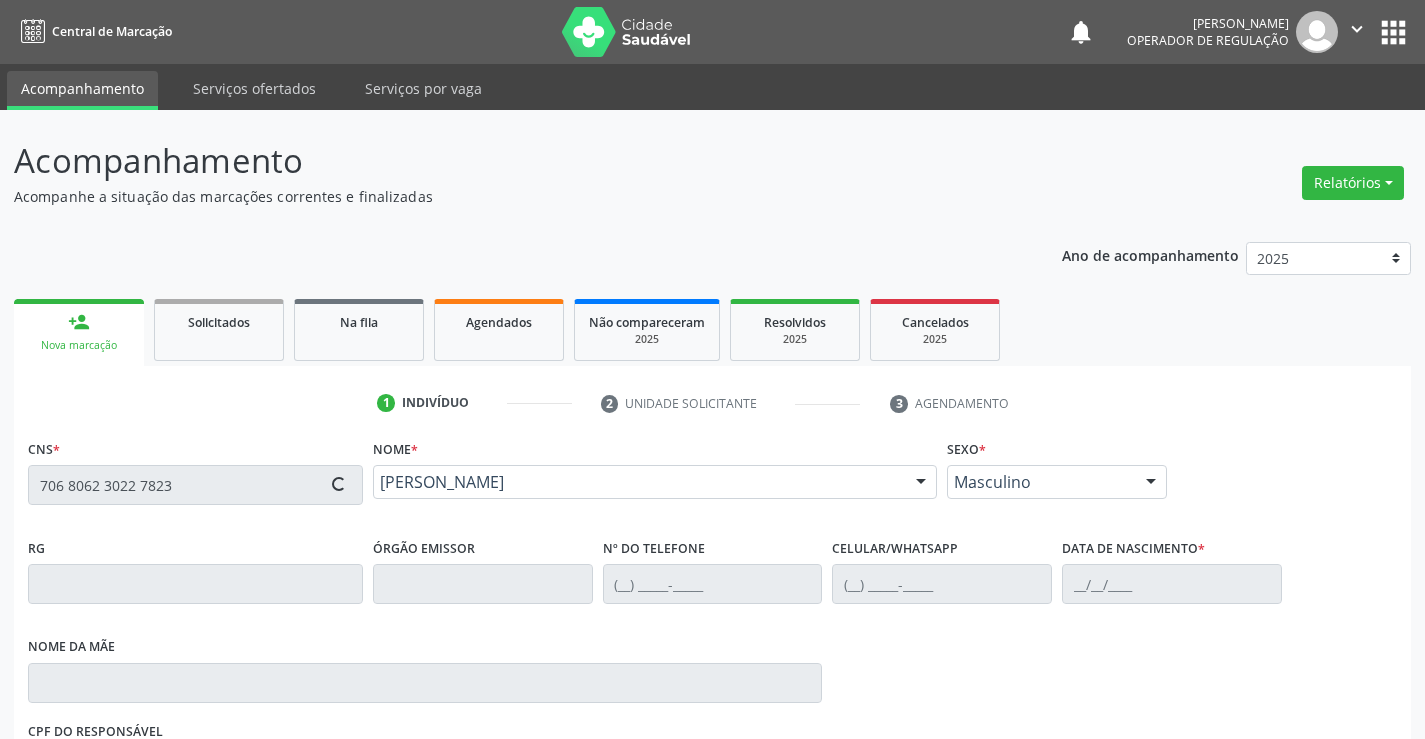 type on "1295218844" 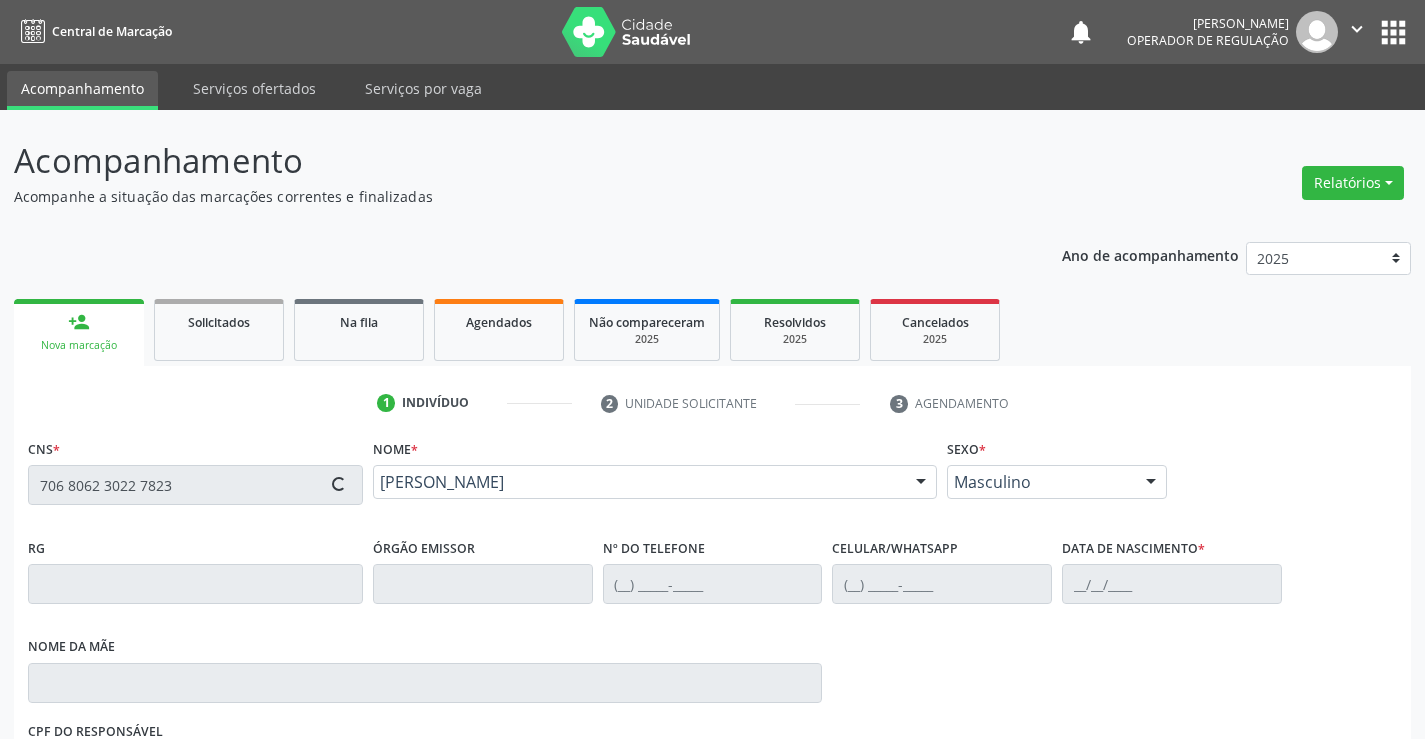 type on "(74) 98121-4706" 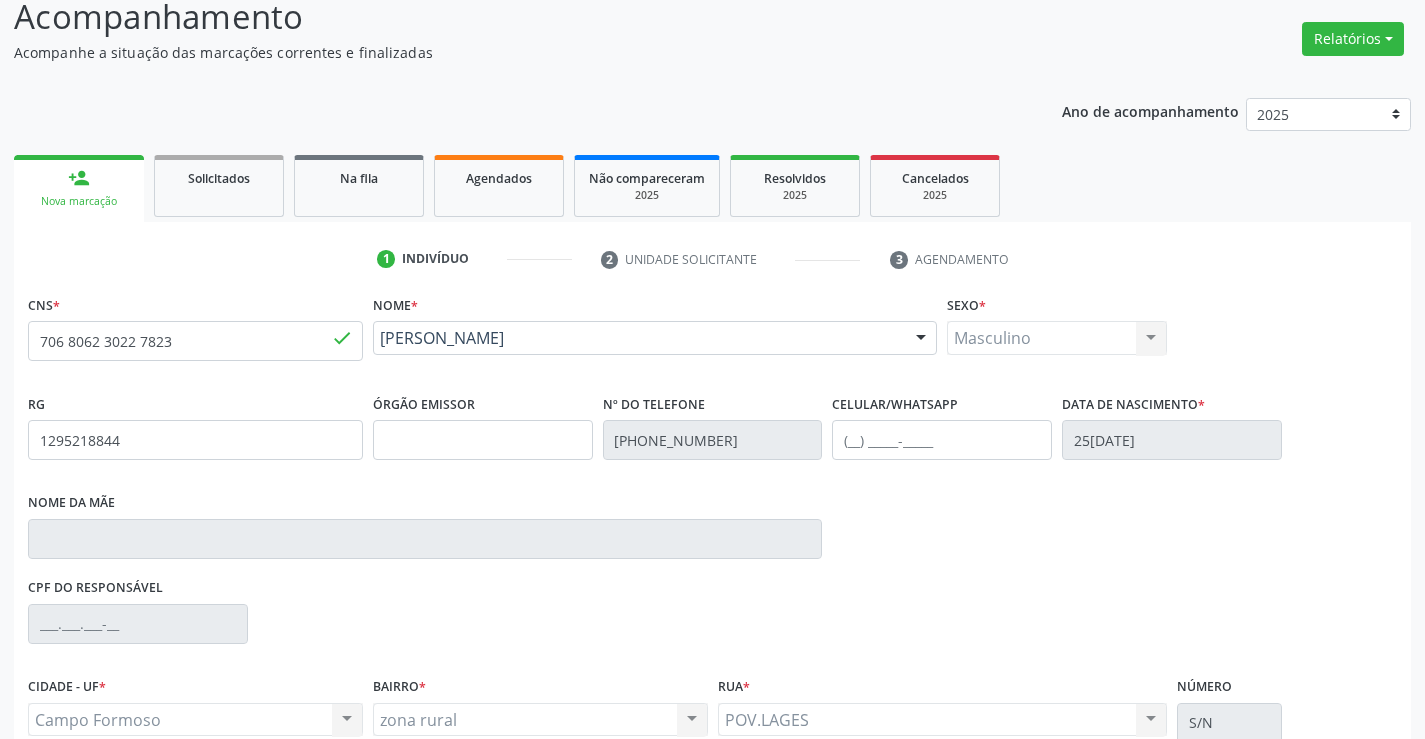 scroll, scrollTop: 331, scrollLeft: 0, axis: vertical 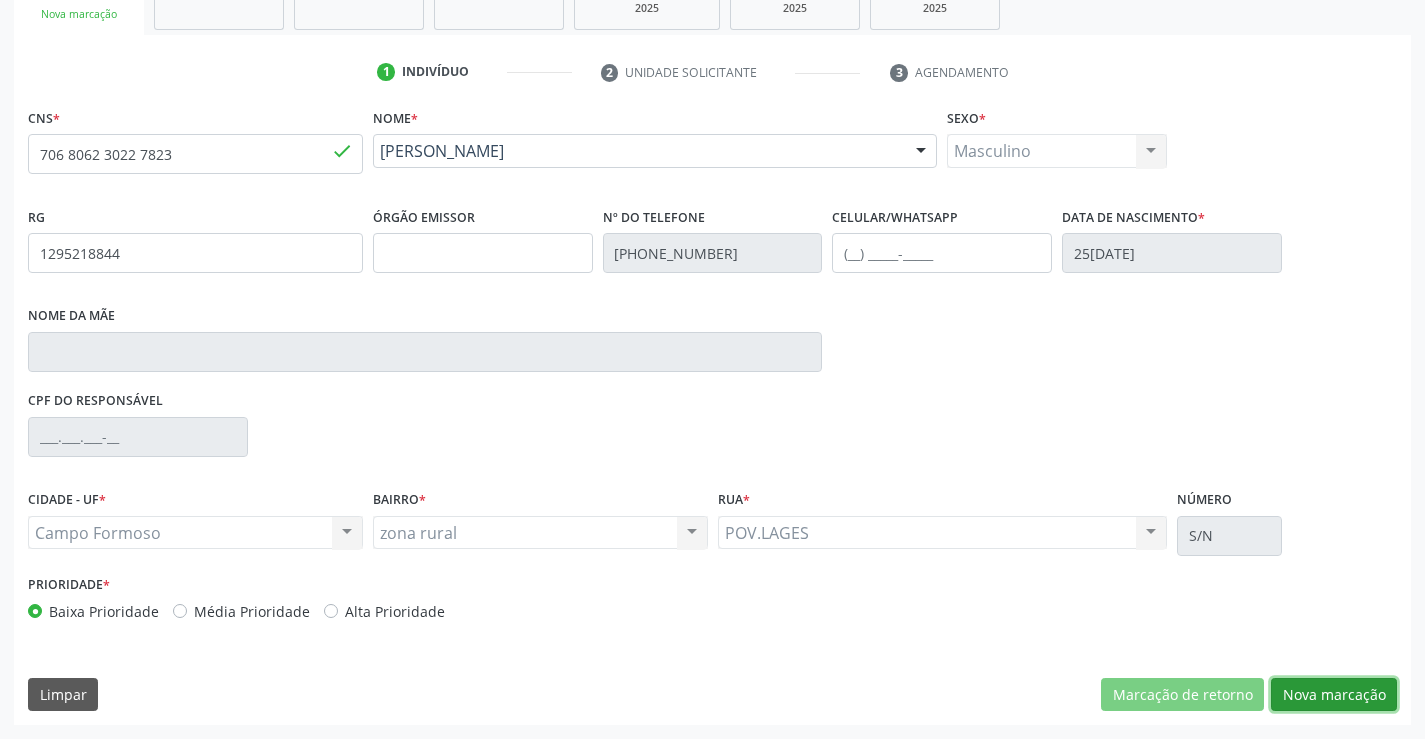 click on "Nova marcação" at bounding box center [1334, 695] 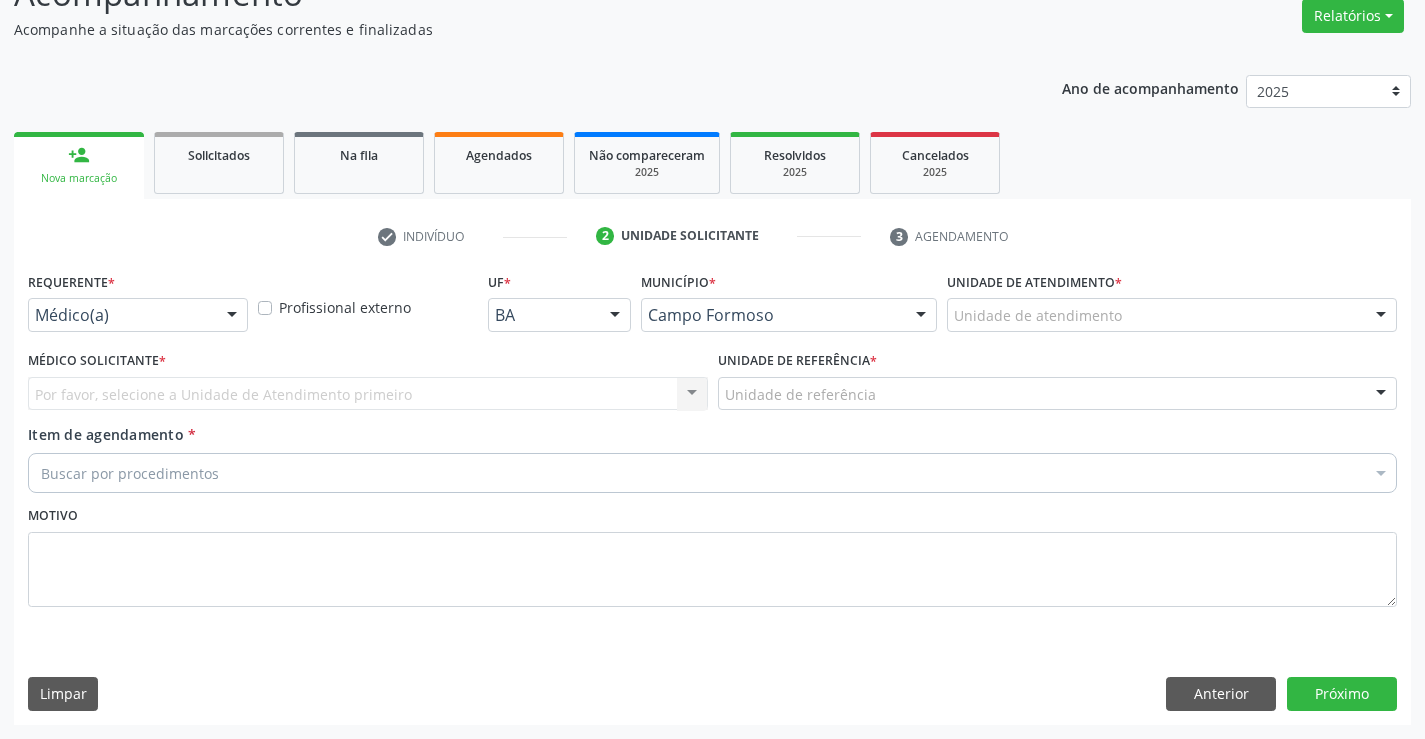 scroll, scrollTop: 167, scrollLeft: 0, axis: vertical 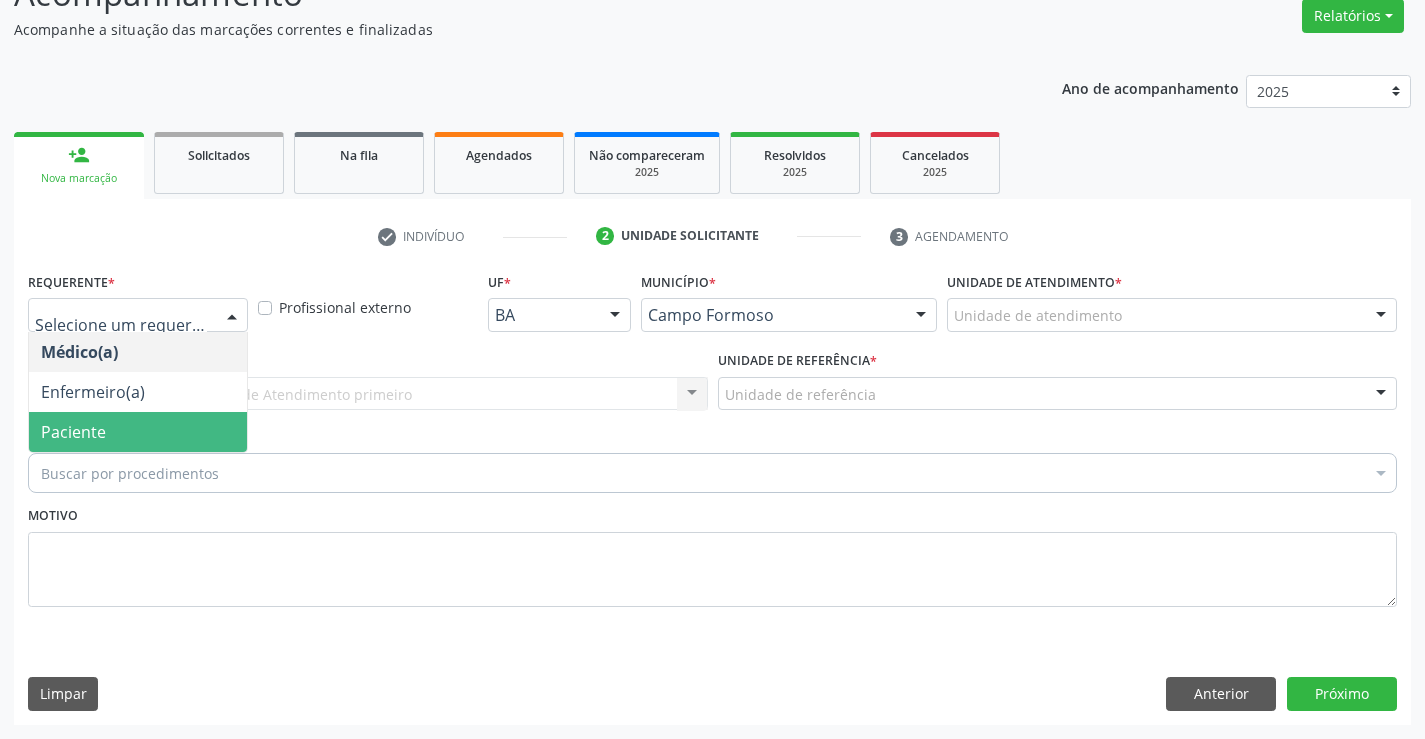 click on "Paciente" at bounding box center [138, 432] 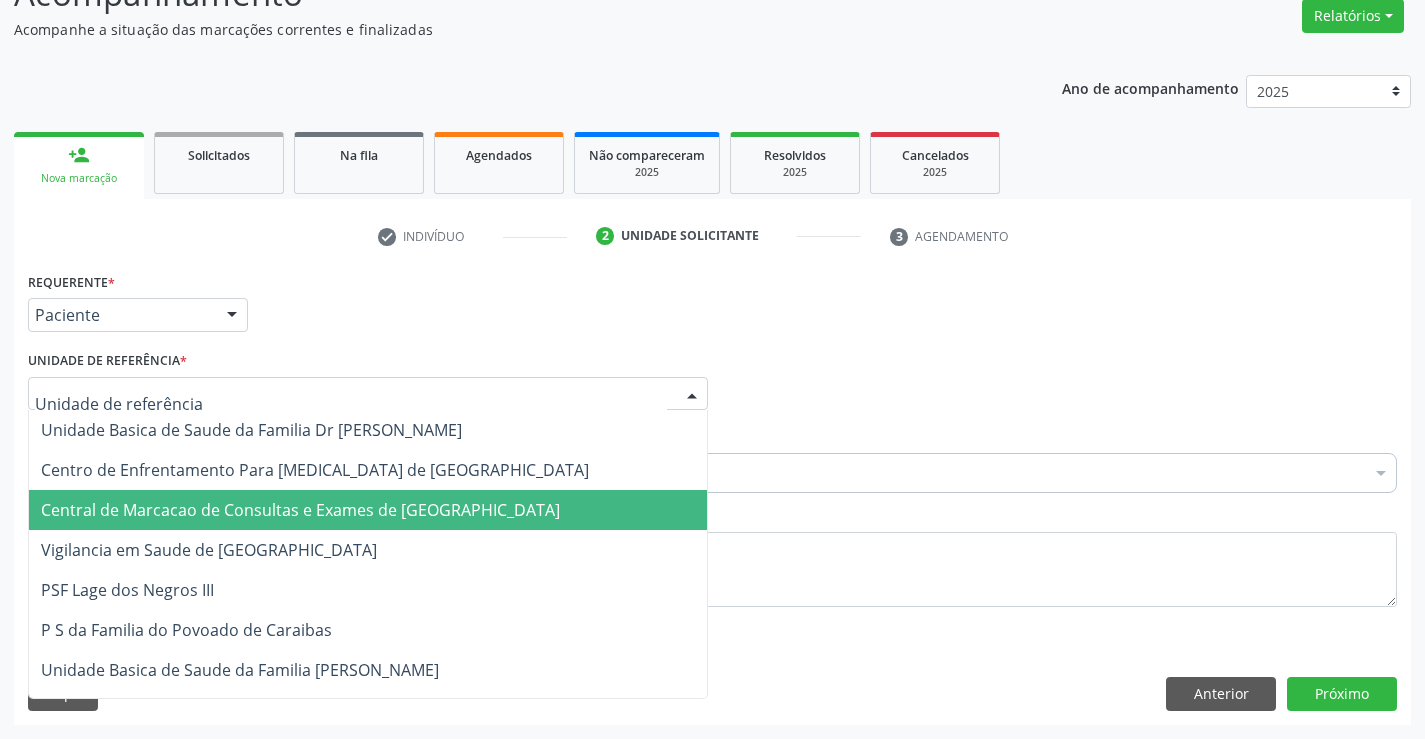 click on "Central de Marcacao de Consultas e Exames de [GEOGRAPHIC_DATA]" at bounding box center [368, 510] 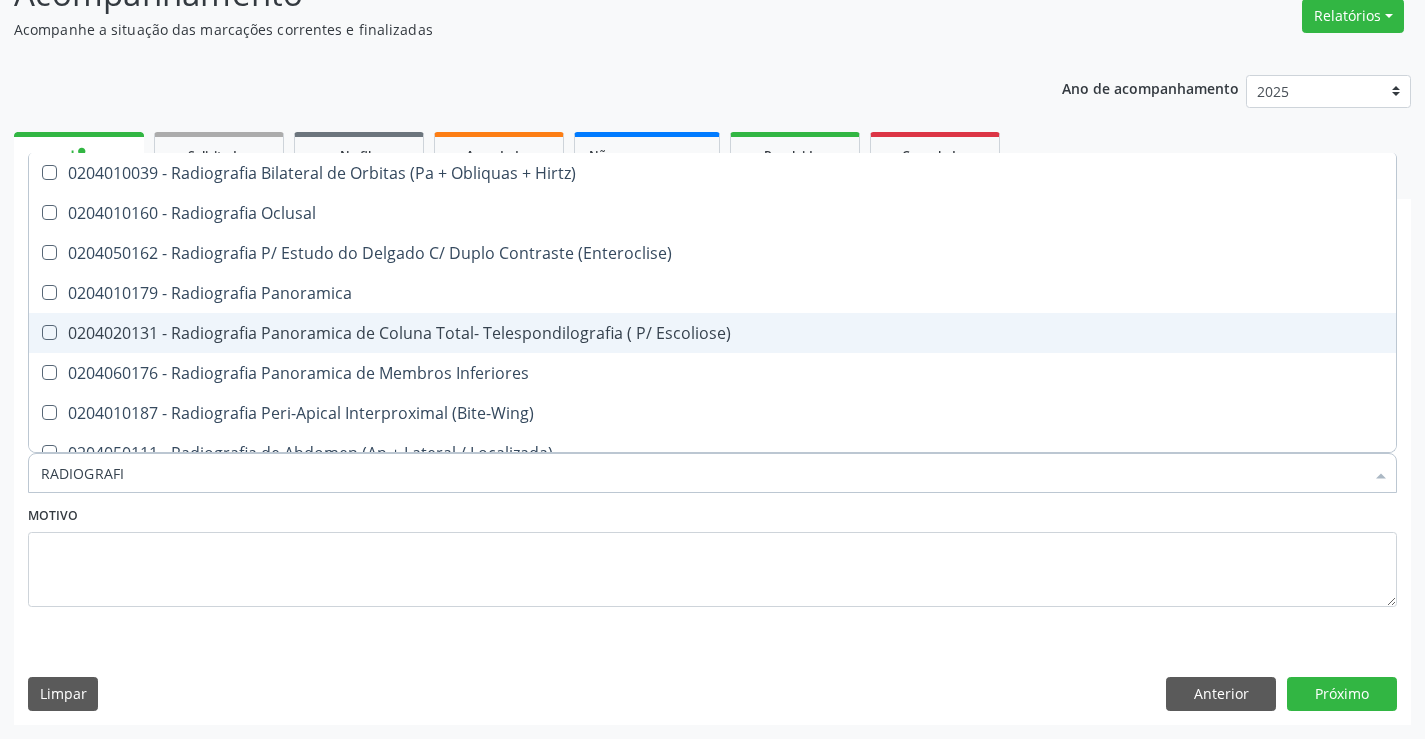 type on "RADIOGRAFIA" 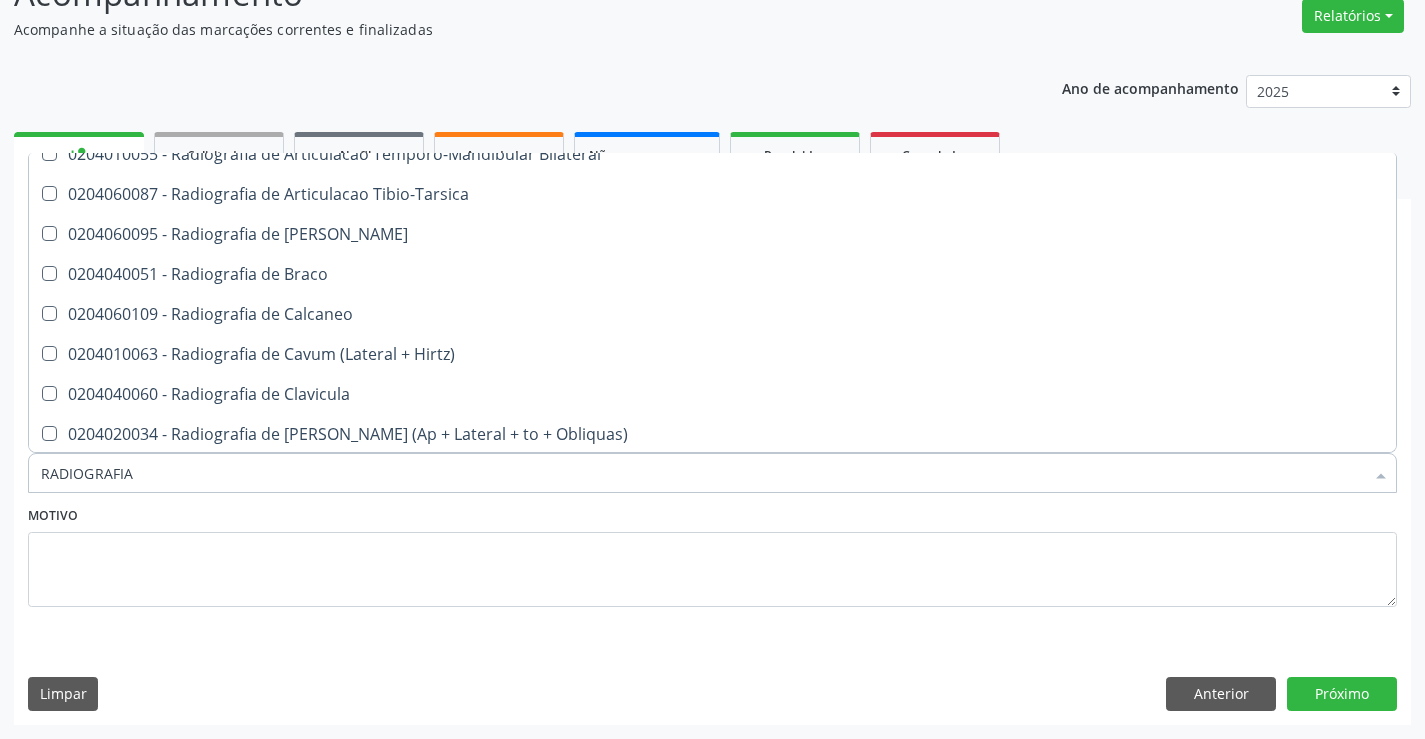 scroll, scrollTop: 700, scrollLeft: 0, axis: vertical 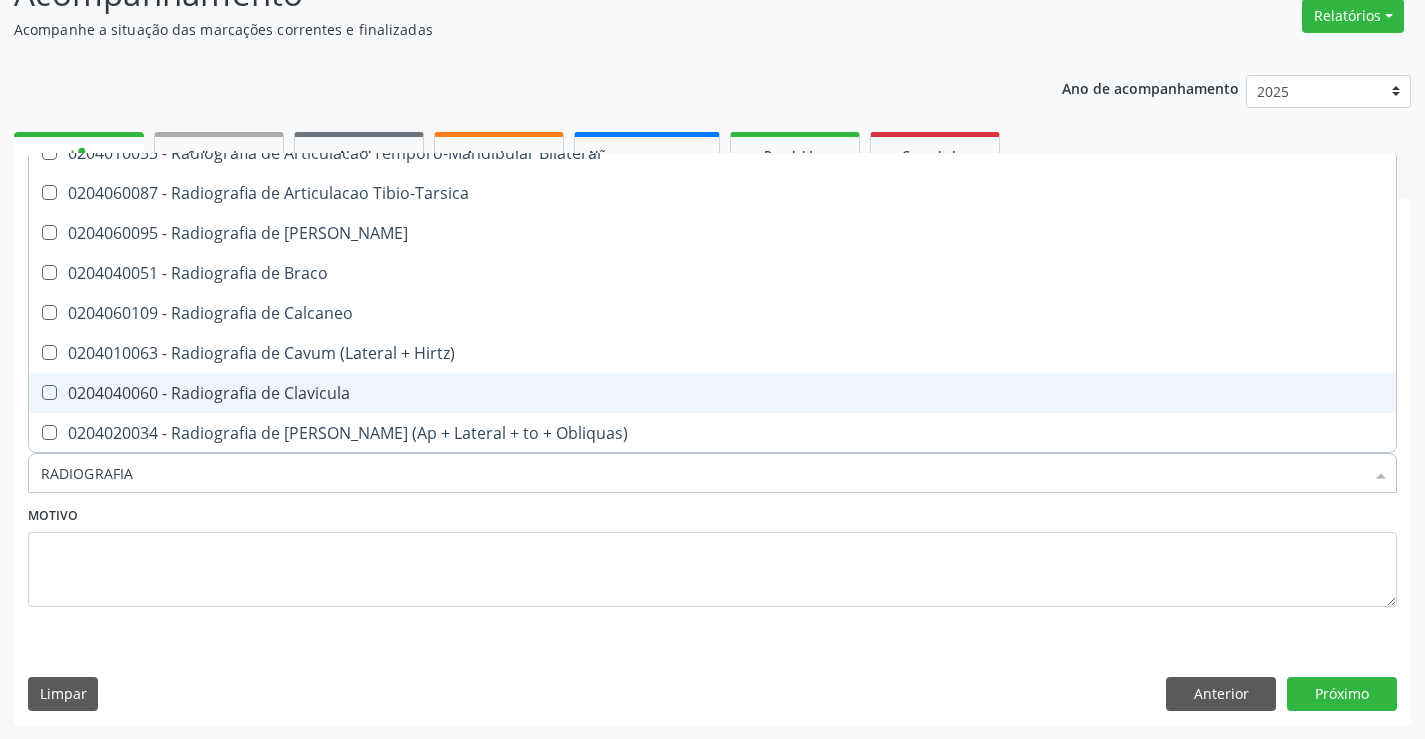 click on "0204040060 - Radiografia de Clavicula" at bounding box center (712, 393) 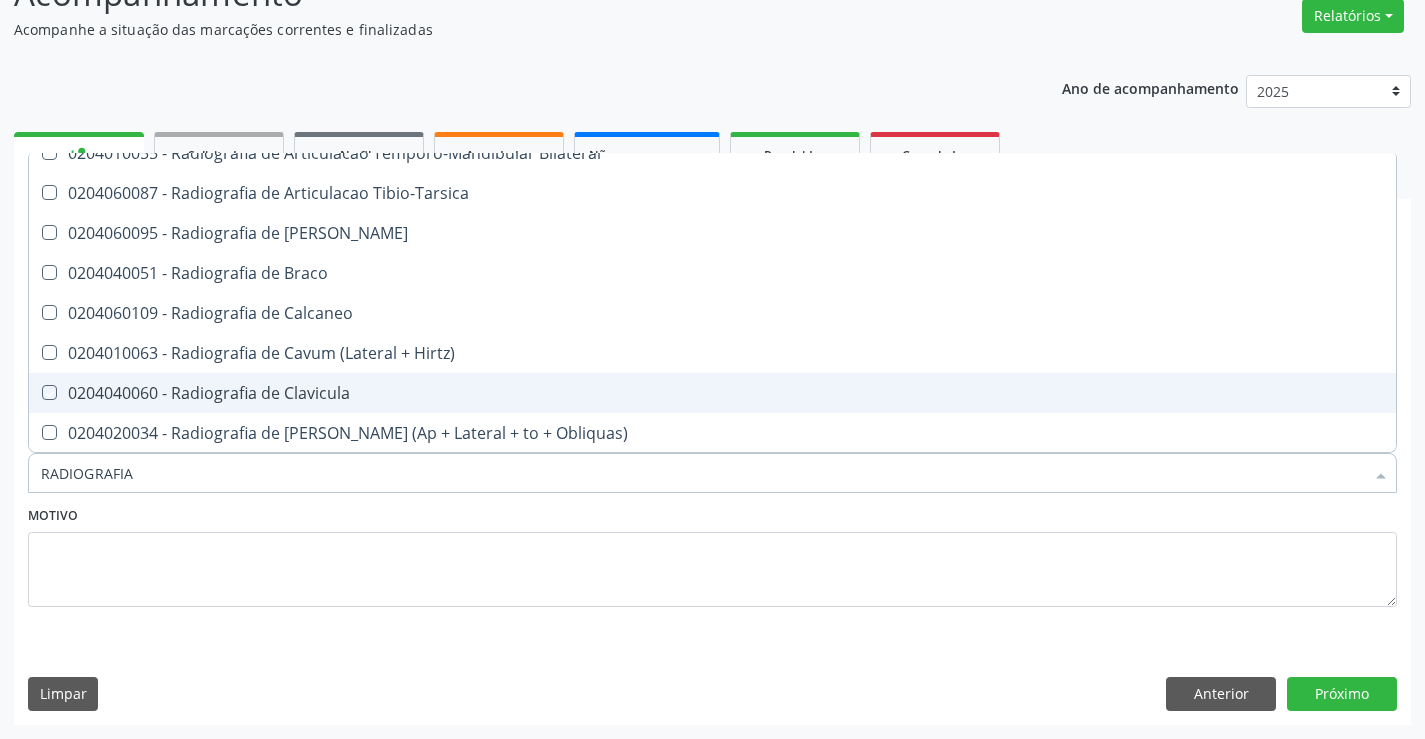 checkbox on "true" 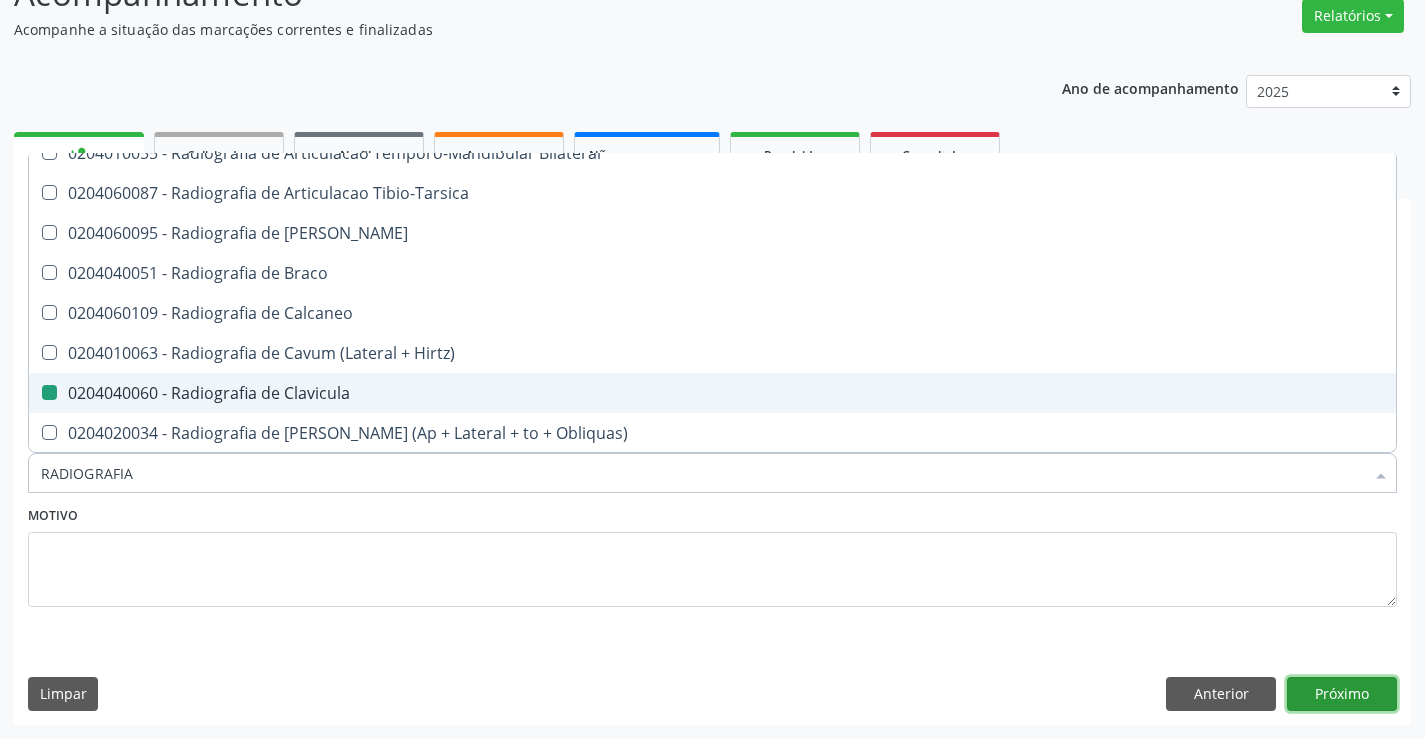 click on "Próximo" at bounding box center (1342, 694) 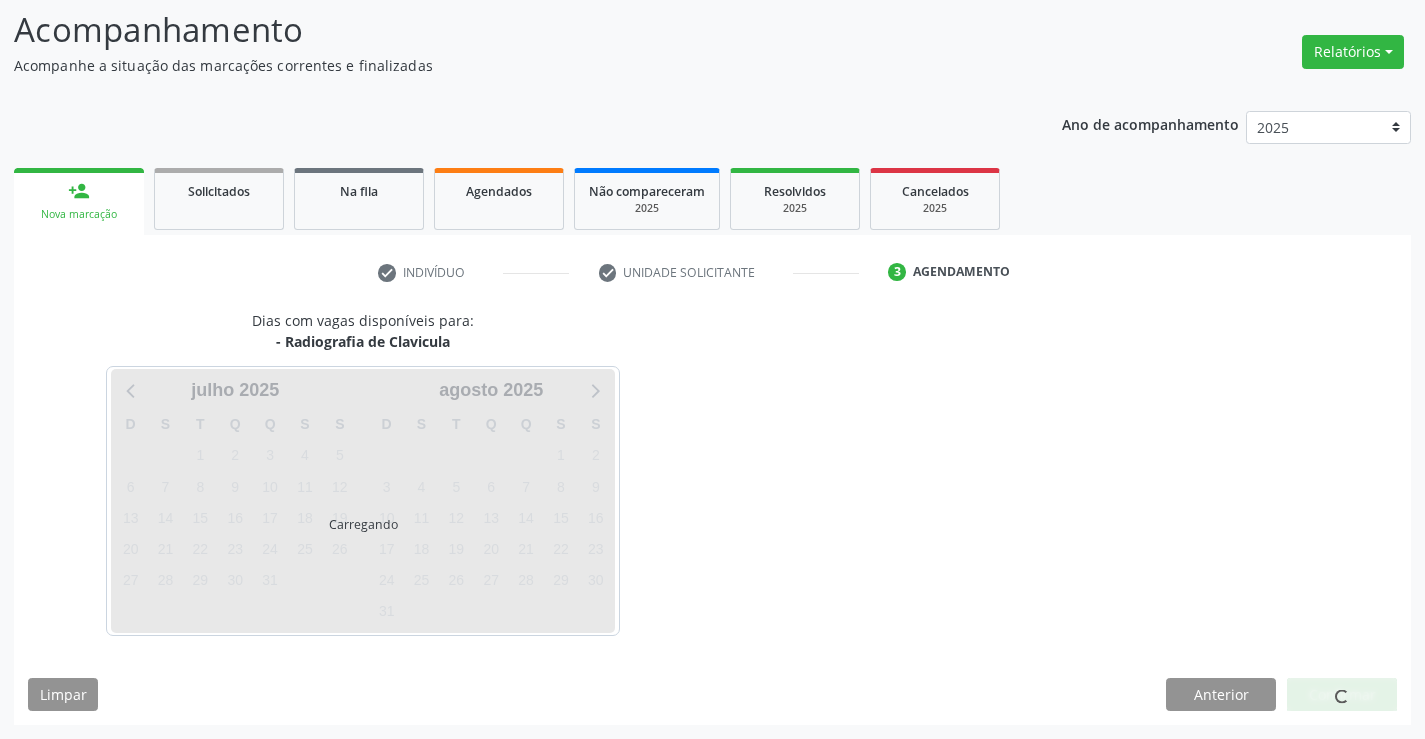 scroll, scrollTop: 131, scrollLeft: 0, axis: vertical 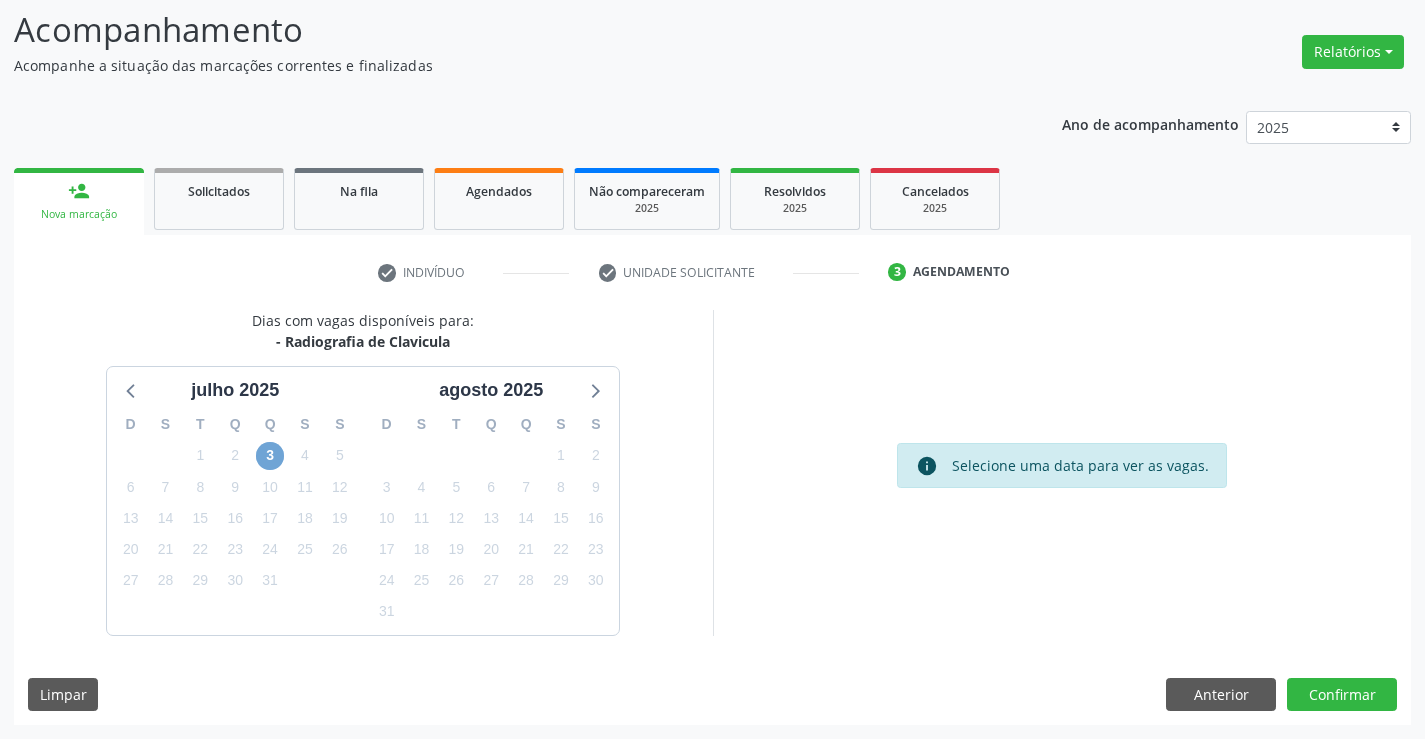 click on "3" at bounding box center [270, 456] 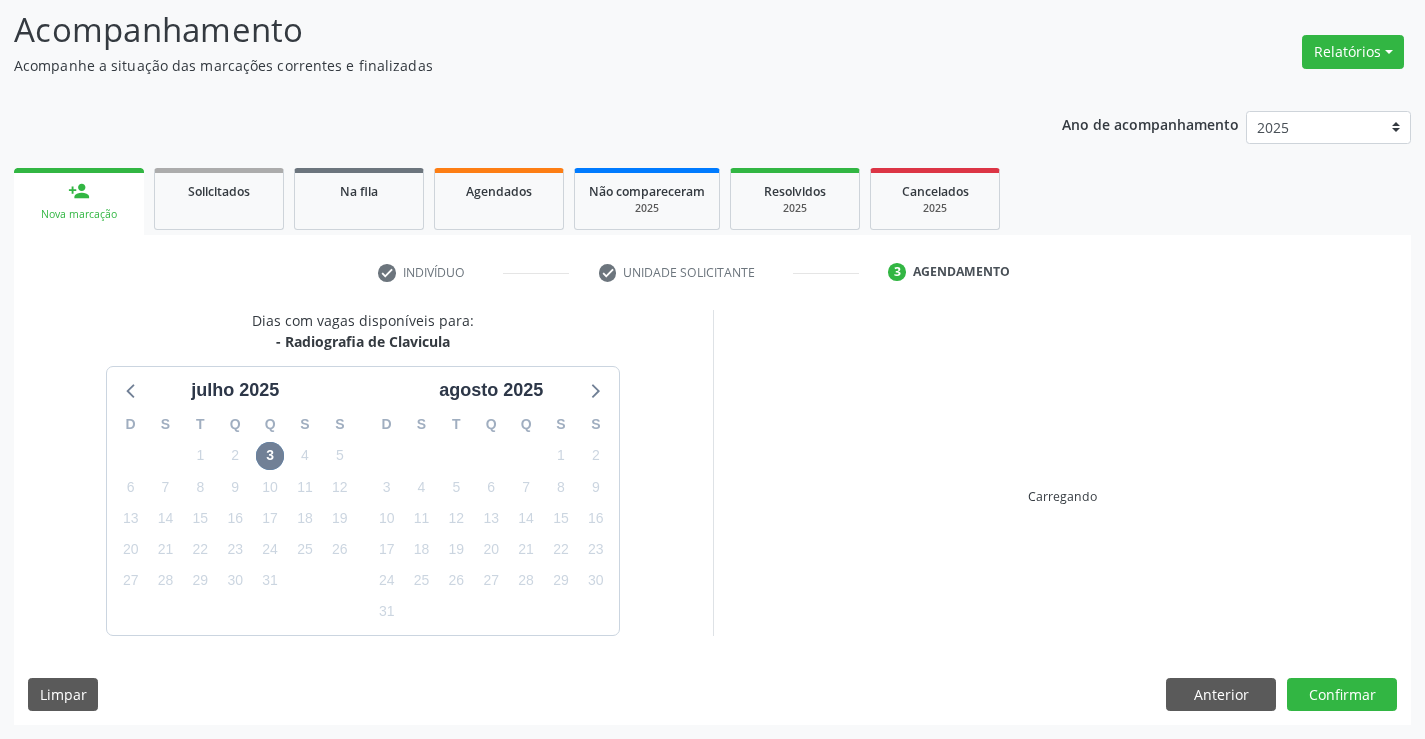 scroll, scrollTop: 131, scrollLeft: 0, axis: vertical 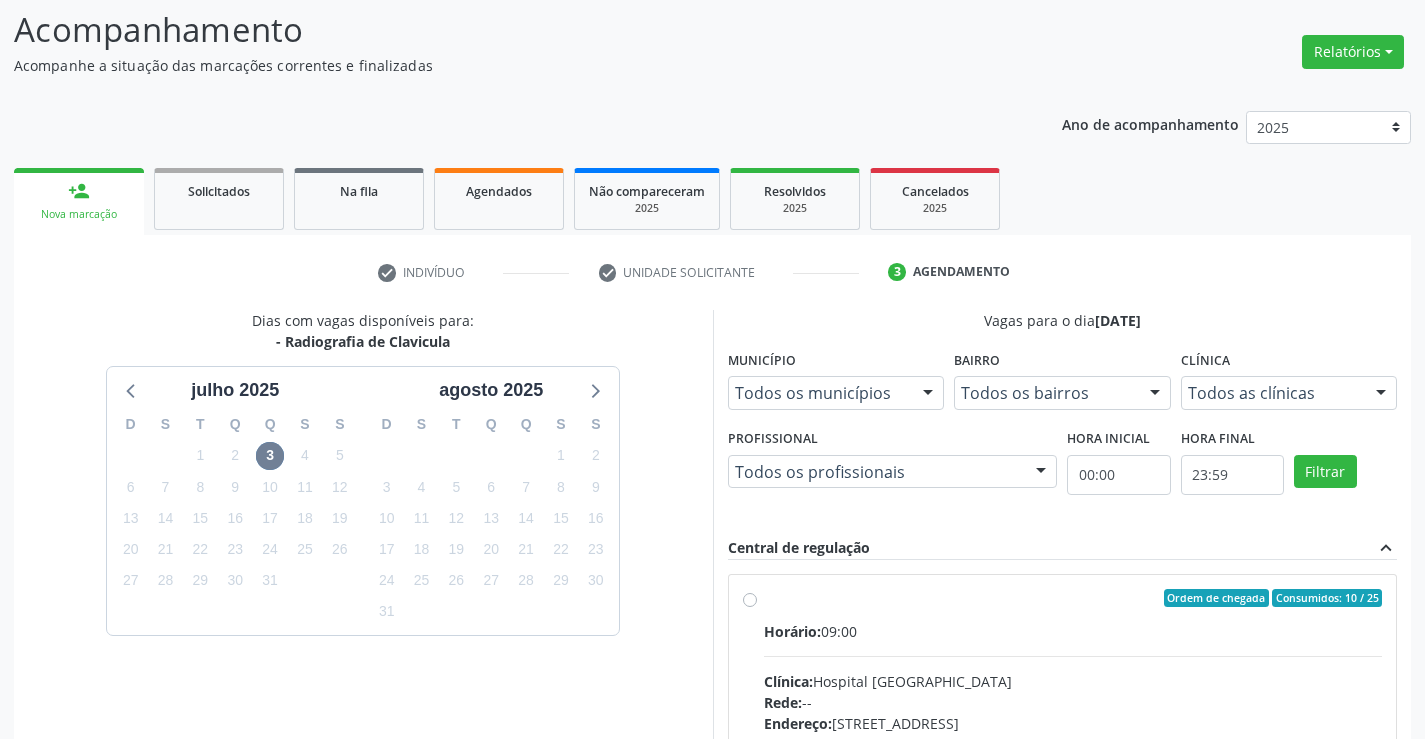 click on "Ordem de chegada
Consumidos: 10 / 25
Horário:   09:00
Clínica:  Hospital Sao Francisco
Rede:
--
Endereço:   Blocos, nº 258, Centro, Campo Formoso - BA
Telefone:   (74) 36451217
Profissional:
Joel da Rocha Almeida
Informações adicionais sobre o atendimento
Idade de atendimento:
de 0 a 120 anos
Gênero(s) atendido(s):
Masculino e Feminino
Informações adicionais:
--" at bounding box center (1073, 742) 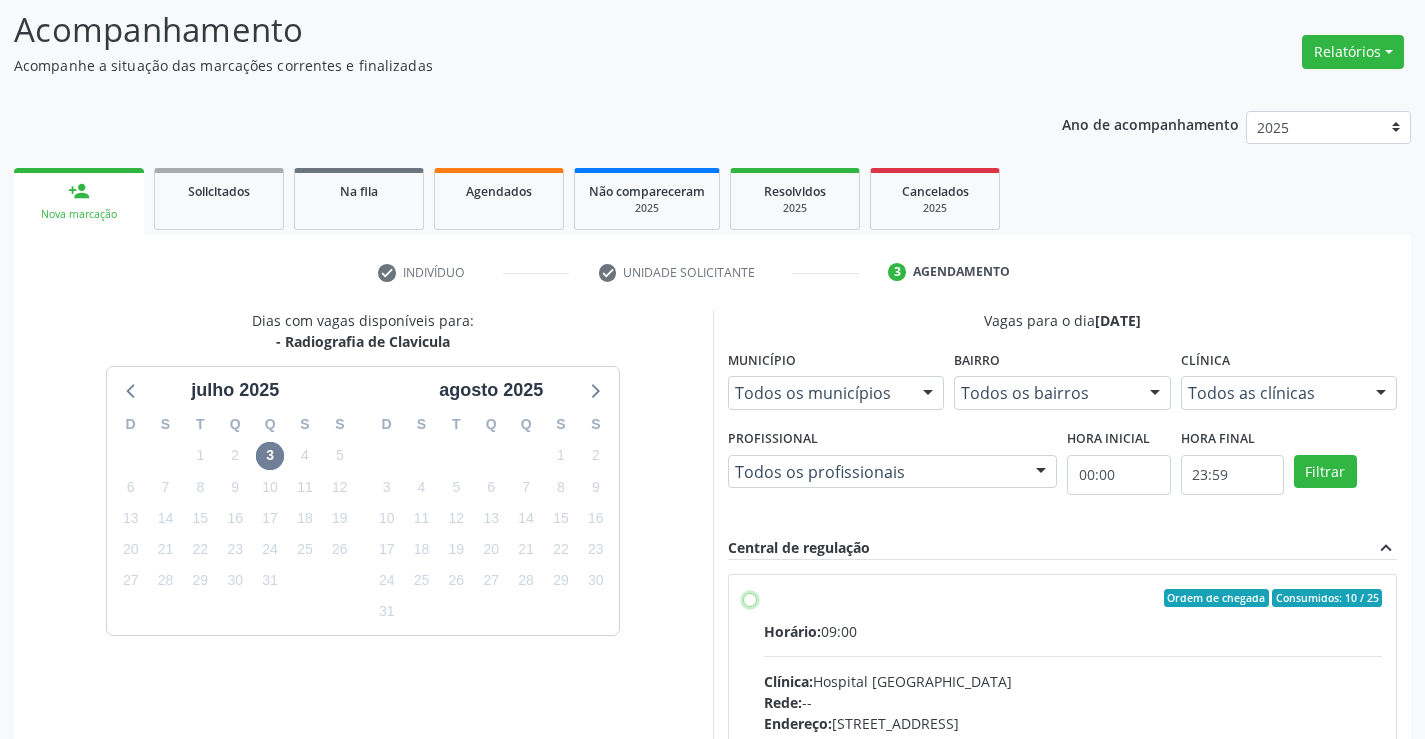 click on "Ordem de chegada
Consumidos: 10 / 25
Horário:   09:00
Clínica:  Hospital Sao Francisco
Rede:
--
Endereço:   Blocos, nº 258, Centro, Campo Formoso - BA
Telefone:   (74) 36451217
Profissional:
Joel da Rocha Almeida
Informações adicionais sobre o atendimento
Idade de atendimento:
de 0 a 120 anos
Gênero(s) atendido(s):
Masculino e Feminino
Informações adicionais:
--" at bounding box center [750, 598] 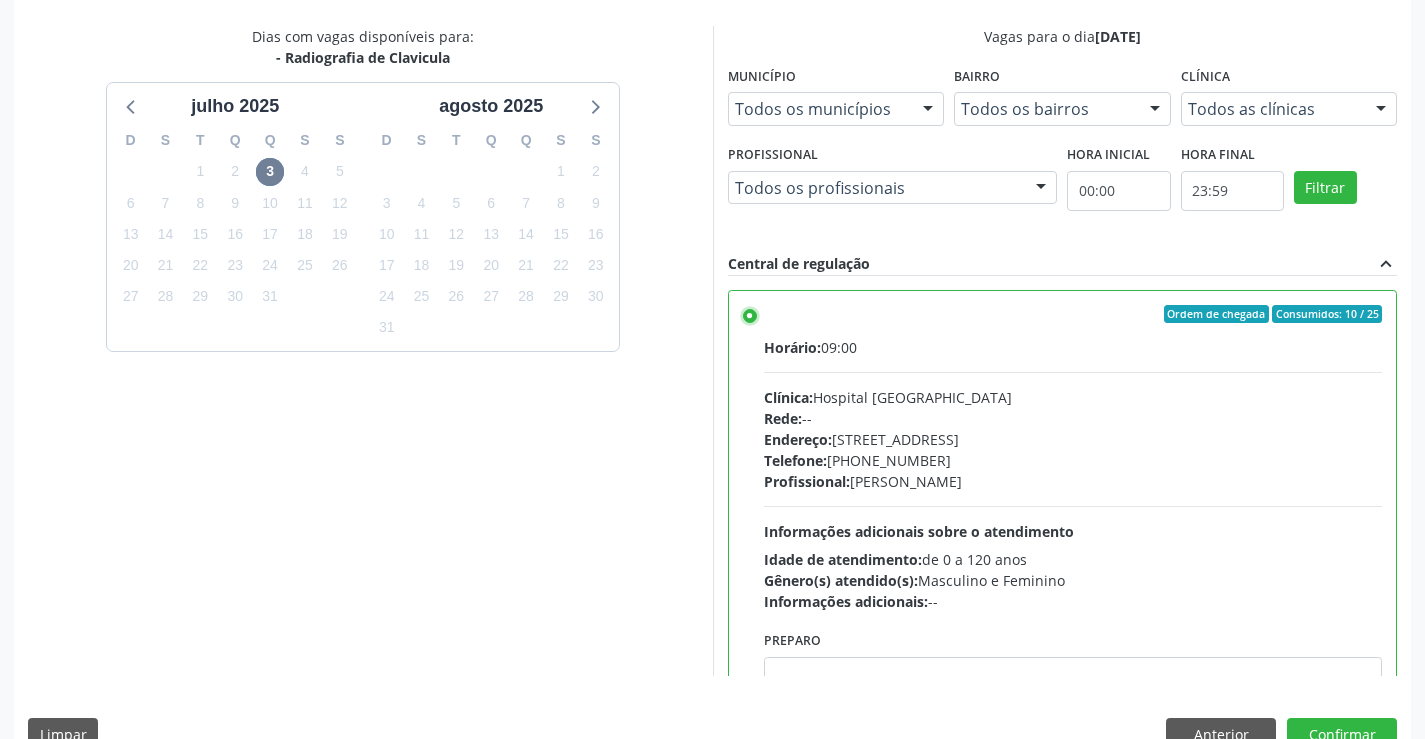 scroll, scrollTop: 456, scrollLeft: 0, axis: vertical 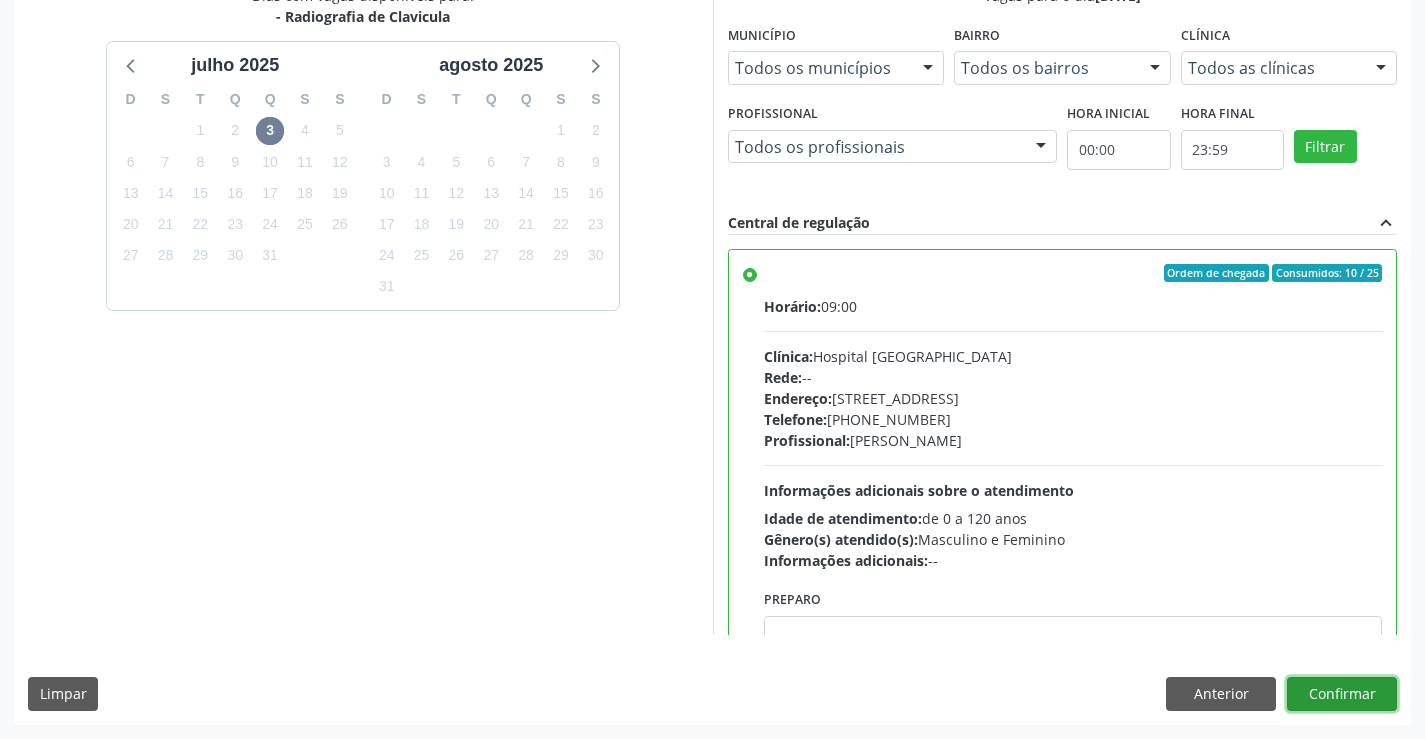click on "Confirmar" at bounding box center (1342, 694) 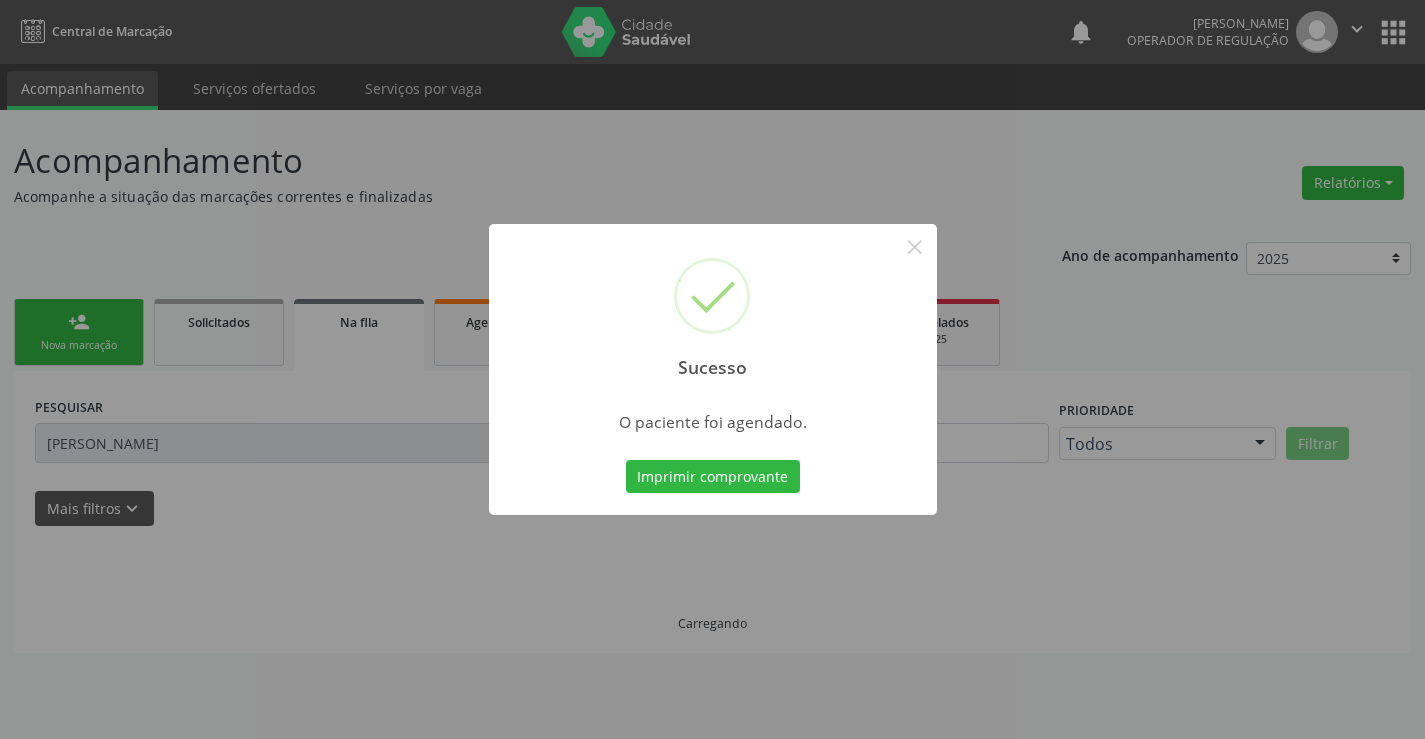 scroll, scrollTop: 0, scrollLeft: 0, axis: both 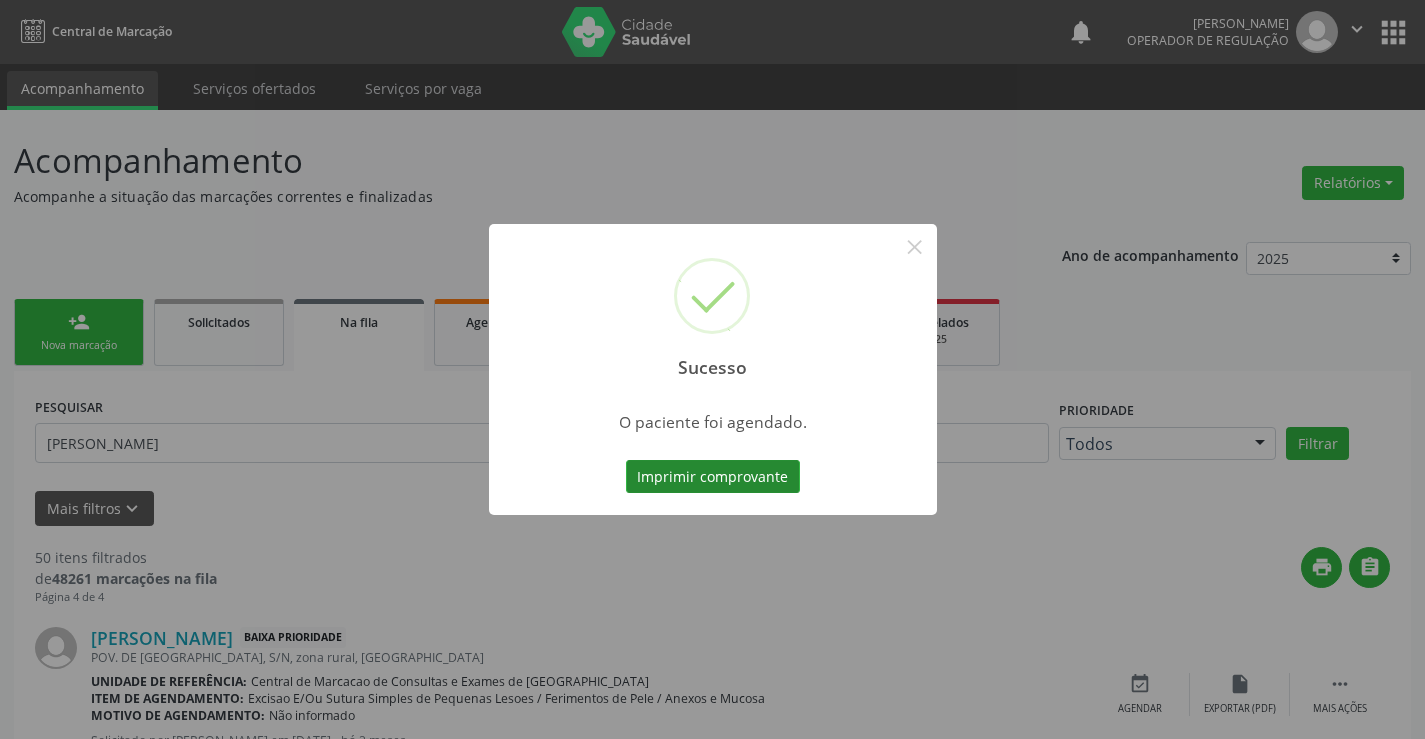 click on "Imprimir comprovante" at bounding box center [713, 477] 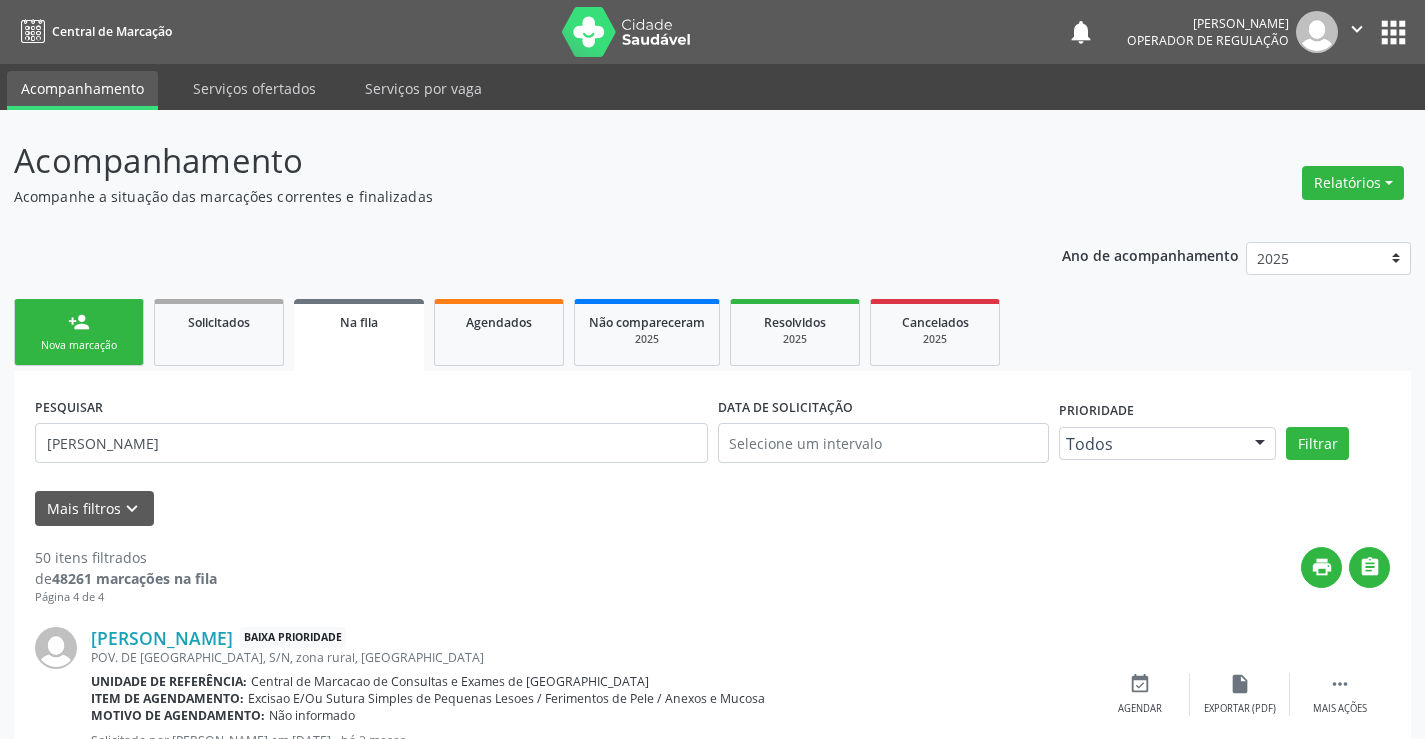 click on "person_add
Nova marcação" at bounding box center (79, 332) 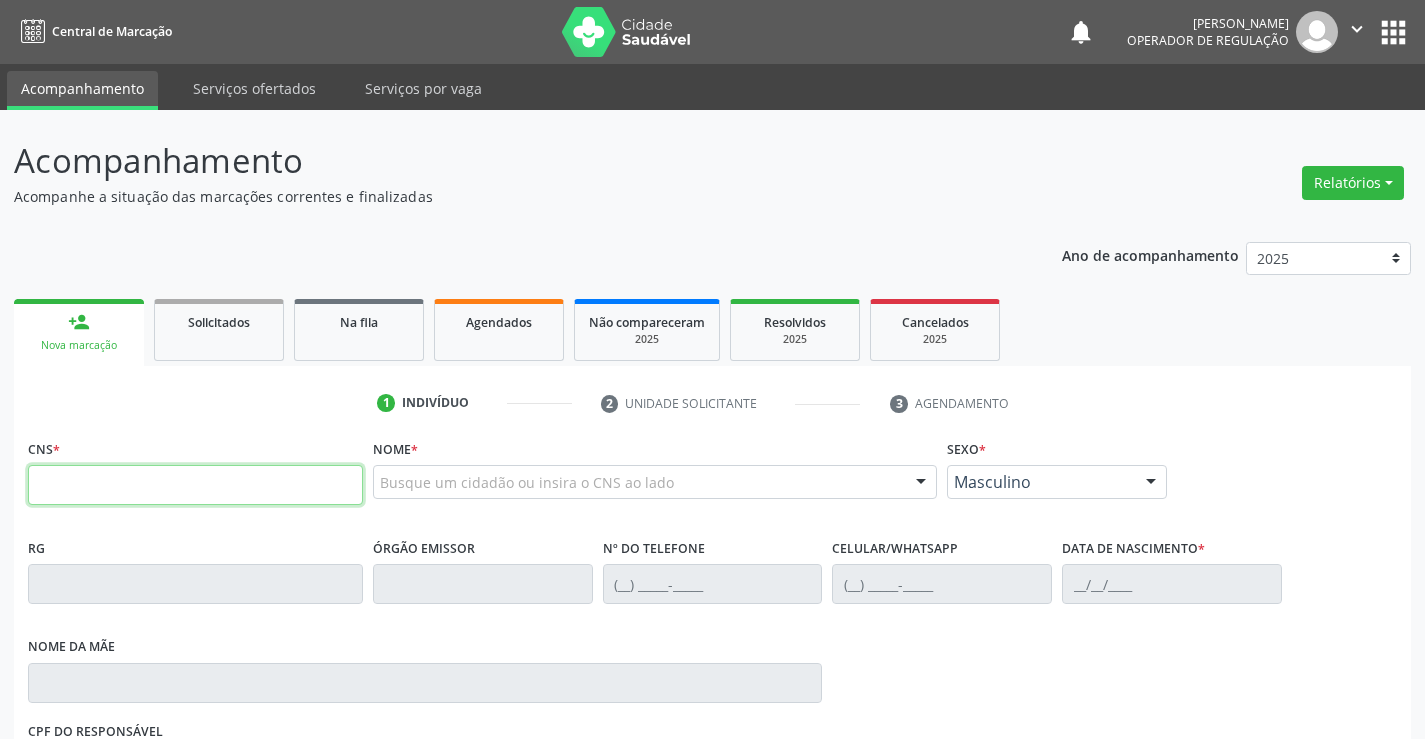 click at bounding box center [195, 485] 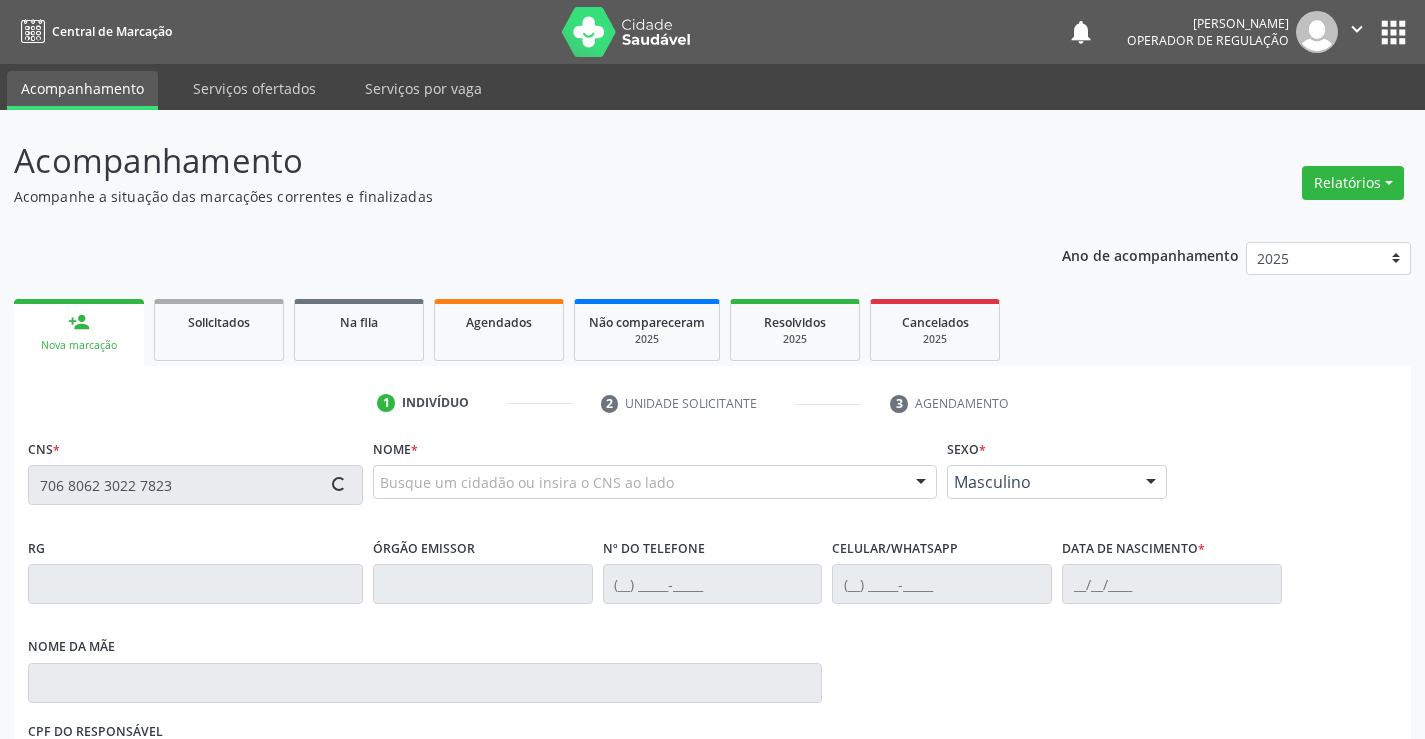 type on "706 8062 3022 7823" 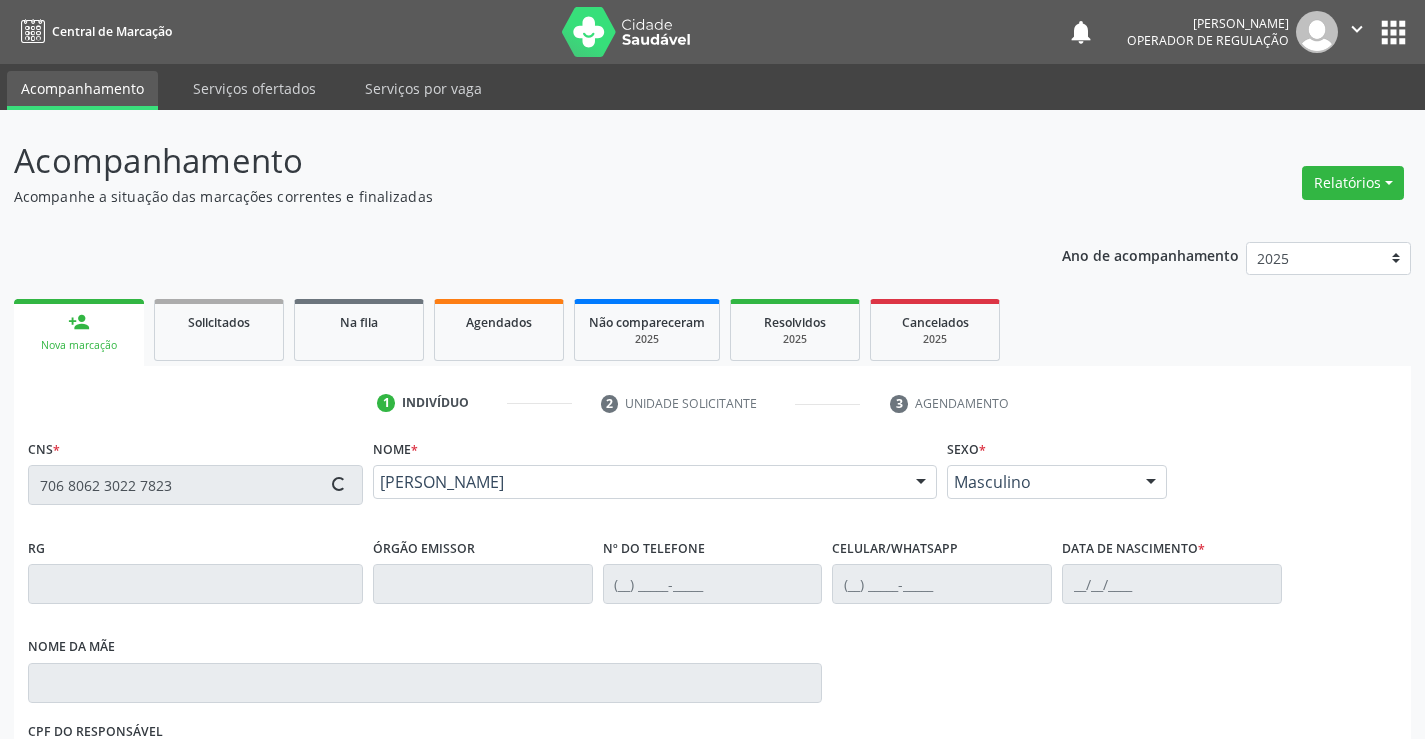type on "1295218844" 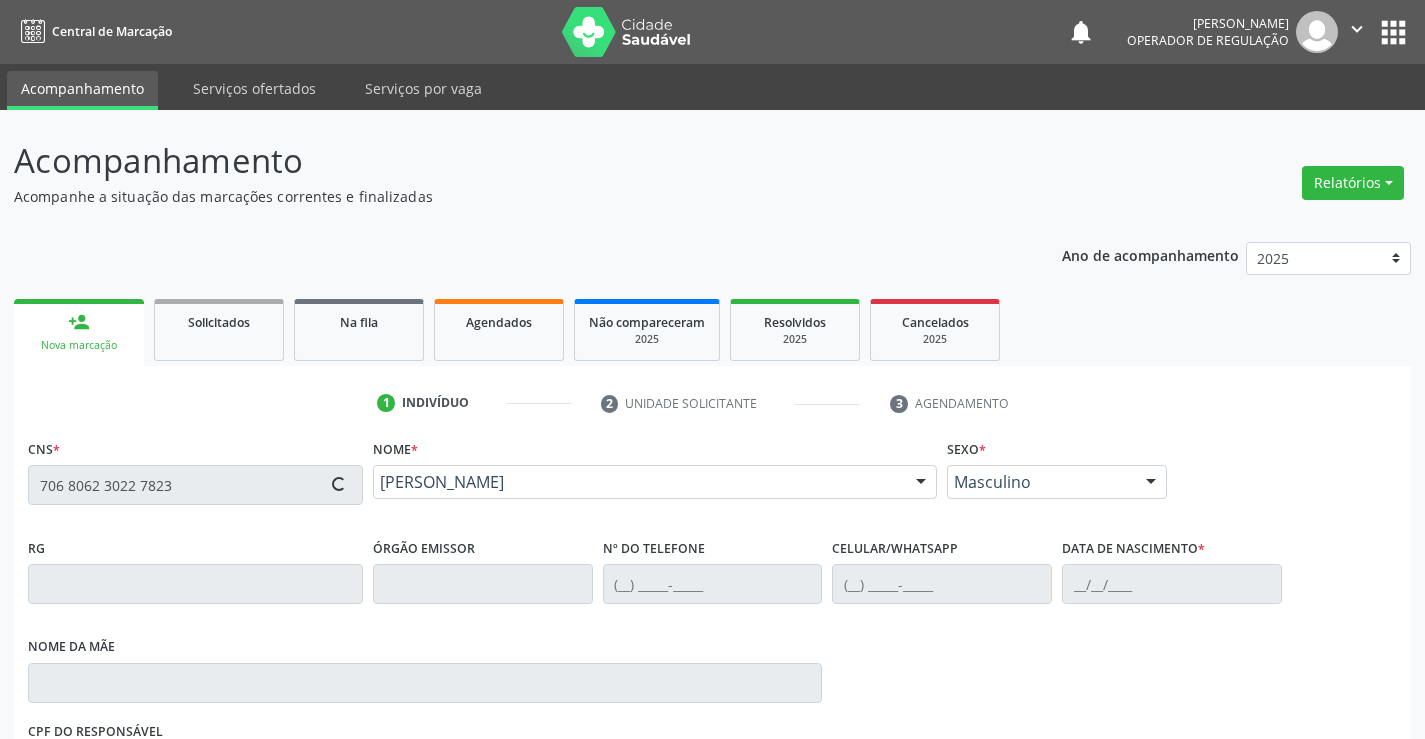 type on "[PHONE_NUMBER]" 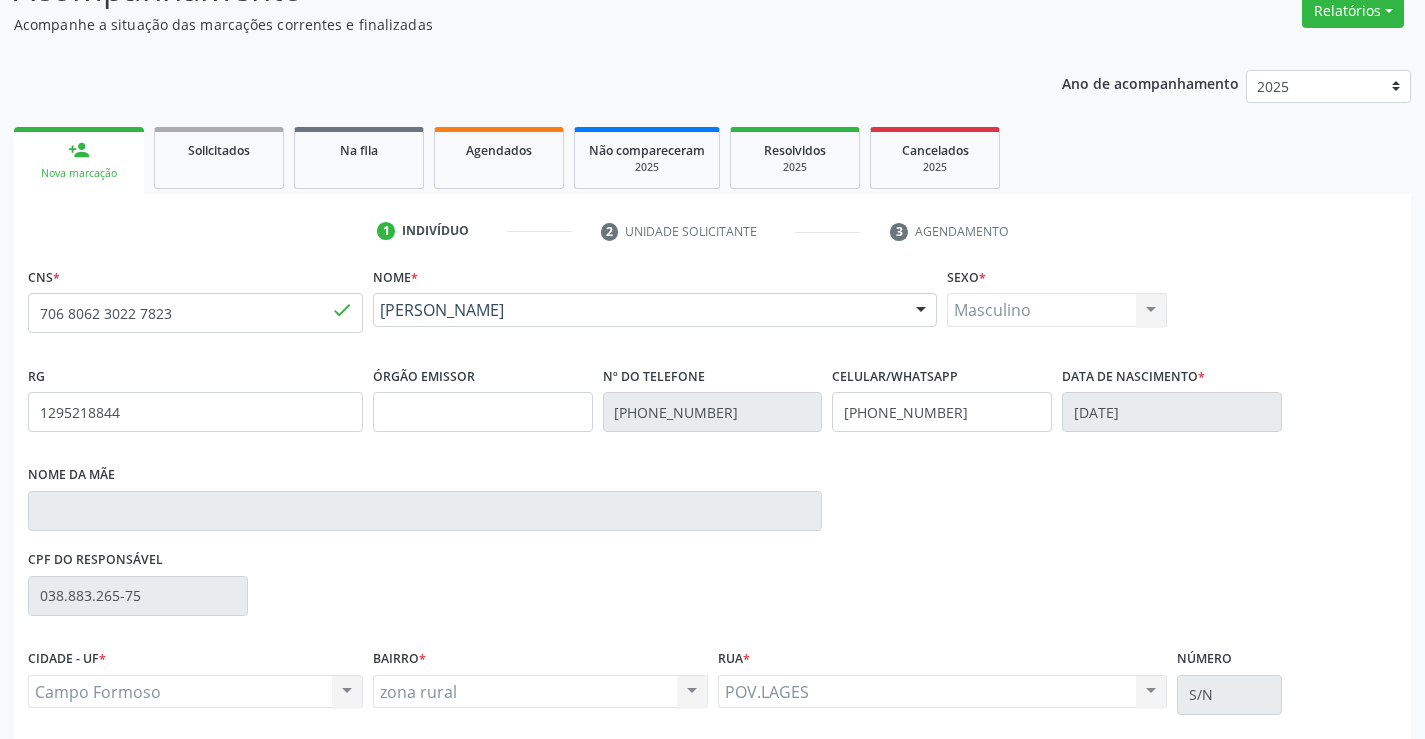 scroll, scrollTop: 331, scrollLeft: 0, axis: vertical 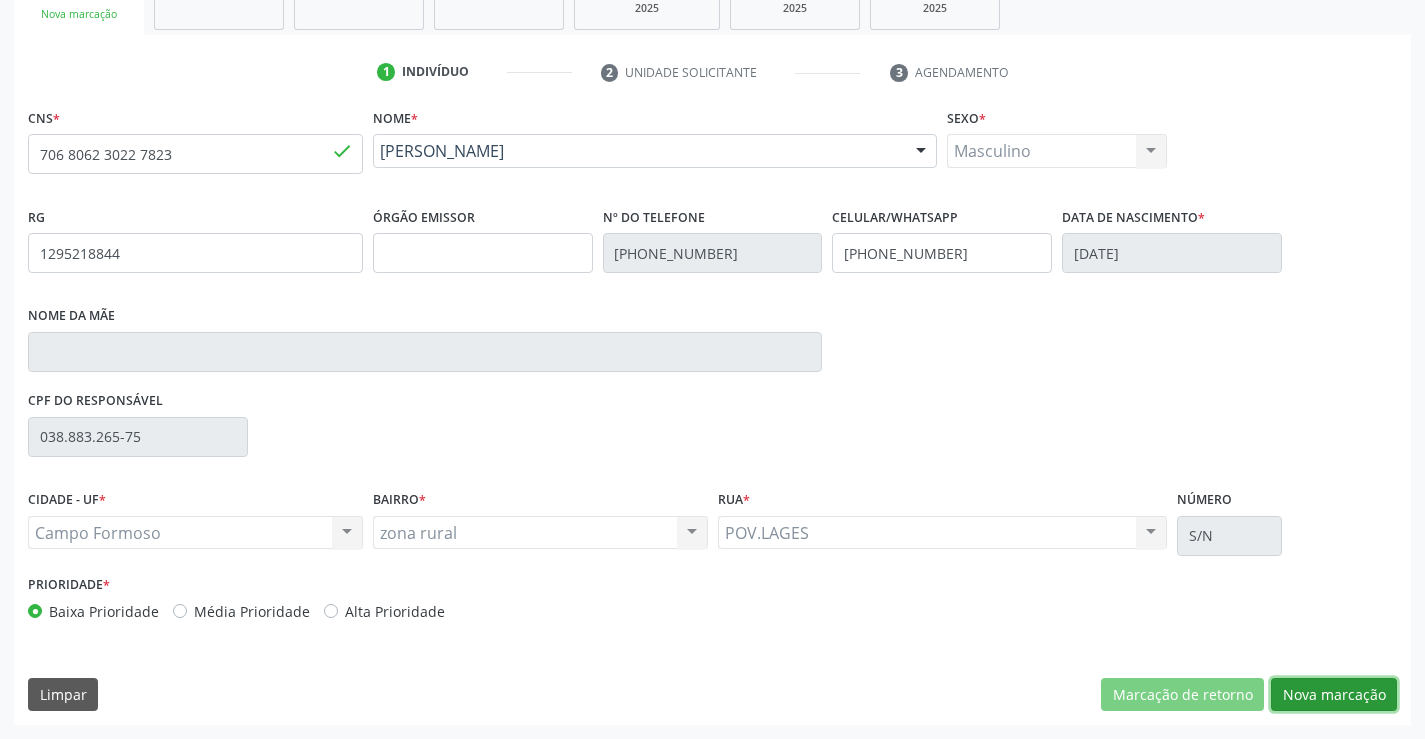 click on "Nova marcação" at bounding box center (1334, 695) 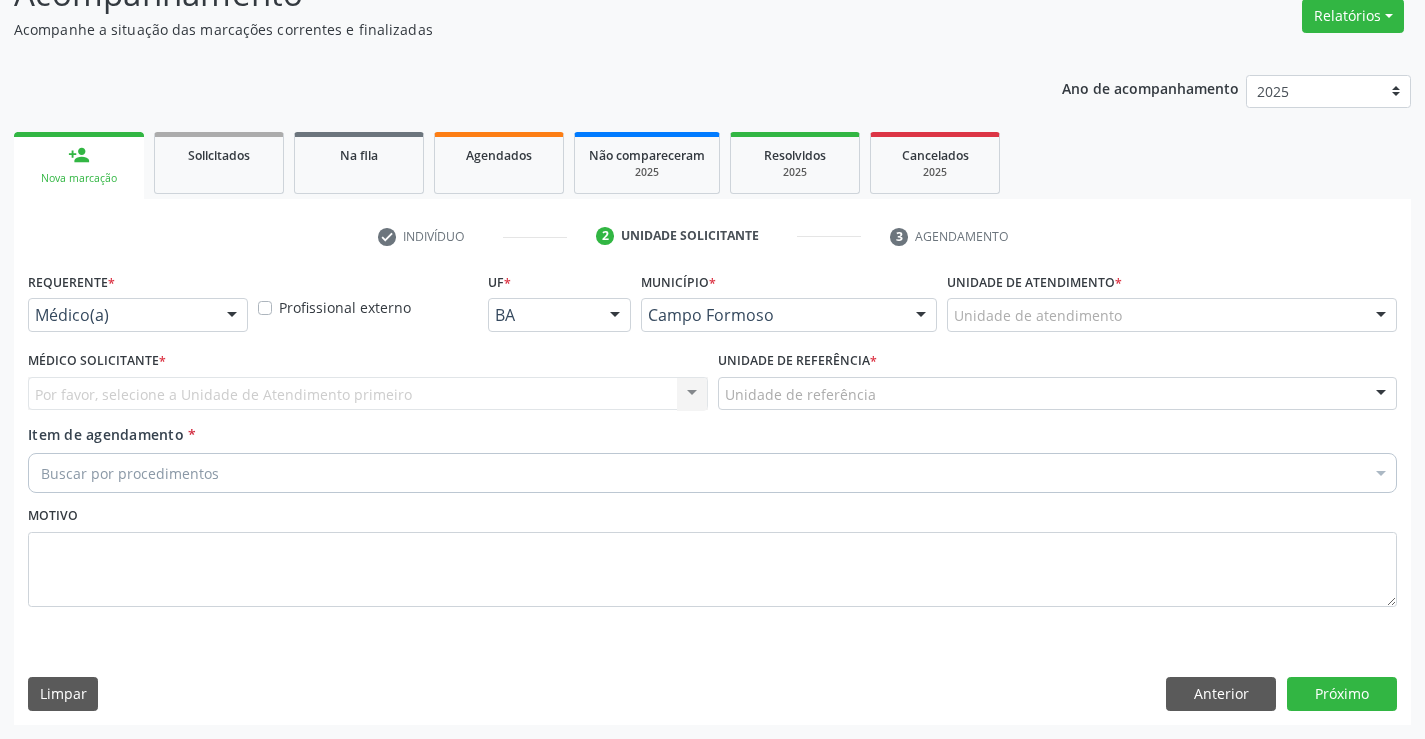 scroll, scrollTop: 167, scrollLeft: 0, axis: vertical 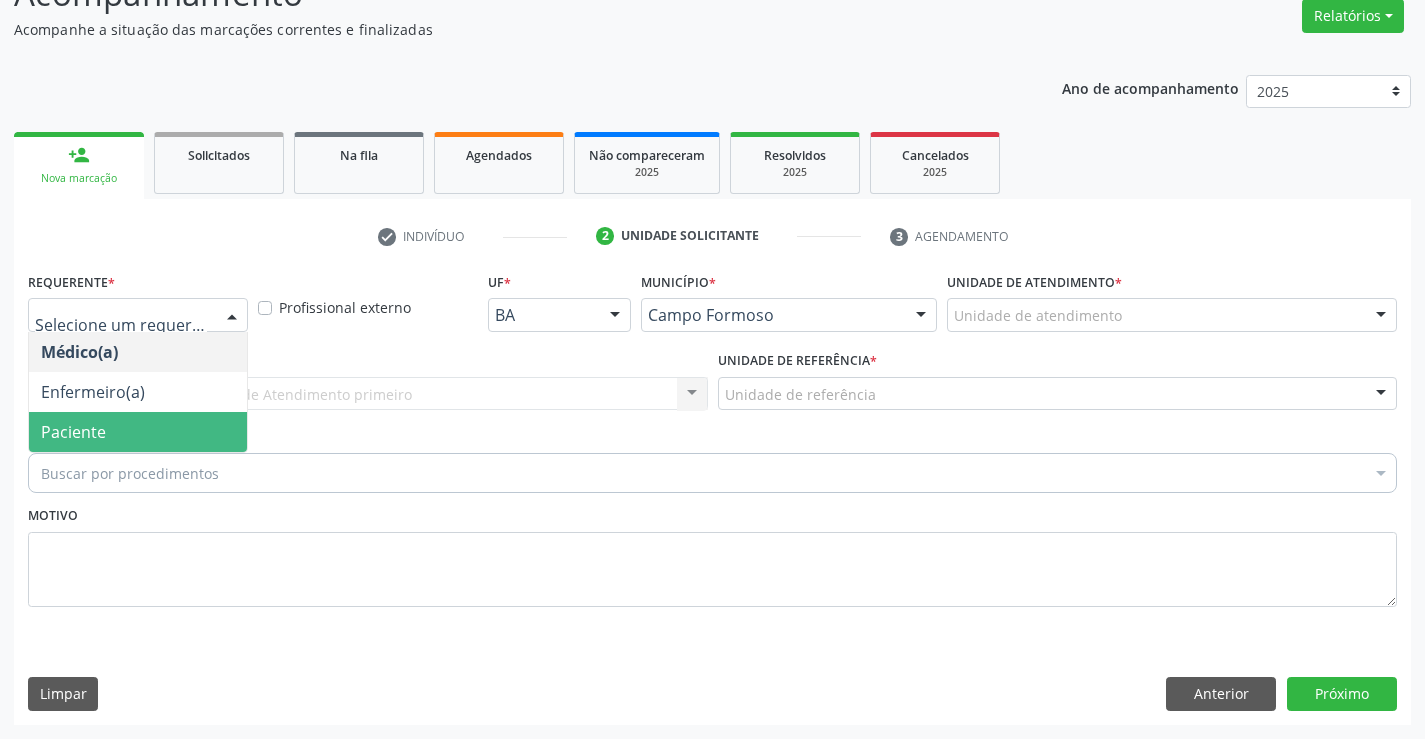 click on "Paciente" at bounding box center (138, 432) 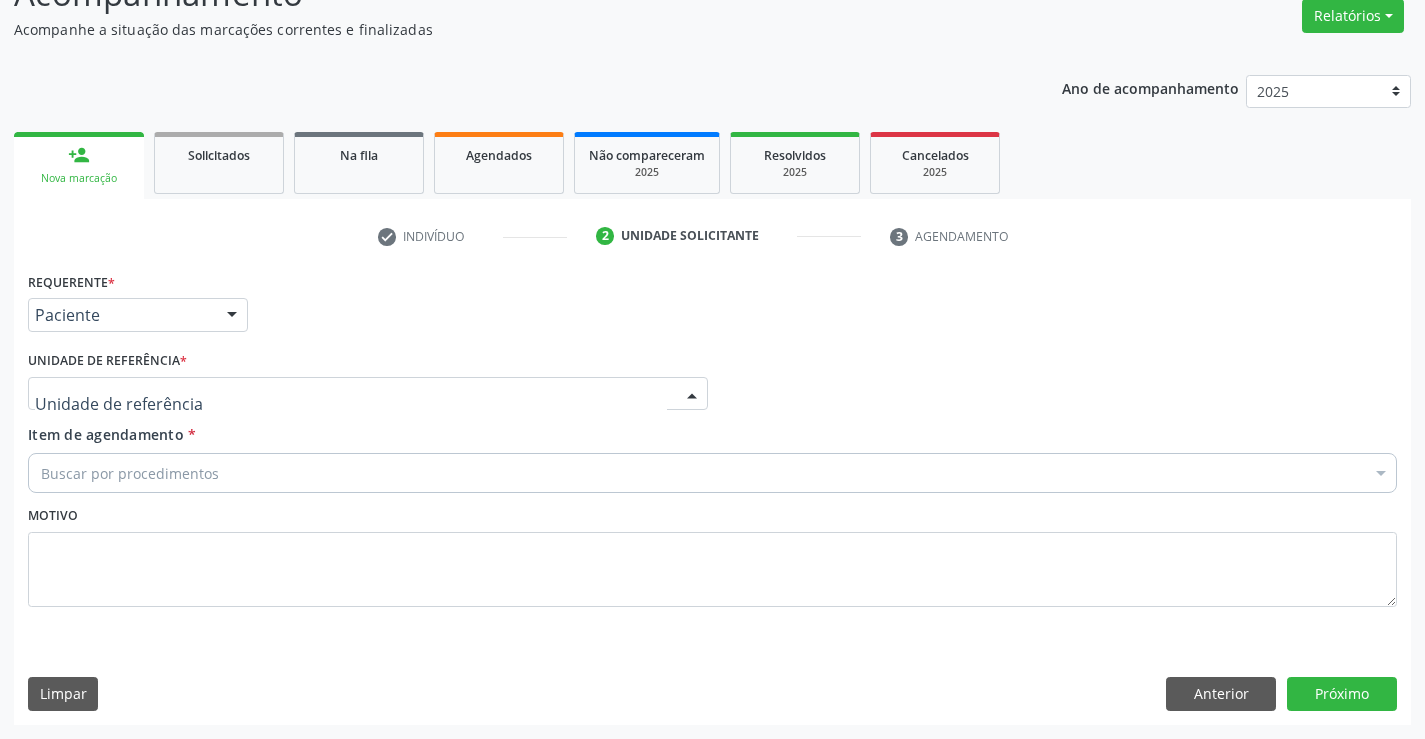 click at bounding box center (368, 394) 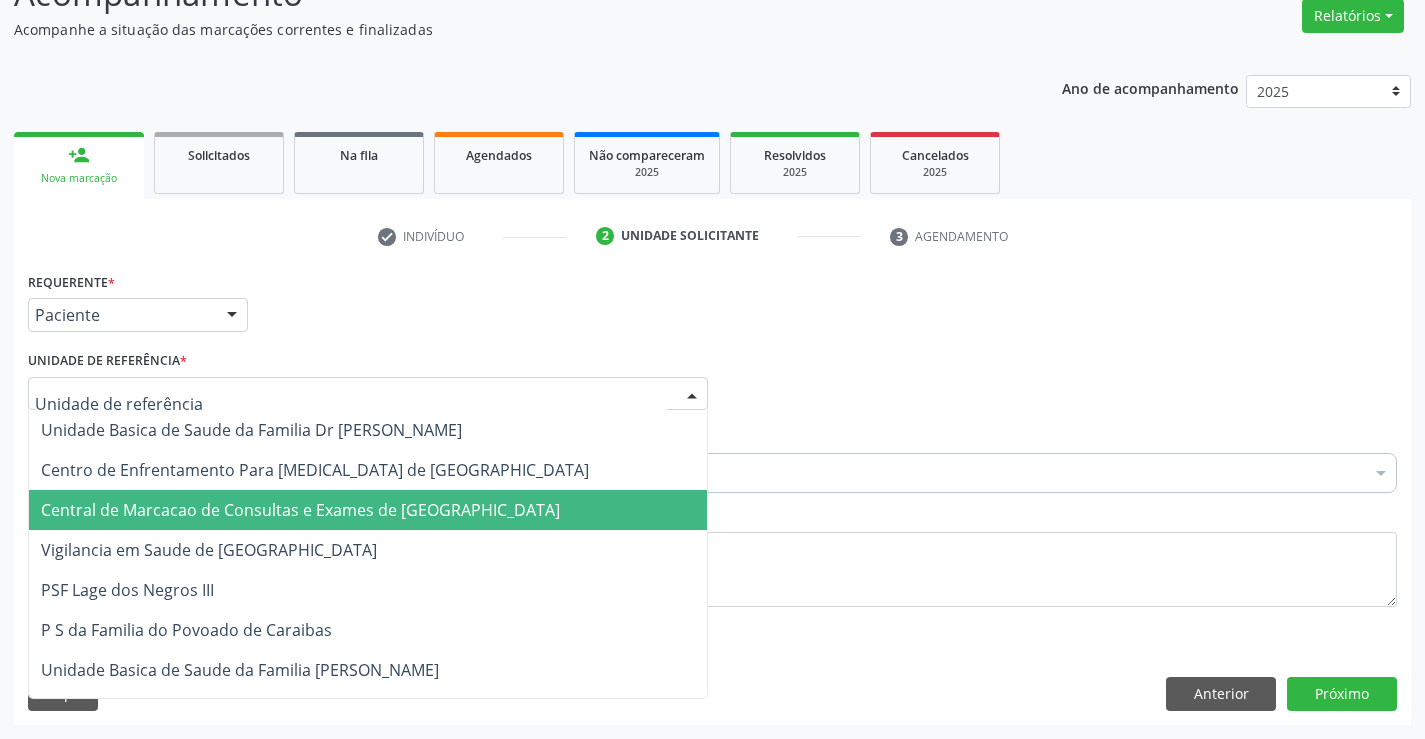 click on "Central de Marcacao de Consultas e Exames de [GEOGRAPHIC_DATA]" at bounding box center (300, 510) 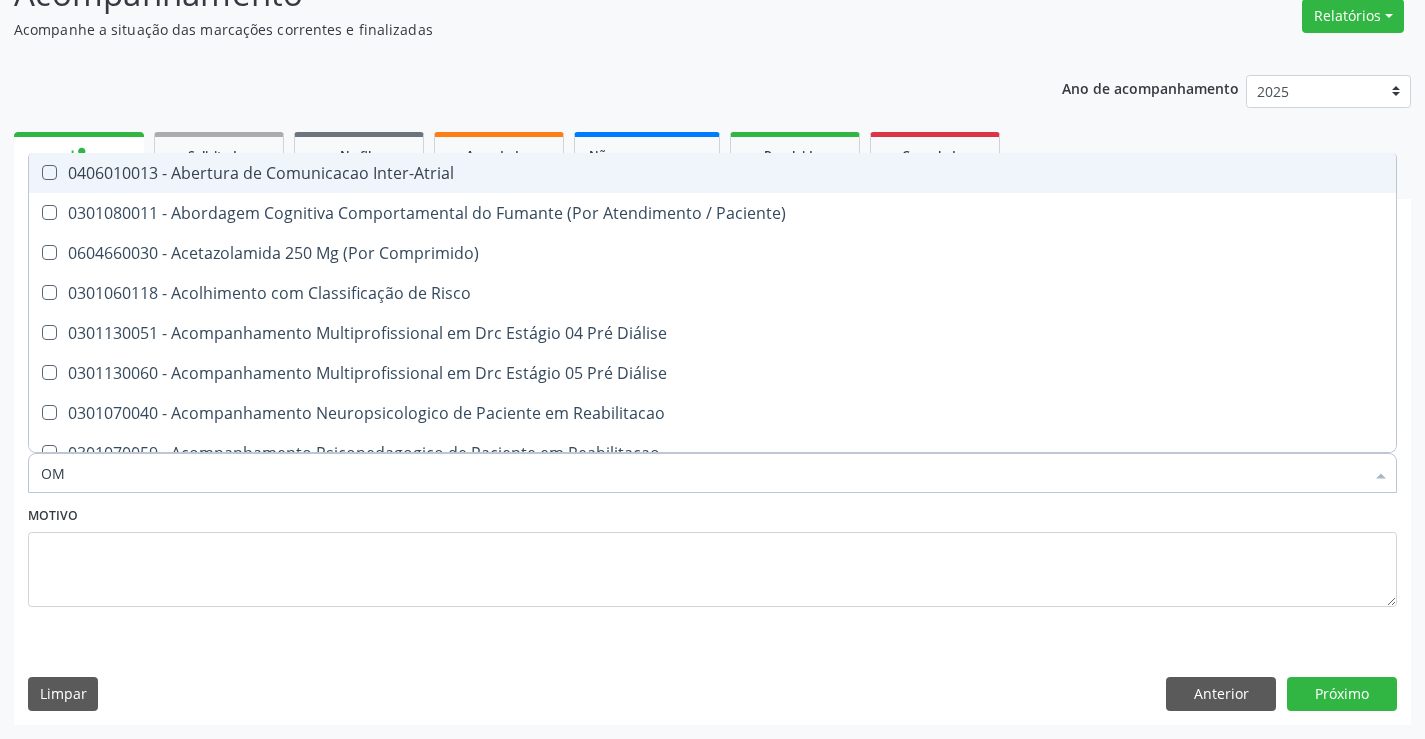 type on "O" 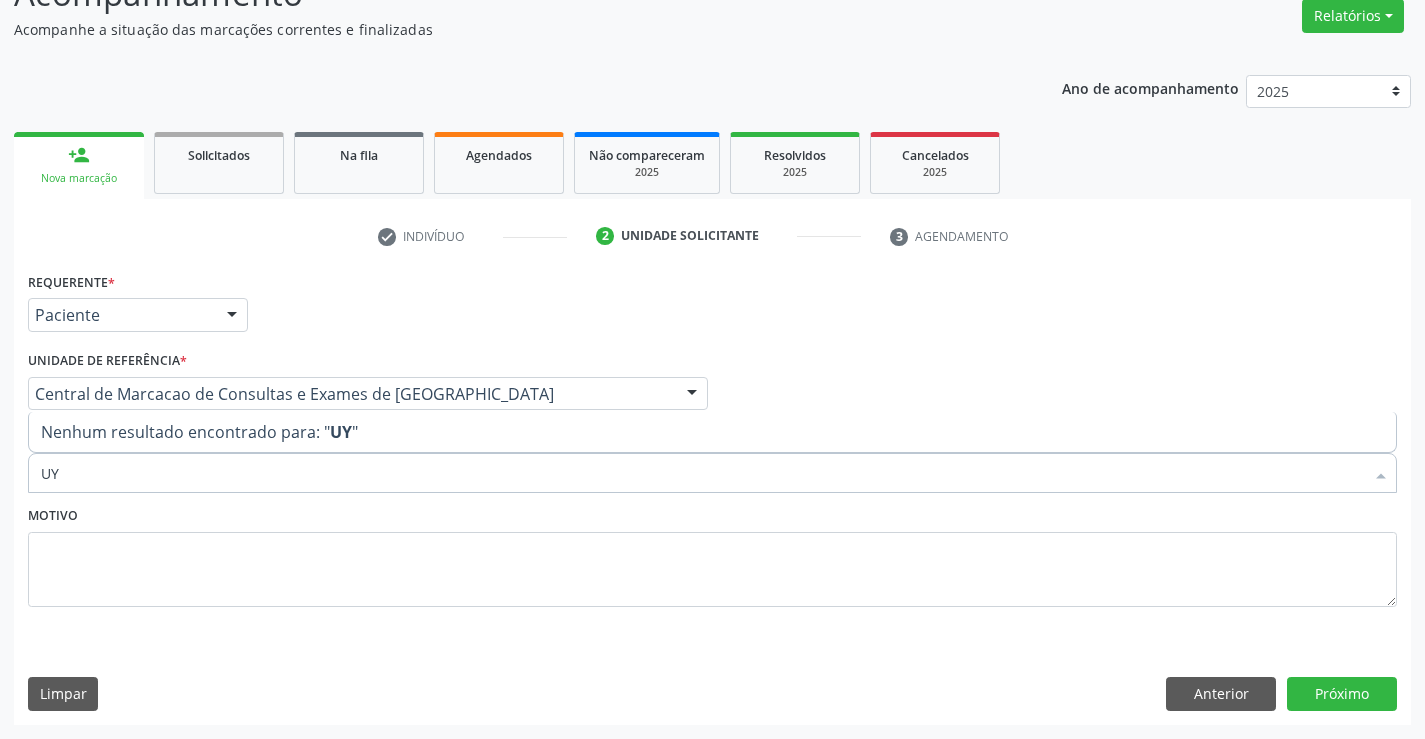 type on "U" 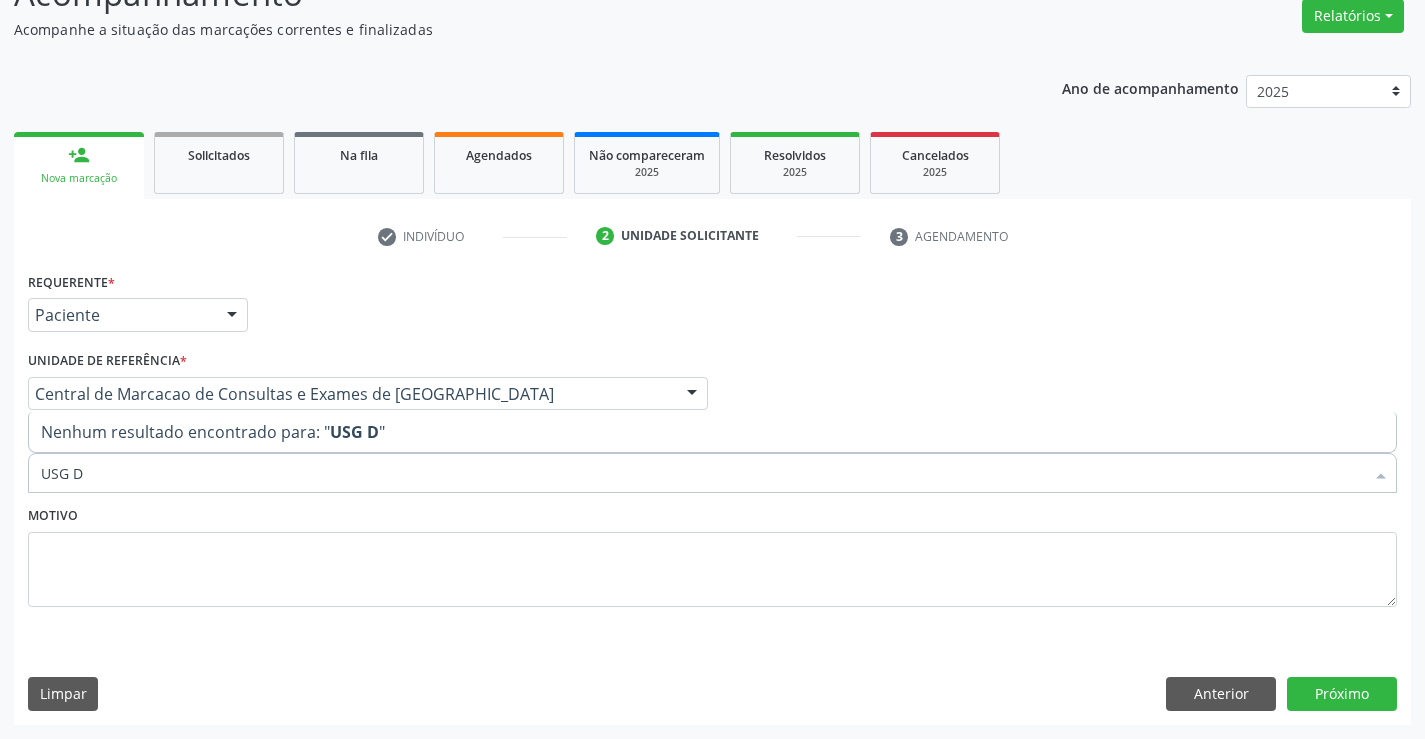 type on "USG" 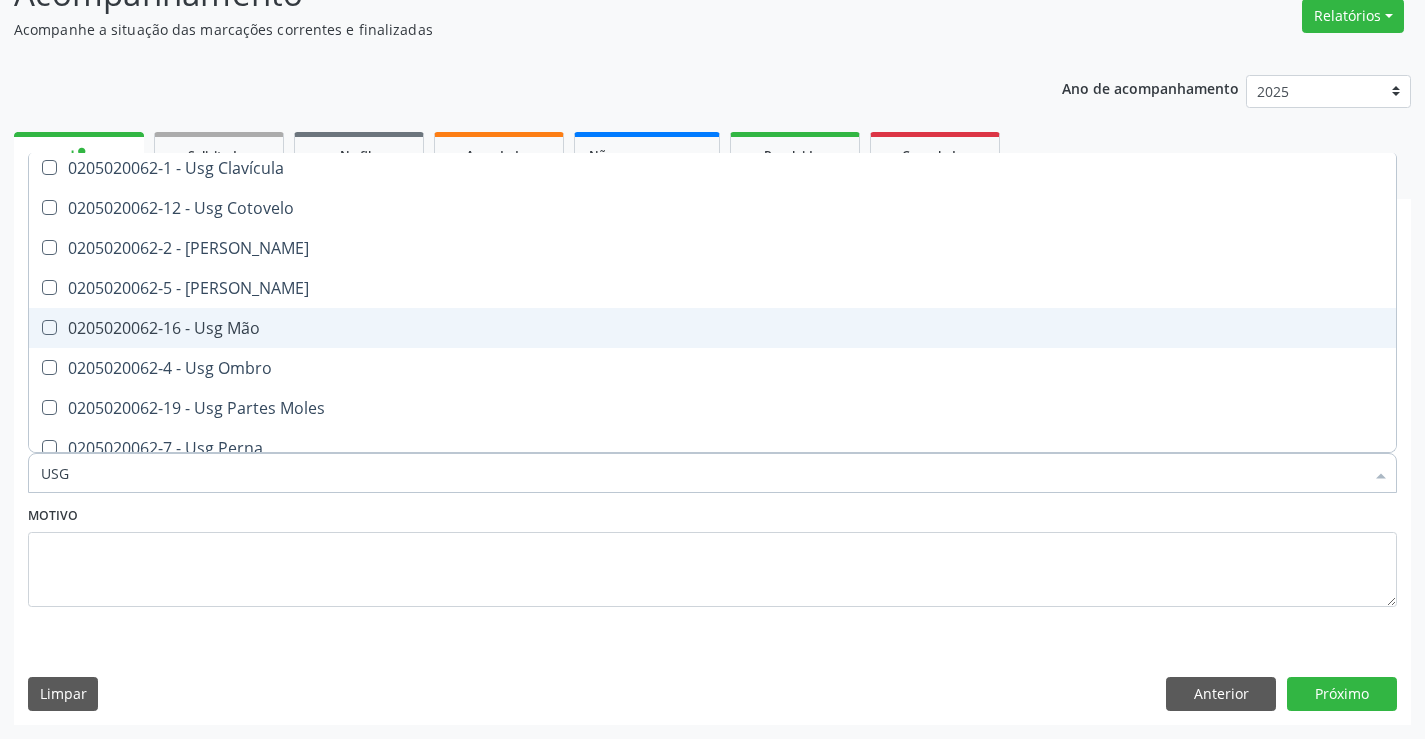 scroll, scrollTop: 200, scrollLeft: 0, axis: vertical 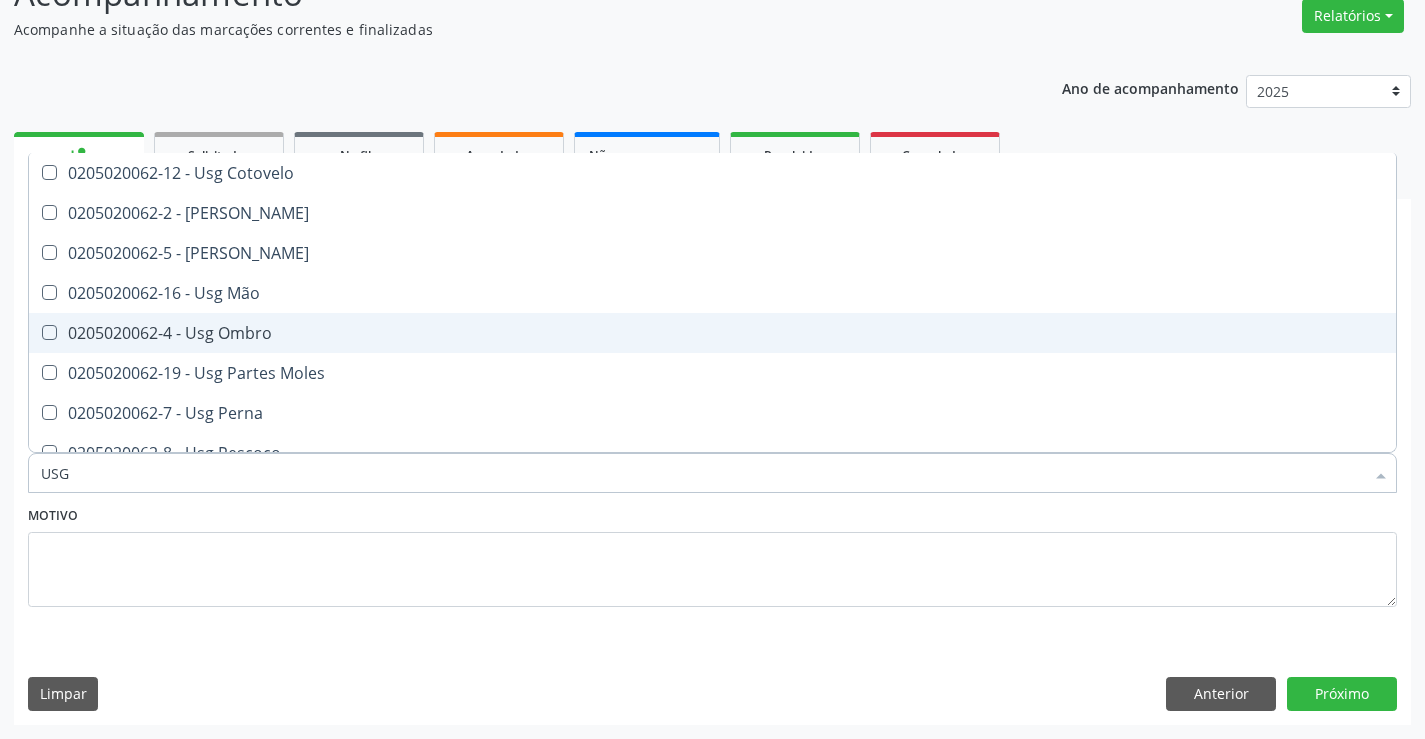 click on "0205020062-4 - Usg Ombro" at bounding box center (712, 333) 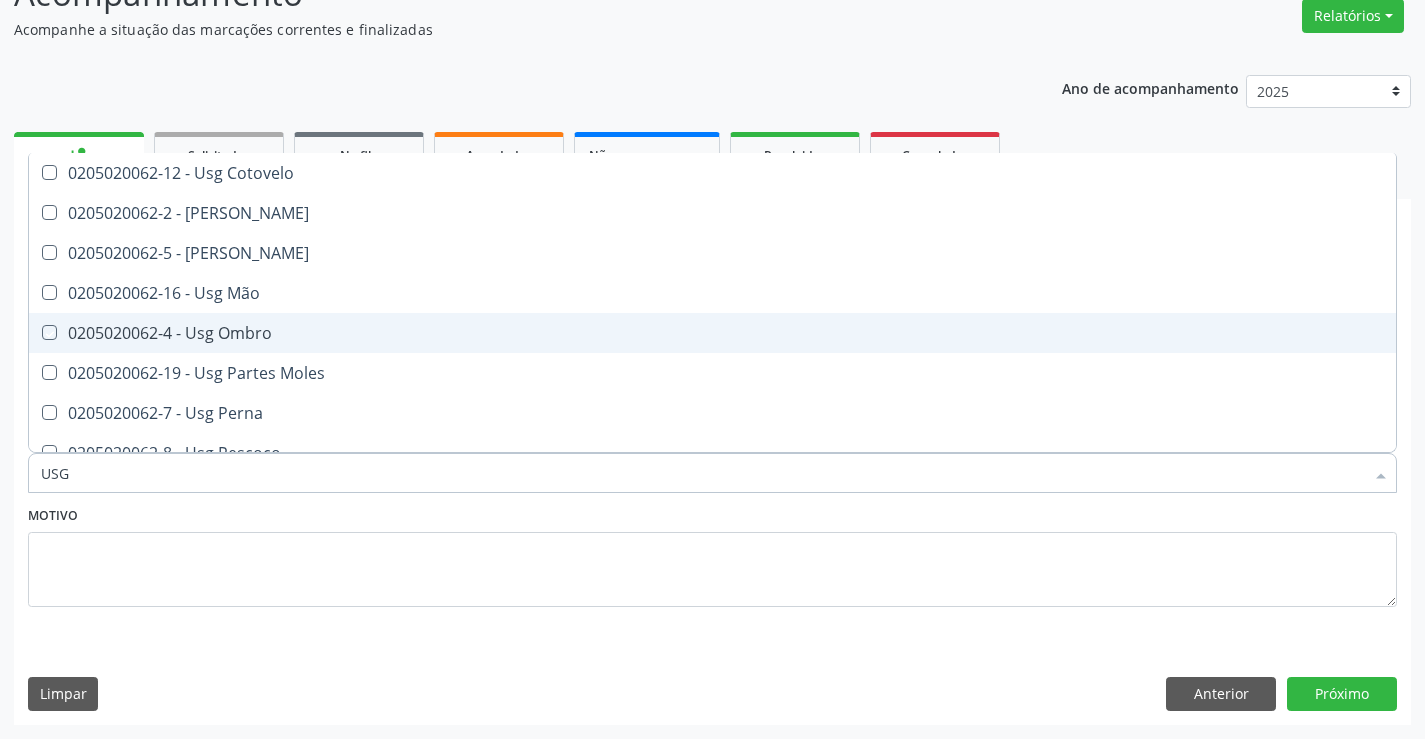 checkbox on "true" 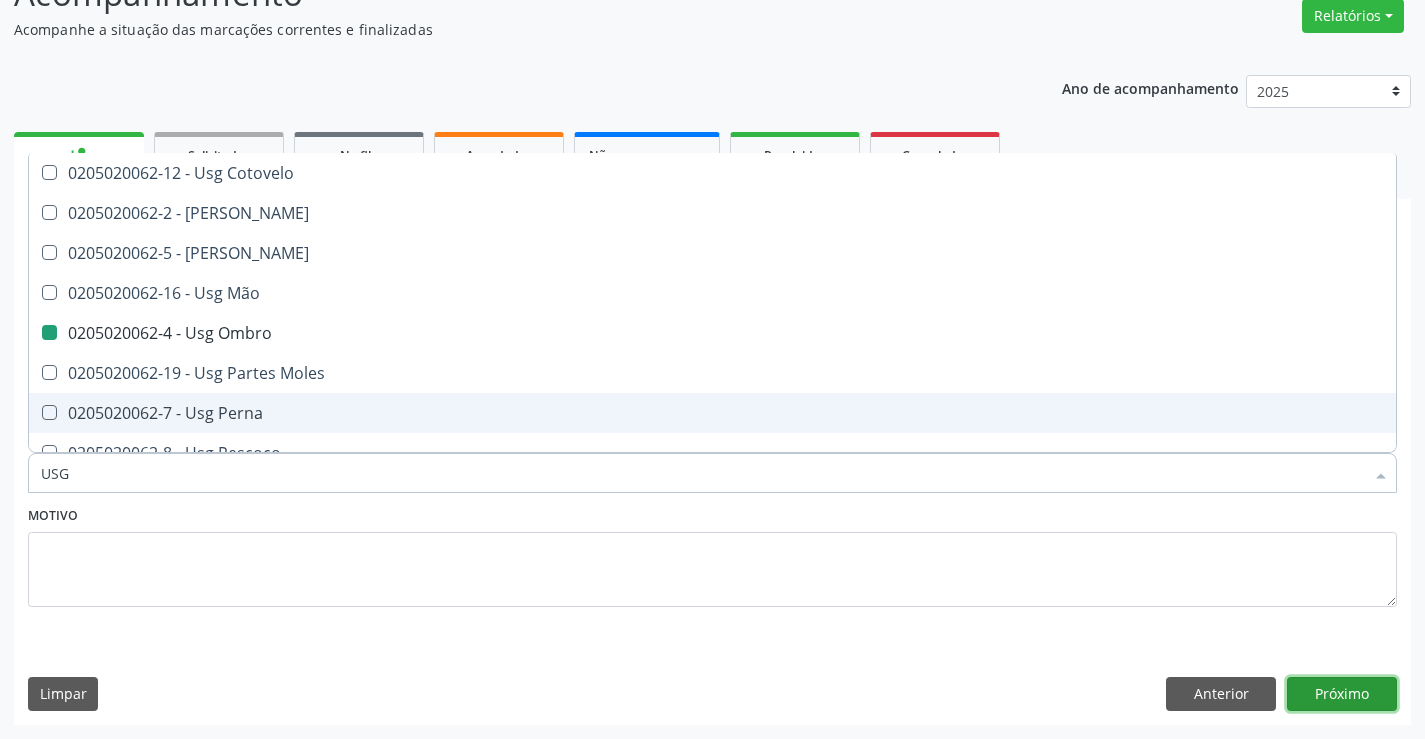 click on "Próximo" at bounding box center (1342, 694) 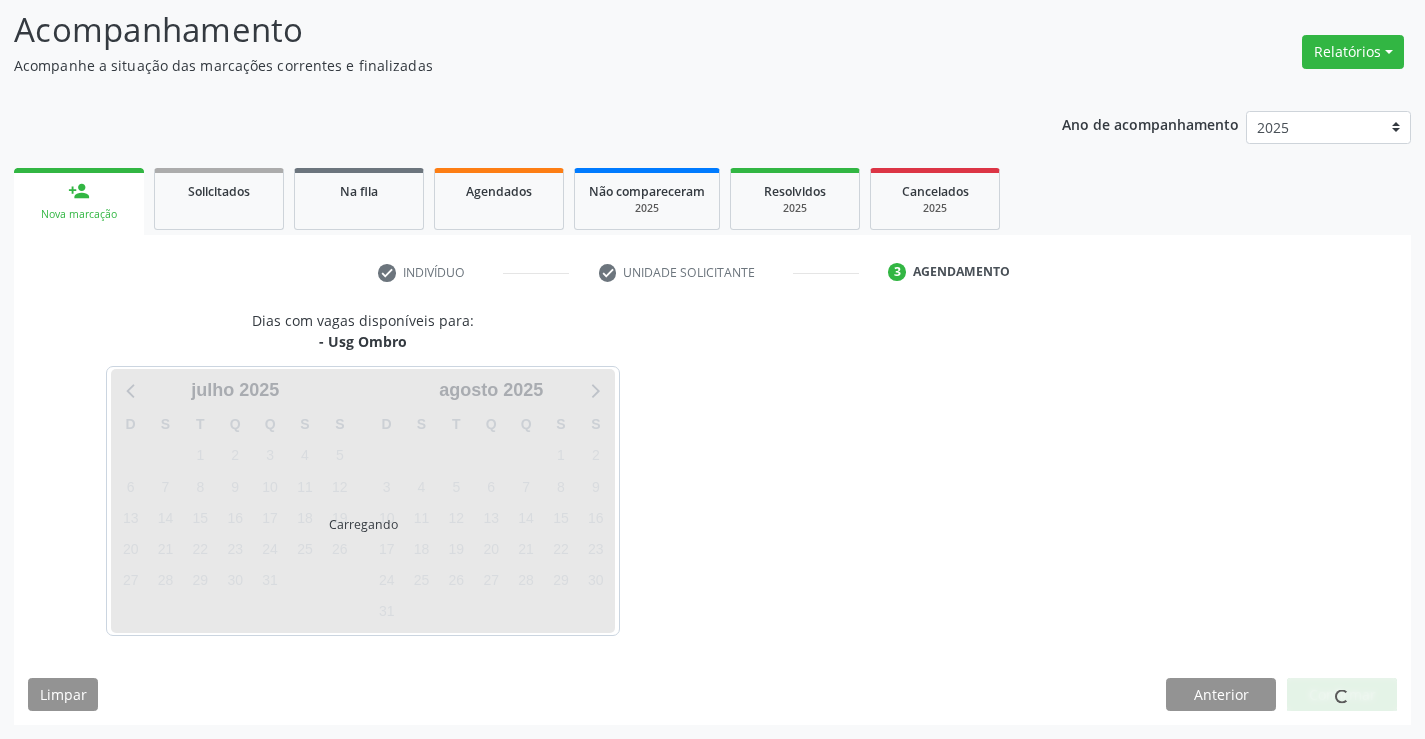 scroll, scrollTop: 131, scrollLeft: 0, axis: vertical 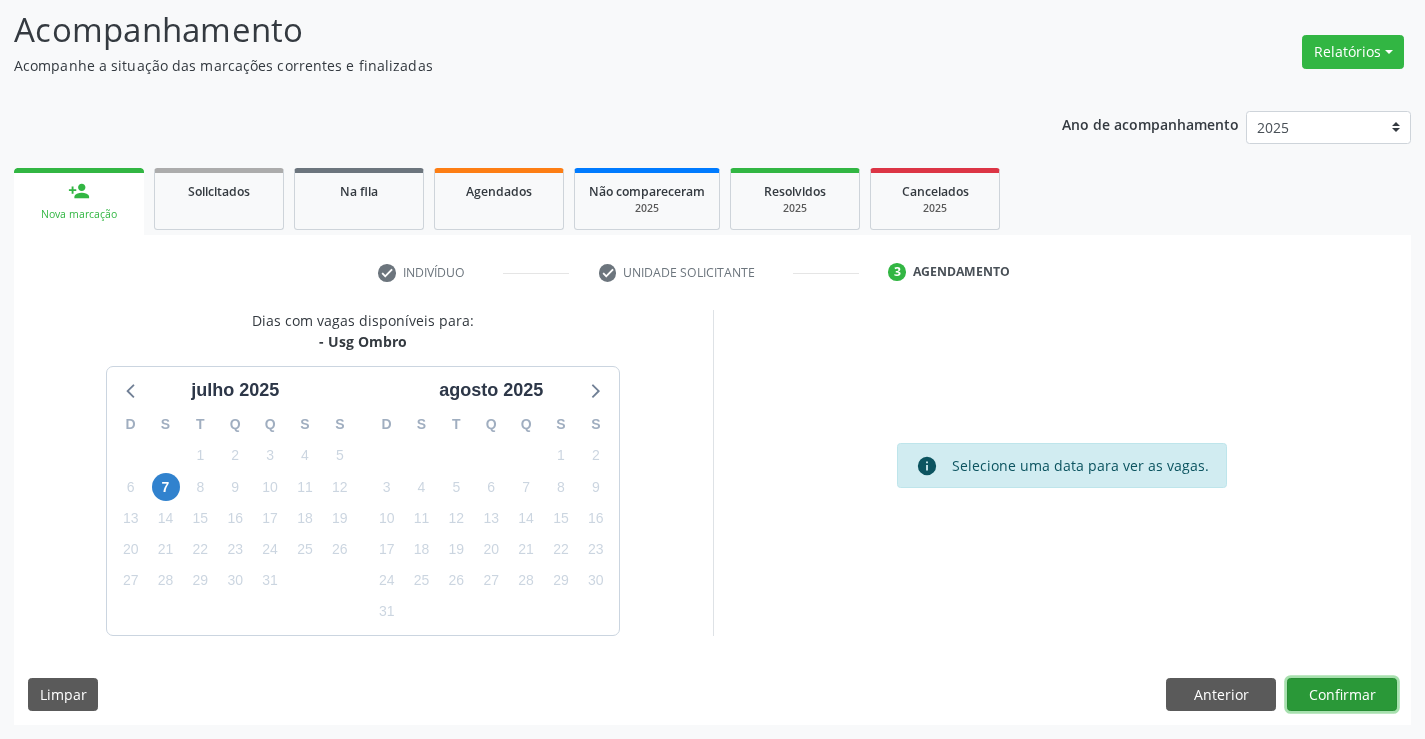 click on "Confirmar" at bounding box center (1342, 695) 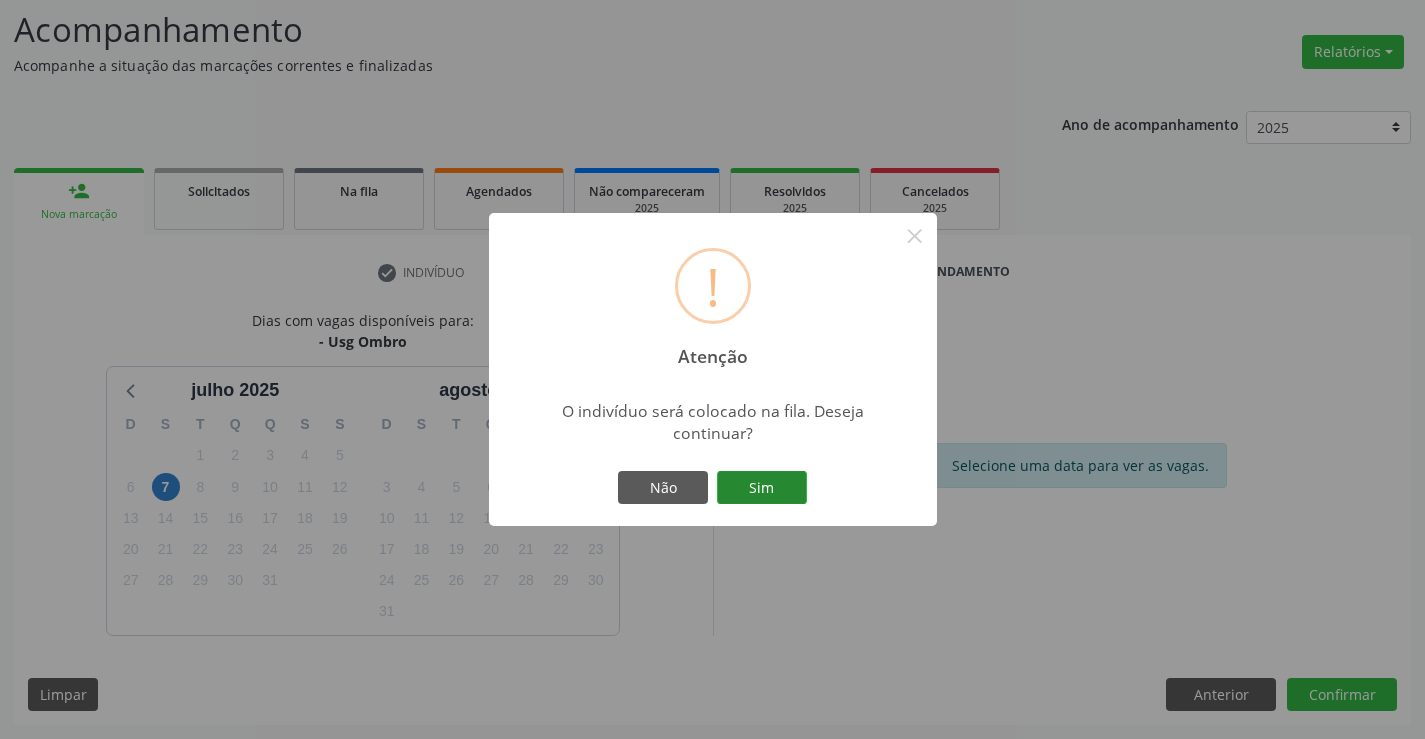 click on "Sim" at bounding box center [762, 488] 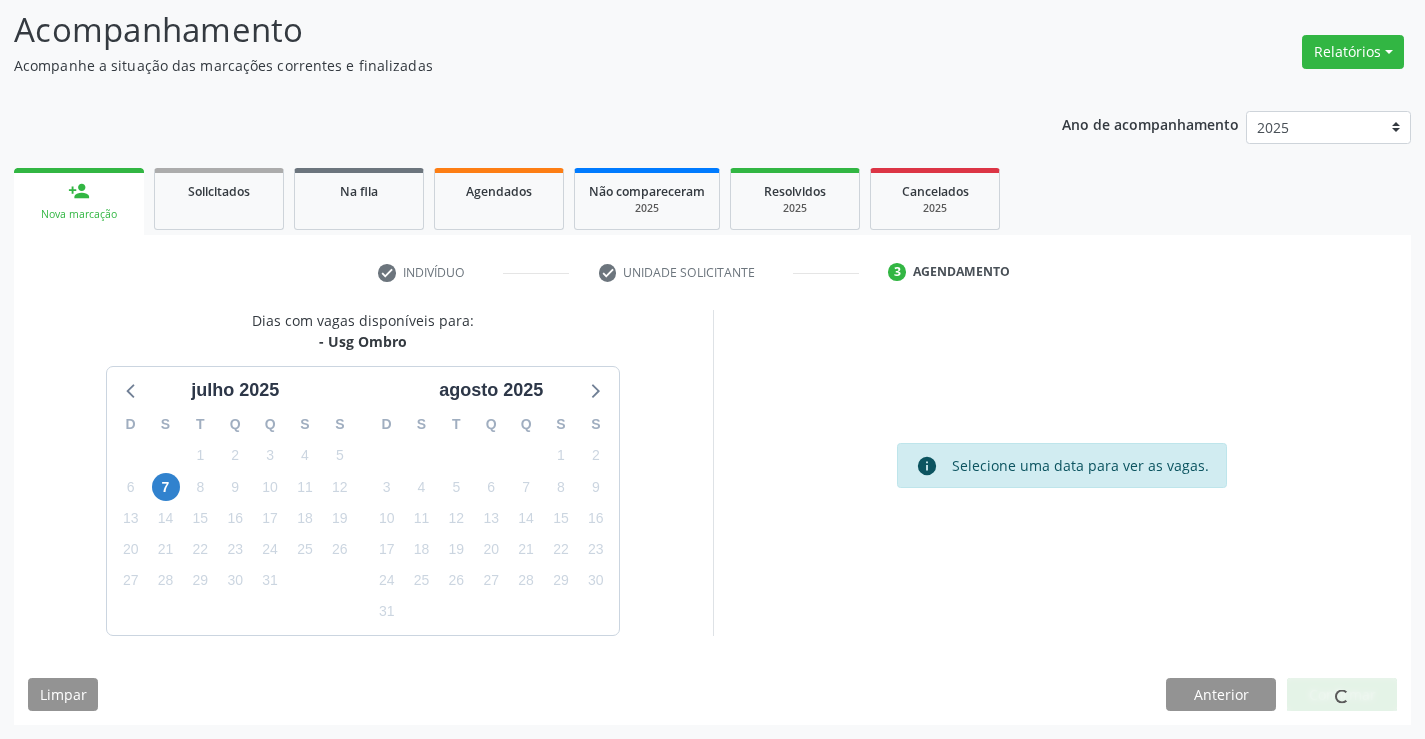scroll, scrollTop: 0, scrollLeft: 0, axis: both 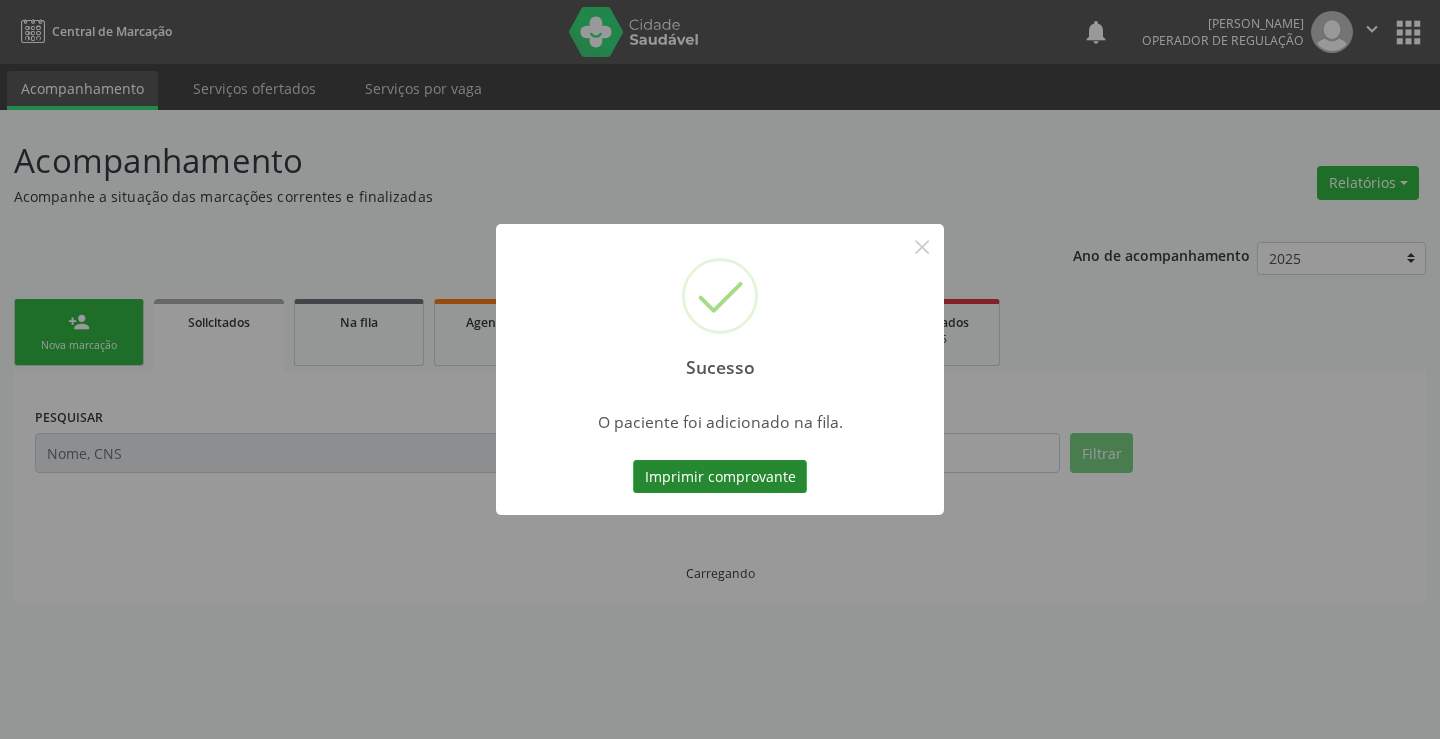 click on "Imprimir comprovante" at bounding box center [720, 477] 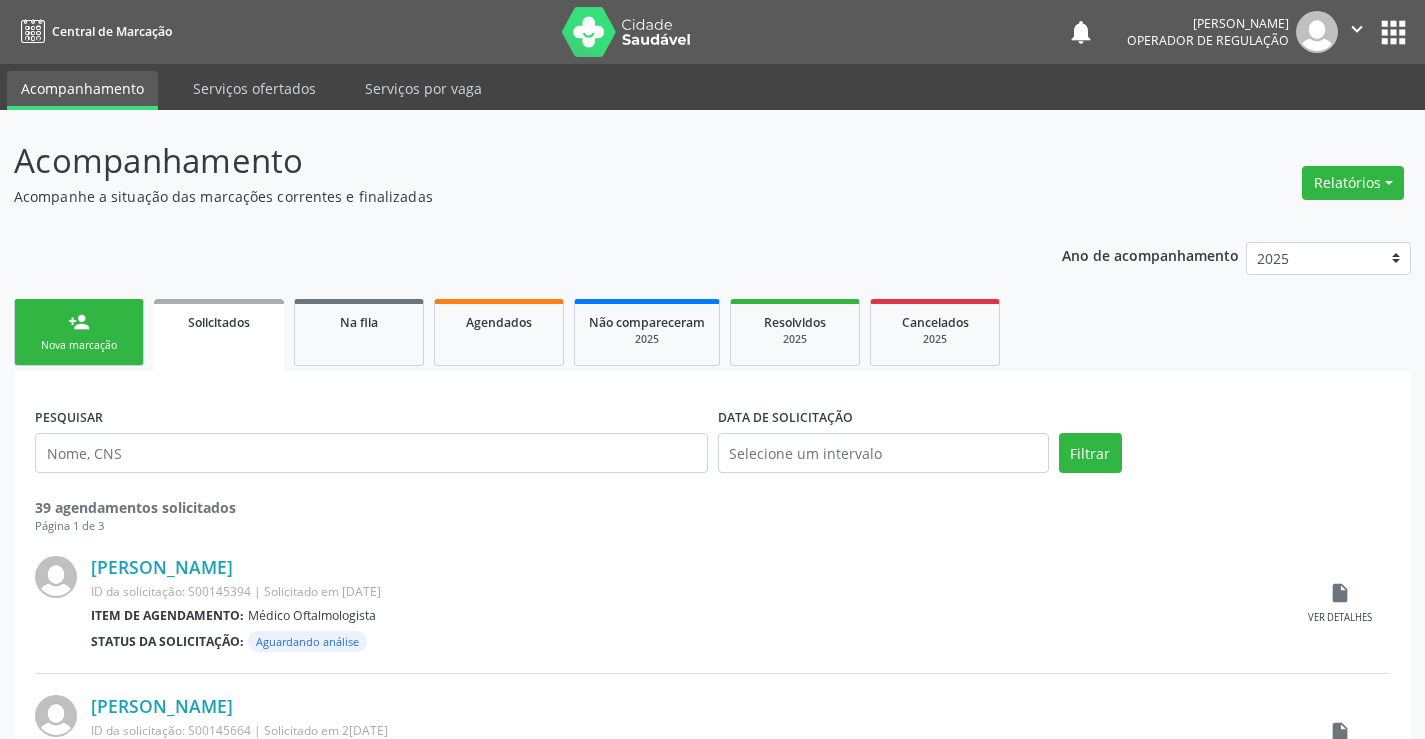 click on "Nova marcação" at bounding box center [79, 345] 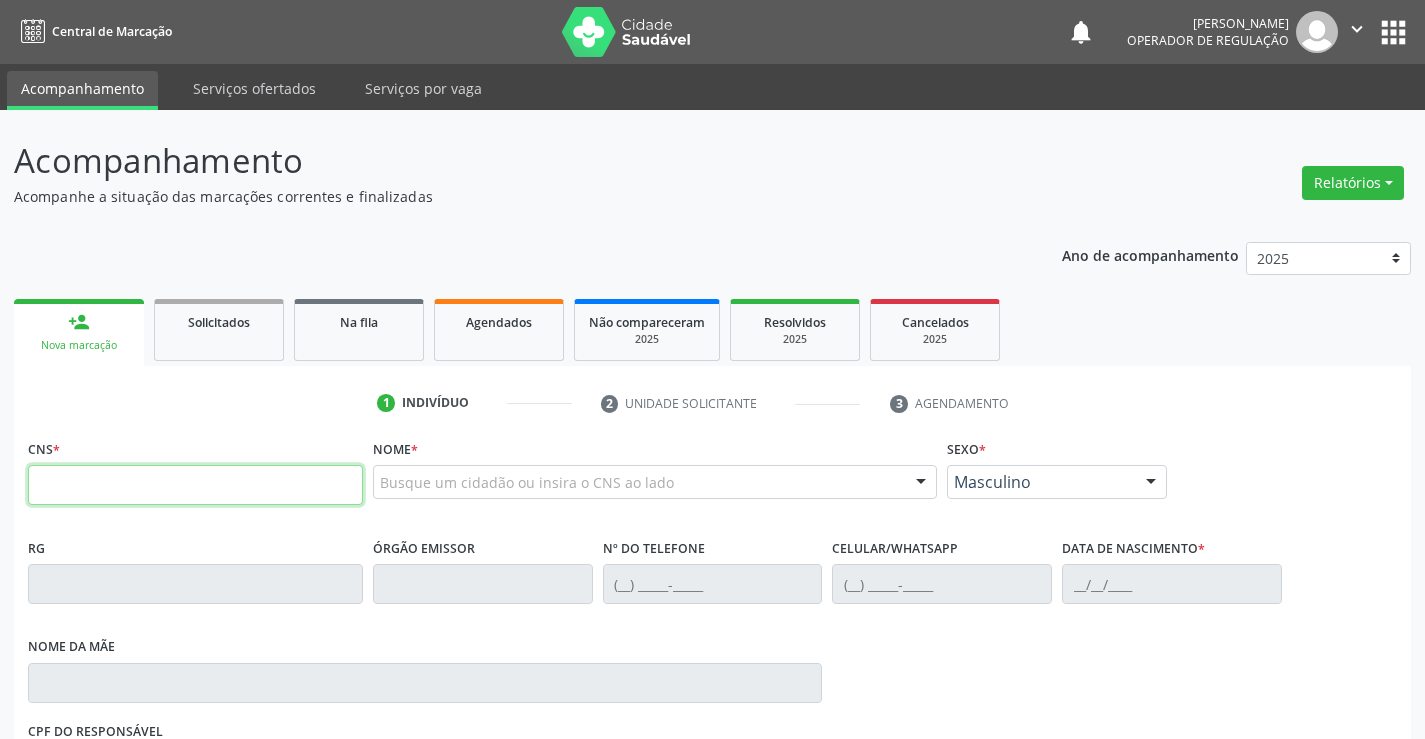 click at bounding box center (195, 485) 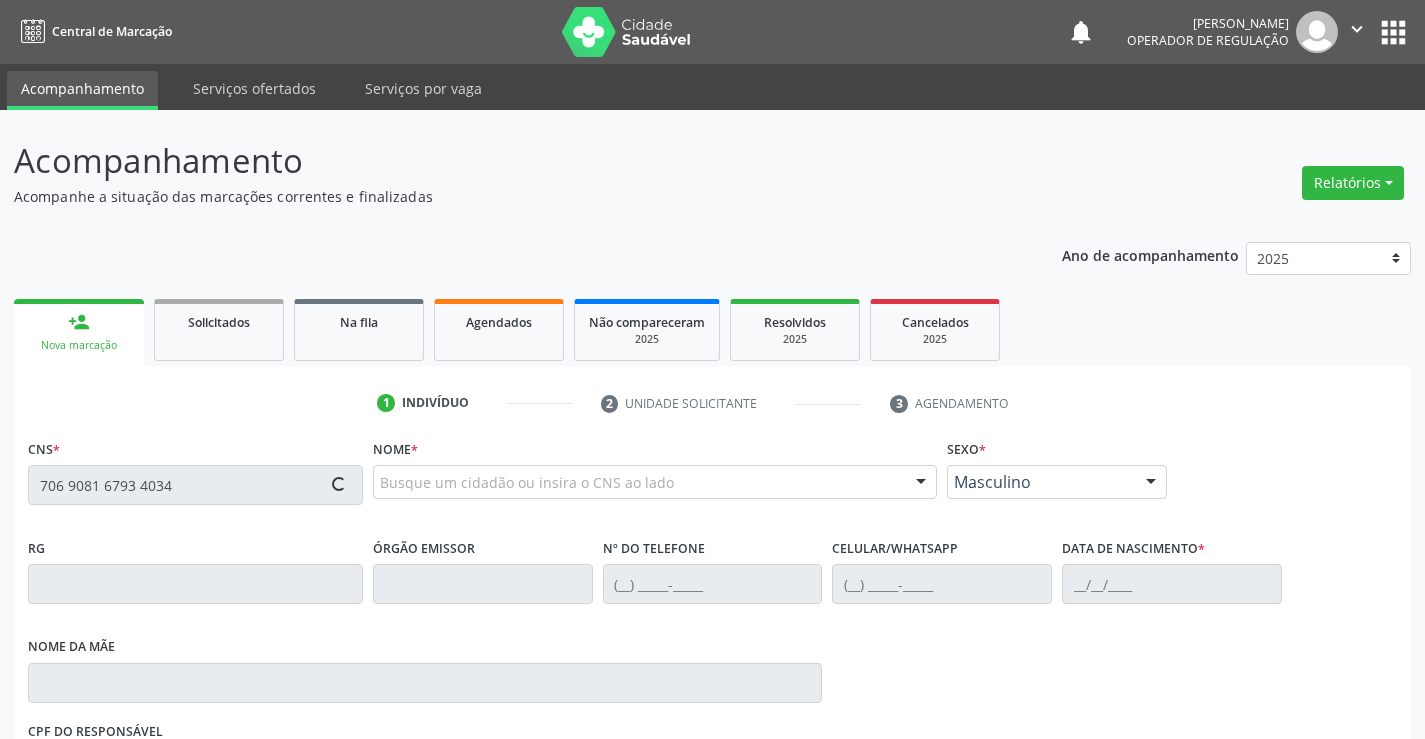 type on "706 9081 6793 4034" 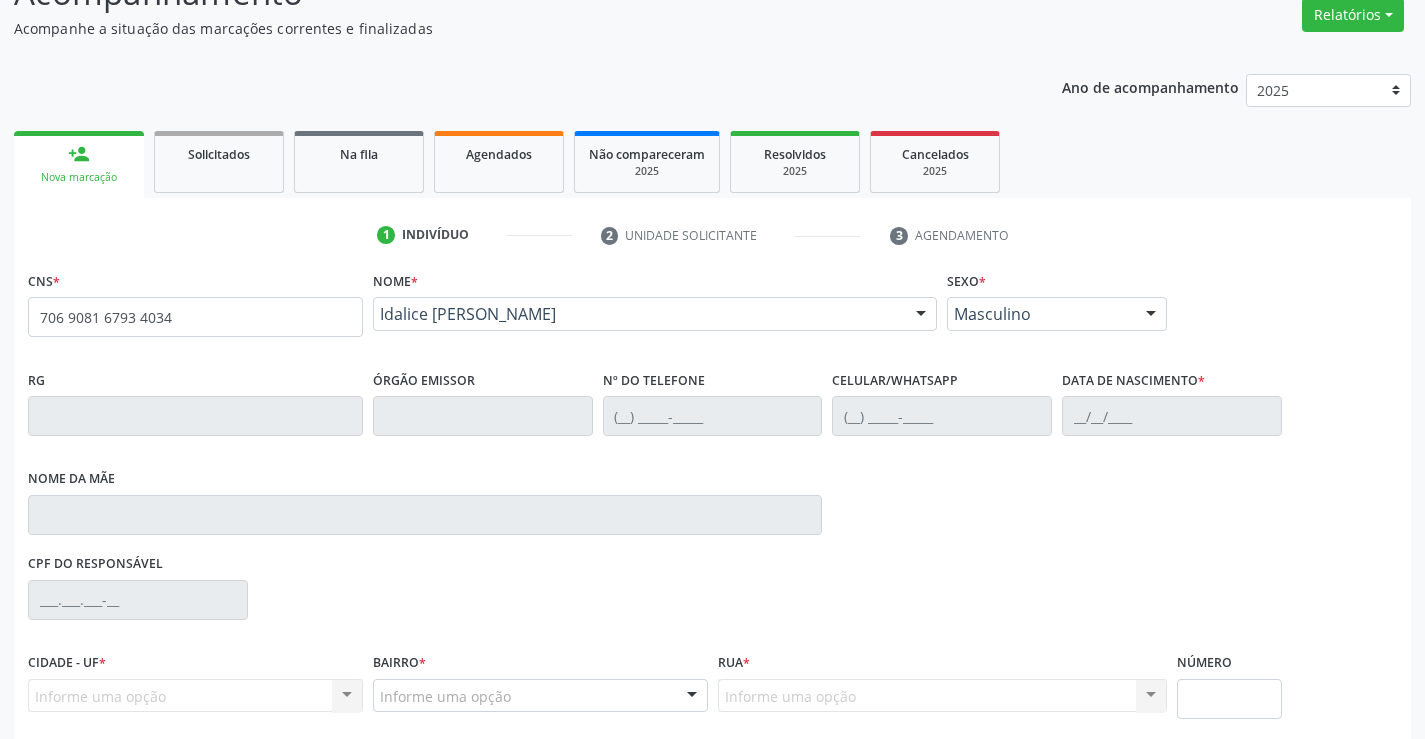 scroll, scrollTop: 331, scrollLeft: 0, axis: vertical 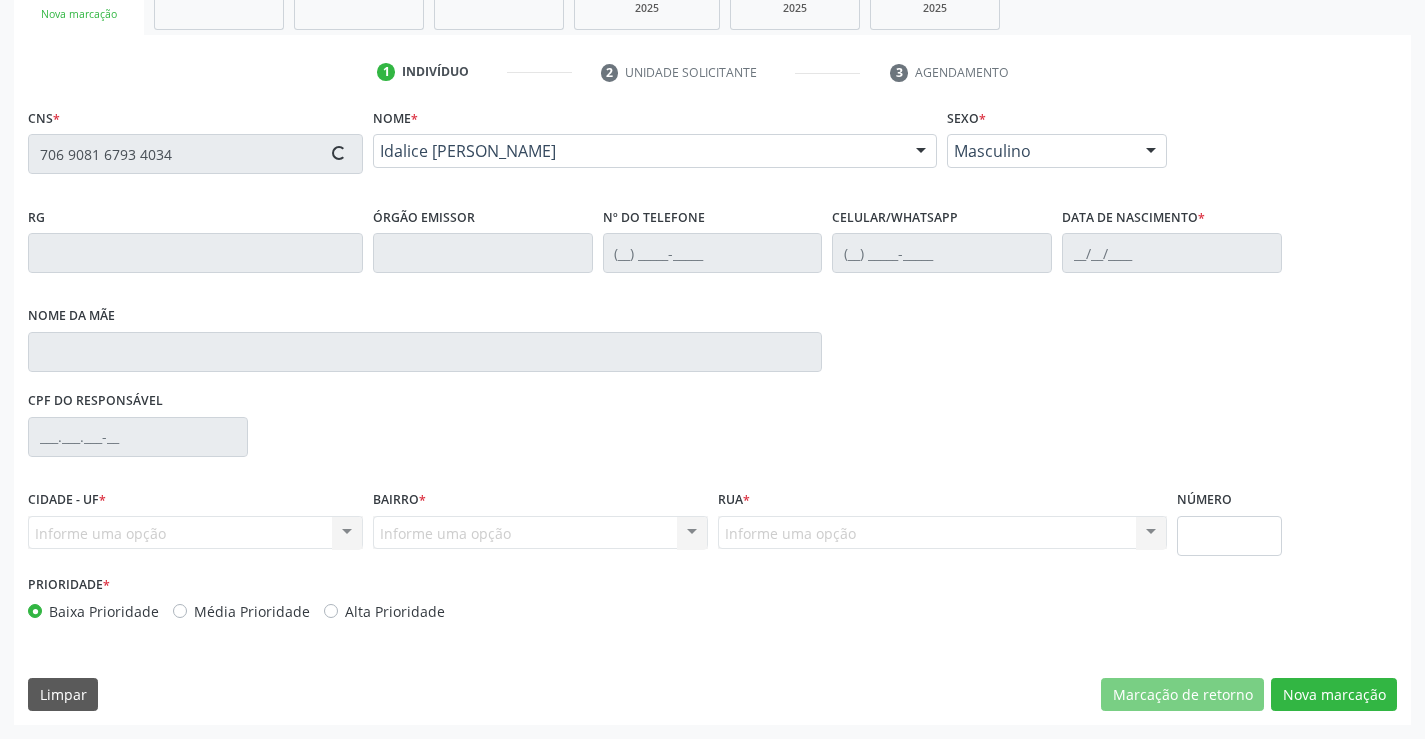 type on "2299070320" 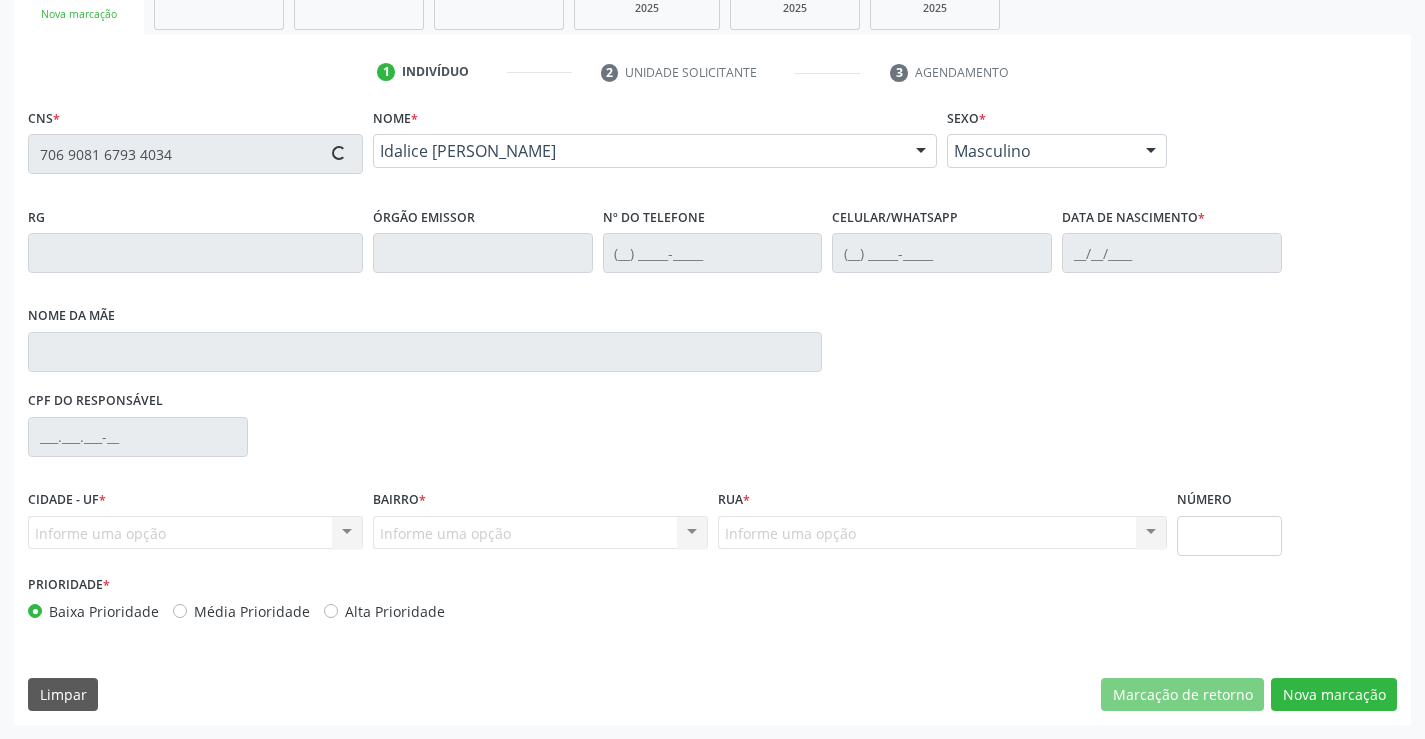 type on "(74) 8862-2928" 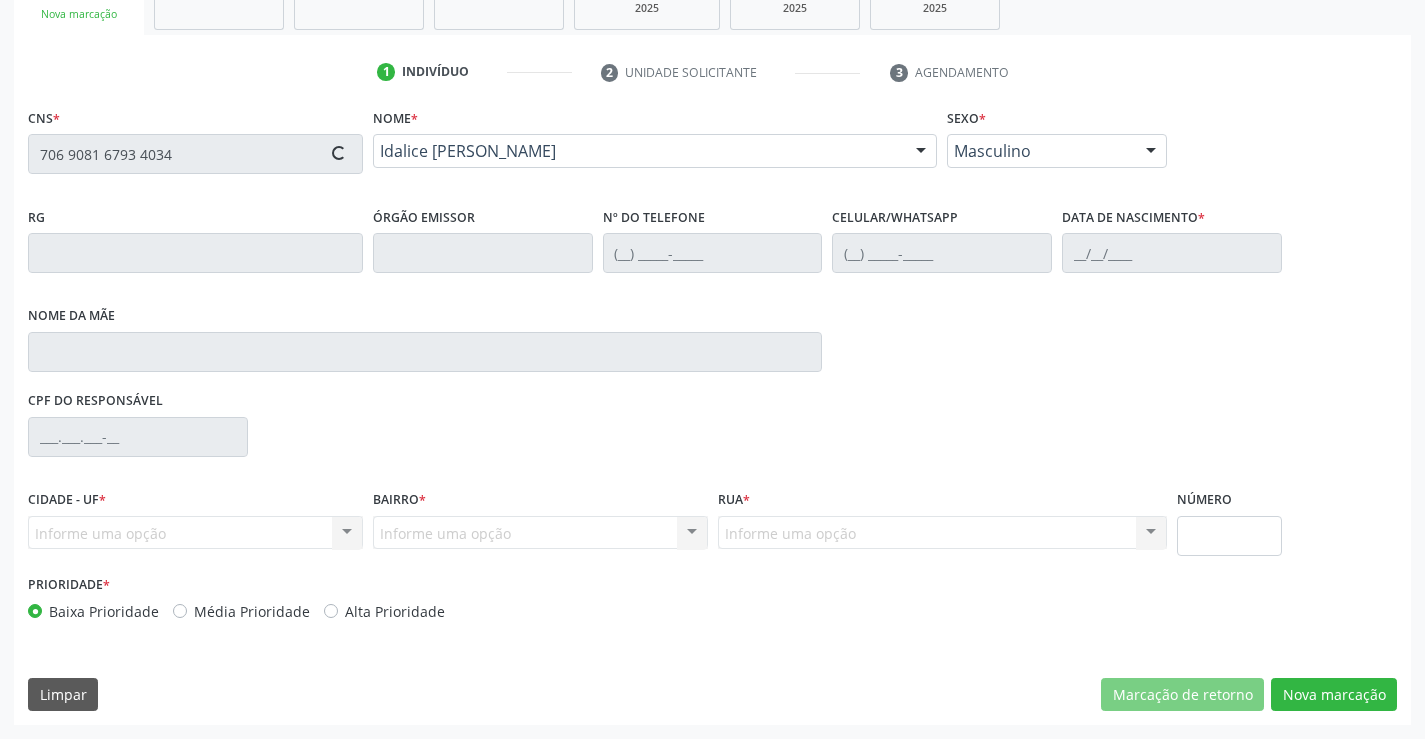 type on "099.559.555-03" 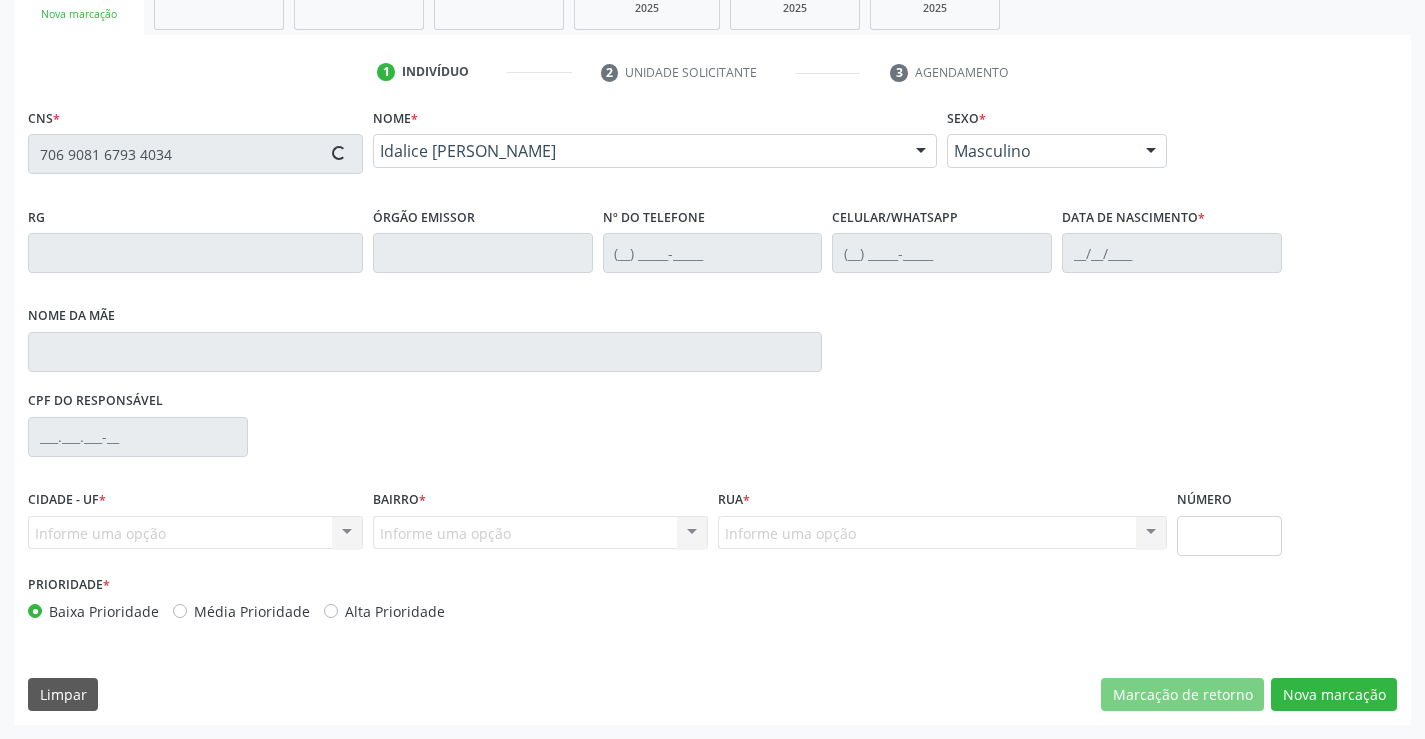 type on "S/N" 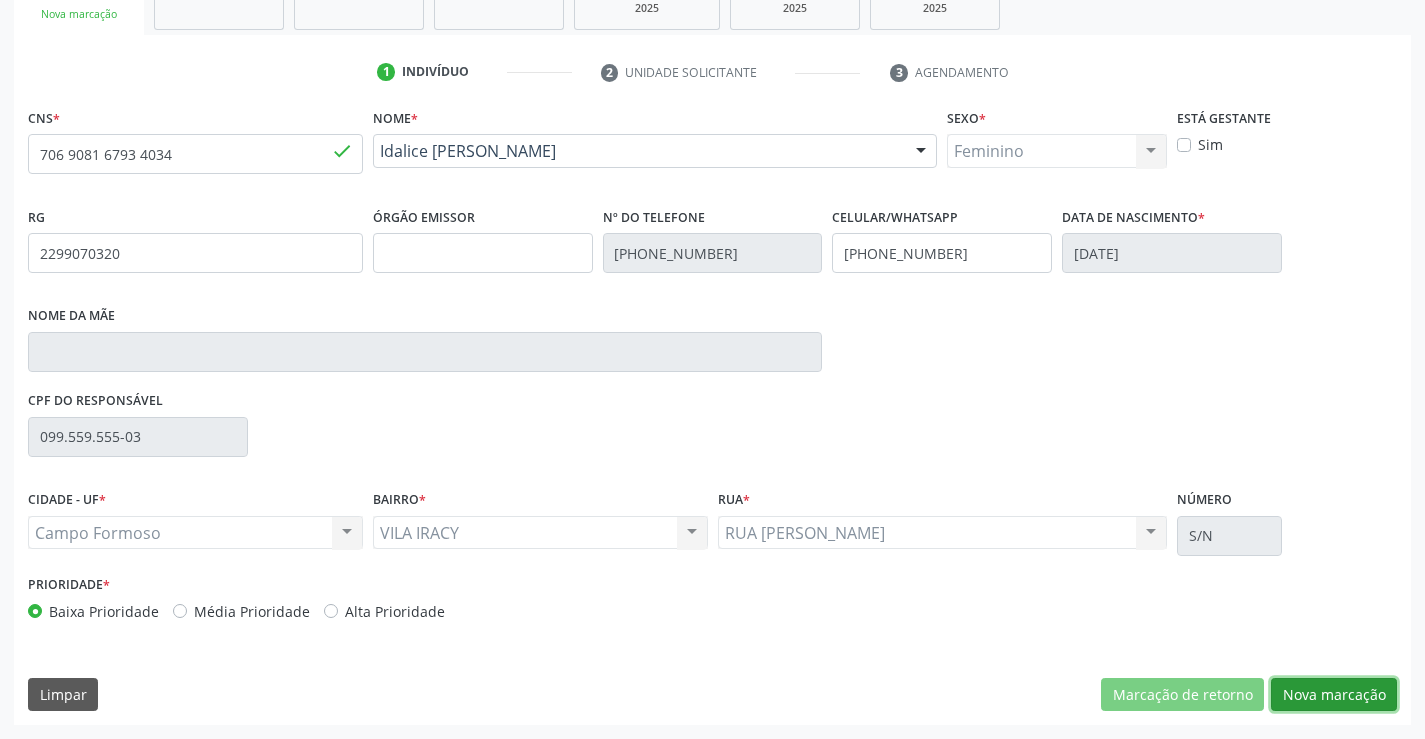 click on "Nova marcação" at bounding box center [1334, 695] 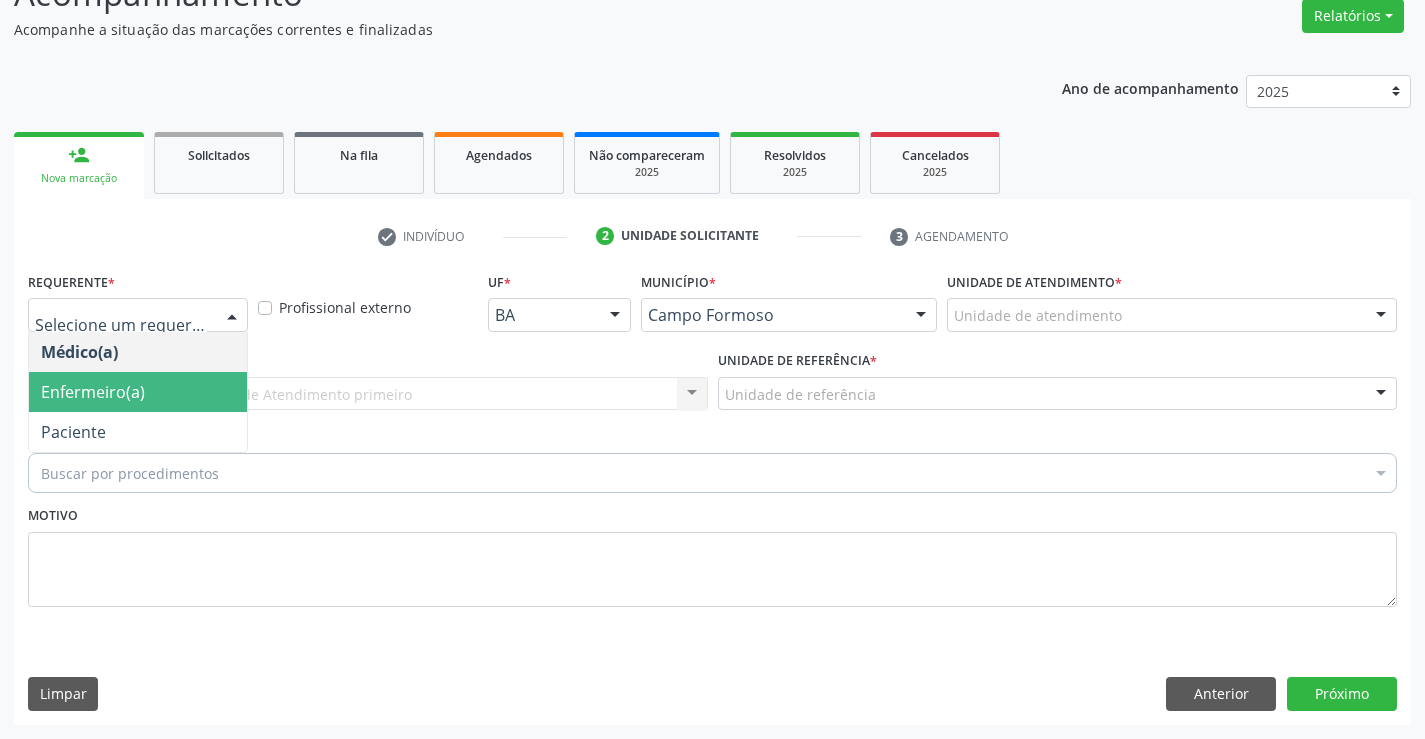 click on "Enfermeiro(a)" at bounding box center [138, 392] 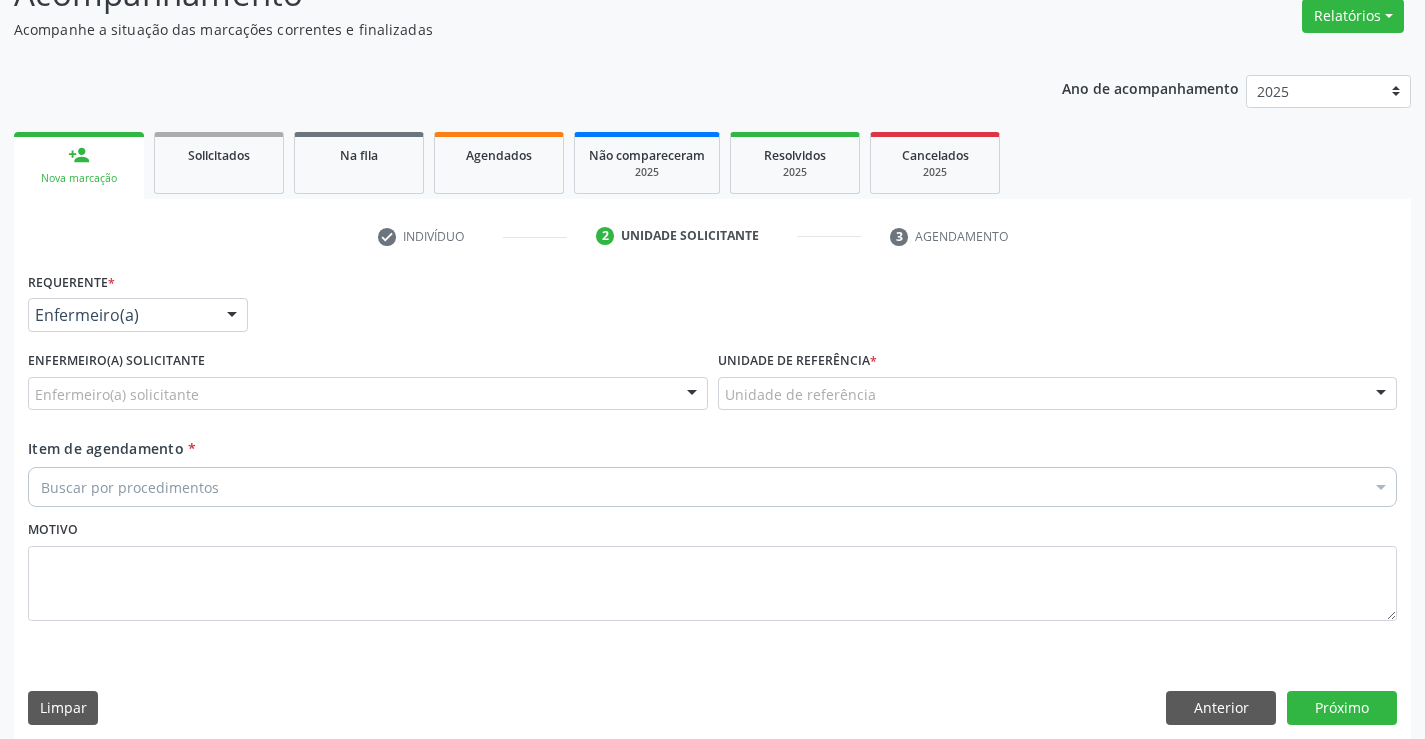 click on "Enfermeiro(a)" at bounding box center [138, 315] 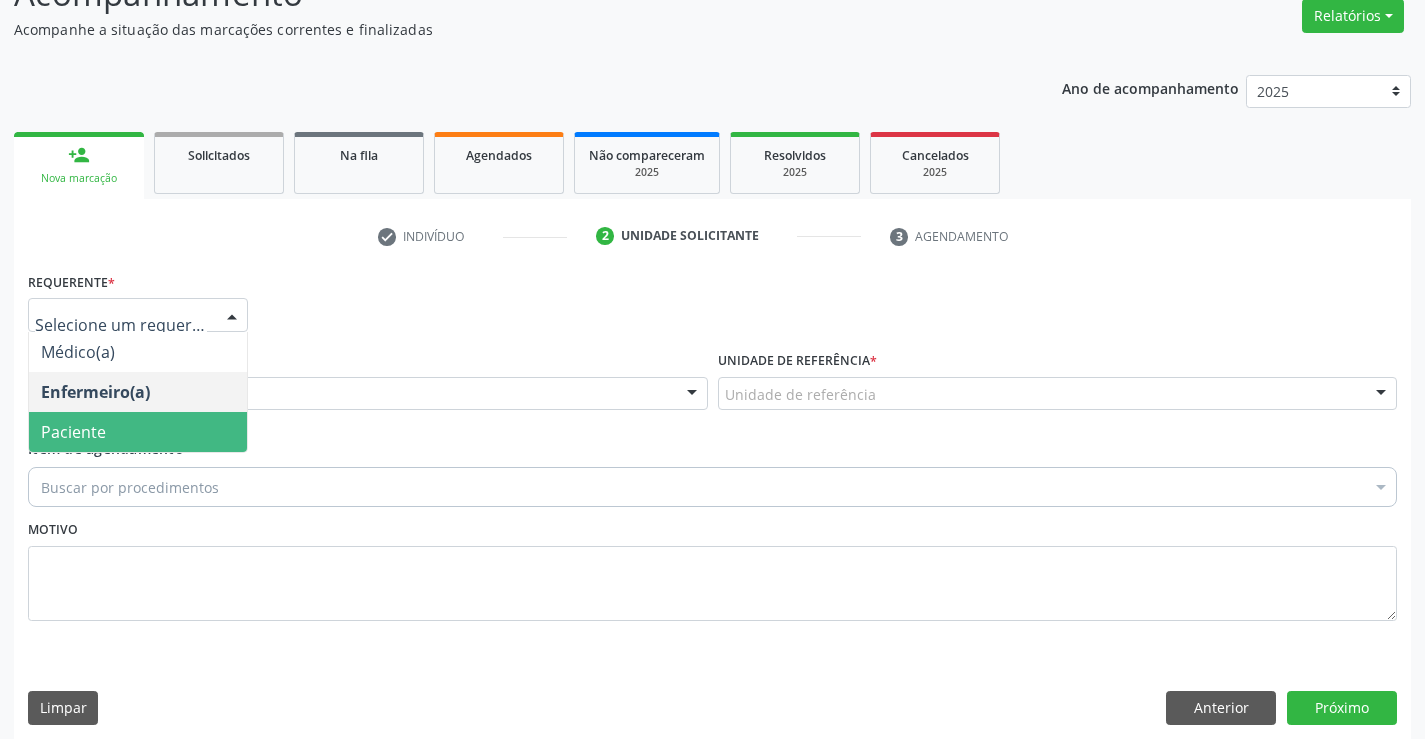 click on "Paciente" at bounding box center (138, 432) 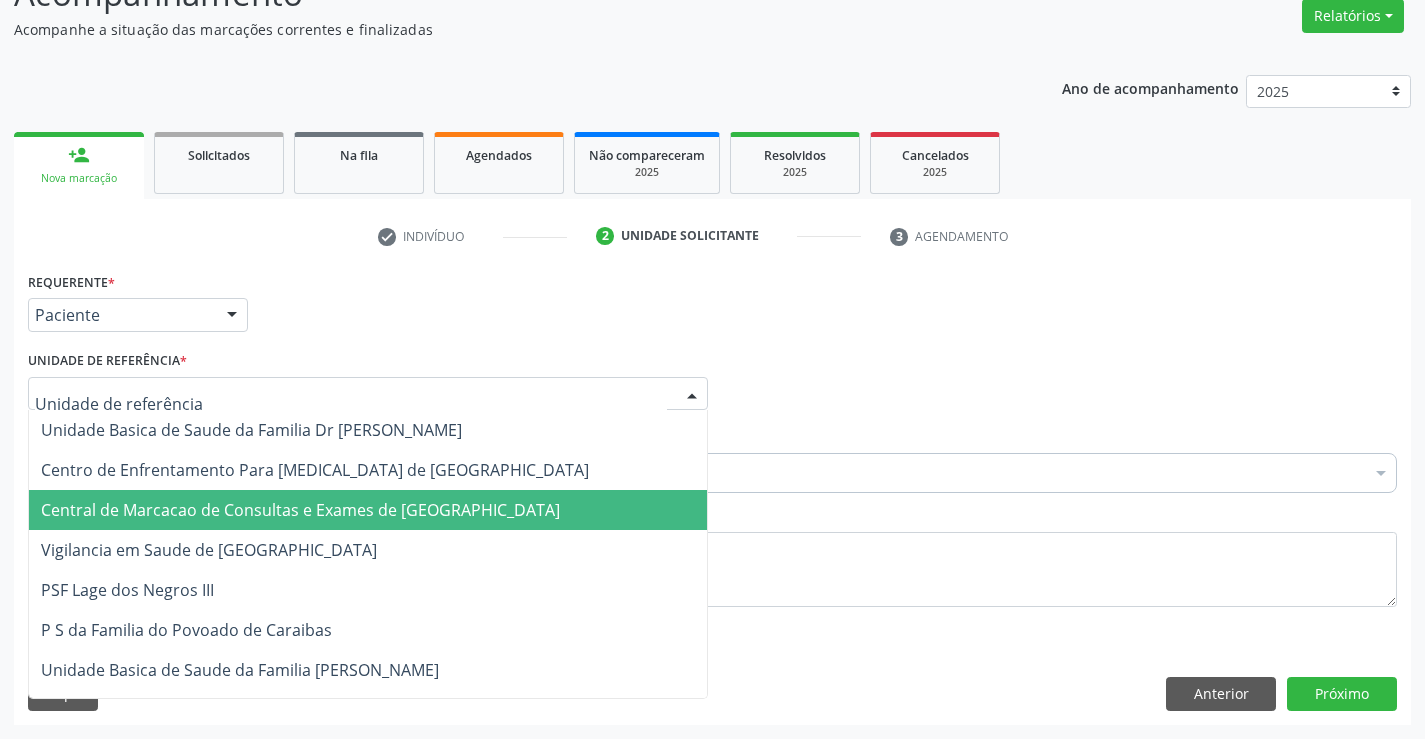 click on "Central de Marcacao de Consultas e Exames de [GEOGRAPHIC_DATA]" at bounding box center [300, 510] 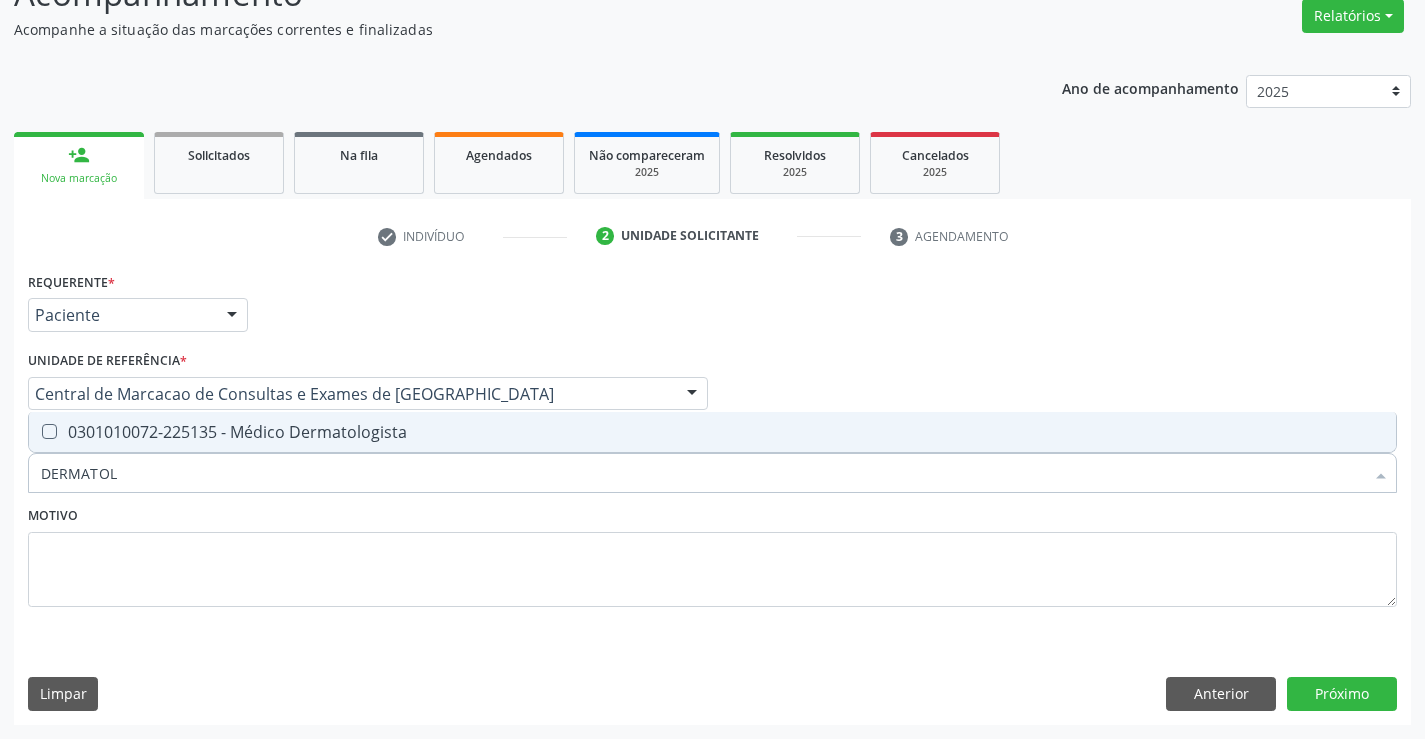 type on "DERMATOLO" 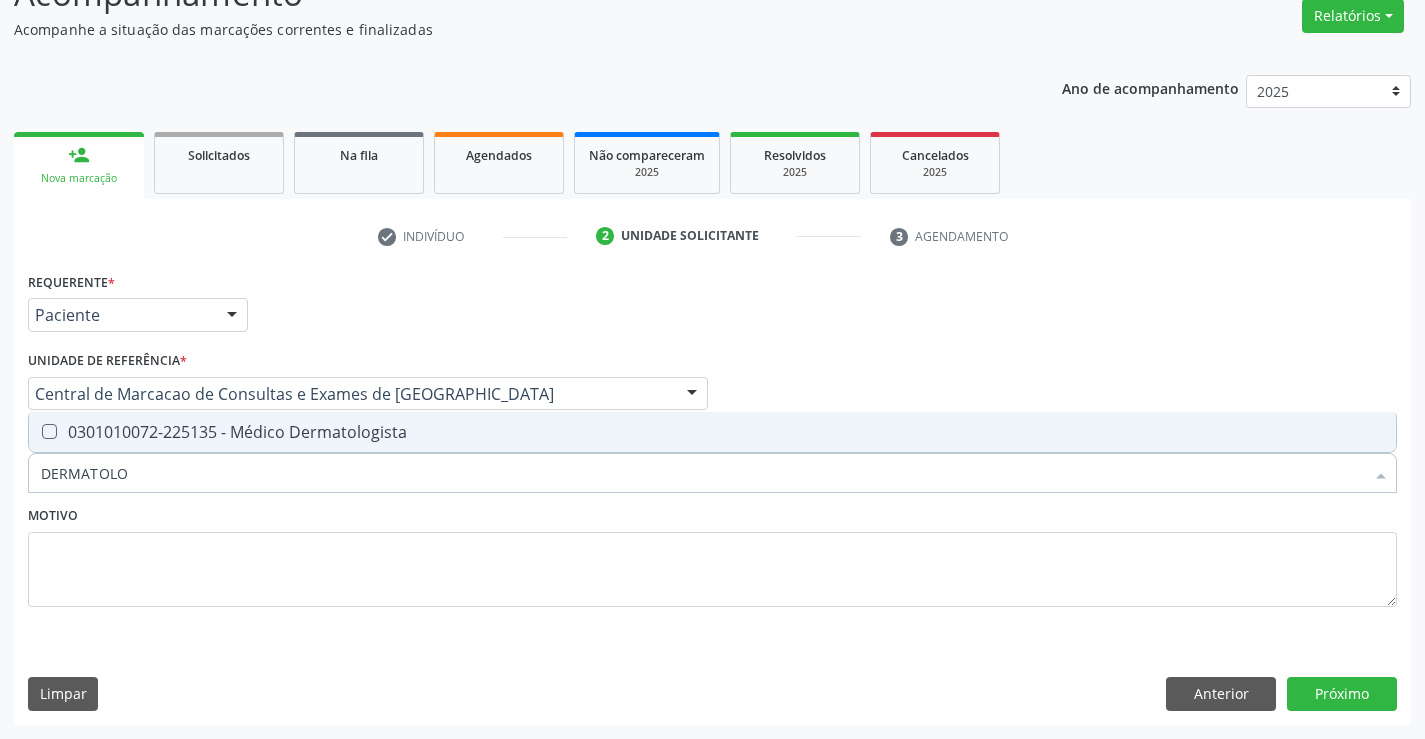 click on "0301010072-225135 - Médico Dermatologista" at bounding box center [712, 432] 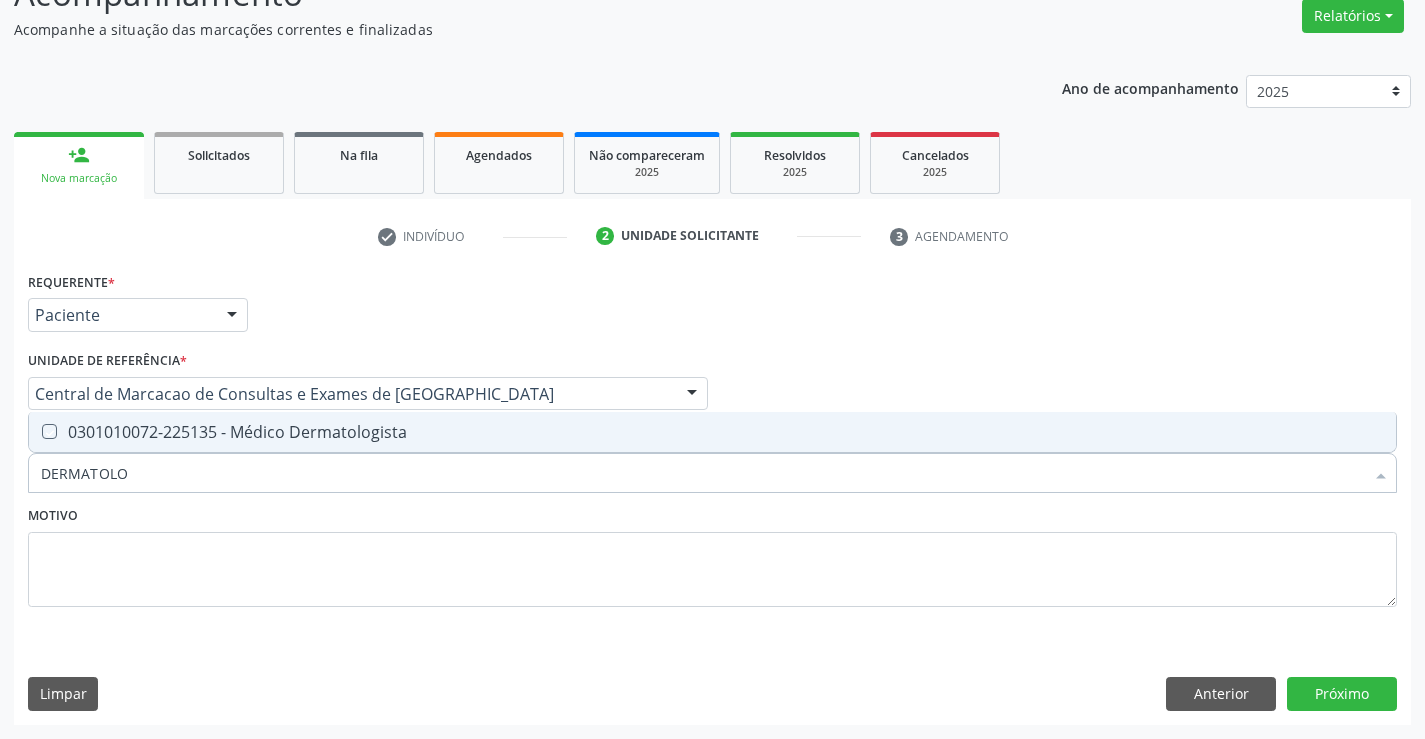 checkbox on "true" 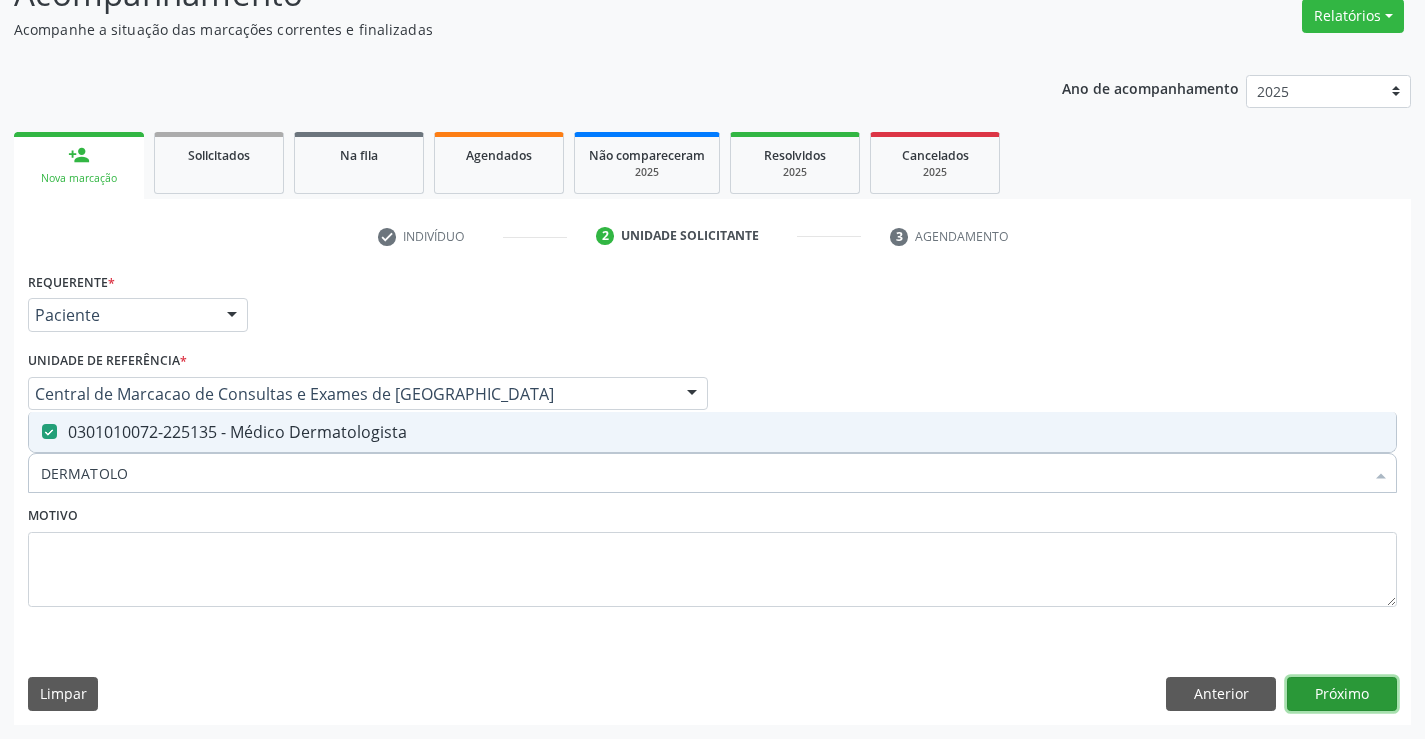 click on "Próximo" at bounding box center (1342, 694) 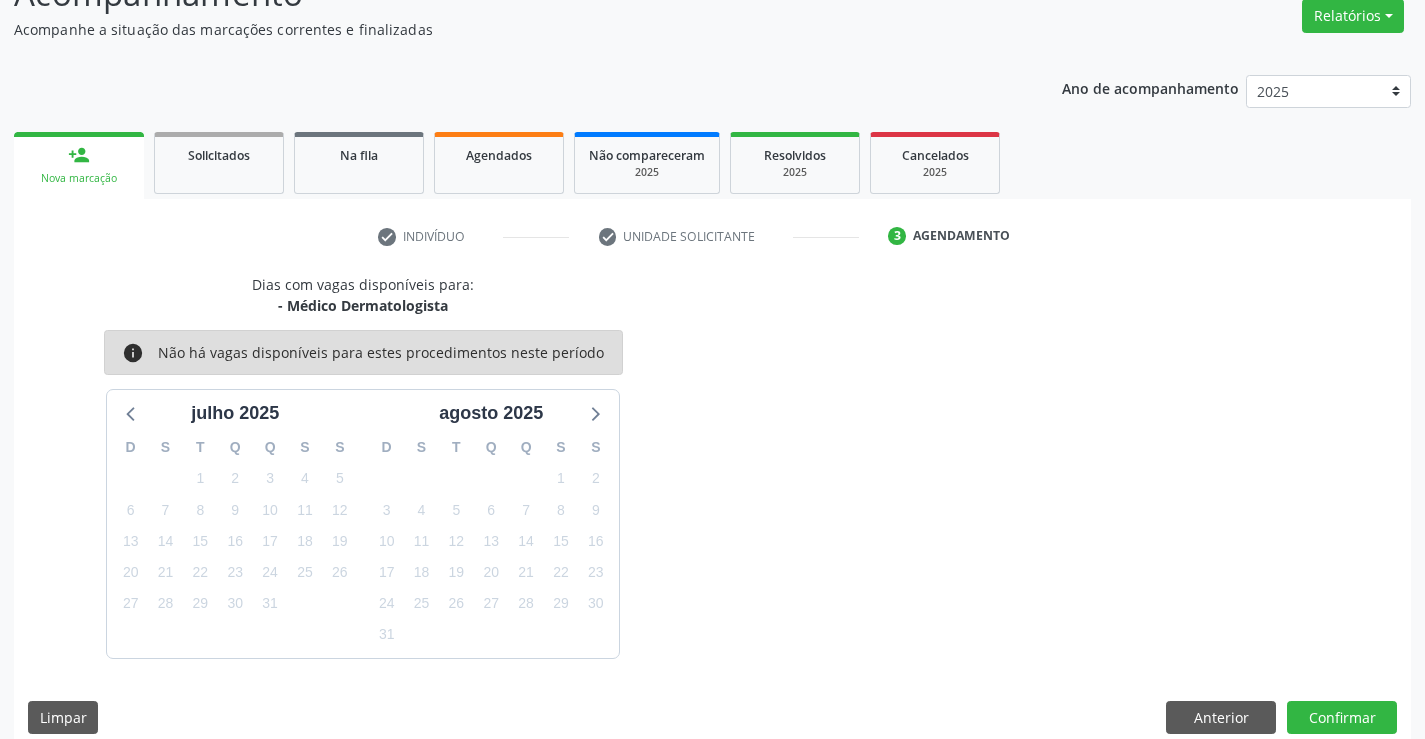 scroll, scrollTop: 190, scrollLeft: 0, axis: vertical 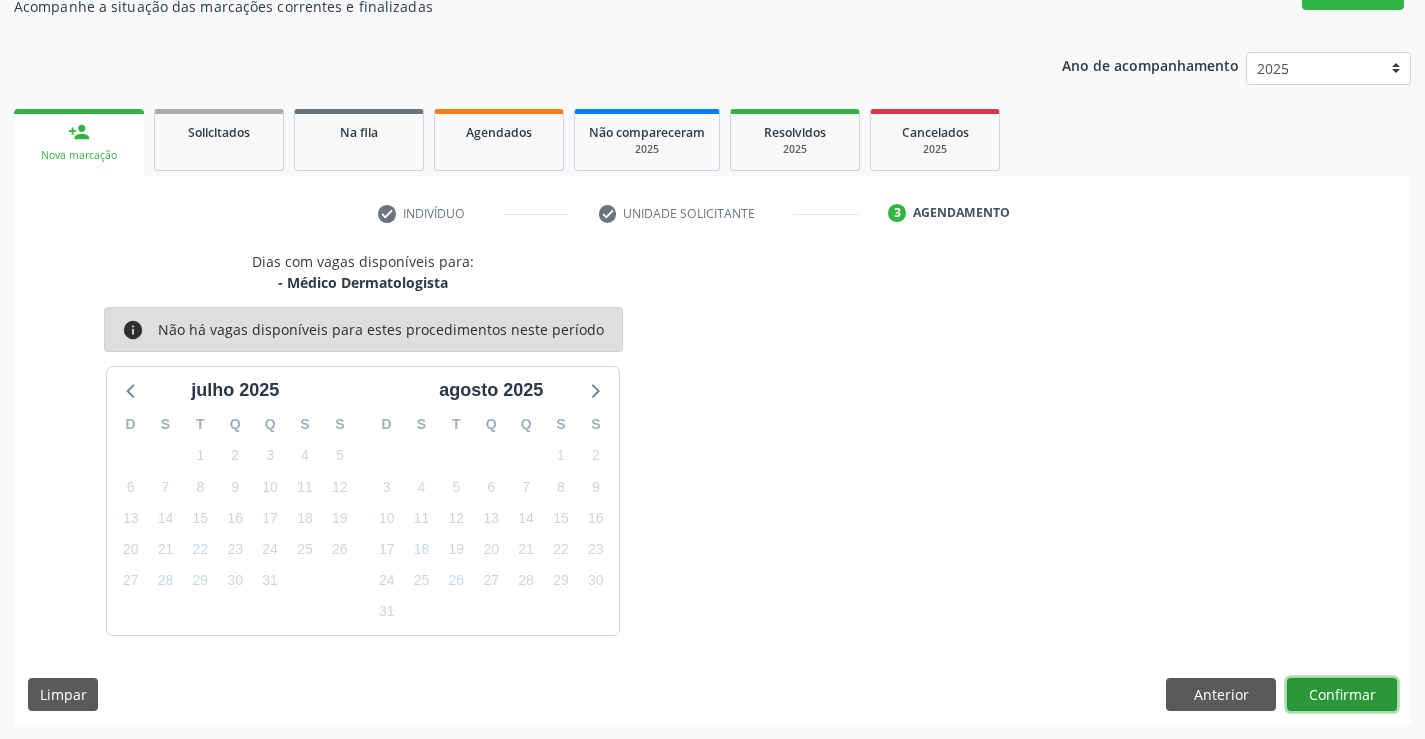 click on "Confirmar" at bounding box center [1342, 695] 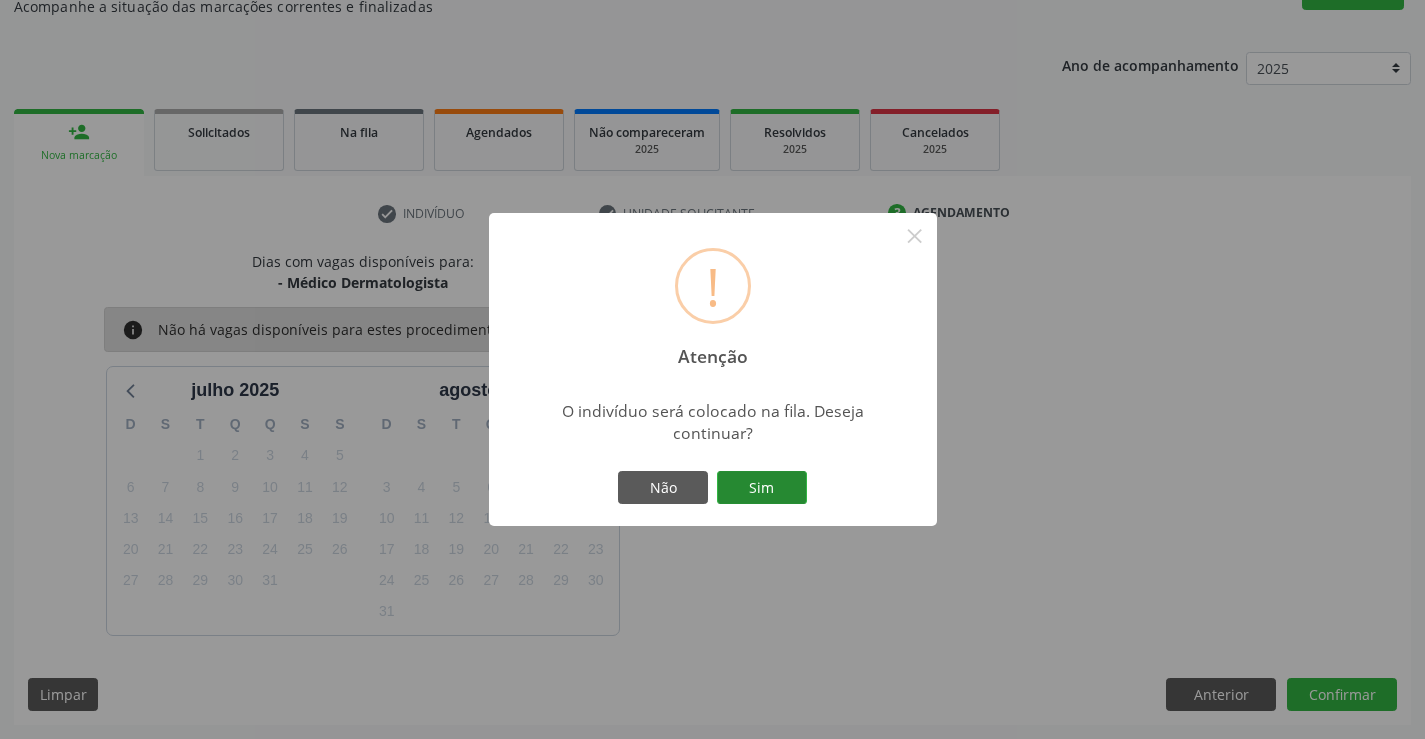 click on "Sim" at bounding box center [762, 488] 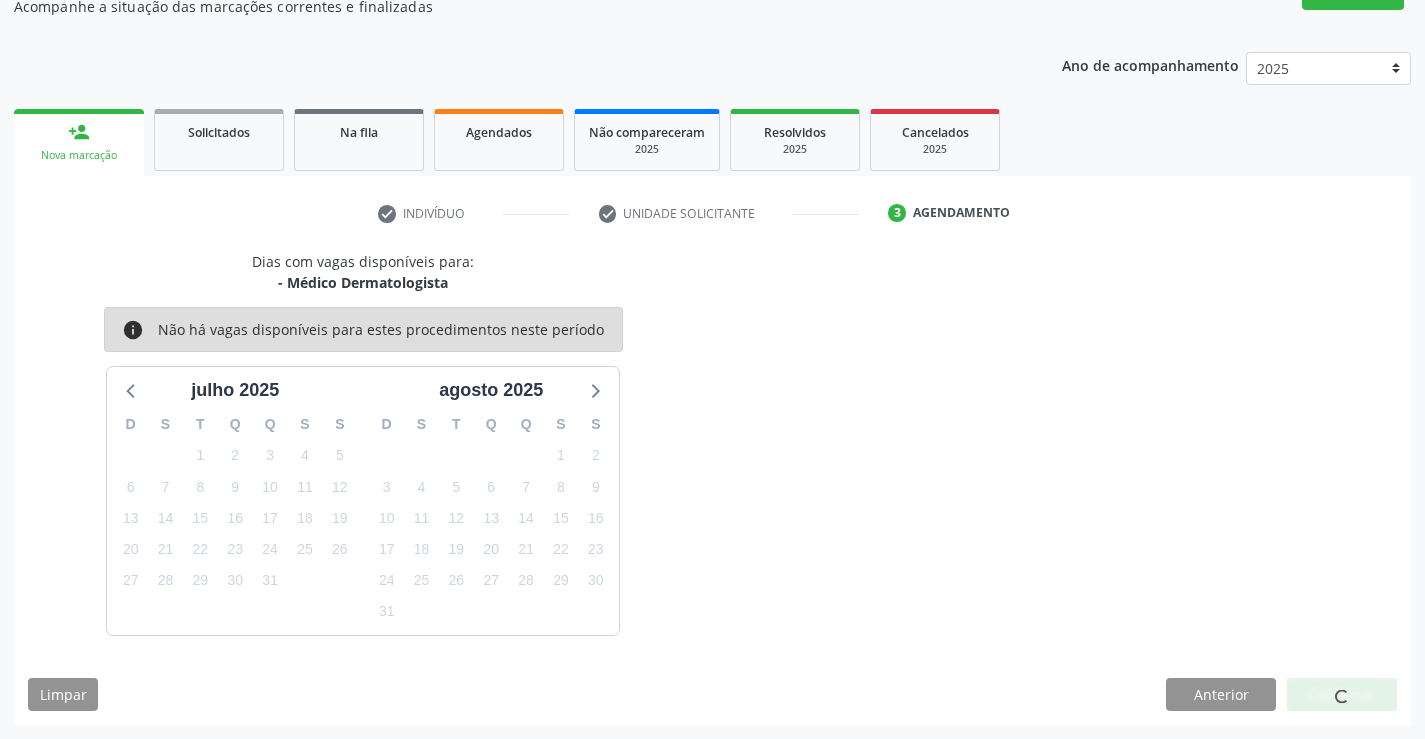 scroll, scrollTop: 0, scrollLeft: 0, axis: both 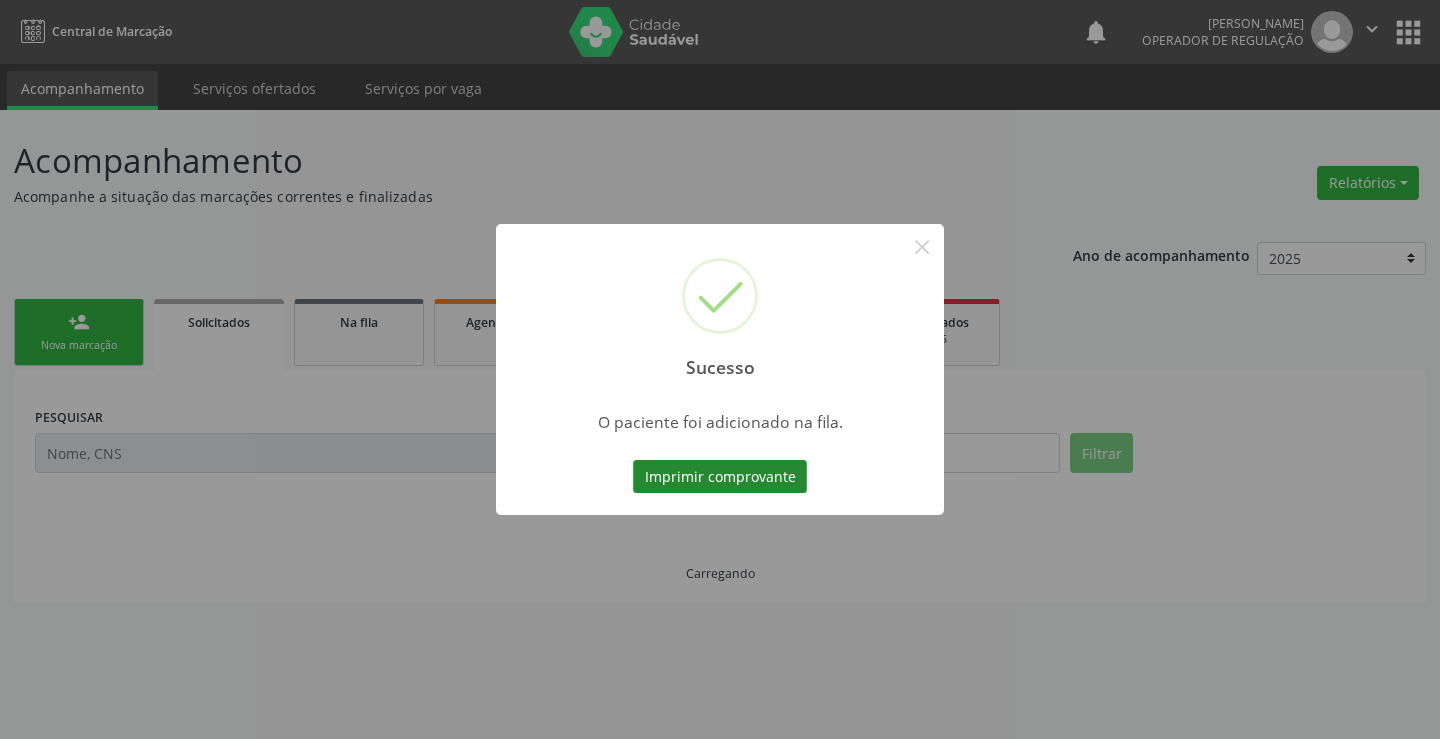 click on "Imprimir comprovante" at bounding box center [720, 477] 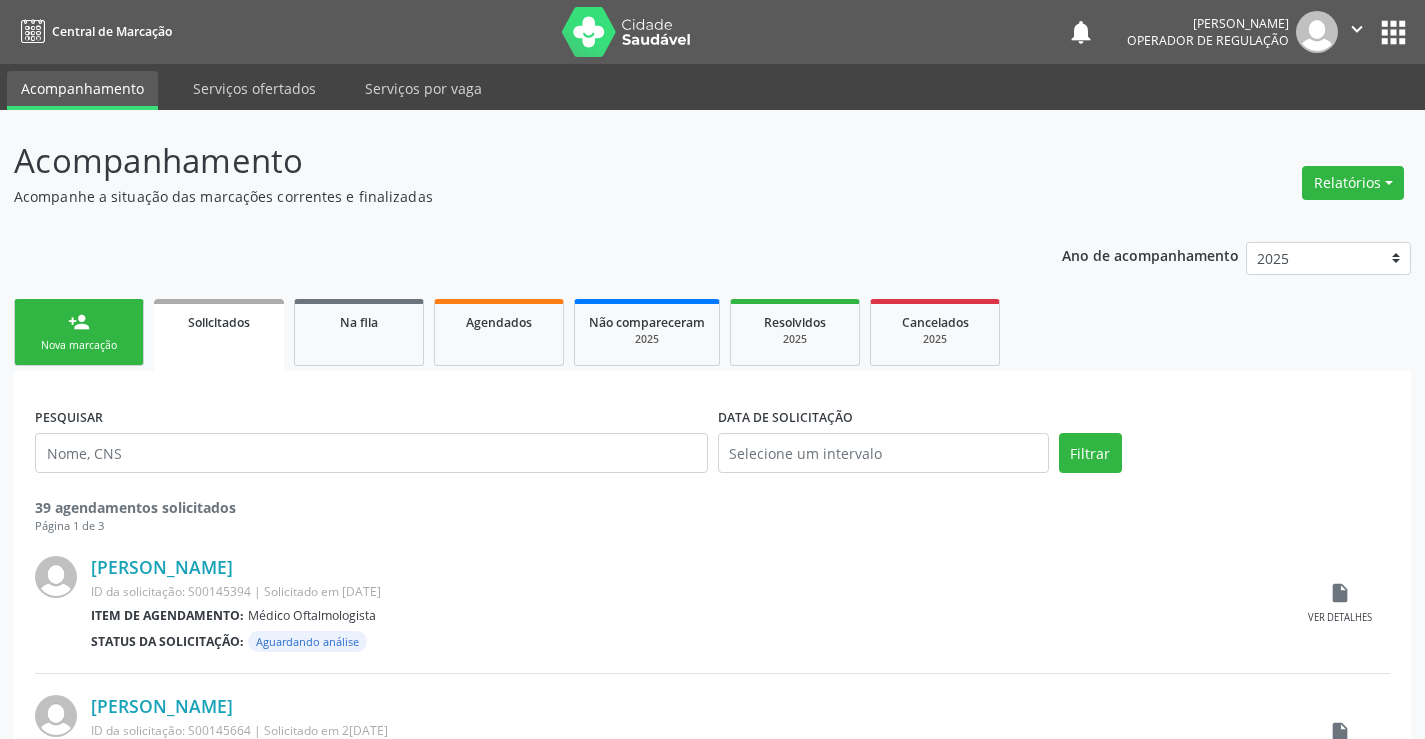 click on "person_add
Nova marcação" at bounding box center (79, 332) 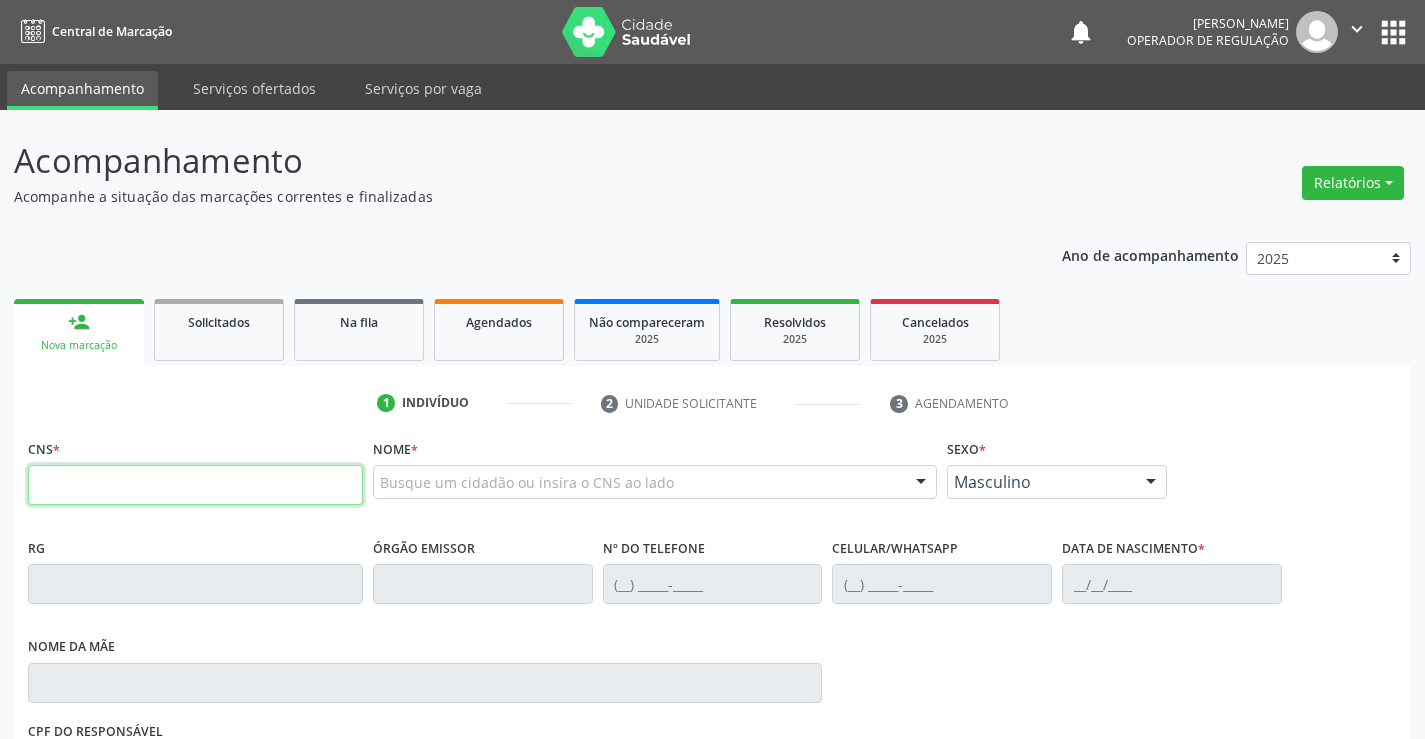 drag, startPoint x: 127, startPoint y: 490, endPoint x: 205, endPoint y: 474, distance: 79.624115 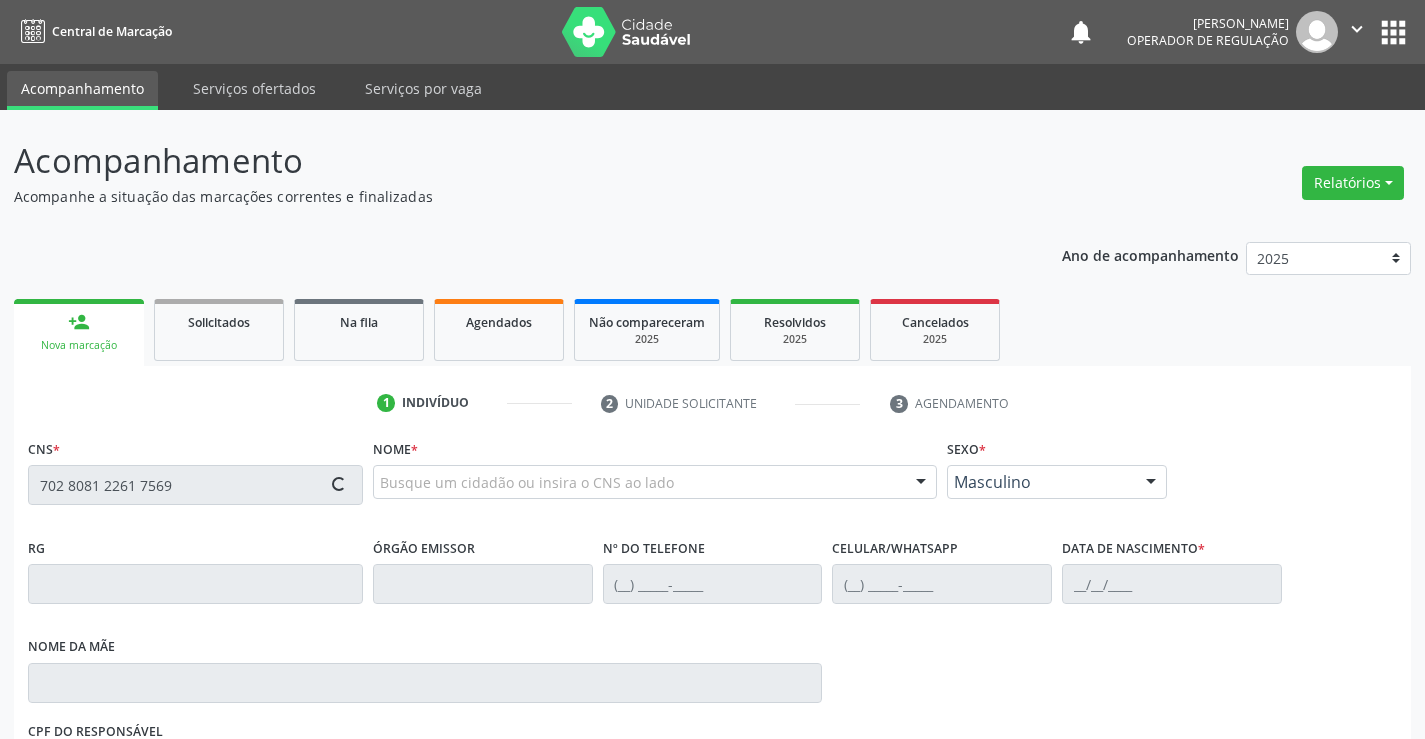 type on "702 8081 2261 7569" 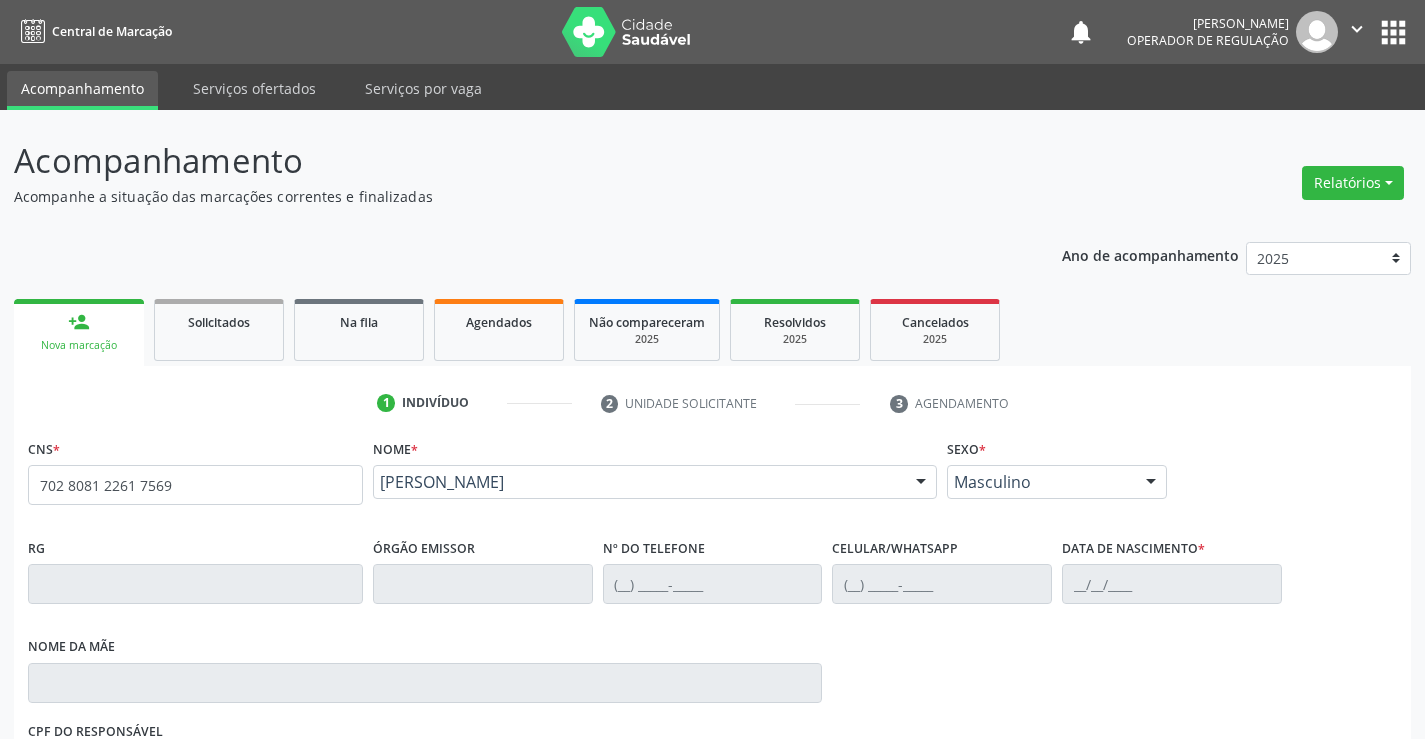 scroll, scrollTop: 331, scrollLeft: 0, axis: vertical 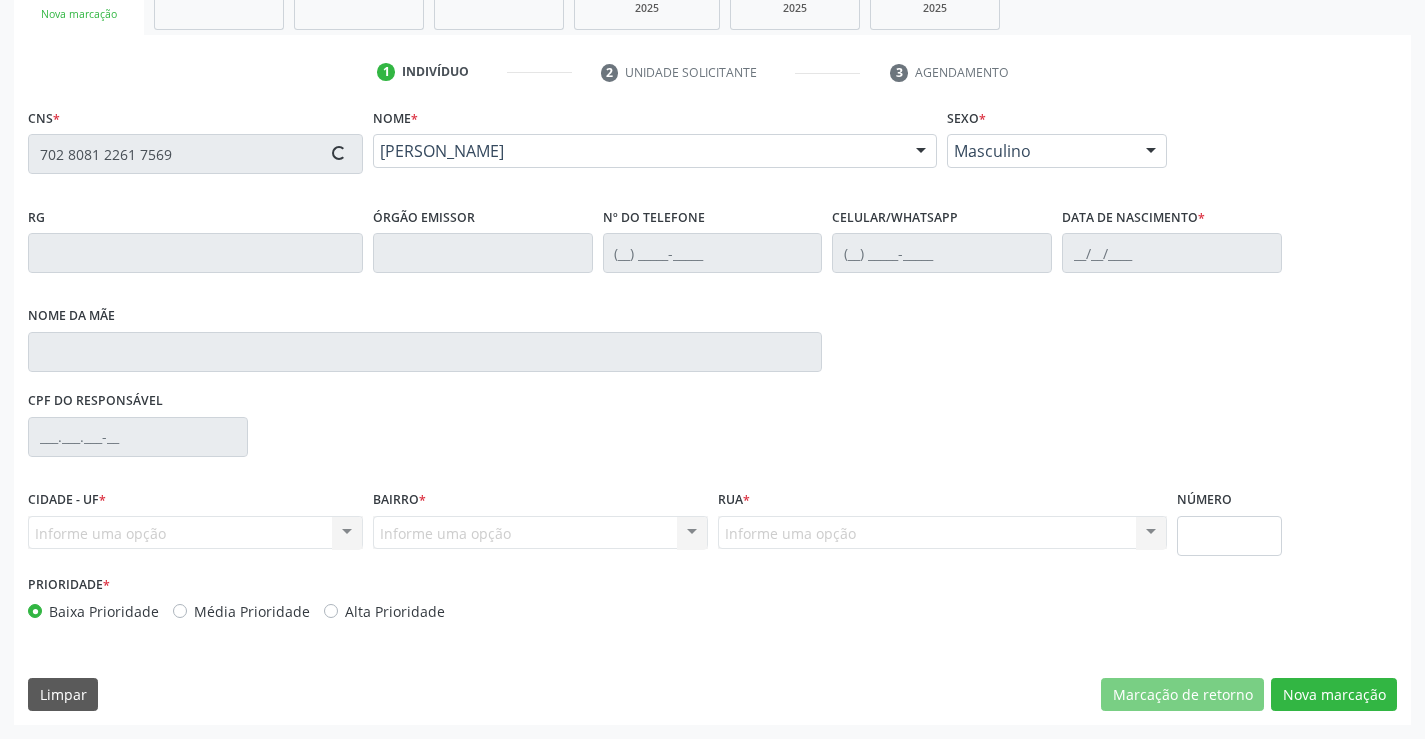 type on "(74) 98121-4706" 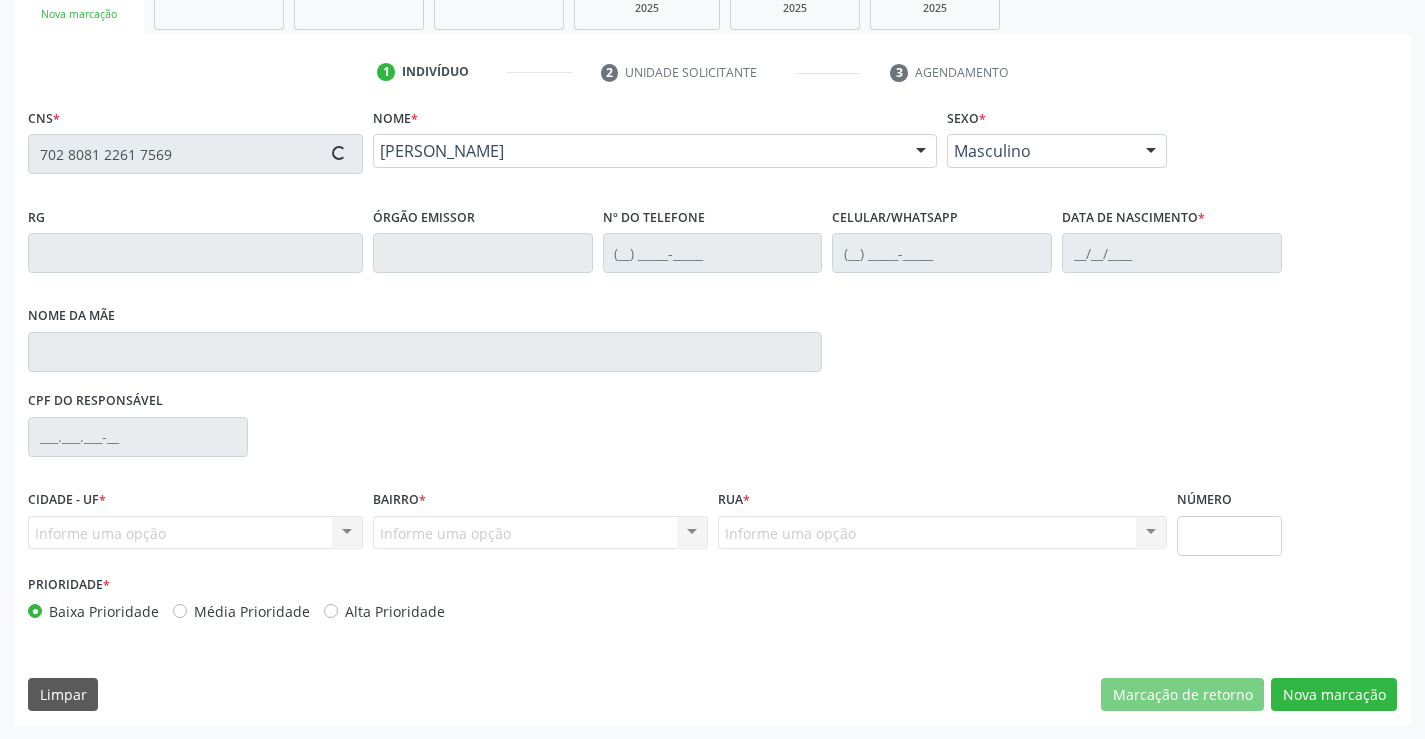 type on "(74) 98121-4706" 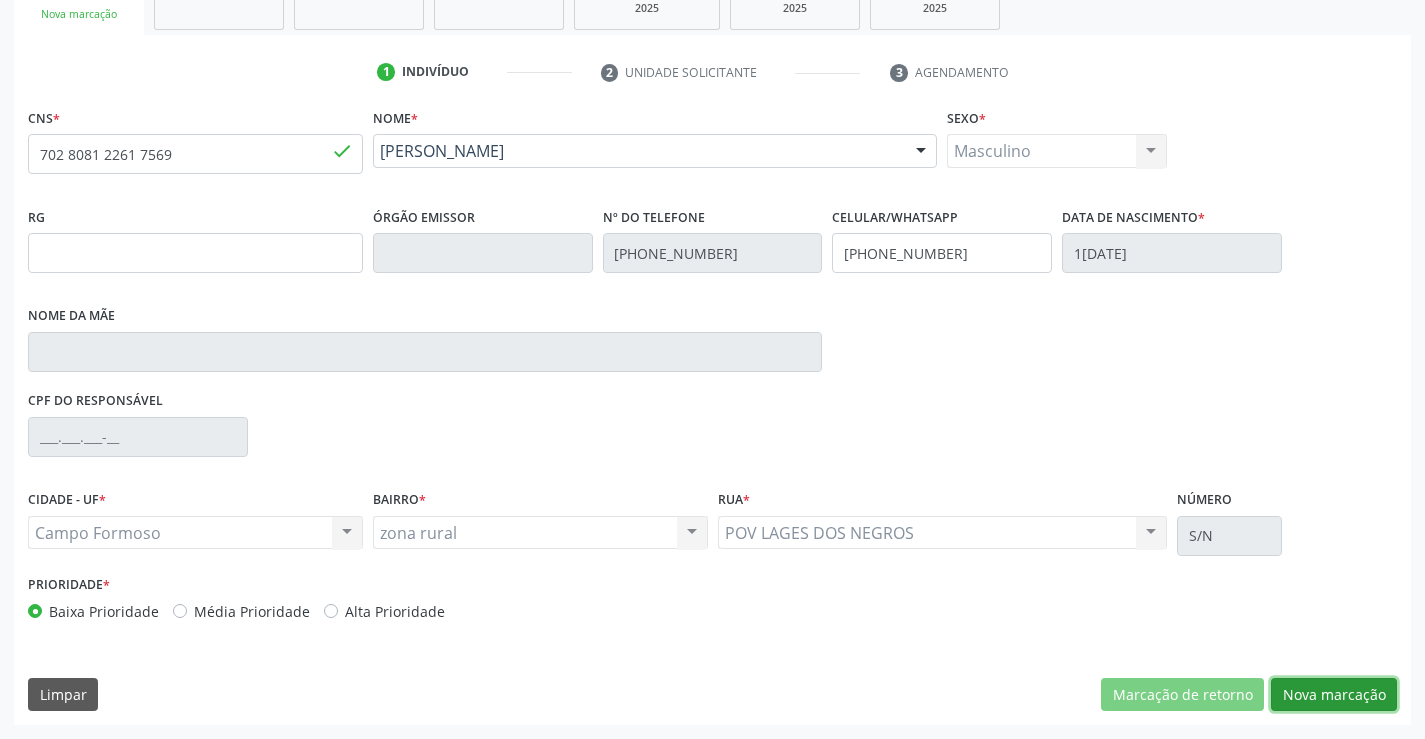 click on "Nova marcação" at bounding box center (1334, 695) 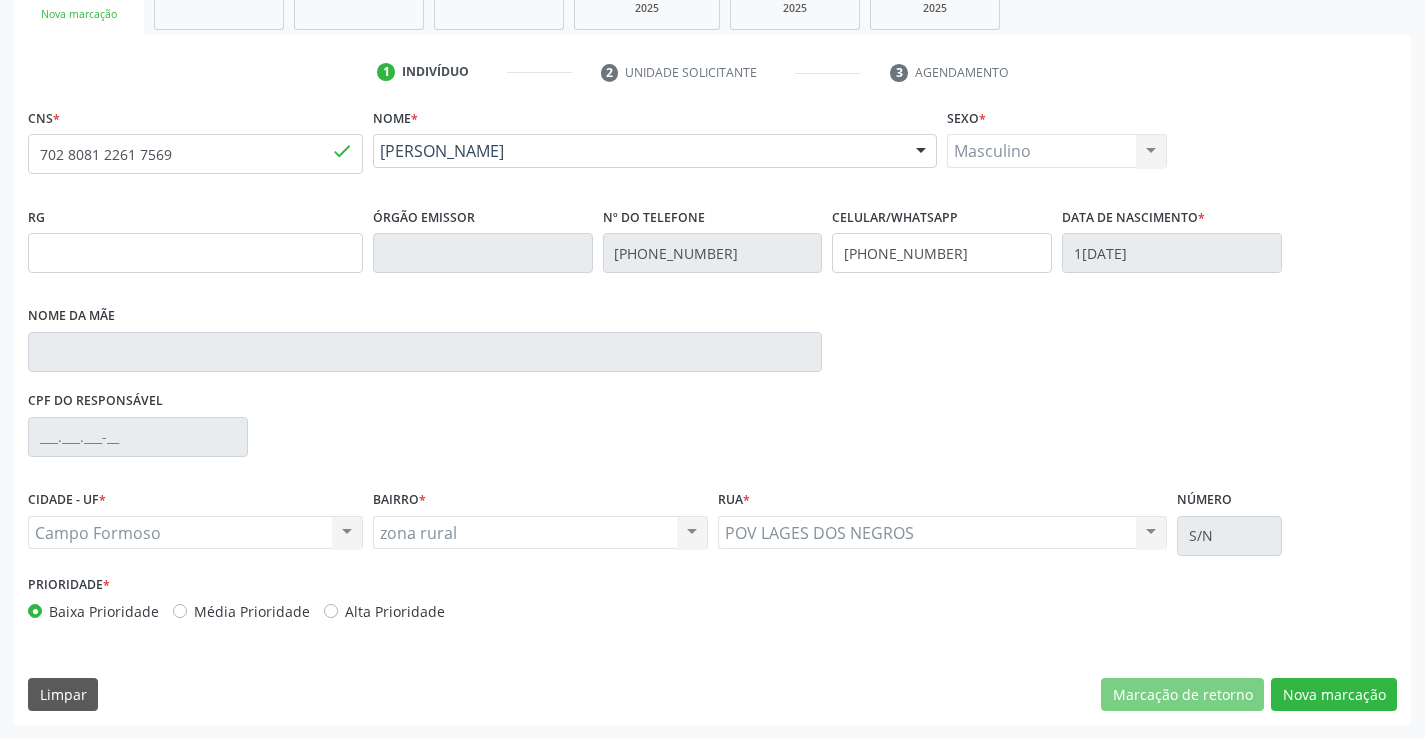scroll, scrollTop: 167, scrollLeft: 0, axis: vertical 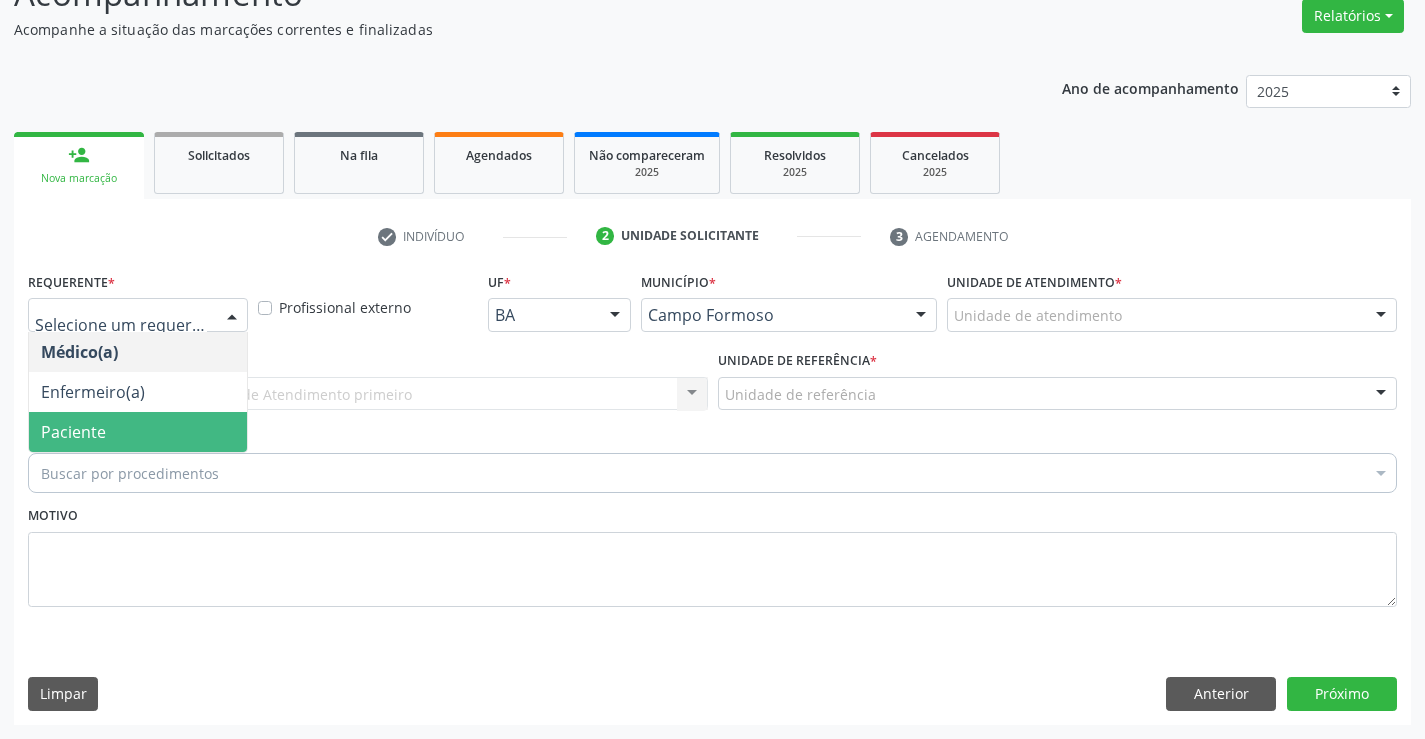 click on "Paciente" at bounding box center (138, 432) 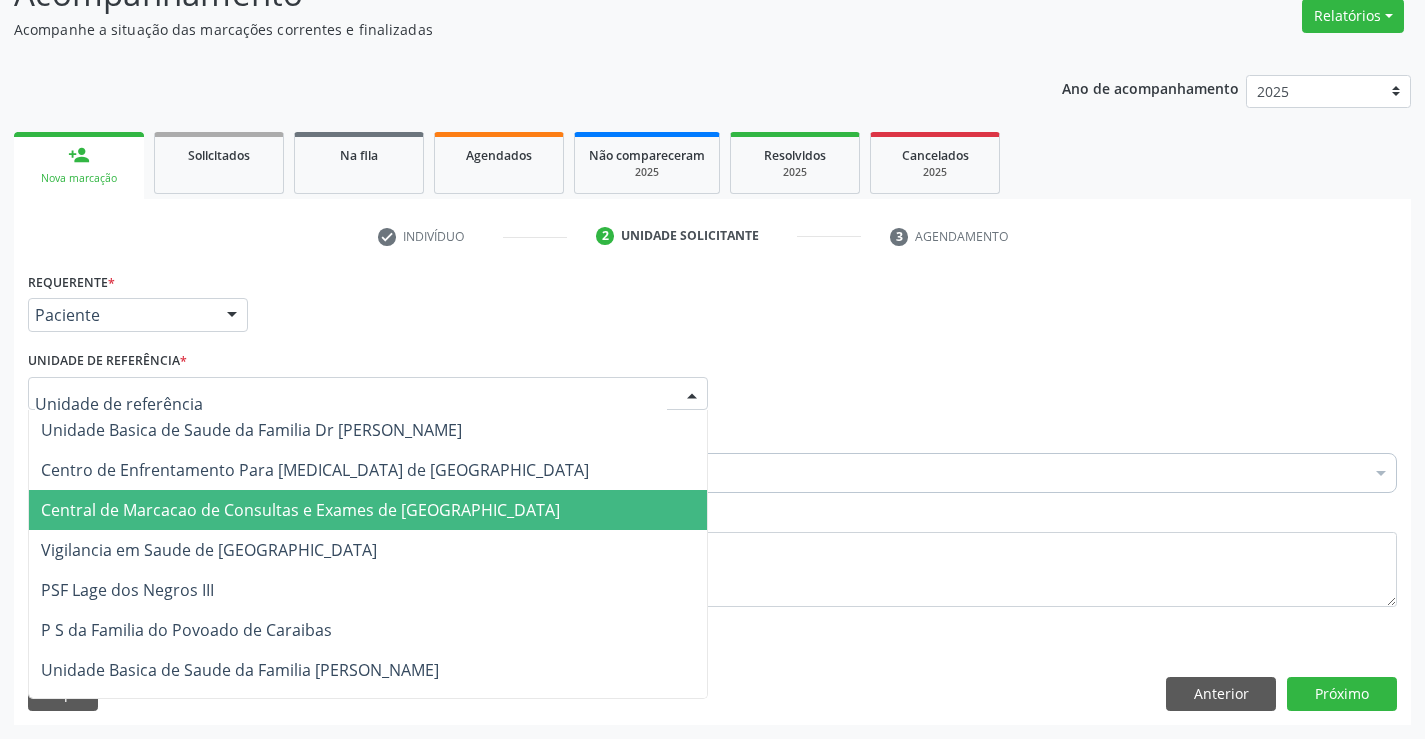 click on "Central de Marcacao de Consultas e Exames de [GEOGRAPHIC_DATA]" at bounding box center [300, 510] 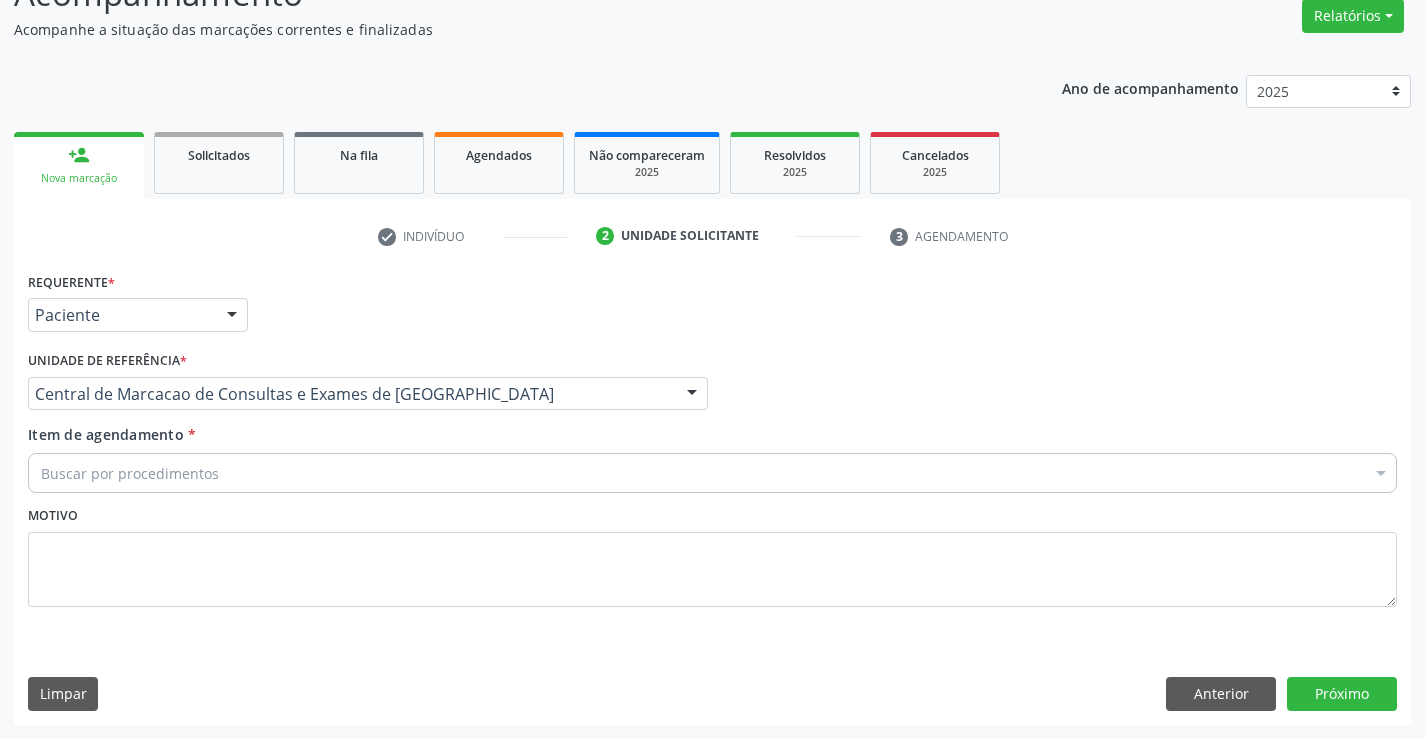 click on "Buscar por procedimentos" at bounding box center (712, 473) 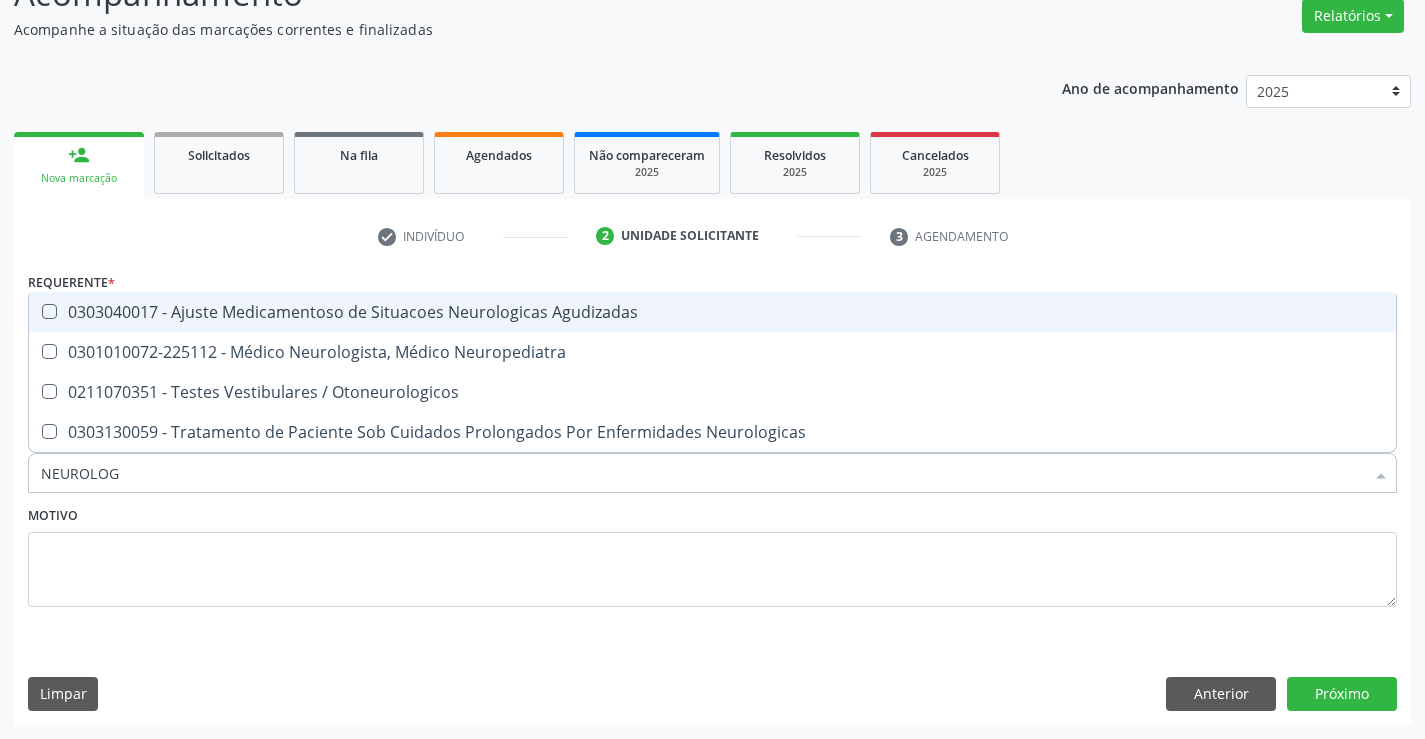 type on "NEUROLOGI" 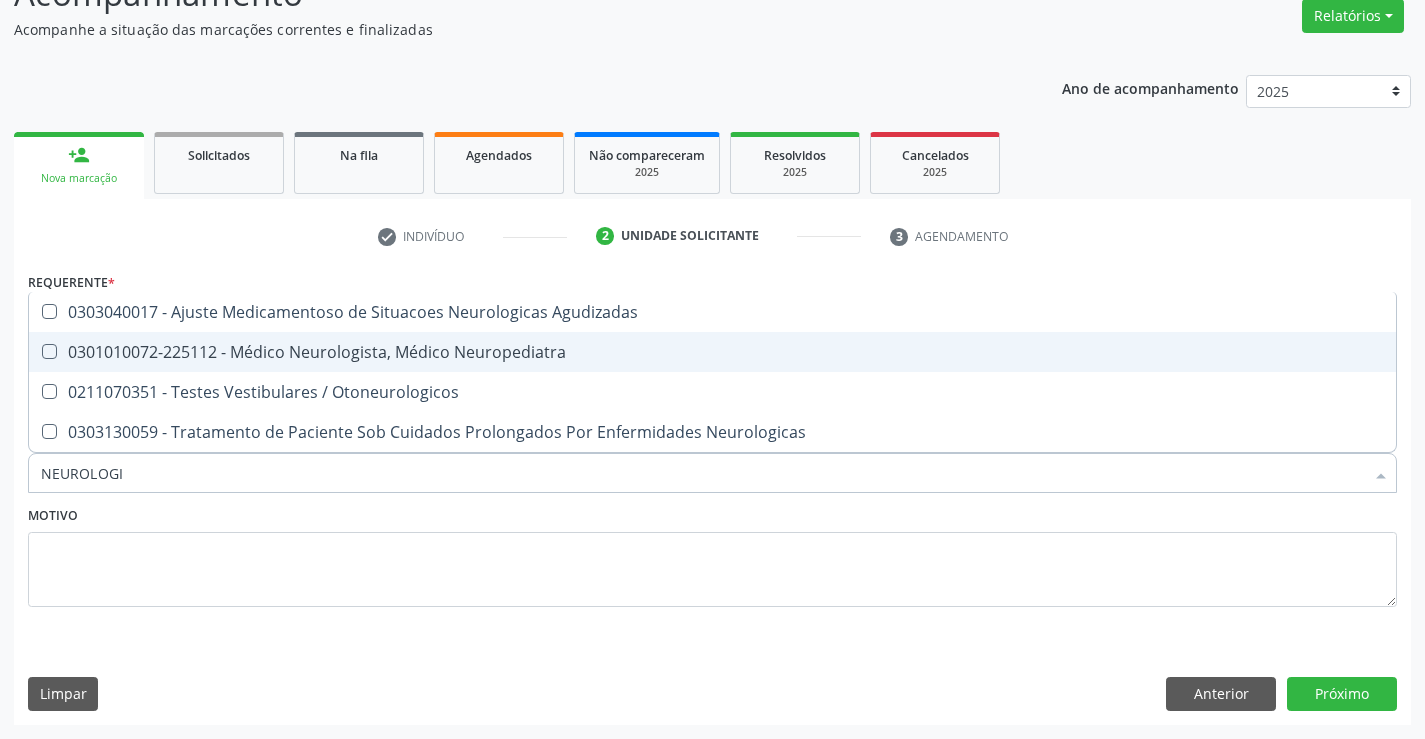 click on "0301010072-225112 - Médico Neurologista, Médico Neuropediatra" at bounding box center (712, 352) 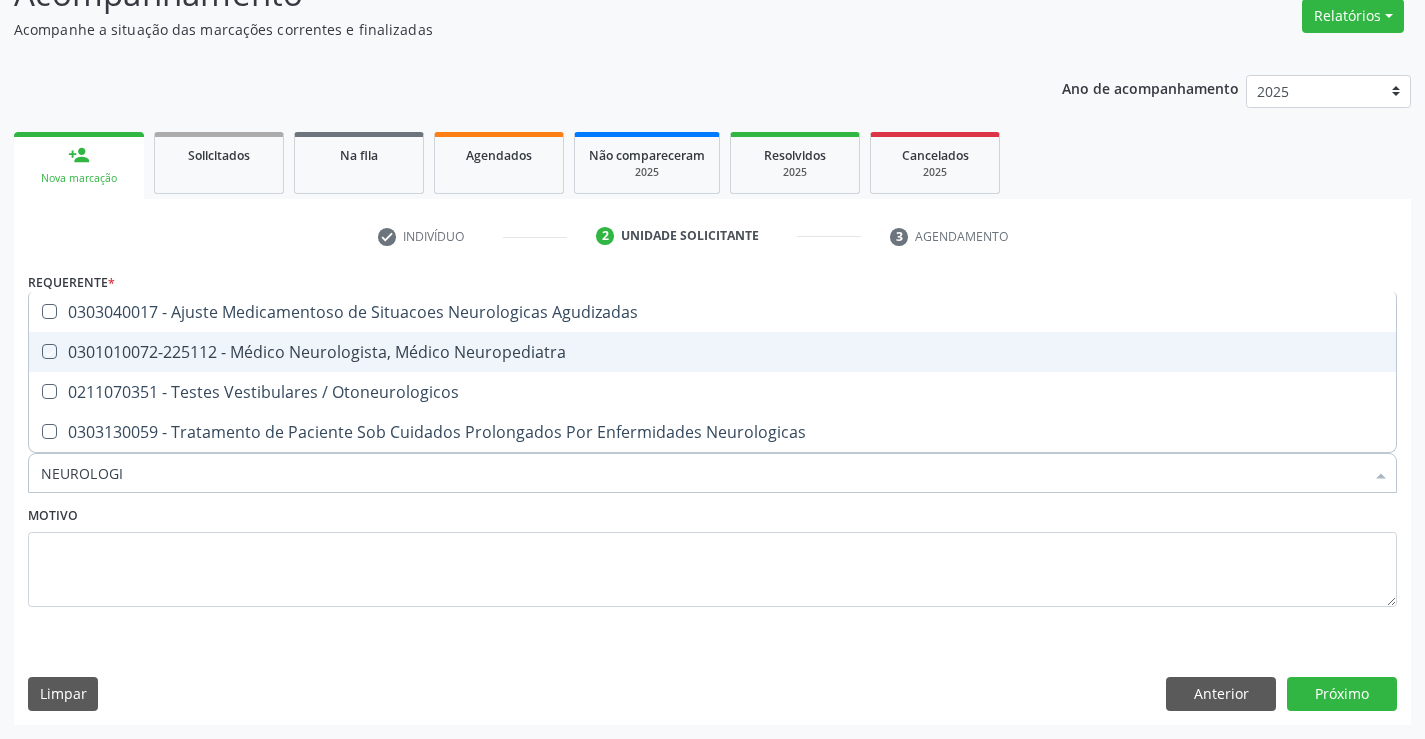 checkbox on "true" 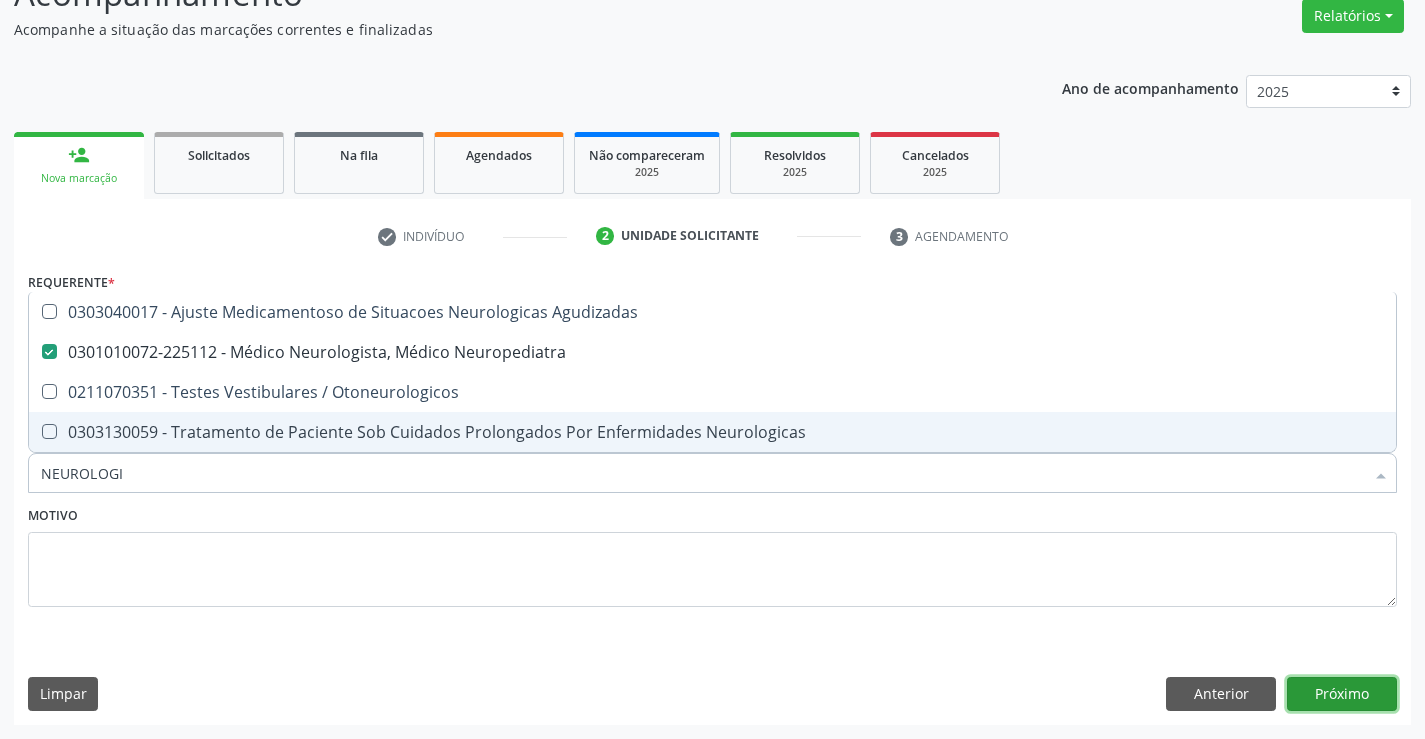 click on "Próximo" at bounding box center (1342, 694) 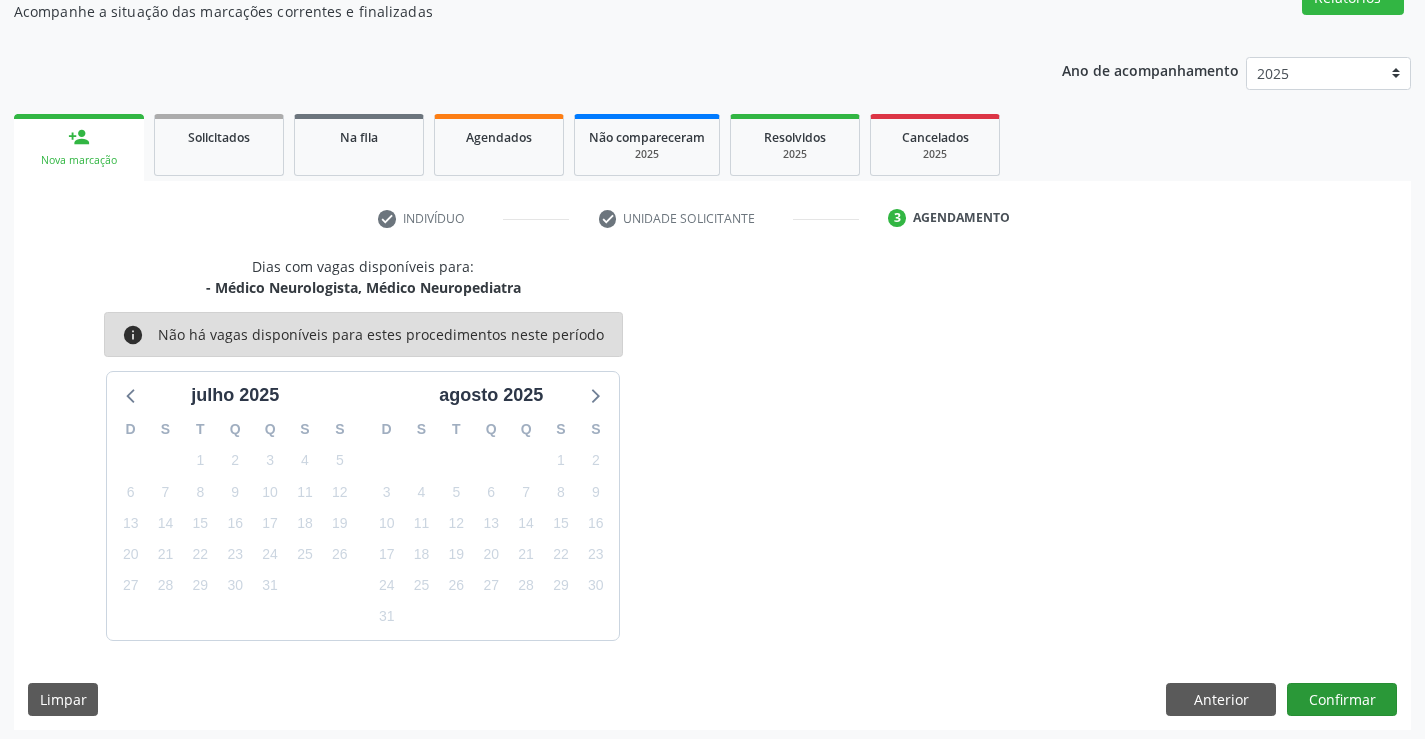 scroll, scrollTop: 190, scrollLeft: 0, axis: vertical 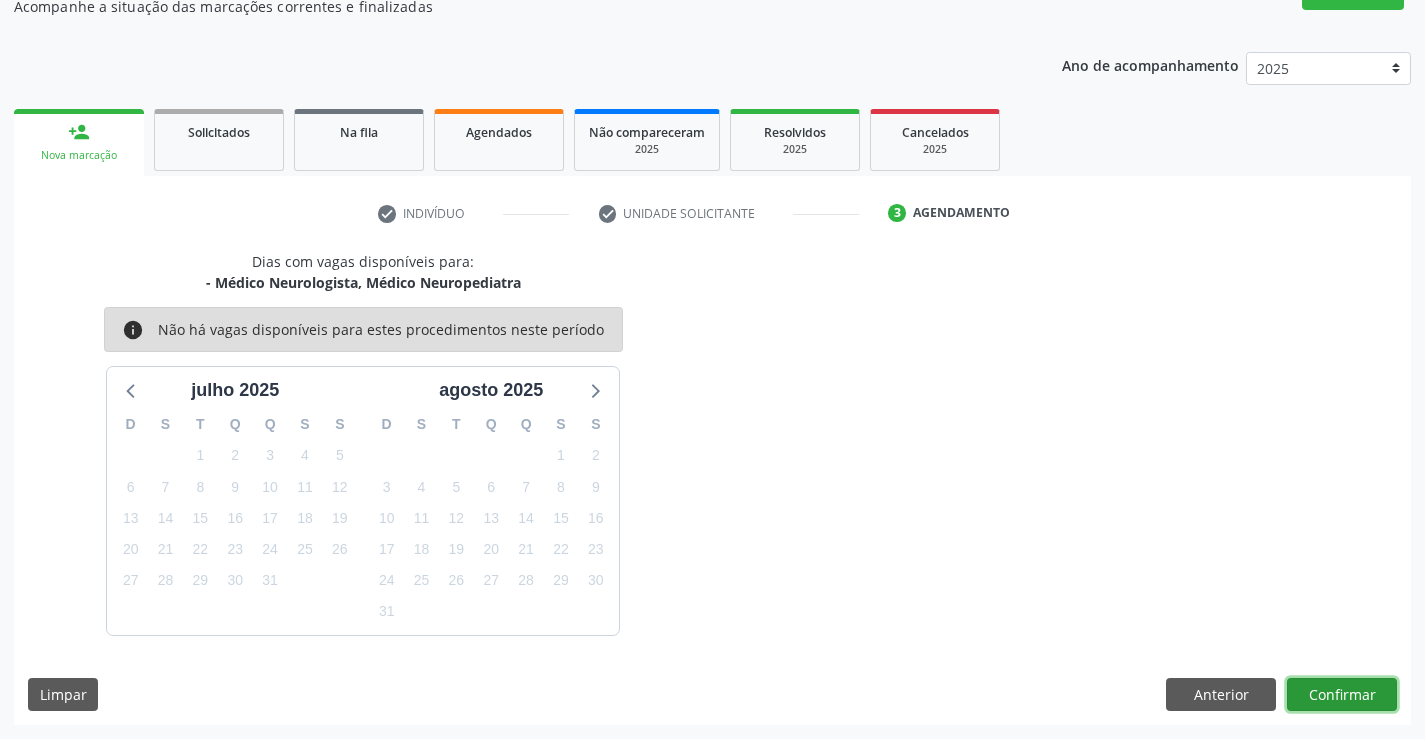 click on "Confirmar" at bounding box center (1342, 695) 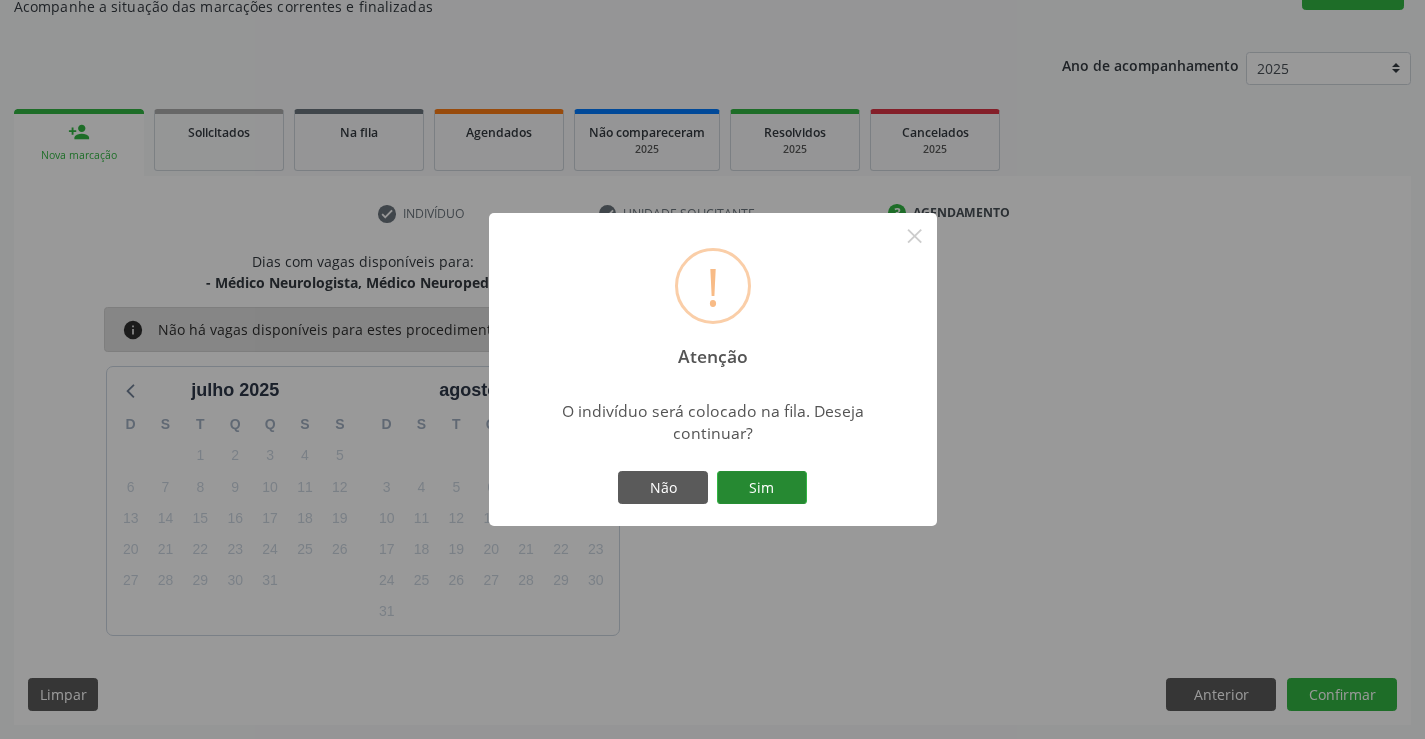 click on "Sim" at bounding box center (762, 488) 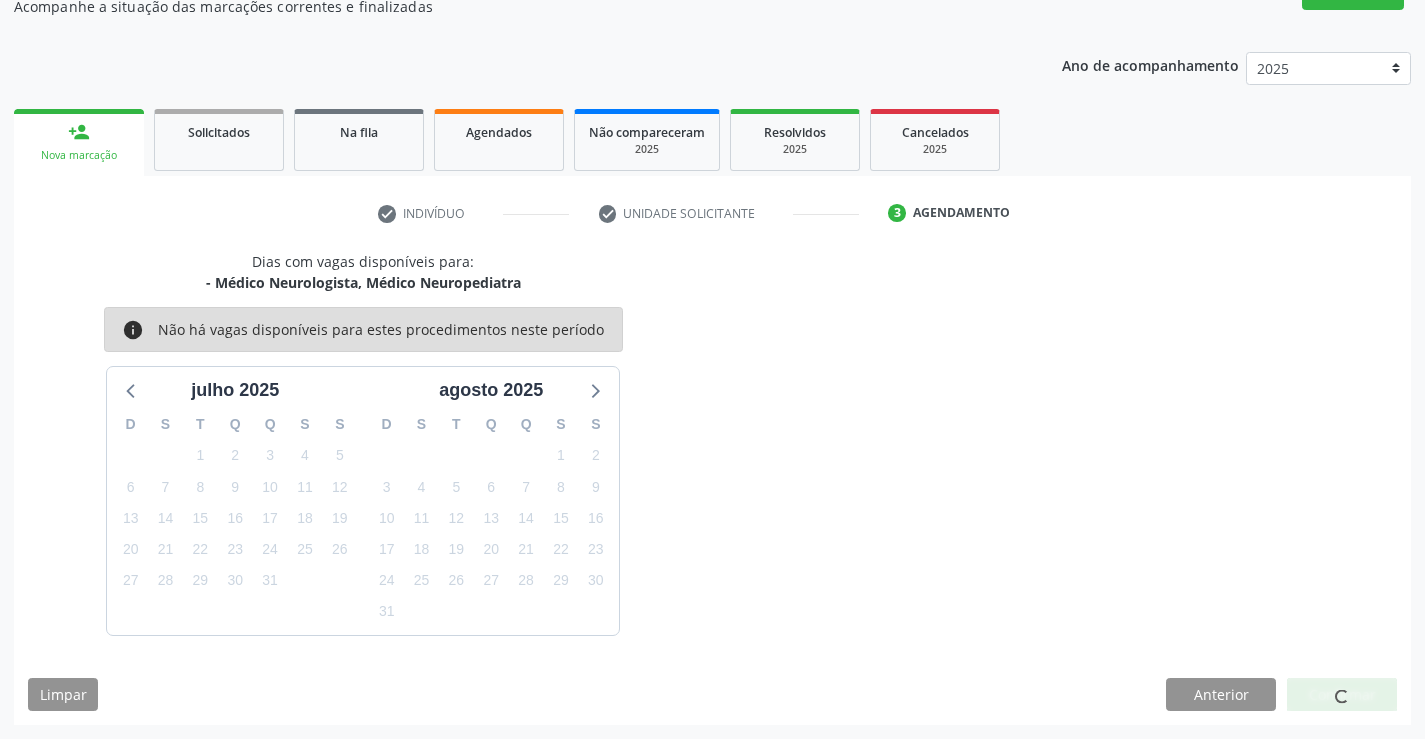 scroll, scrollTop: 0, scrollLeft: 0, axis: both 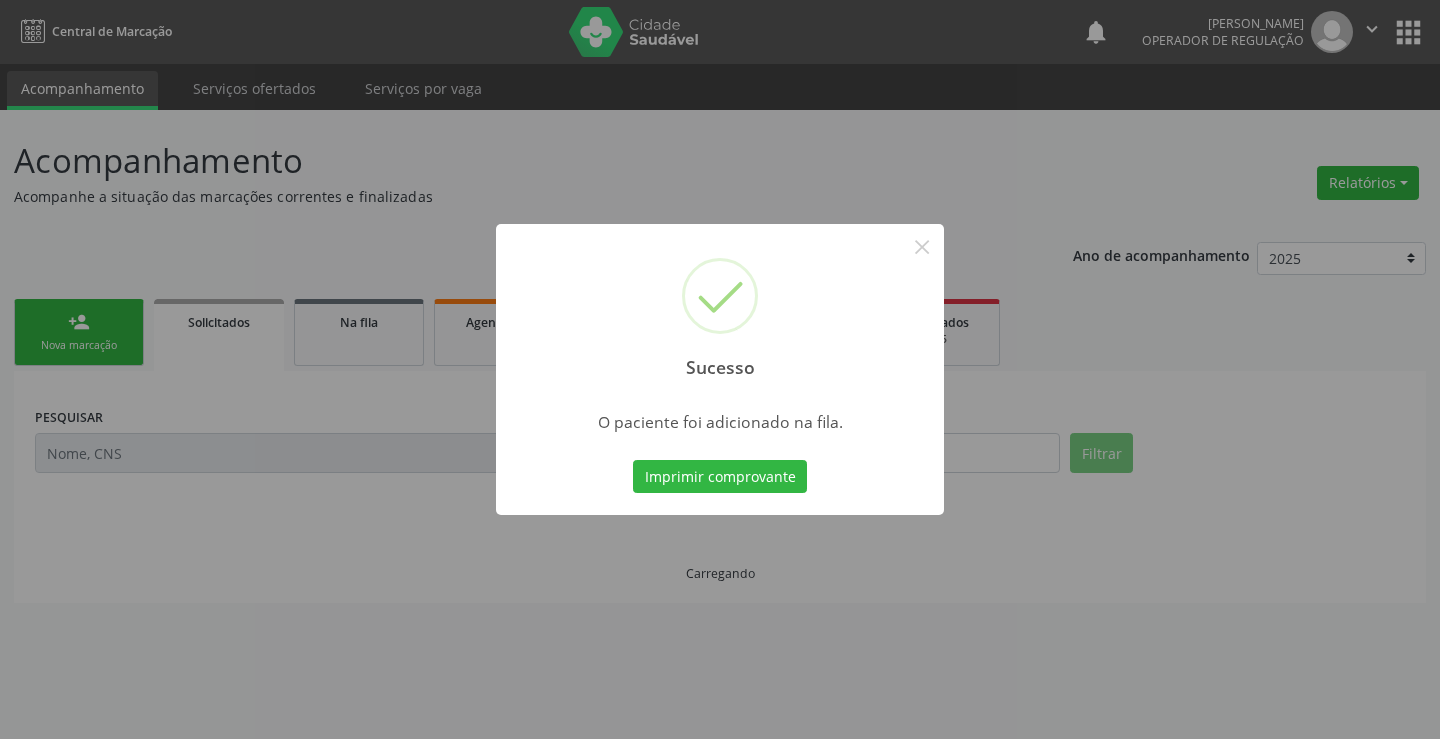 click on "Imprimir comprovante" at bounding box center (720, 477) 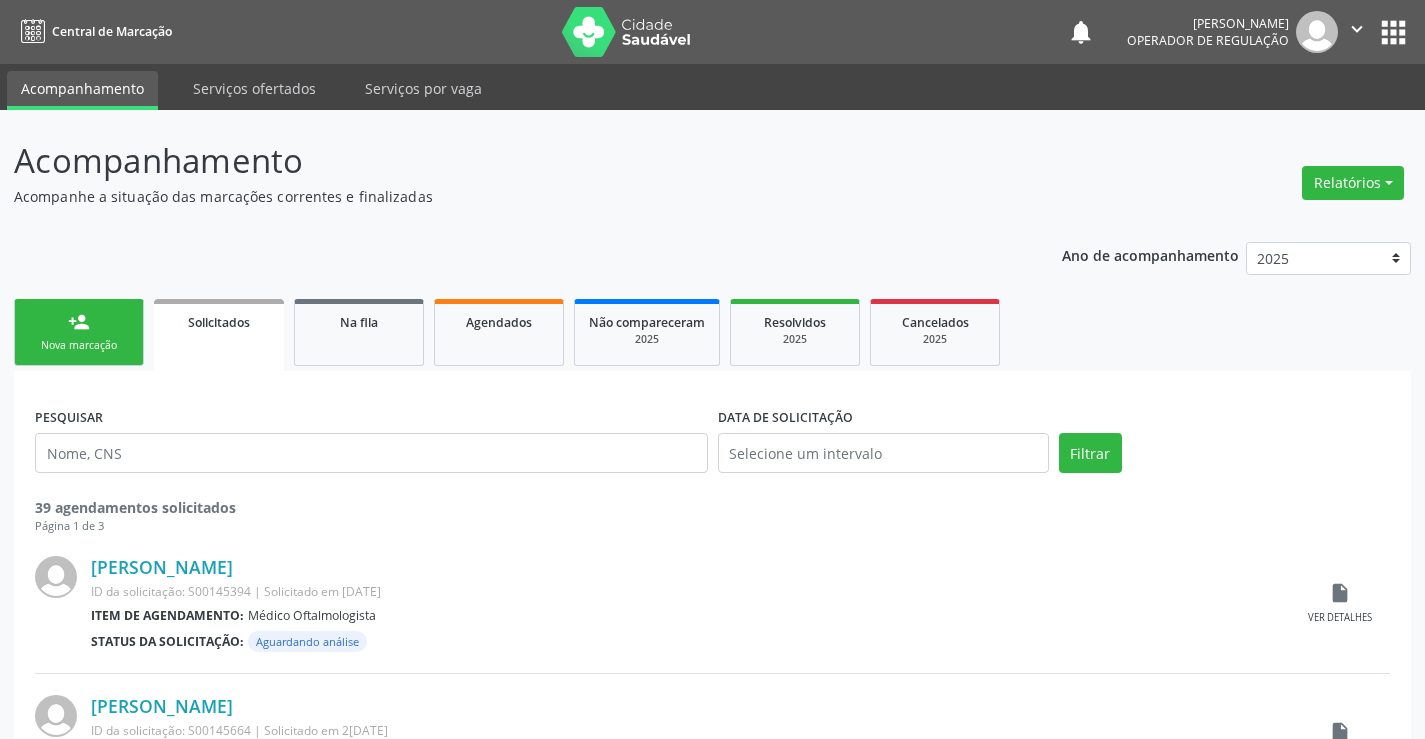 click on "person_add
Nova marcação" at bounding box center (79, 332) 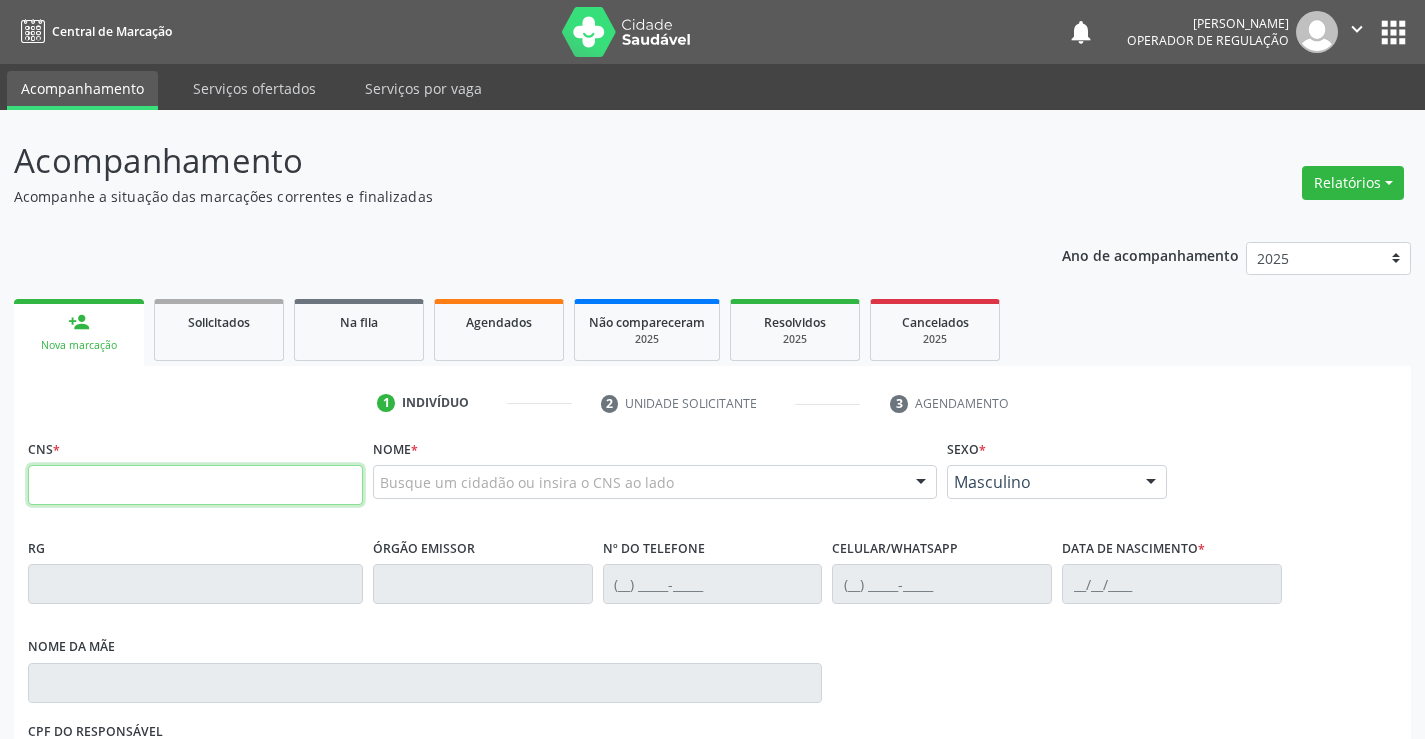 click at bounding box center [195, 485] 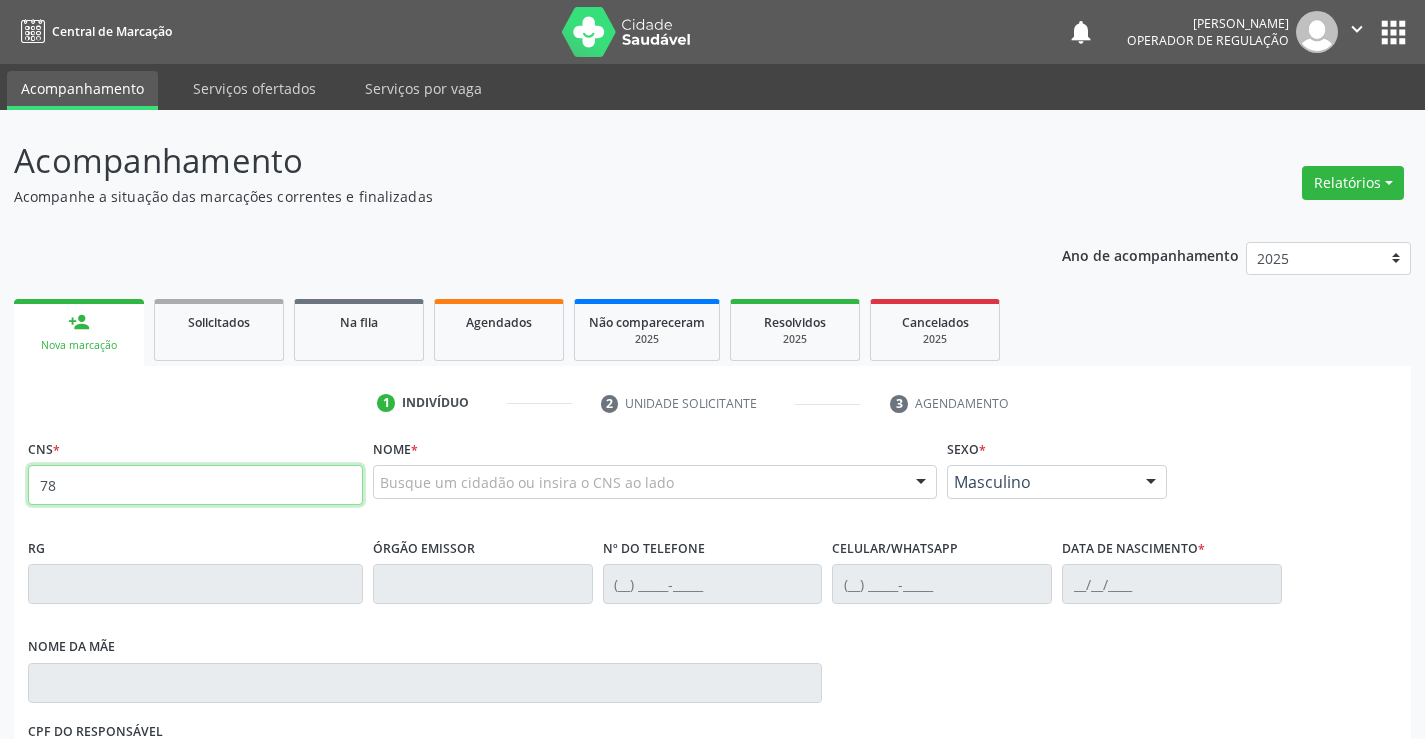 type on "7" 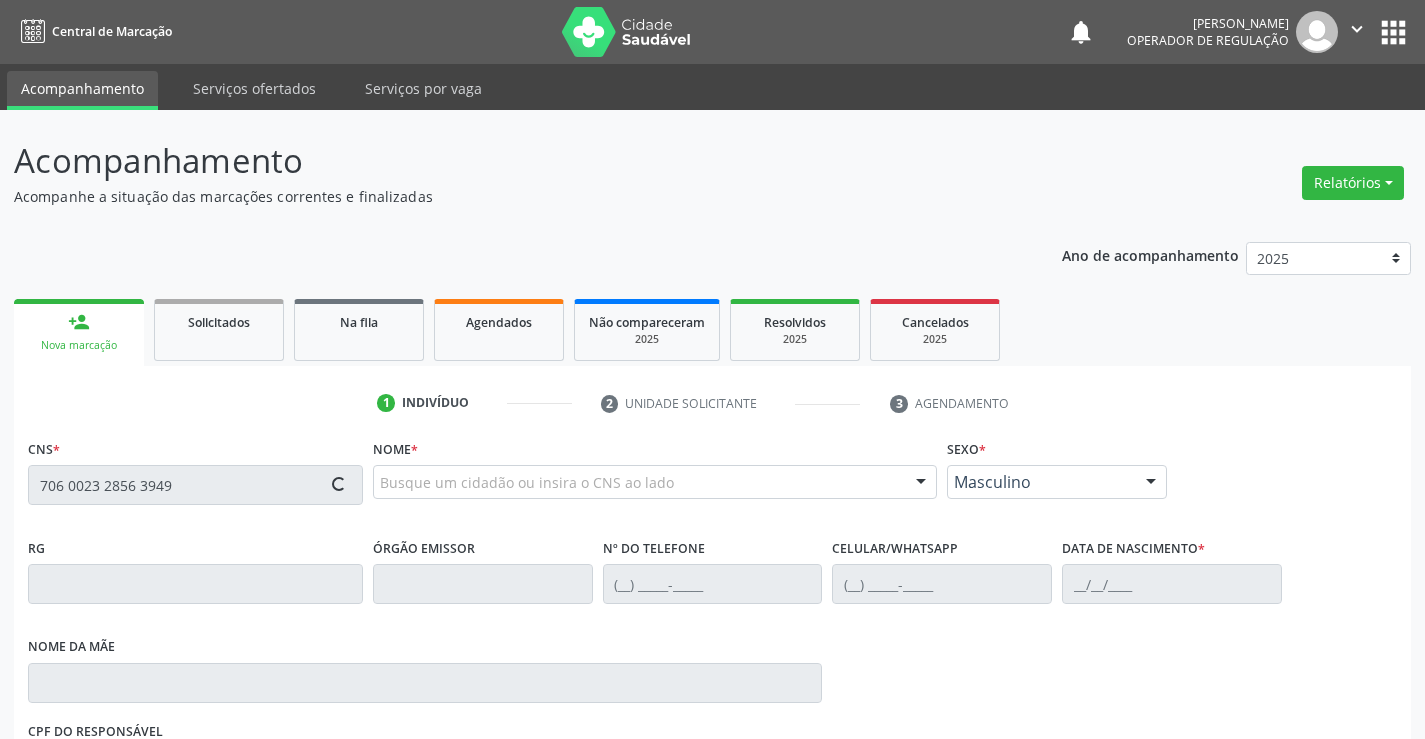 type on "706 0023 2856 3949" 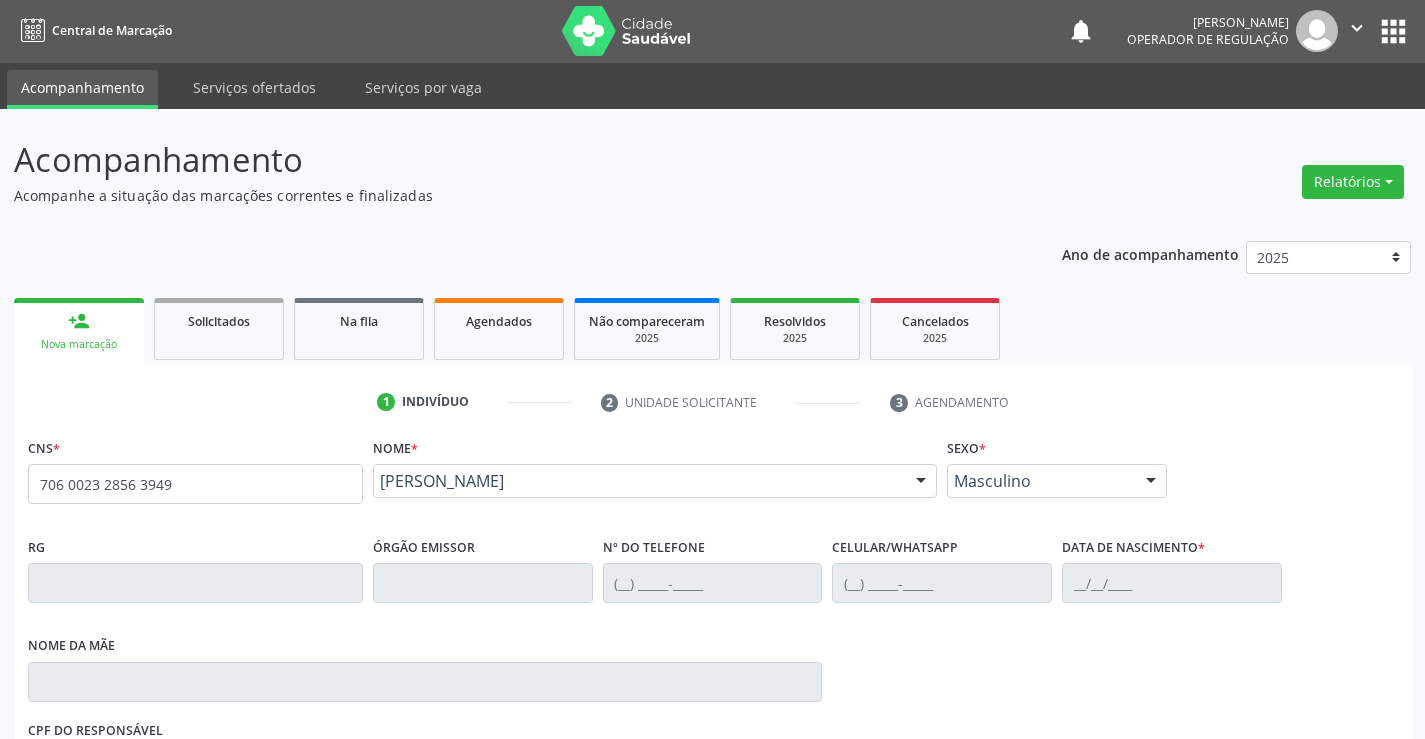 scroll, scrollTop: 331, scrollLeft: 0, axis: vertical 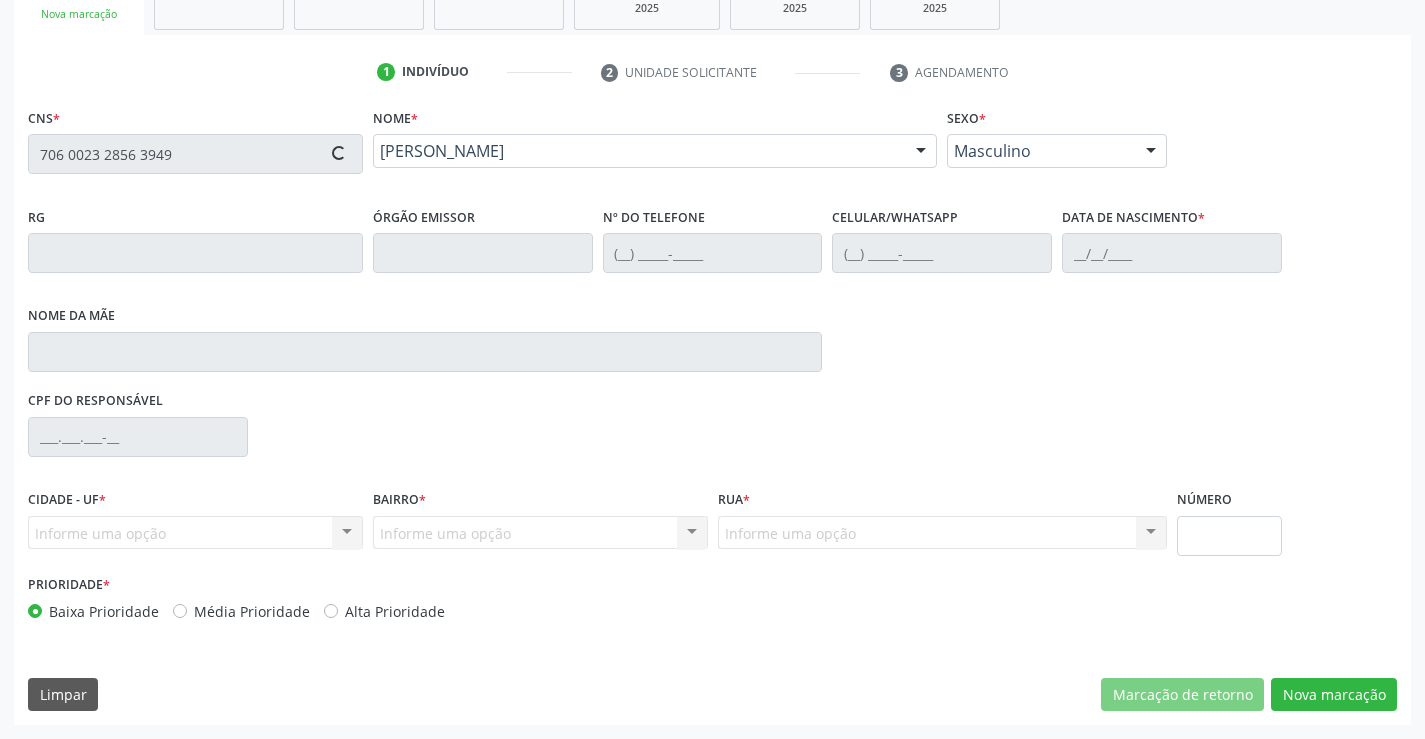 type on "(74) 98121-4706" 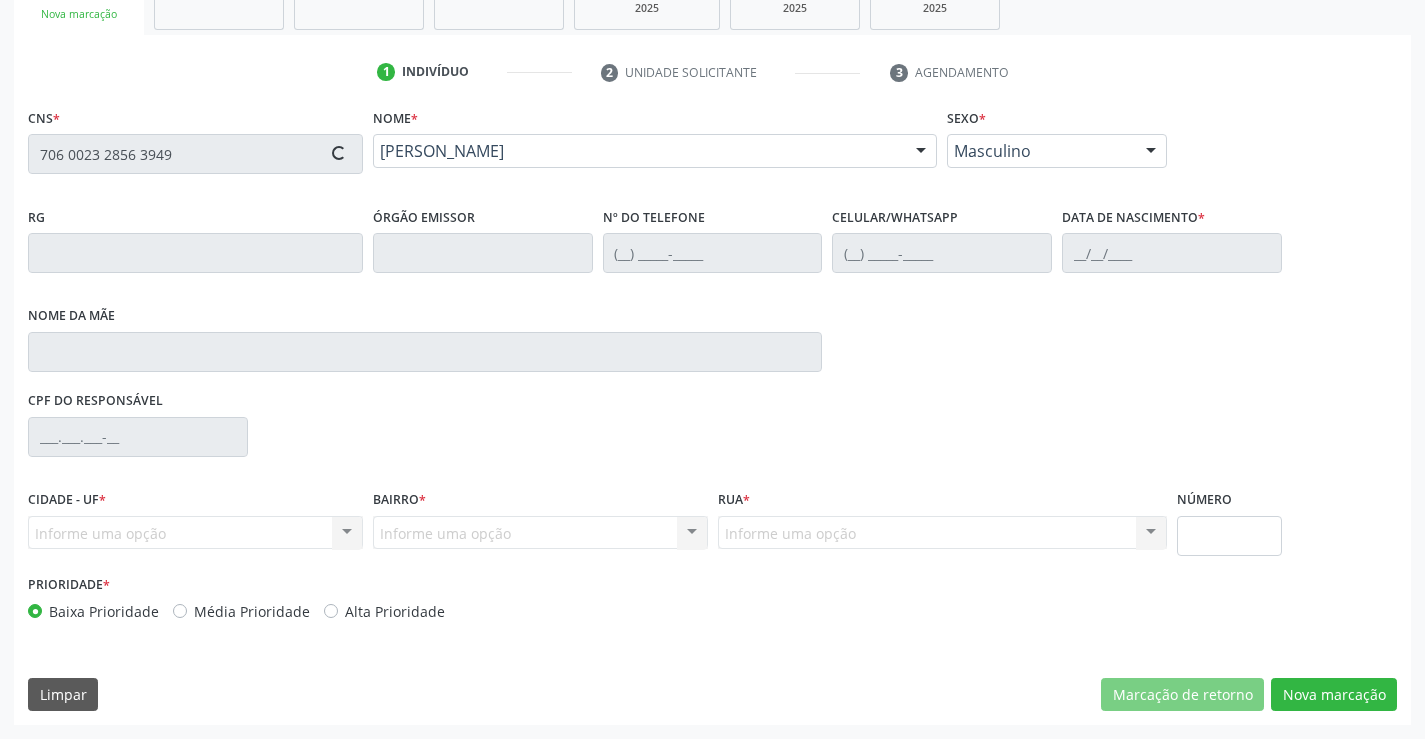 type on "25/12/1984" 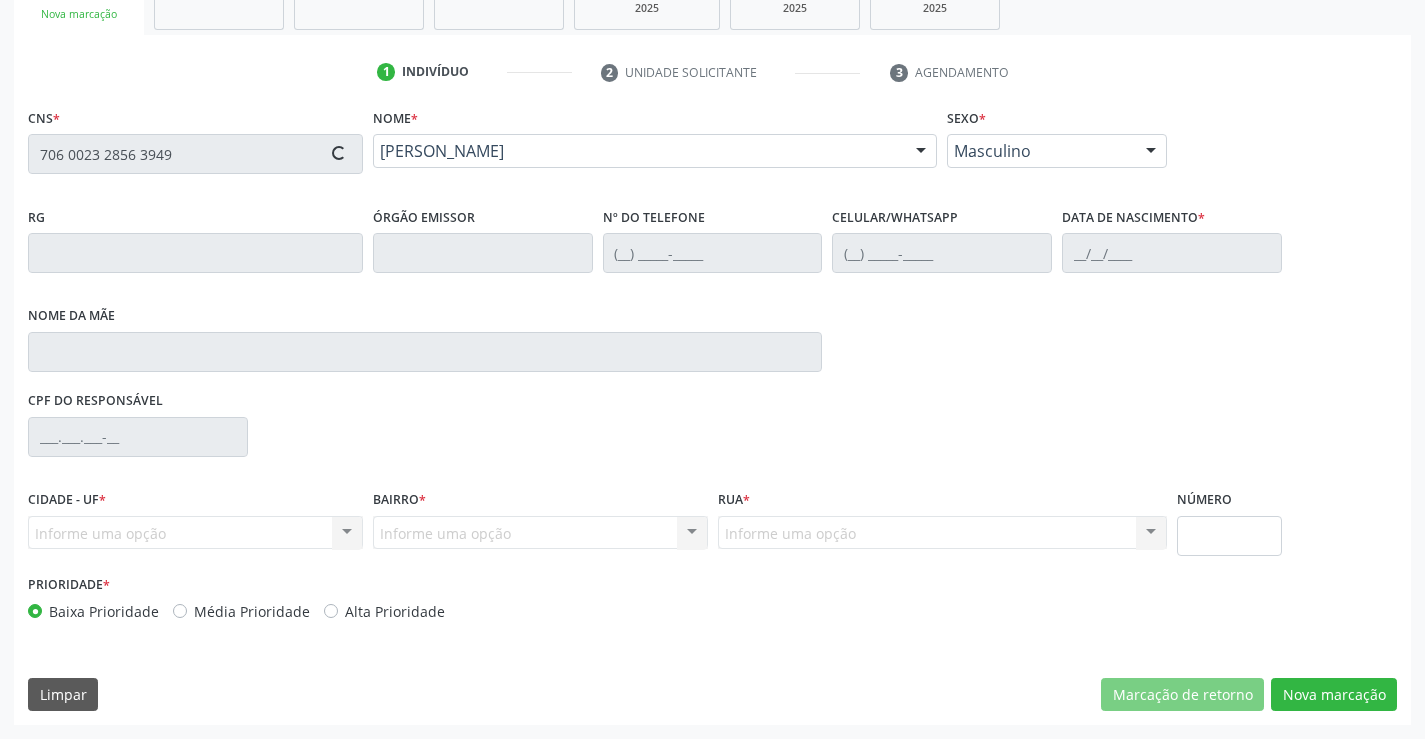 type on "S/N" 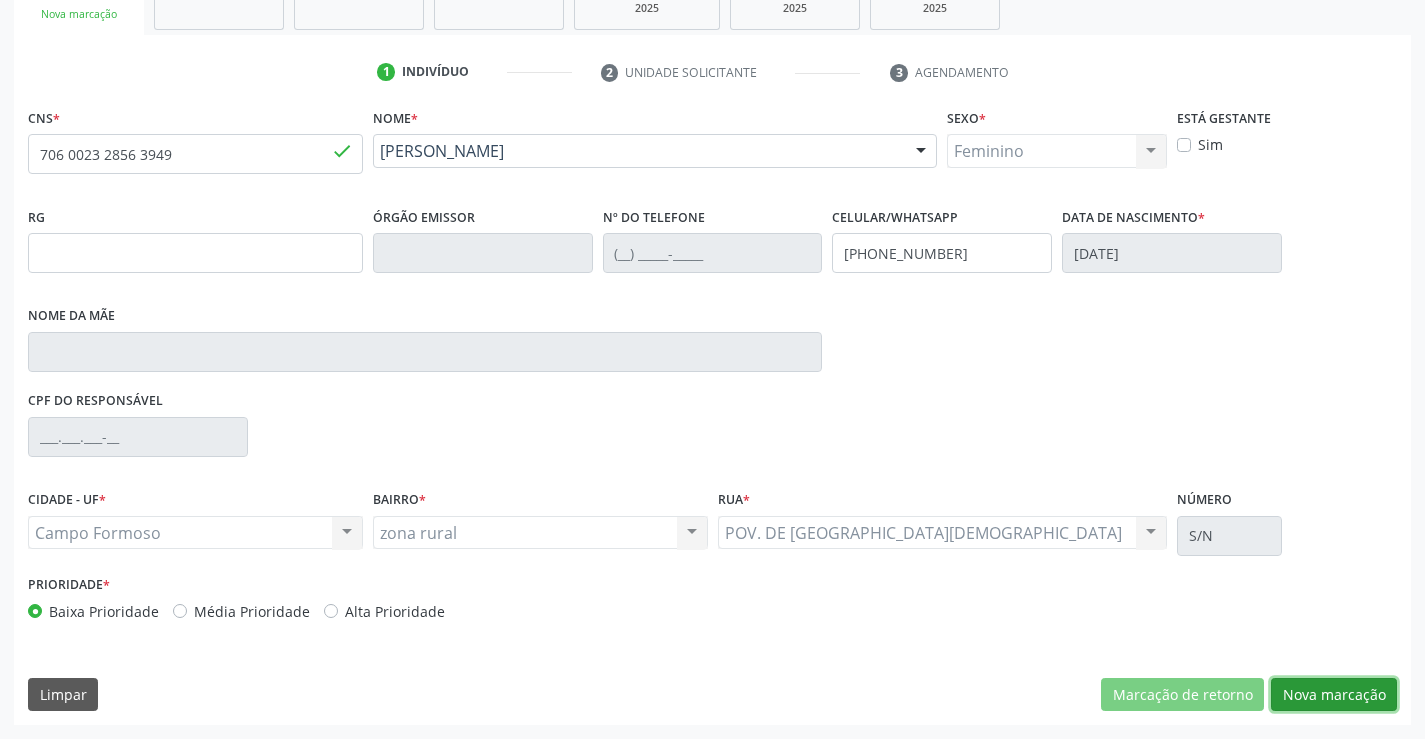click on "Nova marcação" at bounding box center (1334, 695) 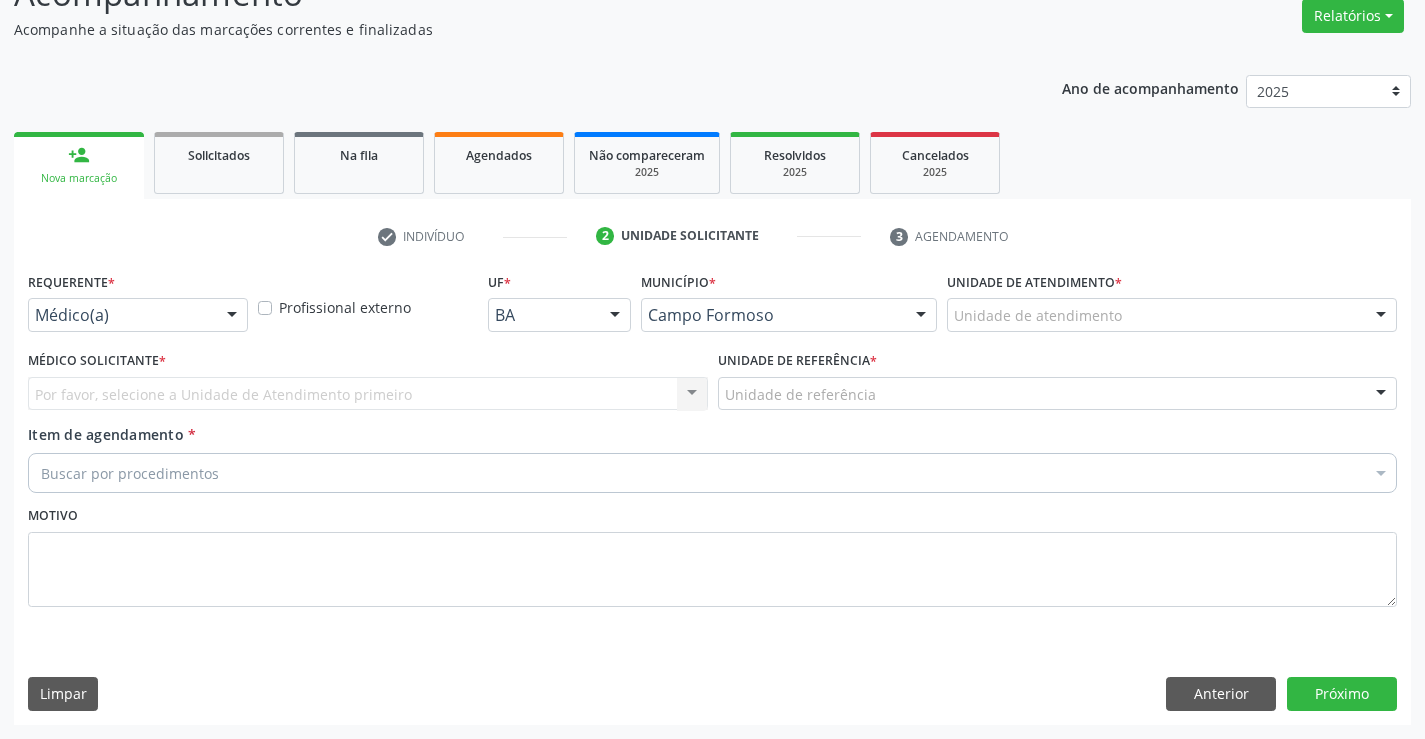 scroll, scrollTop: 167, scrollLeft: 0, axis: vertical 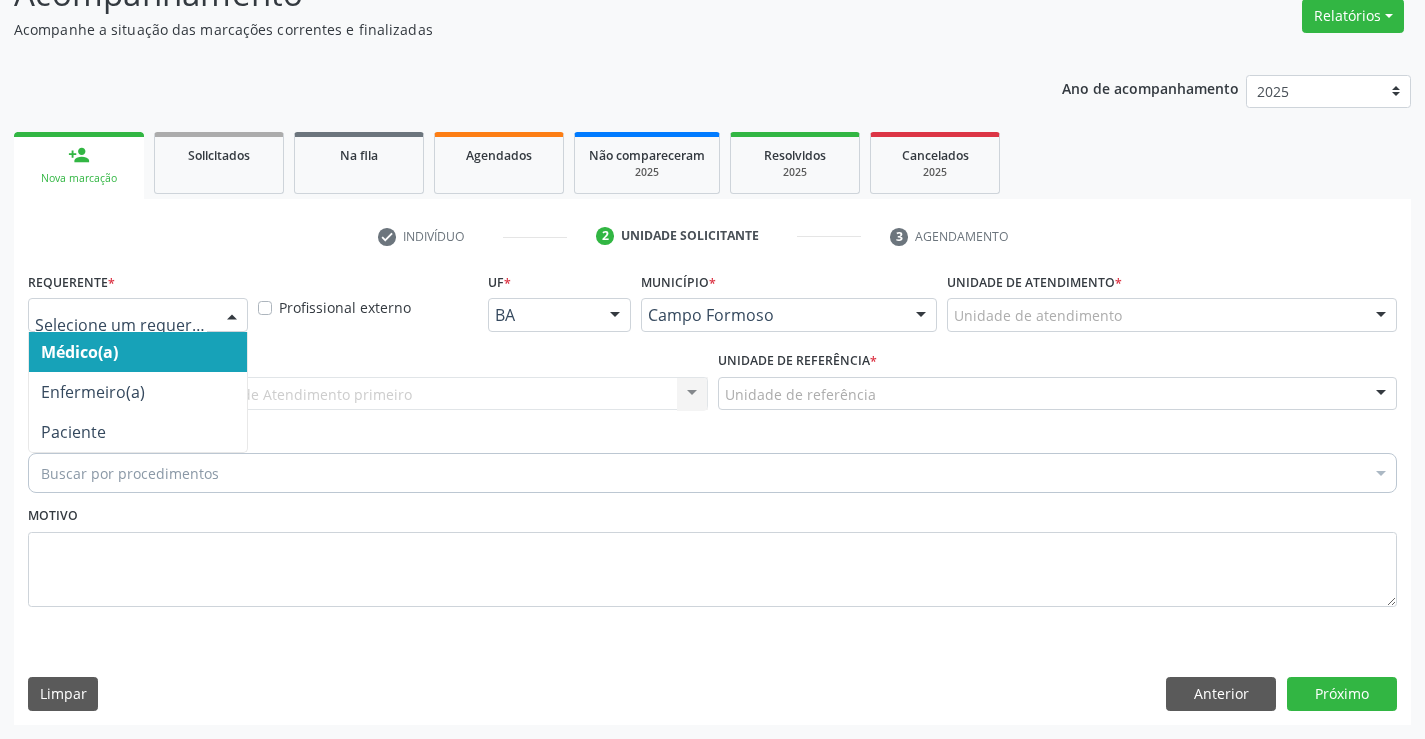 click at bounding box center (138, 315) 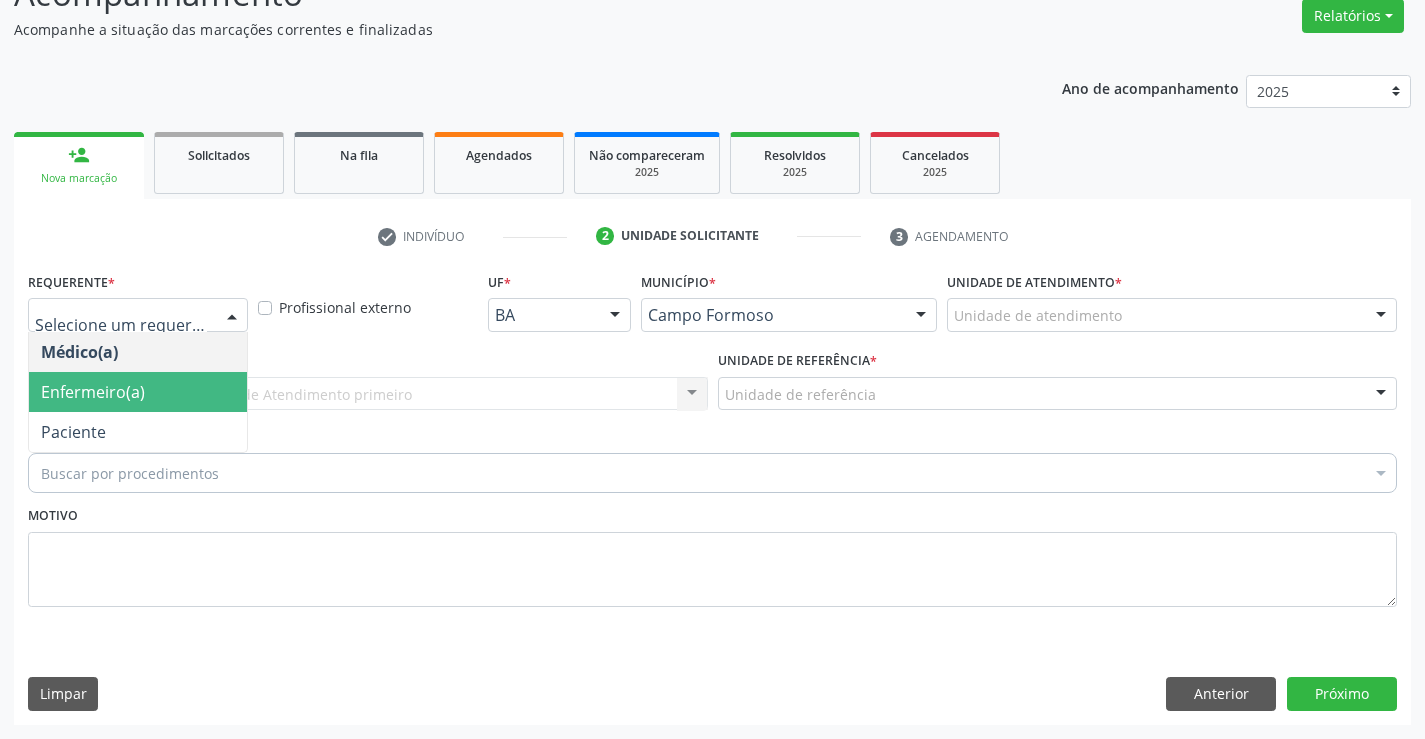 click on "Enfermeiro(a)" at bounding box center [138, 392] 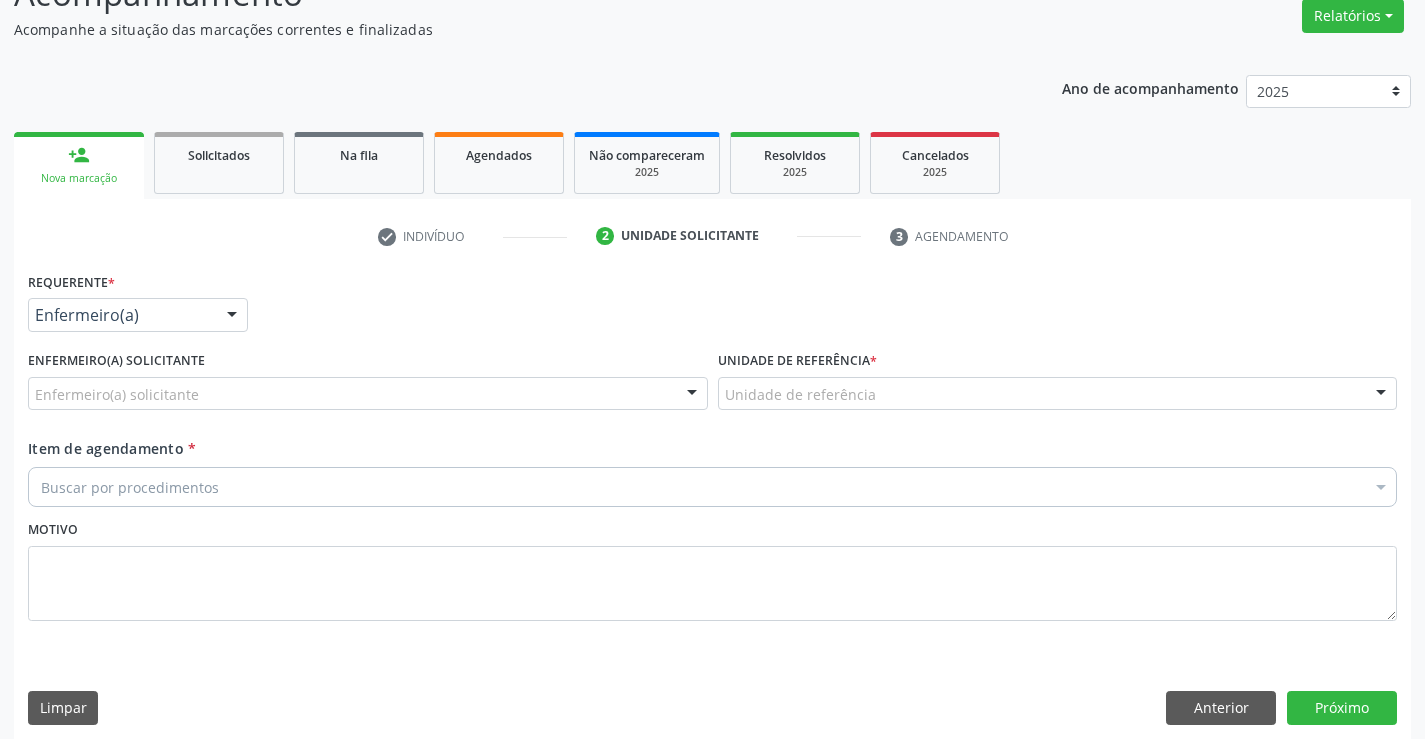 click on "Enfermeiro(a) solicitante" at bounding box center (116, 361) 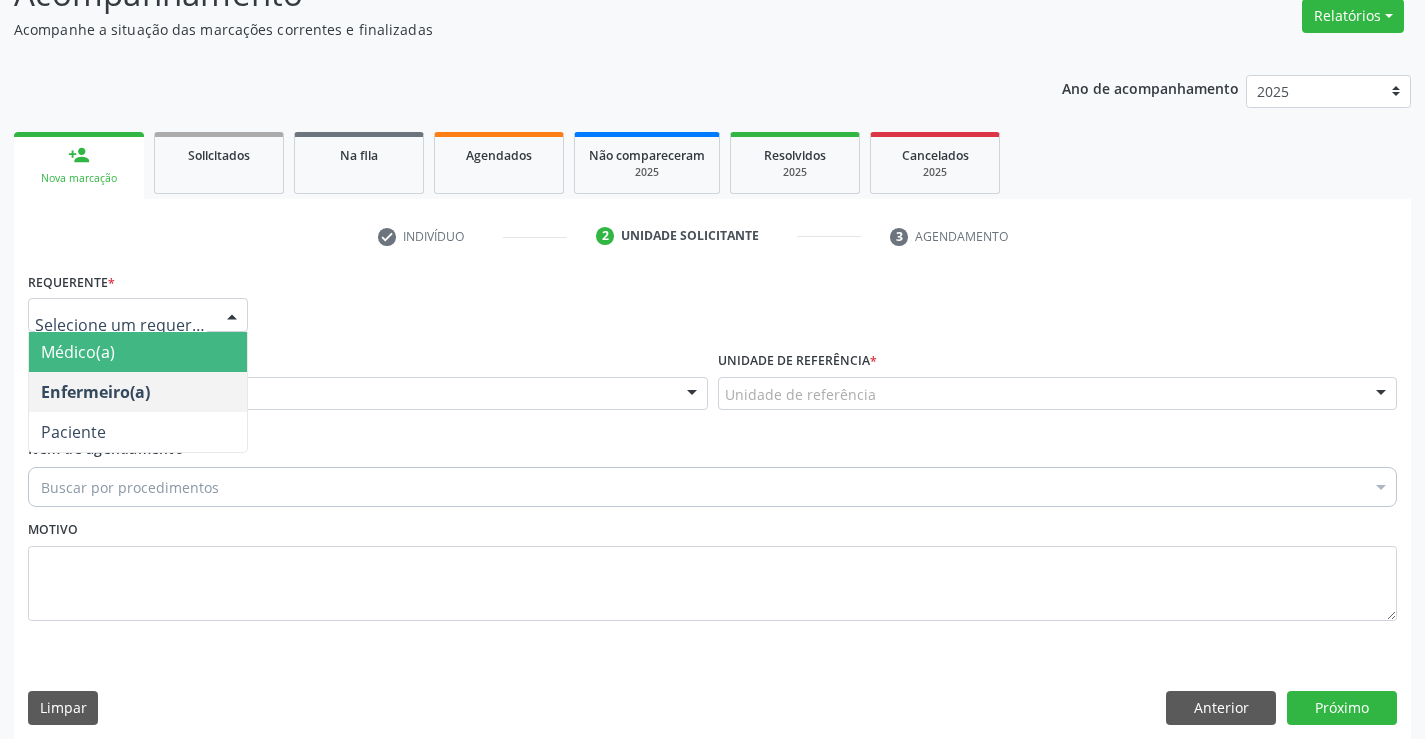 click on "Médico(a)   Enfermeiro(a)   Paciente
Nenhum resultado encontrado para: "   "
Não há nenhuma opção para ser exibida." at bounding box center (138, 315) 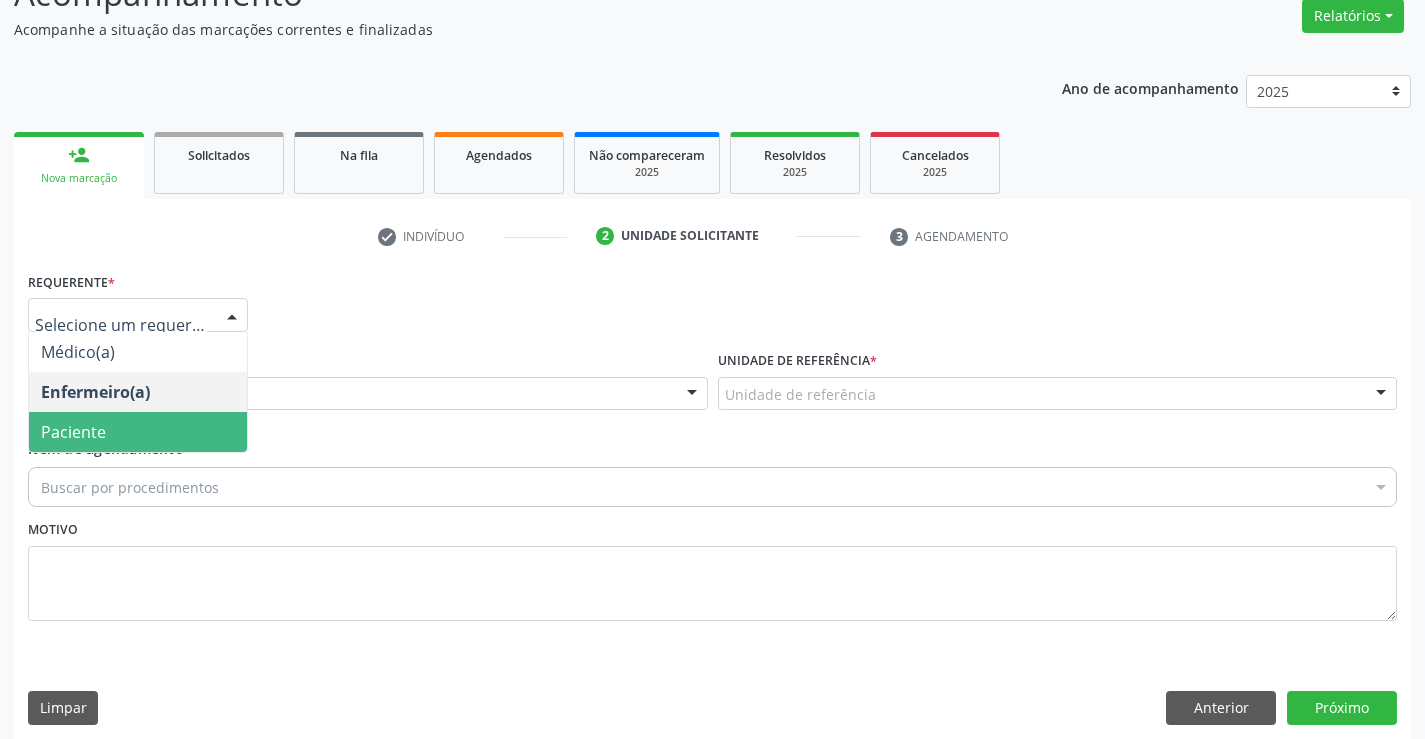 click on "Paciente" at bounding box center (138, 432) 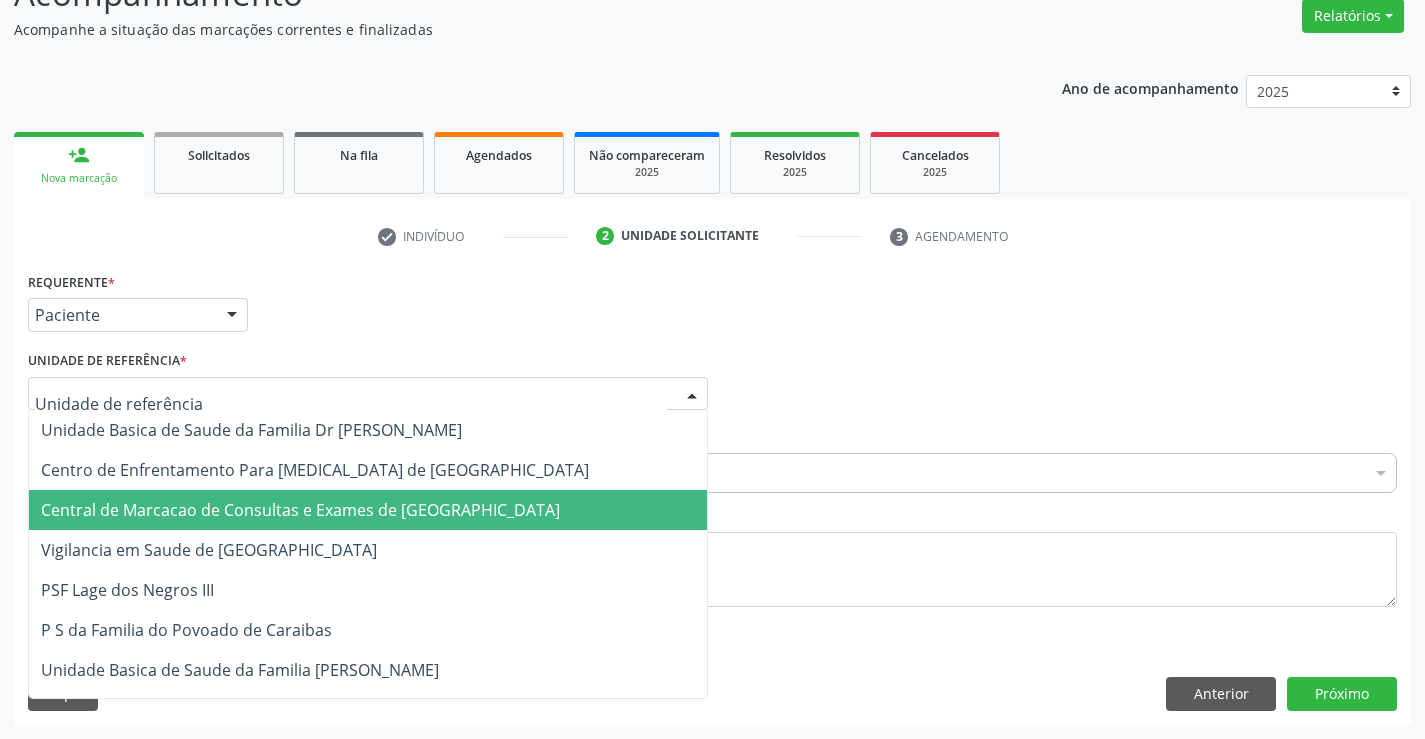 click on "Central de Marcacao de Consultas e Exames de [GEOGRAPHIC_DATA]" at bounding box center (368, 510) 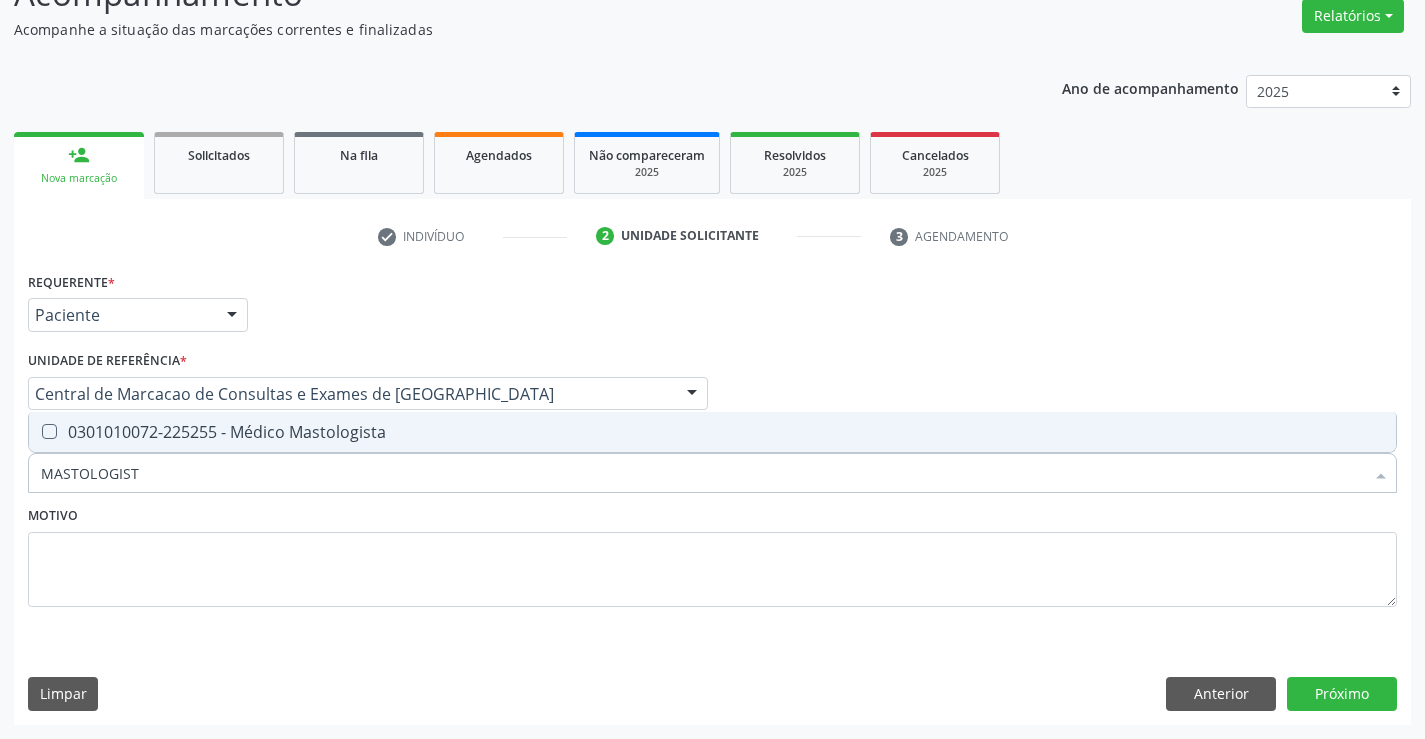 type on "MASTOLOGISTA" 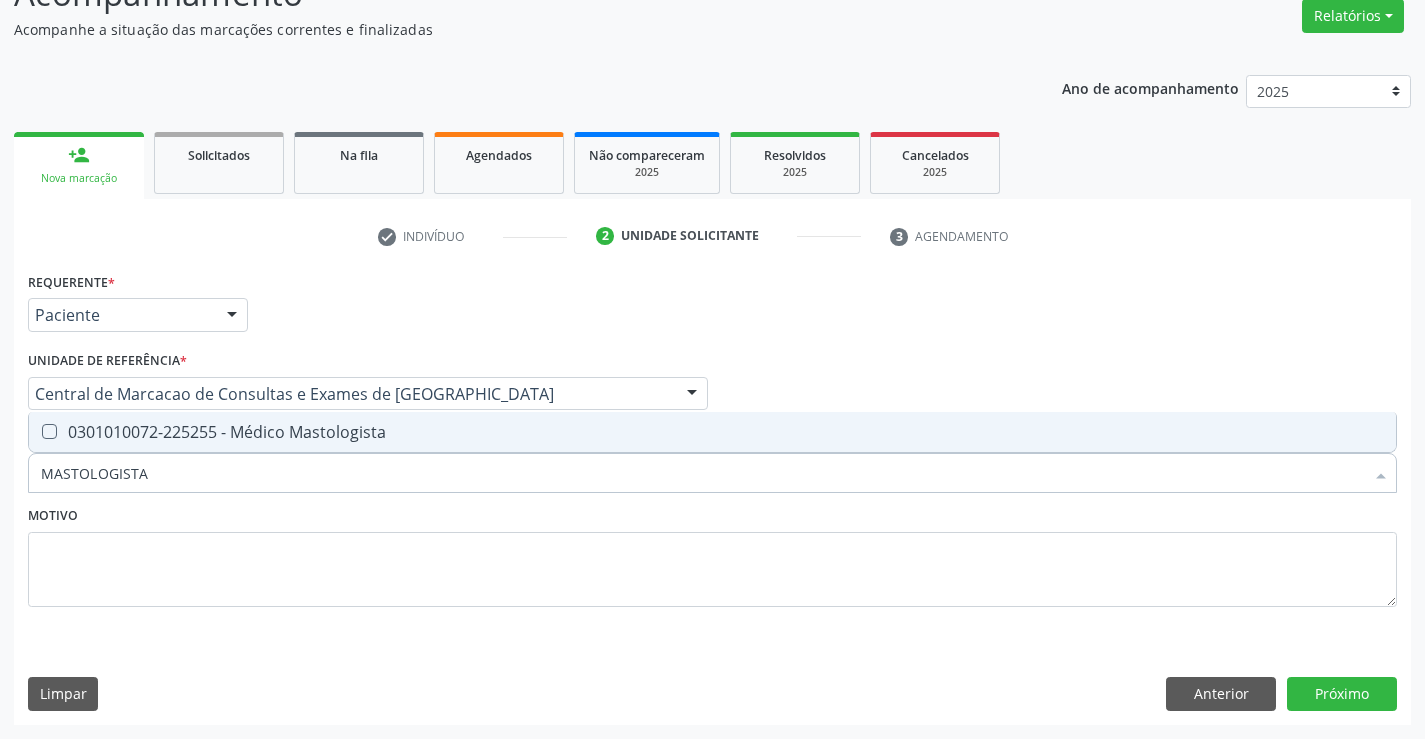 click on "0301010072-225255 - Médico Mastologista" at bounding box center [712, 432] 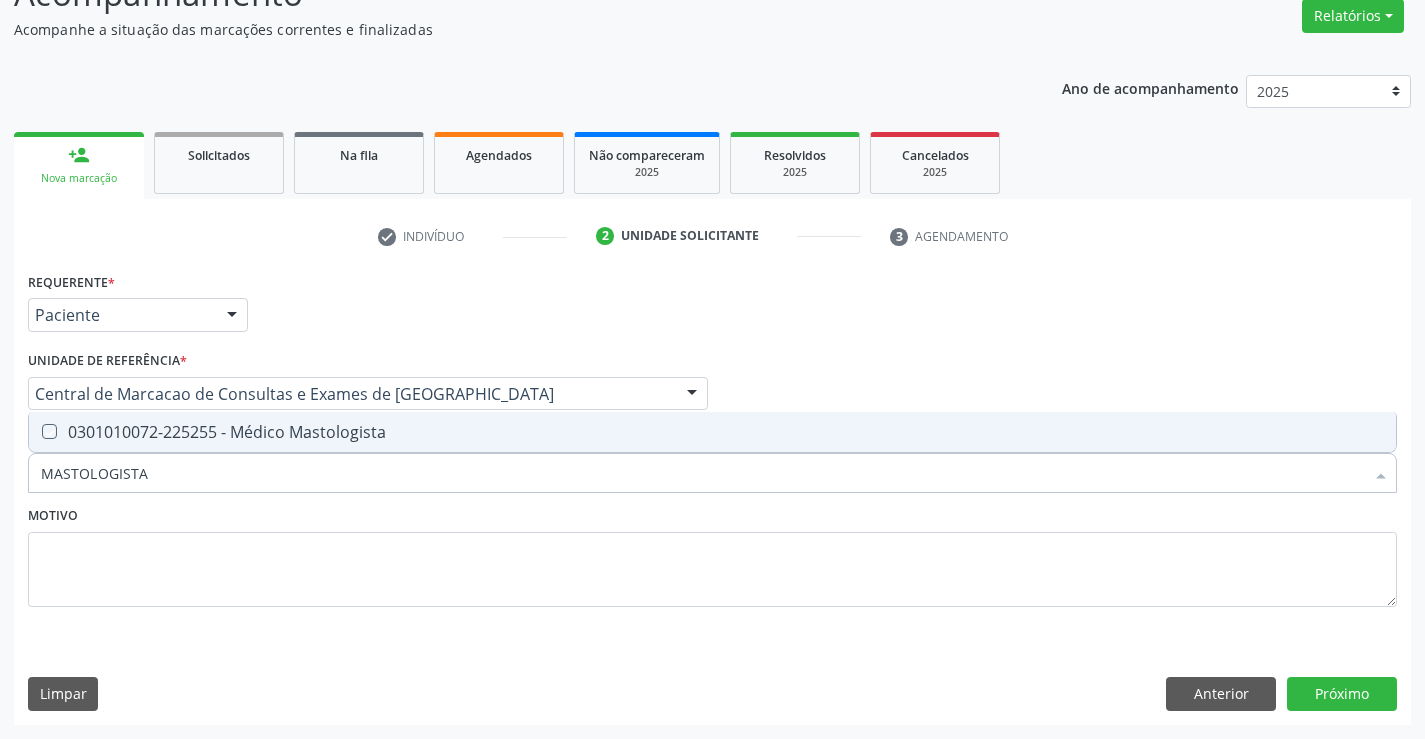 checkbox on "true" 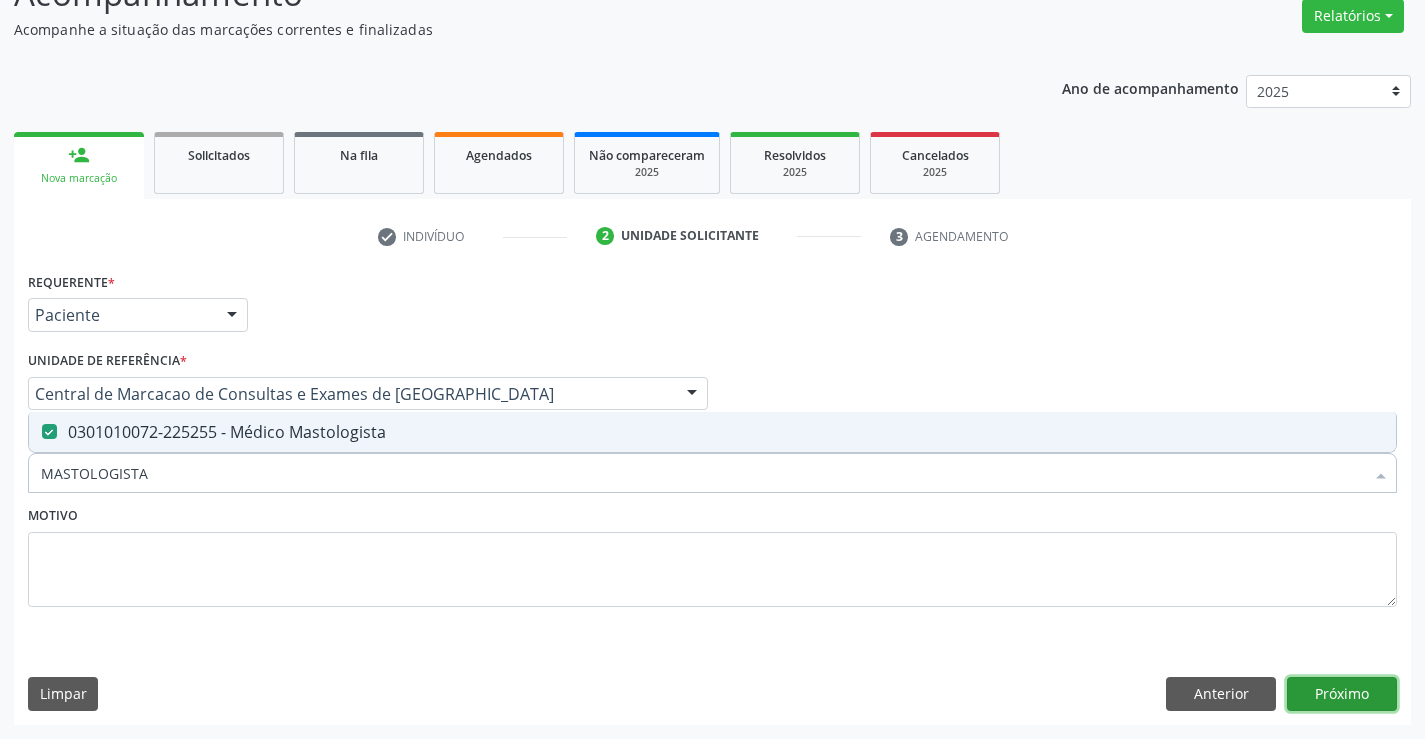 click on "Próximo" at bounding box center (1342, 694) 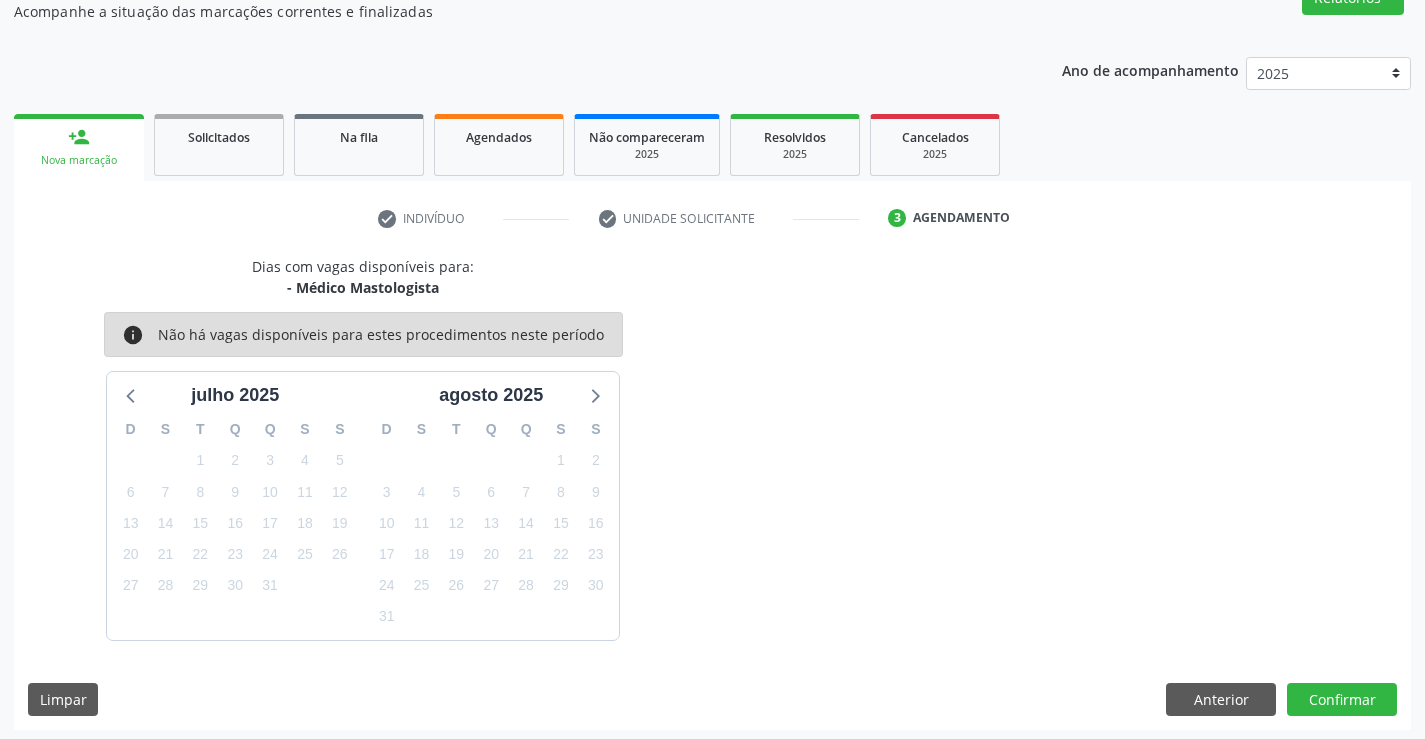 scroll, scrollTop: 190, scrollLeft: 0, axis: vertical 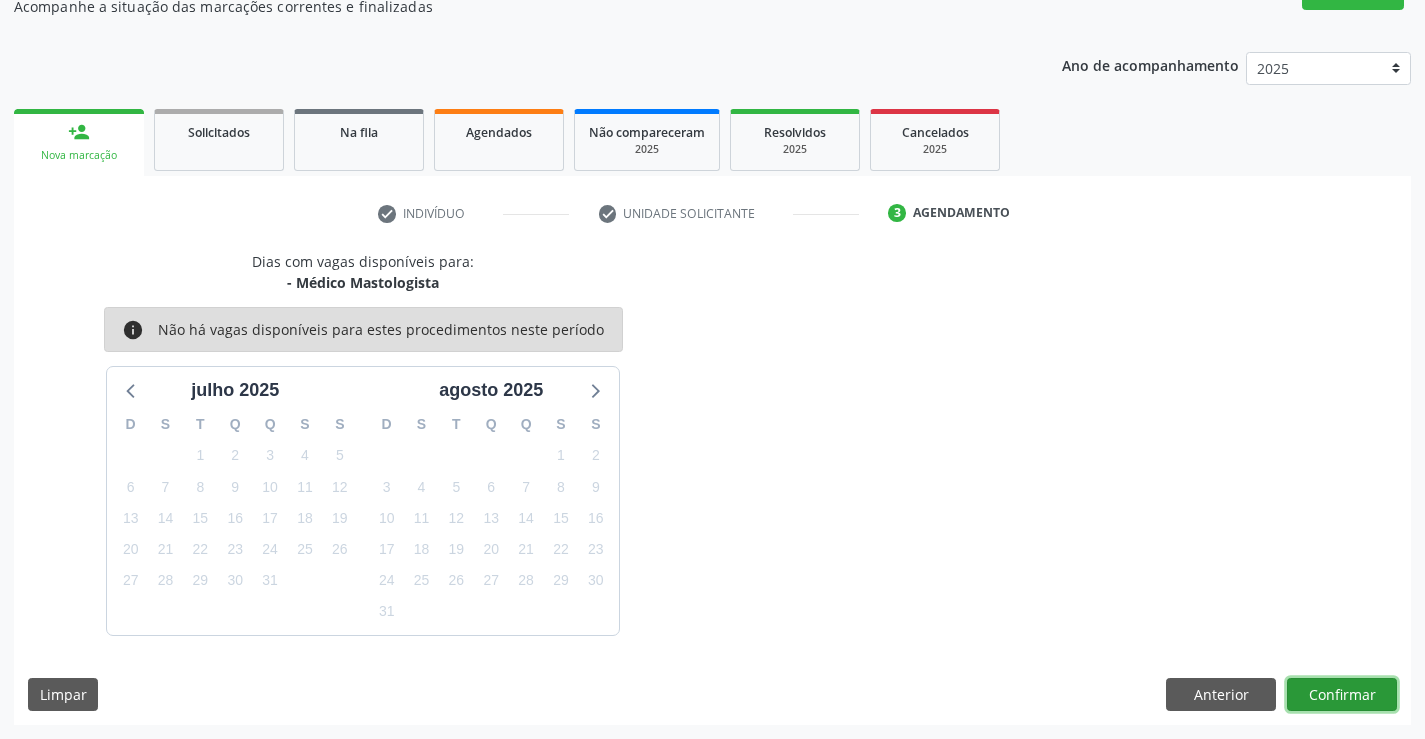 click on "Confirmar" at bounding box center [1342, 695] 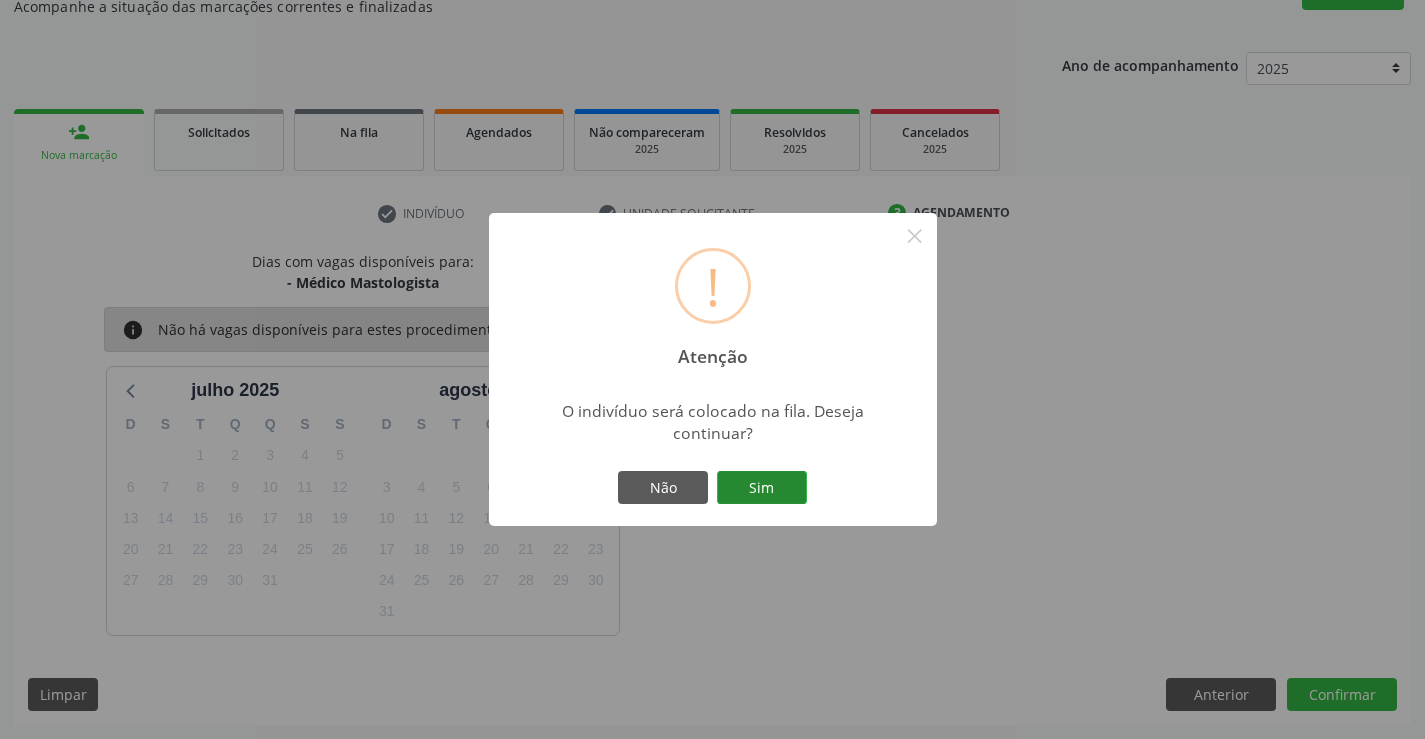 click on "Sim" at bounding box center (762, 488) 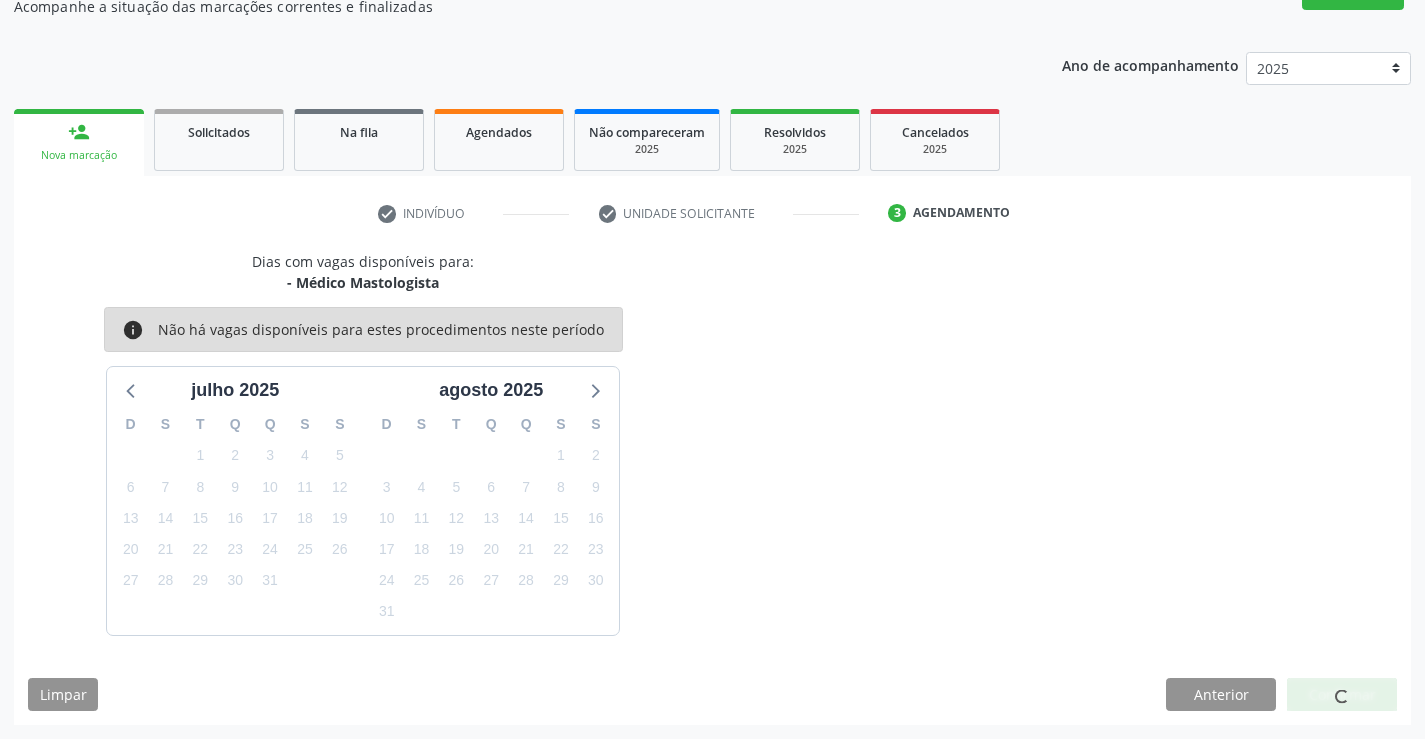 scroll, scrollTop: 0, scrollLeft: 0, axis: both 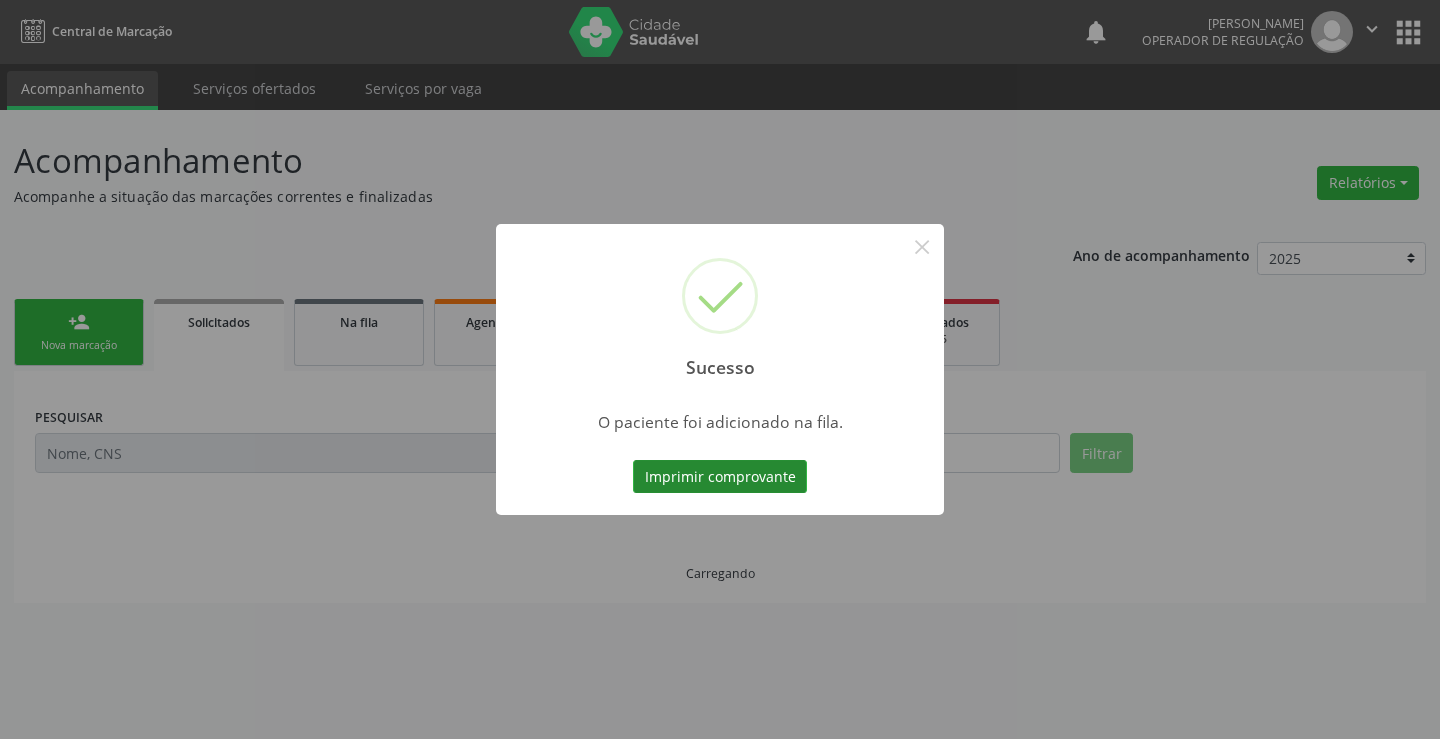 click on "Imprimir comprovante" at bounding box center [720, 477] 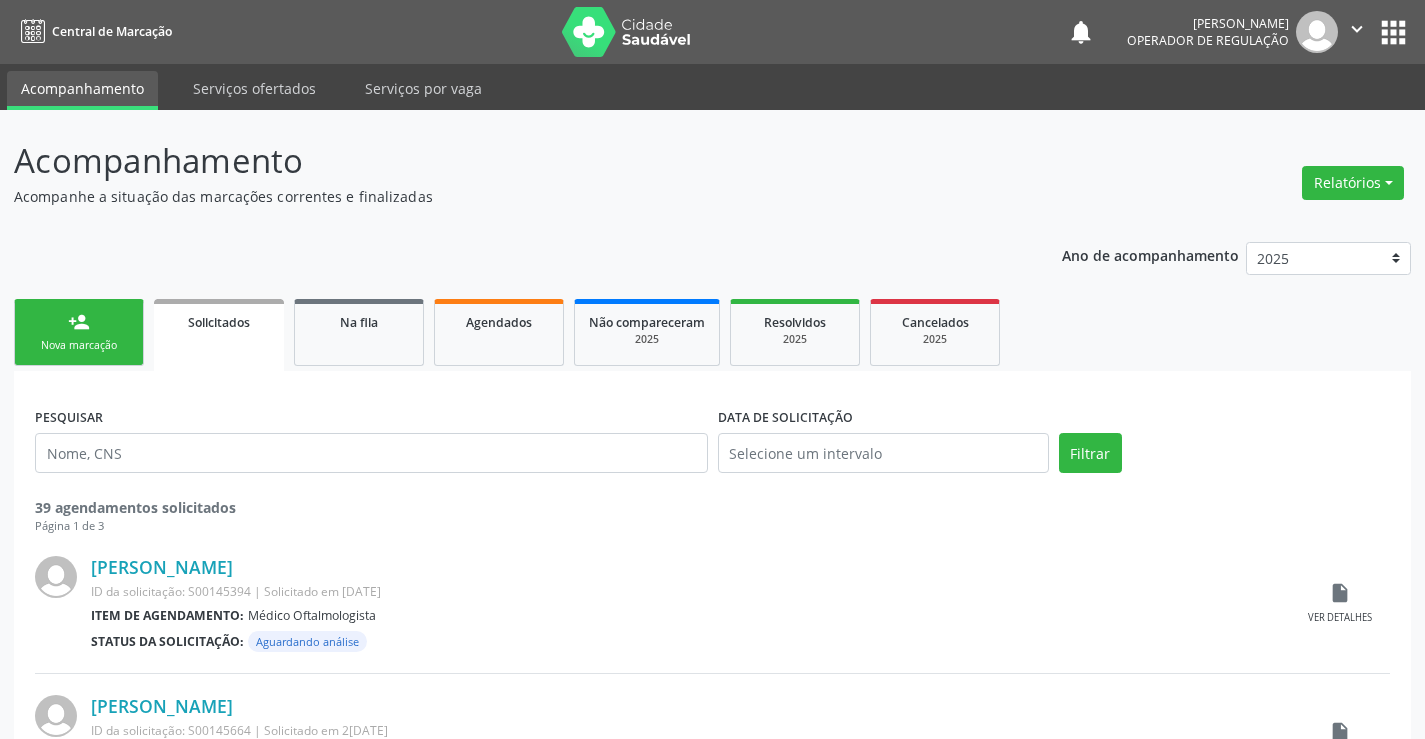 scroll, scrollTop: 0, scrollLeft: 0, axis: both 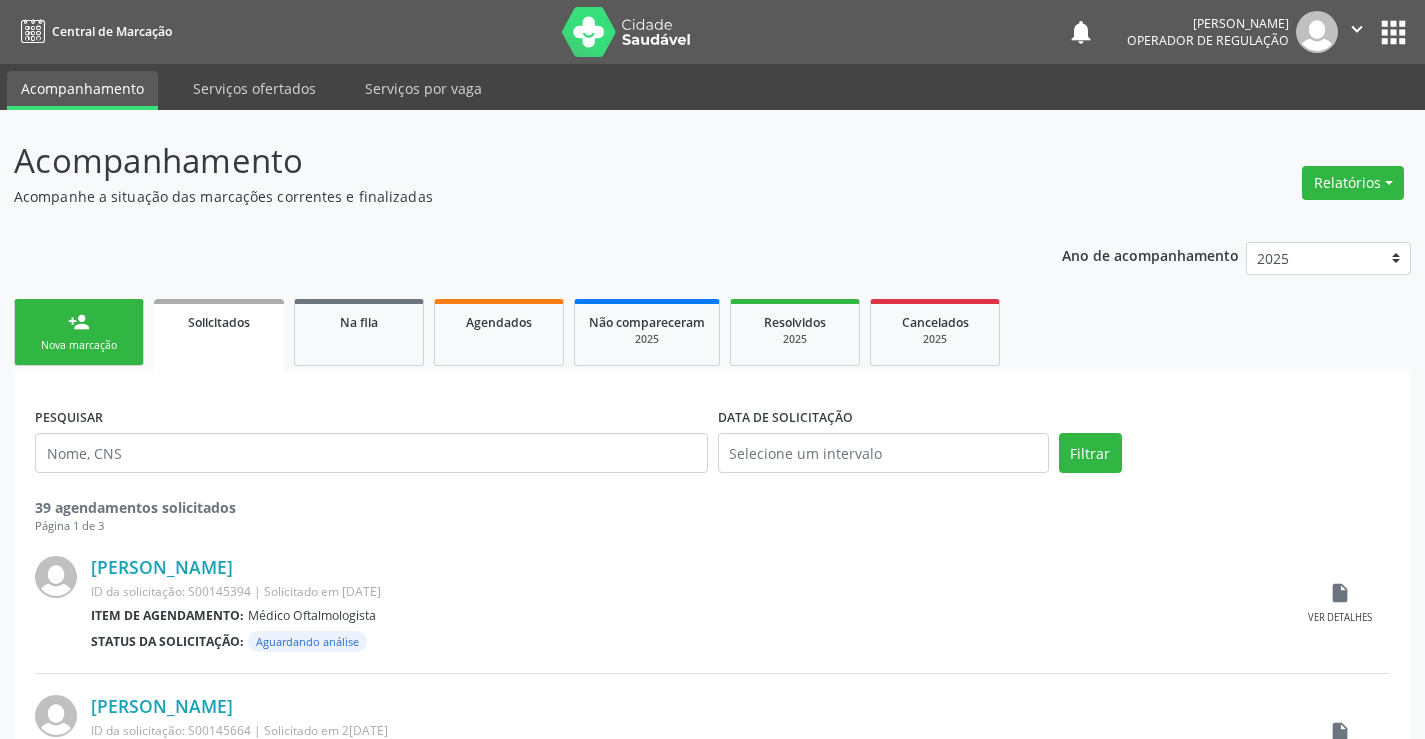 click on "person_add
Nova marcação" at bounding box center [79, 332] 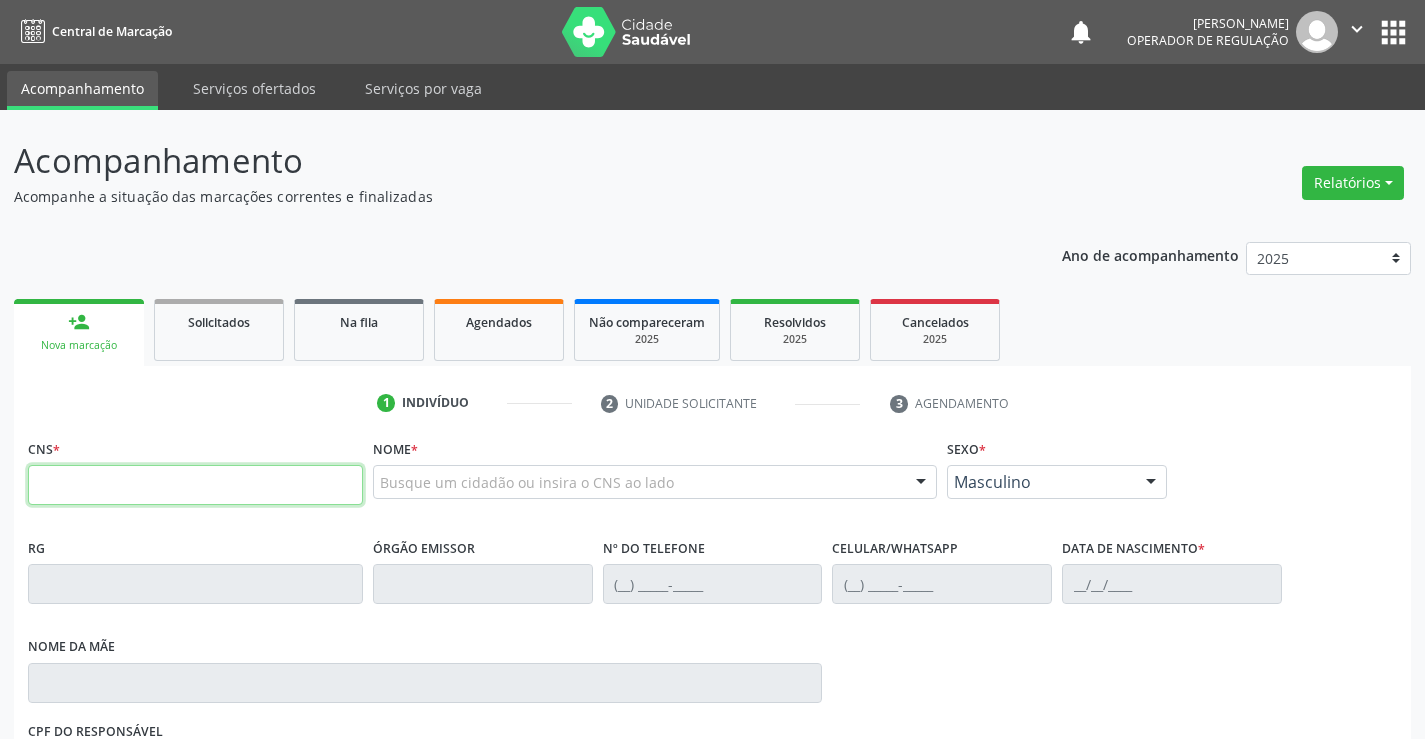 click at bounding box center [195, 485] 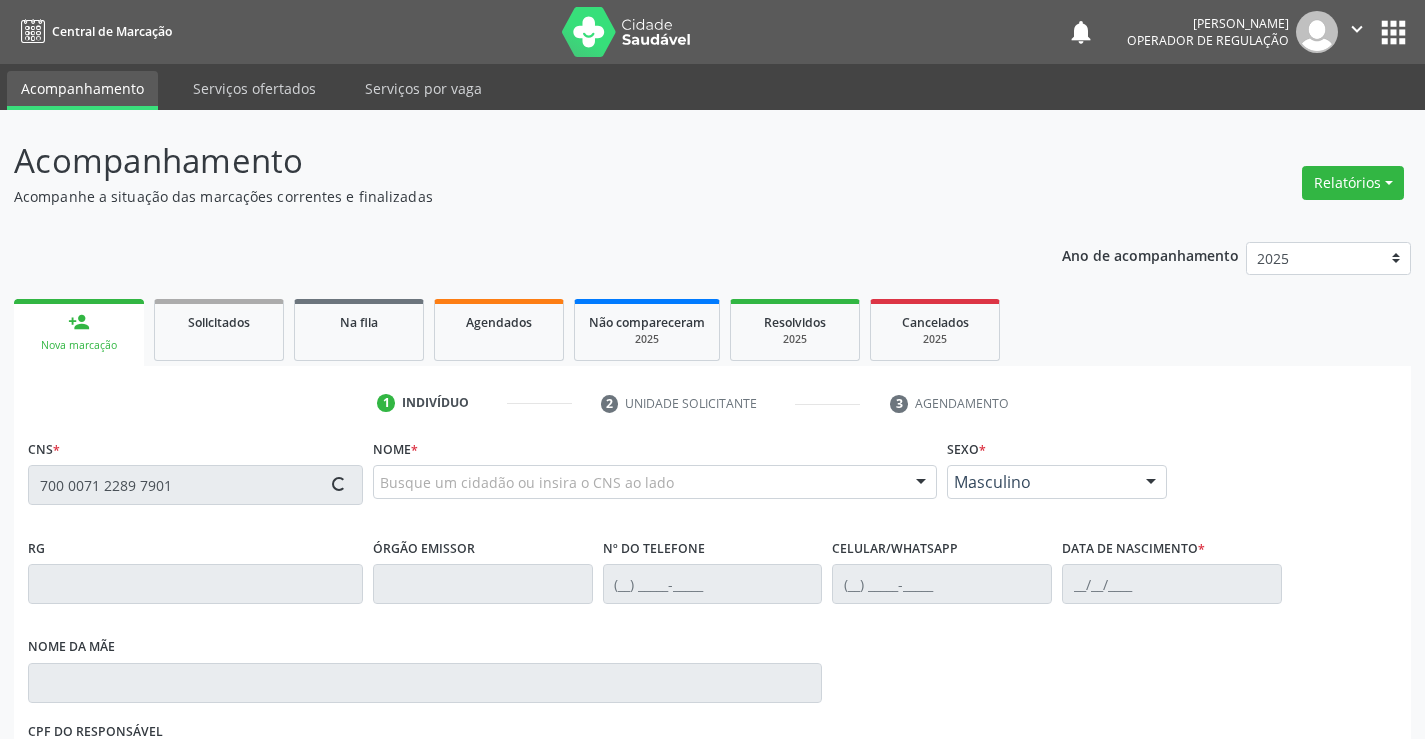 type on "700 0071 2289 7901" 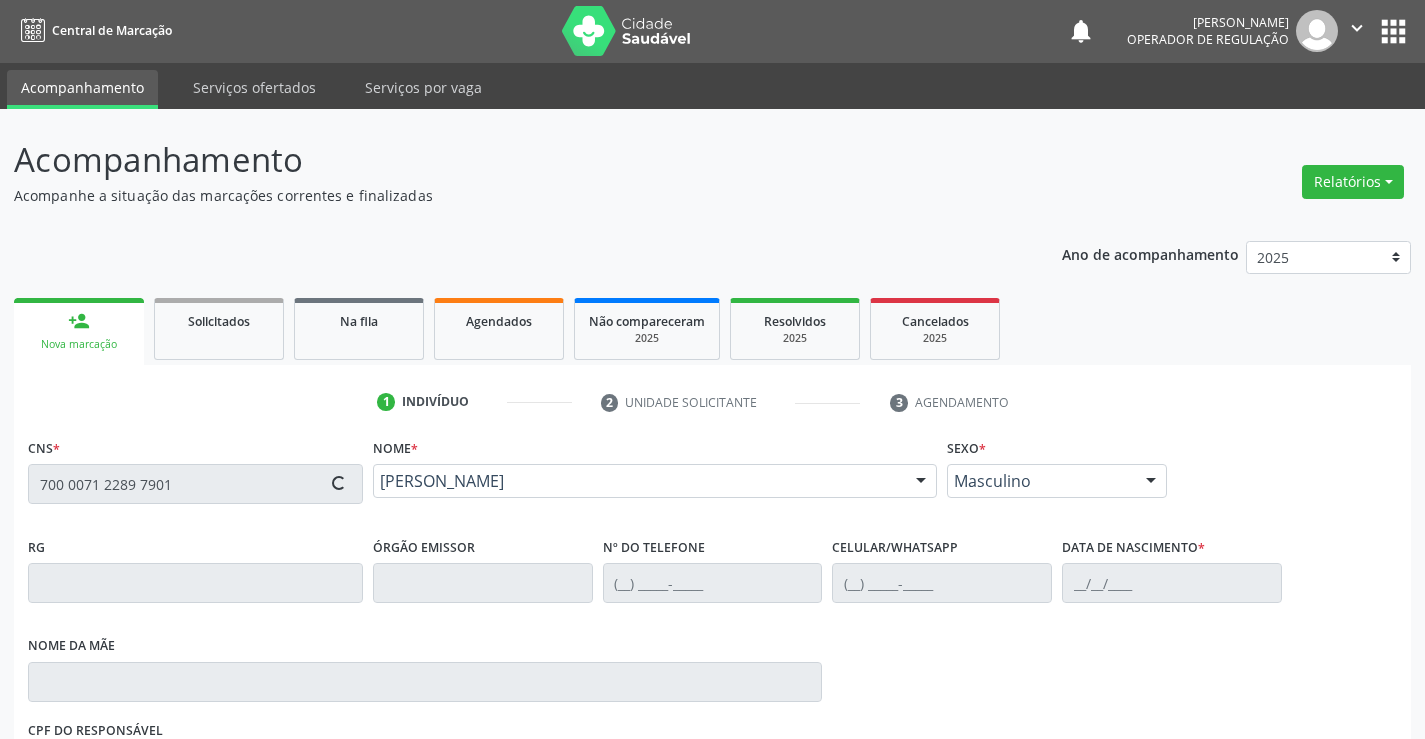 scroll, scrollTop: 331, scrollLeft: 0, axis: vertical 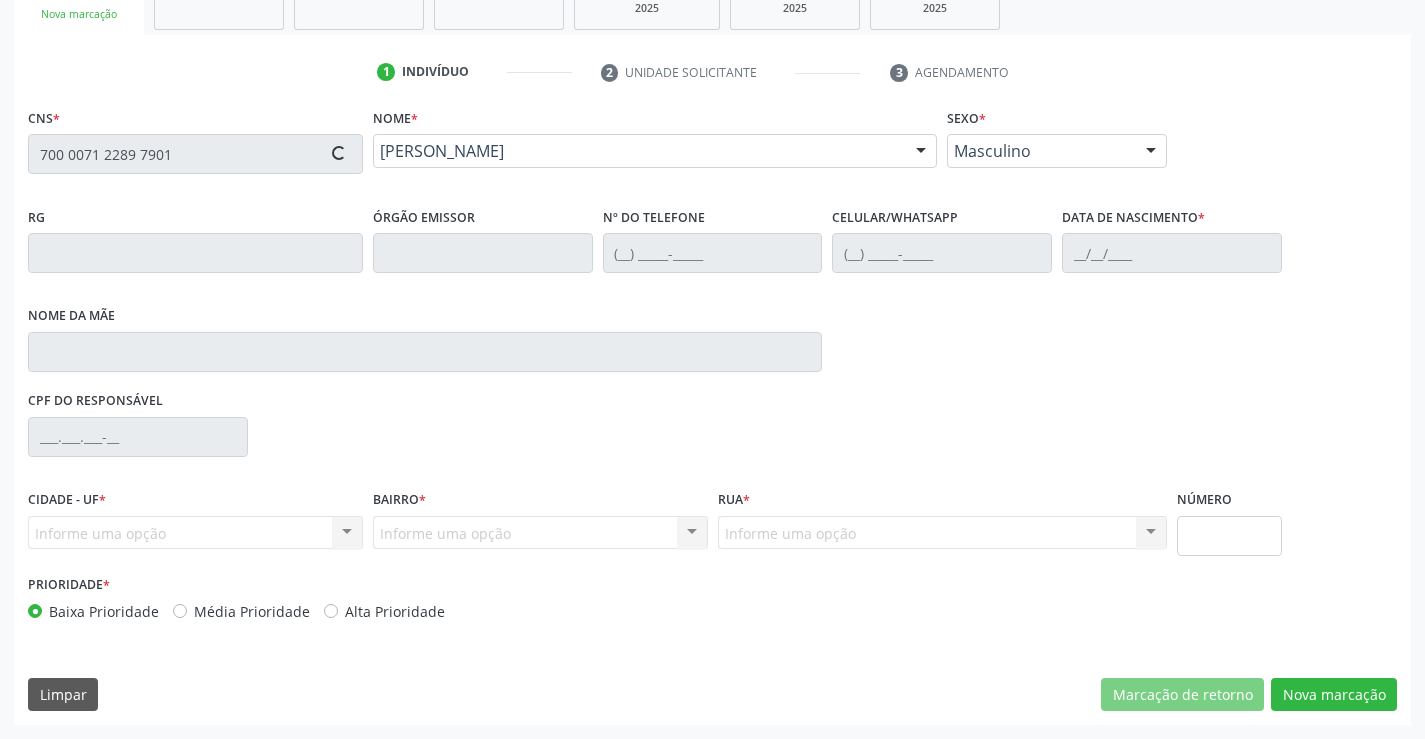 type on "[PHONE_NUMBER]" 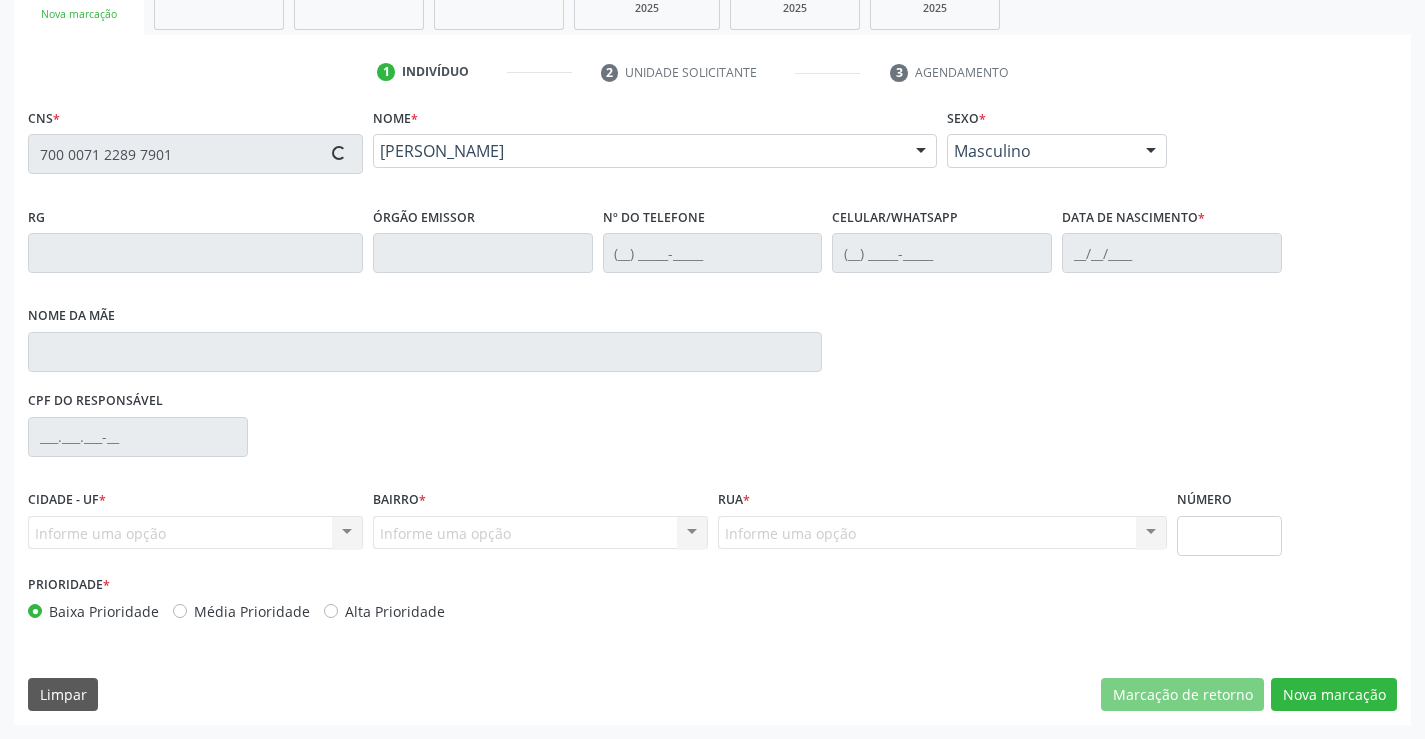 type on "1[DATE]" 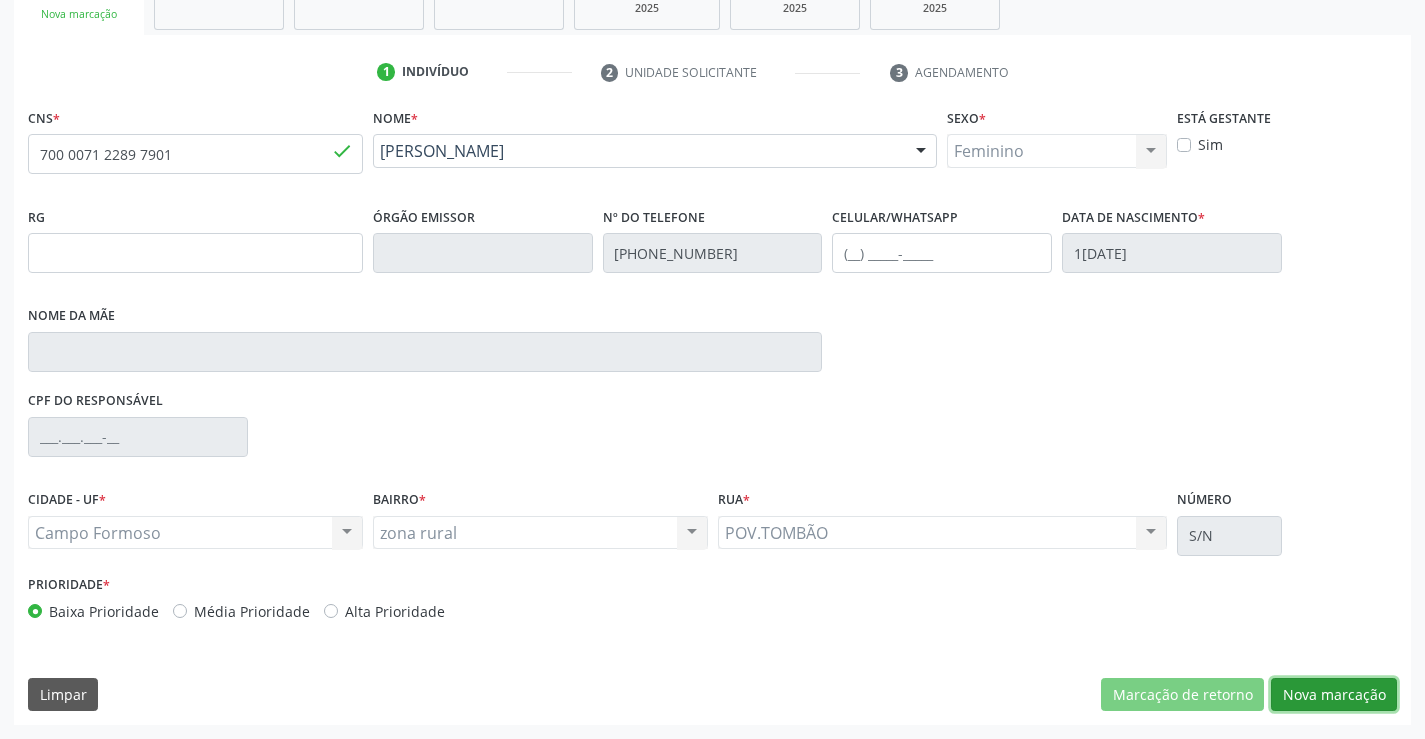 click on "Nova marcação" at bounding box center (1334, 695) 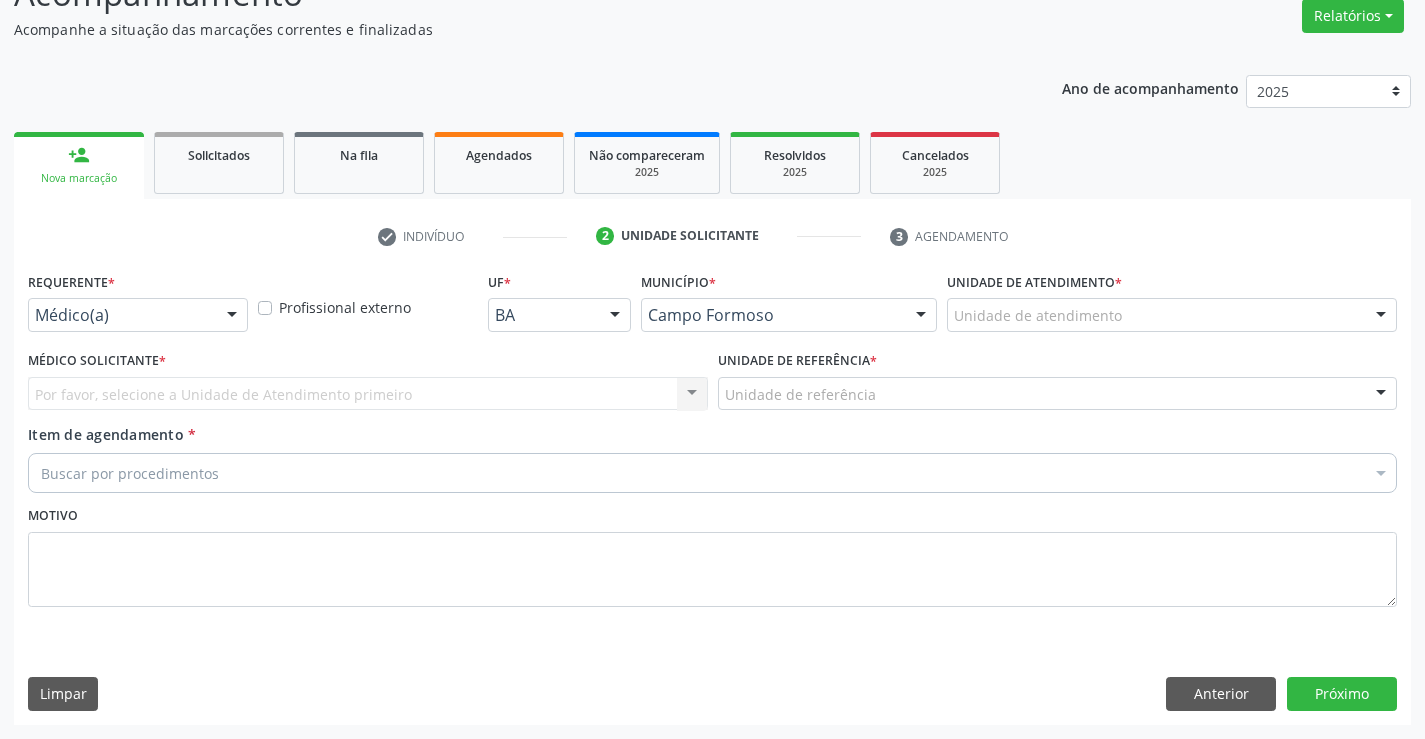 scroll, scrollTop: 167, scrollLeft: 0, axis: vertical 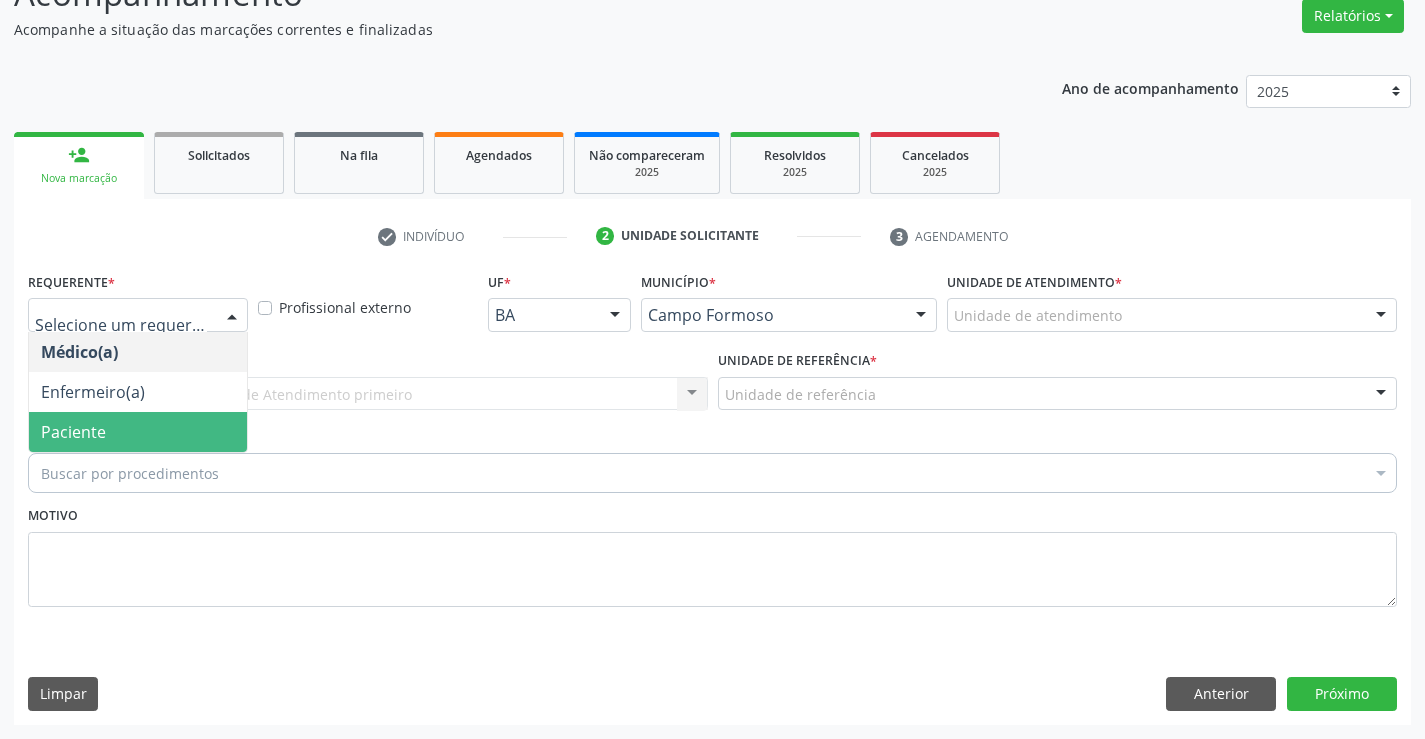 click on "Paciente" at bounding box center [138, 432] 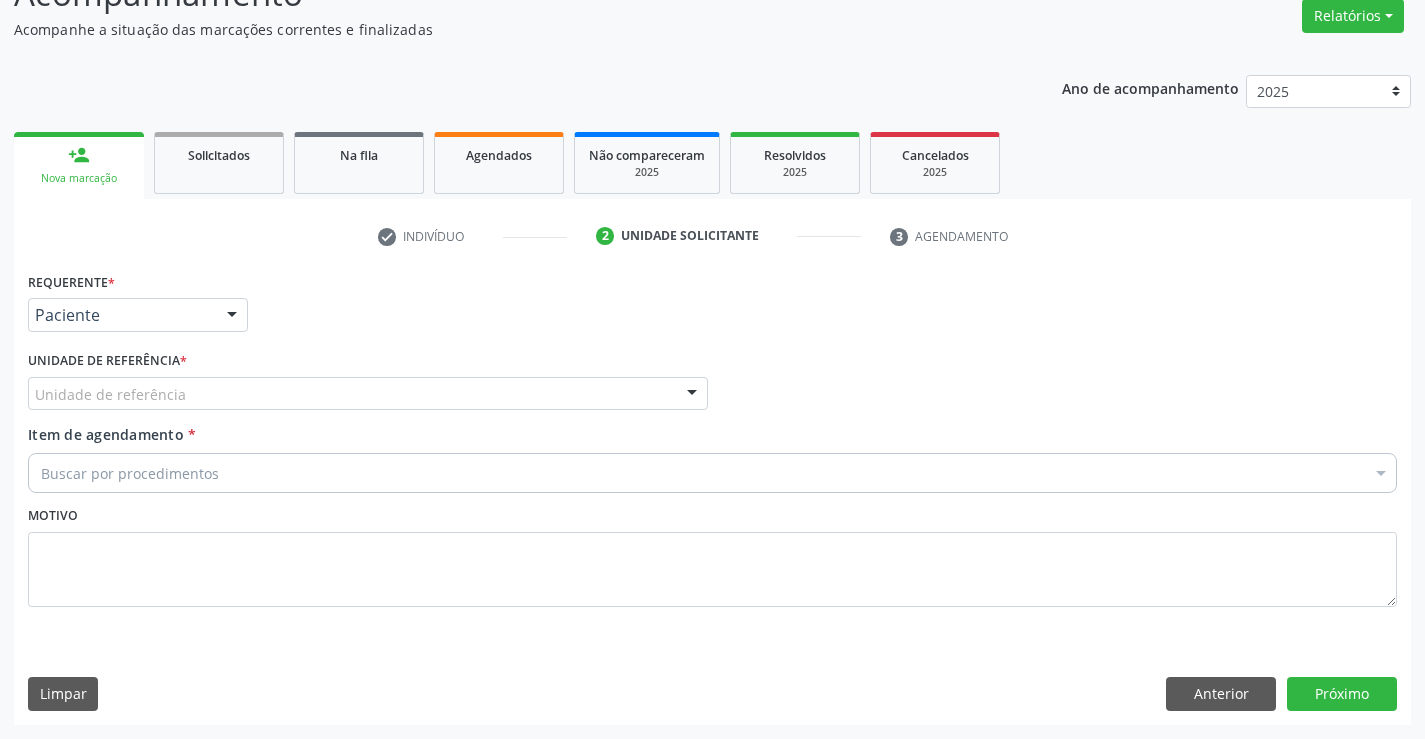 click on "Unidade de referência" at bounding box center (368, 394) 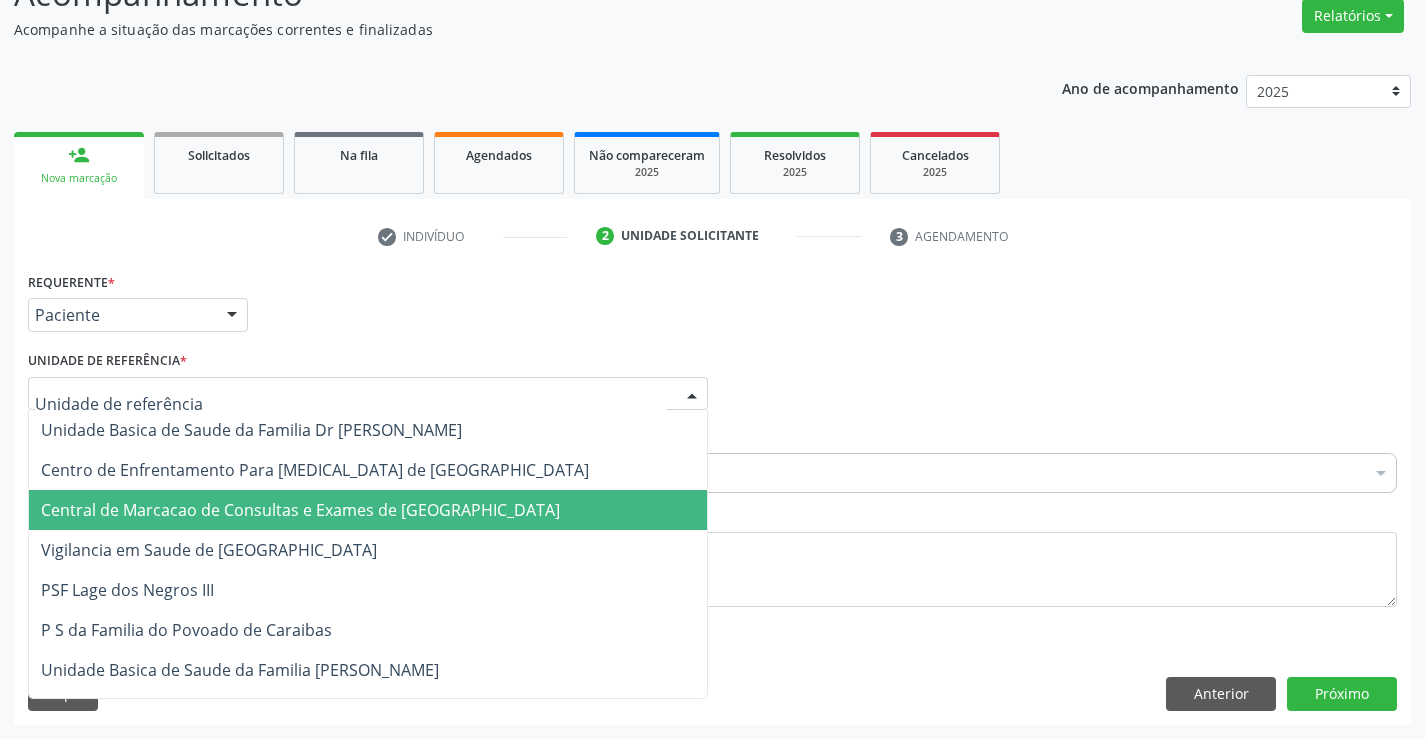 click on "Central de Marcacao de Consultas e Exames de [GEOGRAPHIC_DATA]" at bounding box center (368, 510) 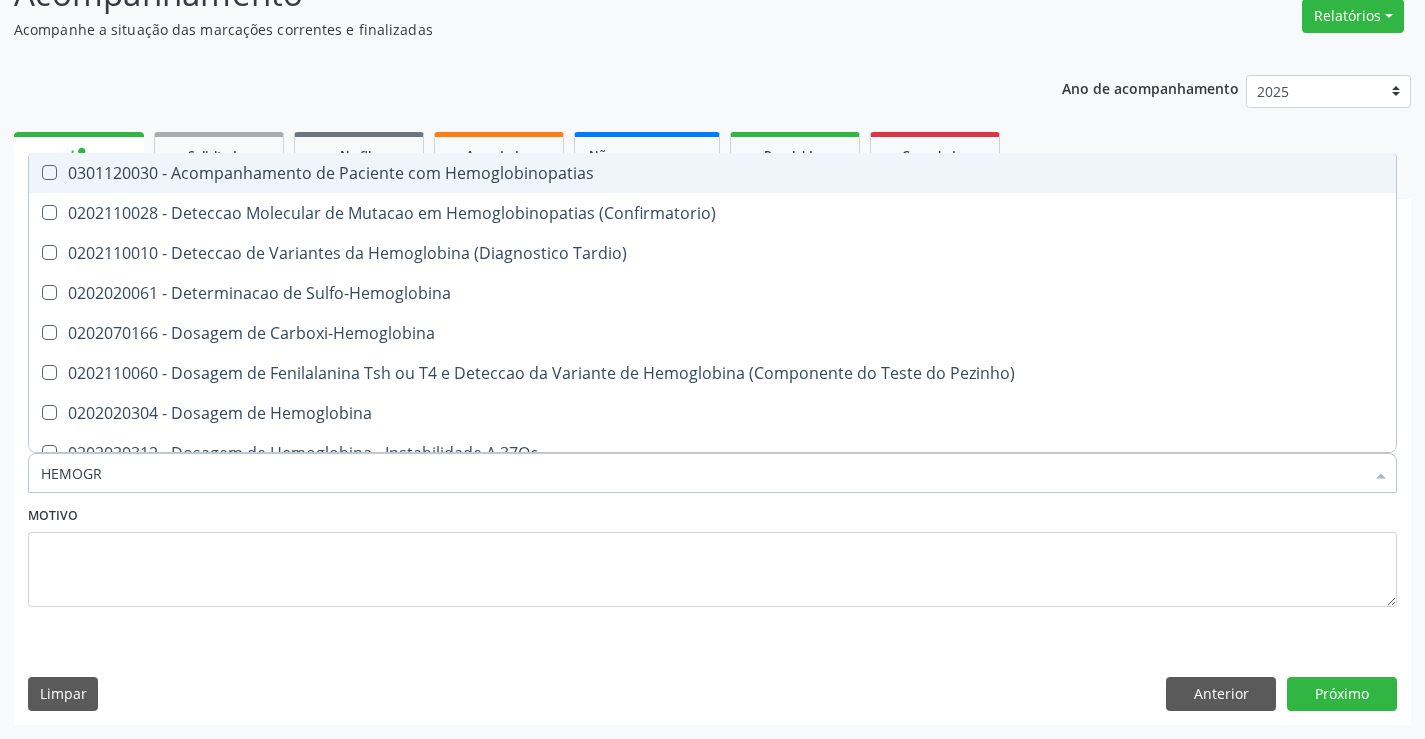 type on "HEMOGRA" 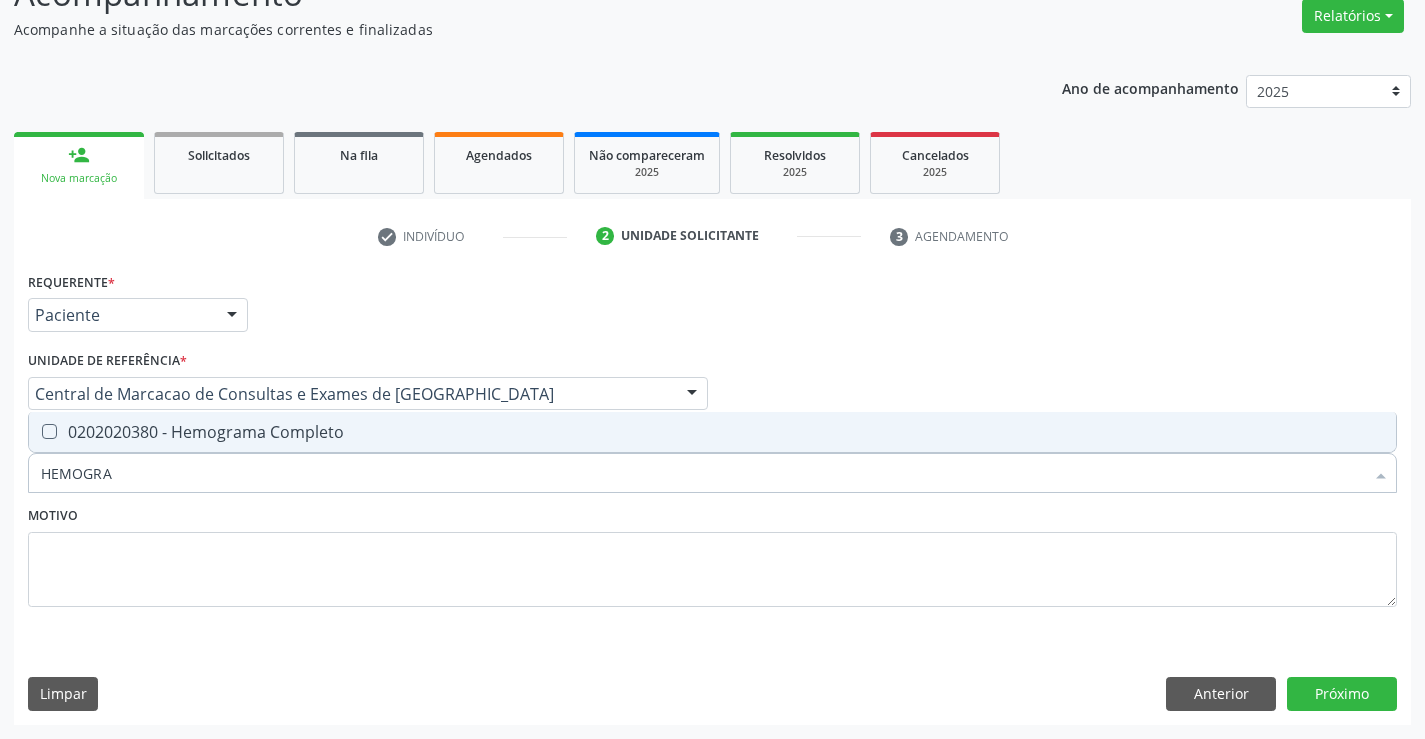 click on "0202020380 - Hemograma Completo" at bounding box center (712, 432) 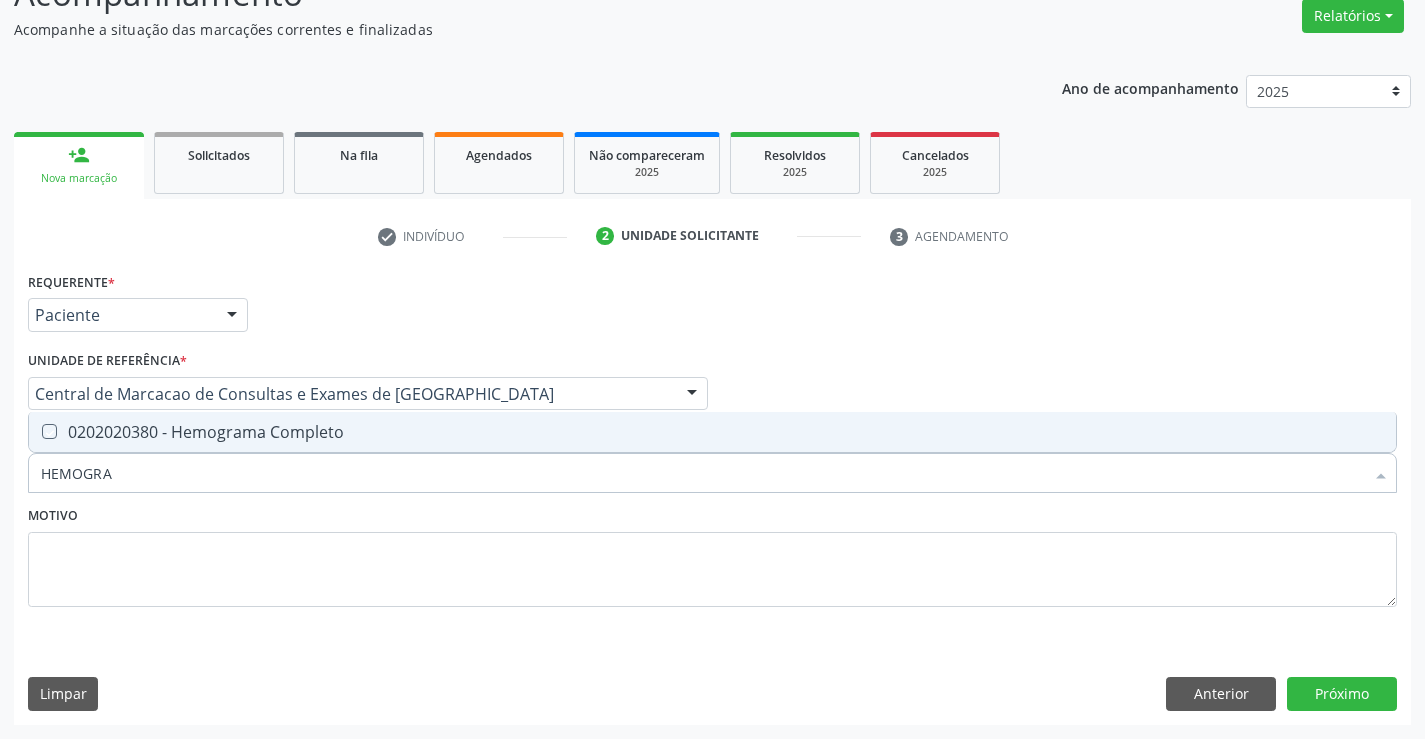 checkbox on "true" 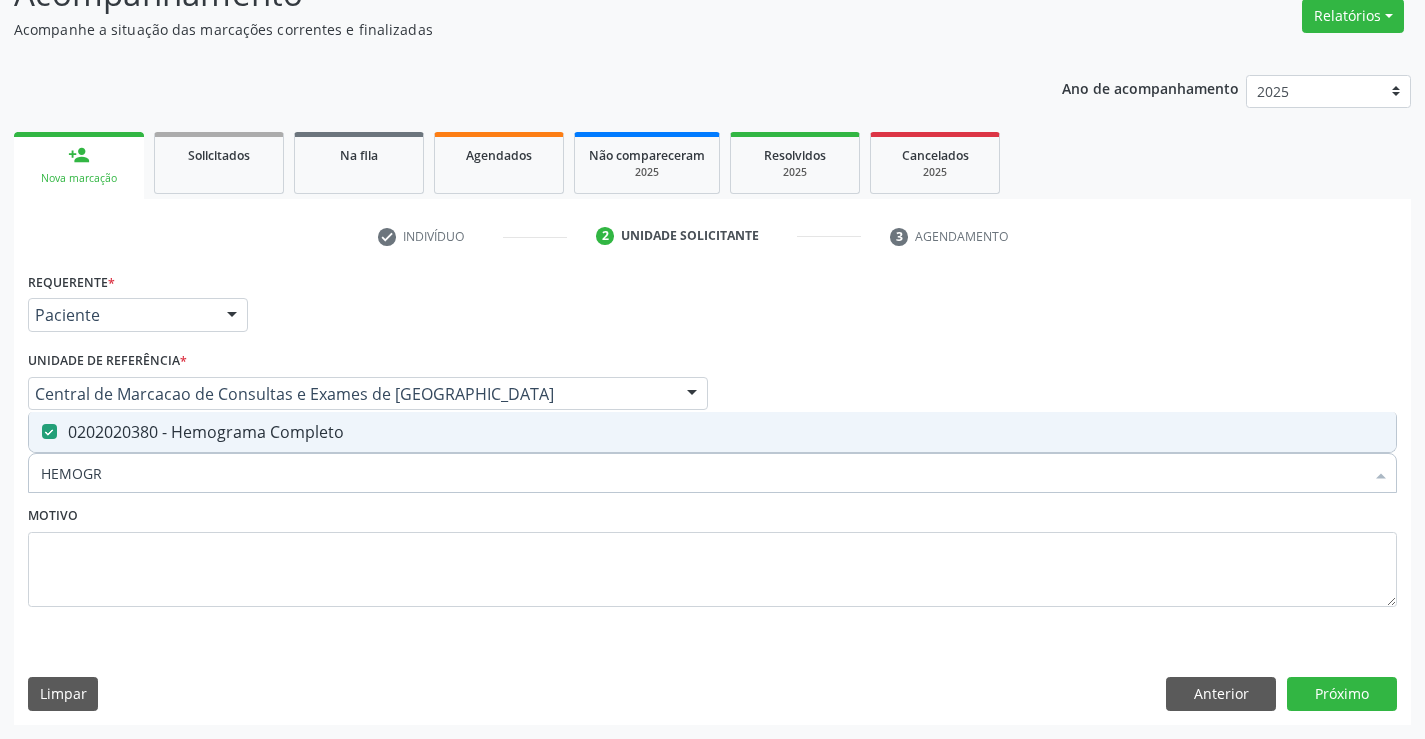 type on "HEMOG" 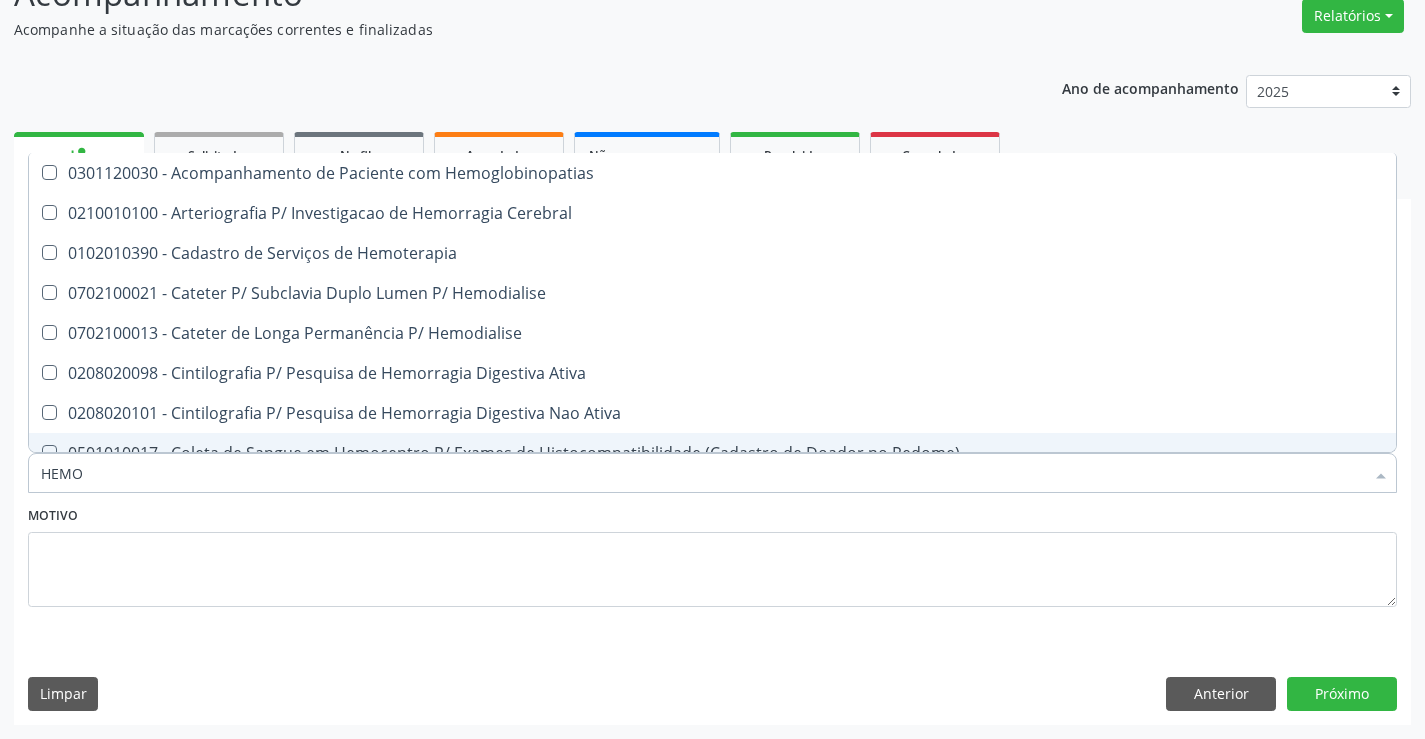 type on "HEM" 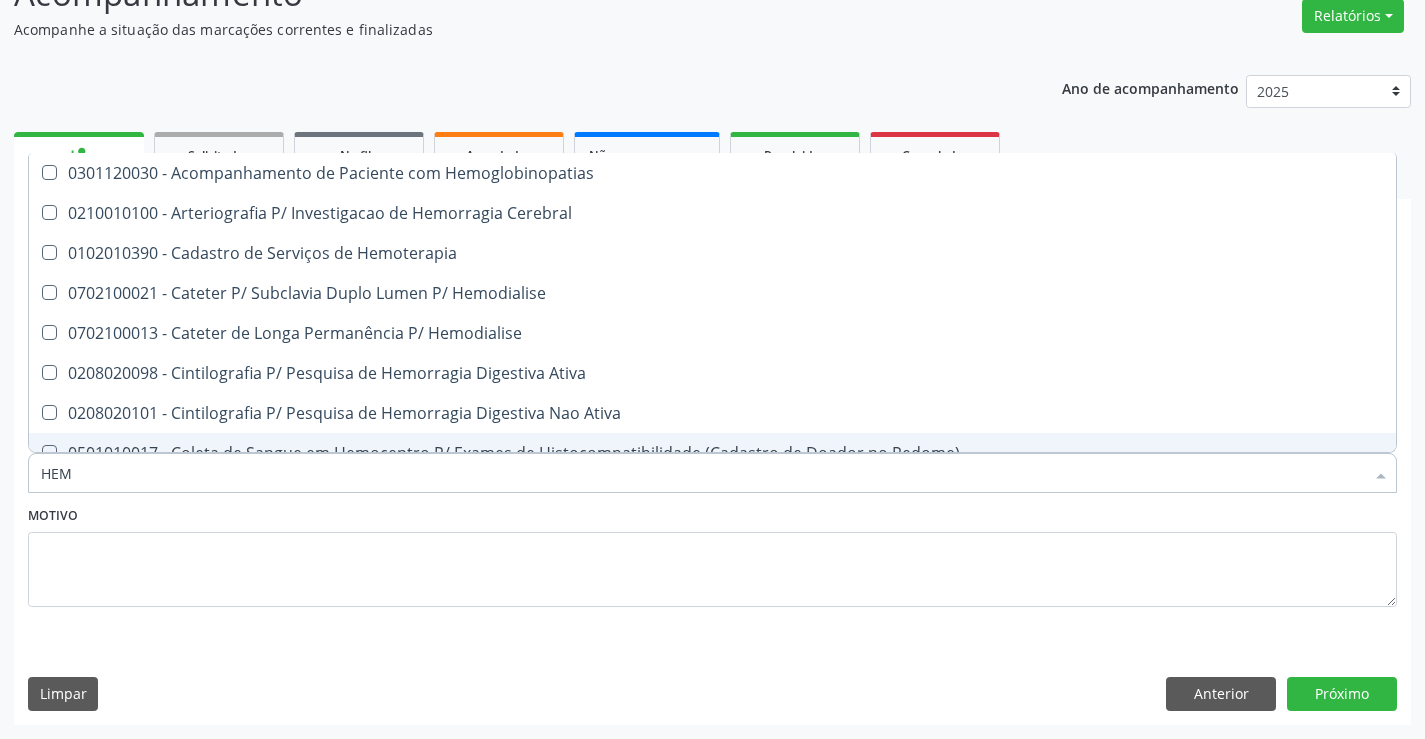 checkbox on "false" 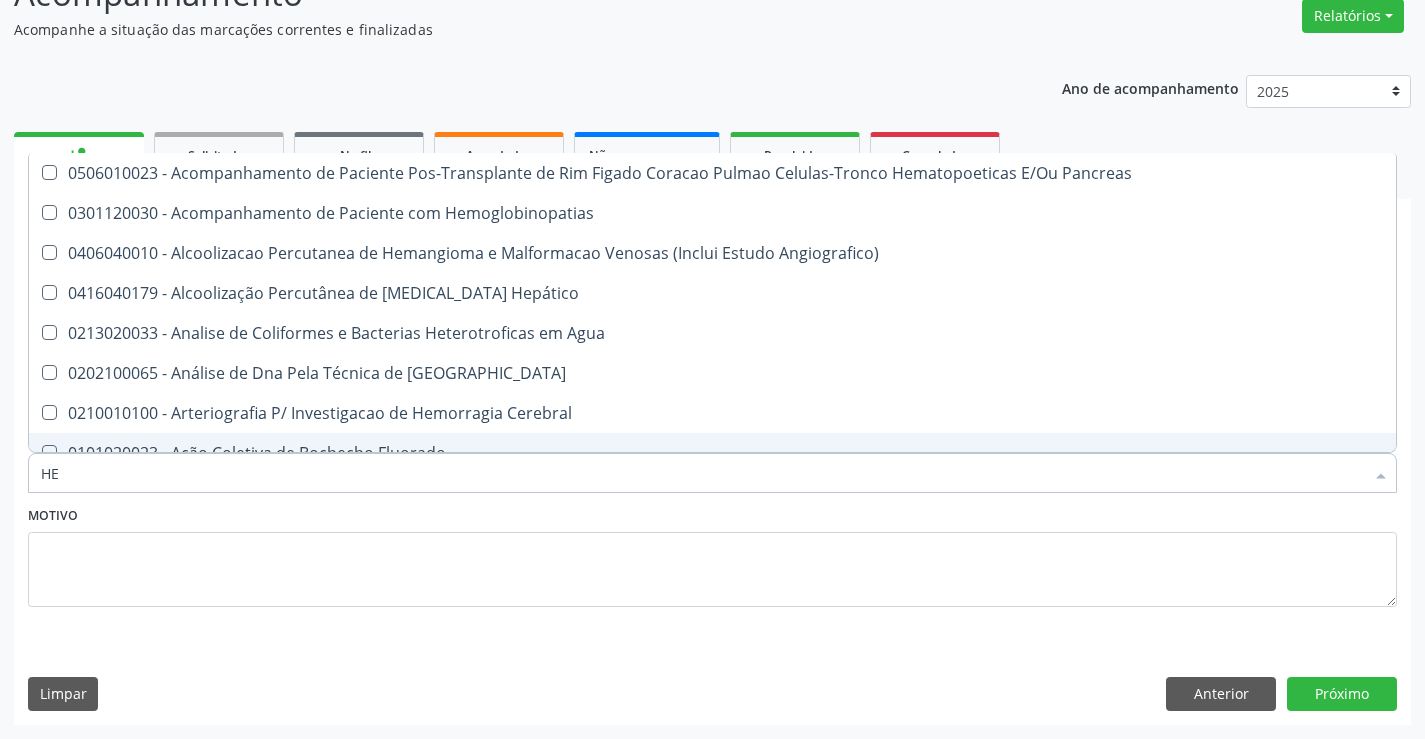 type on "H" 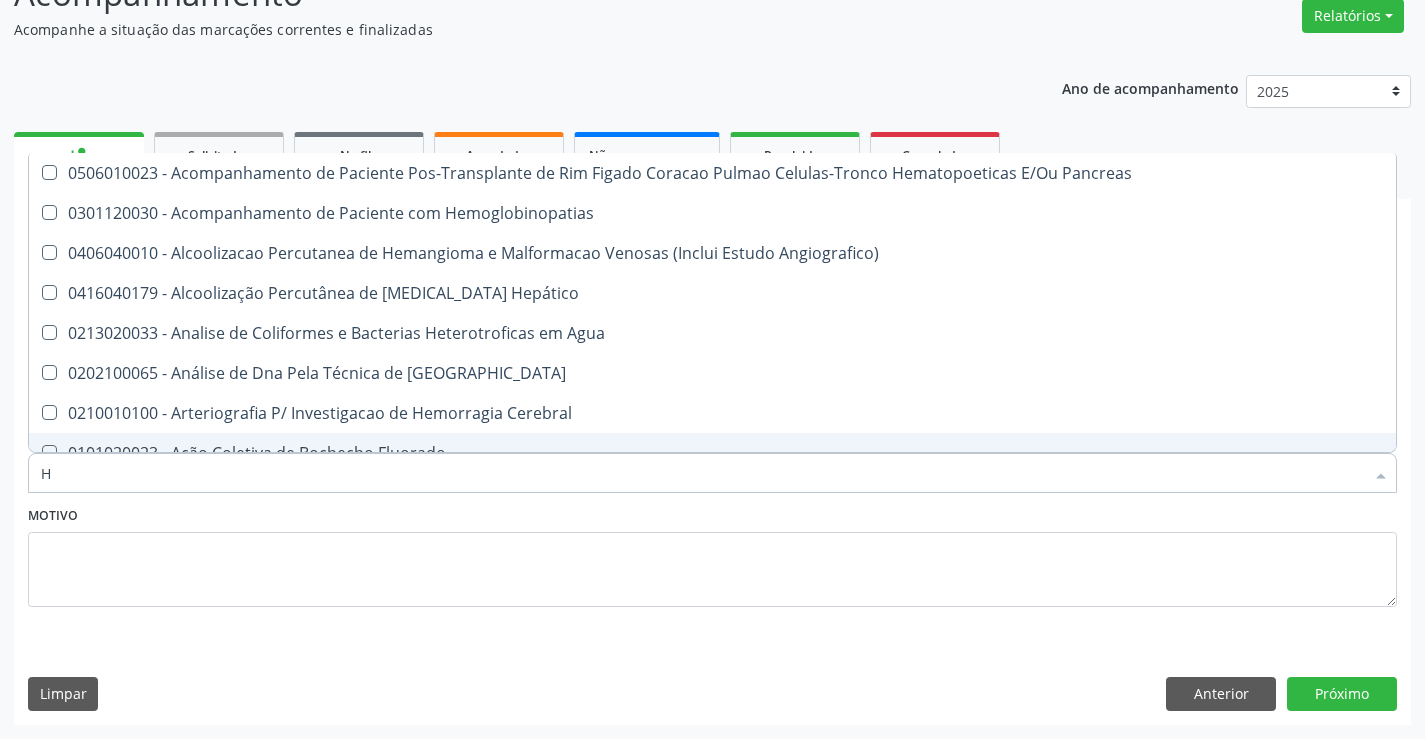 type 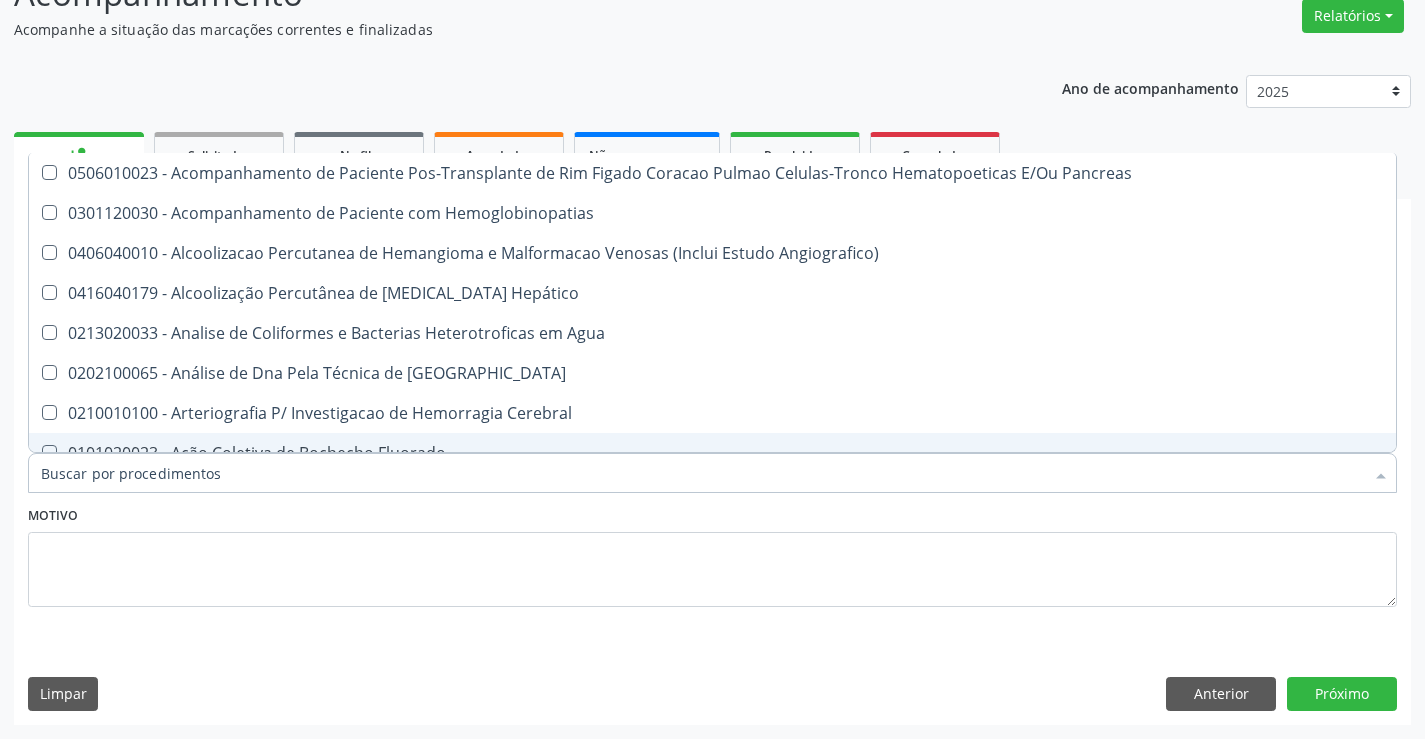 checkbox on "false" 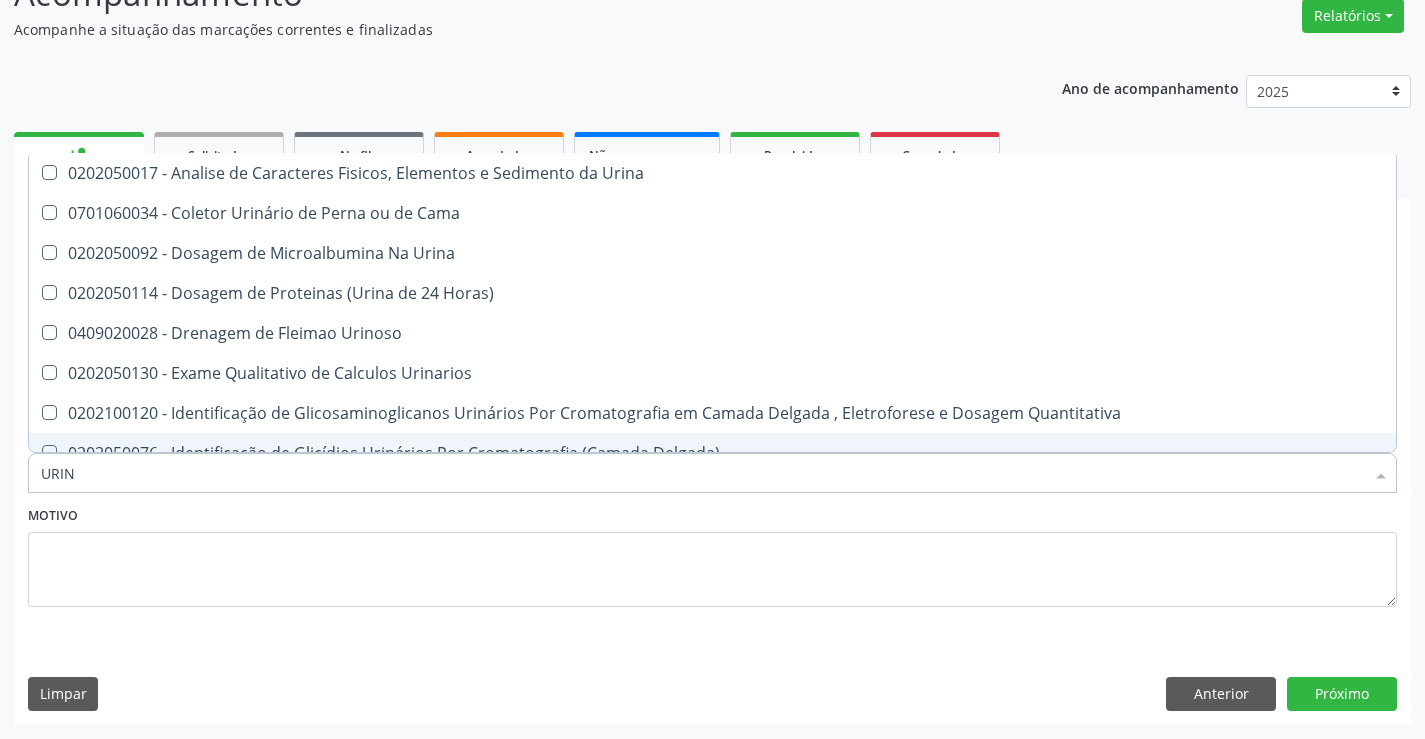 type on "URINA" 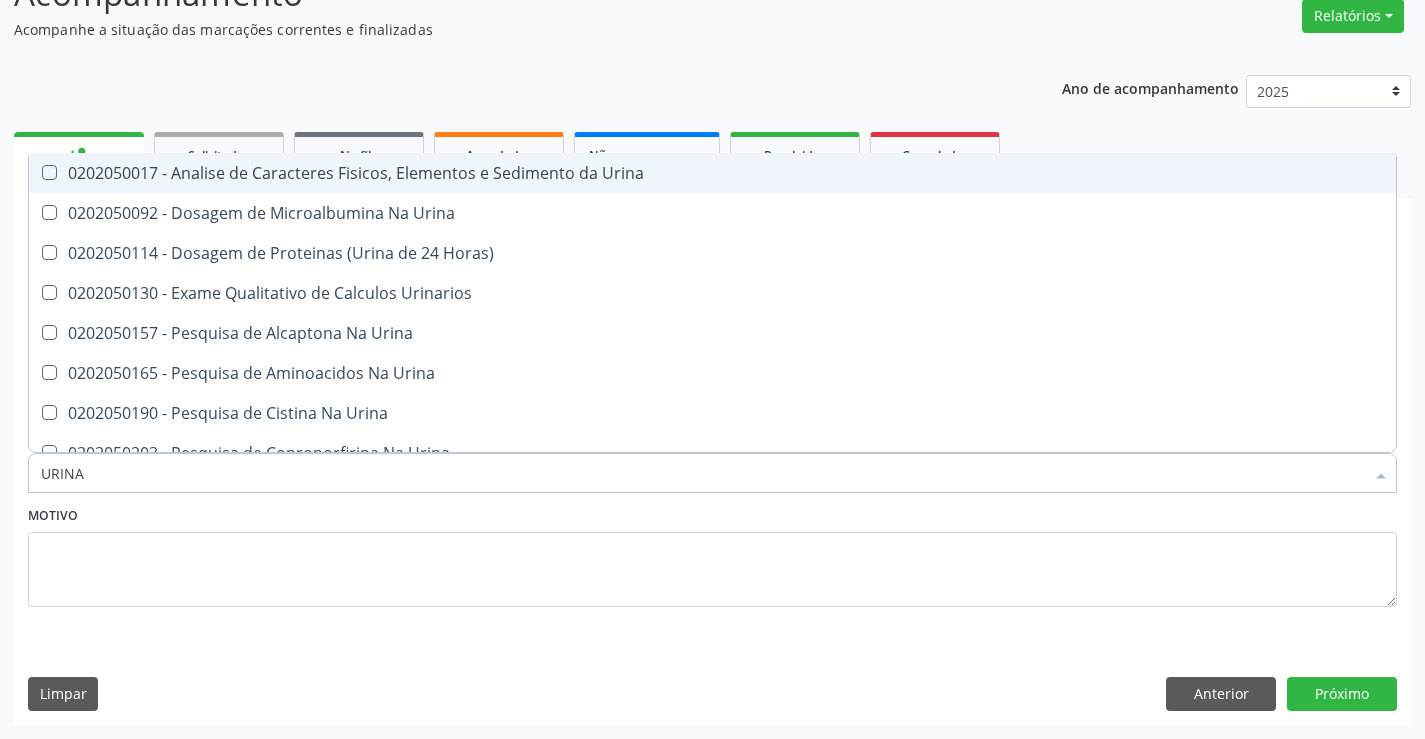 click on "0202050017 - Analise de Caracteres Fisicos, Elementos e Sedimento da Urina" at bounding box center (712, 173) 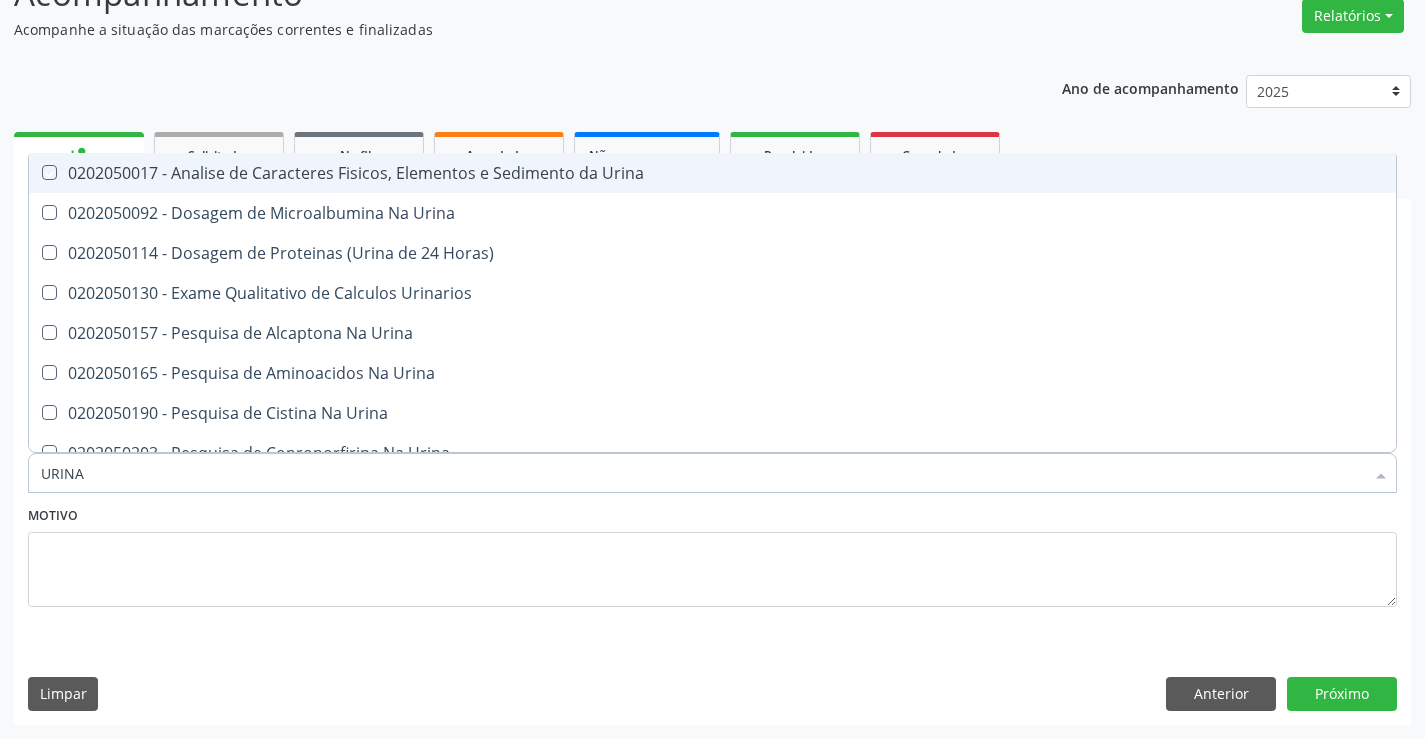 checkbox on "true" 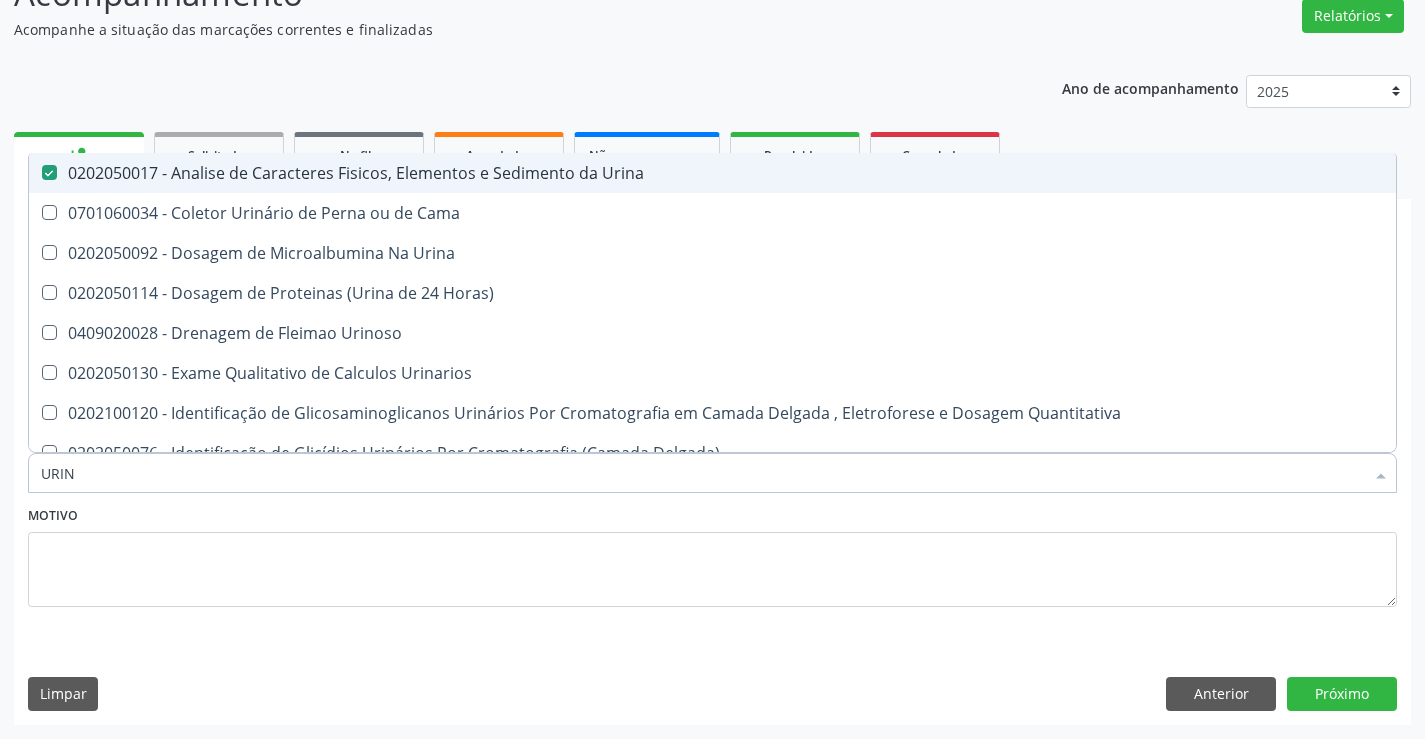 type on "URI" 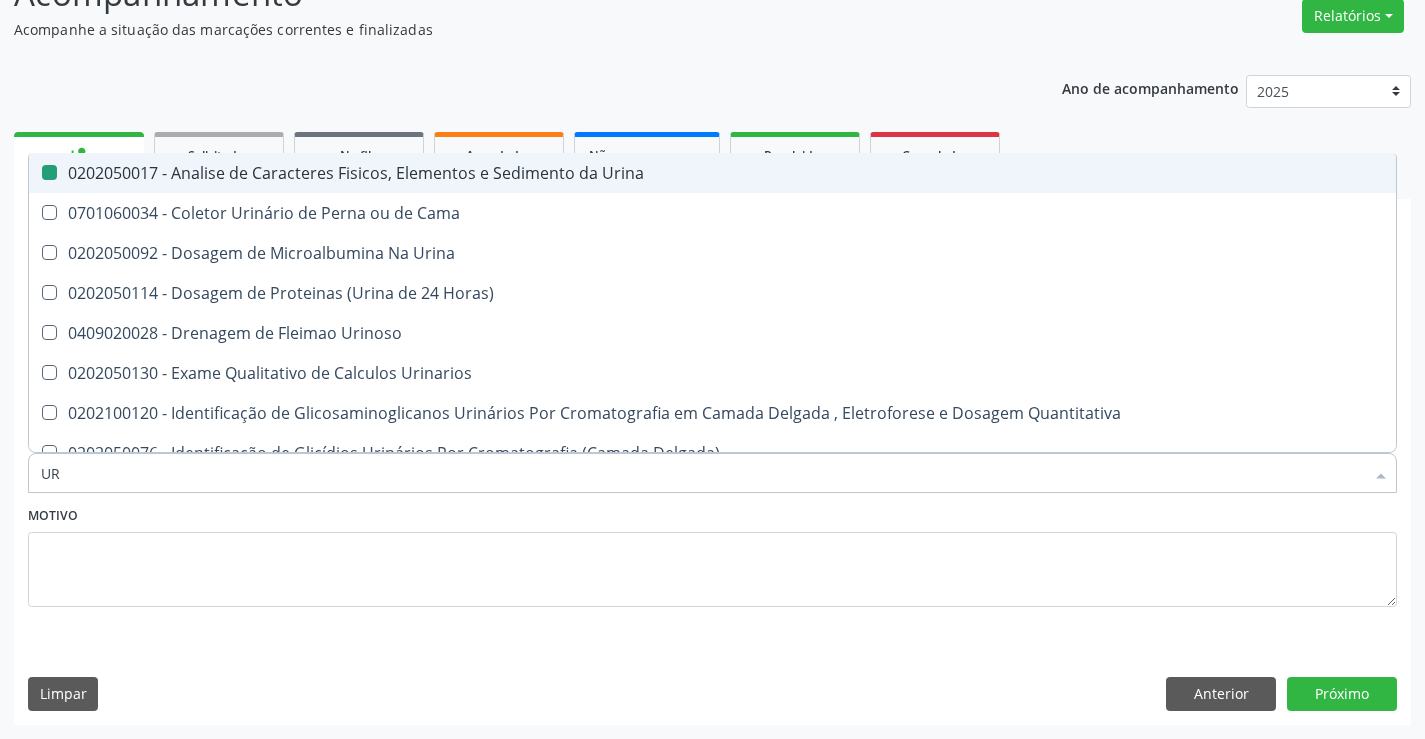 type on "U" 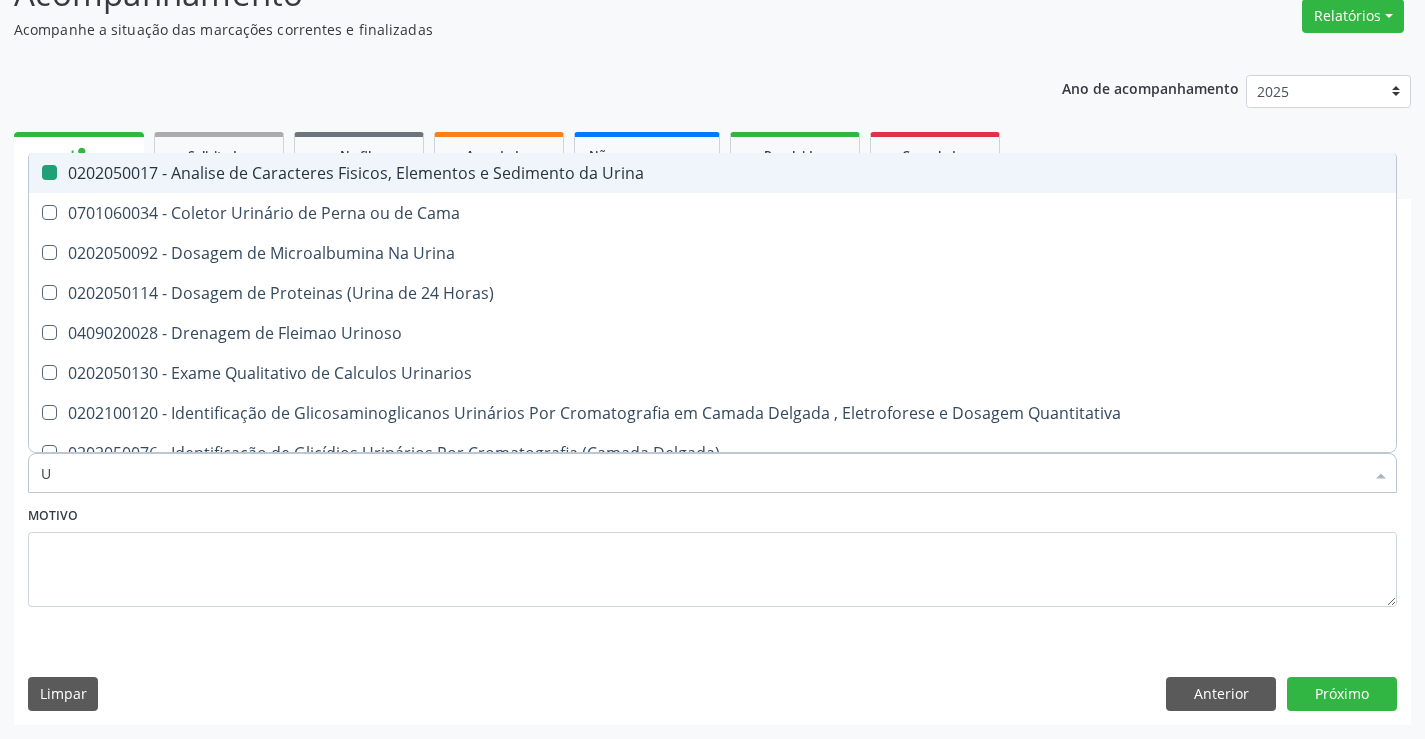 type 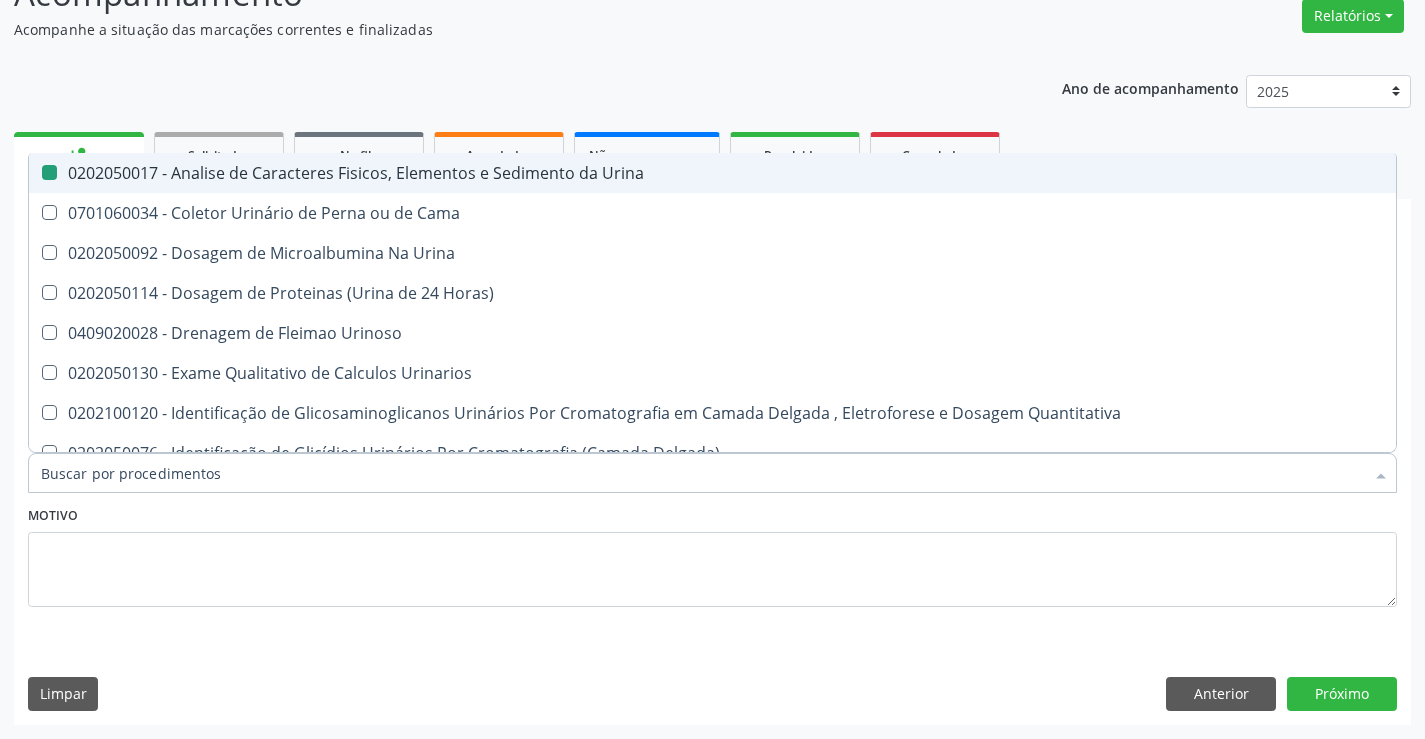 checkbox on "false" 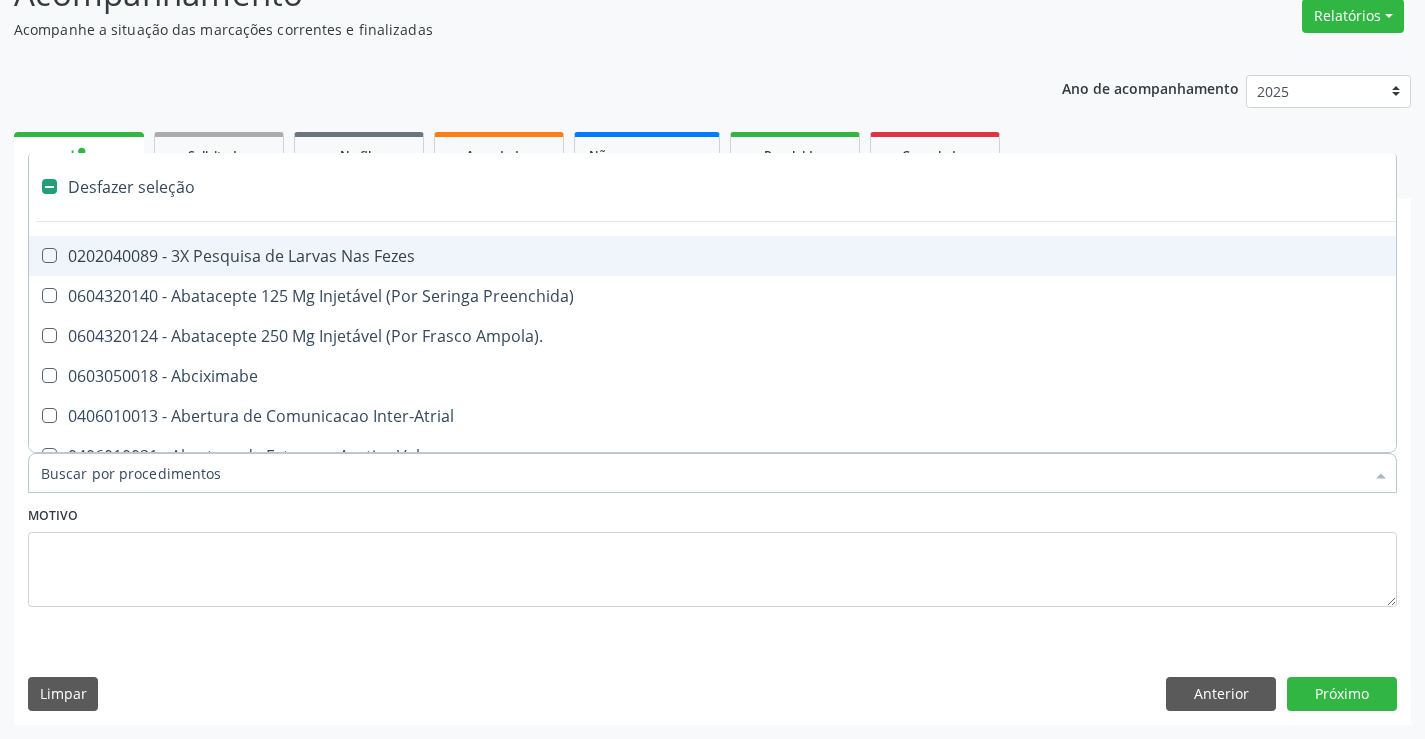type on "F" 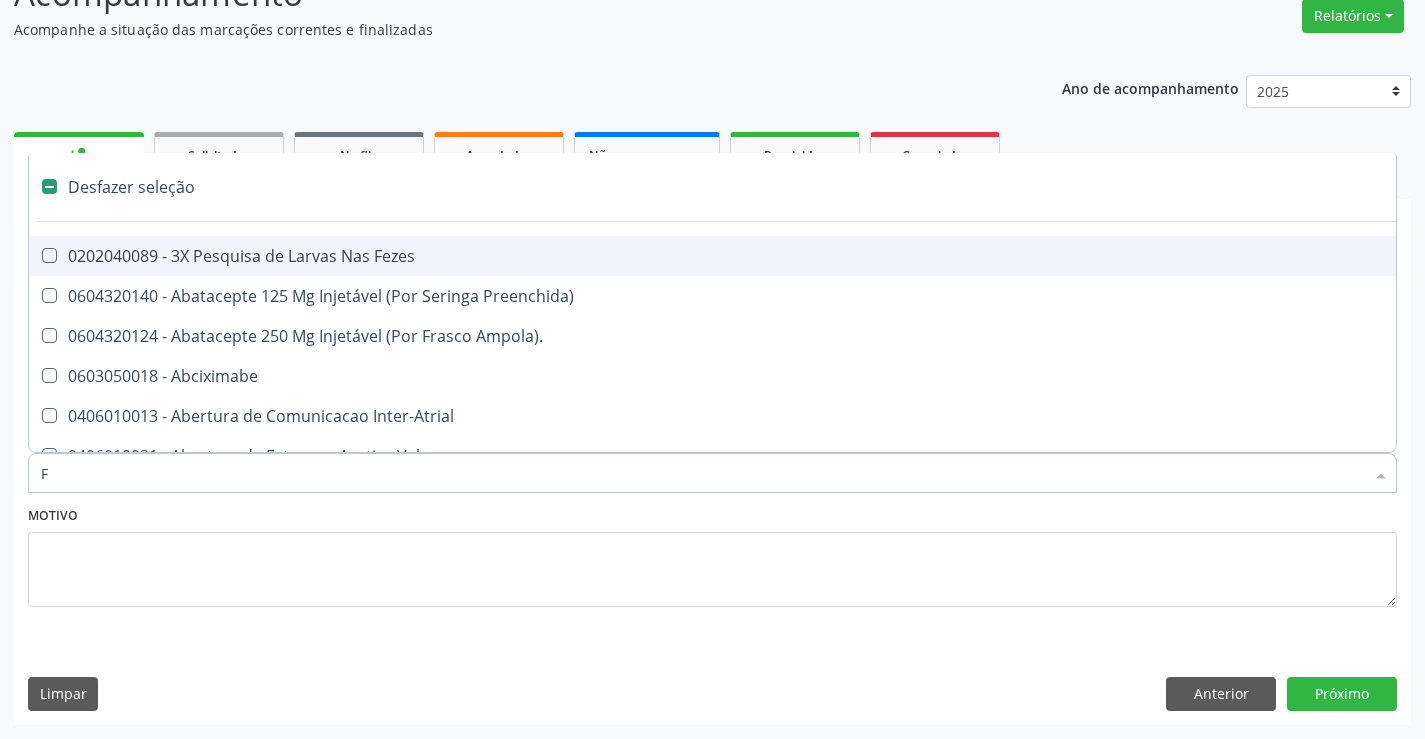 checkbox on "true" 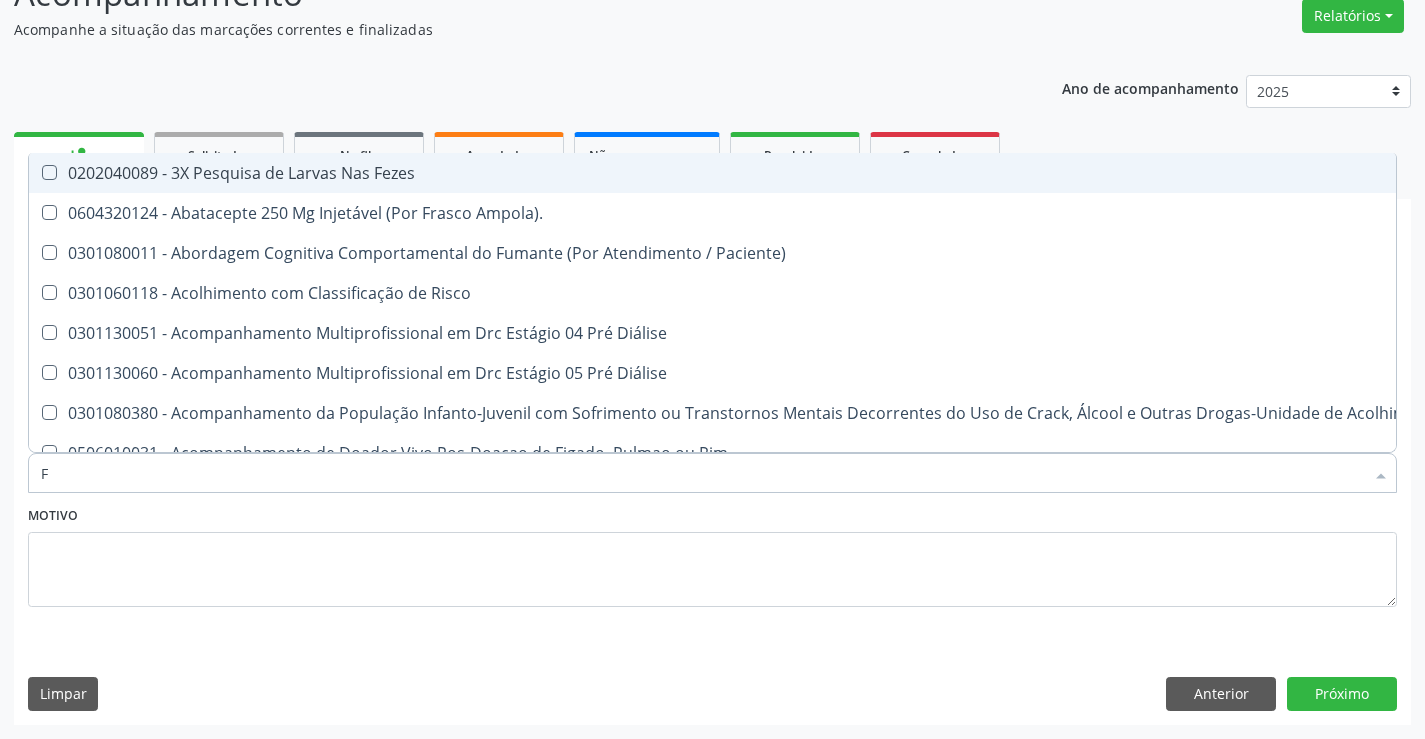 type on "FE" 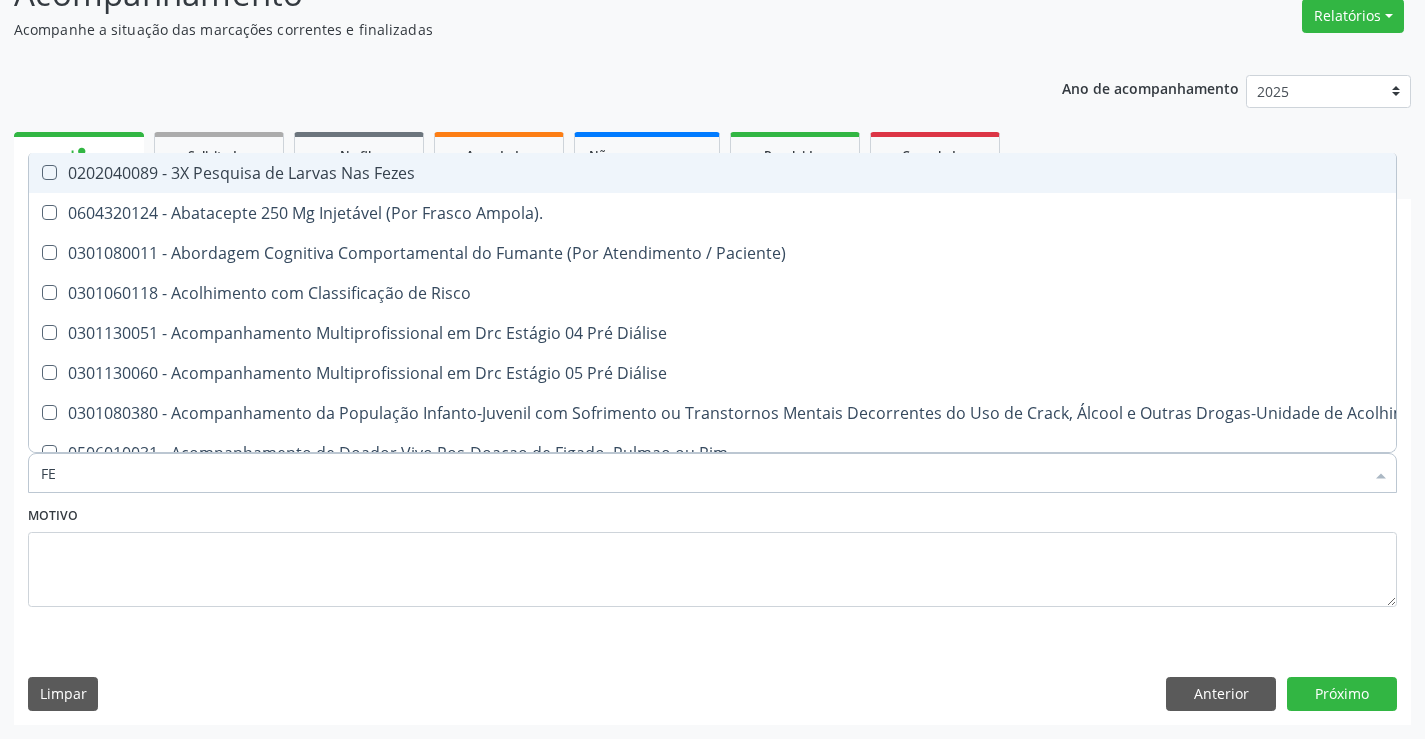checkbox on "false" 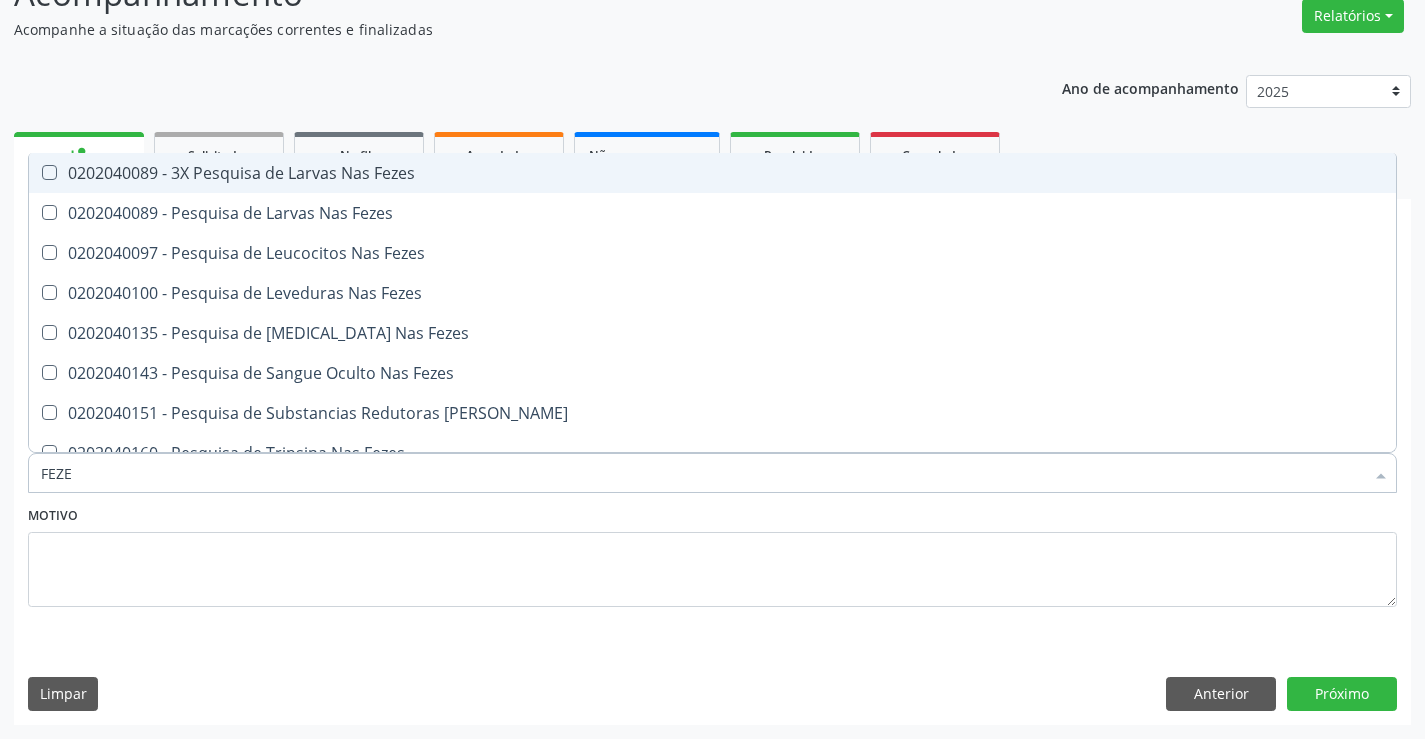 type on "FEZES" 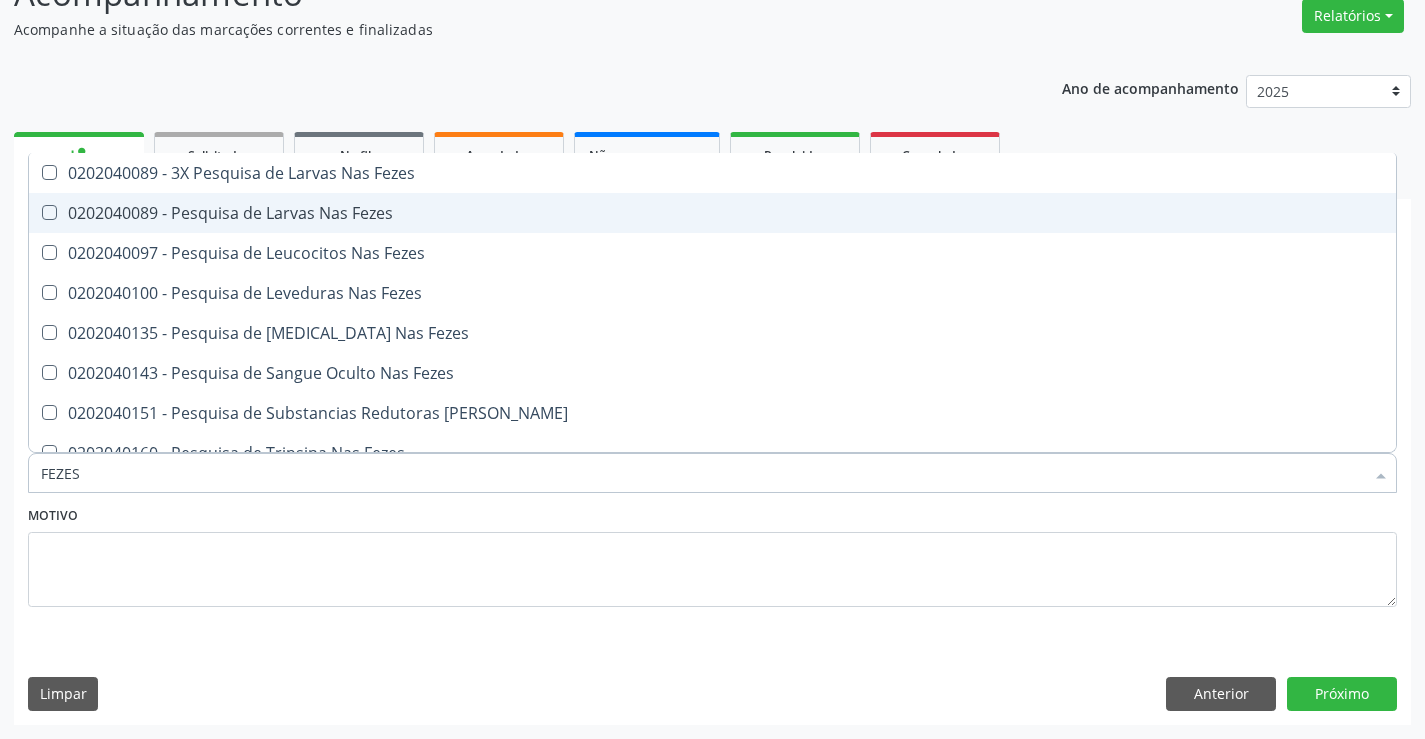click on "0202040089 - Pesquisa de Larvas Nas Fezes" at bounding box center [712, 213] 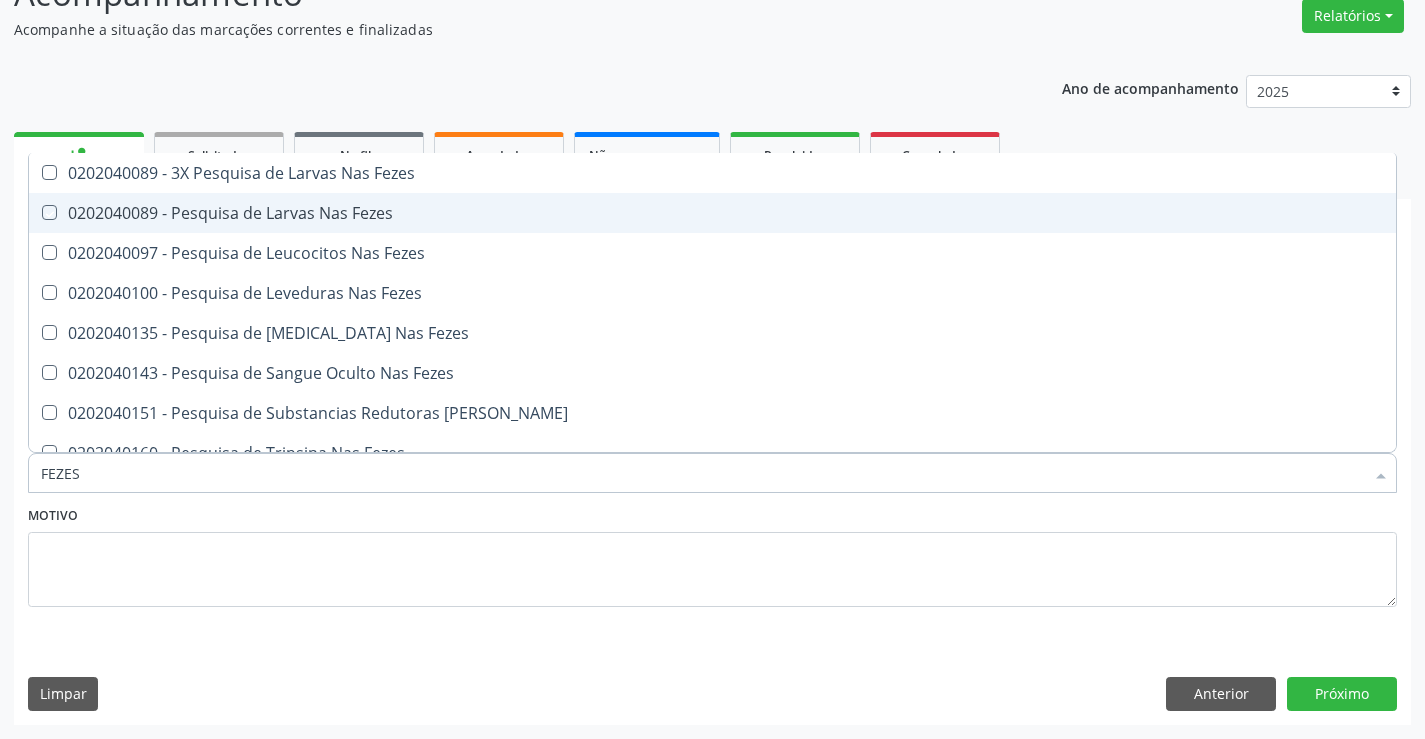 checkbox on "true" 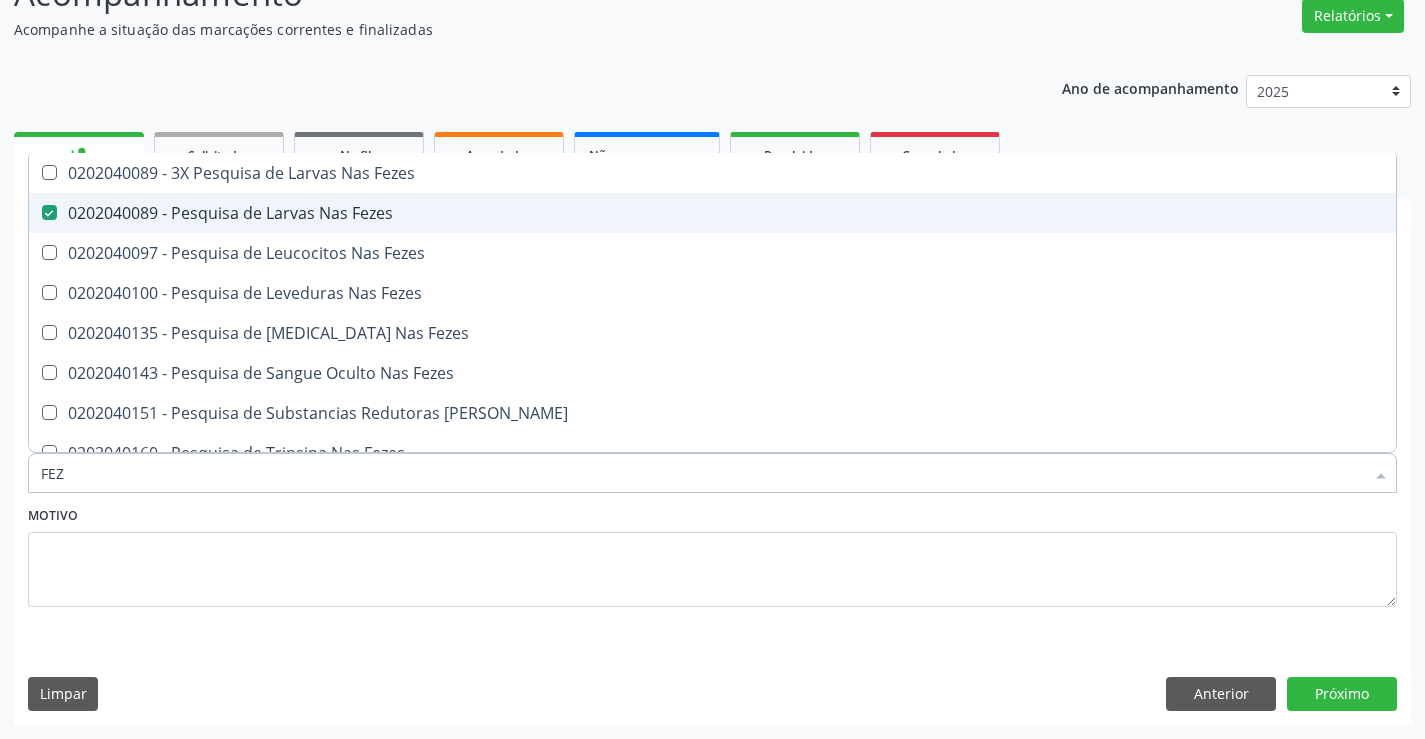 type on "FE" 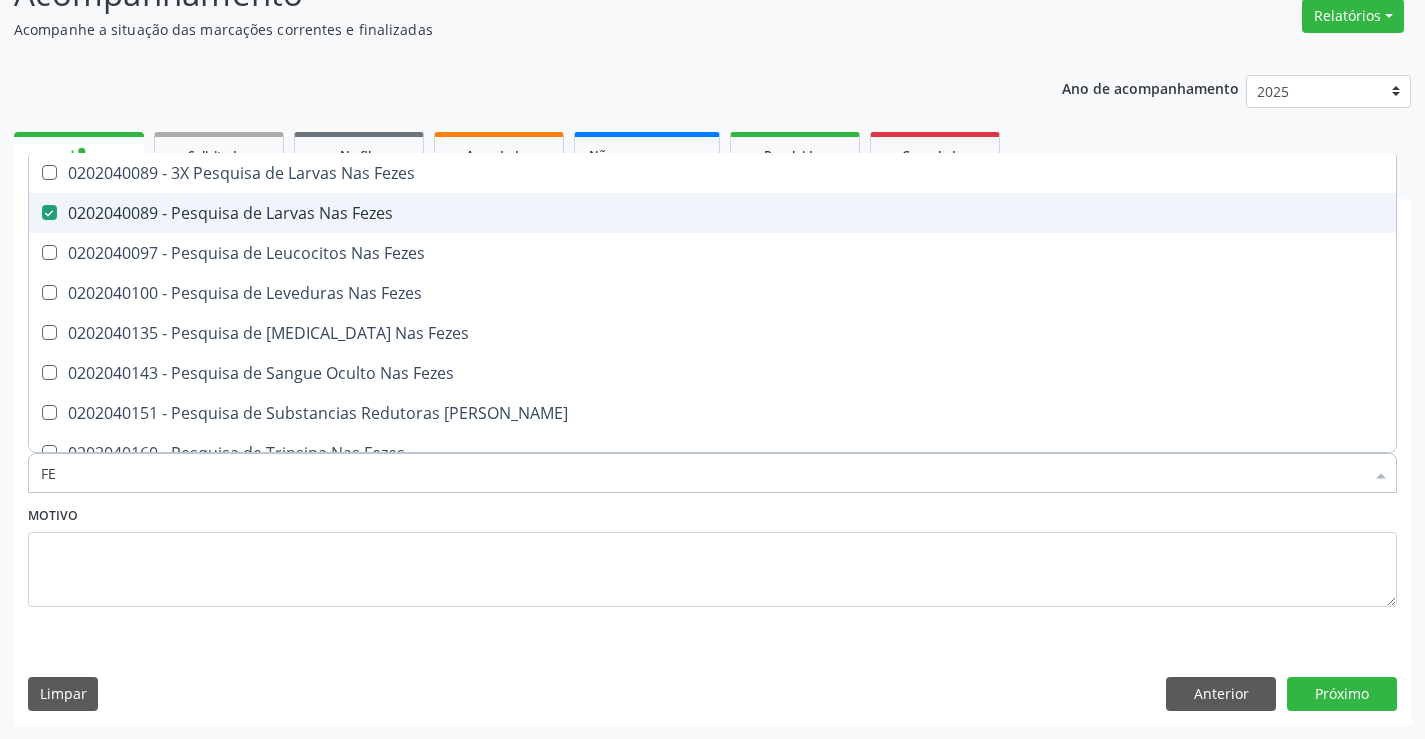 checkbox on "false" 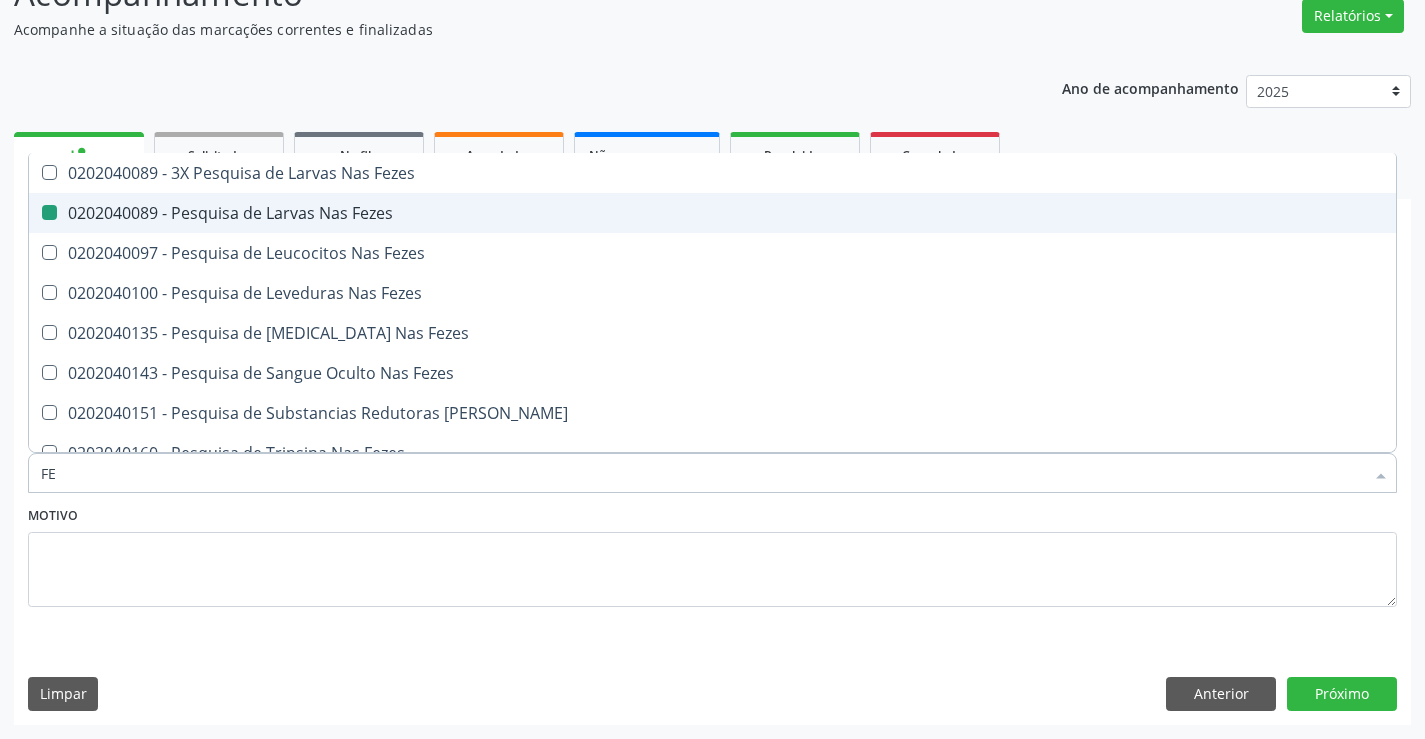 type on "F" 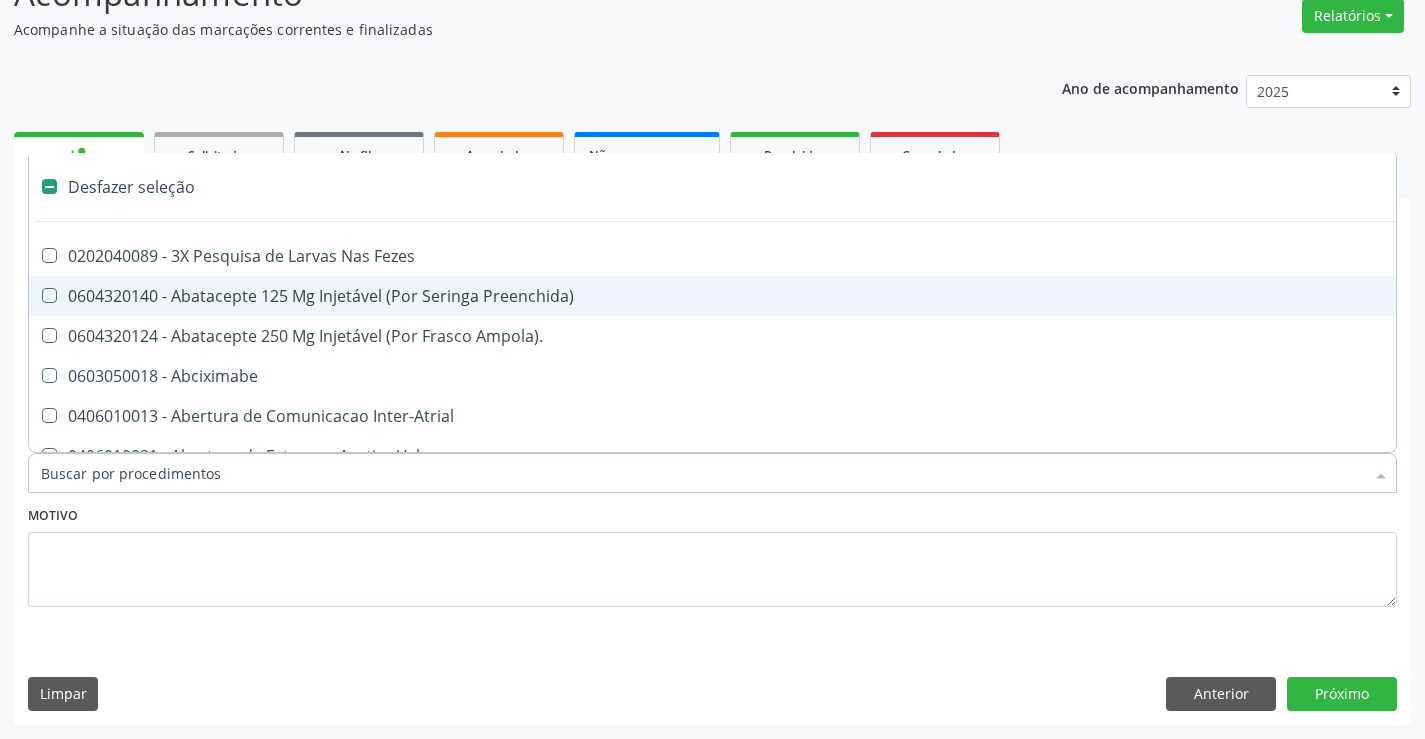type on "G" 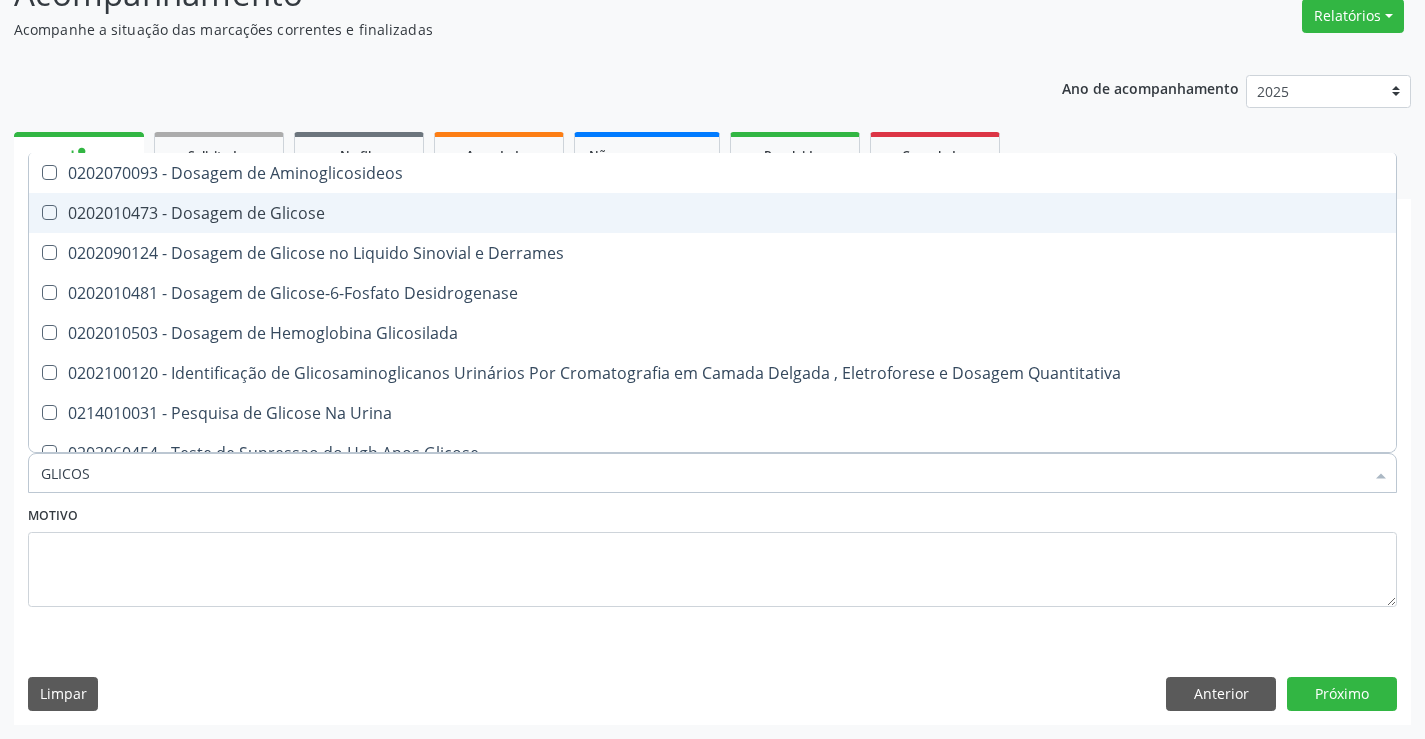 type on "GLICOSE" 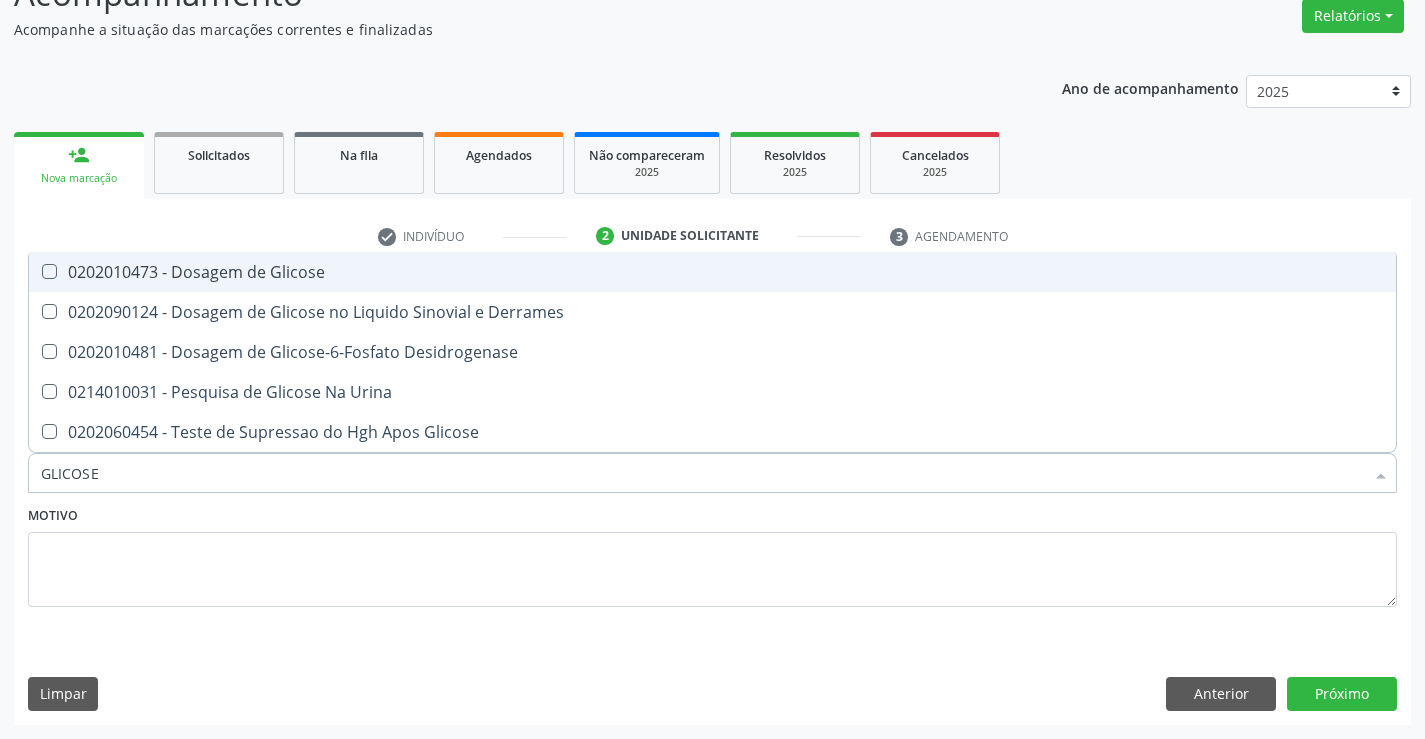 click on "0202010473 - Dosagem de Glicose" at bounding box center [712, 272] 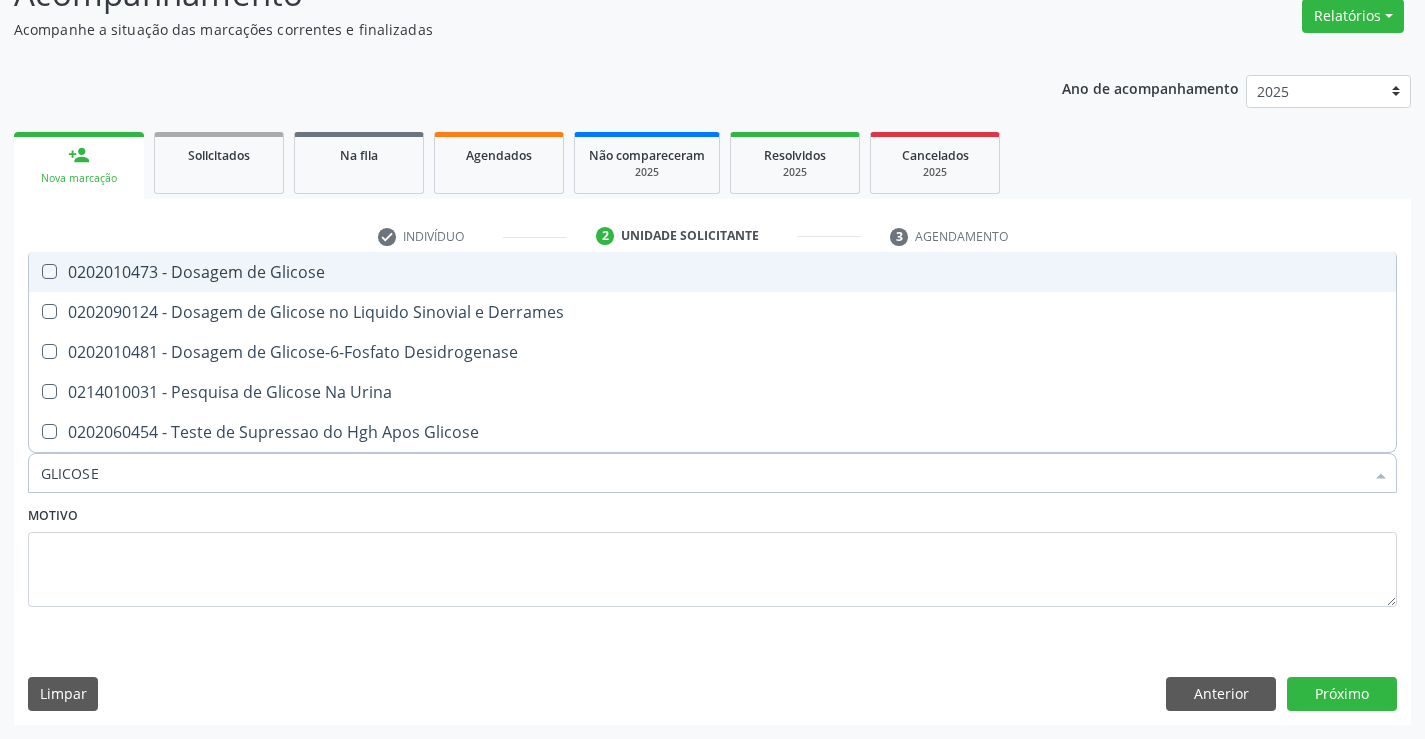 checkbox on "true" 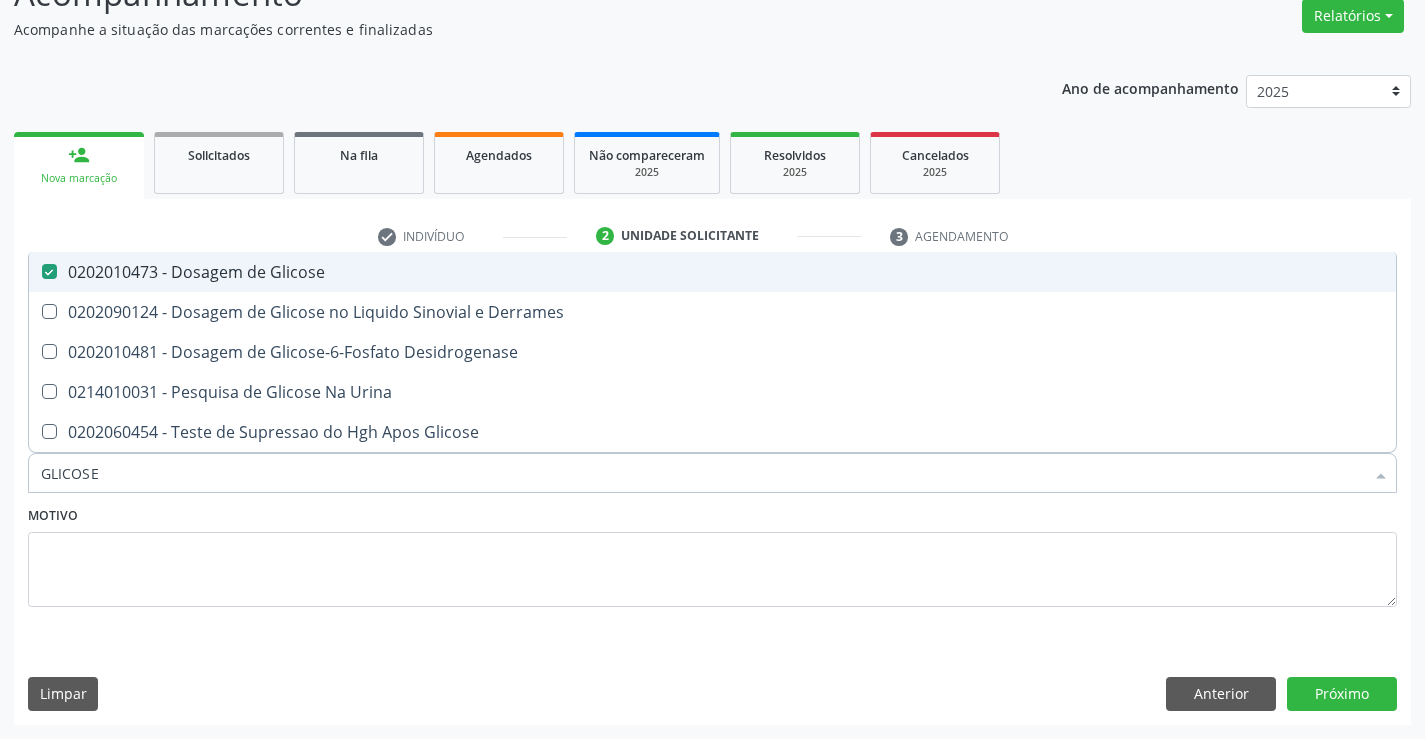 type on "GLICOS" 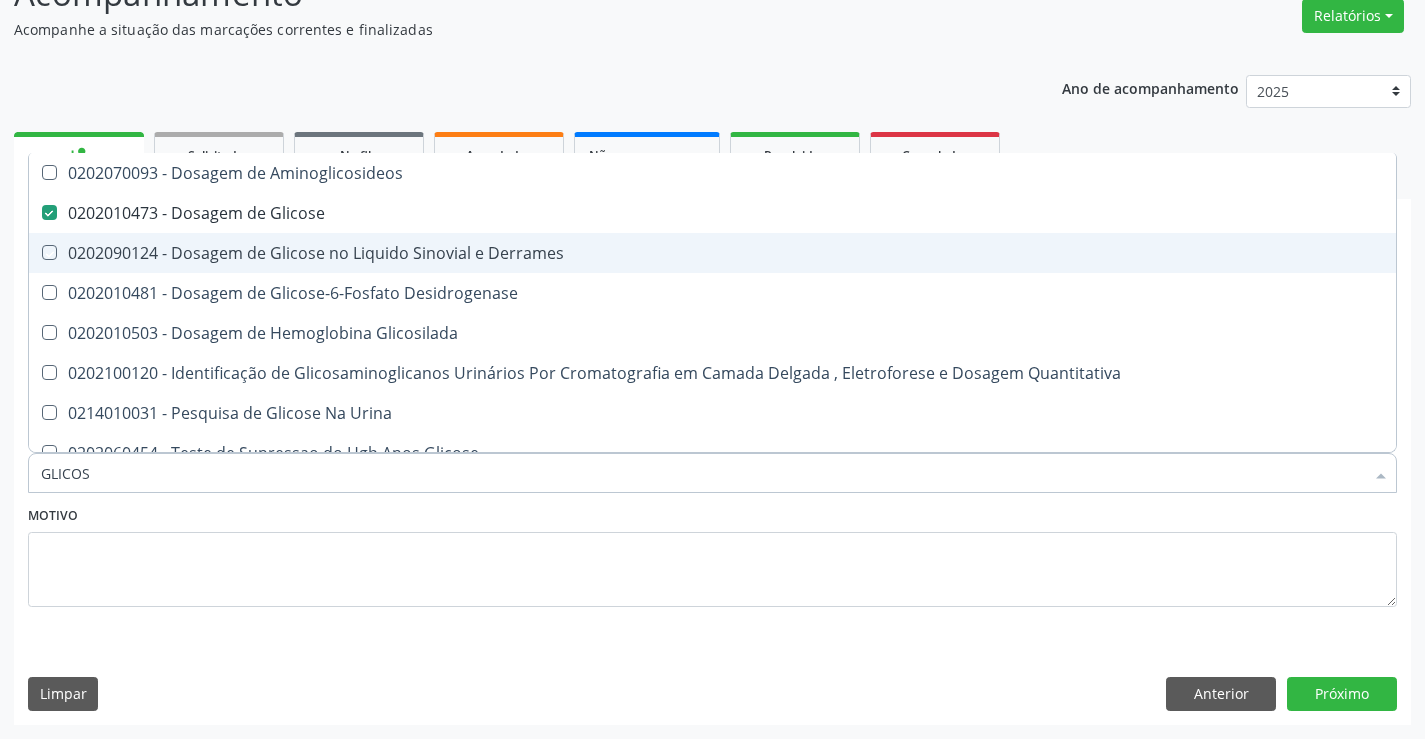 type on "GLICO" 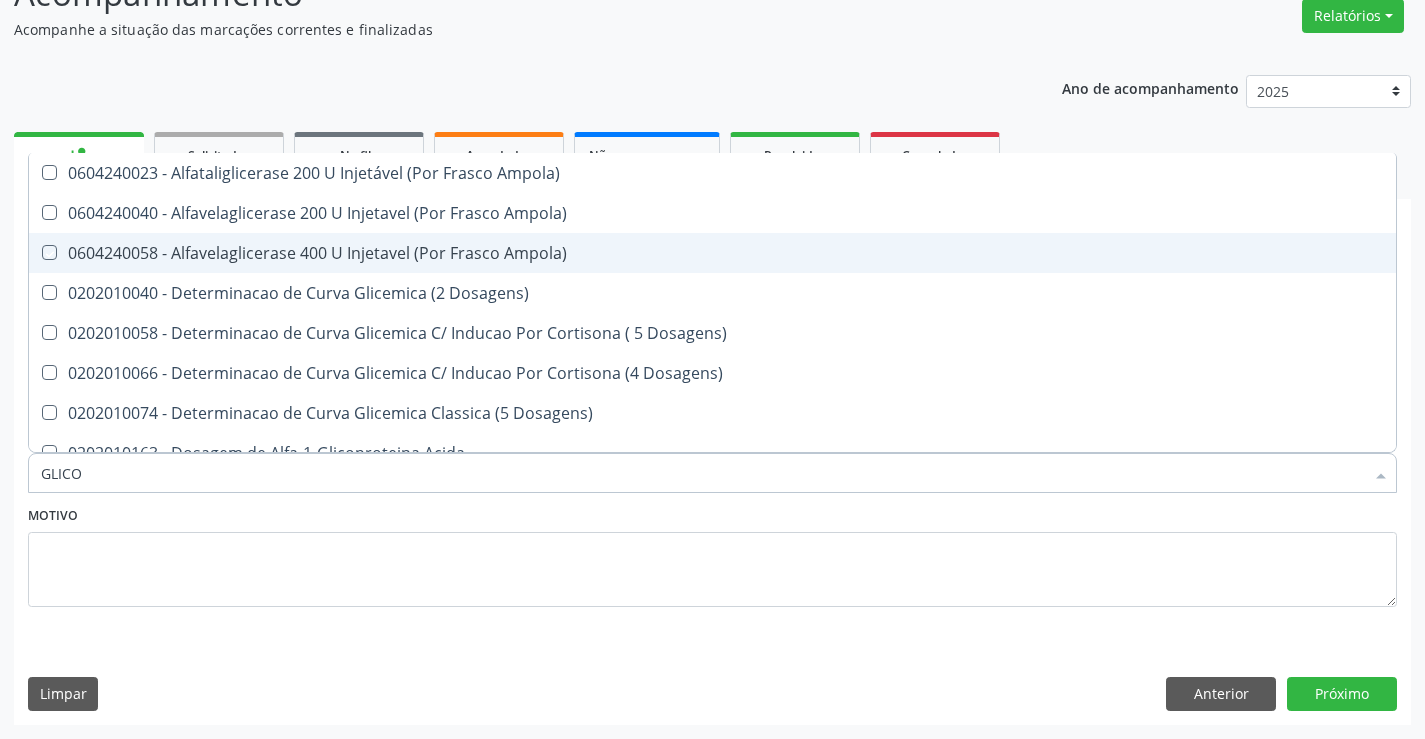 type on "GLIC" 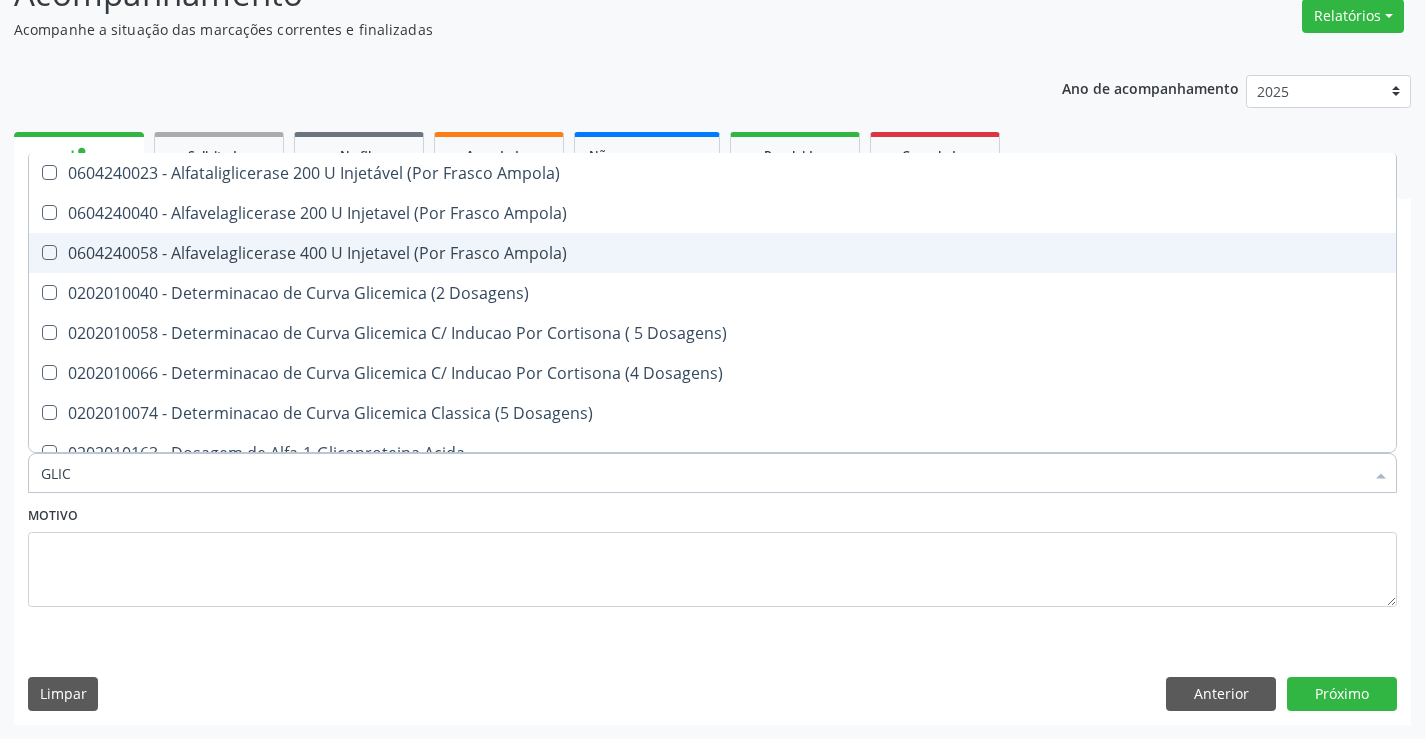 type on "GLI" 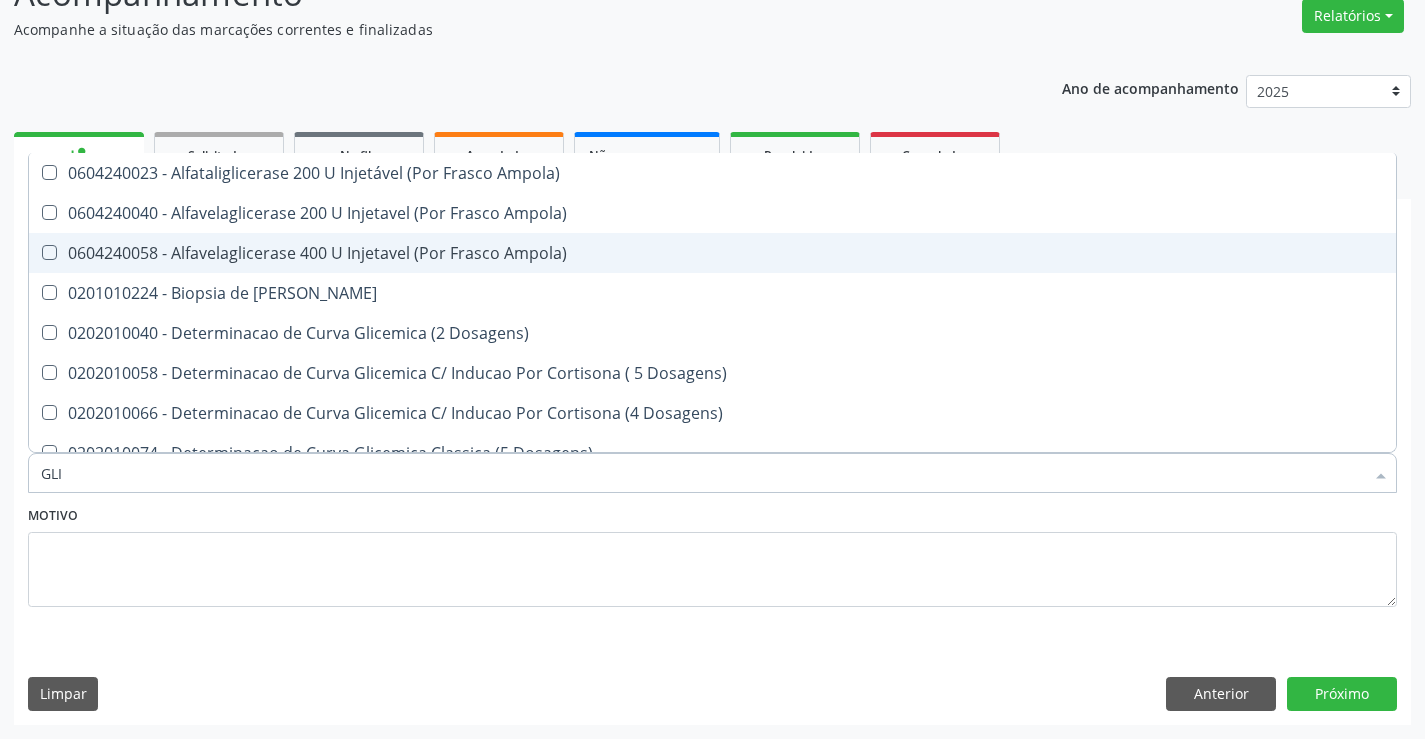 type on "GL" 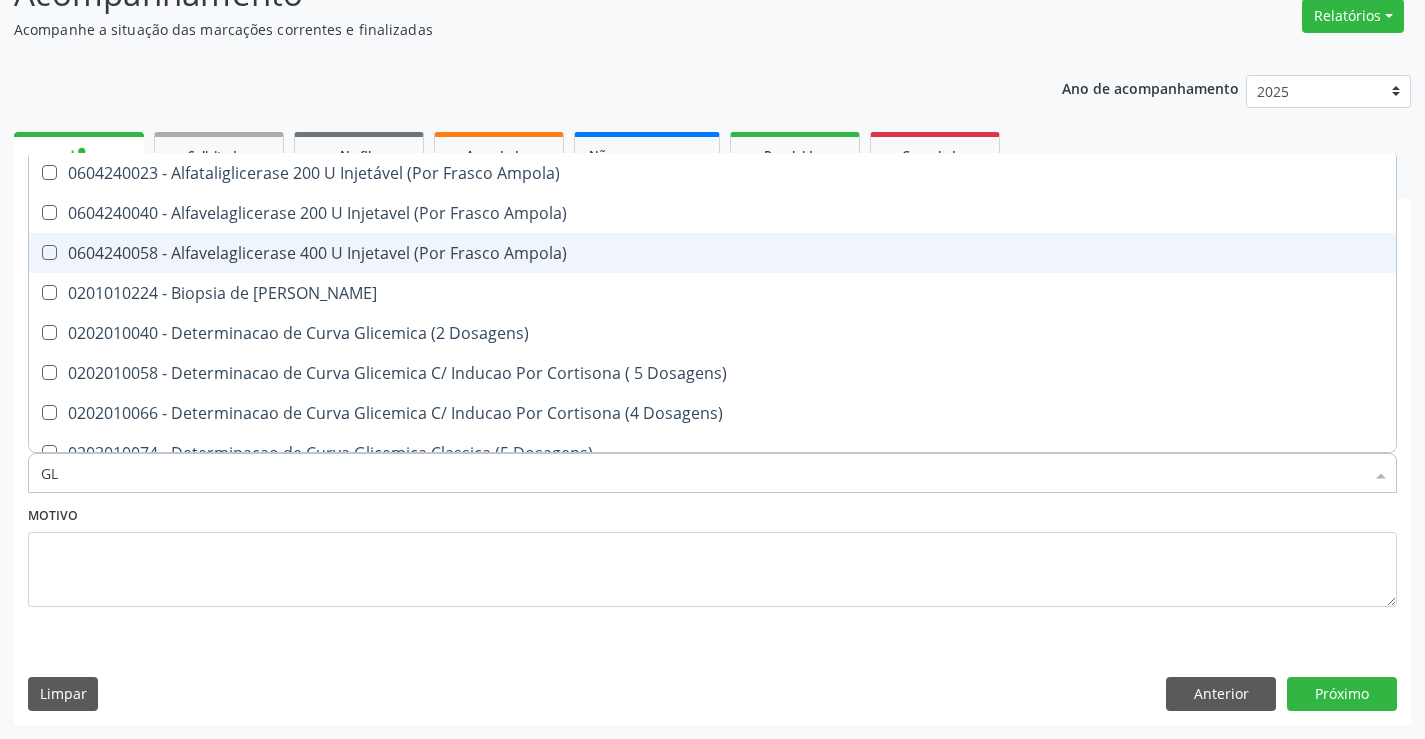checkbox on "false" 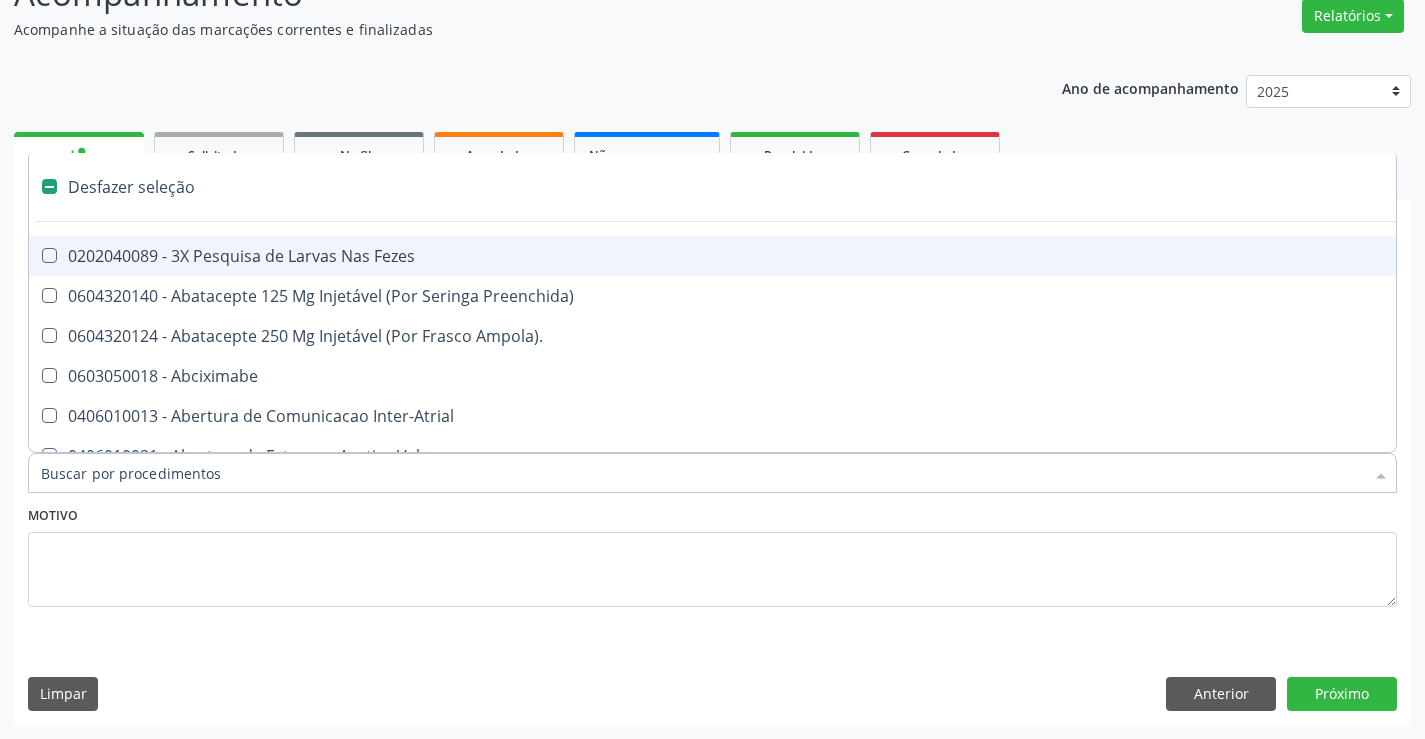 type on "C" 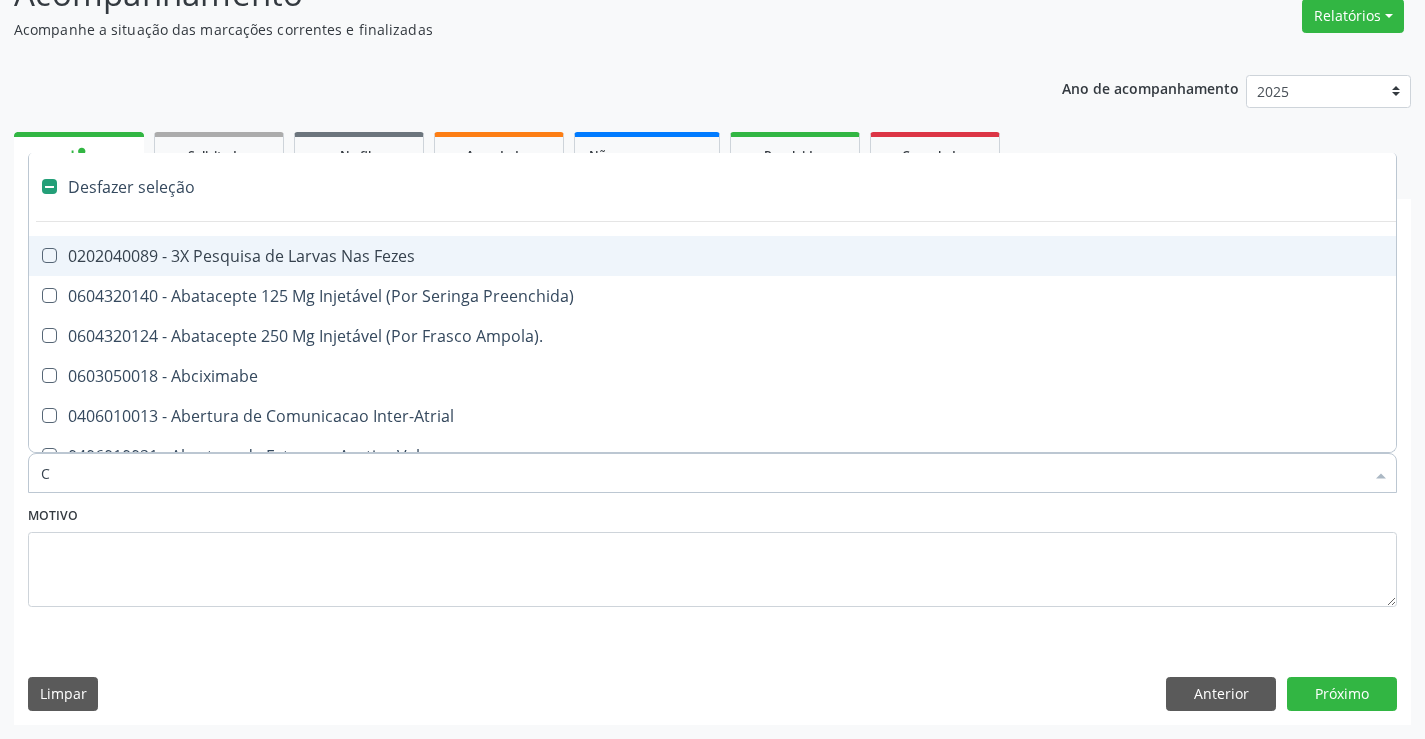 checkbox on "true" 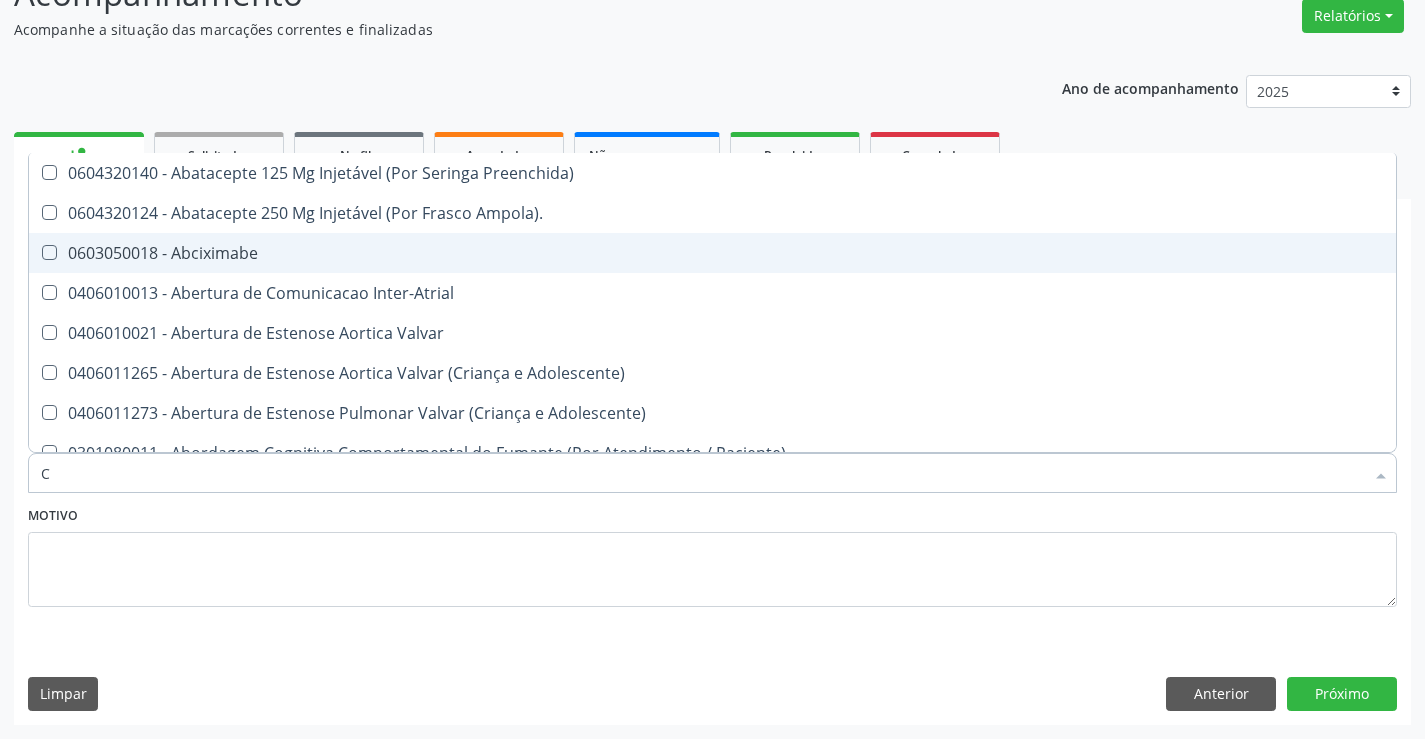 type on "CO" 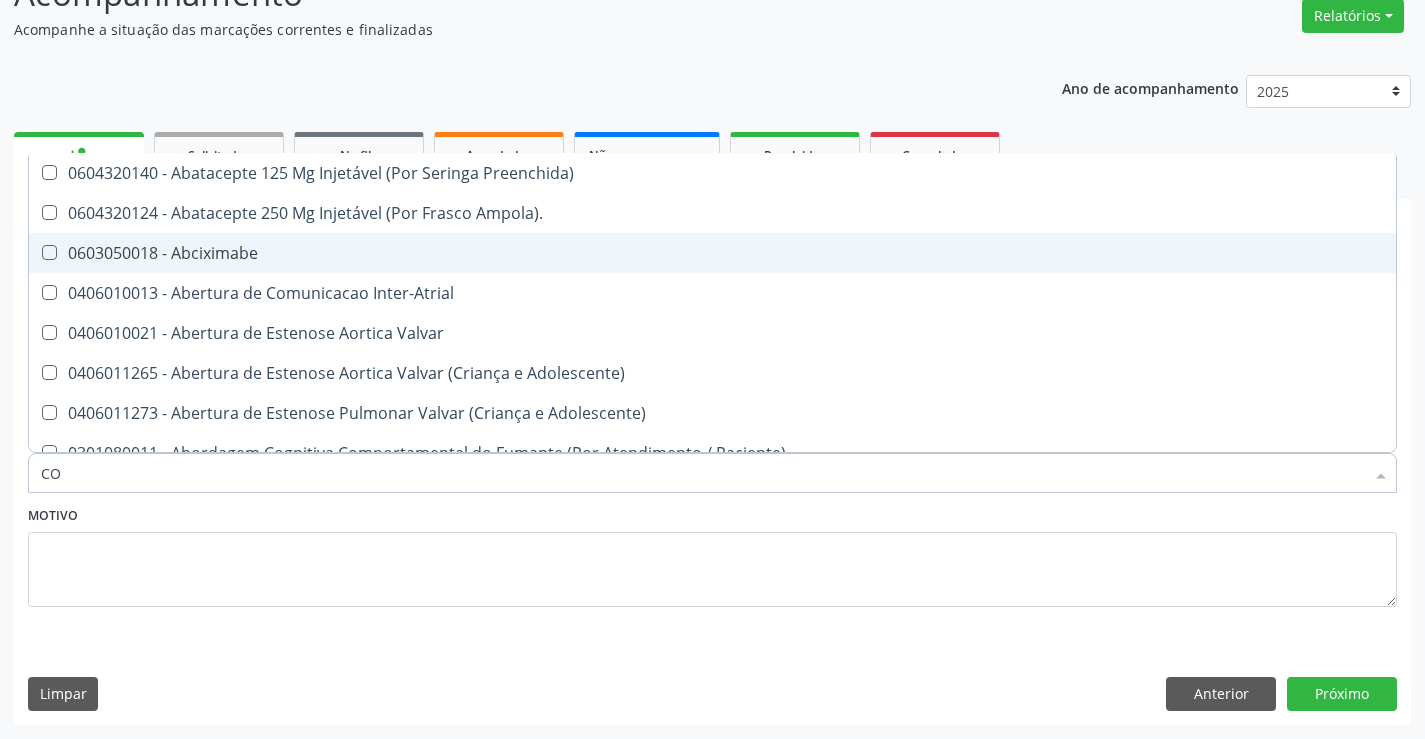 checkbox on "true" 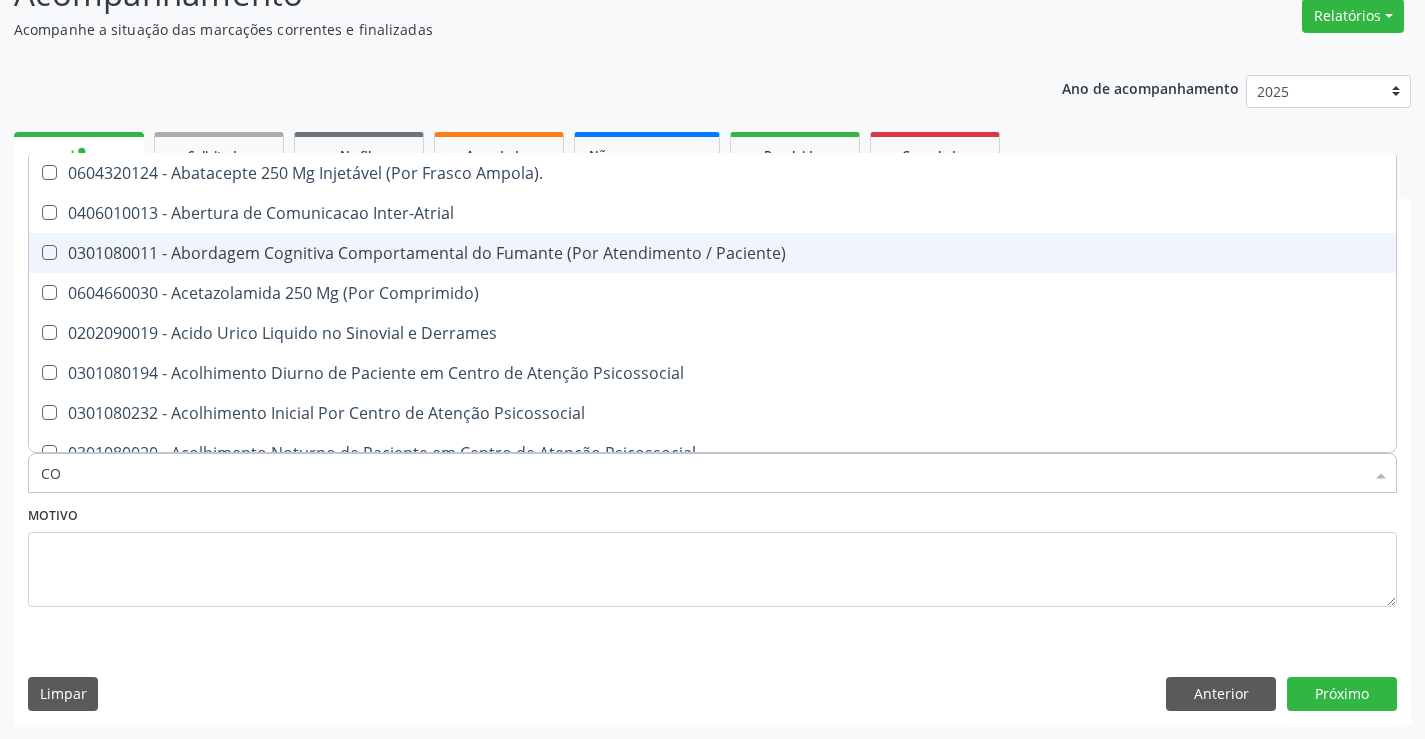 type on "COL" 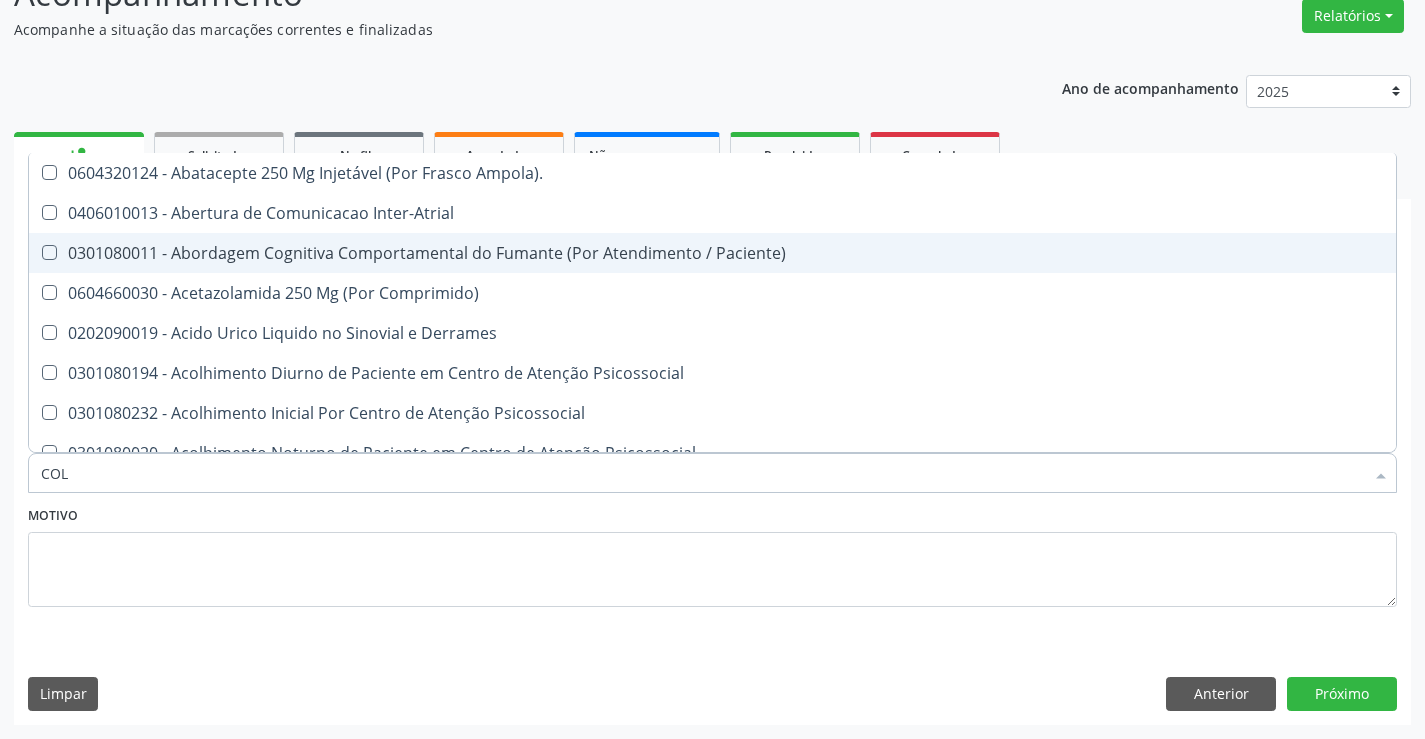 checkbox on "false" 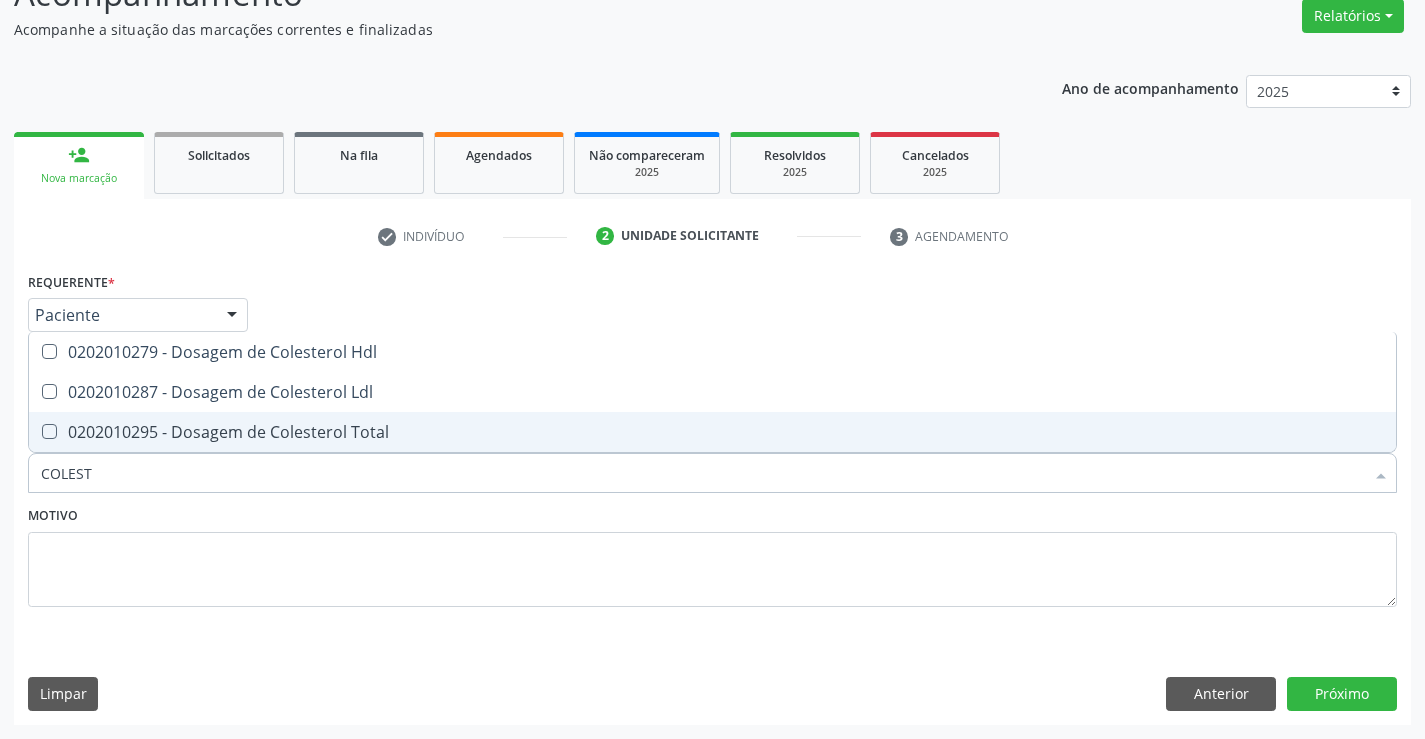 type on "COLESTE" 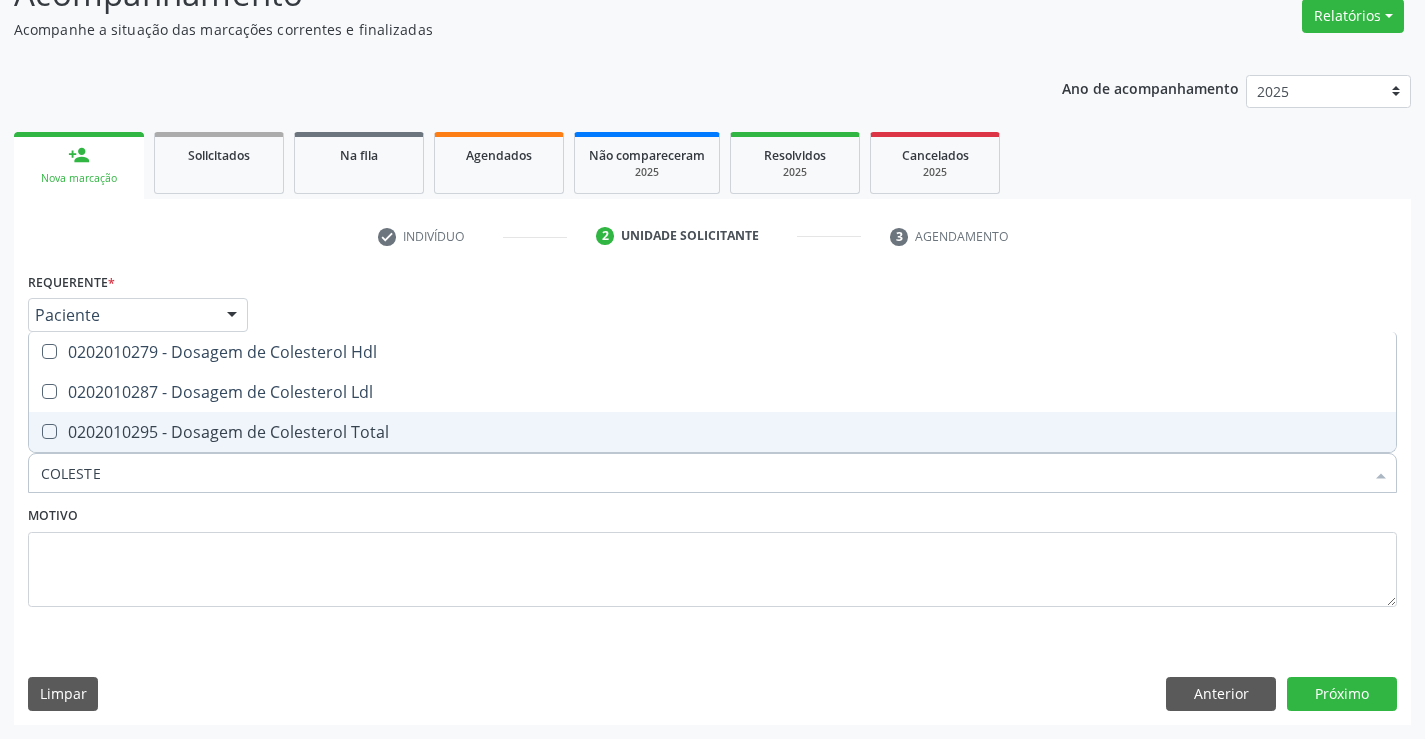 click on "COLESTE" at bounding box center (702, 473) 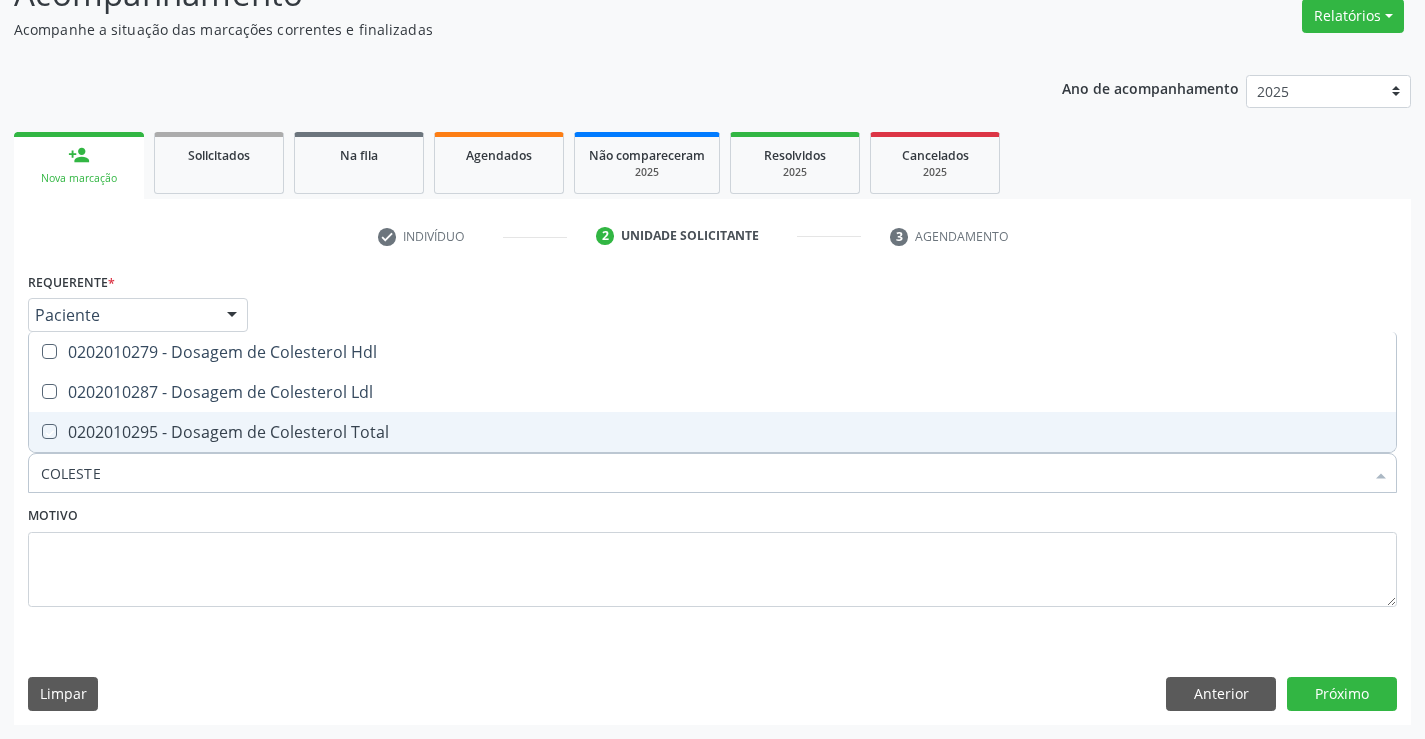 checkbox on "true" 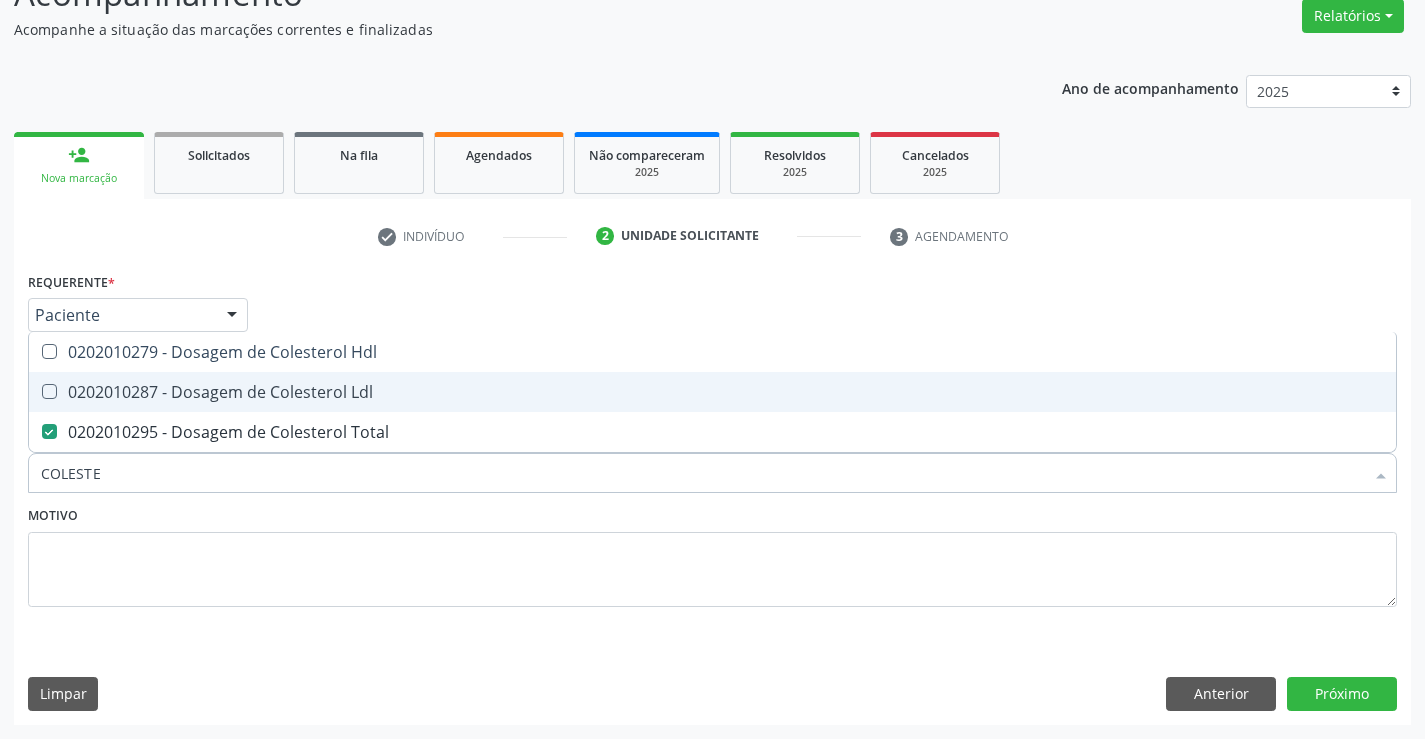 click on "0202010287 - Dosagem de Colesterol Ldl" at bounding box center (712, 392) 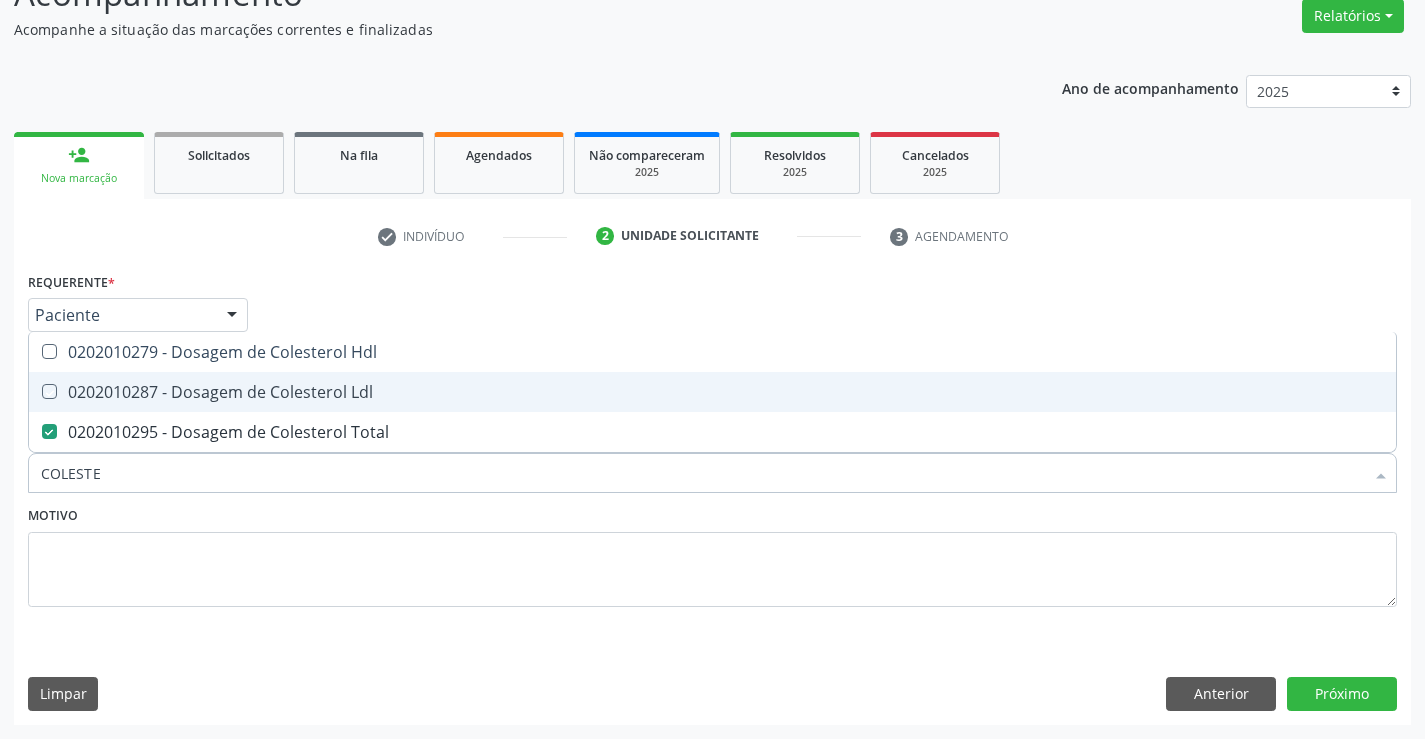 checkbox on "true" 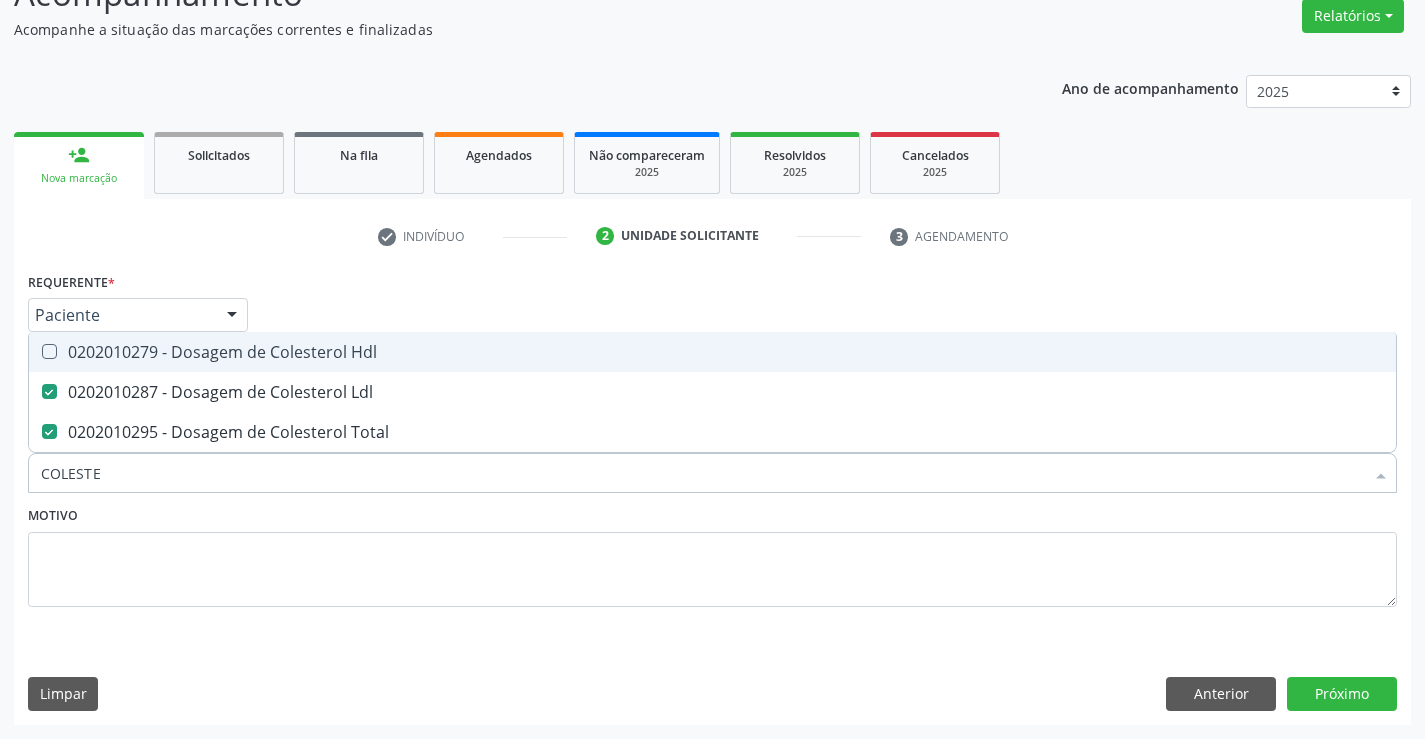 click on "0202010279 - Dosagem de Colesterol Hdl" at bounding box center (712, 352) 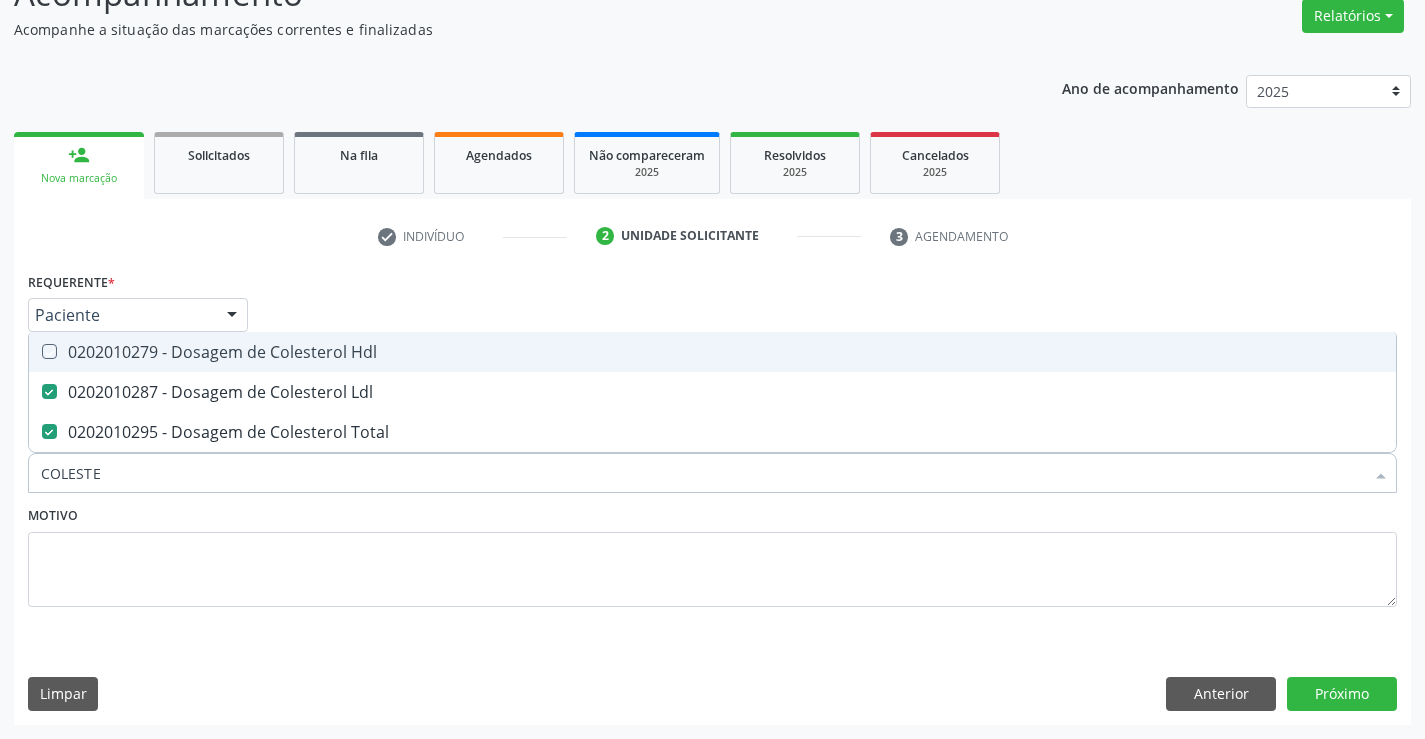 checkbox on "true" 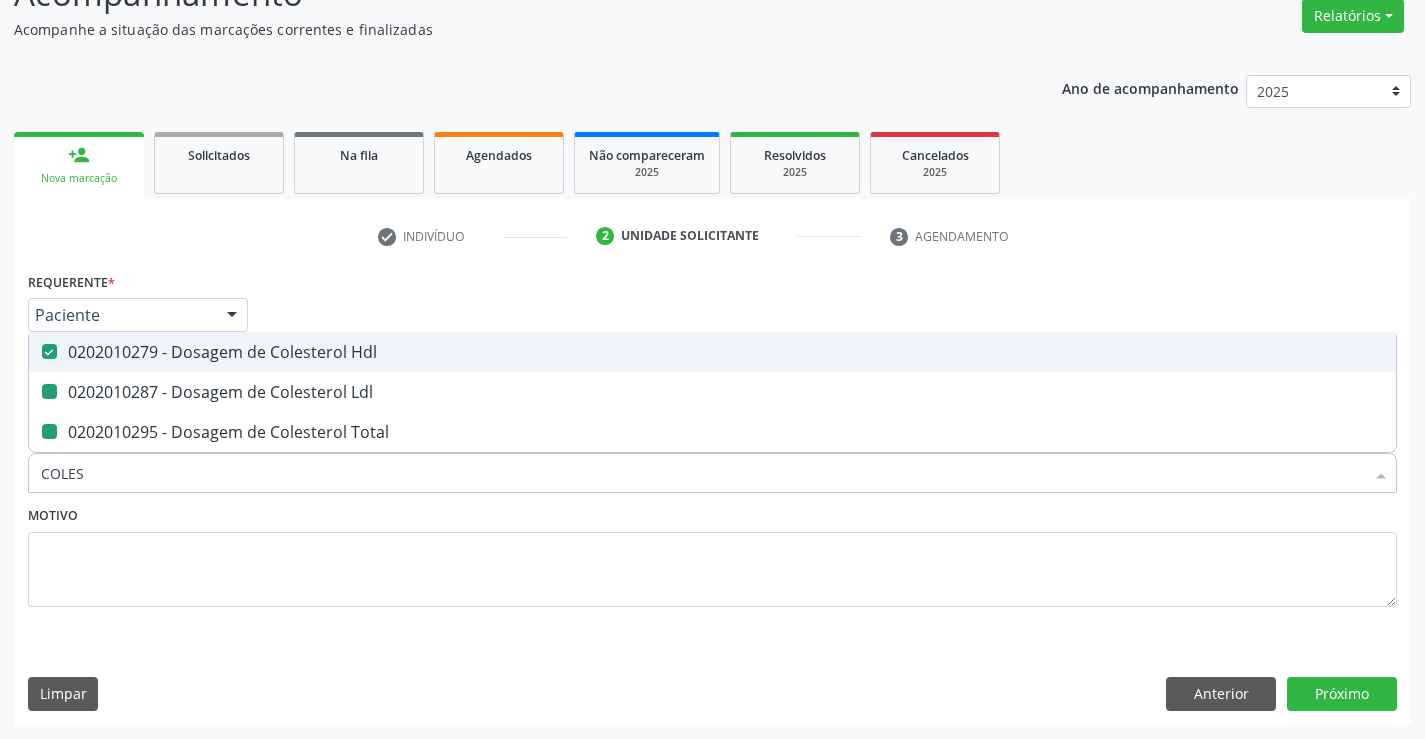 type on "COLE" 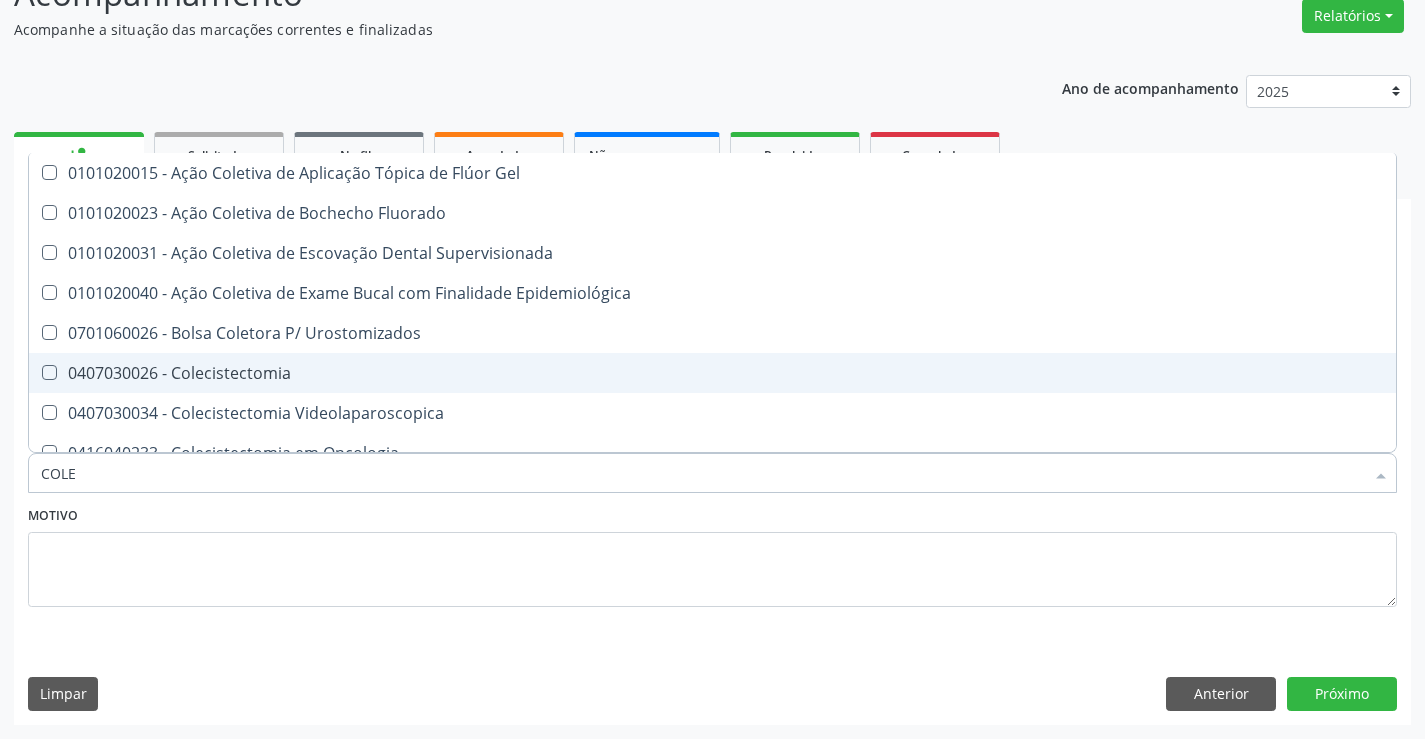 type on "COL" 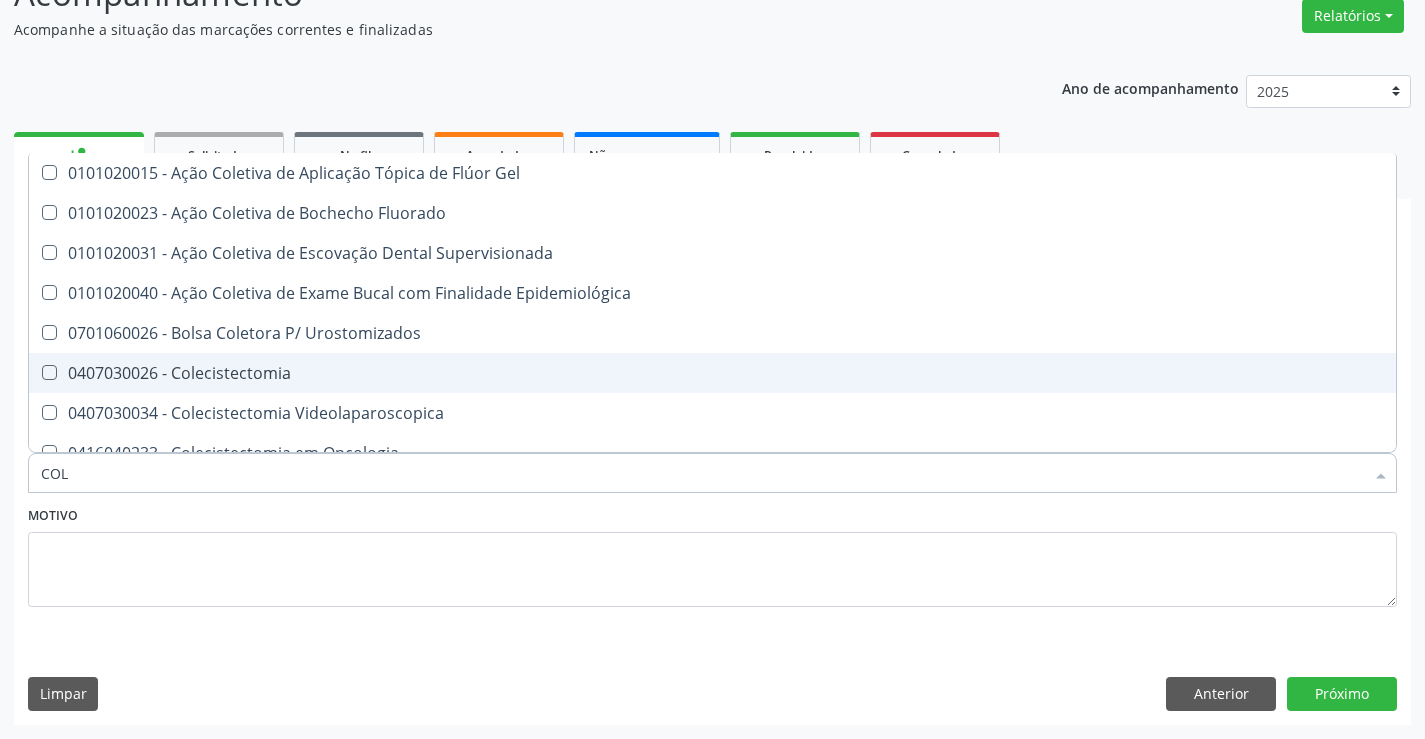checkbox on "false" 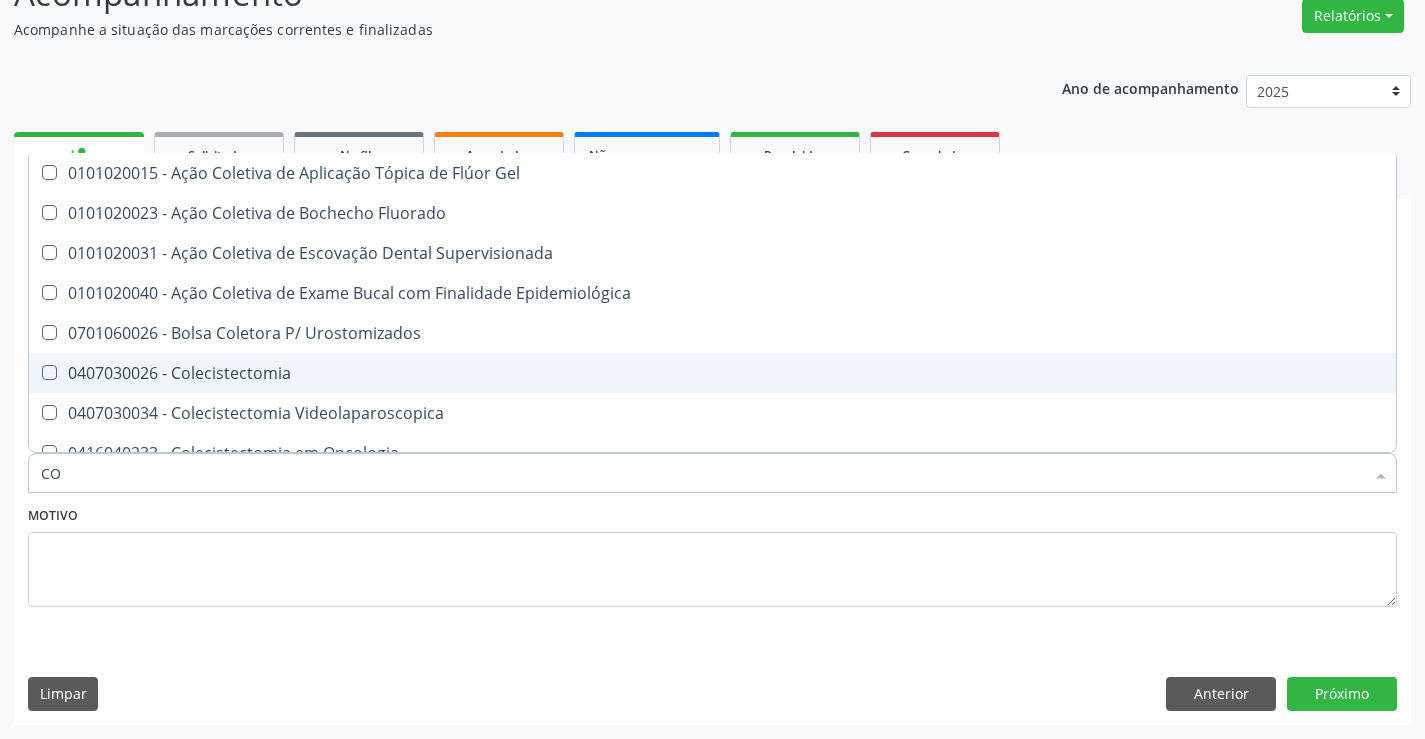 type on "C" 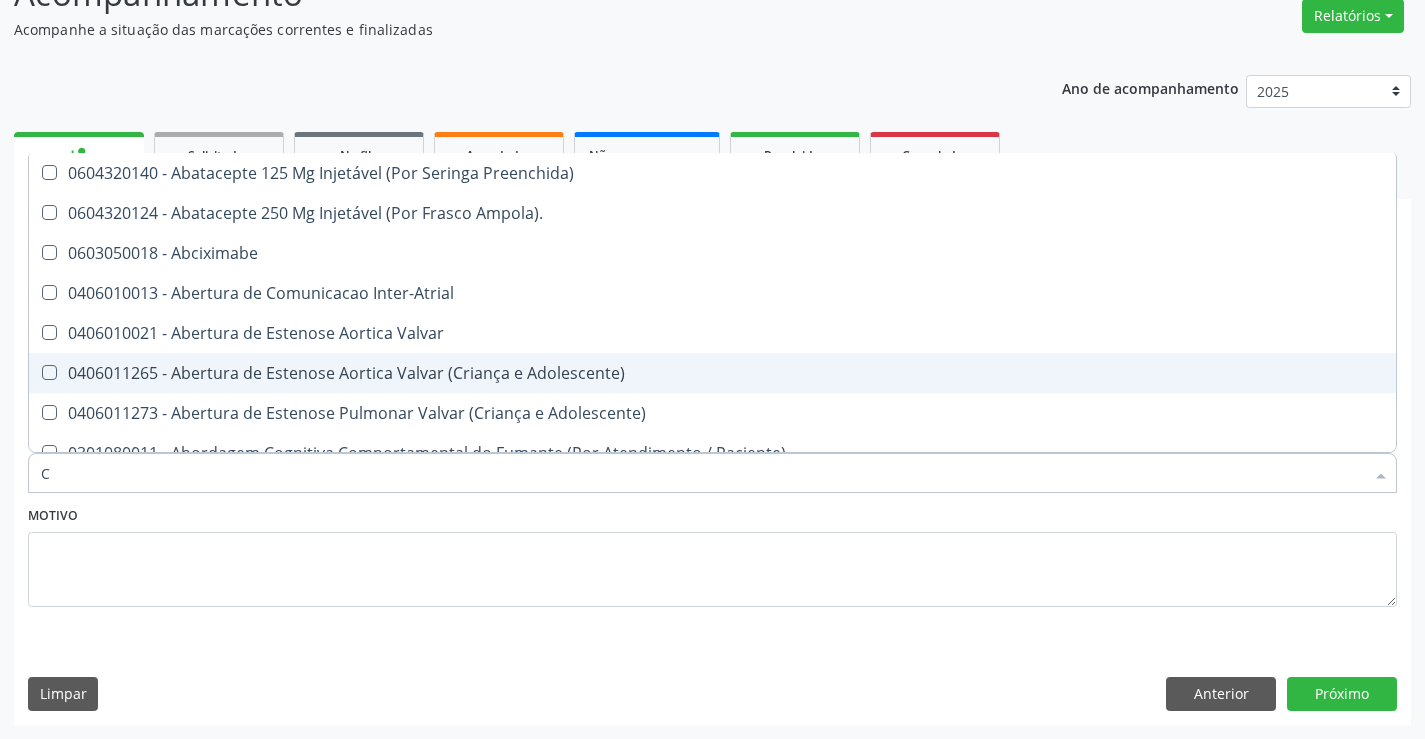 type 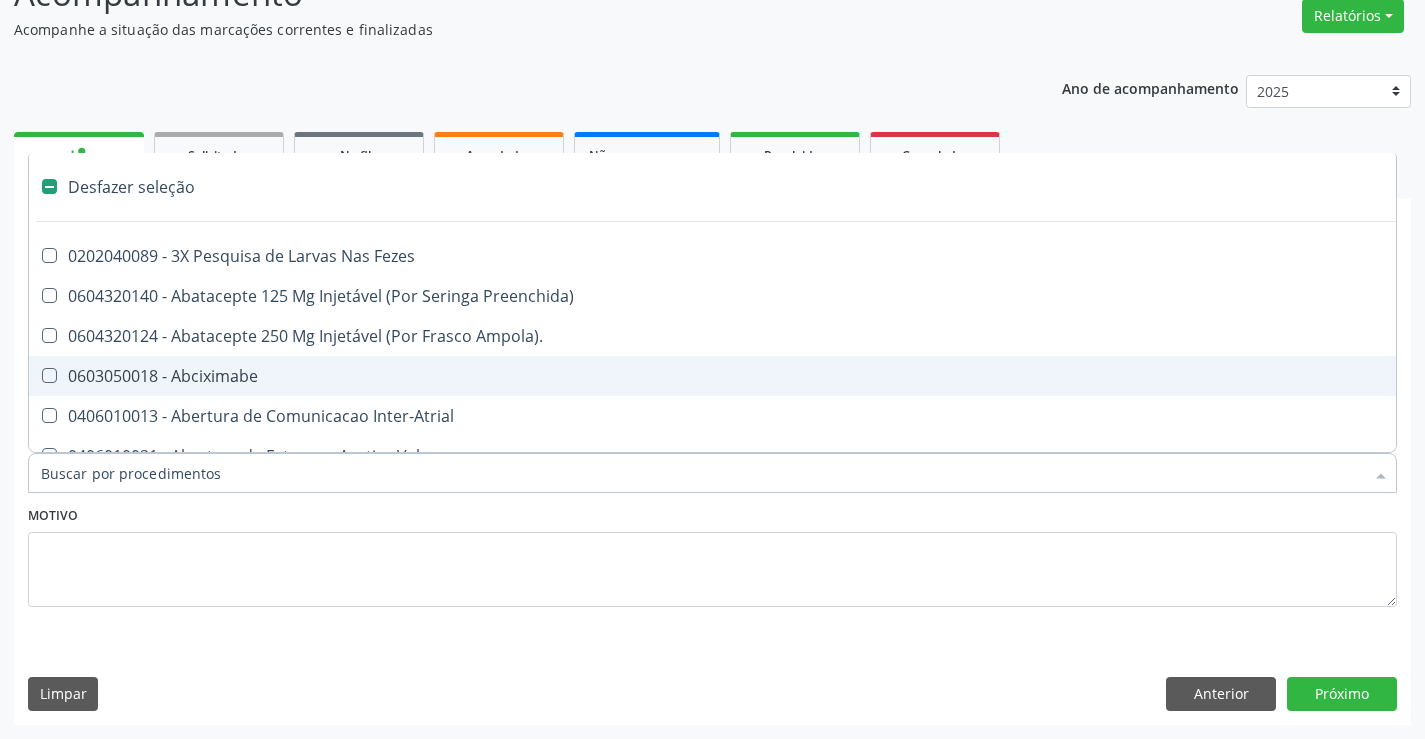 checkbox on "false" 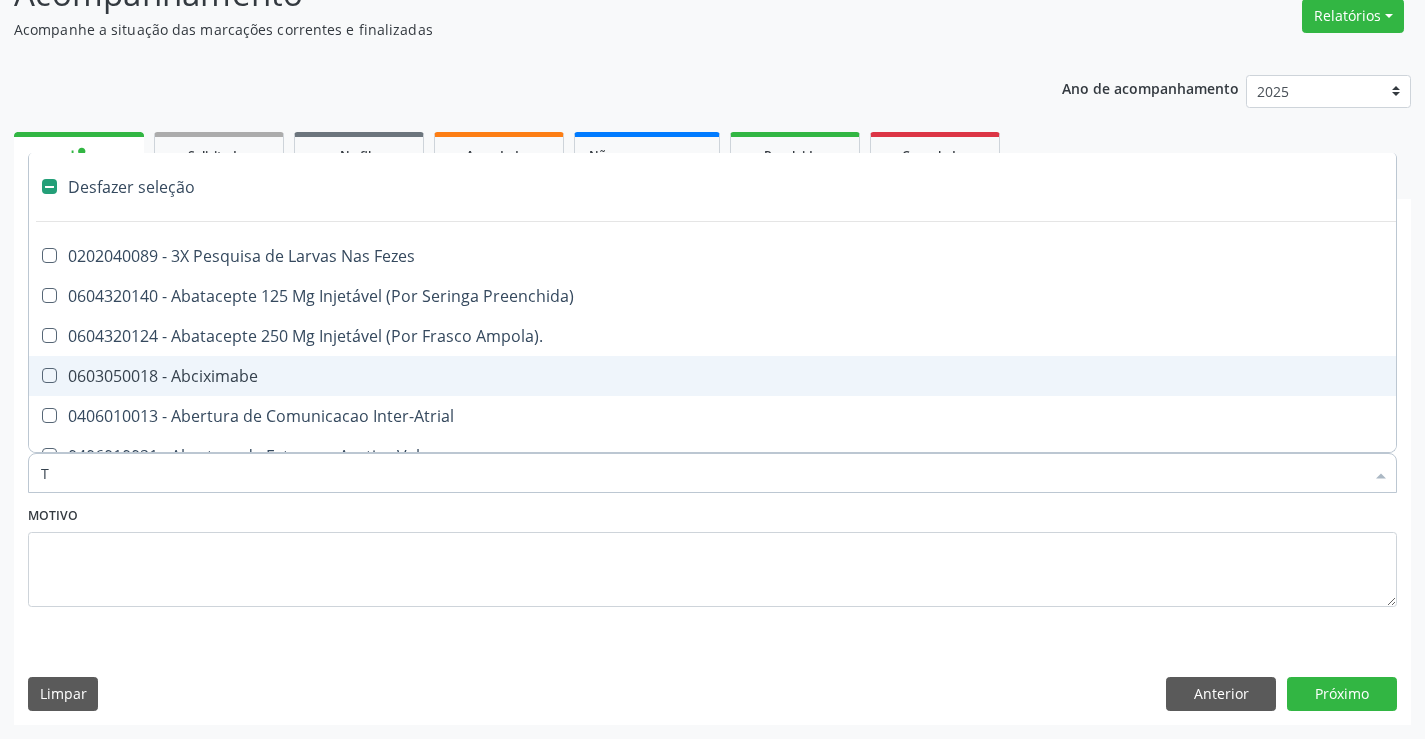 checkbox on "true" 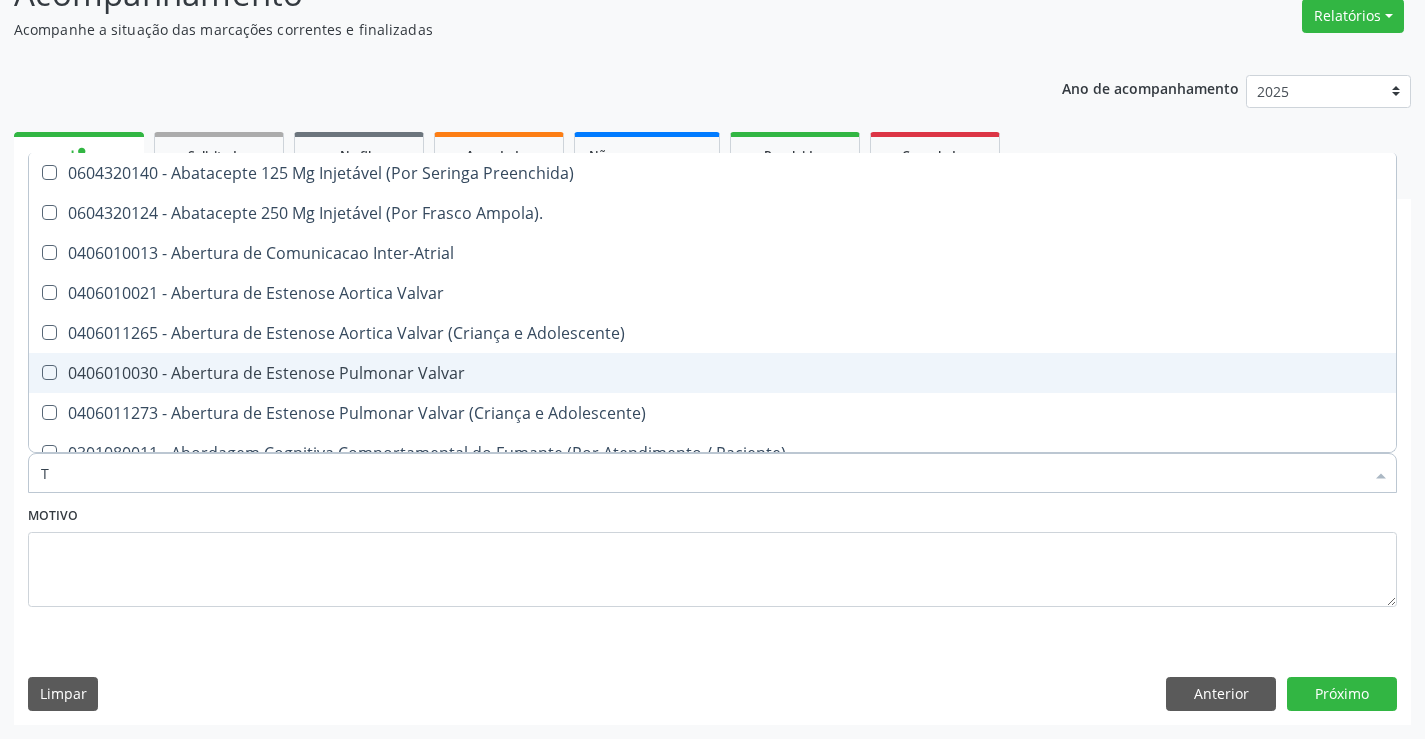 type on "TR" 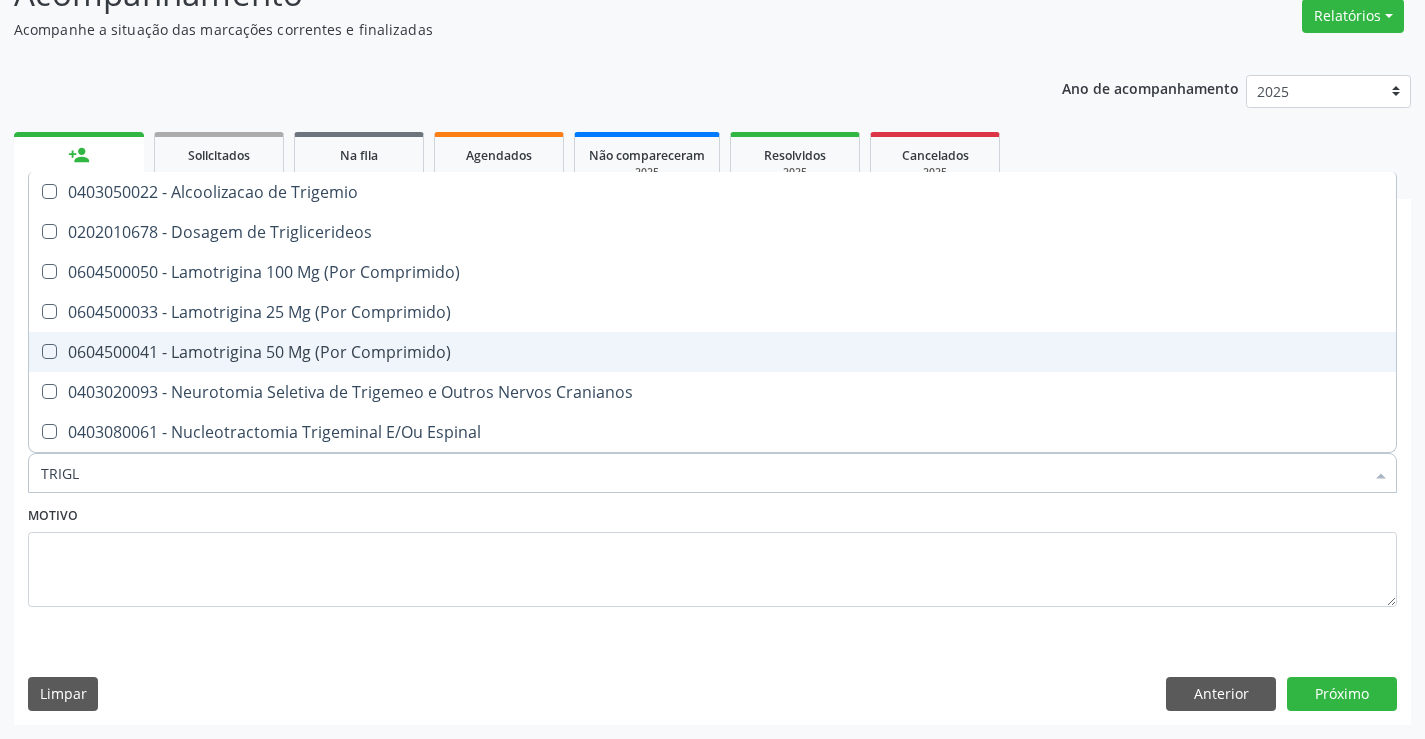 type on "TRIGLI" 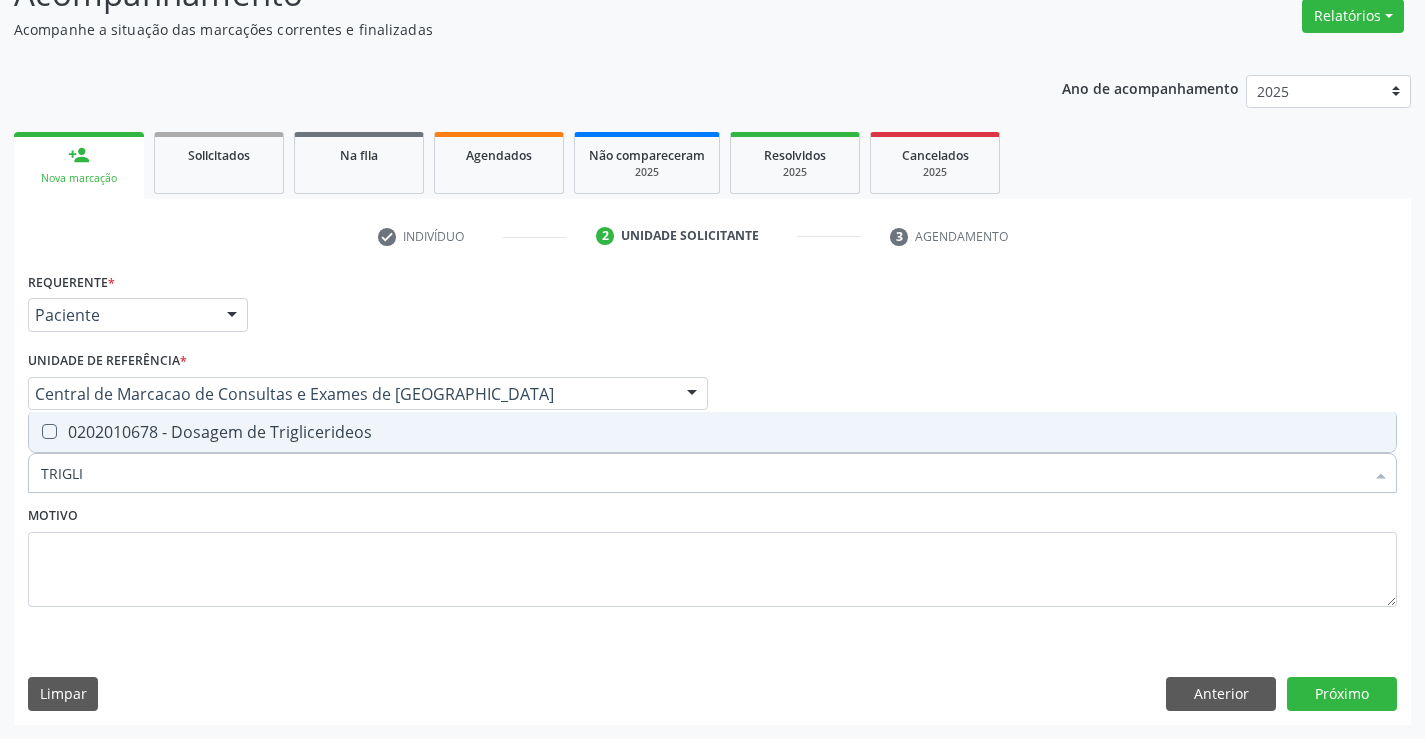 click on "0202010678 - Dosagem de Triglicerideos" at bounding box center (712, 432) 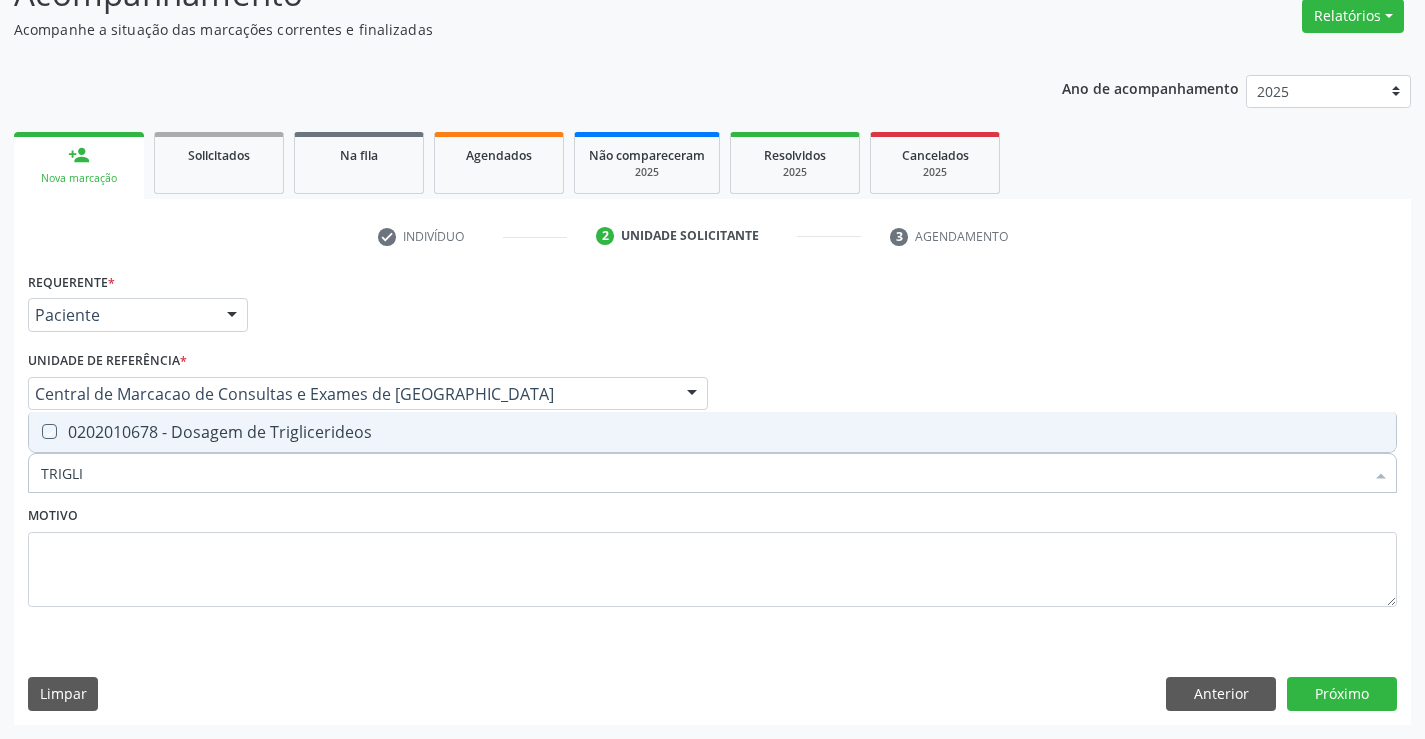 checkbox on "true" 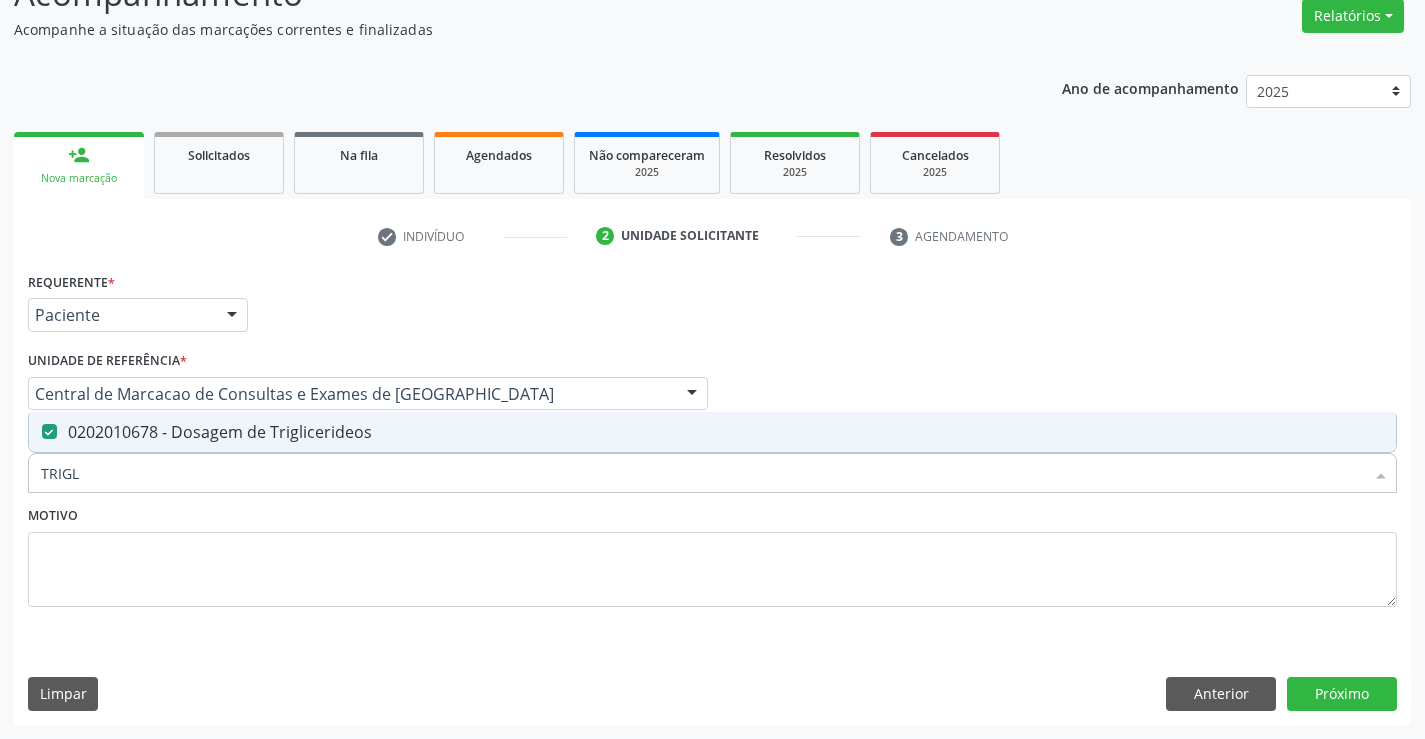 type on "TRIG" 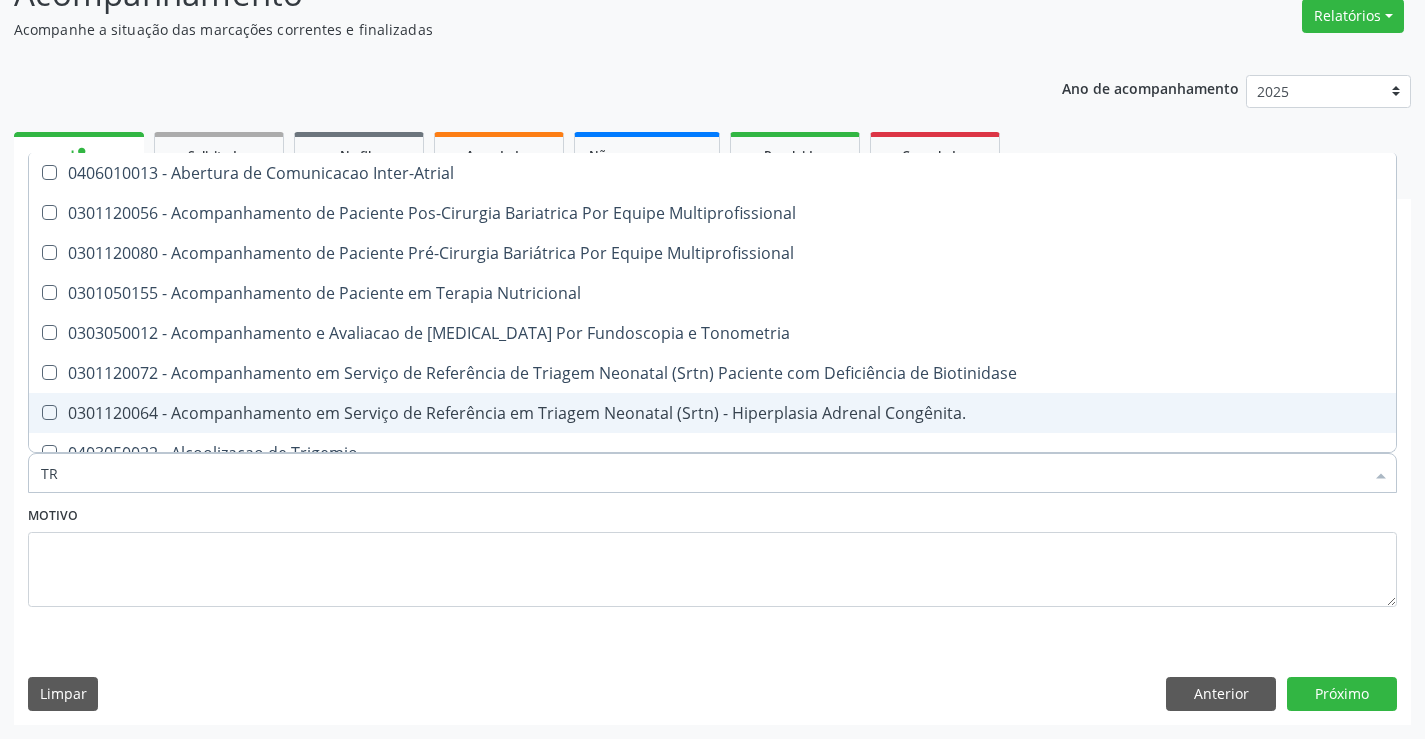 type on "T" 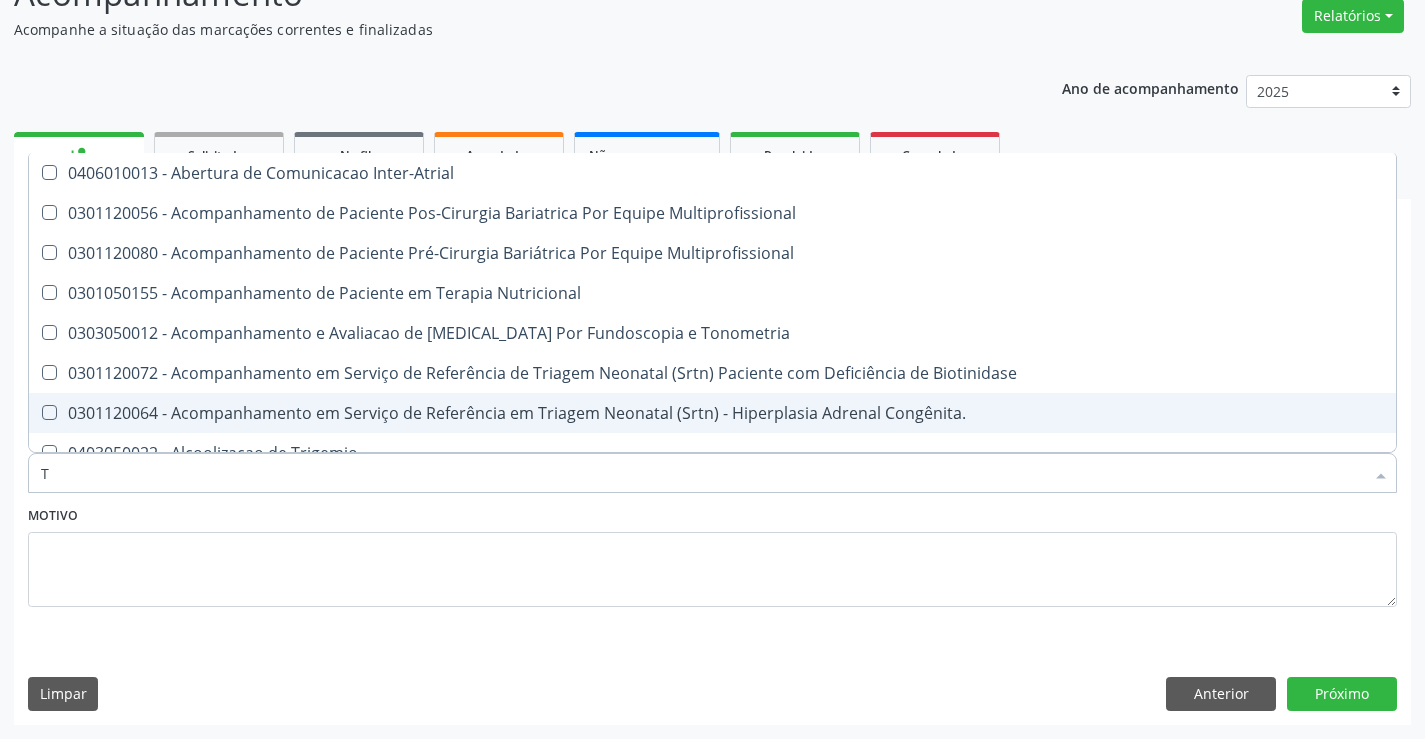 checkbox on "false" 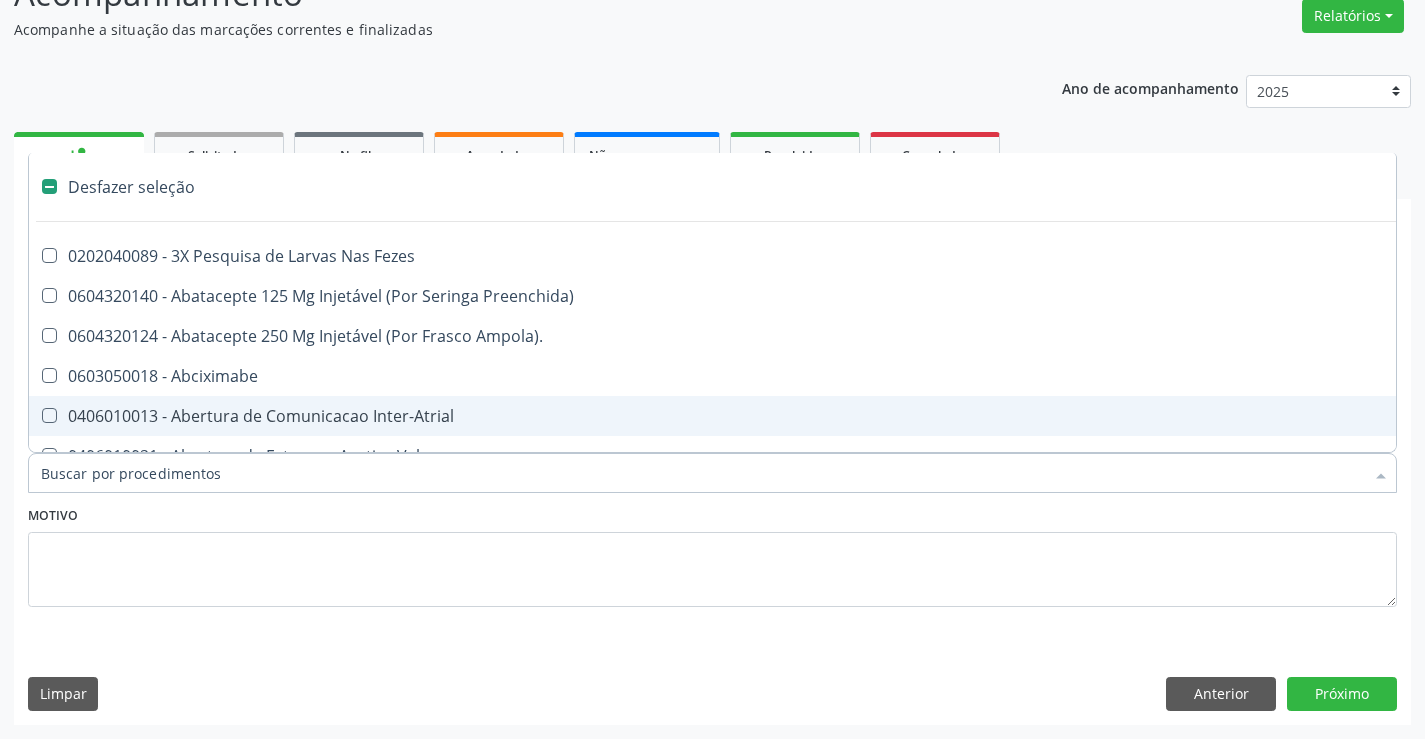 checkbox on "false" 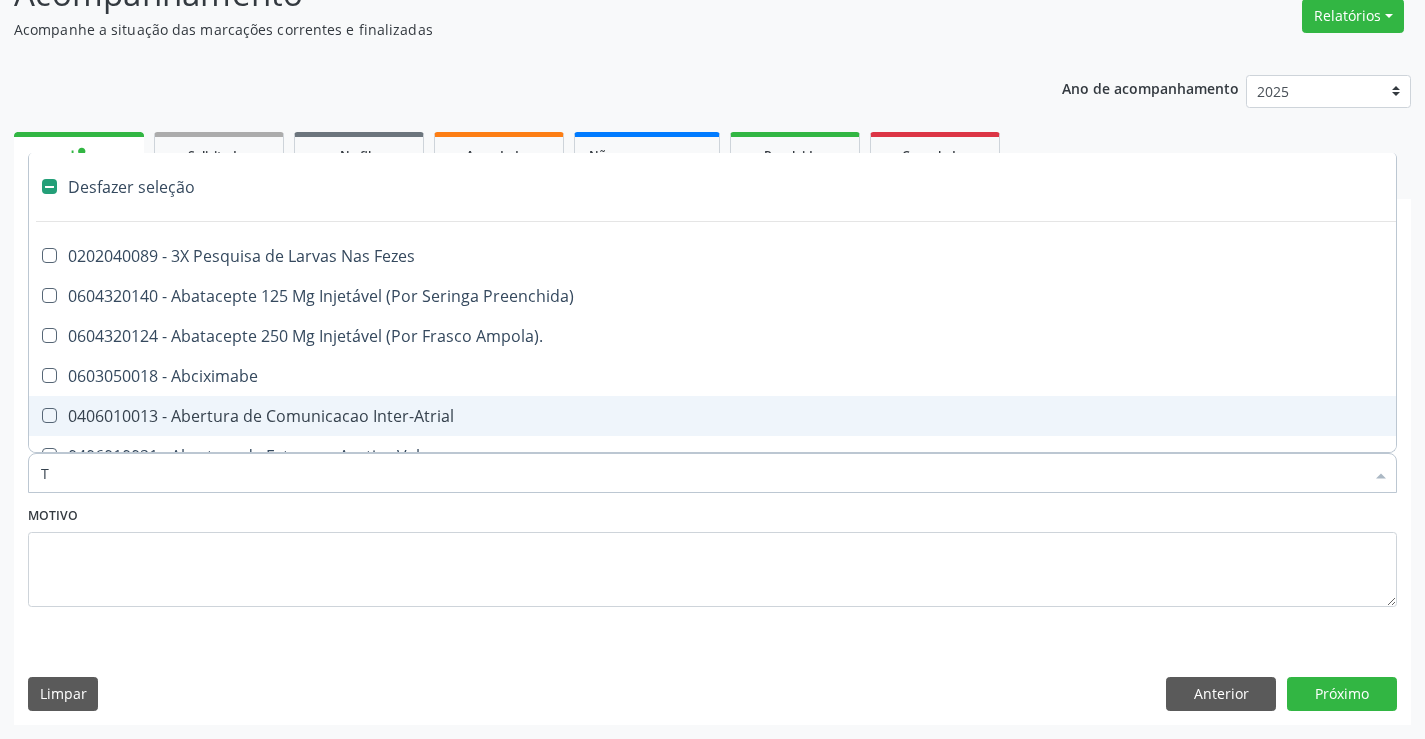 checkbox on "true" 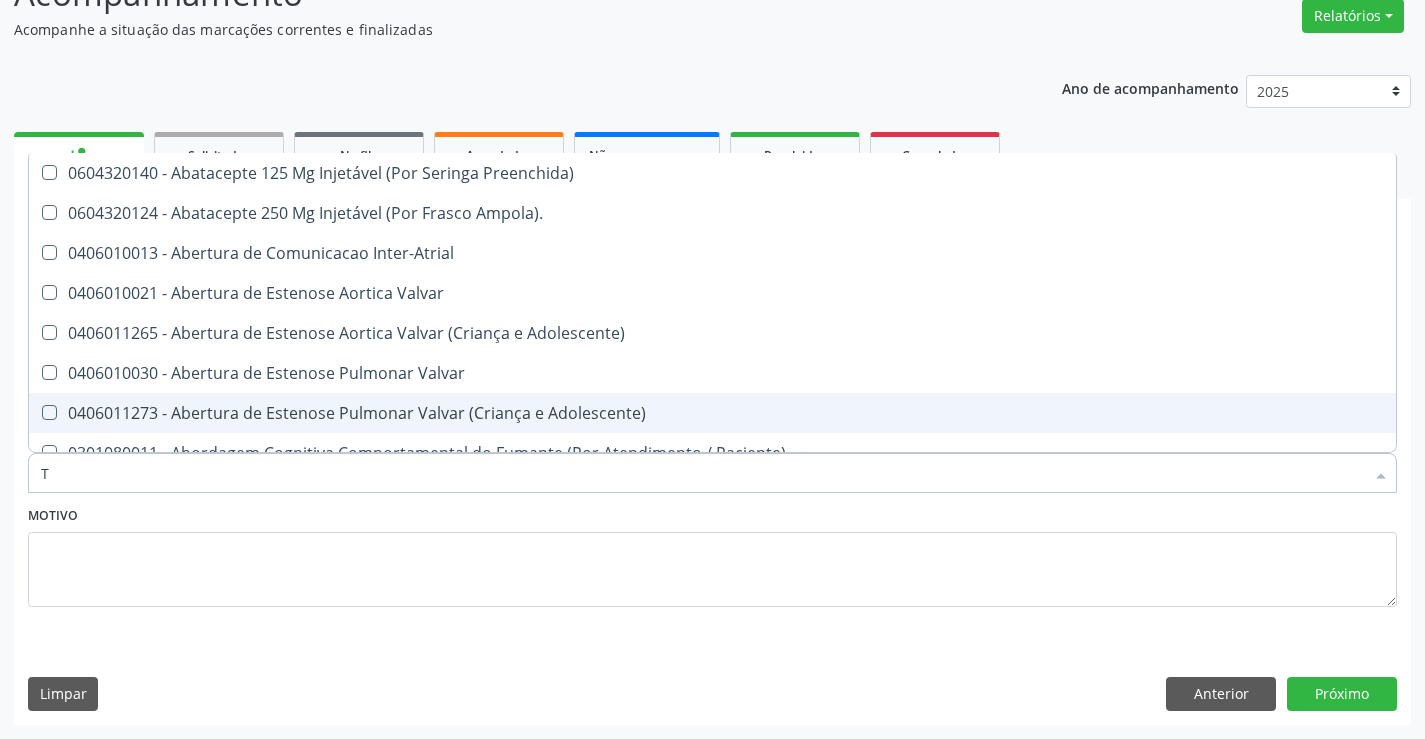 type on "TG" 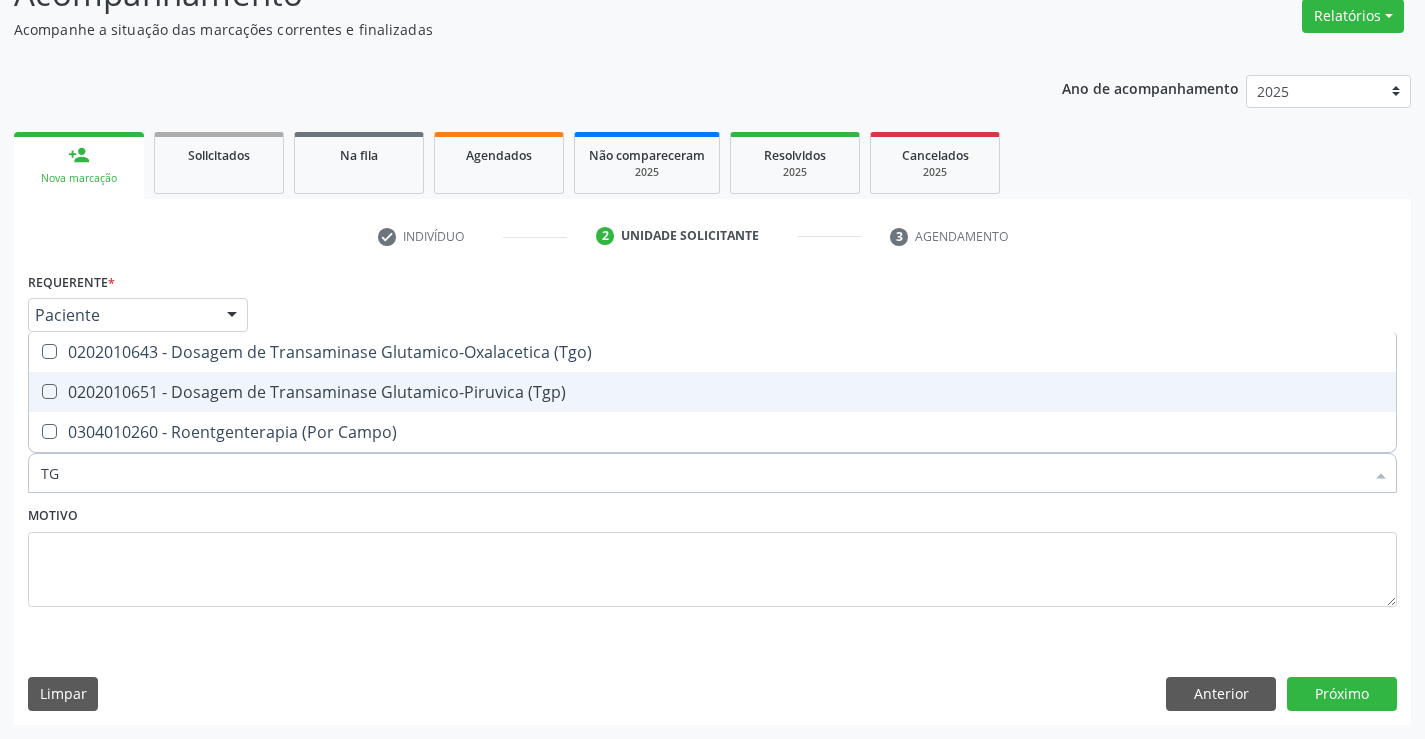 click on "0202010651 - Dosagem de Transaminase Glutamico-Piruvica (Tgp)" at bounding box center [712, 392] 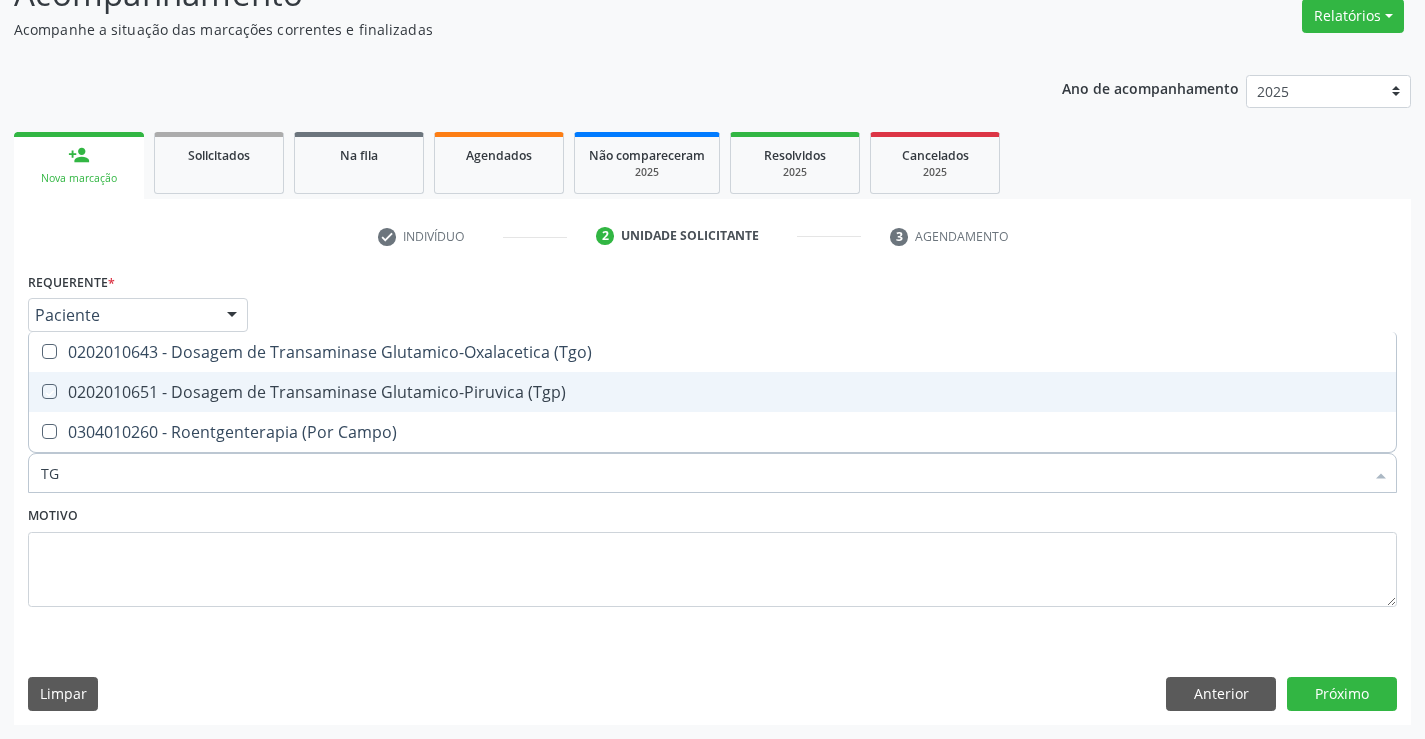 checkbox on "true" 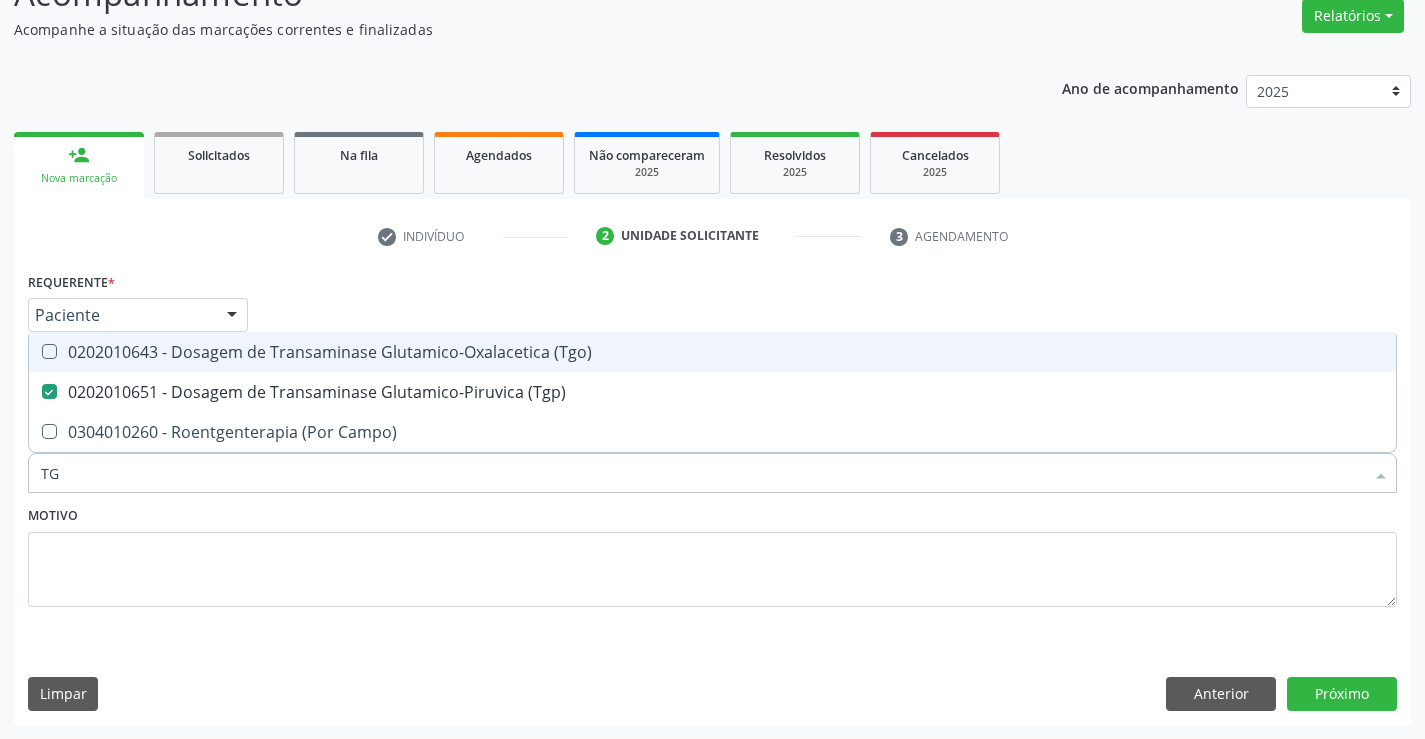 click on "0202010643 - Dosagem de Transaminase Glutamico-Oxalacetica (Tgo)" at bounding box center (712, 352) 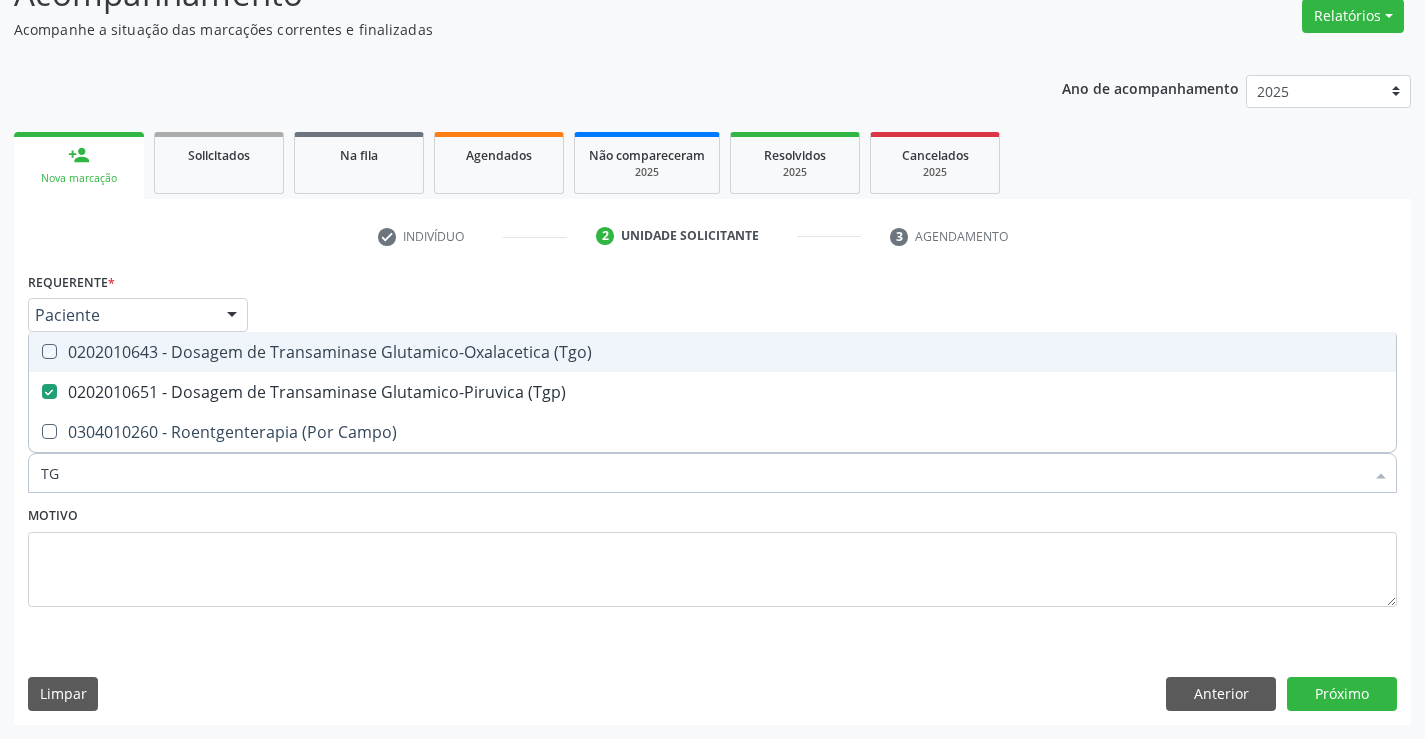 checkbox on "true" 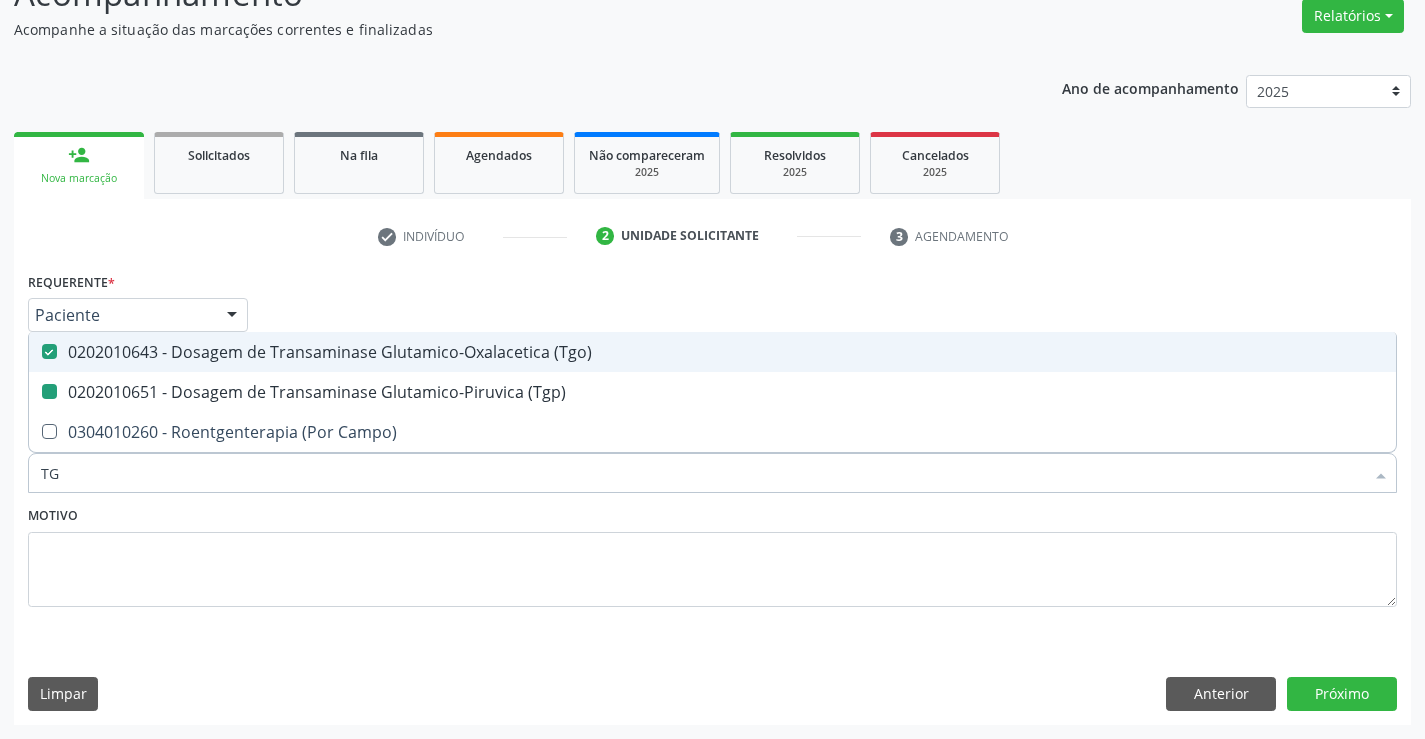 type on "T" 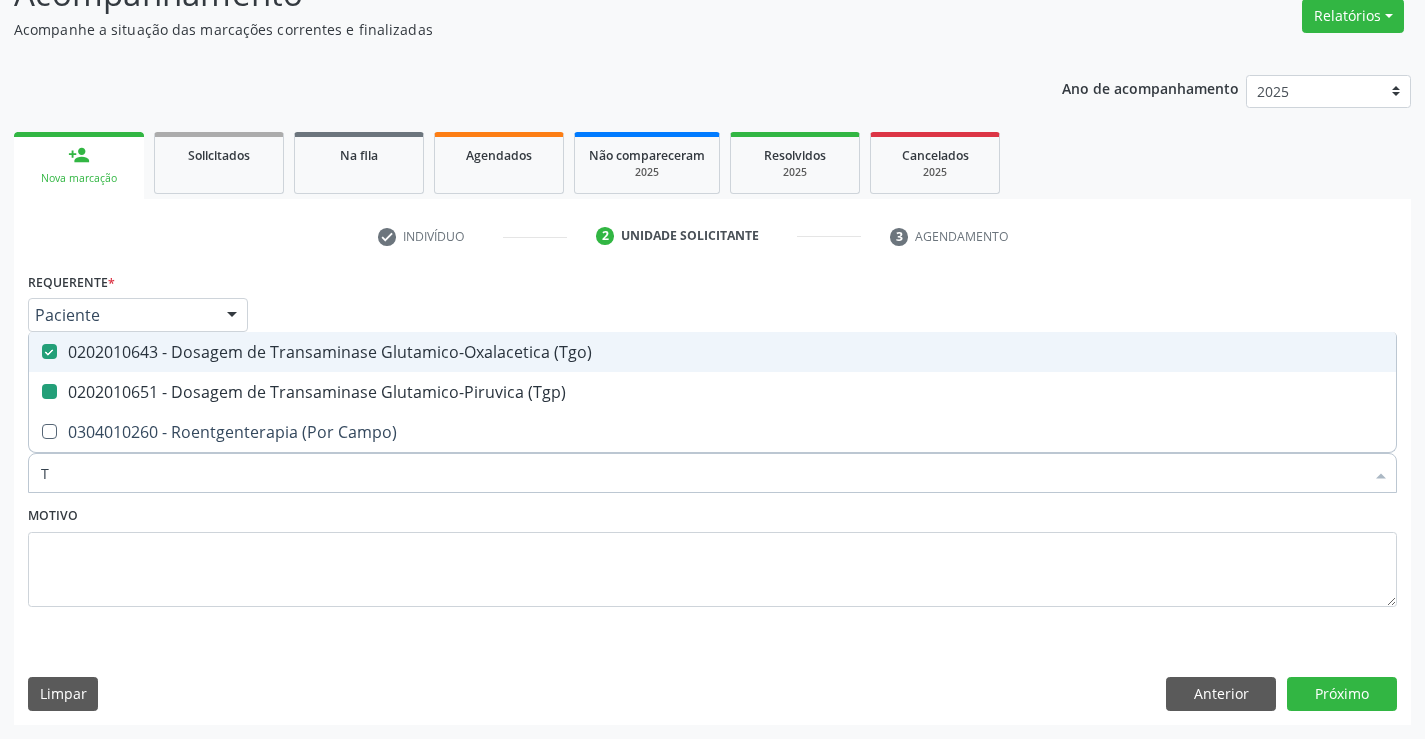 type 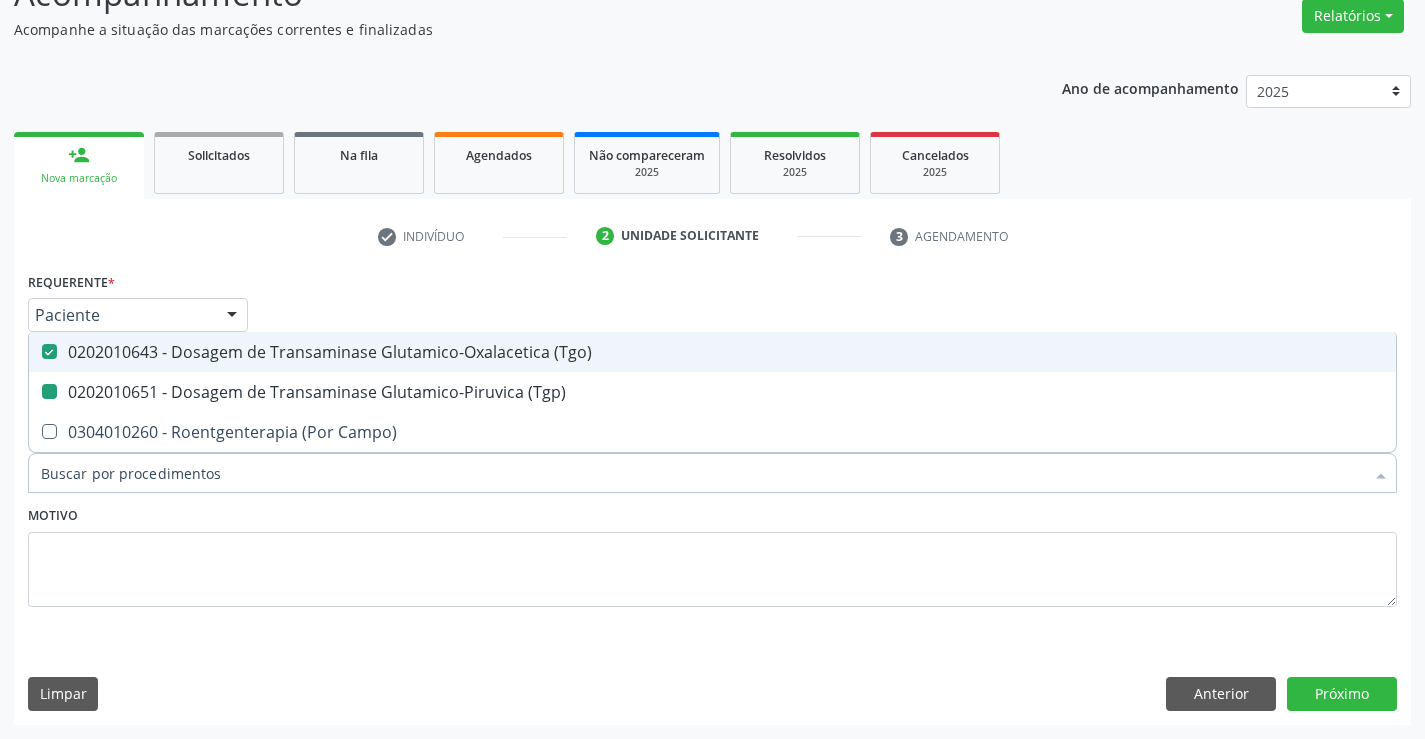 checkbox on "false" 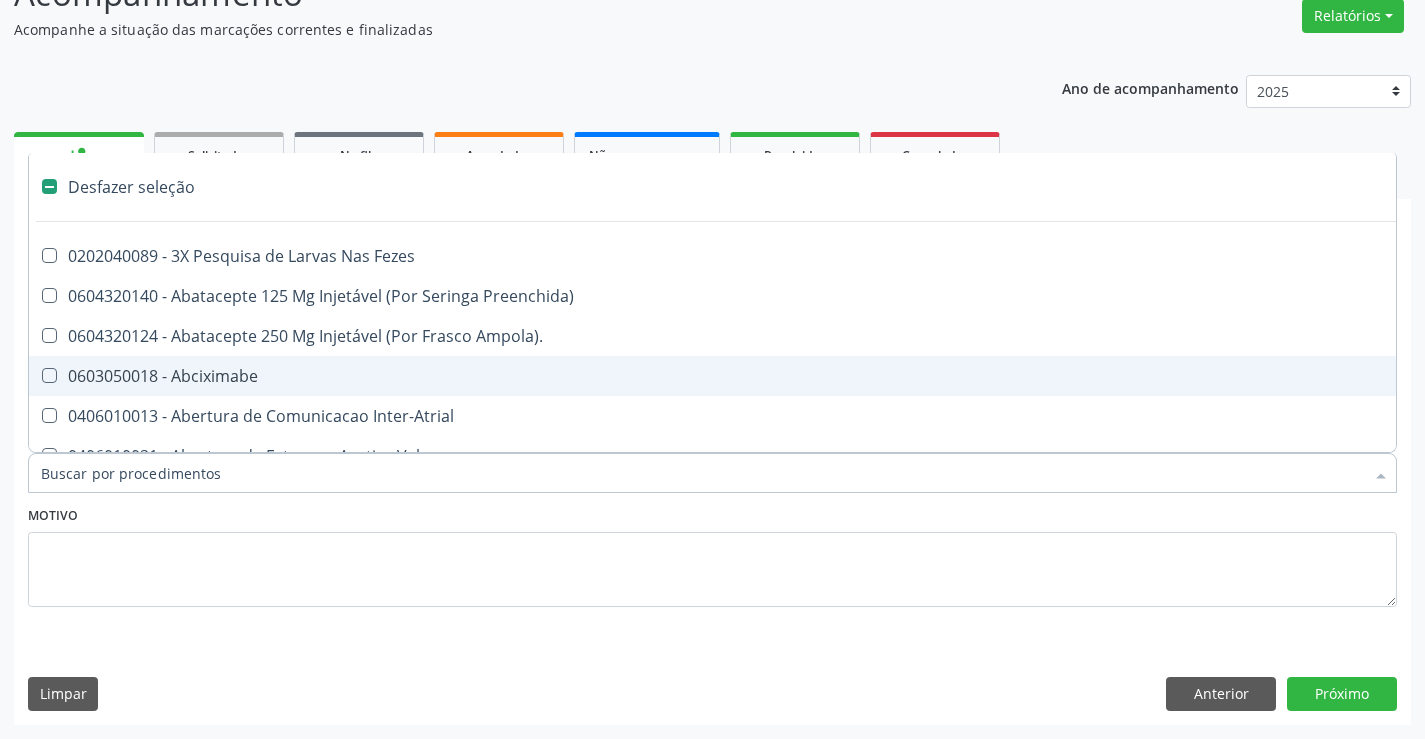 type on "U" 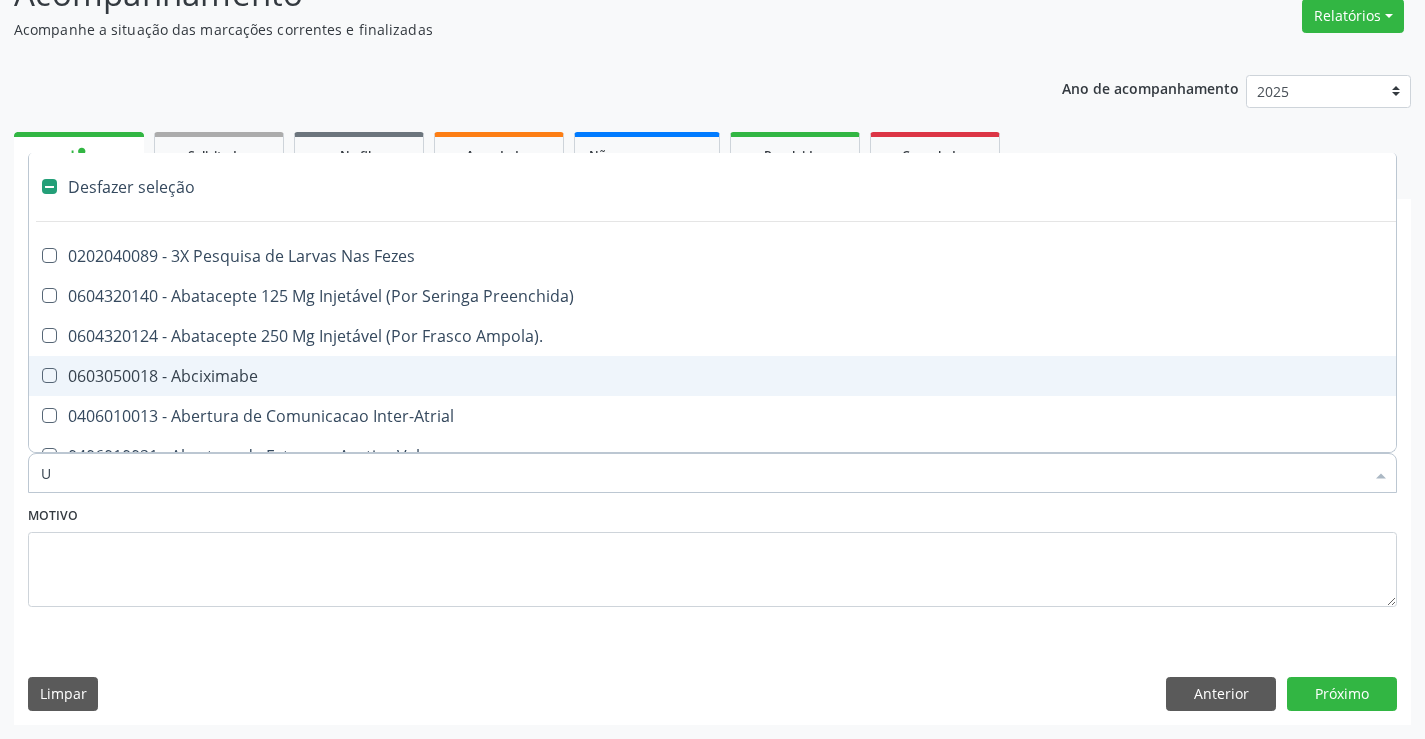 checkbox on "true" 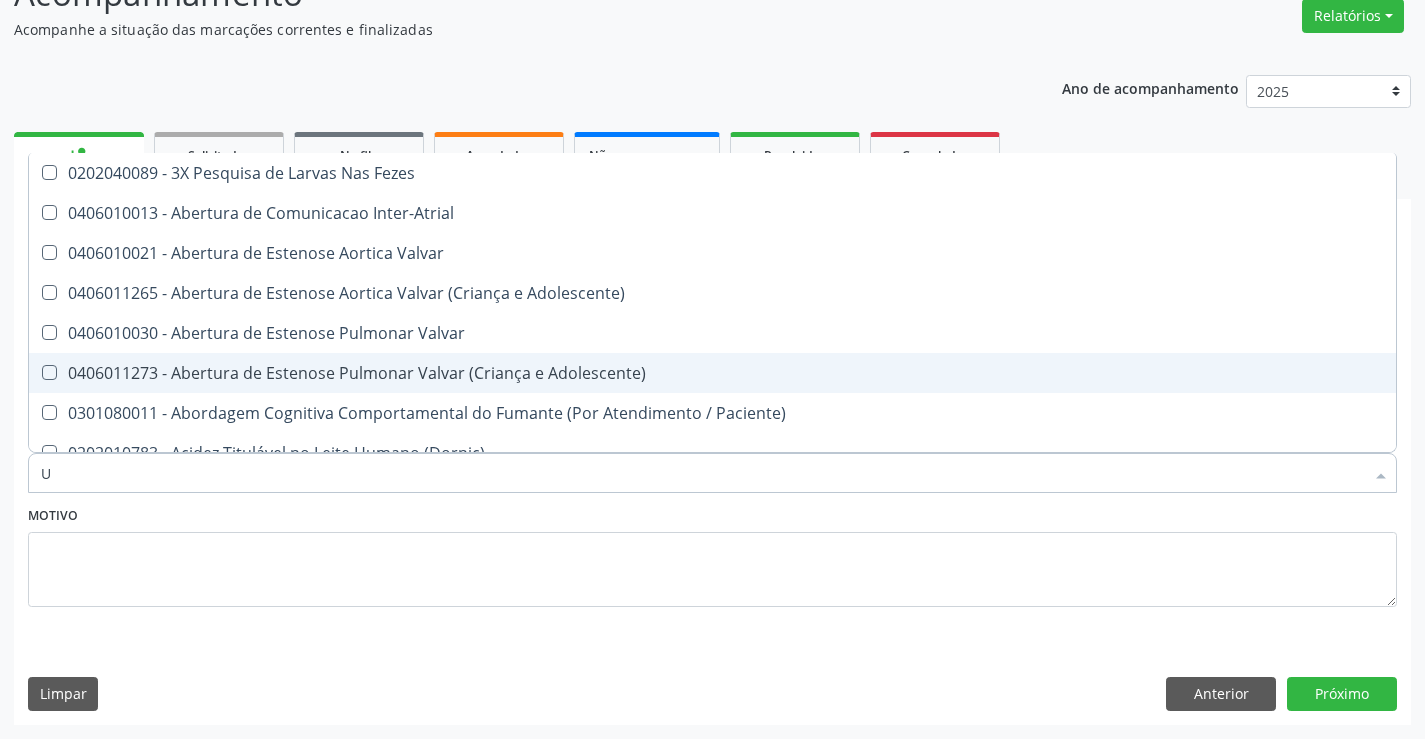 type on "UR" 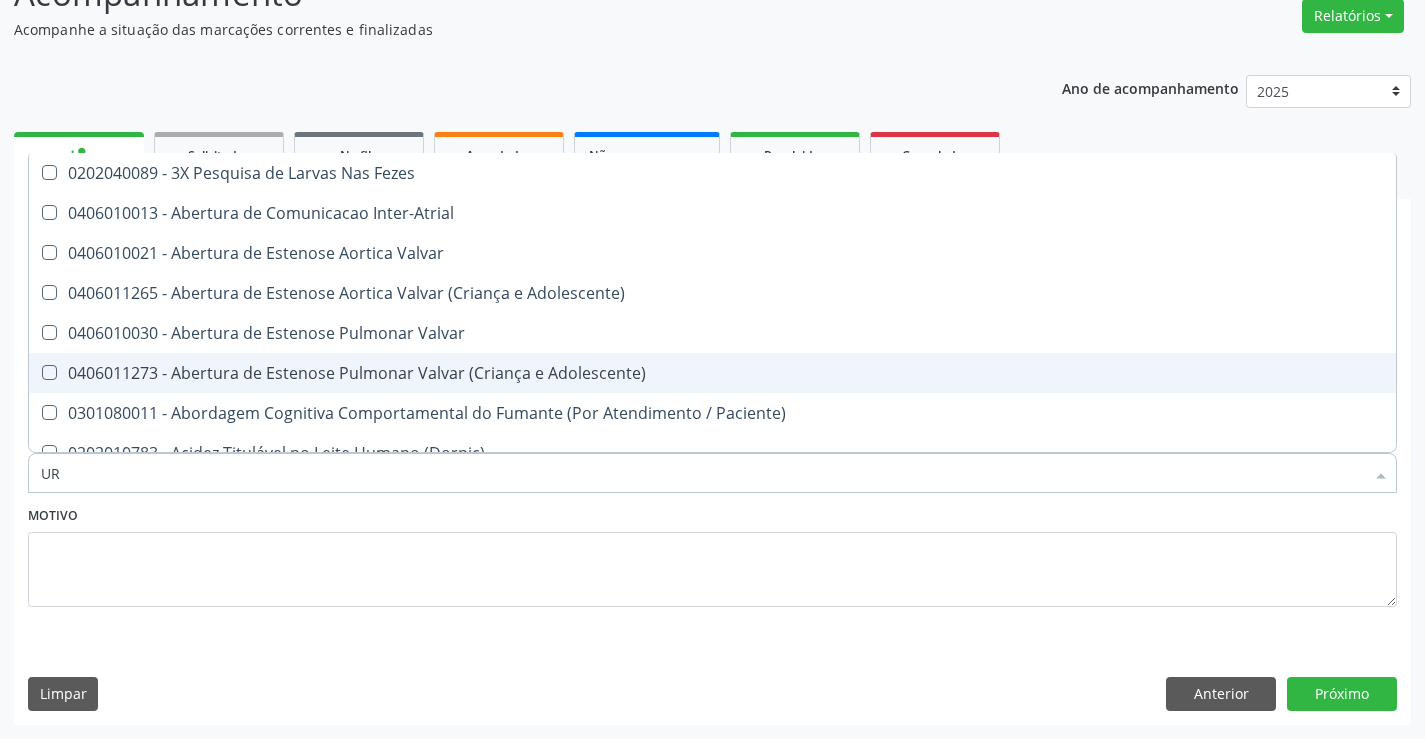 checkbox on "true" 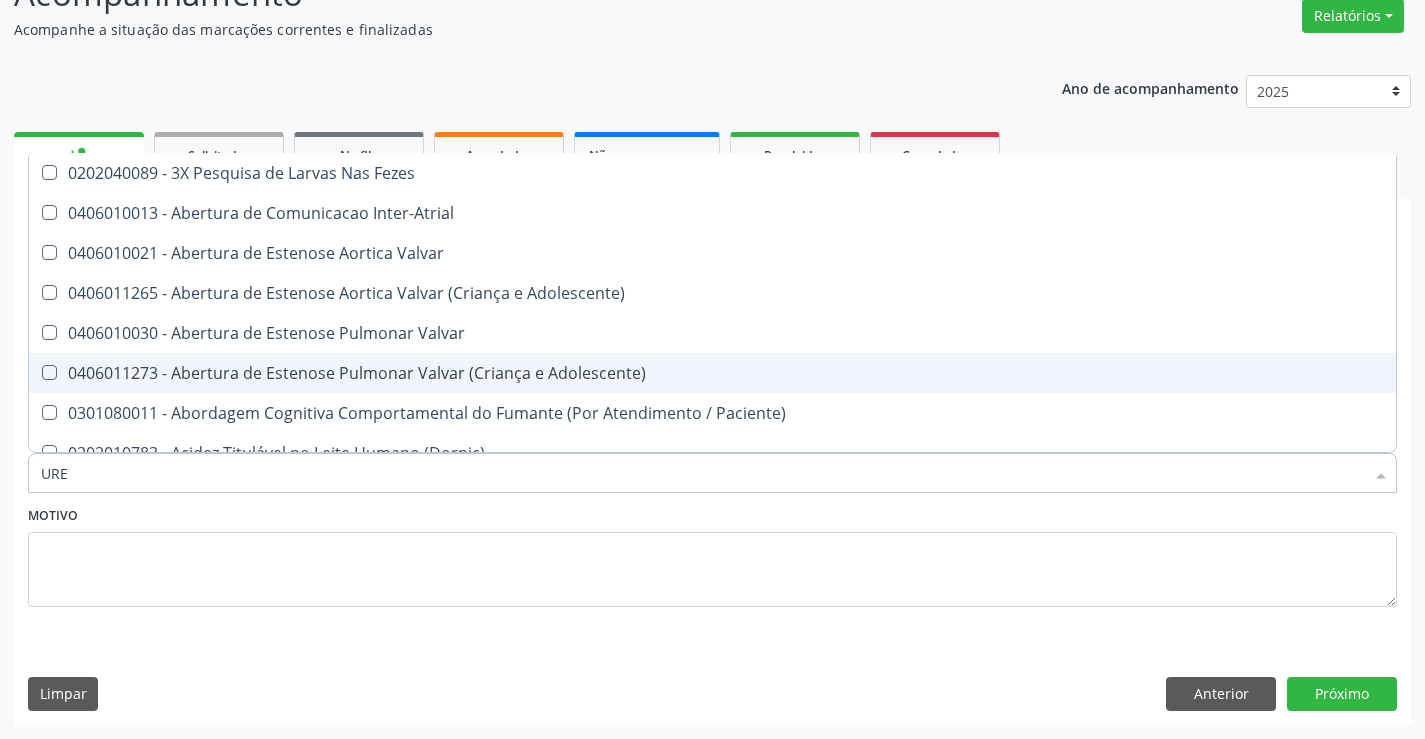 checkbox on "false" 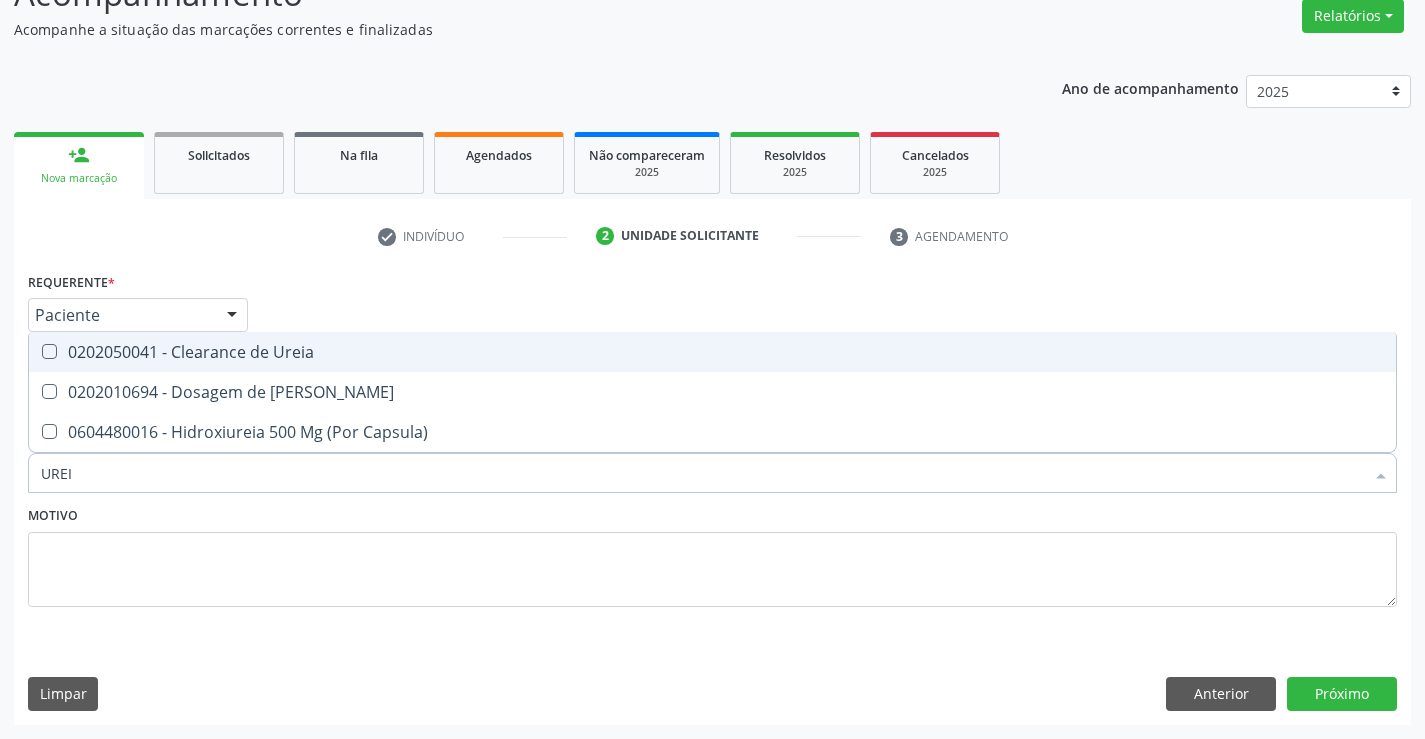 type on "UREIA" 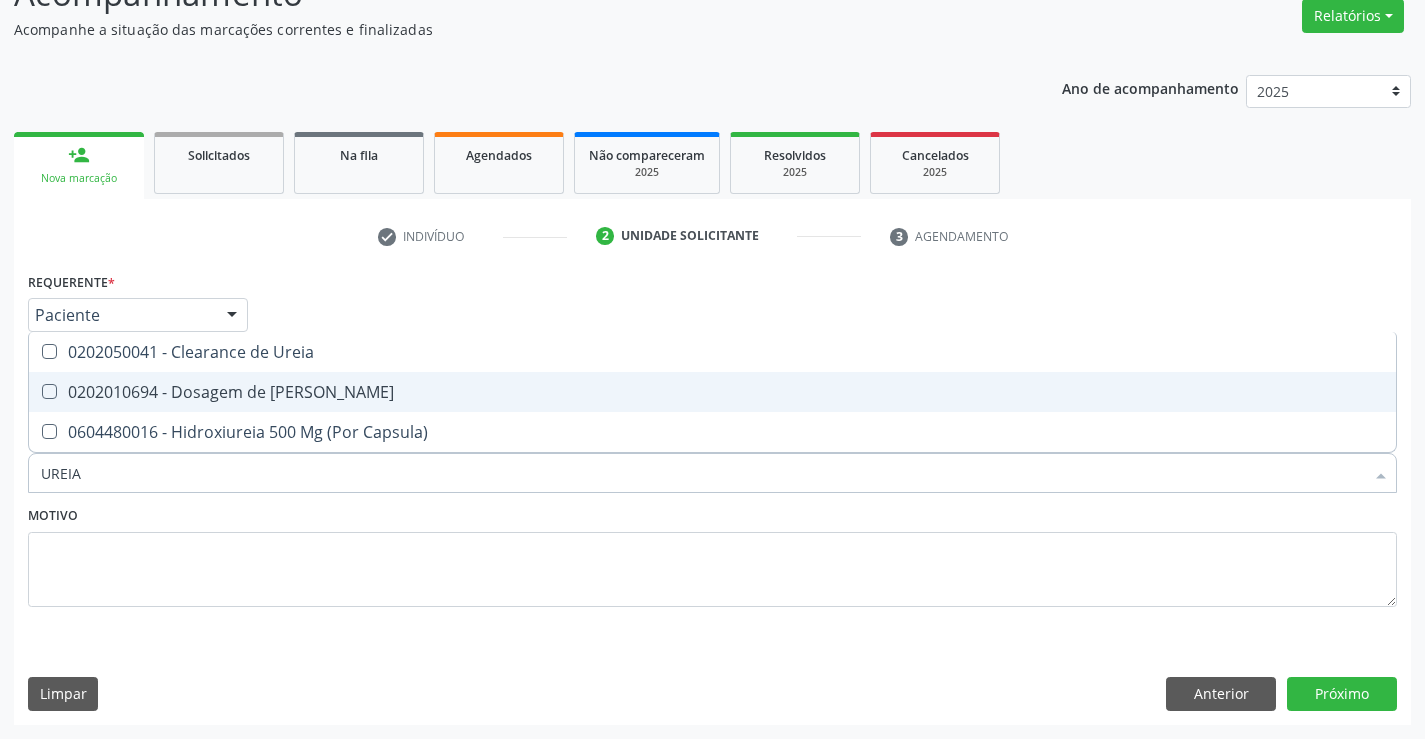 click on "0202010694 - Dosagem de [PERSON_NAME]" at bounding box center [712, 392] 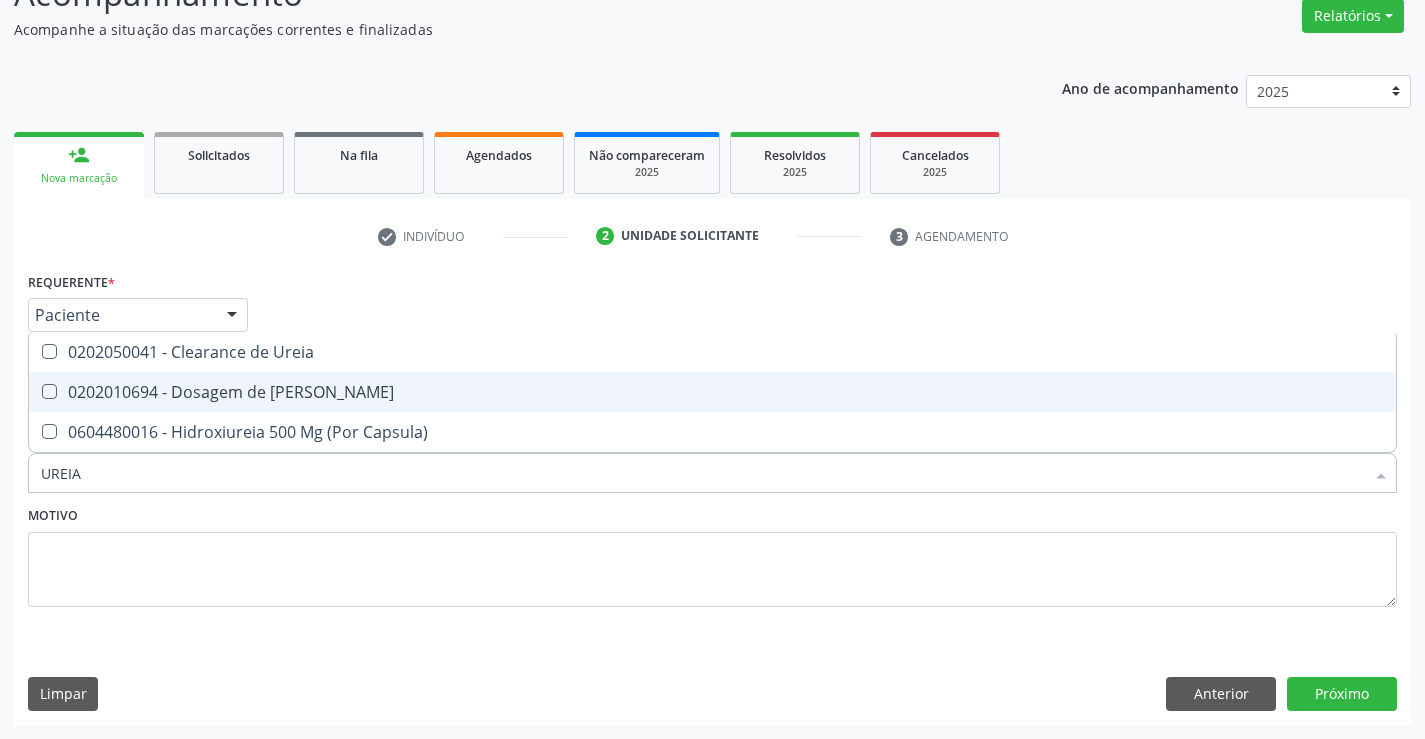 checkbox on "true" 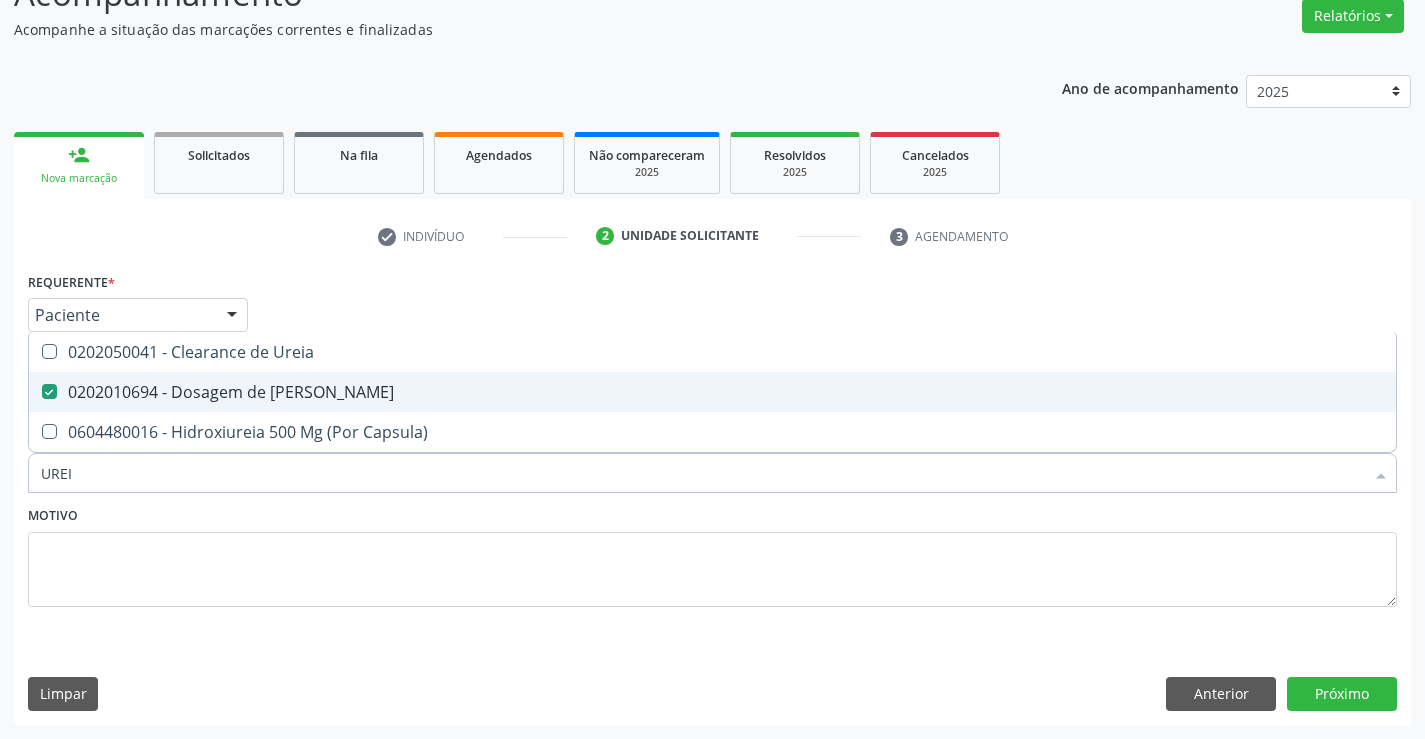 type on "URE" 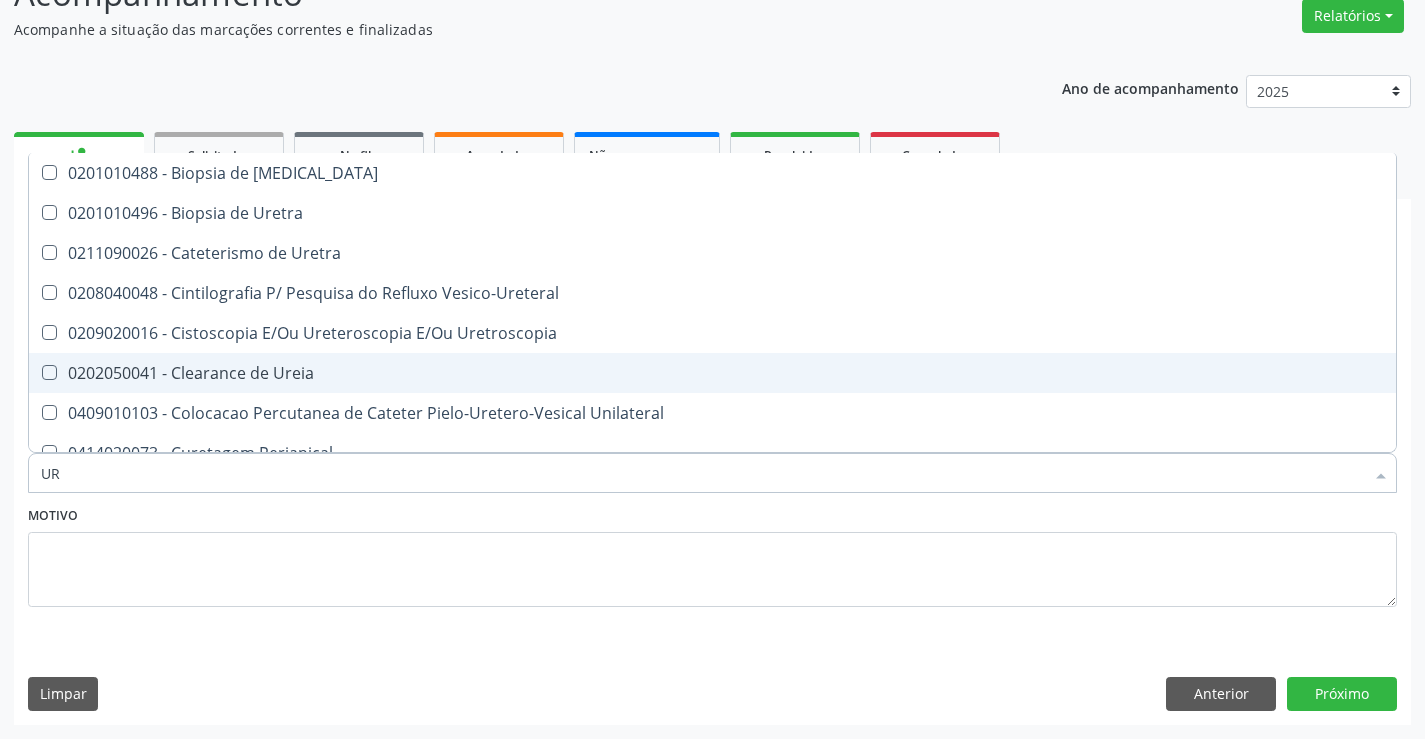 type on "U" 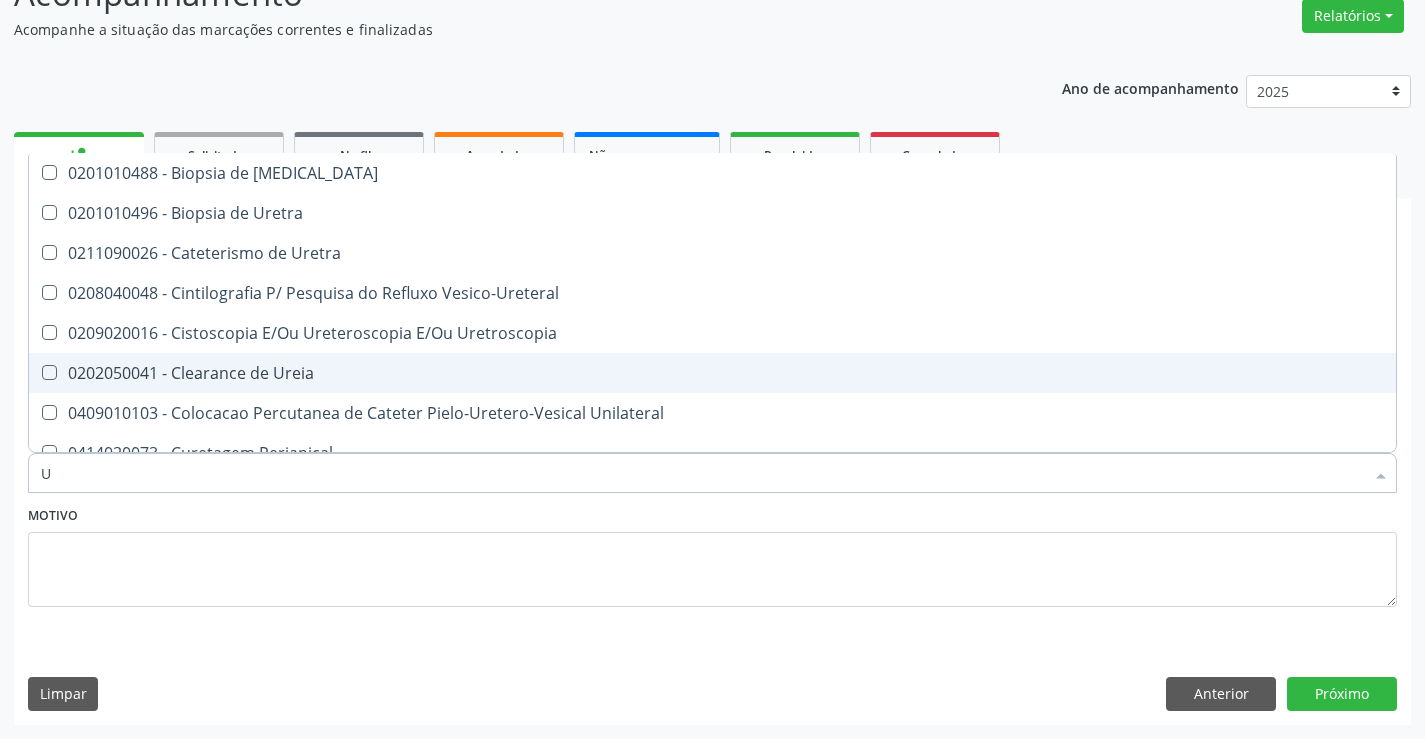 type 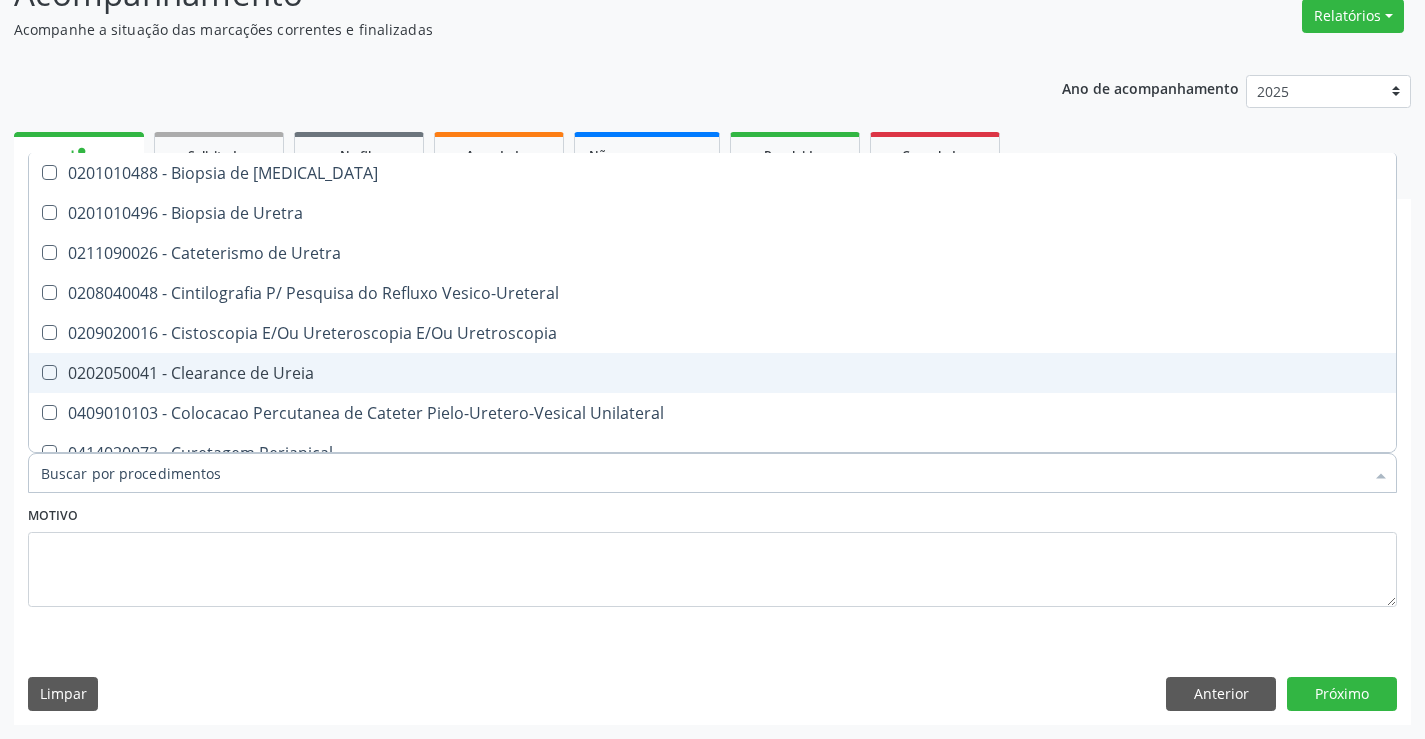 checkbox on "false" 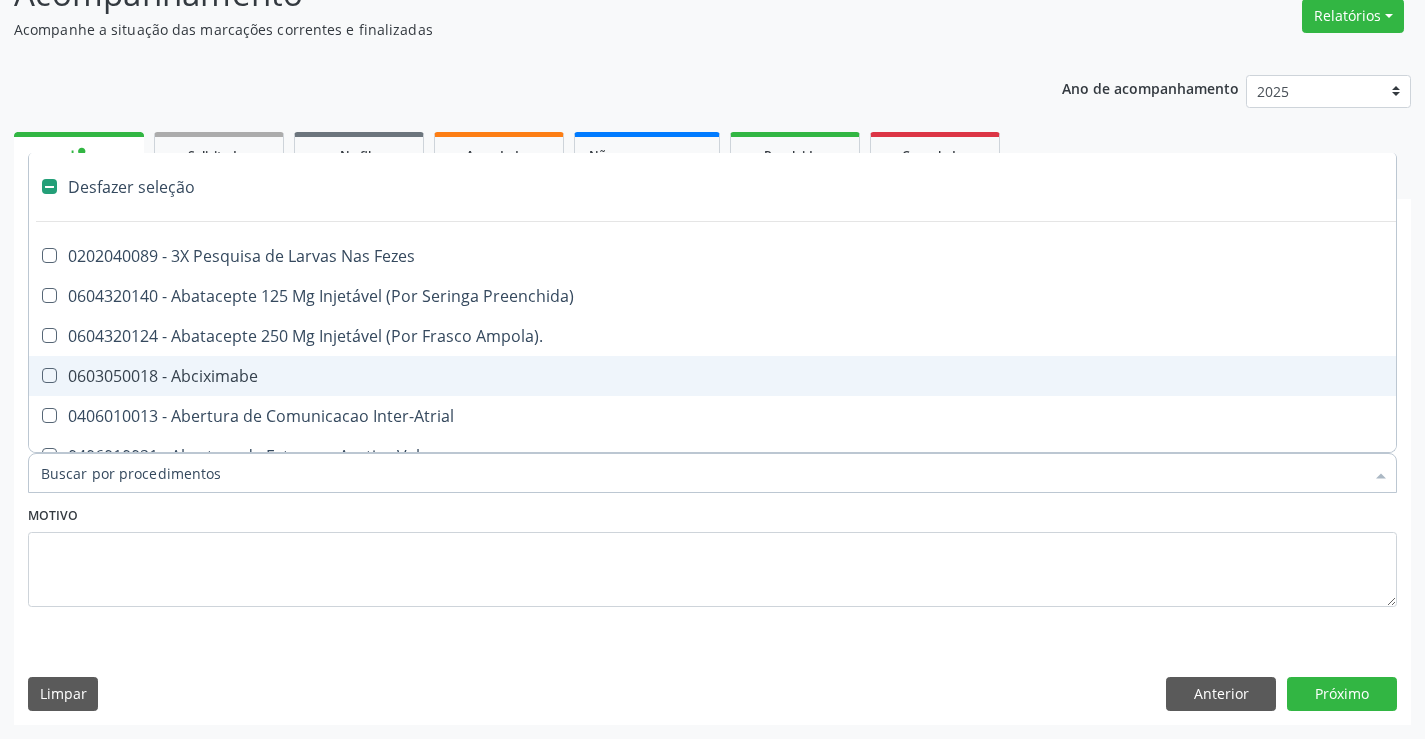 type on "C" 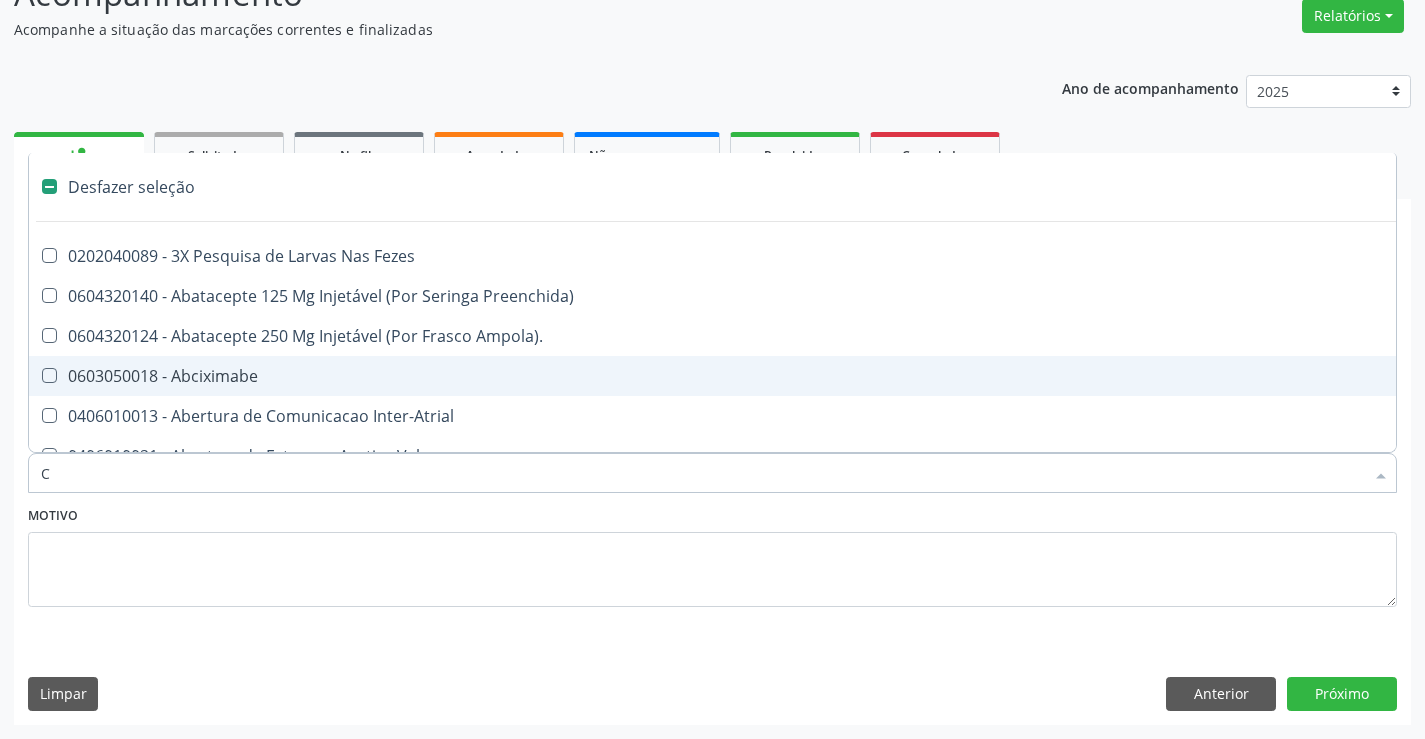 checkbox on "true" 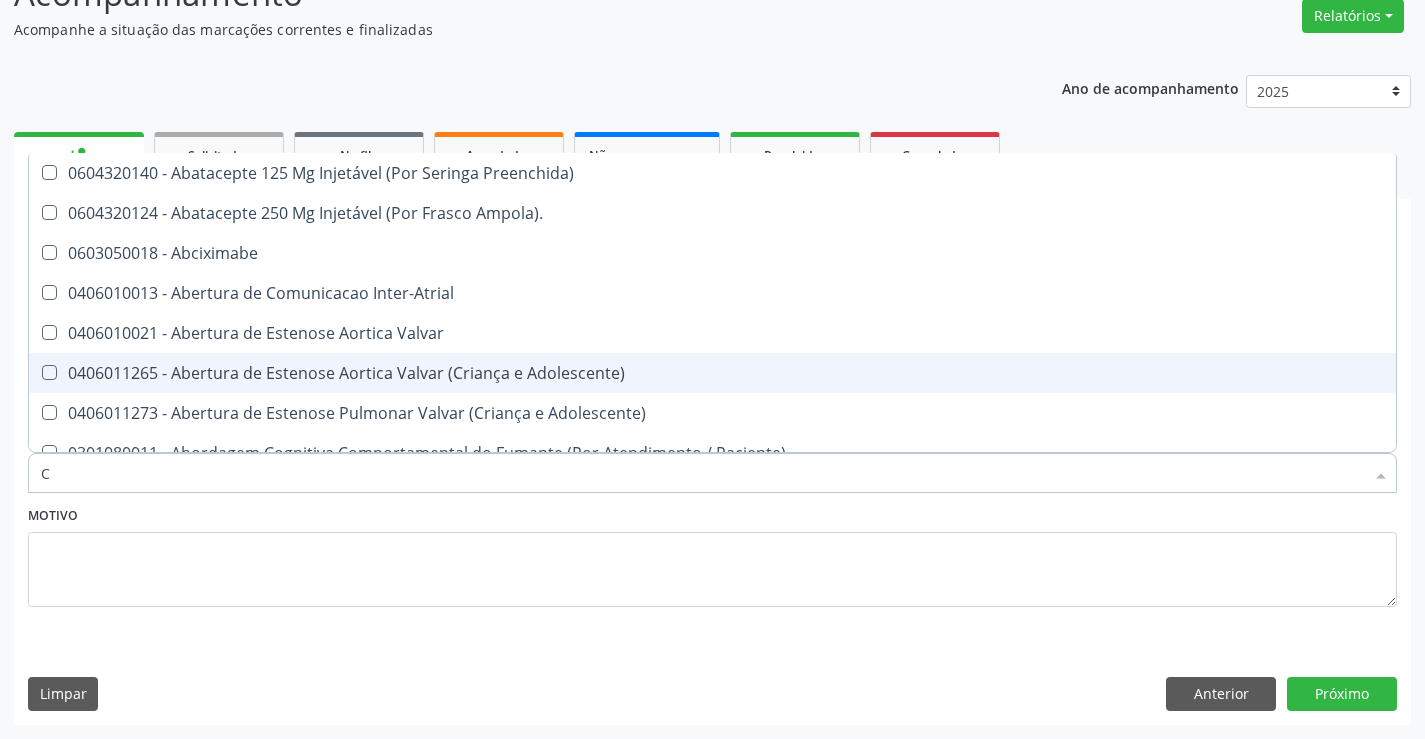 type 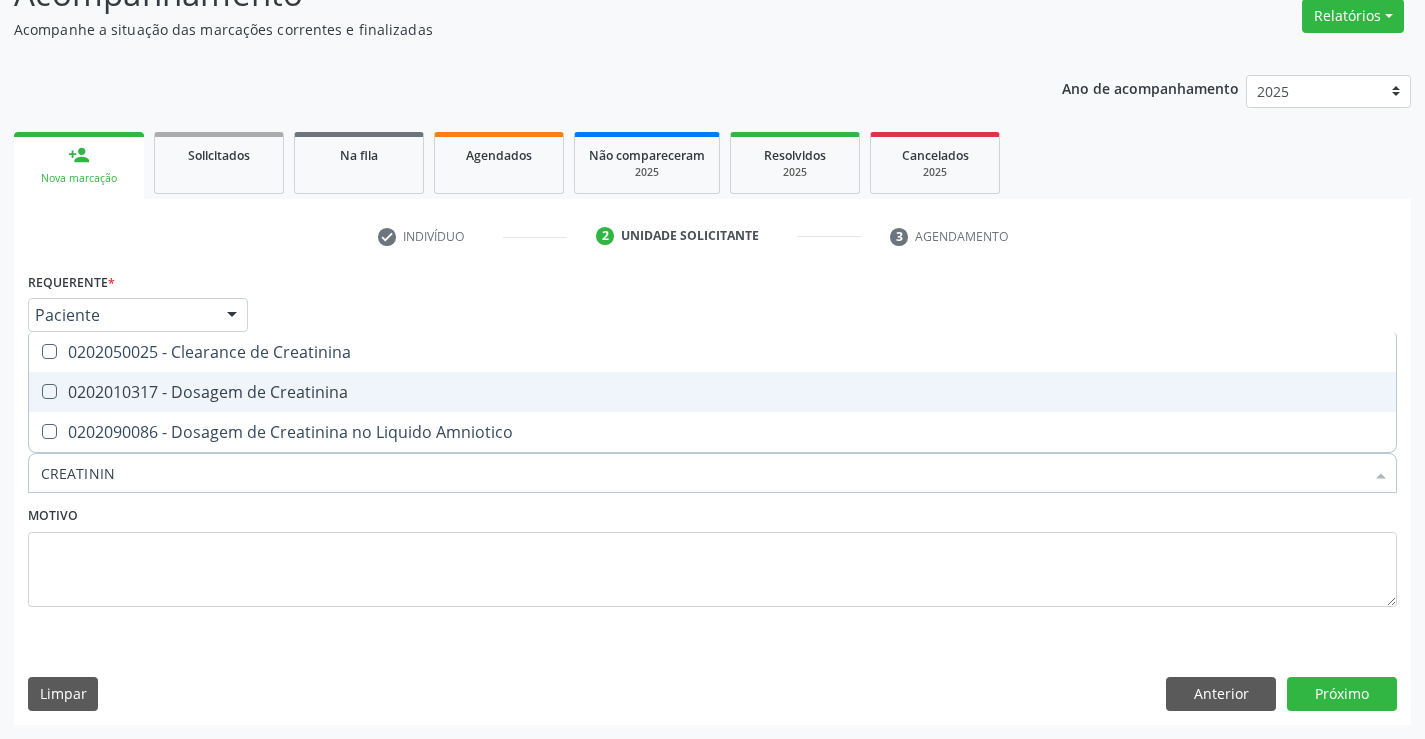 type on "CREATININA" 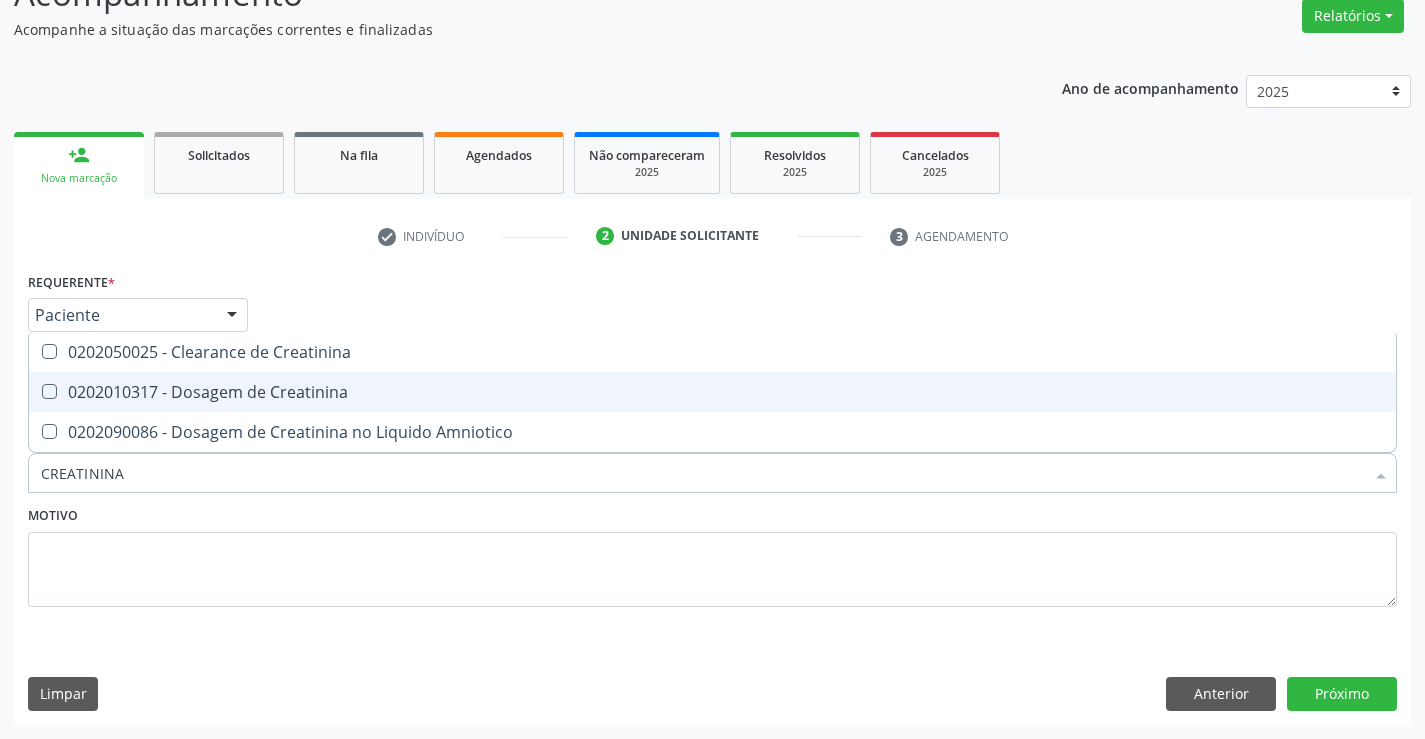 click on "0202010317 - Dosagem de Creatinina" at bounding box center (712, 392) 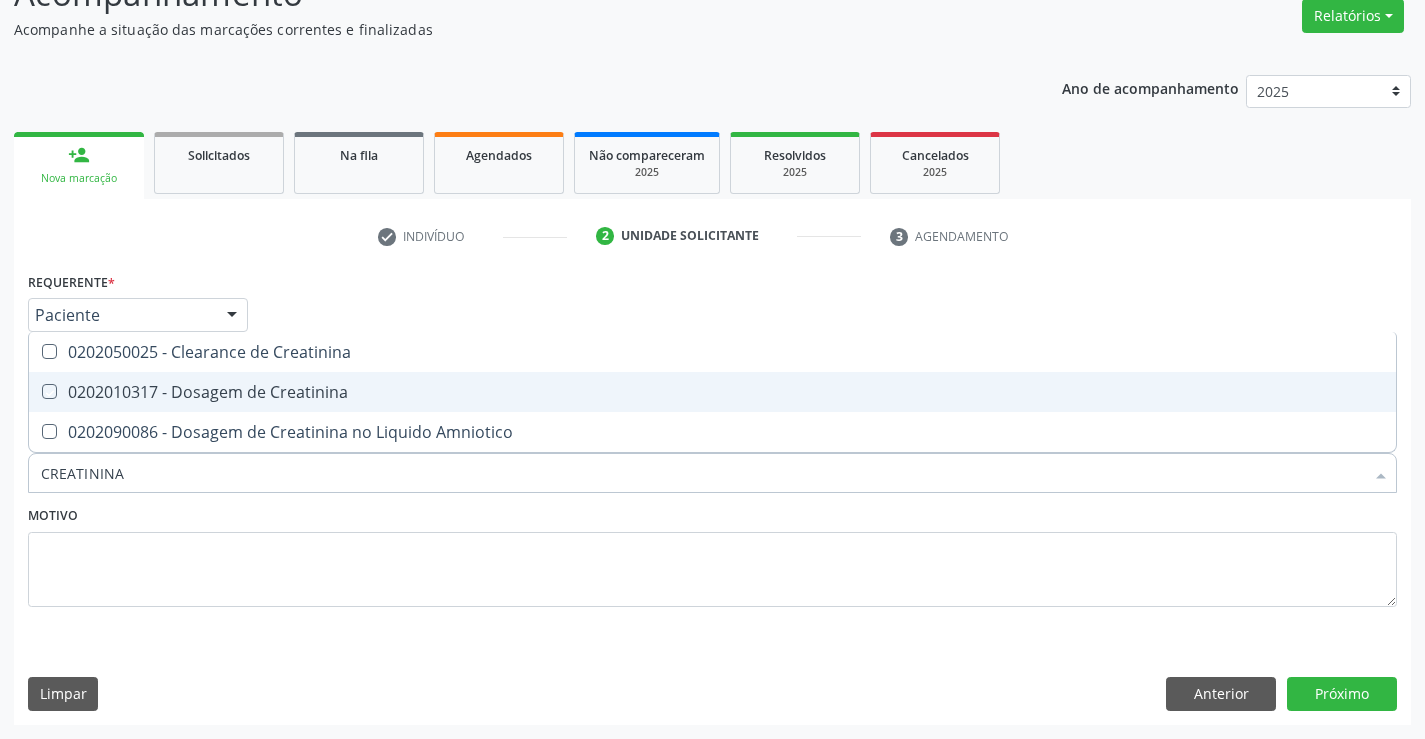 checkbox on "true" 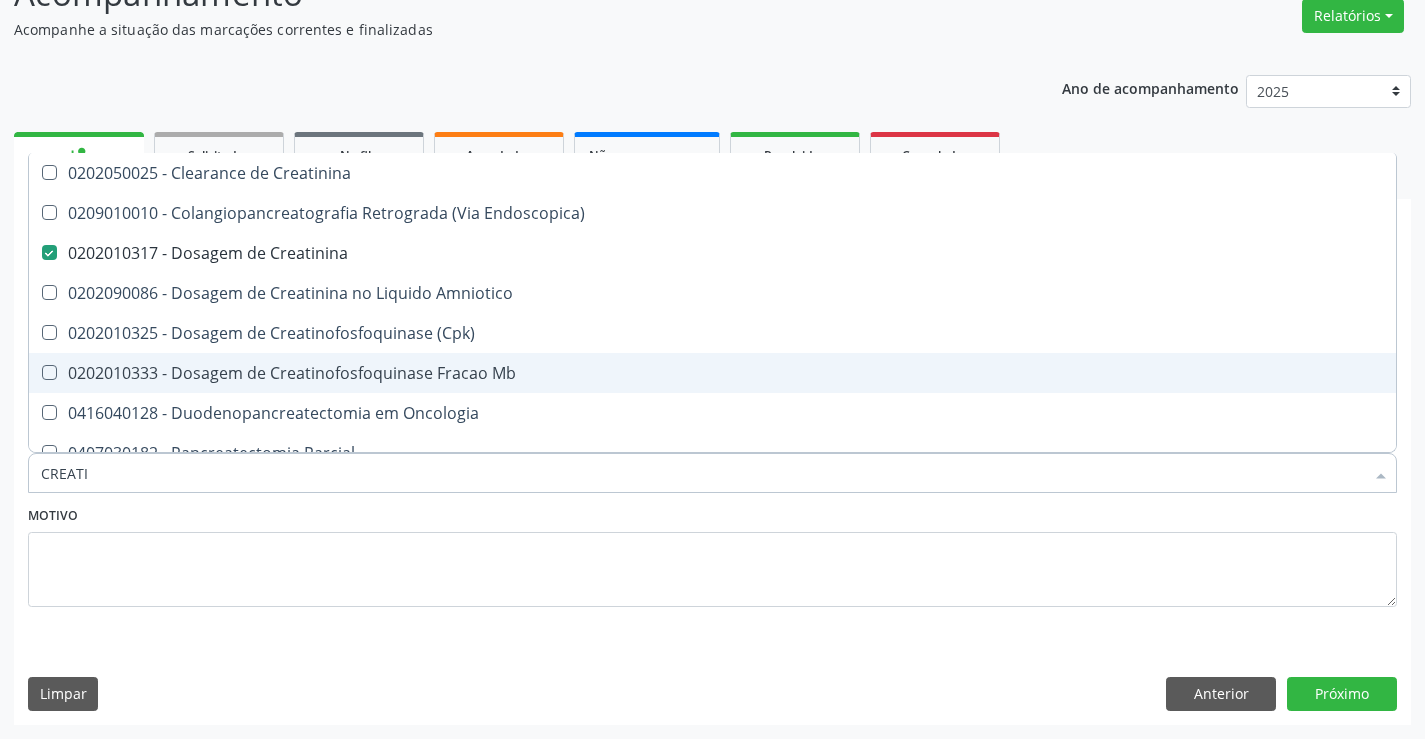 type on "CREAT" 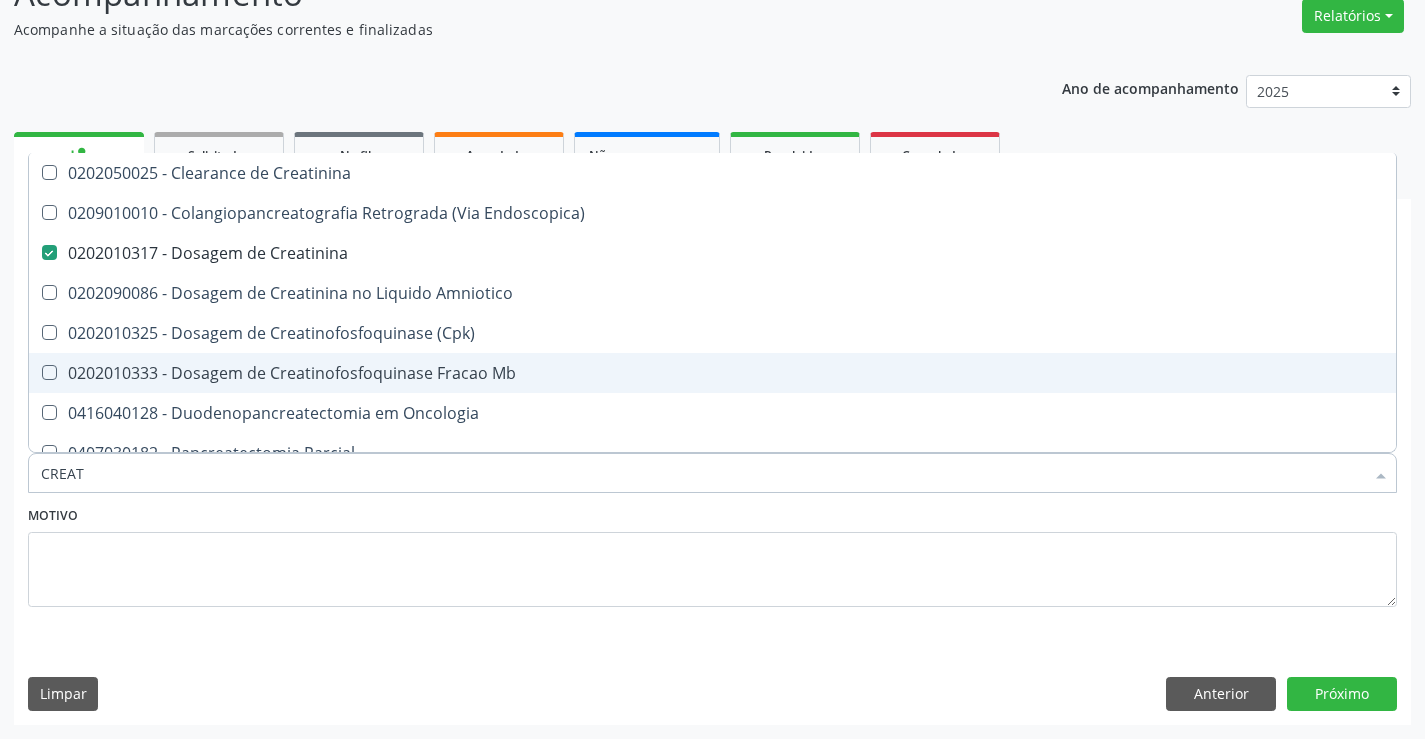 type on "CREA" 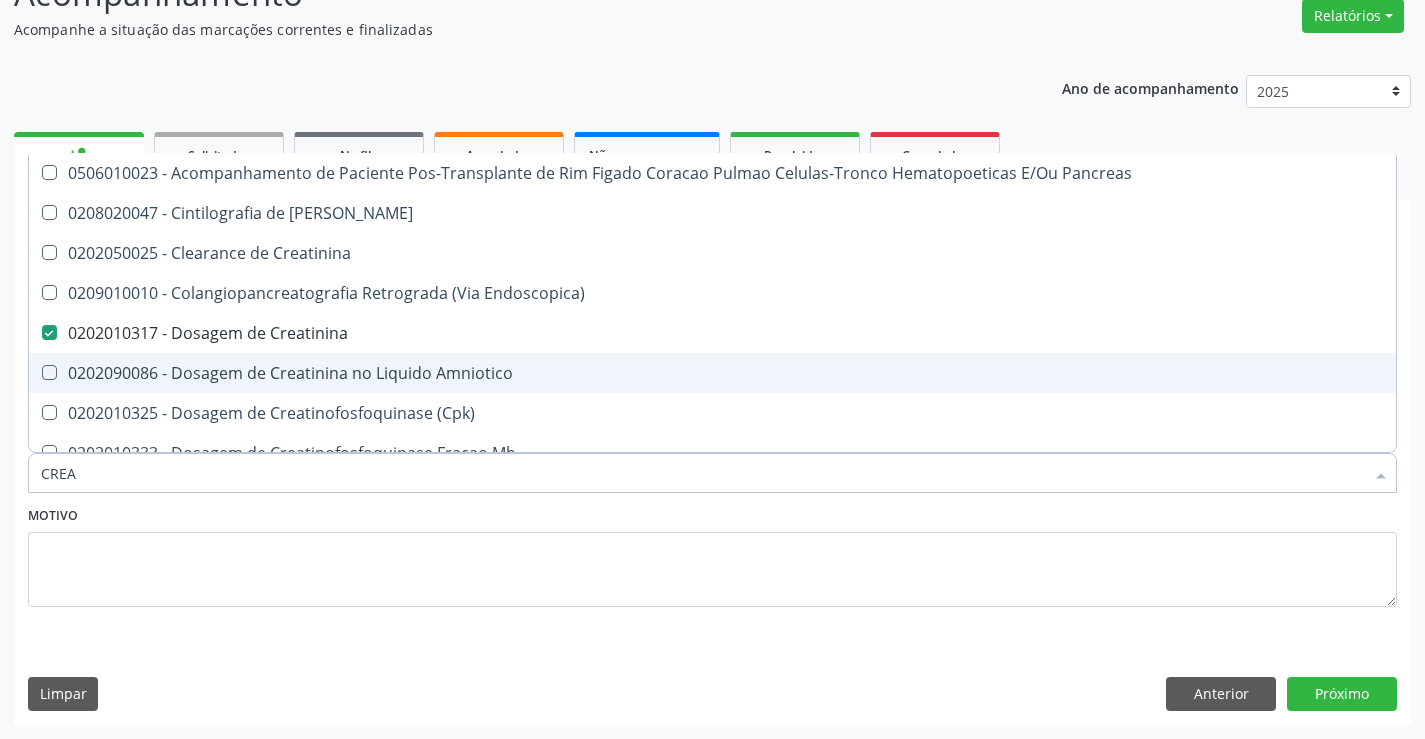 type on "CRE" 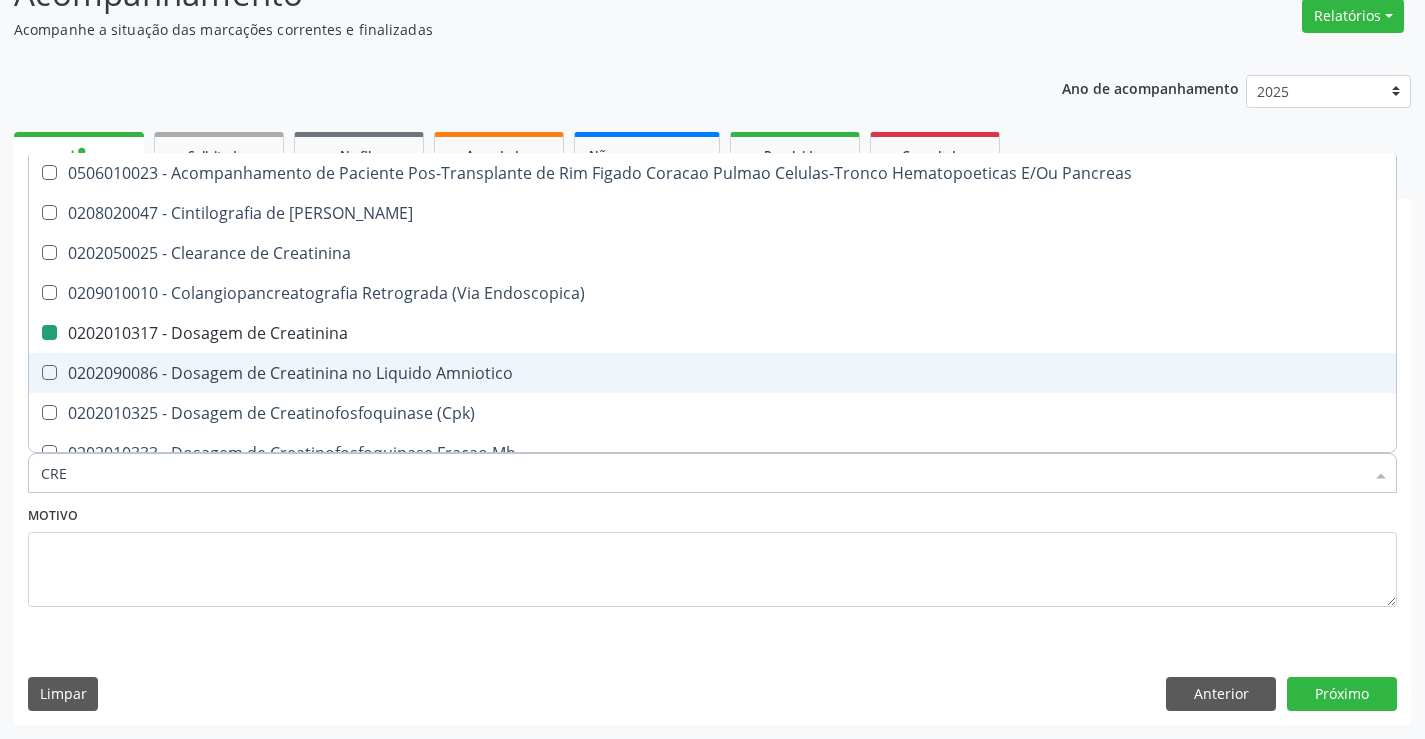 type on "CR" 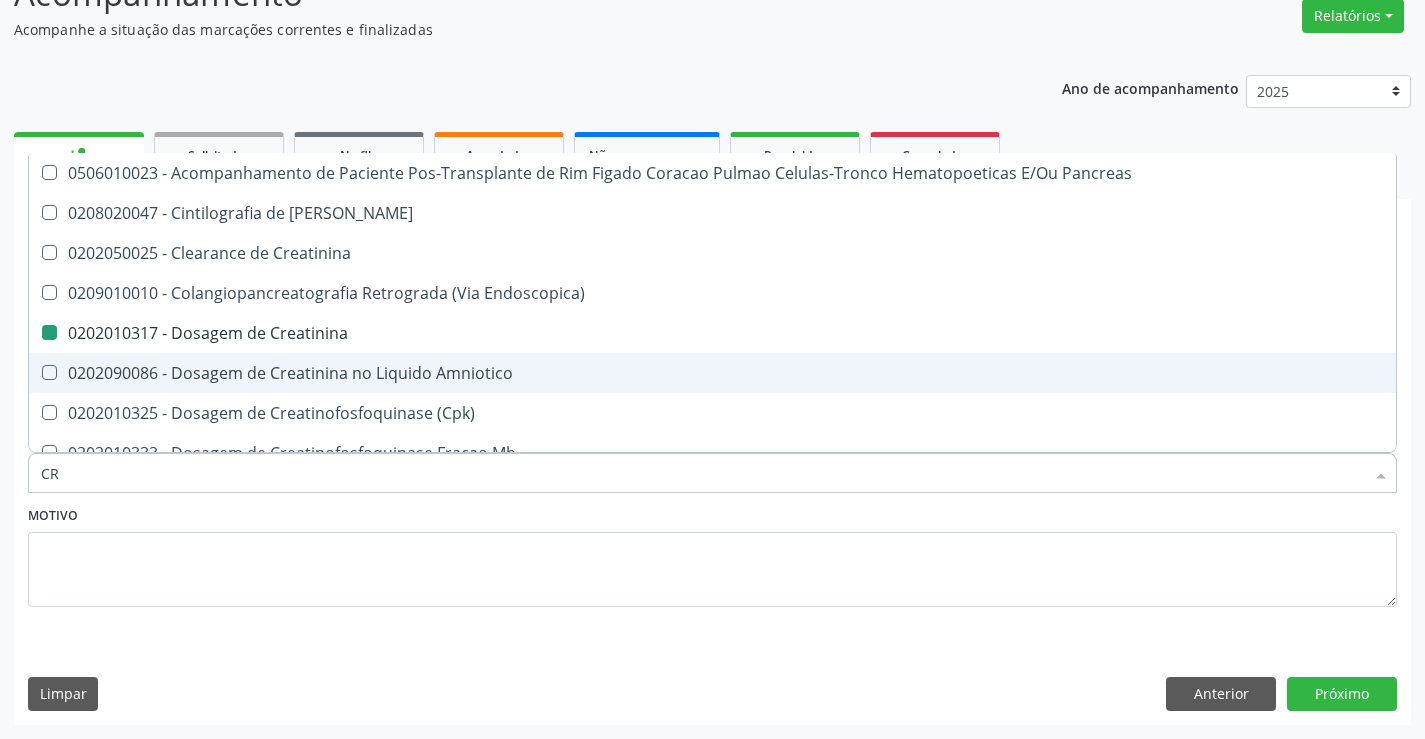 checkbox on "false" 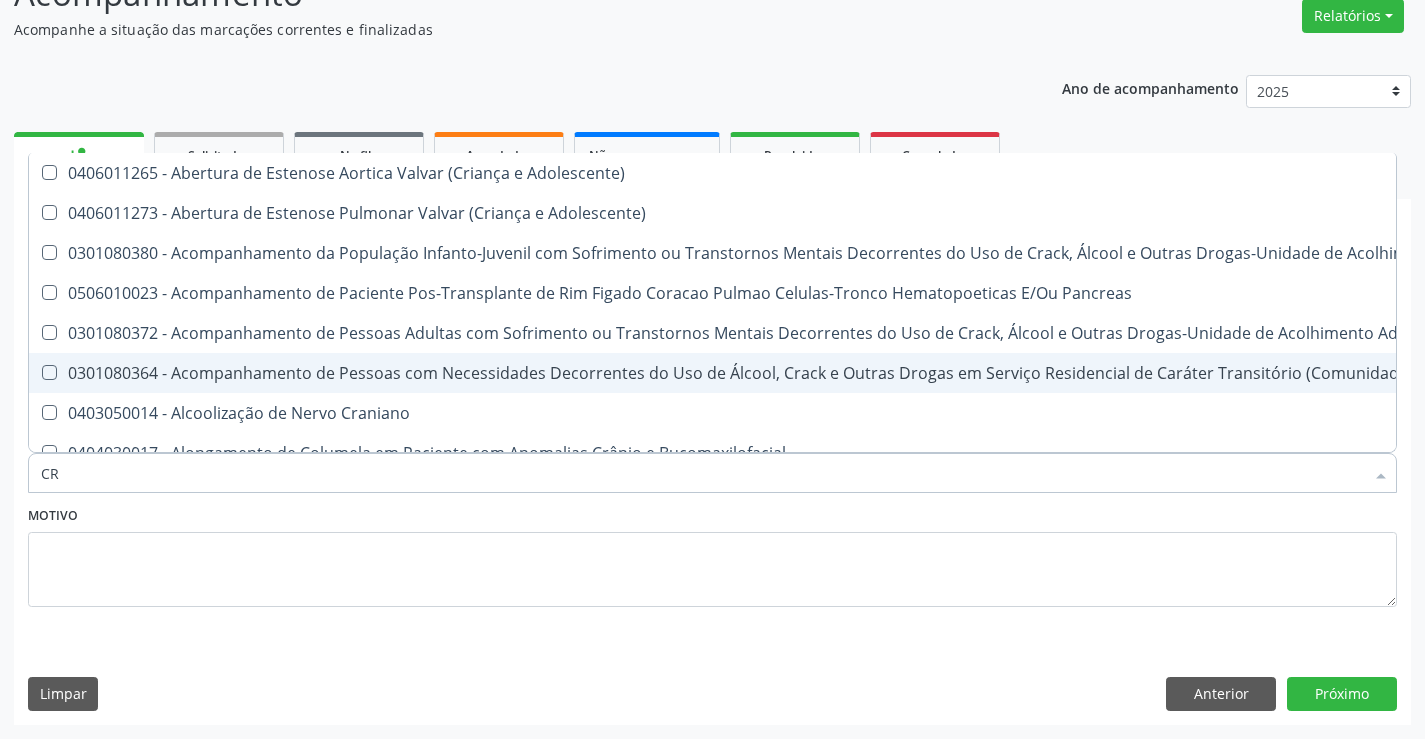 type on "C" 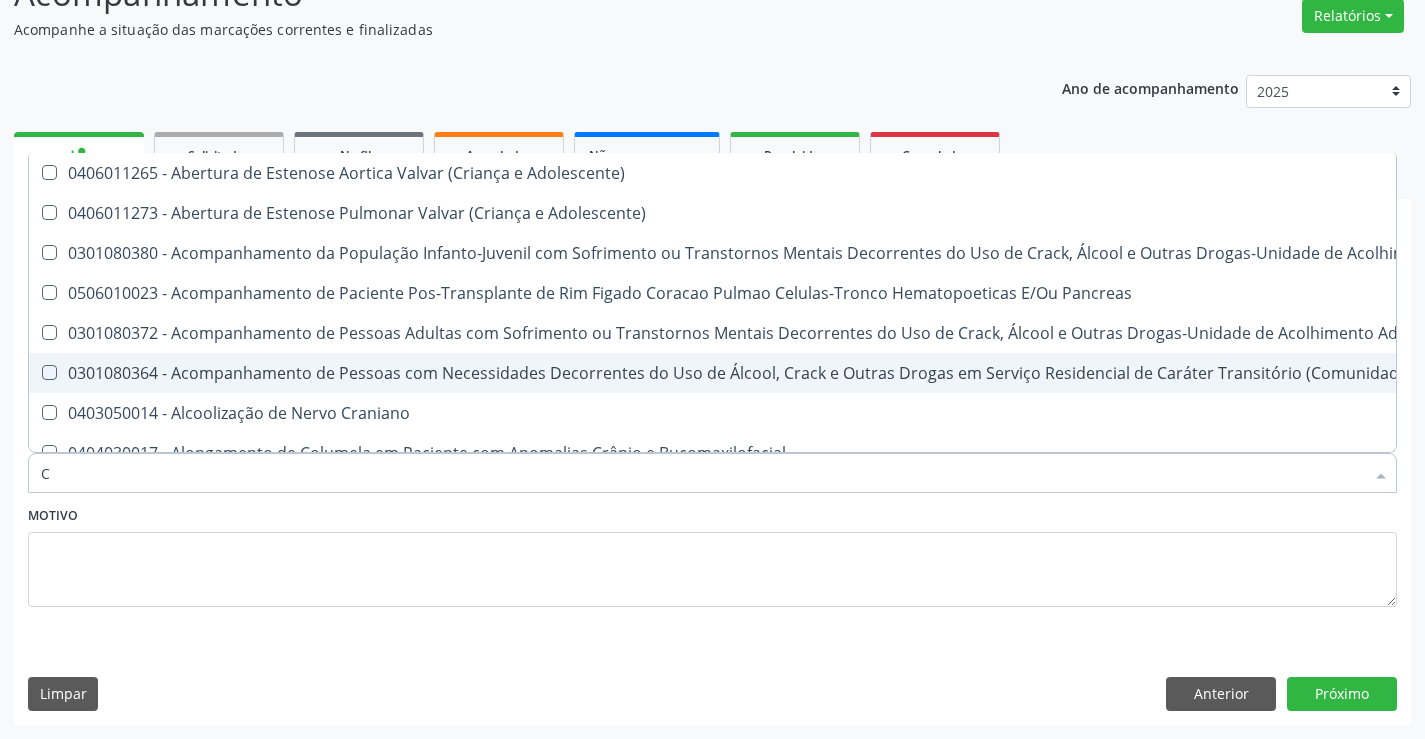 type 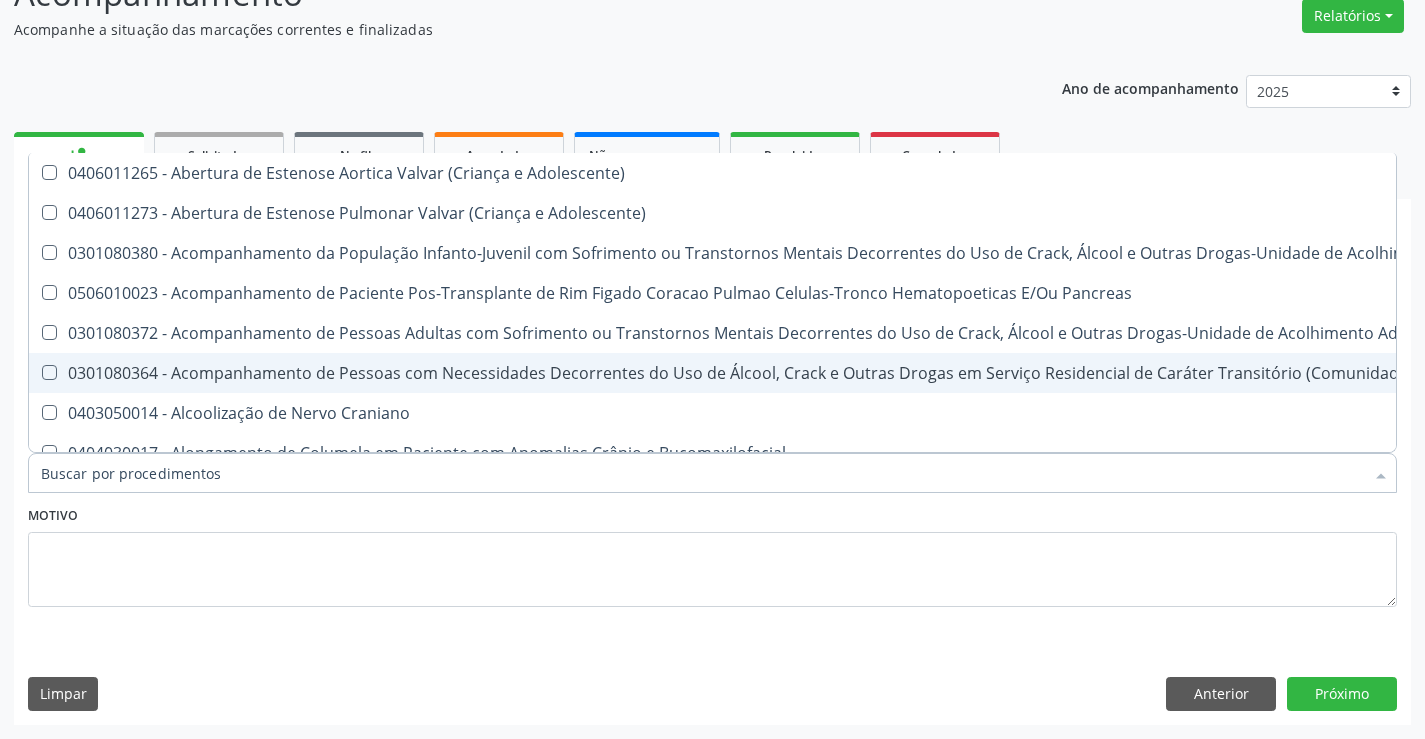 checkbox on "false" 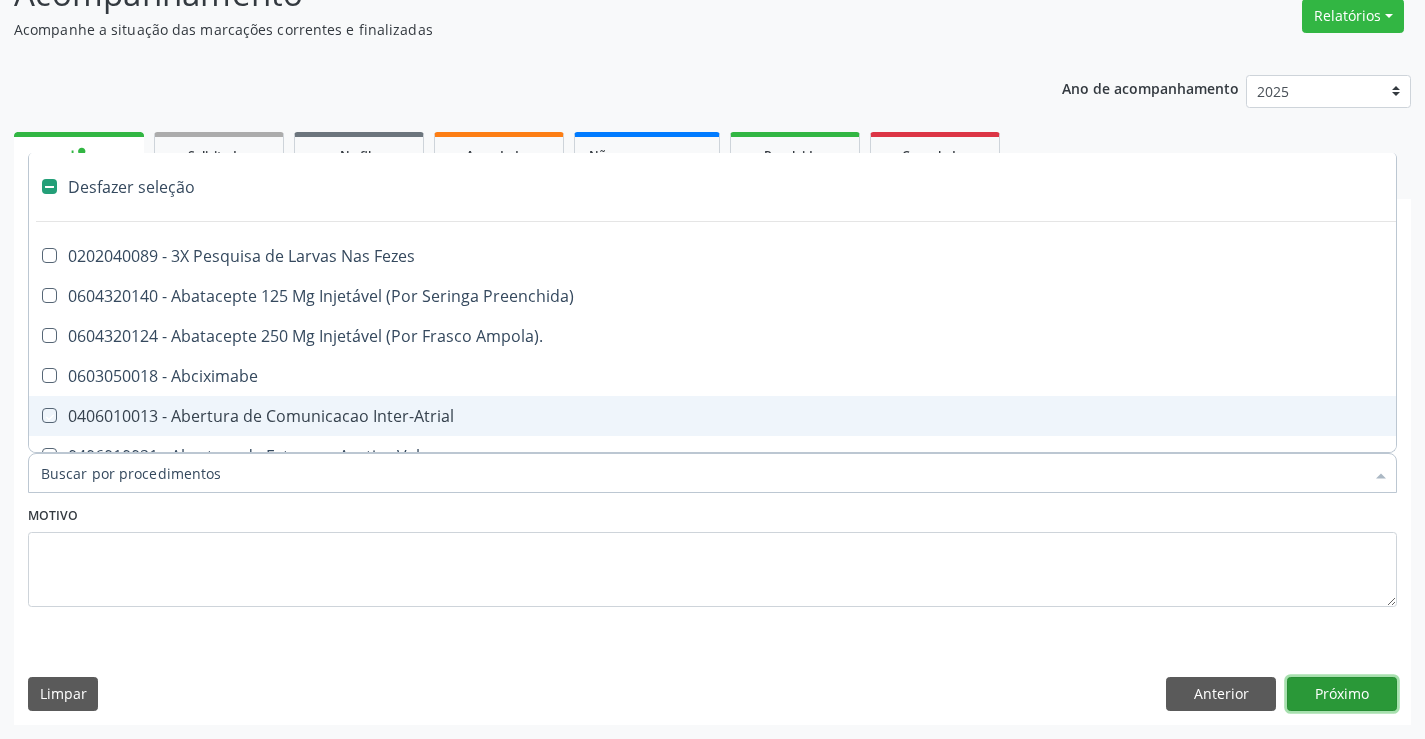 click on "Próximo" at bounding box center [1342, 694] 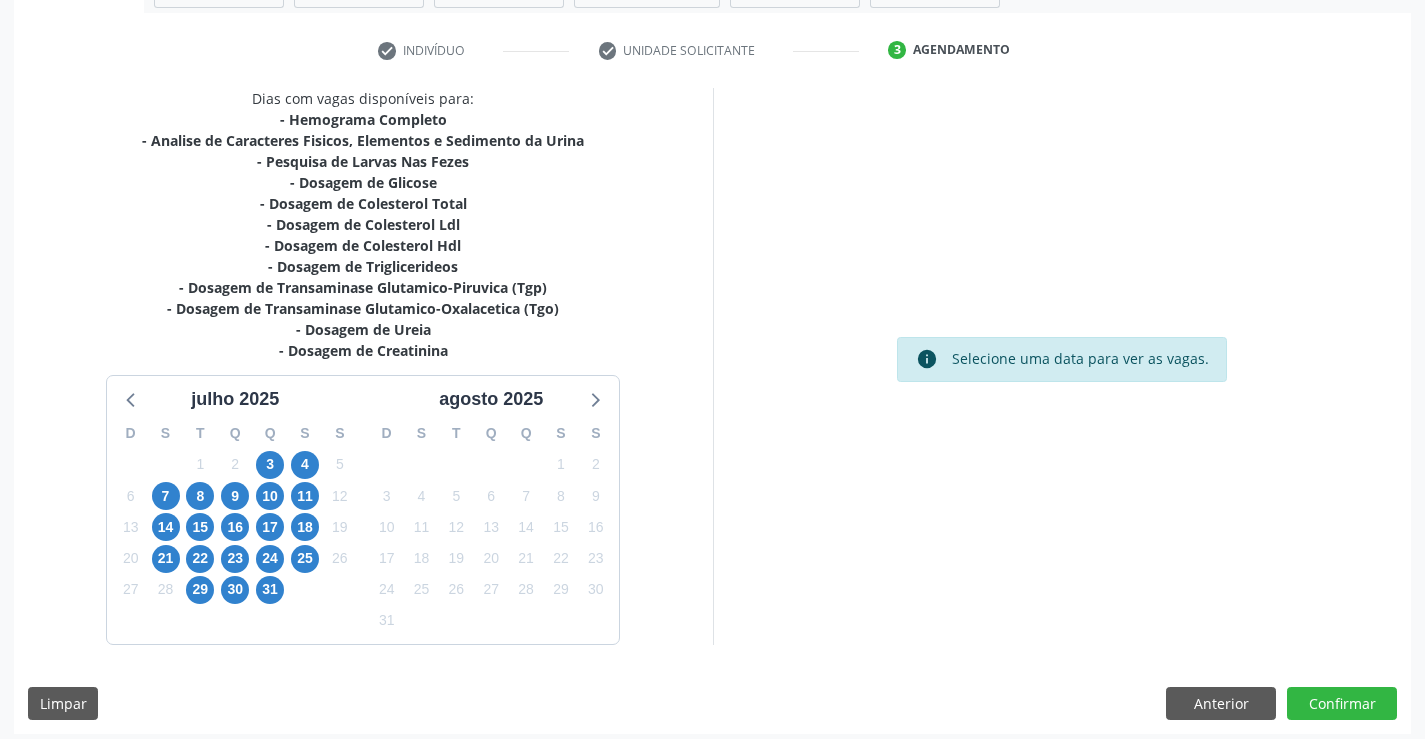 scroll, scrollTop: 362, scrollLeft: 0, axis: vertical 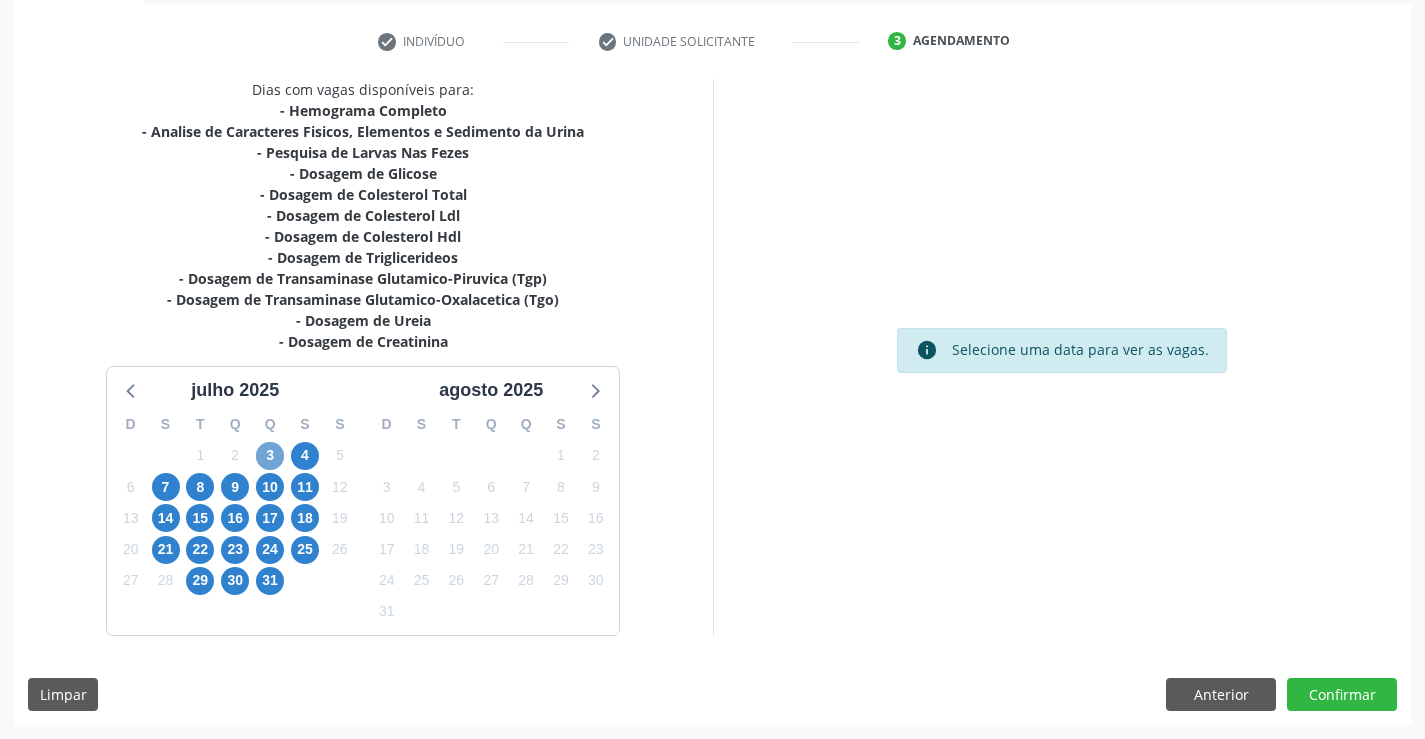 click on "3" at bounding box center (270, 456) 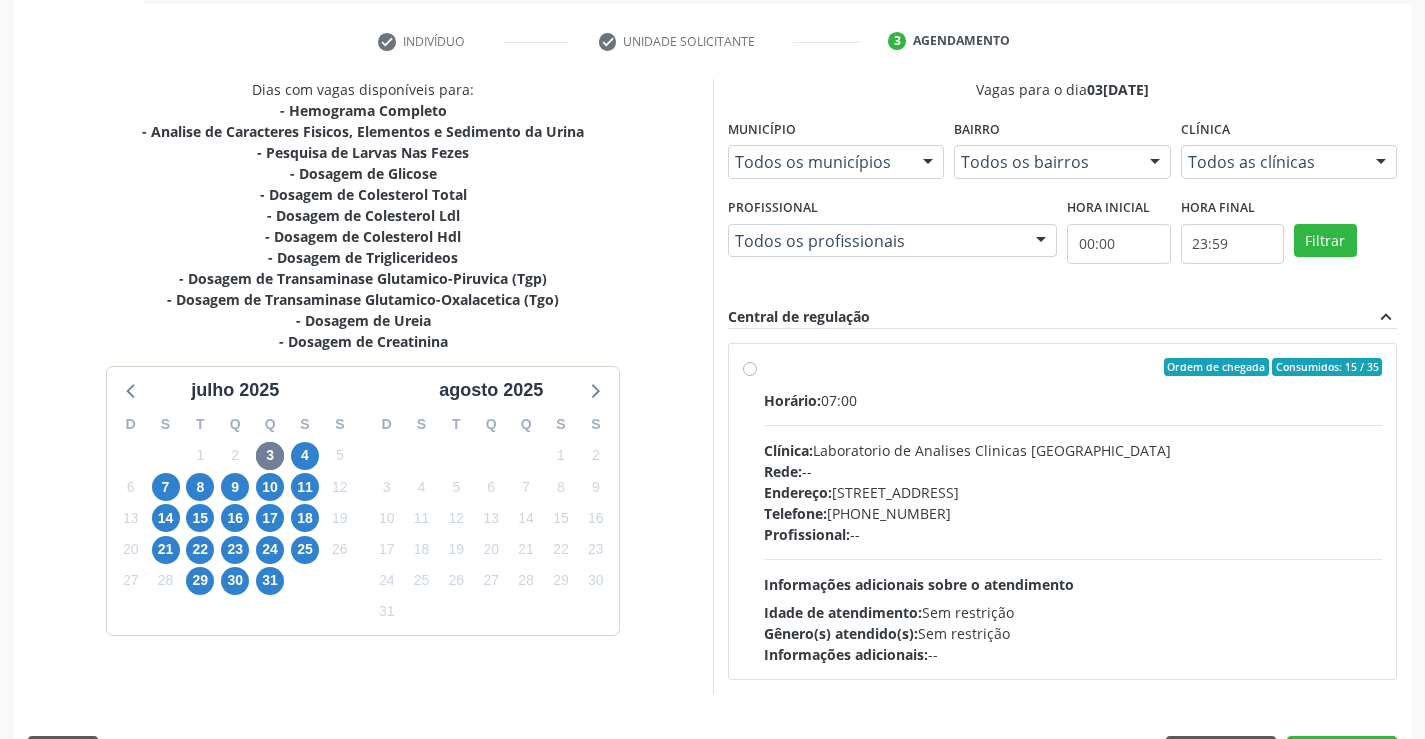 click on "Ordem de chegada
Consumidos: 15 / 35
Horário:   07:00
Clínica:  Laboratorio de Analises Clinicas Sao Francisco
Rede:
--
Endereço:   Terreo, nº 258, Centro, Campo Formoso - BA
Telefone:   (74) 36453588
Profissional:
--
Informações adicionais sobre o atendimento
Idade de atendimento:
Sem restrição
Gênero(s) atendido(s):
Sem restrição
Informações adicionais:
--" at bounding box center [1073, 511] 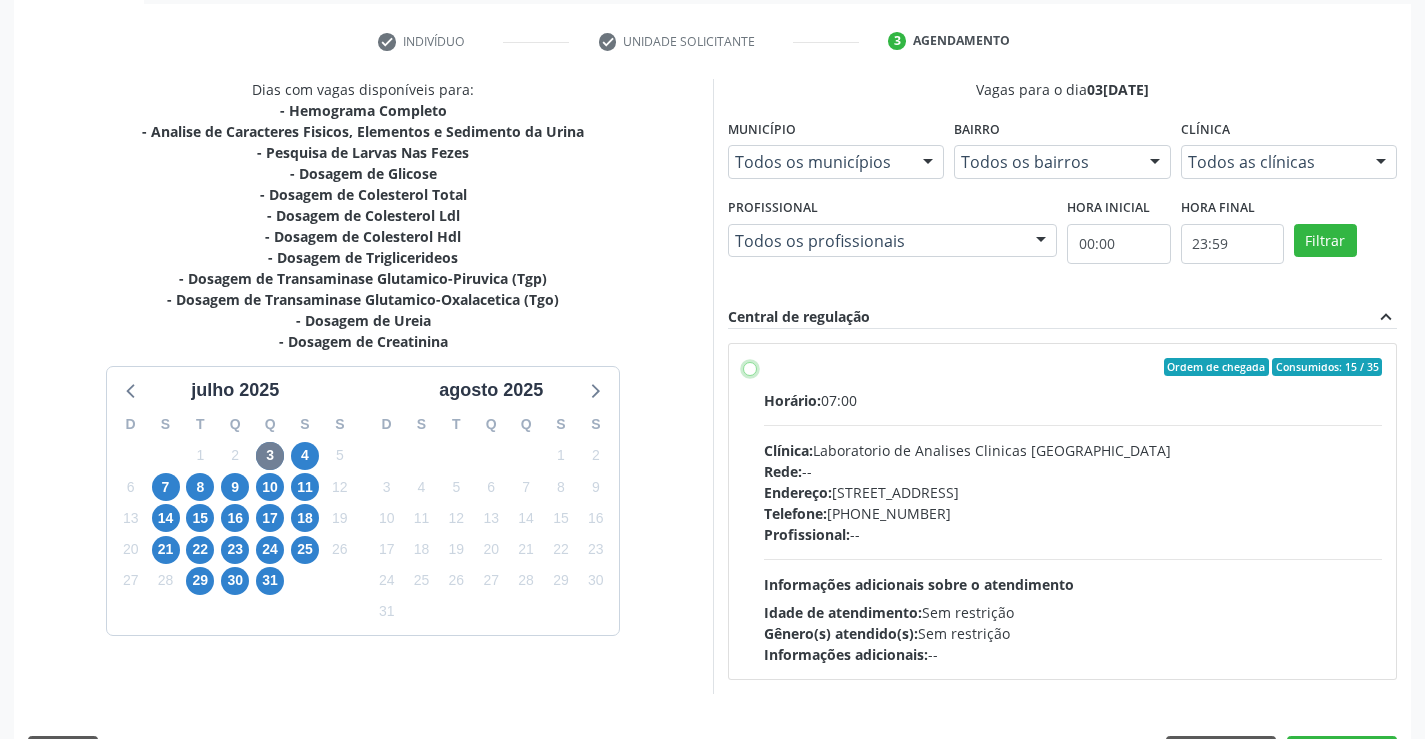 click on "Ordem de chegada
Consumidos: 15 / 35
Horário:   07:00
Clínica:  Laboratorio de Analises Clinicas Sao Francisco
Rede:
--
Endereço:   Terreo, nº 258, Centro, Campo Formoso - BA
Telefone:   (74) 36453588
Profissional:
--
Informações adicionais sobre o atendimento
Idade de atendimento:
Sem restrição
Gênero(s) atendido(s):
Sem restrição
Informações adicionais:
--" at bounding box center (750, 367) 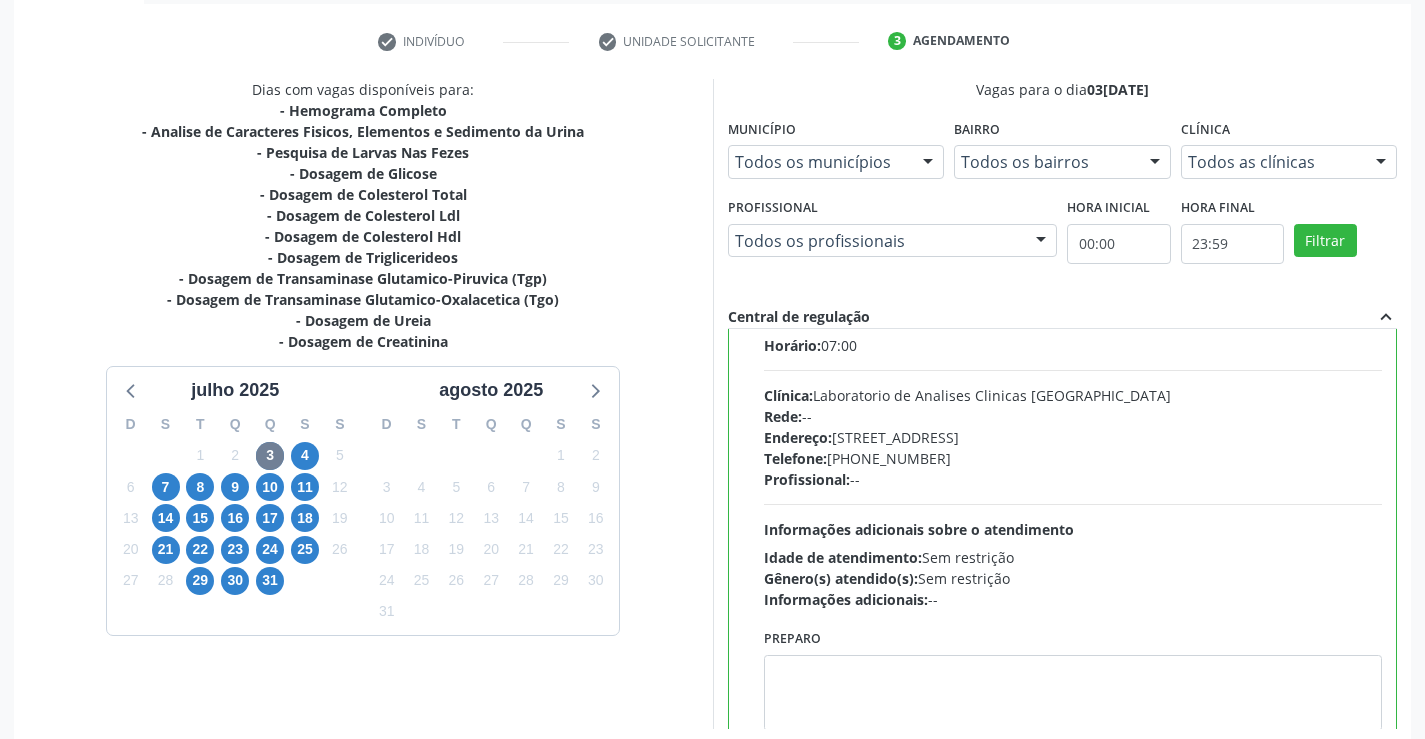 scroll, scrollTop: 99, scrollLeft: 0, axis: vertical 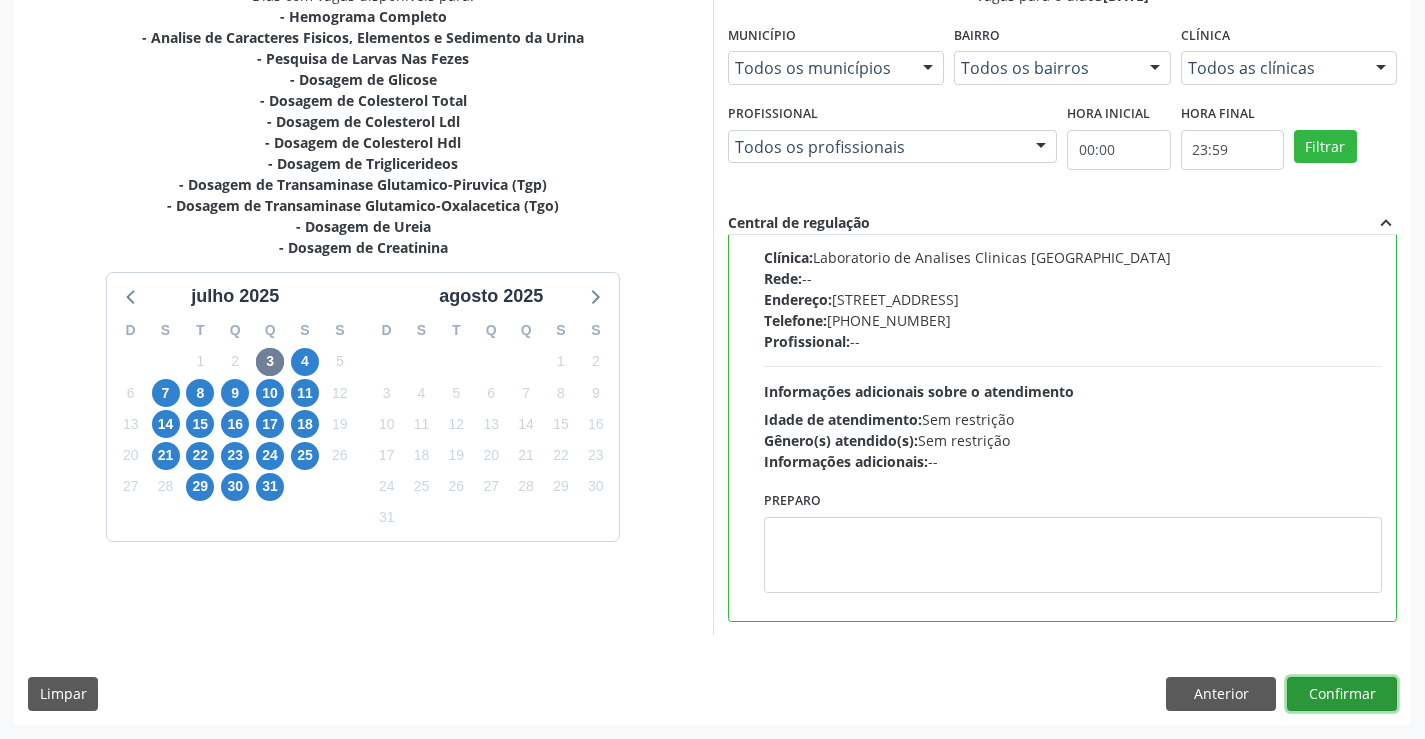 click on "Confirmar" at bounding box center (1342, 694) 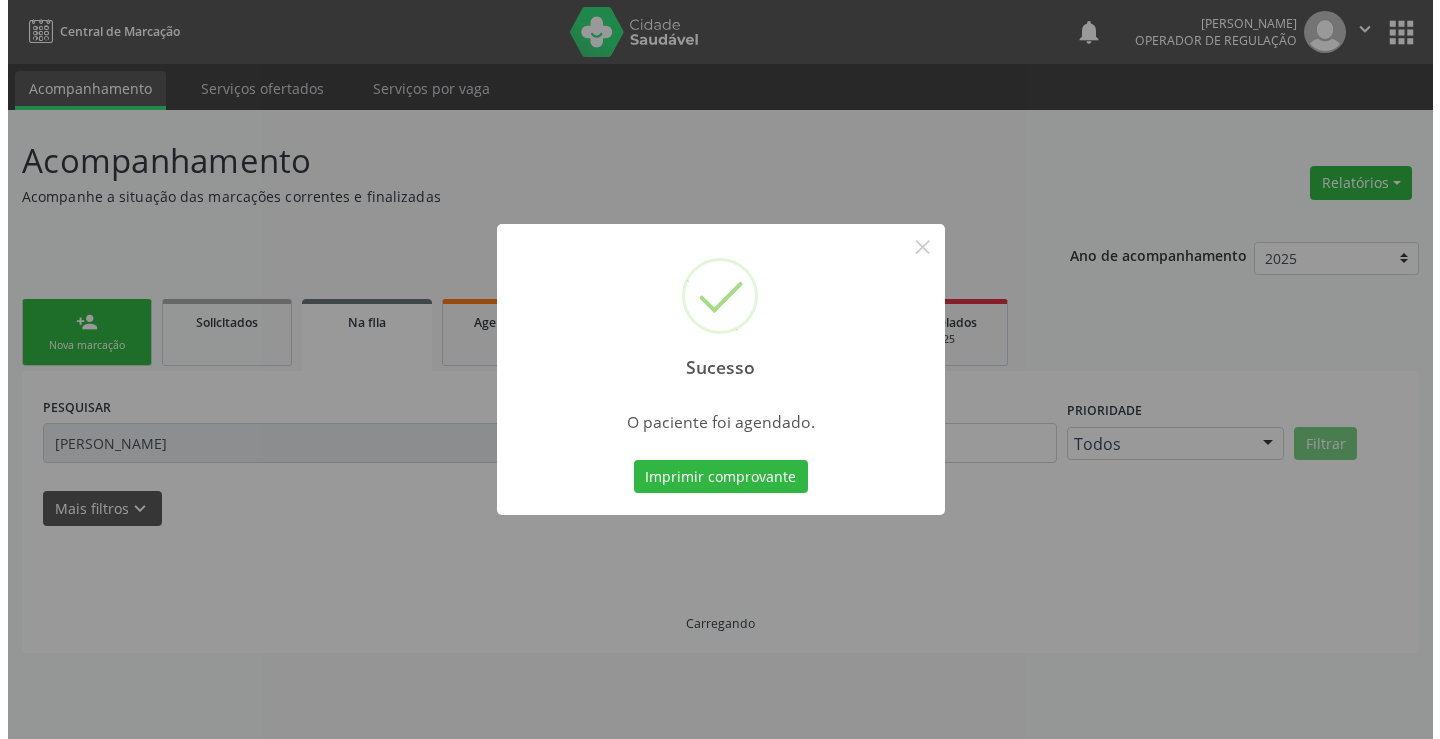 scroll, scrollTop: 0, scrollLeft: 0, axis: both 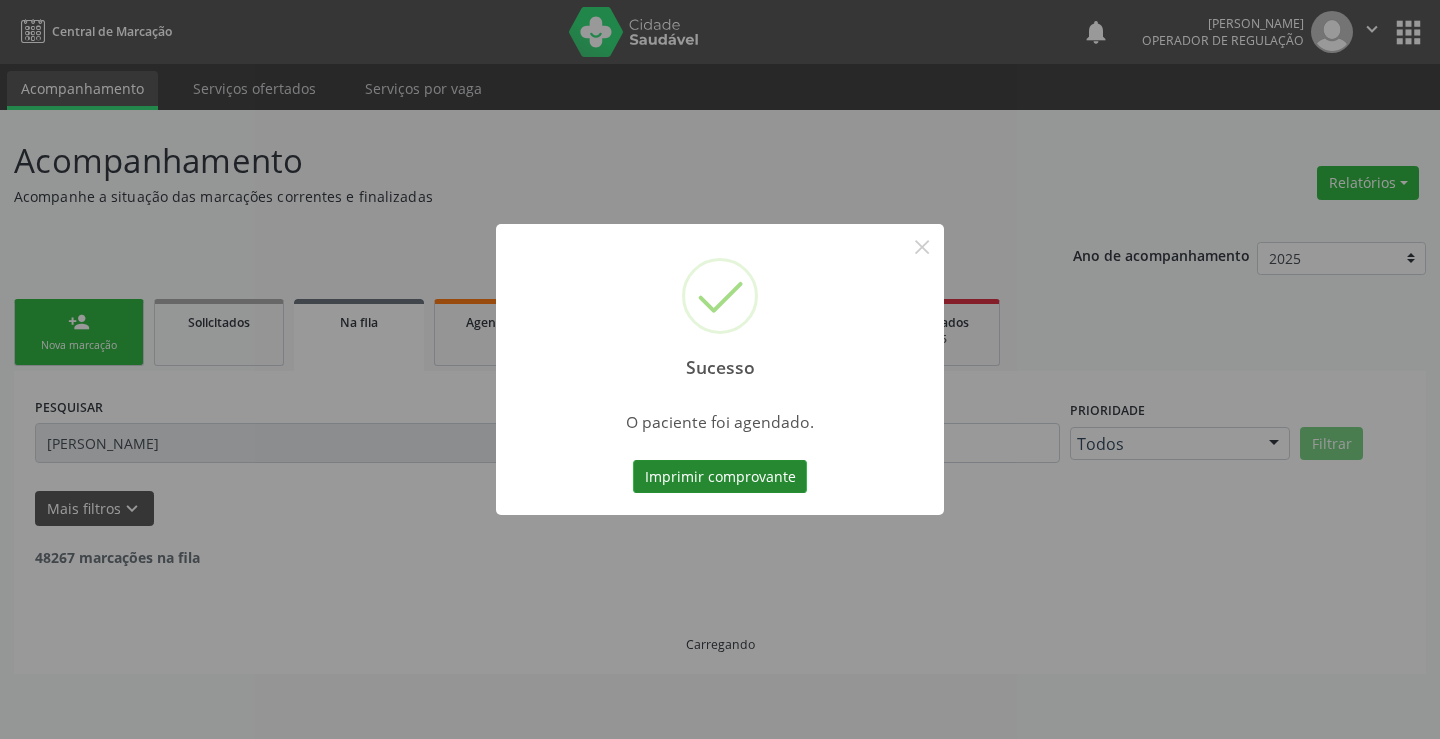 click on "Imprimir comprovante" at bounding box center (720, 477) 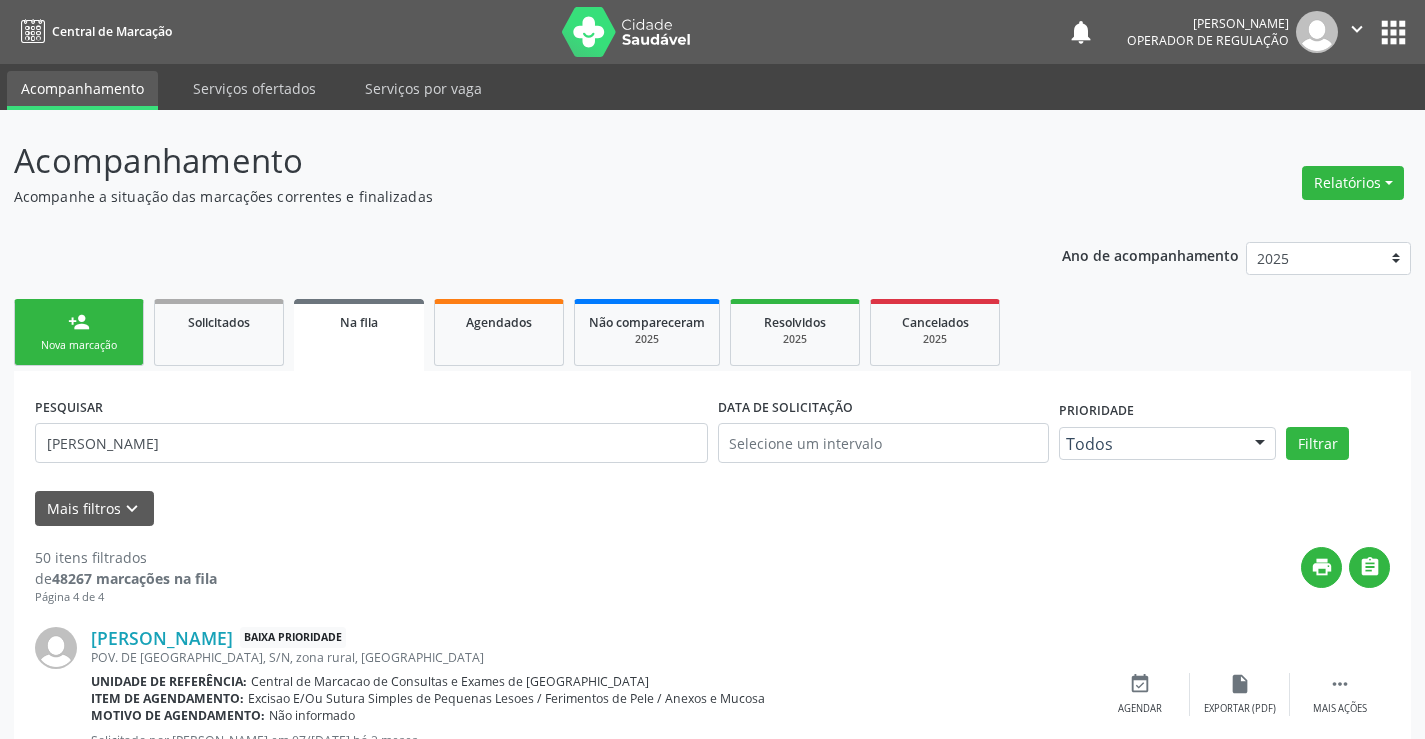 scroll, scrollTop: 0, scrollLeft: 0, axis: both 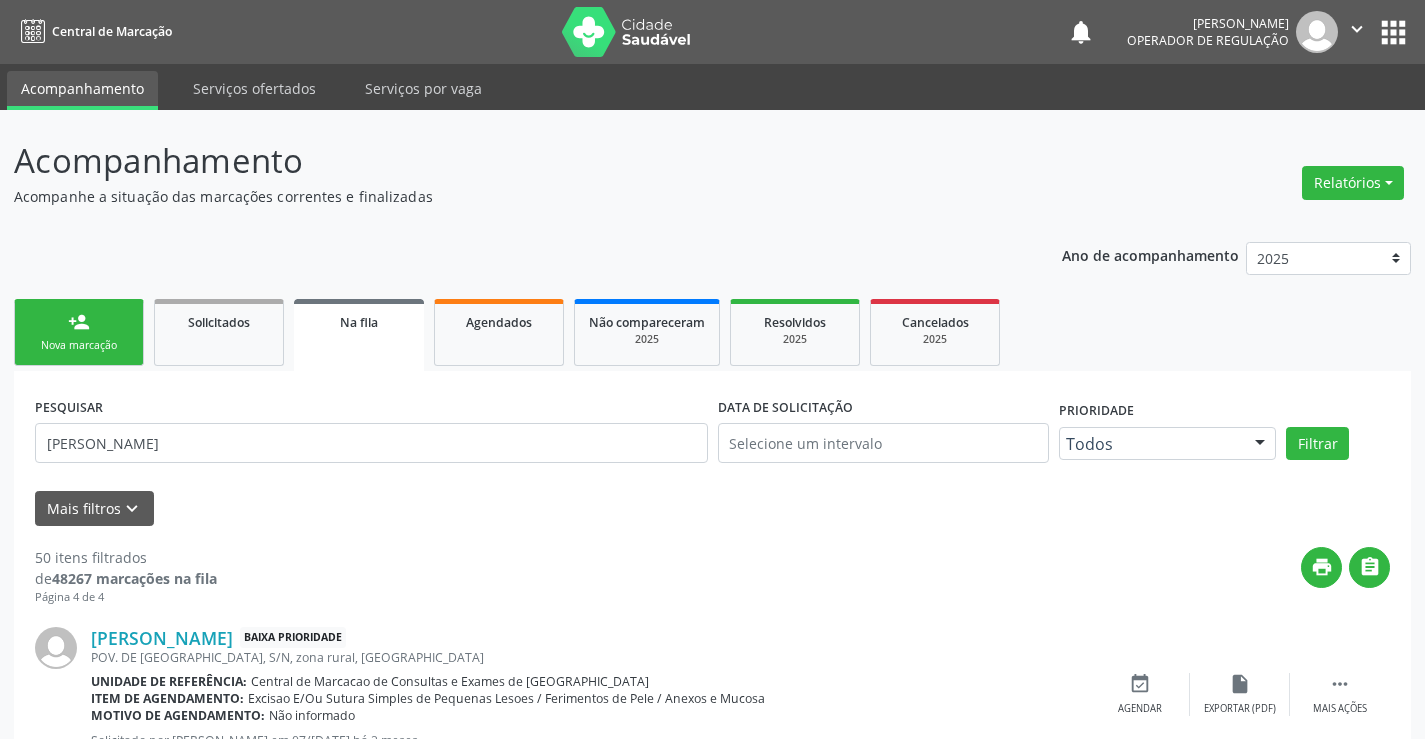 click on "person_add
Nova marcação" at bounding box center (79, 332) 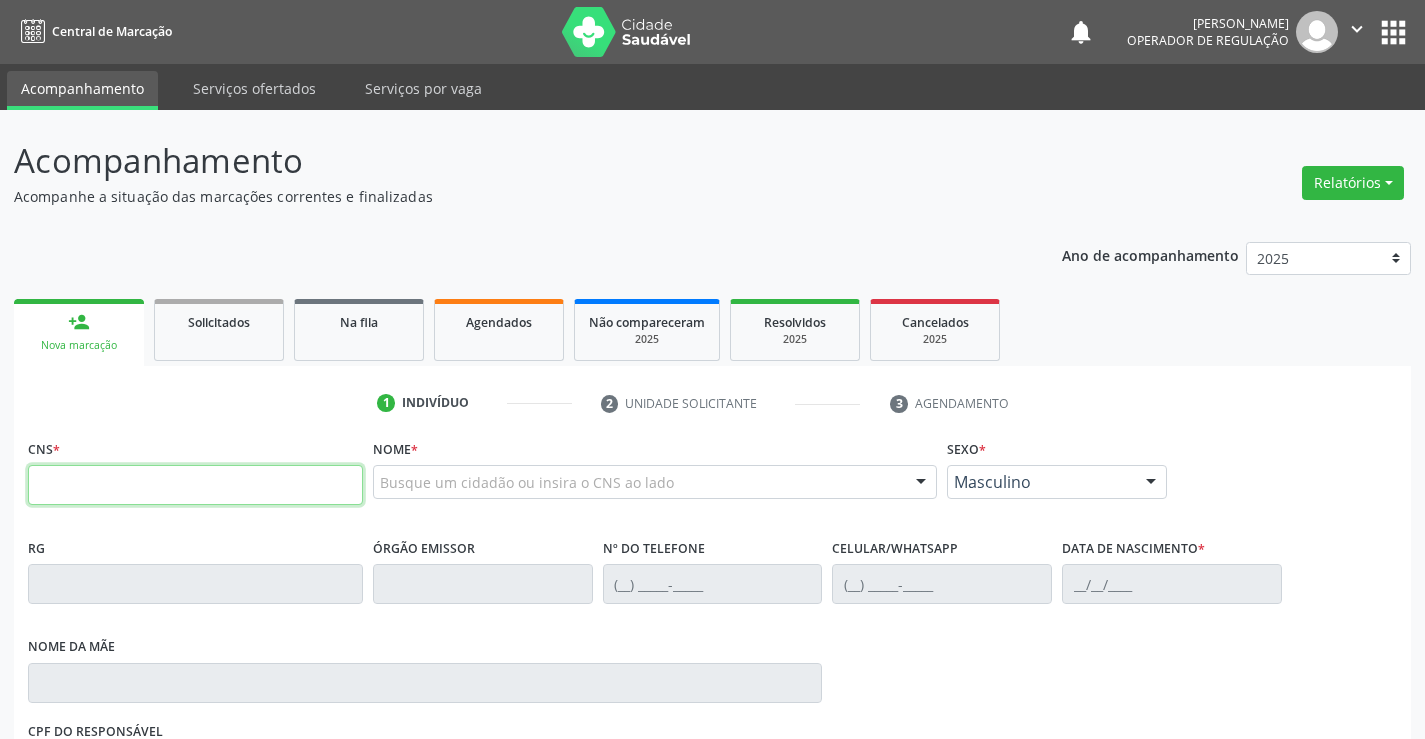 click at bounding box center [195, 485] 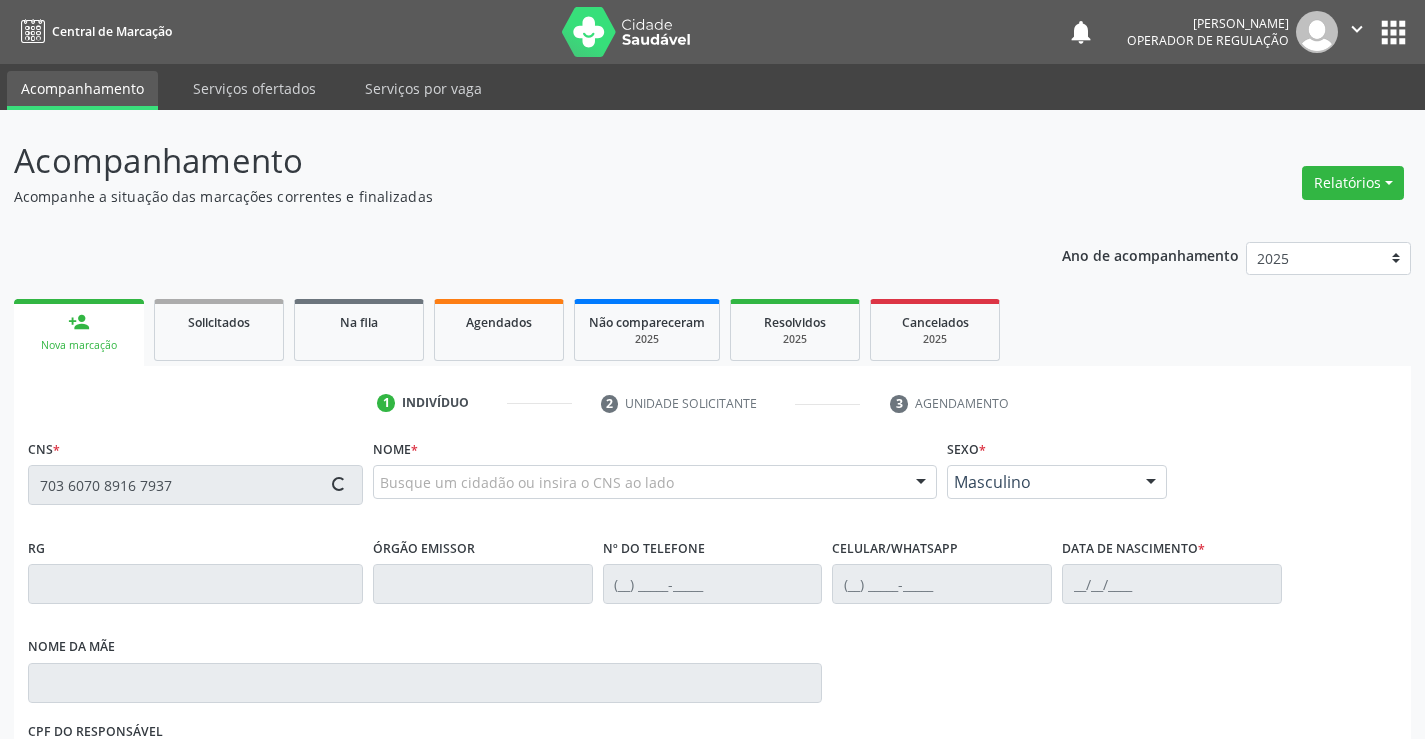 type on "703 6070 8916 7937" 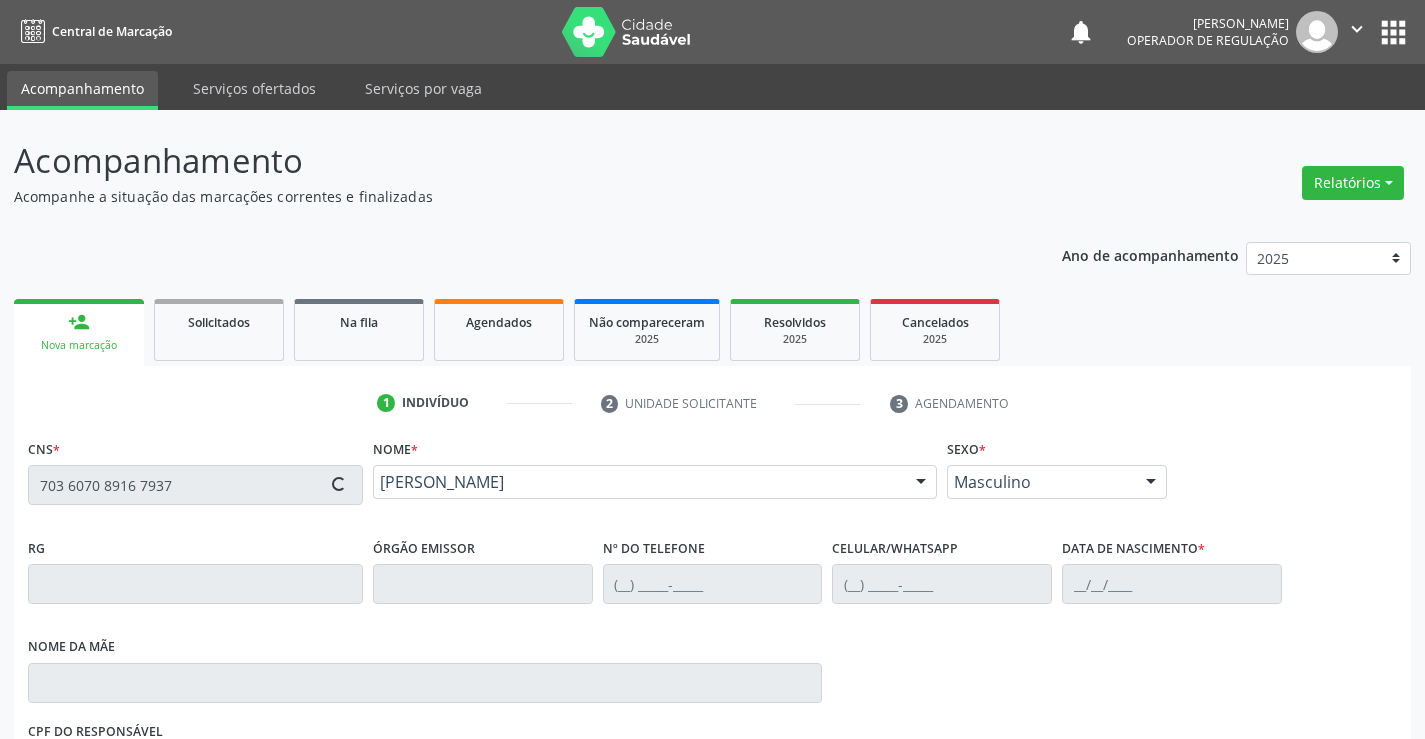 type on "2205319191" 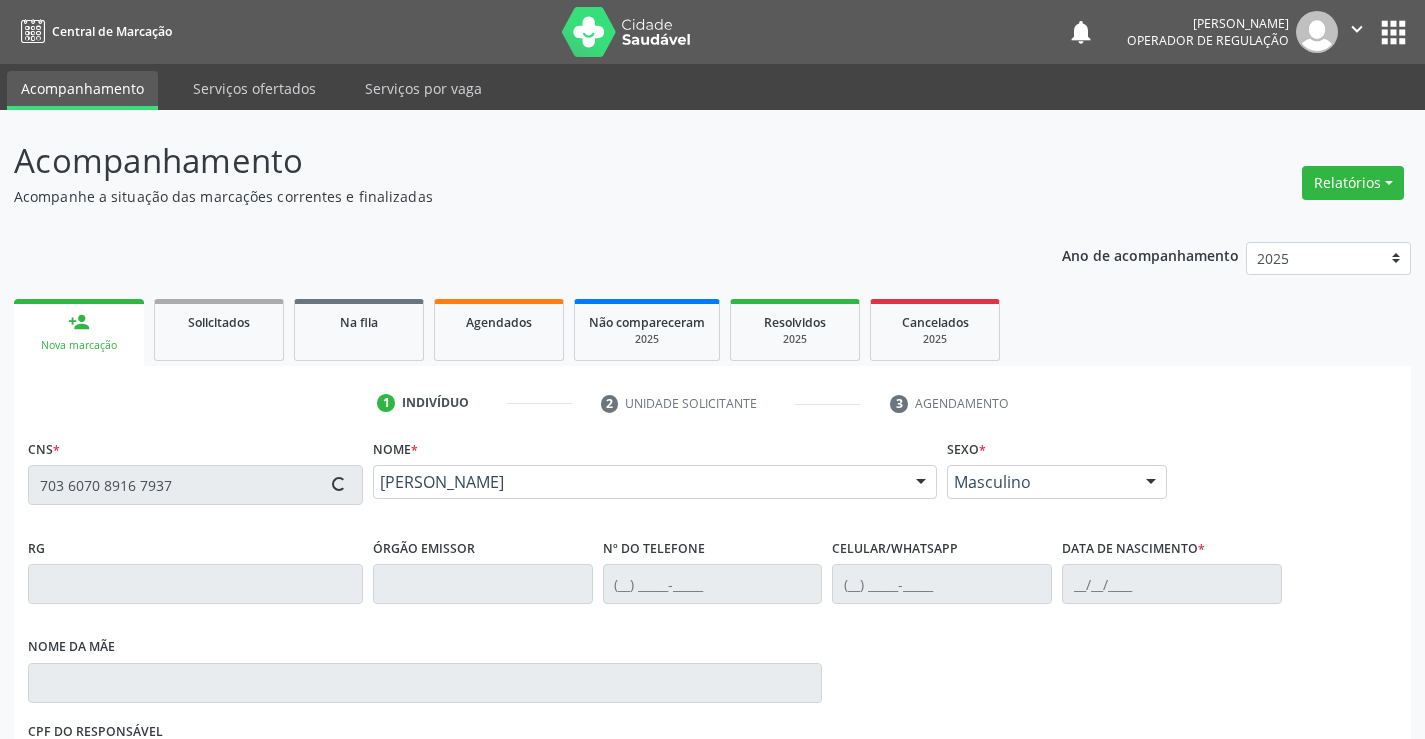type on "[PHONE_NUMBER]" 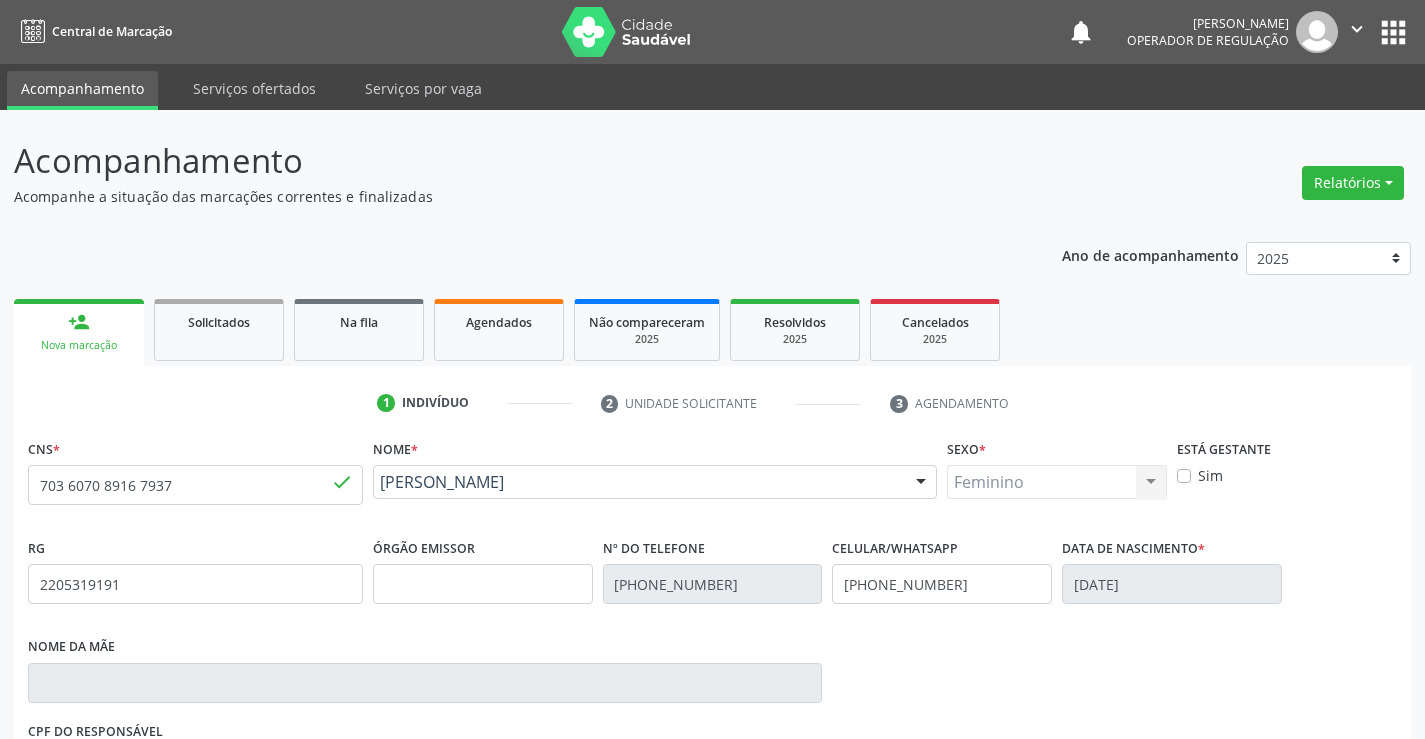 scroll, scrollTop: 331, scrollLeft: 0, axis: vertical 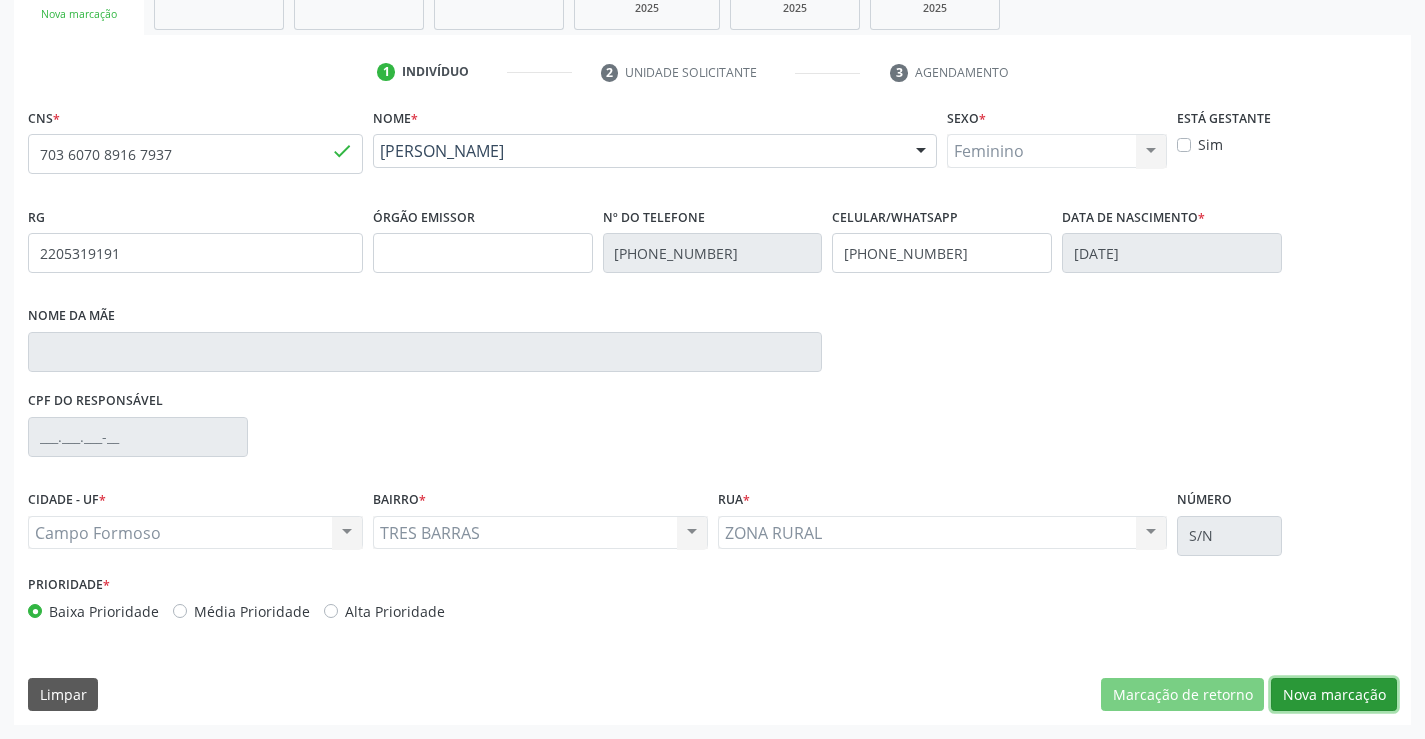 click on "Nova marcação" at bounding box center [1334, 695] 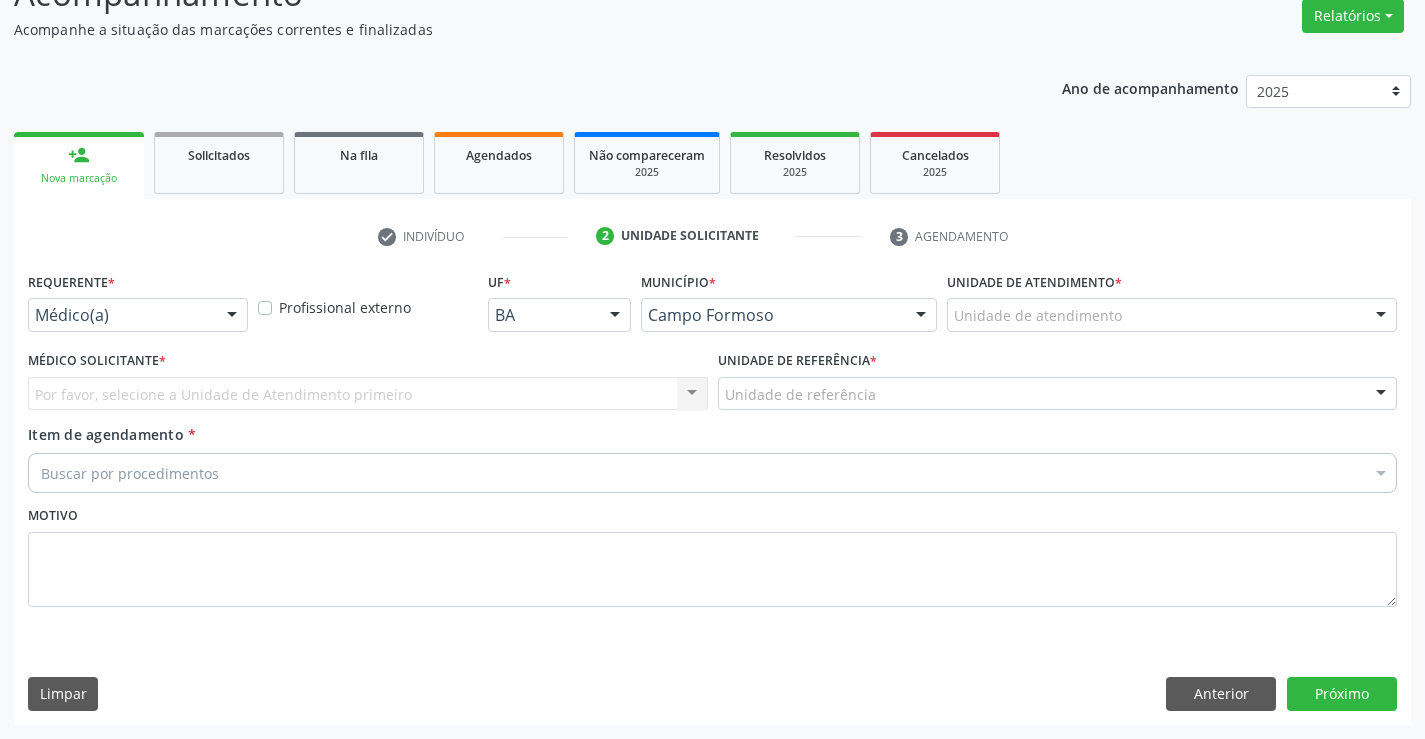 scroll, scrollTop: 167, scrollLeft: 0, axis: vertical 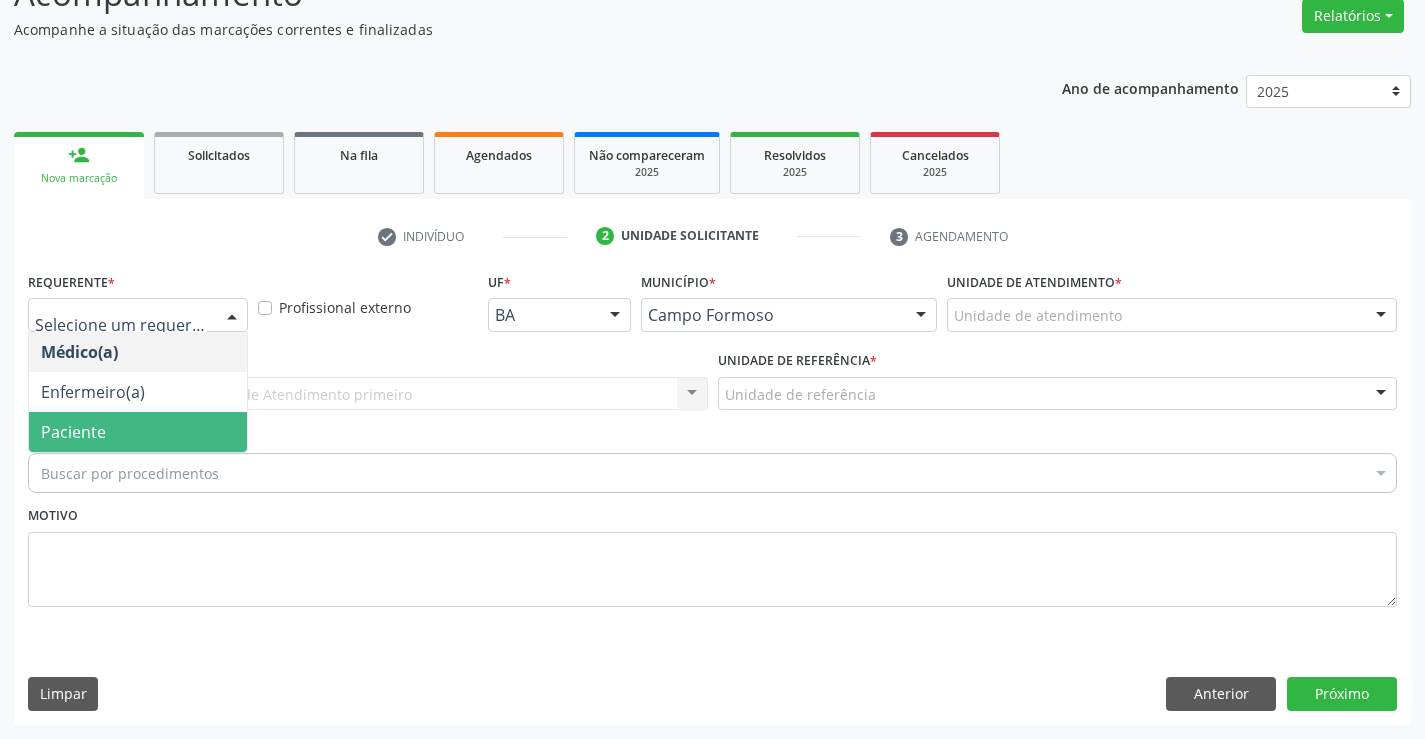 click on "Paciente" at bounding box center (138, 432) 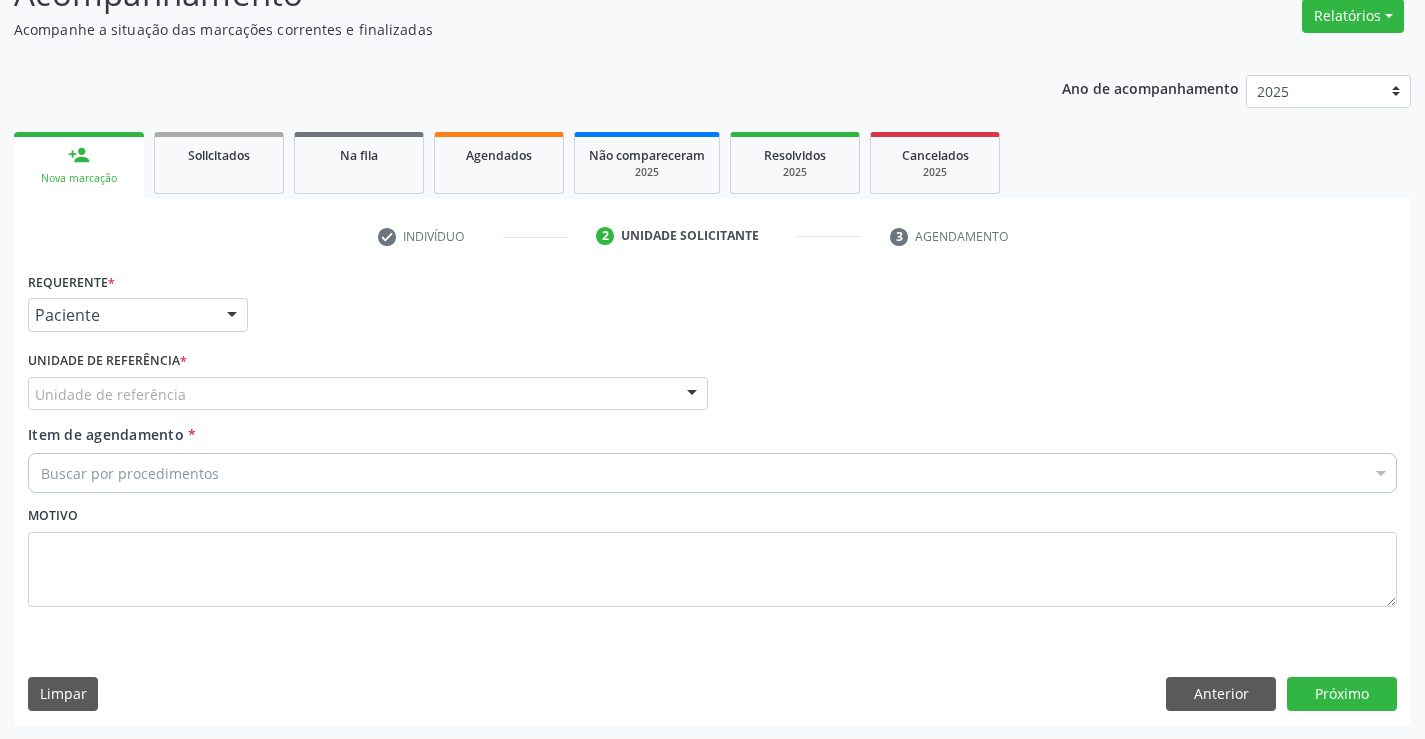 click on "Unidade de referência" at bounding box center (368, 394) 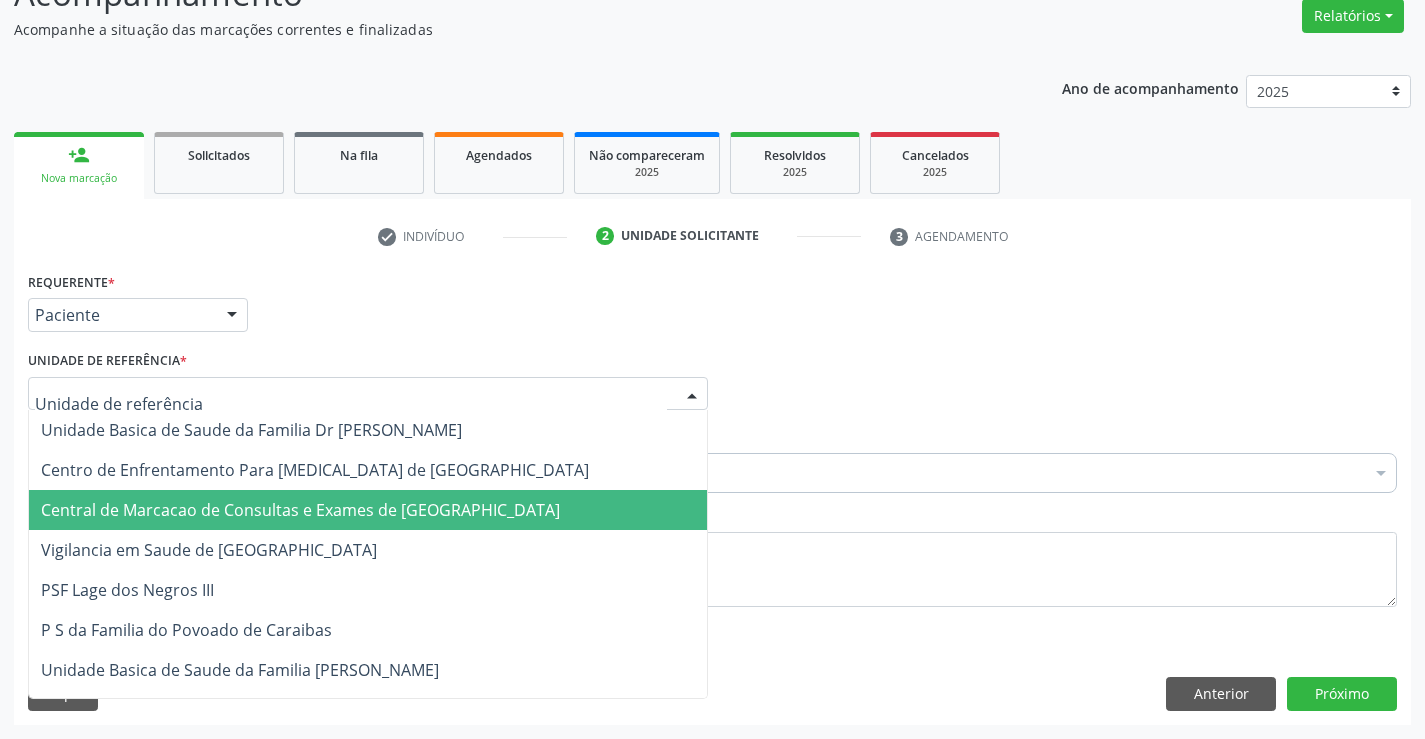 click on "Central de Marcacao de Consultas e Exames de [GEOGRAPHIC_DATA]" at bounding box center (368, 510) 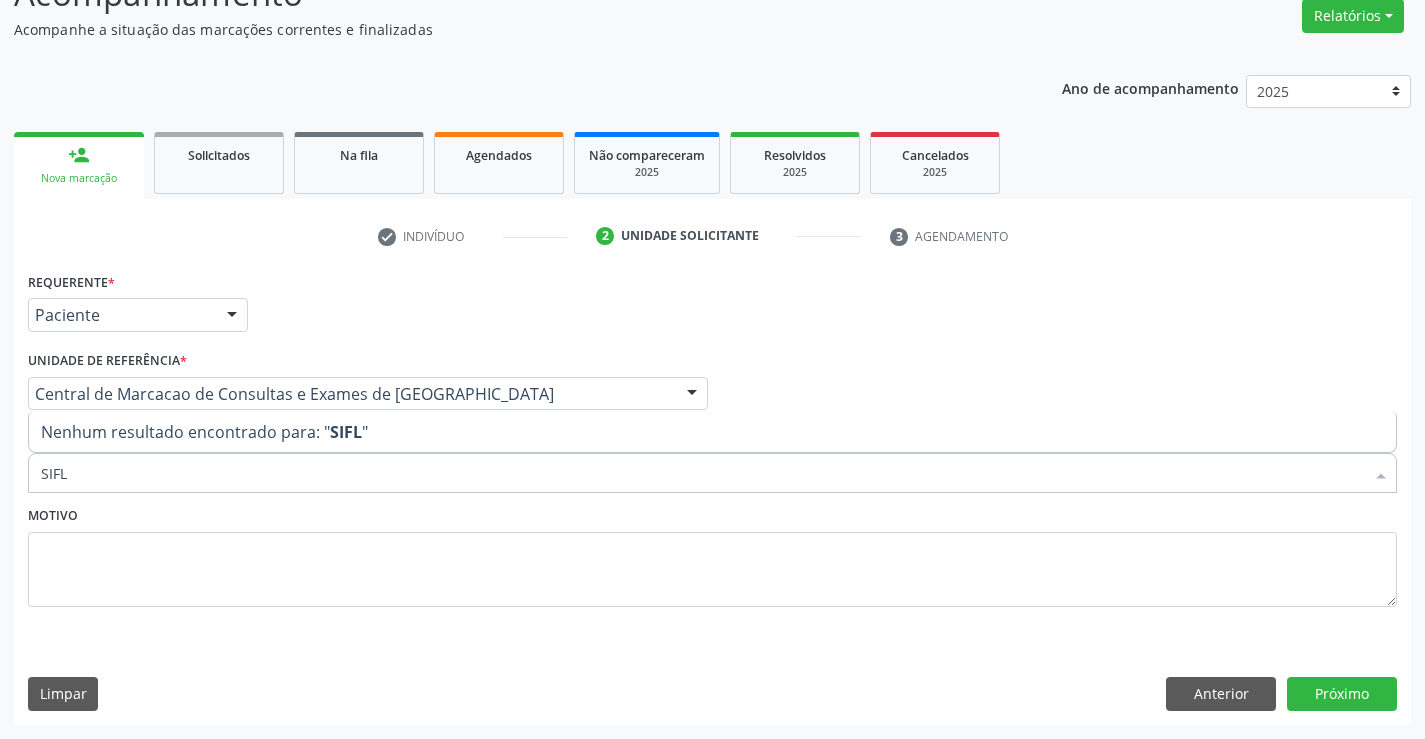type on "SIF" 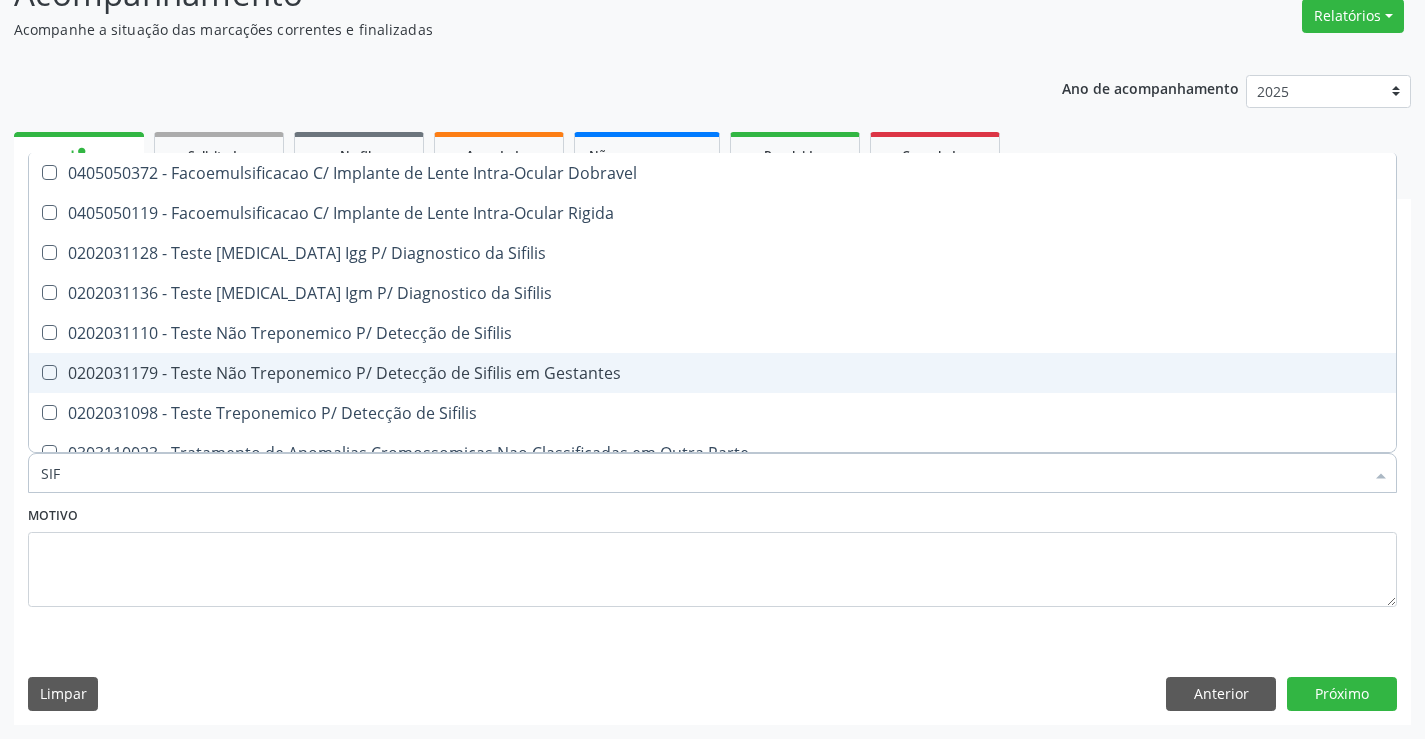 scroll, scrollTop: 61, scrollLeft: 0, axis: vertical 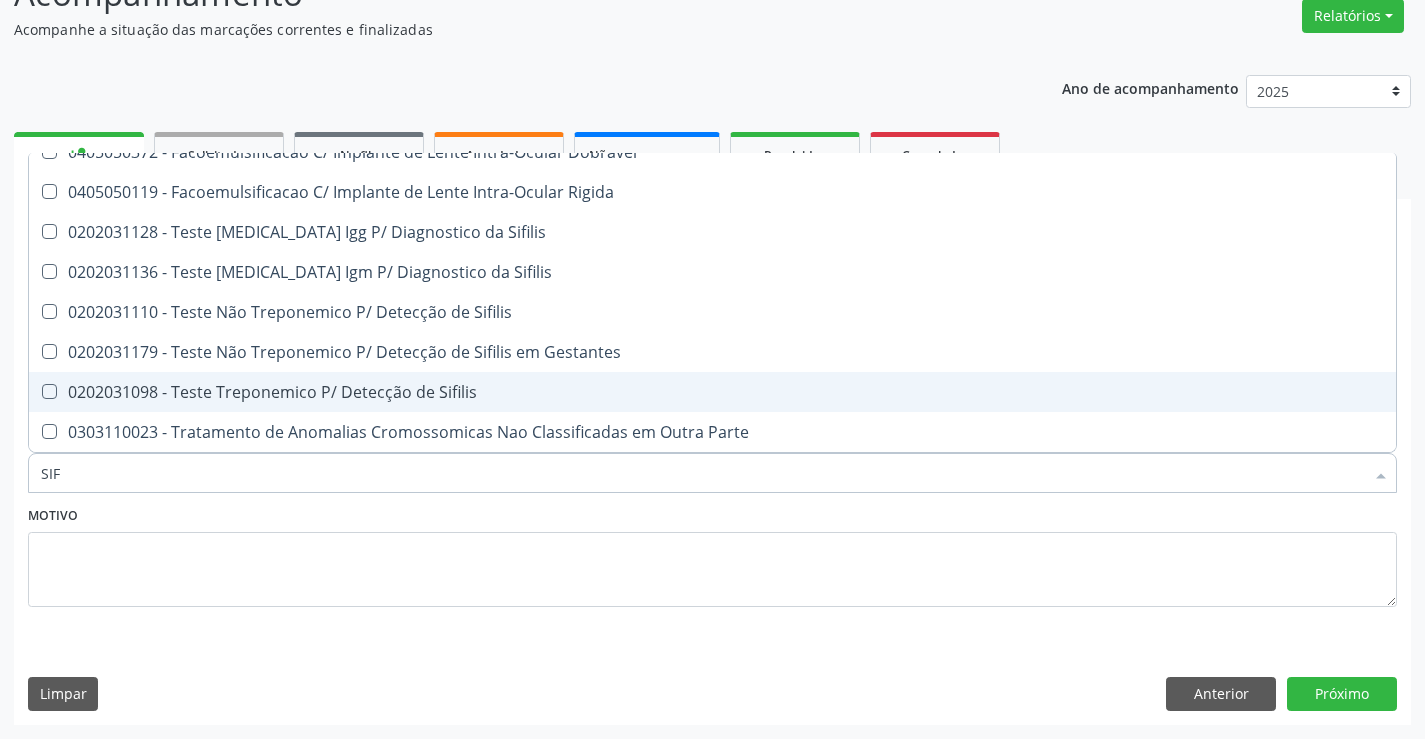 click on "0202031098 - Teste Treponemico P/ Detecção de Sifilis" at bounding box center (712, 392) 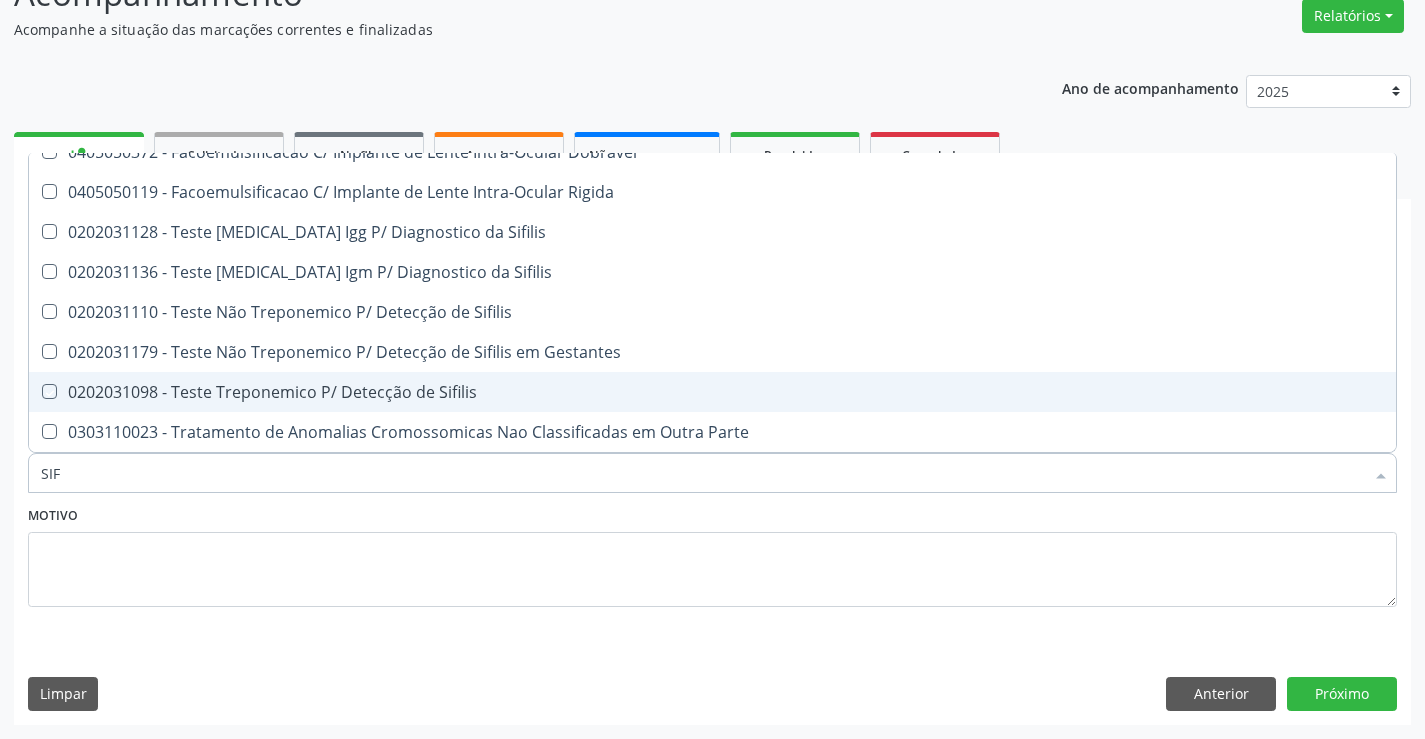 checkbox on "true" 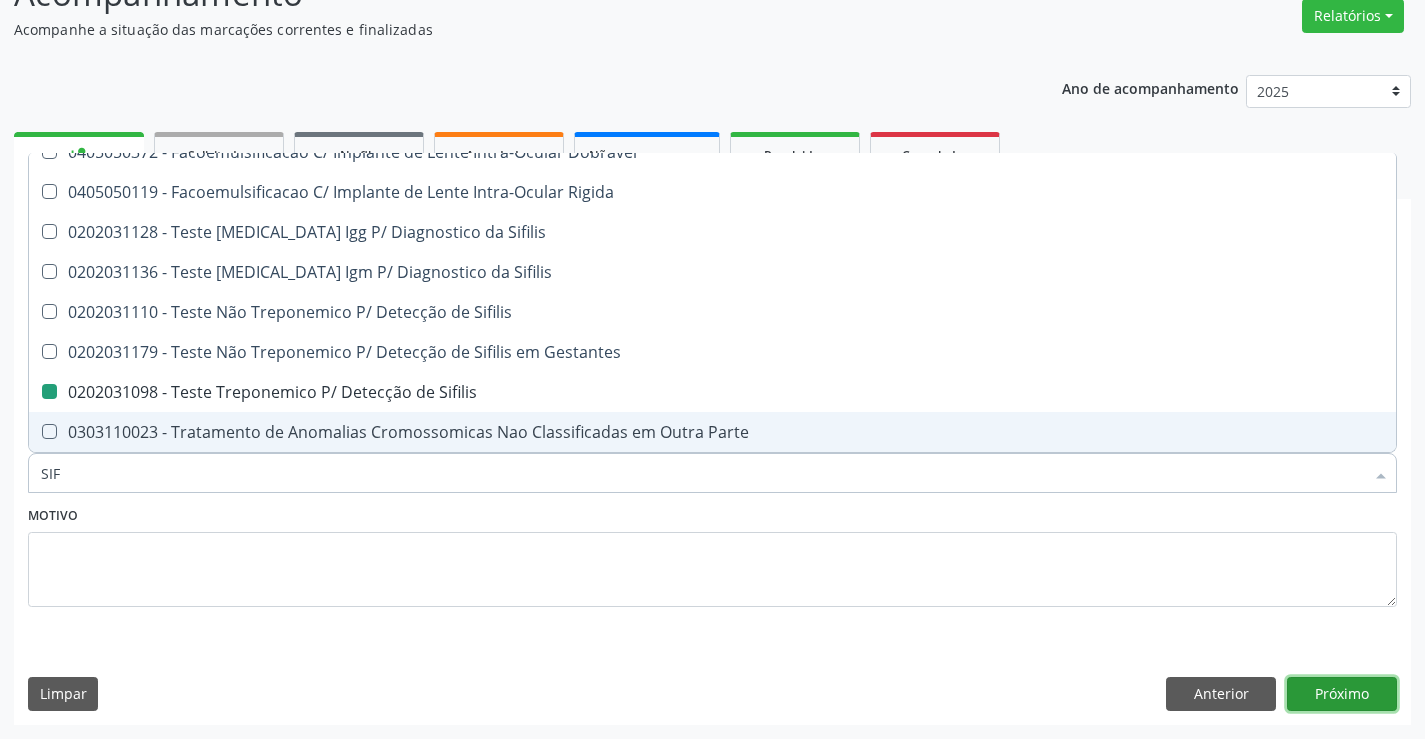 click on "Próximo" at bounding box center [1342, 694] 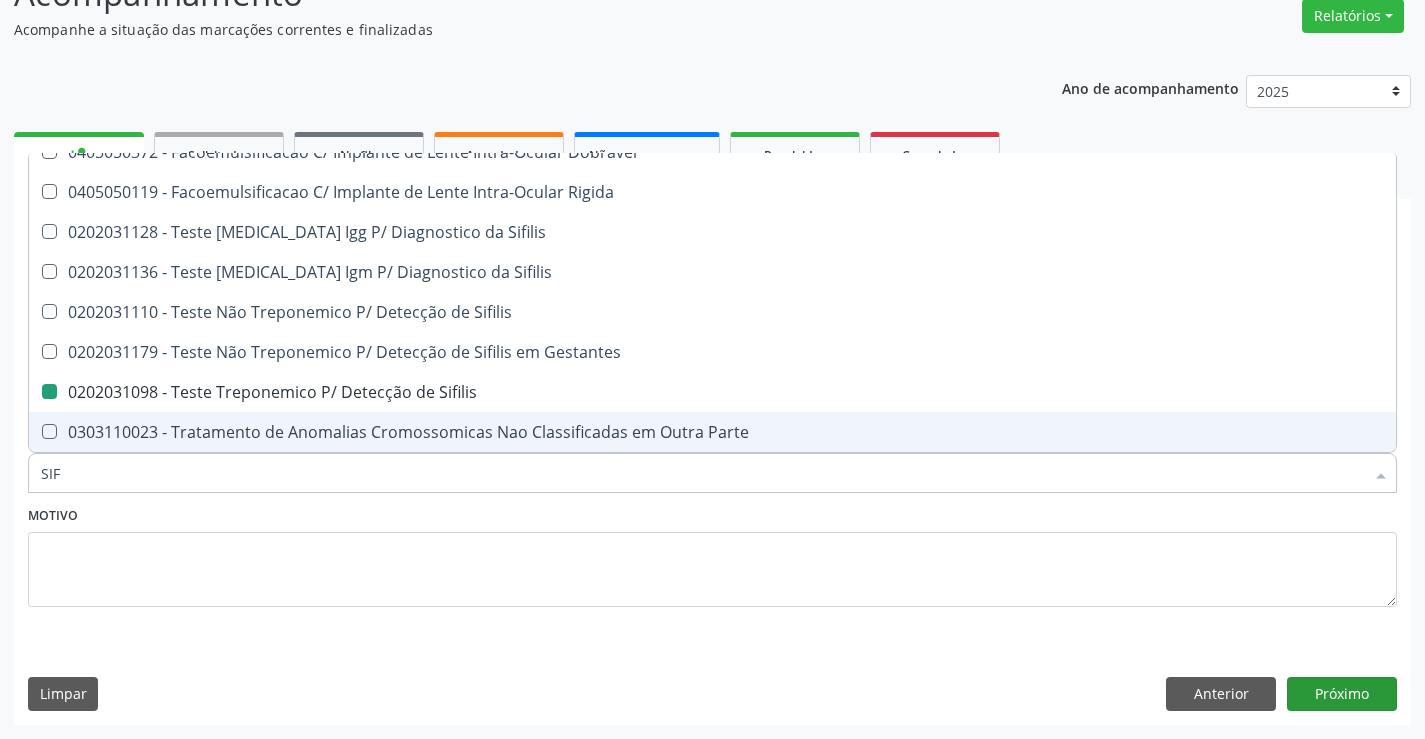 scroll, scrollTop: 131, scrollLeft: 0, axis: vertical 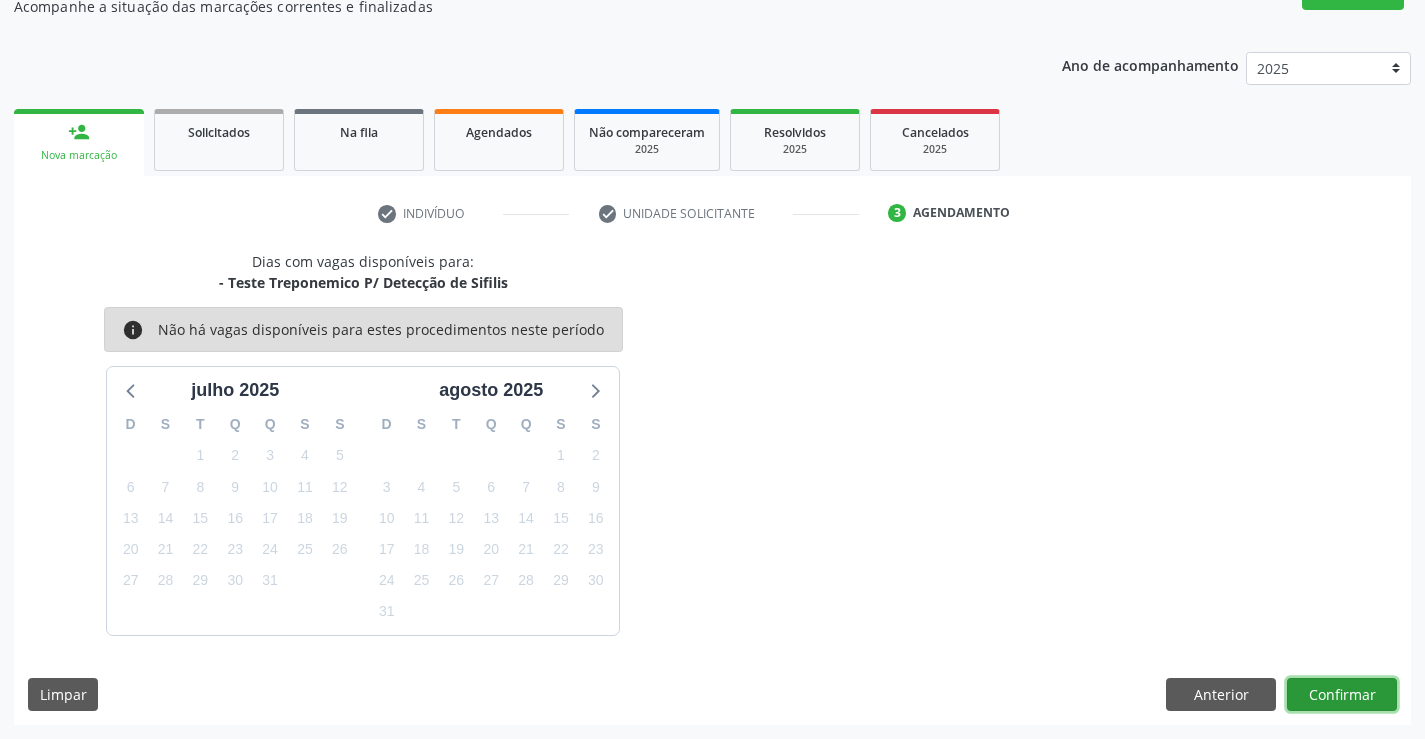 click on "Confirmar" at bounding box center (1342, 695) 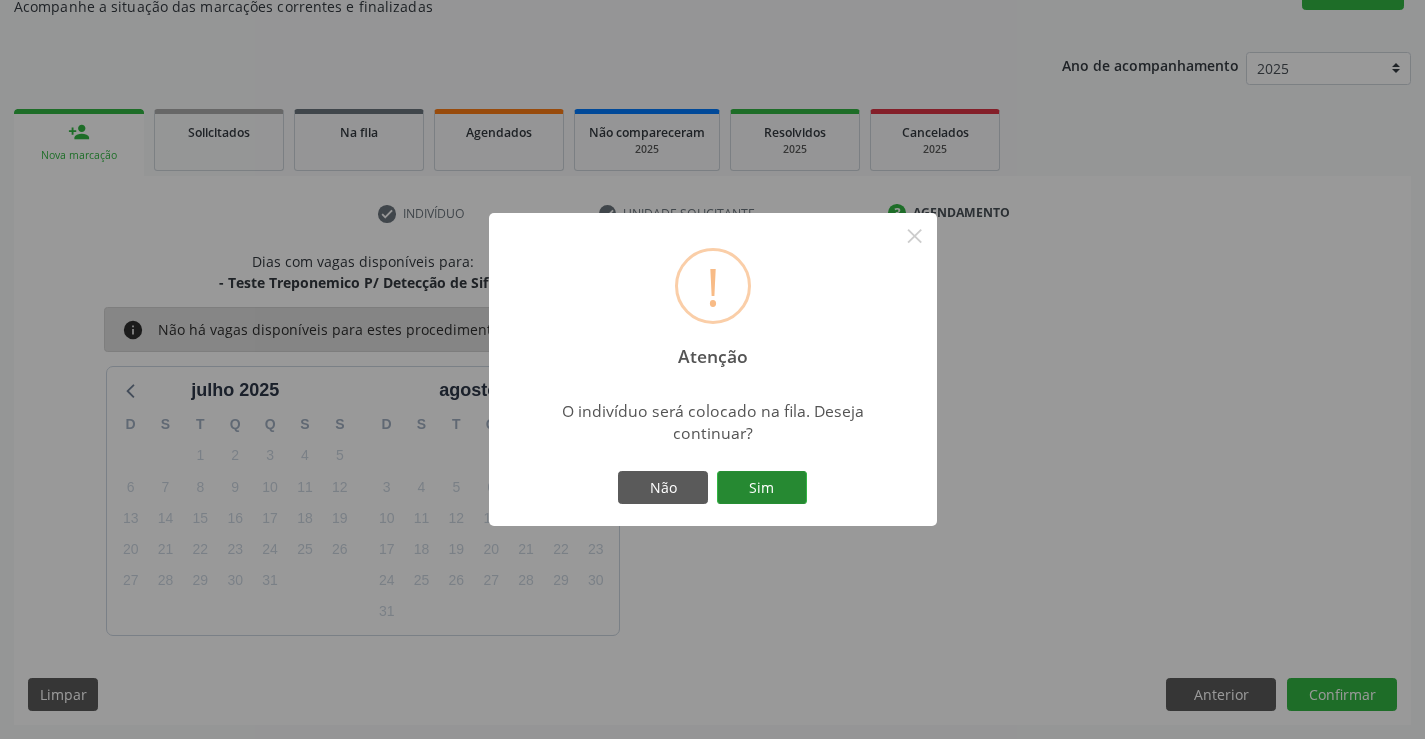 click on "Sim" at bounding box center (762, 488) 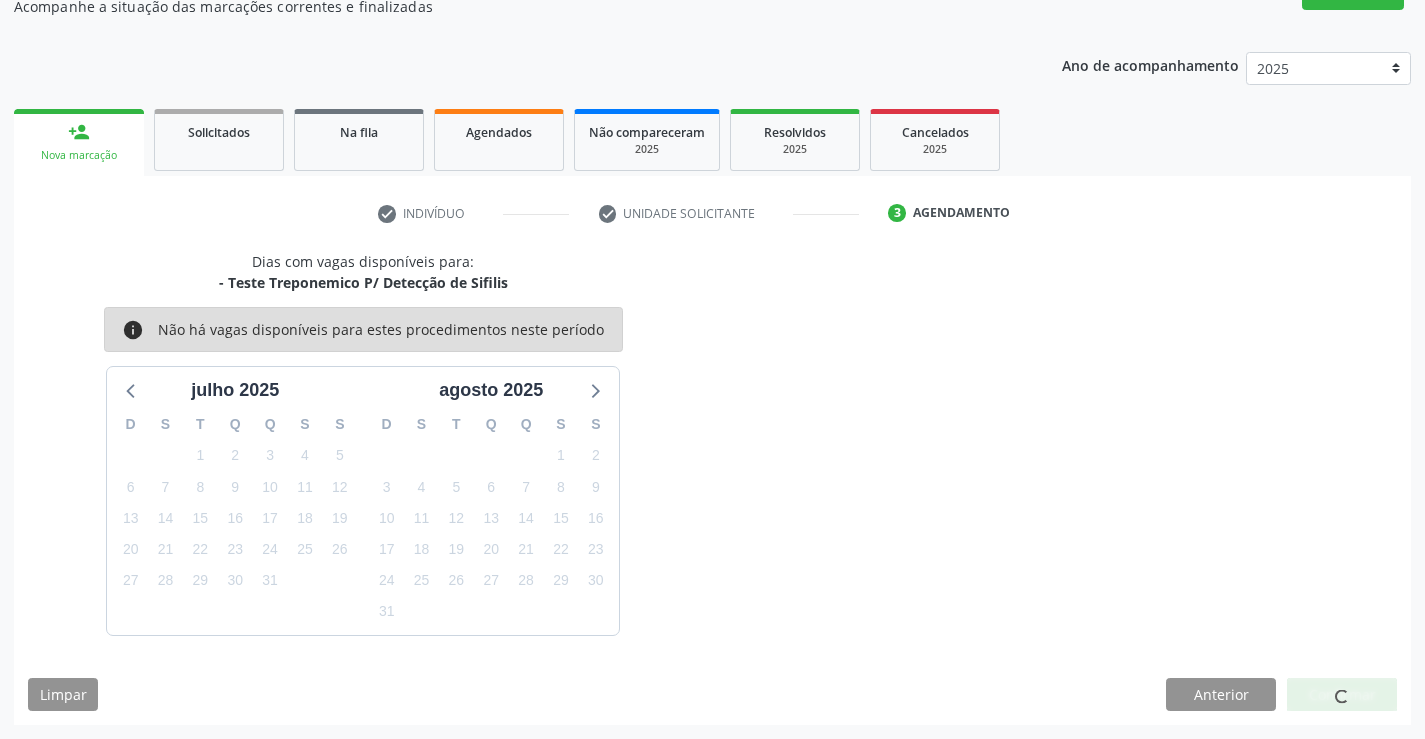 scroll, scrollTop: 0, scrollLeft: 0, axis: both 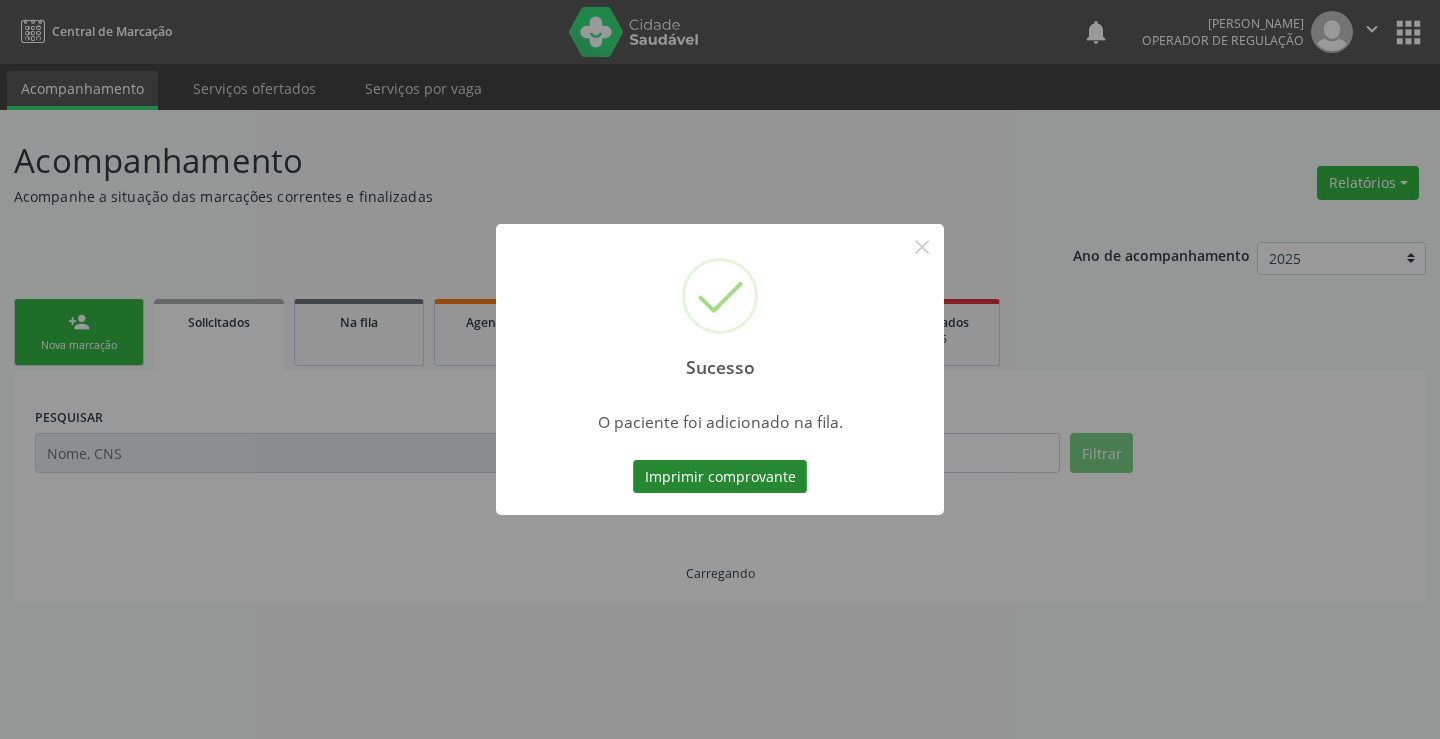click on "Imprimir comprovante" at bounding box center (720, 477) 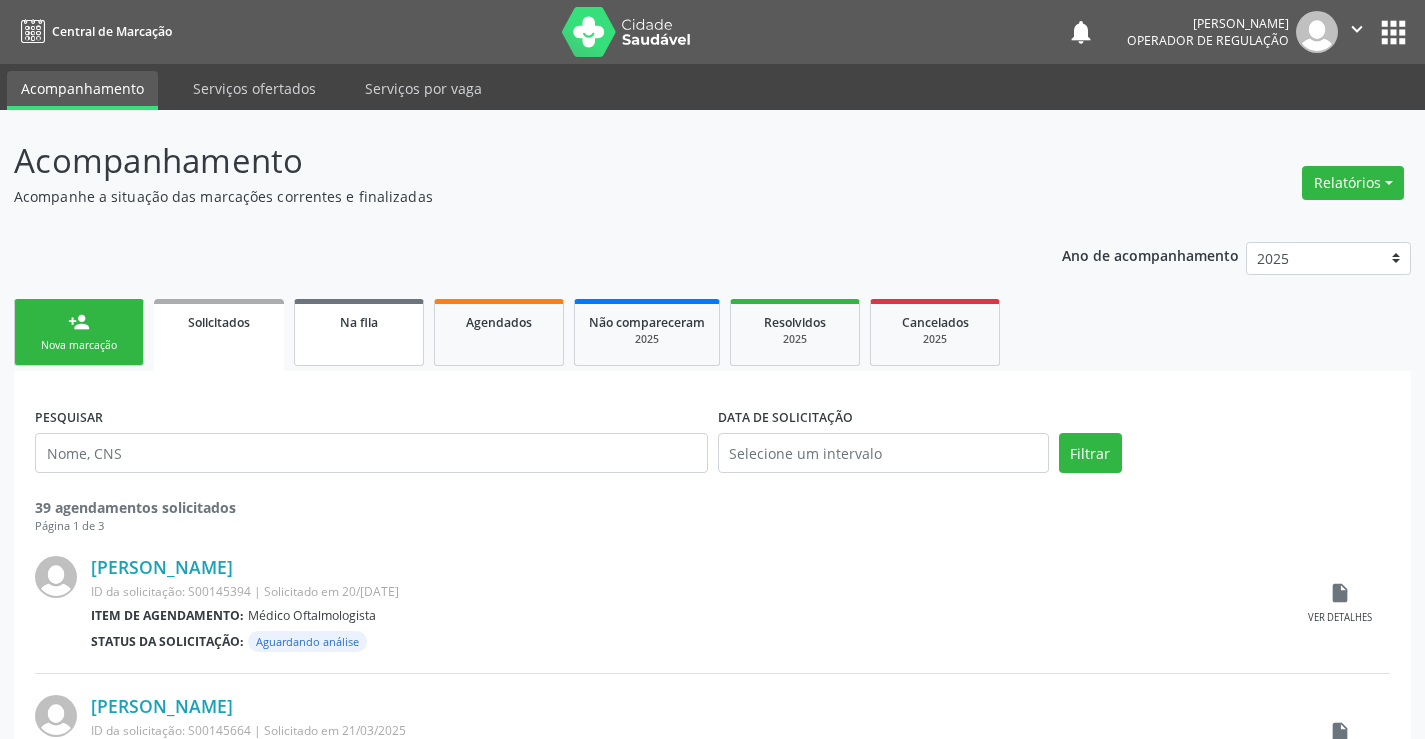 click on "Na fila" at bounding box center (359, 332) 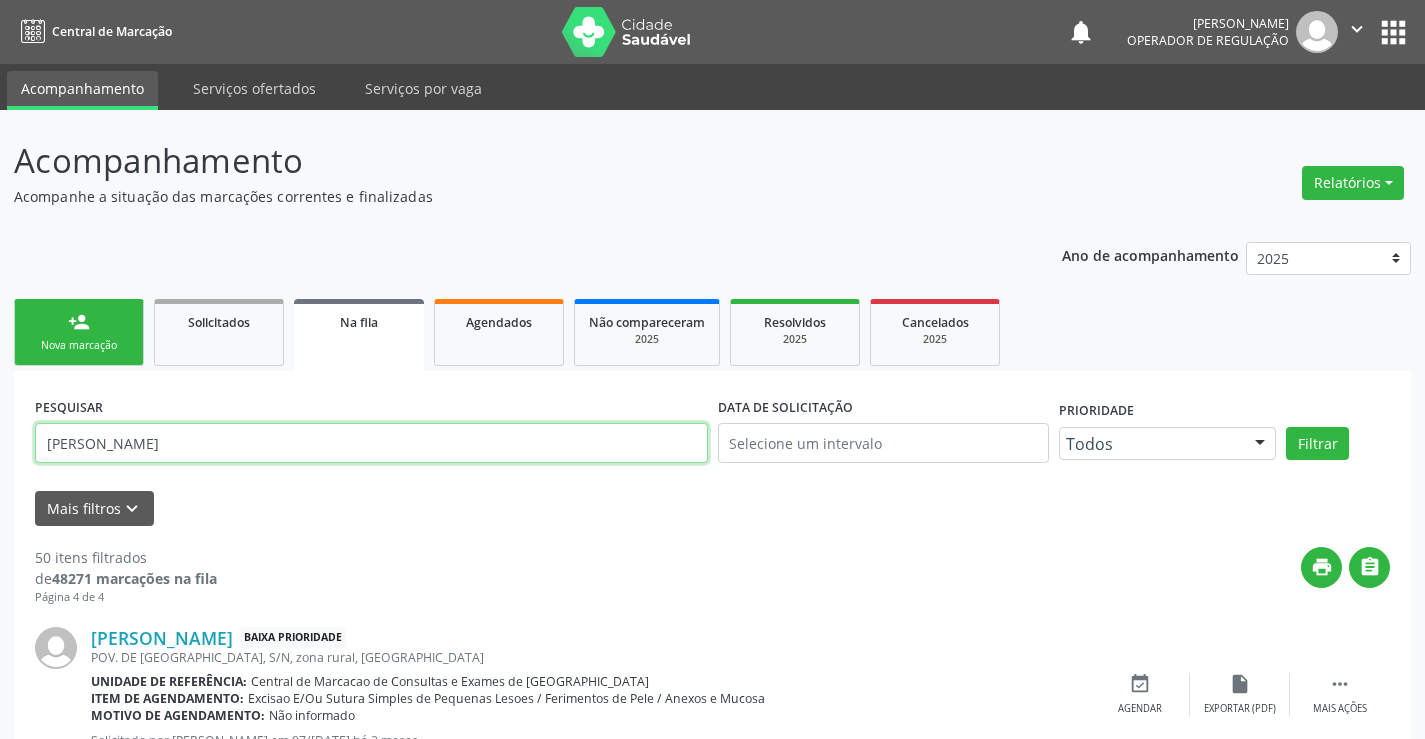 click on "[PERSON_NAME]" at bounding box center [371, 443] 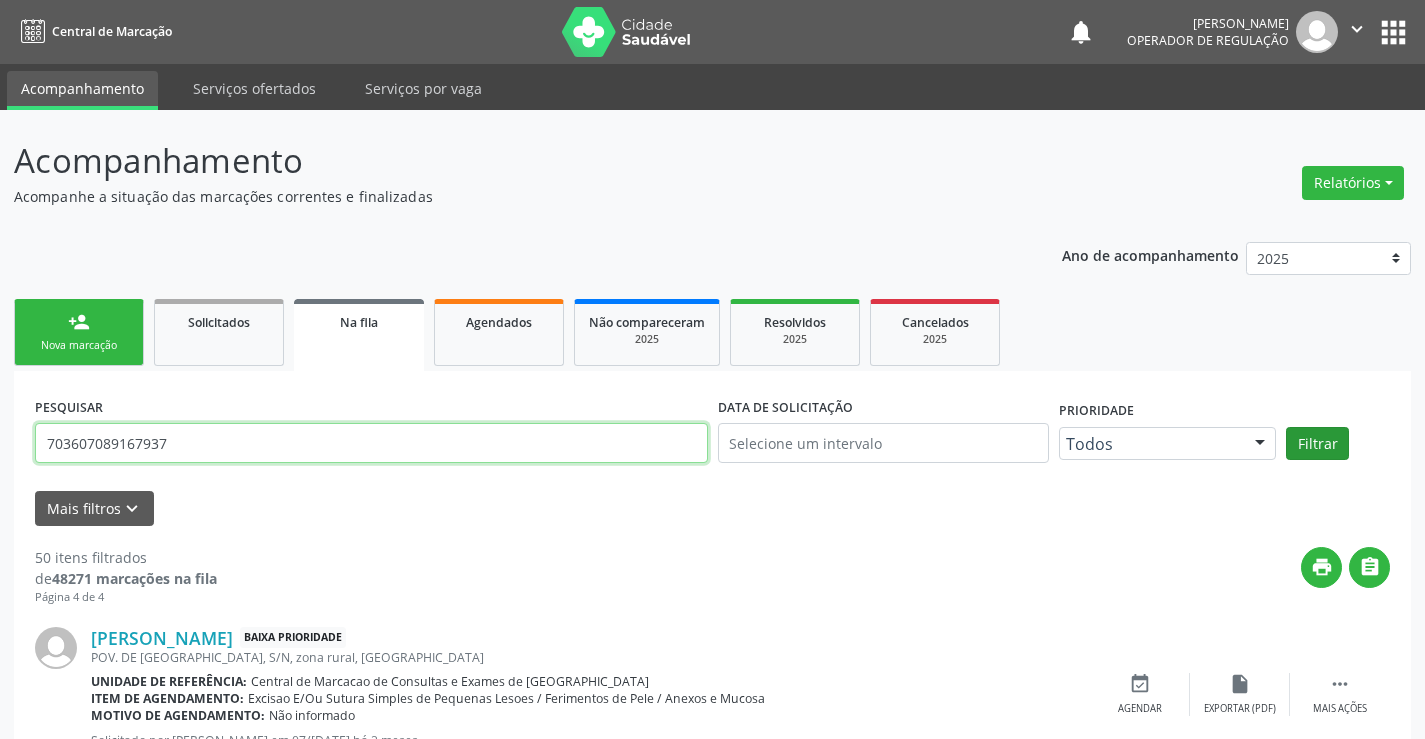 type on "703607089167937" 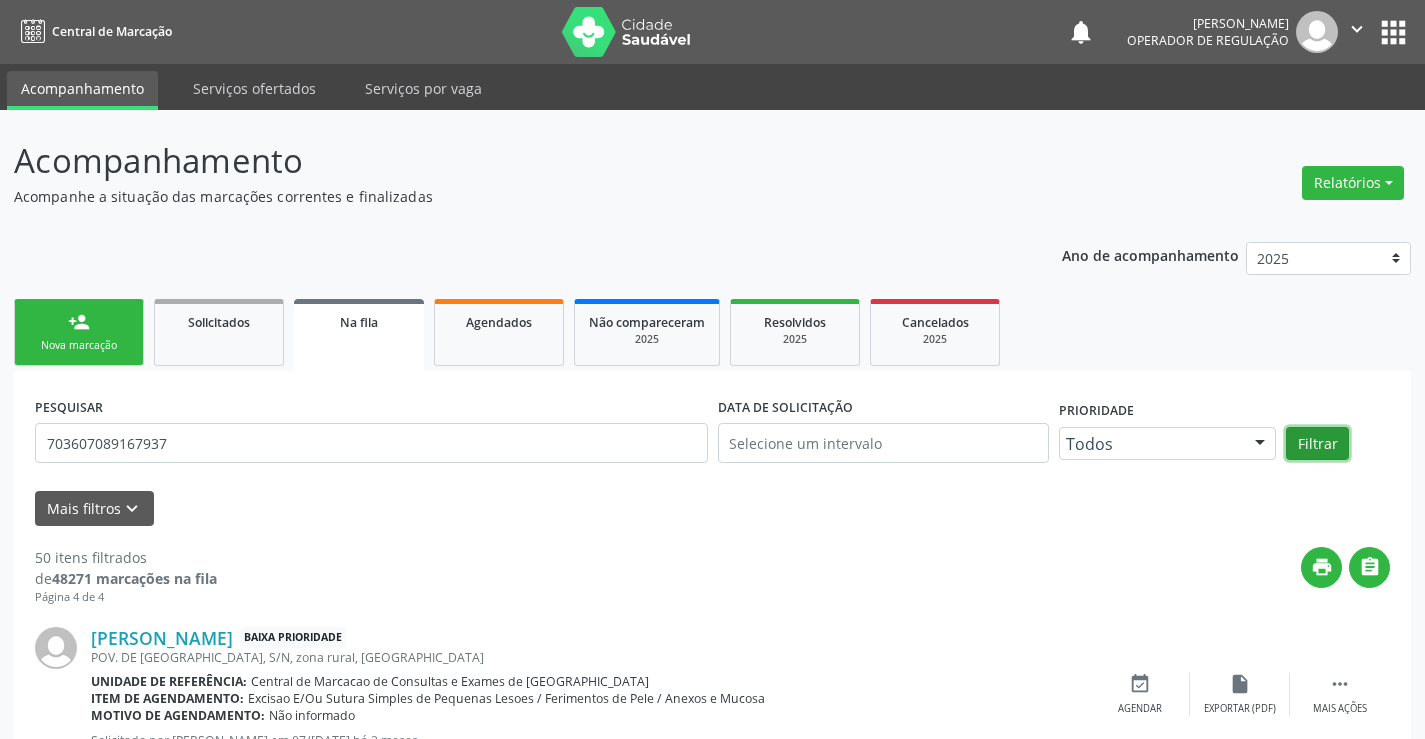 click on "Filtrar" at bounding box center (1317, 444) 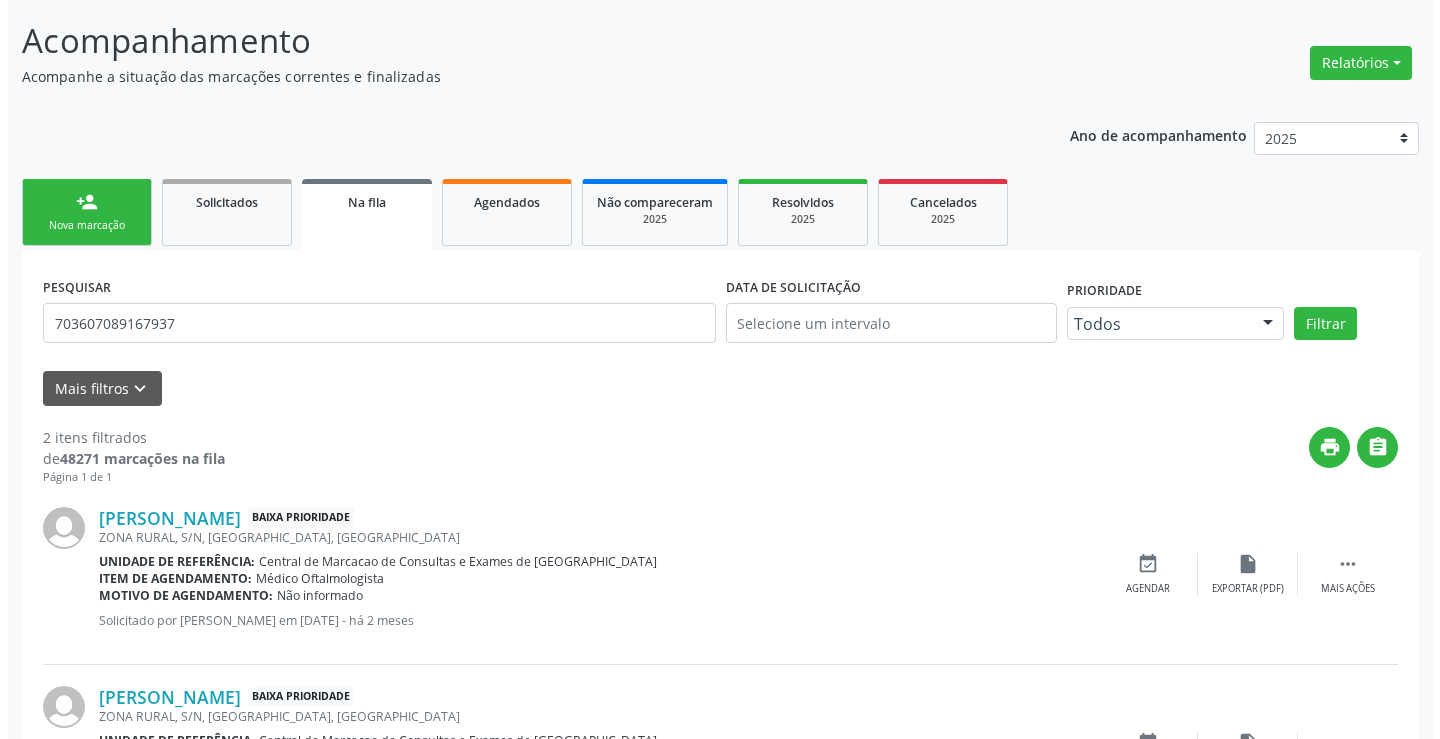scroll, scrollTop: 259, scrollLeft: 0, axis: vertical 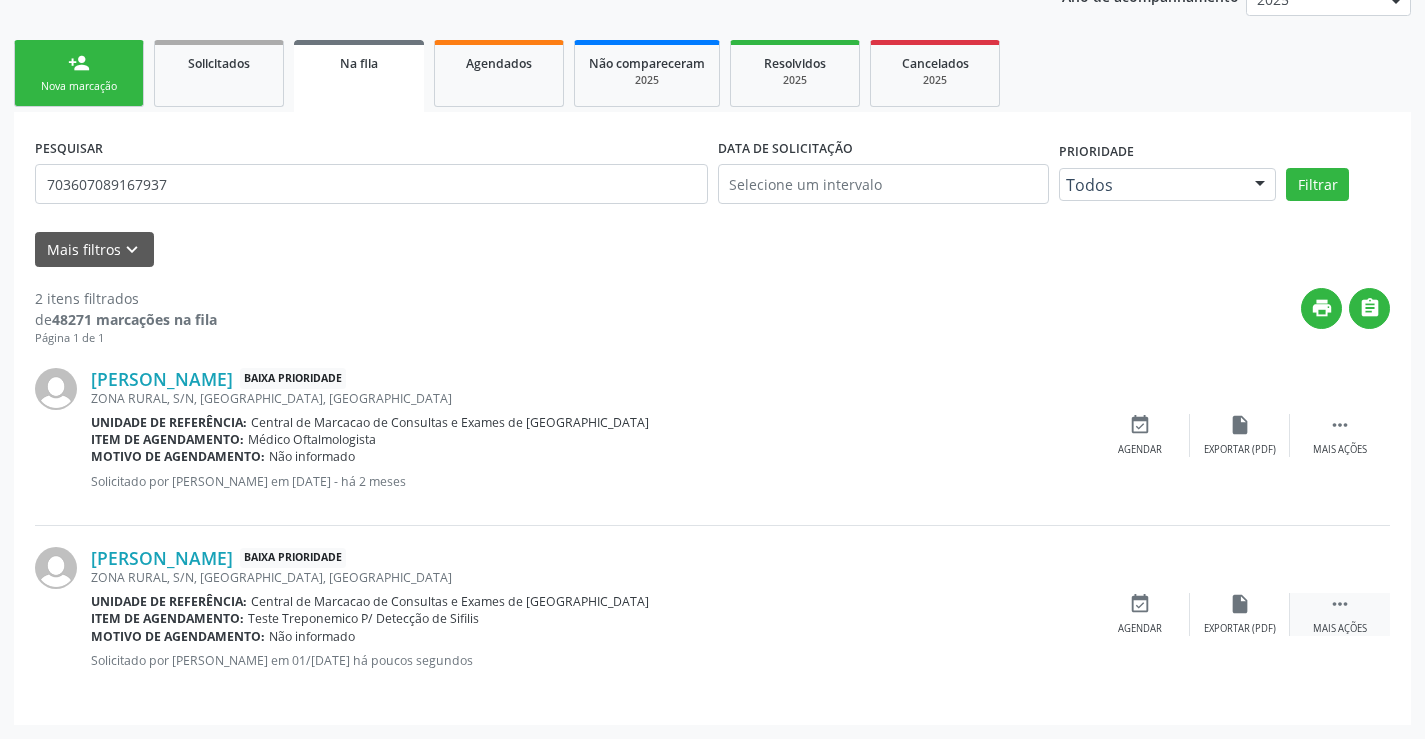 click on "" at bounding box center [1340, 604] 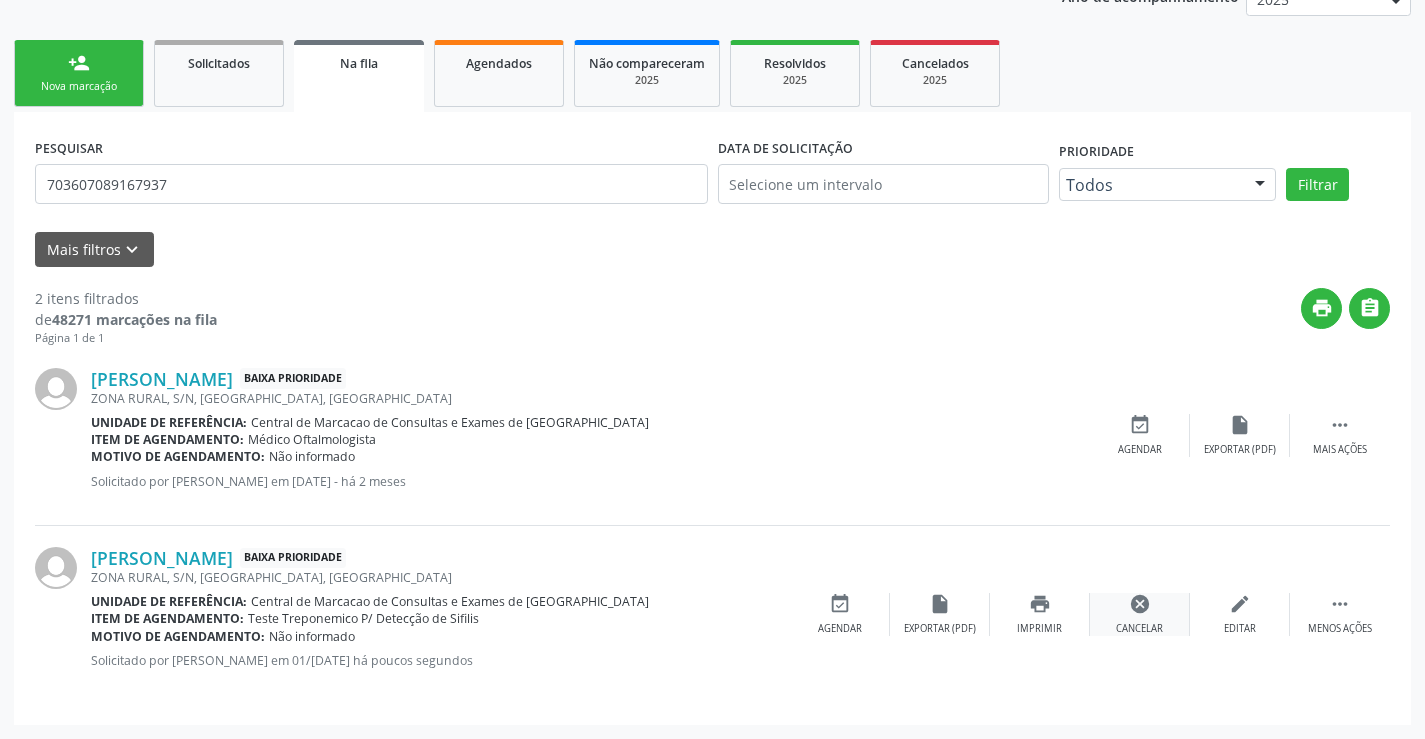 click on "cancel" at bounding box center [1140, 604] 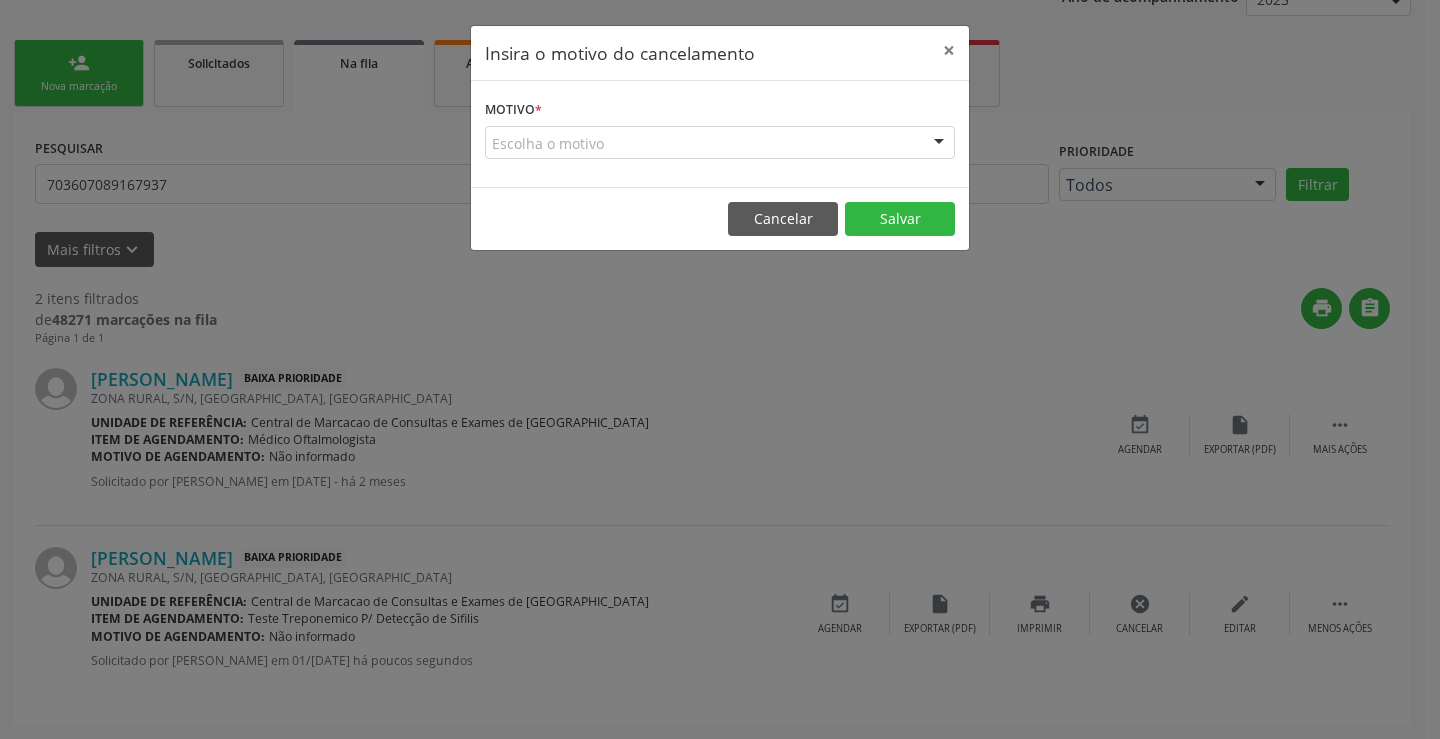 click on "Escolha o motivo" at bounding box center [720, 143] 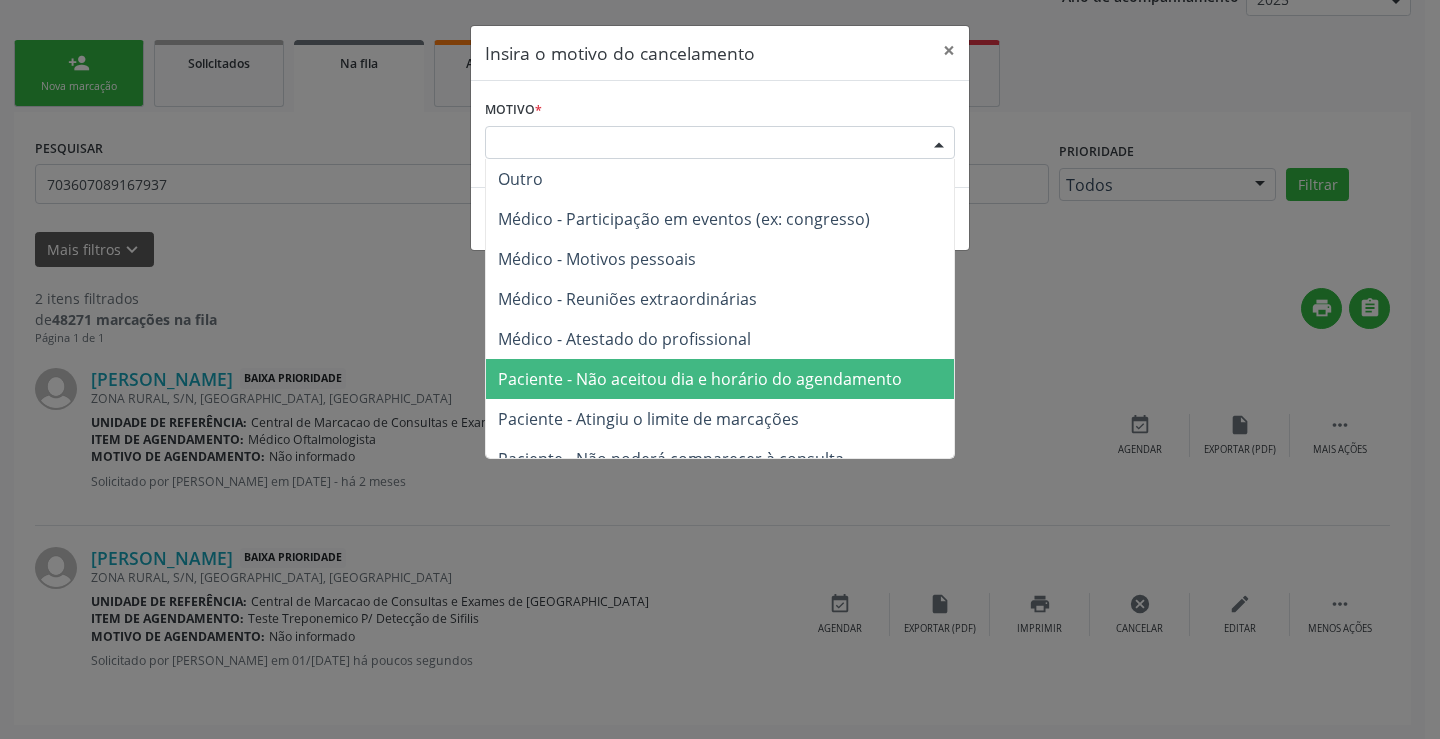click on "Paciente - Não aceitou dia e horário do agendamento" at bounding box center [720, 379] 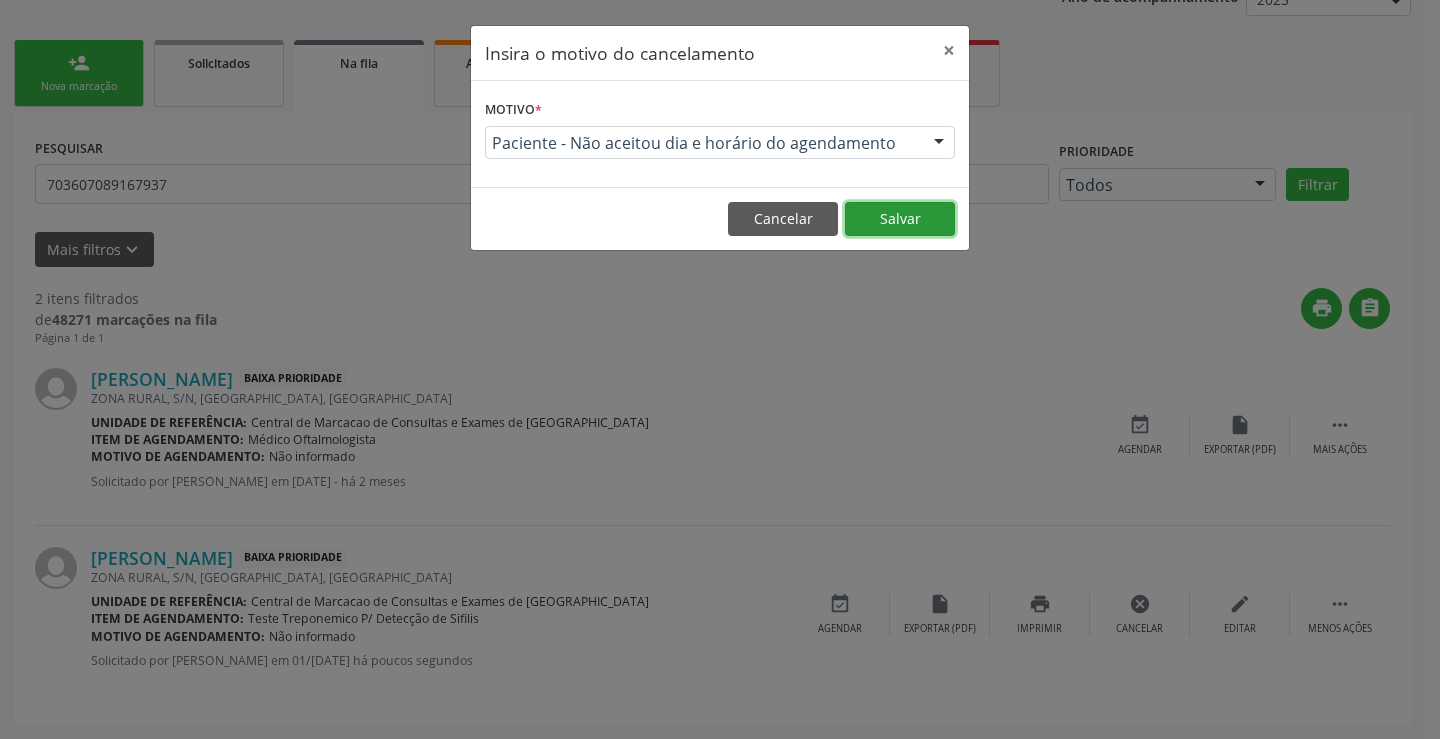 click on "Salvar" at bounding box center (900, 219) 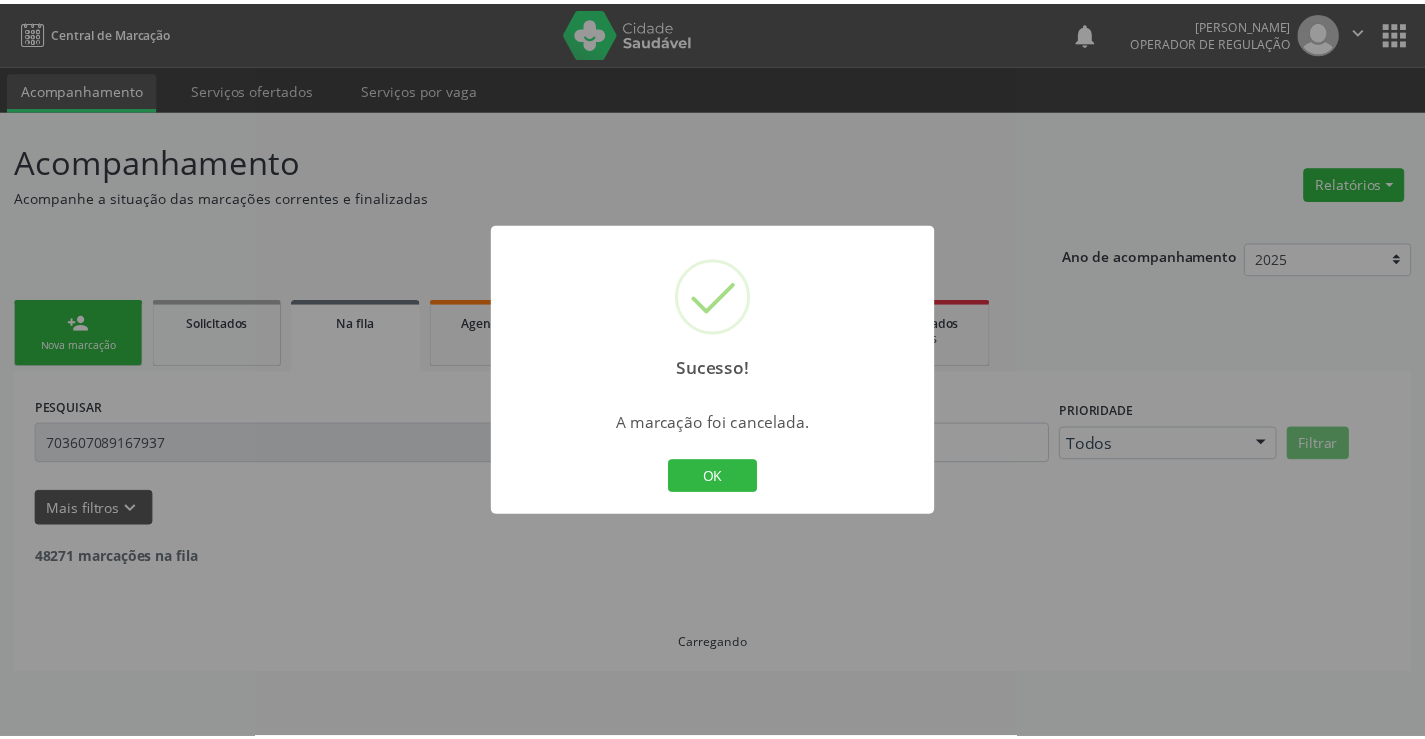 scroll, scrollTop: 0, scrollLeft: 0, axis: both 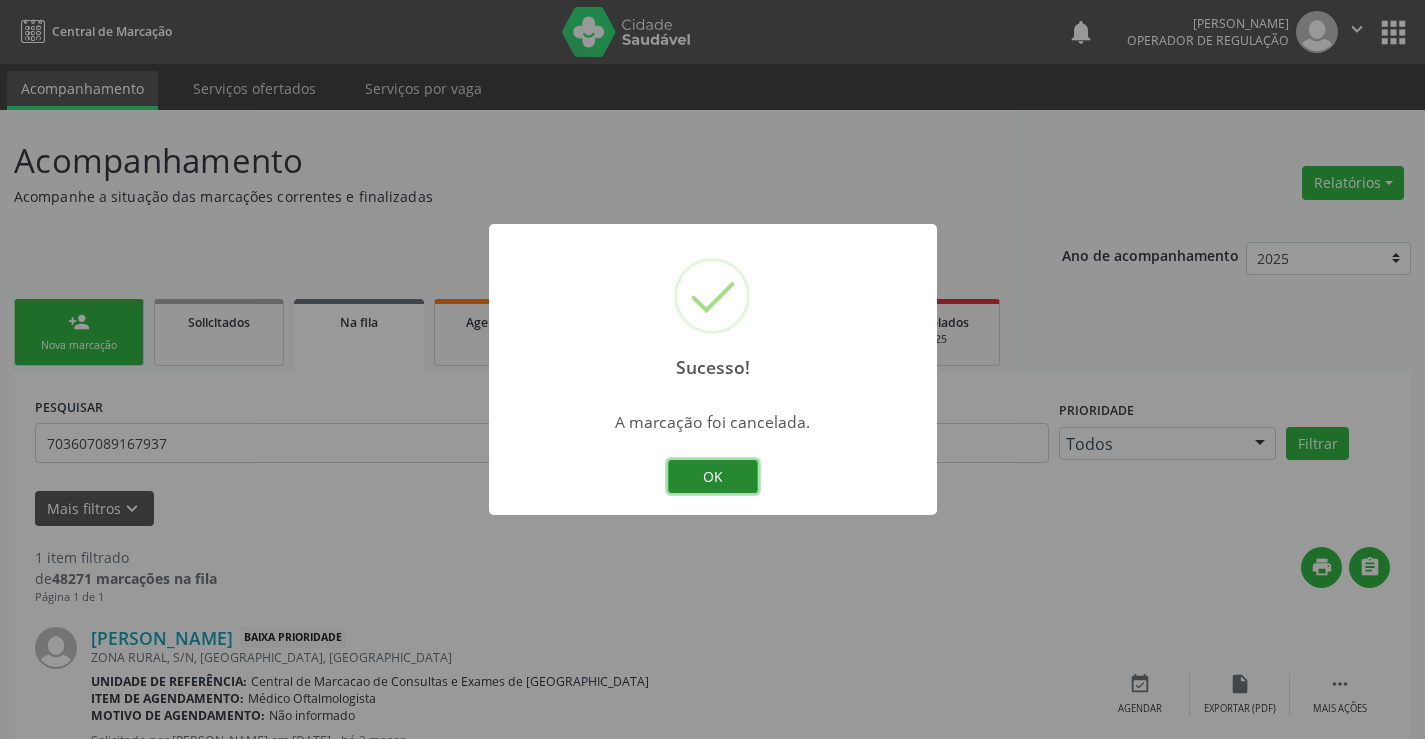 click on "OK" at bounding box center (713, 477) 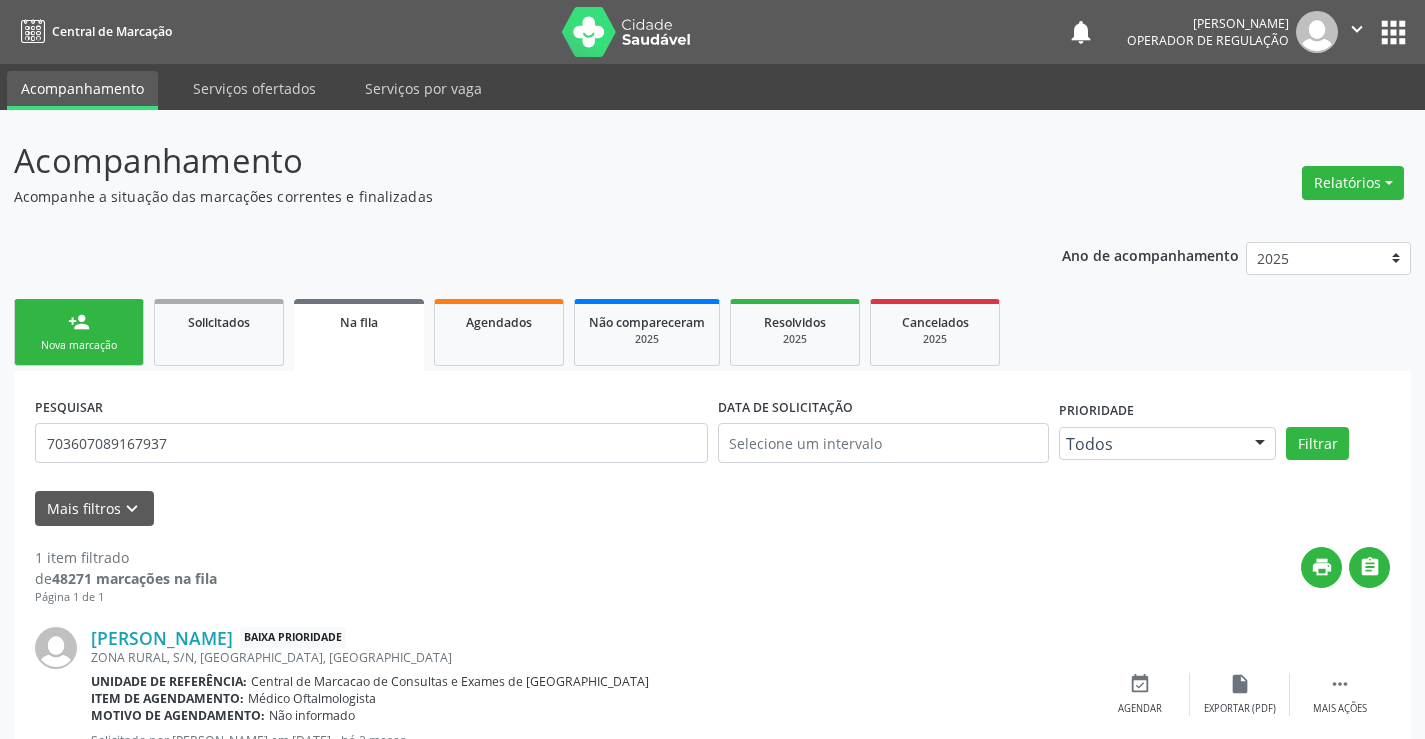 click on "Nova marcação" at bounding box center [79, 345] 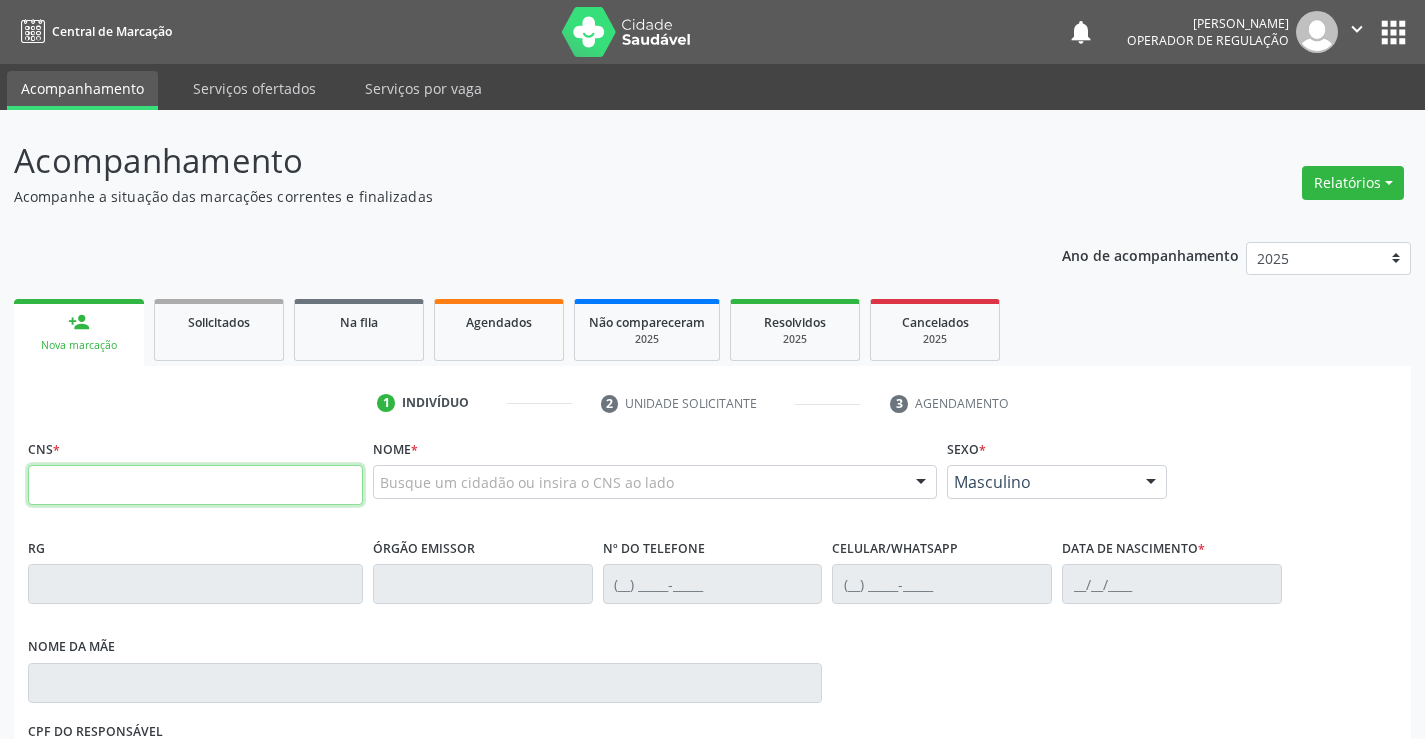 click at bounding box center [195, 485] 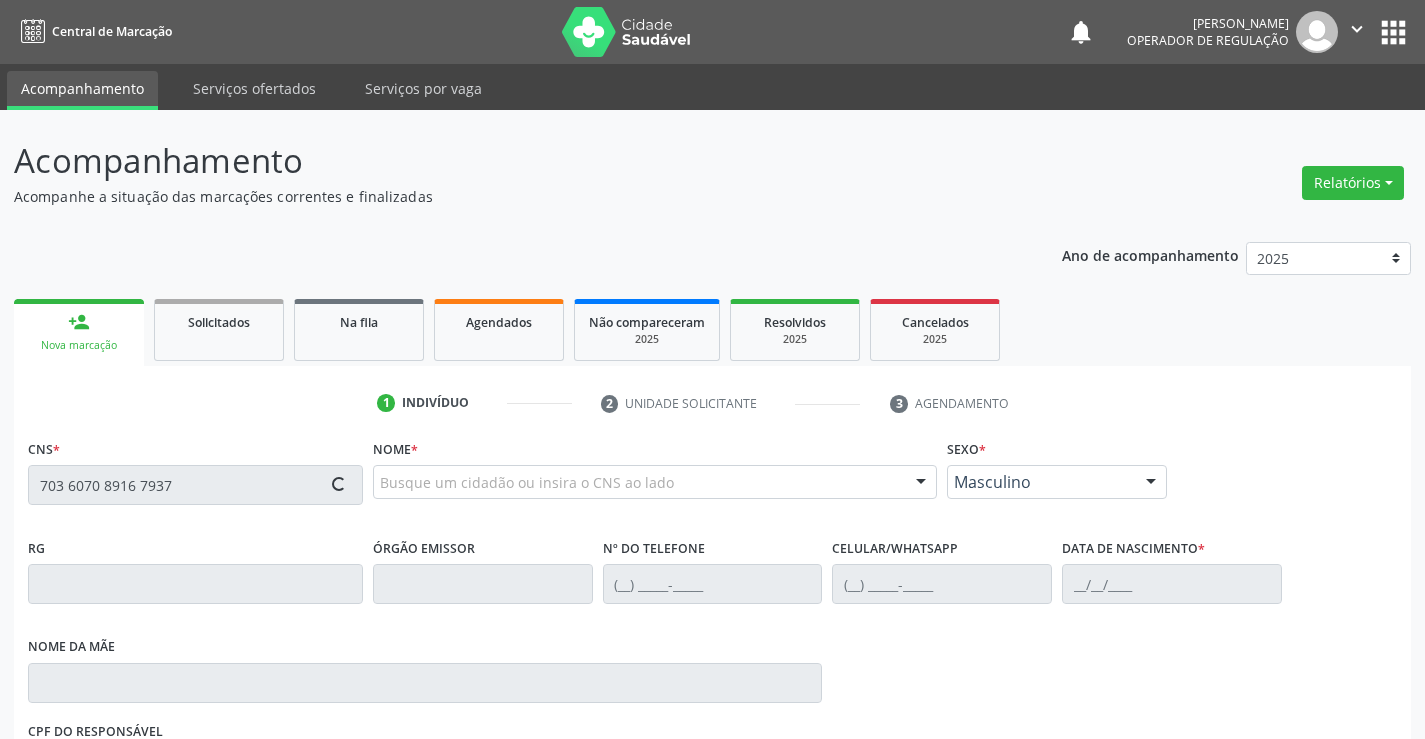 type on "703 6070 8916 7937" 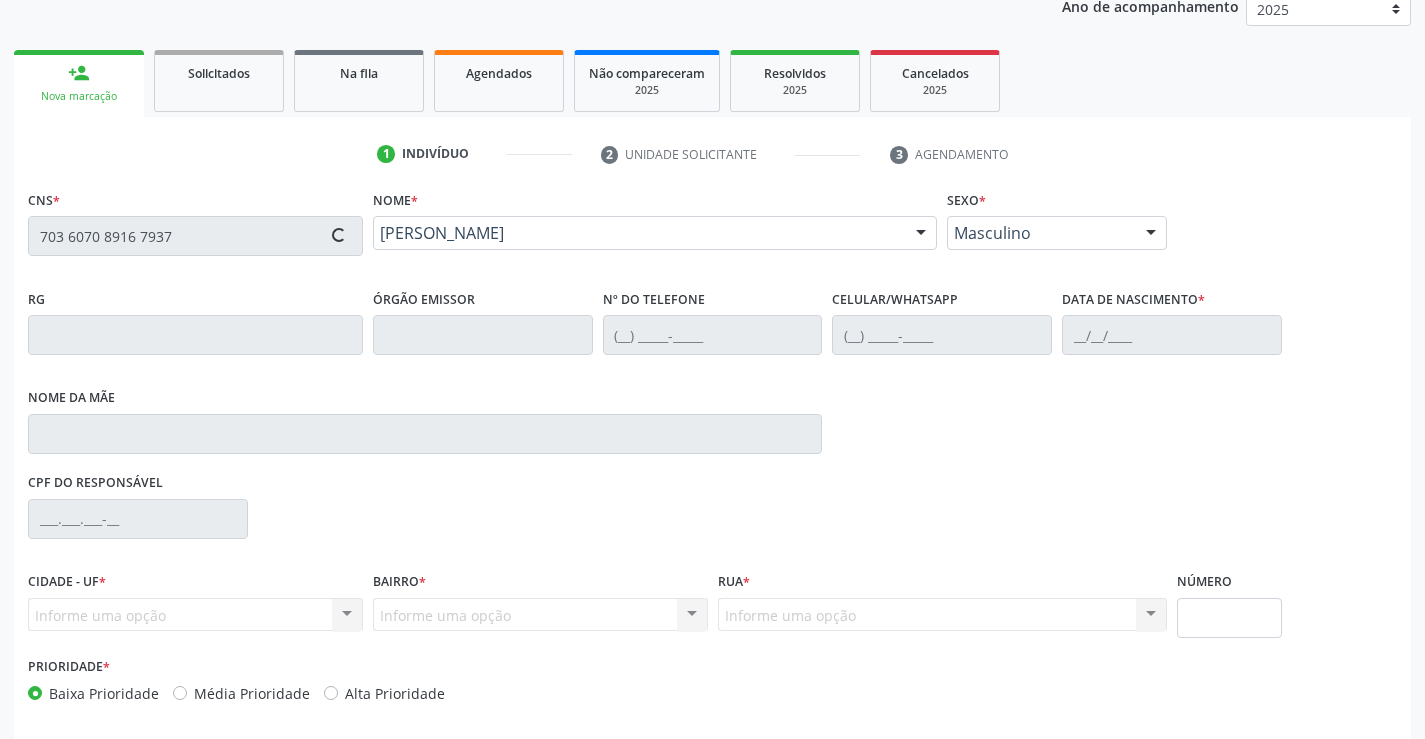 scroll, scrollTop: 331, scrollLeft: 0, axis: vertical 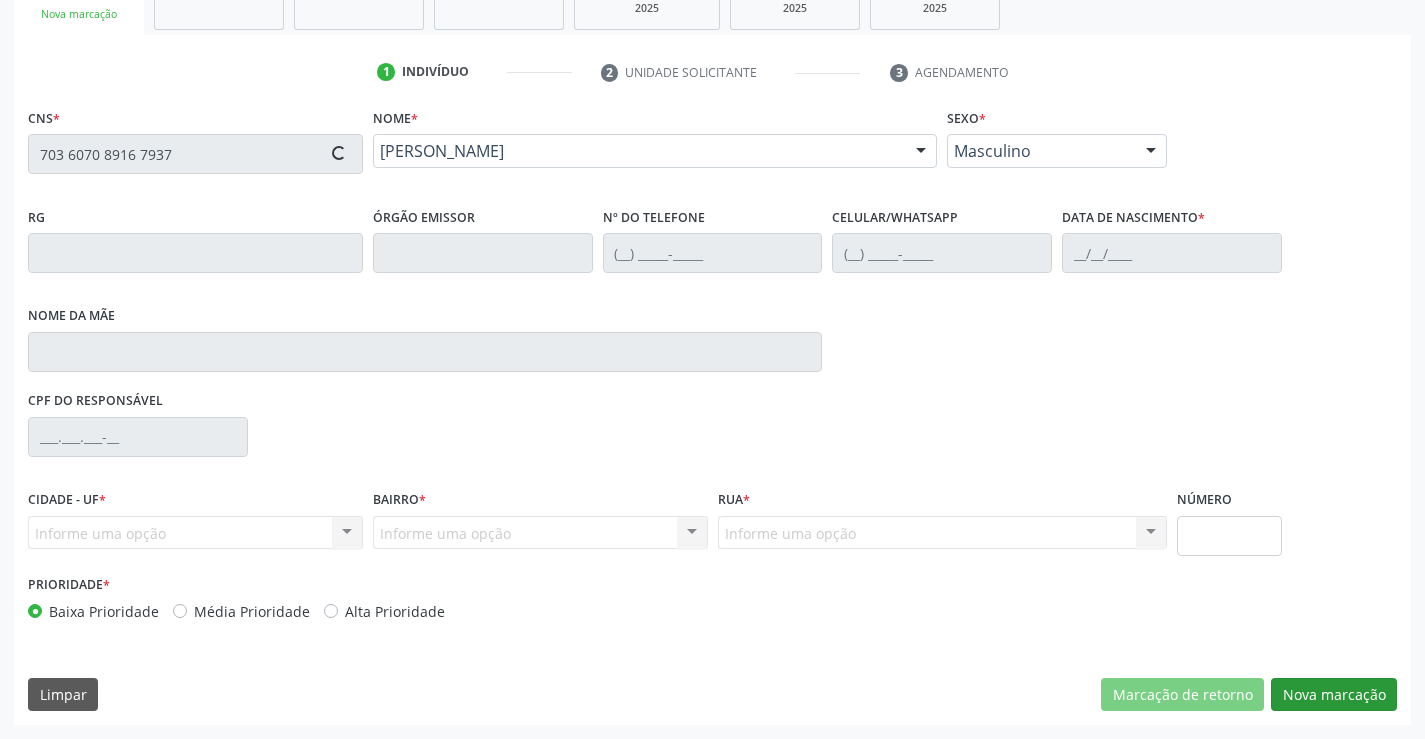 type on "2205319191" 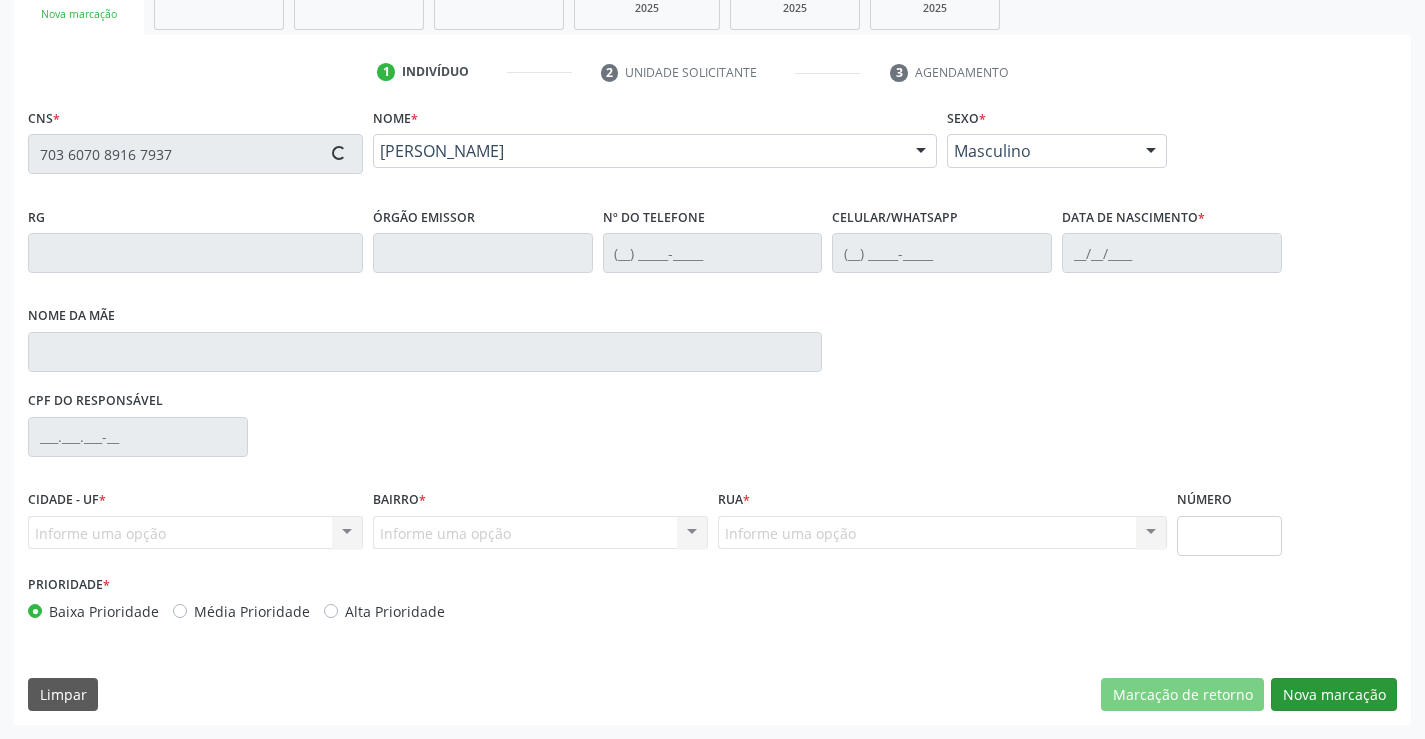 type on "[PHONE_NUMBER]" 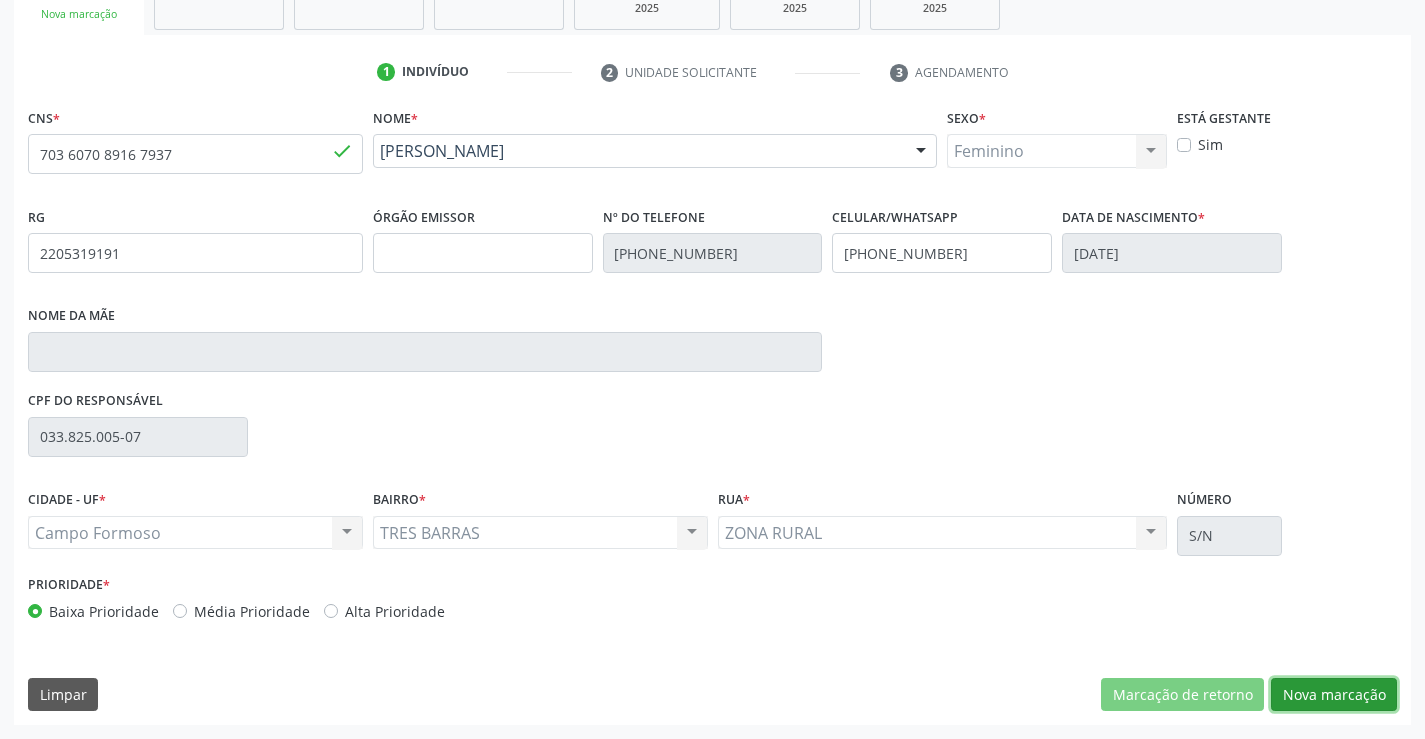 click on "Nova marcação" at bounding box center (1334, 695) 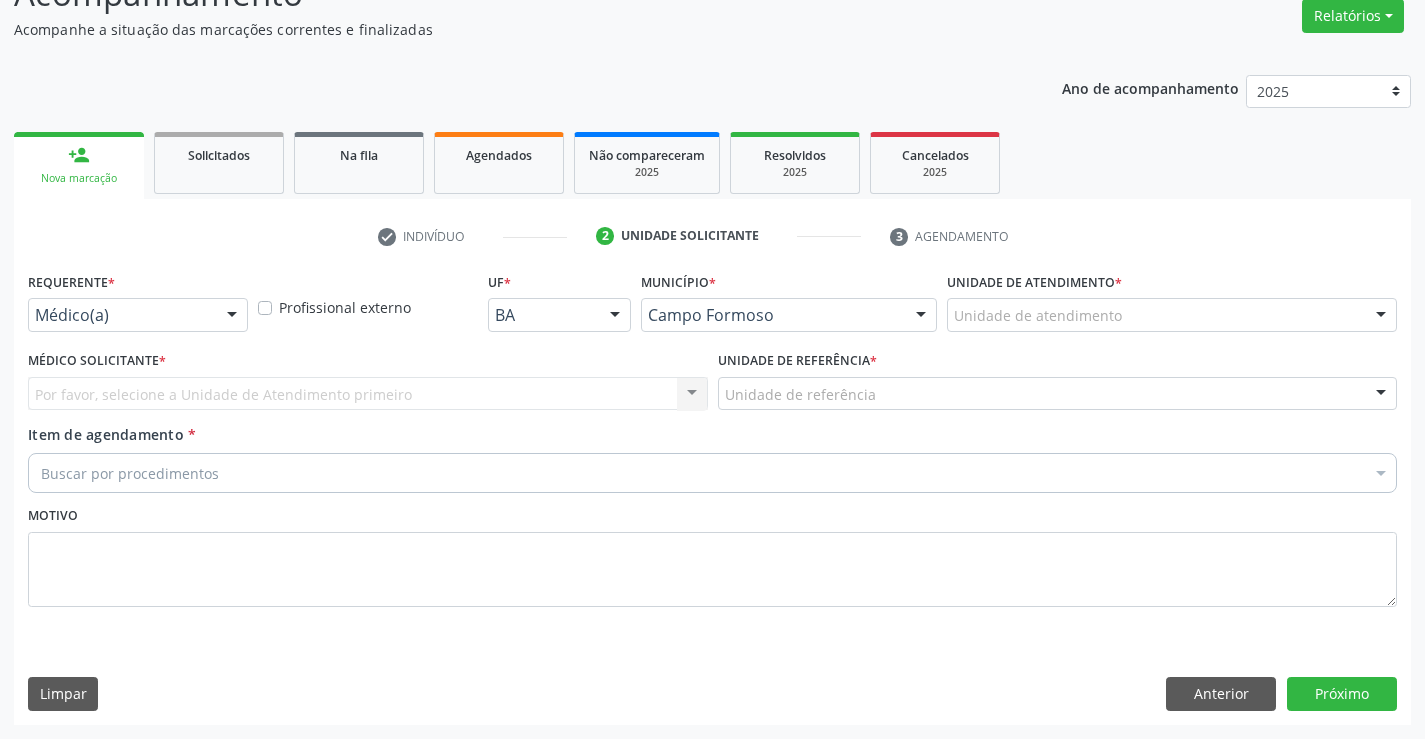 scroll, scrollTop: 167, scrollLeft: 0, axis: vertical 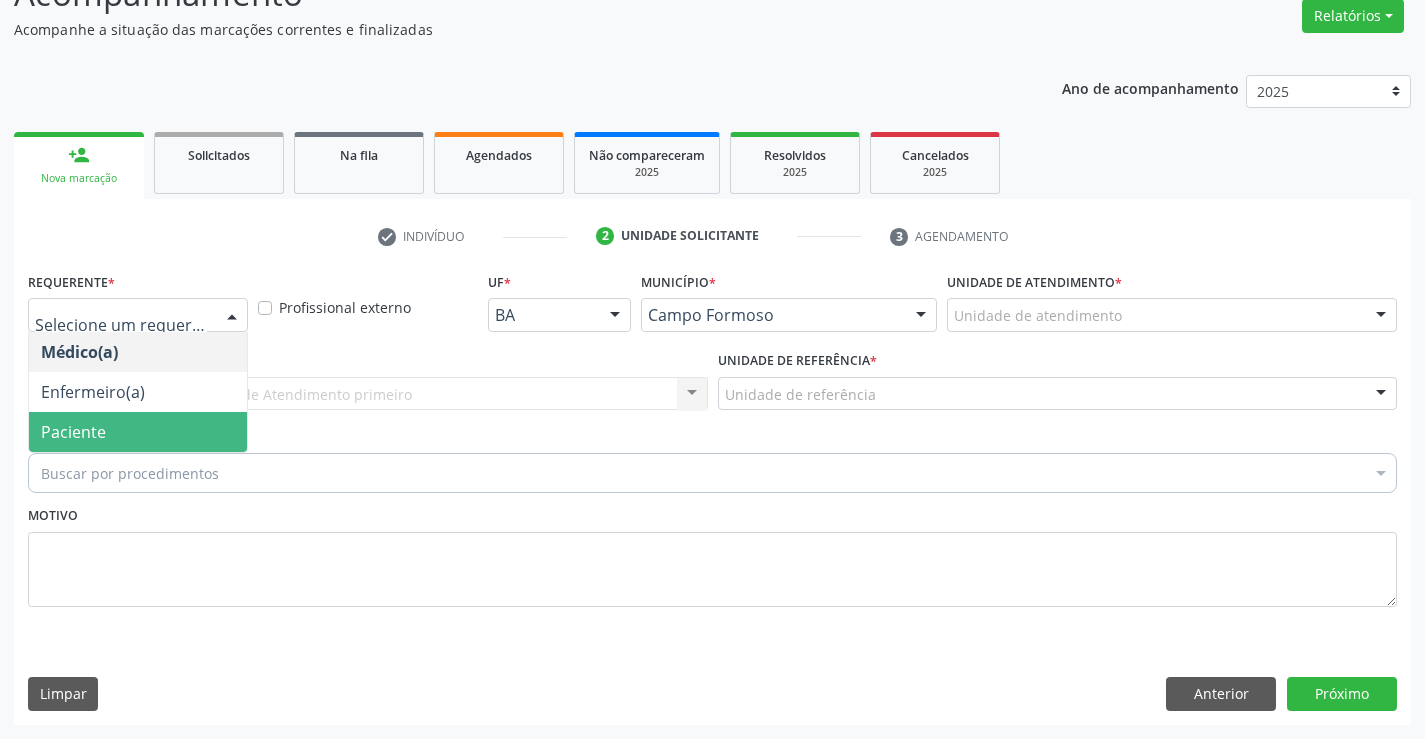 click on "Paciente" at bounding box center [138, 432] 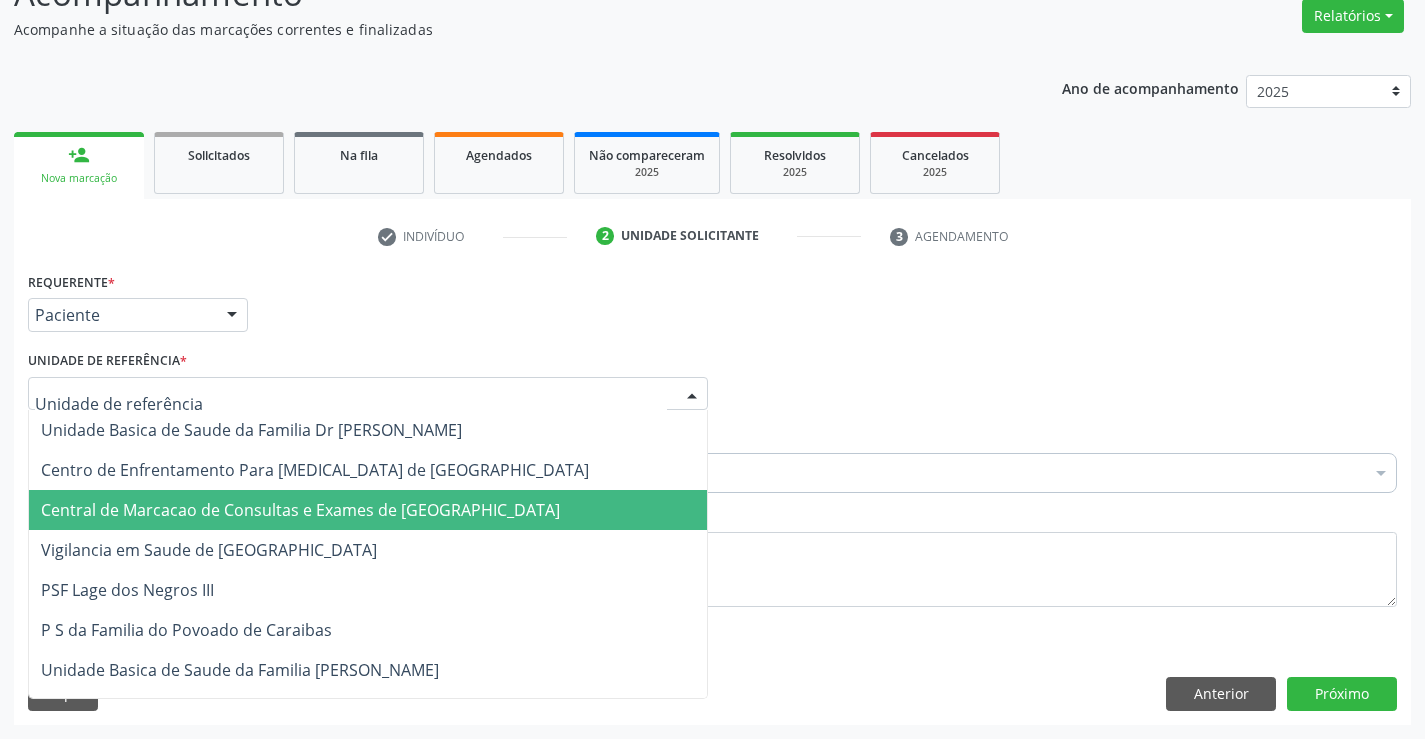 click on "Central de Marcacao de Consultas e Exames de [GEOGRAPHIC_DATA]" at bounding box center (368, 510) 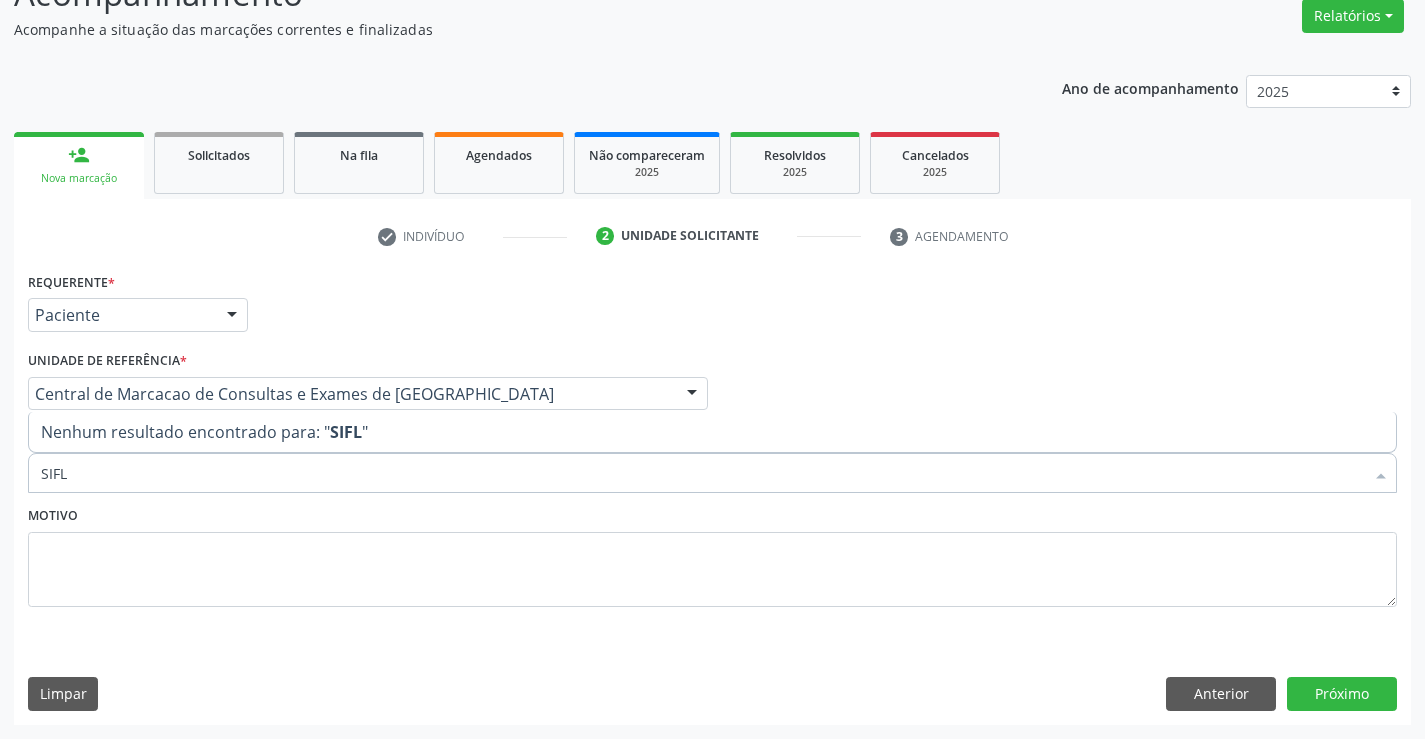 type on "SIF" 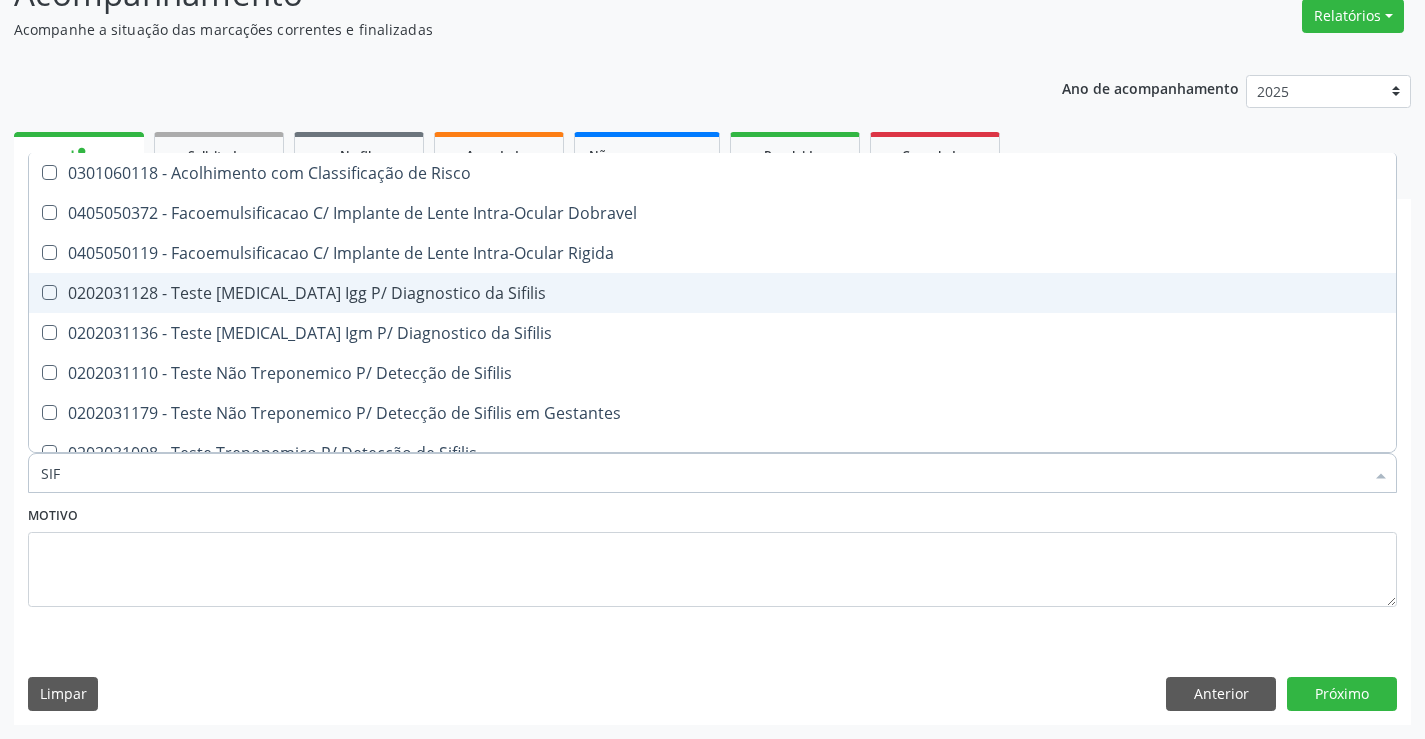 scroll, scrollTop: 61, scrollLeft: 0, axis: vertical 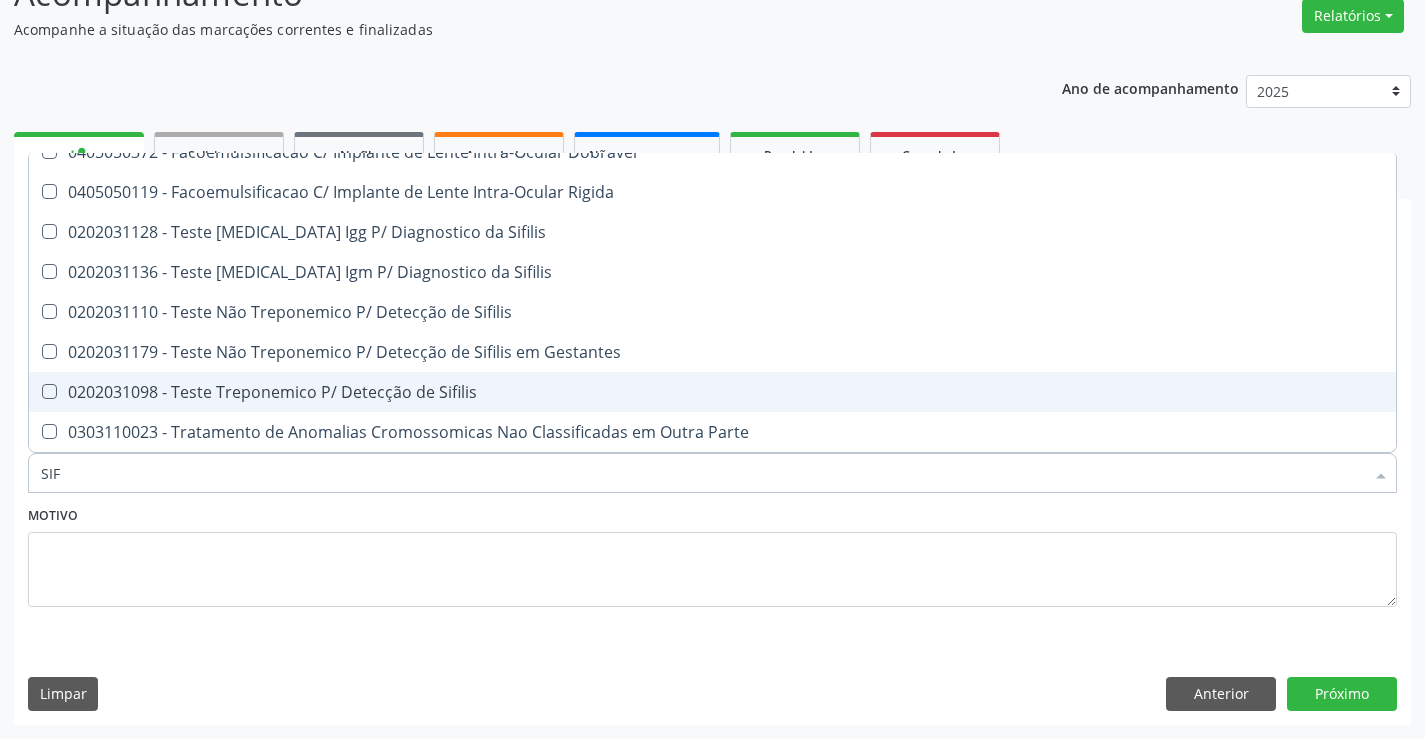 click on "0202031098 - Teste Treponemico P/ Detecção de Sifilis" at bounding box center [712, 392] 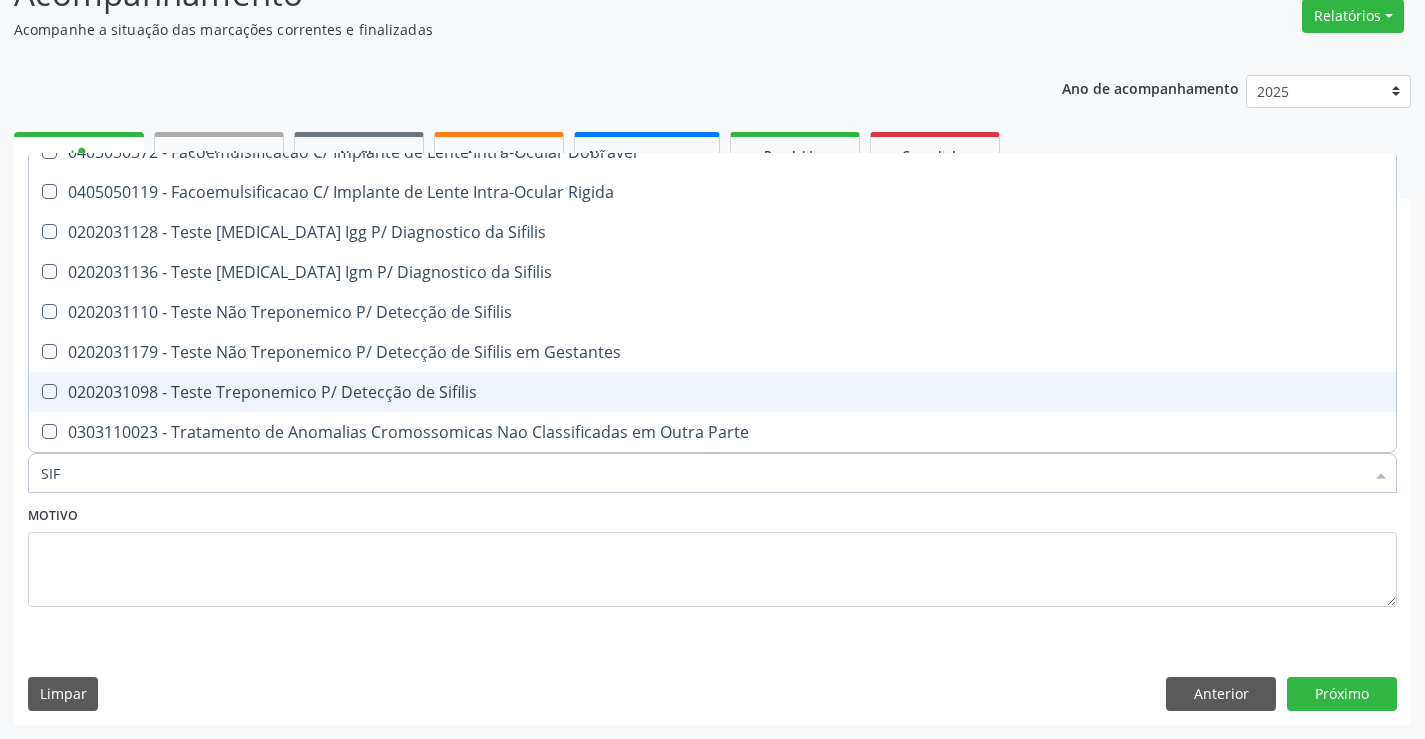 checkbox on "true" 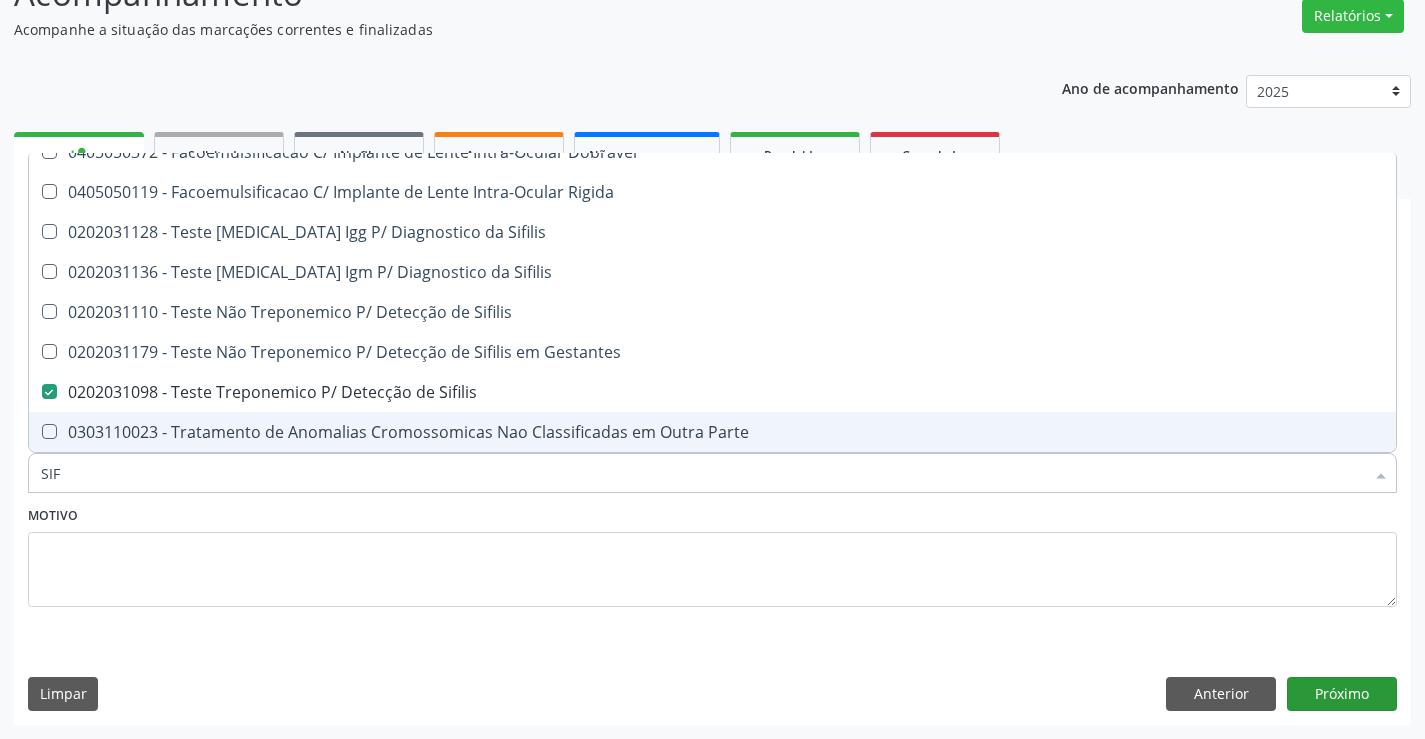 type on "SIF" 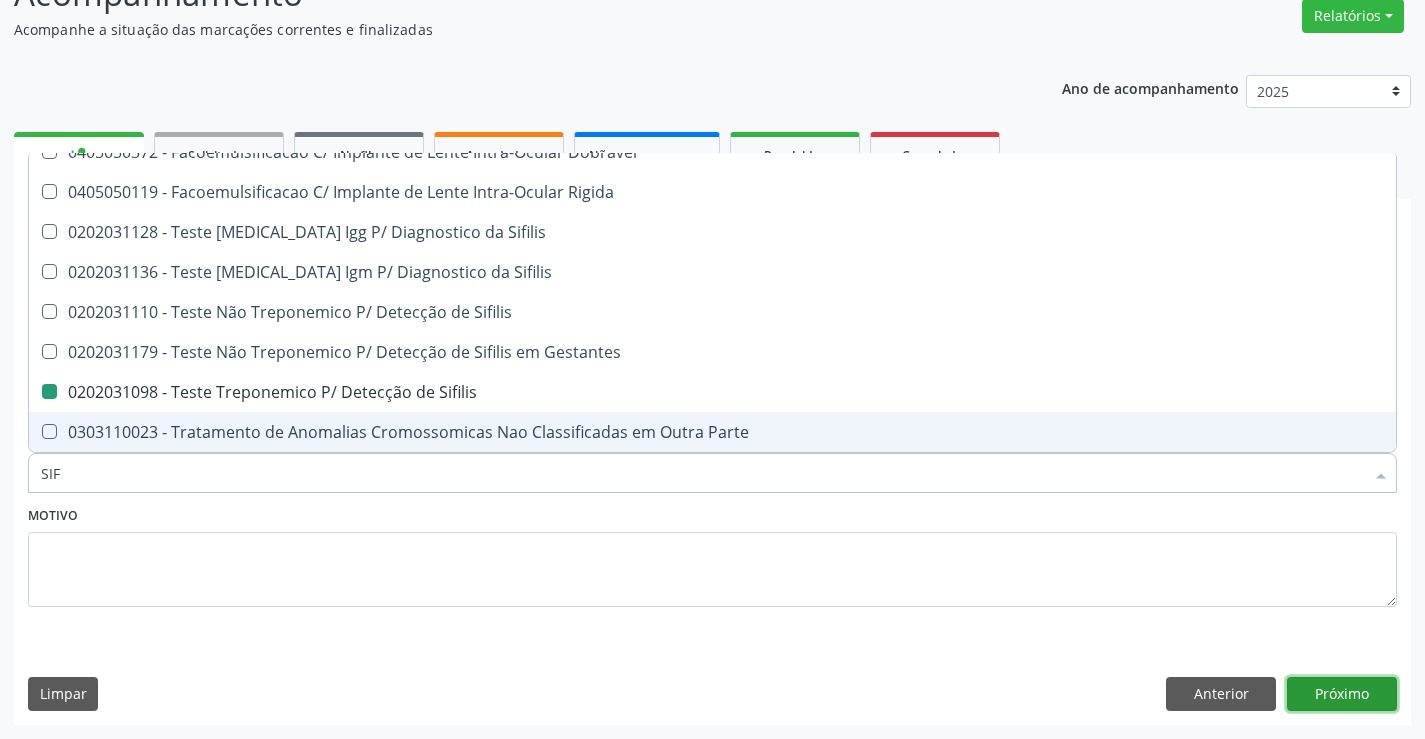click on "Próximo" at bounding box center [1342, 694] 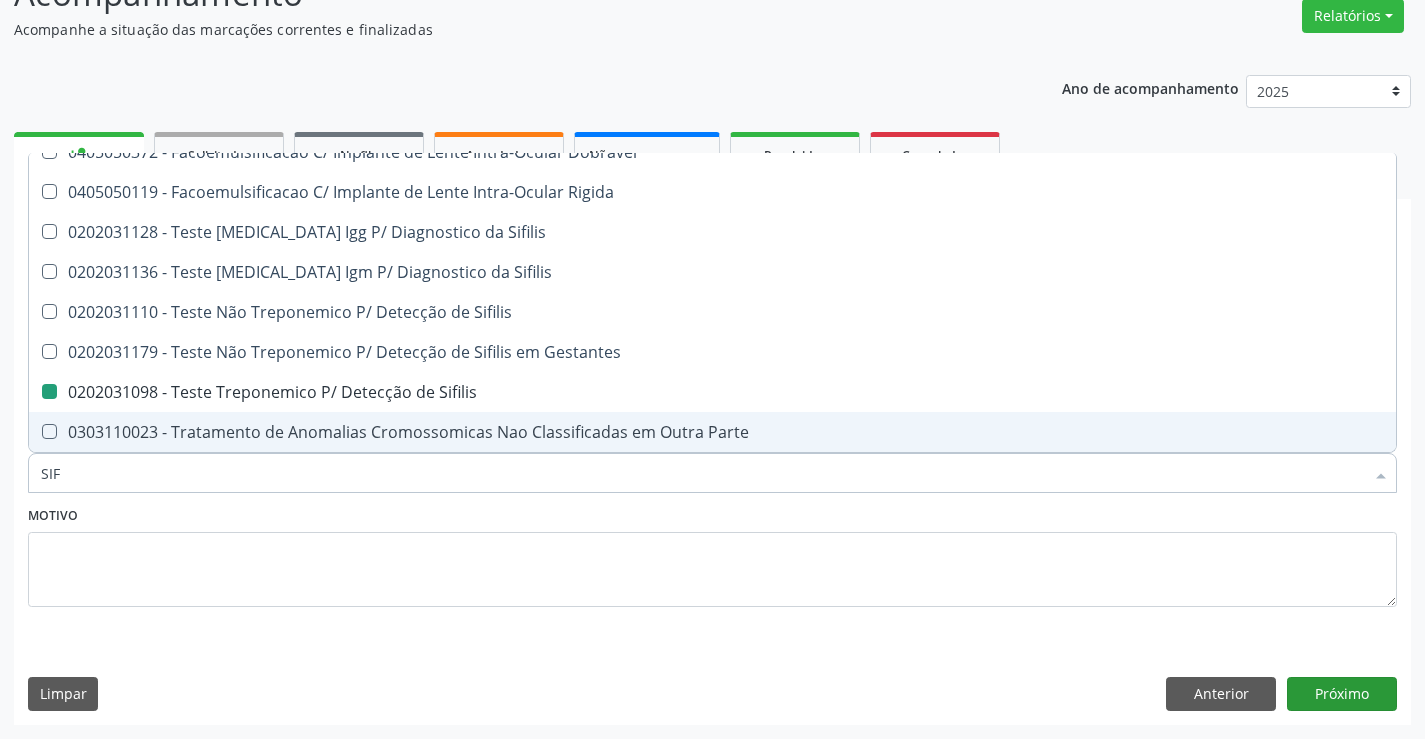 type 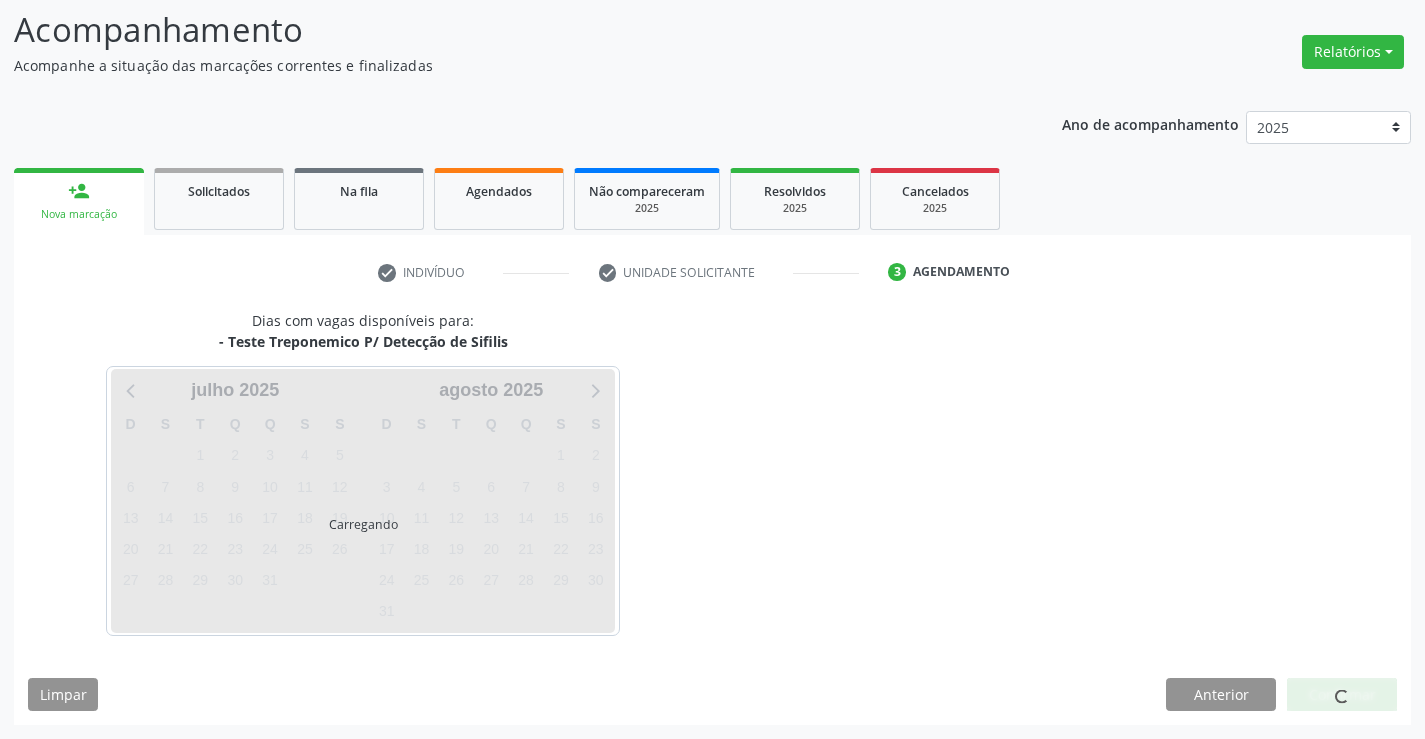 scroll, scrollTop: 131, scrollLeft: 0, axis: vertical 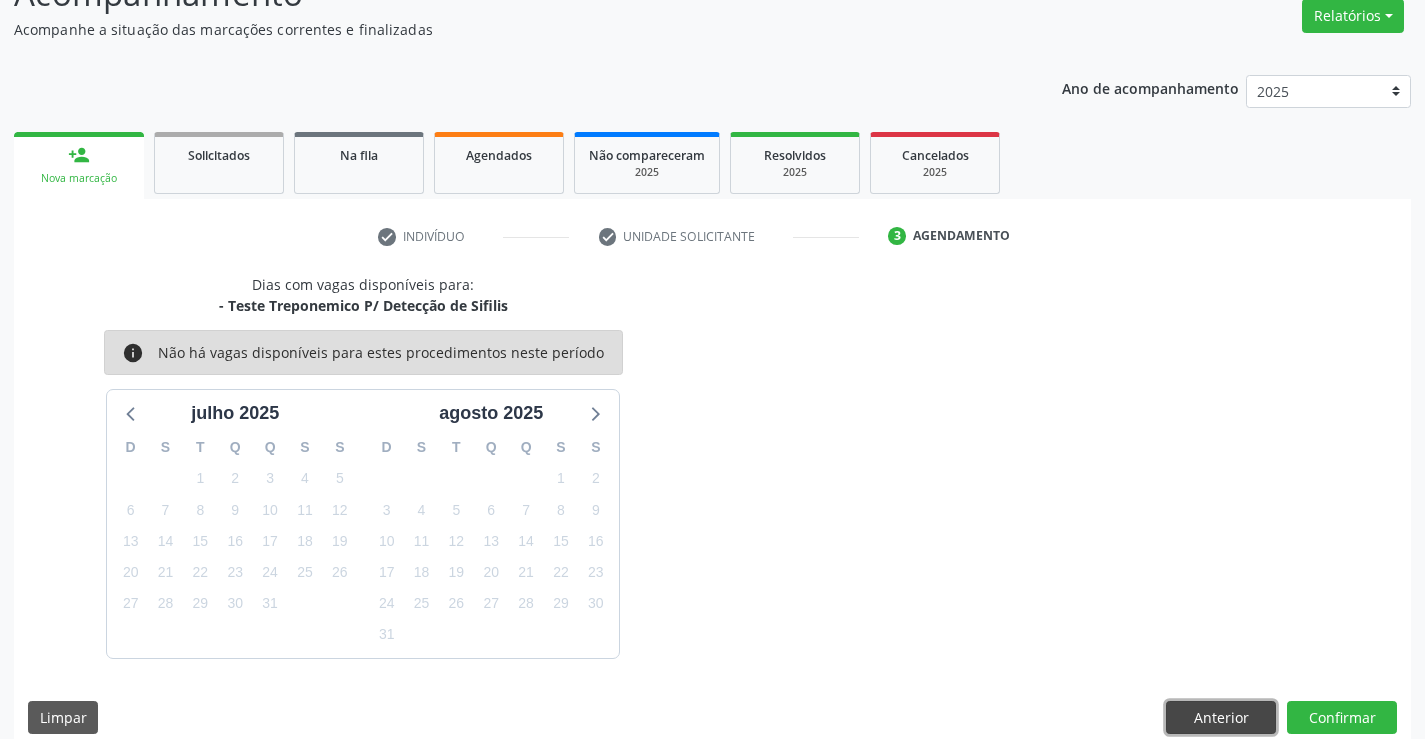 click on "Anterior" at bounding box center [1221, 718] 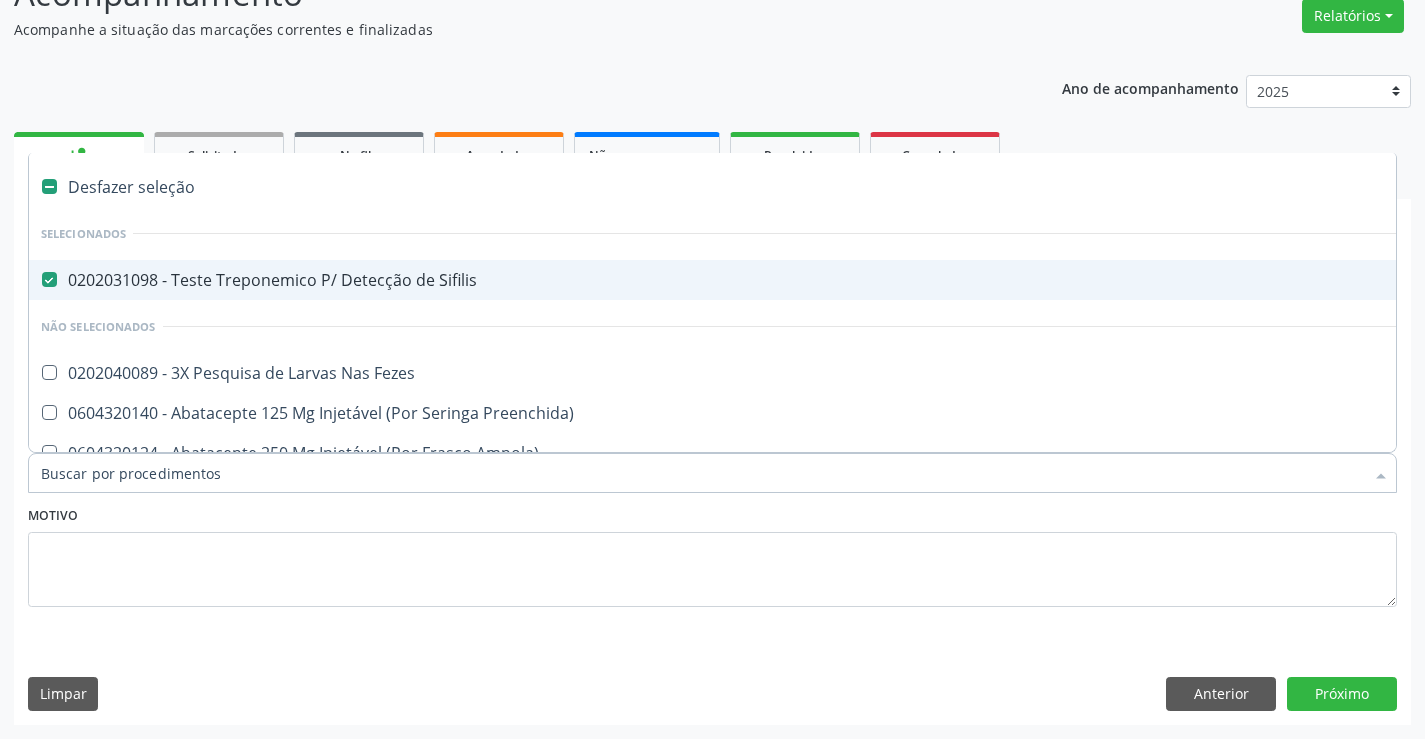 click on "0202031098 - Teste Treponemico P/ Detecção de Sifilis" at bounding box center [819, 280] 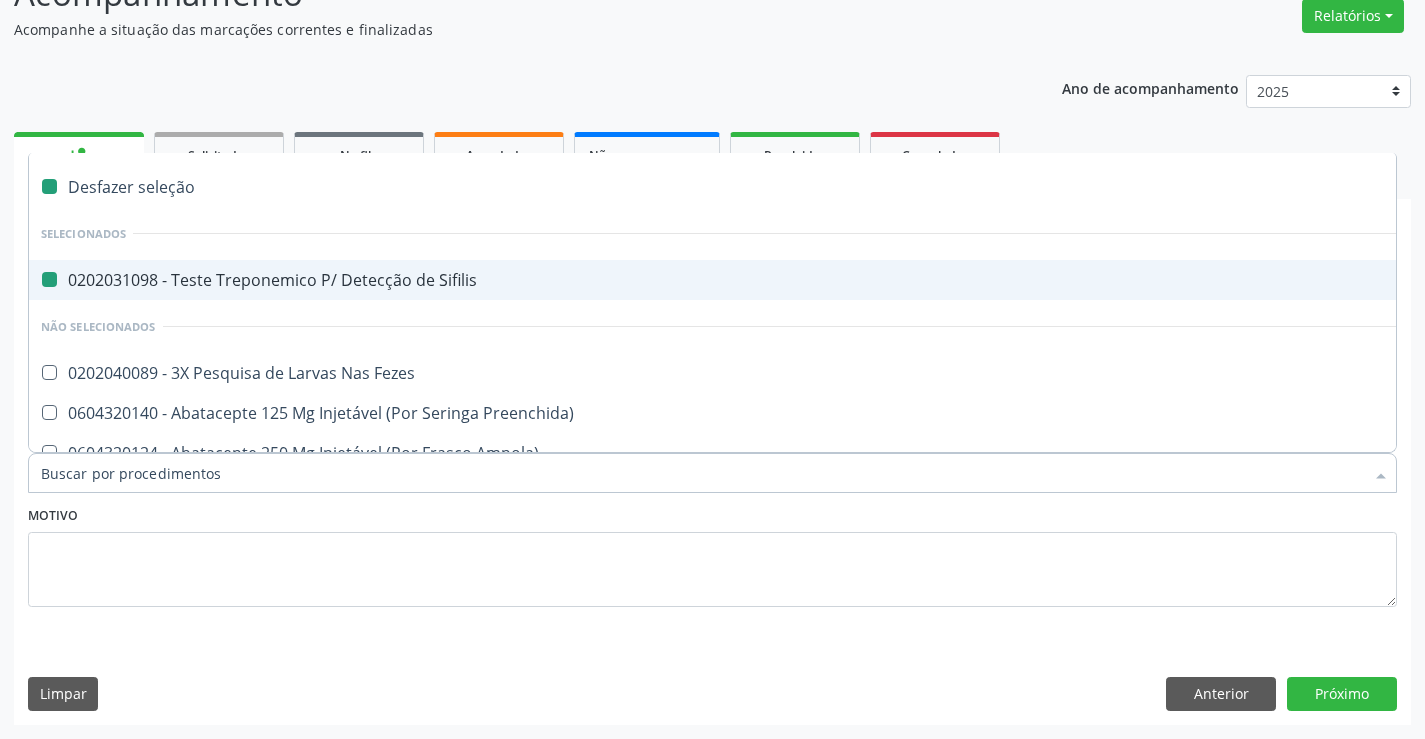 checkbox on "false" 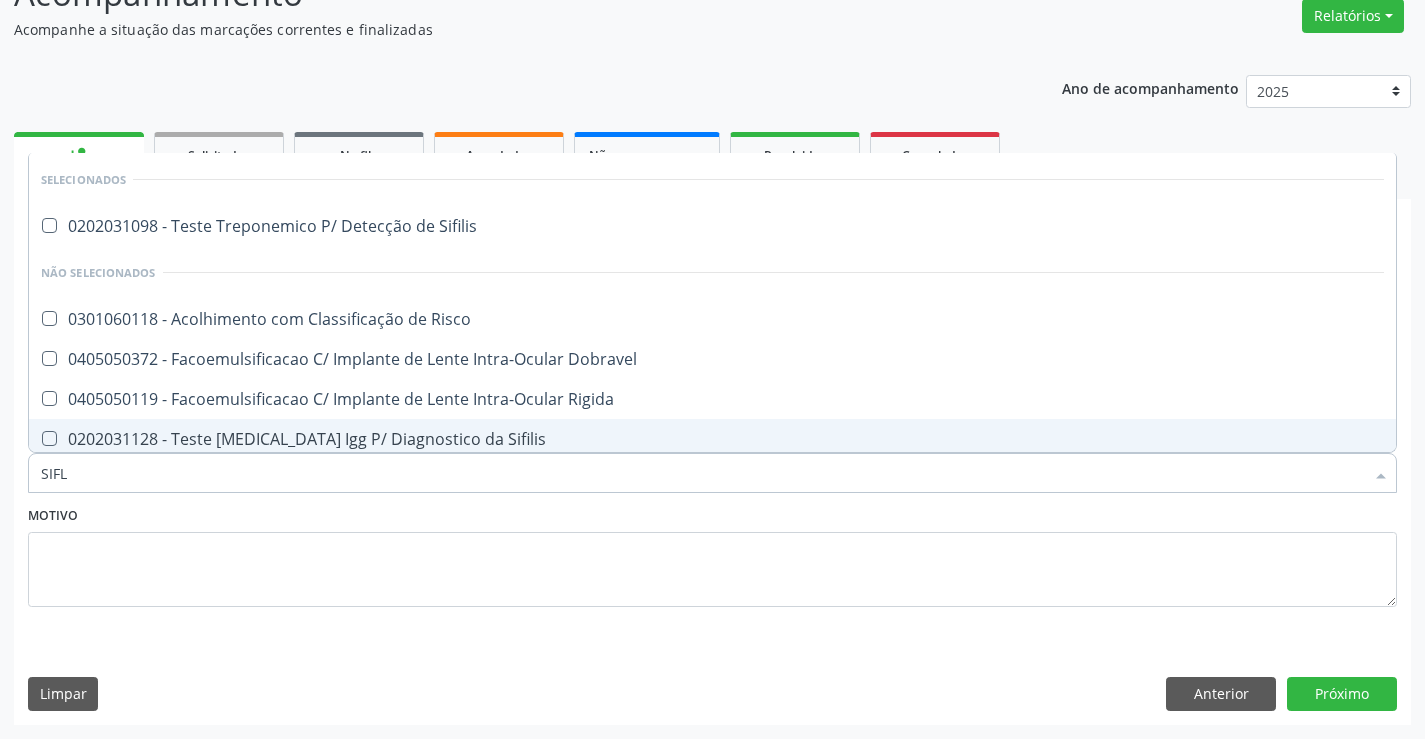 type on "SIF" 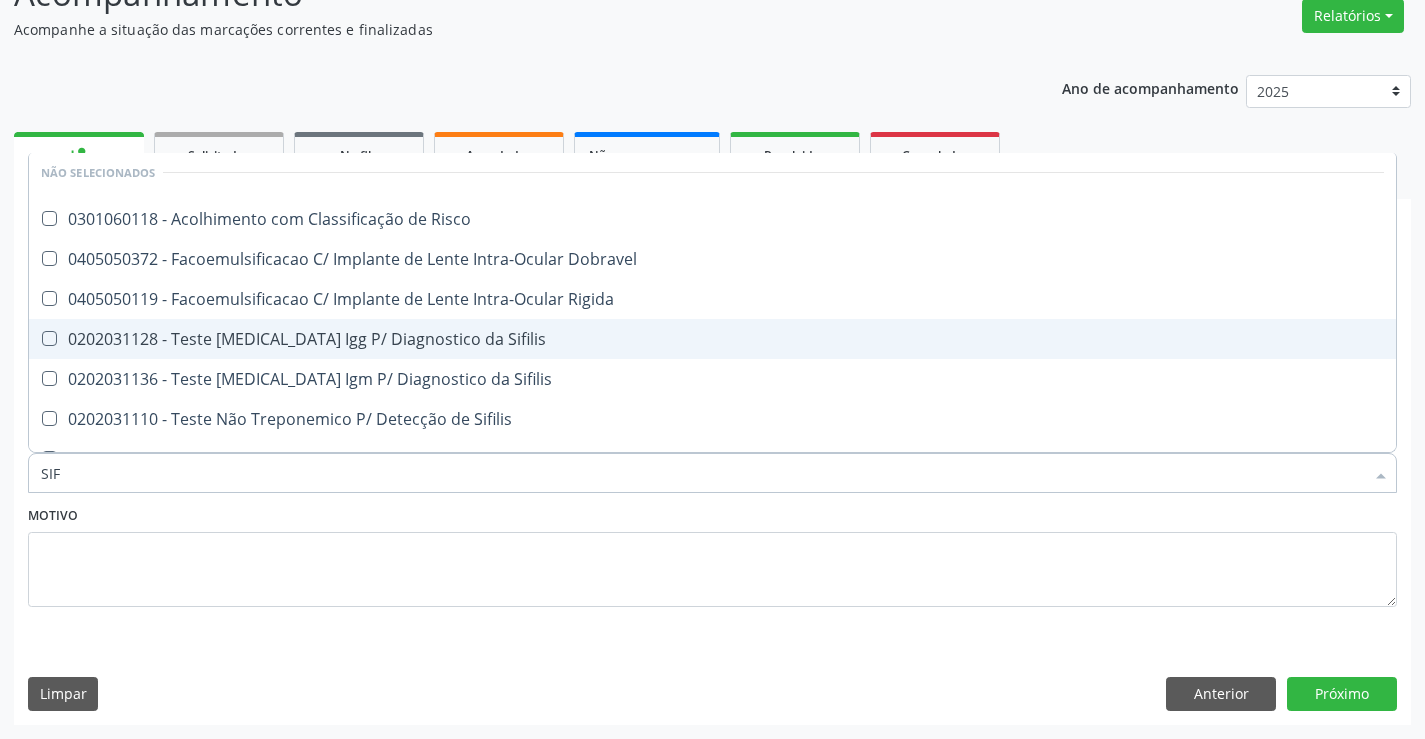 scroll, scrollTop: 167, scrollLeft: 0, axis: vertical 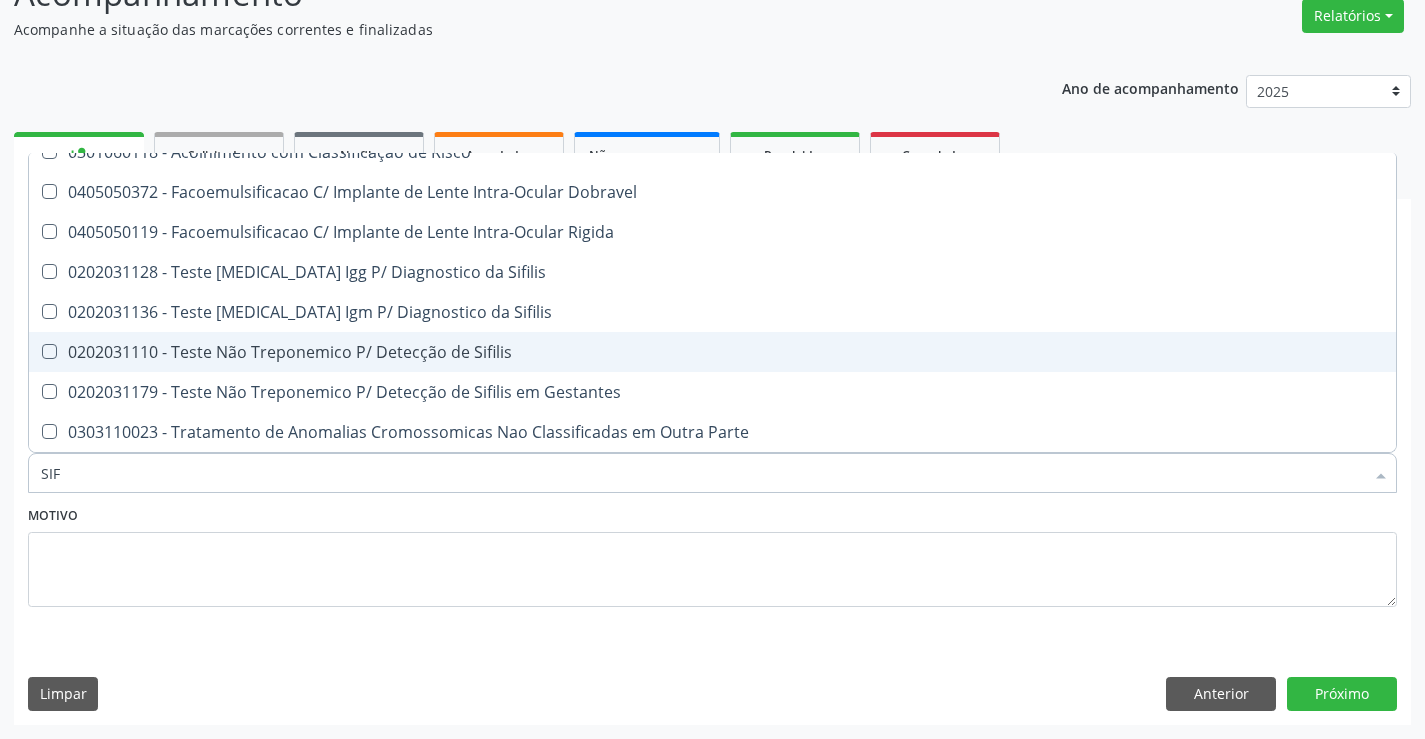 click on "0202031110 - Teste Não Treponemico P/ Detecção de Sifilis" at bounding box center [712, 352] 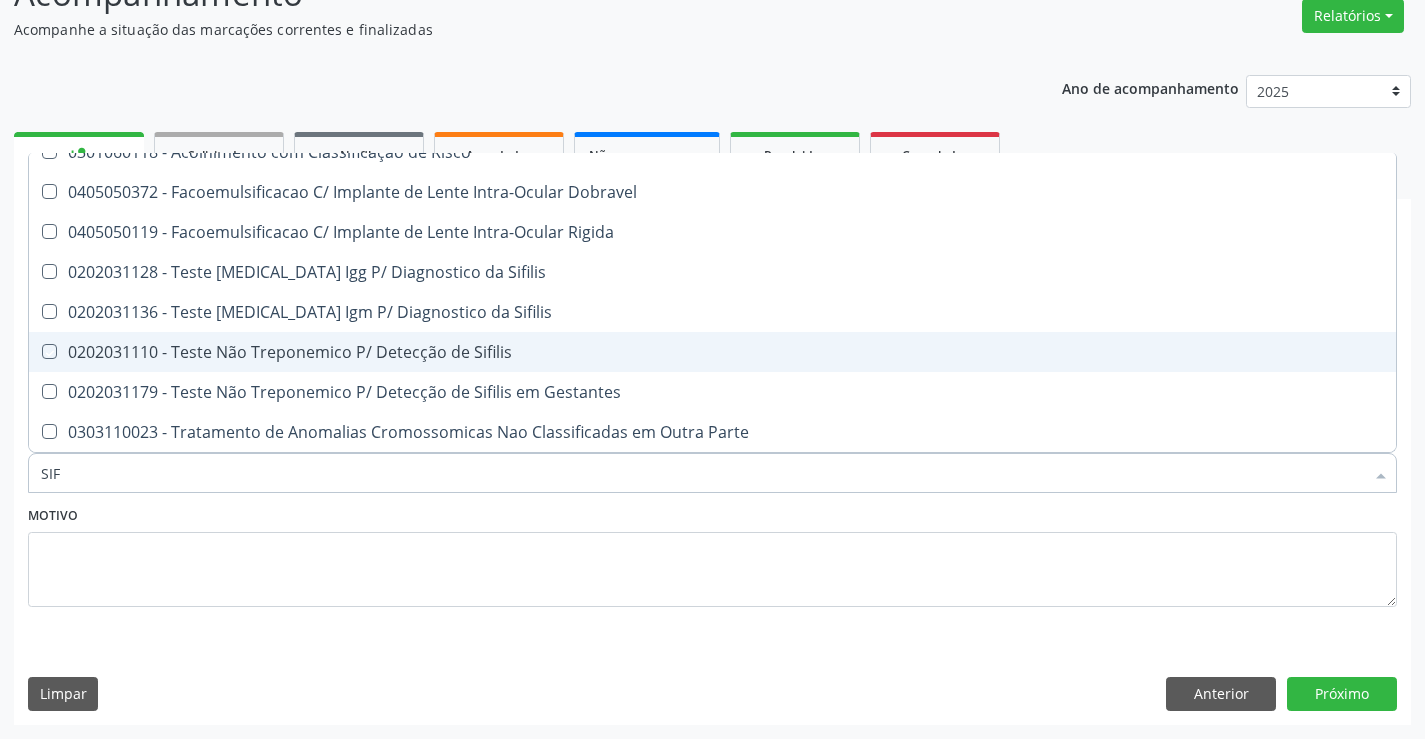checkbox on "true" 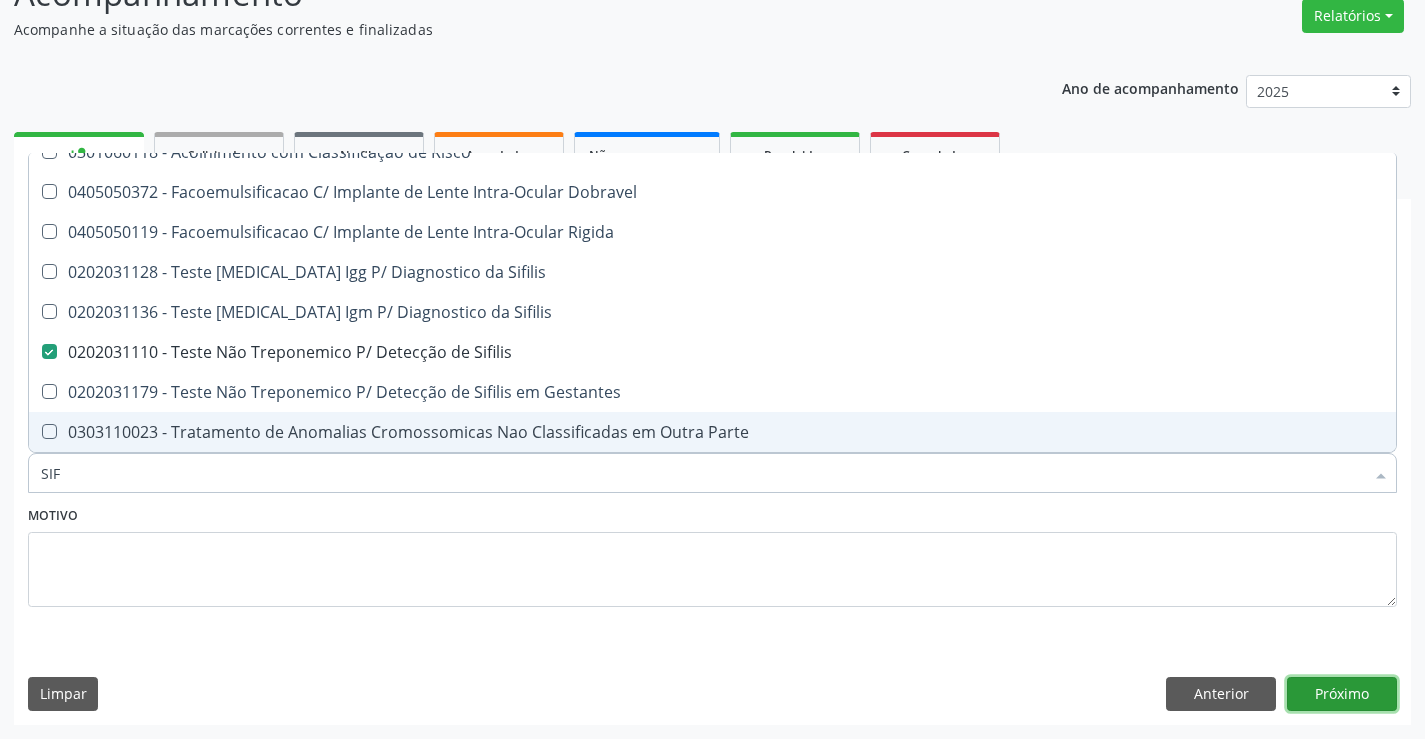click on "Próximo" at bounding box center (1342, 694) 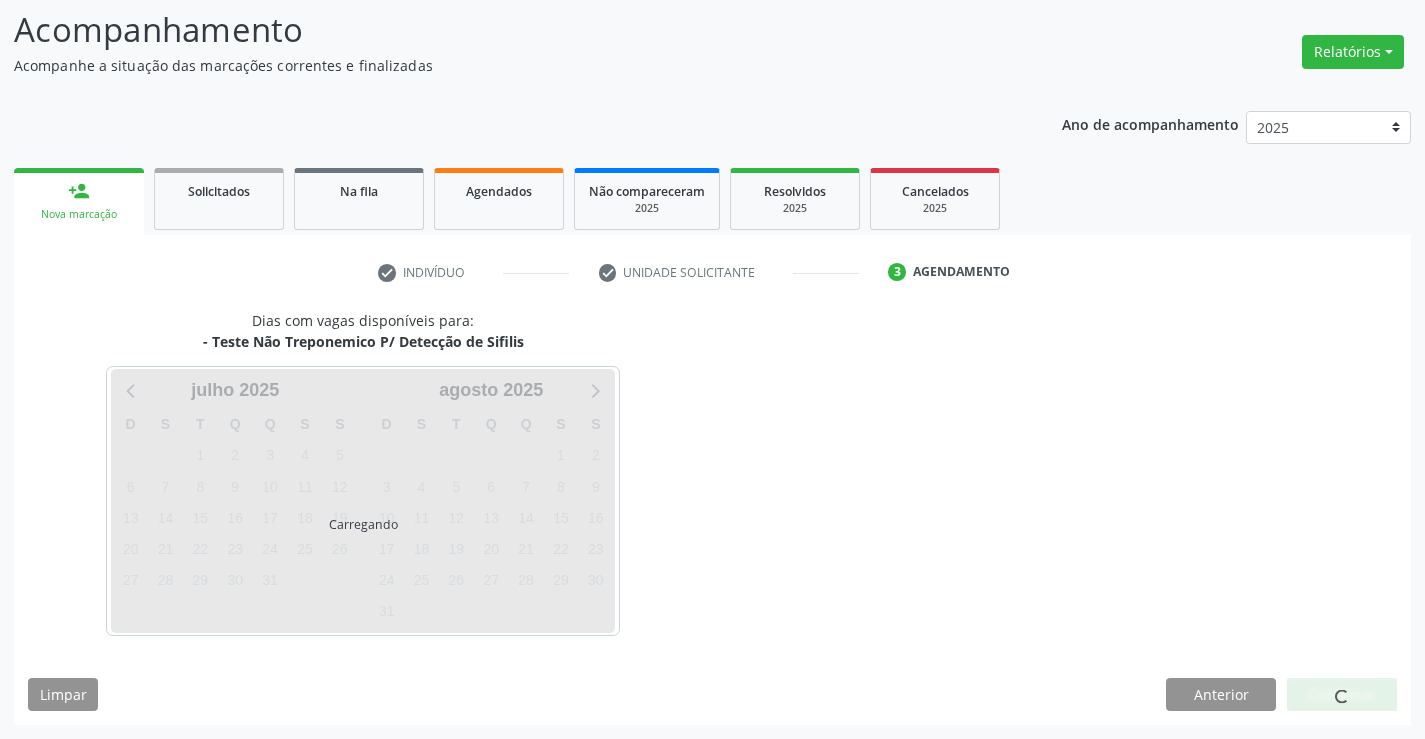 scroll, scrollTop: 131, scrollLeft: 0, axis: vertical 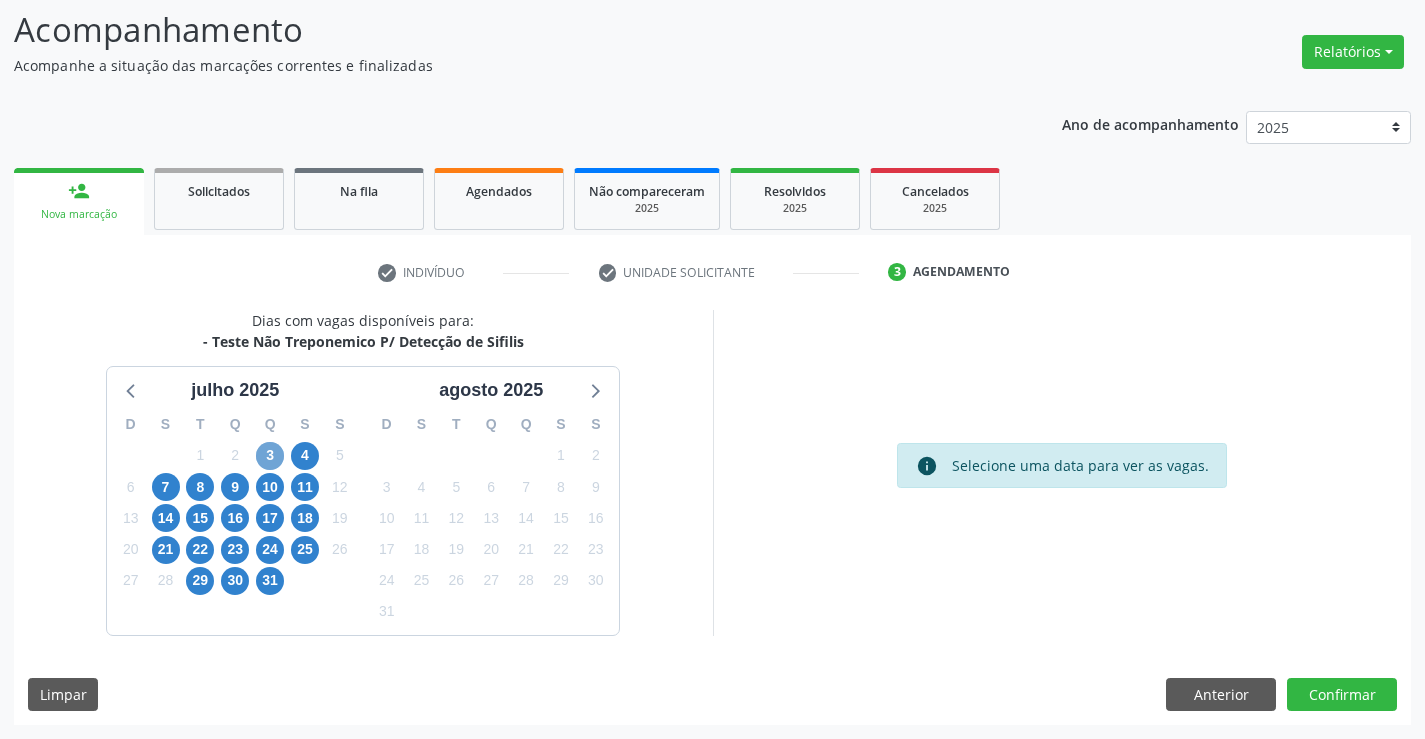 click on "3" at bounding box center [270, 456] 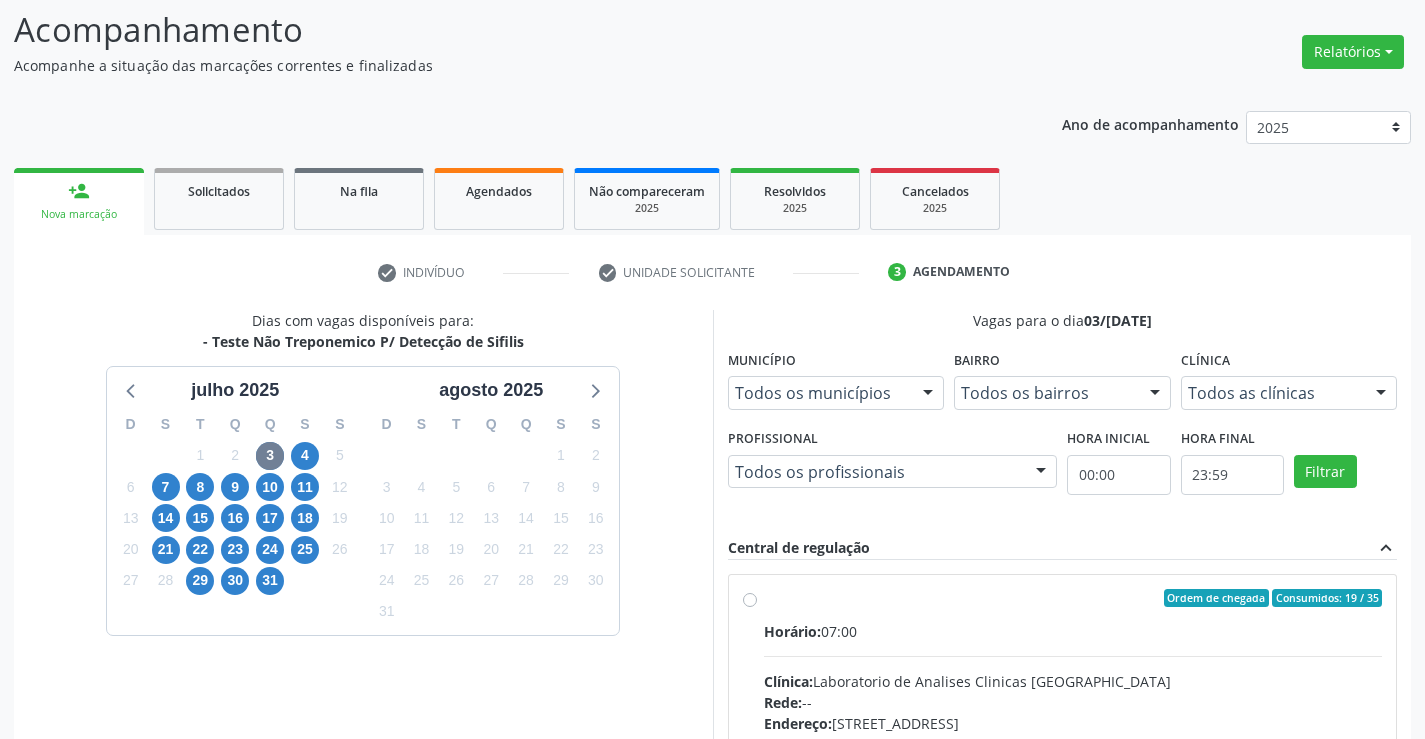 click on "Ordem de chegada
Consumidos: 19 / 35
Horário:   07:00
Clínica:  Laboratorio de Analises Clinicas [GEOGRAPHIC_DATA]
Rede:
--
Endereço:   [STREET_ADDRESS]
Telefone:   [PHONE_NUMBER]
Profissional:
--
Informações adicionais sobre o atendimento
Idade de atendimento:
Sem restrição
Gênero(s) atendido(s):
Sem restrição
Informações adicionais:
--" at bounding box center (1063, 742) 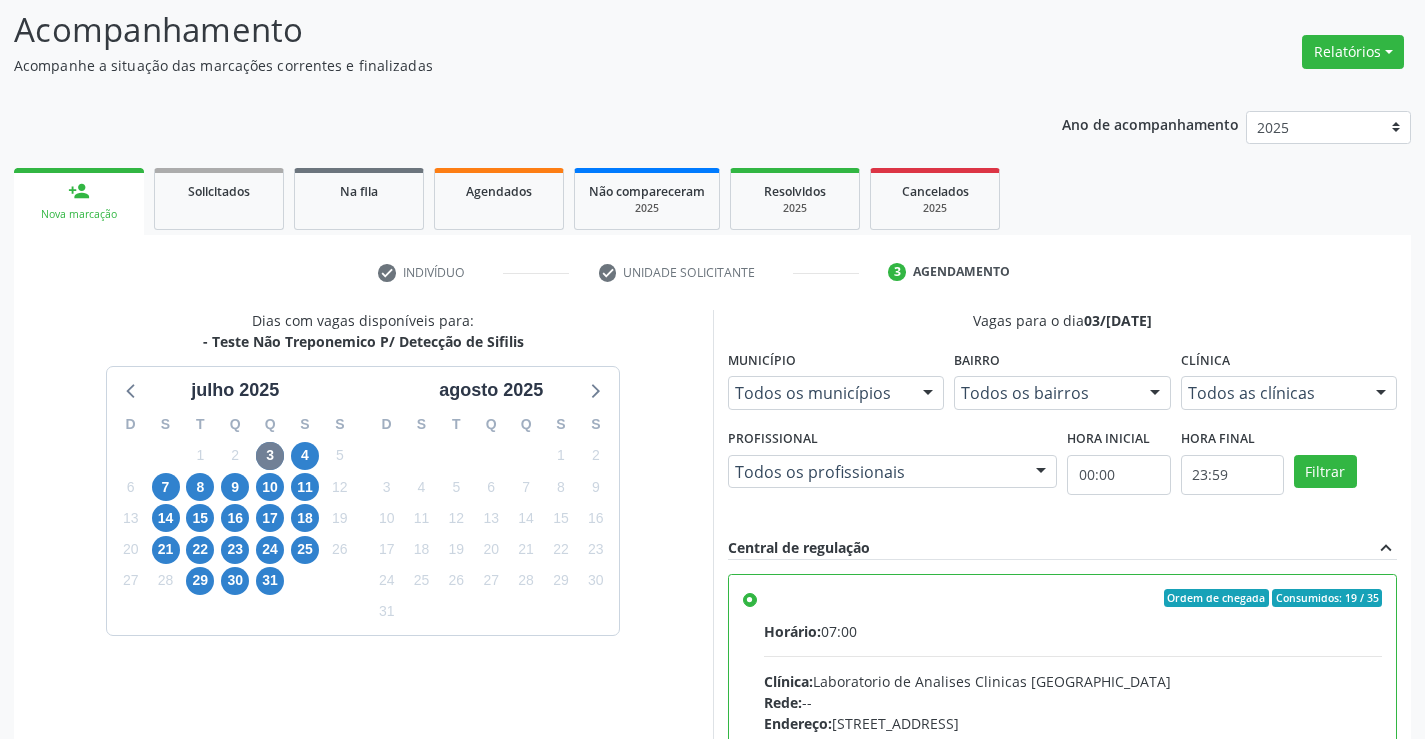 scroll, scrollTop: 456, scrollLeft: 0, axis: vertical 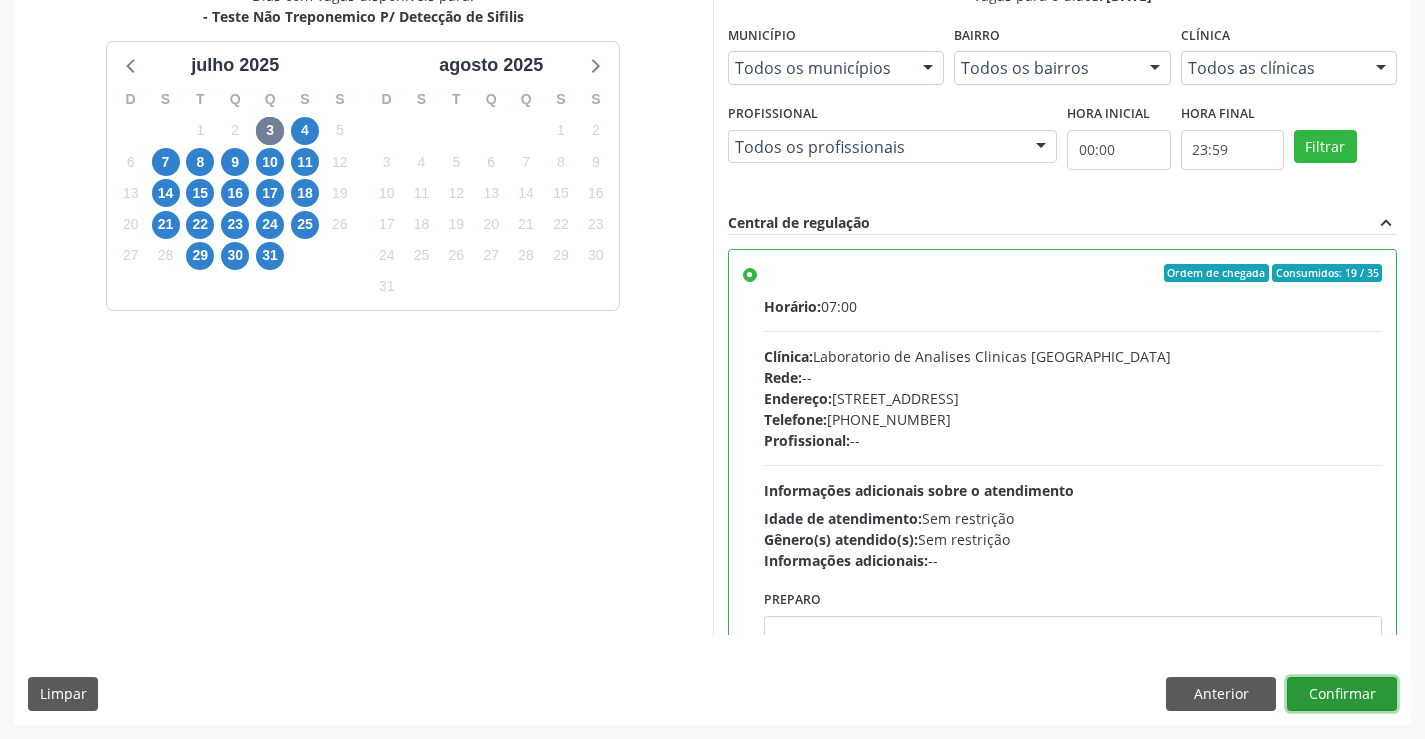 click on "Confirmar" at bounding box center [1342, 694] 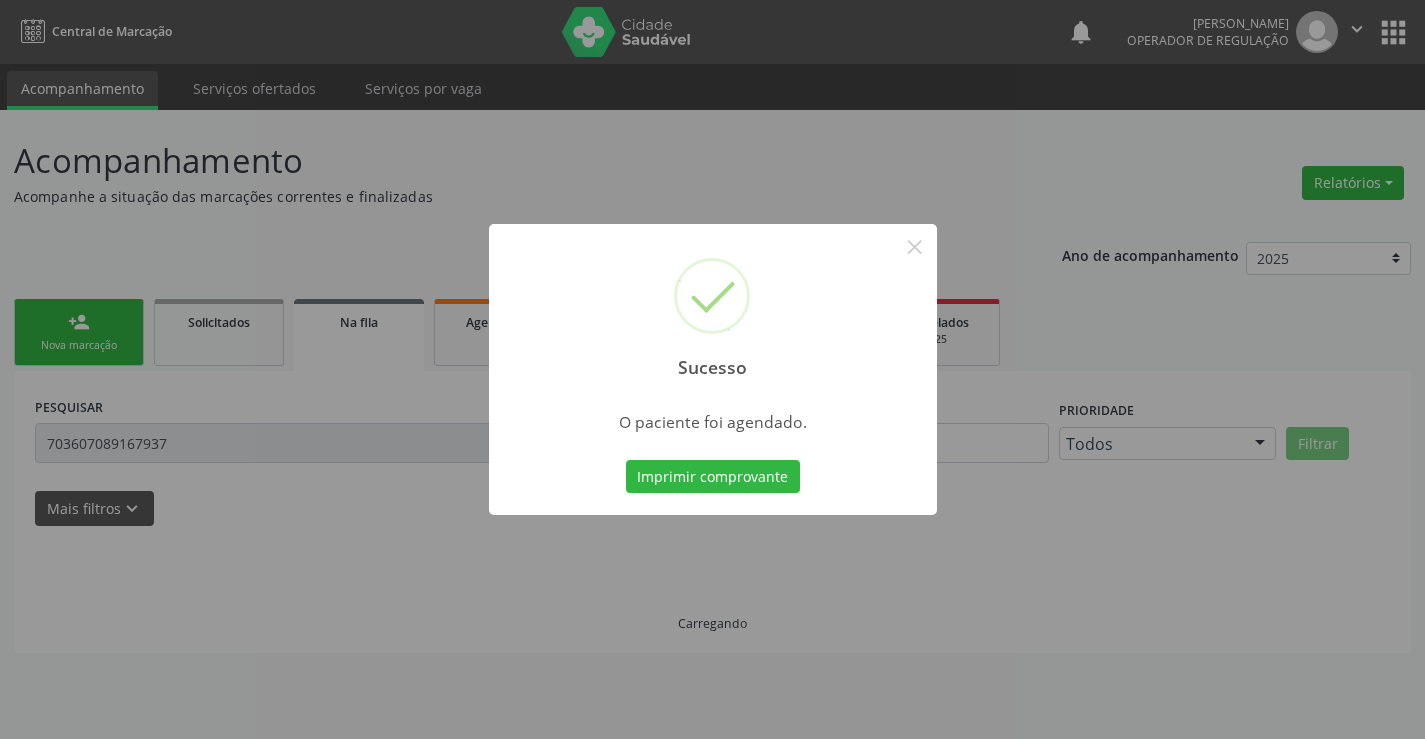 scroll, scrollTop: 0, scrollLeft: 0, axis: both 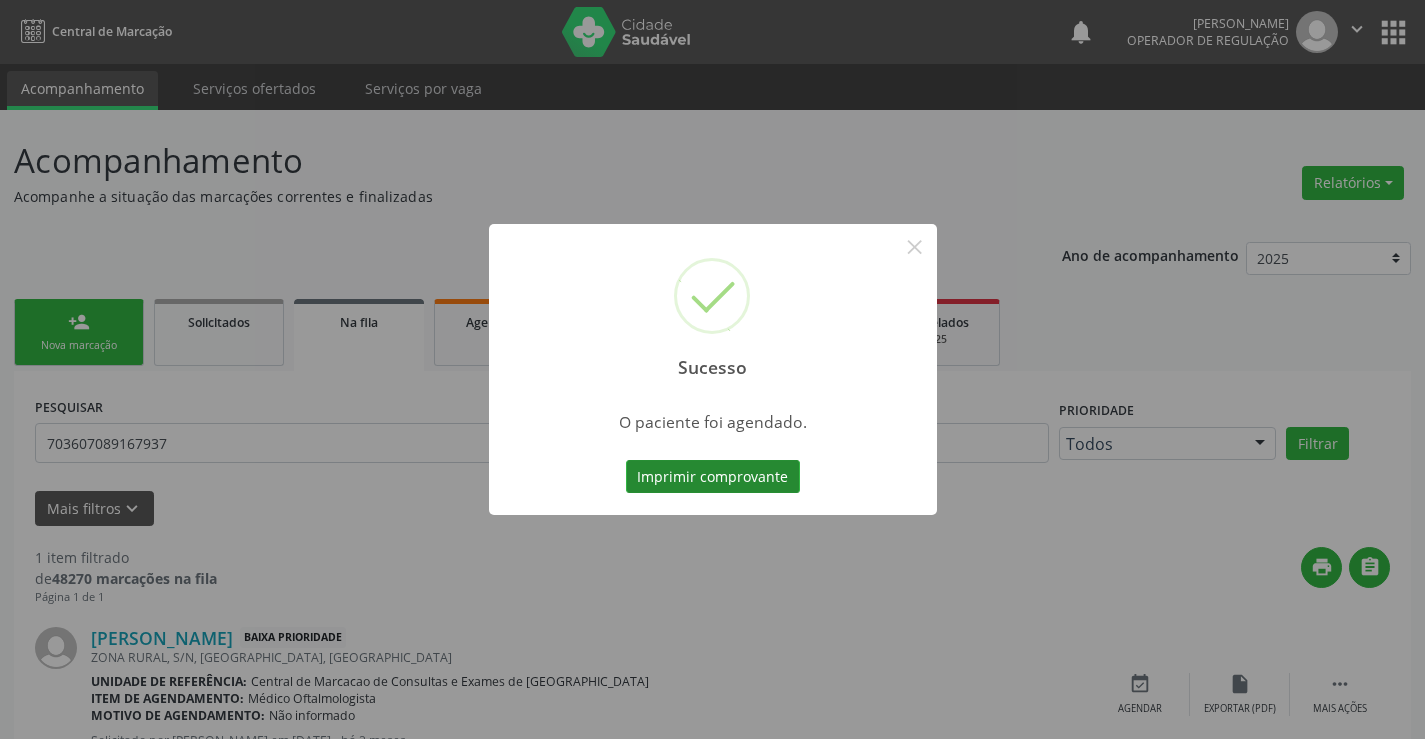 click on "Imprimir comprovante" at bounding box center [713, 477] 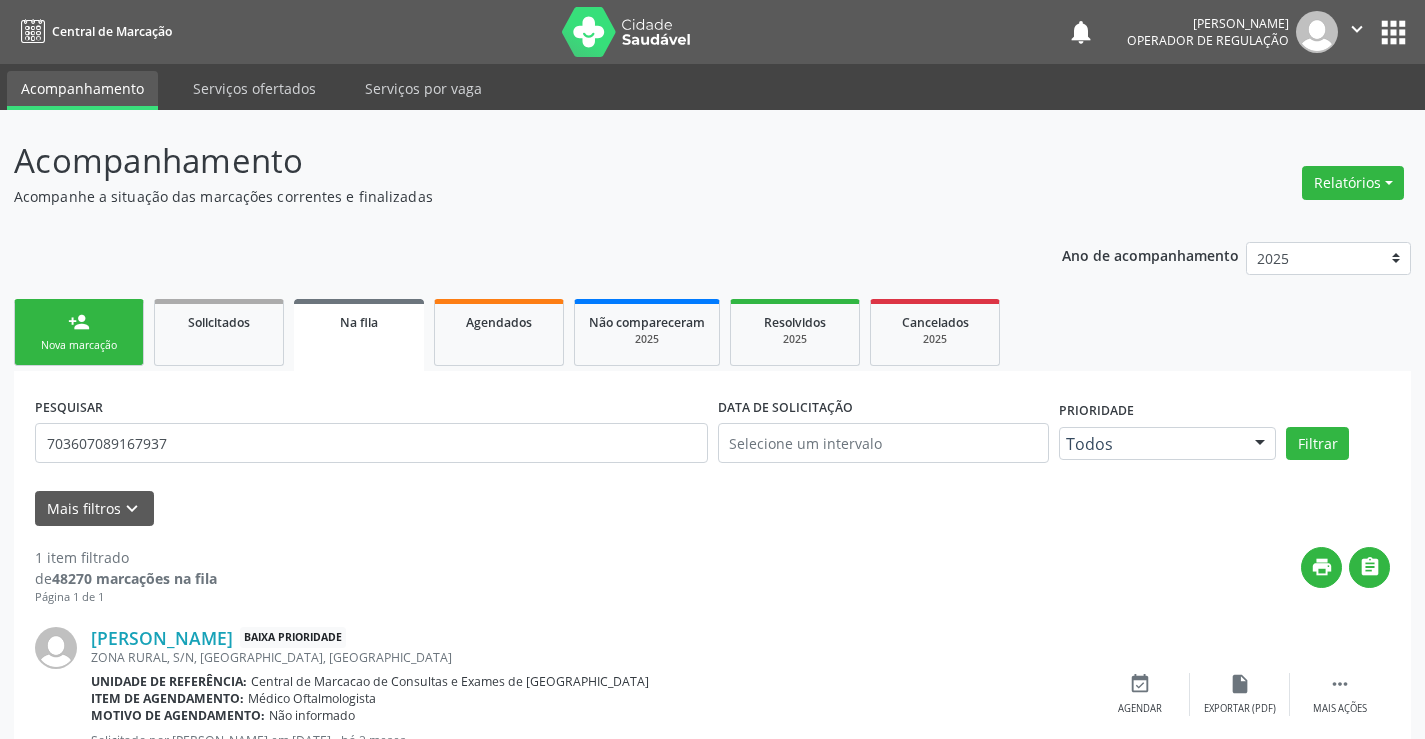 click on "person_add" at bounding box center (79, 322) 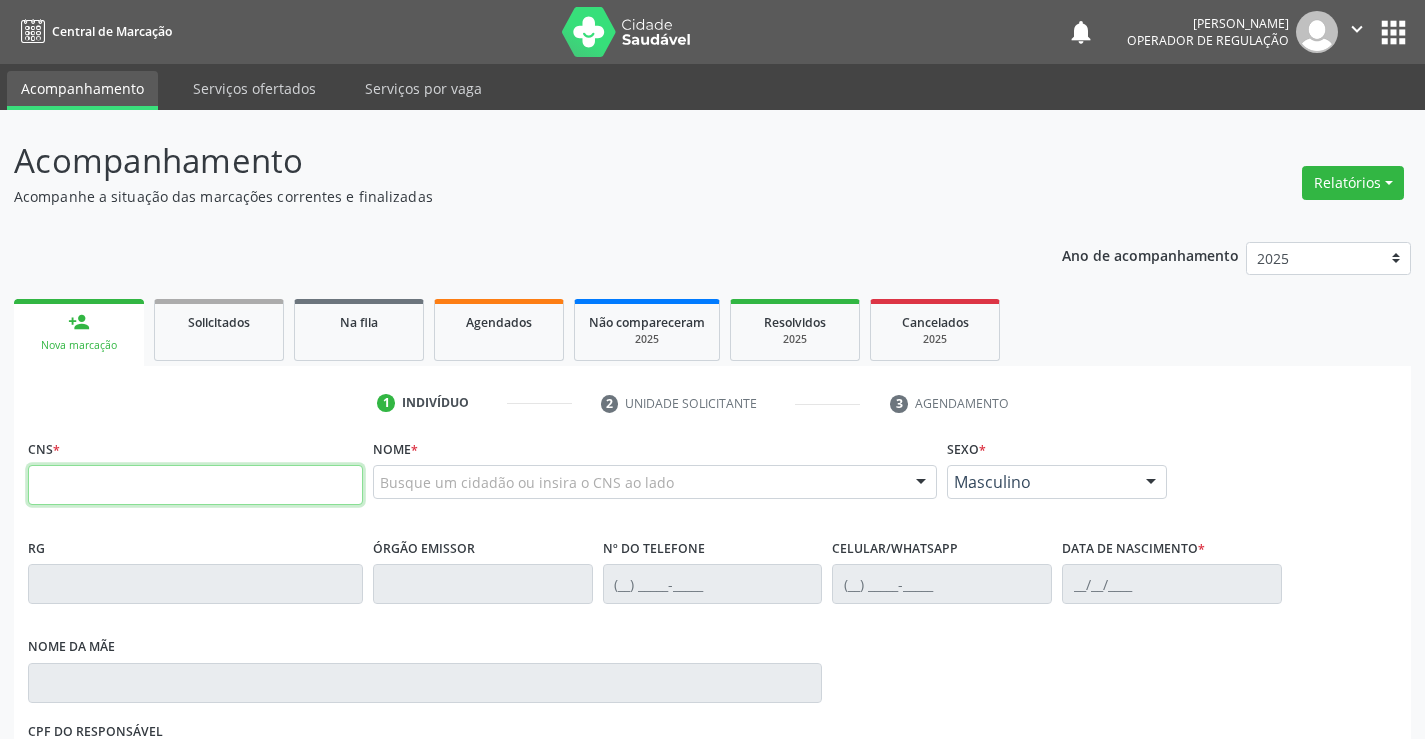 click at bounding box center (195, 485) 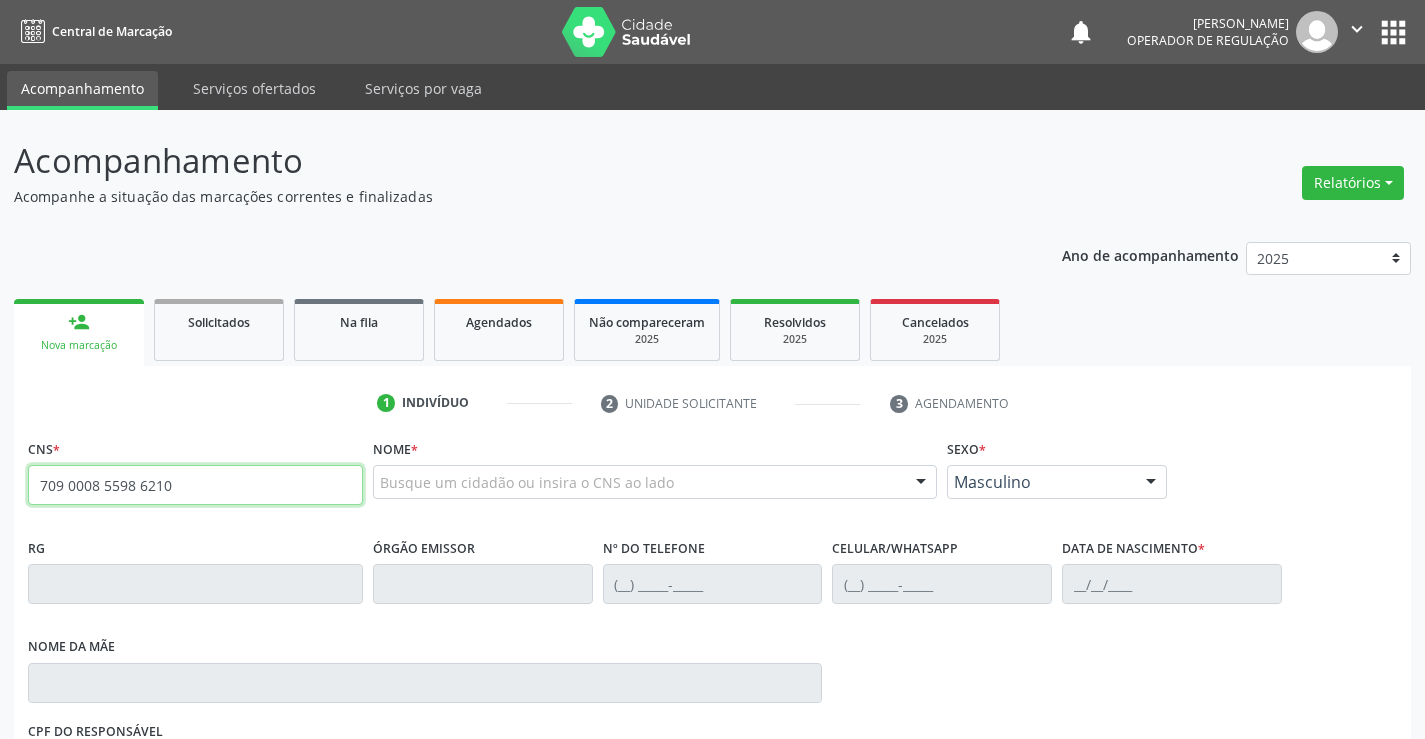 type on "709 0008 5598 6210" 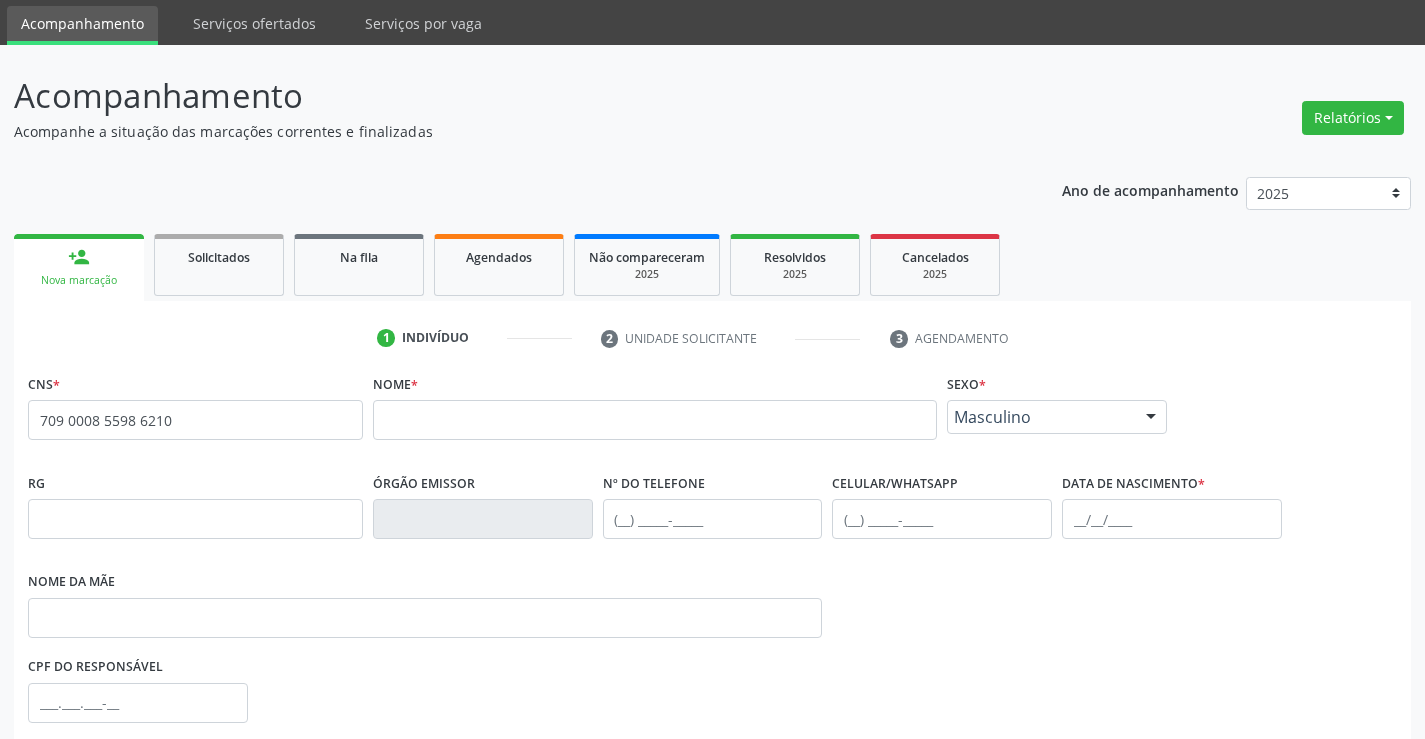 scroll, scrollTop: 100, scrollLeft: 0, axis: vertical 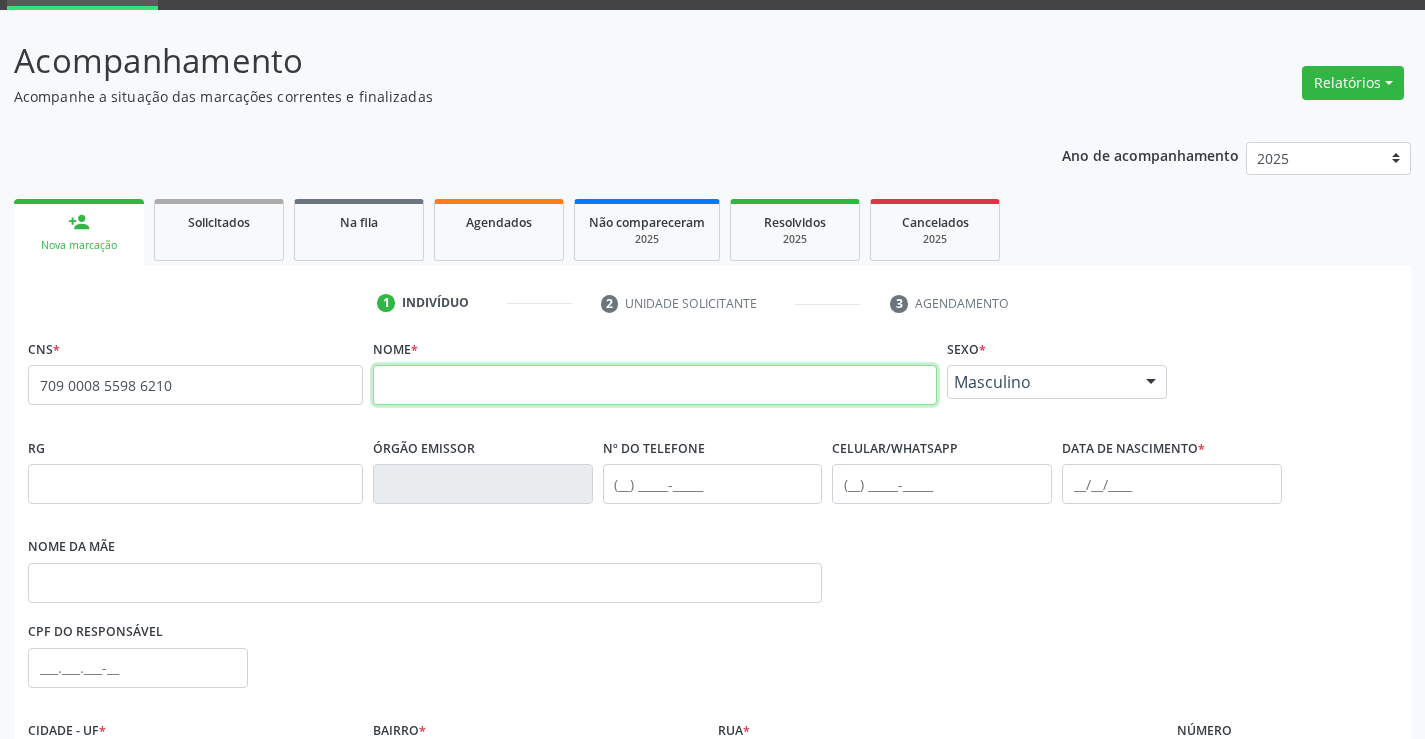 click at bounding box center [655, 385] 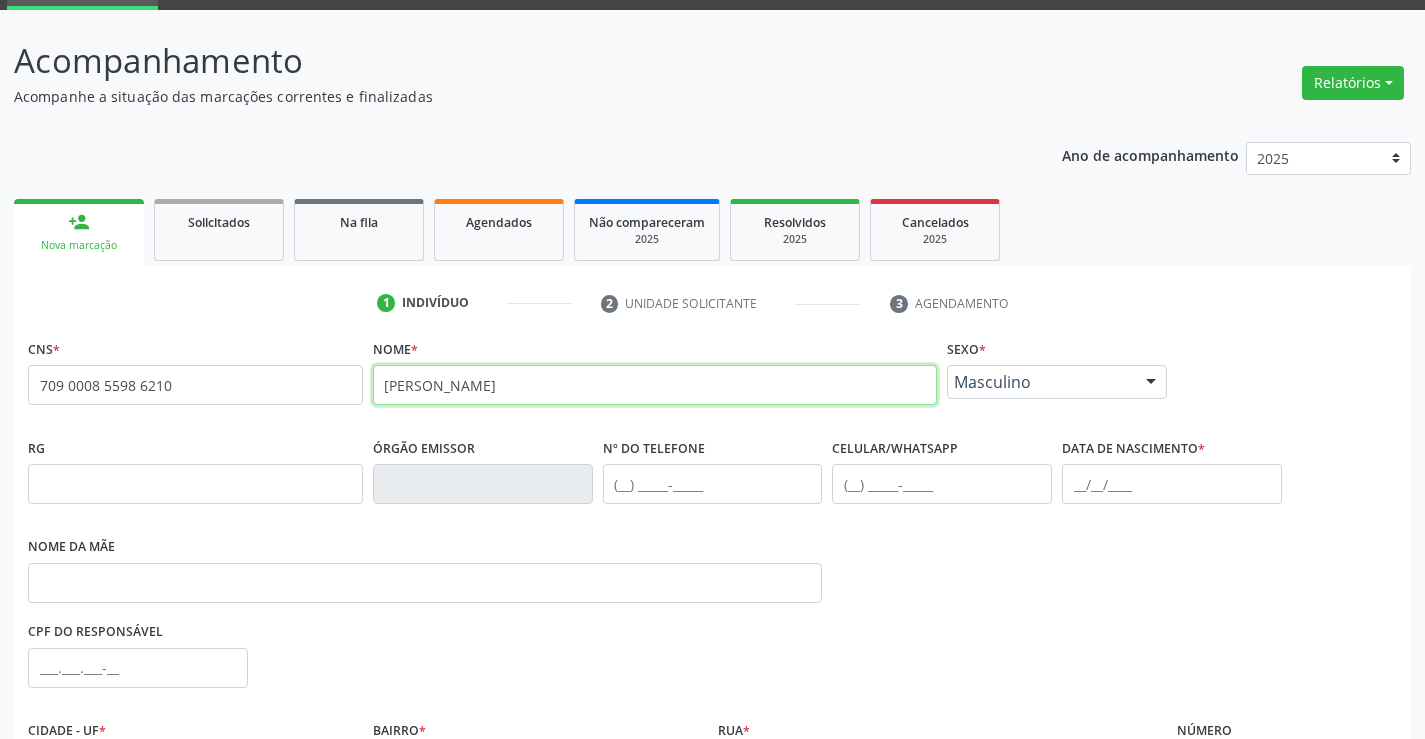 type on "[PERSON_NAME]" 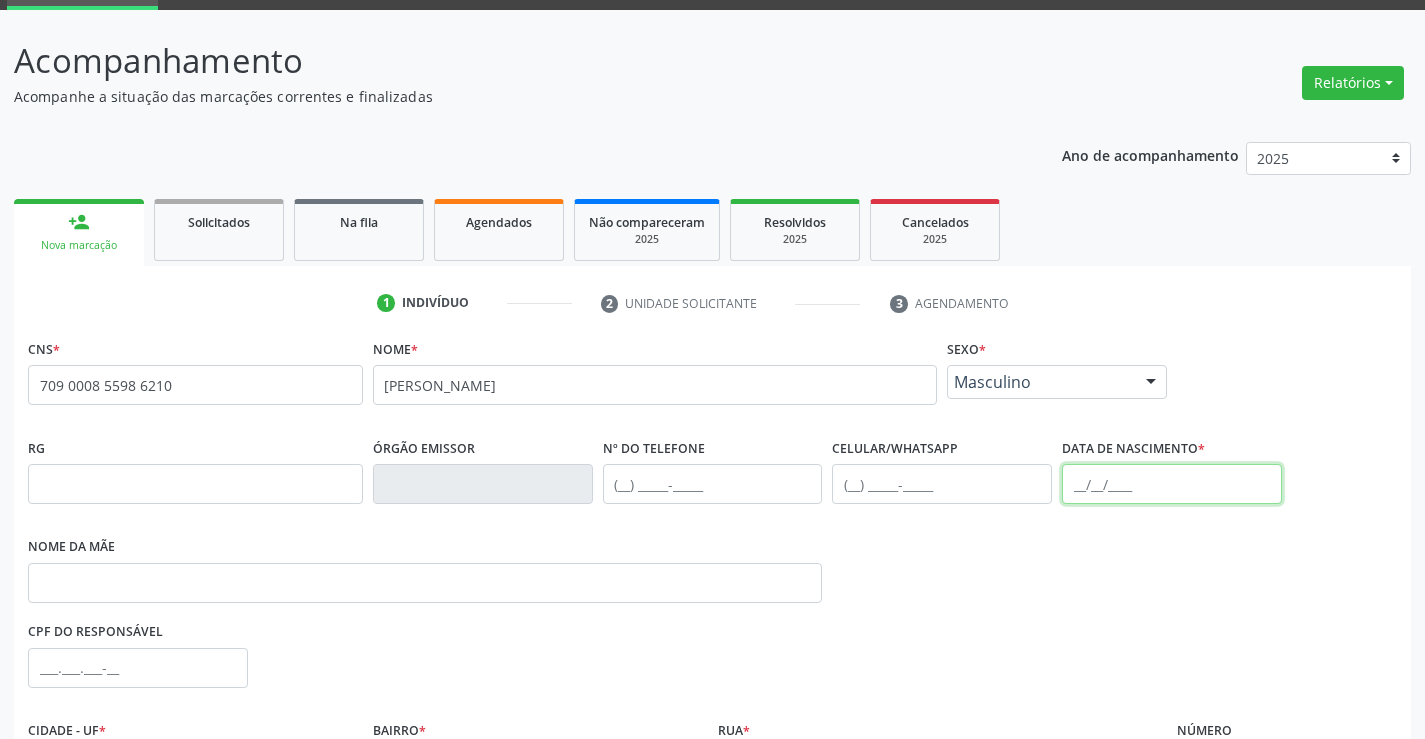 click at bounding box center (1172, 484) 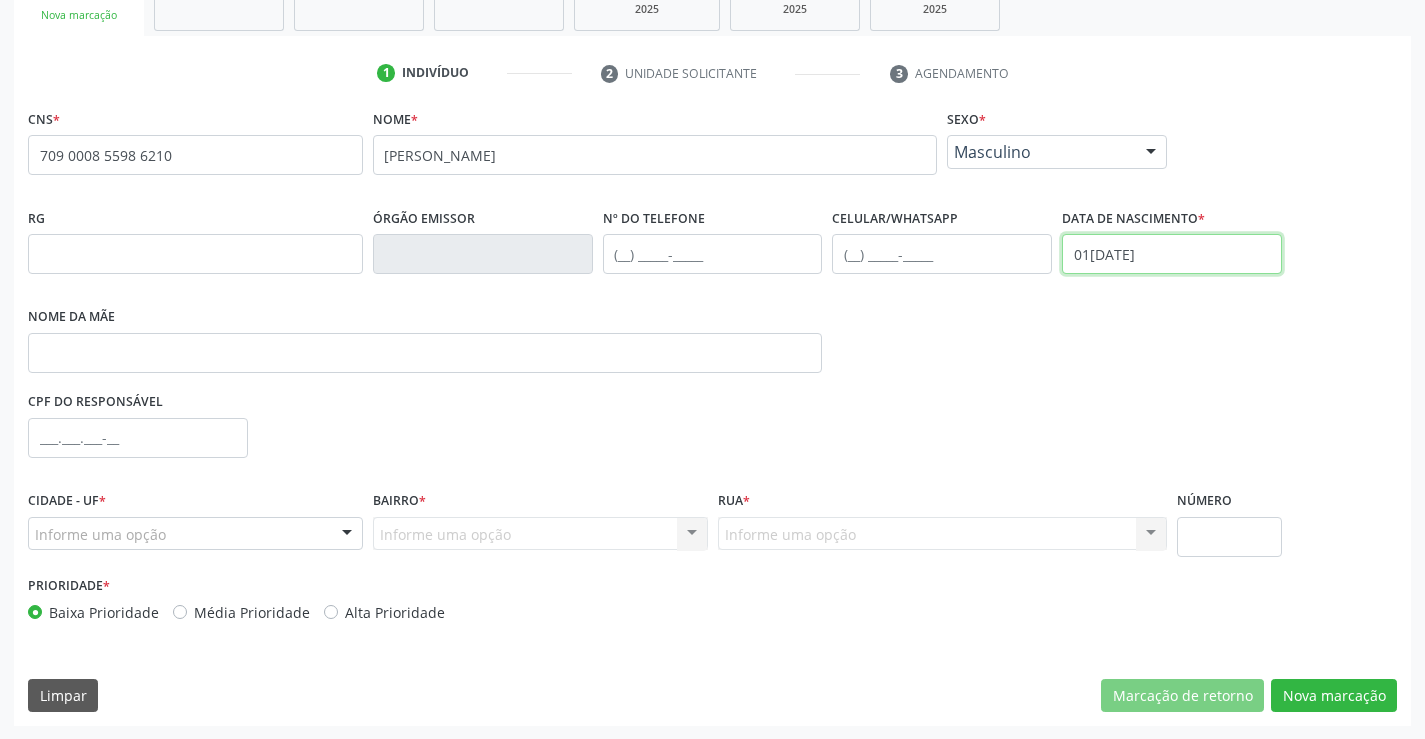 scroll, scrollTop: 331, scrollLeft: 0, axis: vertical 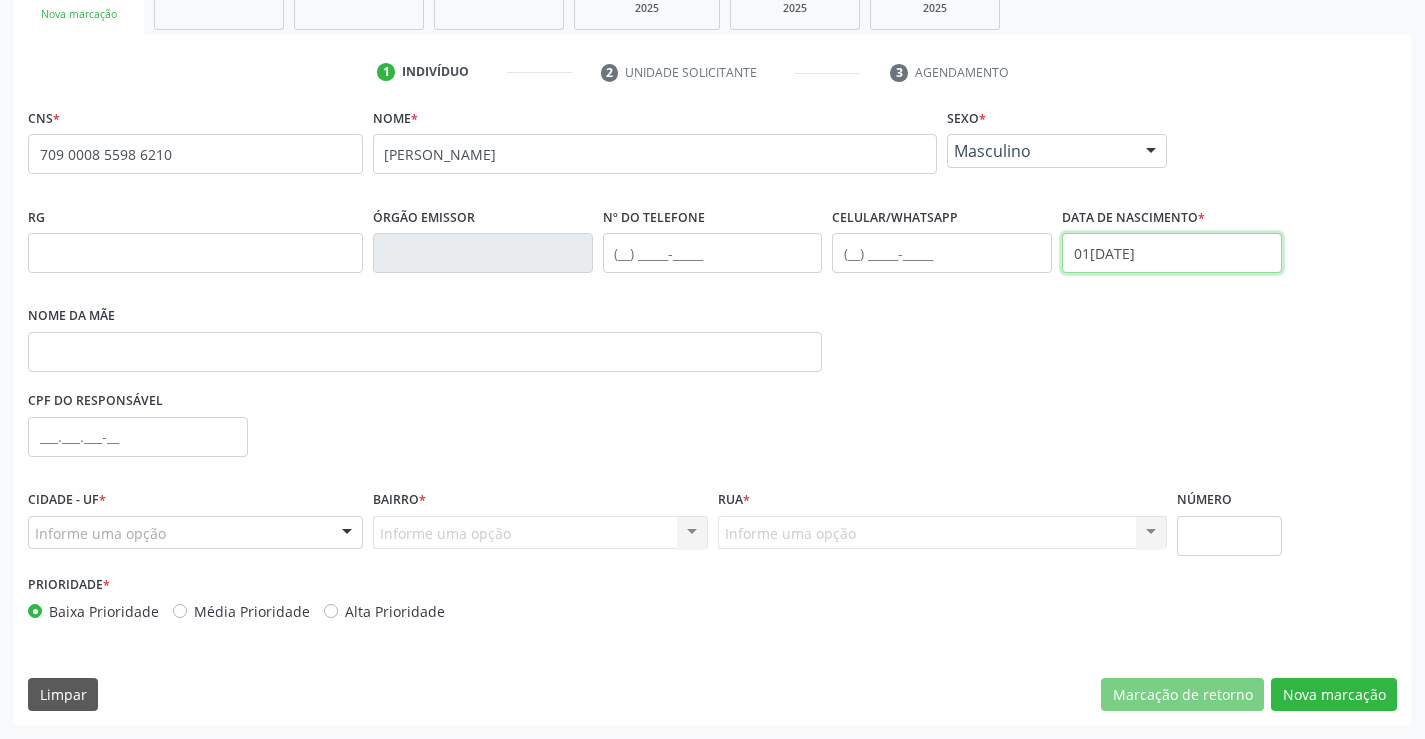type on "[DATE]" 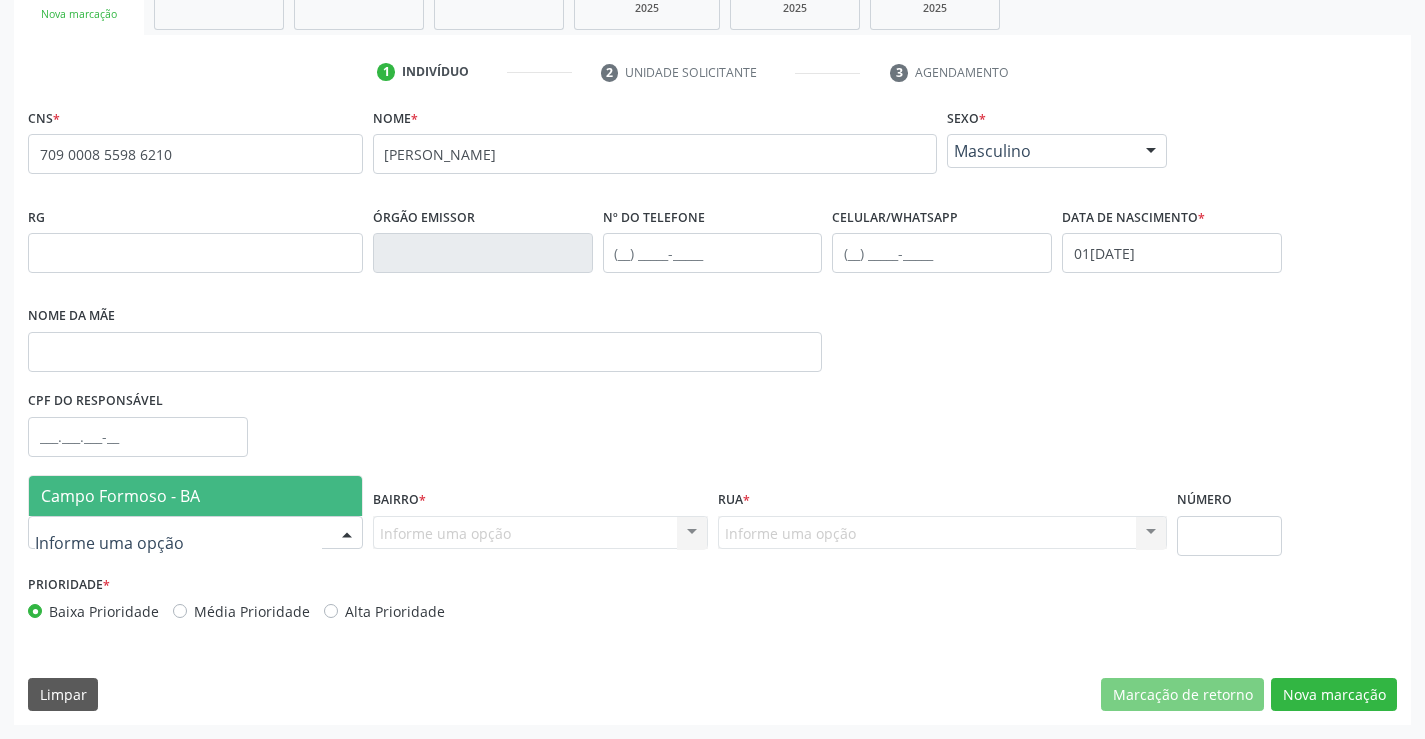 click on "Campo Formoso - BA" at bounding box center (120, 496) 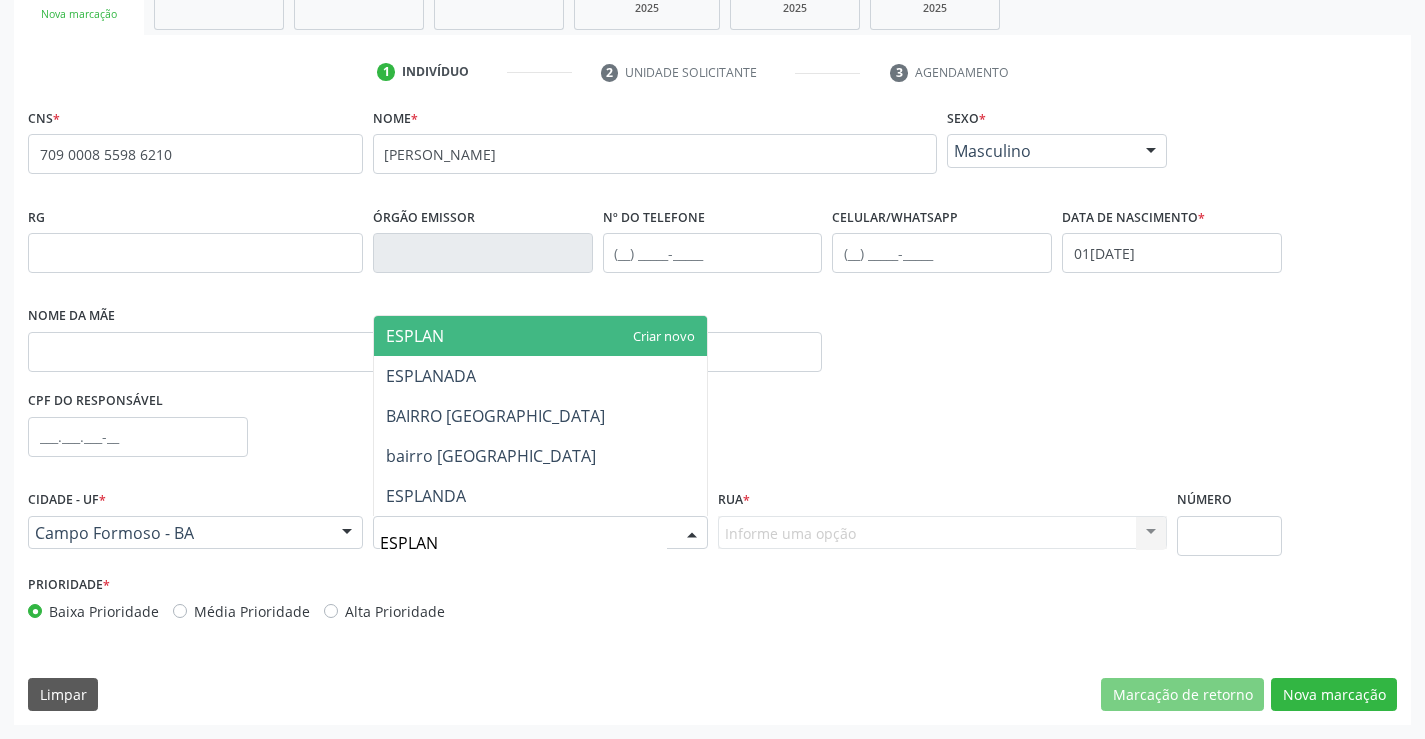 type on "ESPLANA" 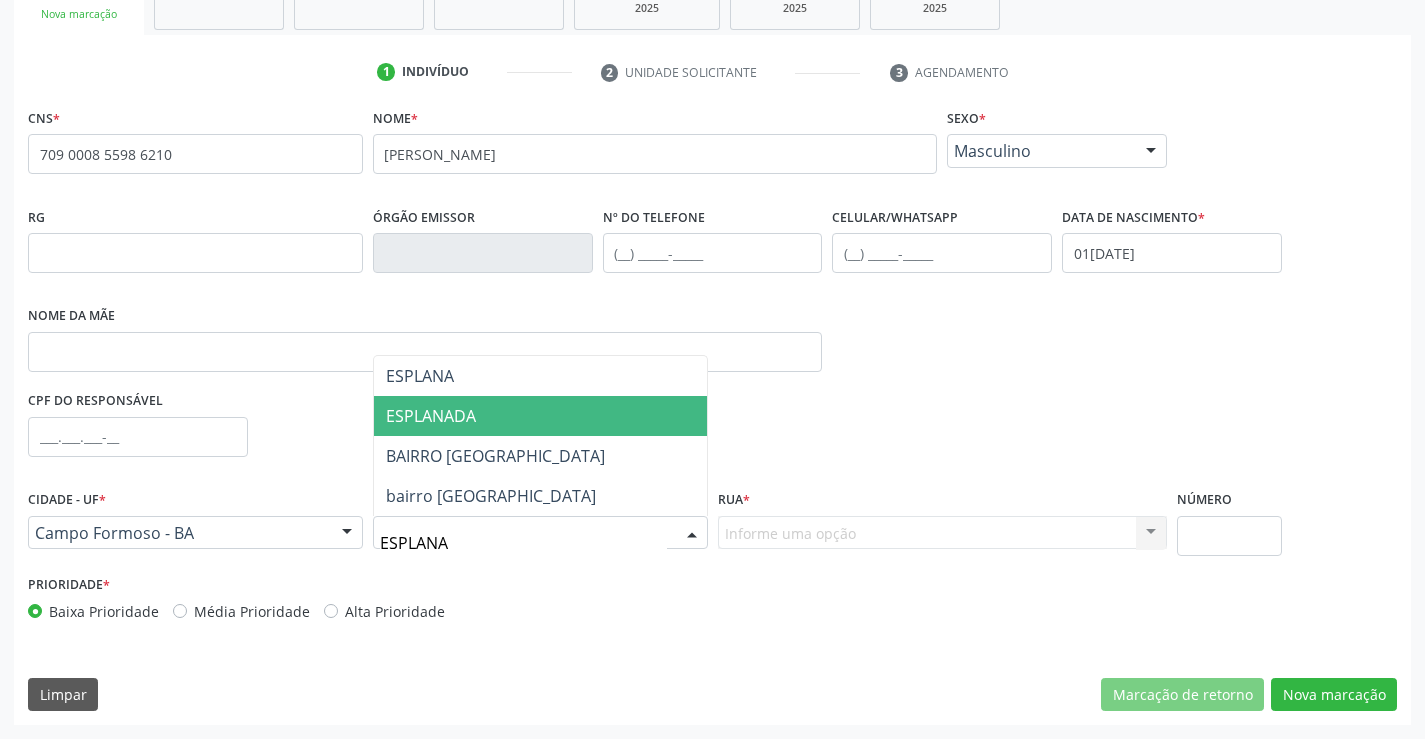 click on "ESPLANADA" at bounding box center (431, 416) 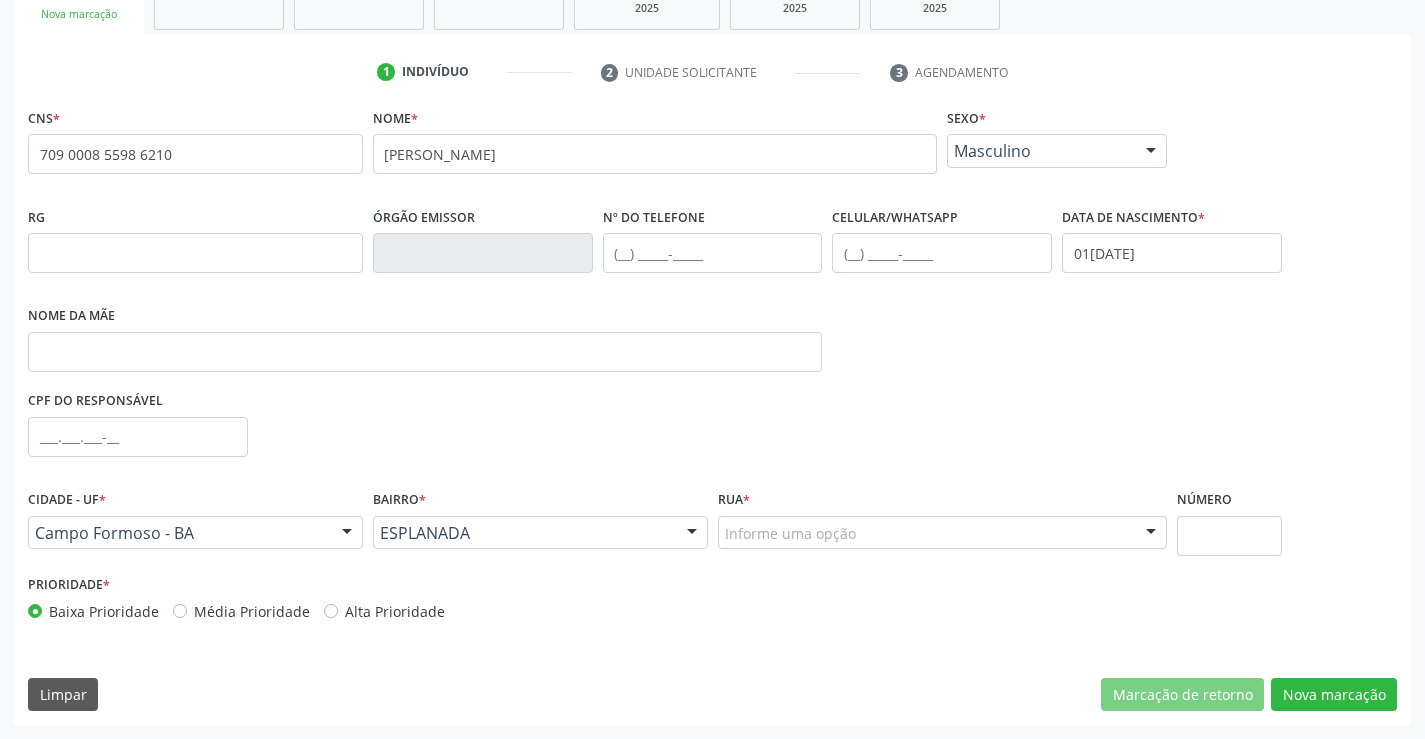 click on "Informe uma opção" at bounding box center (943, 533) 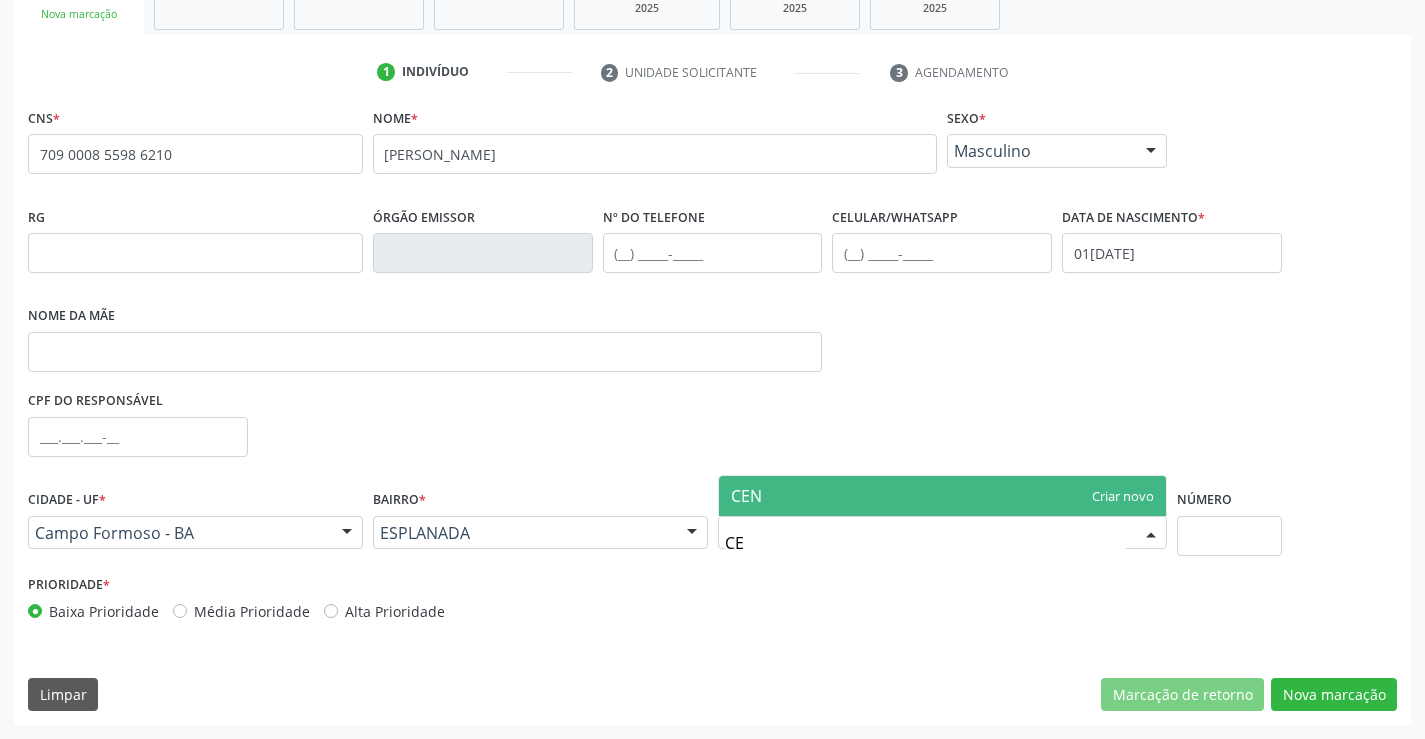 type on "C" 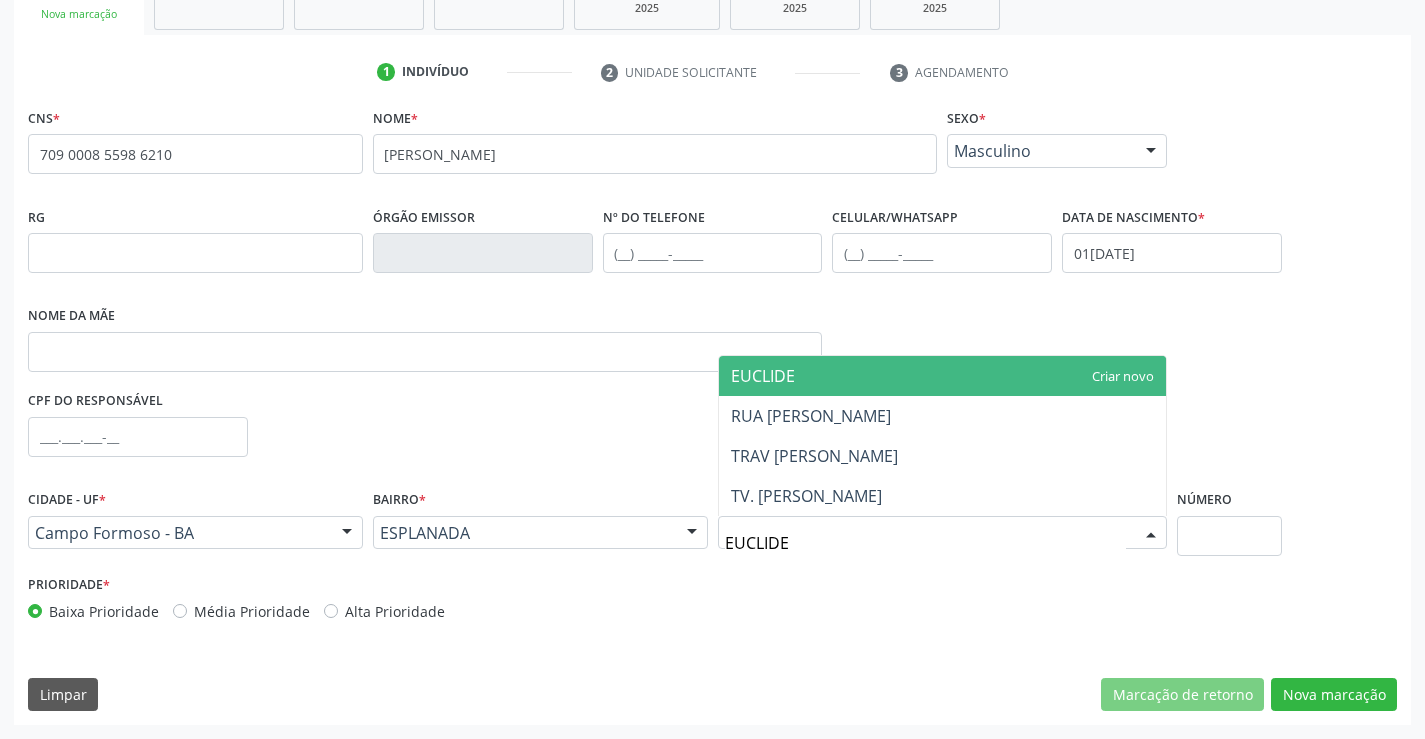 type on "EUCLIDES" 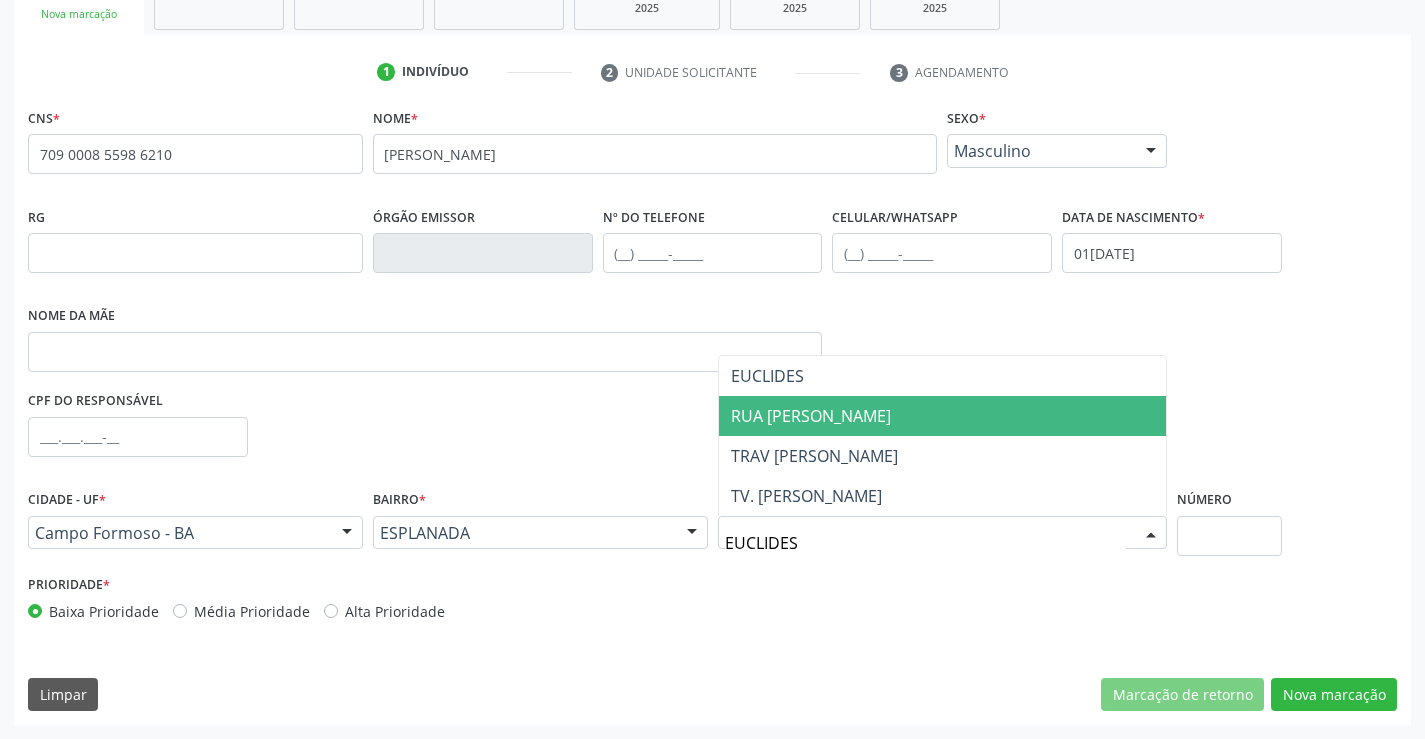click on "RUA [PERSON_NAME]" at bounding box center [811, 416] 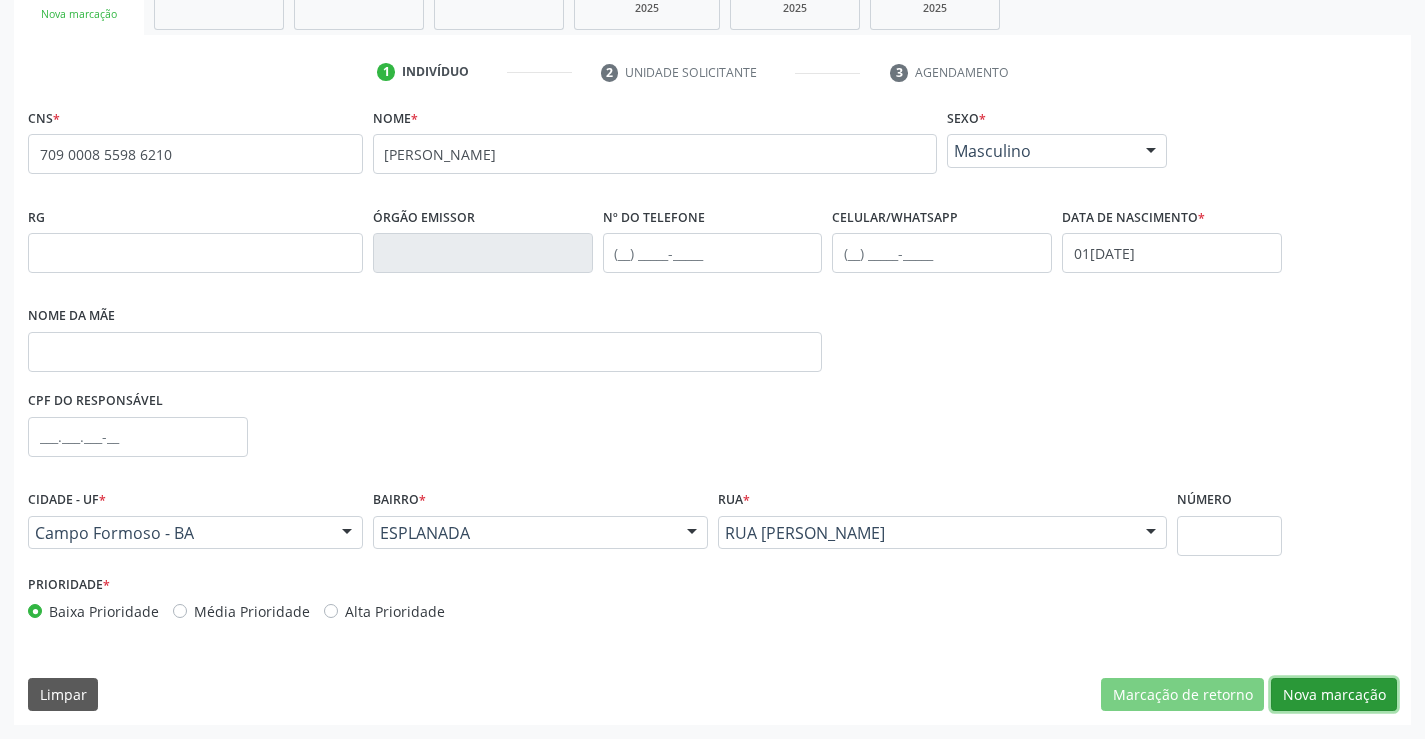 click on "Nova marcação" at bounding box center [1334, 695] 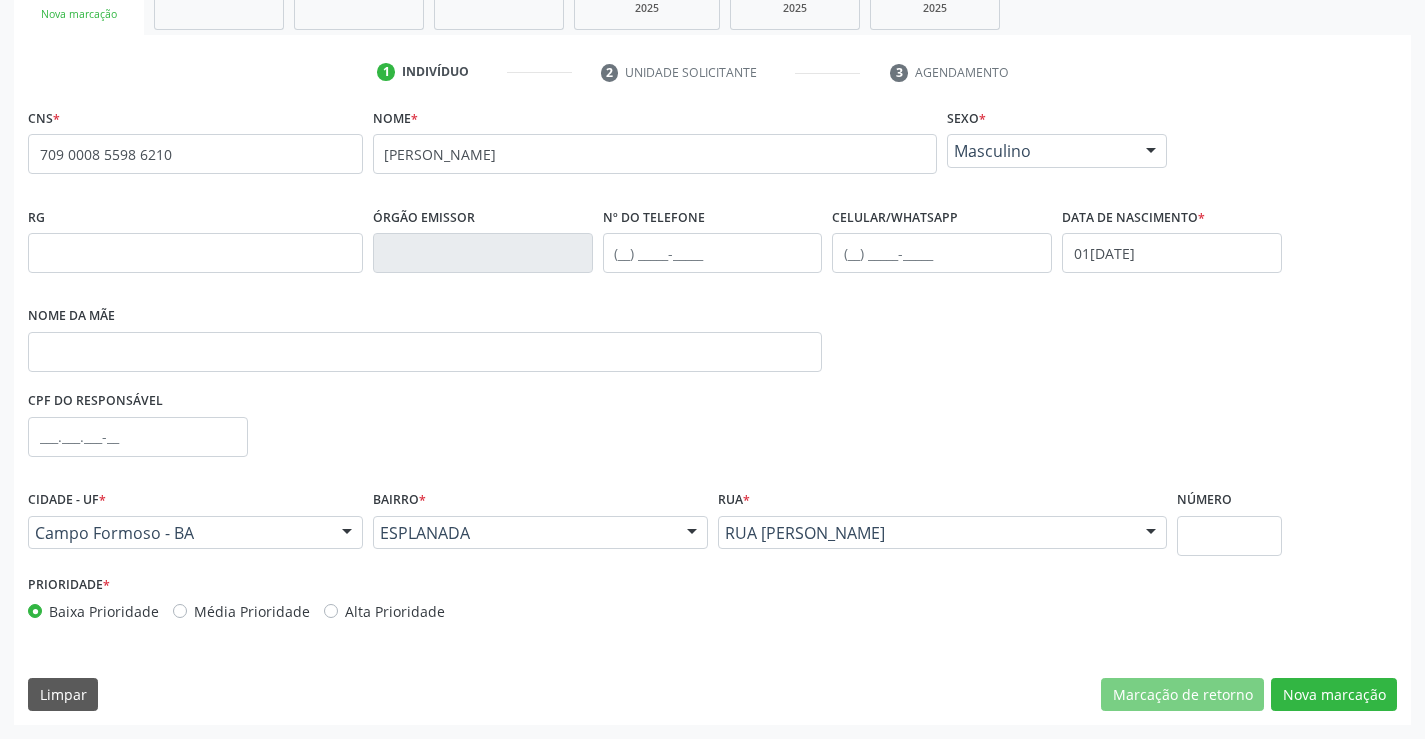 scroll, scrollTop: 167, scrollLeft: 0, axis: vertical 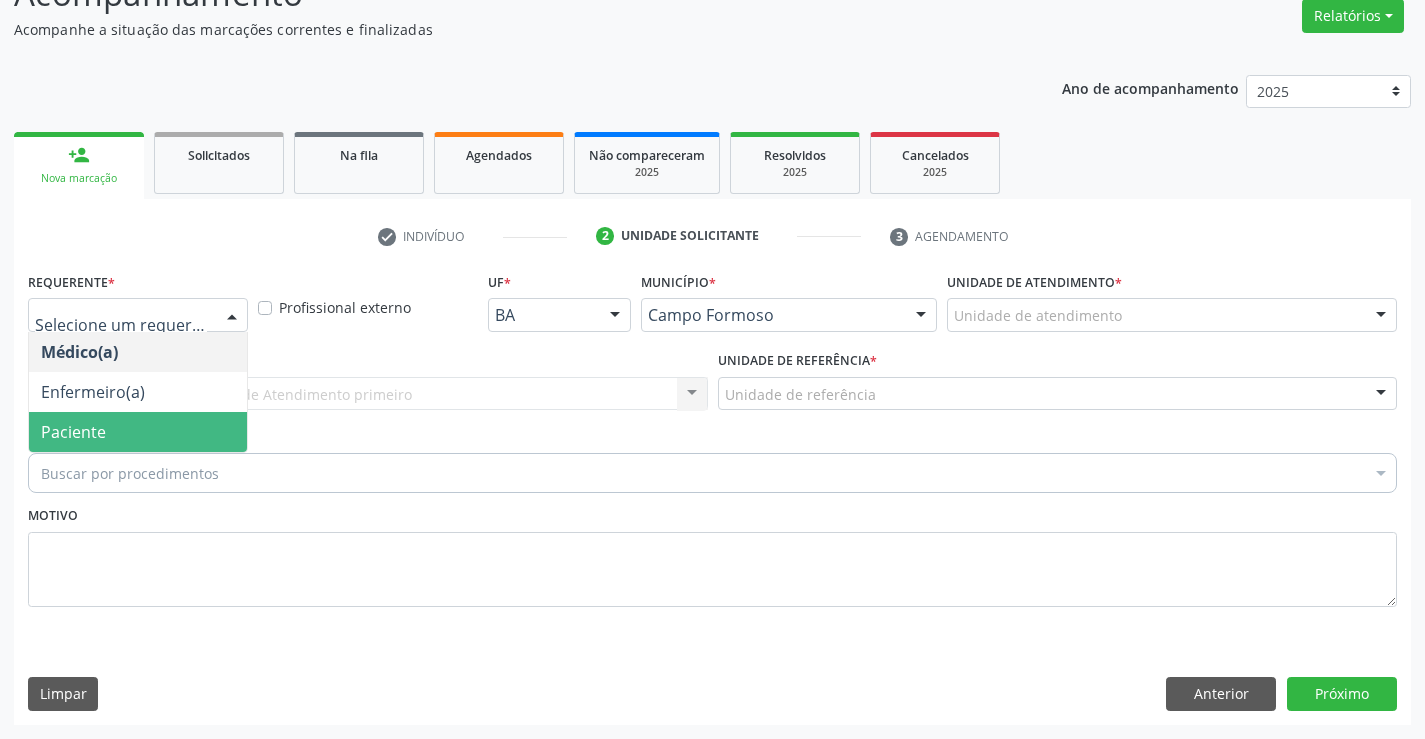 click on "Paciente" at bounding box center [138, 432] 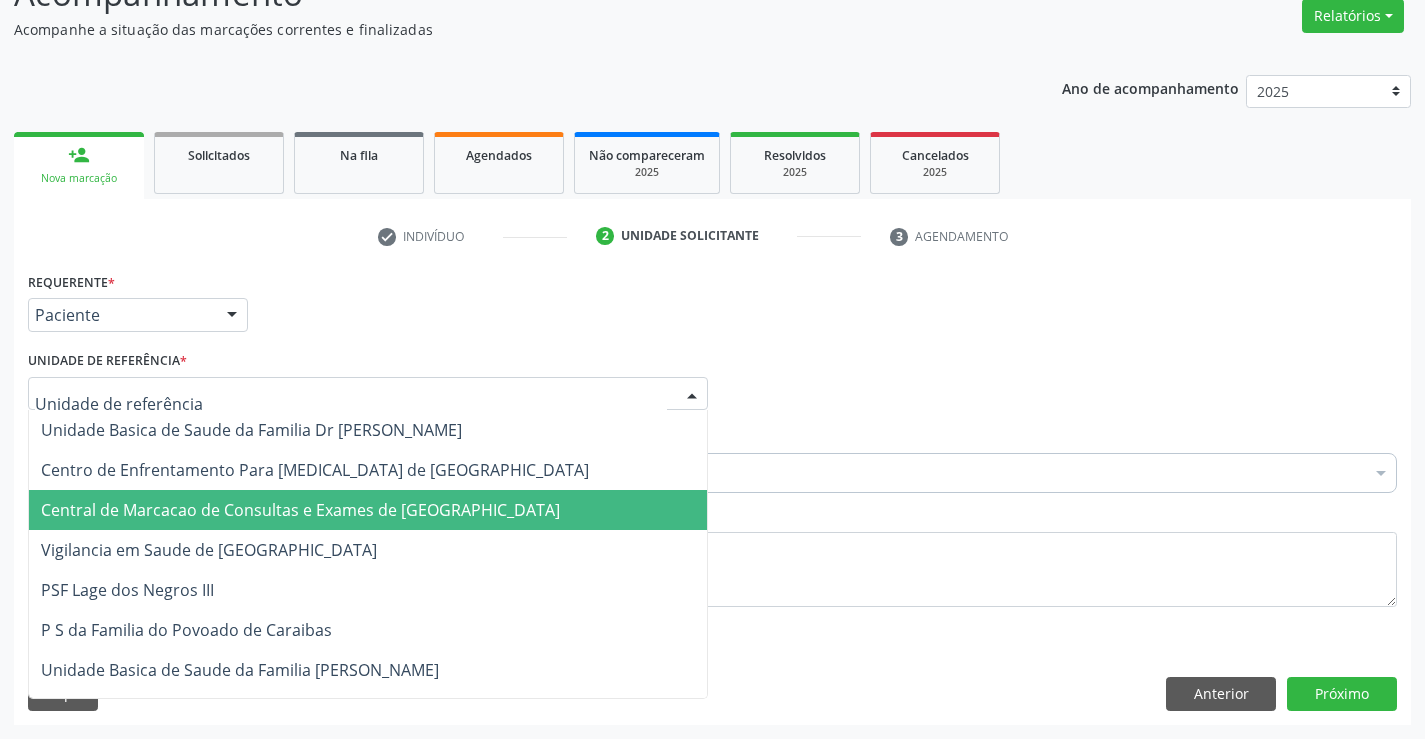 click on "Central de Marcacao de Consultas e Exames de [GEOGRAPHIC_DATA]" at bounding box center (300, 510) 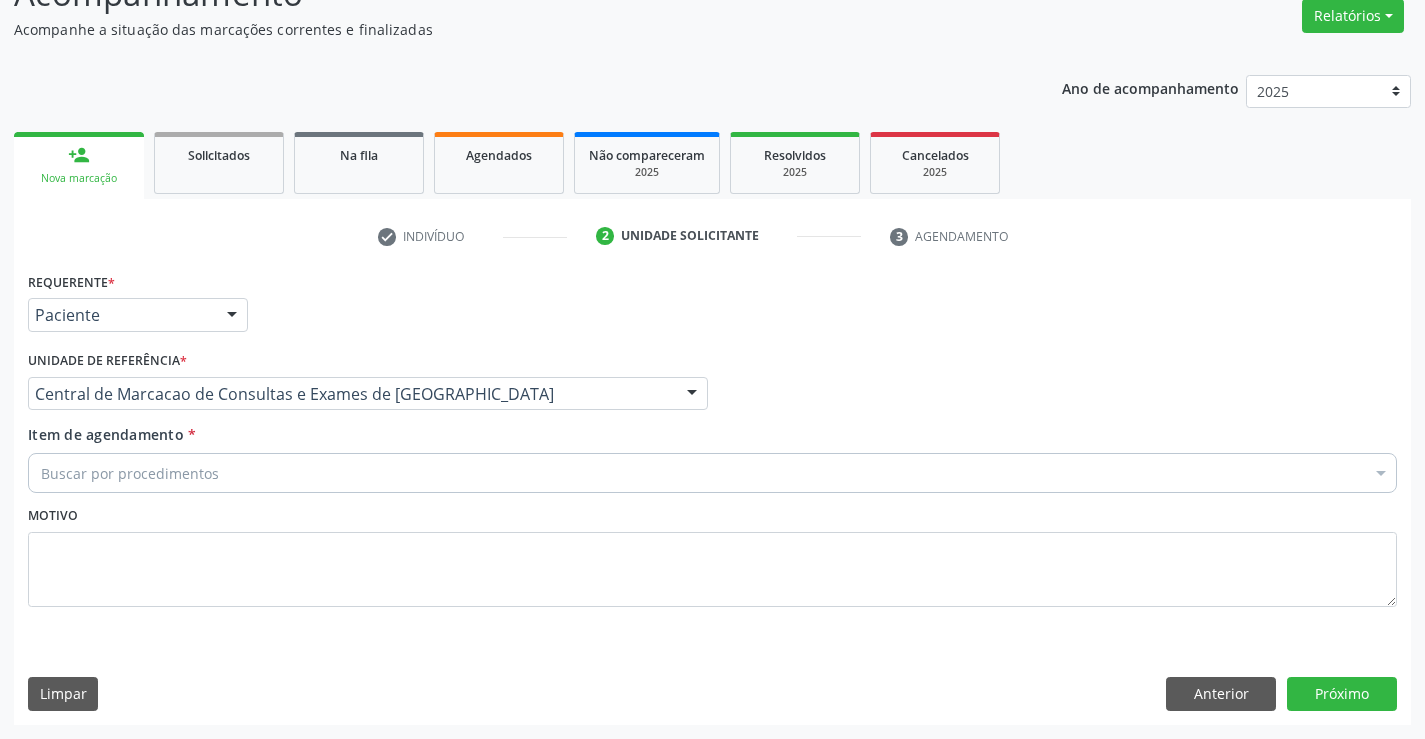 click on "Buscar por procedimentos" at bounding box center [712, 473] 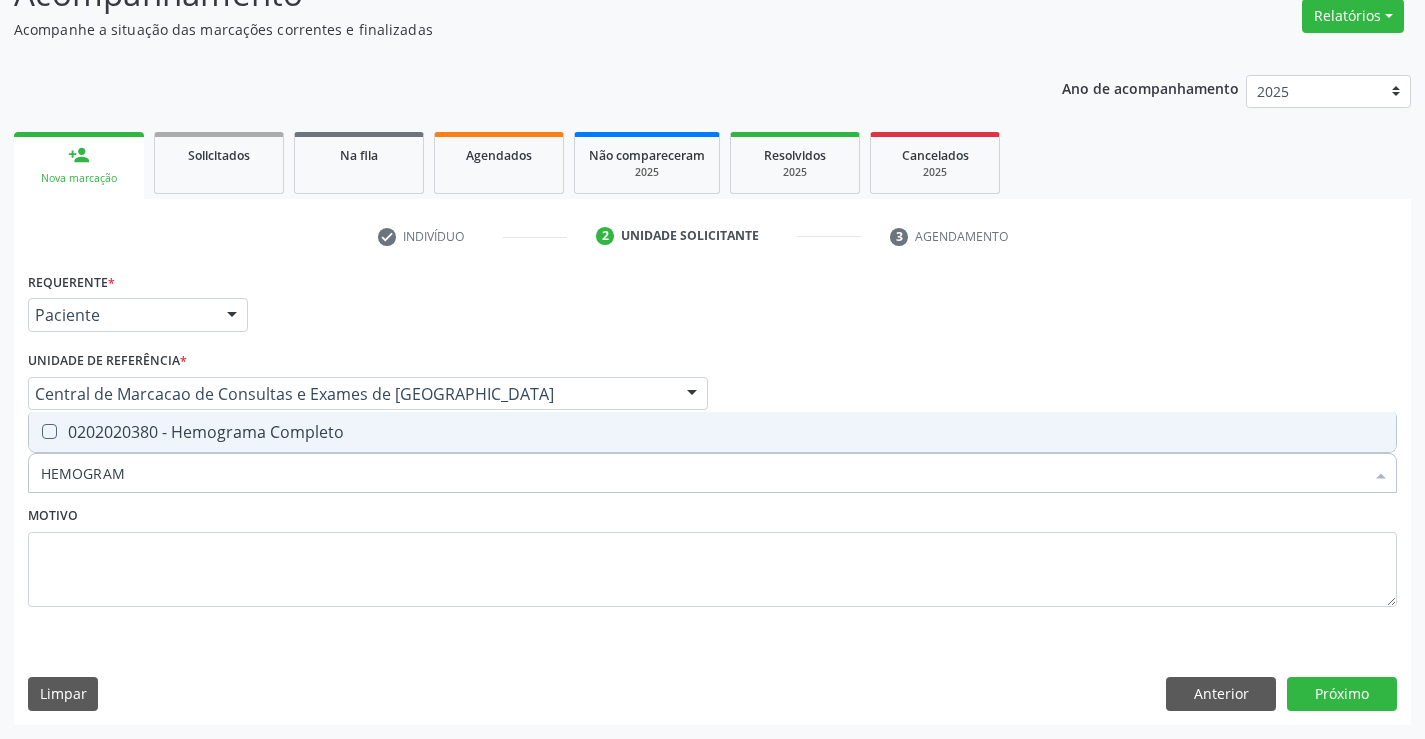 type on "HEMOGRAMA" 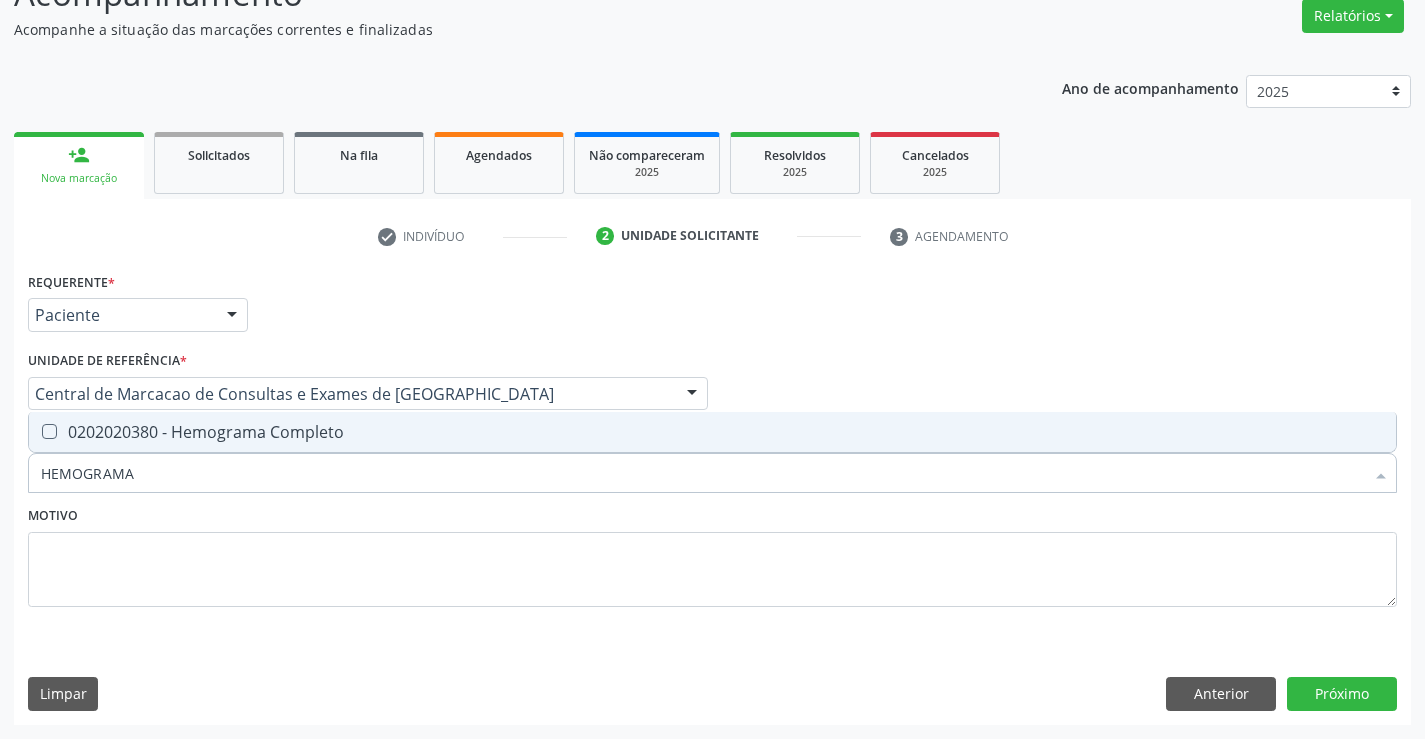 click on "0202020380 - Hemograma Completo" at bounding box center [712, 432] 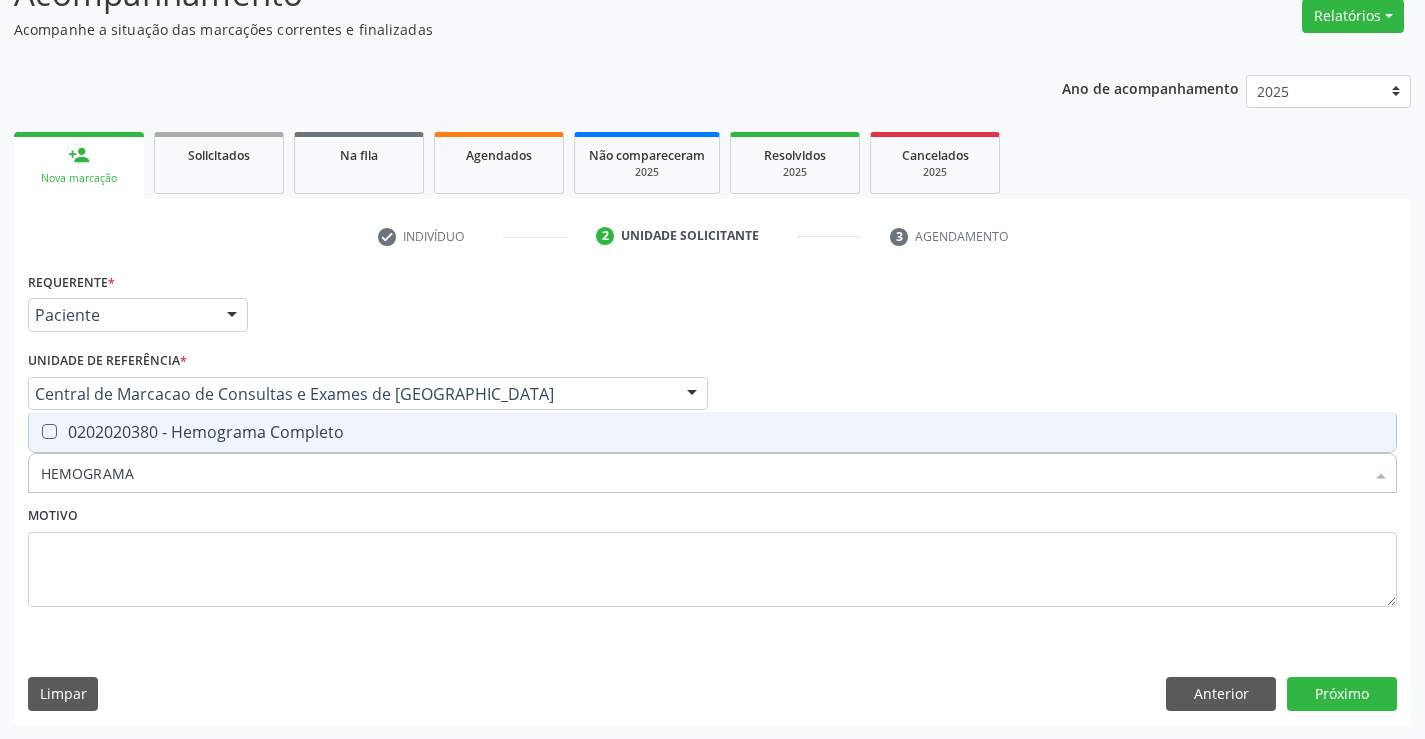 checkbox on "true" 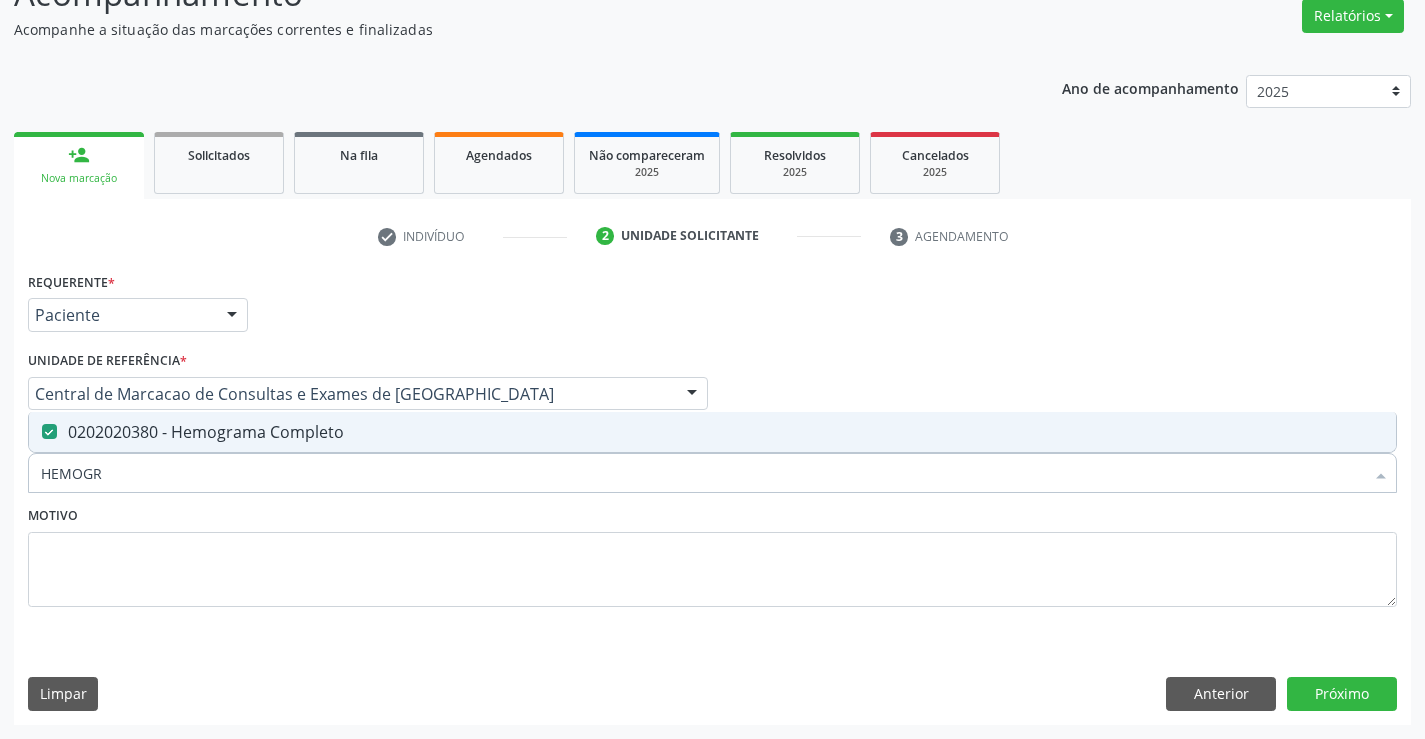 type on "HEMOG" 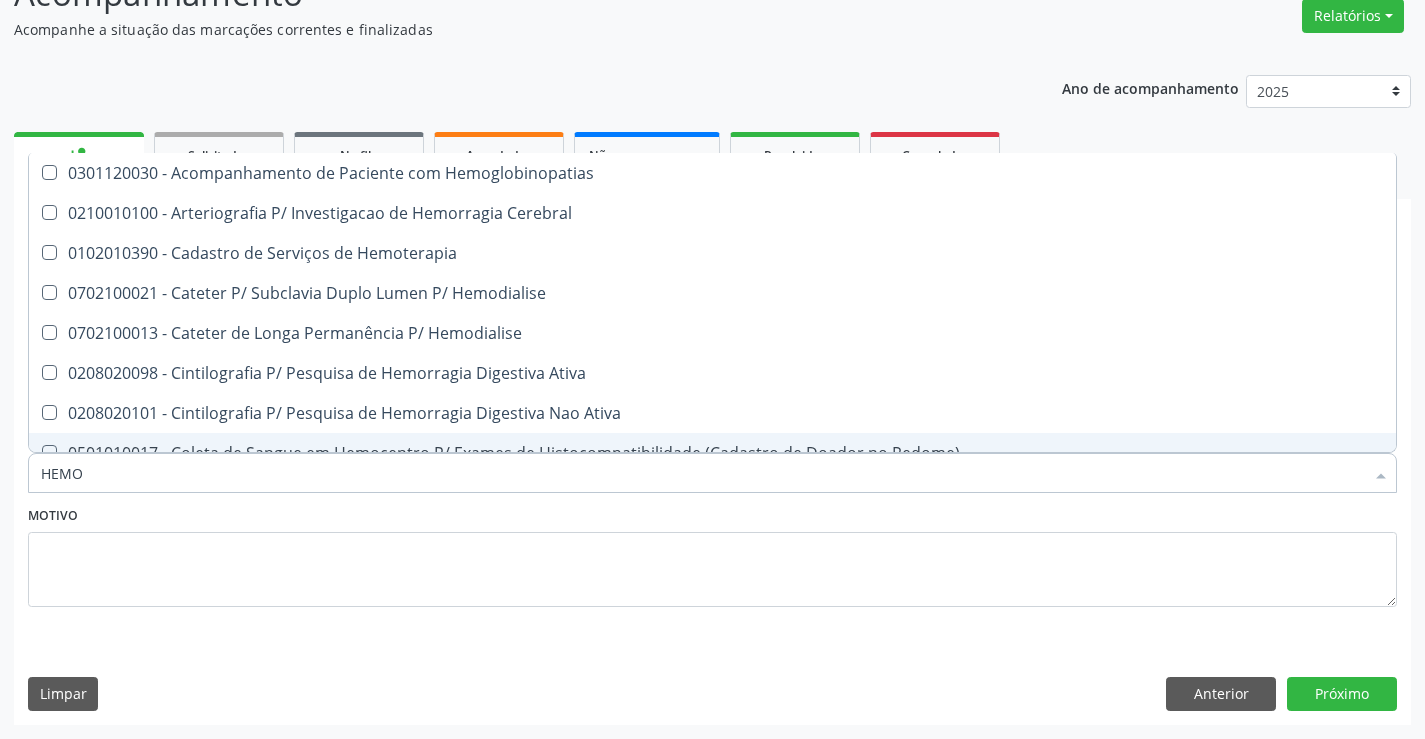 type on "HEM" 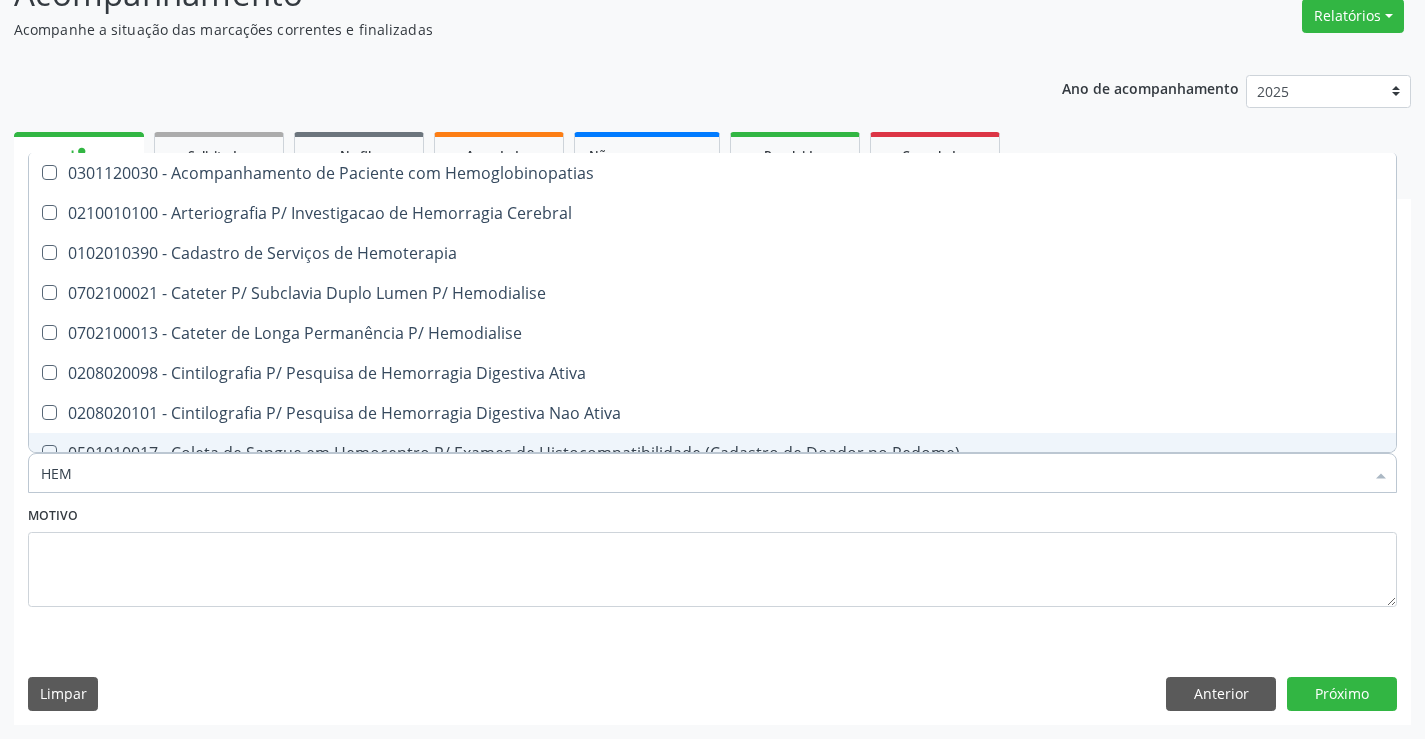 type on "HE" 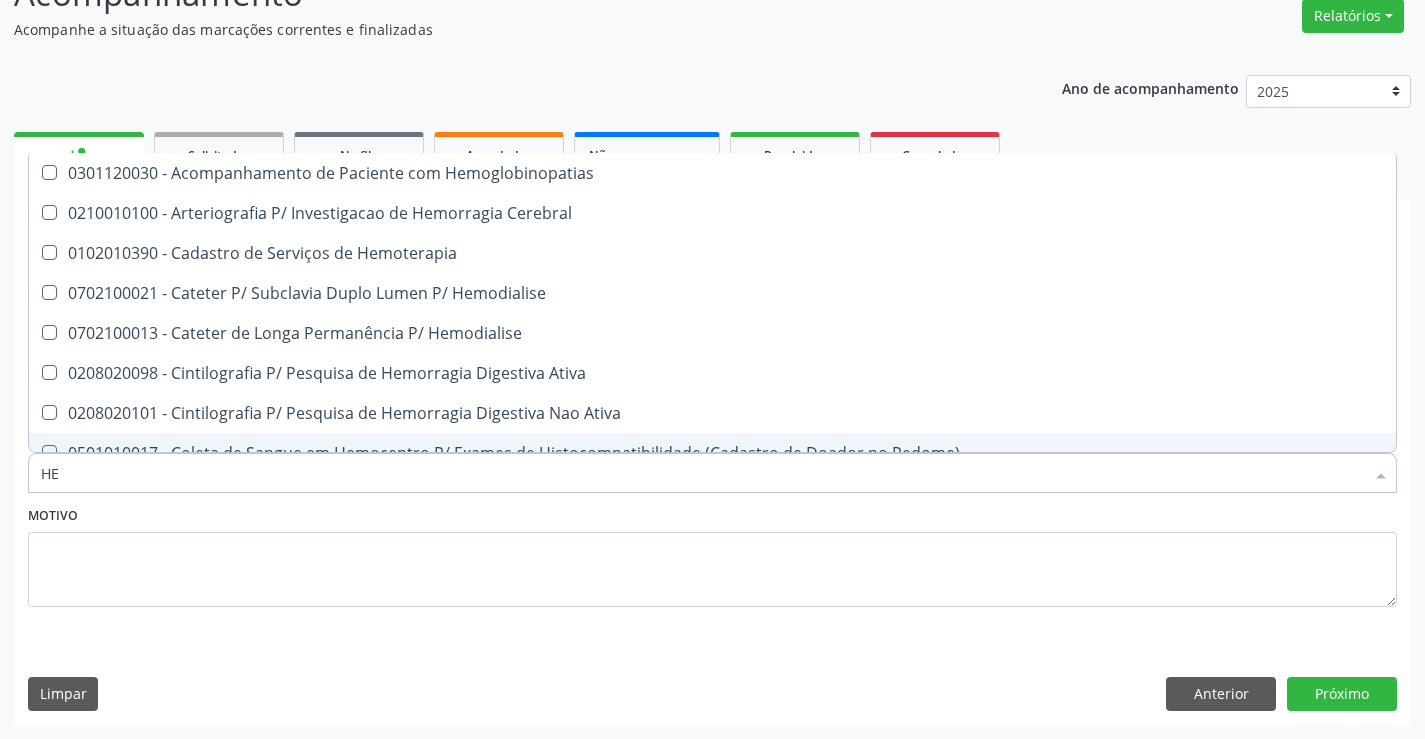 checkbox on "false" 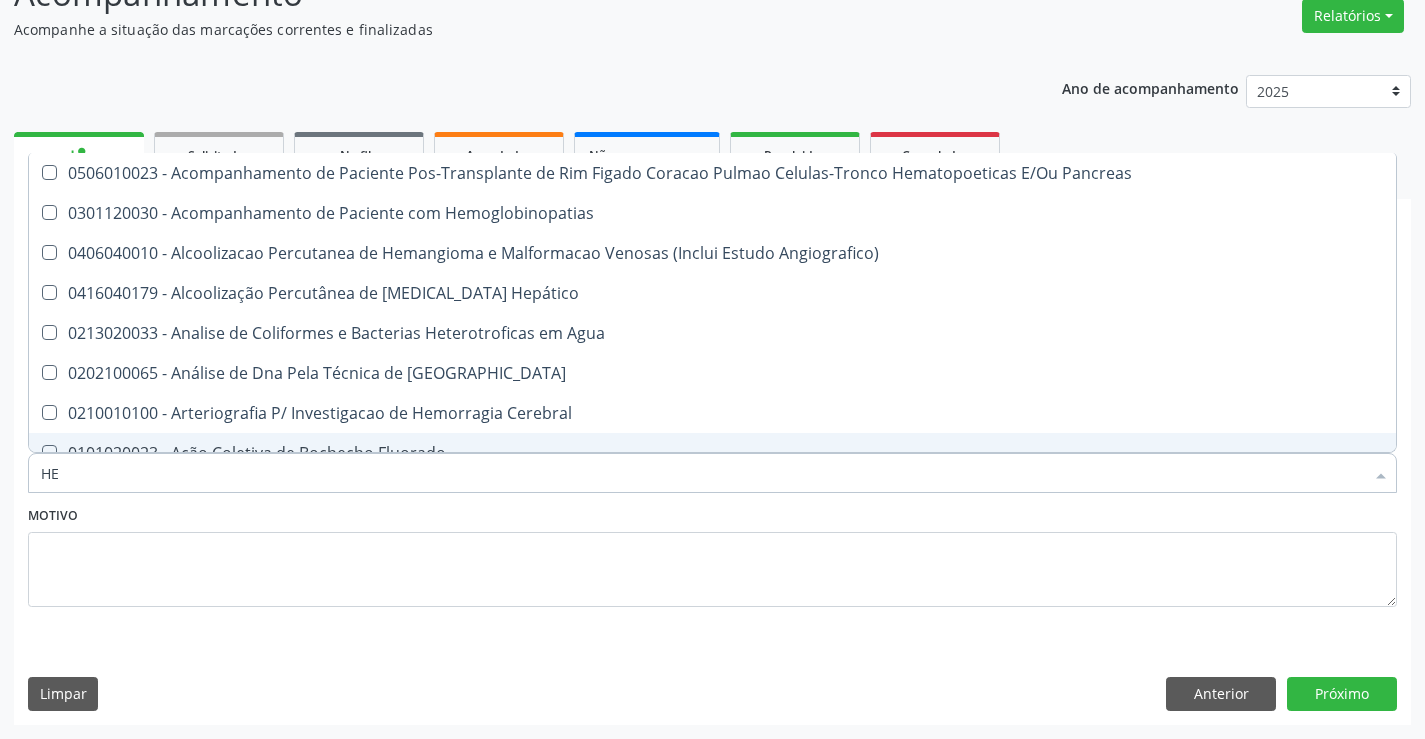 type on "H" 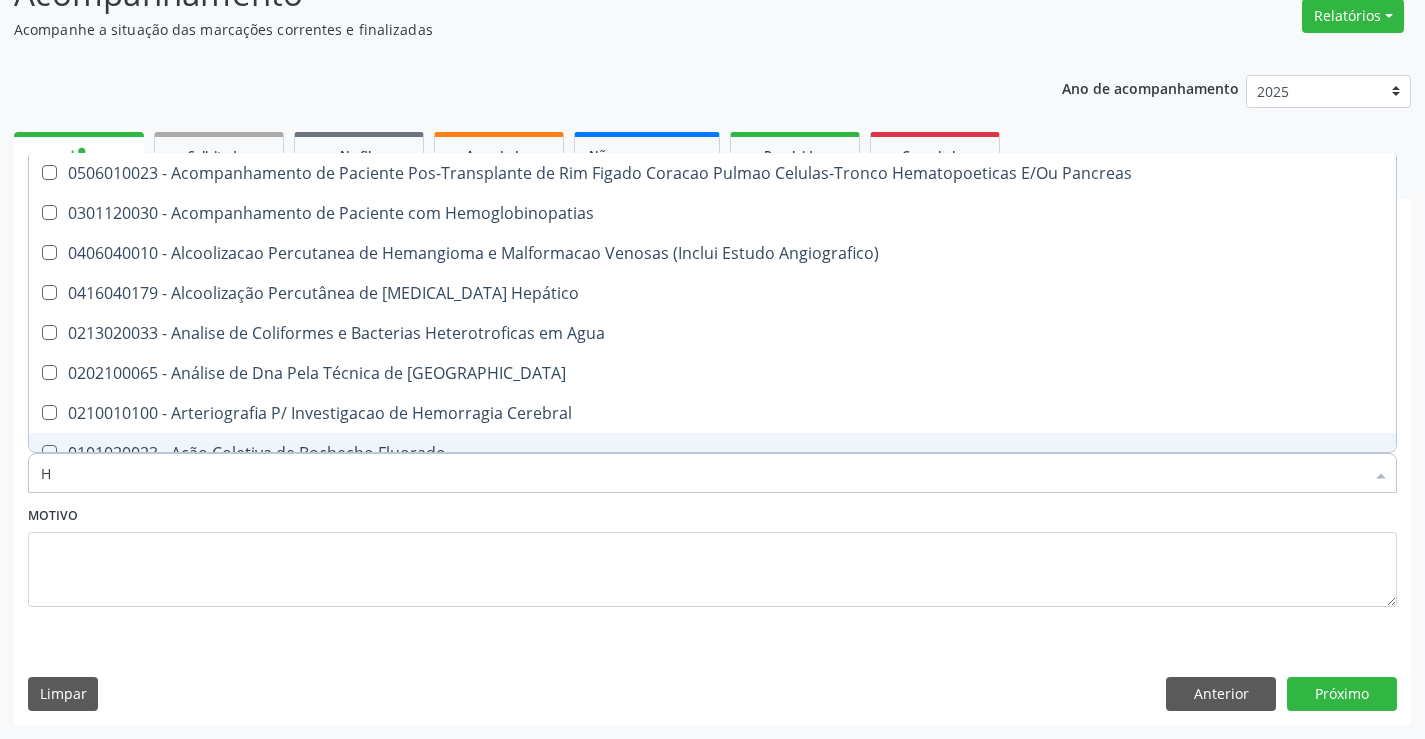type 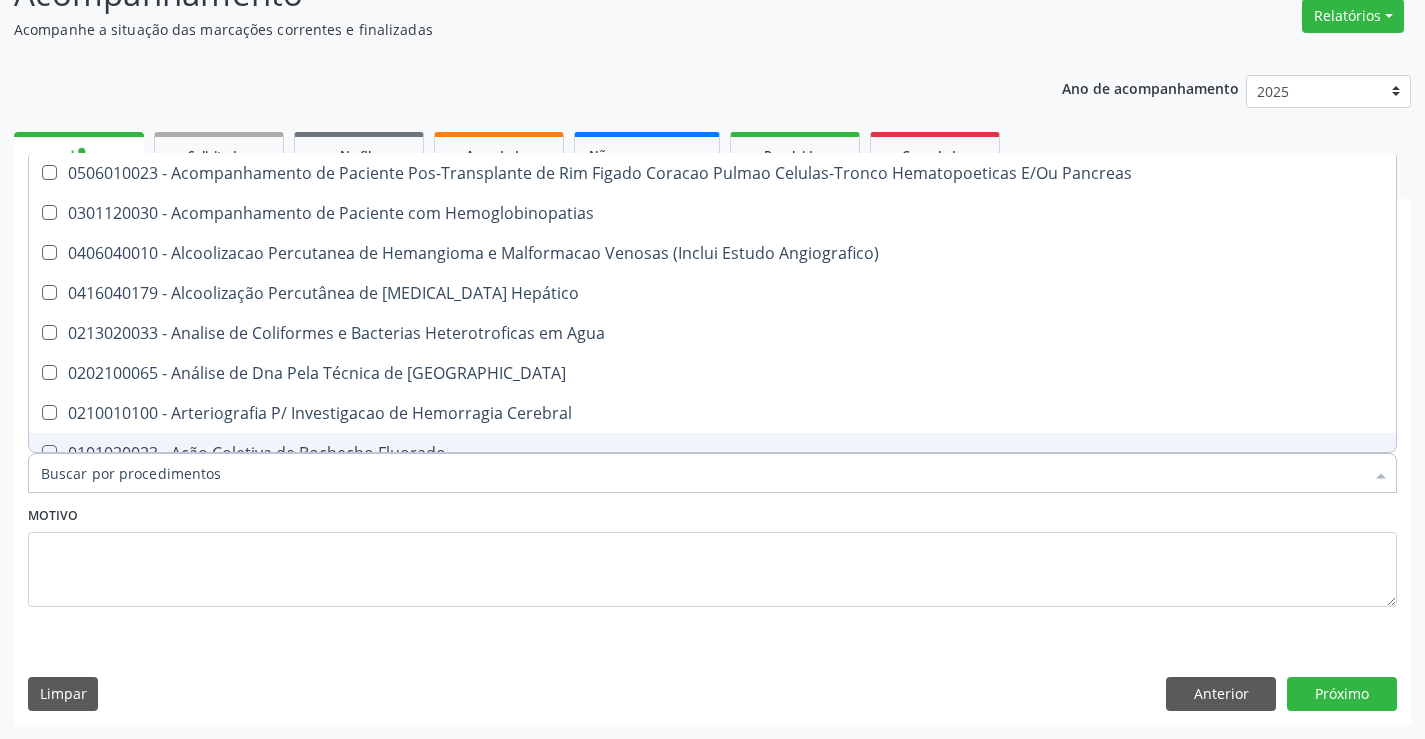 checkbox on "false" 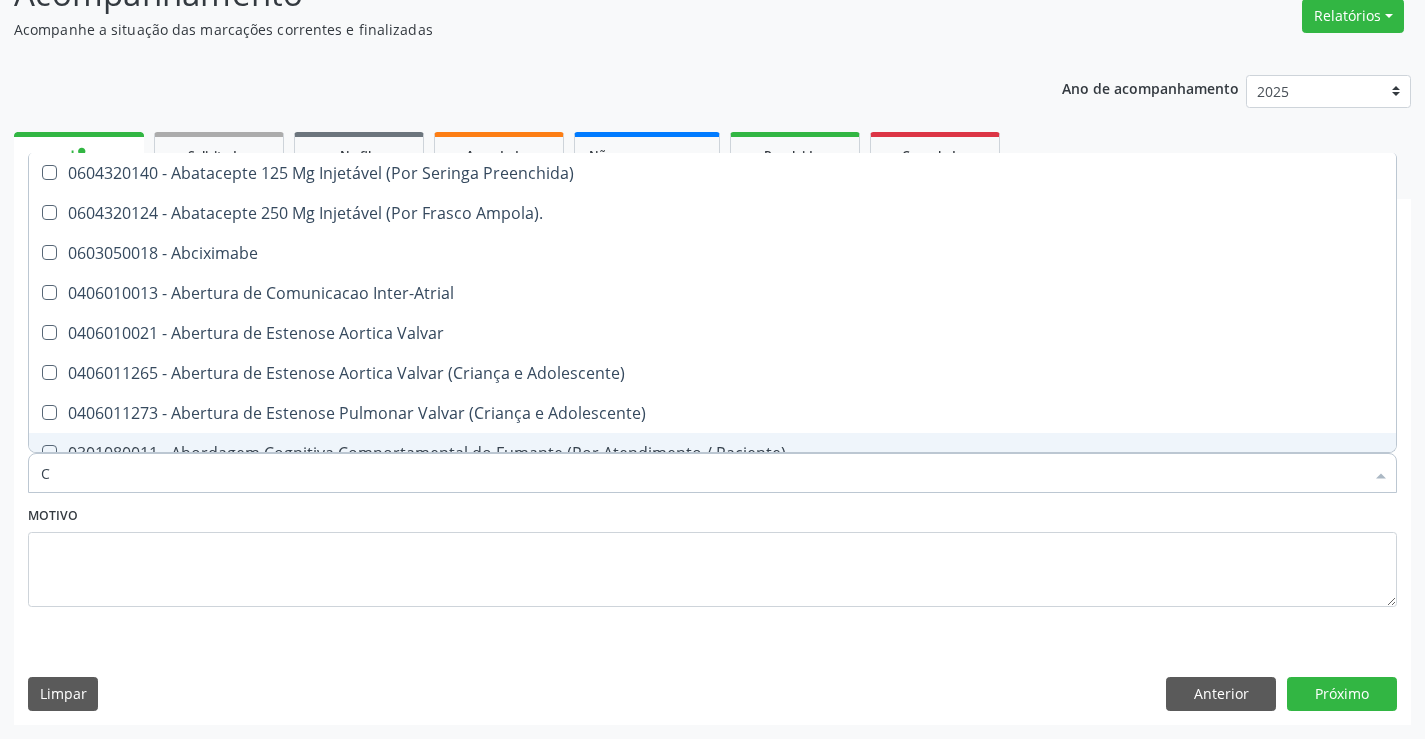 type on "CO" 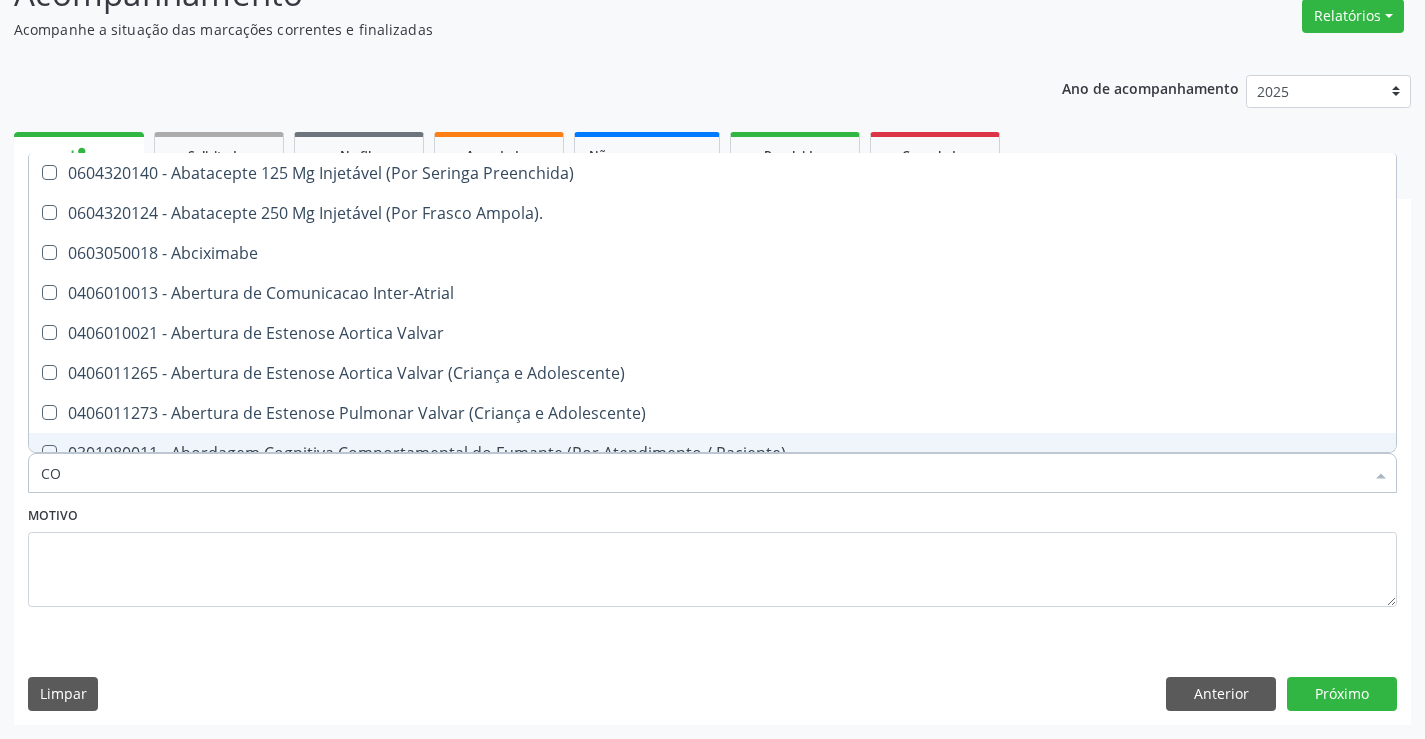 checkbox on "true" 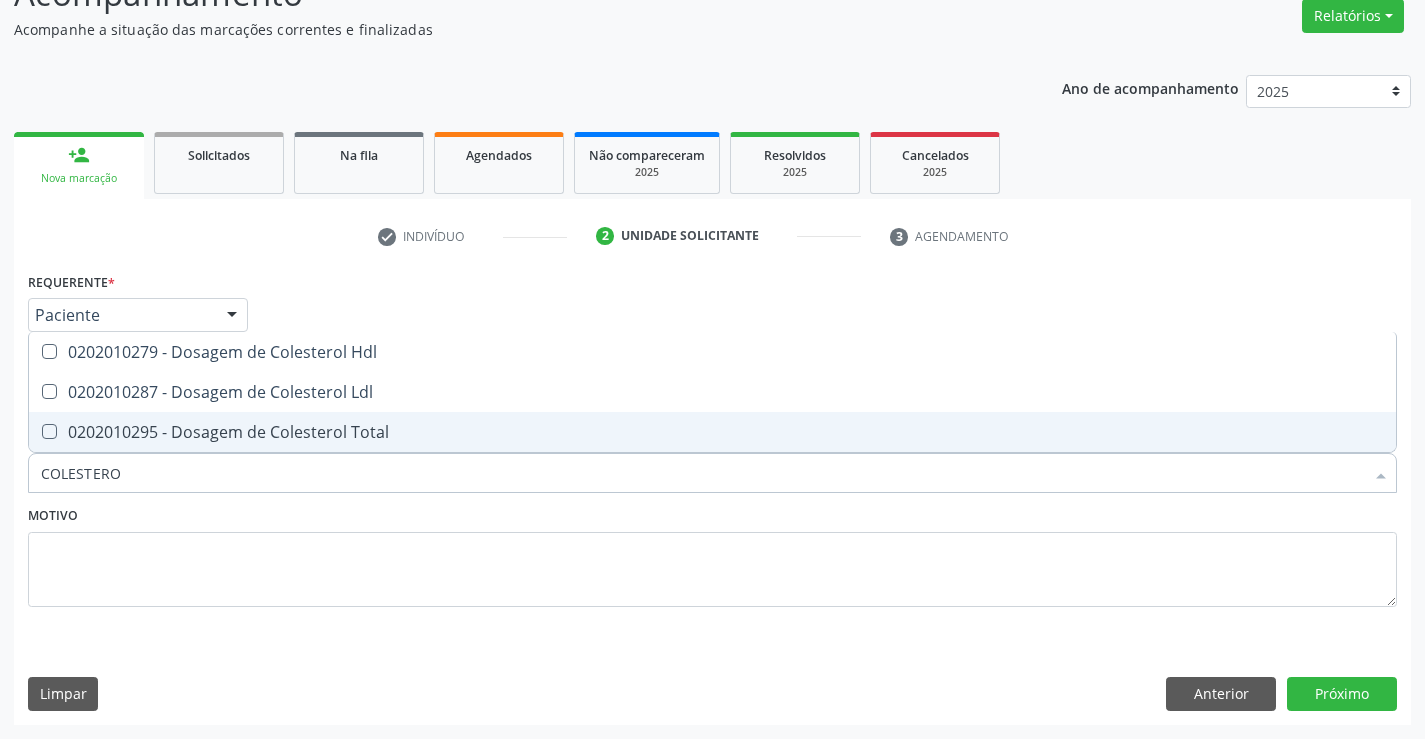 type on "COLESTEROL" 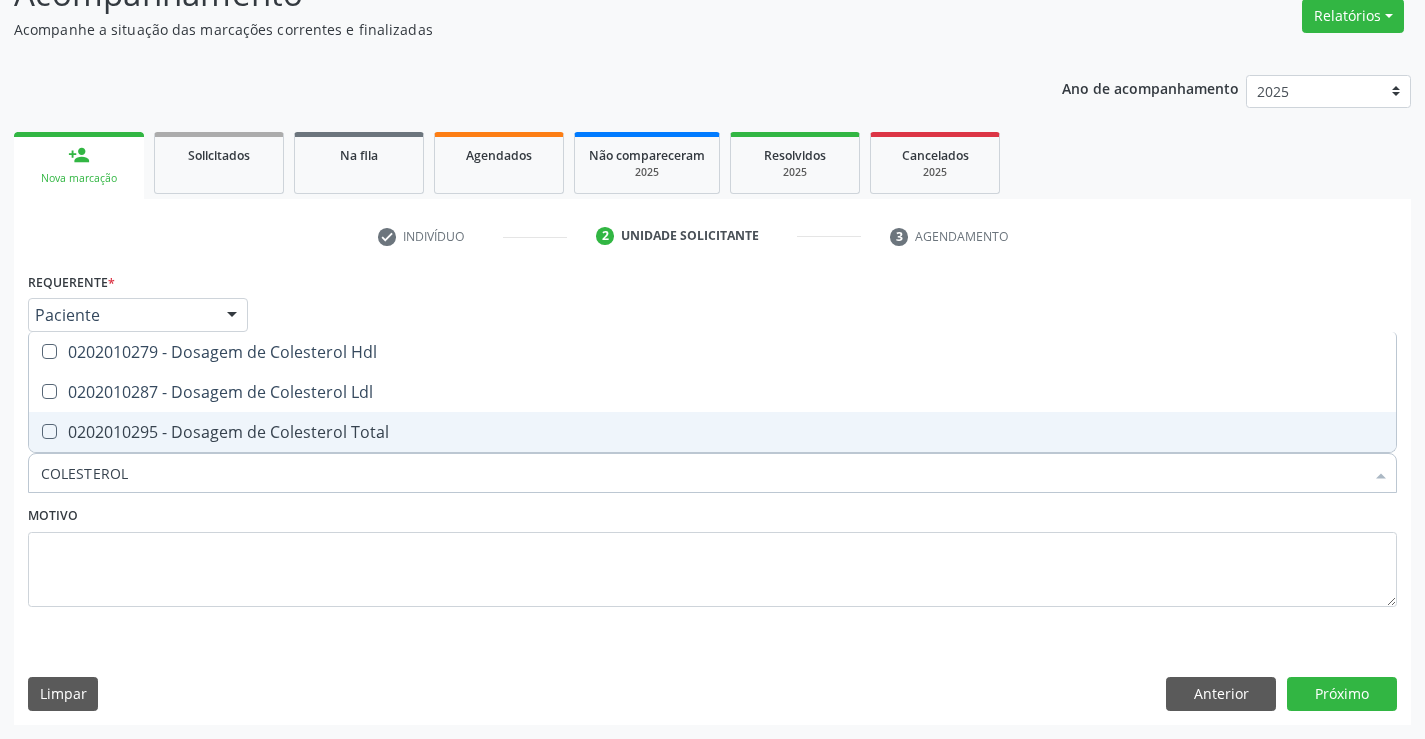 click on "0202010295 - Dosagem de Colesterol Total" at bounding box center (712, 432) 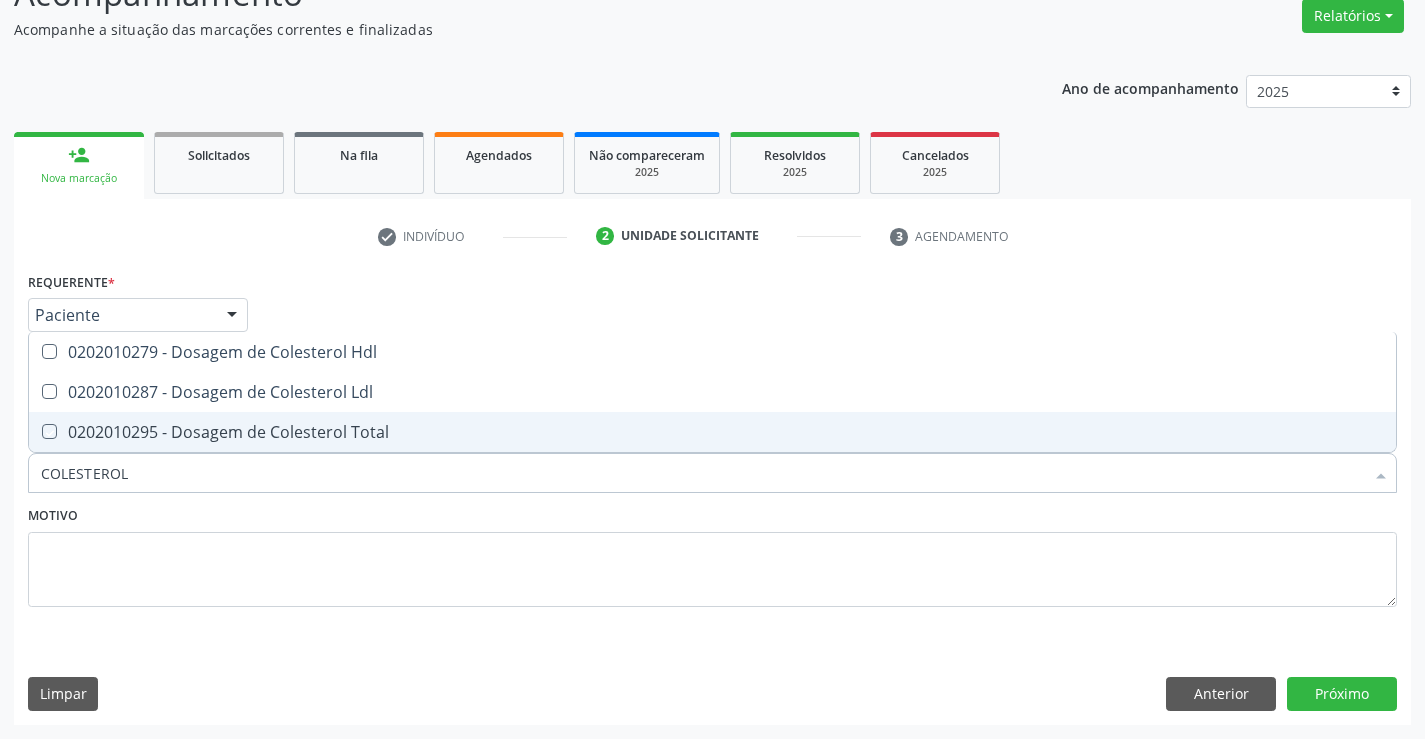 checkbox on "true" 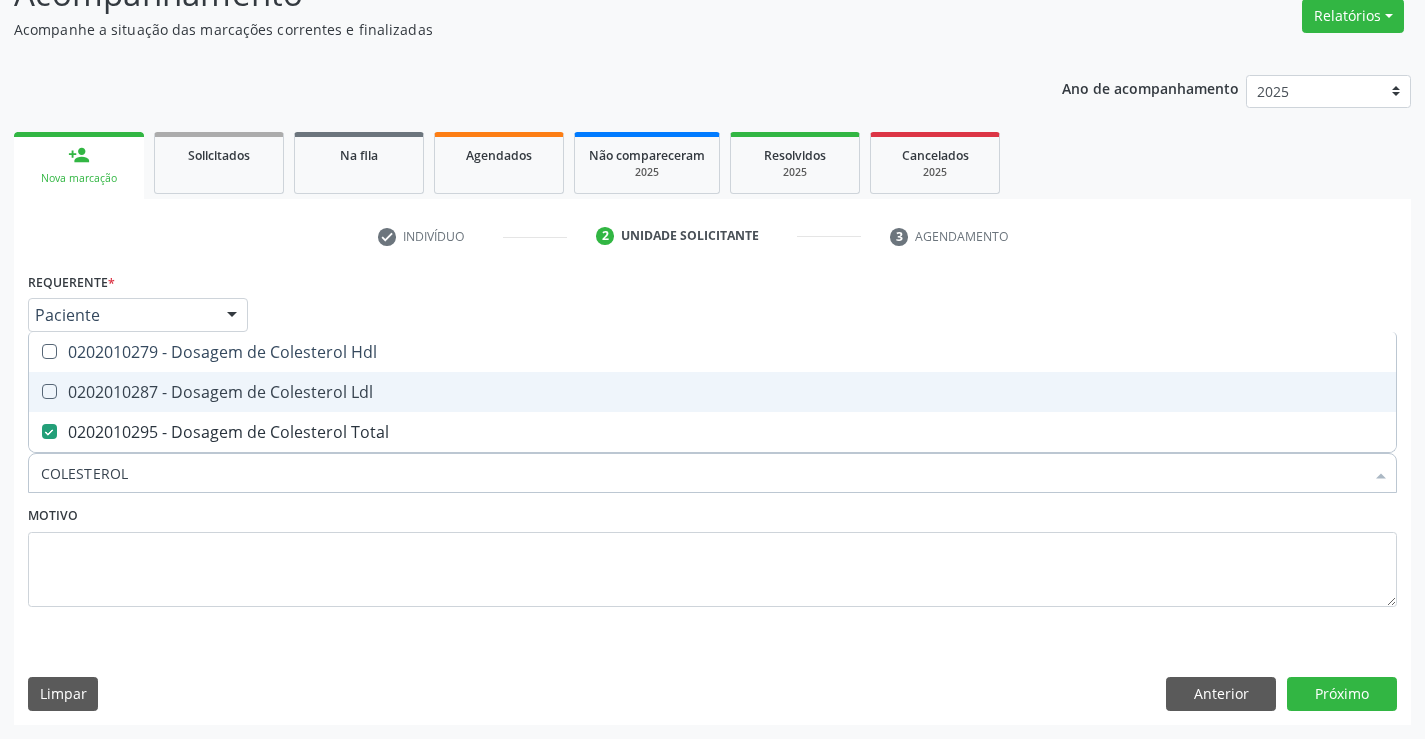 click on "0202010287 - Dosagem de Colesterol Ldl" at bounding box center (712, 392) 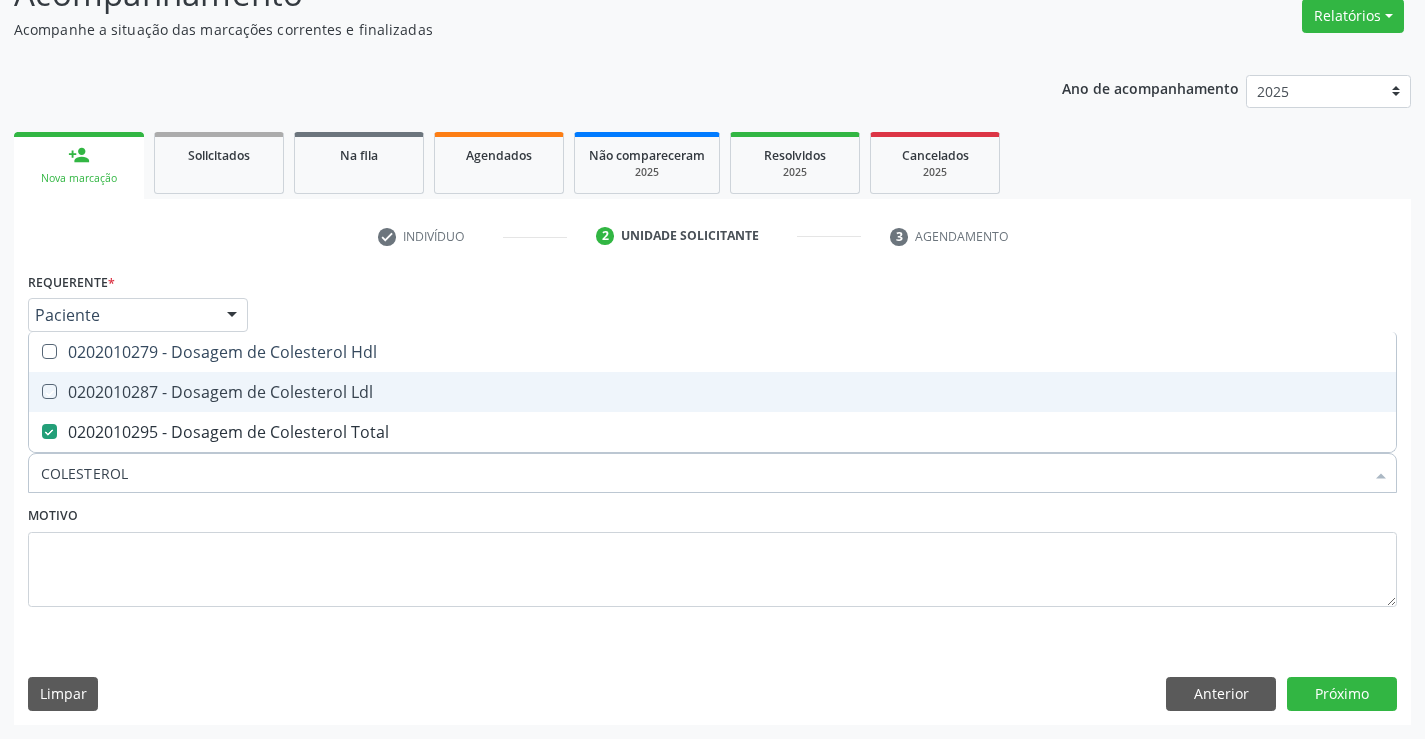 checkbox on "true" 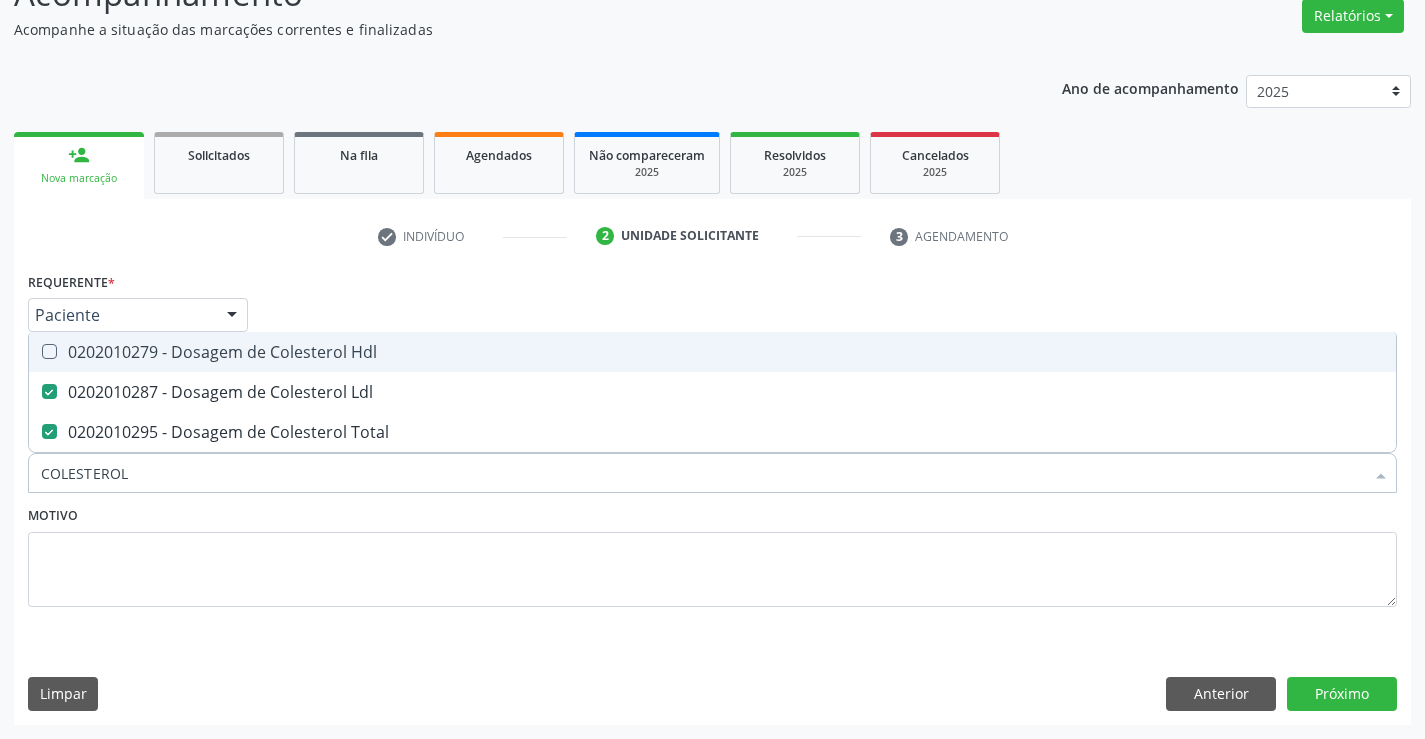 click on "0202010279 - Dosagem de Colesterol Hdl" at bounding box center [712, 352] 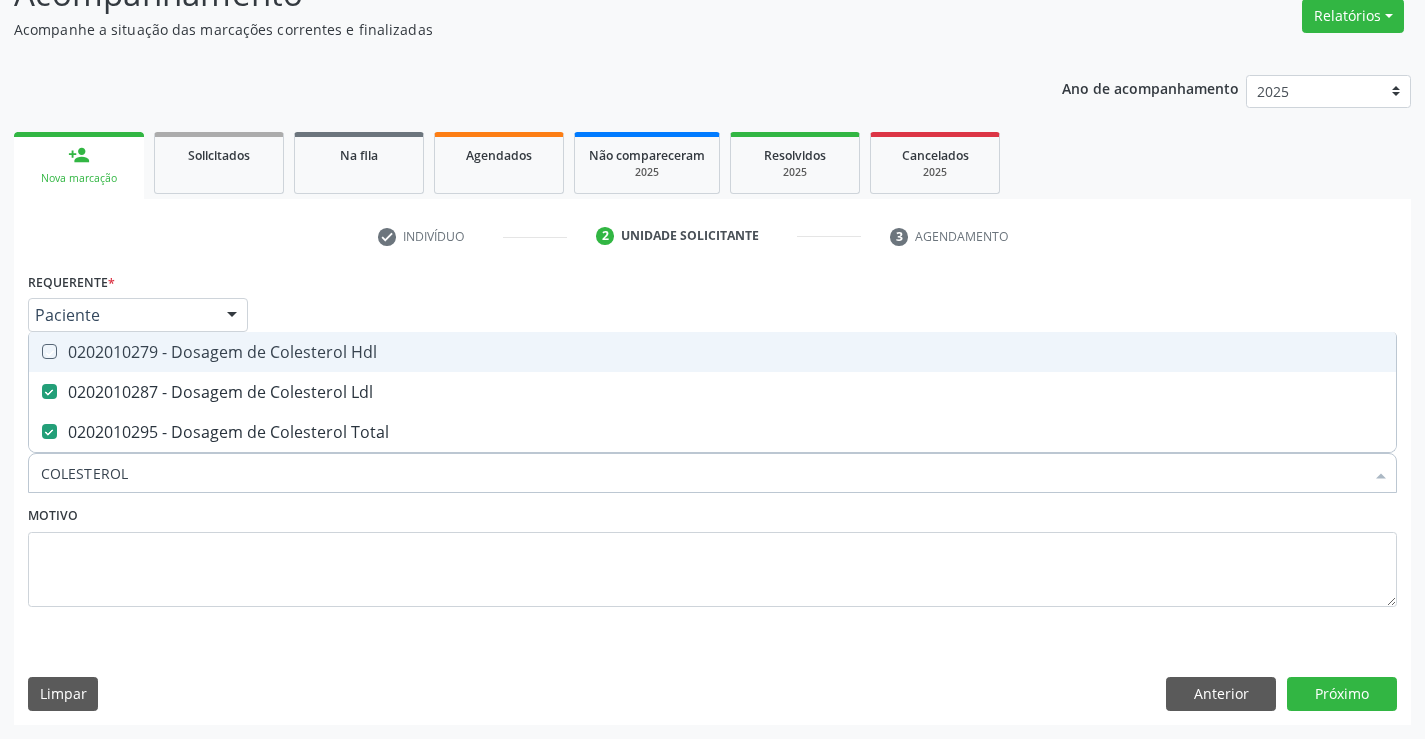 checkbox on "true" 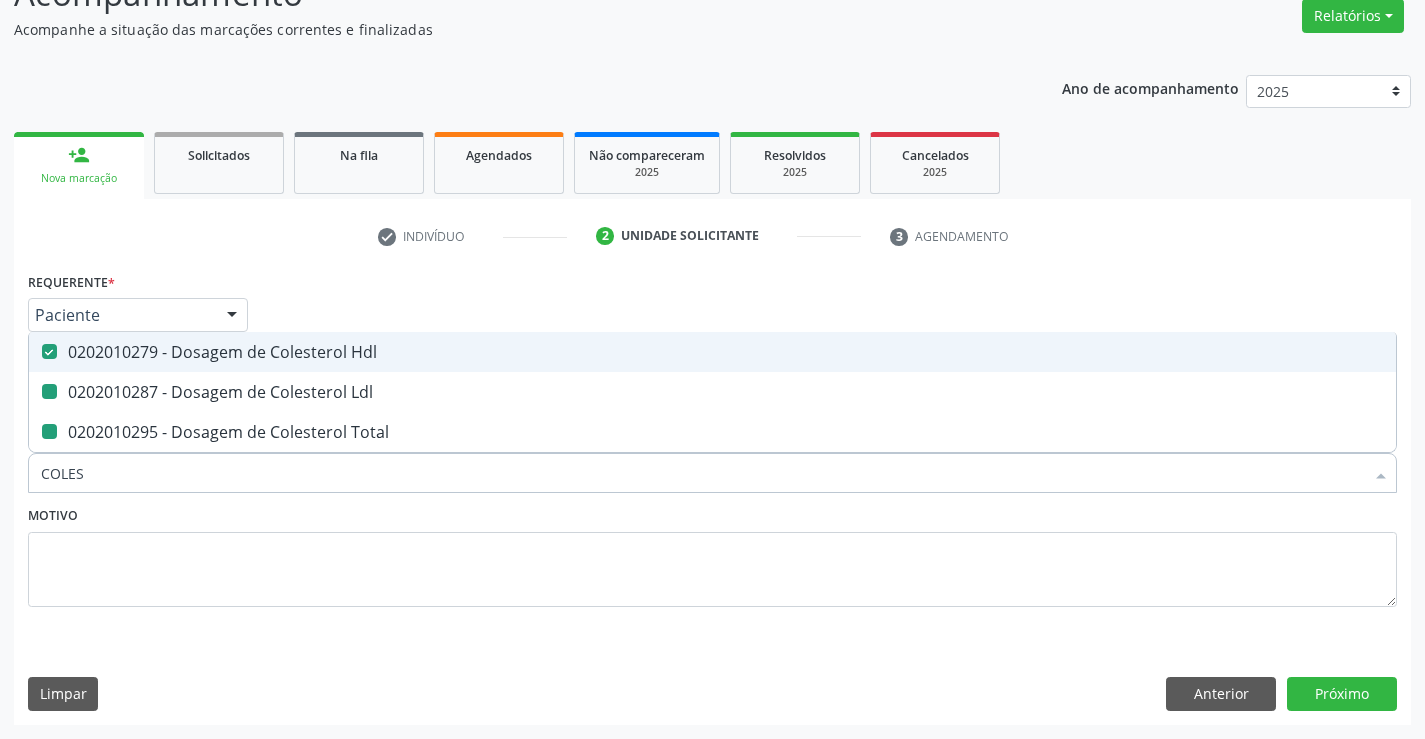 type on "COLE" 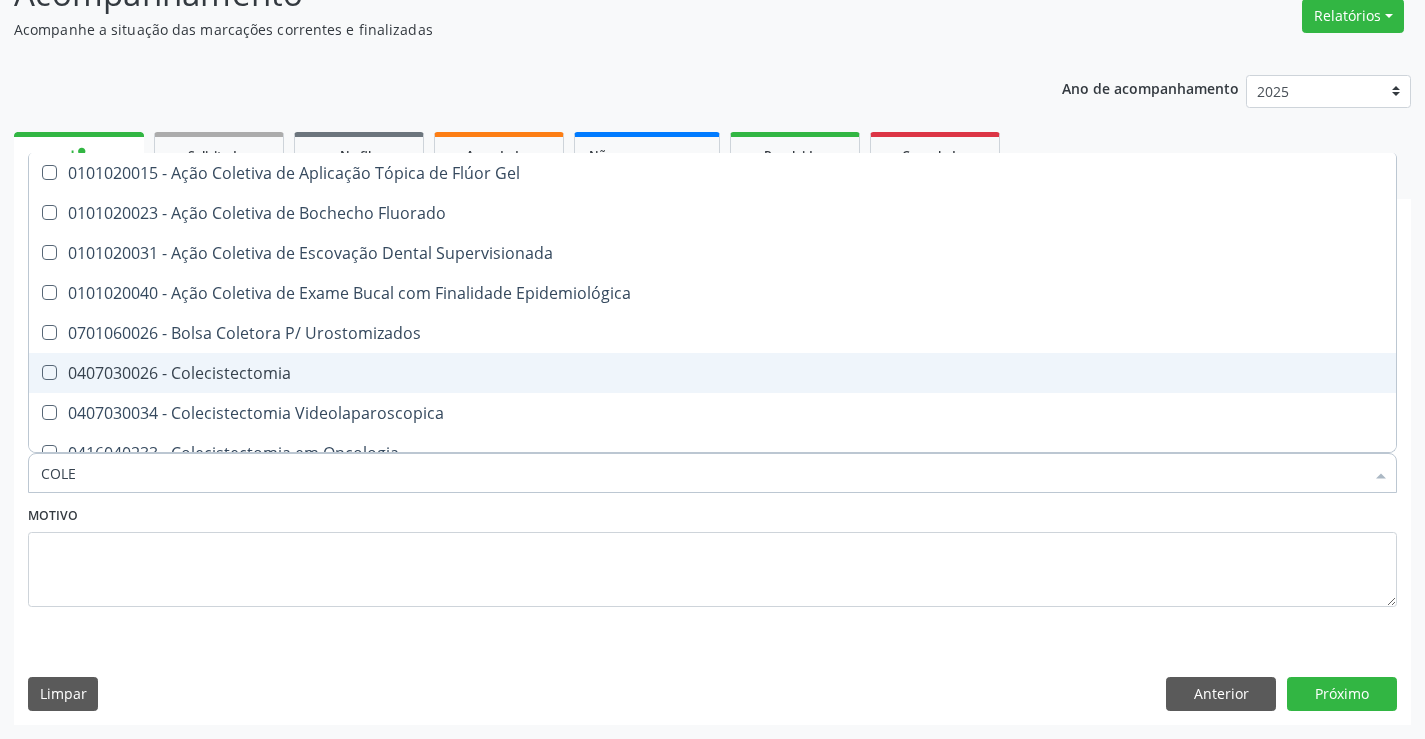 type on "COL" 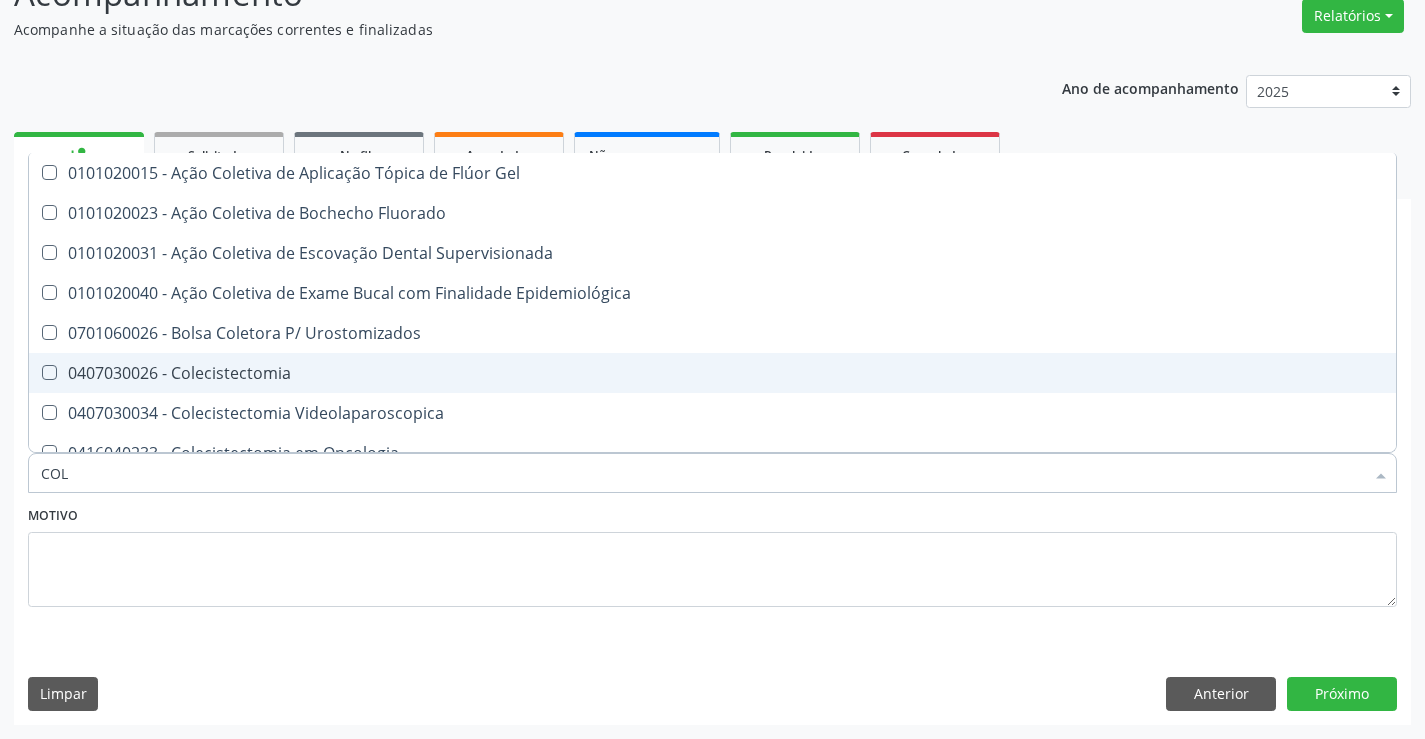checkbox on "false" 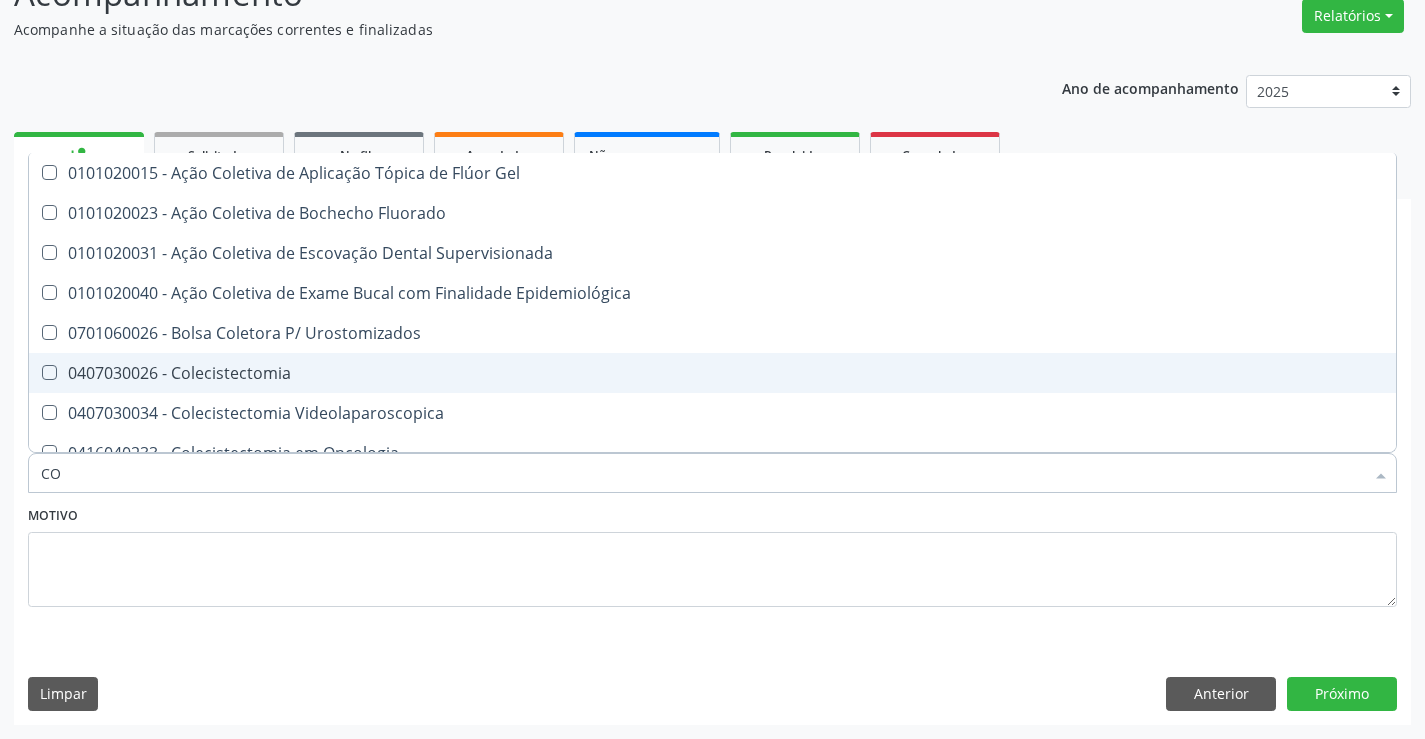 type on "C" 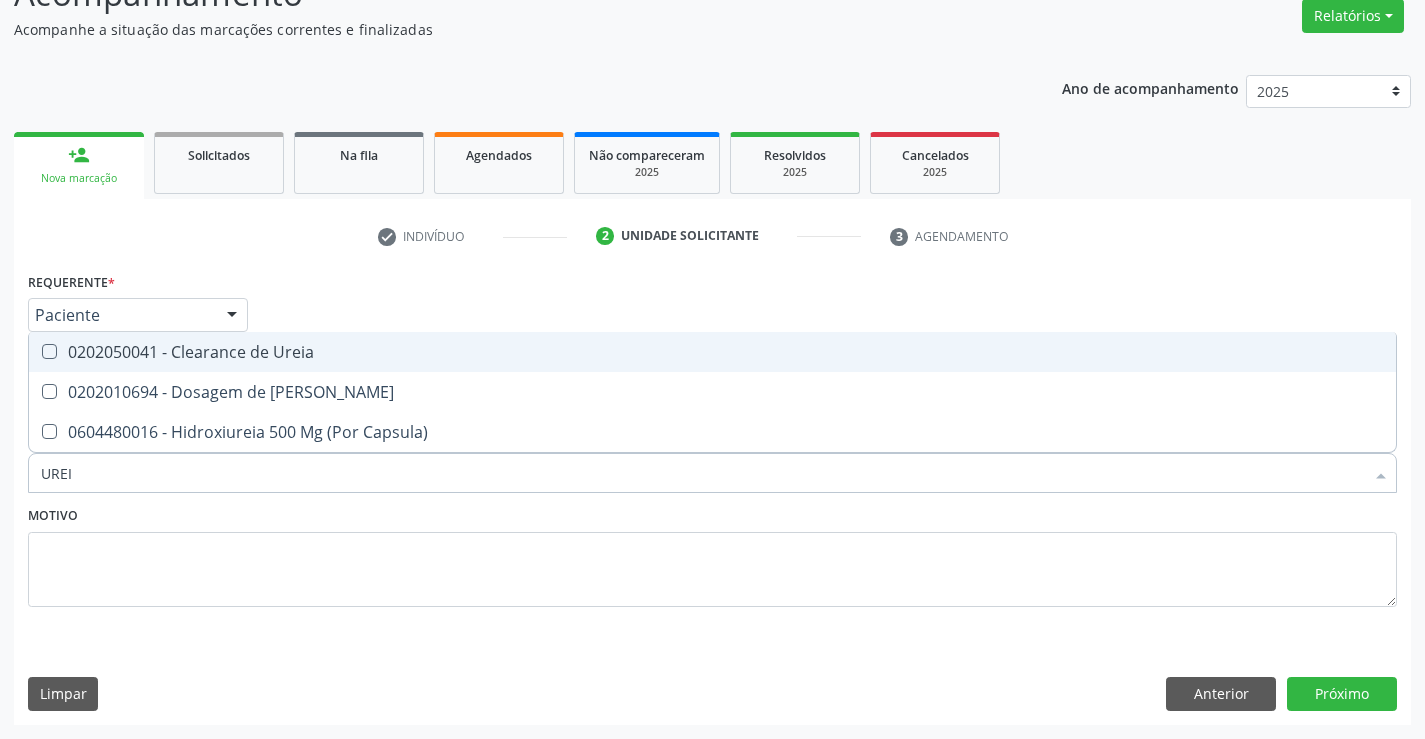 type on "UREIA" 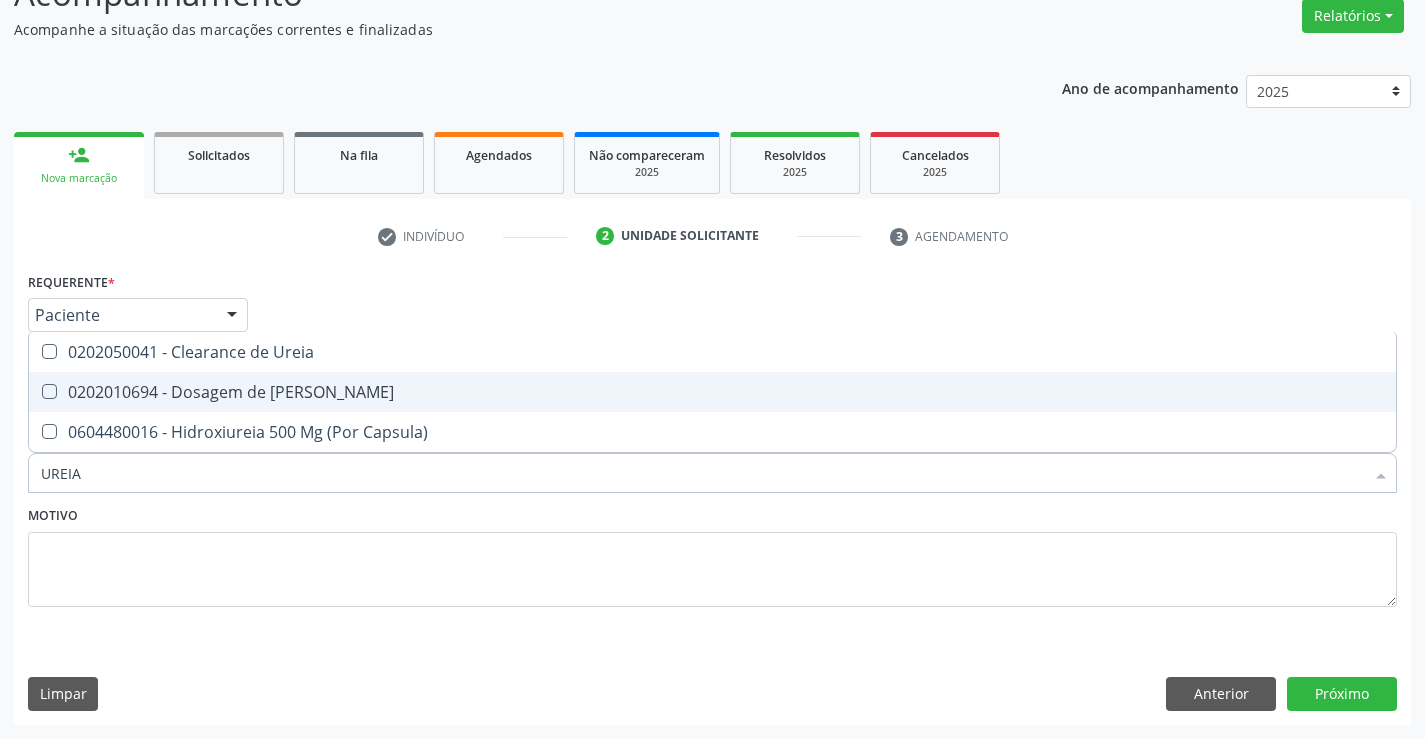 click on "0202010694 - Dosagem de [PERSON_NAME]" at bounding box center [712, 392] 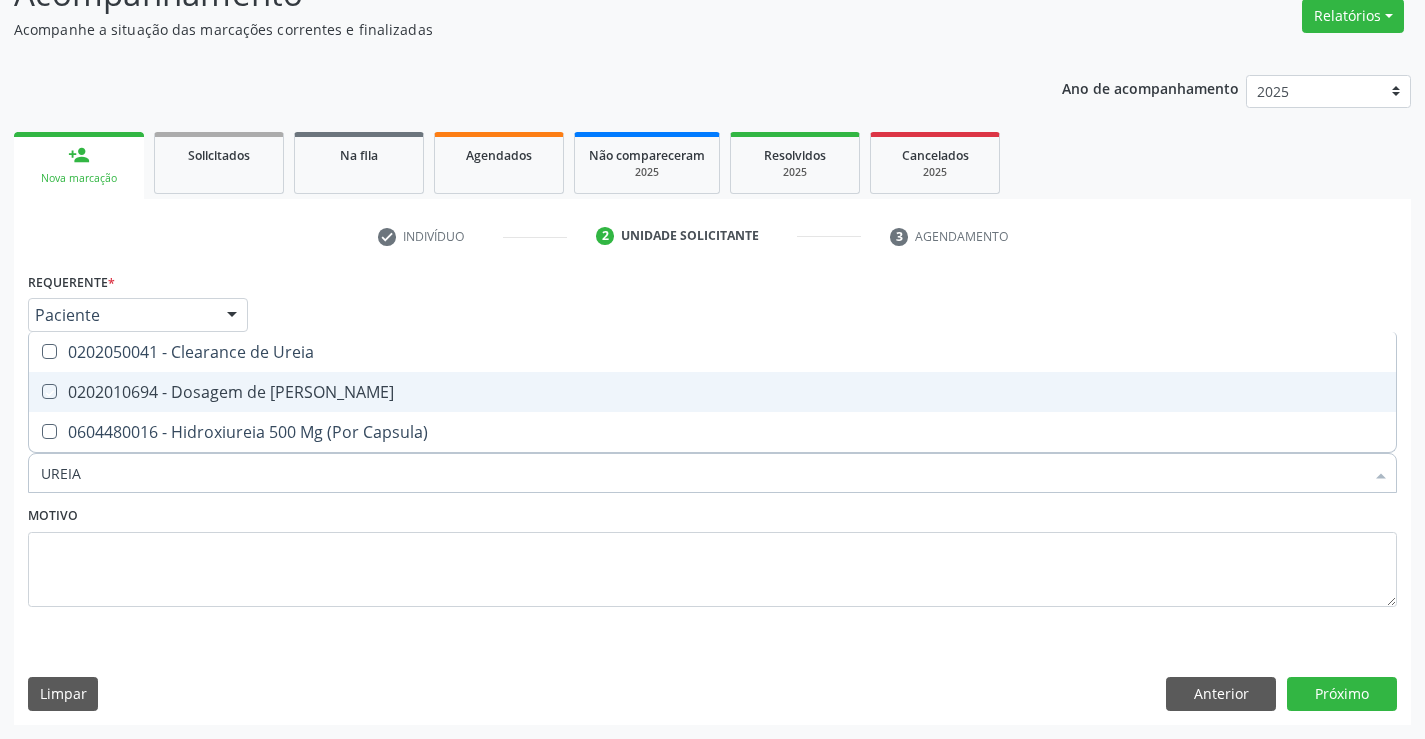 checkbox on "true" 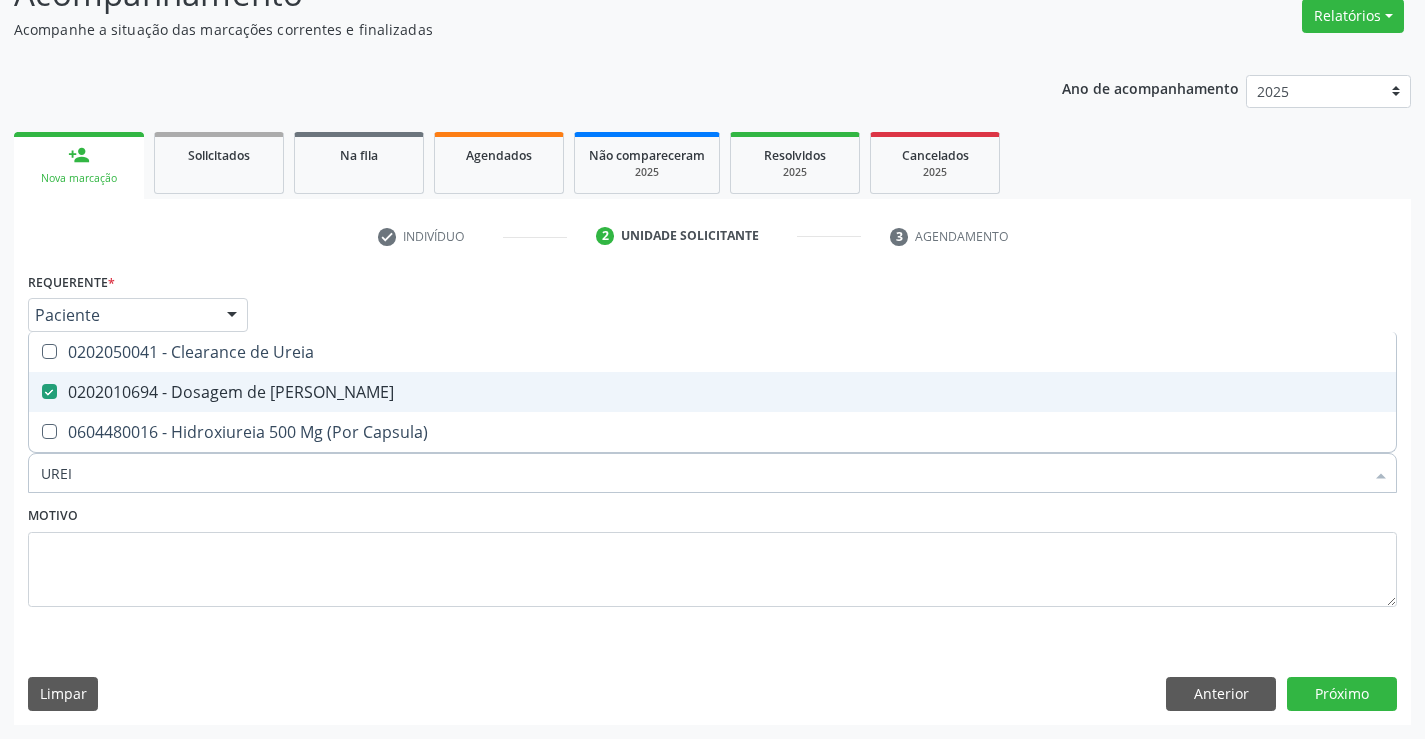 type on "URE" 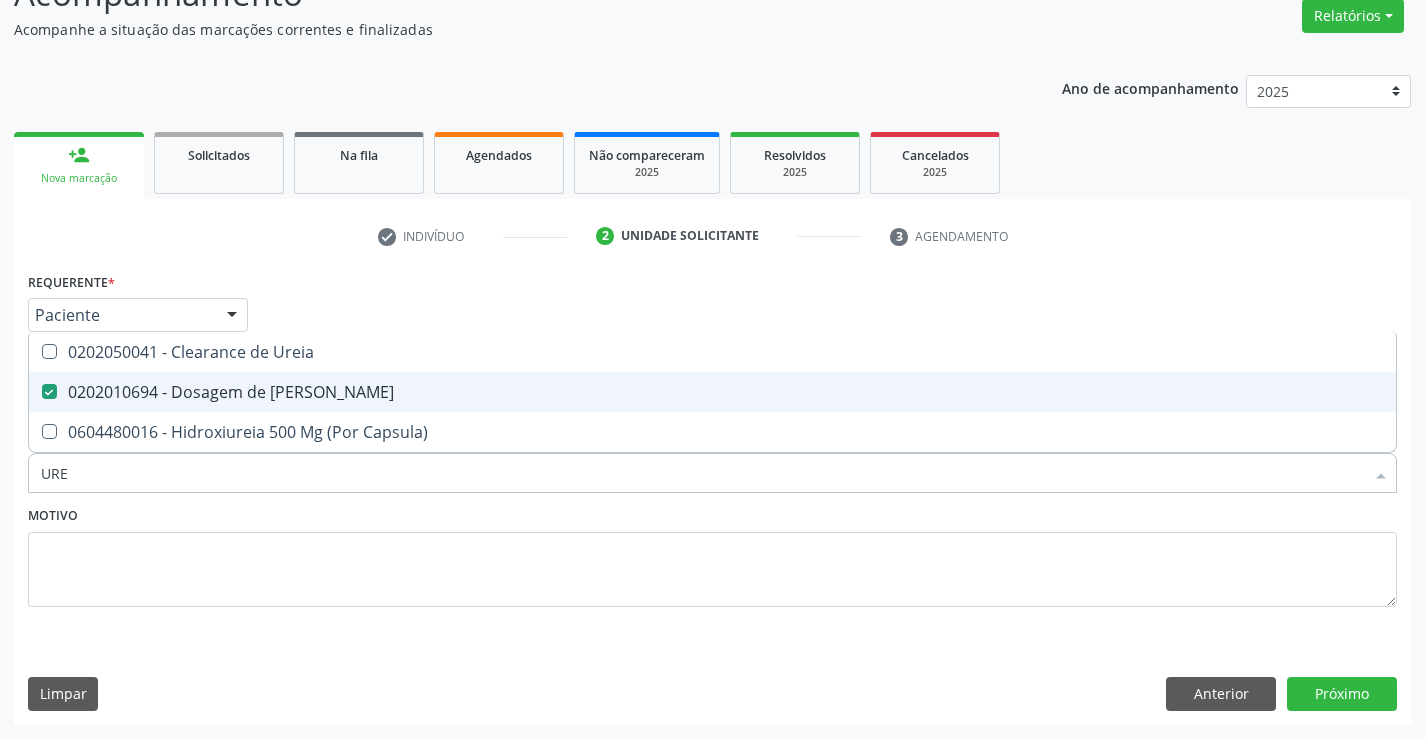 checkbox on "false" 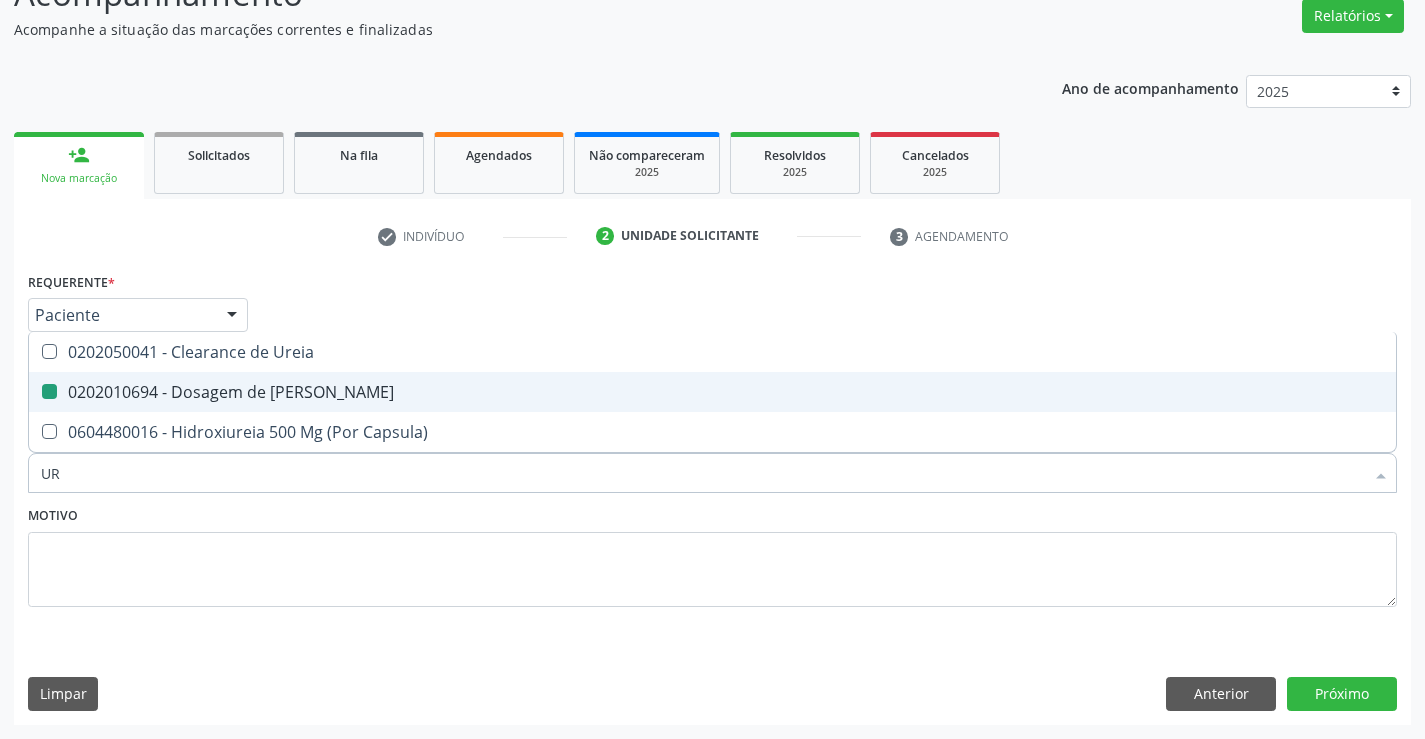 type on "U" 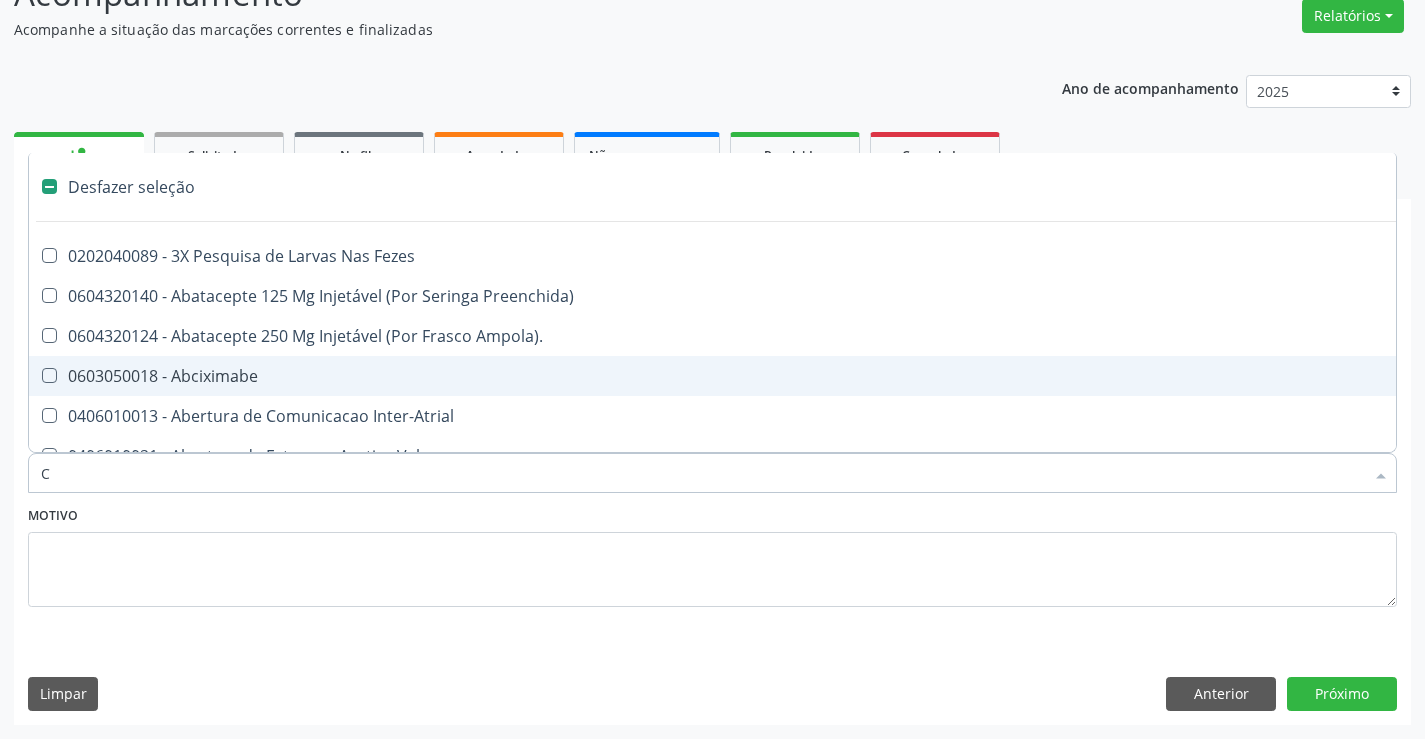 type on "CR" 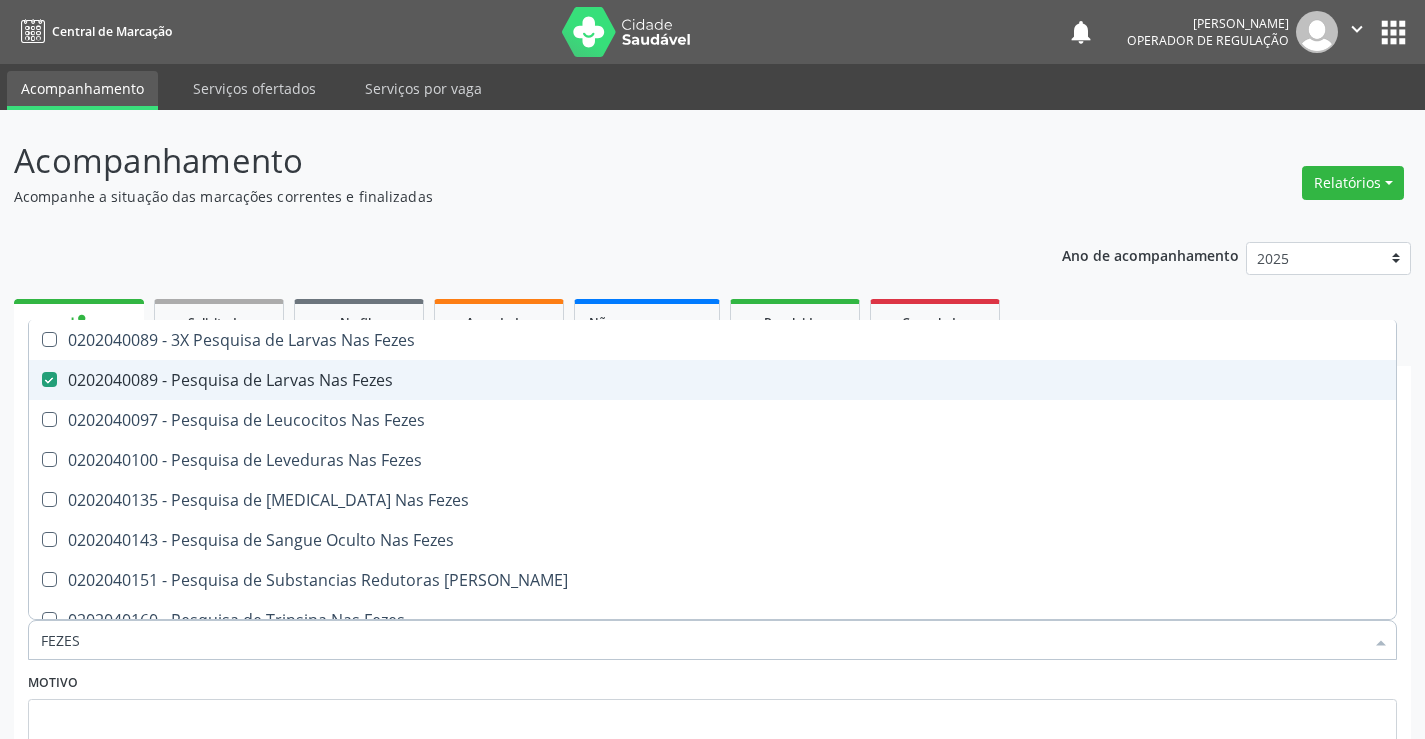 scroll, scrollTop: 167, scrollLeft: 0, axis: vertical 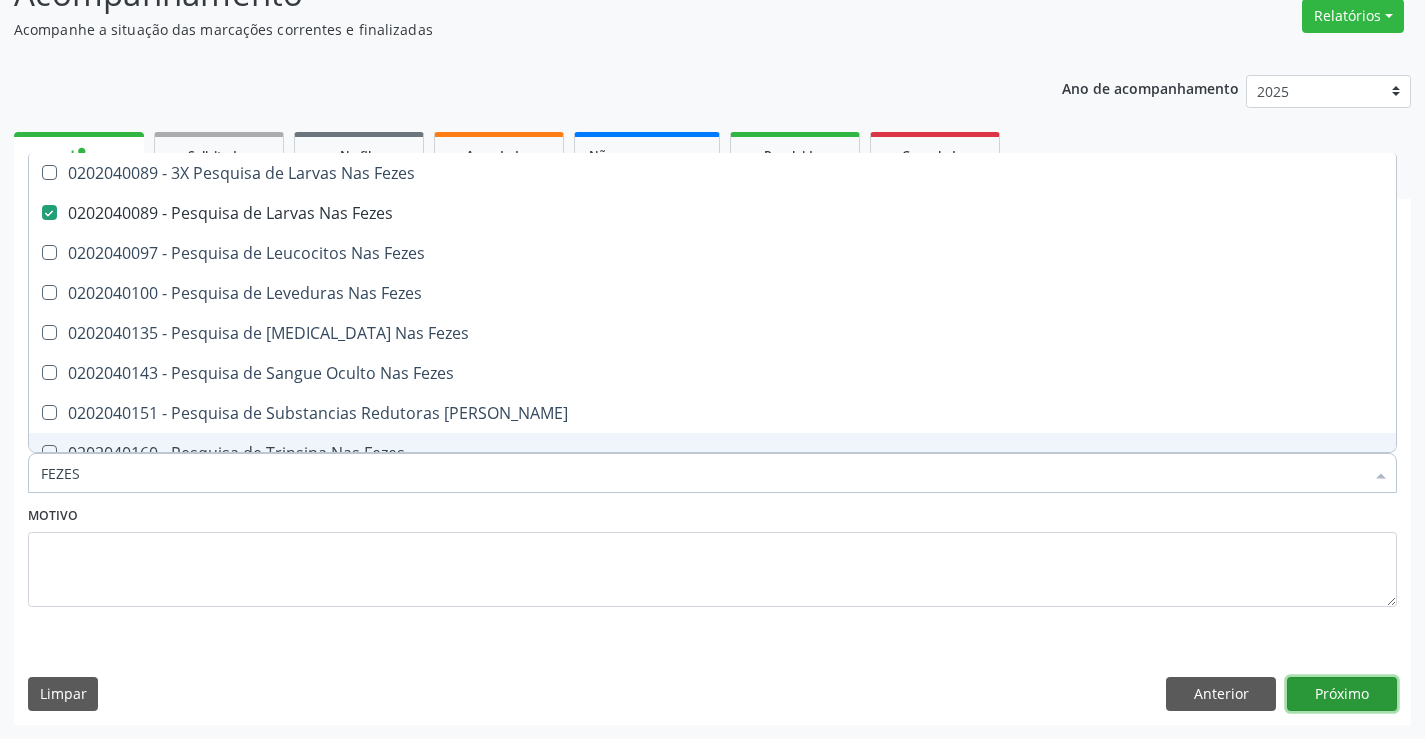 click on "Próximo" at bounding box center (1342, 694) 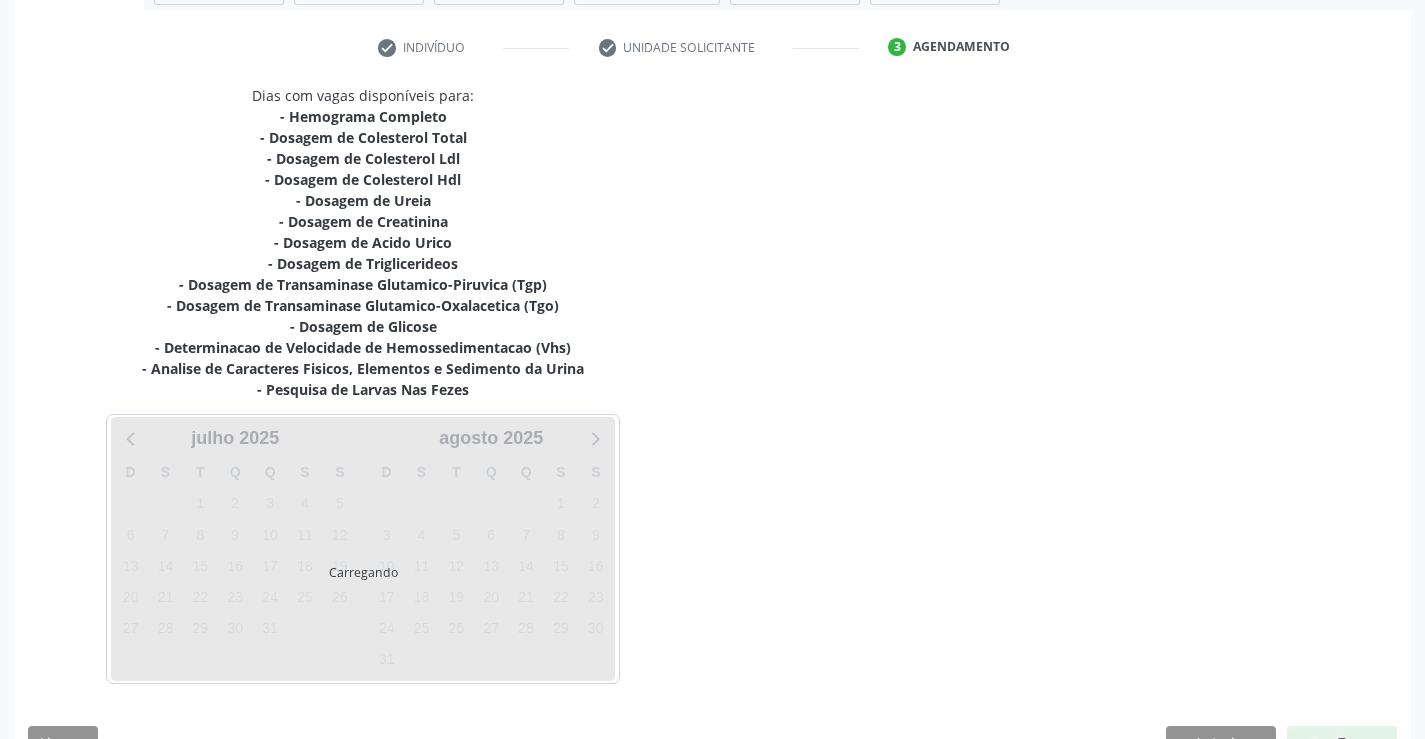 scroll, scrollTop: 367, scrollLeft: 0, axis: vertical 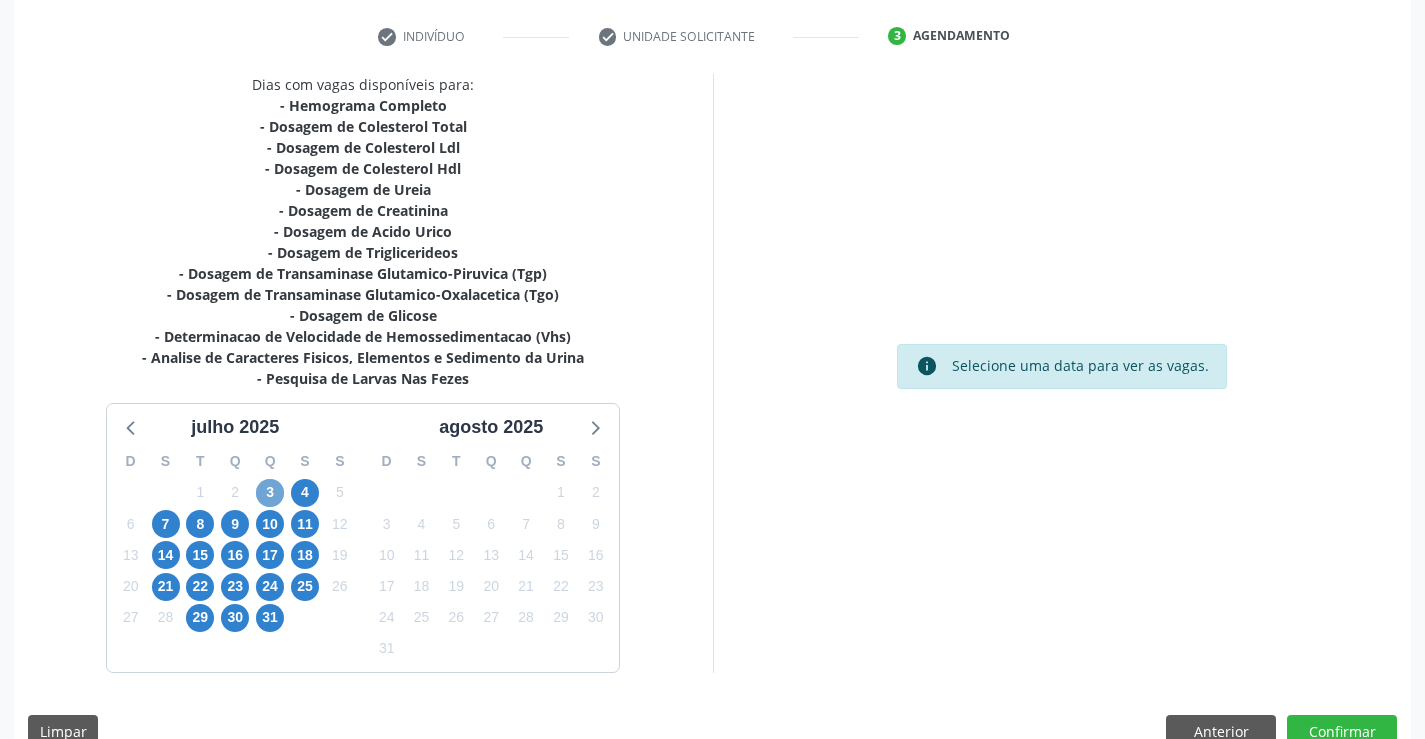 click on "3" at bounding box center [270, 493] 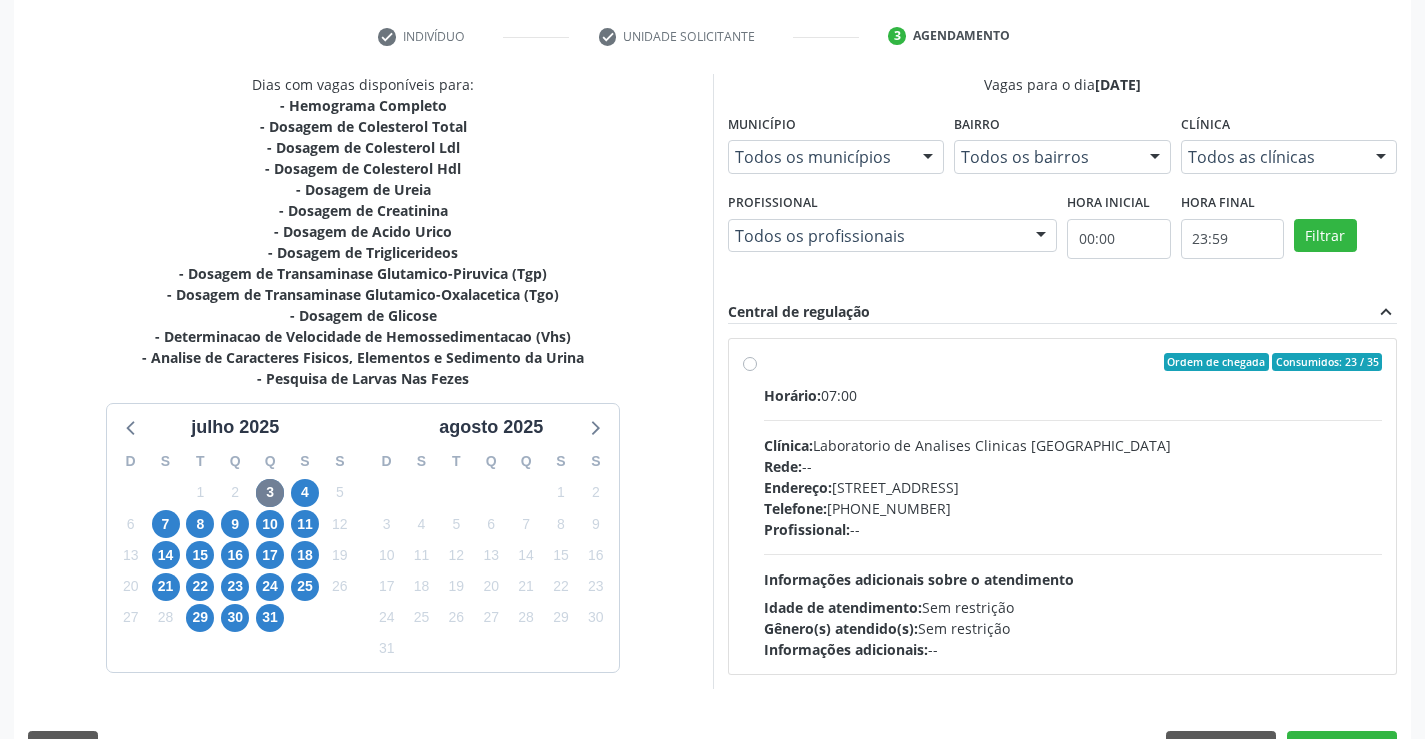 click on "Ordem de chegada
Consumidos: 23 / 35
Horário:   07:00
Clínica:  Laboratorio de Analises Clinicas [GEOGRAPHIC_DATA]
Rede:
--
Endereço:   [STREET_ADDRESS]
Telefone:   [PHONE_NUMBER]
Profissional:
--
Informações adicionais sobre o atendimento
Idade de atendimento:
Sem restrição
Gênero(s) atendido(s):
Sem restrição
Informações adicionais:
--" at bounding box center (1073, 506) 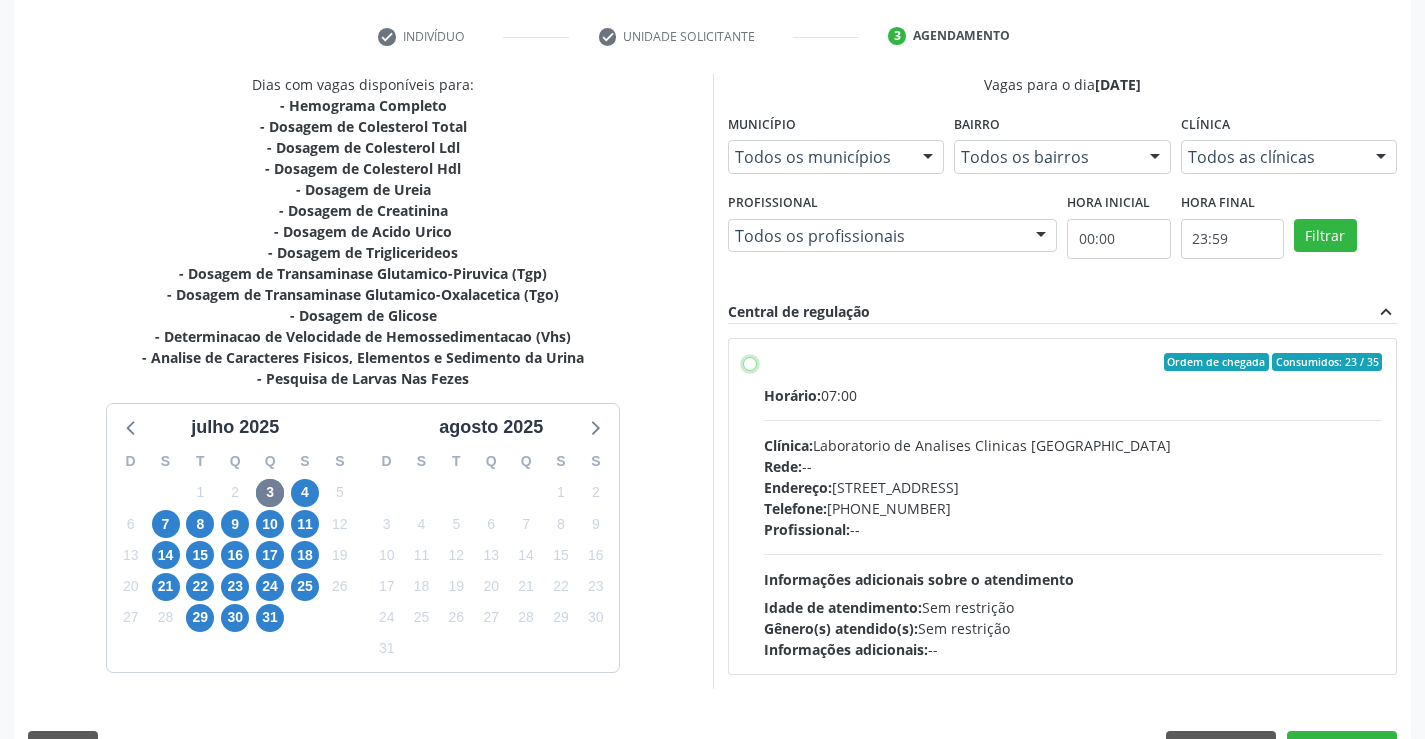 click on "Ordem de chegada
Consumidos: 23 / 35
Horário:   07:00
Clínica:  Laboratorio de Analises Clinicas [GEOGRAPHIC_DATA]
Rede:
--
Endereço:   [STREET_ADDRESS]
Telefone:   [PHONE_NUMBER]
Profissional:
--
Informações adicionais sobre o atendimento
Idade de atendimento:
Sem restrição
Gênero(s) atendido(s):
Sem restrição
Informações adicionais:
--" at bounding box center [750, 362] 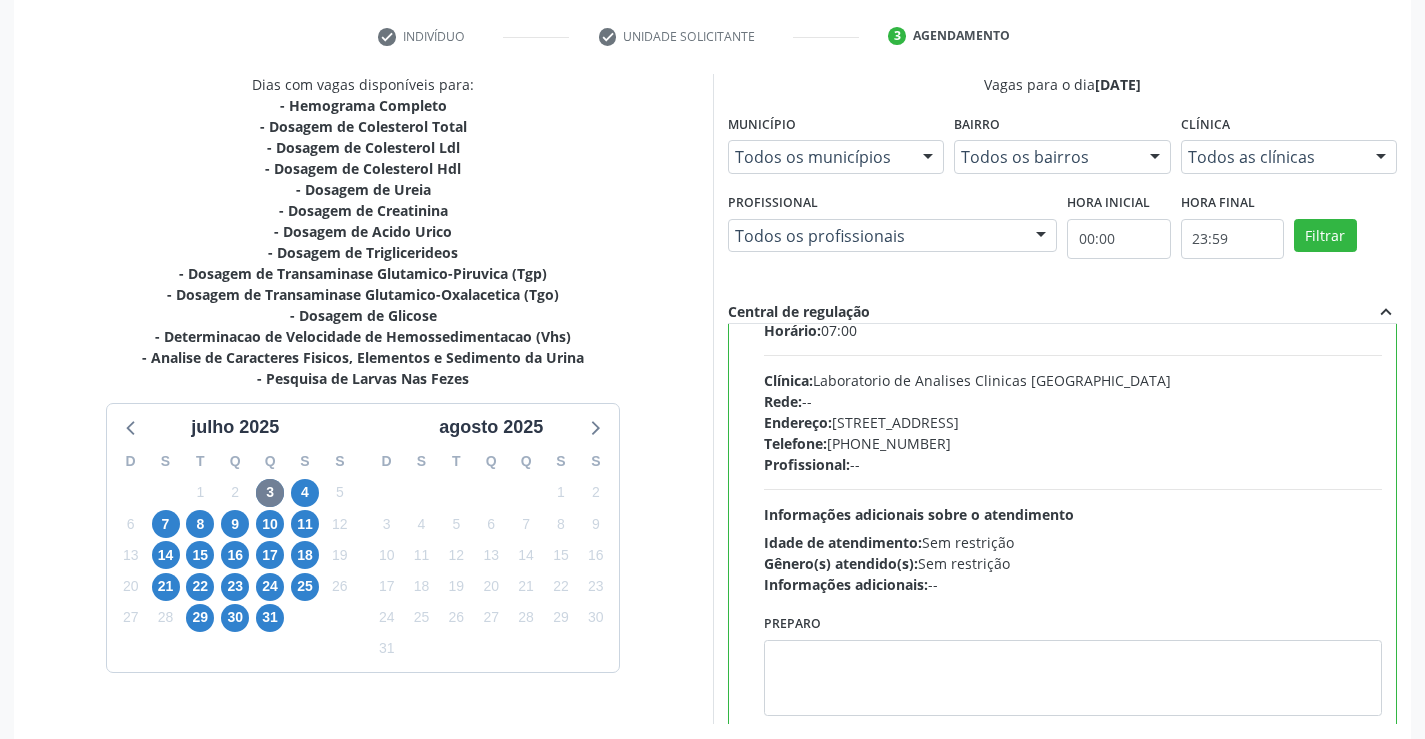 scroll, scrollTop: 99, scrollLeft: 0, axis: vertical 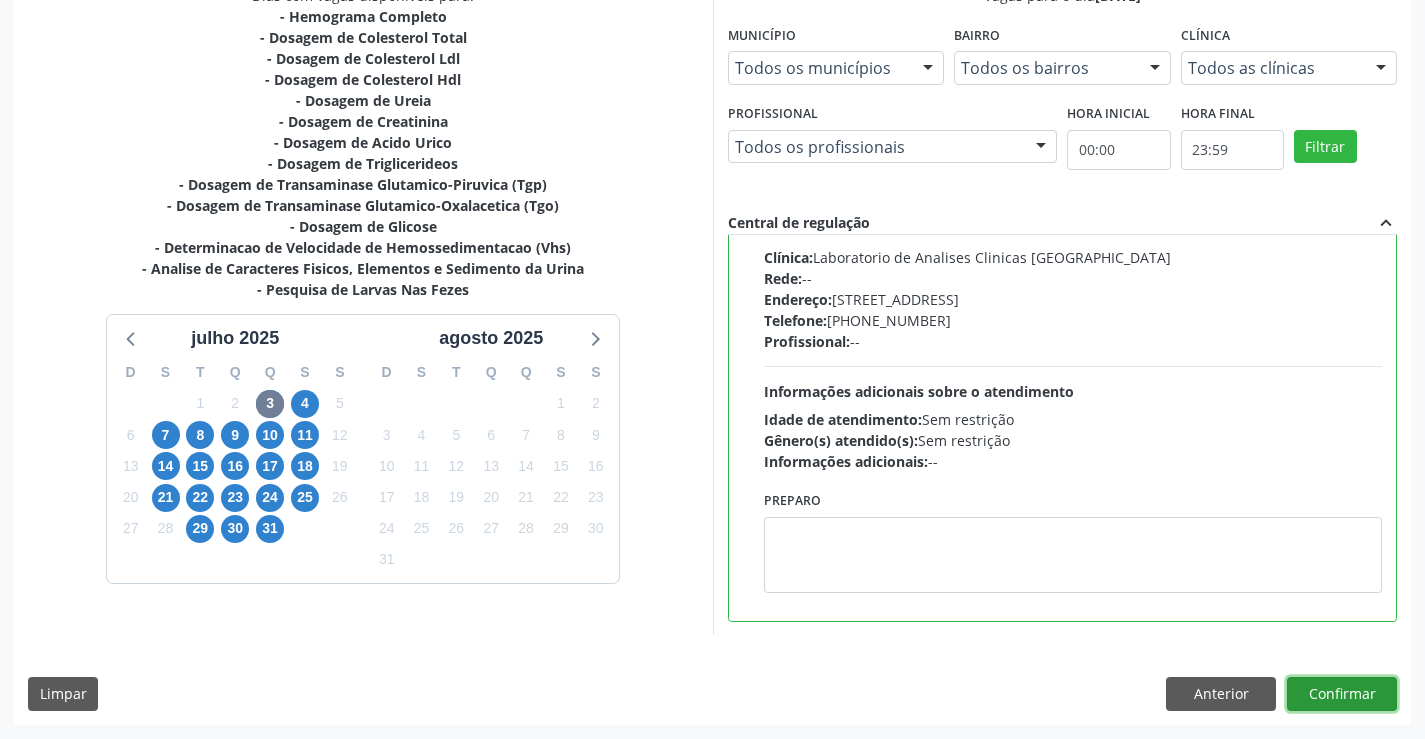 click on "Confirmar" at bounding box center (1342, 694) 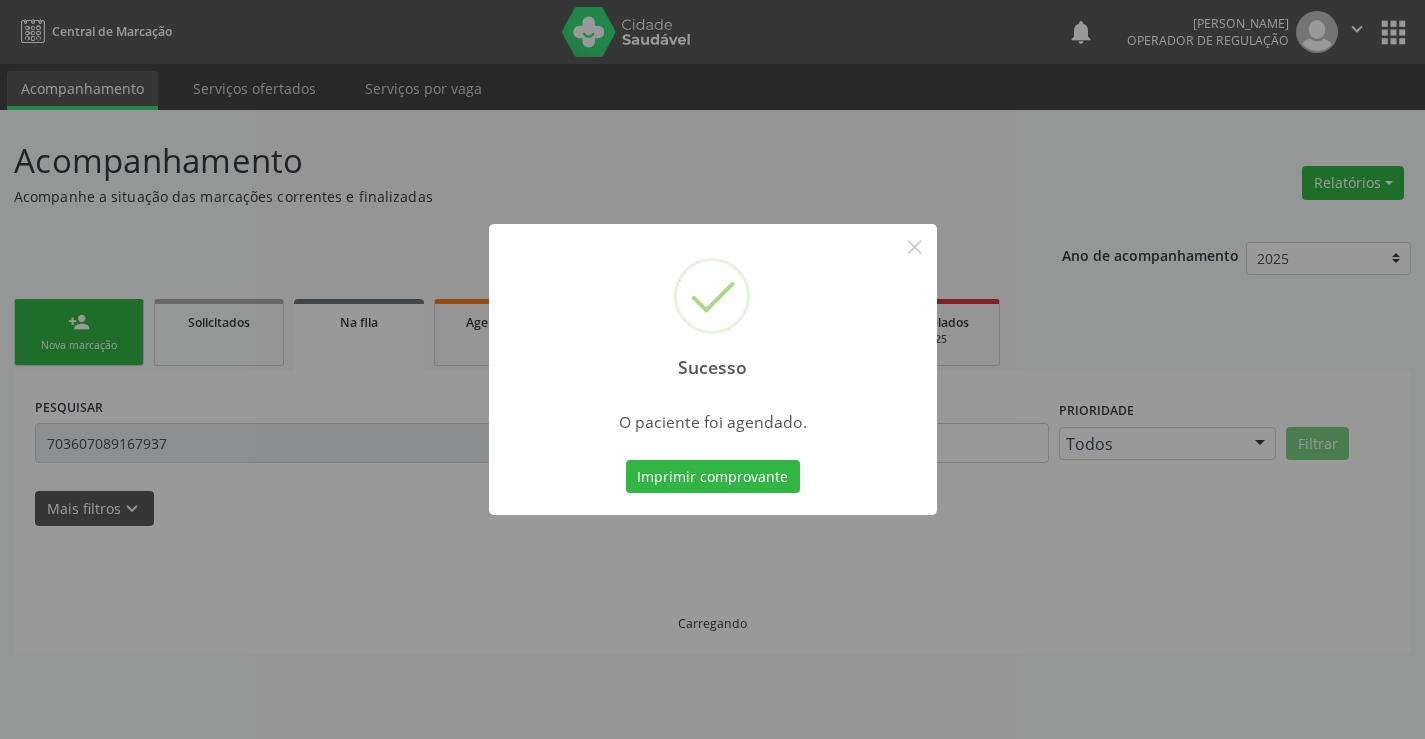 scroll, scrollTop: 0, scrollLeft: 0, axis: both 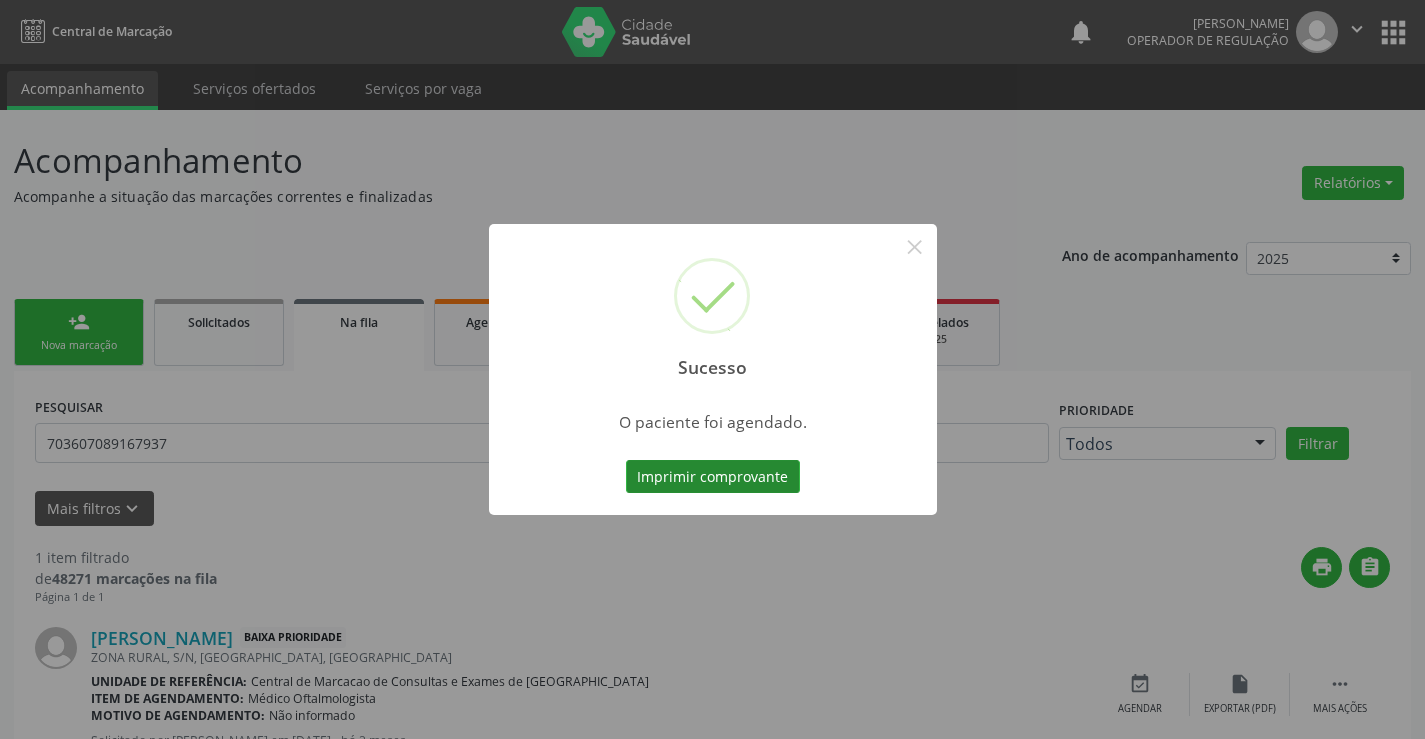 click on "Imprimir comprovante" at bounding box center [713, 477] 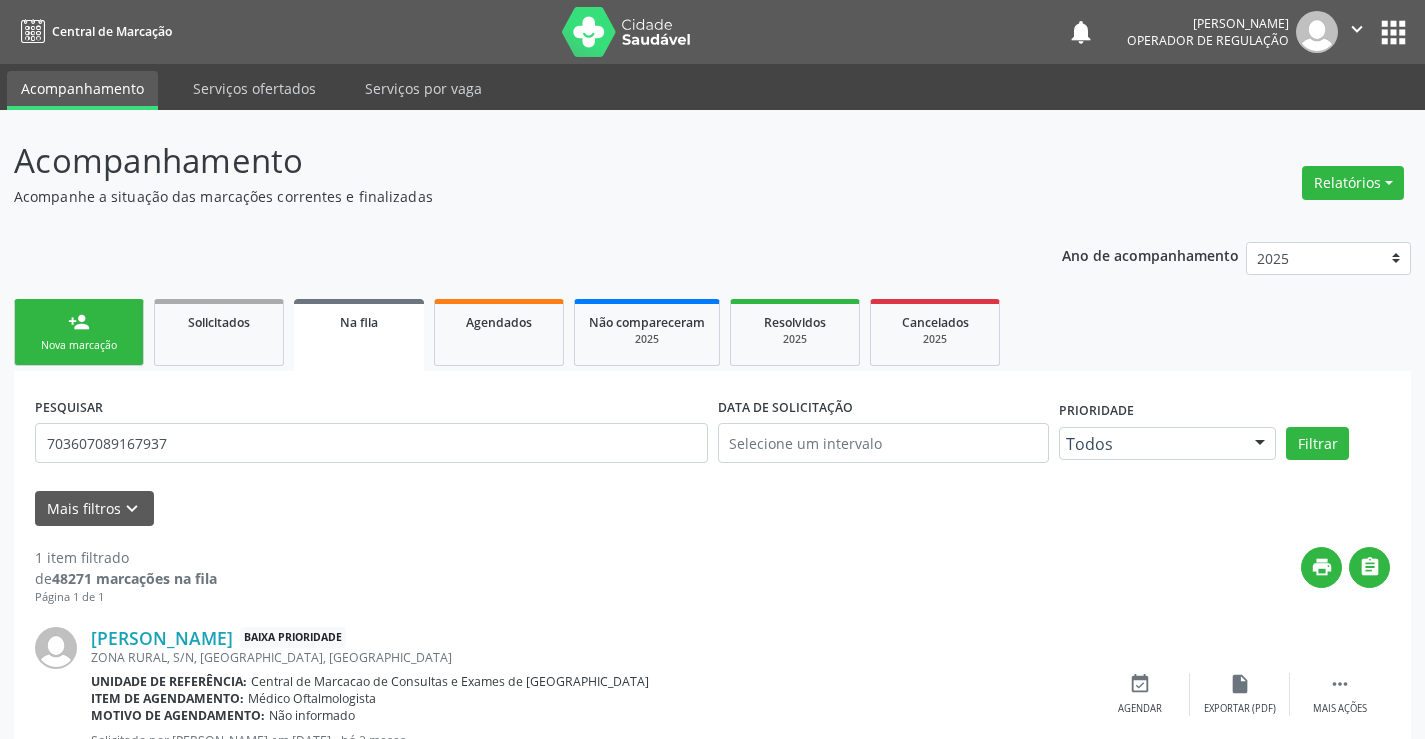click on "person_add" at bounding box center (79, 322) 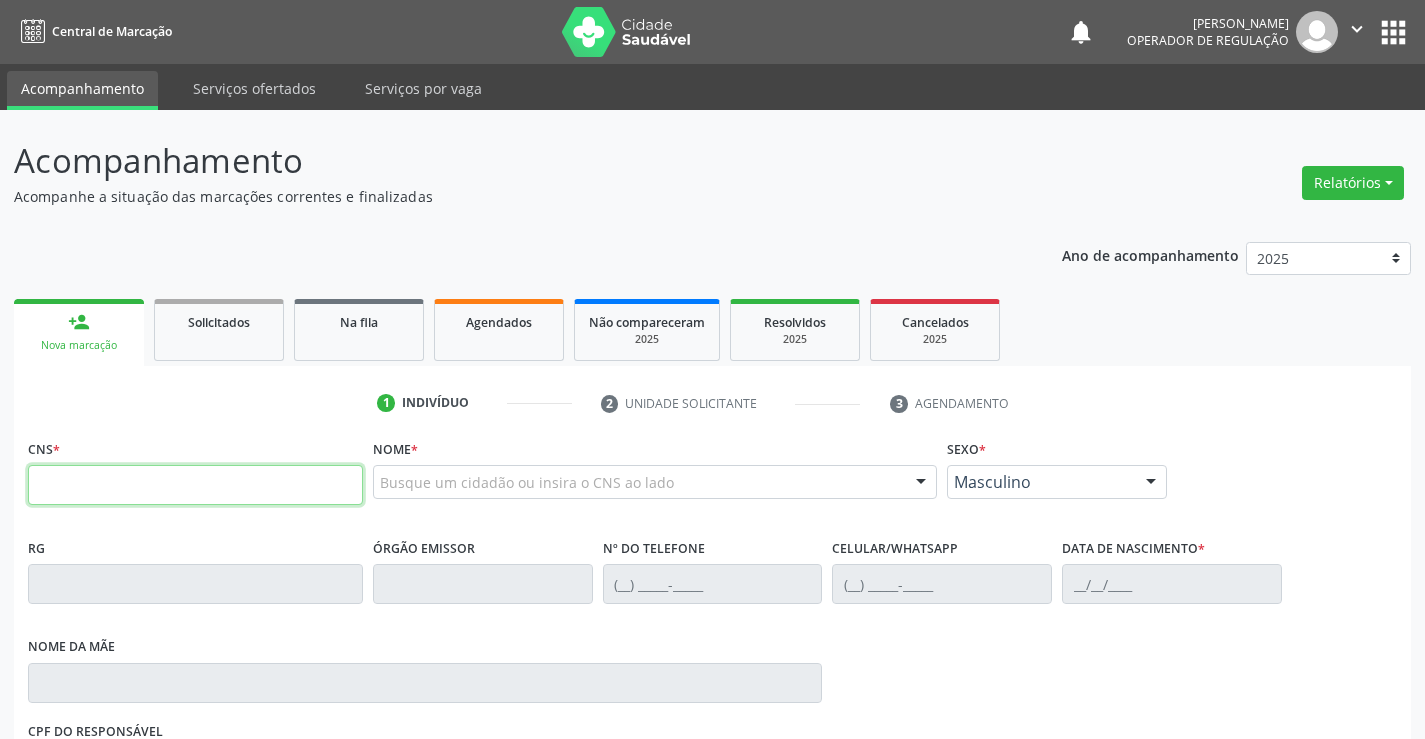 click at bounding box center (195, 485) 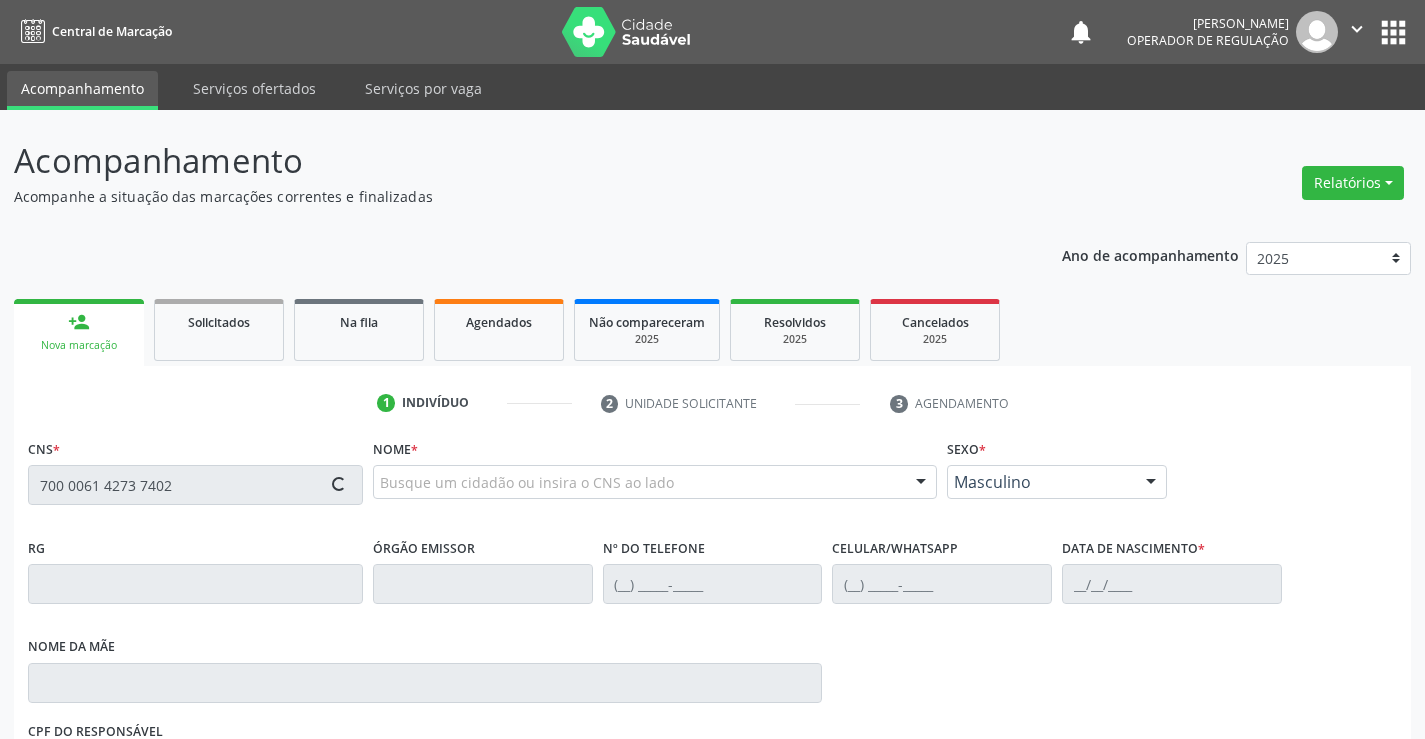 type on "700 0061 4273 7402" 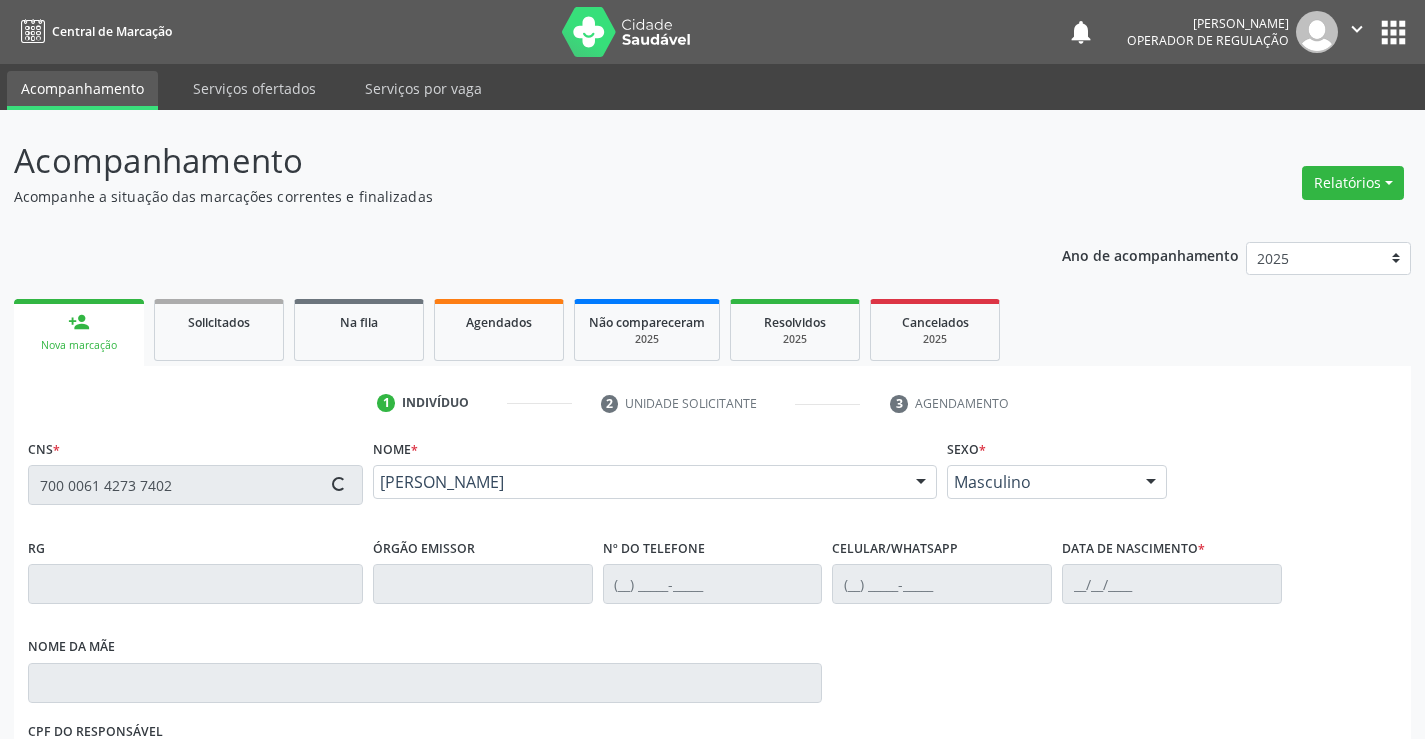 type on "[PHONE_NUMBER]" 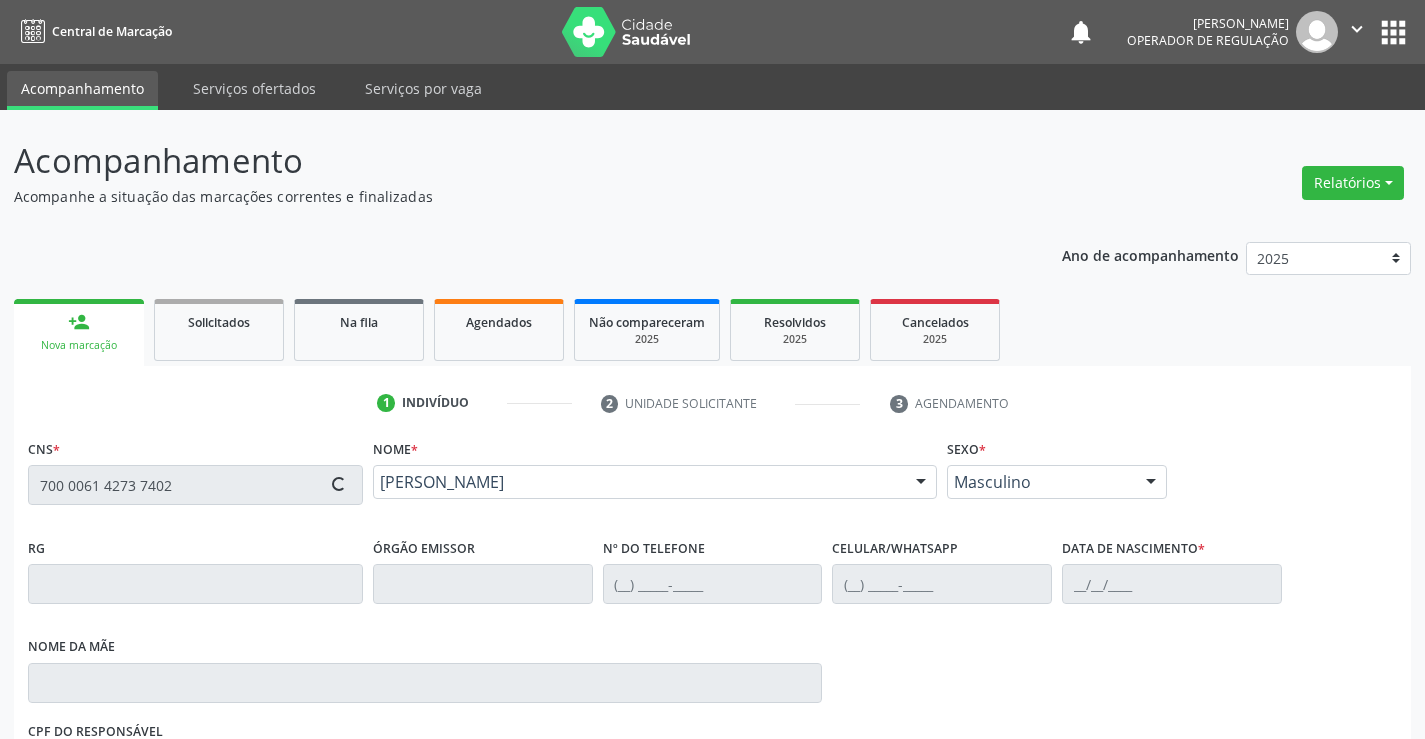 type on "[DATE]" 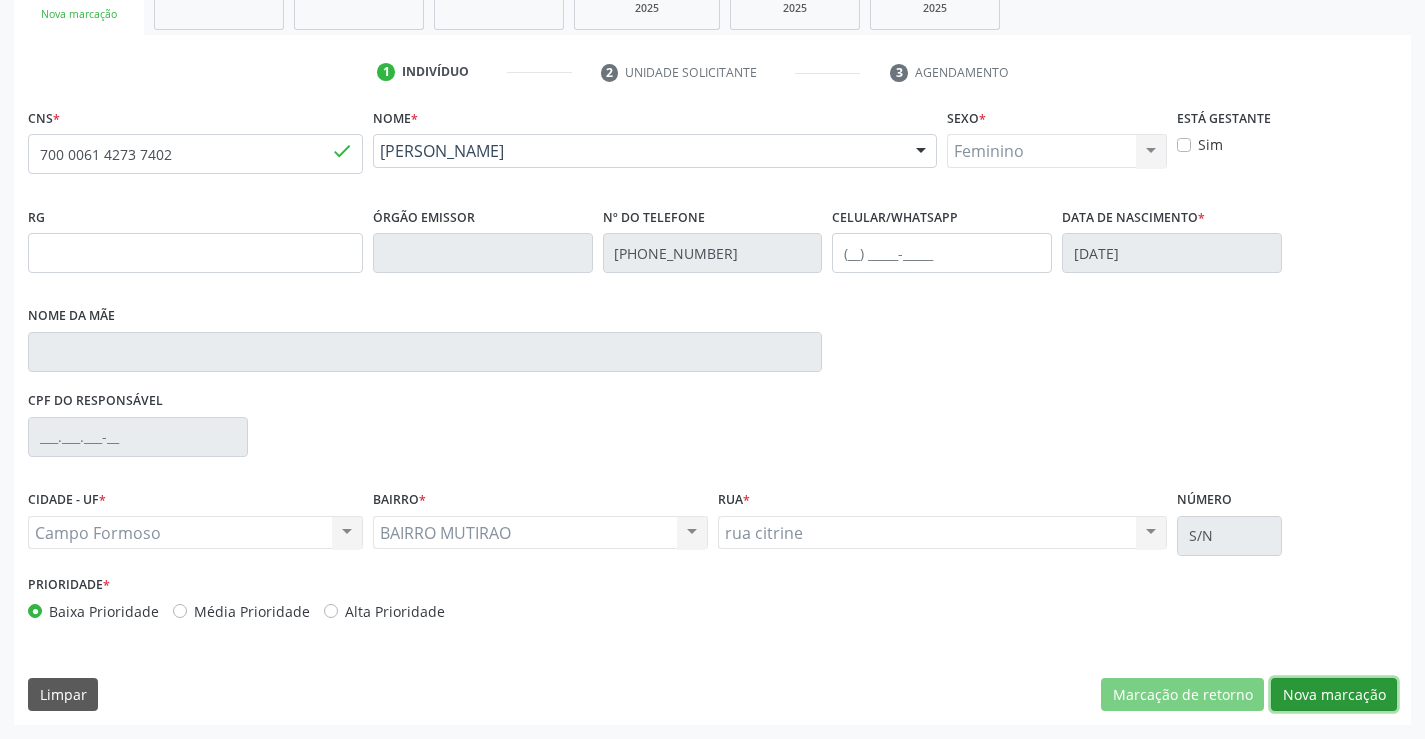click on "Nova marcação" at bounding box center [1334, 695] 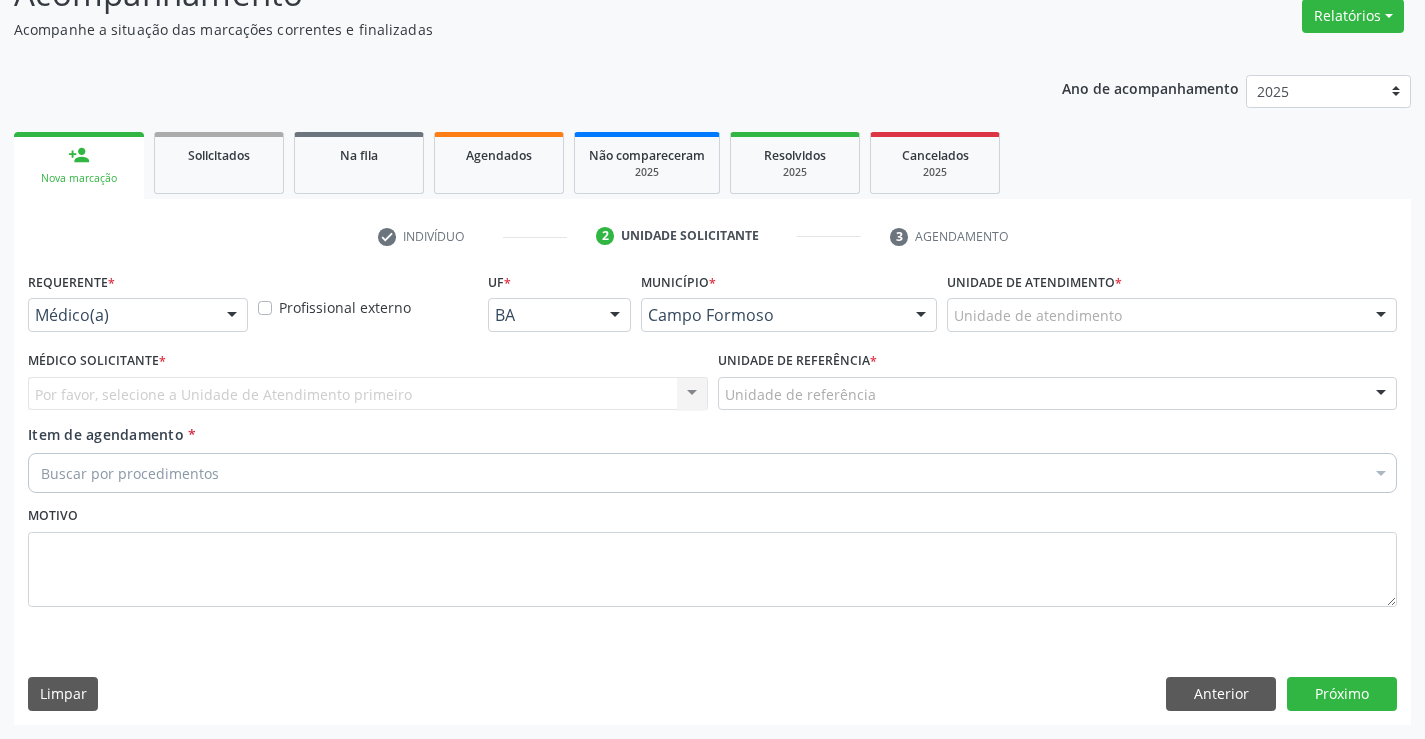 scroll, scrollTop: 167, scrollLeft: 0, axis: vertical 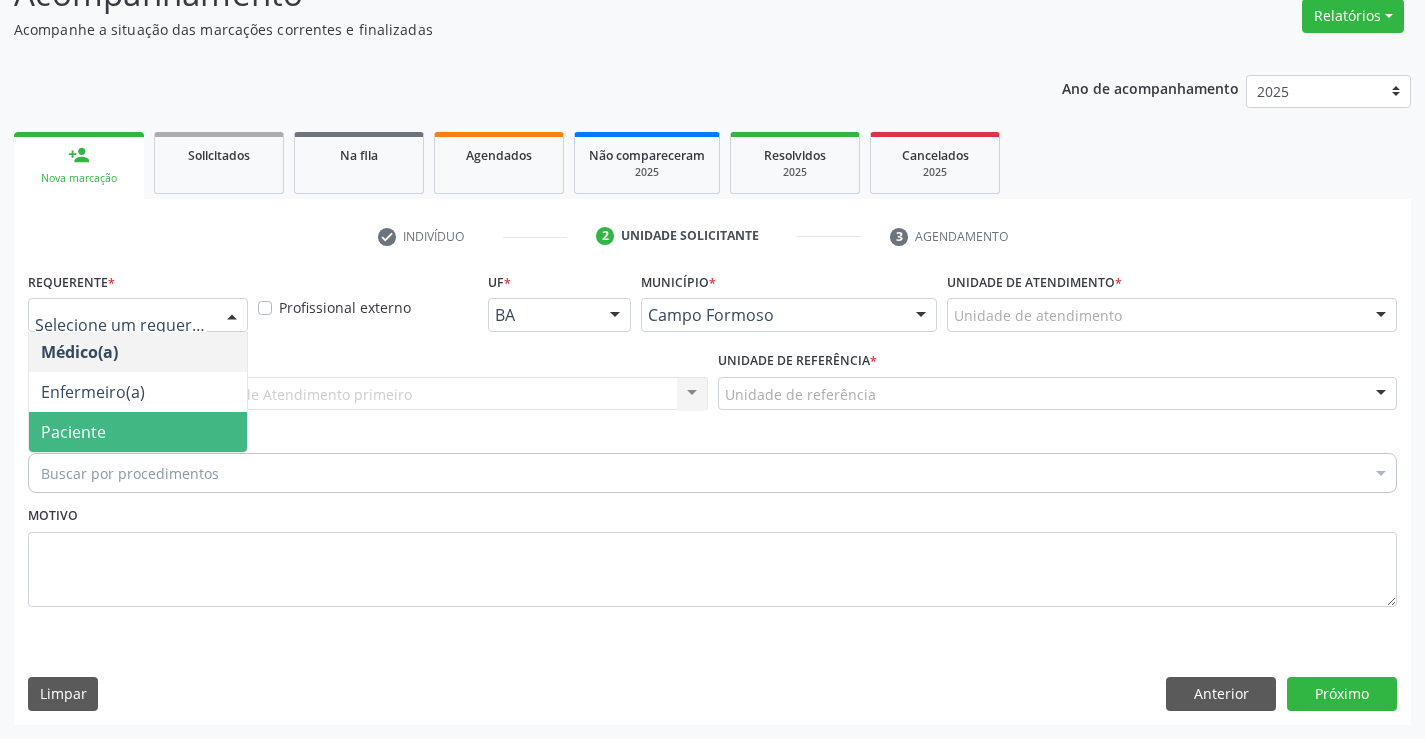 click on "Paciente" at bounding box center (138, 432) 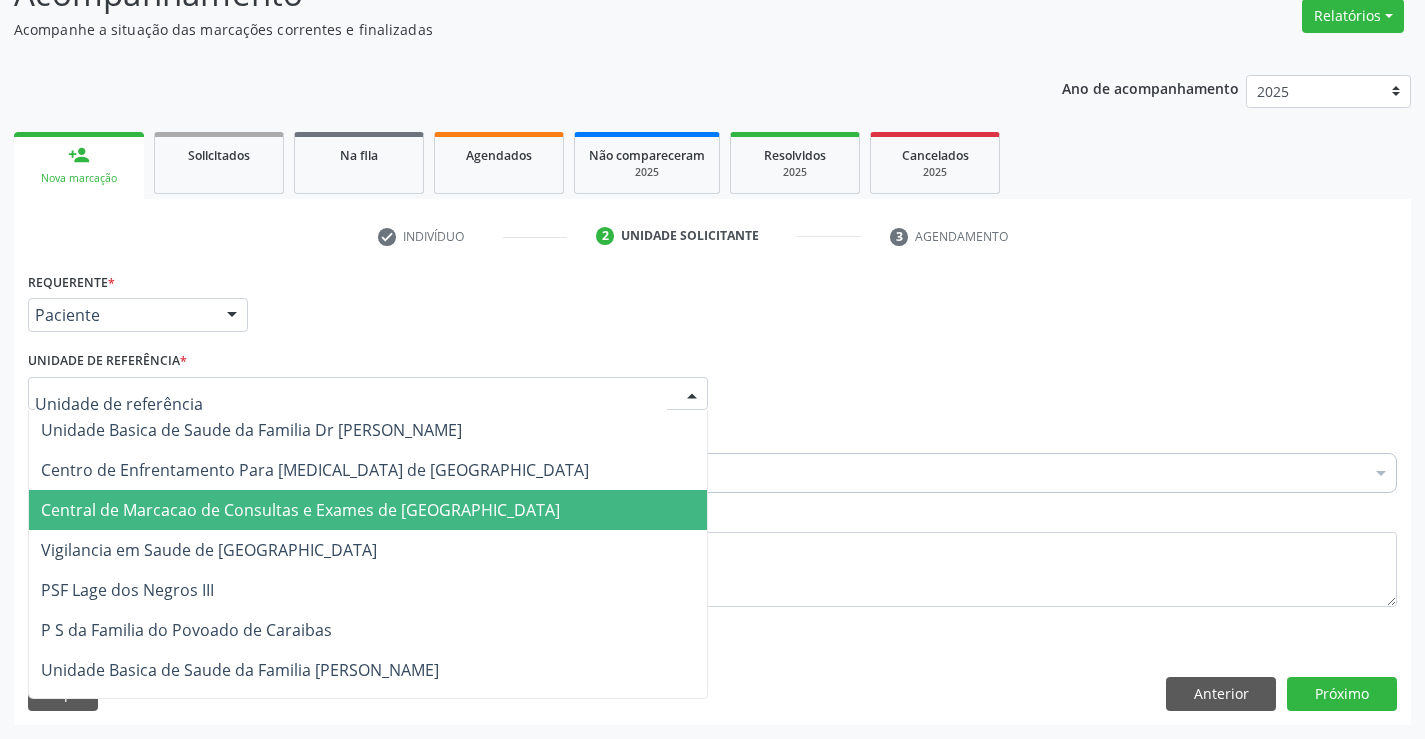 click on "Central de Marcacao de Consultas e Exames de [GEOGRAPHIC_DATA]" at bounding box center [300, 510] 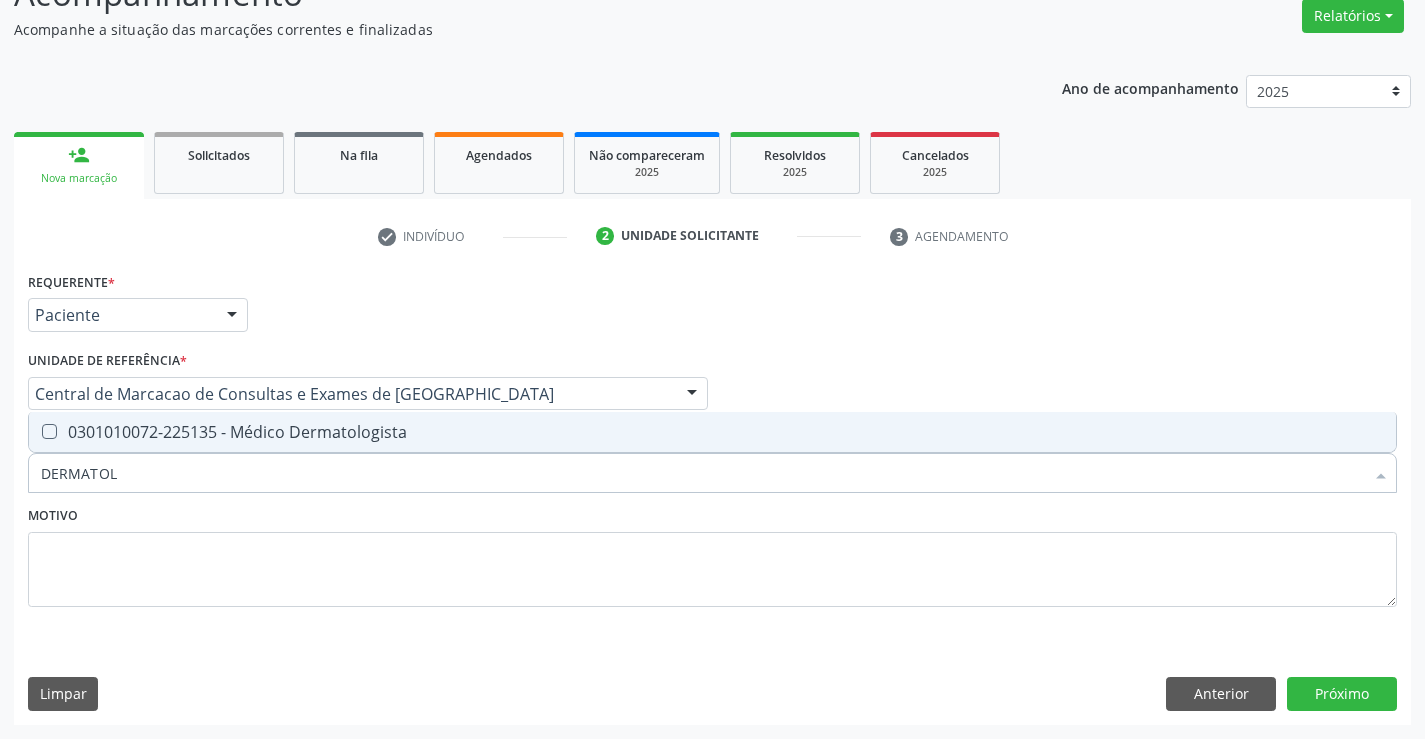type on "DERMATOLO" 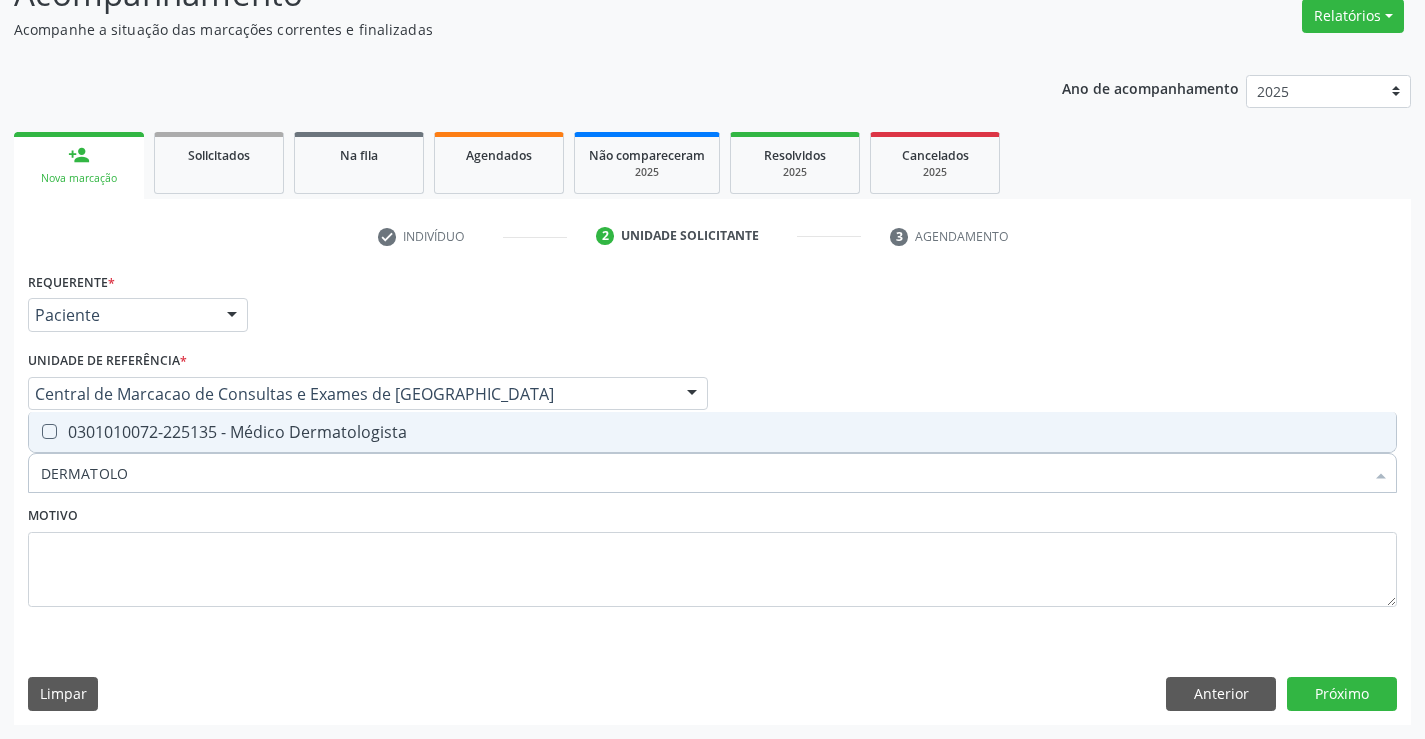 click on "0301010072-225135 - Médico Dermatologista" at bounding box center [712, 432] 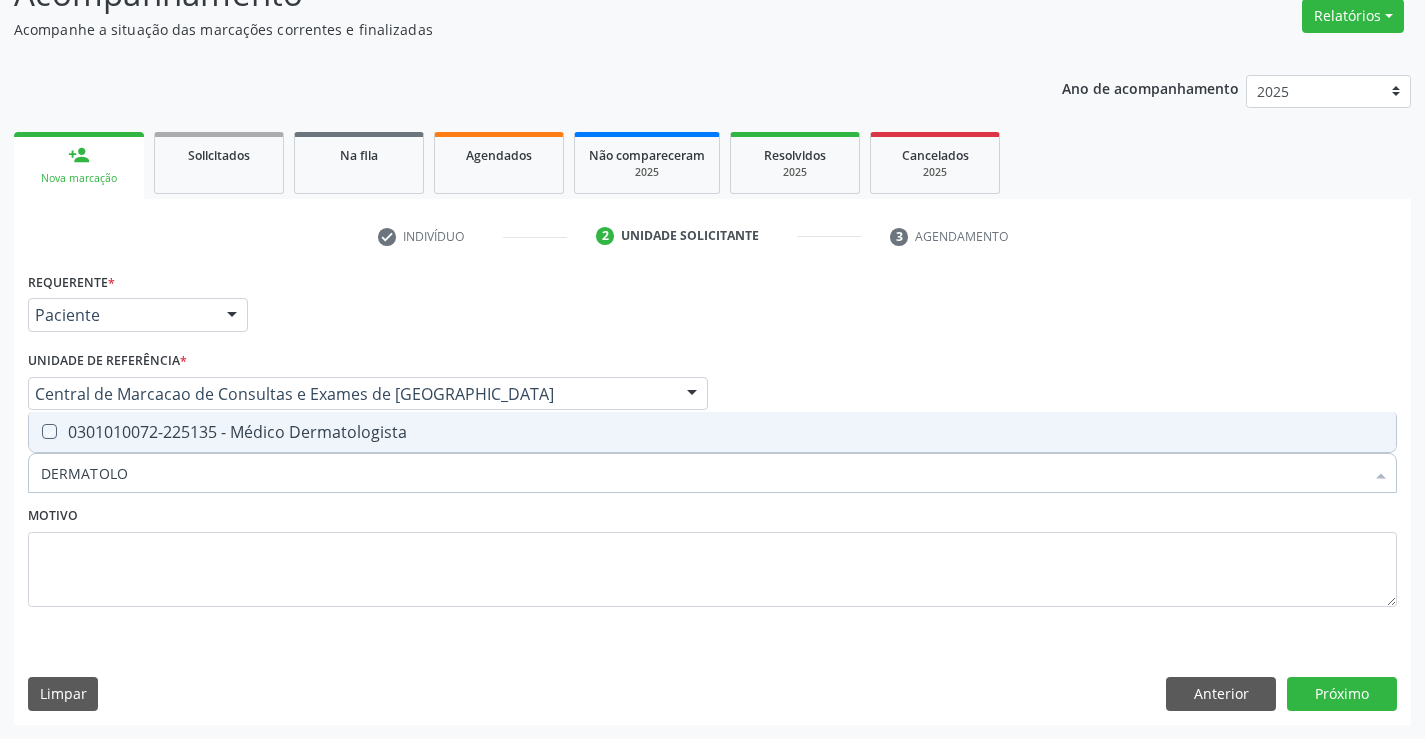 checkbox on "true" 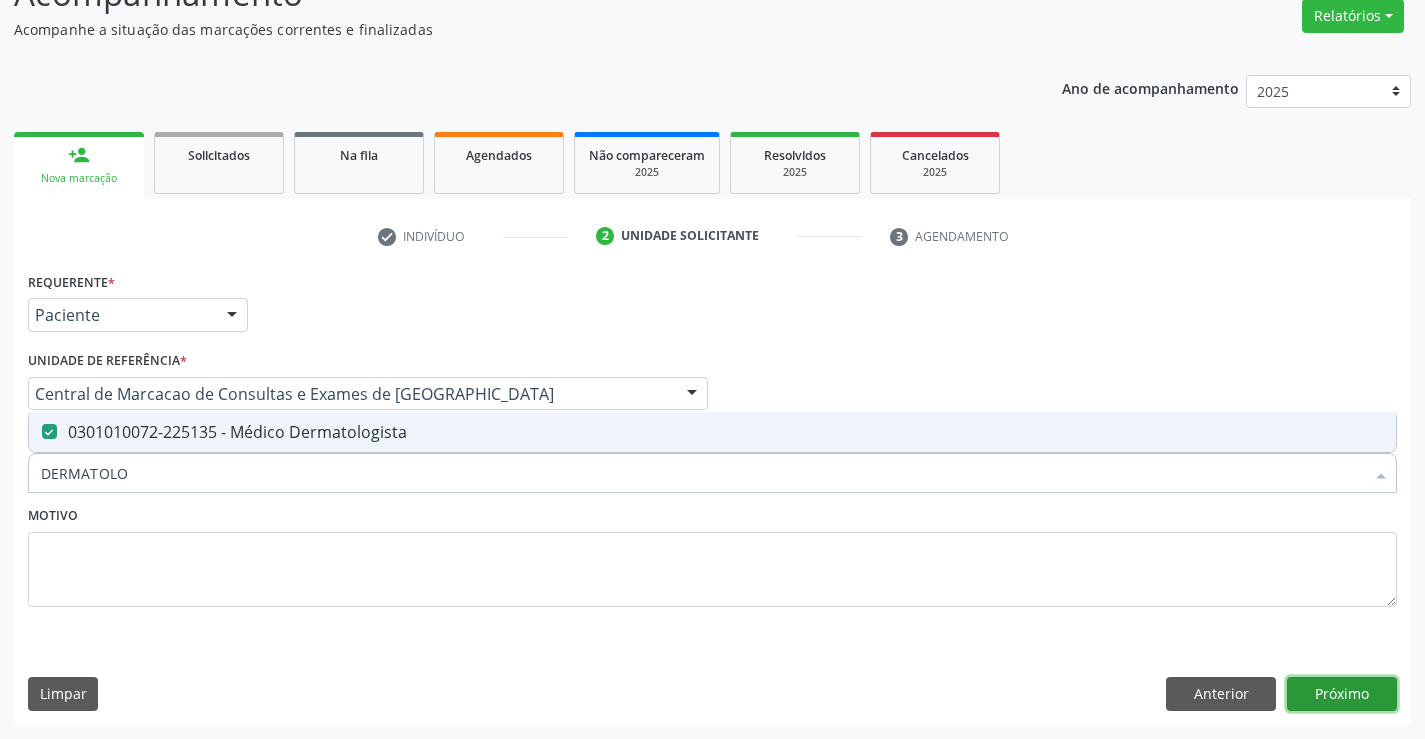 click on "Próximo" at bounding box center (1342, 694) 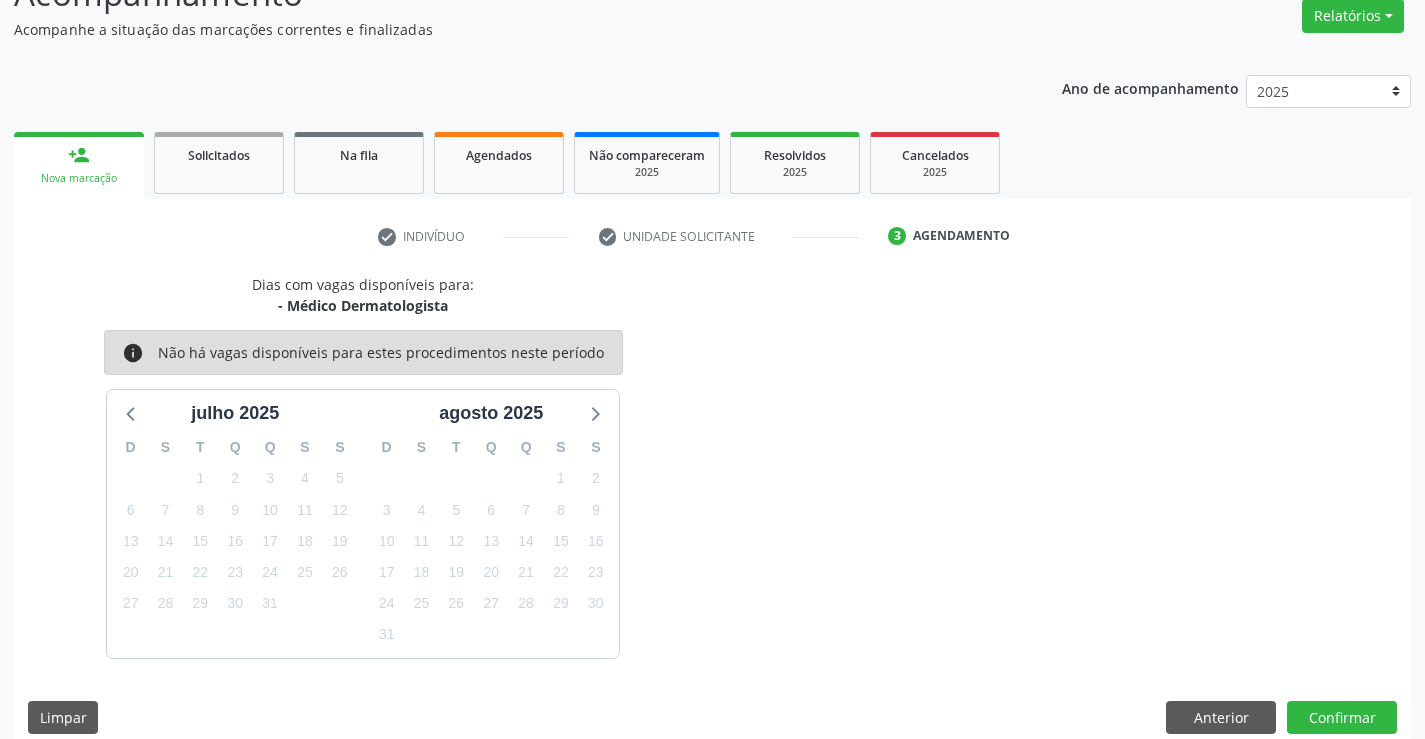 scroll, scrollTop: 190, scrollLeft: 0, axis: vertical 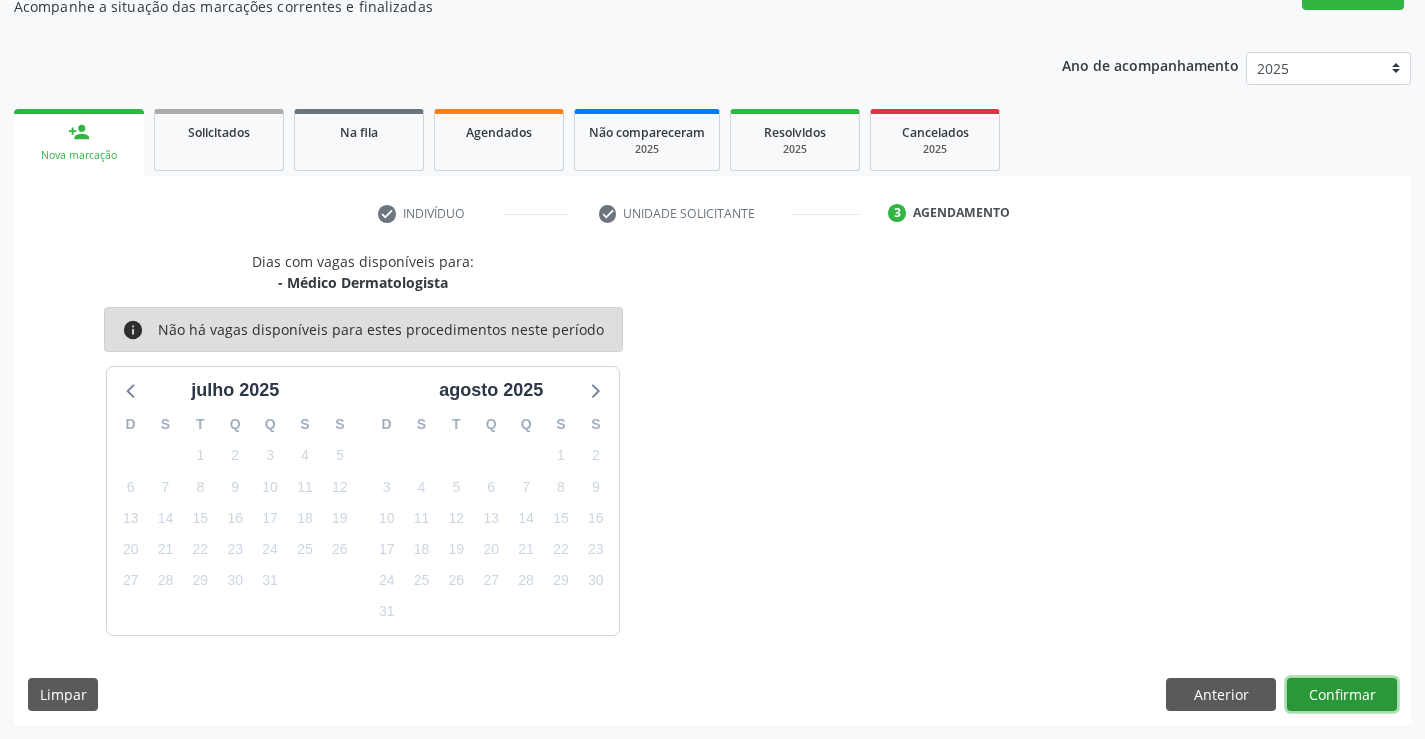 click on "Confirmar" at bounding box center (1342, 695) 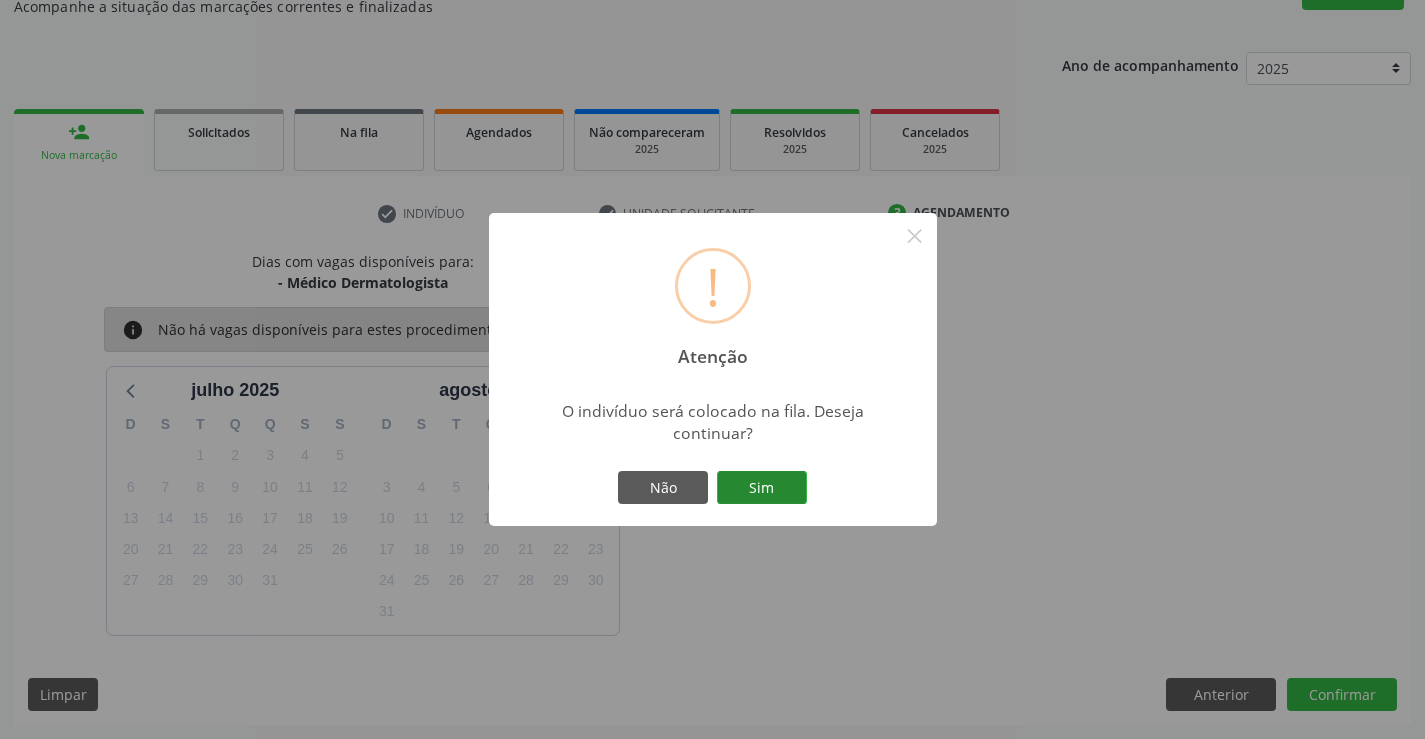 click on "Sim" at bounding box center [762, 488] 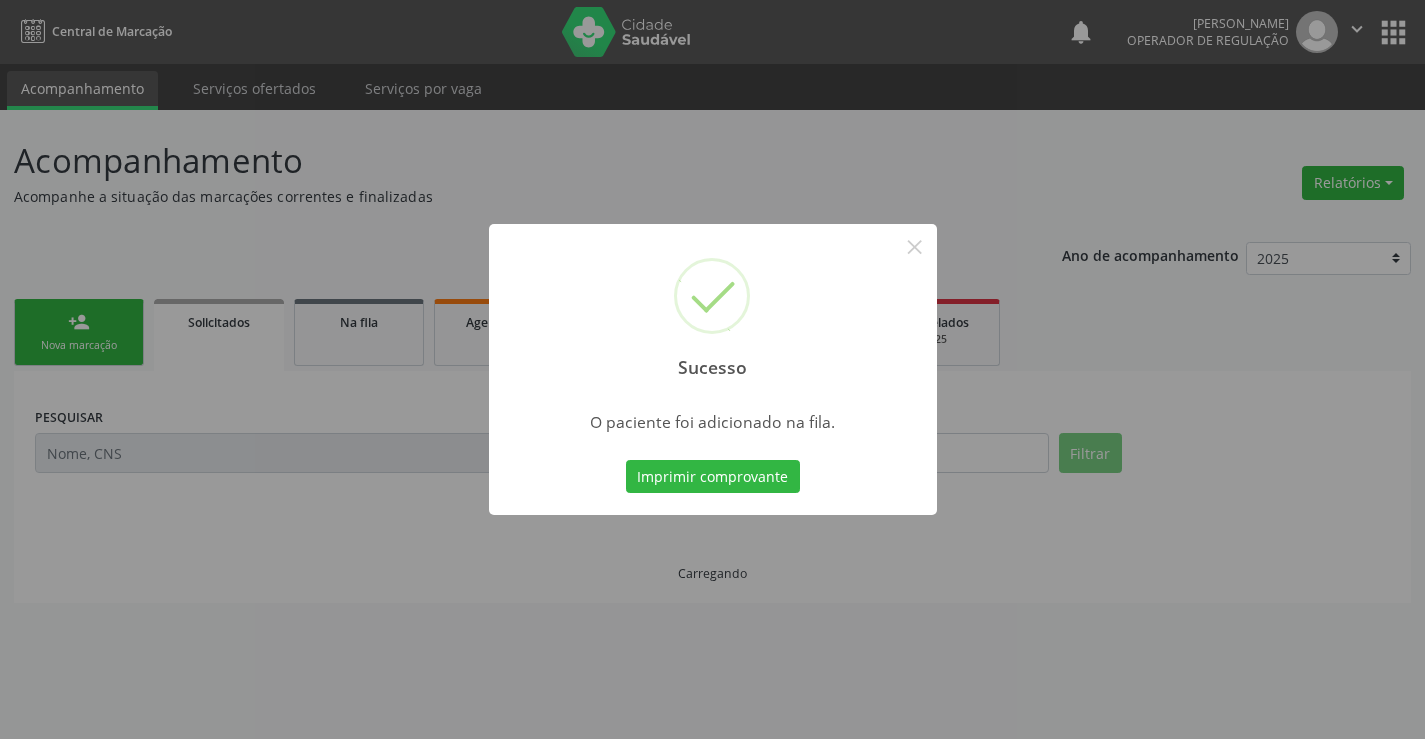scroll, scrollTop: 0, scrollLeft: 0, axis: both 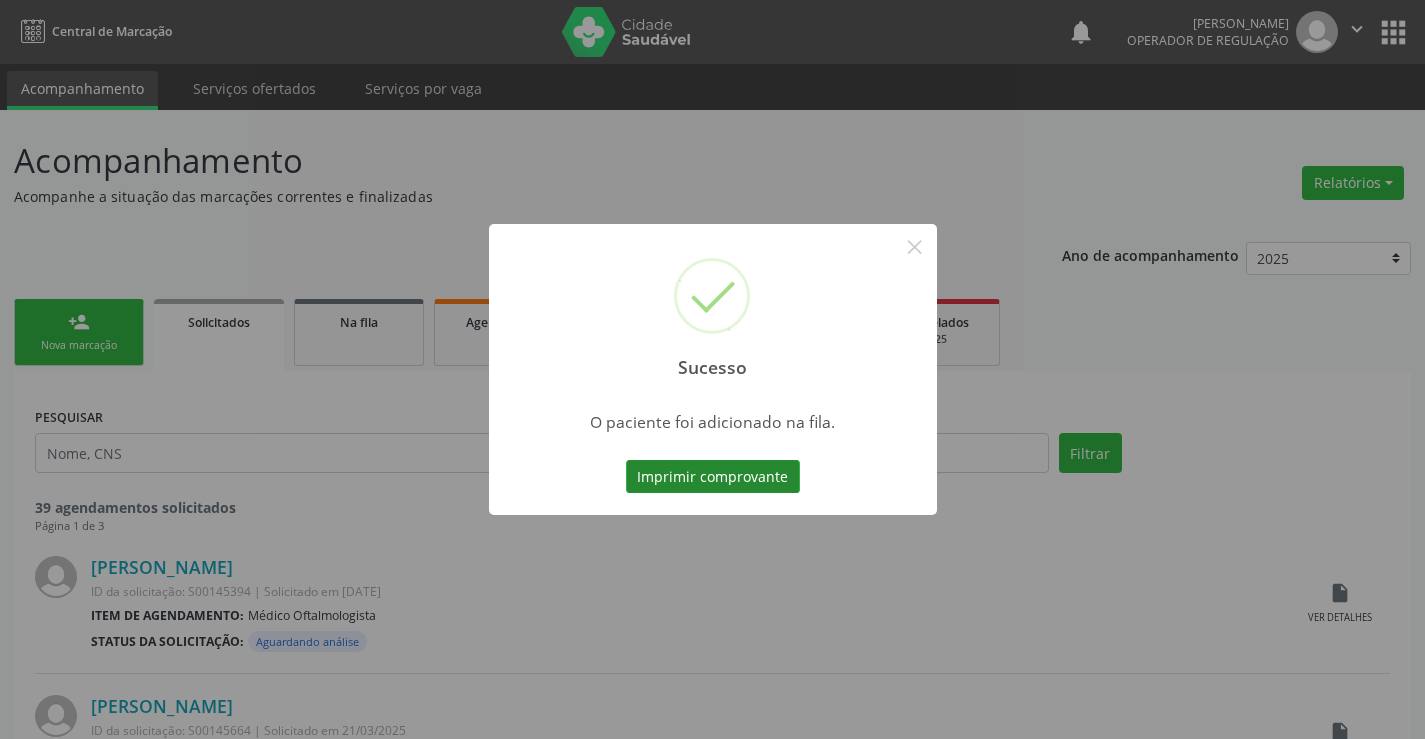 click on "Imprimir comprovante" at bounding box center (713, 477) 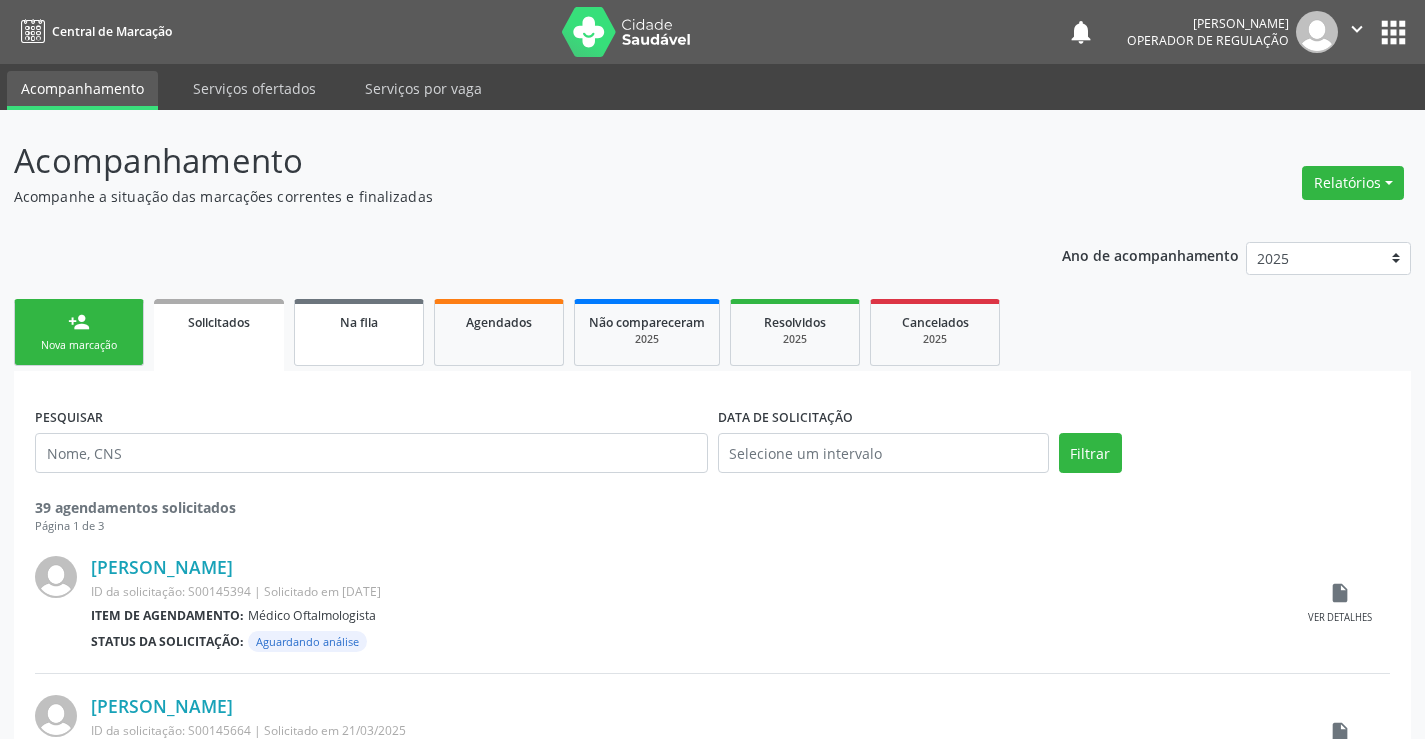click on "Na fila" at bounding box center [359, 322] 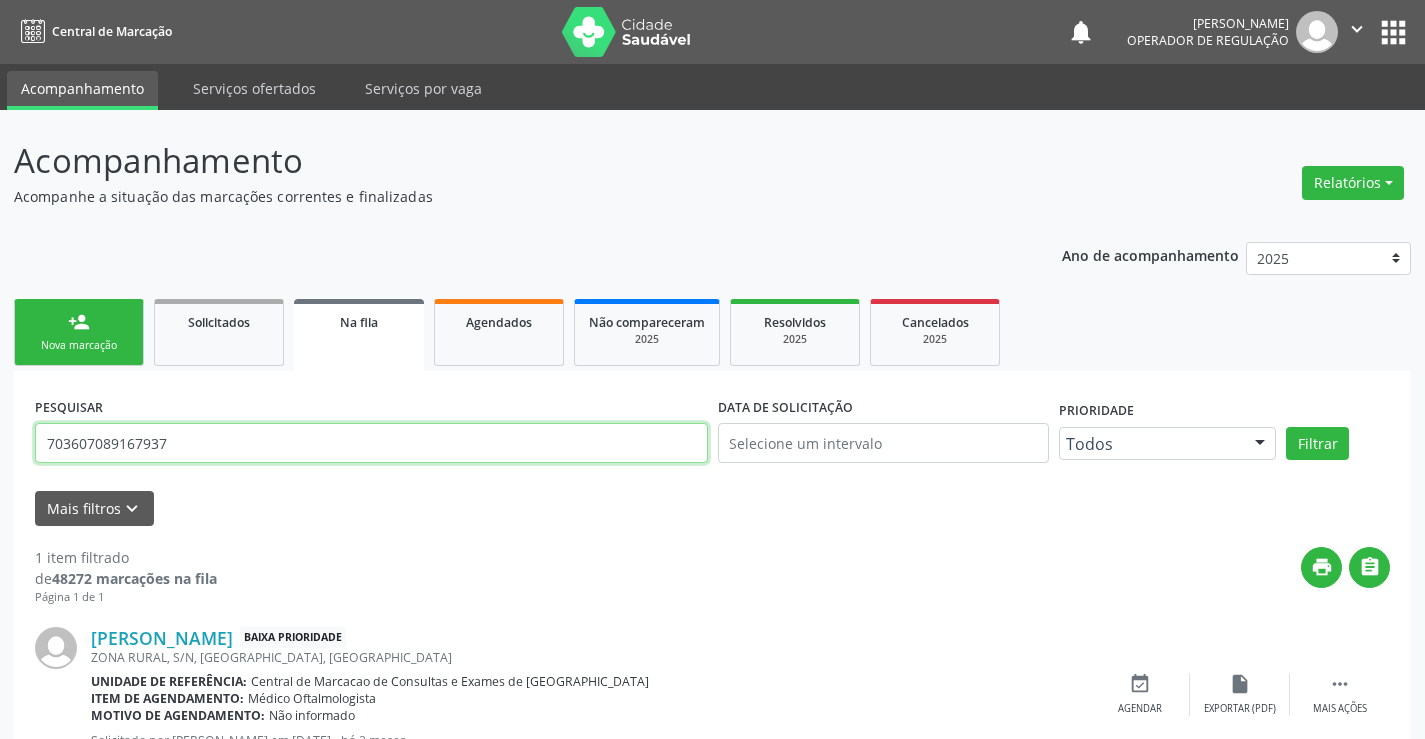 click on "703607089167937" at bounding box center [371, 443] 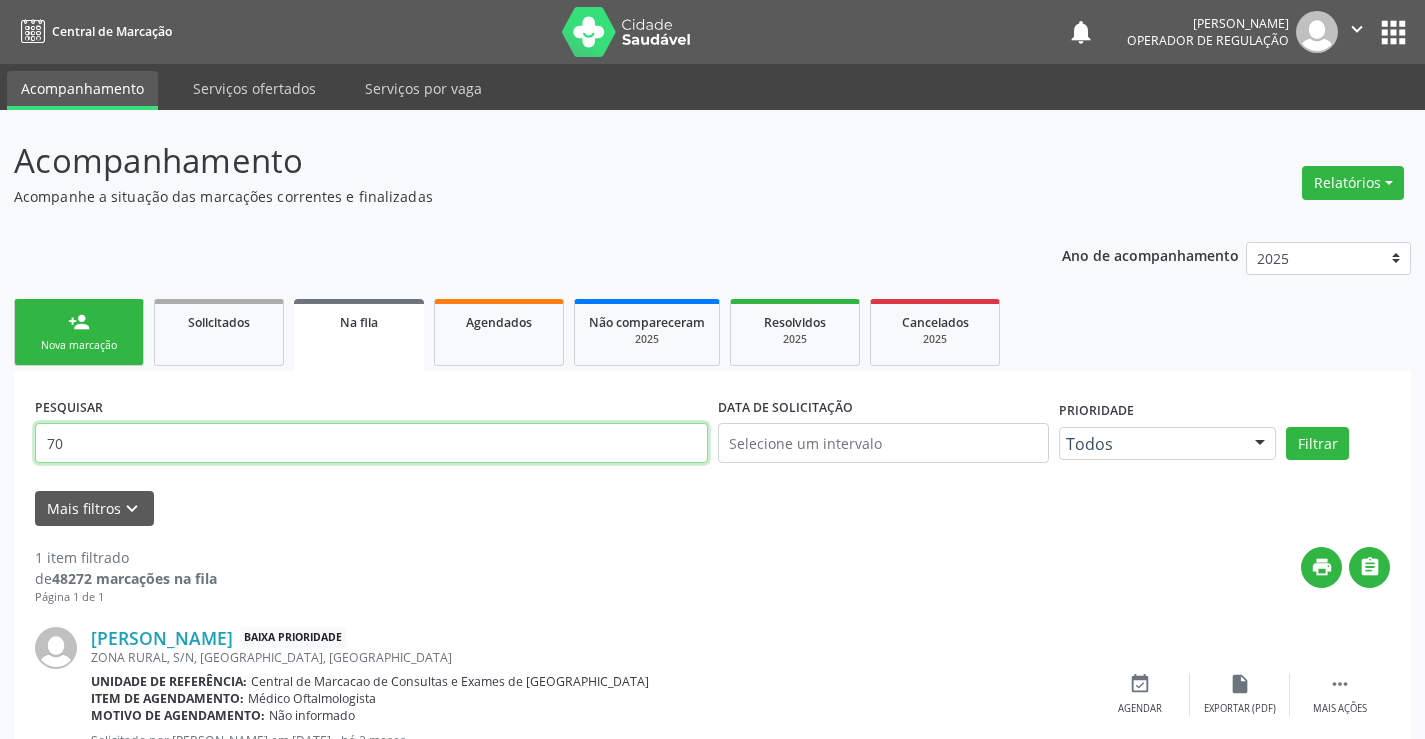 type on "7" 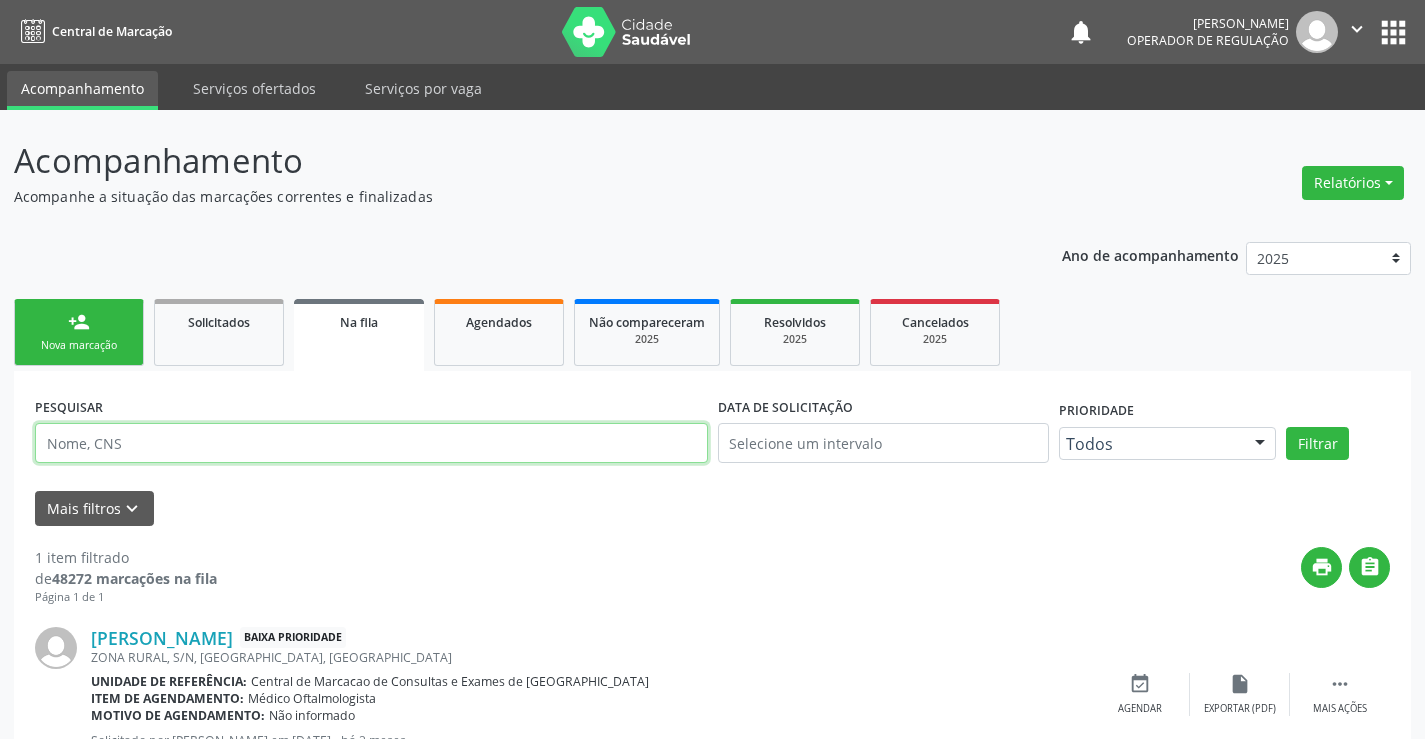 paste on "700 0061 4273 7402" 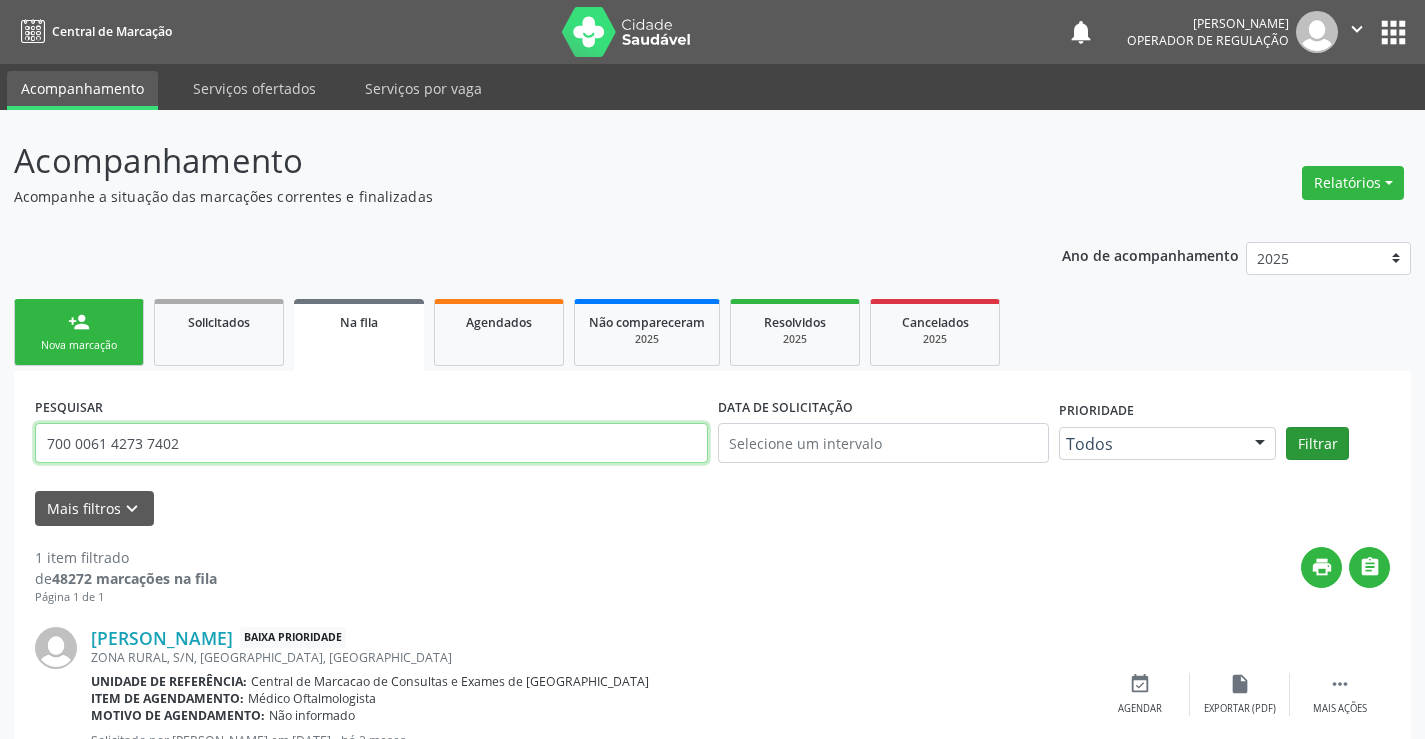 type on "700 0061 4273 7402" 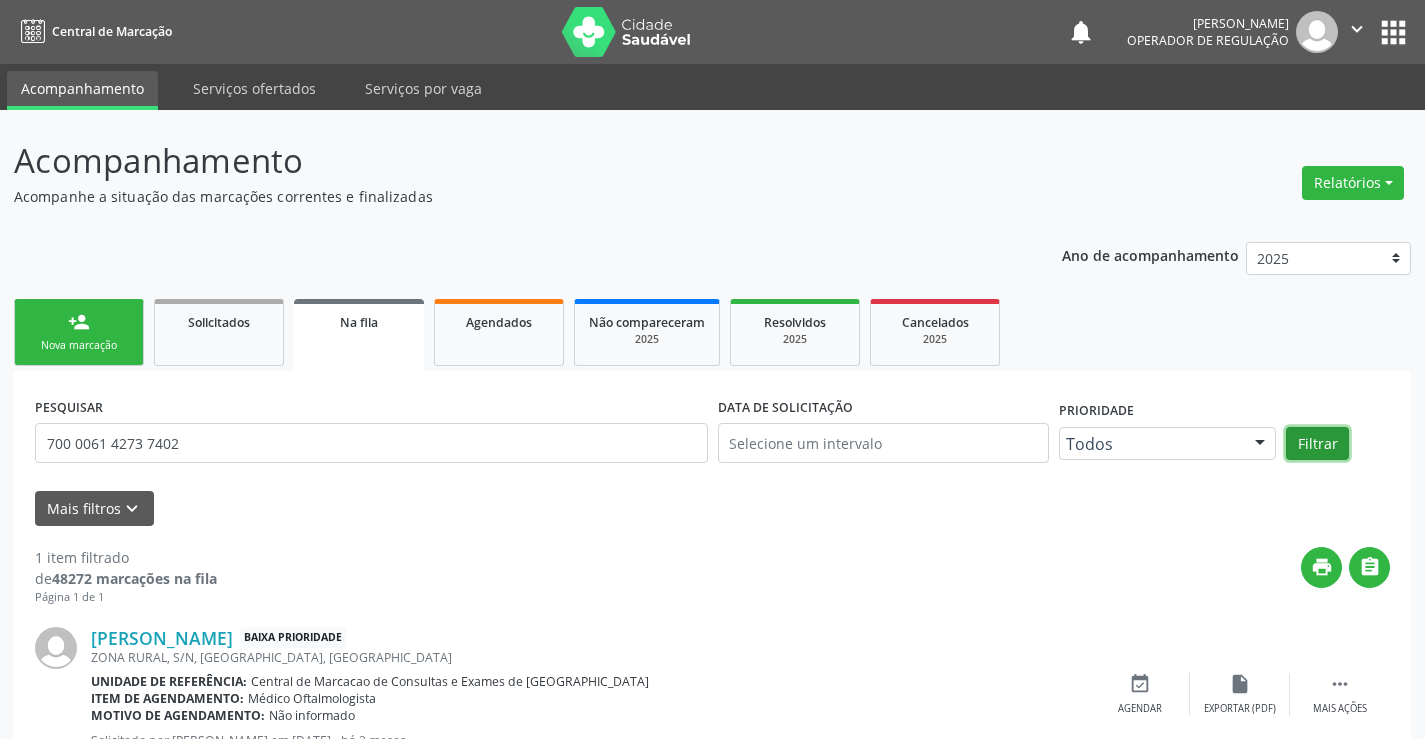 click on "Filtrar" at bounding box center [1317, 444] 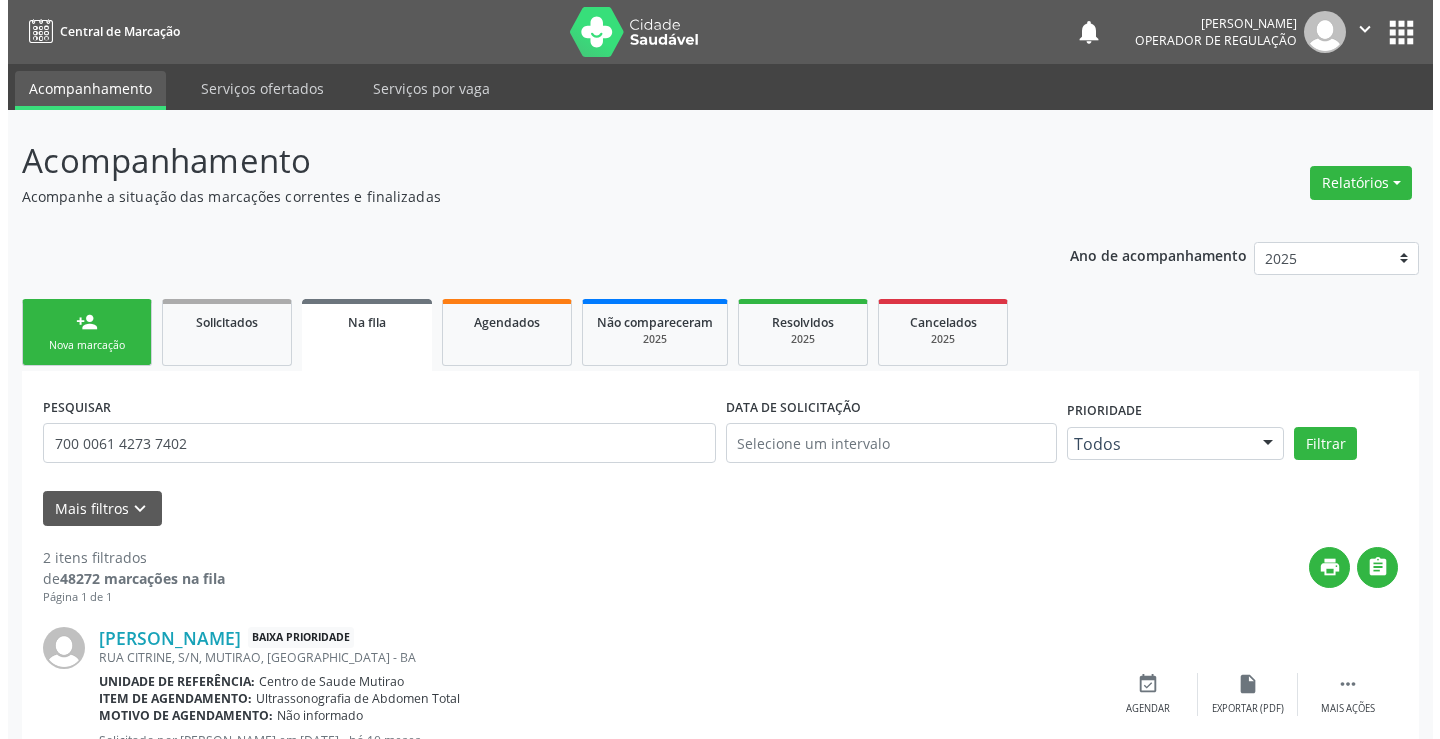 scroll, scrollTop: 259, scrollLeft: 0, axis: vertical 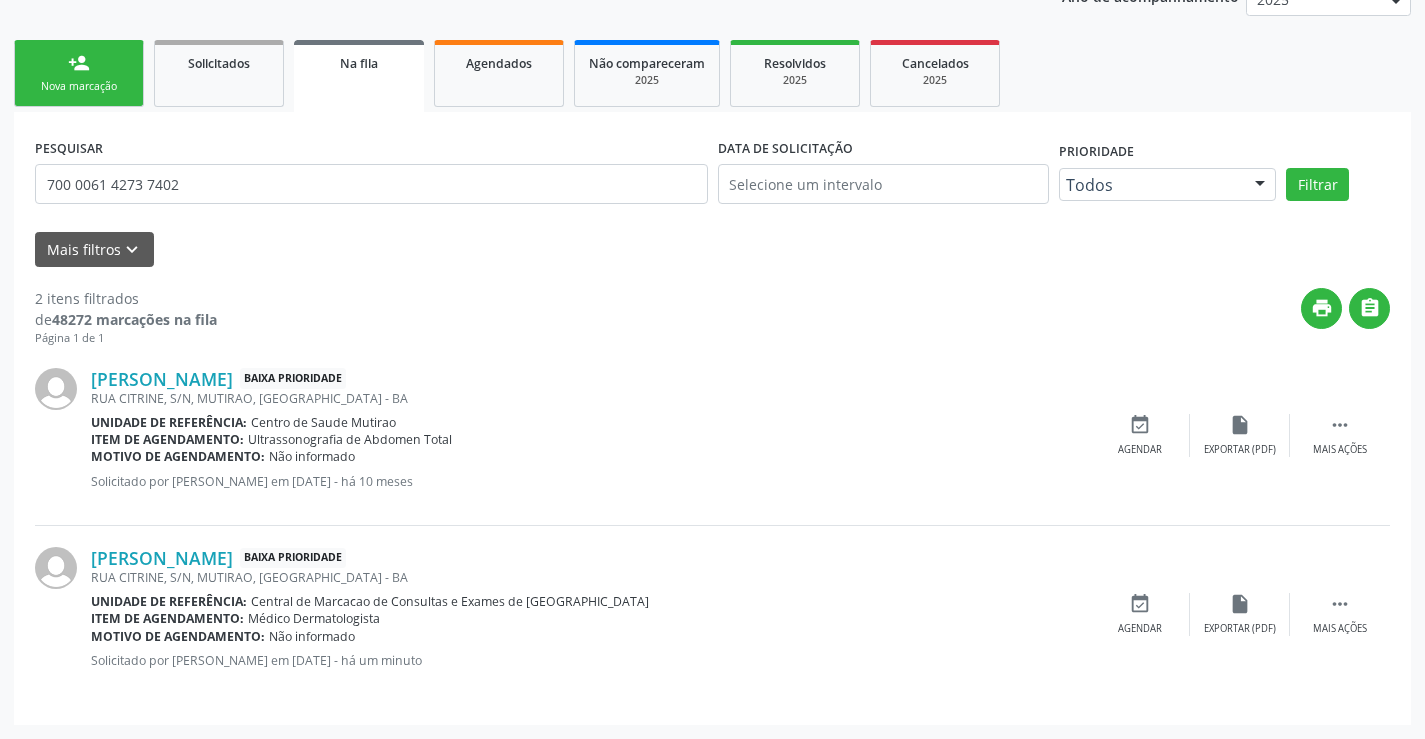 click on "Eliene da Silva Costa
Baixa Prioridade
RUA CITRINE, S/N, MUTIRAO, Campo Formoso - BA
Unidade de referência:
Central de Marcacao de Consultas e Exames de Campo Formoso
Item de agendamento:
Médico Dermatologista
Motivo de agendamento:
Não informado
Solicitado por Marta Talita dos Reis Alves em 01/07/2025 - há um minuto

Mais ações
insert_drive_file
Exportar (PDF)
event_available
Agendar" at bounding box center [712, 615] 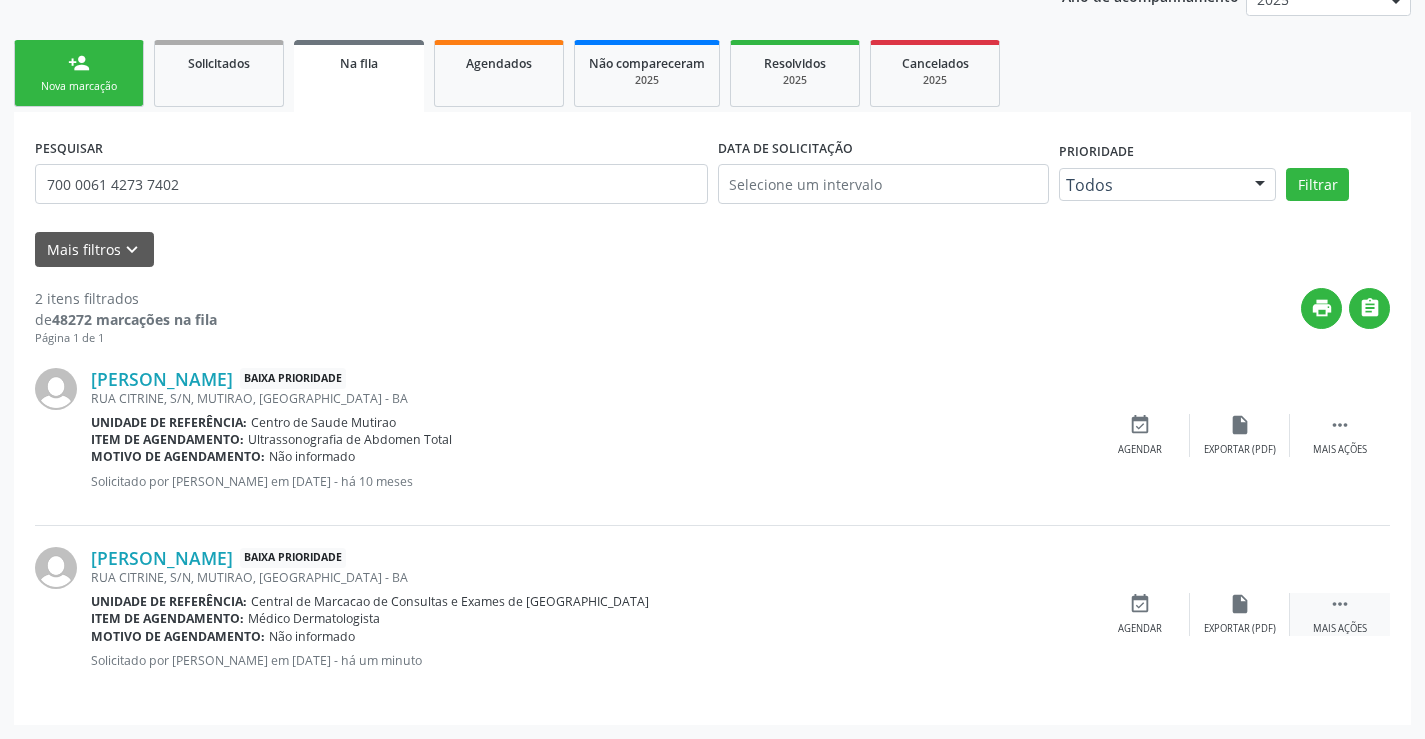 click on "" at bounding box center [1340, 604] 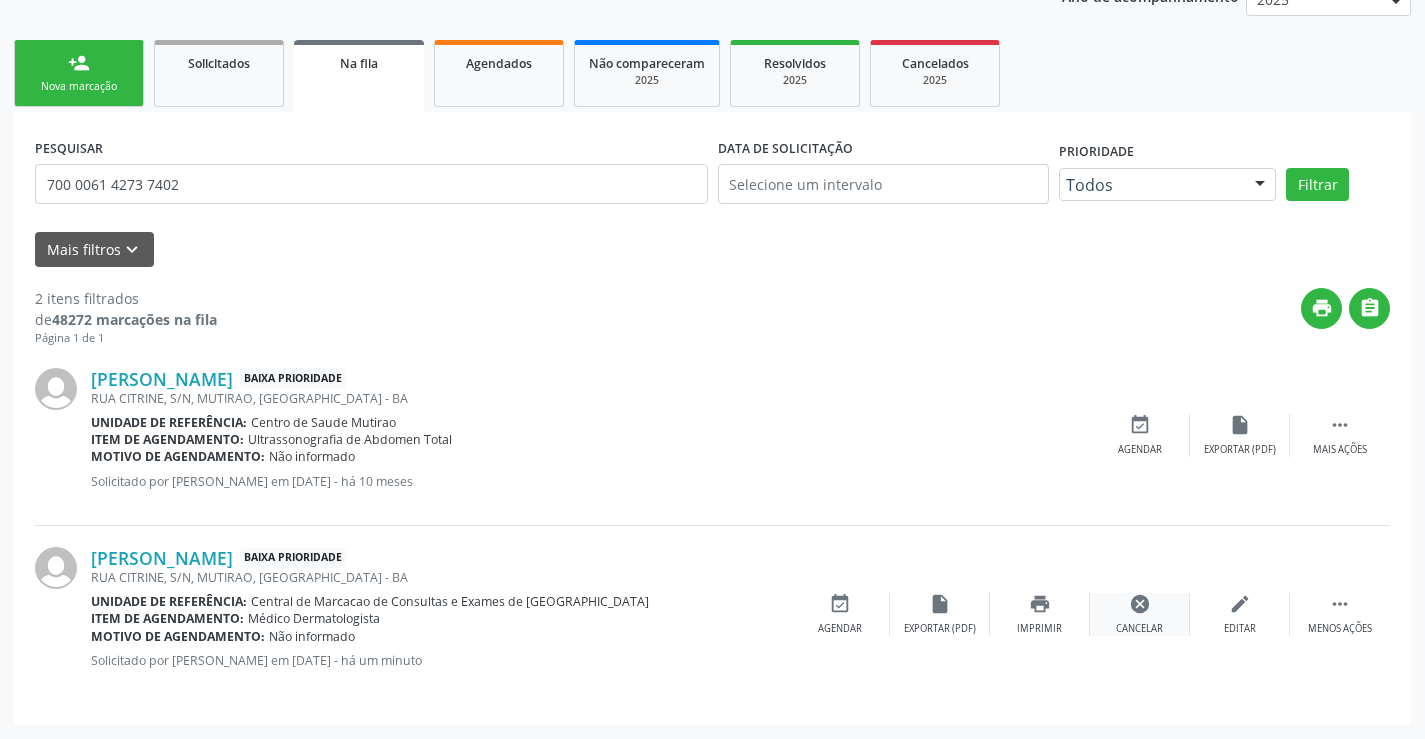 click on "cancel" at bounding box center [1140, 604] 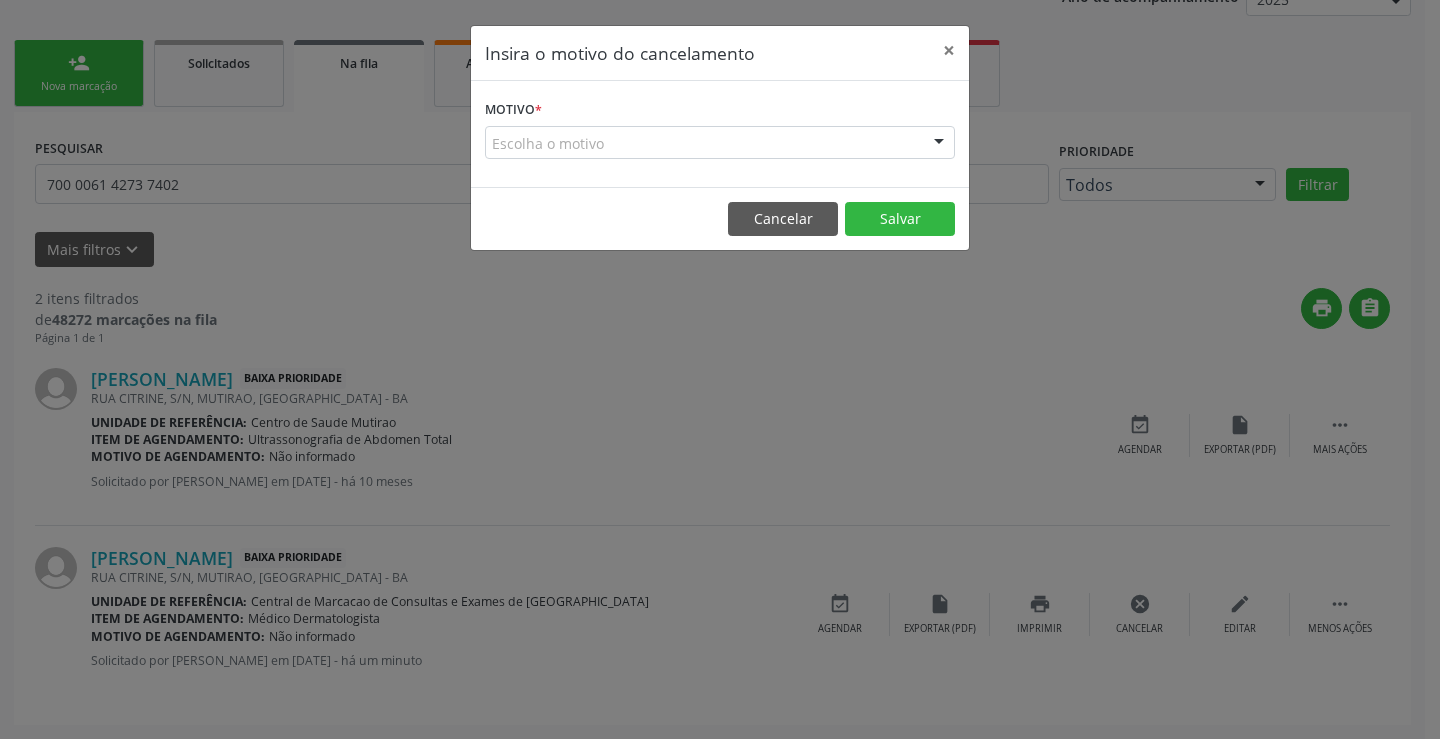 click on "Escolha o motivo" at bounding box center [720, 143] 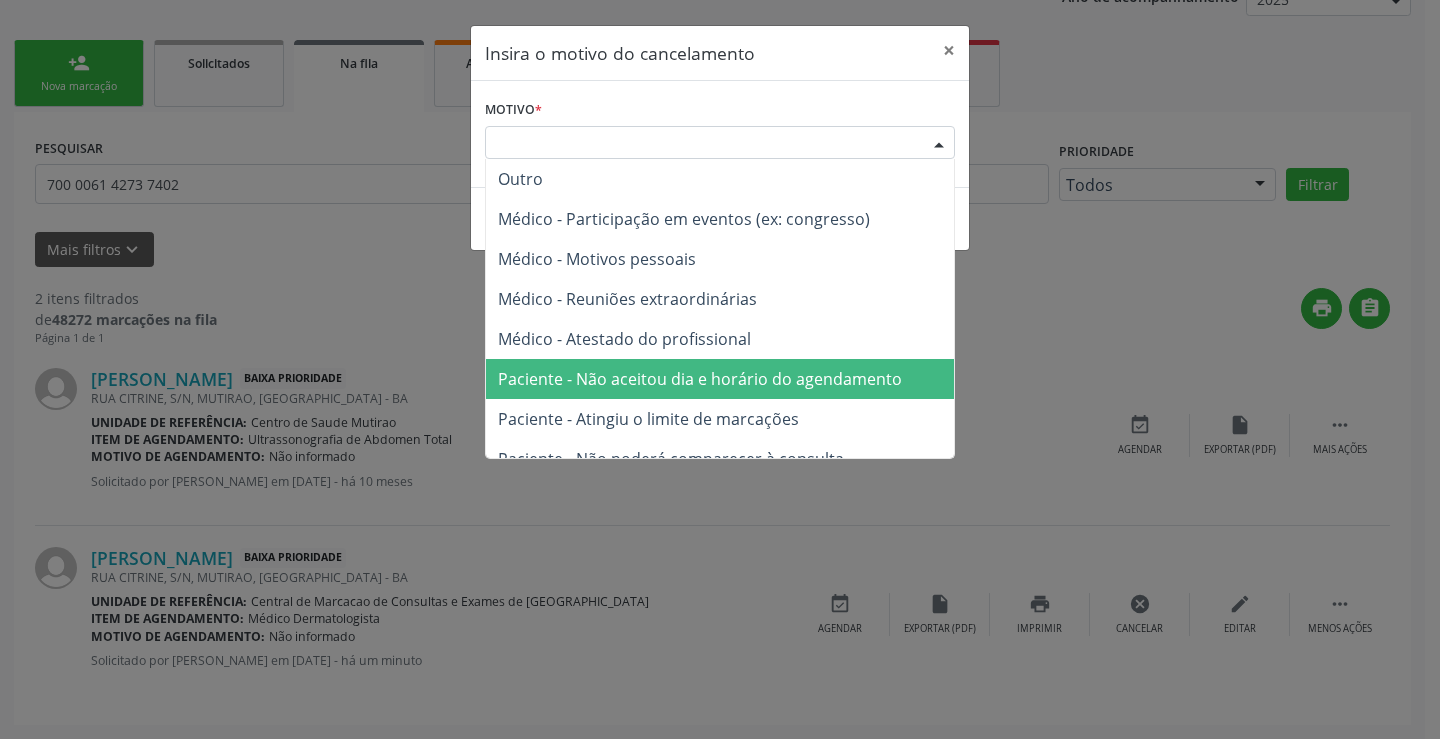 click on "Paciente - Não aceitou dia e horário do agendamento" at bounding box center (720, 379) 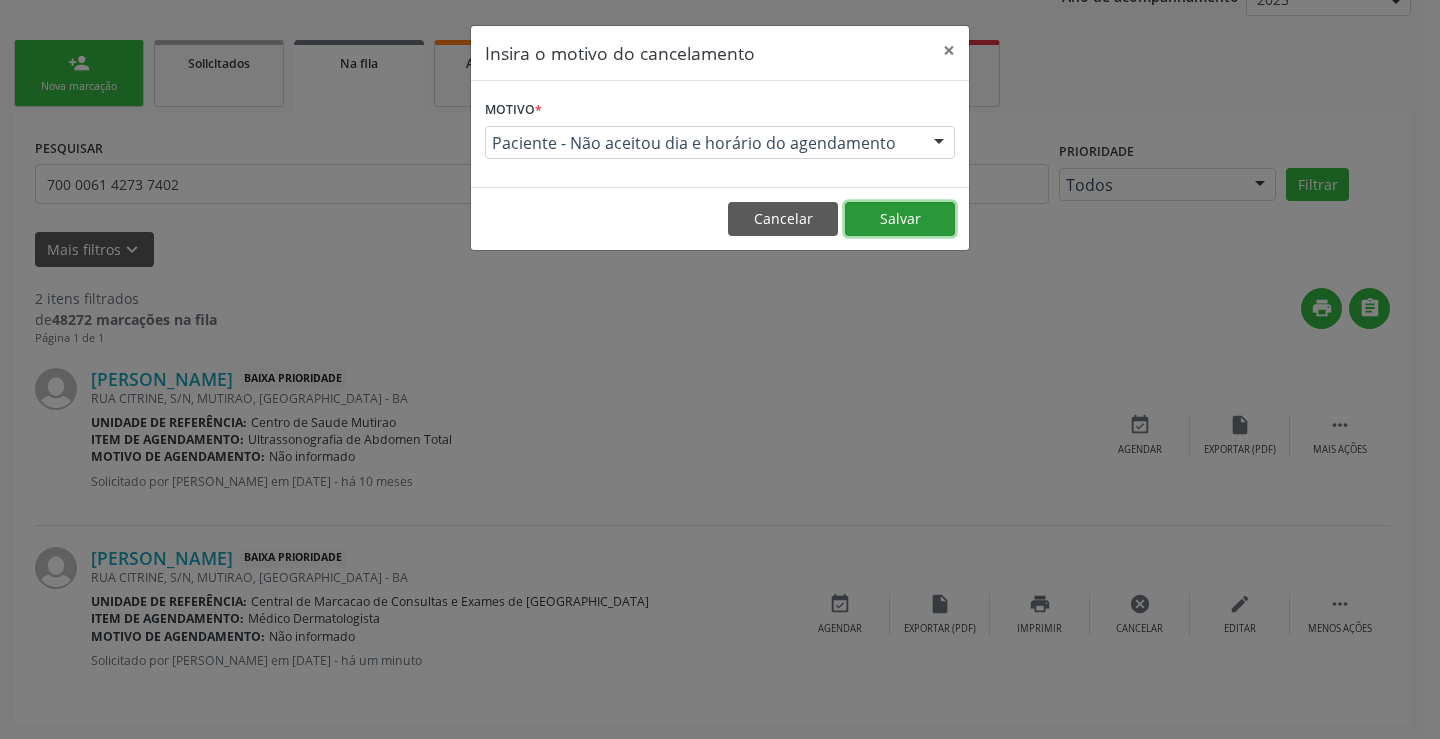 click on "Salvar" at bounding box center (900, 219) 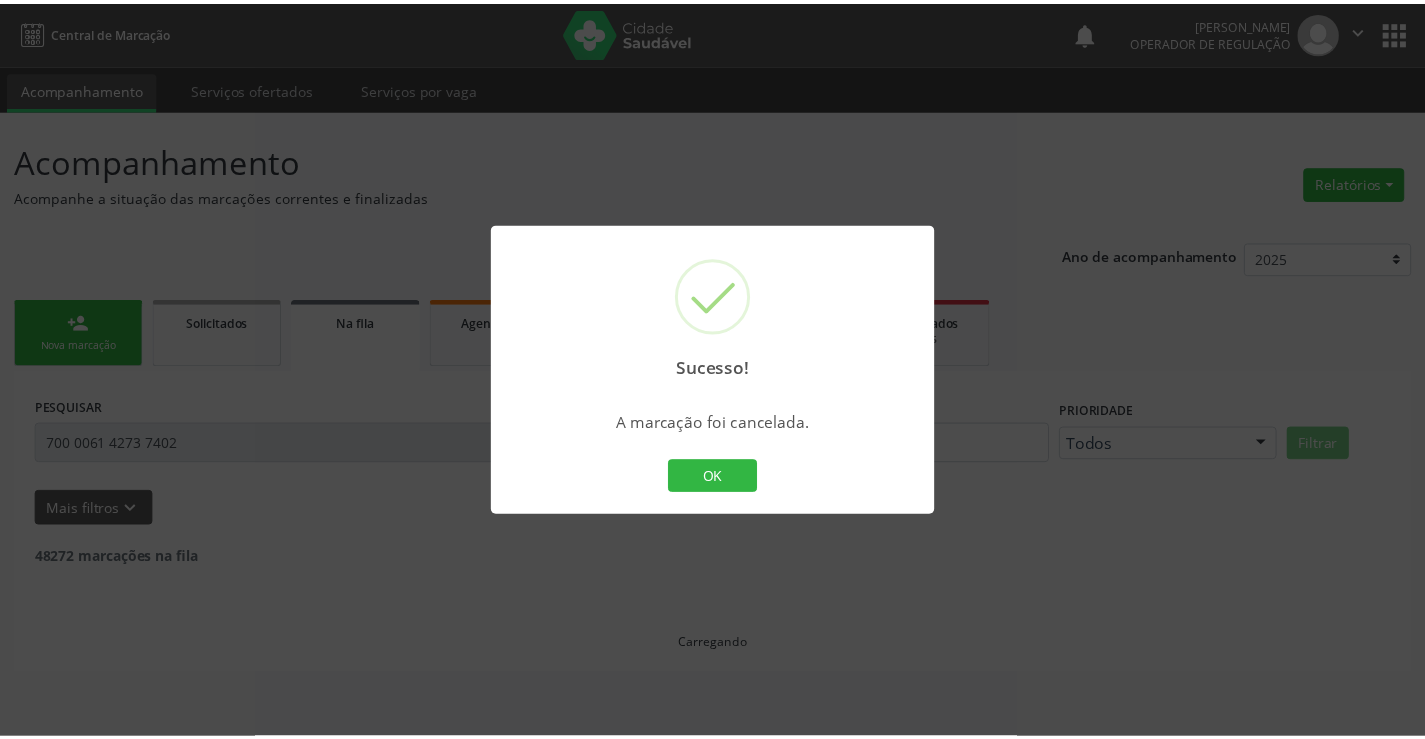 scroll, scrollTop: 0, scrollLeft: 0, axis: both 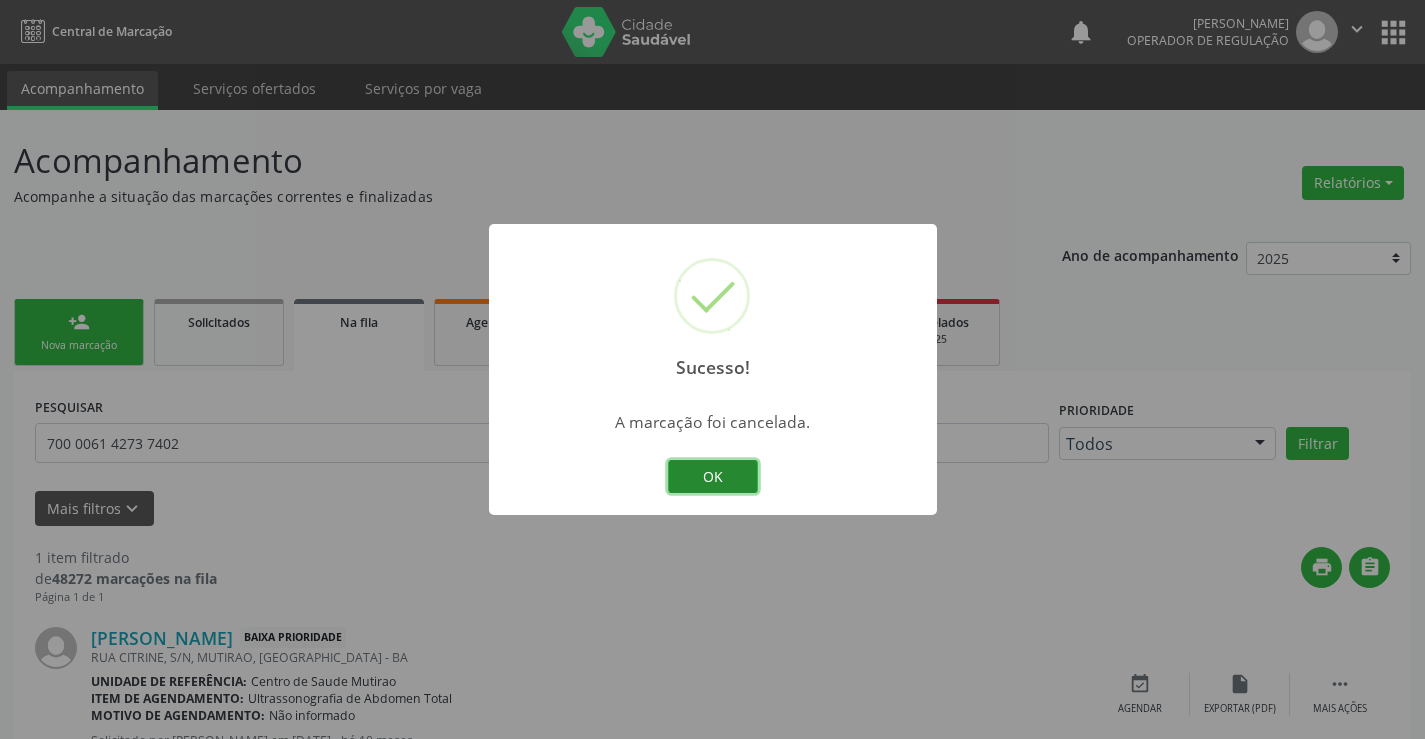 click on "OK" at bounding box center [713, 477] 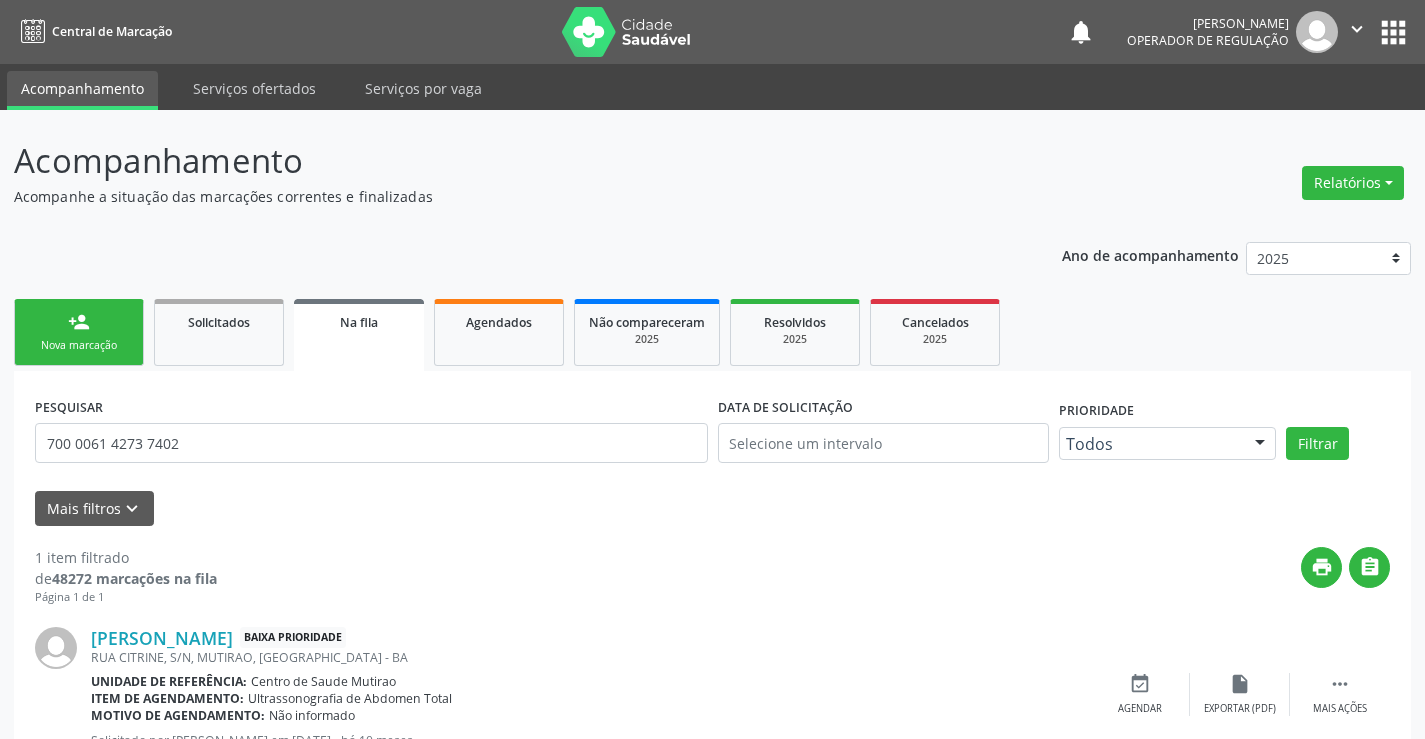 click on "person_add
Nova marcação" at bounding box center (79, 332) 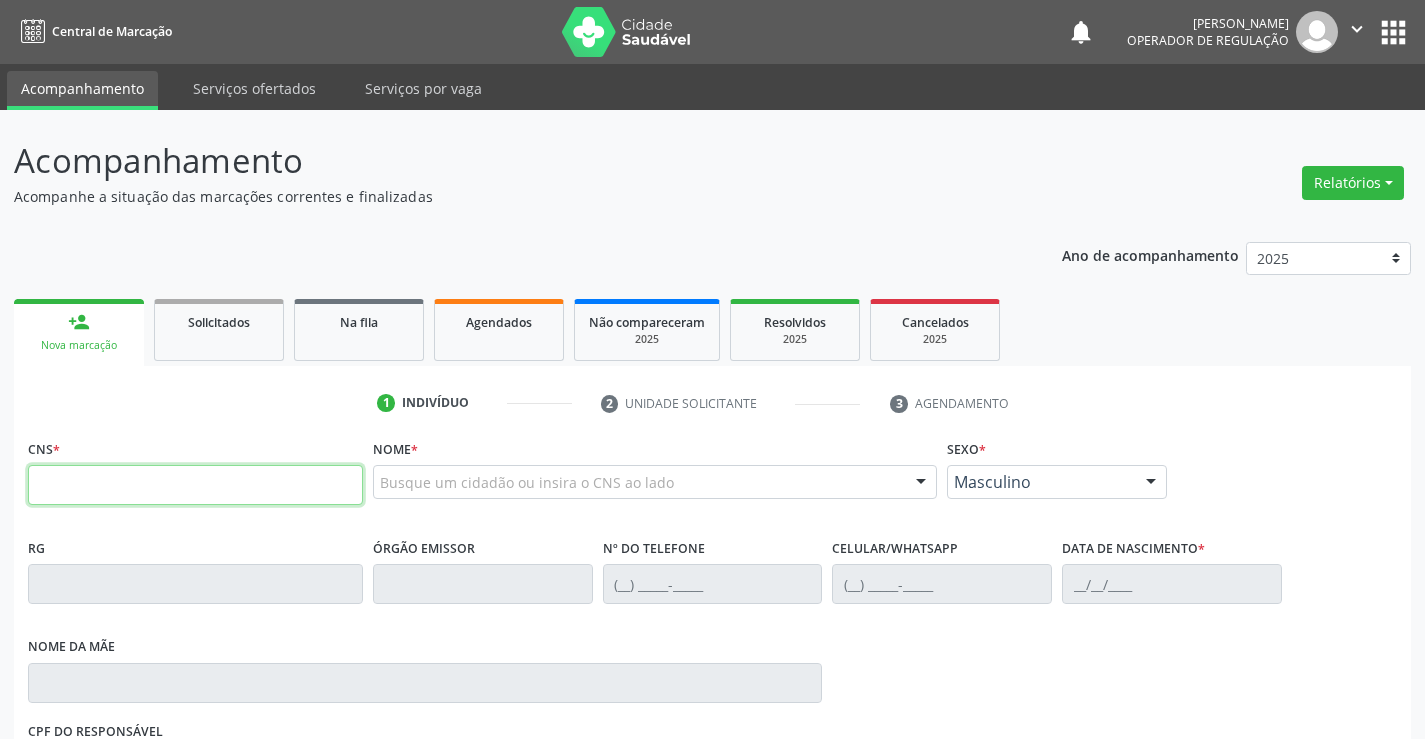 click at bounding box center [195, 485] 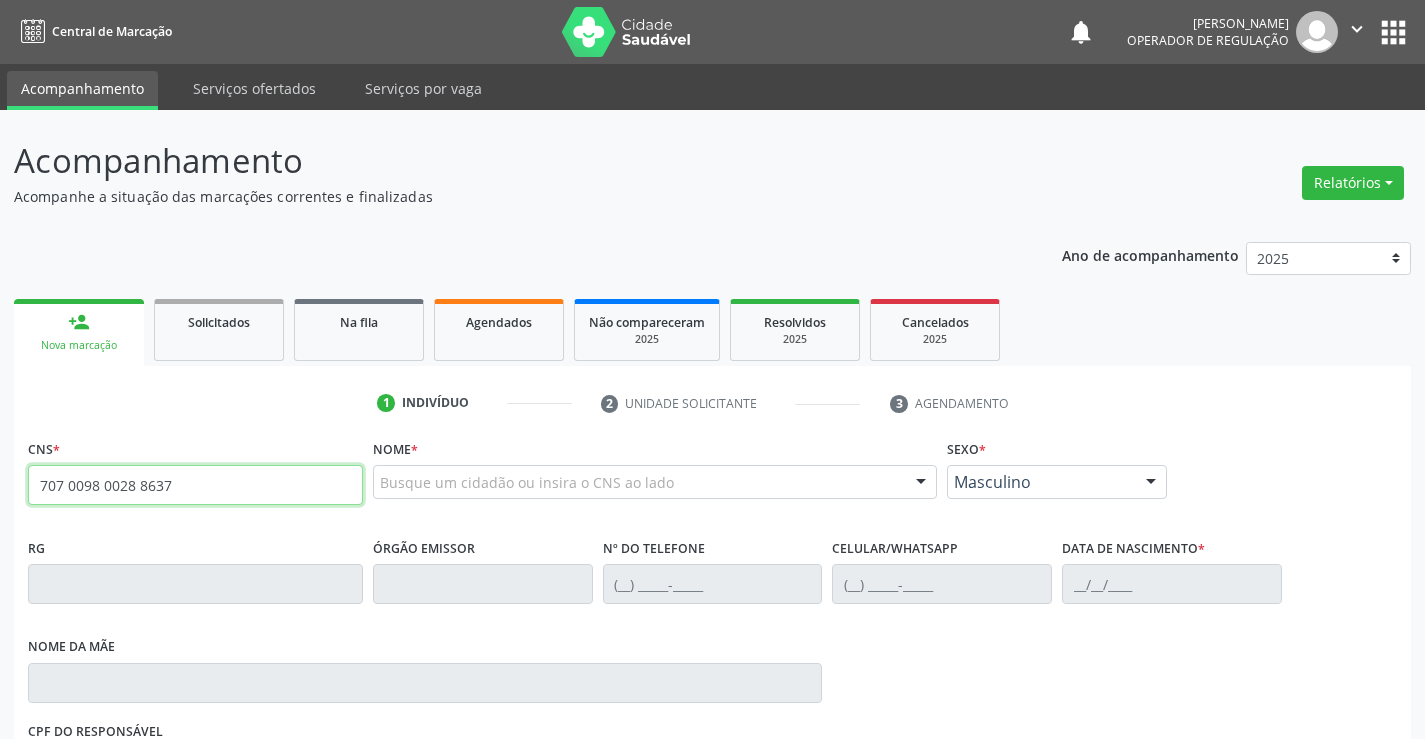 type on "707 0098 0028 8637" 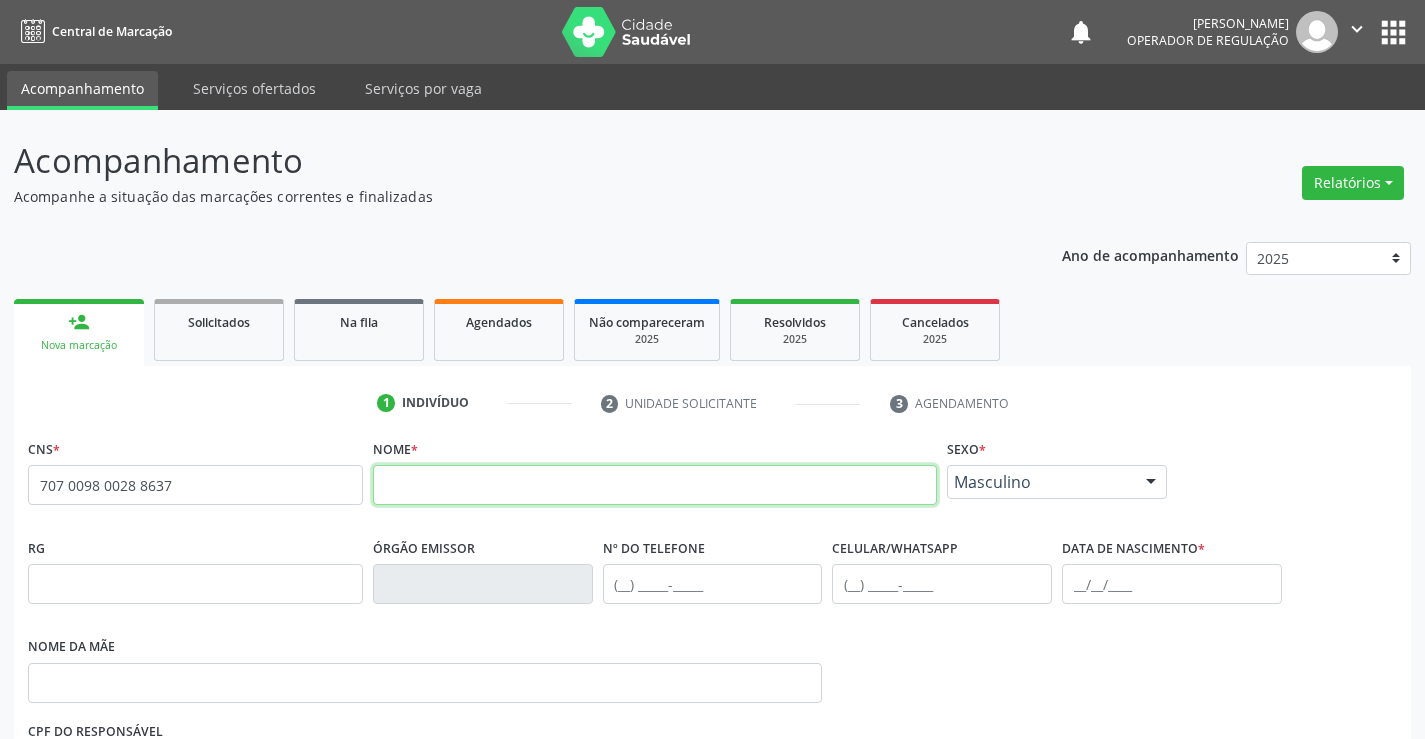 click at bounding box center [655, 485] 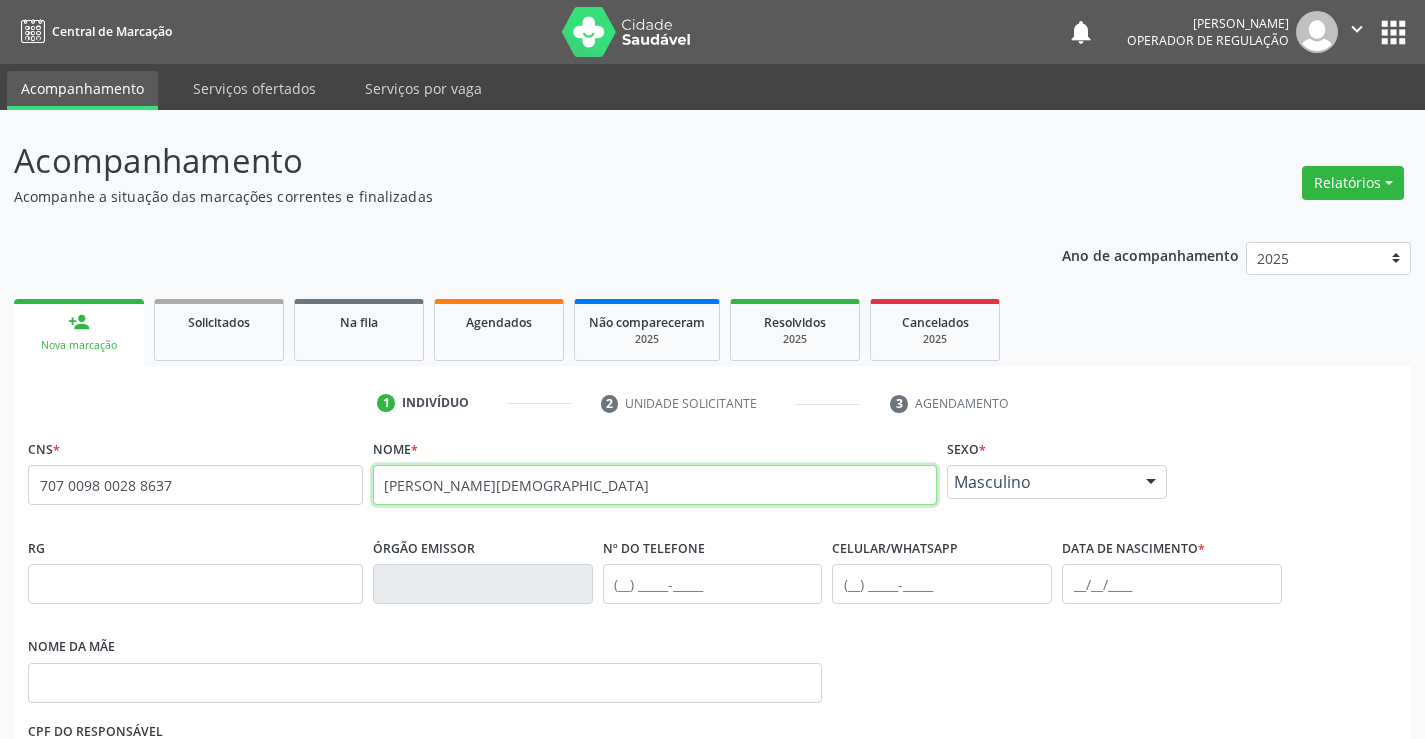 type on "MARIA CRISTIANA DA SILVA" 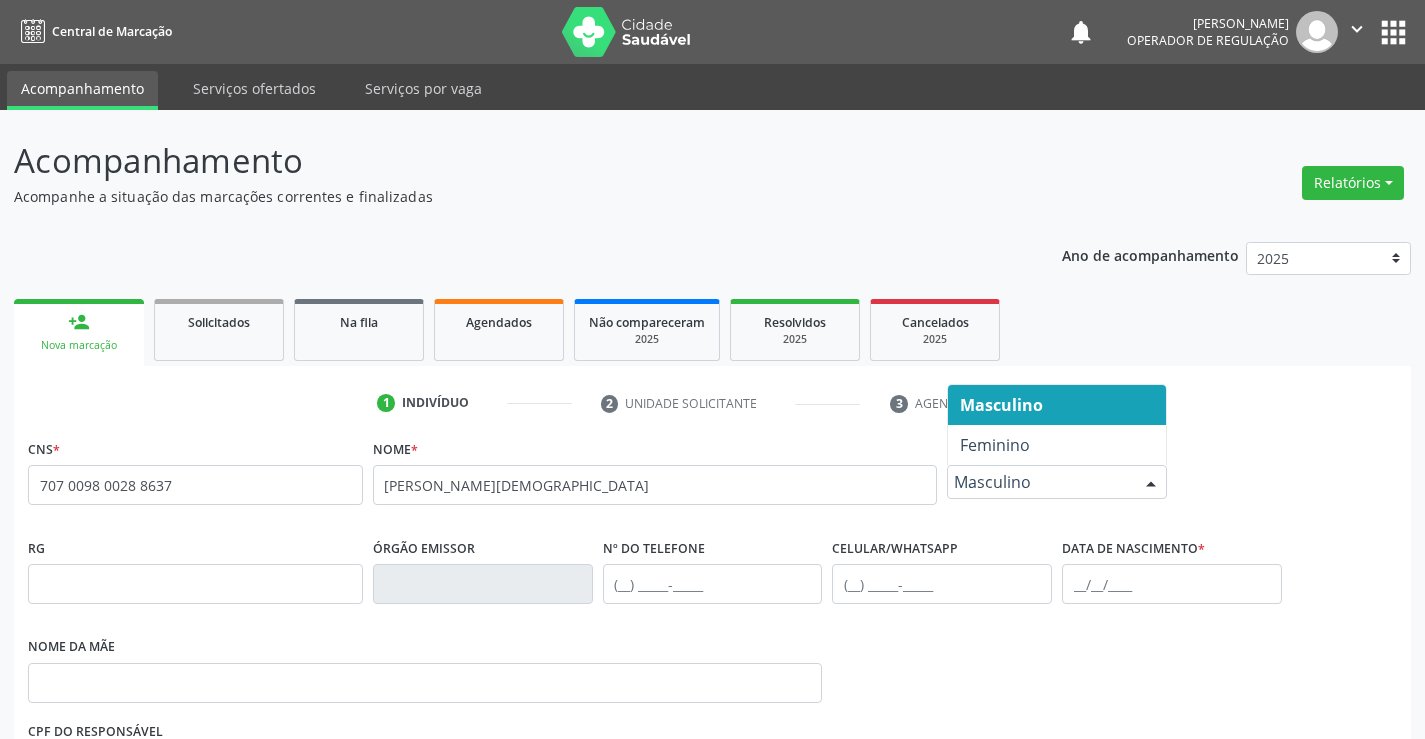 click on "Masculino" at bounding box center (1040, 482) 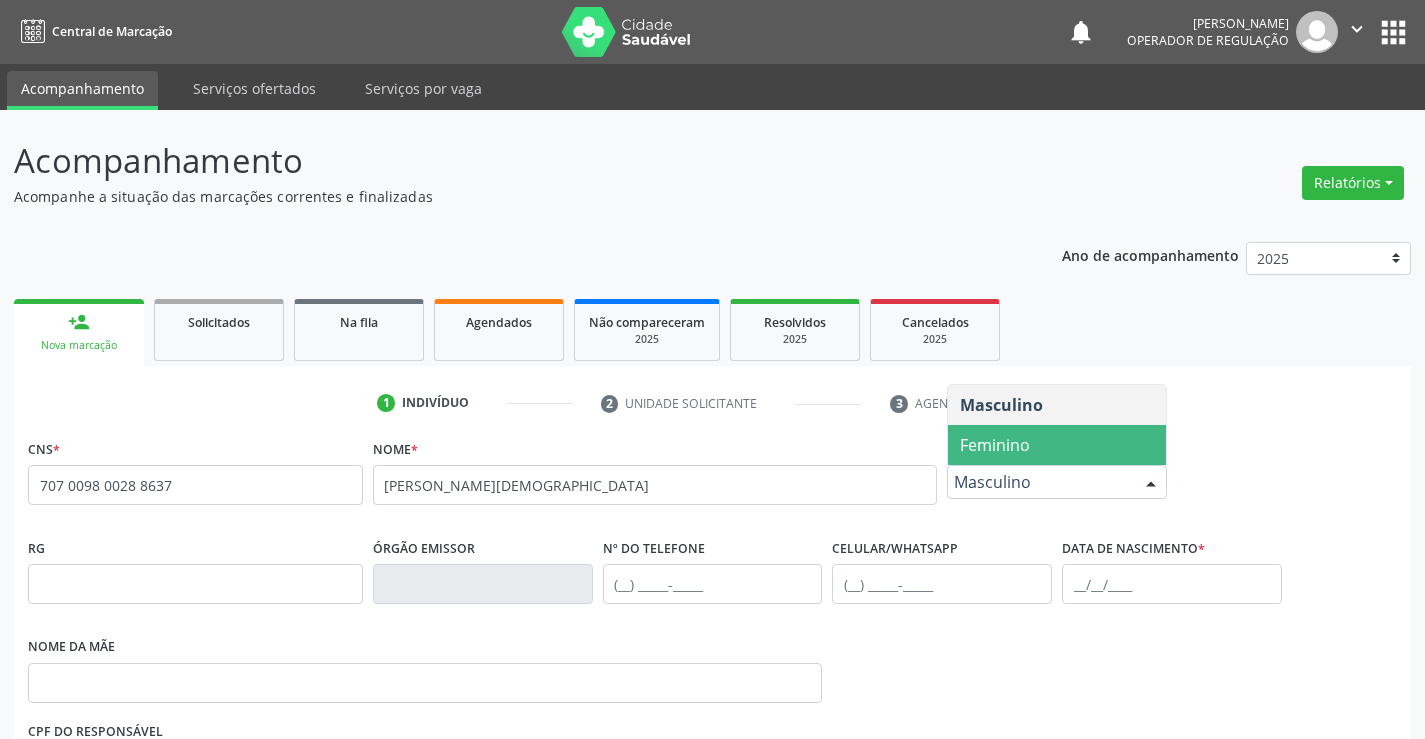 click on "Feminino" at bounding box center [995, 445] 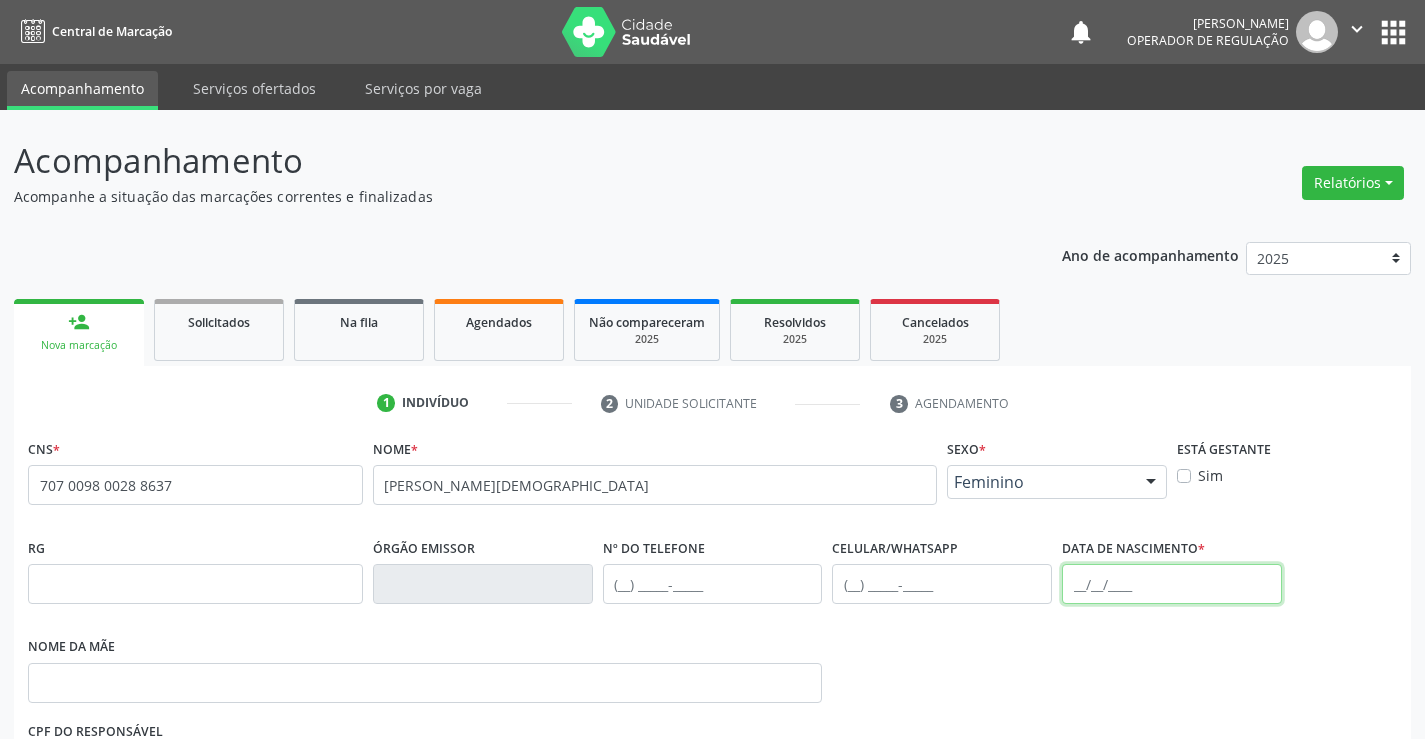 click at bounding box center (1172, 584) 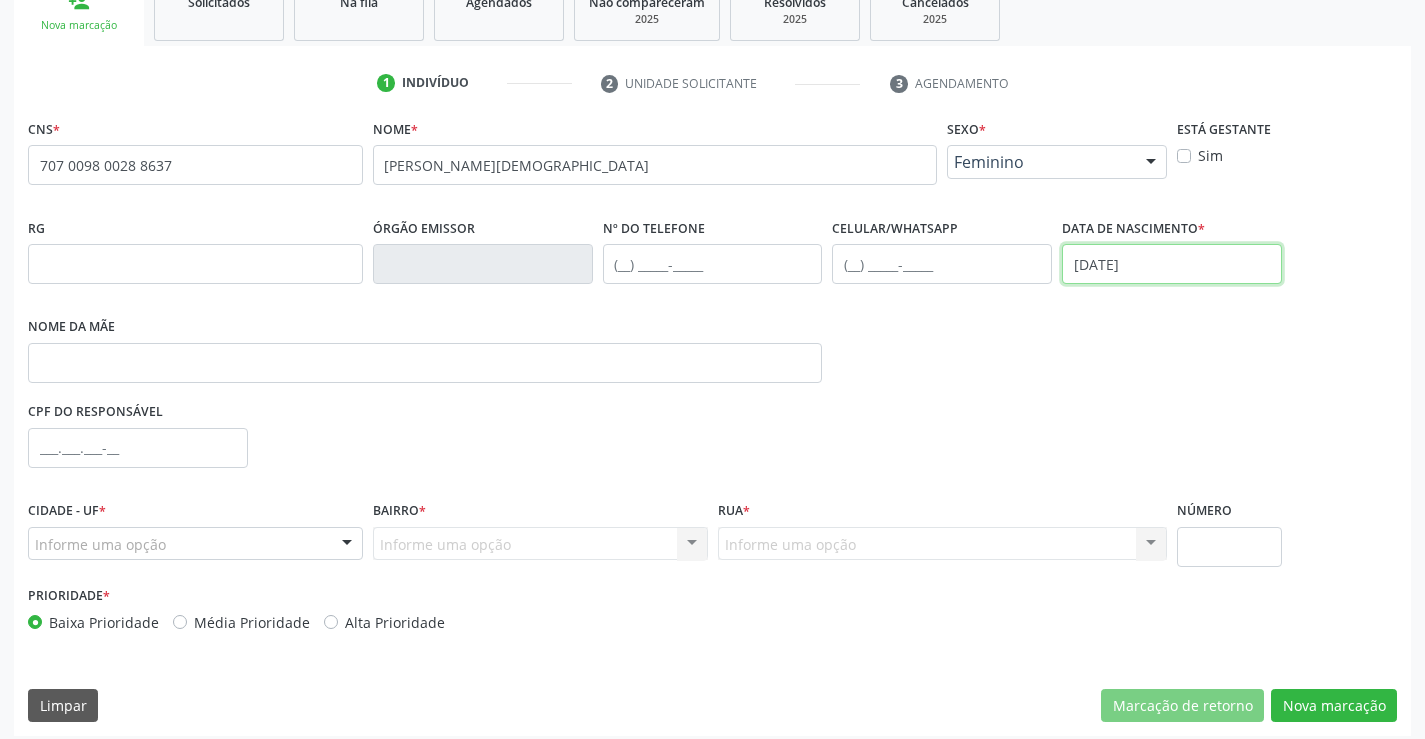 scroll, scrollTop: 331, scrollLeft: 0, axis: vertical 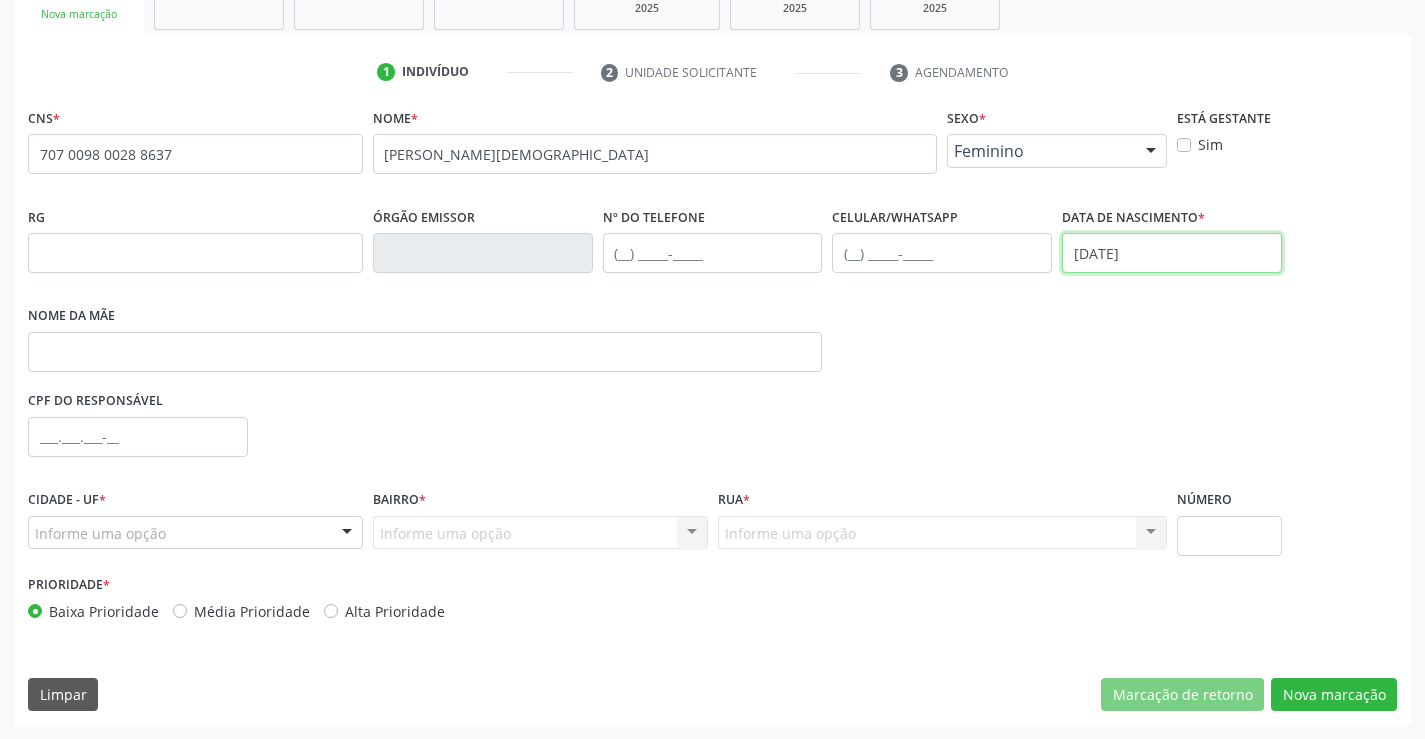 type on "24/03/1981" 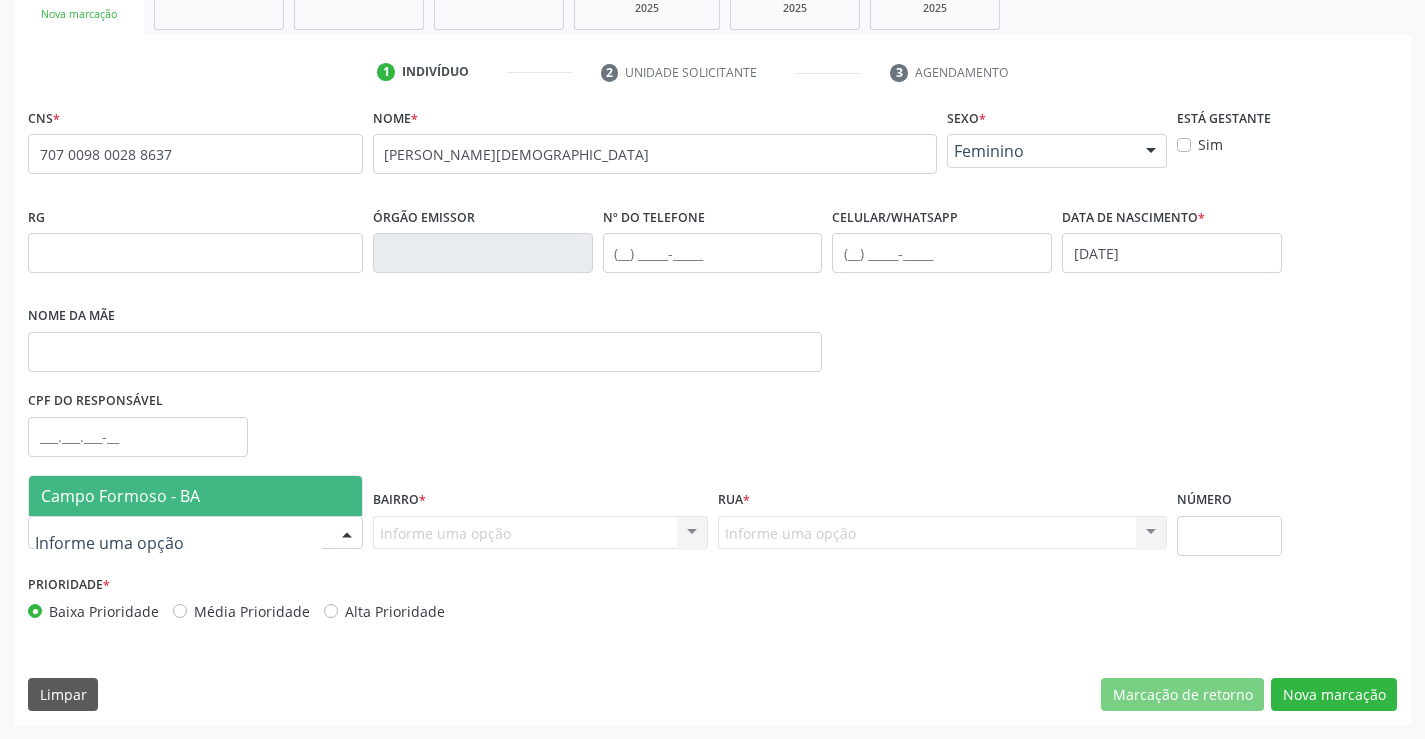 click at bounding box center [195, 533] 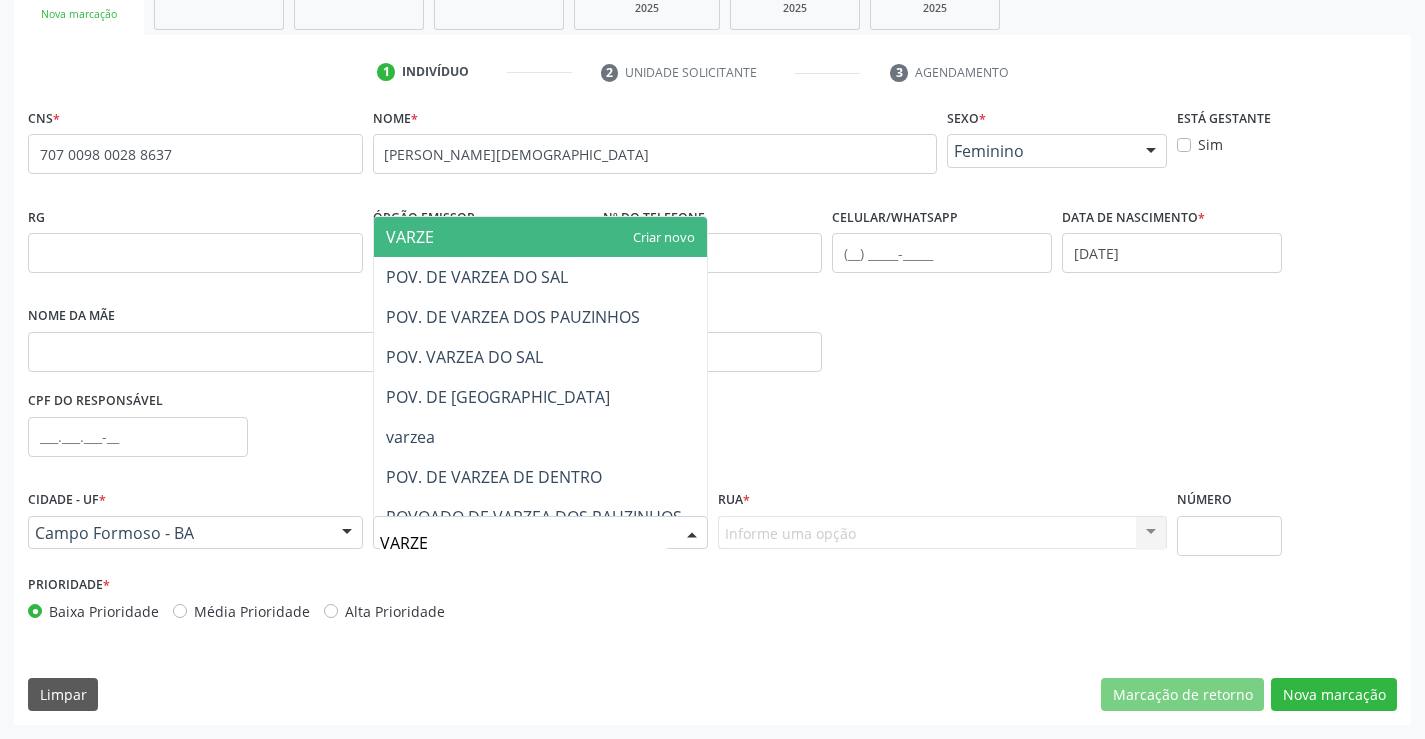 type on "VARZEA" 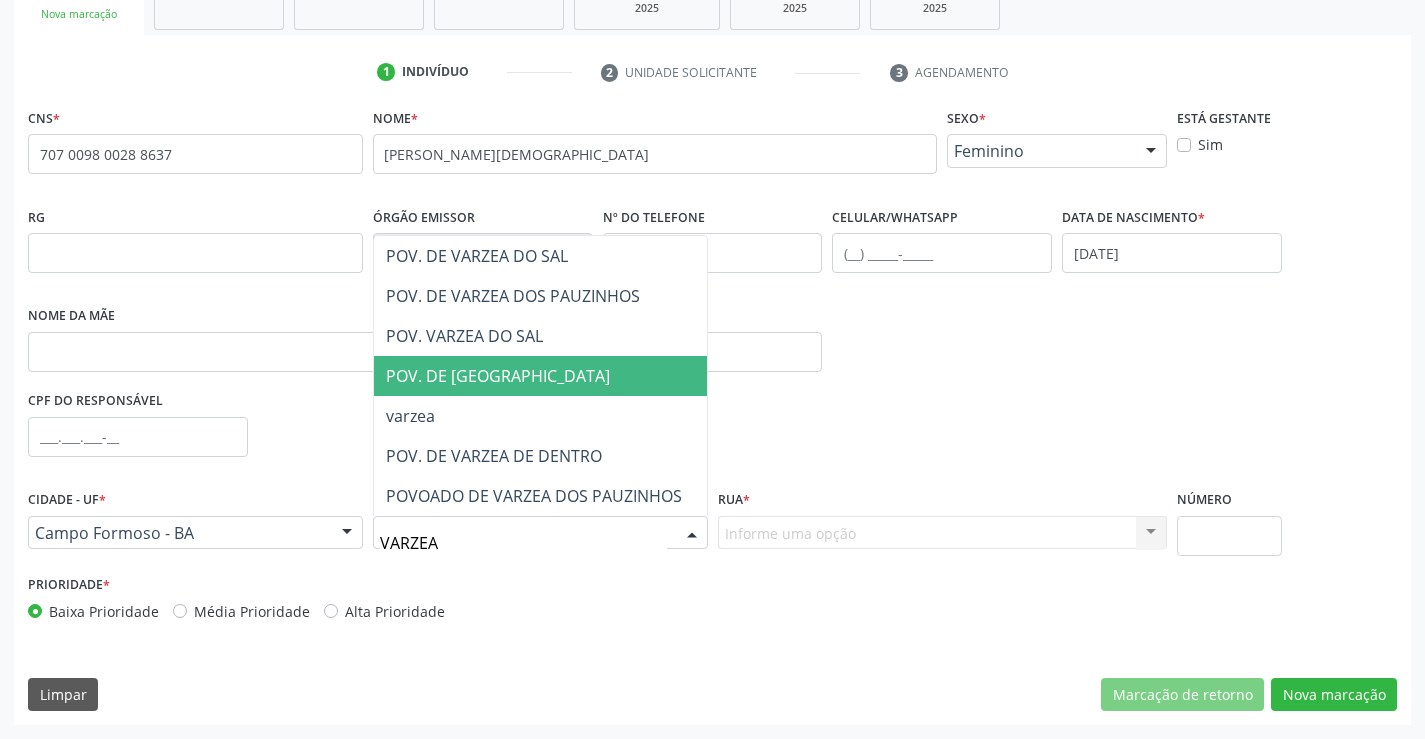 click on "POV. DE VARZEA GRANDE" at bounding box center [498, 376] 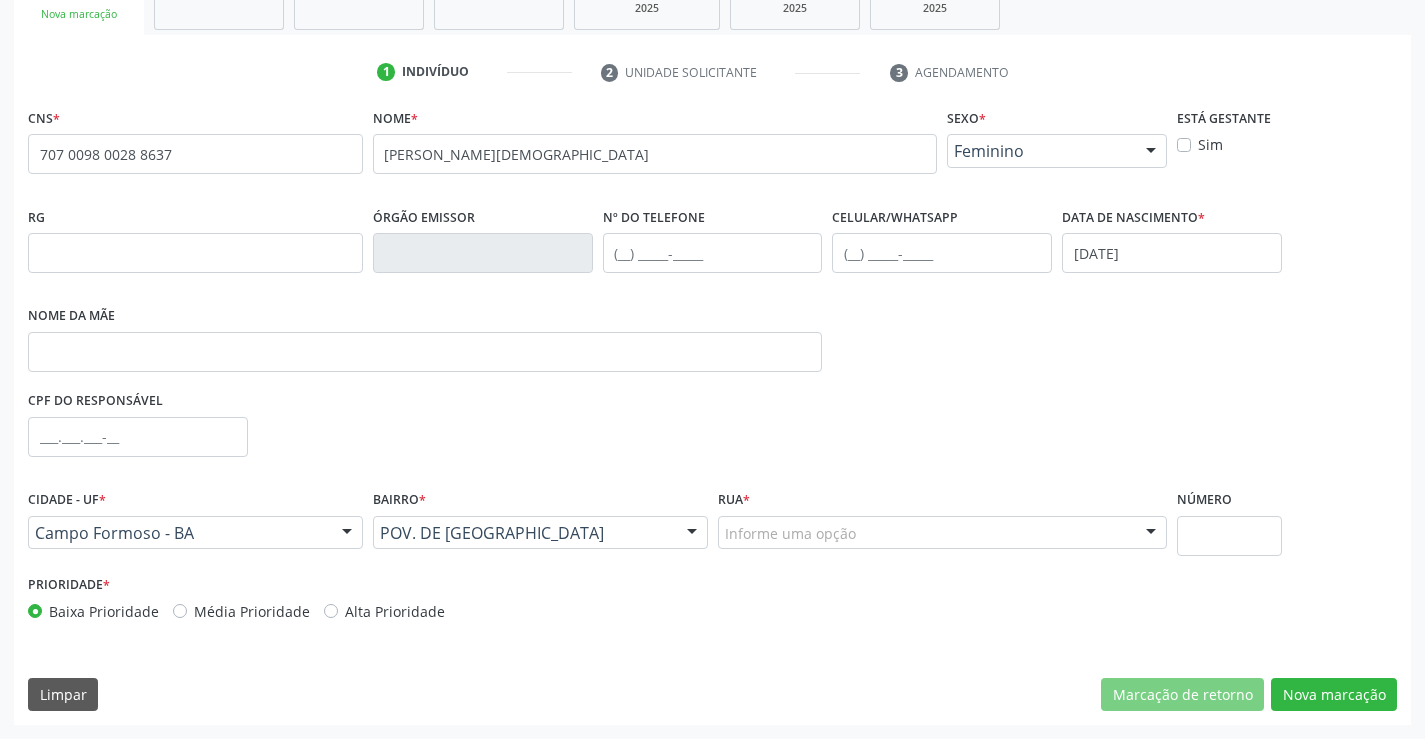 click on "Informe uma opção" at bounding box center [943, 533] 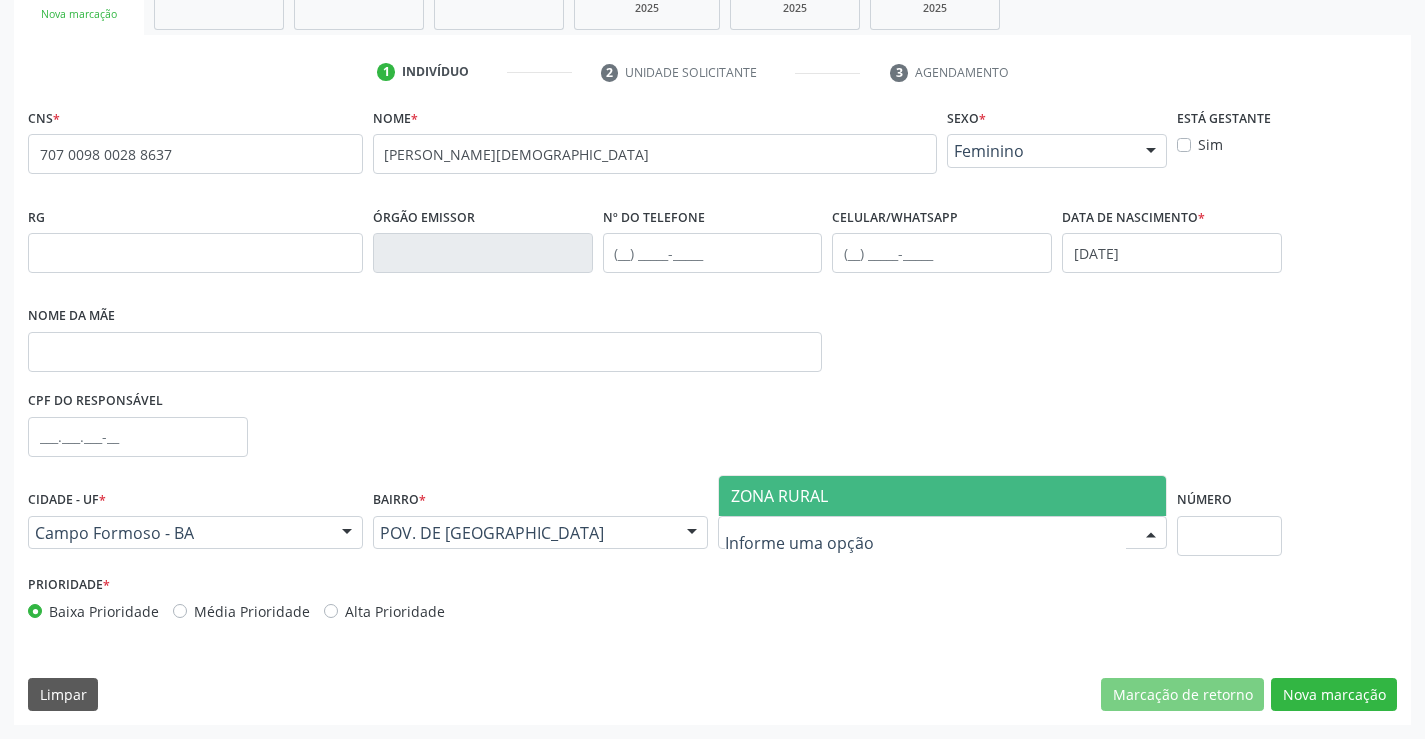 click on "ZONA RURAL" at bounding box center [943, 496] 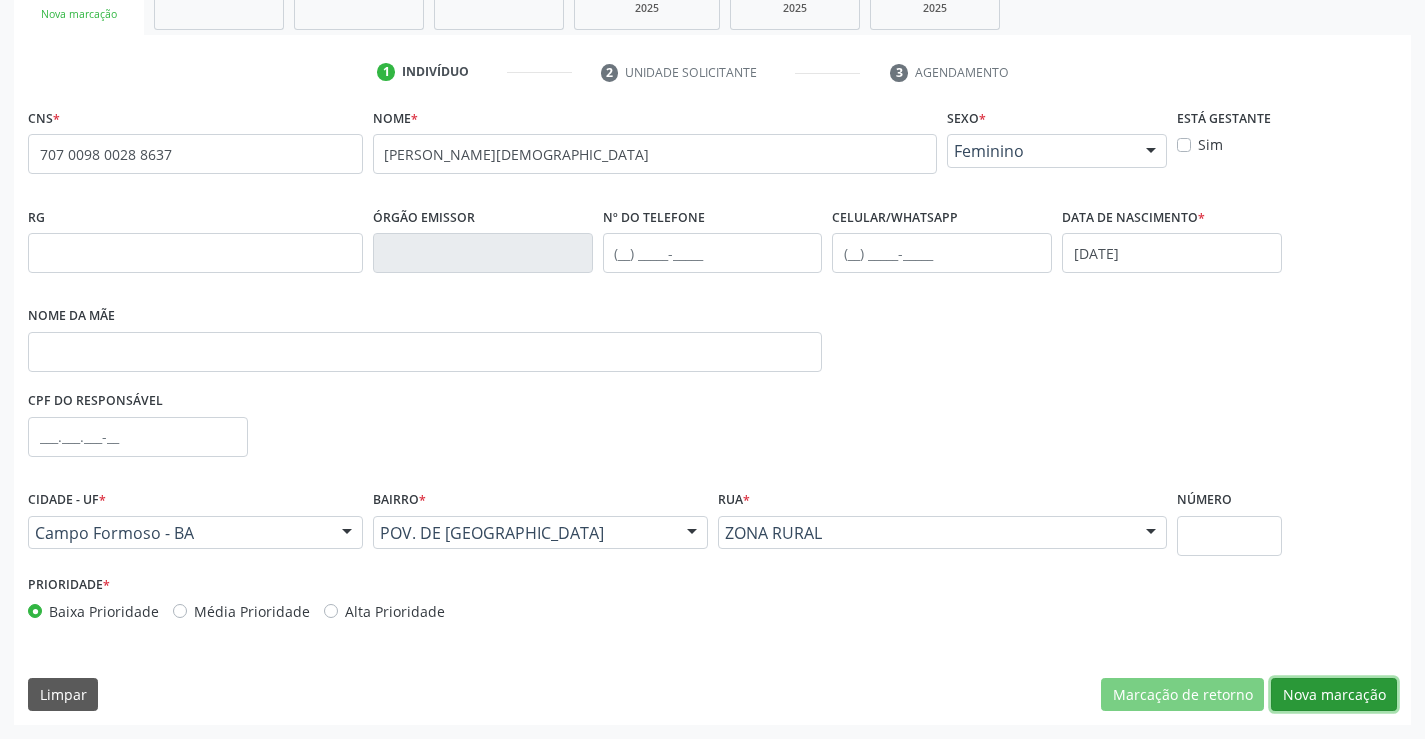 click on "Nova marcação" at bounding box center (1334, 695) 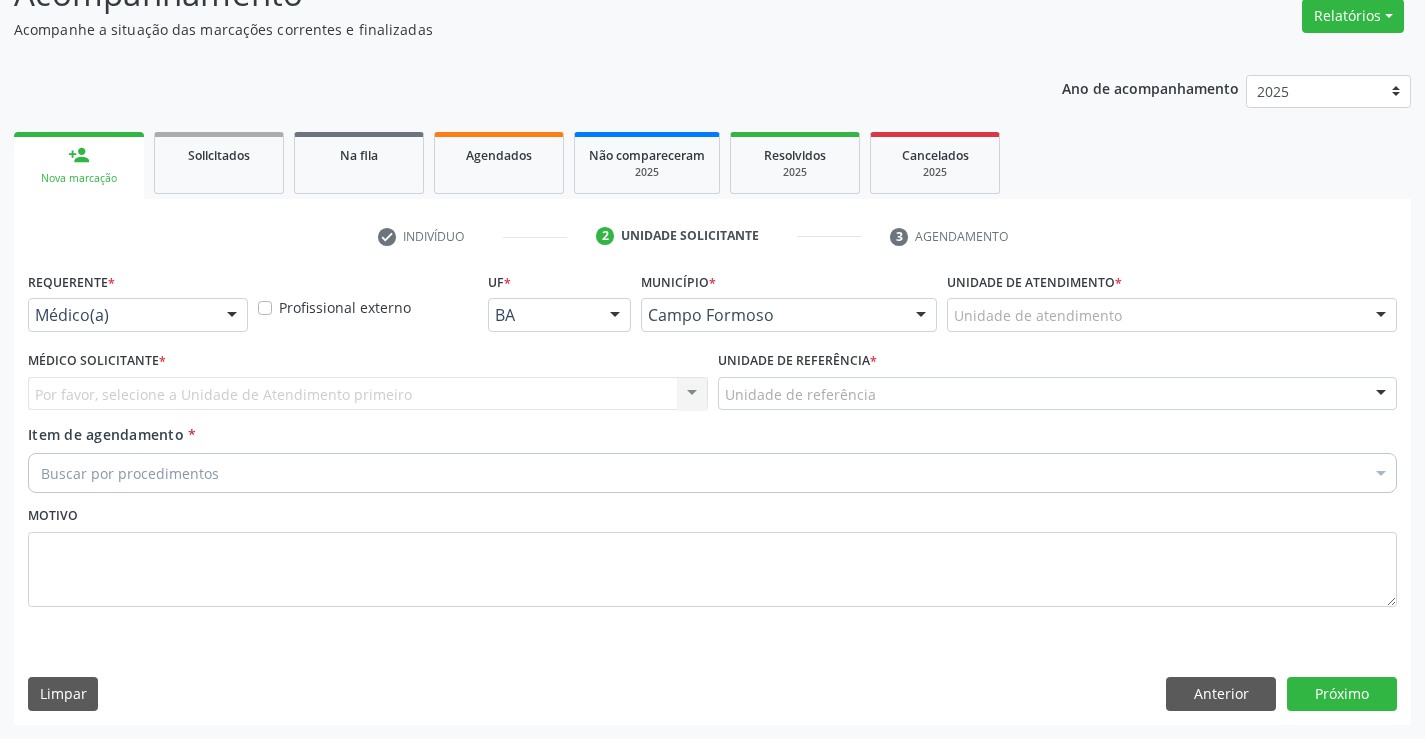scroll, scrollTop: 167, scrollLeft: 0, axis: vertical 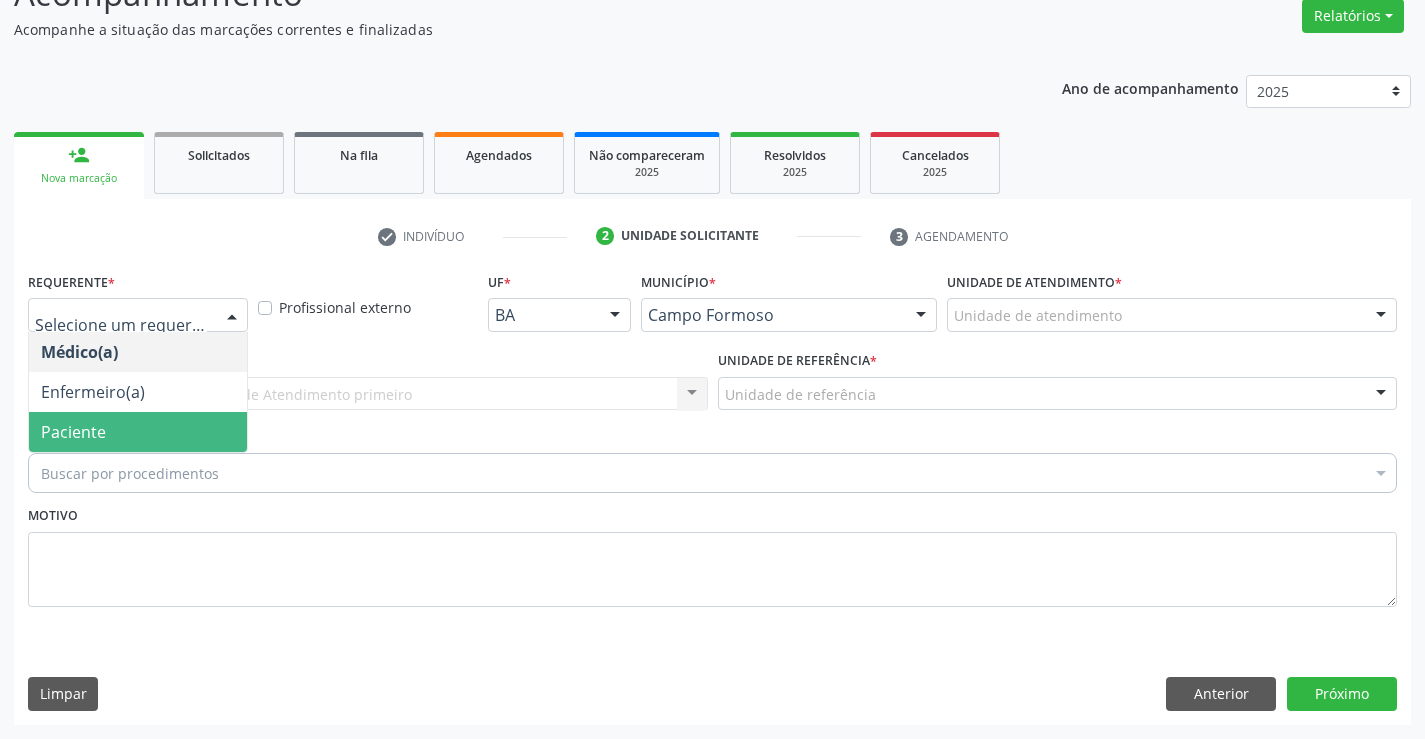 click on "Paciente" at bounding box center [138, 432] 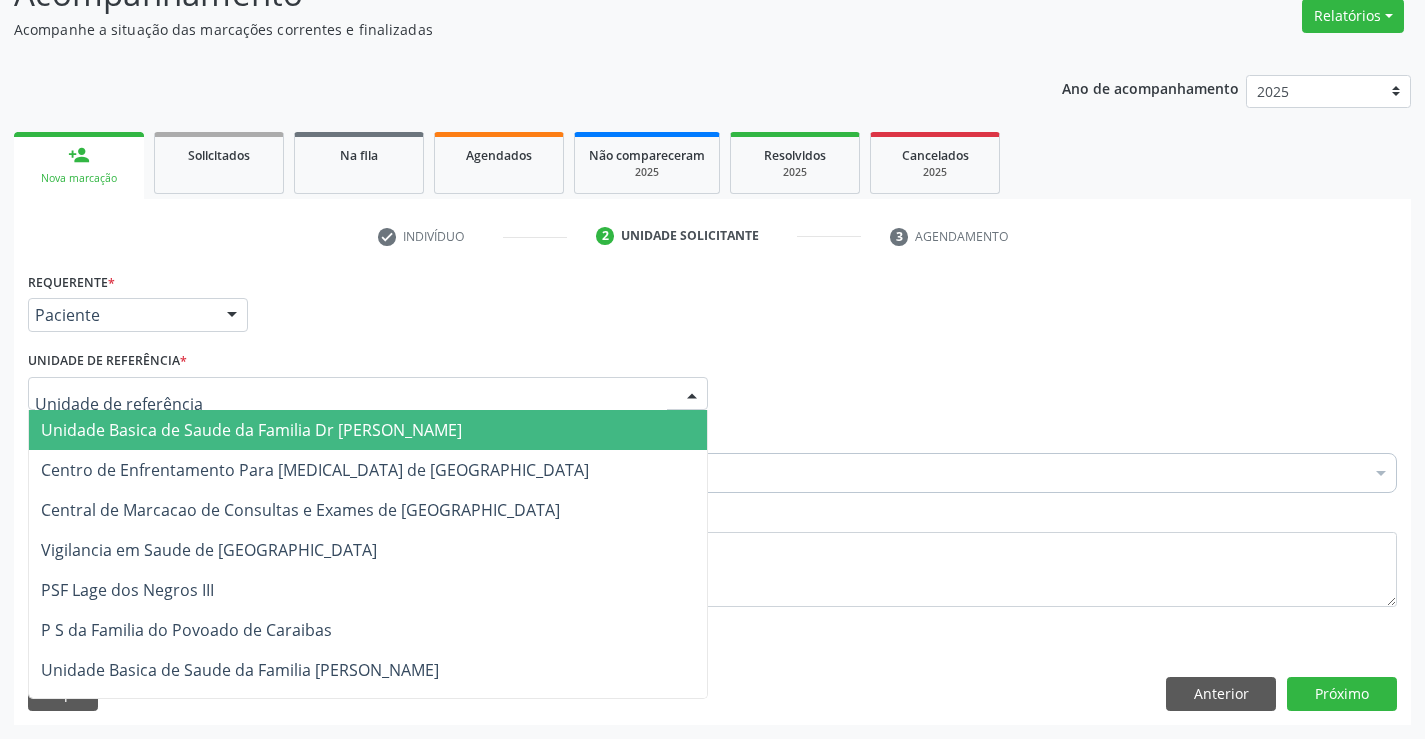 click at bounding box center [368, 394] 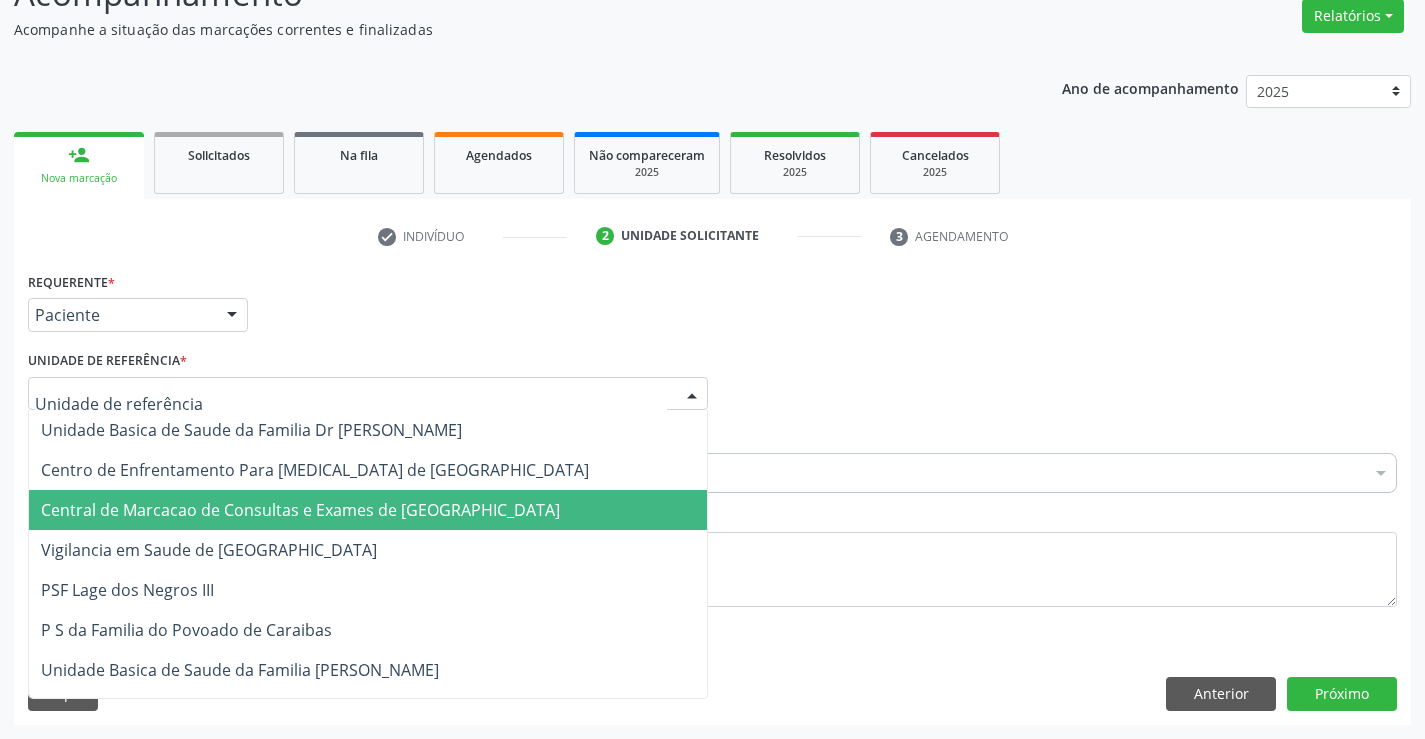 click on "Central de Marcacao de Consultas e Exames de [GEOGRAPHIC_DATA]" at bounding box center (368, 510) 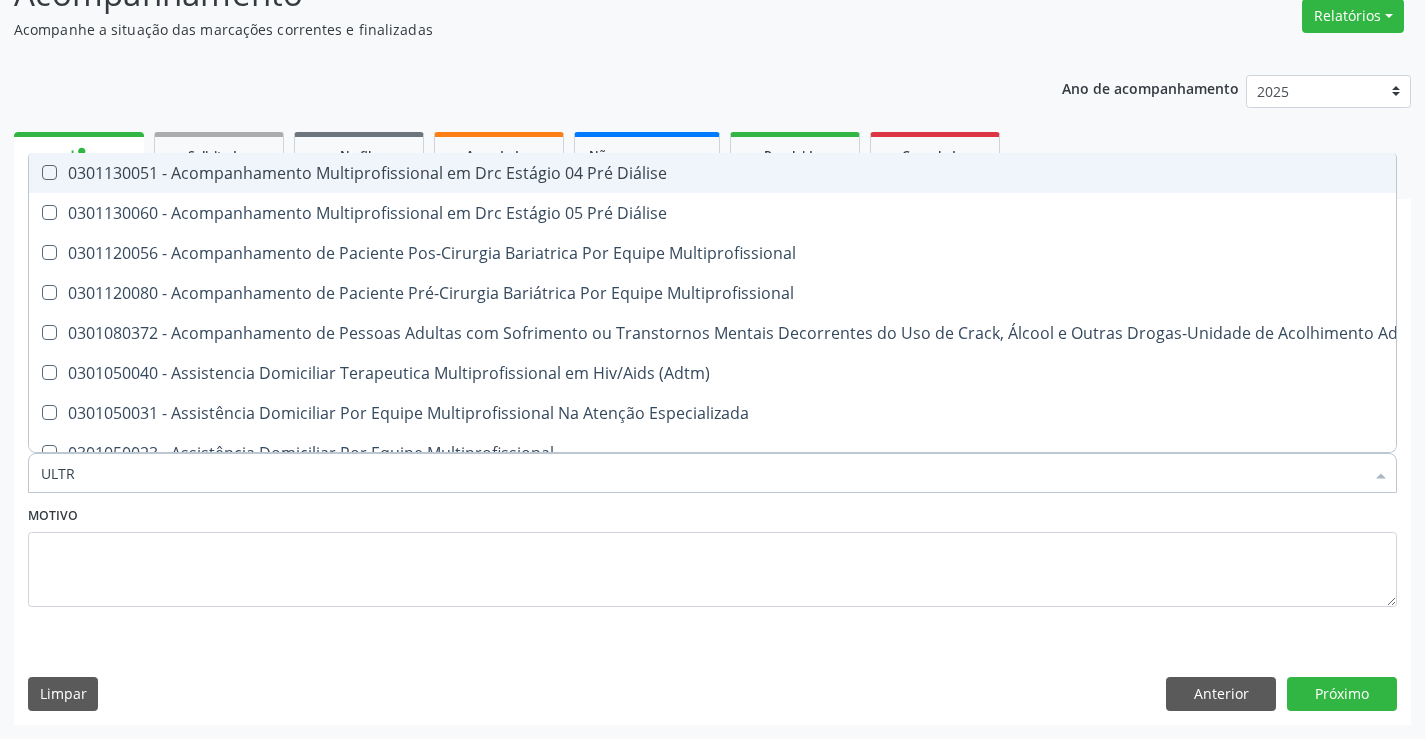 type on "ULTRA" 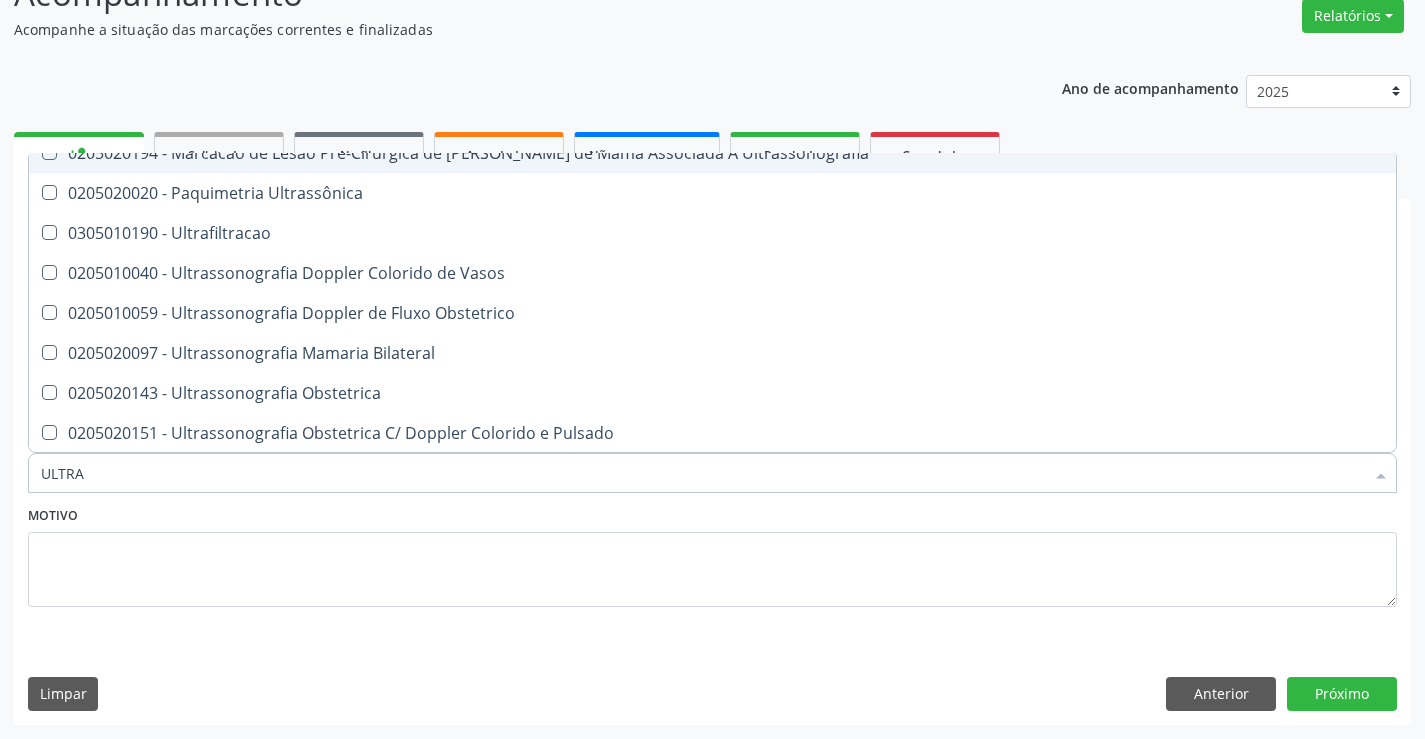 scroll, scrollTop: 300, scrollLeft: 0, axis: vertical 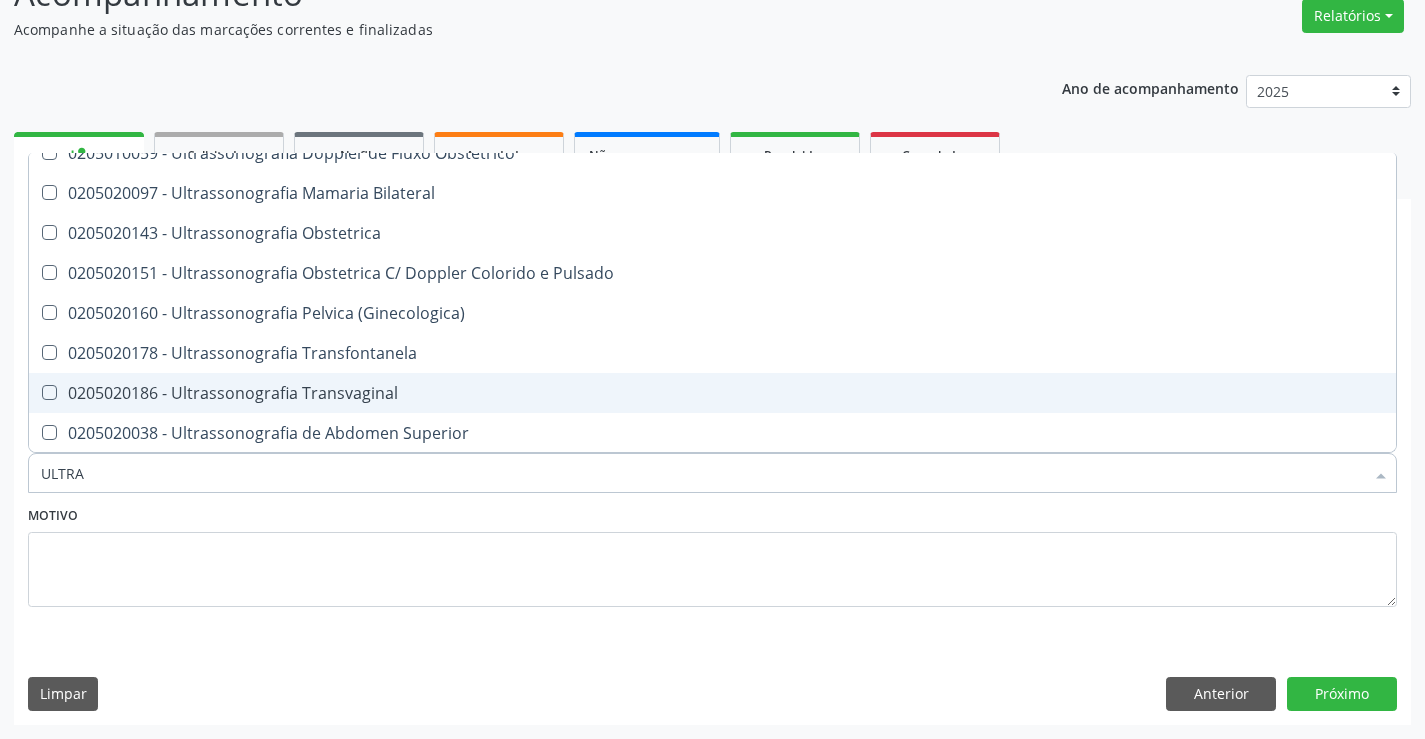 click on "0205020186 - Ultrassonografia Transvaginal" at bounding box center [712, 393] 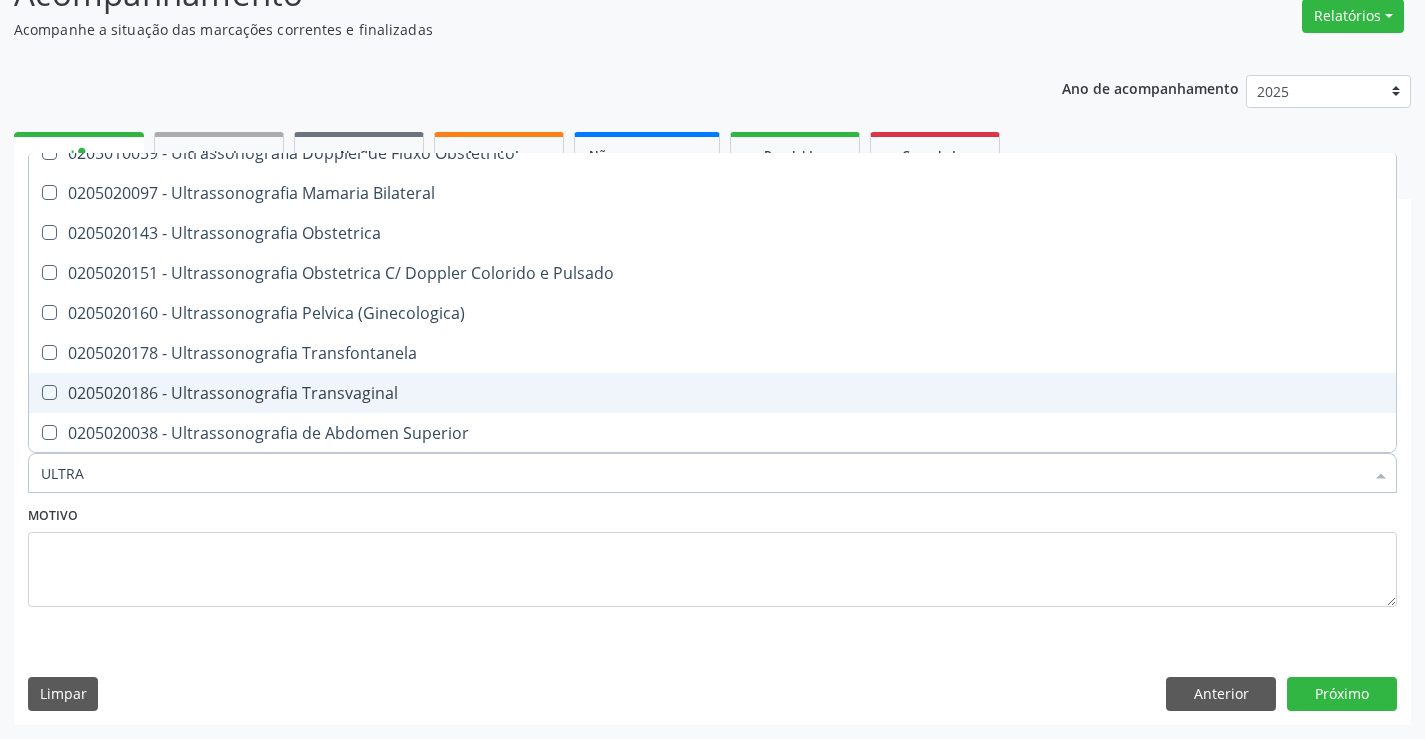 checkbox on "true" 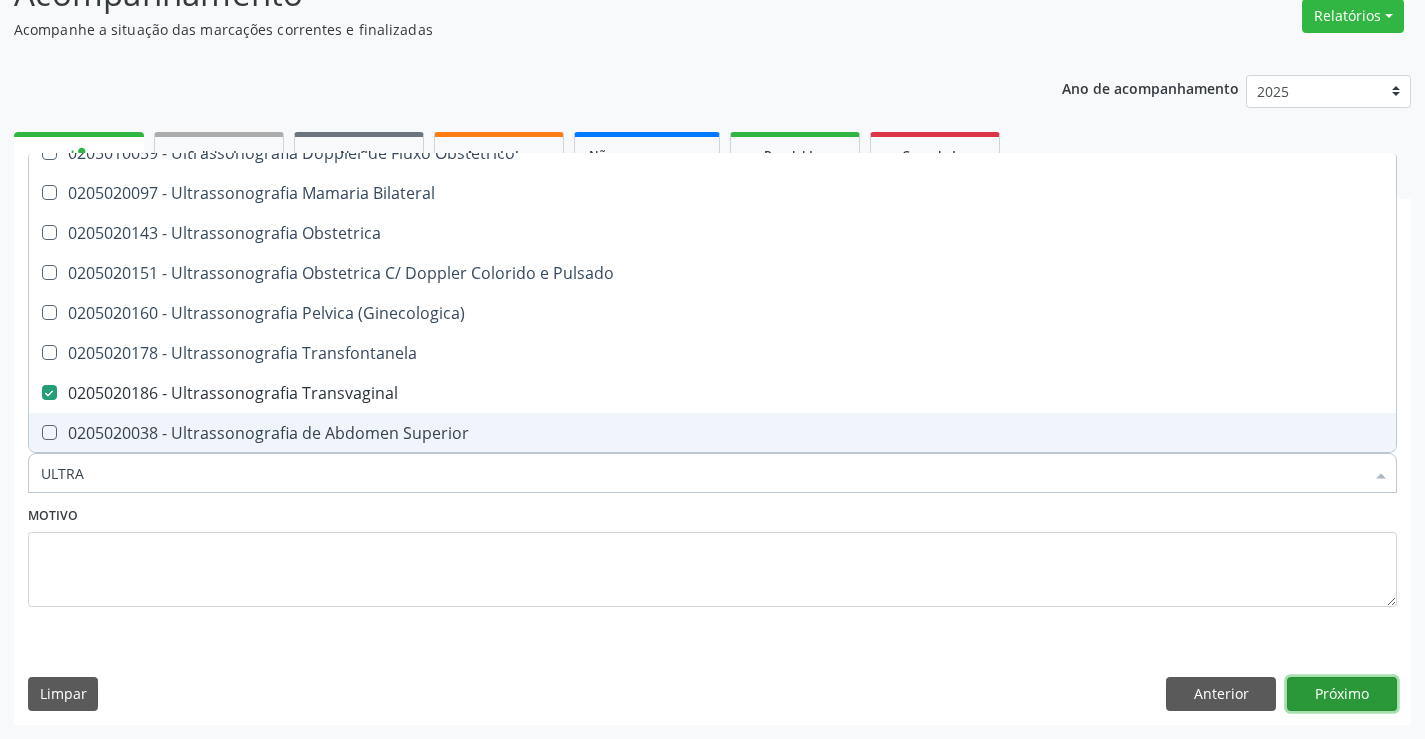 click on "Próximo" at bounding box center (1342, 694) 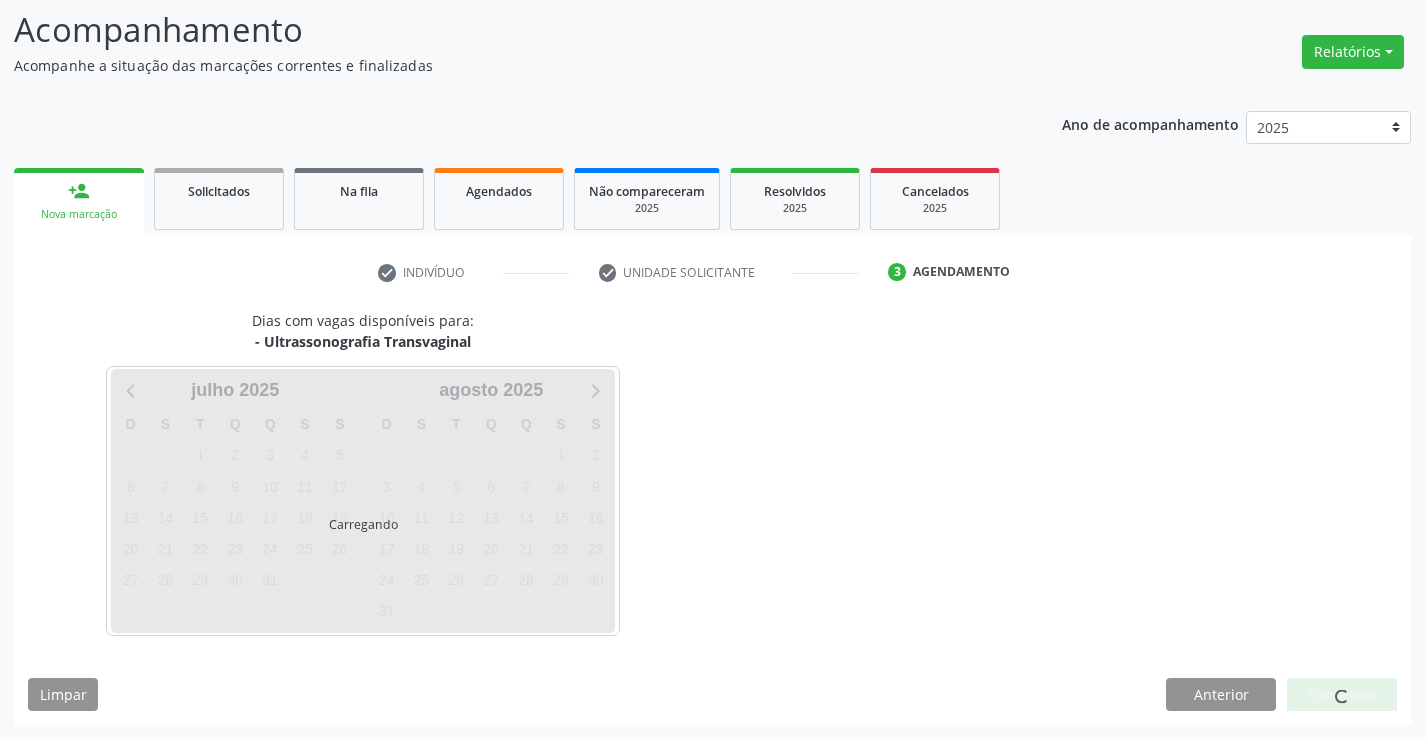 scroll, scrollTop: 131, scrollLeft: 0, axis: vertical 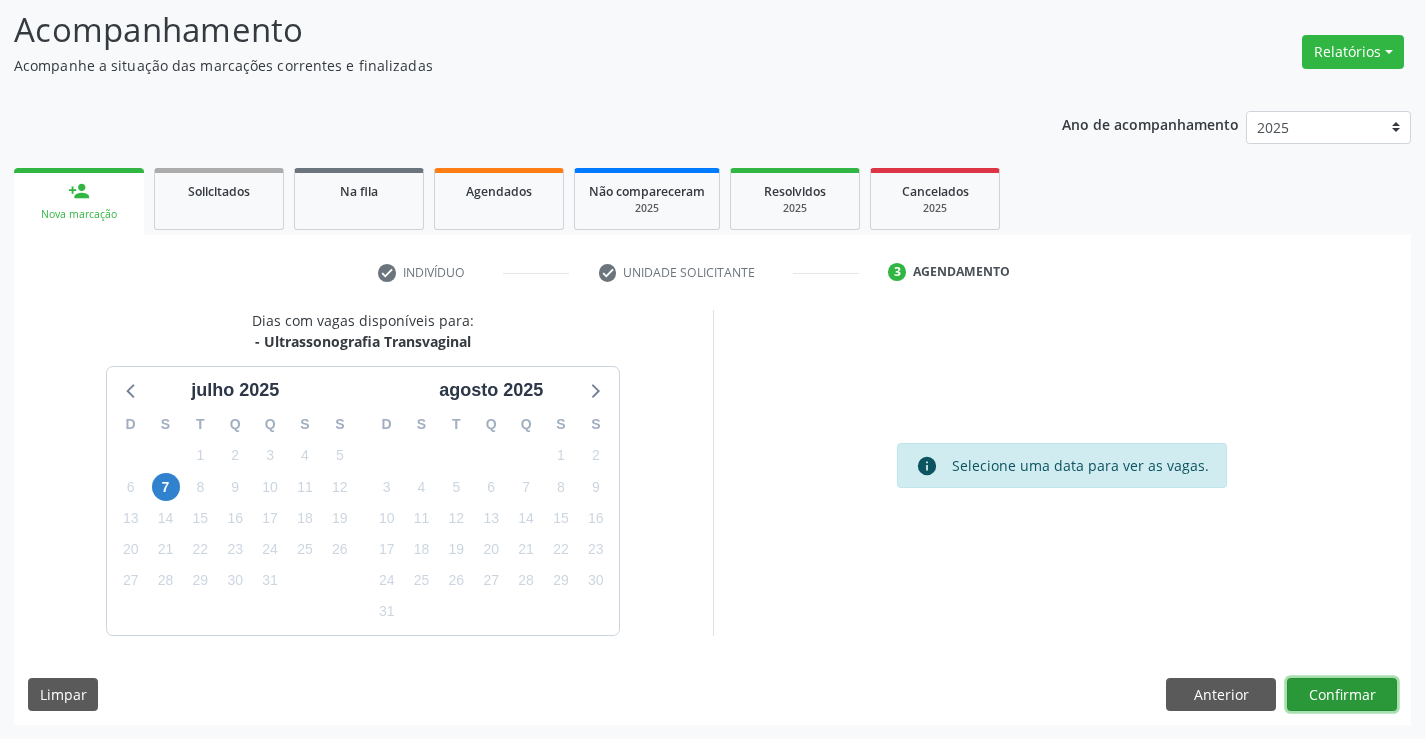 click on "Confirmar" at bounding box center [1342, 695] 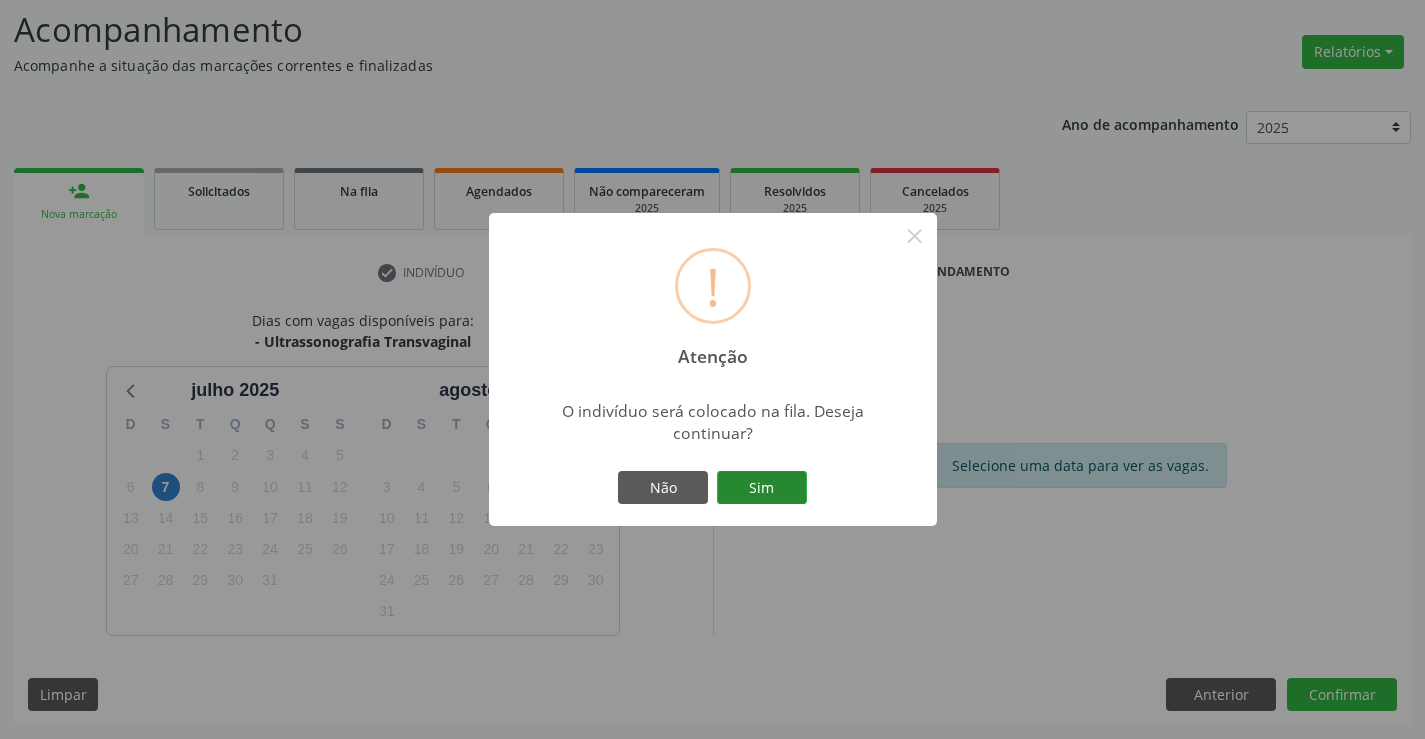 click on "Sim" at bounding box center [762, 488] 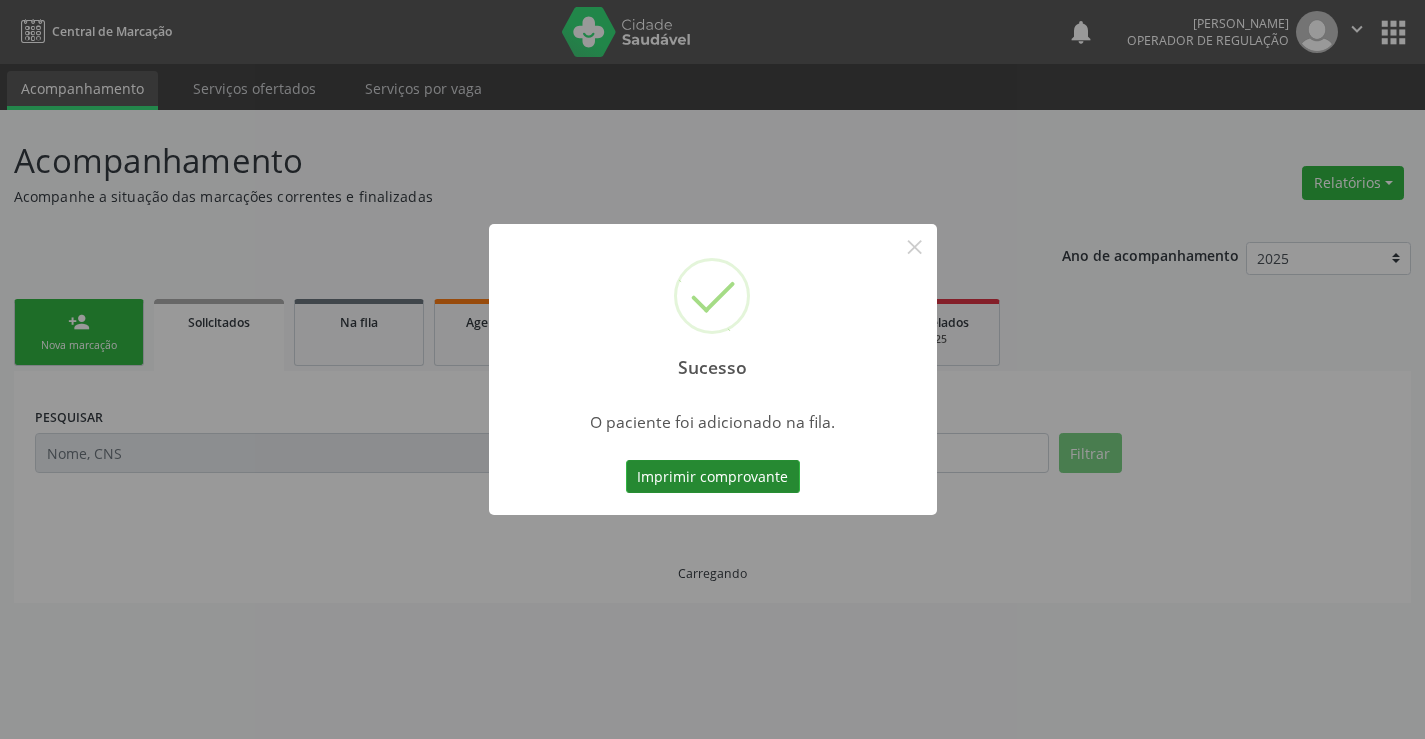 scroll, scrollTop: 0, scrollLeft: 0, axis: both 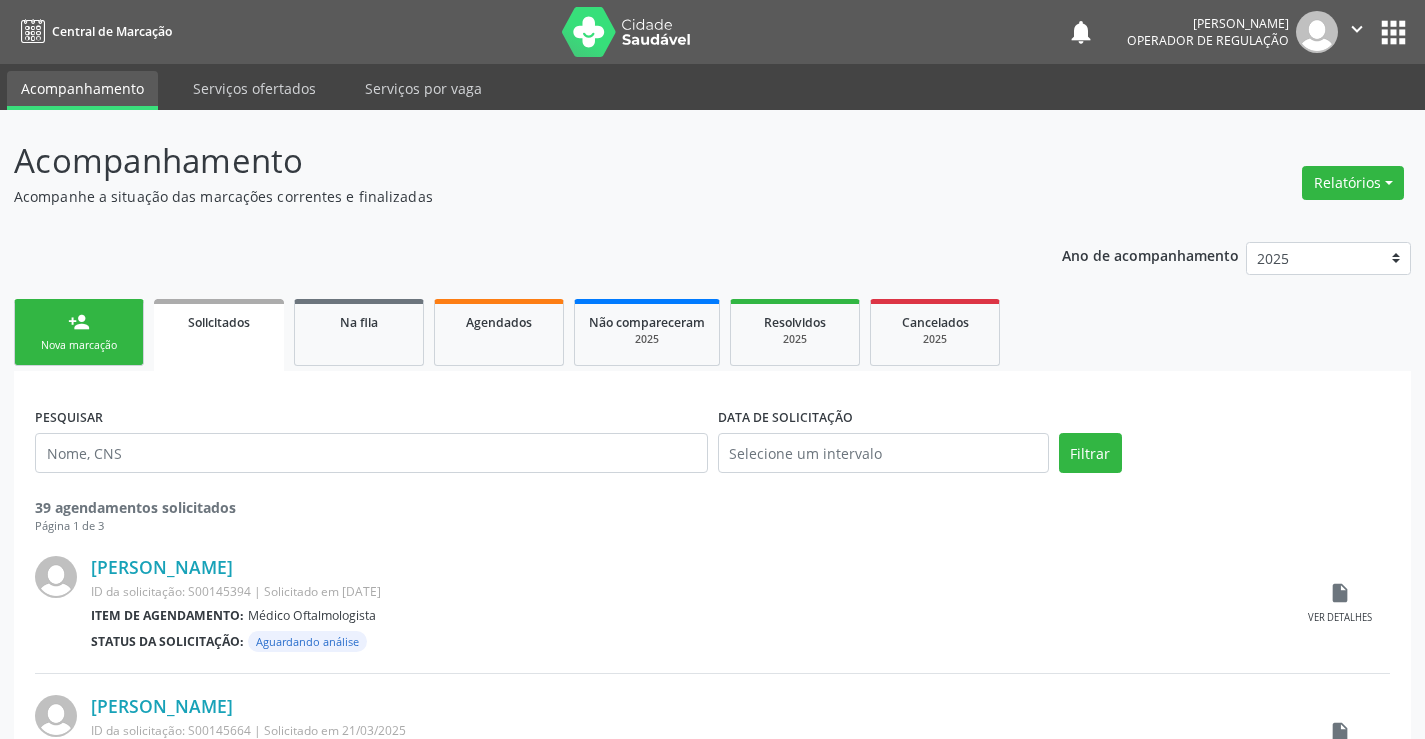 click on "person_add
Nova marcação" at bounding box center [79, 332] 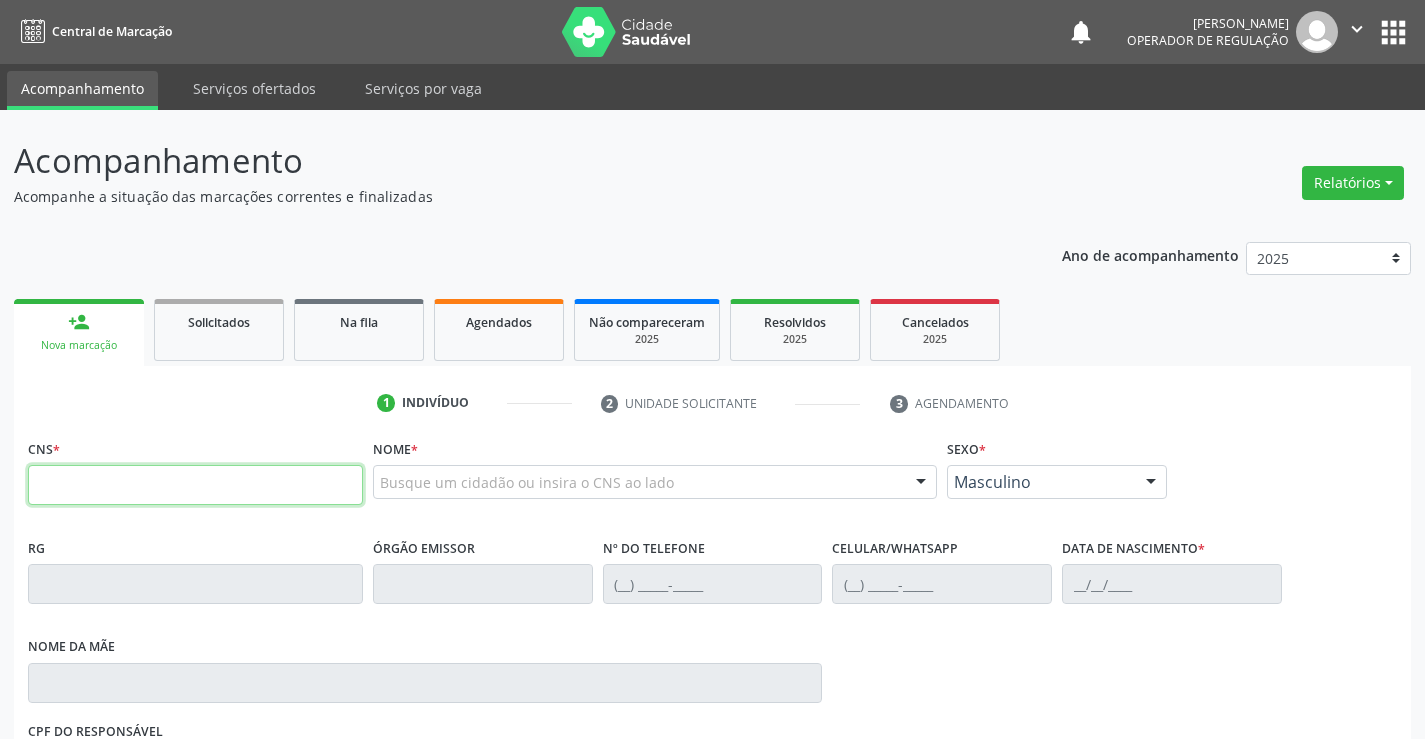 click at bounding box center [195, 485] 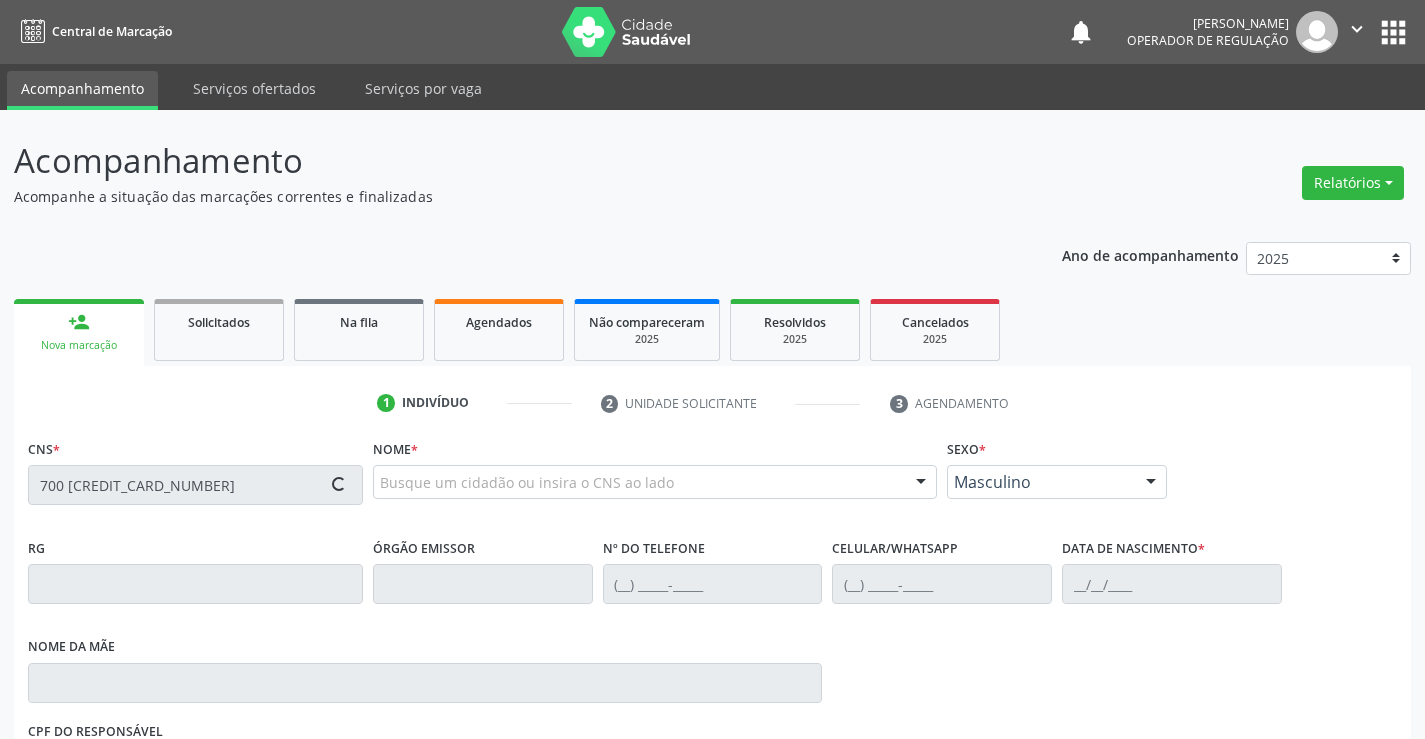 type on "700 5023 1902 2252" 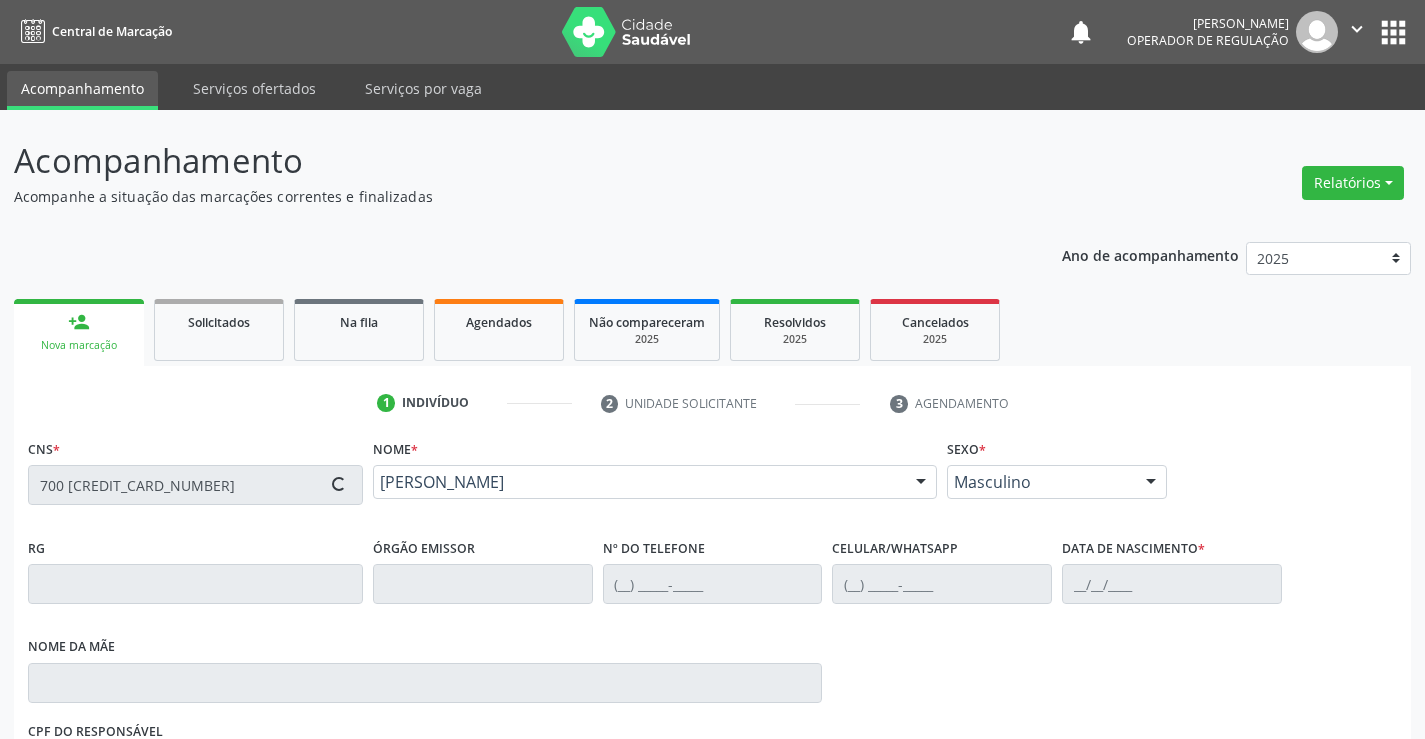 type on "38387537" 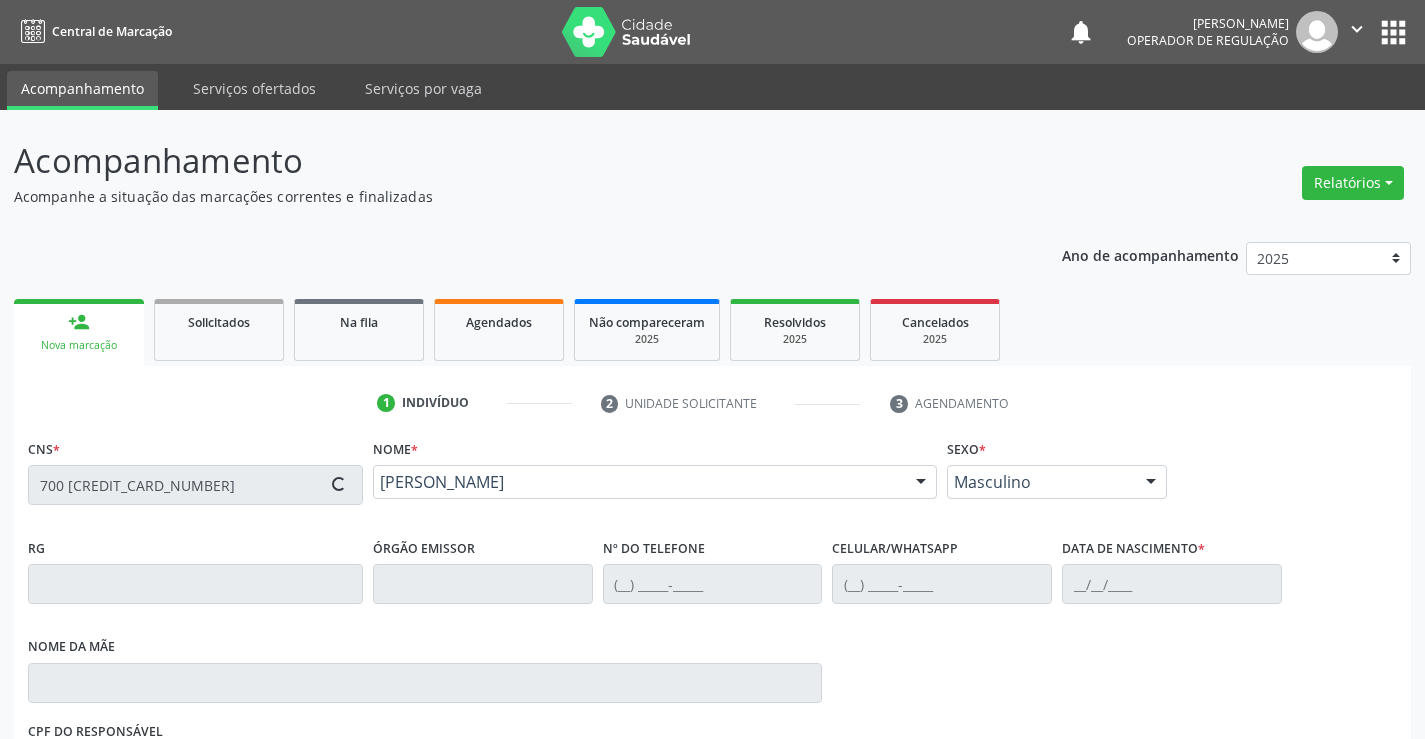 type on "(74) 98862-0266" 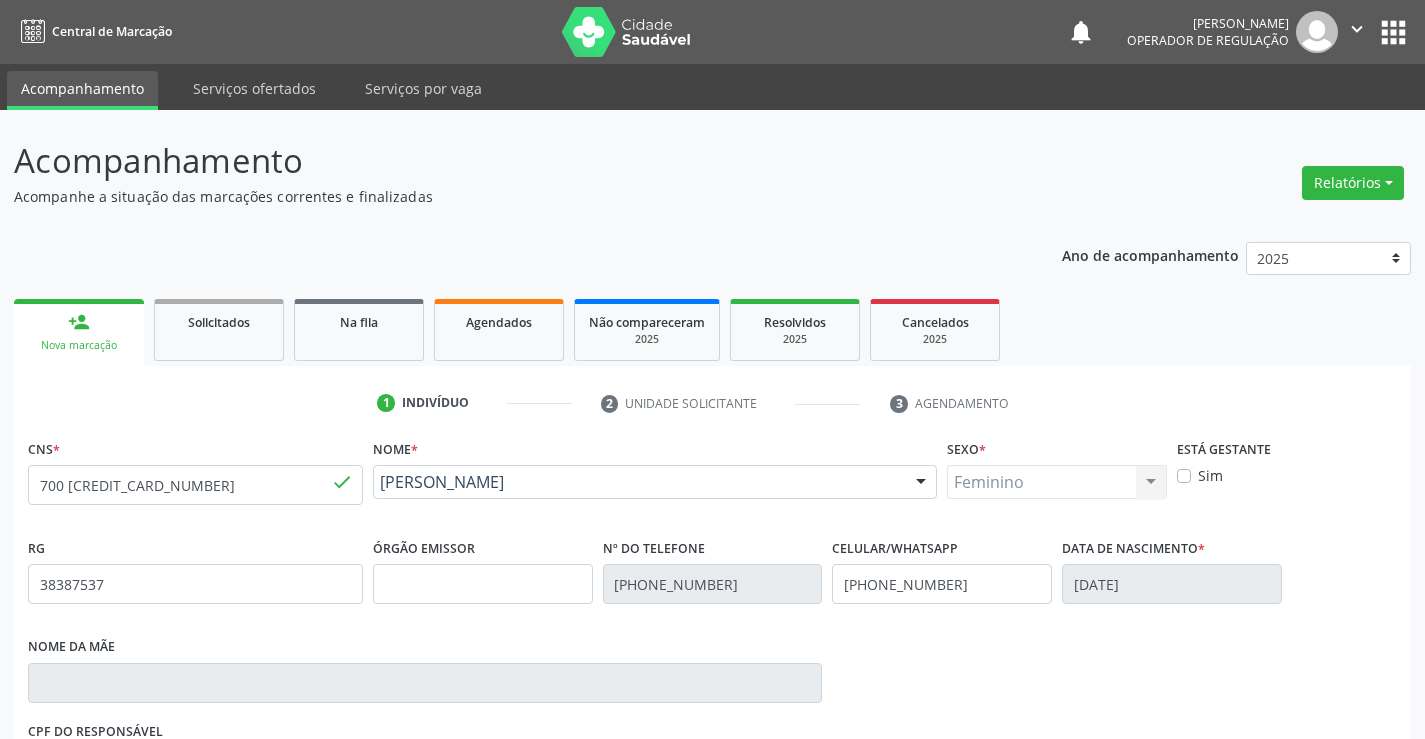 scroll, scrollTop: 331, scrollLeft: 0, axis: vertical 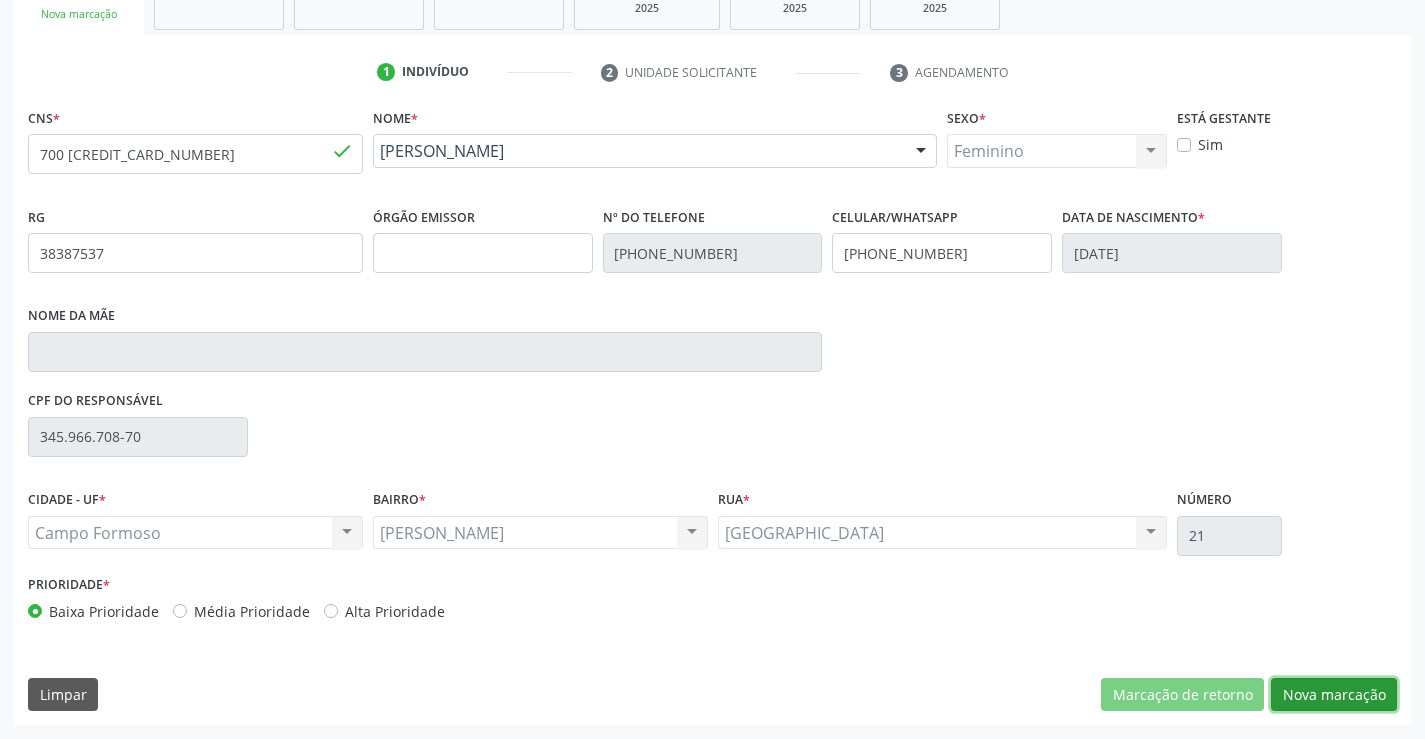 click on "Nova marcação" at bounding box center [1334, 695] 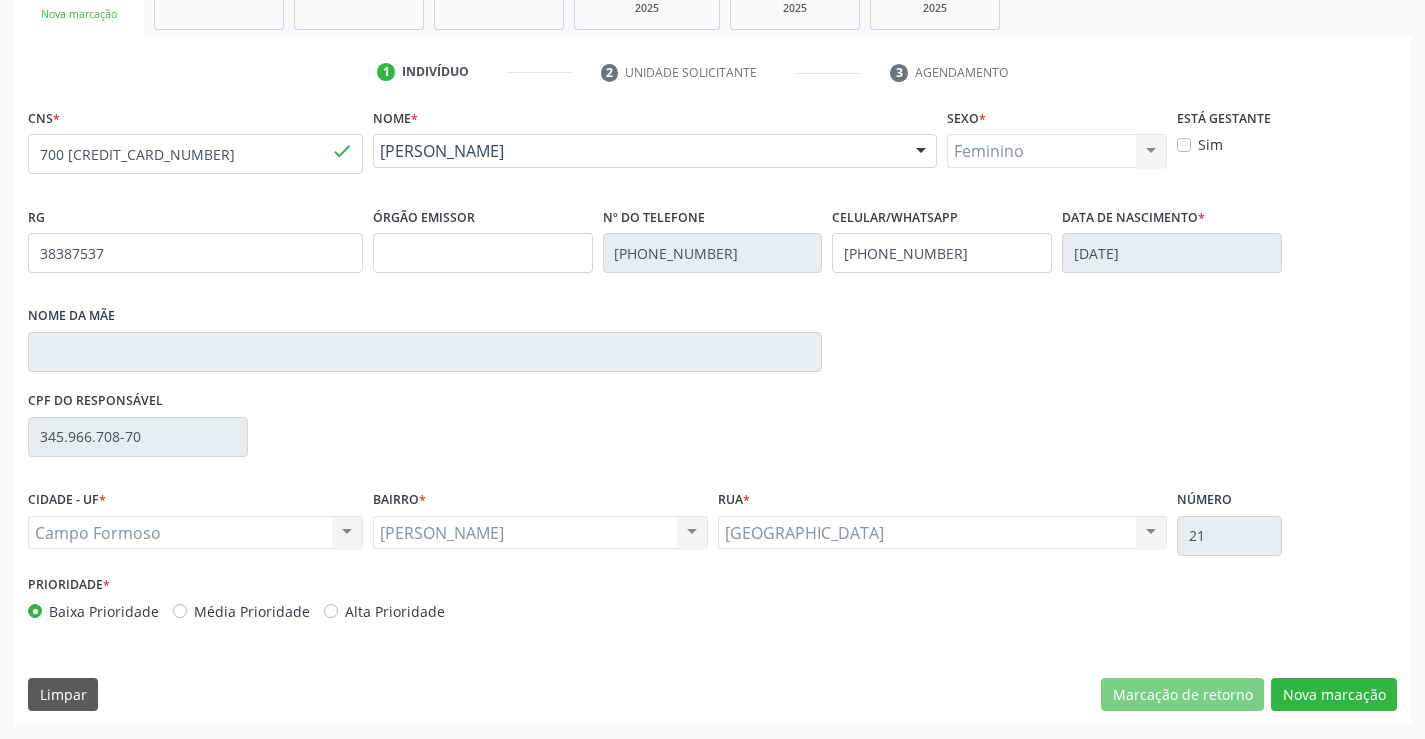 scroll, scrollTop: 167, scrollLeft: 0, axis: vertical 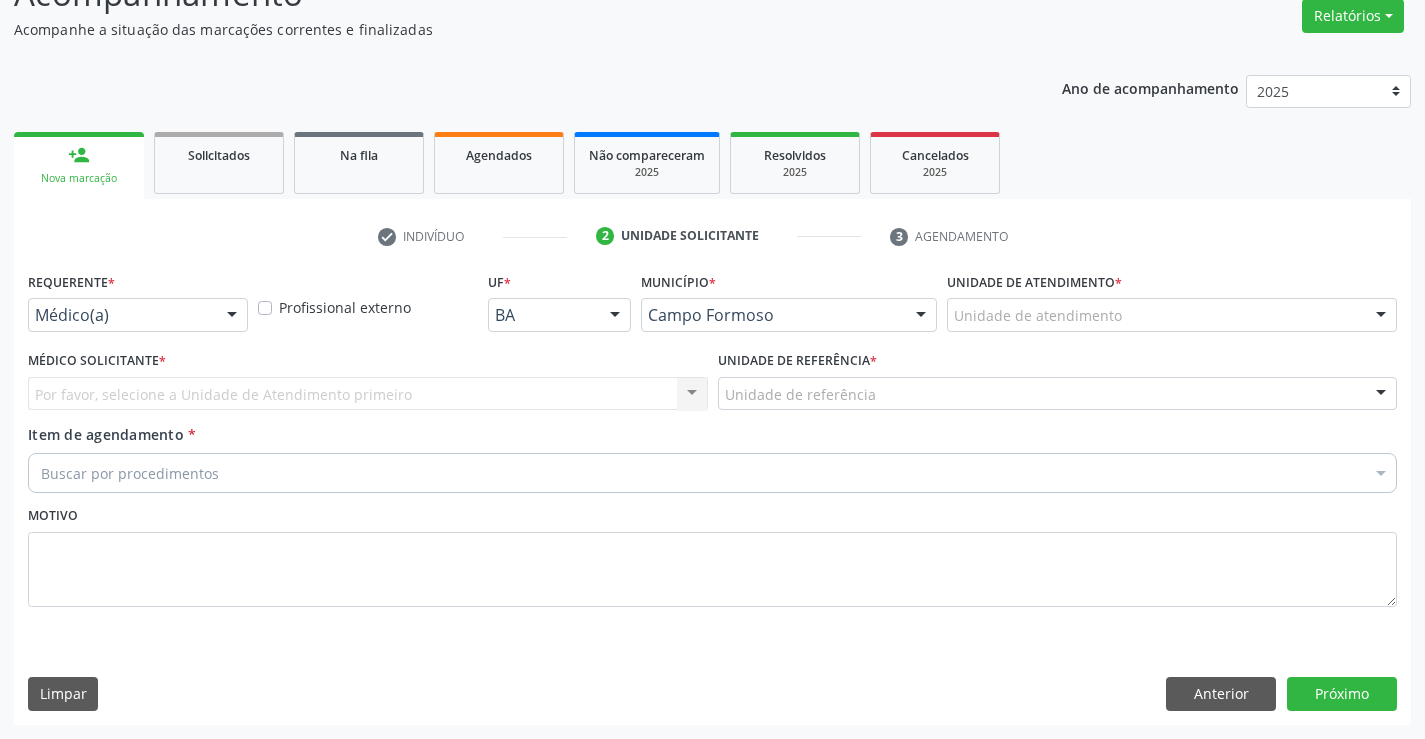 click at bounding box center [232, 316] 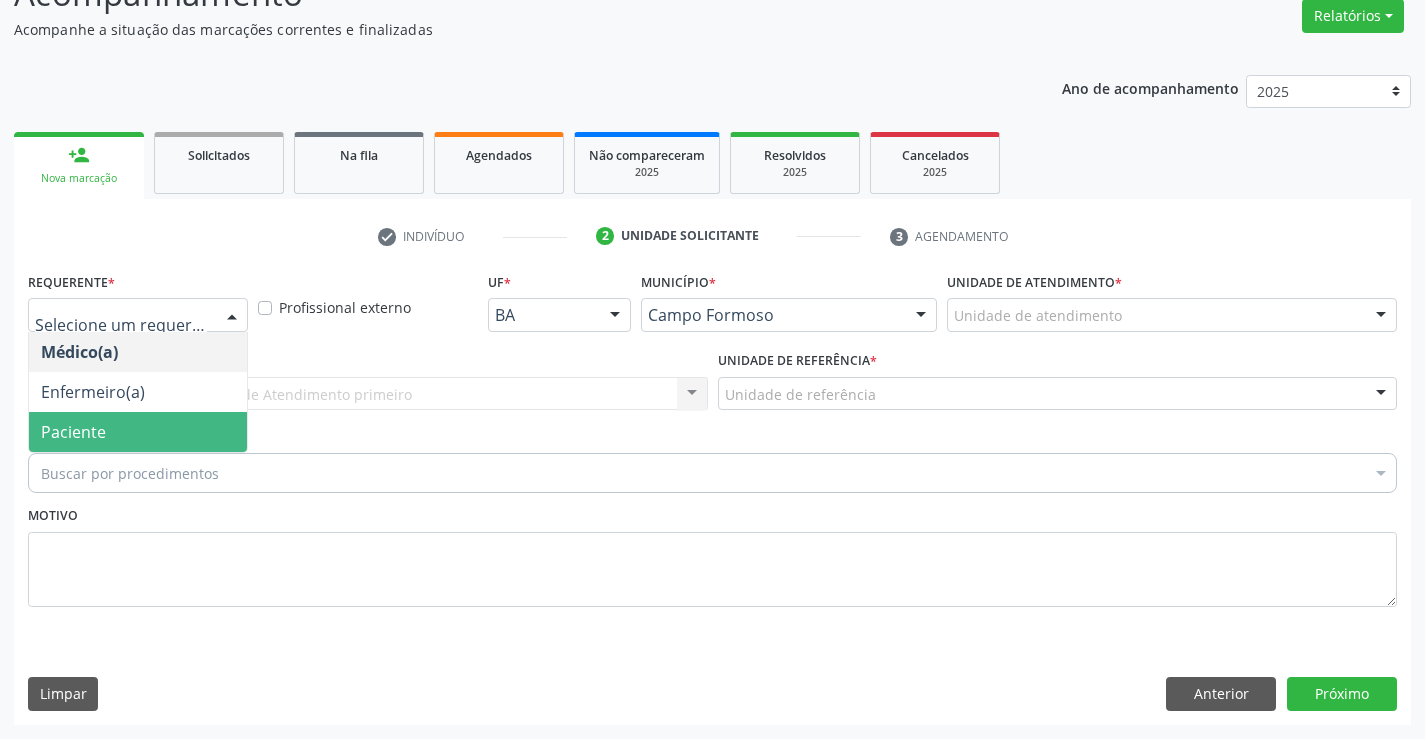 click on "Paciente" at bounding box center [73, 432] 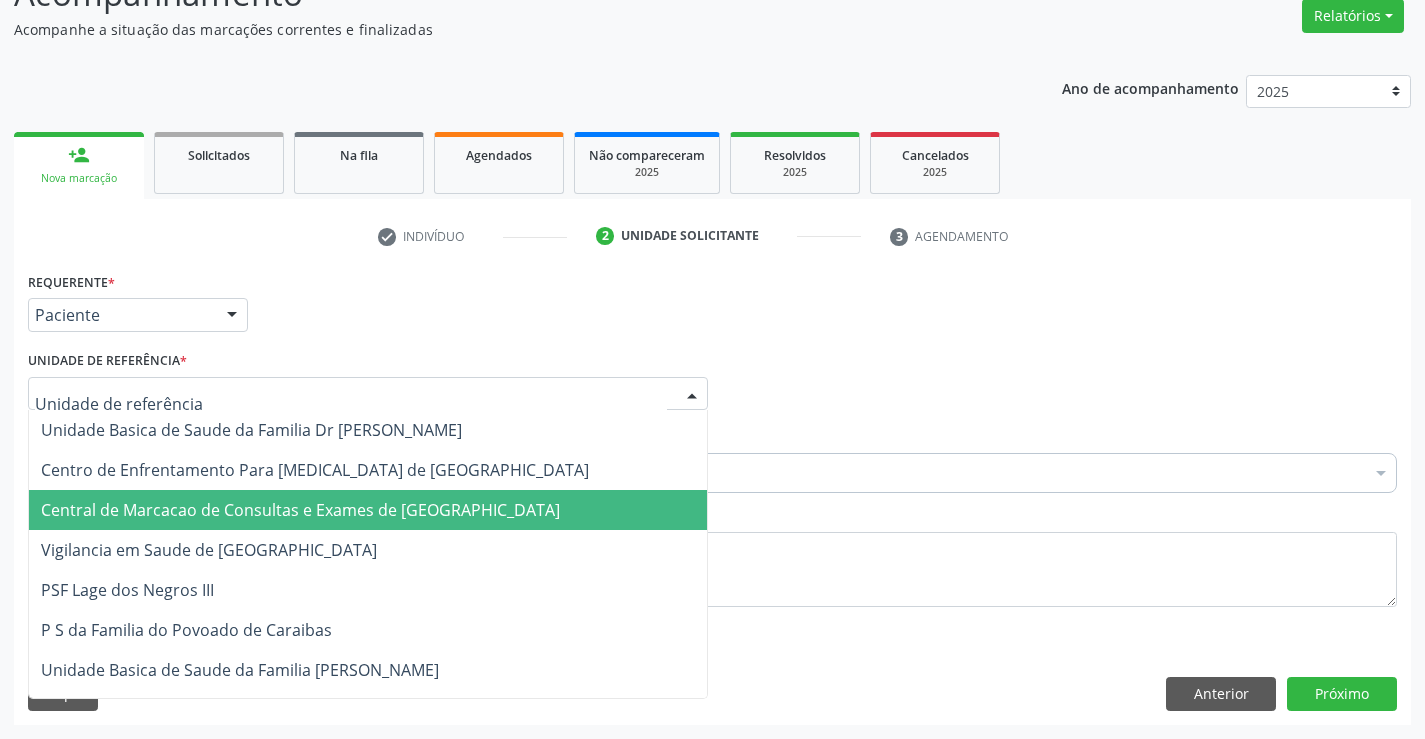 click on "Central de Marcacao de Consultas e Exames de [GEOGRAPHIC_DATA]" at bounding box center (300, 510) 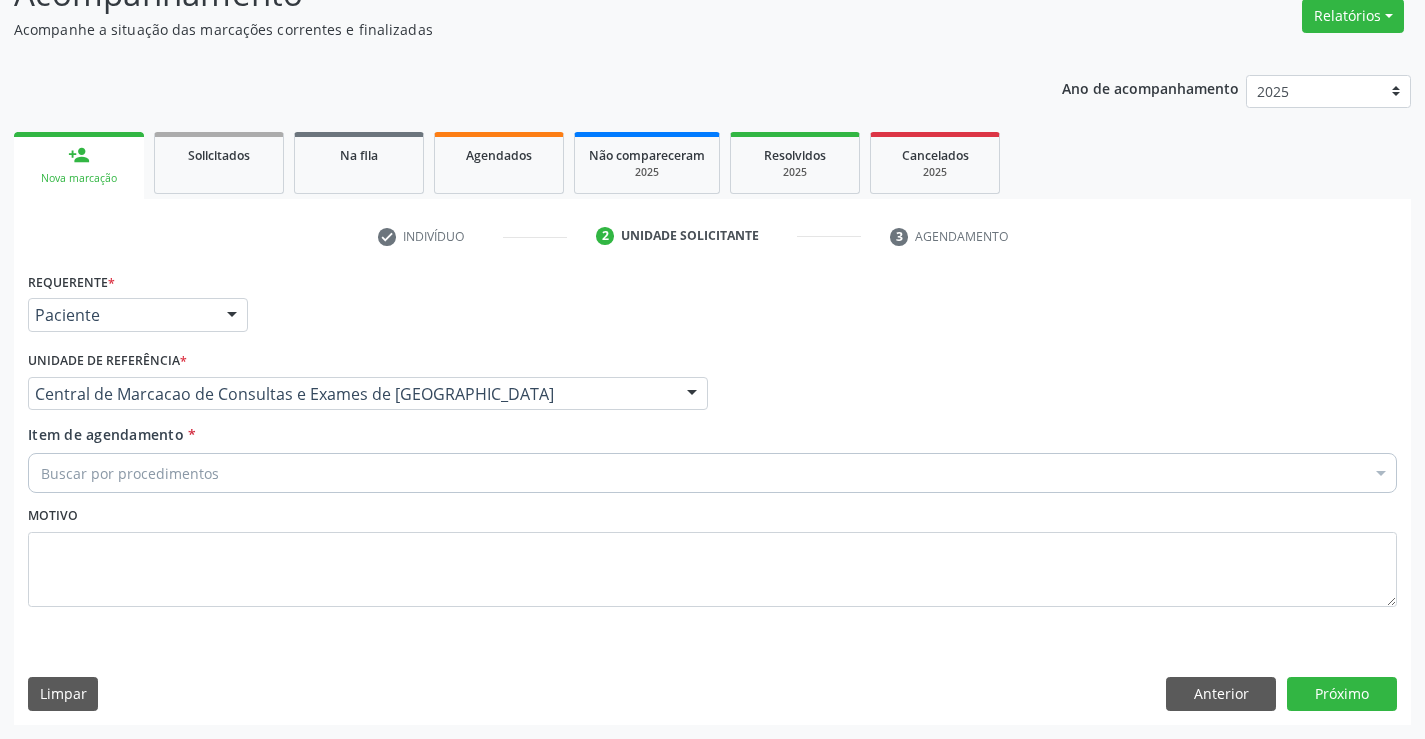 click on "Item de agendamento
*
Buscar por procedimentos
Selecionar todos
0202040089 - 3X Pesquisa de Larvas Nas Fezes
0604320140 - Abatacepte 125 Mg Injetável (Por Seringa Preenchida)
0604320124 - Abatacepte 250 Mg Injetável (Por Frasco Ampola).
0603050018 - Abciximabe
0406010013 - Abertura de Comunicacao Inter-Atrial
0406010021 - Abertura de Estenose Aortica Valvar
0406011265 - Abertura de Estenose Aortica Valvar (Criança e Adolescente)
0406010030 - Abertura de Estenose Pulmonar Valvar
0406011273 - Abertura de Estenose Pulmonar Valvar (Criança e Adolescente)
0301080011 - Abordagem Cognitiva Comportamental do Fumante (Por Atendimento / Paciente)
0307020010 - Acesso A Polpa Dentaria e Medicacao (Por Dente)
0604660030 - Acetazolamida 250 Mg (Por Comprimido)" at bounding box center [712, 455] 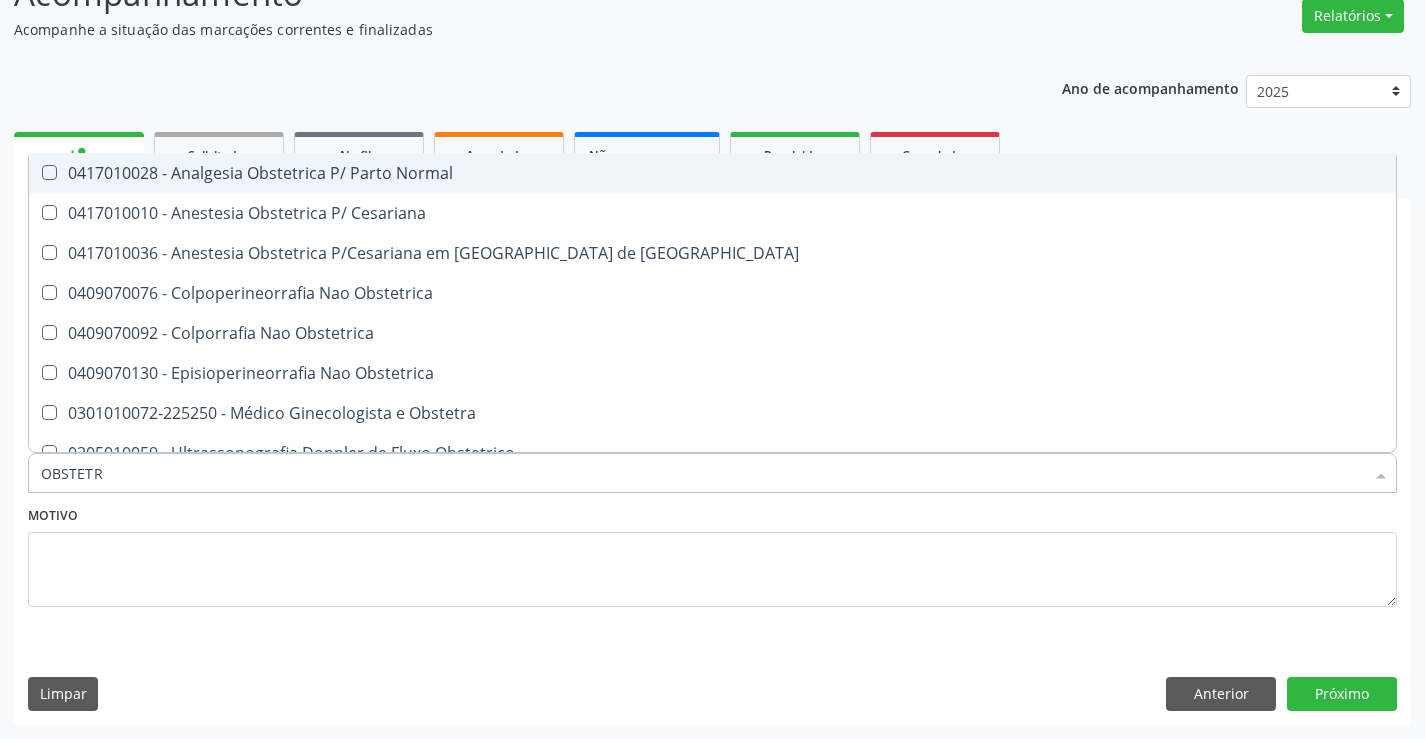 type on "OBSTETRA" 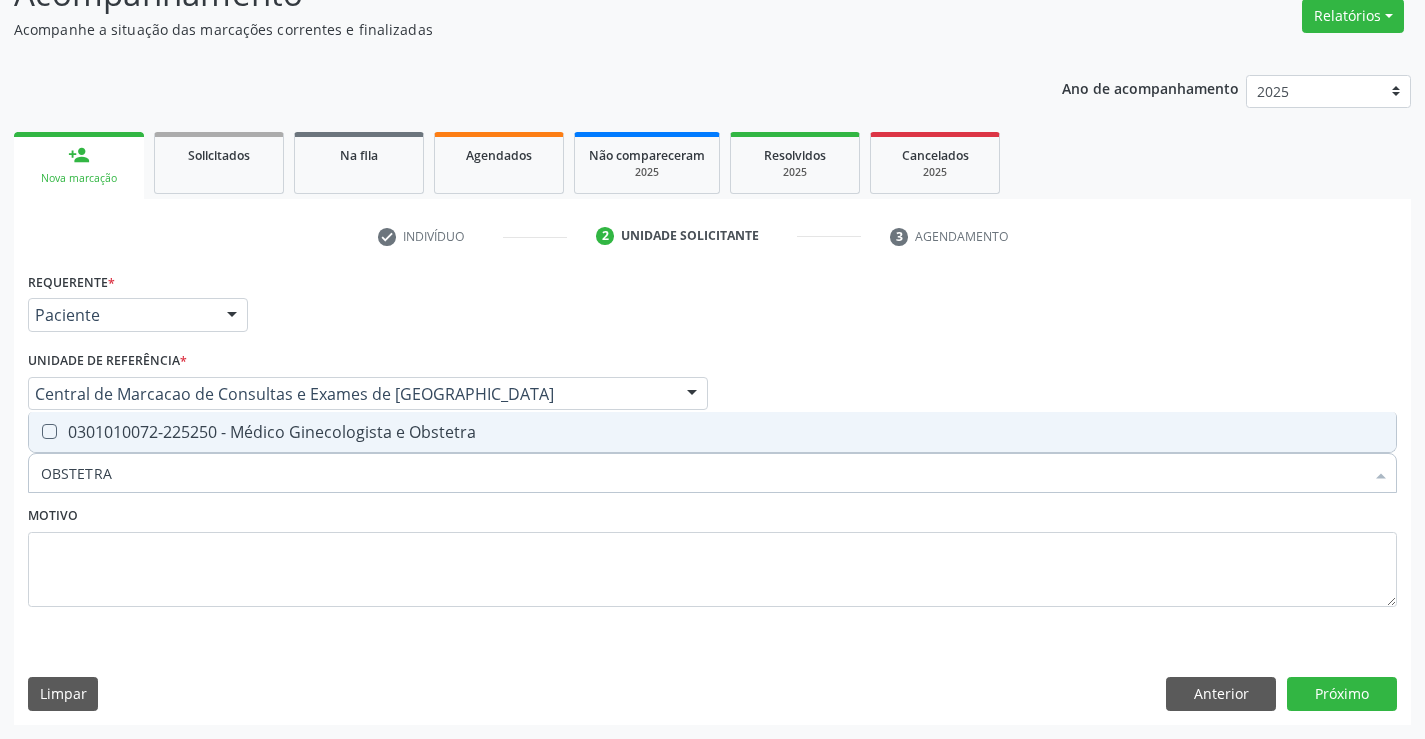 click on "0301010072-225250 - Médico Ginecologista e Obstetra" at bounding box center (712, 432) 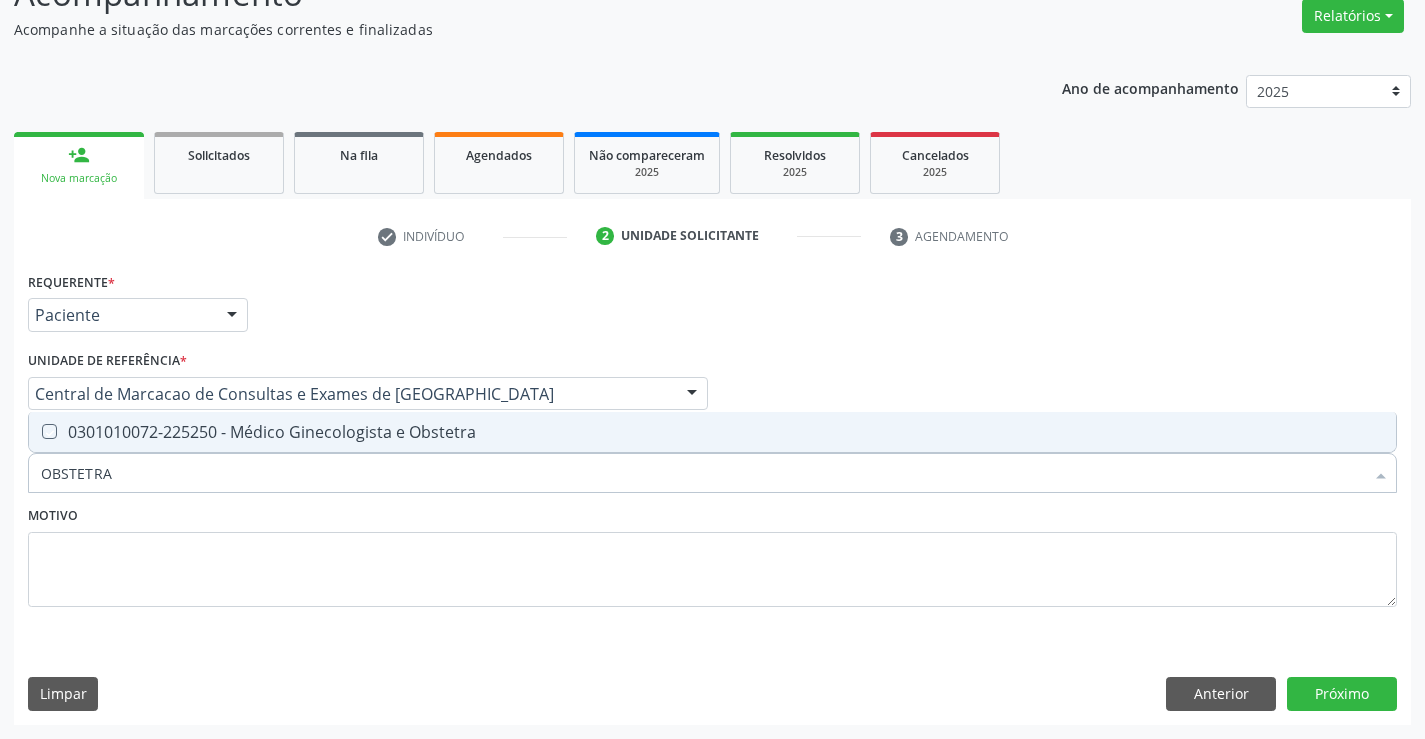 checkbox on "true" 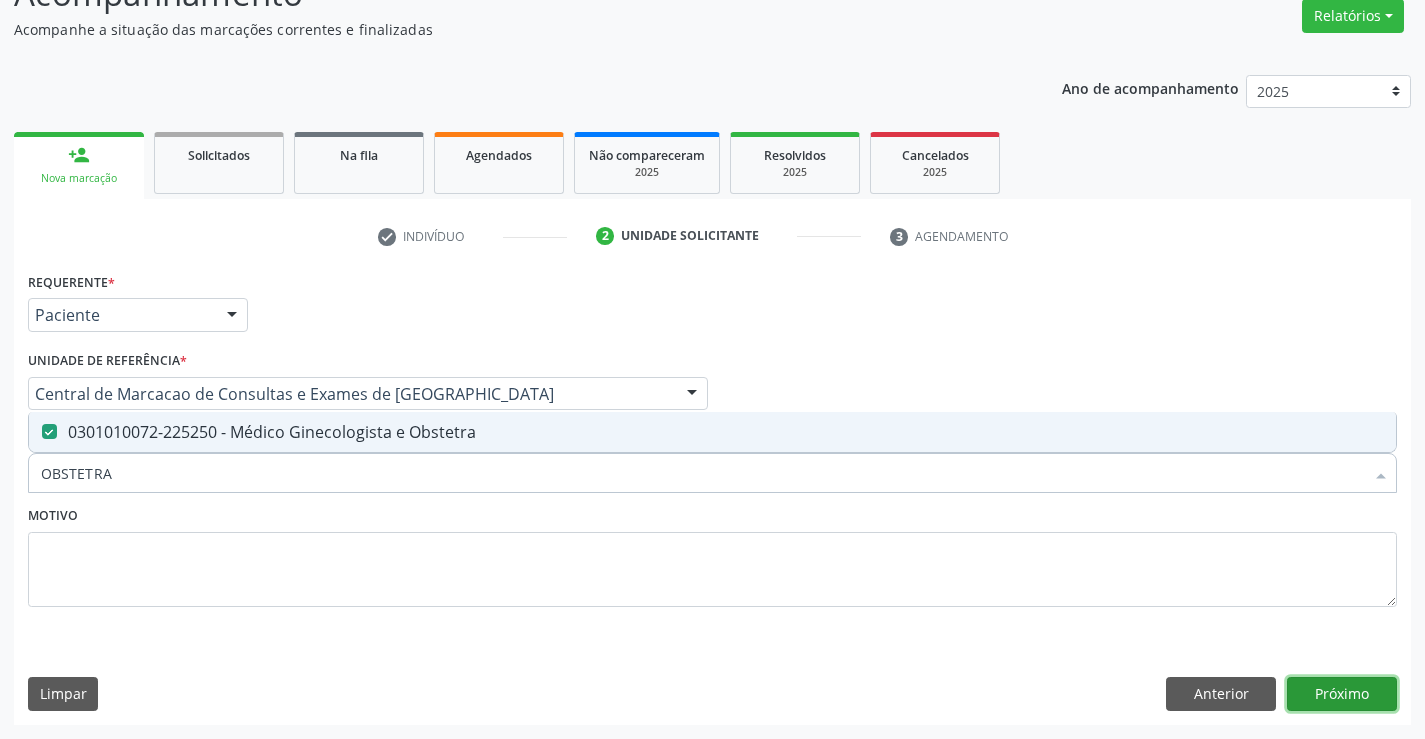 click on "Próximo" at bounding box center (1342, 694) 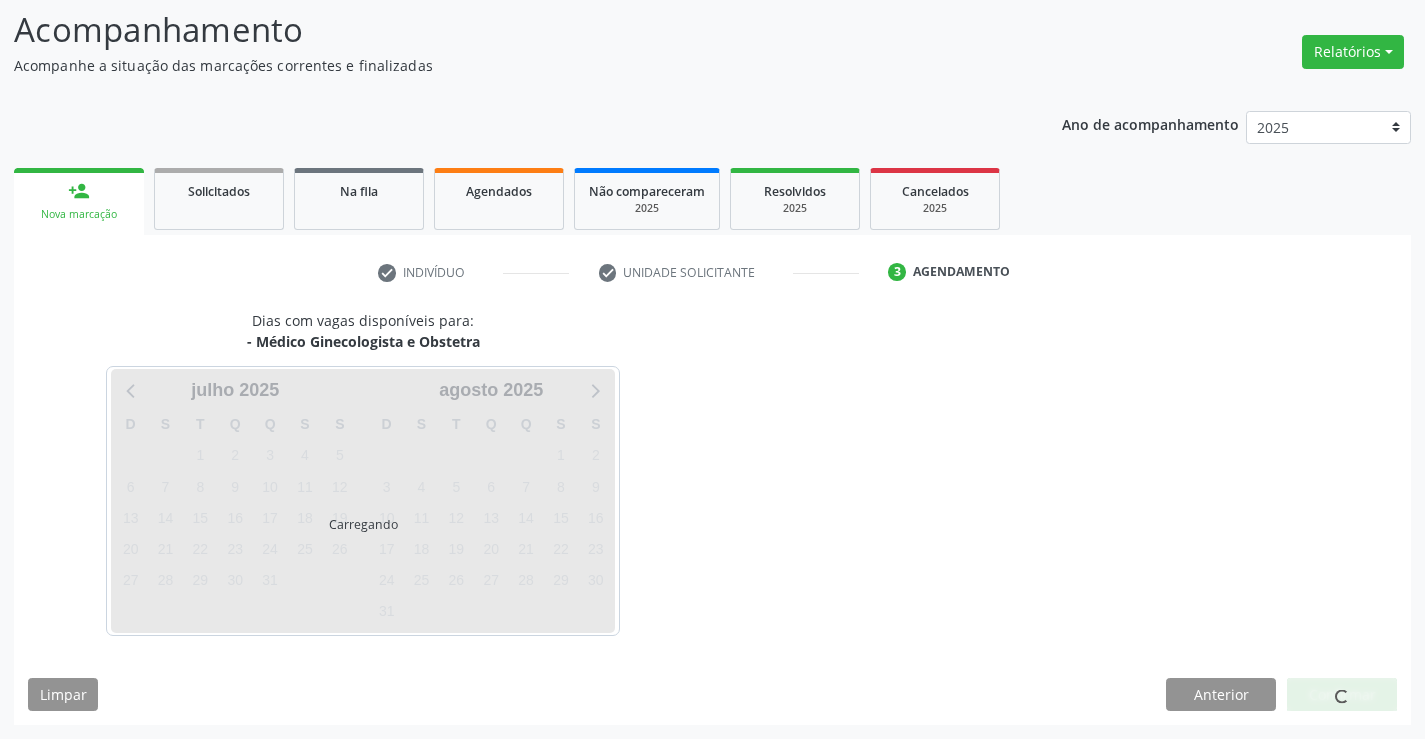 scroll, scrollTop: 131, scrollLeft: 0, axis: vertical 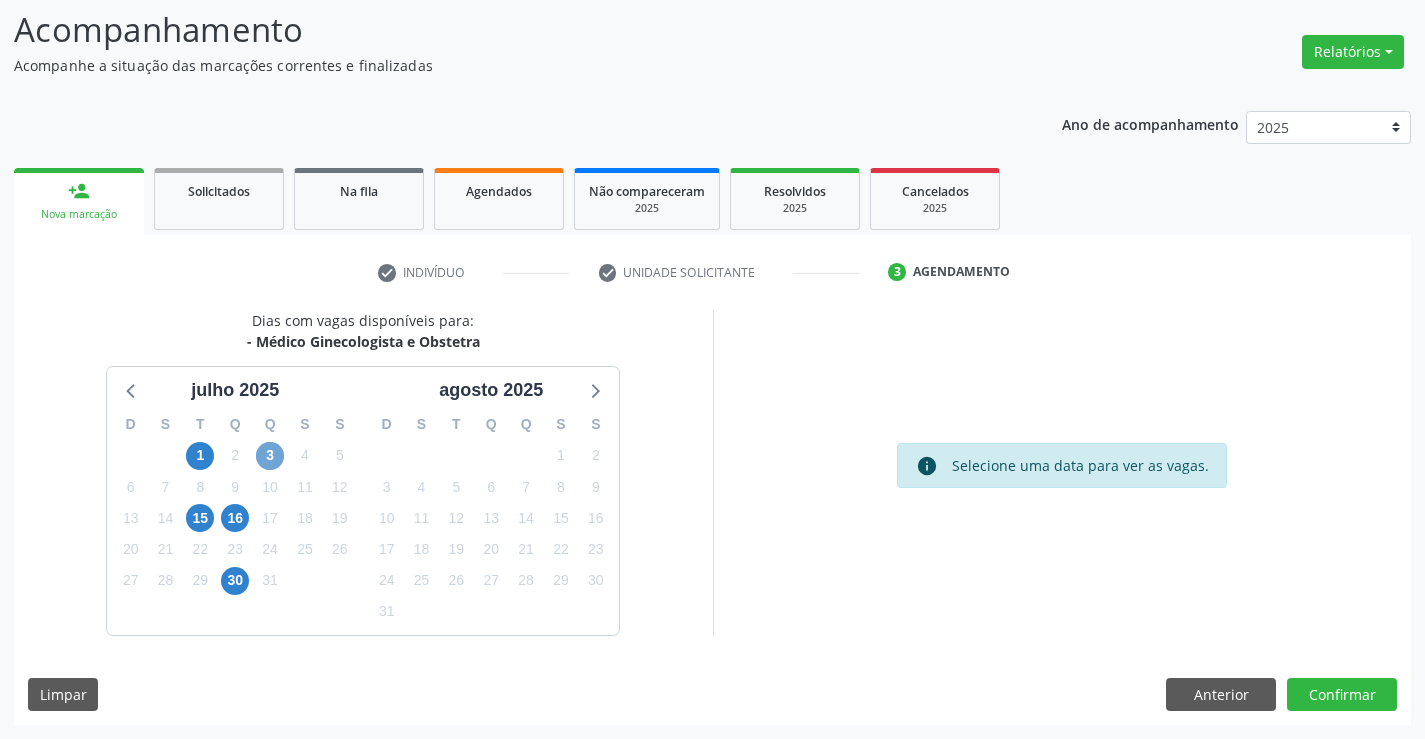 click on "3" at bounding box center [270, 456] 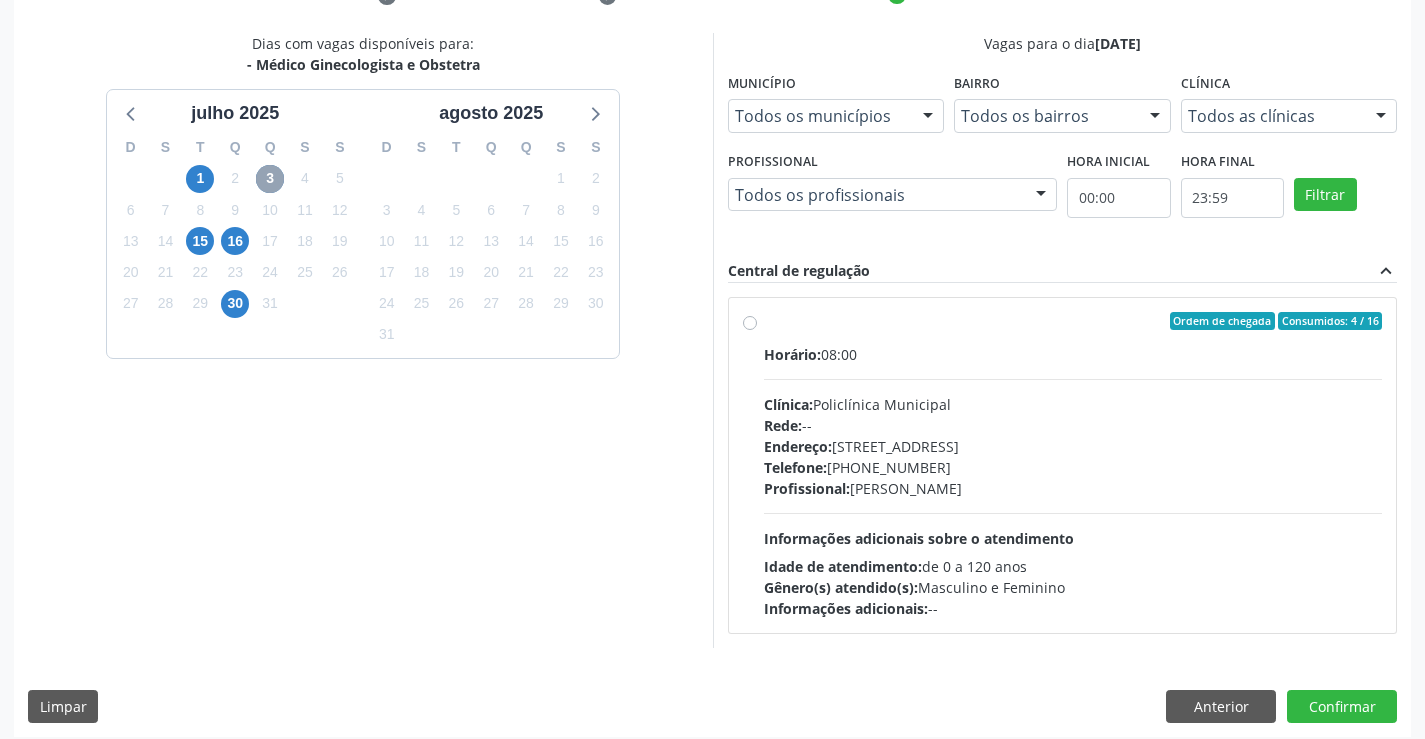 scroll, scrollTop: 420, scrollLeft: 0, axis: vertical 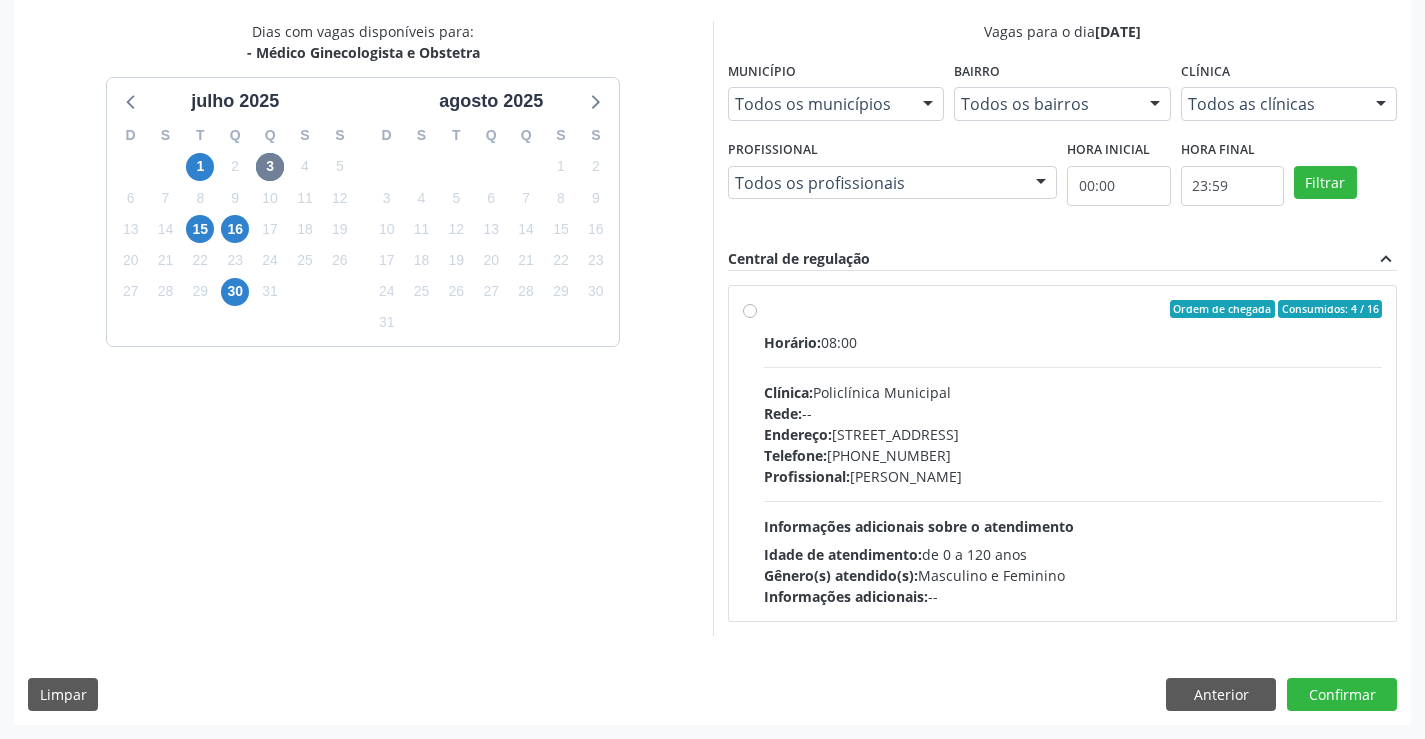 click on "Ordem de chegada
Consumidos: 4 / 16
Horário:   08:00
Clínica:  Policlínica Municipal
Rede:
--
Endereço:   Predio, nº 386, Centro, Campo Formoso - BA
Telefone:   (74) 6451312
Profissional:
Orlindo Carvalho dos Santos
Informações adicionais sobre o atendimento
Idade de atendimento:
de 0 a 120 anos
Gênero(s) atendido(s):
Masculino e Feminino
Informações adicionais:
--" at bounding box center (1073, 453) 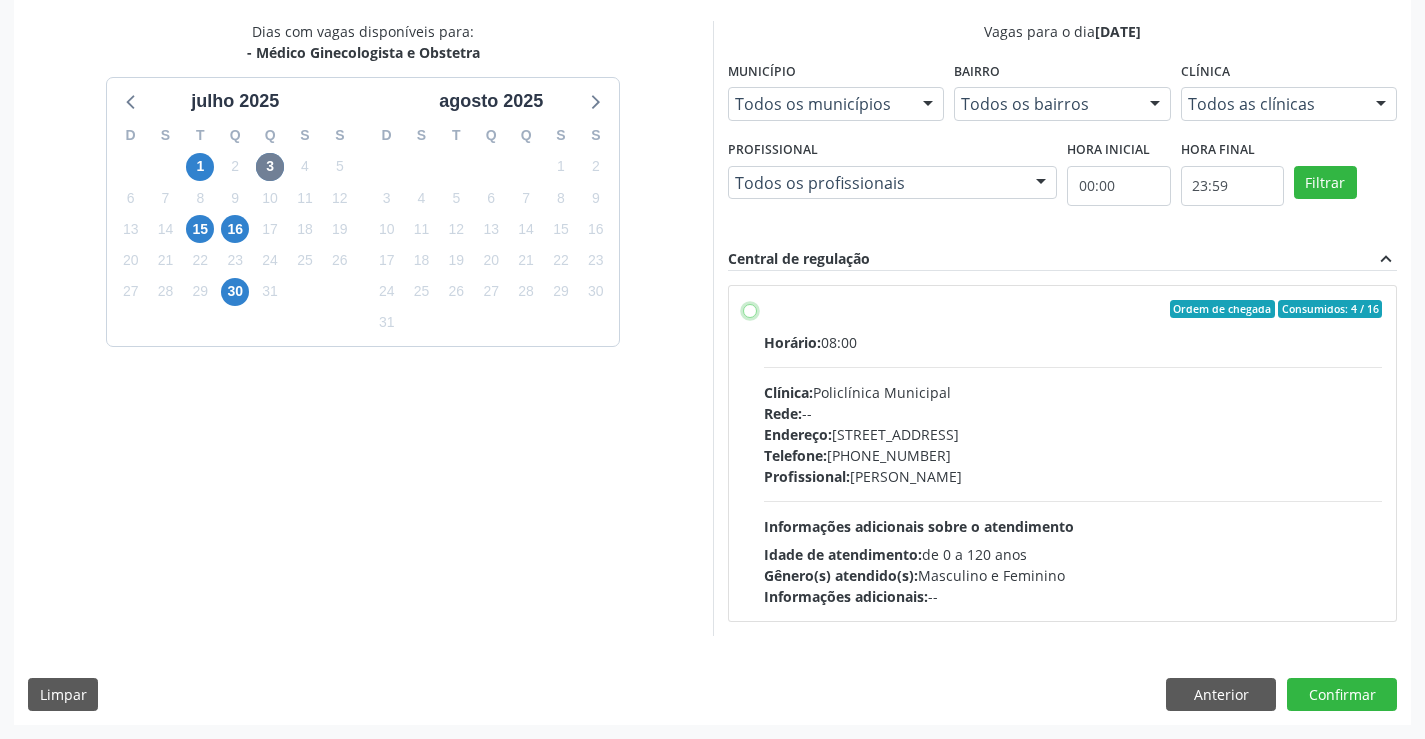 click on "Ordem de chegada
Consumidos: 4 / 16
Horário:   08:00
Clínica:  Policlínica Municipal
Rede:
--
Endereço:   Predio, nº 386, Centro, Campo Formoso - BA
Telefone:   (74) 6451312
Profissional:
Orlindo Carvalho dos Santos
Informações adicionais sobre o atendimento
Idade de atendimento:
de 0 a 120 anos
Gênero(s) atendido(s):
Masculino e Feminino
Informações adicionais:
--" at bounding box center [750, 309] 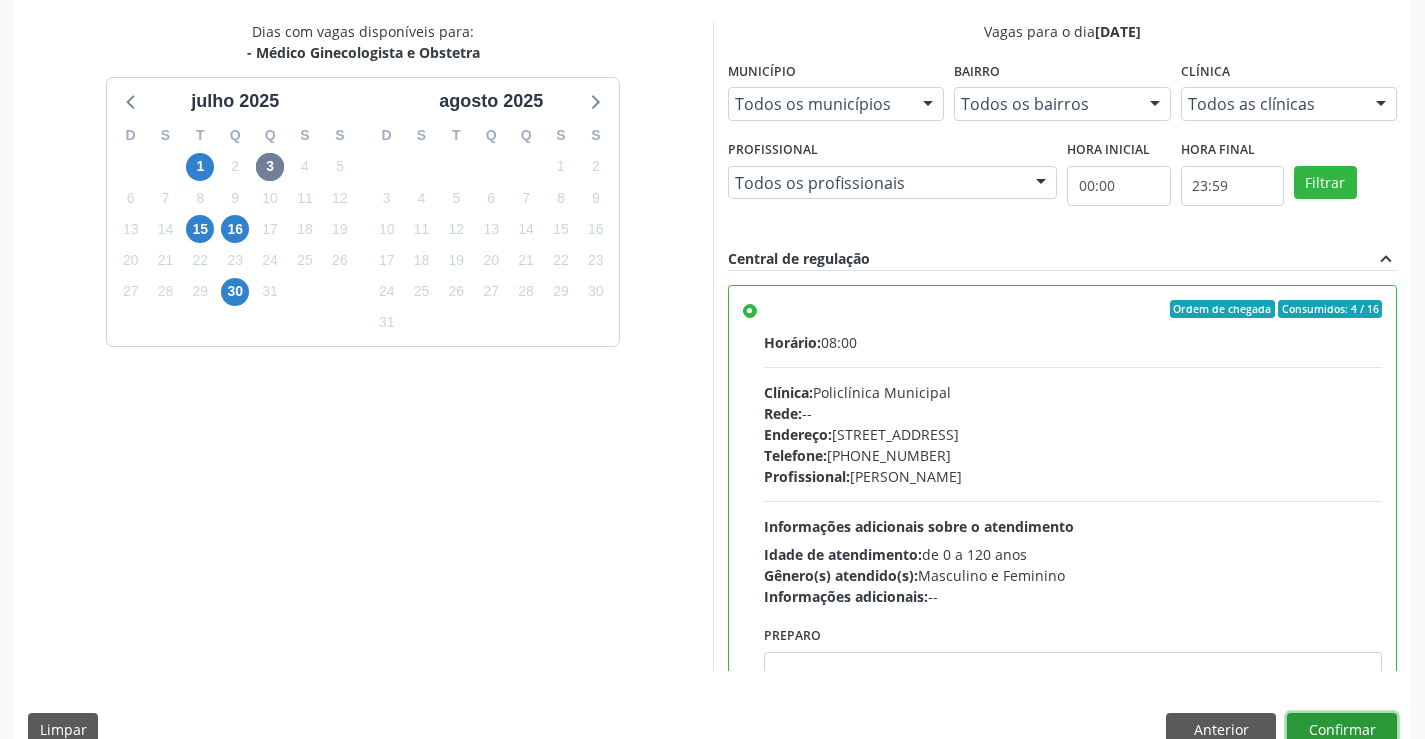click on "Confirmar" at bounding box center [1342, 730] 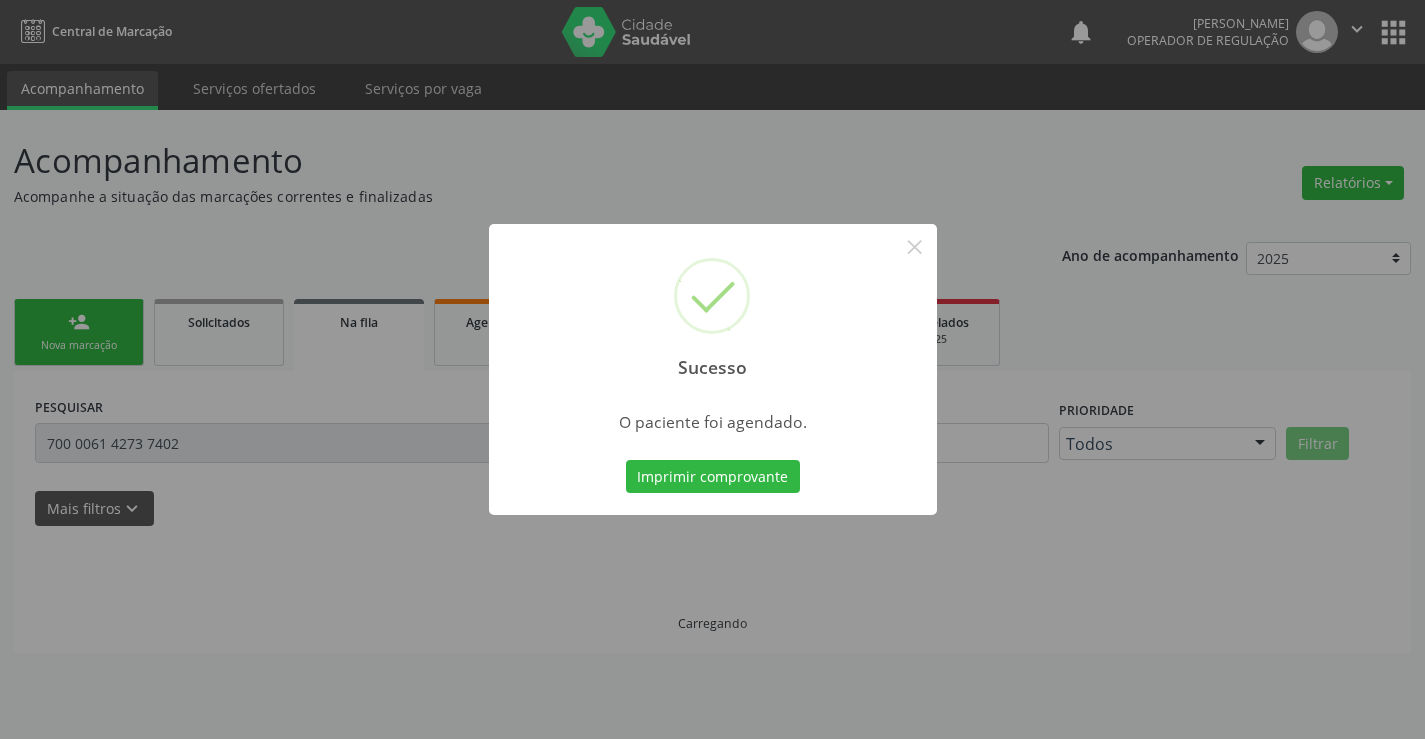 scroll, scrollTop: 0, scrollLeft: 0, axis: both 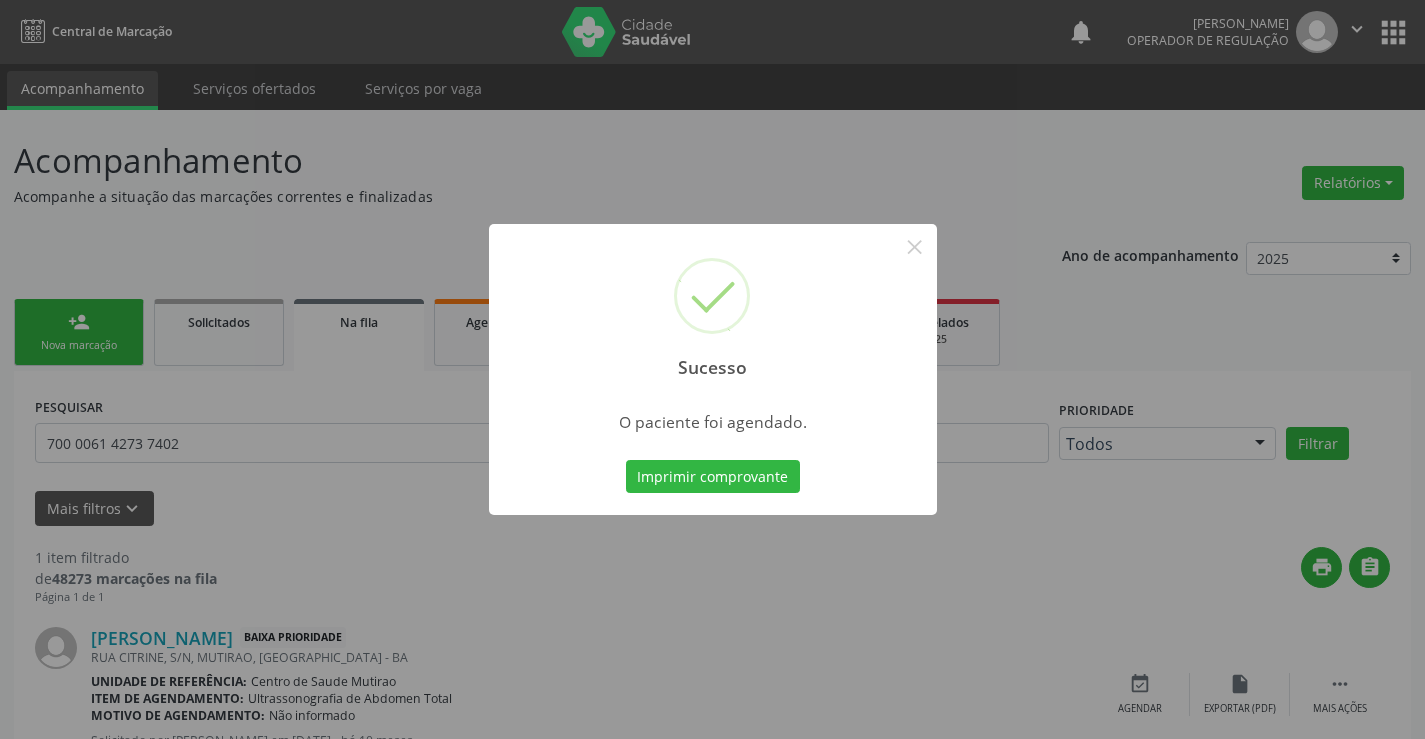 click on "Imprimir comprovante" at bounding box center [713, 477] 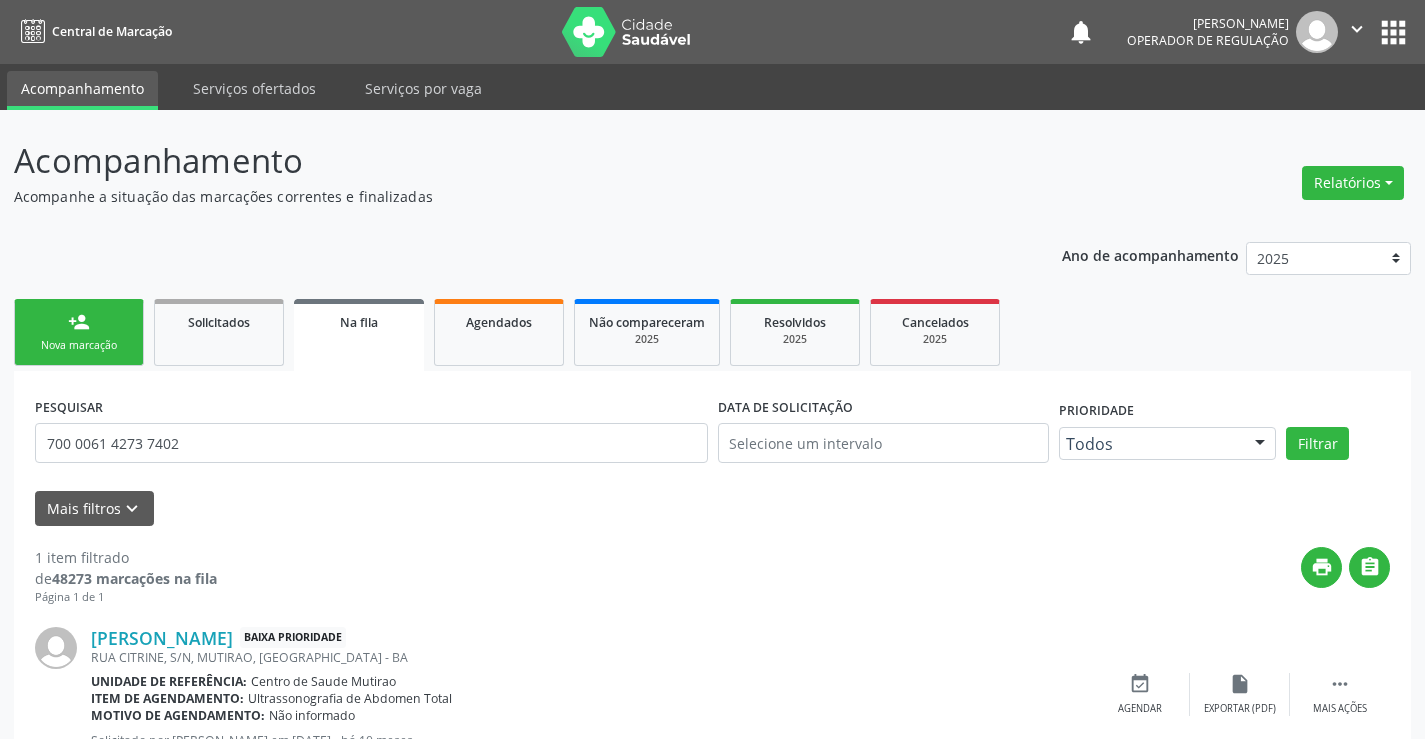 click on "person_add
Nova marcação" at bounding box center [79, 332] 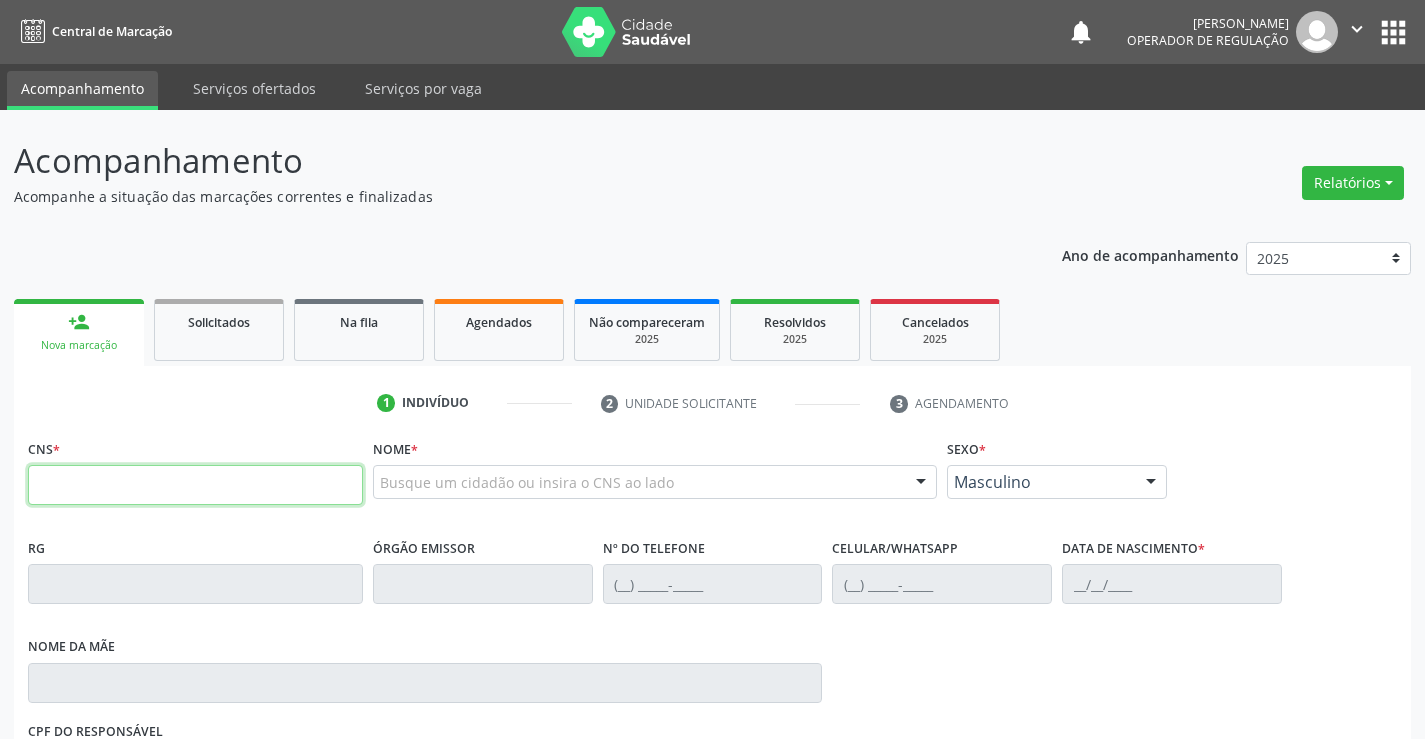 click at bounding box center [195, 485] 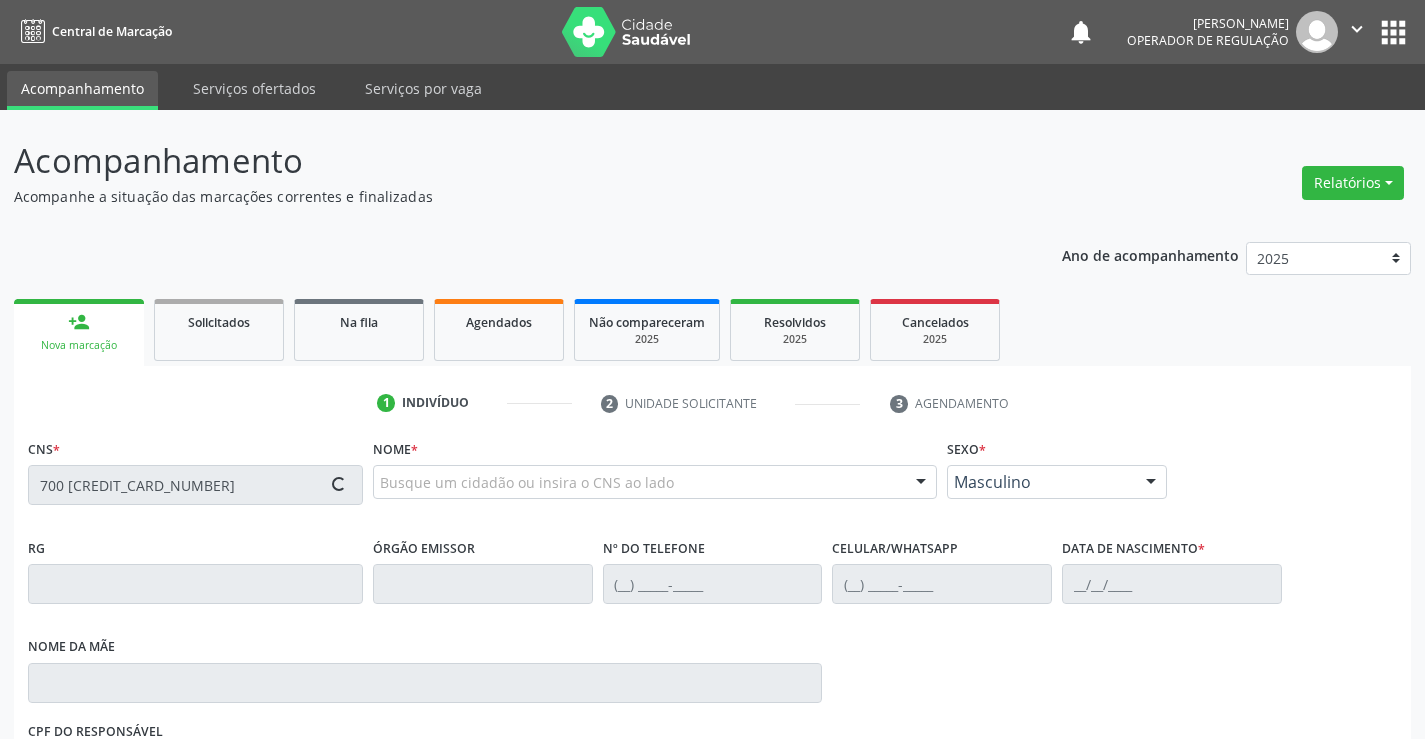 type on "700 5023 1902 2252" 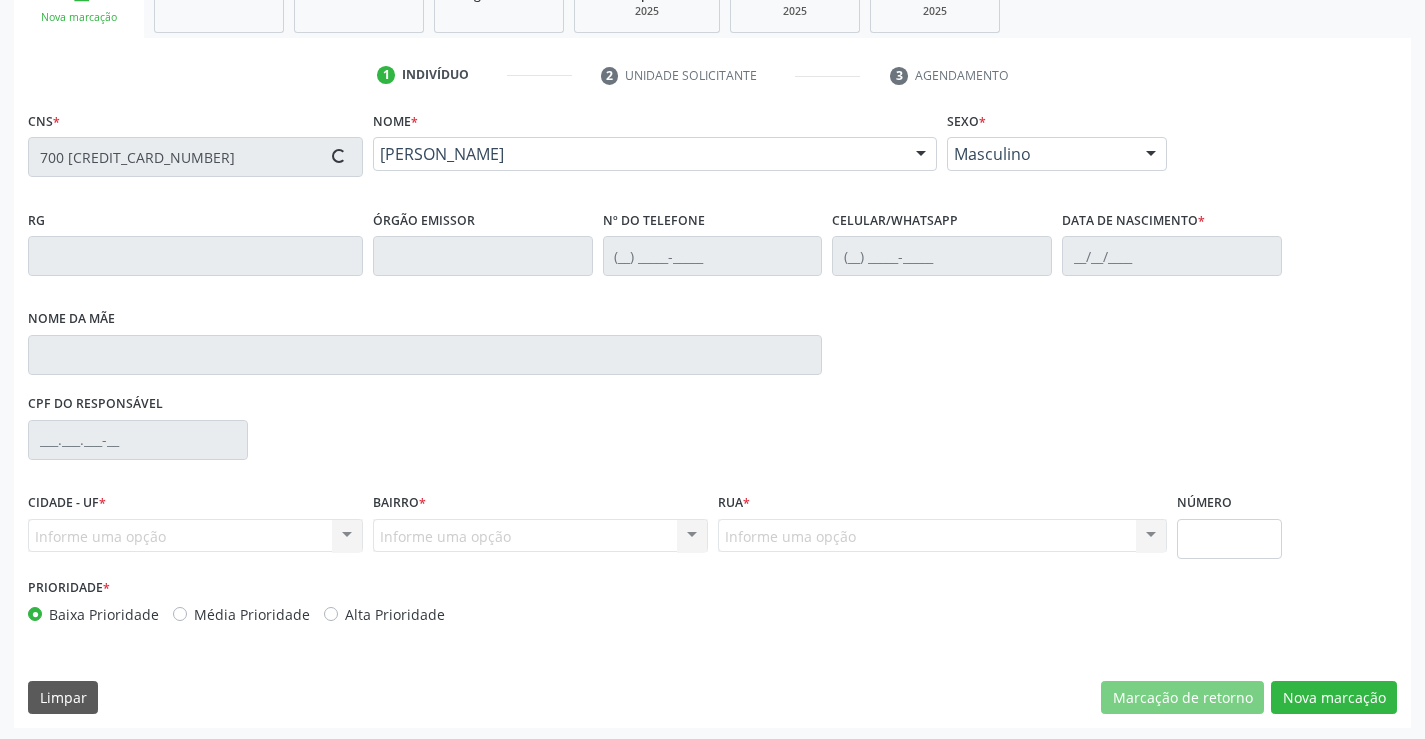 scroll, scrollTop: 331, scrollLeft: 0, axis: vertical 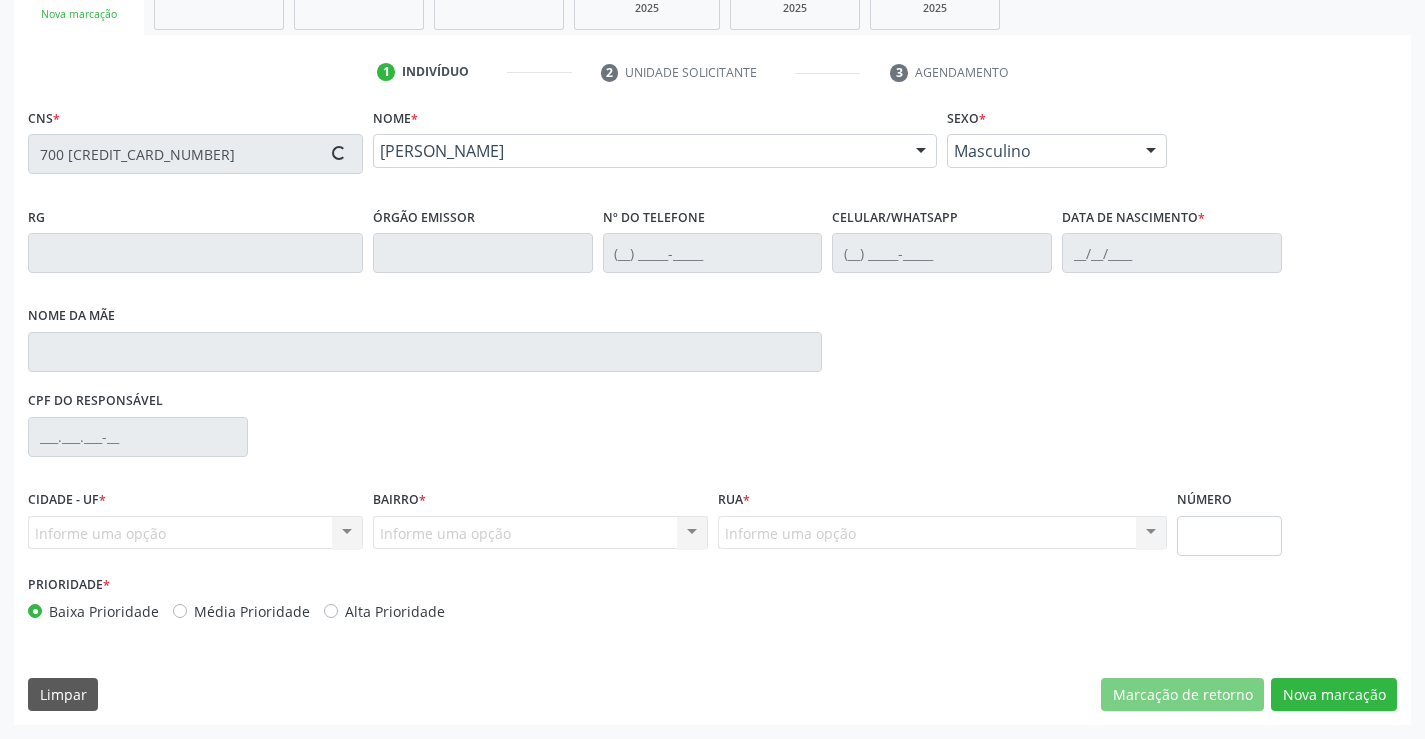 type on "38387537" 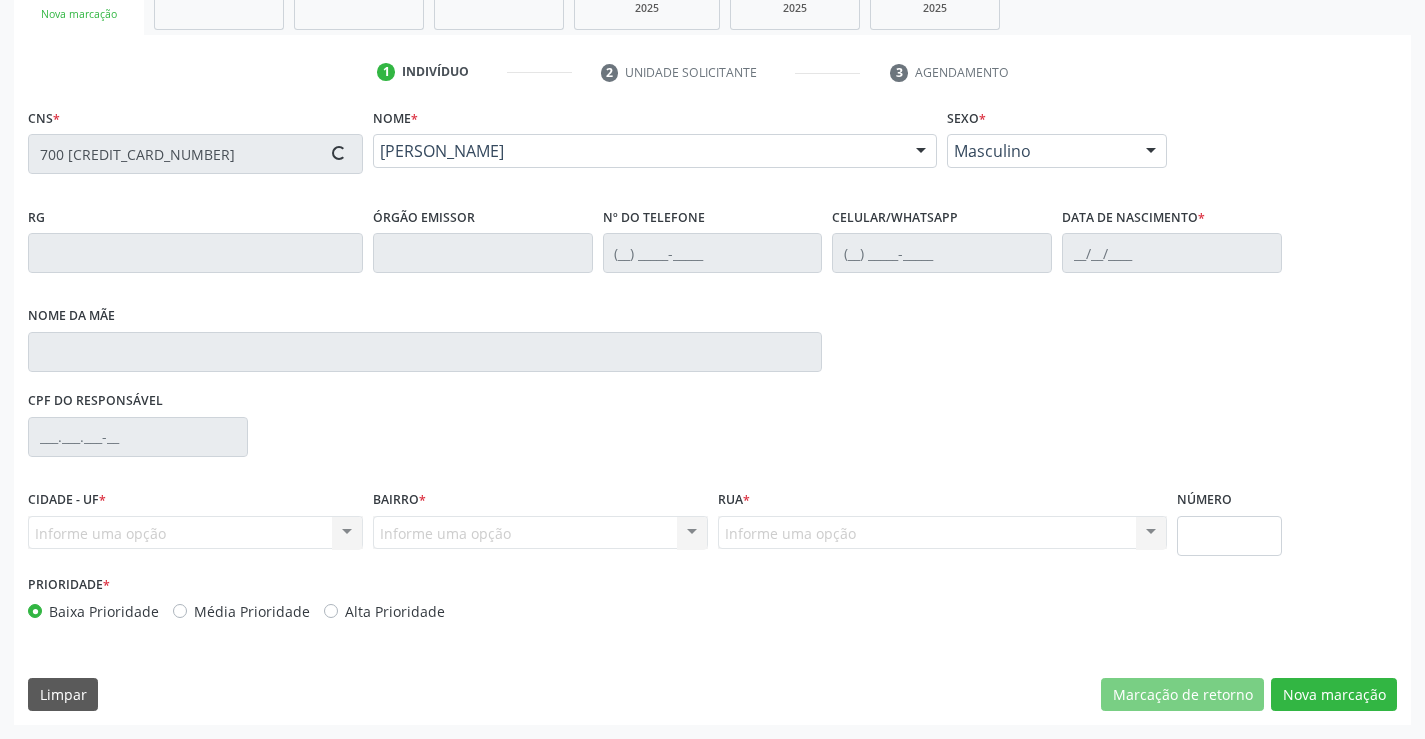 type on "(74) 98862-0266" 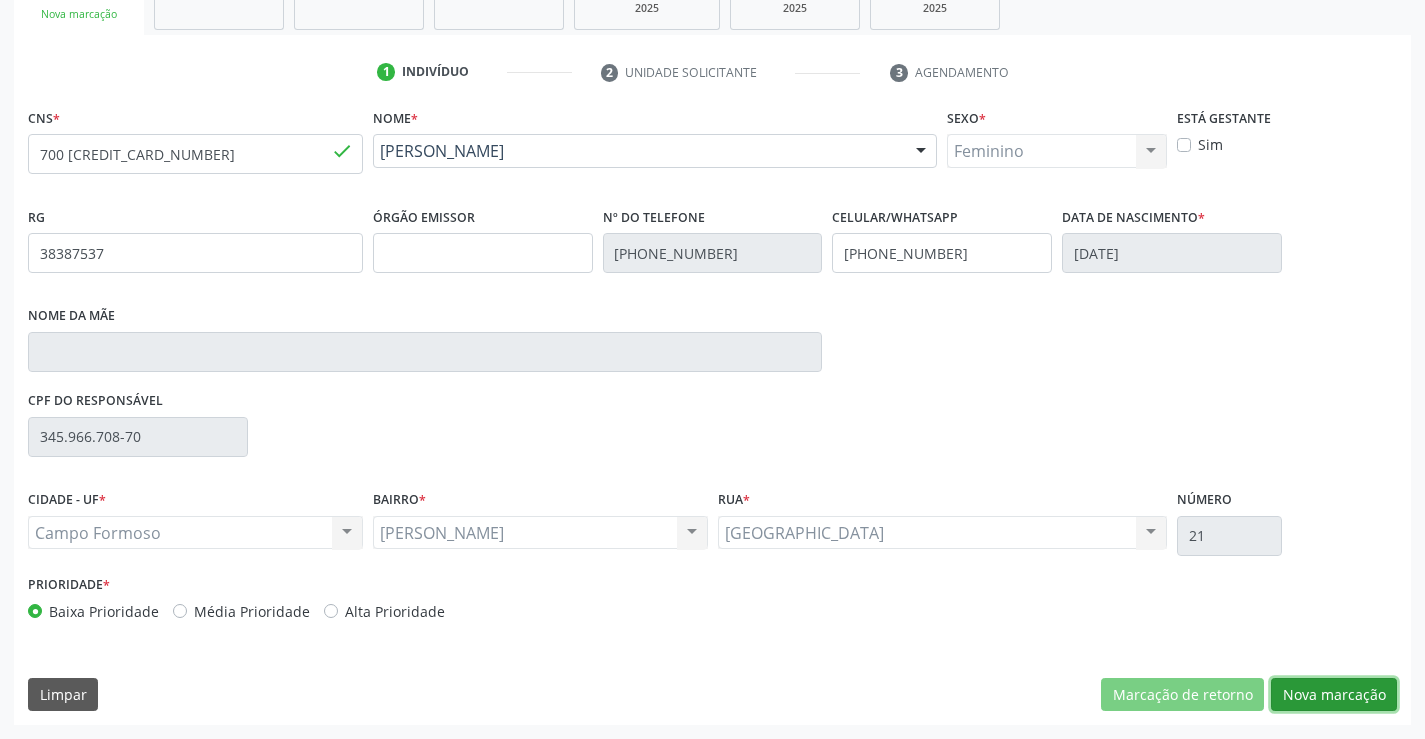 click on "Nova marcação" at bounding box center [1334, 695] 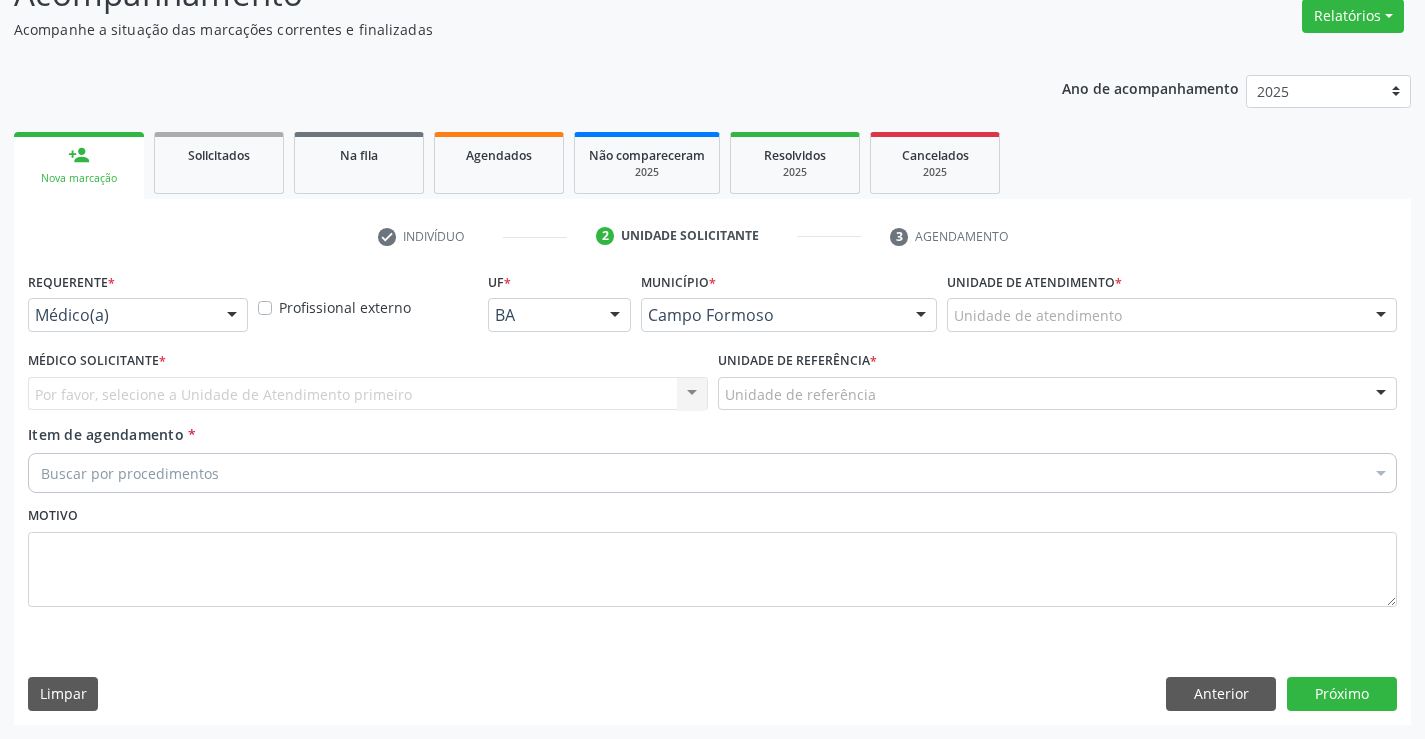scroll, scrollTop: 167, scrollLeft: 0, axis: vertical 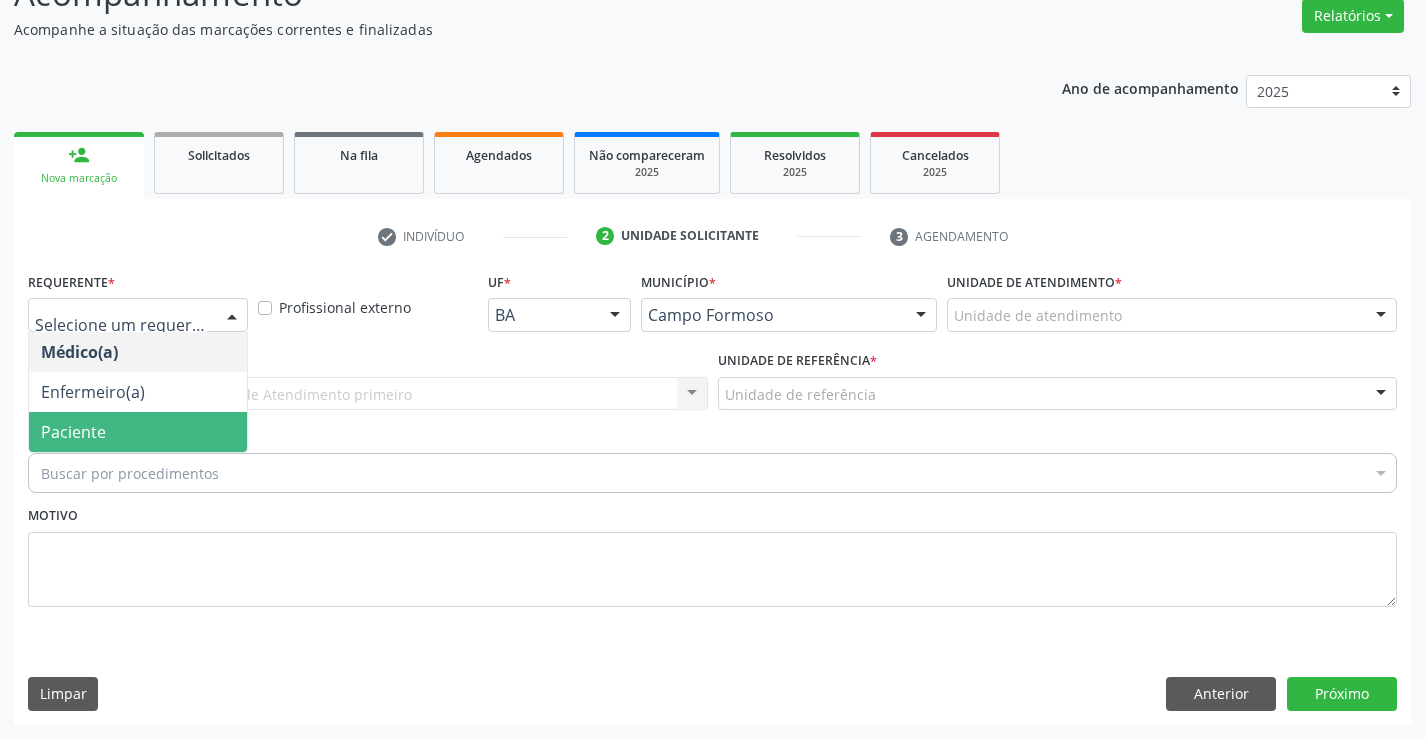 click on "Paciente" at bounding box center (138, 432) 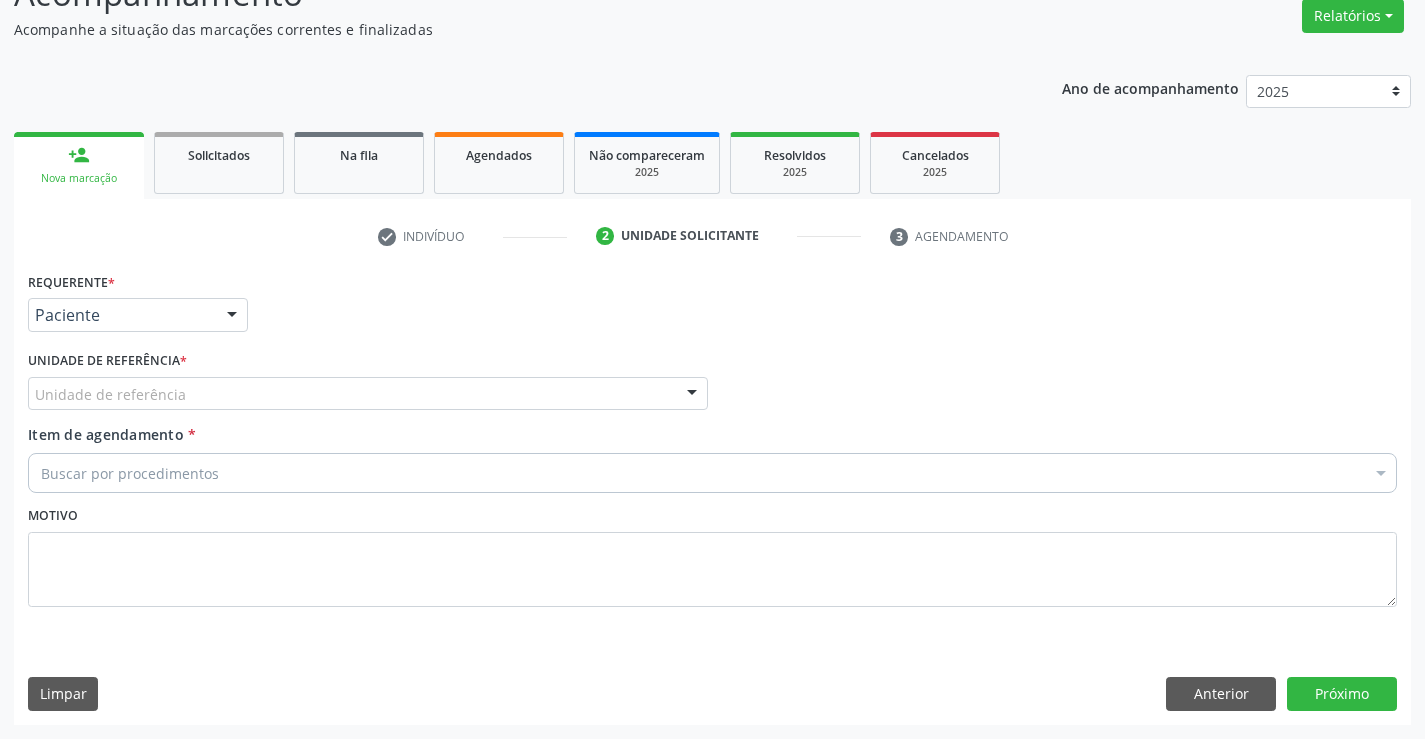 click on "Unidade de referência" at bounding box center (368, 394) 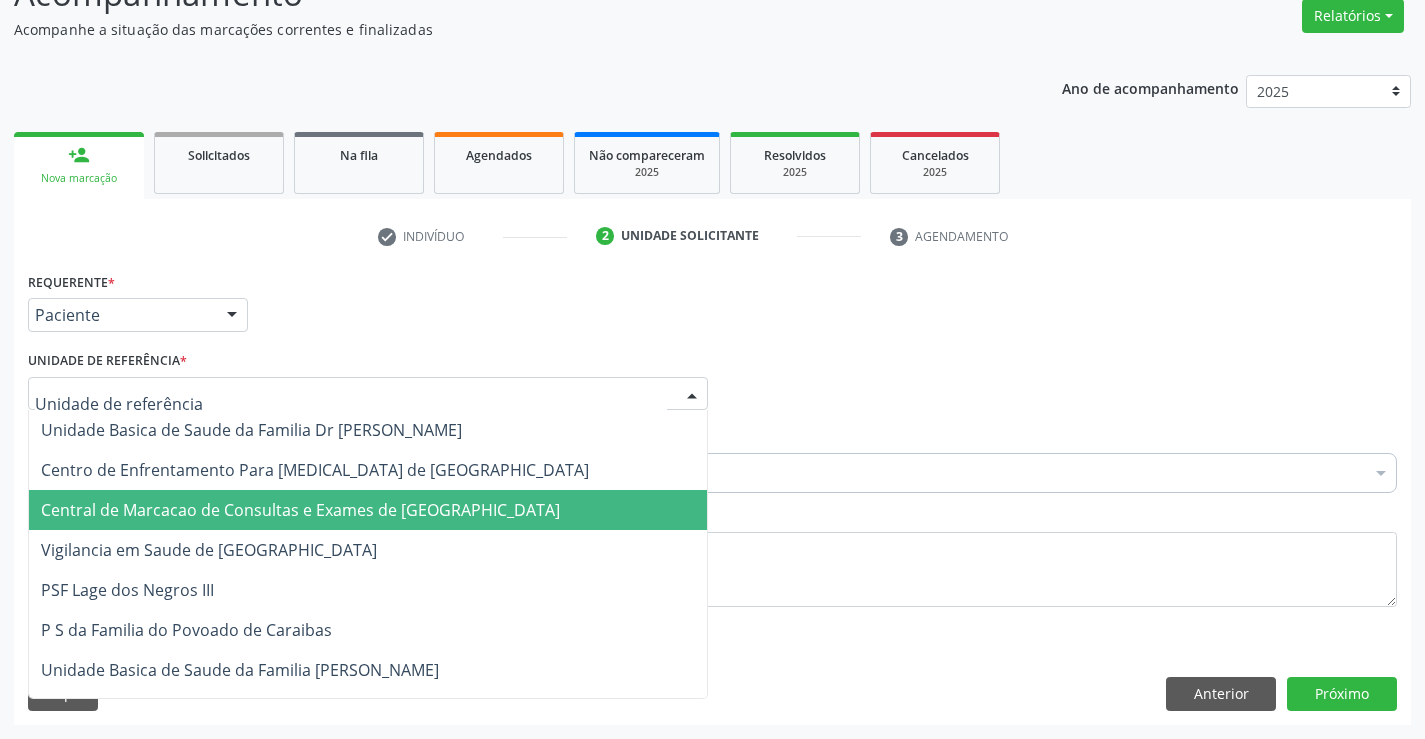 click on "Central de Marcacao de Consultas e Exames de [GEOGRAPHIC_DATA]" at bounding box center (368, 510) 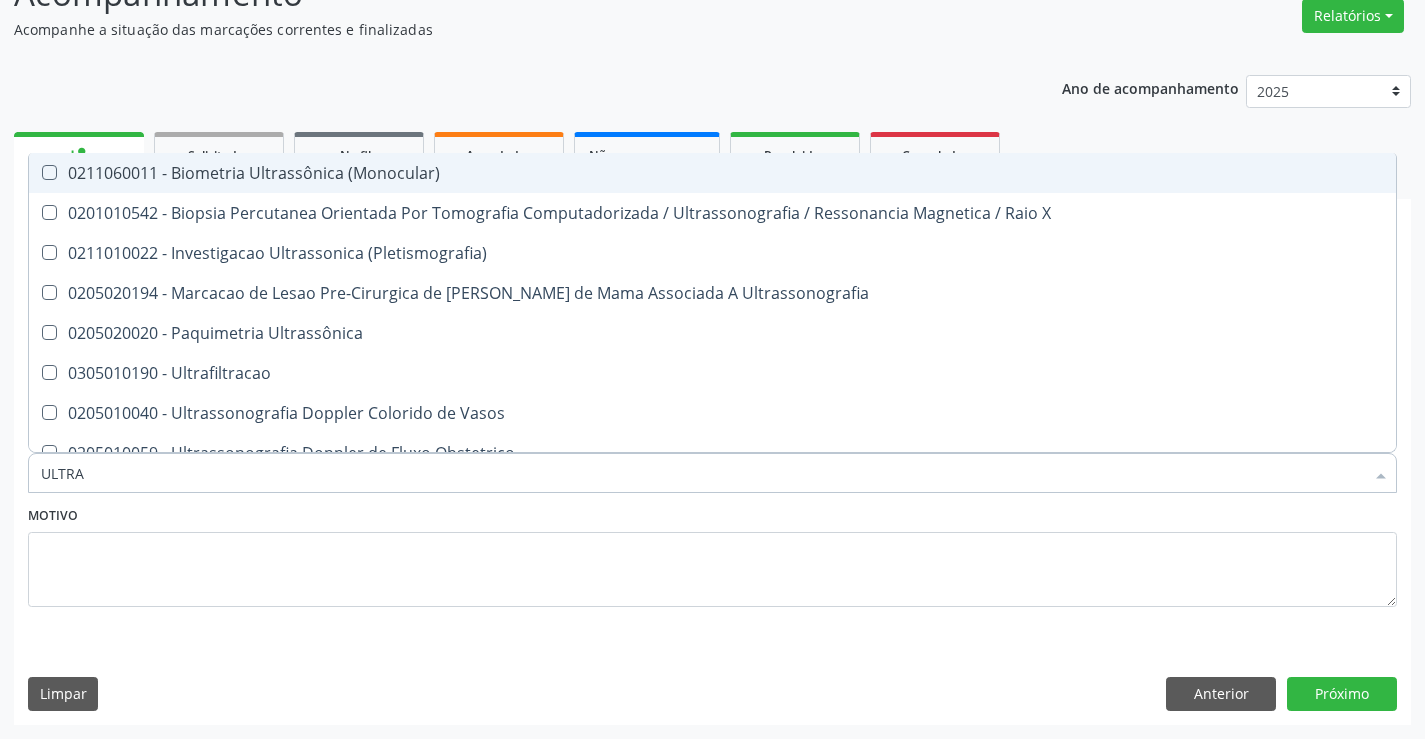 type on "ULTRAS" 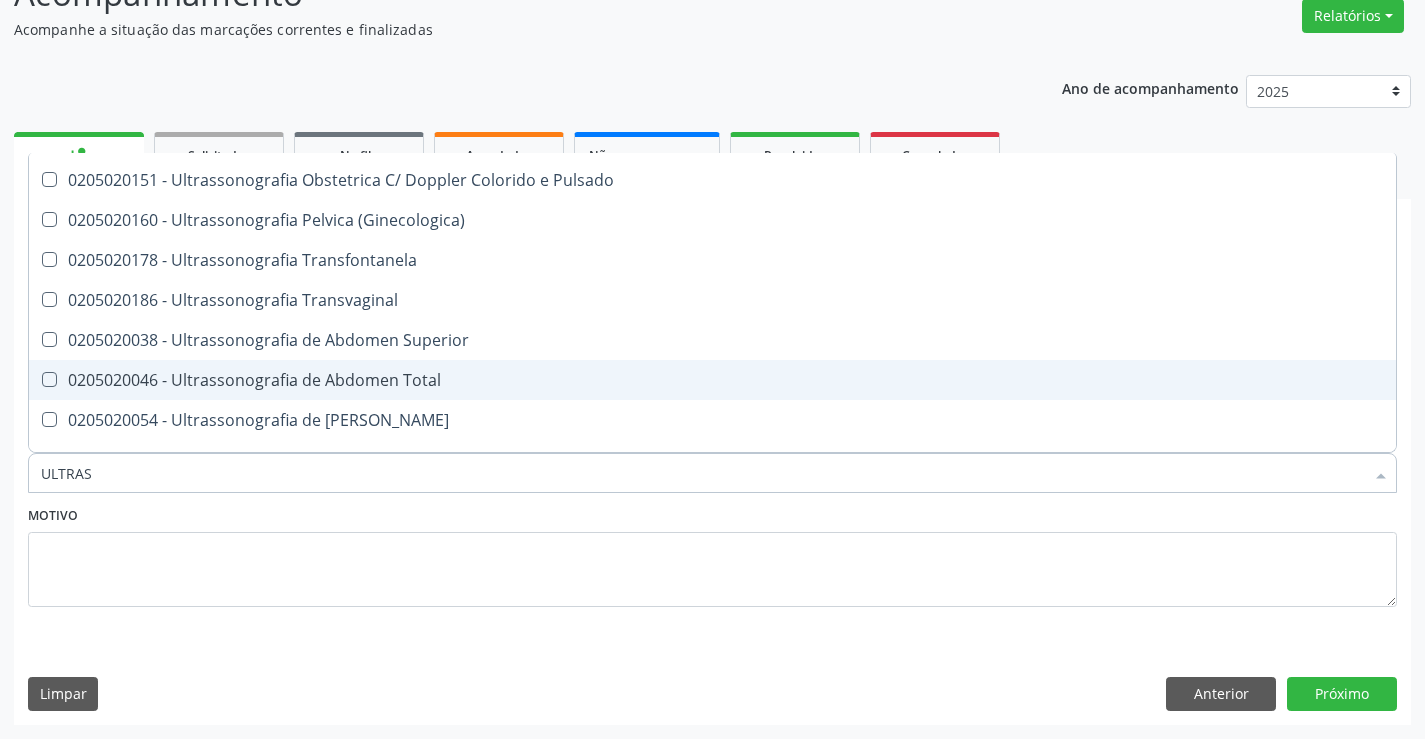 scroll, scrollTop: 321, scrollLeft: 0, axis: vertical 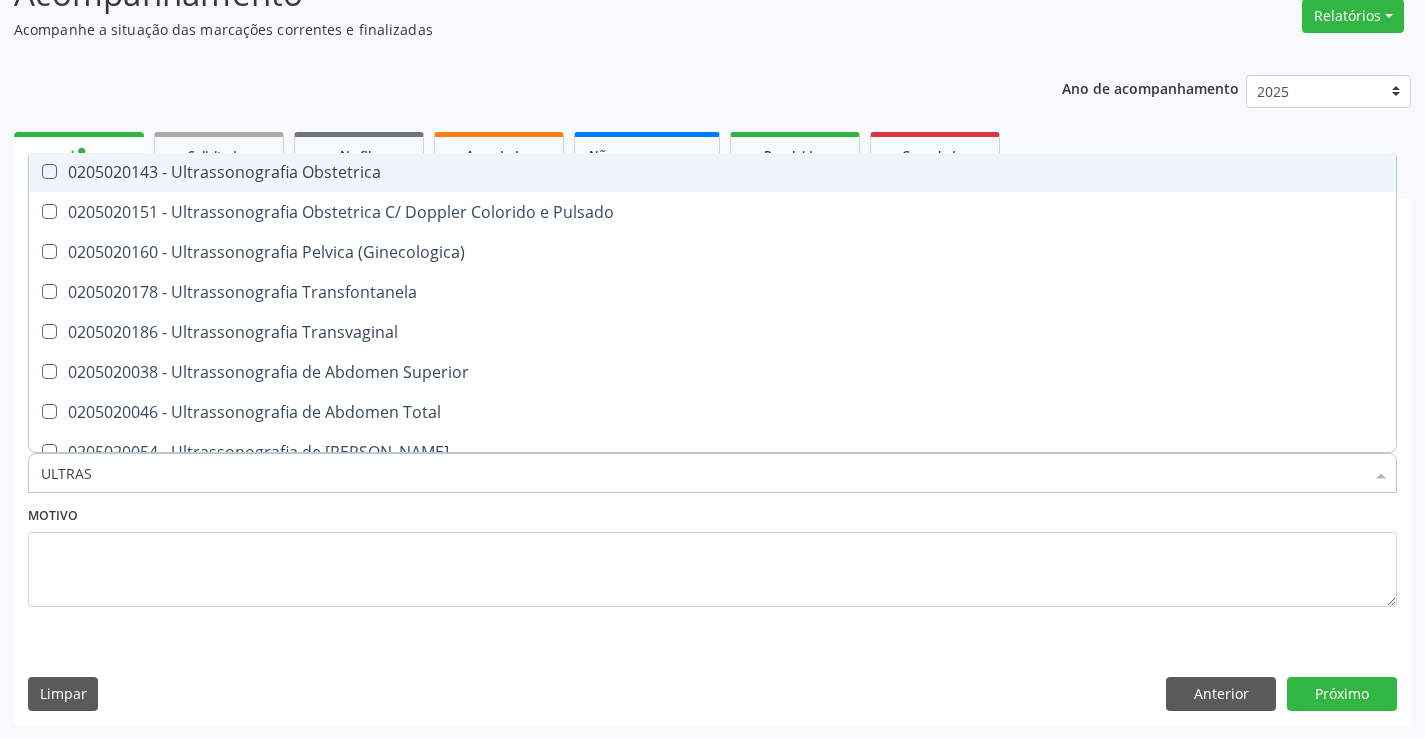 click on "0205020143 - Ultrassonografia Obstetrica" at bounding box center [712, 172] 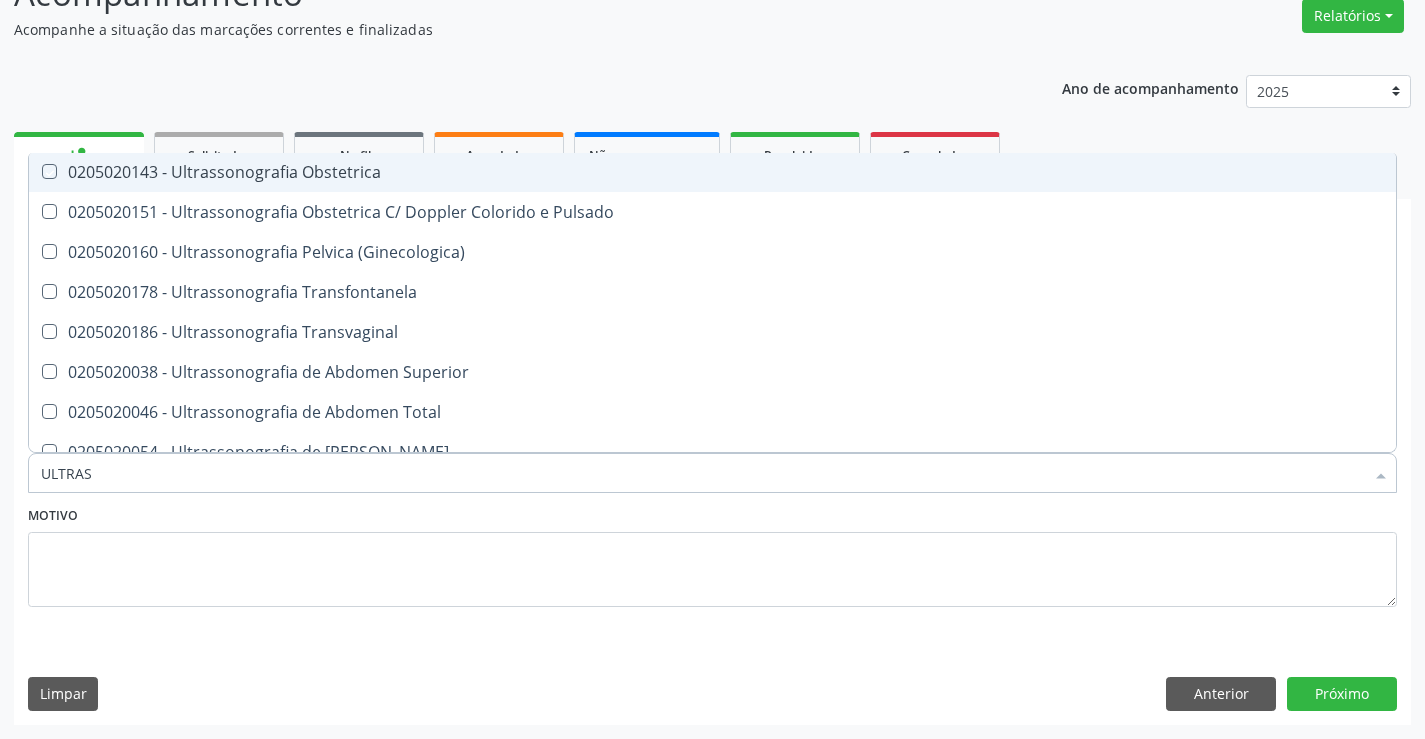 checkbox on "true" 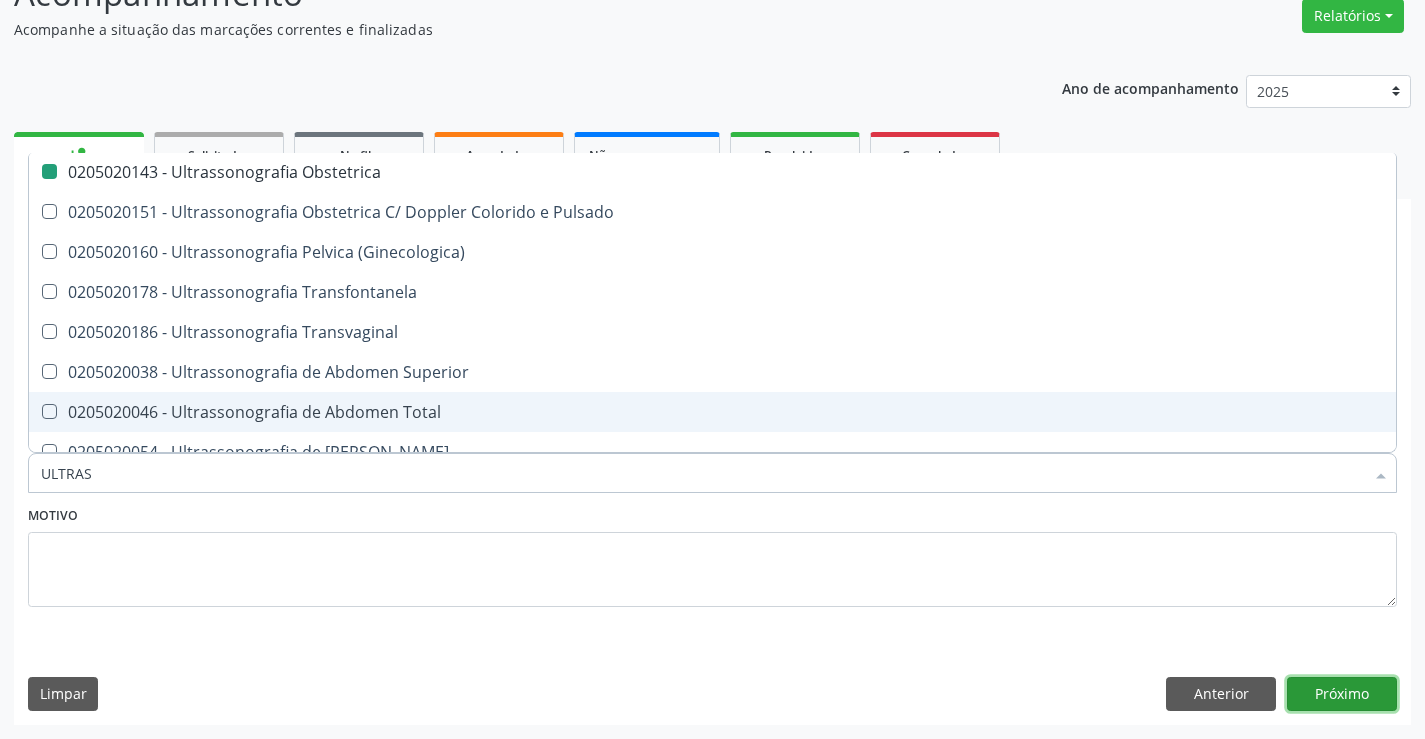 click on "Próximo" at bounding box center [1342, 694] 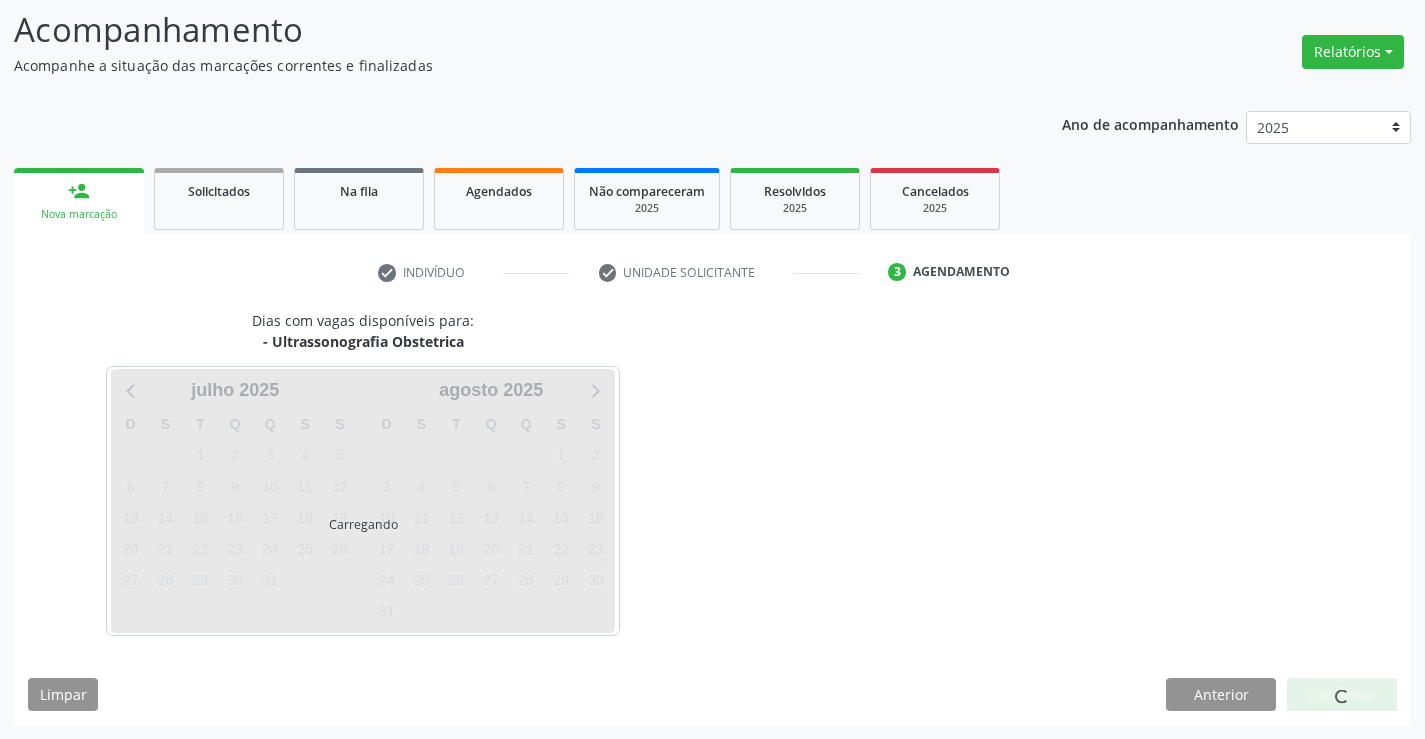 scroll, scrollTop: 131, scrollLeft: 0, axis: vertical 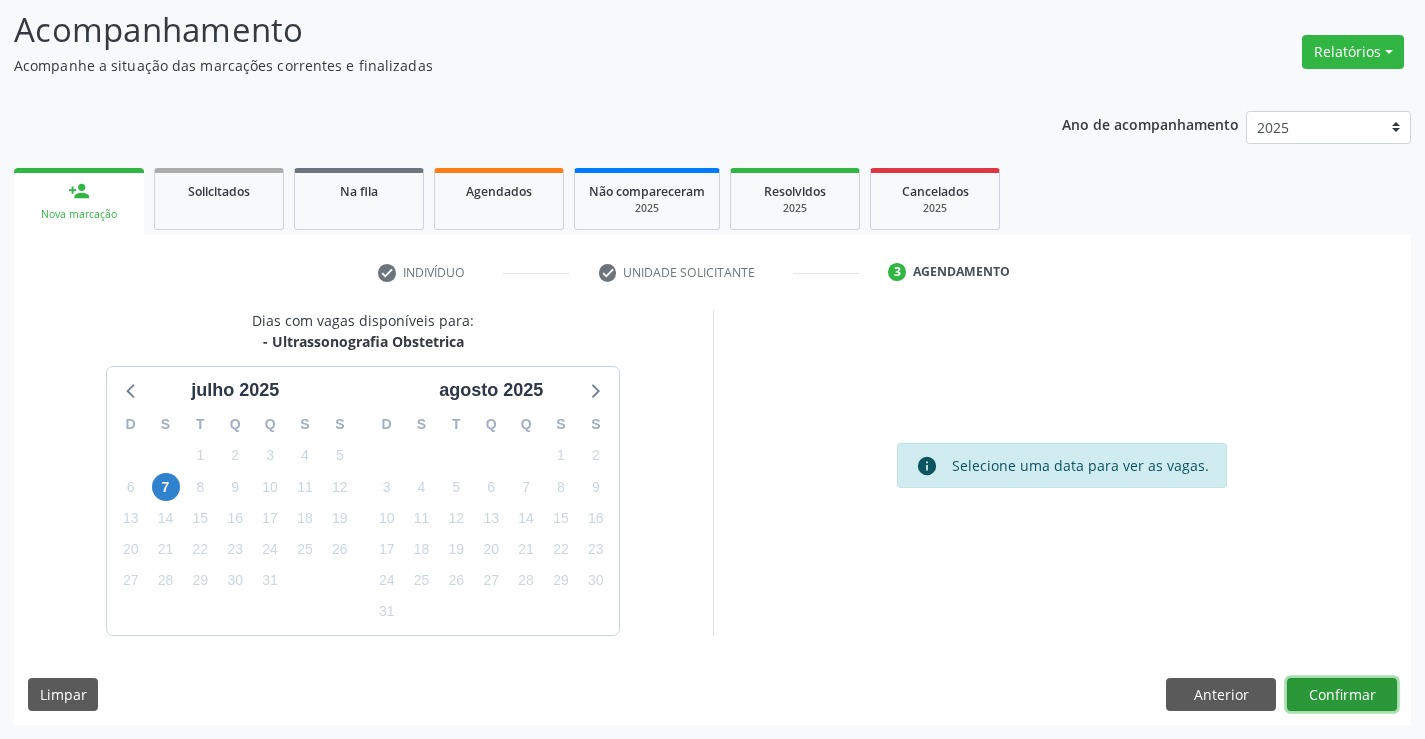 click on "Confirmar" at bounding box center (1342, 695) 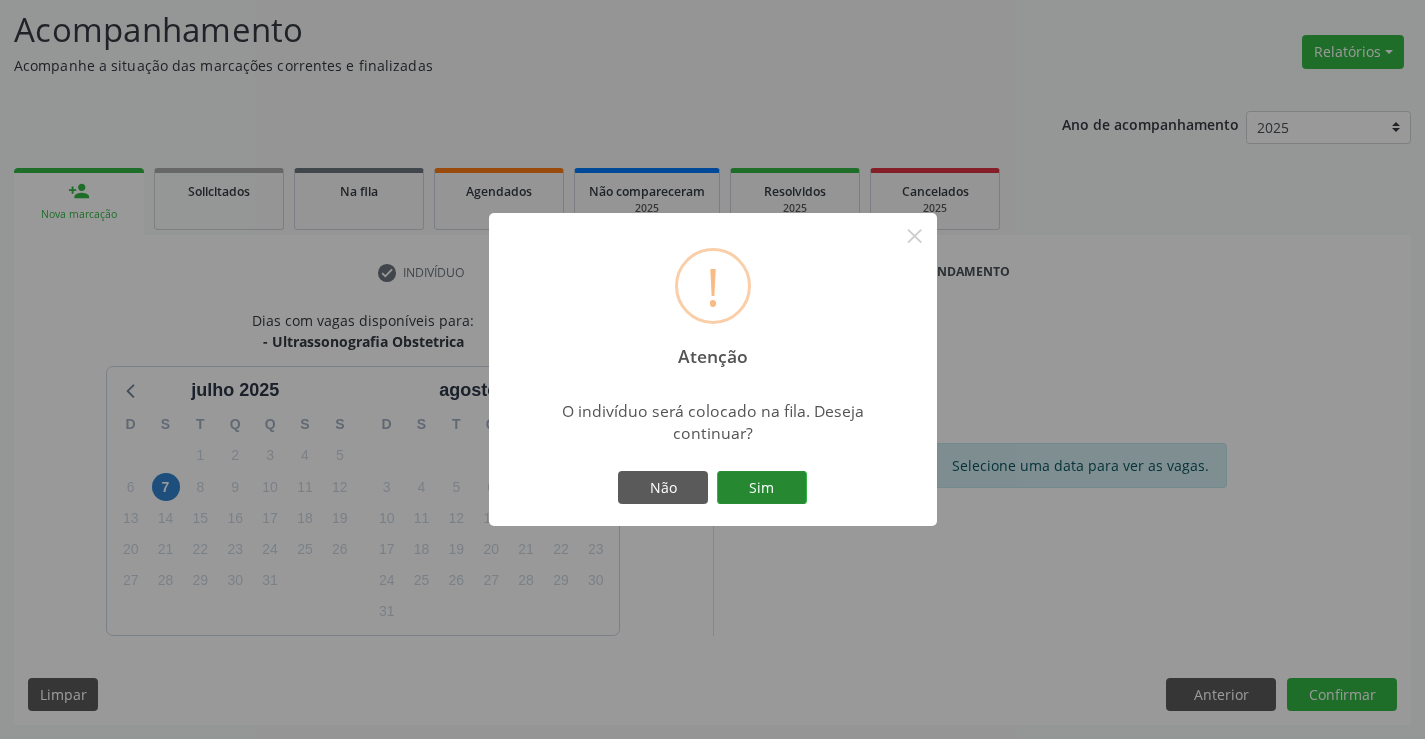 click on "Sim" at bounding box center [762, 488] 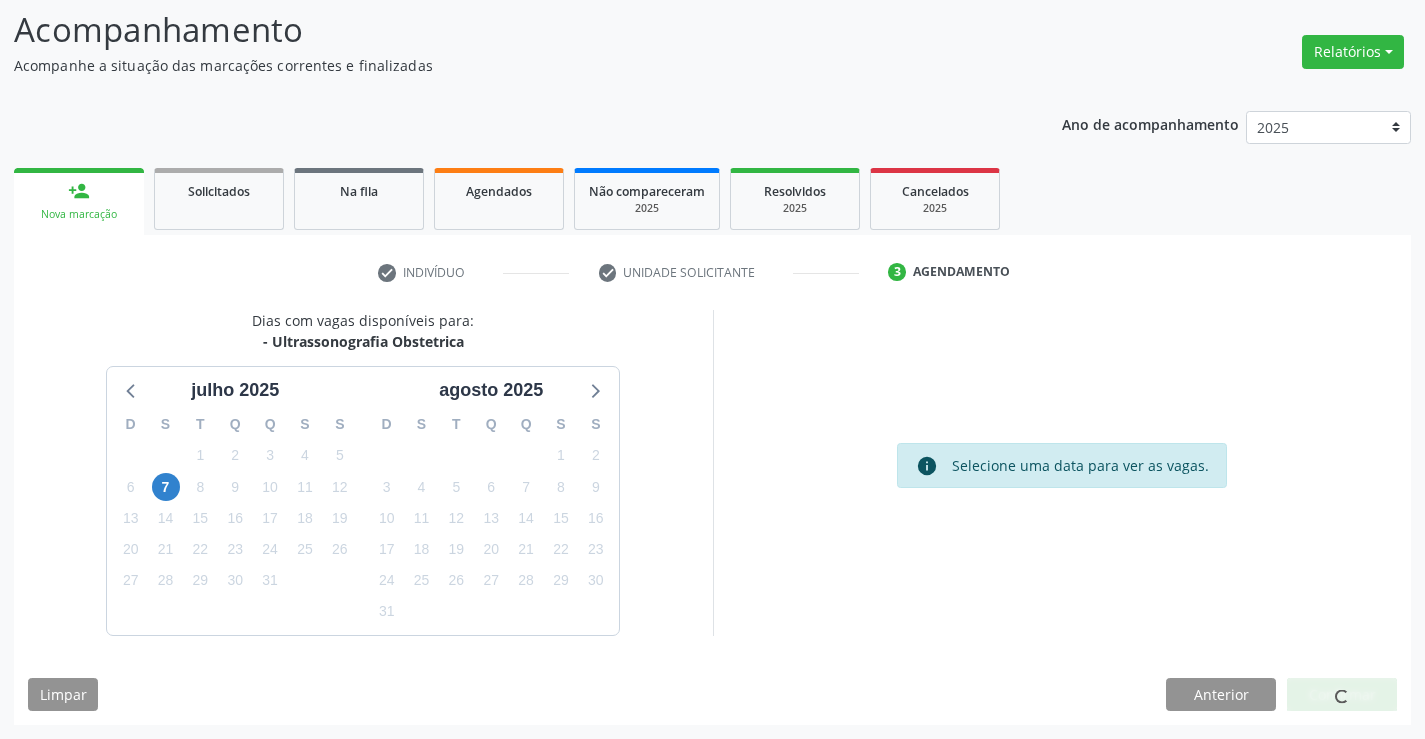 scroll, scrollTop: 0, scrollLeft: 0, axis: both 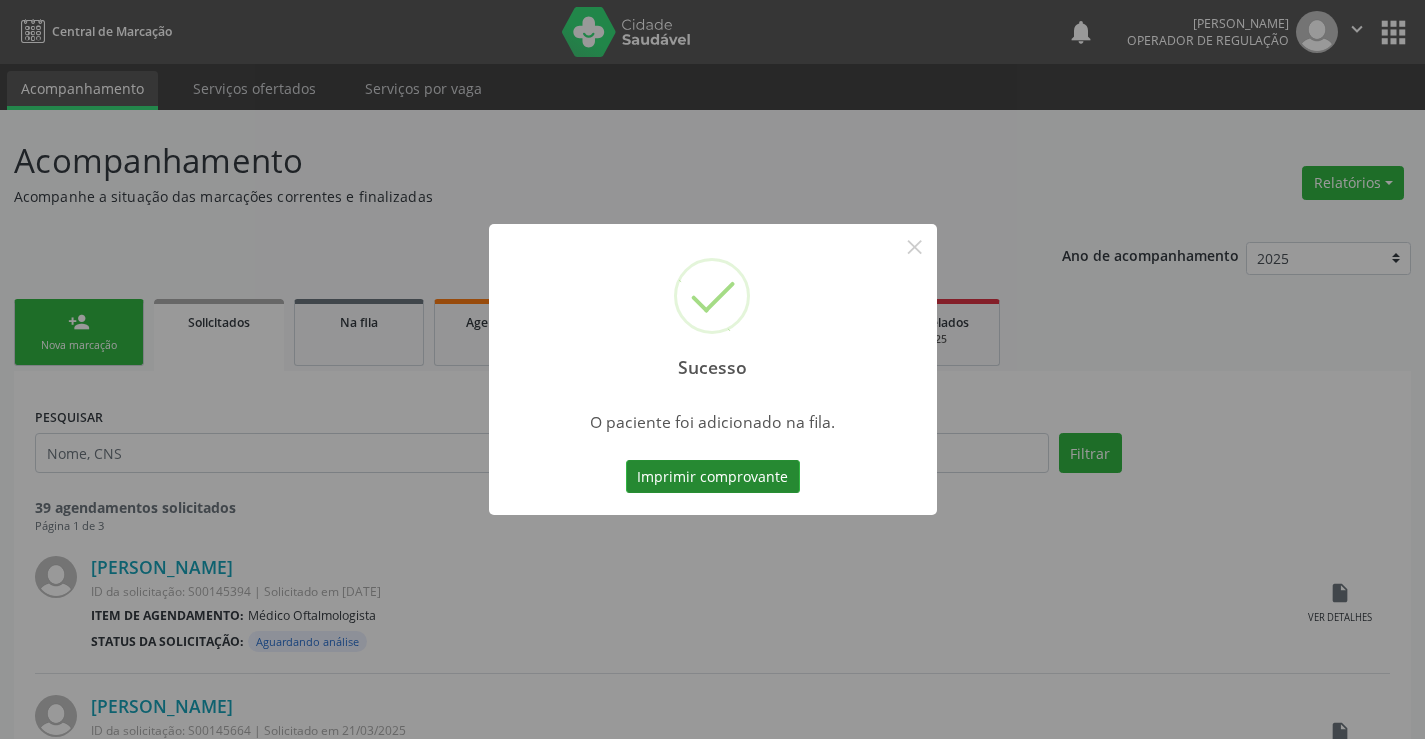 click on "Imprimir comprovante" at bounding box center (713, 477) 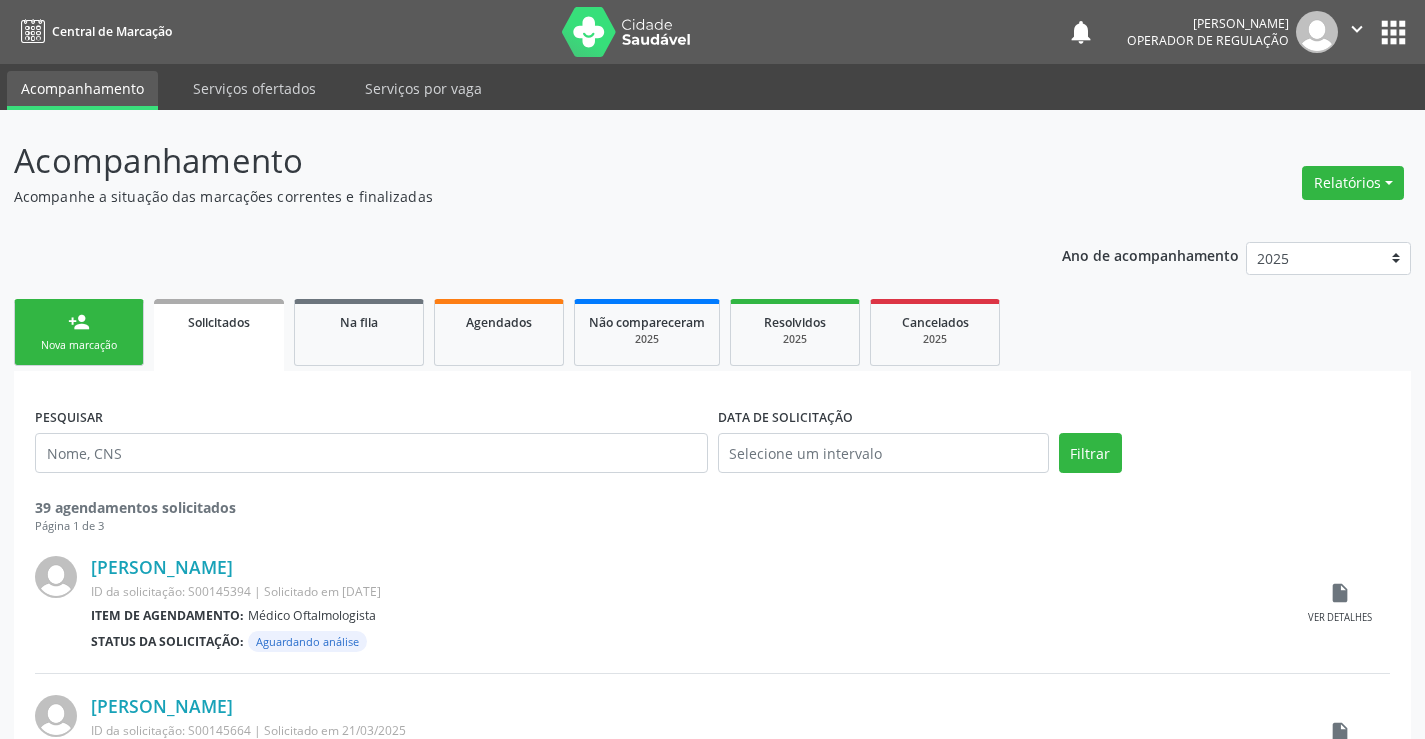 click on "person_add
Nova marcação" at bounding box center (79, 332) 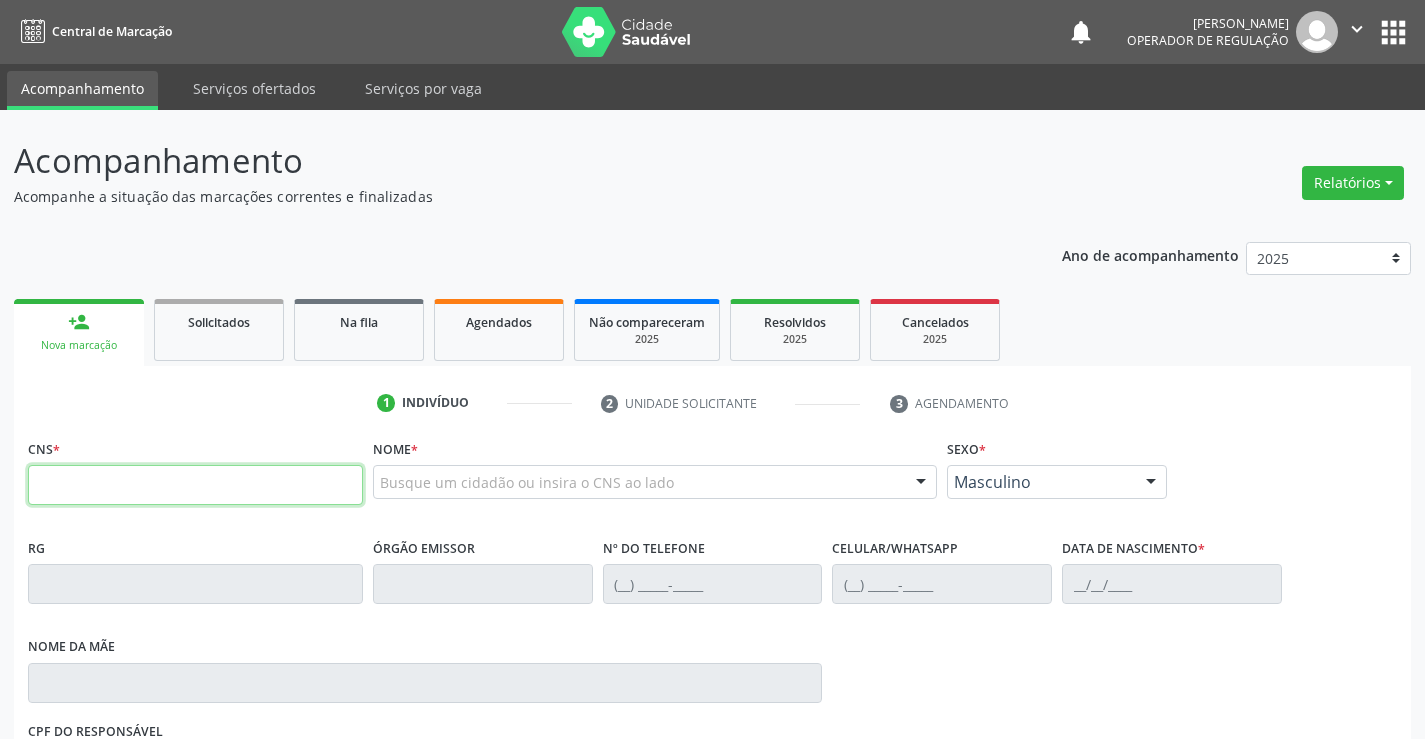 click at bounding box center (195, 485) 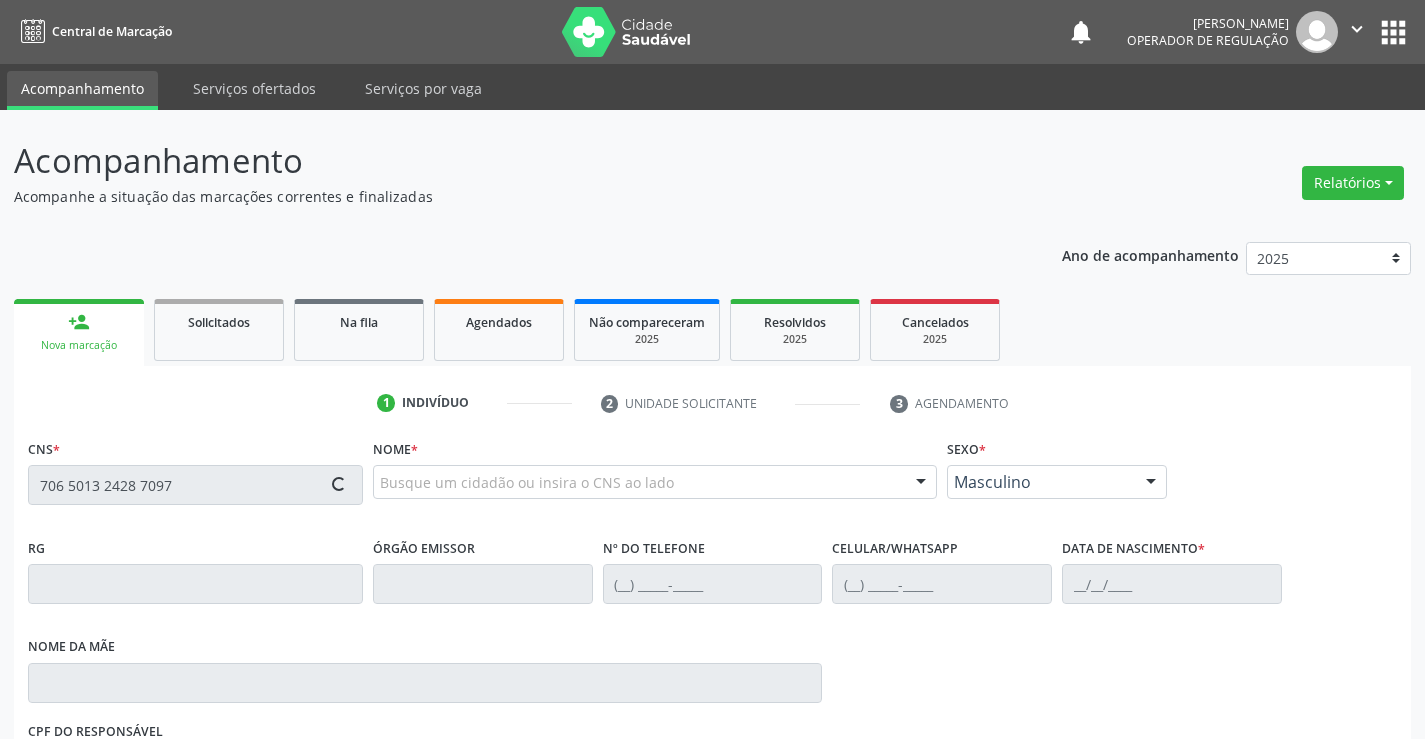 type on "706 5013 2428 7097" 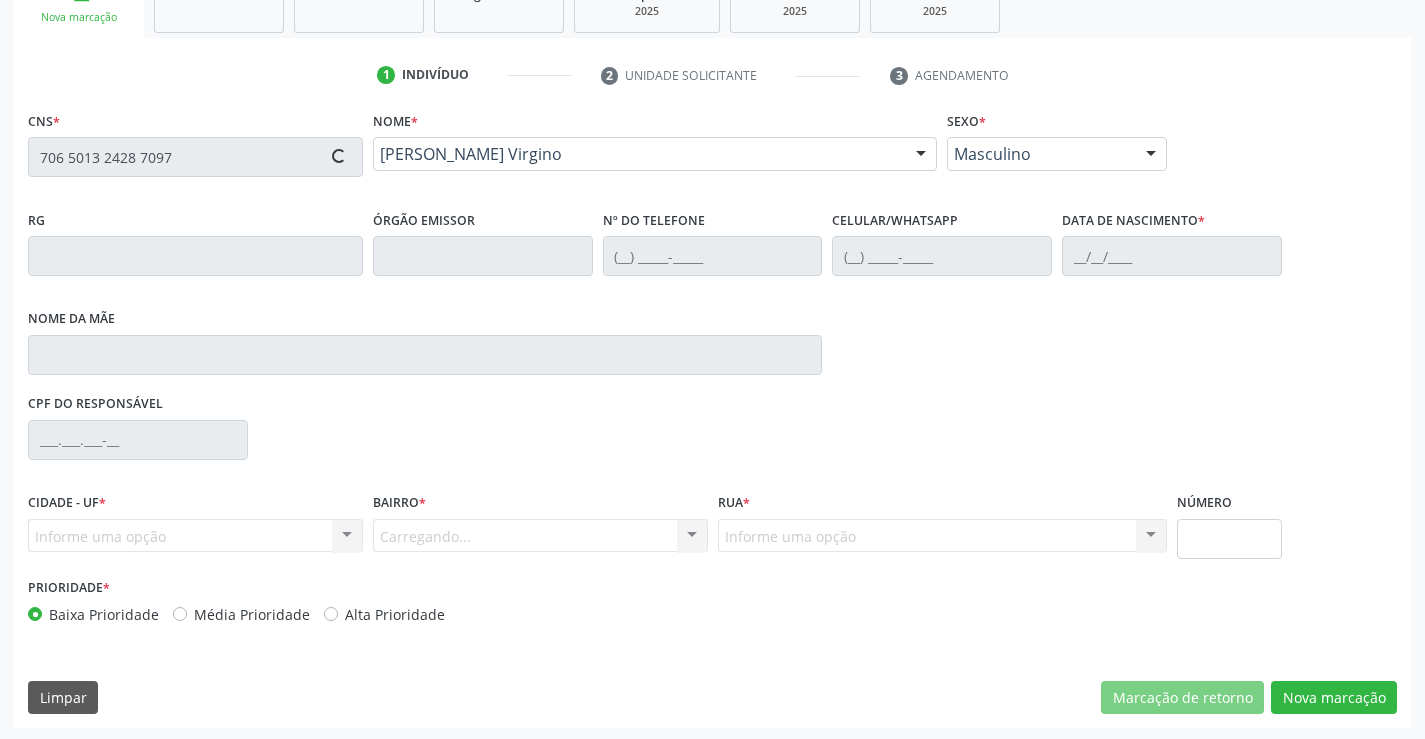 scroll, scrollTop: 331, scrollLeft: 0, axis: vertical 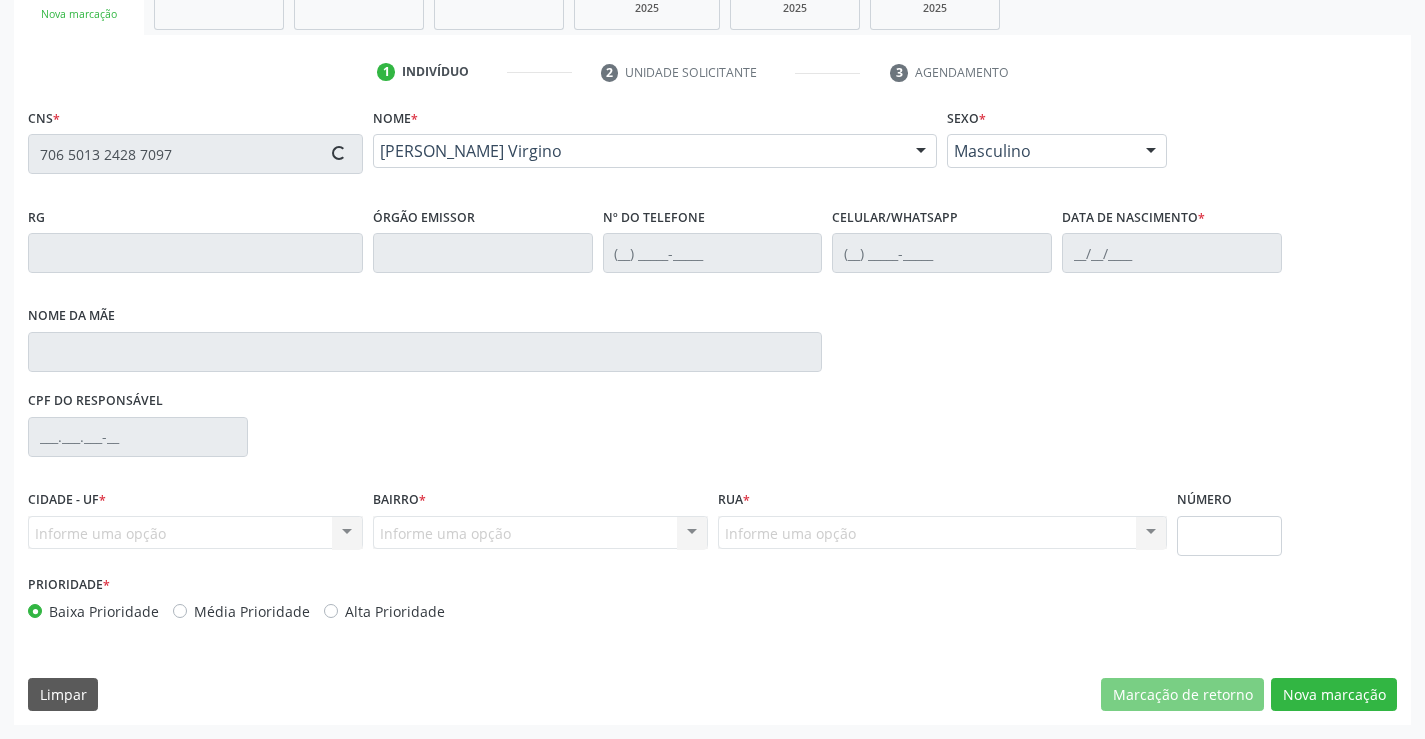 type on "360397359" 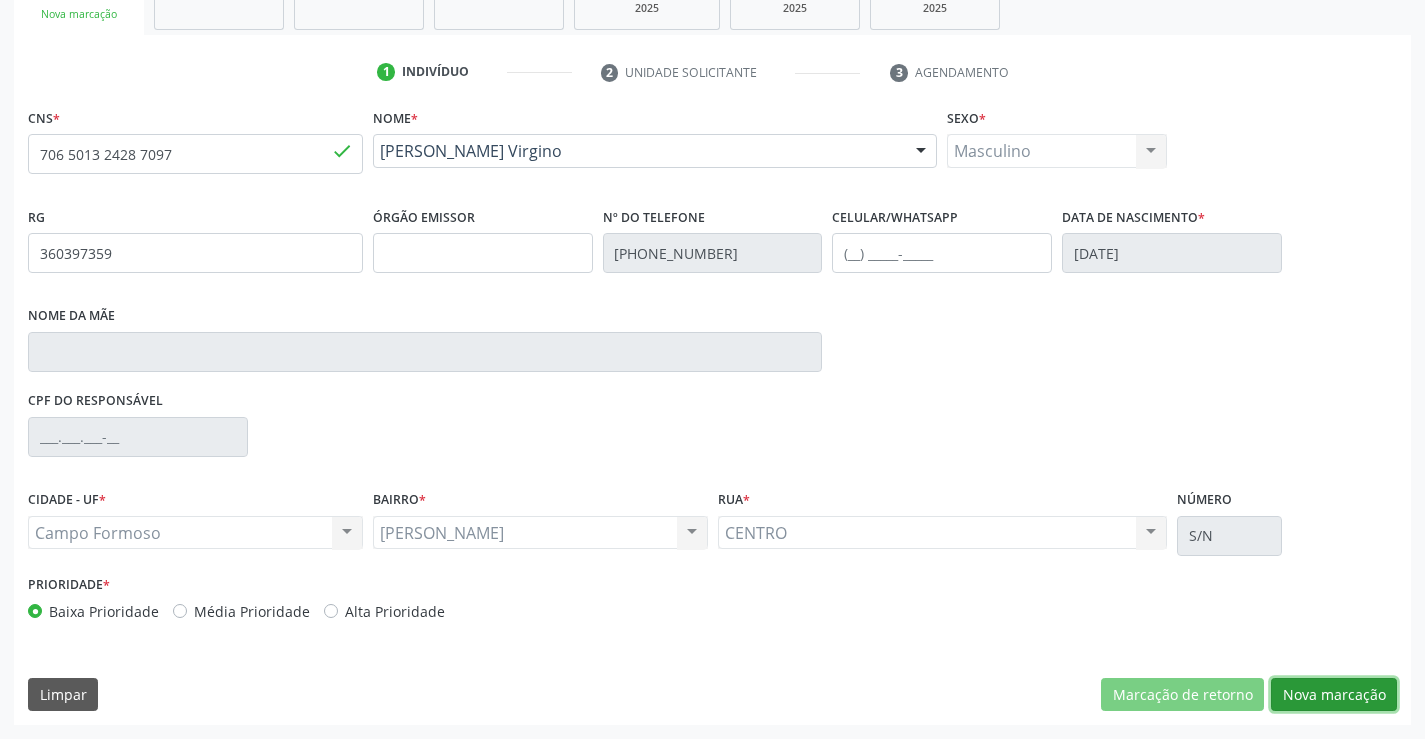 click on "Nova marcação" at bounding box center (1334, 695) 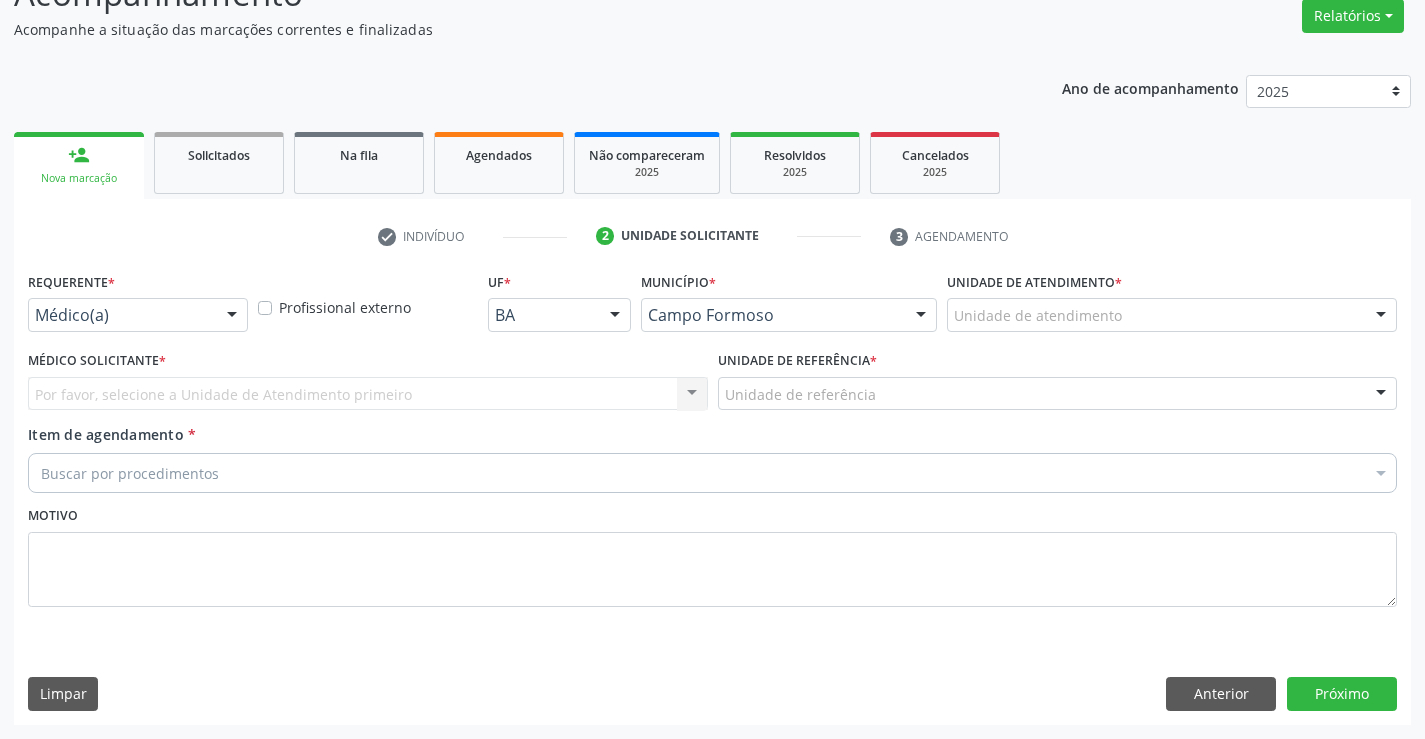 scroll, scrollTop: 167, scrollLeft: 0, axis: vertical 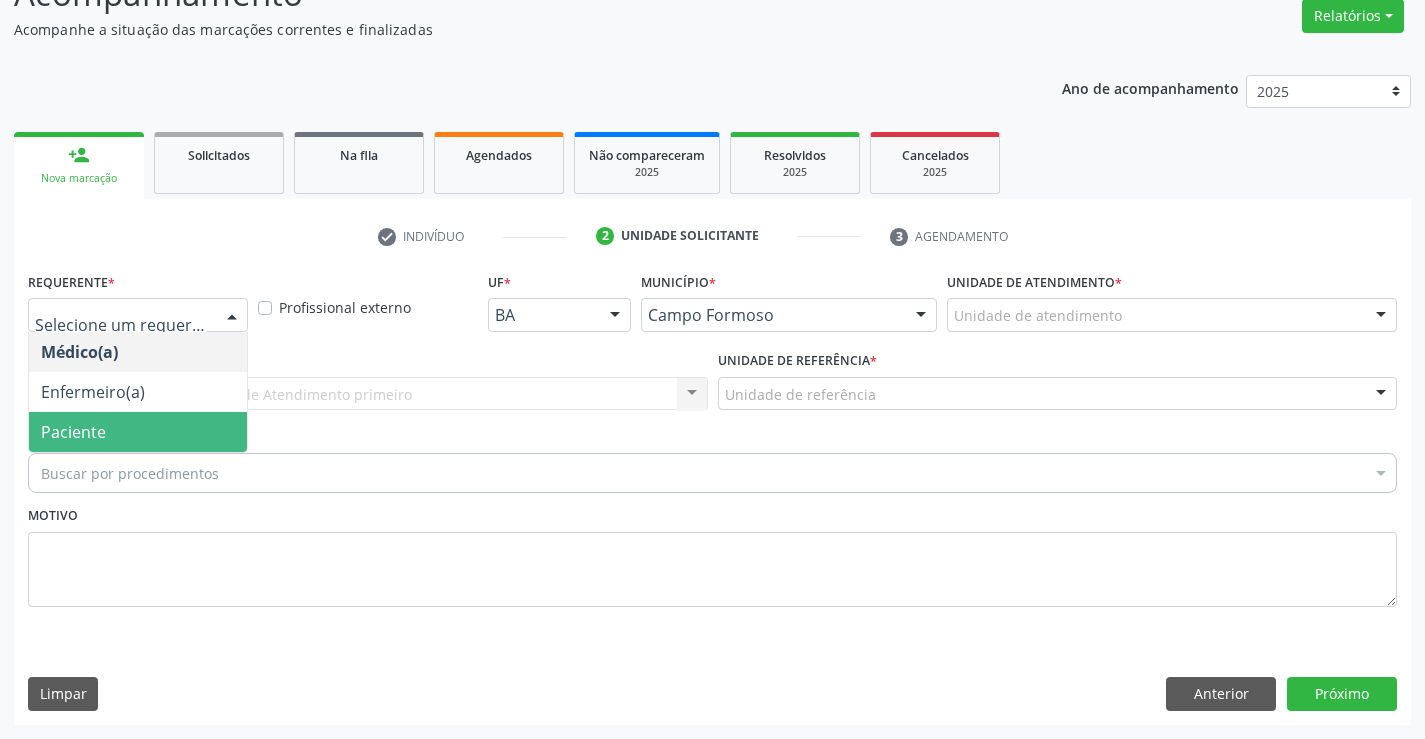 click on "Paciente" at bounding box center (138, 432) 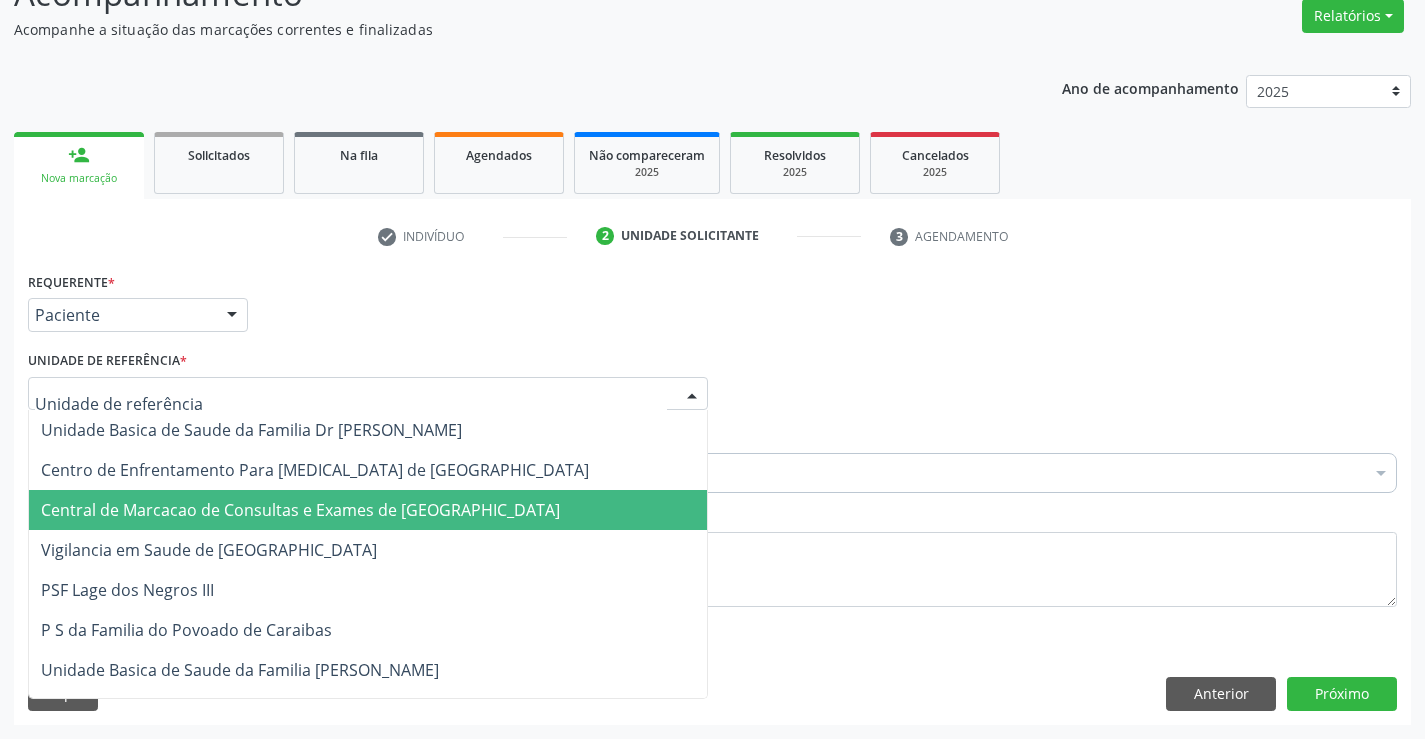 click on "Central de Marcacao de Consultas e Exames de [GEOGRAPHIC_DATA]" at bounding box center (300, 510) 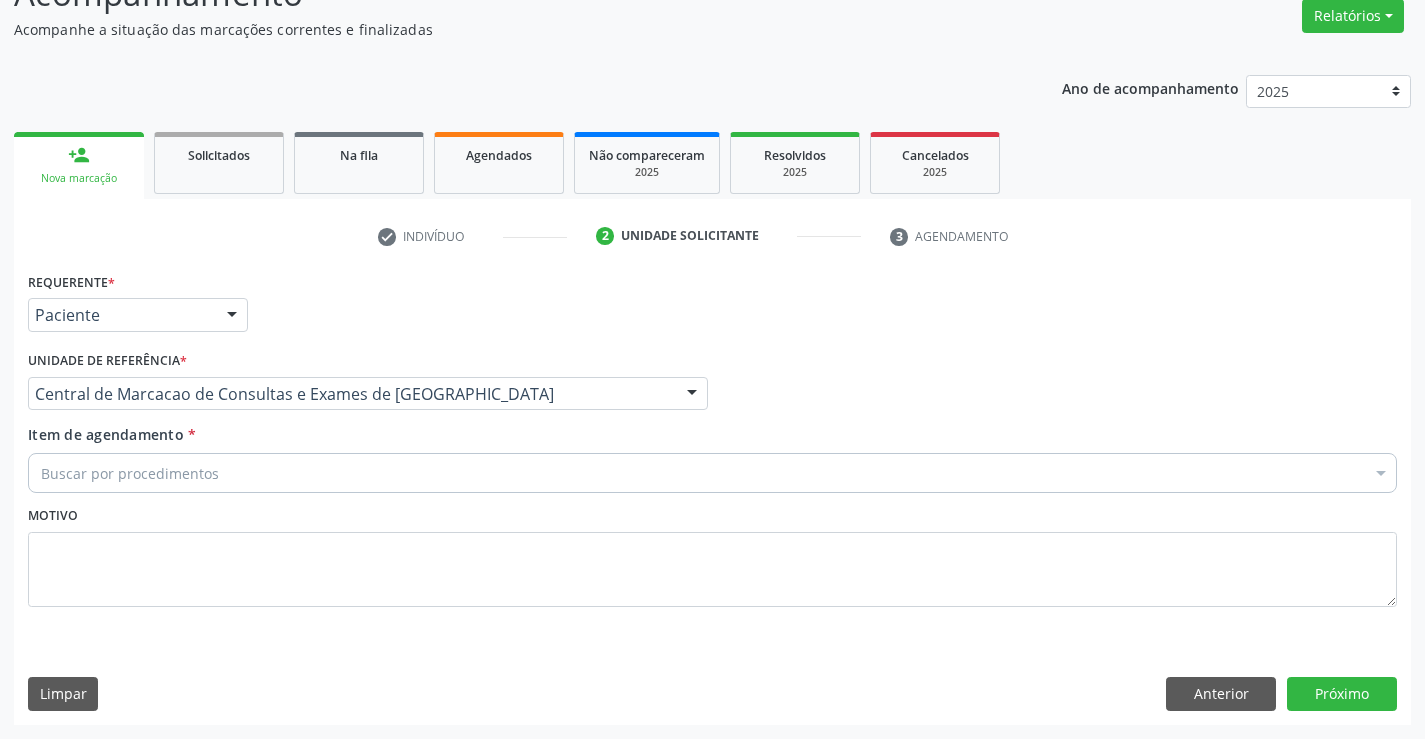 click on "Buscar por procedimentos
Selecionar todos
0202040089 - 3X Pesquisa de Larvas Nas Fezes
0604320140 - Abatacepte 125 Mg Injetável (Por Seringa Preenchida)
0604320124 - Abatacepte 250 Mg Injetável (Por Frasco Ampola).
0603050018 - Abciximabe
0406010013 - Abertura de Comunicacao Inter-Atrial
0406010021 - Abertura de Estenose Aortica Valvar
0406011265 - Abertura de Estenose Aortica Valvar (Criança e Adolescente)
0406010030 - Abertura de Estenose Pulmonar Valvar
0406011273 - Abertura de Estenose Pulmonar Valvar (Criança e Adolescente)
0301080011 - Abordagem Cognitiva Comportamental do Fumante (Por Atendimento / Paciente)
0307020010 - Acesso A Polpa Dentaria e Medicacao (Por Dente)
0604660030 - Acetazolamida 250 Mg (Por Comprimido)
0202010783 - Acidez Titulável no Leite Humano (Dornic)" at bounding box center [712, 470] 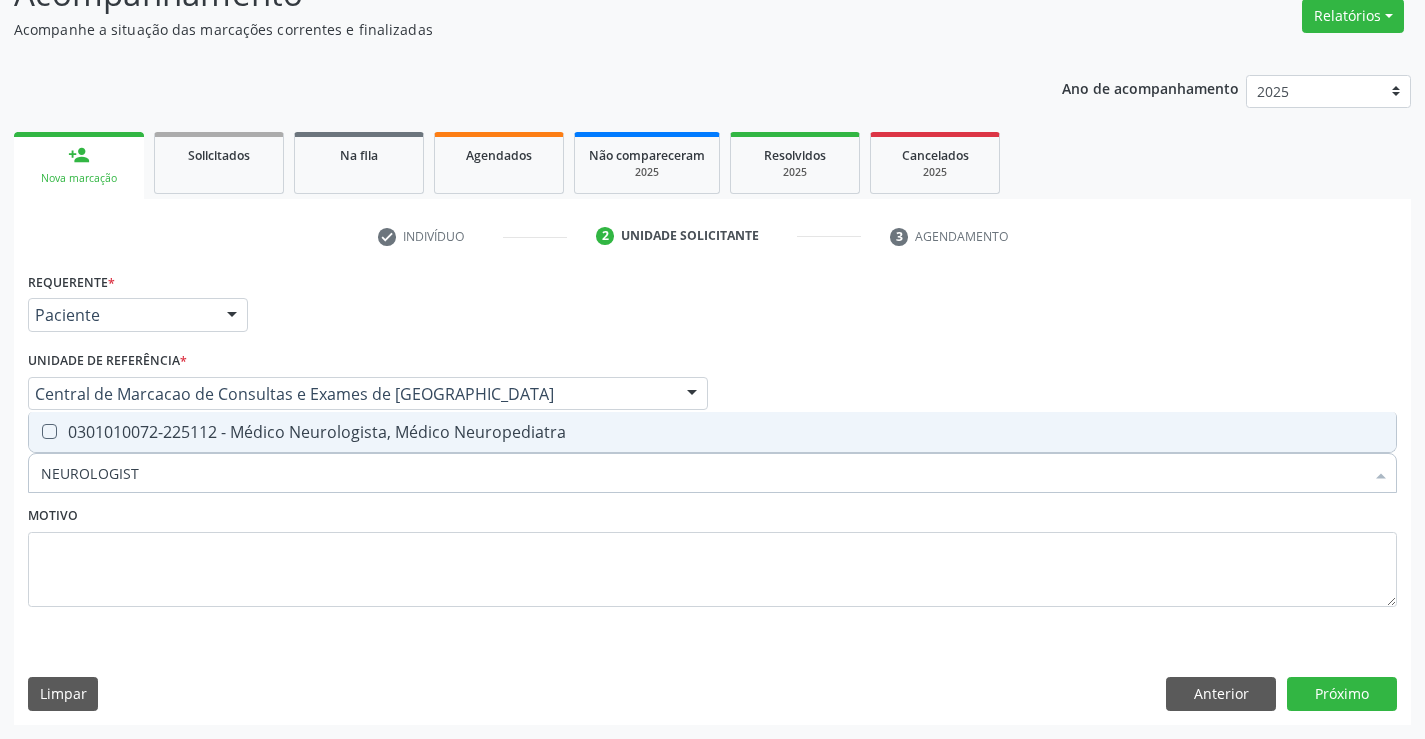 type on "NEUROLOGISTA" 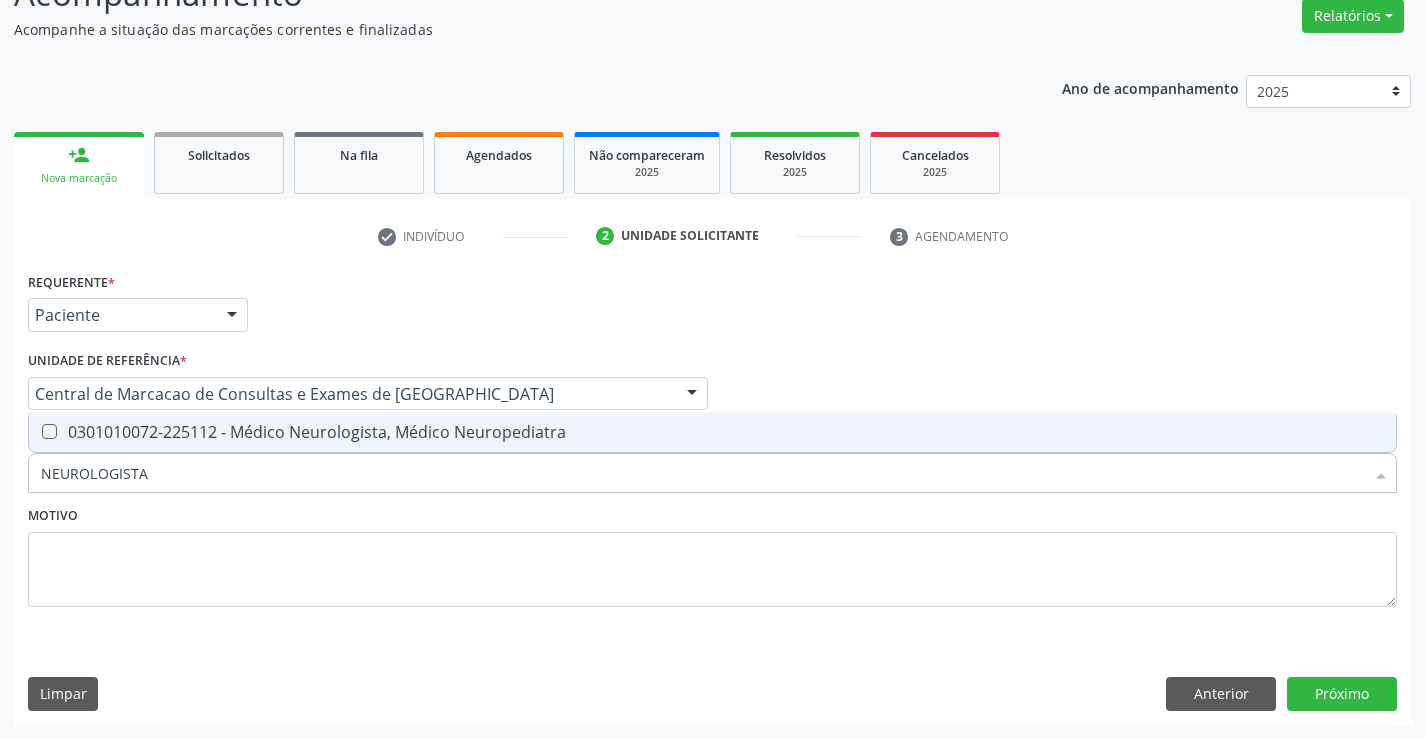 click on "0301010072-225112 - Médico Neurologista, Médico Neuropediatra" at bounding box center [712, 432] 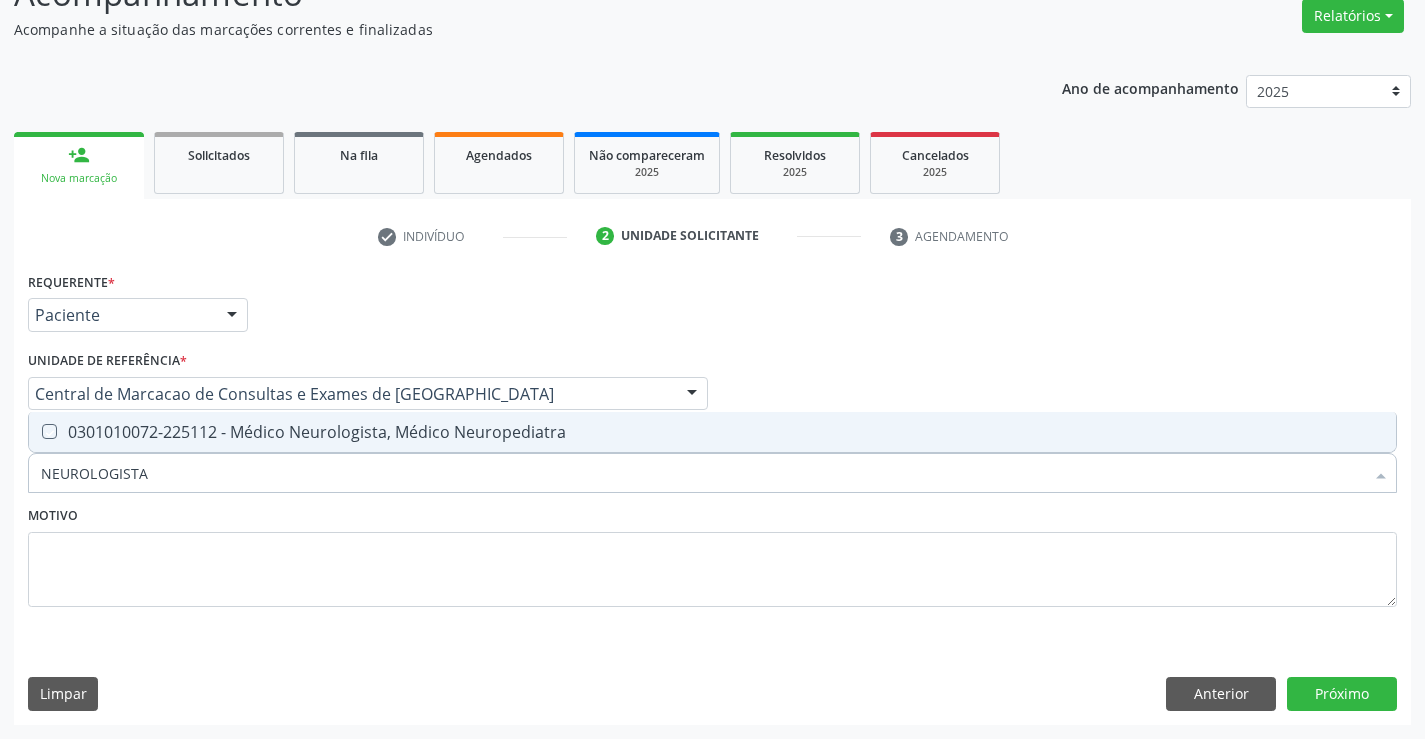 checkbox on "true" 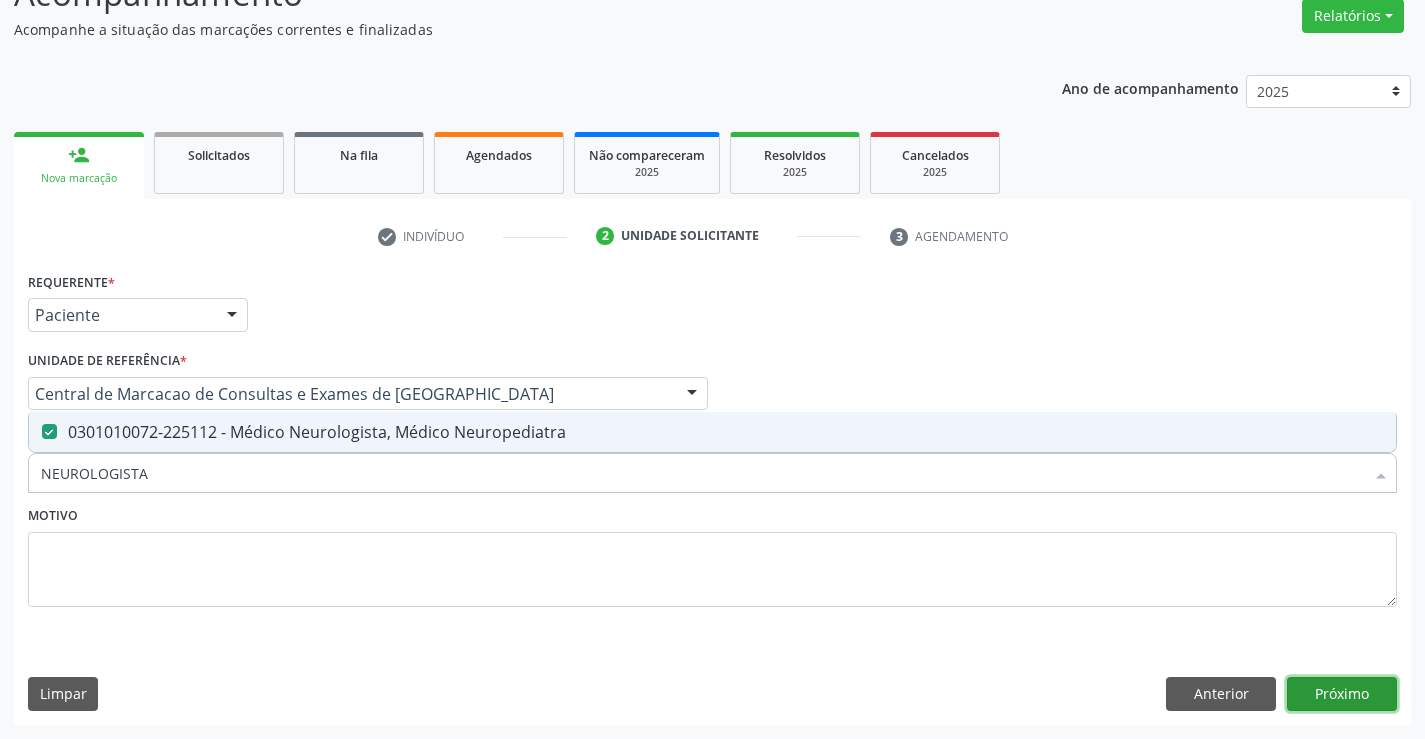 click on "Próximo" at bounding box center [1342, 694] 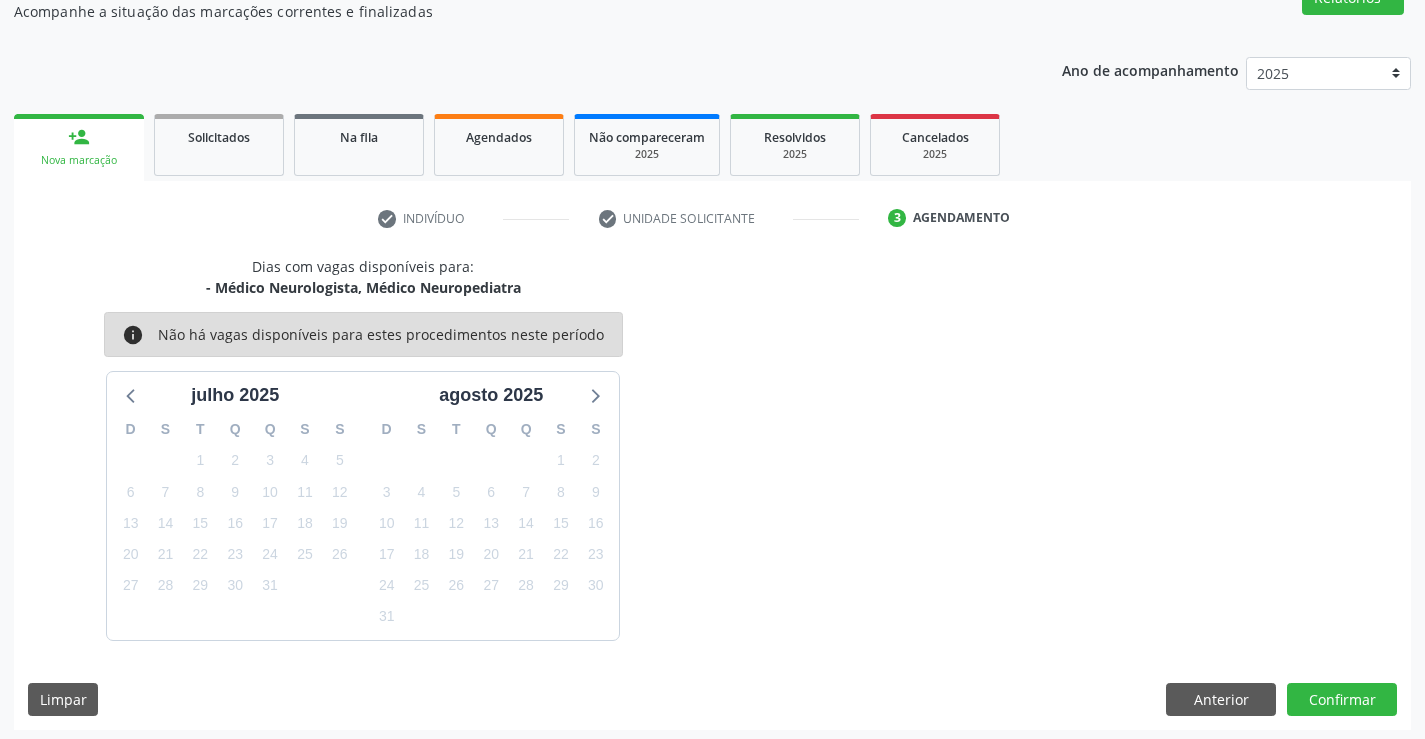 scroll, scrollTop: 190, scrollLeft: 0, axis: vertical 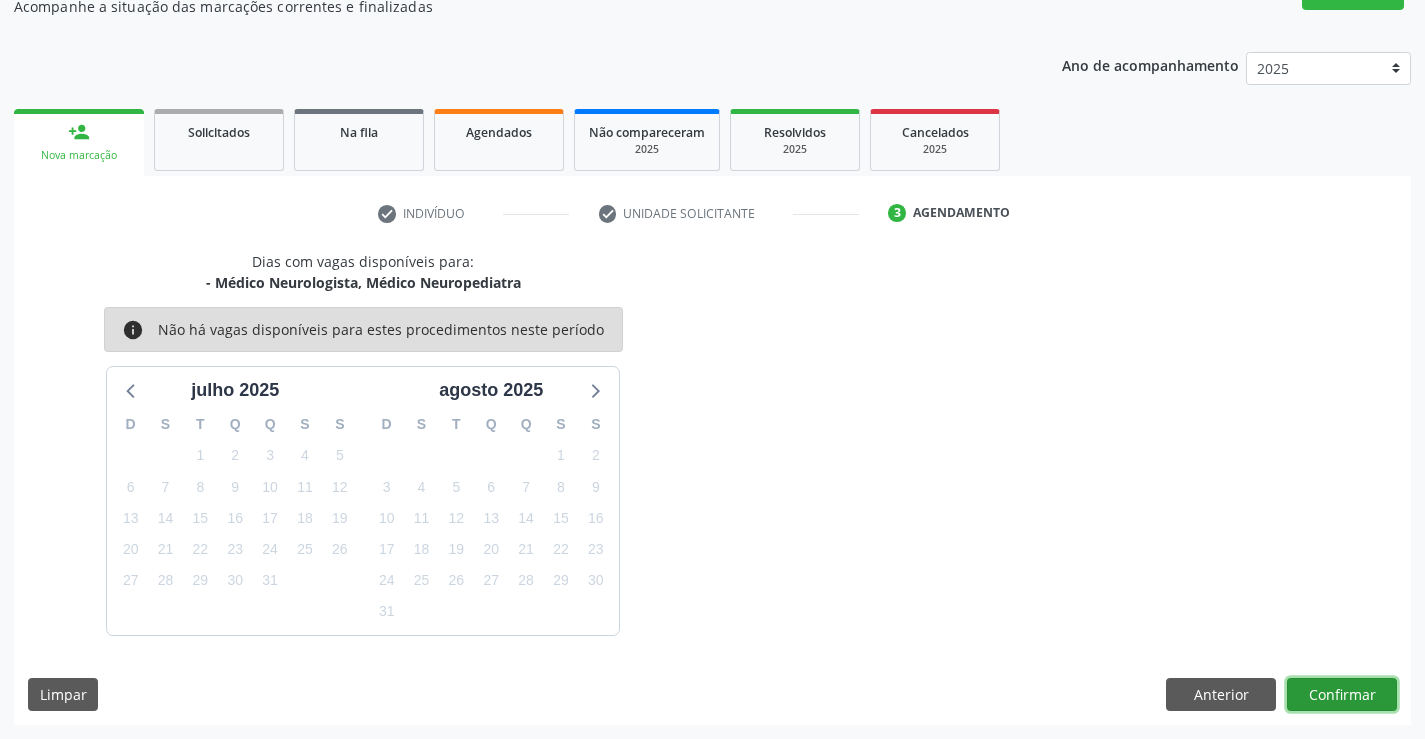 click on "Confirmar" at bounding box center [1342, 695] 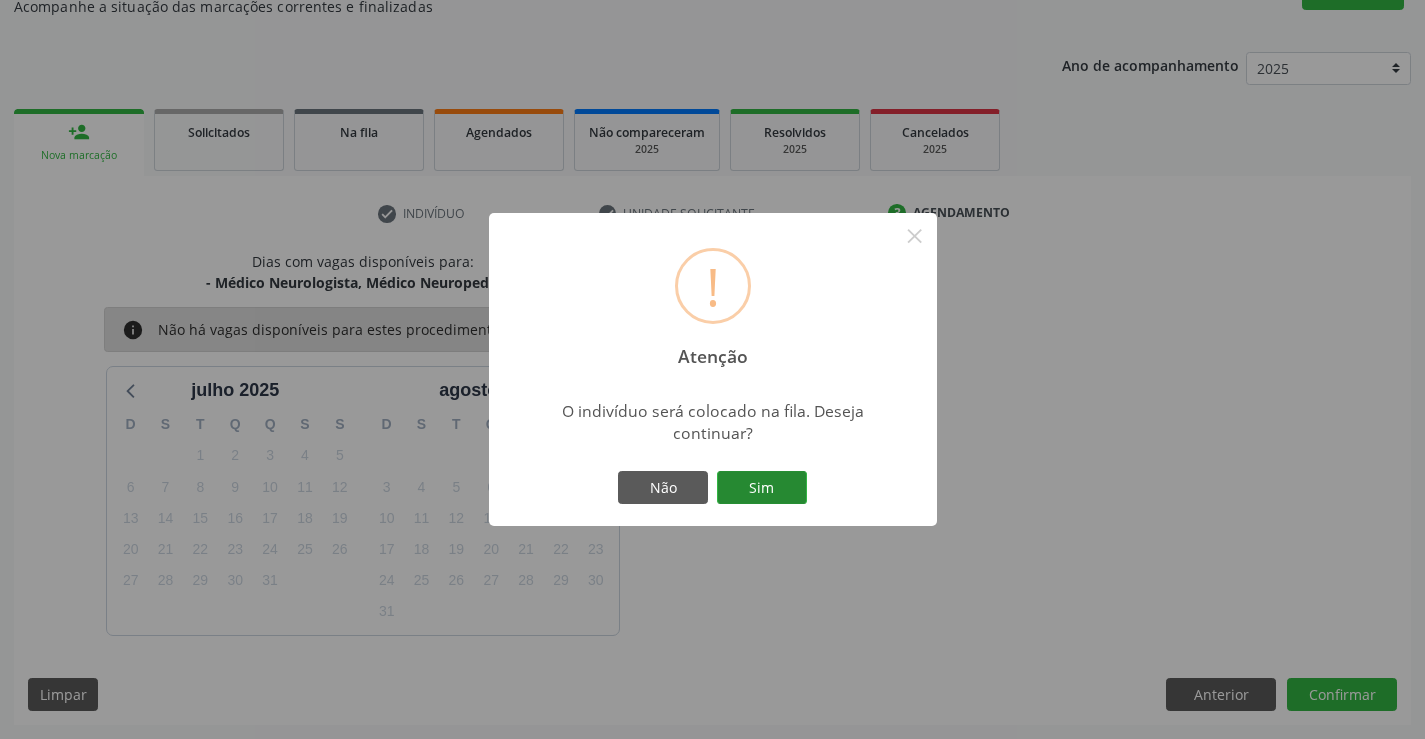 click on "Sim" at bounding box center [762, 488] 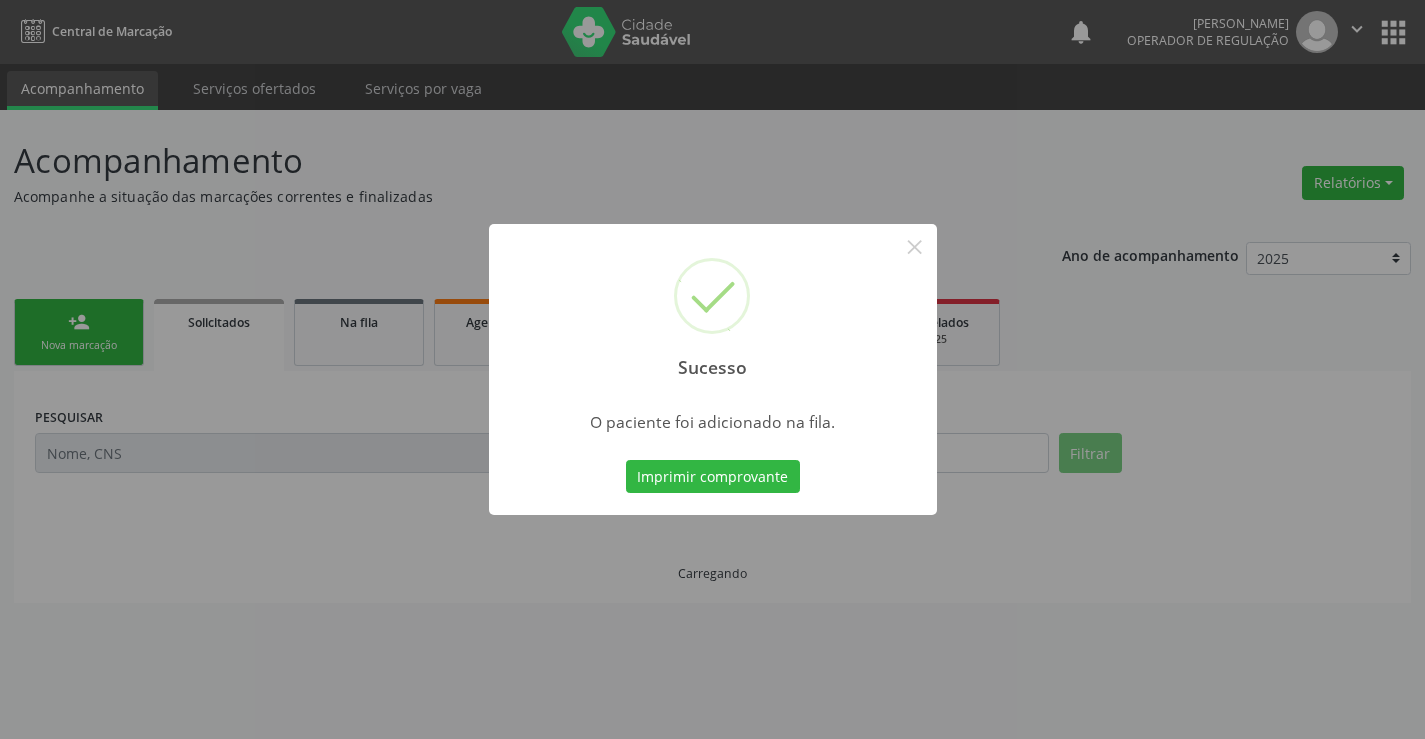 scroll, scrollTop: 0, scrollLeft: 0, axis: both 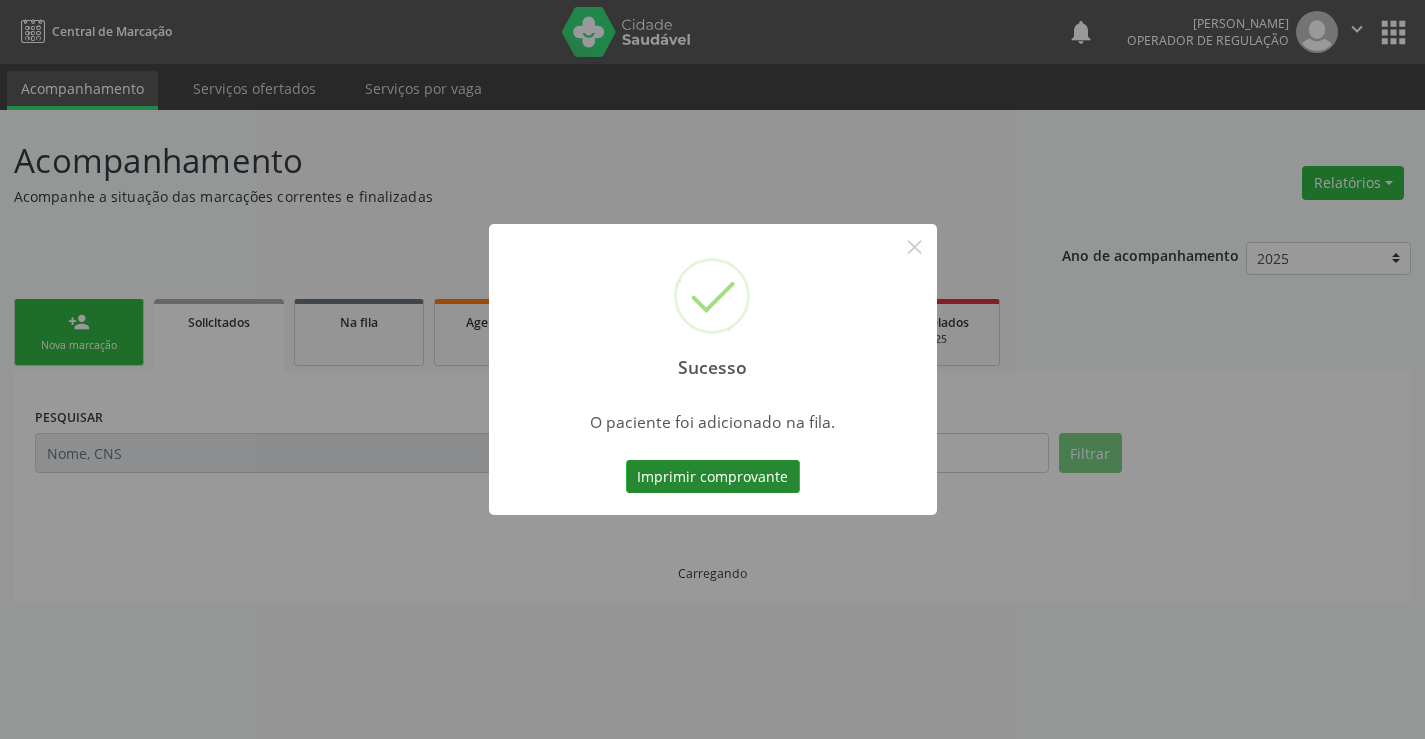 click on "Imprimir comprovante" at bounding box center (713, 477) 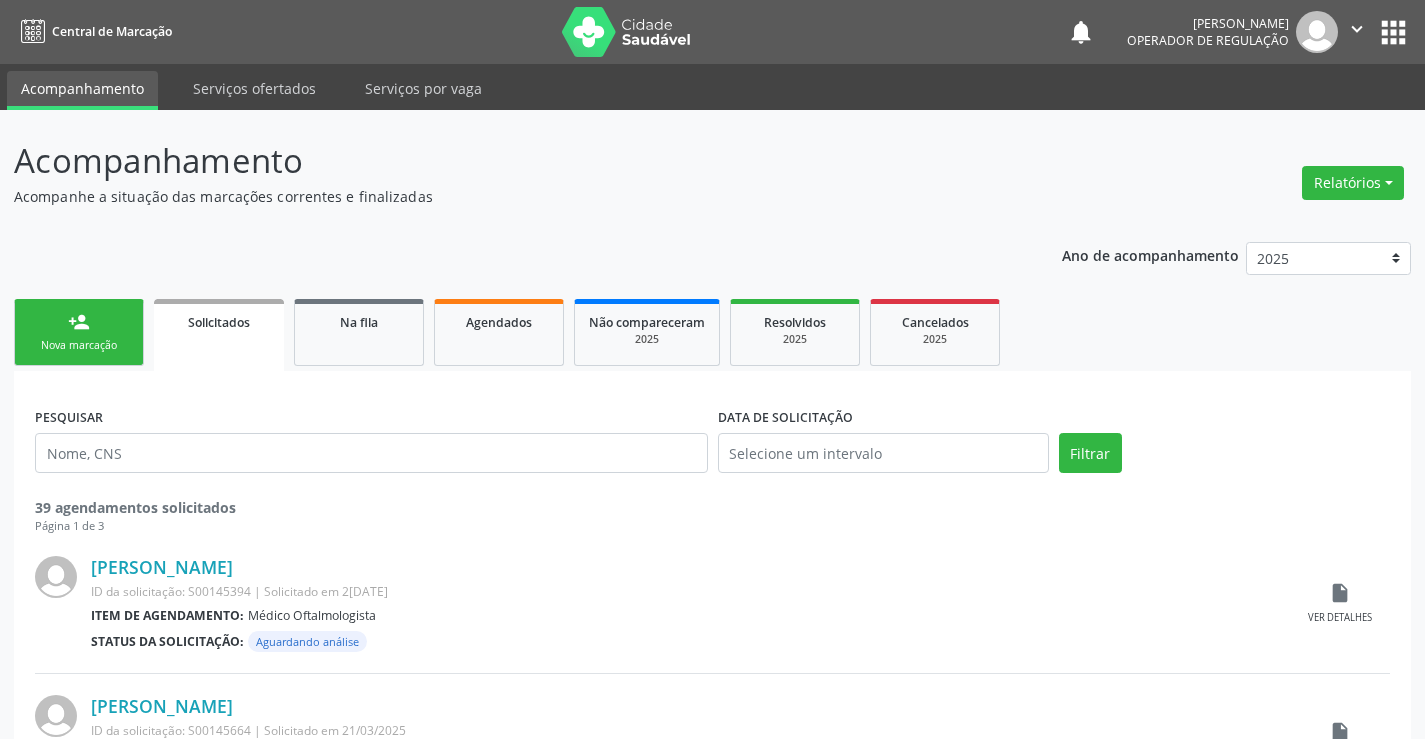 click on "person_add
Nova marcação" at bounding box center (79, 332) 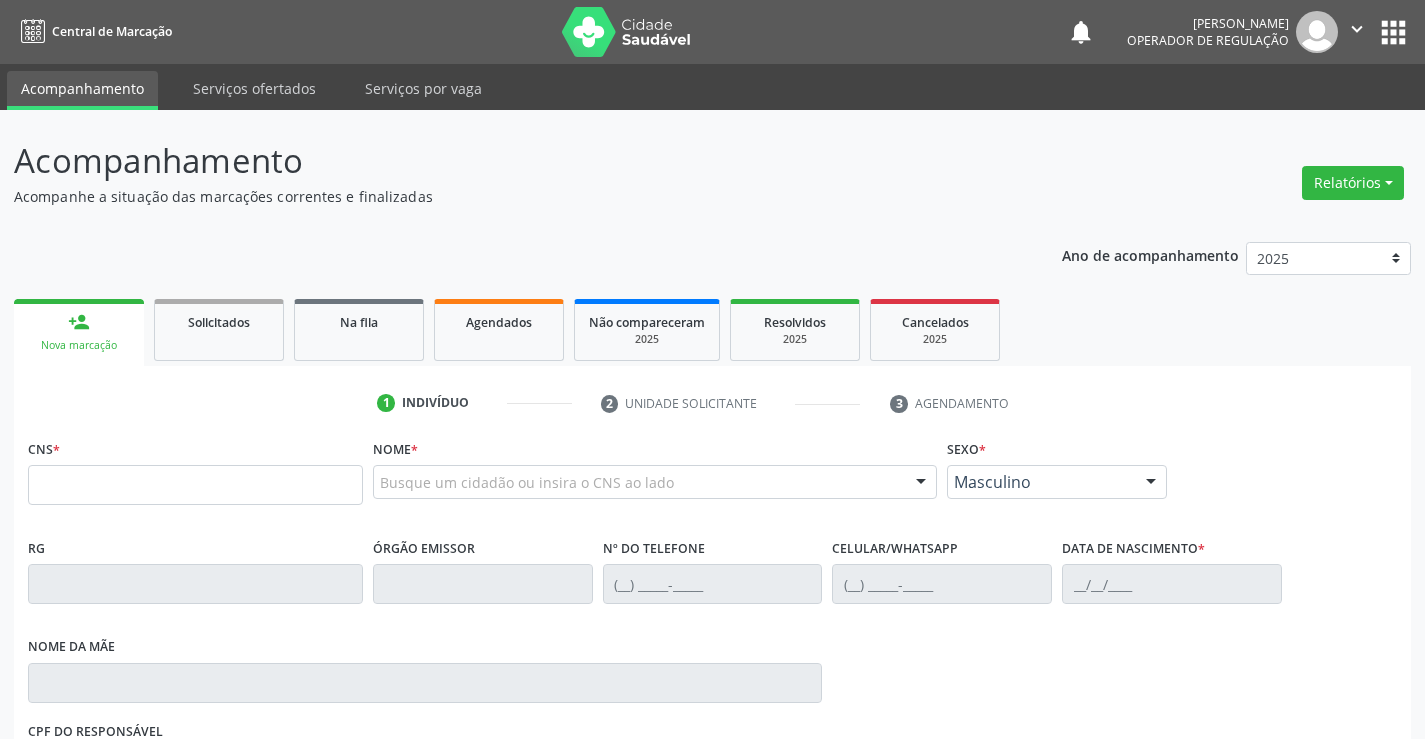 scroll, scrollTop: 0, scrollLeft: 0, axis: both 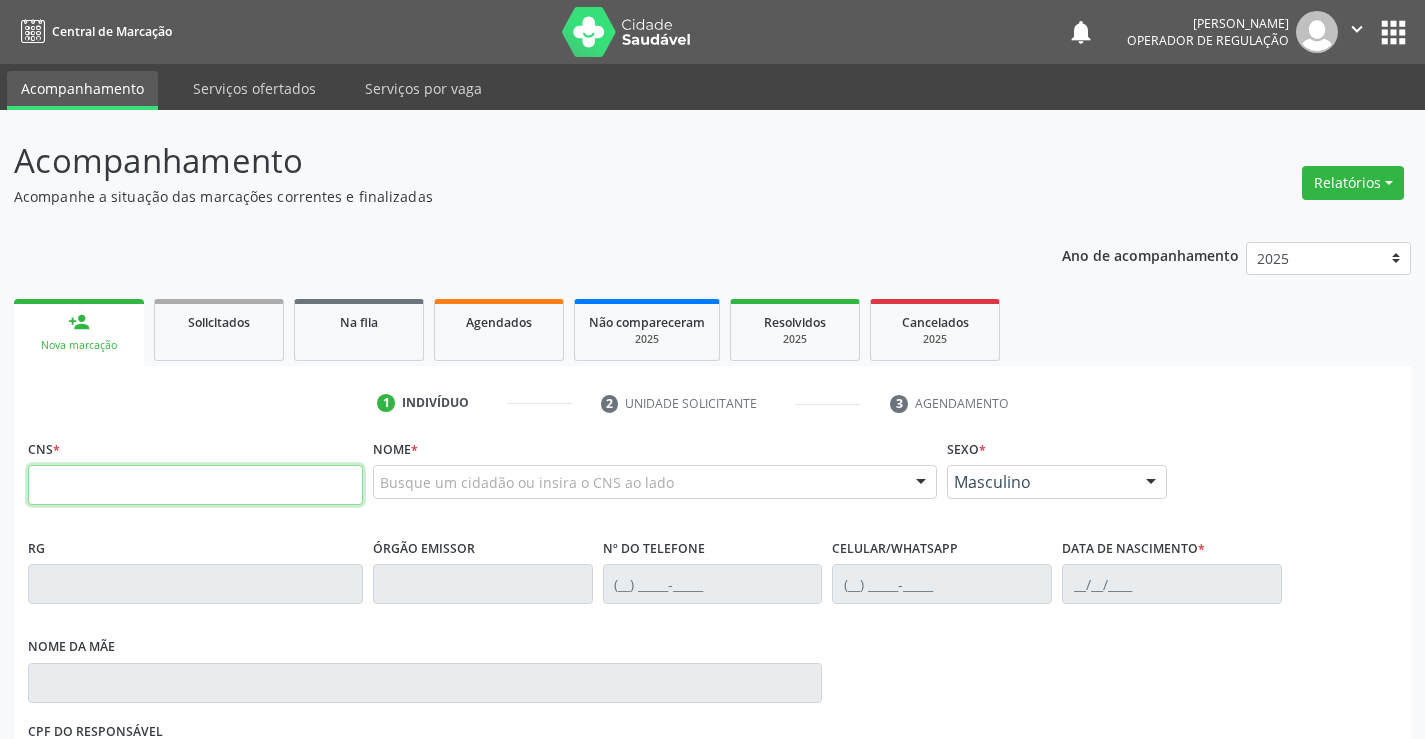 click at bounding box center (195, 485) 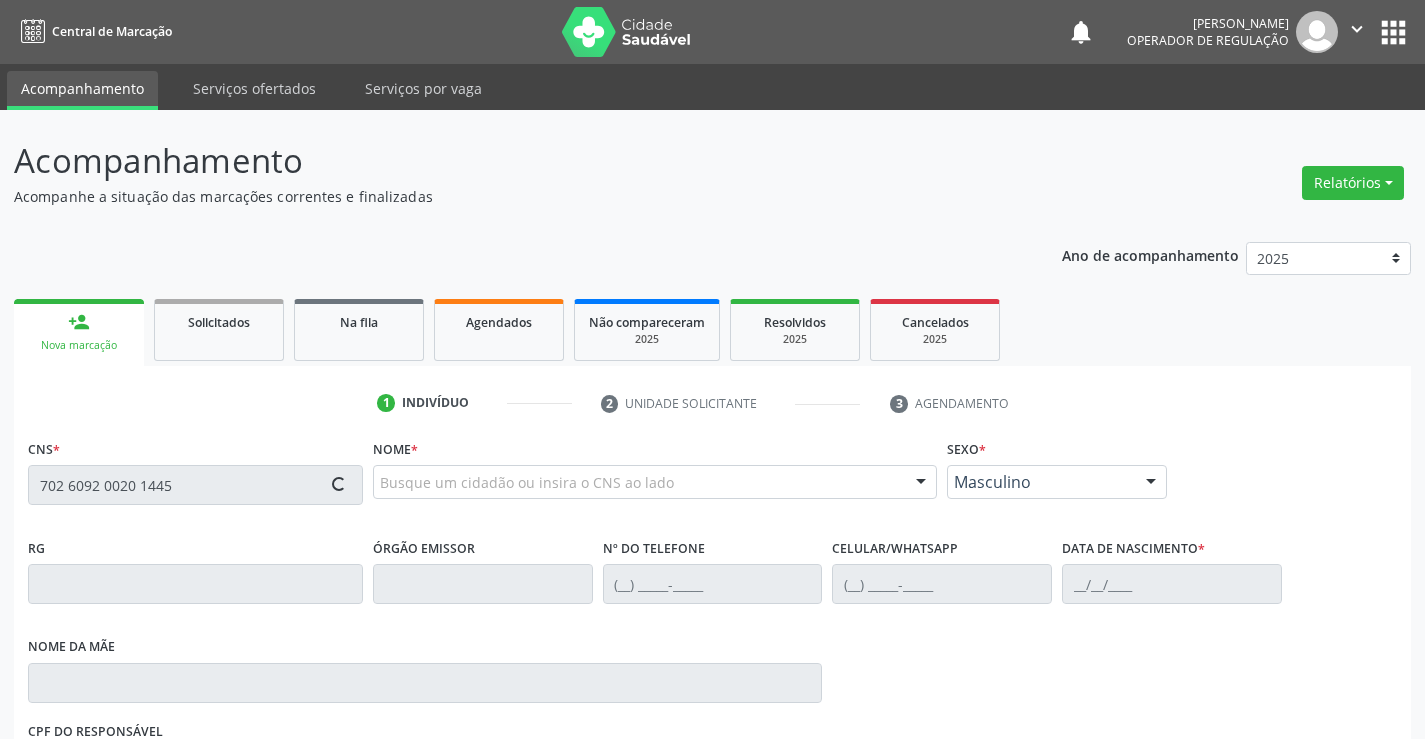 type on "702 6092 0020 1445" 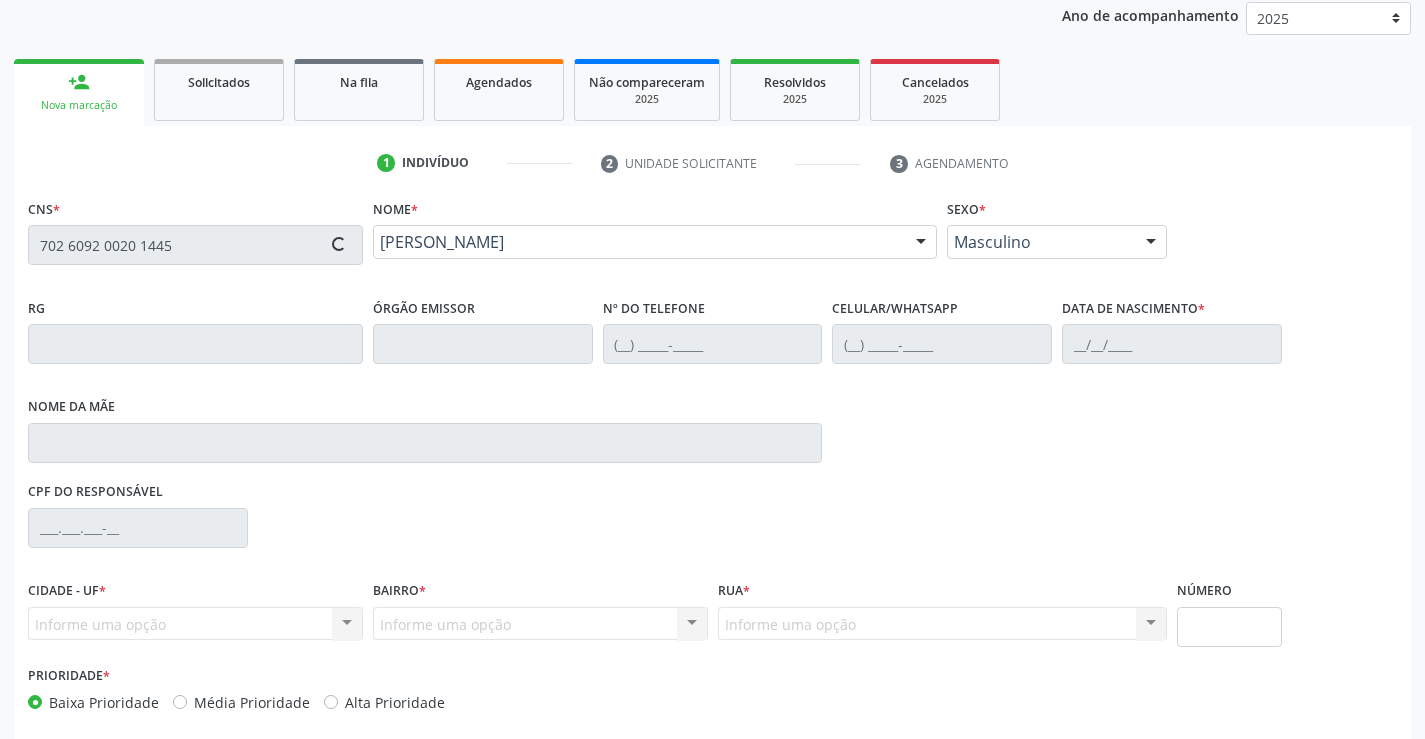 scroll, scrollTop: 331, scrollLeft: 0, axis: vertical 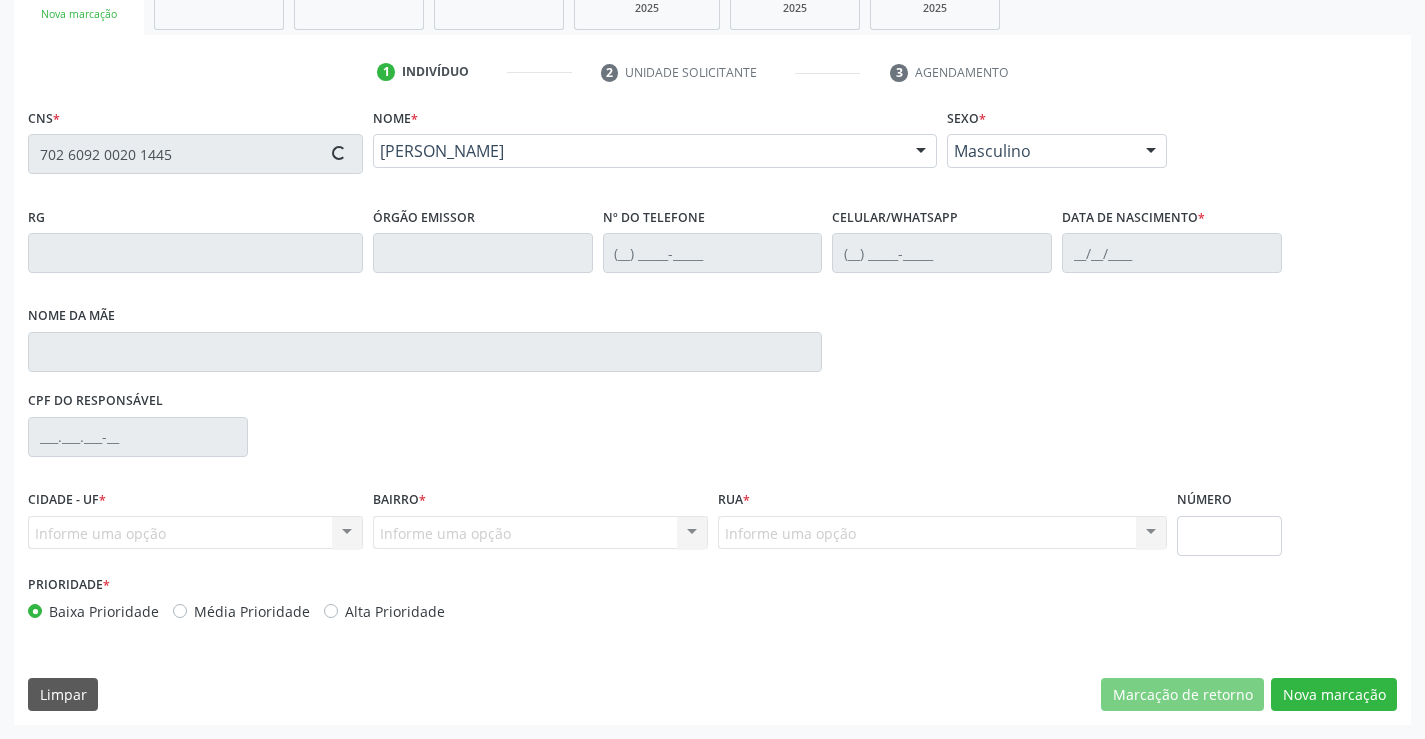 type on "2033562921" 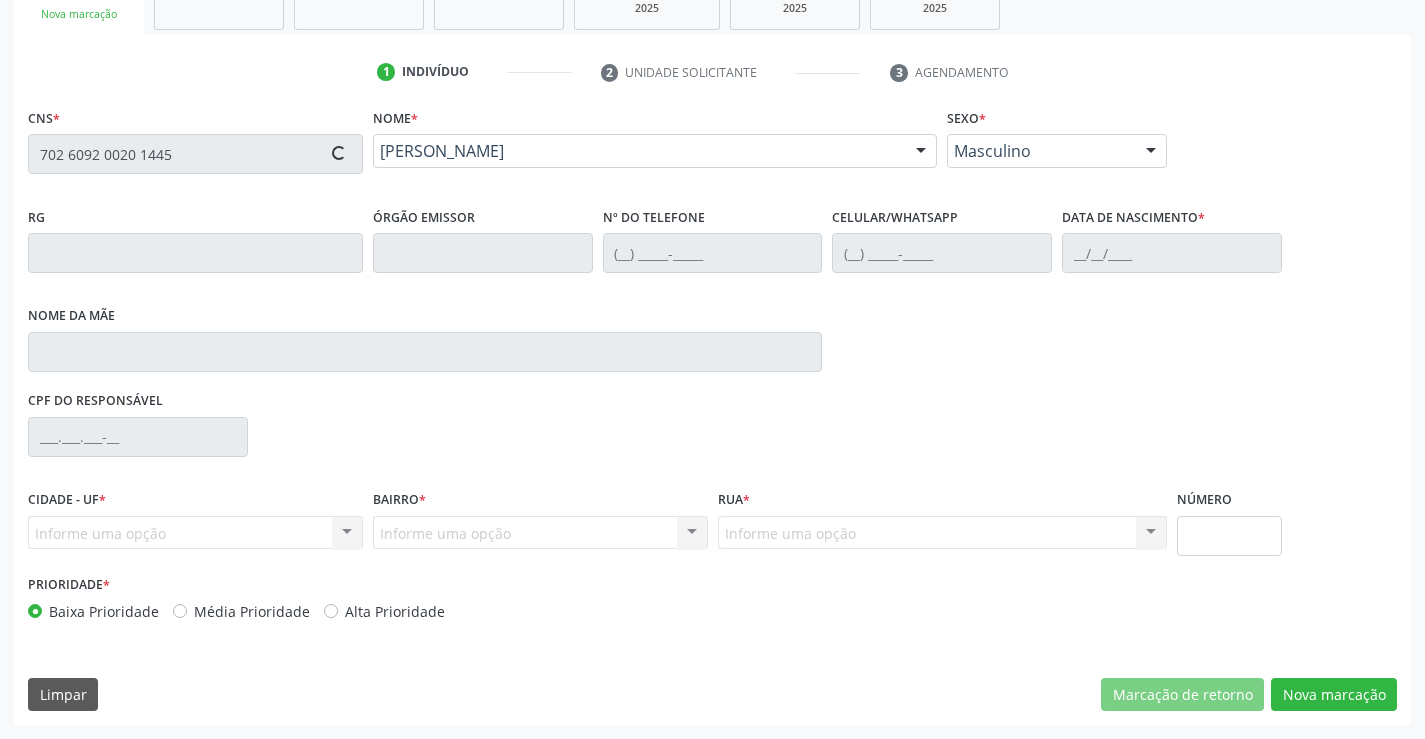 type on "0[DATE]" 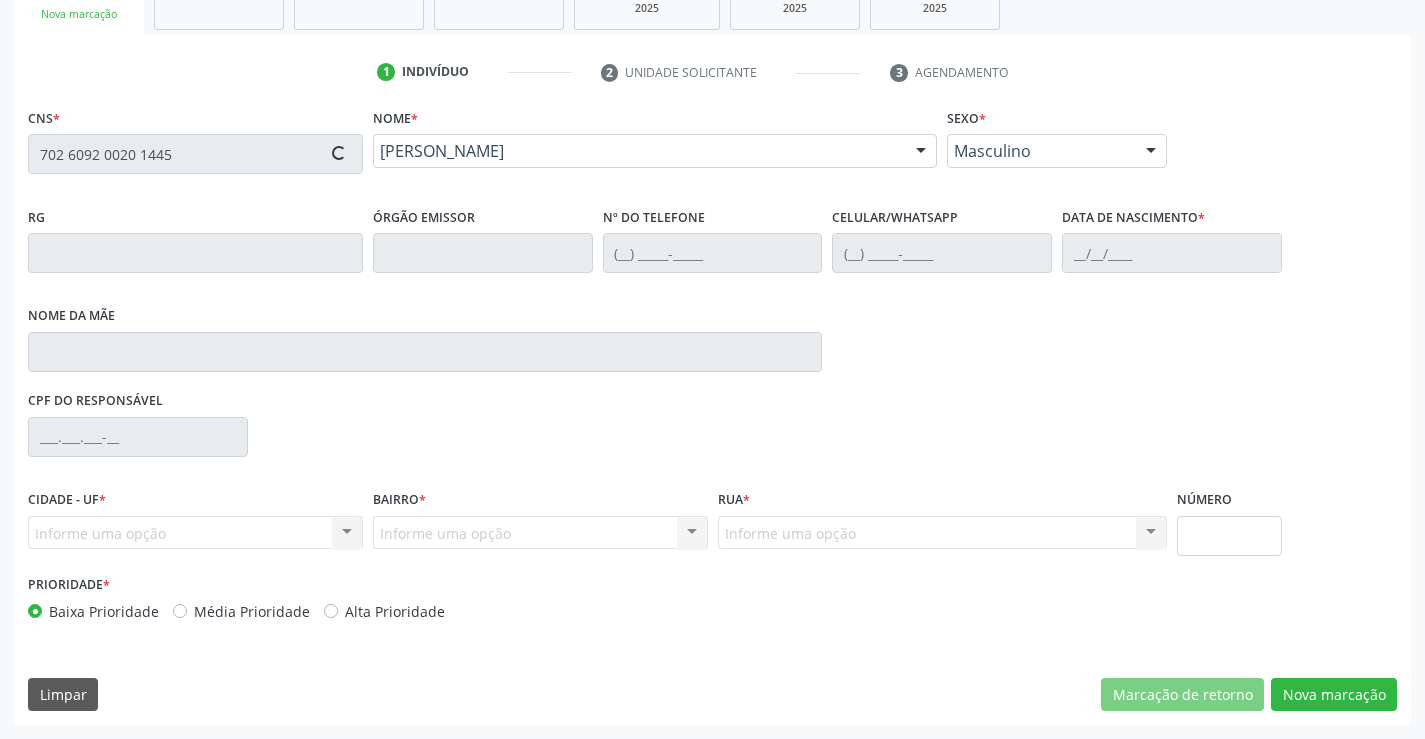 type on "sn" 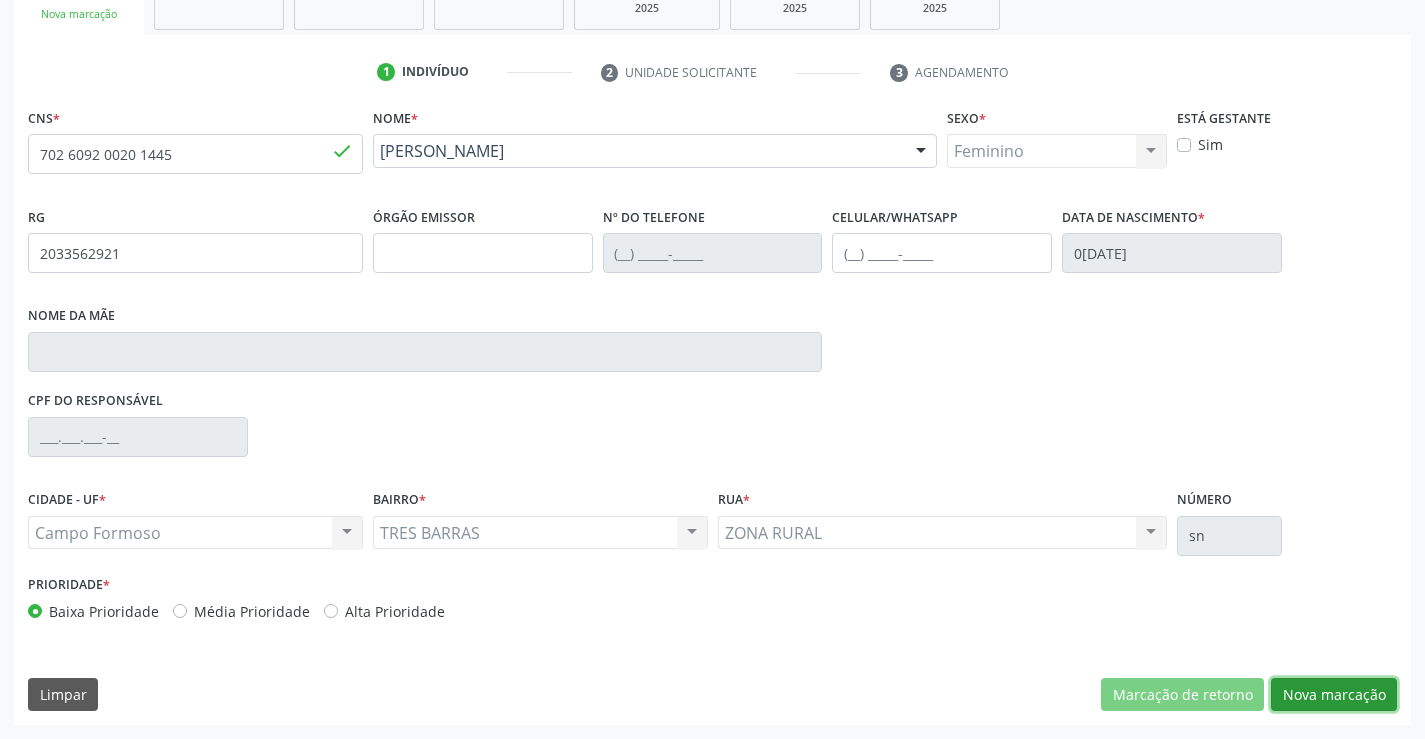 click on "Nova marcação" at bounding box center [1334, 695] 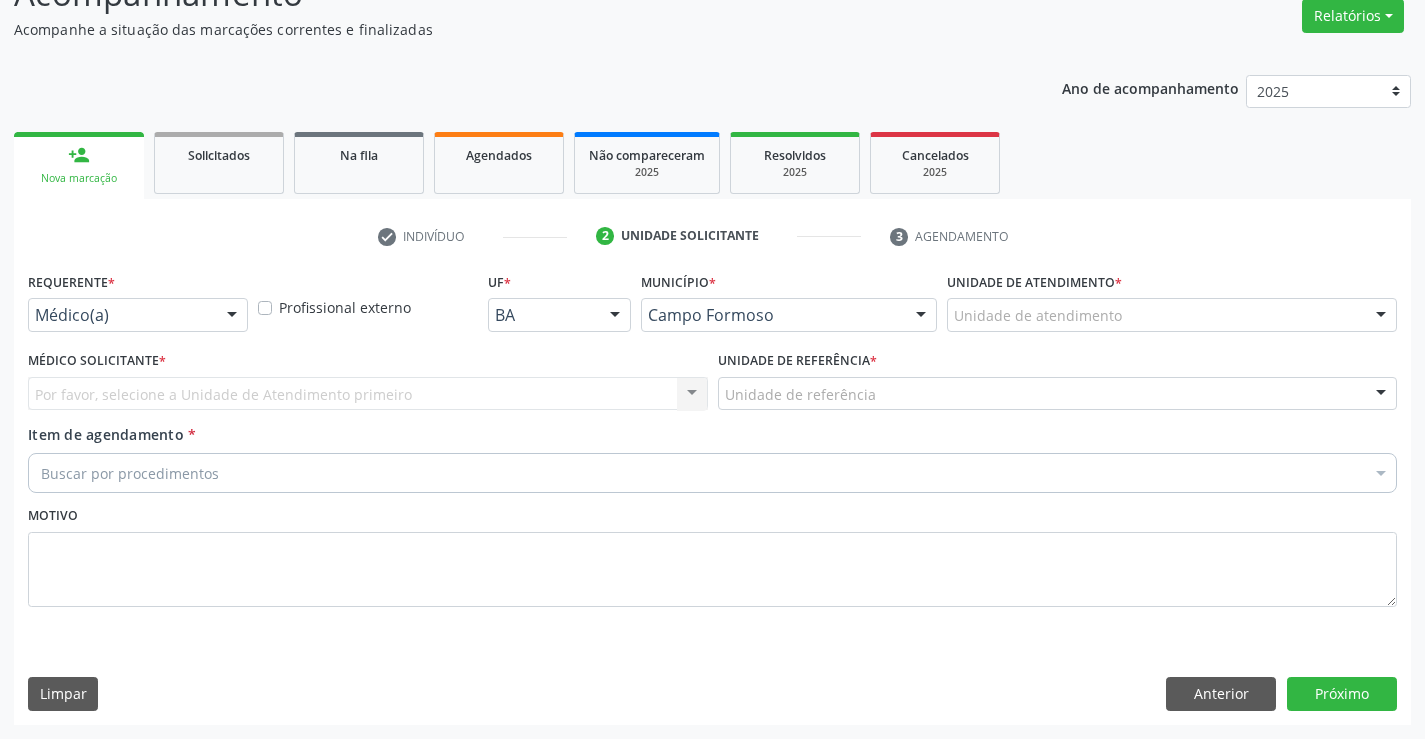 scroll, scrollTop: 167, scrollLeft: 0, axis: vertical 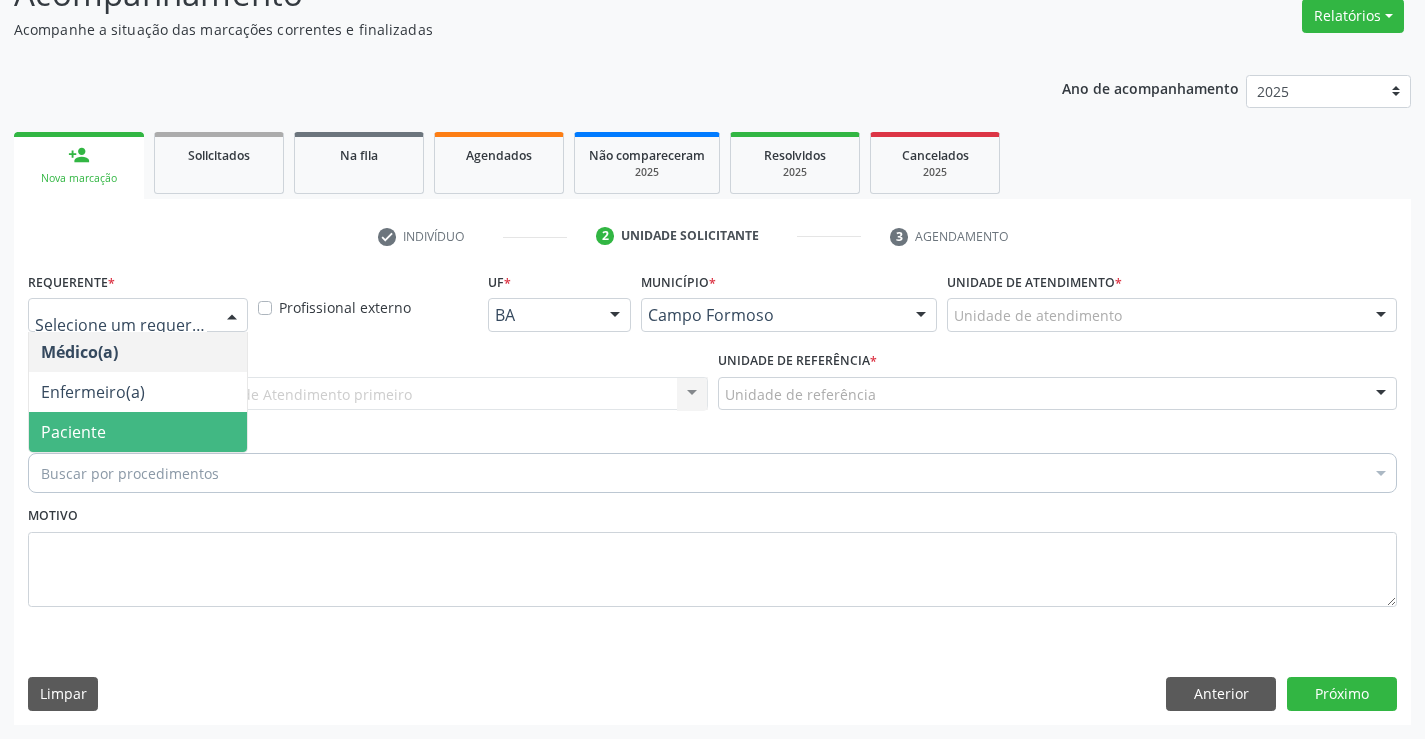 click on "Paciente" at bounding box center [138, 432] 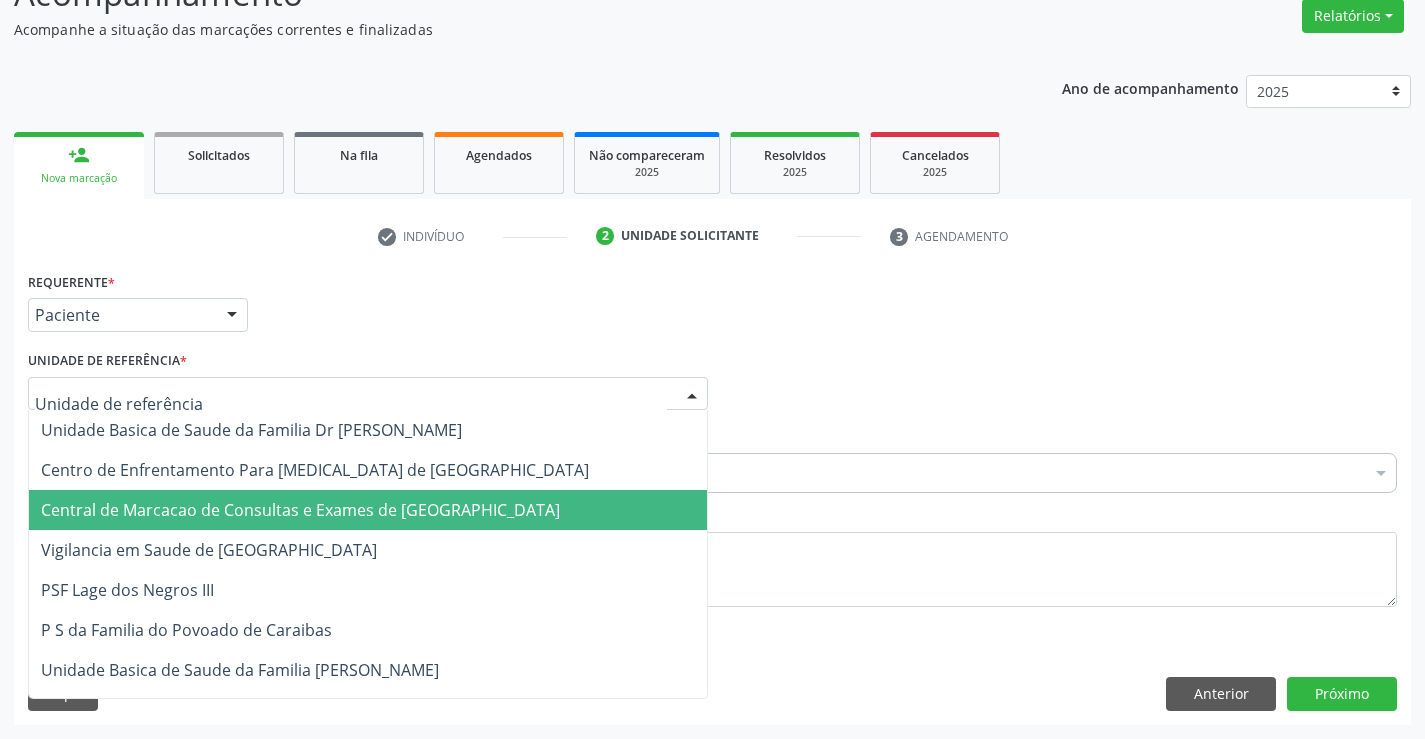 click on "Central de Marcacao de Consultas e Exames de [GEOGRAPHIC_DATA]" at bounding box center (368, 510) 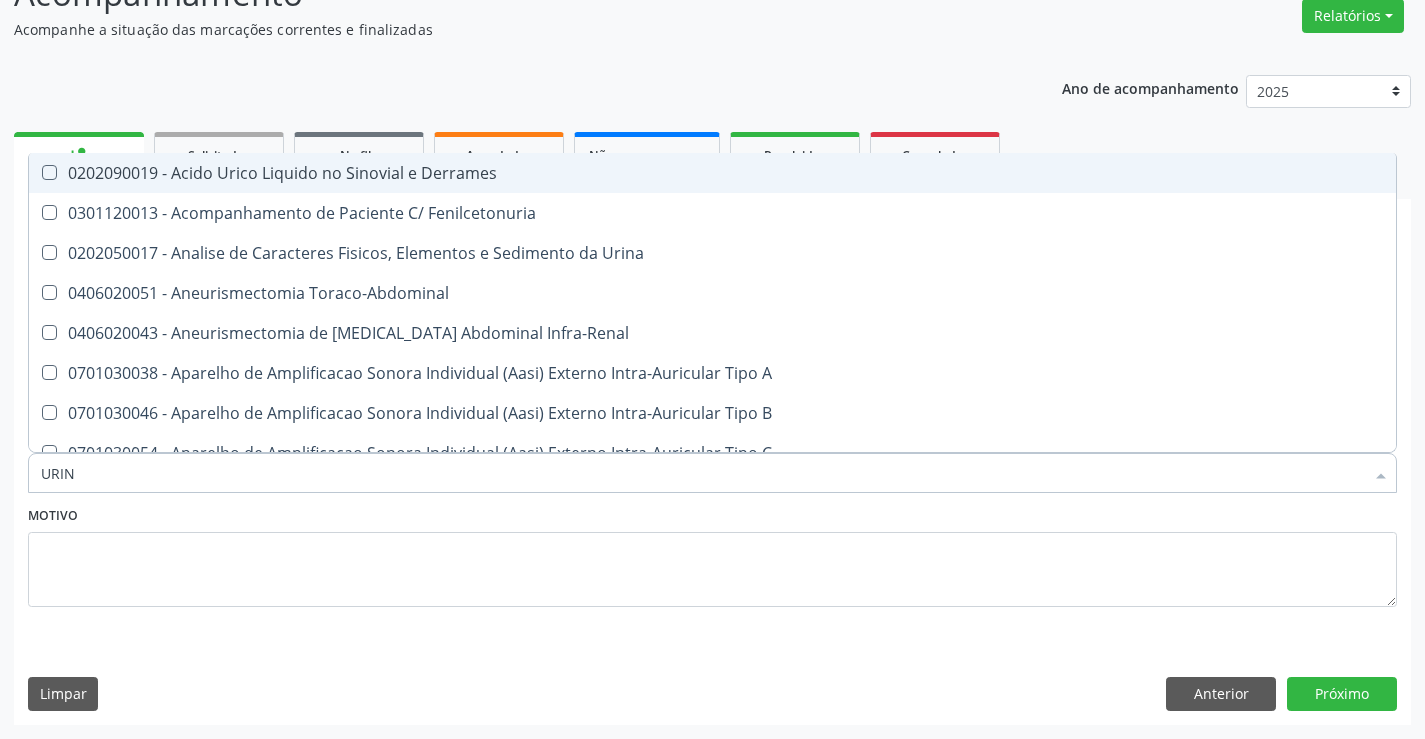 type on "URINA" 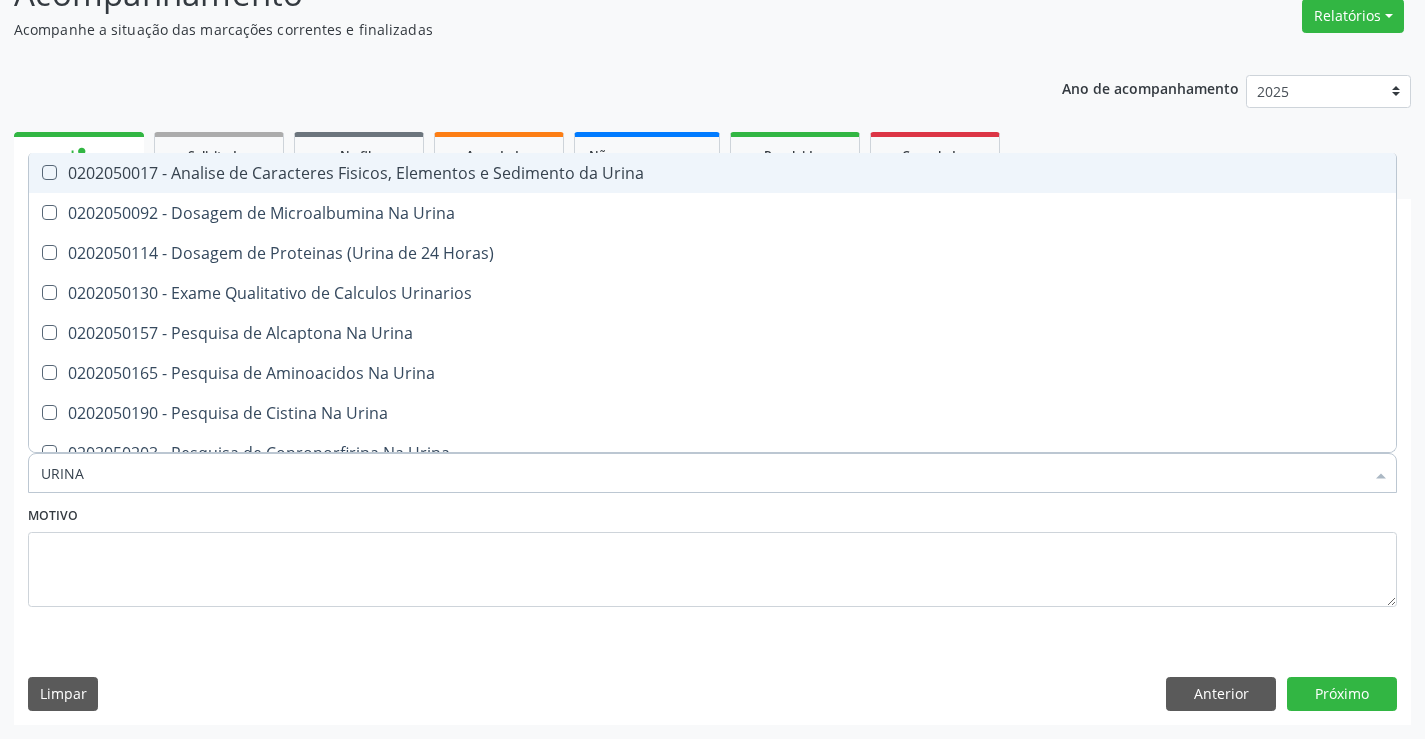 click on "0202050017 - Analise de Caracteres Fisicos, Elementos e Sedimento da Urina" at bounding box center (712, 173) 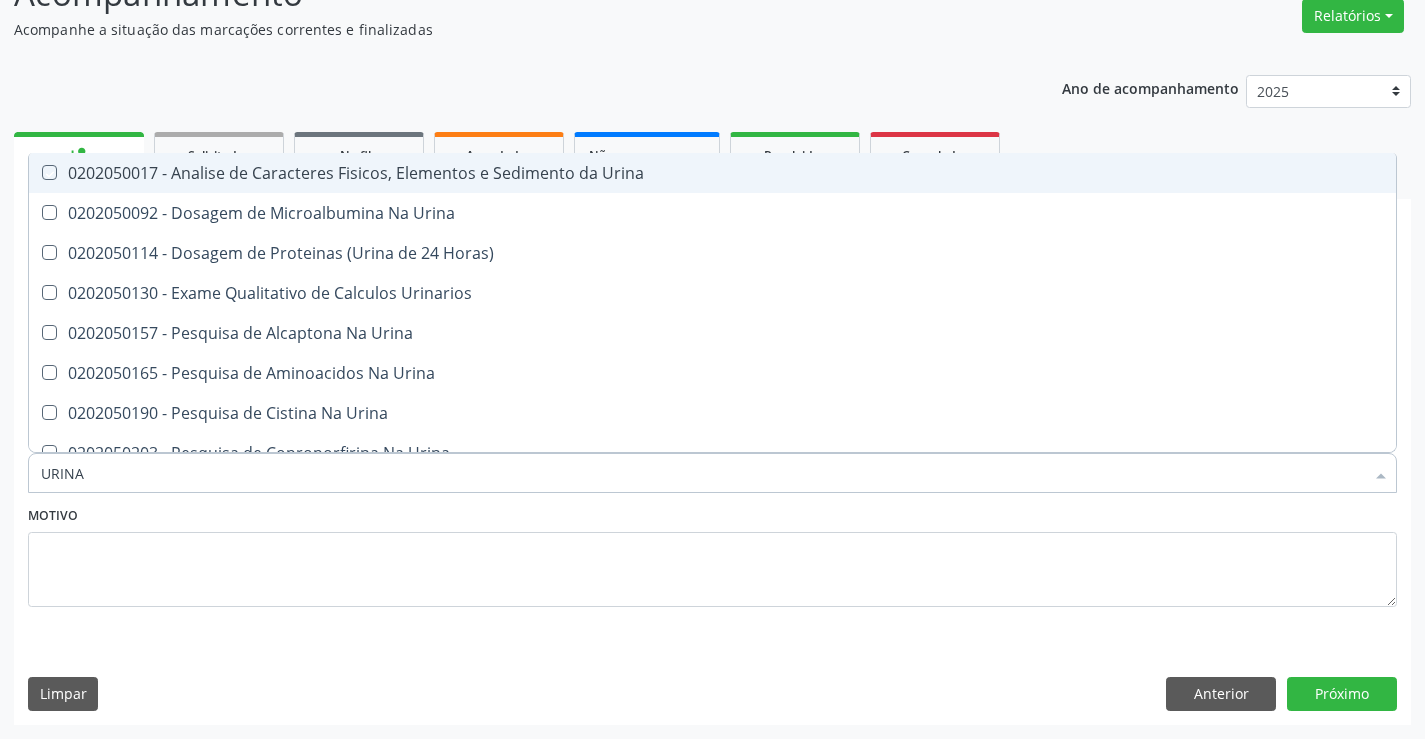 checkbox on "true" 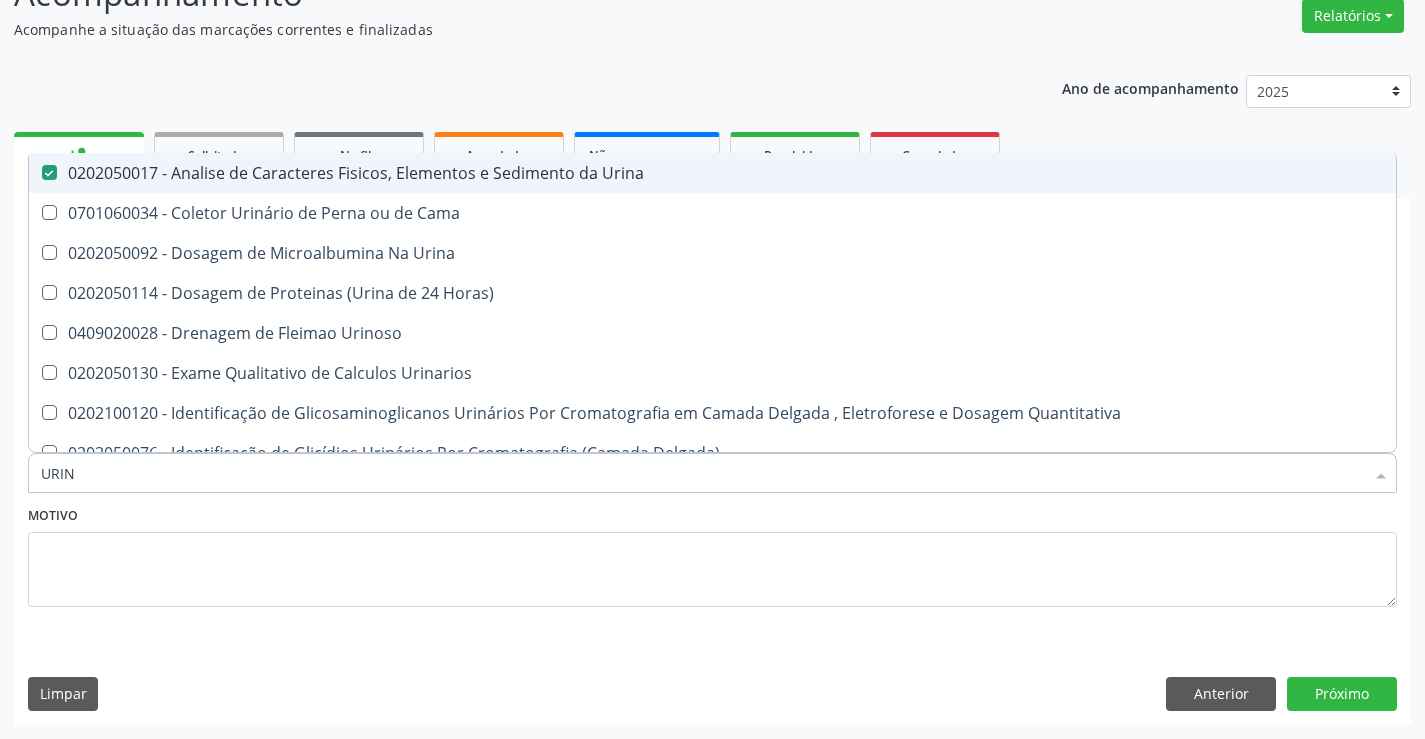 type on "URI" 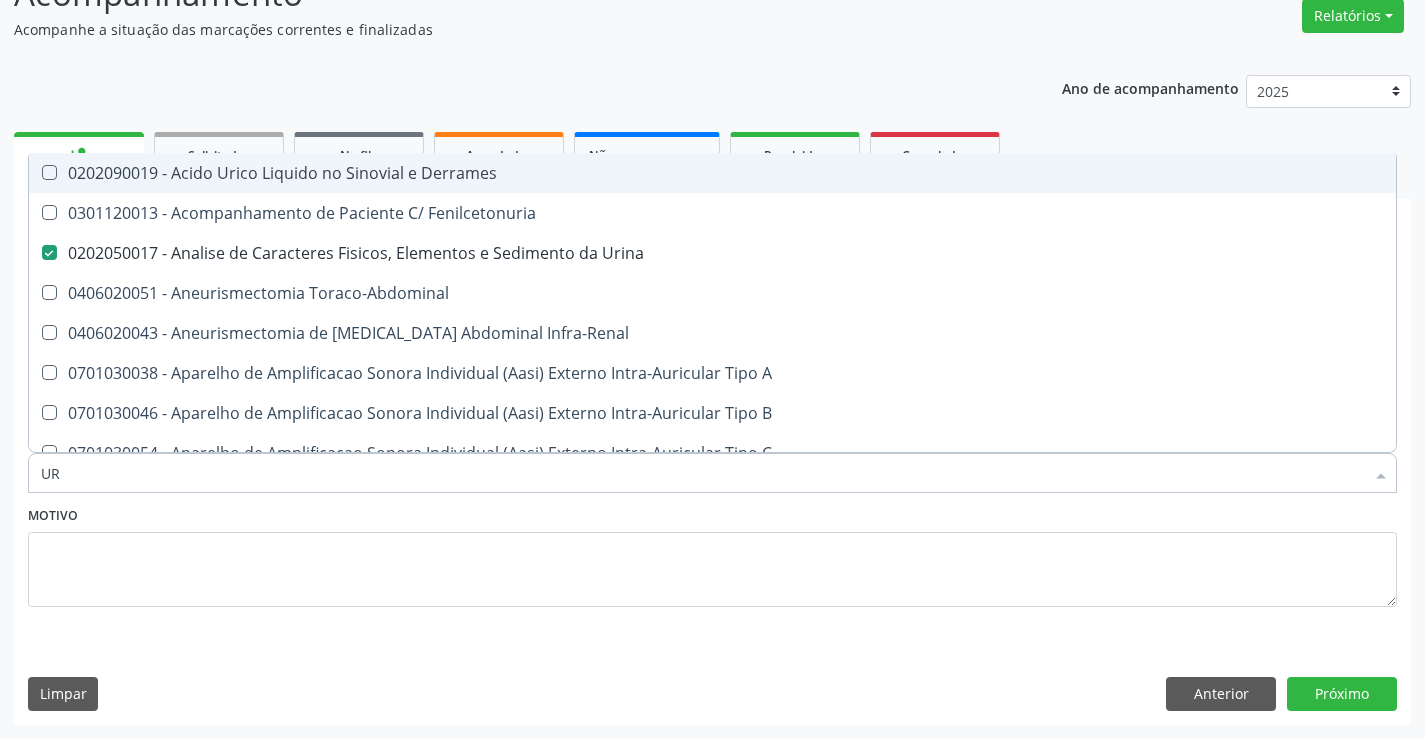 type on "U" 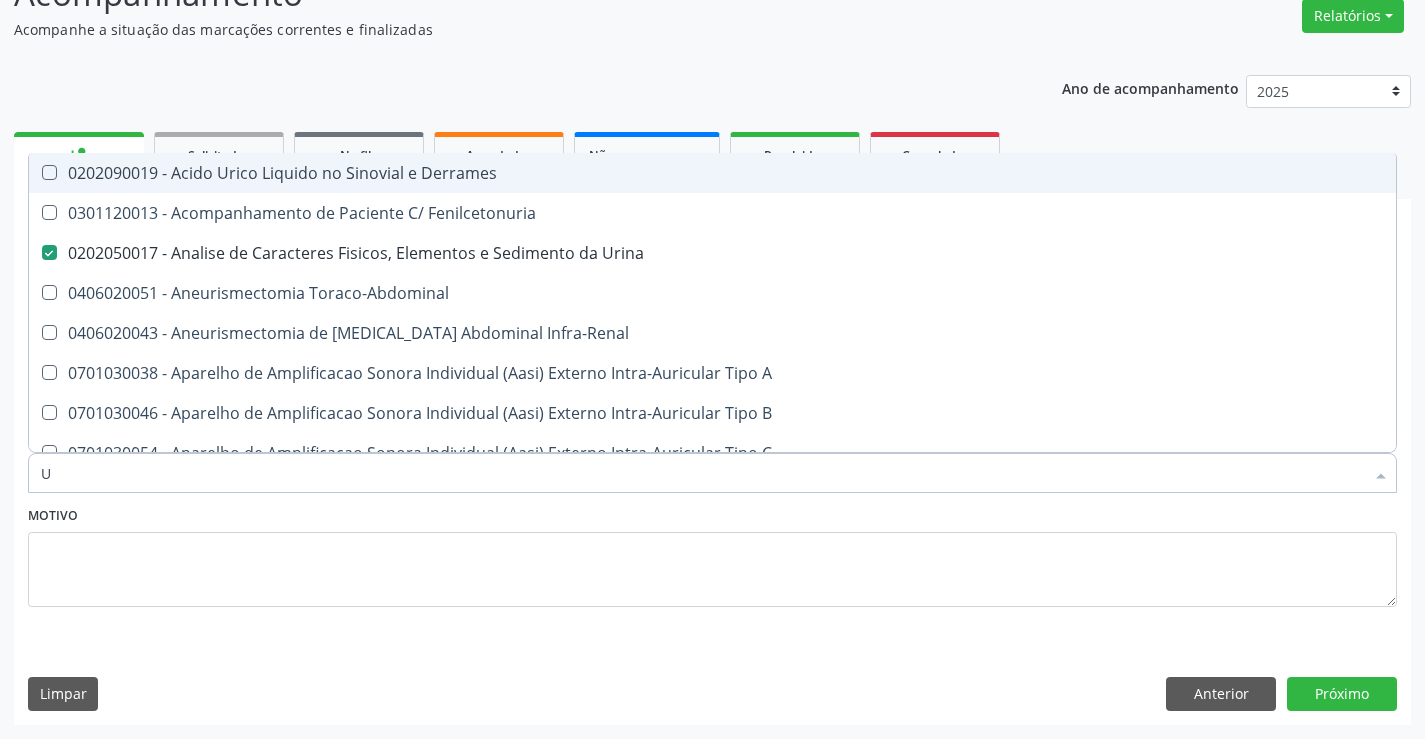 type 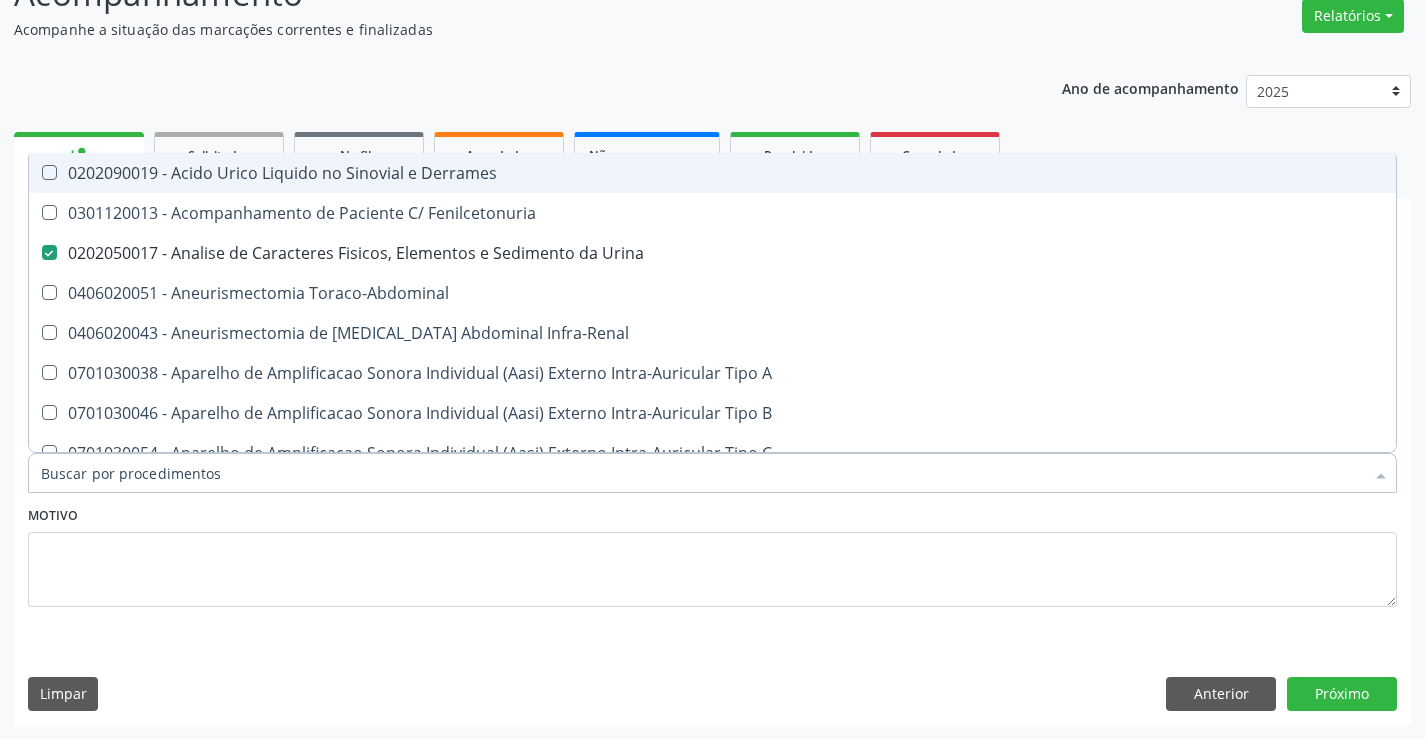 checkbox on "false" 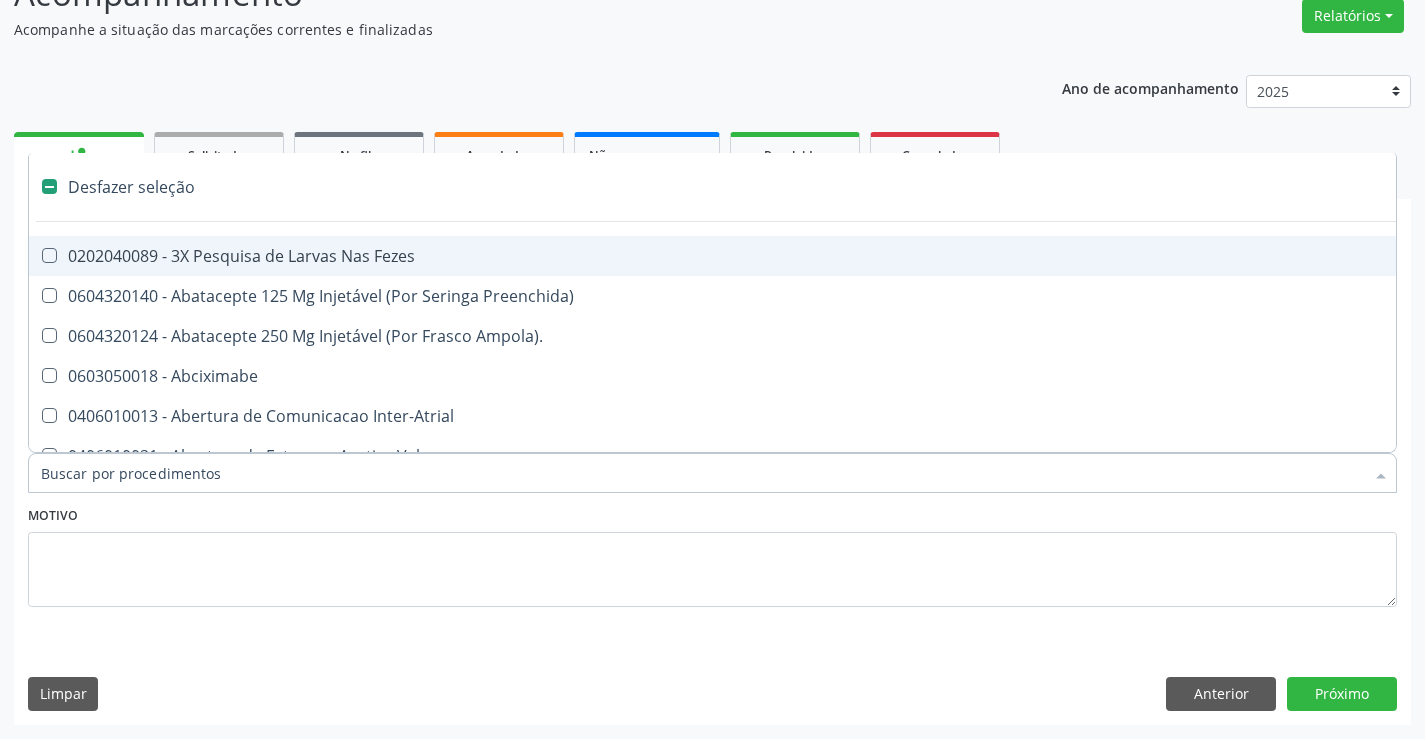 type on "G" 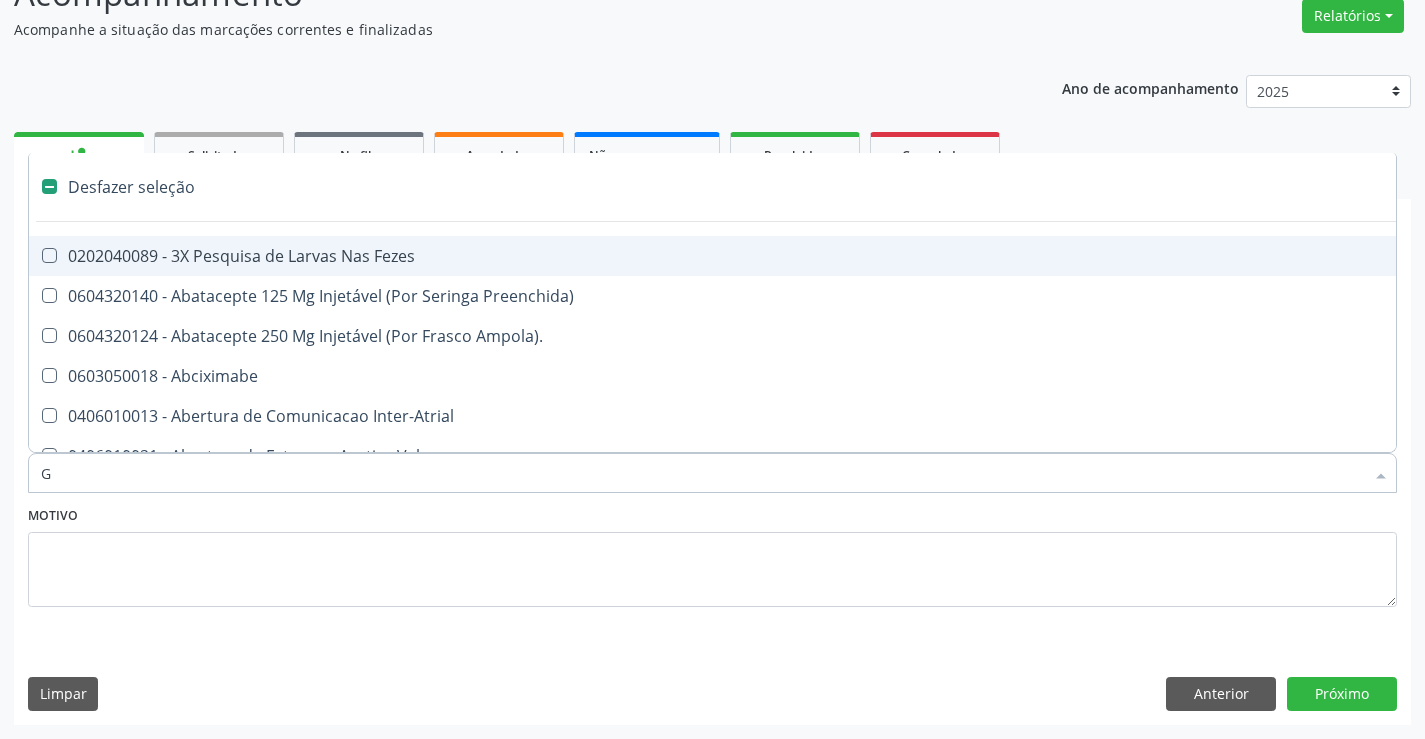 checkbox on "false" 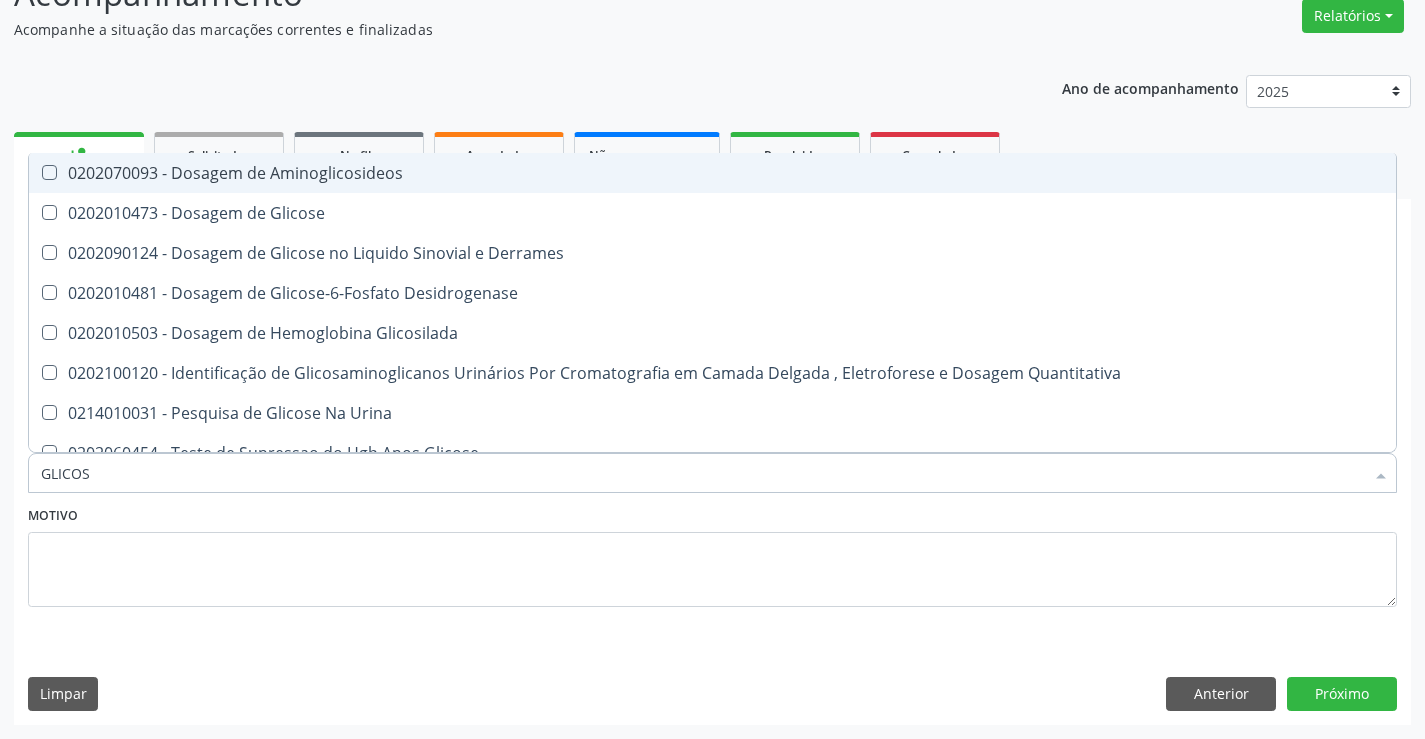 type on "GLICOSE" 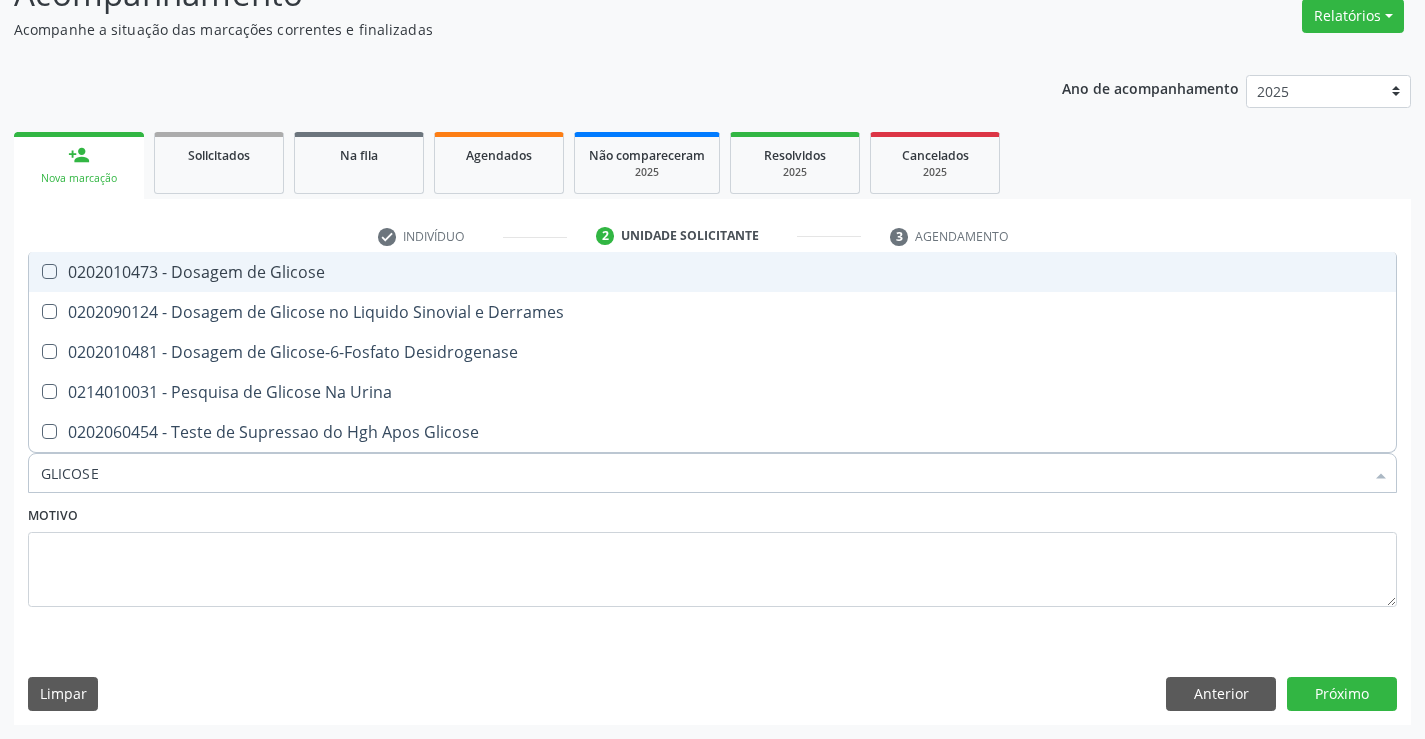 click on "0202010473 - Dosagem de Glicose" at bounding box center [712, 272] 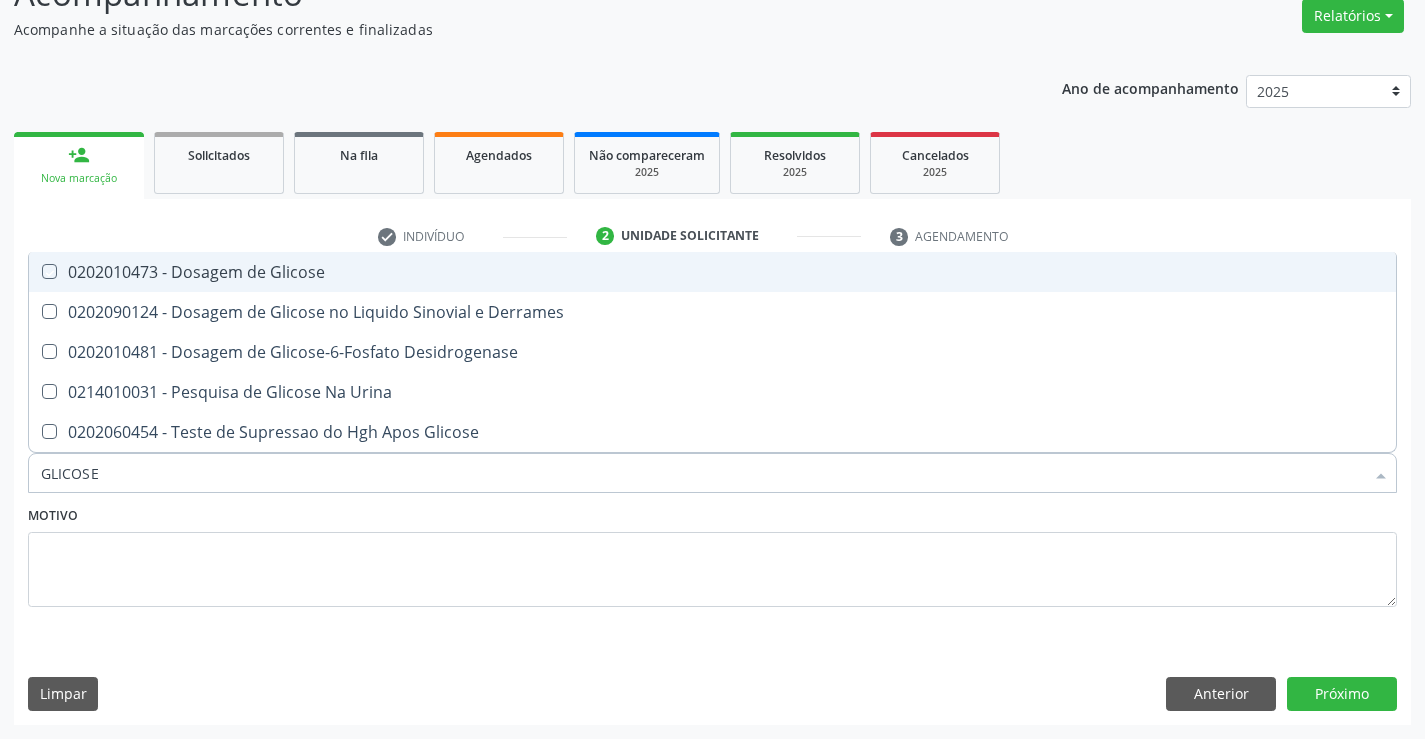 checkbox on "true" 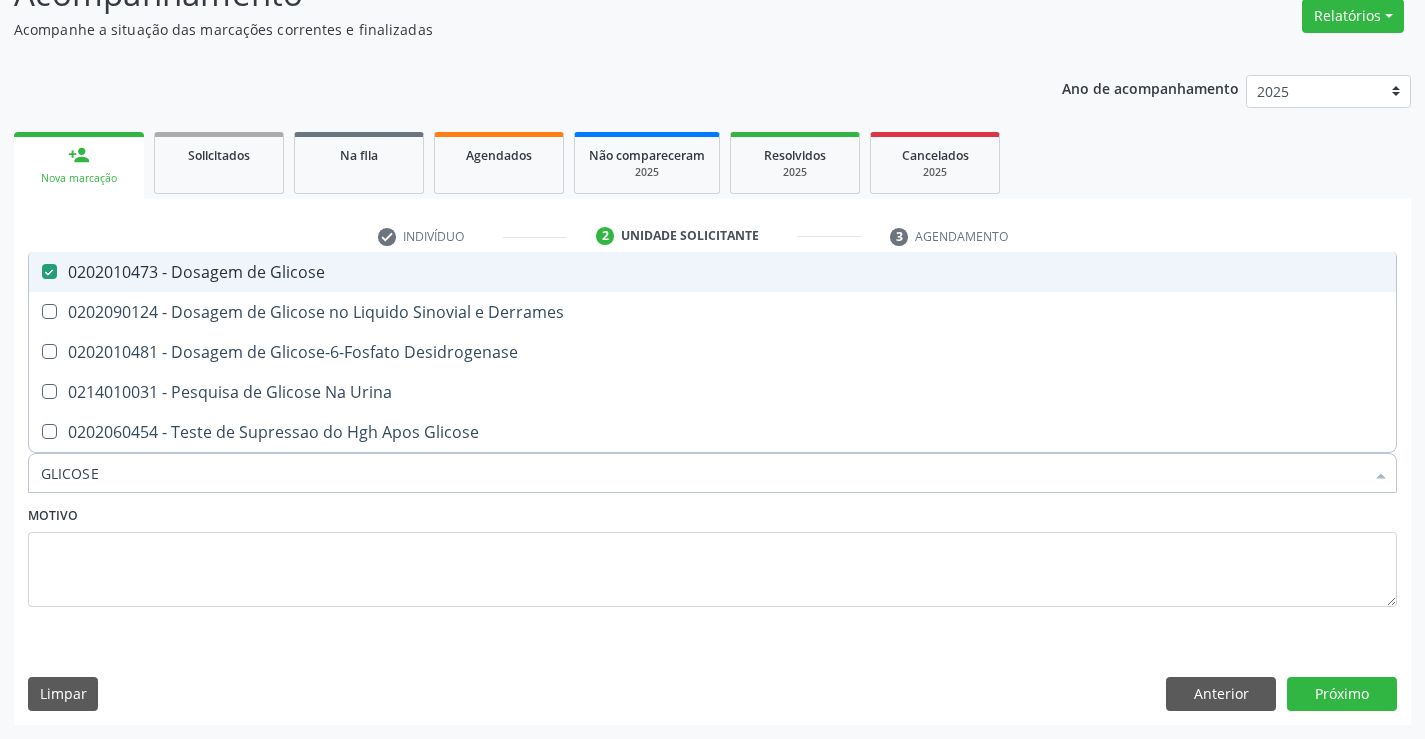type on "GLICOS" 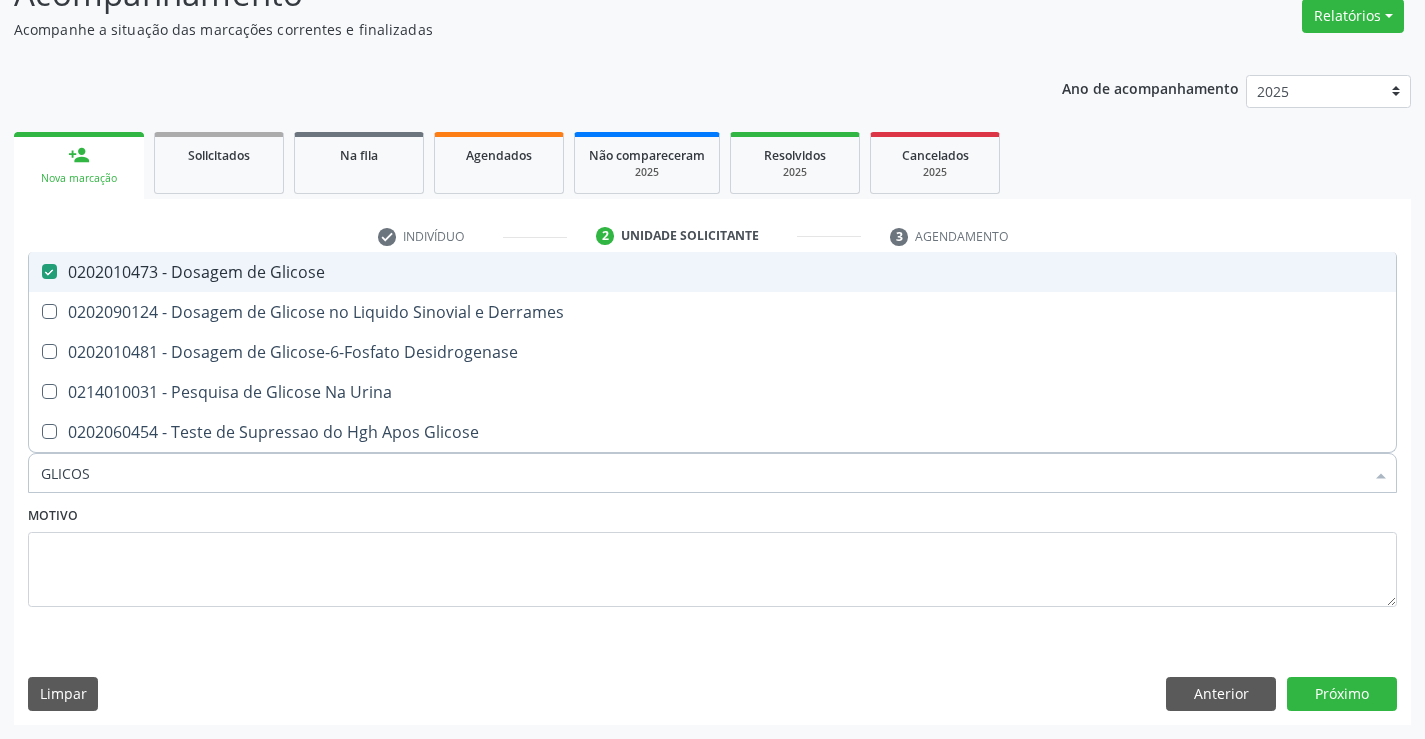 checkbox on "false" 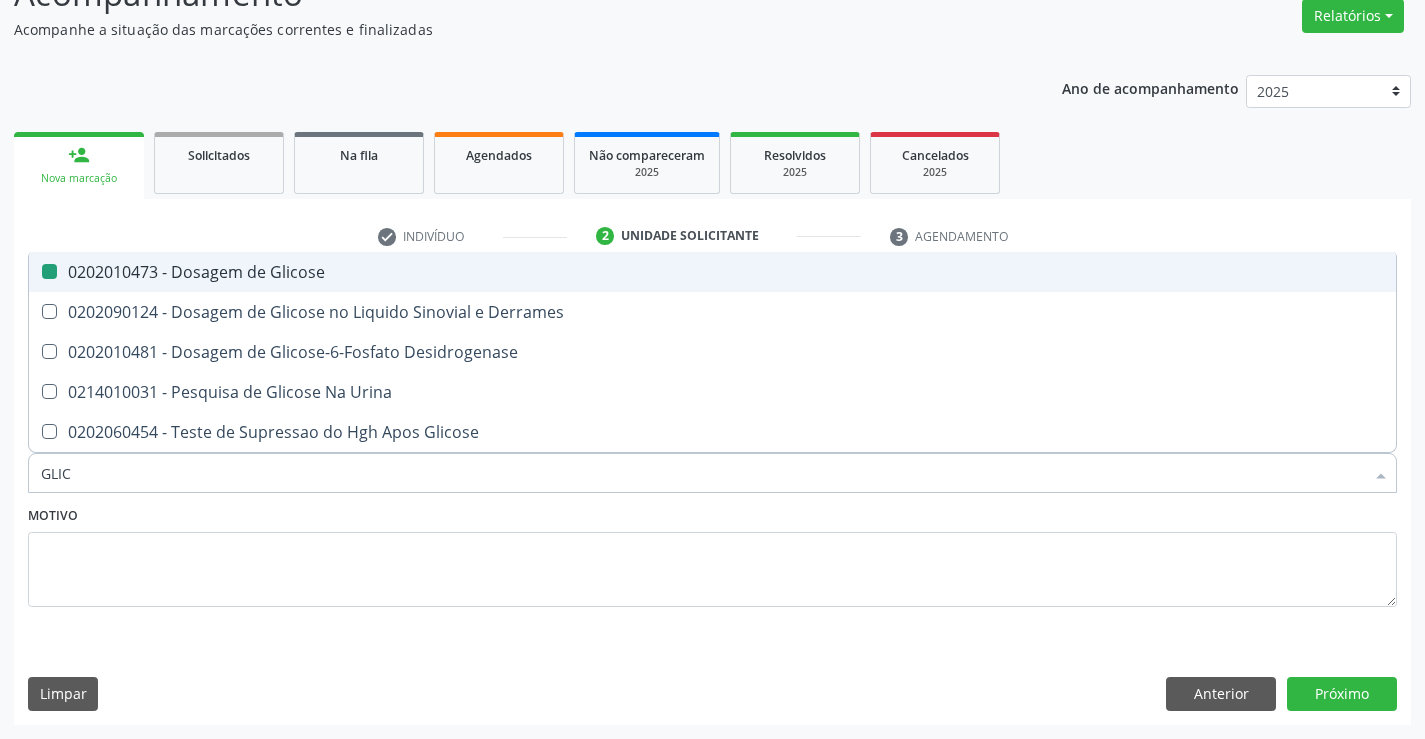 type on "GLI" 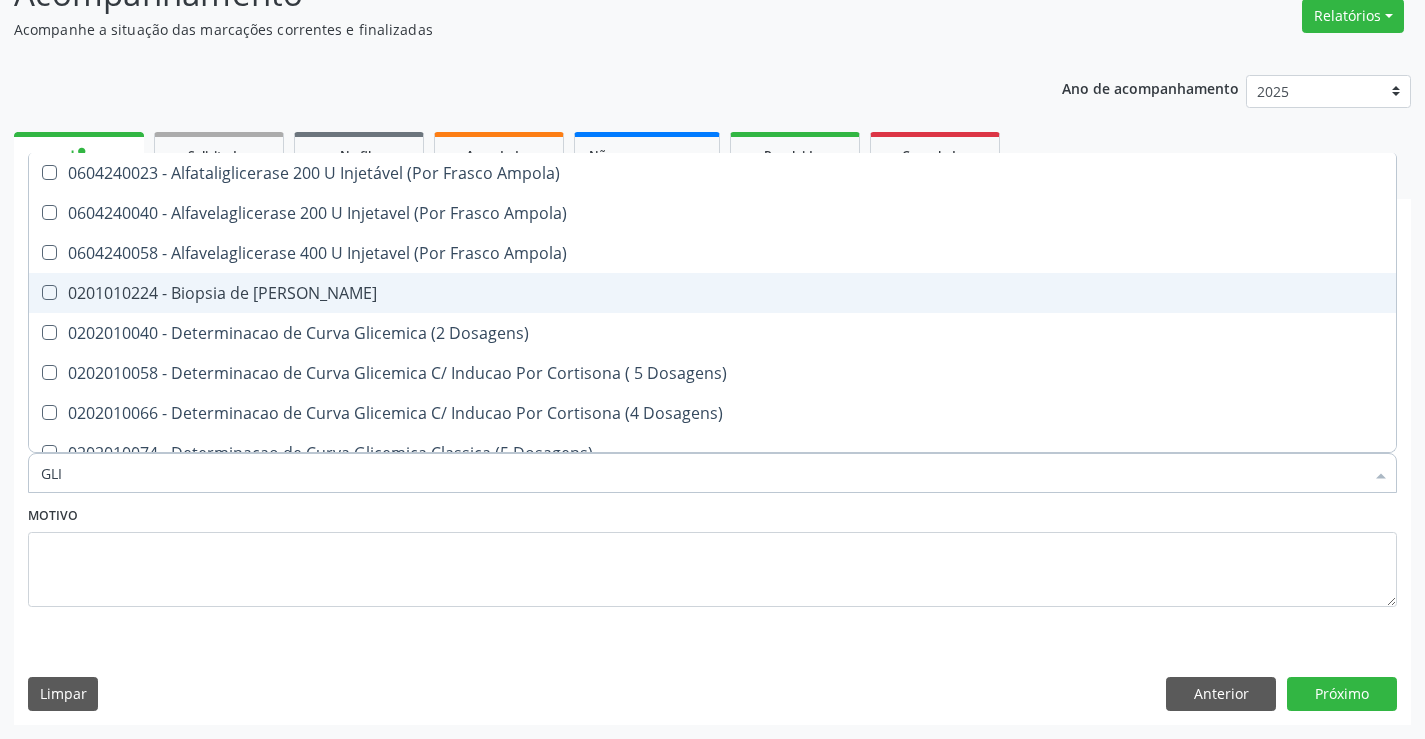 checkbox on "false" 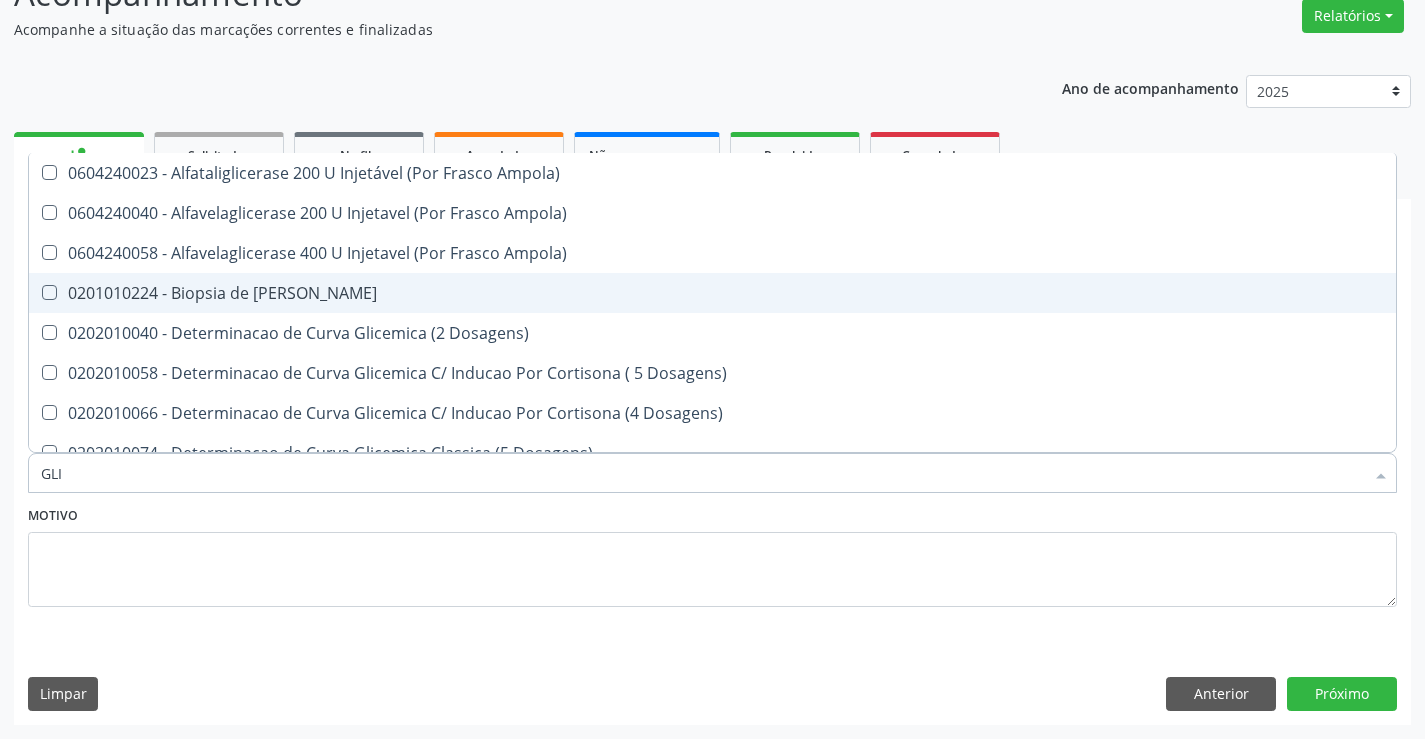type on "GL" 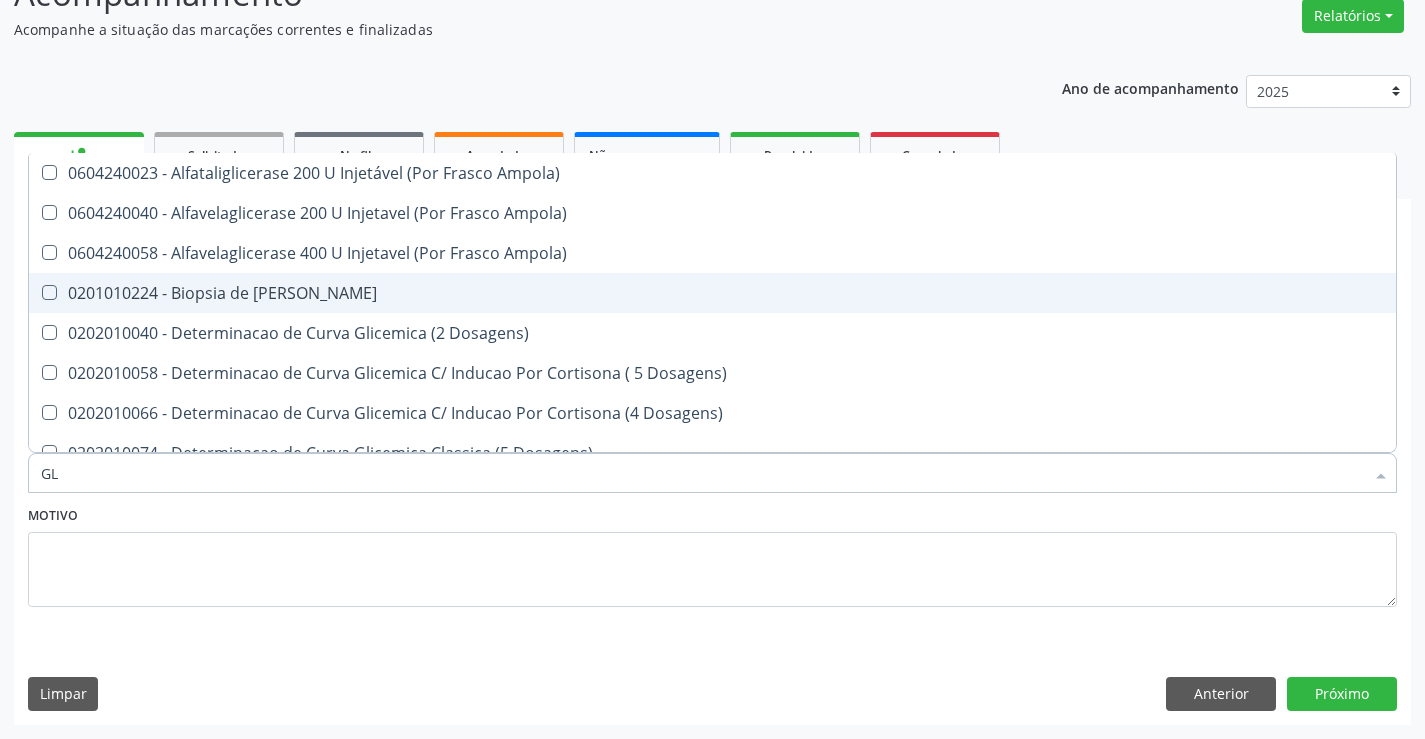 checkbox on "false" 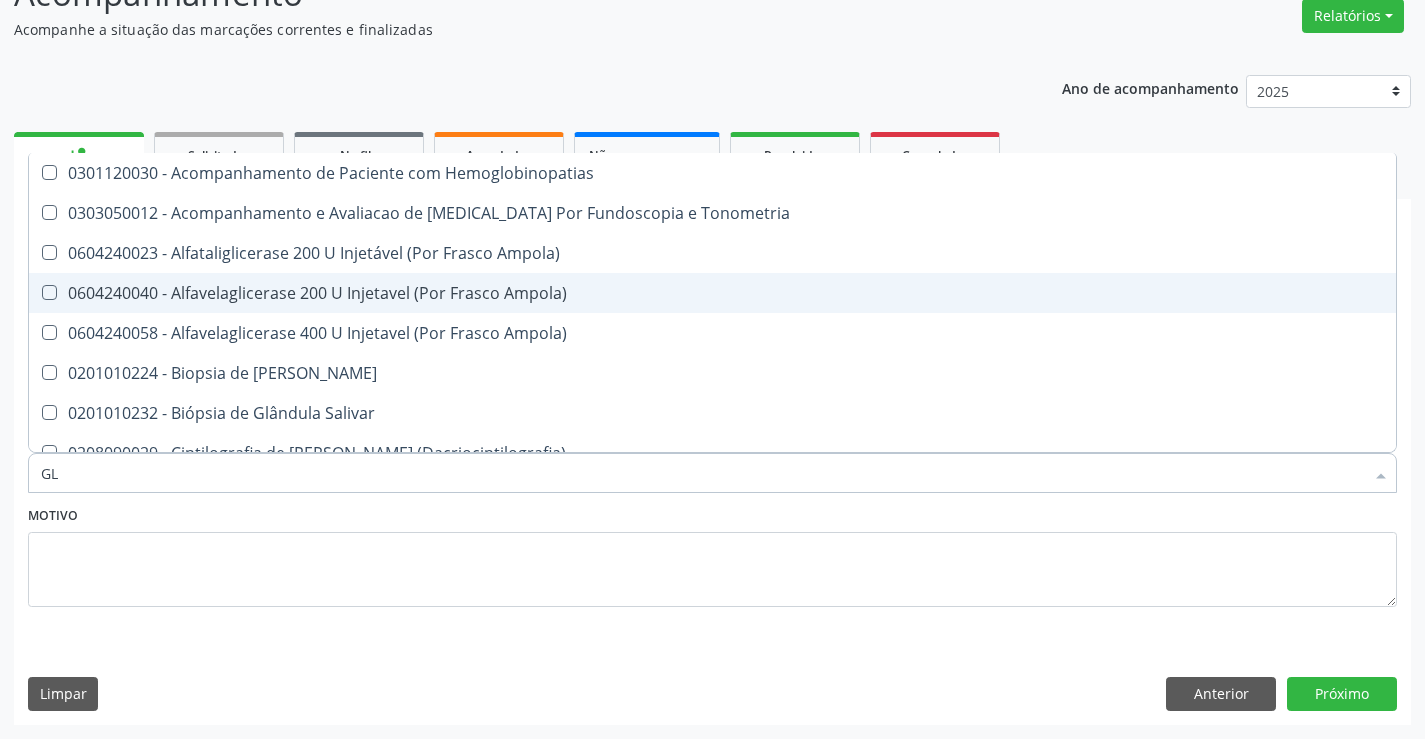 type on "G" 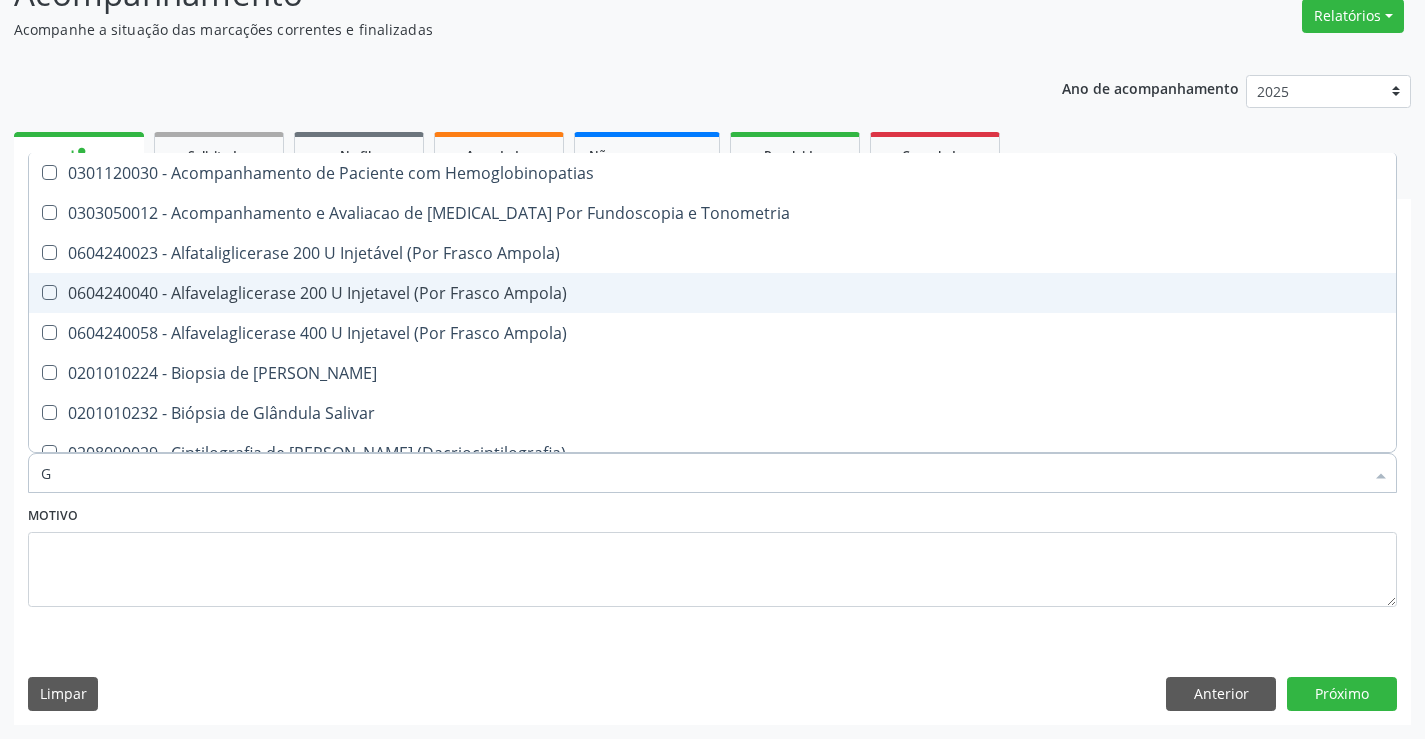 type 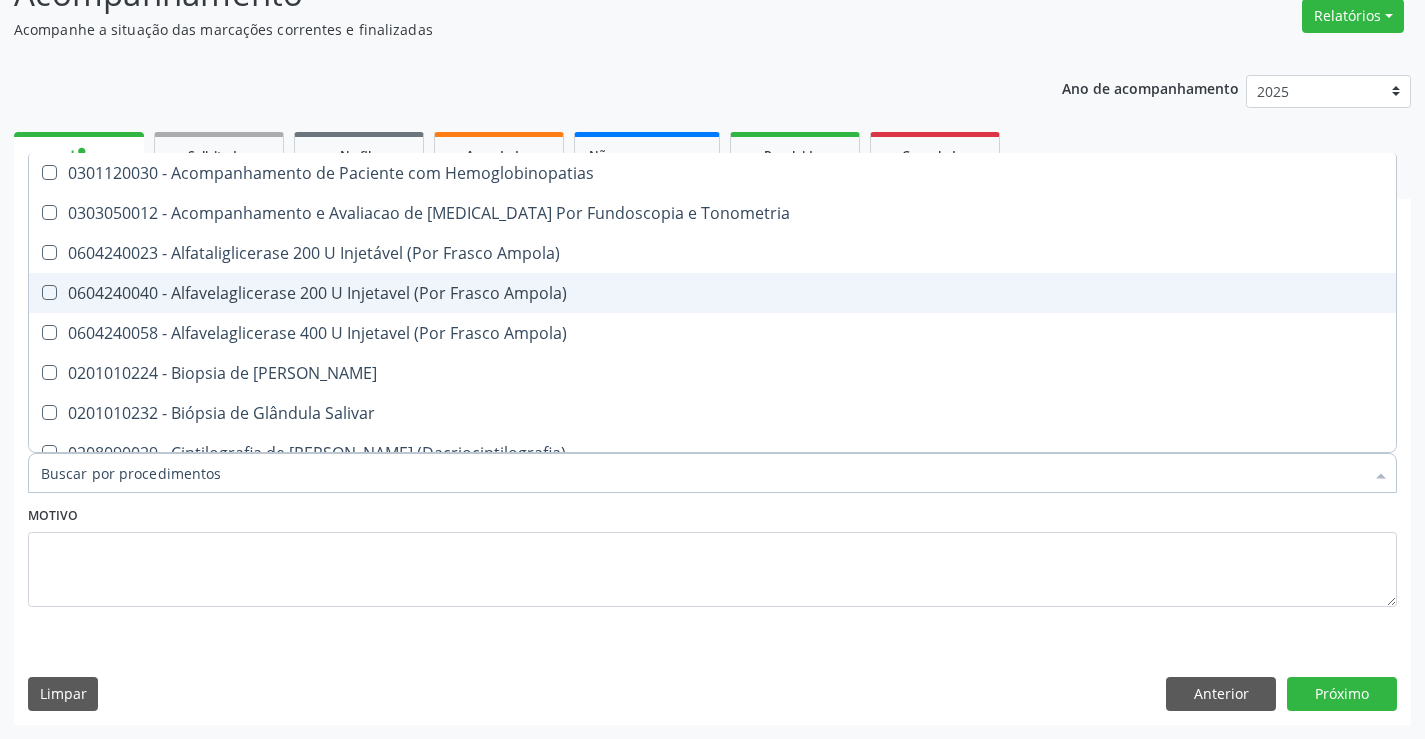 checkbox on "false" 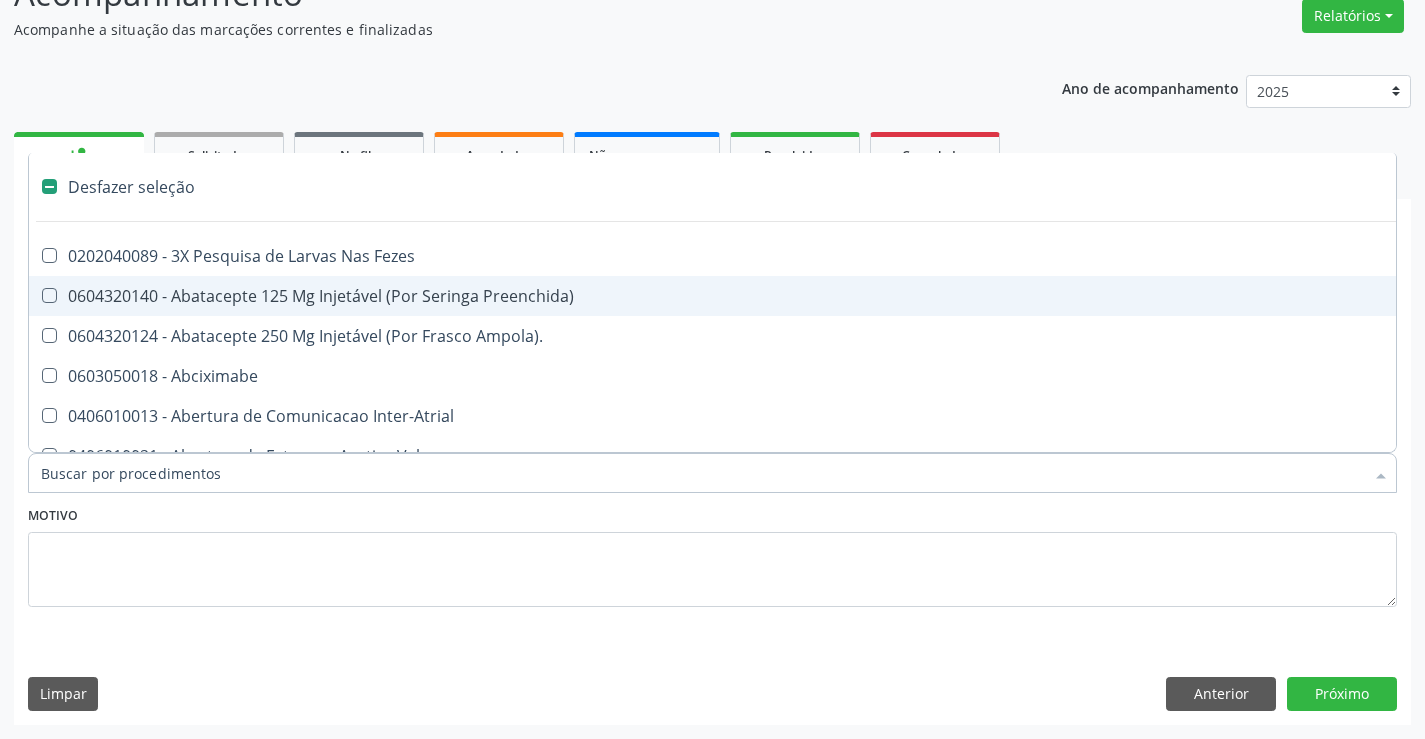 type on "H" 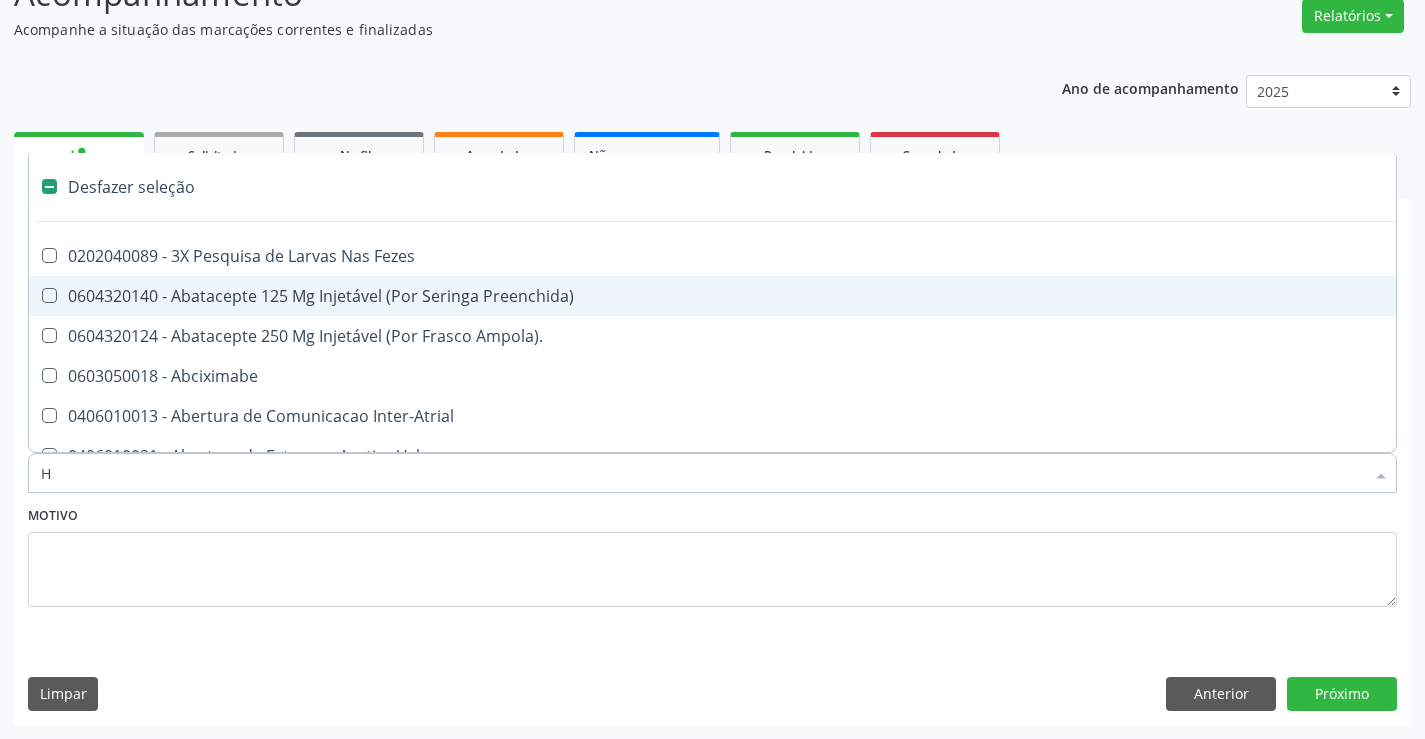 checkbox on "false" 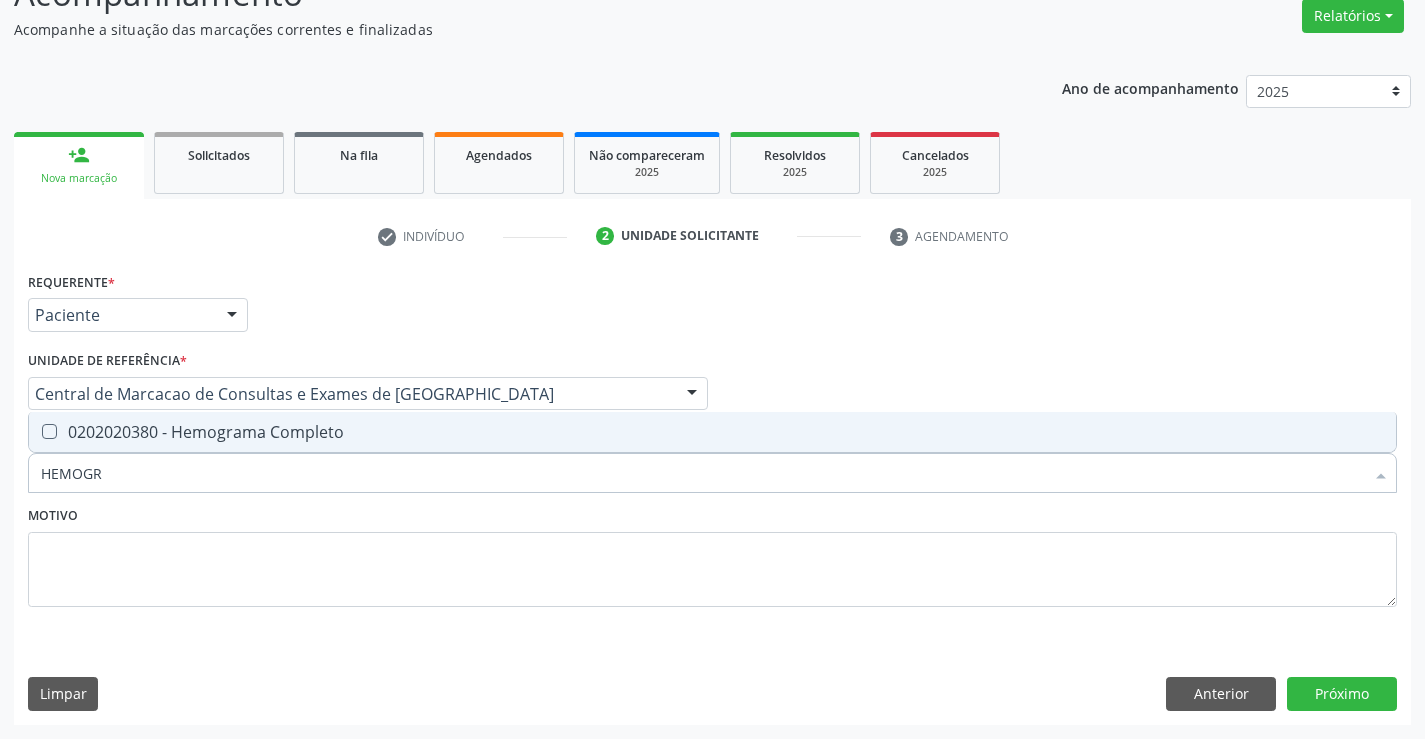 type on "HEMOGRA" 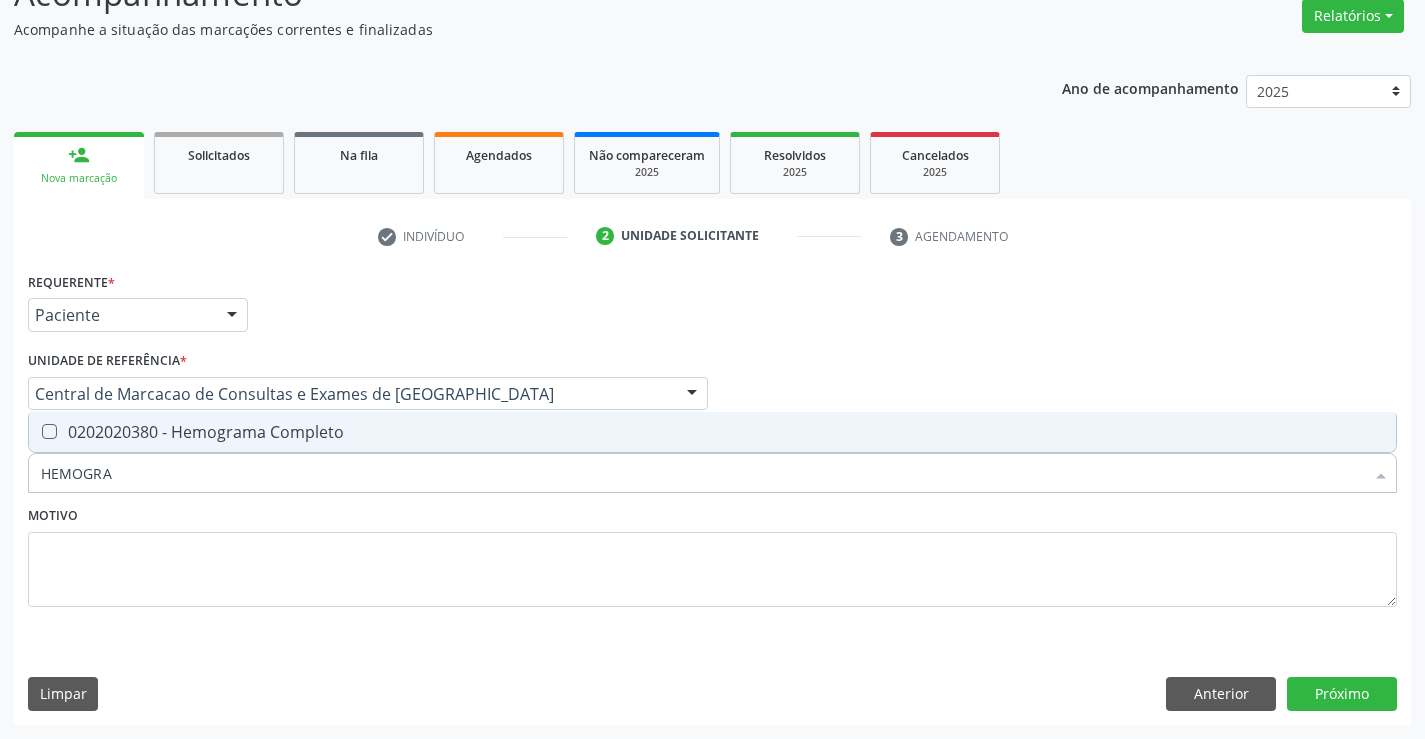 click on "0202020380 - Hemograma Completo" at bounding box center [712, 432] 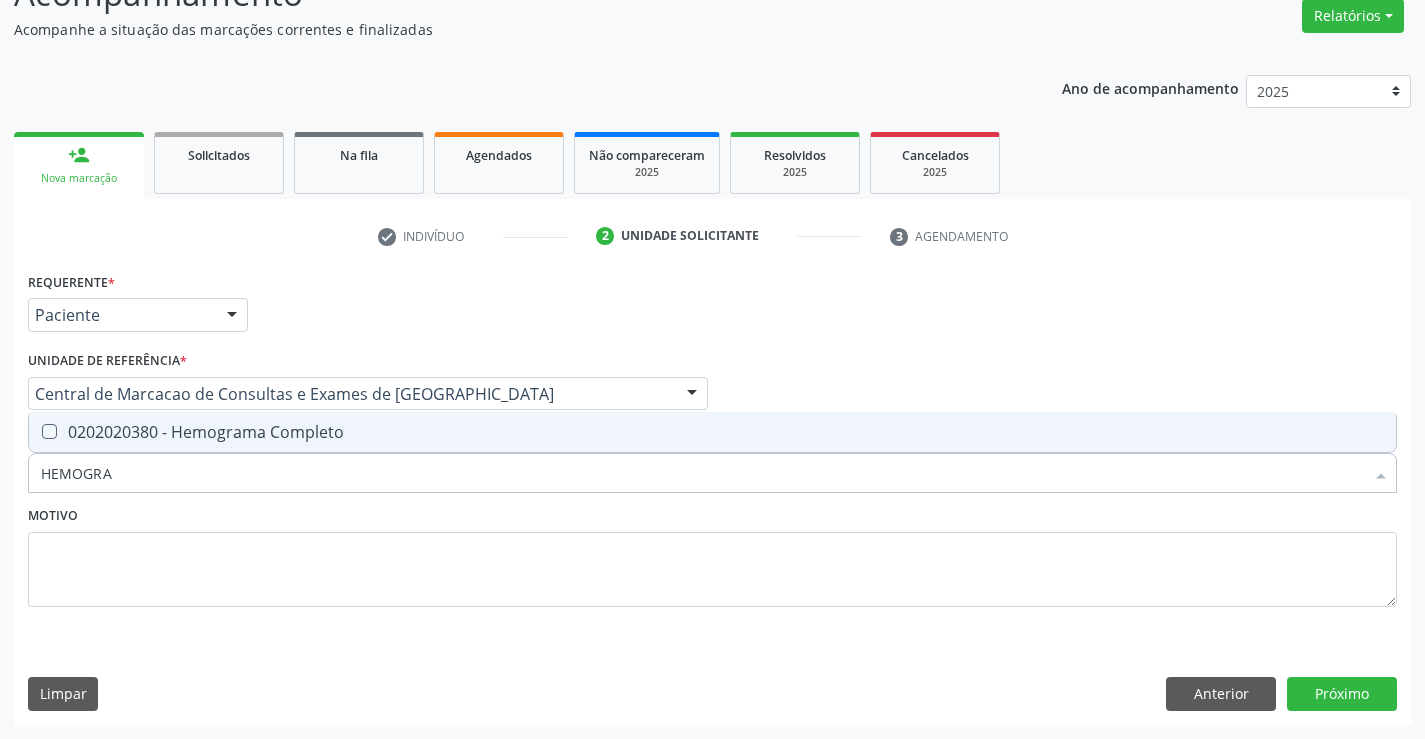 checkbox on "true" 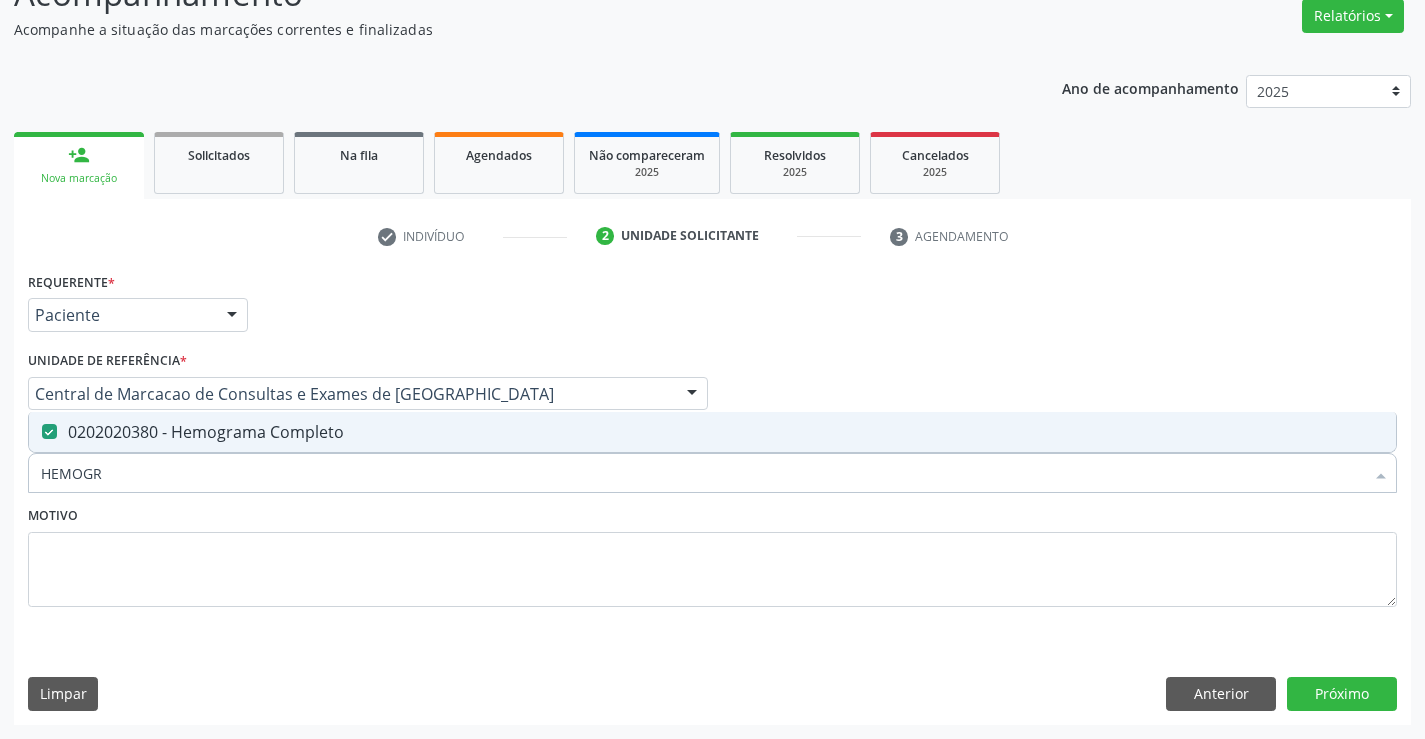 type on "HEMOG" 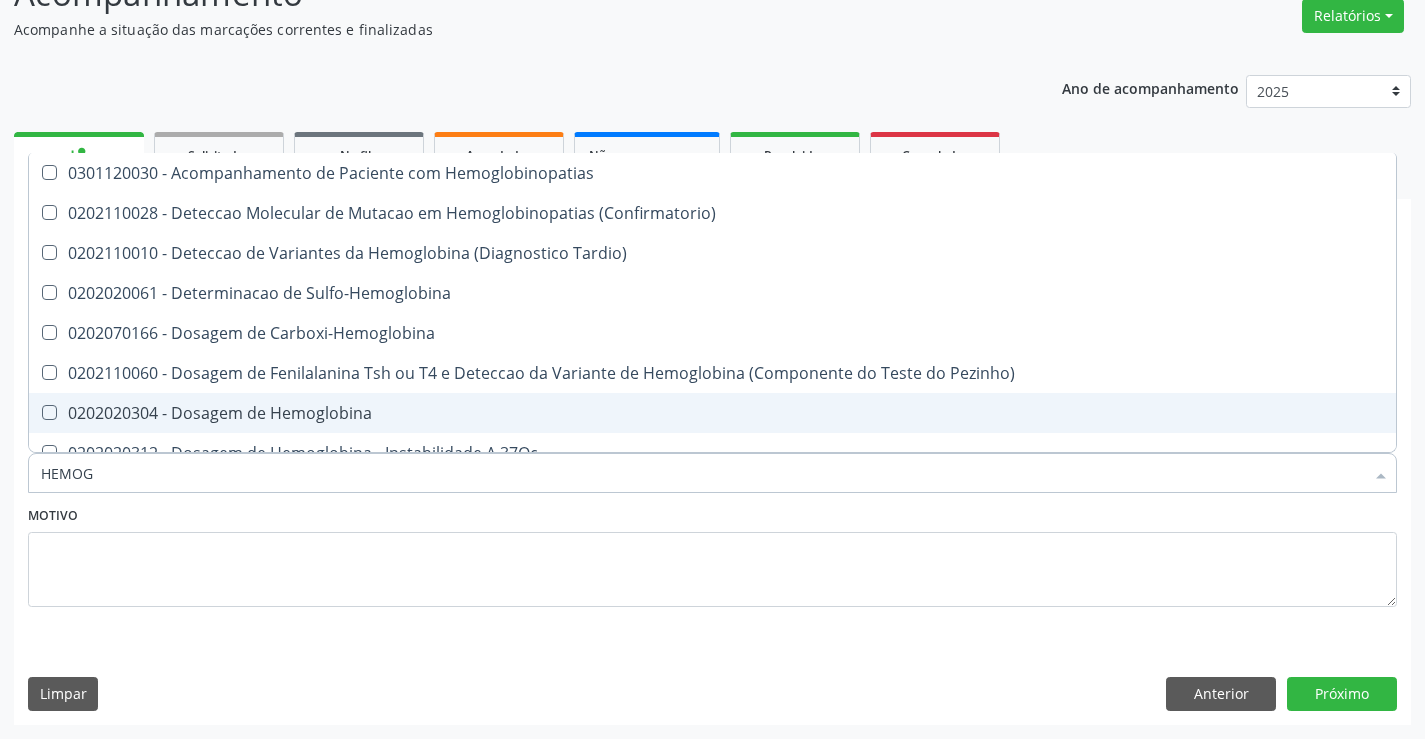 type on "HEMO" 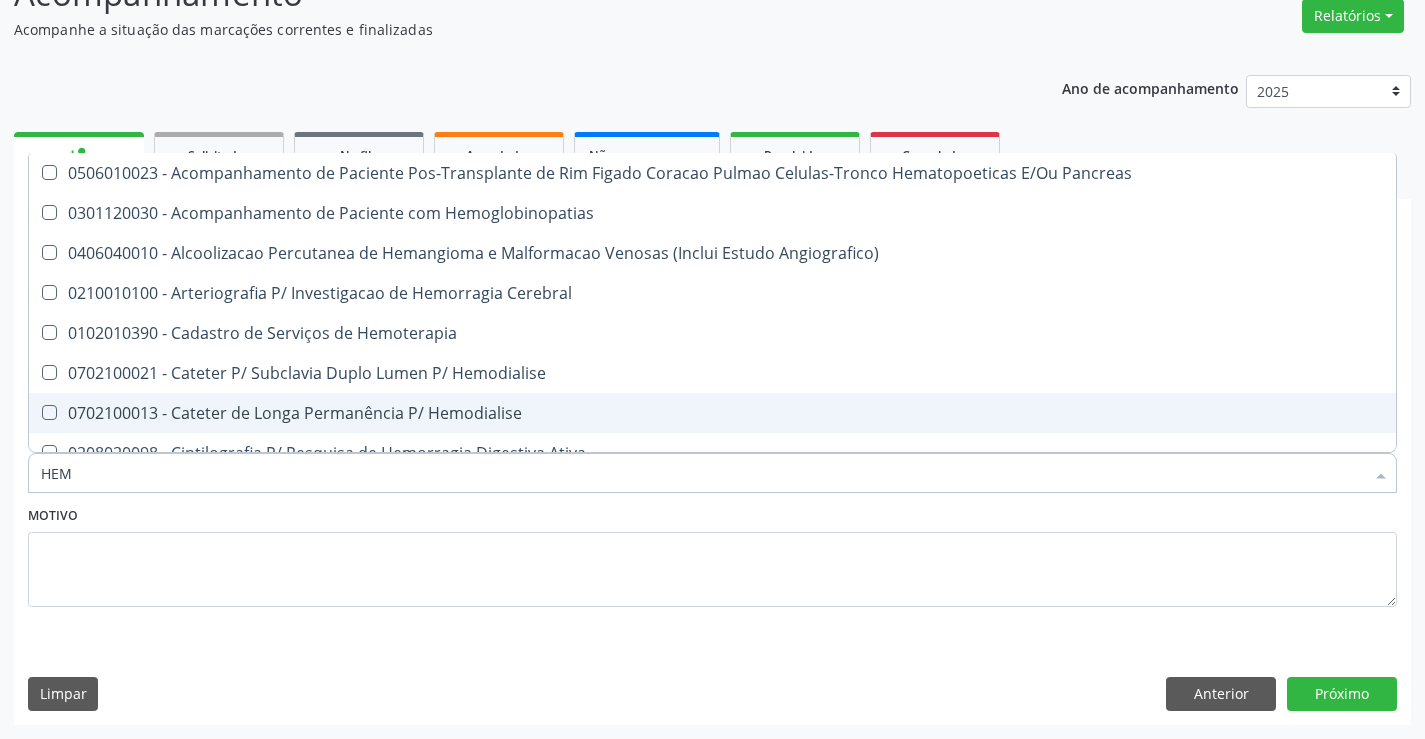 type on "HE" 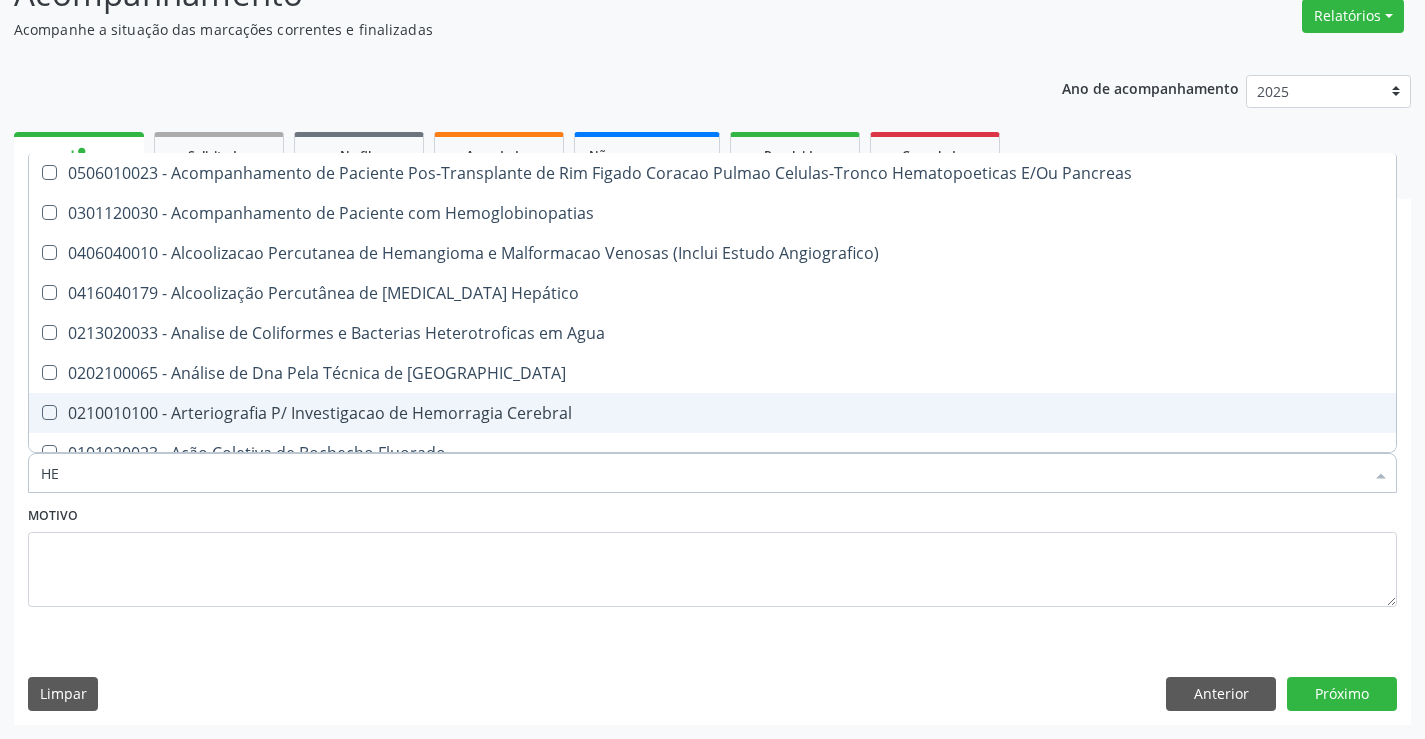 type on "H" 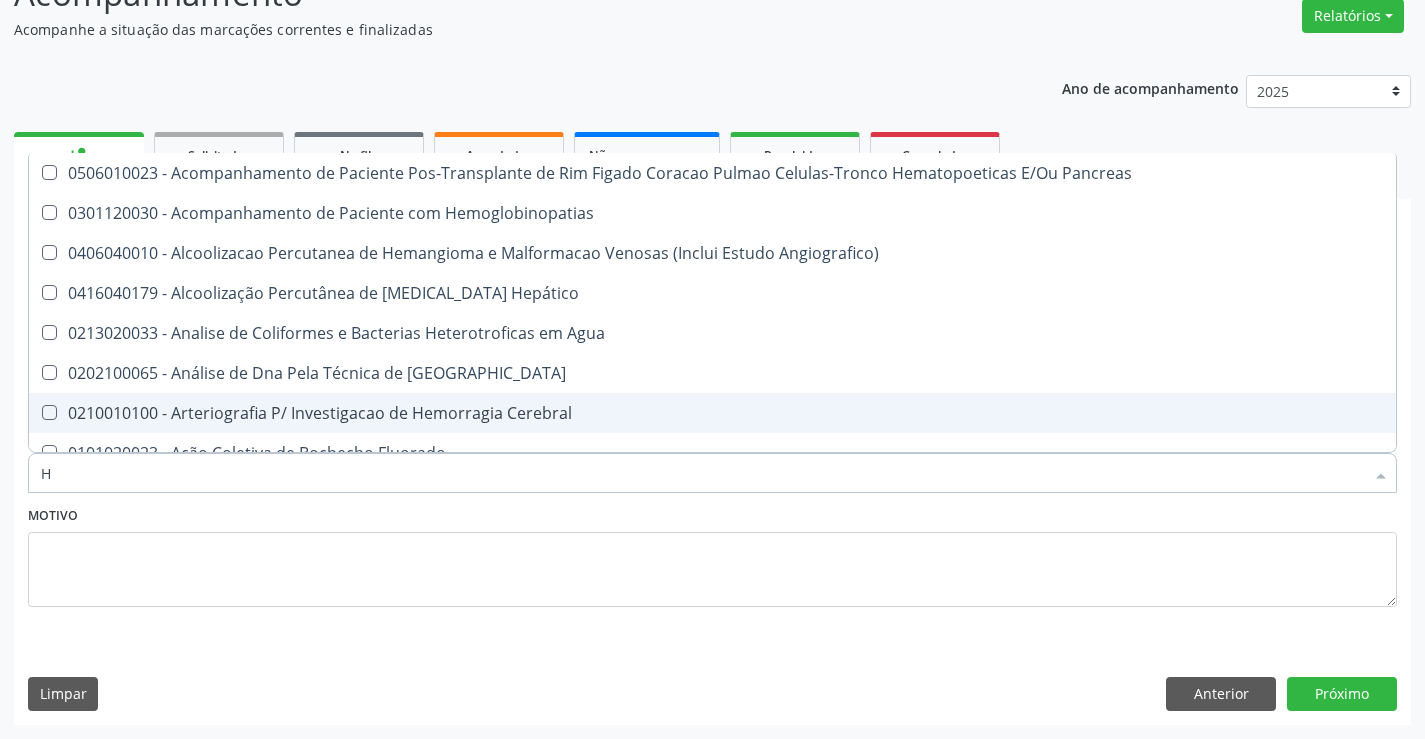 type 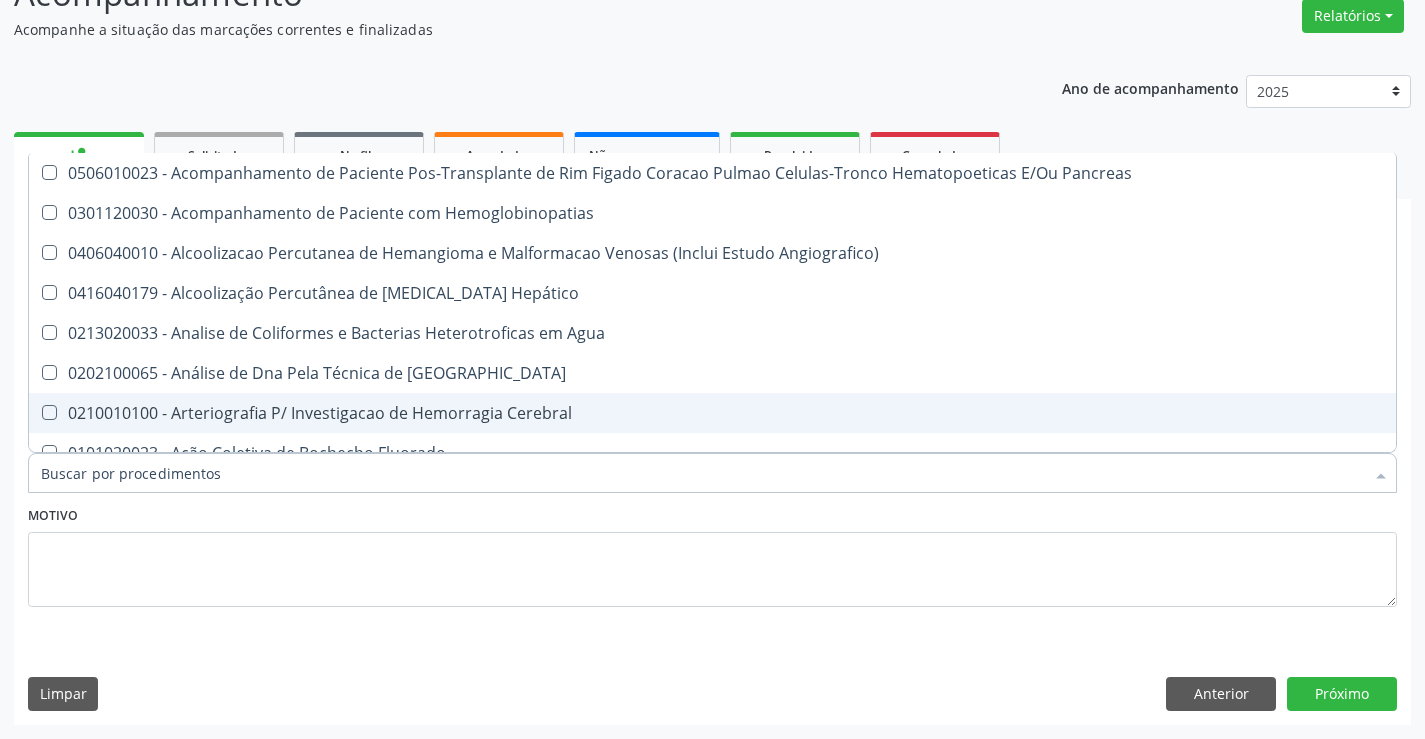 checkbox on "false" 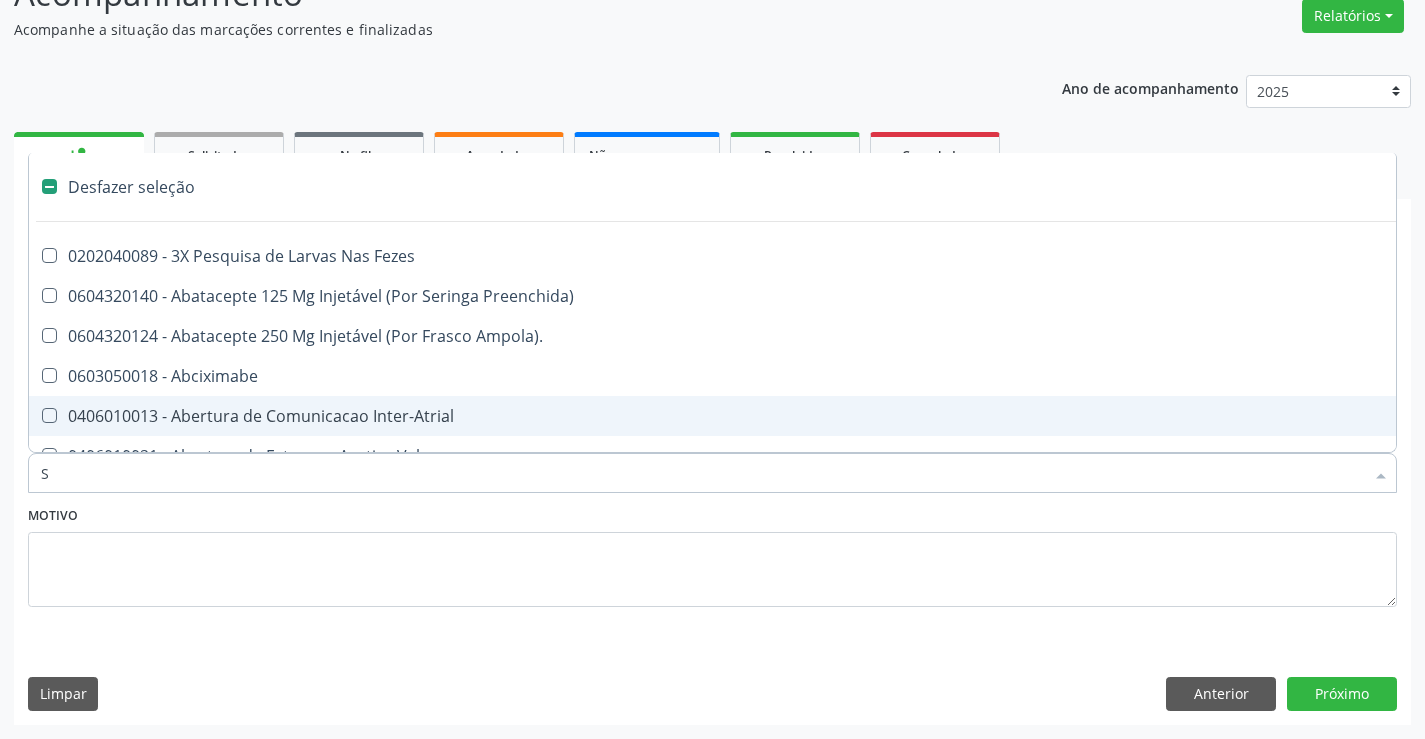 type on "SI" 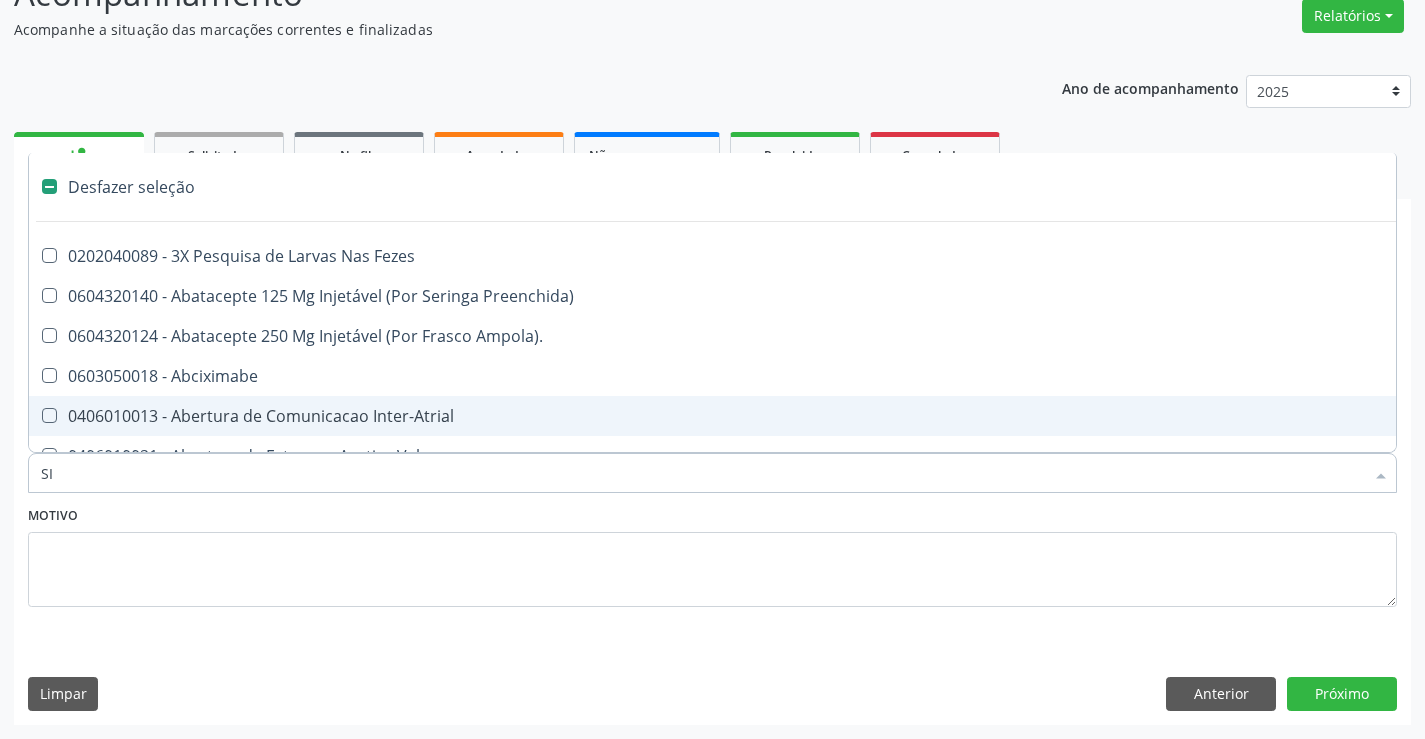checkbox on "true" 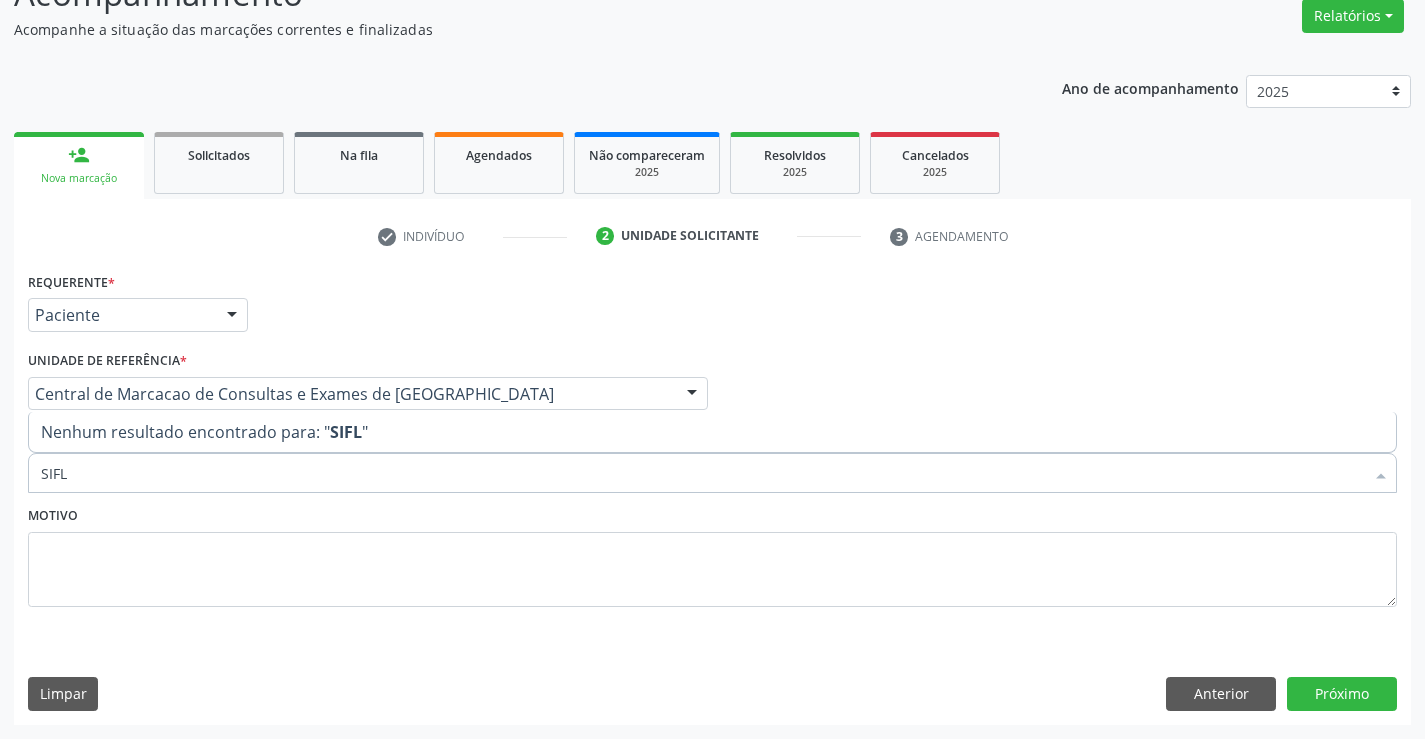 type on "SIF" 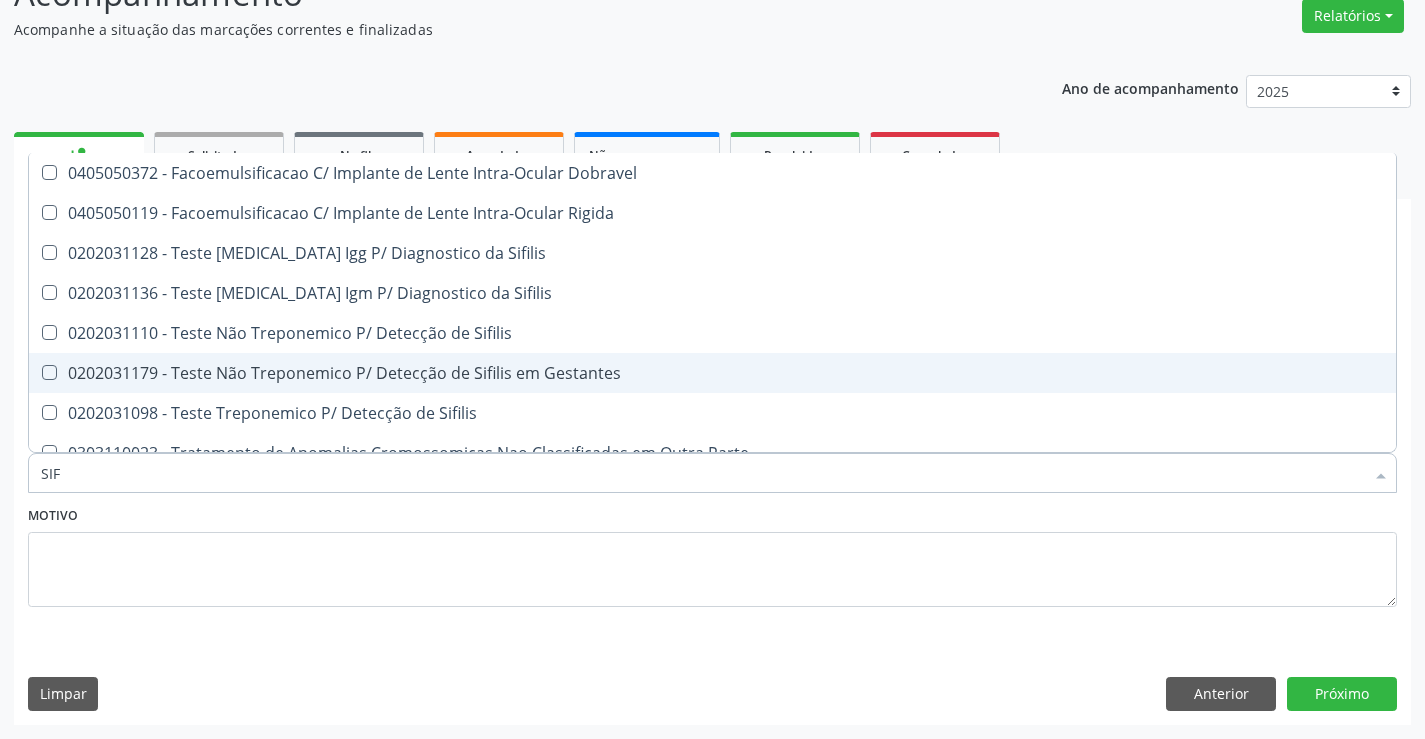 scroll, scrollTop: 61, scrollLeft: 0, axis: vertical 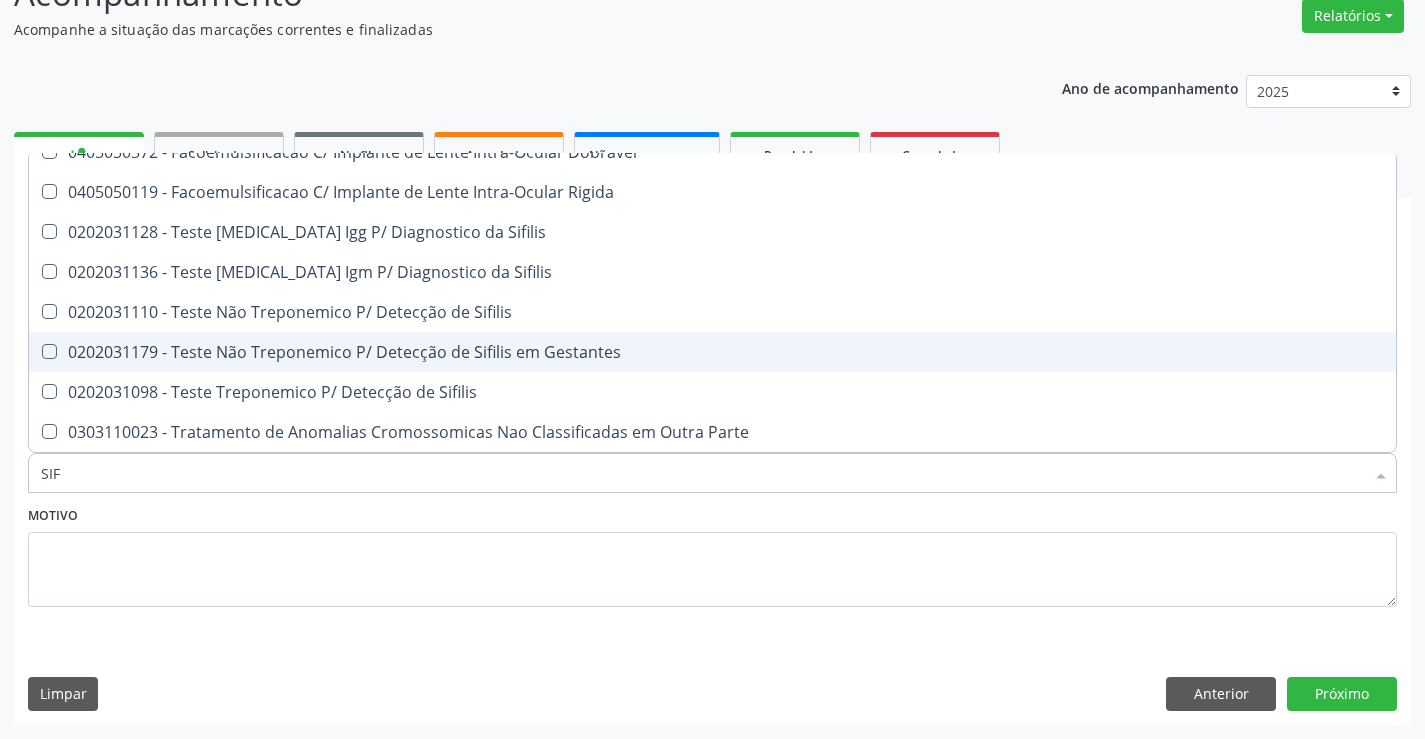 click on "0202031179 - Teste Não Treponemico P/ Detecção de Sifilis em Gestantes" at bounding box center [712, 352] 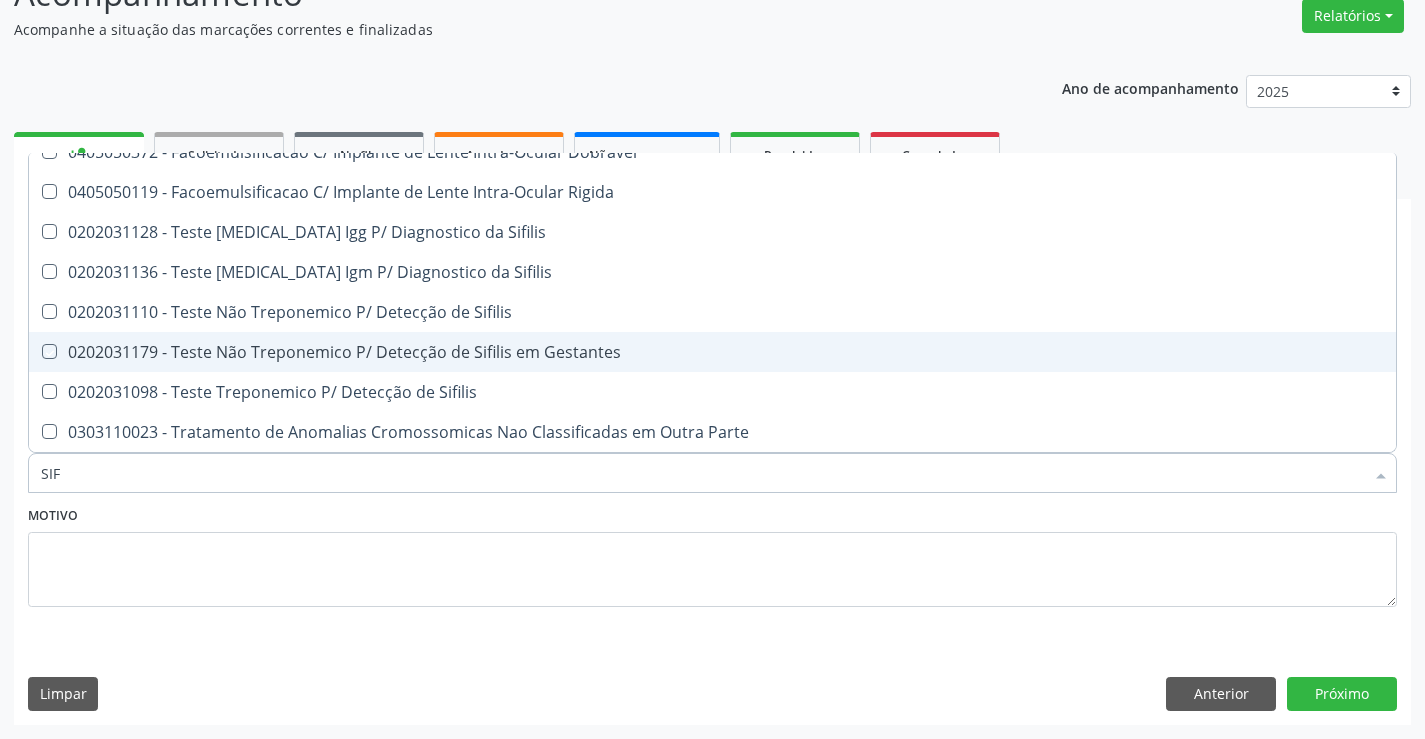 checkbox on "true" 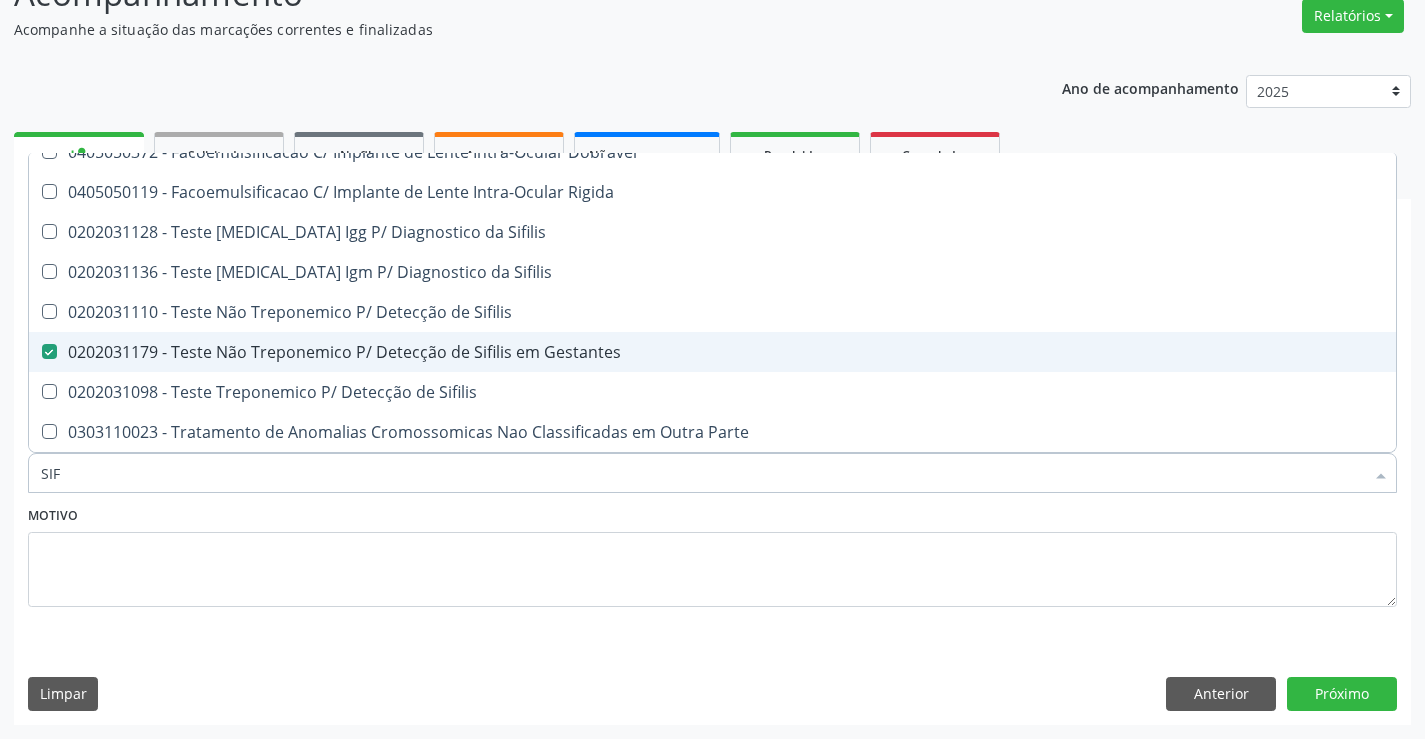 type on "SI" 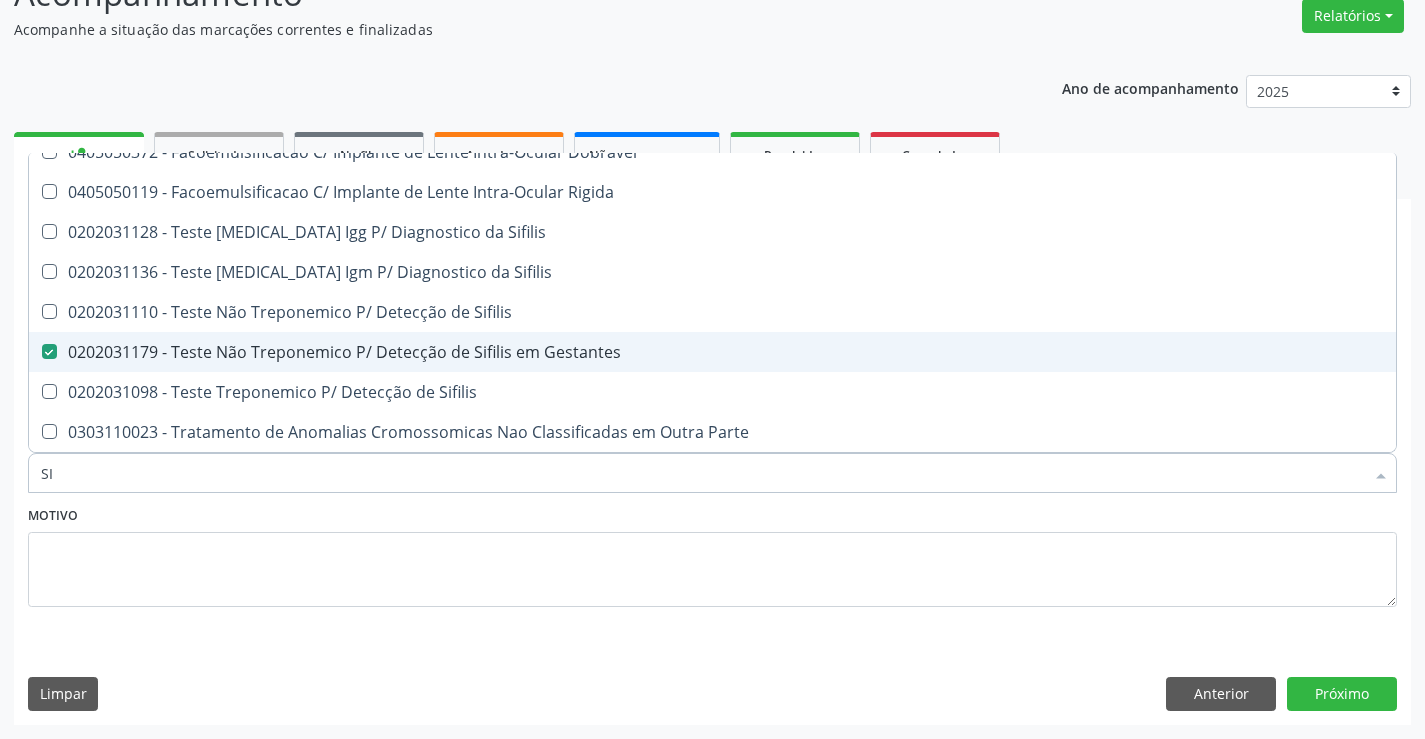 checkbox on "false" 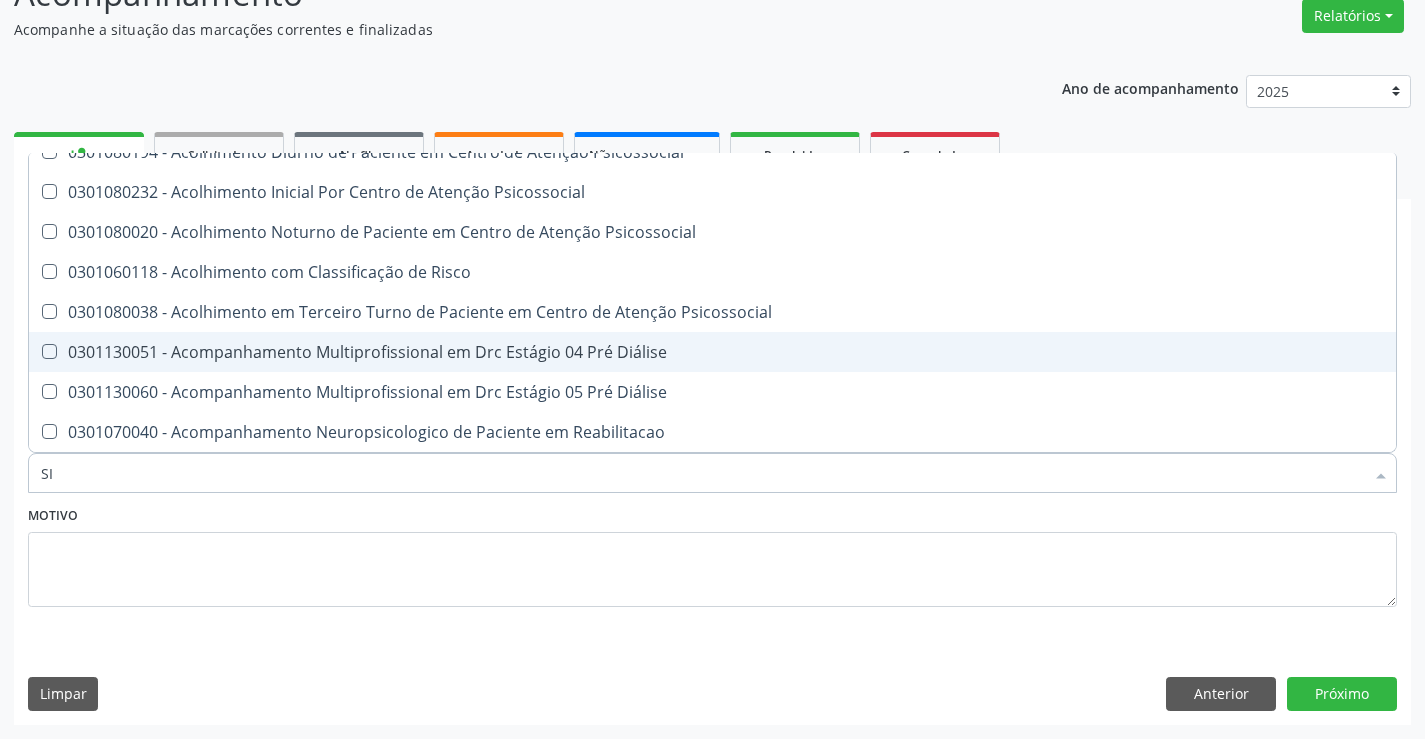 type on "S" 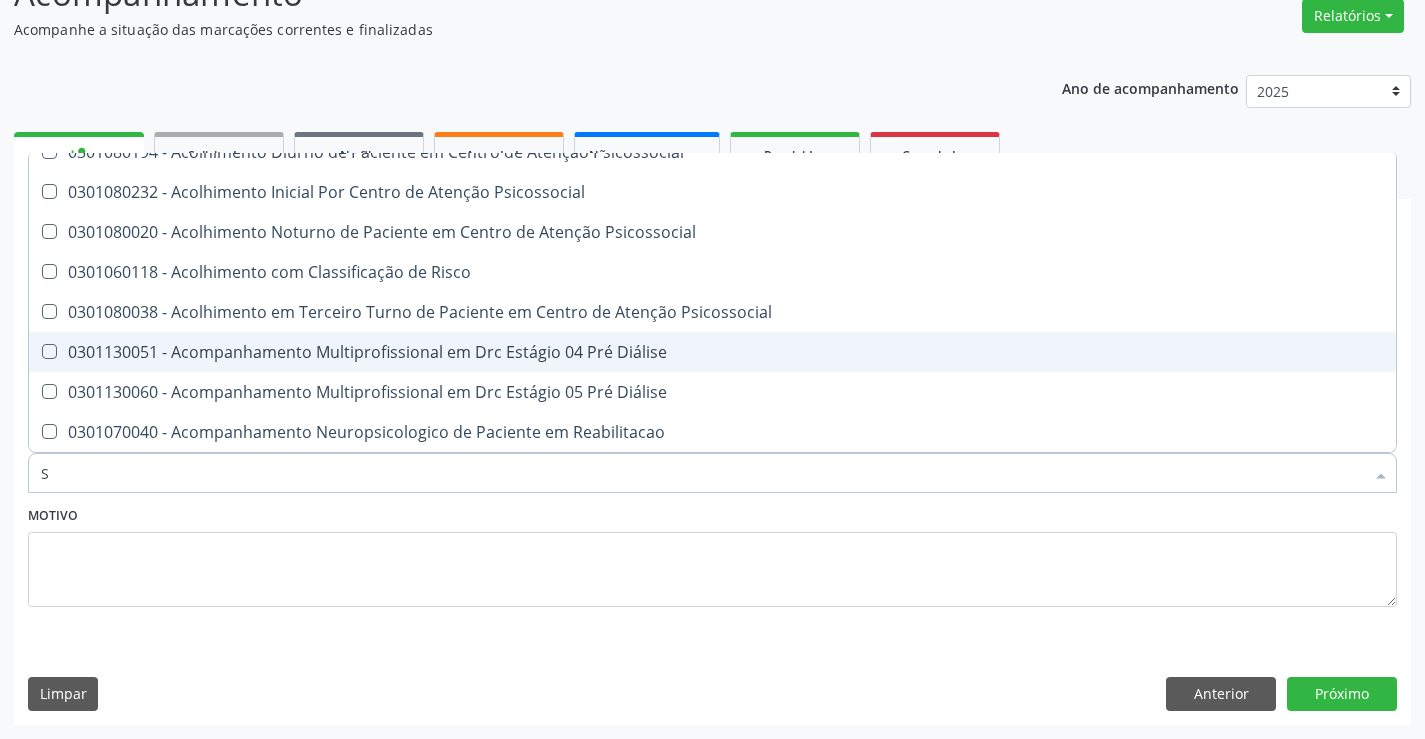 type 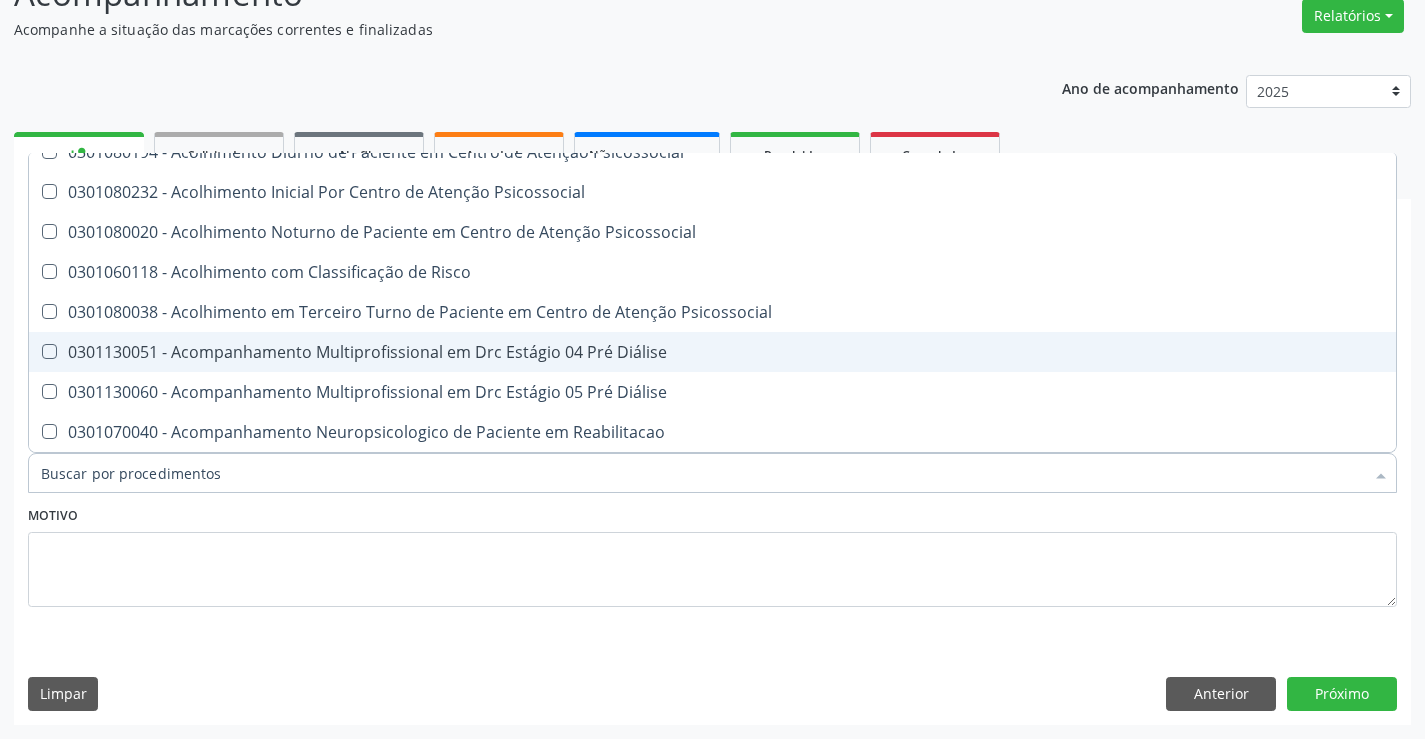 checkbox on "false" 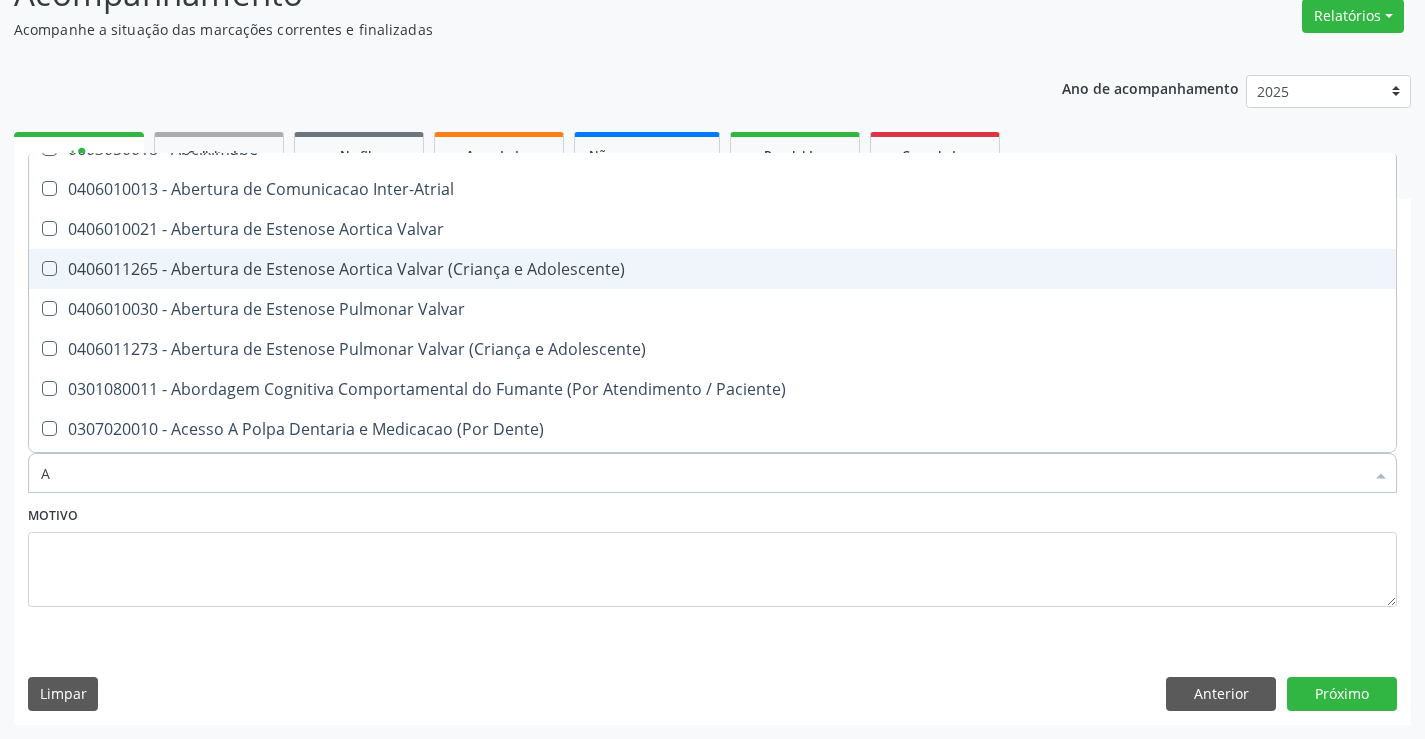 scroll, scrollTop: 61, scrollLeft: 0, axis: vertical 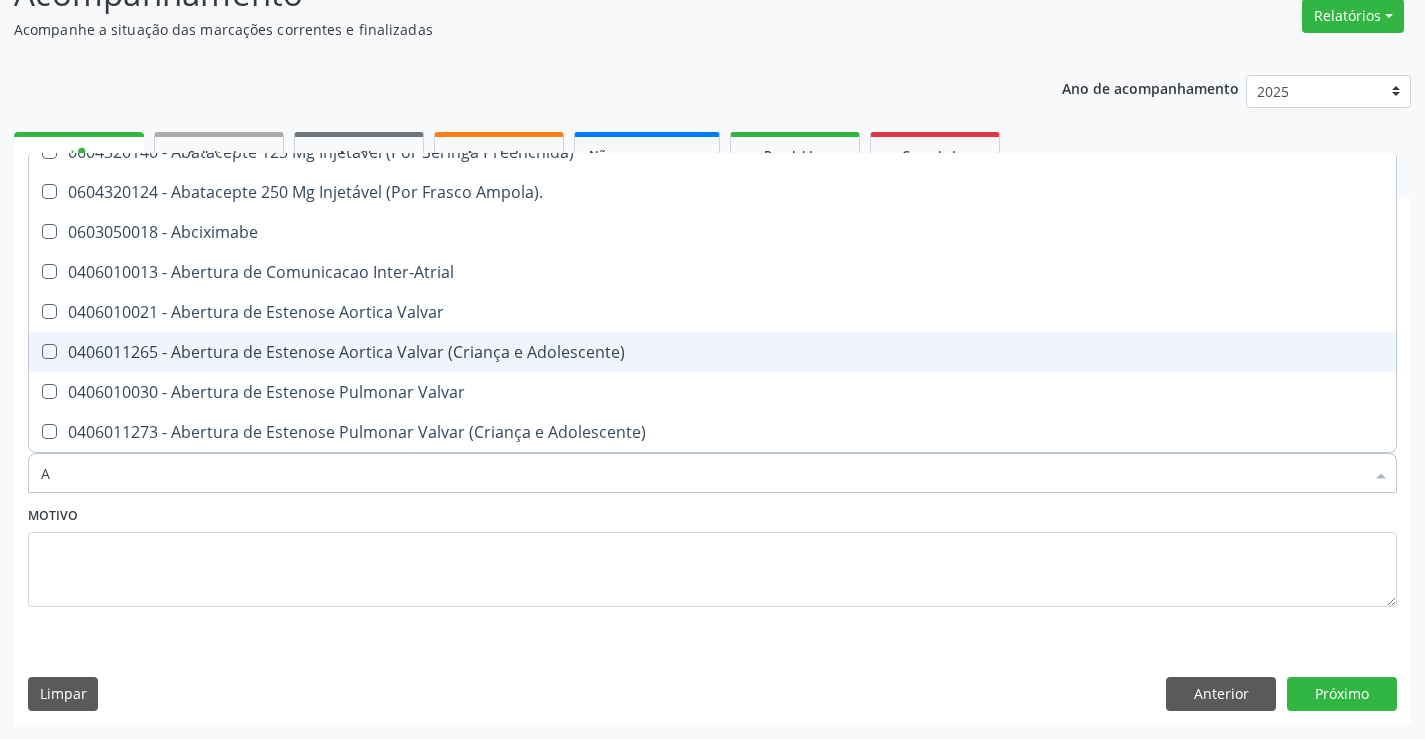 type on "AB" 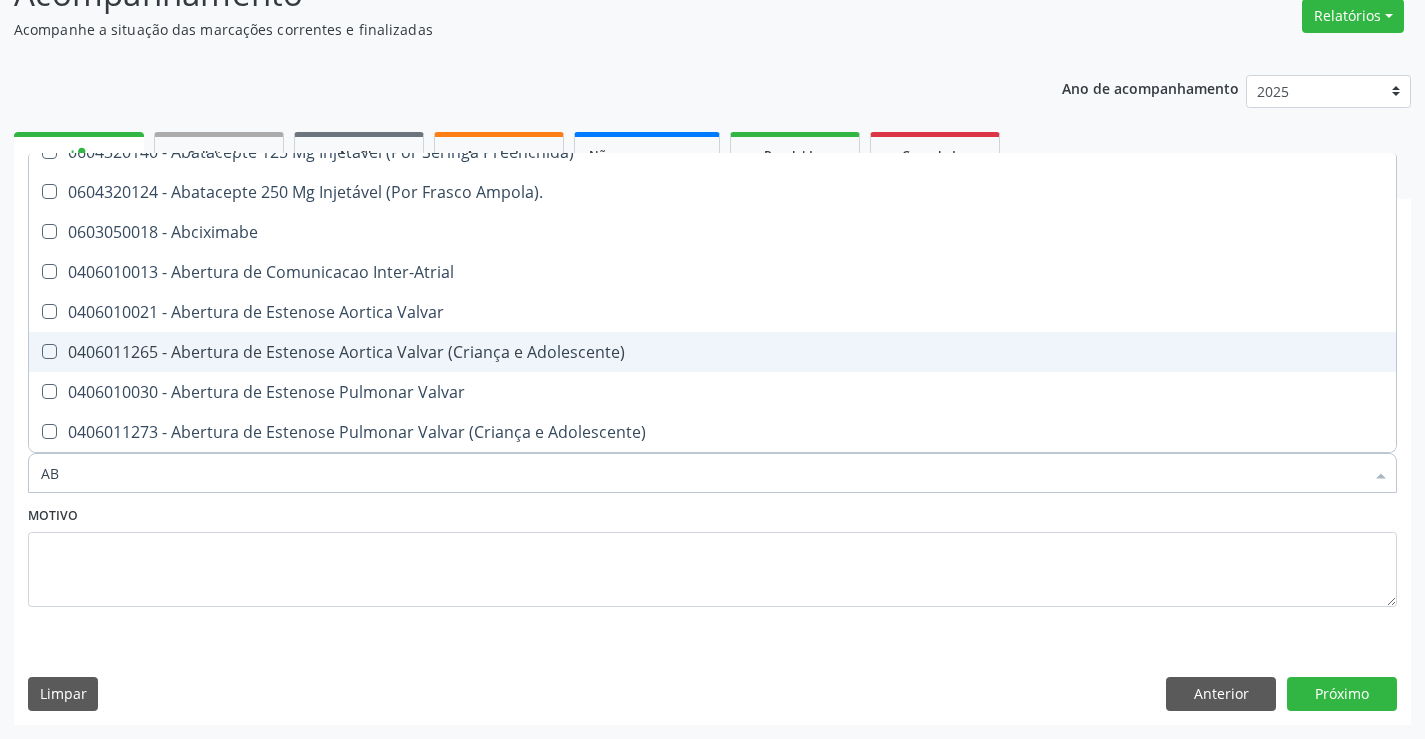type on "ABO" 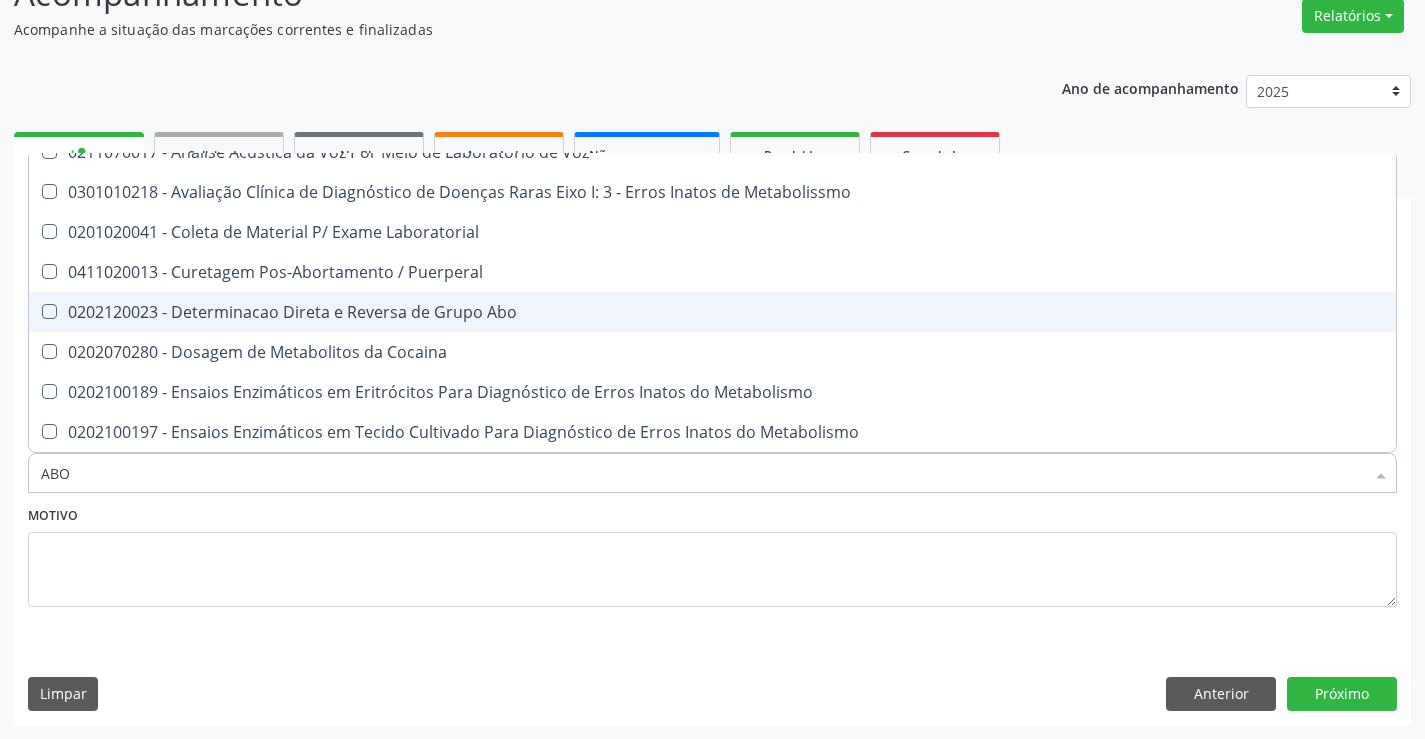 click on "0202120023 - Determinacao Direta e Reversa de Grupo Abo" at bounding box center (712, 312) 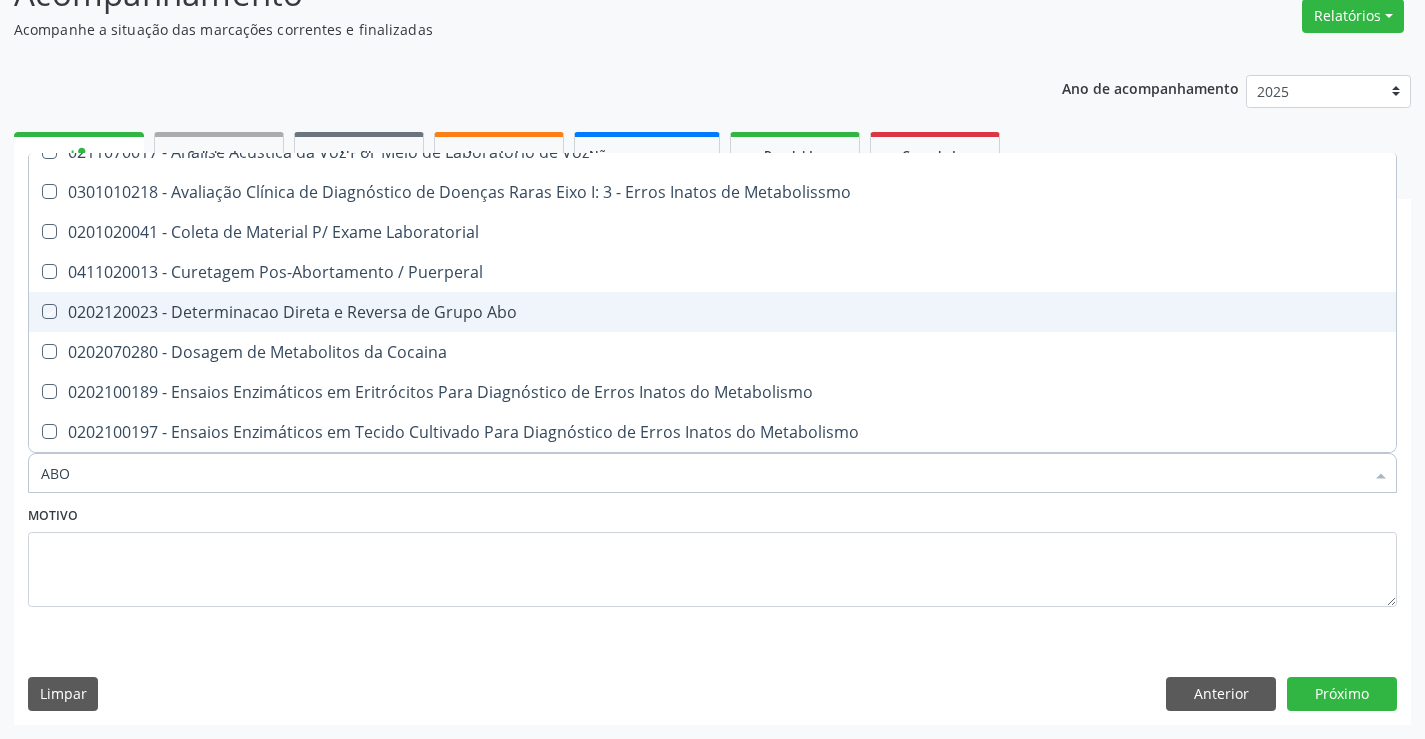 checkbox on "true" 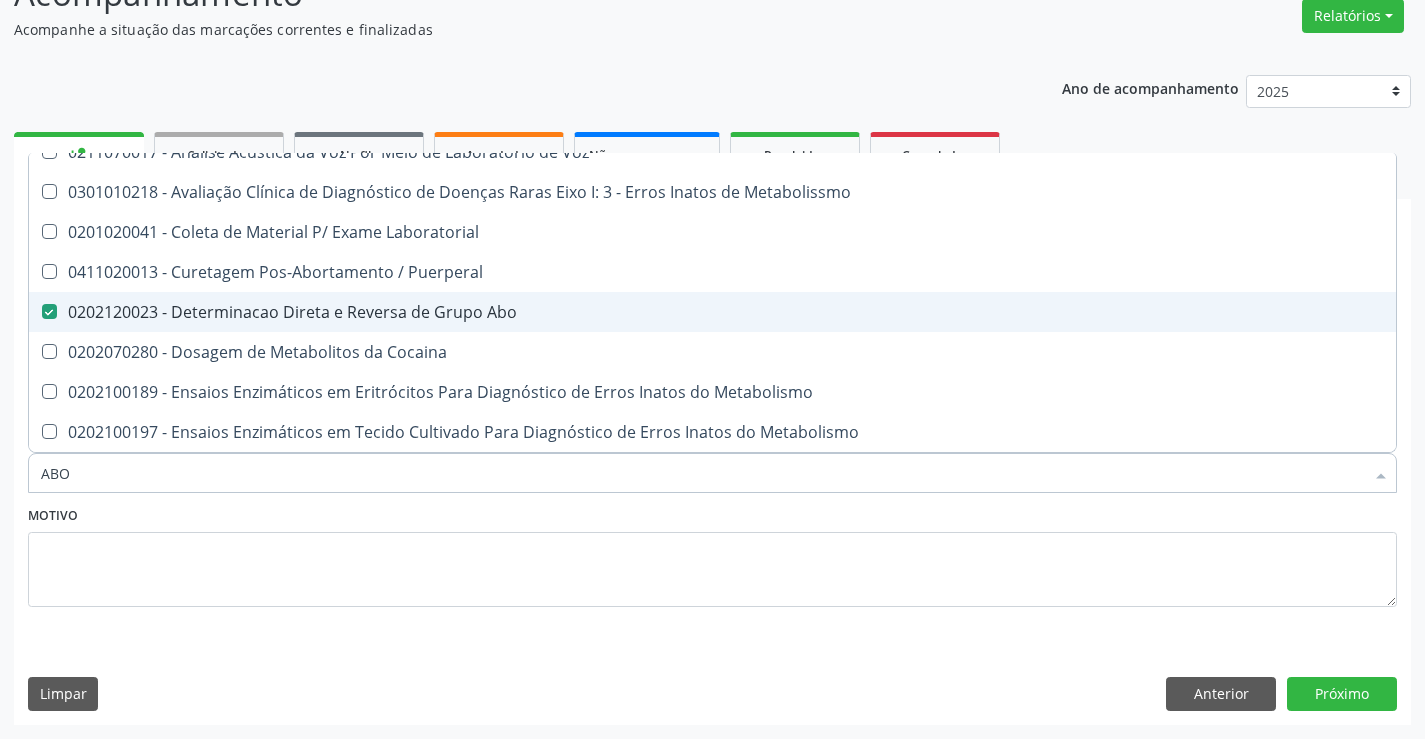type on "AB" 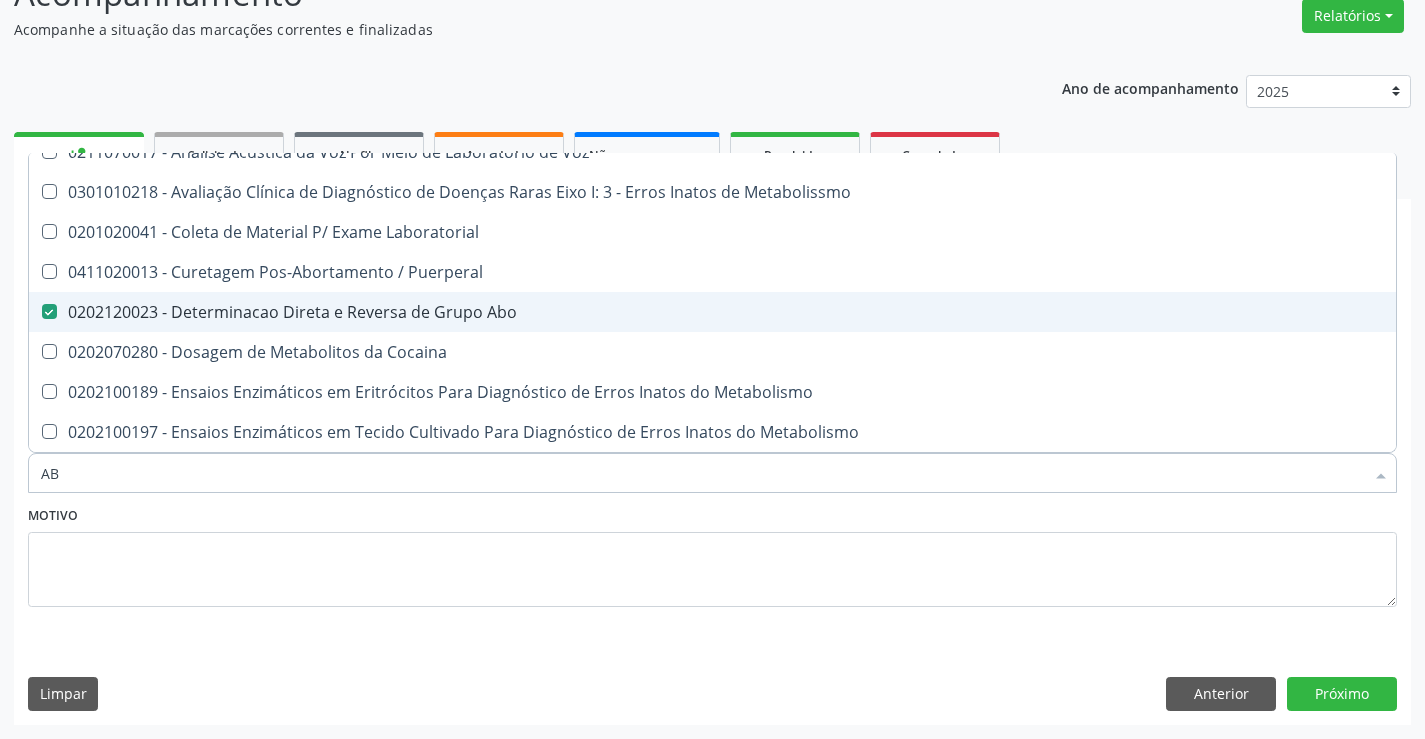 checkbox on "false" 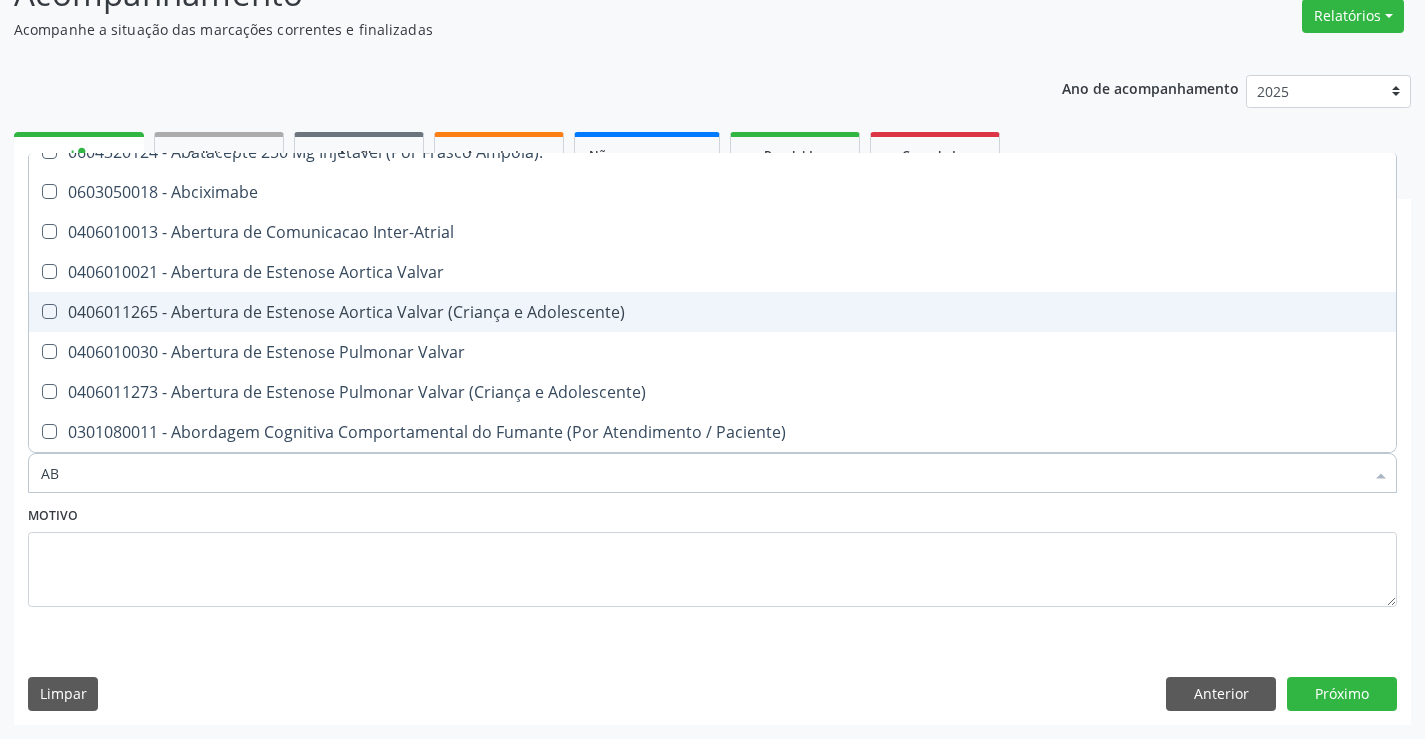 type on "A" 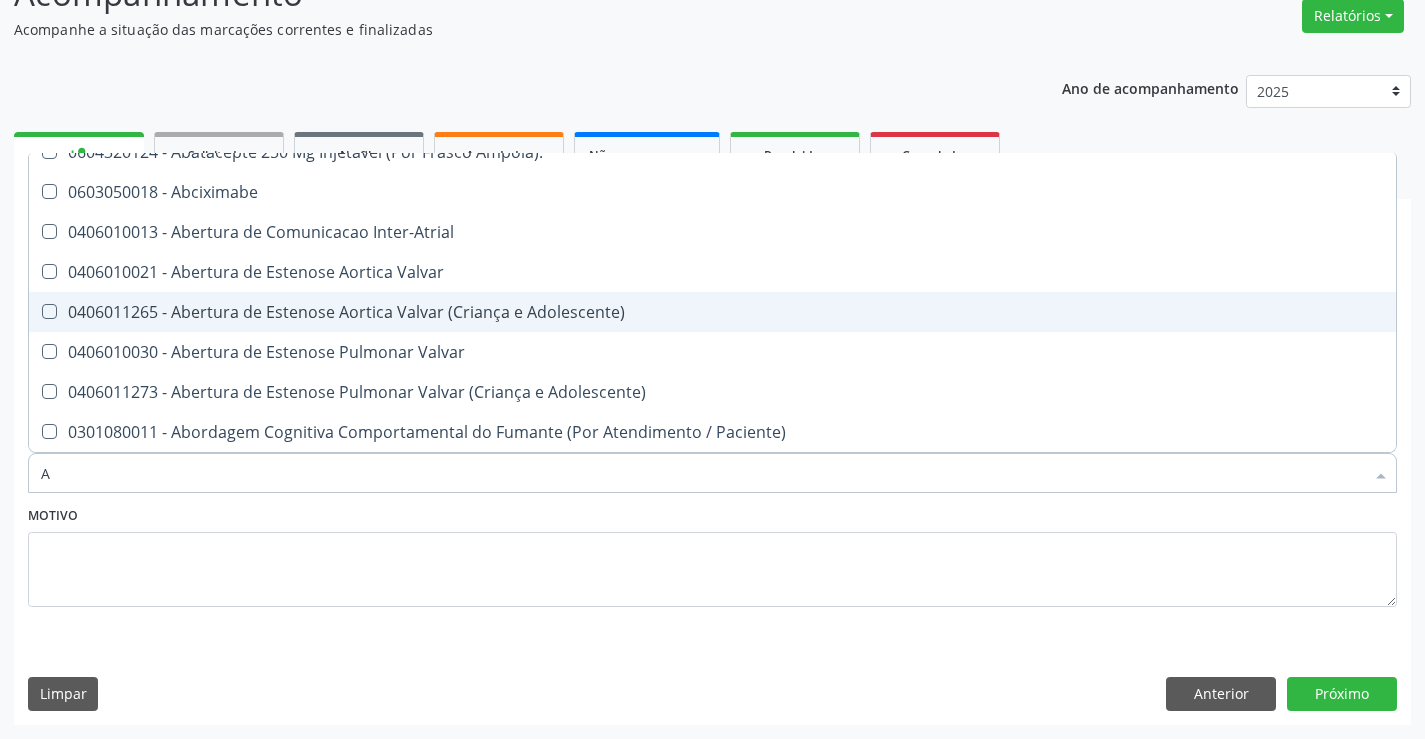 type 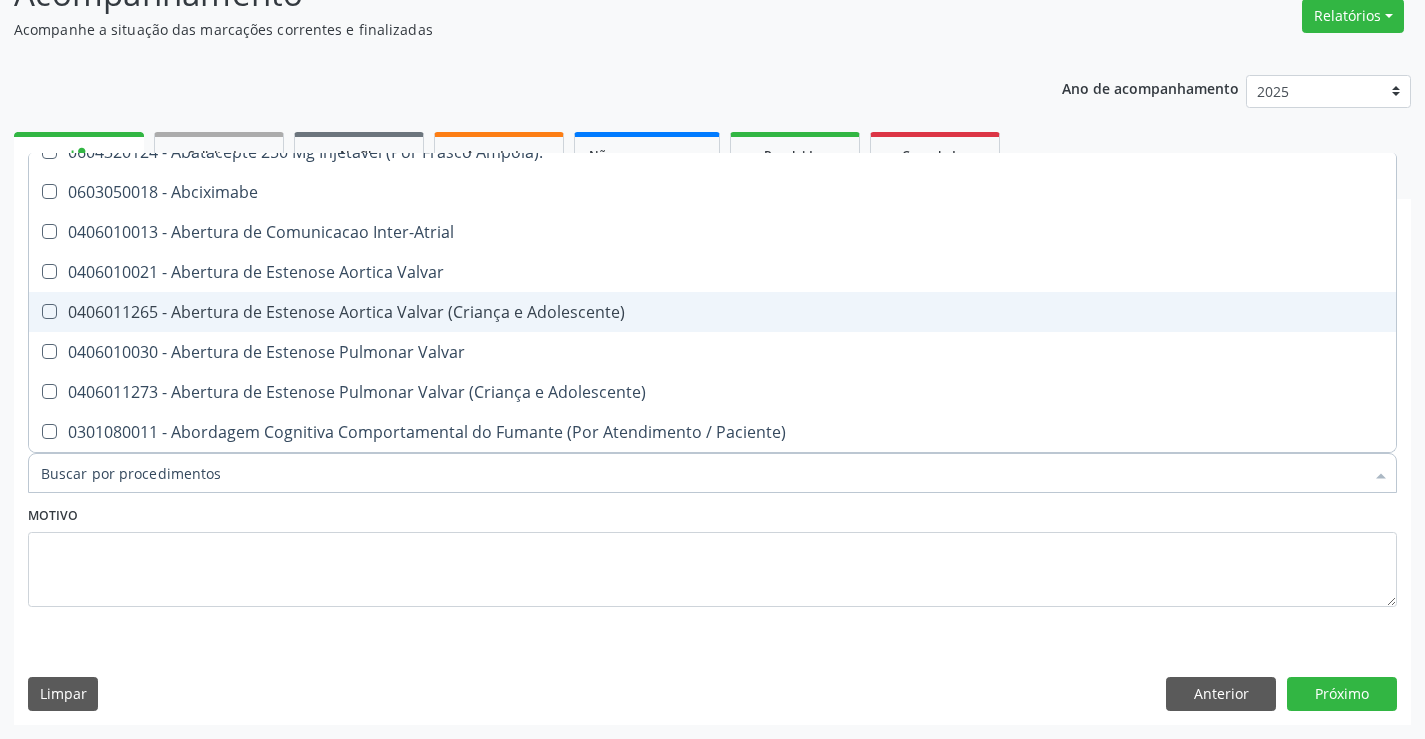 checkbox on "false" 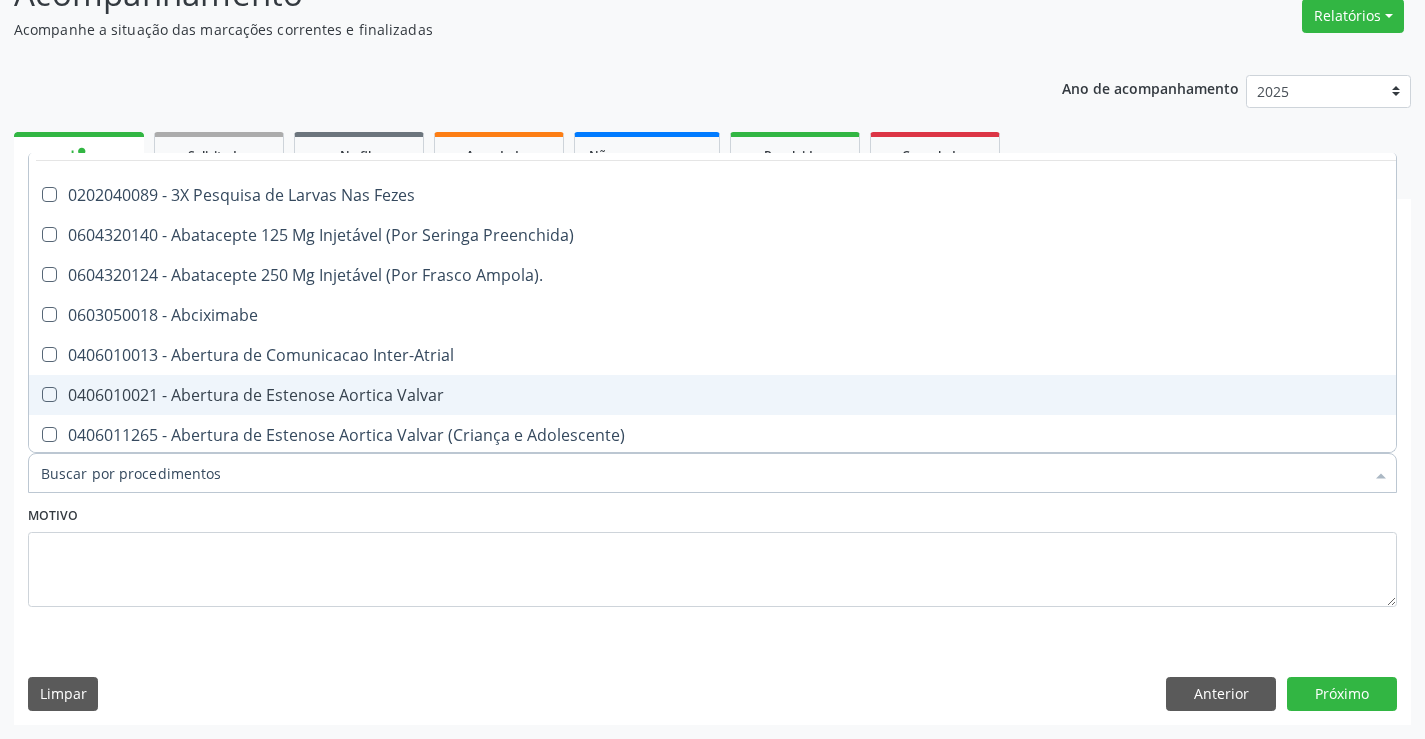 scroll, scrollTop: 144, scrollLeft: 0, axis: vertical 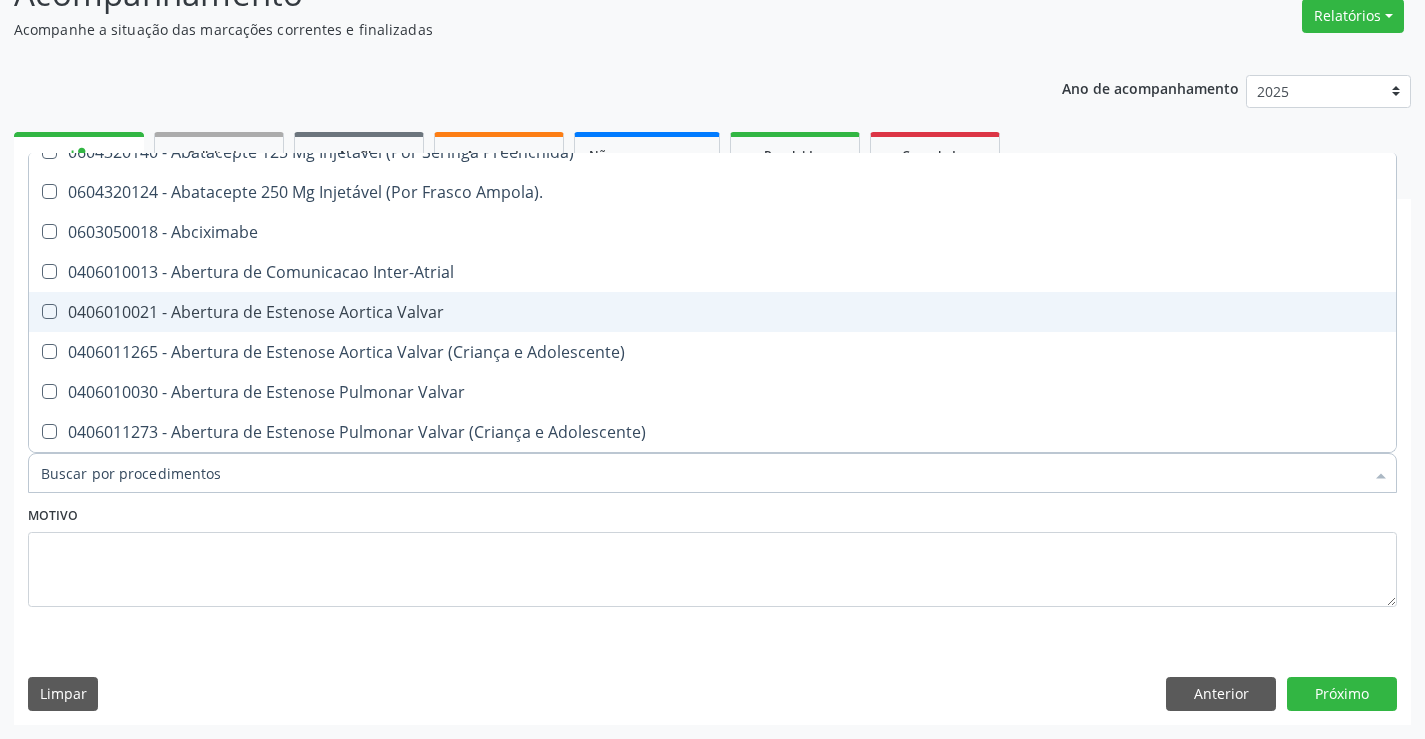 type on "R" 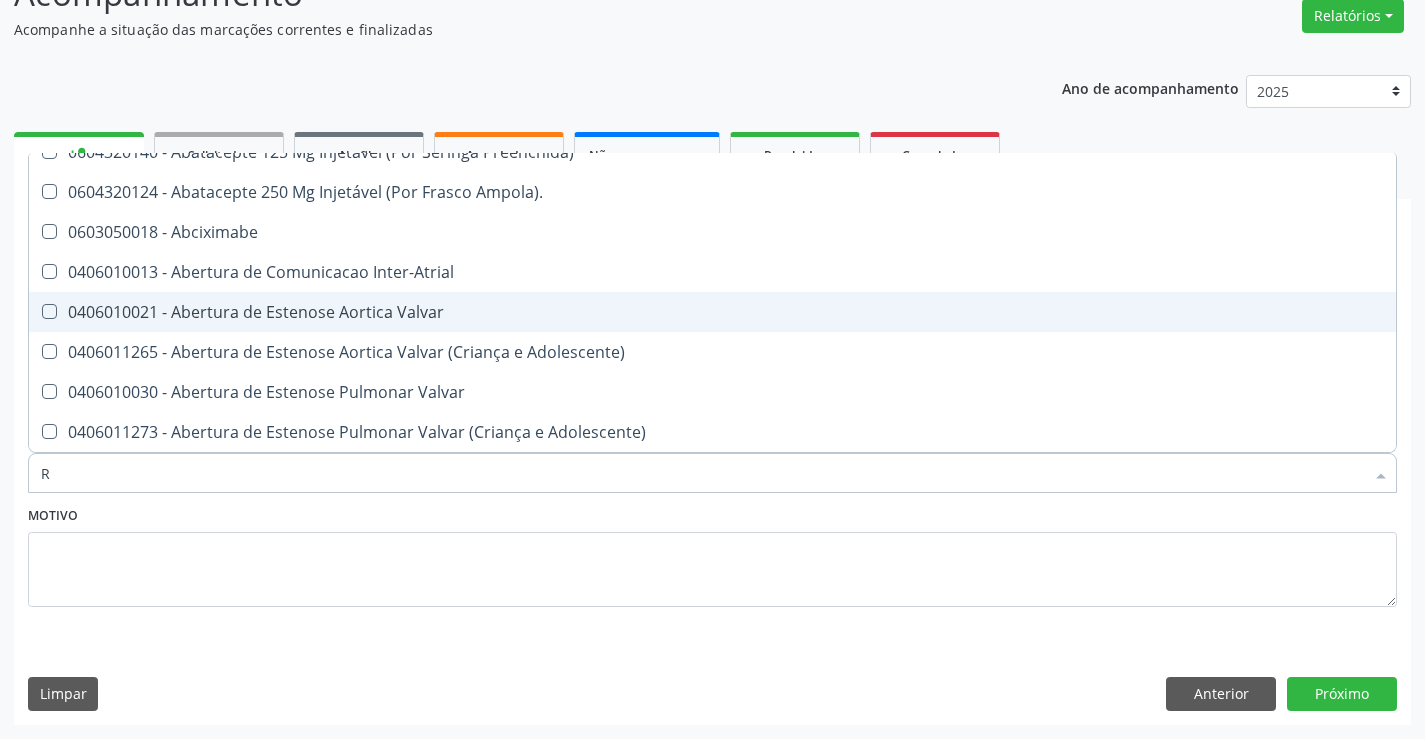 checkbox on "true" 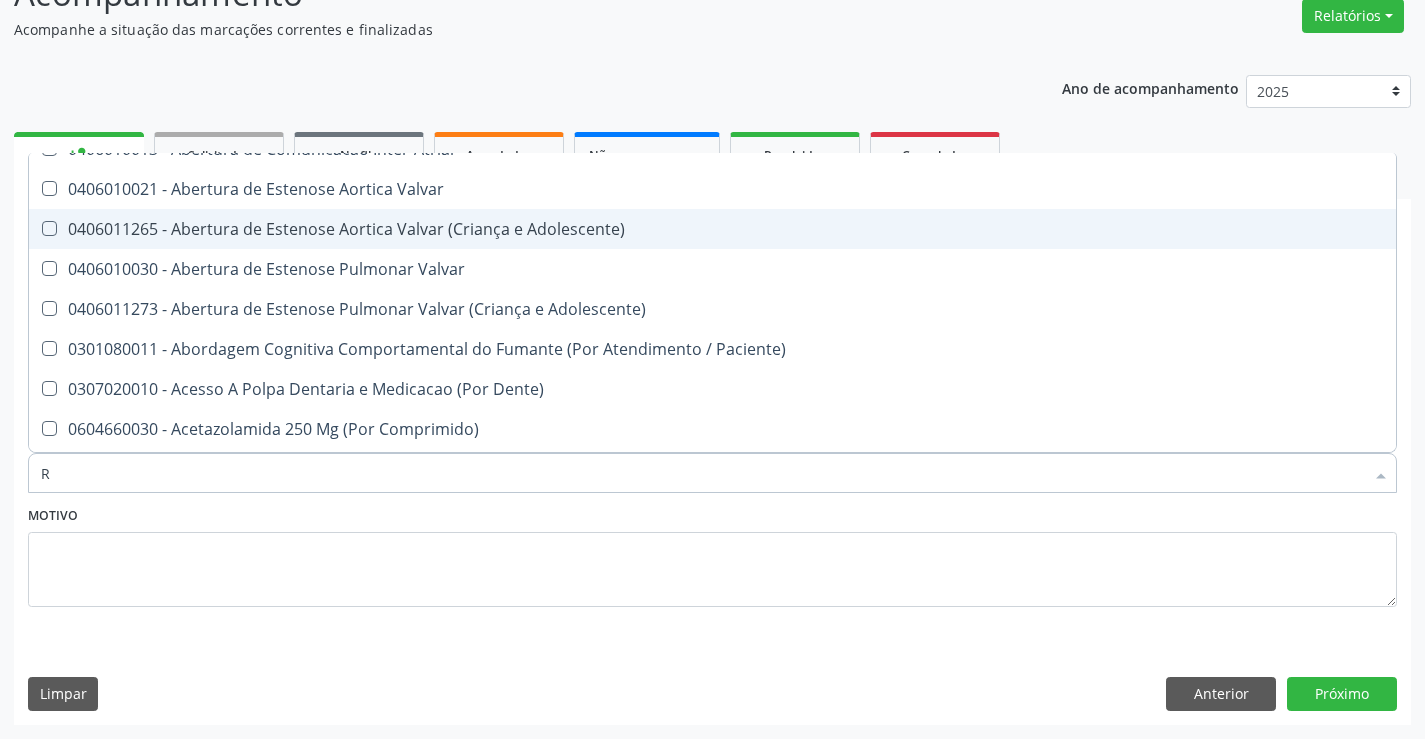 type on "RH" 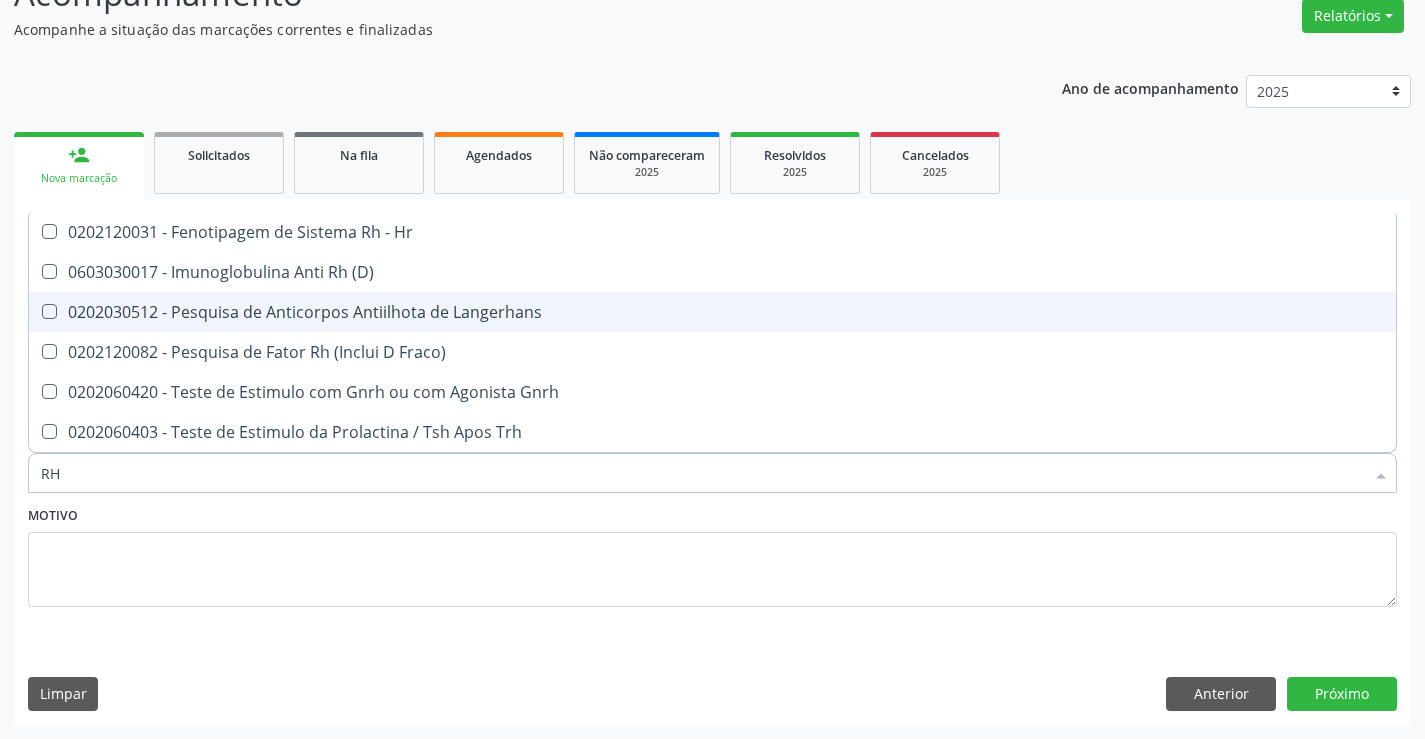 scroll, scrollTop: 0, scrollLeft: 0, axis: both 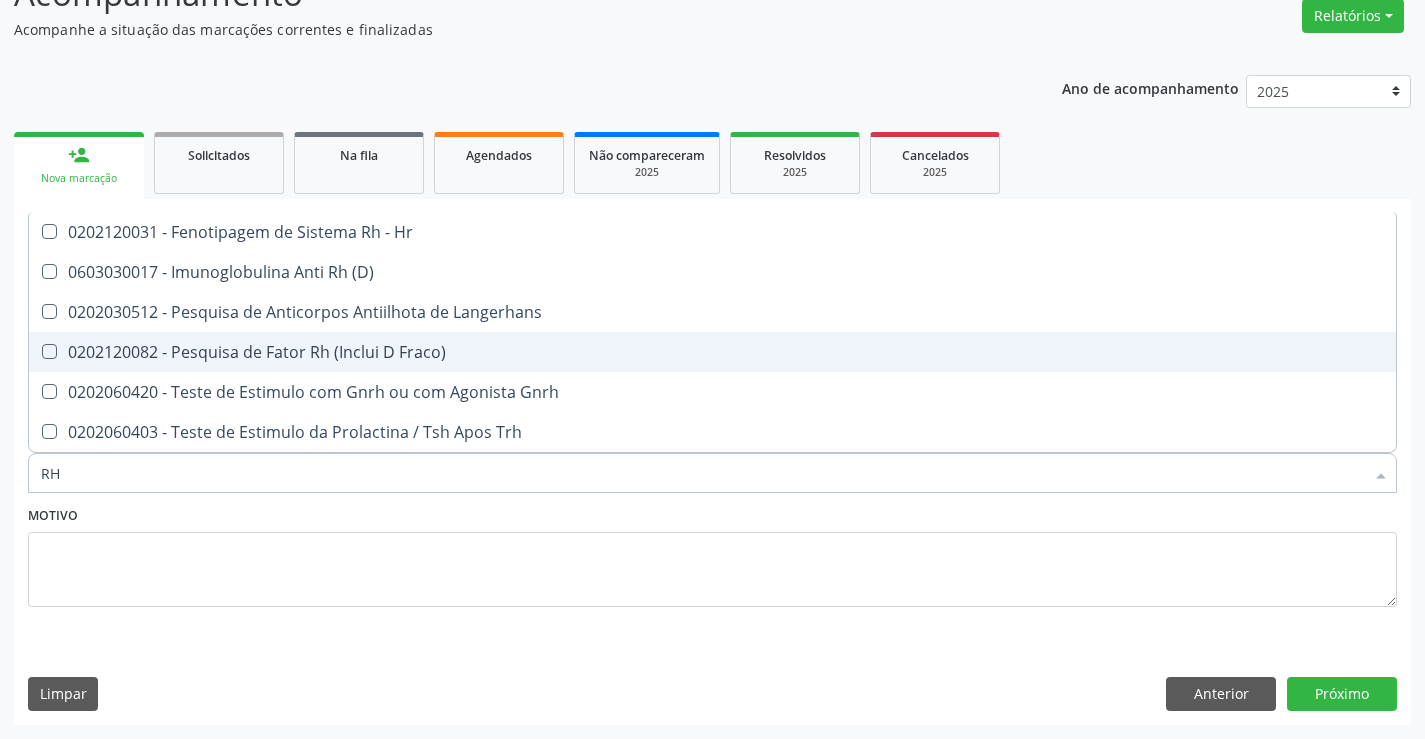 click on "0202120082 - Pesquisa de Fator Rh (Inclui D Fraco)" at bounding box center [712, 352] 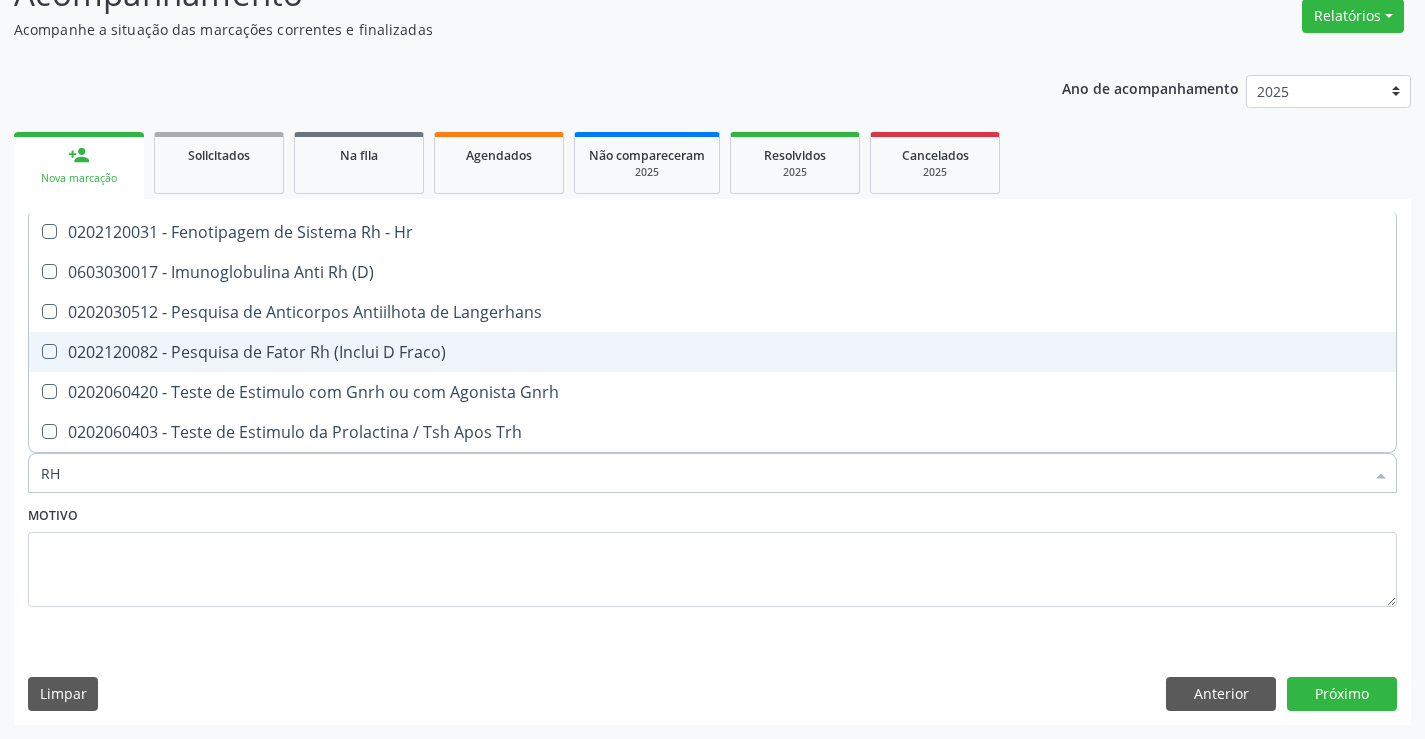 checkbox on "true" 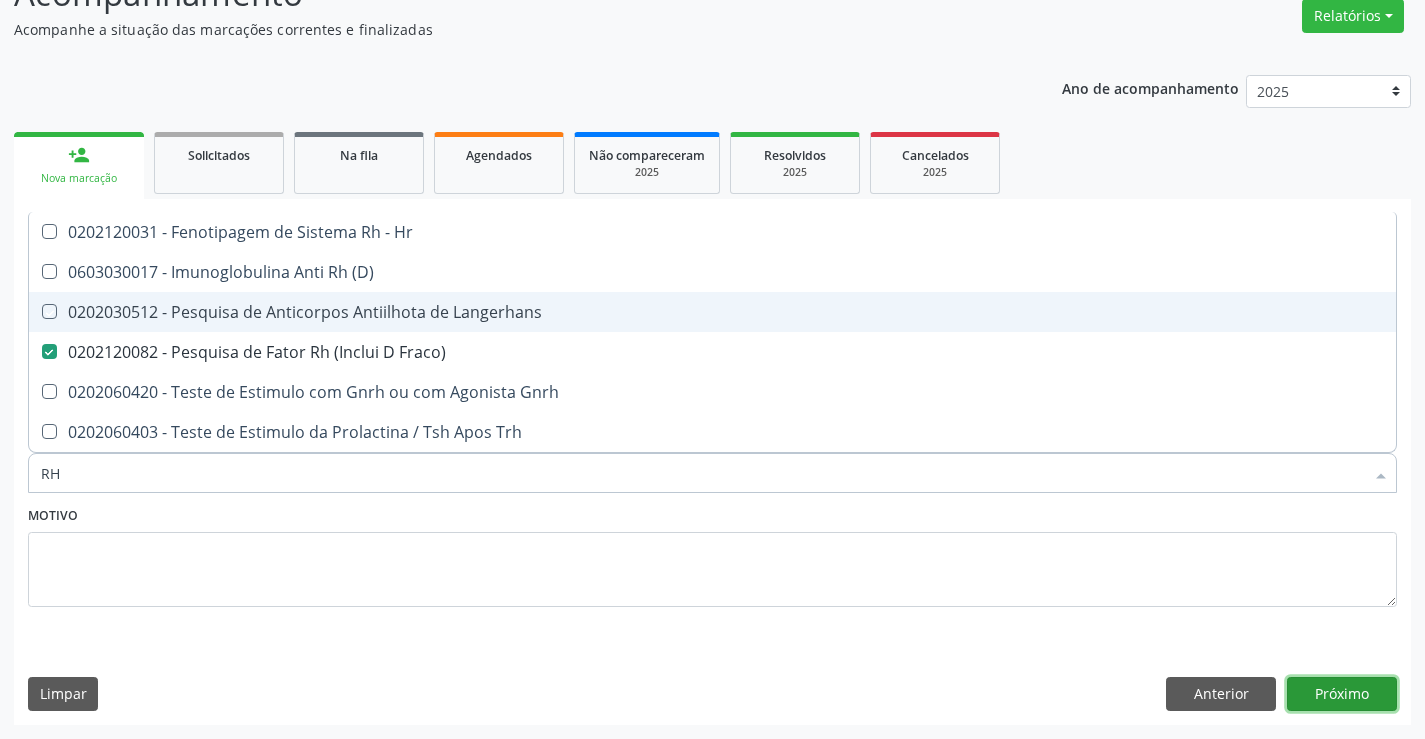 click on "Próximo" at bounding box center (1342, 694) 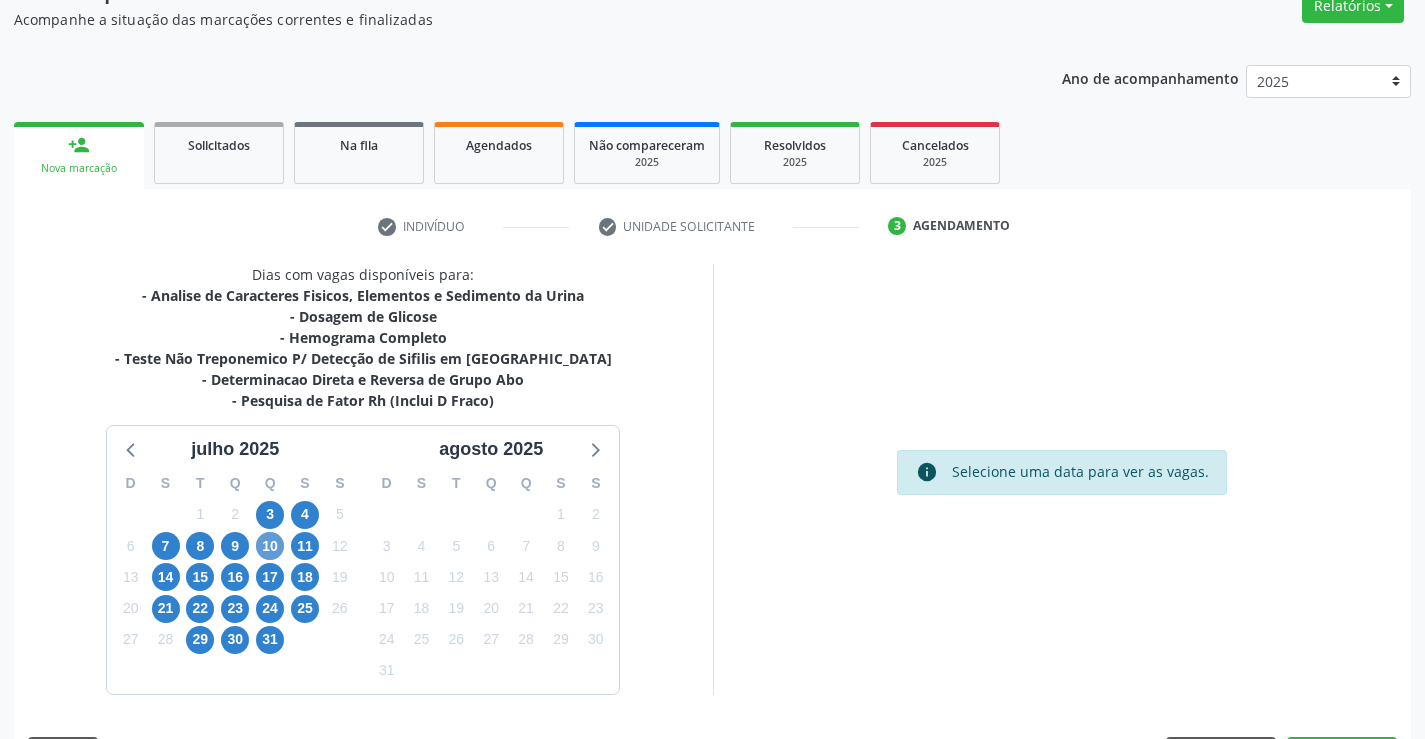 scroll, scrollTop: 236, scrollLeft: 0, axis: vertical 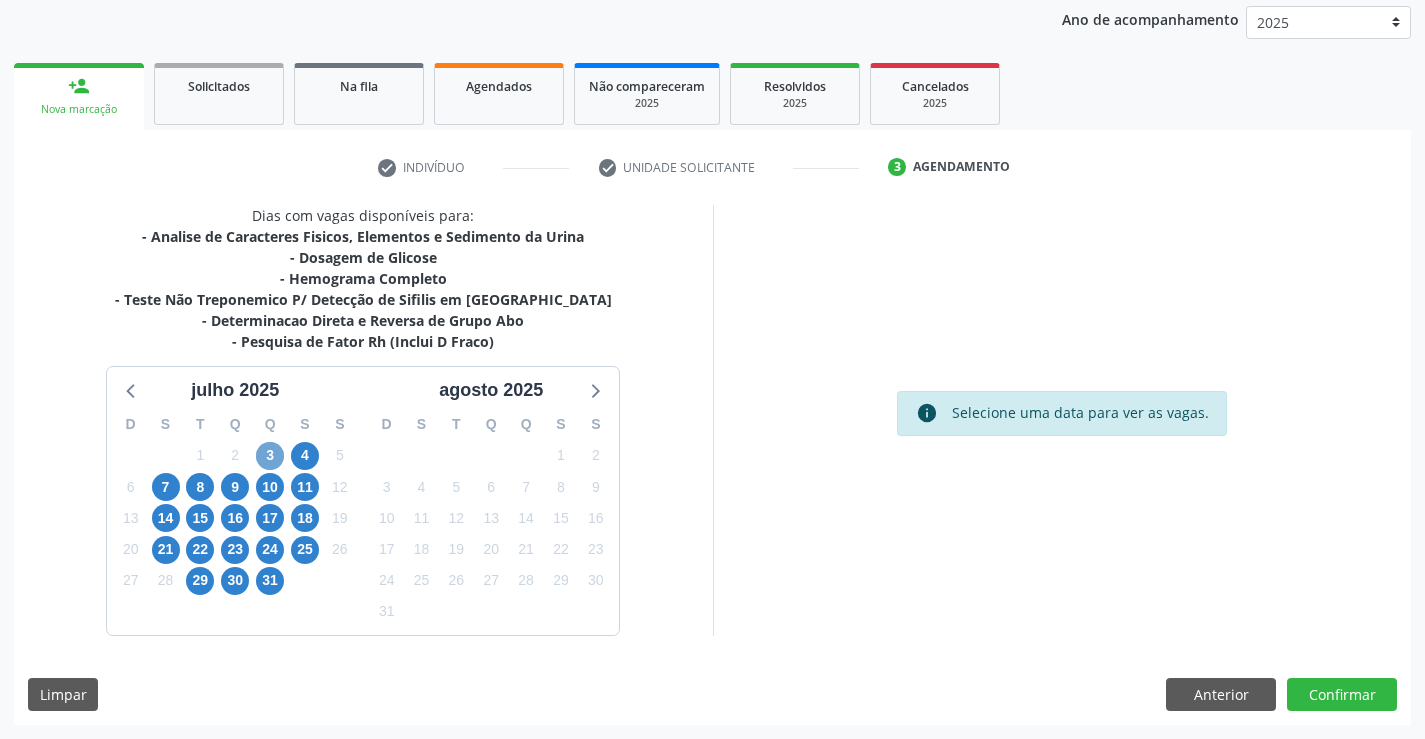 click on "3" at bounding box center [270, 456] 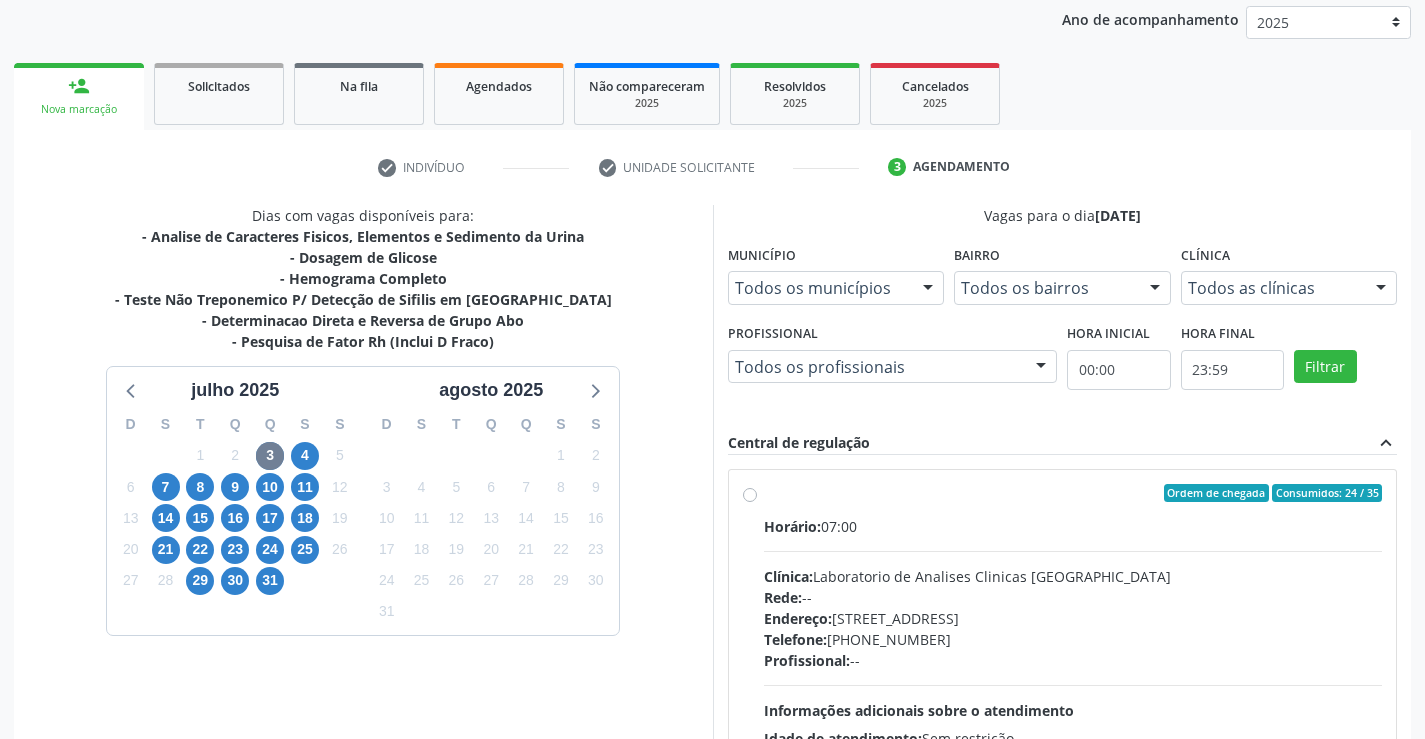click on "Ordem de chegada
Consumidos: 24 / 35
Horário:   07:00
Clínica:  Laboratorio de Analises Clinicas Sao Francisco
Rede:
--
Endereço:   Terreo, nº 258, Centro, Campo Formoso - BA
Telefone:   (74) 36453588
Profissional:
--
Informações adicionais sobre o atendimento
Idade de atendimento:
Sem restrição
Gênero(s) atendido(s):
Sem restrição
Informações adicionais:
--" at bounding box center (1073, 637) 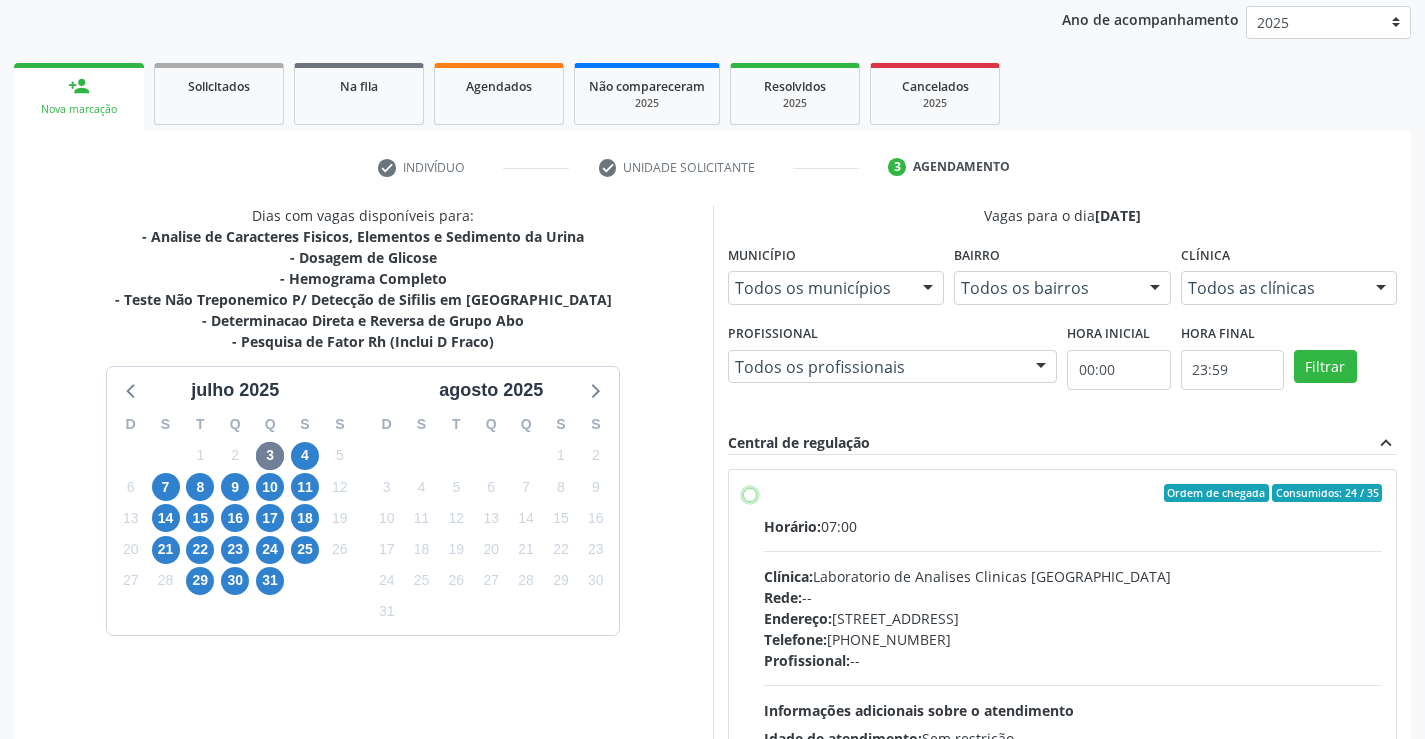 click on "Ordem de chegada
Consumidos: 24 / 35
Horário:   07:00
Clínica:  Laboratorio de Analises Clinicas Sao Francisco
Rede:
--
Endereço:   Terreo, nº 258, Centro, Campo Formoso - BA
Telefone:   (74) 36453588
Profissional:
--
Informações adicionais sobre o atendimento
Idade de atendimento:
Sem restrição
Gênero(s) atendido(s):
Sem restrição
Informações adicionais:
--" at bounding box center [750, 493] 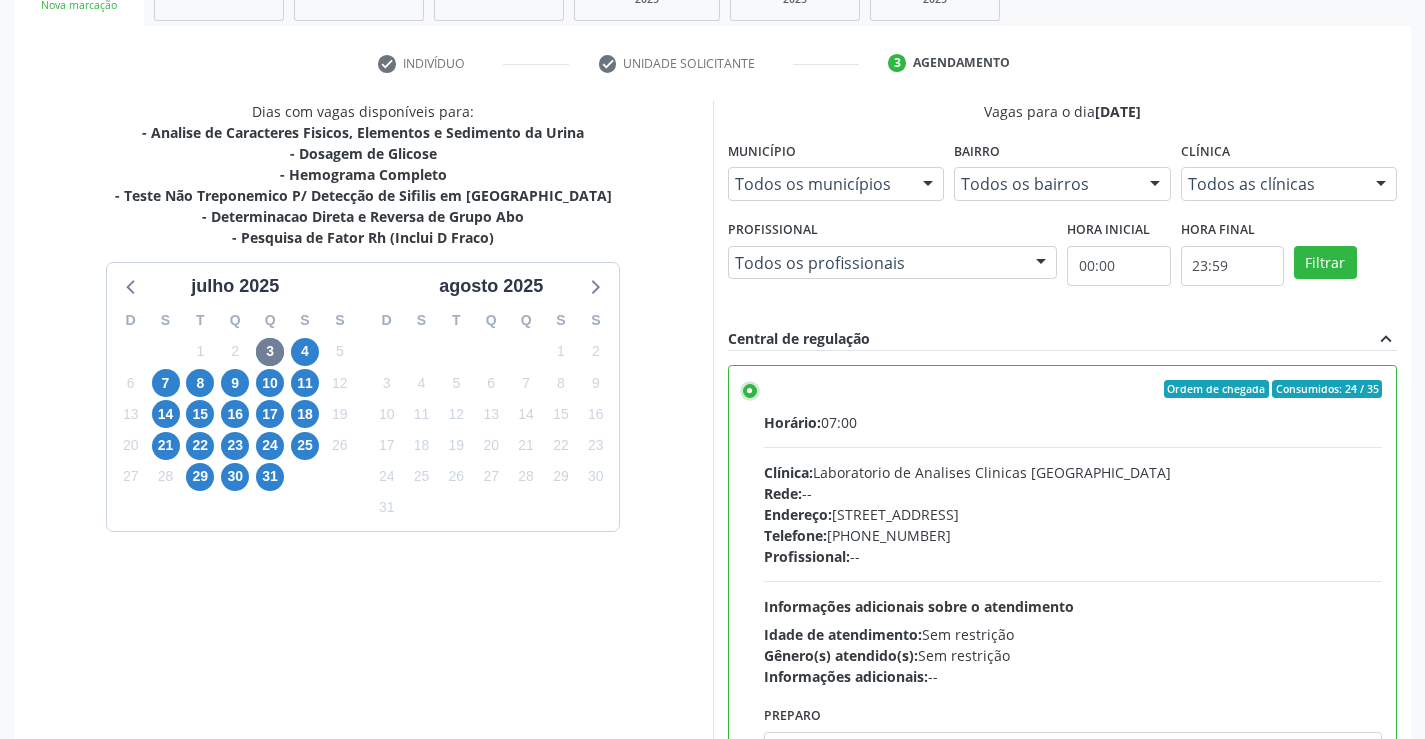 scroll, scrollTop: 456, scrollLeft: 0, axis: vertical 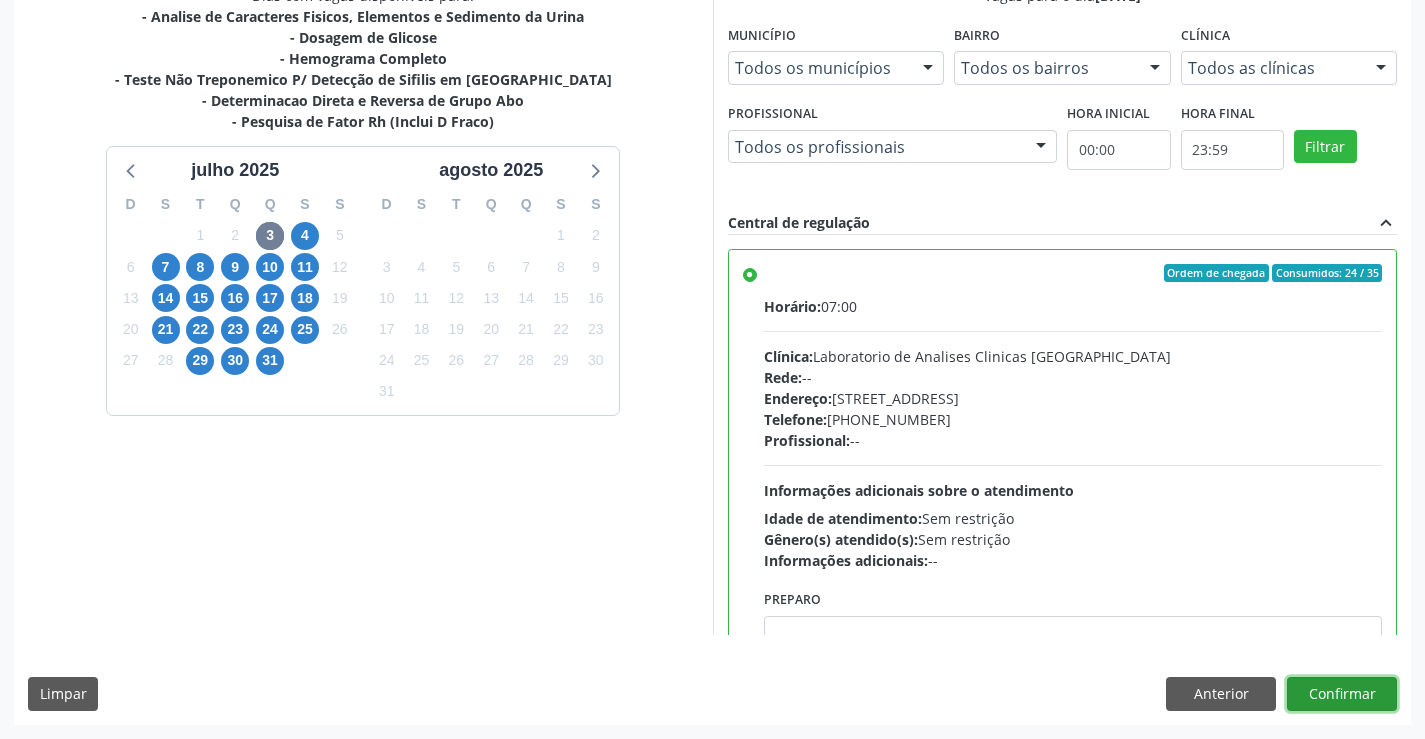 click on "Confirmar" at bounding box center (1342, 694) 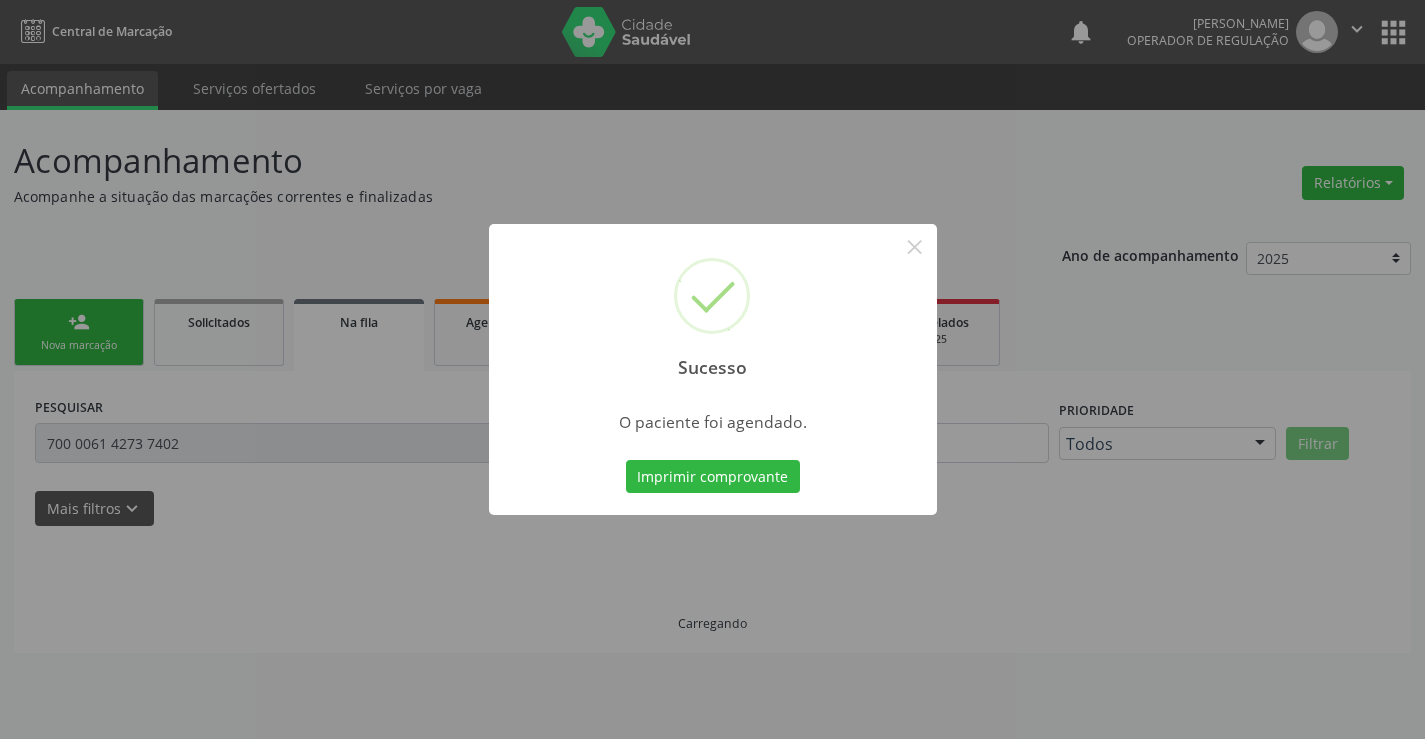 scroll, scrollTop: 0, scrollLeft: 0, axis: both 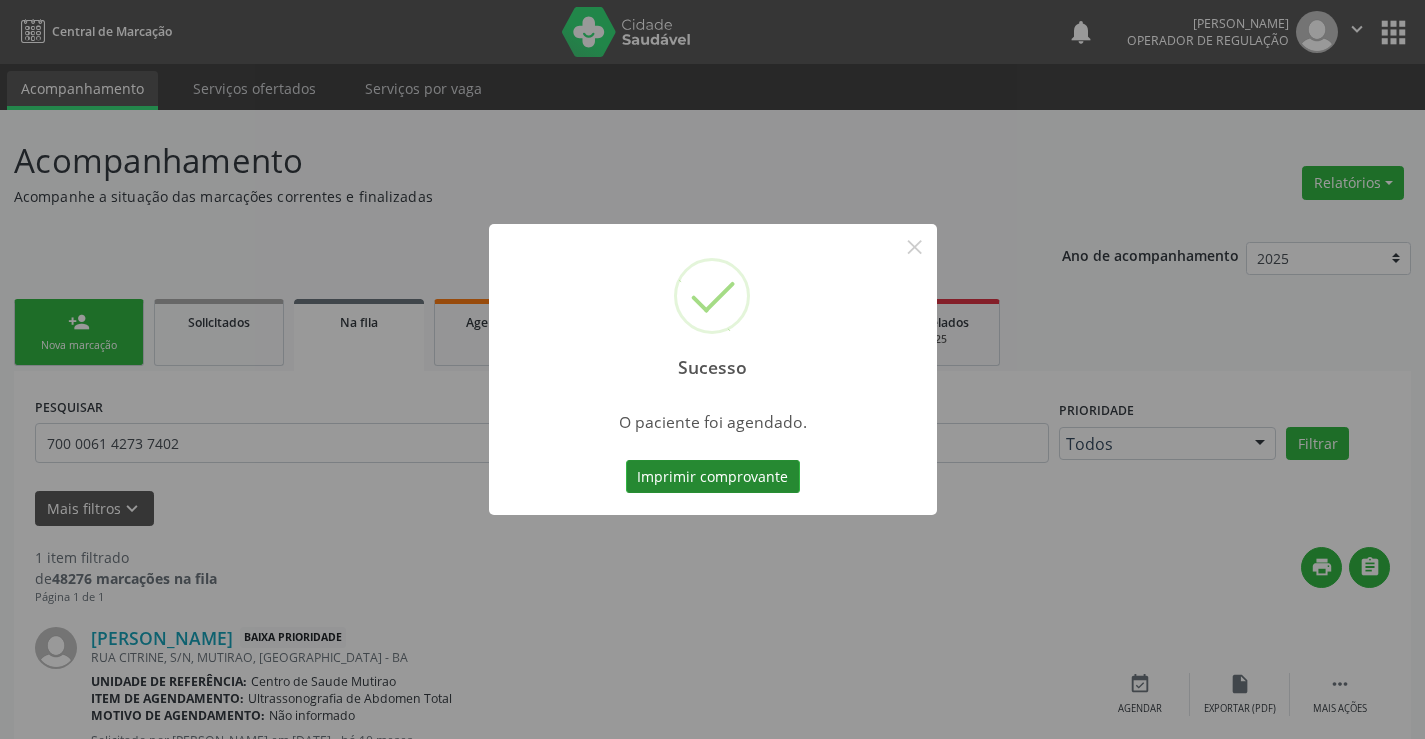 click on "Imprimir comprovante" at bounding box center [713, 477] 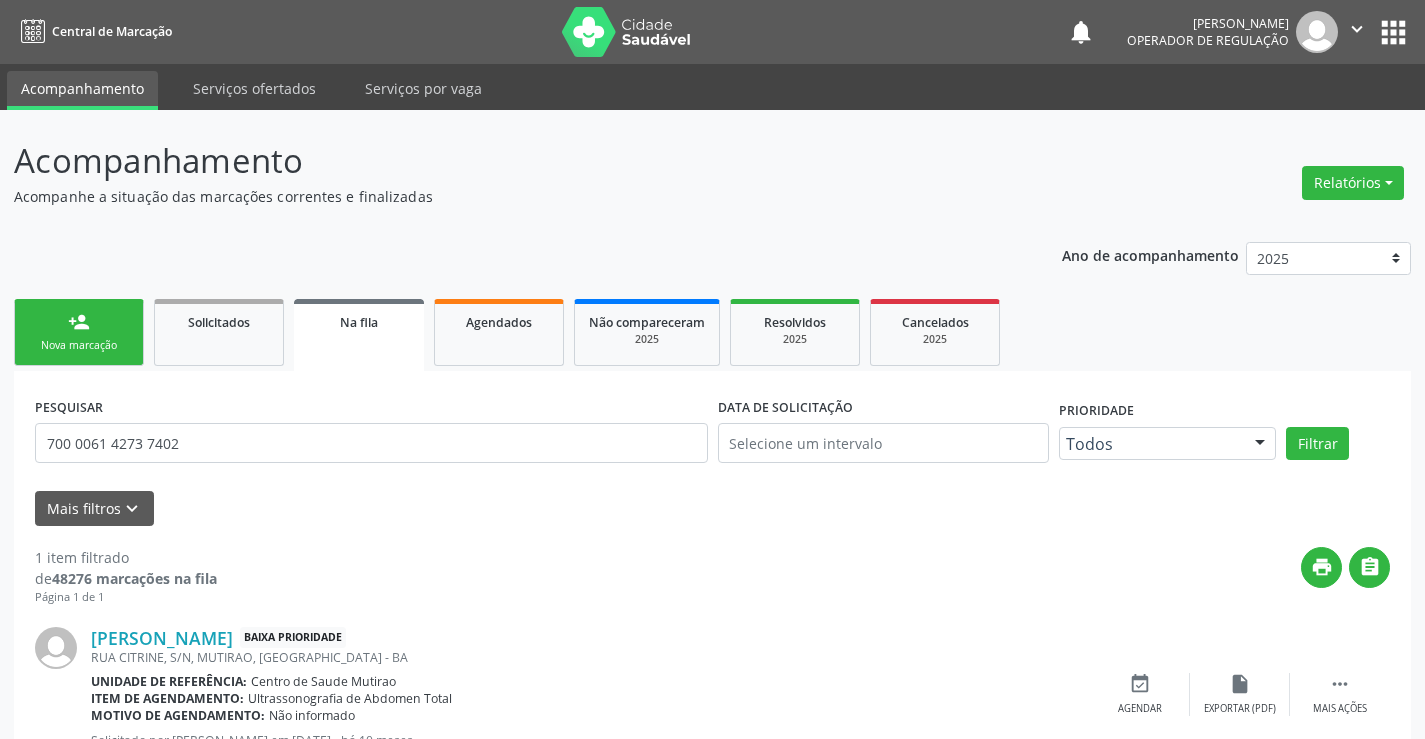 click on "person_add
Nova marcação" at bounding box center (79, 332) 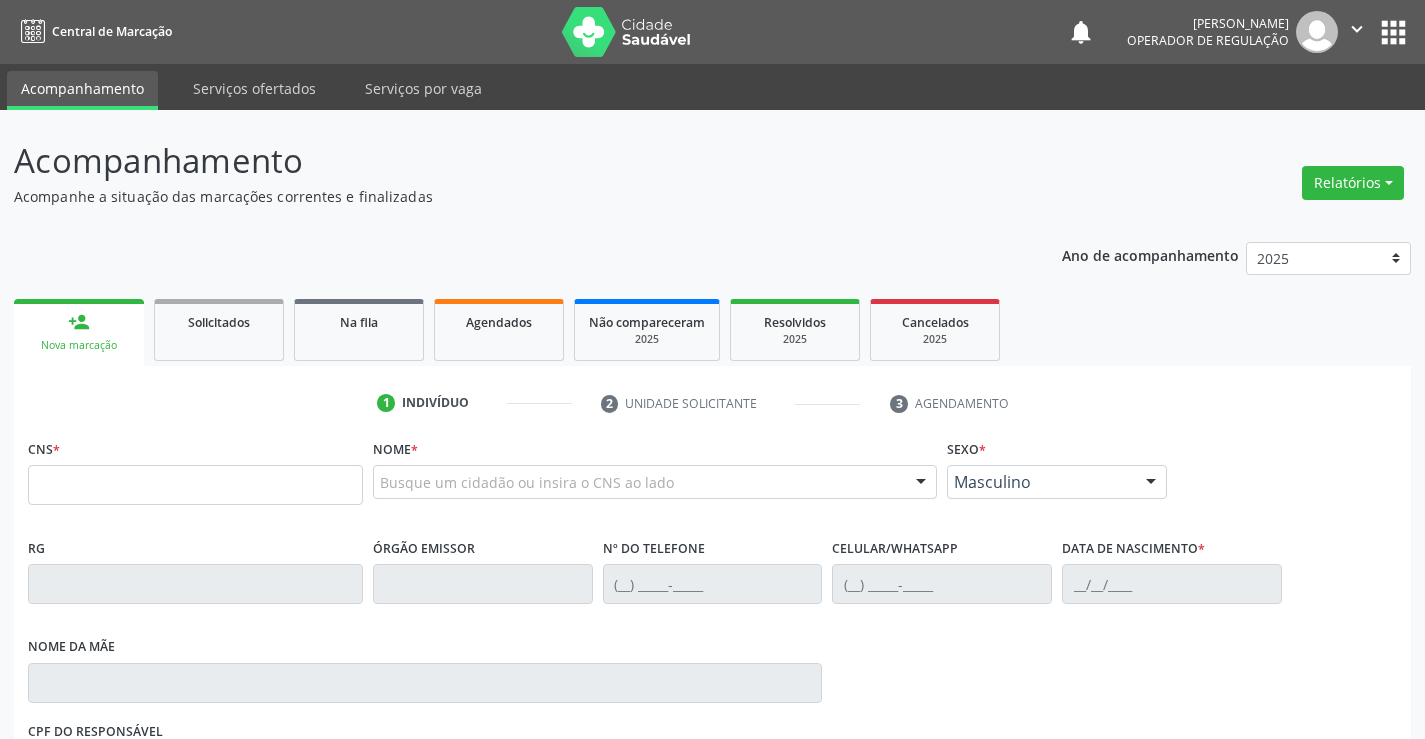 click on "person_add
Nova marcação" at bounding box center (79, 332) 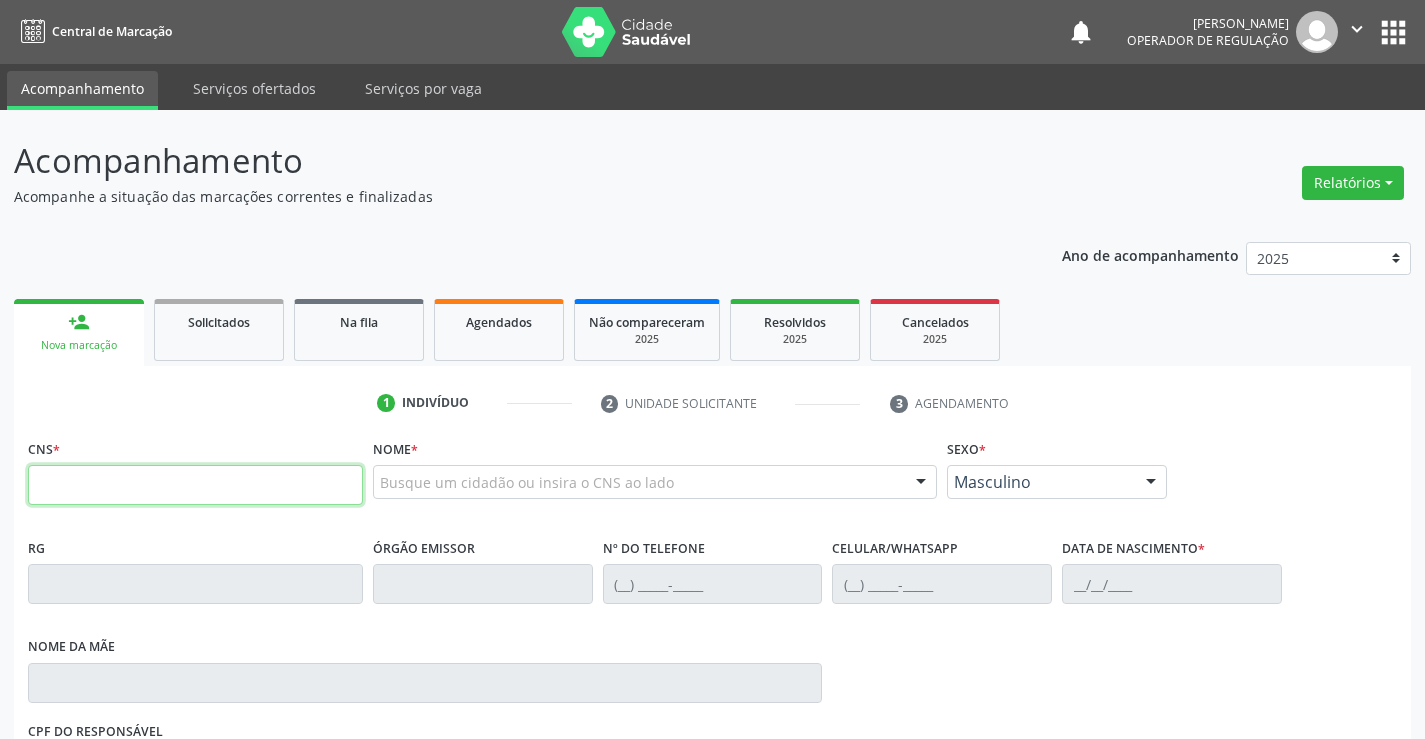 click at bounding box center (195, 485) 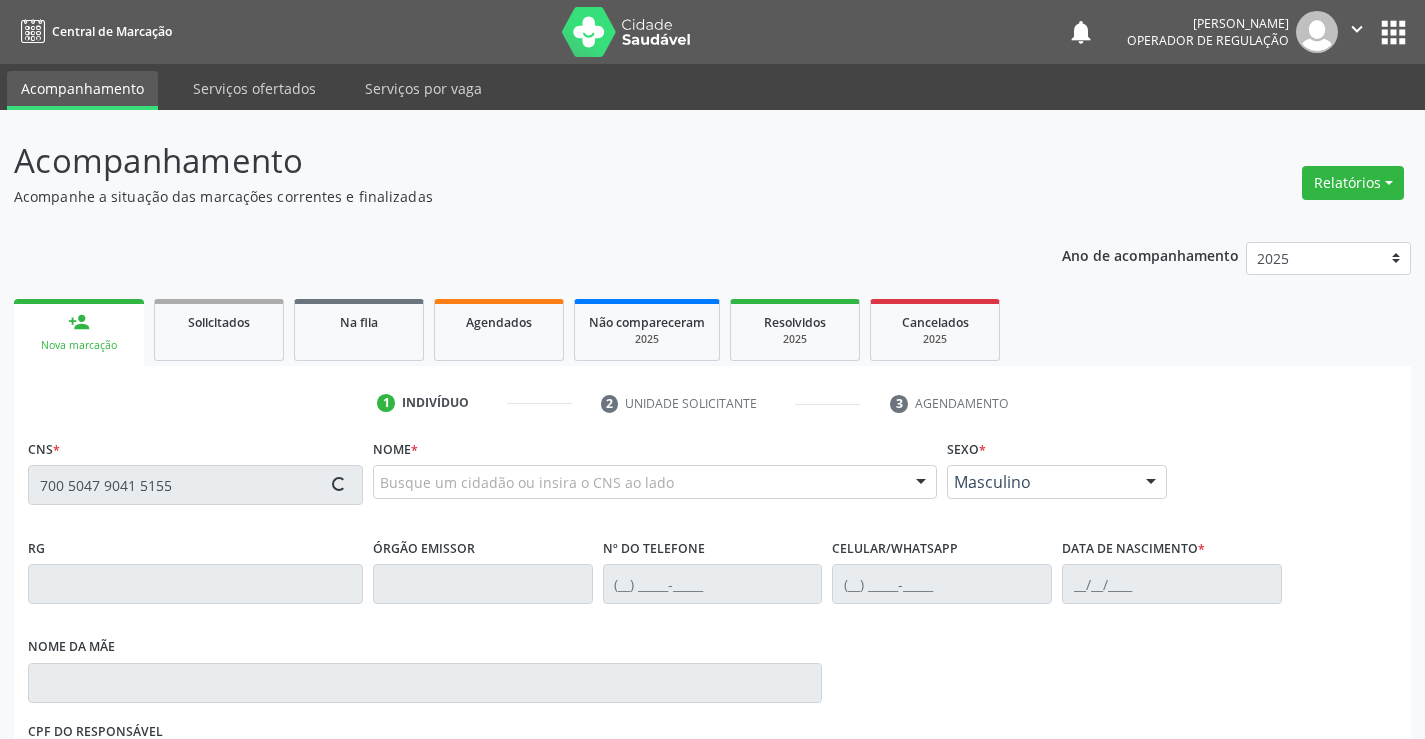 type on "700 5047 9041 5155" 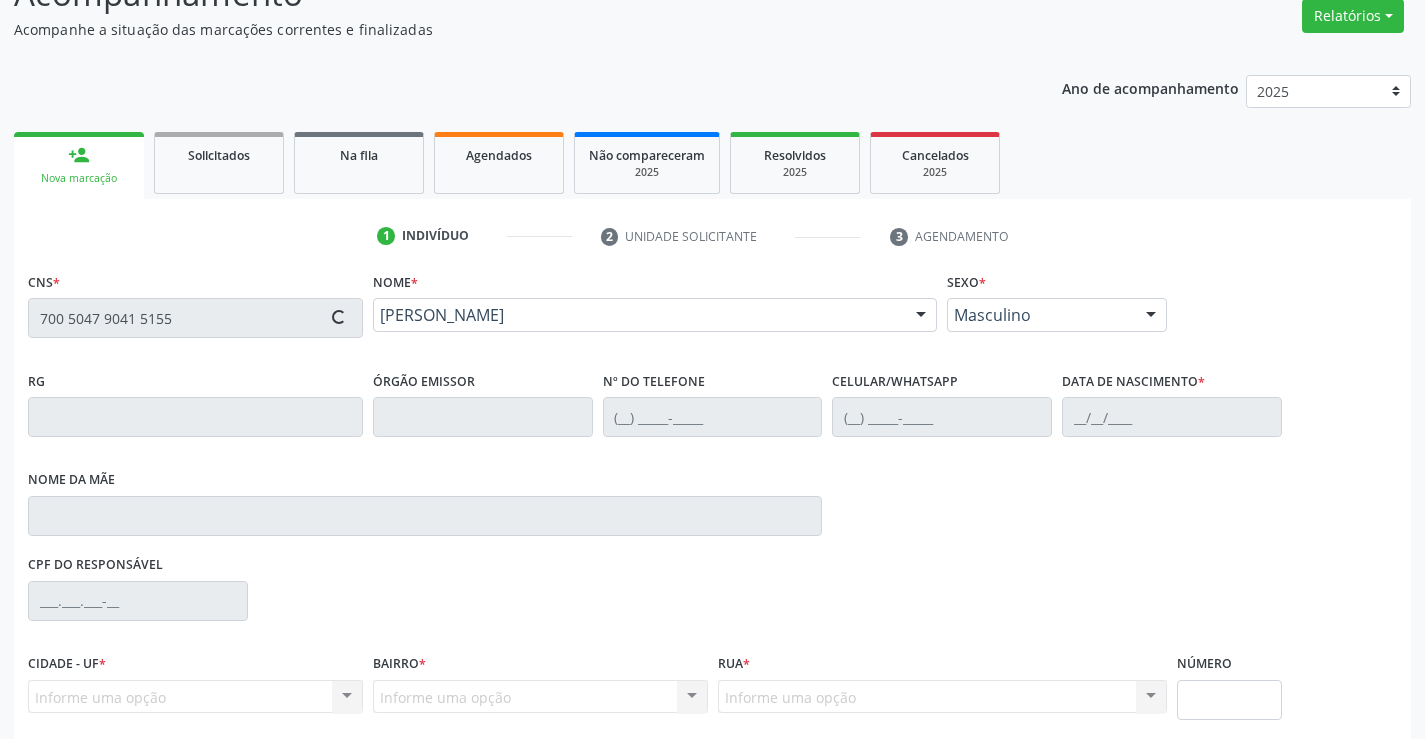 type on "(74) 99110-6545" 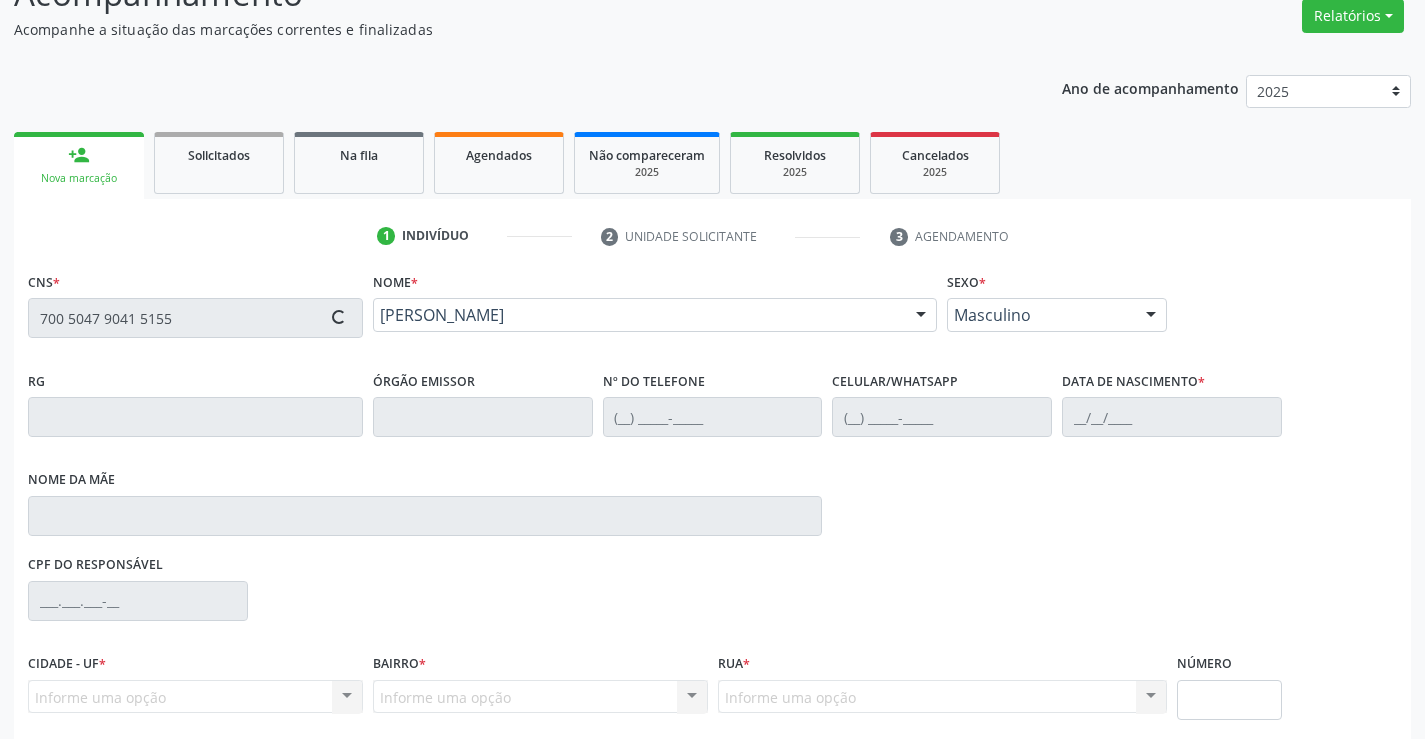type on "(74) 99110-6545" 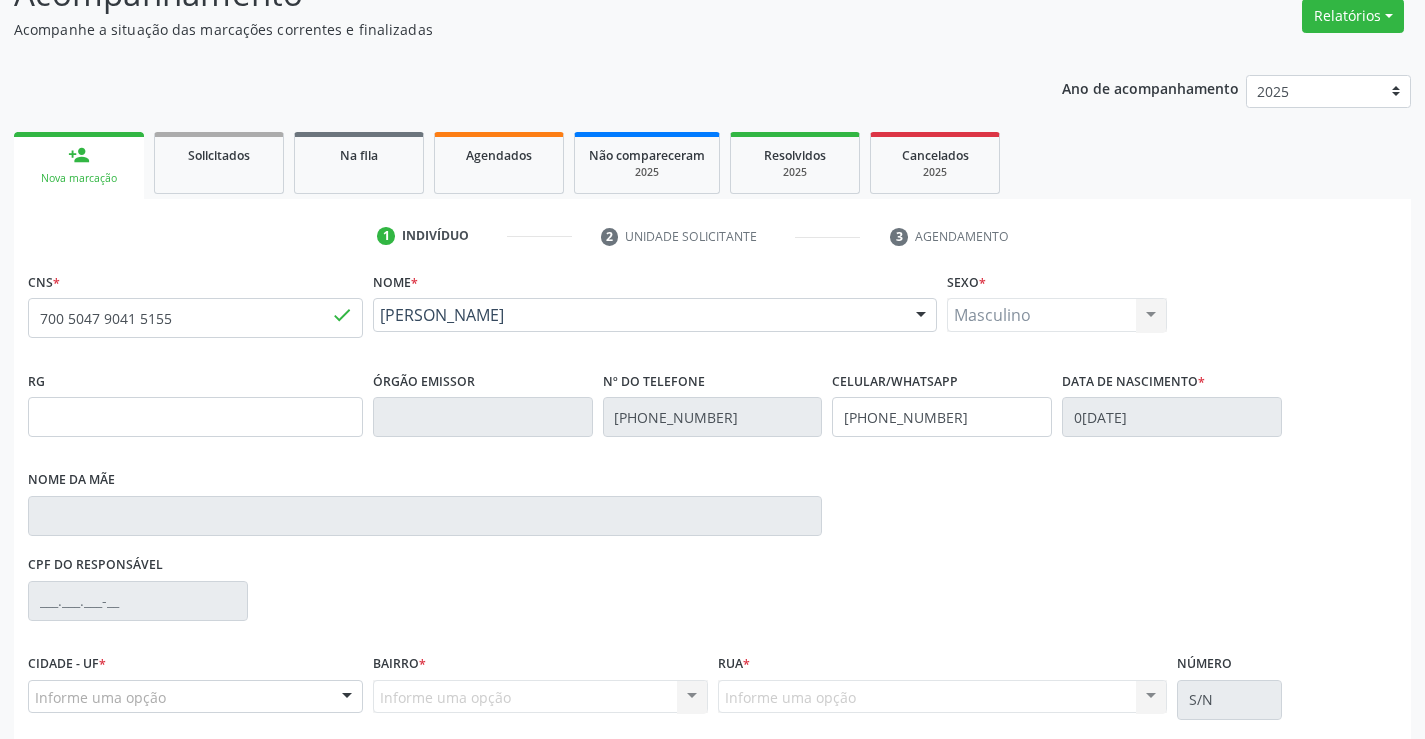 scroll, scrollTop: 331, scrollLeft: 0, axis: vertical 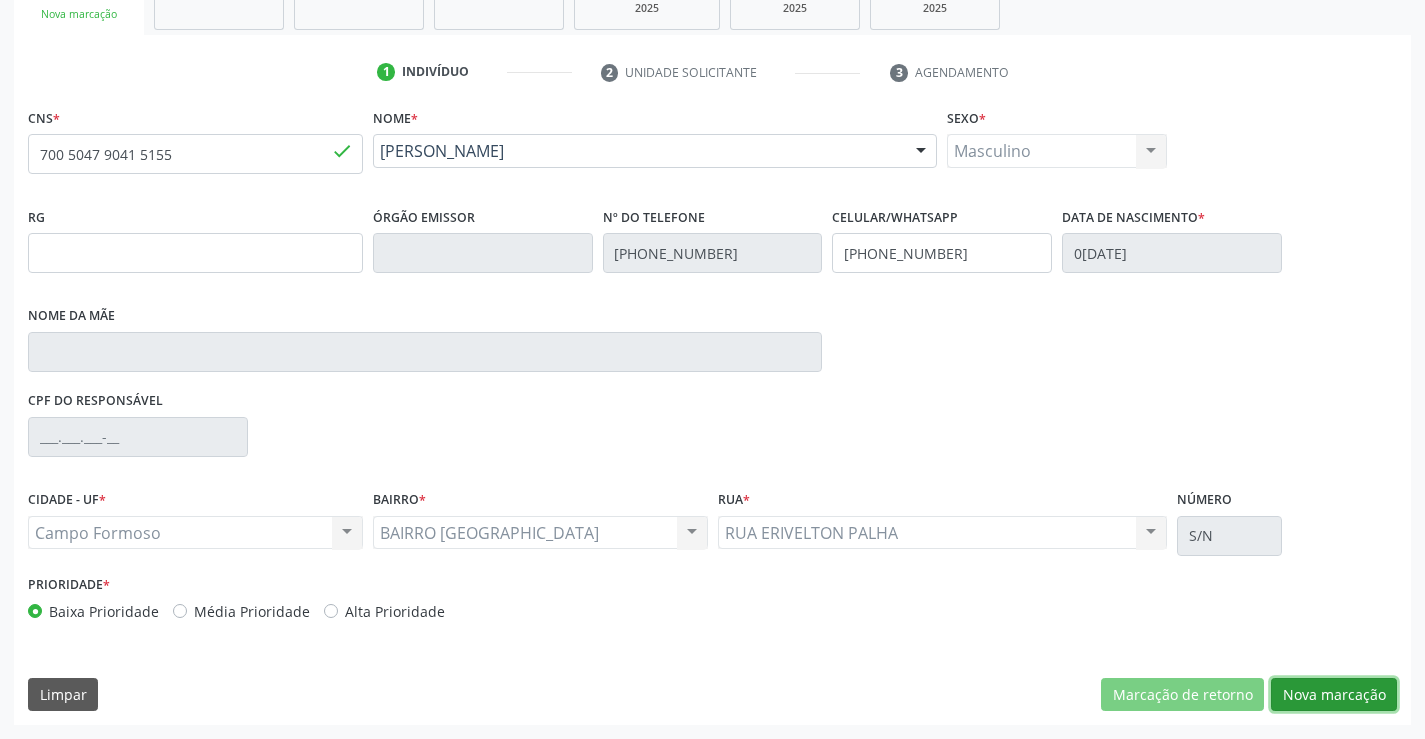 click on "Nova marcação" at bounding box center [1334, 695] 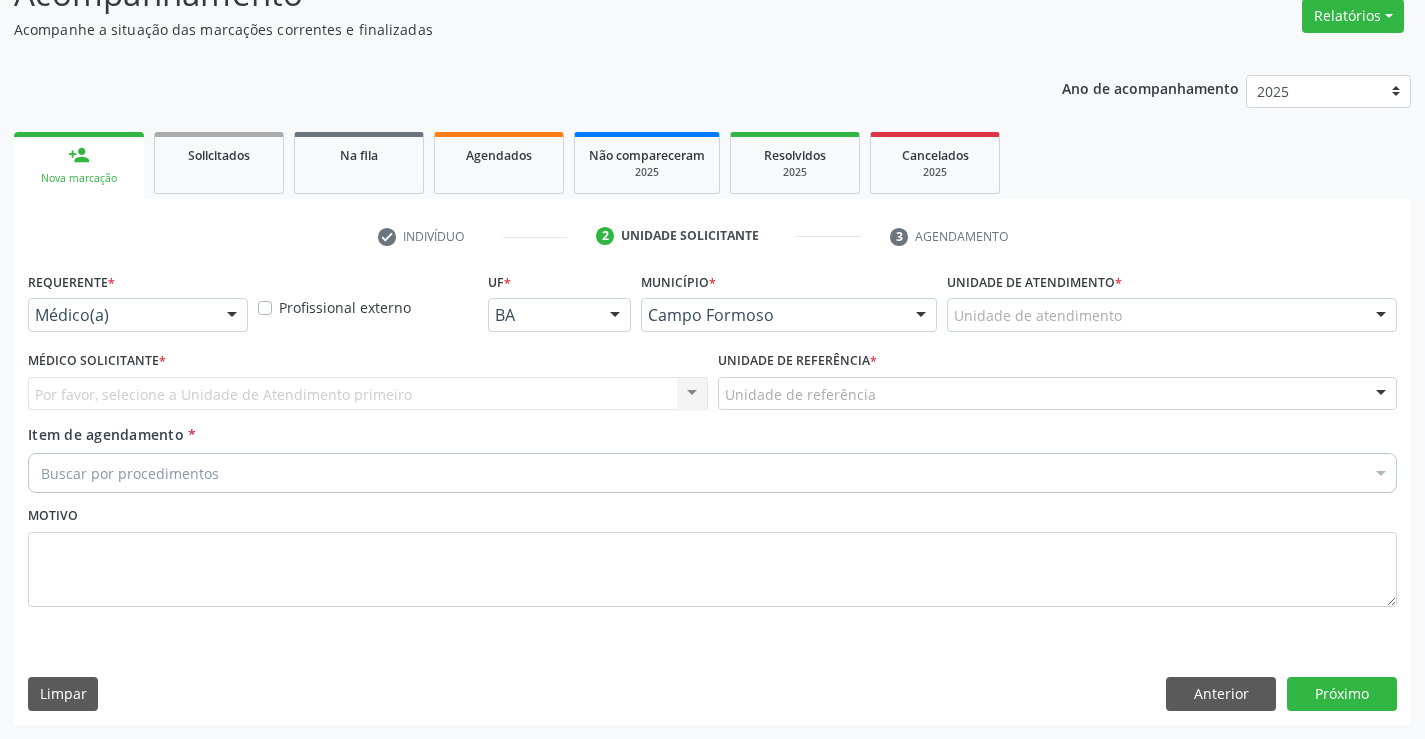 scroll, scrollTop: 167, scrollLeft: 0, axis: vertical 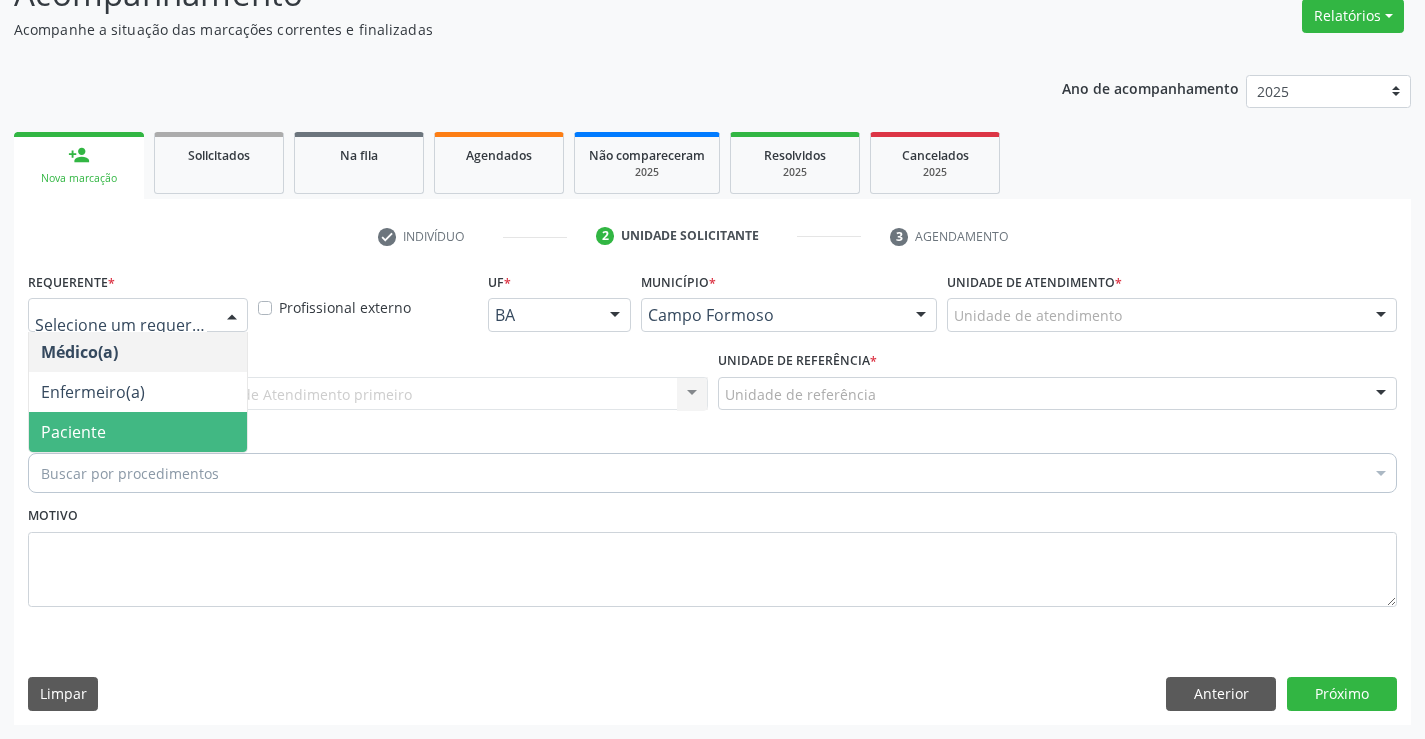 click on "Paciente" at bounding box center (138, 432) 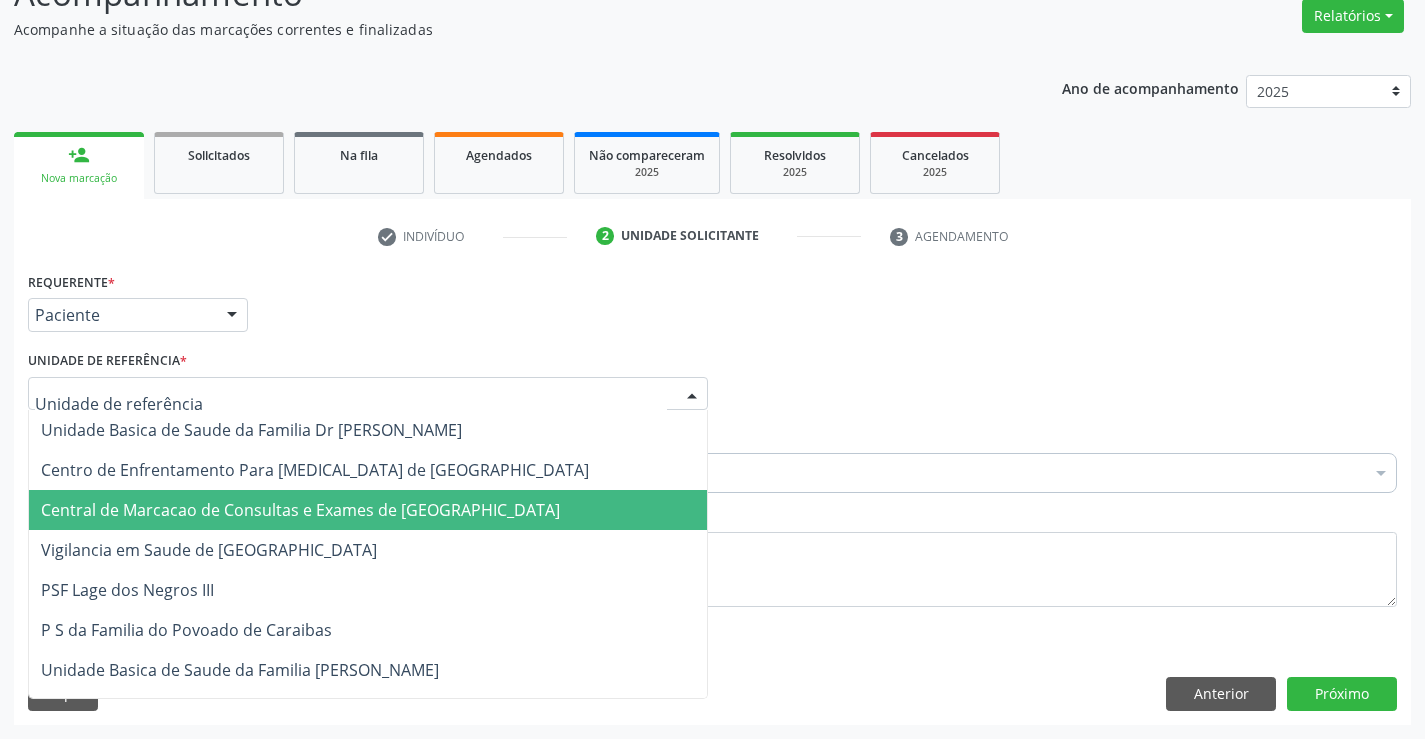 click on "Central de Marcacao de Consultas e Exames de [GEOGRAPHIC_DATA]" at bounding box center (300, 510) 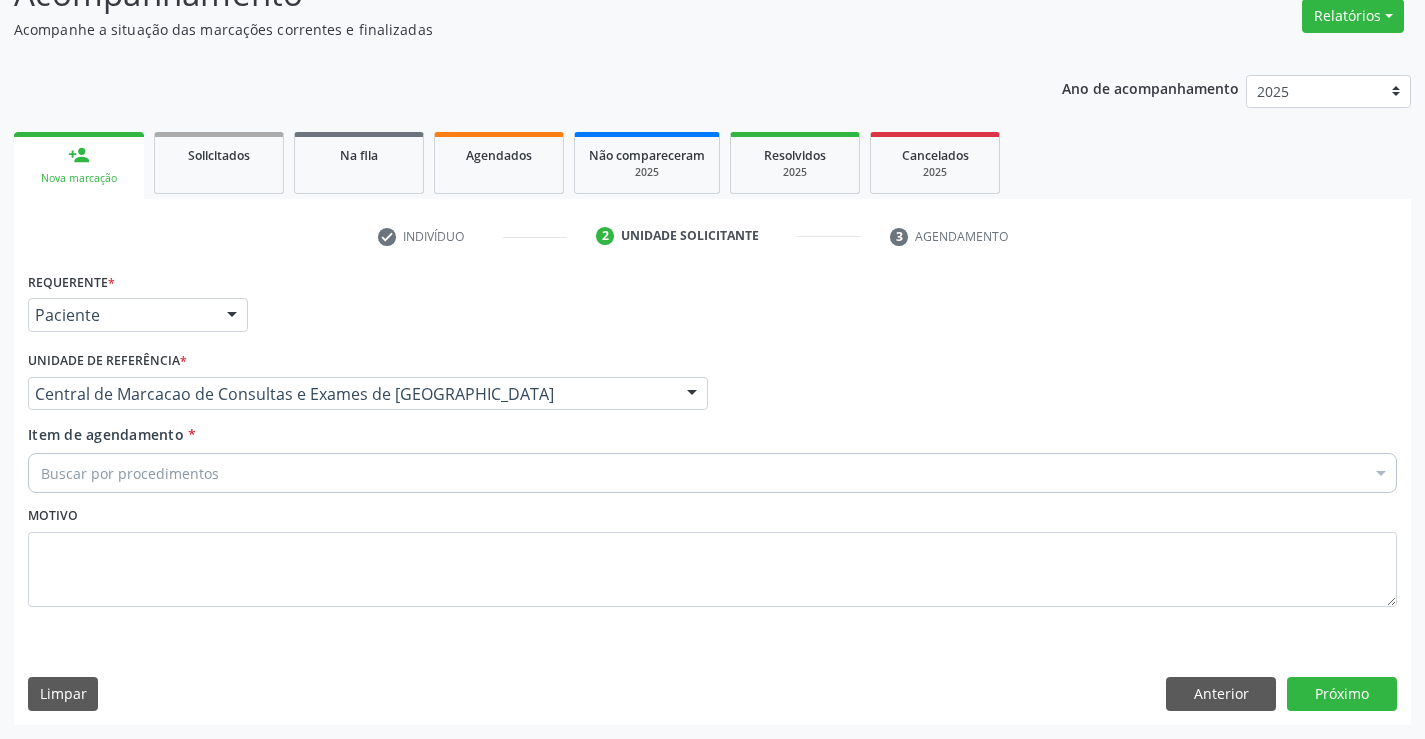 click on "Item de agendamento
*
Buscar por procedimentos
Selecionar todos
0202040089 - 3X Pesquisa de Larvas Nas Fezes
0604320140 - Abatacepte 125 Mg Injetável (Por Seringa Preenchida)
0604320124 - Abatacepte 250 Mg Injetável (Por Frasco Ampola).
0603050018 - Abciximabe
0406010013 - Abertura de Comunicacao Inter-Atrial
0406010021 - Abertura de Estenose Aortica Valvar
0406011265 - Abertura de Estenose Aortica Valvar (Criança e Adolescente)
0406010030 - Abertura de Estenose Pulmonar Valvar
0406011273 - Abertura de Estenose Pulmonar Valvar (Criança e Adolescente)
0301080011 - Abordagem Cognitiva Comportamental do Fumante (Por Atendimento / Paciente)
0307020010 - Acesso A Polpa Dentaria e Medicacao (Por Dente)
0604660030 - Acetazolamida 250 Mg (Por Comprimido)" at bounding box center [712, 462] 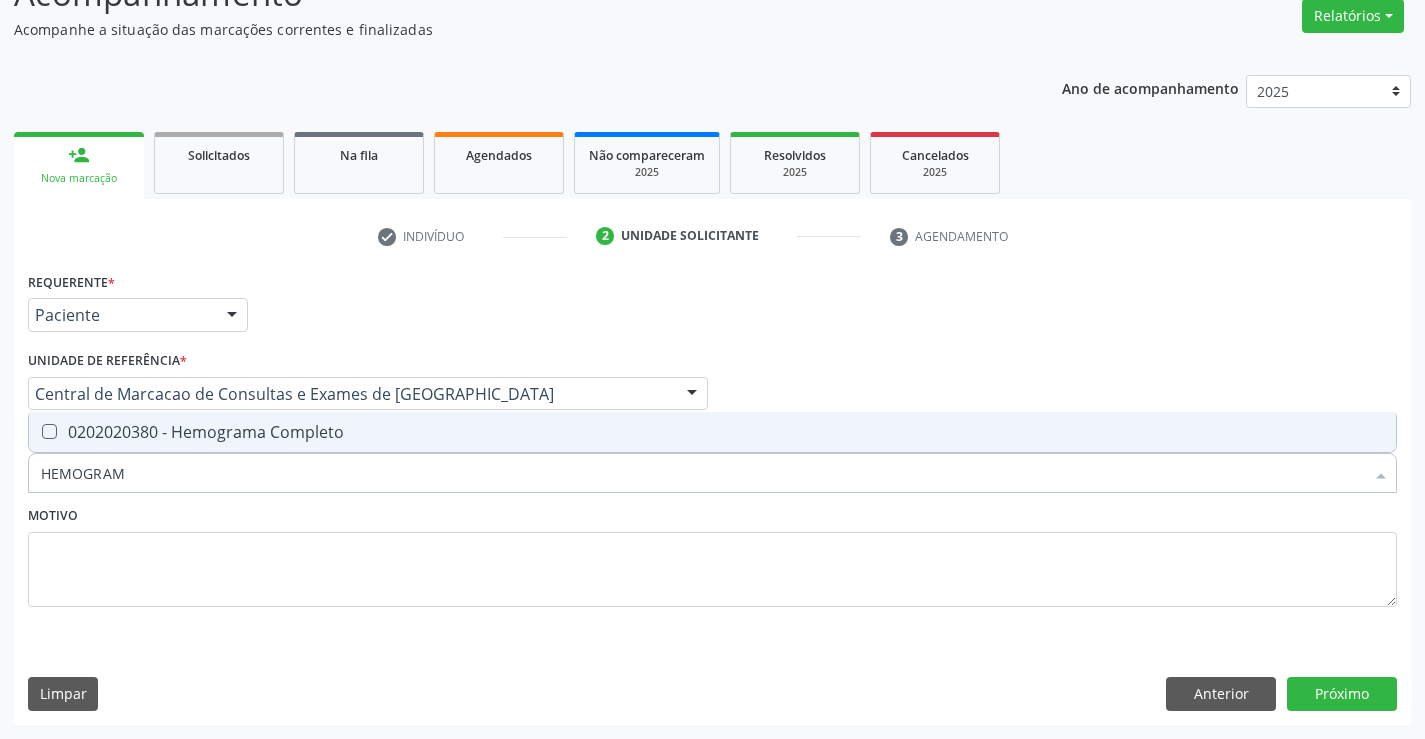 type on "HEMOGRAMA" 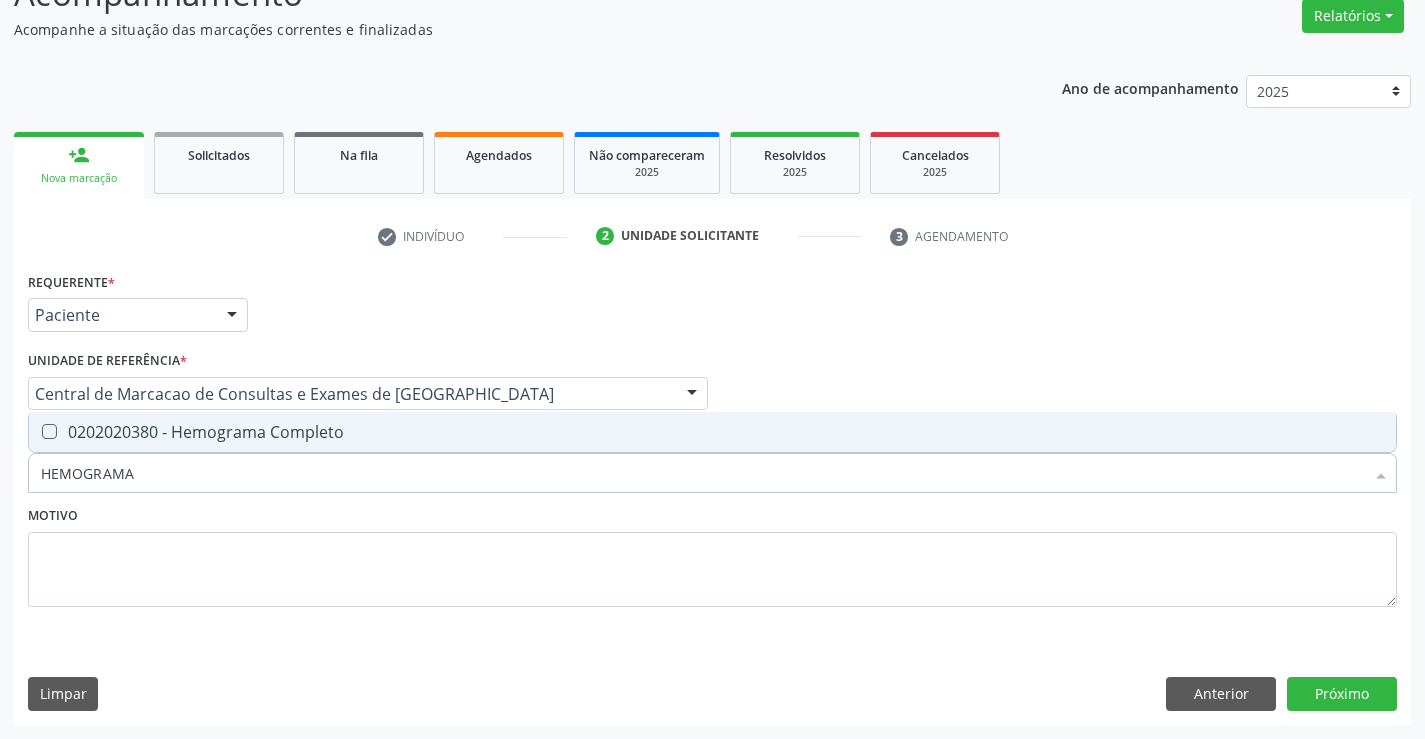click on "0202020380 - Hemograma Completo" at bounding box center [712, 432] 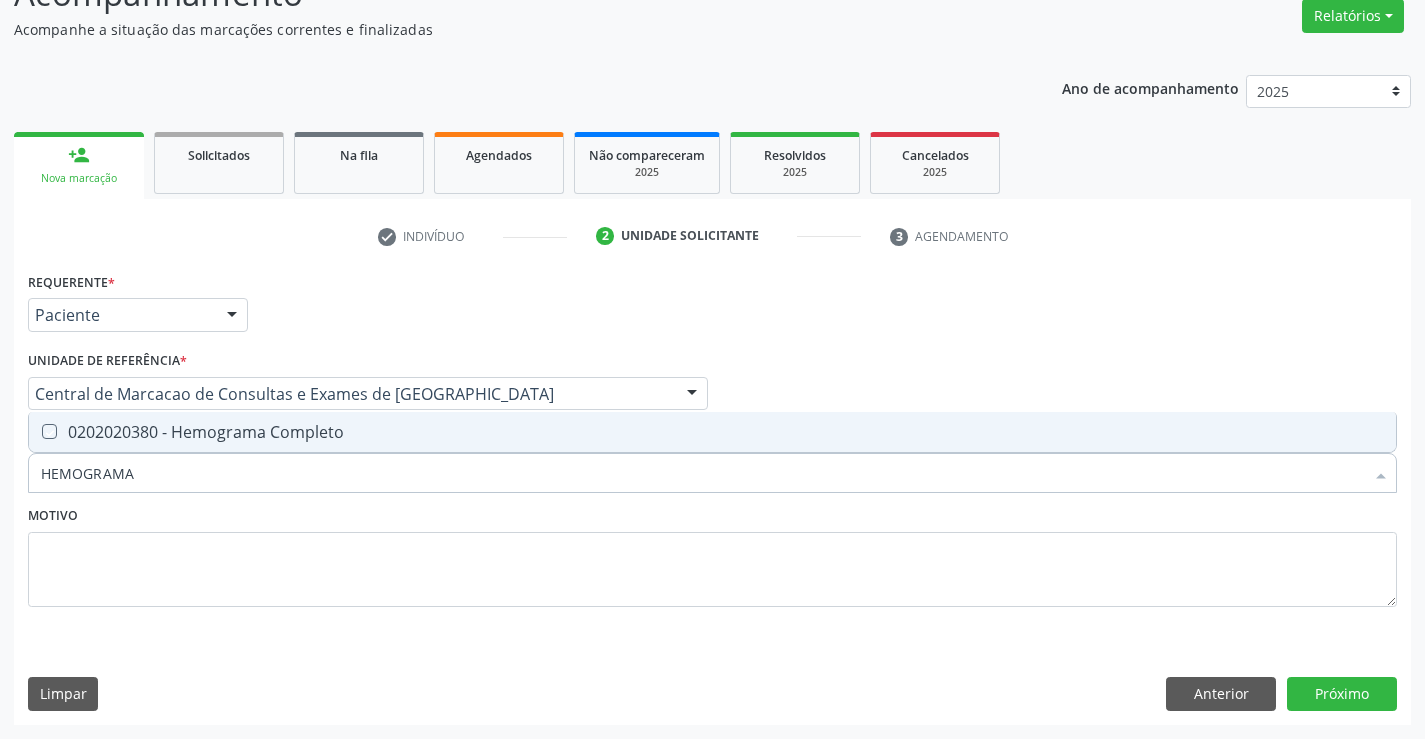 checkbox on "true" 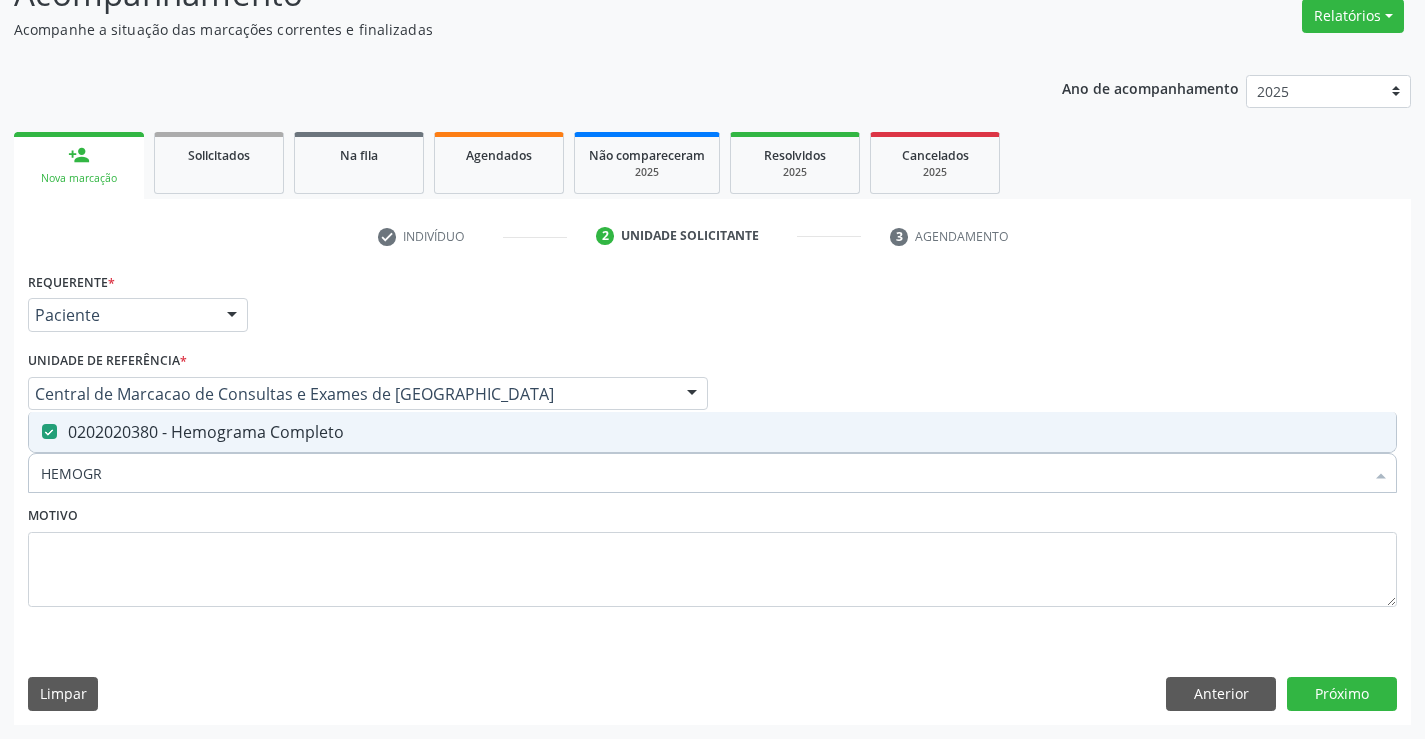 type on "HEMOG" 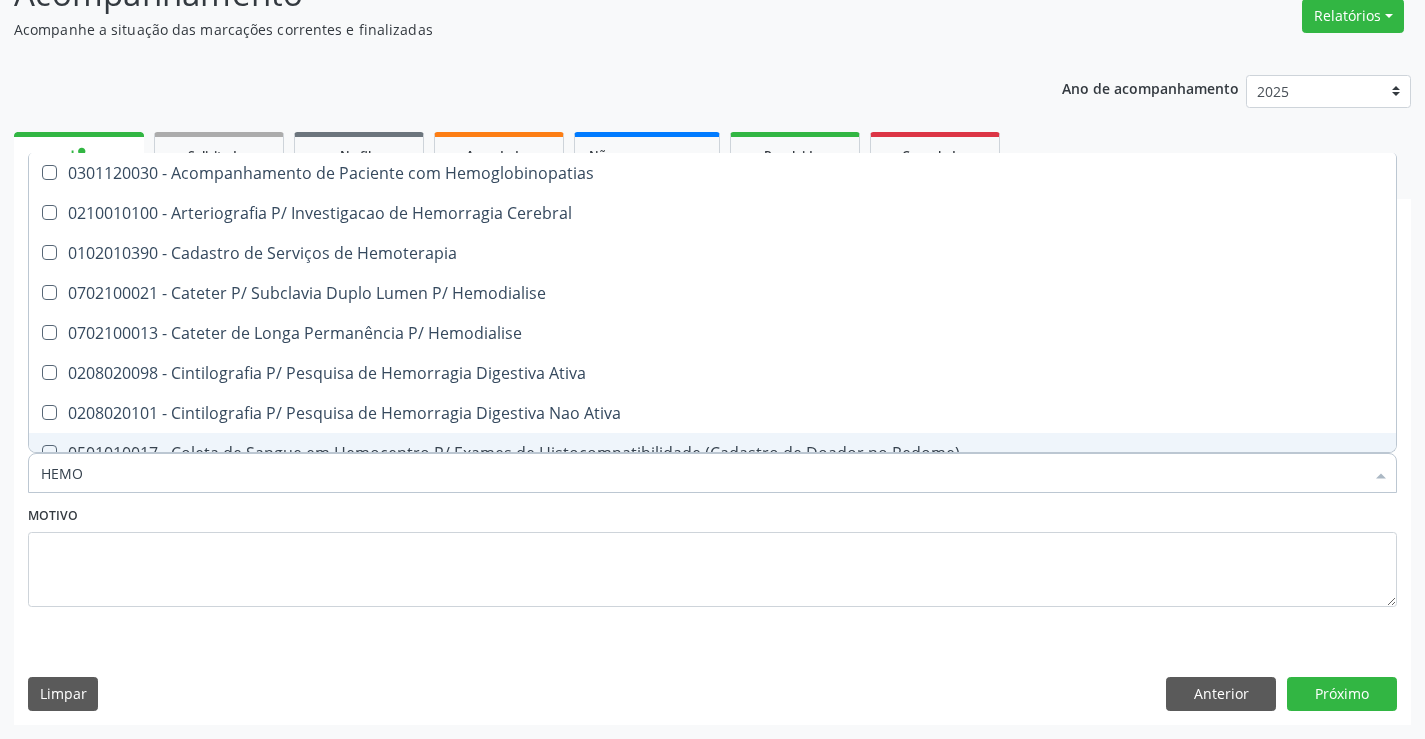 type on "HEM" 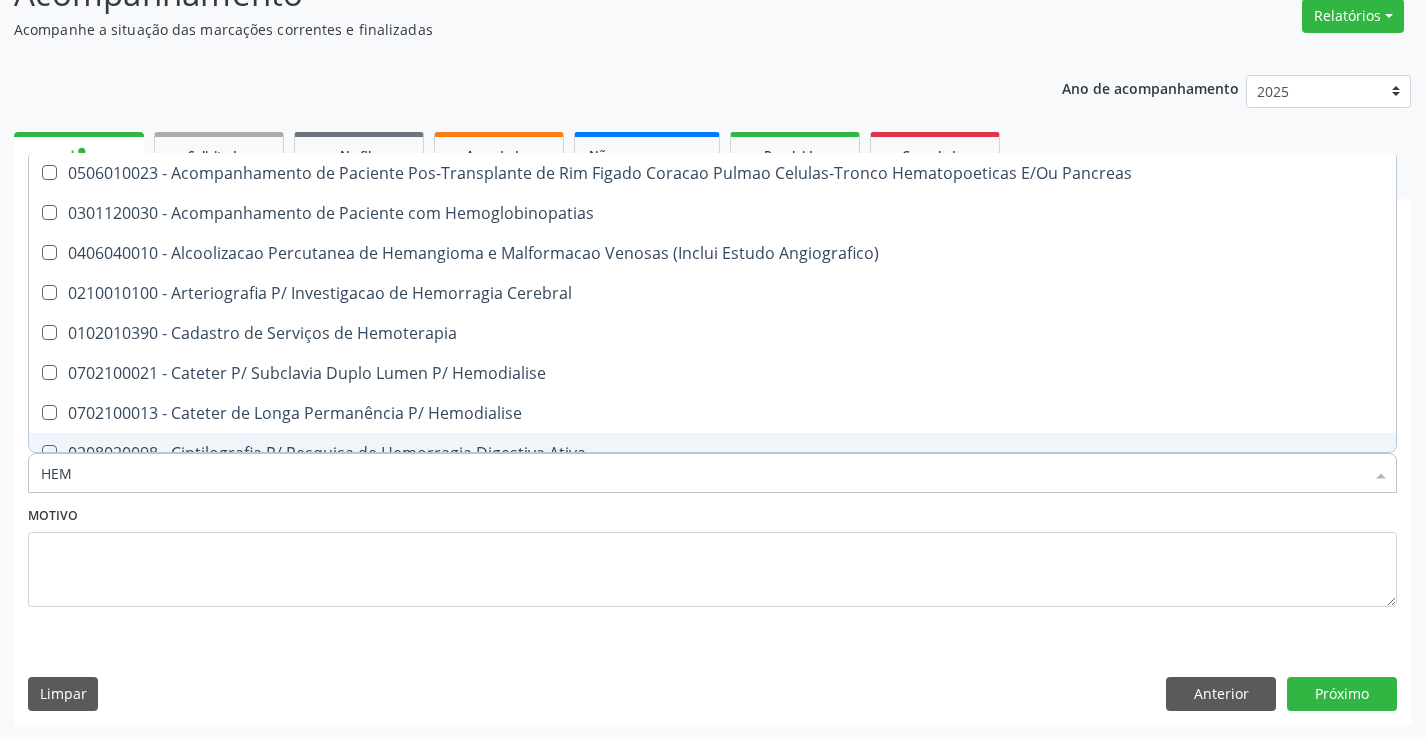 type on "HE" 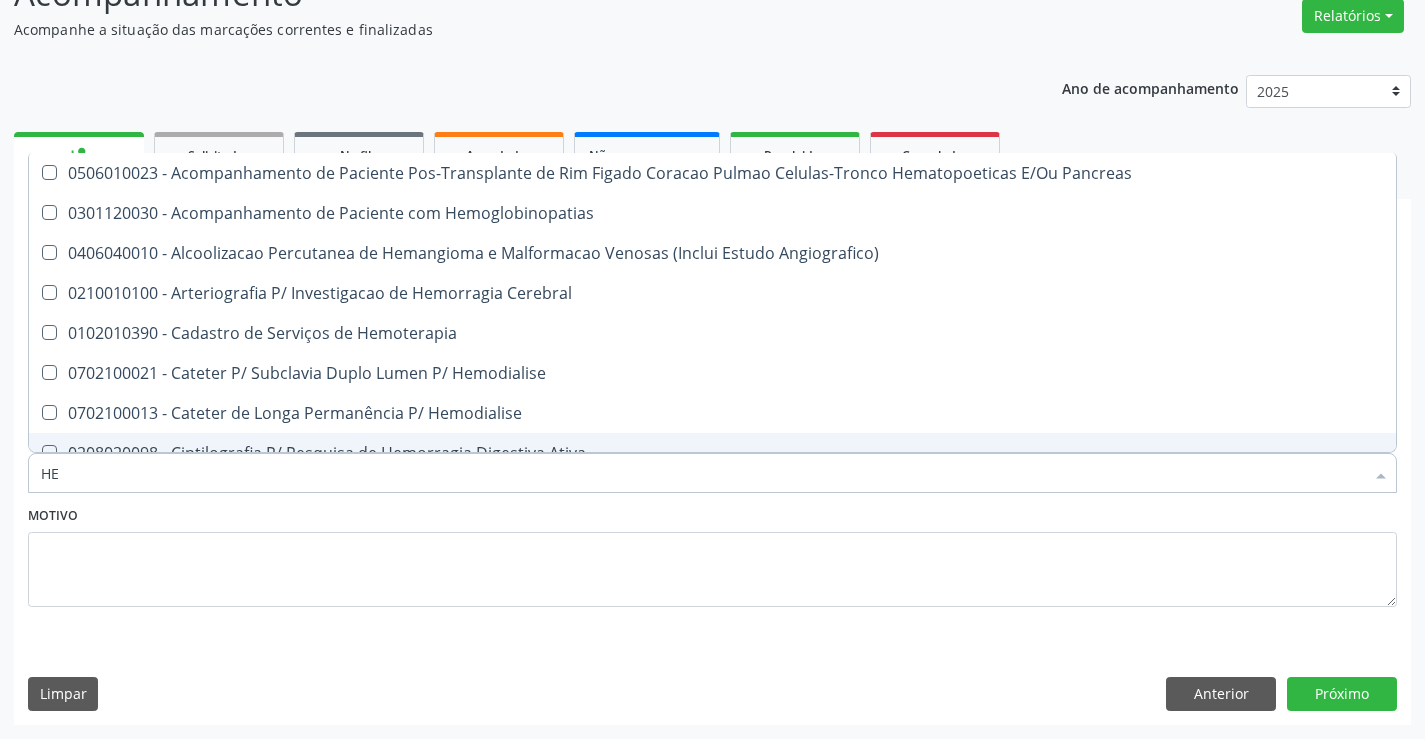 type on "H" 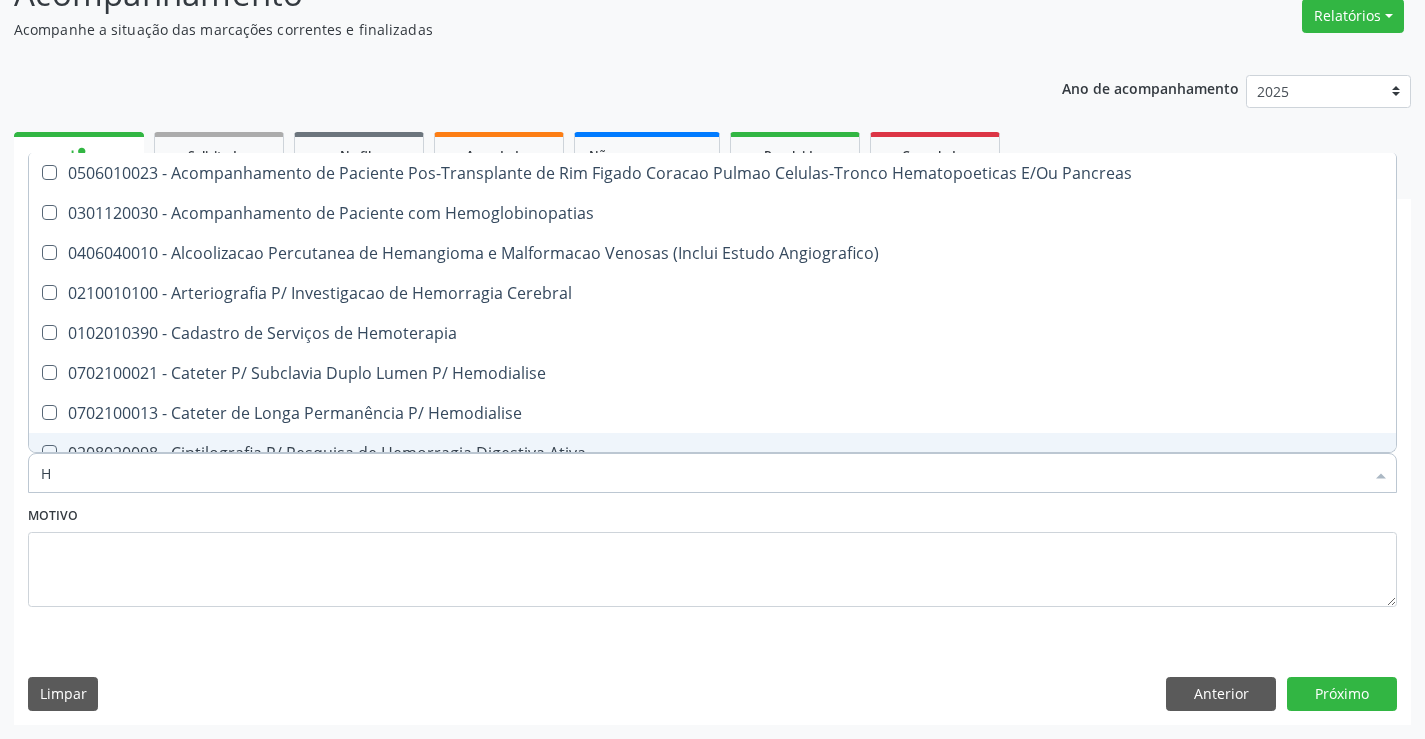 type 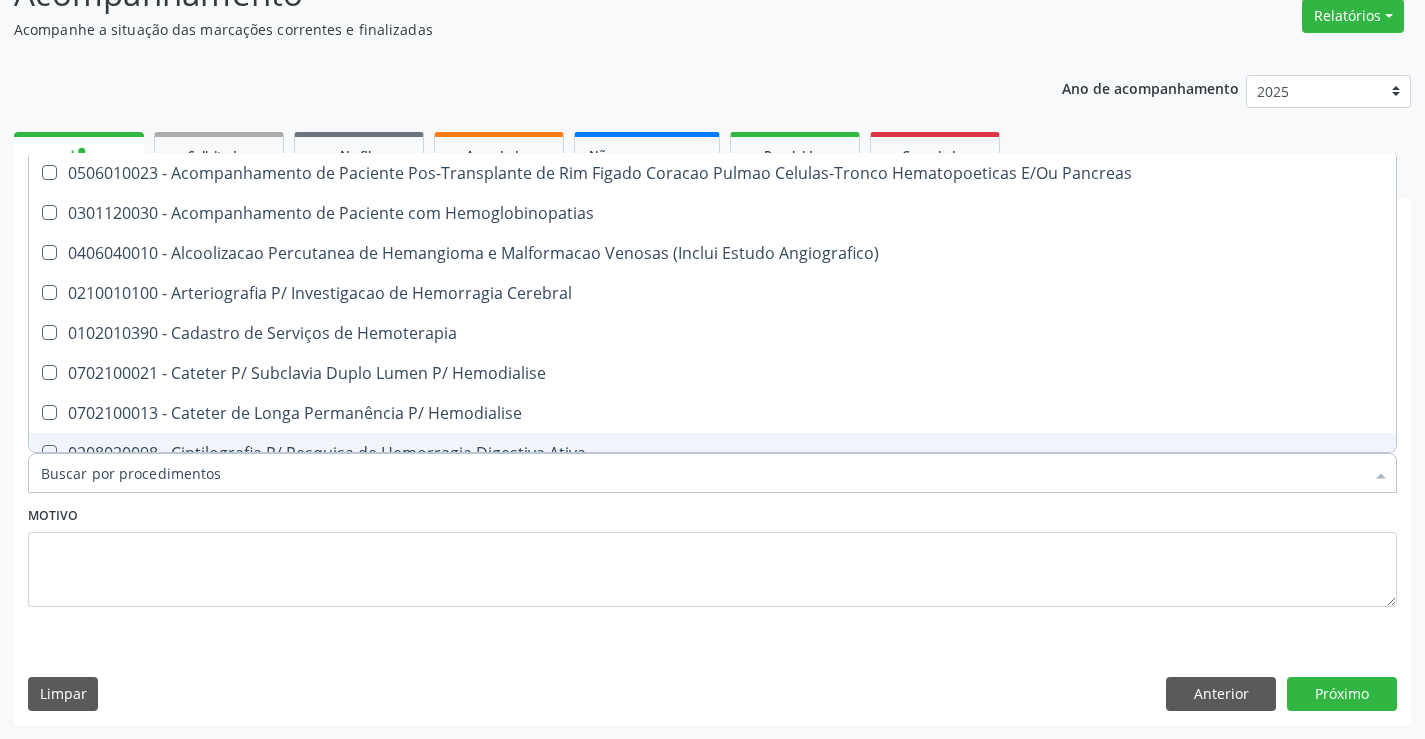 checkbox on "false" 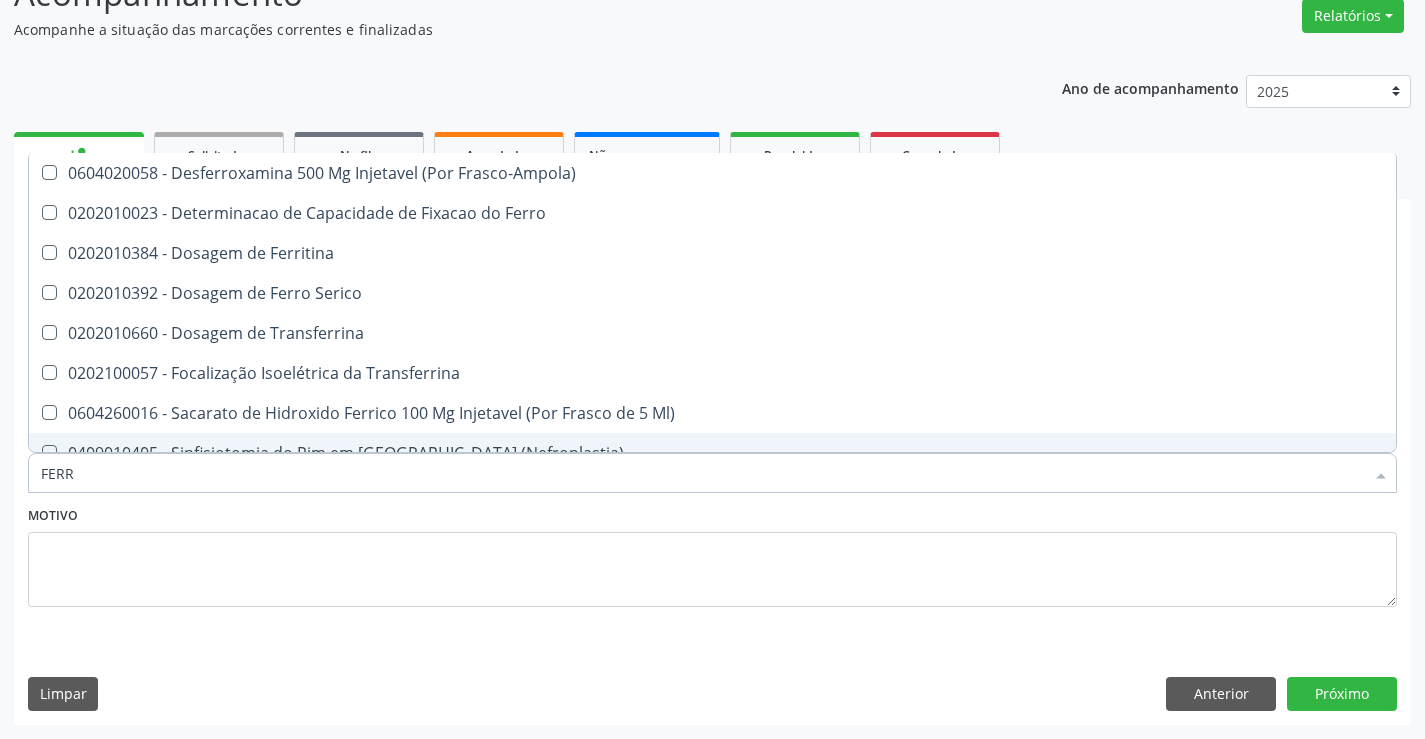 type on "FERRO" 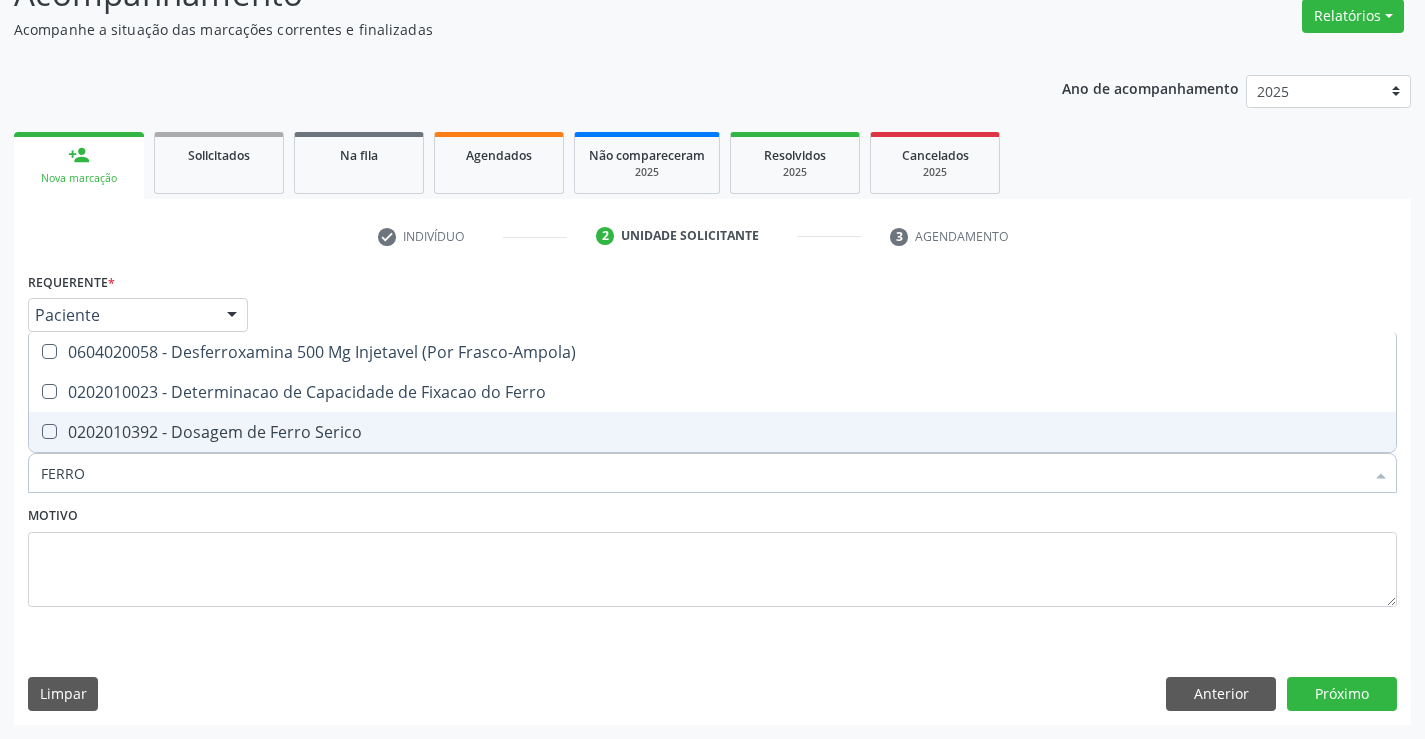 click on "0202010392 - Dosagem de Ferro Serico" at bounding box center (712, 432) 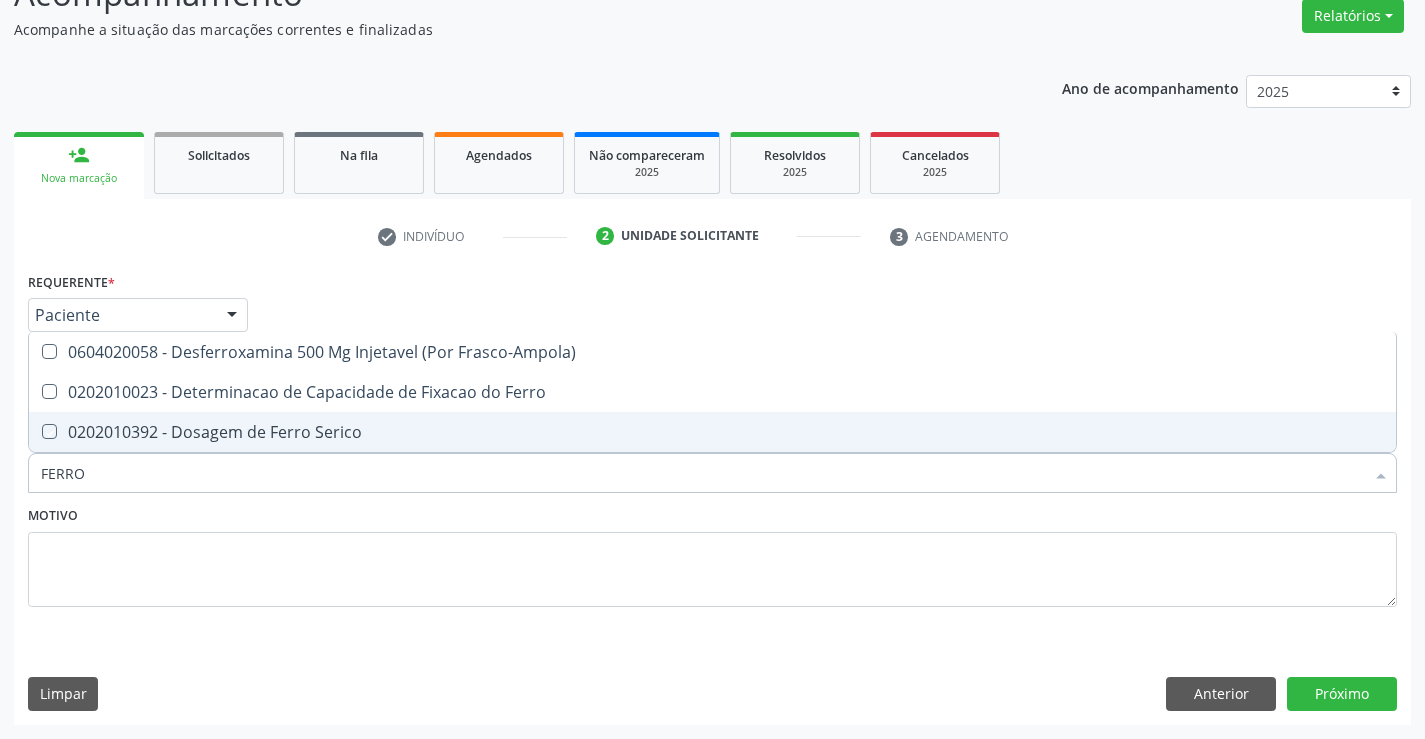 checkbox on "true" 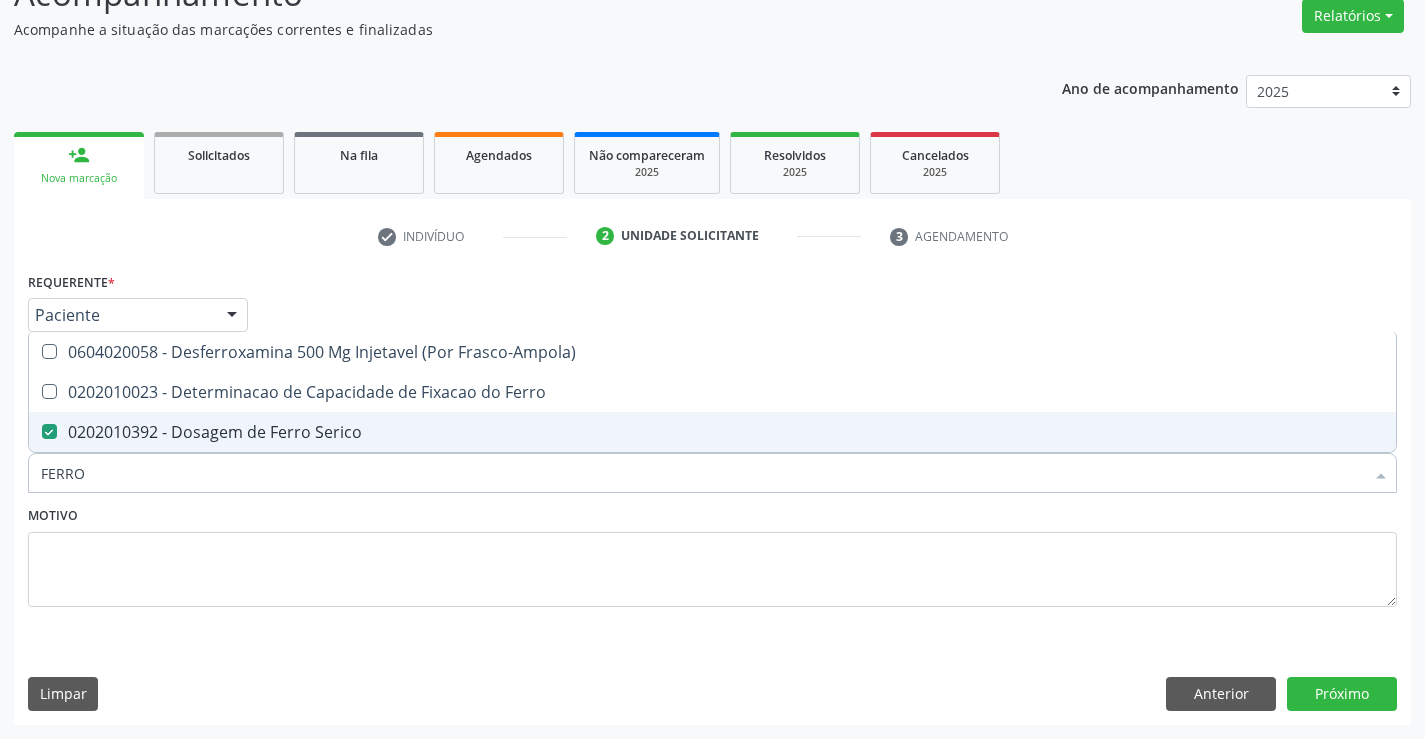 type on "FERR" 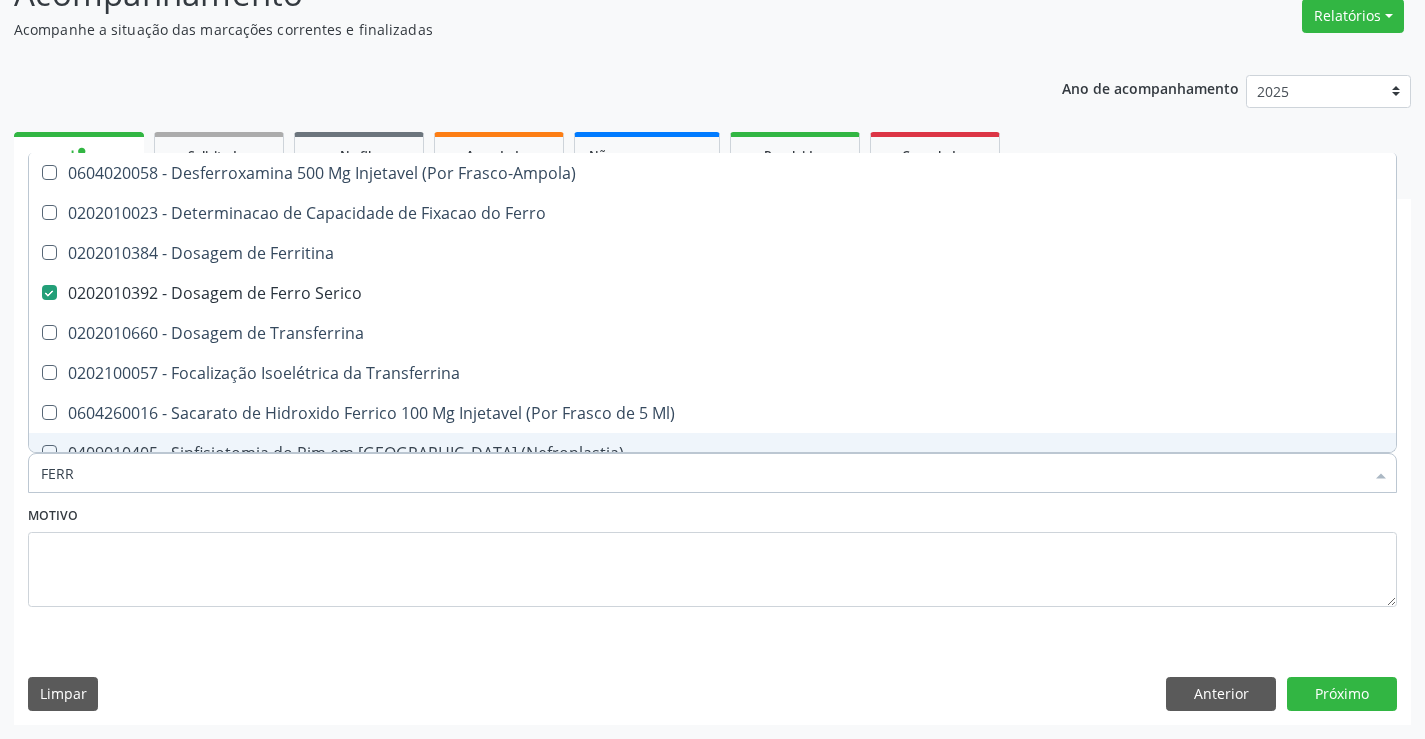 type on "FER" 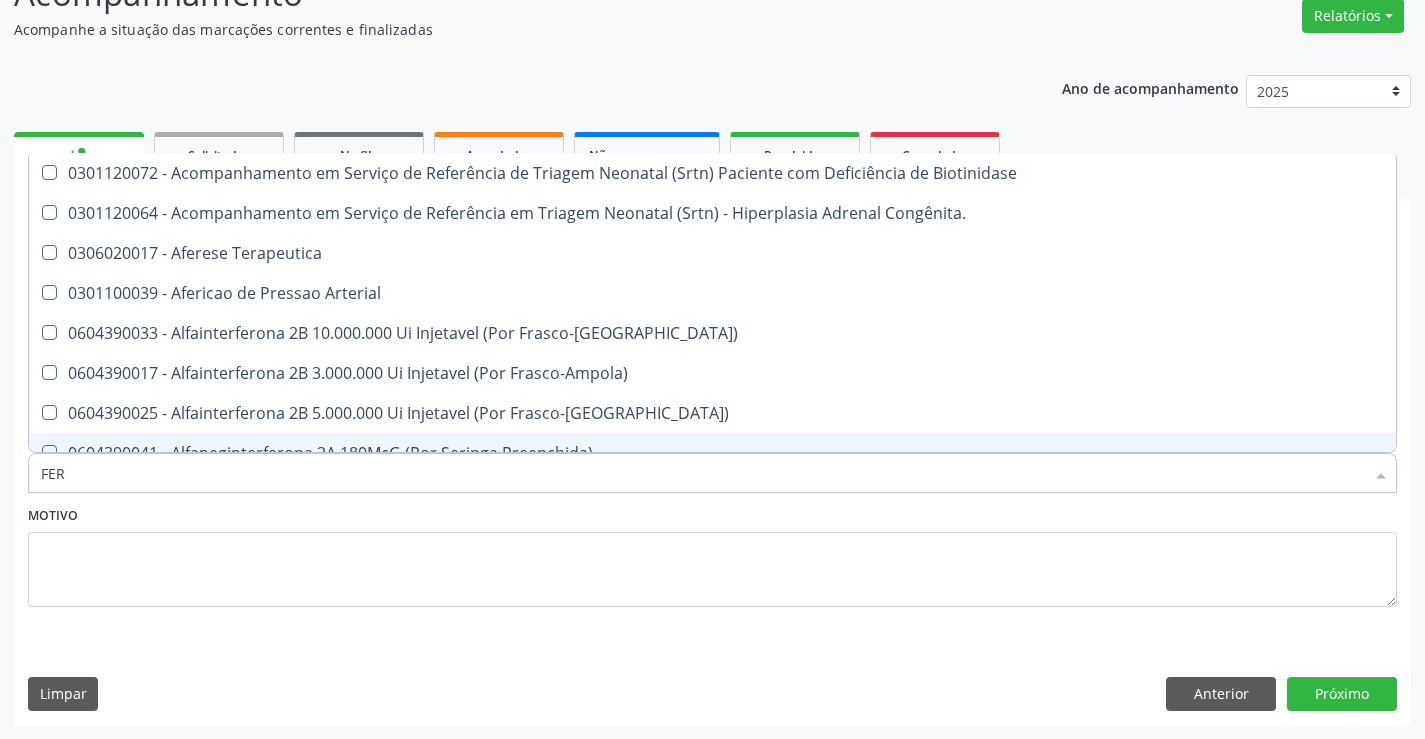 type on "FE" 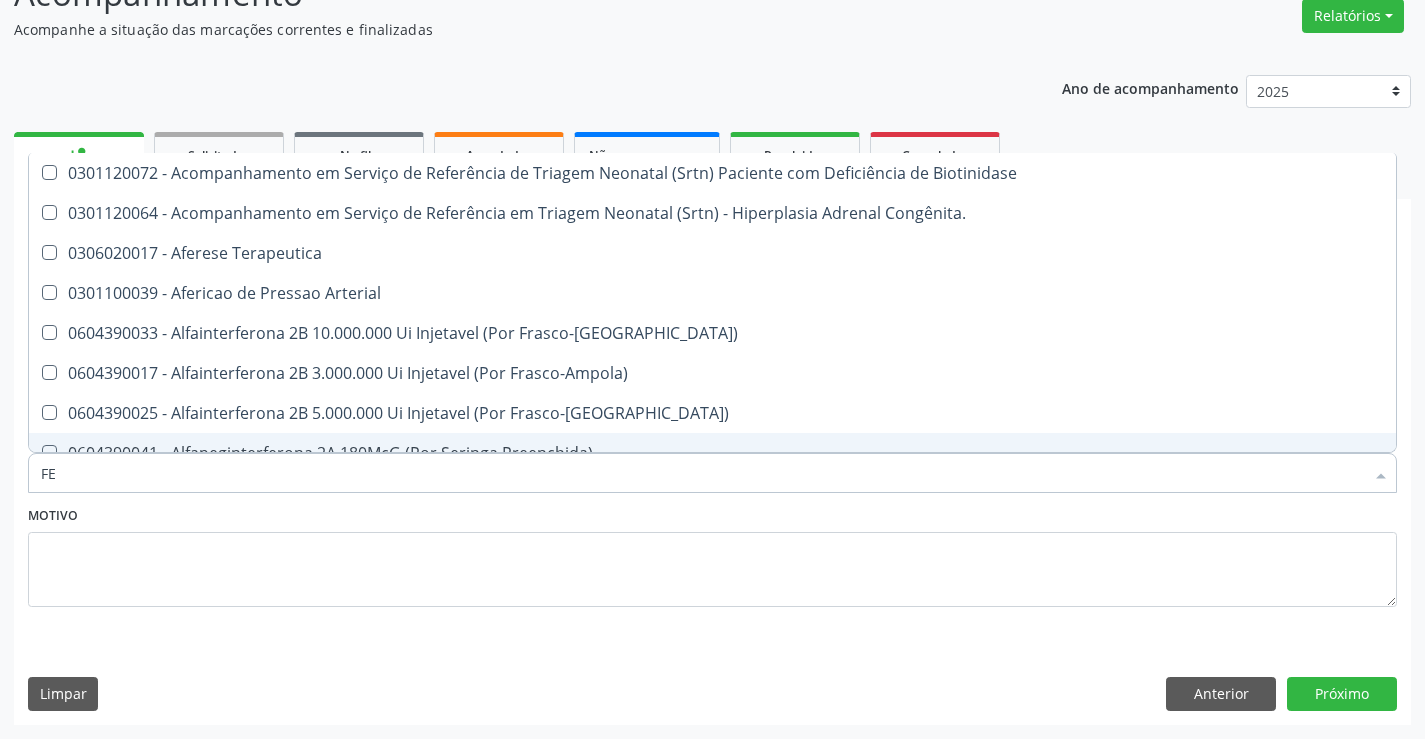 type on "F" 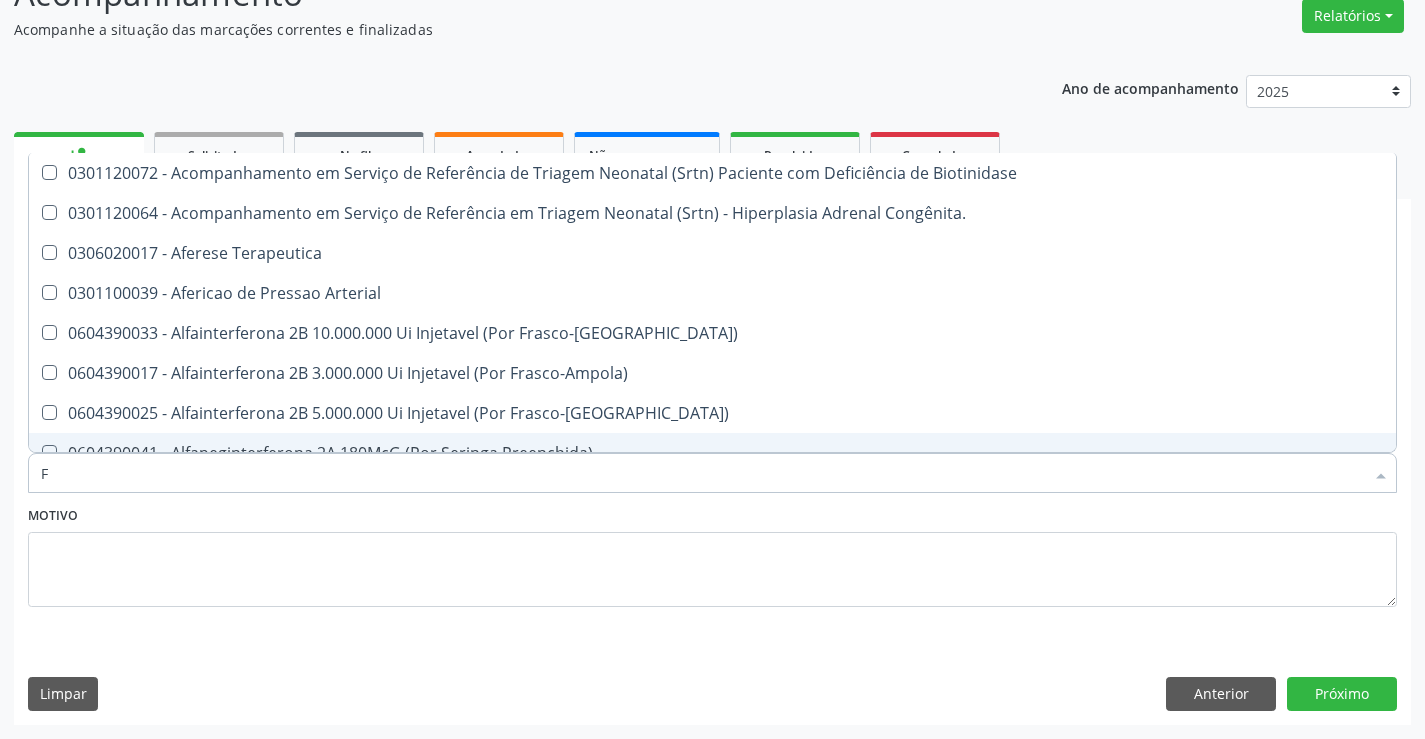 type 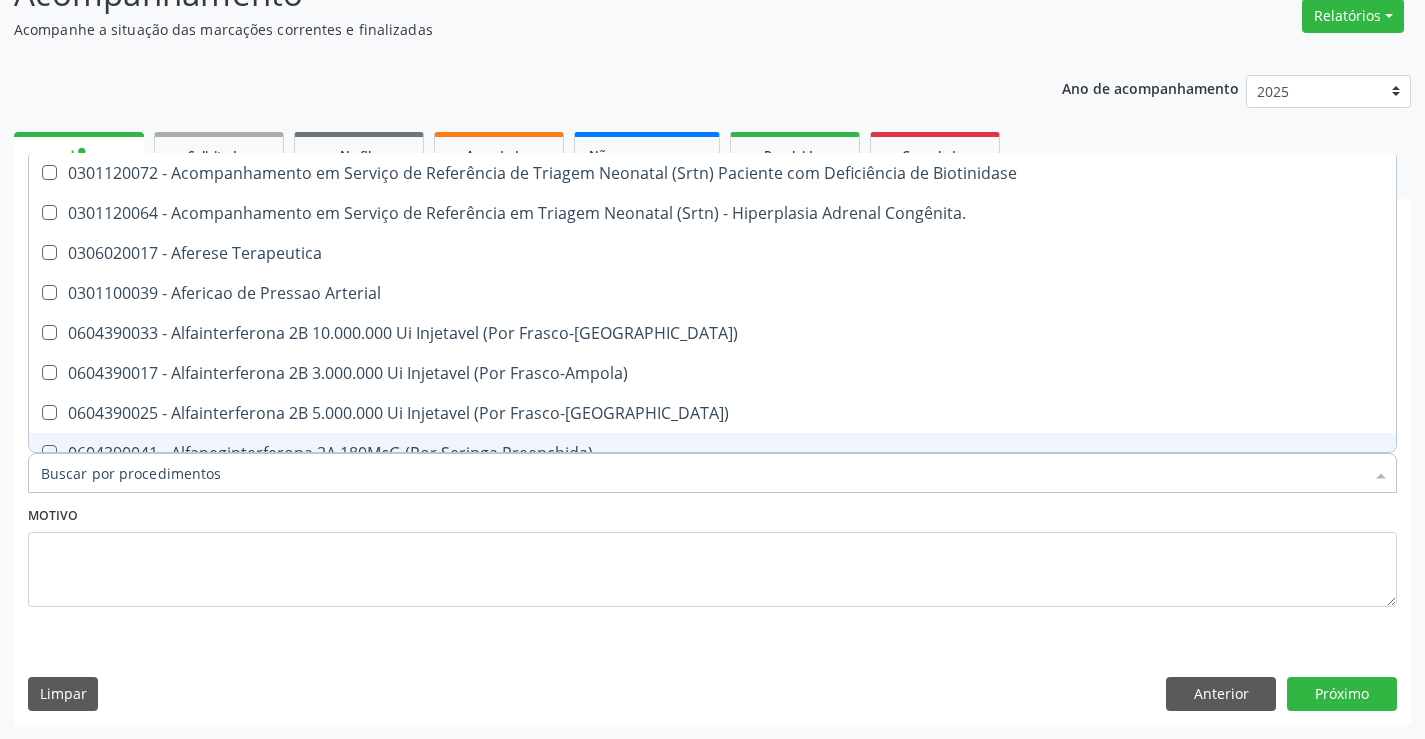 checkbox on "false" 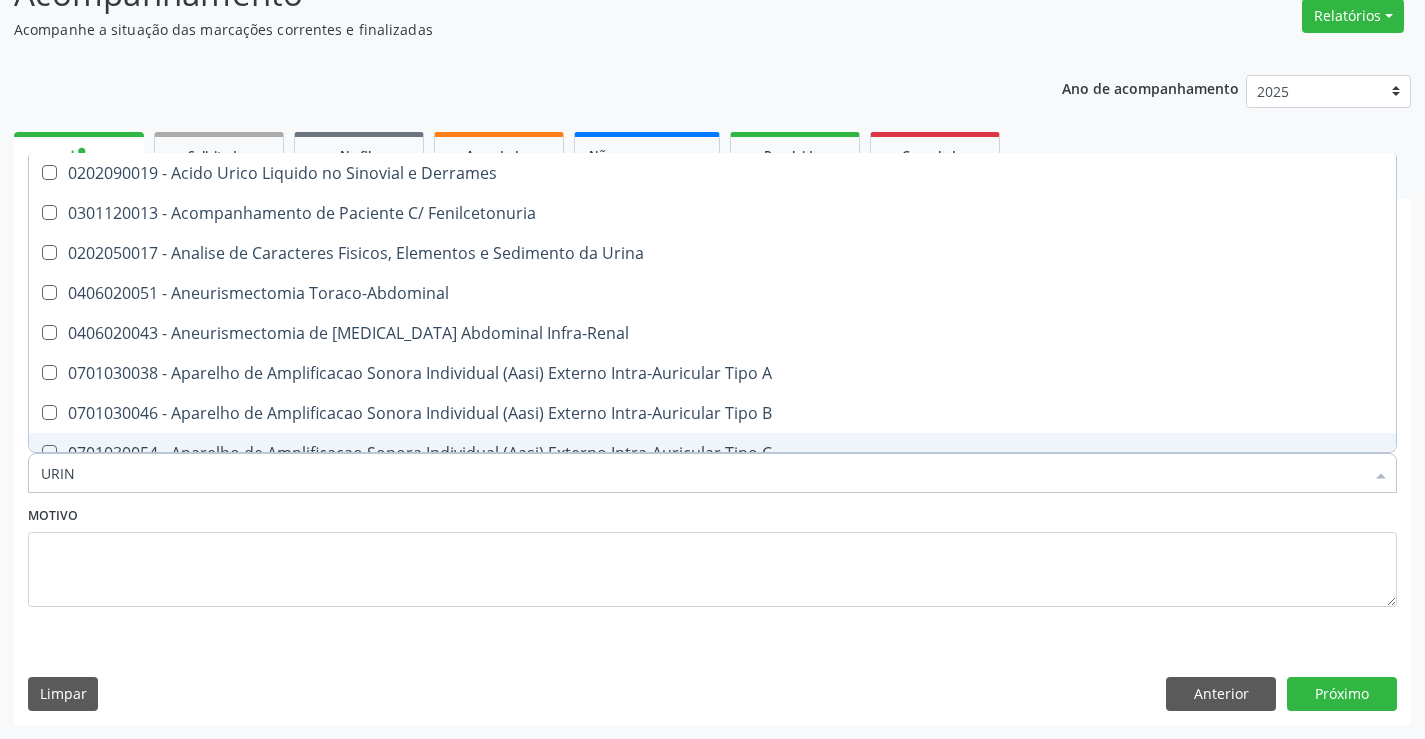 type on "URINA" 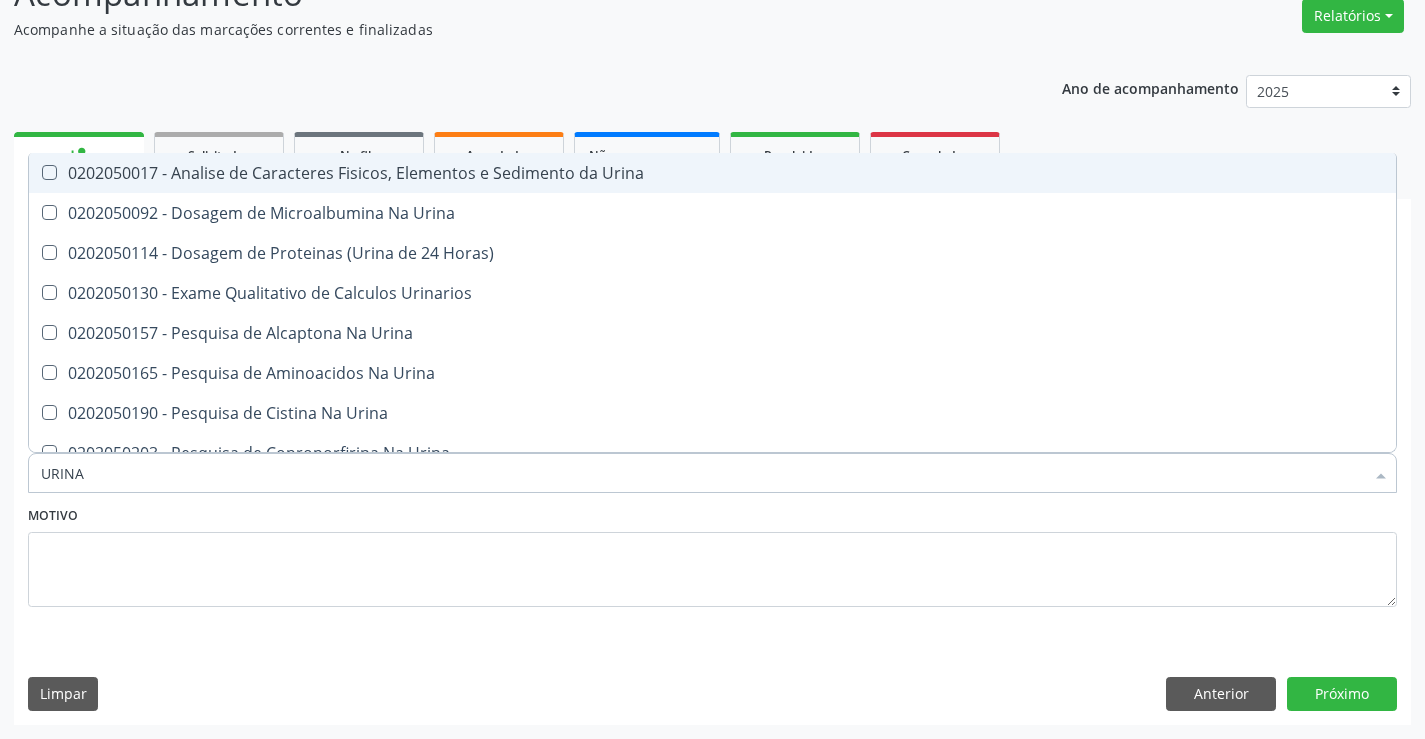 click on "0202050017 - Analise de Caracteres Fisicos, Elementos e Sedimento da Urina" at bounding box center [712, 173] 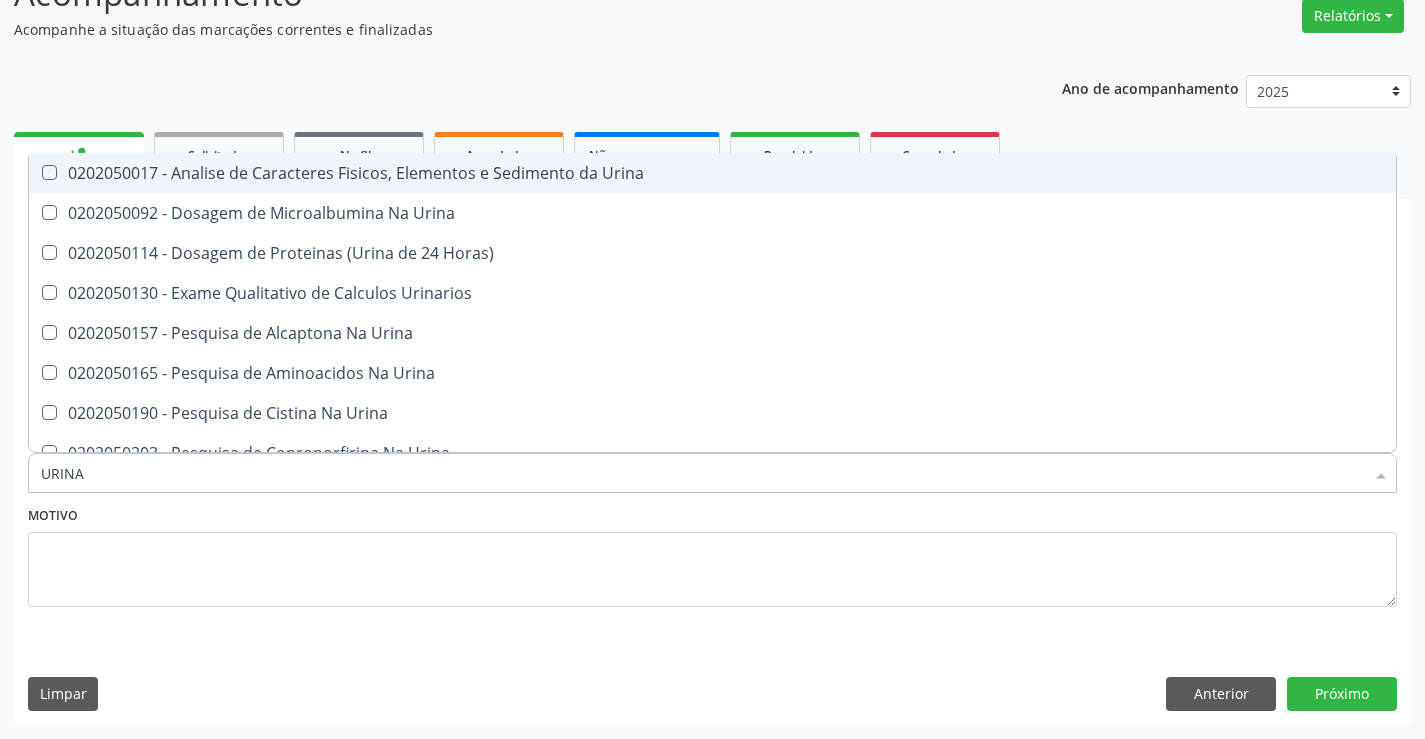 checkbox on "true" 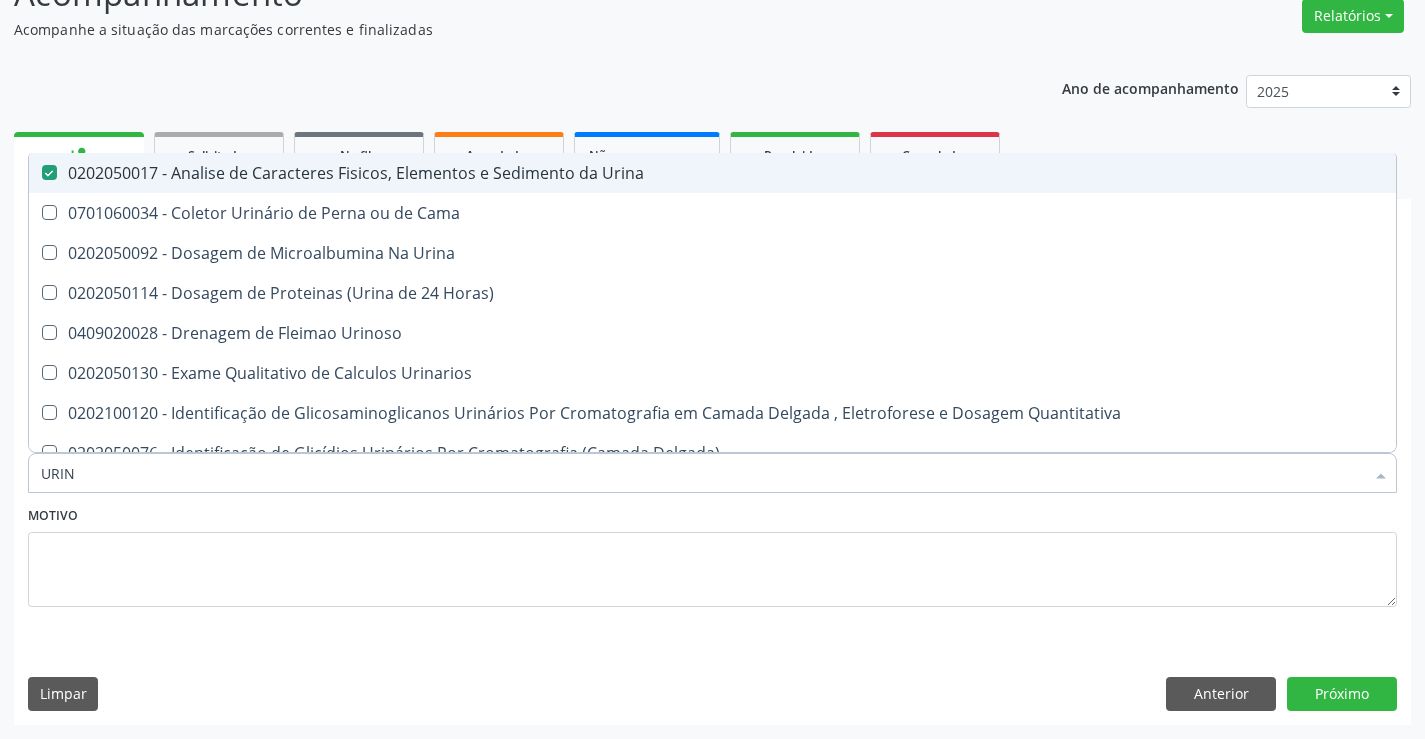 type on "URI" 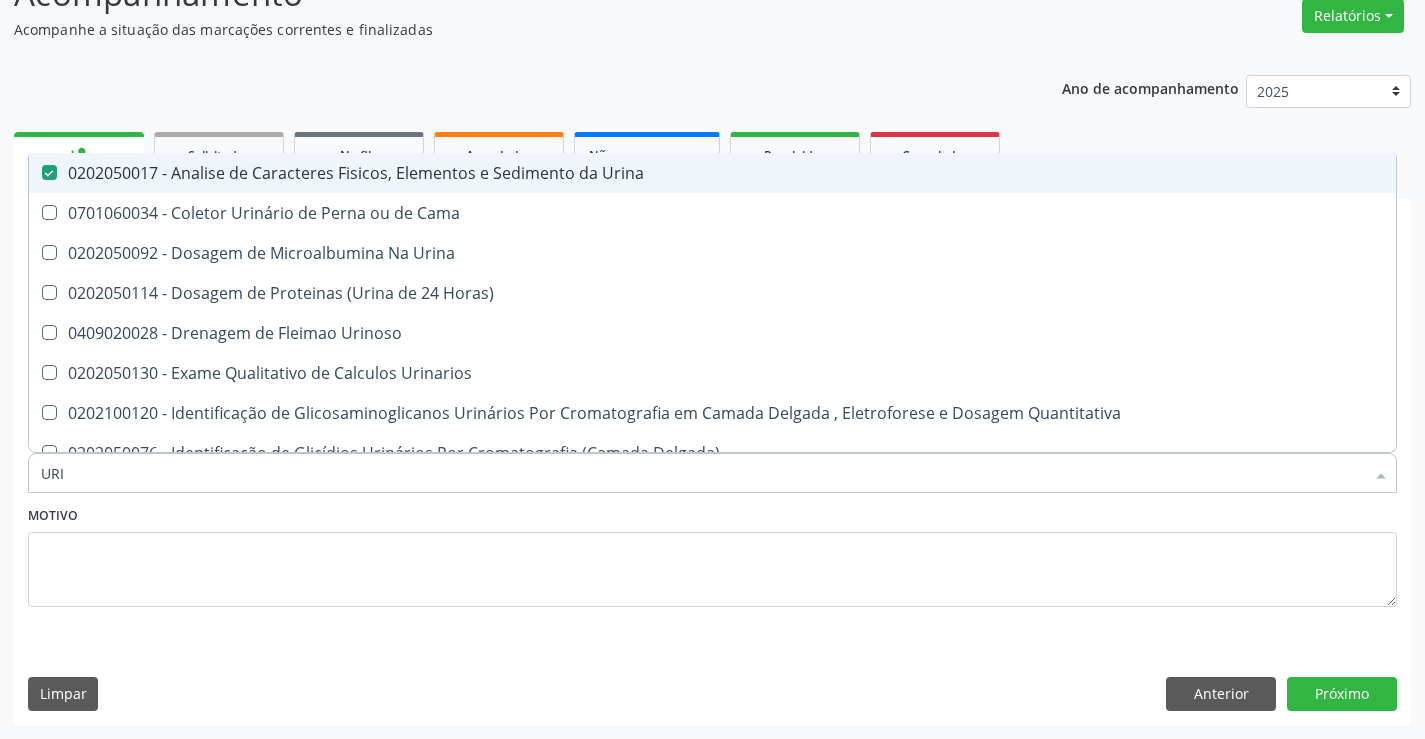 checkbox on "false" 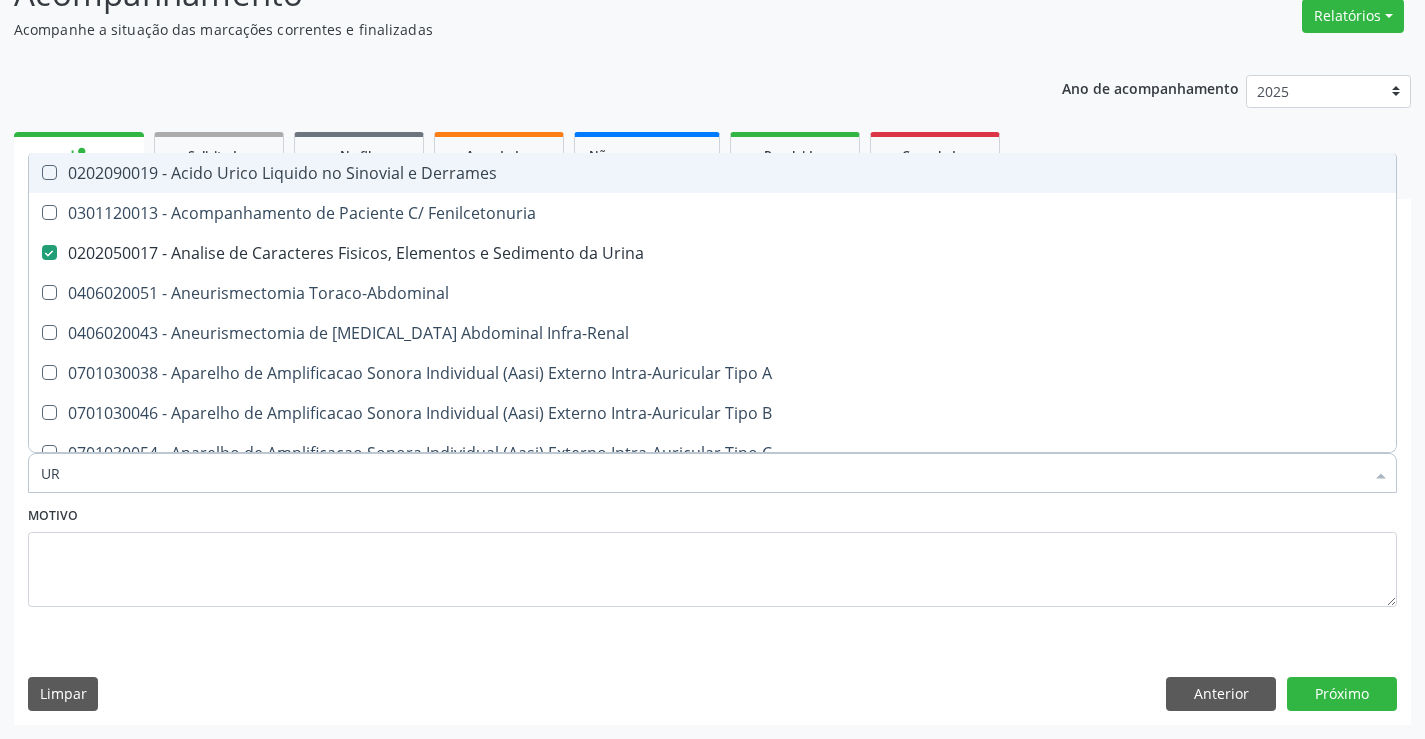 type on "U" 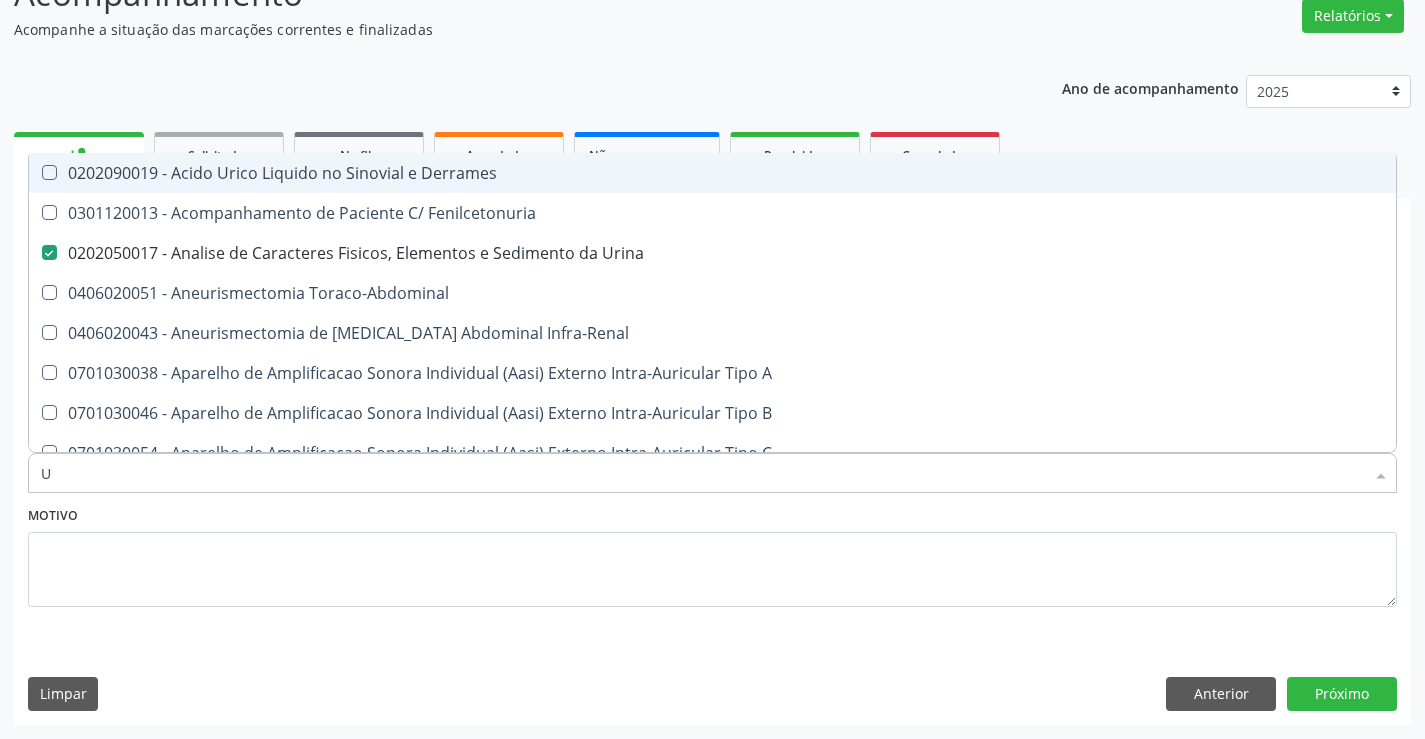 type 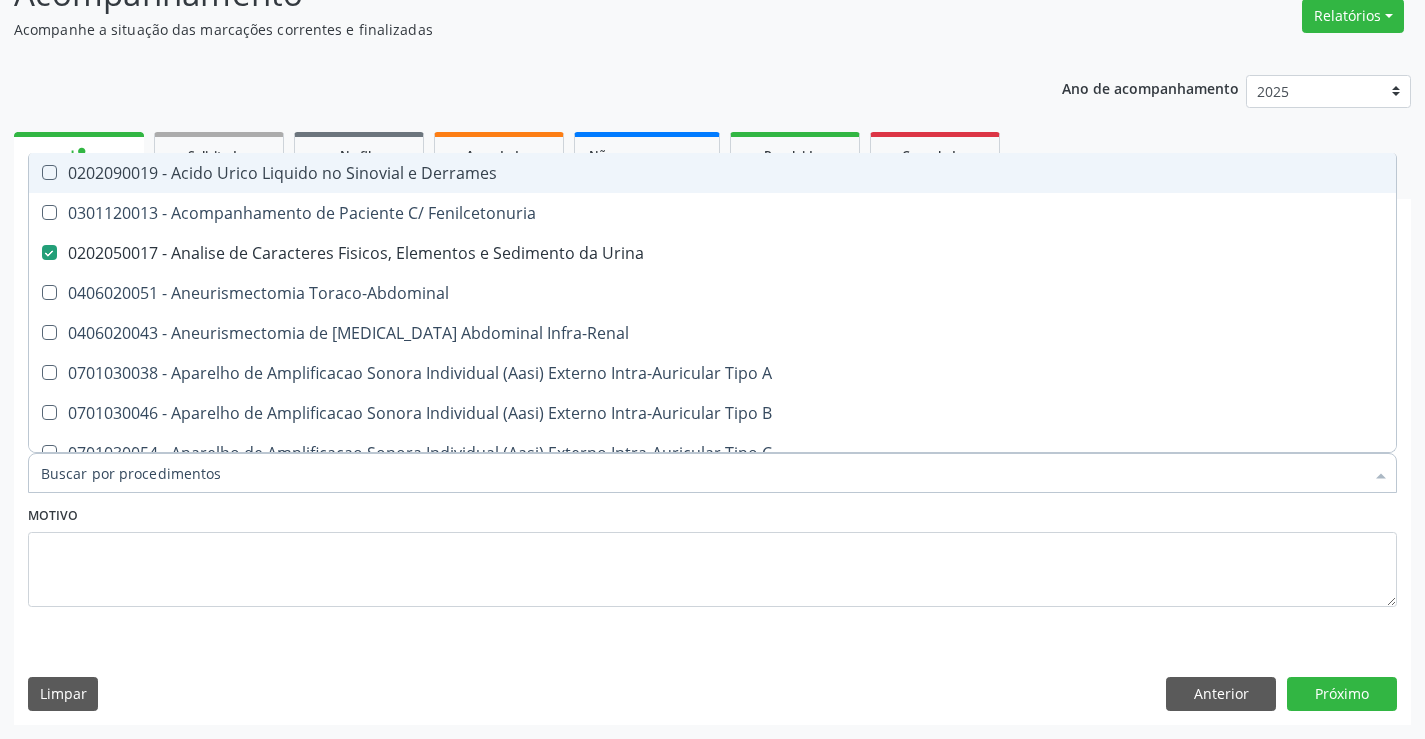 checkbox on "false" 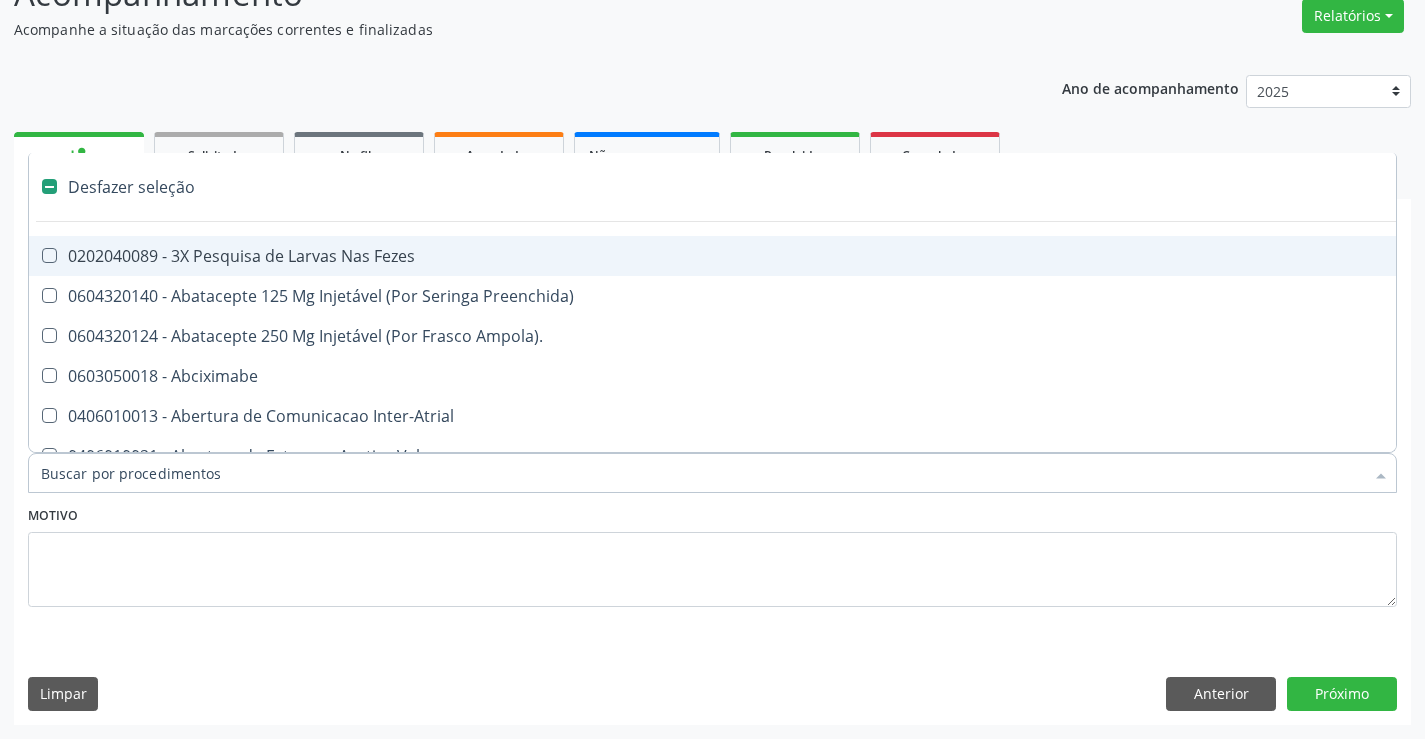 type on "F" 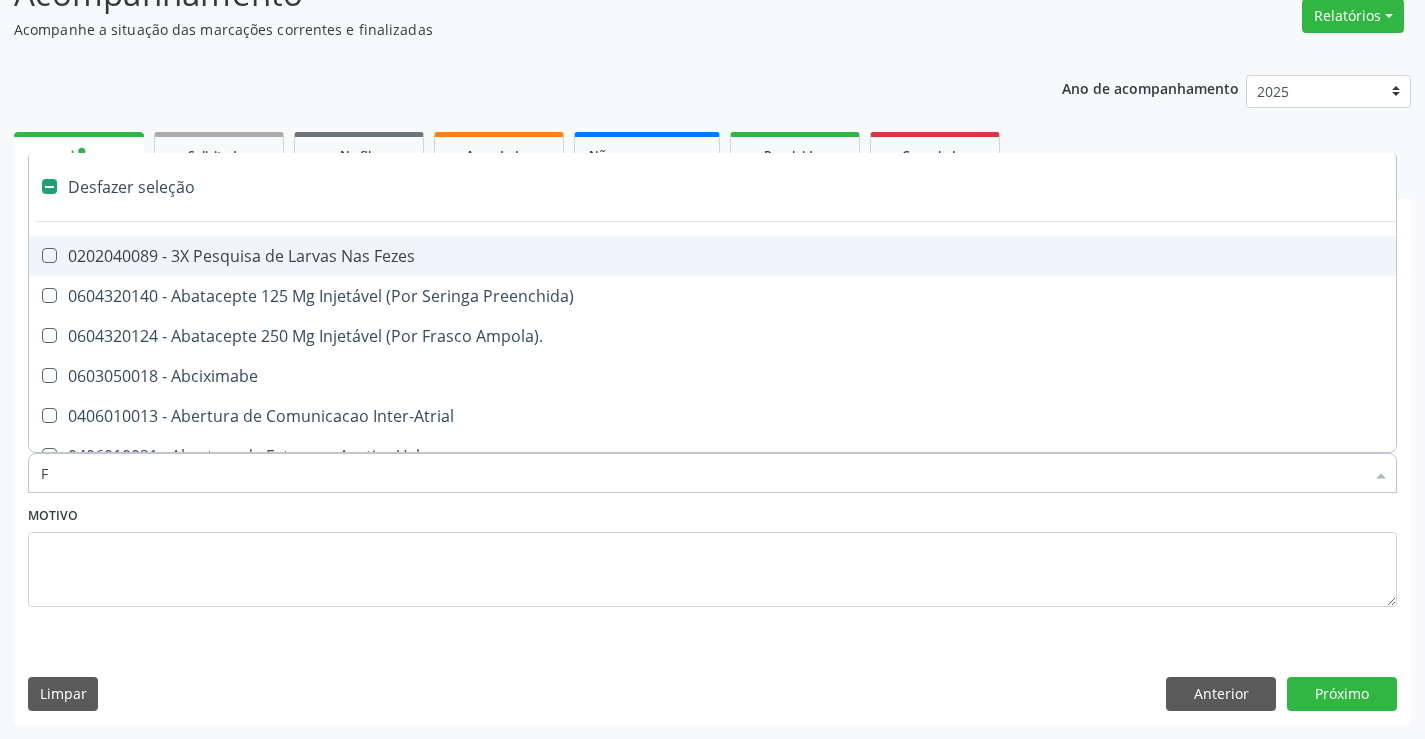 checkbox on "true" 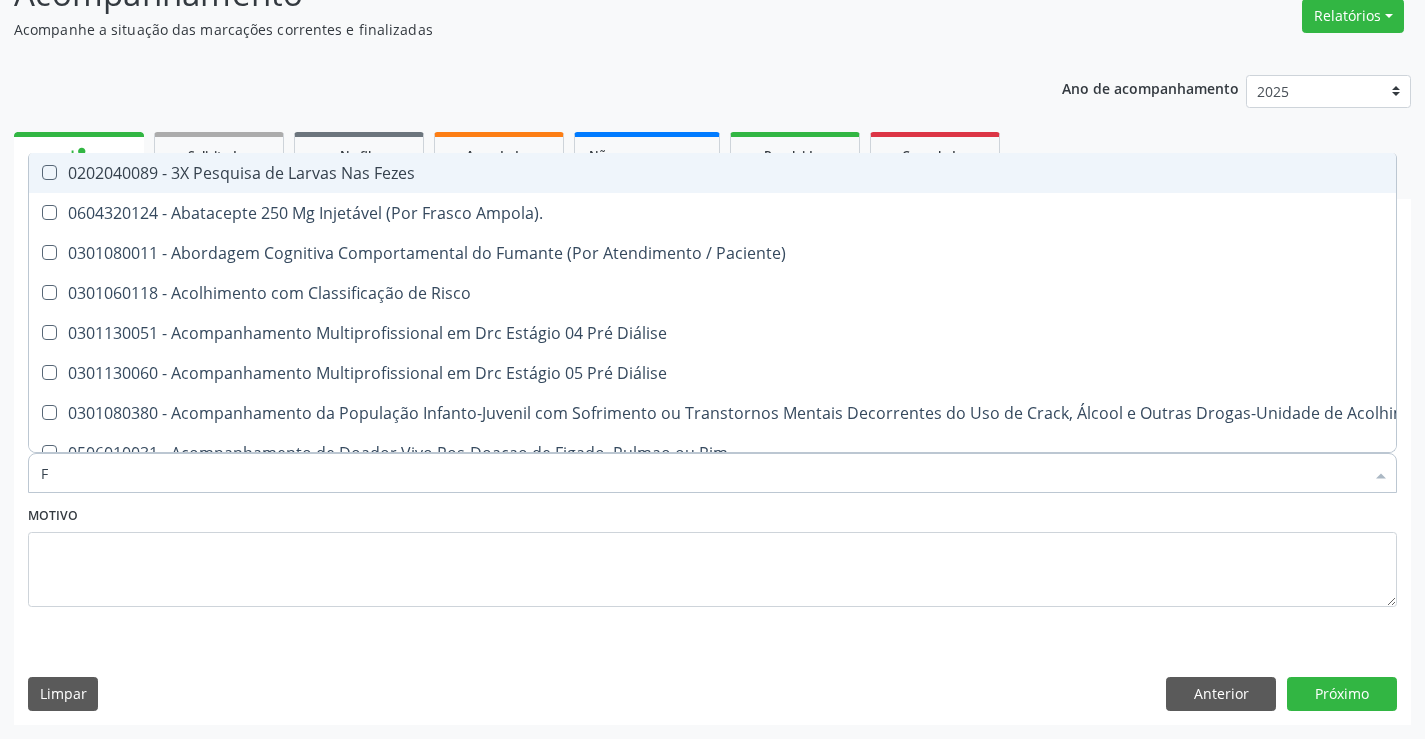 type on "FE" 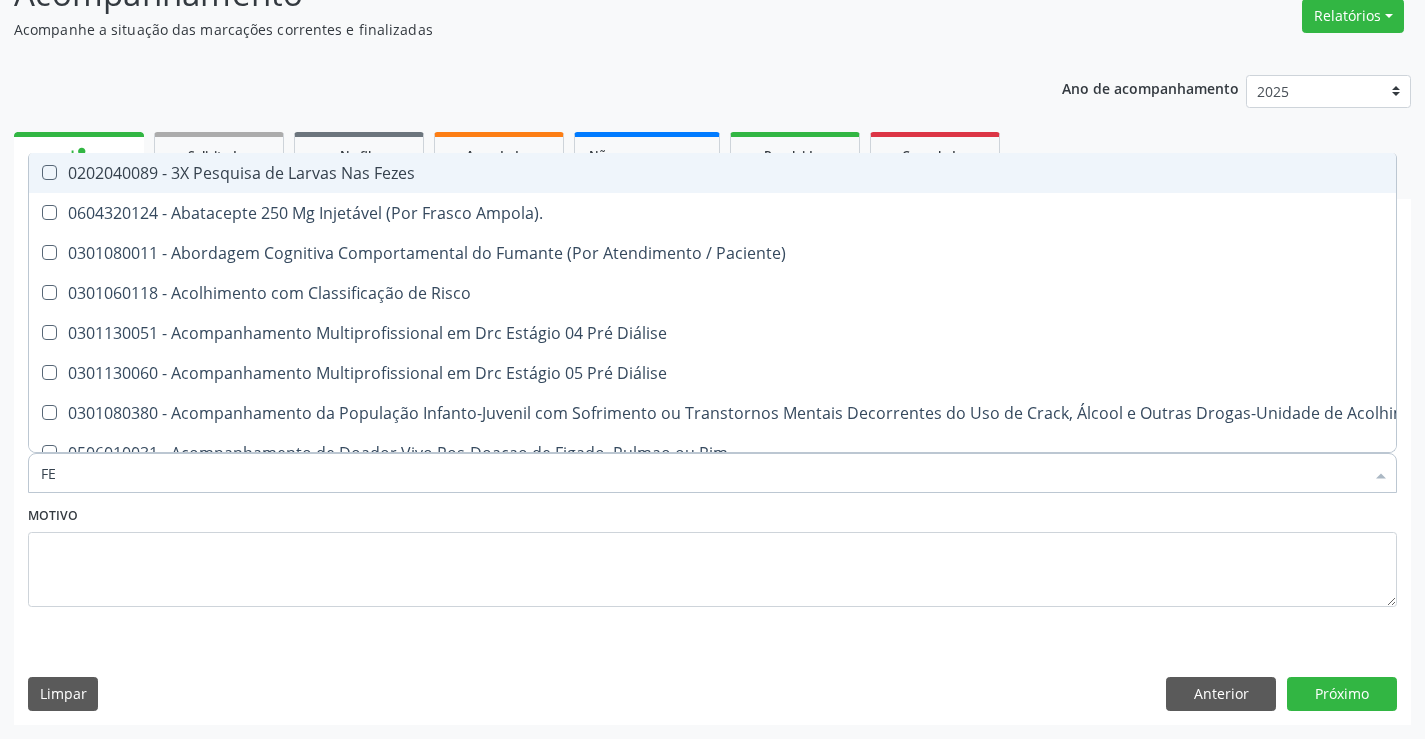 checkbox on "false" 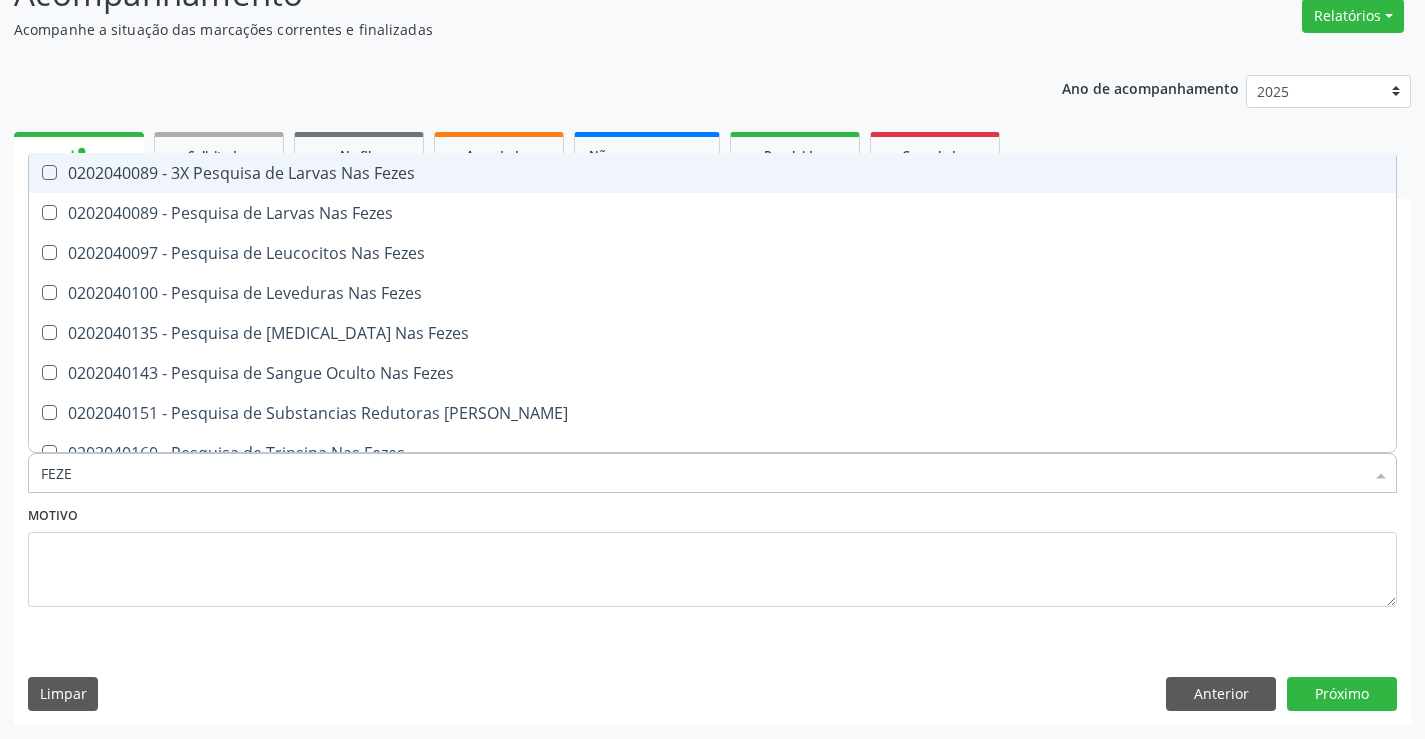 type on "FEZES" 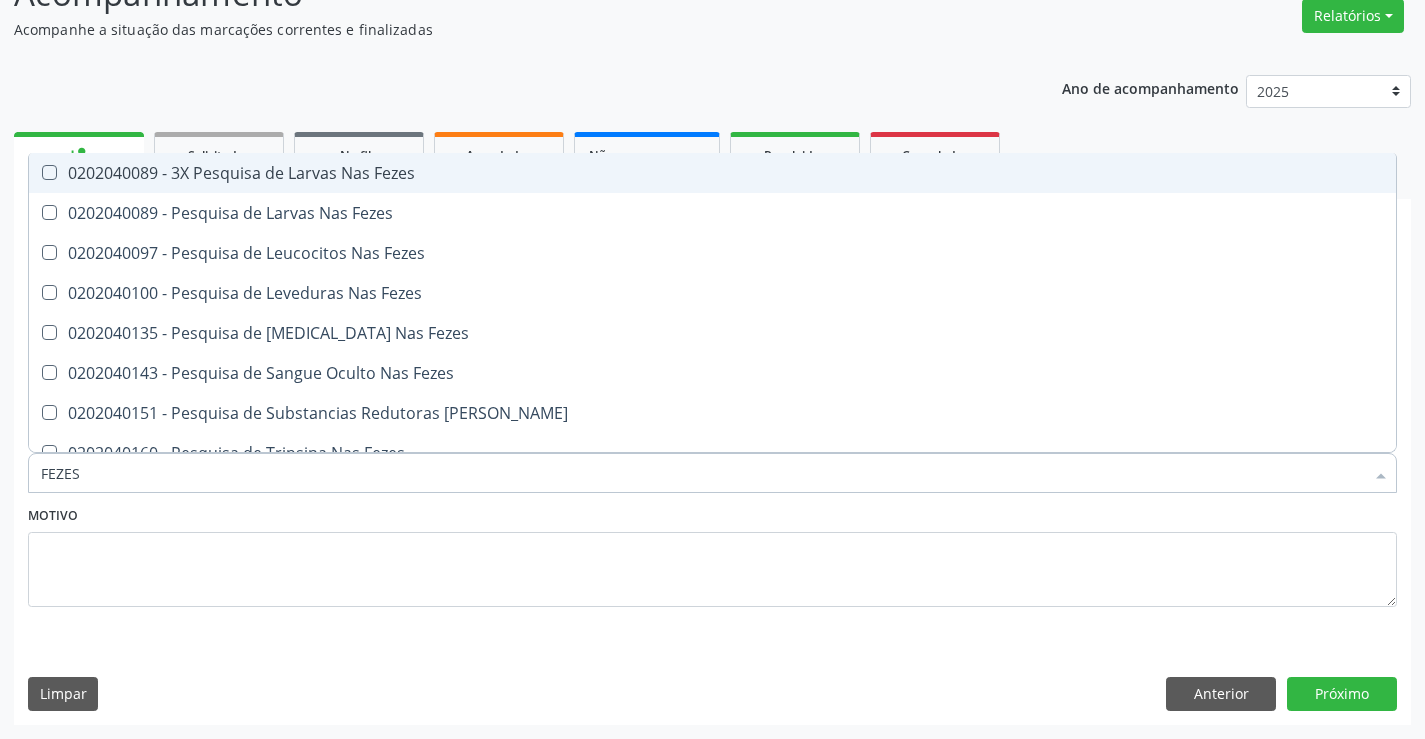 click on "0202040089 - 3X Pesquisa de Larvas Nas Fezes" at bounding box center [712, 173] 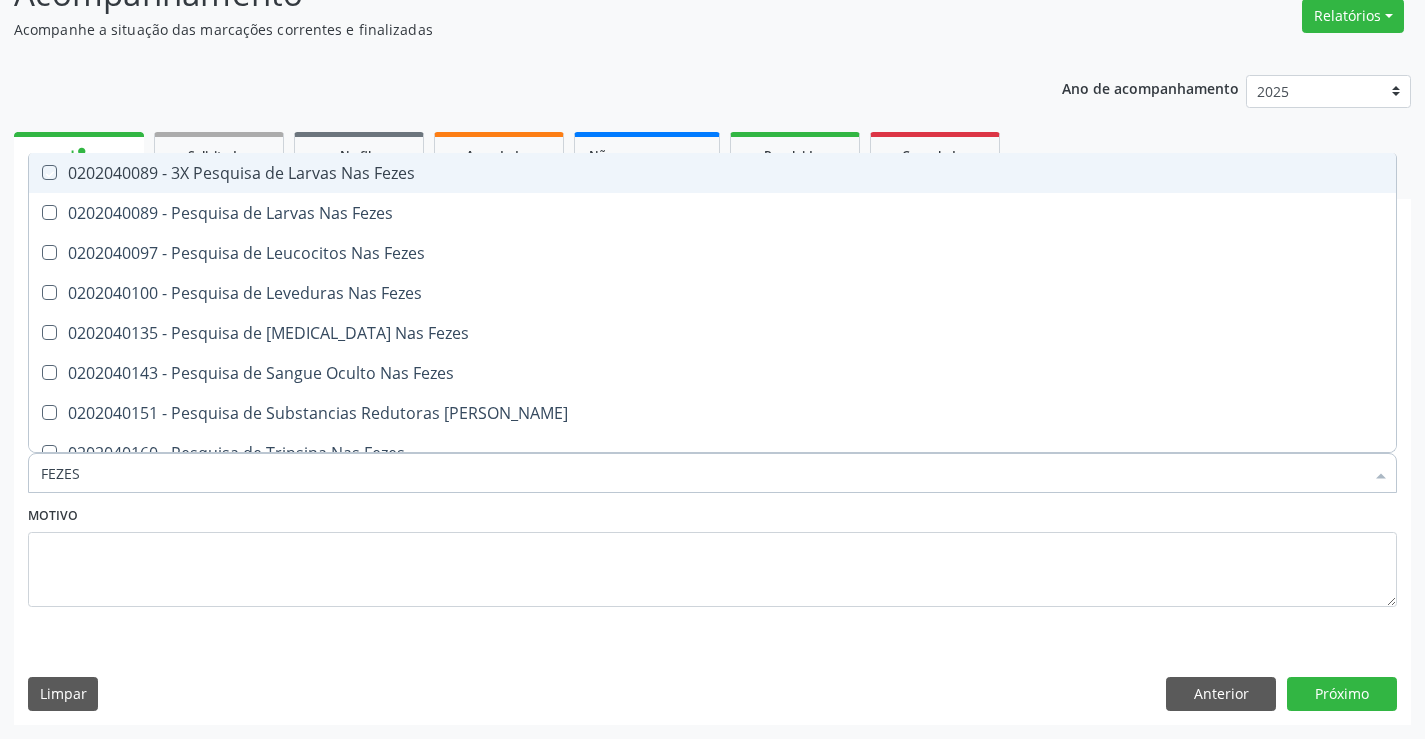 checkbox on "true" 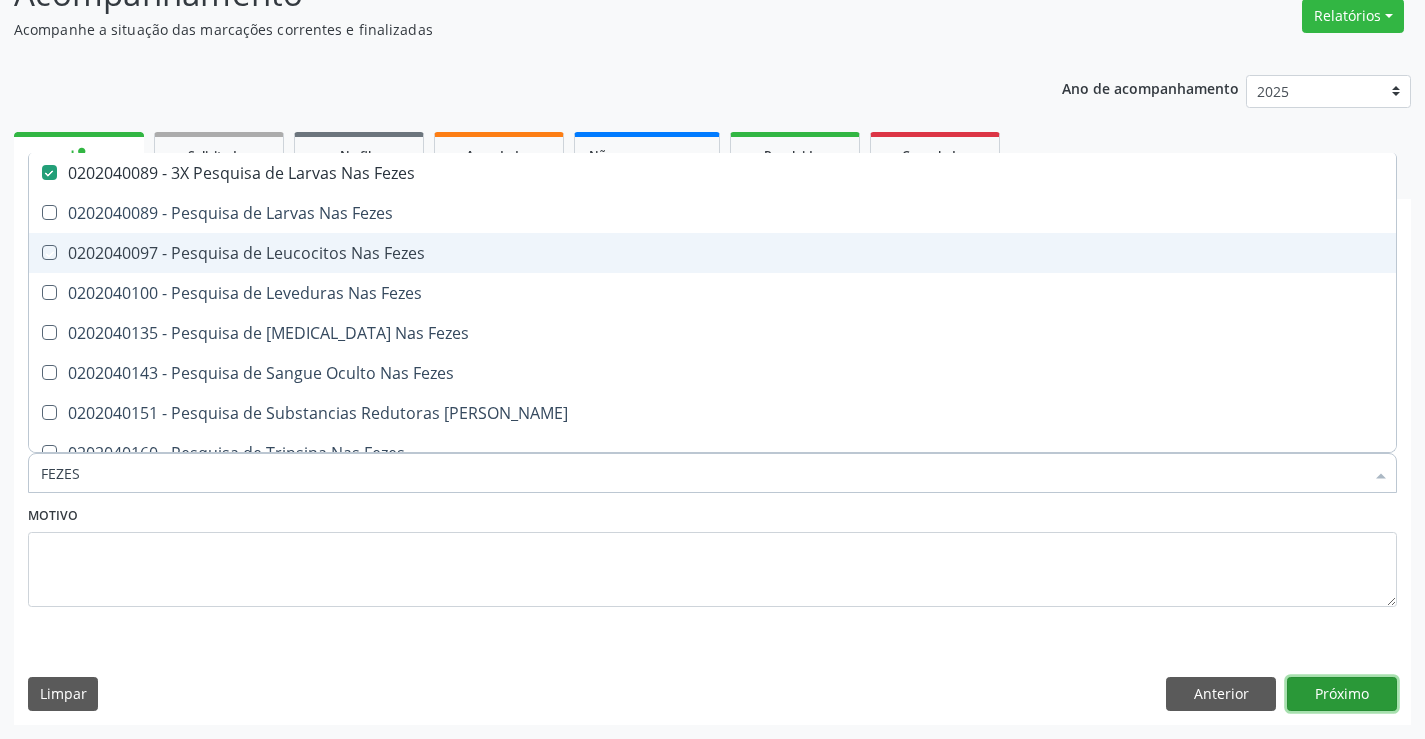 click on "Próximo" at bounding box center [1342, 694] 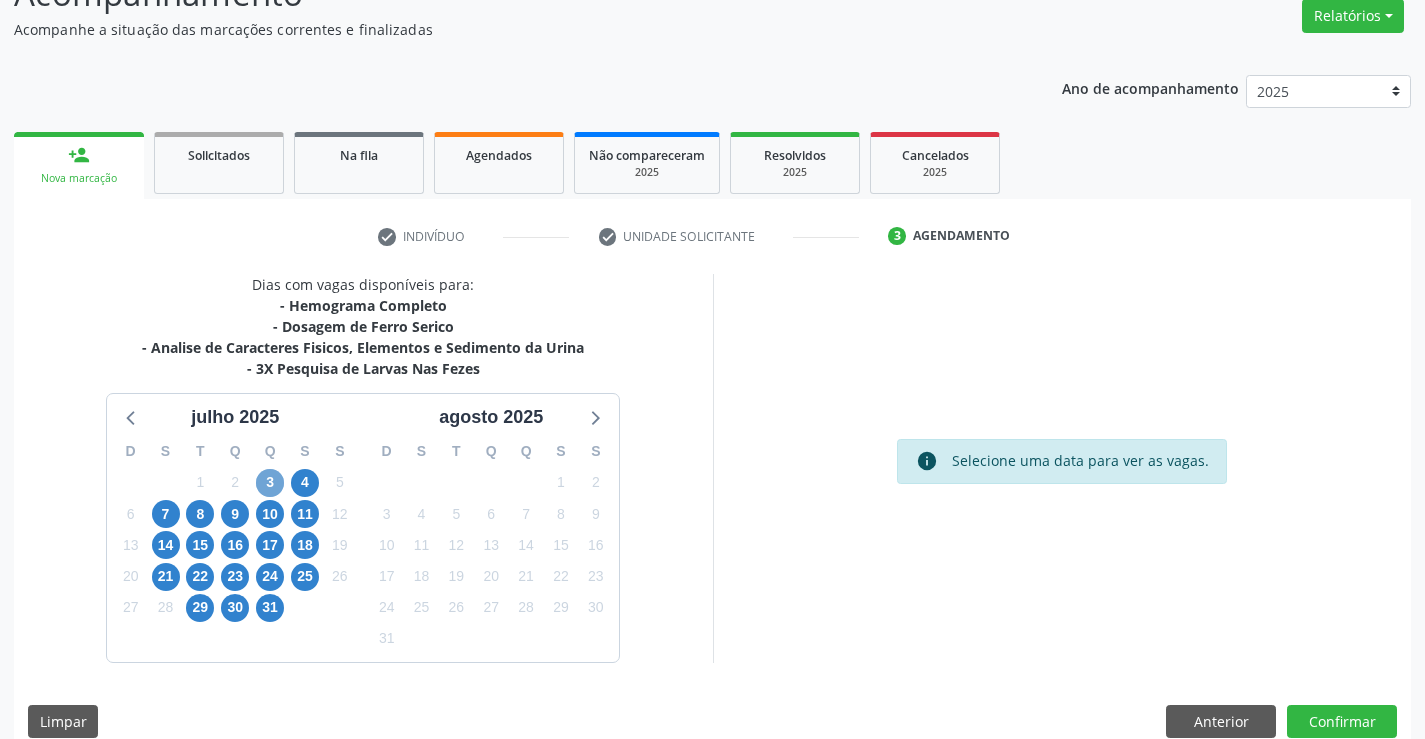 click on "3" at bounding box center [270, 483] 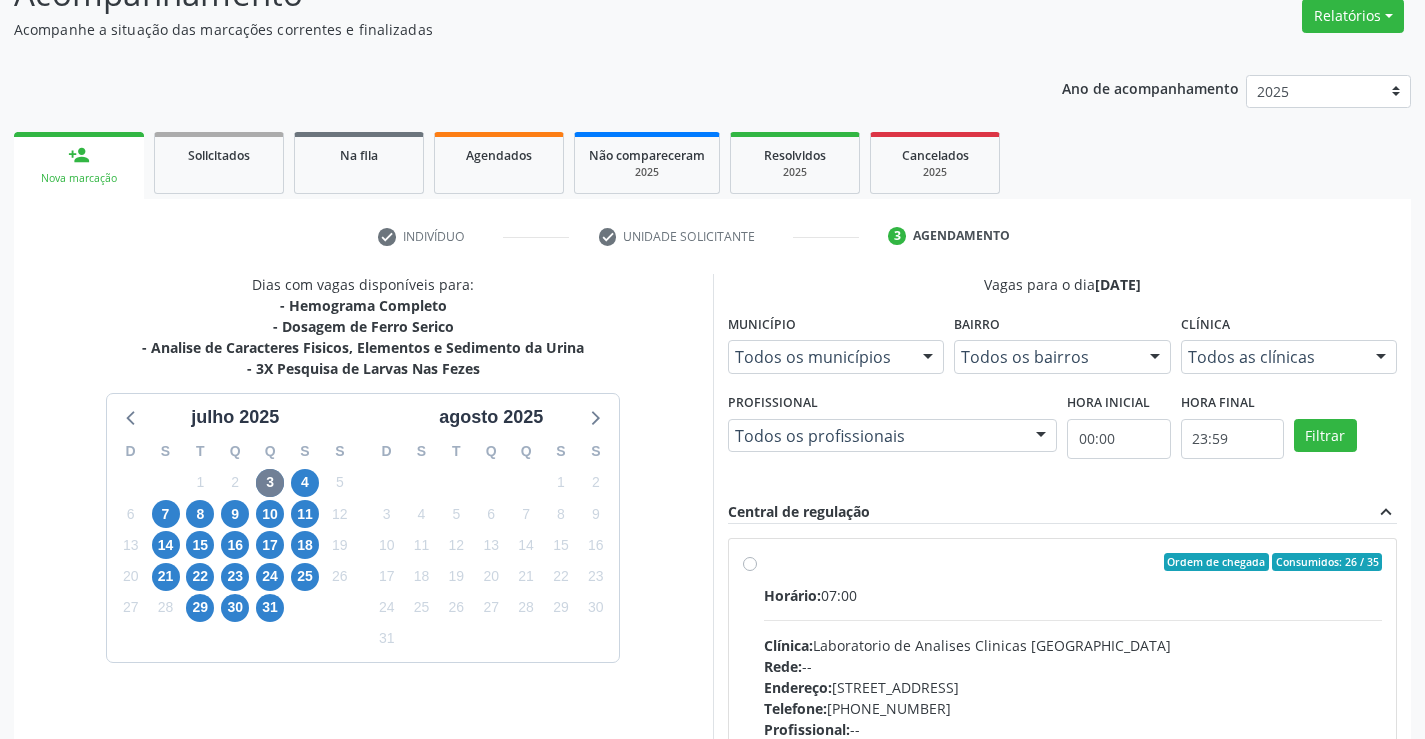 click on "Ordem de chegada
Consumidos: 26 / 35
Horário:   07:00
Clínica:  Laboratorio de Analises Clinicas Sao Francisco
Rede:
--
Endereço:   Terreo, nº 258, Centro, Campo Formoso - BA
Telefone:   (74) 36453588
Profissional:
--
Informações adicionais sobre o atendimento
Idade de atendimento:
Sem restrição
Gênero(s) atendido(s):
Sem restrição
Informações adicionais:
--" at bounding box center [1073, 706] 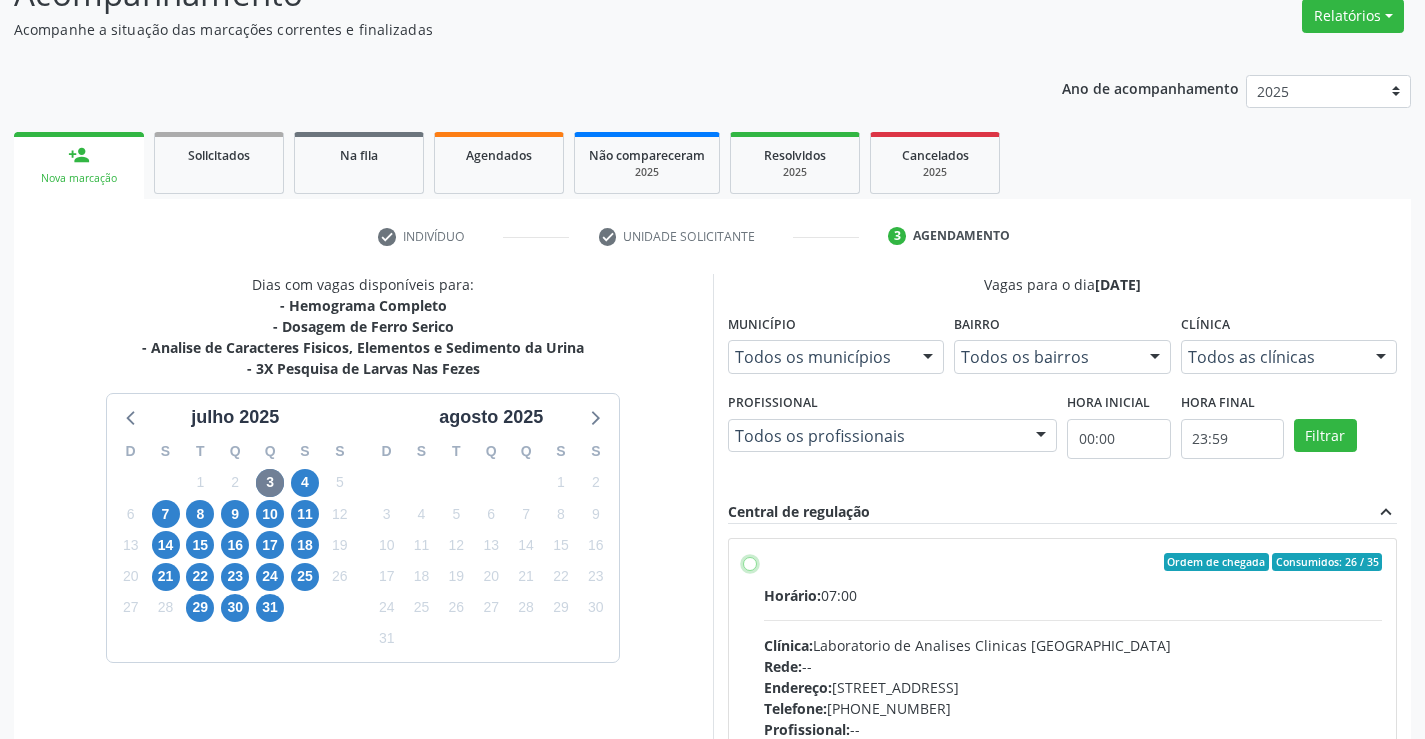click on "Ordem de chegada
Consumidos: 26 / 35
Horário:   07:00
Clínica:  Laboratorio de Analises Clinicas Sao Francisco
Rede:
--
Endereço:   Terreo, nº 258, Centro, Campo Formoso - BA
Telefone:   (74) 36453588
Profissional:
--
Informações adicionais sobre o atendimento
Idade de atendimento:
Sem restrição
Gênero(s) atendido(s):
Sem restrição
Informações adicionais:
--" at bounding box center [750, 562] 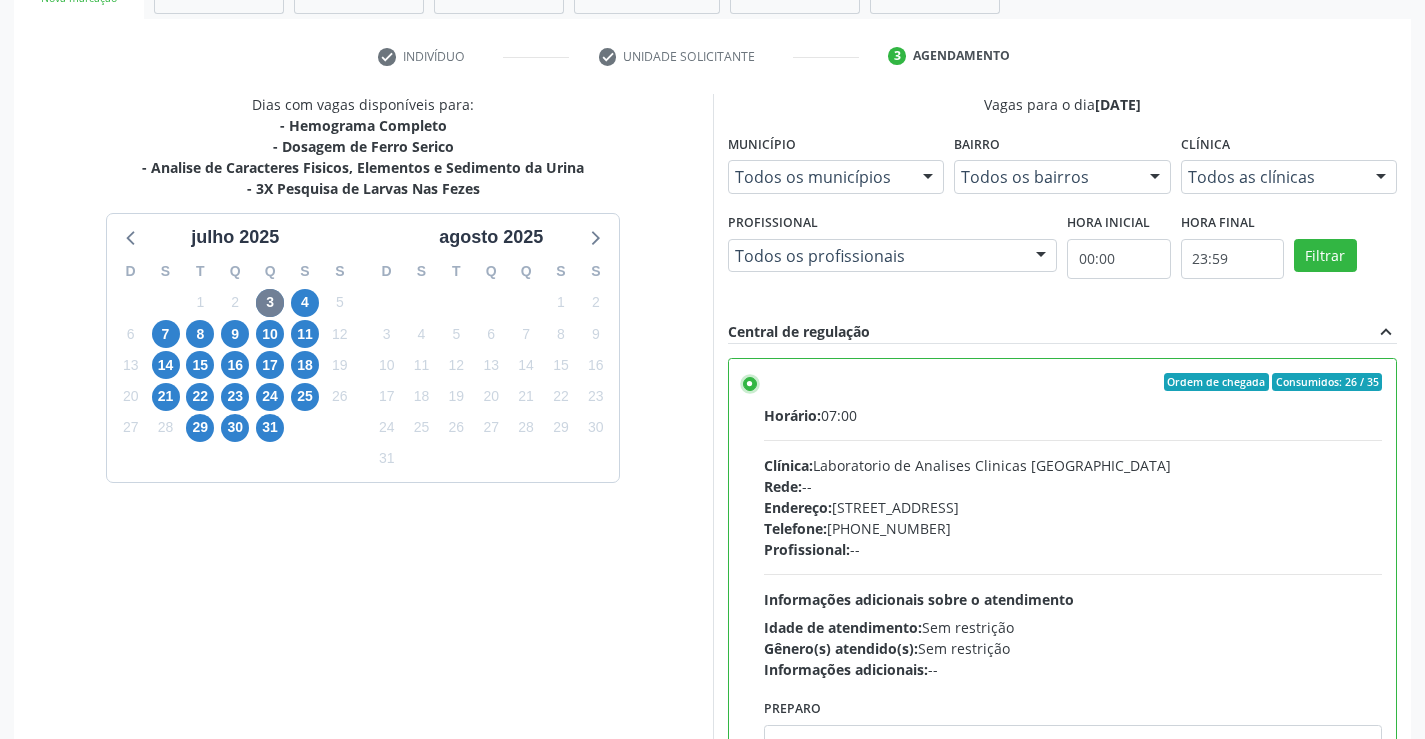 scroll, scrollTop: 456, scrollLeft: 0, axis: vertical 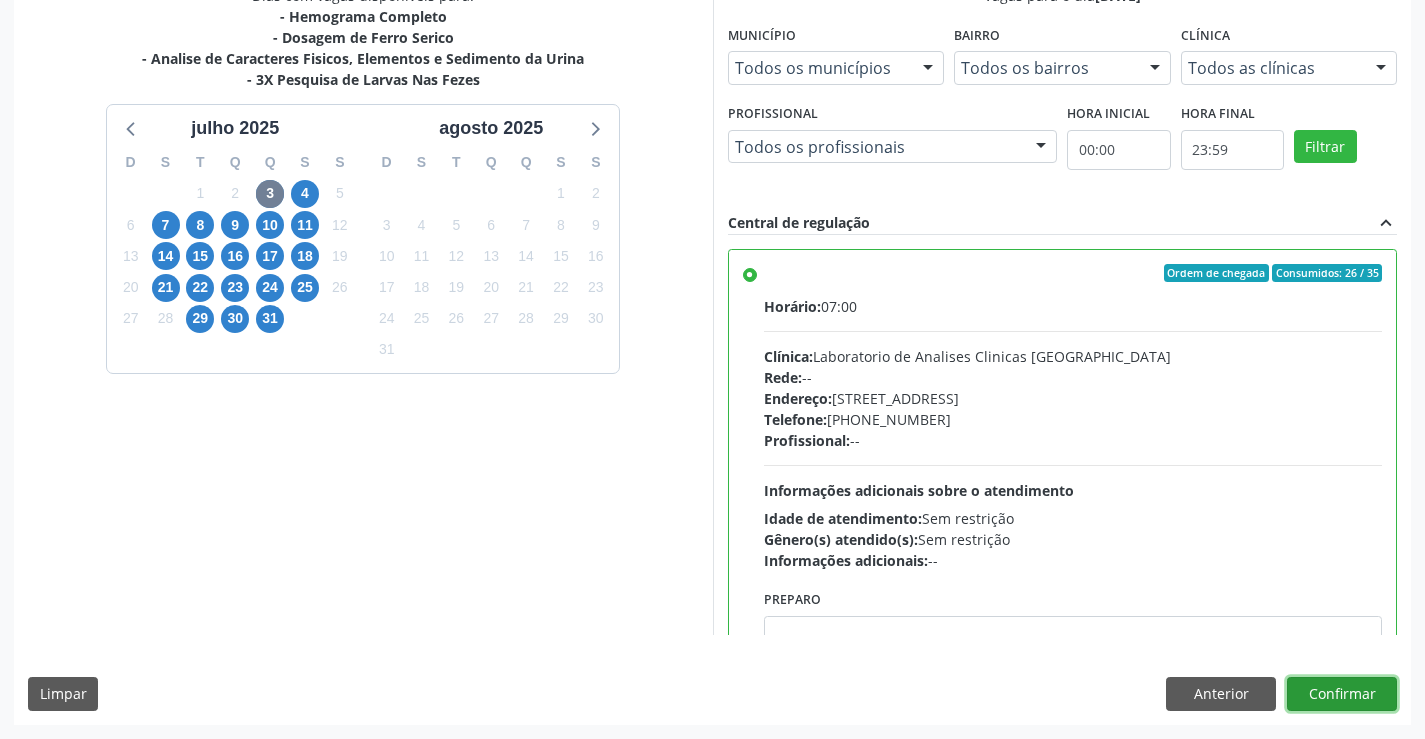 click on "Confirmar" at bounding box center [1342, 694] 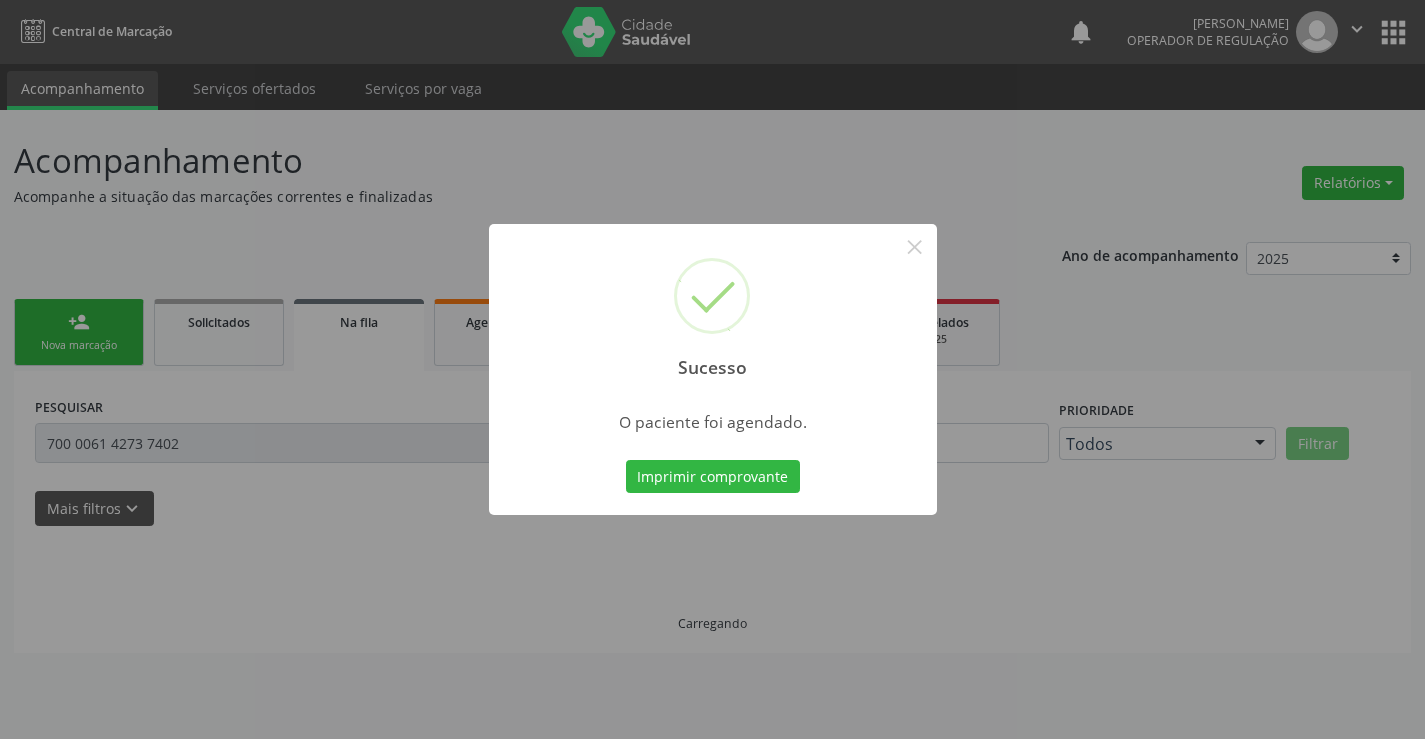 scroll, scrollTop: 0, scrollLeft: 0, axis: both 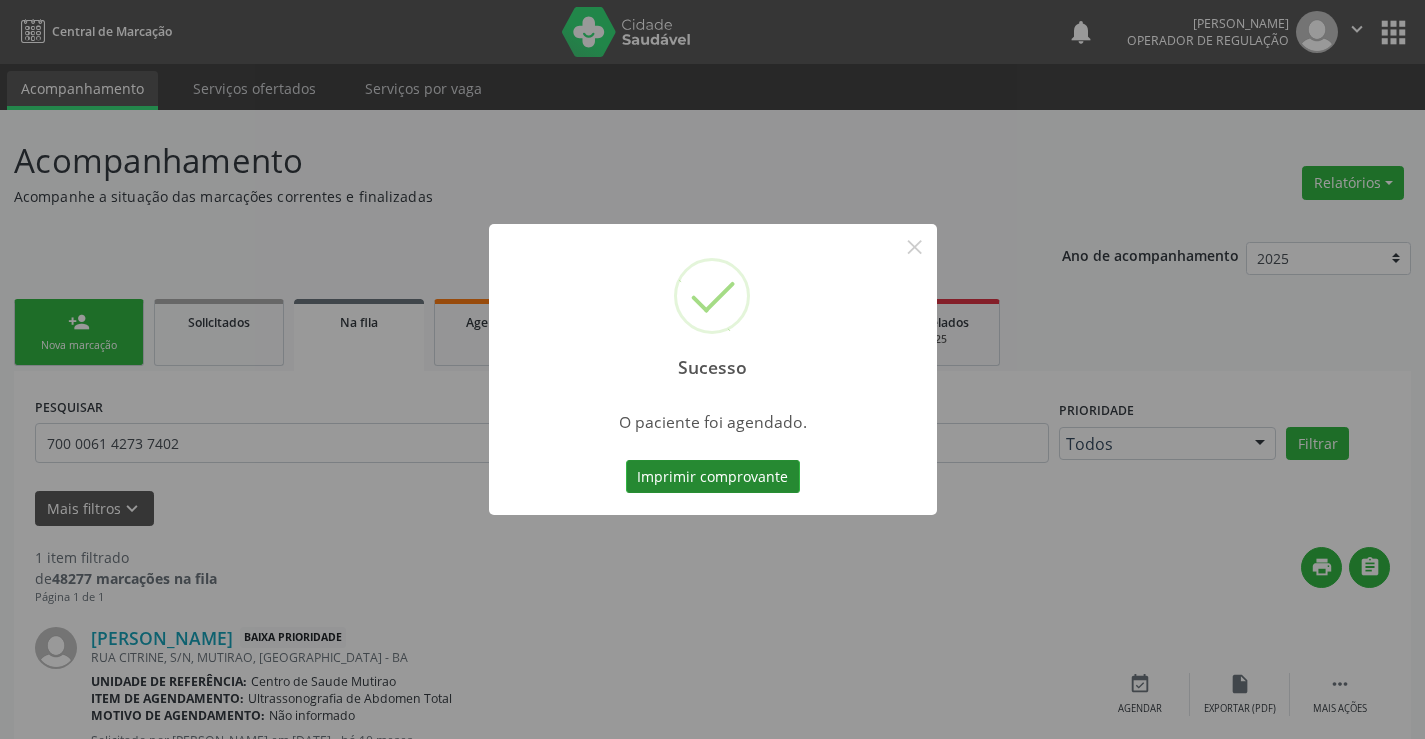 click on "Imprimir comprovante" at bounding box center [713, 477] 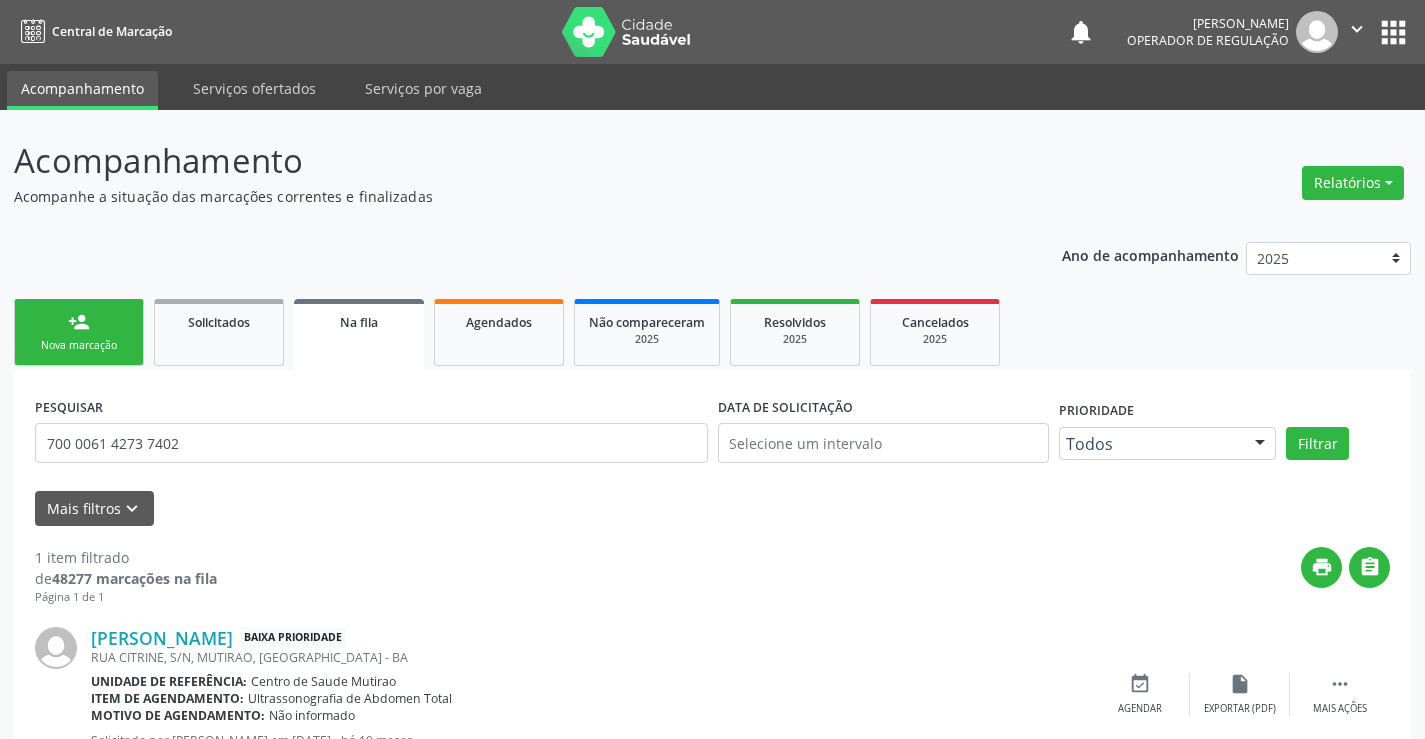 click on "Na fila" at bounding box center [359, 335] 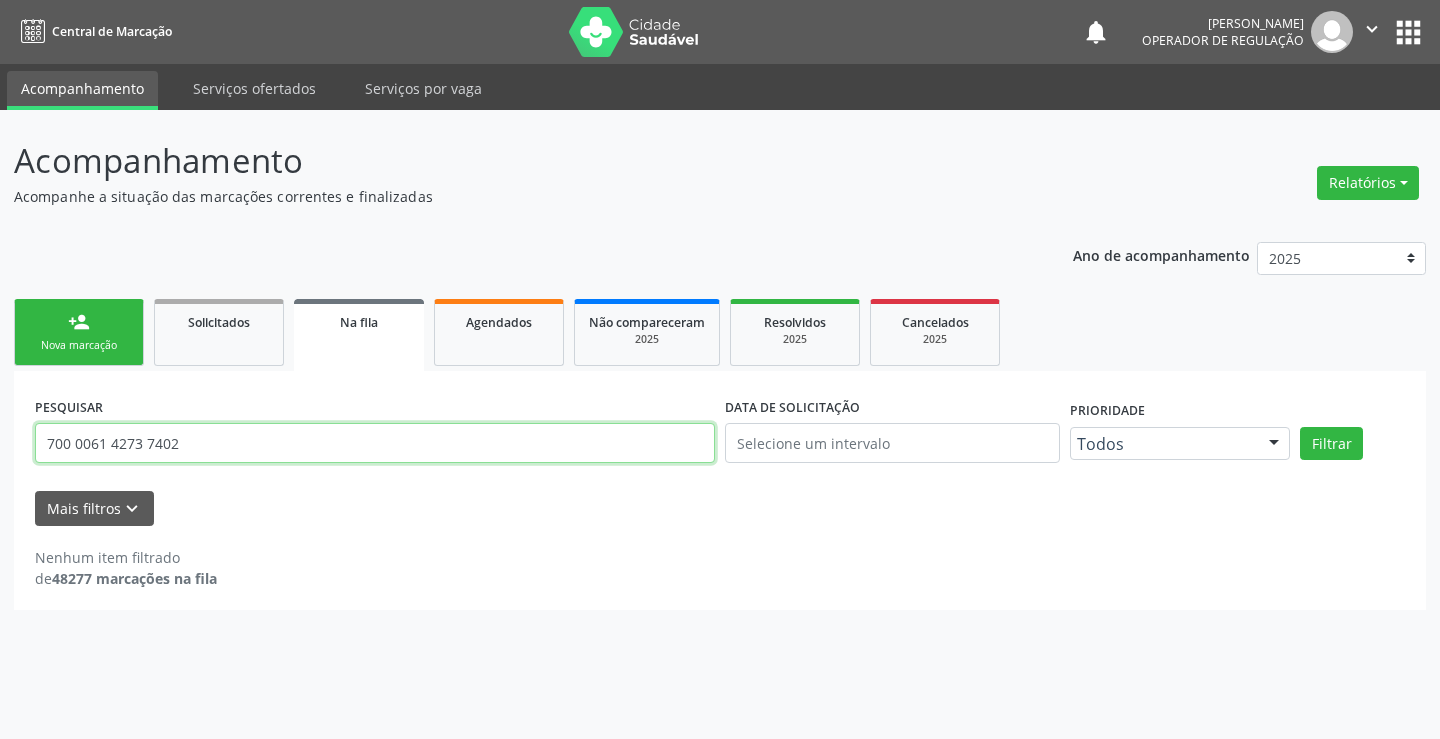 click on "700 0061 4273 7402" at bounding box center [375, 443] 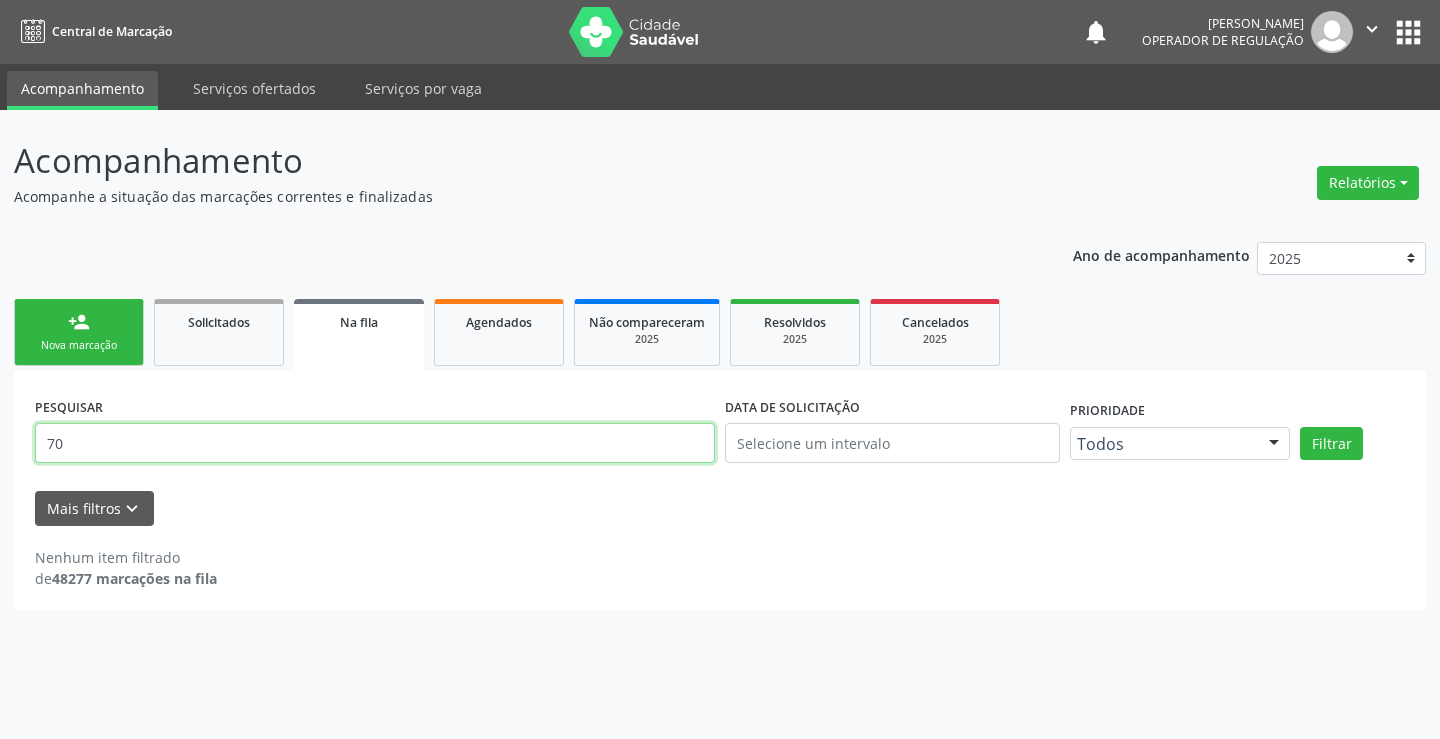 type on "7" 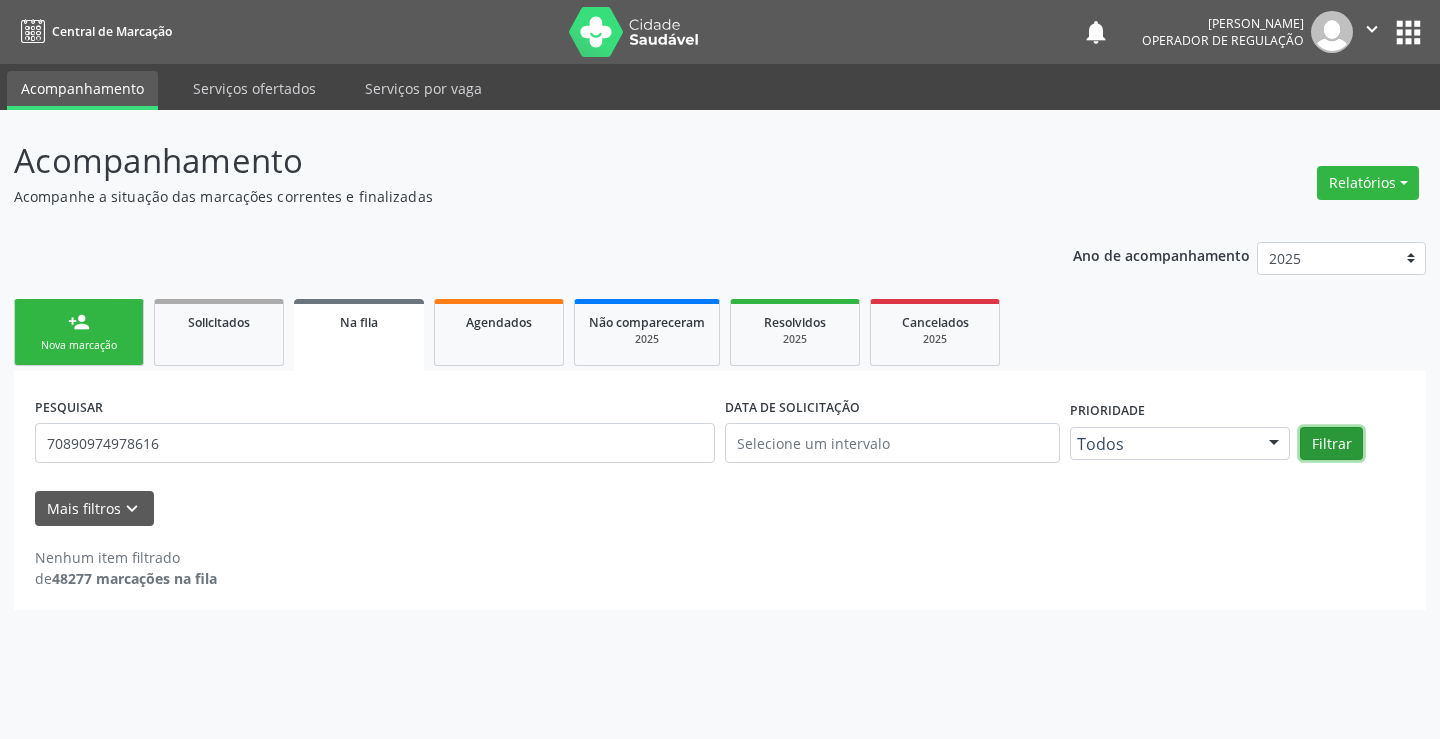 drag, startPoint x: 1324, startPoint y: 441, endPoint x: 1310, endPoint y: 453, distance: 18.439089 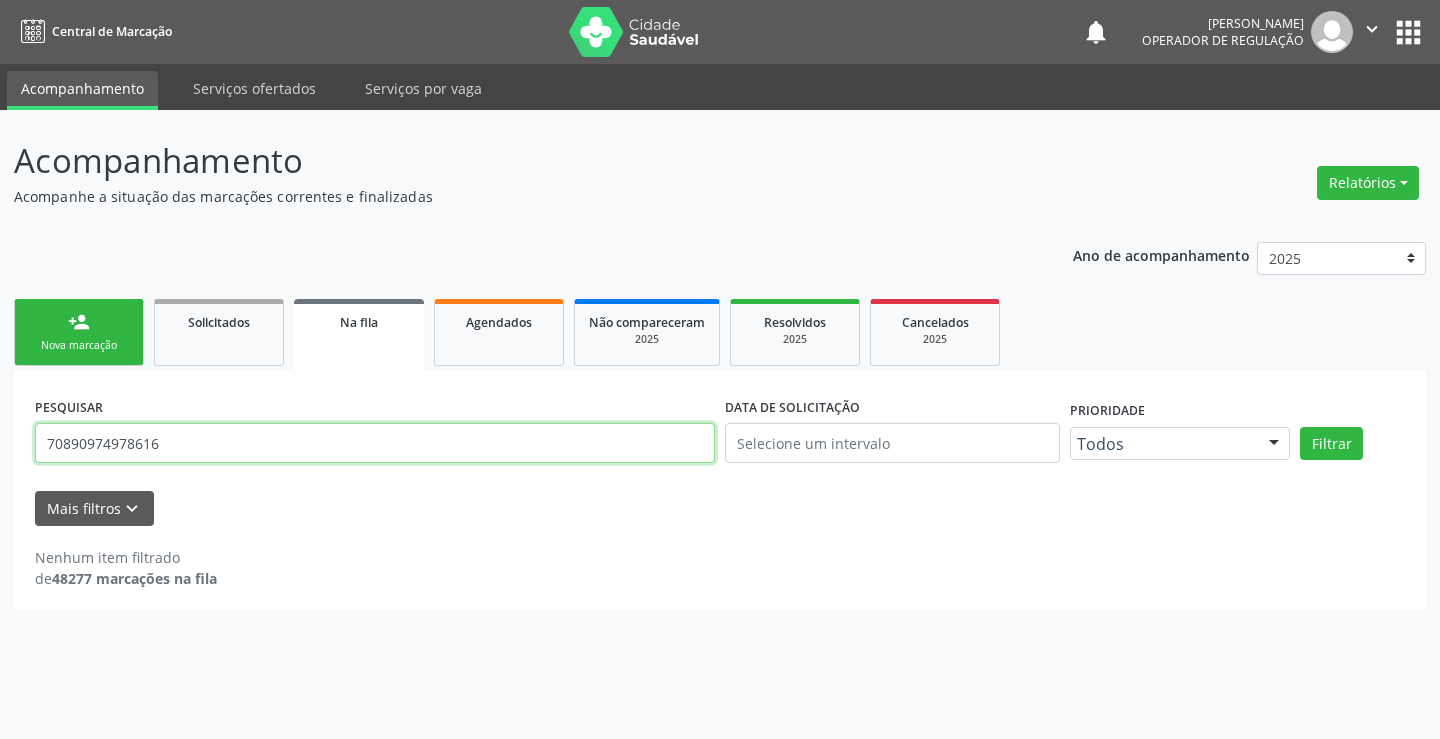 click on "70890974978616" at bounding box center [375, 443] 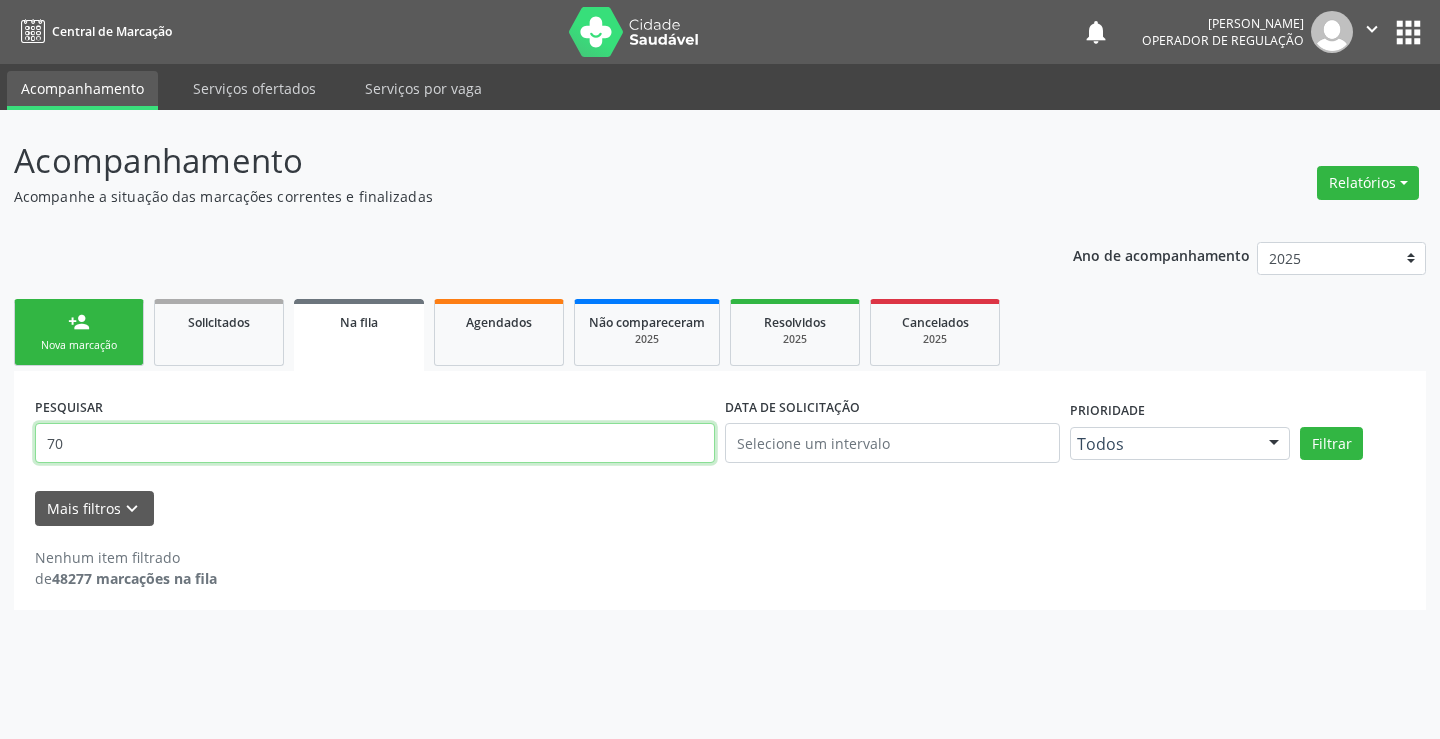 type on "7" 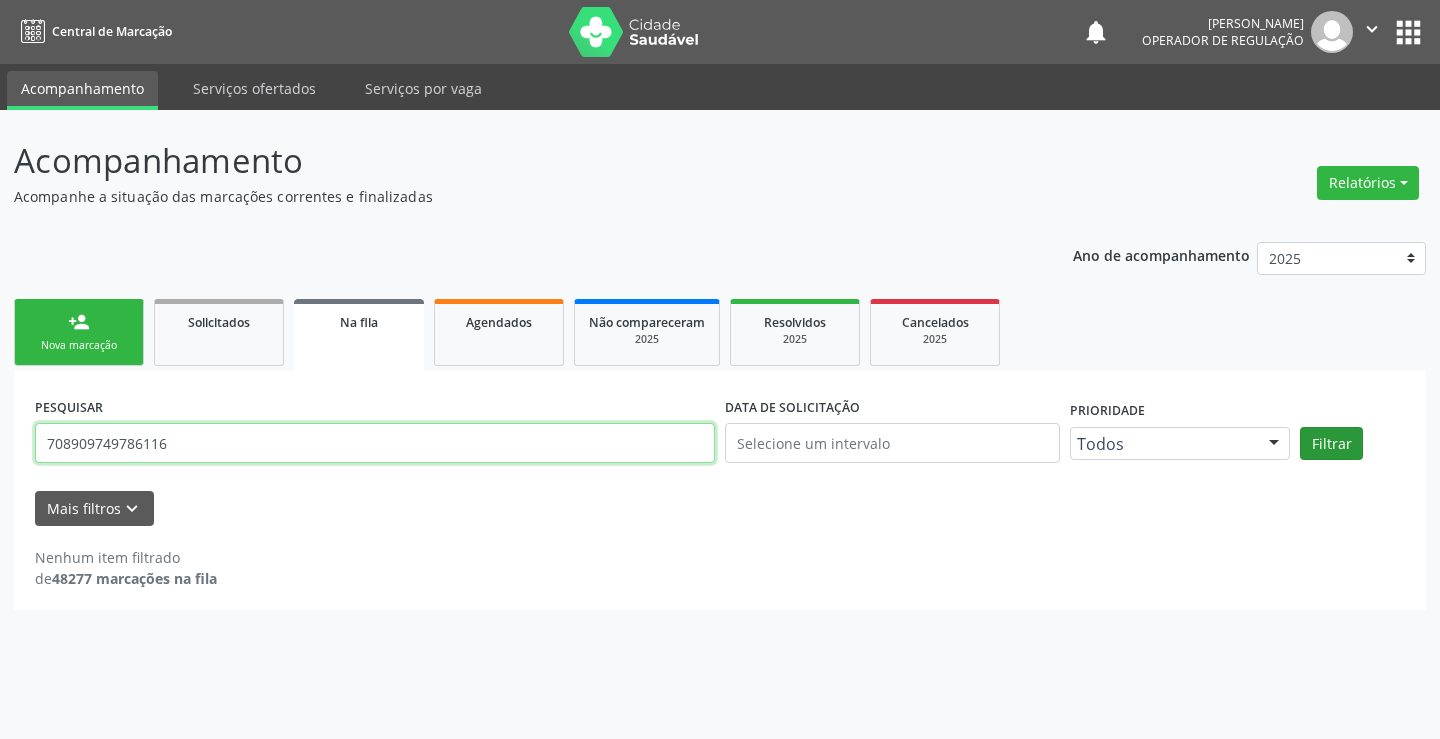 type on "708909749786116" 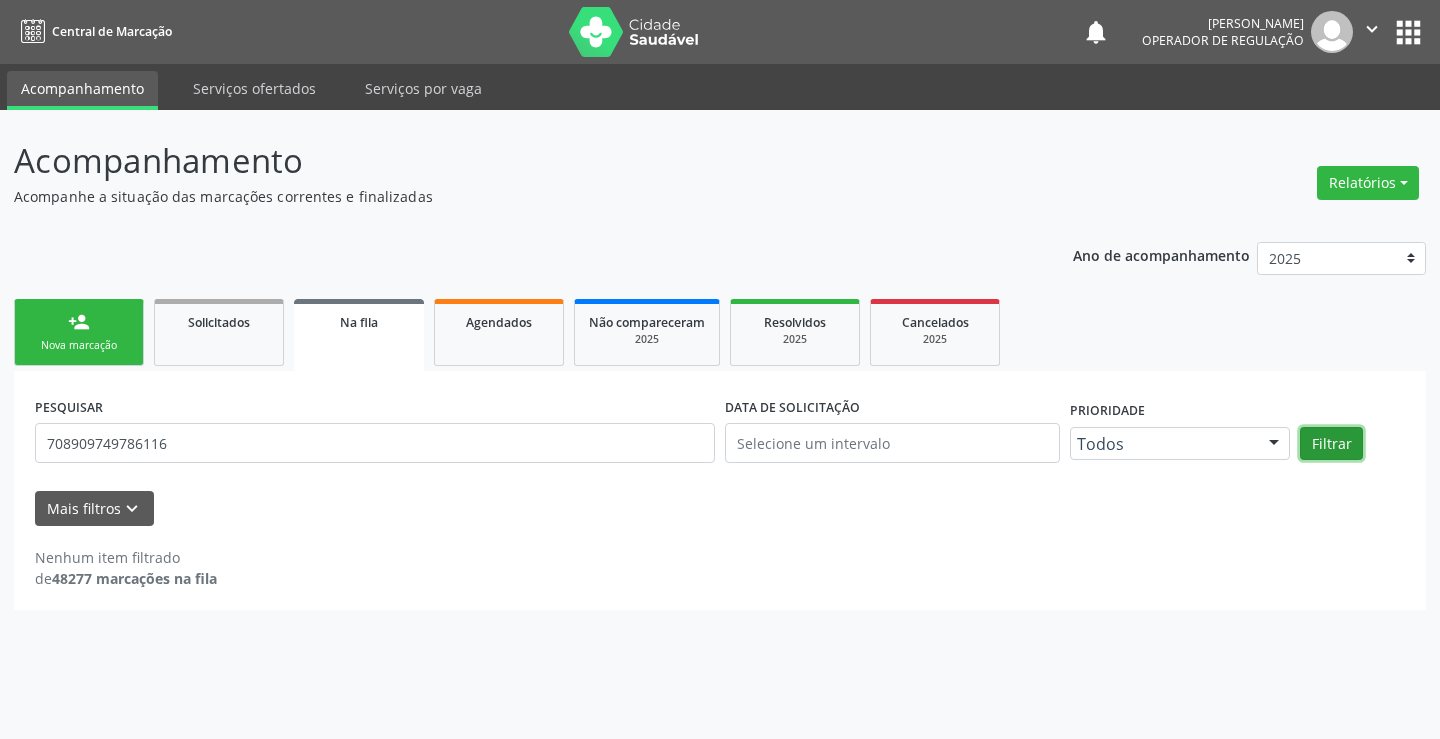 click on "Filtrar" at bounding box center [1331, 444] 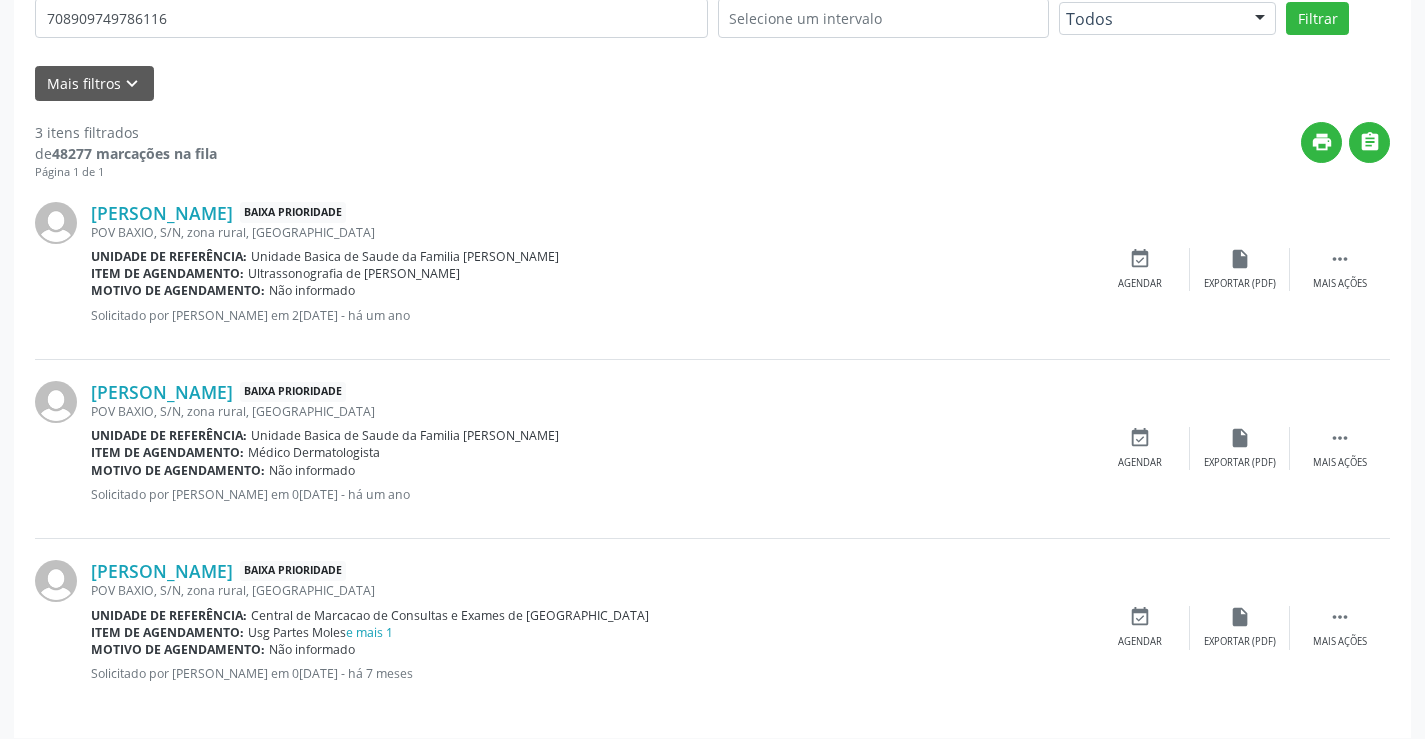scroll, scrollTop: 438, scrollLeft: 0, axis: vertical 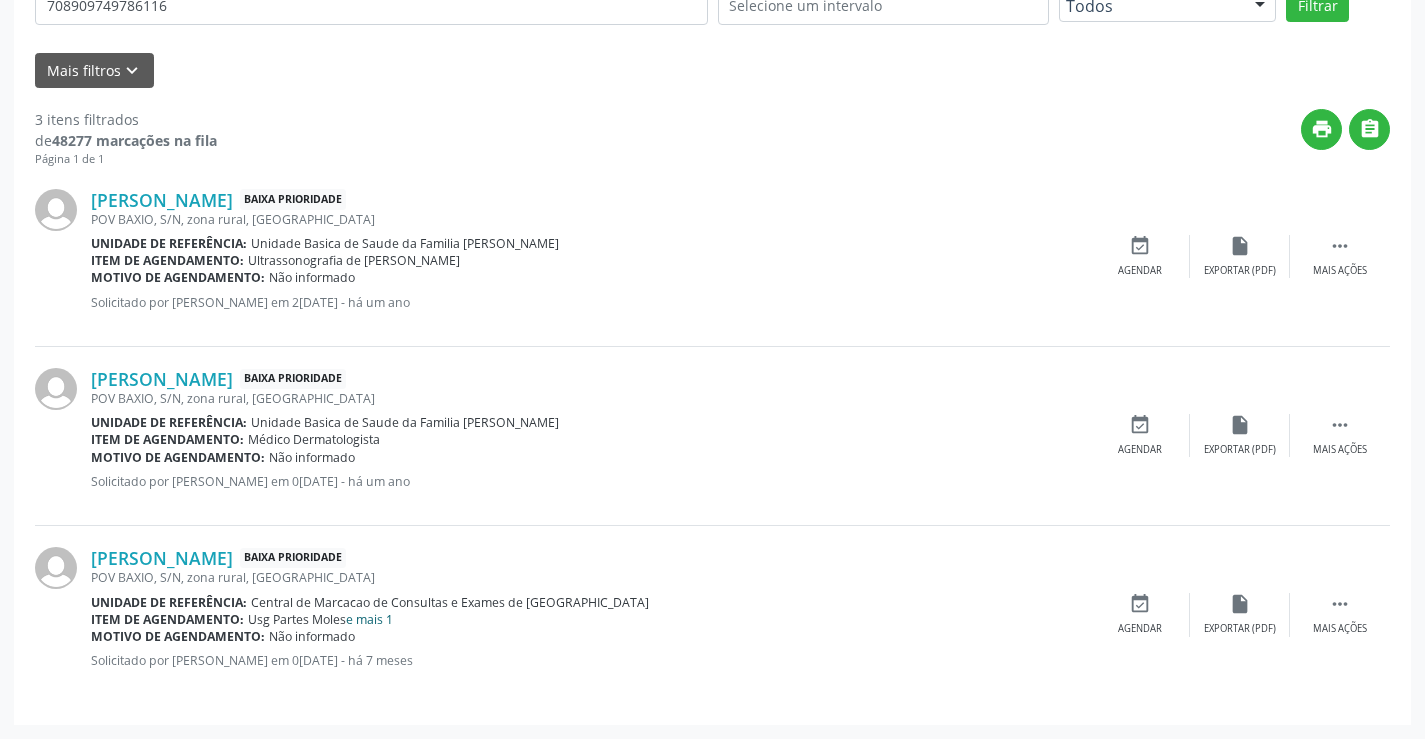 click on "e mais 1" at bounding box center [369, 619] 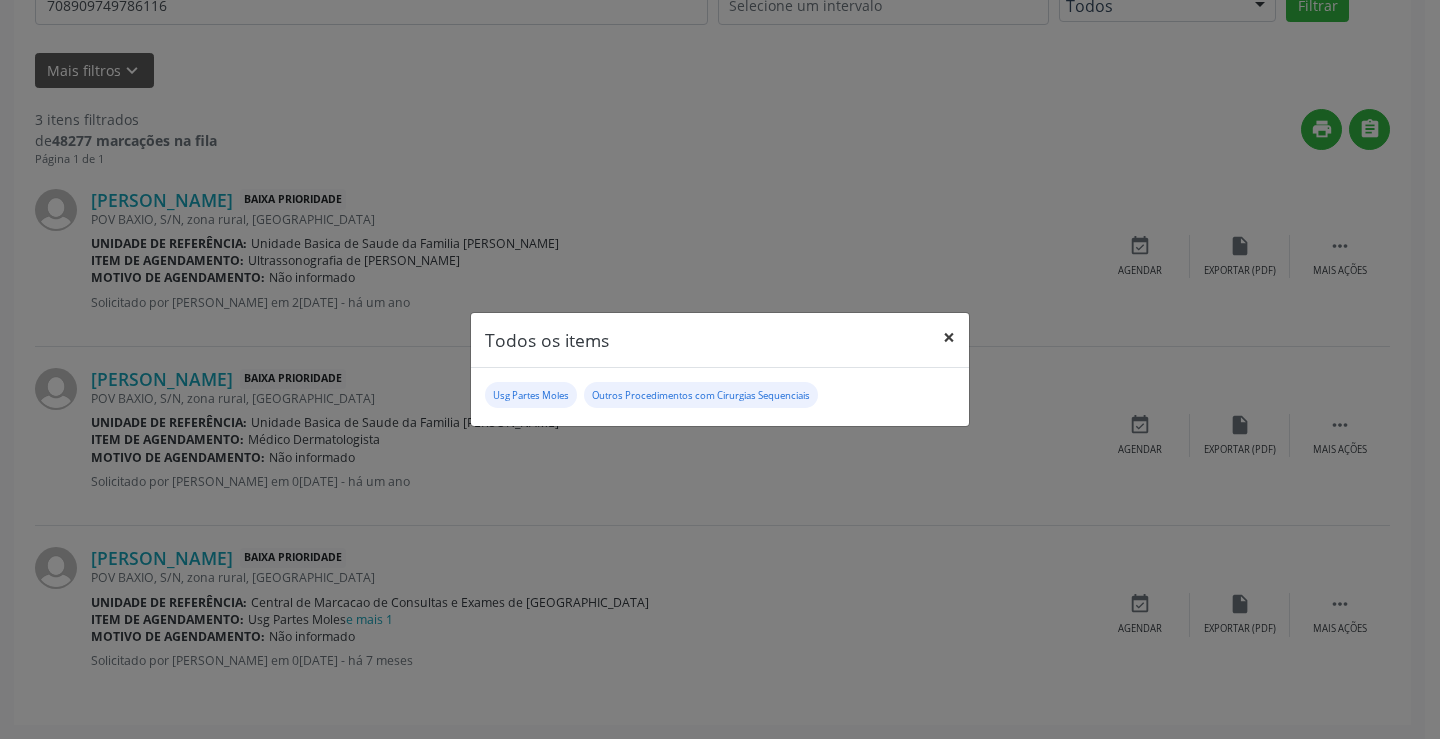 click on "×" at bounding box center [949, 337] 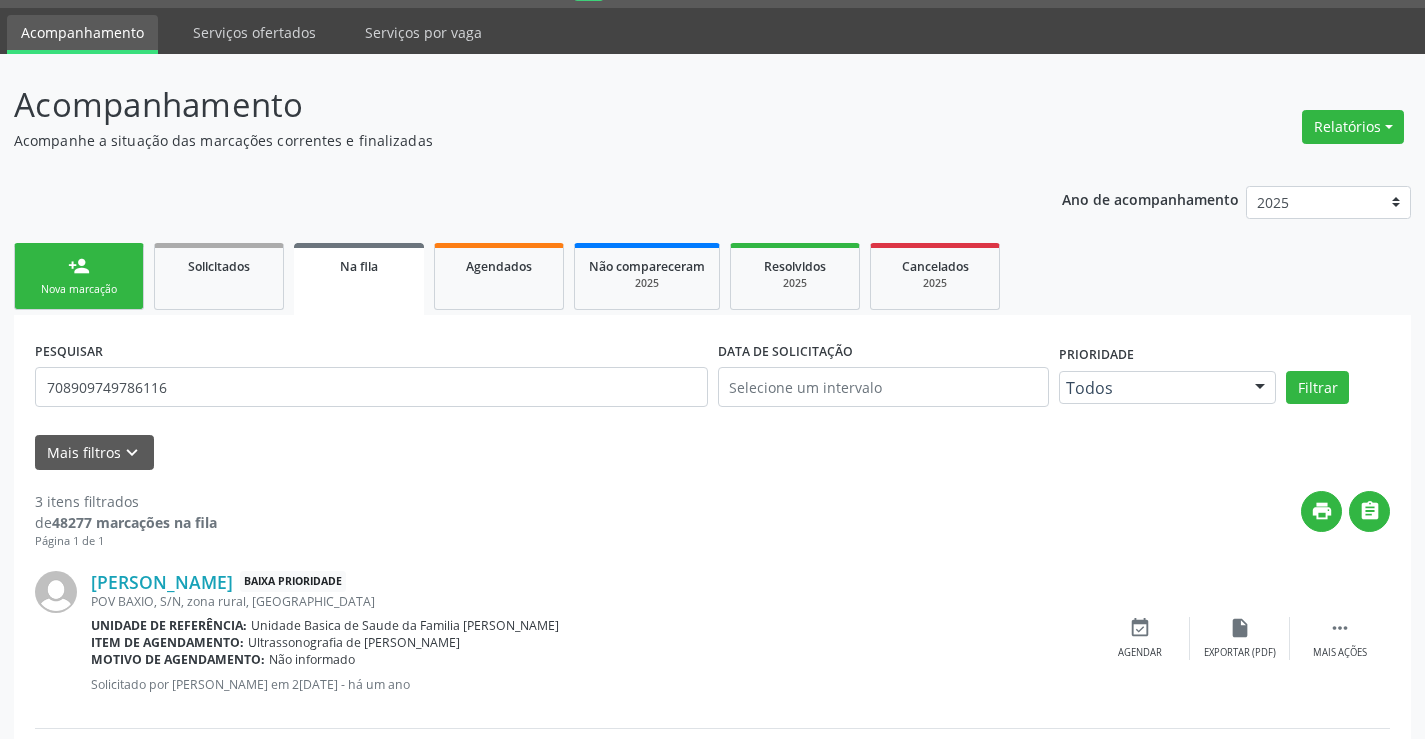 scroll, scrollTop: 38, scrollLeft: 0, axis: vertical 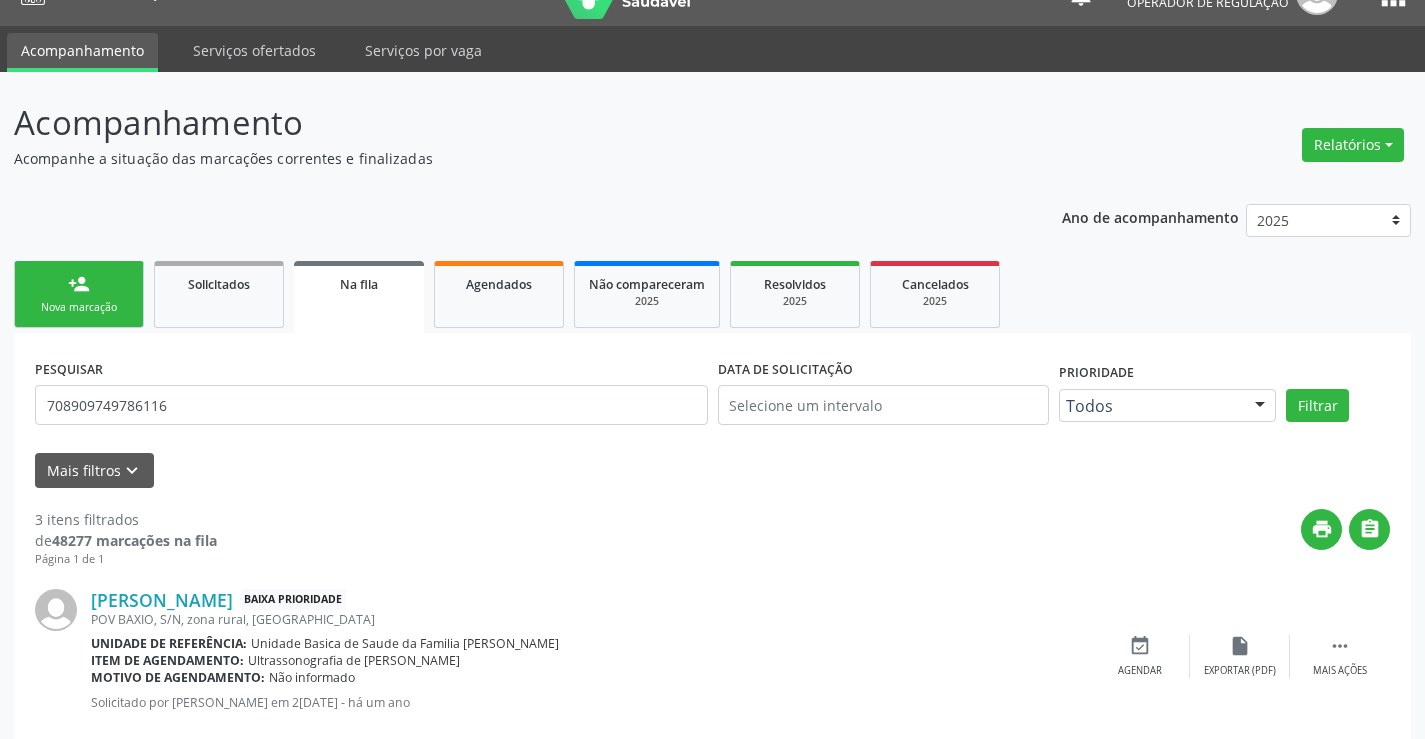 click on "person_add" at bounding box center [79, 284] 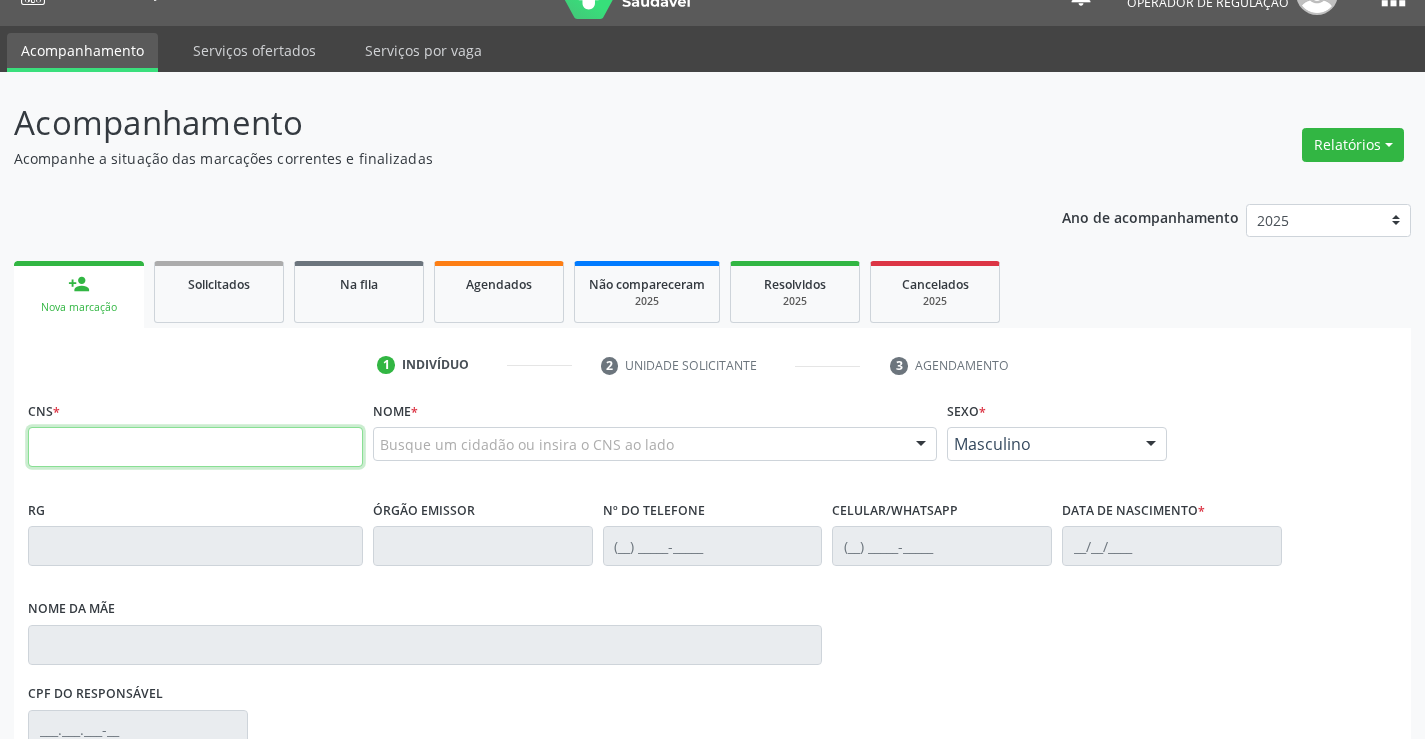 click at bounding box center (195, 447) 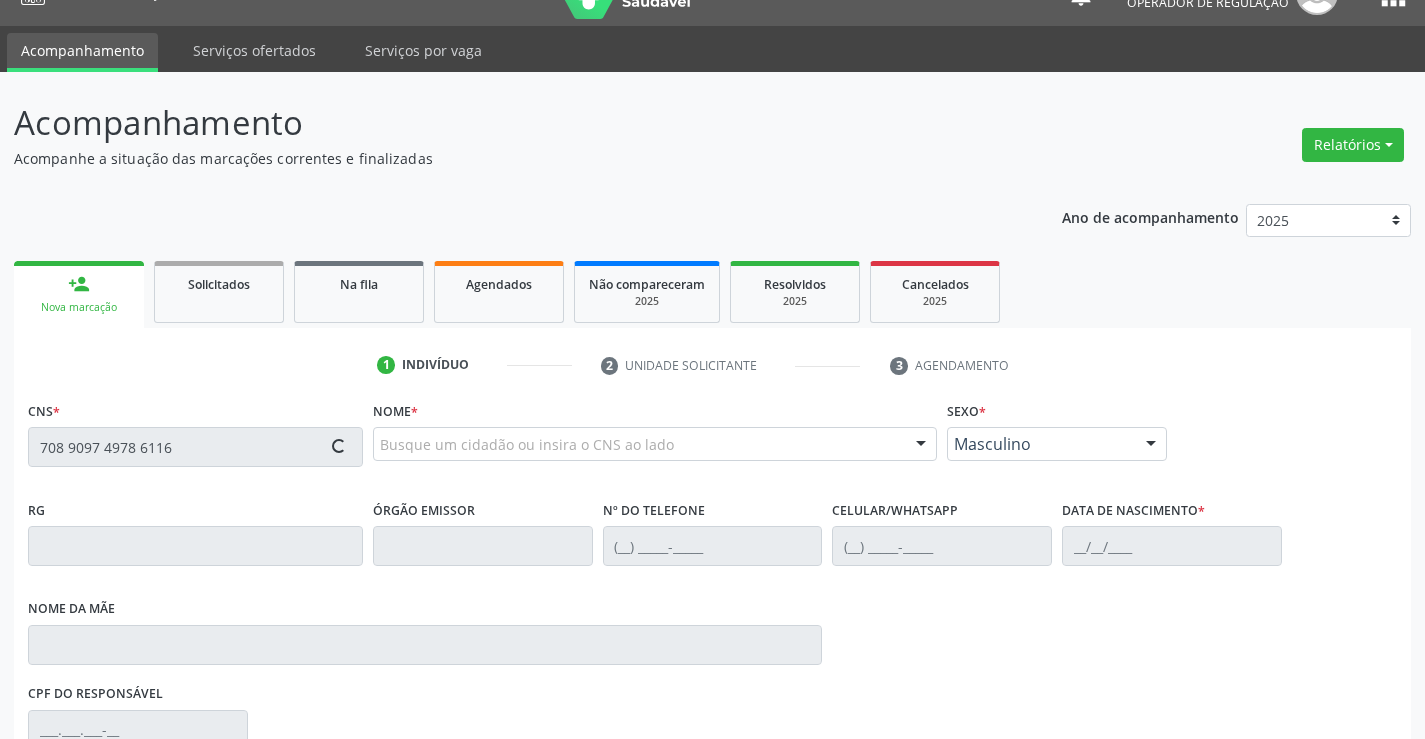 type on "708 9097 4978 6116" 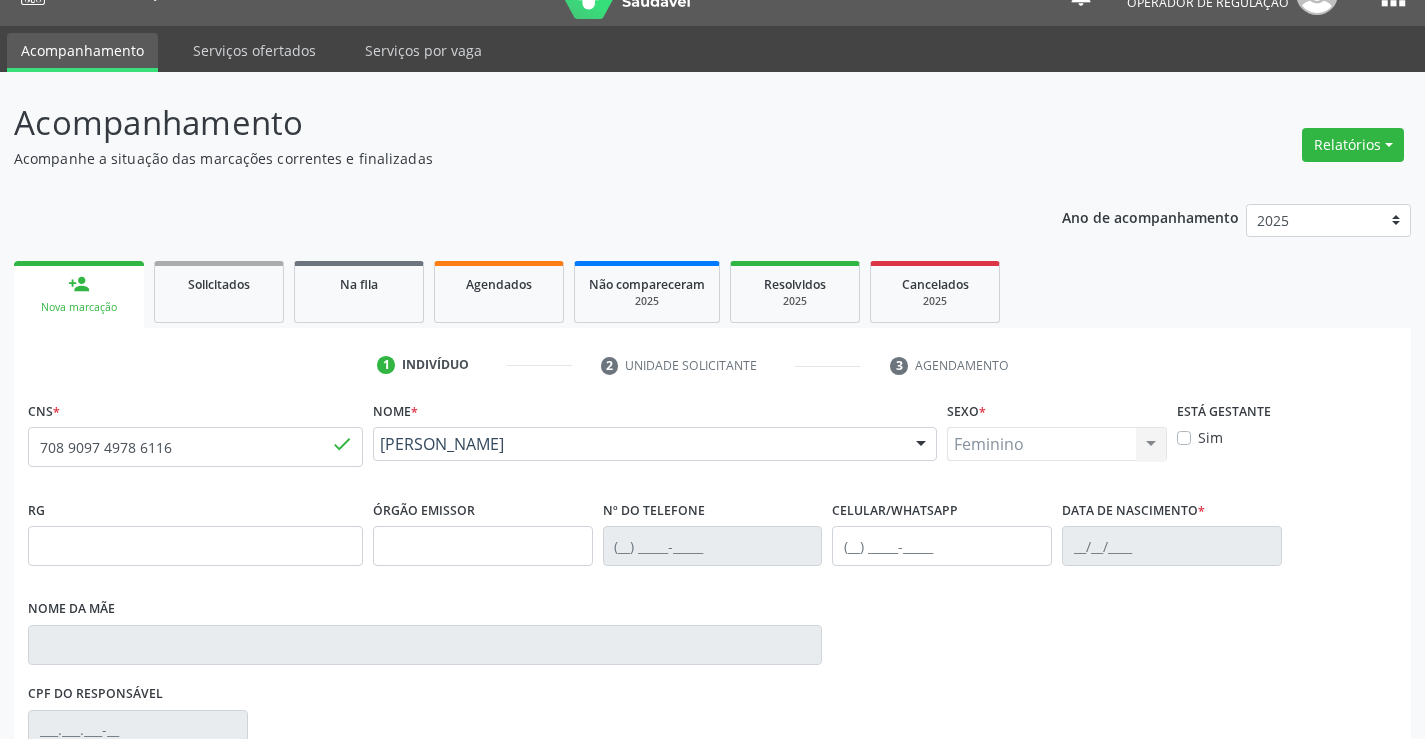 type on "0819897841" 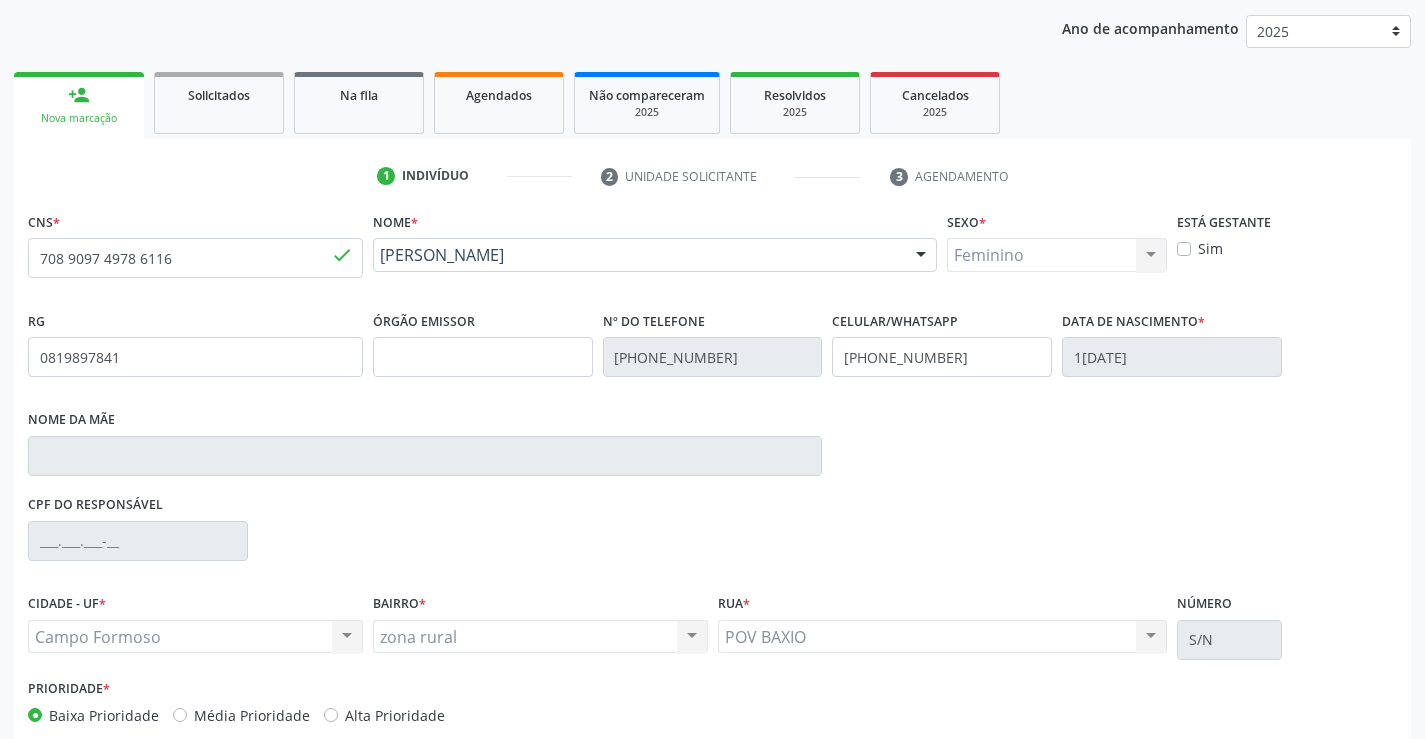 scroll, scrollTop: 238, scrollLeft: 0, axis: vertical 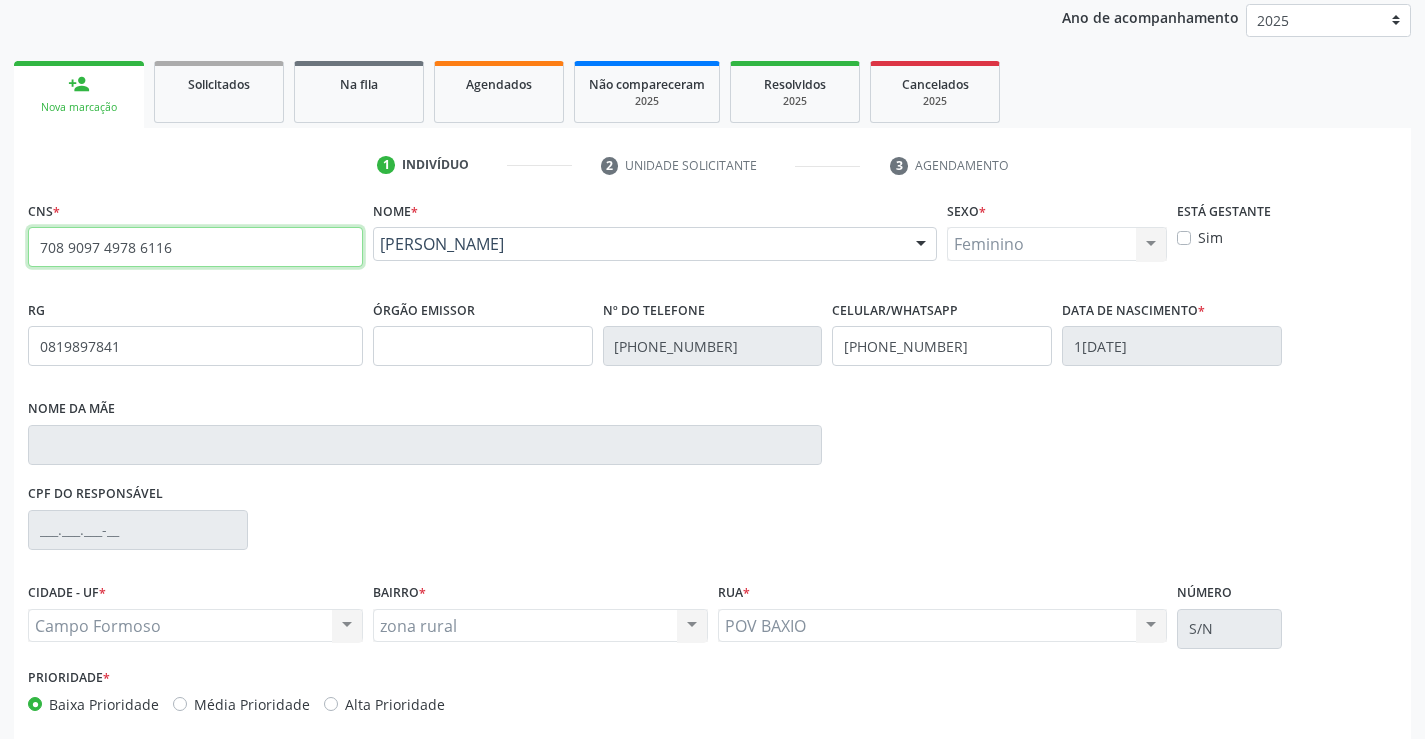 click on "708 9097 4978 6116" at bounding box center (195, 247) 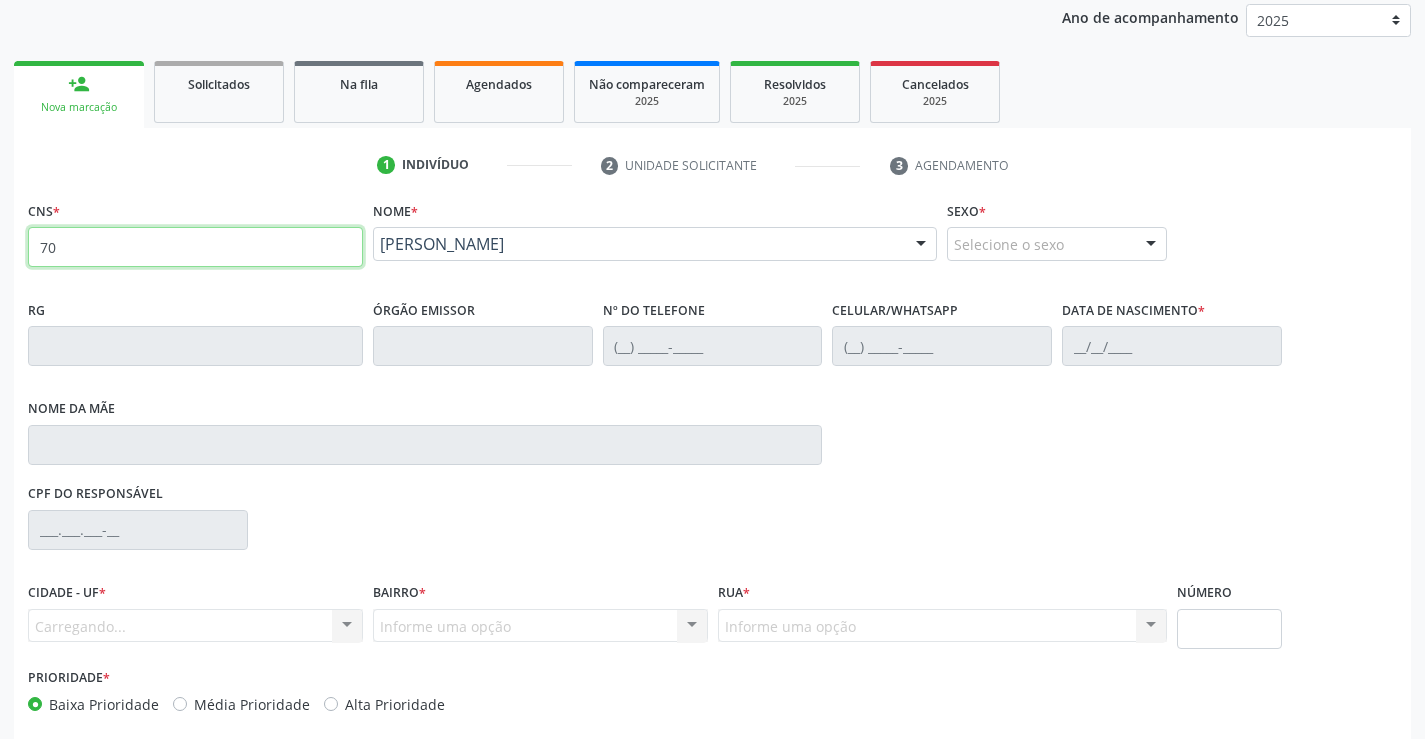 type on "7" 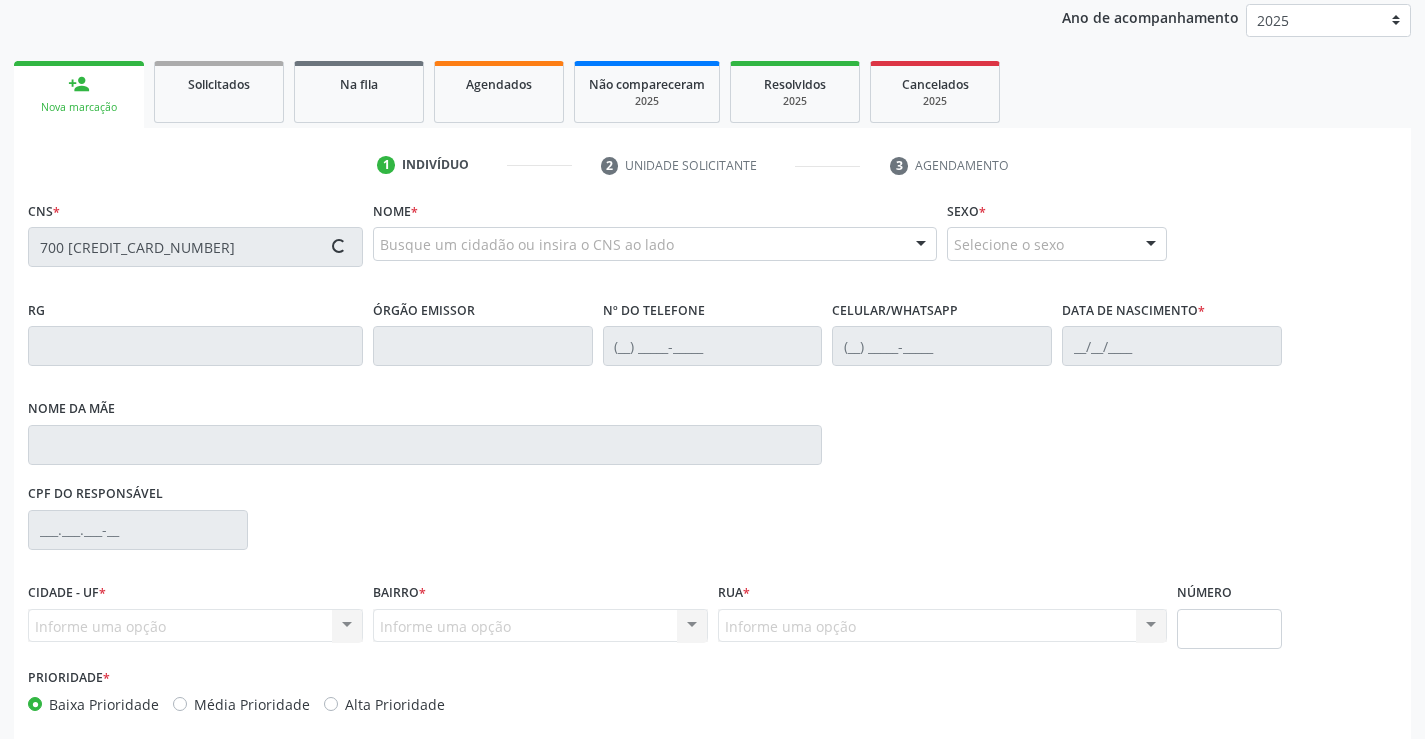 type on "700 [CREDIT_CARD_NUMBER]" 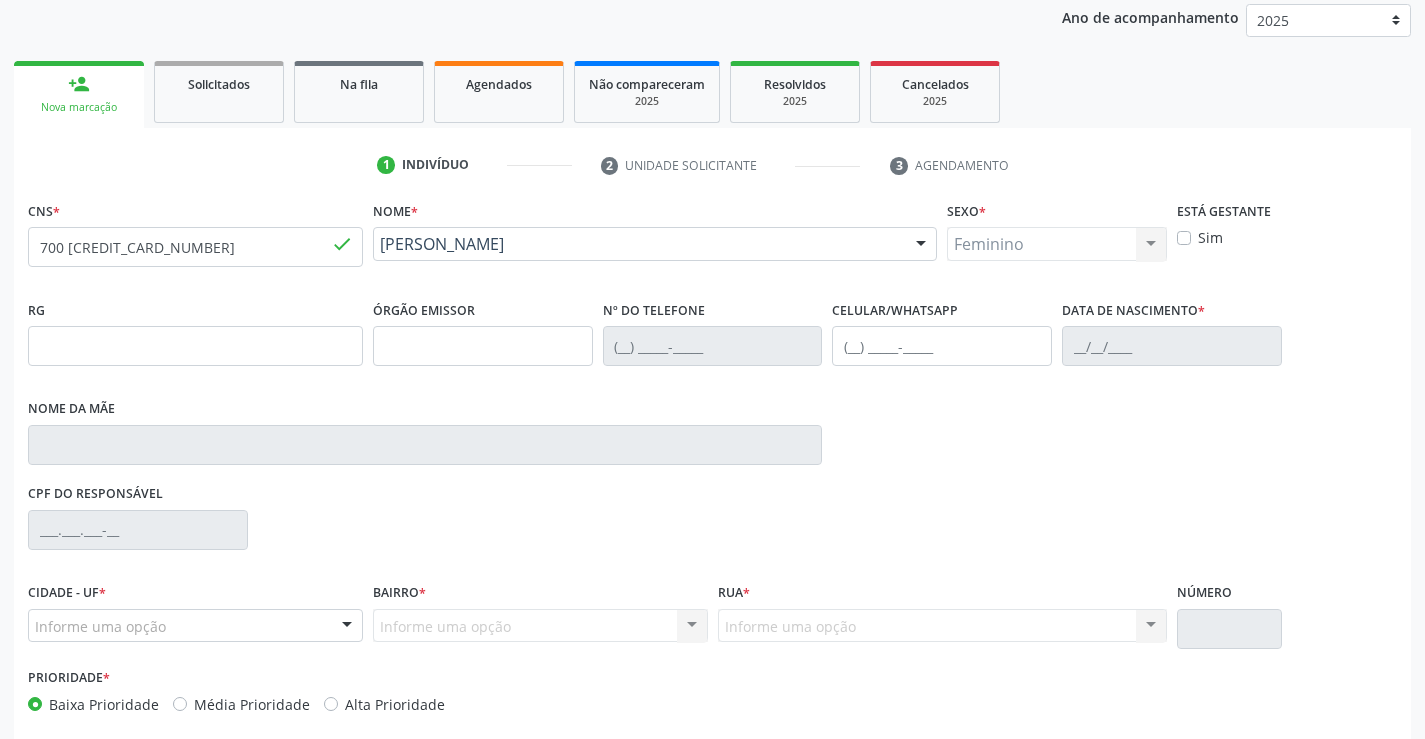 type on "0897133706" 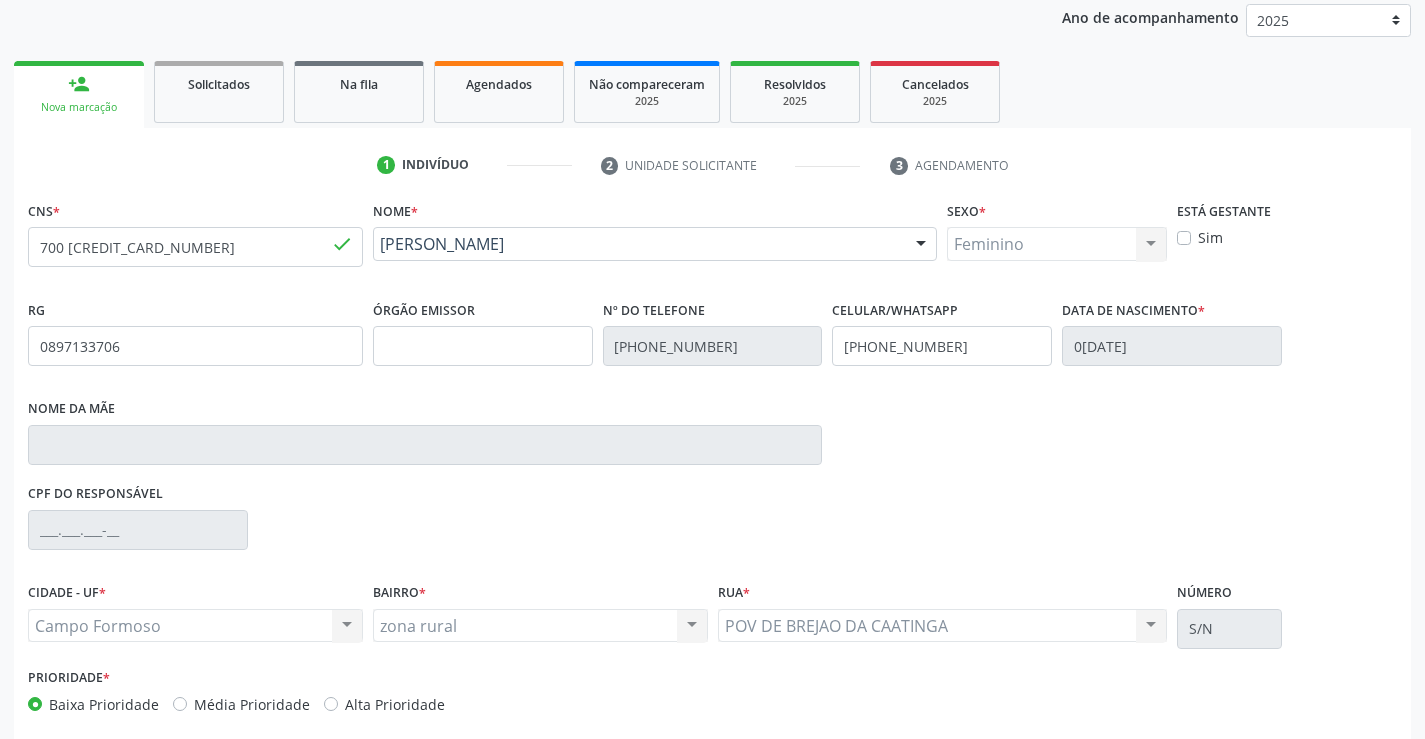 scroll, scrollTop: 331, scrollLeft: 0, axis: vertical 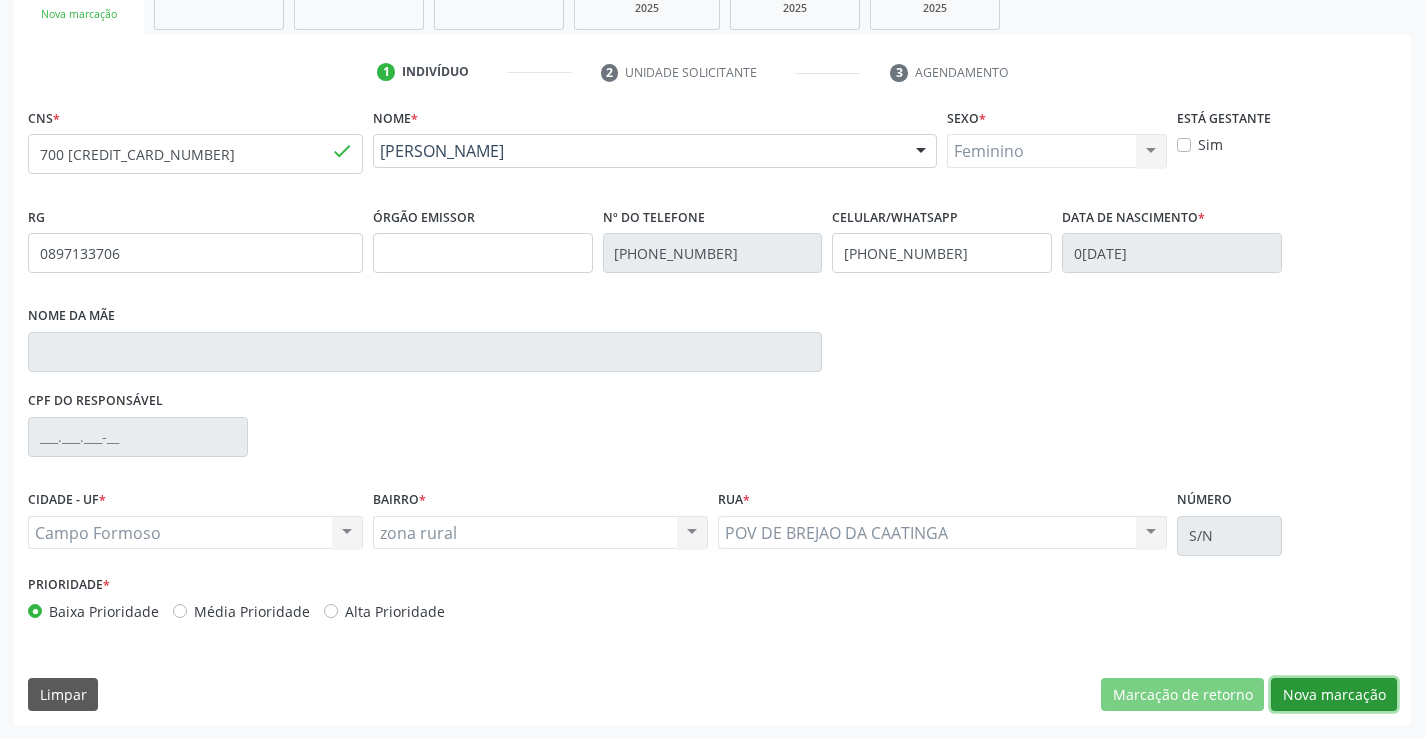 click on "Nova marcação" at bounding box center (1334, 695) 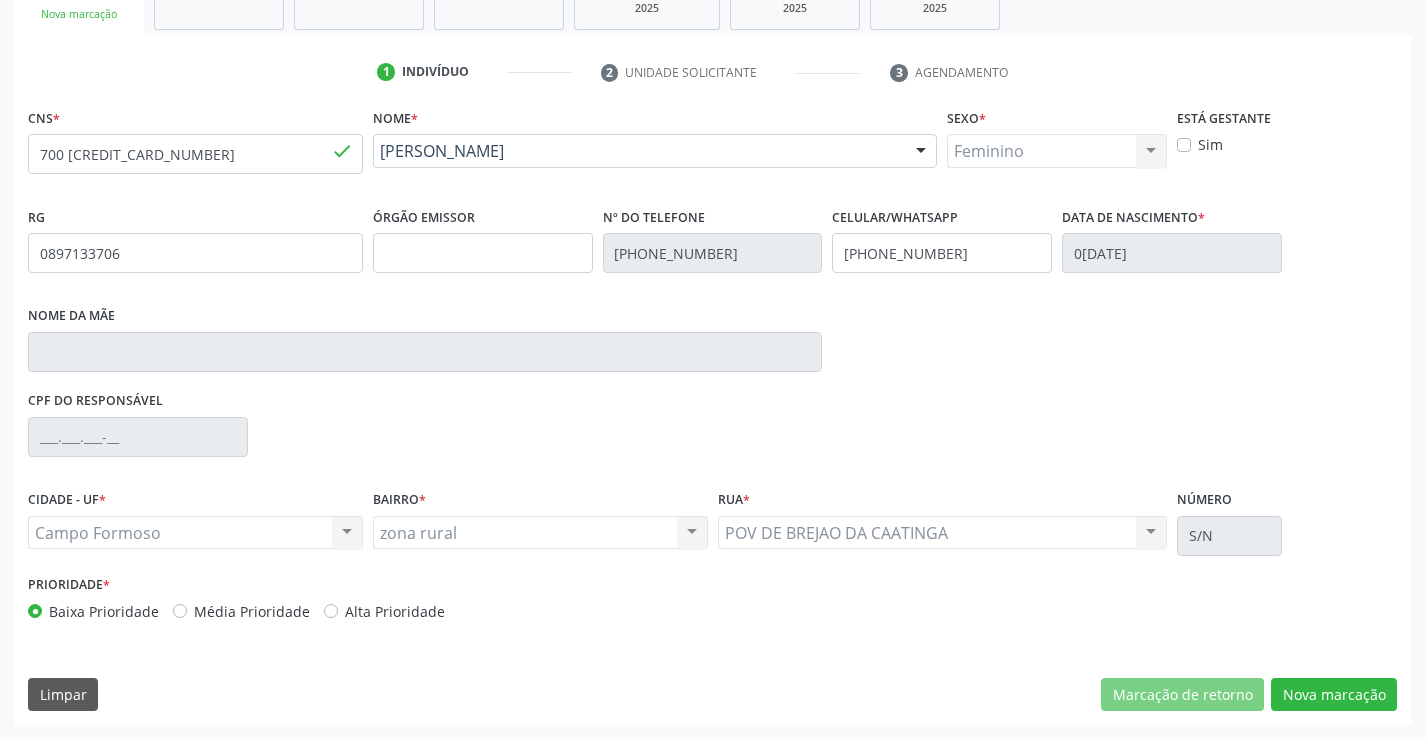 scroll, scrollTop: 167, scrollLeft: 0, axis: vertical 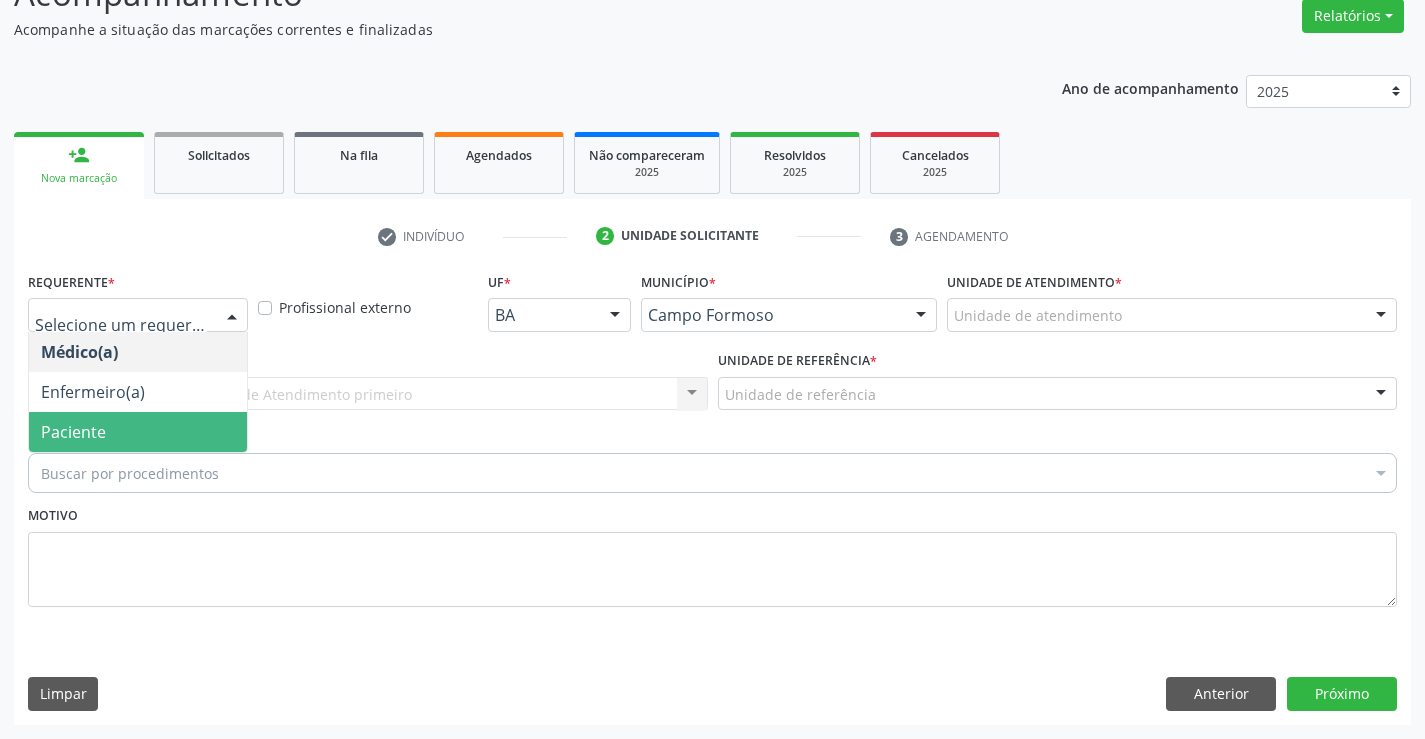 click on "Paciente" at bounding box center (138, 432) 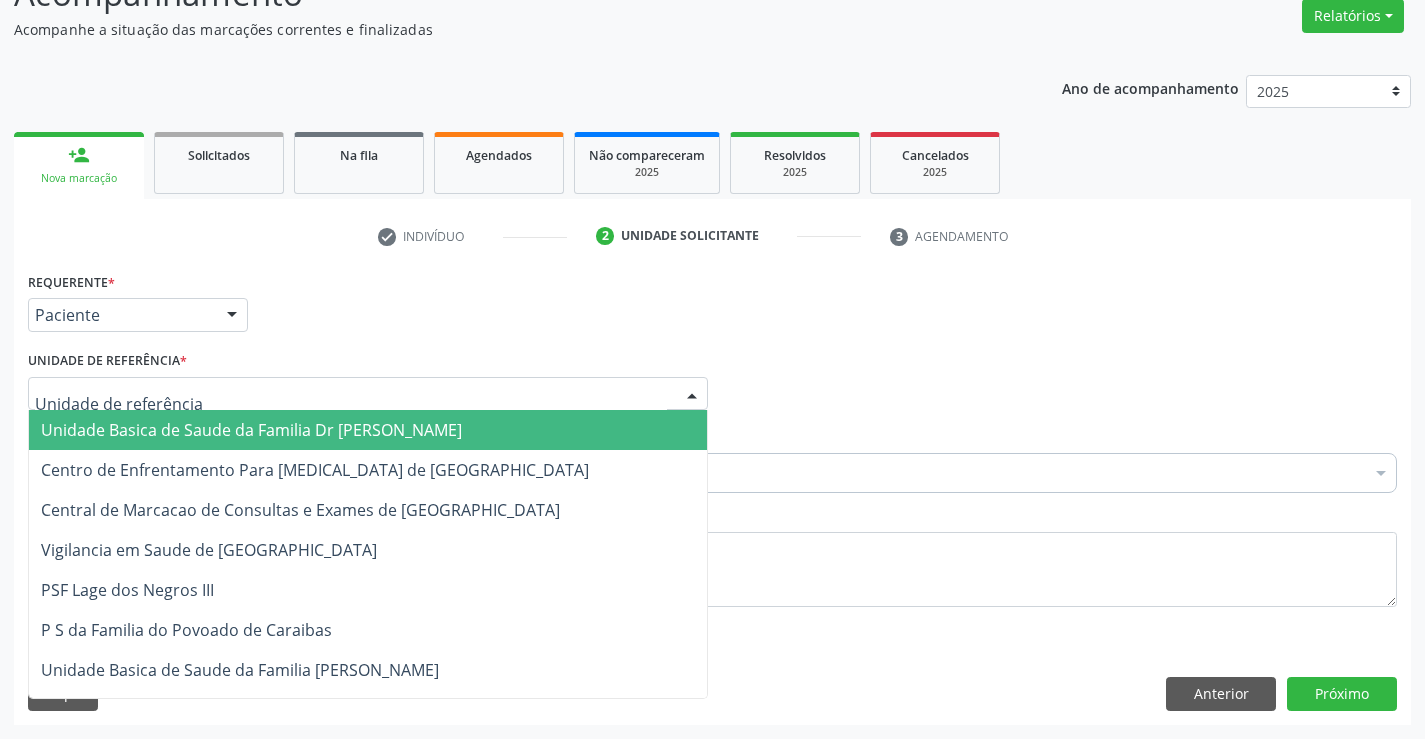 click at bounding box center [368, 394] 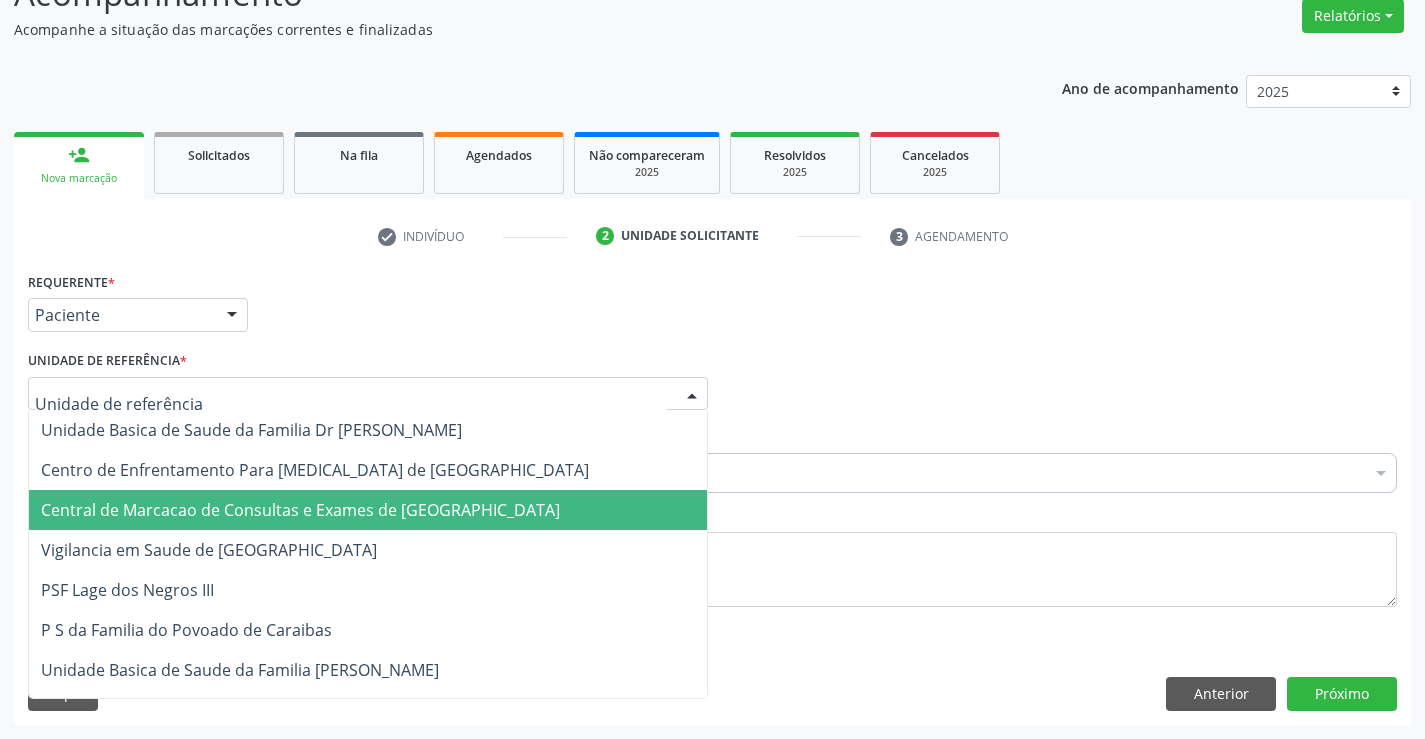 click on "Central de Marcacao de Consultas e Exames de [GEOGRAPHIC_DATA]" at bounding box center [368, 510] 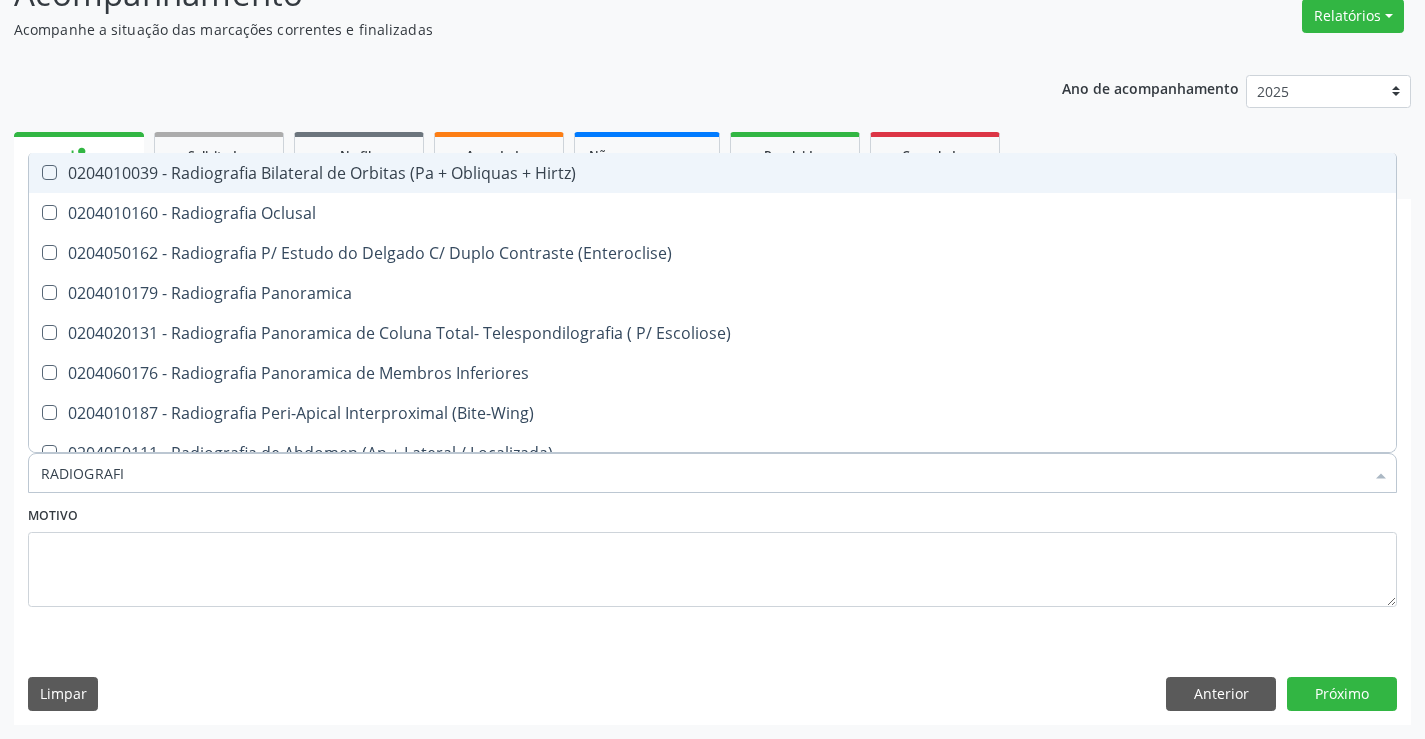 type on "RADIOGRAFIA" 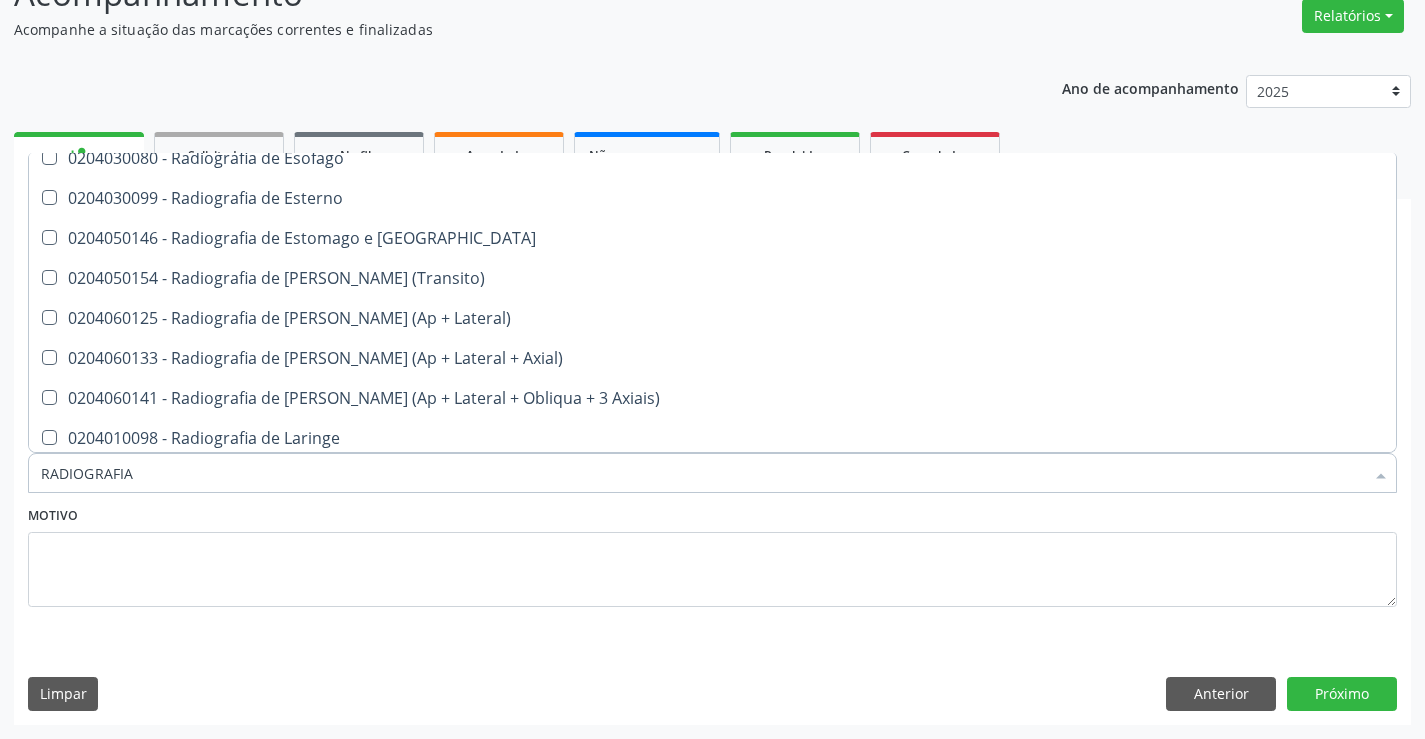 scroll, scrollTop: 1700, scrollLeft: 0, axis: vertical 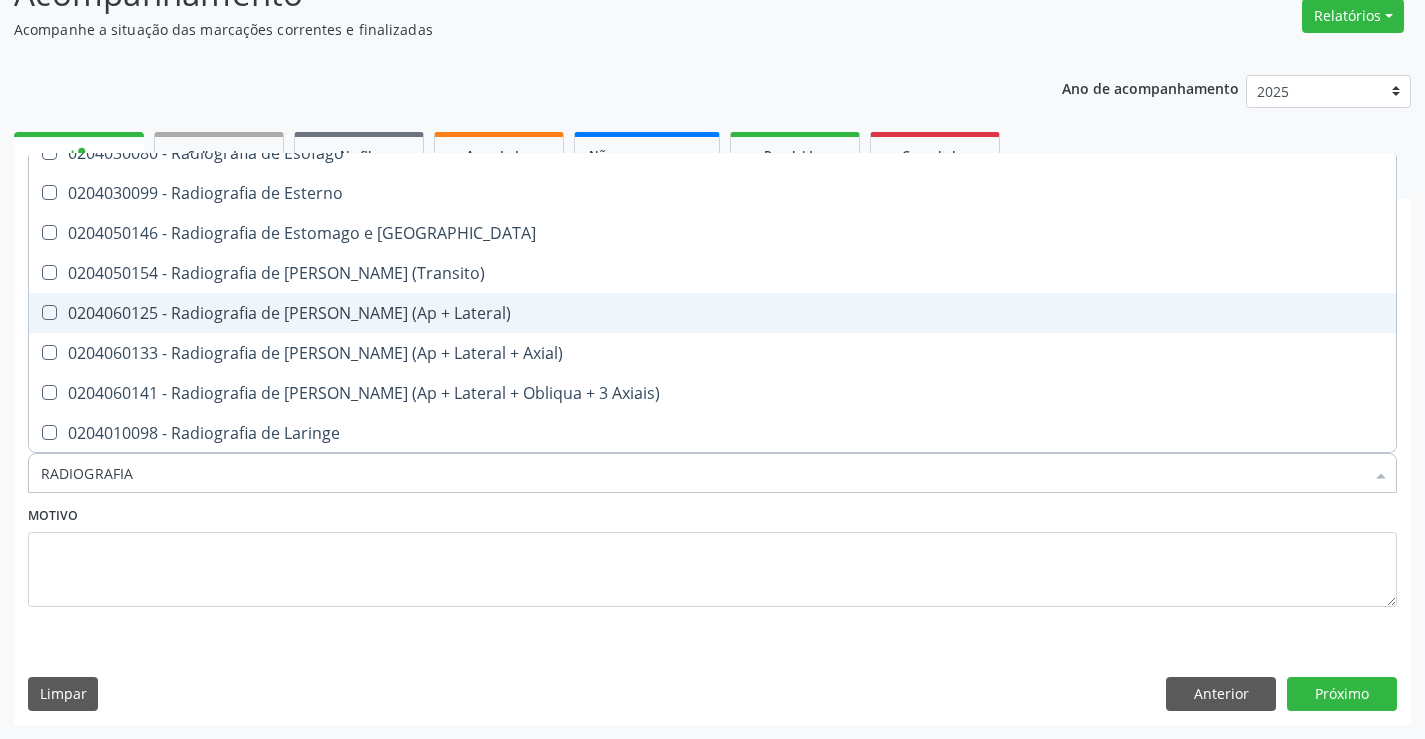 click on "0204060125 - Radiografia de [PERSON_NAME] (Ap + Lateral)" at bounding box center [712, 313] 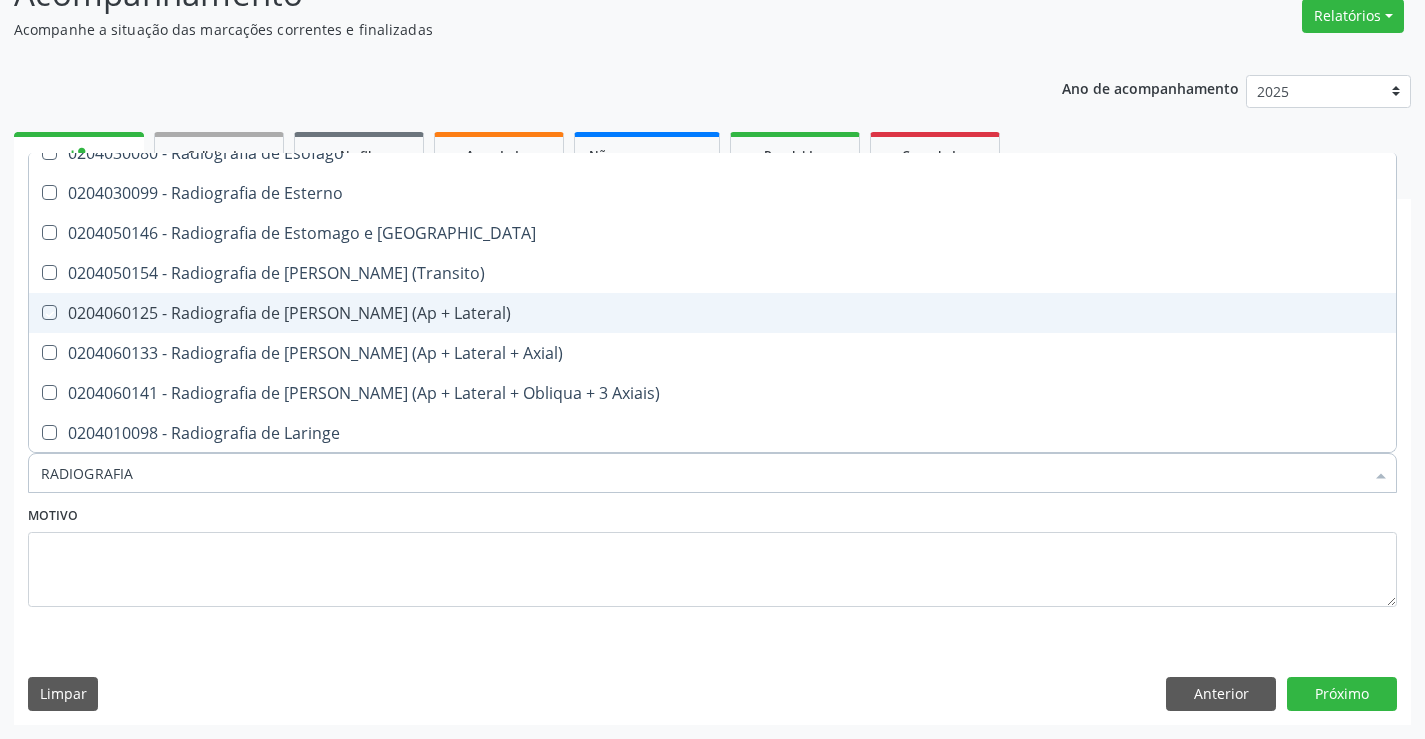 checkbox on "true" 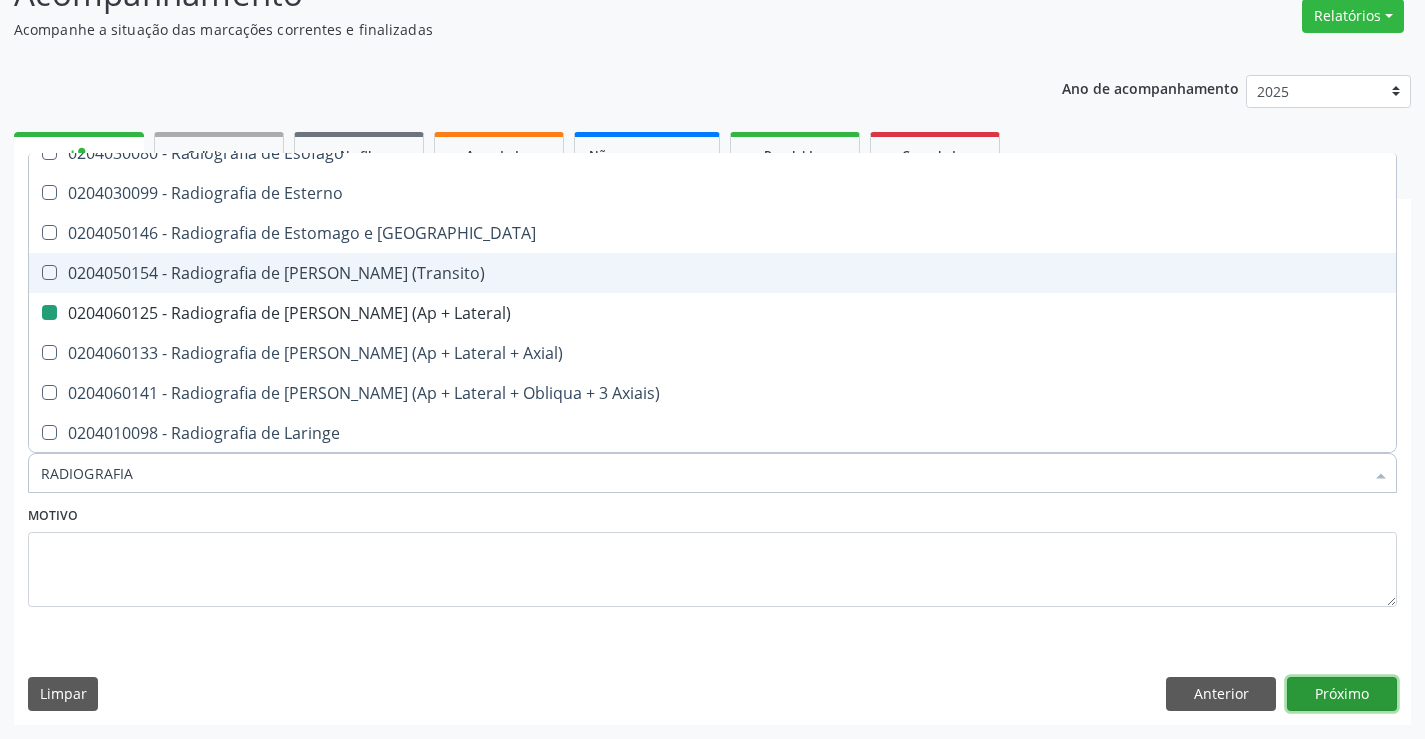 click on "Próximo" at bounding box center [1342, 694] 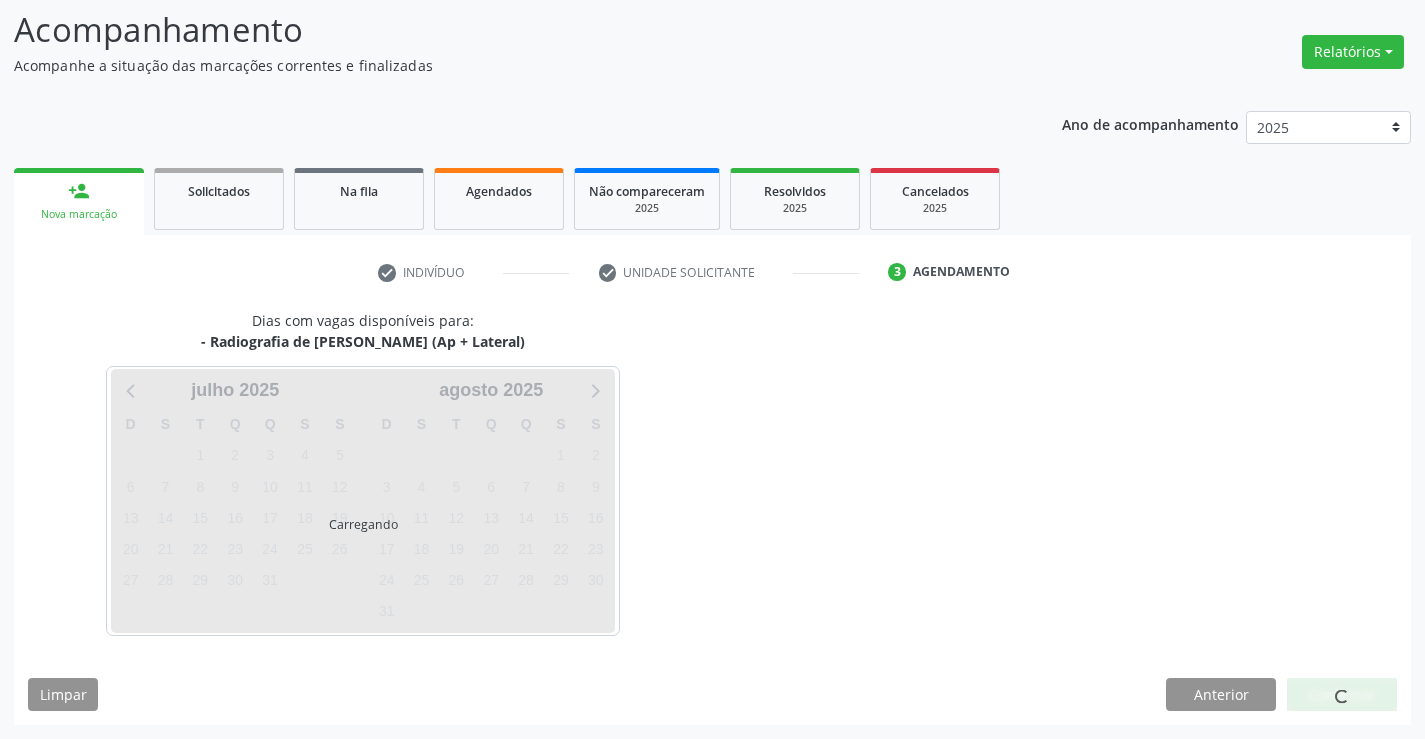 scroll, scrollTop: 131, scrollLeft: 0, axis: vertical 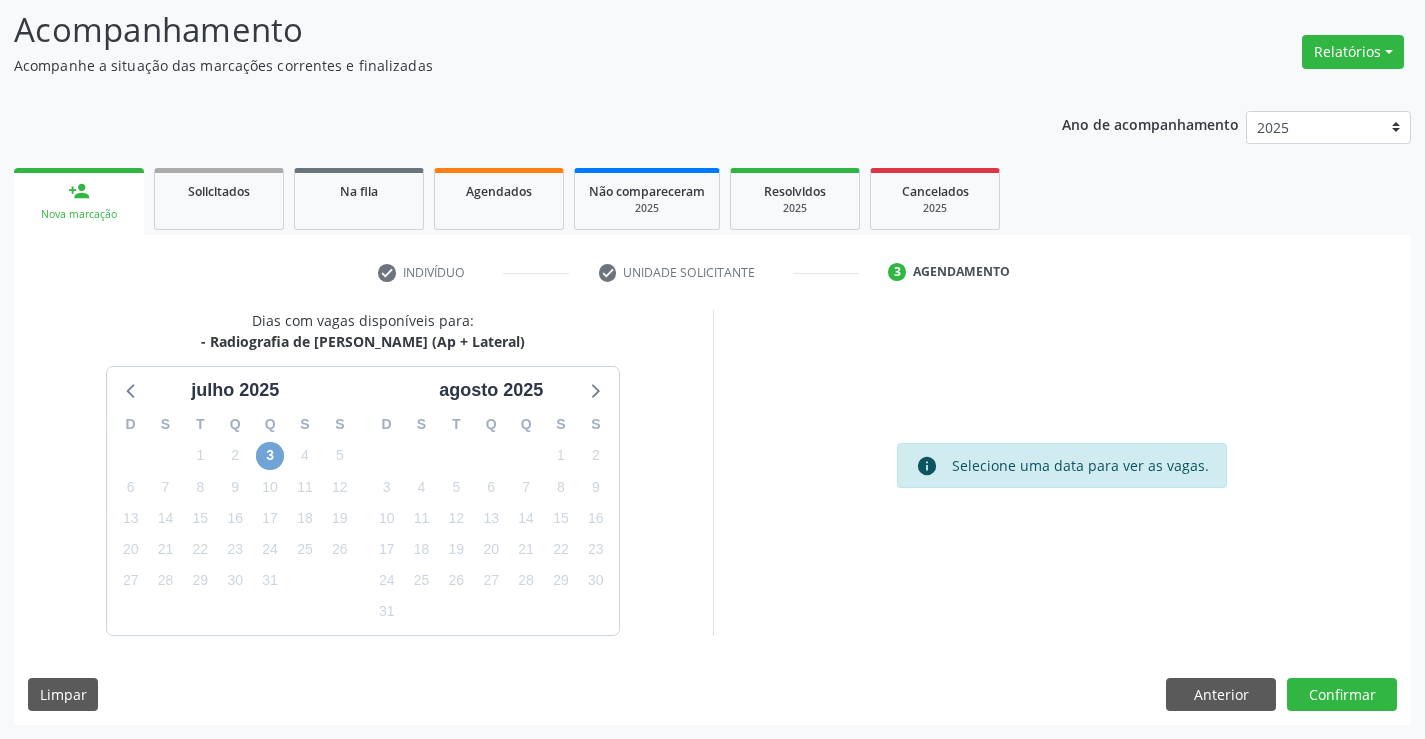 click on "3" at bounding box center (270, 456) 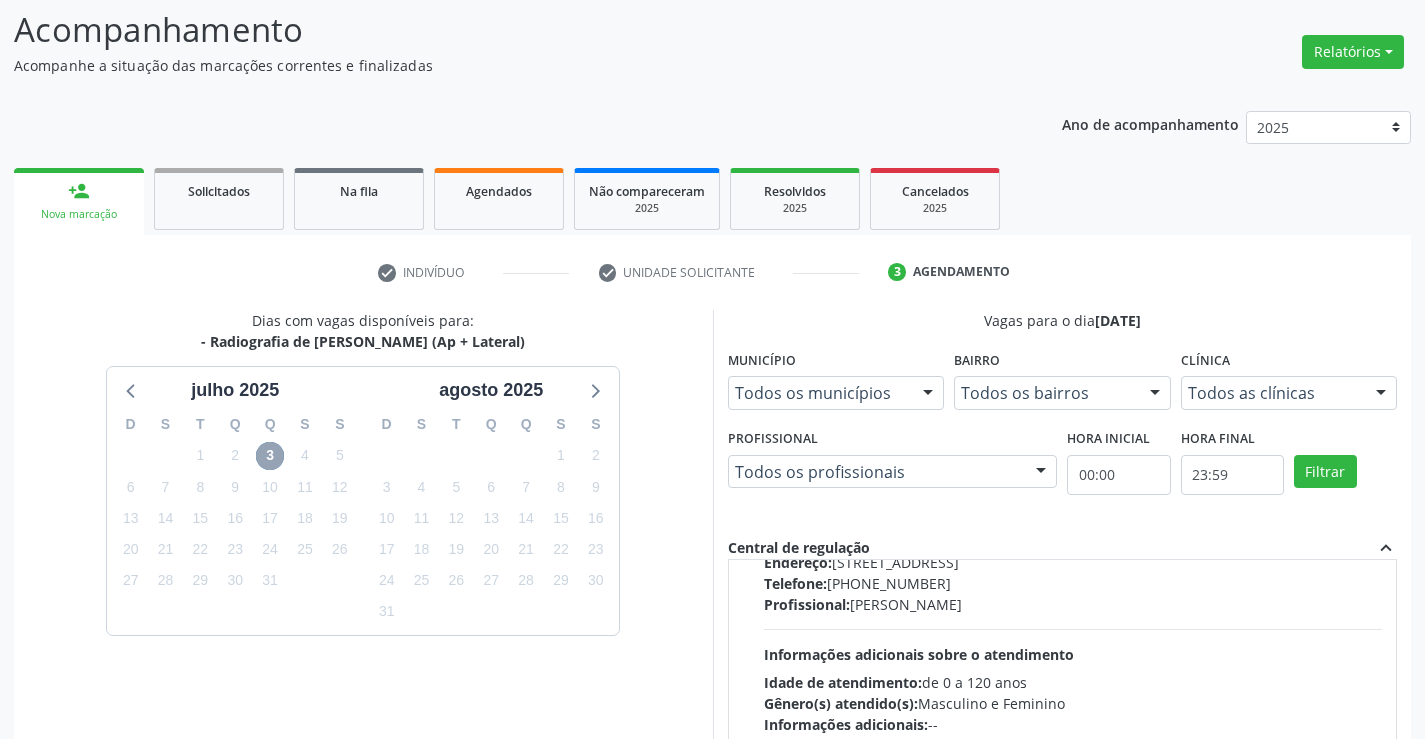 scroll, scrollTop: 0, scrollLeft: 0, axis: both 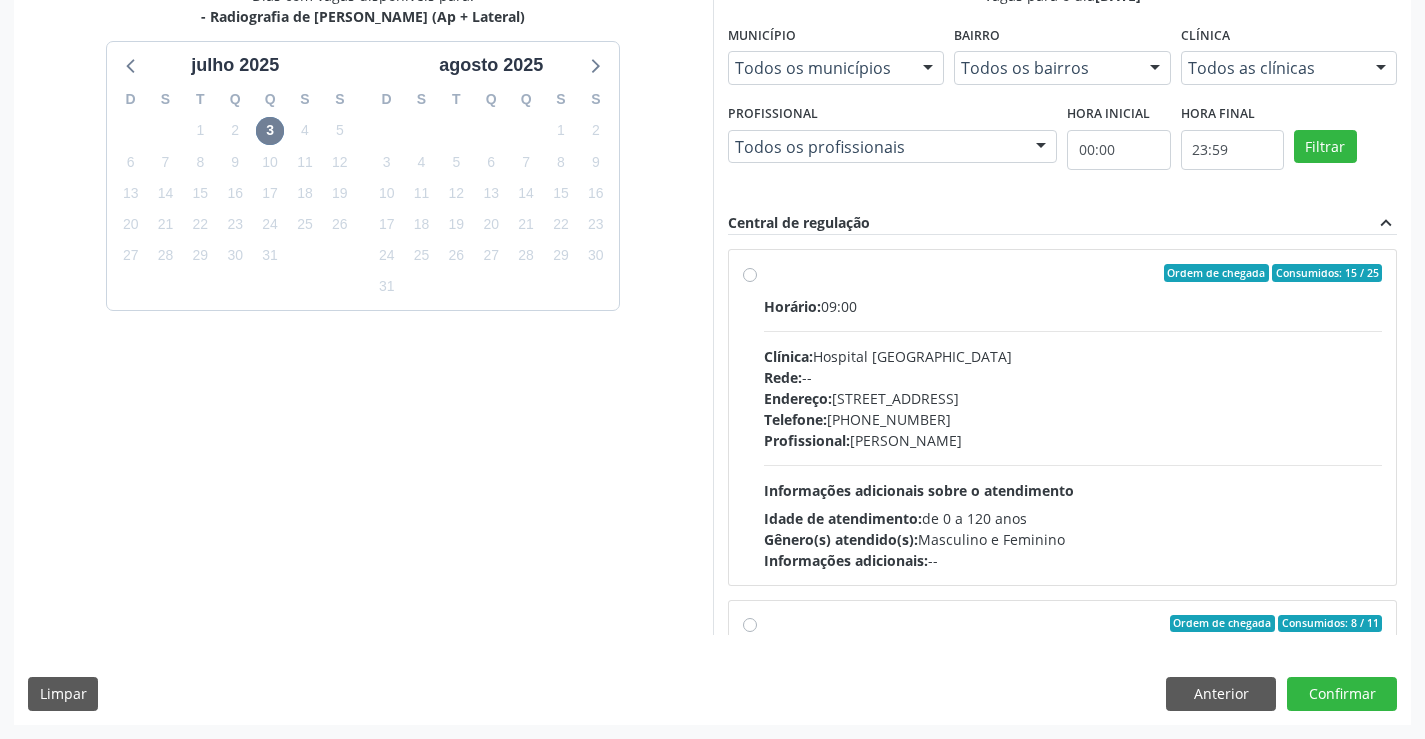 click on "Ordem de chegada
Consumidos: 15 / 25
Horário:   09:00
Clínica:  Hospital [GEOGRAPHIC_DATA]
Rede:
--
Endereço:   [STREET_ADDRESS]
Telefone:   [PHONE_NUMBER]
Profissional:
[PERSON_NAME]
Informações adicionais sobre o atendimento
Idade de atendimento:
de 0 a 120 anos
Gênero(s) atendido(s):
Masculino e Feminino
Informações adicionais:
--" at bounding box center (1073, 417) 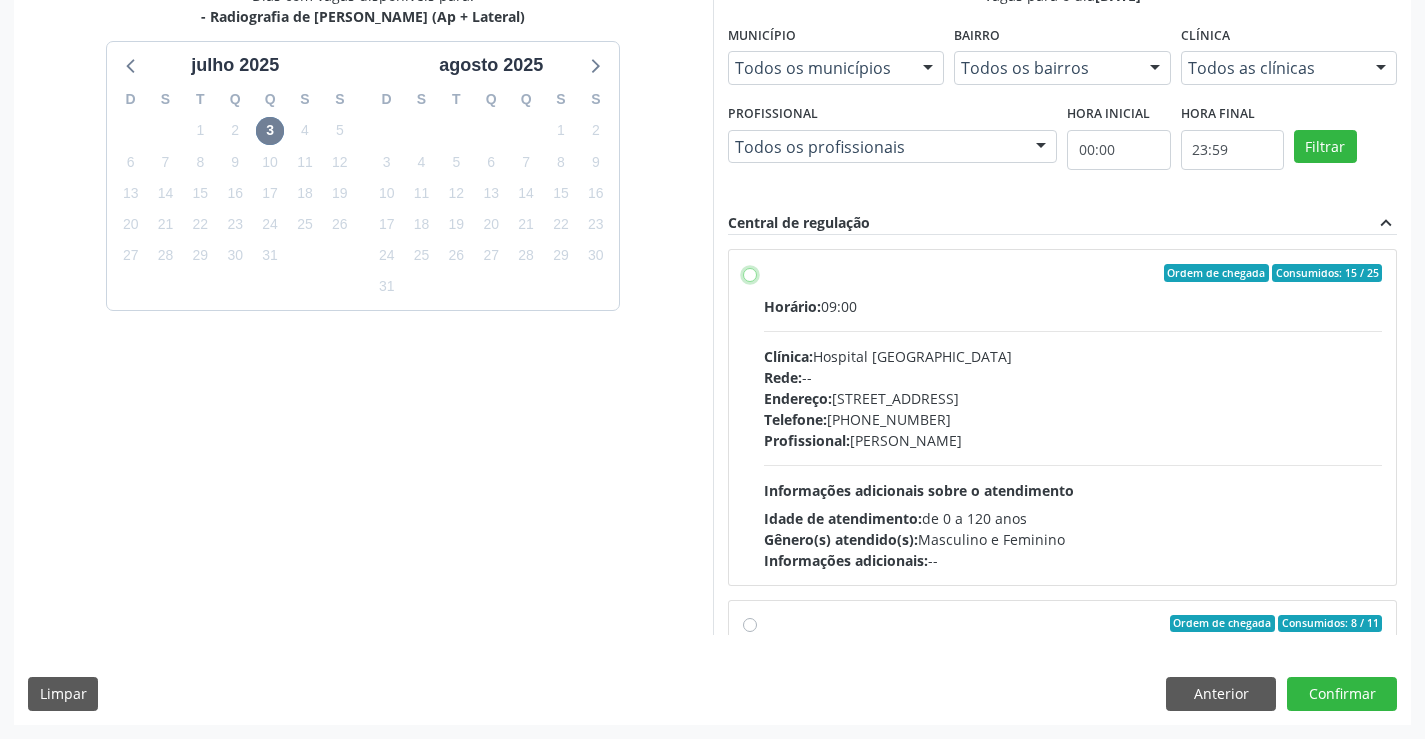 click on "Ordem de chegada
Consumidos: 15 / 25
Horário:   09:00
Clínica:  Hospital [GEOGRAPHIC_DATA]
Rede:
--
Endereço:   [STREET_ADDRESS]
Telefone:   [PHONE_NUMBER]
Profissional:
[PERSON_NAME]
Informações adicionais sobre o atendimento
Idade de atendimento:
de 0 a 120 anos
Gênero(s) atendido(s):
Masculino e Feminino
Informações adicionais:
--" at bounding box center [750, 273] 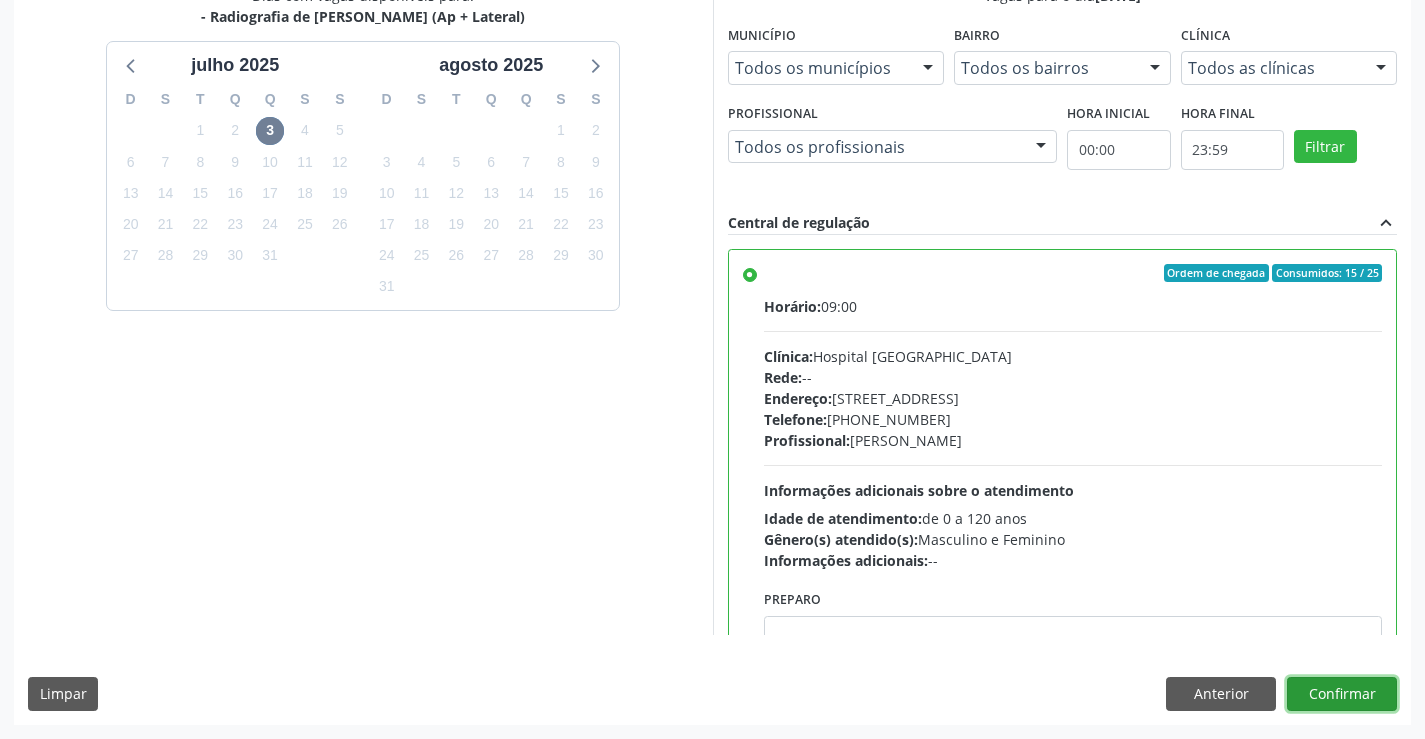 click on "Confirmar" at bounding box center (1342, 694) 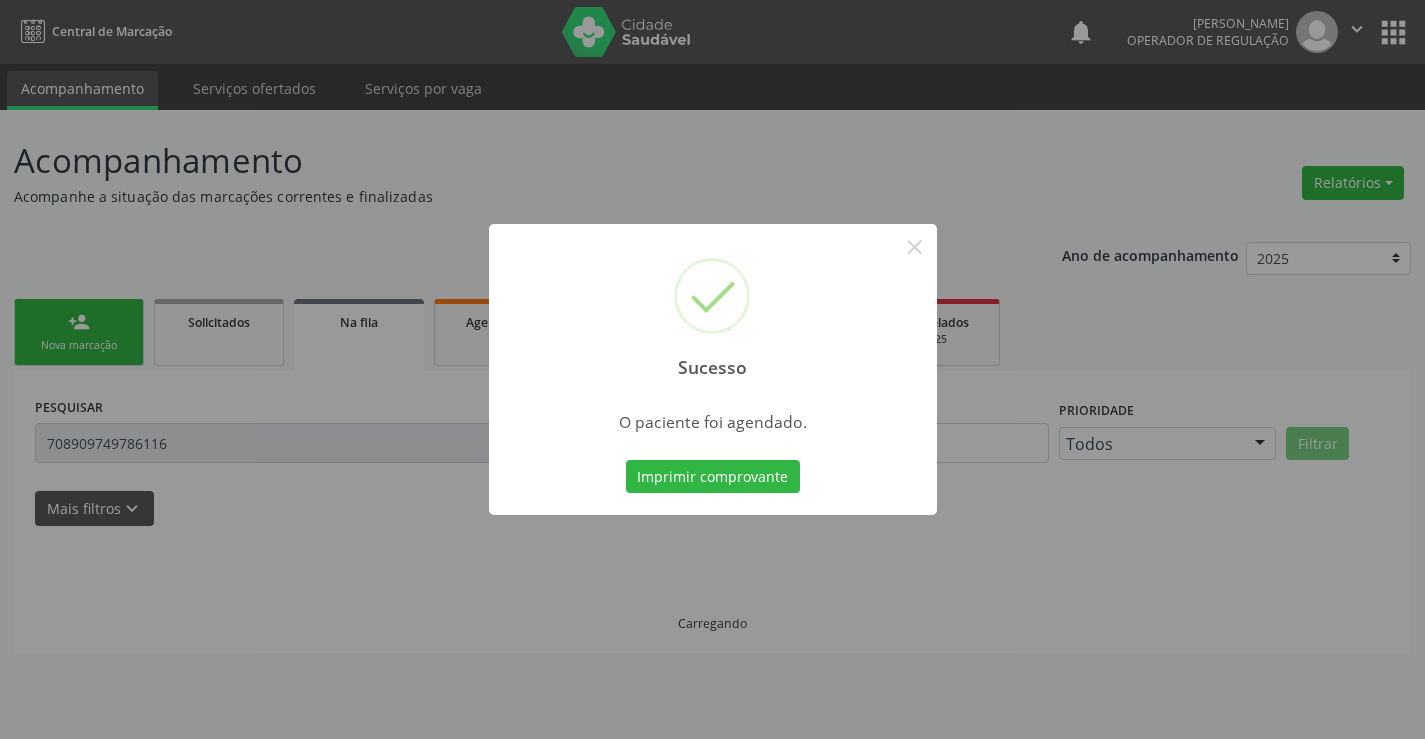 scroll, scrollTop: 0, scrollLeft: 0, axis: both 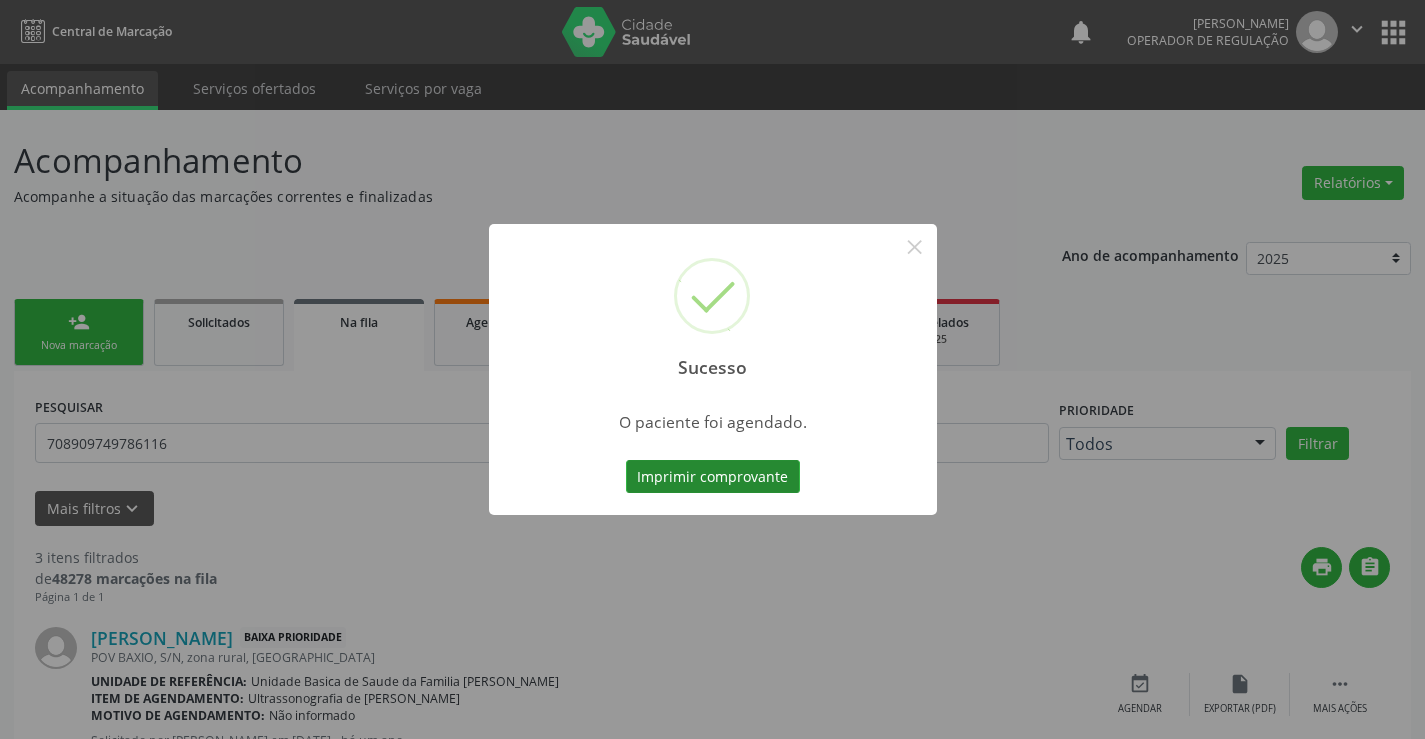 click on "Imprimir comprovante" at bounding box center [713, 477] 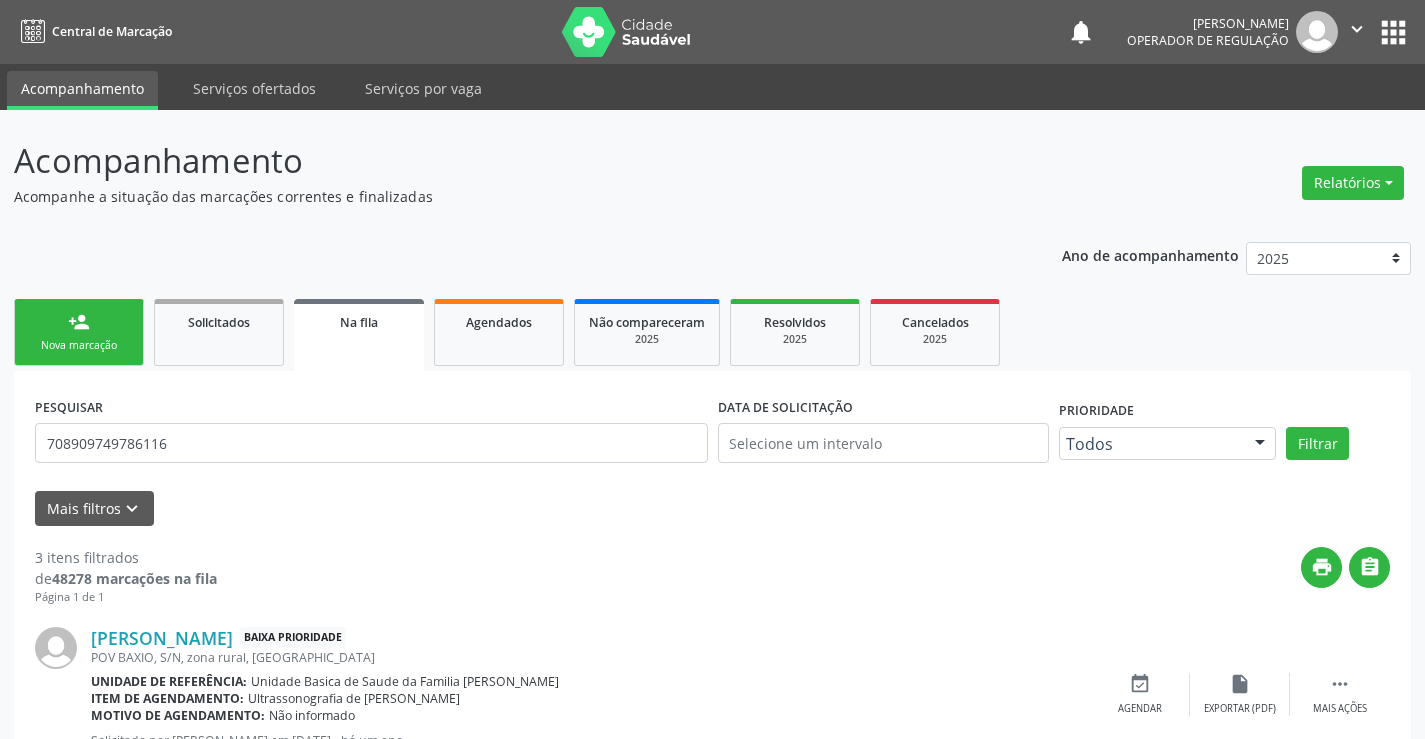 click on "person_add
Nova marcação" at bounding box center (79, 332) 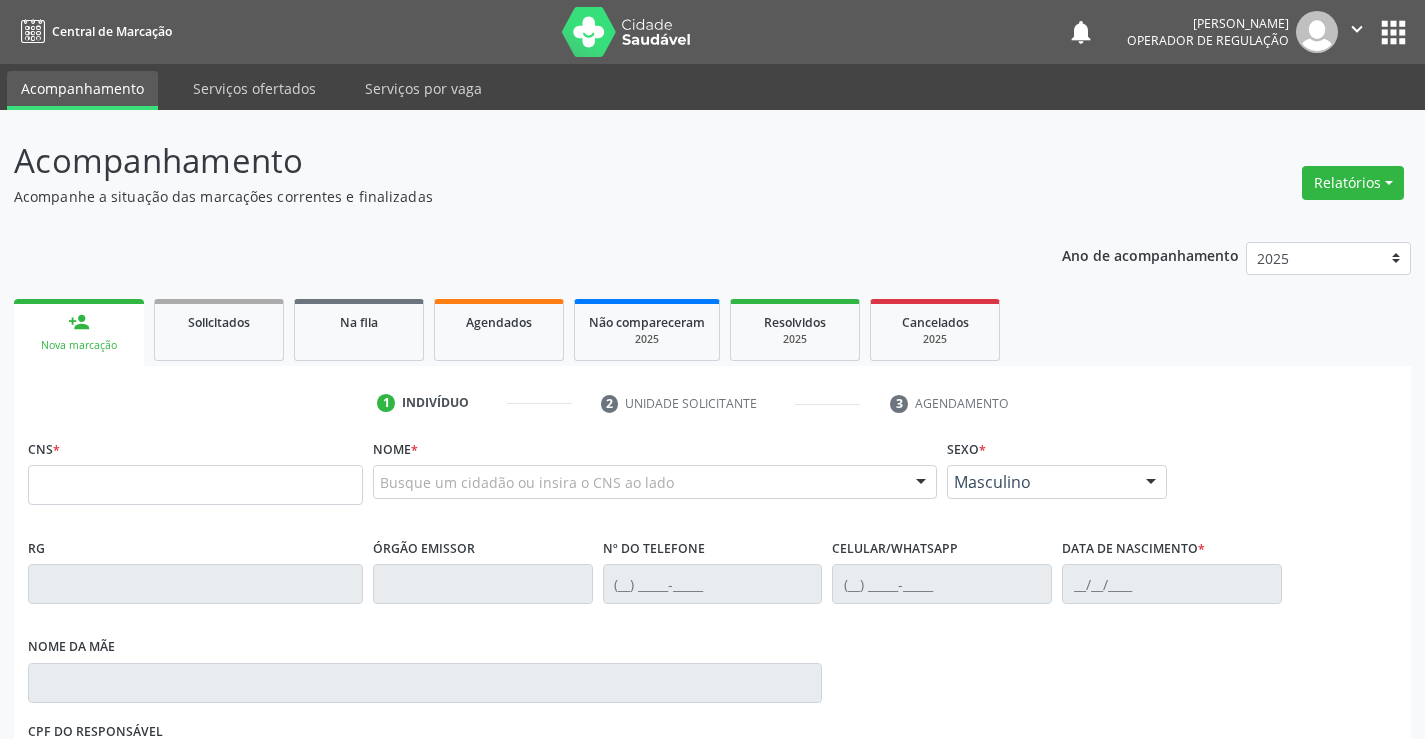 drag, startPoint x: 110, startPoint y: 316, endPoint x: 163, endPoint y: 467, distance: 160.03125 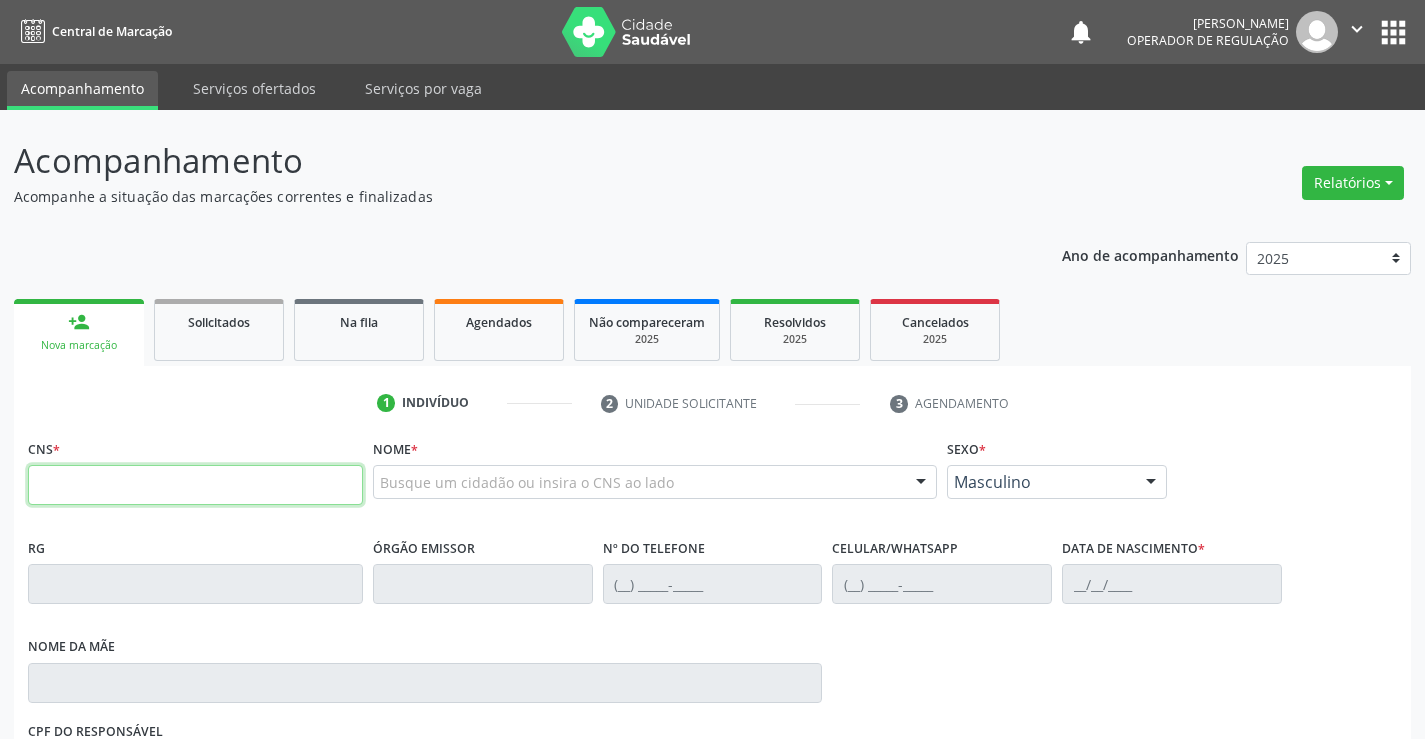 click at bounding box center (195, 485) 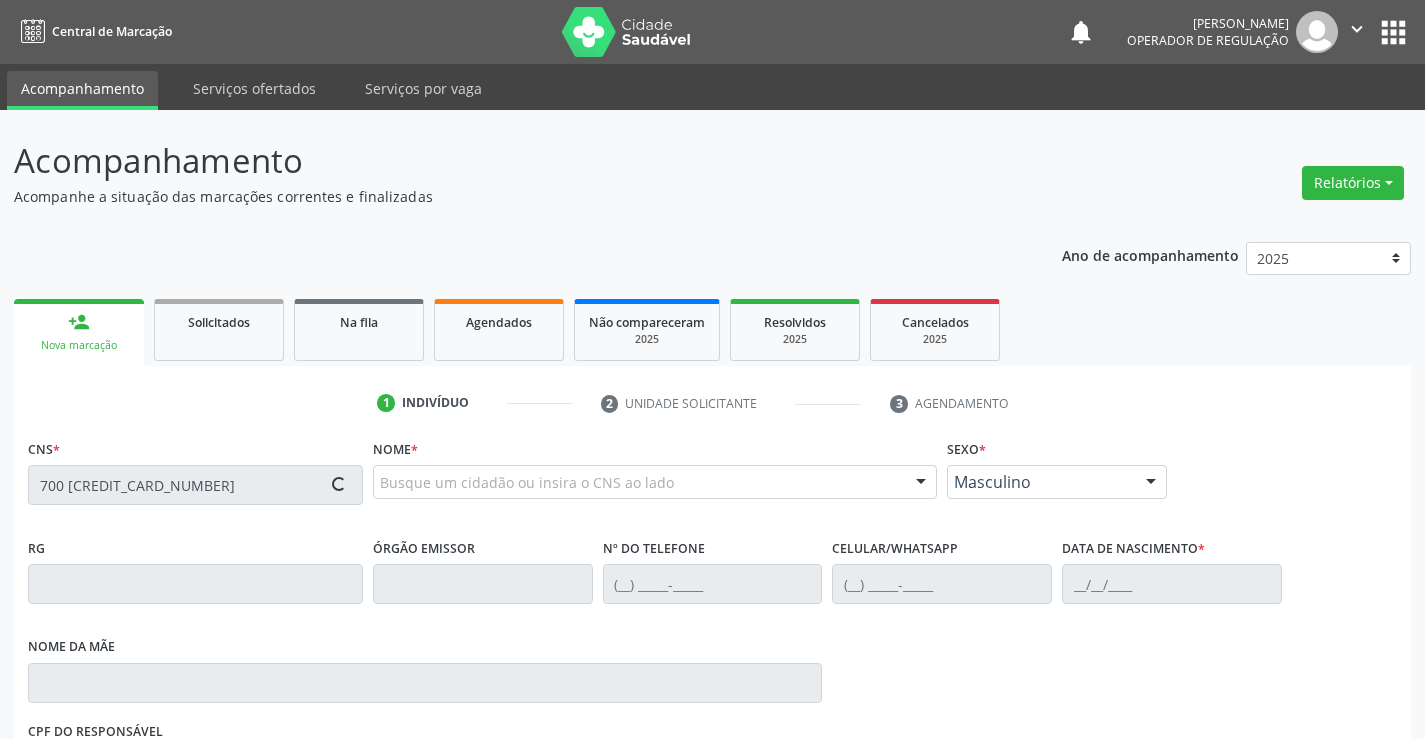 type on "700 [CREDIT_CARD_NUMBER]" 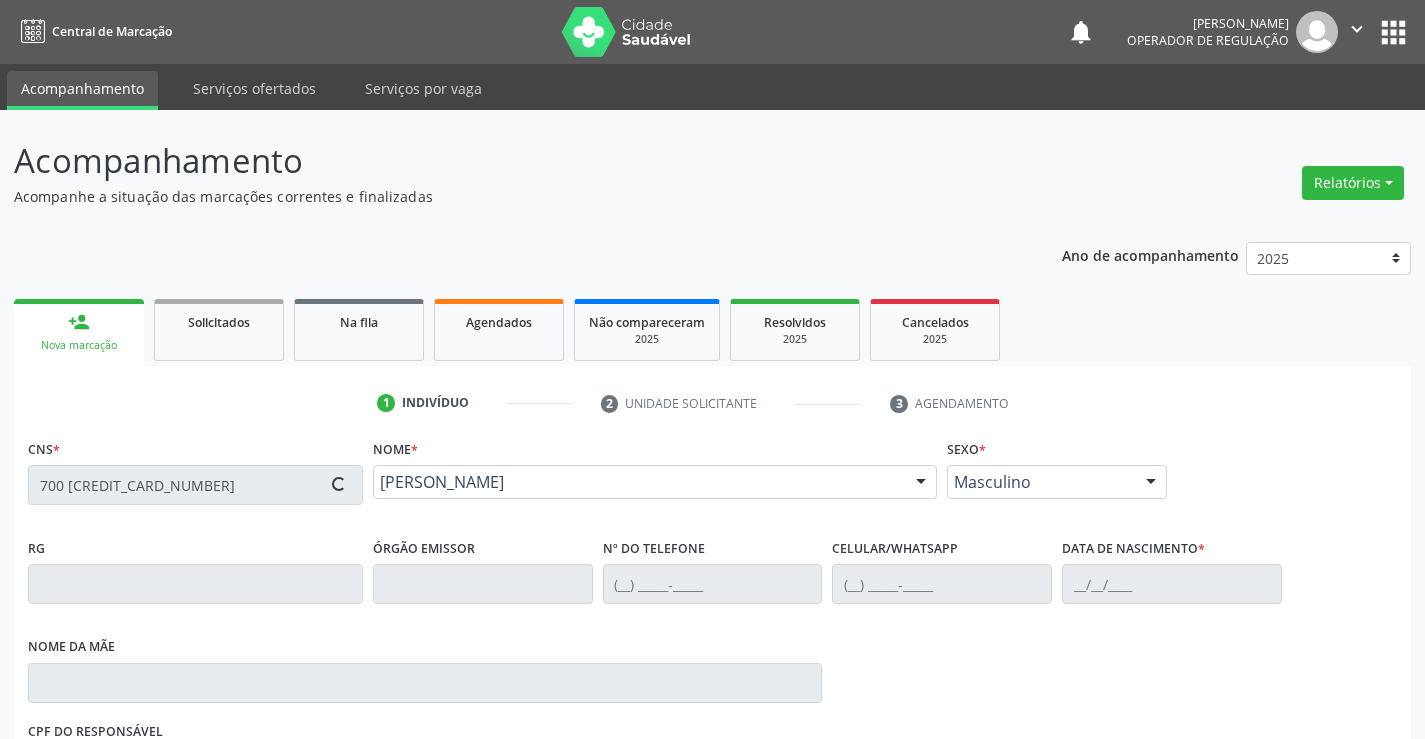 type on "0897133706" 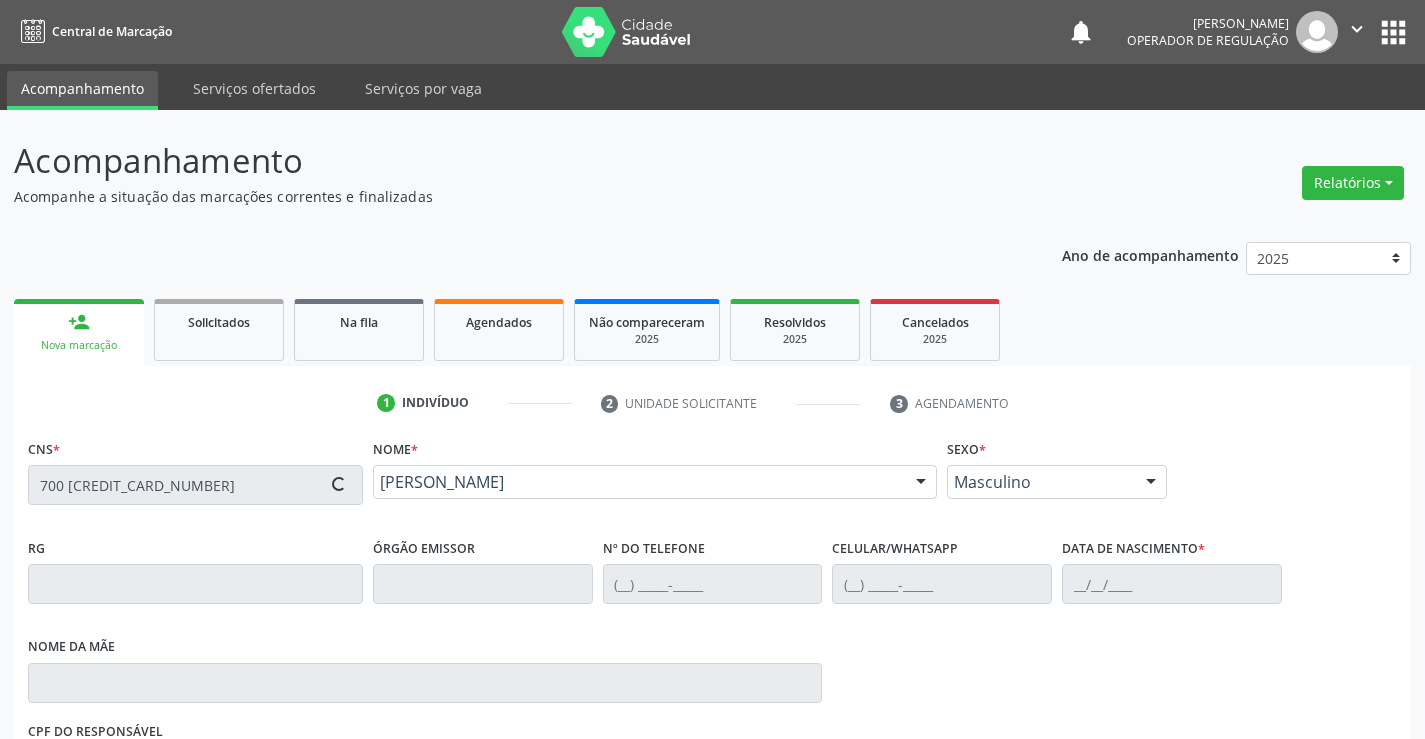 type on "[PHONE_NUMBER]" 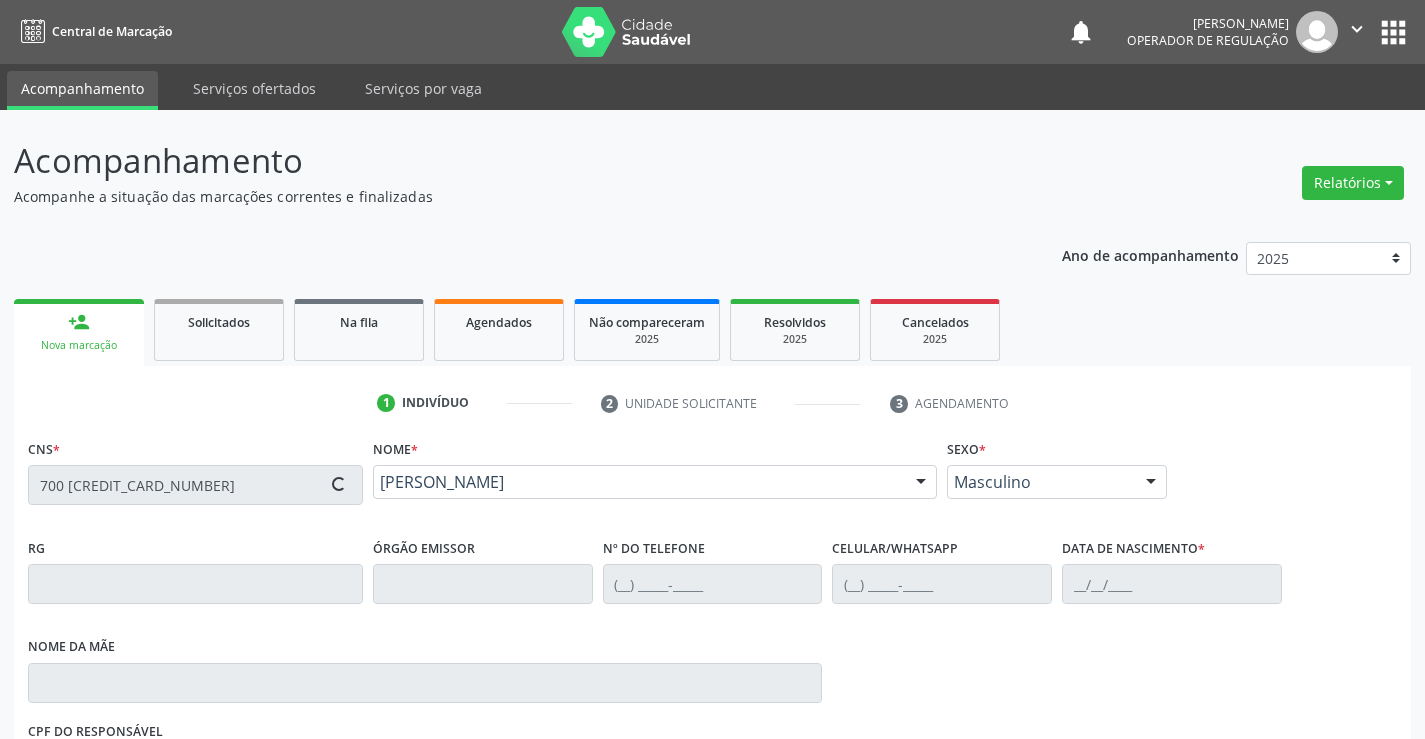 type on "[PHONE_NUMBER]" 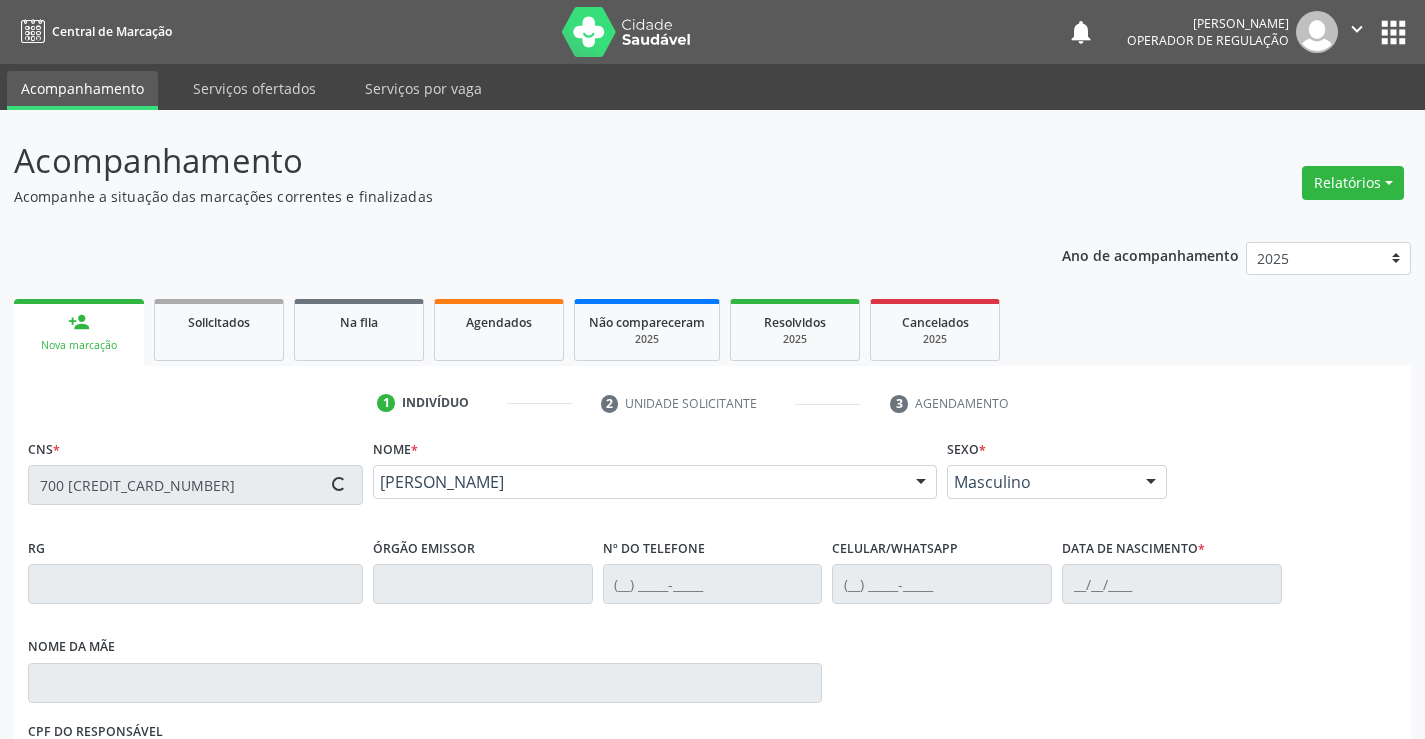 type on "0[DATE]" 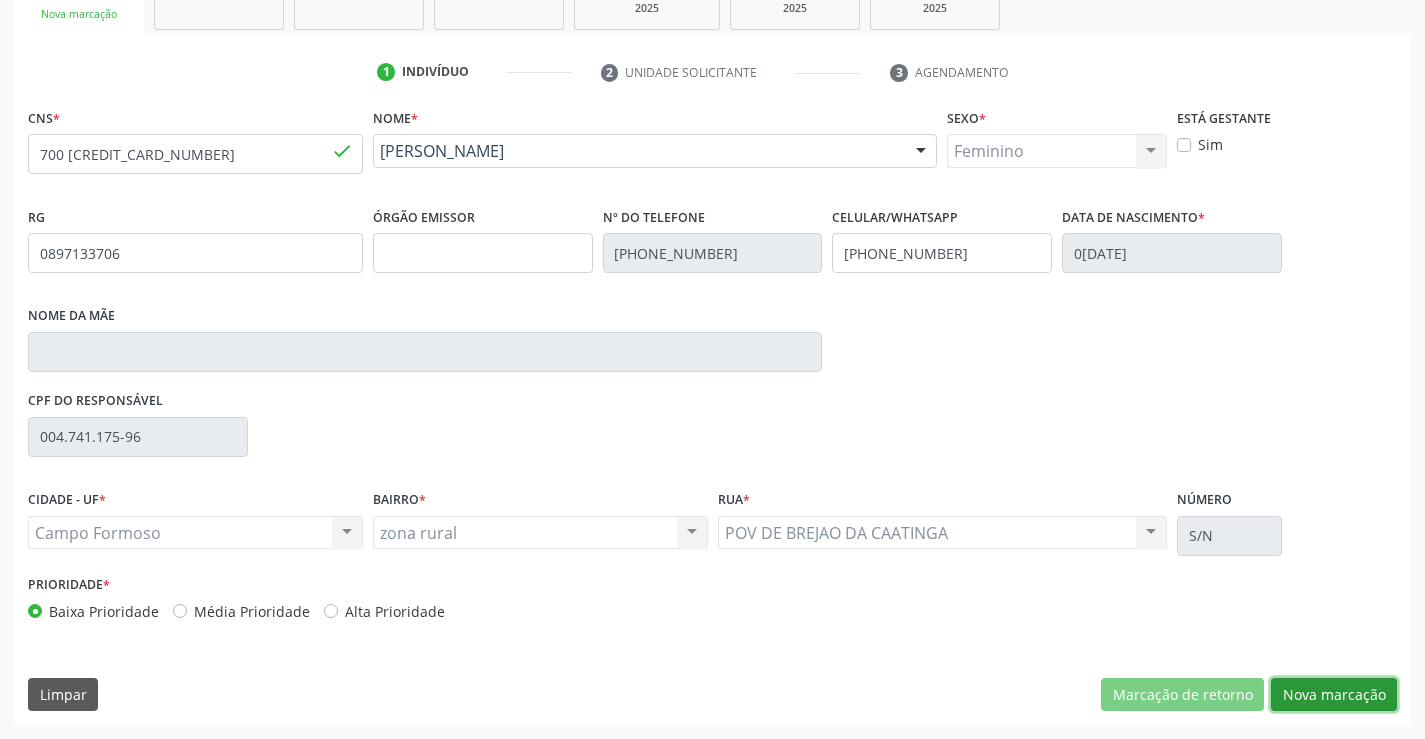 click on "Nova marcação" at bounding box center [1334, 695] 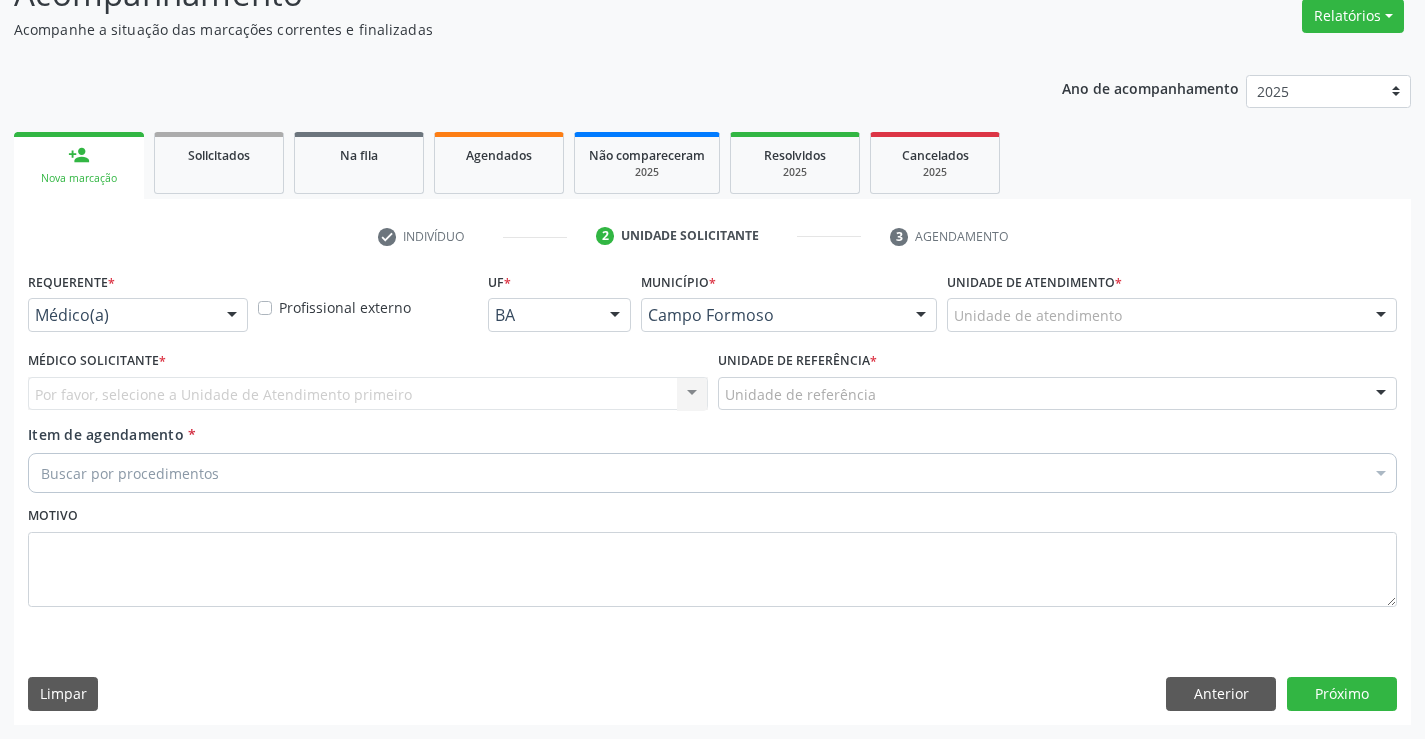 scroll, scrollTop: 167, scrollLeft: 0, axis: vertical 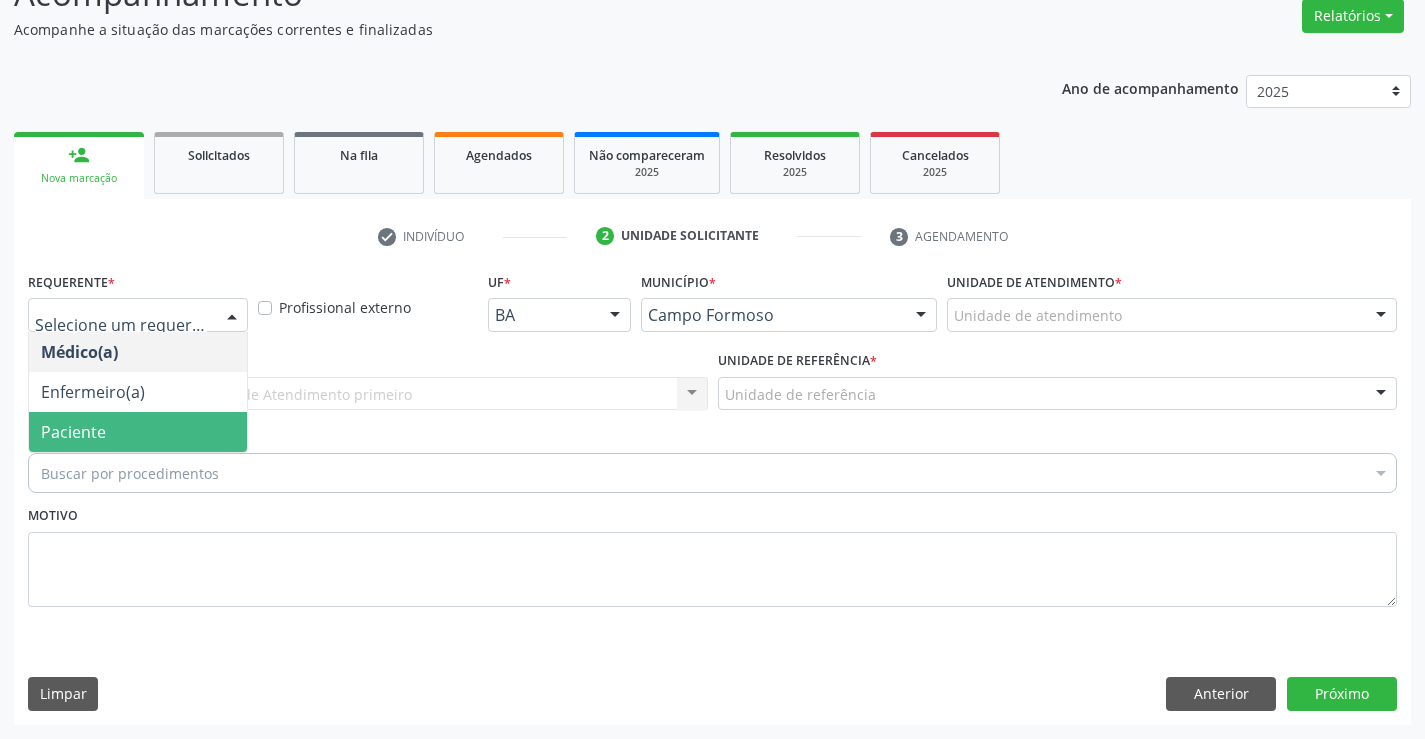 click on "Paciente" at bounding box center (138, 432) 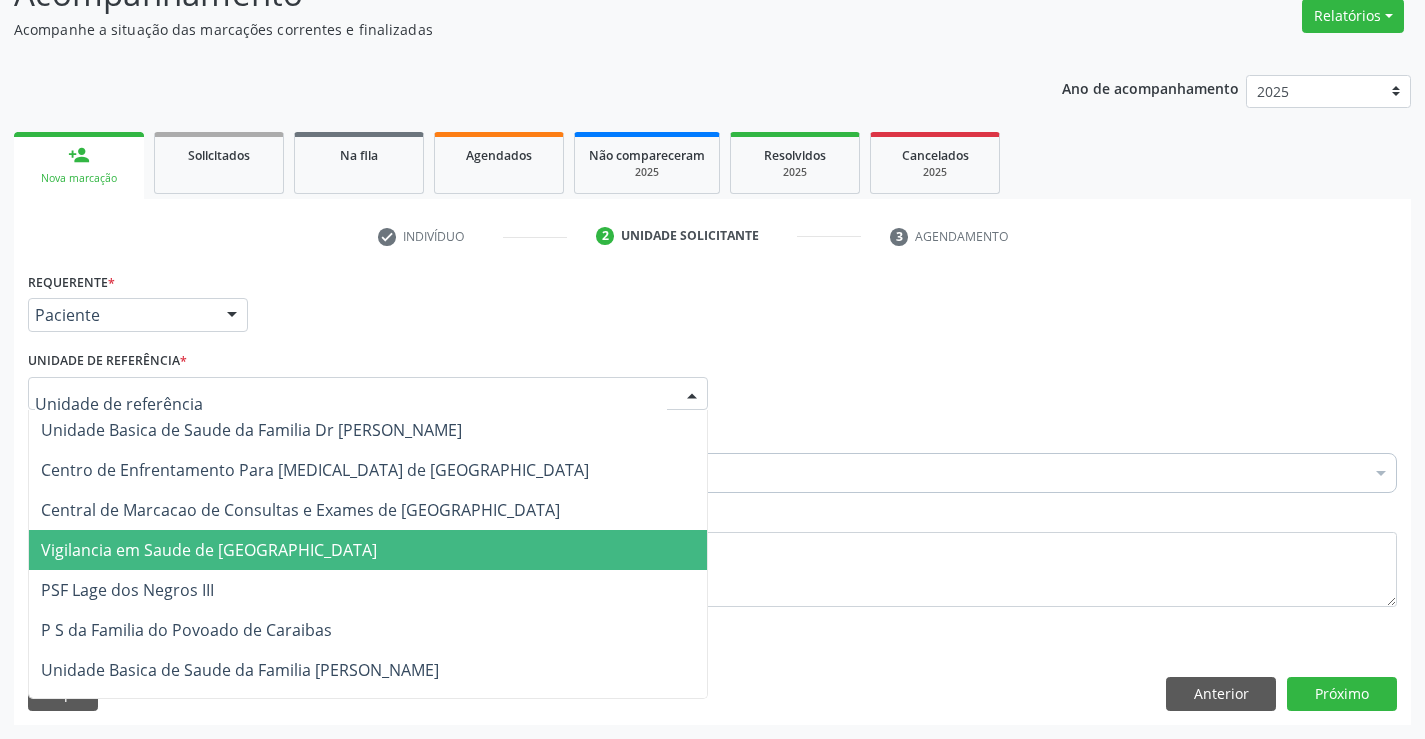 click on "Vigilancia em Saude de [GEOGRAPHIC_DATA]" at bounding box center [368, 550] 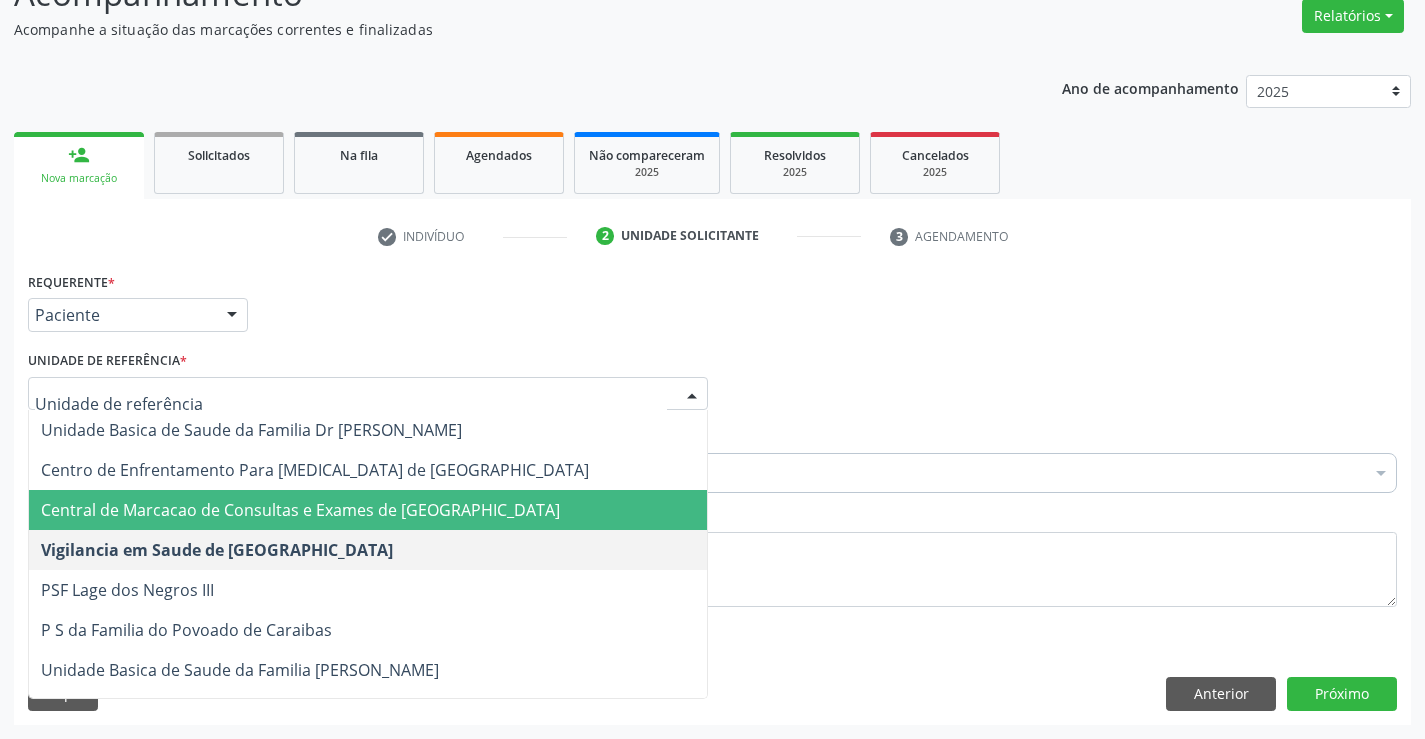 click on "Central de Marcacao de Consultas e Exames de [GEOGRAPHIC_DATA]" at bounding box center [300, 510] 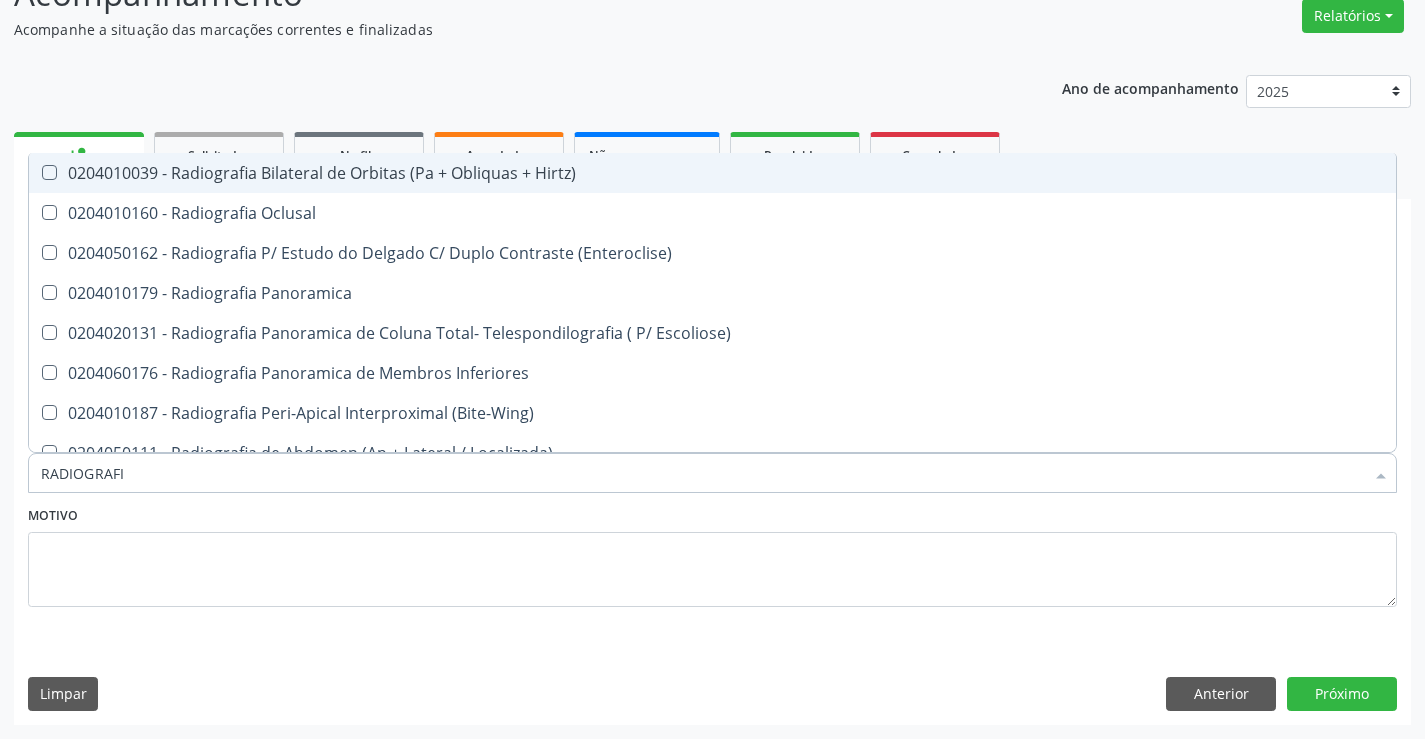 type on "RADIOGRAFIA" 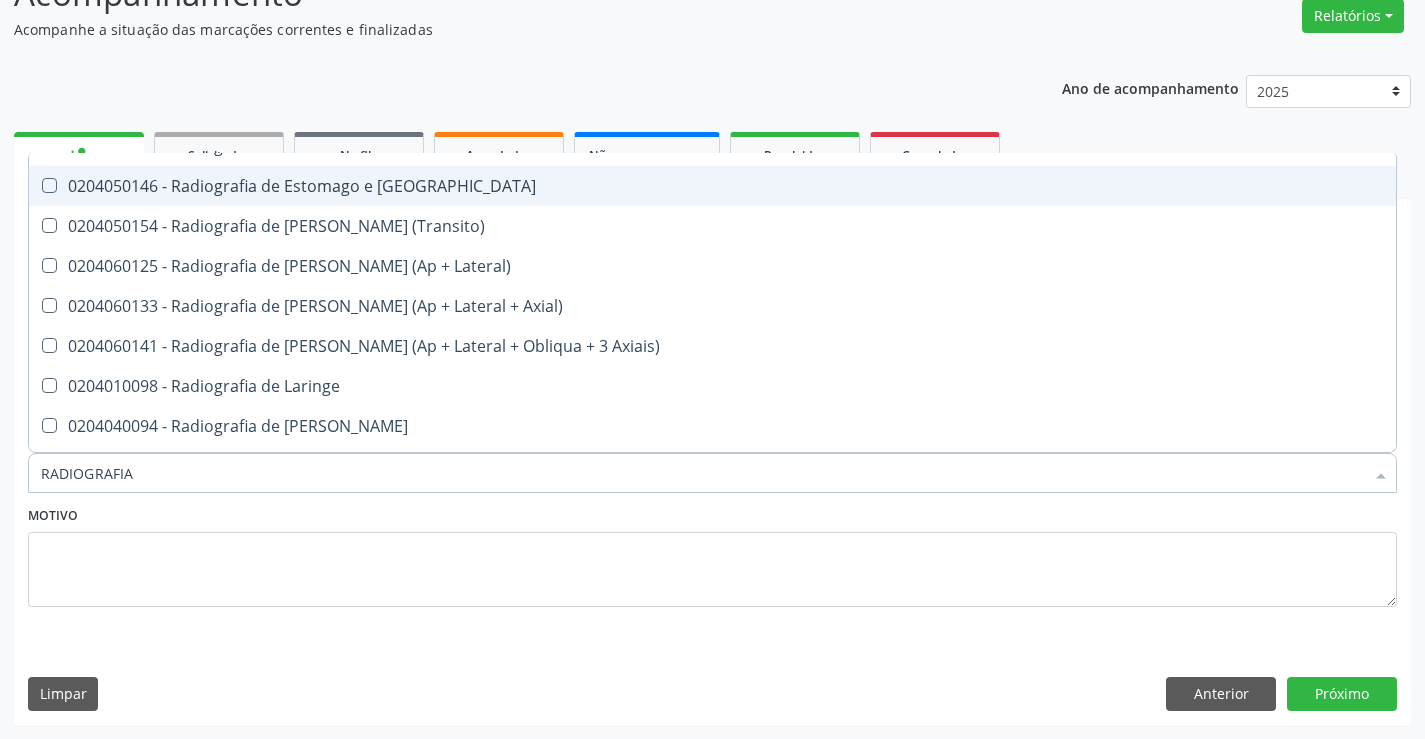 scroll, scrollTop: 1800, scrollLeft: 0, axis: vertical 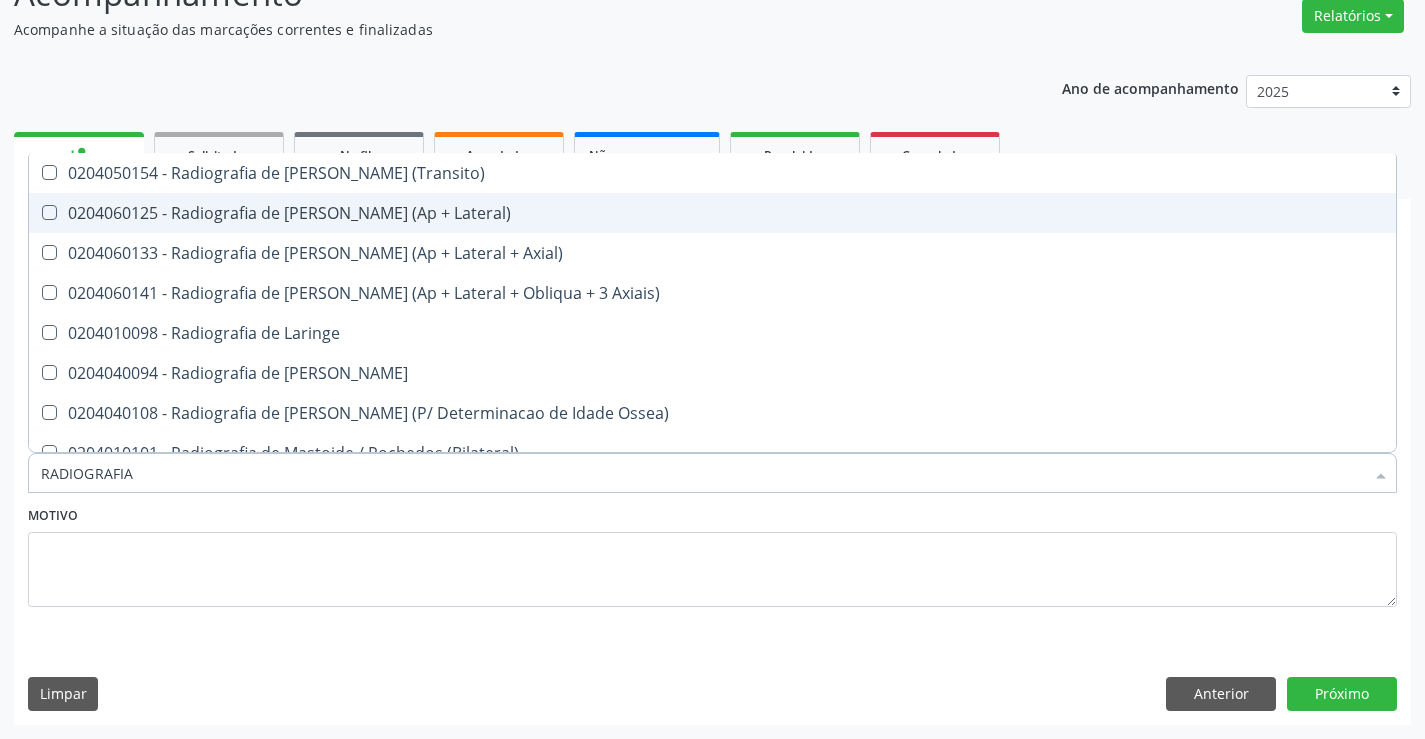 click on "0204060125 - Radiografia de [PERSON_NAME] (Ap + Lateral)" at bounding box center (712, 213) 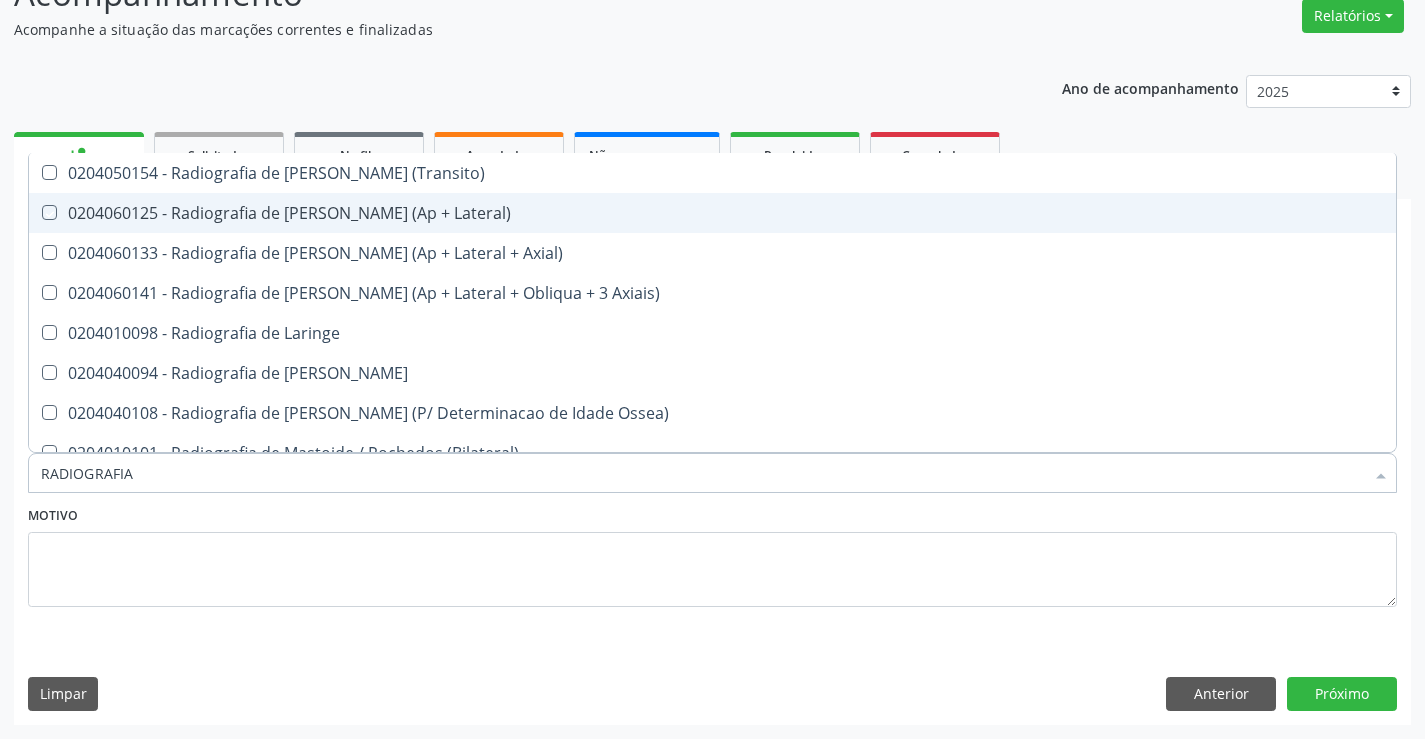checkbox on "true" 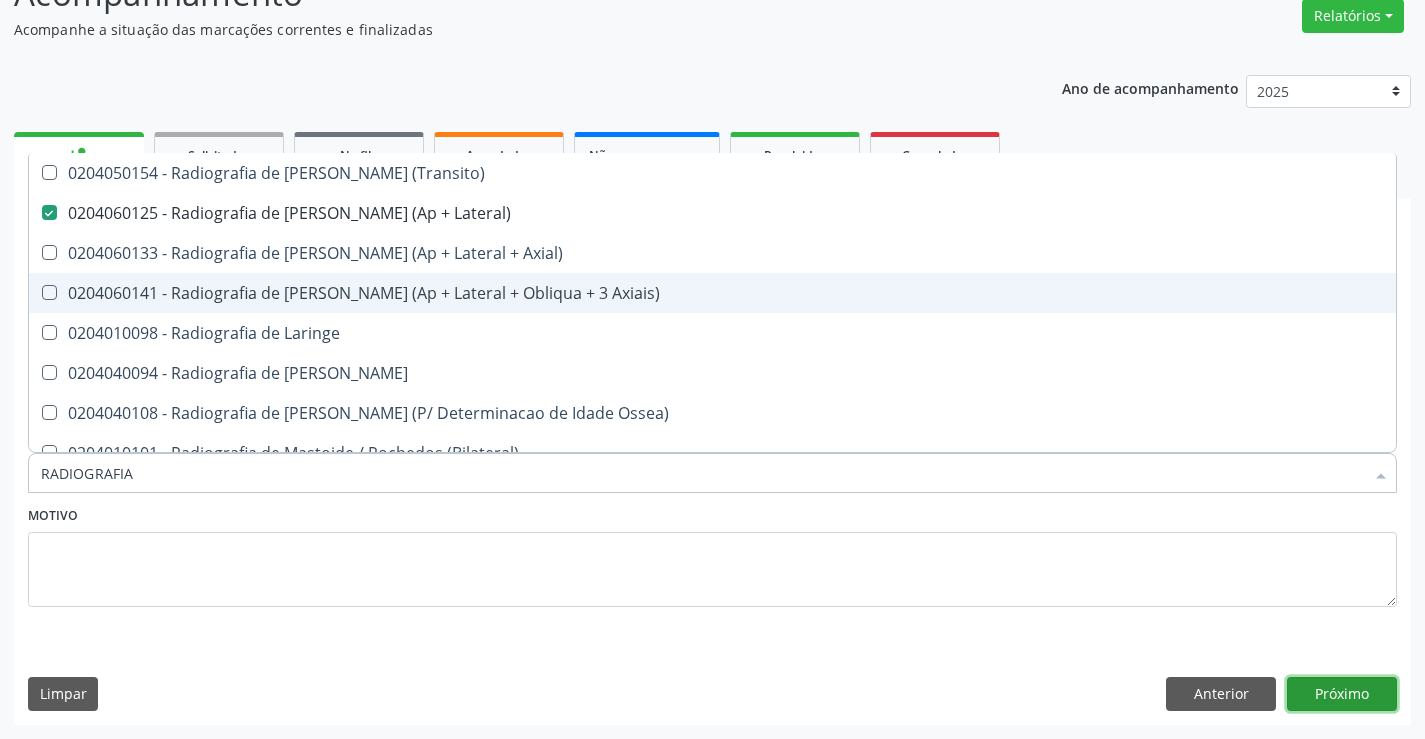 click on "Próximo" at bounding box center (1342, 694) 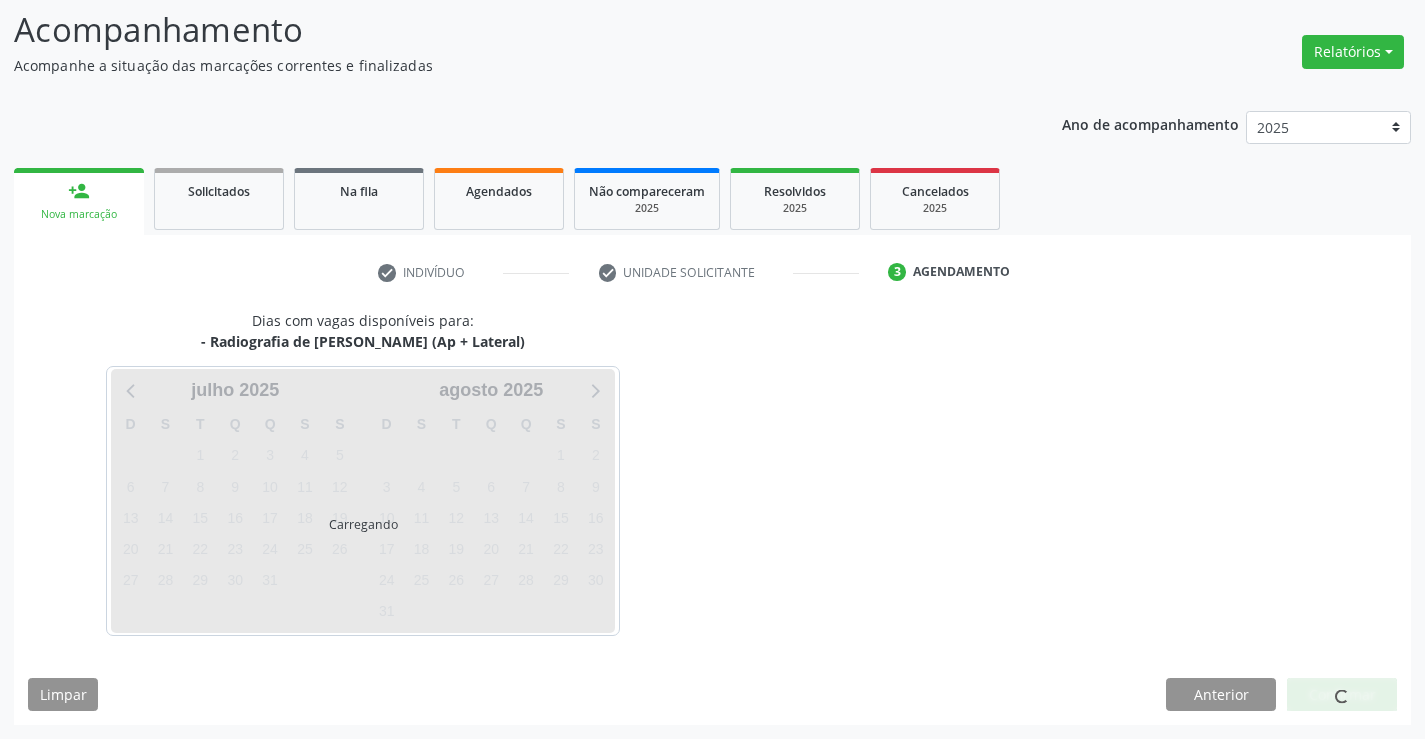 scroll, scrollTop: 131, scrollLeft: 0, axis: vertical 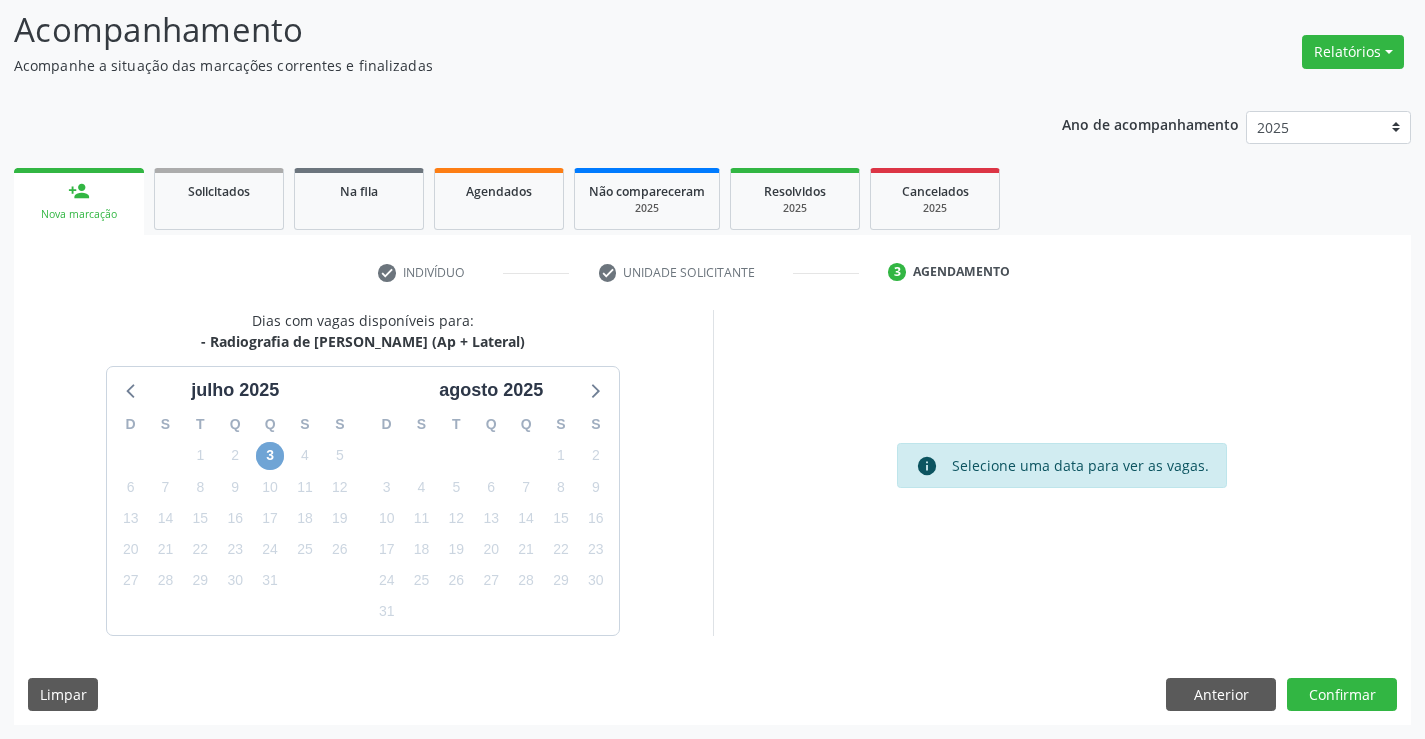 click on "3" at bounding box center [270, 456] 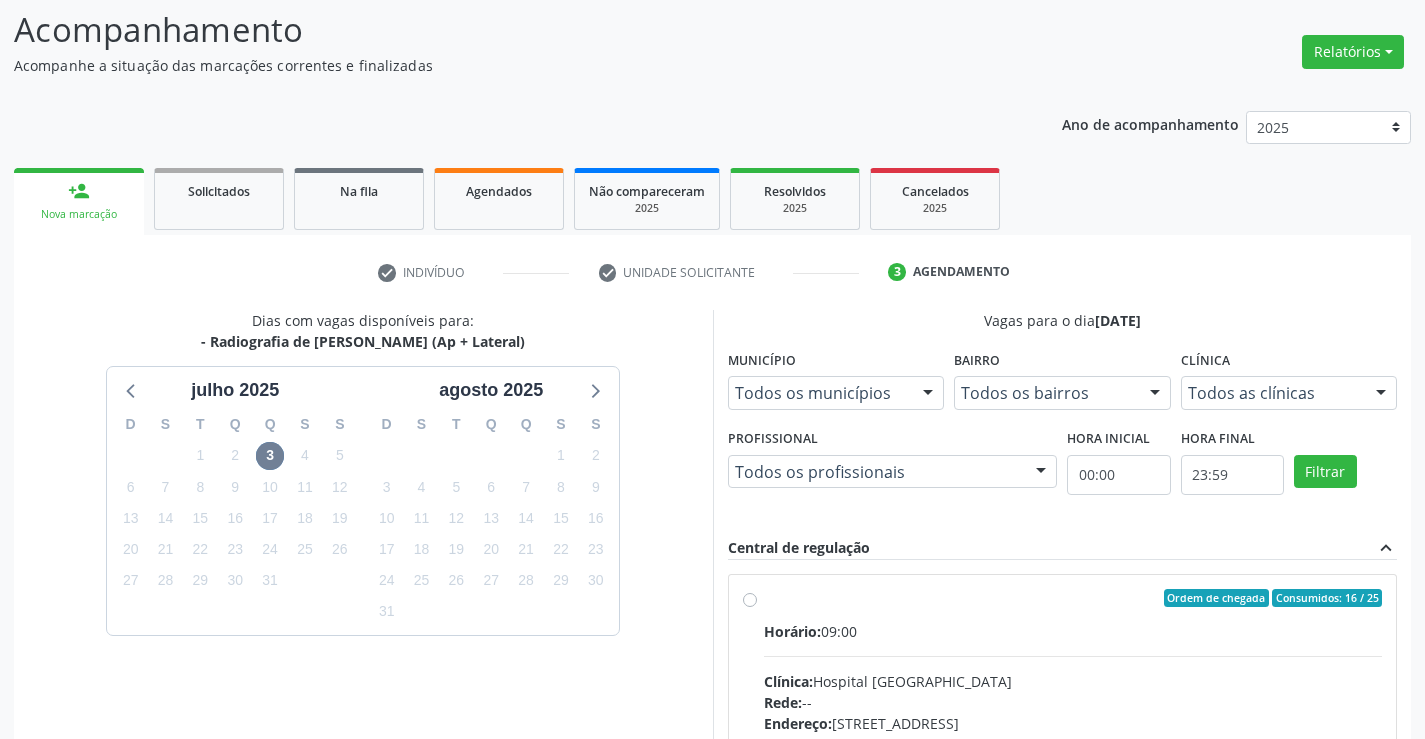 click on "Ordem de chegada
Consumidos: 16 / 25
Horário:   09:00
Clínica:  Hospital [GEOGRAPHIC_DATA]
Rede:
--
Endereço:   [STREET_ADDRESS]
Telefone:   [PHONE_NUMBER]
Profissional:
[PERSON_NAME]
Informações adicionais sobre o atendimento
Idade de atendimento:
de 0 a 120 anos
Gênero(s) atendido(s):
Masculino e Feminino
Informações adicionais:
--" at bounding box center [1063, 742] 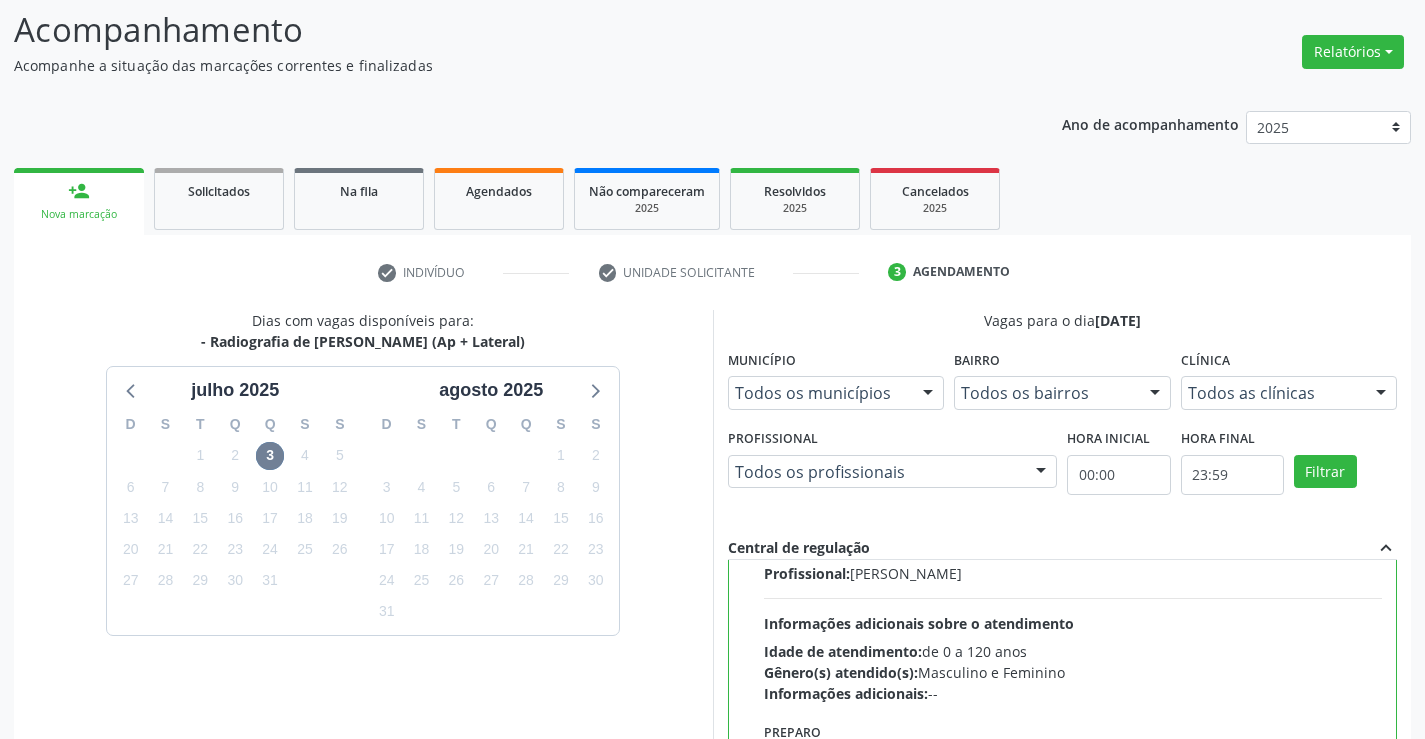 scroll, scrollTop: 450, scrollLeft: 0, axis: vertical 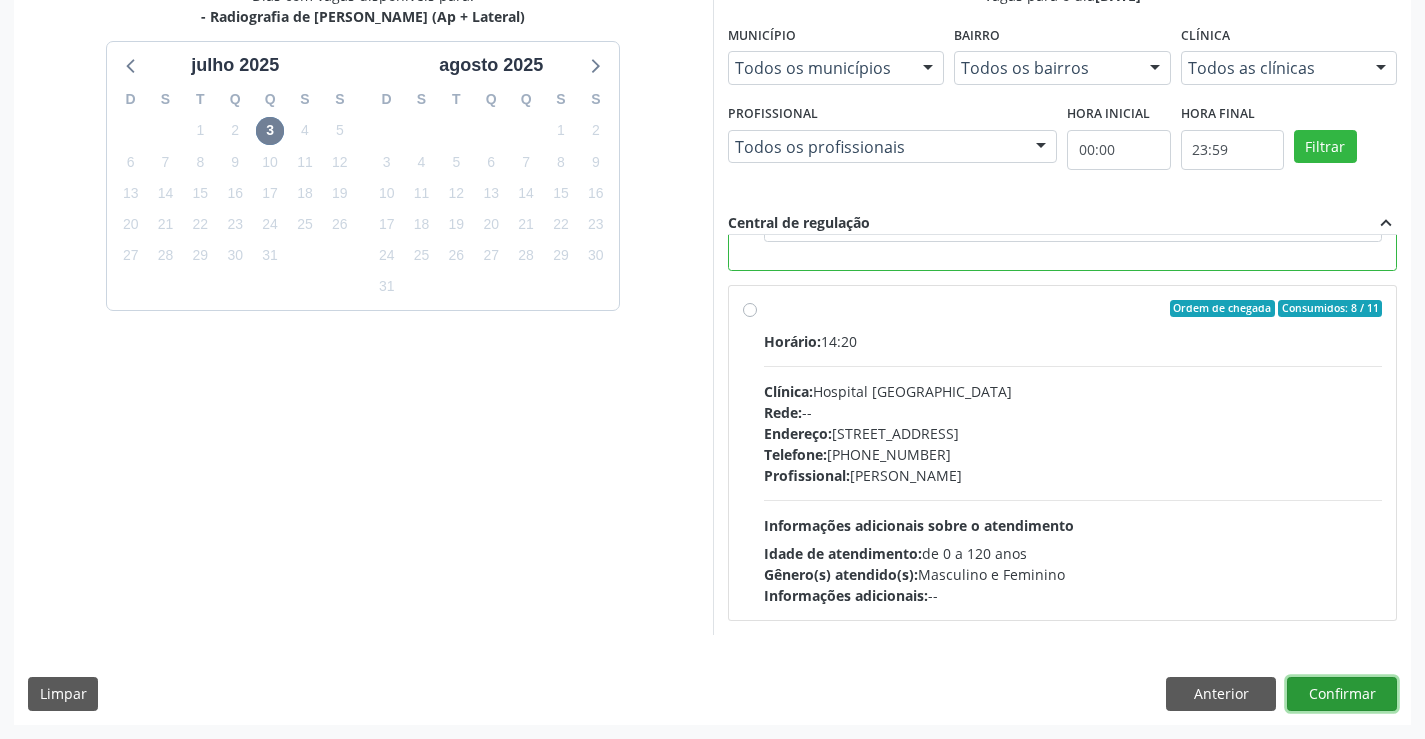 click on "Confirmar" at bounding box center [1342, 694] 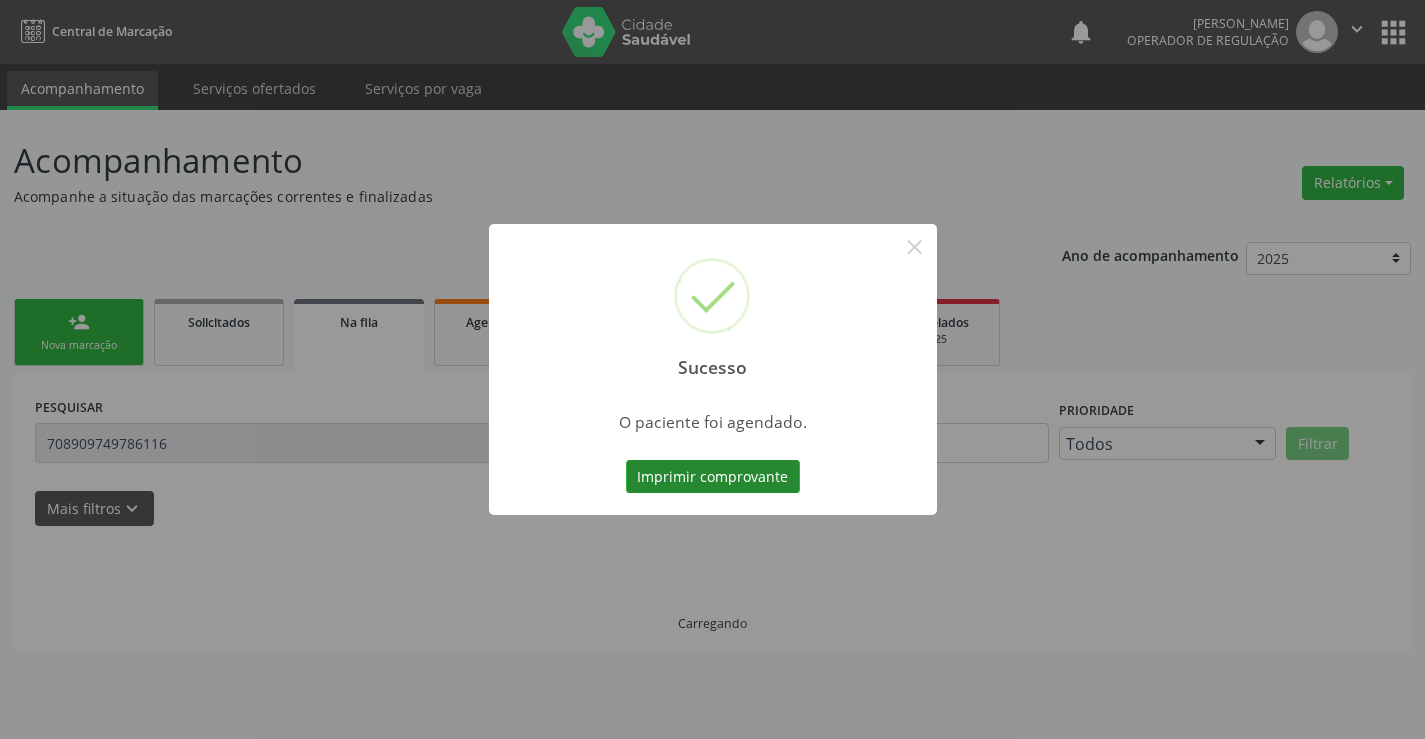 scroll, scrollTop: 0, scrollLeft: 0, axis: both 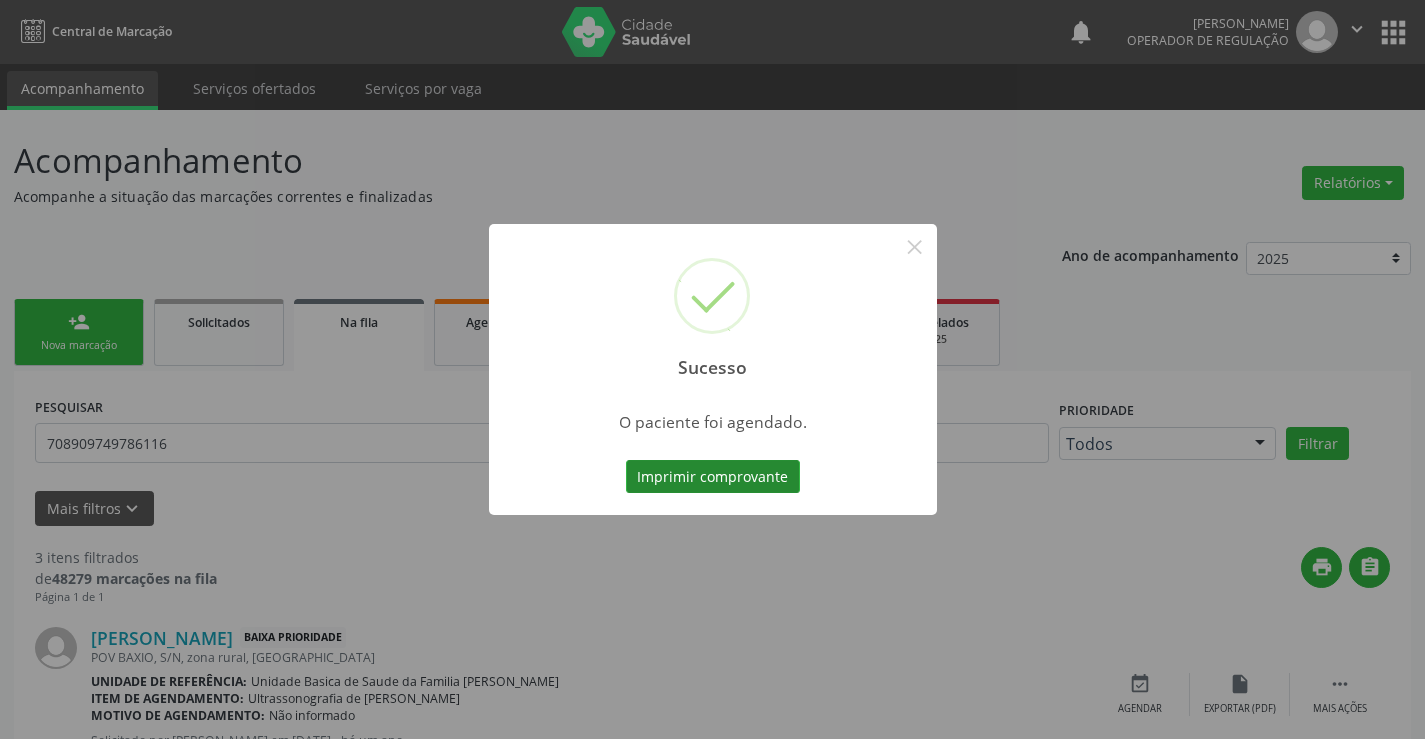 click on "Imprimir comprovante" at bounding box center [713, 477] 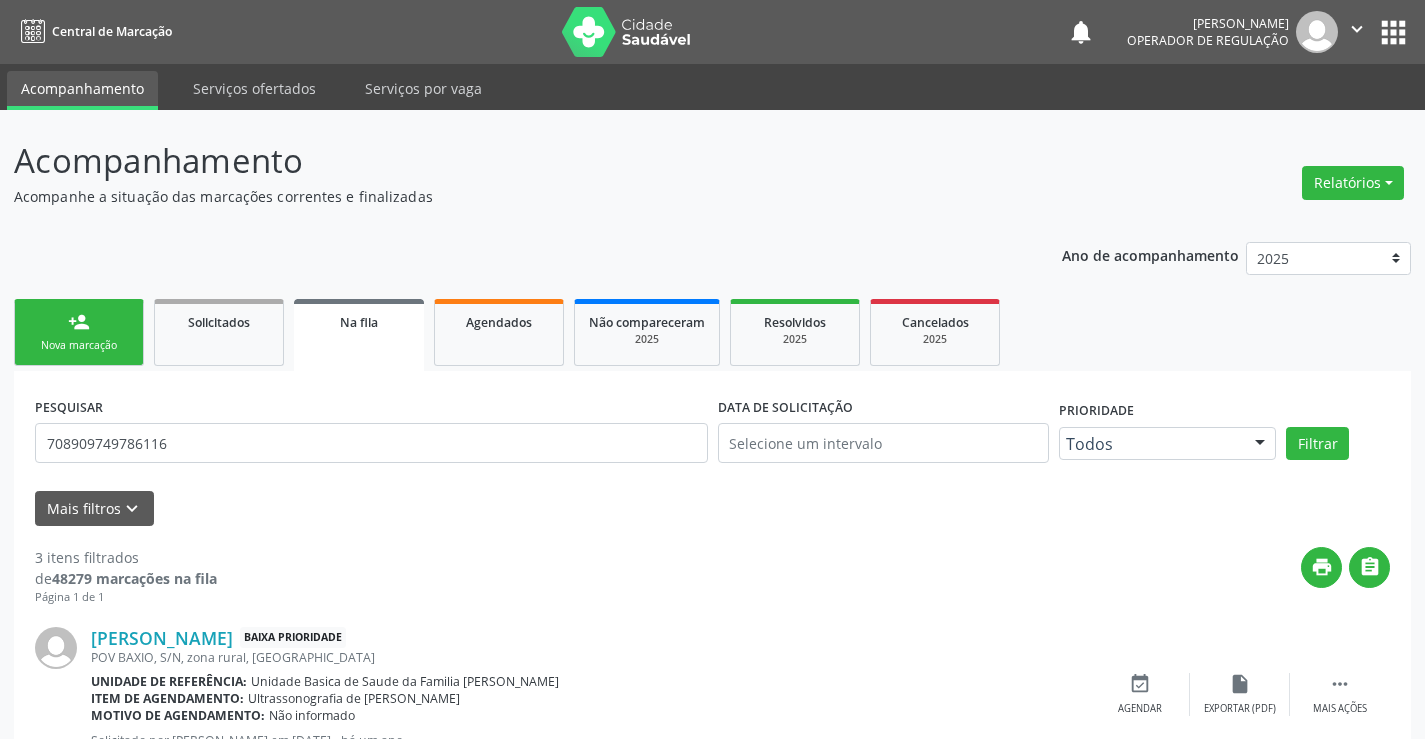 click on "Na fila" at bounding box center (359, 322) 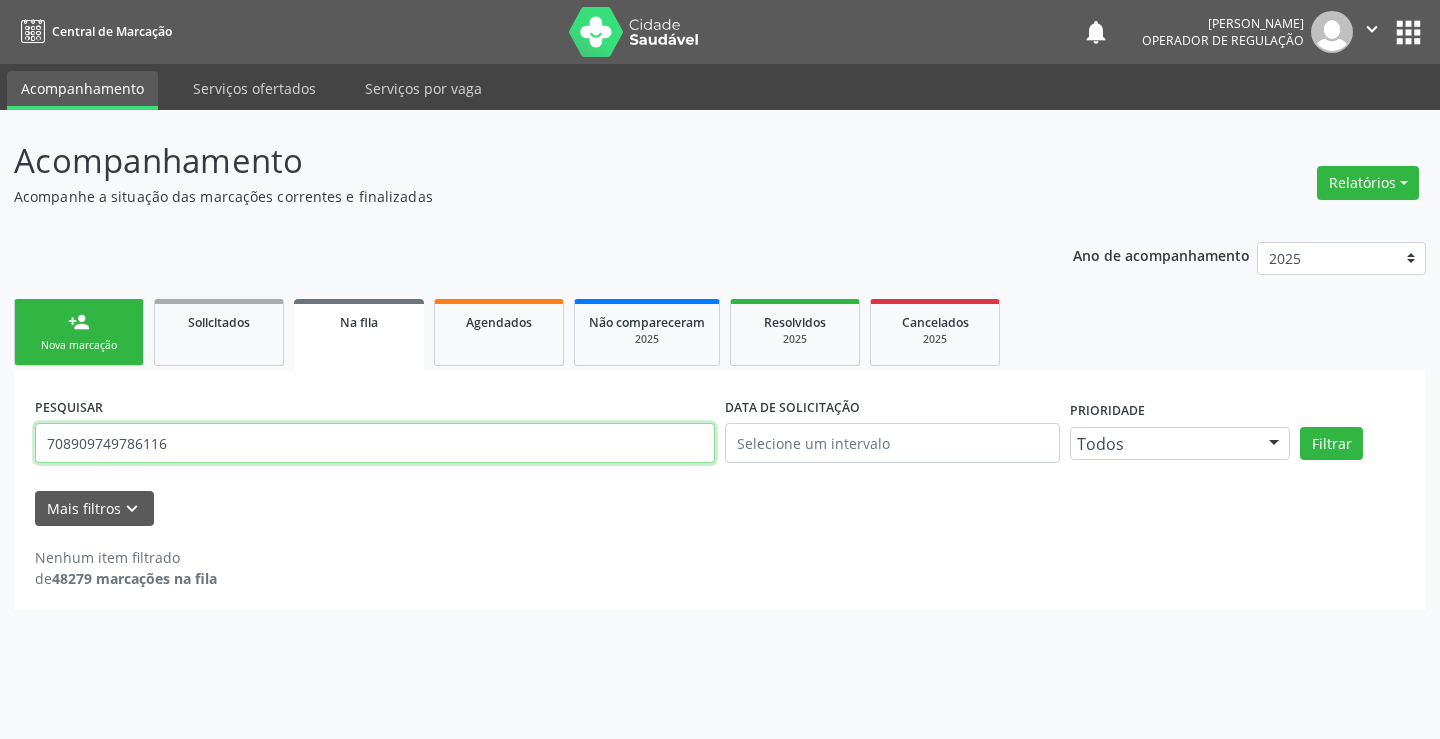 click on "708909749786116" at bounding box center [375, 443] 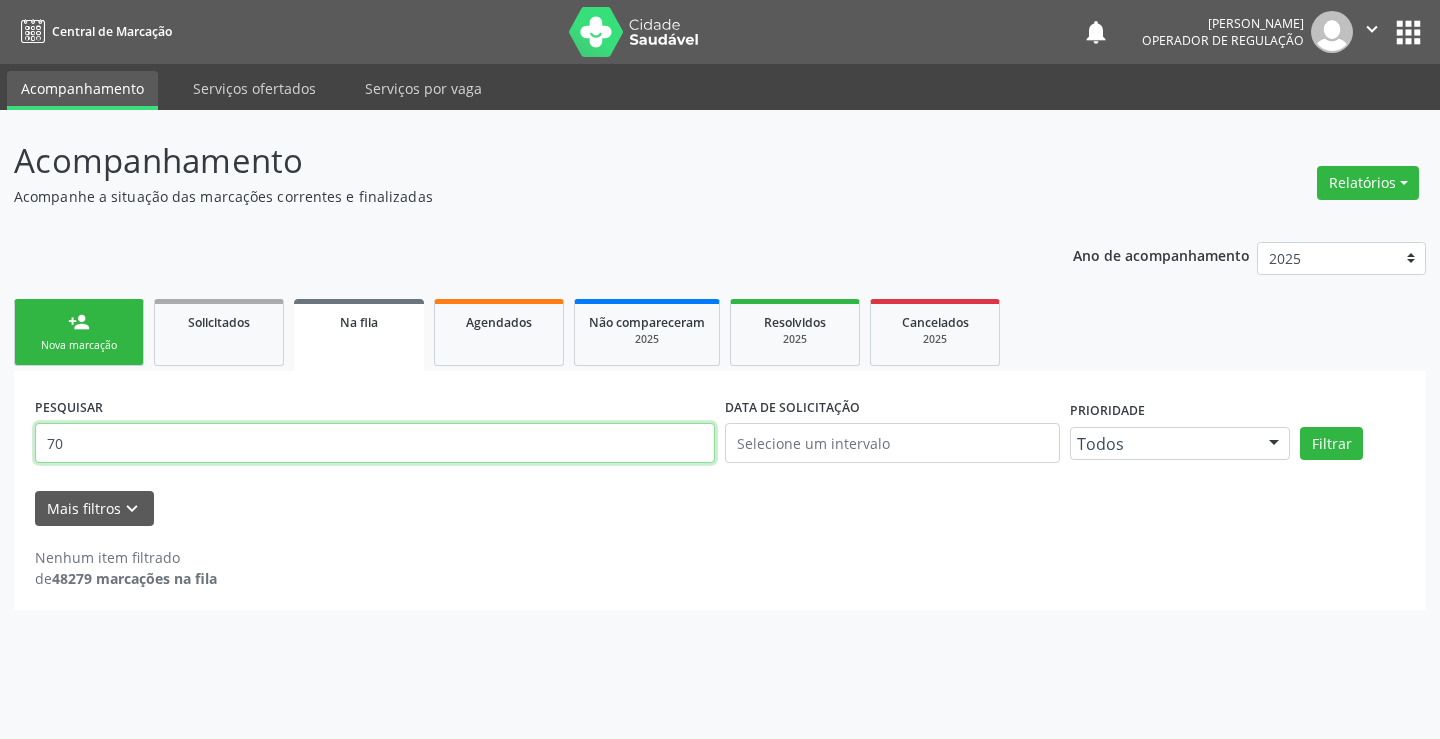 type on "7" 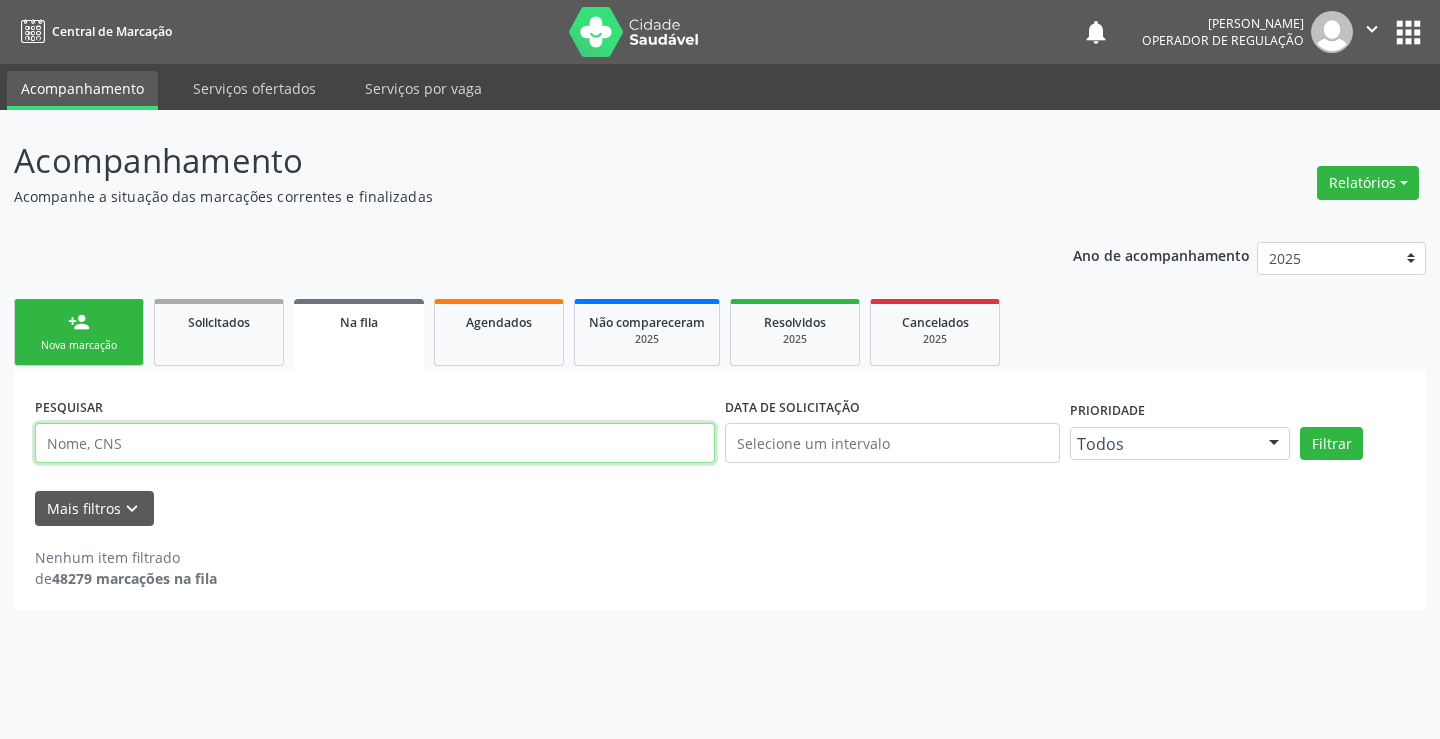 click at bounding box center (375, 443) 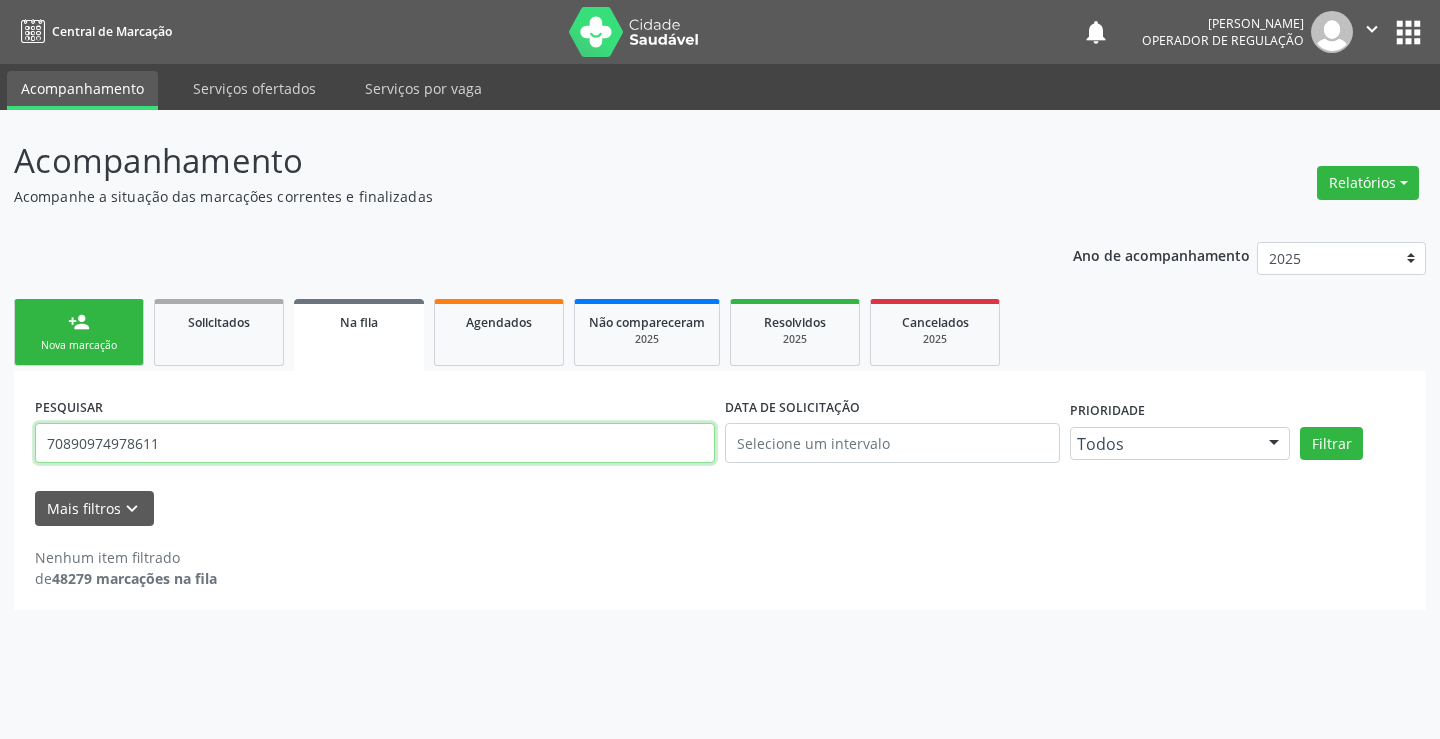 type on "708909749786116" 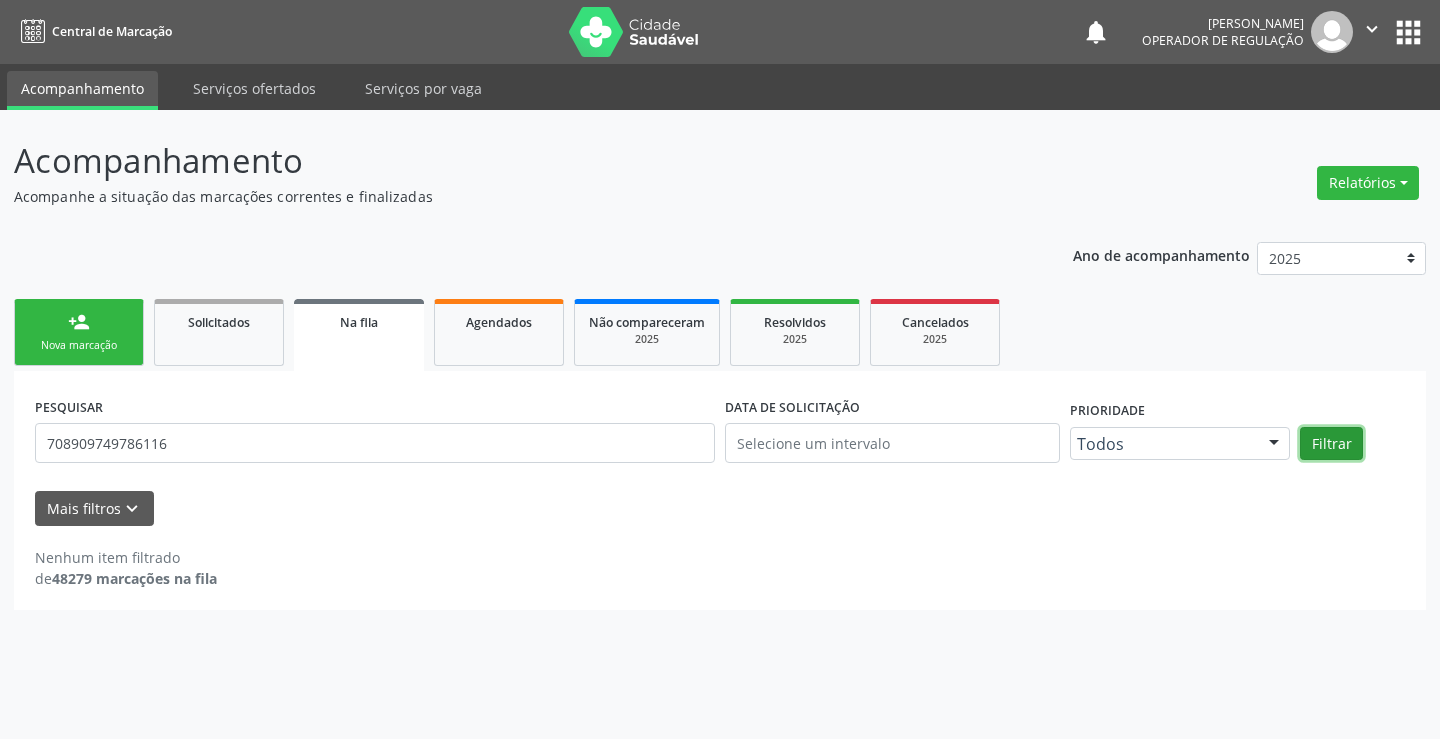 click on "Filtrar" at bounding box center [1331, 444] 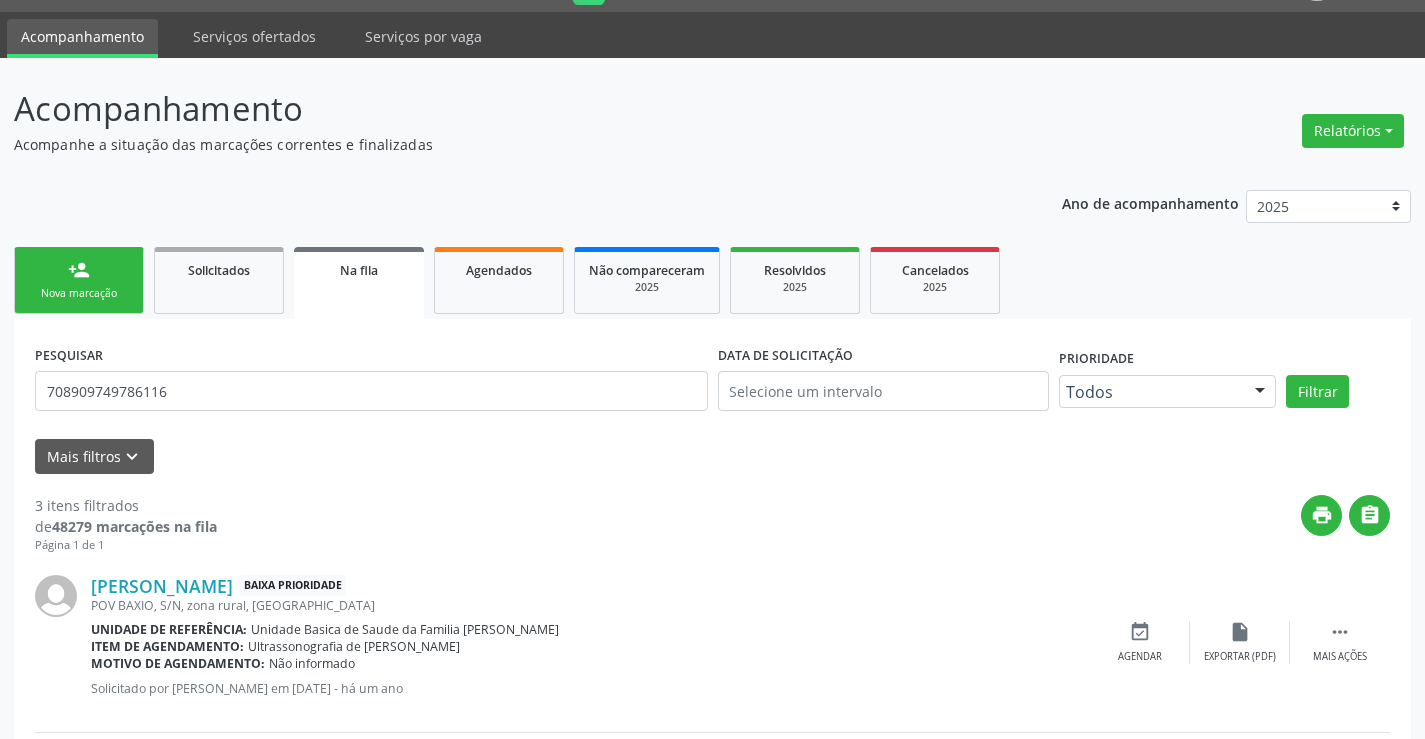 scroll, scrollTop: 38, scrollLeft: 0, axis: vertical 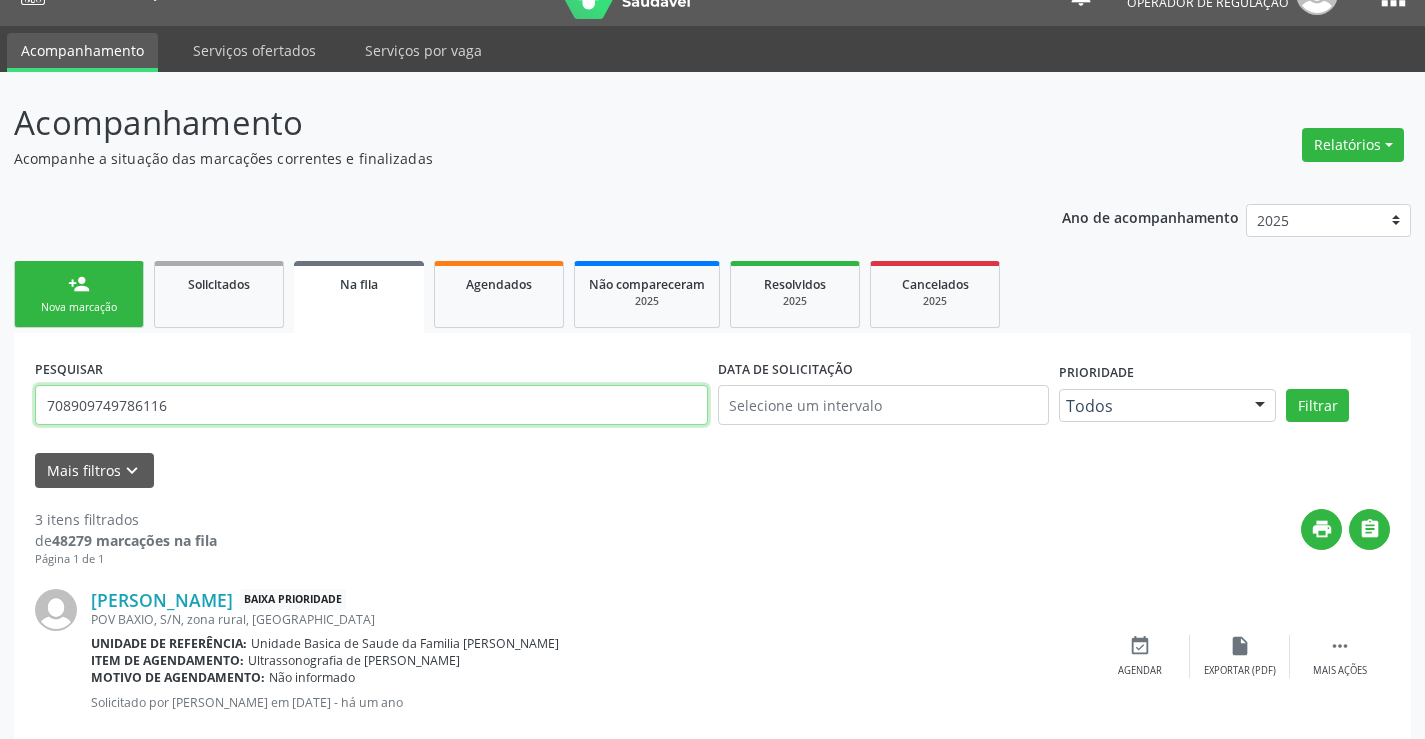 drag, startPoint x: 169, startPoint y: 404, endPoint x: 42, endPoint y: 398, distance: 127.141655 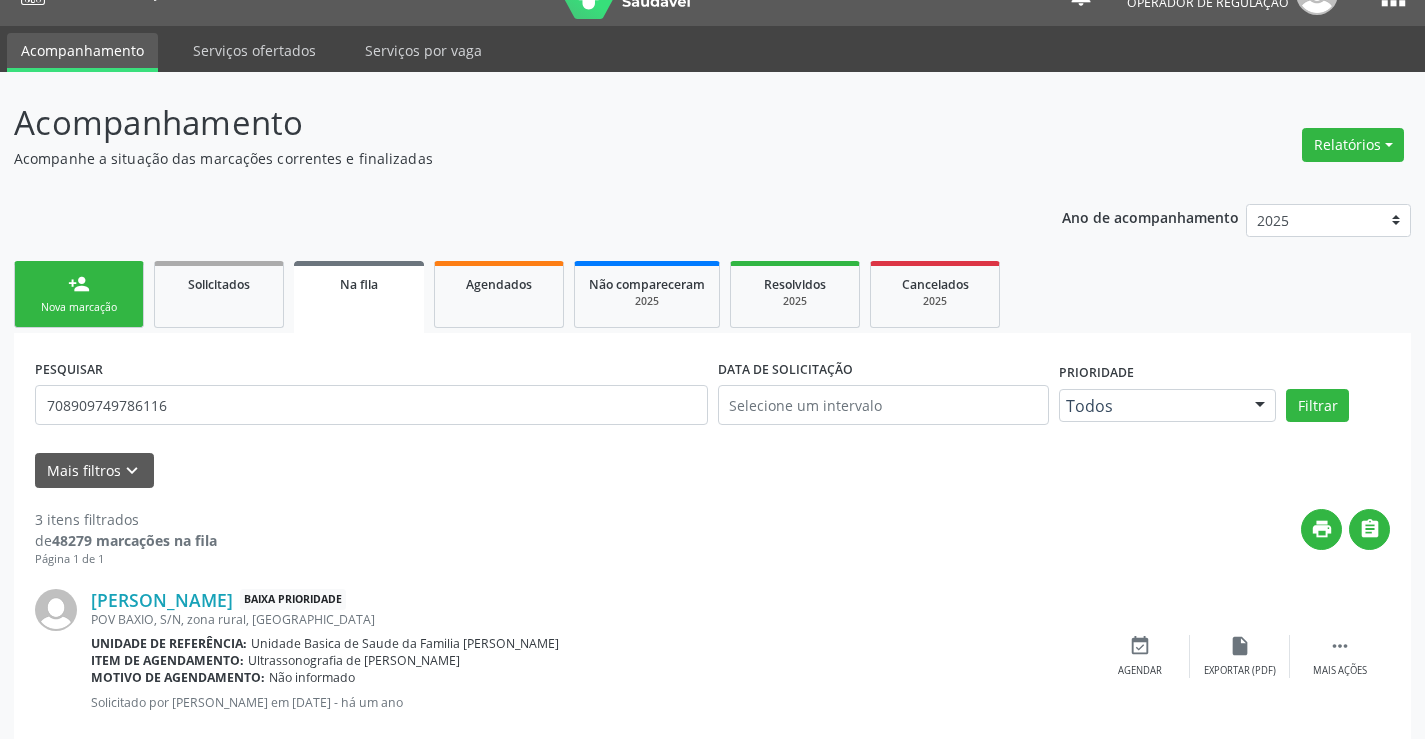 click on "person_add
Nova marcação" at bounding box center [79, 294] 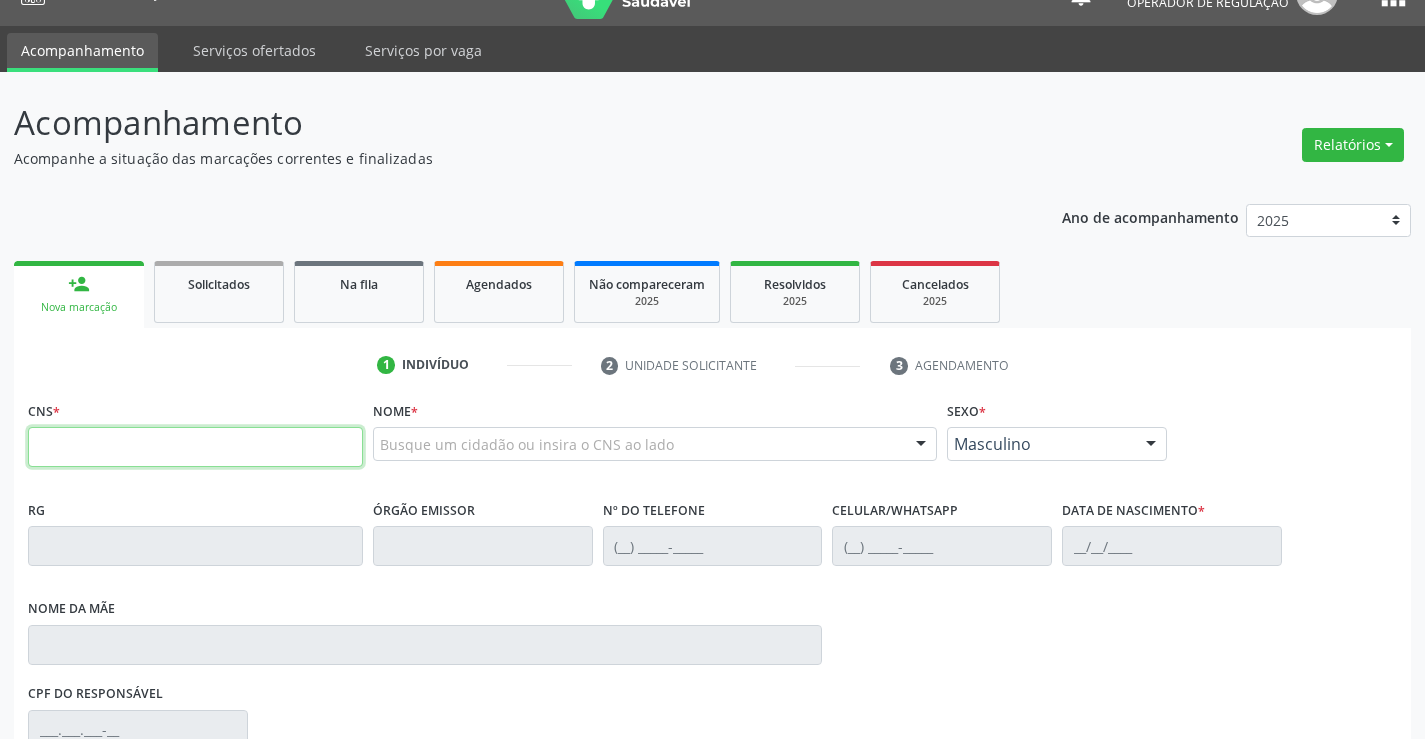 click at bounding box center [195, 447] 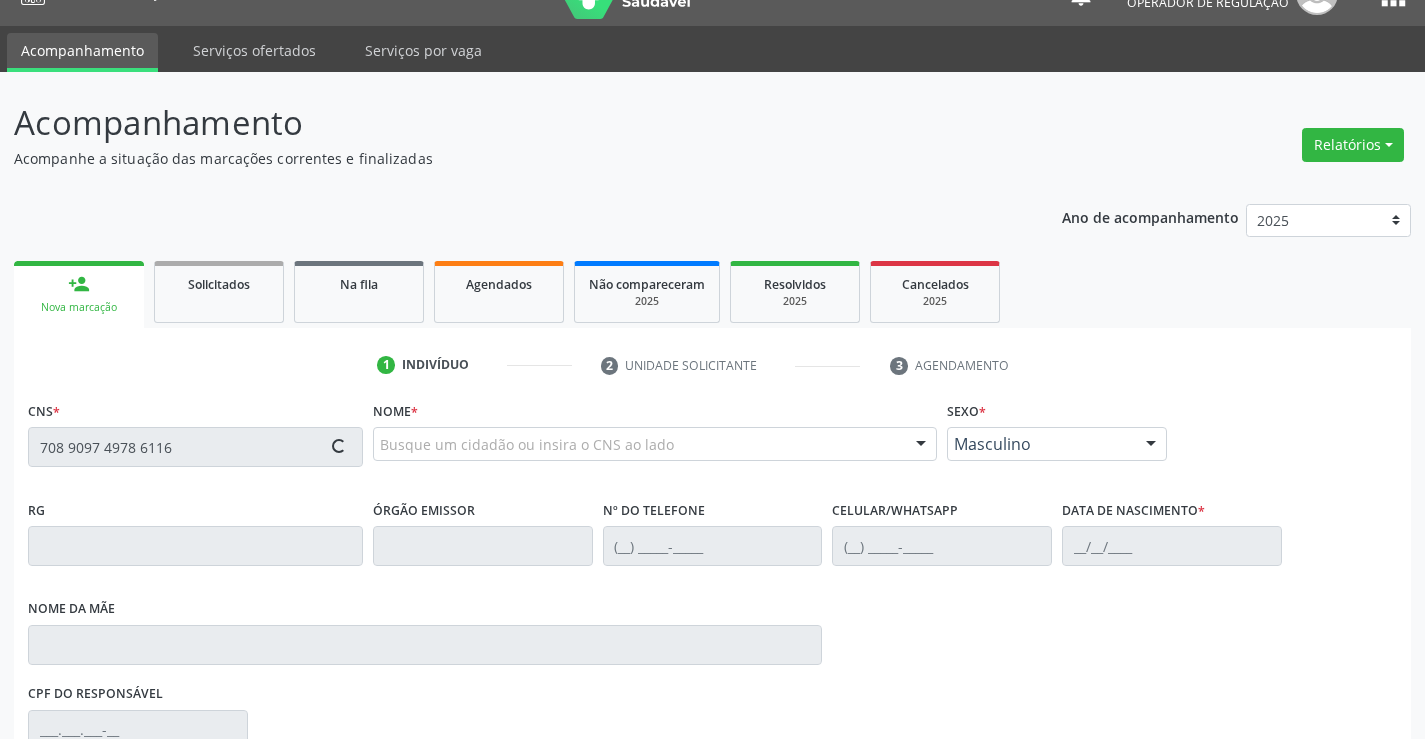 type on "708 9097 4978 6116" 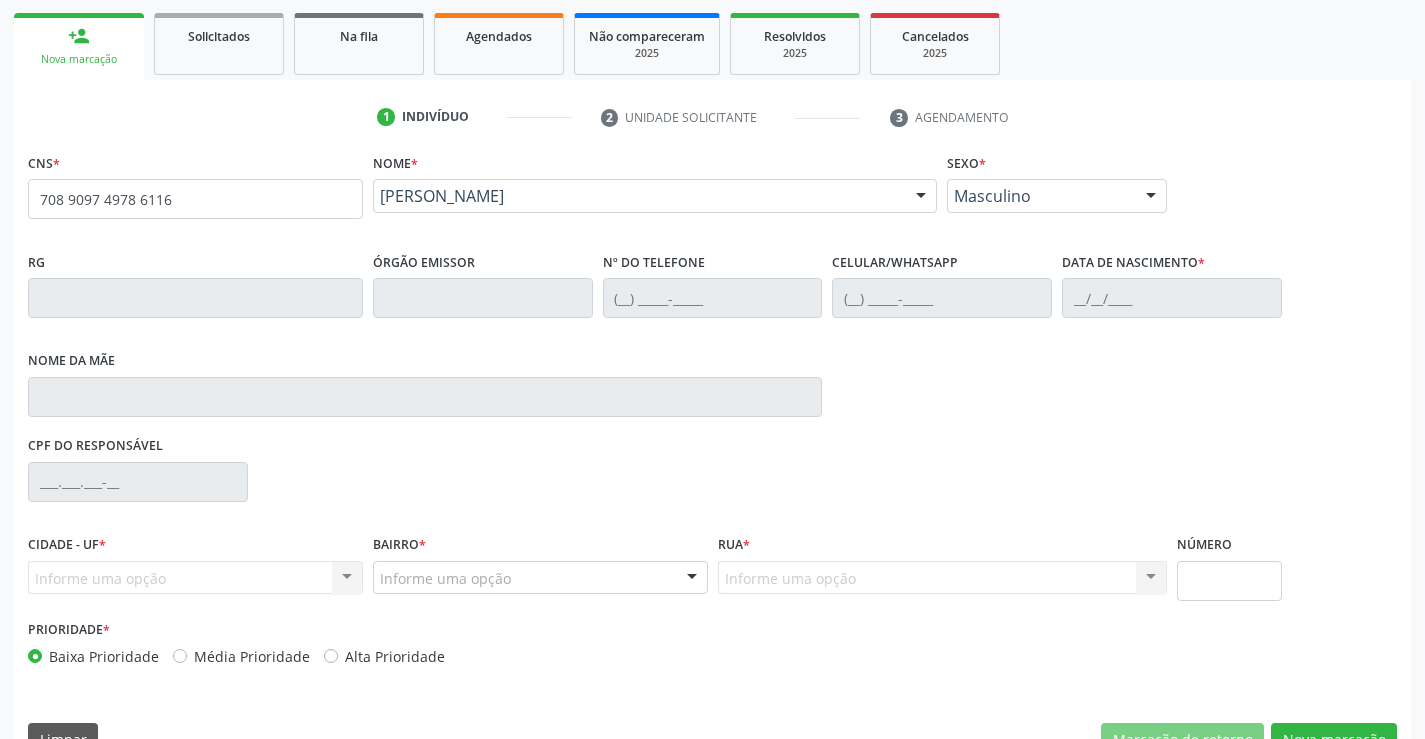 scroll, scrollTop: 331, scrollLeft: 0, axis: vertical 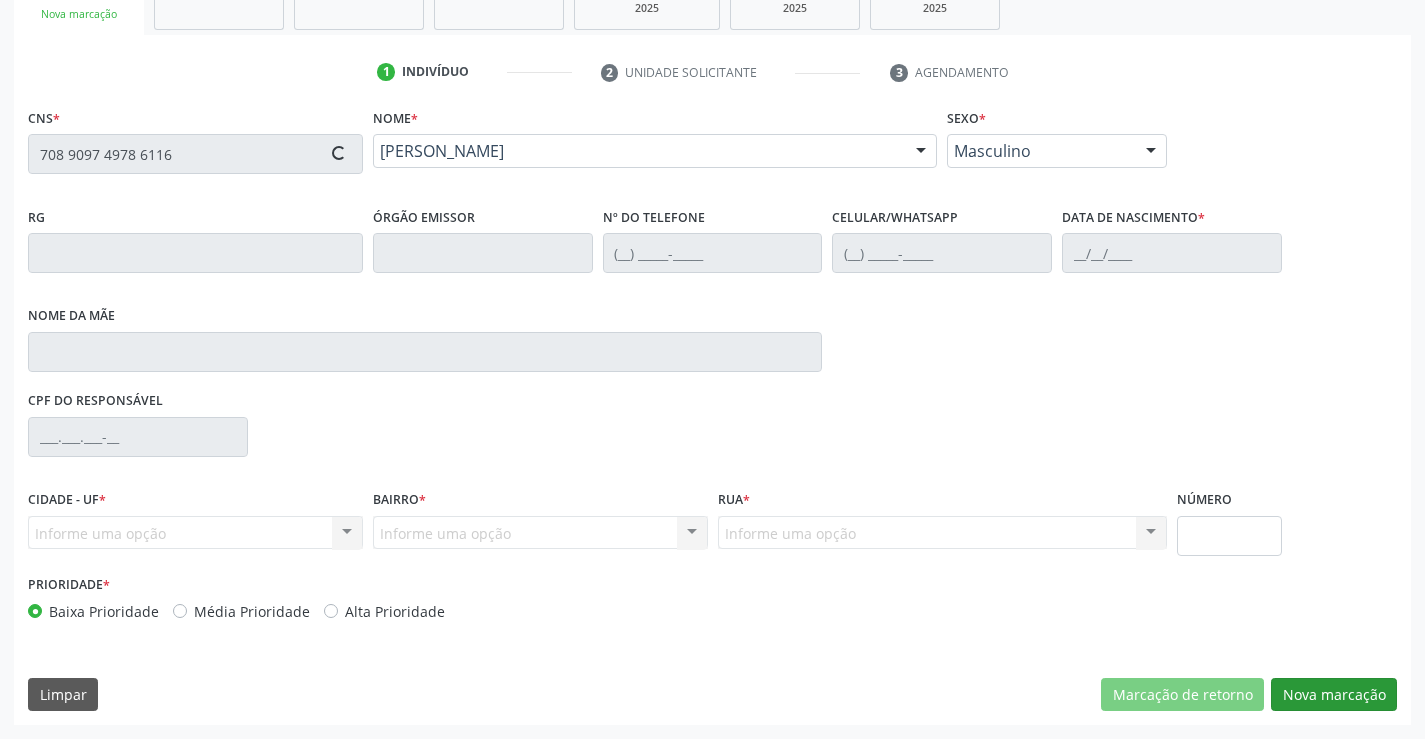 type on "0819897841" 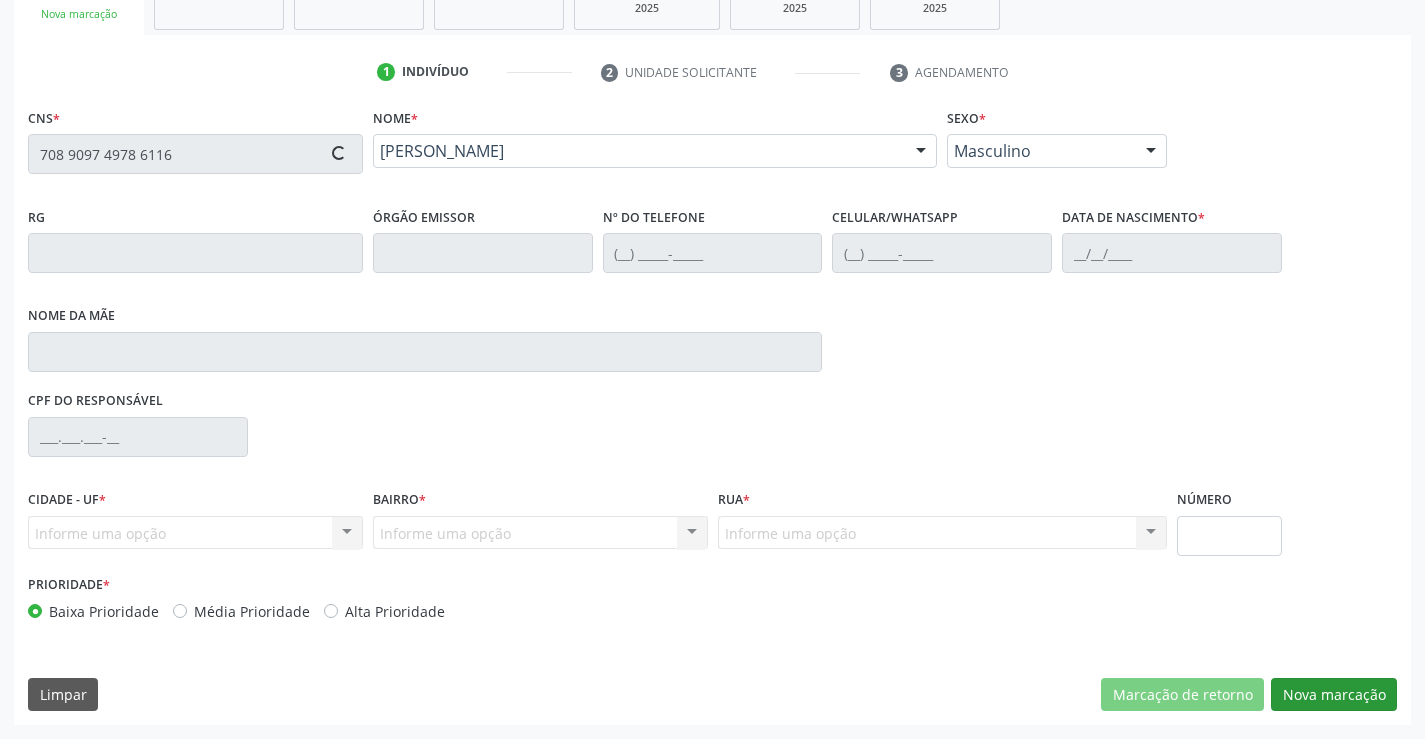 type on "[PHONE_NUMBER]" 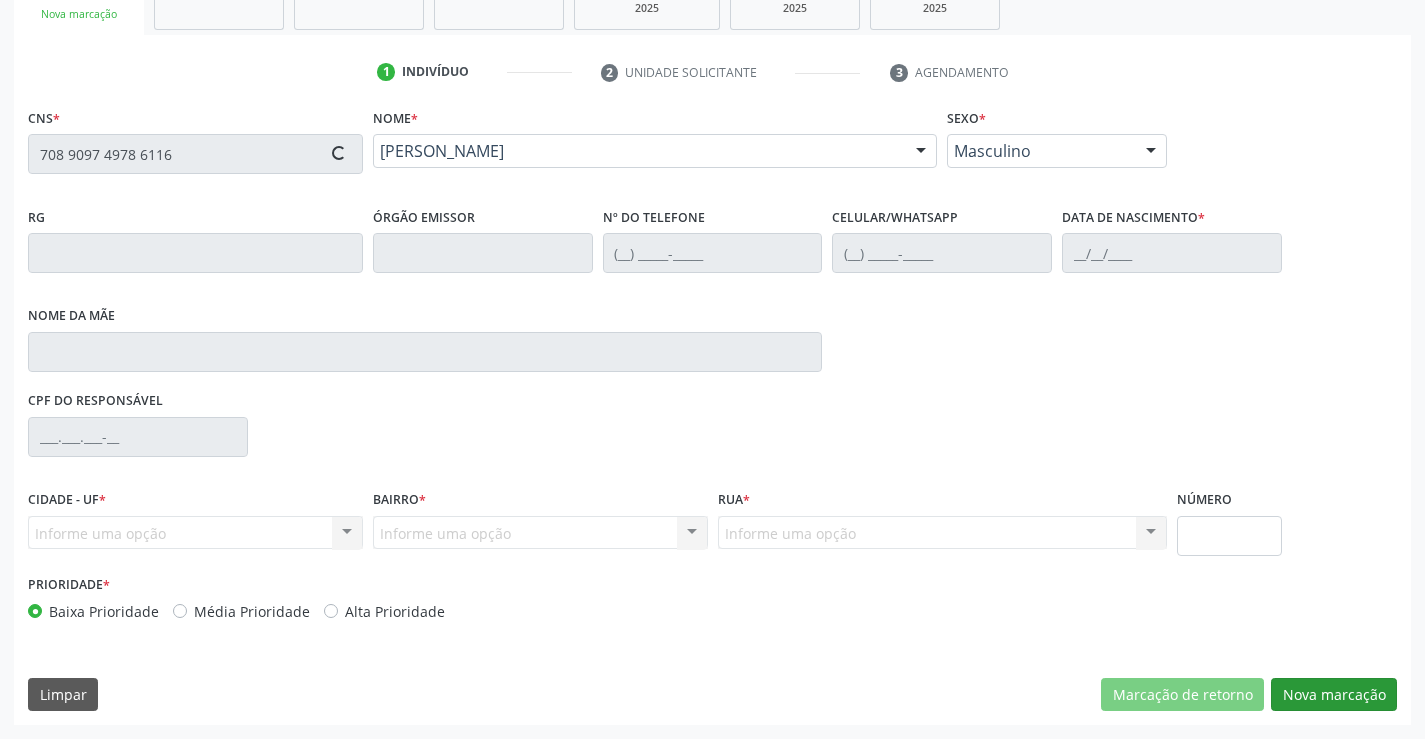 type on "S/N" 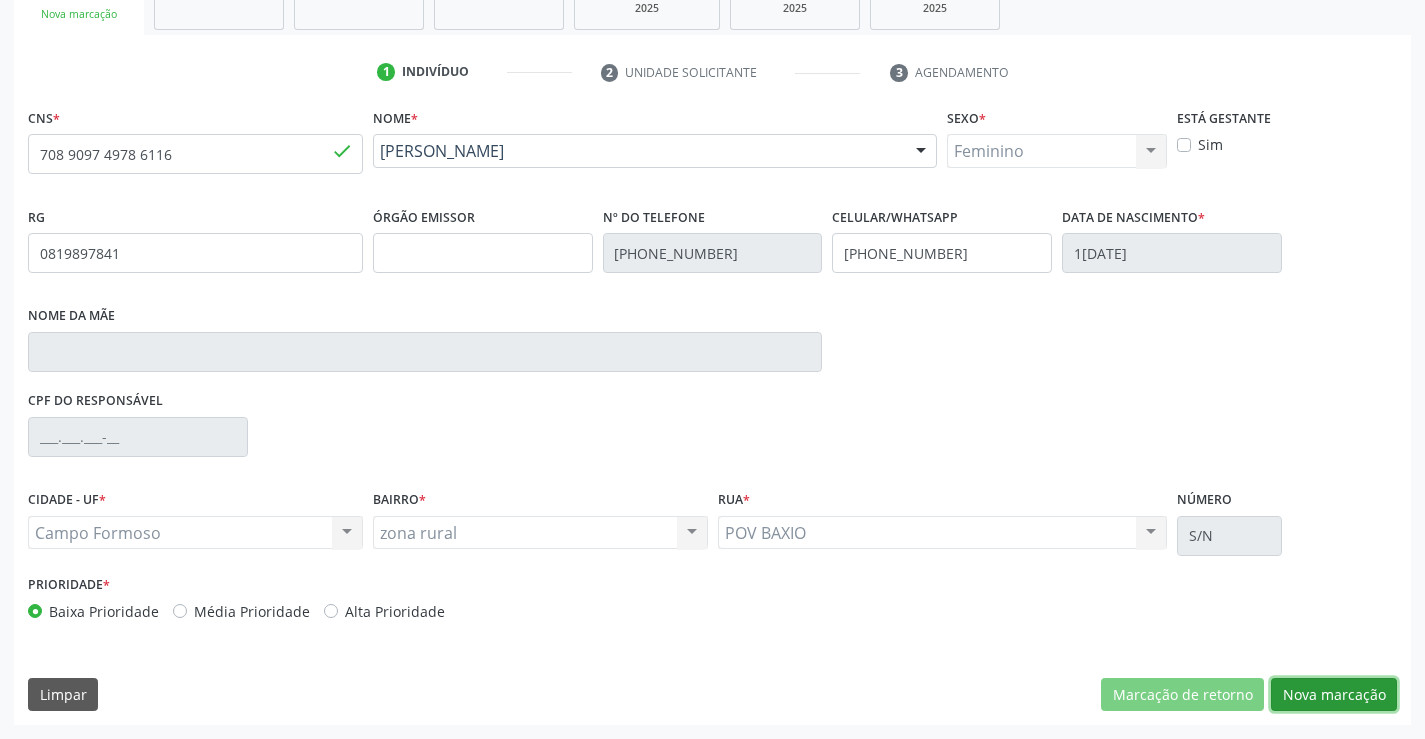 click on "Nova marcação" at bounding box center [1334, 695] 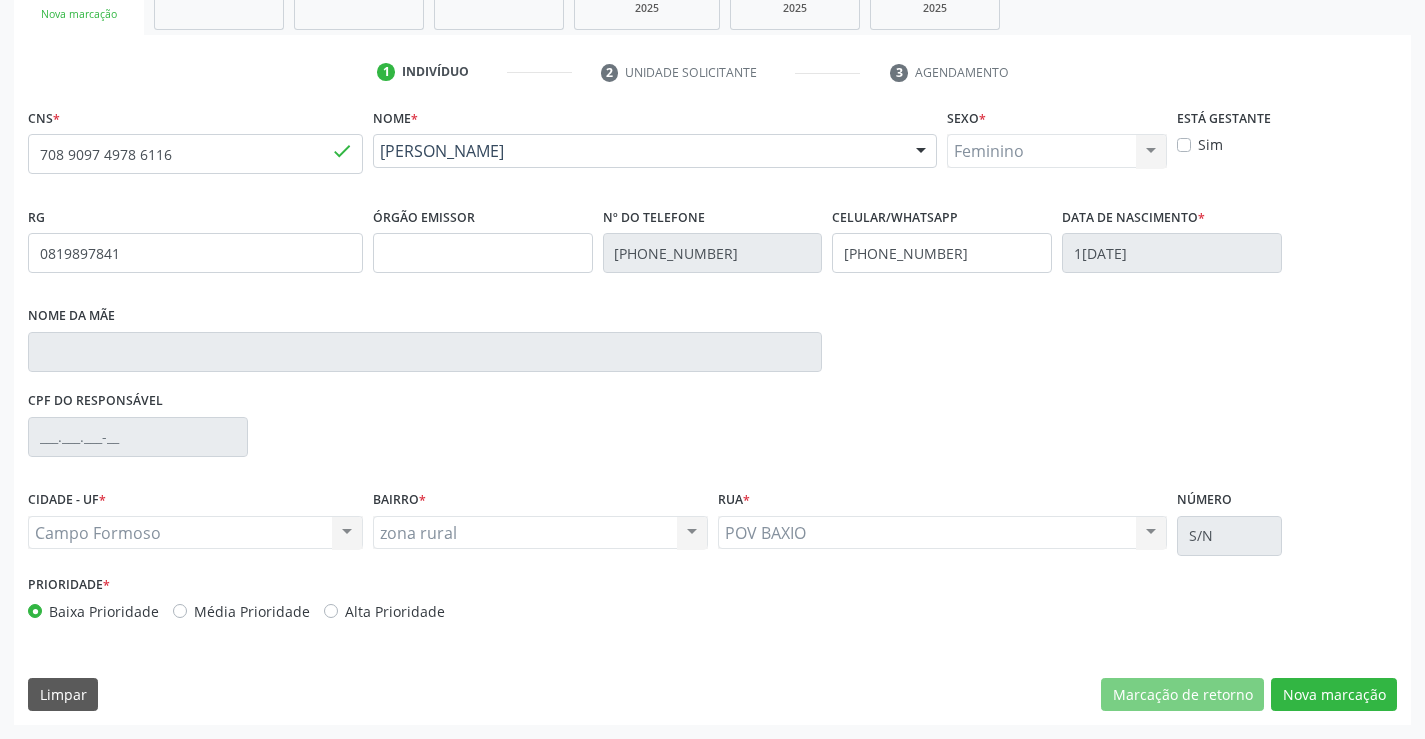 scroll, scrollTop: 167, scrollLeft: 0, axis: vertical 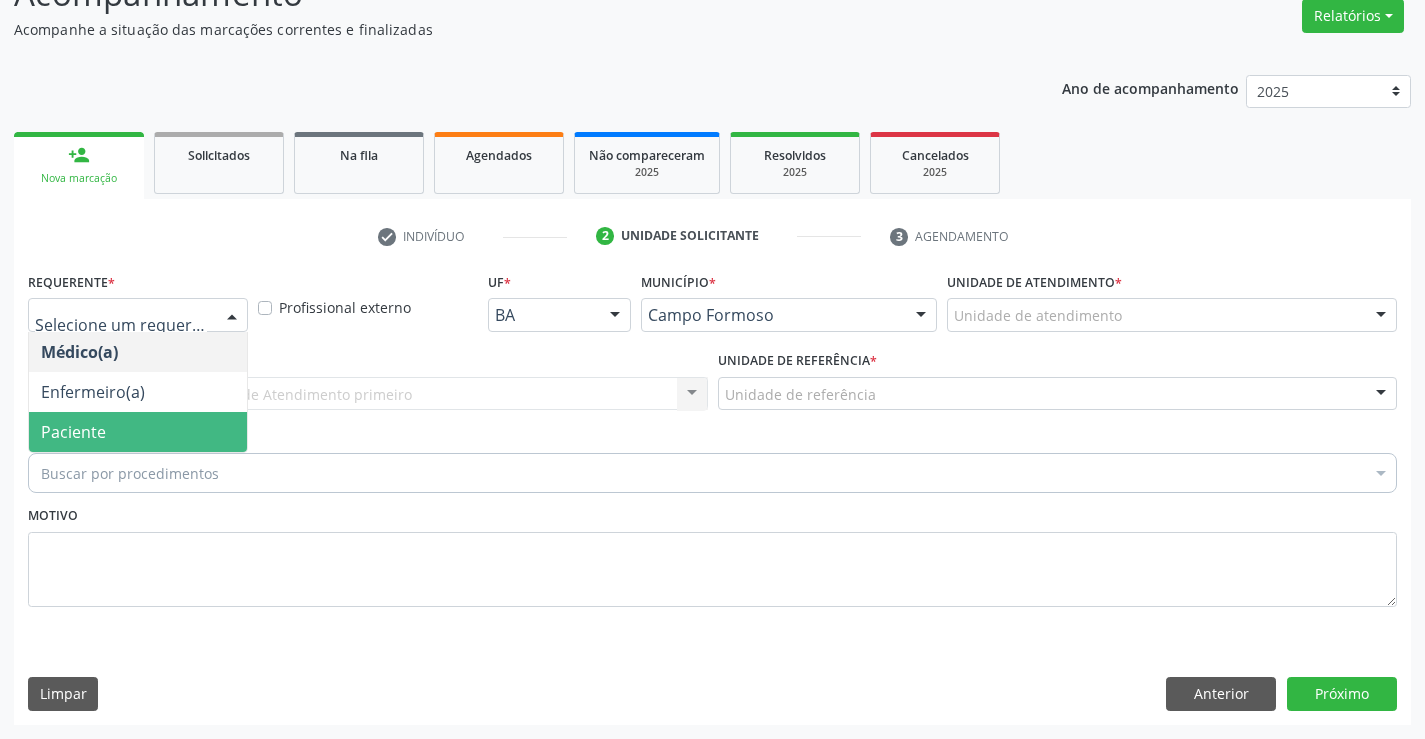 click on "Paciente" at bounding box center [138, 432] 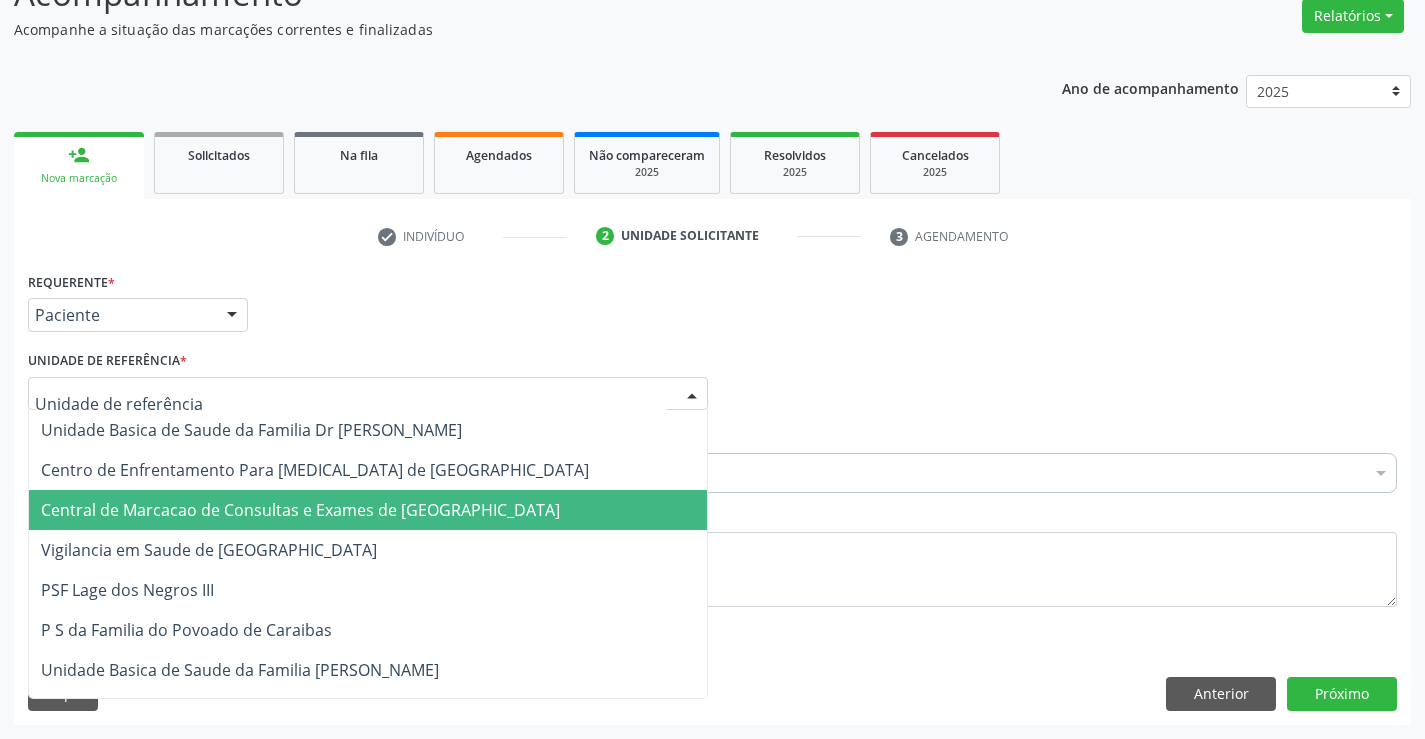 click on "Central de Marcacao de Consultas e Exames de [GEOGRAPHIC_DATA]" at bounding box center (368, 510) 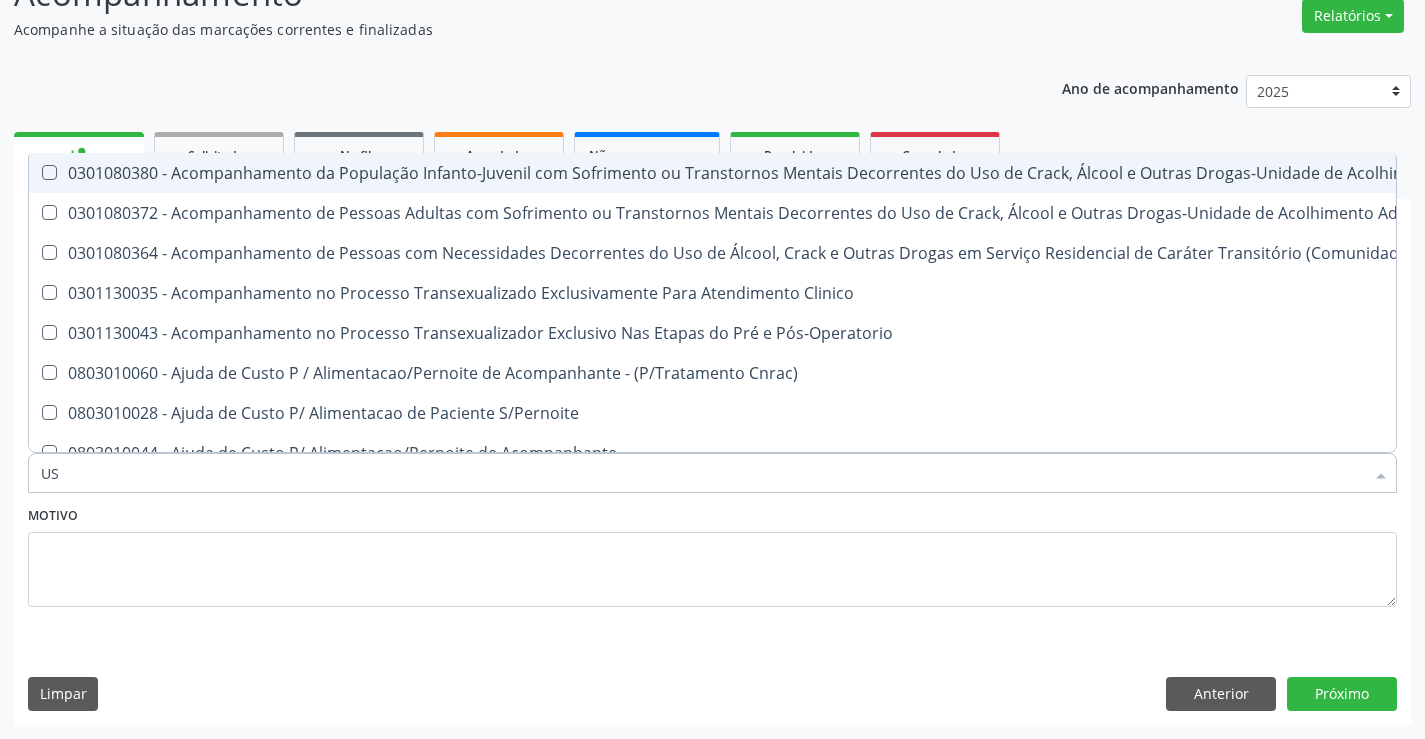 type on "USG" 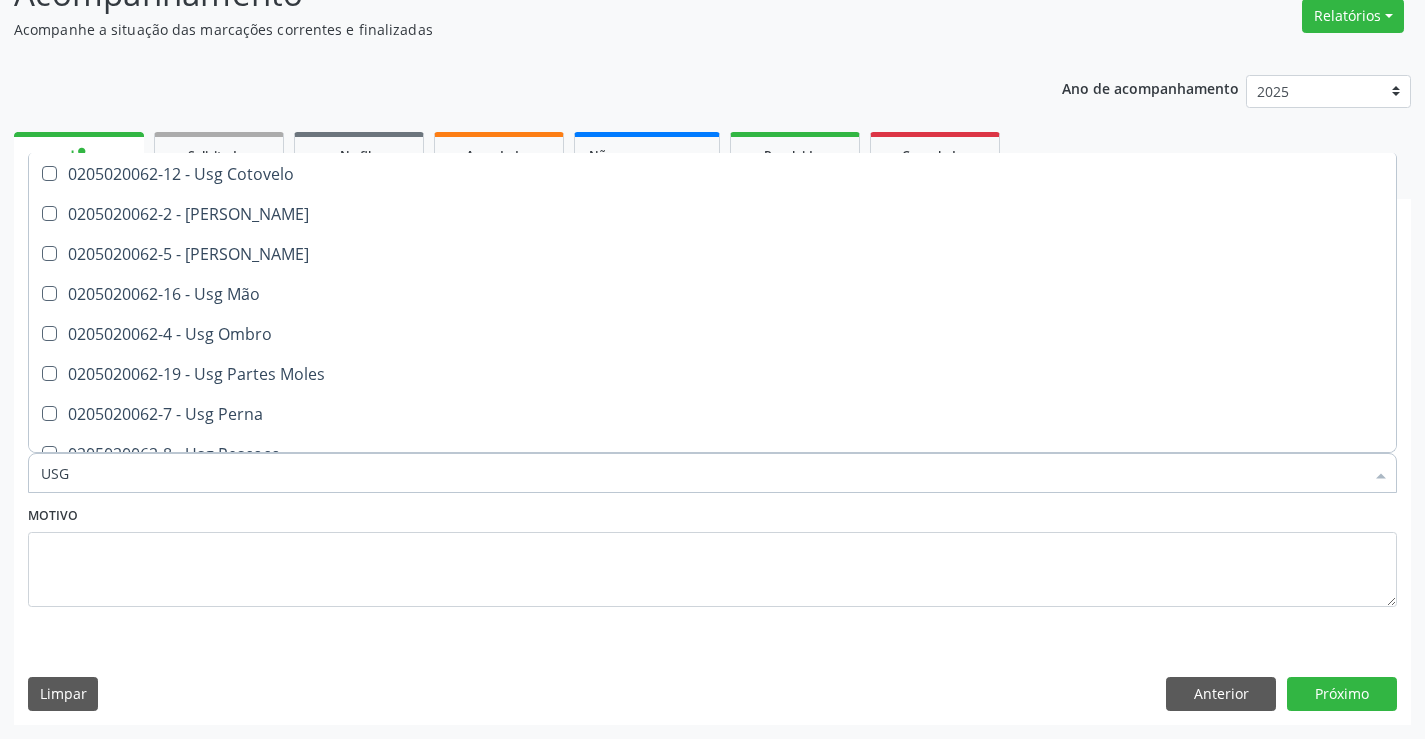 scroll, scrollTop: 200, scrollLeft: 0, axis: vertical 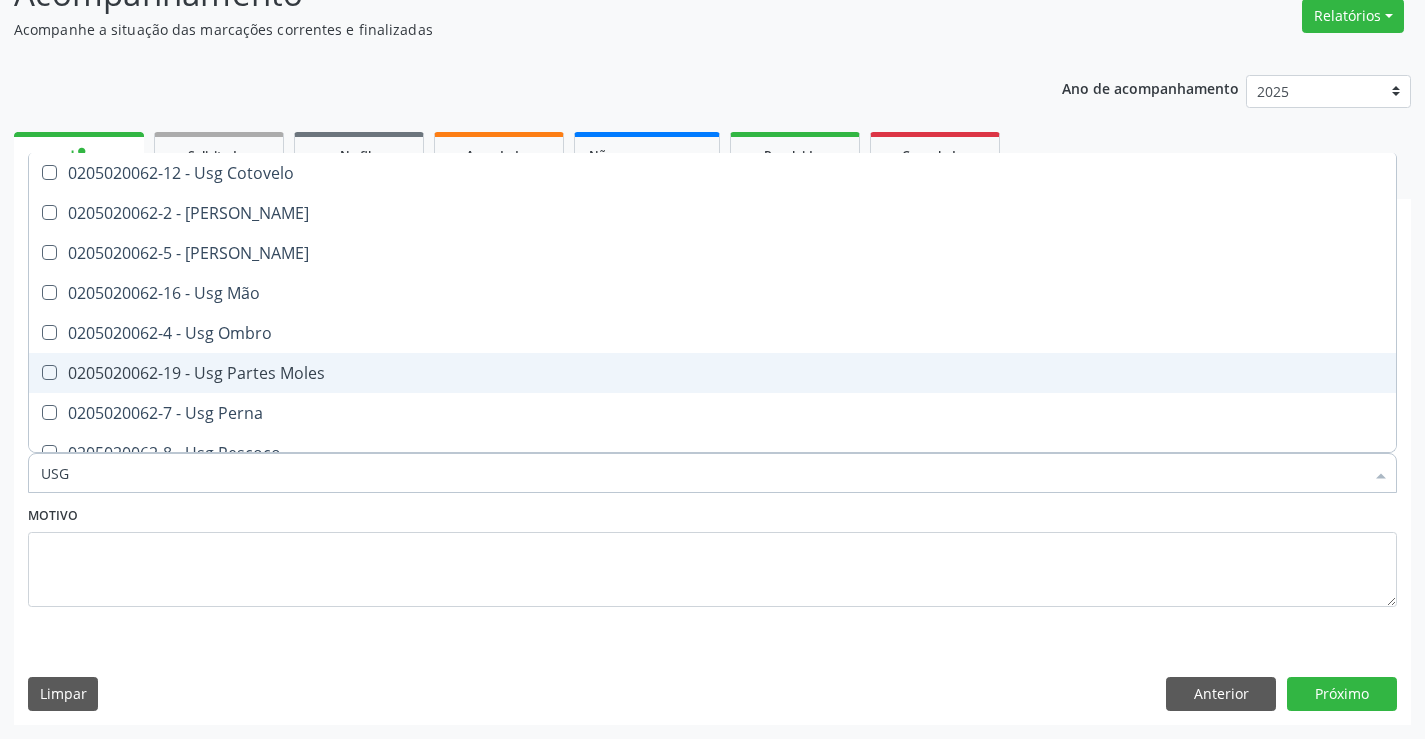 click on "0205020062-19 - Usg Partes Moles" at bounding box center [712, 373] 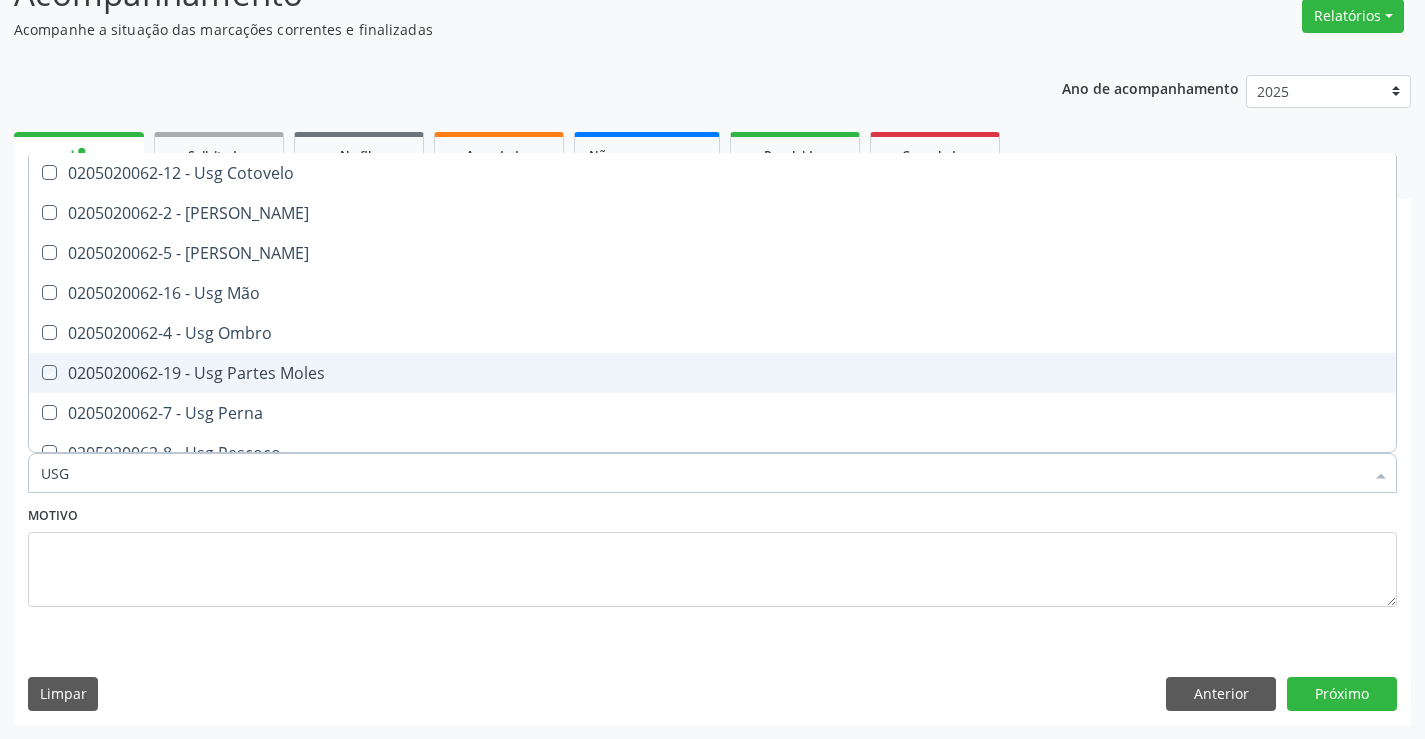 checkbox on "true" 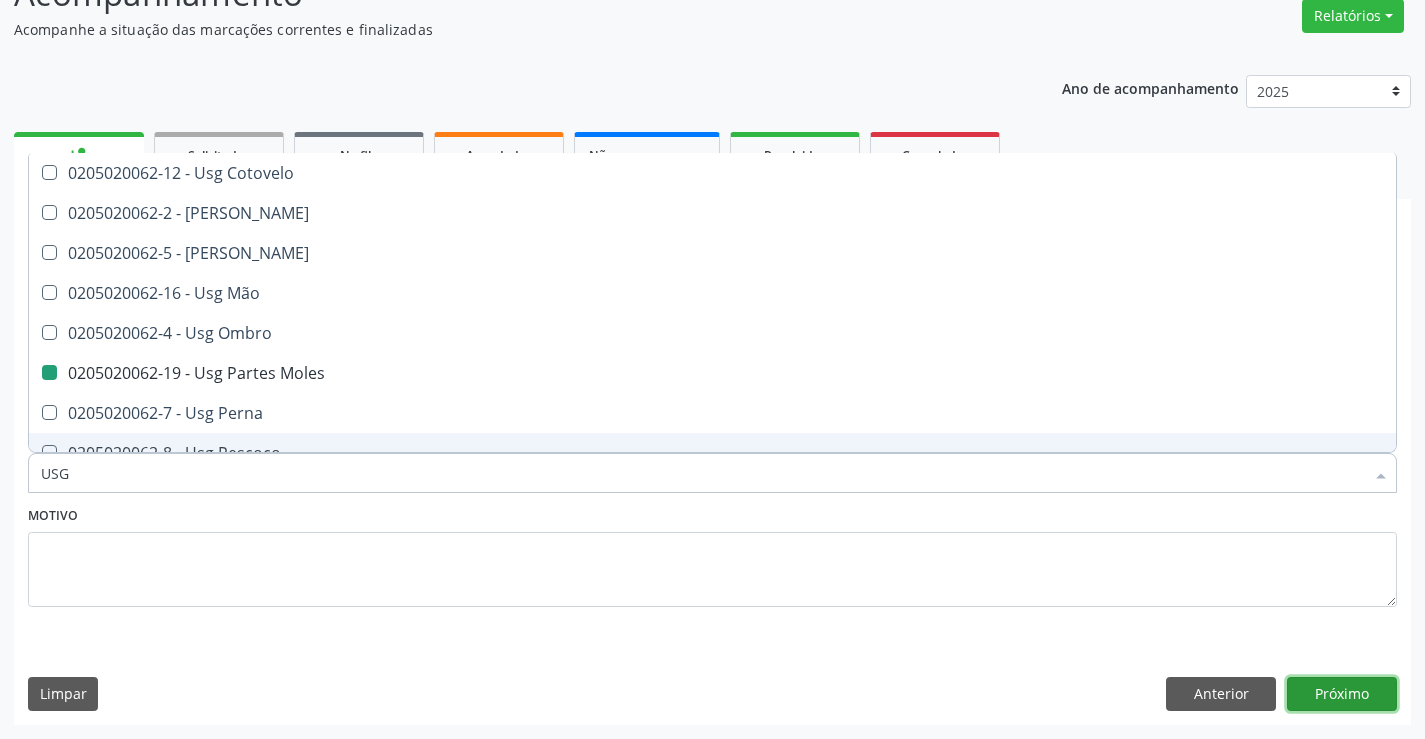 click on "Próximo" at bounding box center (1342, 694) 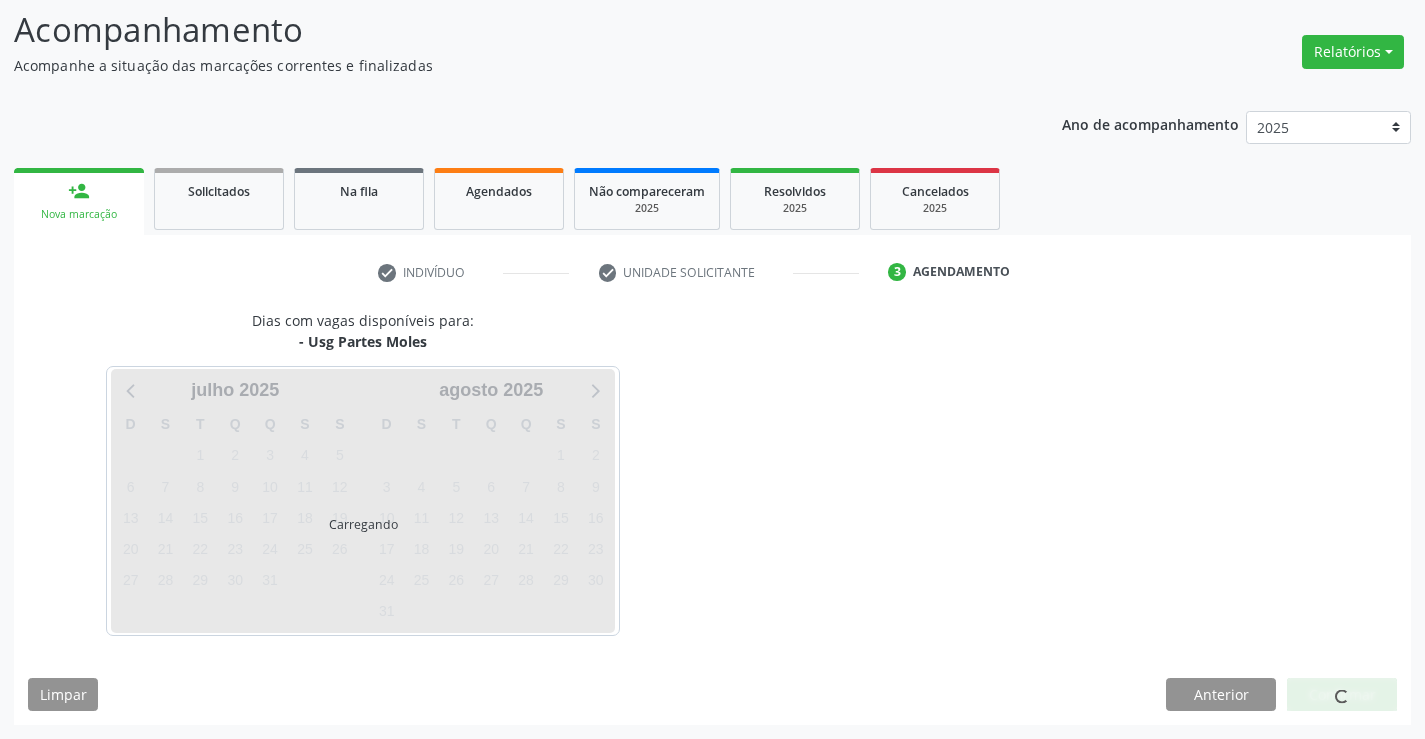scroll, scrollTop: 131, scrollLeft: 0, axis: vertical 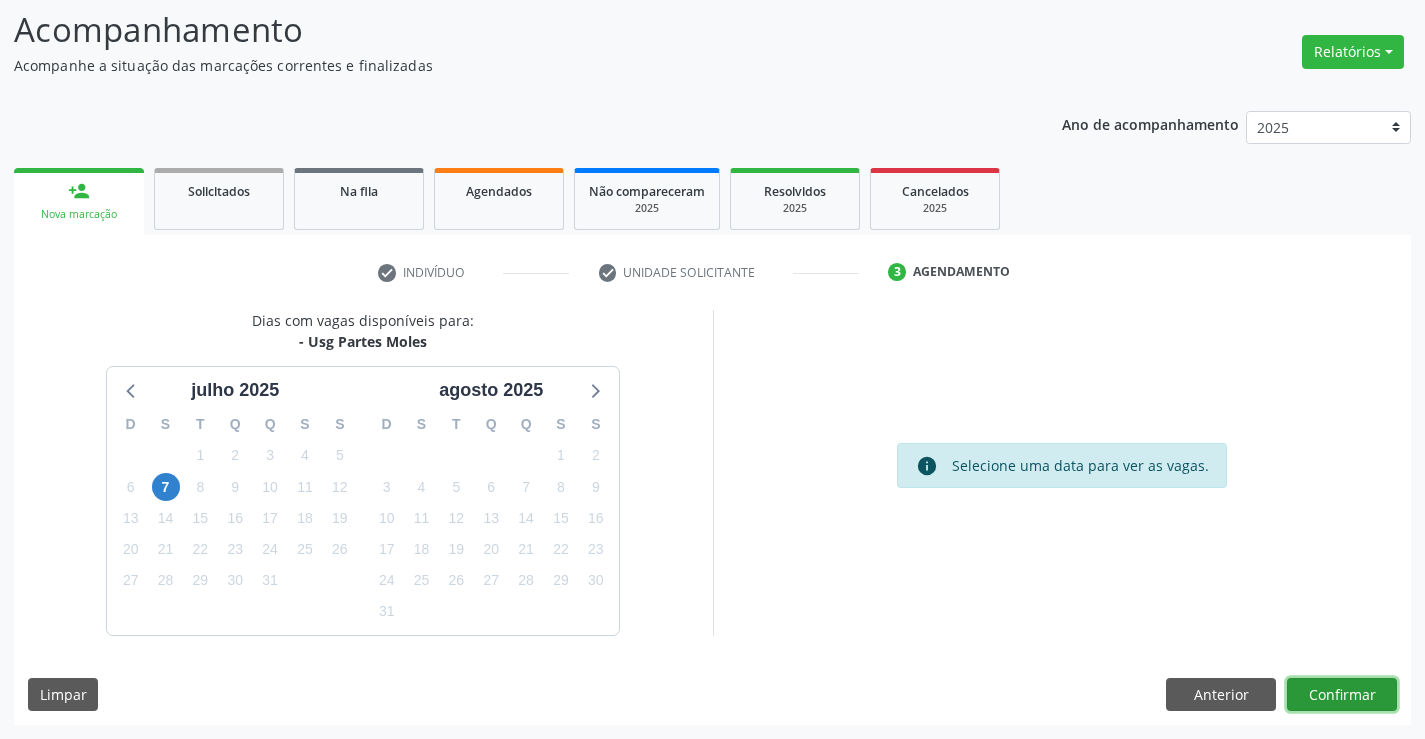 click on "Confirmar" at bounding box center [1342, 695] 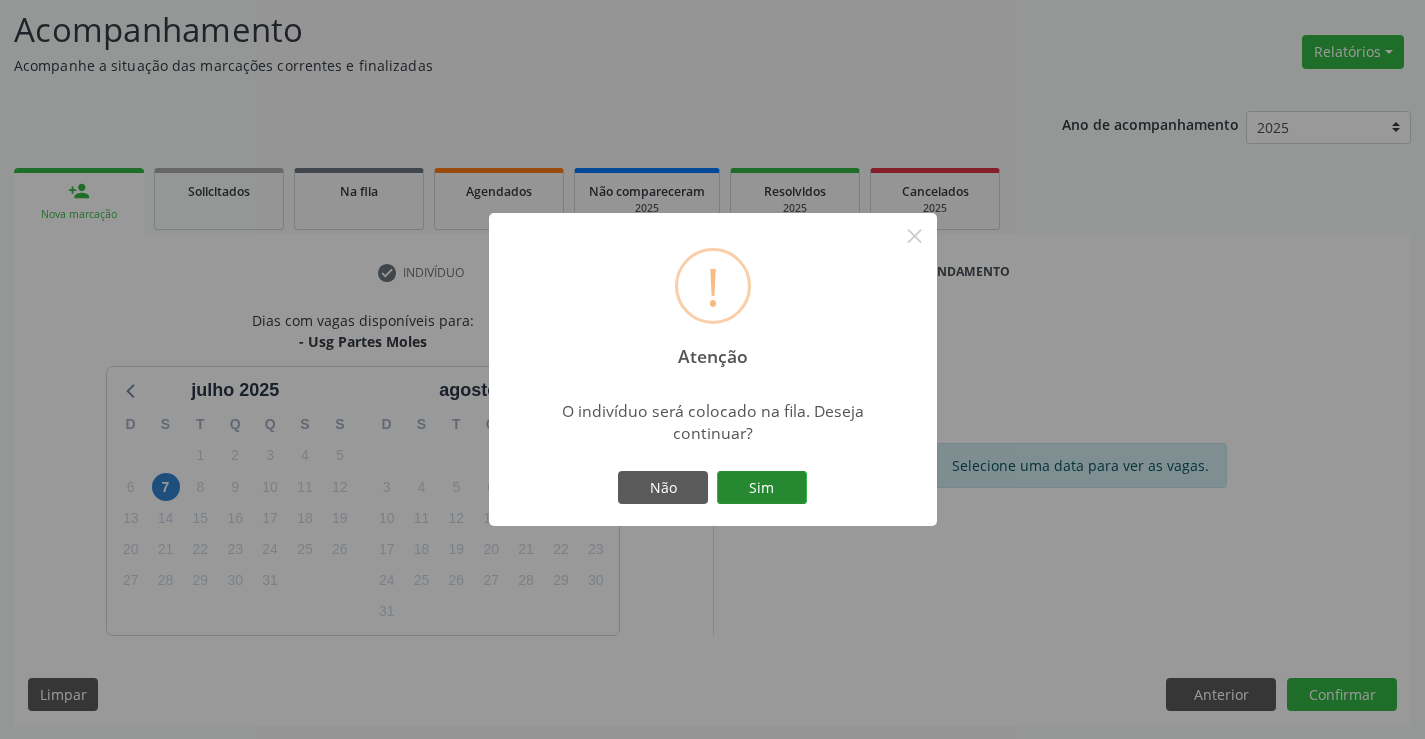 click on "Sim" at bounding box center [762, 488] 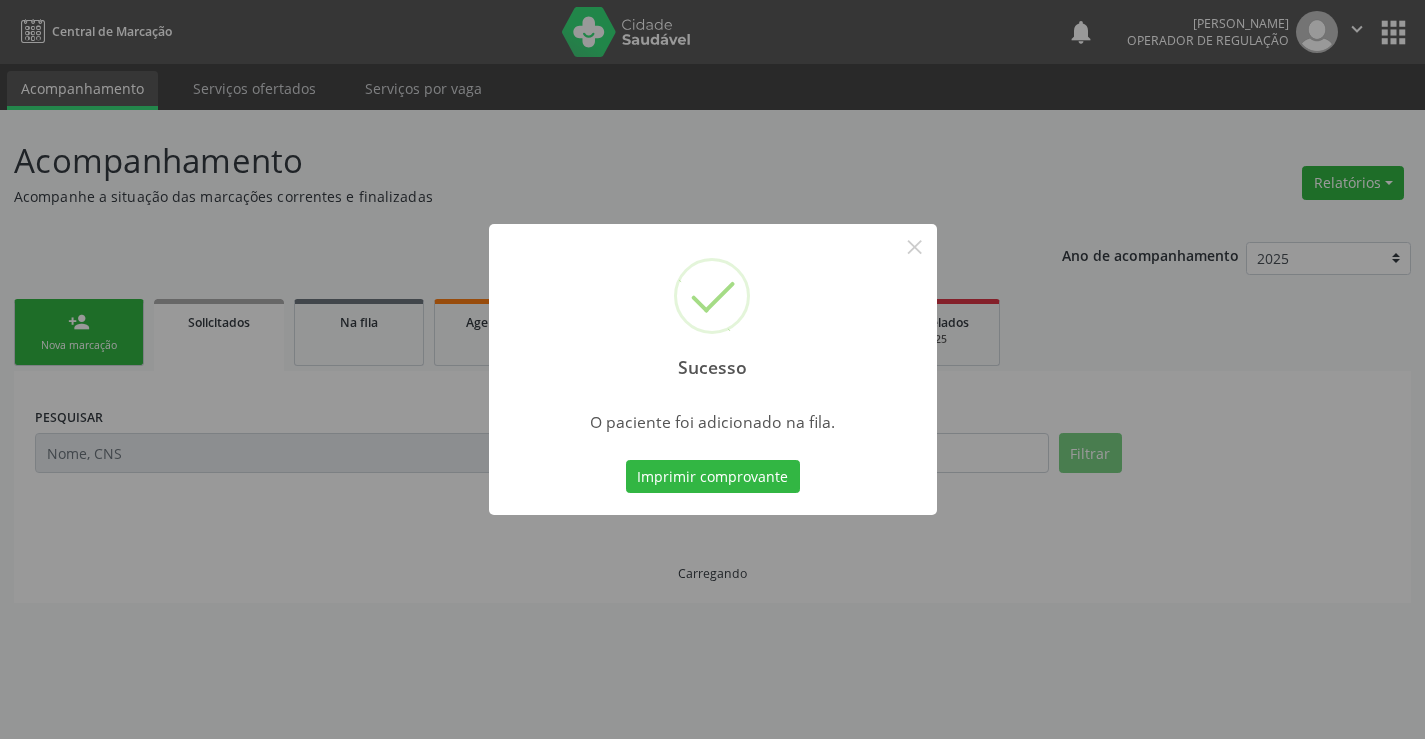 scroll, scrollTop: 0, scrollLeft: 0, axis: both 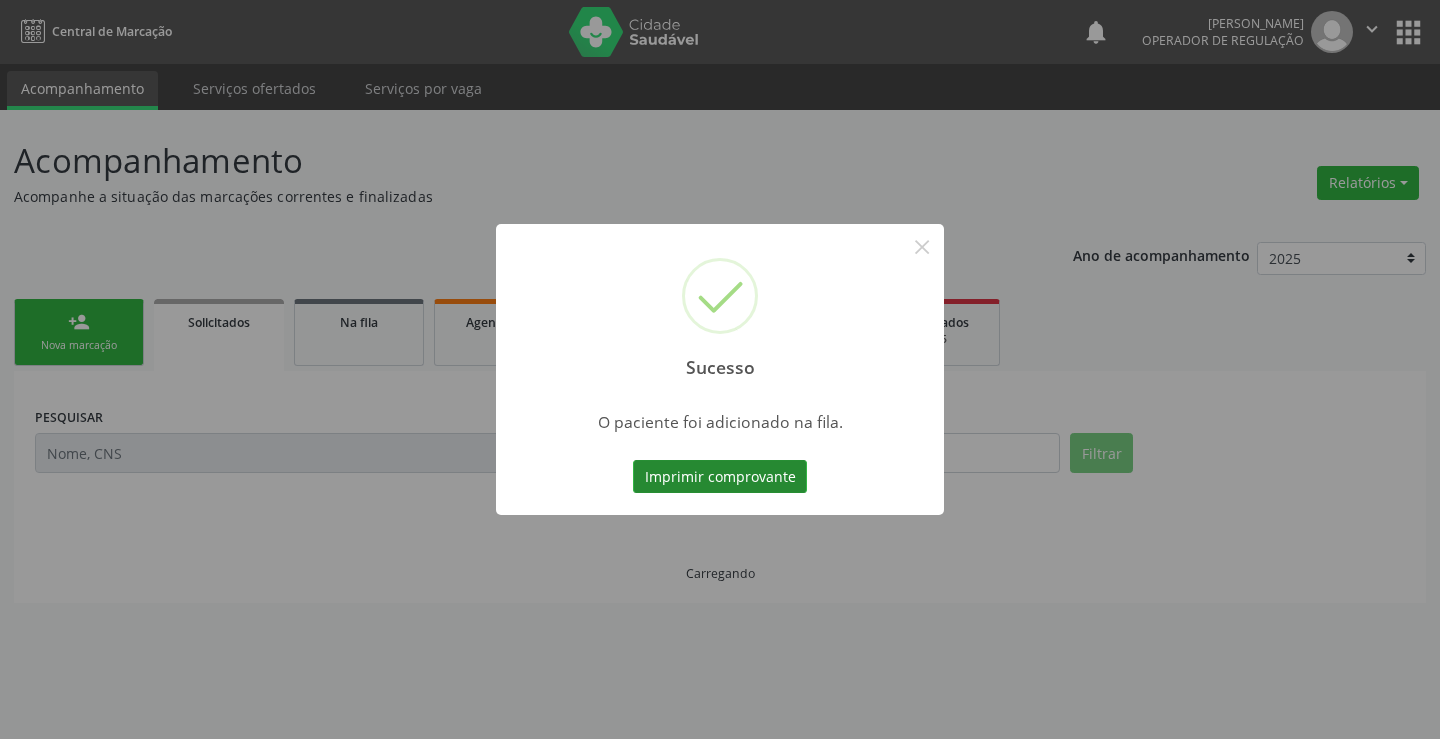click on "Imprimir comprovante" at bounding box center (720, 477) 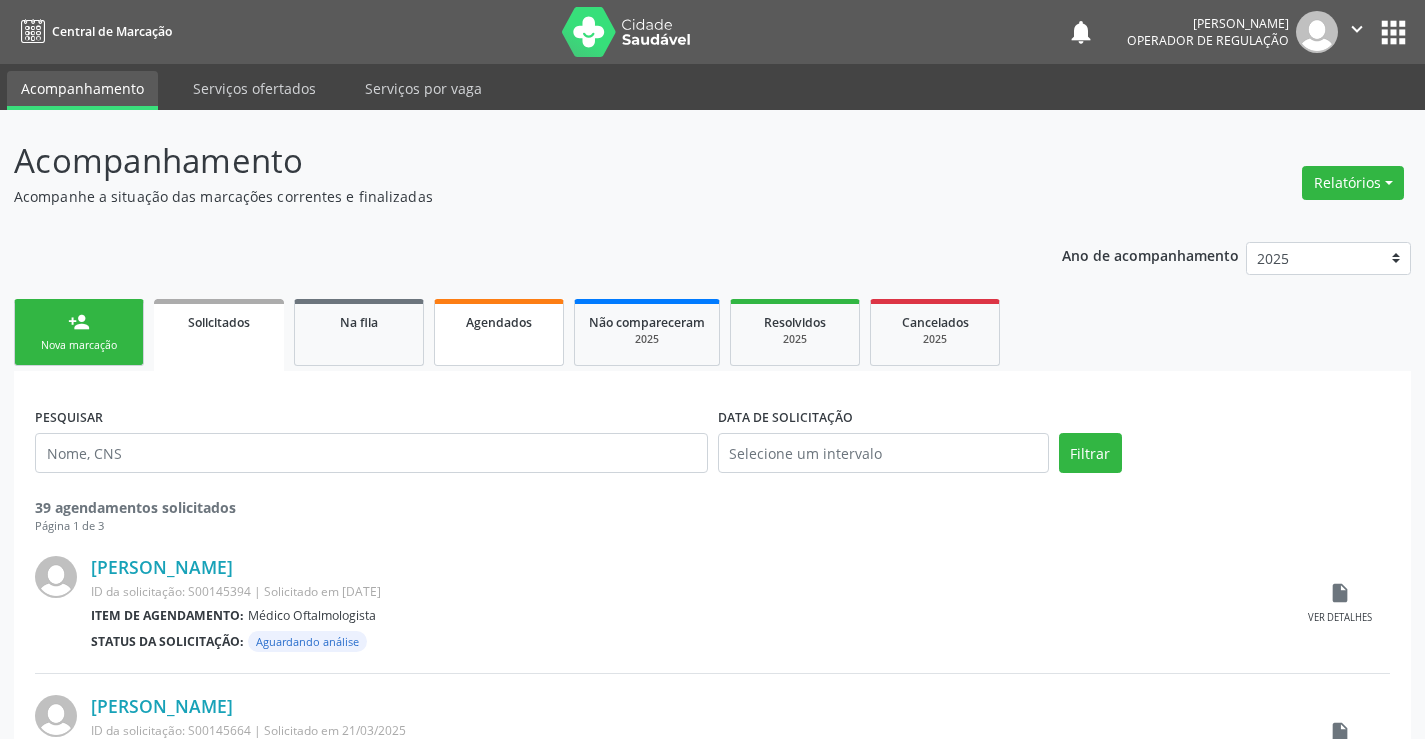 click on "Agendados" at bounding box center [499, 322] 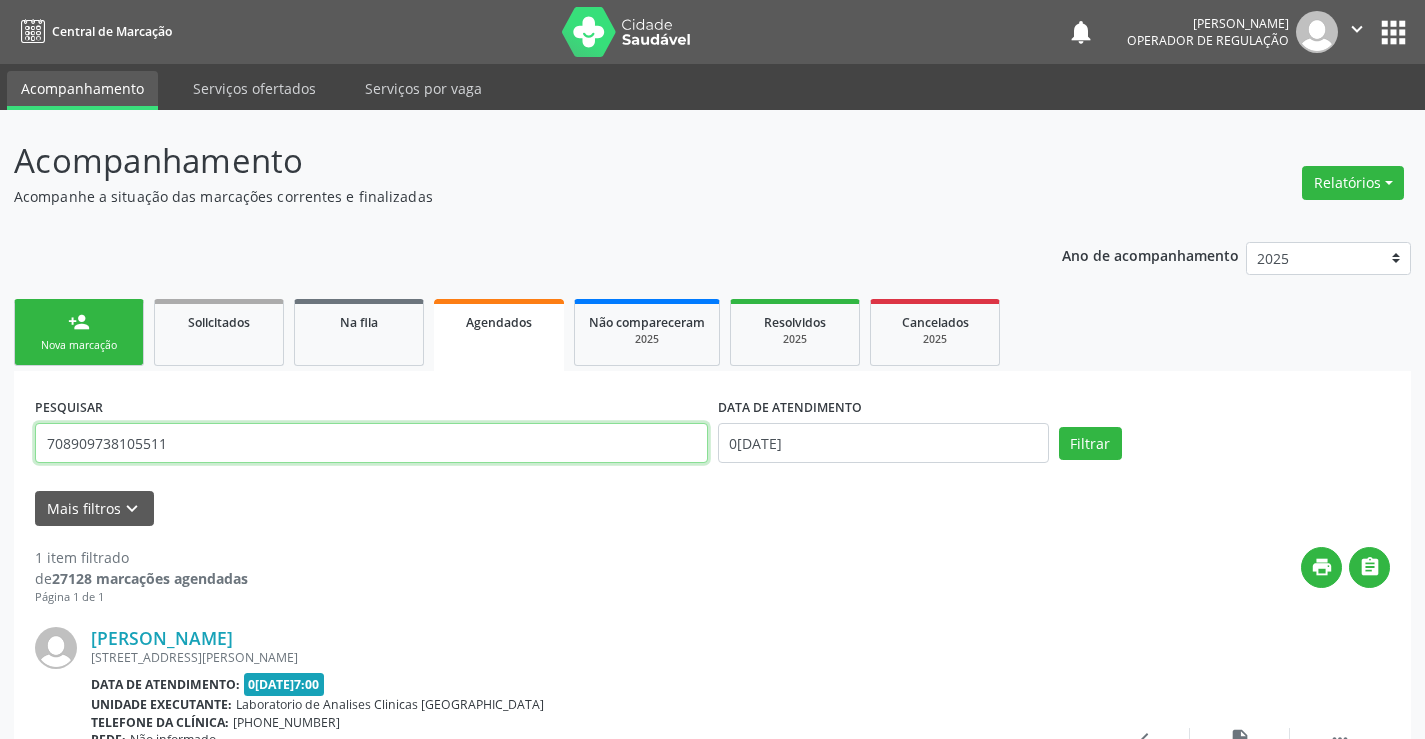 click on "708909738105511" at bounding box center (371, 443) 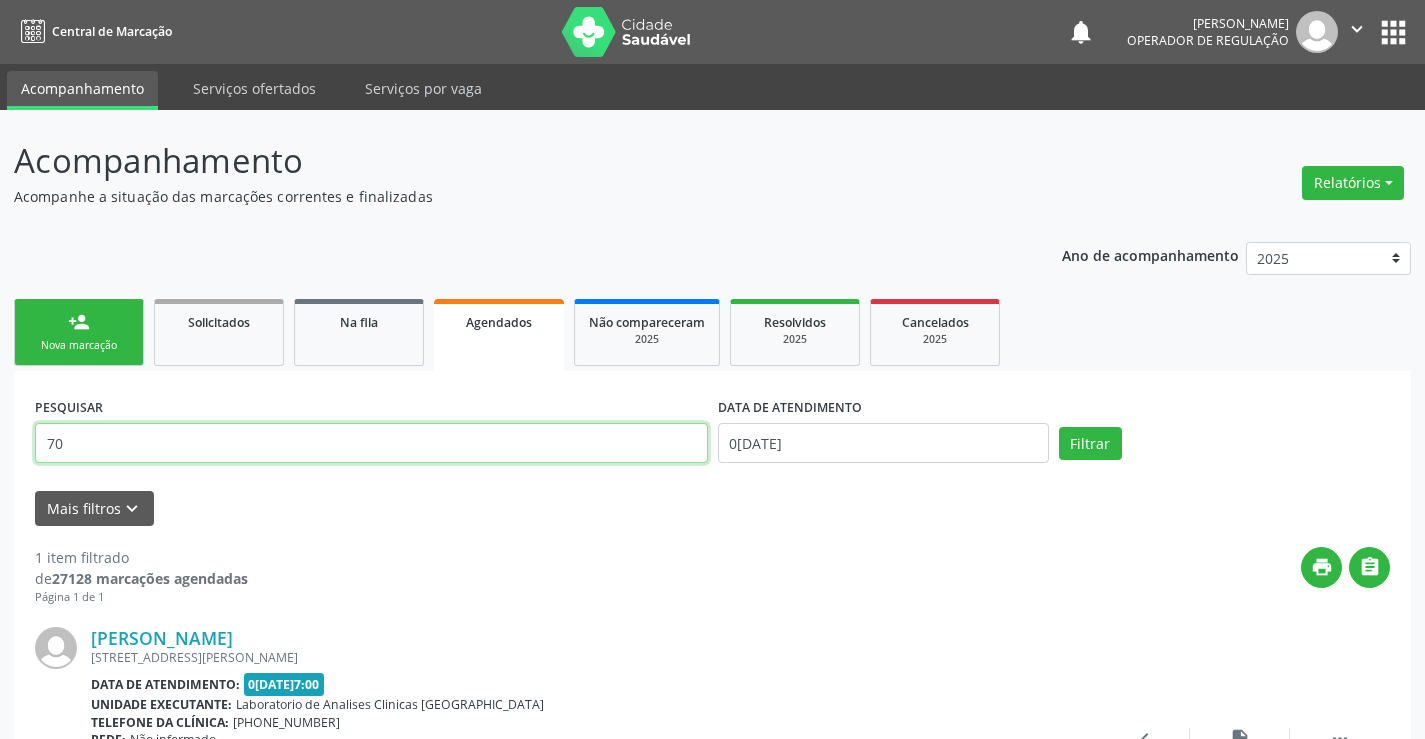 type on "7" 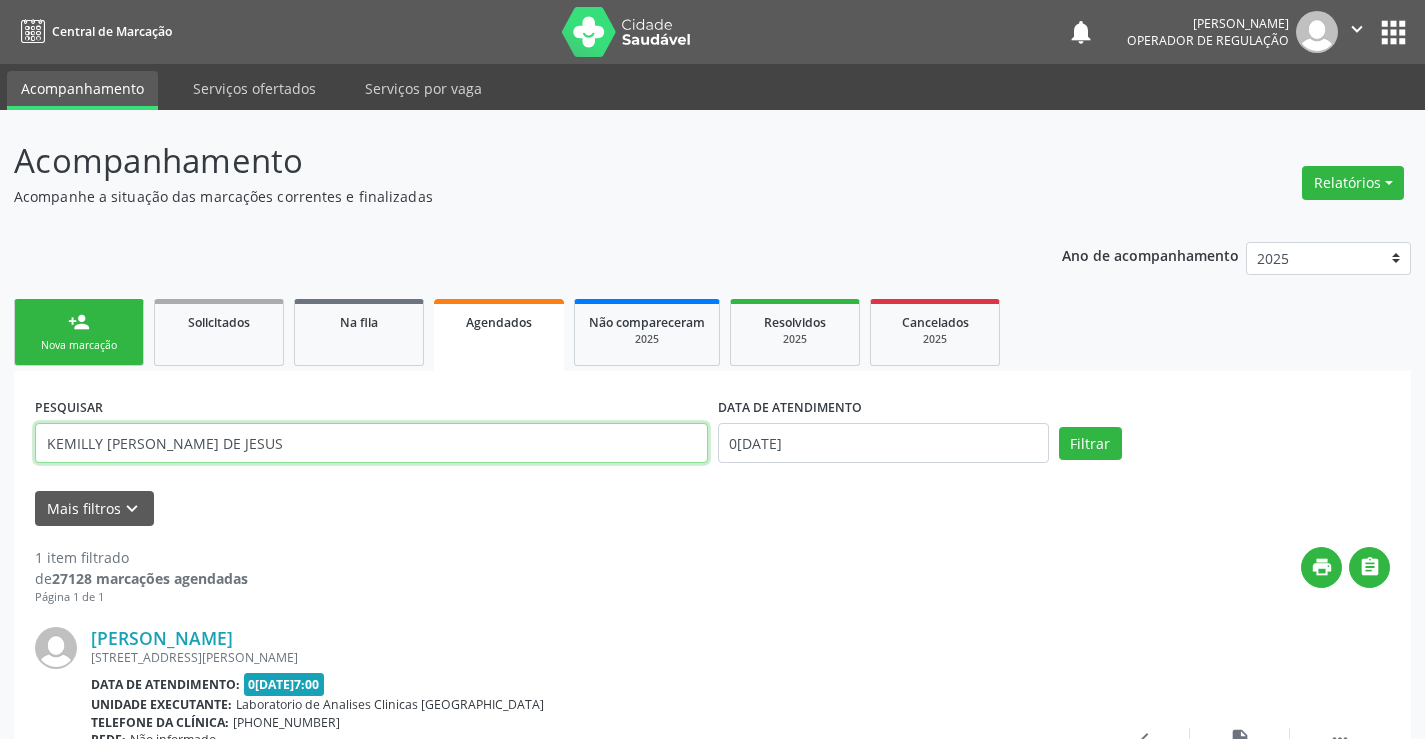 type on "KEMILLY [PERSON_NAME] DE JESUS" 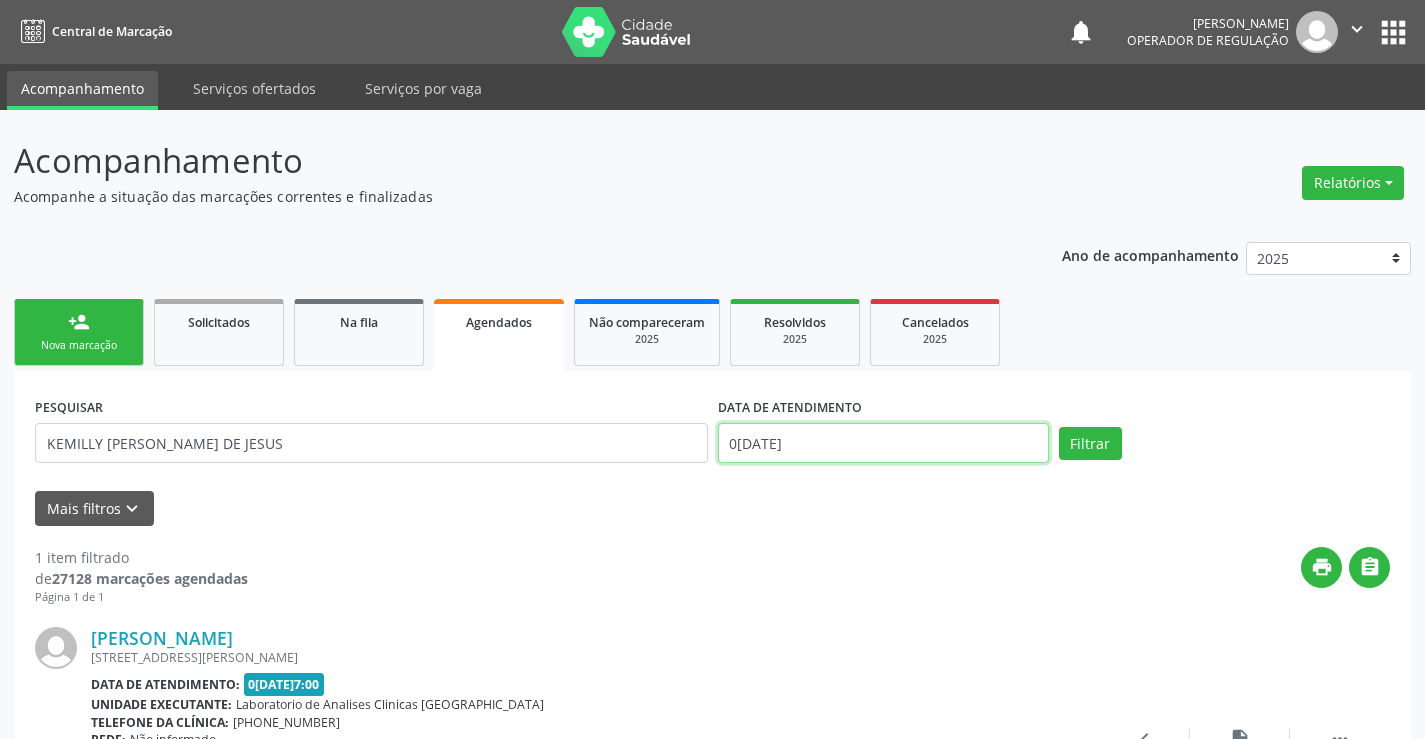 click on "0[DATE]" at bounding box center [883, 443] 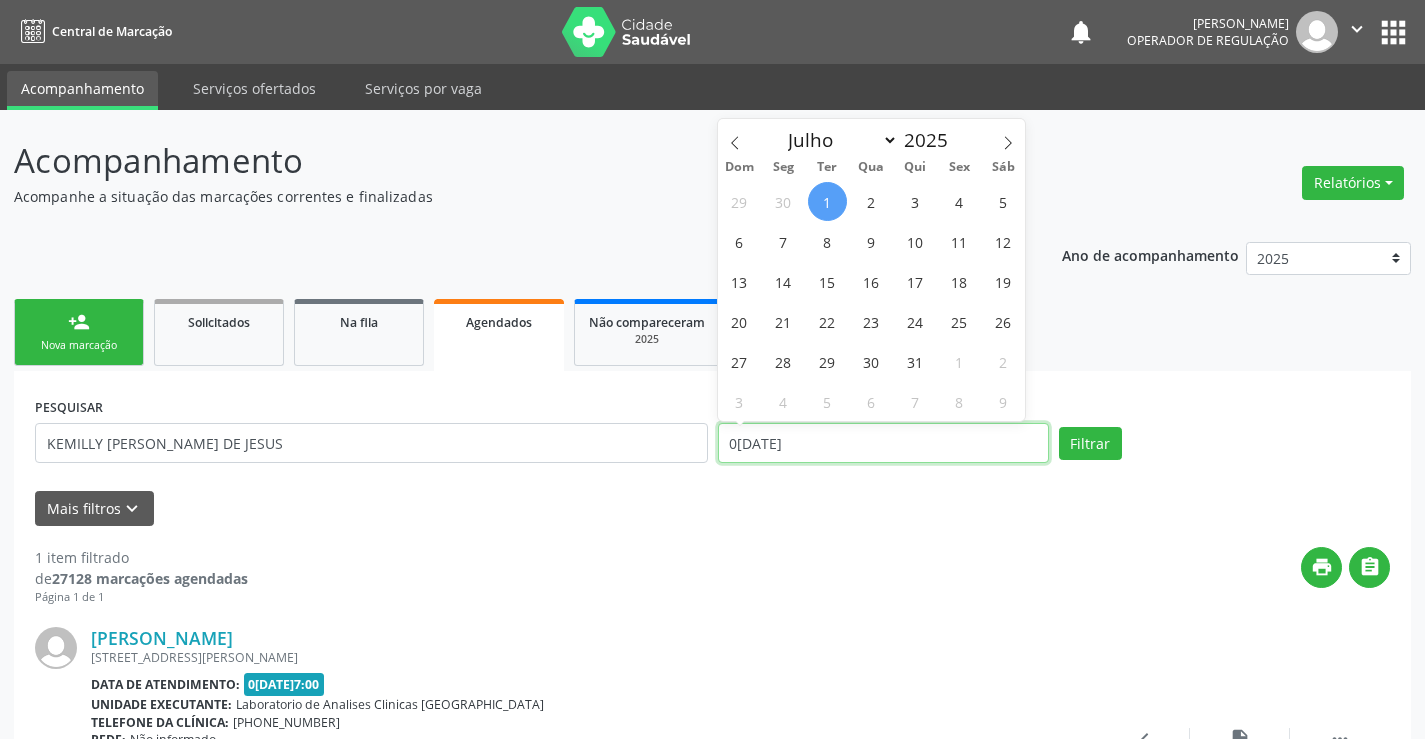 type 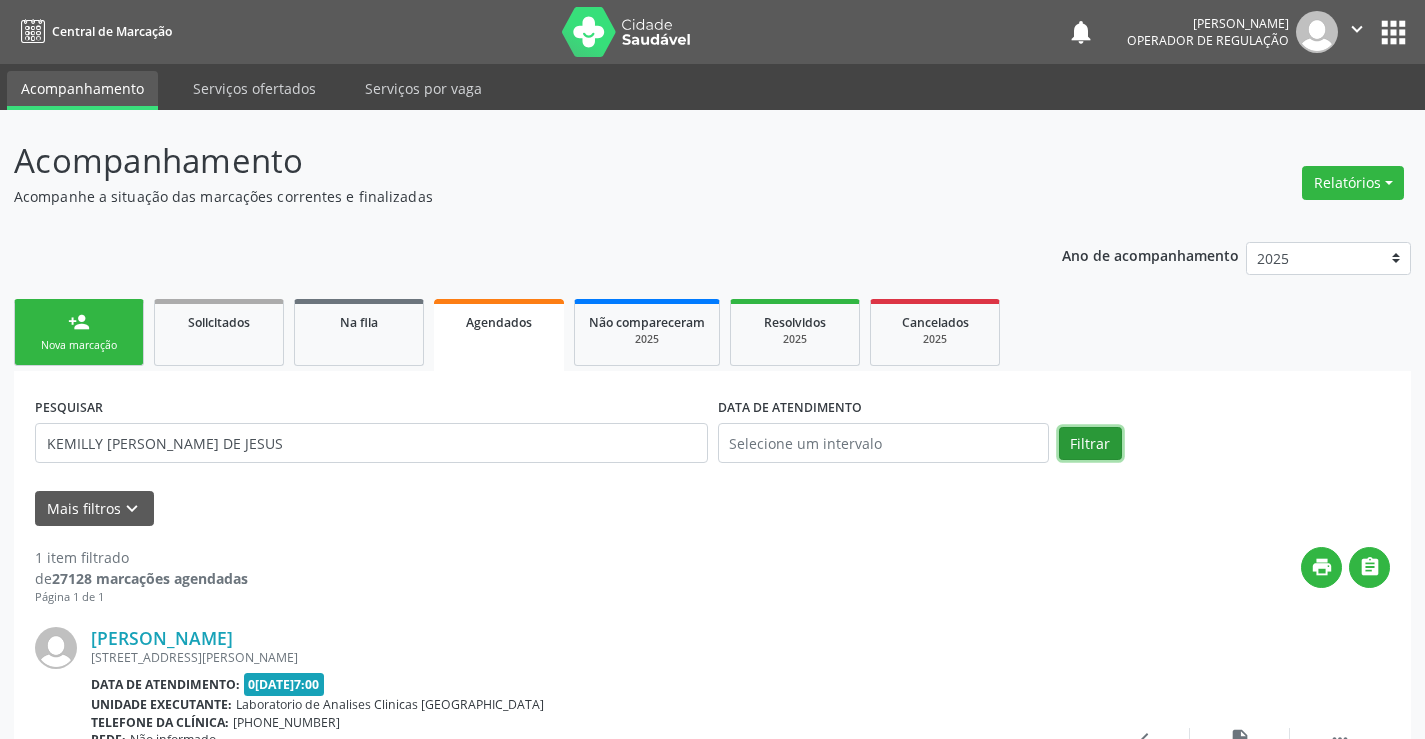 click on "Filtrar" at bounding box center [1090, 444] 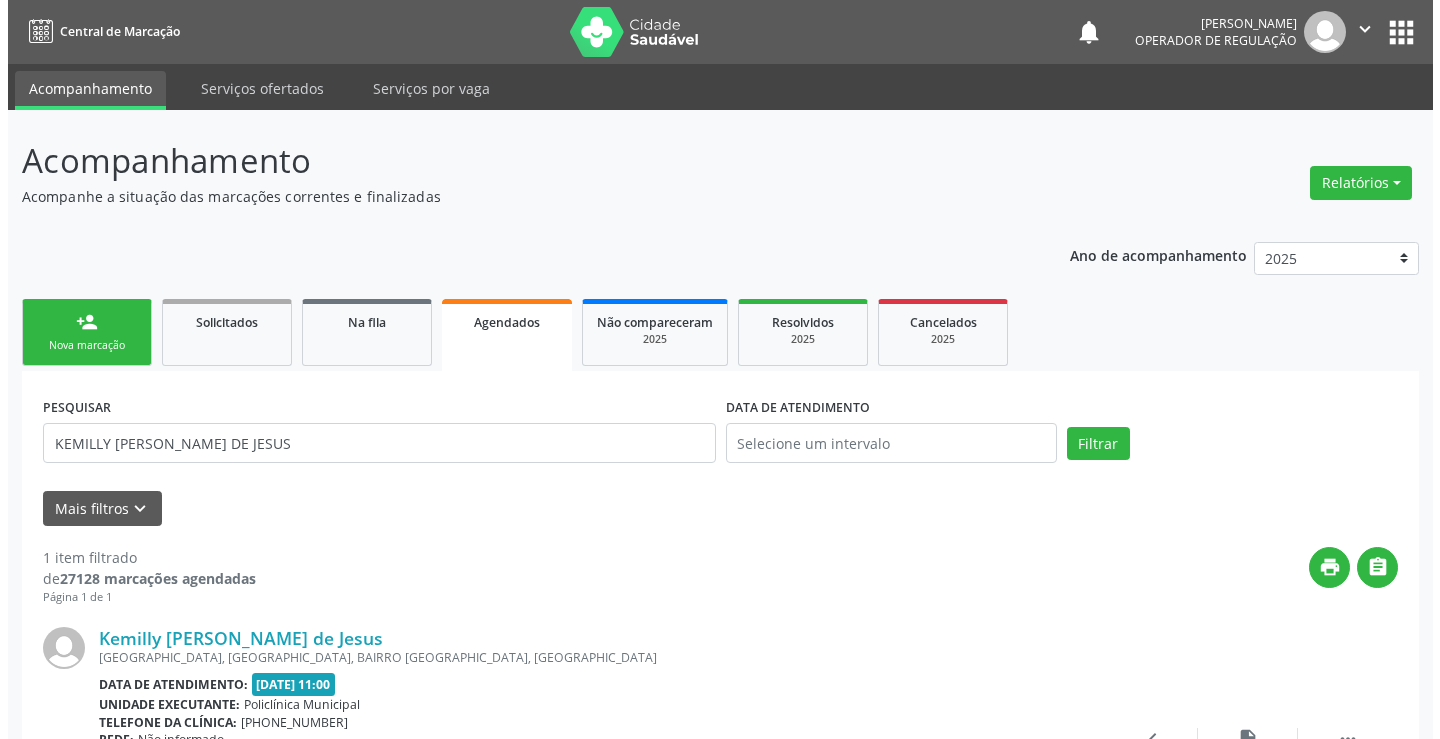 scroll, scrollTop: 189, scrollLeft: 0, axis: vertical 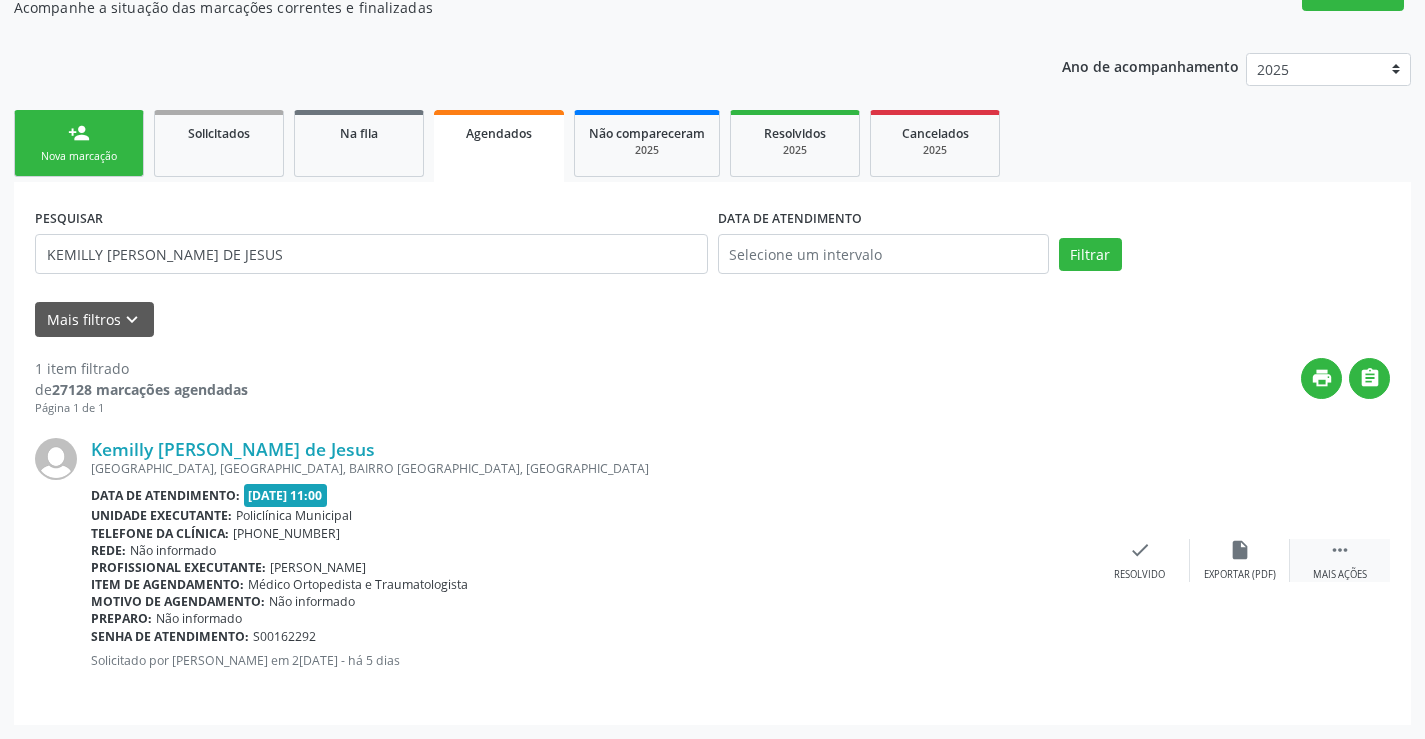 click on "" at bounding box center (1340, 550) 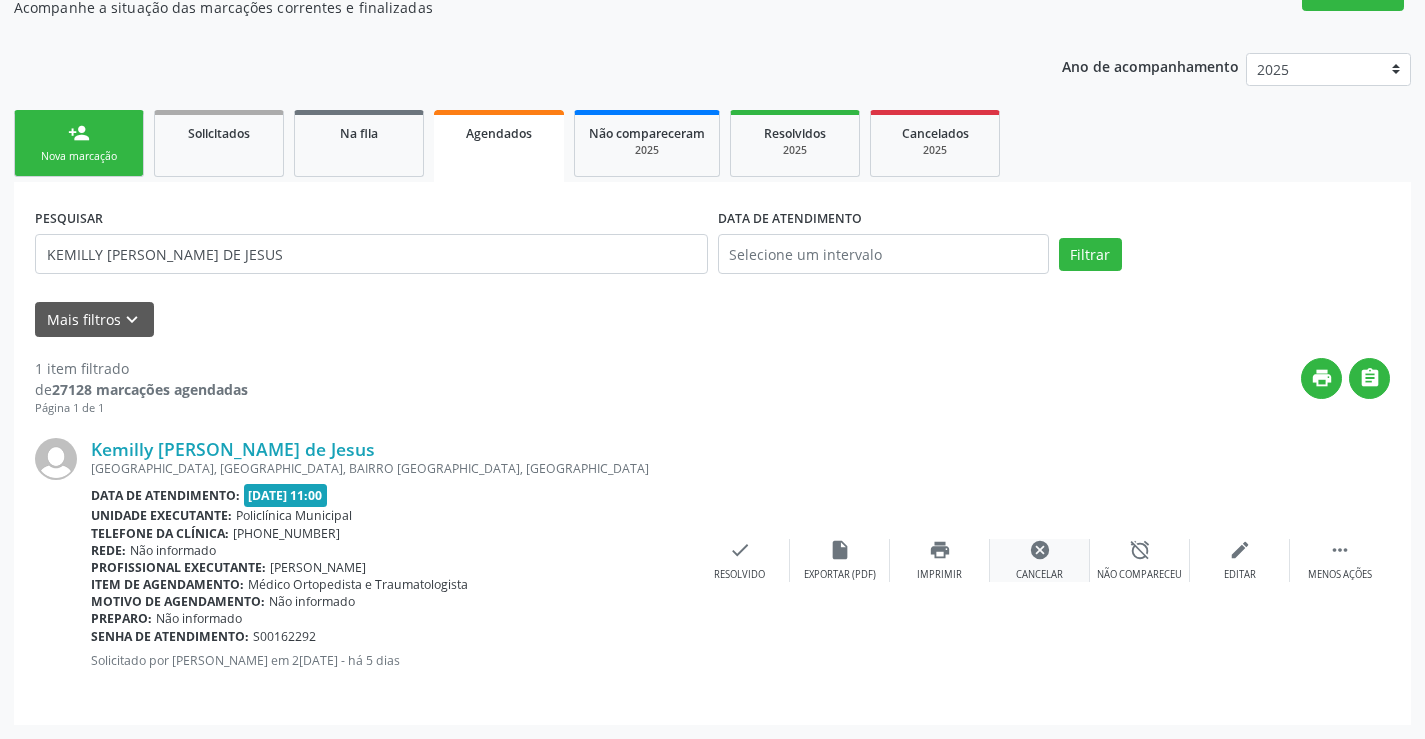 click on "cancel" at bounding box center [1040, 550] 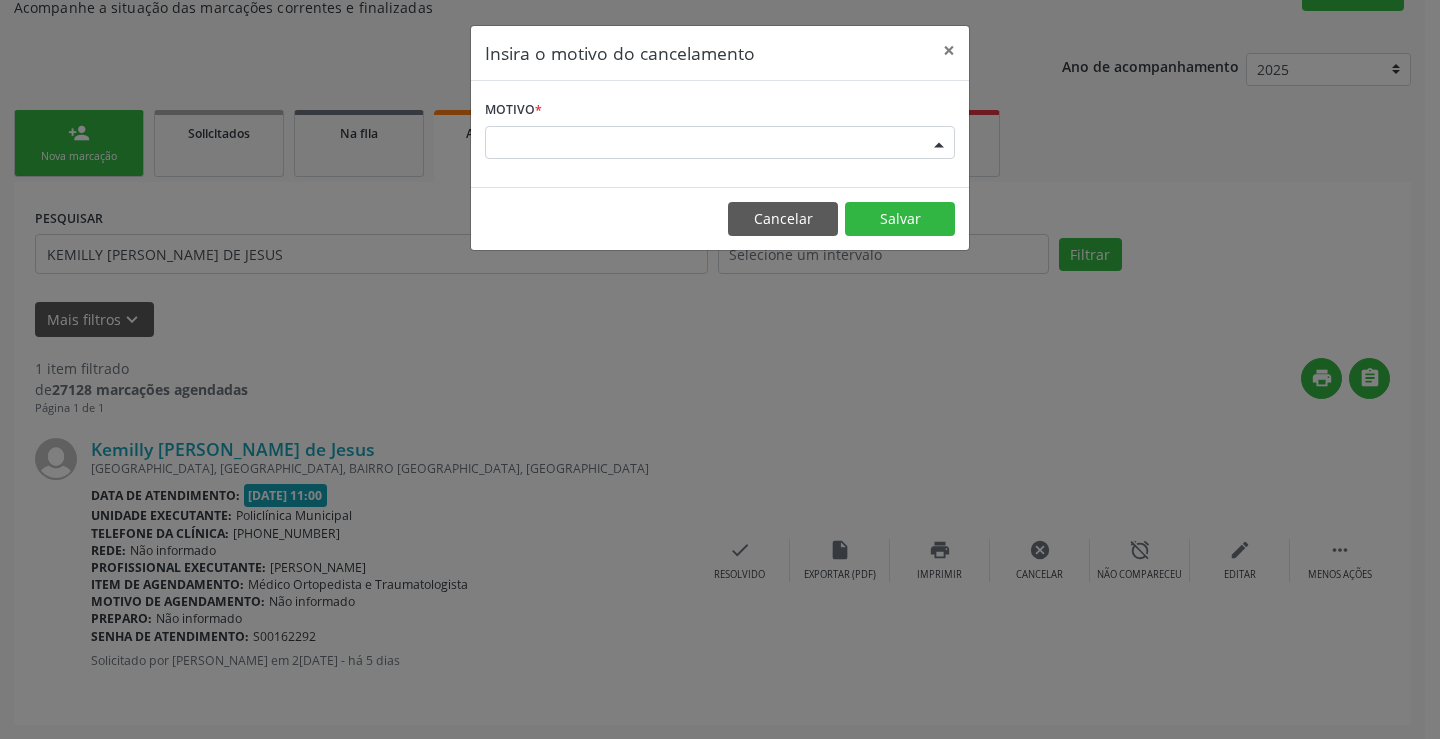 click on "Escolha o motivo" at bounding box center [720, 143] 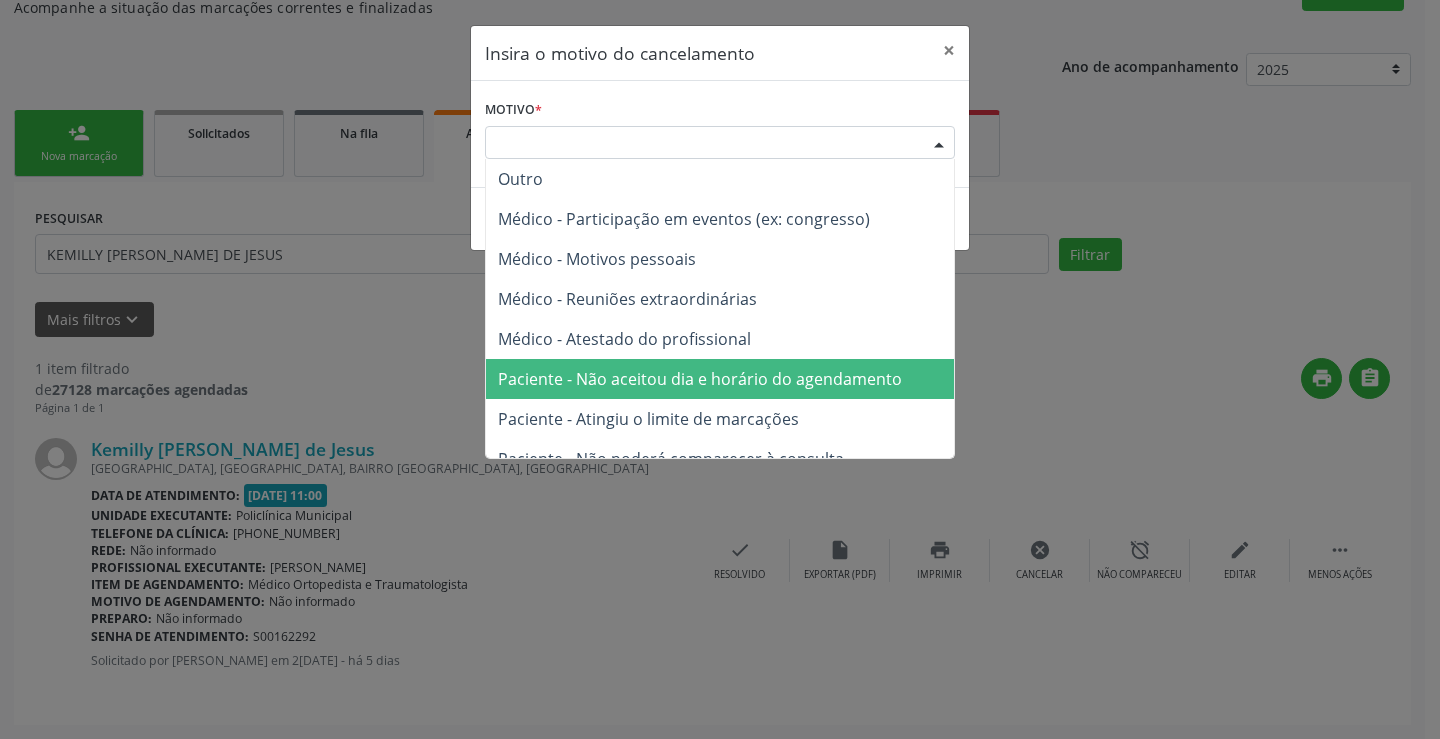 click on "Paciente - Não aceitou dia e horário do agendamento" at bounding box center [720, 379] 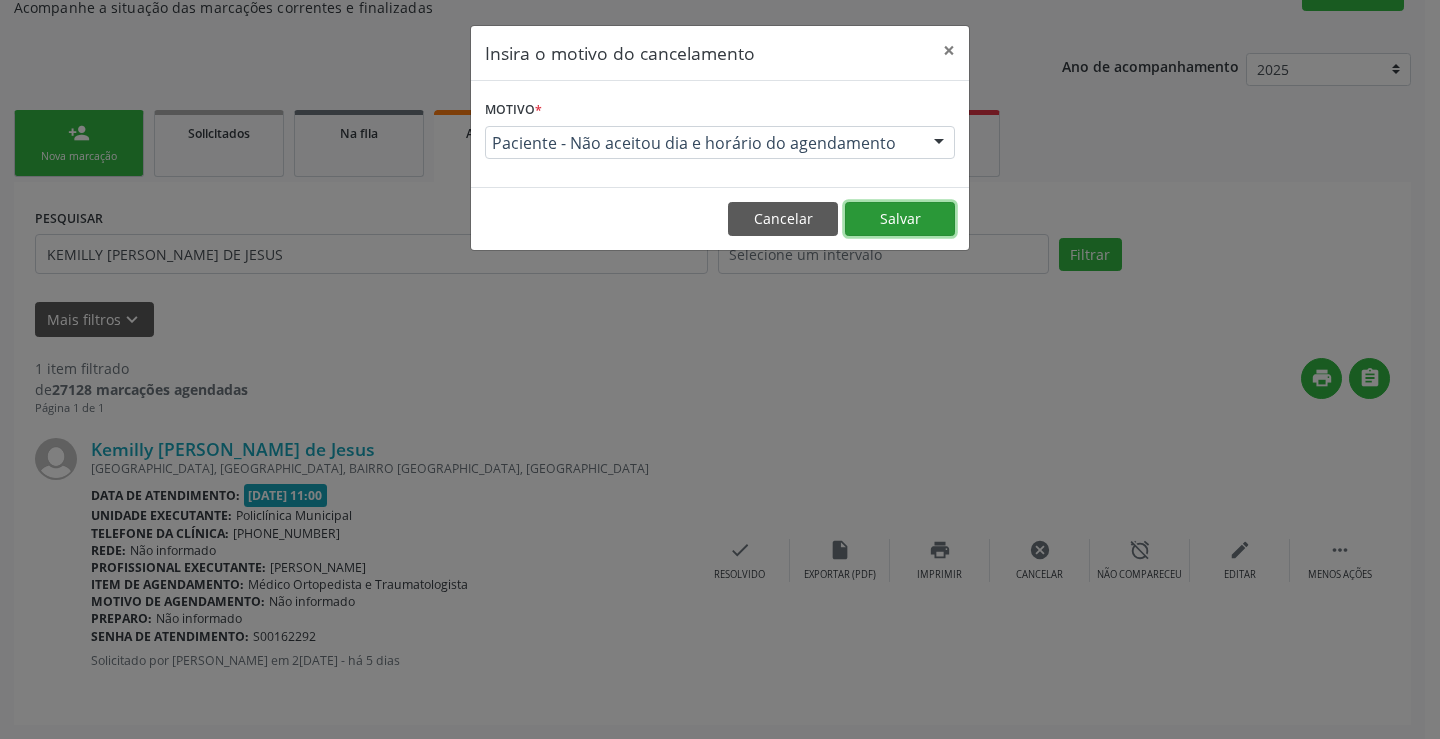 click on "Salvar" at bounding box center [900, 219] 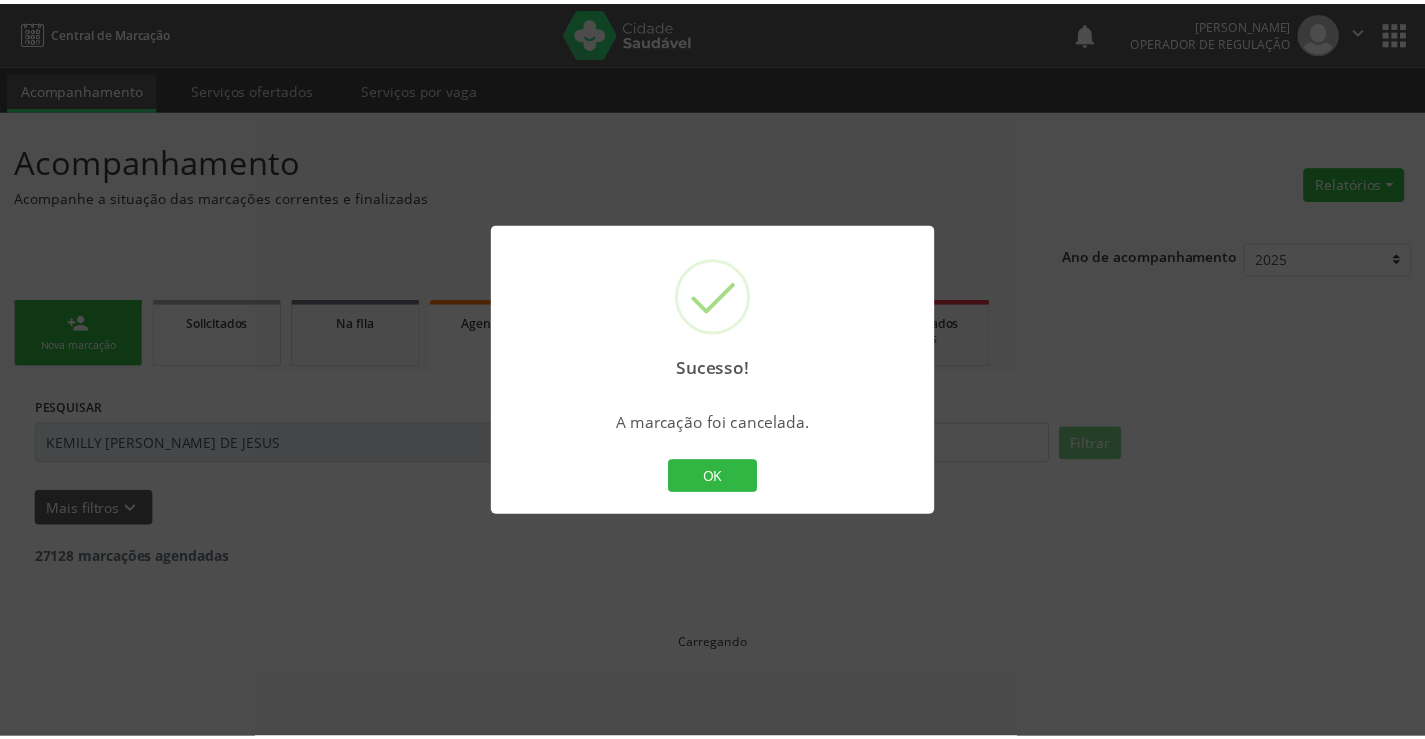 scroll, scrollTop: 0, scrollLeft: 0, axis: both 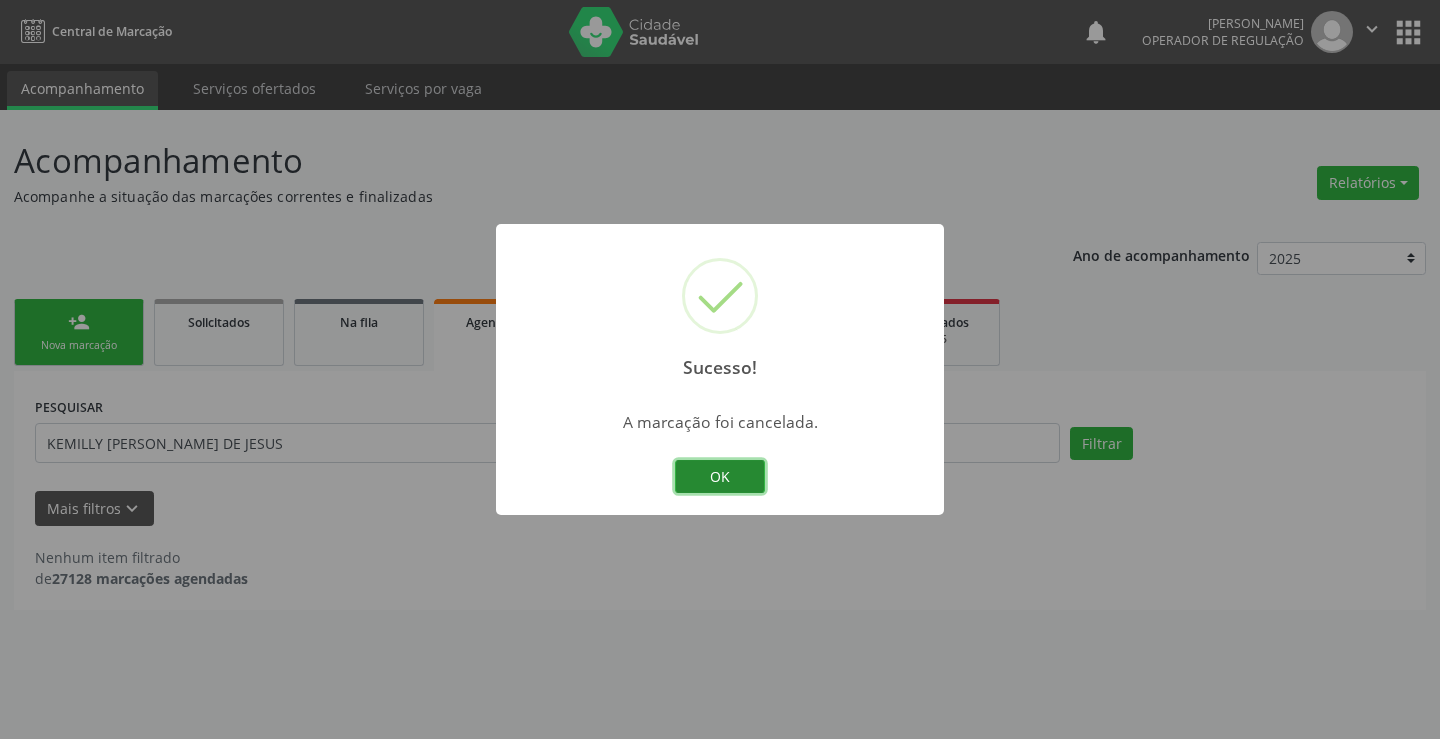 click on "OK" at bounding box center (720, 477) 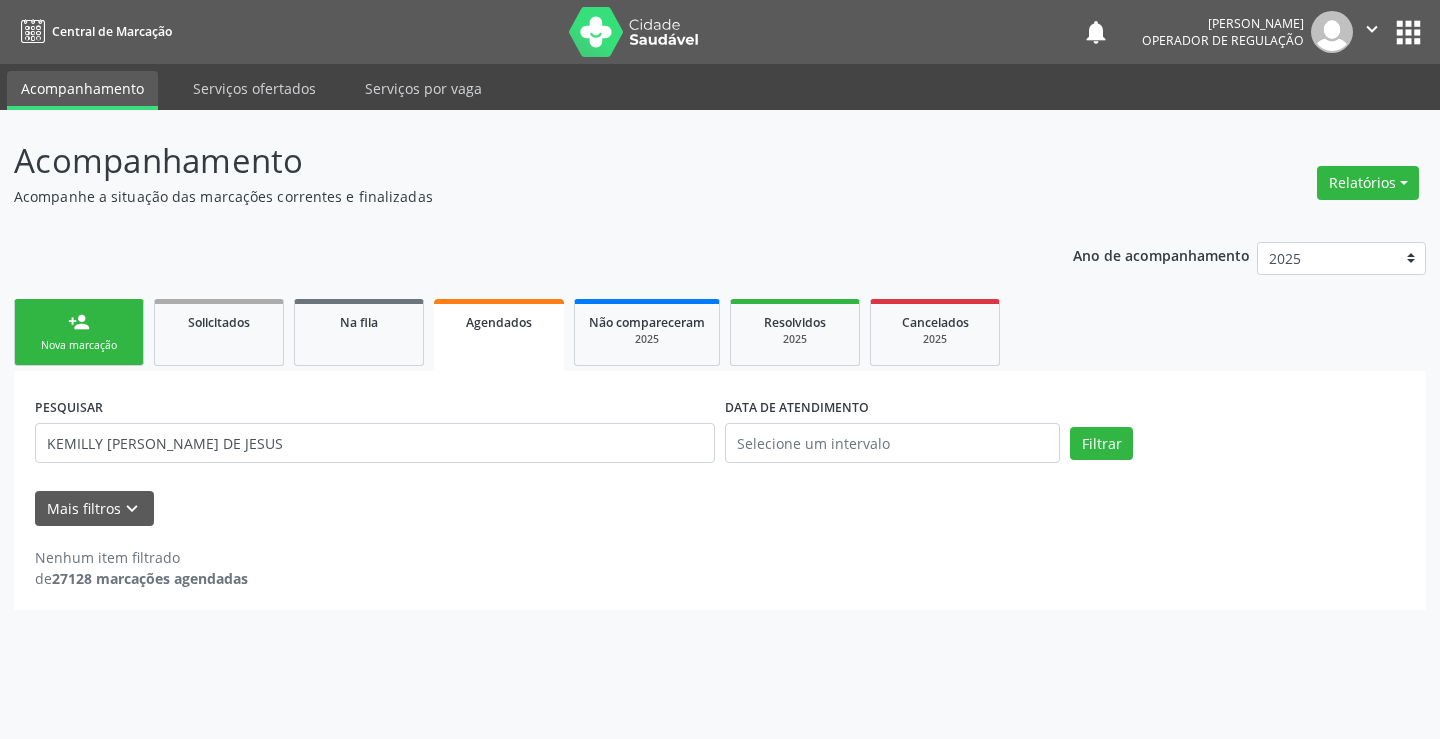 click on "person_add
Nova marcação" at bounding box center [79, 332] 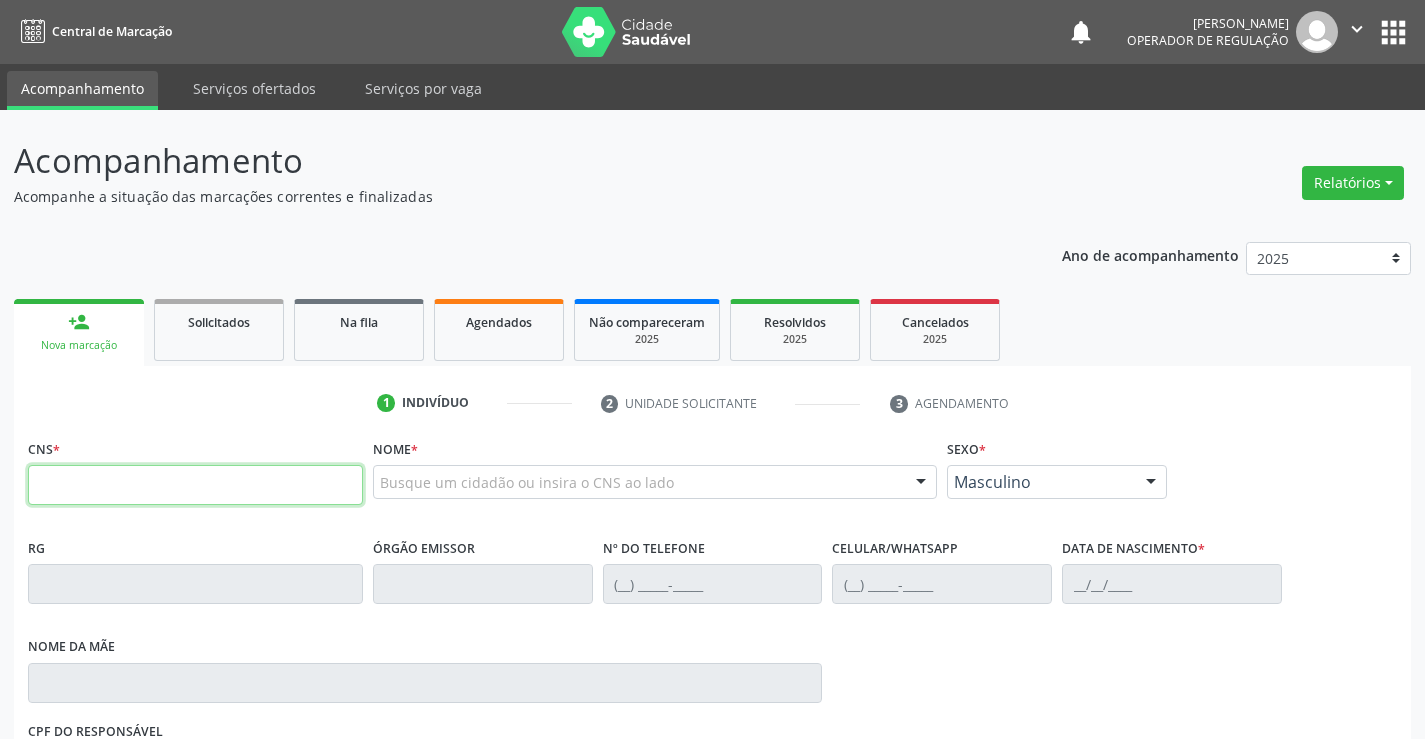 click at bounding box center (195, 485) 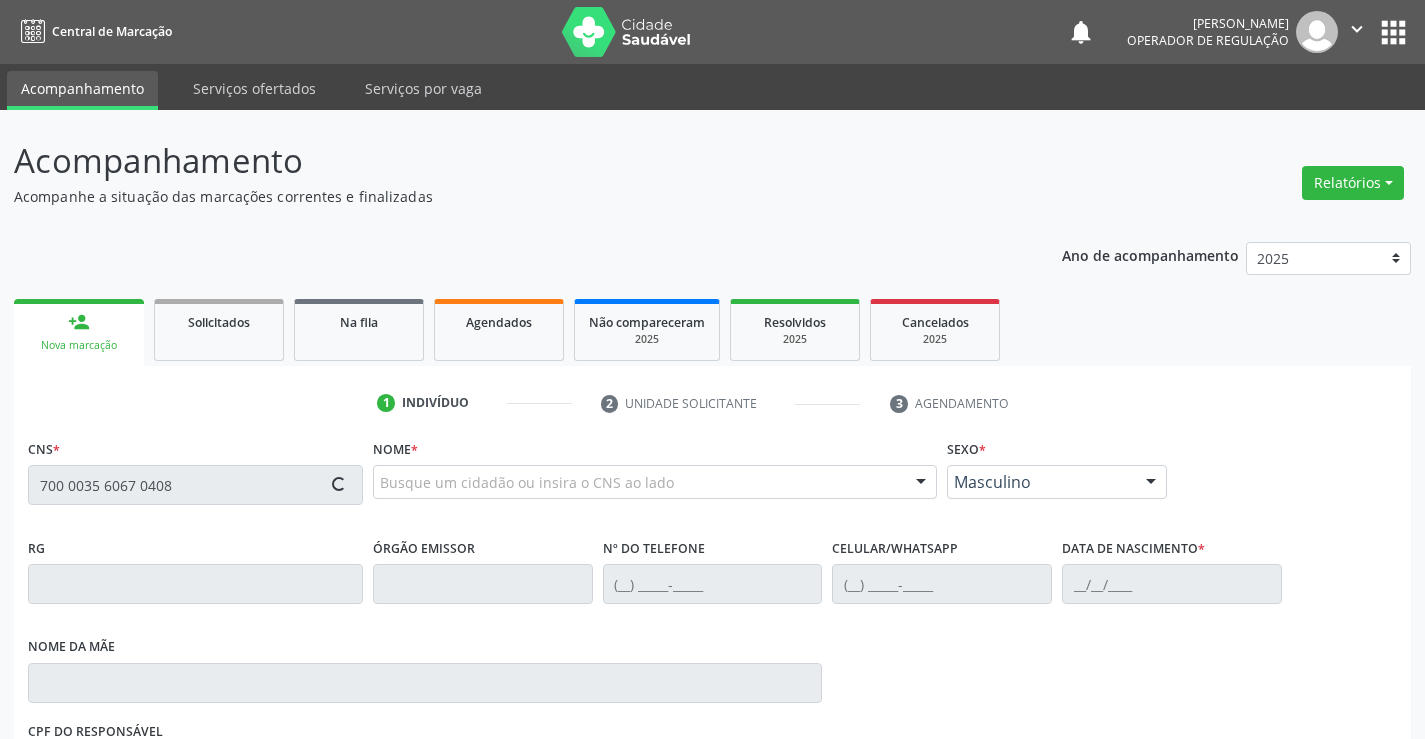 type on "700 0035 6067 0408" 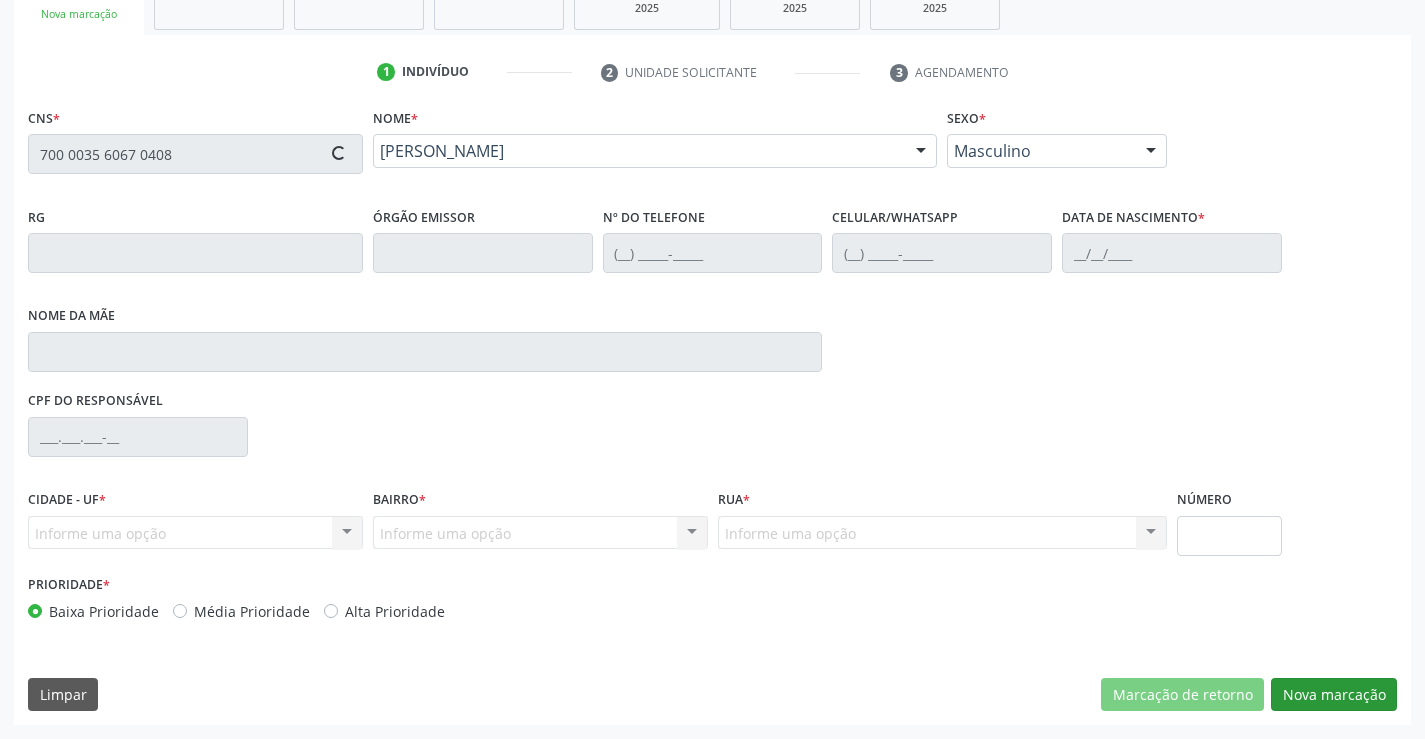 type on "0550367594" 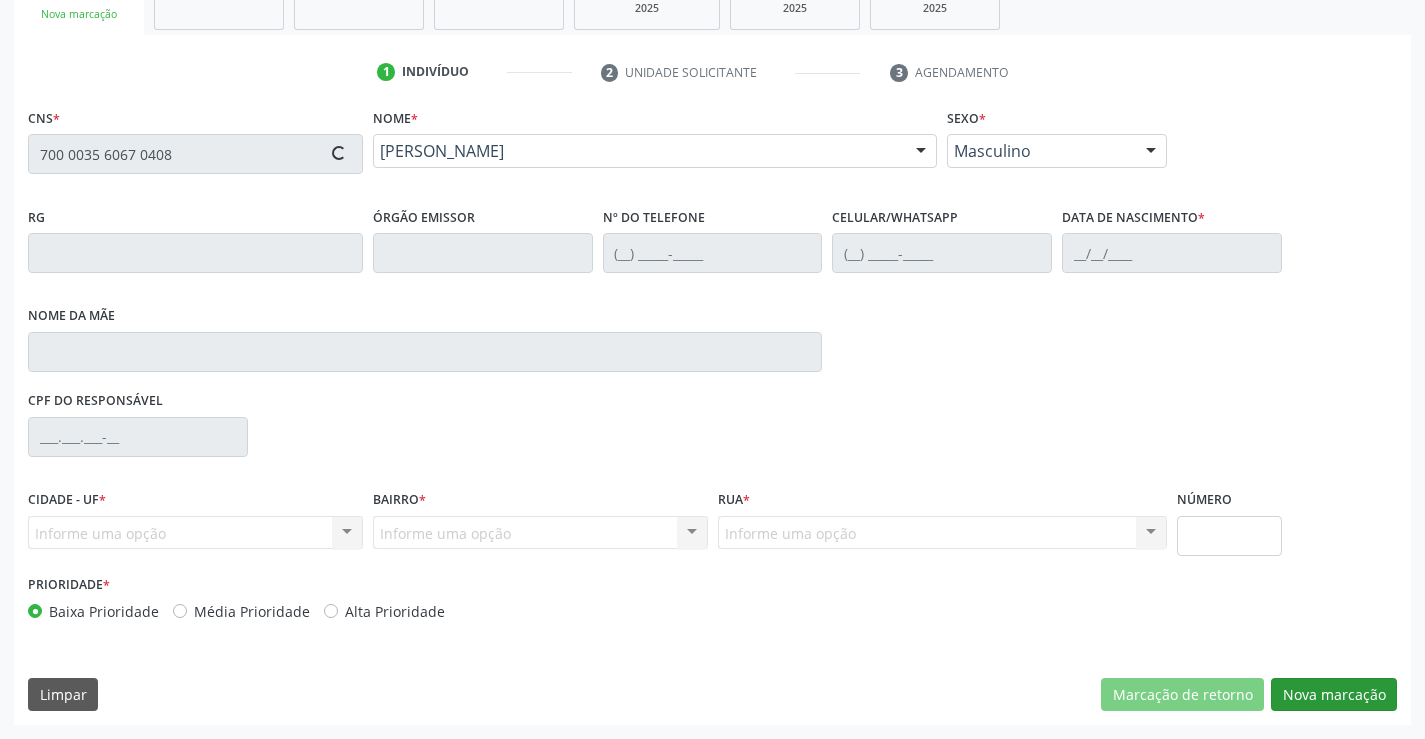 type on "1[DATE]" 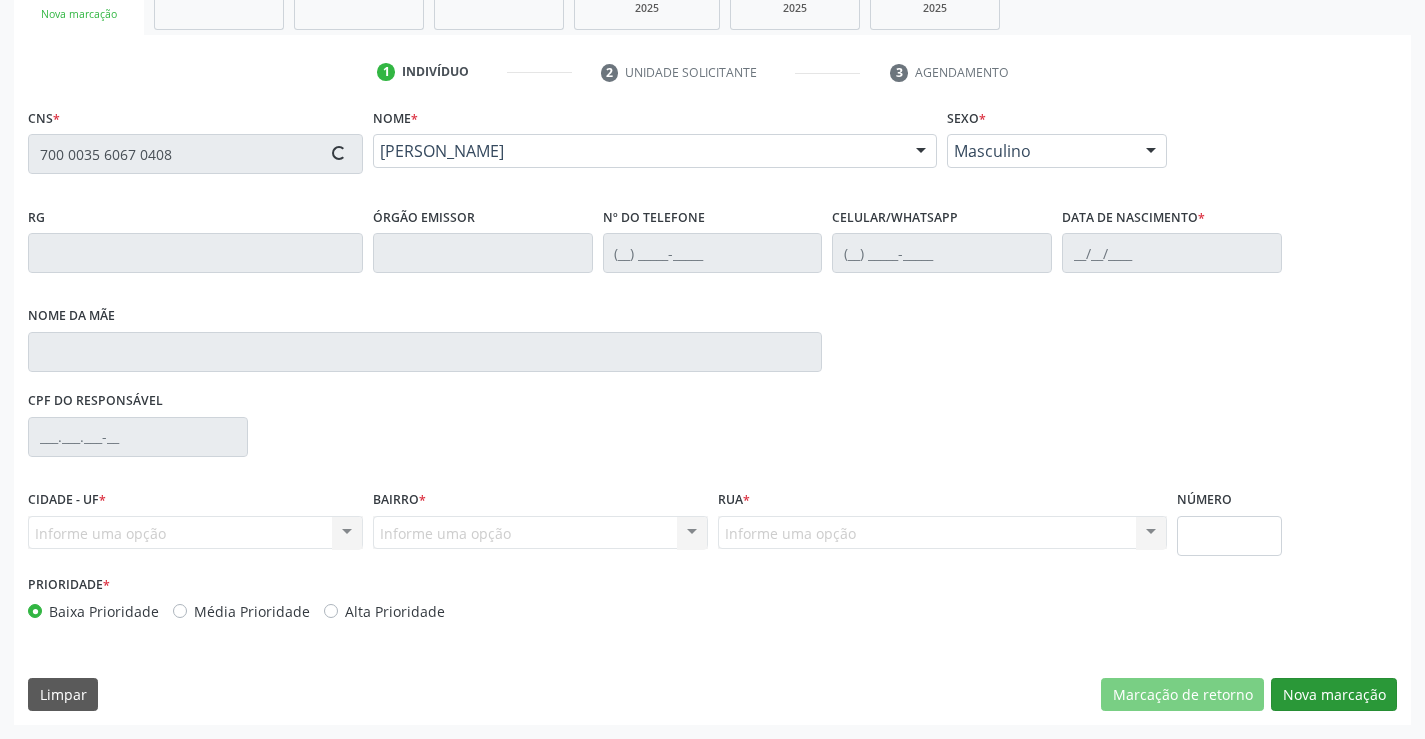 type on "970.697.955-72" 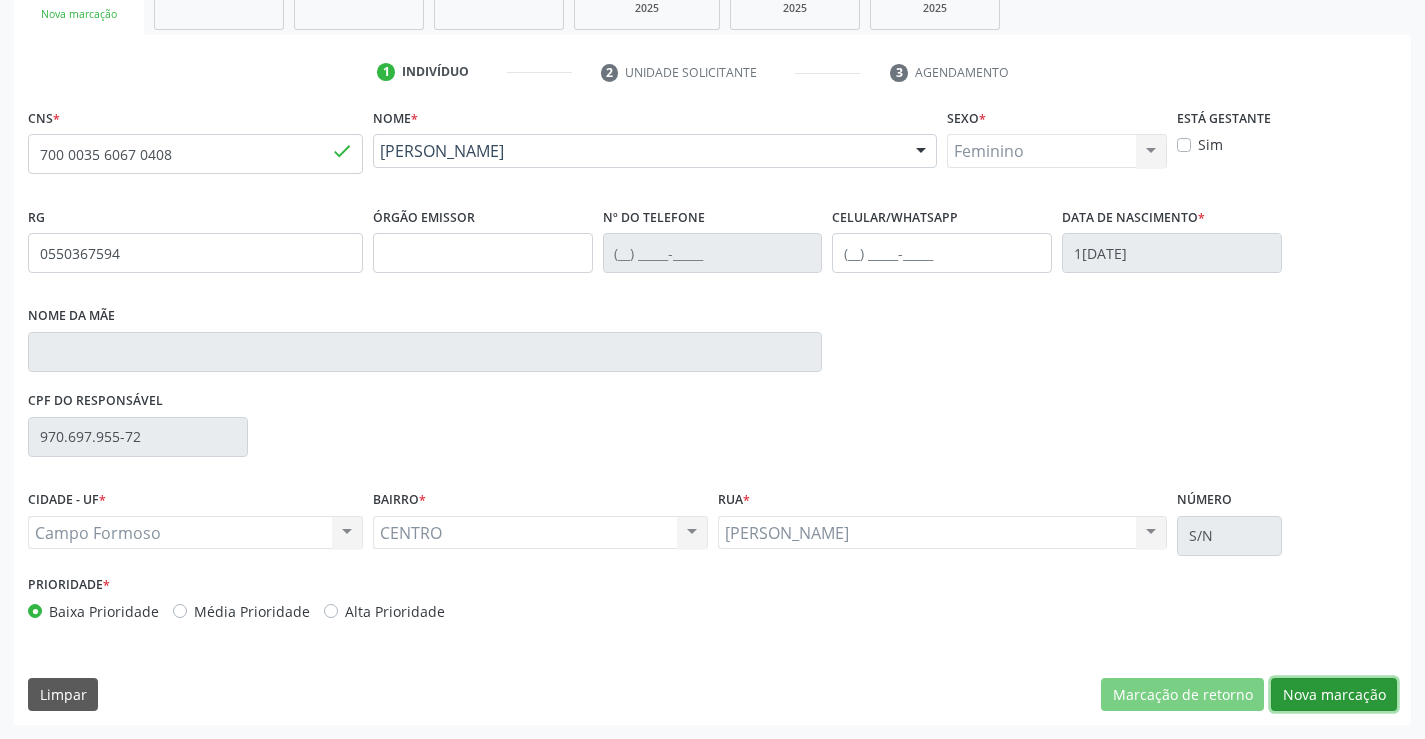 click on "Nova marcação" at bounding box center [1334, 695] 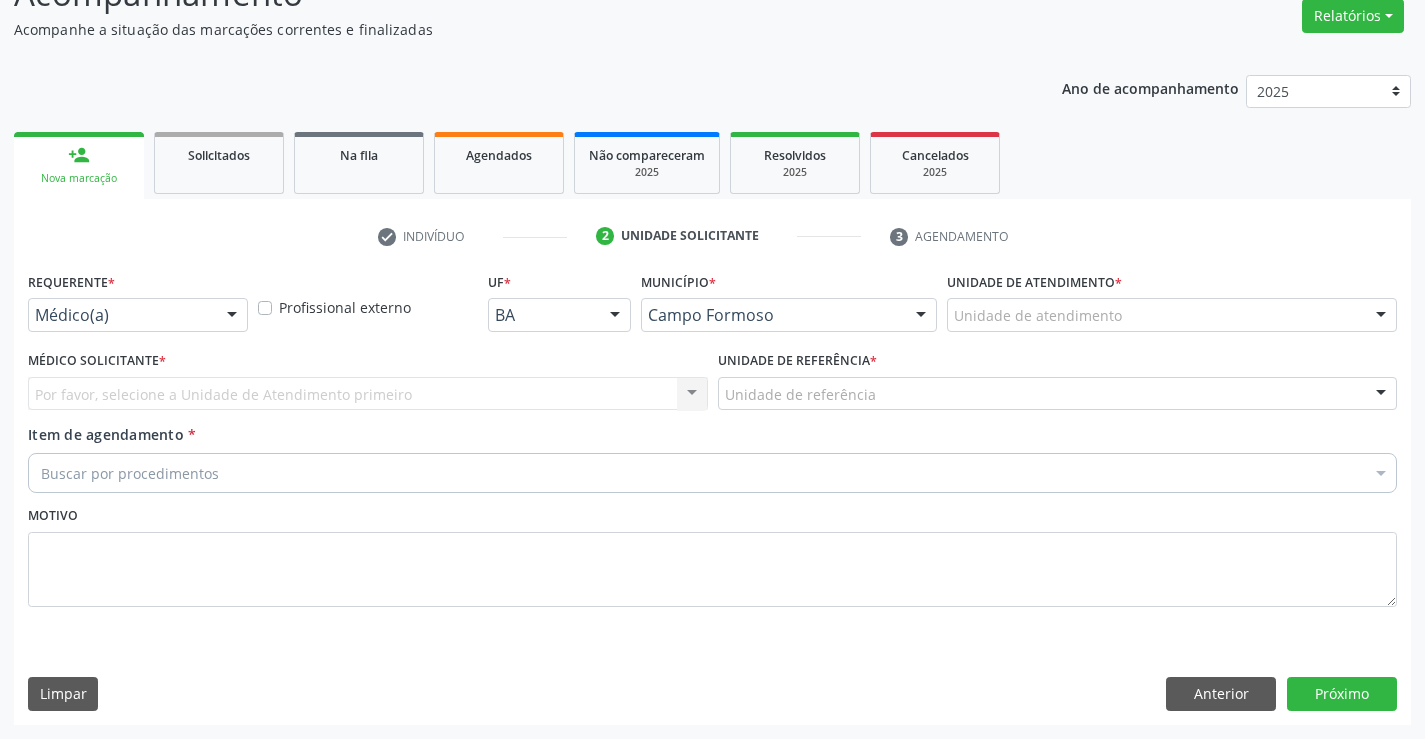 scroll, scrollTop: 167, scrollLeft: 0, axis: vertical 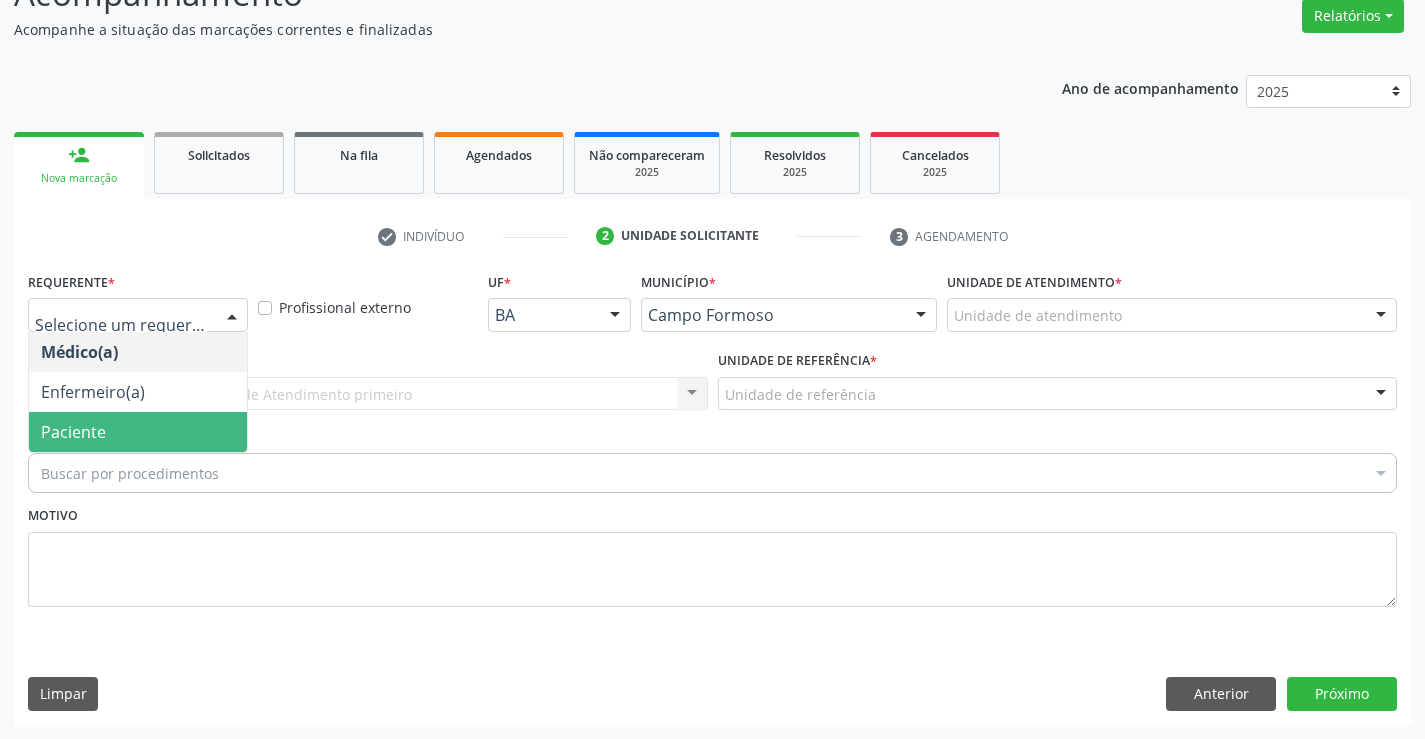 click on "Paciente" at bounding box center (138, 432) 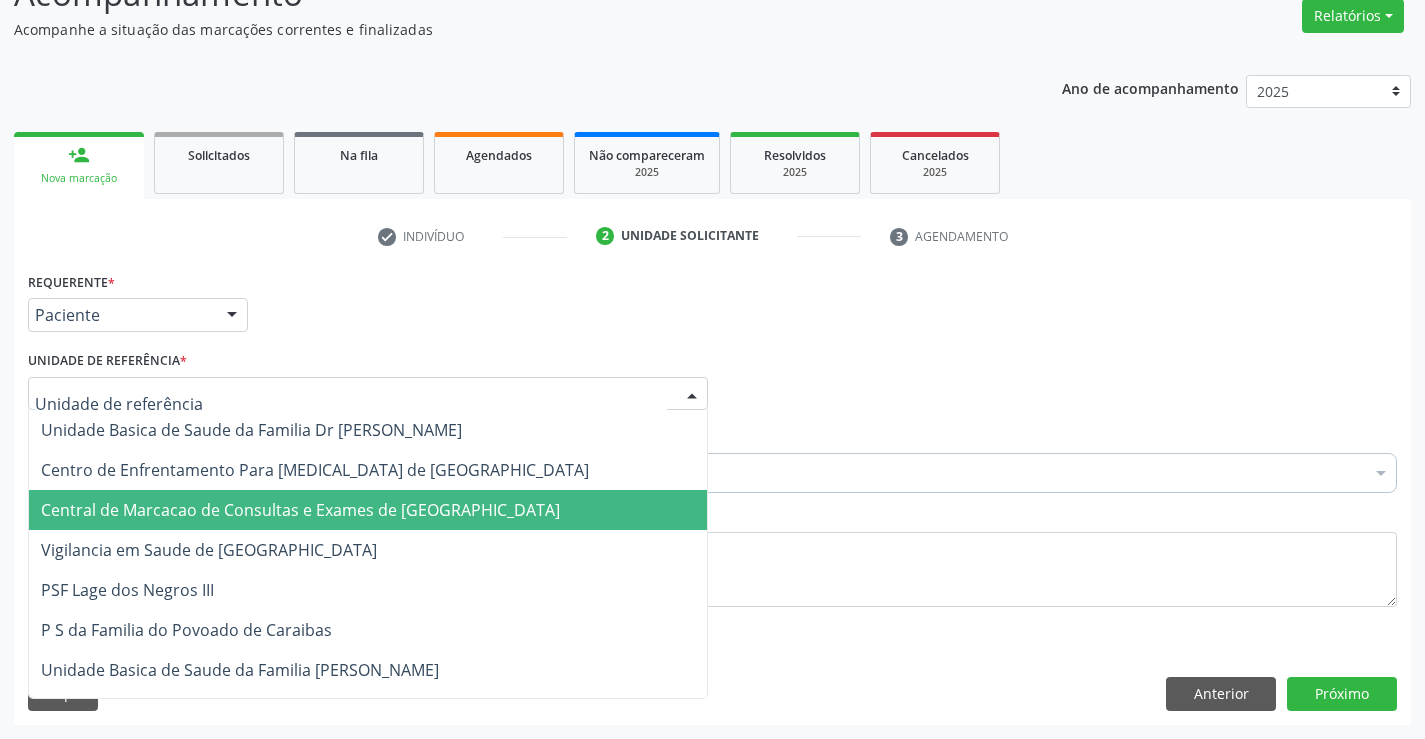 click on "Central de Marcacao de Consultas e Exames de [GEOGRAPHIC_DATA]" at bounding box center [368, 510] 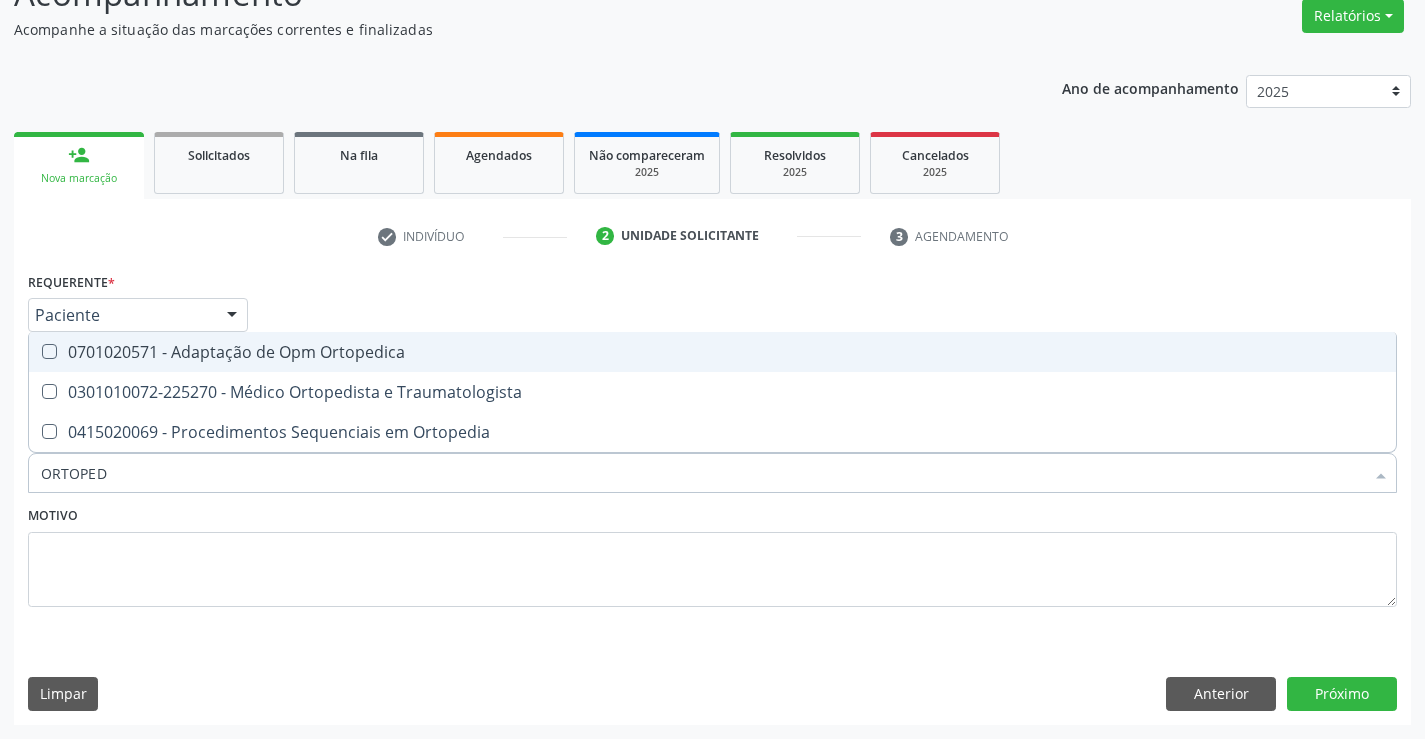 type on "ORTOPEDI" 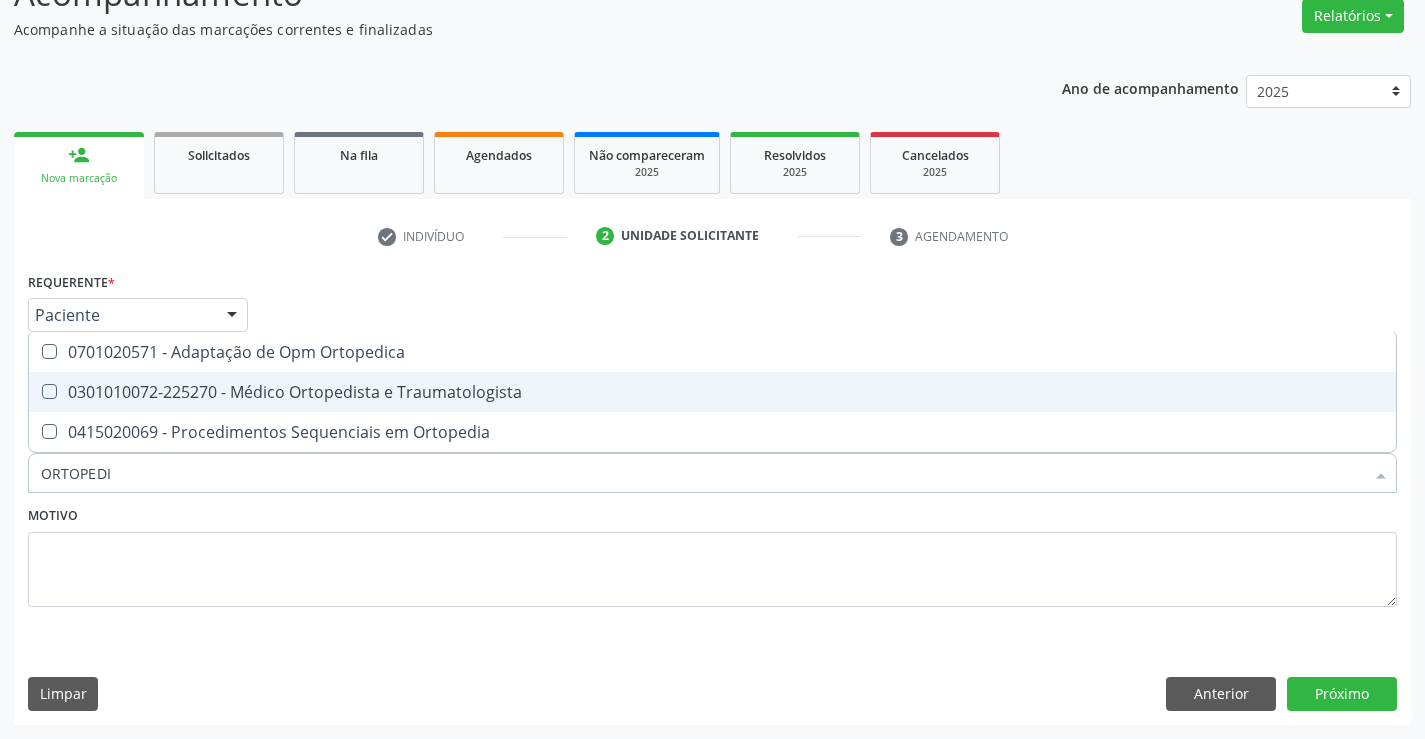 click on "0301010072-225270 - Médico Ortopedista e Traumatologista" at bounding box center (712, 392) 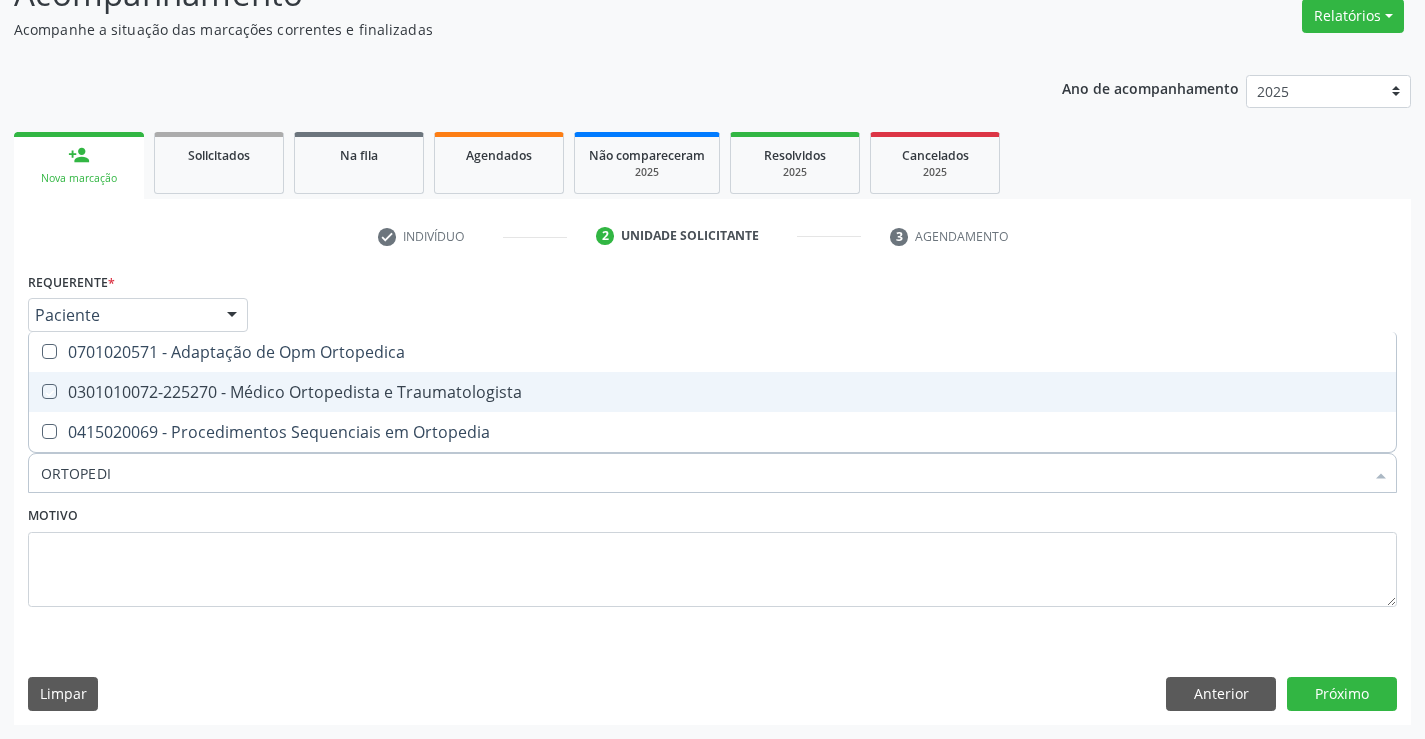 checkbox on "true" 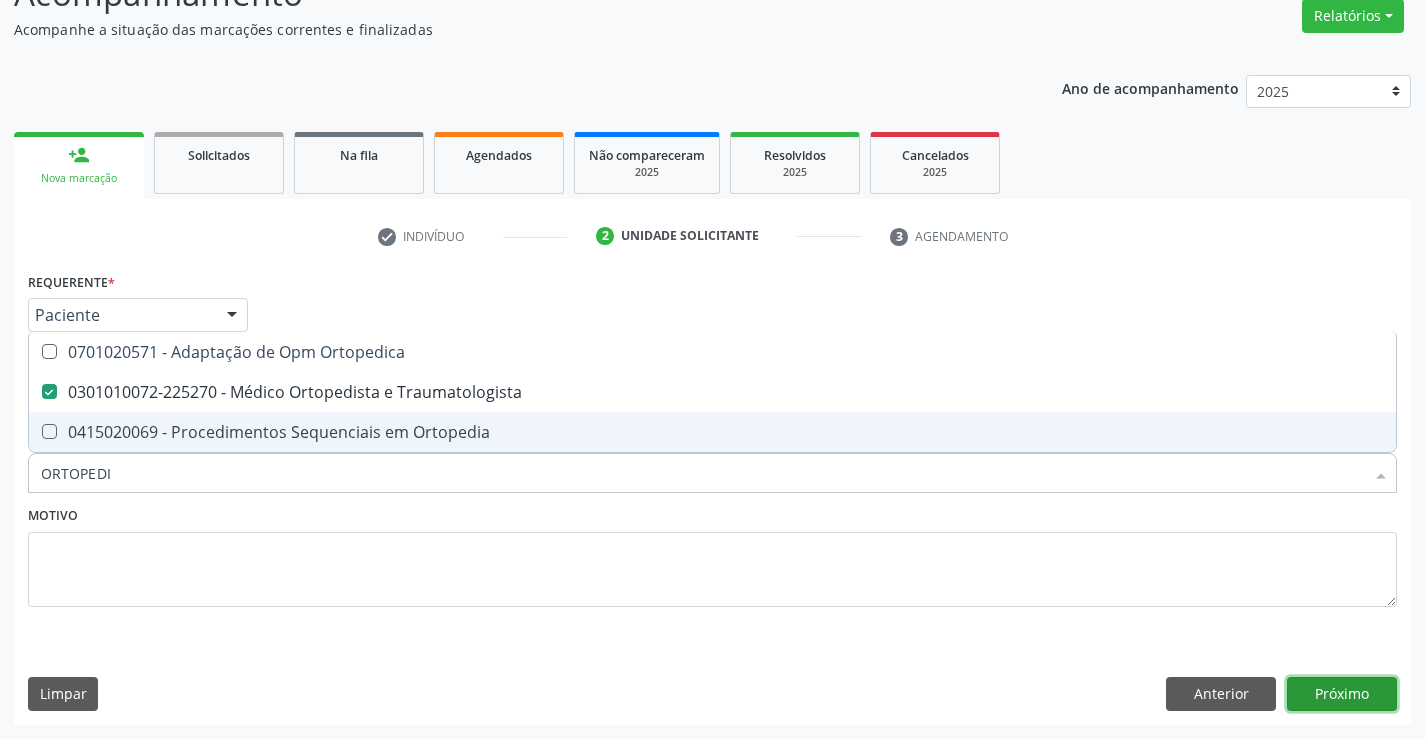 click on "Próximo" at bounding box center (1342, 694) 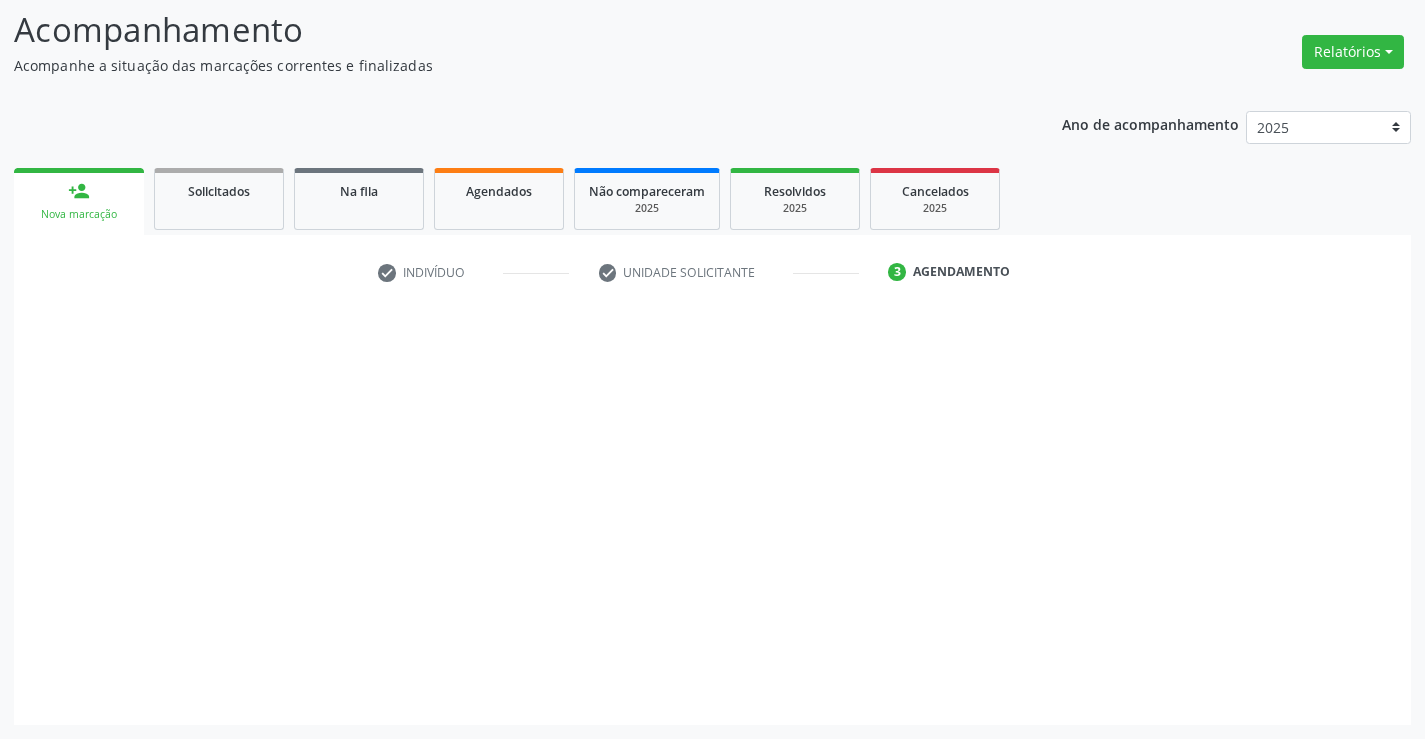 scroll, scrollTop: 131, scrollLeft: 0, axis: vertical 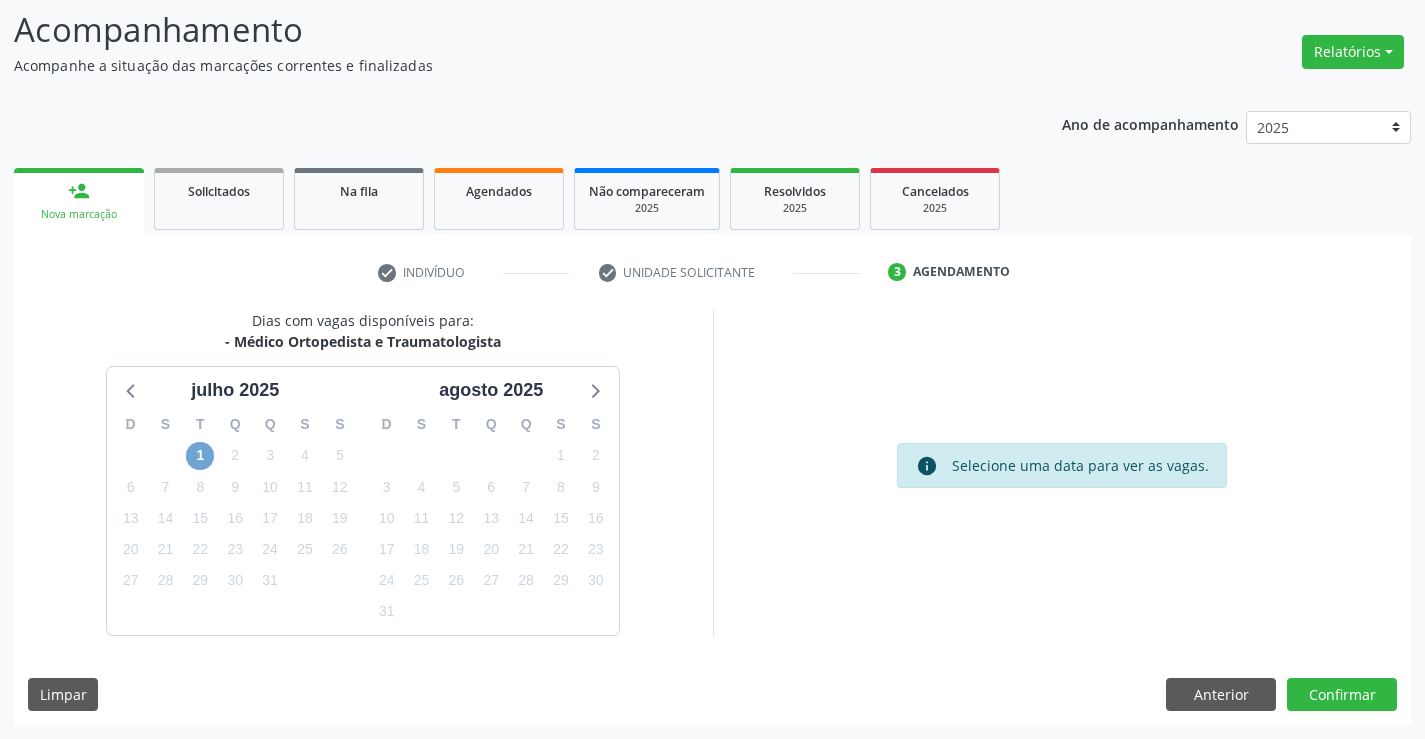 click on "1" at bounding box center (200, 456) 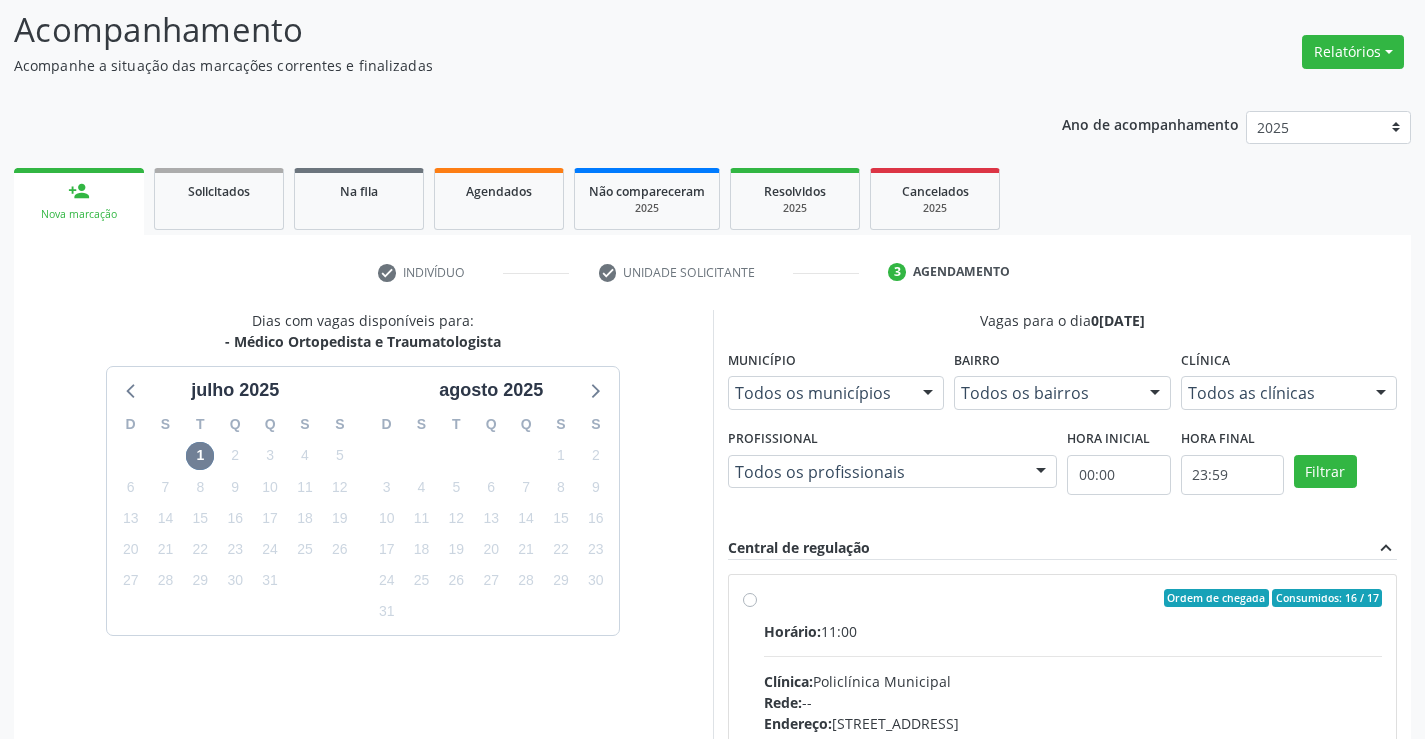 click on "Ordem de chegada
Consumidos: 16 / 17
Horário:   11:00
Clínica:  Policlínica Municipal
Rede:
--
[GEOGRAPHIC_DATA]:   [STREET_ADDRESS]
Telefone:   [PHONE_NUMBER]
Profissional:
[PERSON_NAME]
Informações adicionais sobre o atendimento
Idade de atendimento:
de 0 a 120 anos
Gênero(s) atendido(s):
Masculino e Feminino
Informações adicionais:
--" at bounding box center [1073, 742] 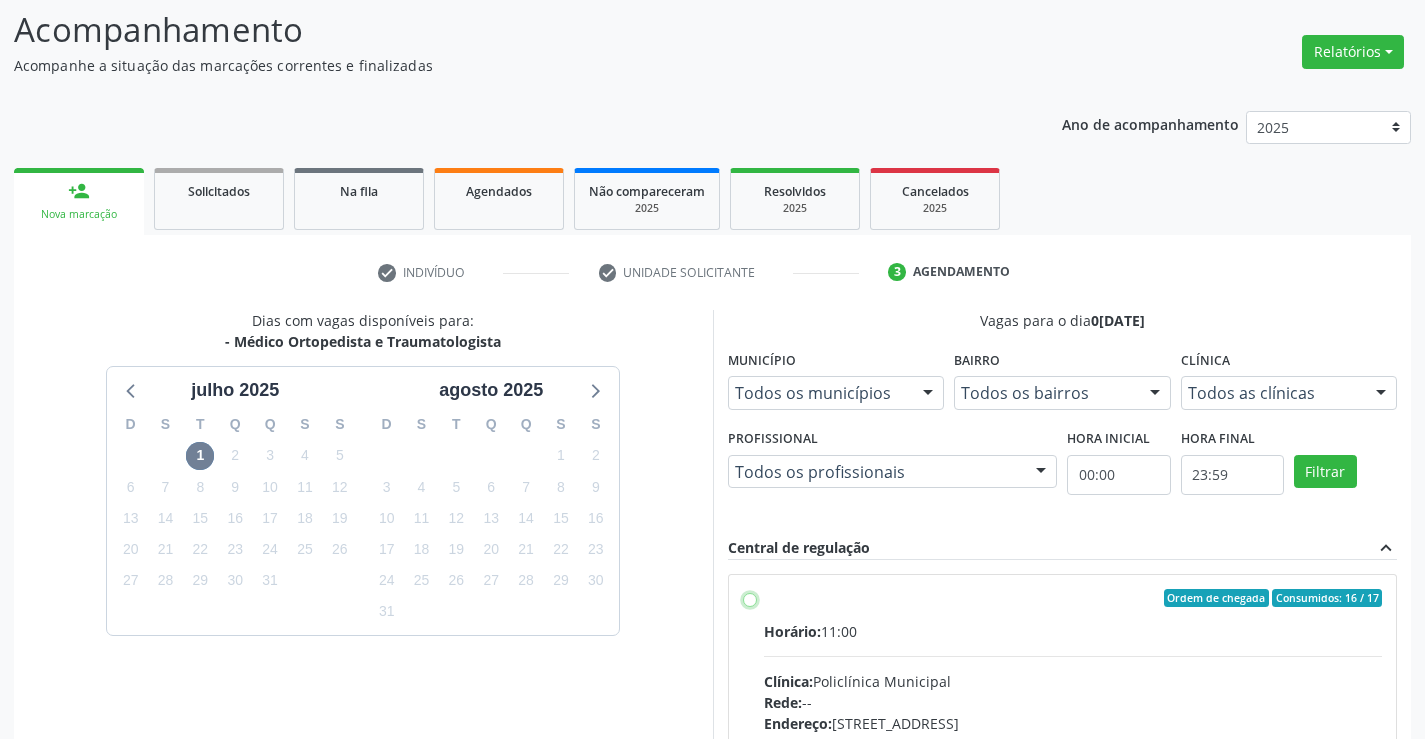 click on "Ordem de chegada
Consumidos: 16 / 17
Horário:   11:00
Clínica:  Policlínica Municipal
Rede:
--
[GEOGRAPHIC_DATA]:   [STREET_ADDRESS]
Telefone:   [PHONE_NUMBER]
Profissional:
[PERSON_NAME]
Informações adicionais sobre o atendimento
Idade de atendimento:
de 0 a 120 anos
Gênero(s) atendido(s):
Masculino e Feminino
Informações adicionais:
--" at bounding box center [750, 598] 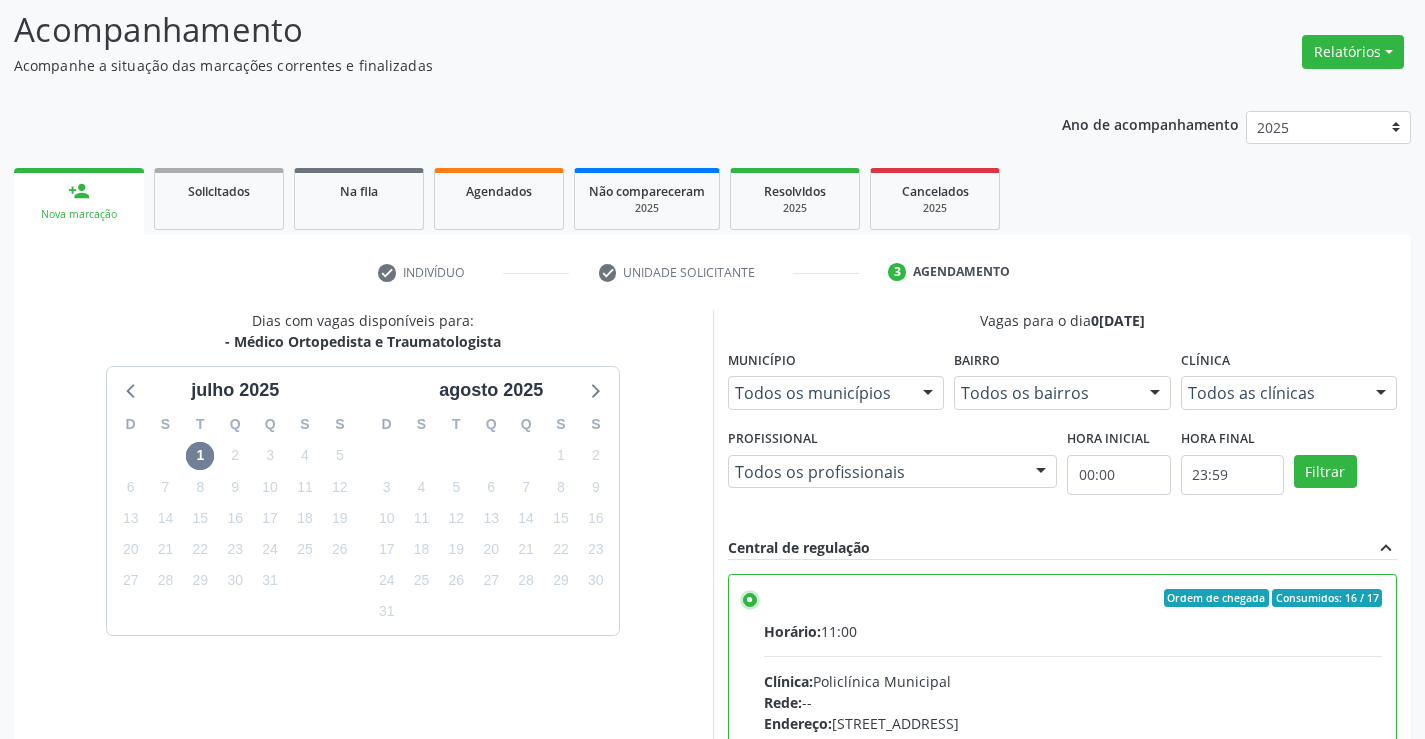 scroll, scrollTop: 99, scrollLeft: 0, axis: vertical 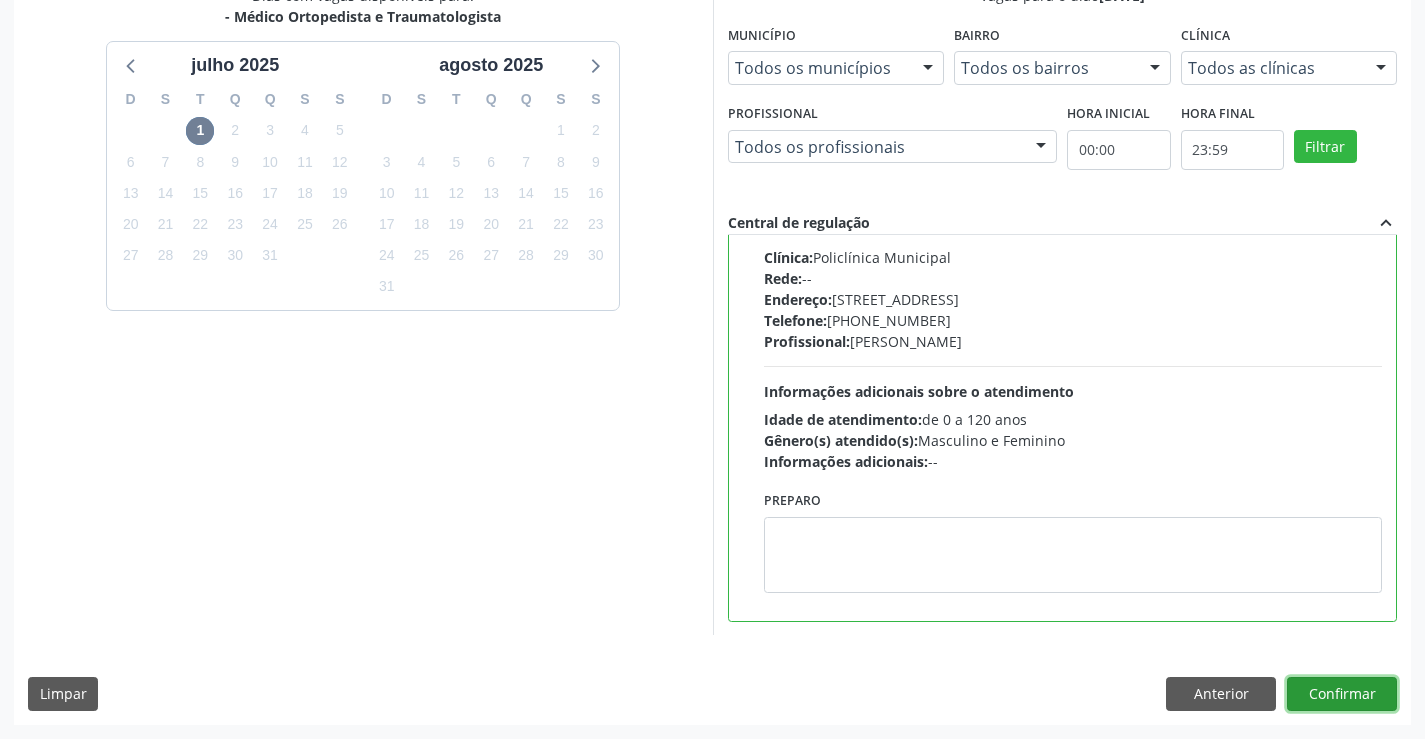 click on "Confirmar" at bounding box center (1342, 694) 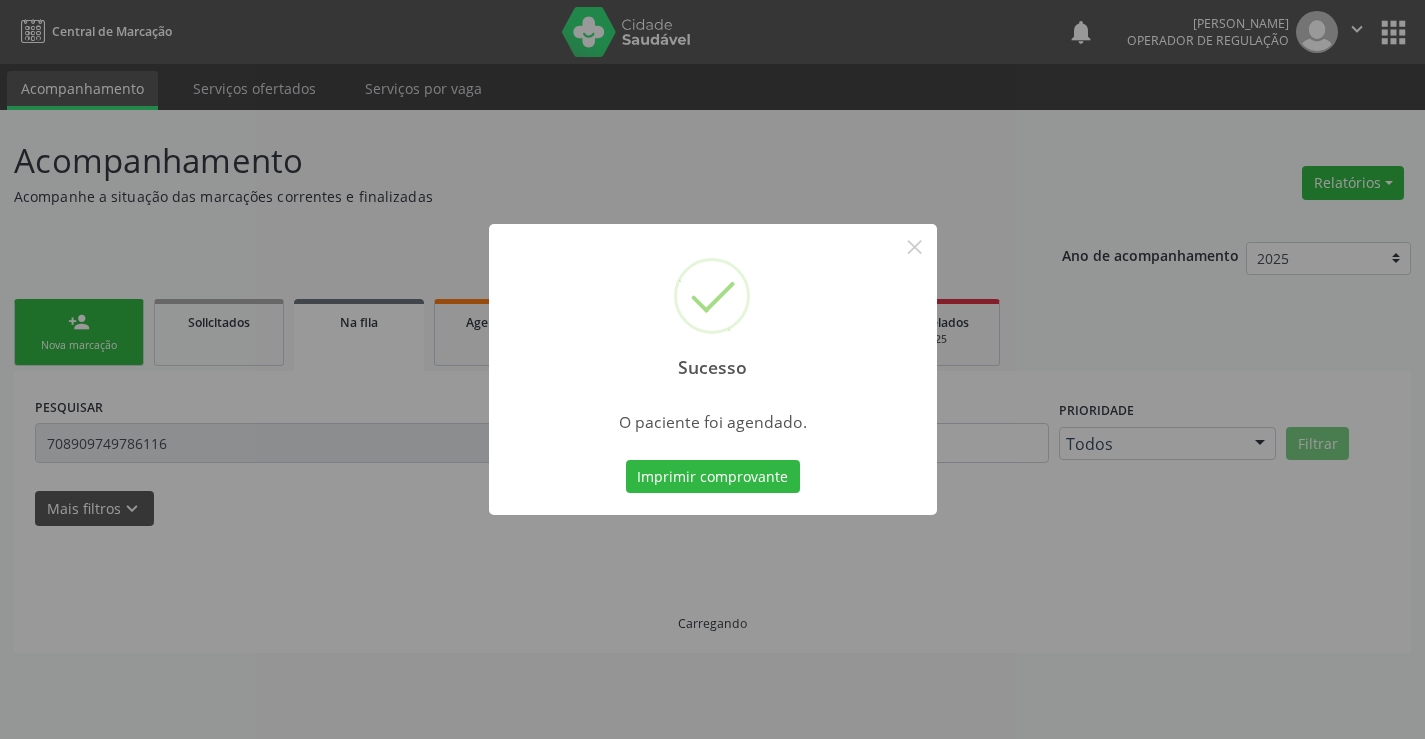 scroll, scrollTop: 0, scrollLeft: 0, axis: both 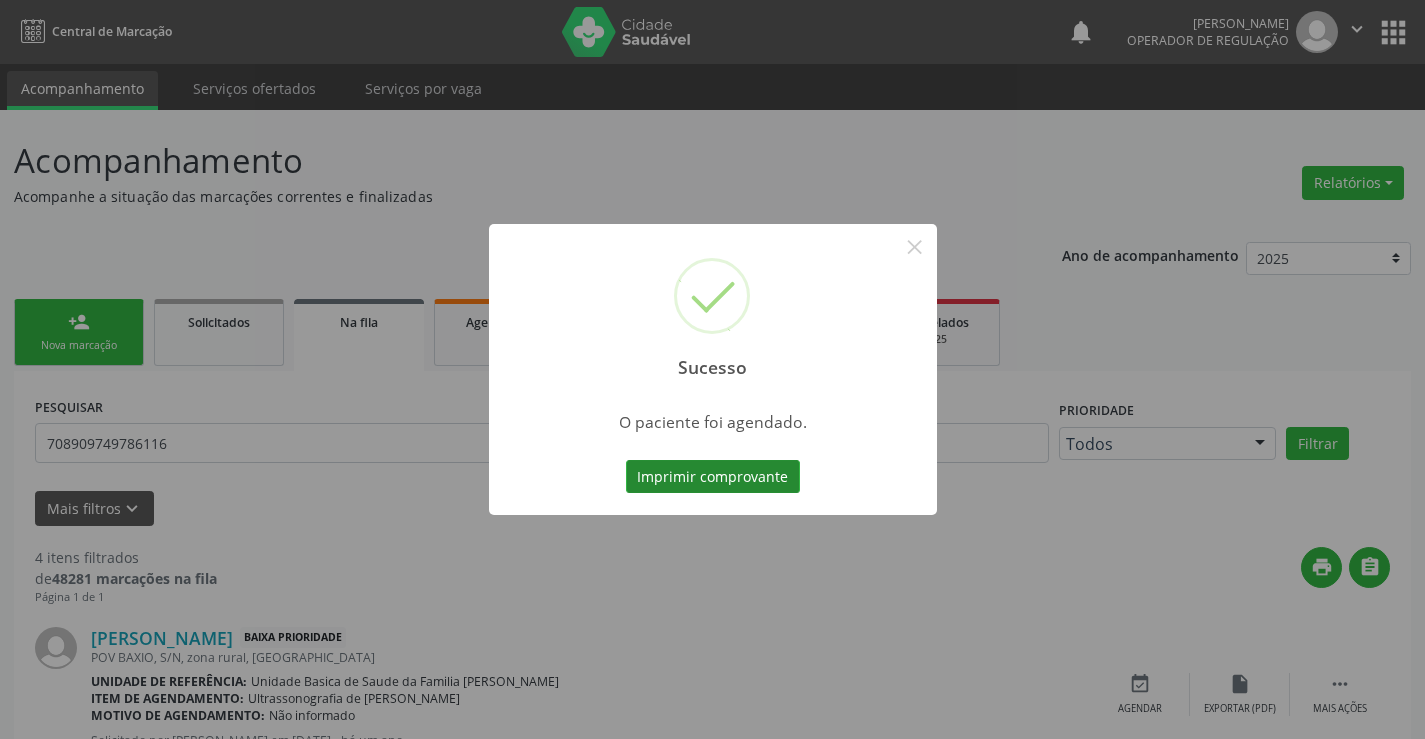 click on "Imprimir comprovante" at bounding box center (713, 477) 